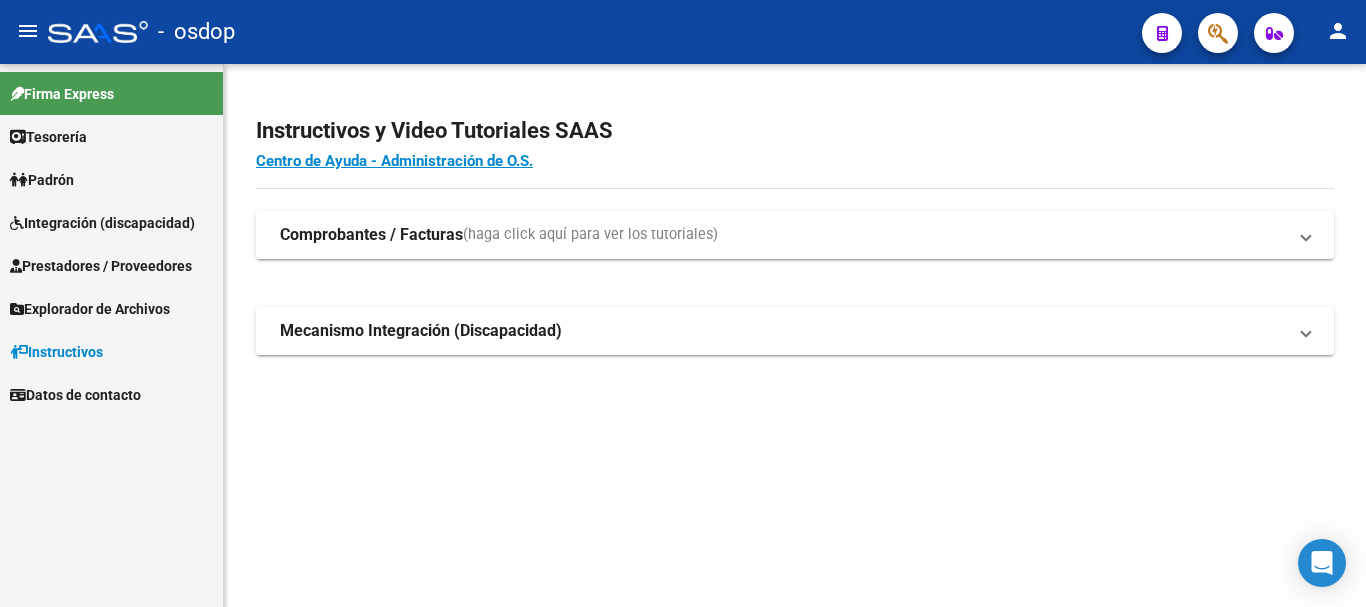 scroll, scrollTop: 0, scrollLeft: 0, axis: both 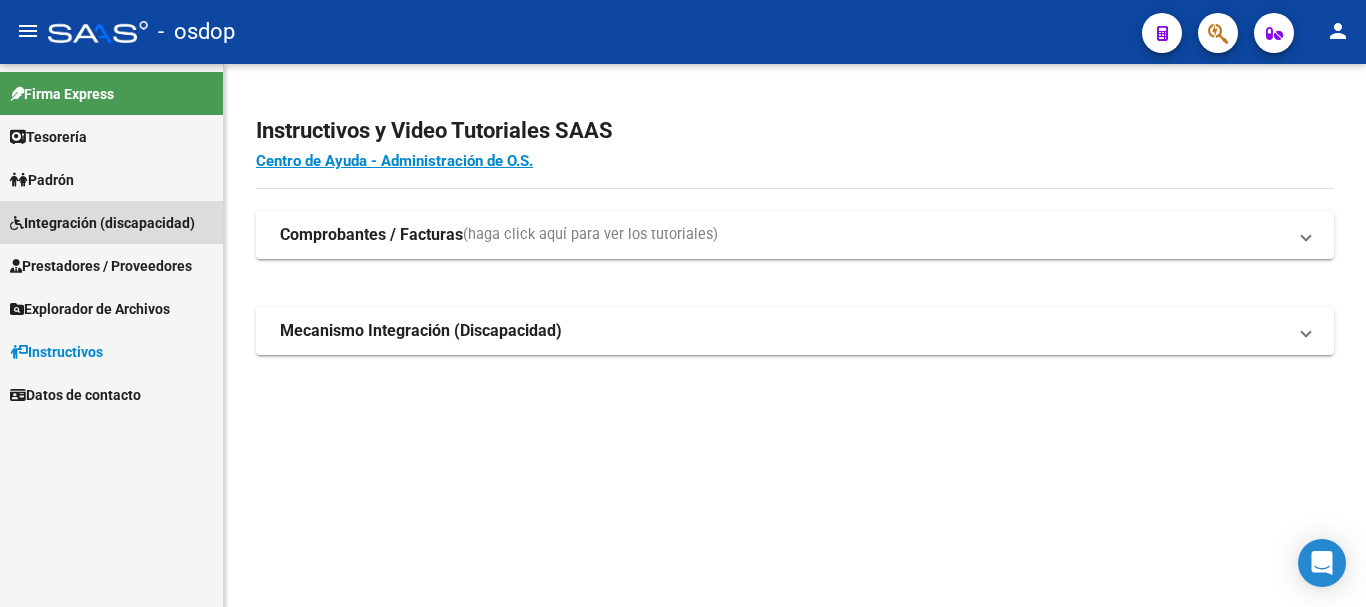 click on "Integración (discapacidad)" at bounding box center (102, 223) 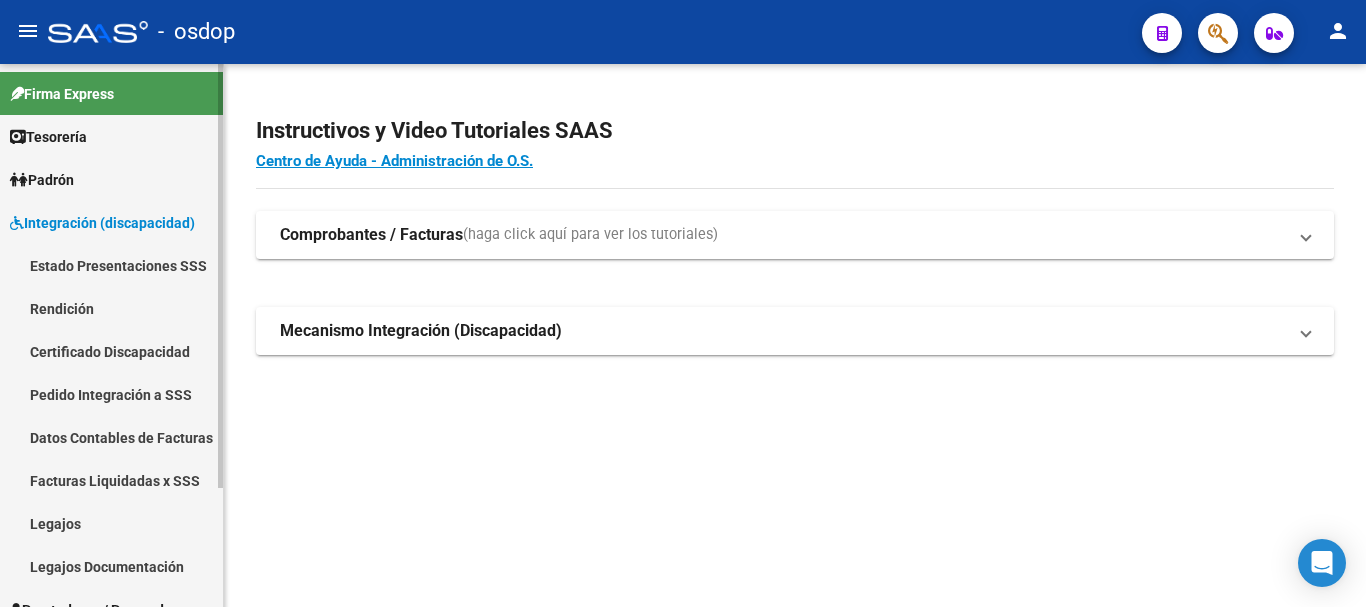 click on "Certificado Discapacidad" at bounding box center [111, 351] 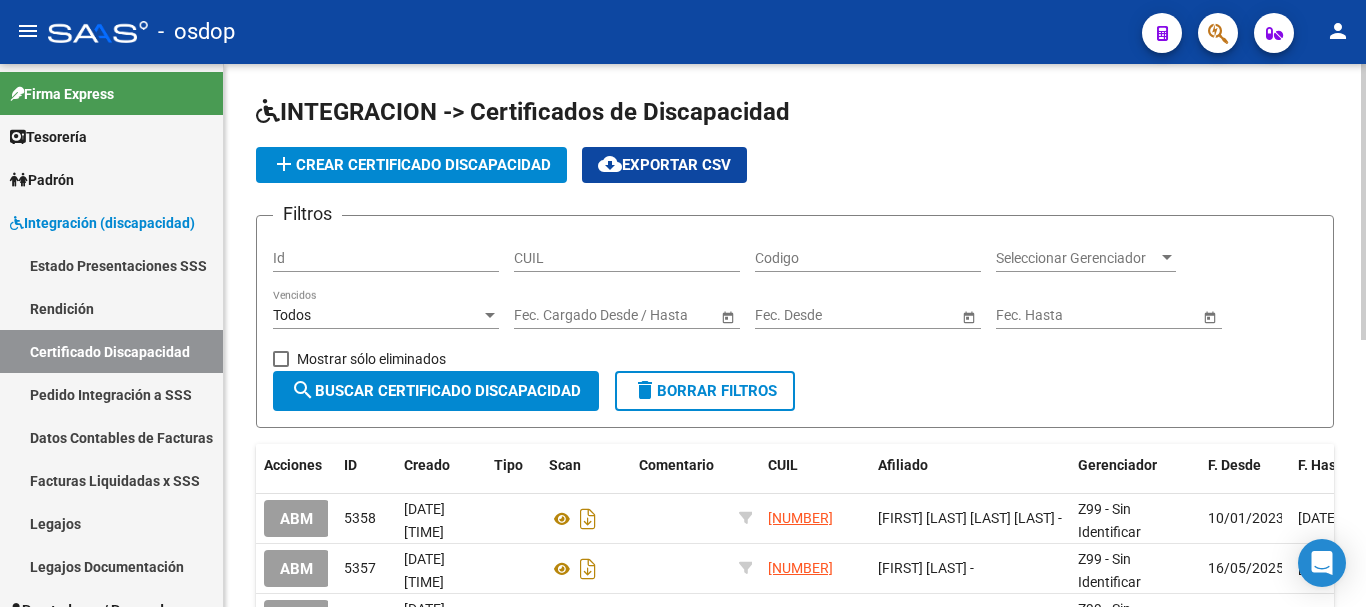 click on "CUIL" at bounding box center [627, 258] 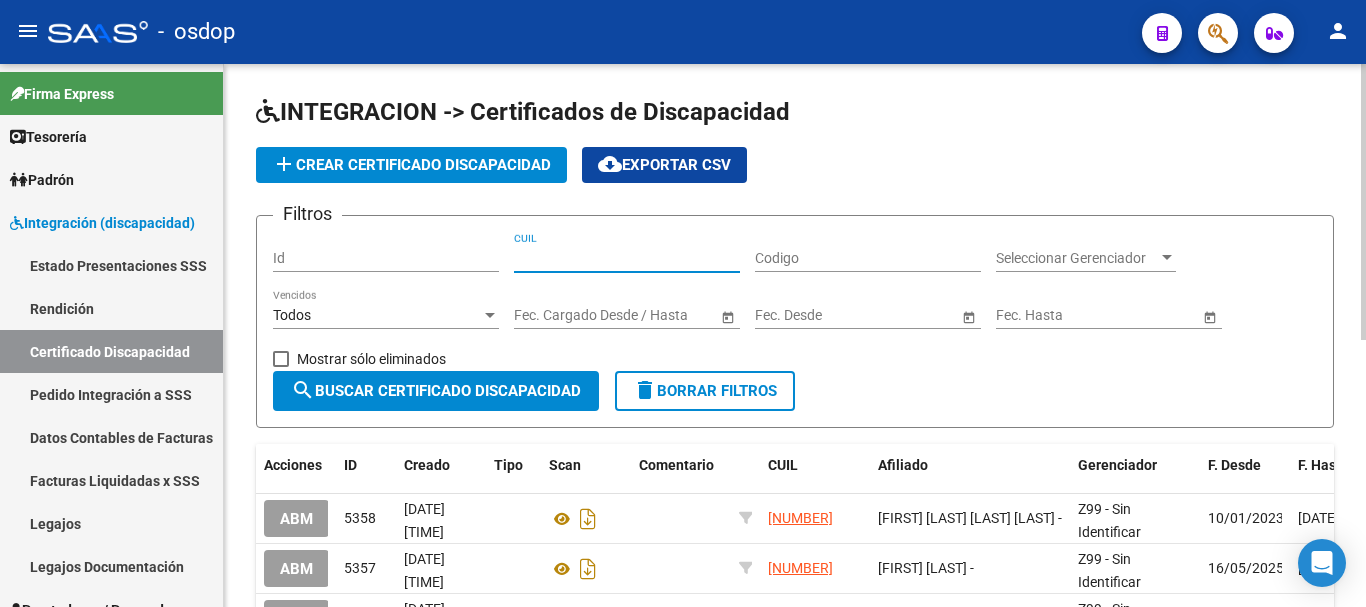paste on "[CUIT]" 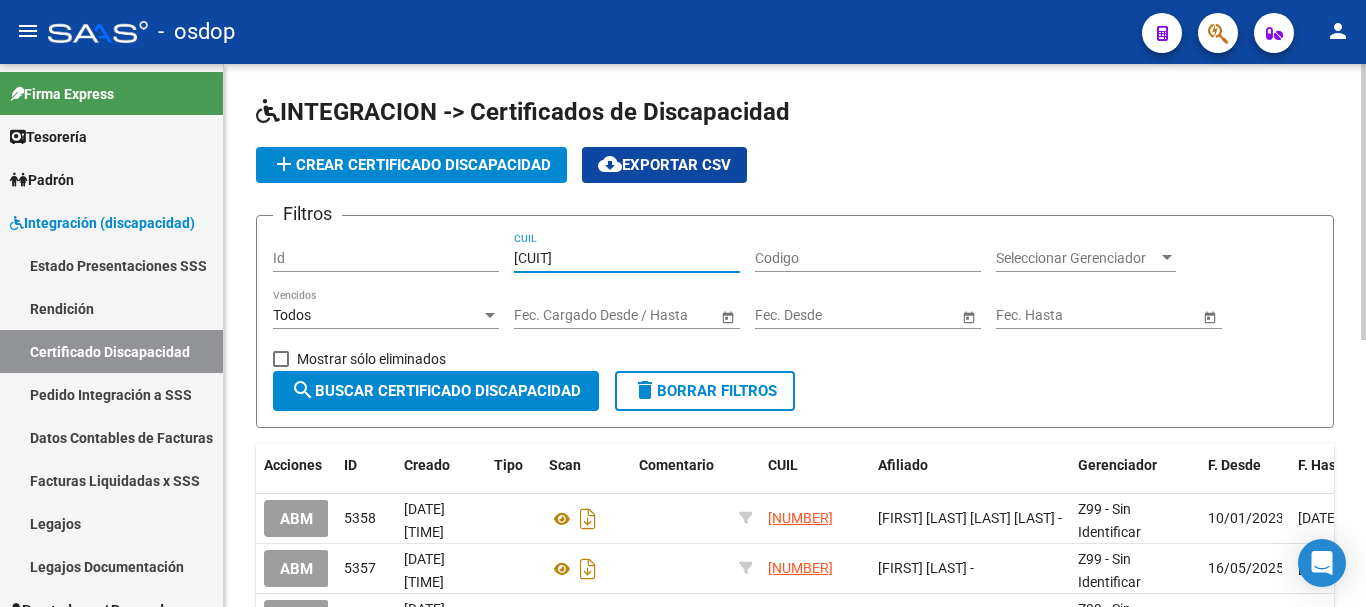 type on "[CUIT]" 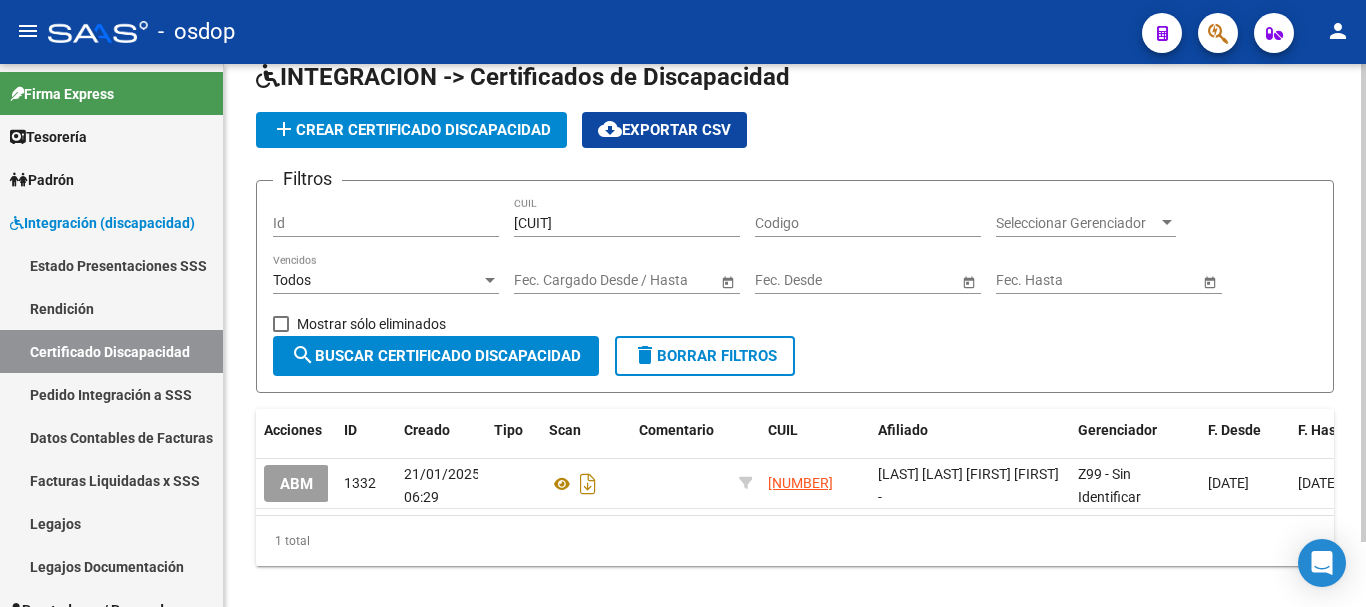 scroll, scrollTop: 74, scrollLeft: 0, axis: vertical 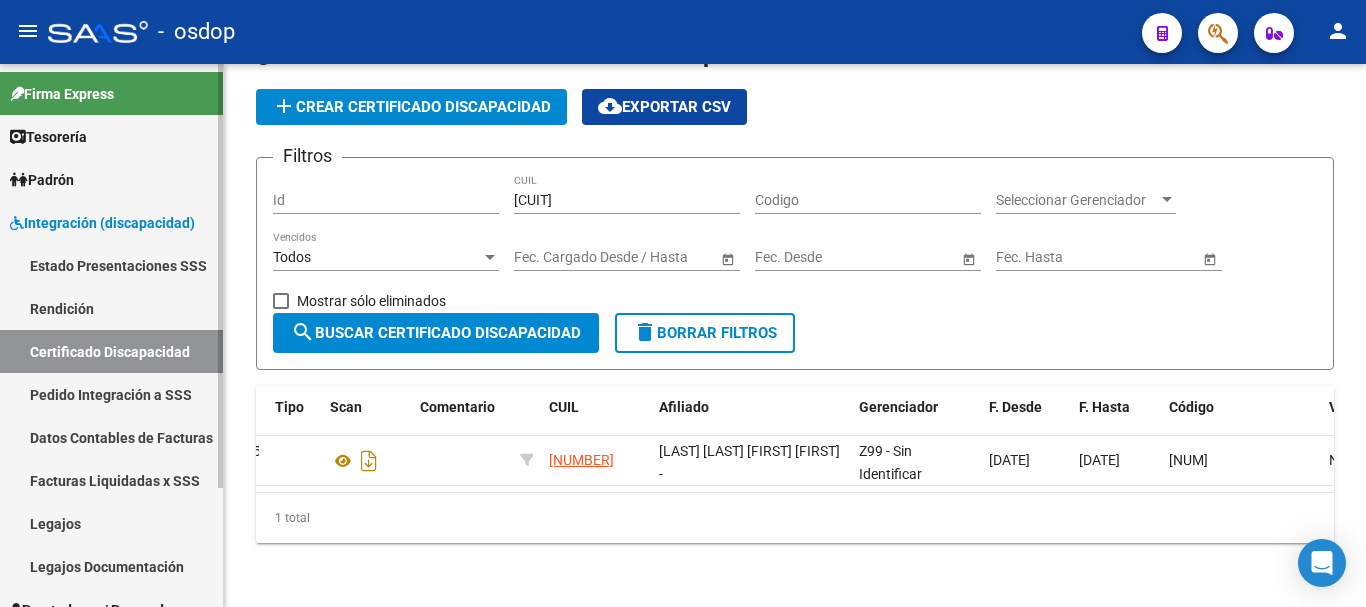 click on "Pedido Integración a SSS" at bounding box center [111, 394] 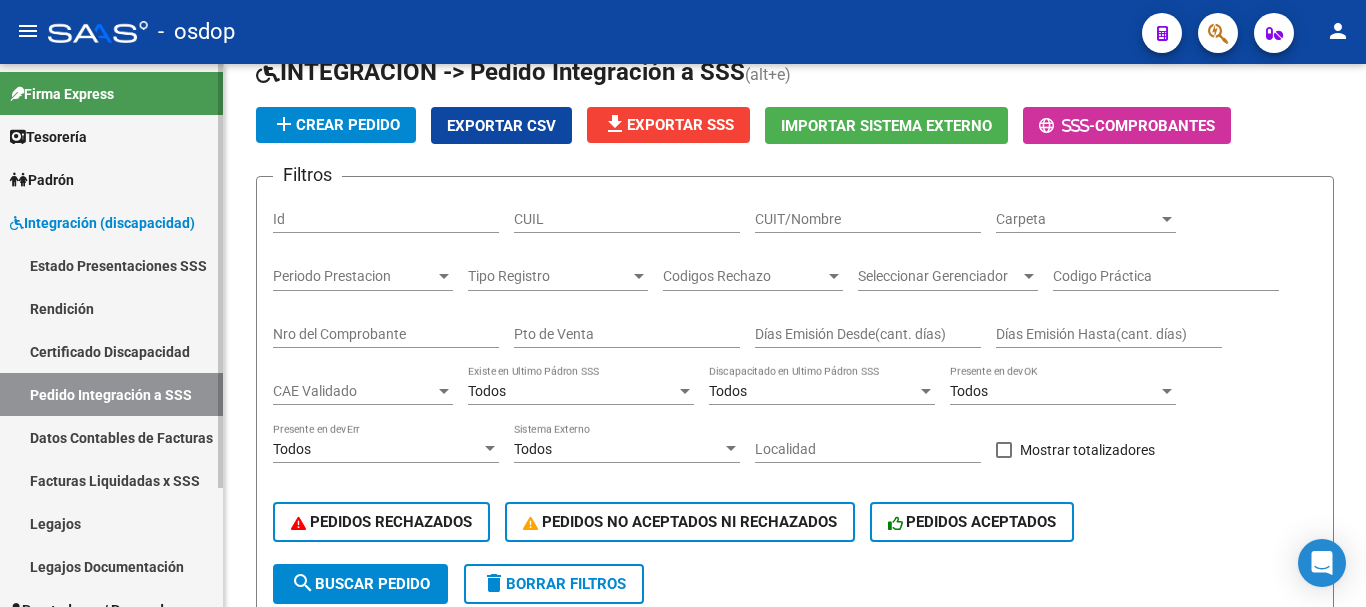 scroll, scrollTop: 0, scrollLeft: 0, axis: both 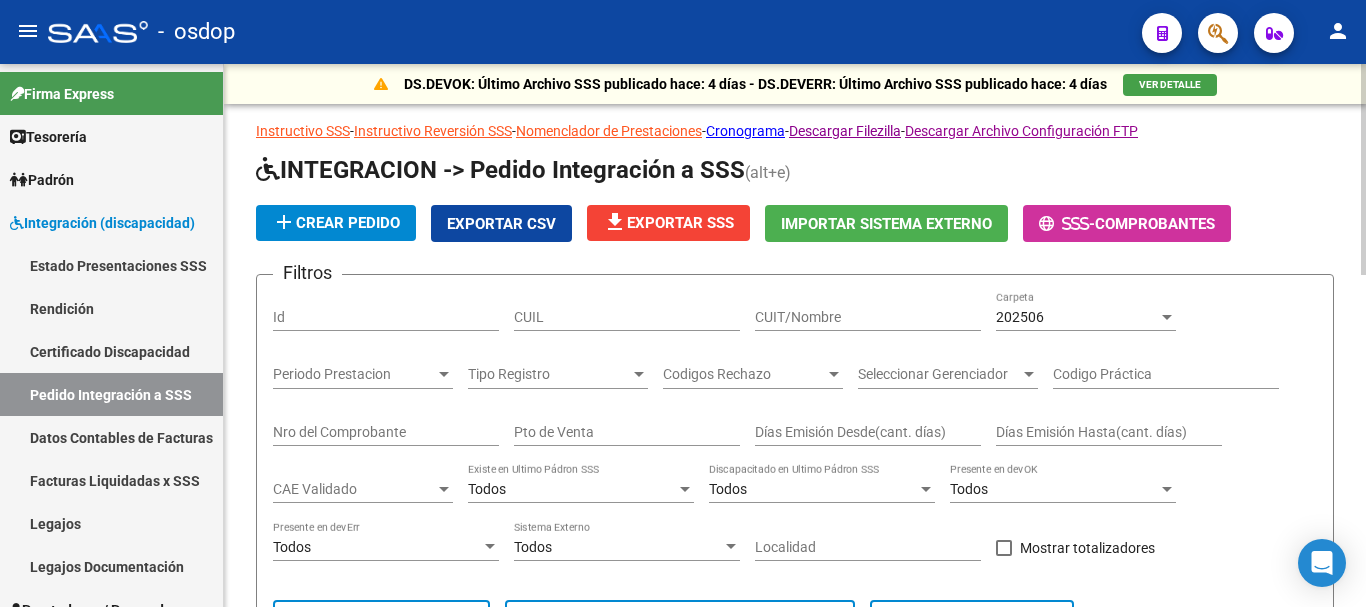 click on "CUIL" at bounding box center (627, 317) 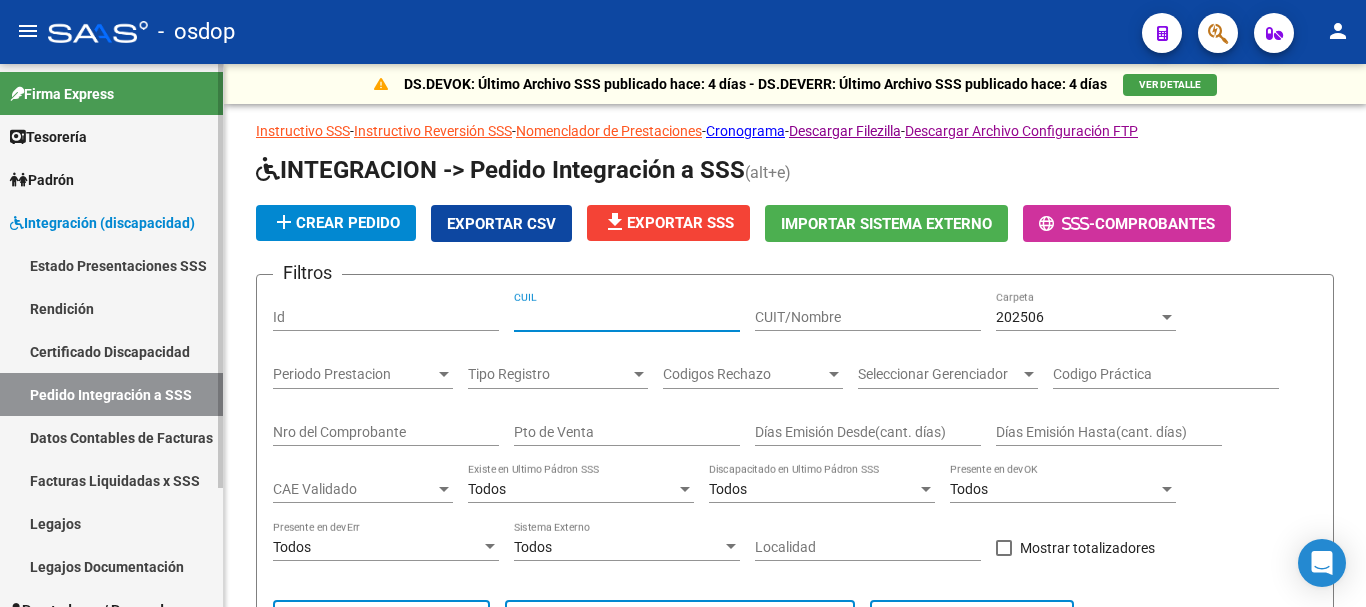 click on "Legajos" at bounding box center (111, 523) 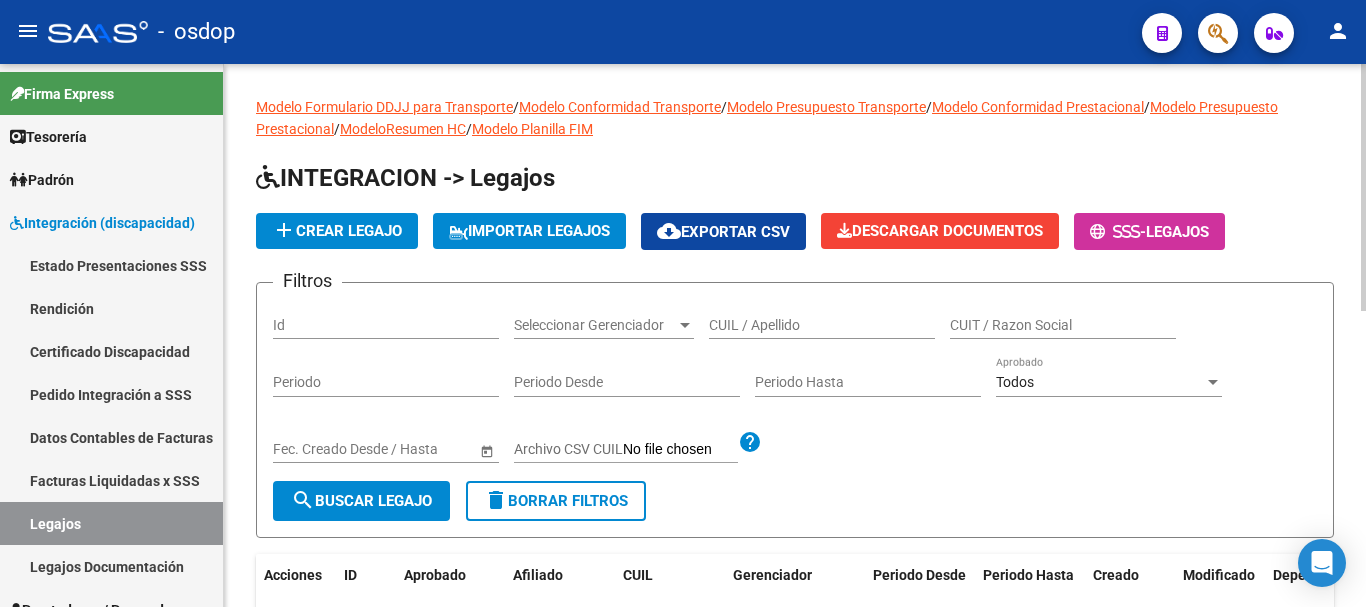 click on "Seleccionar Gerenciador" at bounding box center [595, 325] 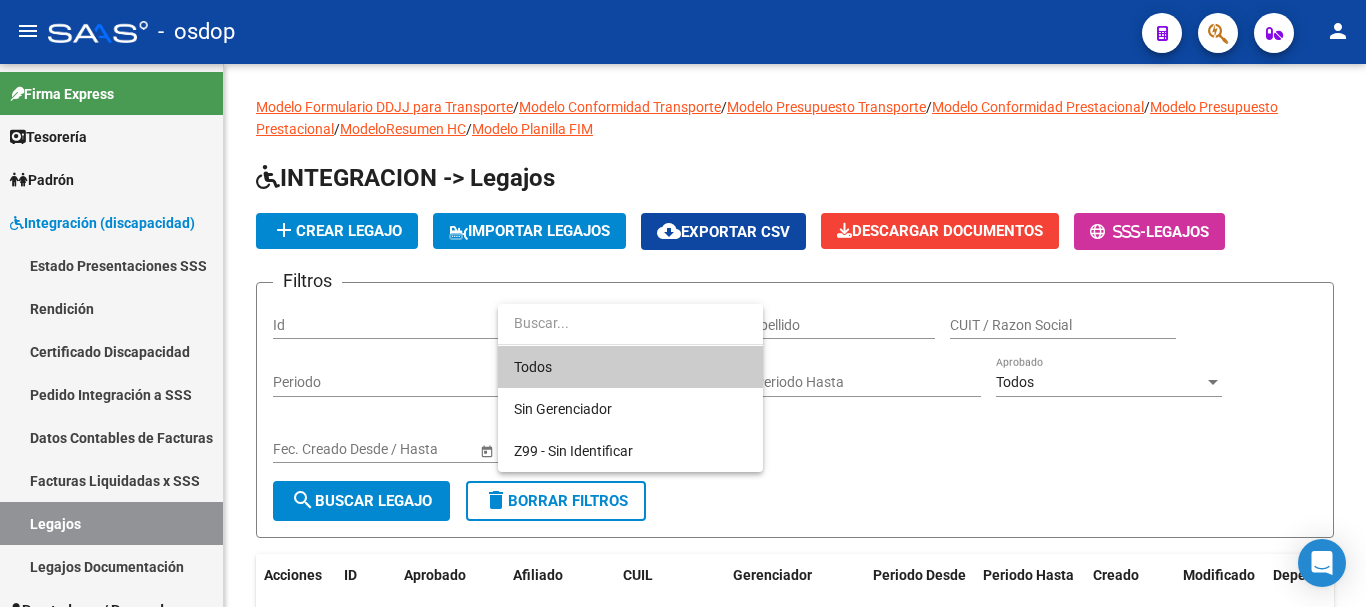 click at bounding box center (683, 303) 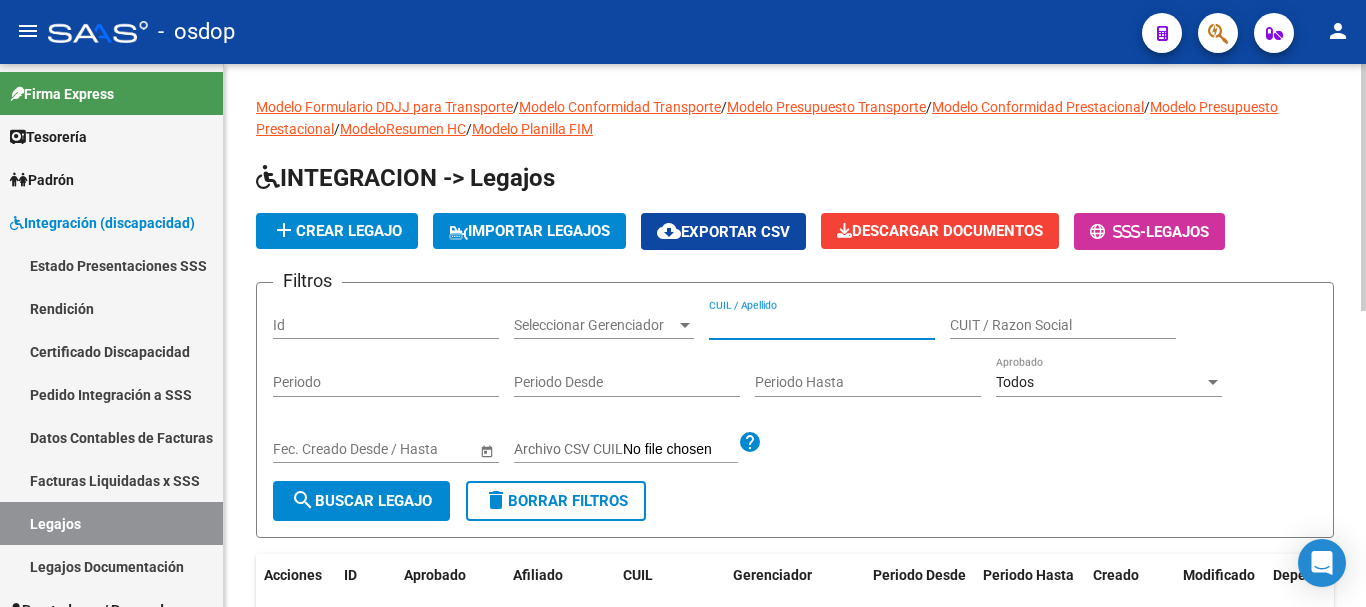 click on "CUIL / Apellido" at bounding box center (822, 325) 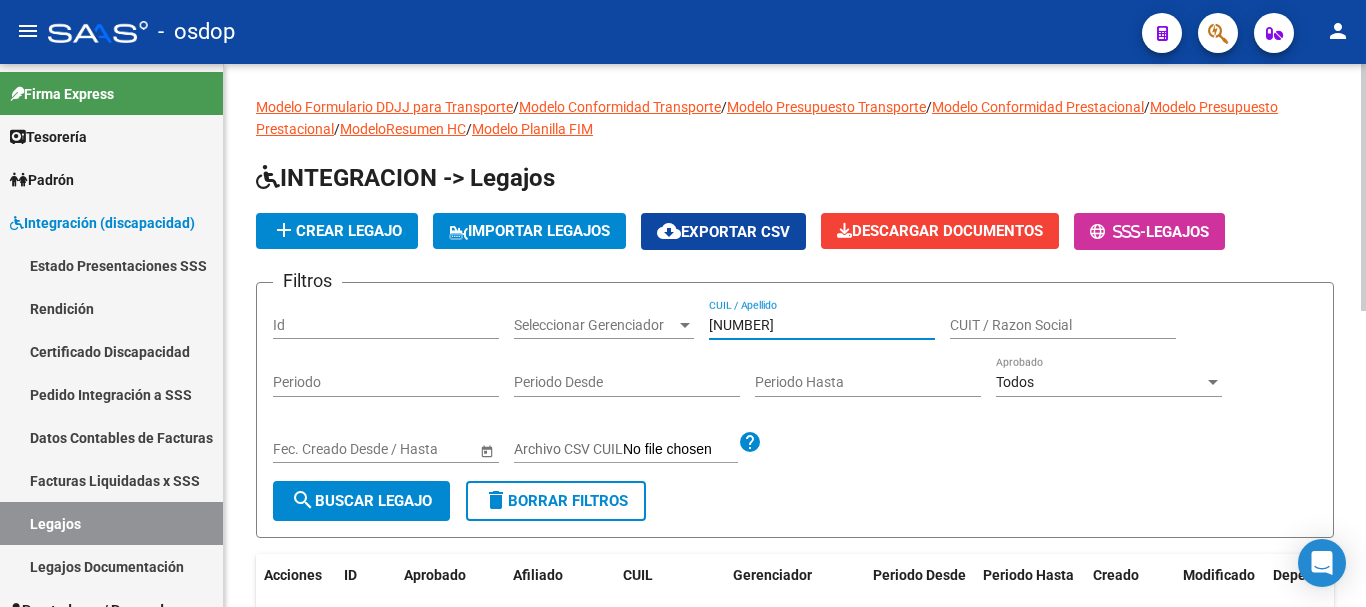 type on "27582344359" 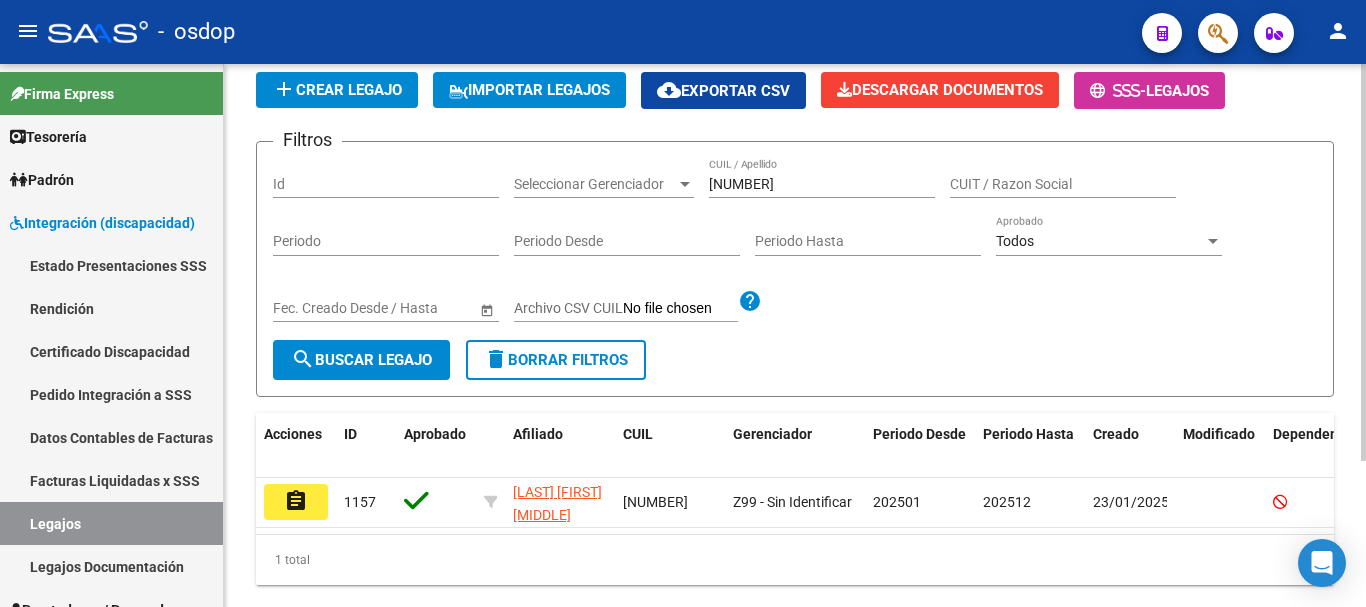 scroll, scrollTop: 200, scrollLeft: 0, axis: vertical 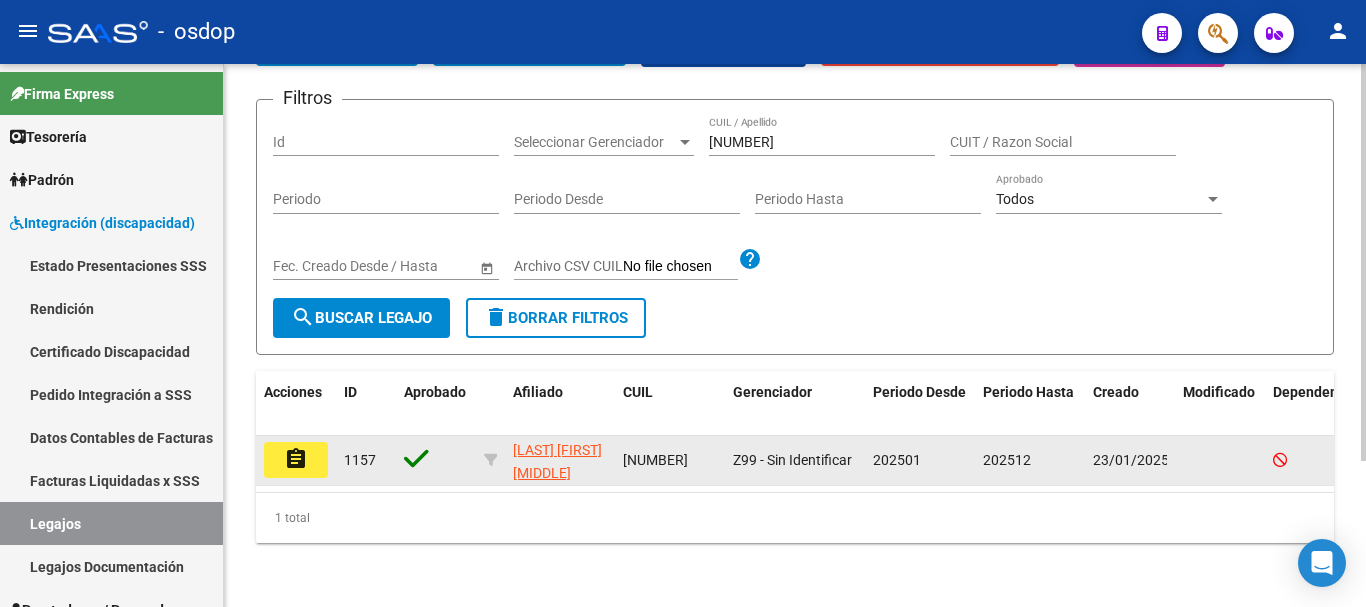 click on "assignment" 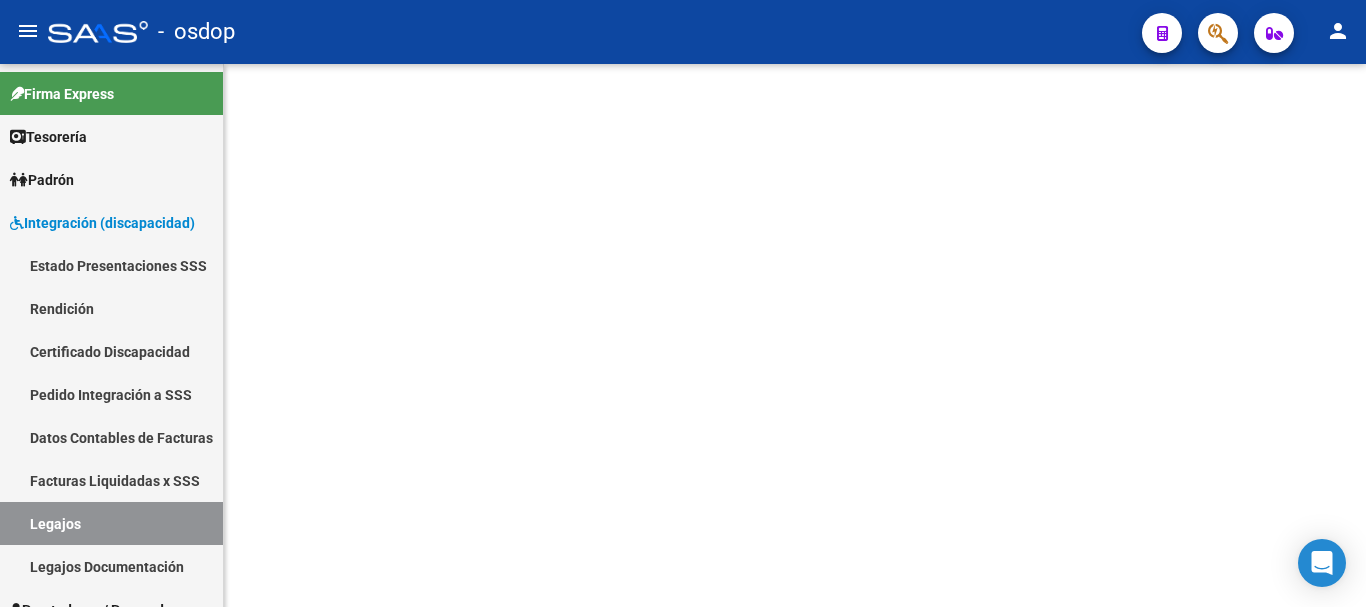 scroll, scrollTop: 0, scrollLeft: 0, axis: both 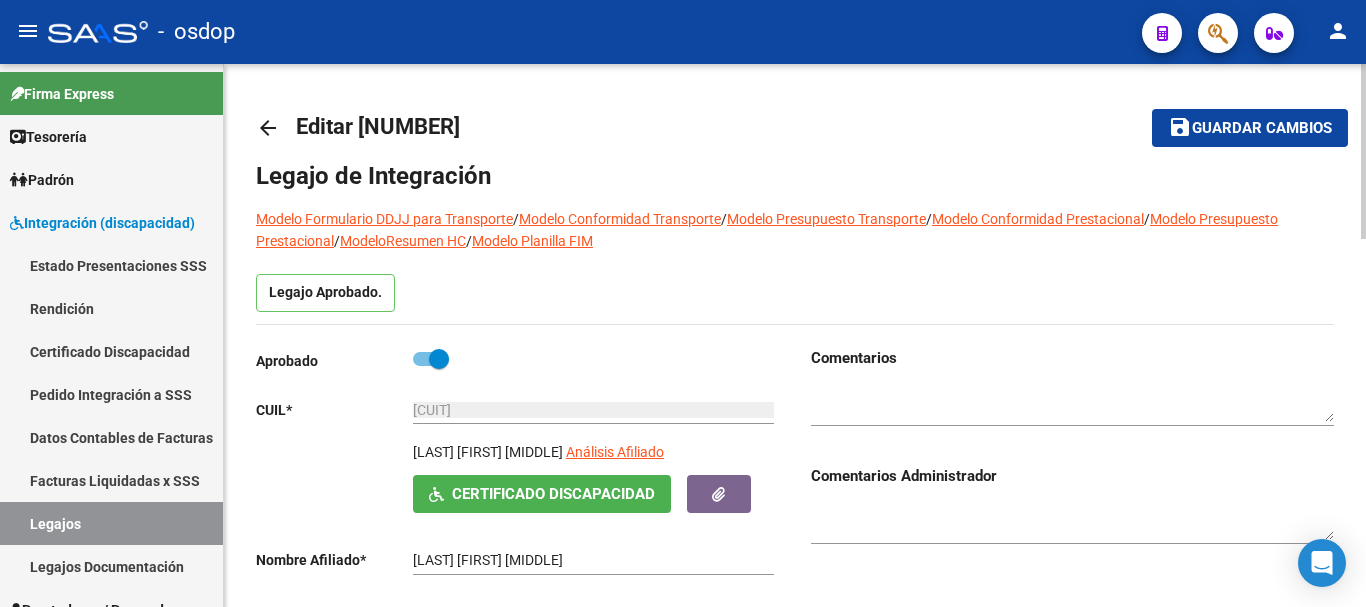 type on "TRAICO EMILIA NAHIARA DEL VALLE" 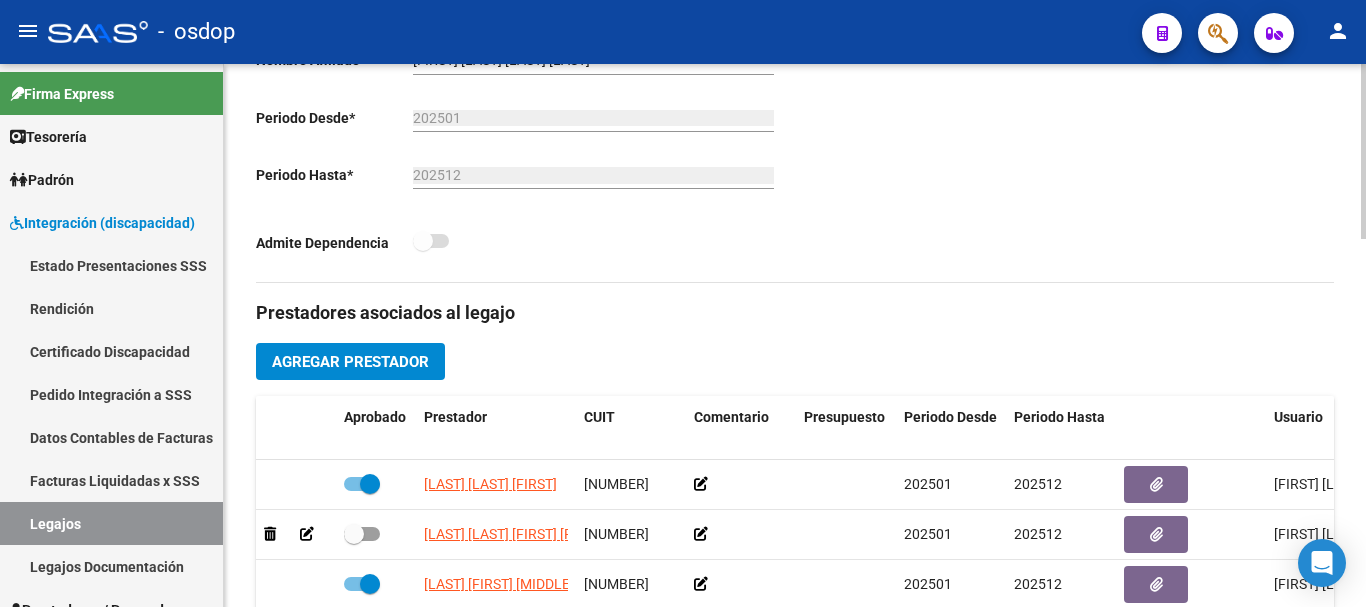 scroll, scrollTop: 600, scrollLeft: 0, axis: vertical 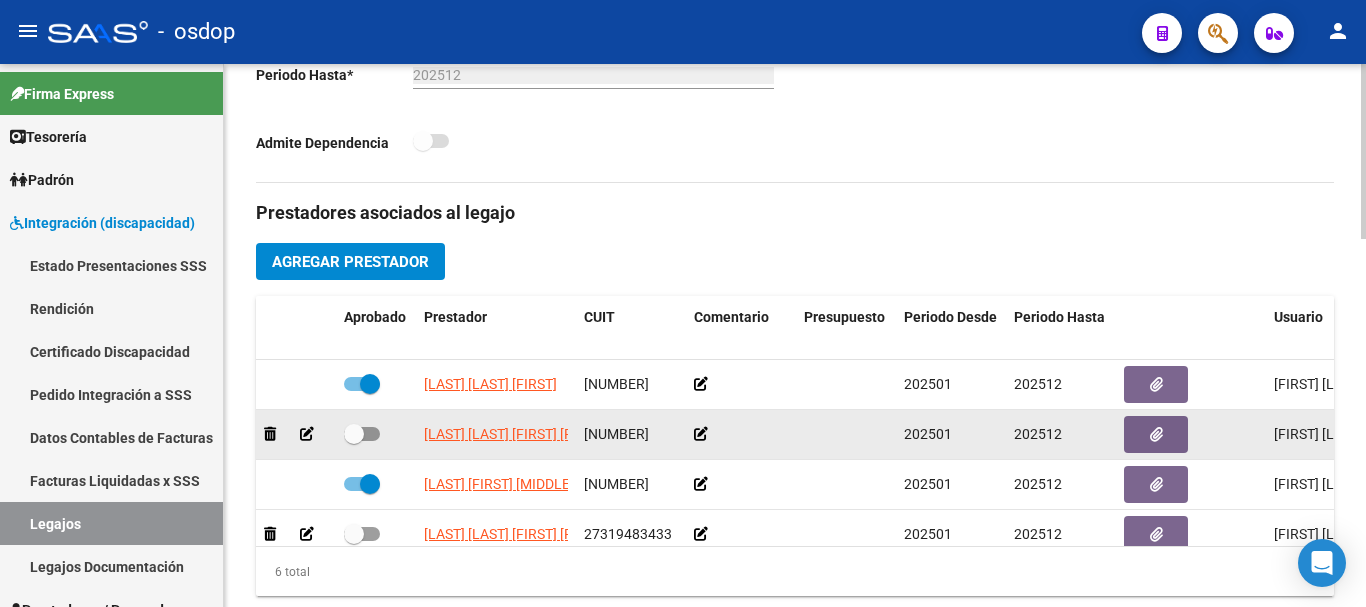 click 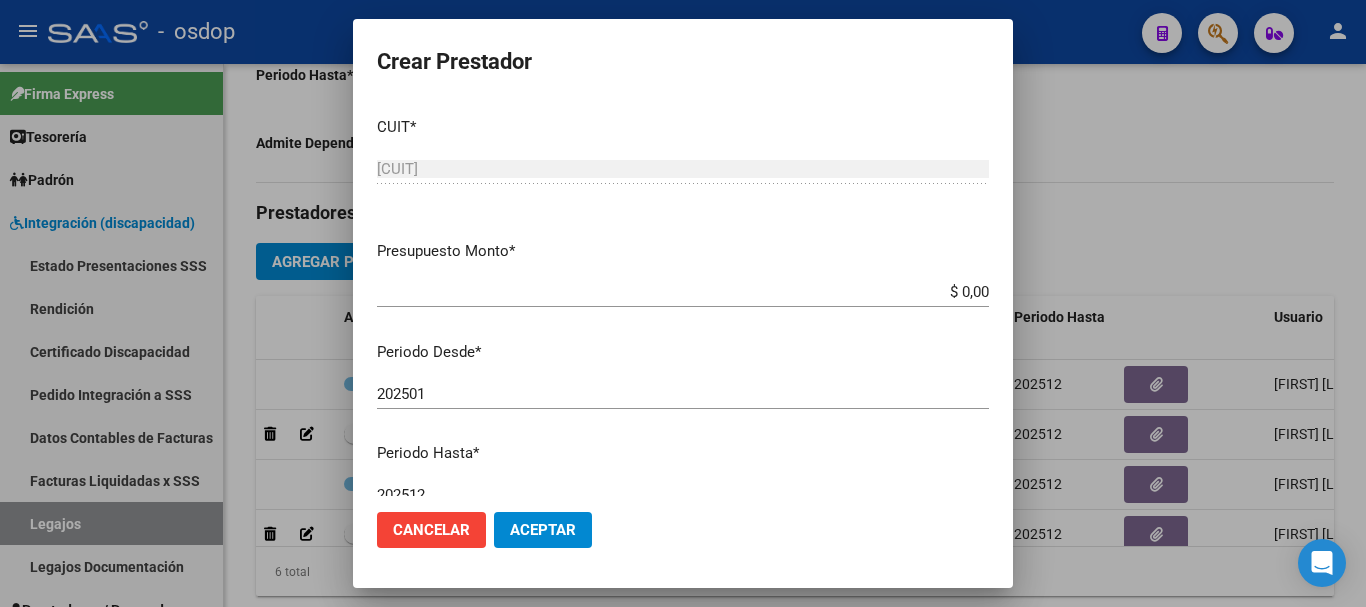 click on "$ 0,00" at bounding box center [683, 292] 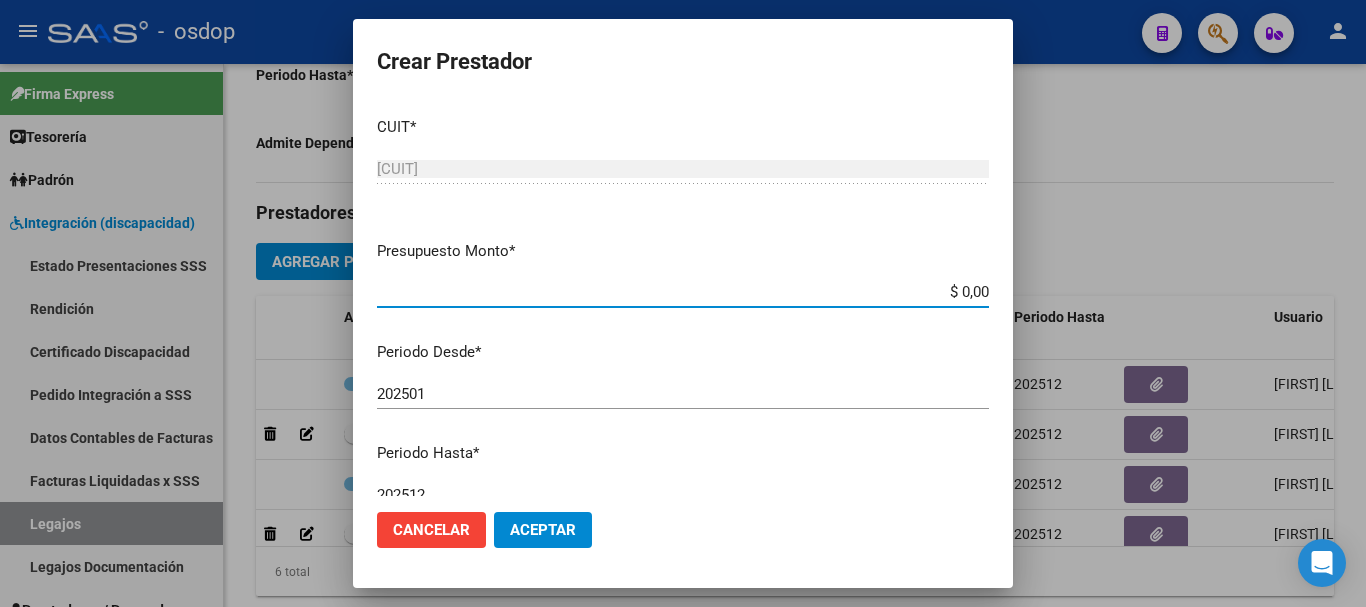 click on "$ 0,00" at bounding box center (683, 292) 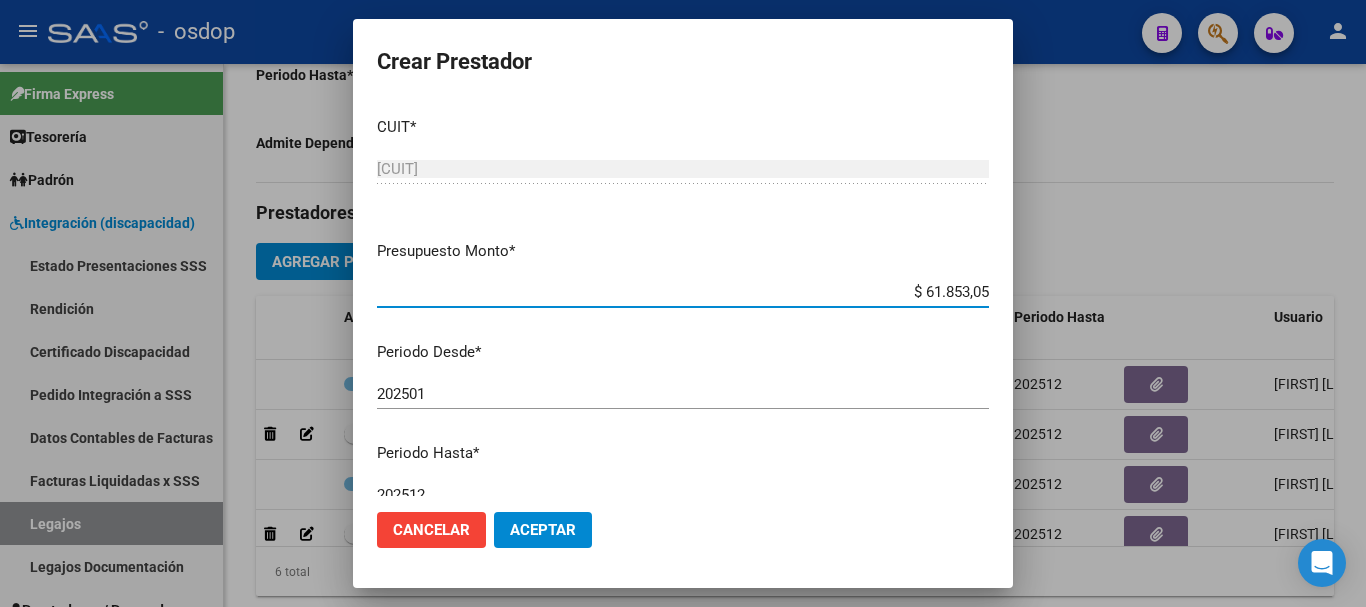 type on "$ 61.853,05" 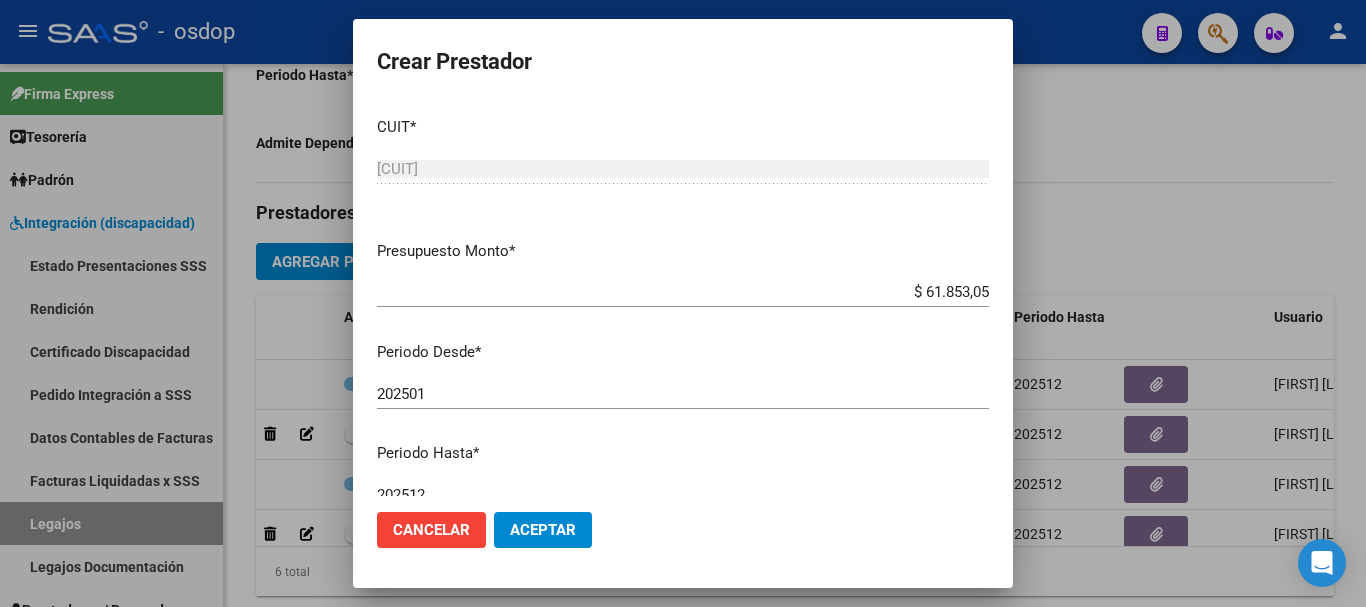 click on "CUIT  *   27-17699019-3 Ingresar CUIT  ARCA Padrón    Presupuesto Monto  *   $ 61.853,05 Ingresar el monto  Periodo Desde  *   202501 Ingresar el periodo  Periodo Hasta  *   202512 Ingresar el periodo  Comentario    Ingresar el comentario  Admite Dependencia" at bounding box center [683, 298] 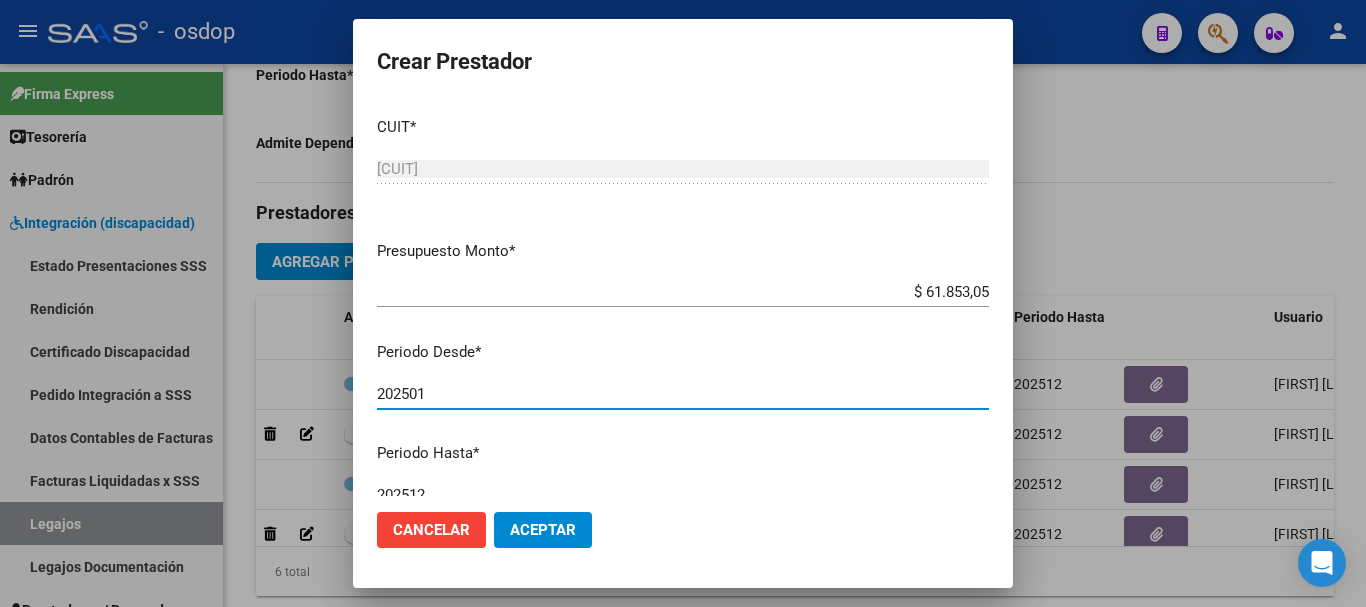 click on "202501" at bounding box center (683, 394) 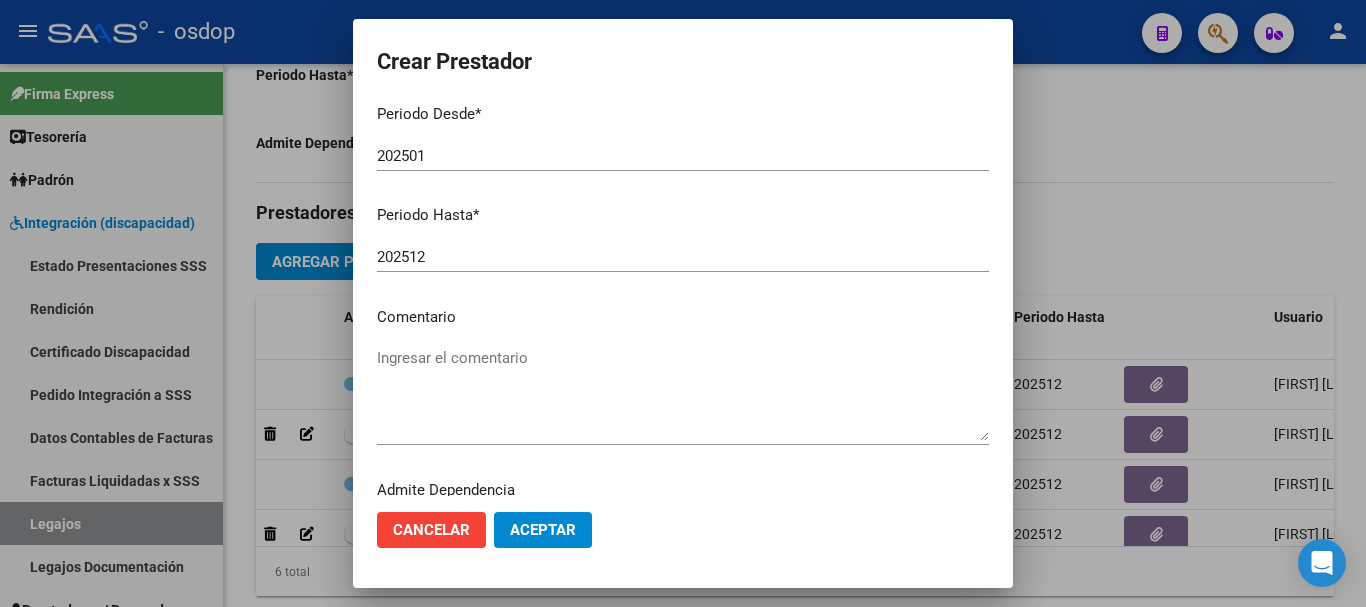 scroll, scrollTop: 290, scrollLeft: 0, axis: vertical 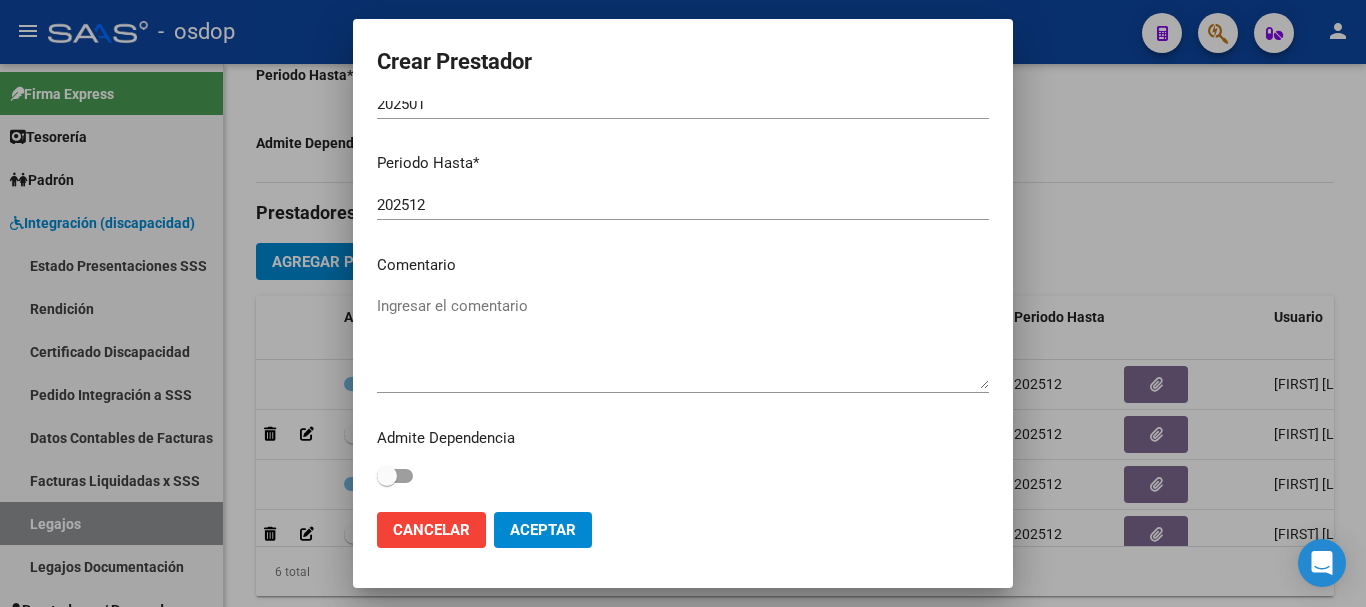 click on "Ingresar el comentario" at bounding box center [683, 342] 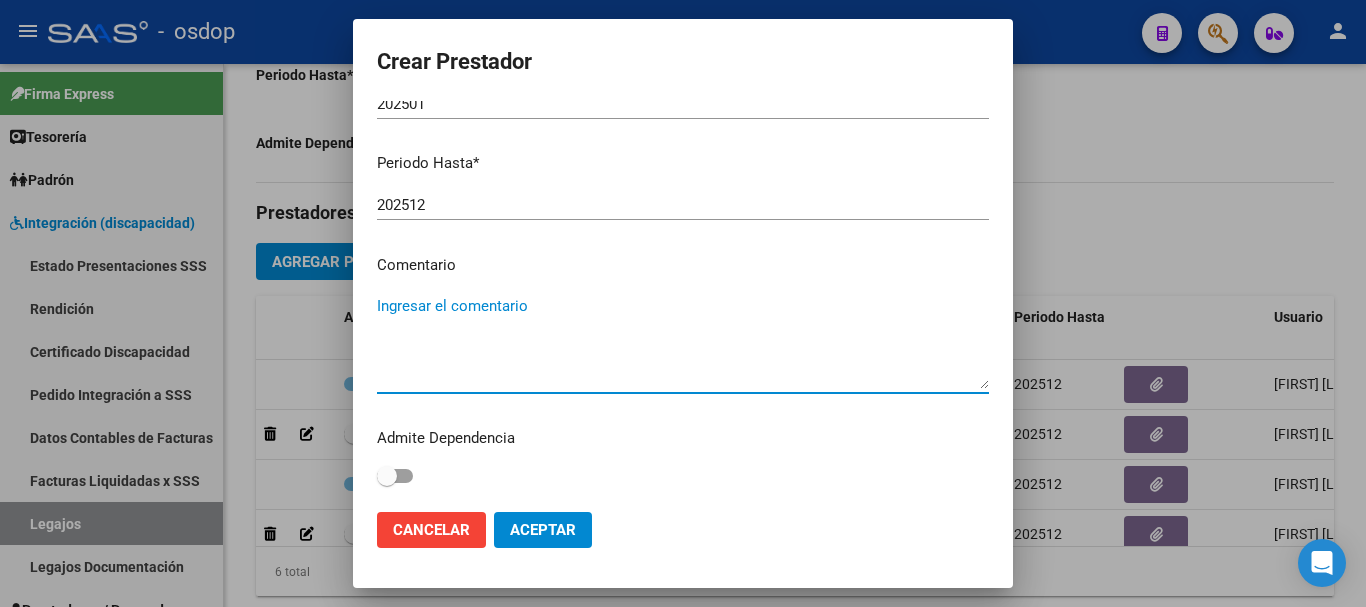 paste on "330101 - PSICOTERAPIAS INDIVIDUALES NIÑOS O ADULTOS" 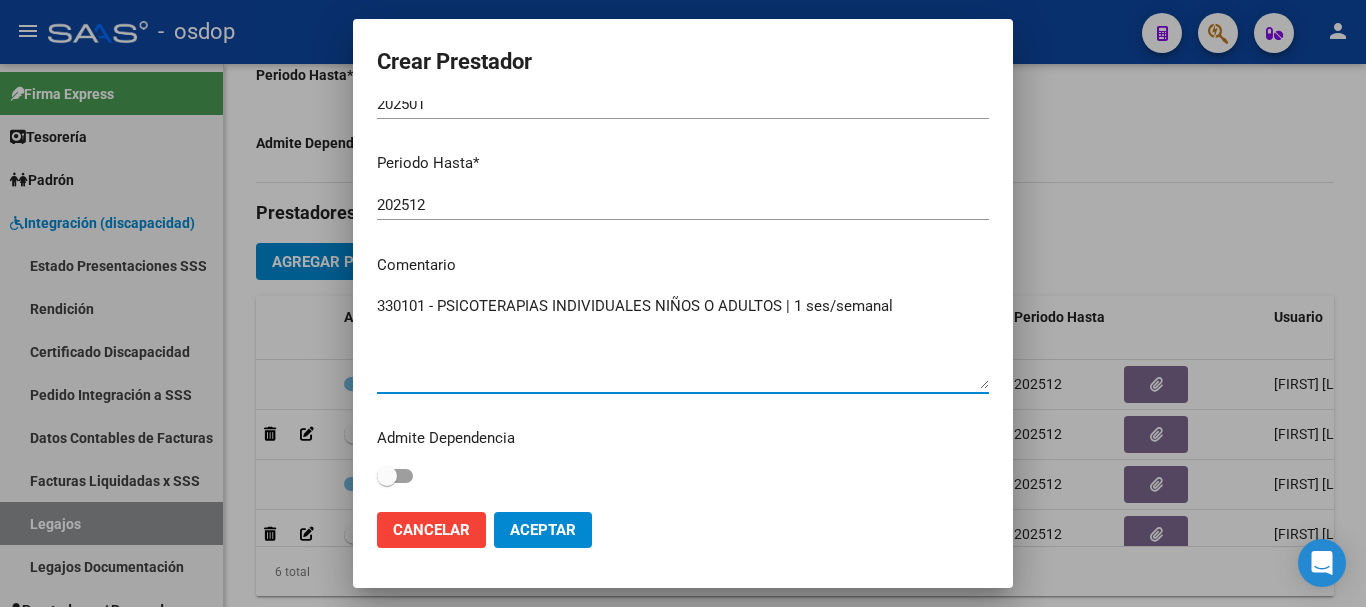 type on "330101 - PSICOTERAPIAS INDIVIDUALES NIÑOS O ADULTOS | 1 ses/semanal" 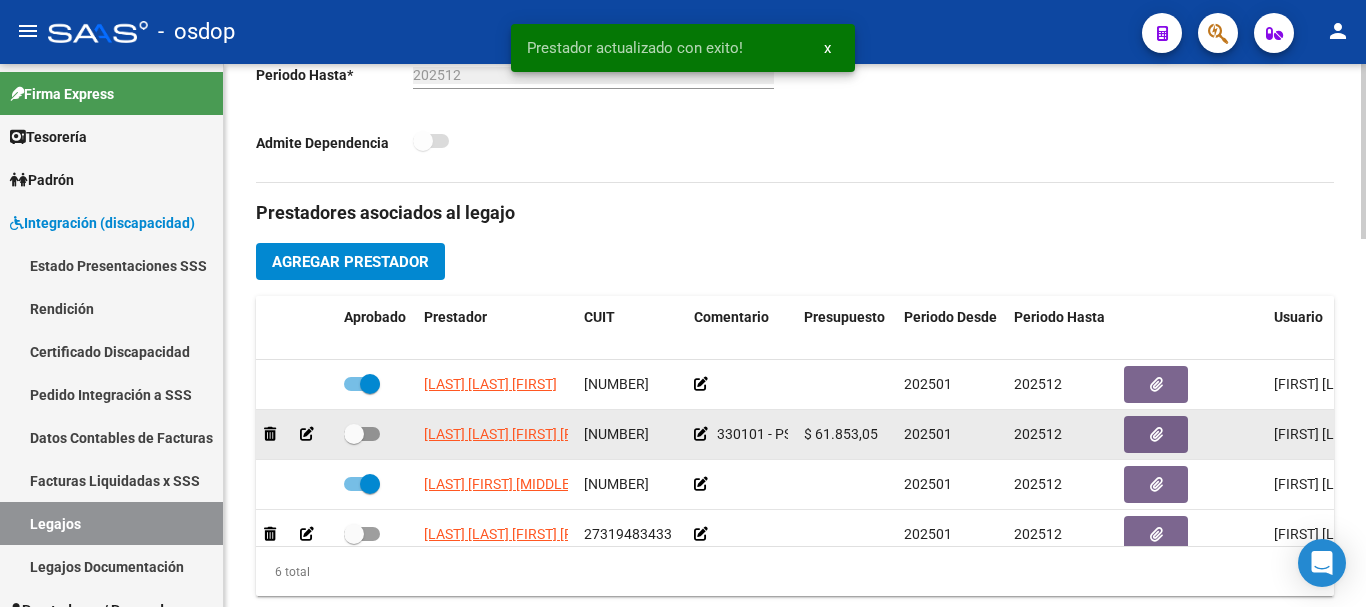 click at bounding box center [362, 434] 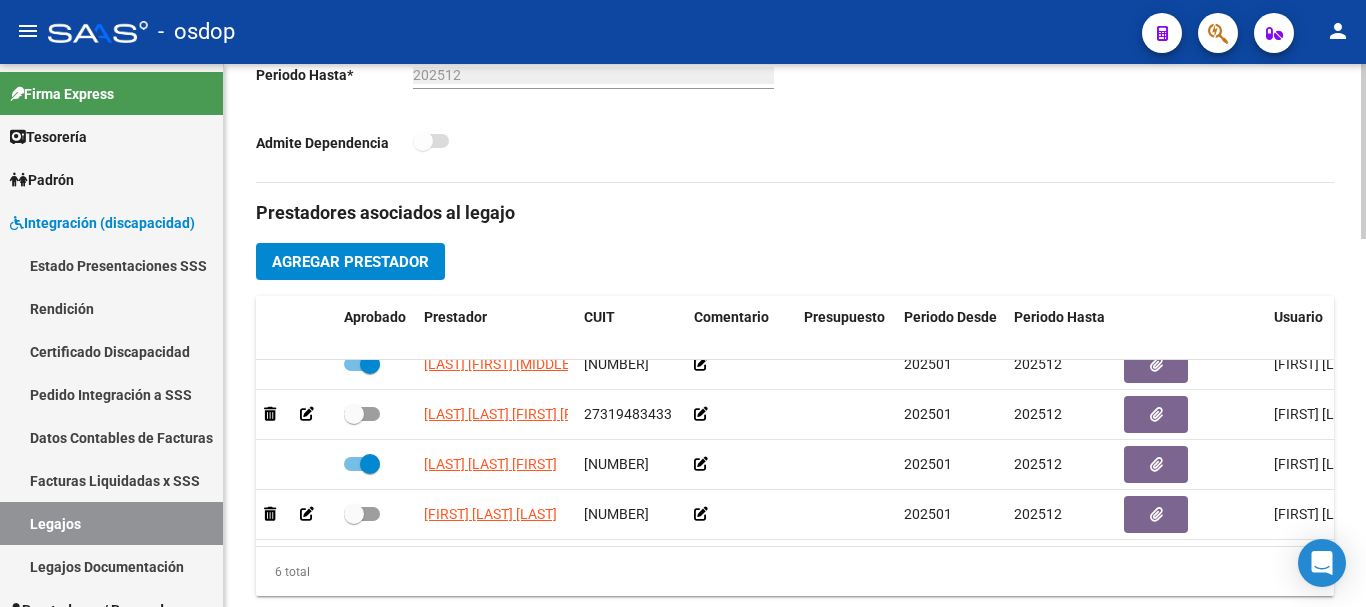 scroll, scrollTop: 136, scrollLeft: 0, axis: vertical 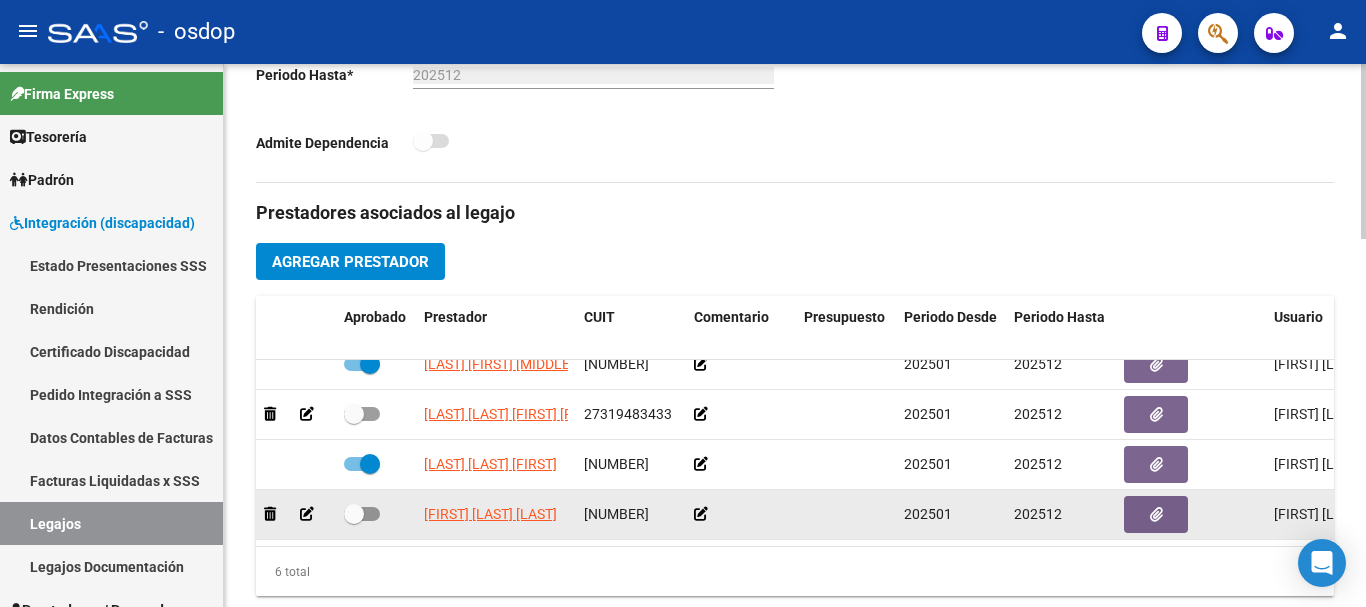 click 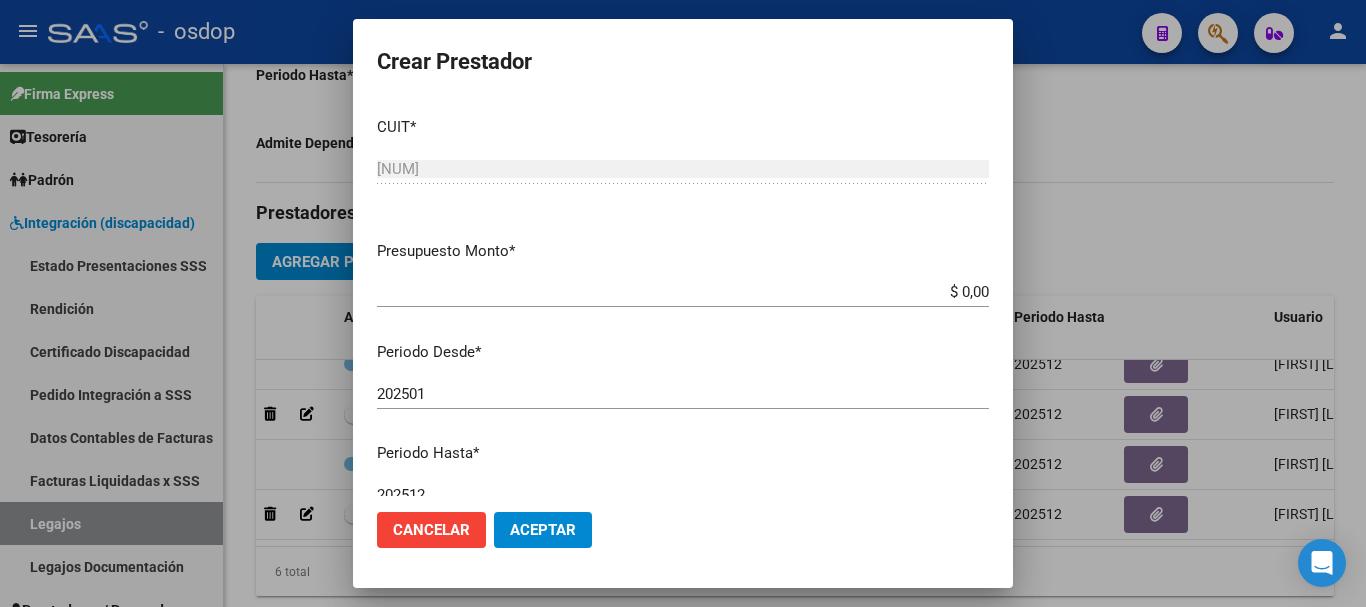 click on "$ 0,00" at bounding box center (683, 292) 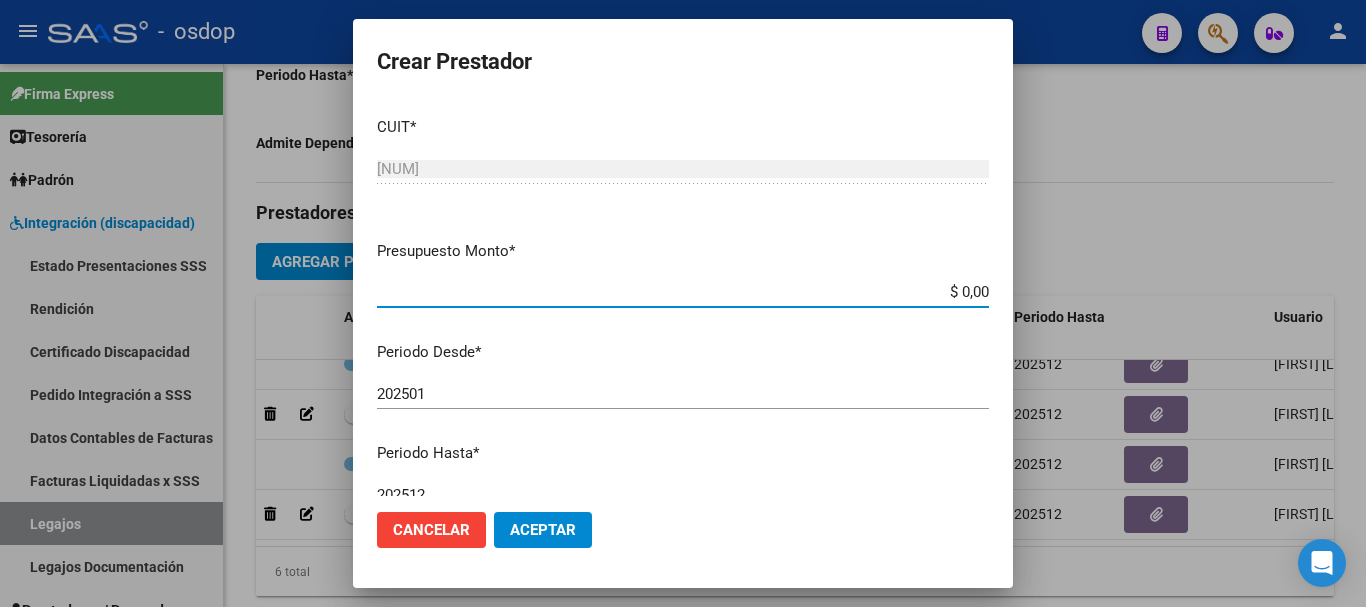 click on "$ 0,00" at bounding box center (683, 292) 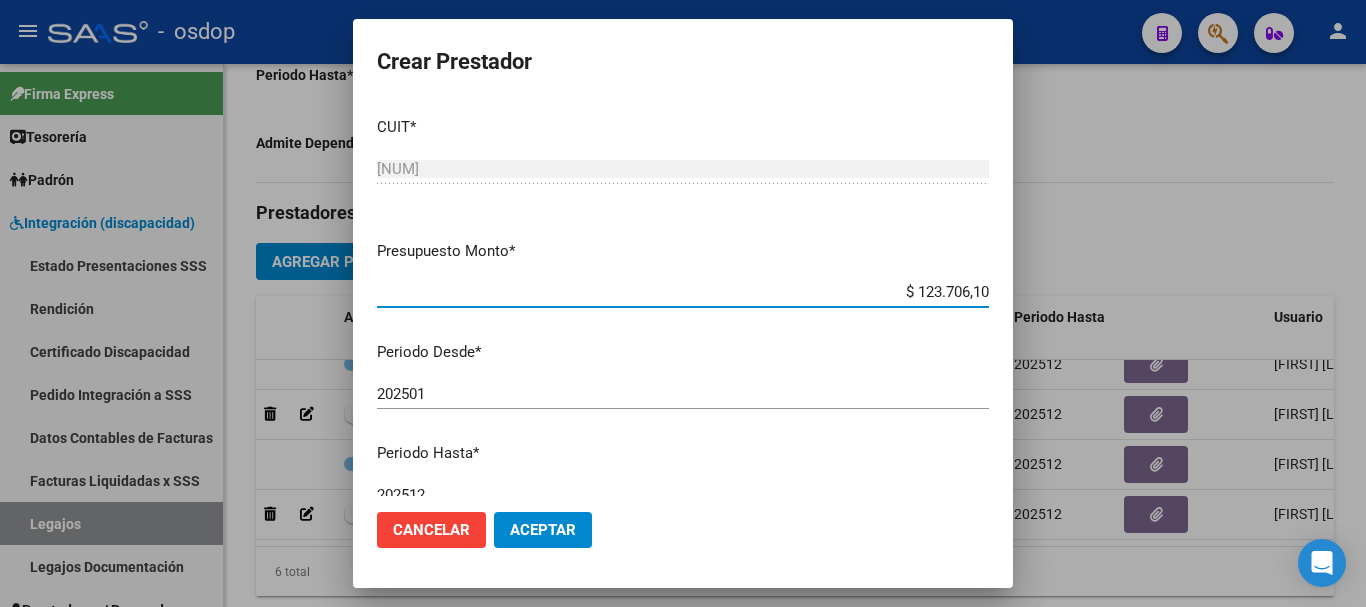 type on "$ 123.706,10" 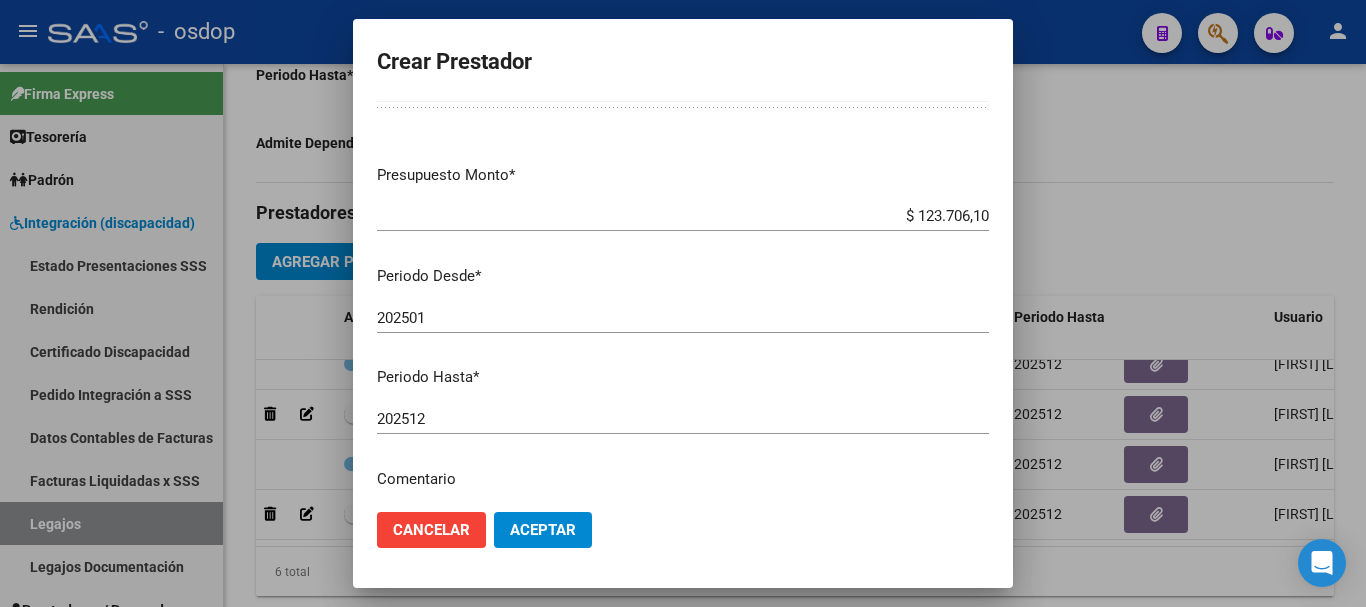 scroll, scrollTop: 200, scrollLeft: 0, axis: vertical 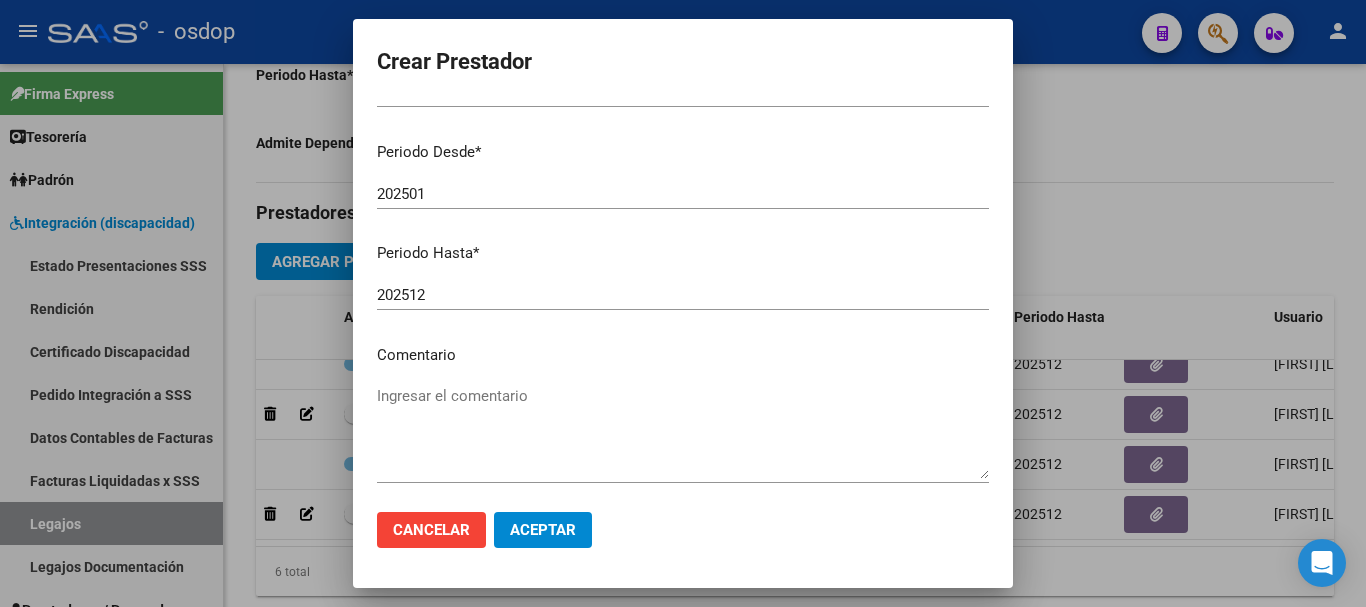 click on "Ingresar el comentario" at bounding box center (683, 432) 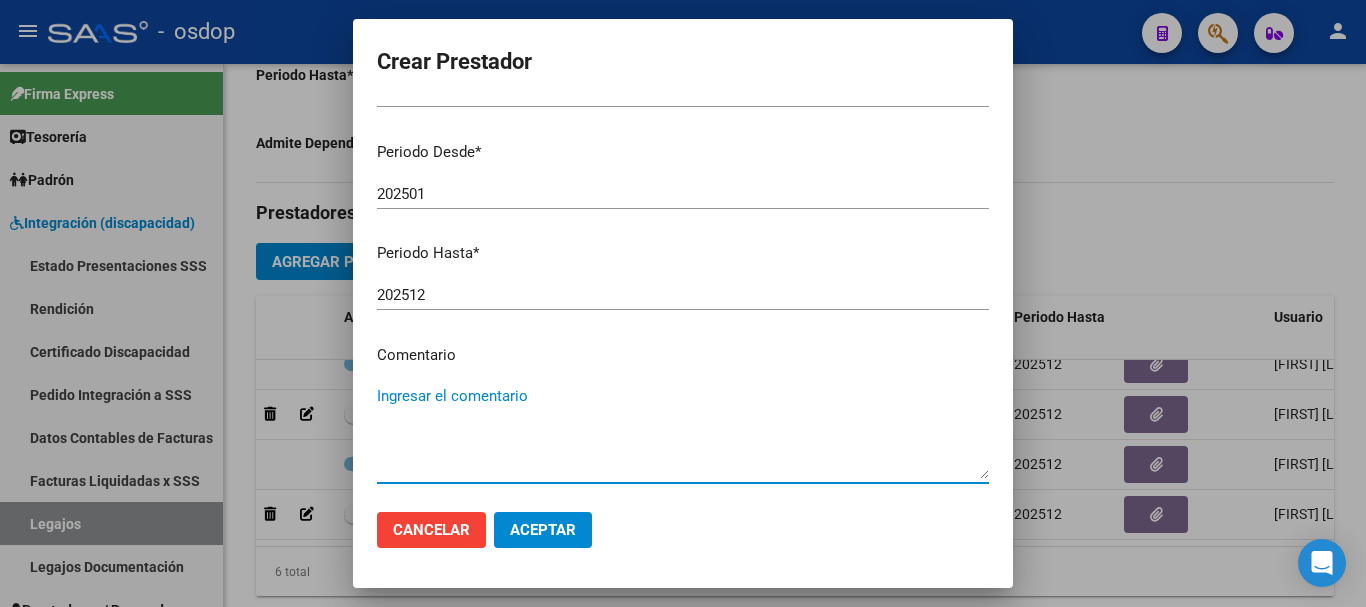 paste on "775008 - PSICOMOTRICIDAD" 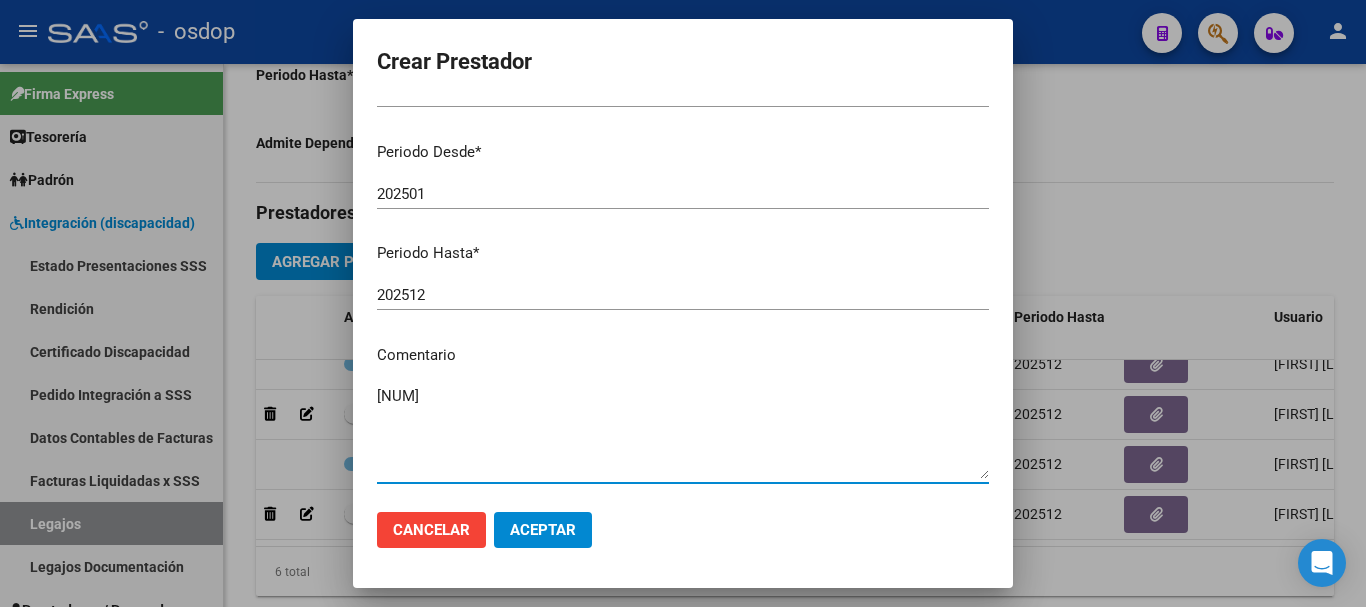 type on "[NUMBER] - PSICOMOTRICIDAD | 2 ses/semanales" 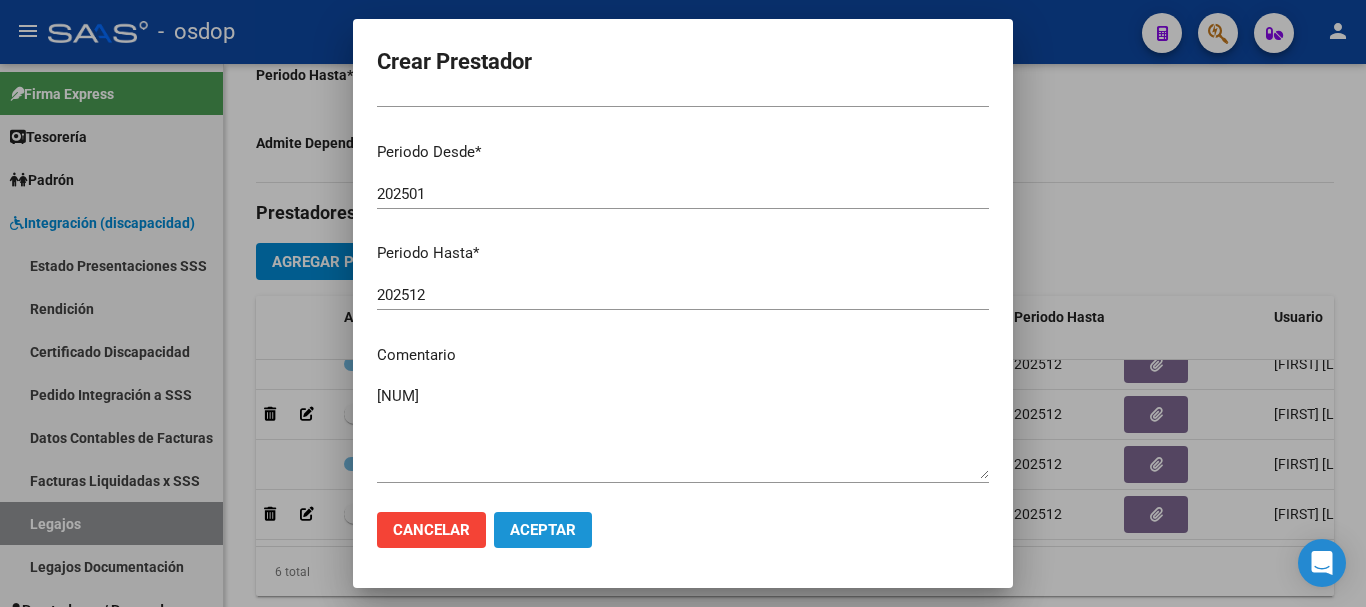 click on "Aceptar" 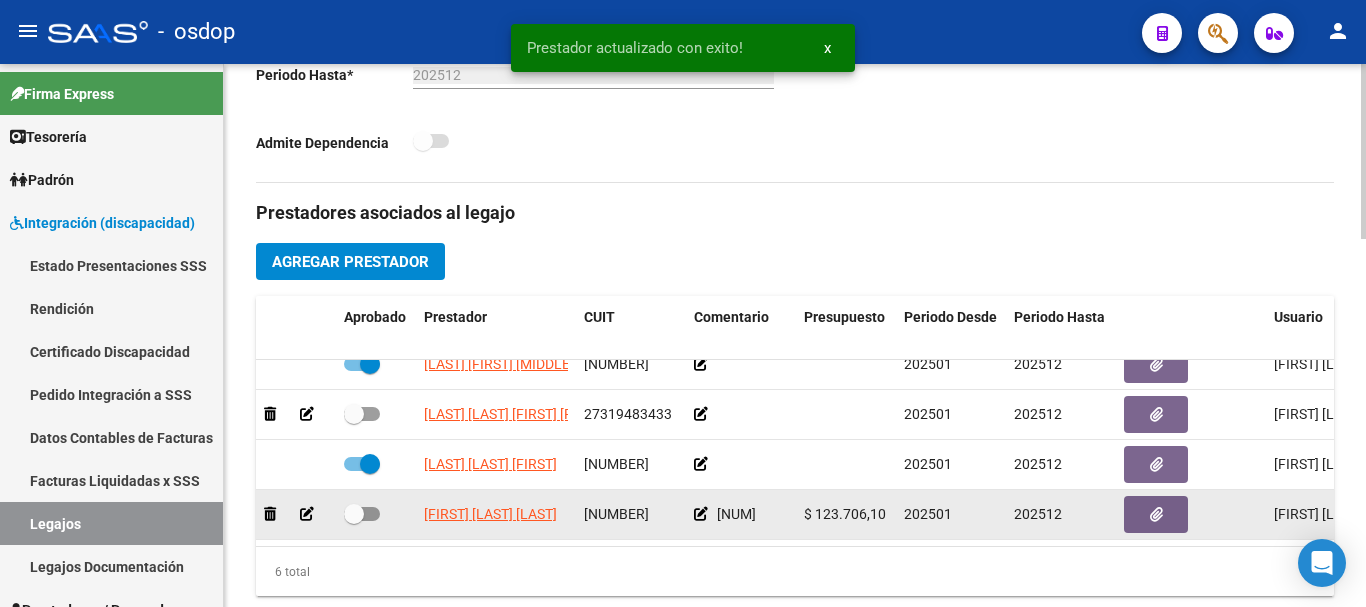 click at bounding box center [354, 514] 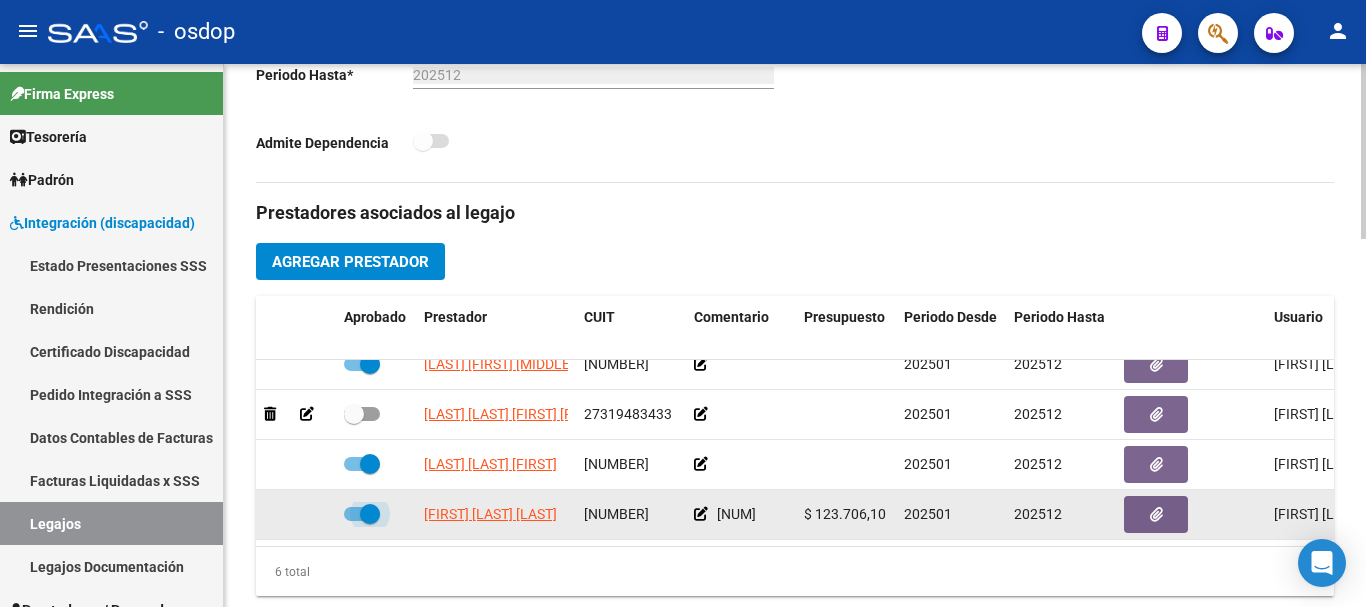 click at bounding box center [362, 514] 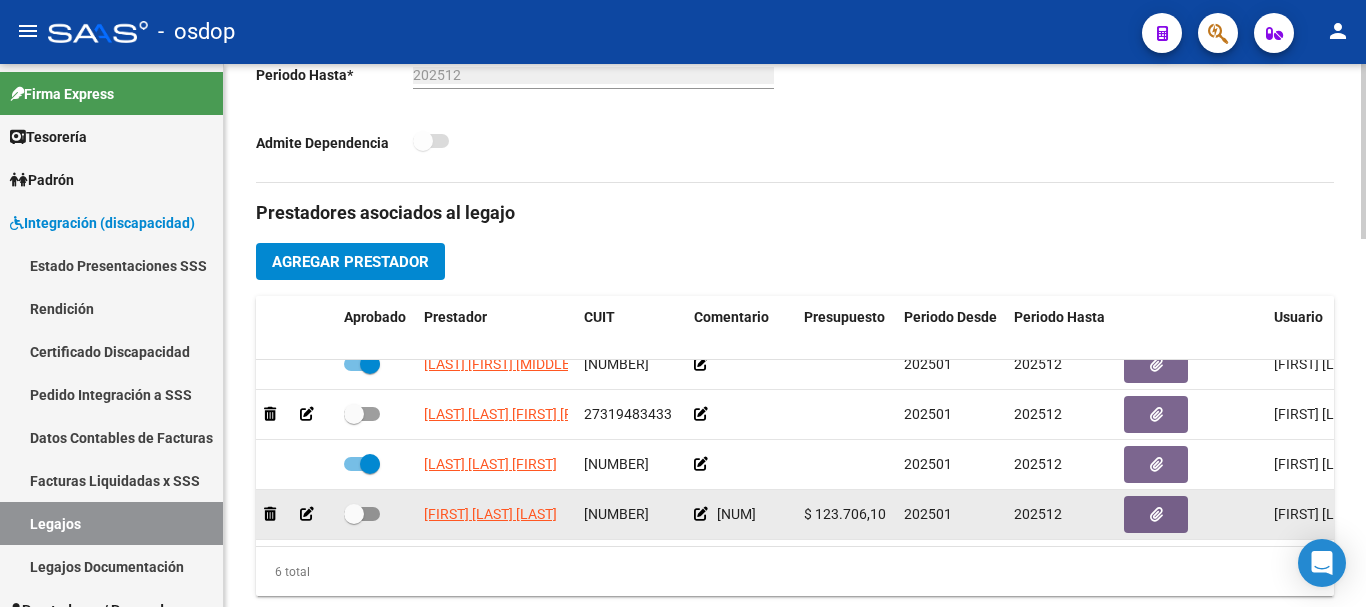 click 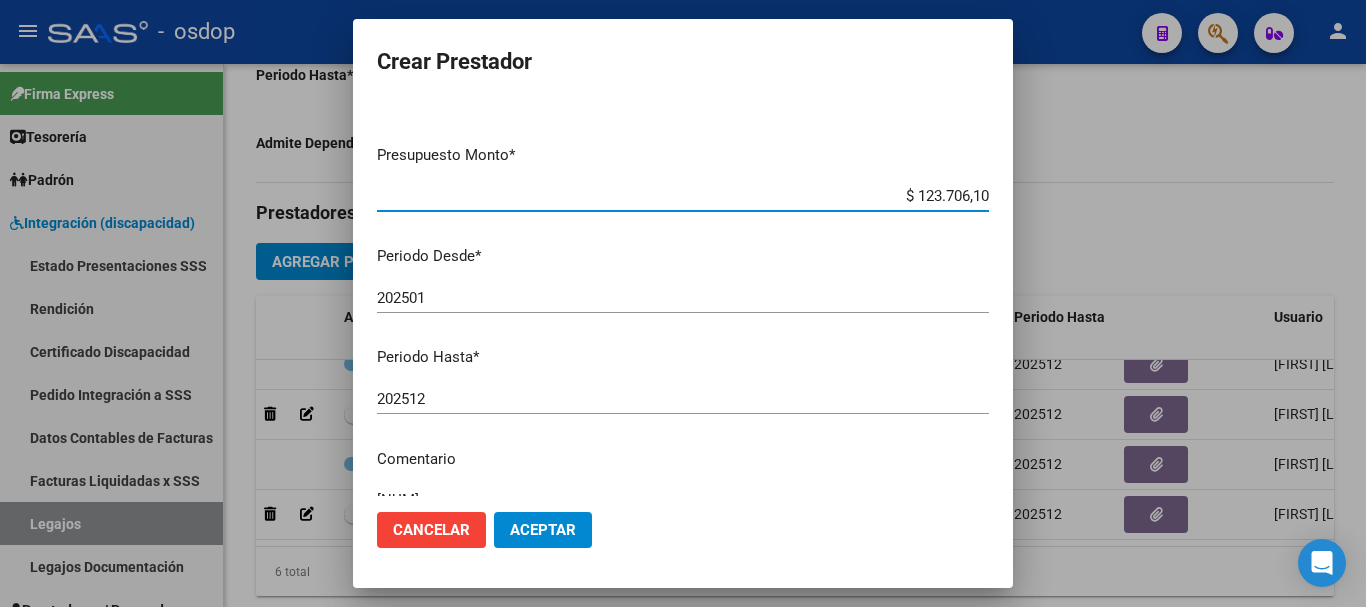 scroll, scrollTop: 100, scrollLeft: 0, axis: vertical 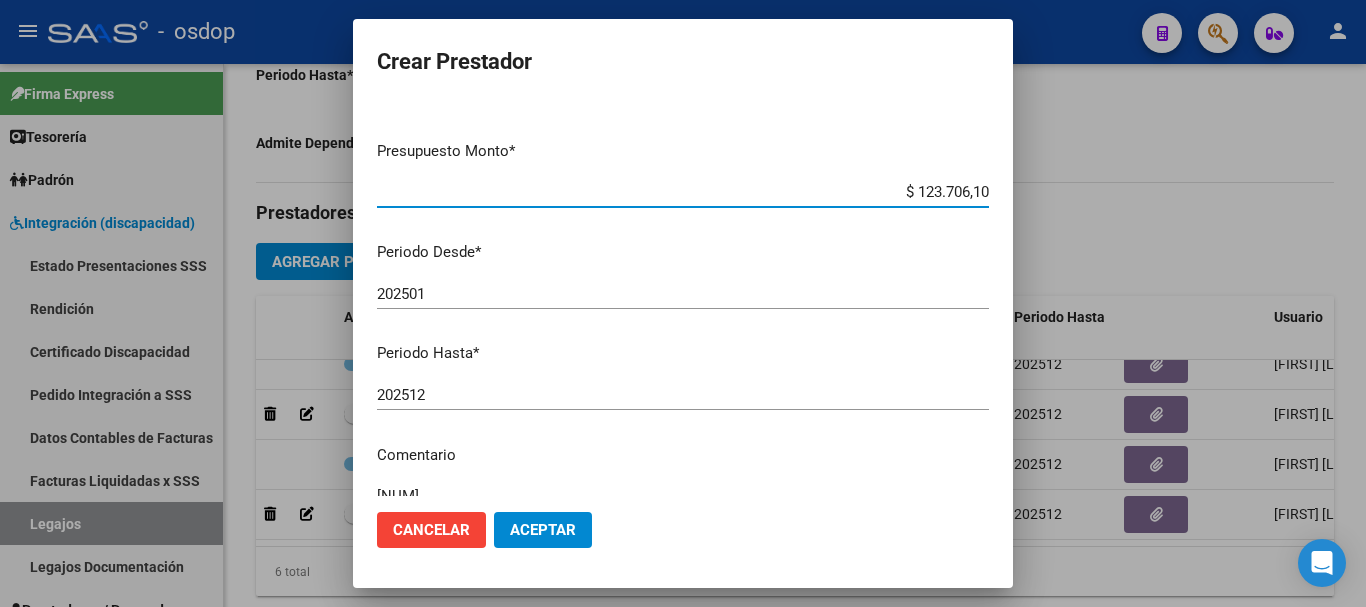 click on "202512" at bounding box center (683, 395) 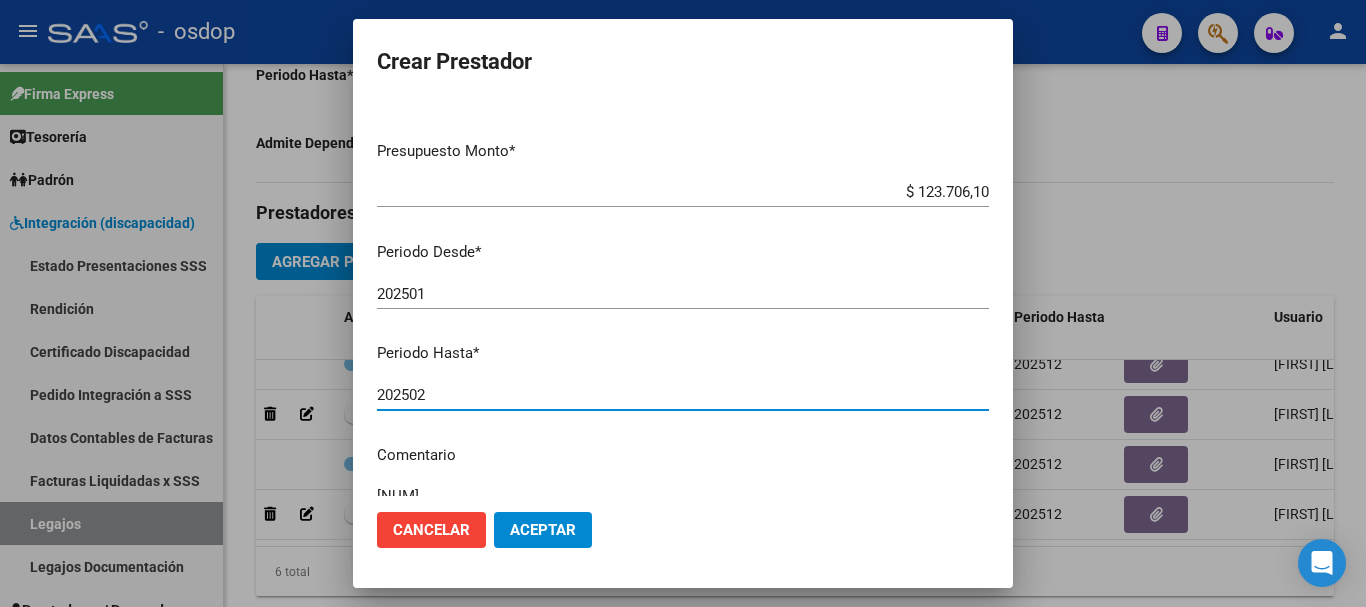 type on "202502" 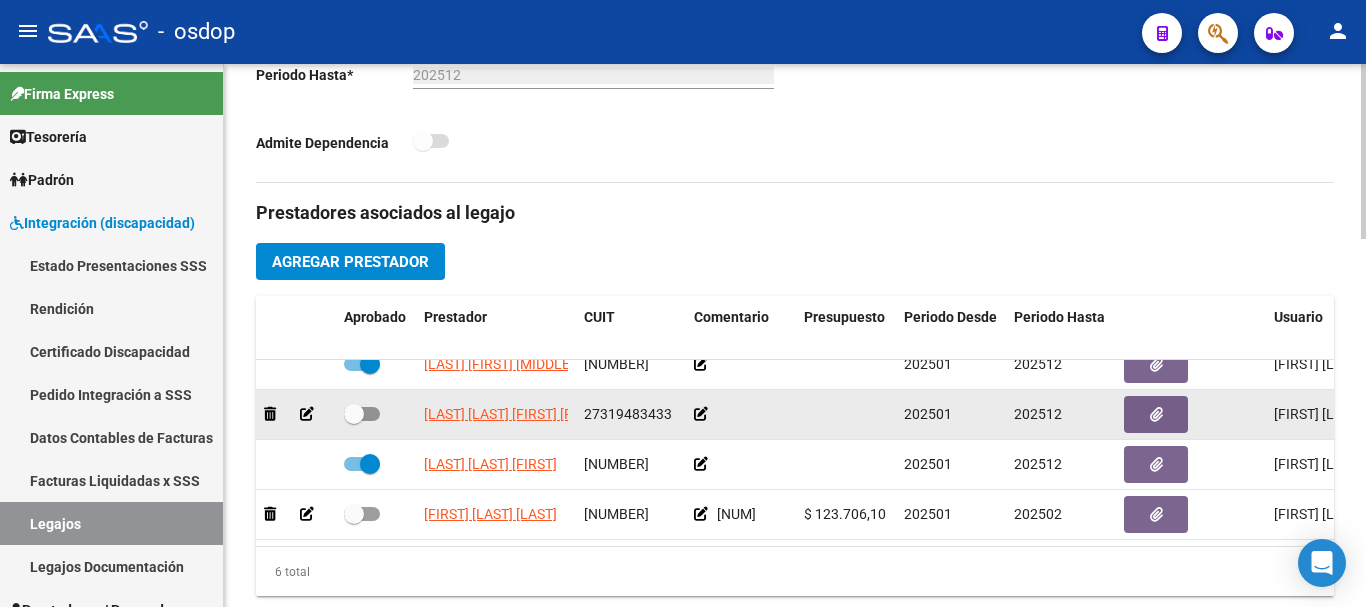 click 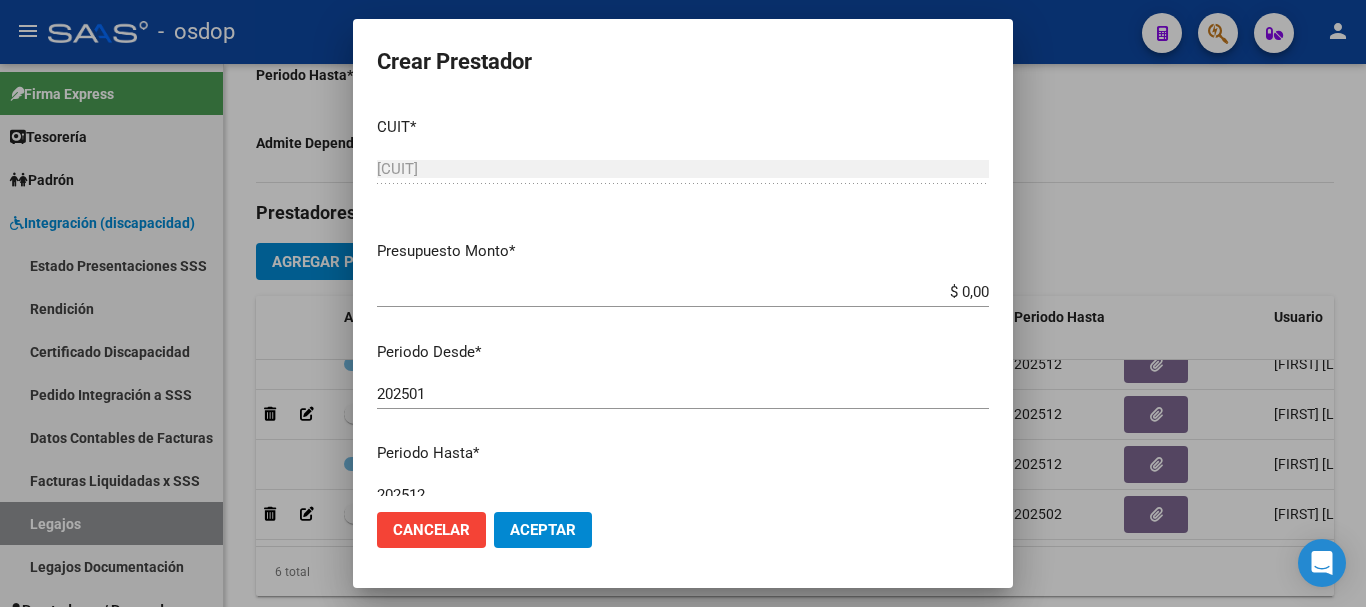 click on "$ 0,00" at bounding box center (683, 292) 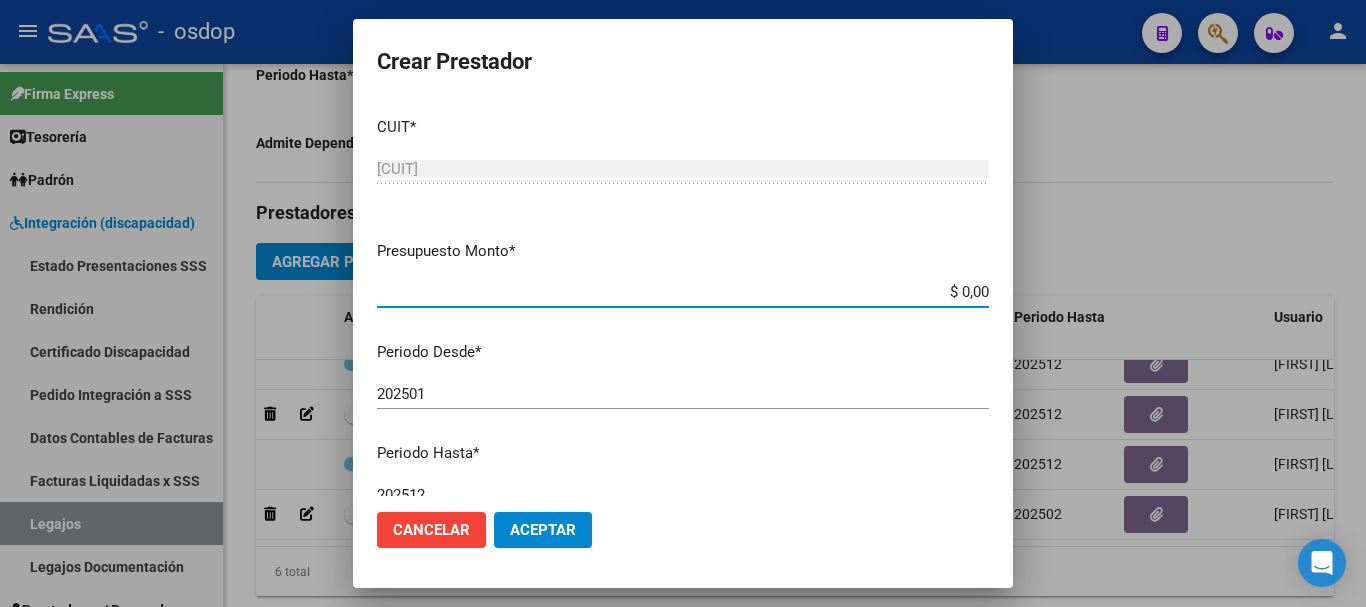 click on "$ 0,00" at bounding box center [683, 292] 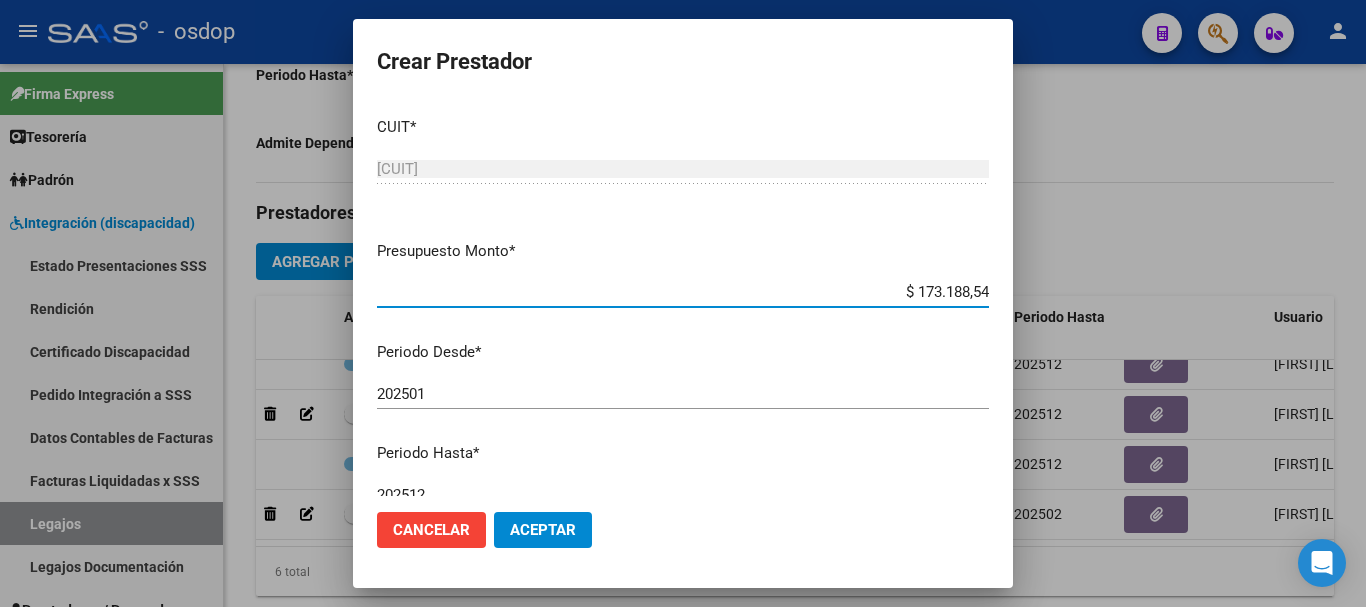type on "$ 173.188,54" 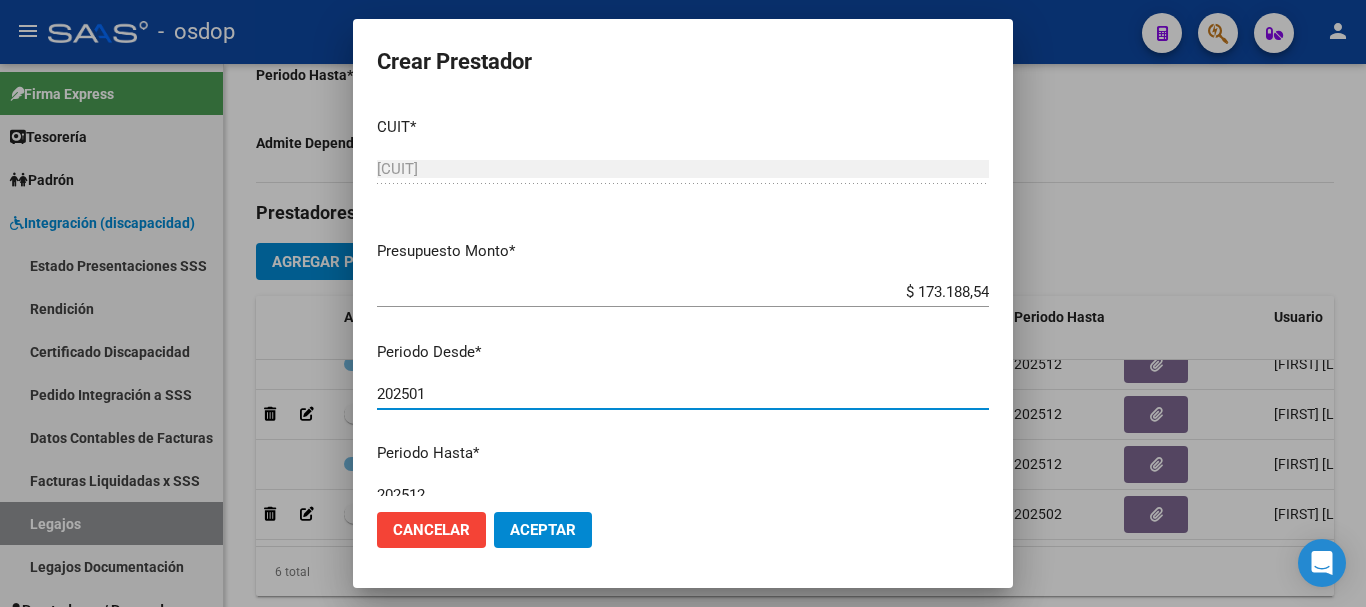 click on "202501" at bounding box center (683, 394) 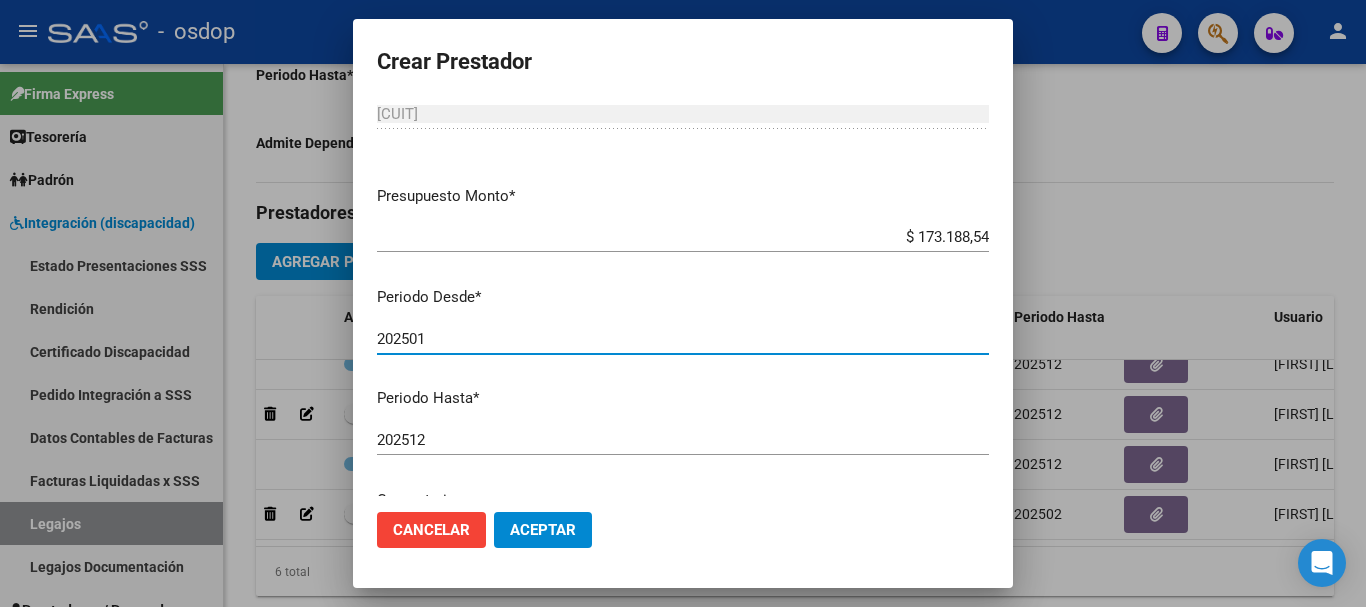scroll, scrollTop: 100, scrollLeft: 0, axis: vertical 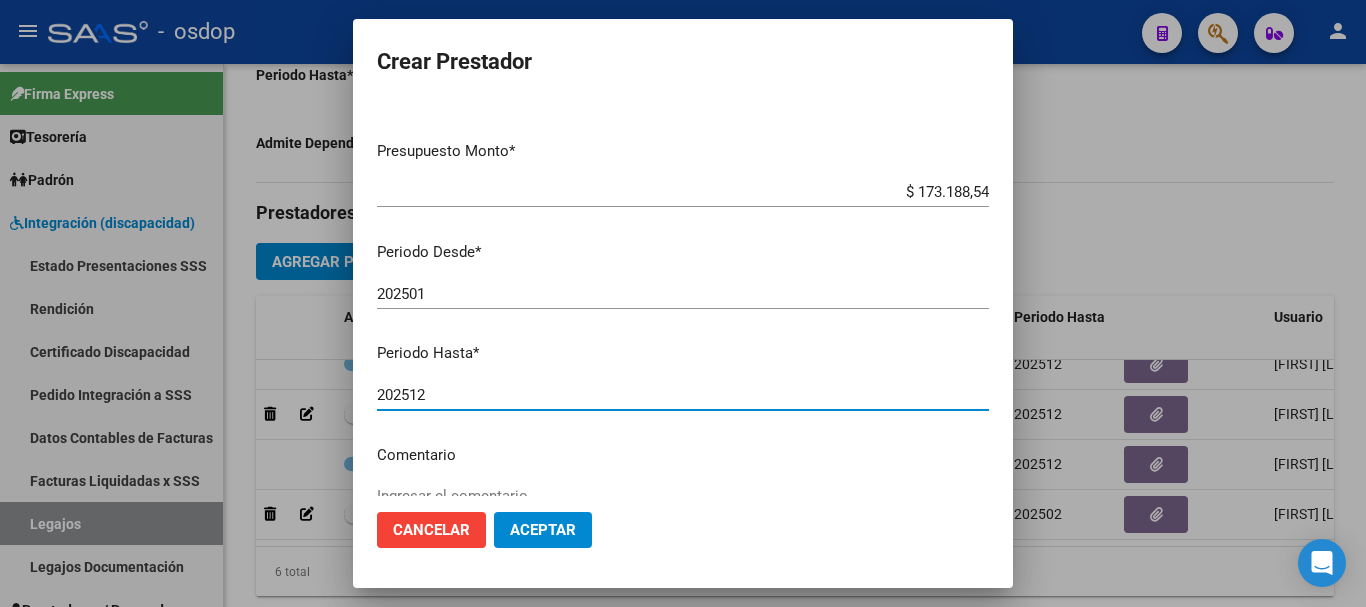 click on "202512" at bounding box center (683, 395) 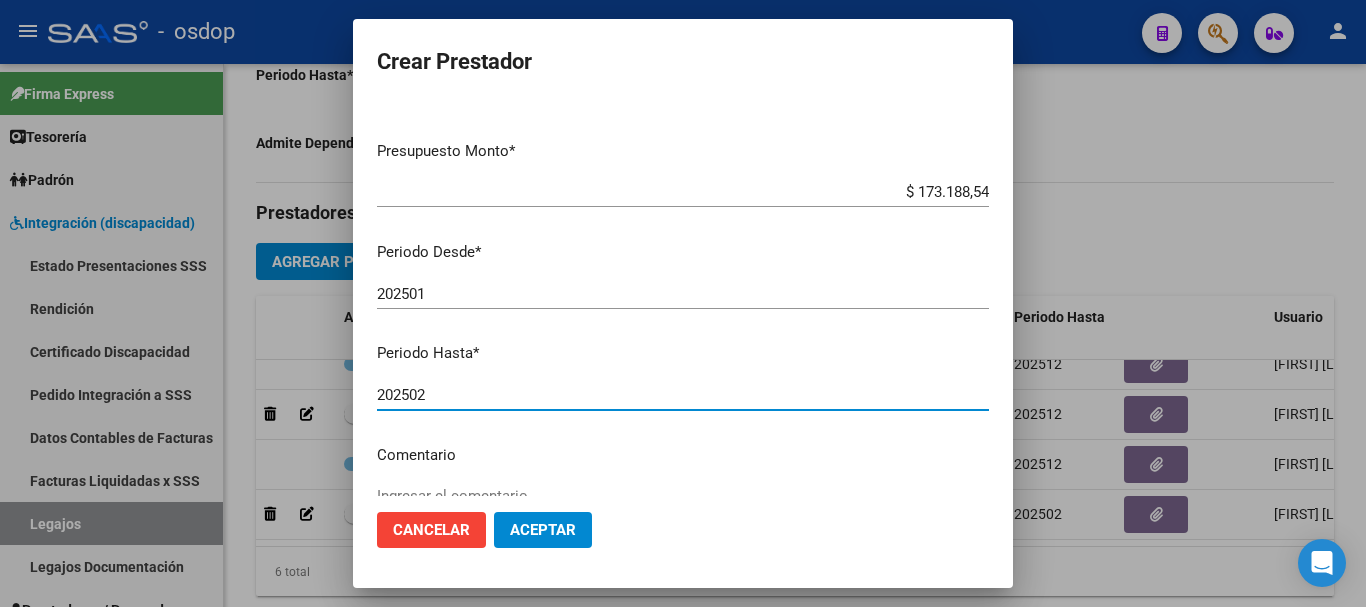 type on "202502" 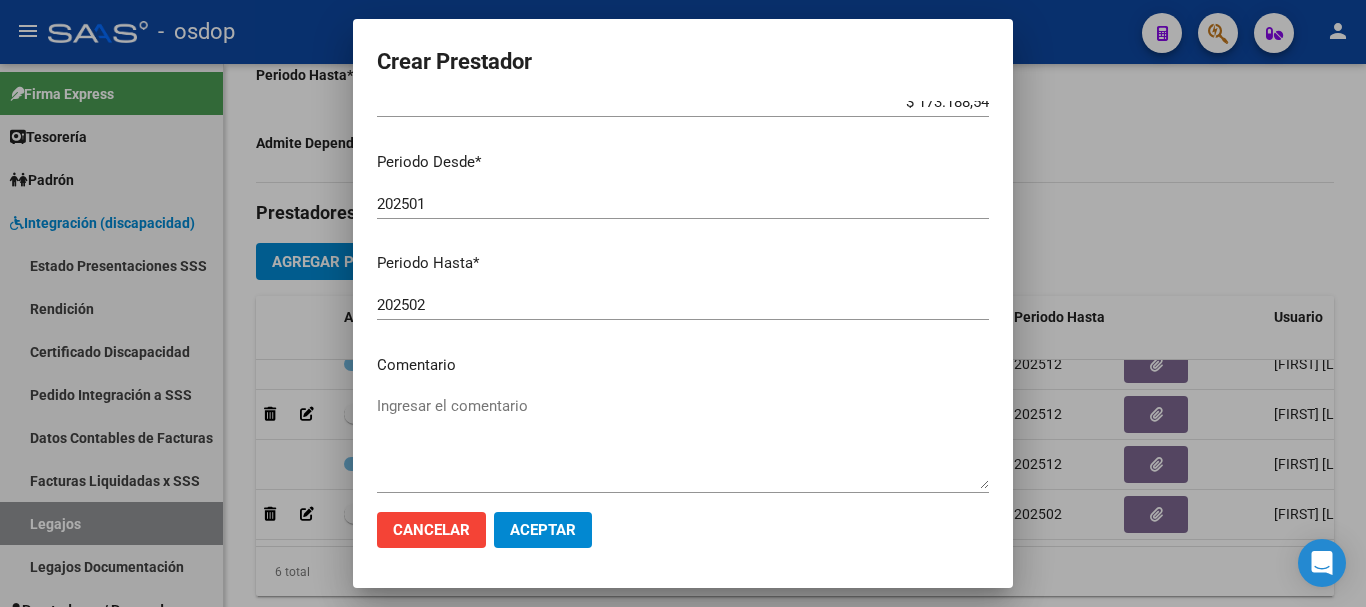 scroll, scrollTop: 290, scrollLeft: 0, axis: vertical 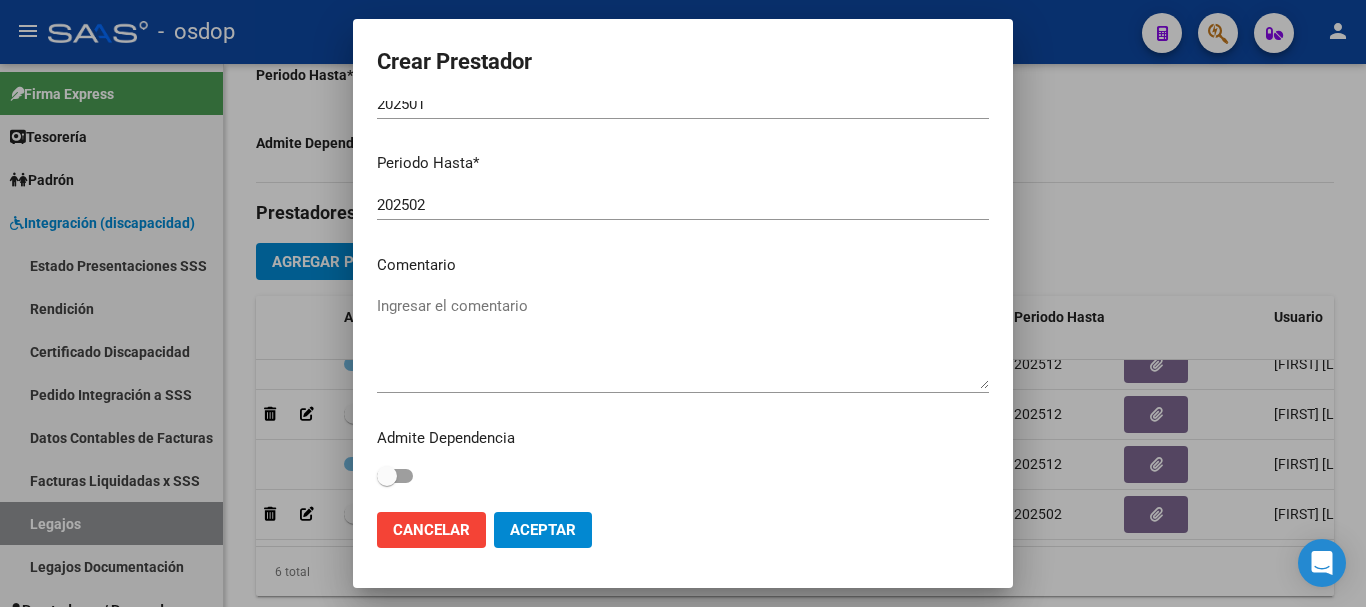 click on "Ingresar el comentario" at bounding box center (683, 342) 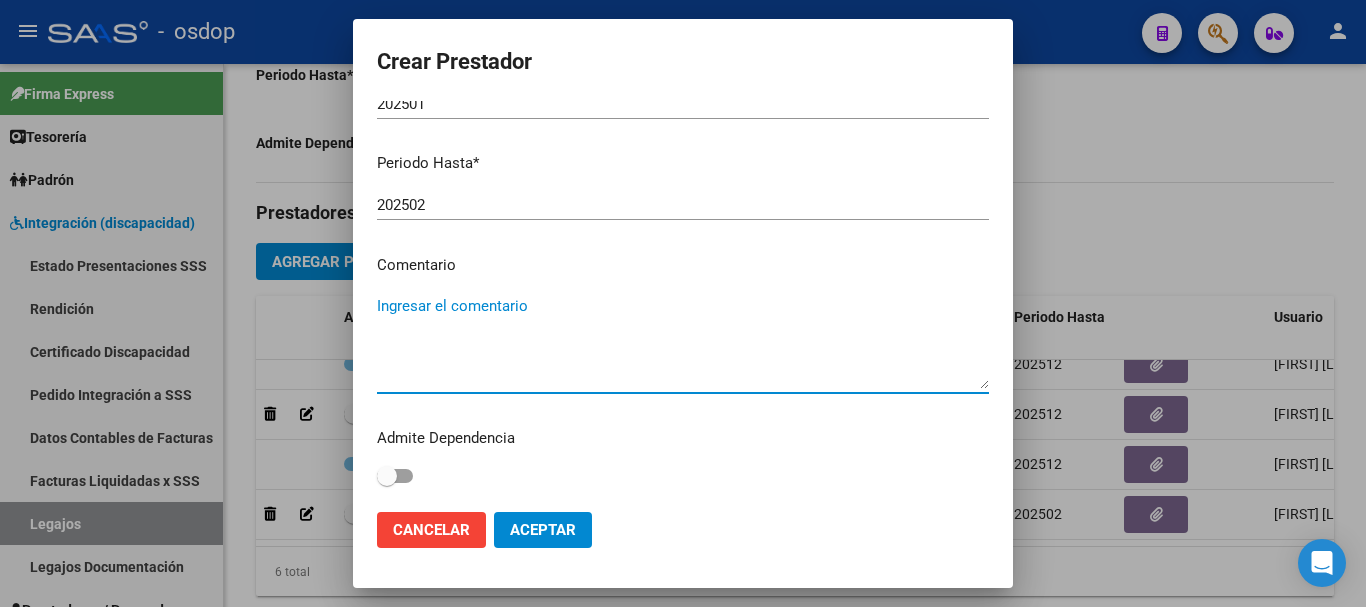 paste on "250102 - KINESIOTERAPIA" 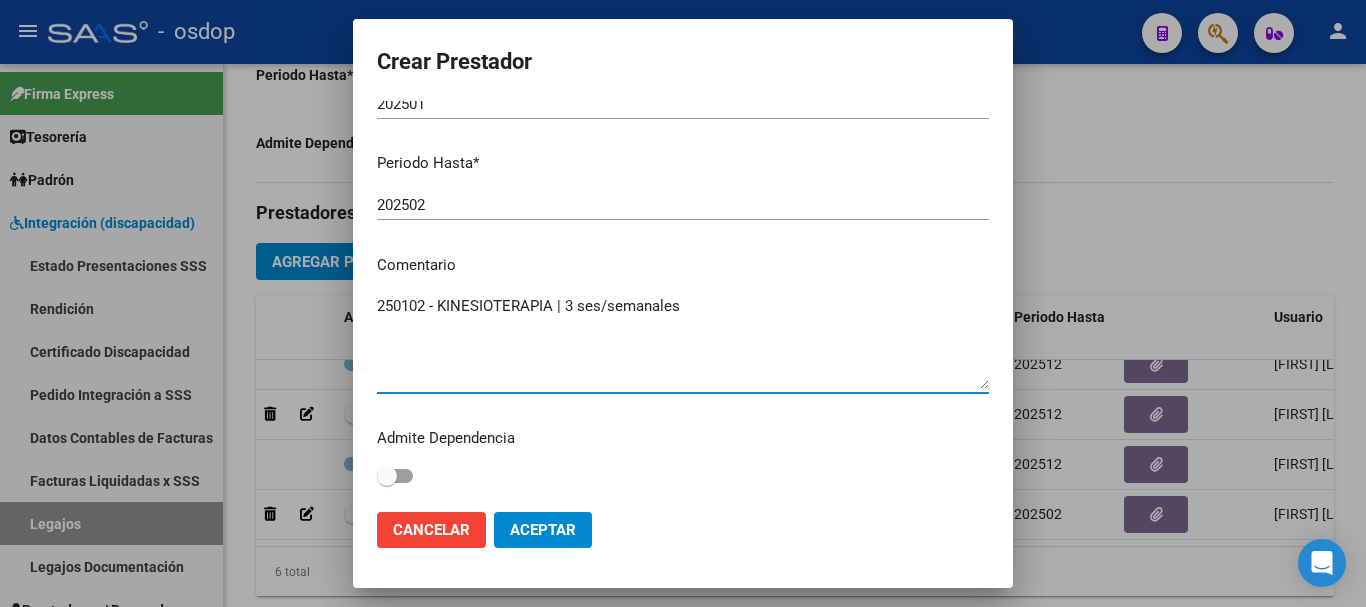 type on "250102 - KINESIOTERAPIA | 3 ses/semanales" 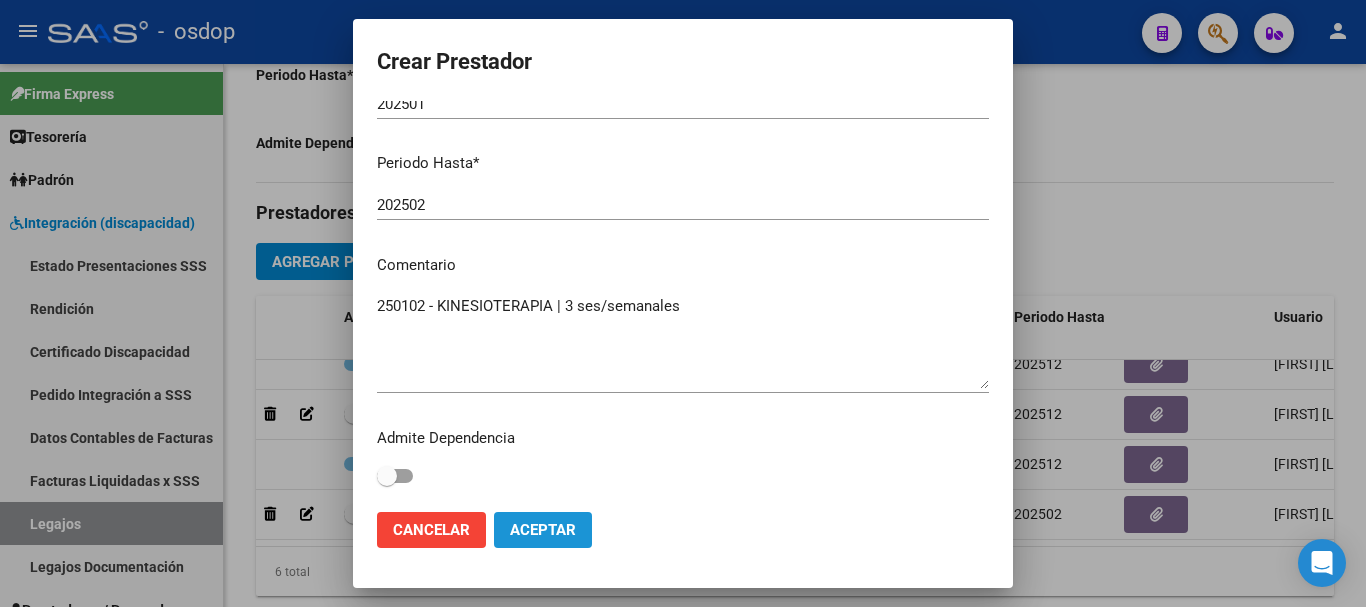 click on "Aceptar" 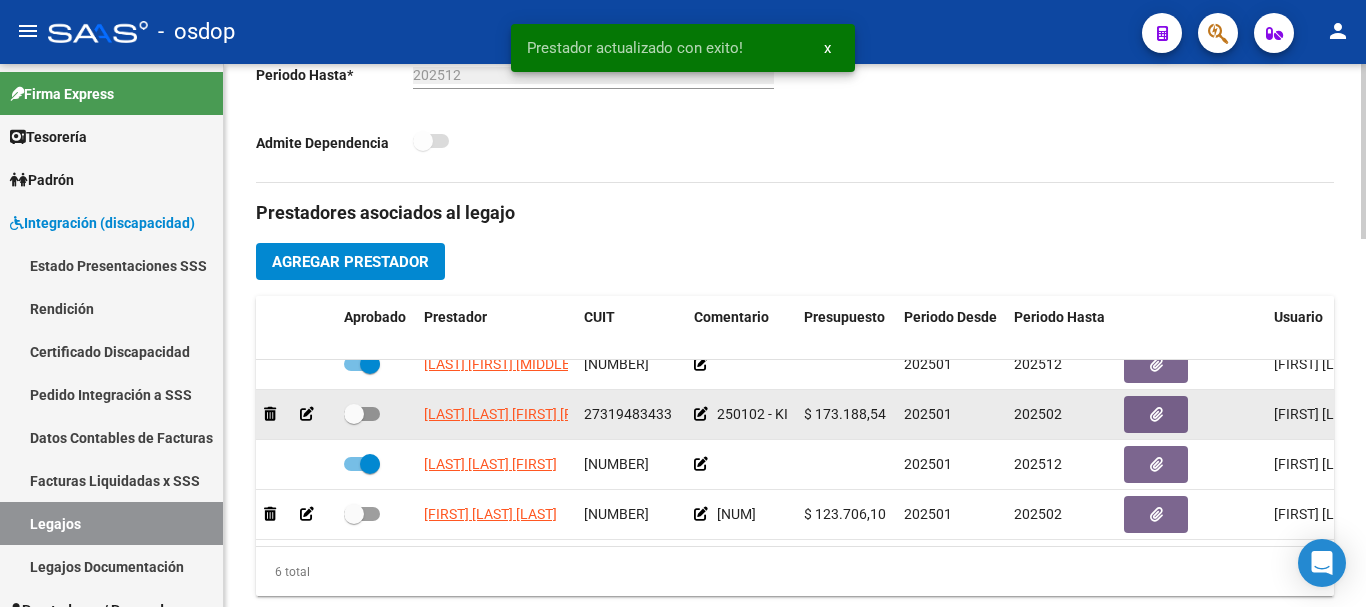 click at bounding box center (362, 414) 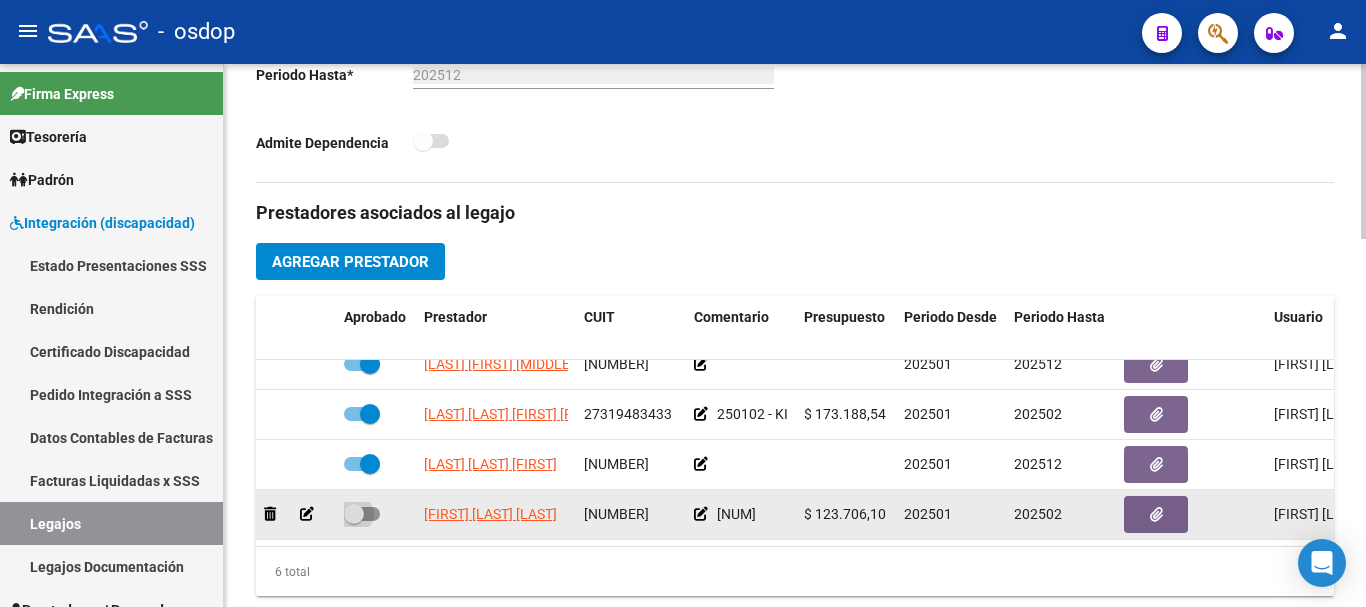 click at bounding box center [362, 514] 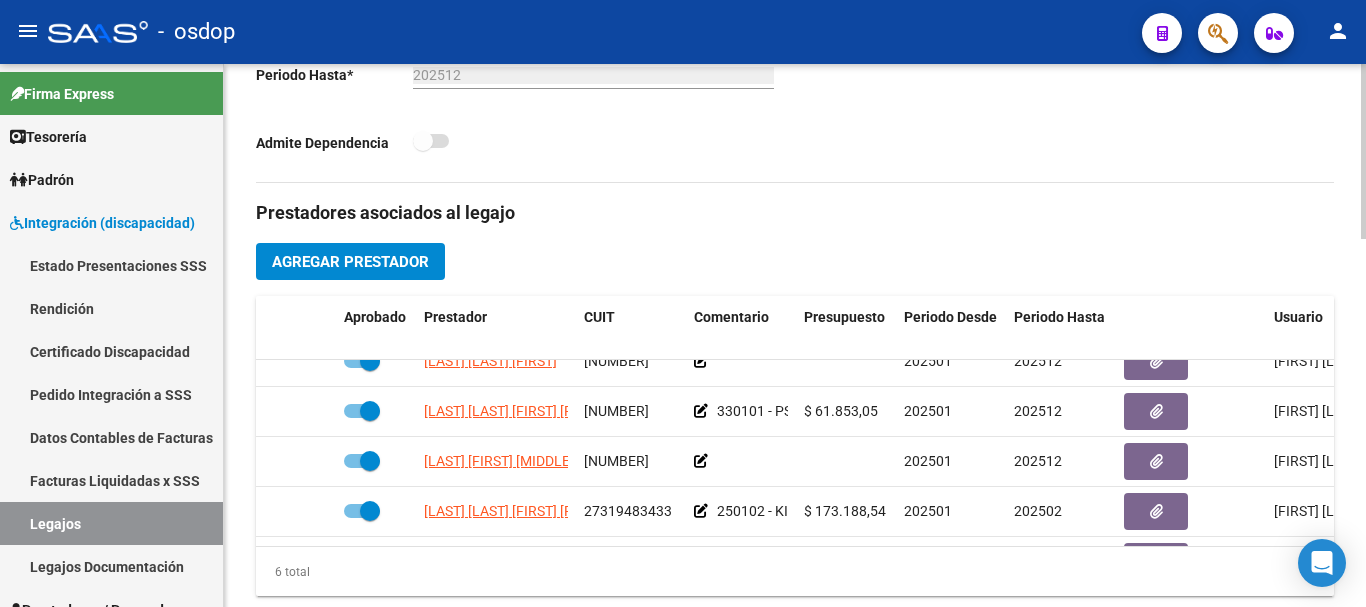 scroll, scrollTop: 0, scrollLeft: 0, axis: both 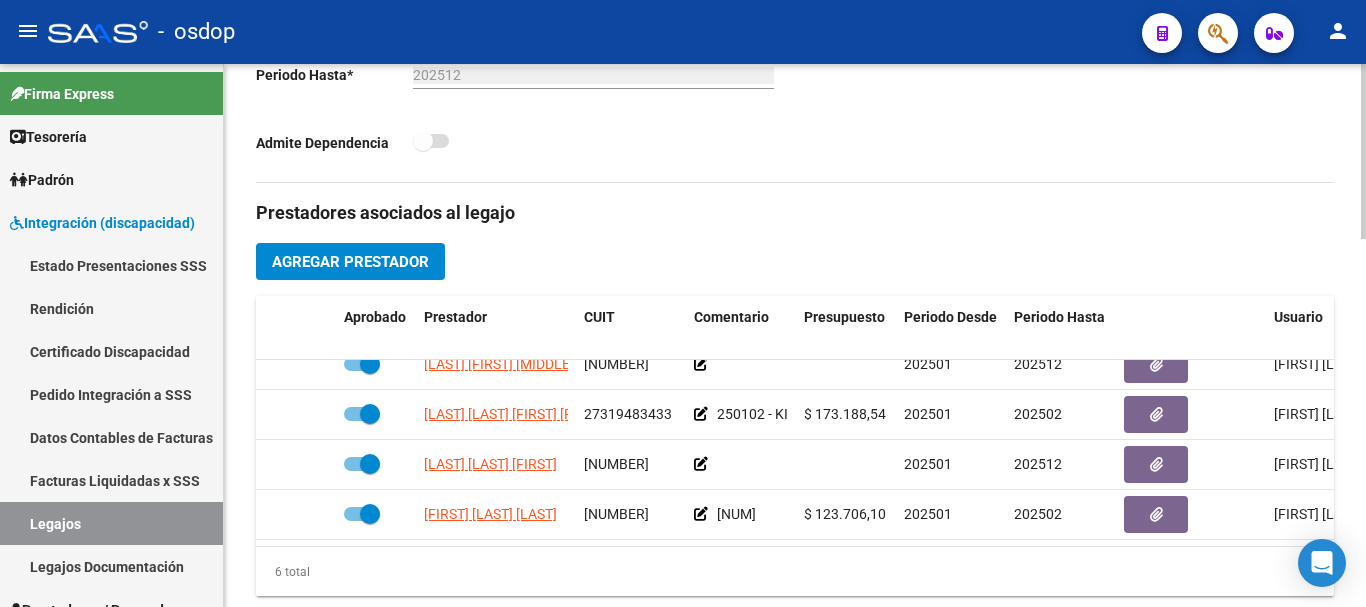 click on "Agregar Prestador" 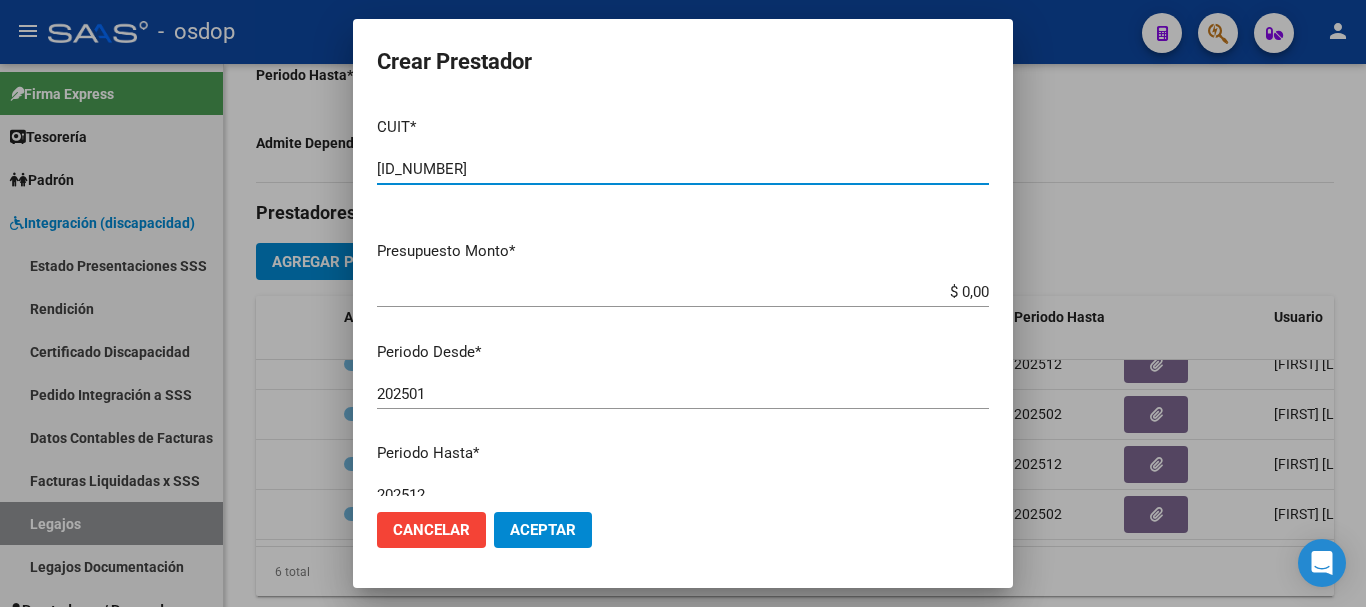 type on "27-40330704-7" 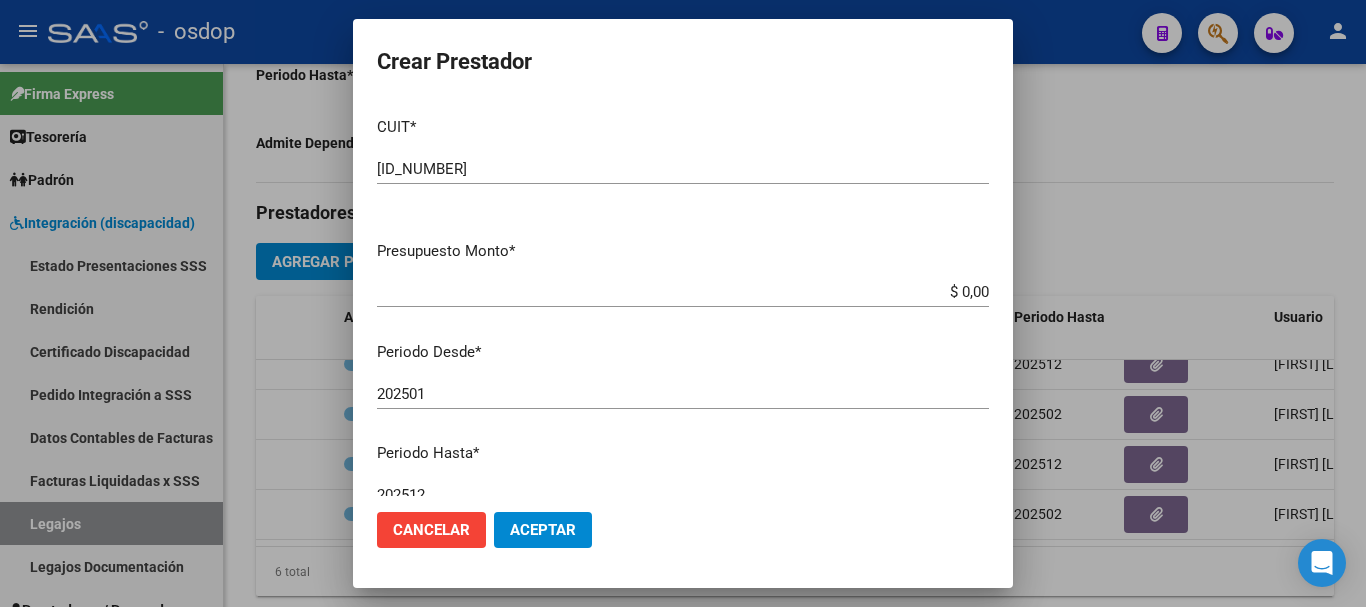 click on "$ 0,00" at bounding box center (683, 292) 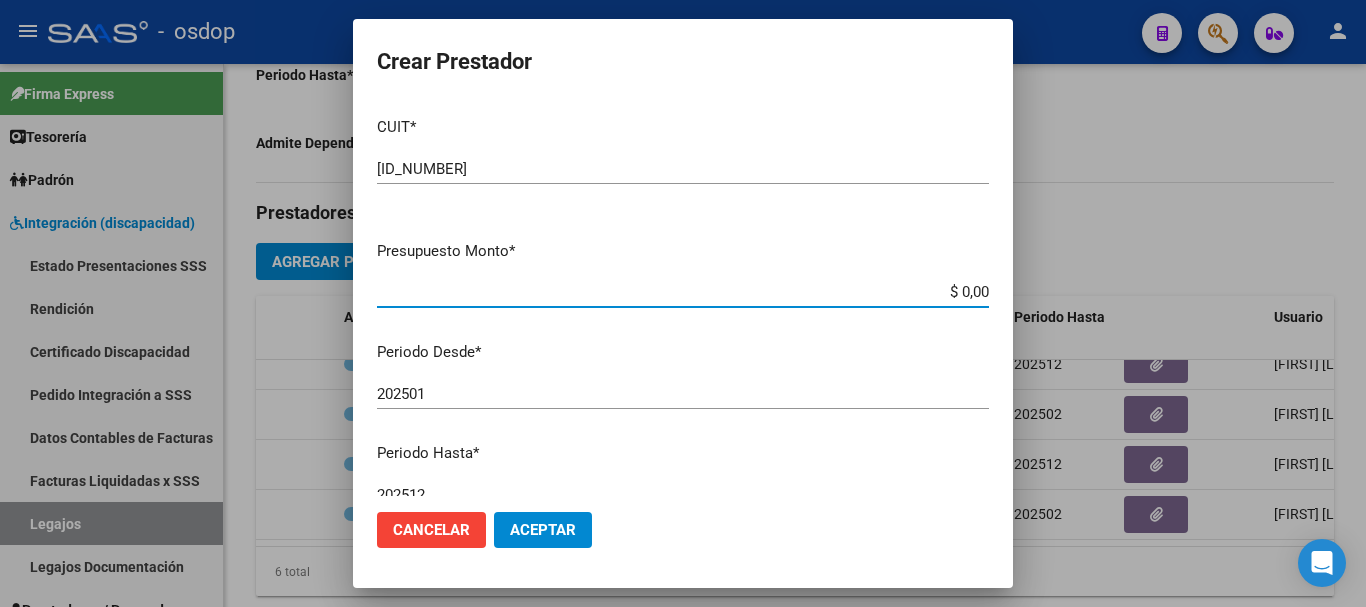 click on "$ 0,00" at bounding box center [683, 292] 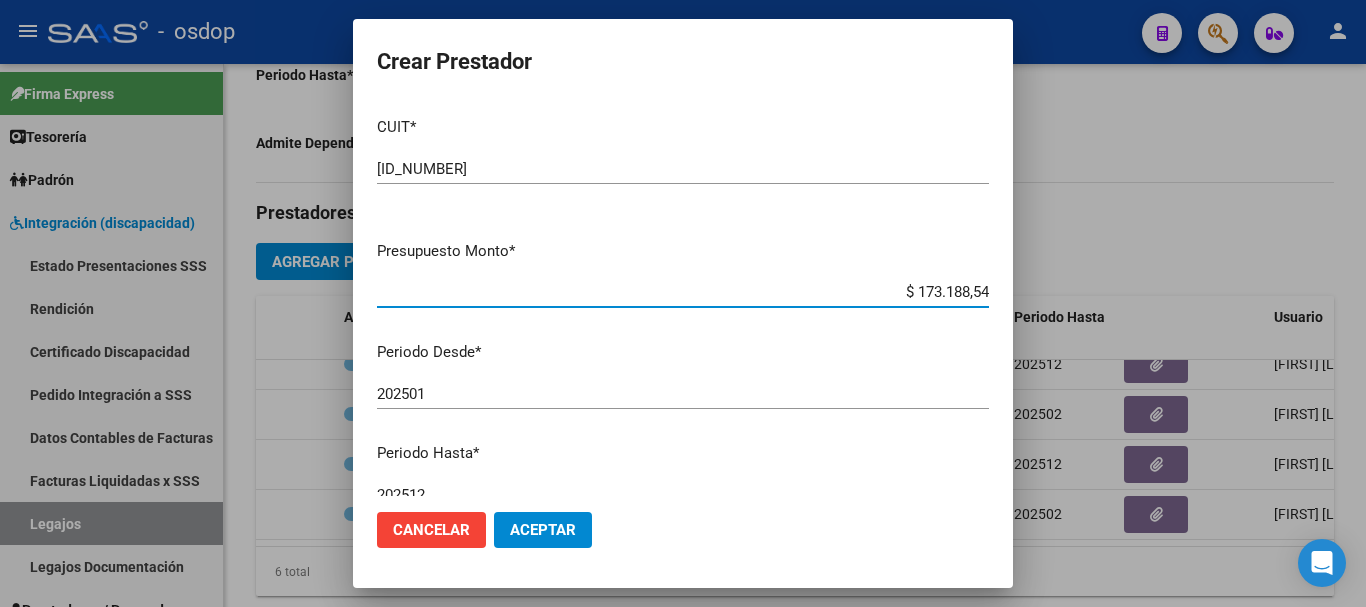 type on "$ 173.188,54" 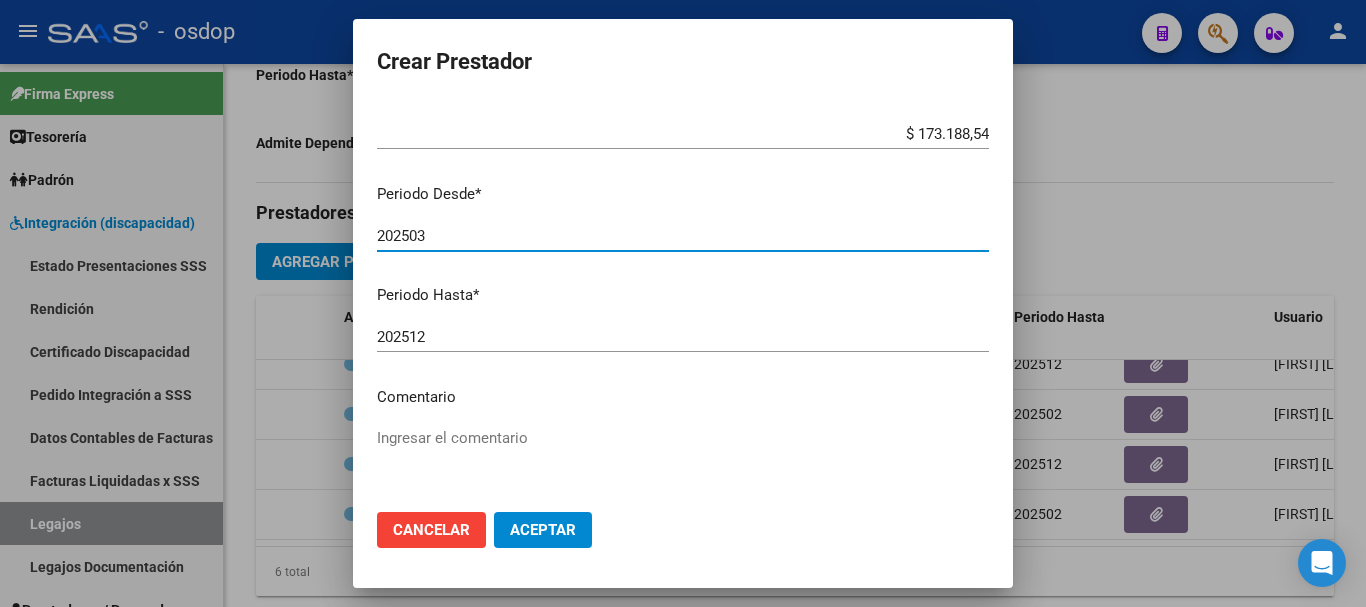 scroll, scrollTop: 200, scrollLeft: 0, axis: vertical 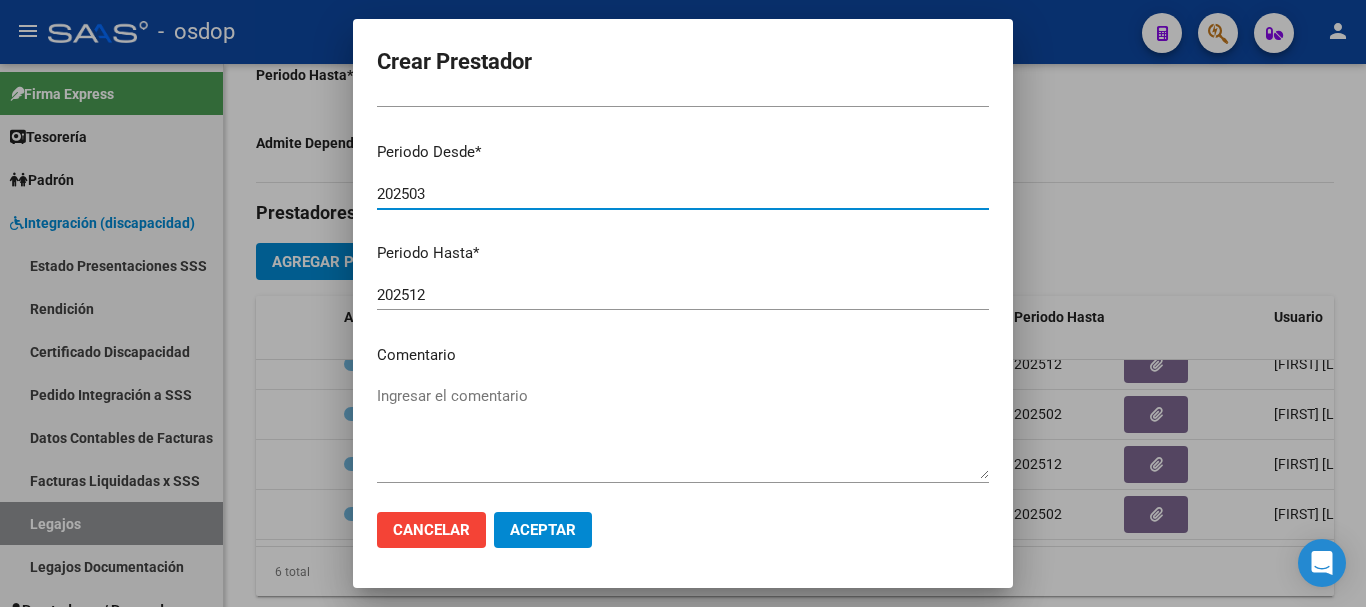 type on "202503" 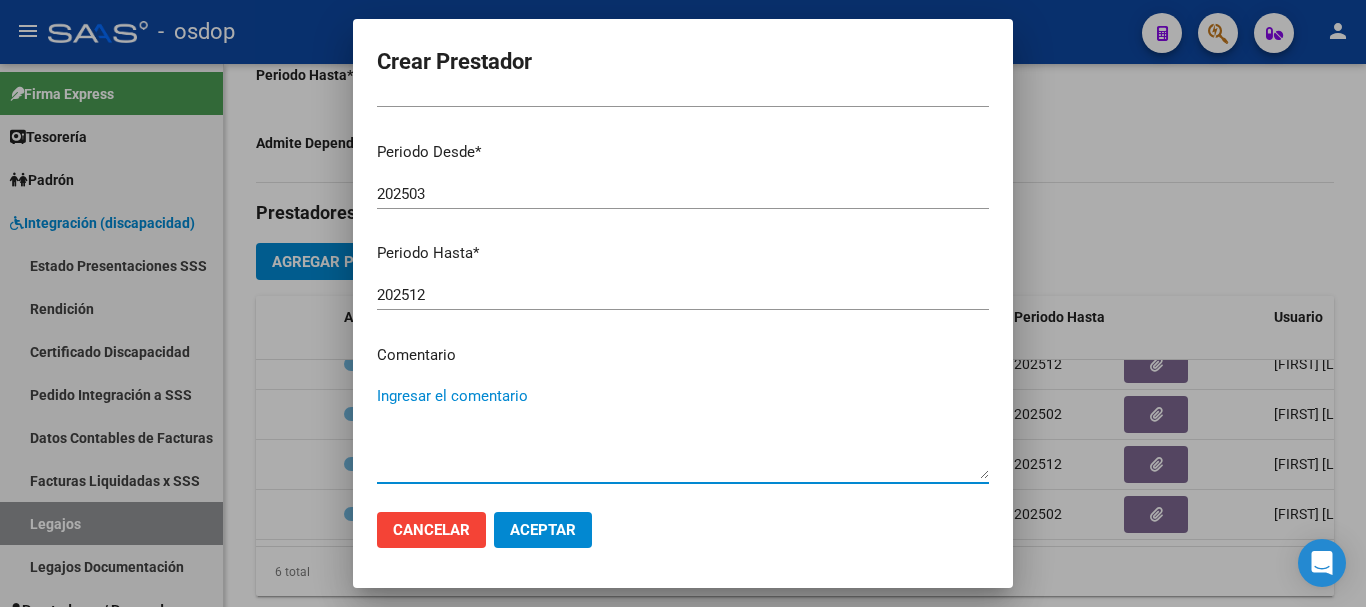 click on "Ingresar el comentario" at bounding box center (683, 432) 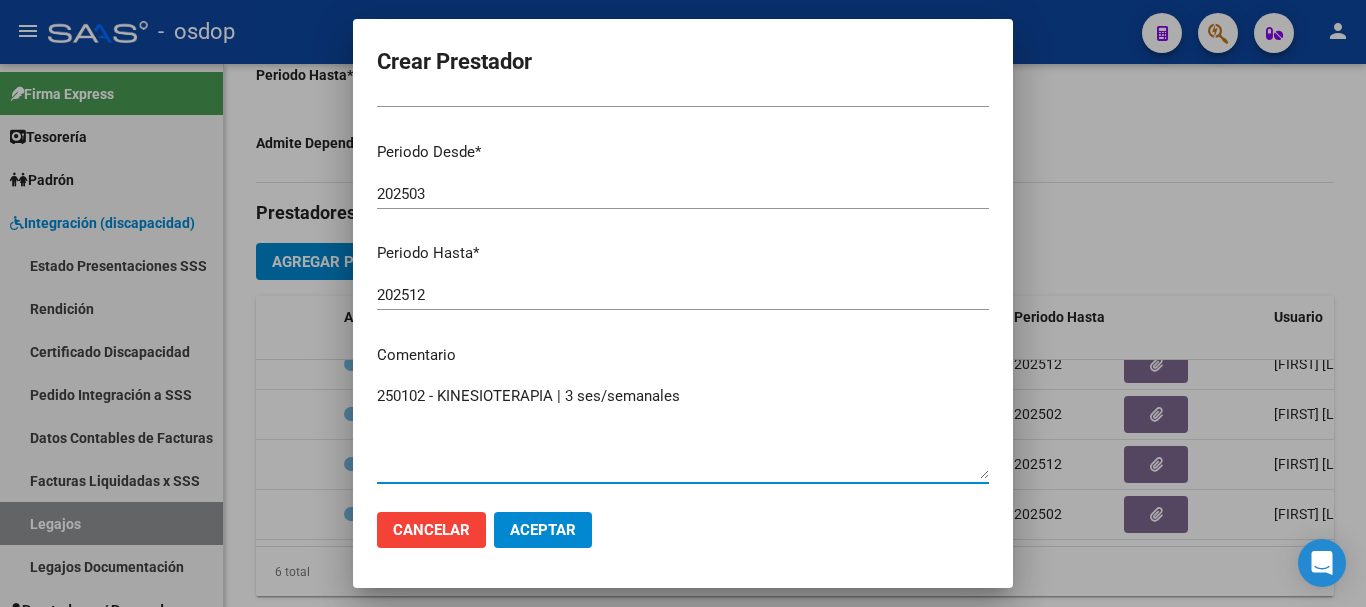 type on "250102 - KINESIOTERAPIA | 3 ses/semanales" 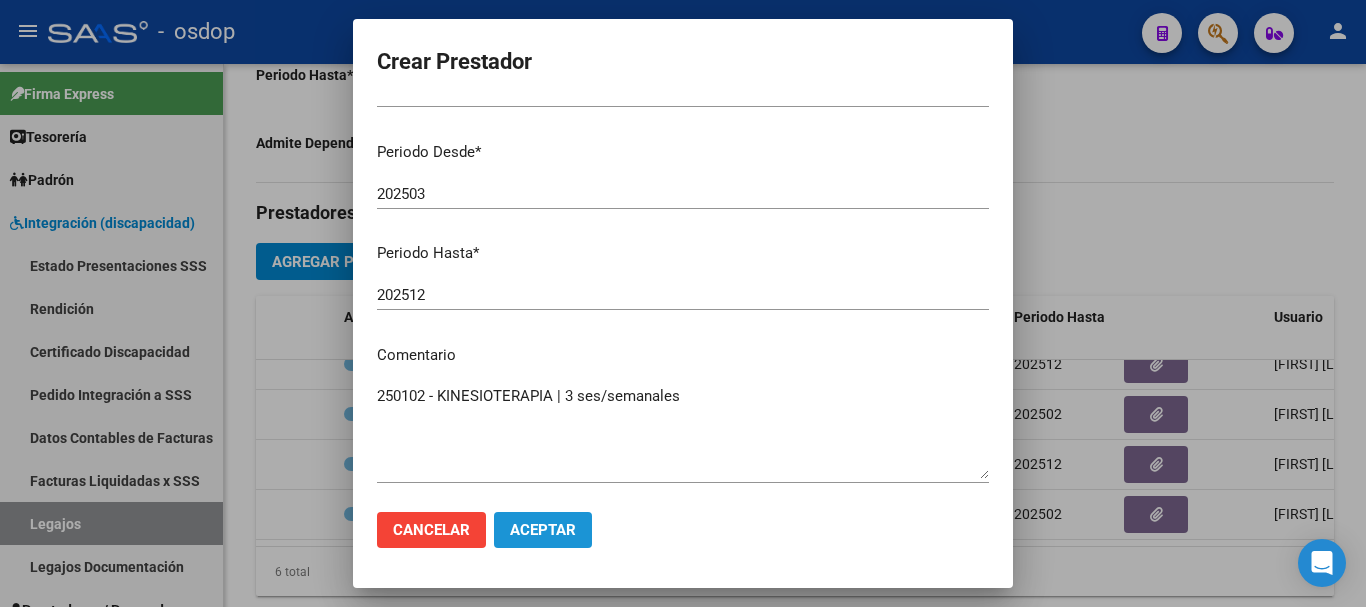 click on "Aceptar" 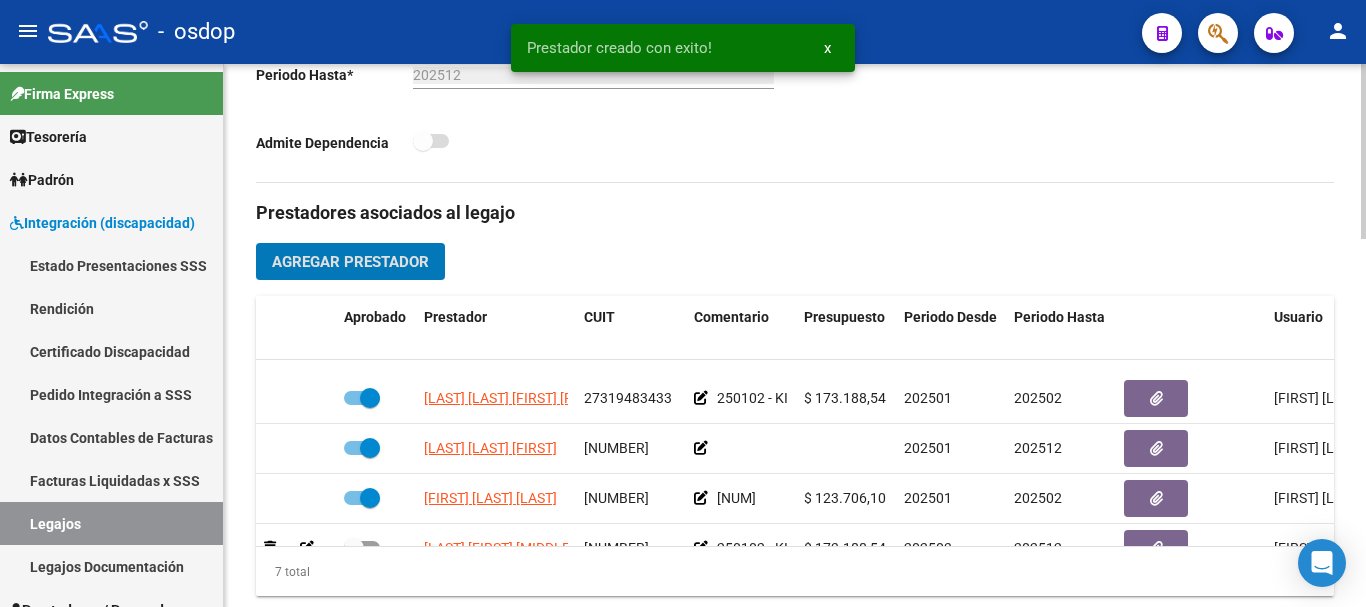scroll, scrollTop: 186, scrollLeft: 0, axis: vertical 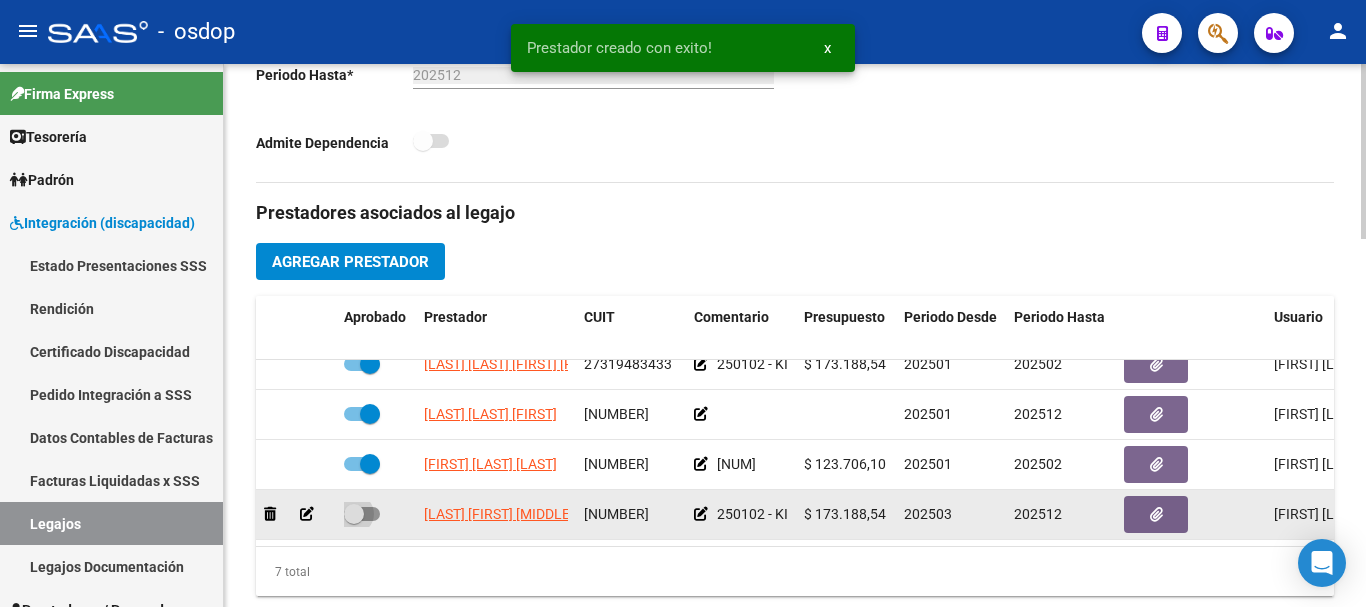 click at bounding box center [362, 514] 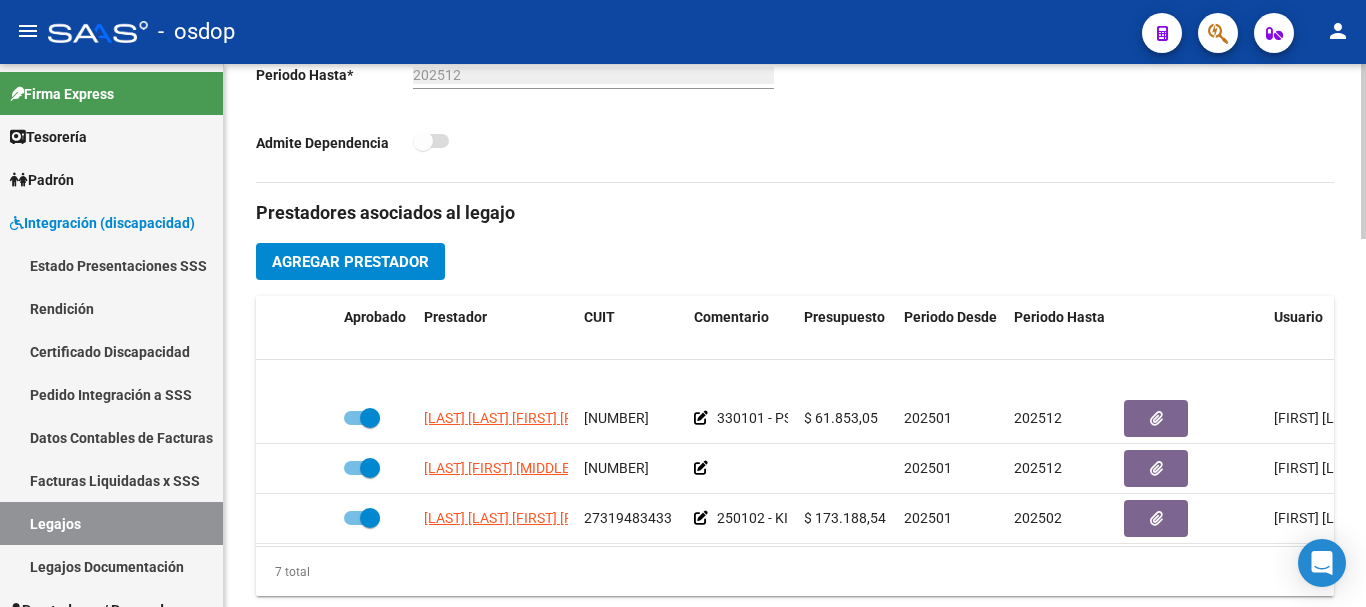 scroll, scrollTop: 0, scrollLeft: 0, axis: both 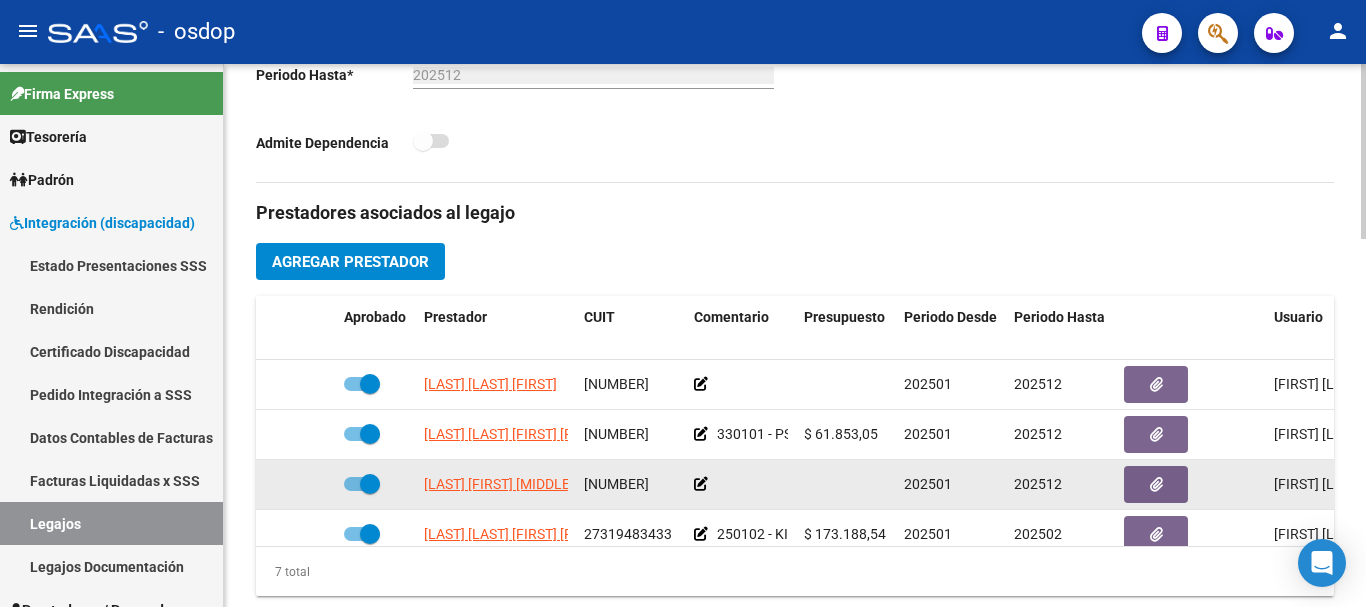 click at bounding box center [362, 484] 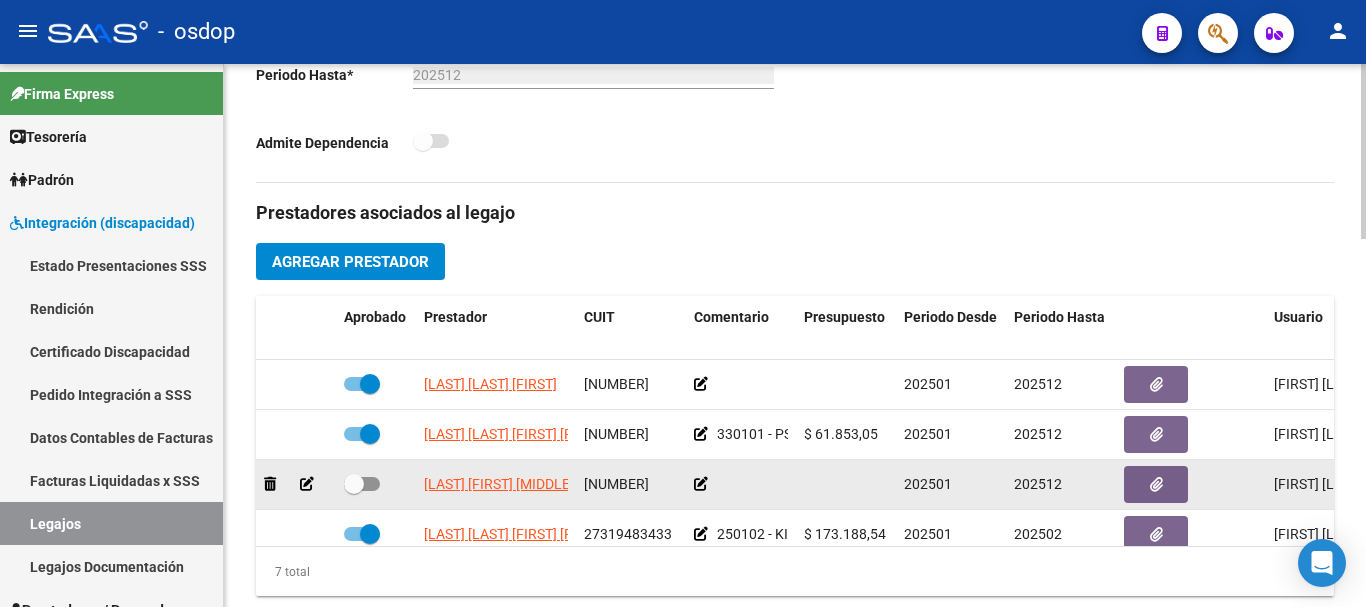 click 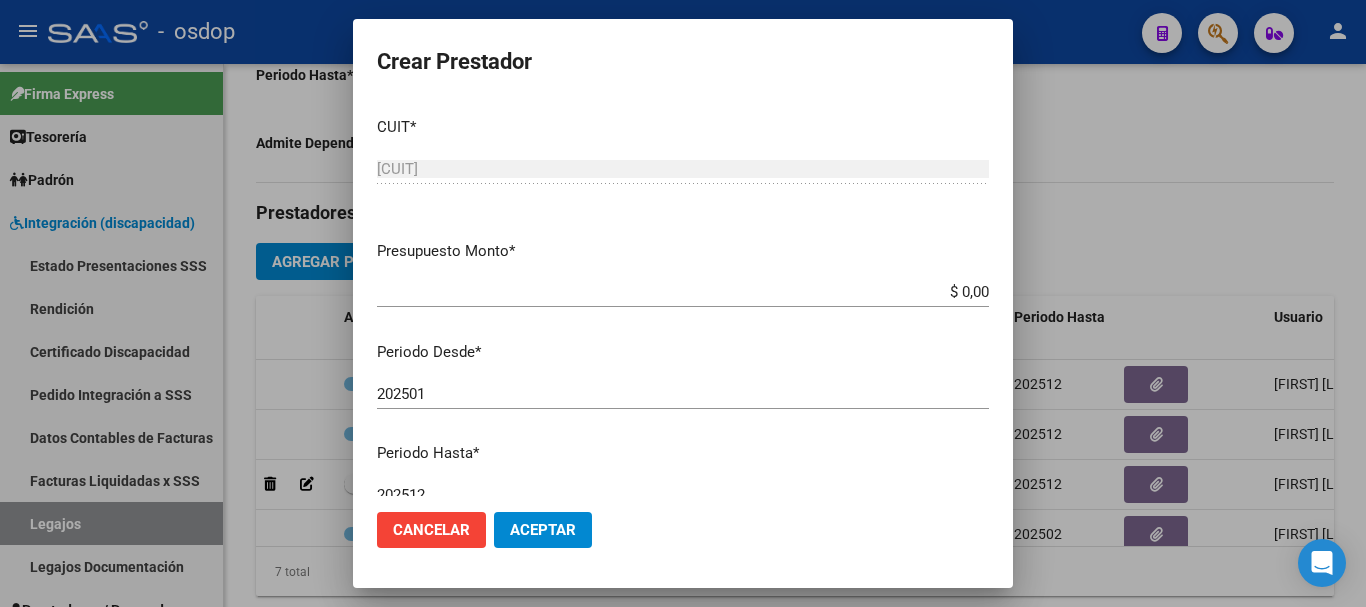 click on "$ 0,00" at bounding box center (683, 292) 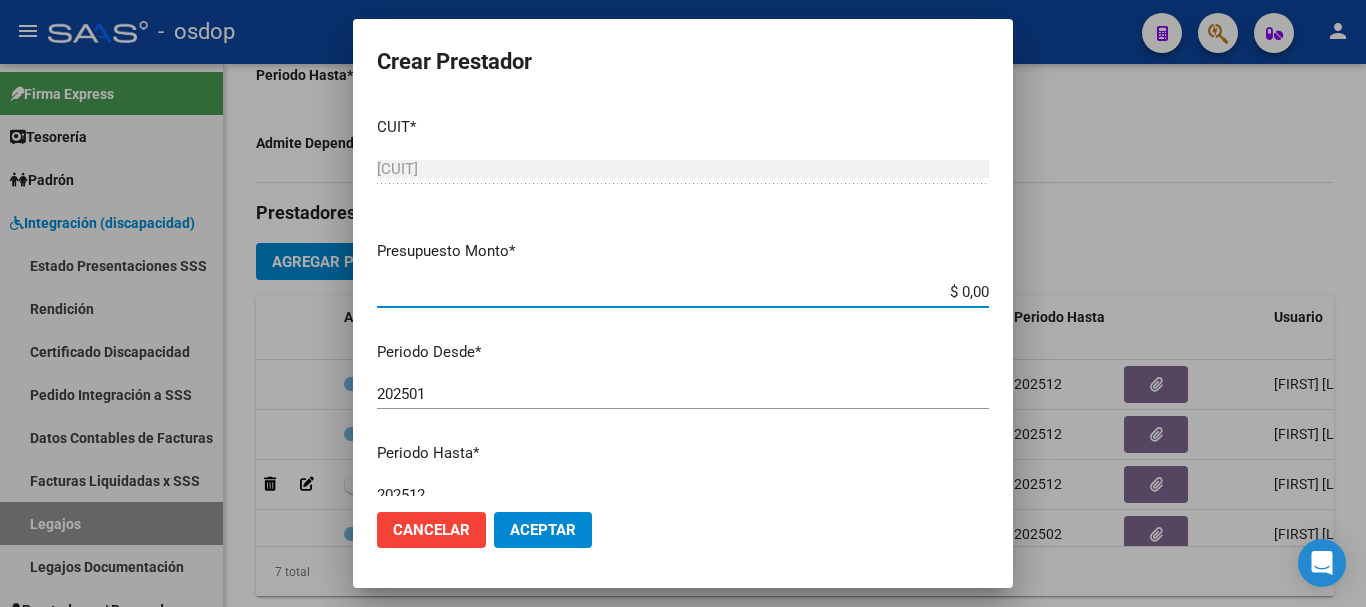 click on "$ 0,00" at bounding box center (683, 292) 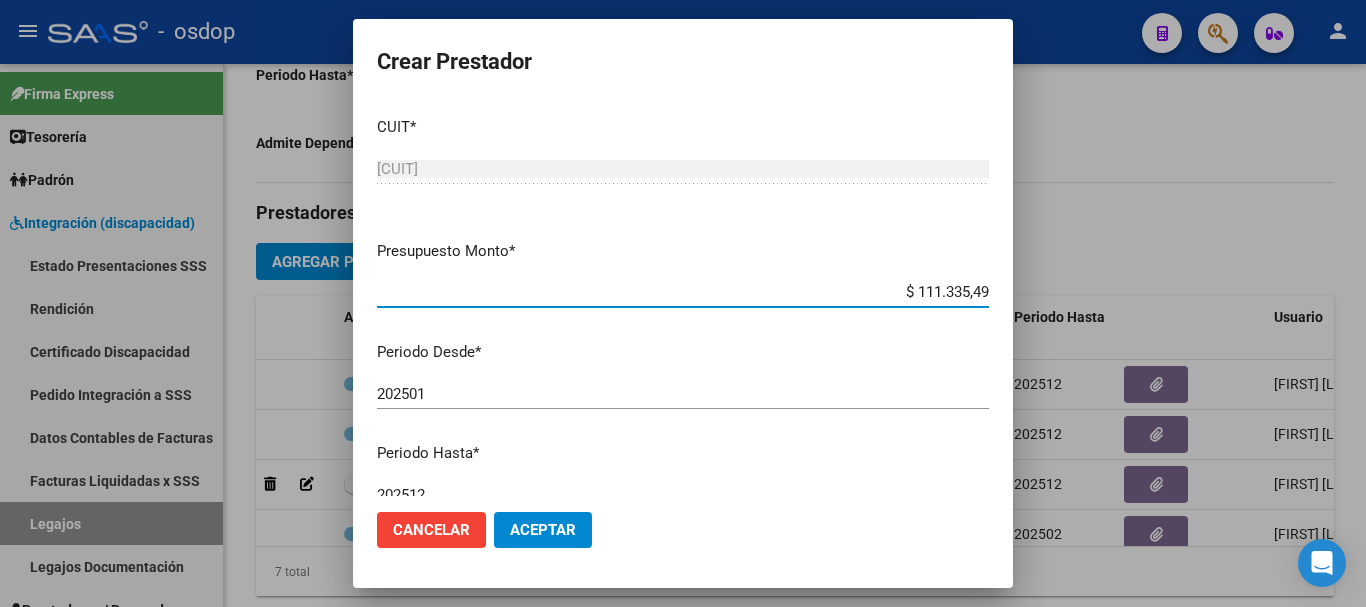 type on "$ 111.335,49" 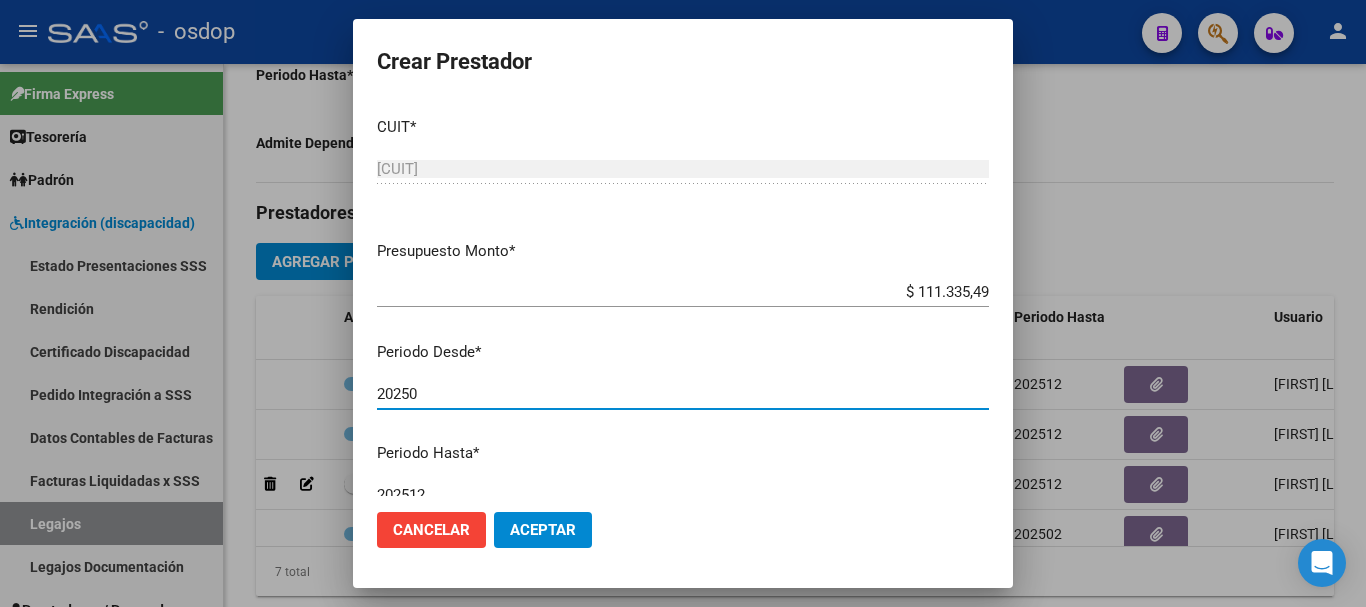 type on "202501" 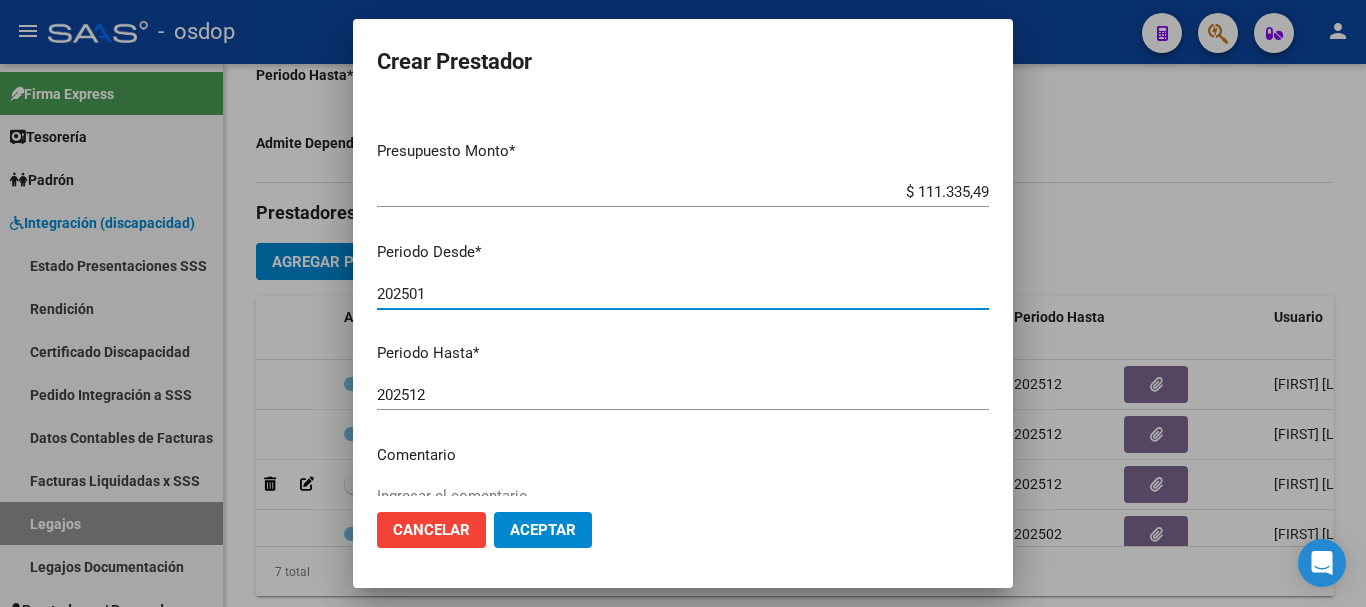 scroll, scrollTop: 200, scrollLeft: 0, axis: vertical 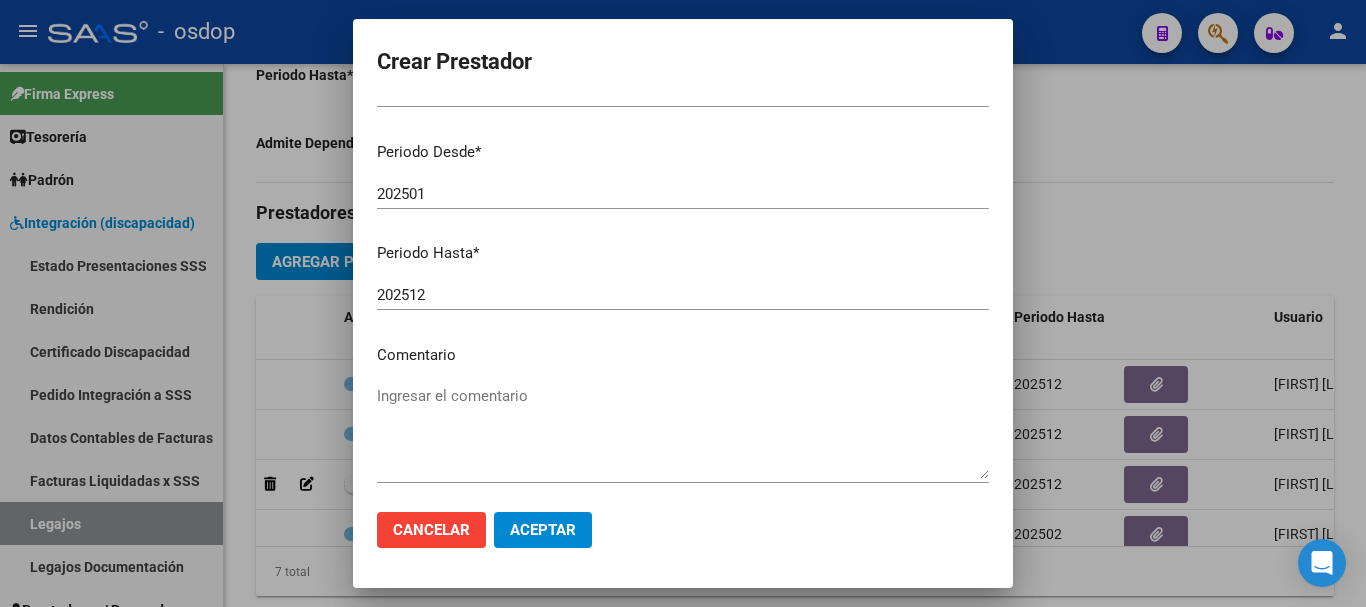 click on "Ingresar el comentario" at bounding box center [683, 432] 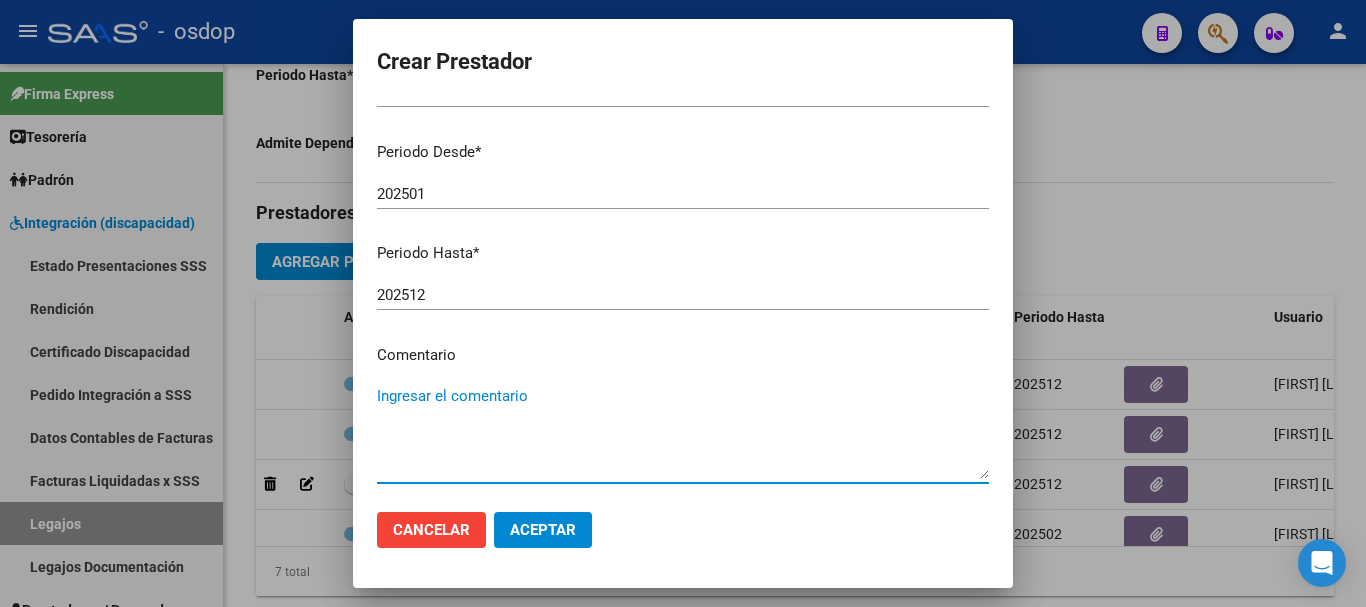 paste on "250104 - FONOAUDIOLOGIA" 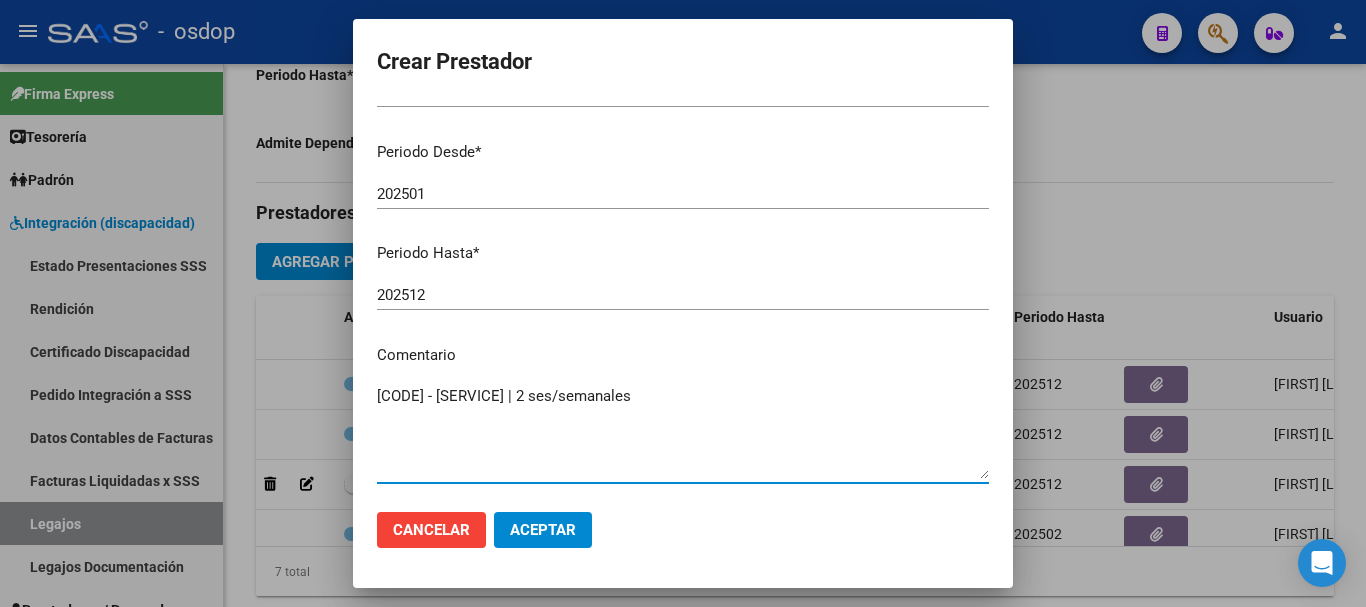 type on "[NUMBER] - FONOAUDIOLOGIA | 2 ses/semanales" 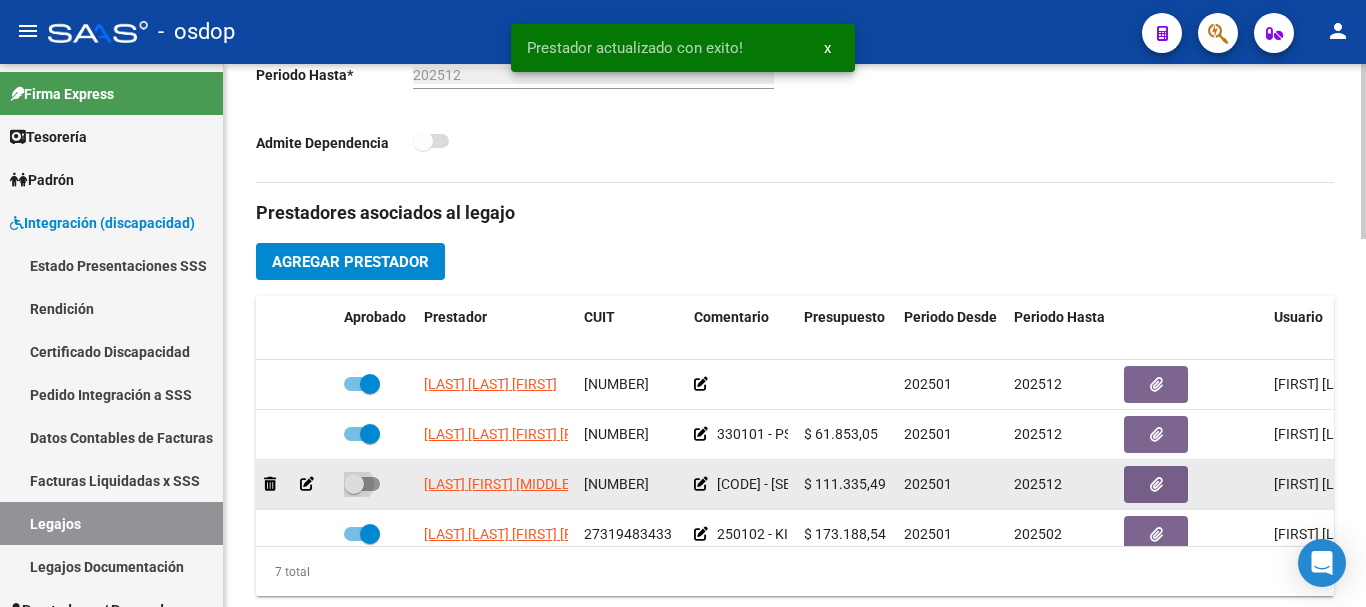 click at bounding box center (362, 484) 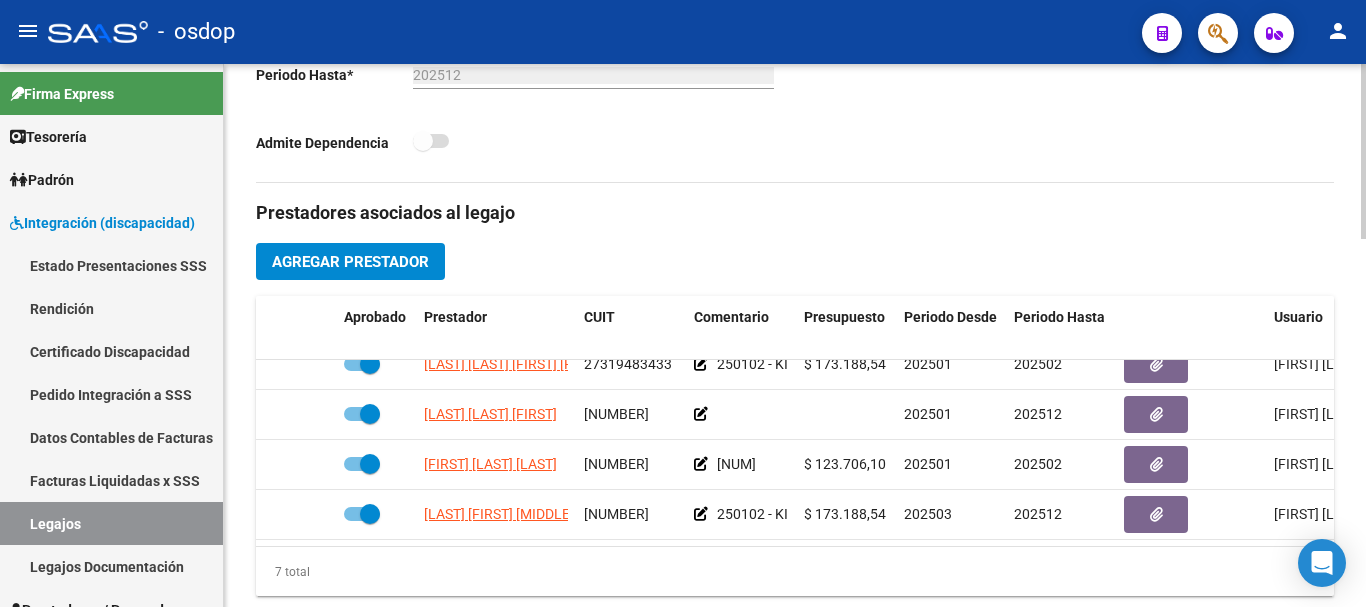 scroll, scrollTop: 186, scrollLeft: 0, axis: vertical 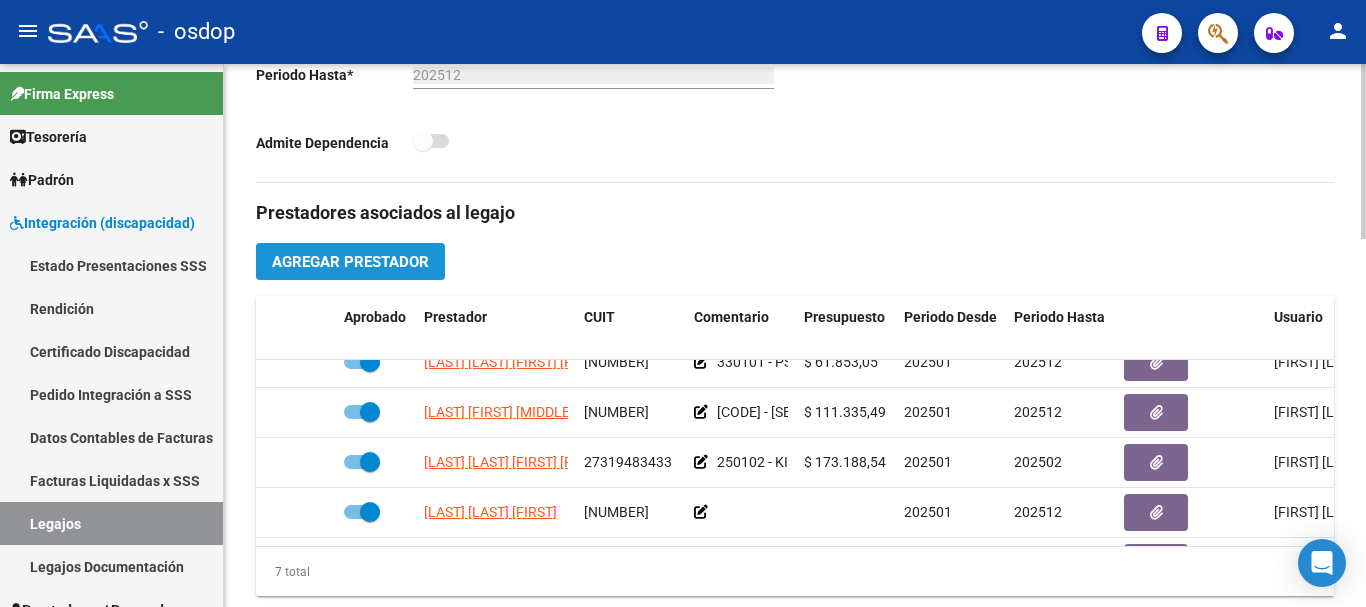 click on "Agregar Prestador" 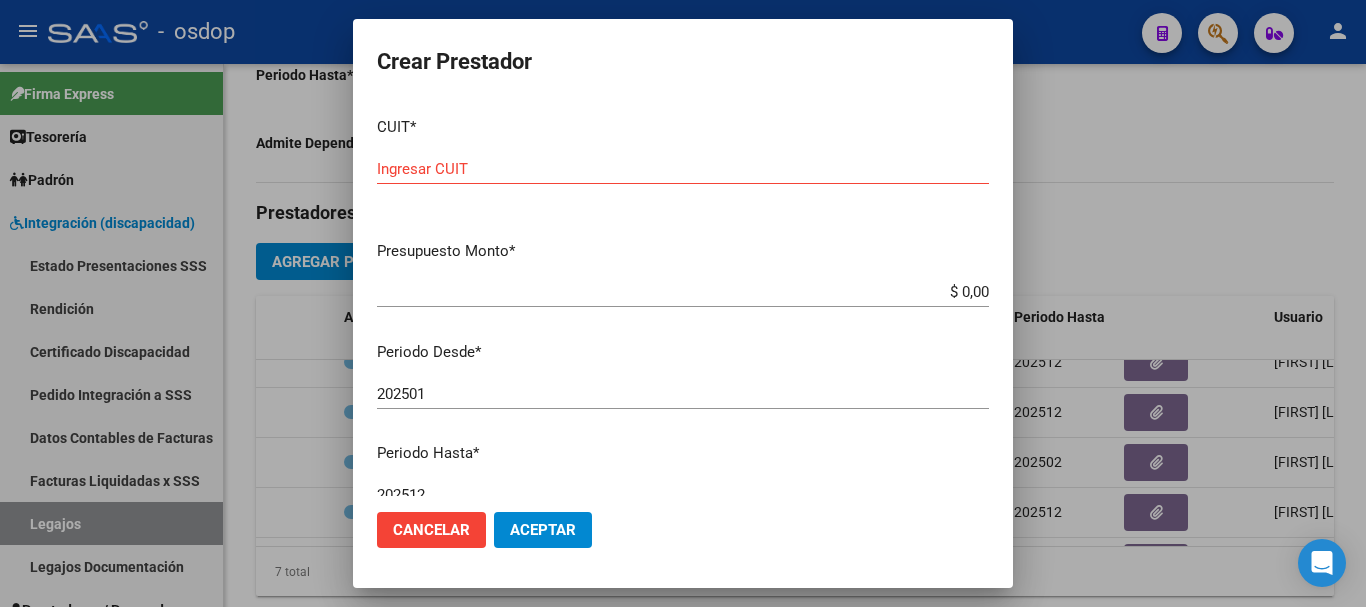 click on "Ingresar CUIT" at bounding box center (683, 169) 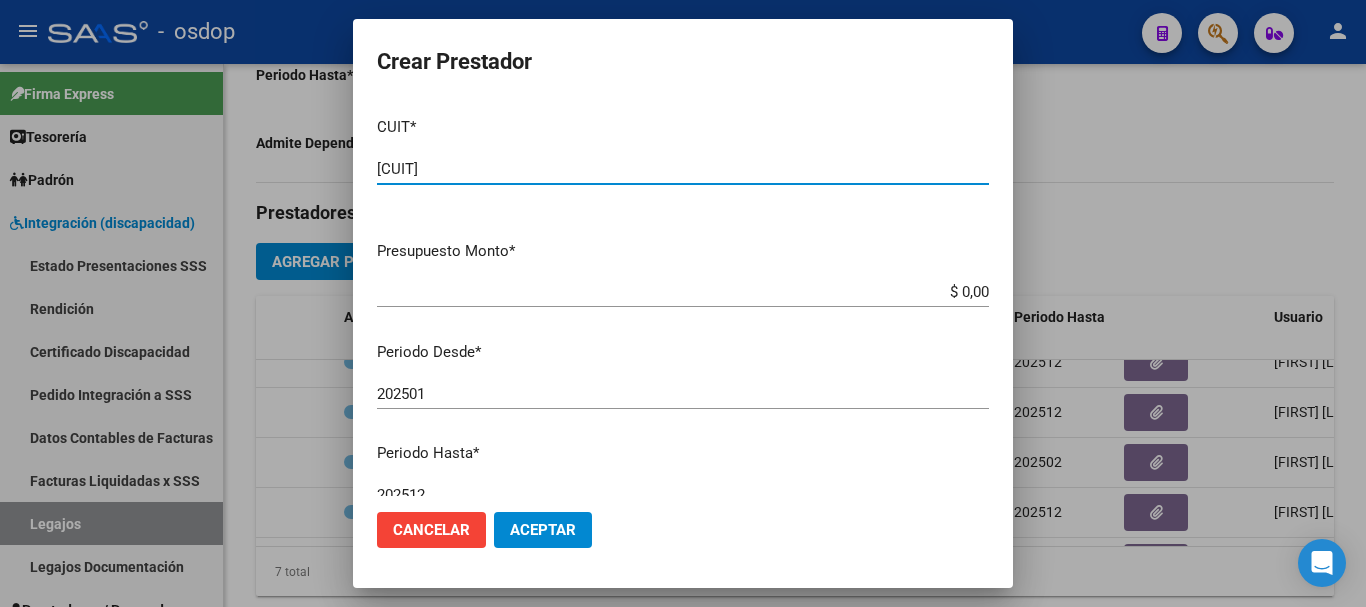 type on "27-36141231-7" 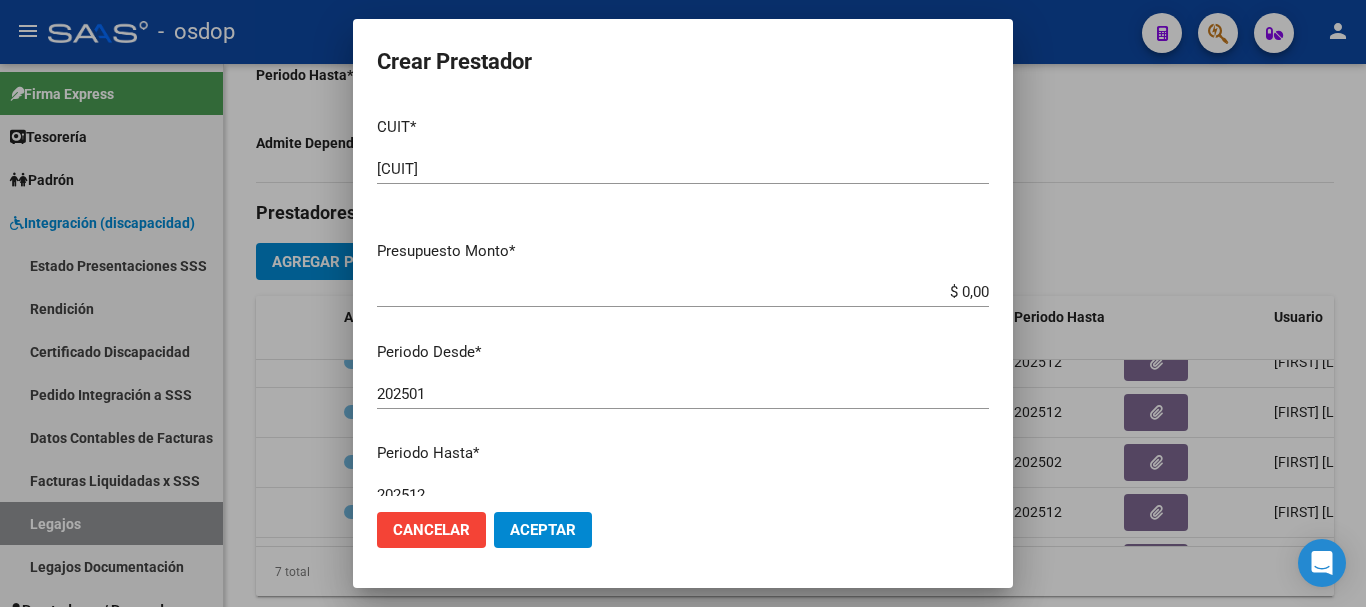click on "$ 0,00" at bounding box center (683, 292) 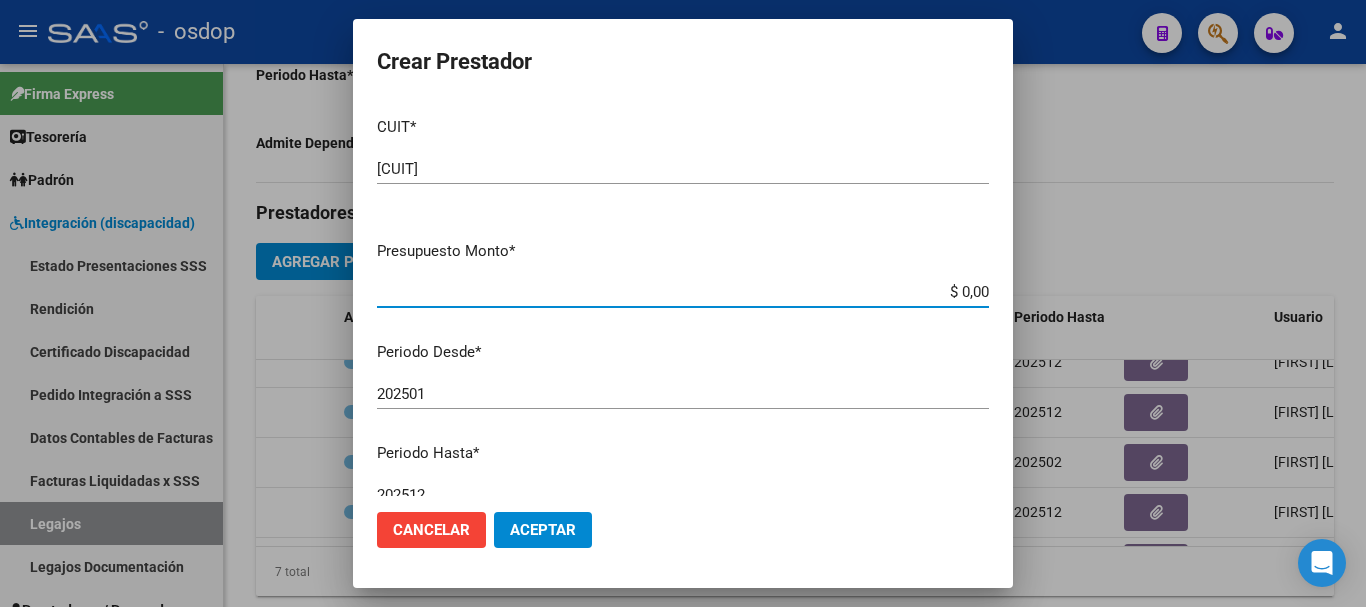 click on "$ 0,00" at bounding box center (683, 292) 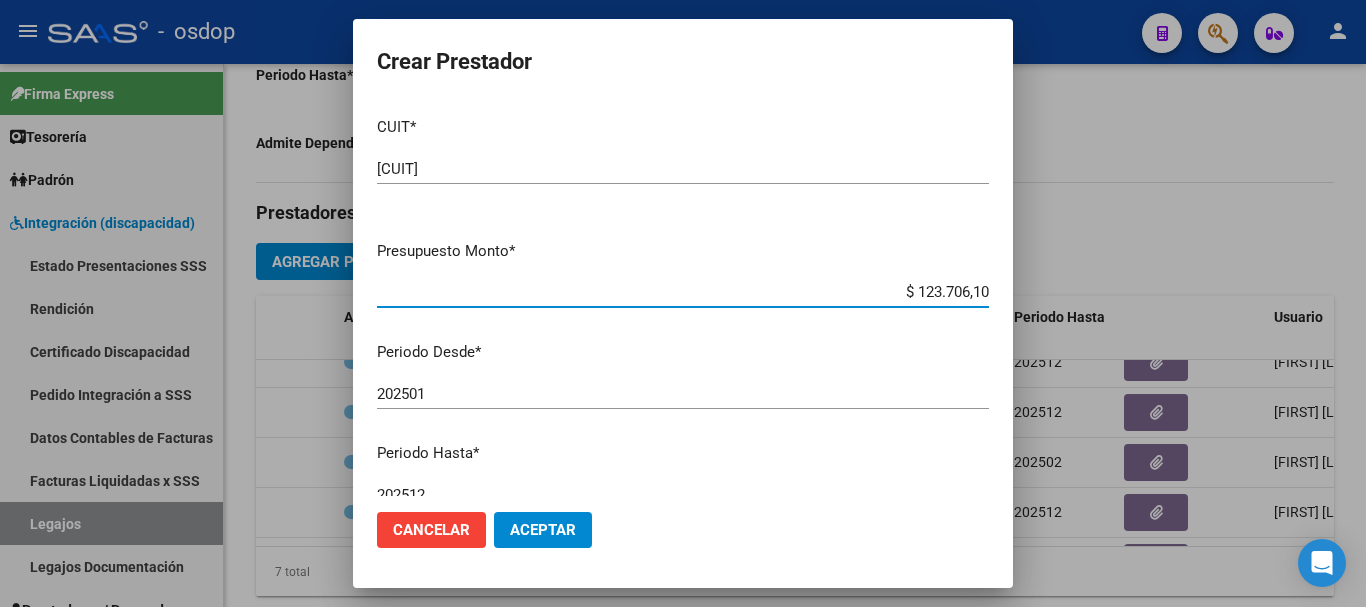 type on "$ 123.706,10" 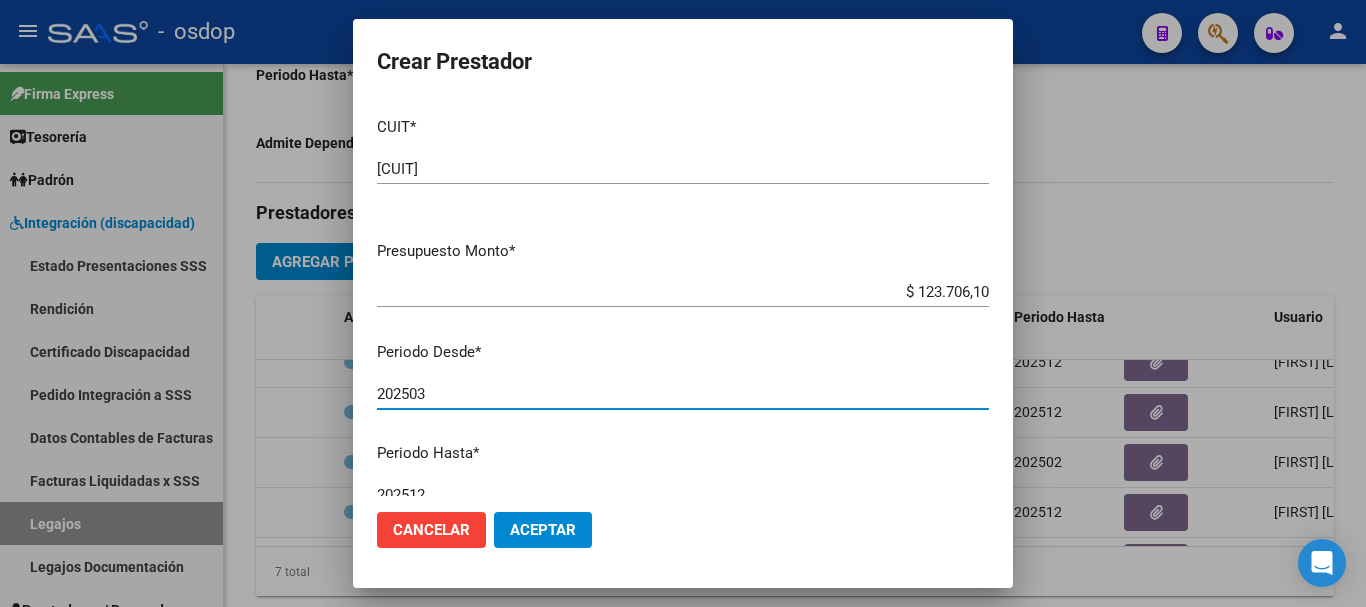 type on "202503" 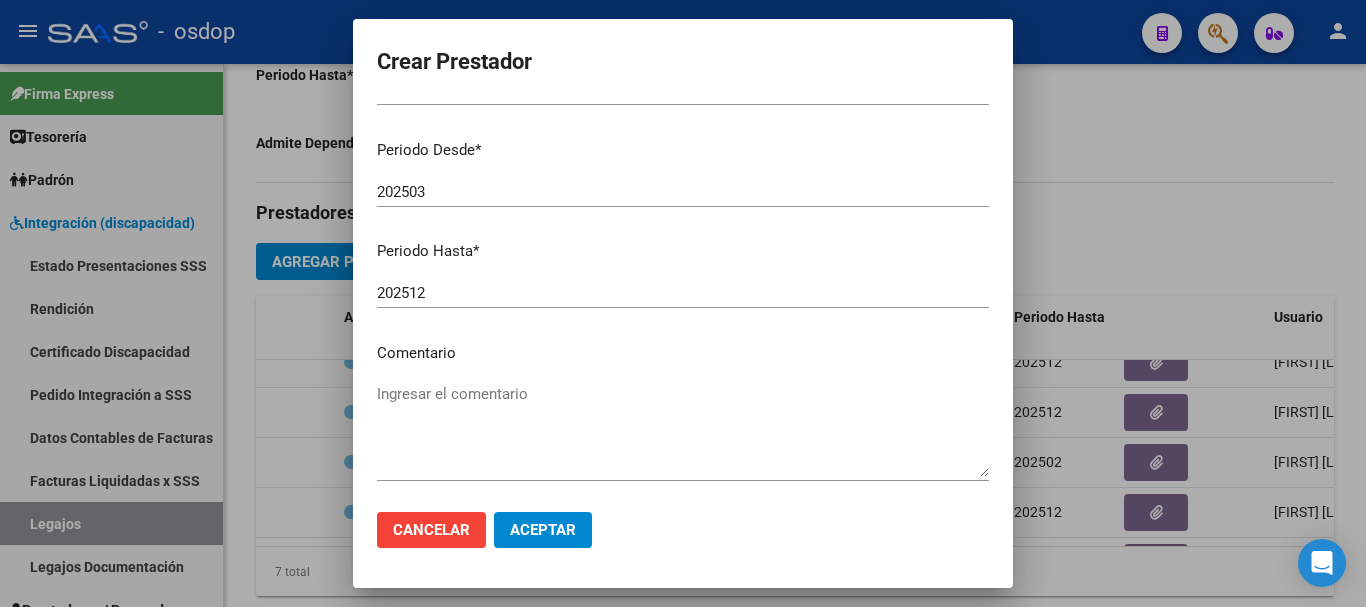 scroll, scrollTop: 190, scrollLeft: 0, axis: vertical 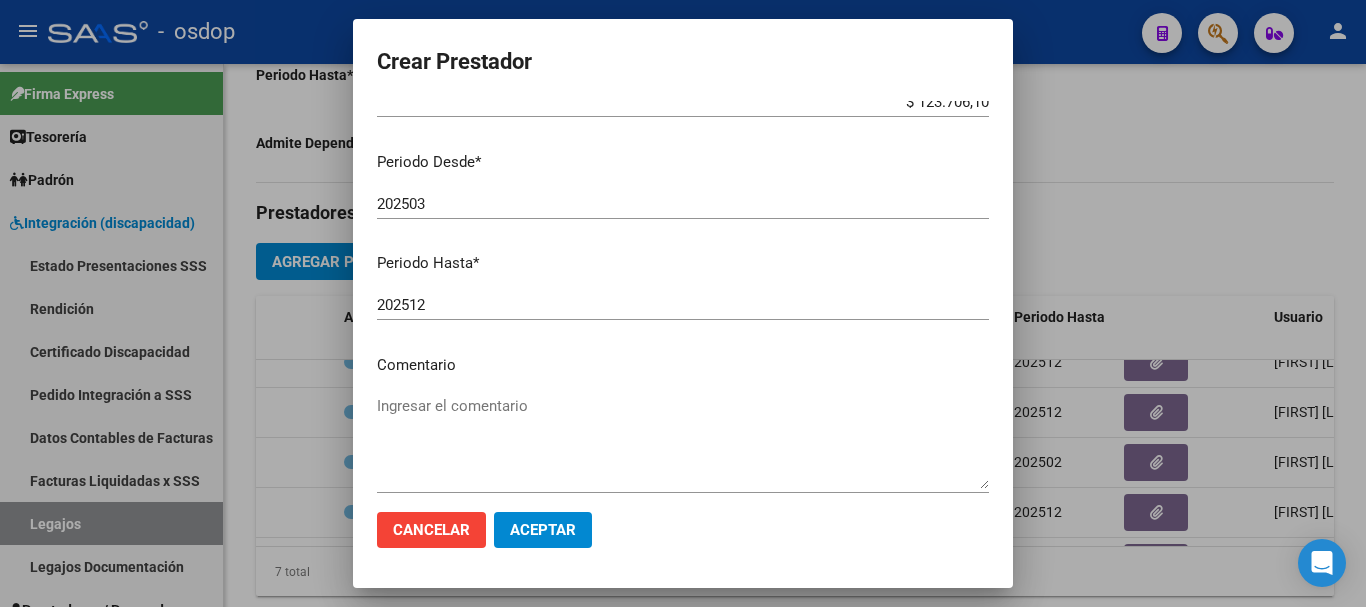 click on "Ingresar el comentario" at bounding box center (683, 442) 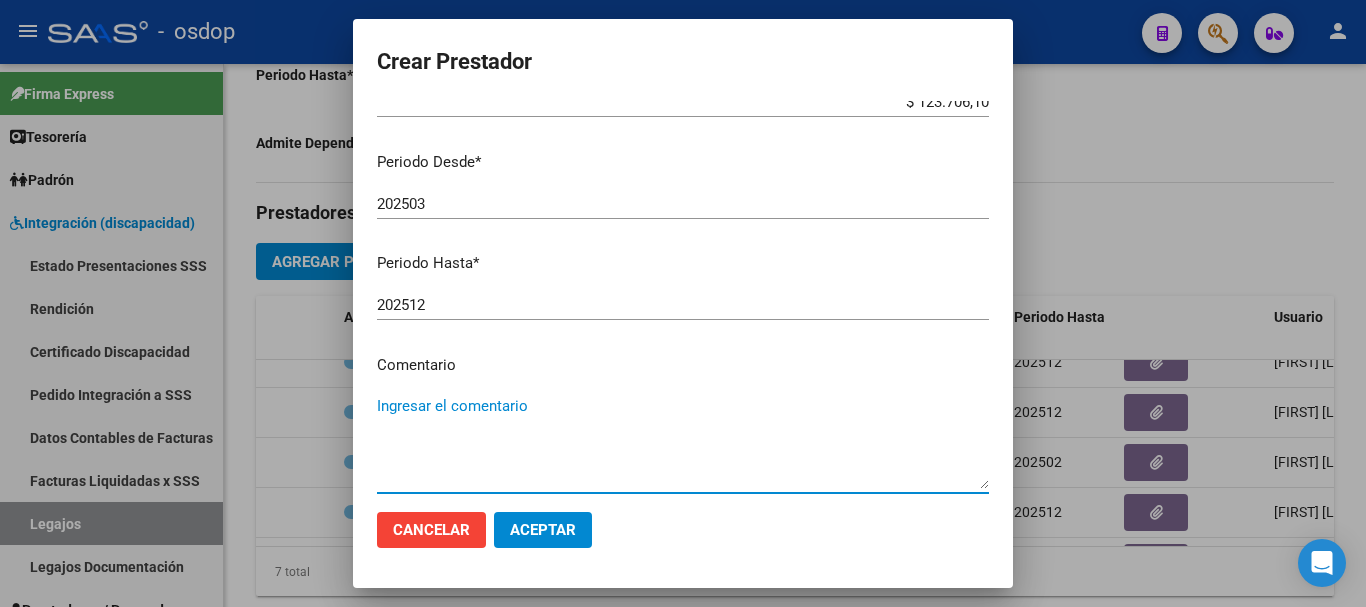 paste on "775008 - PSICOMOTRICIDAD" 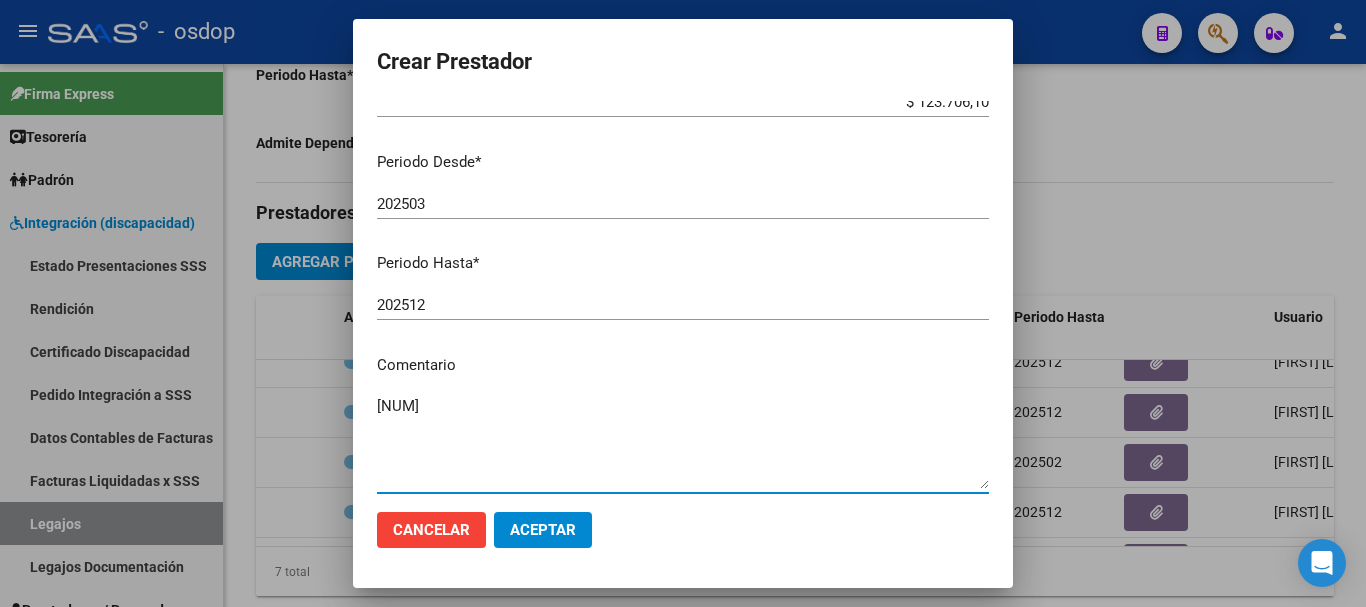 type on "[NUMBER] - PSICOMOTRICIDAD | 2 ses/semanales" 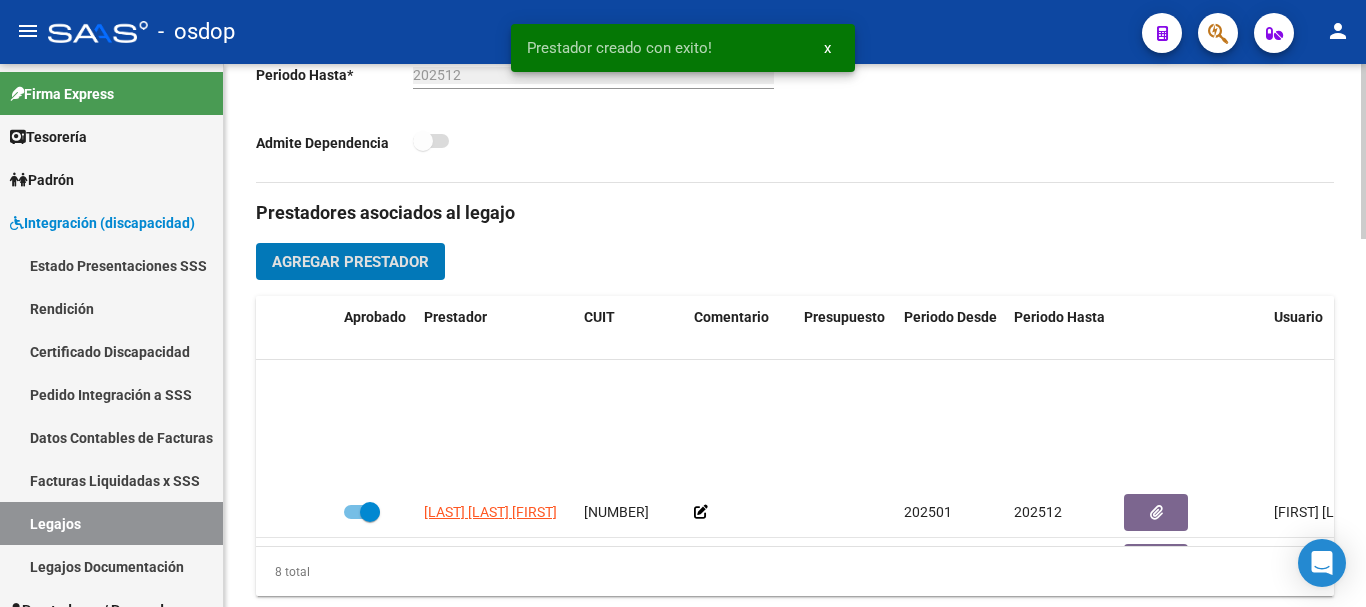 scroll, scrollTop: 236, scrollLeft: 0, axis: vertical 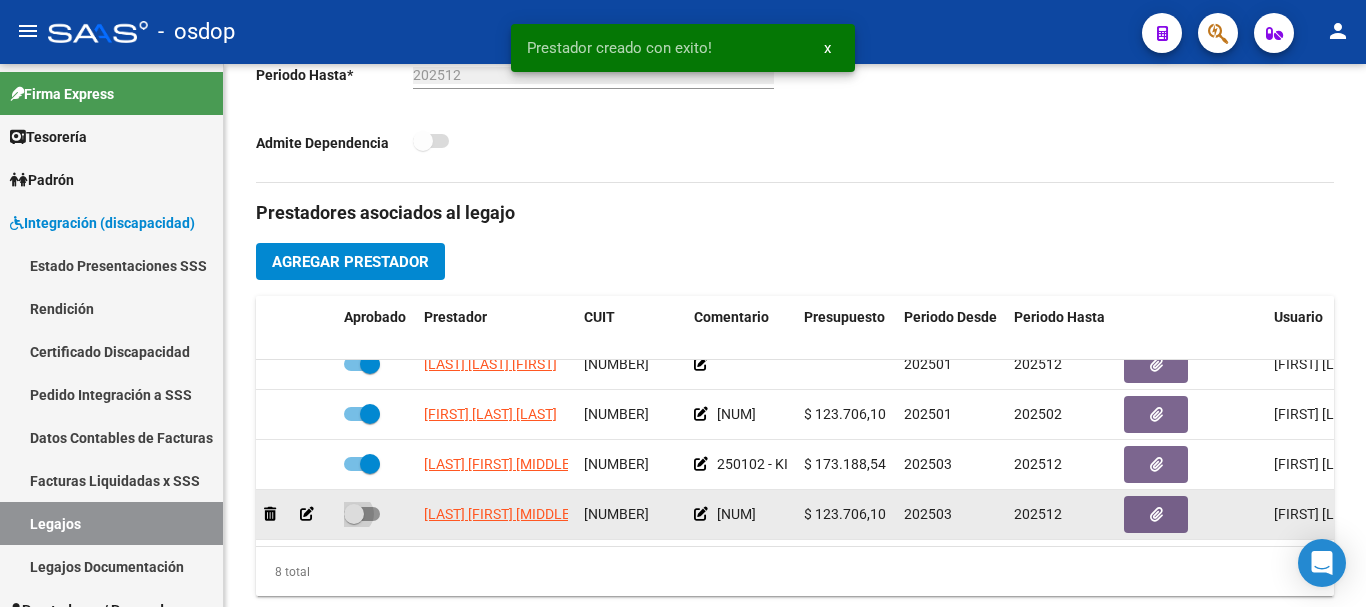 click at bounding box center [362, 514] 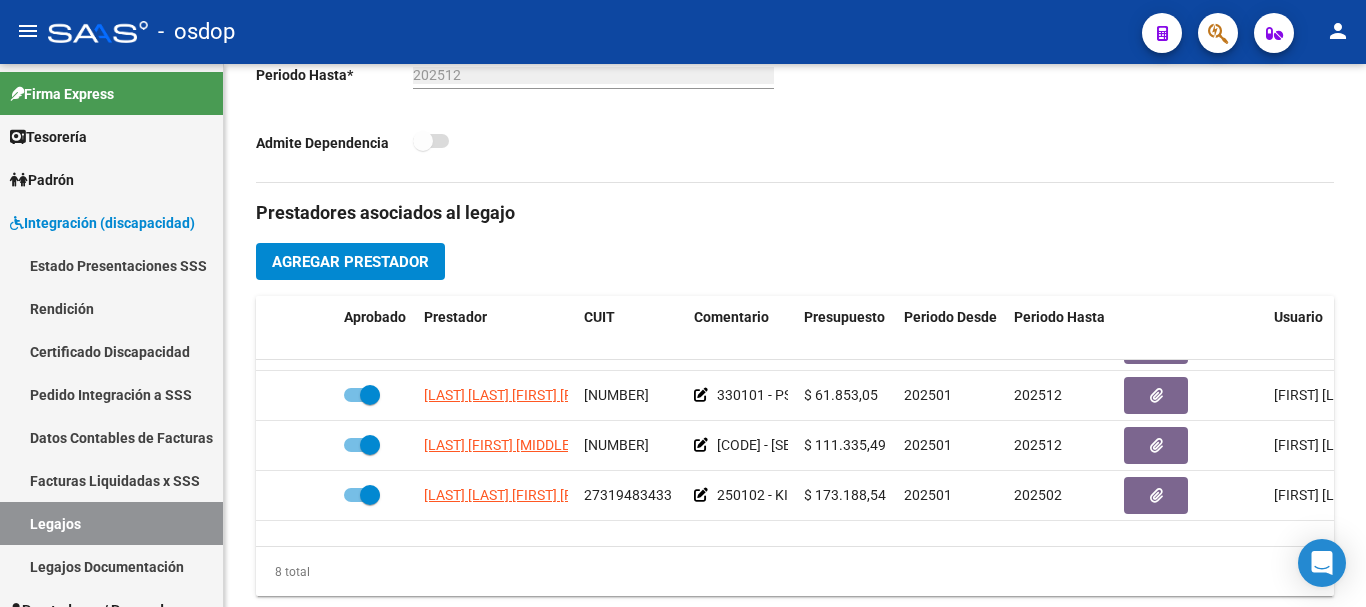 scroll, scrollTop: 0, scrollLeft: 0, axis: both 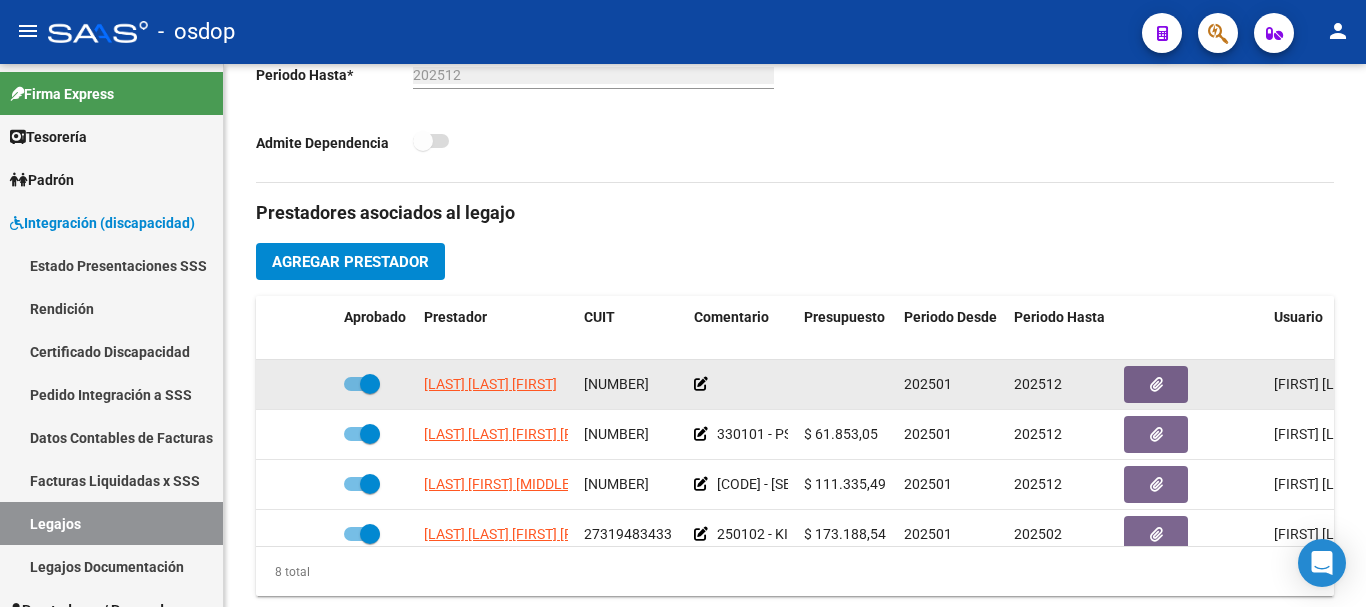 click at bounding box center [362, 384] 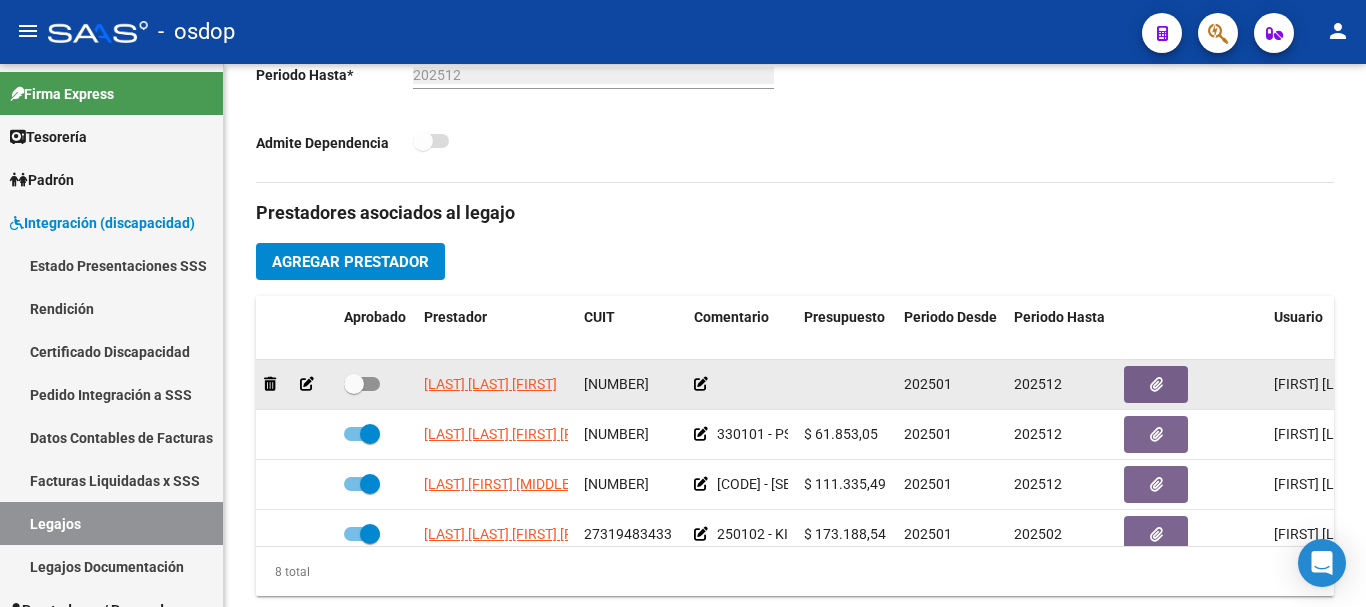click 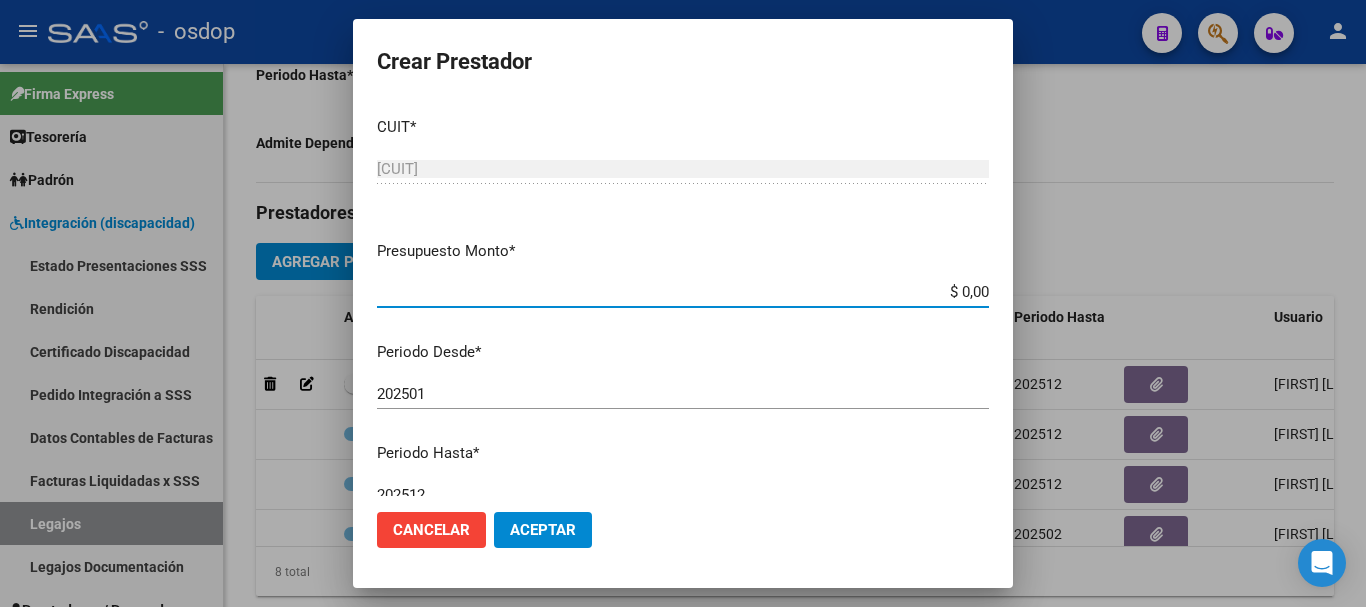 click on "$ 0,00" at bounding box center (683, 292) 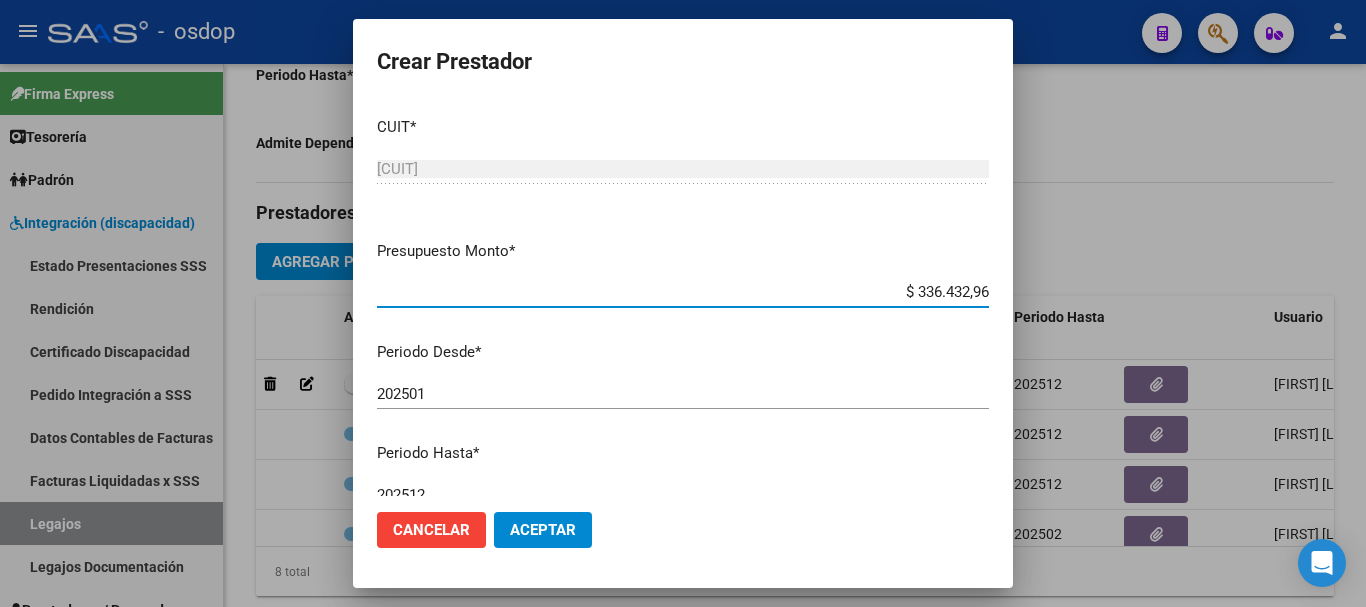 type on "$ 336.432,96" 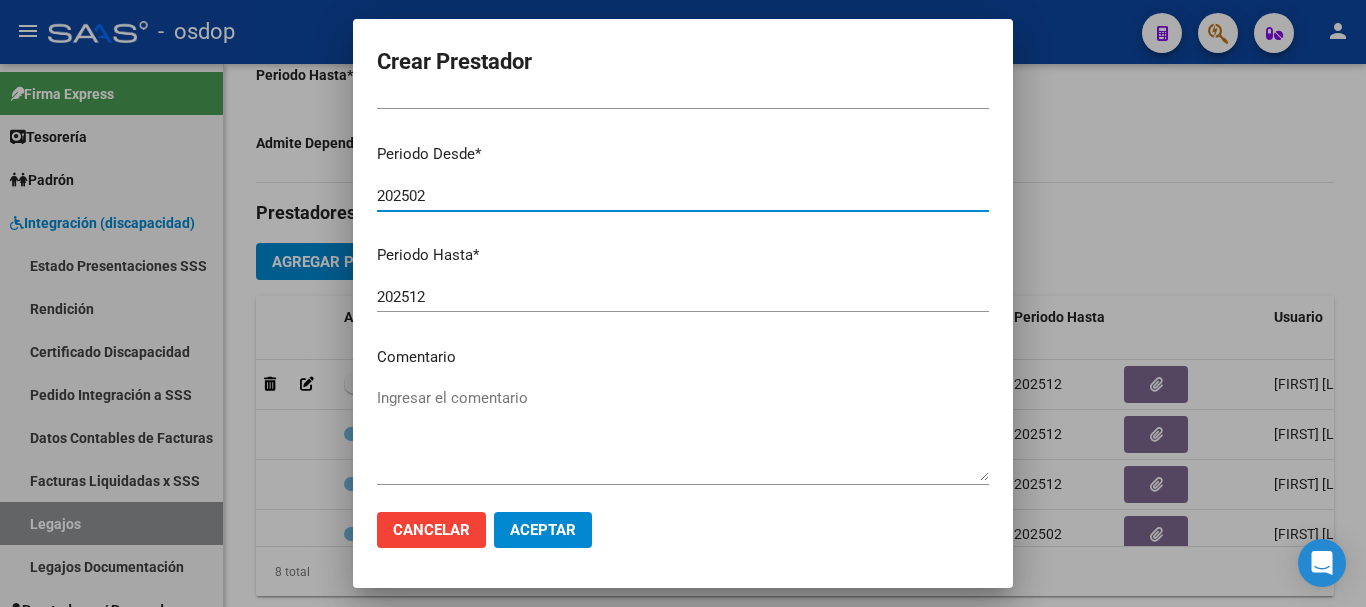 scroll, scrollTop: 200, scrollLeft: 0, axis: vertical 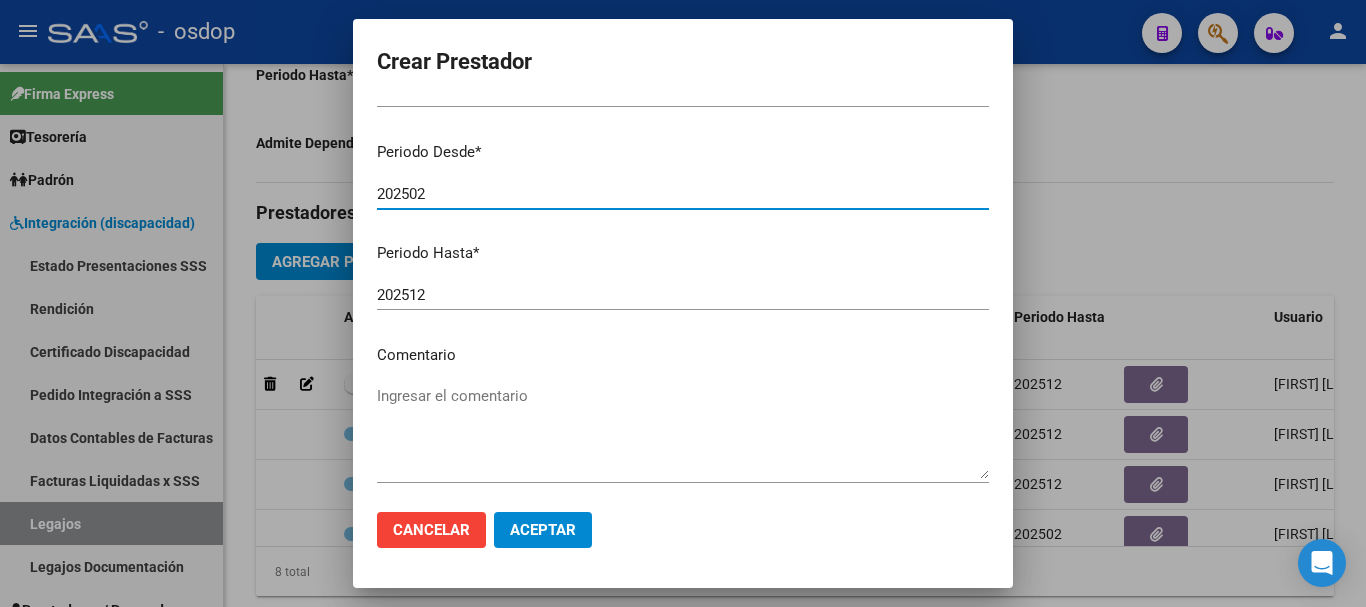 type on "202502" 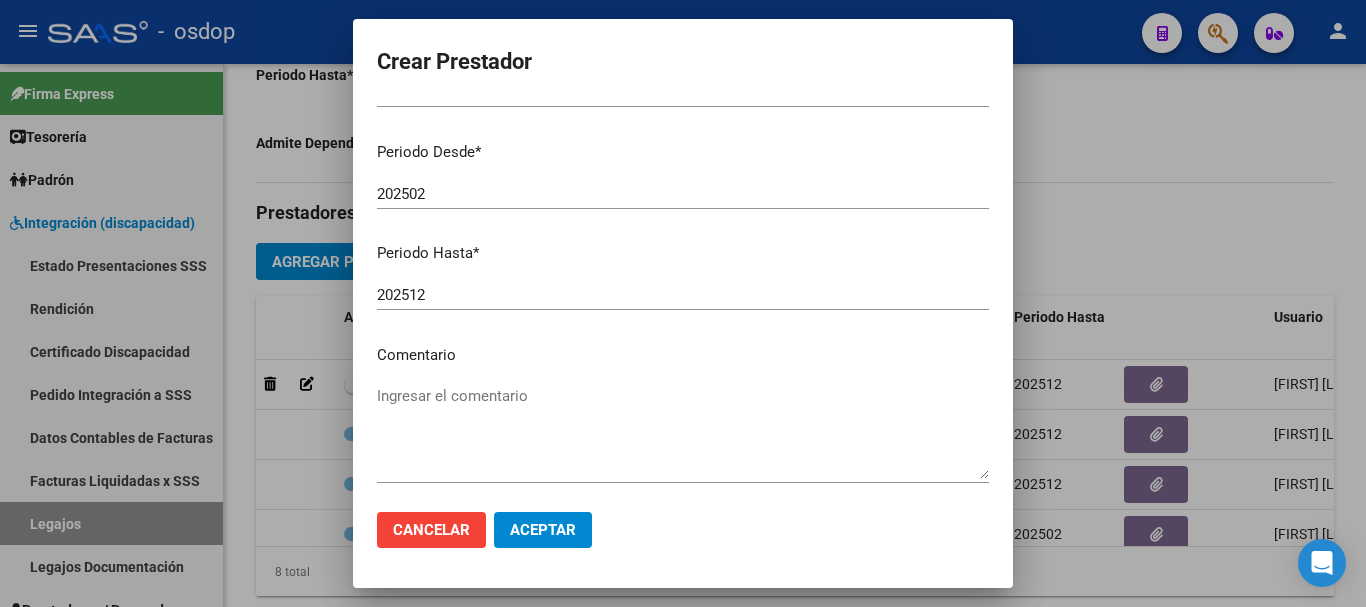 click on "Ingresar el comentario" at bounding box center (683, 432) 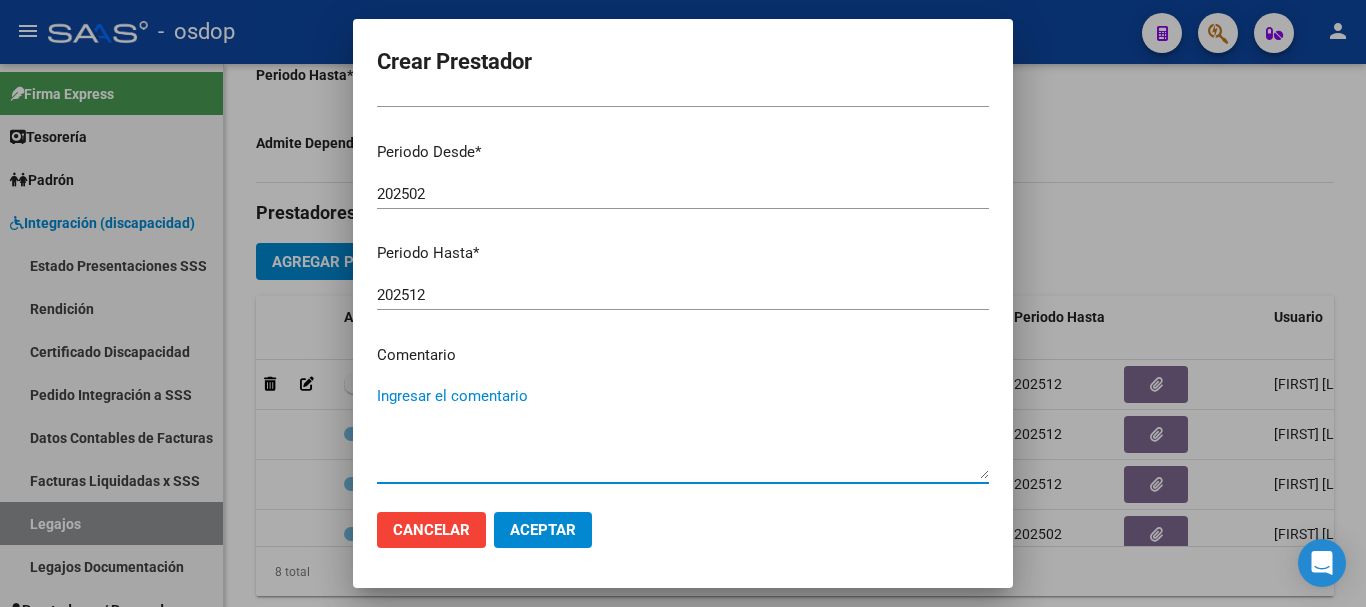 paste on "780096 - TRANSPORTE(KM)" 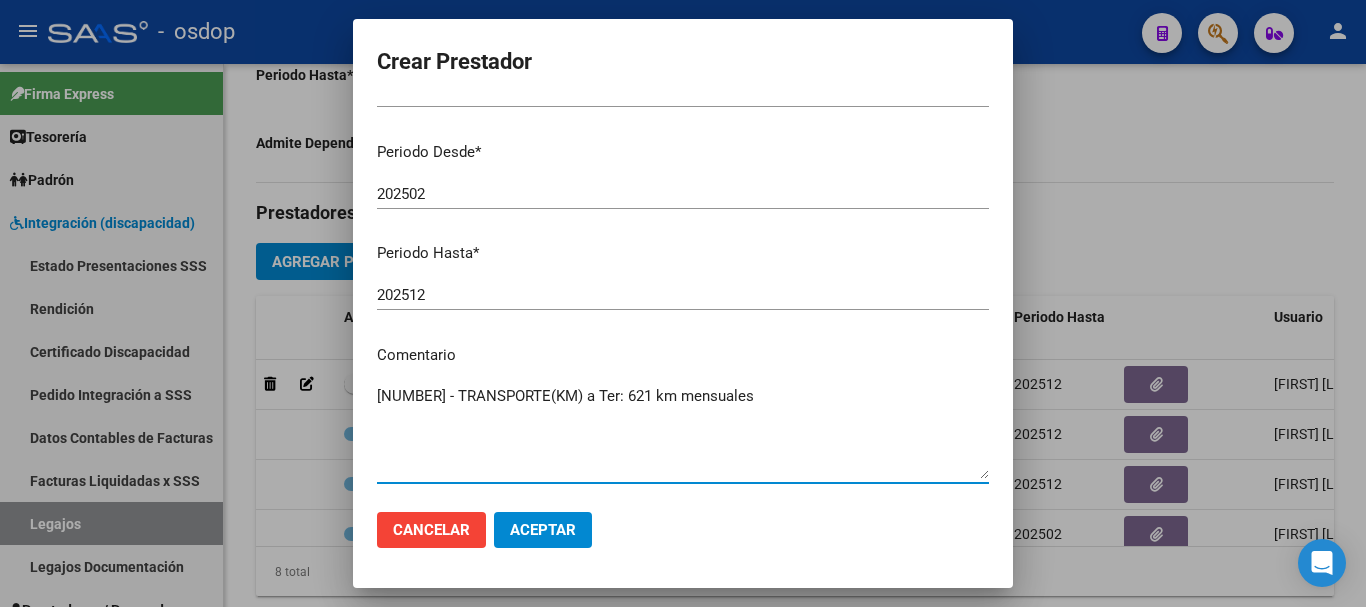 type on "780096 - TRANSPORTE(KM) a Ter: 621 km mensuales" 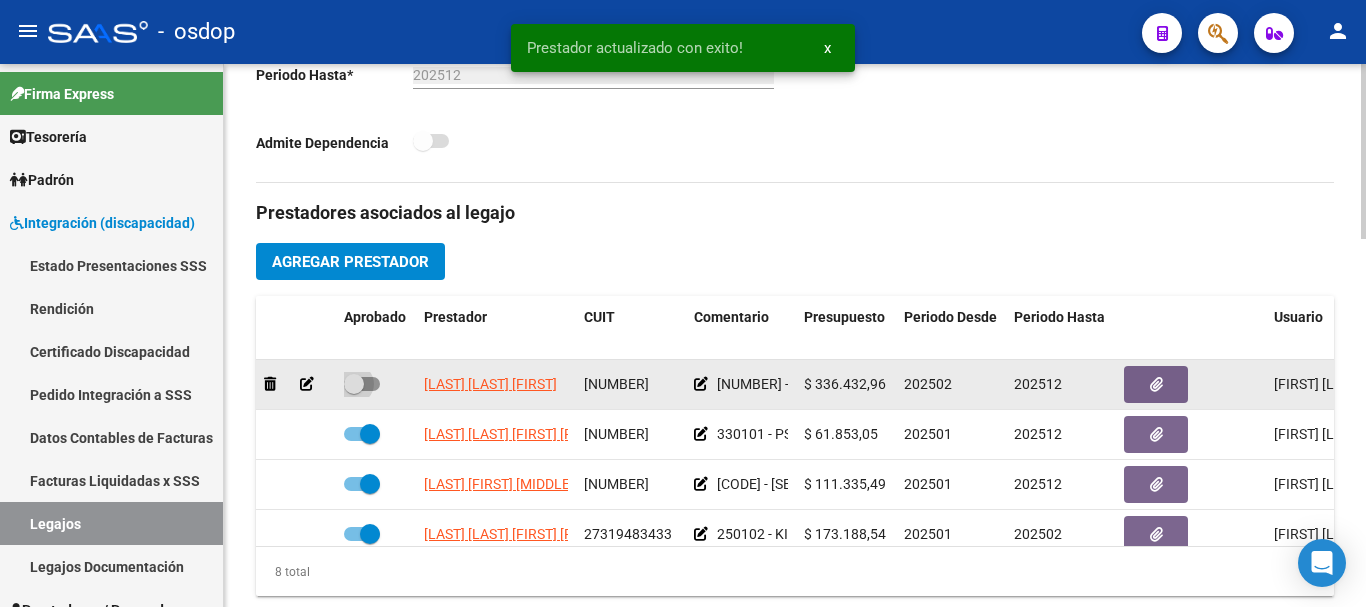 click at bounding box center (362, 384) 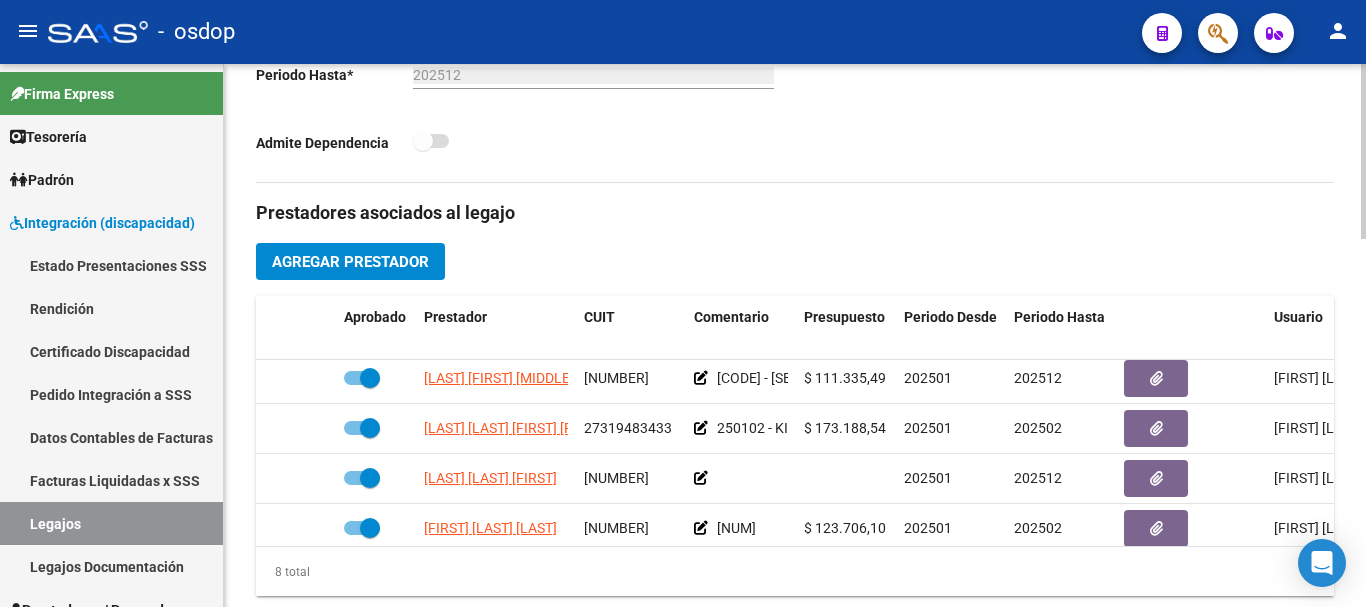 scroll, scrollTop: 130, scrollLeft: 0, axis: vertical 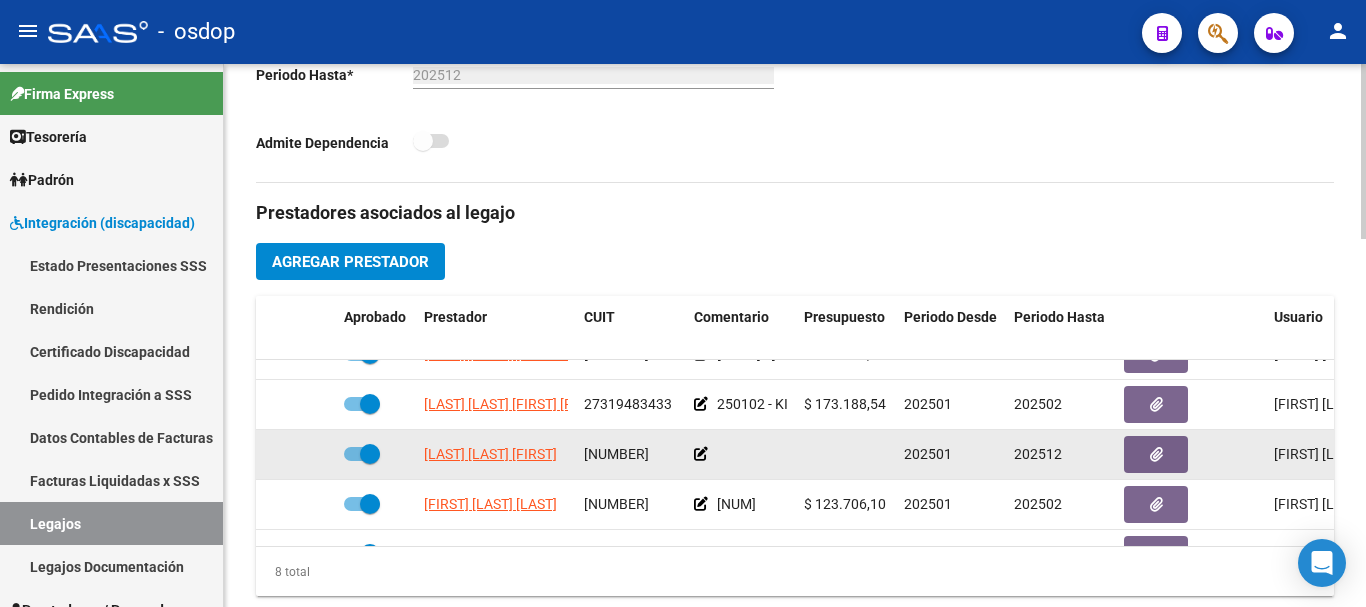 click at bounding box center (362, 454) 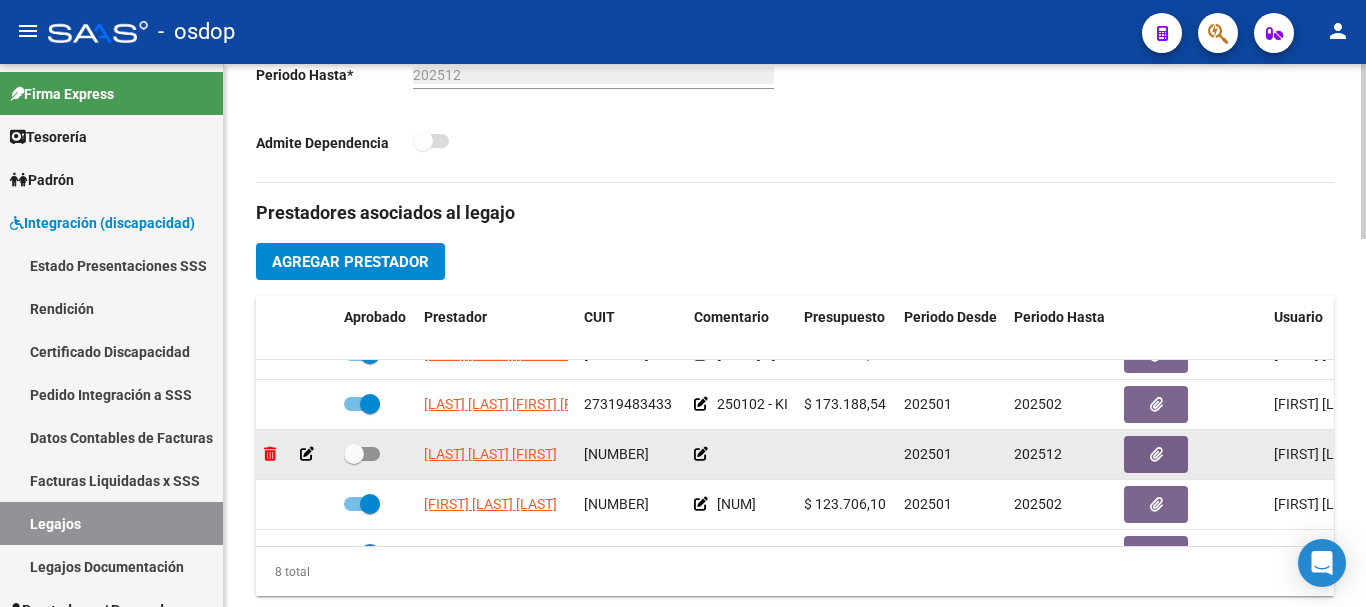 click 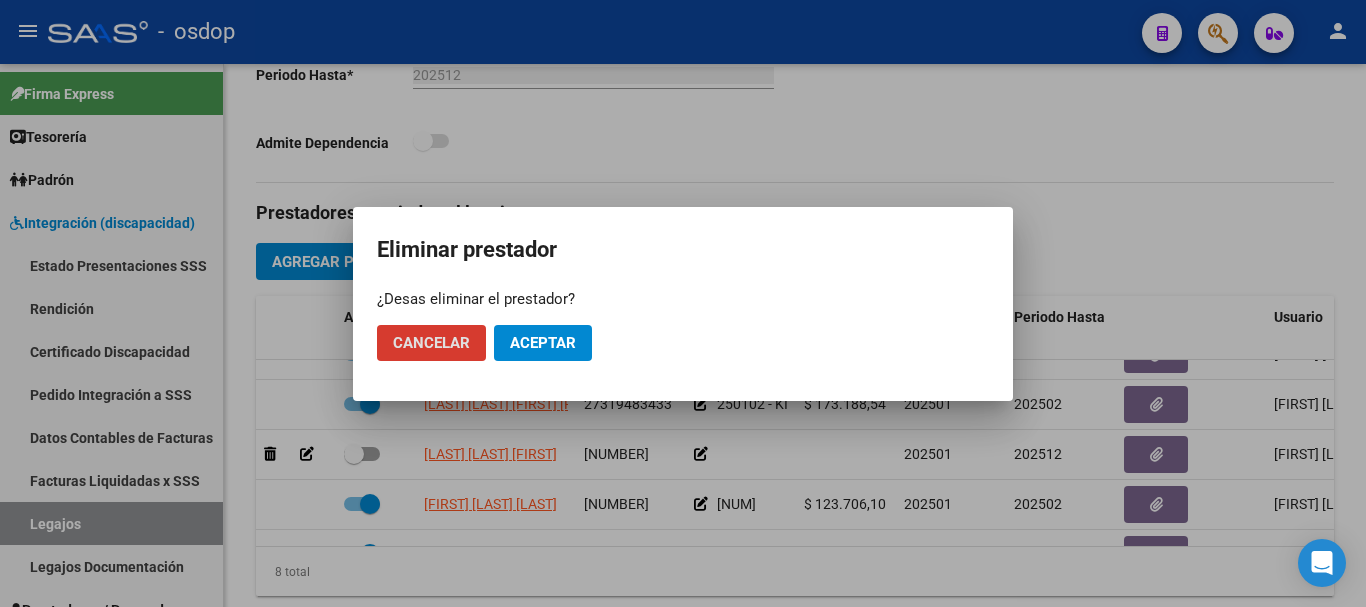 click on "Aceptar" 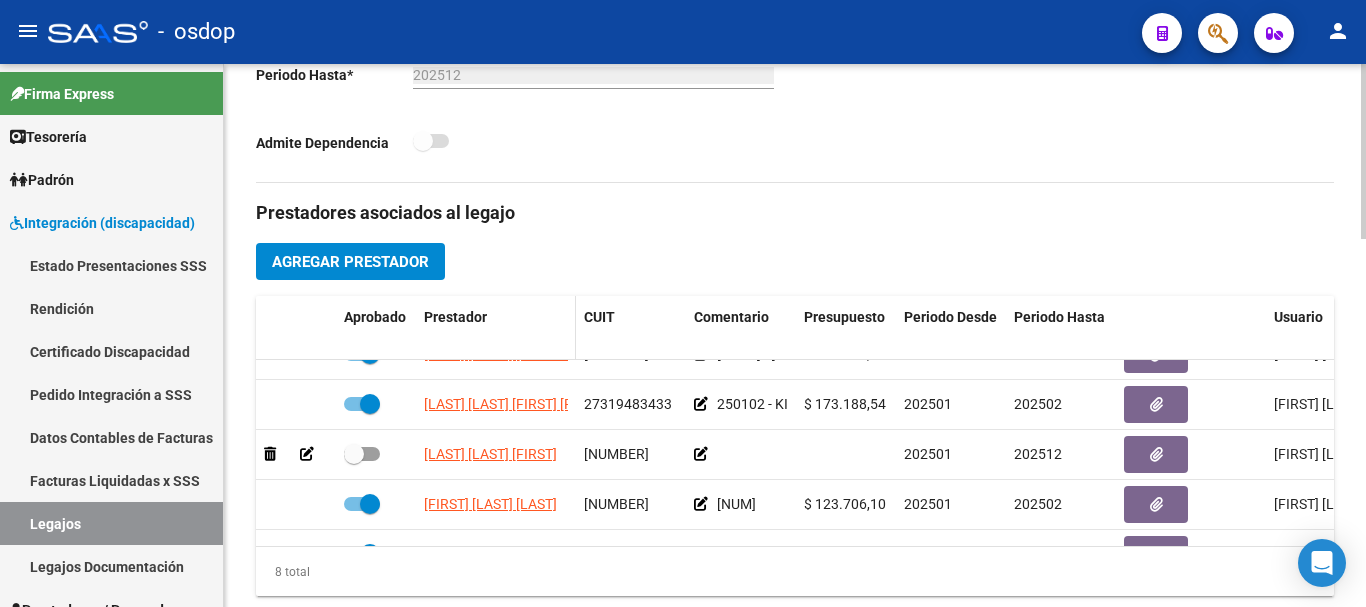 checkbox on "true" 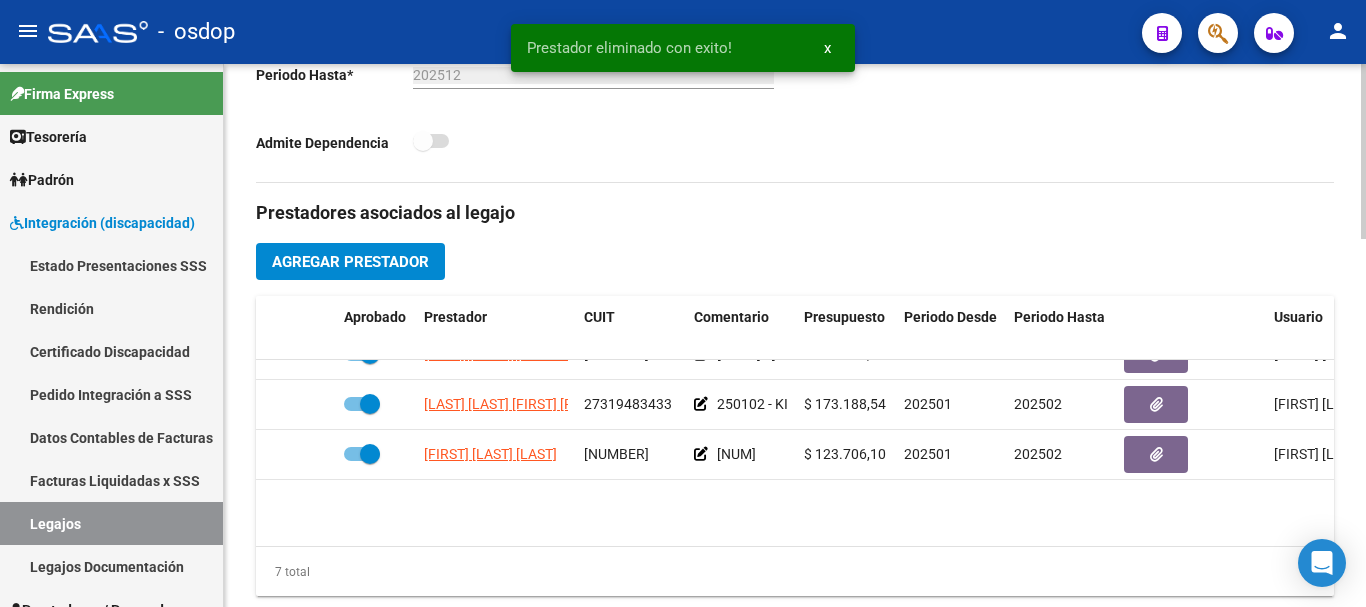 scroll, scrollTop: 0, scrollLeft: 0, axis: both 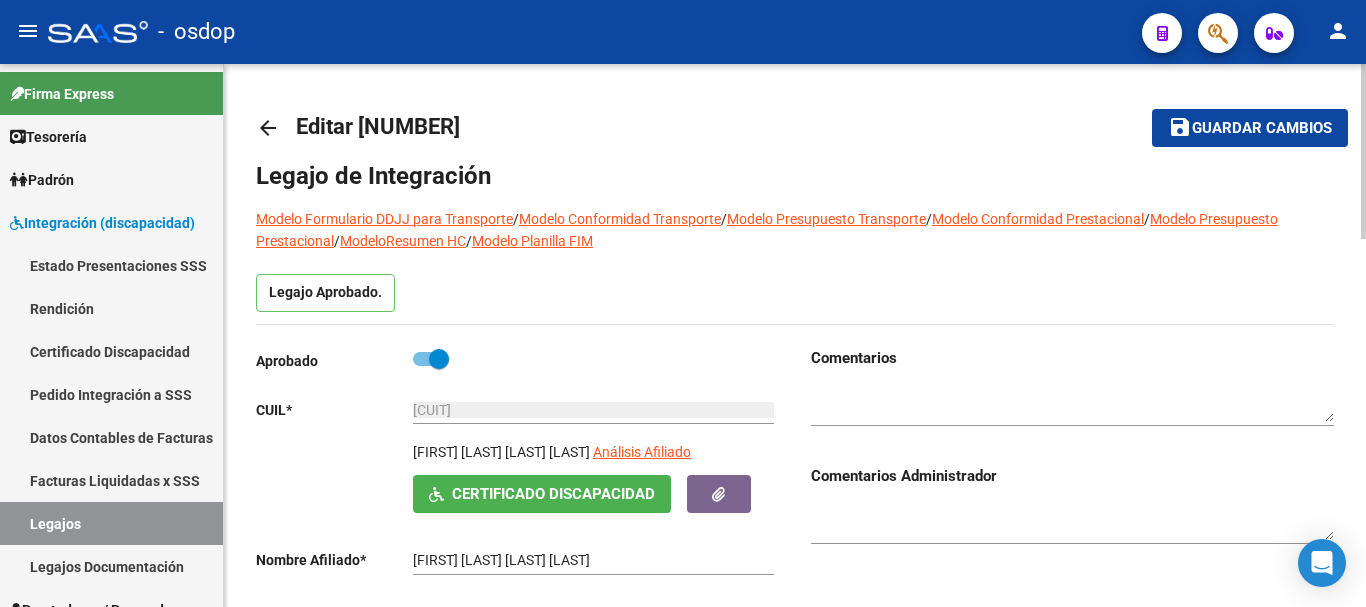 click on "Guardar cambios" 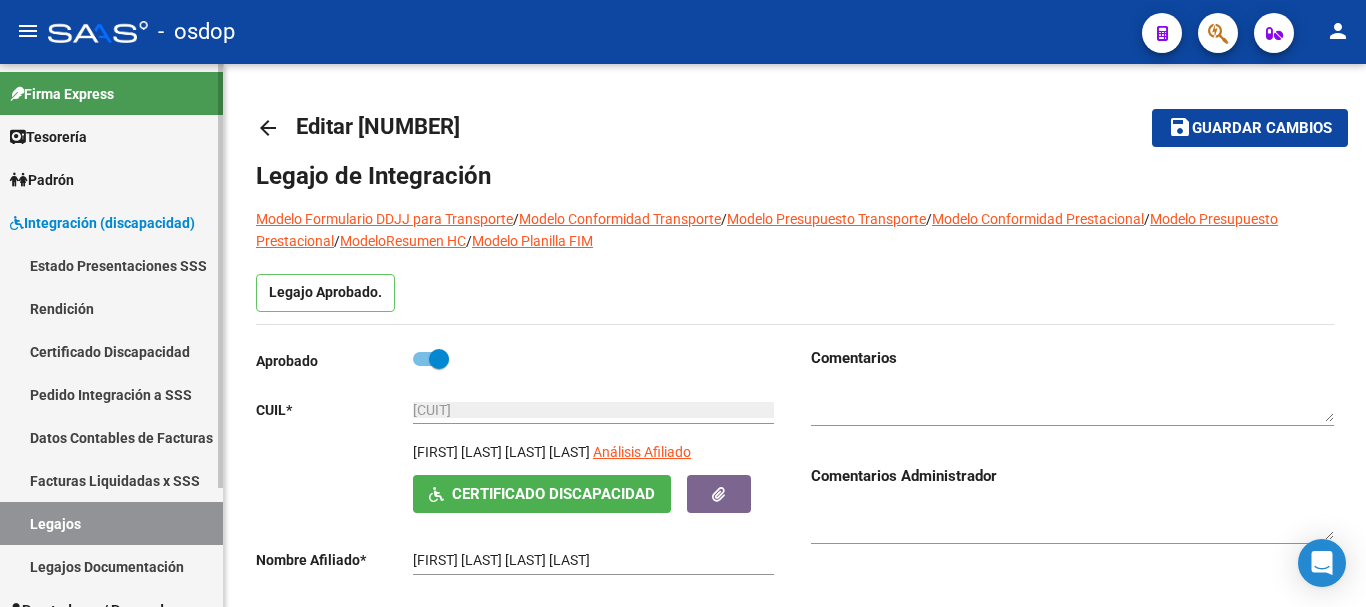click on "Certificado Discapacidad" at bounding box center [111, 351] 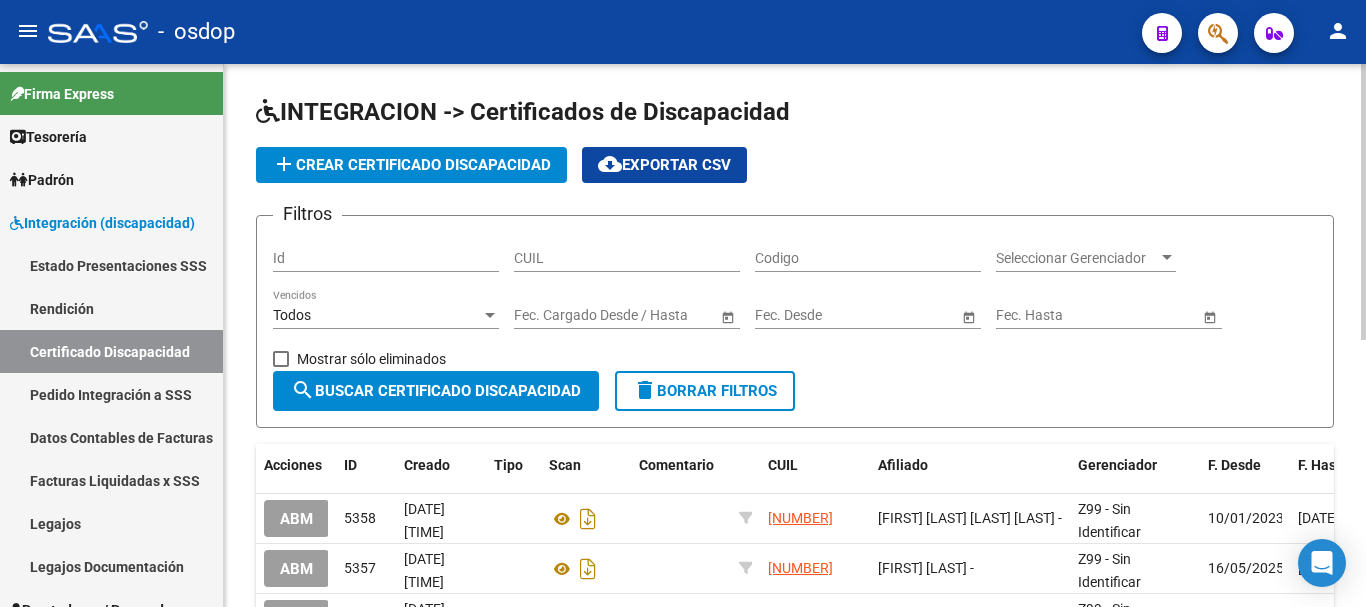 click on "CUIL" at bounding box center (627, 258) 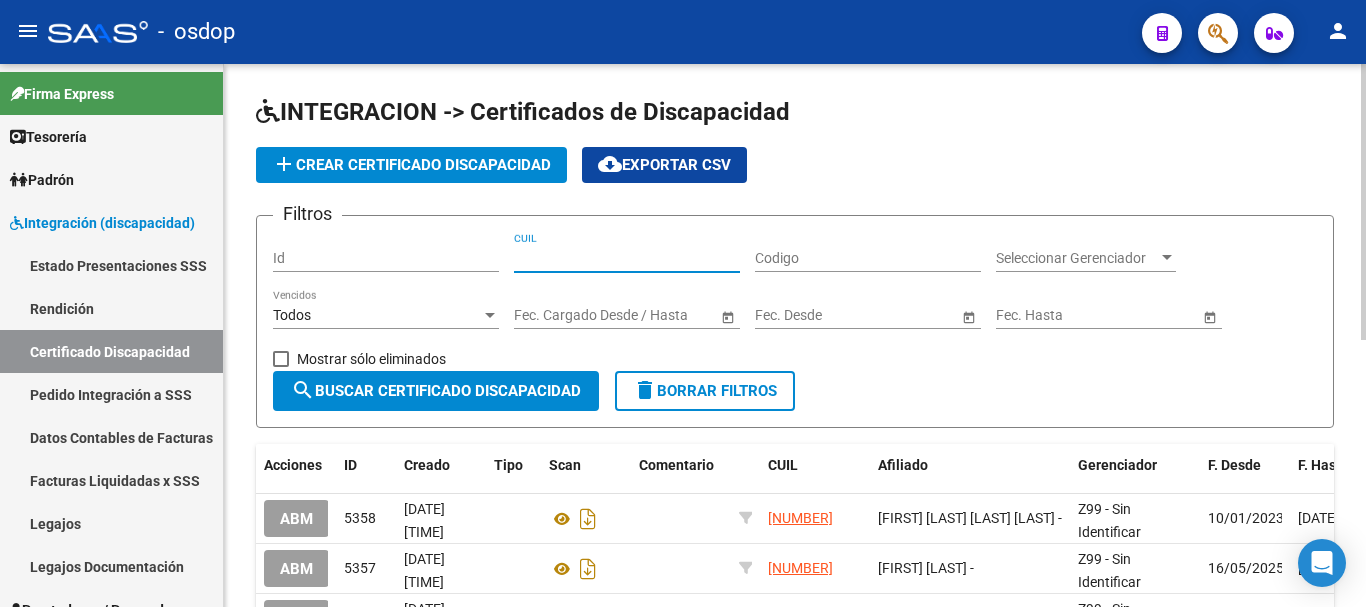 paste on "20-55285020-4" 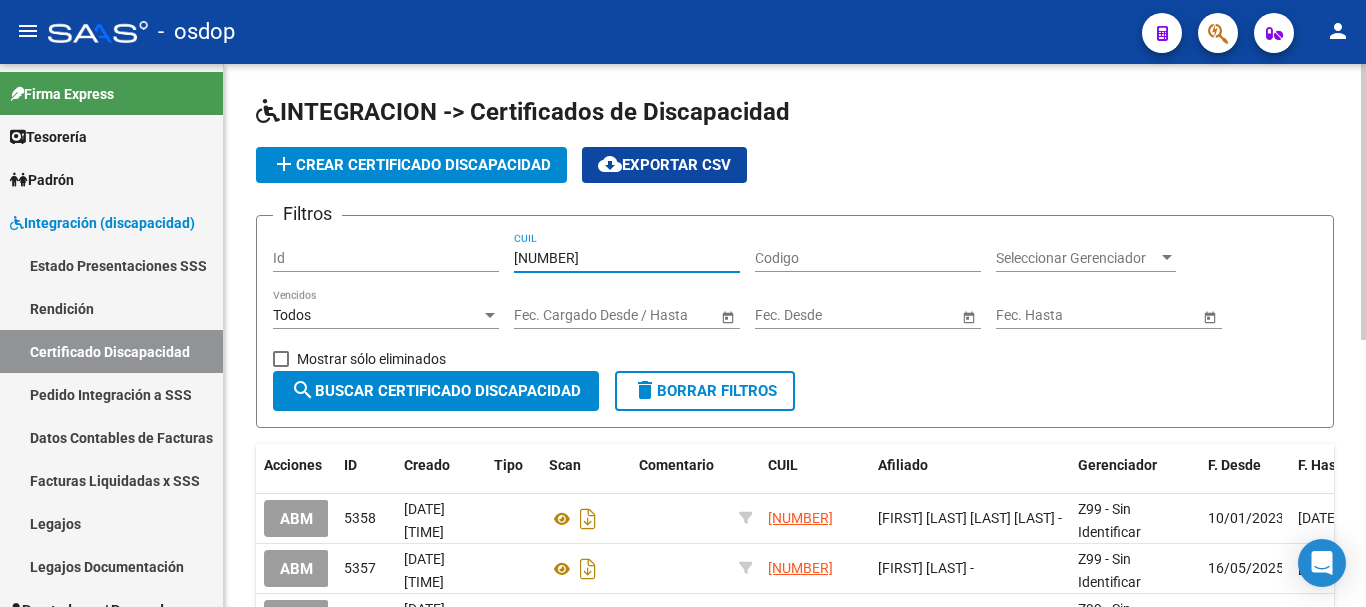 type on "20-55285020-4" 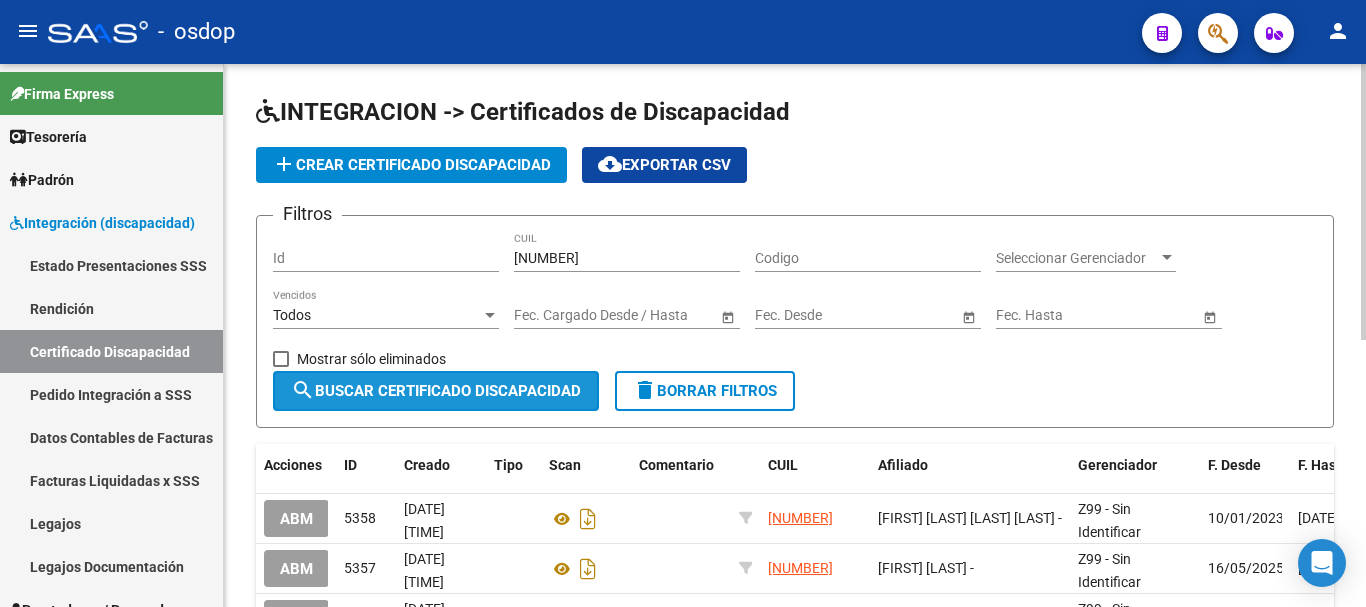 click on "search  Buscar Certificado Discapacidad" 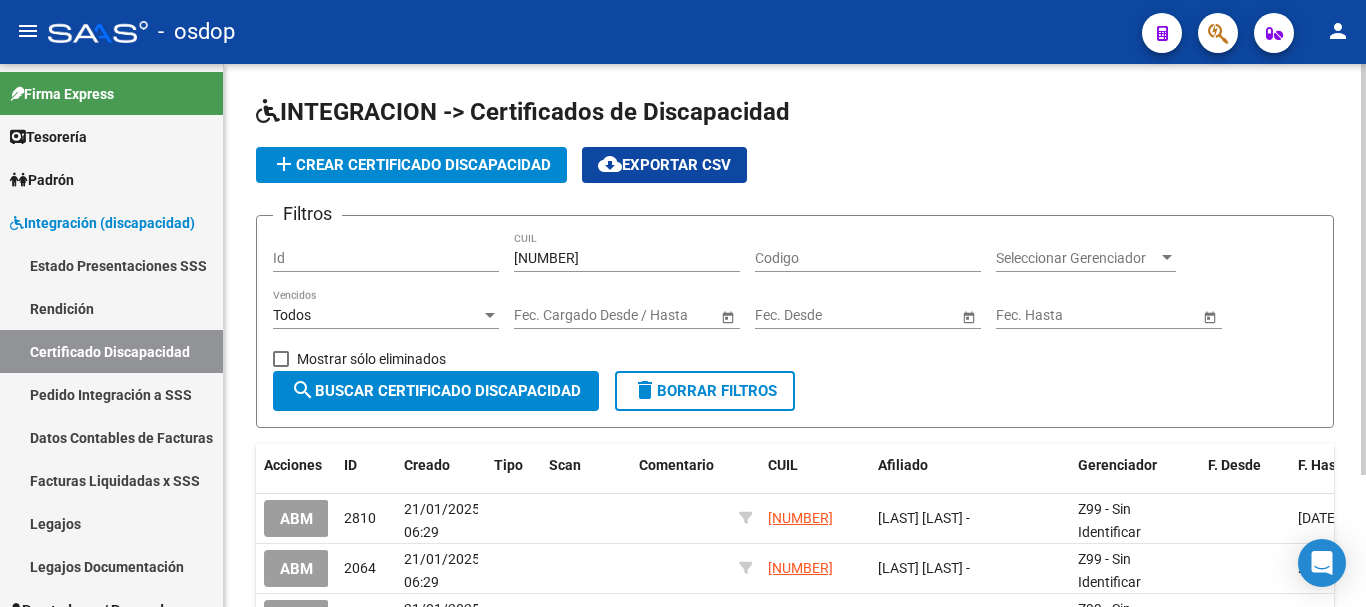 scroll, scrollTop: 100, scrollLeft: 0, axis: vertical 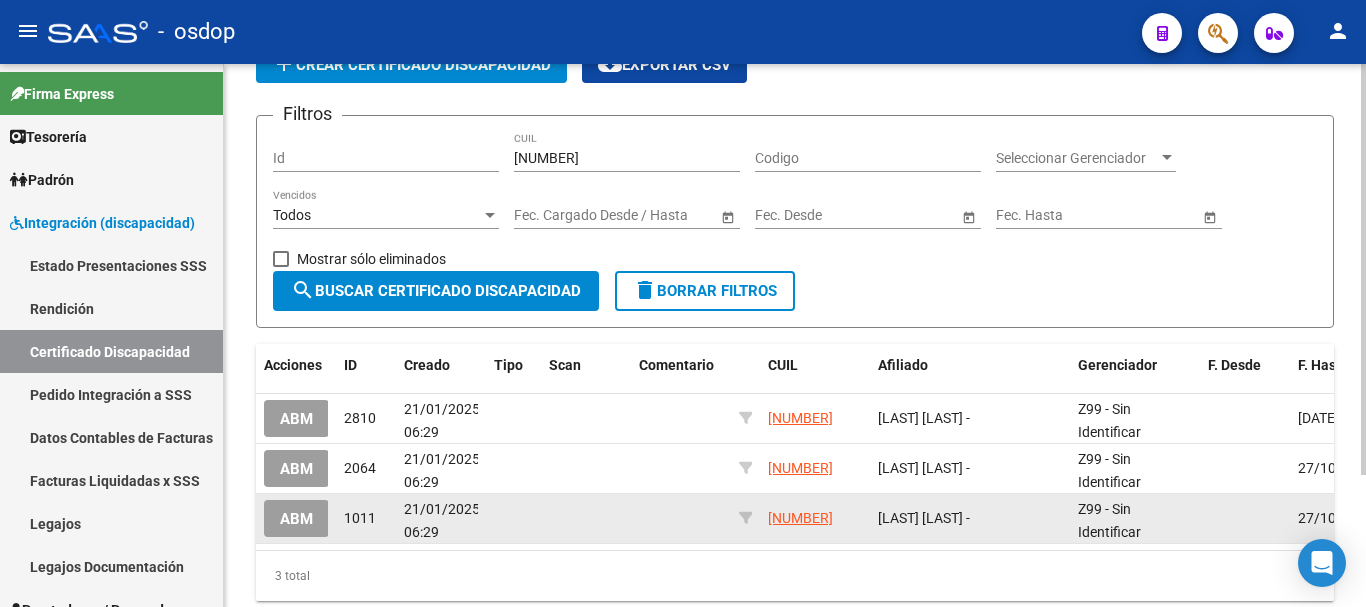 click on "ABM" 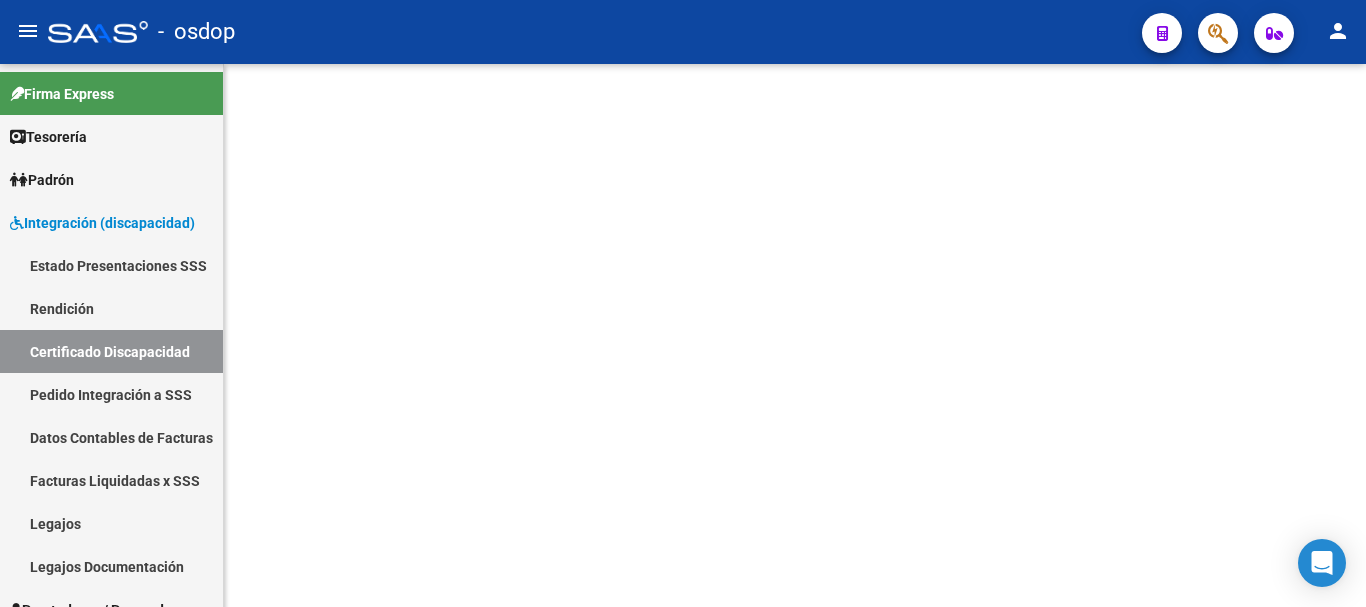 scroll, scrollTop: 0, scrollLeft: 0, axis: both 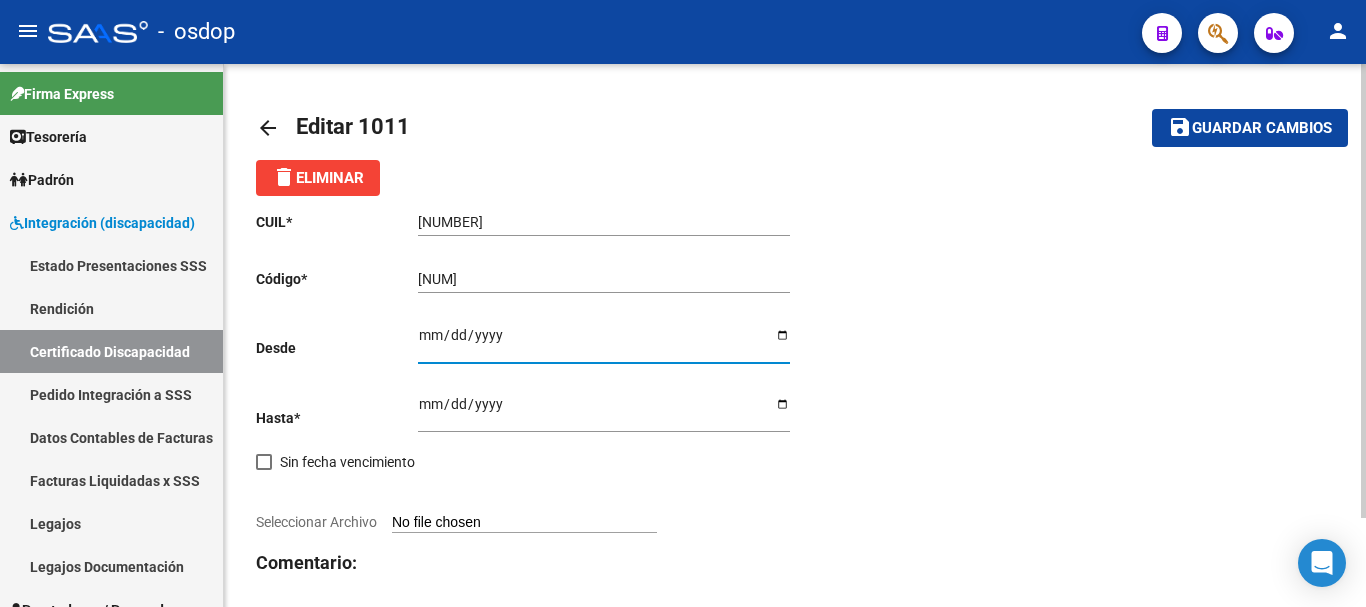 click on "Ingresar fec. Desde" at bounding box center [604, 342] 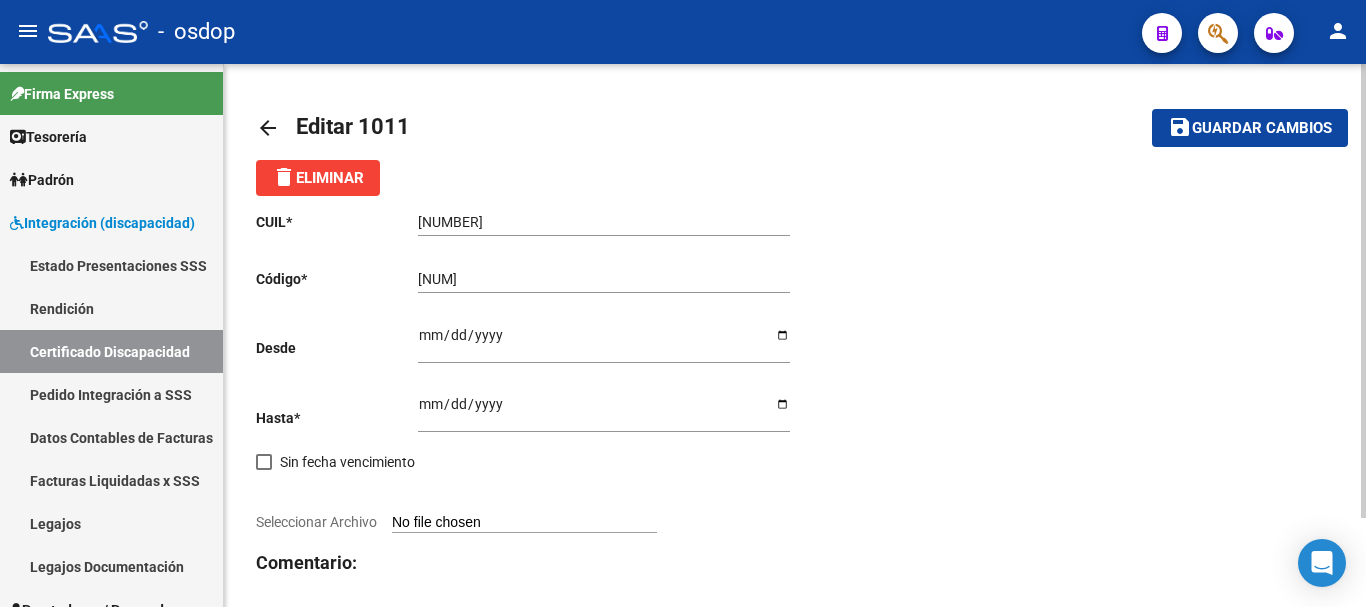 click on "Seleccionar Archivo" at bounding box center [524, 523] 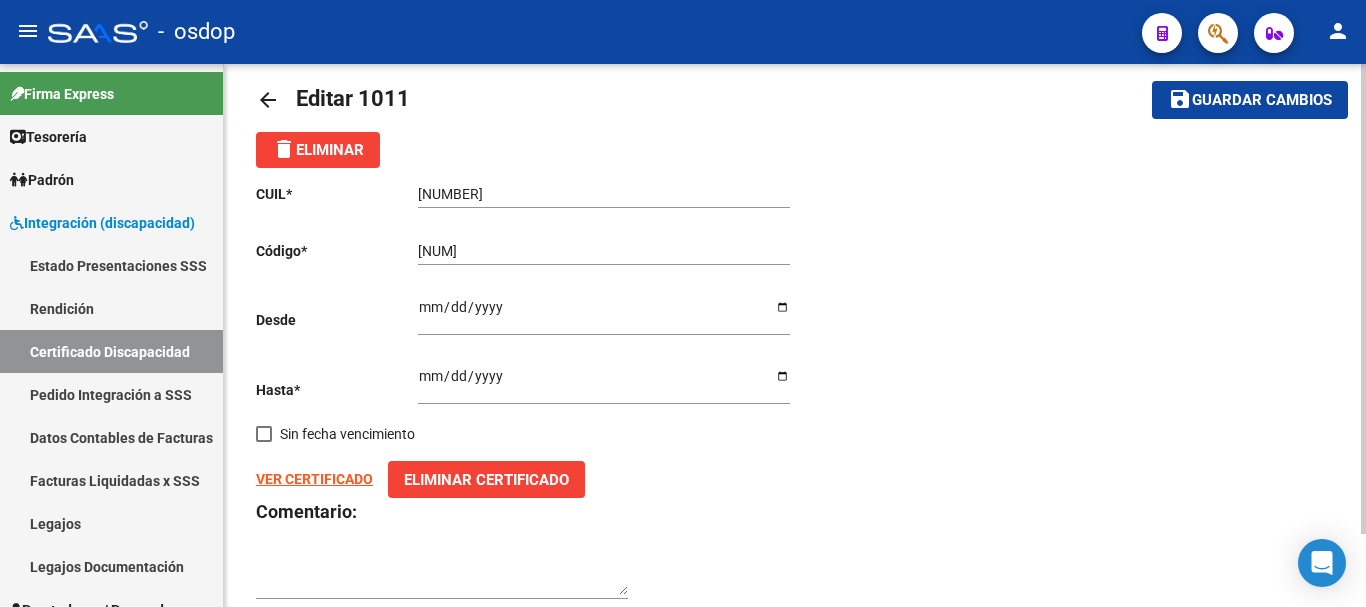 scroll, scrollTop: 0, scrollLeft: 0, axis: both 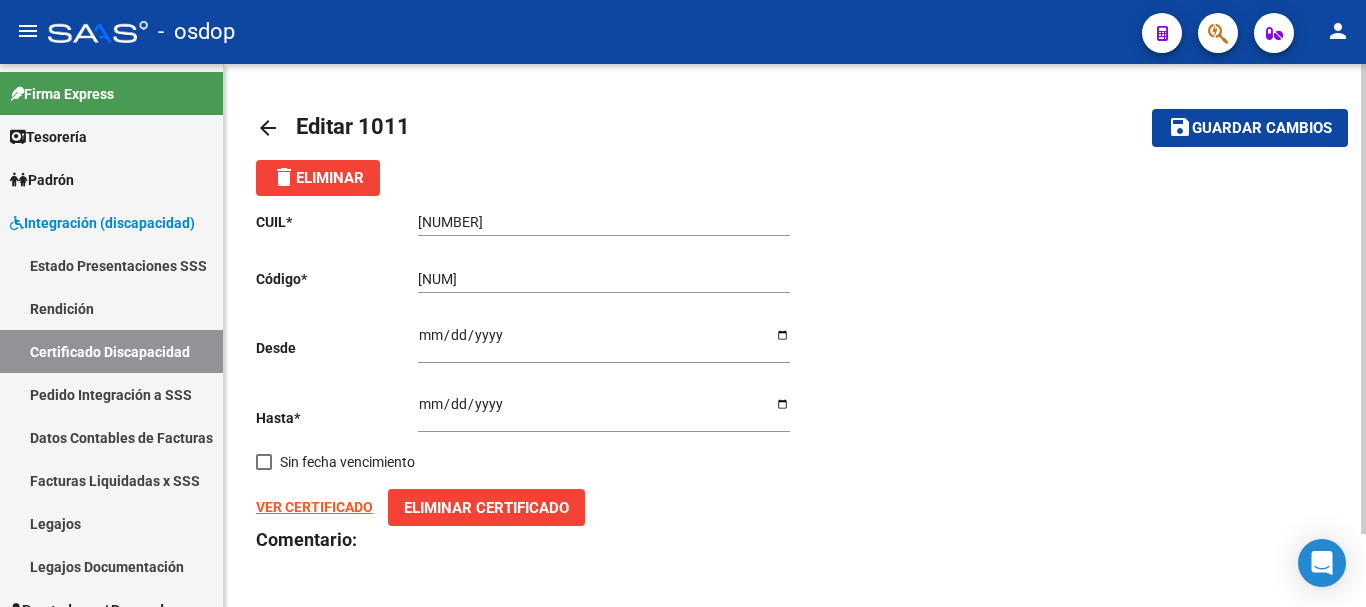 click on "Guardar cambios" 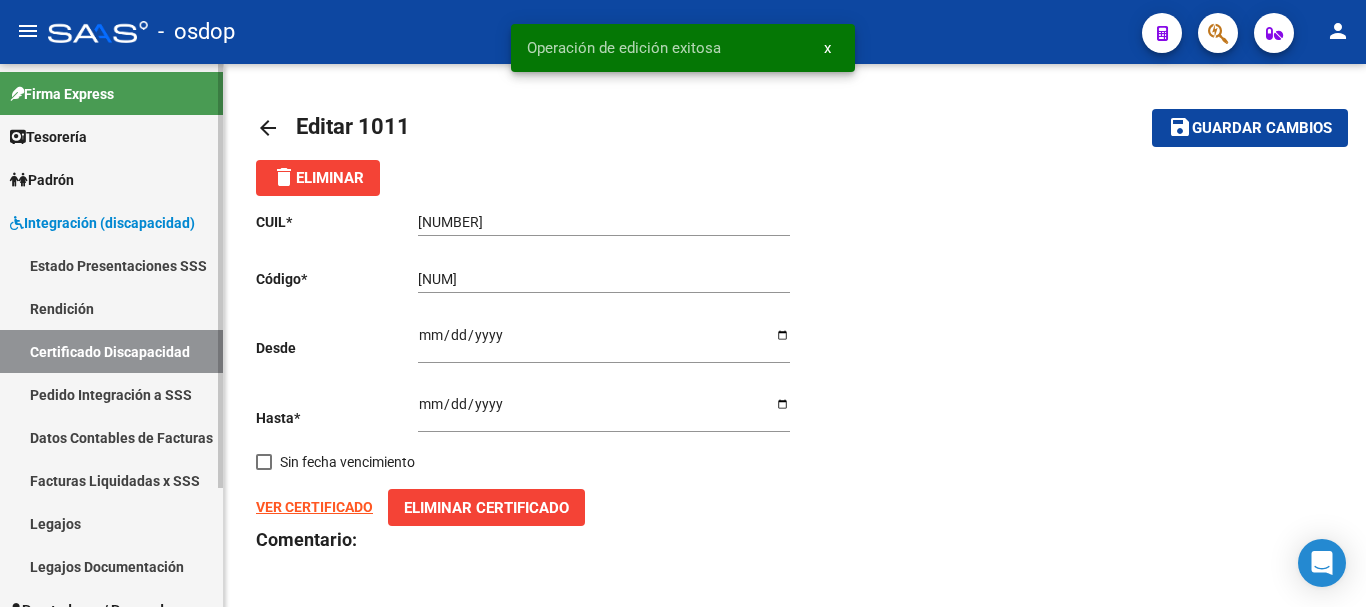 click on "Certificado Discapacidad" at bounding box center (111, 351) 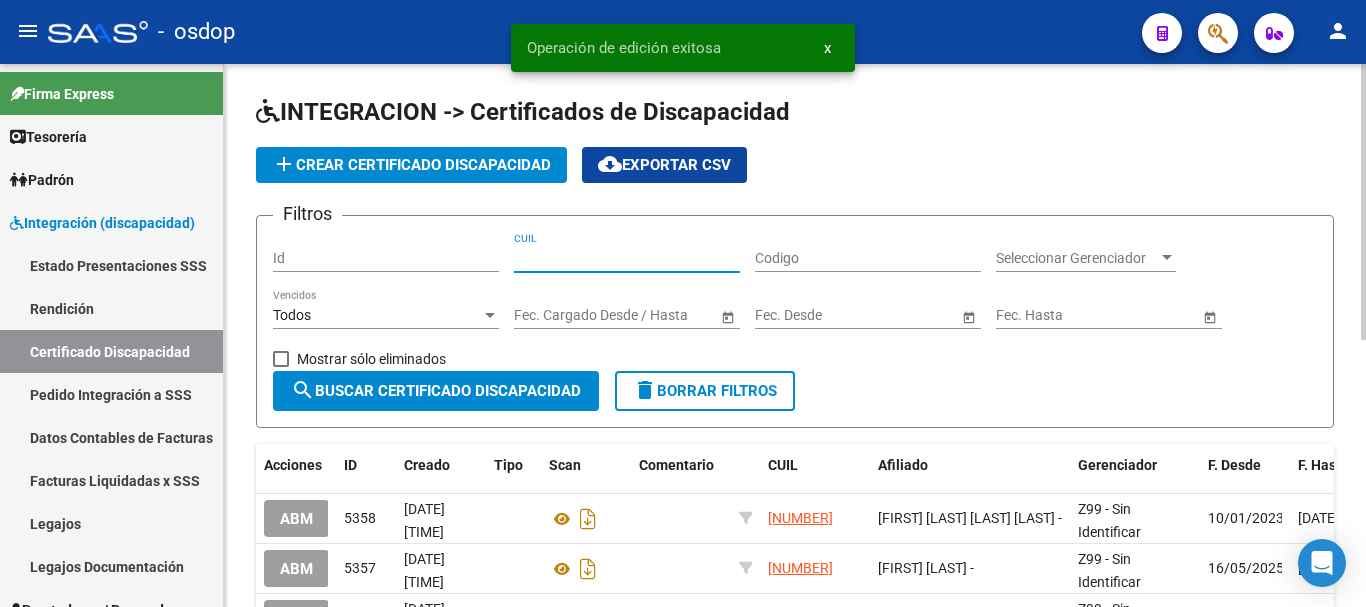 click on "CUIL" at bounding box center [627, 258] 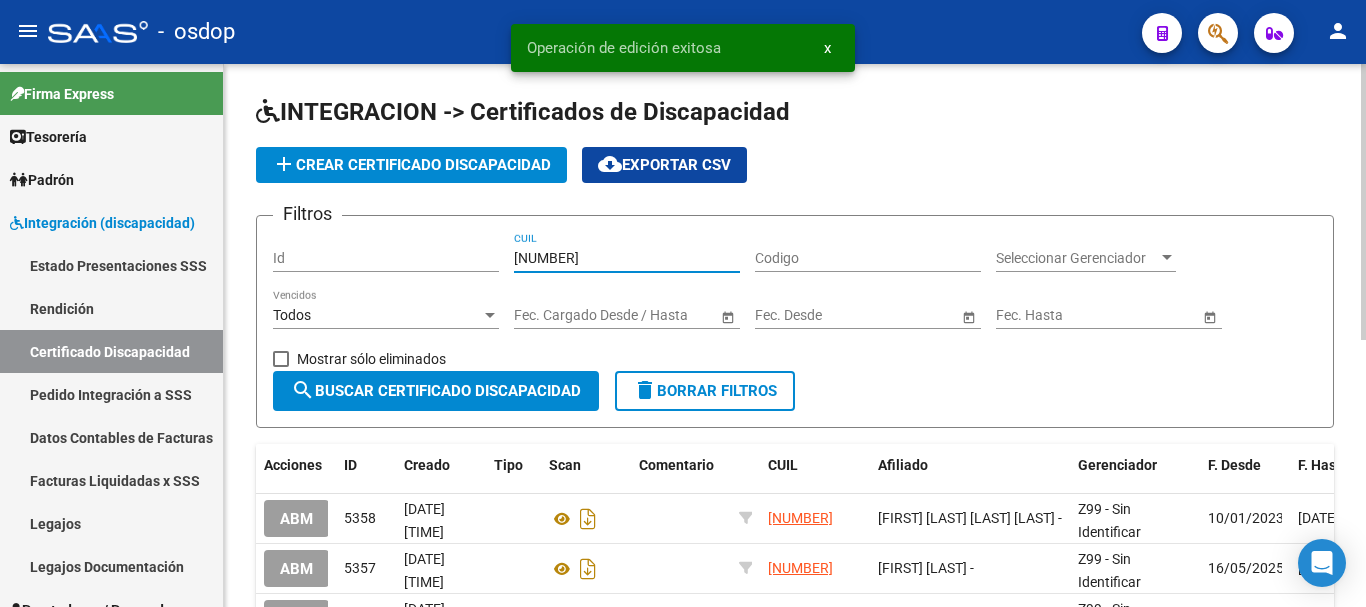 type on "20-55285020-4" 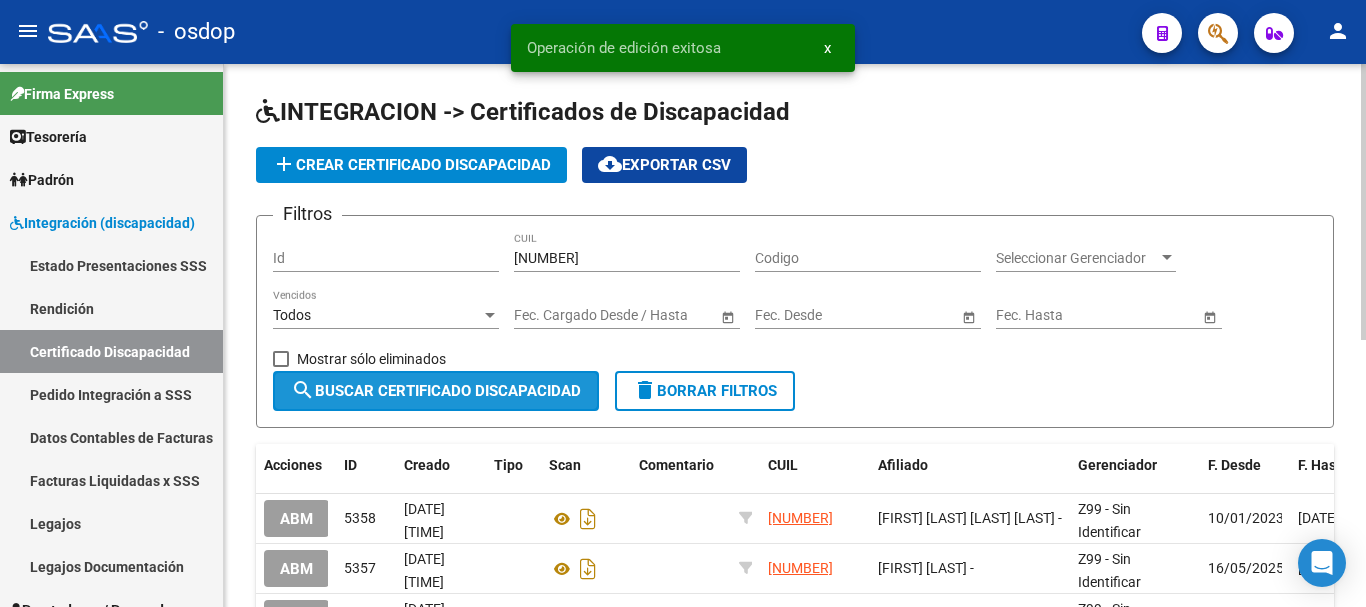 click on "search  Buscar Certificado Discapacidad" 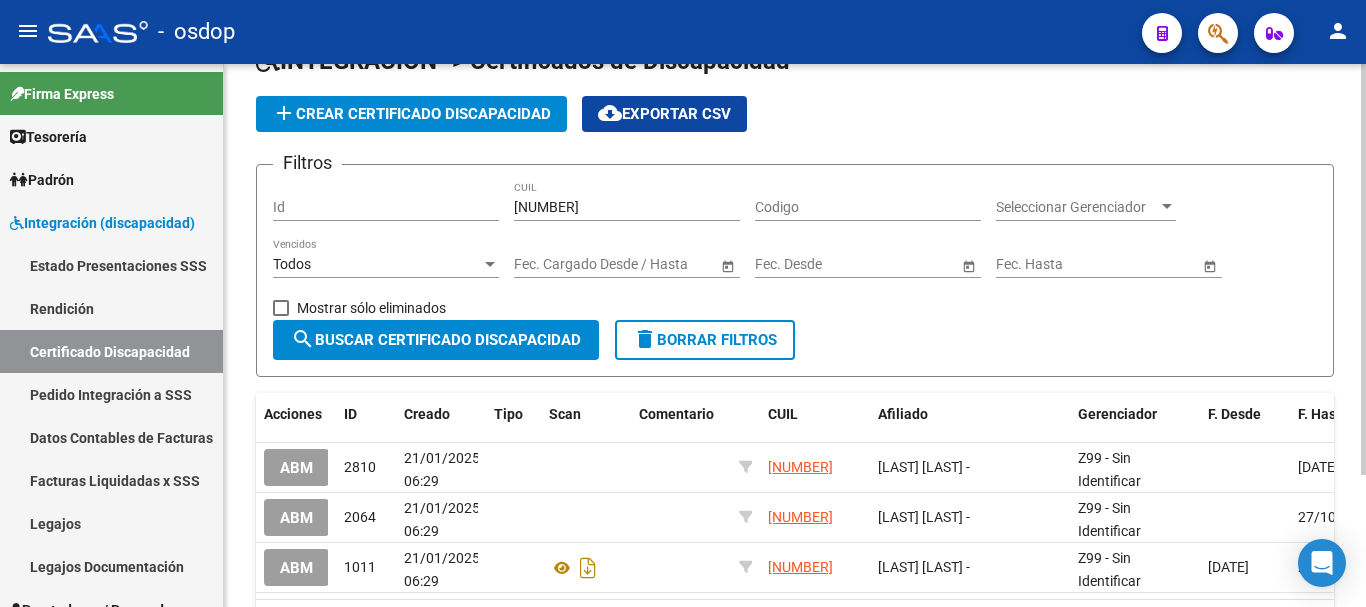 scroll, scrollTop: 100, scrollLeft: 0, axis: vertical 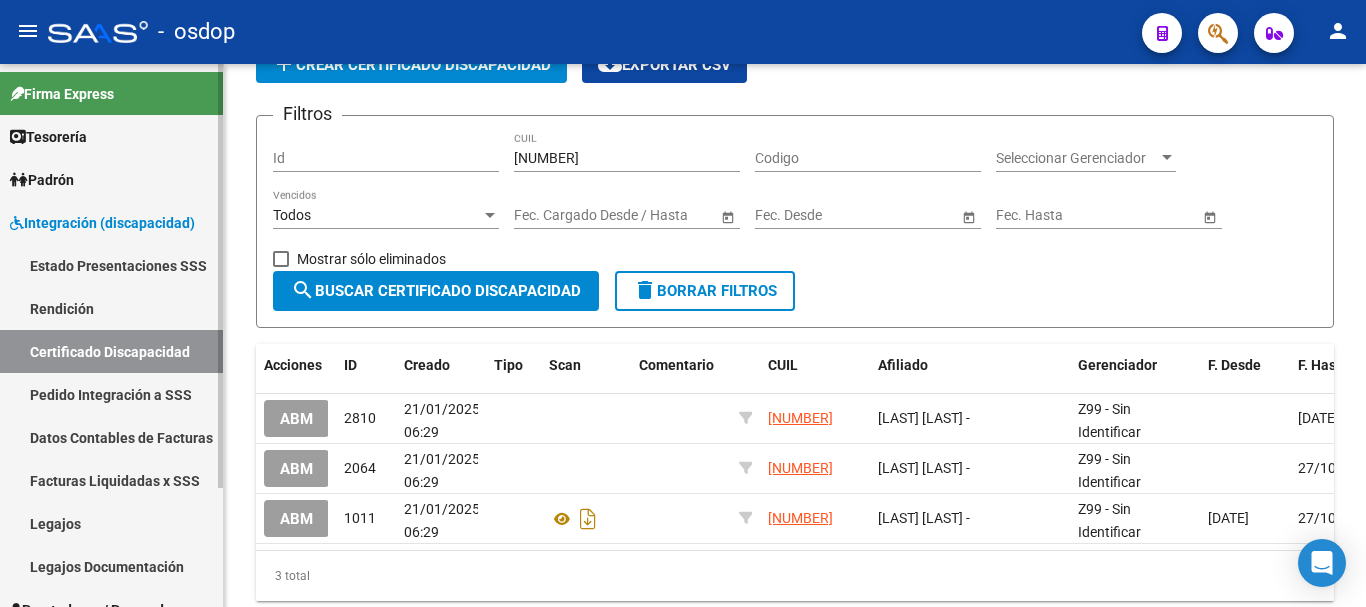 click on "Legajos" at bounding box center [111, 523] 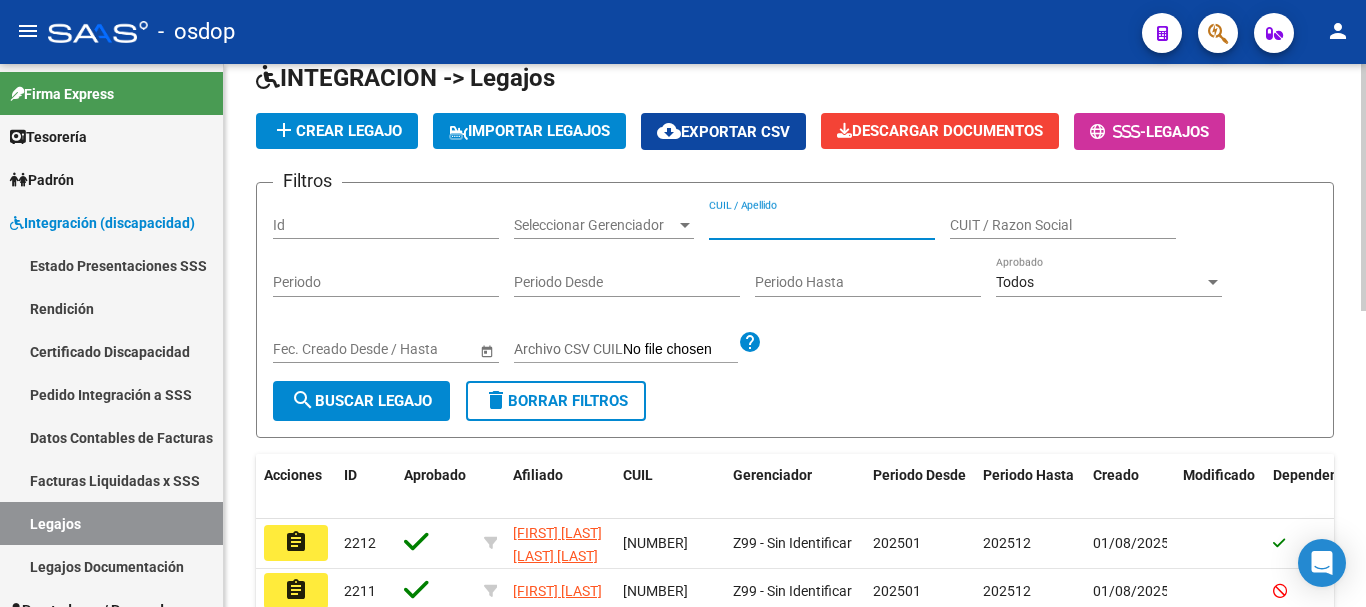 click on "CUIL / Apellido" at bounding box center [822, 225] 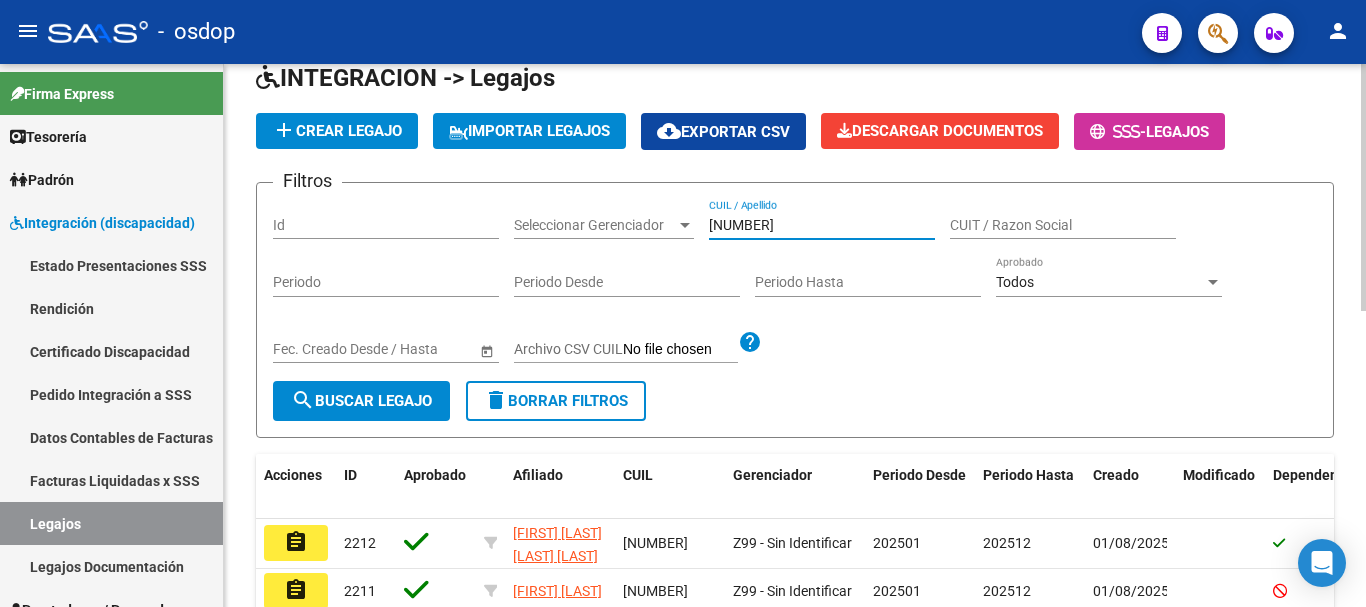 type on "20552850204" 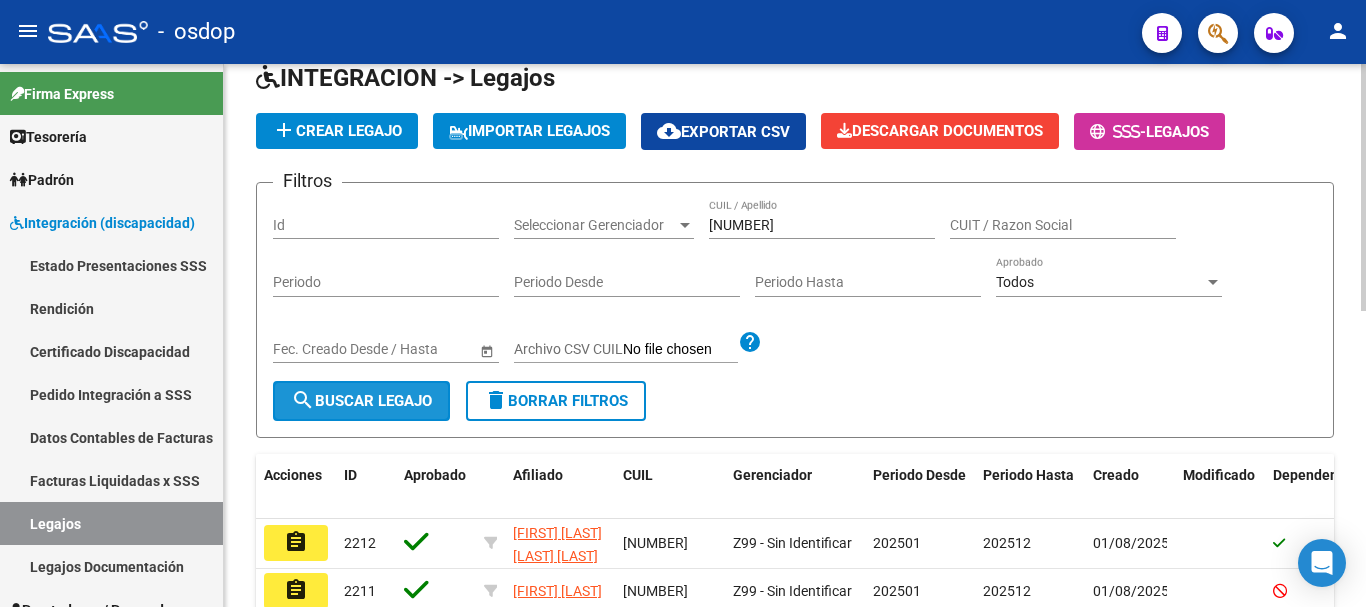 click on "search  Buscar Legajo" 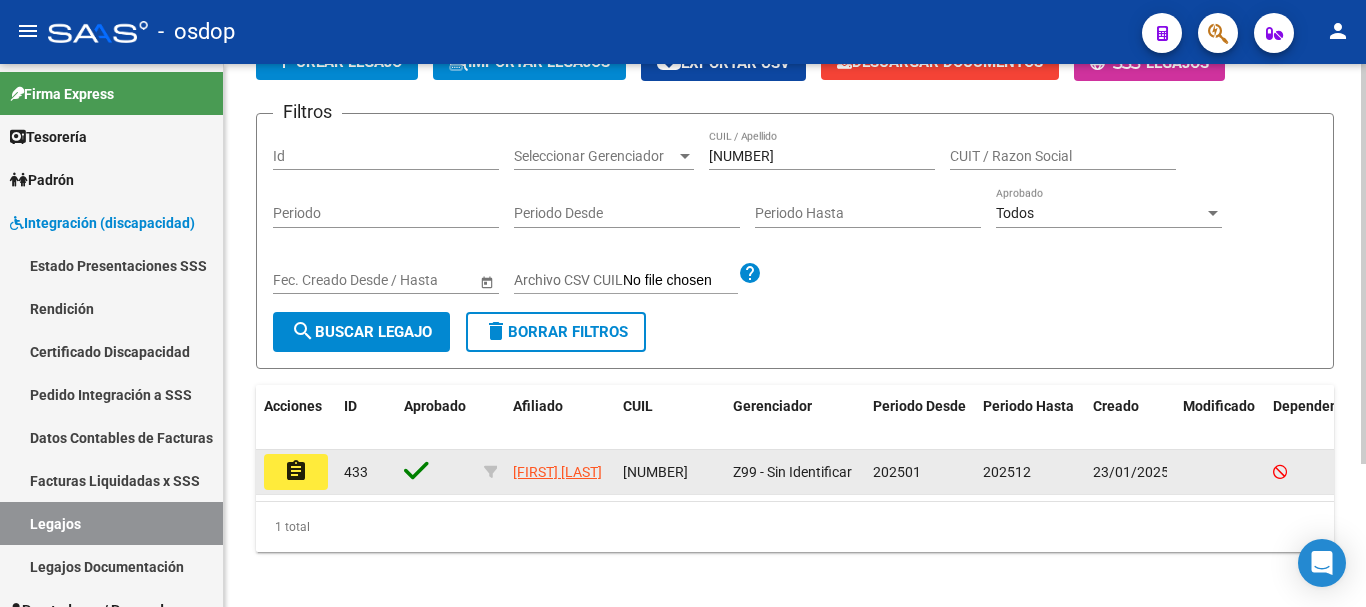 scroll, scrollTop: 195, scrollLeft: 0, axis: vertical 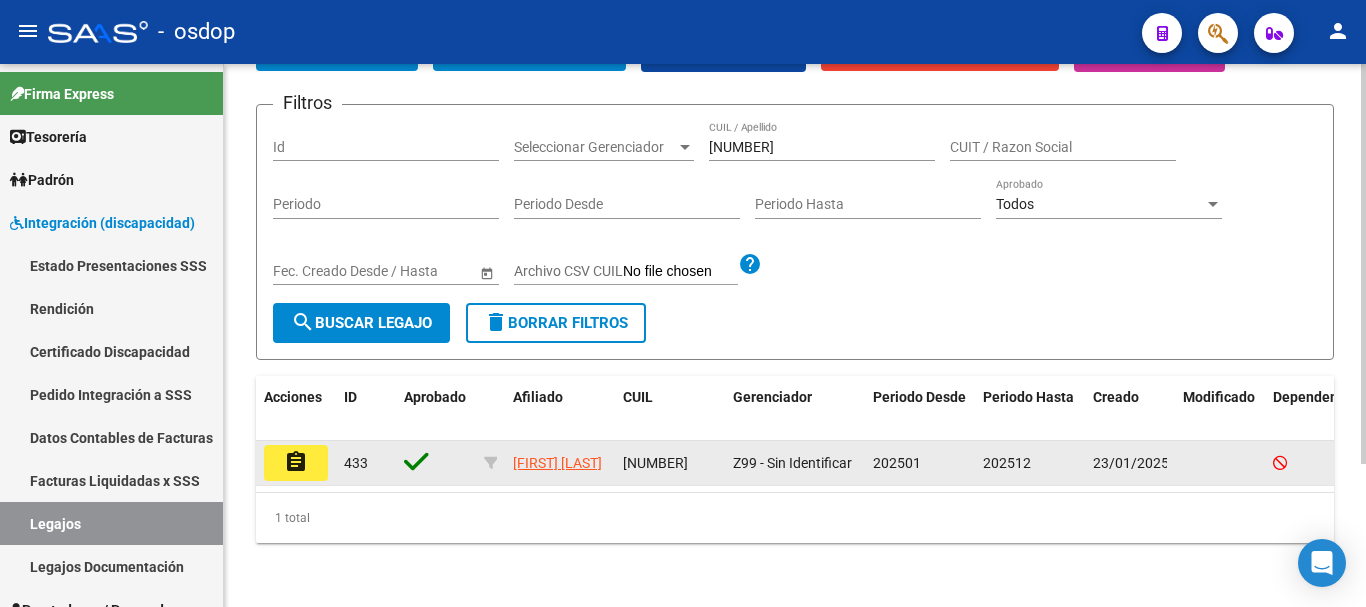 click on "assignment" 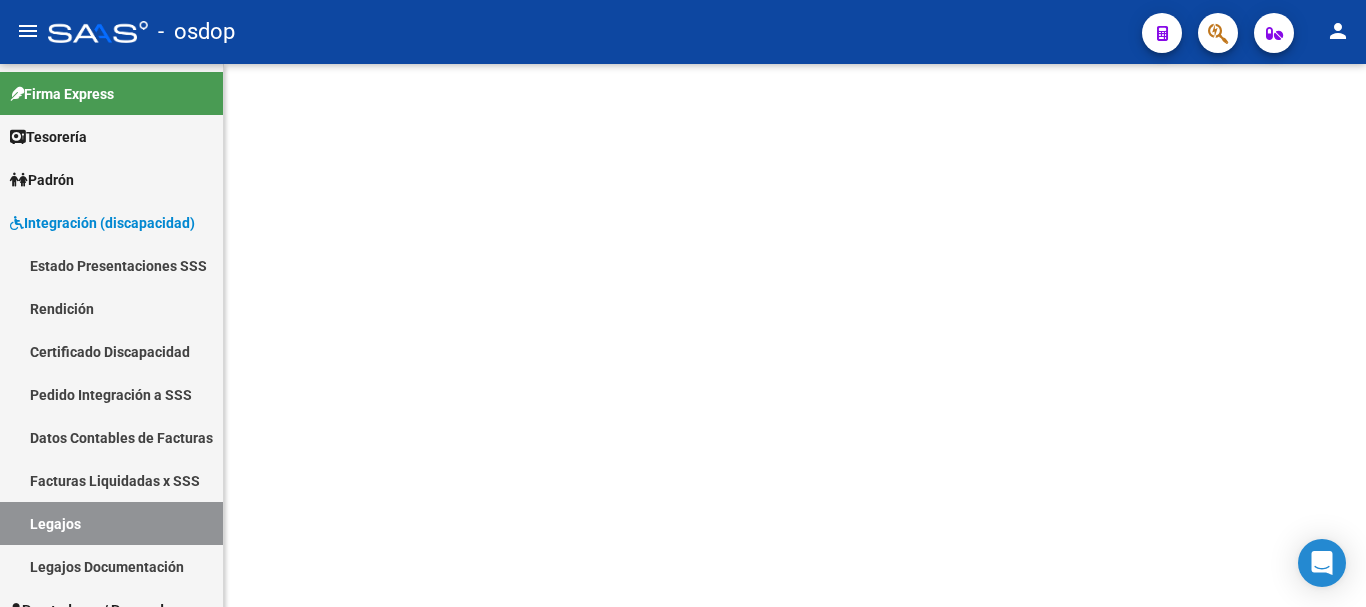 scroll, scrollTop: 0, scrollLeft: 0, axis: both 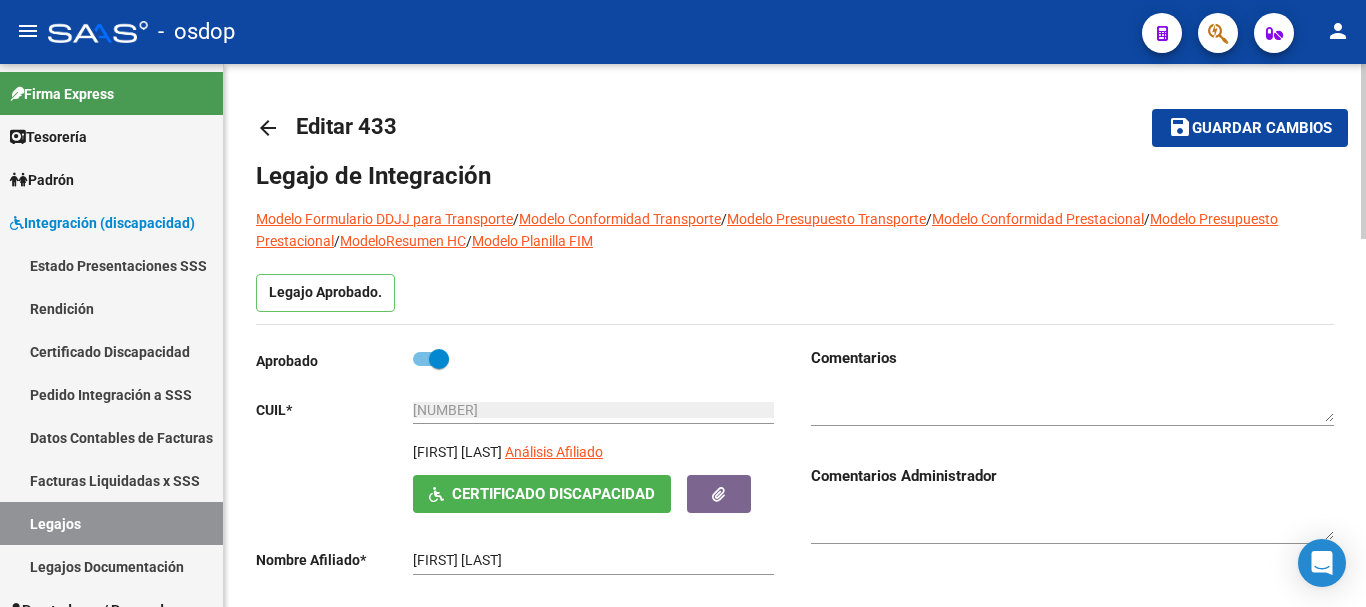type on "TROISI PEDRO" 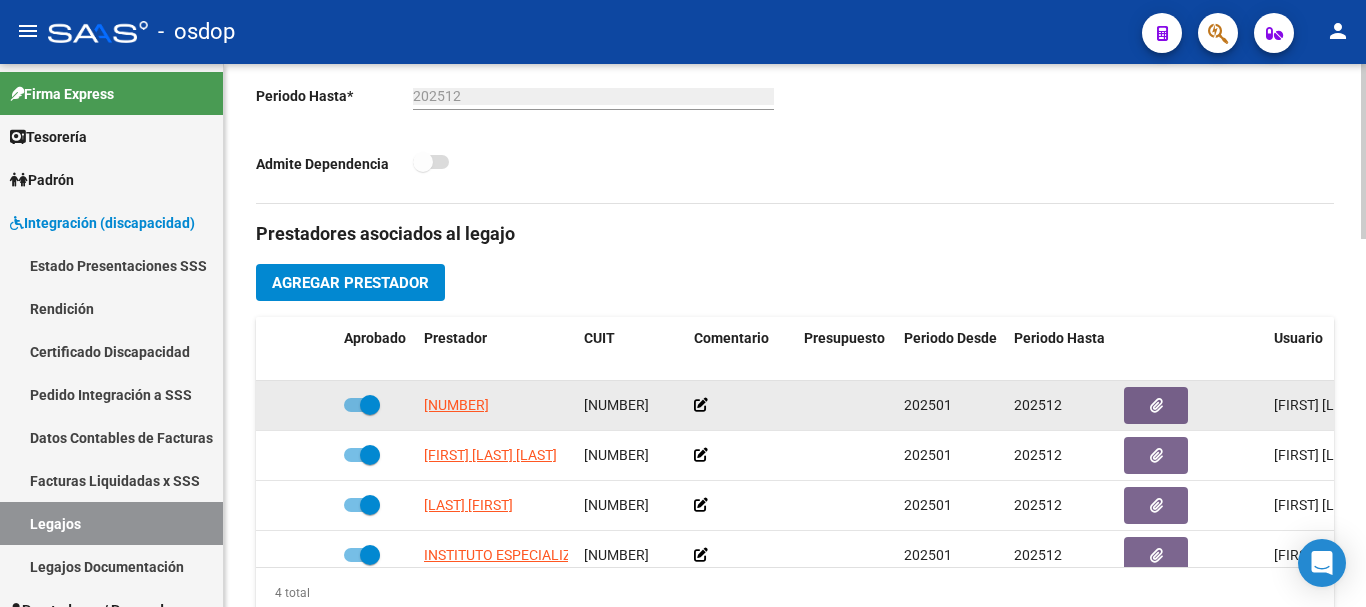 scroll, scrollTop: 600, scrollLeft: 0, axis: vertical 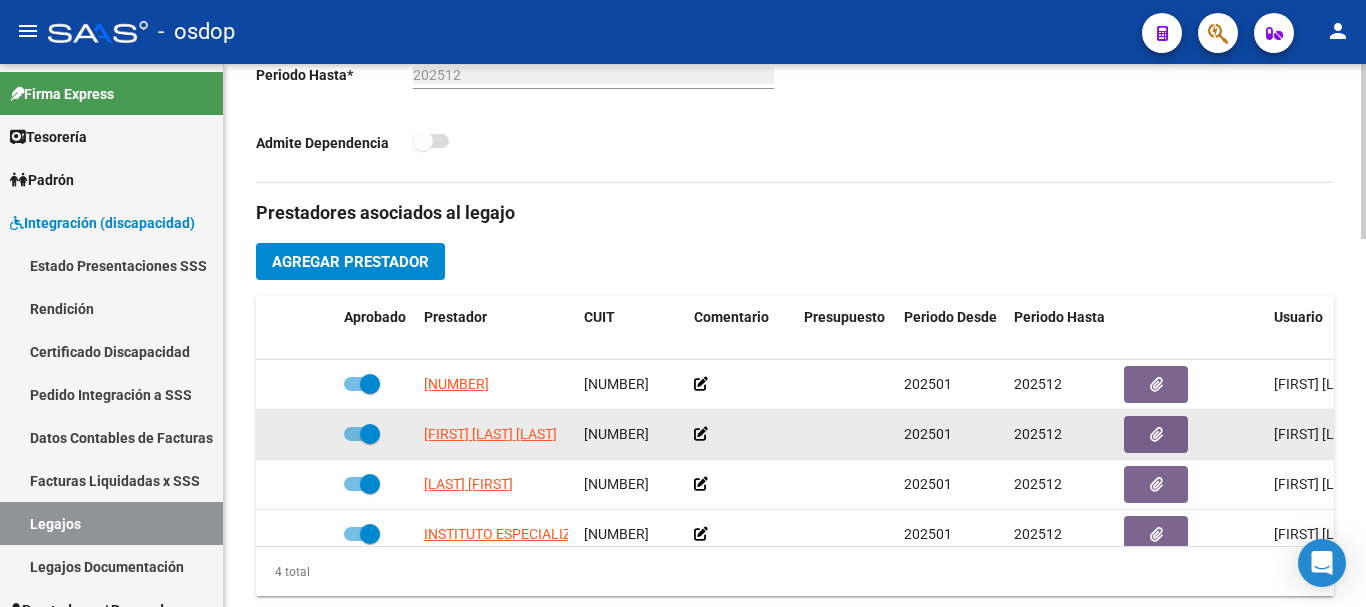click at bounding box center [370, 434] 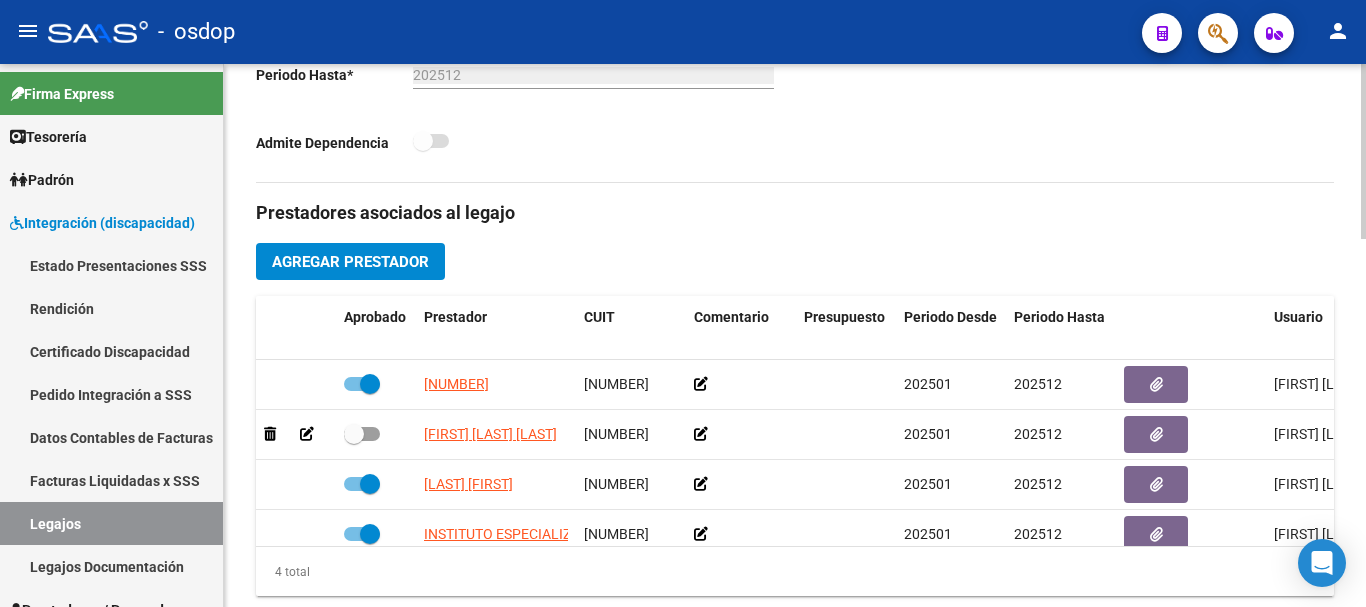 scroll, scrollTop: 36, scrollLeft: 0, axis: vertical 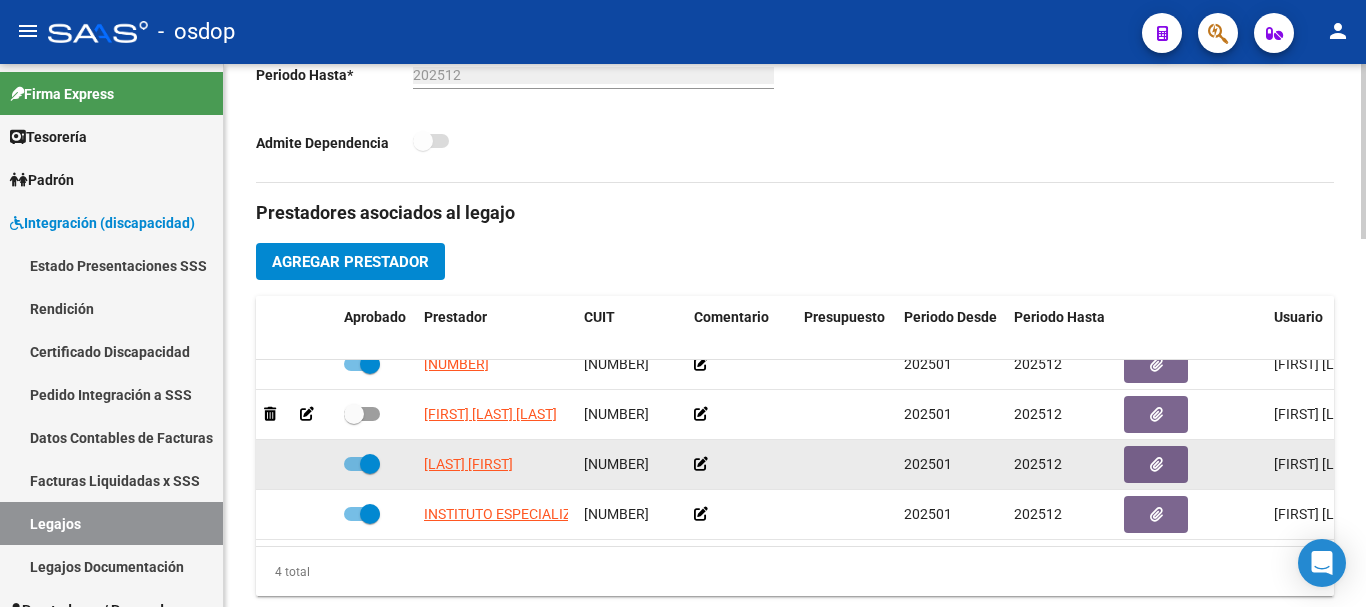 click at bounding box center (362, 464) 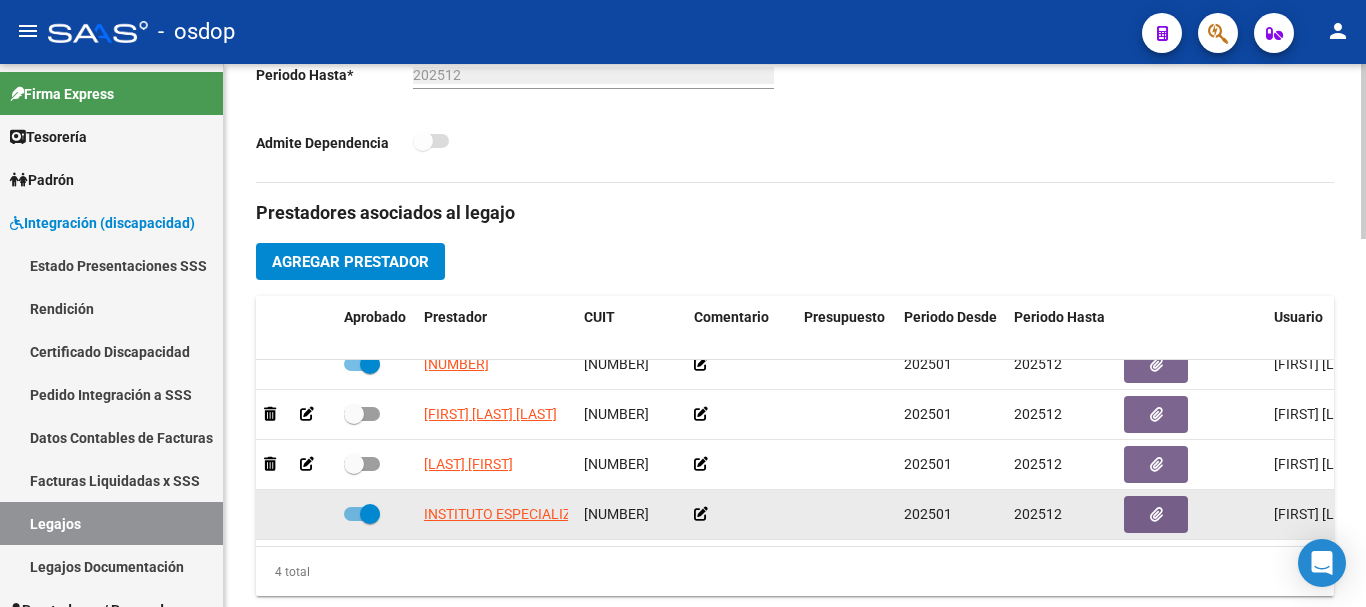 click at bounding box center [362, 514] 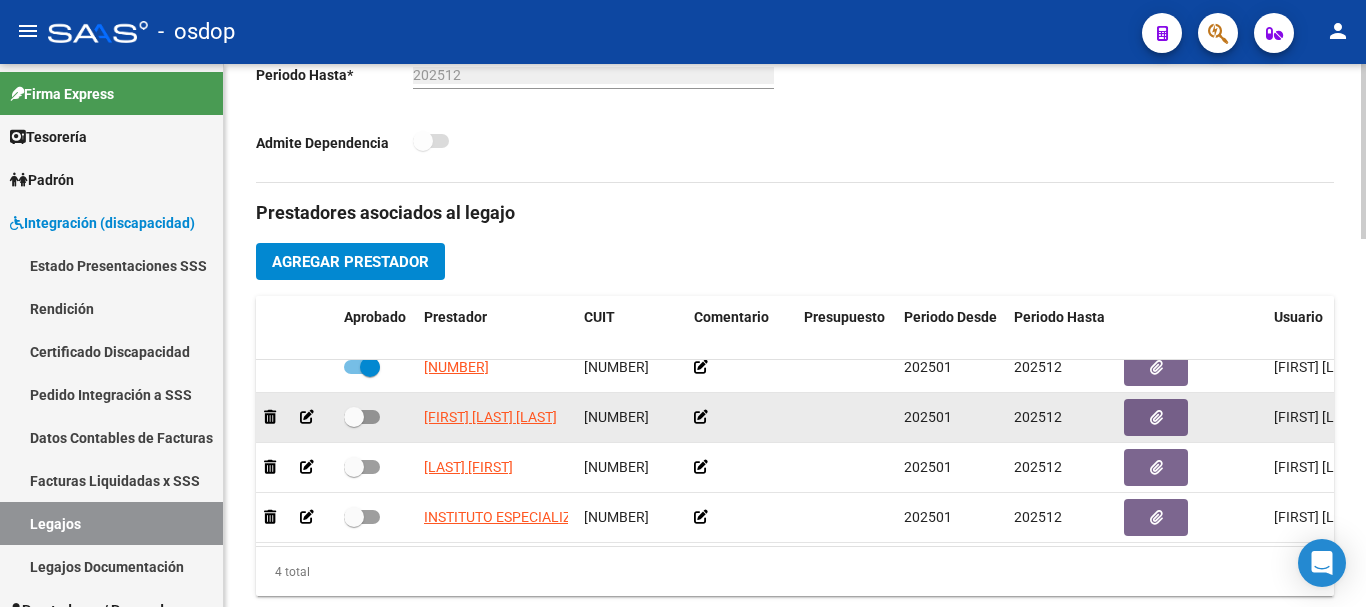 scroll, scrollTop: 0, scrollLeft: 0, axis: both 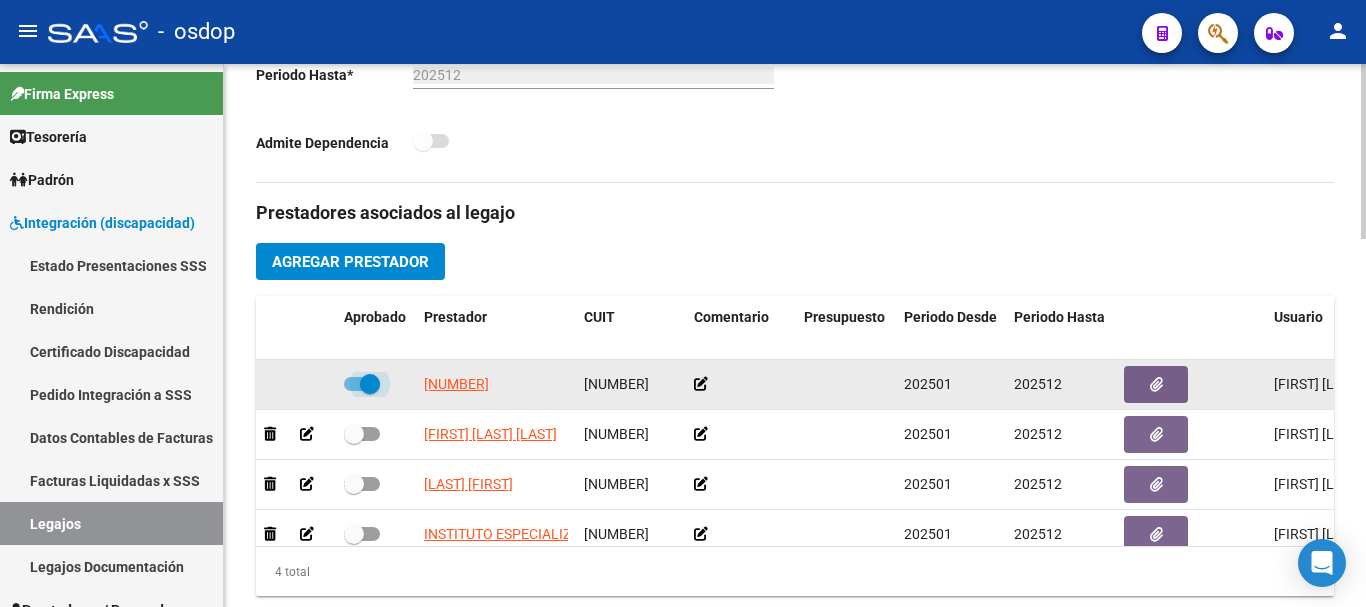 click at bounding box center [362, 384] 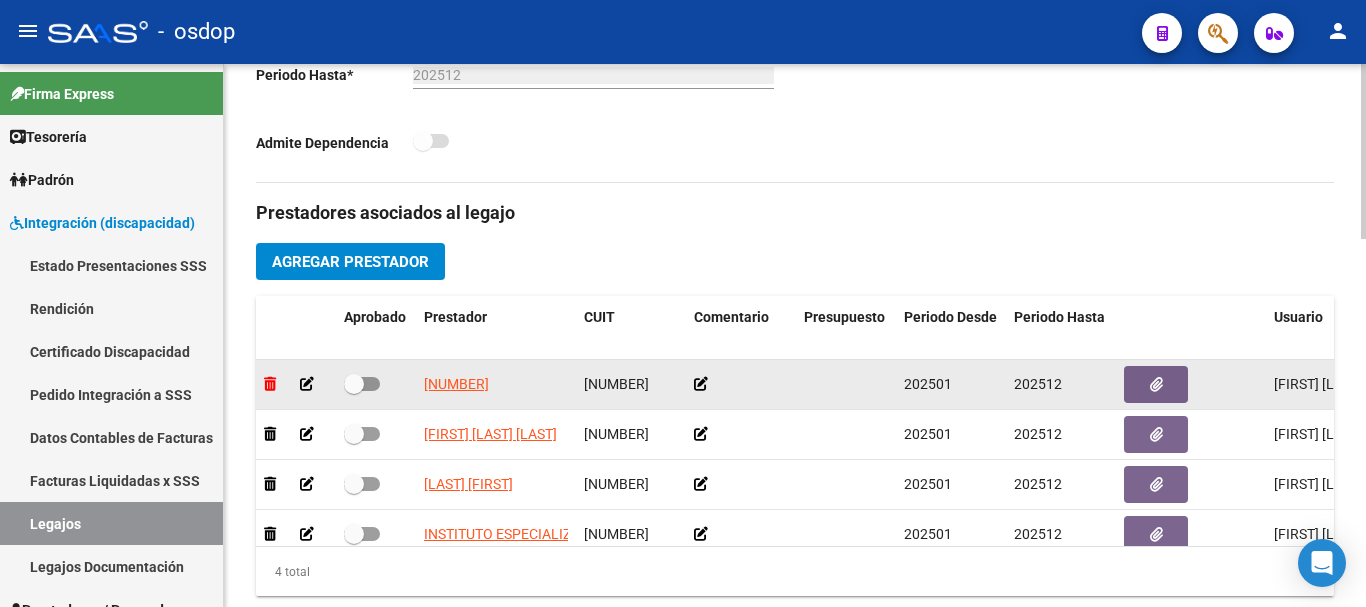 click 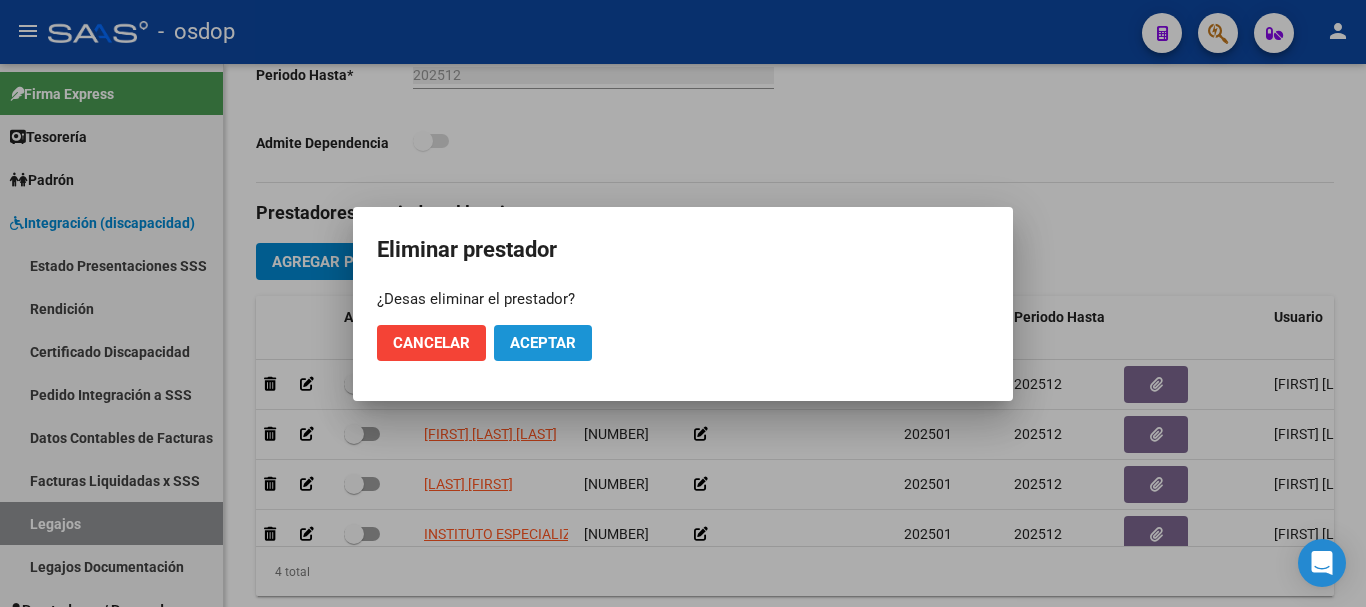 click on "Aceptar" 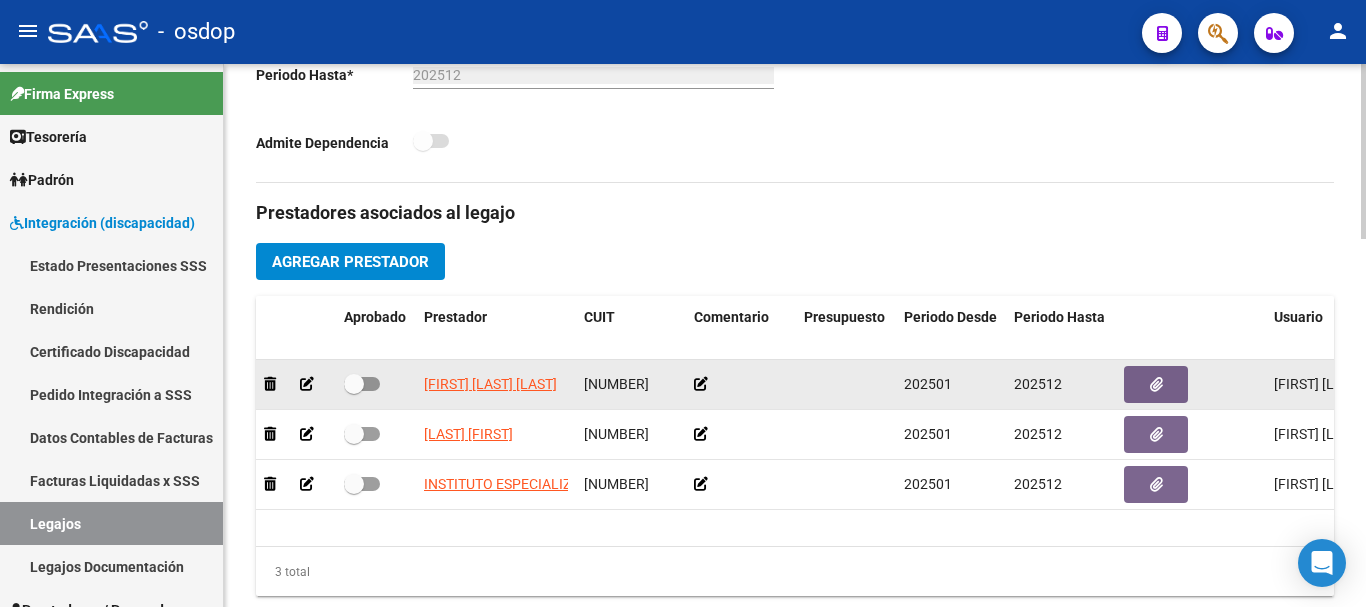 click 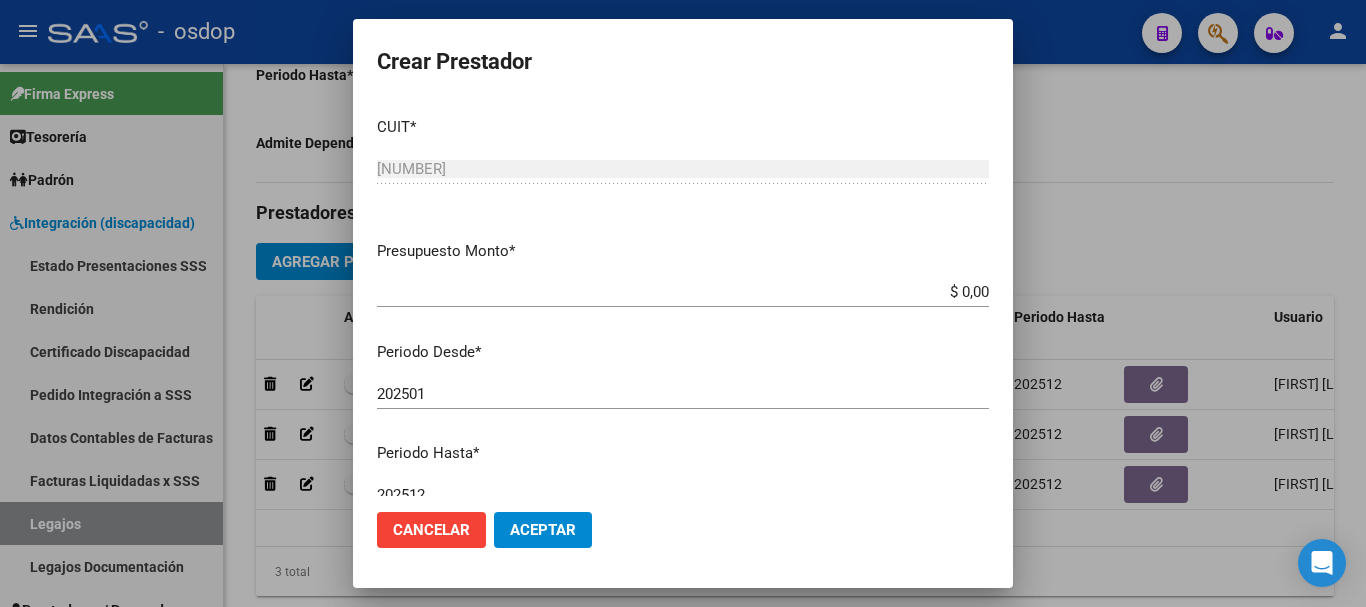 click on "$ 0,00" at bounding box center [683, 292] 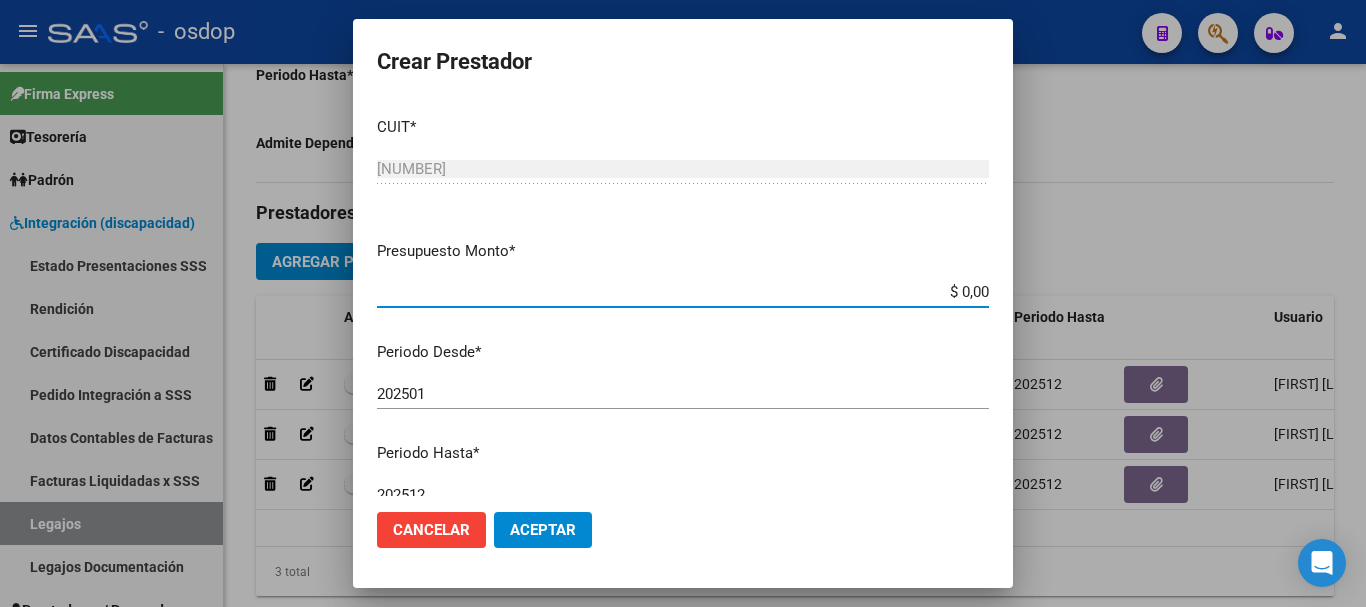 click on "$ 0,00" at bounding box center (683, 292) 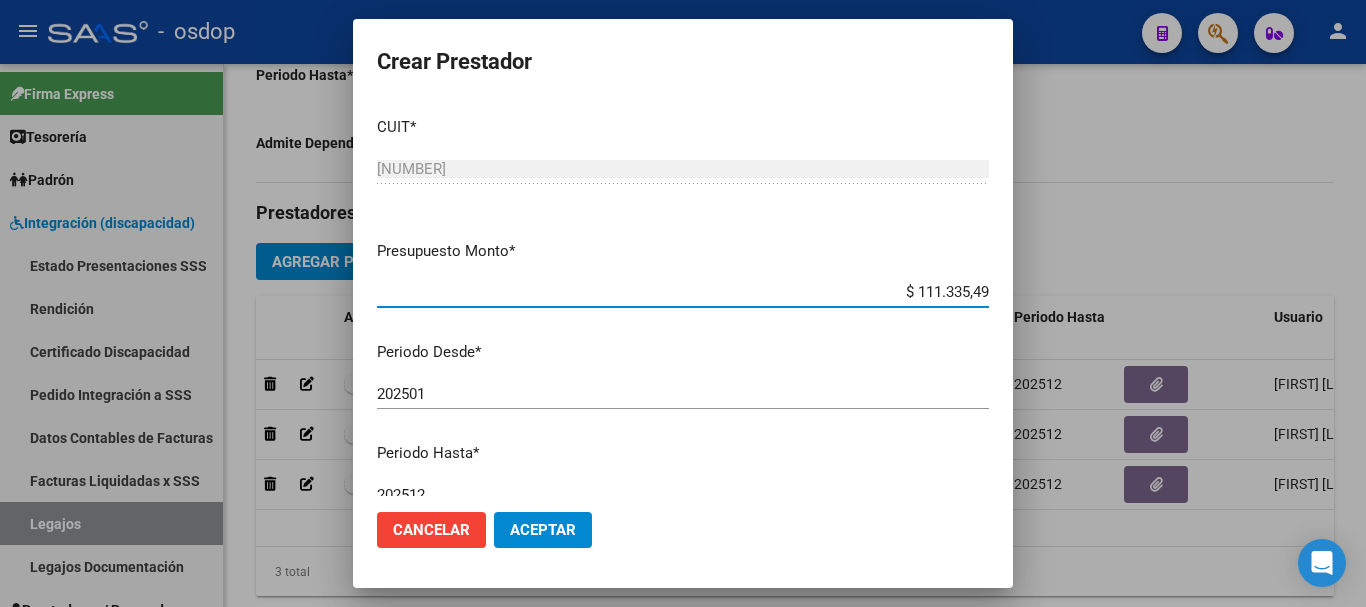 type on "$ 111.335,49" 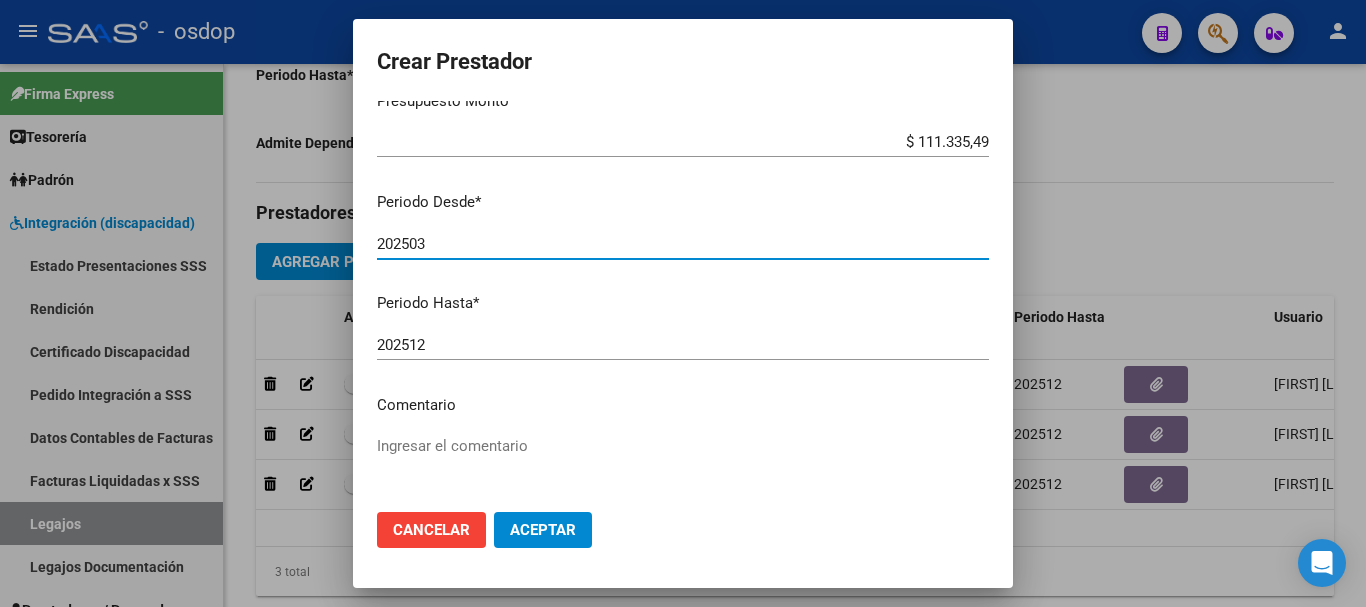 scroll, scrollTop: 200, scrollLeft: 0, axis: vertical 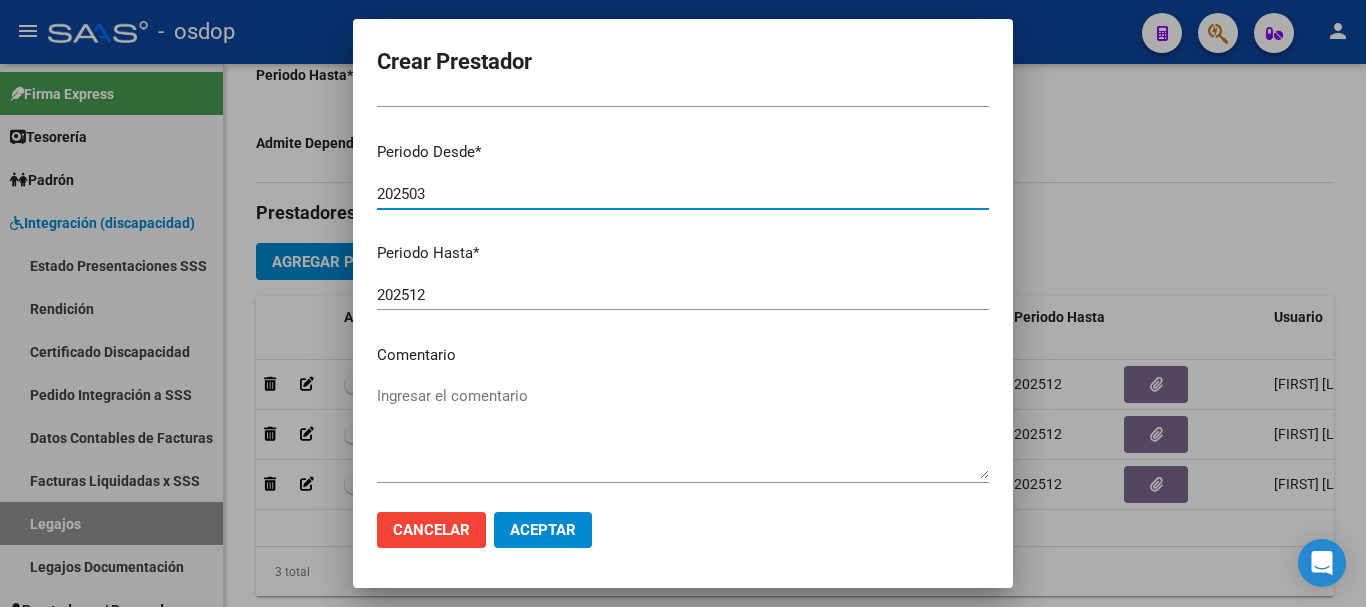 type on "202503" 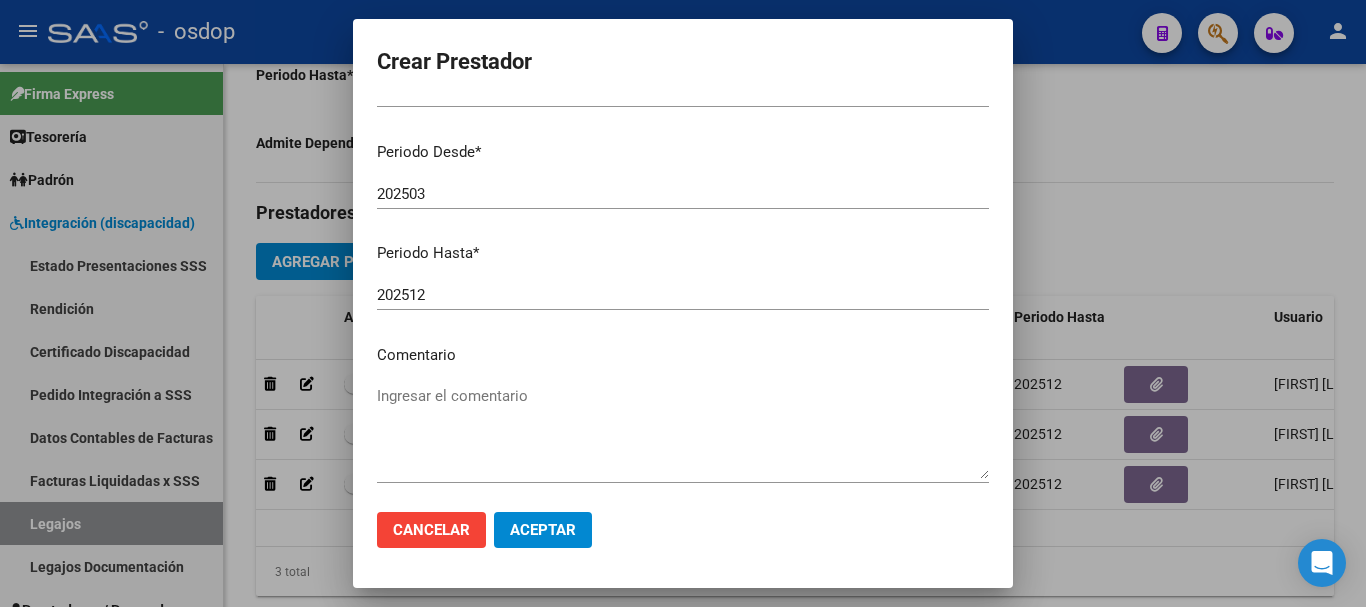 click on "Ingresar el comentario" at bounding box center (683, 432) 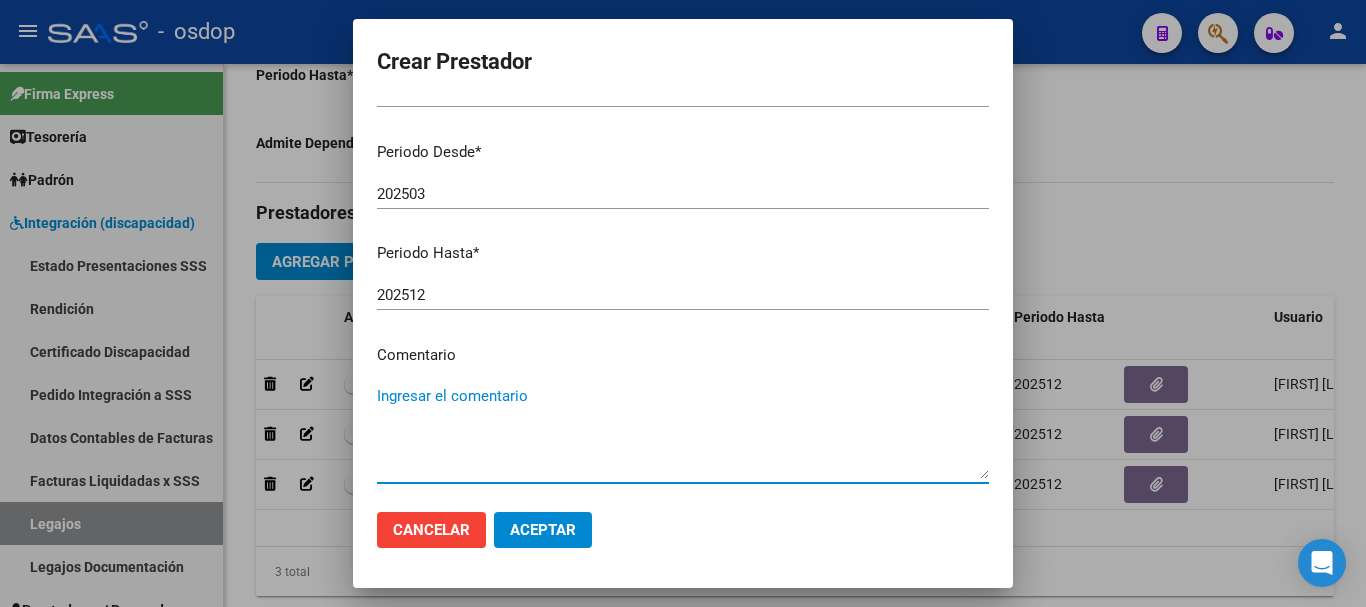 paste on "330101 - PSICOTERAPIAS INDIVIDUALES NIÑOS O ADULTOS" 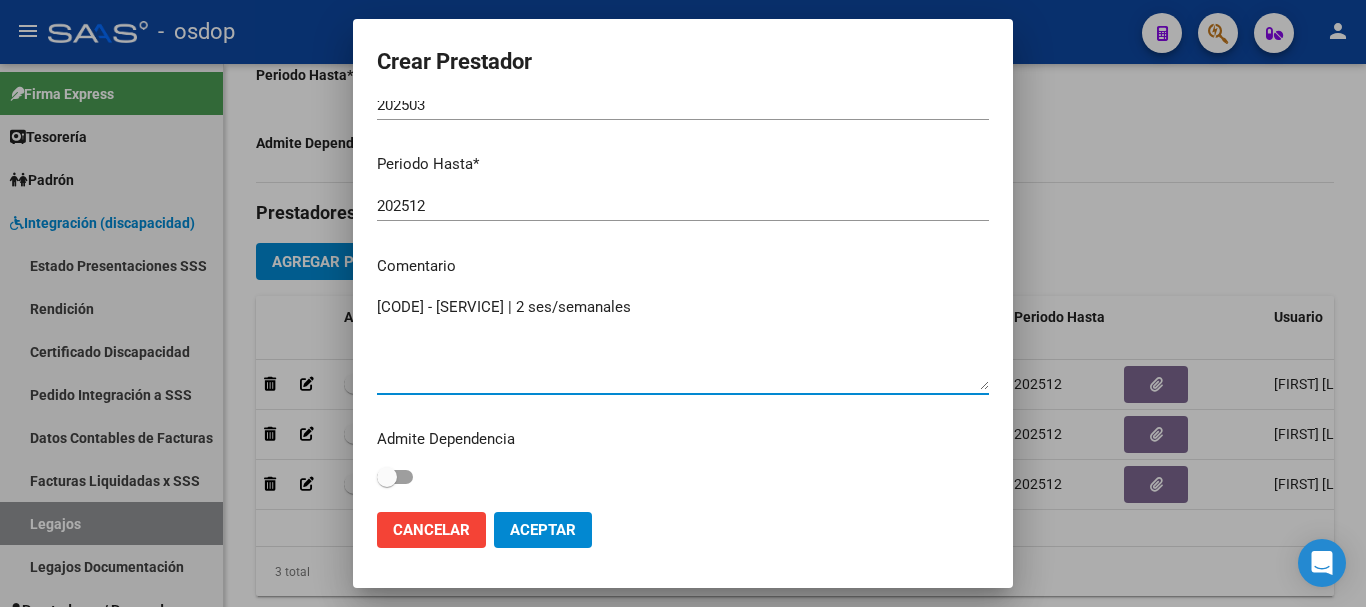 scroll, scrollTop: 290, scrollLeft: 0, axis: vertical 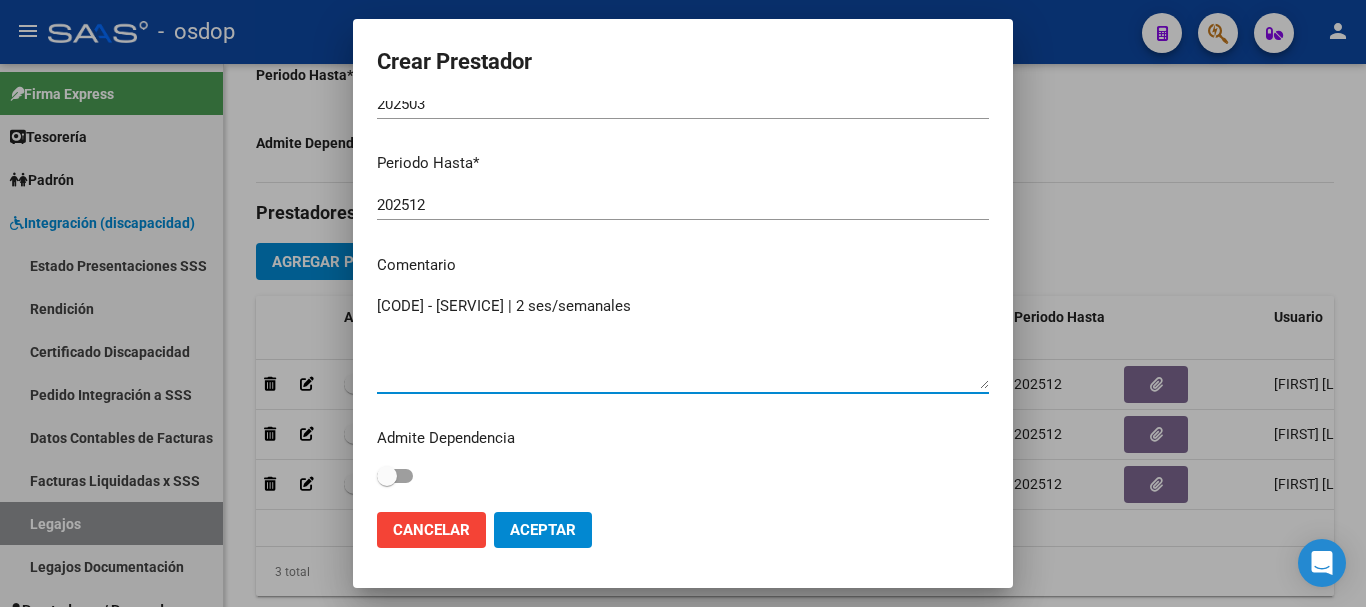 type on "[NUMBER] - PSICOTERAPIAS INDIVIDUALES NIÑOS O ADULTOS | [NUMBER] ses/semanales" 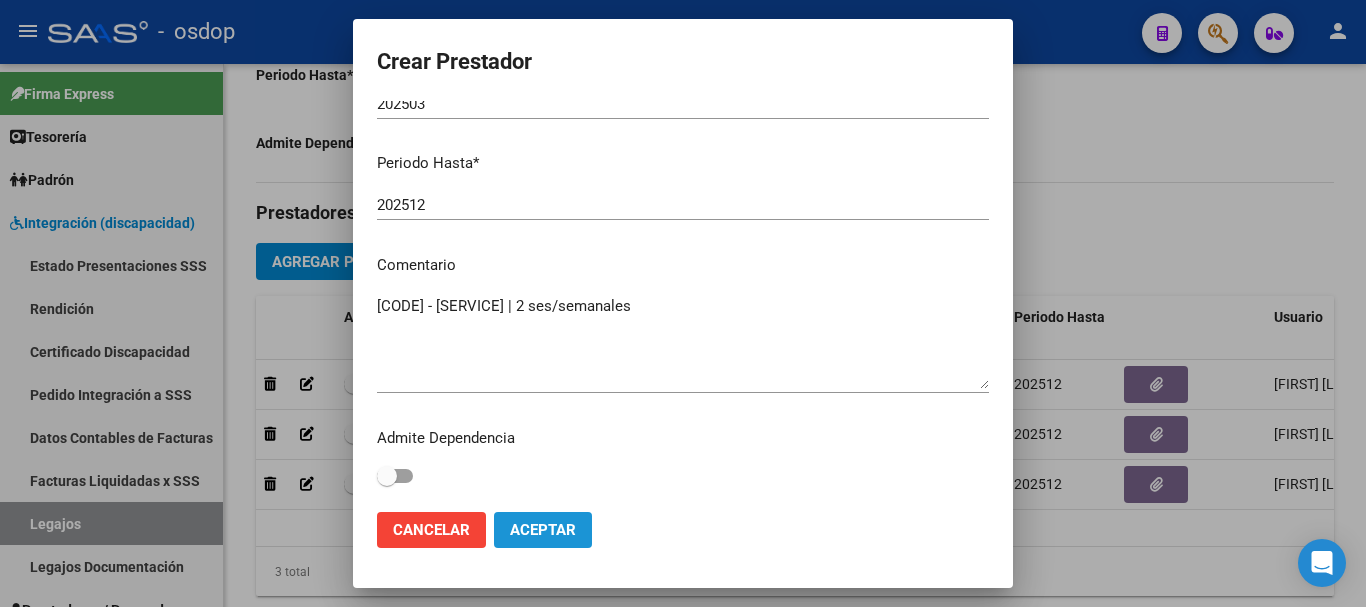 click on "Aceptar" 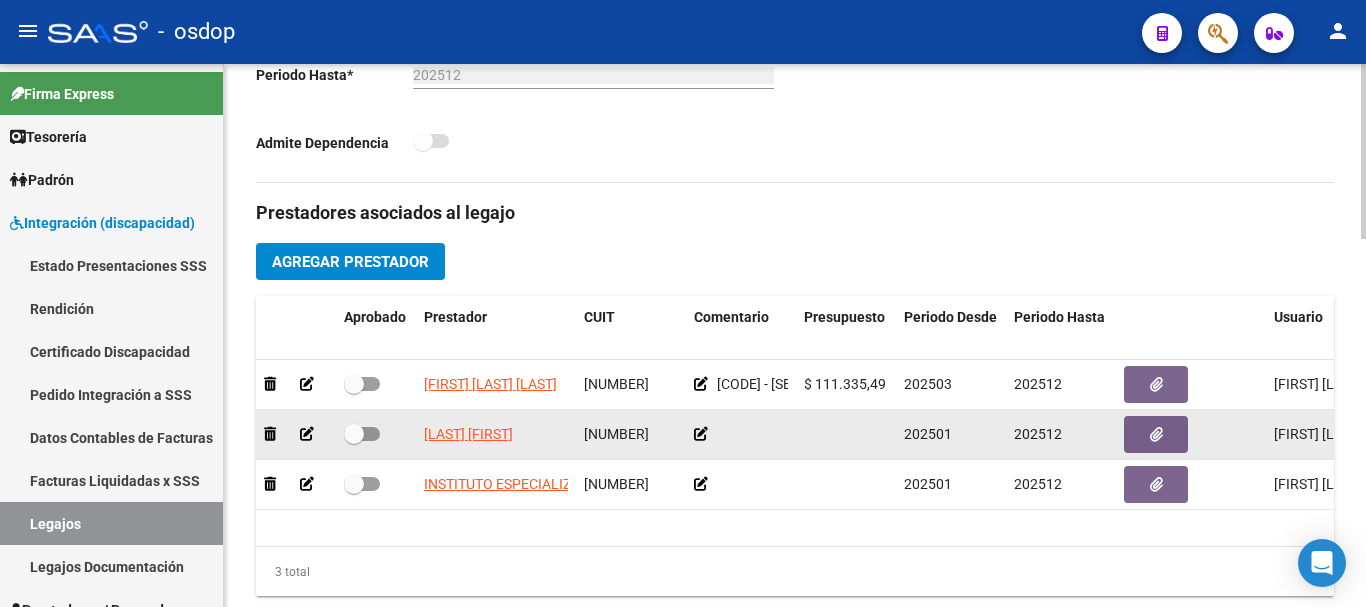 click 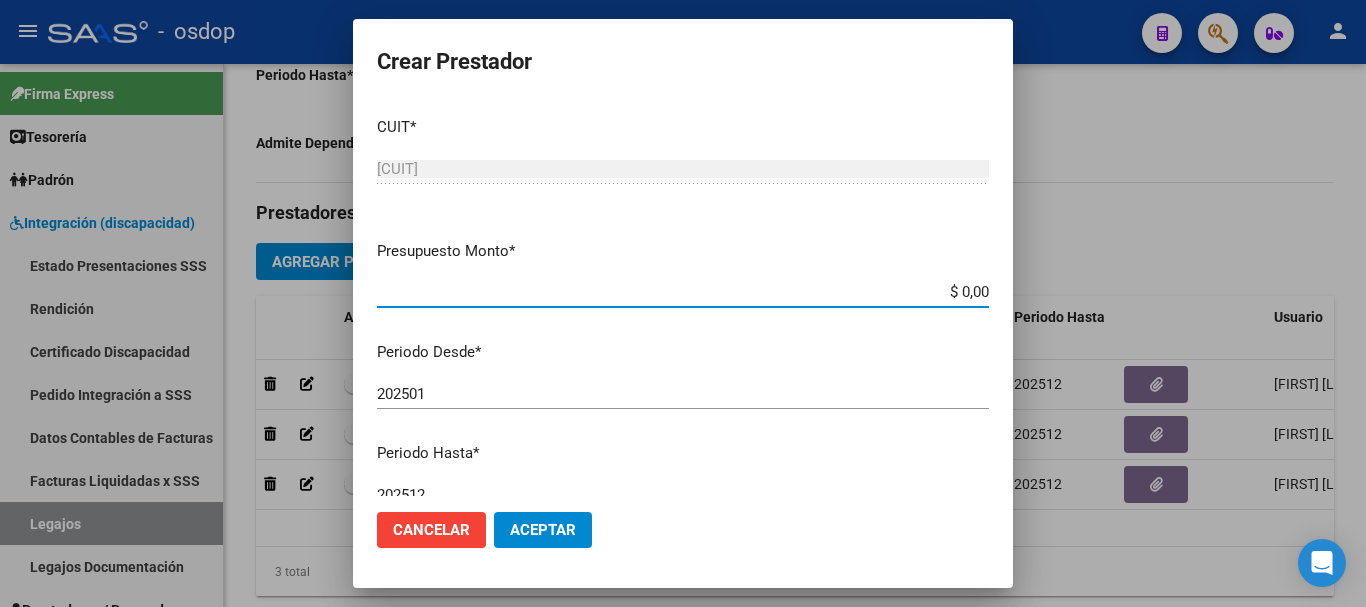click on "$ 0,00" at bounding box center (683, 292) 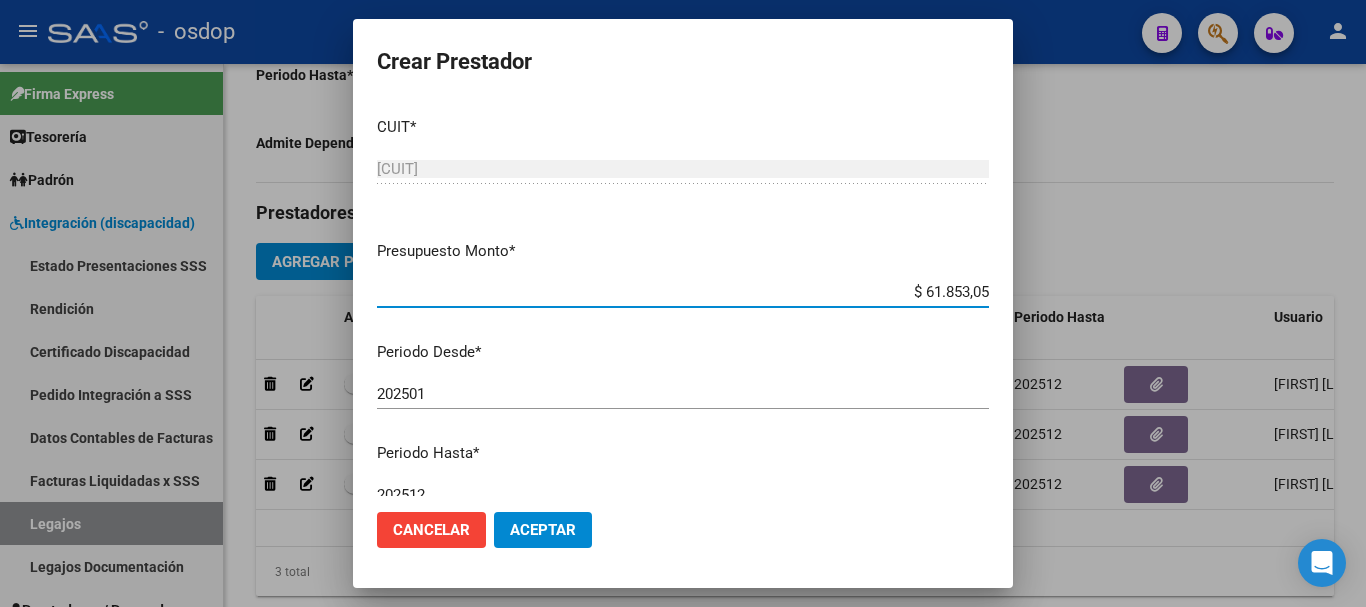 type on "$ 61.853,05" 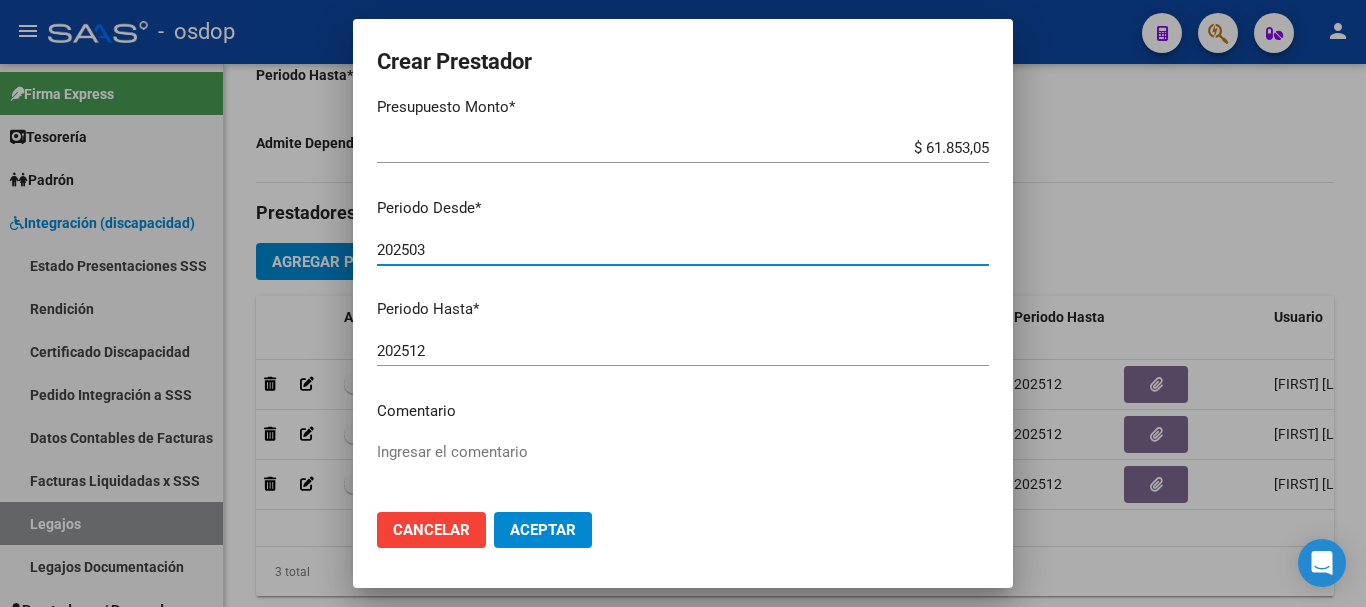 scroll, scrollTop: 200, scrollLeft: 0, axis: vertical 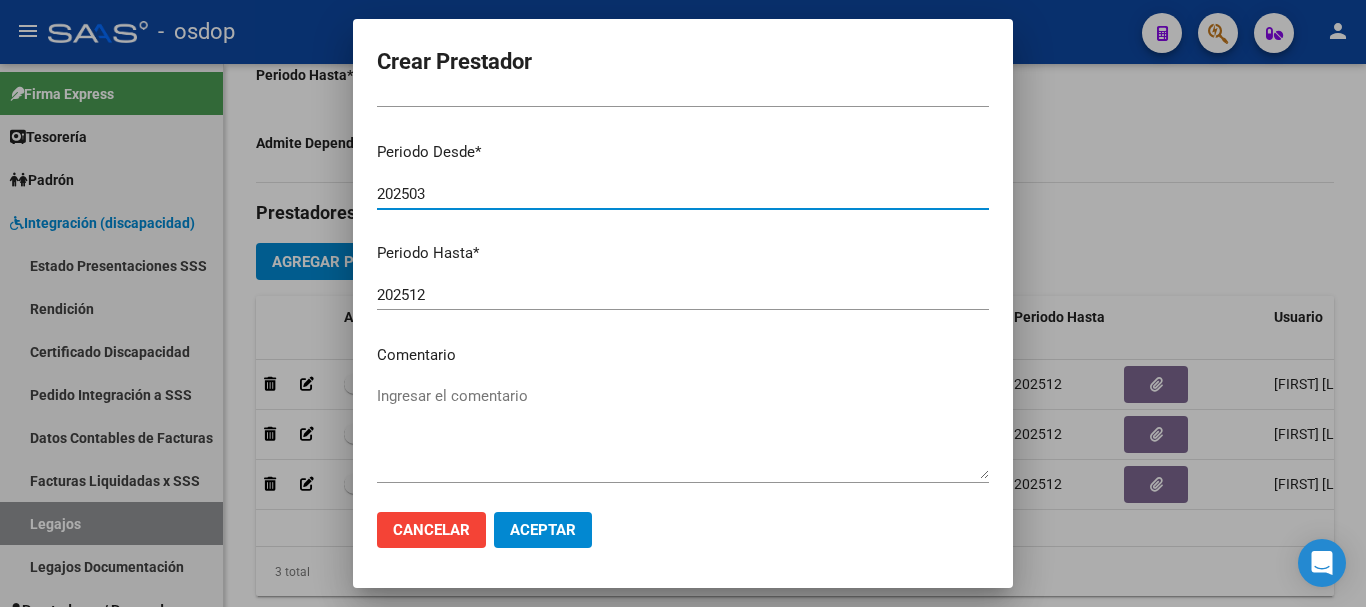 type on "202503" 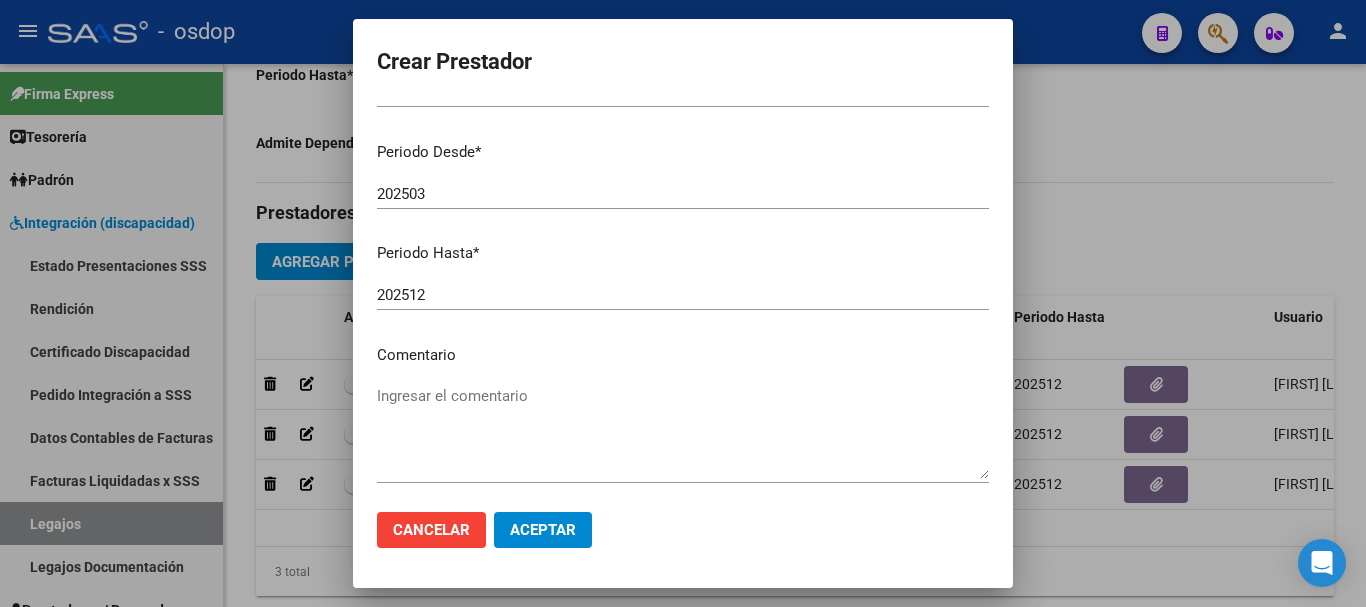 click on "Ingresar el comentario" at bounding box center [683, 432] 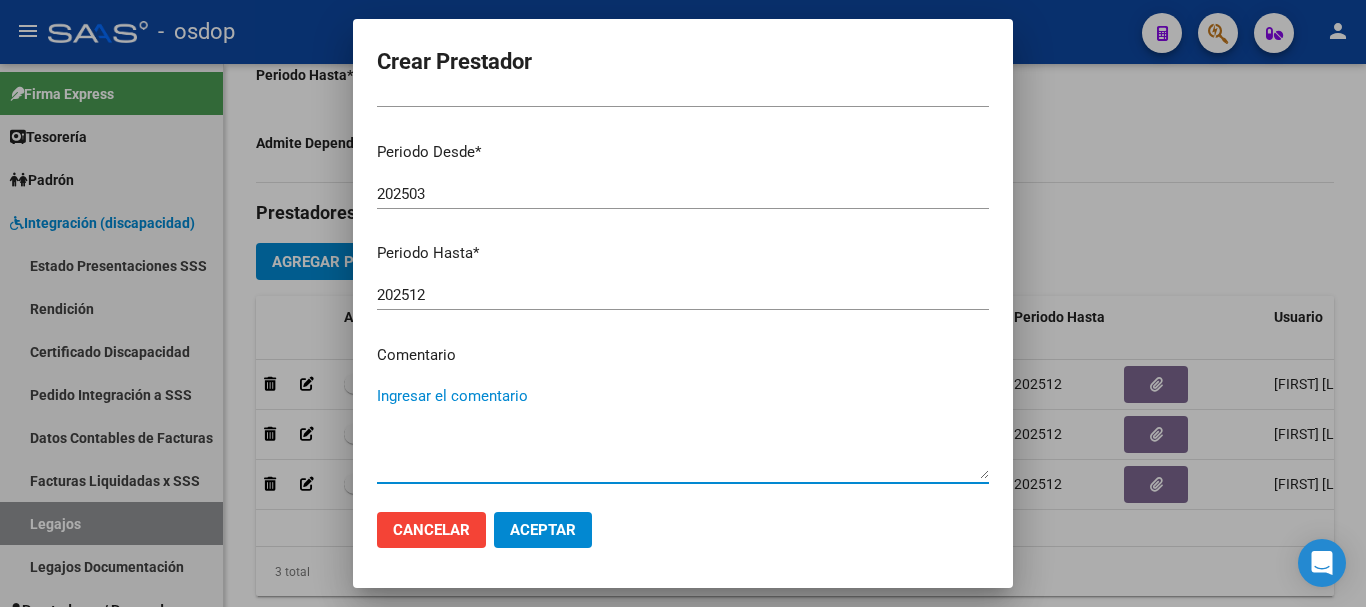 paste on "250104 - FONOAUDIOLOGIA" 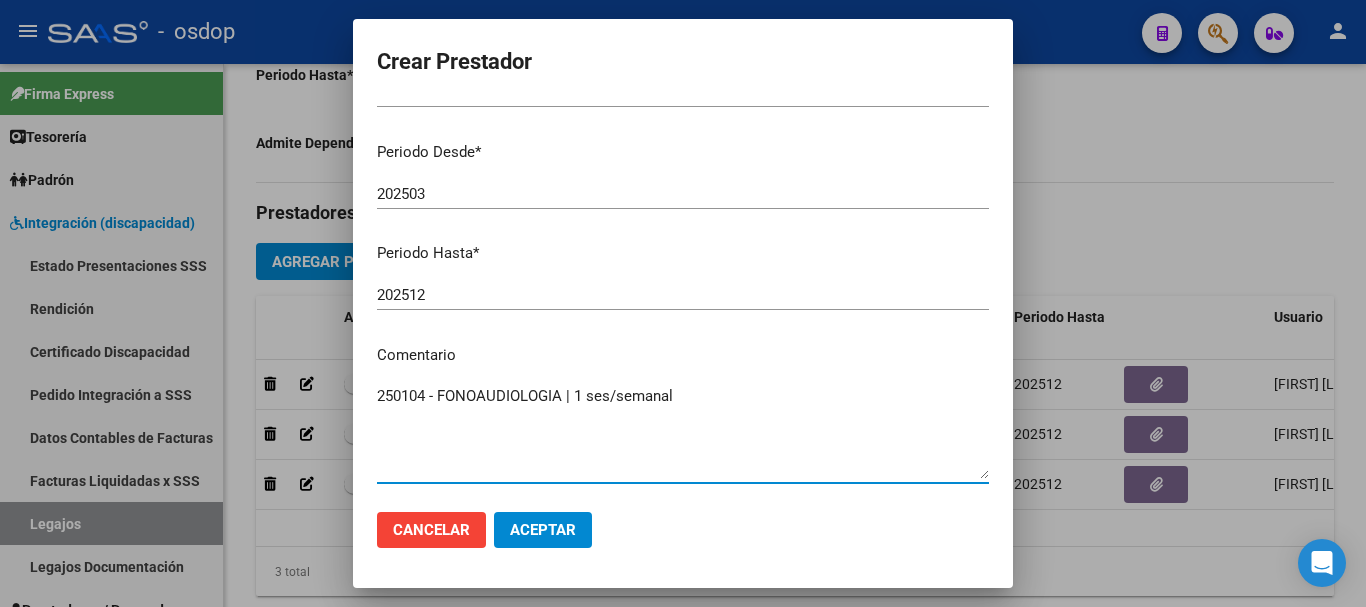 type on "250104 - FONOAUDIOLOGIA | 1 ses/semanal" 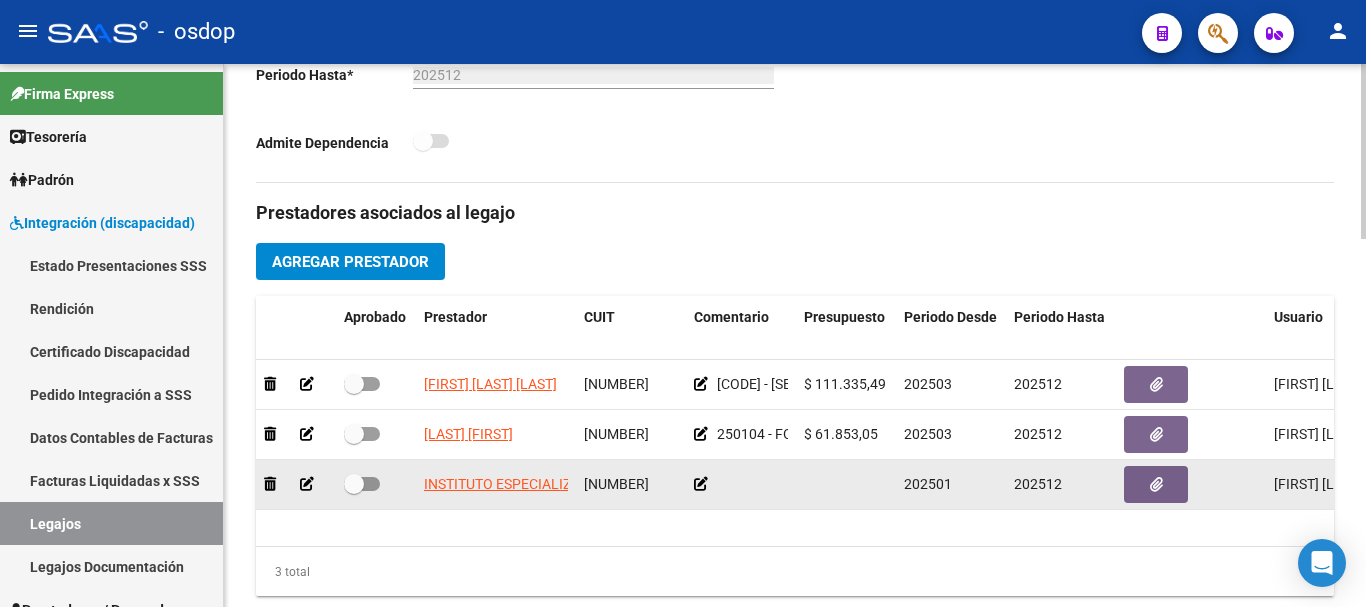 click 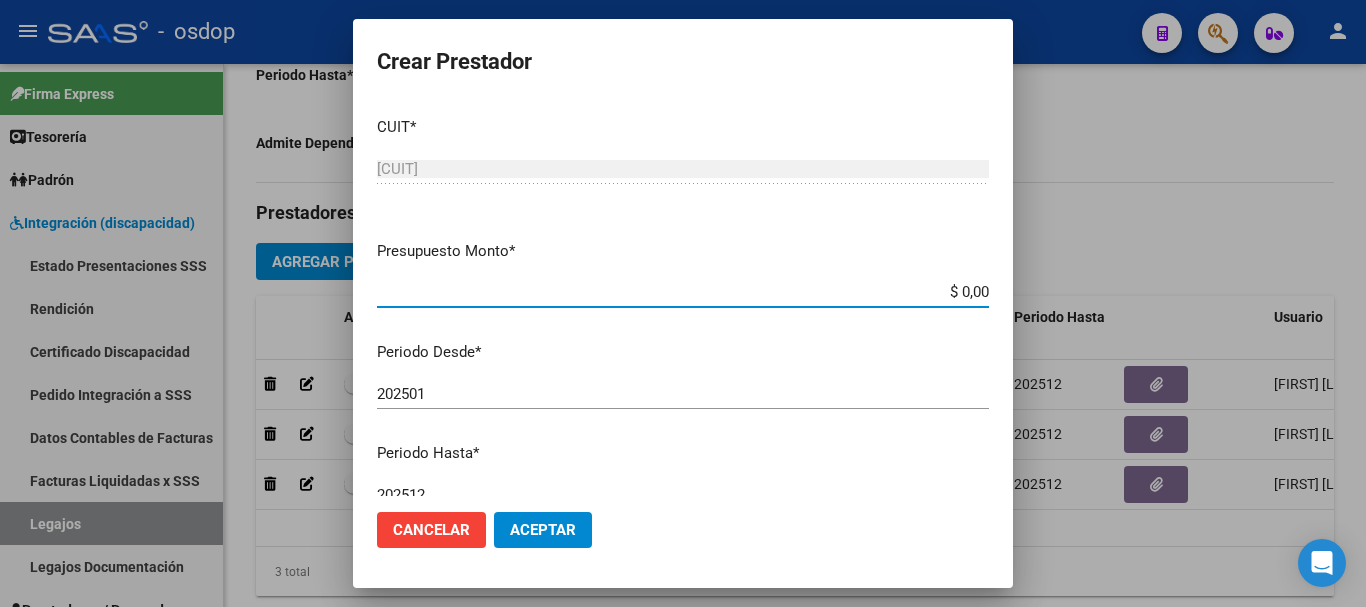click on "$ 0,00" at bounding box center (683, 292) 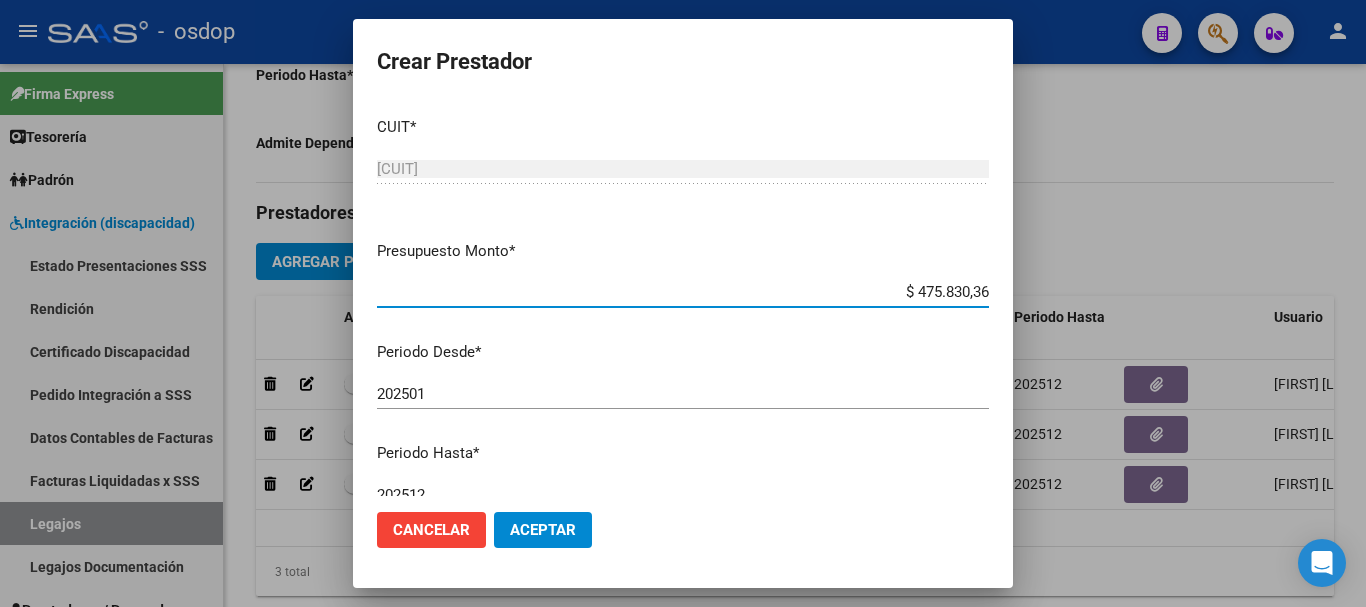 type on "$ 475.830,36" 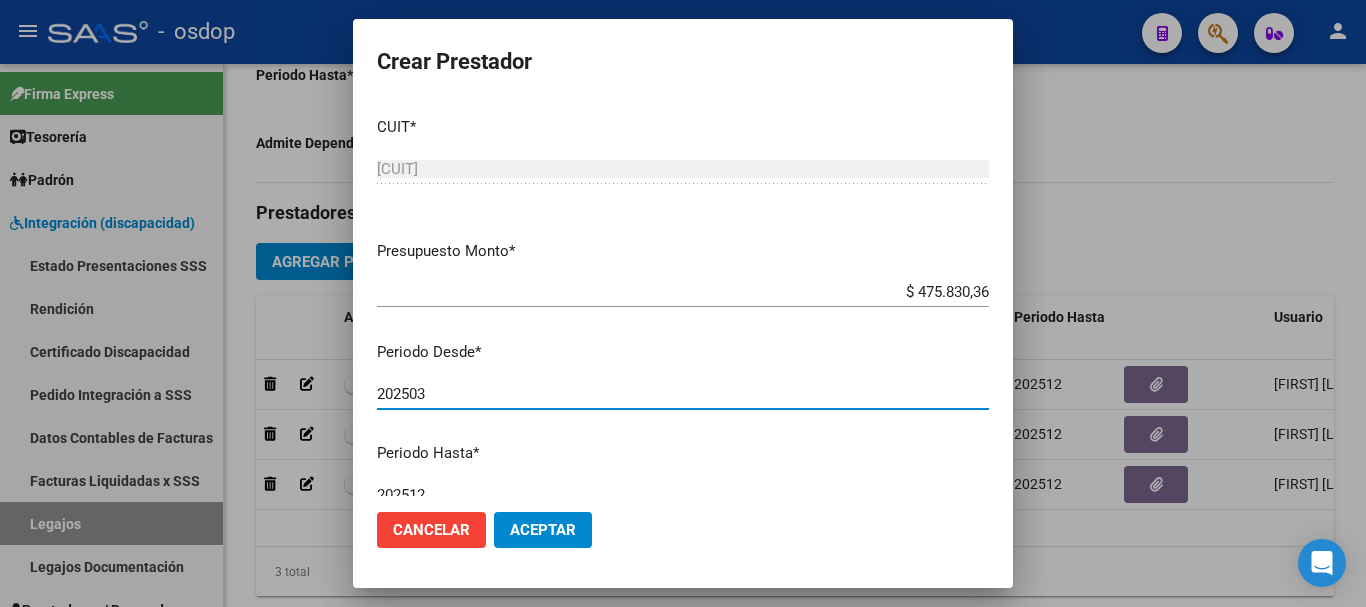 type on "202503" 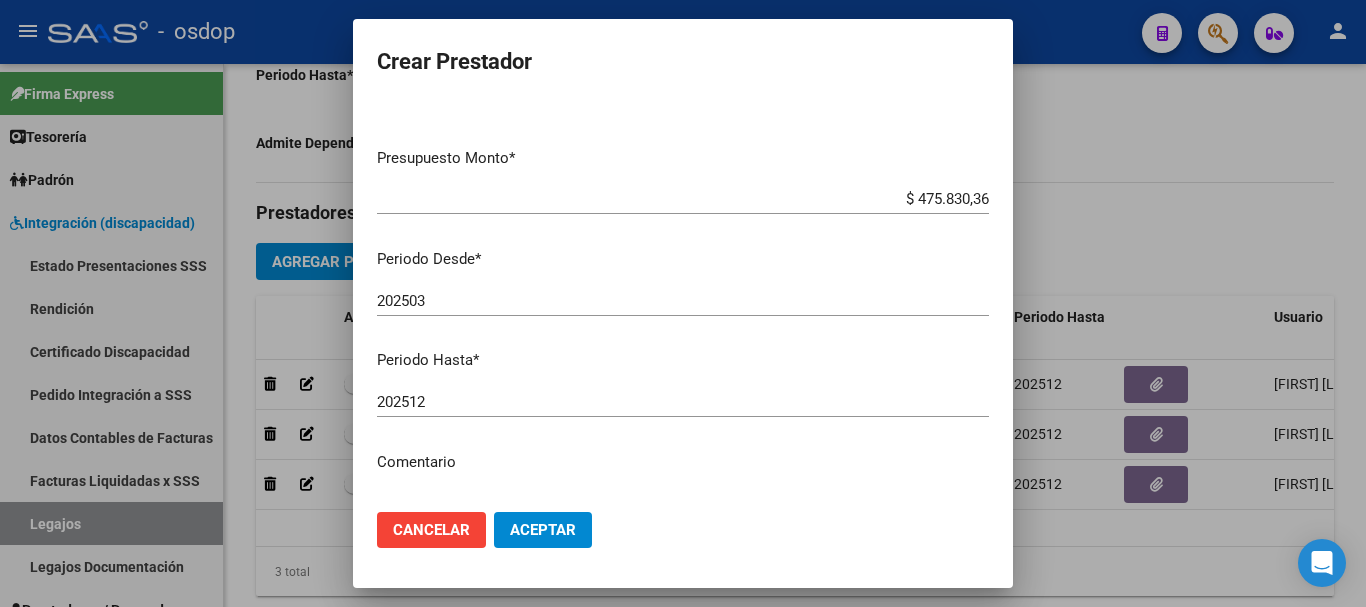 scroll, scrollTop: 200, scrollLeft: 0, axis: vertical 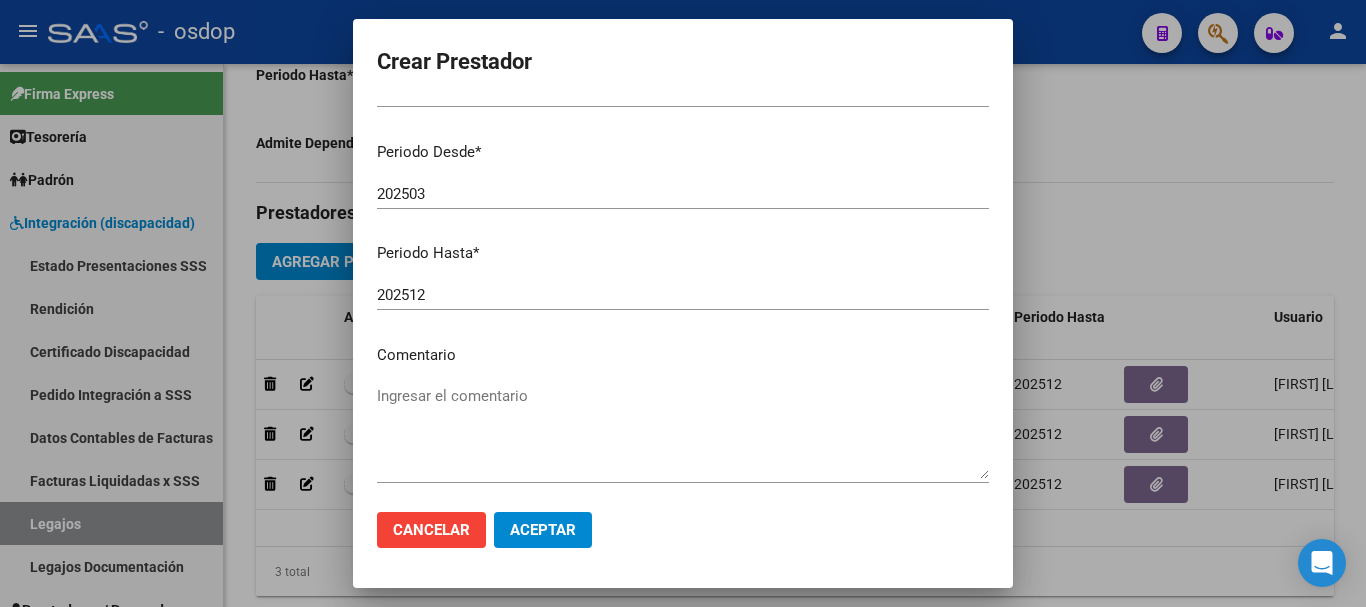 click on "Ingresar el comentario" at bounding box center [683, 432] 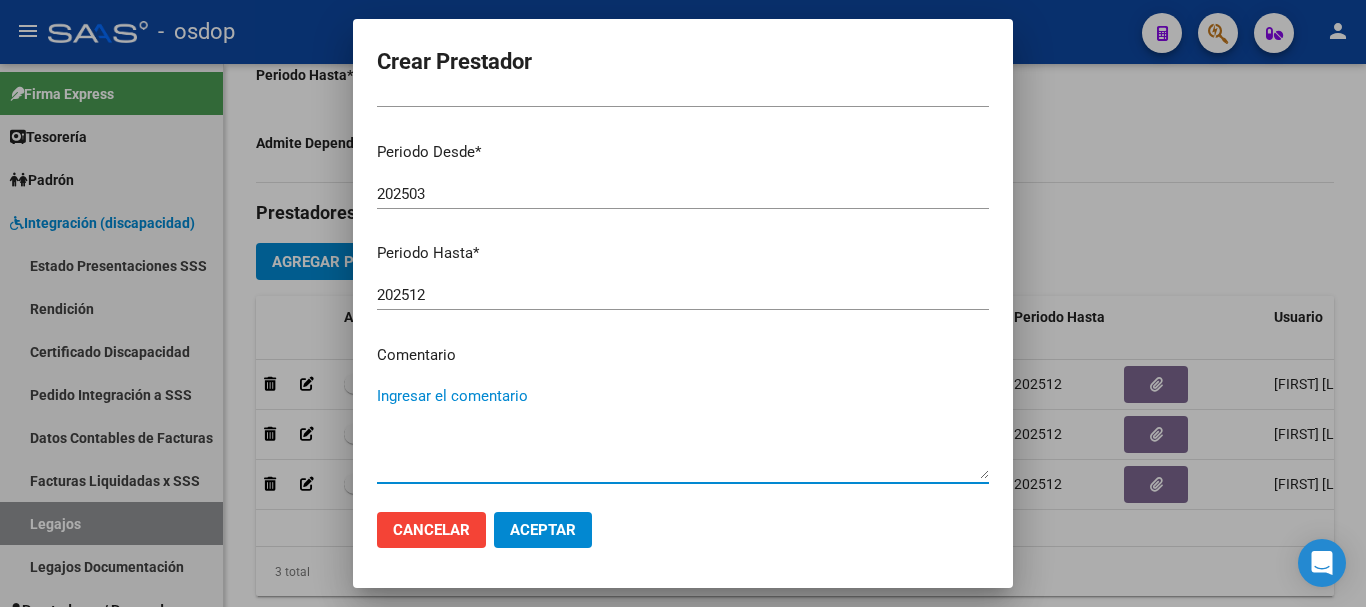 paste on "780089 - MÓDULO DE APOYO A LA INTEGRACIÓN ESCOLAR" 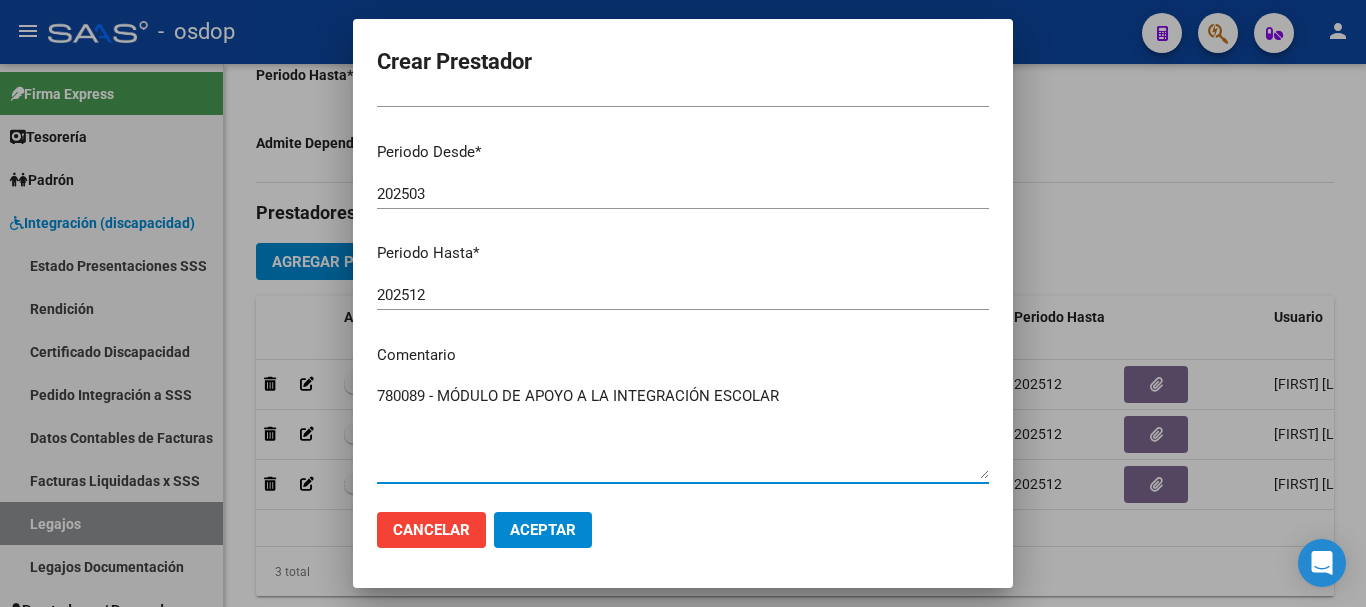 type on "780089 - MÓDULO DE APOYO A LA INTEGRACIÓN ESCOLAR" 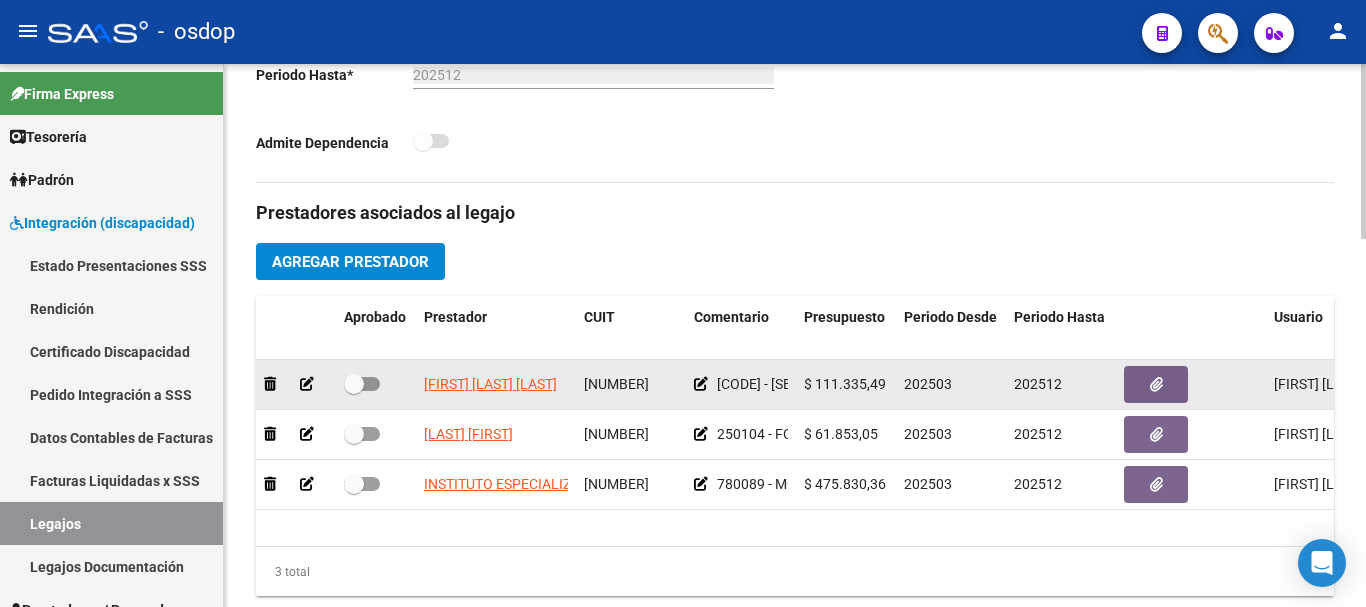 drag, startPoint x: 369, startPoint y: 389, endPoint x: 367, endPoint y: 411, distance: 22.090721 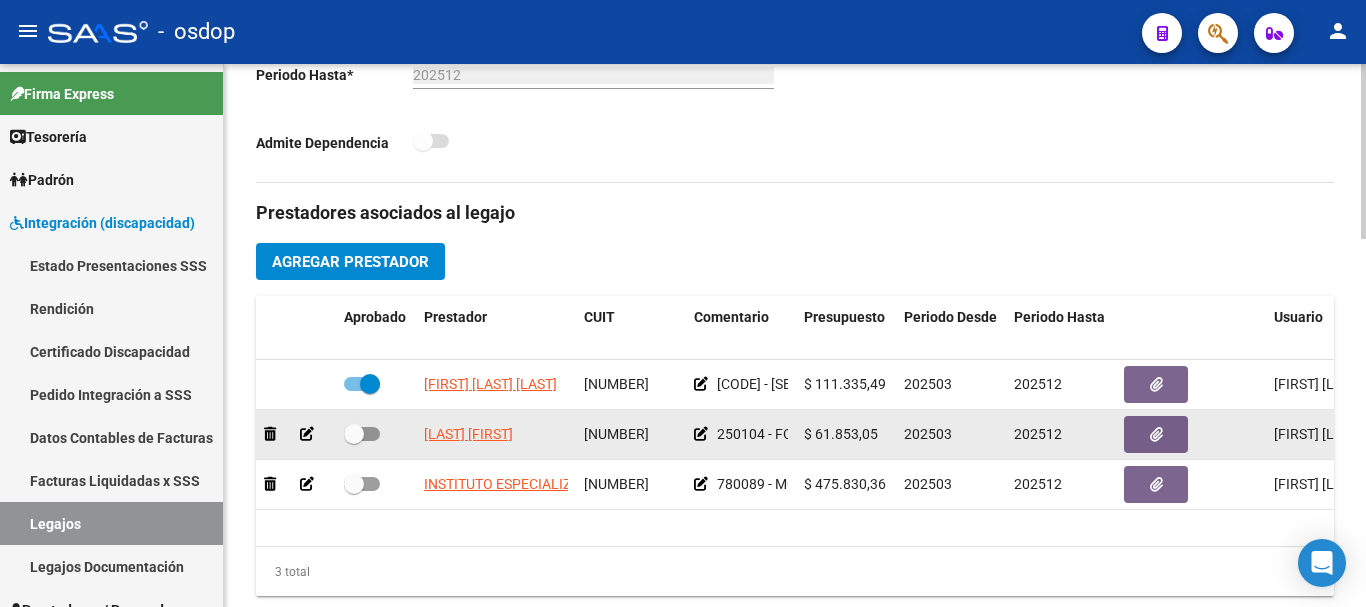 click at bounding box center (362, 434) 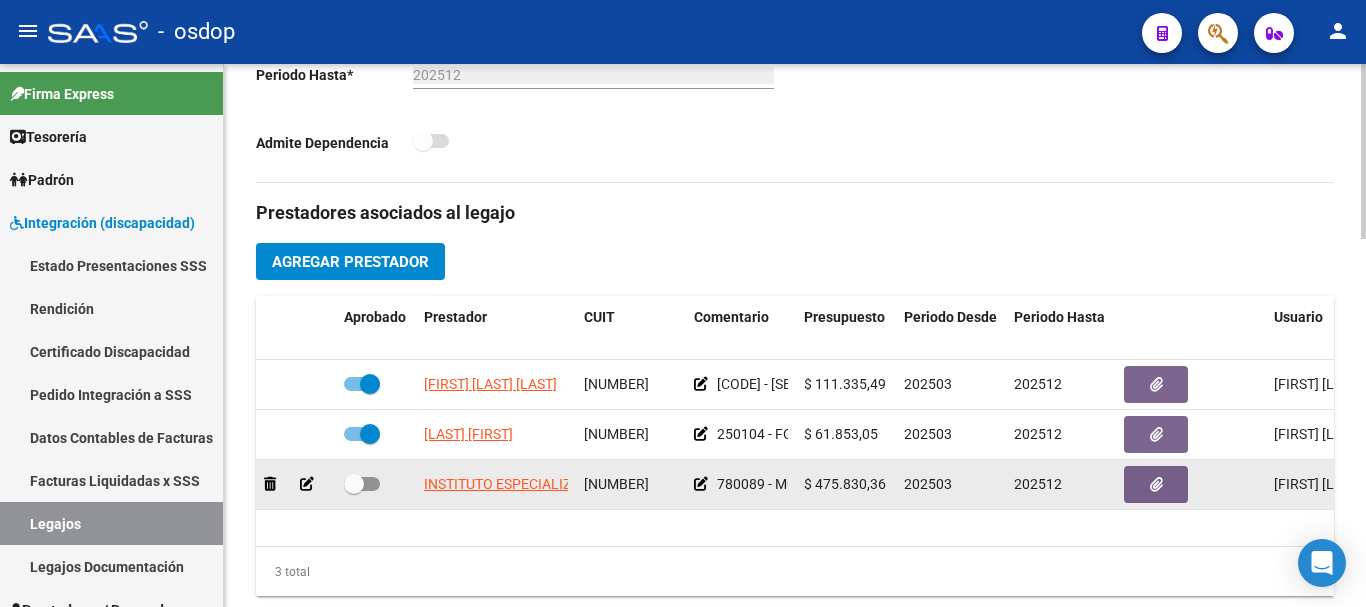 click at bounding box center [362, 484] 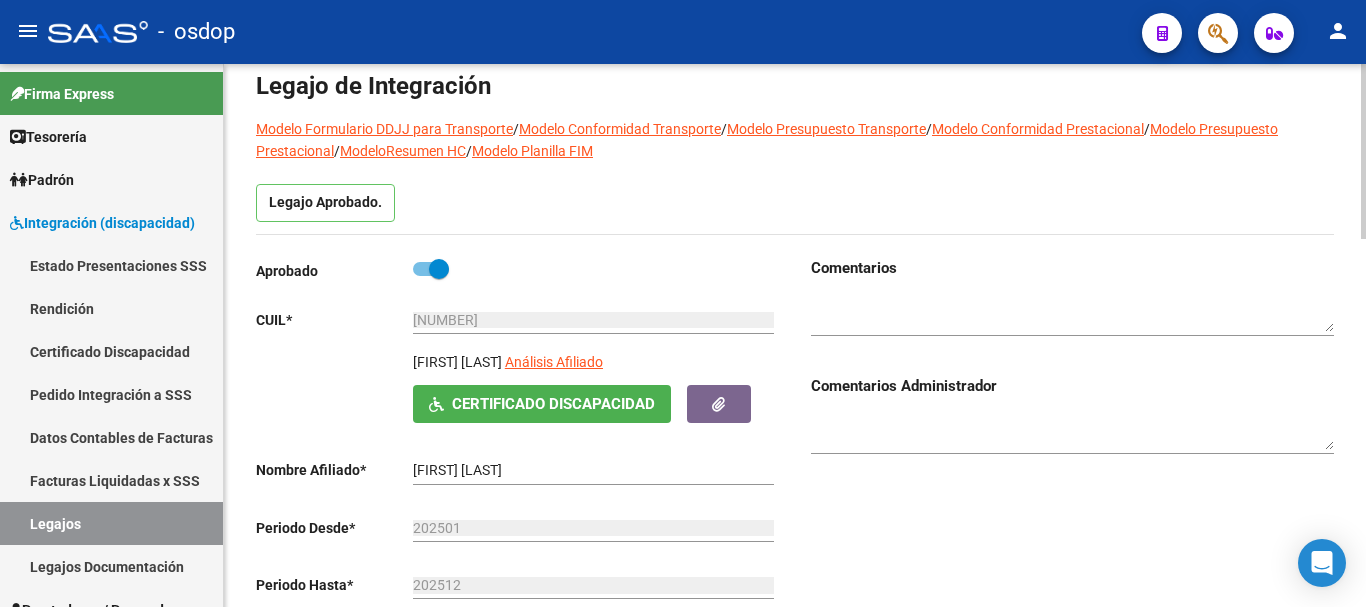 scroll, scrollTop: 0, scrollLeft: 0, axis: both 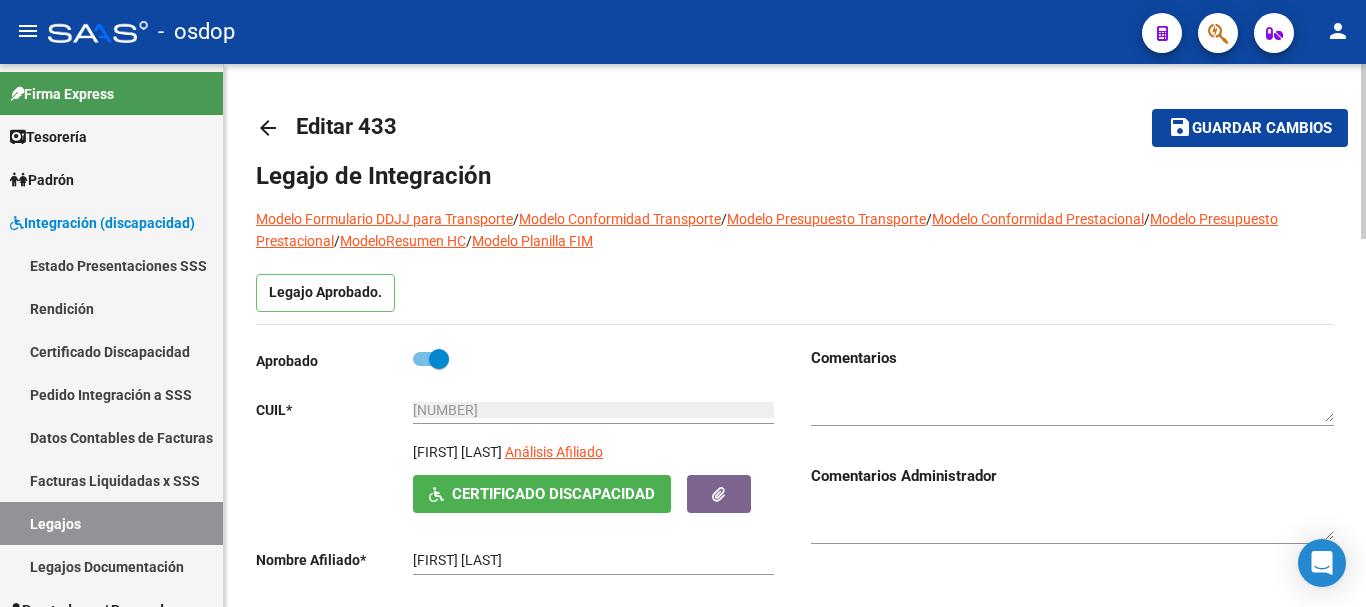 click on "Guardar cambios" 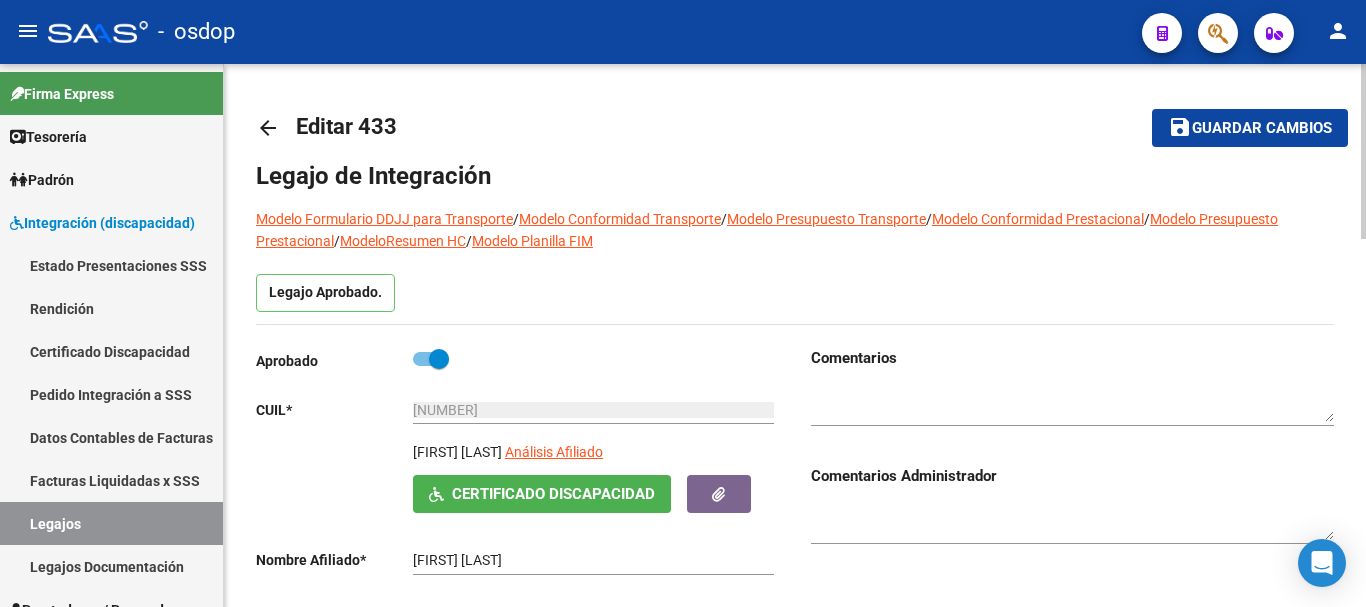 drag, startPoint x: 98, startPoint y: 359, endPoint x: 236, endPoint y: 360, distance: 138.00362 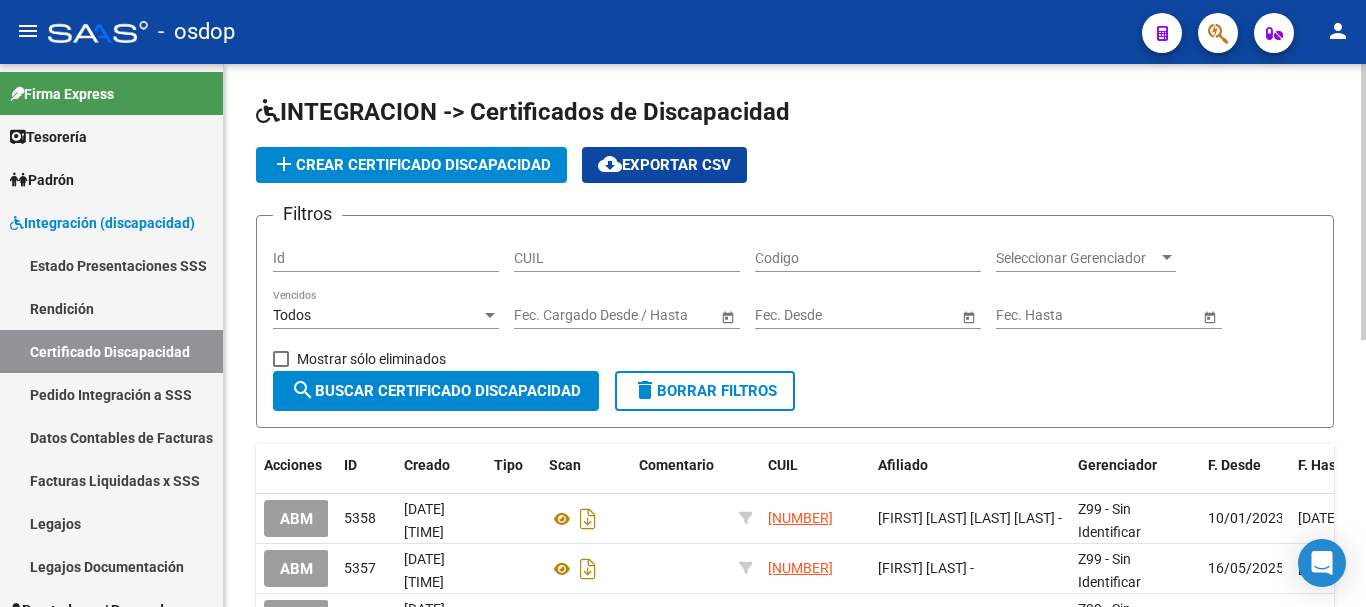 click on "CUIL" at bounding box center (627, 258) 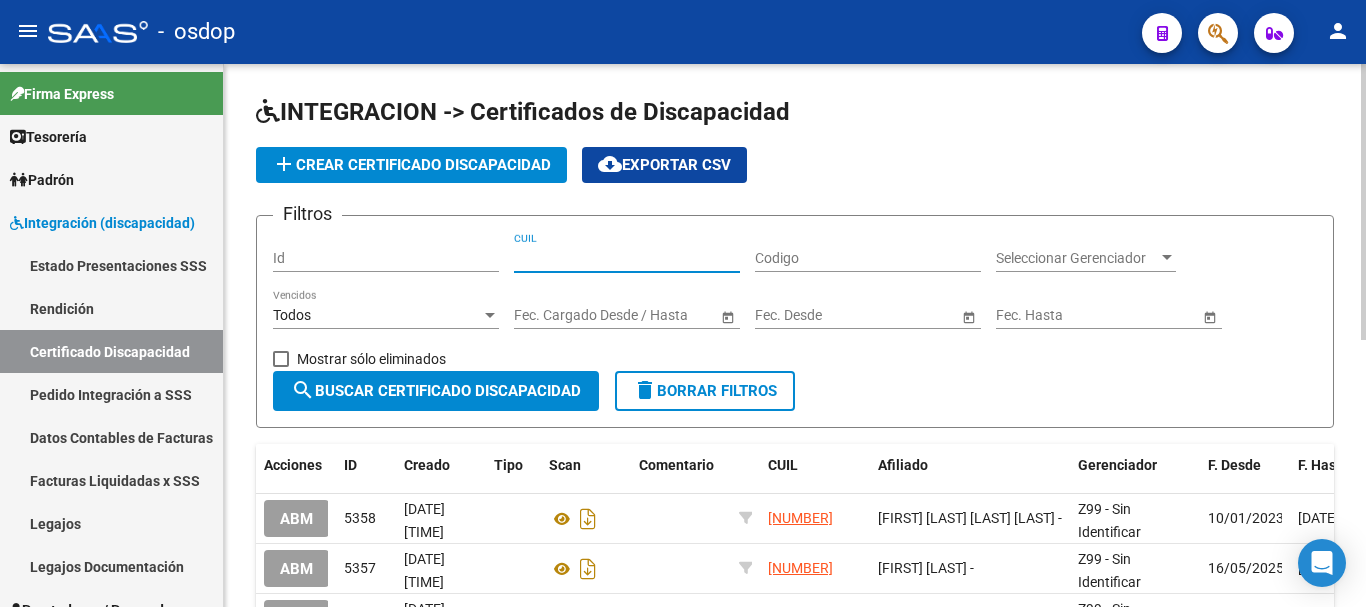 paste on "27-33370964-9" 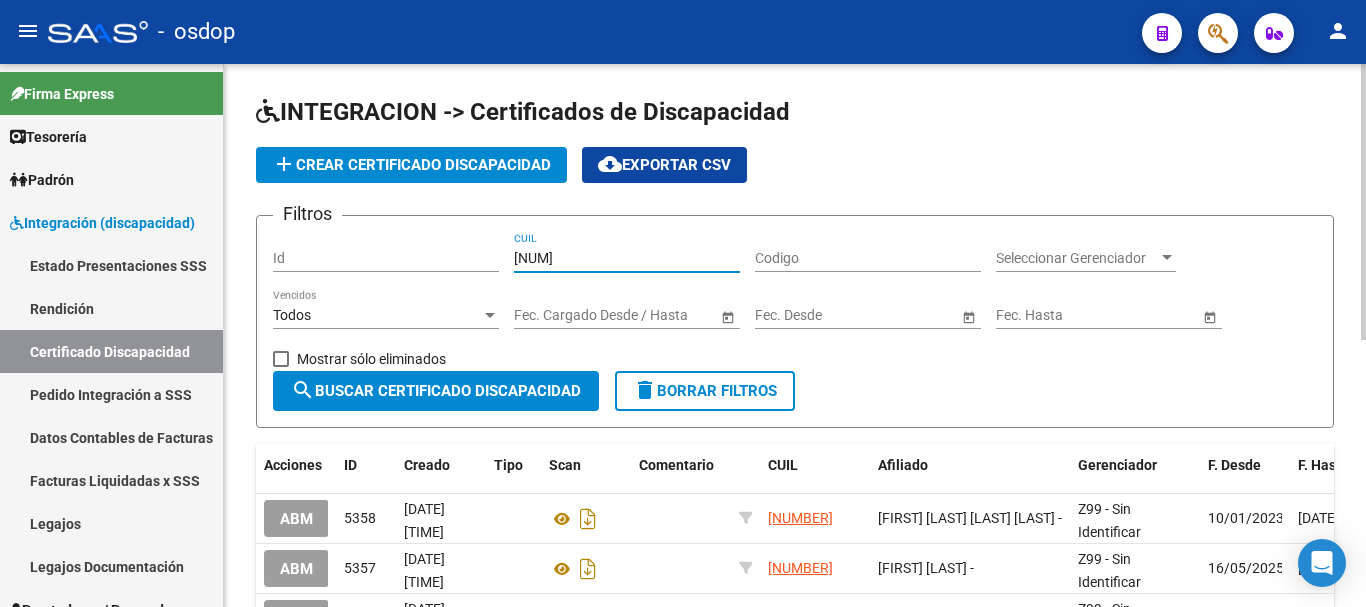type on "27-33370964-9" 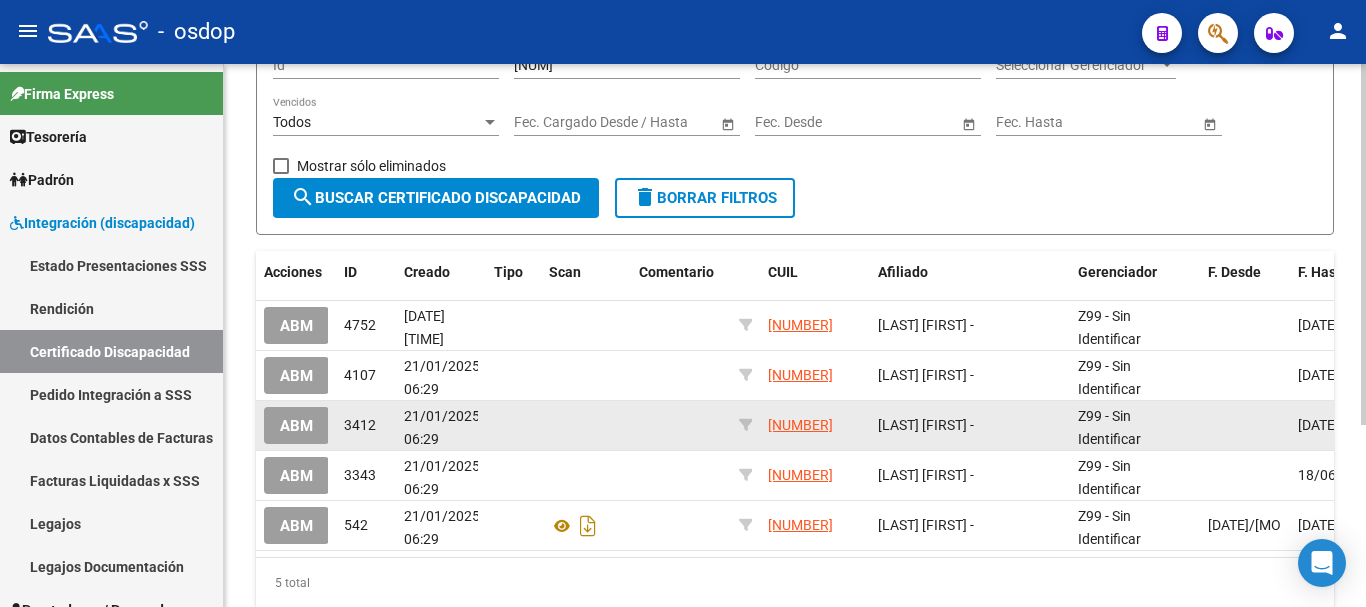 scroll, scrollTop: 200, scrollLeft: 0, axis: vertical 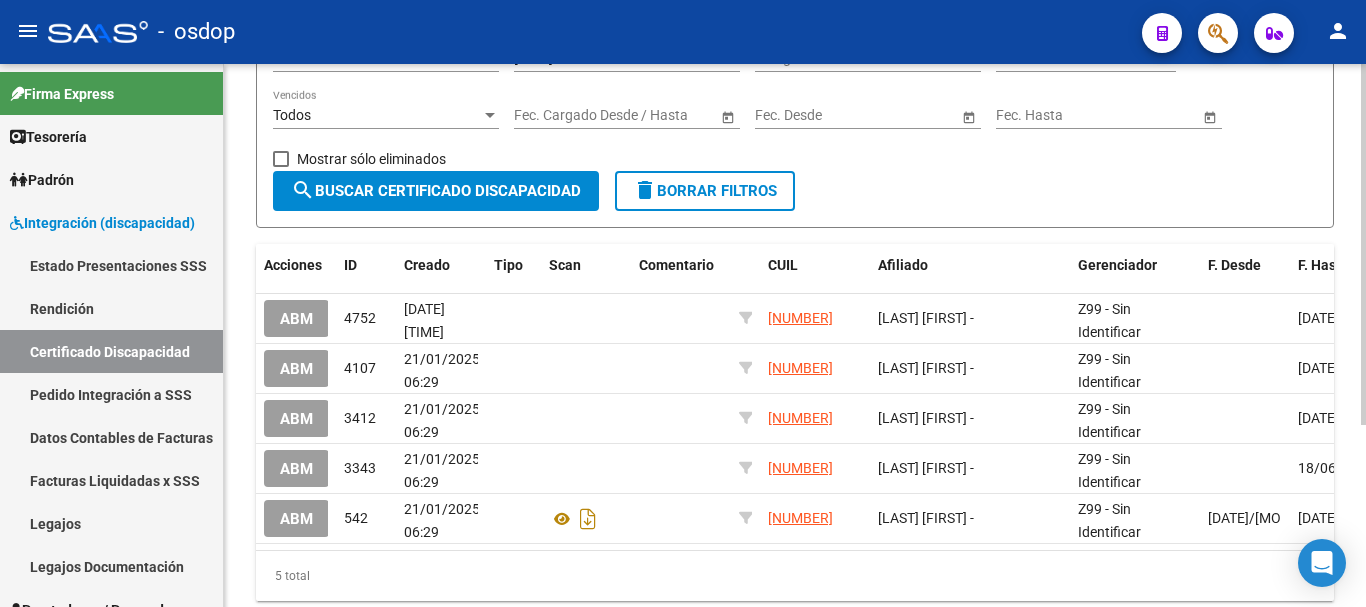 click on "ABM 4752 15/05/2025 18:41 27333709649 TRUCCO DAHYANA MAGALI          - Z99 - Sin Identificar 13/04/2032                               4712820706 No ABM 4107 21/01/2025 06:29 27333709649 TRUCCO DAHYANA MAGALI          - Z99 - Sin Identificar 18/06/2020                               3965914209 Si ABM 3412 21/01/2025 06:29 27333709649 TRUCCO DAHYANA MAGALI          - Z99 - Sin Identificar 18/06/2022                               3965914209 Si ABM 3343 21/01/2025 06:29 27333709649 TRUCCO DAHYANA MAGALI          - Z99 - Sin Identificar 18/06/2023                               3965914209 Si ABM 542 21/01/2025 06:29 27333709649 TRUCCO DAHYANA MAGALI          - Z99 - Sin Identificar 19/04/2022 13/04/2032 4712820706 No" 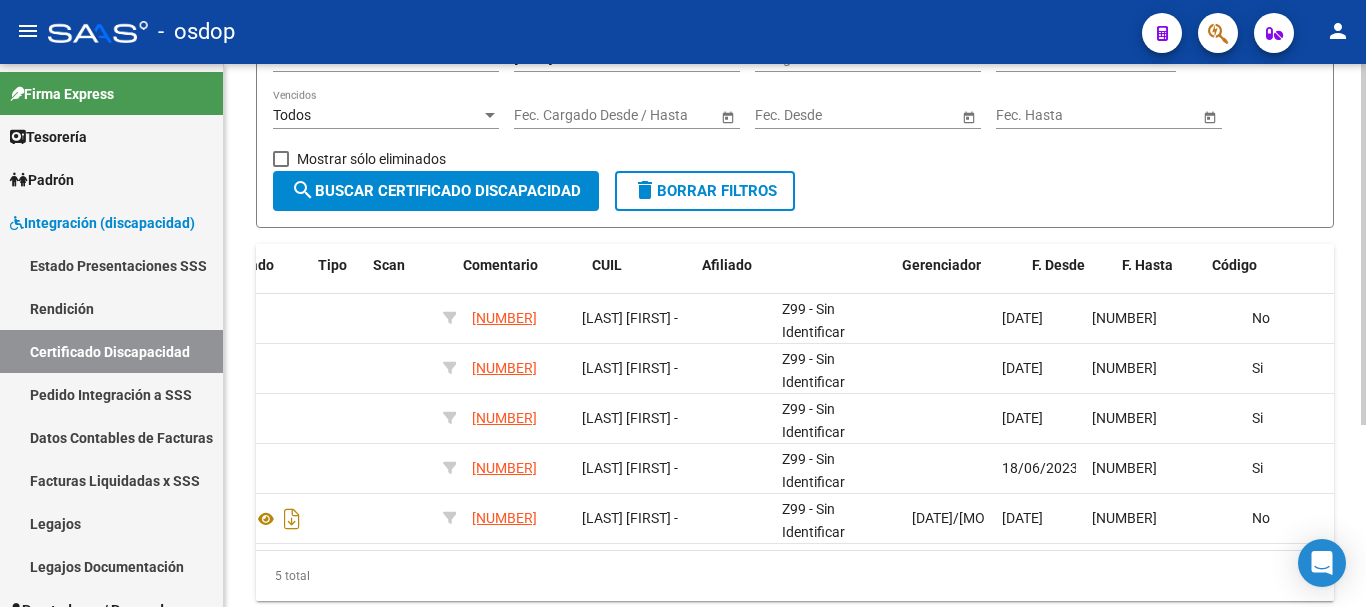 scroll, scrollTop: 0, scrollLeft: 0, axis: both 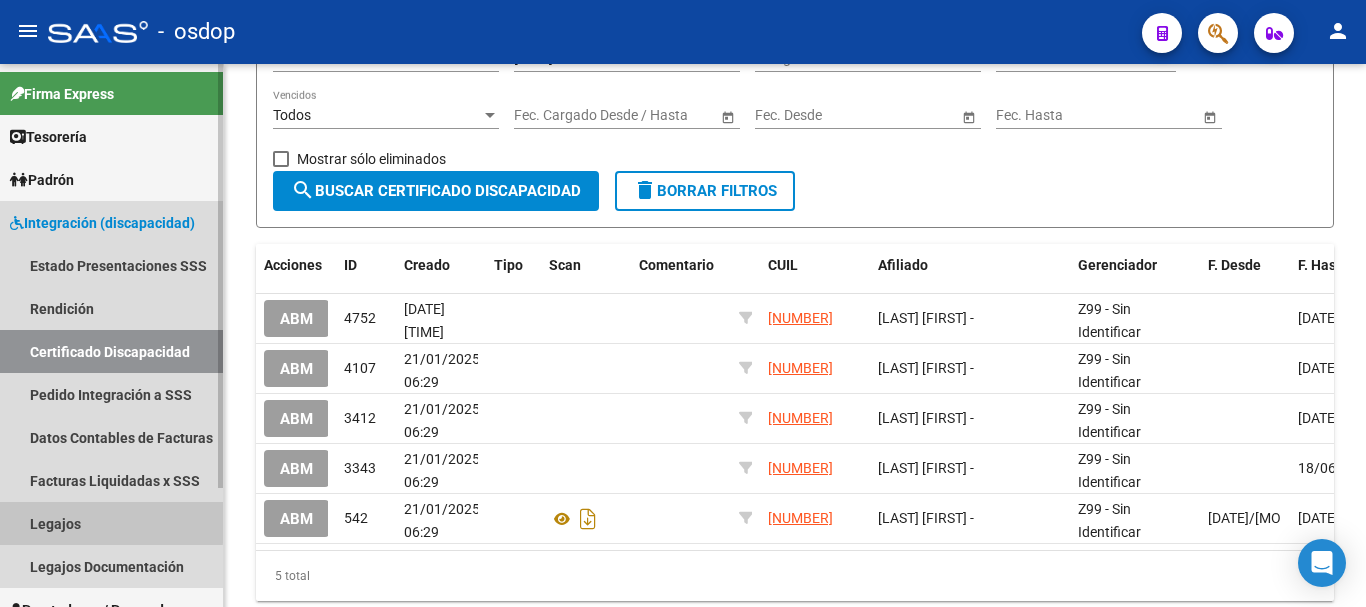 drag, startPoint x: 91, startPoint y: 521, endPoint x: 140, endPoint y: 522, distance: 49.010204 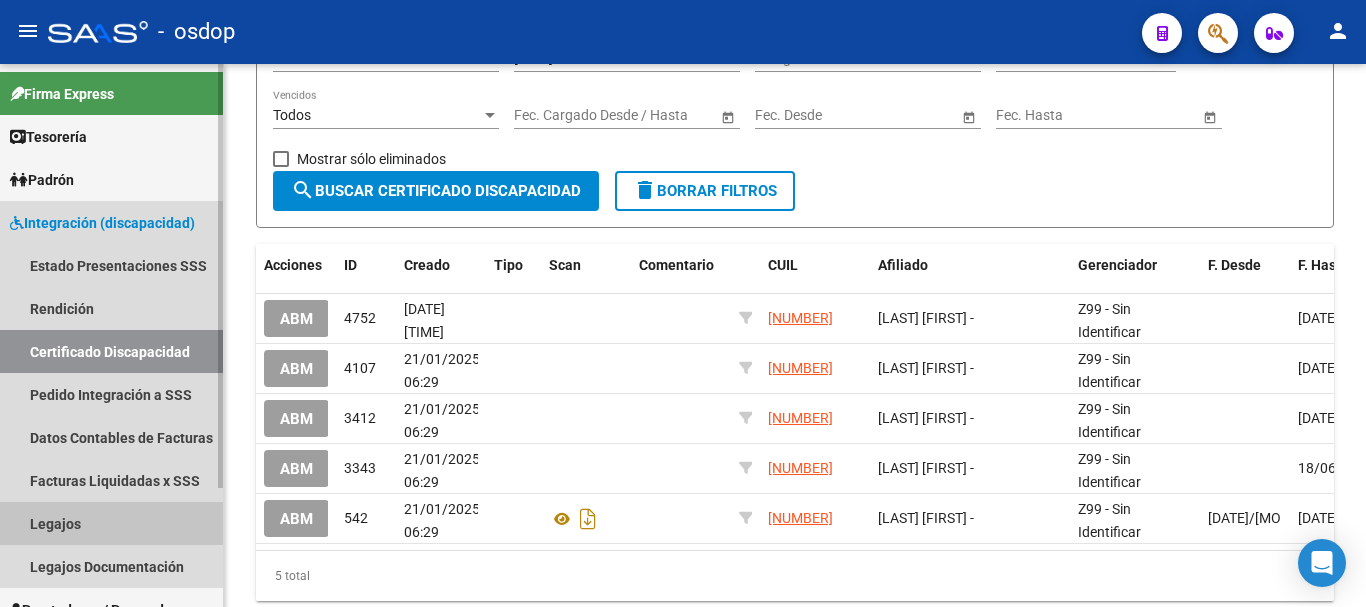 click on "Legajos" at bounding box center (111, 523) 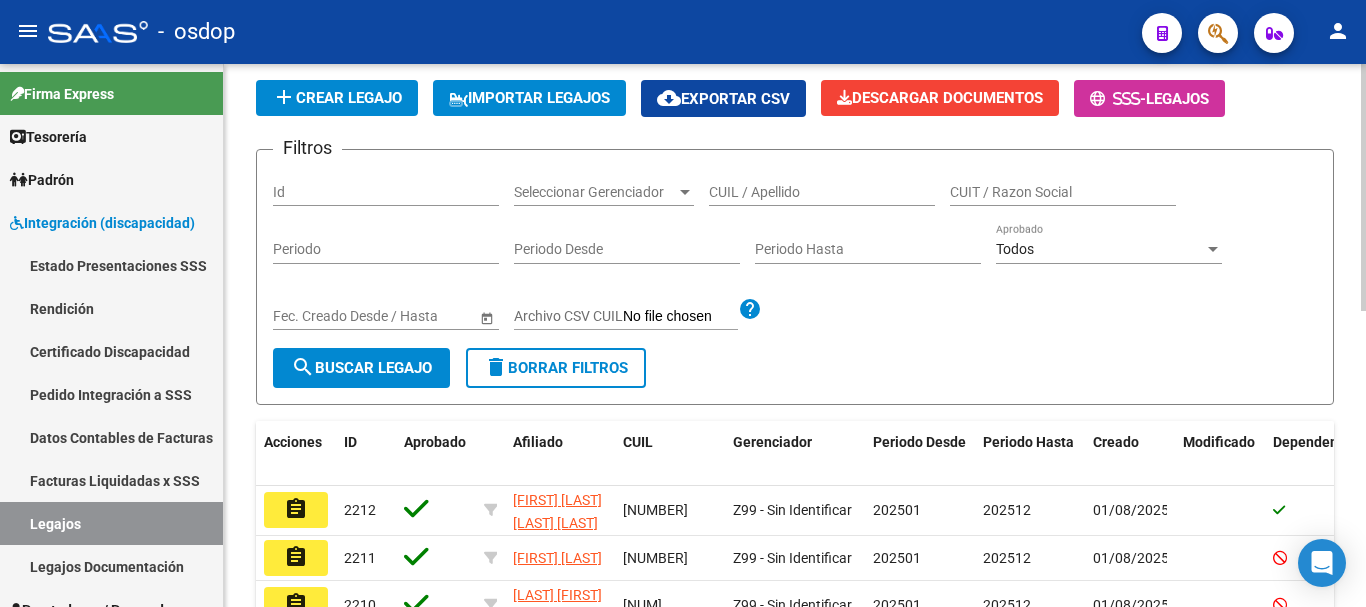 scroll, scrollTop: 200, scrollLeft: 0, axis: vertical 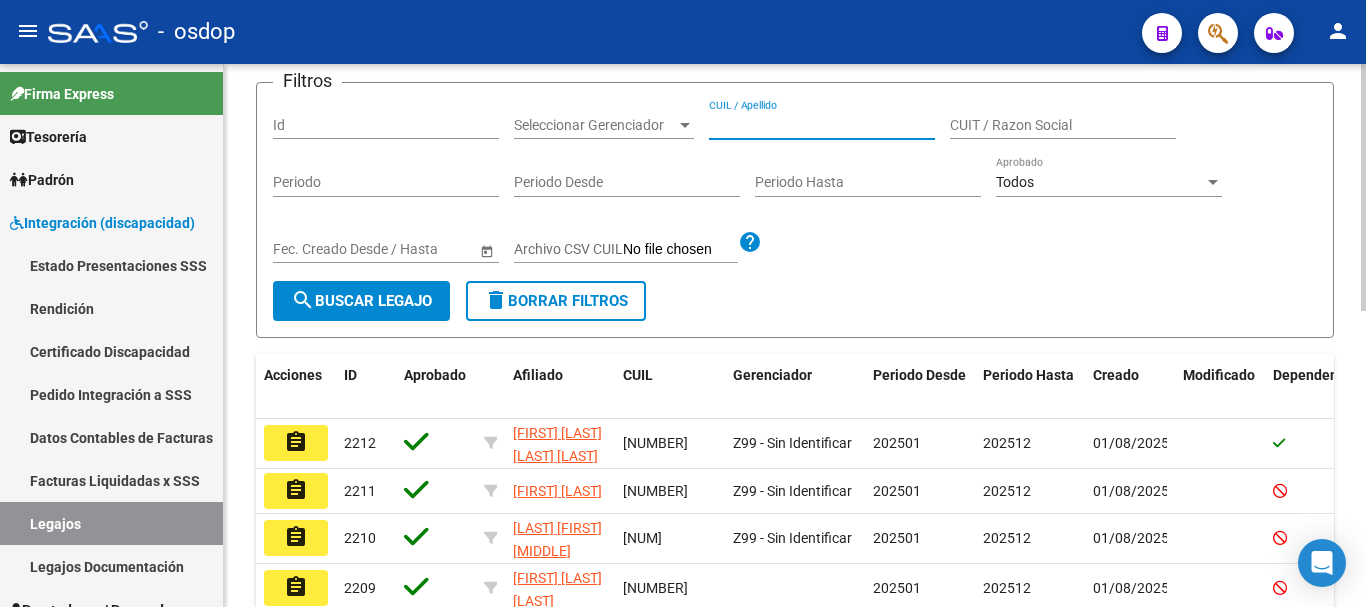 click on "CUIL / Apellido" at bounding box center (822, 125) 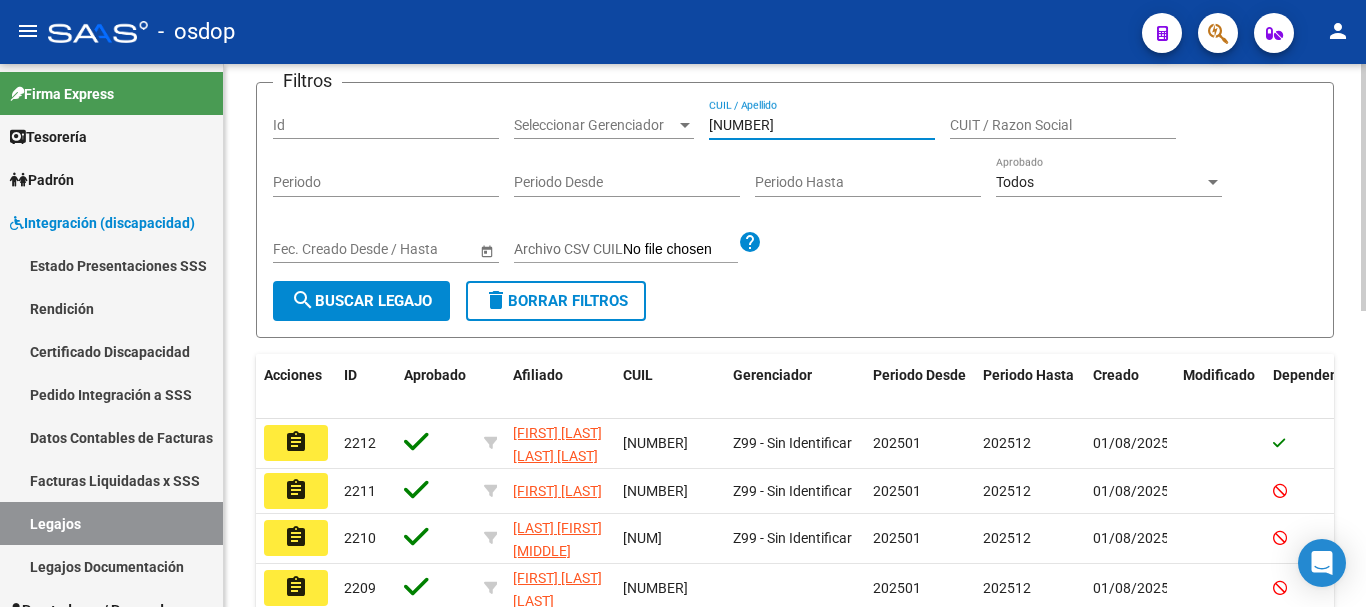 type on "27333709649" 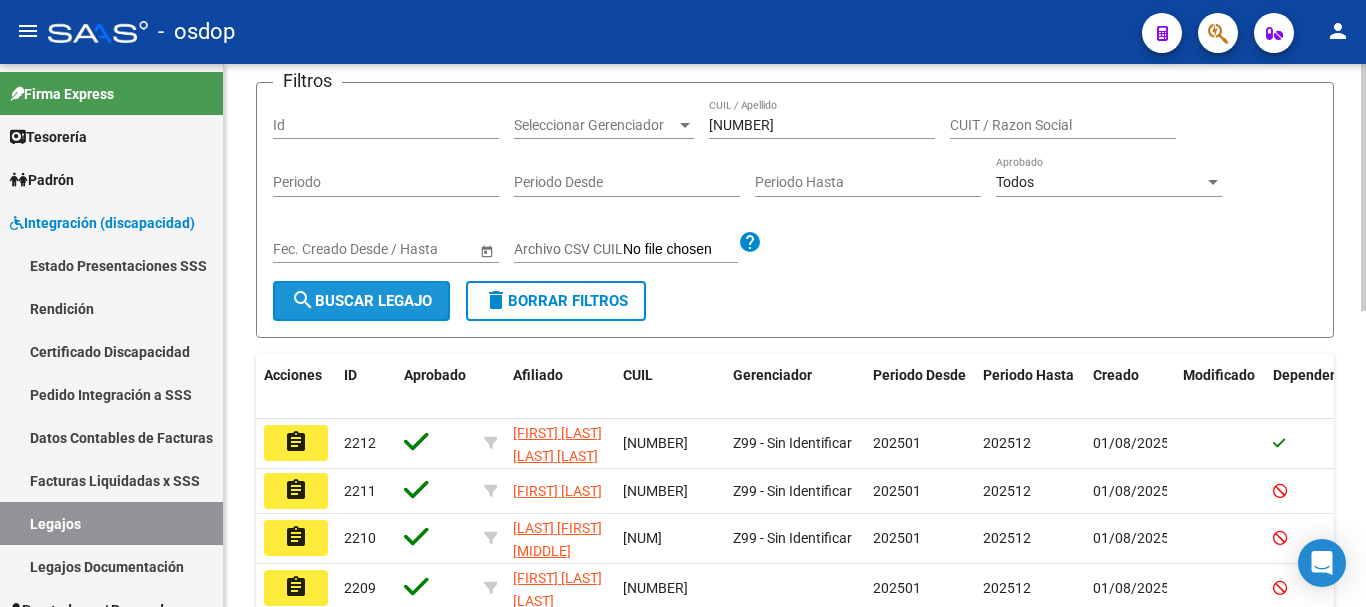 click on "search  Buscar Legajo" 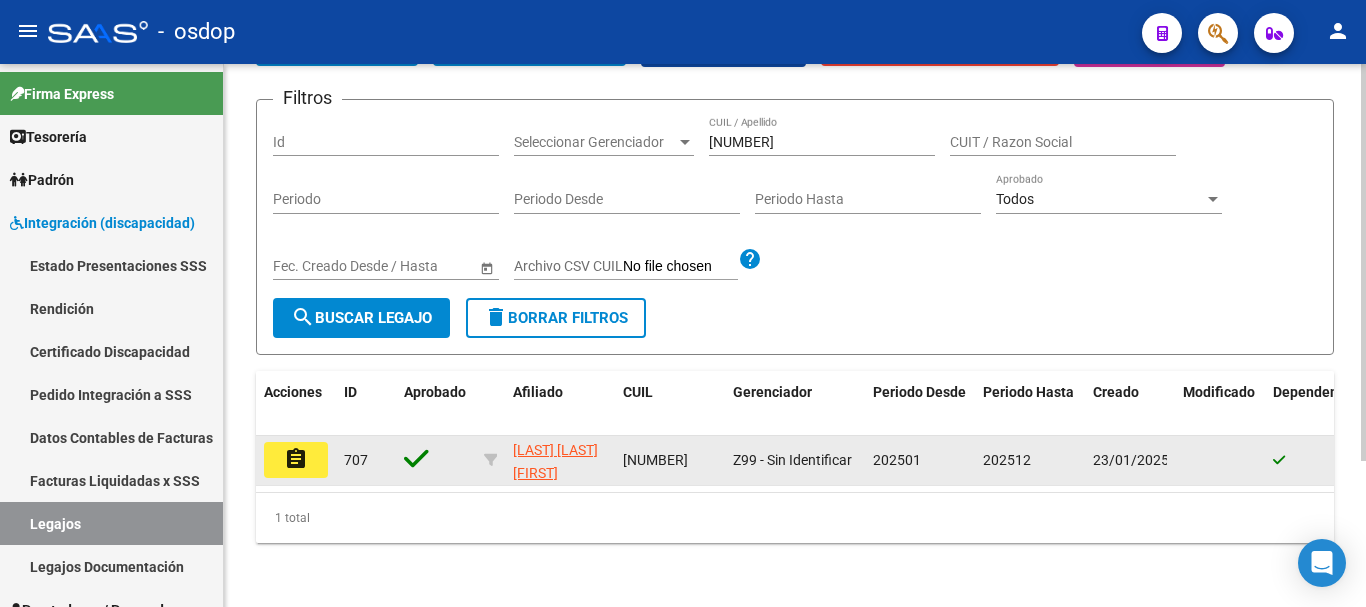 click on "assignment" 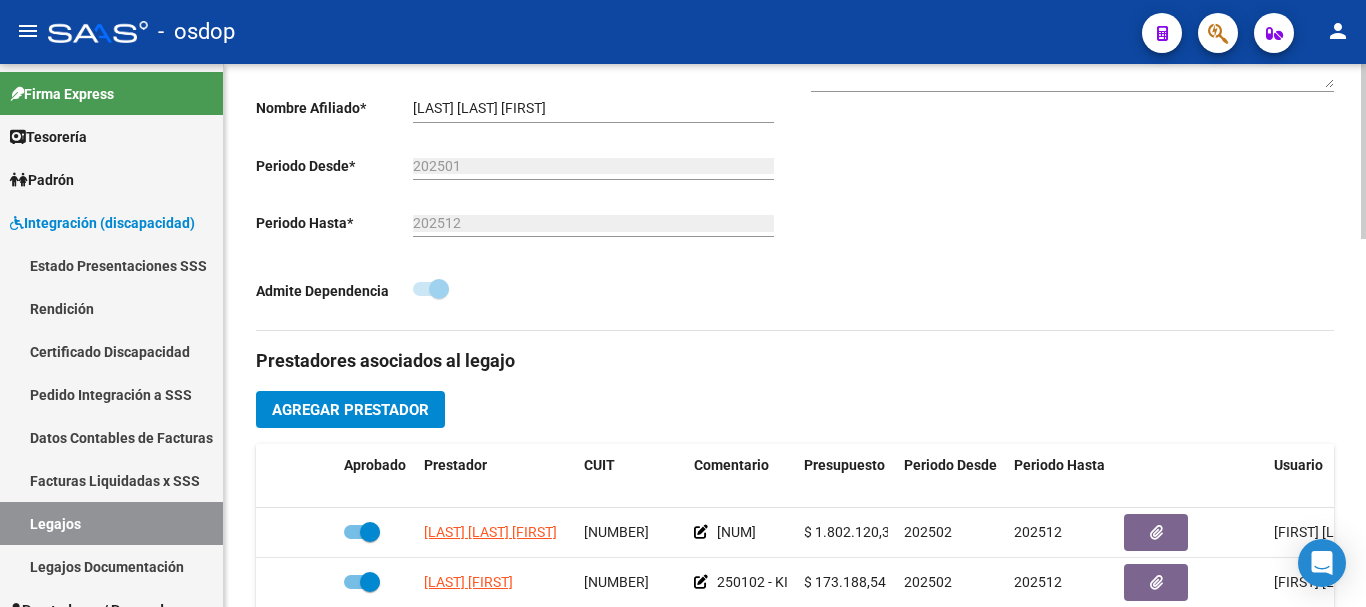 scroll, scrollTop: 700, scrollLeft: 0, axis: vertical 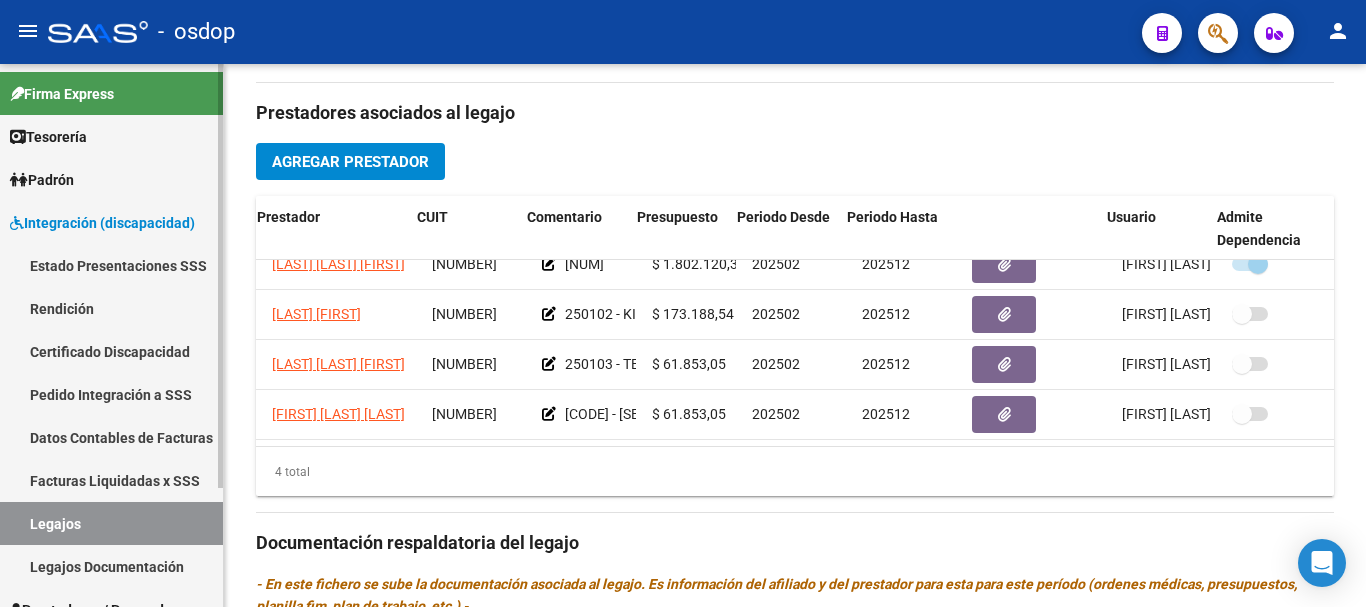 drag, startPoint x: 129, startPoint y: 346, endPoint x: 206, endPoint y: 340, distance: 77.23341 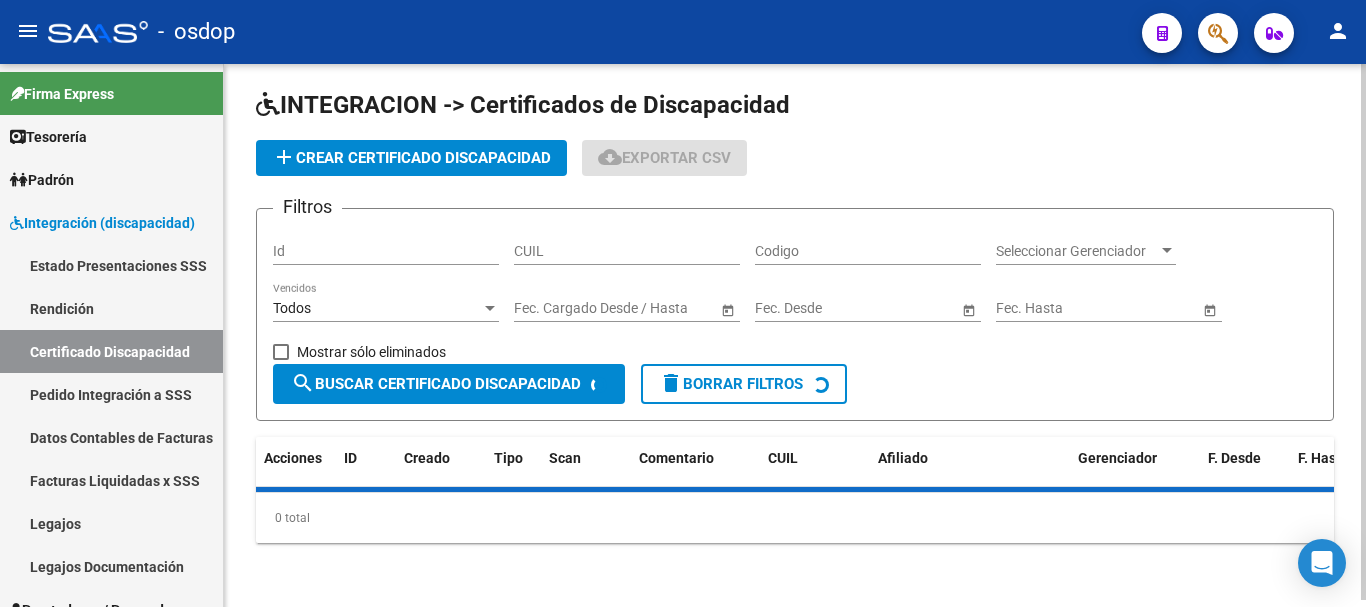 scroll, scrollTop: 524, scrollLeft: 0, axis: vertical 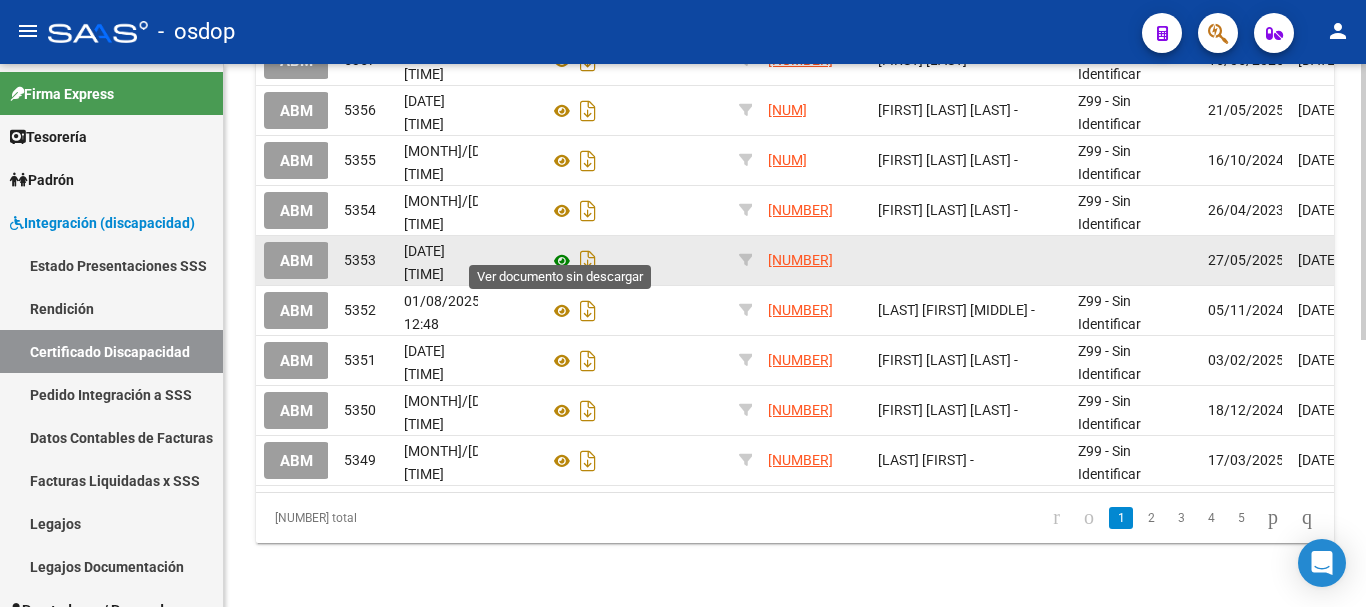 click 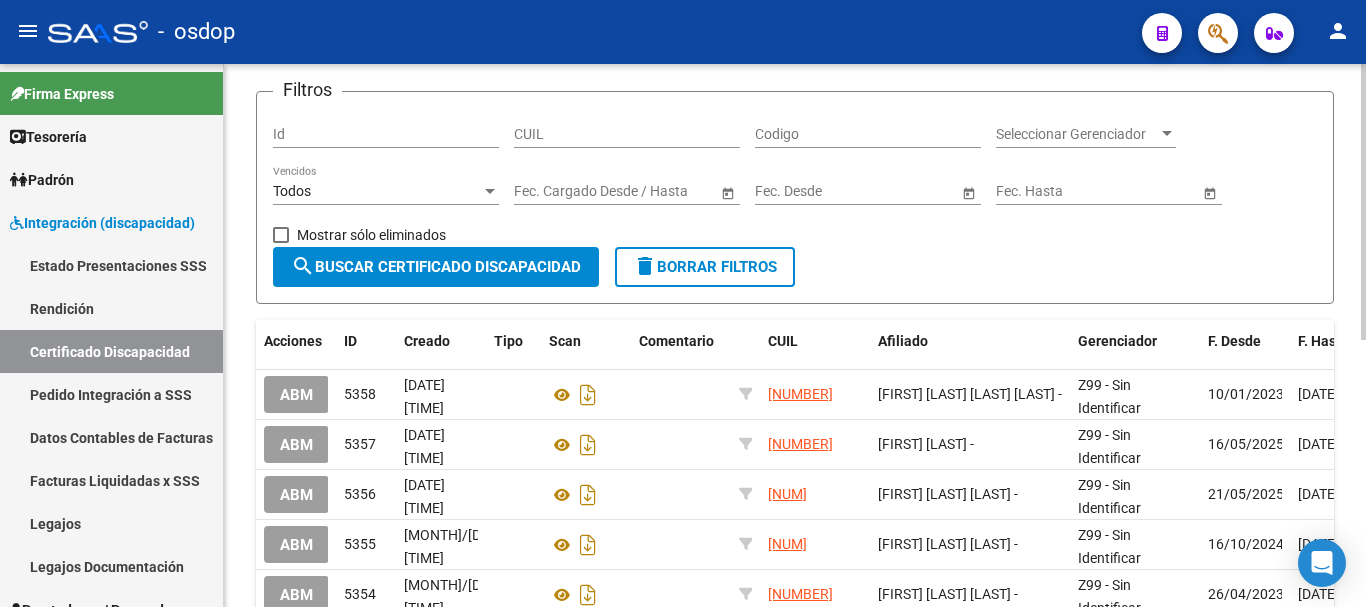 scroll, scrollTop: 0, scrollLeft: 0, axis: both 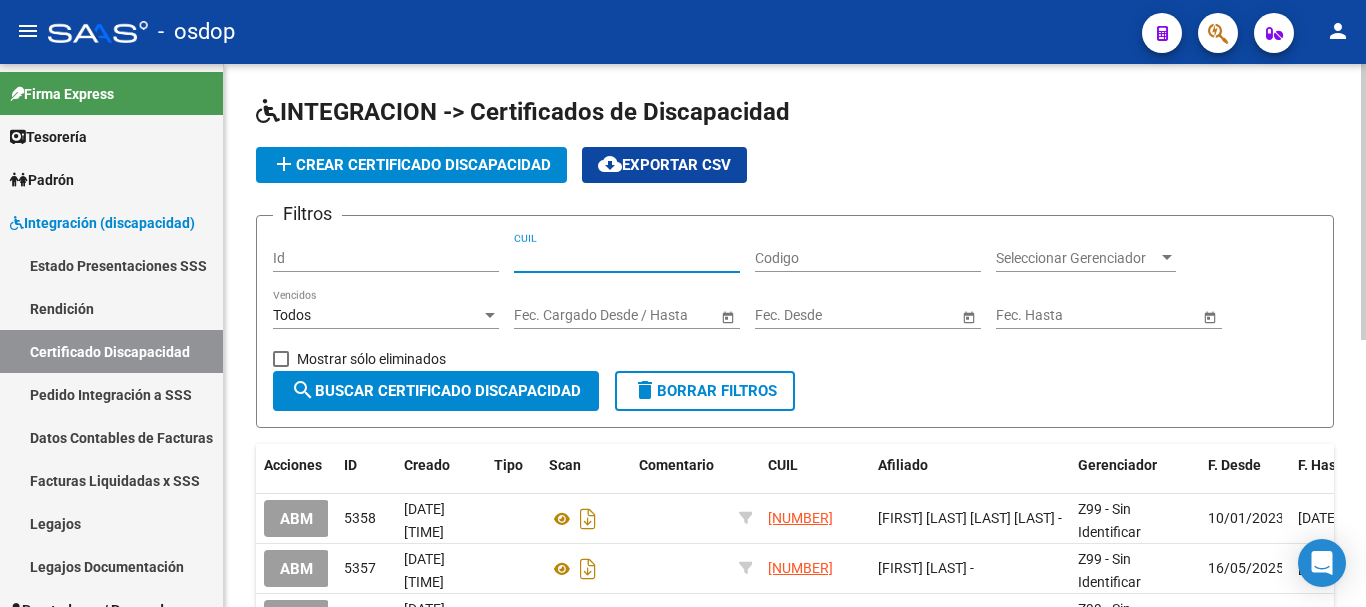 click on "CUIL" at bounding box center (627, 258) 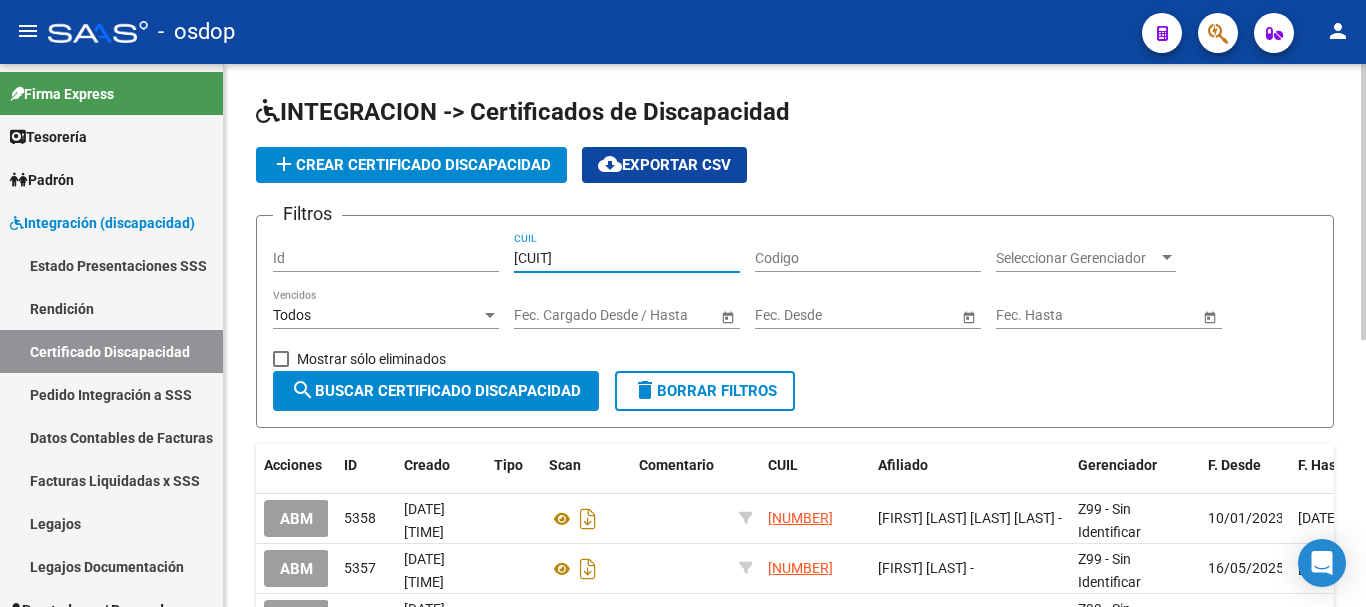 type on "20-51299544-7" 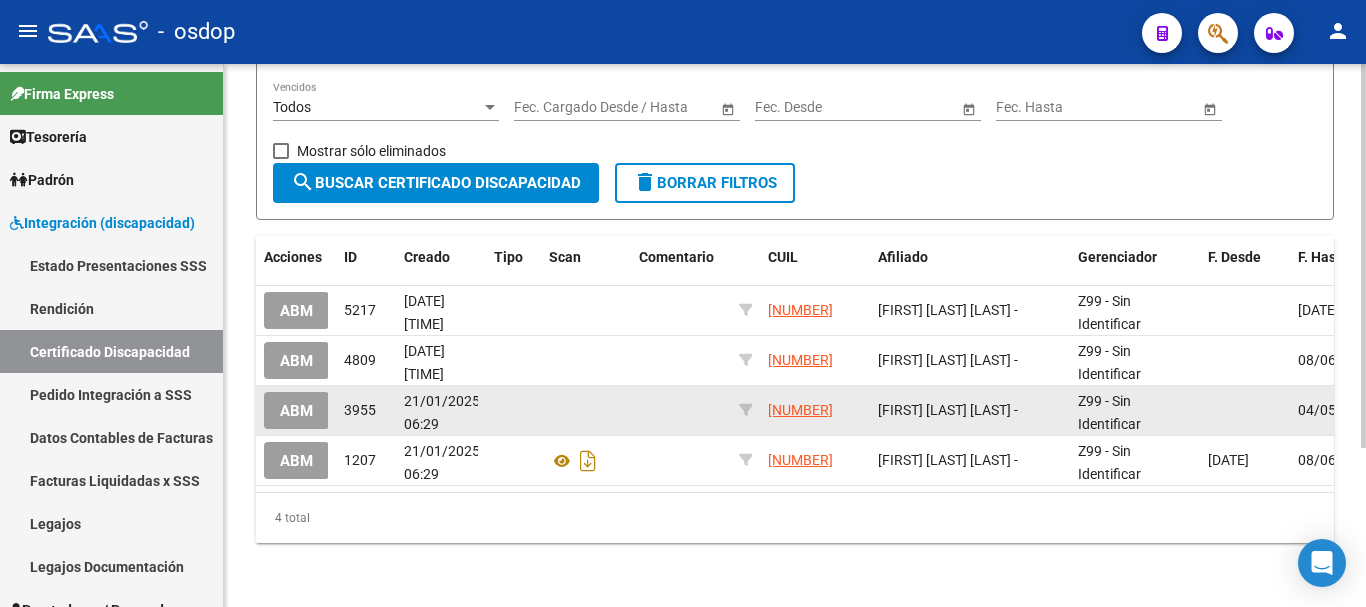 scroll, scrollTop: 224, scrollLeft: 0, axis: vertical 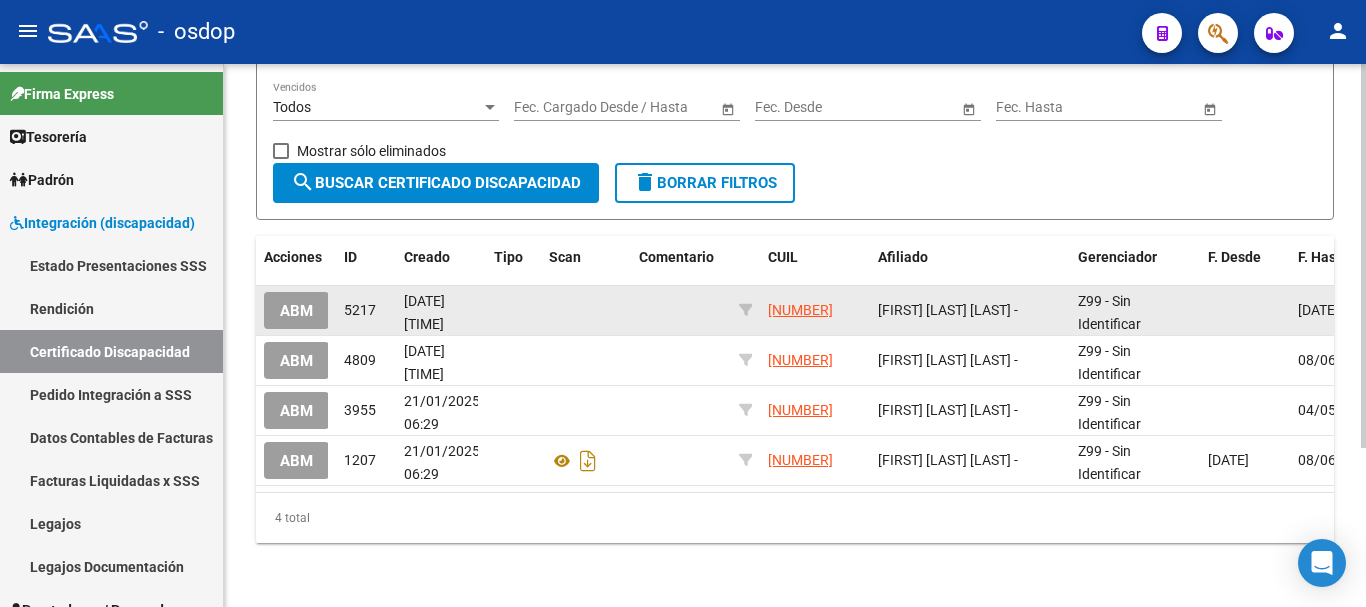 click on "ABM" 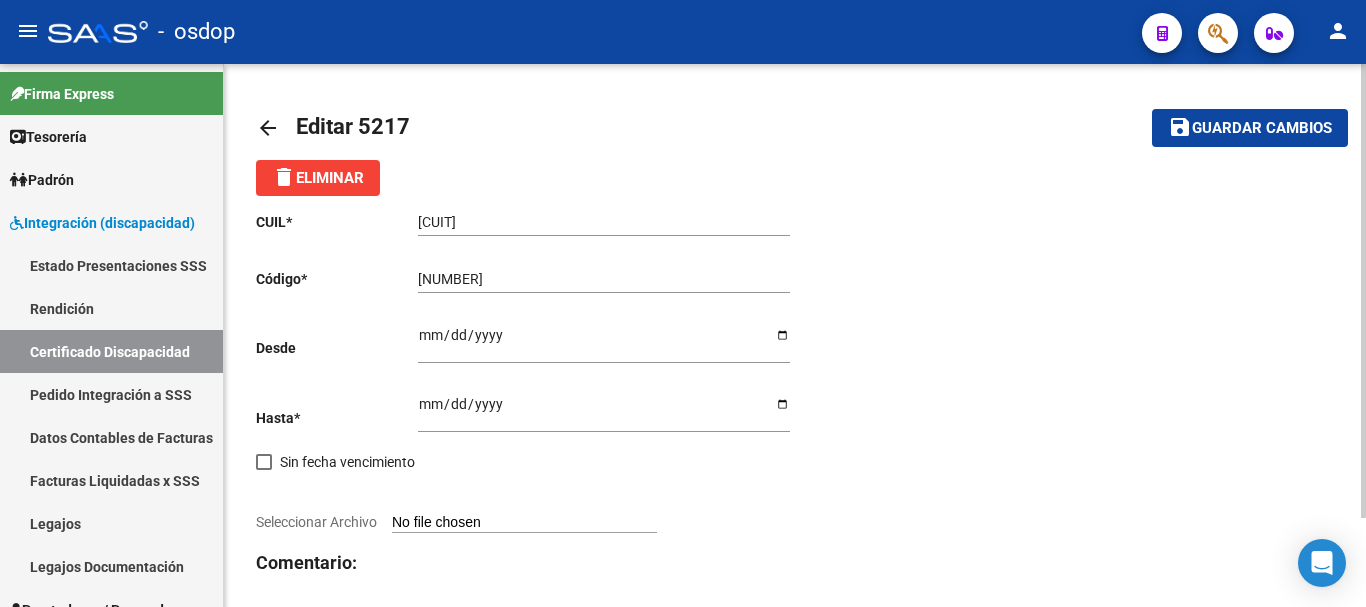 click on "delete  Eliminar" 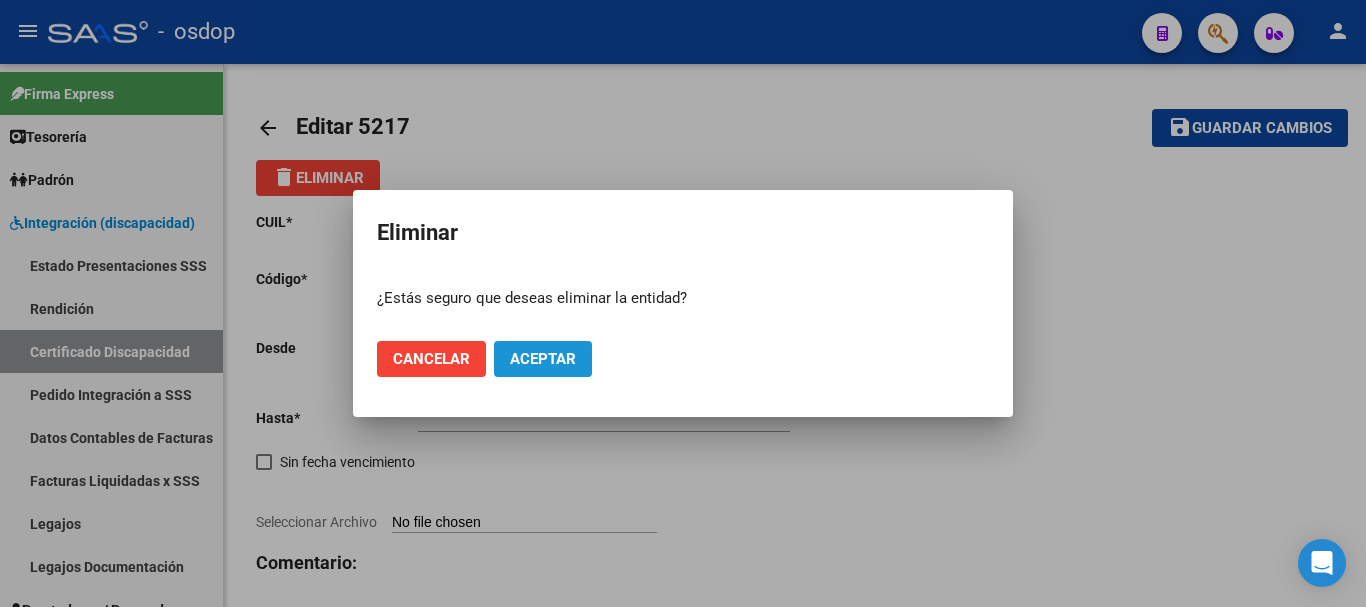 click on "Aceptar" 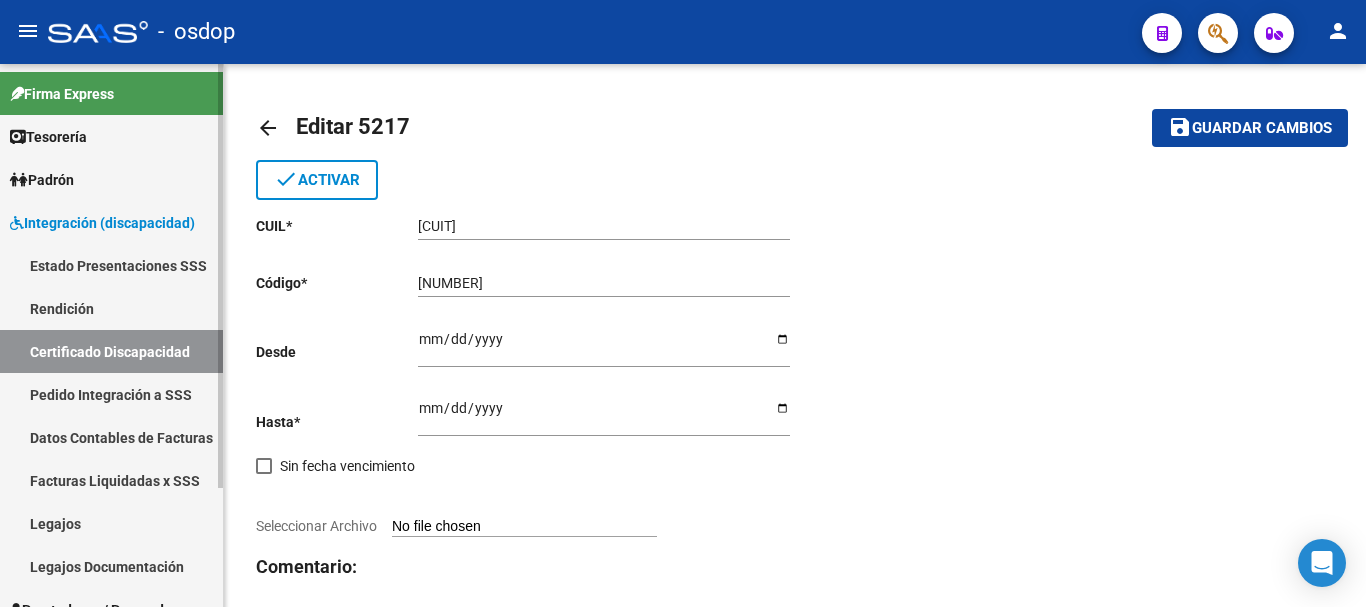 click on "Certificado Discapacidad" at bounding box center [111, 351] 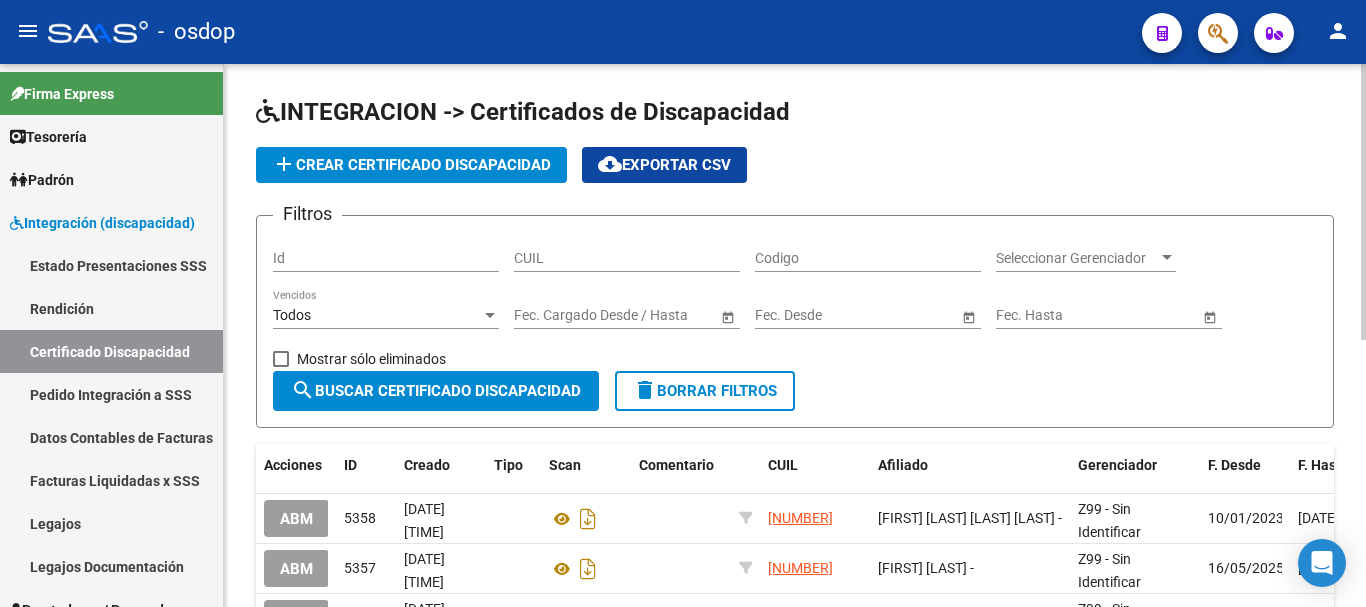 click on "CUIL" at bounding box center (627, 258) 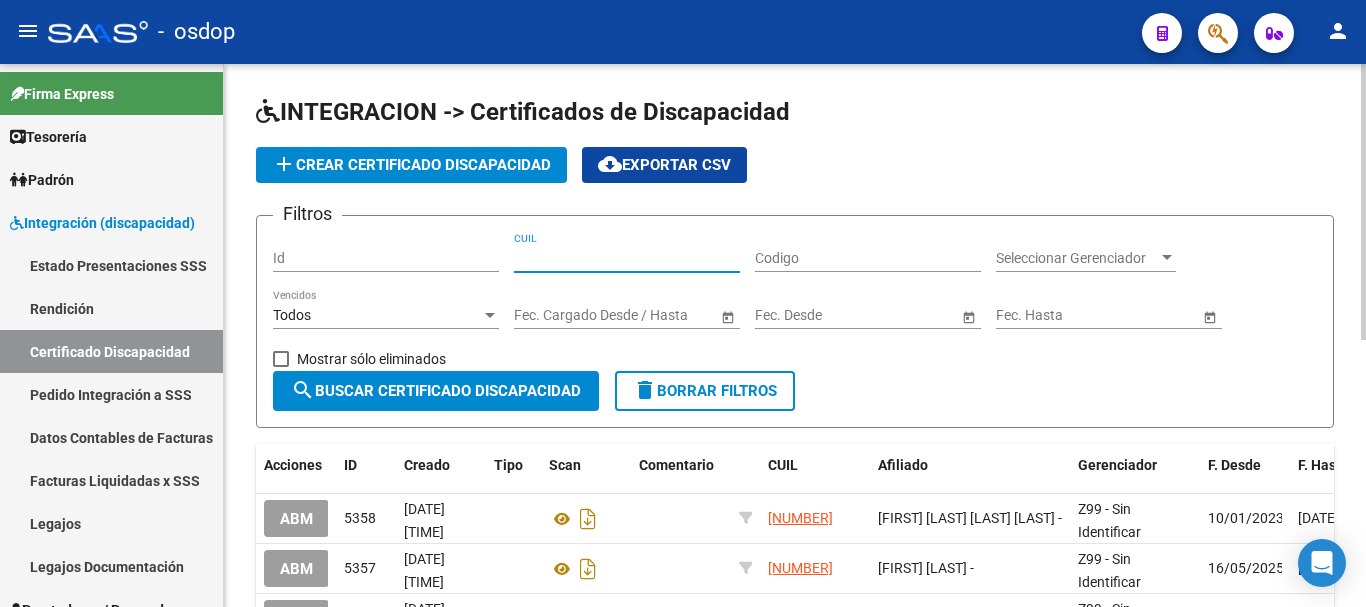 paste on "20-51299544-7" 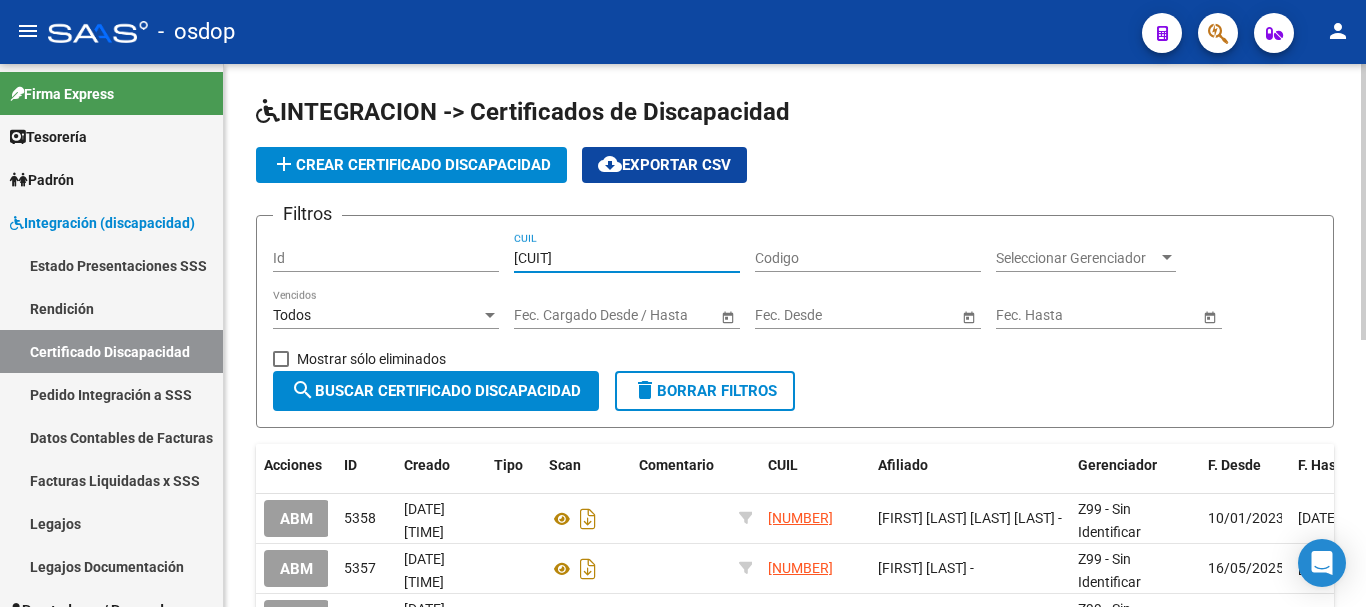 type on "20-51299544-7" 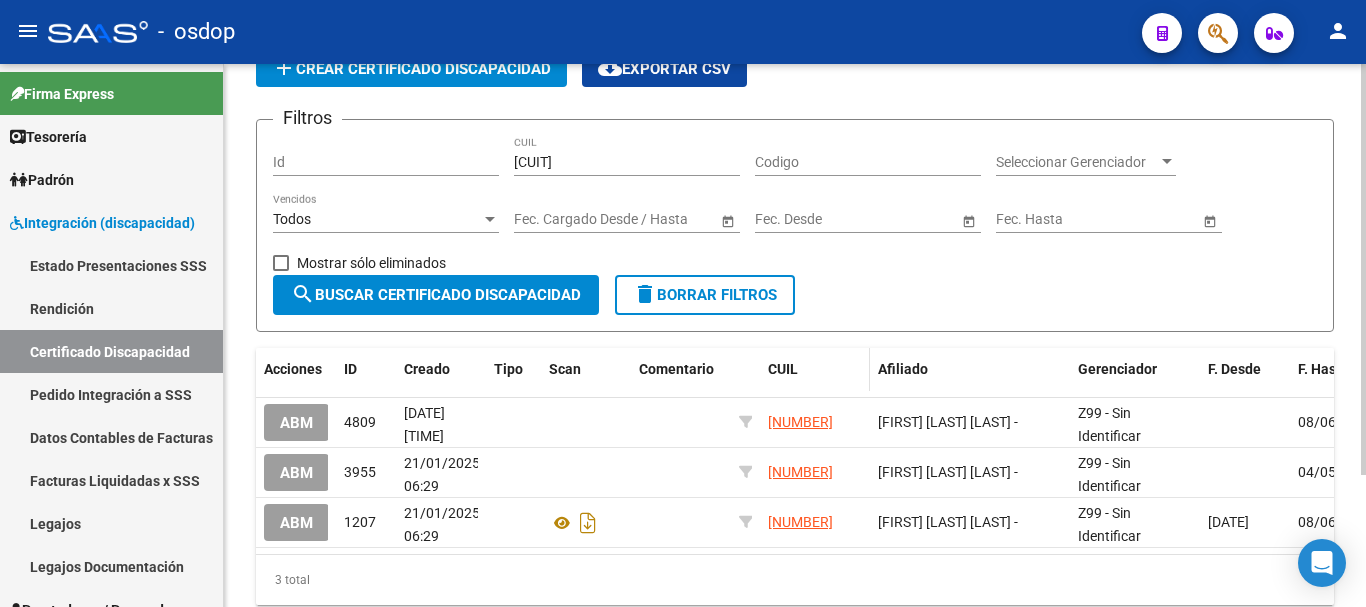 scroll, scrollTop: 174, scrollLeft: 0, axis: vertical 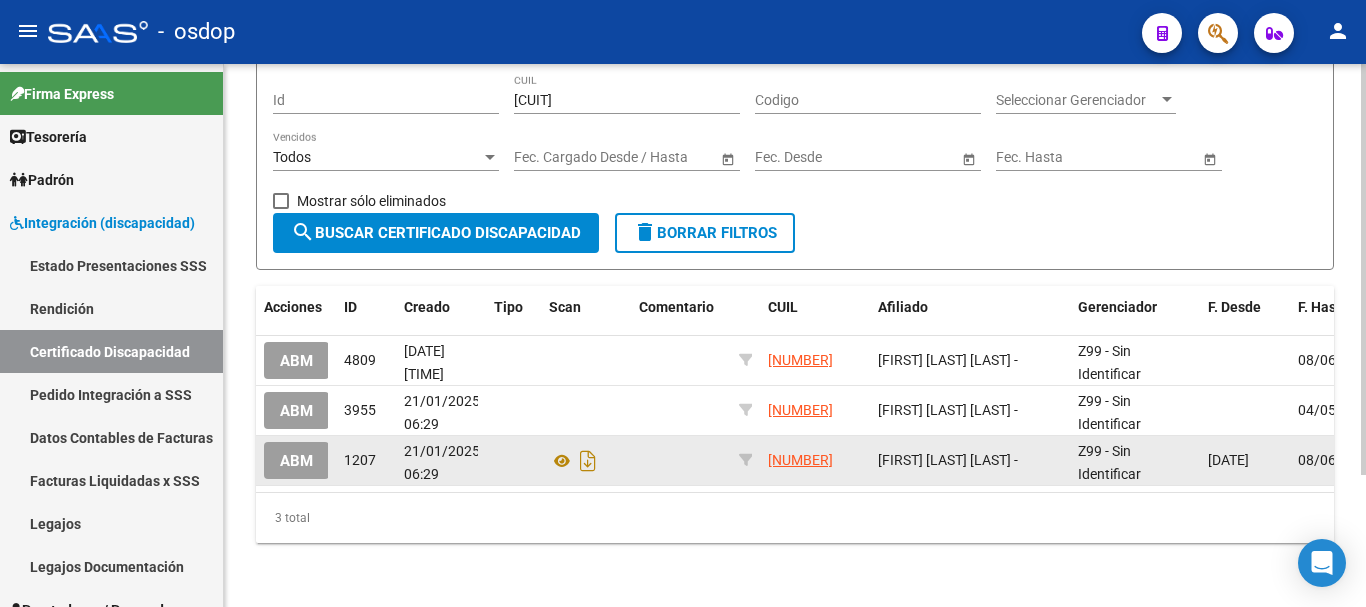 click on "ABM" 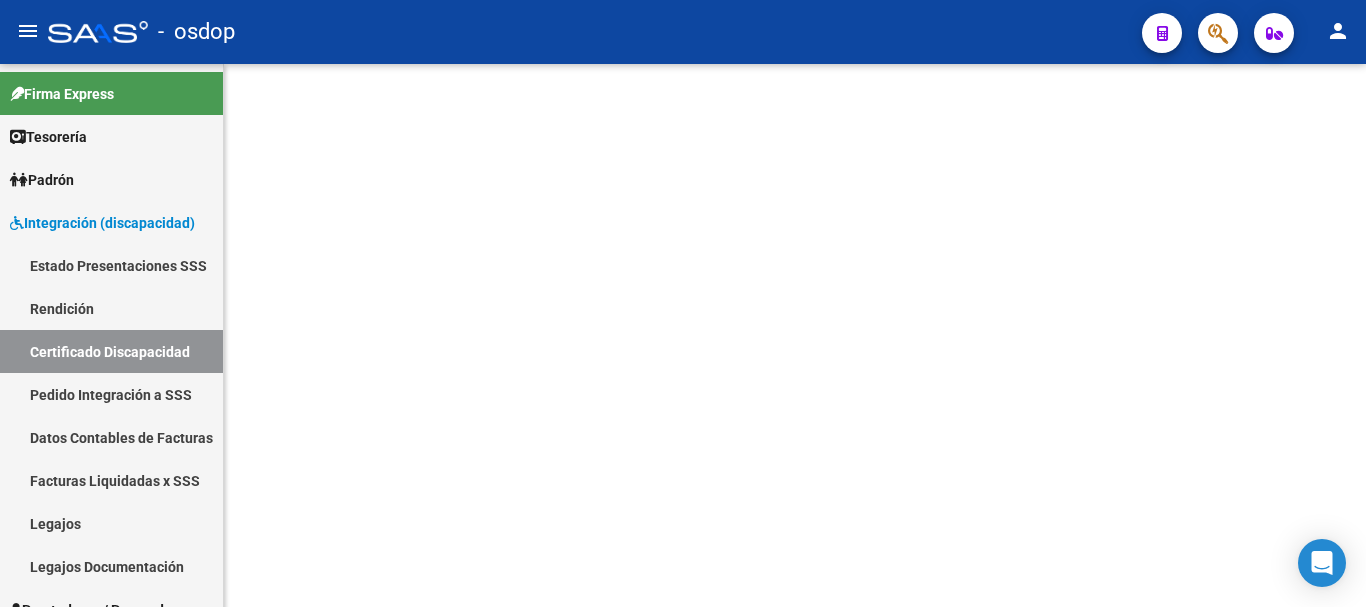 scroll, scrollTop: 0, scrollLeft: 0, axis: both 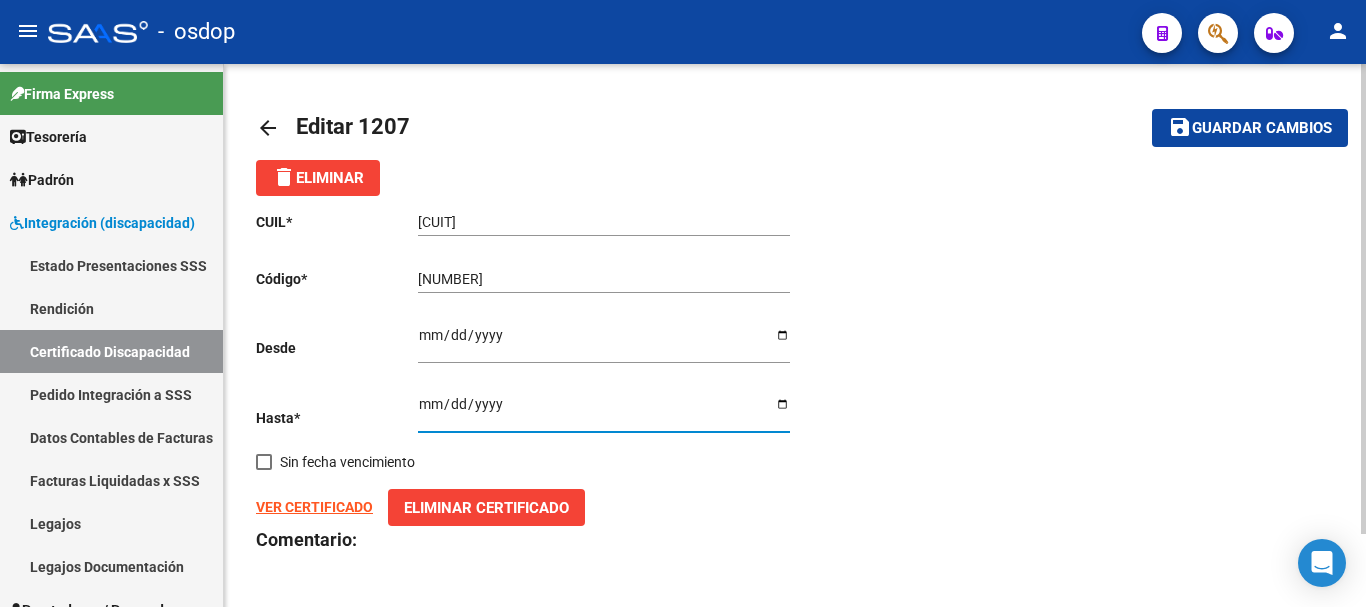 click on "2025-06-08" at bounding box center (604, 411) 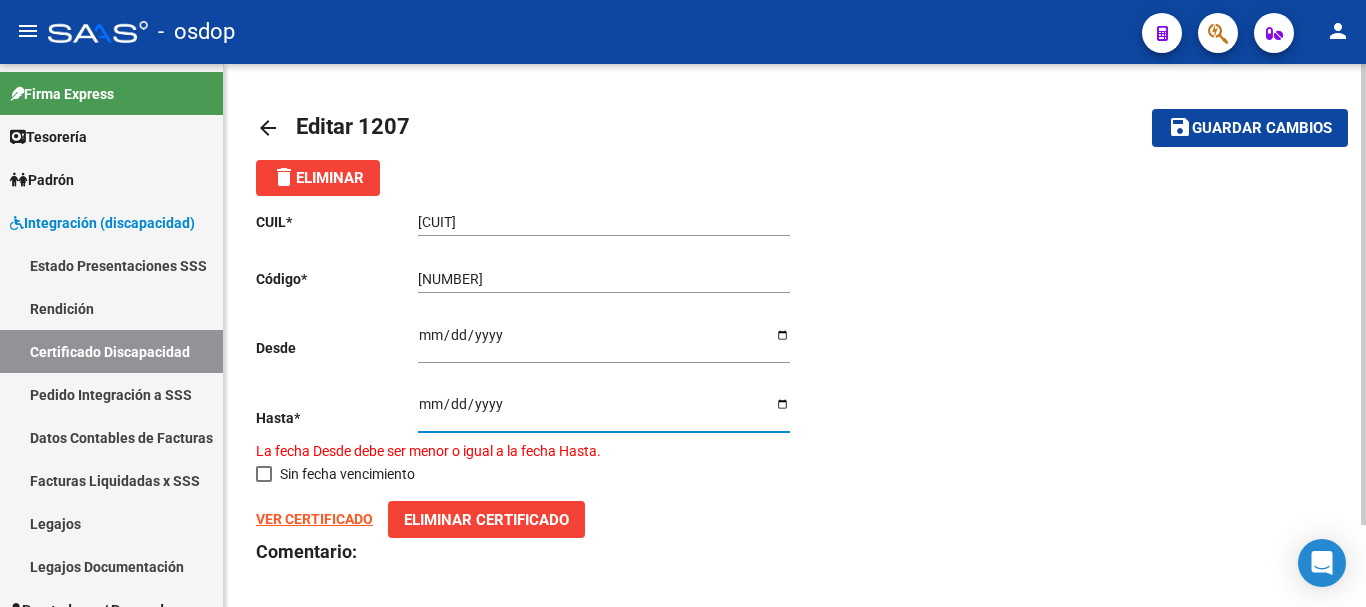type on "2026-06-08" 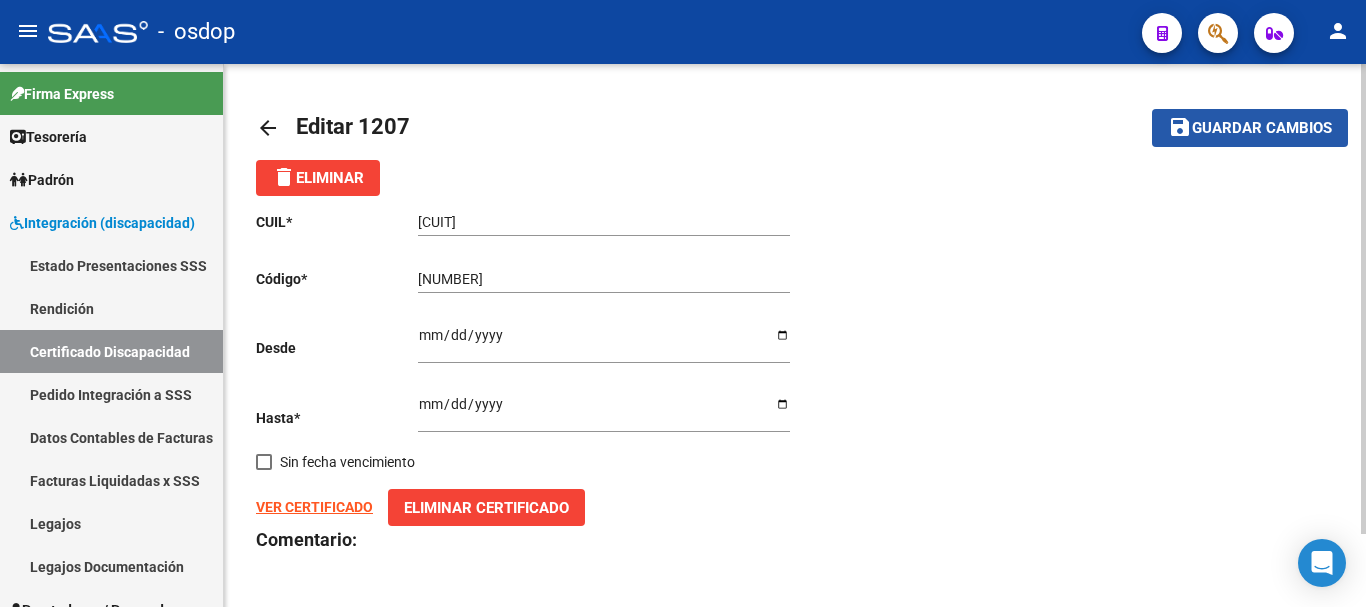 click on "Guardar cambios" 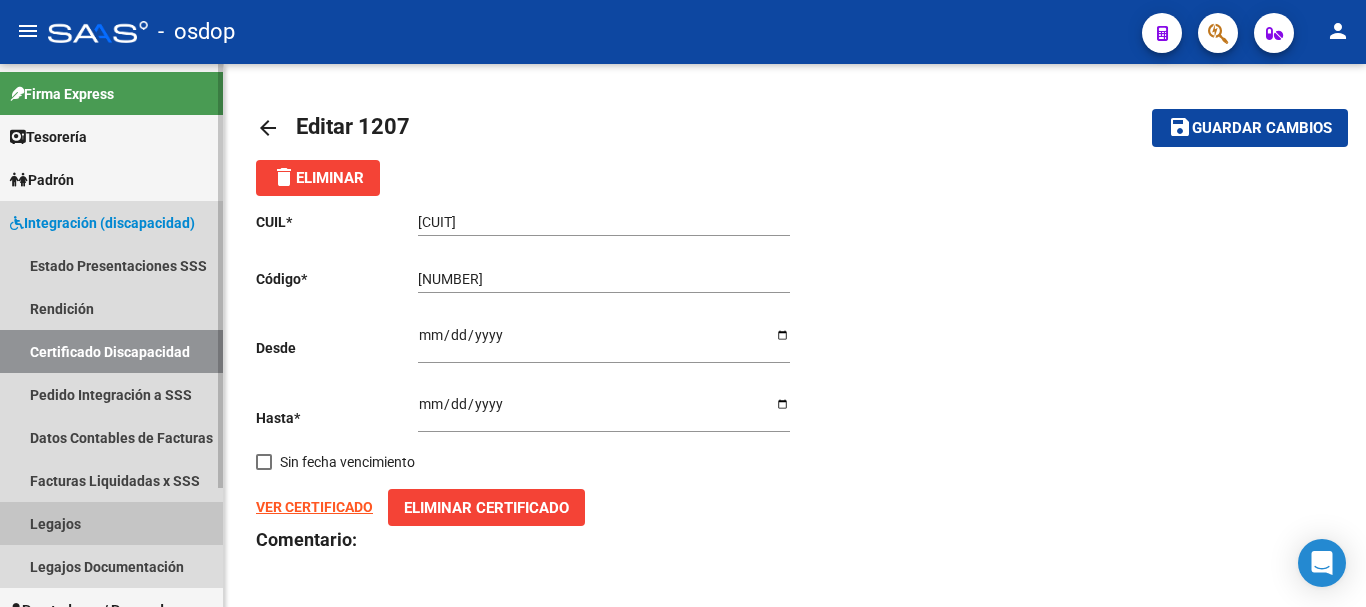 click on "Legajos" at bounding box center [111, 523] 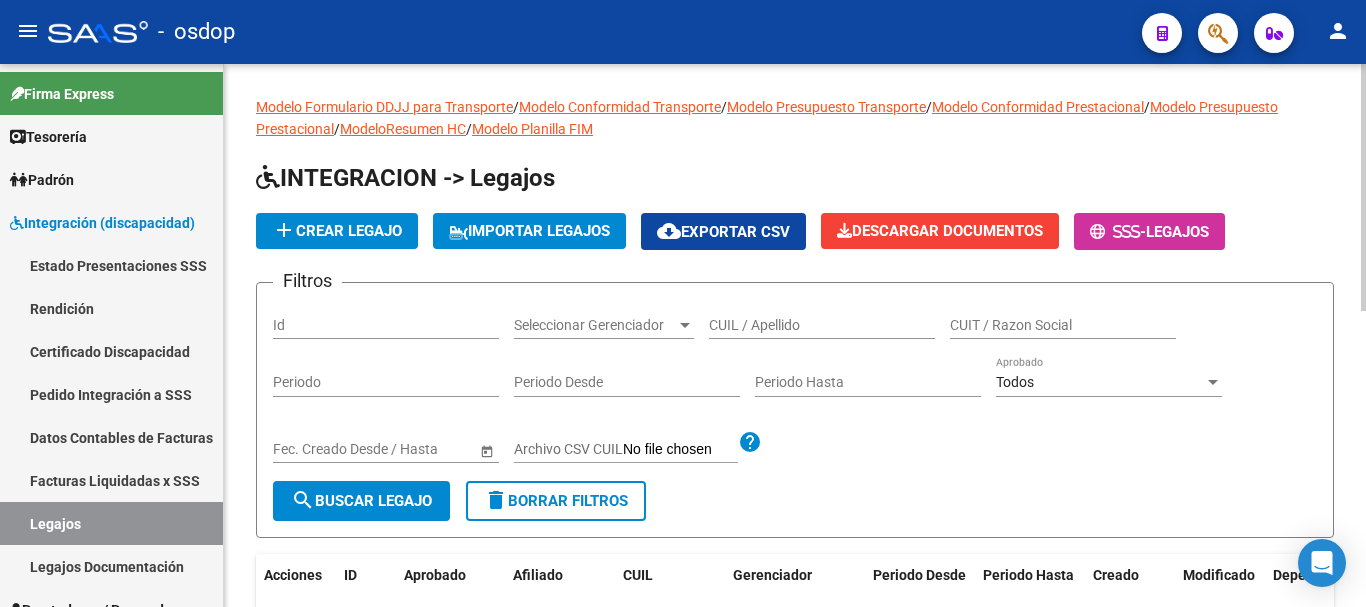 click on "CUIL / Apellido" at bounding box center (822, 325) 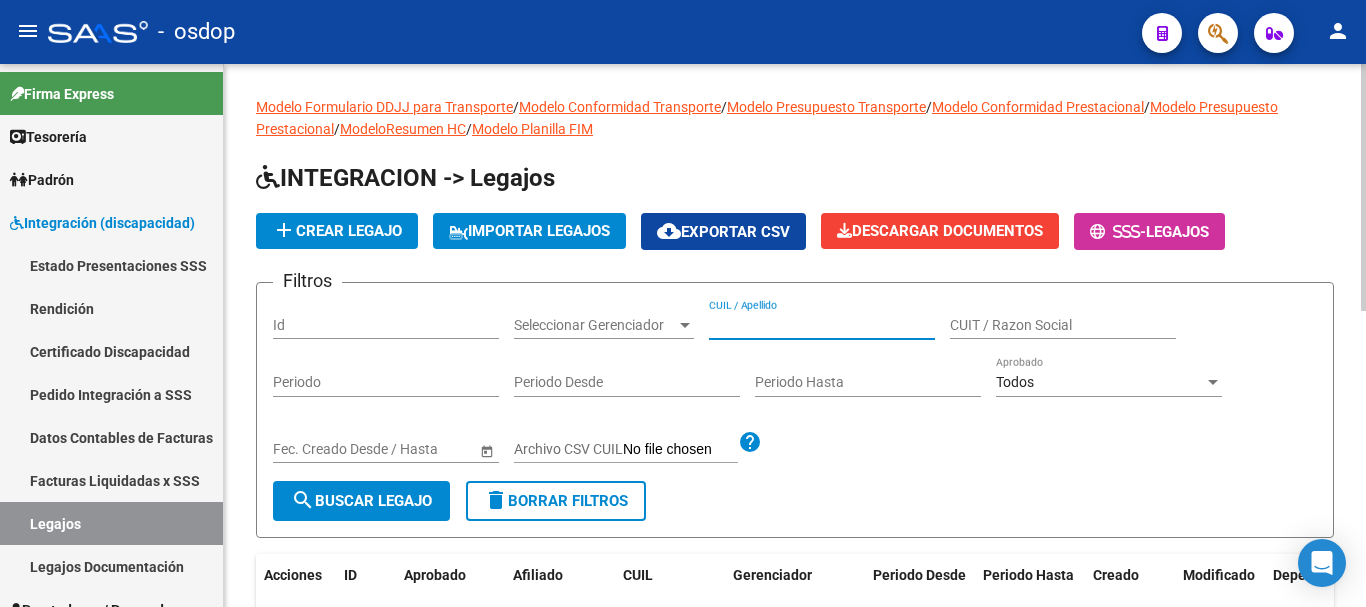 paste on "20512995447" 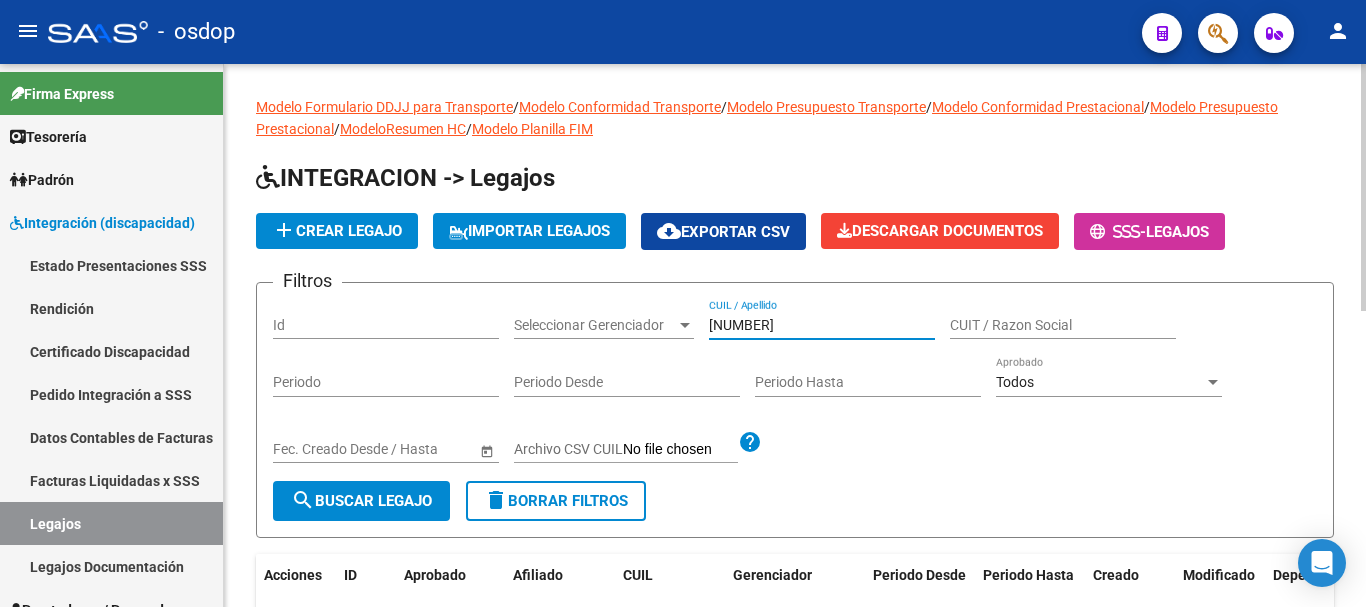 type on "20512995447" 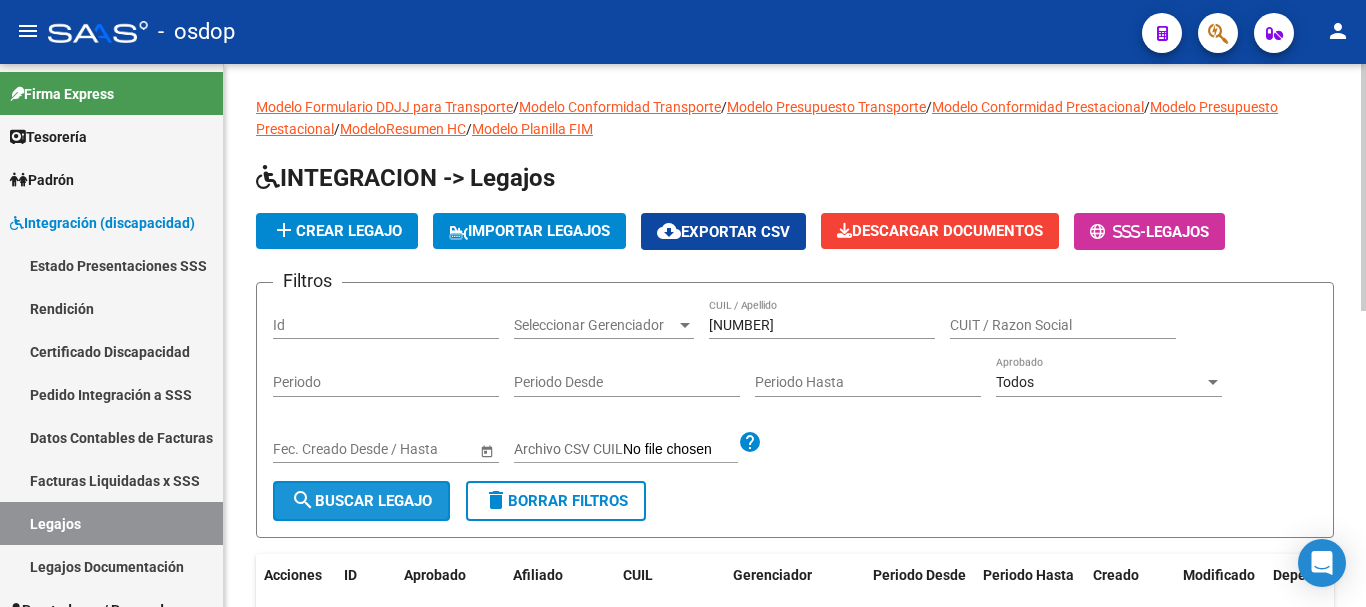 click on "search  Buscar Legajo" 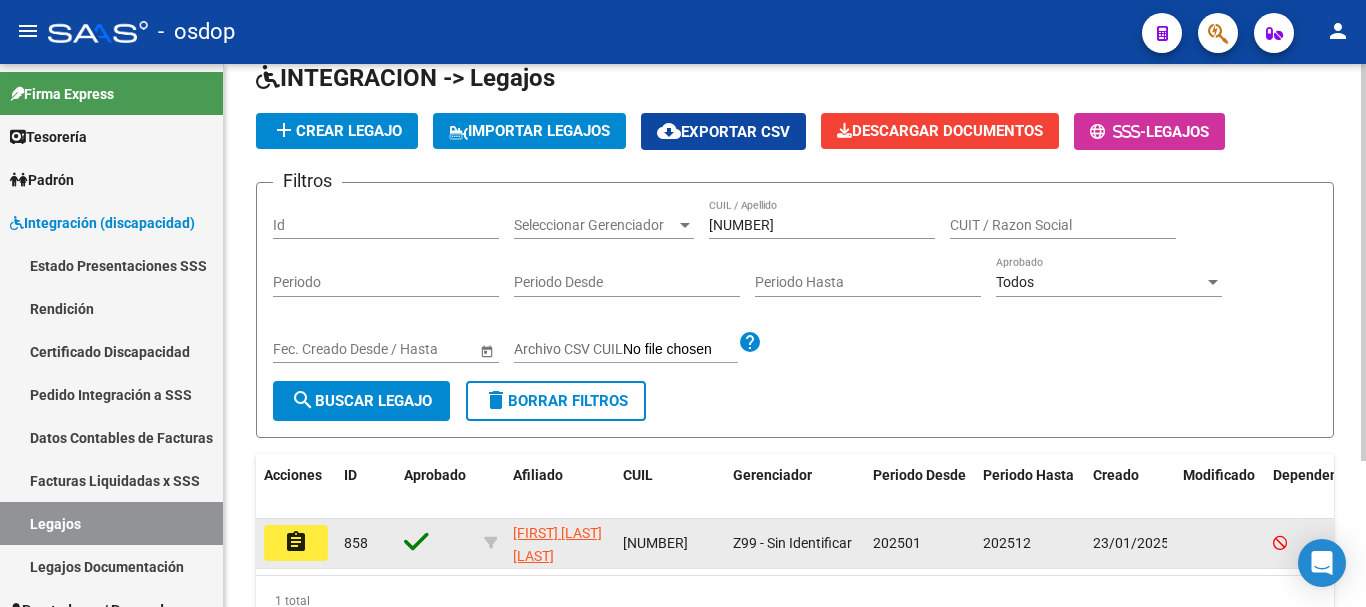 scroll, scrollTop: 200, scrollLeft: 0, axis: vertical 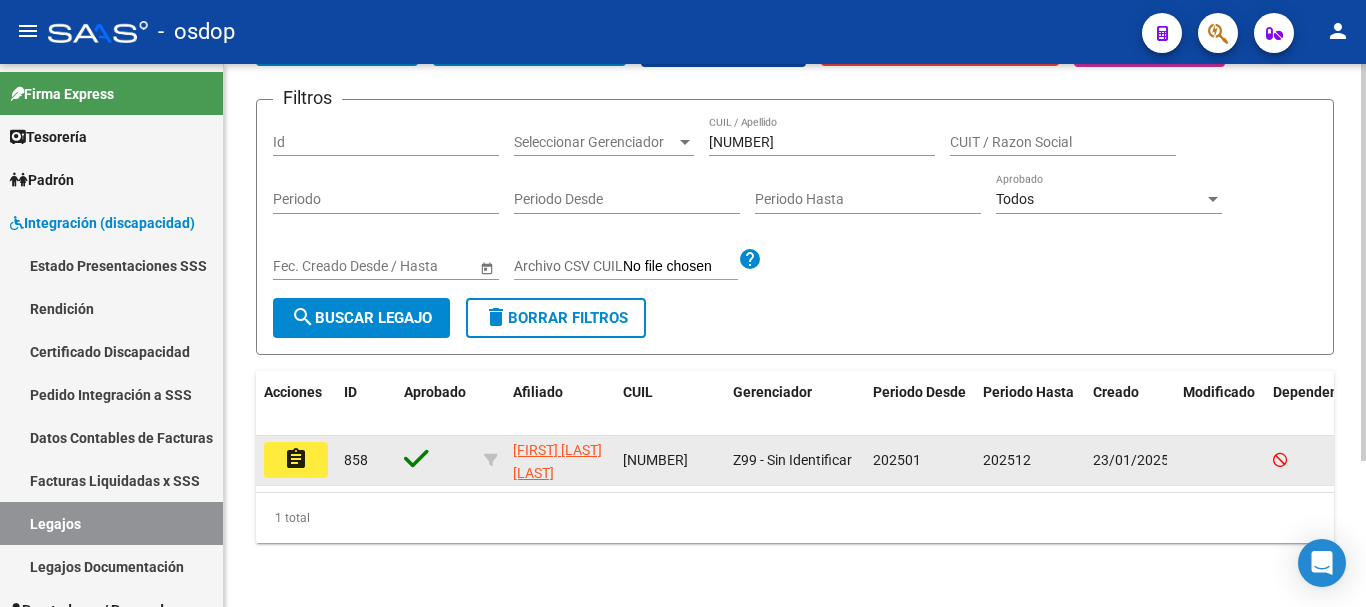 drag, startPoint x: 301, startPoint y: 452, endPoint x: 581, endPoint y: 458, distance: 280.06427 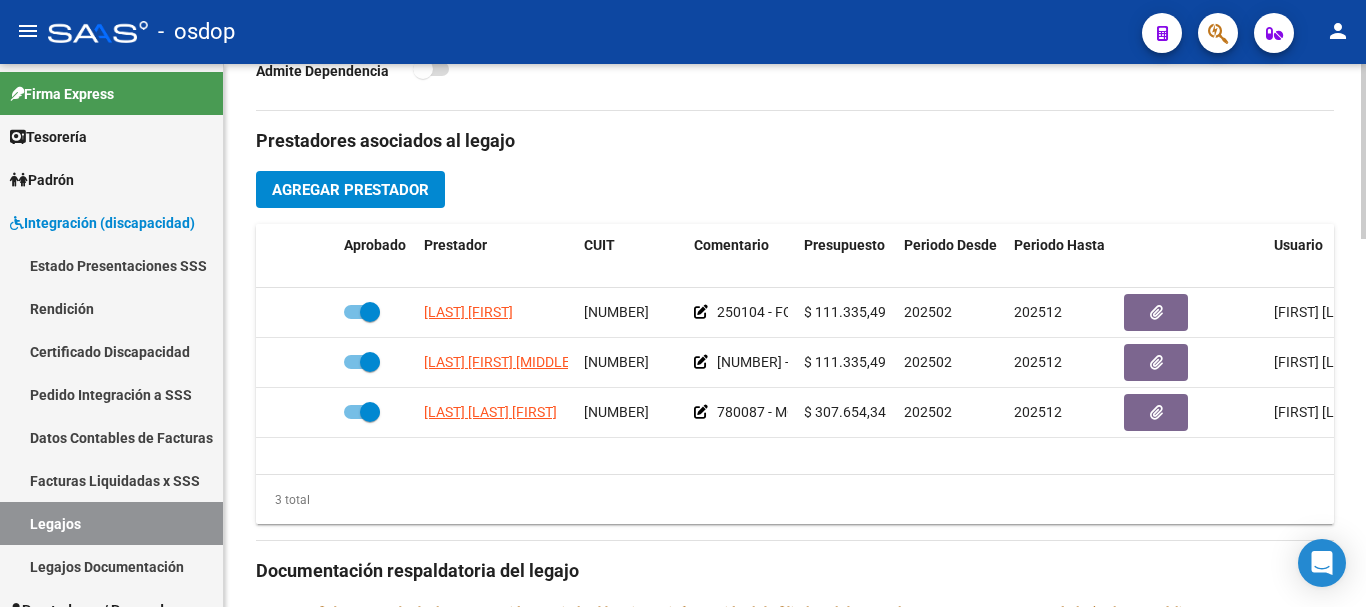scroll, scrollTop: 700, scrollLeft: 0, axis: vertical 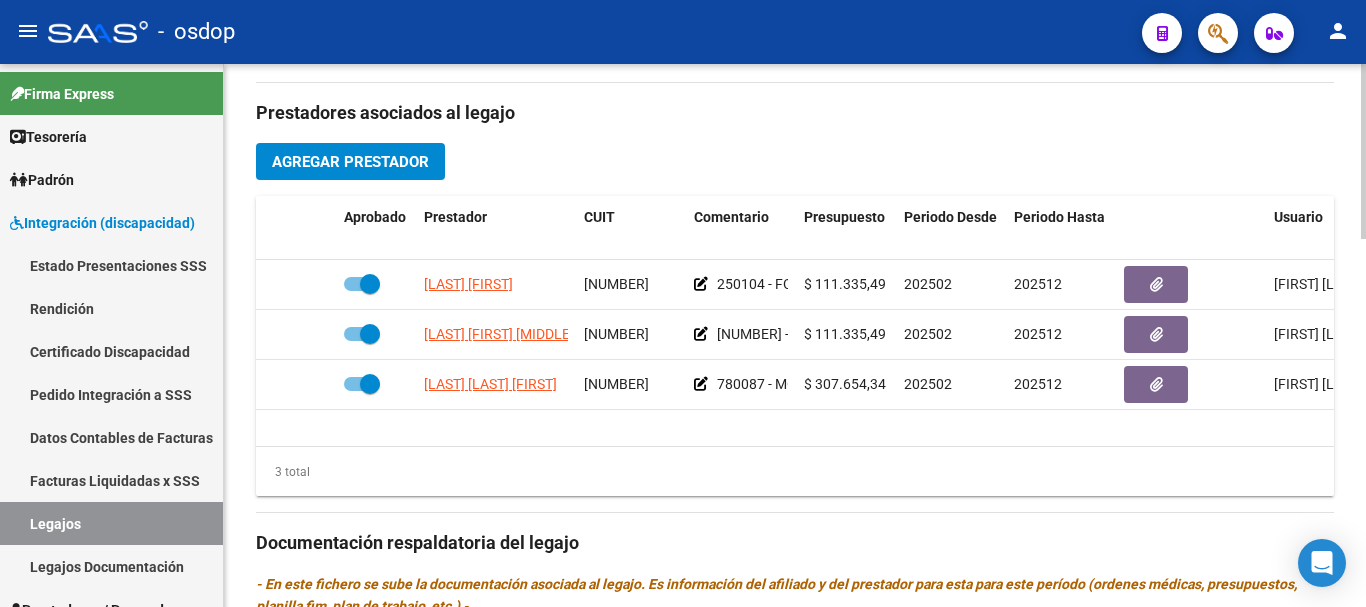 click on "Agregar Prestador" 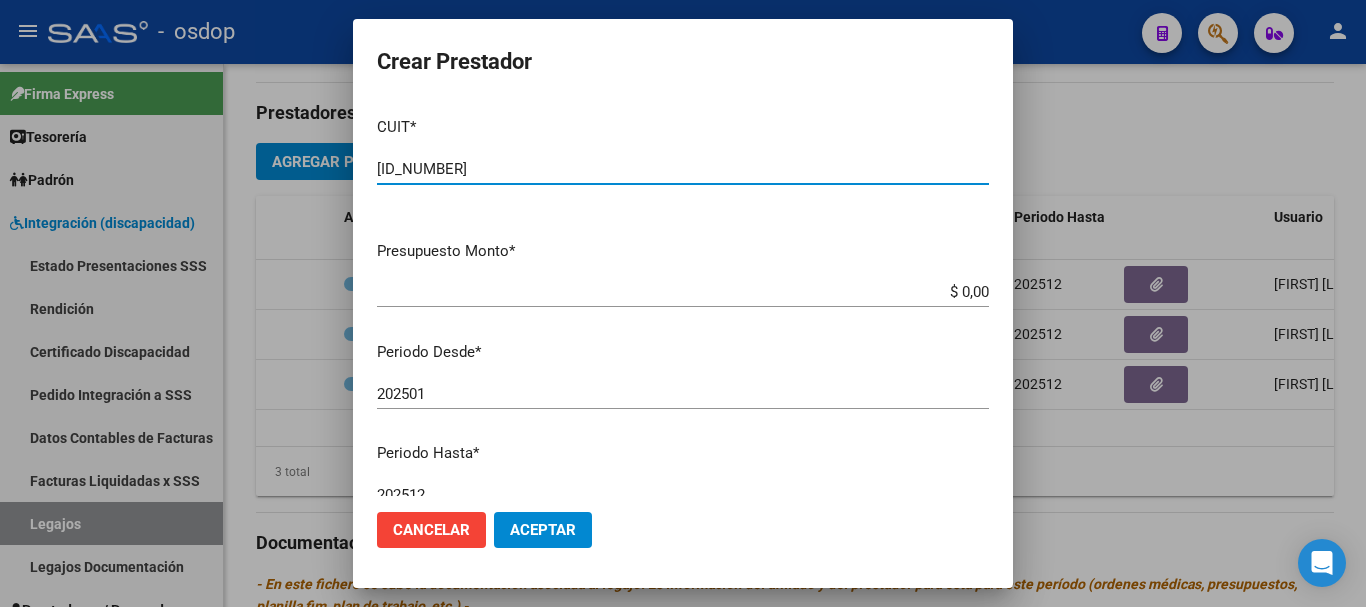 type on "27-25532340-2" 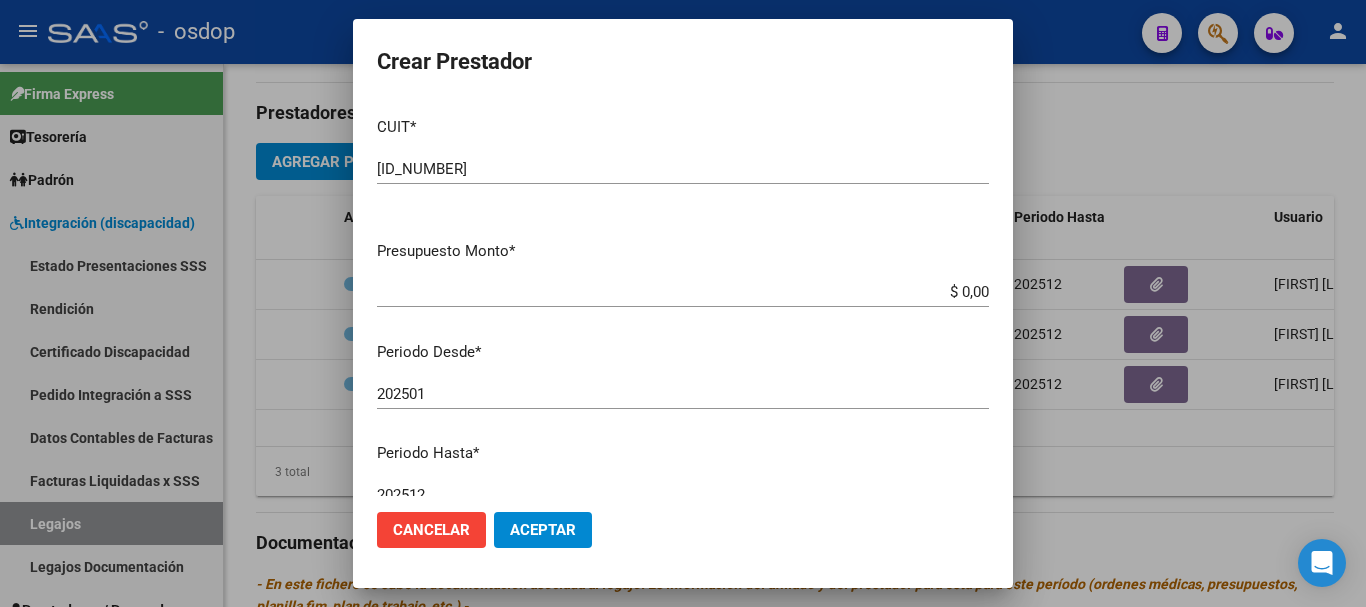 click on "$ 0,00" at bounding box center [683, 292] 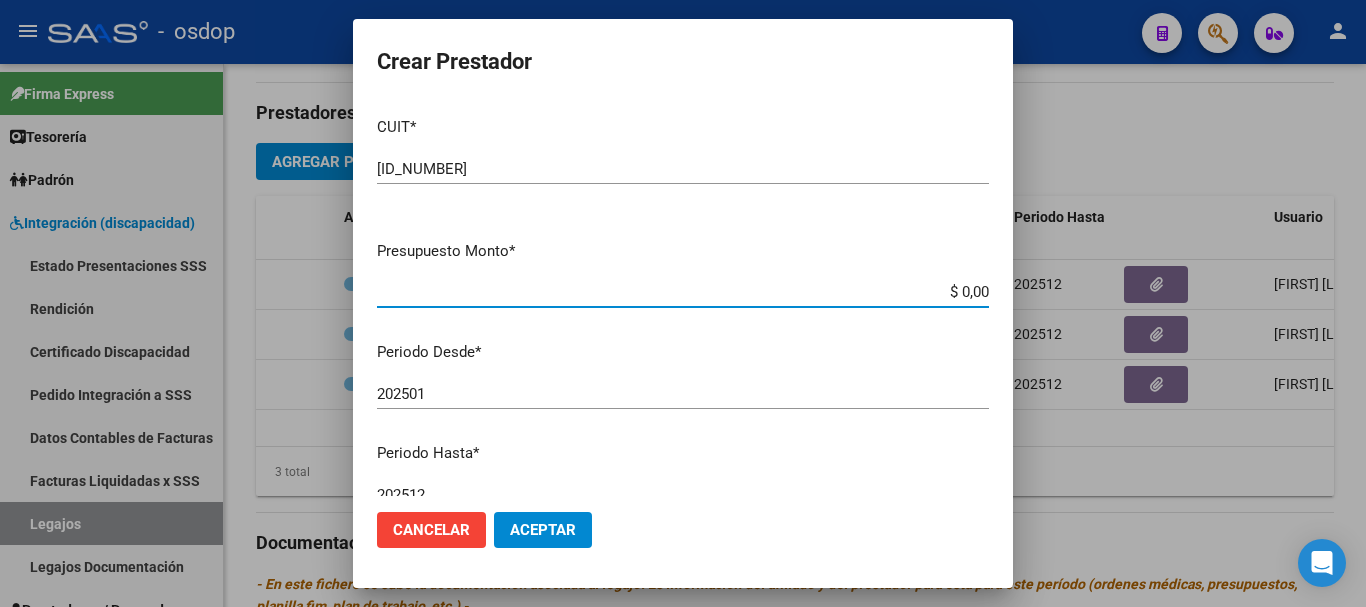click on "$ 0,00" at bounding box center [683, 292] 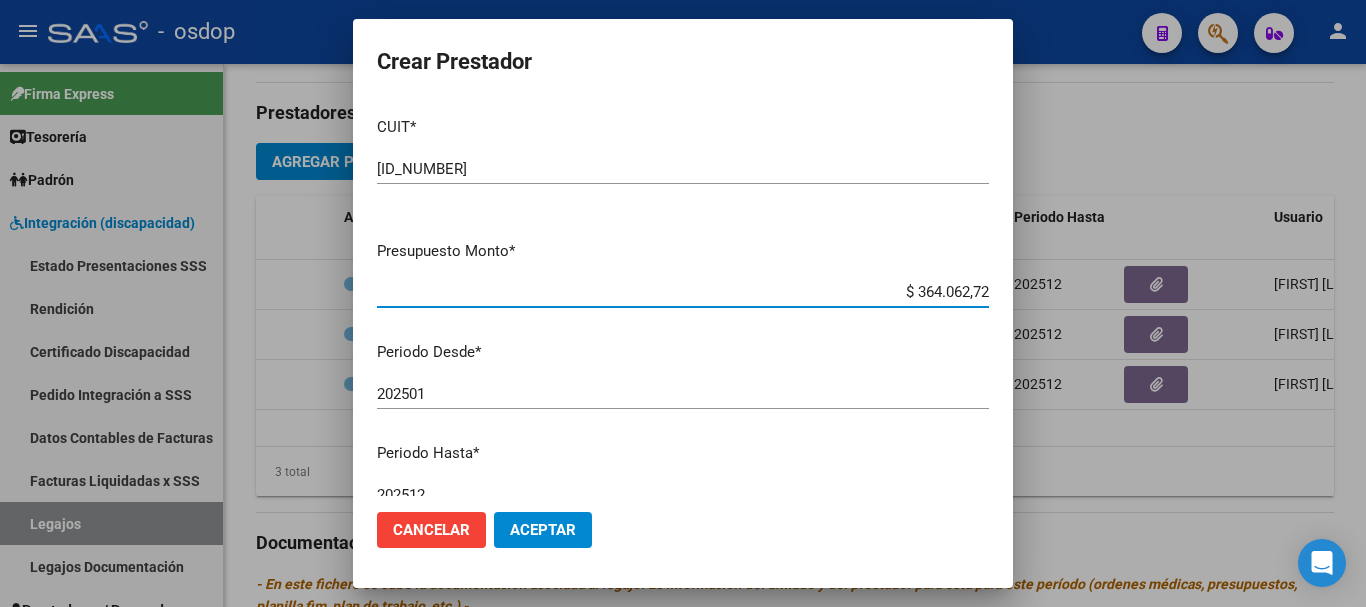 type on "$ 364.062,72" 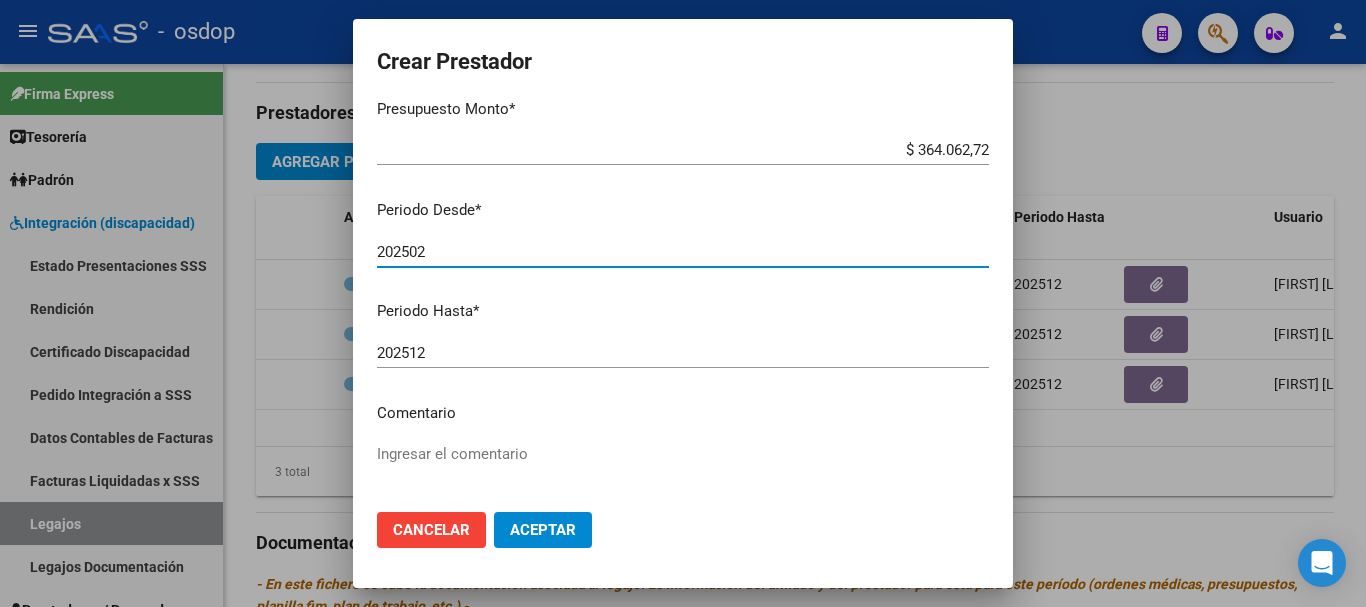 scroll, scrollTop: 200, scrollLeft: 0, axis: vertical 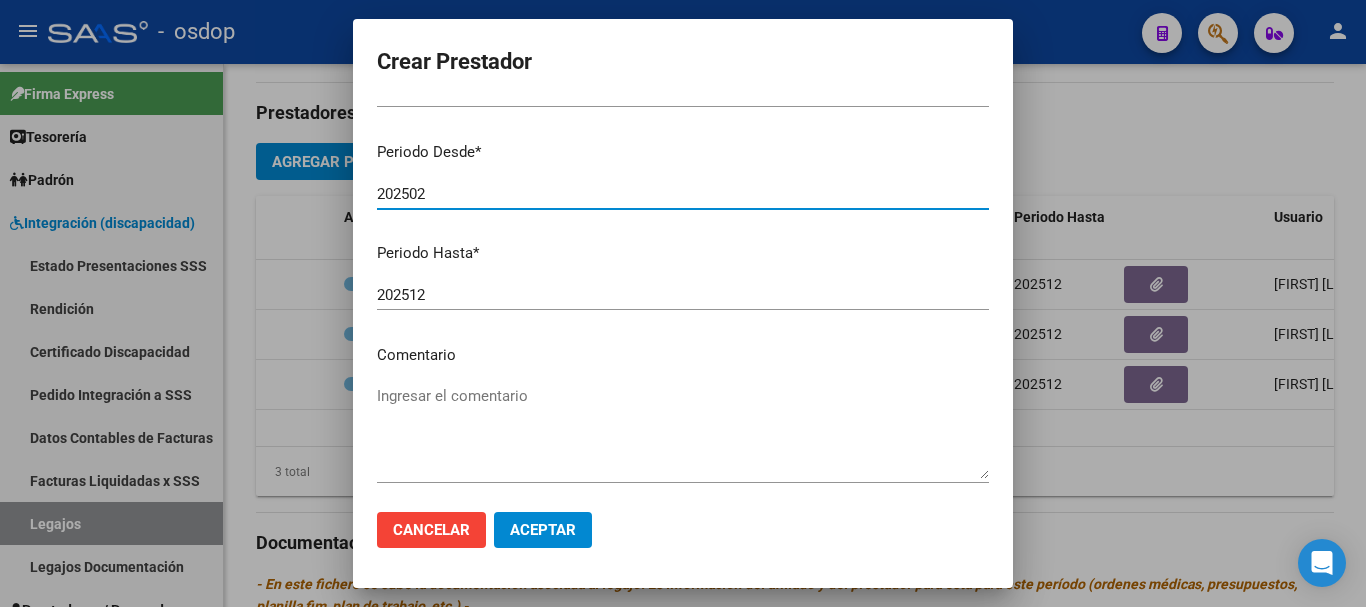 type on "202502" 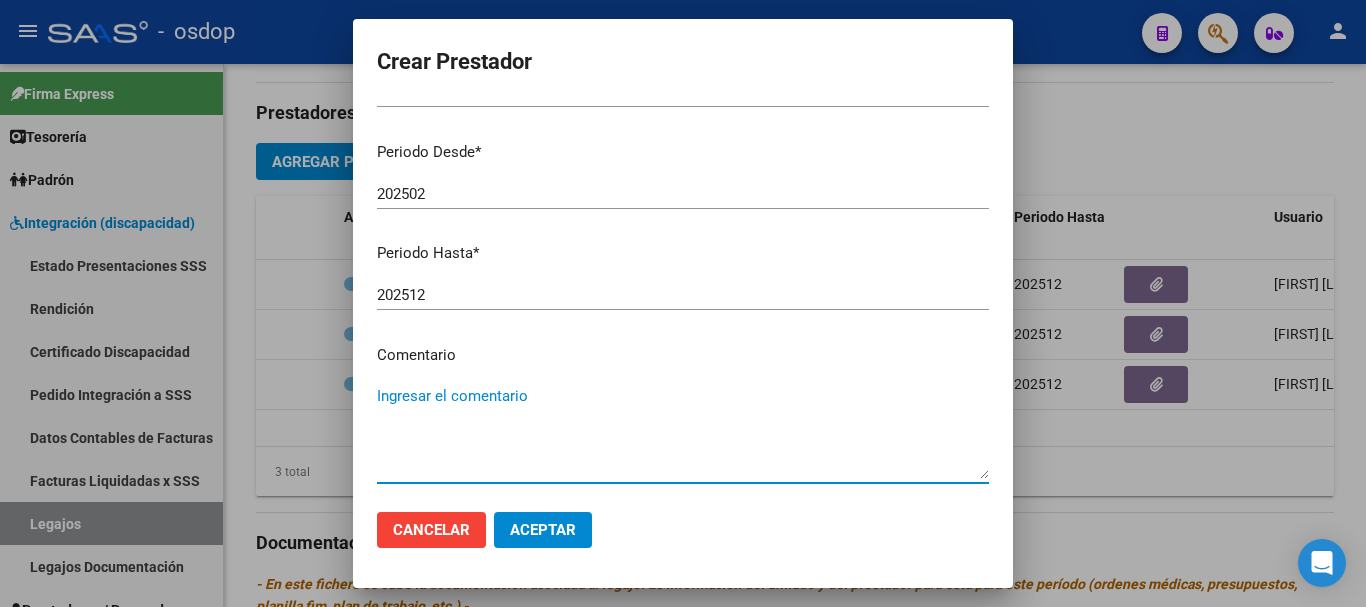 click on "Ingresar el comentario" at bounding box center (683, 432) 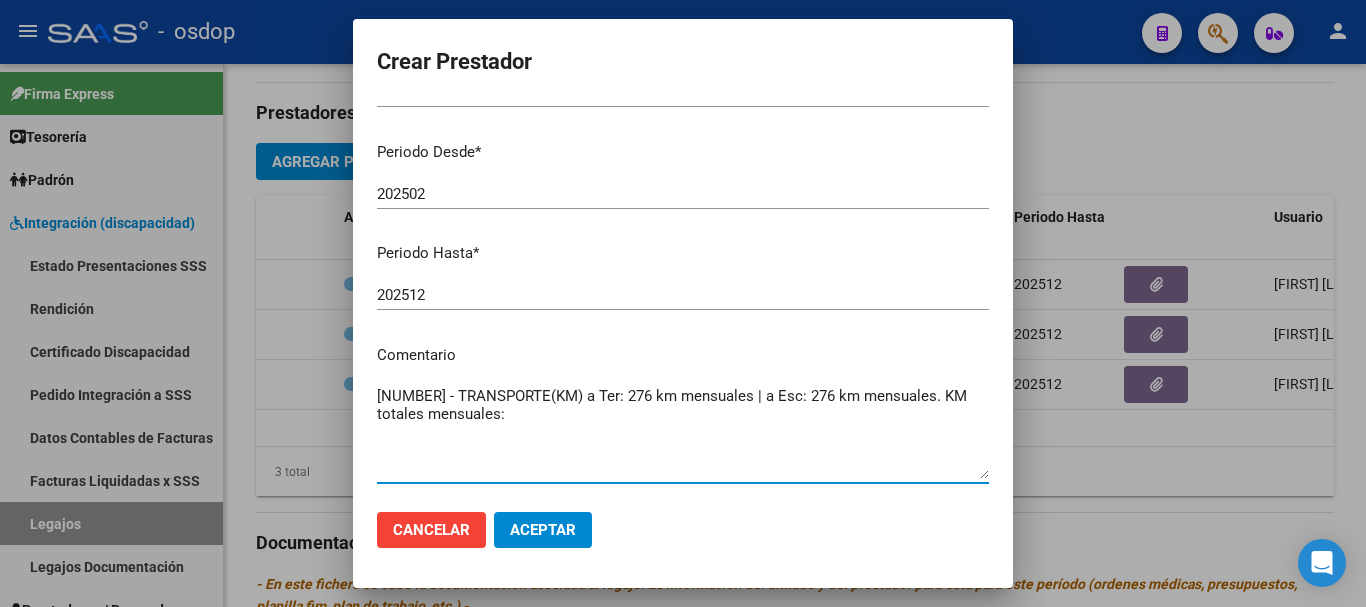 click on "780096 - TRANSPORTE(KM) a Ter: 276 km mensuales | a Esc: 276 km mensuales. KM totales mensuales:" at bounding box center (683, 432) 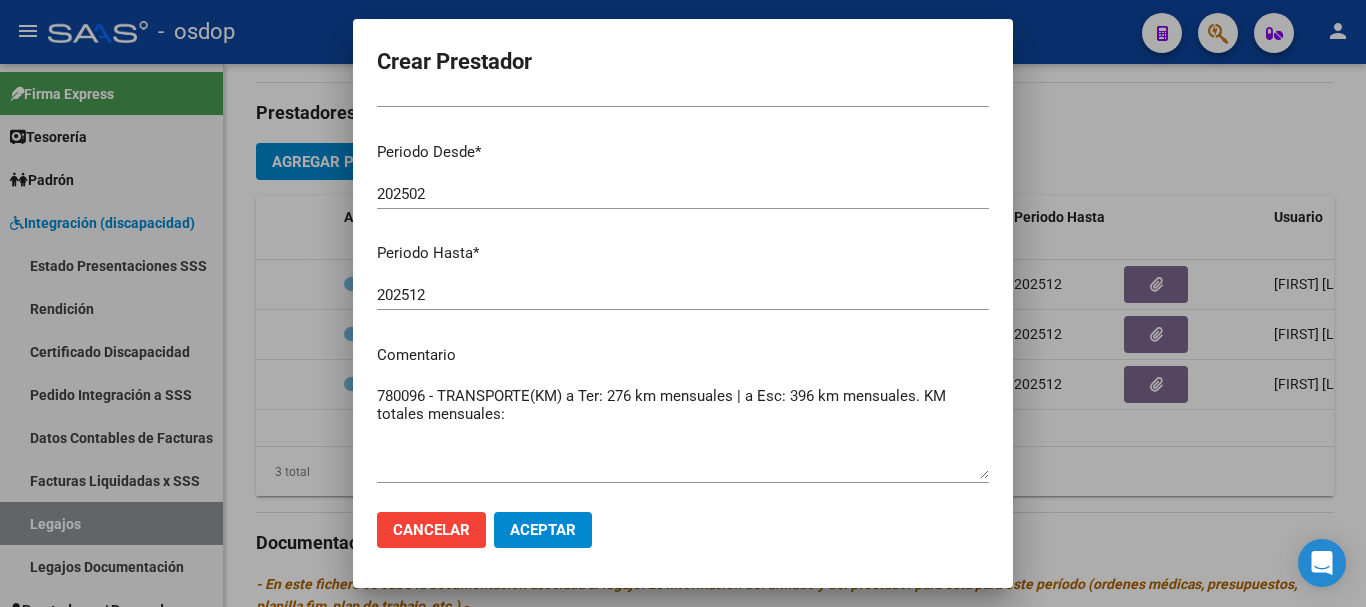 click on "780096 - TRANSPORTE(KM) a Ter: 276 km mensuales | a Esc: 396 km mensuales. KM totales mensuales:" at bounding box center [683, 432] 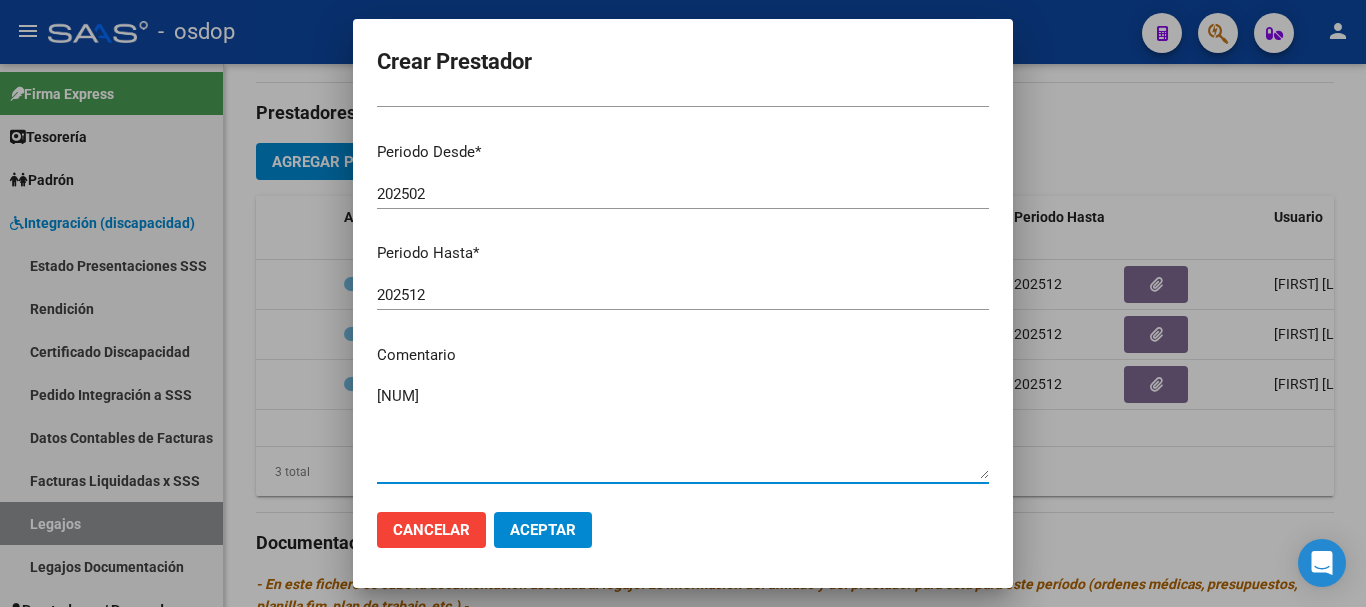 type on "780096 - TRANSPORTE(KM) a Ter: 276 km mensuales | a Esc: 396 km mensuales. KM totales mensuales: 672." 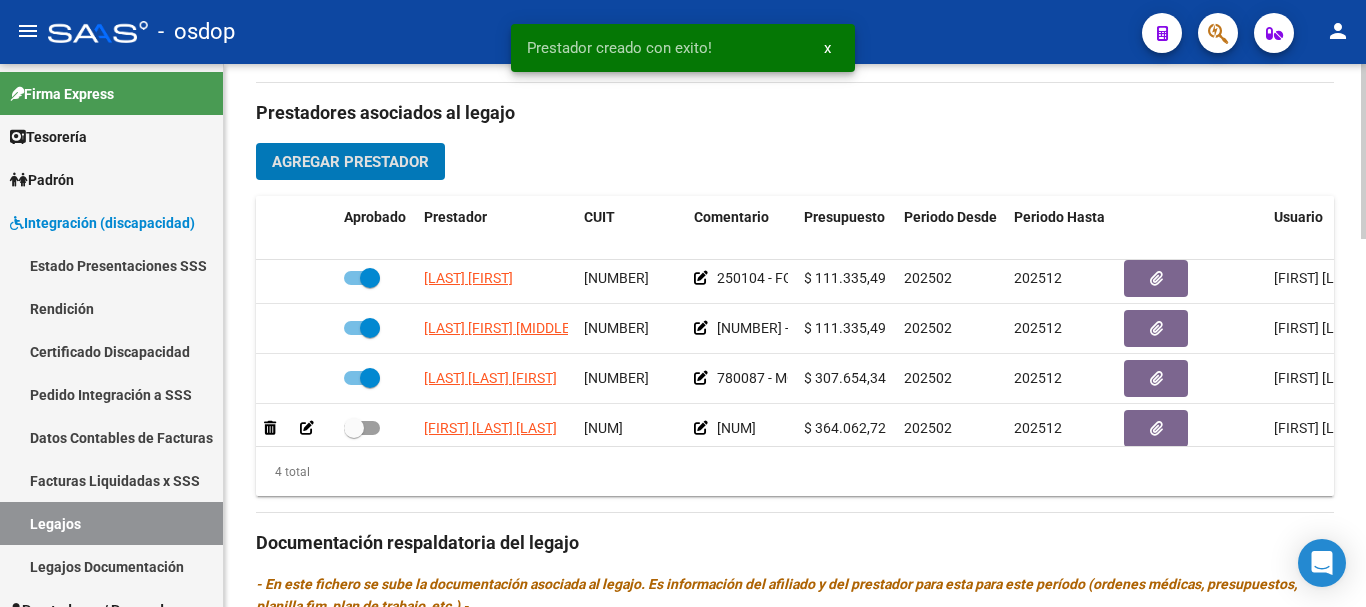 scroll, scrollTop: 36, scrollLeft: 0, axis: vertical 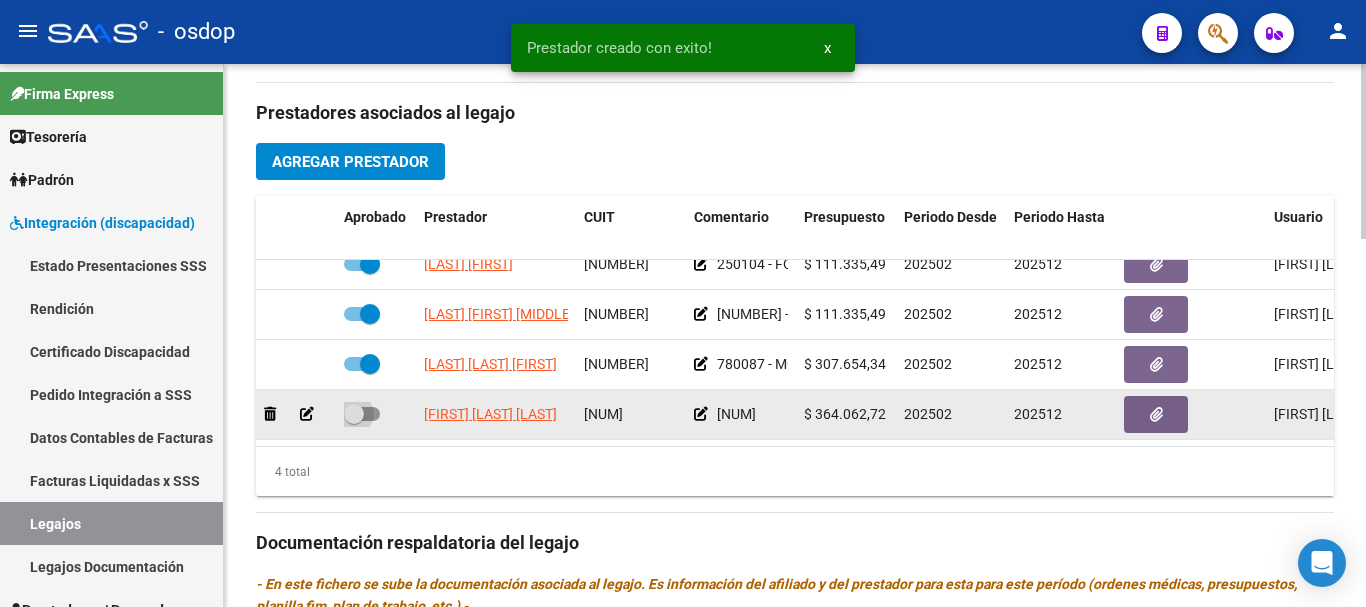 click at bounding box center [362, 414] 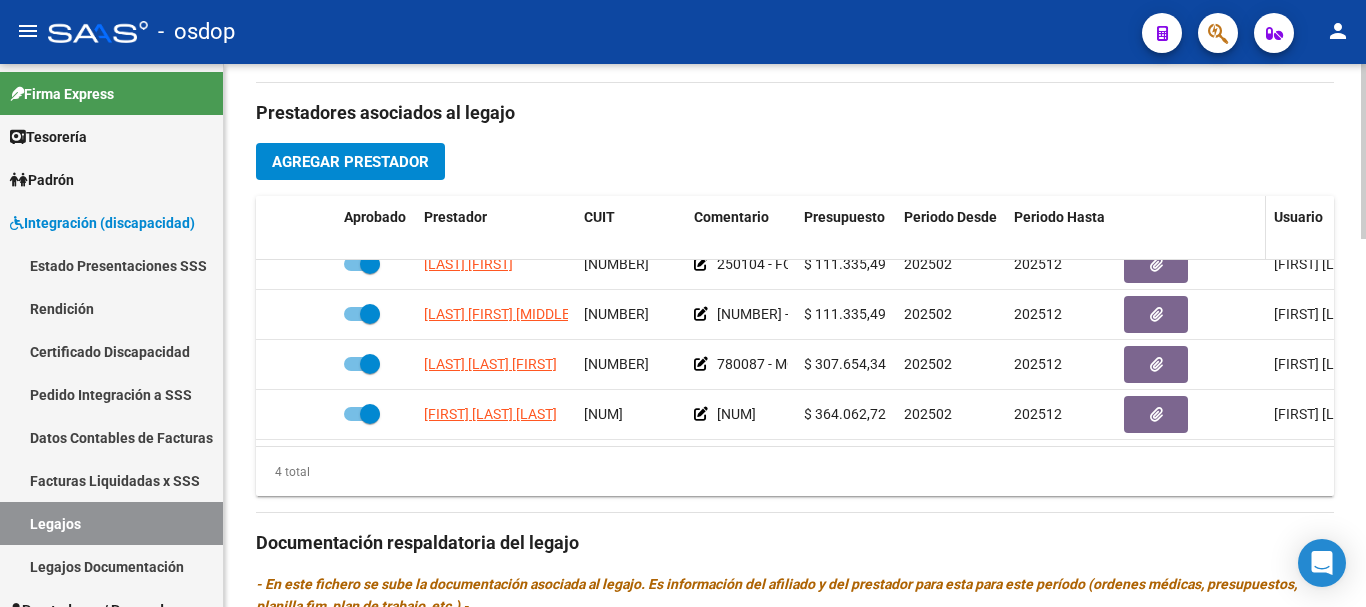 scroll, scrollTop: 0, scrollLeft: 0, axis: both 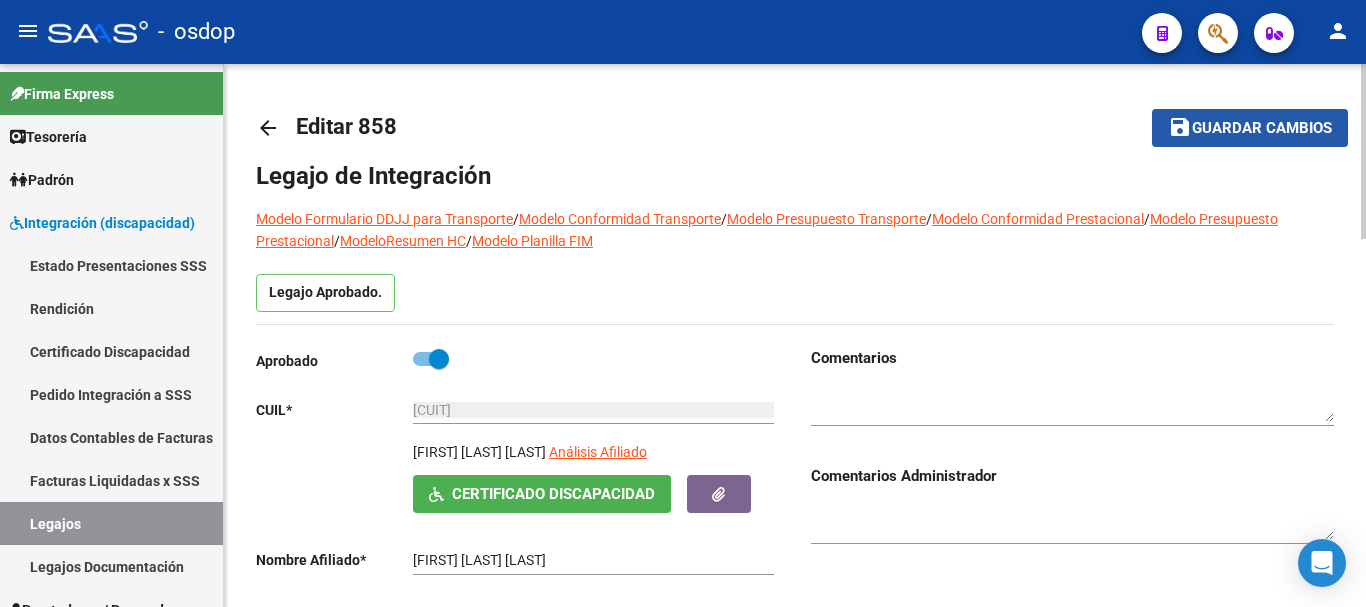 click on "Guardar cambios" 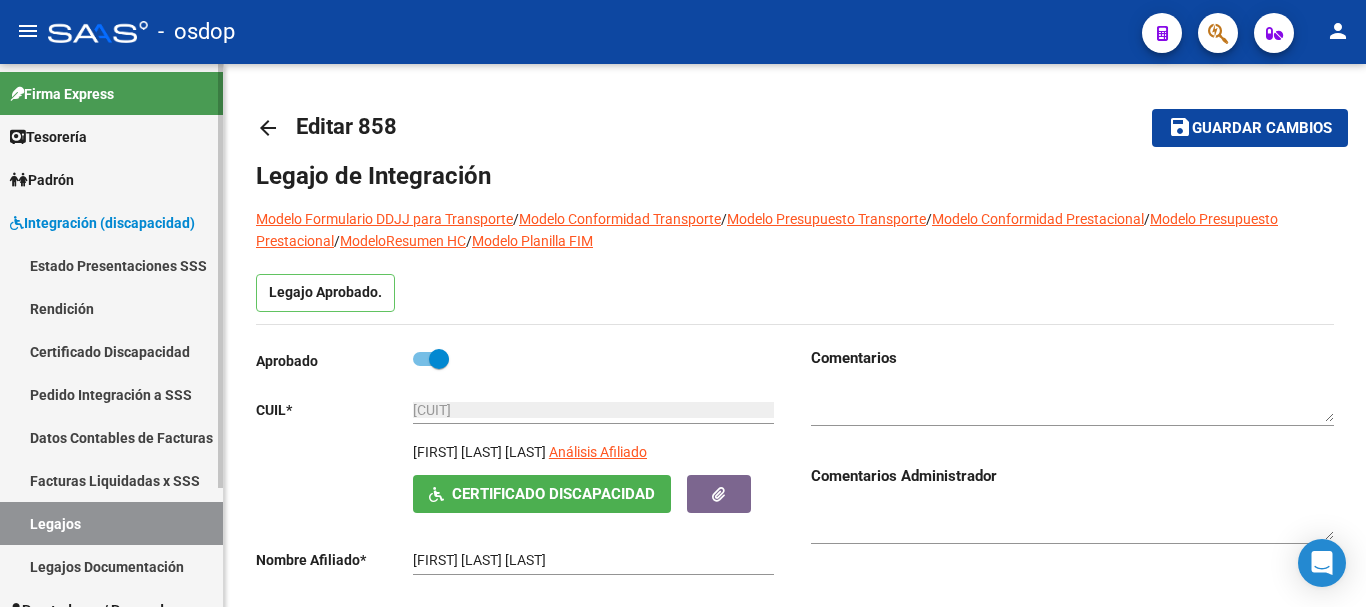 click on "Certificado Discapacidad" at bounding box center [111, 351] 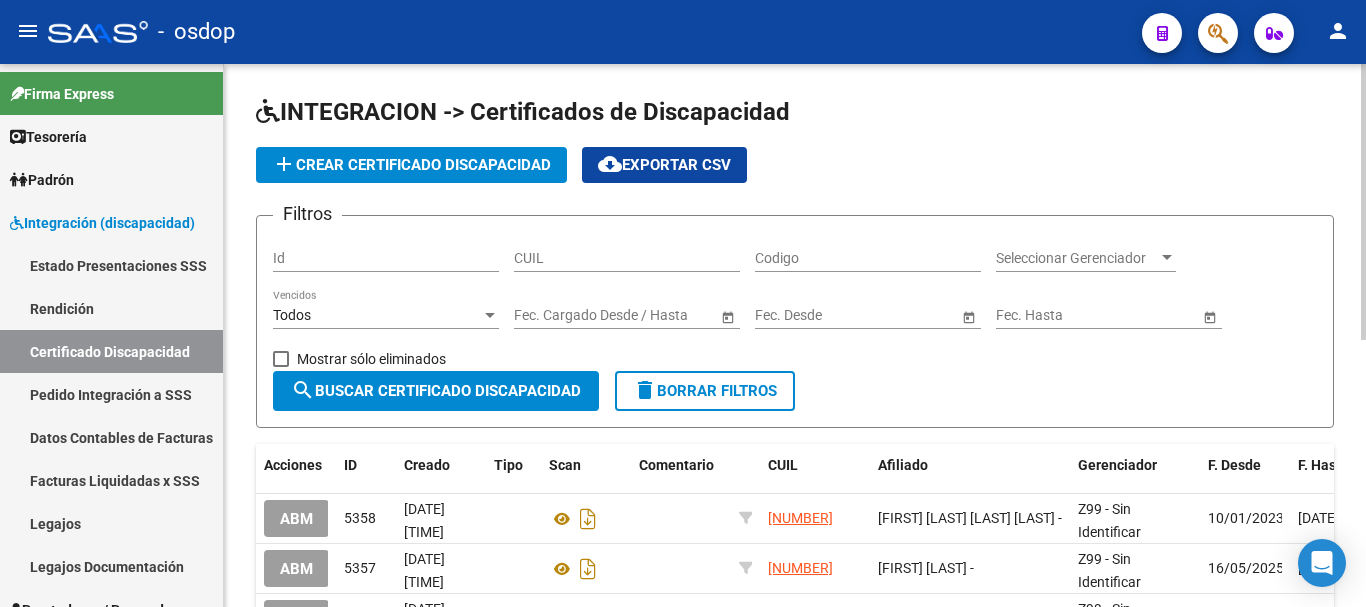 click on "CUIL" at bounding box center (627, 258) 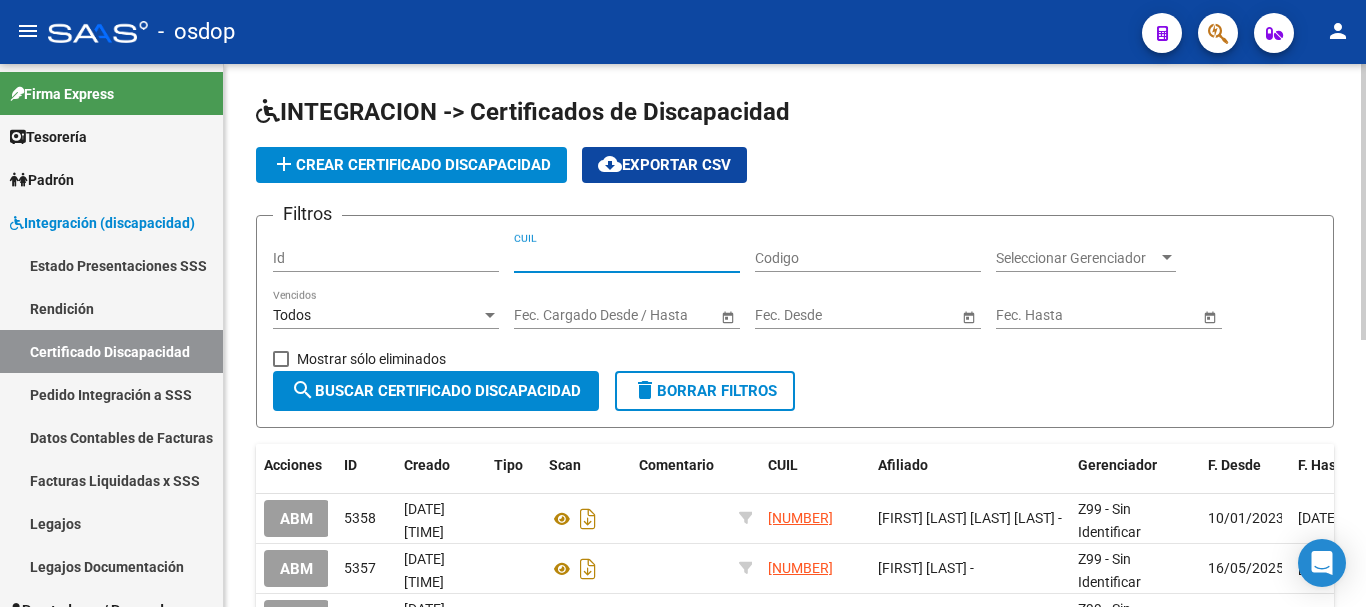 paste on "20-36871895-6" 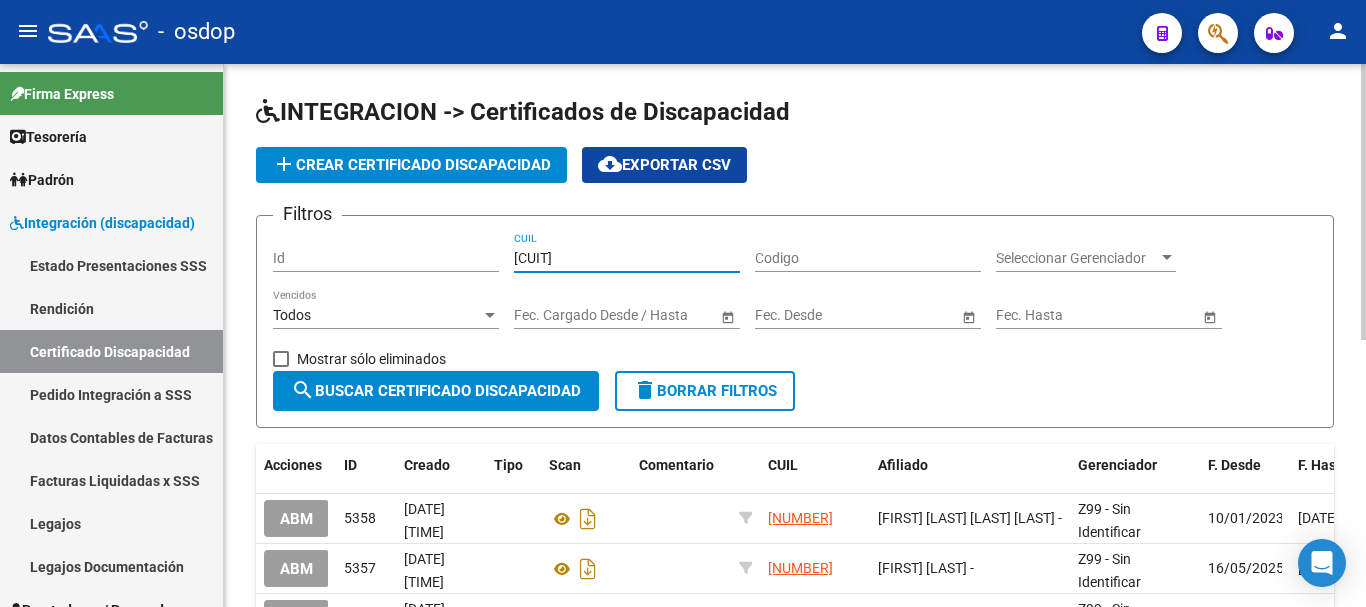 type on "20-36871895-6" 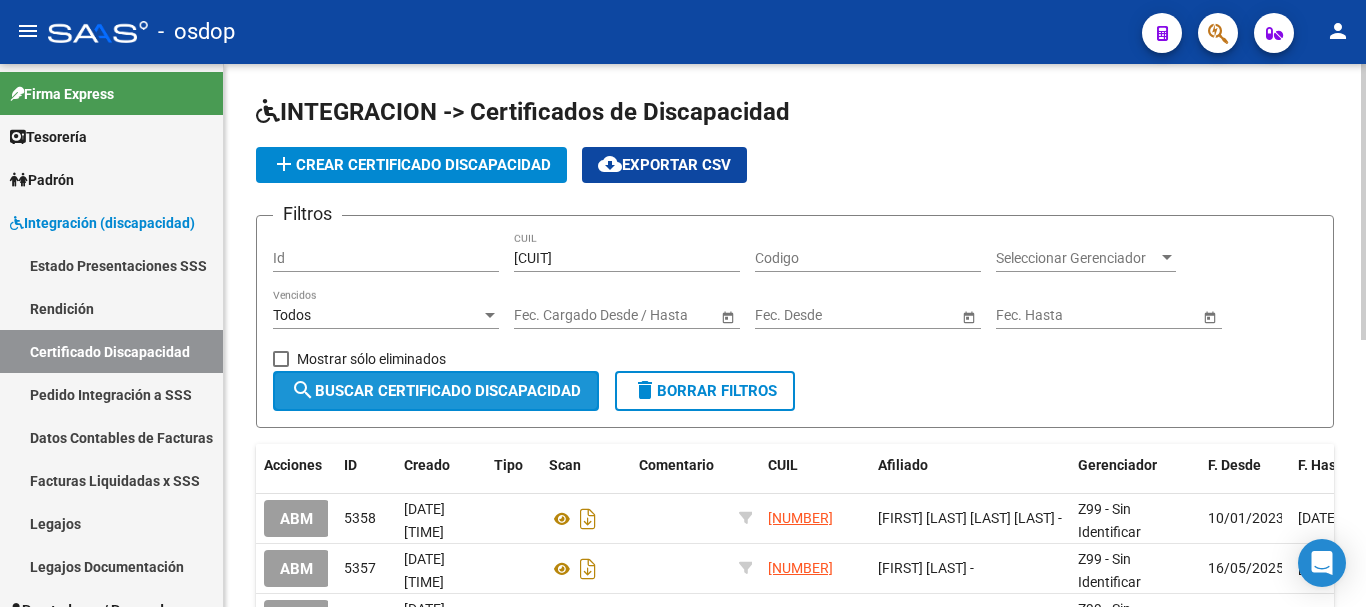 click on "search  Buscar Certificado Discapacidad" 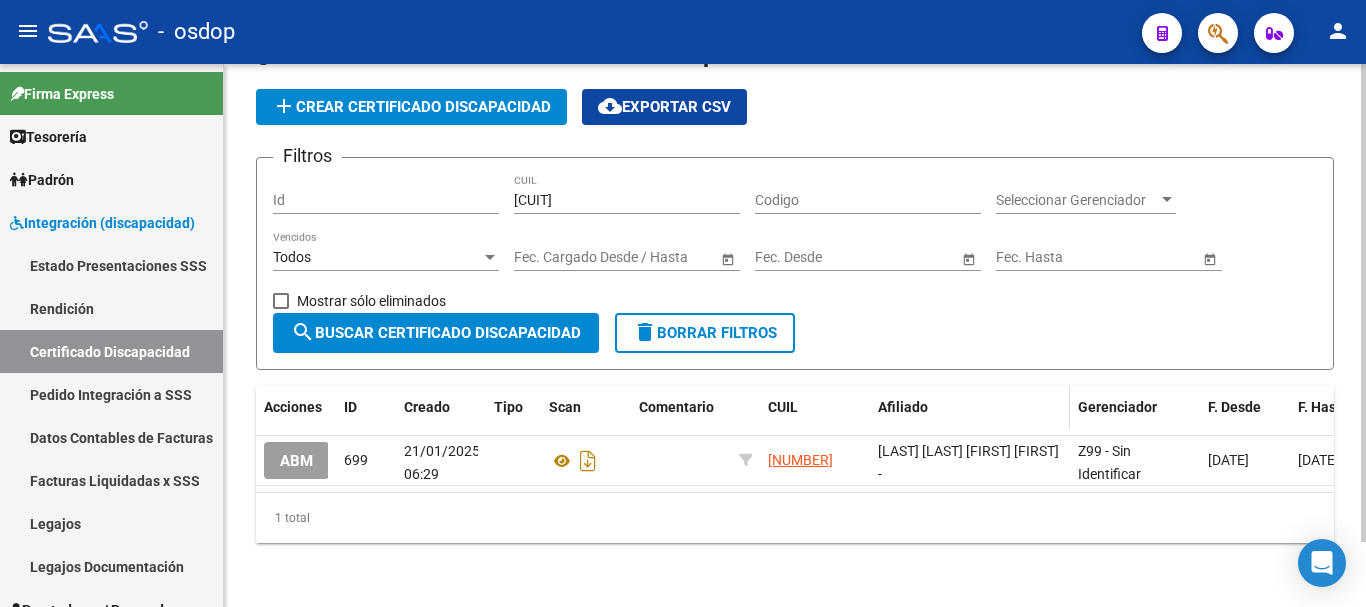 scroll, scrollTop: 74, scrollLeft: 0, axis: vertical 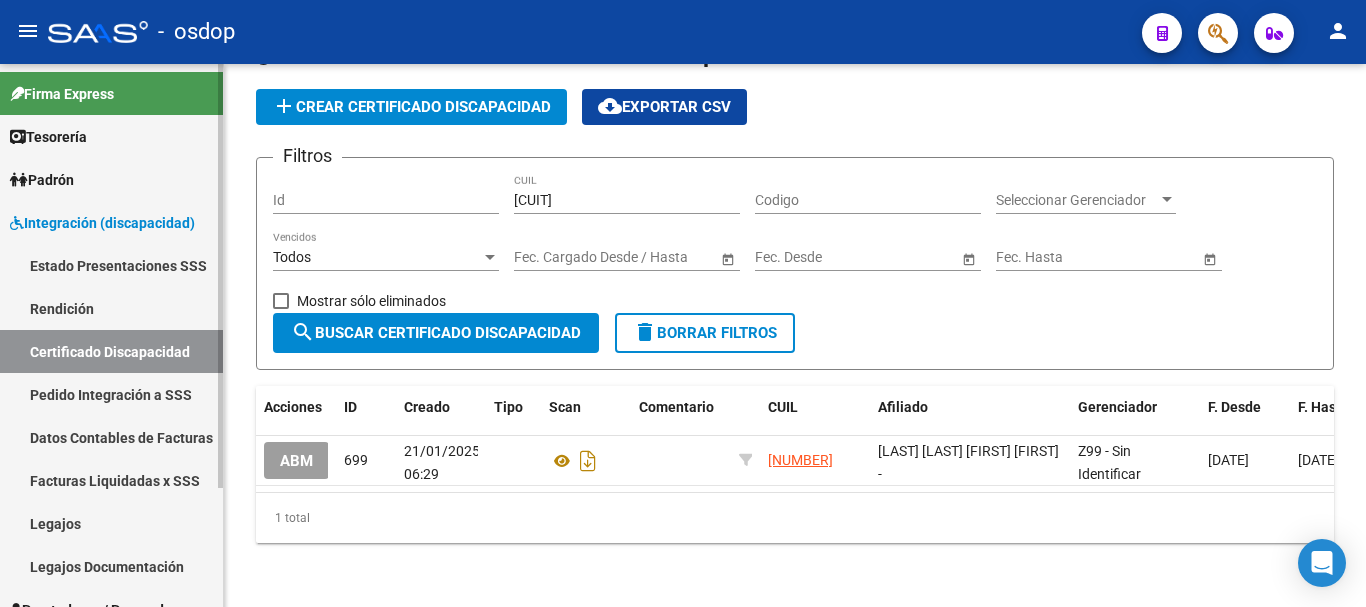 click on "Legajos" at bounding box center [111, 523] 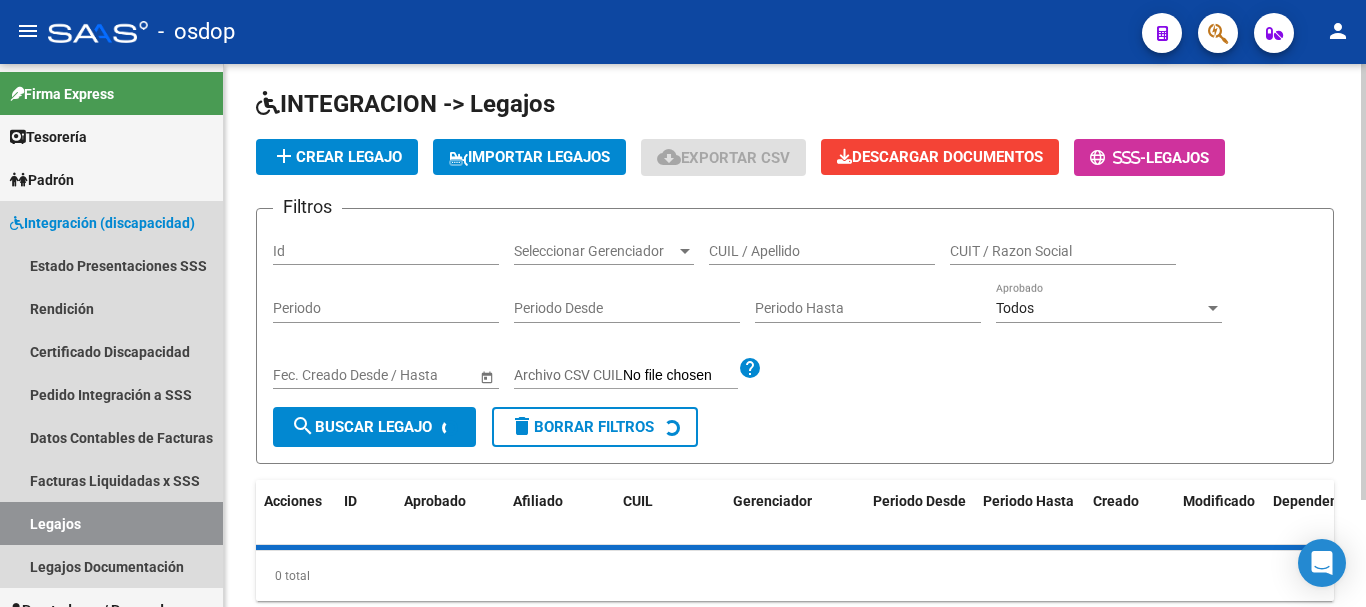 scroll, scrollTop: 0, scrollLeft: 0, axis: both 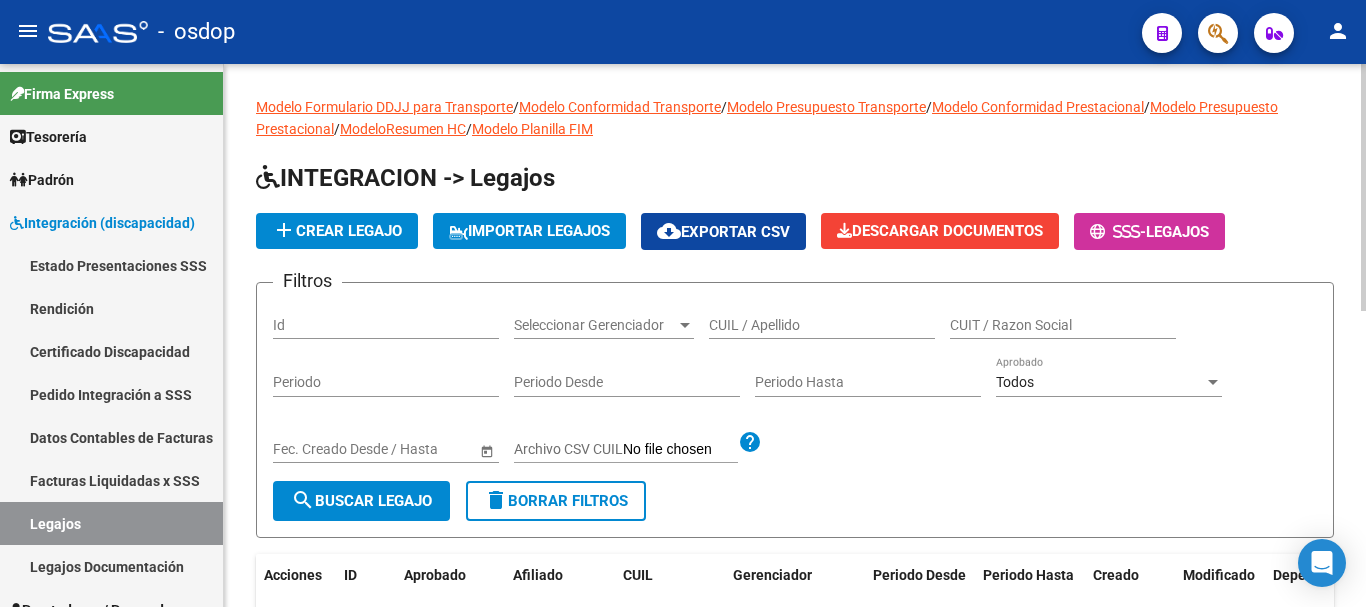 click on "CUIL / Apellido" at bounding box center (822, 325) 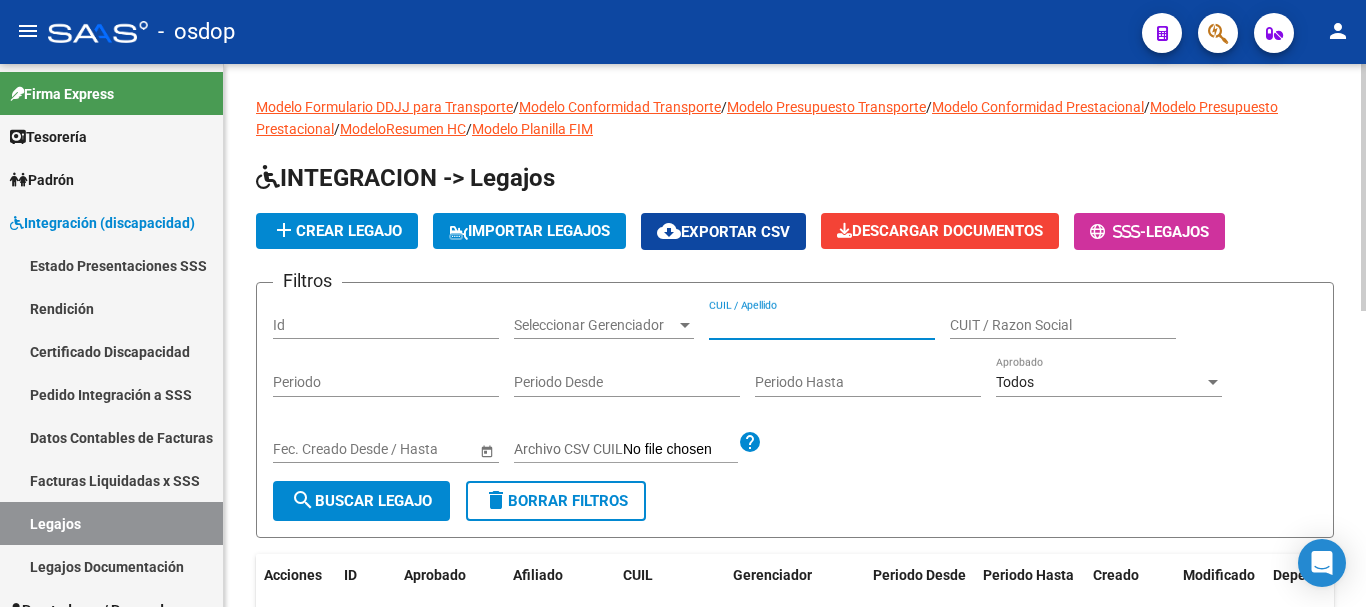 paste on "20368718956" 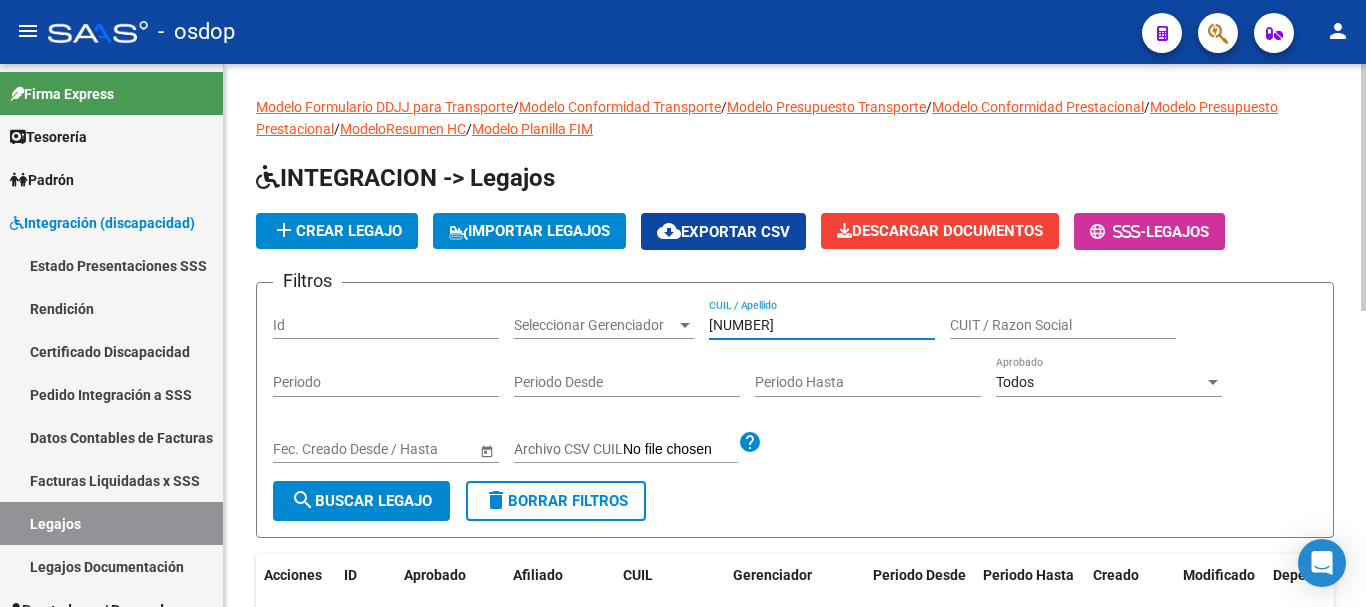 type on "20368718956" 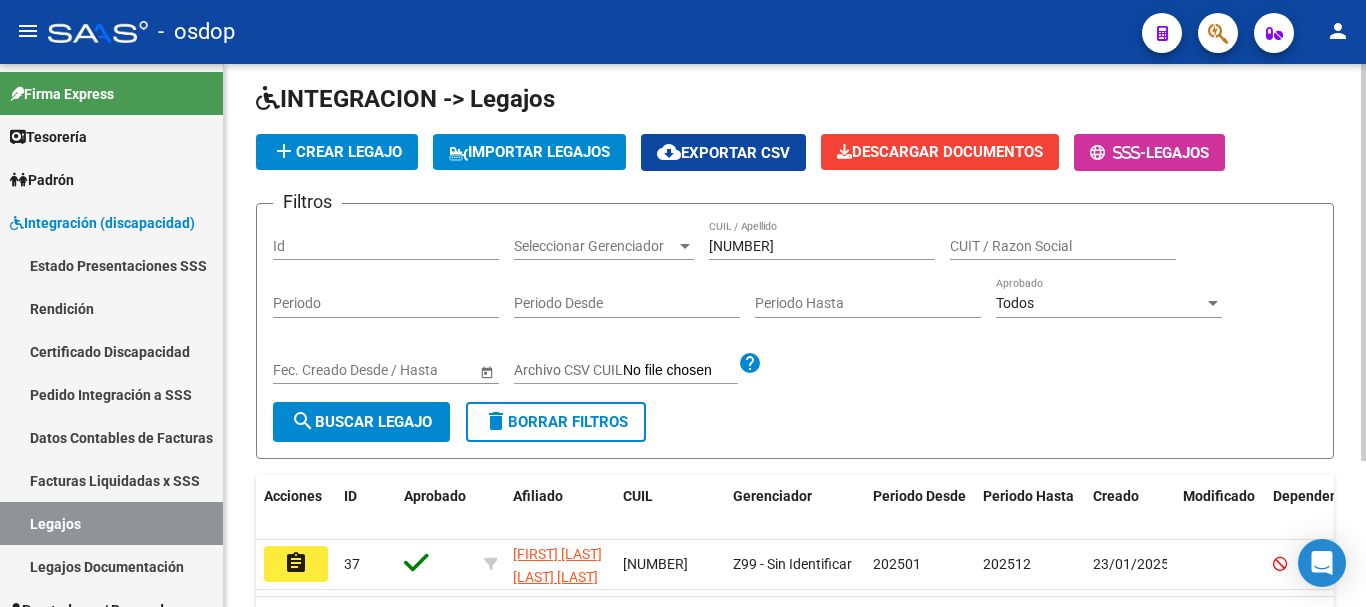 scroll, scrollTop: 200, scrollLeft: 0, axis: vertical 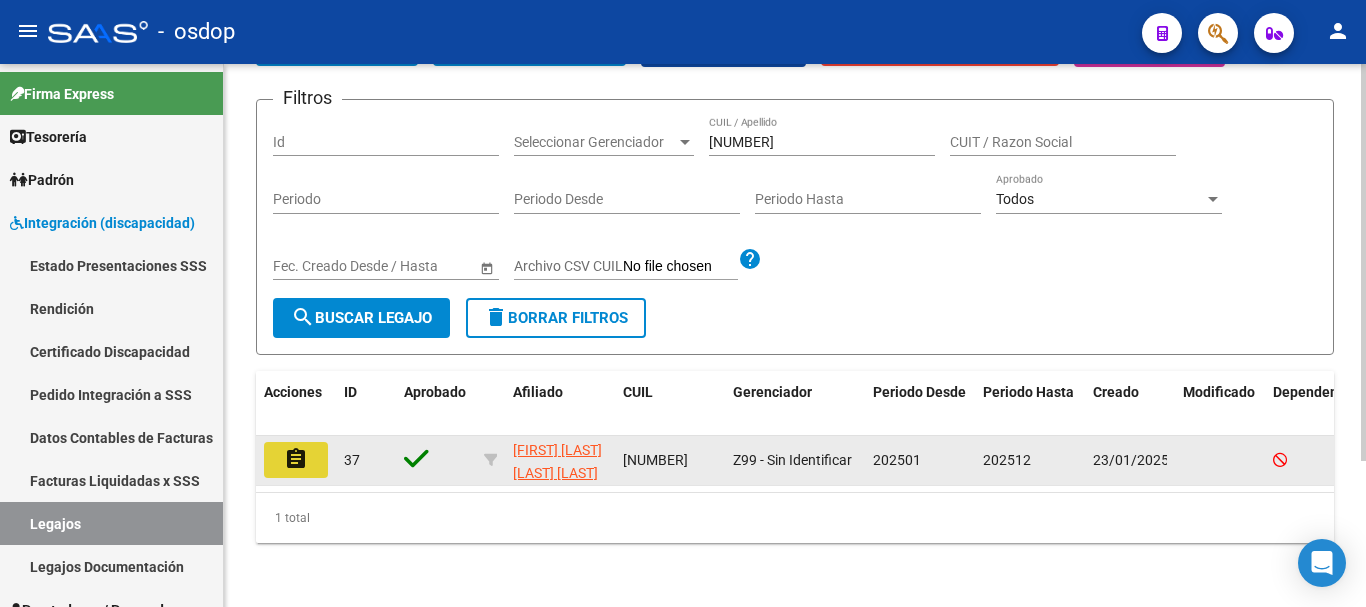 click on "assignment" 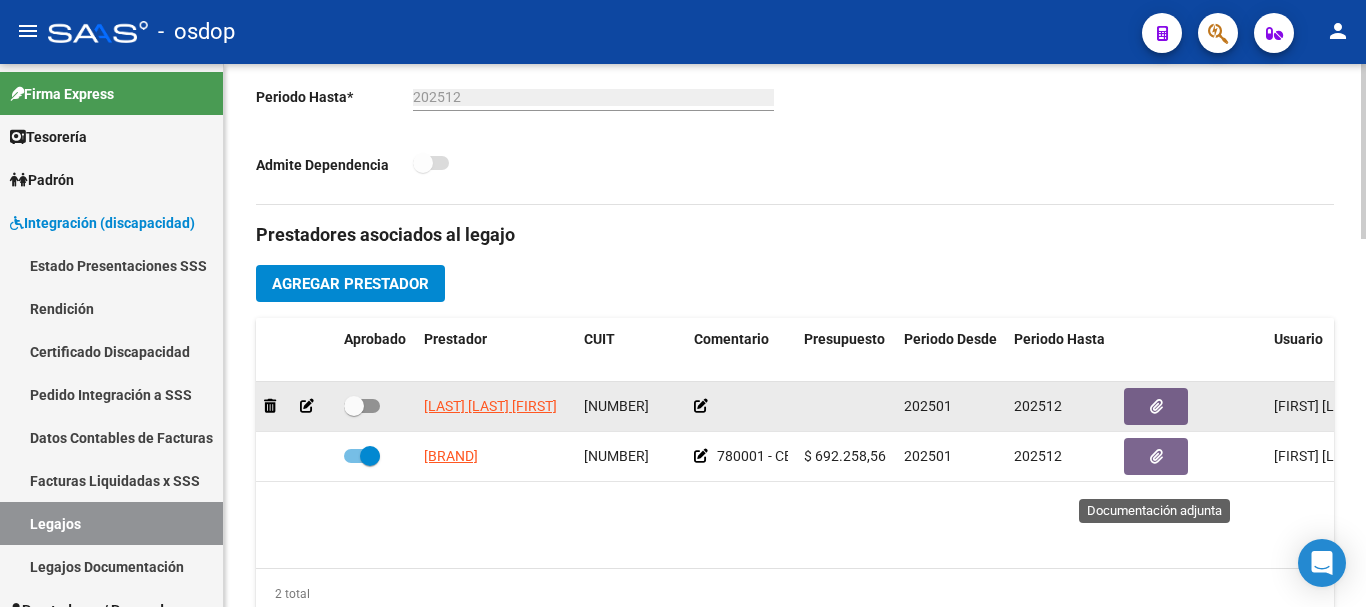 scroll, scrollTop: 600, scrollLeft: 0, axis: vertical 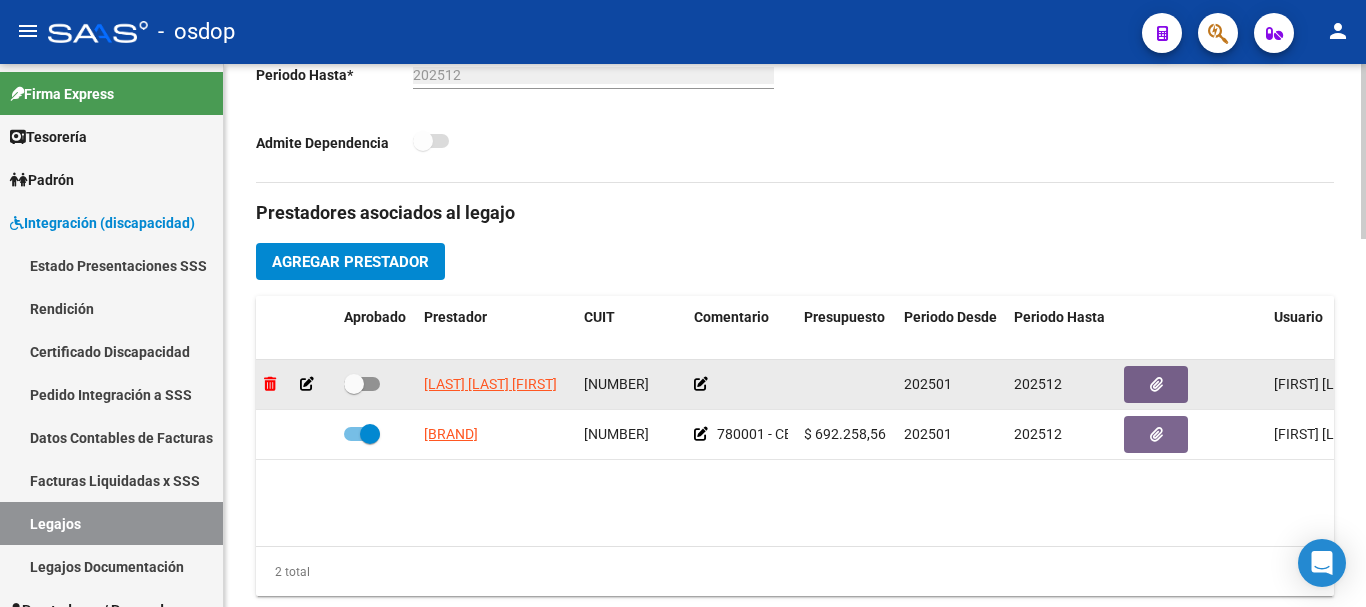 click 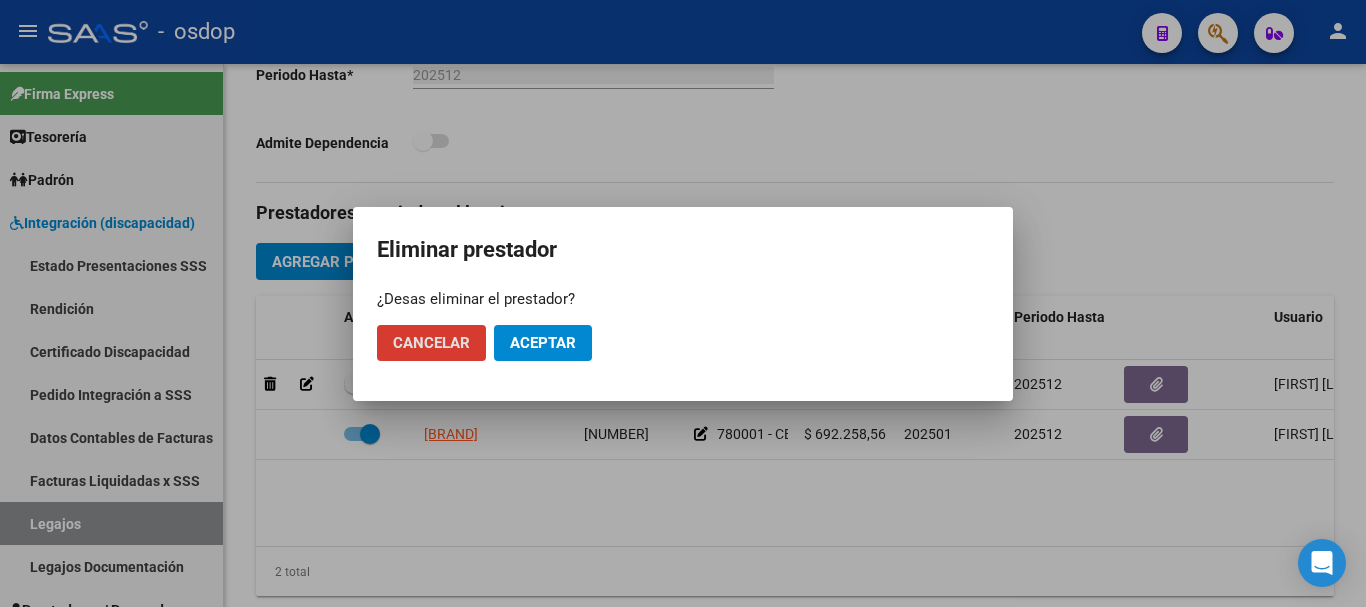 click on "Aceptar" 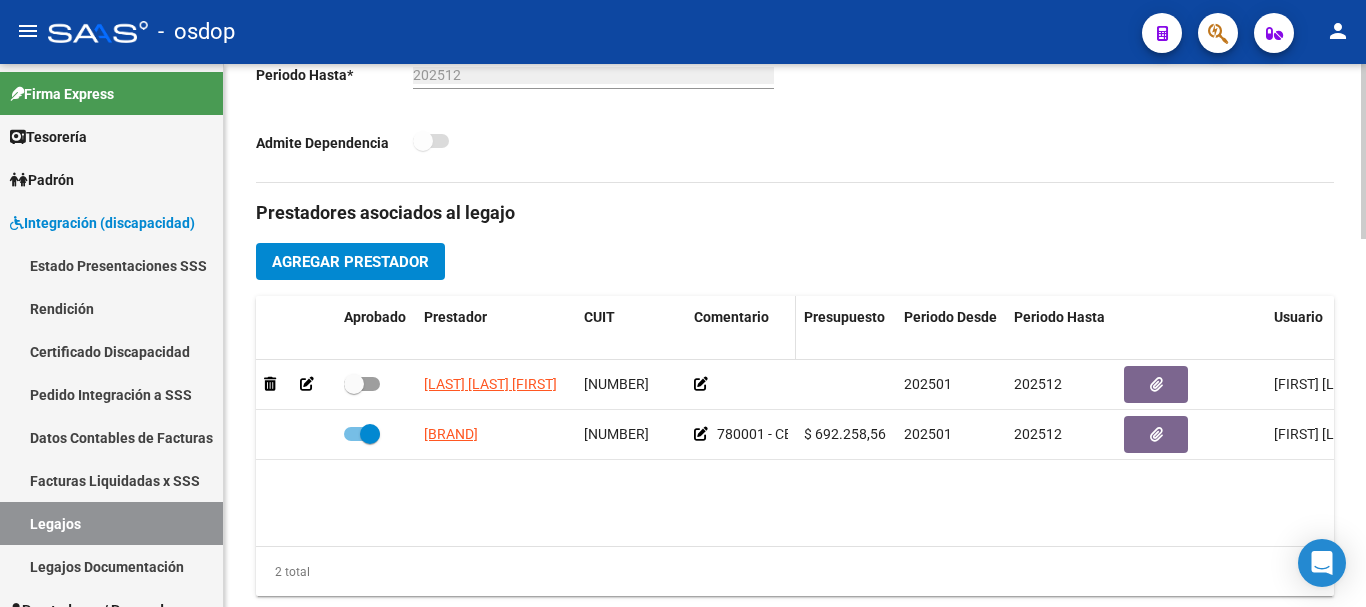 checkbox on "true" 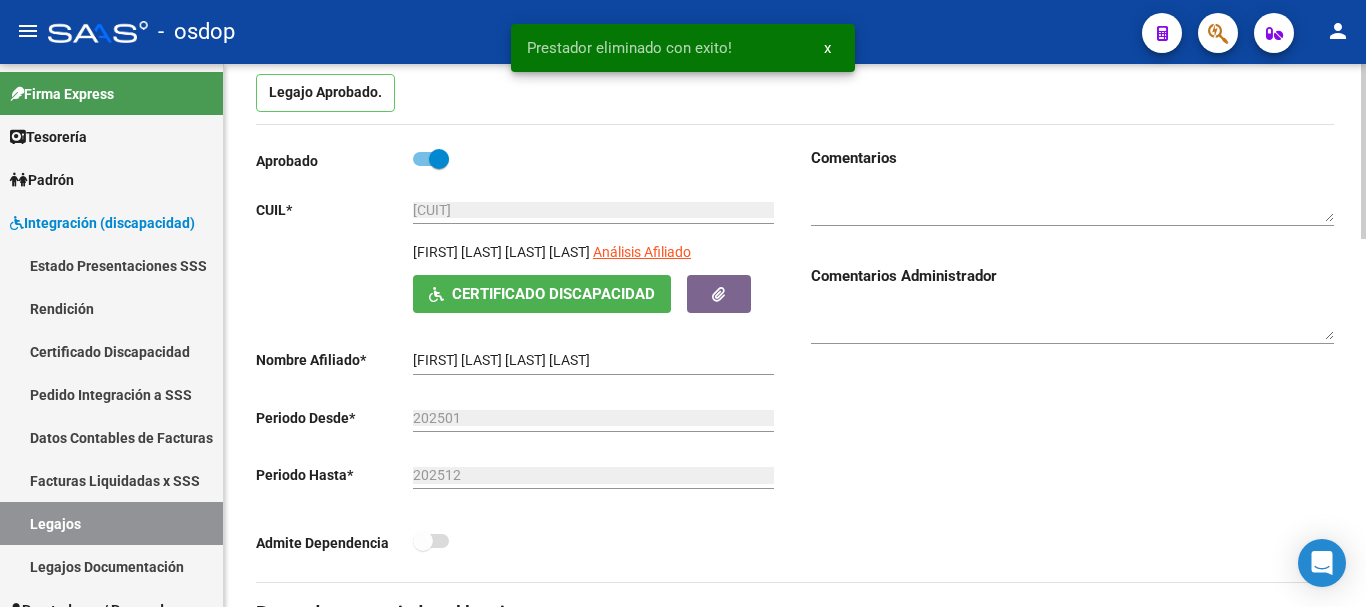 scroll, scrollTop: 0, scrollLeft: 0, axis: both 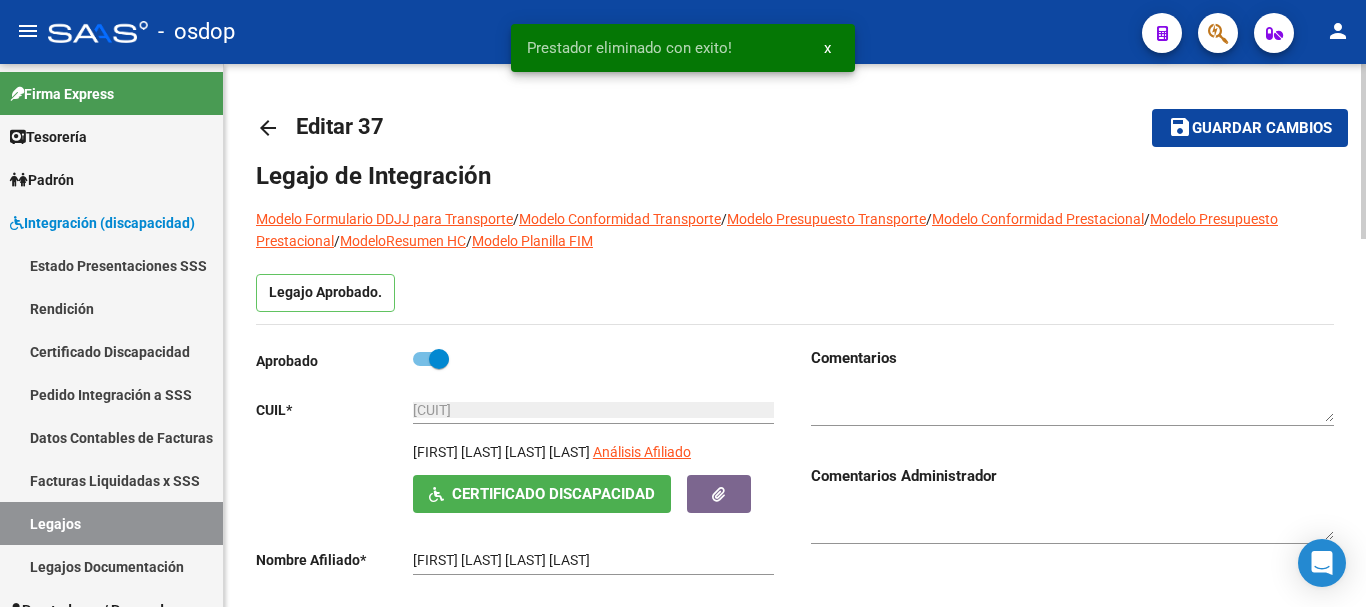 click on "save Guardar cambios" 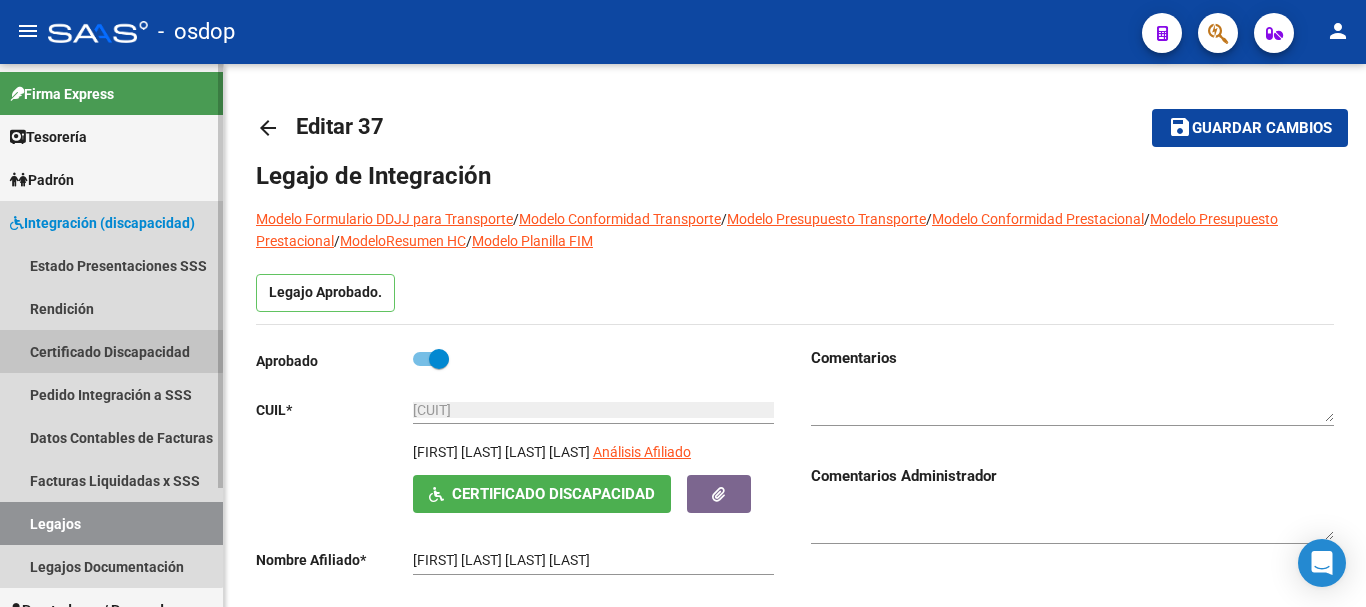 click on "Certificado Discapacidad" at bounding box center [111, 351] 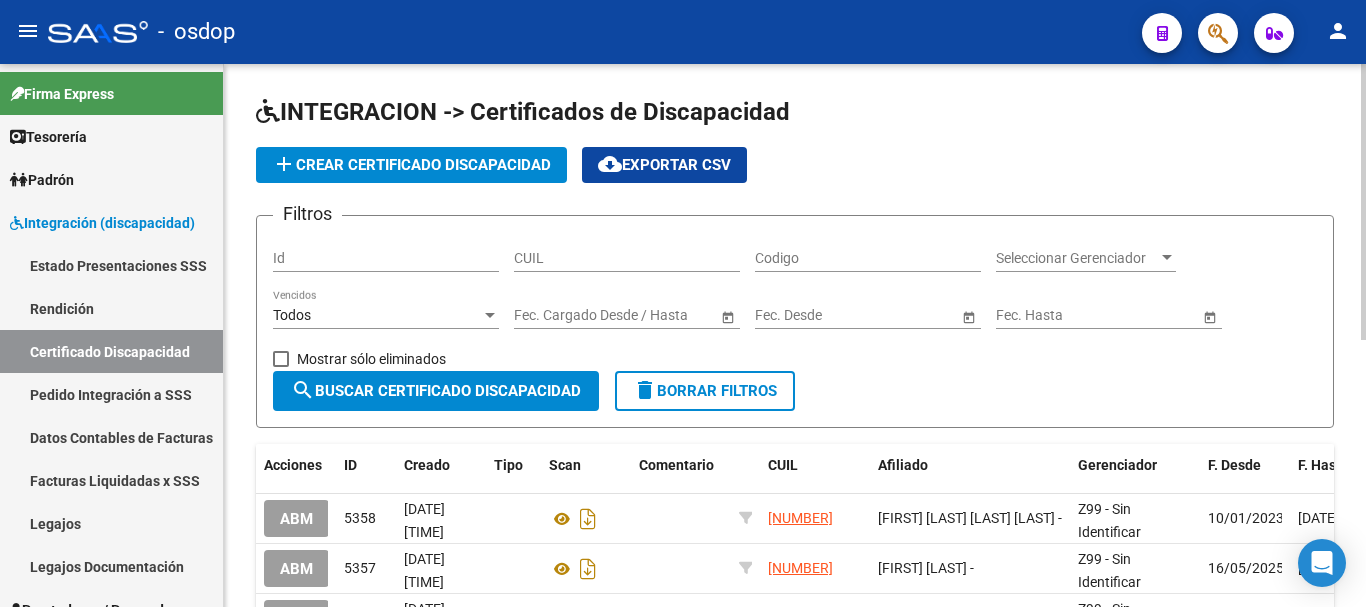 click on "CUIL" at bounding box center [627, 258] 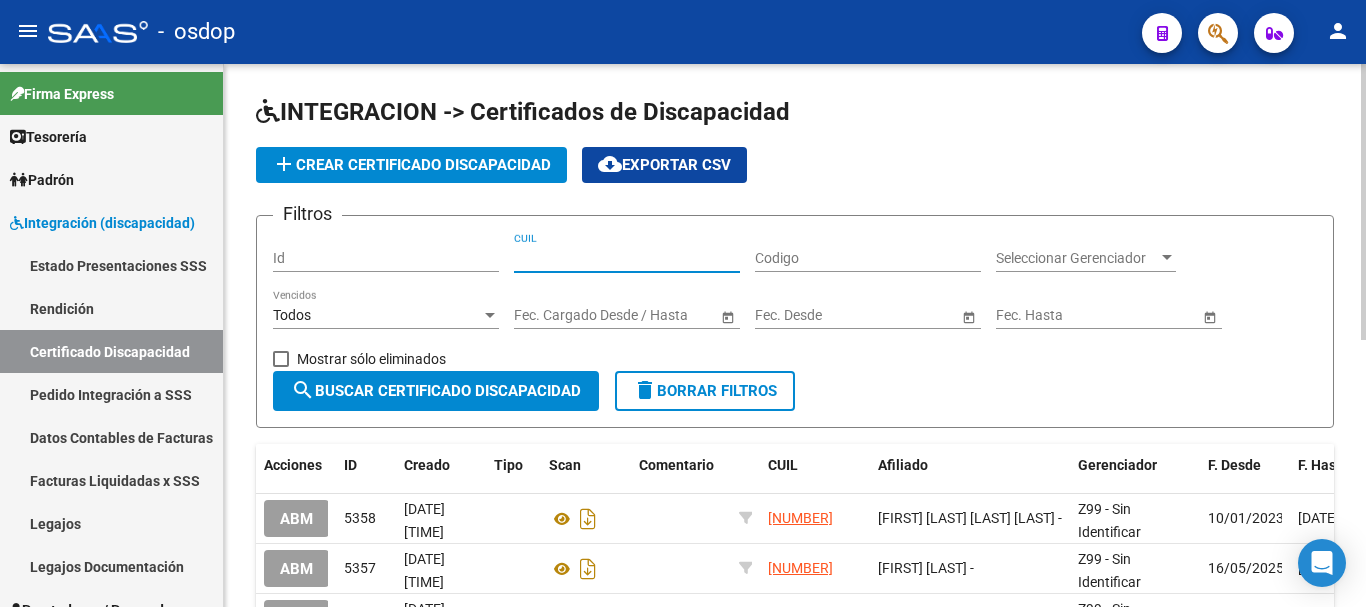 paste on "20-50420440-6" 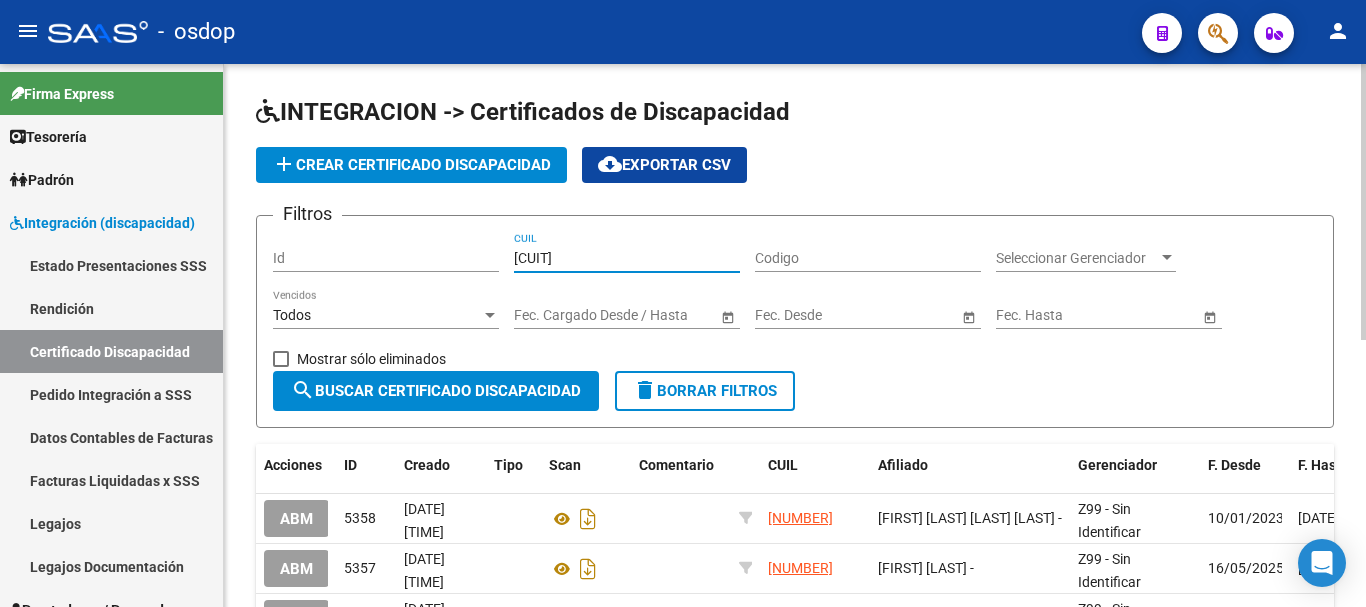 type on "20-50420440-6" 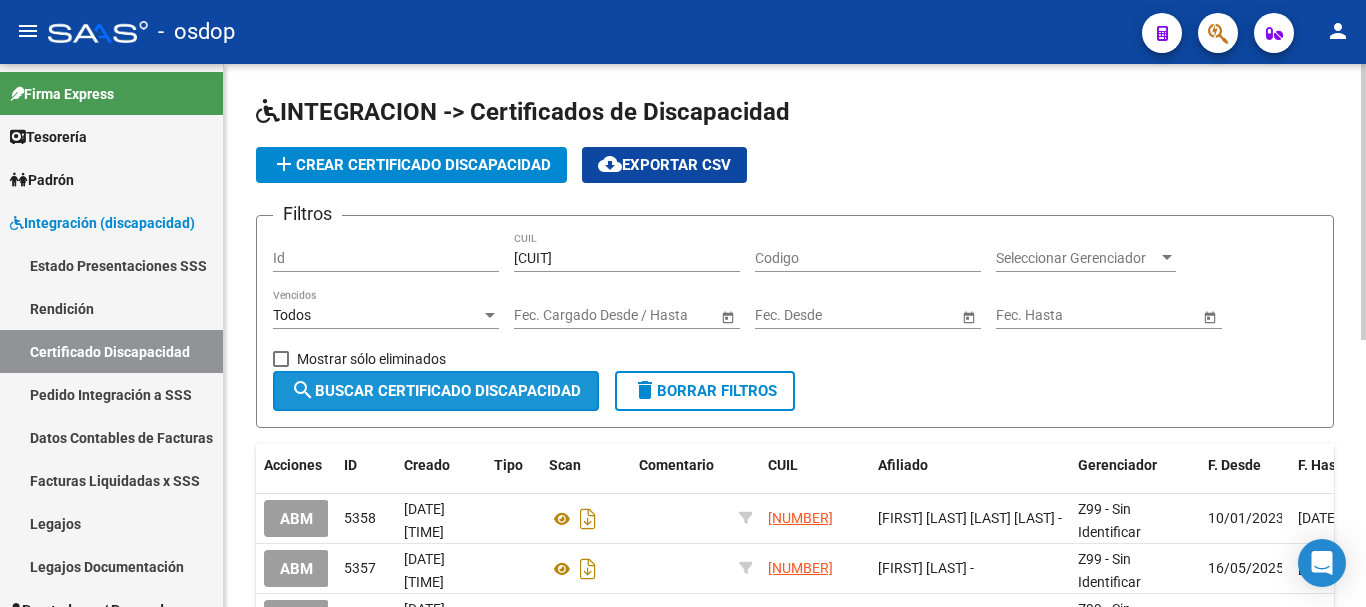 click on "search  Buscar Certificado Discapacidad" 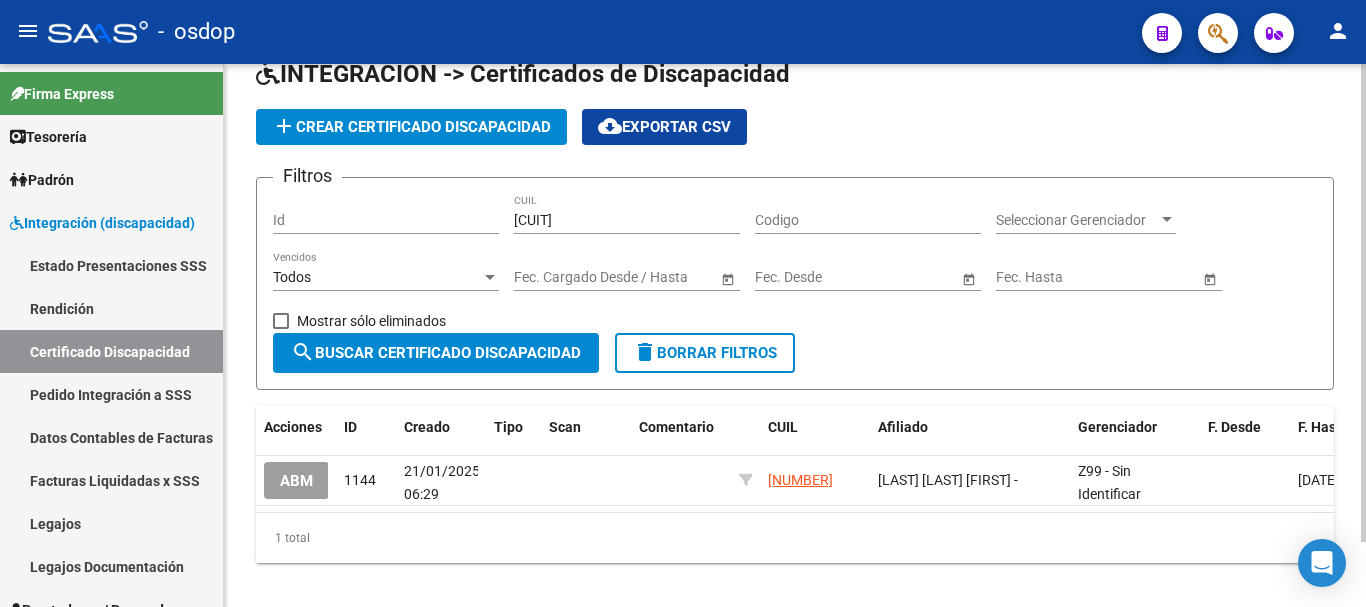 scroll, scrollTop: 74, scrollLeft: 0, axis: vertical 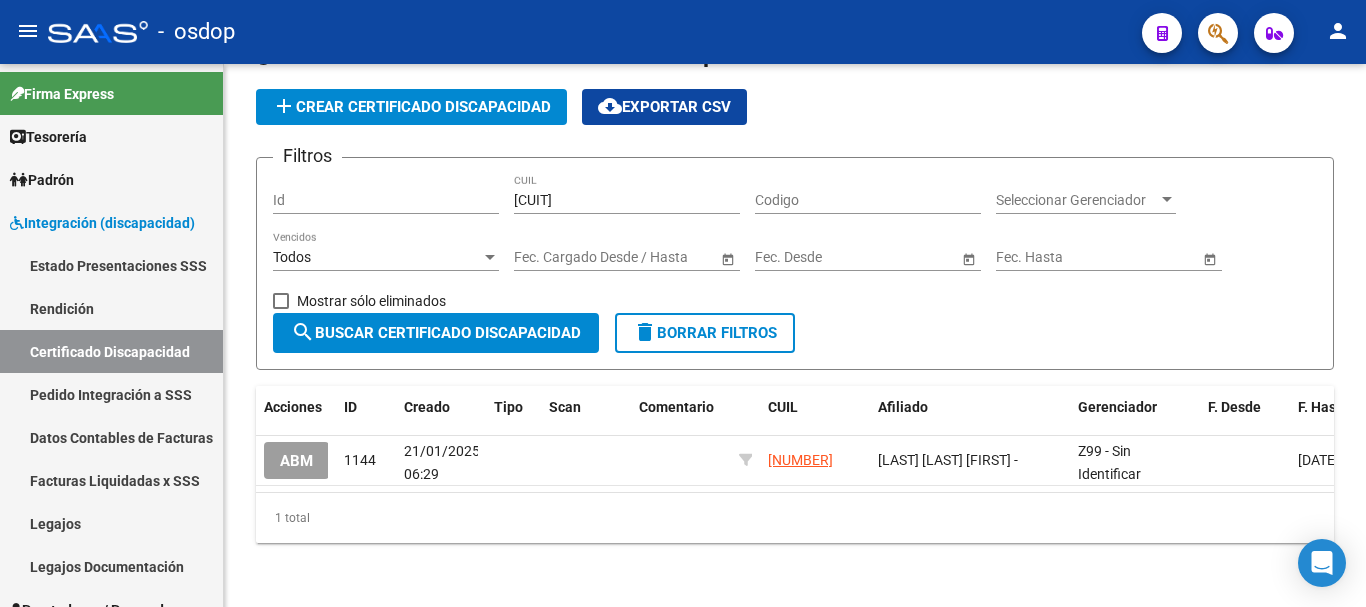 click on "ABM" 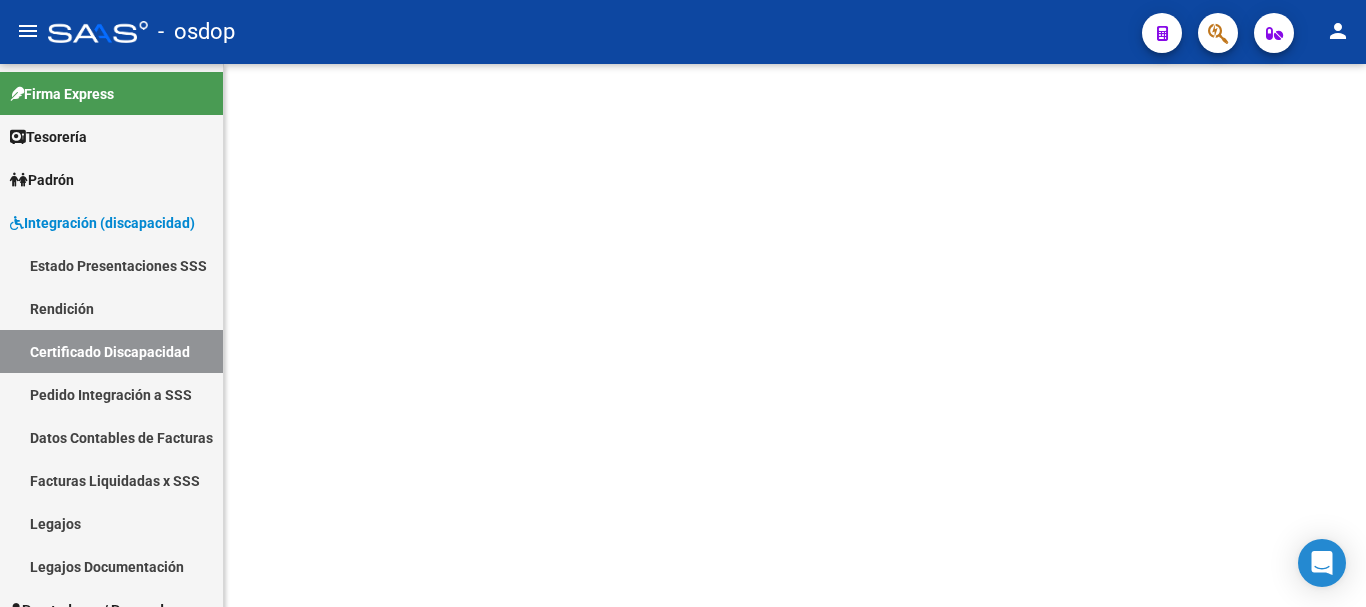scroll, scrollTop: 0, scrollLeft: 0, axis: both 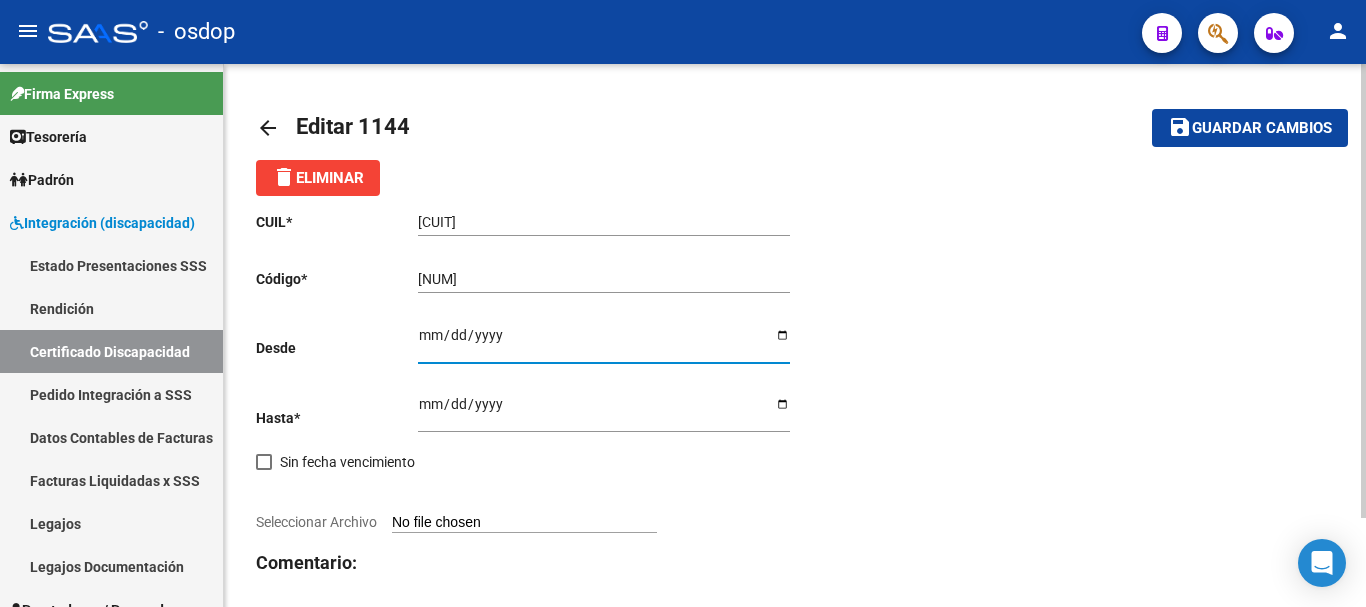 click on "Ingresar fec. Desde" at bounding box center [604, 342] 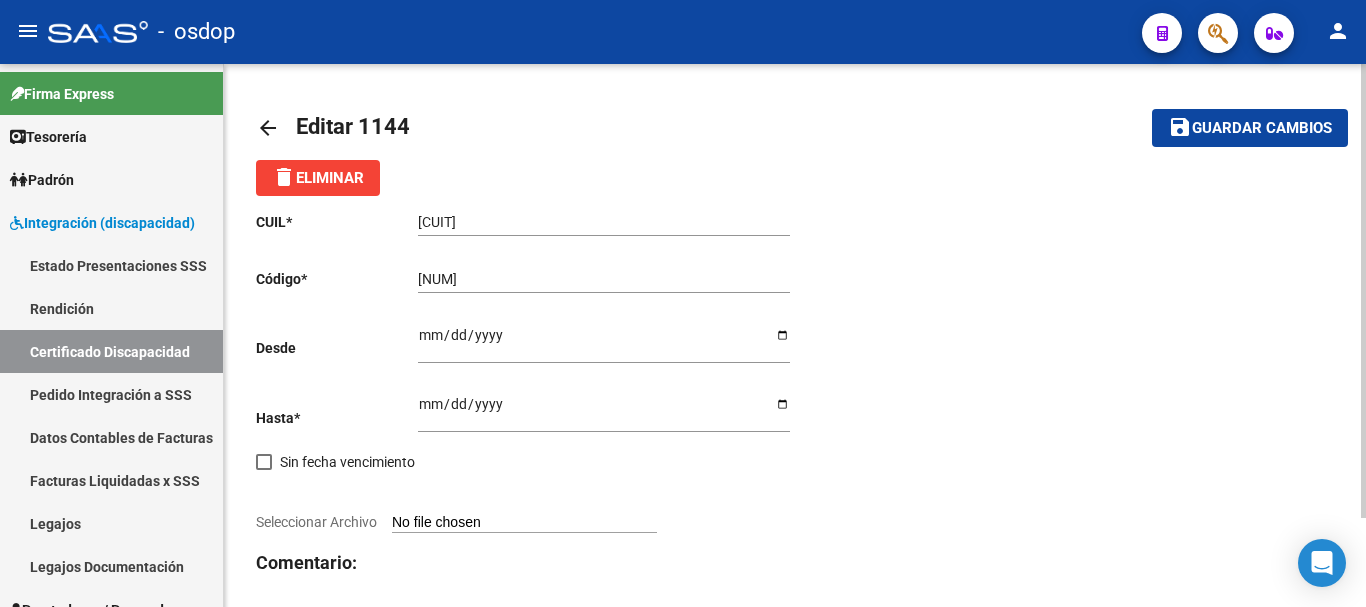 click on "Seleccionar Archivo" at bounding box center (524, 523) 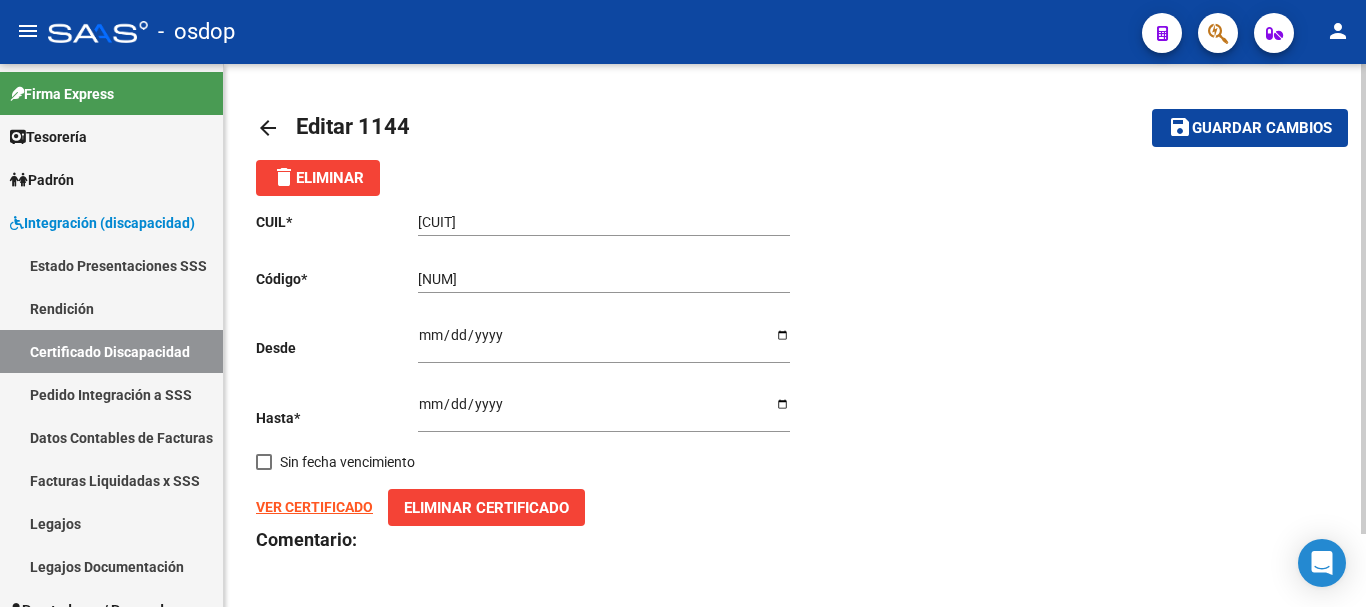 click on "Guardar cambios" 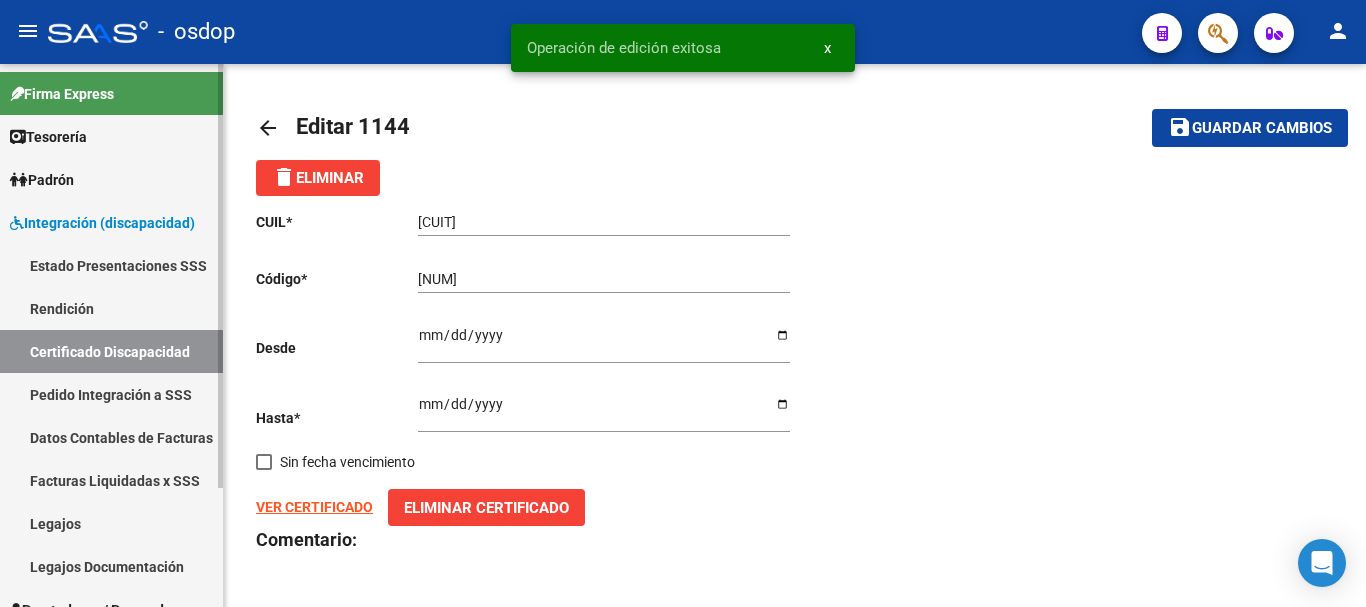 click on "Certificado Discapacidad" at bounding box center [111, 351] 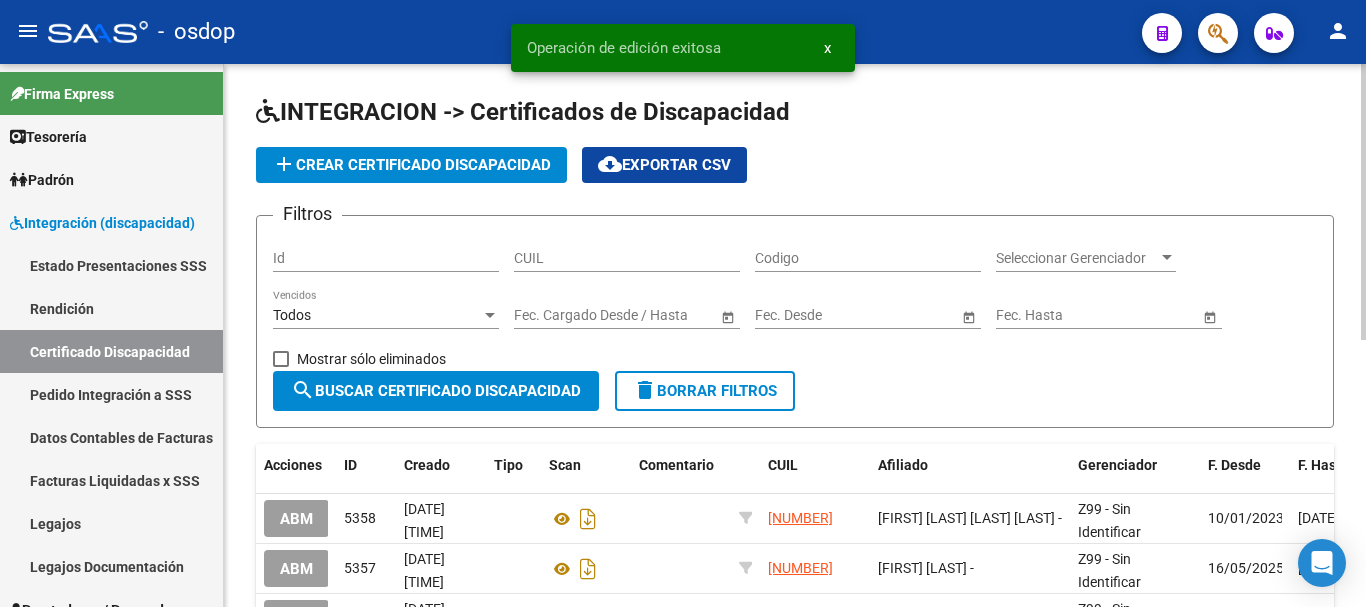 click on "CUIL" at bounding box center [627, 258] 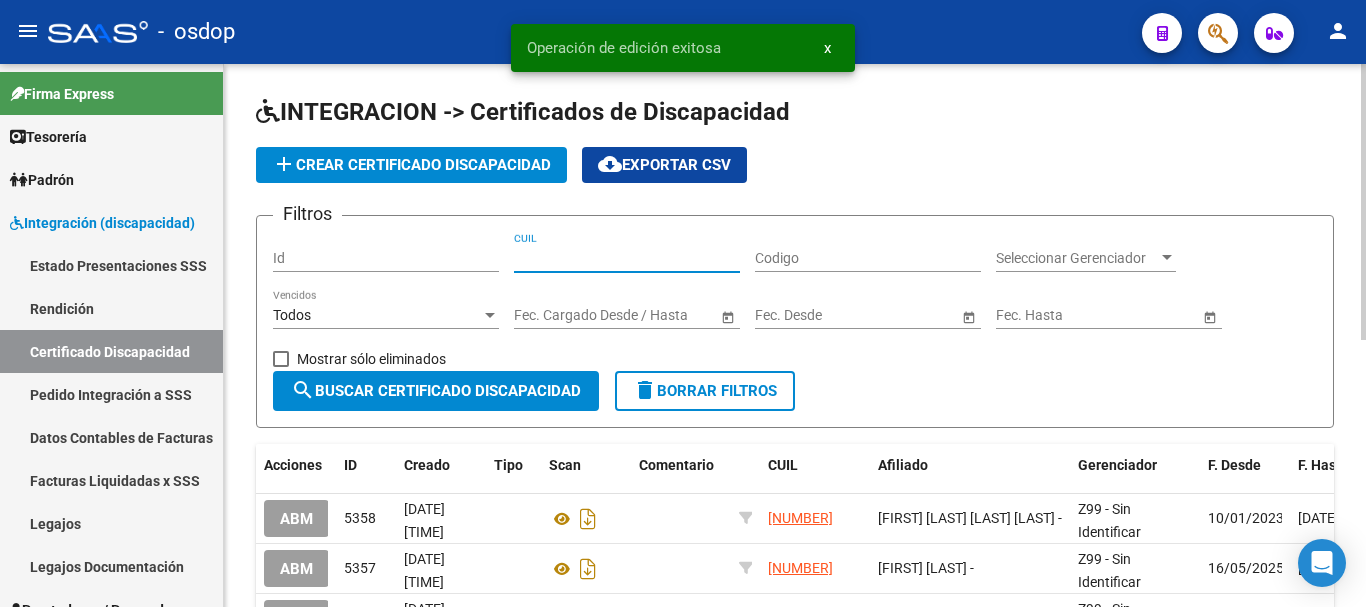 paste on "20-50420440-6" 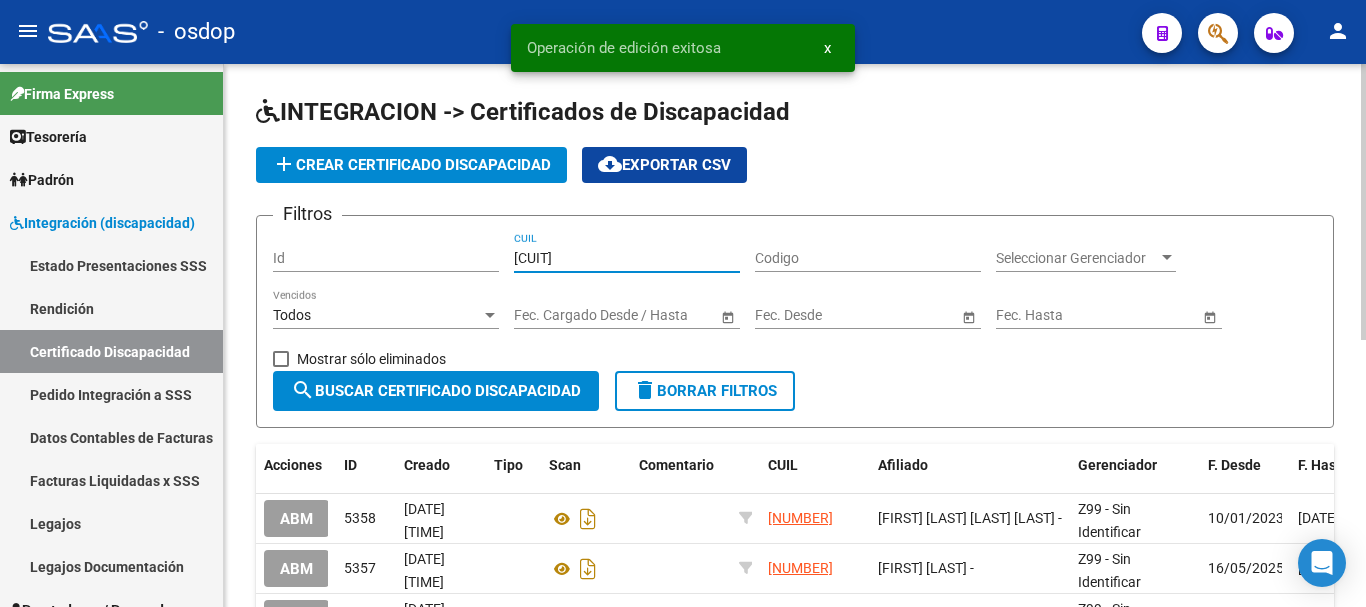 type on "20-50420440-6" 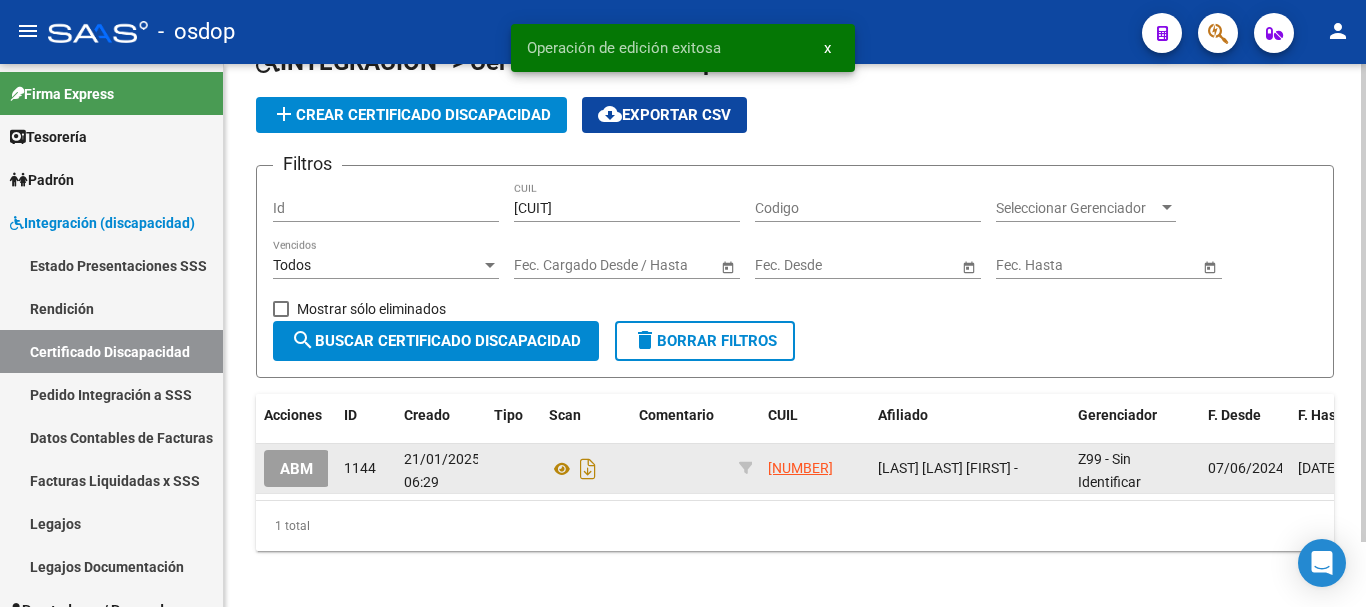 scroll, scrollTop: 74, scrollLeft: 0, axis: vertical 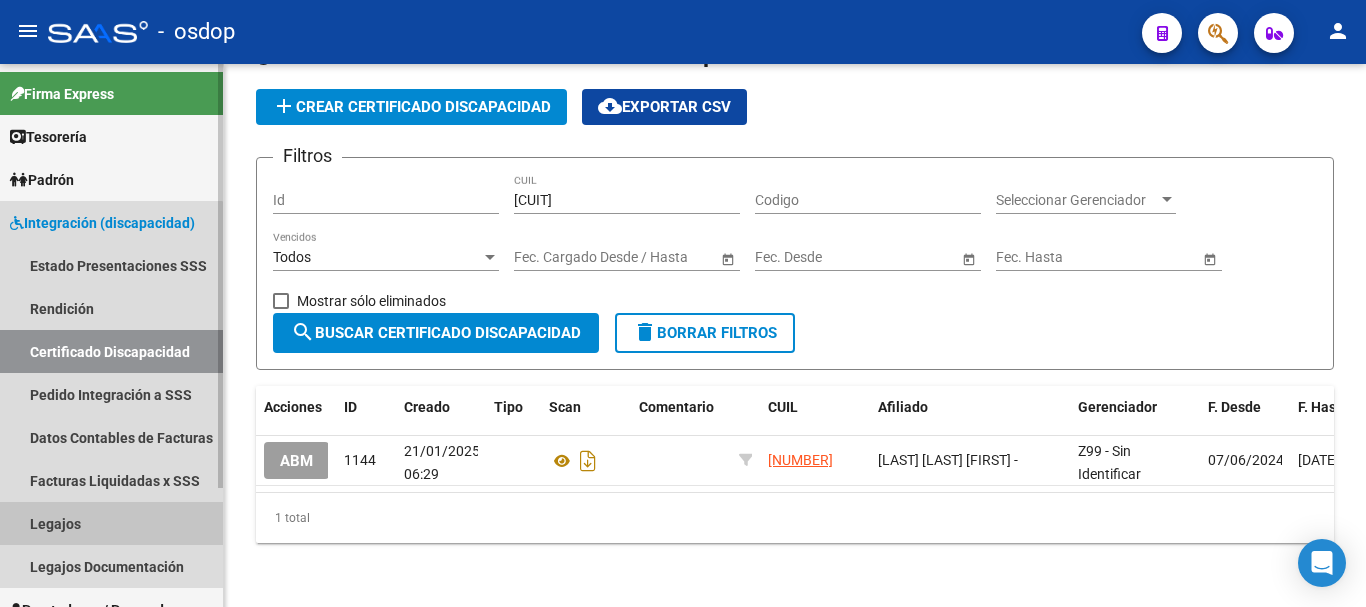 click on "Legajos" at bounding box center (111, 523) 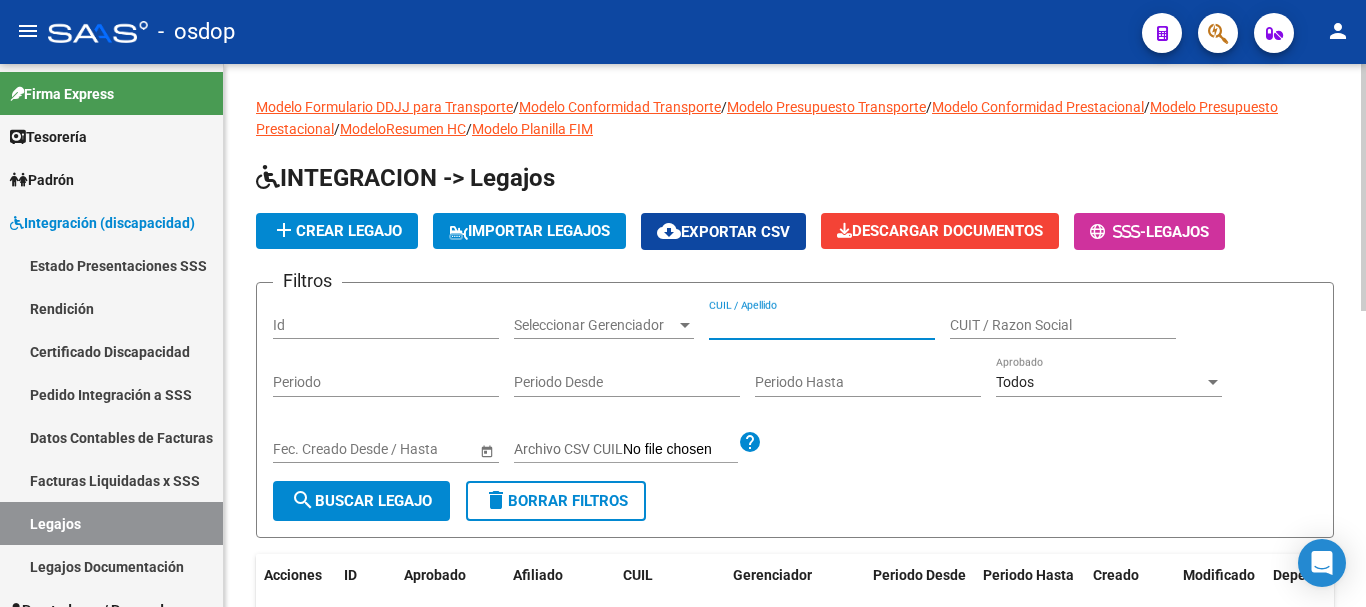 drag, startPoint x: 799, startPoint y: 320, endPoint x: 692, endPoint y: 352, distance: 111.68259 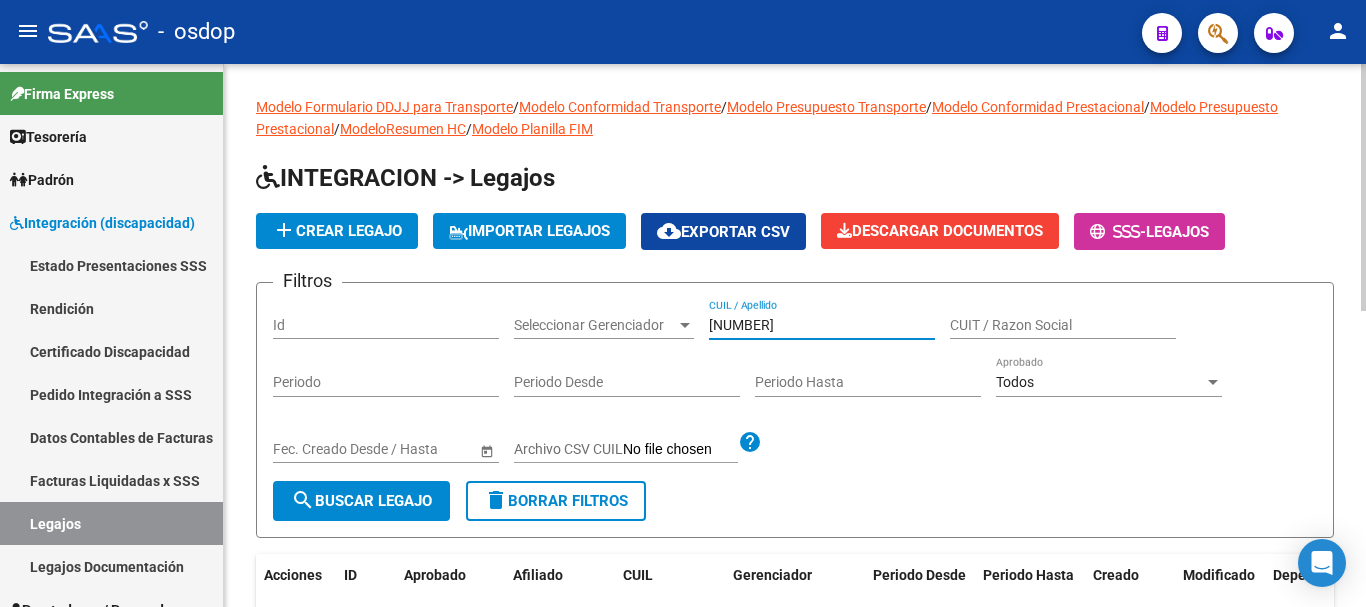 type on "20504204406" 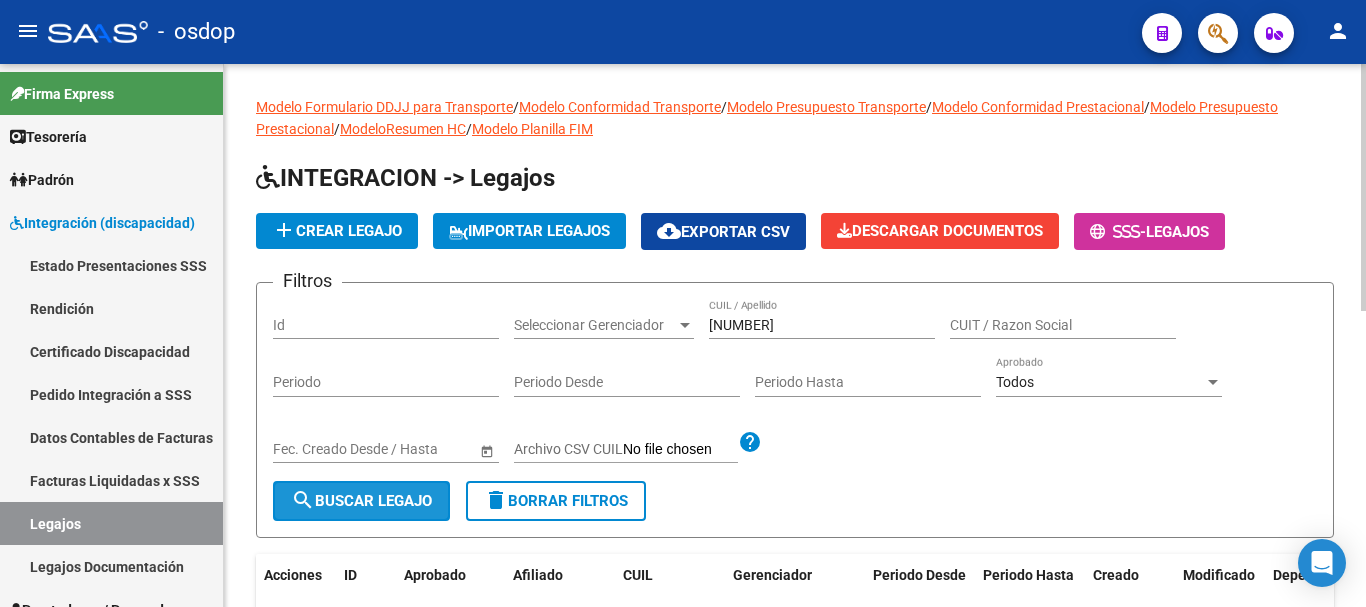 click on "search  Buscar Legajo" 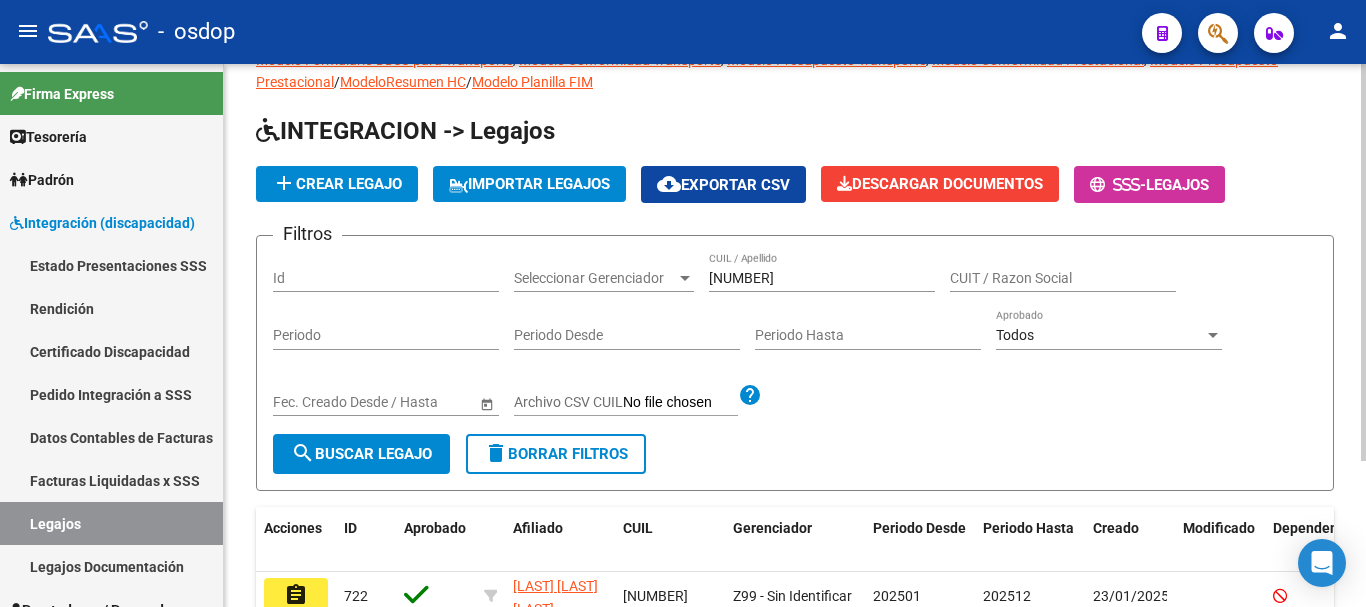 scroll, scrollTop: 200, scrollLeft: 0, axis: vertical 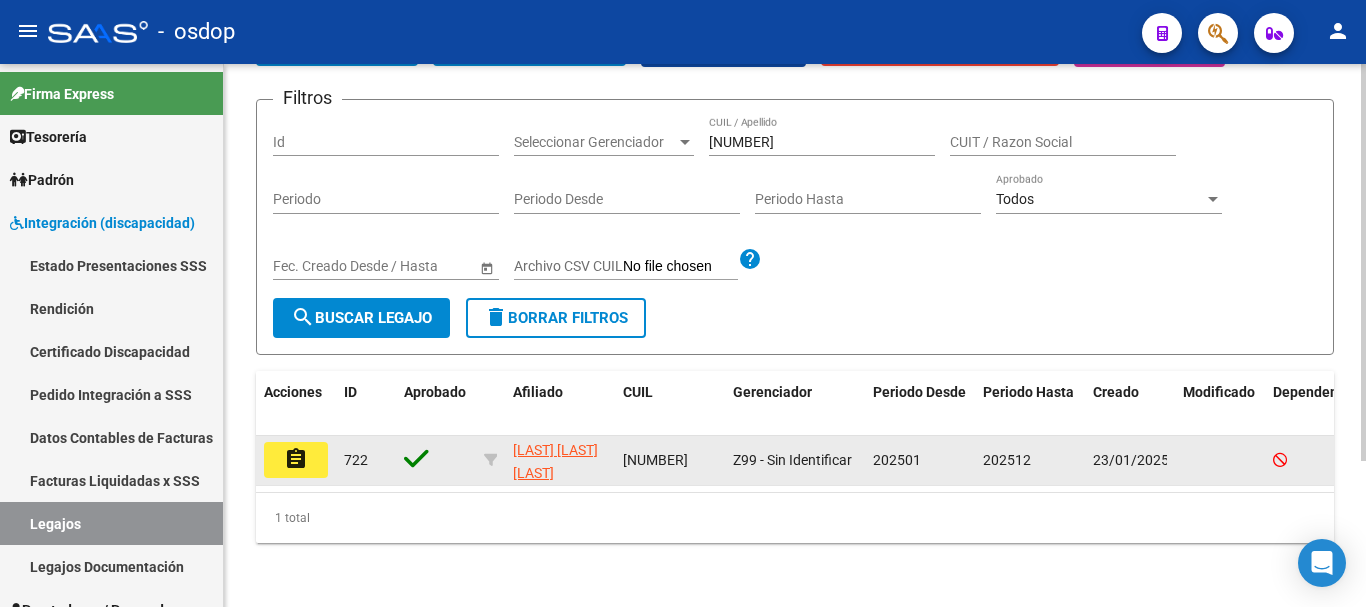 click on "assignment" 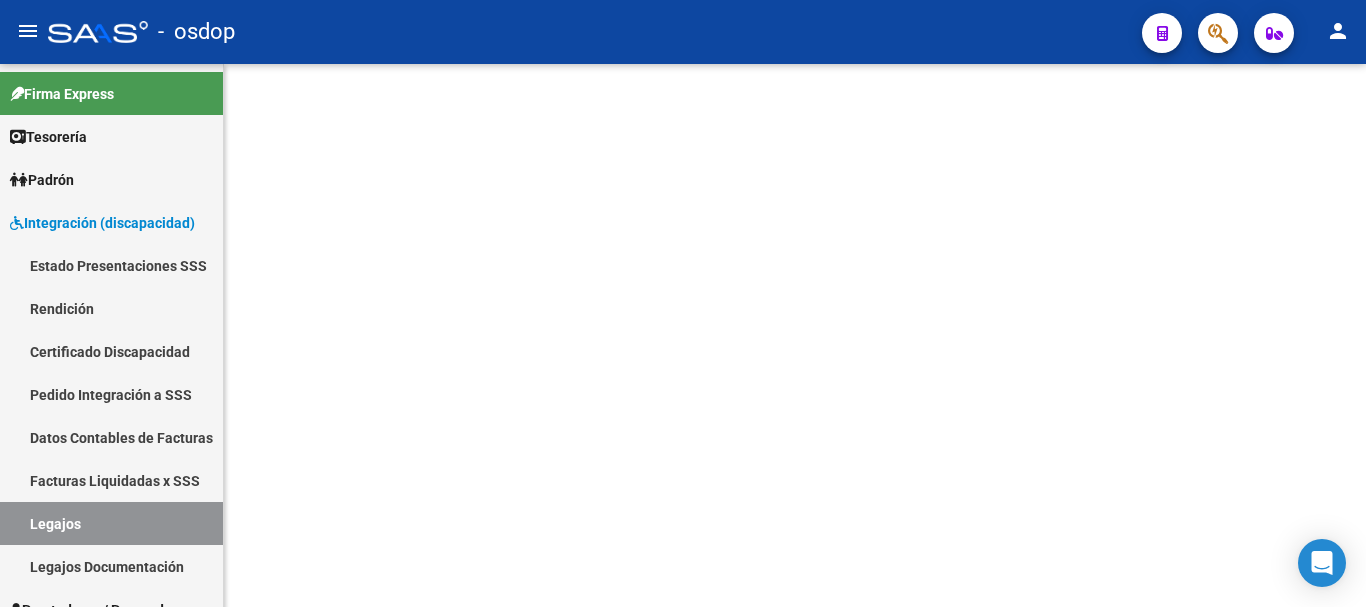 scroll, scrollTop: 0, scrollLeft: 0, axis: both 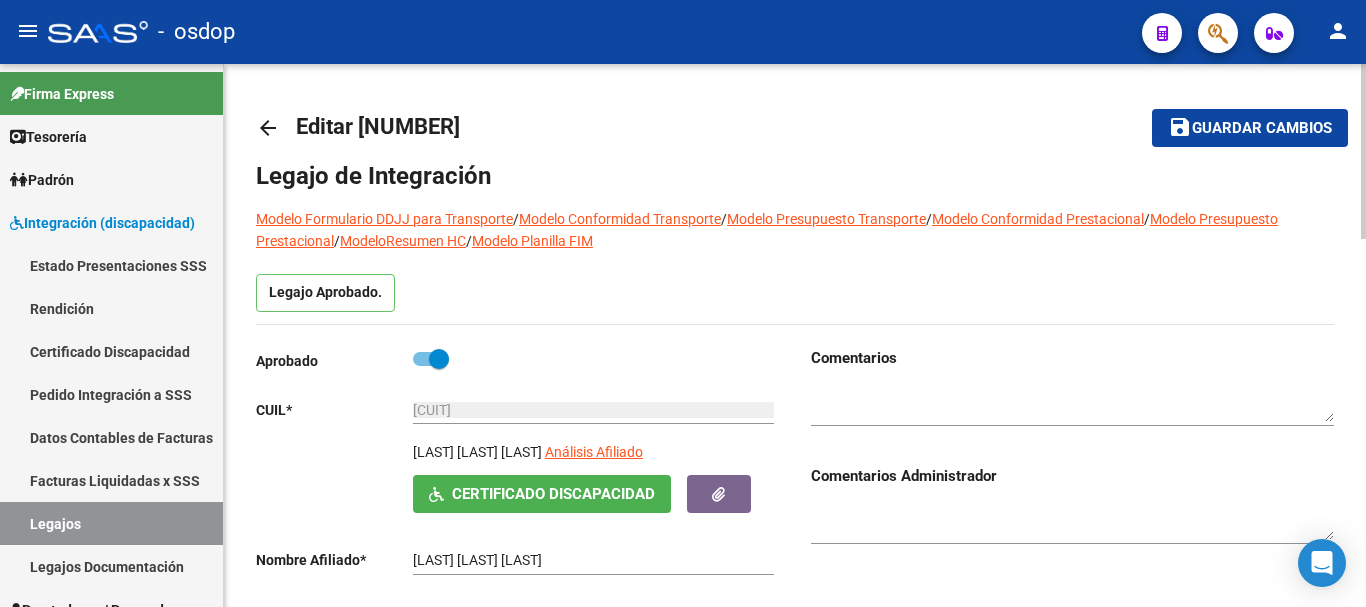 type on "VEAS THIAGO JOAQUIN" 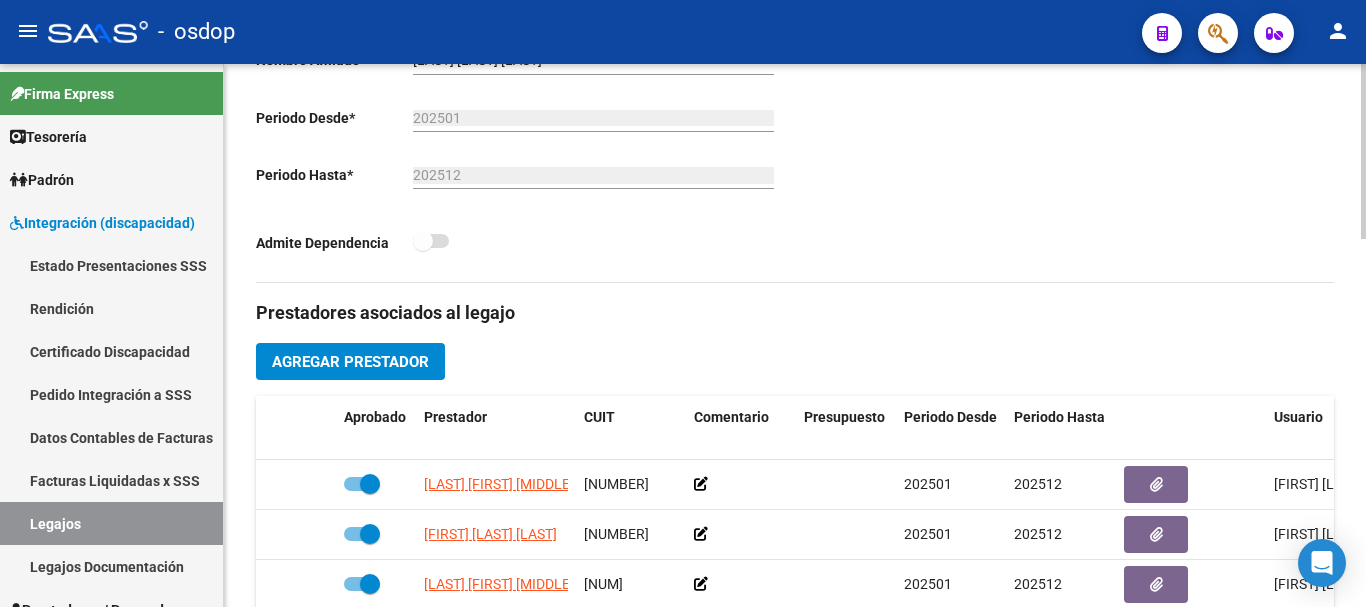scroll, scrollTop: 600, scrollLeft: 0, axis: vertical 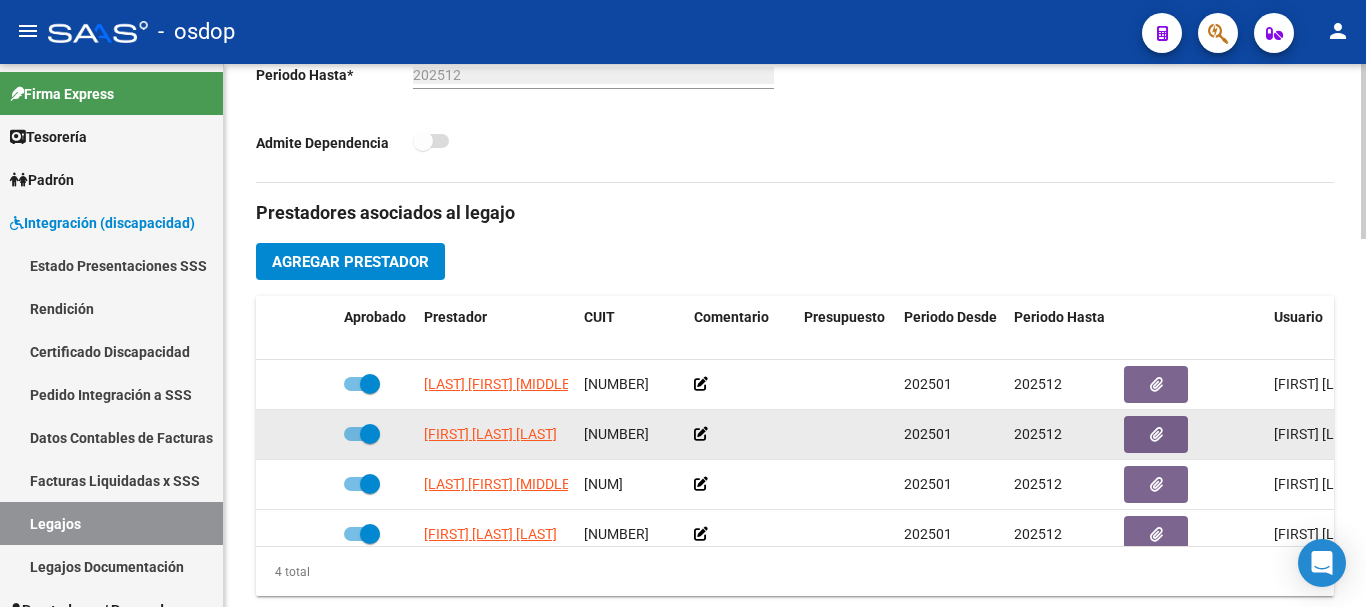 click at bounding box center (362, 434) 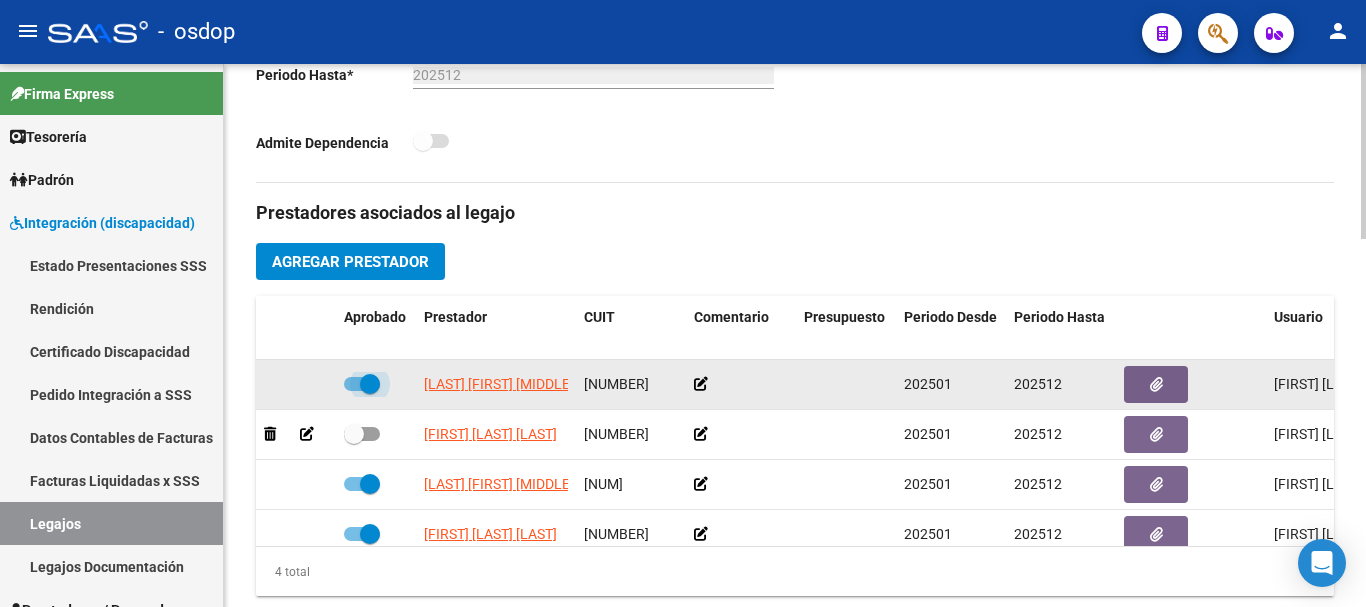 click at bounding box center [362, 384] 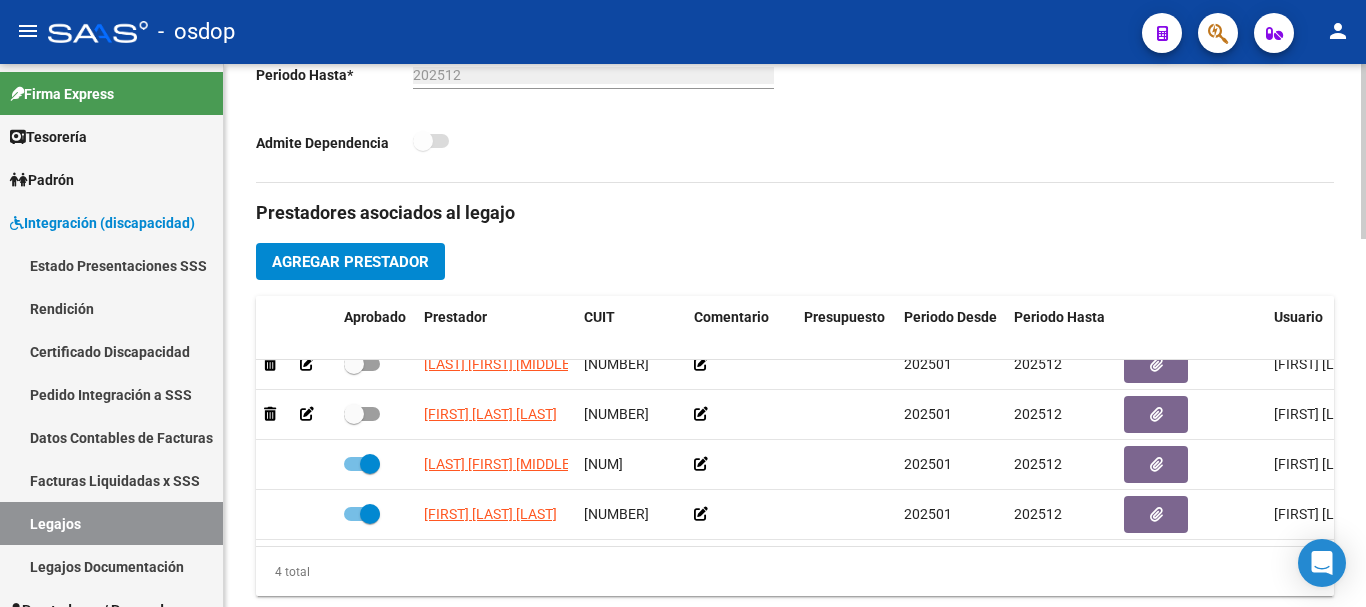 scroll, scrollTop: 36, scrollLeft: 0, axis: vertical 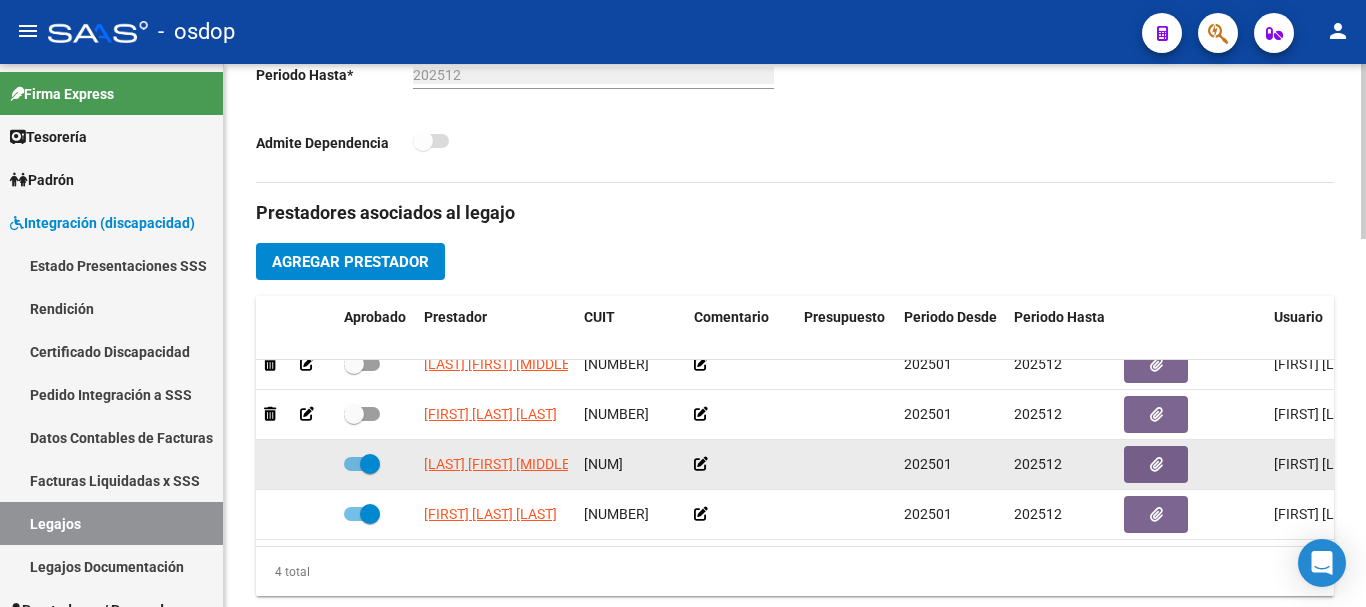 drag, startPoint x: 357, startPoint y: 447, endPoint x: 421, endPoint y: 448, distance: 64.00781 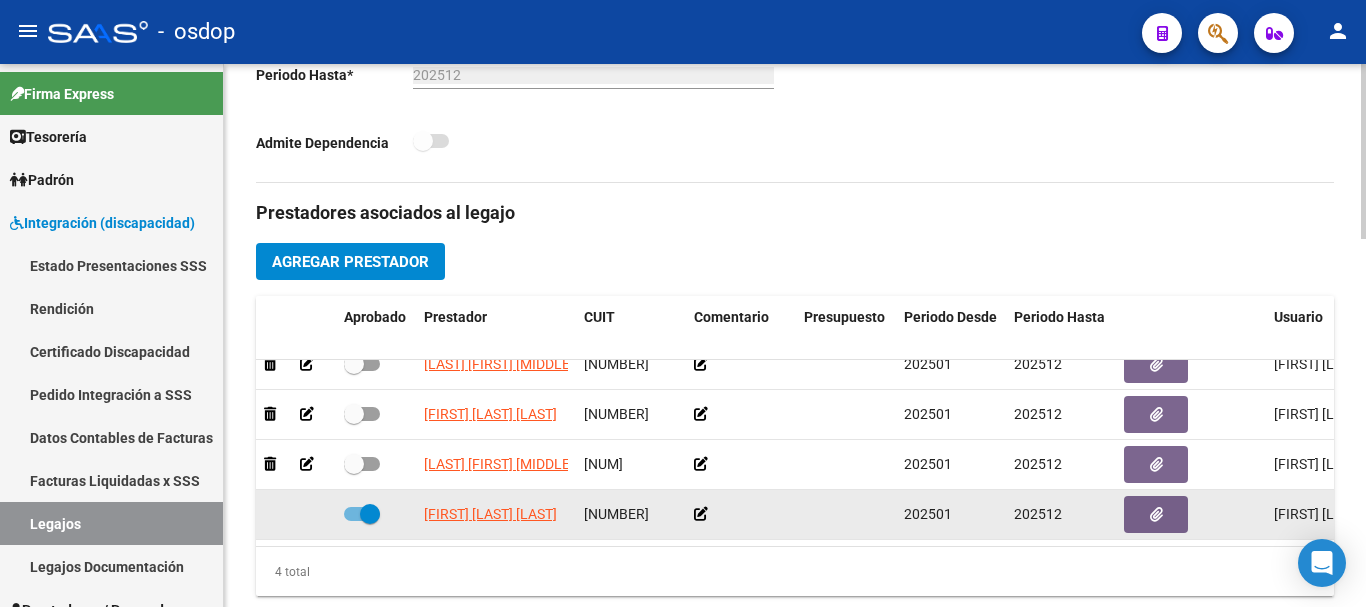 click at bounding box center [362, 514] 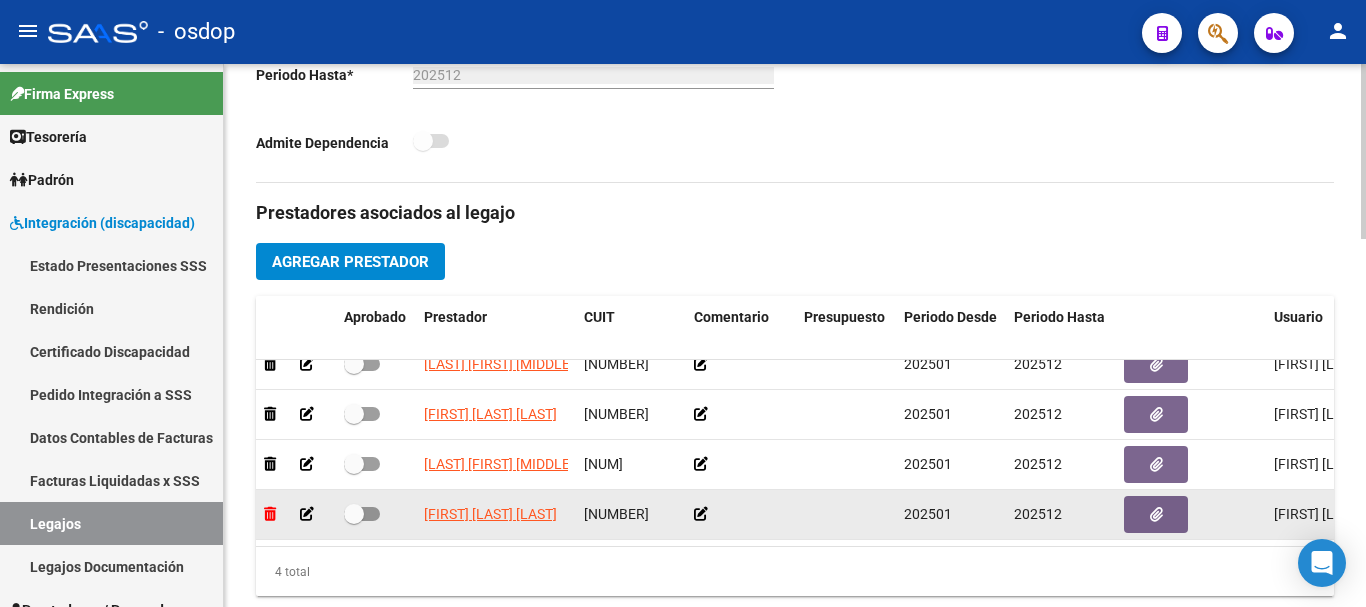 click 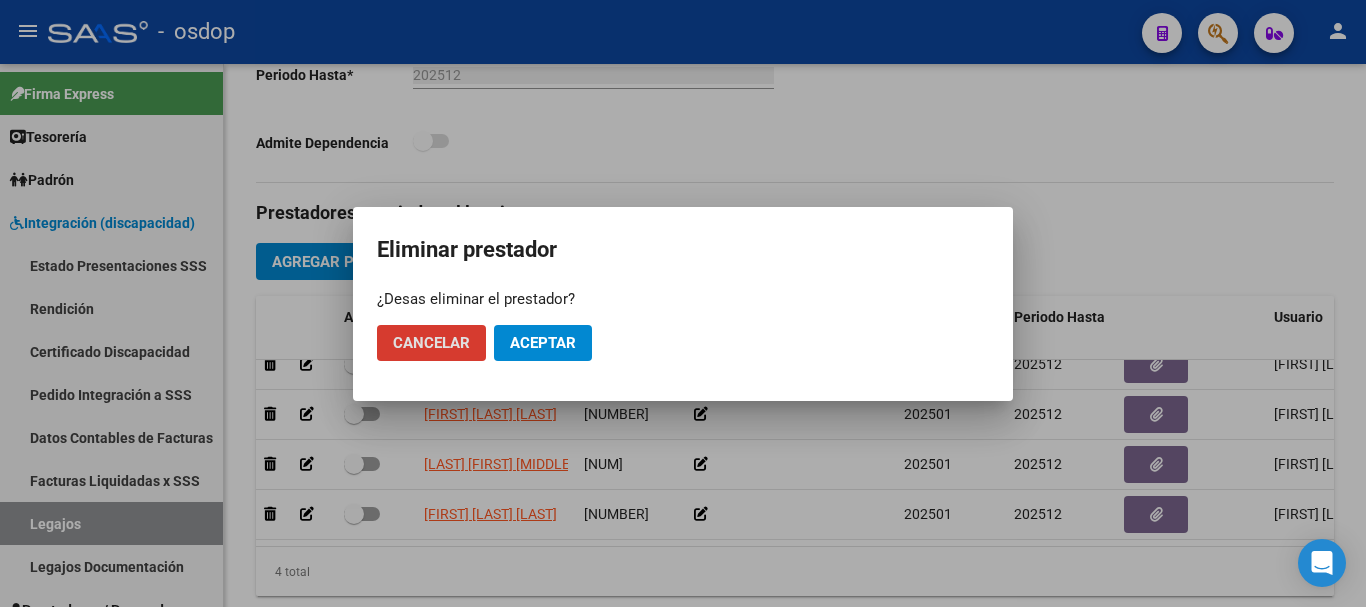 click on "Aceptar" 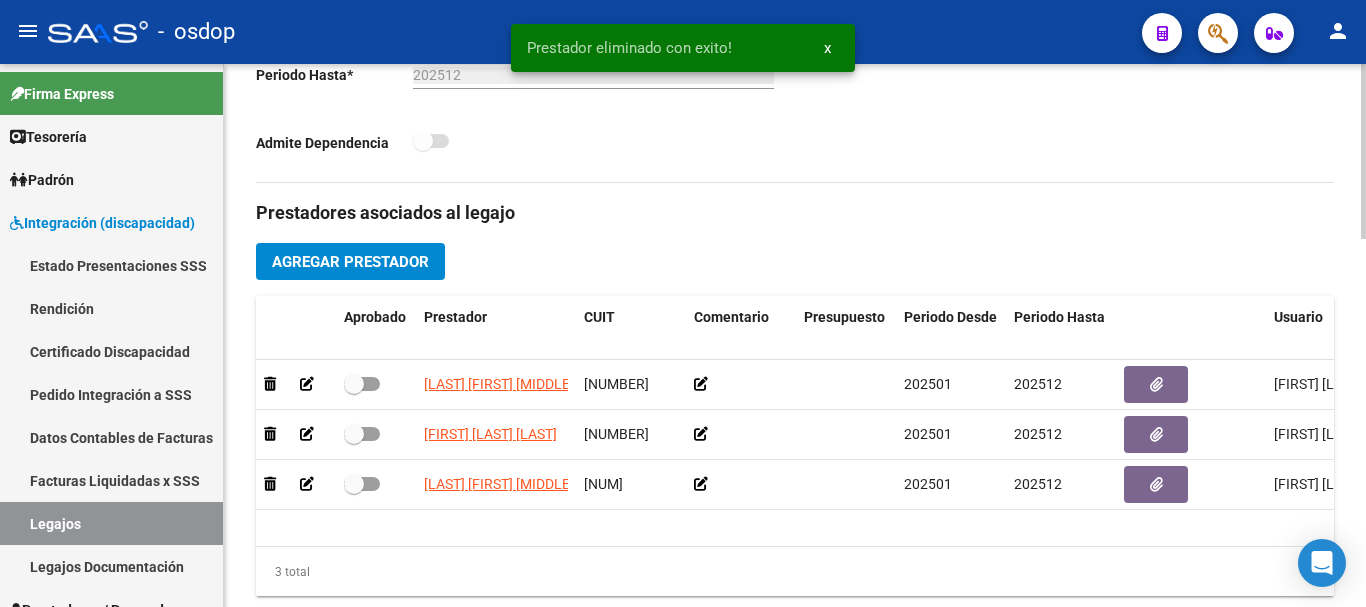 scroll, scrollTop: 0, scrollLeft: 0, axis: both 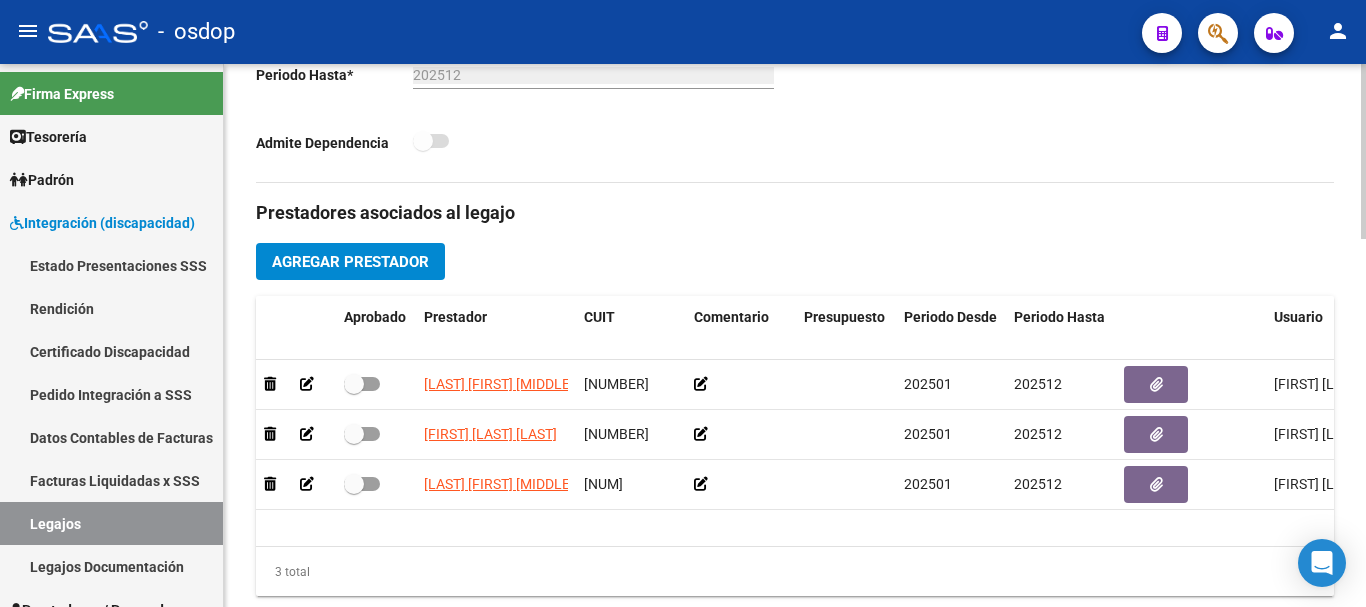 click on "Agregar Prestador" 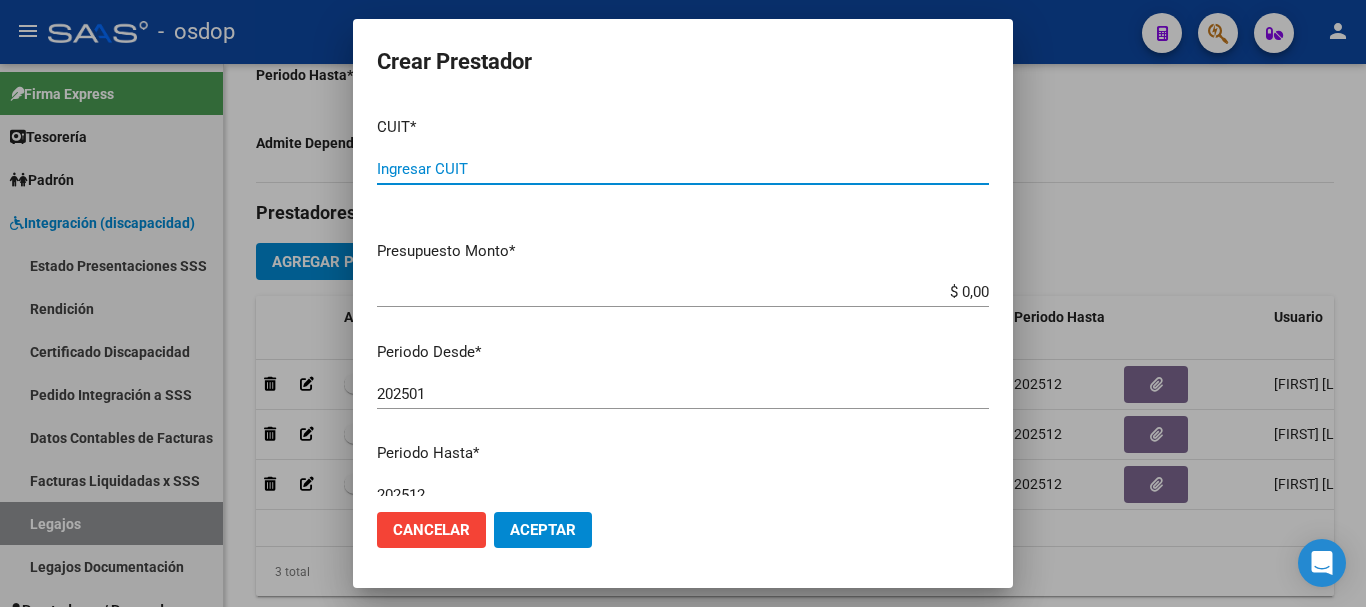 click on "Ingresar CUIT" at bounding box center (683, 169) 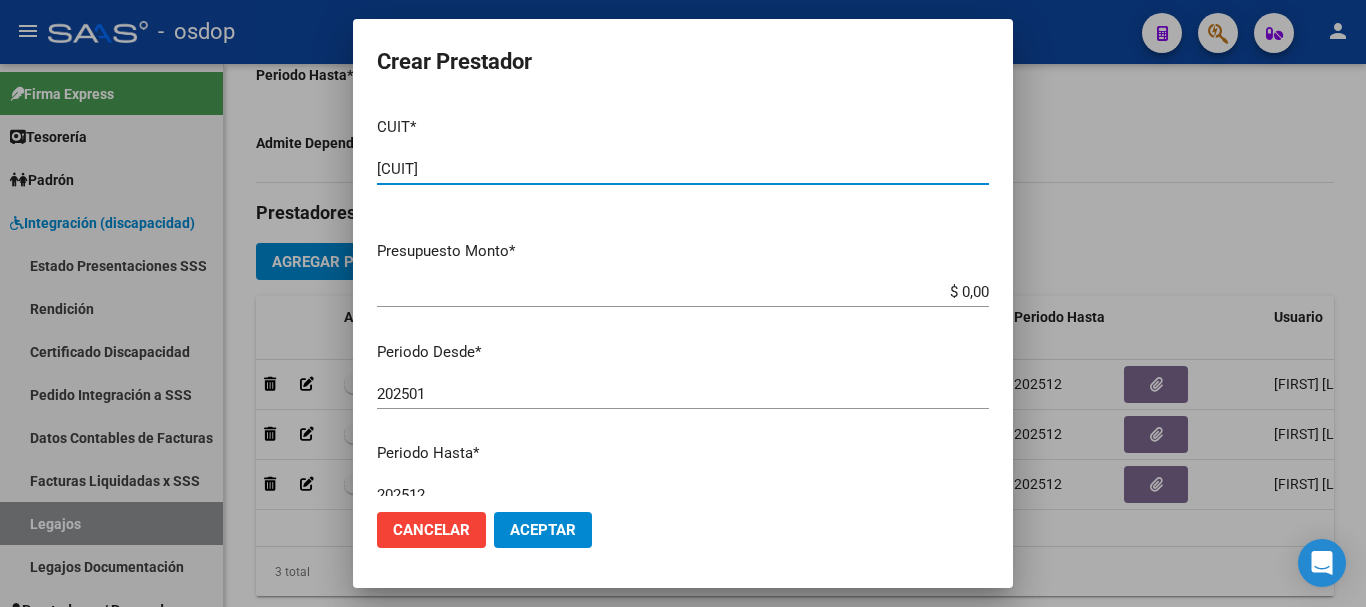 type on "27-37872533-5" 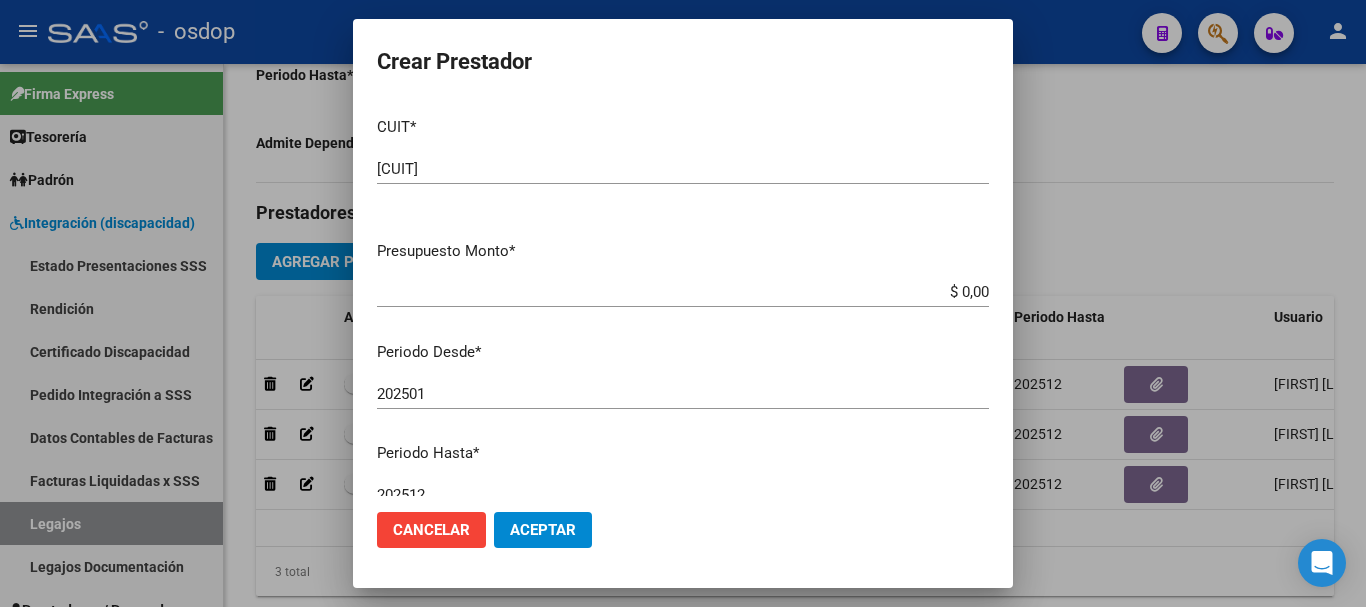 click on "$ 0,00" at bounding box center (683, 292) 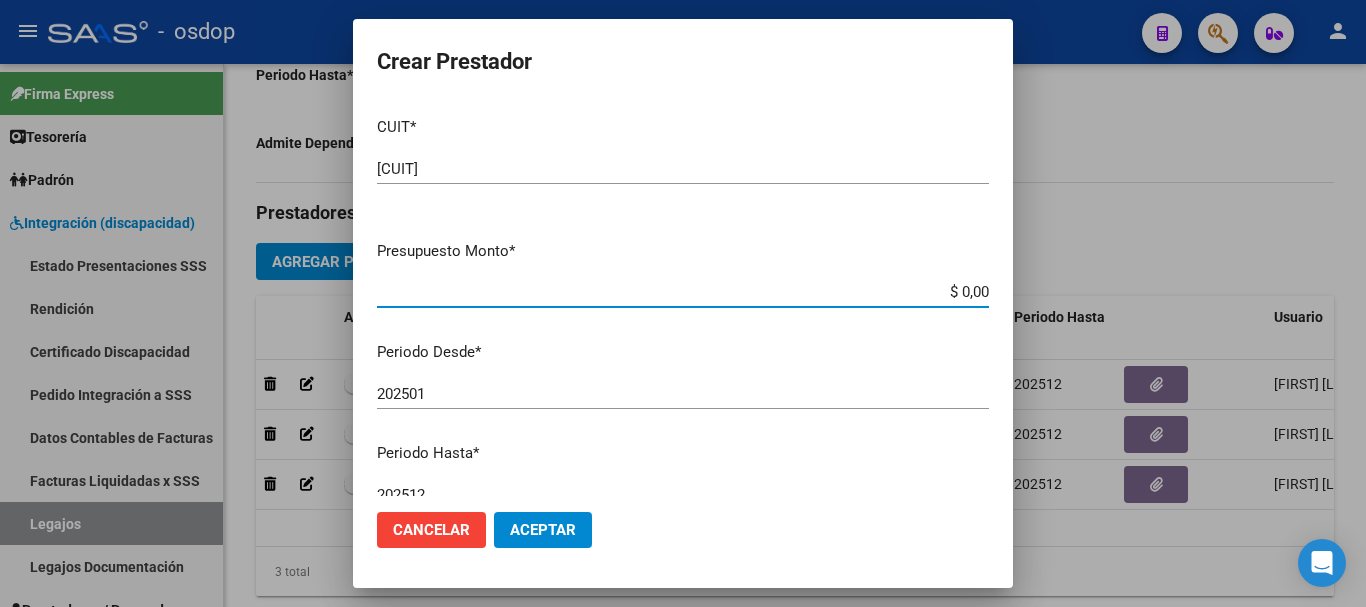 click on "$ 0,00" at bounding box center (683, 292) 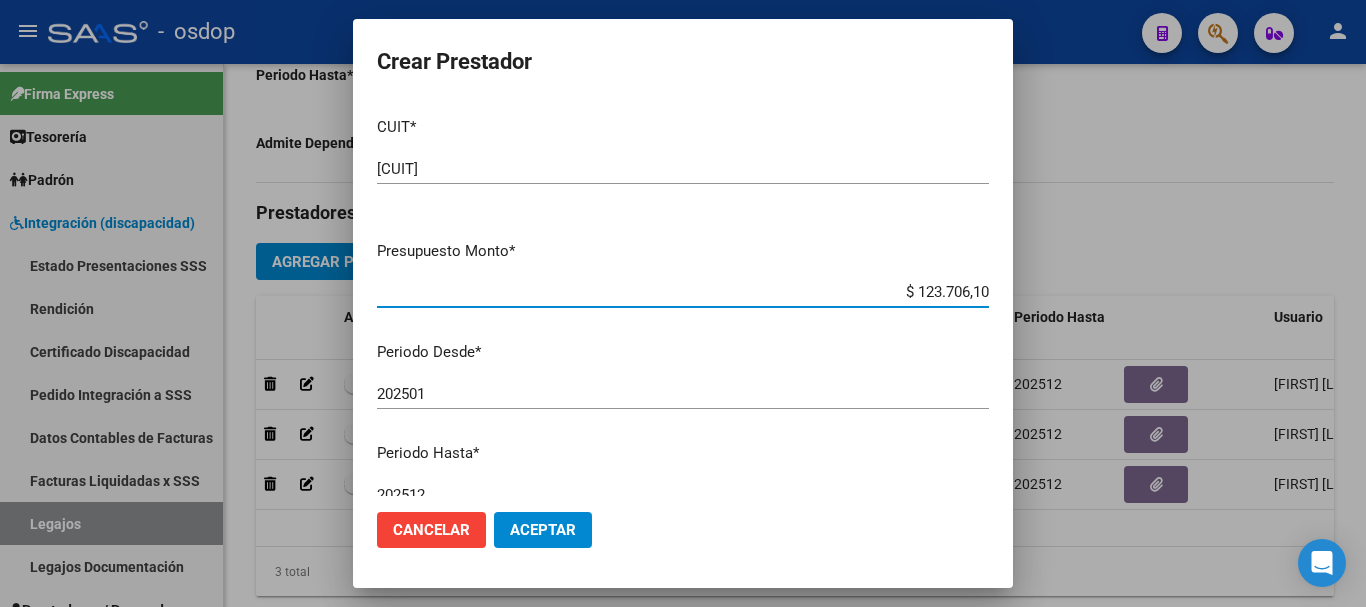 type on "$ 123.706,10" 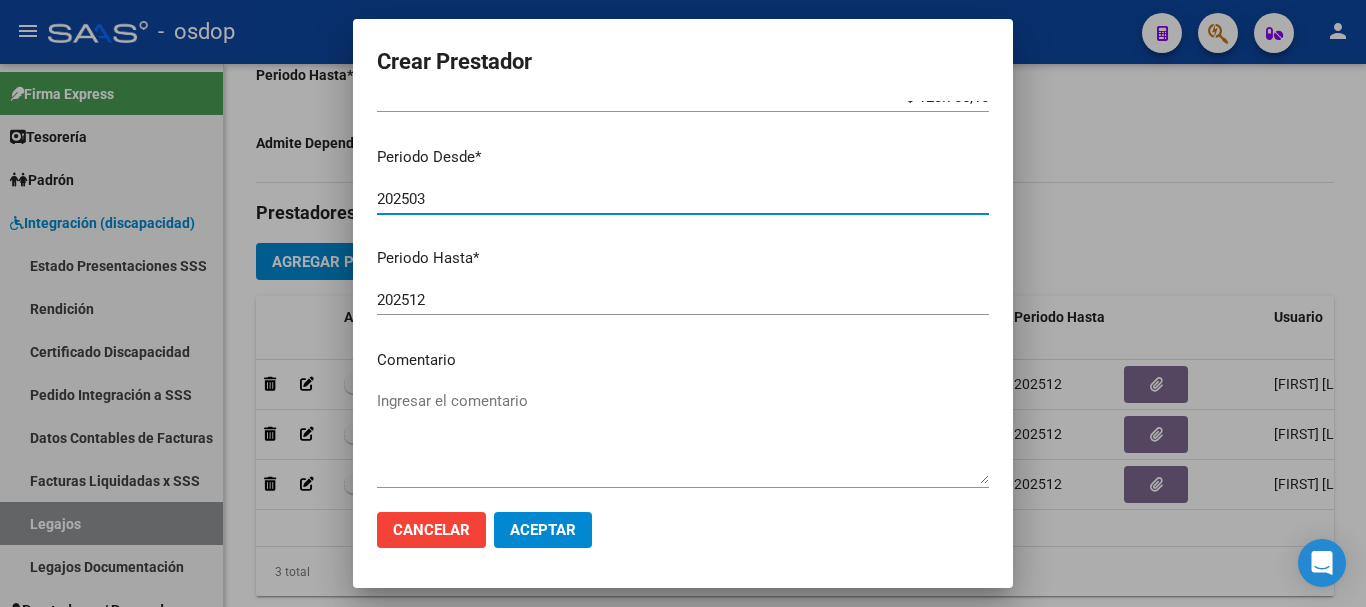 scroll, scrollTop: 200, scrollLeft: 0, axis: vertical 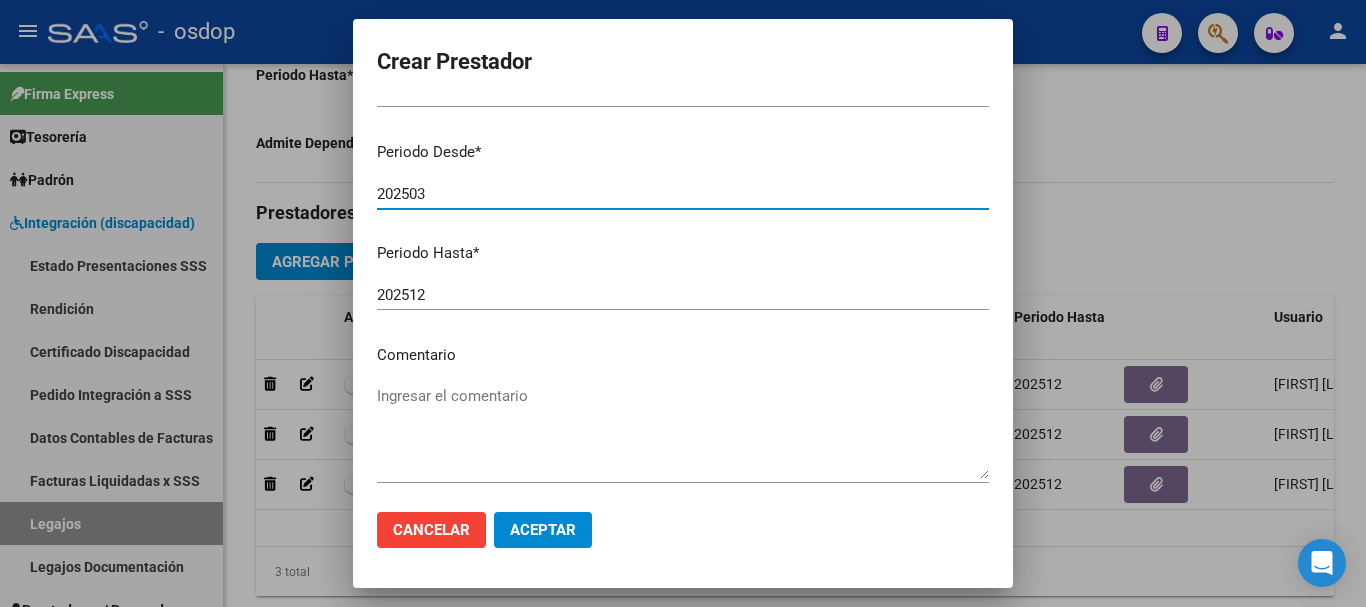 type on "202503" 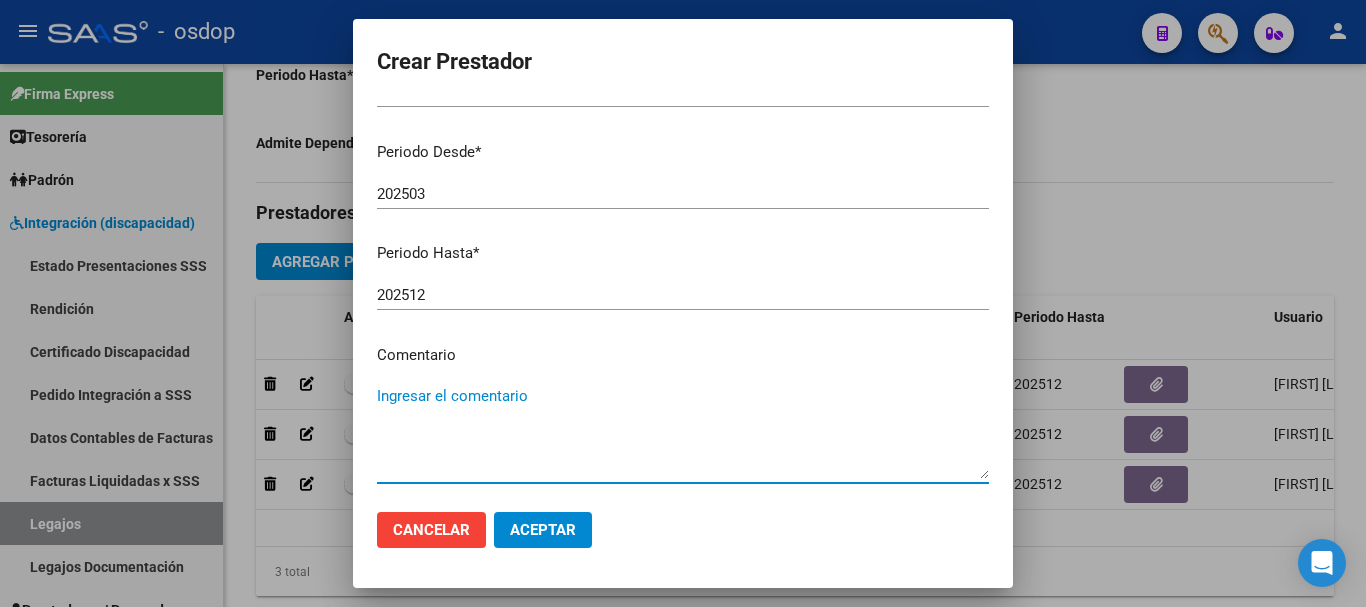 click on "Ingresar el comentario" at bounding box center [683, 432] 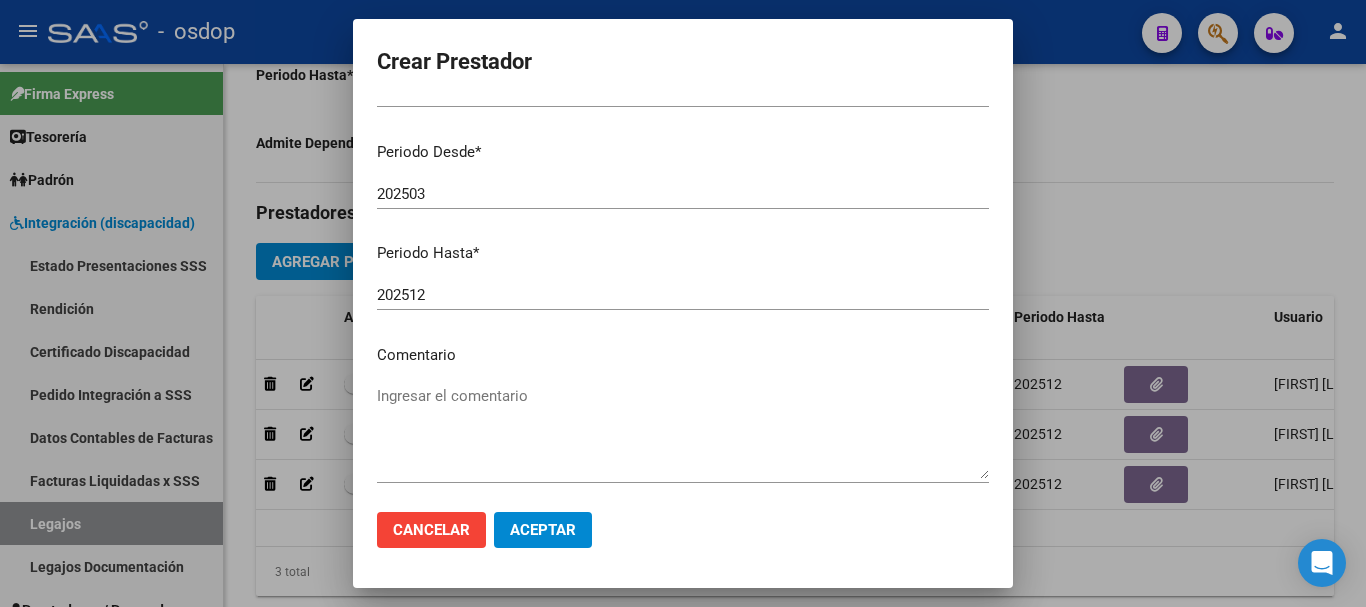 click on "Ingresar el comentario" at bounding box center [683, 432] 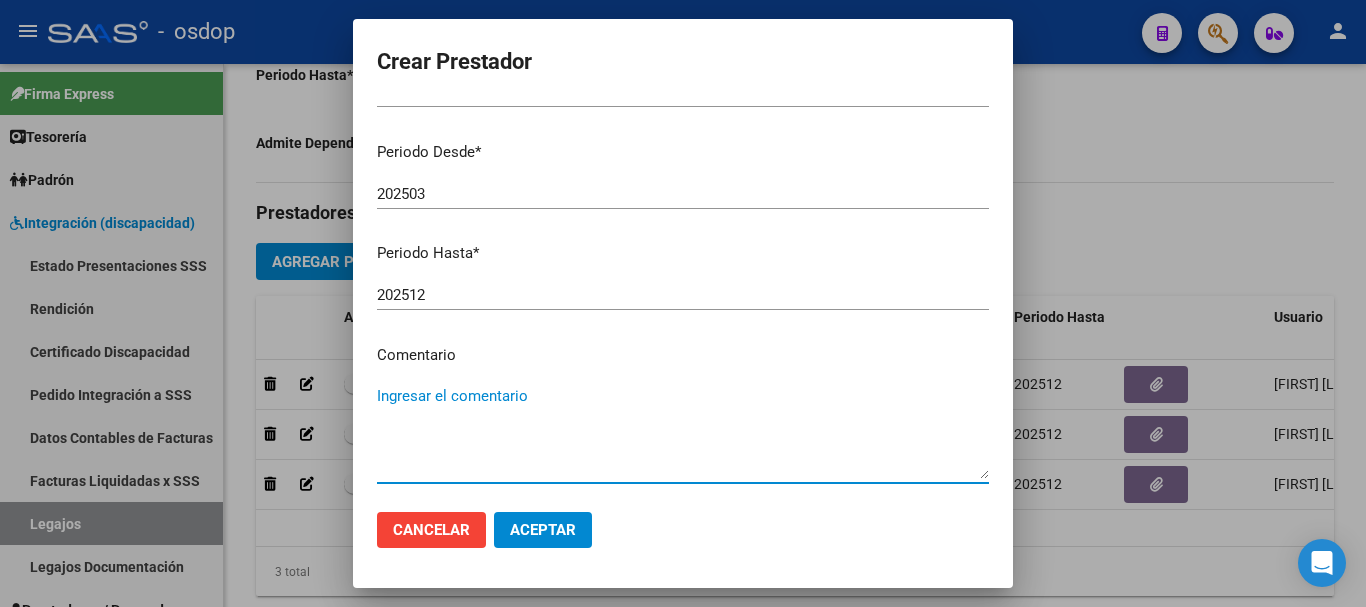 paste on "[NUMBER] - PSICOPEDAGOGIA" 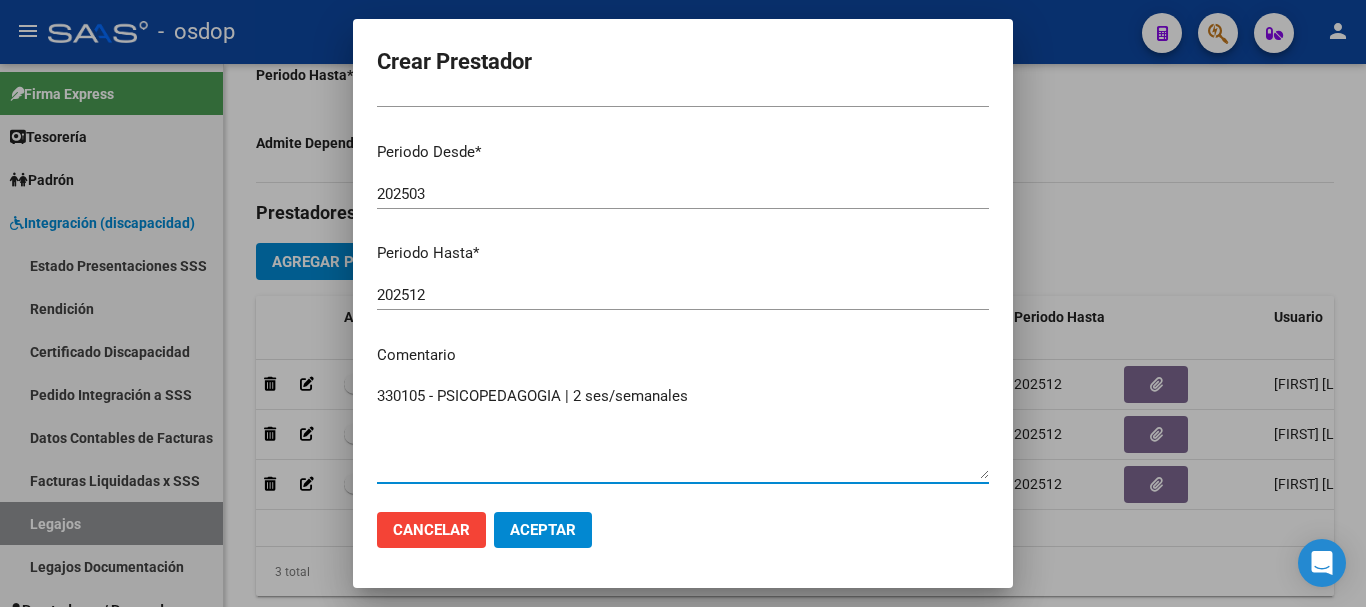 type on "330105 - PSICOPEDAGOGIA | 2 ses/semanales" 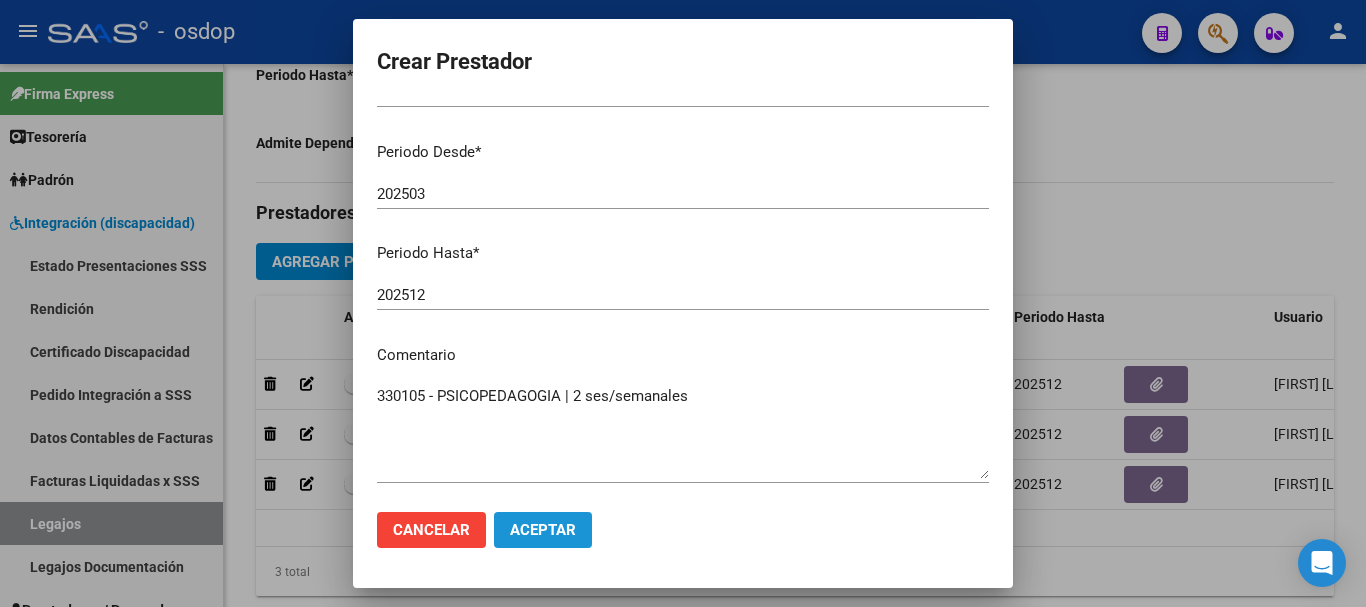 click on "Aceptar" 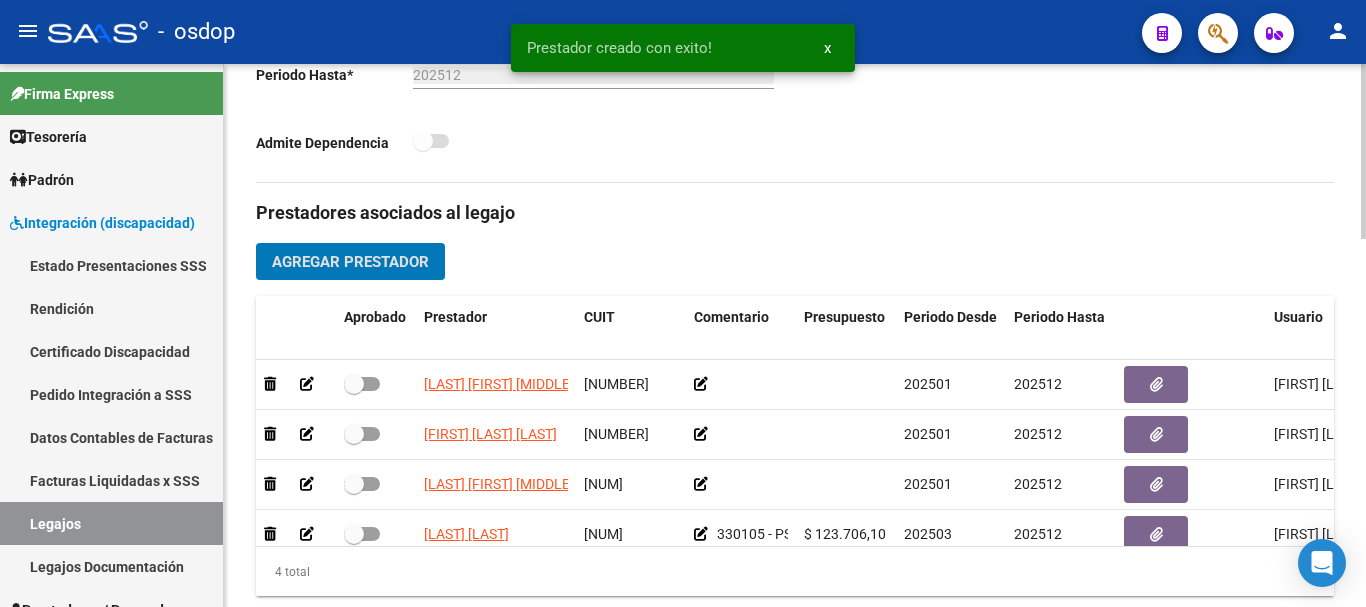 scroll, scrollTop: 36, scrollLeft: 0, axis: vertical 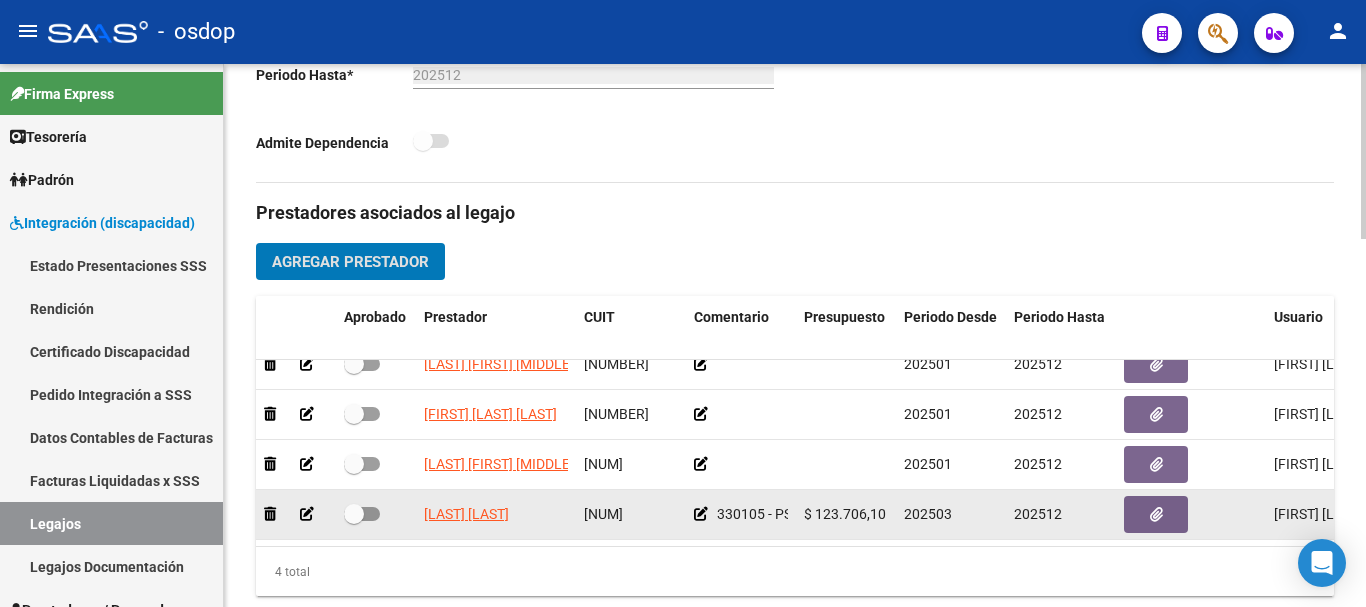 click at bounding box center [362, 514] 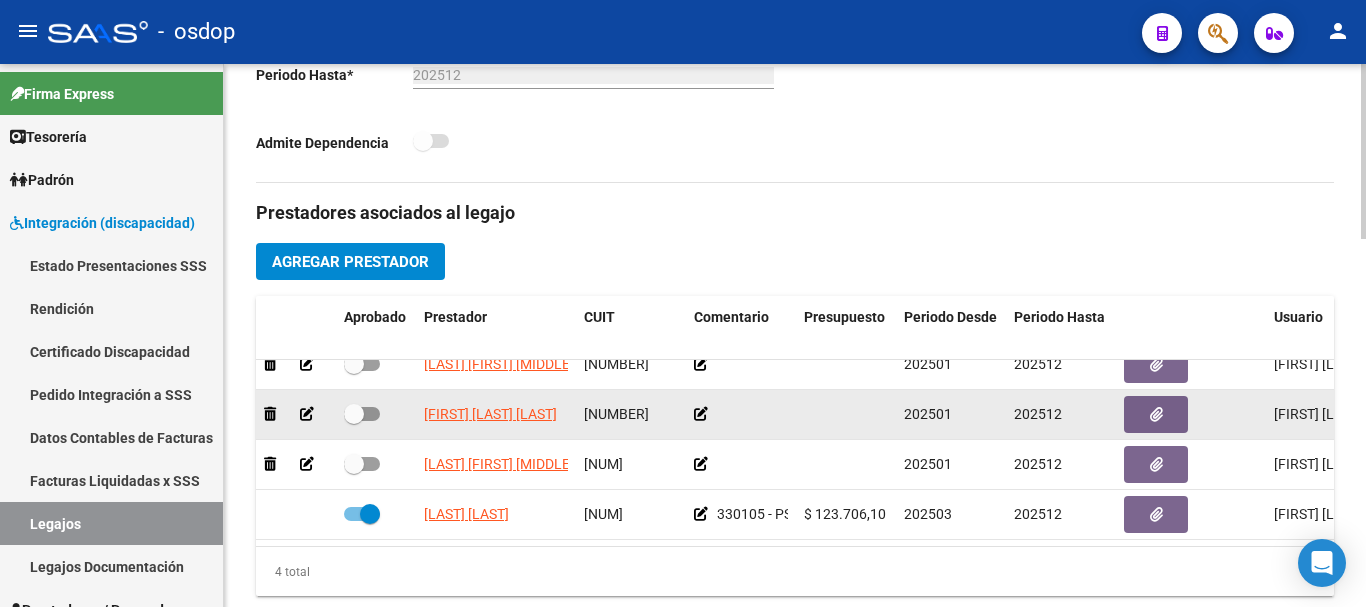 click 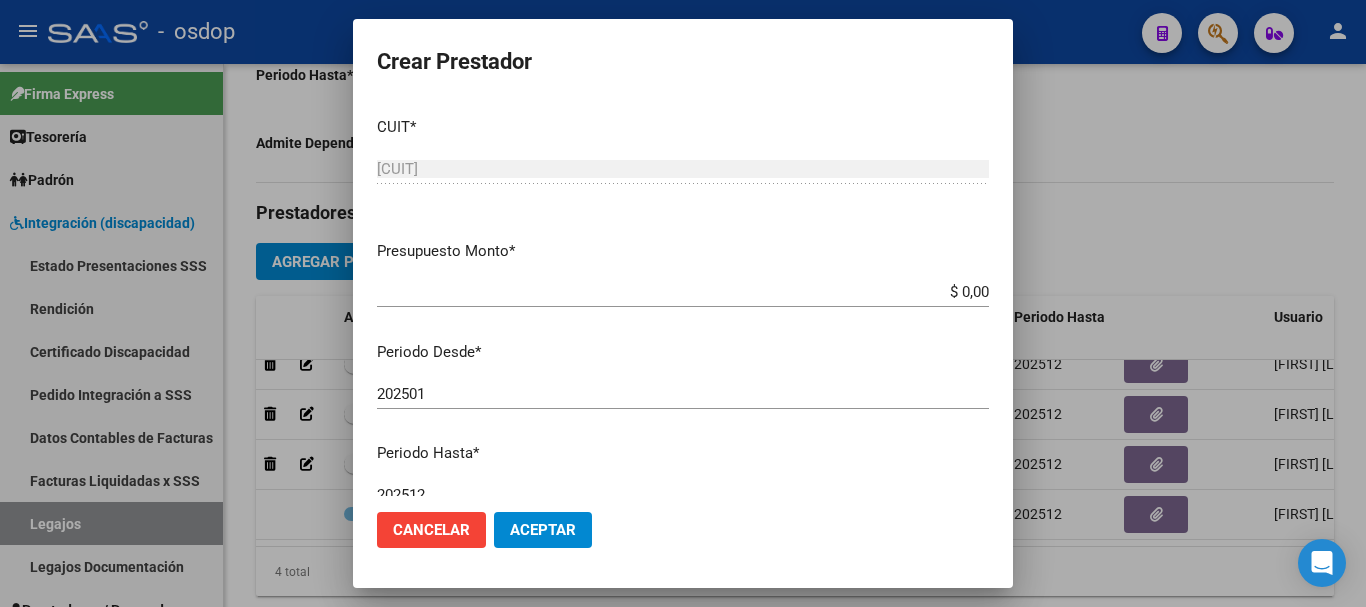 click on "$ 0,00" at bounding box center (683, 292) 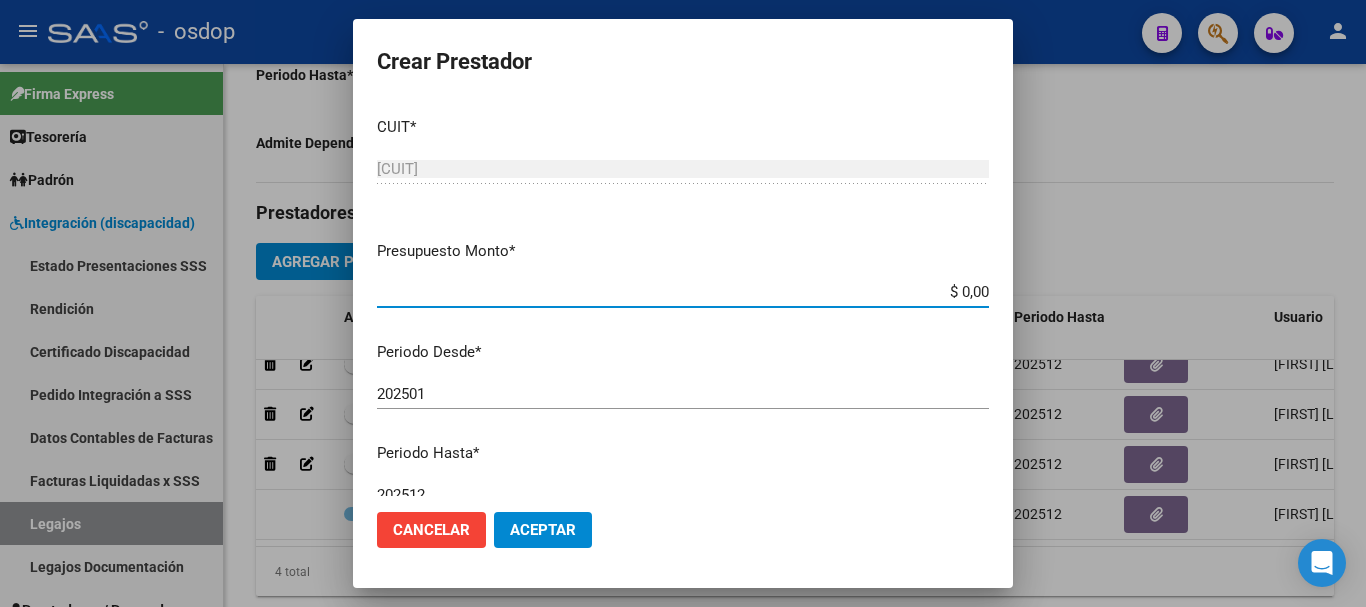 click on "$ 0,00" at bounding box center (683, 292) 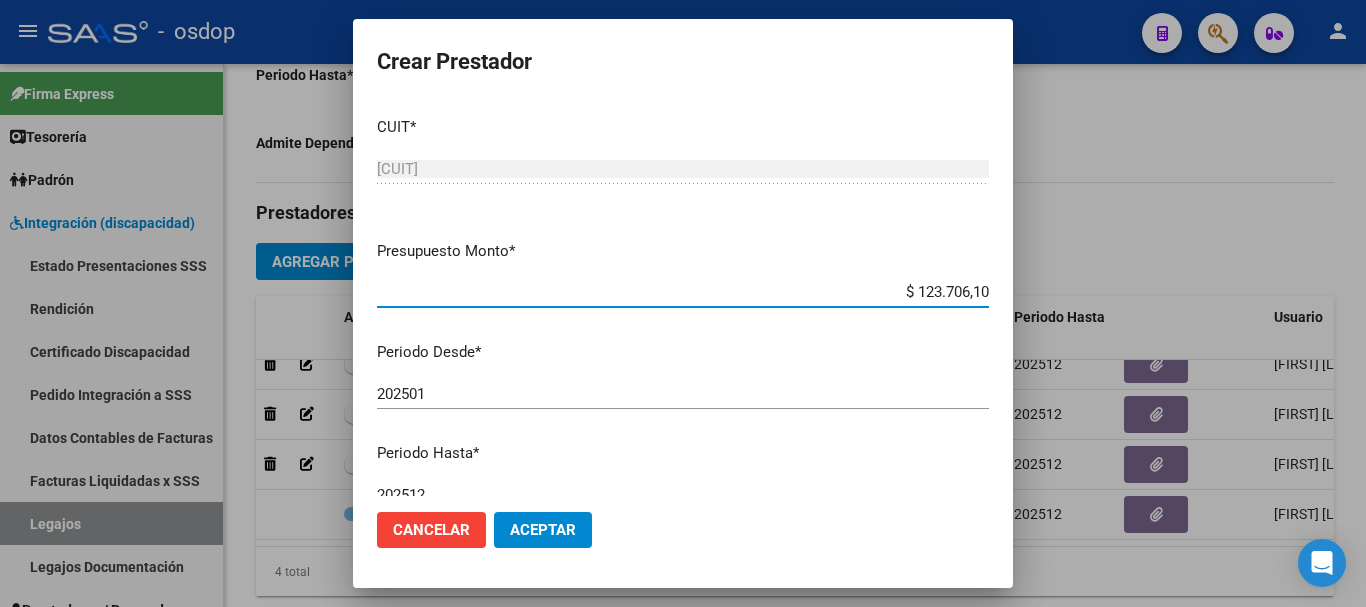 type on "$ 123.706,10" 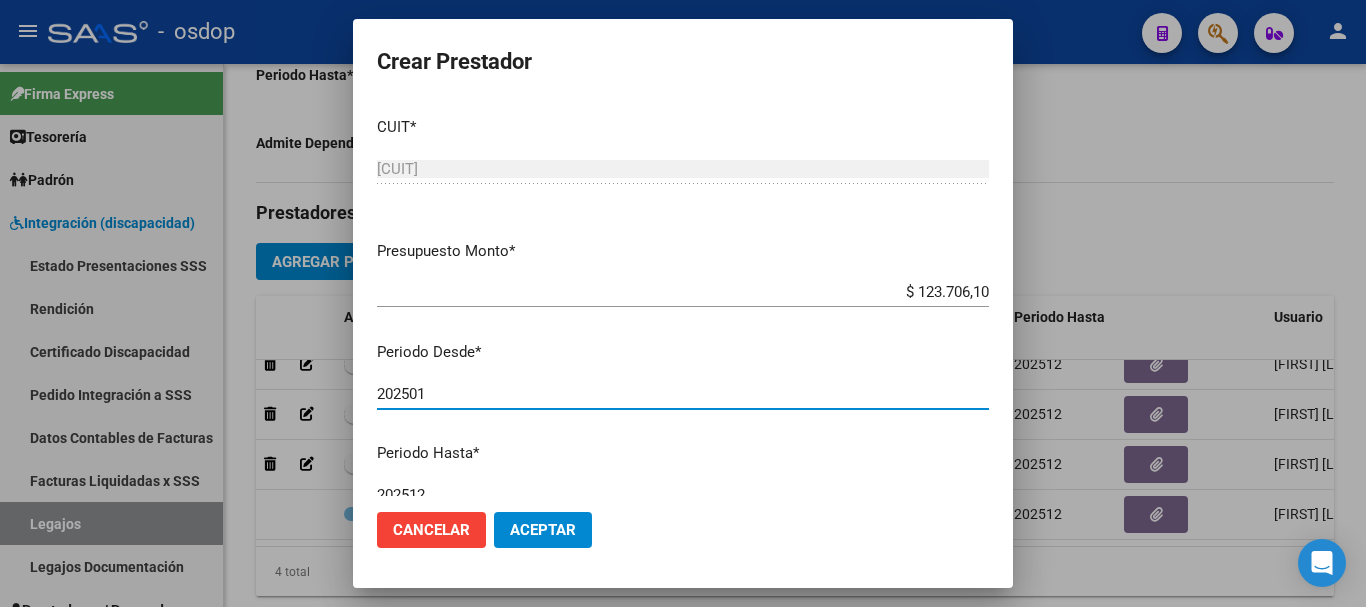 click on "202501" at bounding box center [683, 394] 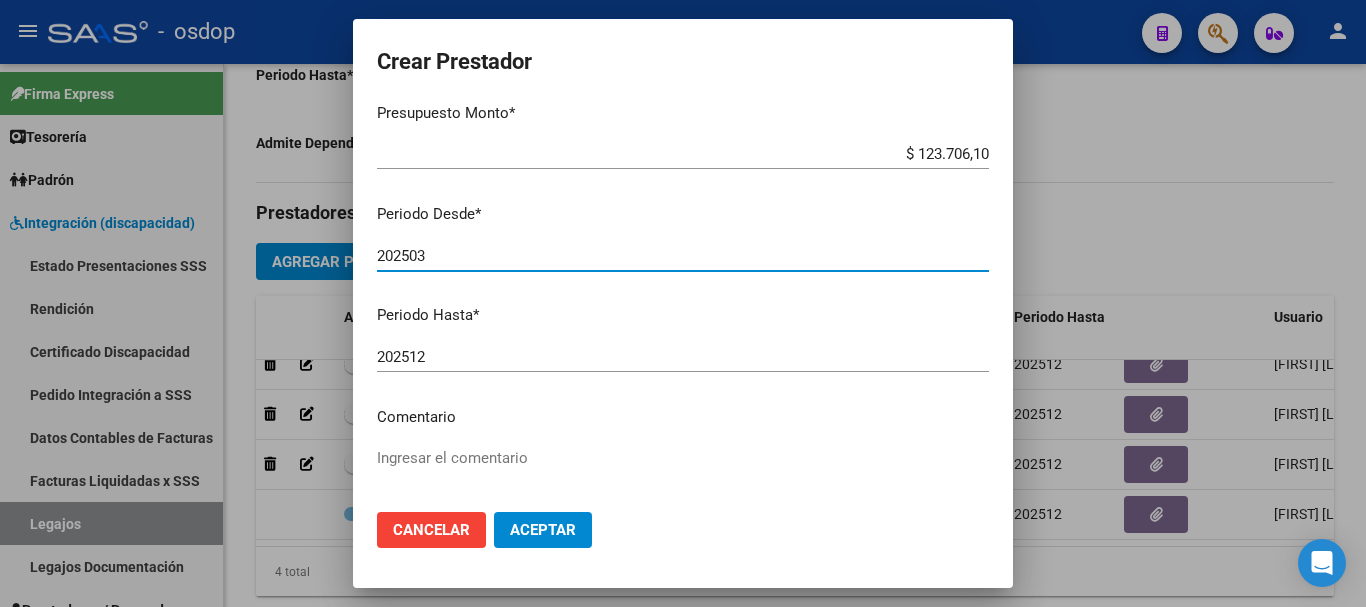 scroll, scrollTop: 200, scrollLeft: 0, axis: vertical 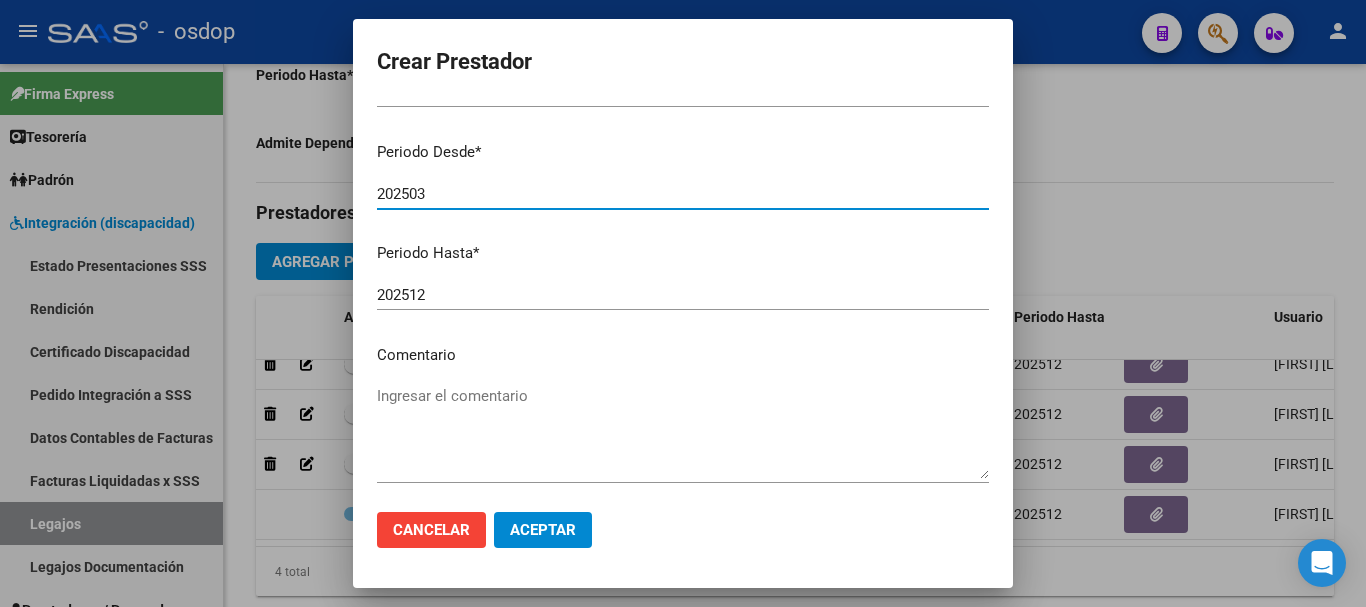type on "202503" 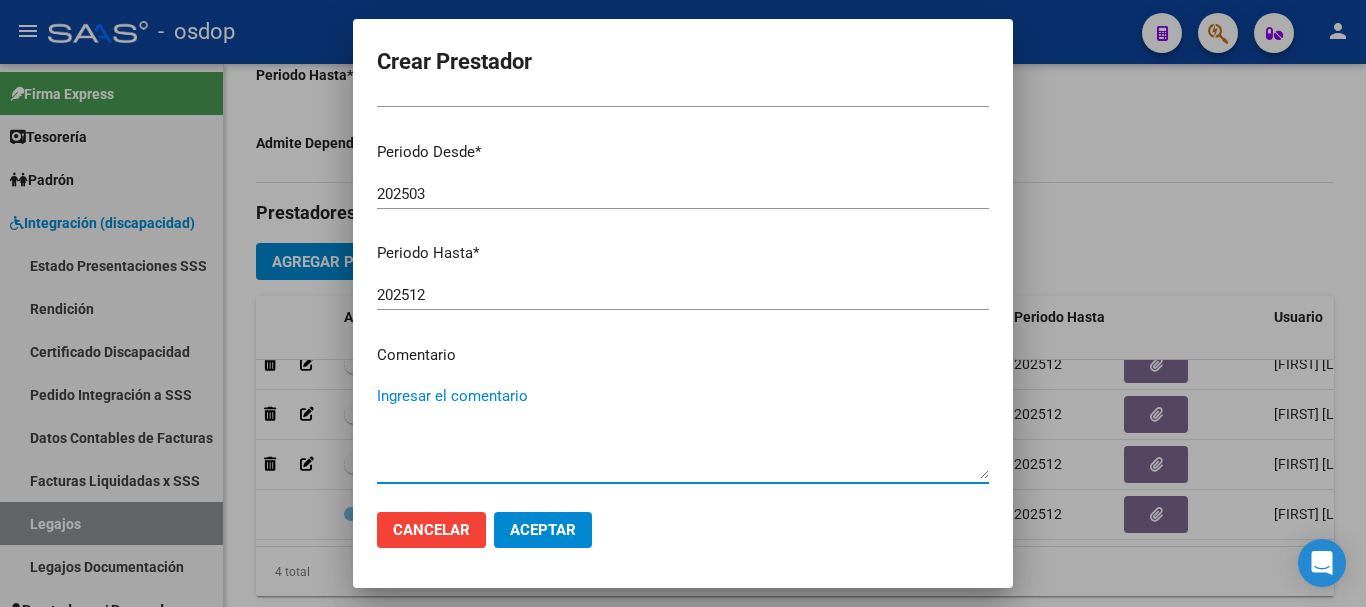 click on "Ingresar el comentario" at bounding box center [683, 432] 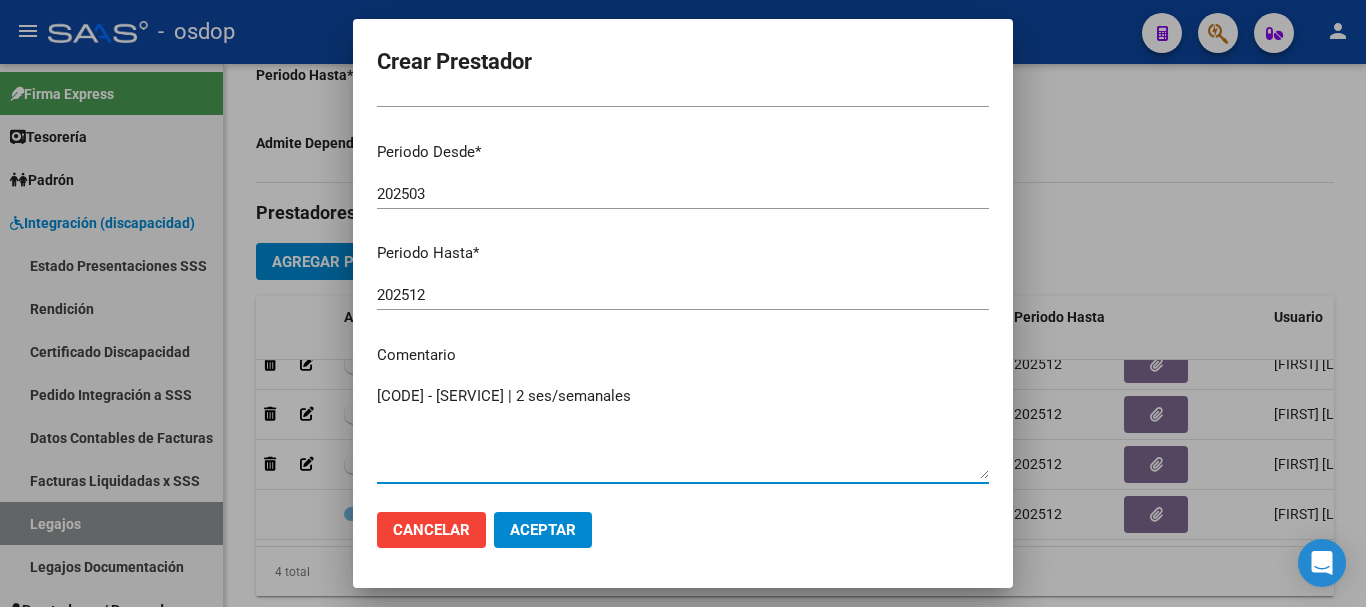 type on "[NUMBER] - PSICOTERAPIAS INDIVIDUALES NIÑOS O ADULTOS | [NUMBER] ses/semanales" 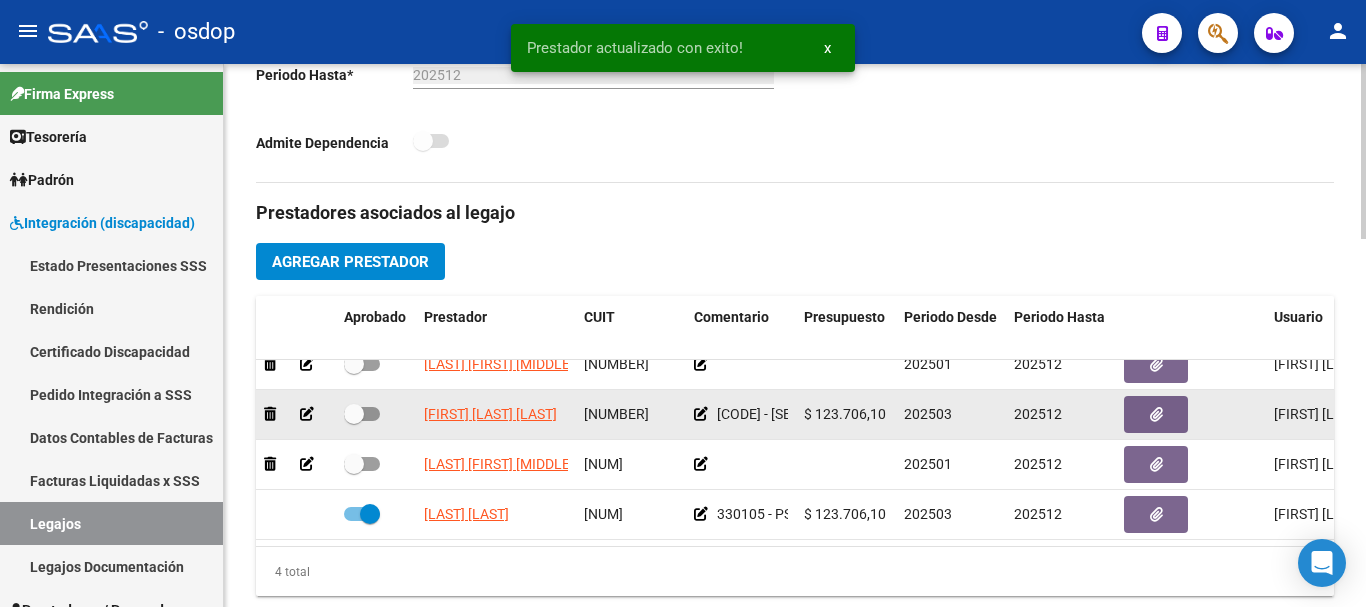 click at bounding box center (362, 414) 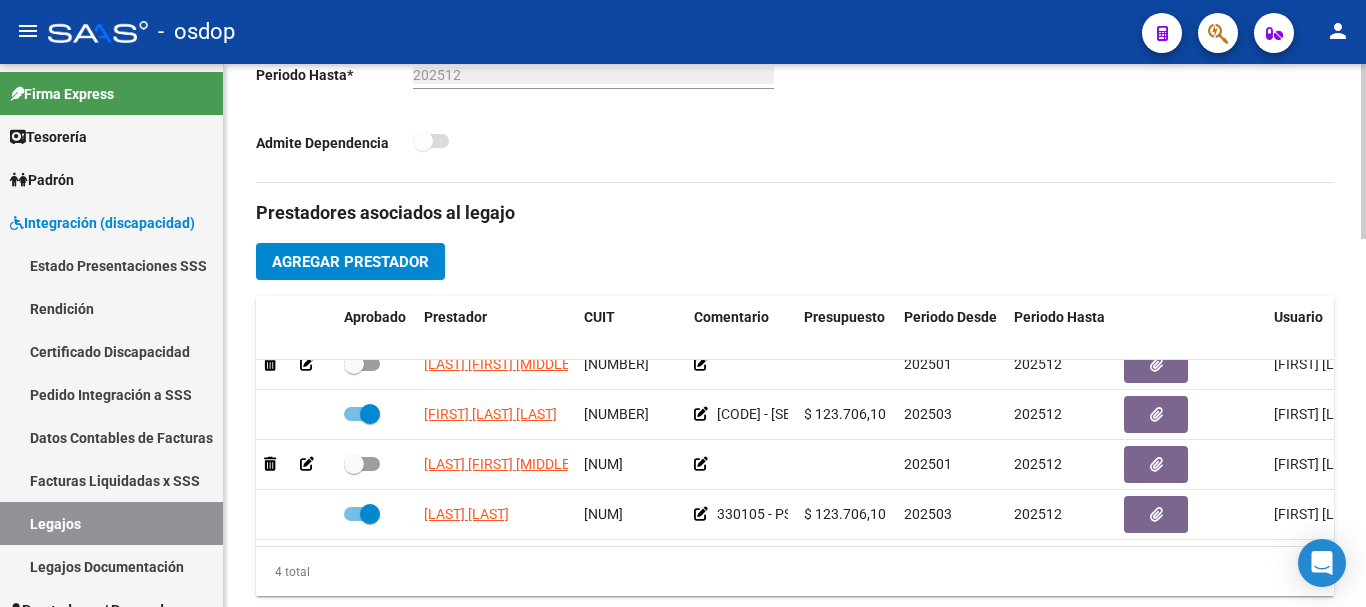 scroll, scrollTop: 0, scrollLeft: 0, axis: both 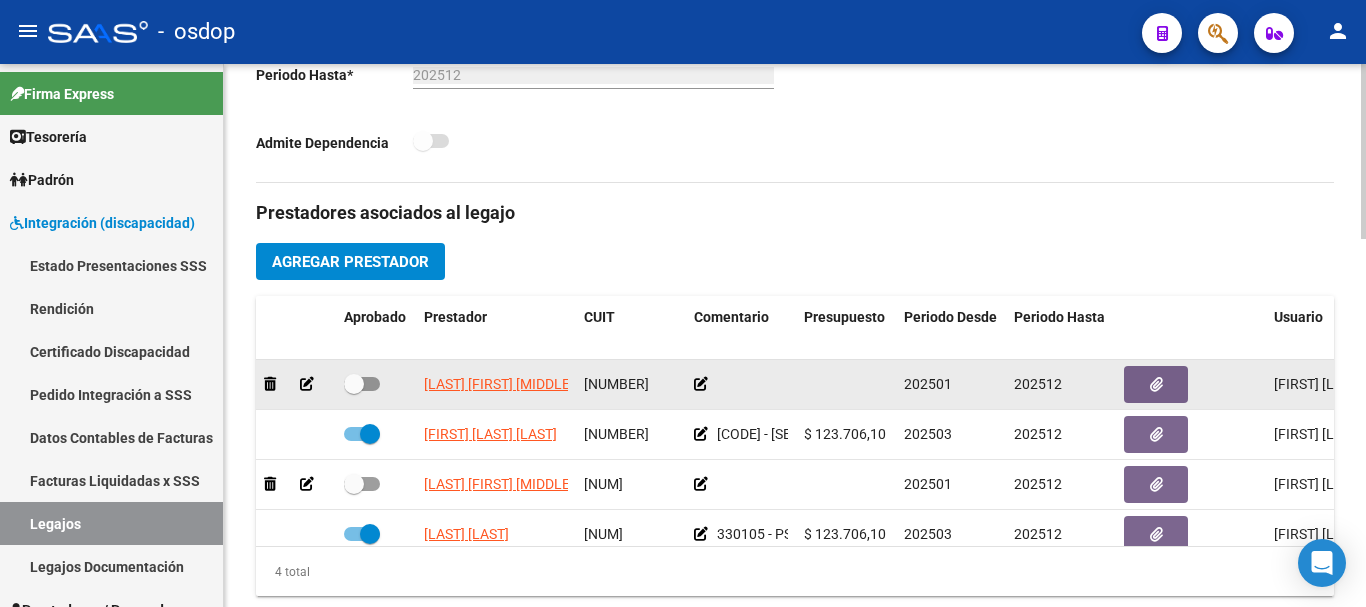 click 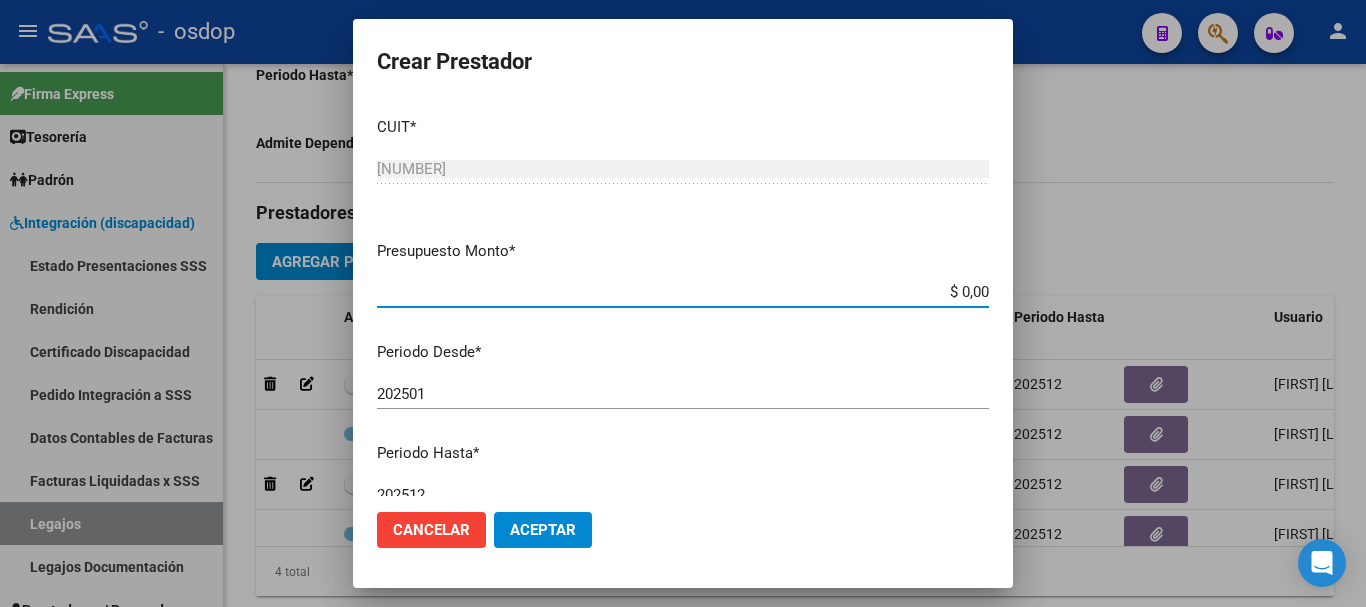 click on "$ 0,00" at bounding box center [683, 292] 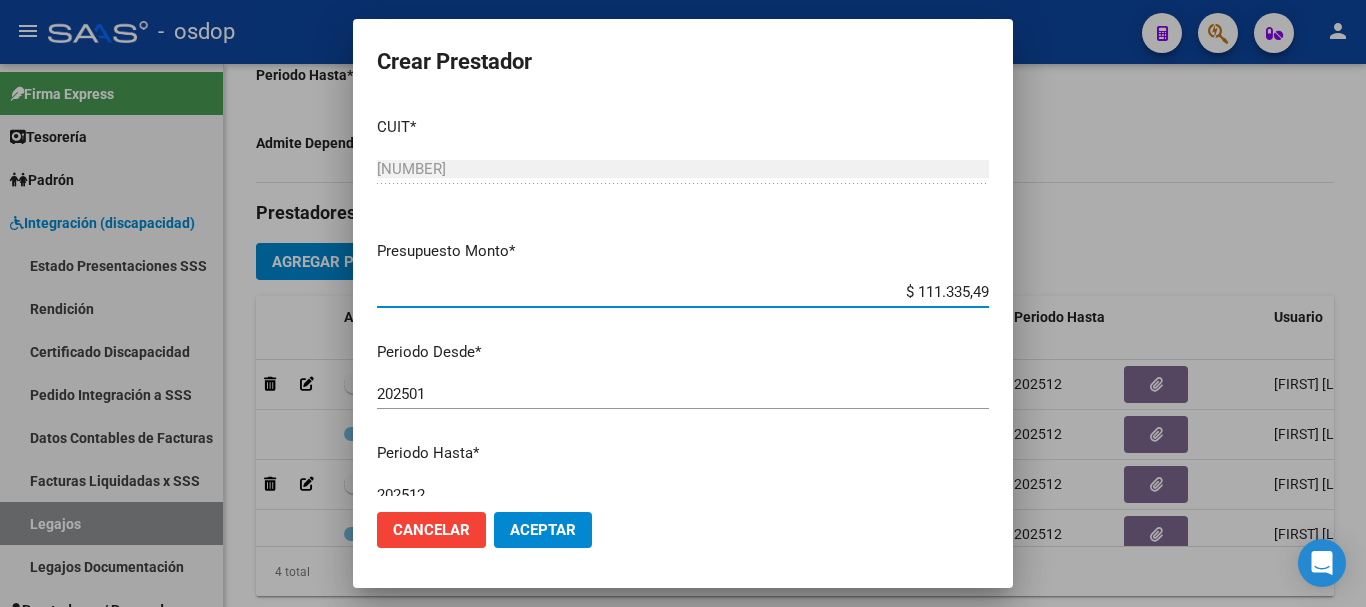 type on "$ 111.335,49" 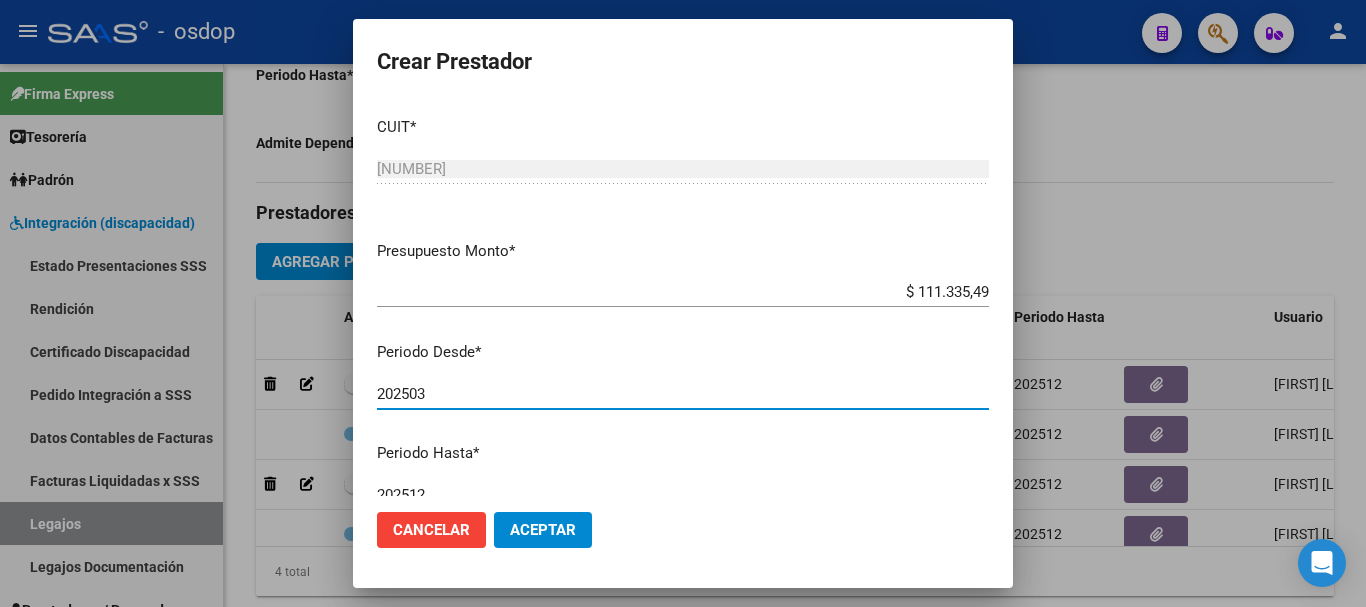 type on "202503" 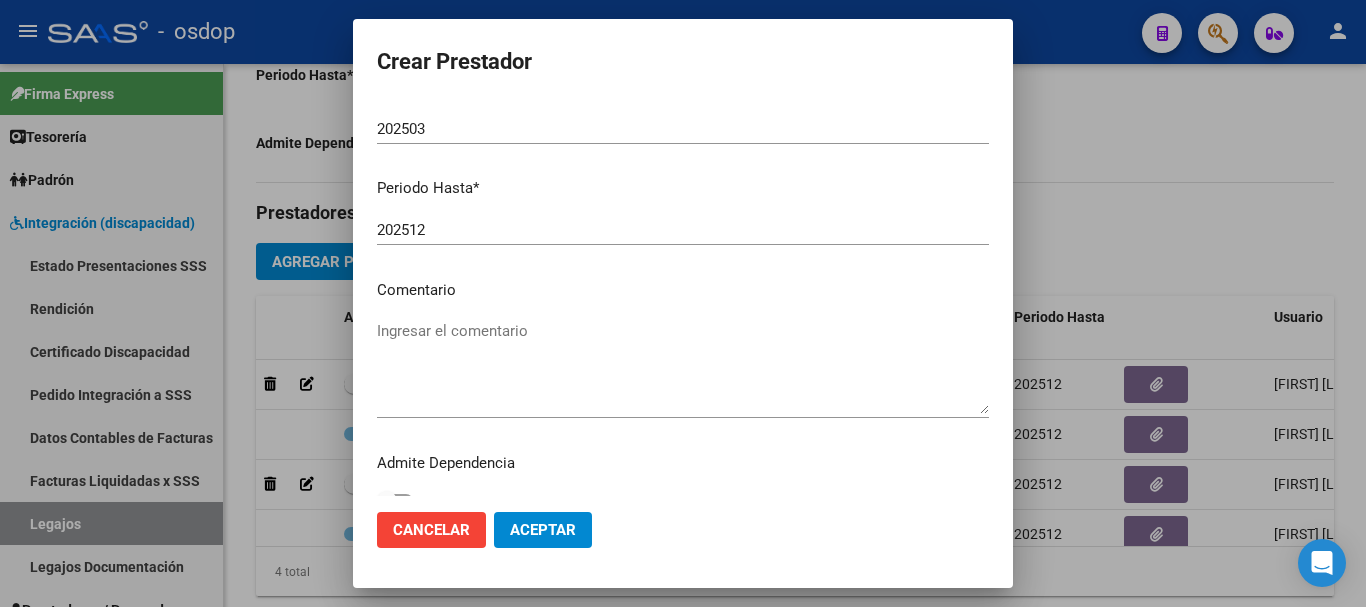 scroll, scrollTop: 290, scrollLeft: 0, axis: vertical 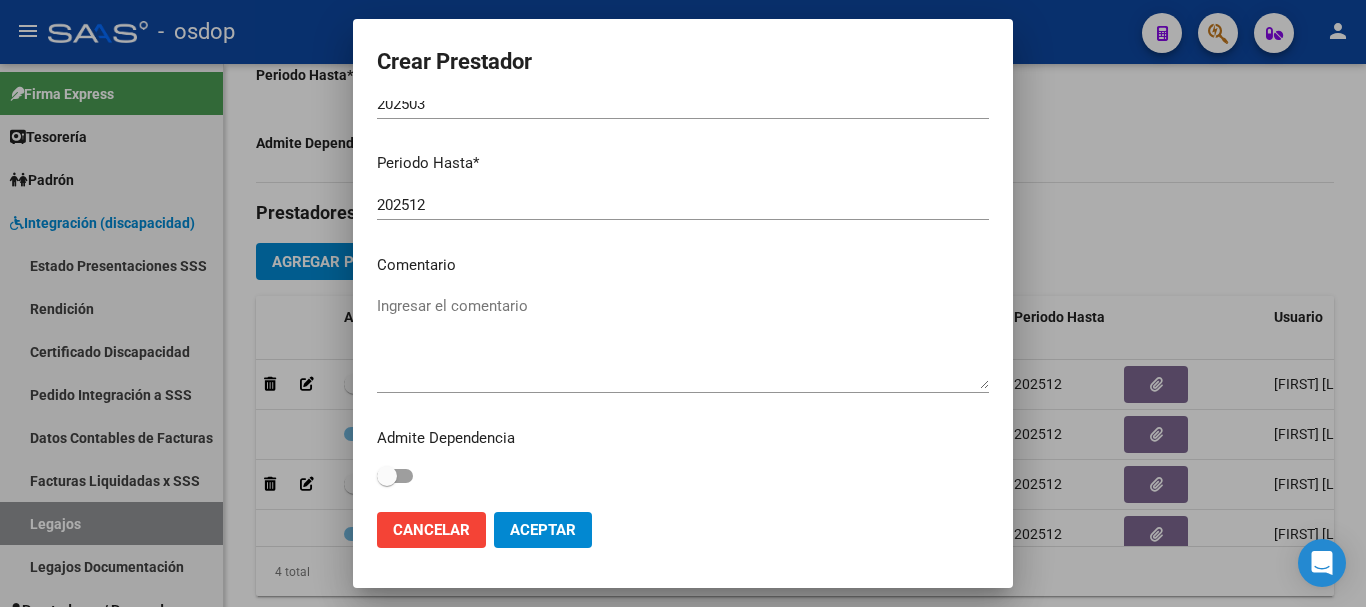 click on "Ingresar el comentario" at bounding box center (683, 342) 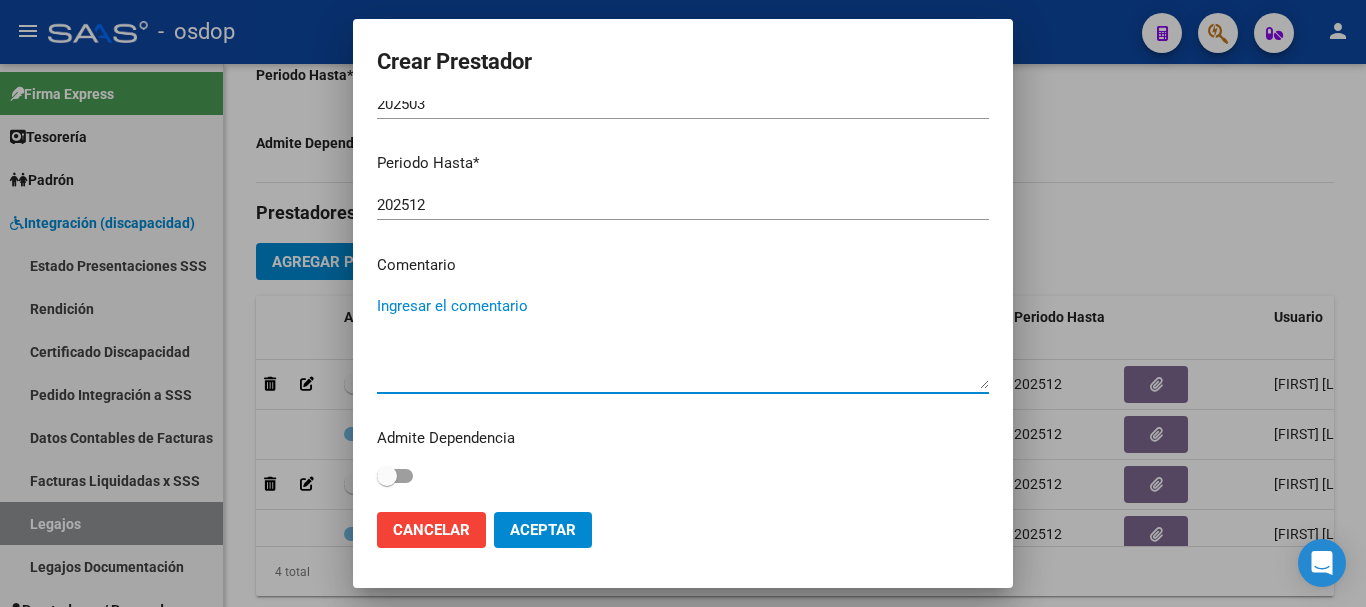 paste on "250104 - FONOAUDIOLOGIA" 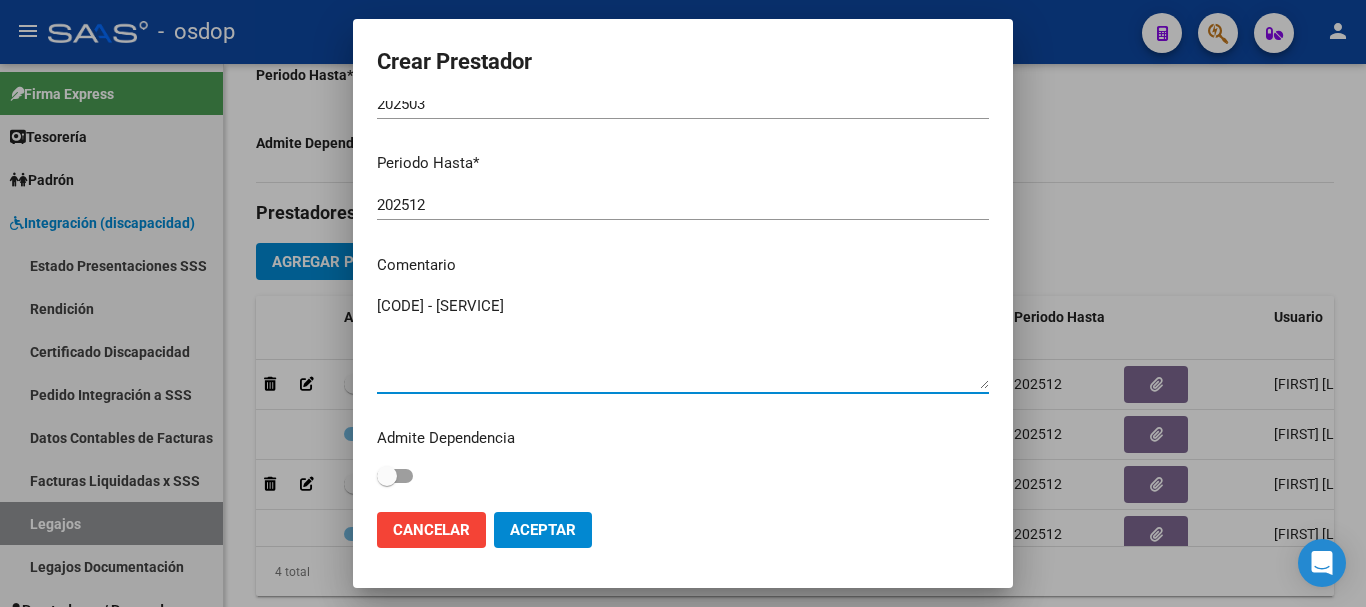 type on "250104 - FONOAUDIOLOGIA" 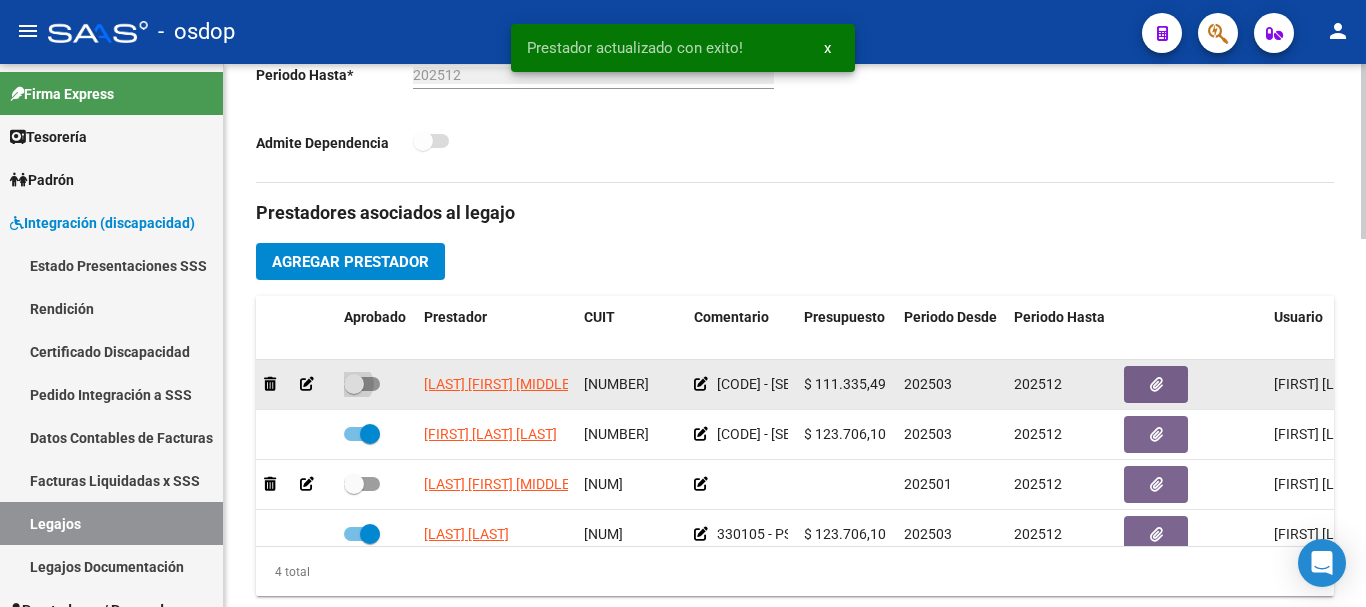 click at bounding box center (362, 384) 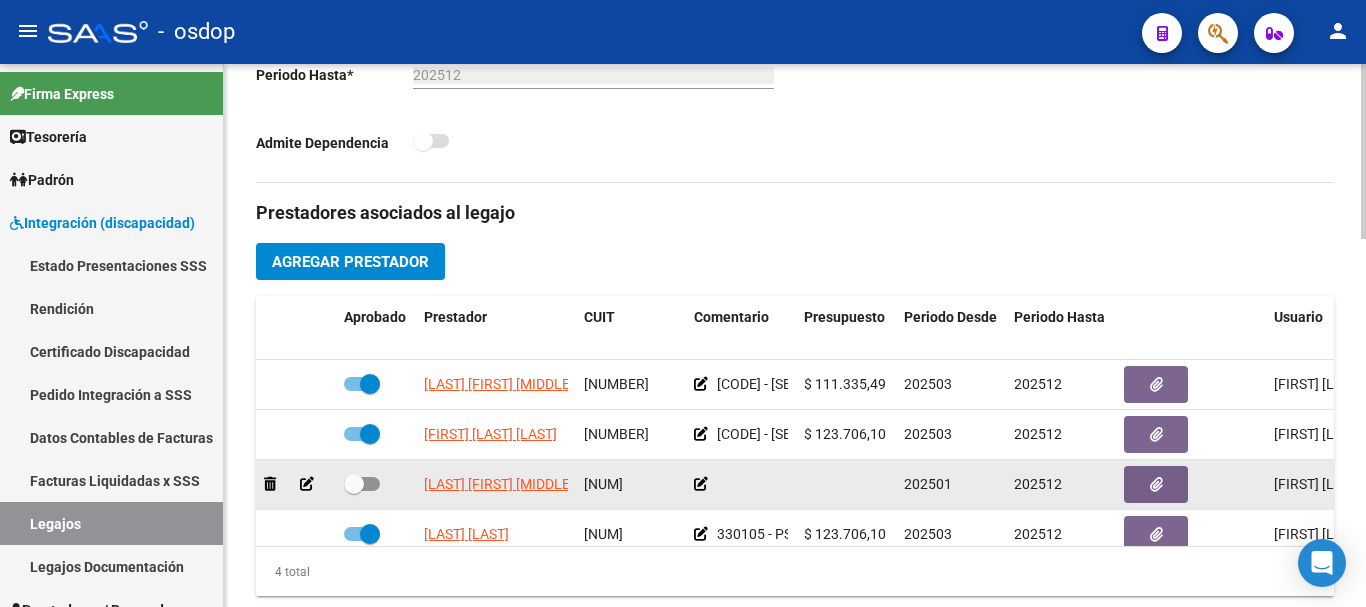 click 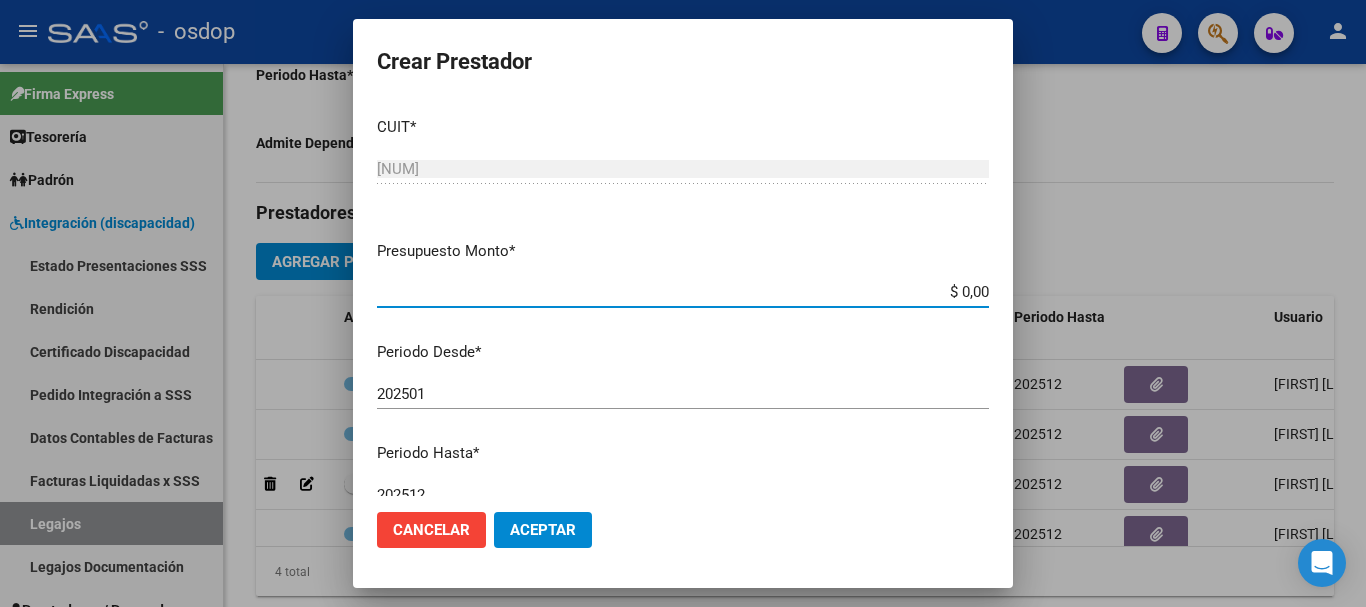 click on "$ 0,00" at bounding box center (683, 292) 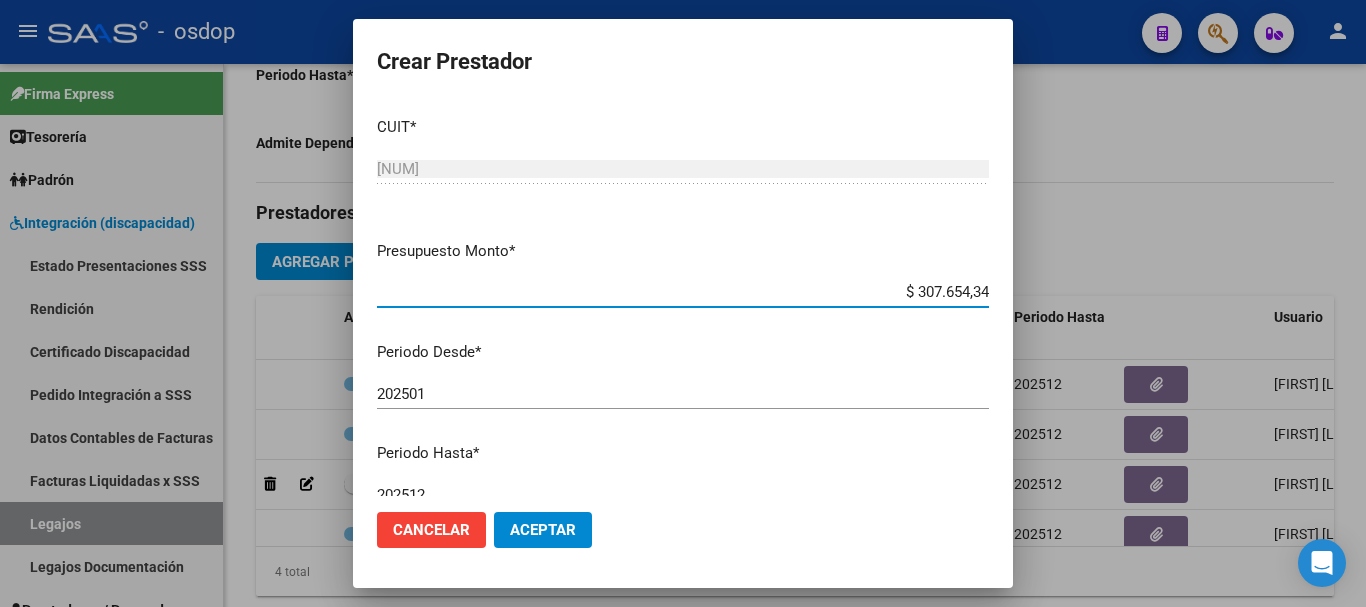 type on "$ 307.654,34" 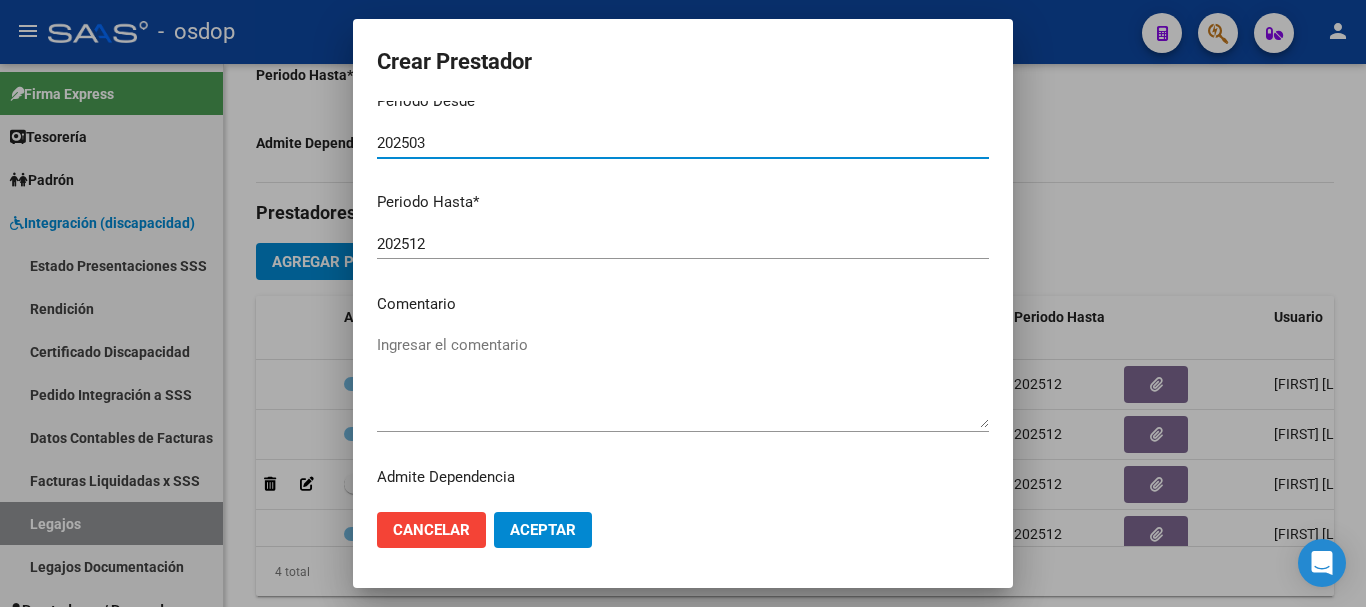 scroll, scrollTop: 290, scrollLeft: 0, axis: vertical 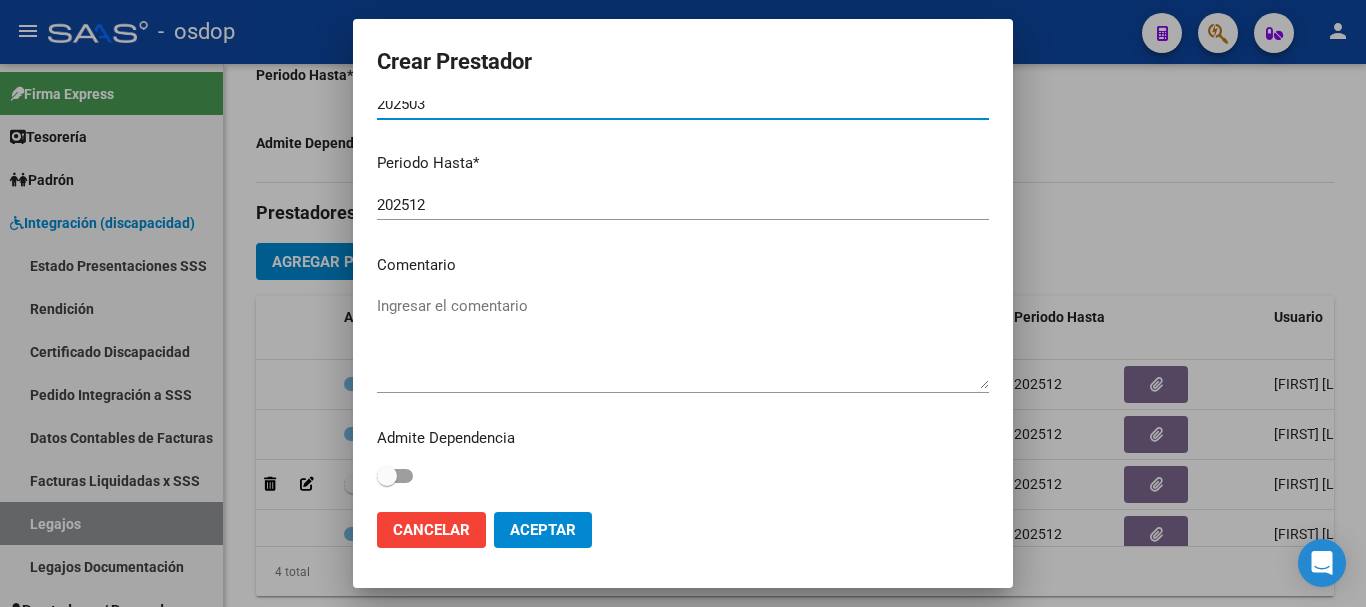 type on "202503" 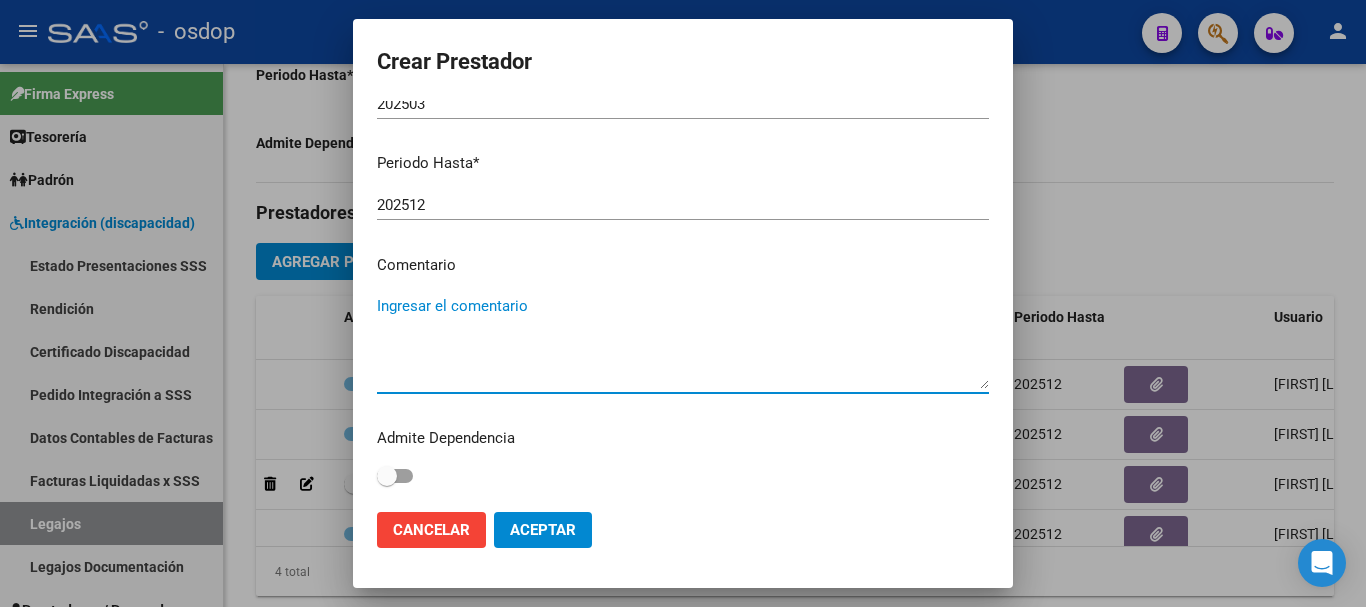 click on "Ingresar el comentario" at bounding box center [683, 342] 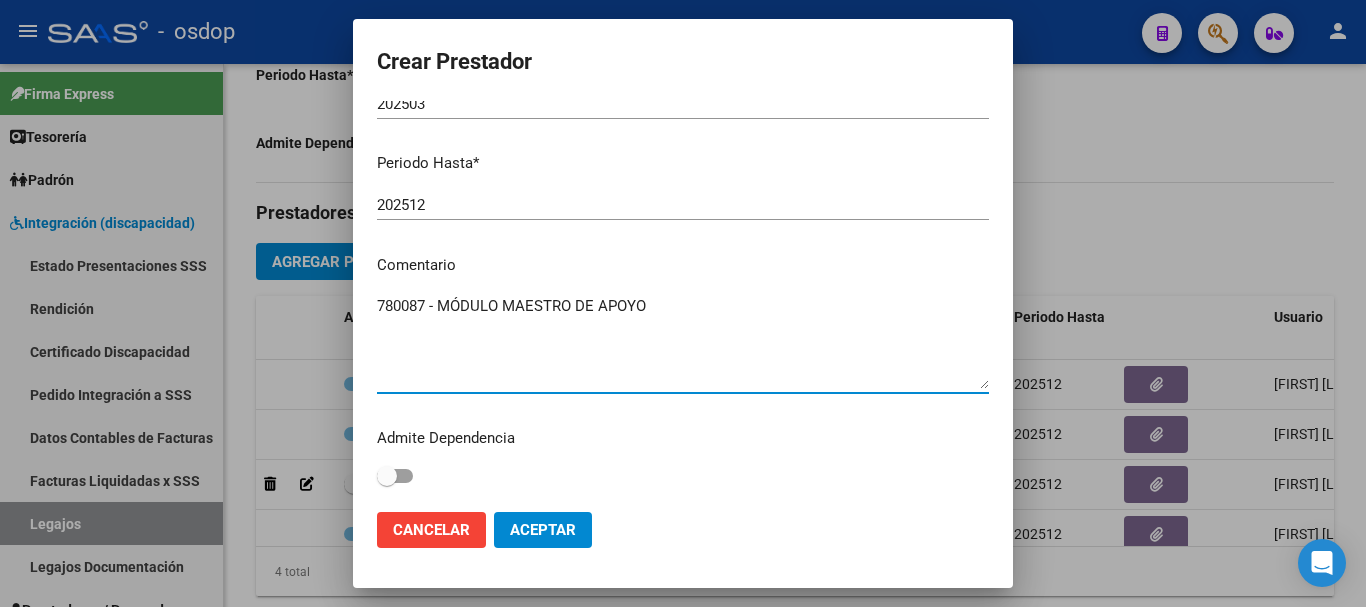 type on "780087 - MÓDULO MAESTRO DE APOYO" 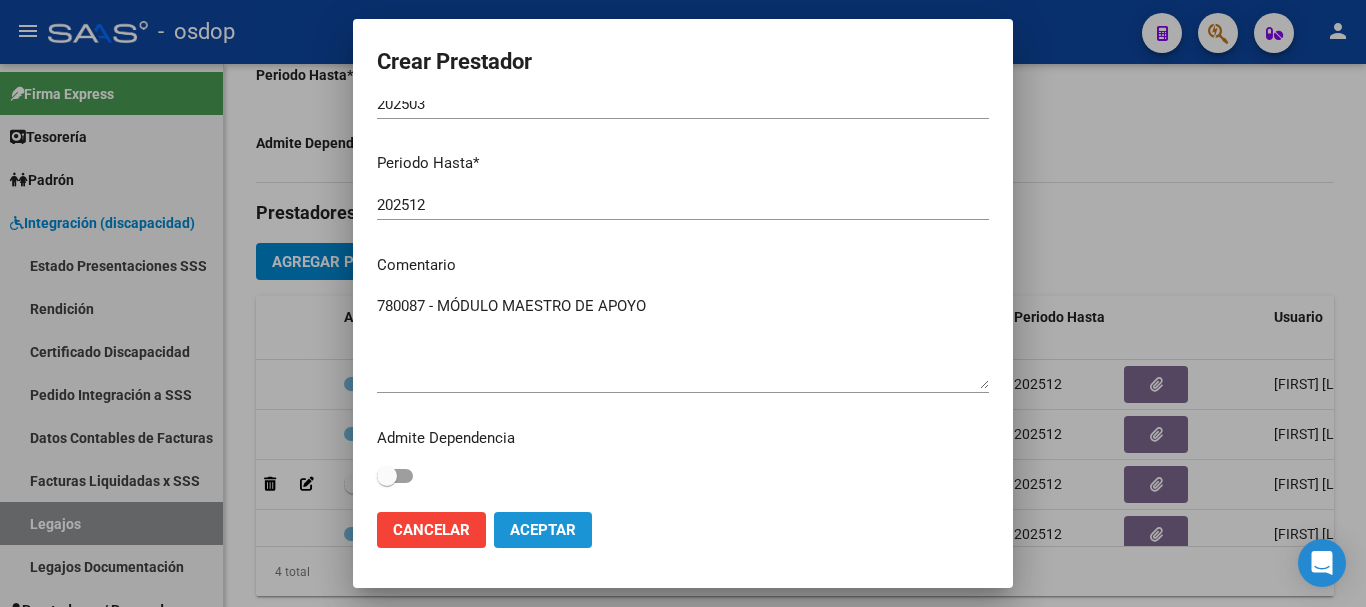 click on "Aceptar" 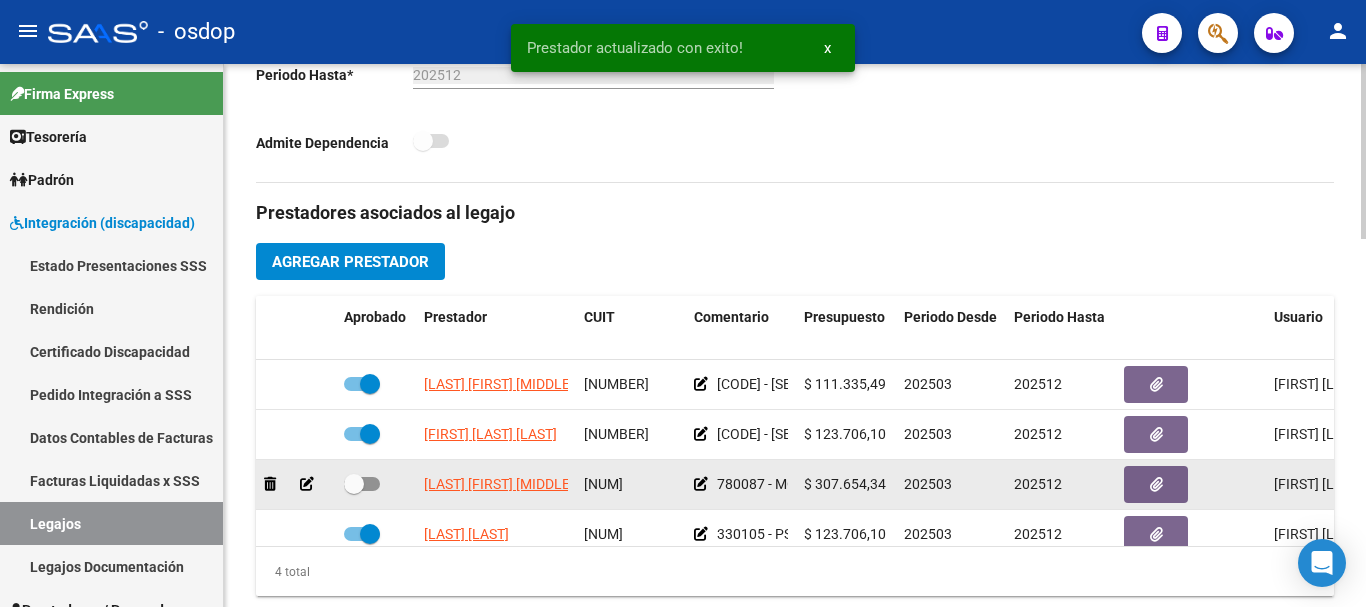click at bounding box center (362, 484) 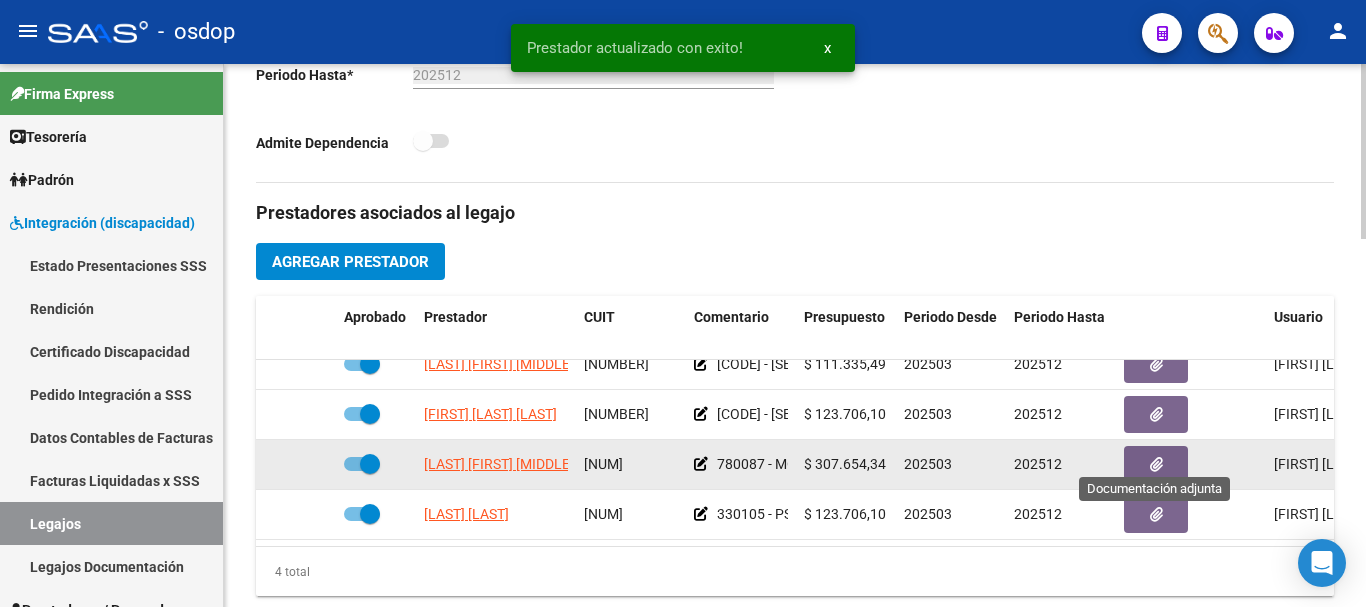 scroll, scrollTop: 0, scrollLeft: 0, axis: both 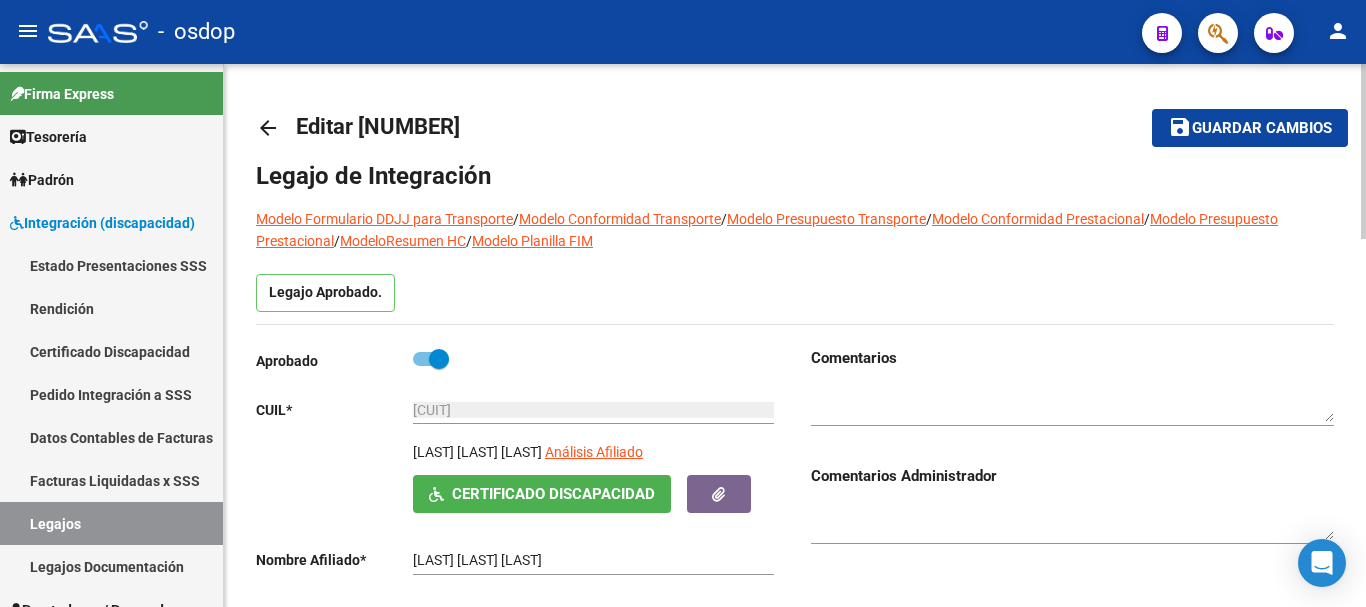click on "Guardar cambios" 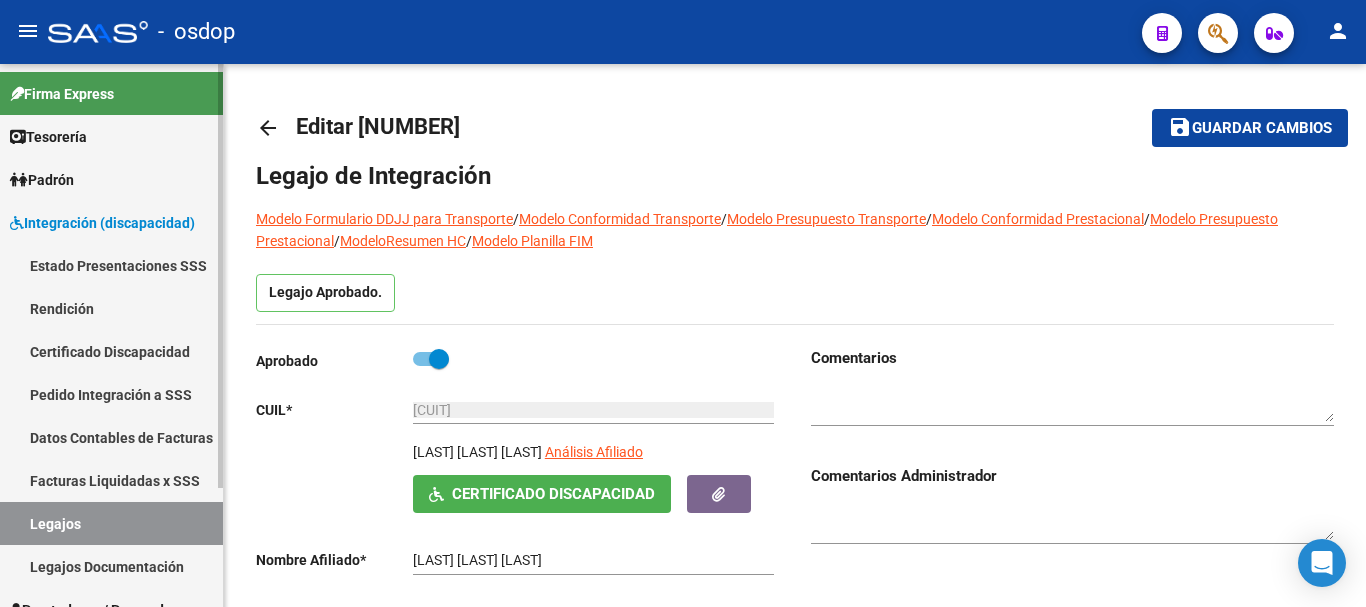 click on "Certificado Discapacidad" at bounding box center (111, 351) 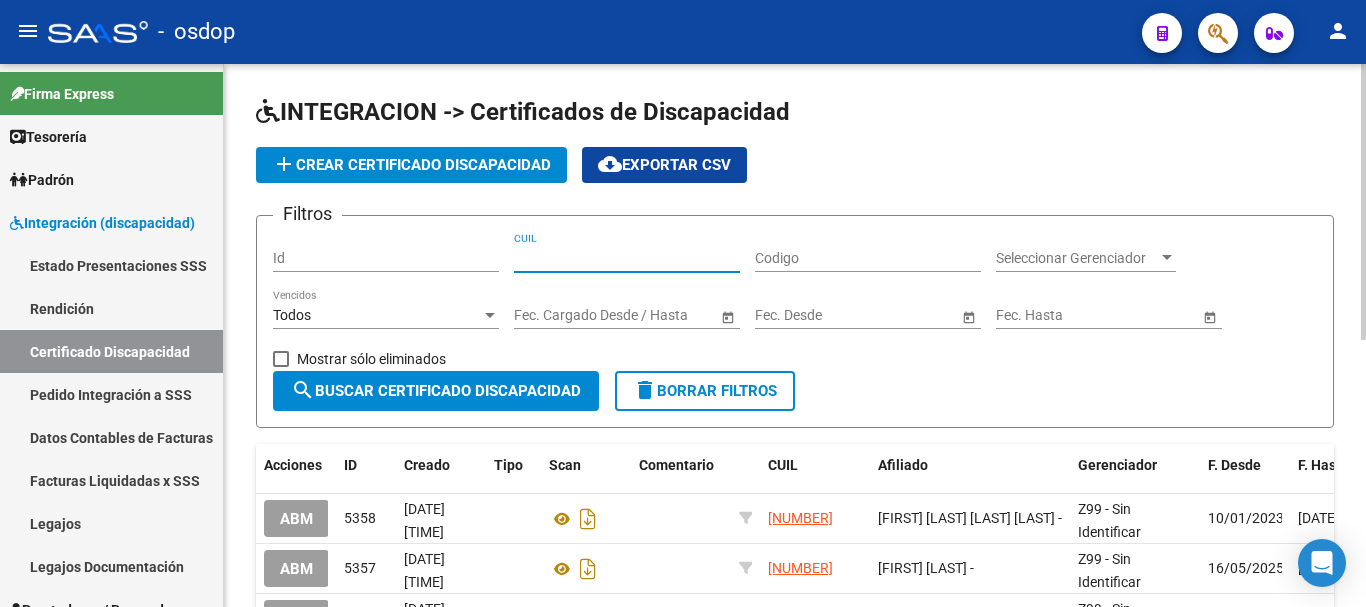 click on "CUIL" at bounding box center (627, 258) 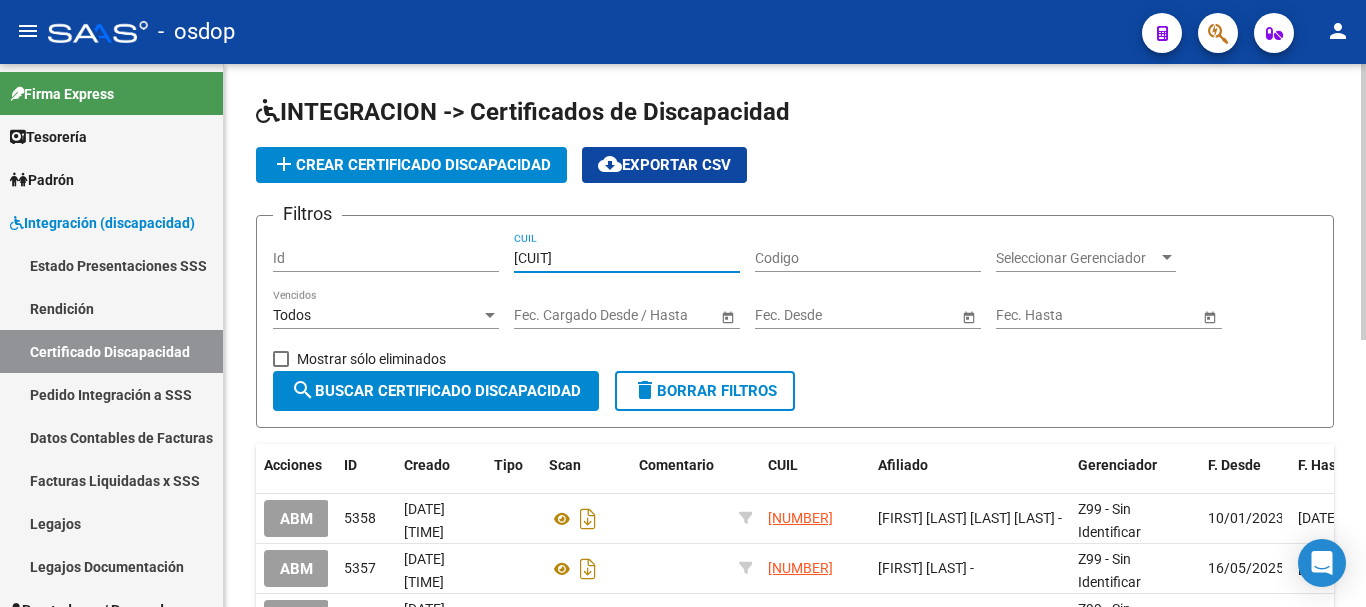 type on "27-48455168-0" 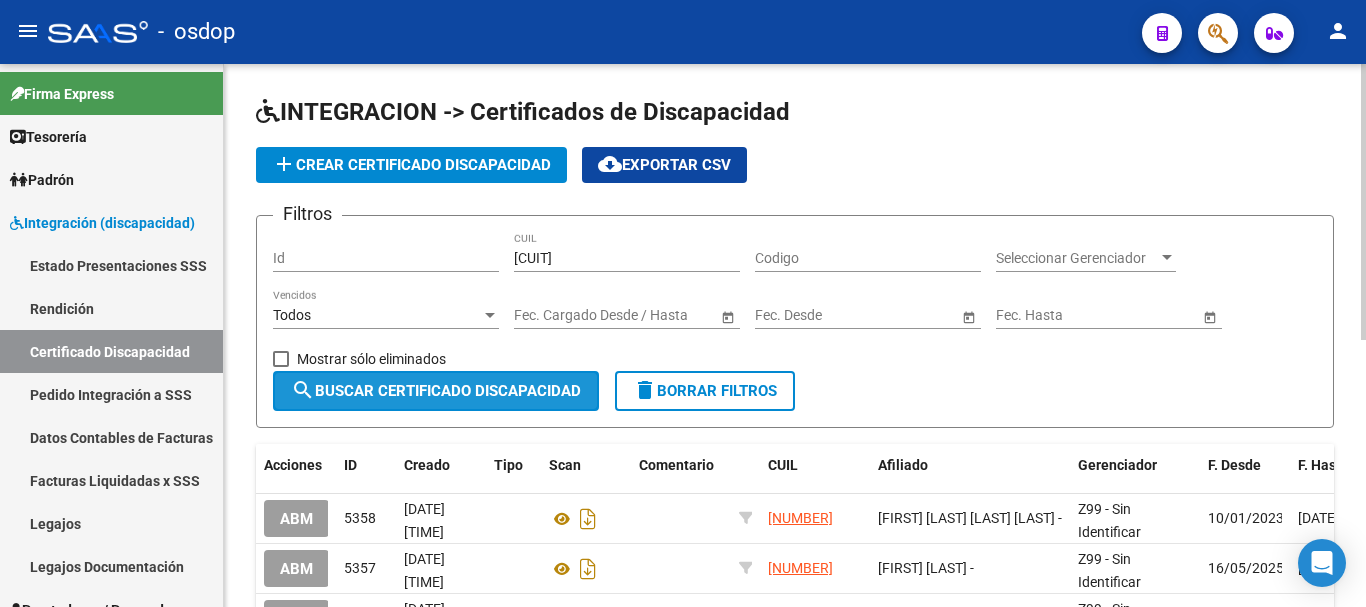 click on "search  Buscar Certificado Discapacidad" 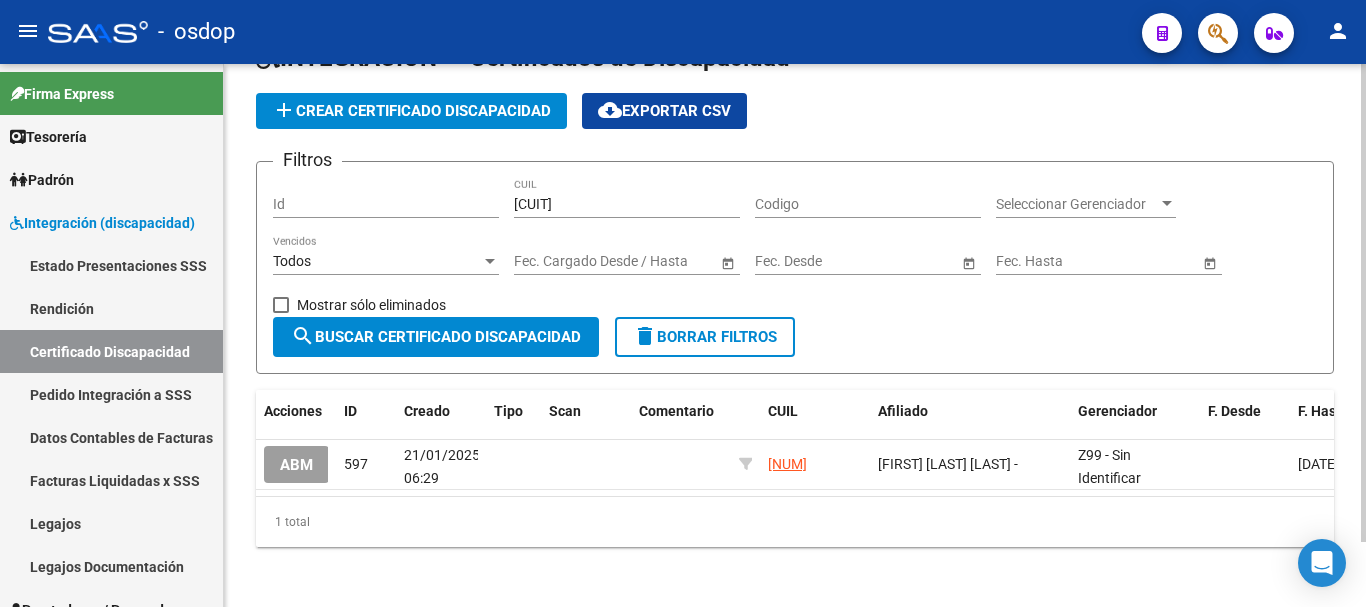 scroll, scrollTop: 74, scrollLeft: 0, axis: vertical 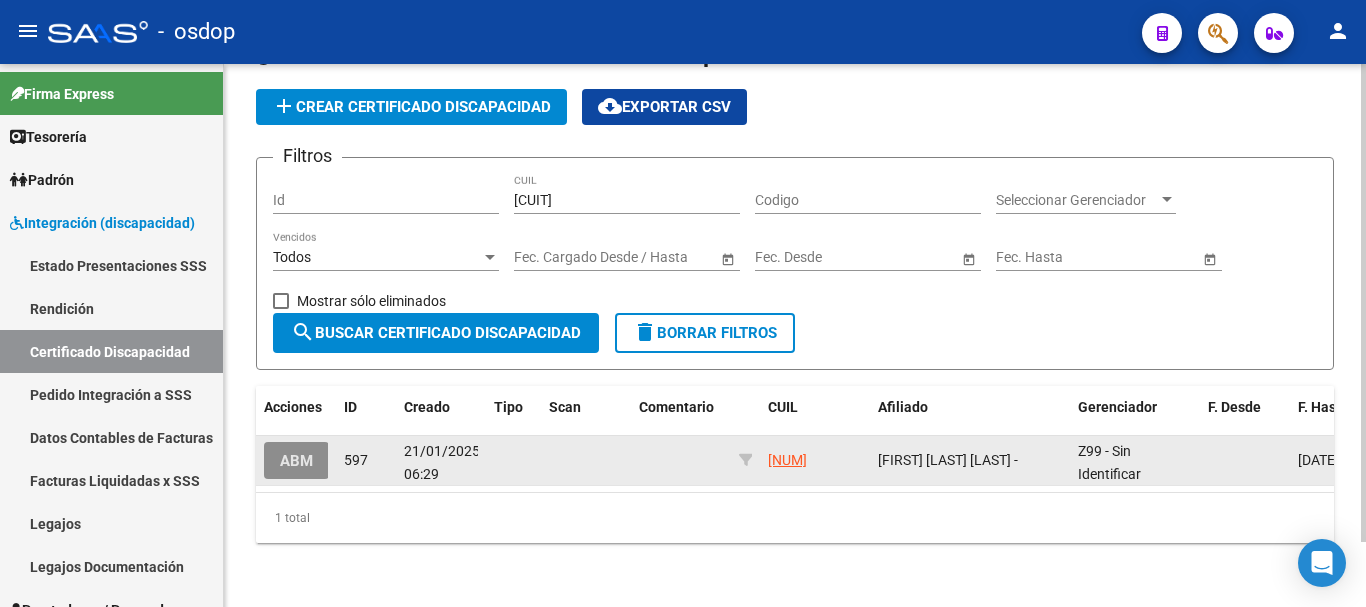 click on "ABM" 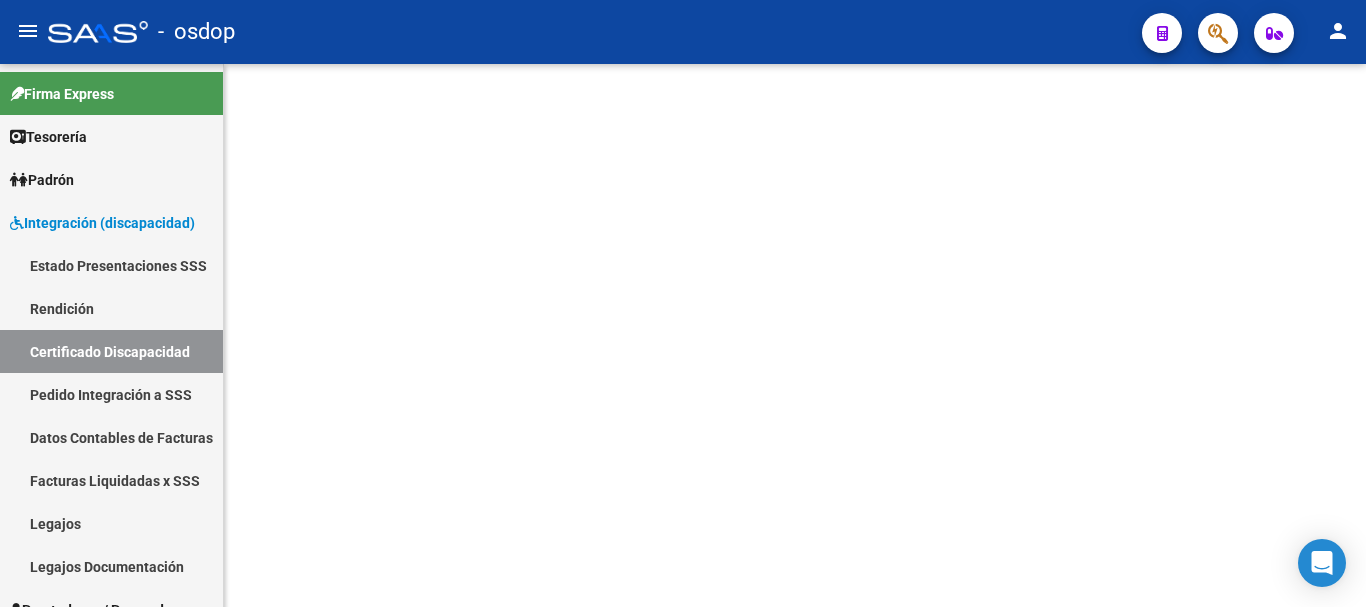 scroll, scrollTop: 0, scrollLeft: 0, axis: both 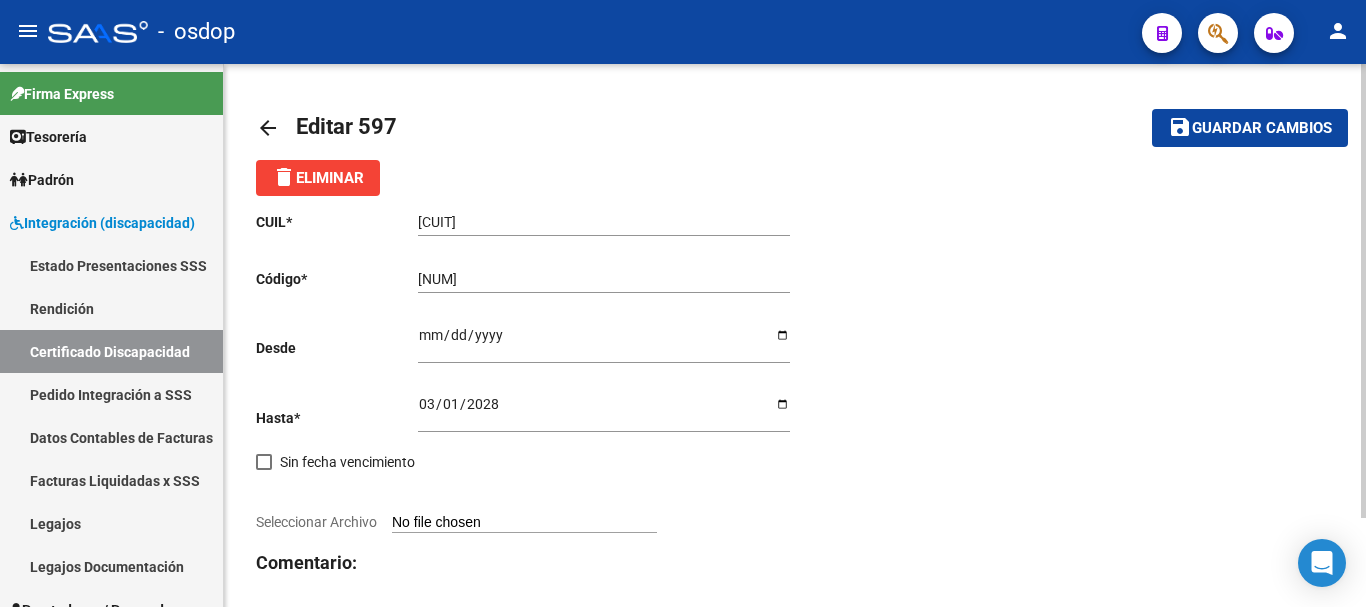click on "Ingresar fec. Desde" at bounding box center (604, 342) 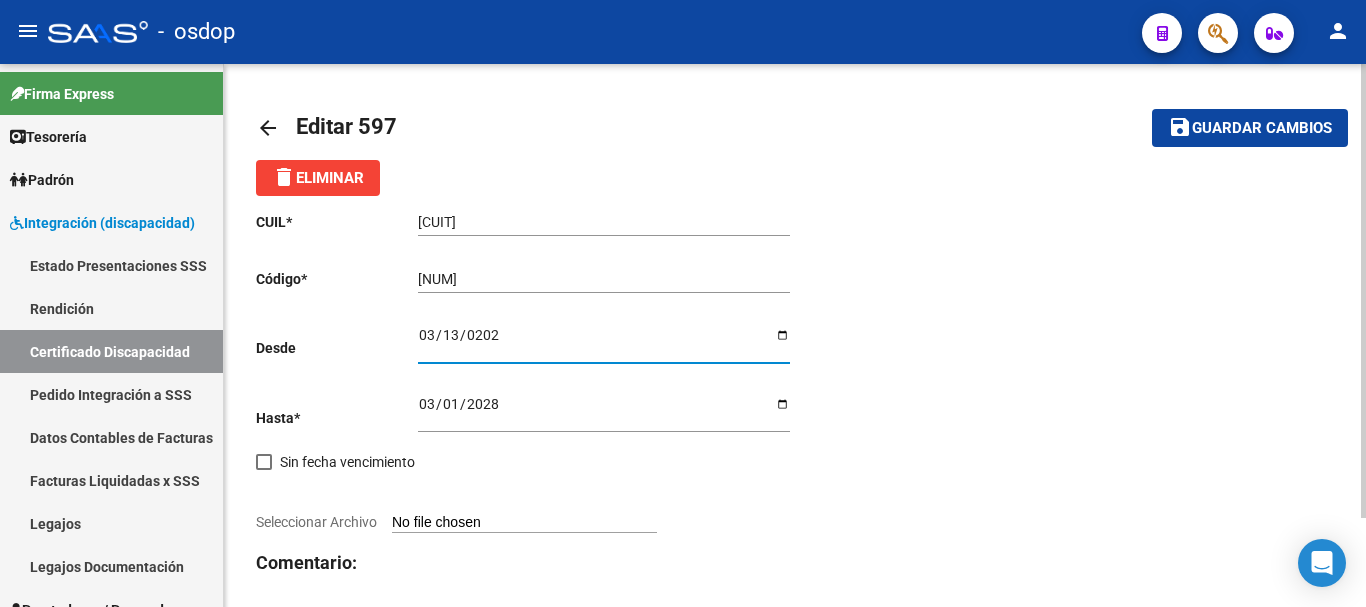 type on "2023-03-13" 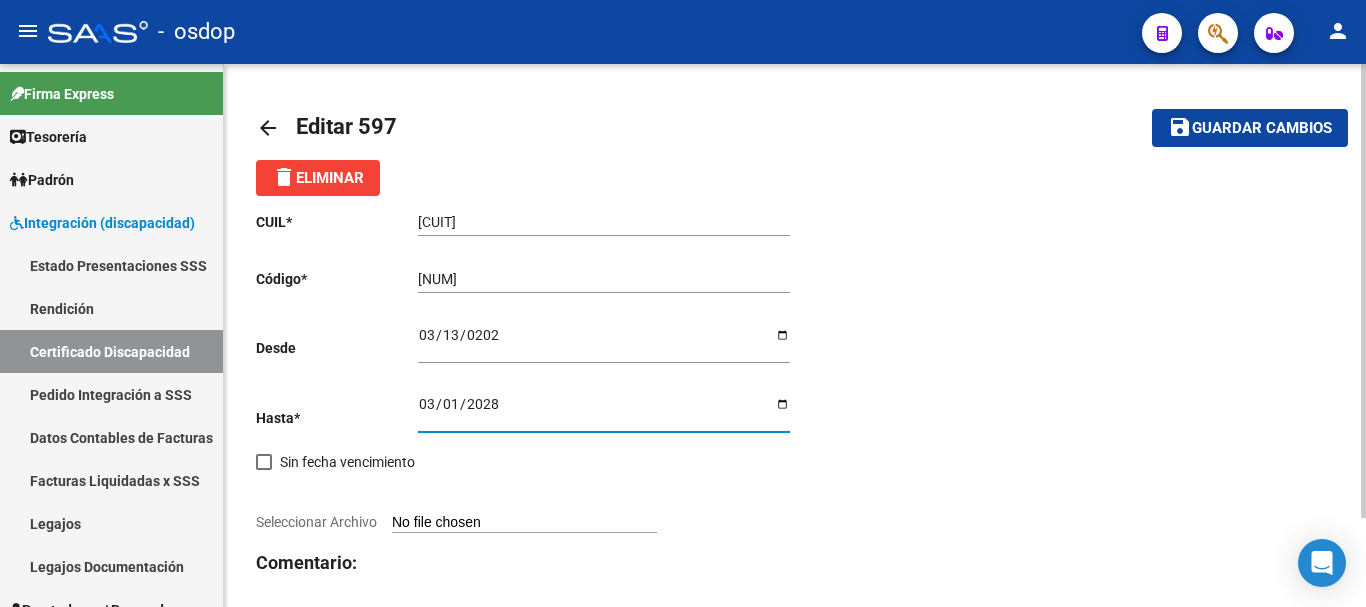 type on "2028-03-13" 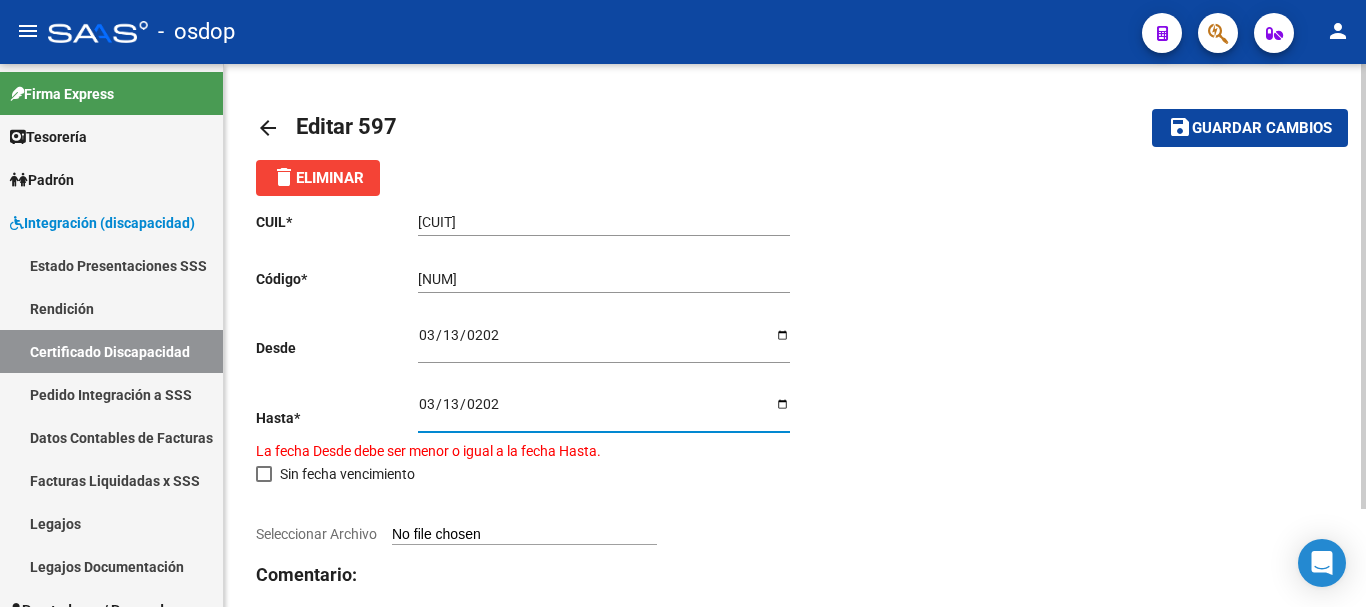 type on "2028-03-13" 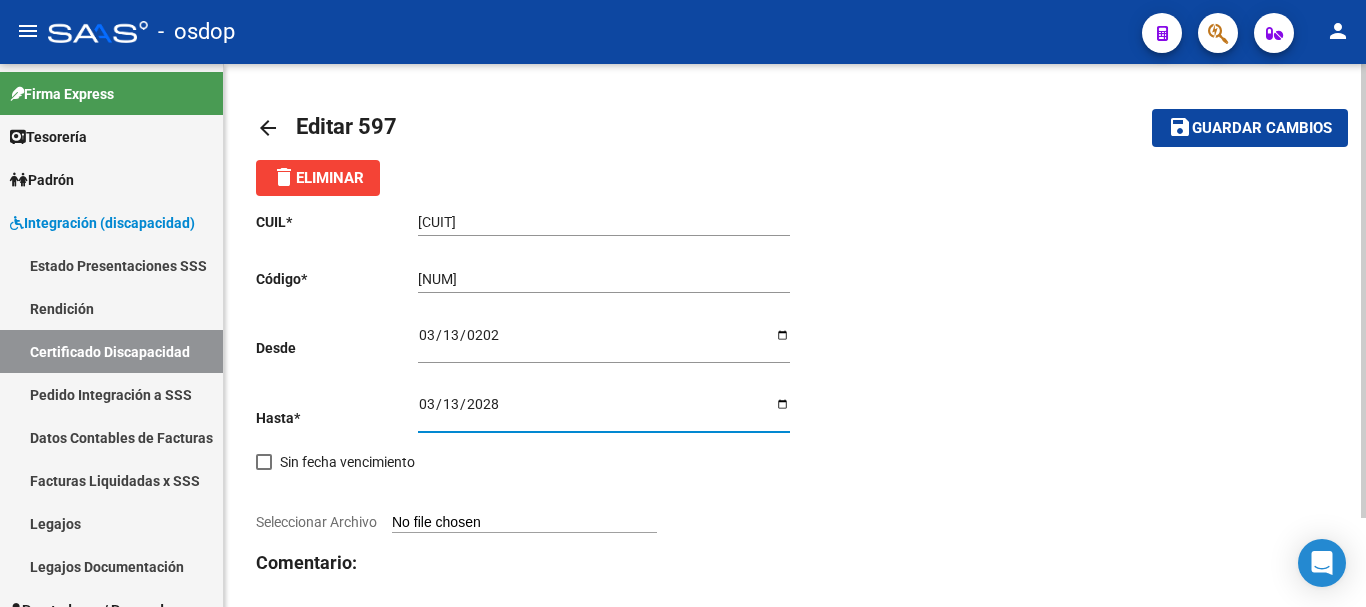 click on "Seleccionar Archivo" at bounding box center [524, 523] 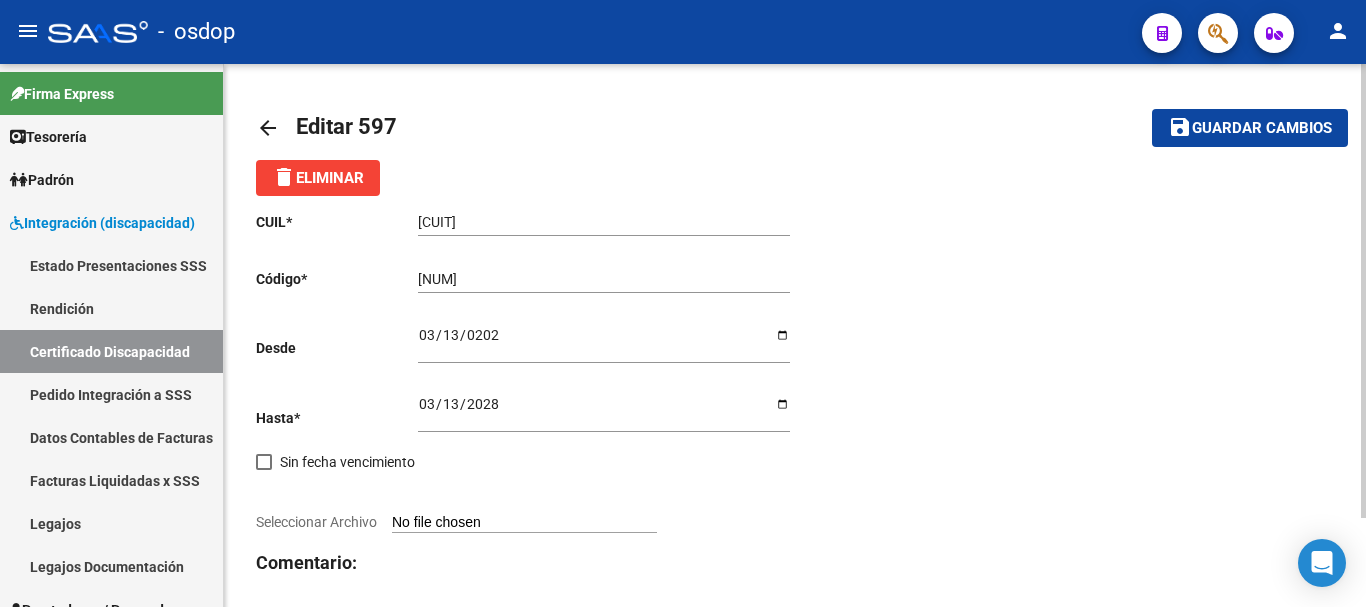 type on "C:\fakepath\27484551680.pdf" 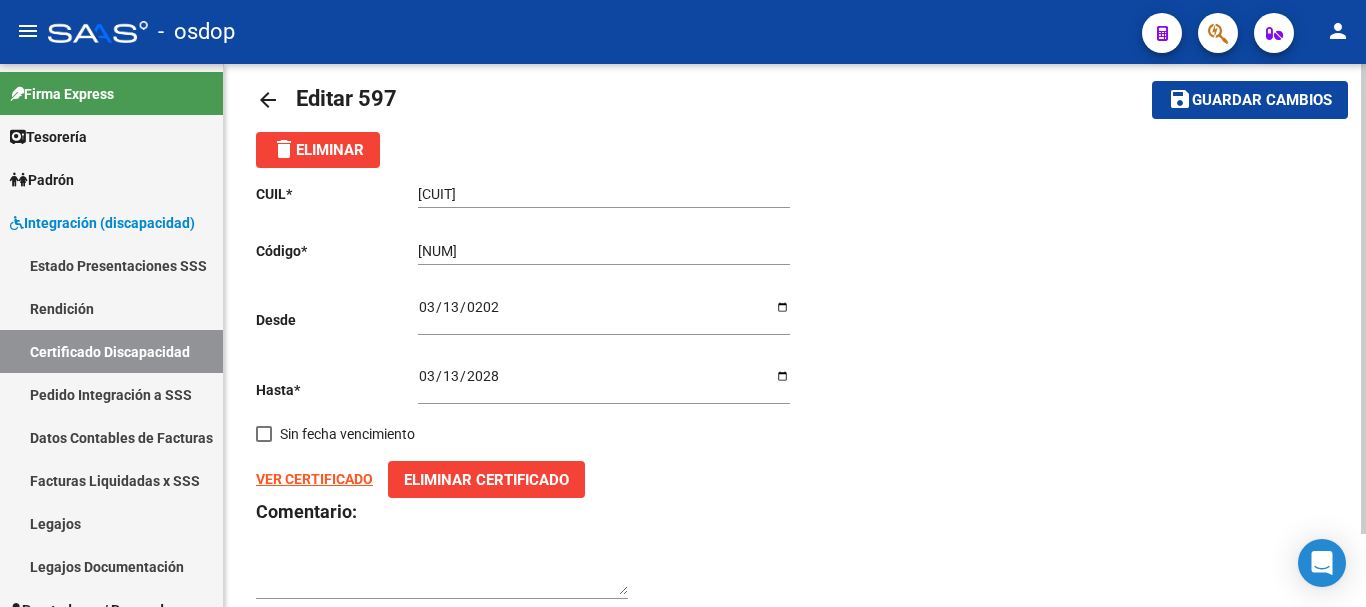scroll, scrollTop: 0, scrollLeft: 0, axis: both 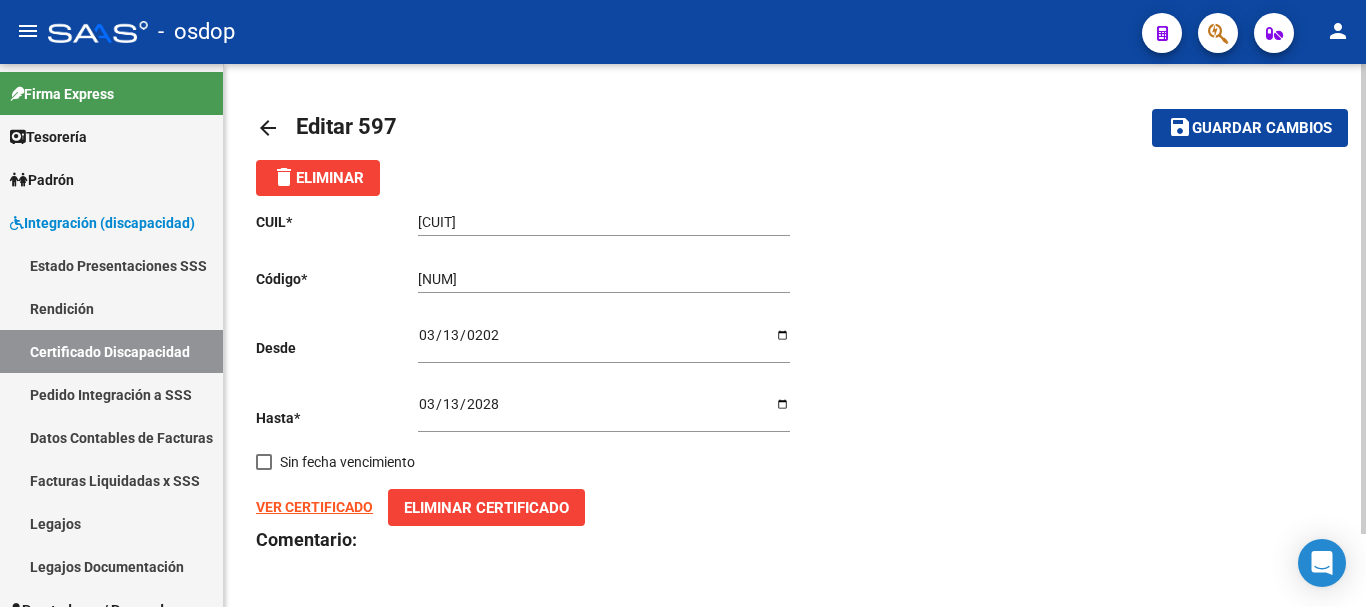 click on "save Guardar cambios" 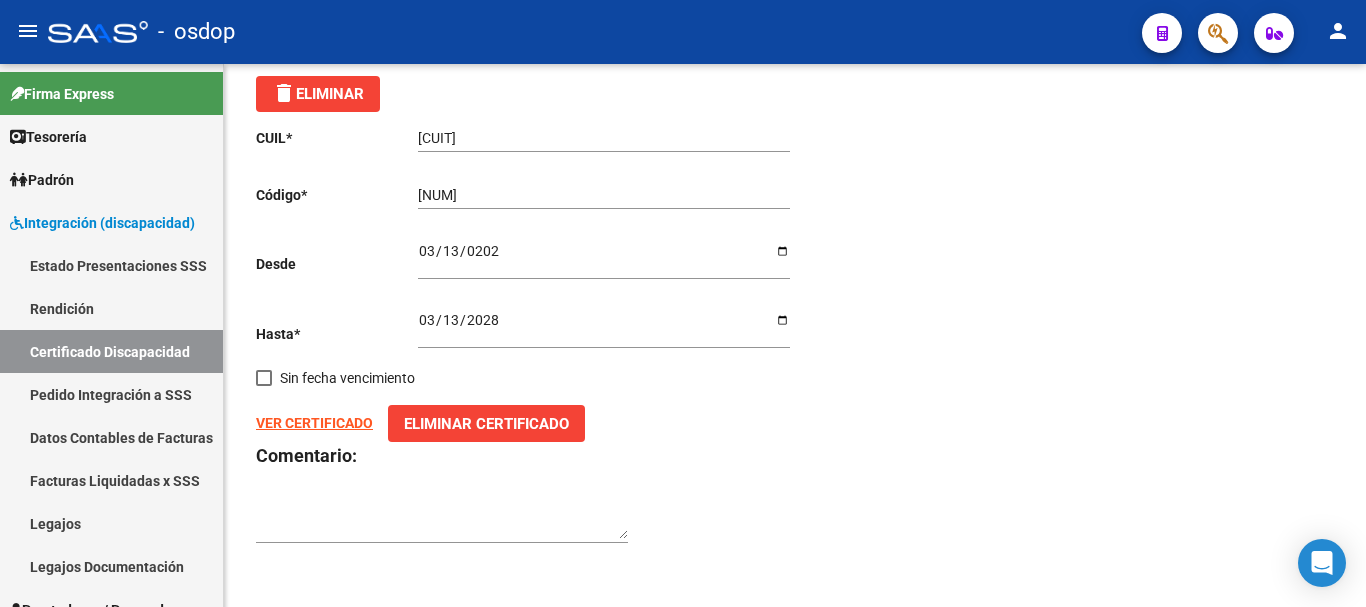 scroll, scrollTop: 85, scrollLeft: 0, axis: vertical 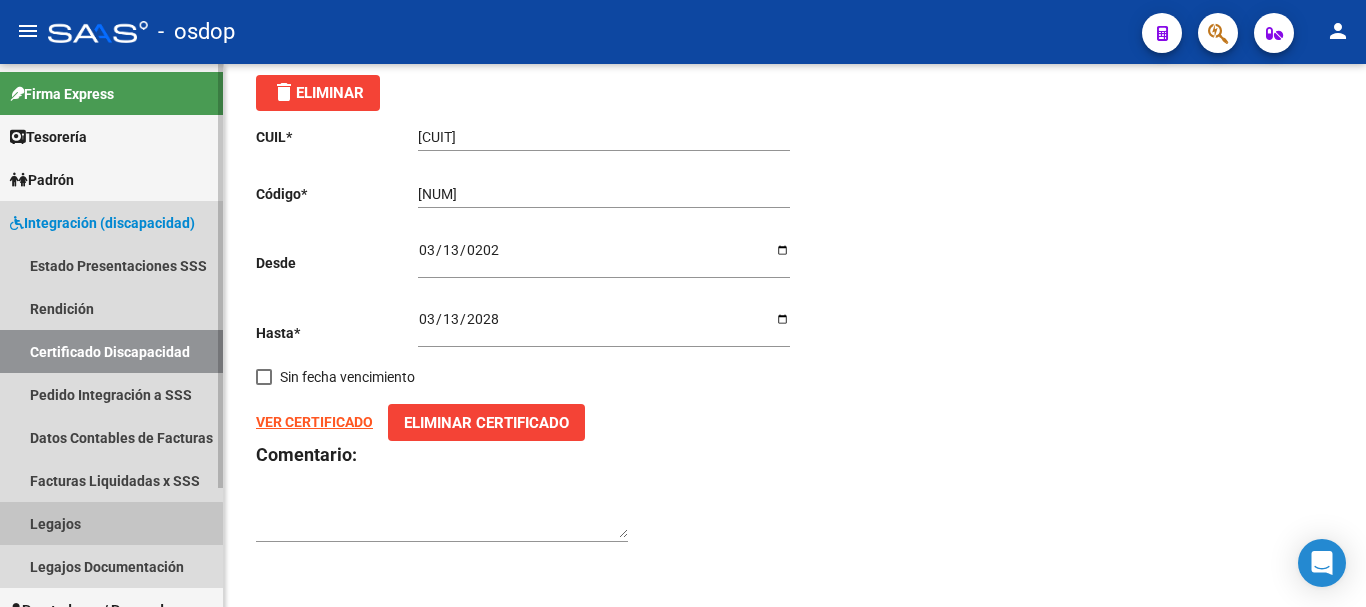 click on "Legajos" at bounding box center (111, 523) 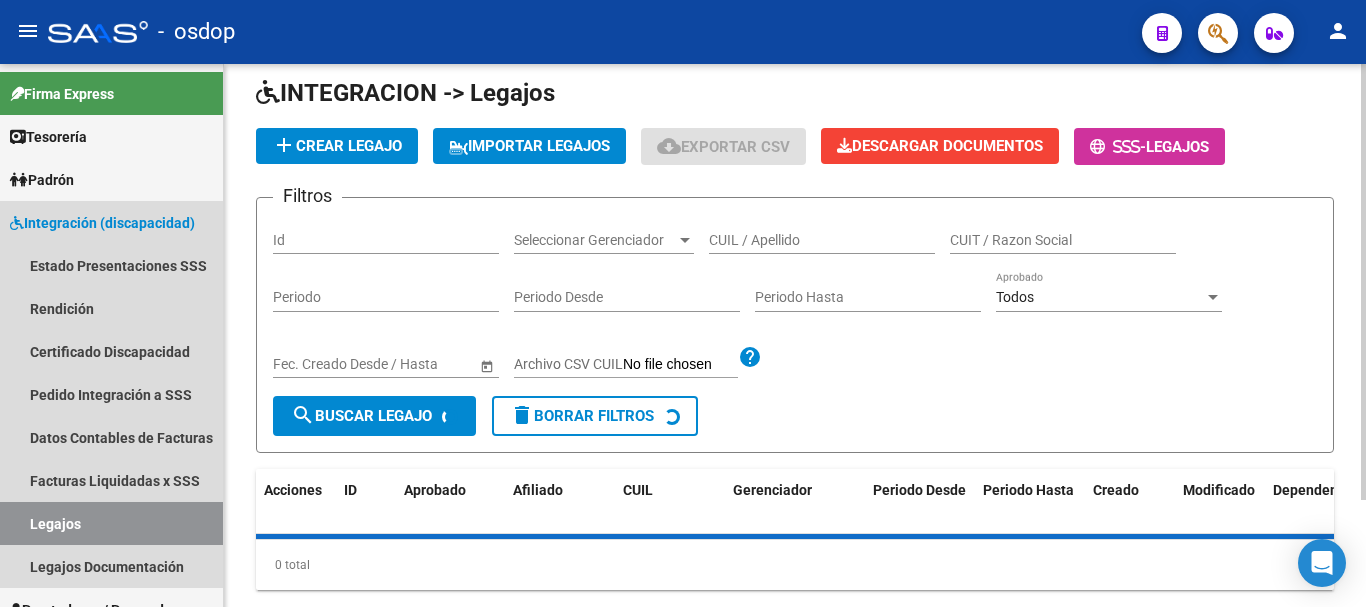 scroll, scrollTop: 0, scrollLeft: 0, axis: both 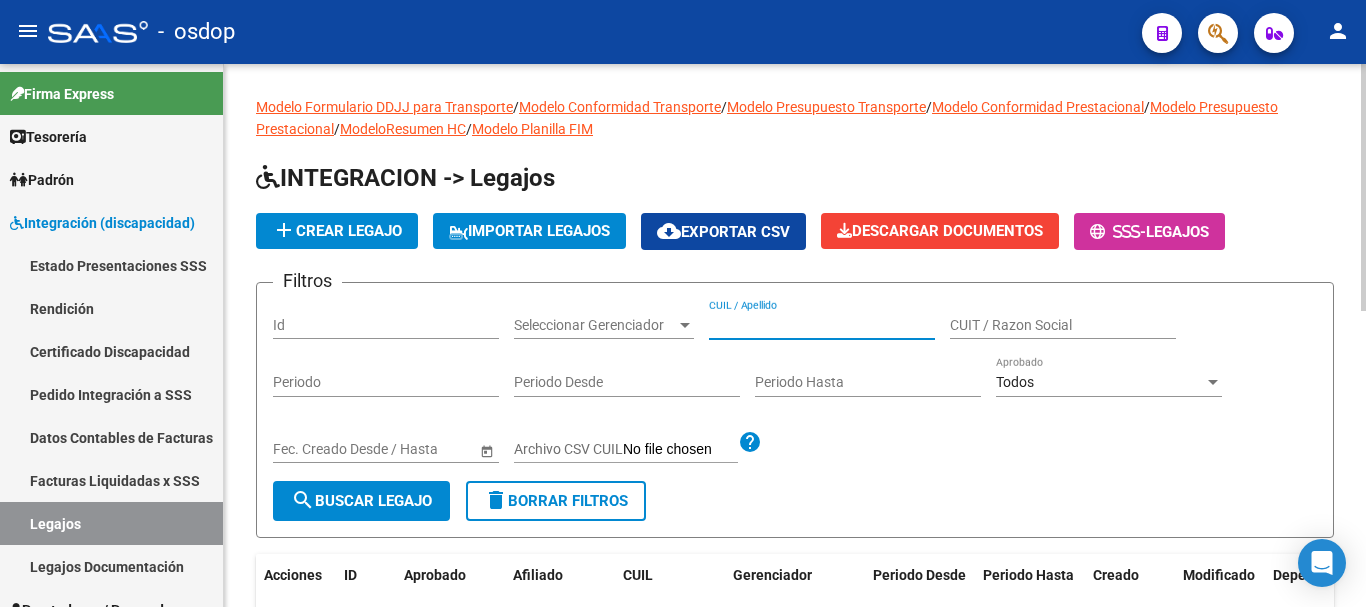 click on "CUIL / Apellido" at bounding box center [822, 325] 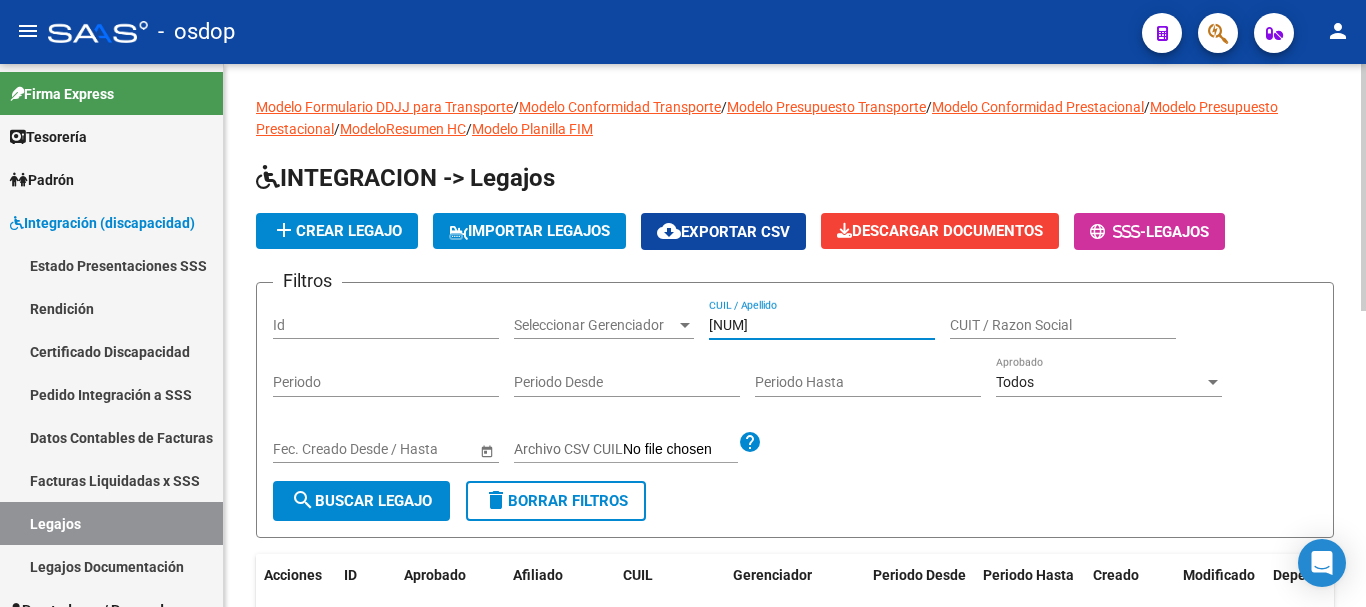 type on "27484551680" 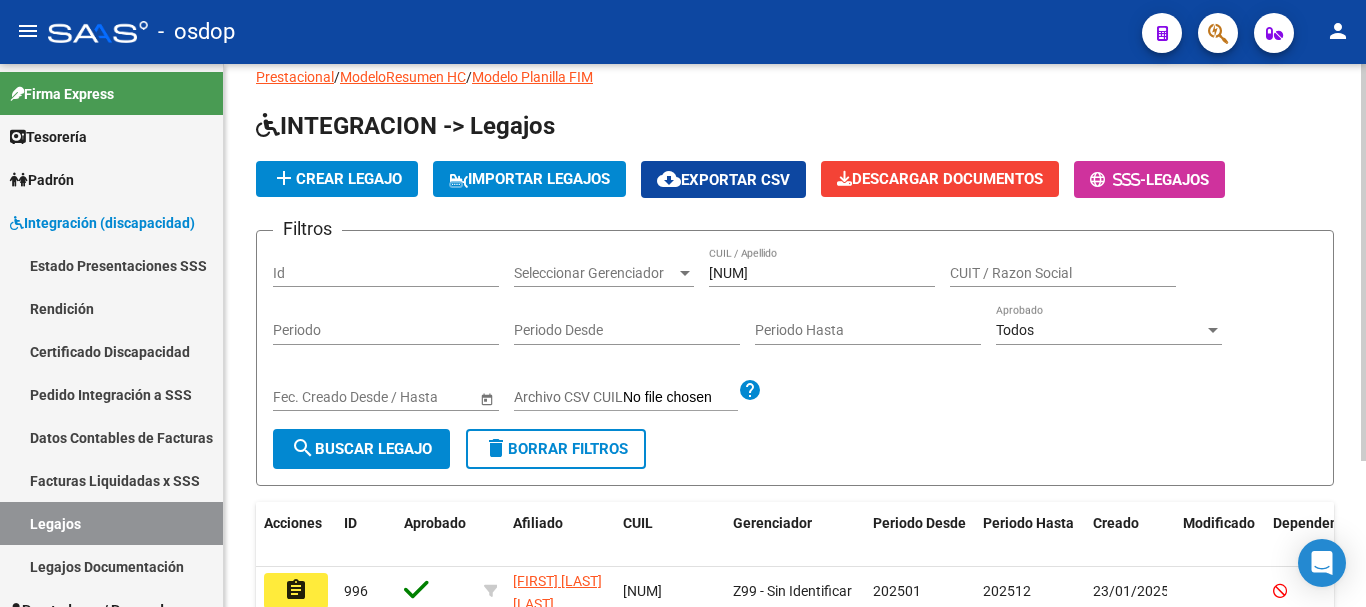 scroll, scrollTop: 200, scrollLeft: 0, axis: vertical 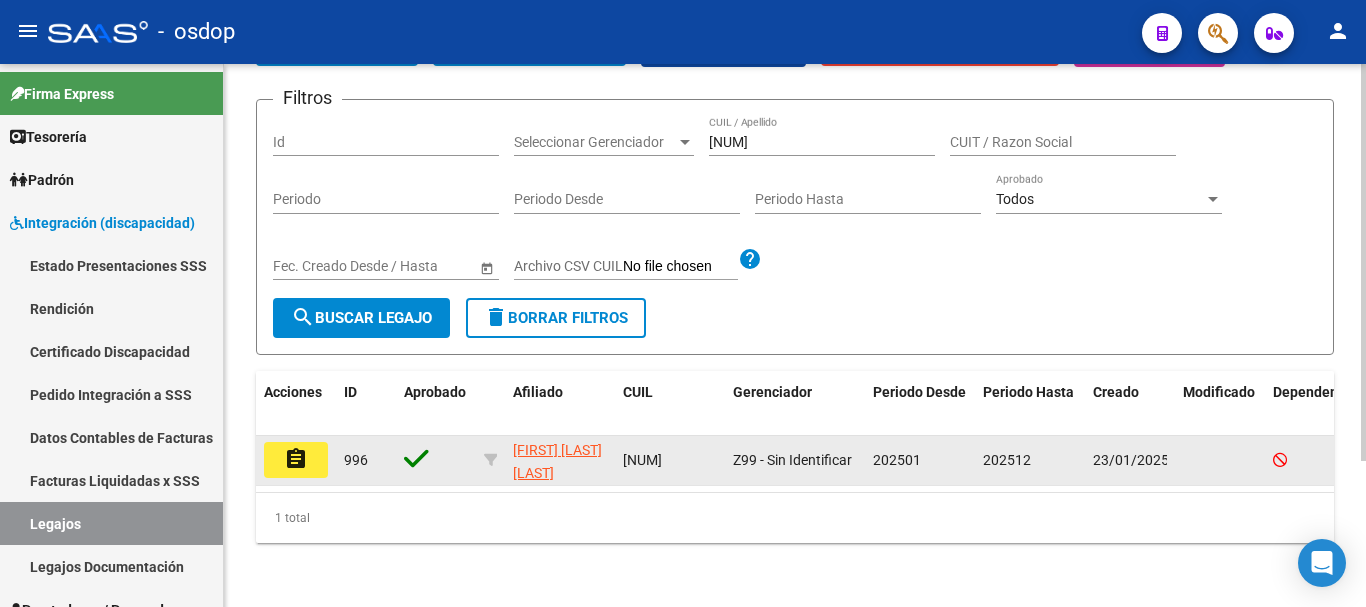 click on "assignment" 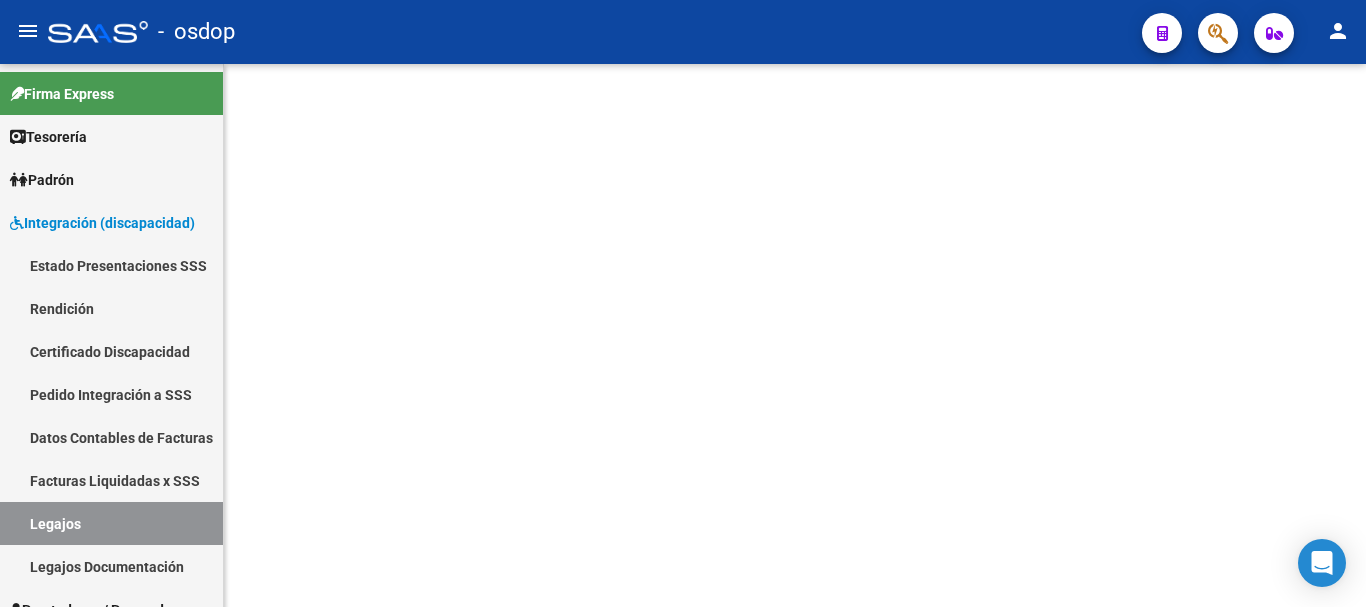 scroll, scrollTop: 0, scrollLeft: 0, axis: both 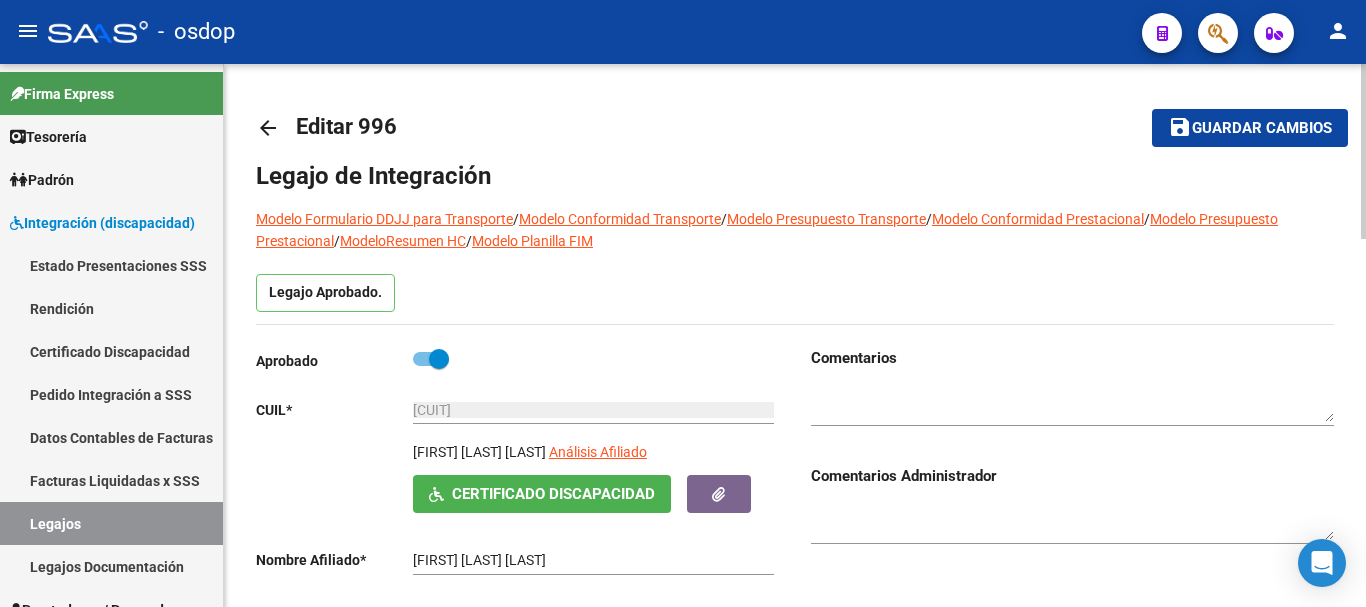 type on "VELIZ AIMETTA LUDMILA" 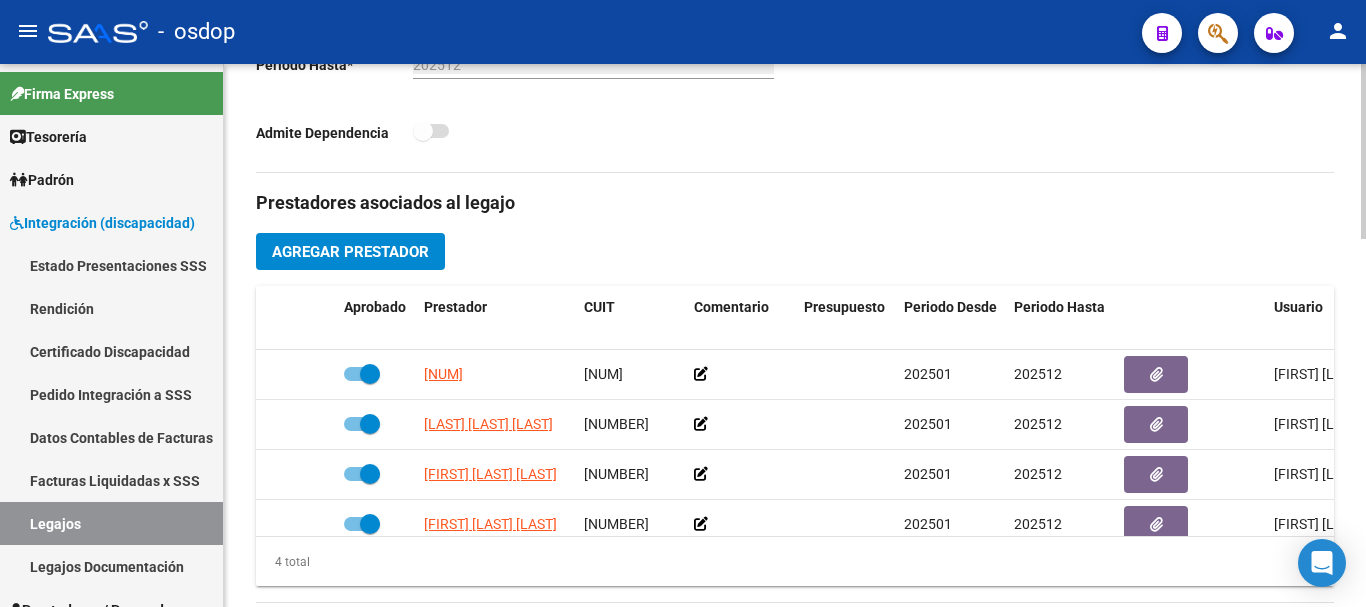 scroll, scrollTop: 700, scrollLeft: 0, axis: vertical 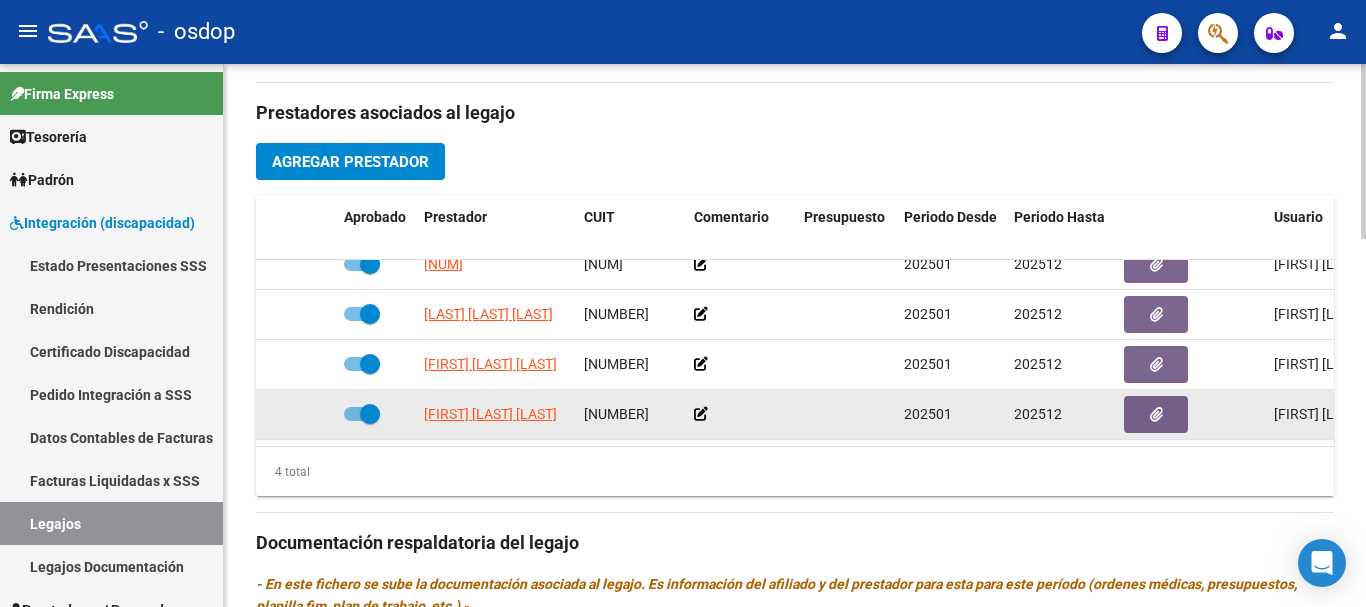 click at bounding box center (362, 414) 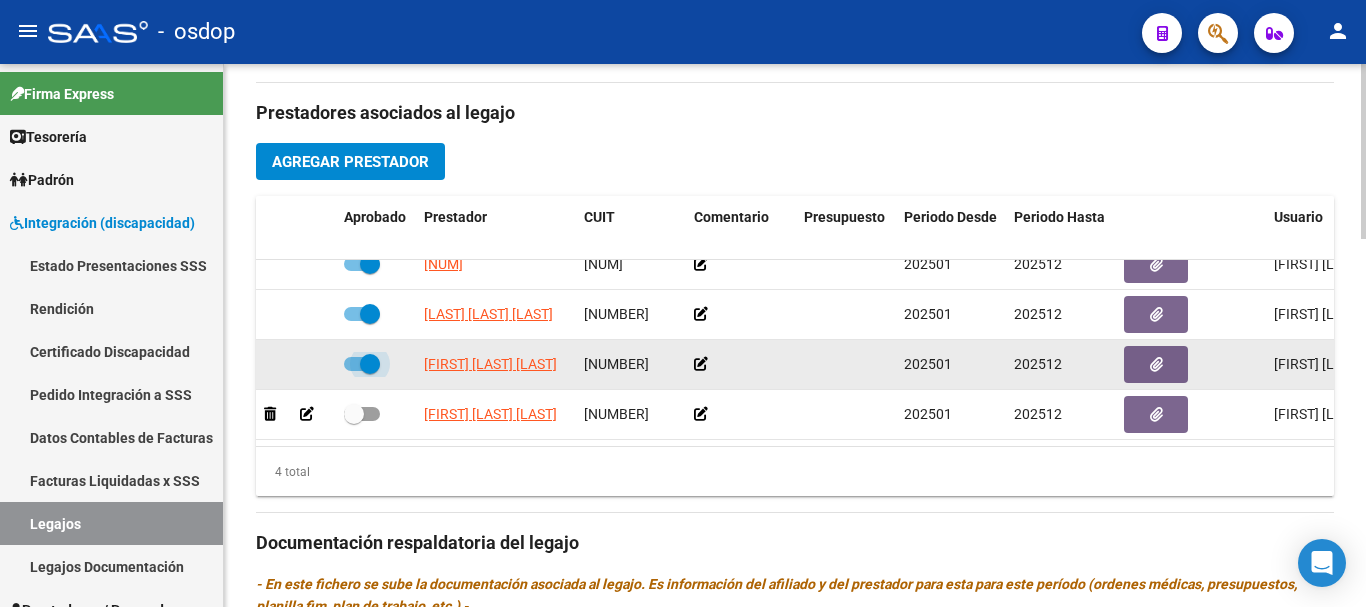click at bounding box center [370, 364] 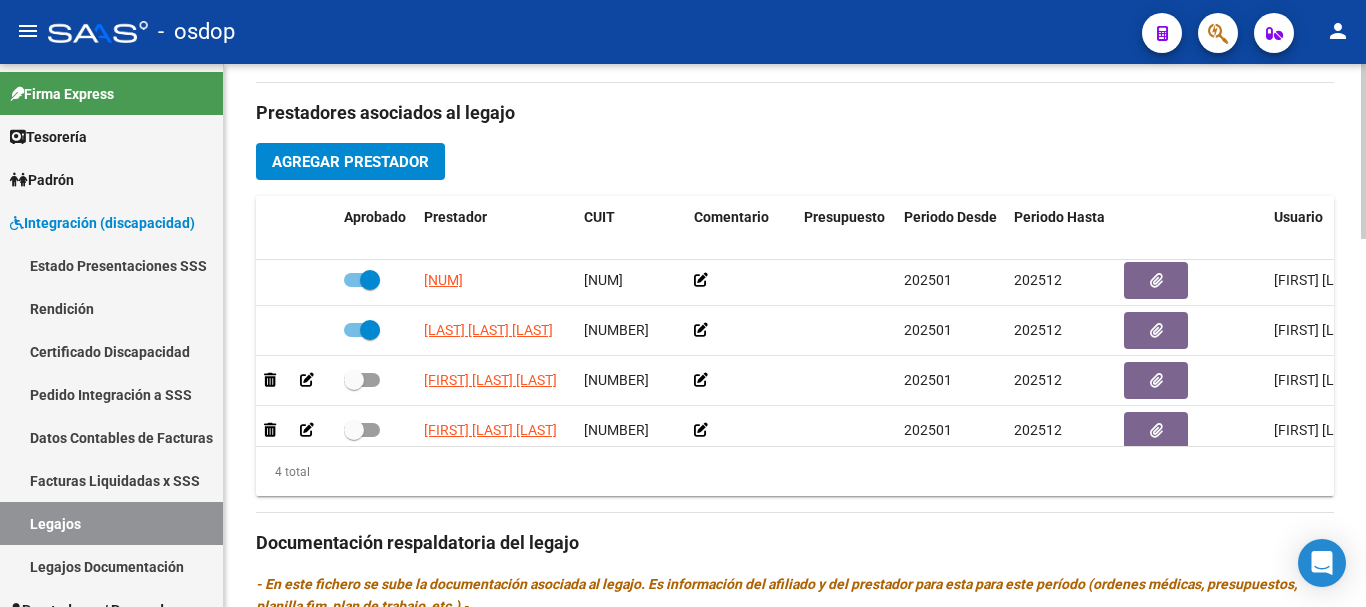scroll, scrollTop: 0, scrollLeft: 0, axis: both 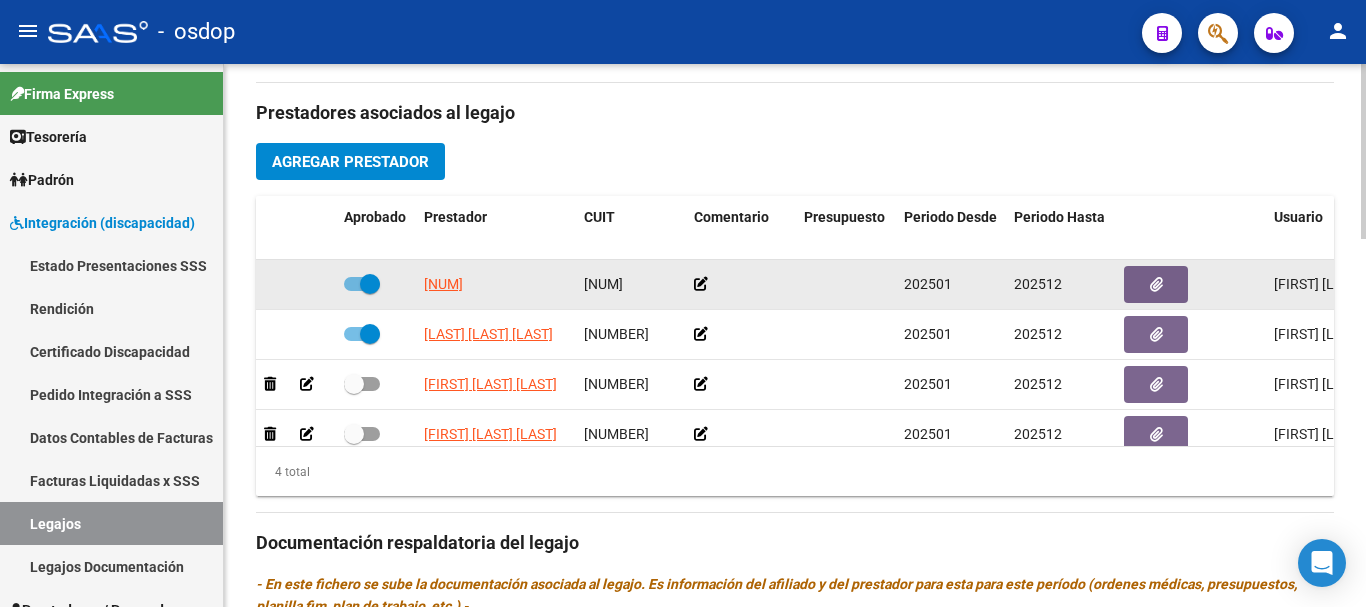 click at bounding box center [362, 284] 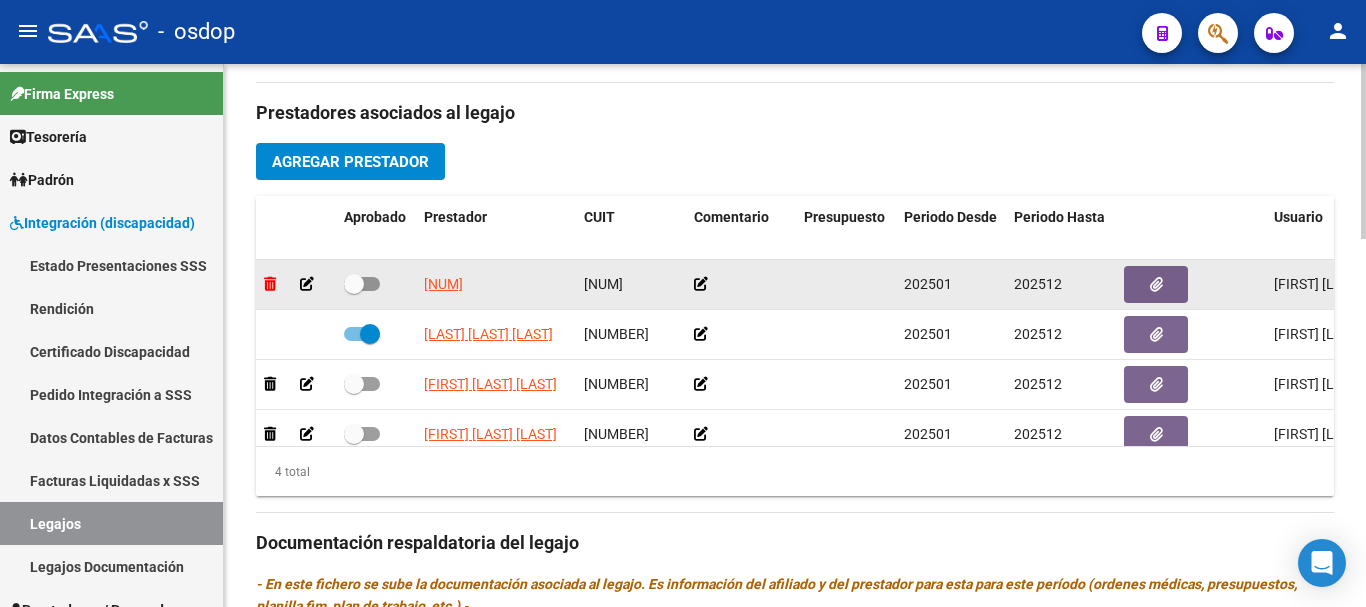 click 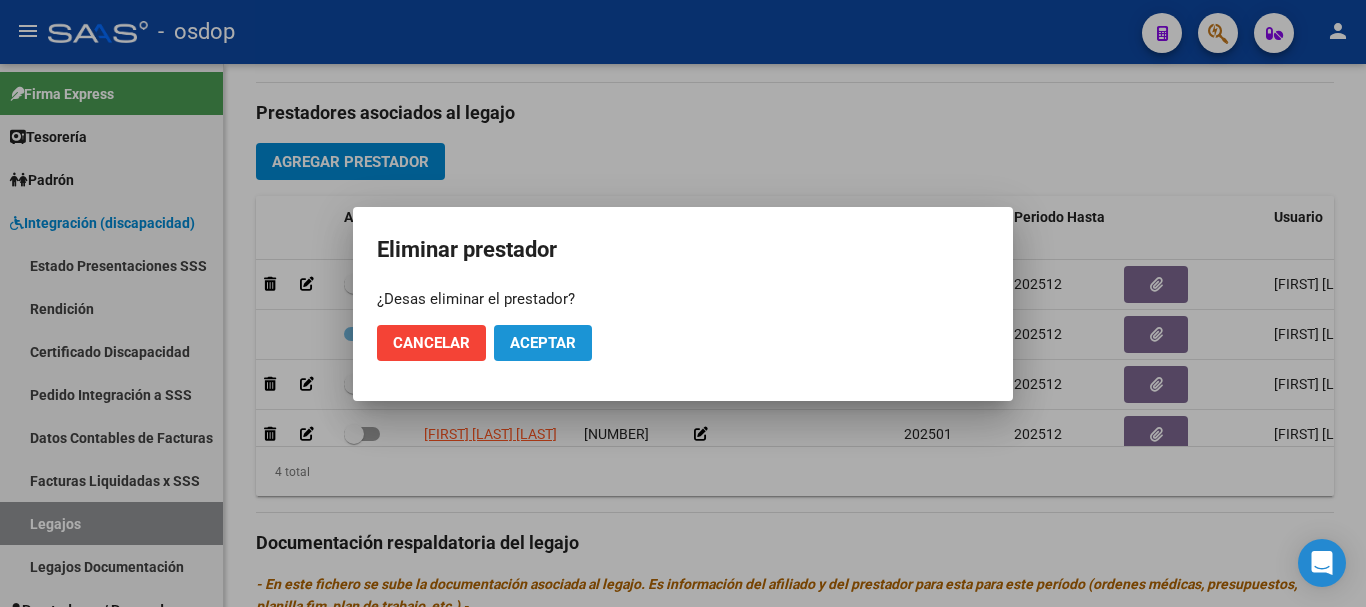 click on "Aceptar" 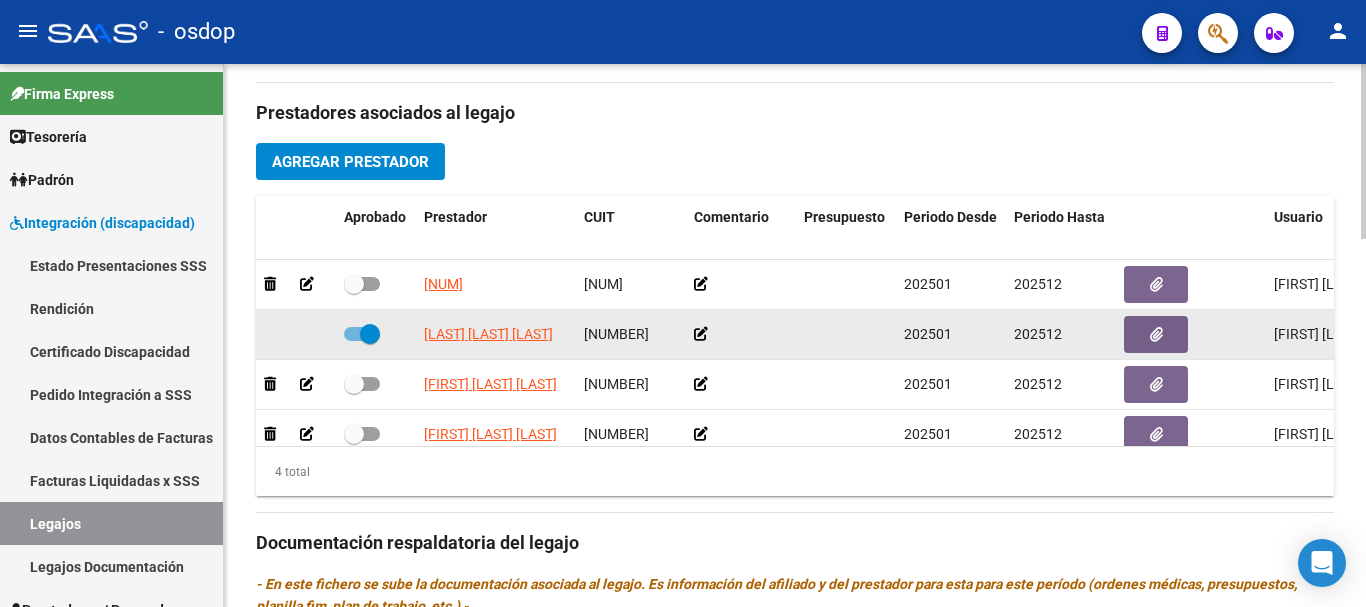 checkbox on "true" 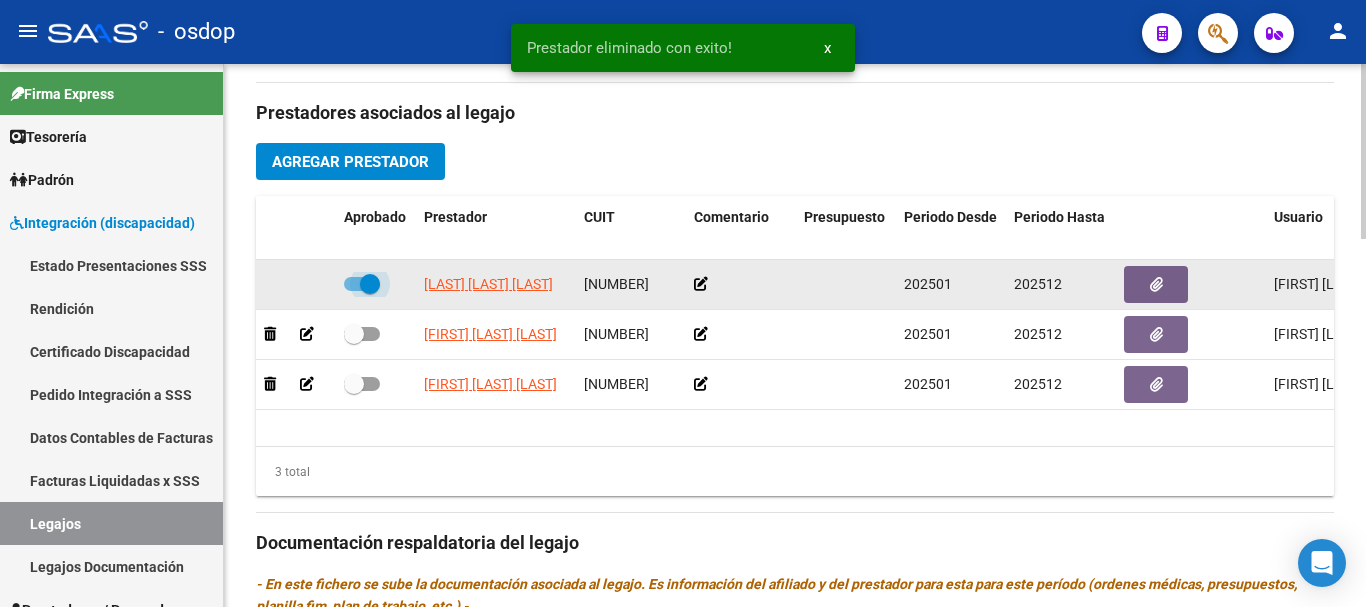 click at bounding box center [362, 284] 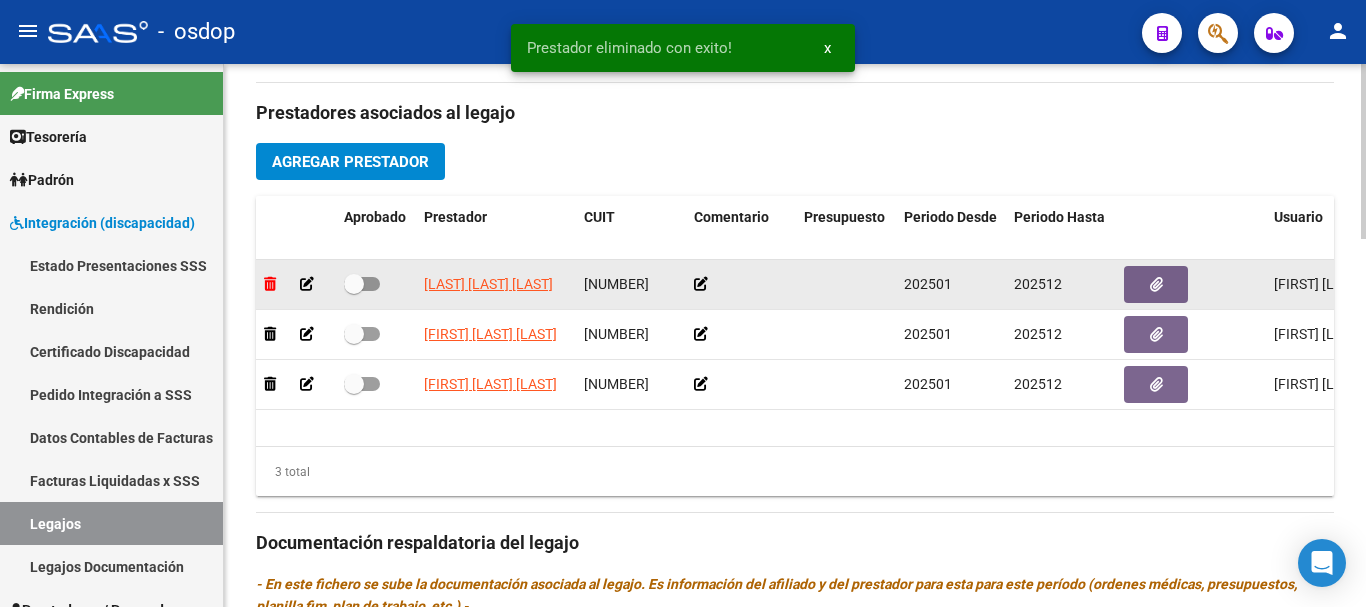 click 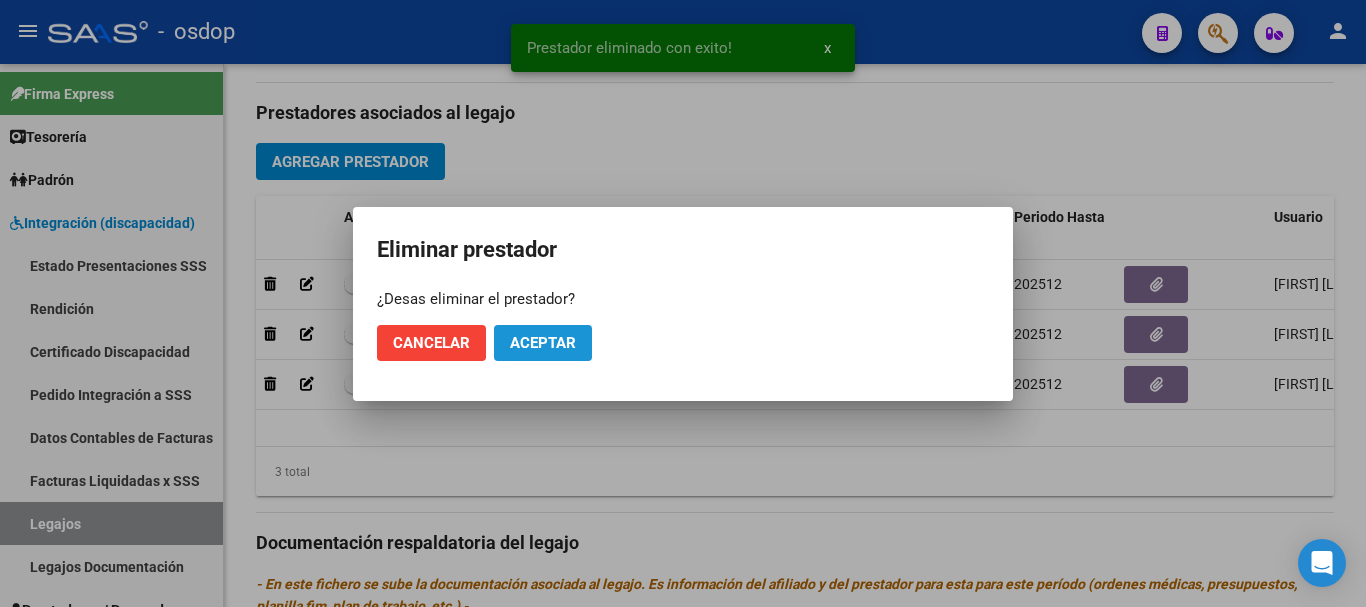 click on "Aceptar" 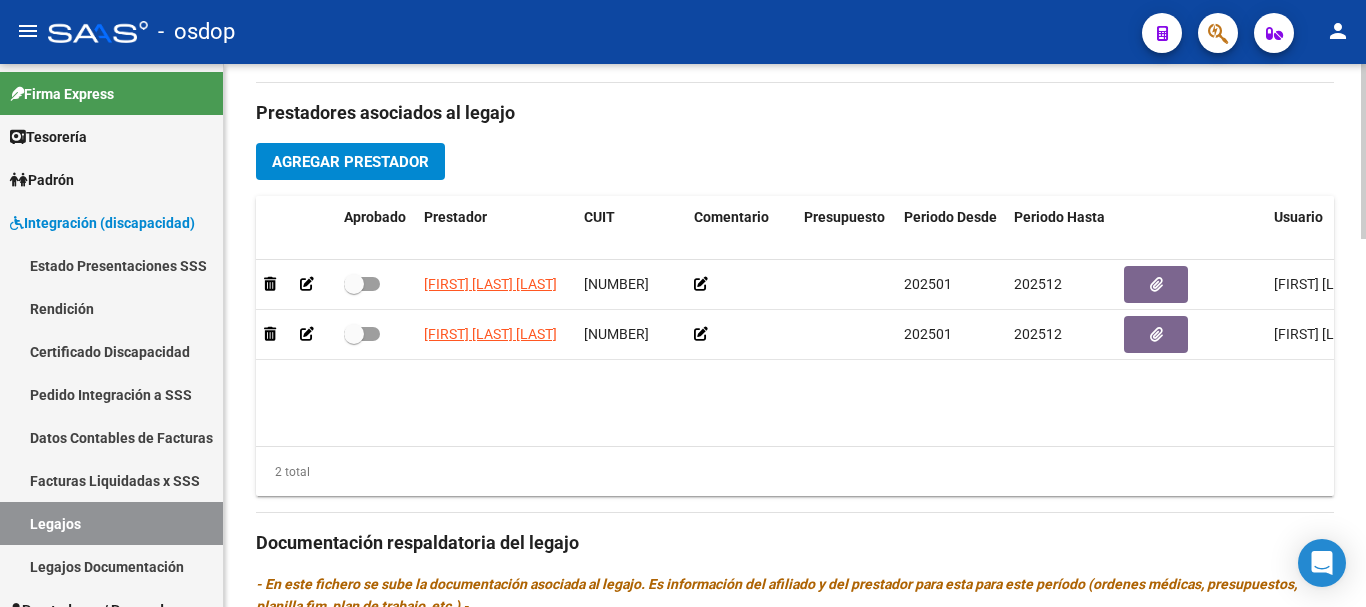 click on "Agregar Prestador" 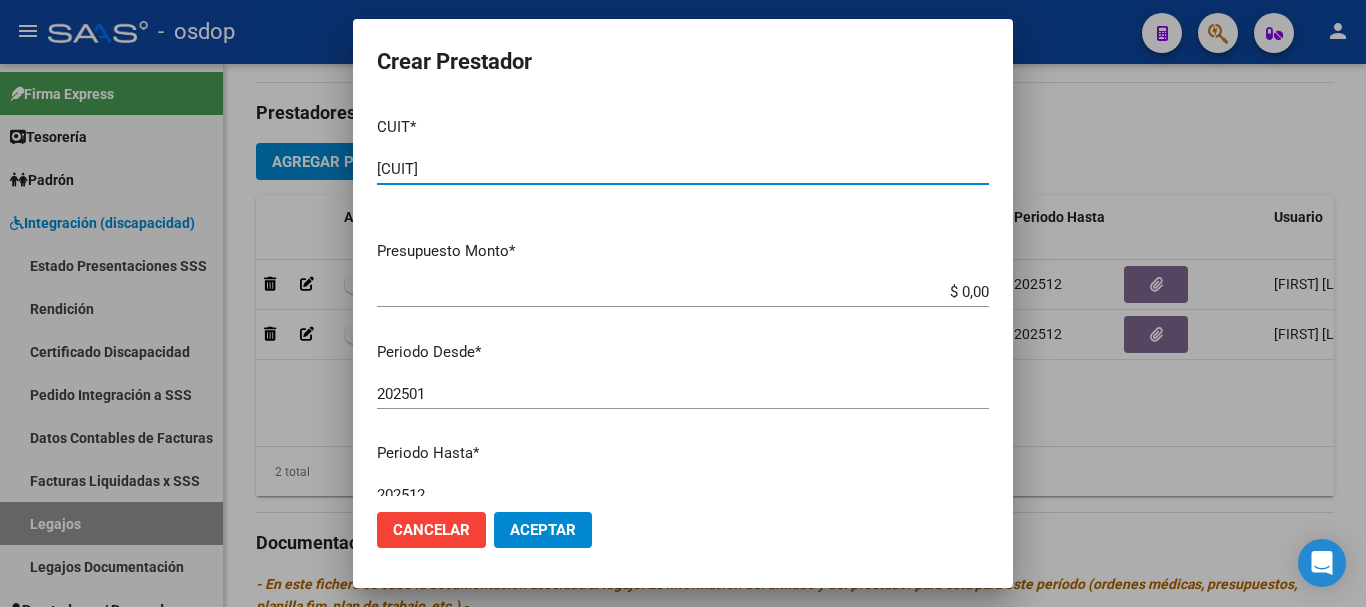 type on "27-39301256-6" 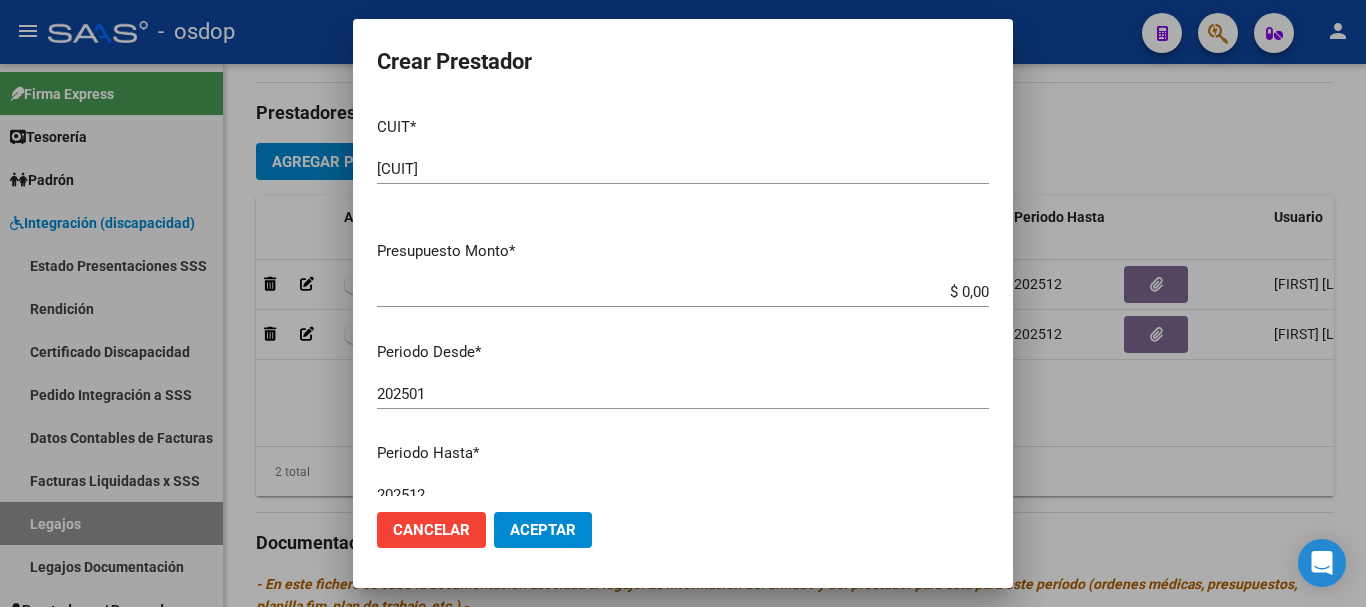 click on "$ 0,00" at bounding box center [683, 292] 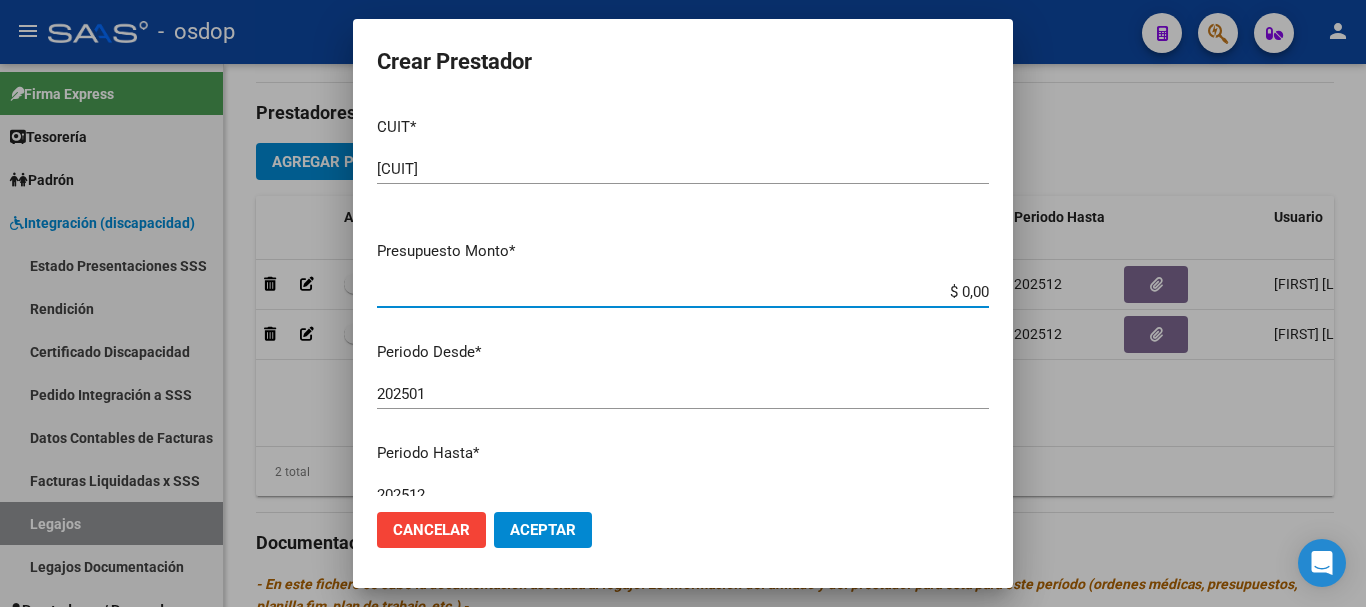 click on "$ 0,00" at bounding box center [683, 292] 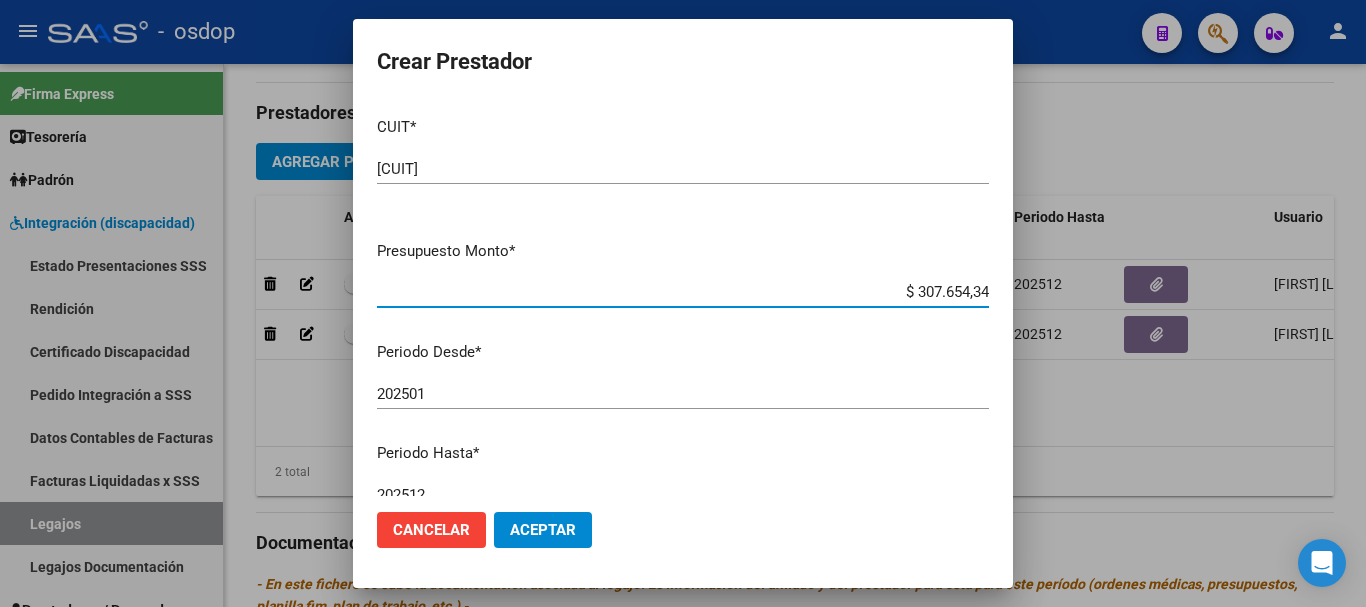 type on "$ 307.654,34" 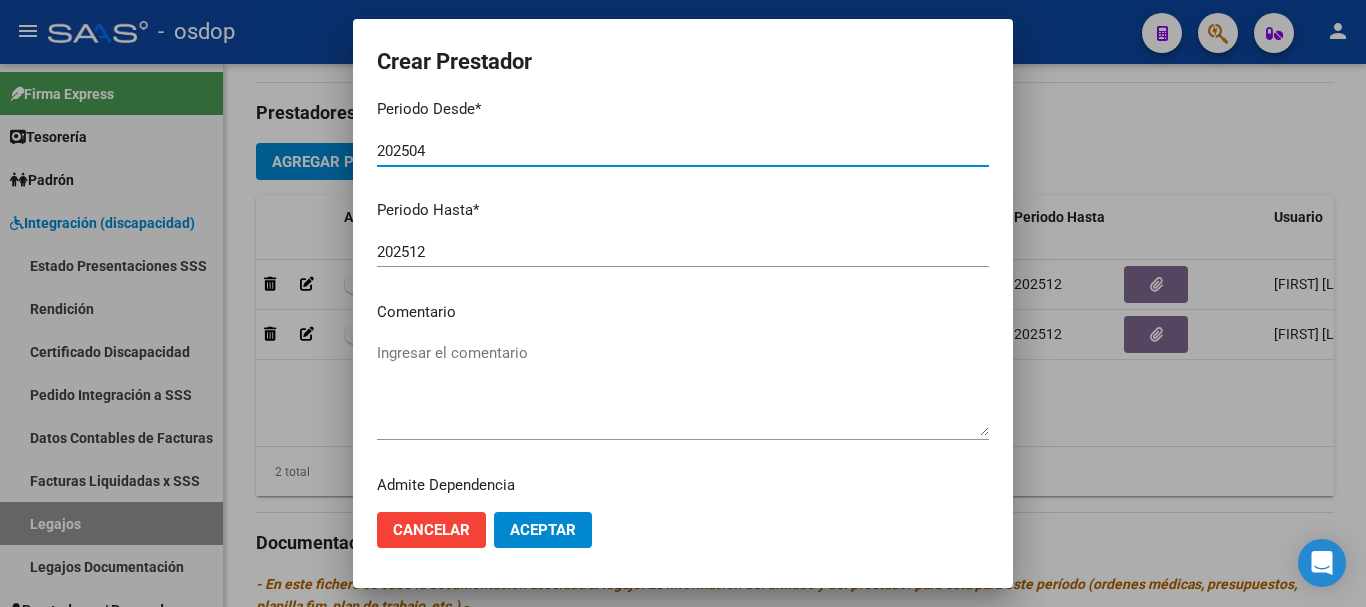 scroll, scrollTop: 290, scrollLeft: 0, axis: vertical 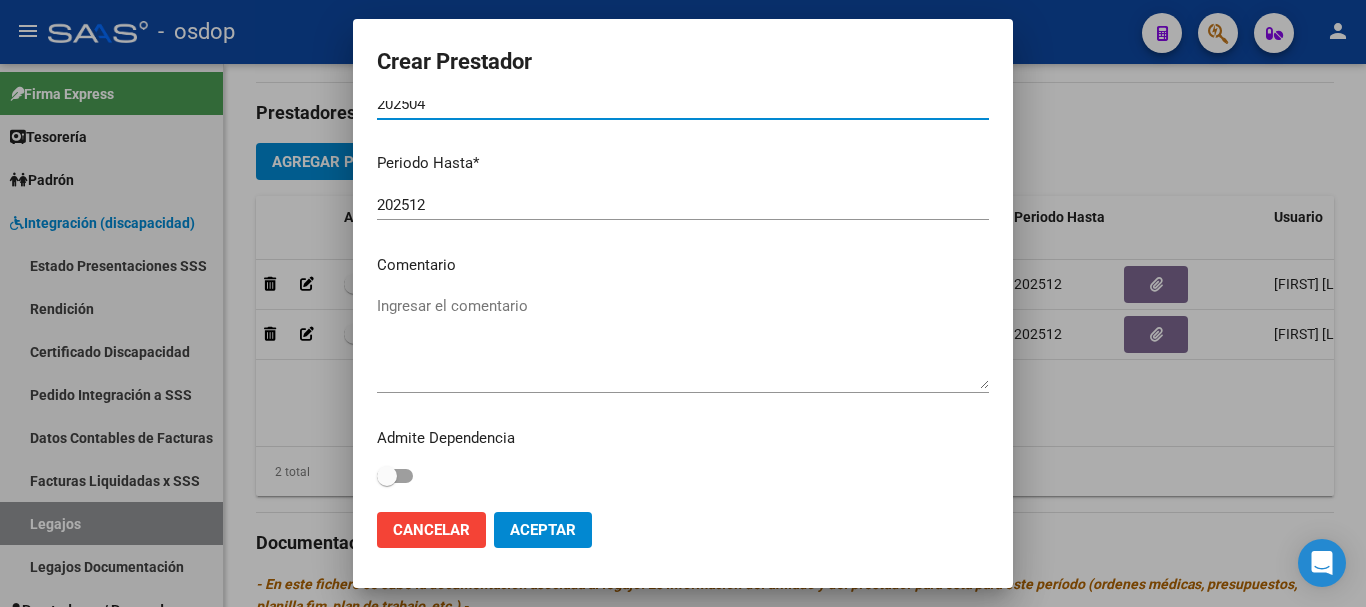 type on "202504" 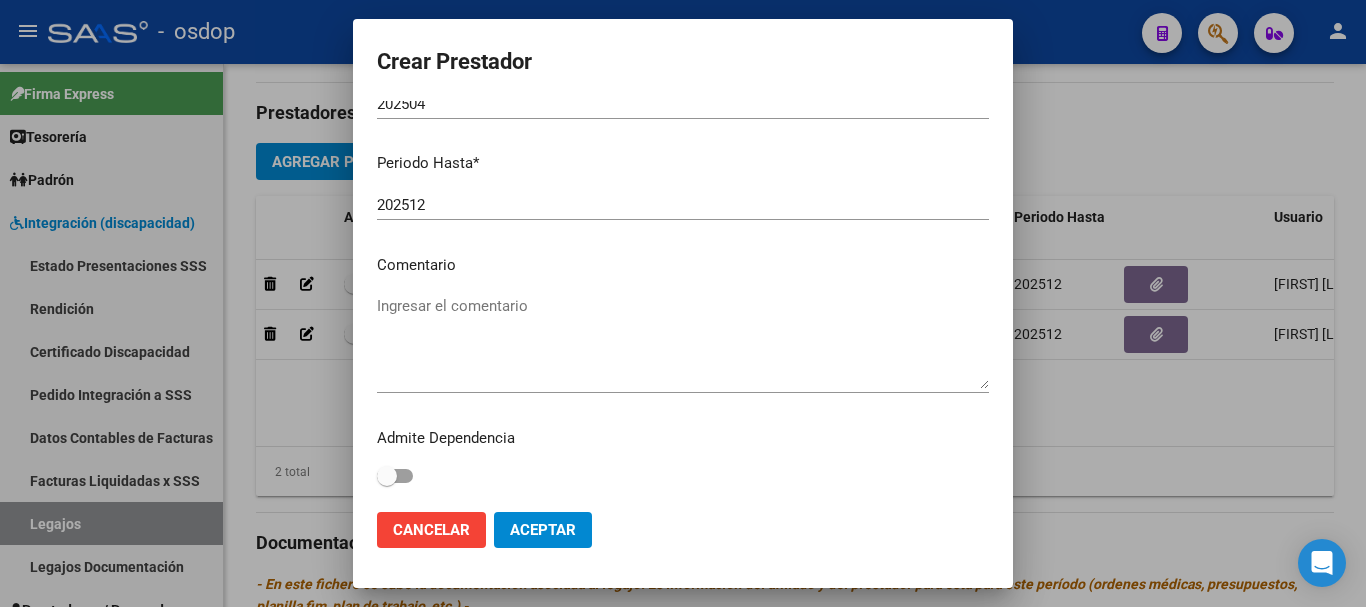 click on "Ingresar el comentario" at bounding box center [683, 342] 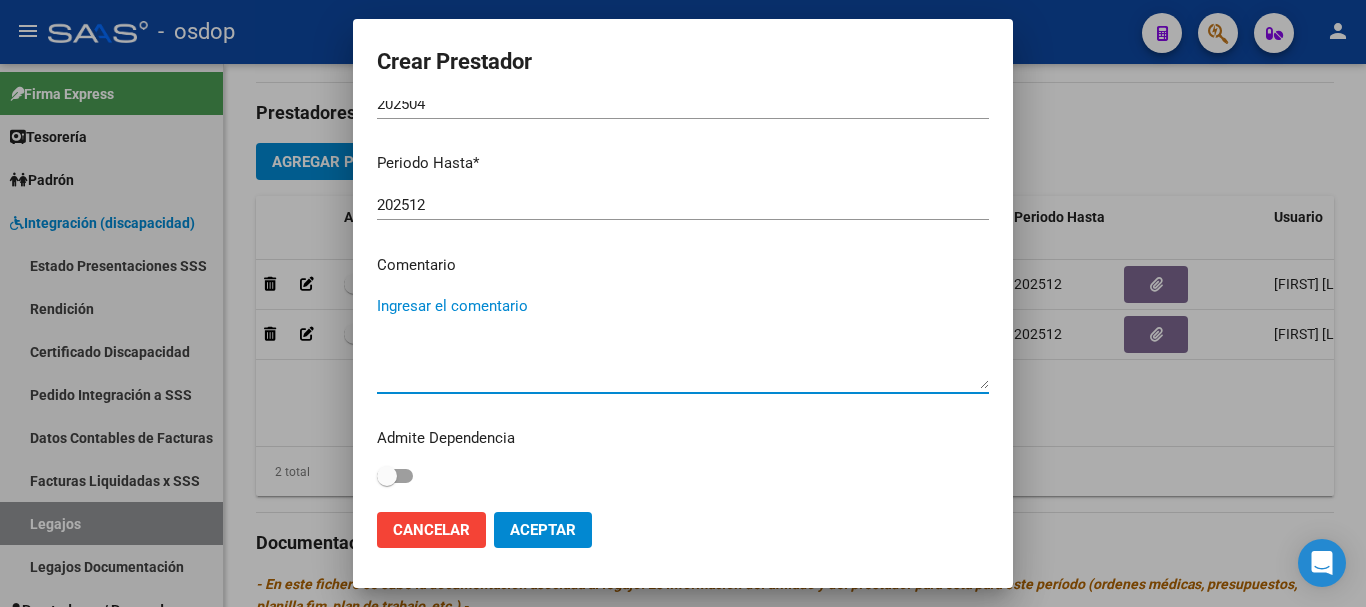 paste on "780087 - MÓDULO MAESTRO DE APOYO" 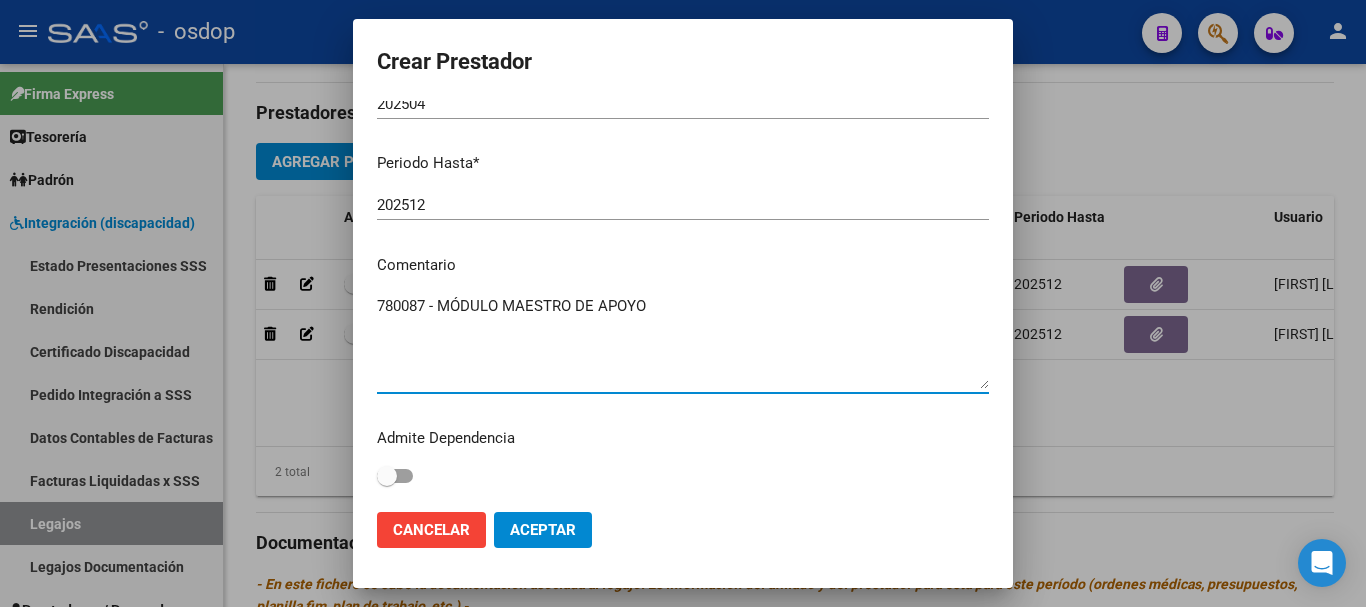 type on "780087 - MÓDULO MAESTRO DE APOYO" 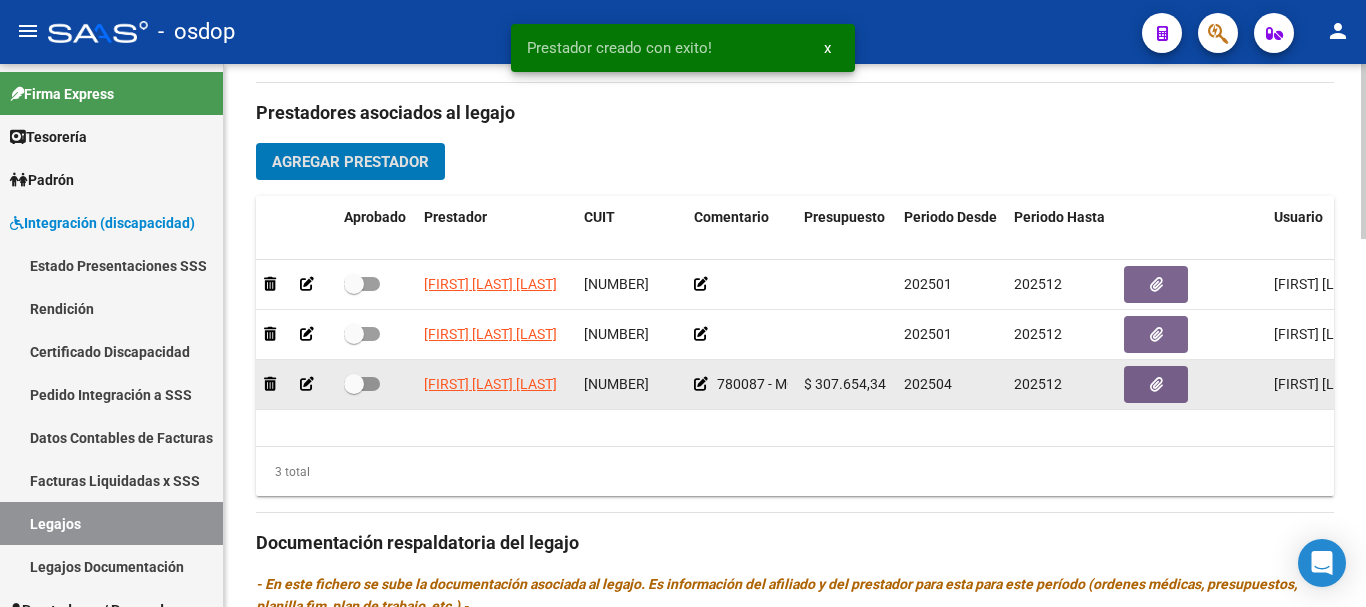 click 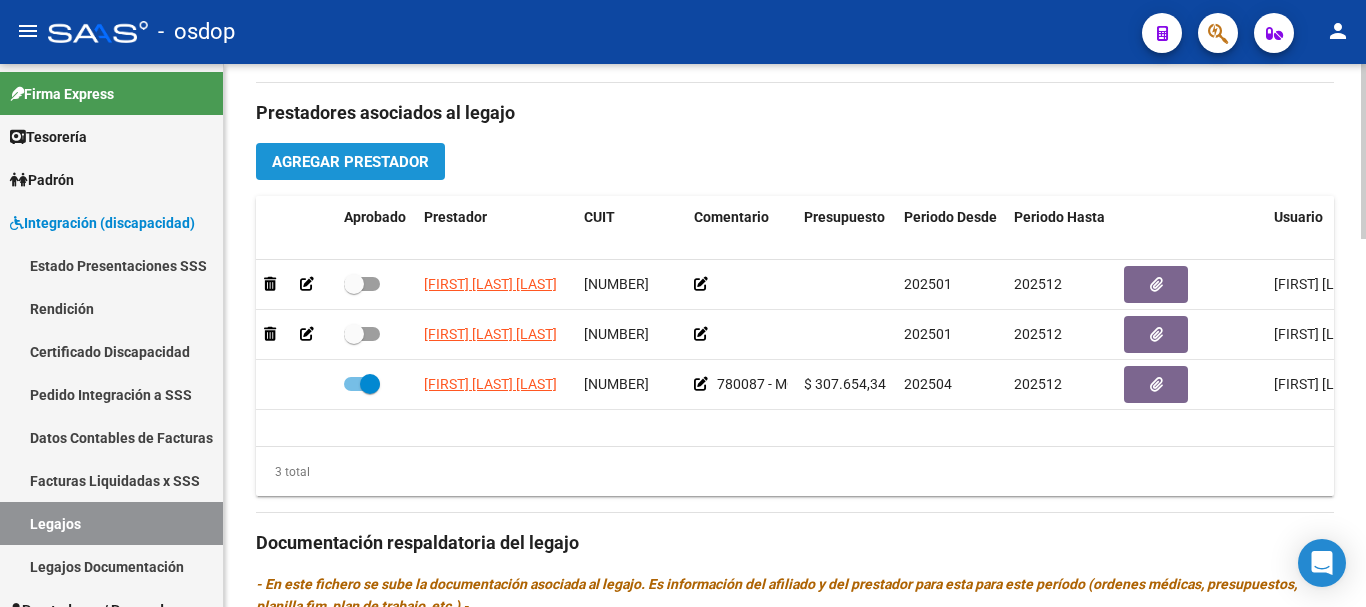 click on "Agregar Prestador" 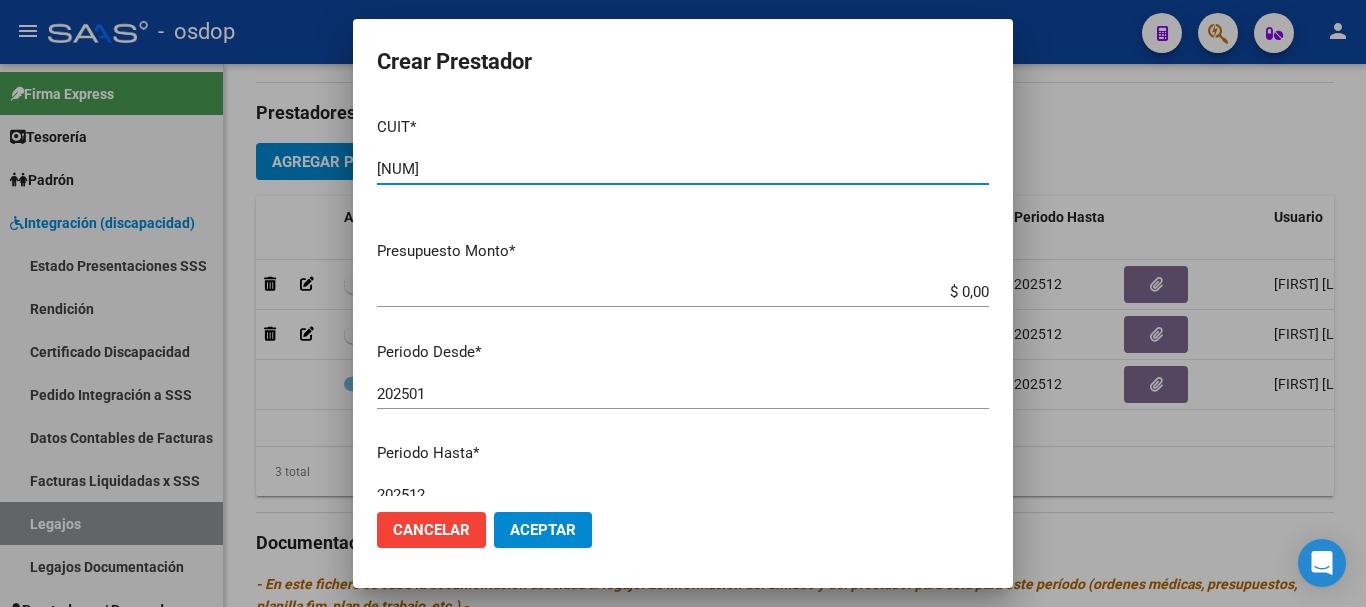 type on "27-34811375-0" 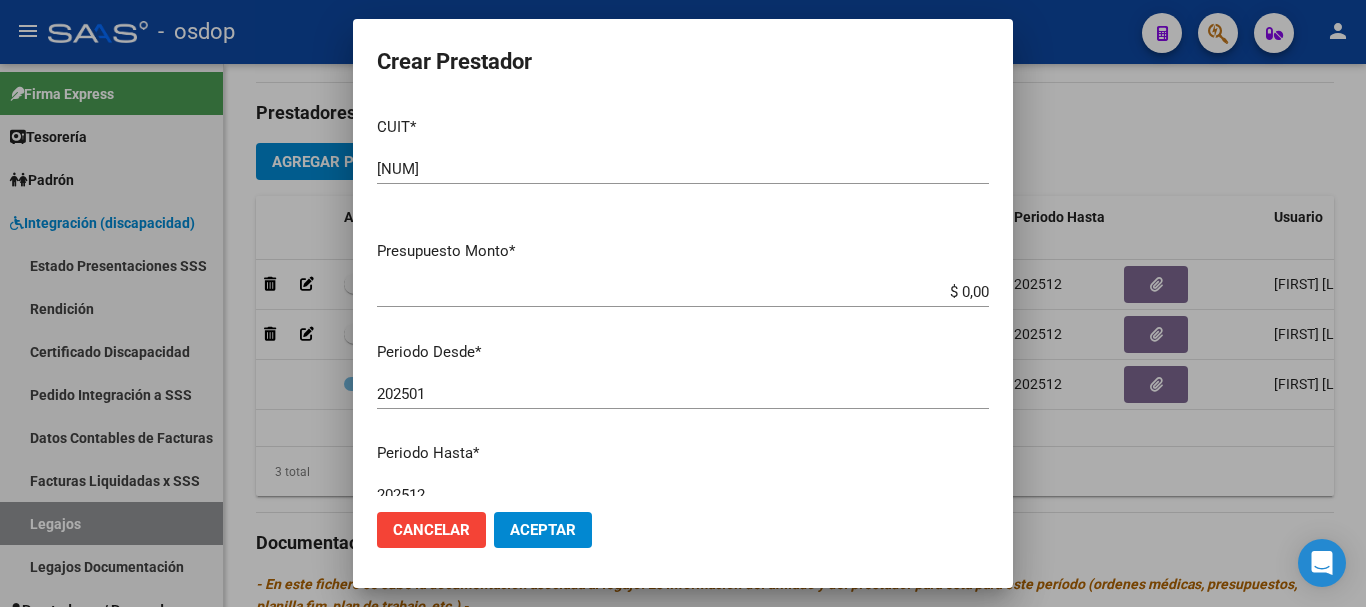 click on "$ 0,00" at bounding box center (683, 292) 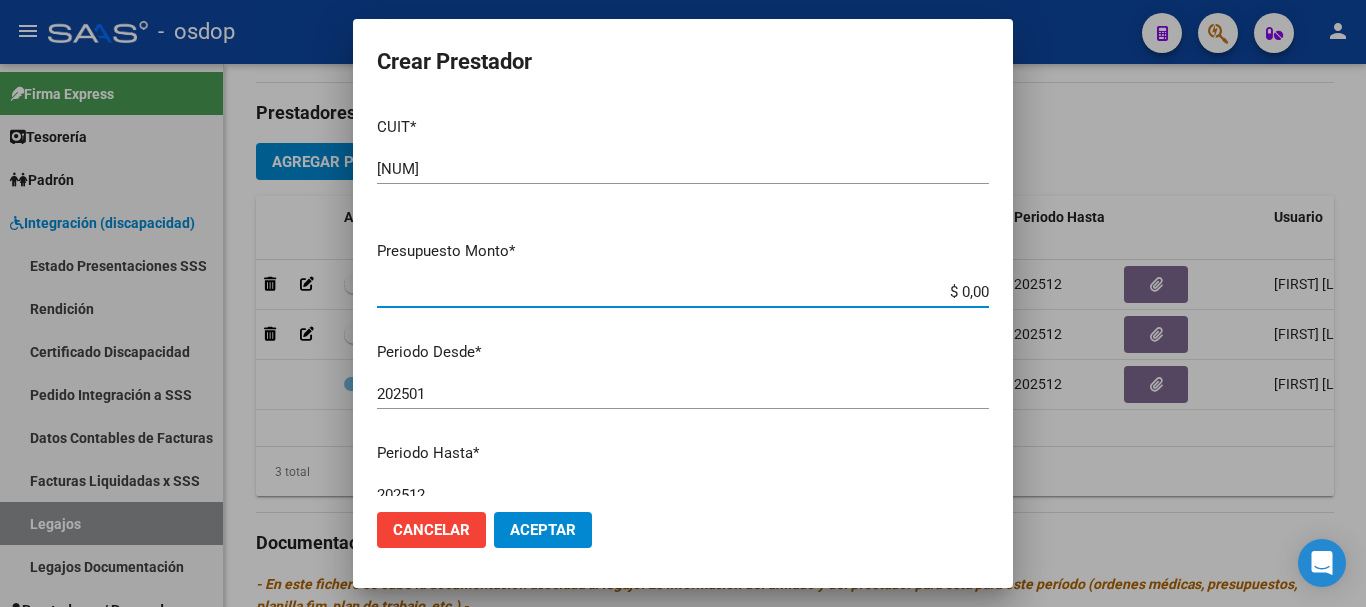 click on "$ 0,00" at bounding box center (683, 292) 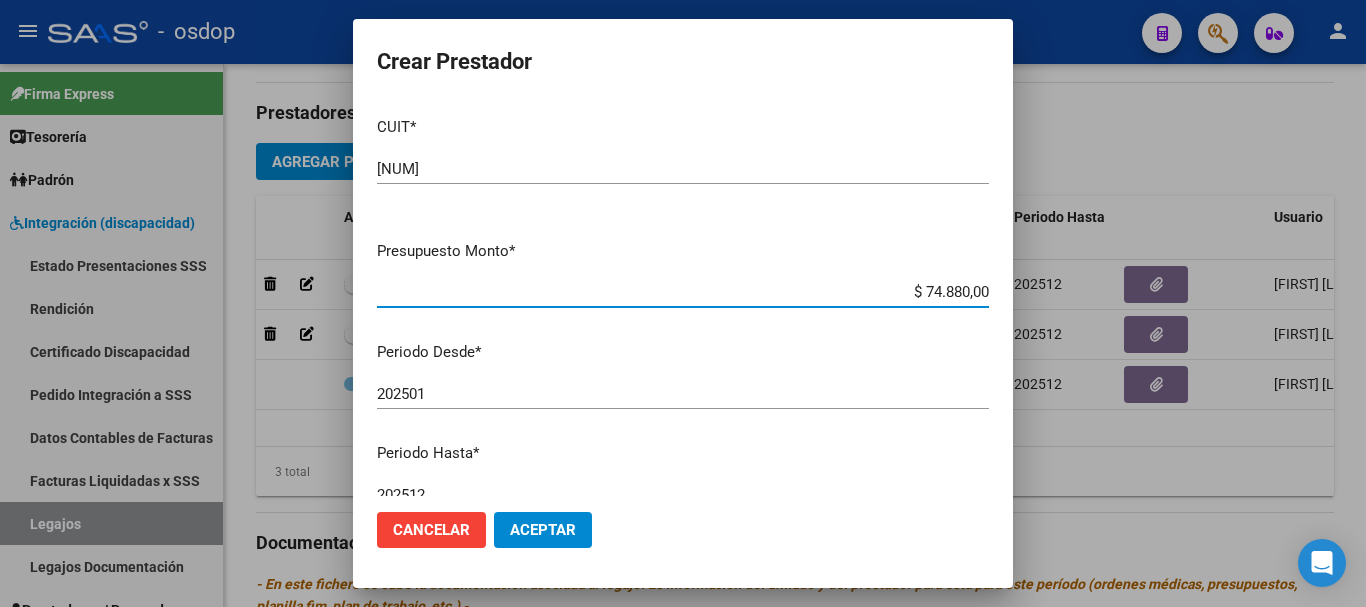 scroll, scrollTop: 100, scrollLeft: 0, axis: vertical 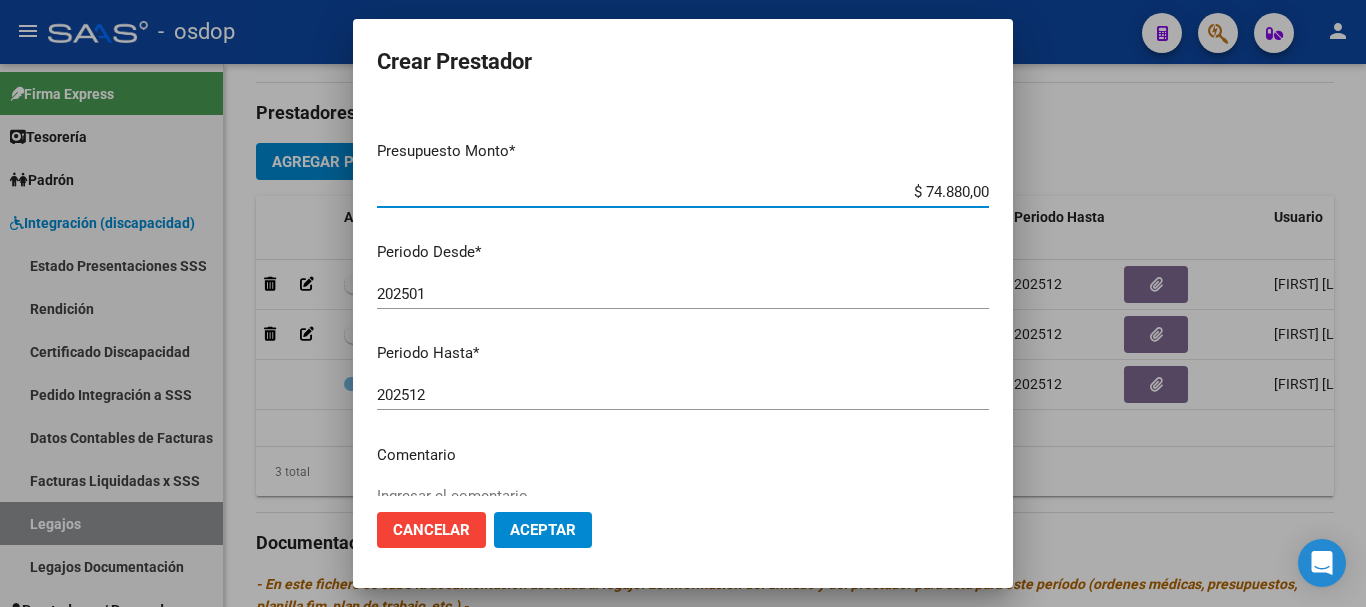 type on "$ 74.880,00" 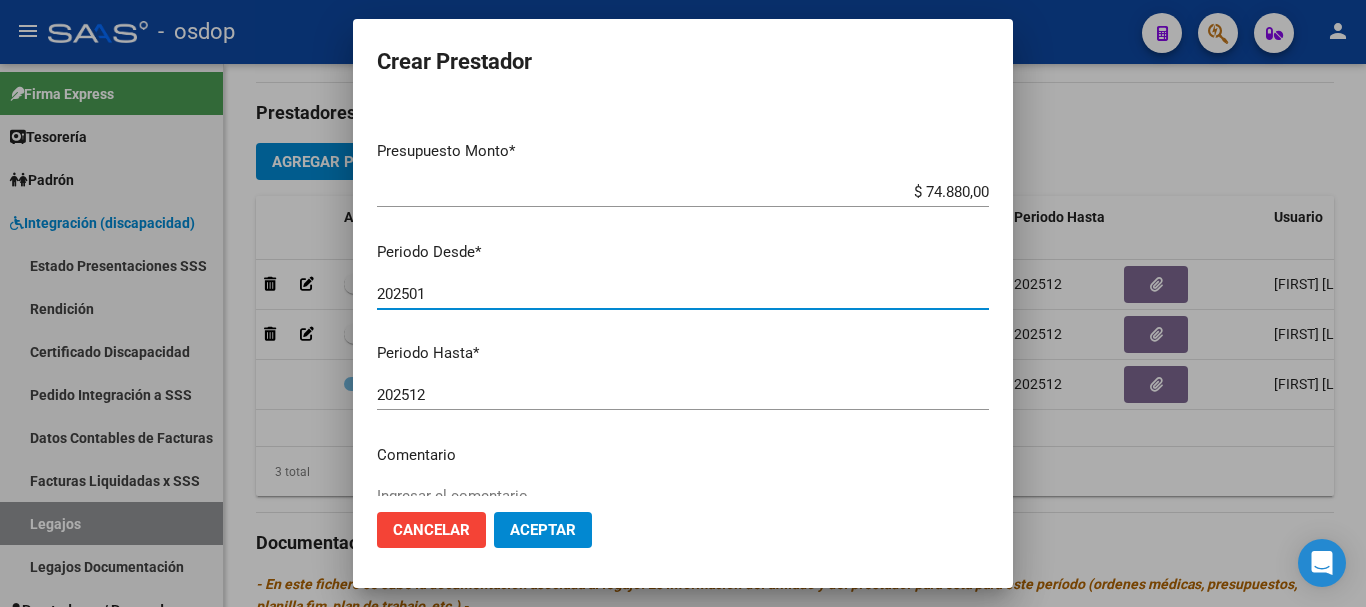 click on "202501" at bounding box center (683, 294) 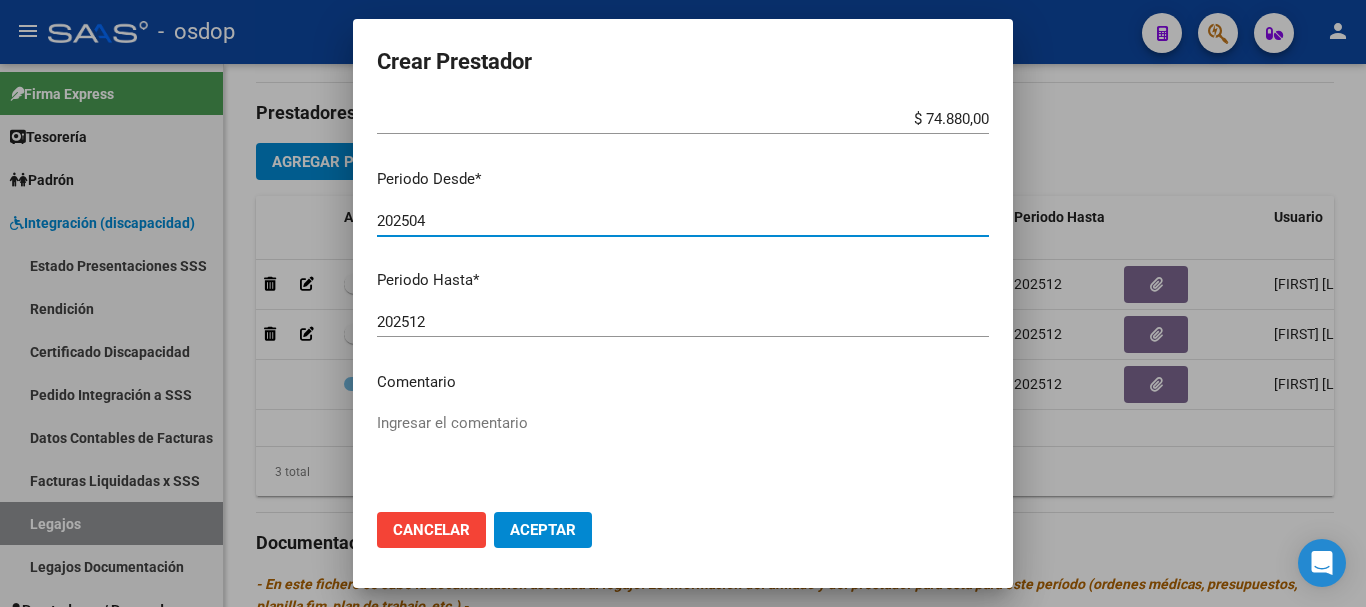 scroll, scrollTop: 290, scrollLeft: 0, axis: vertical 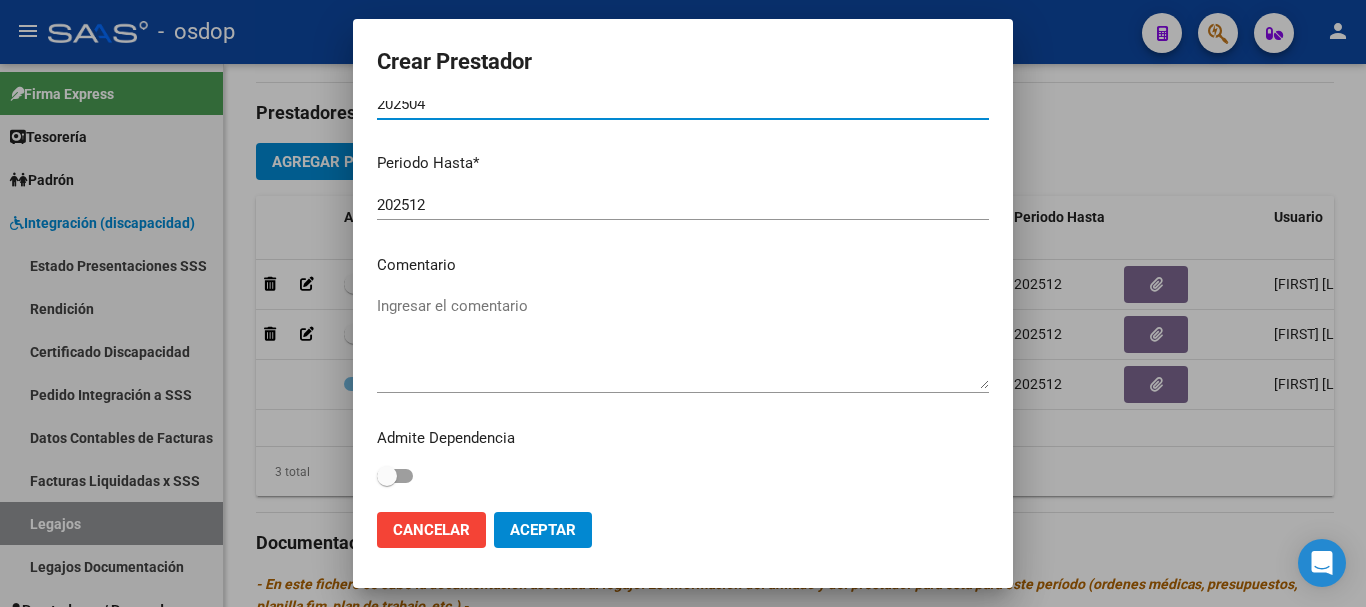 type on "202504" 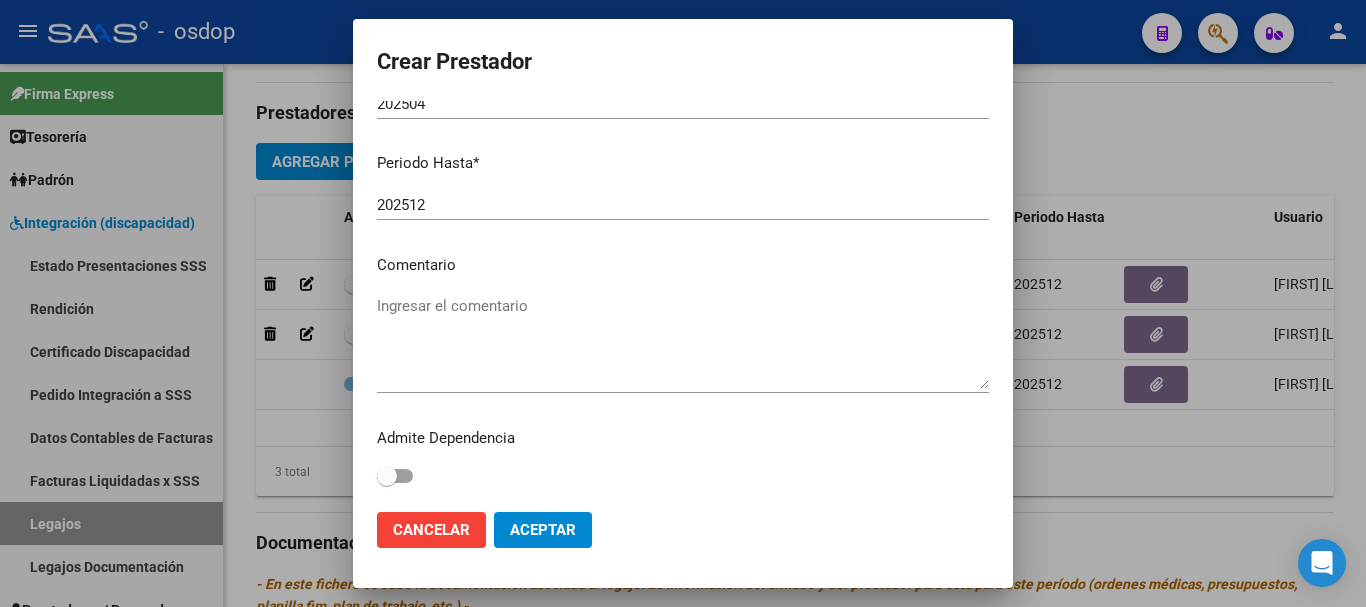 click on "Ingresar el comentario" at bounding box center (683, 342) 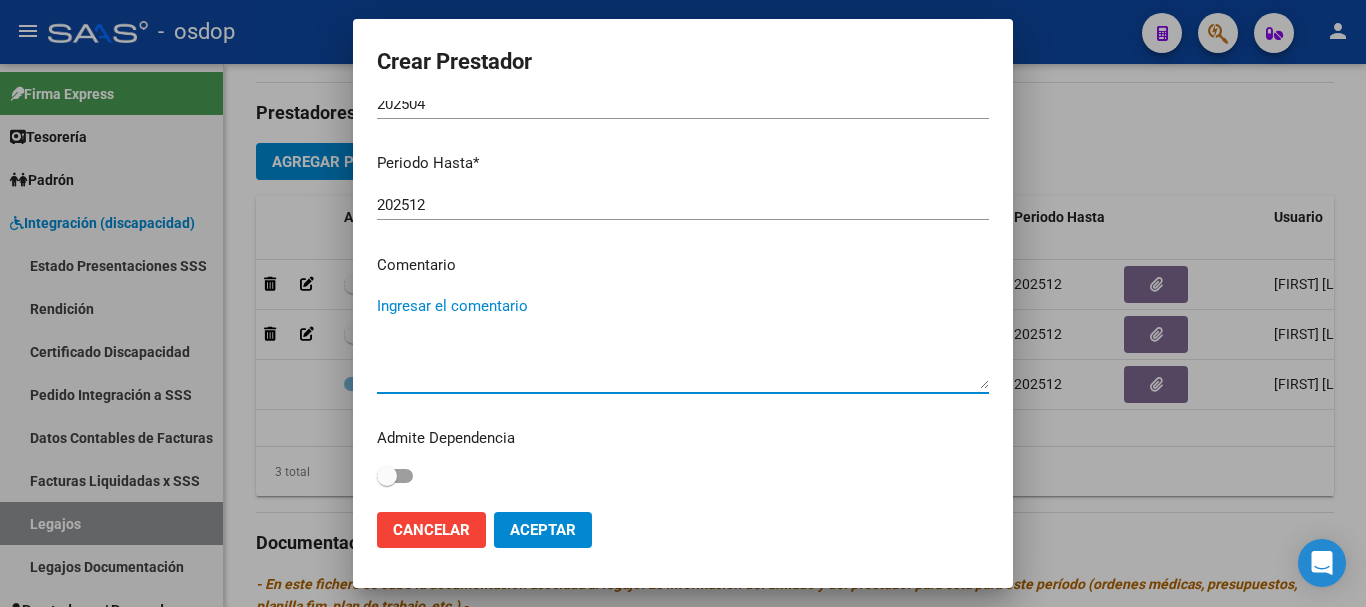 paste on "332001 - ACOMPAÑANTE TERAPEUTICO" 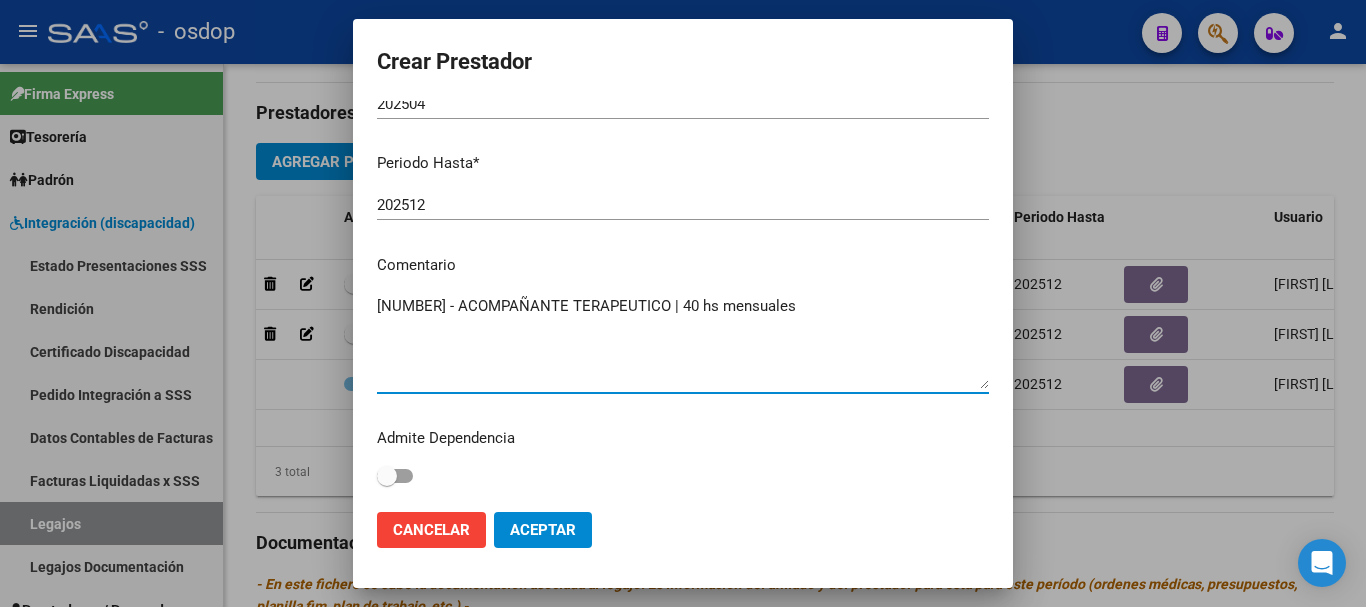 type on "332001 - ACOMPAÑANTE TERAPEUTICO | 40 hs mensuales" 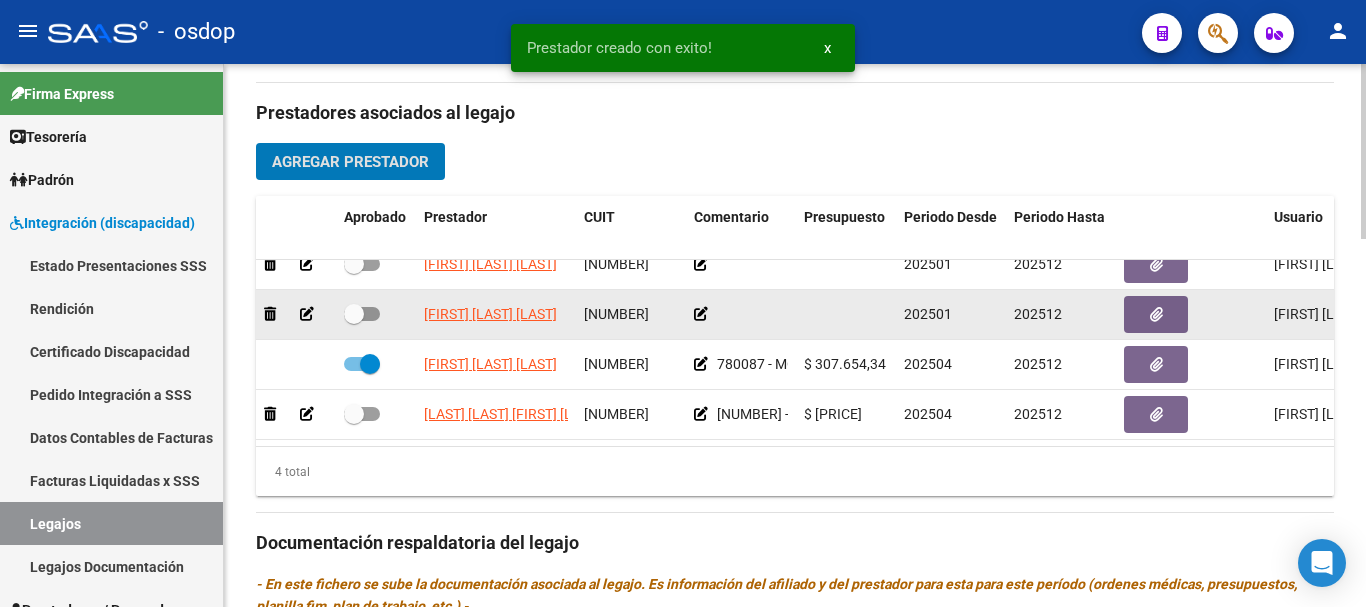 scroll, scrollTop: 36, scrollLeft: 0, axis: vertical 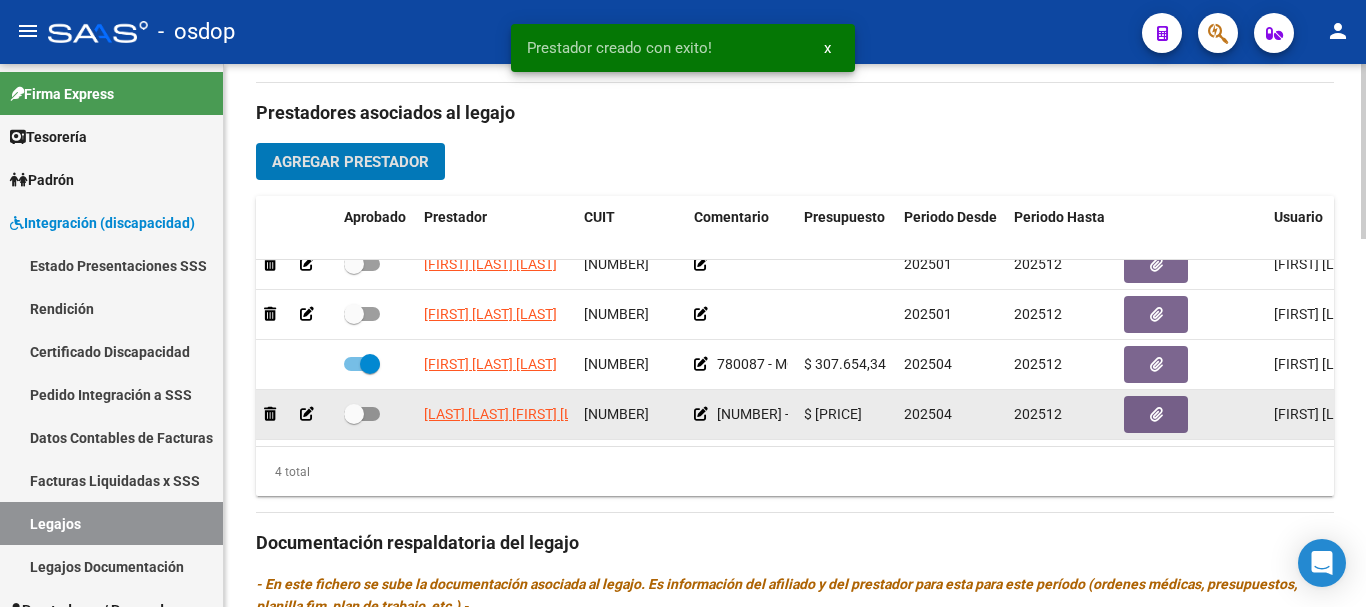 click at bounding box center [362, 414] 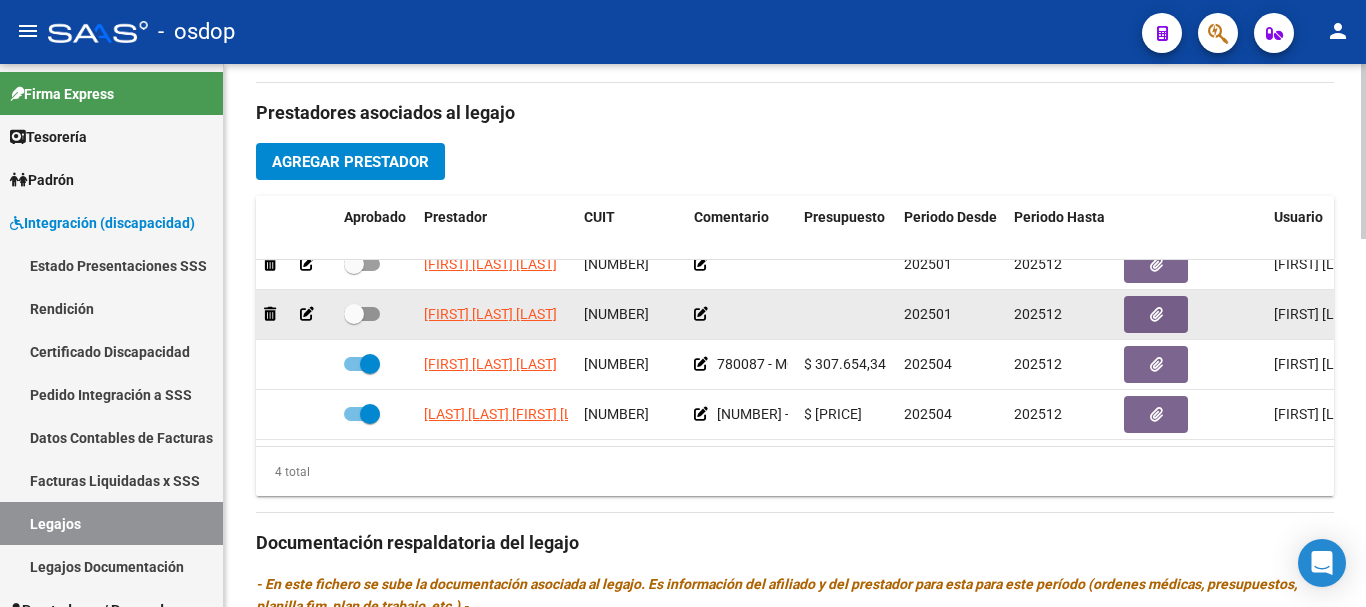 click 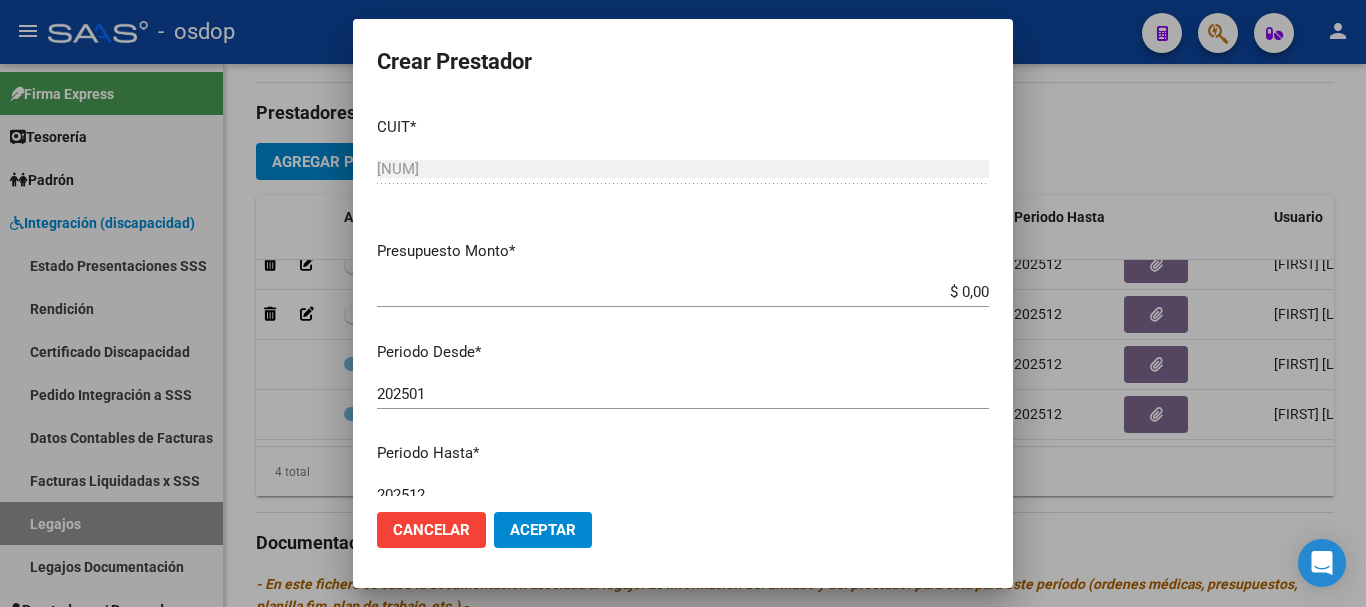 click on "$ 0,00" at bounding box center [683, 292] 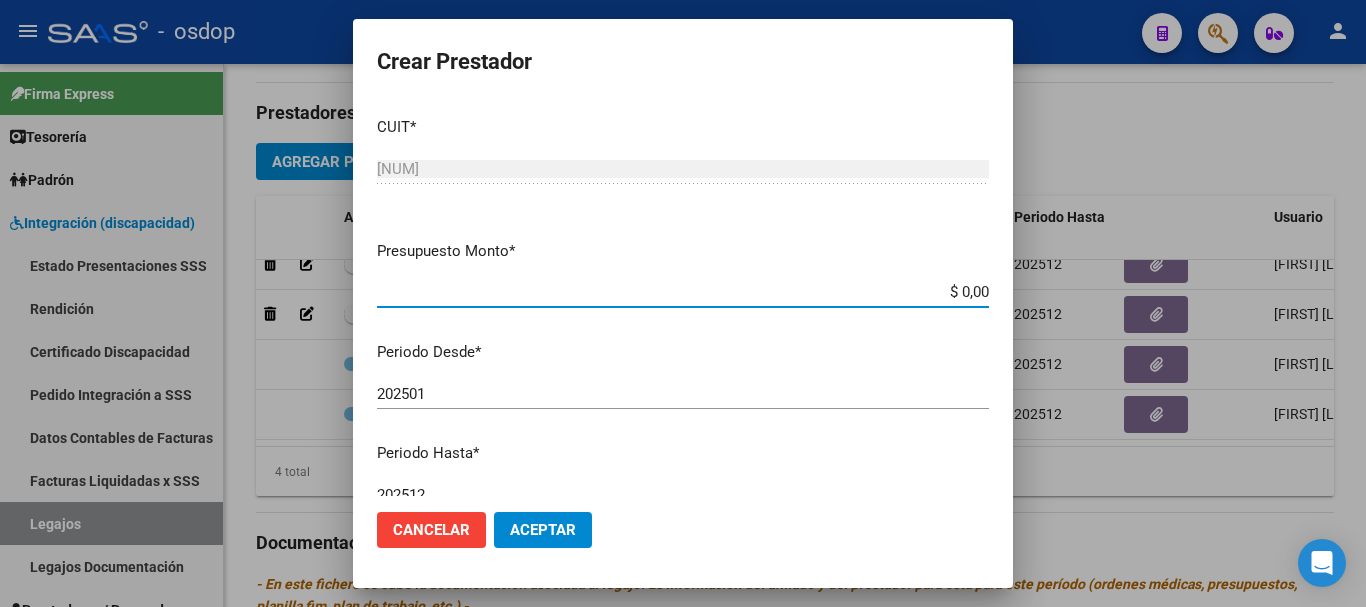 click on "$ 0,00" at bounding box center (683, 292) 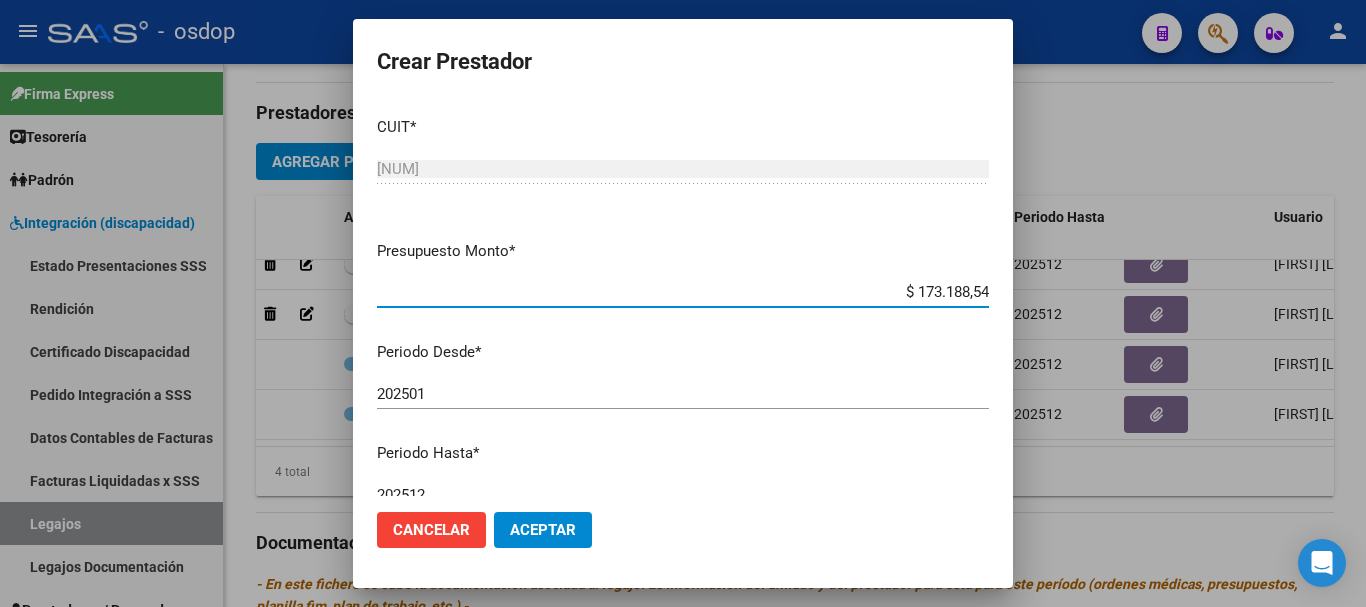 type on "$ 173.188,54" 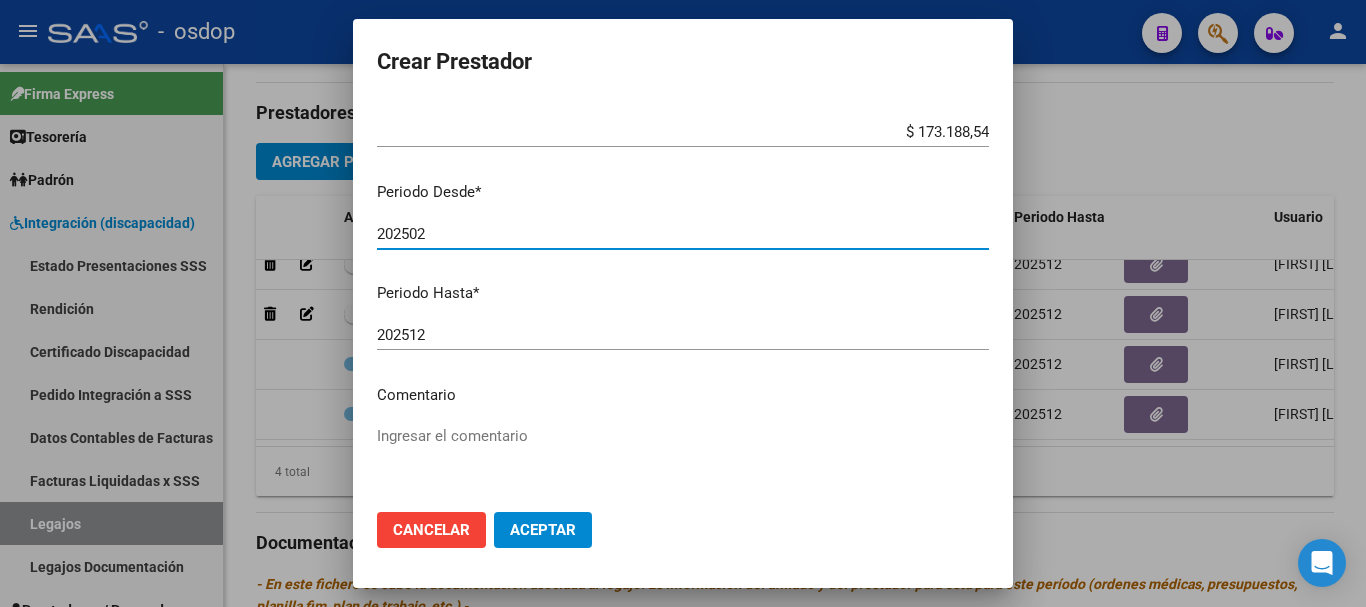 scroll, scrollTop: 290, scrollLeft: 0, axis: vertical 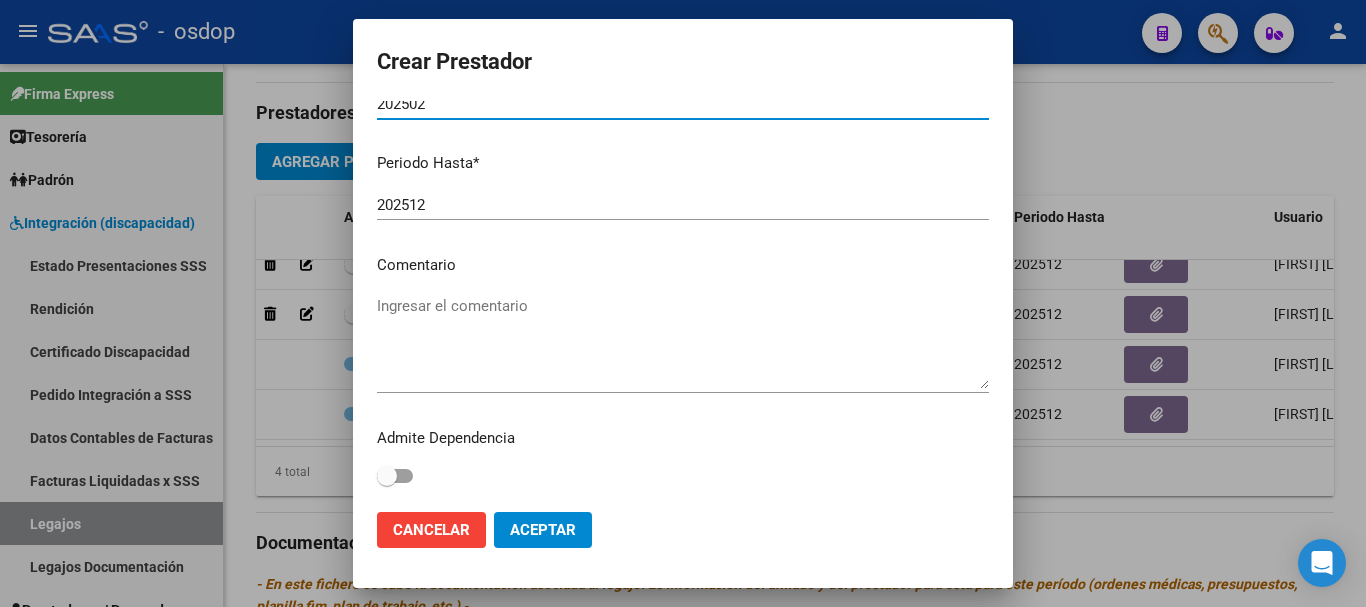 type on "202502" 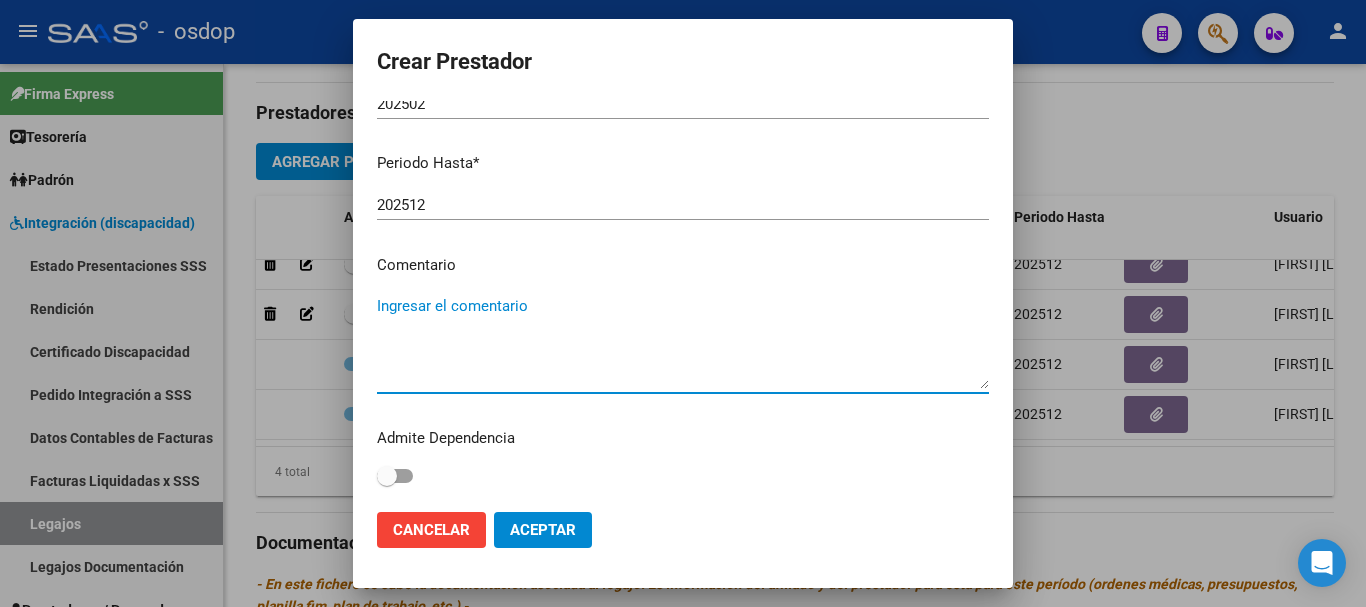 click on "Ingresar el comentario" at bounding box center (683, 342) 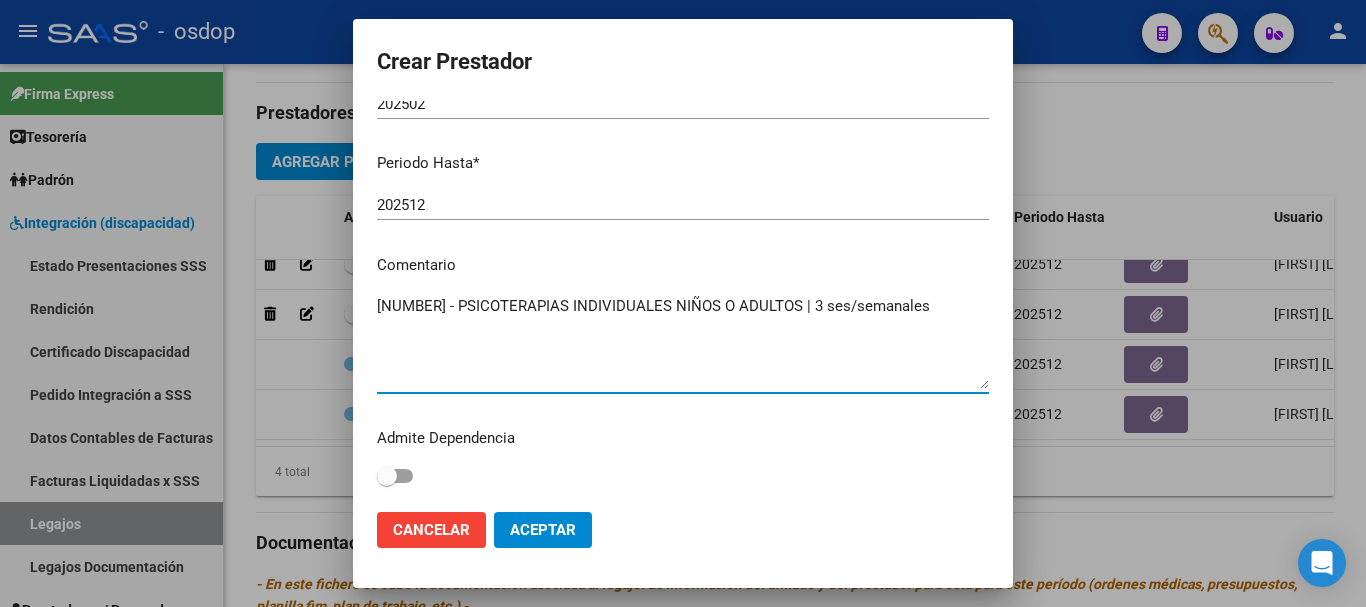 type on "330101 - PSICOTERAPIAS INDIVIDUALES NIÑOS O ADULTOS | 3 ses/semanales" 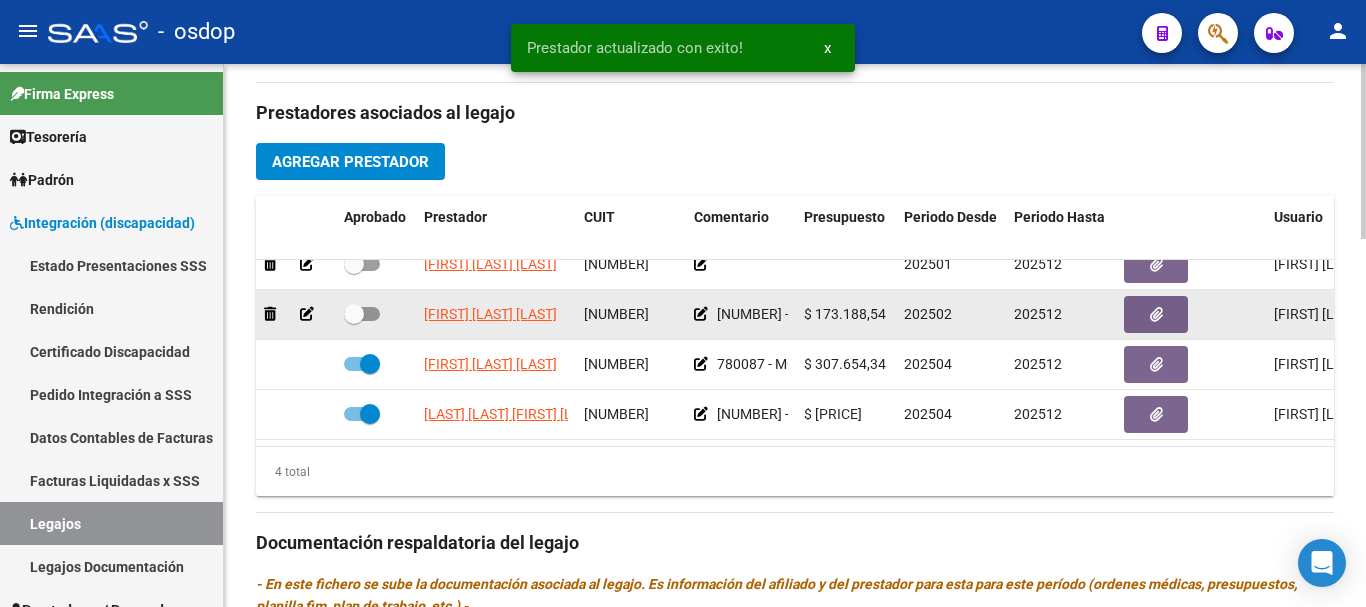 click 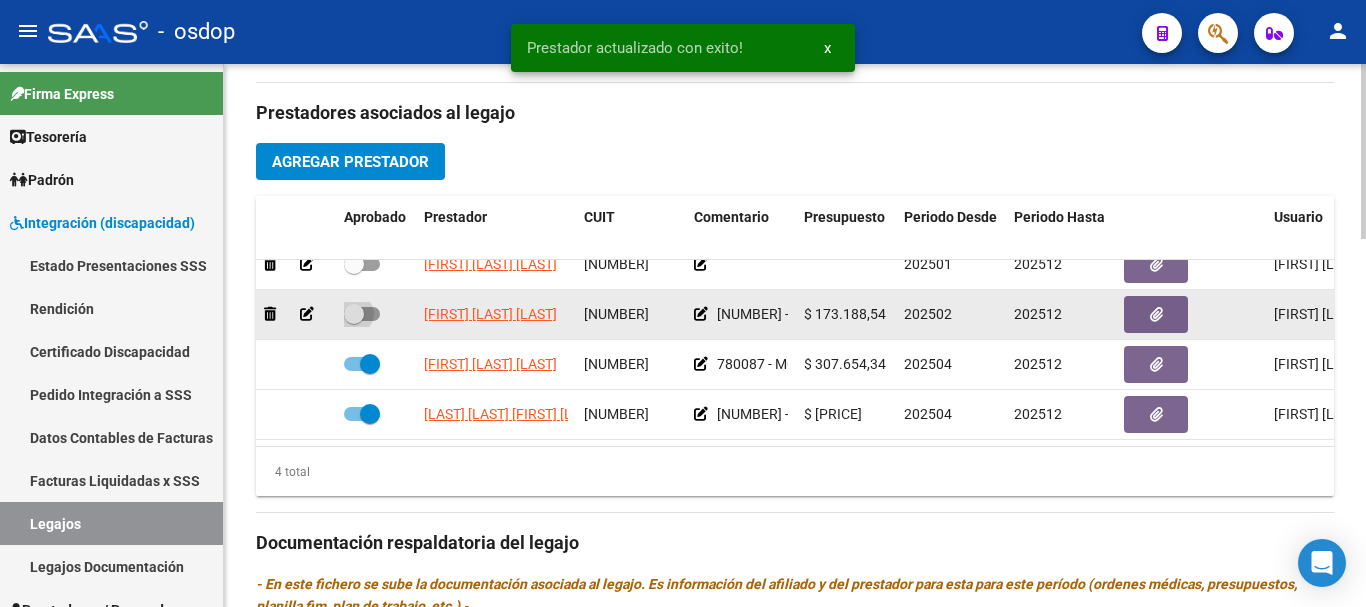 click at bounding box center (353, 321) 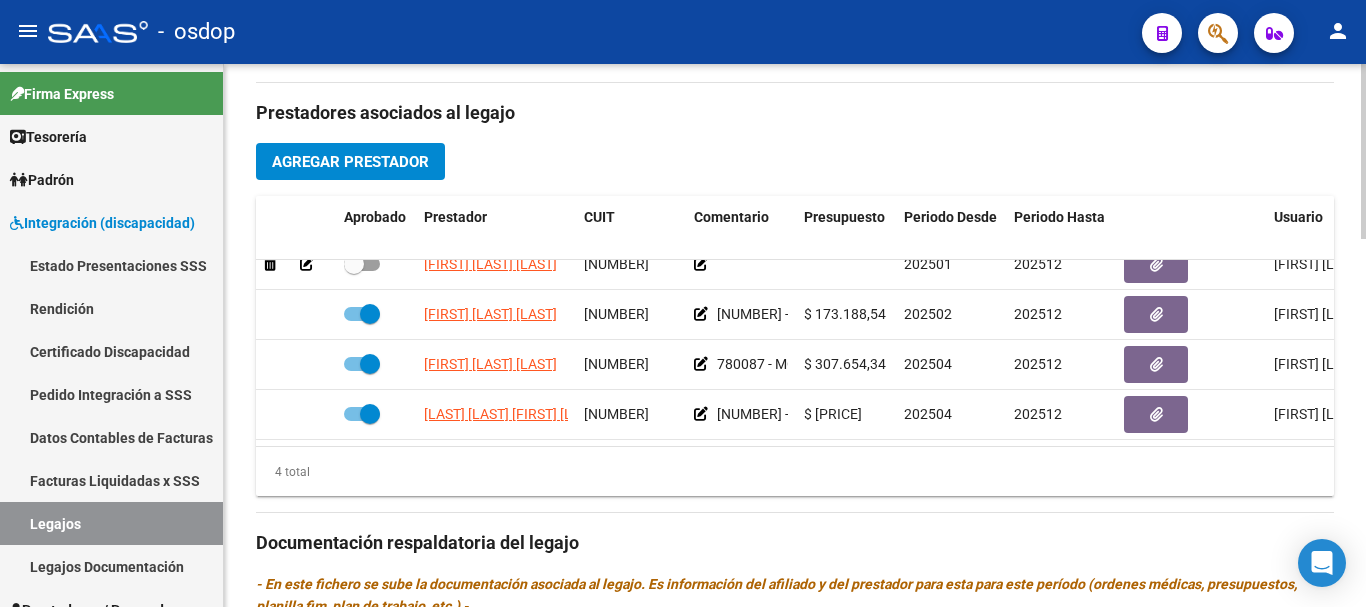 scroll, scrollTop: 0, scrollLeft: 0, axis: both 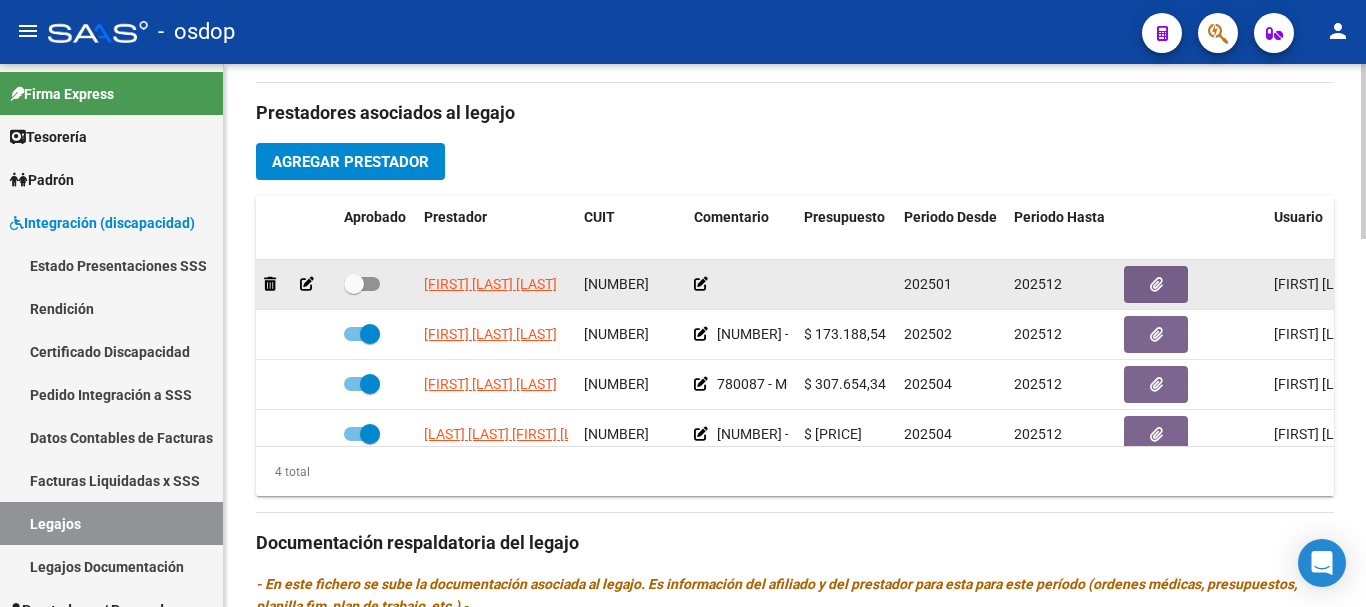 drag, startPoint x: 299, startPoint y: 278, endPoint x: 325, endPoint y: 278, distance: 26 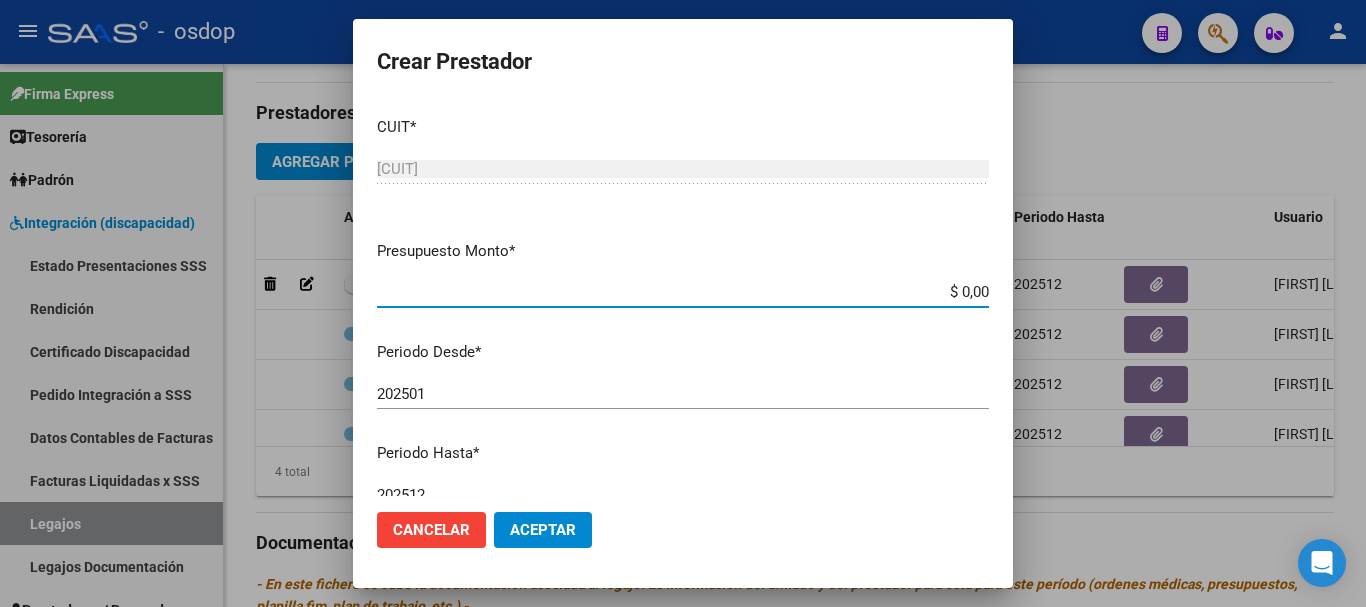click on "$ 0,00" at bounding box center (683, 292) 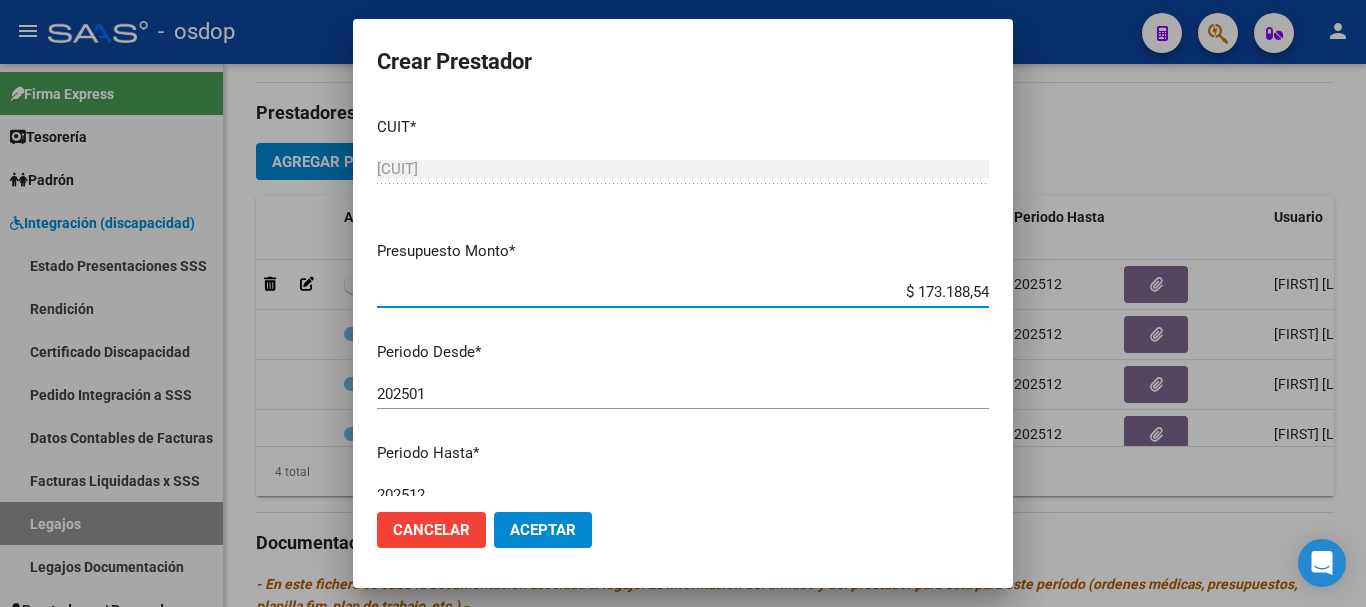 type on "$ 173.188,54" 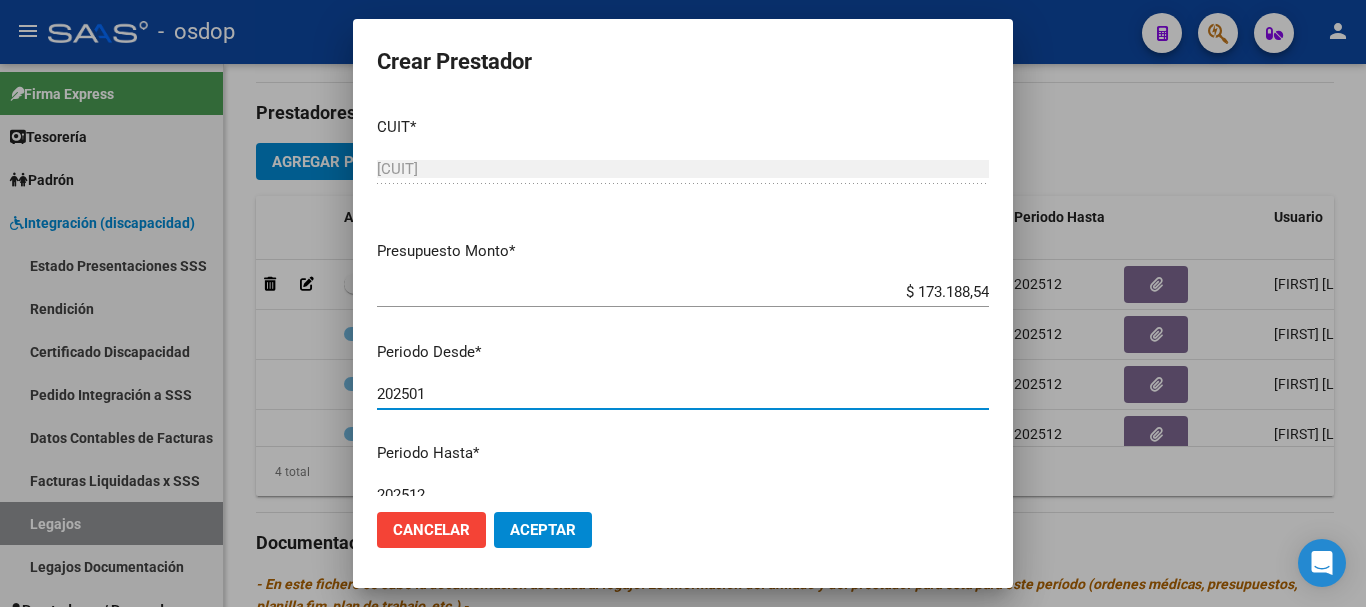 click on "202501" at bounding box center [683, 394] 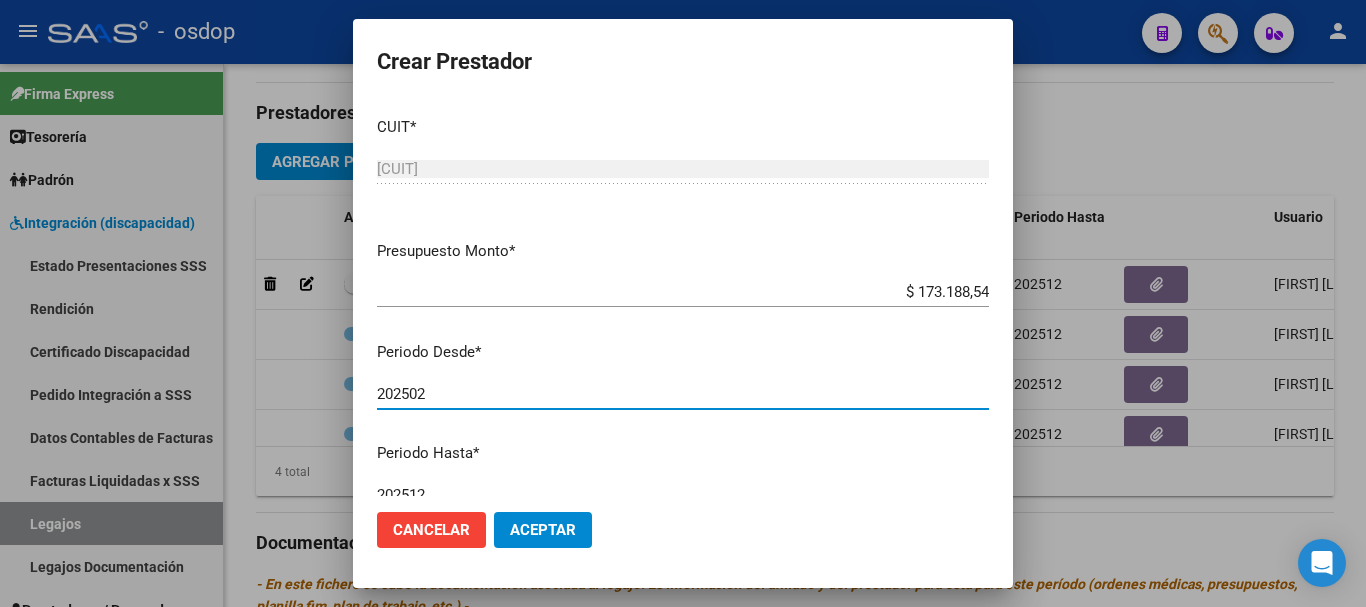 type on "202502" 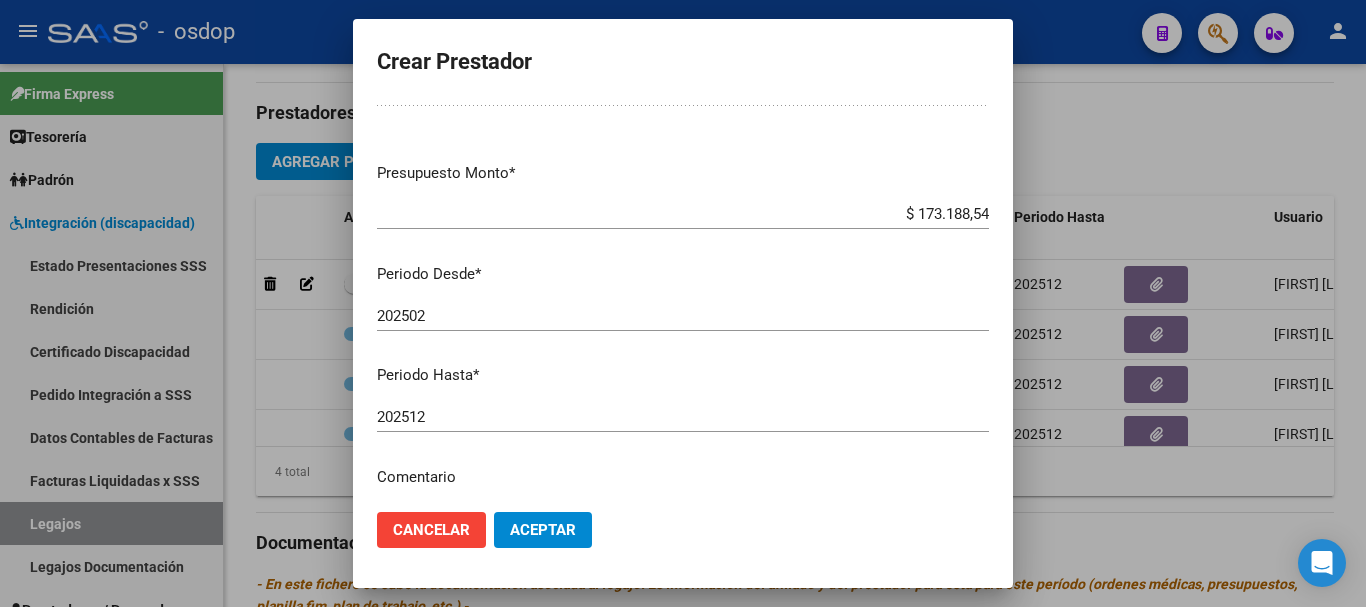 scroll, scrollTop: 290, scrollLeft: 0, axis: vertical 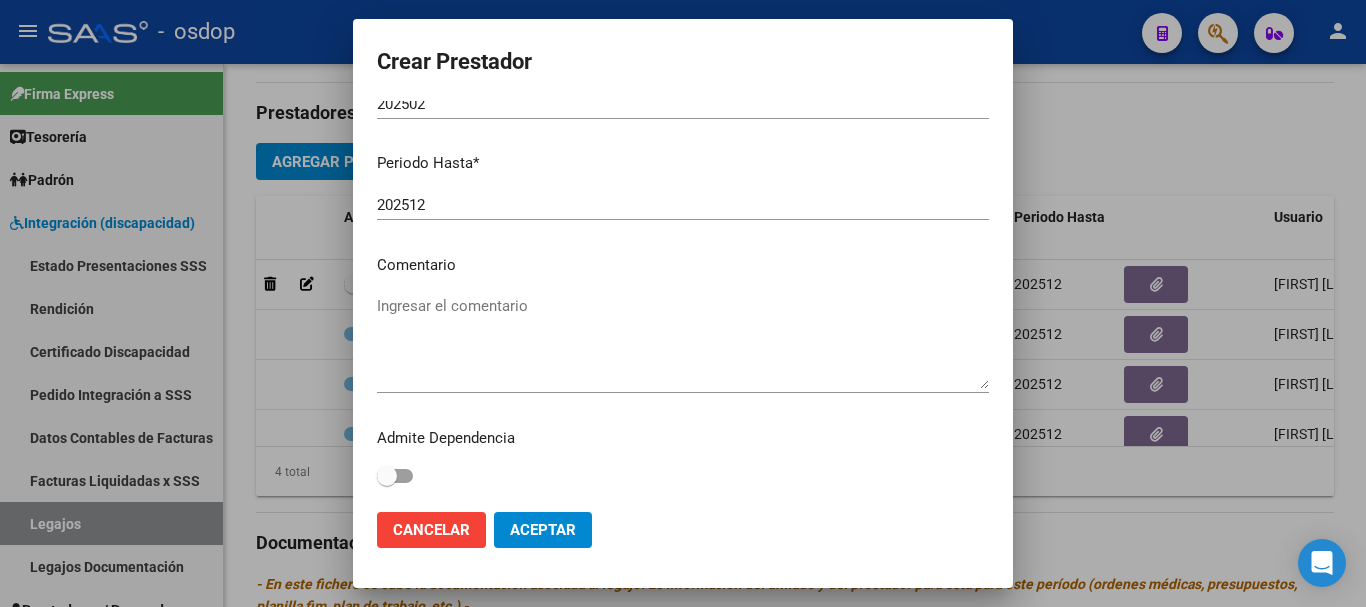 click on "Ingresar el comentario" at bounding box center [683, 342] 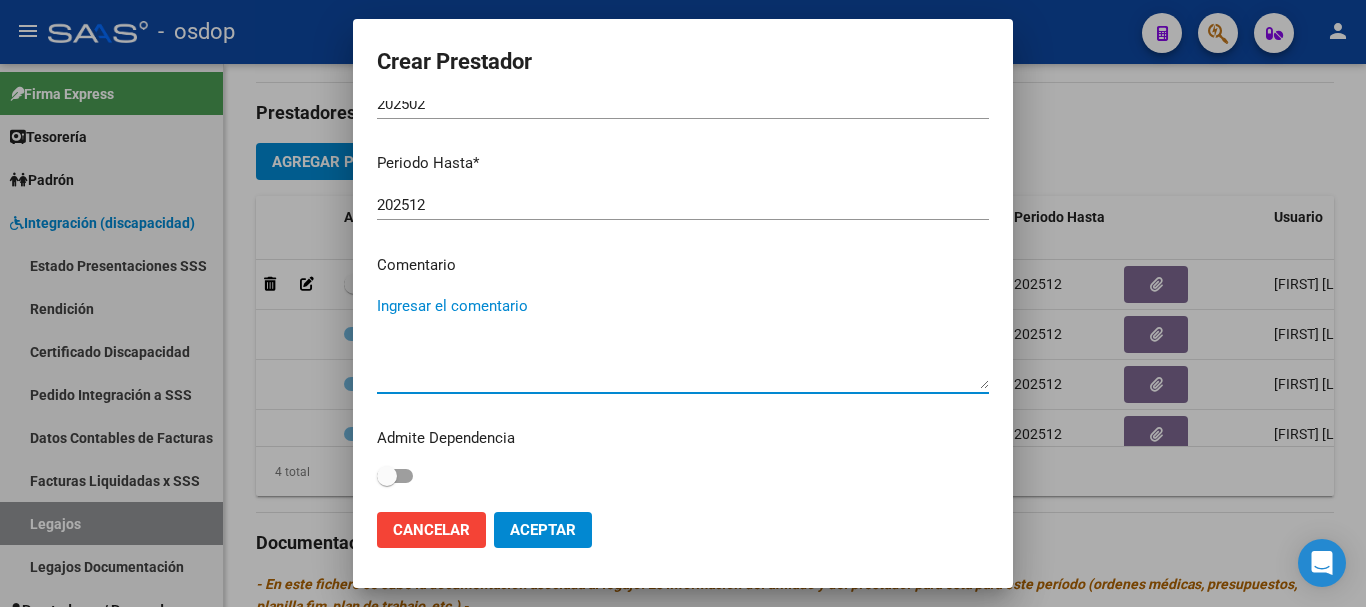 paste on "[NUMBER] - PSICOPEDAGOGIA" 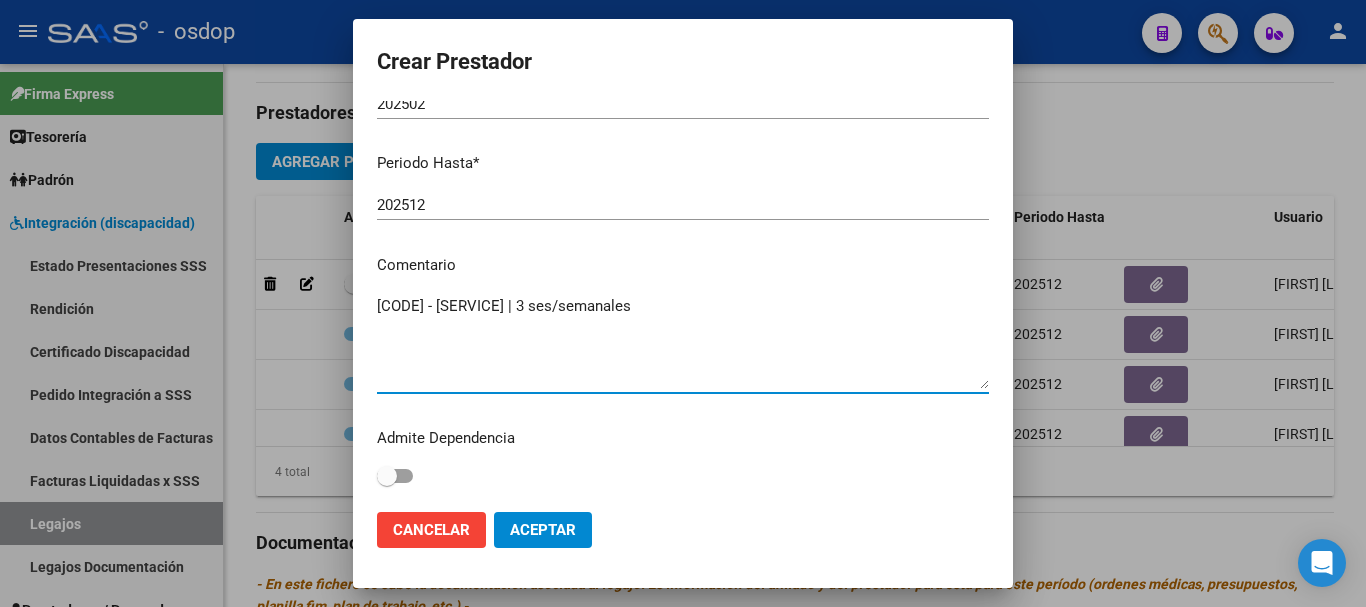 type on "330105 - PSICOPEDAGOGIA | 3 ses/semanales" 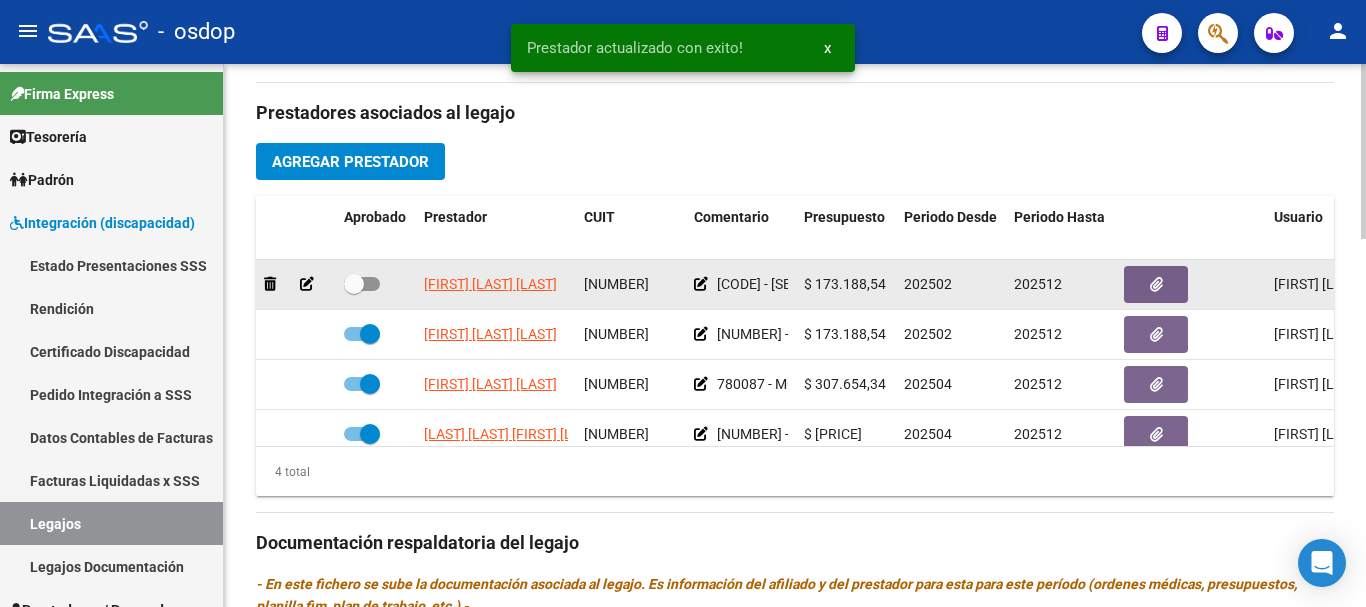 click at bounding box center [362, 284] 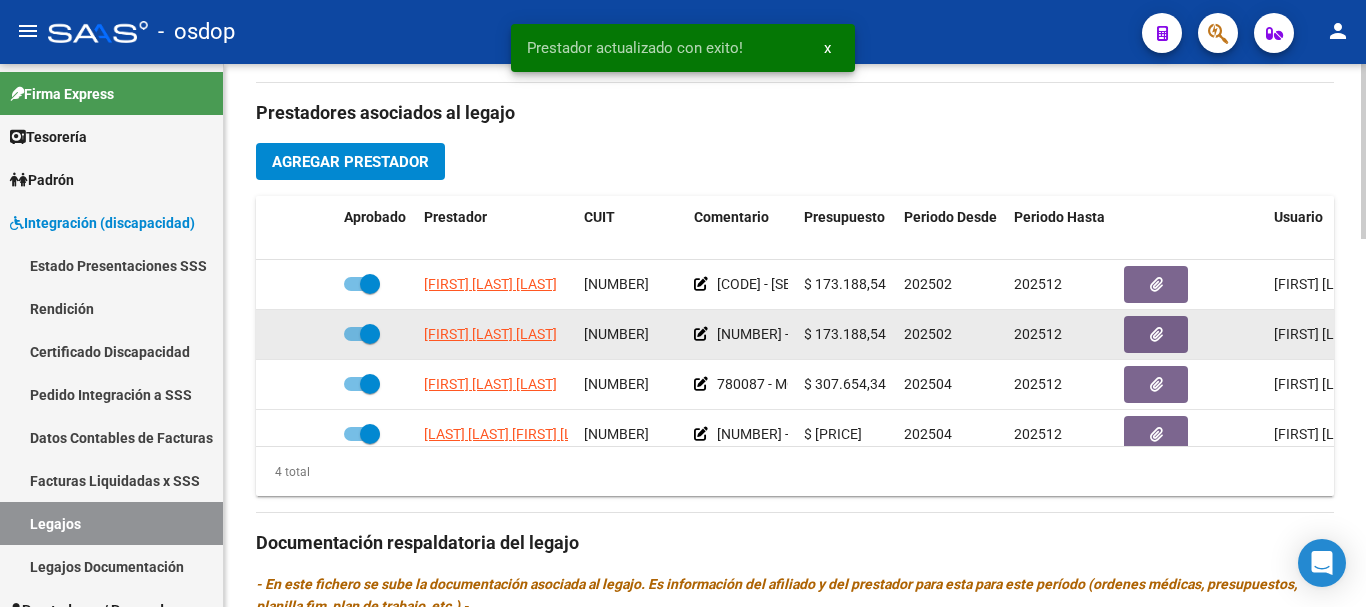 scroll, scrollTop: 36, scrollLeft: 0, axis: vertical 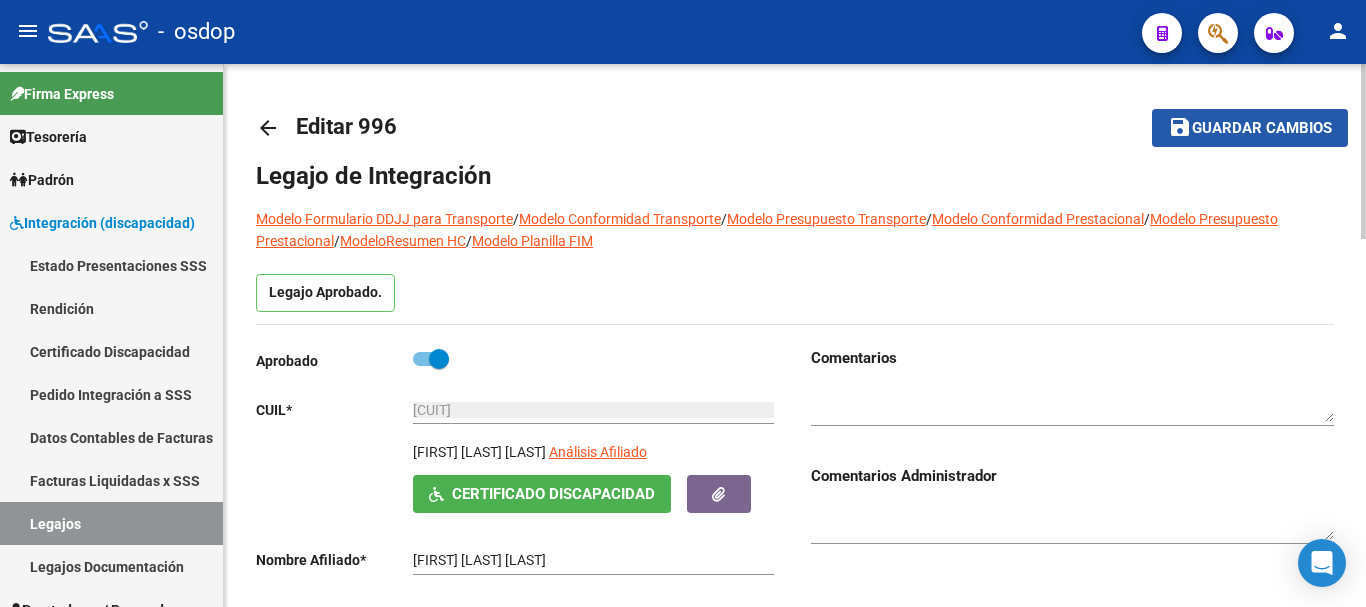 click on "Guardar cambios" 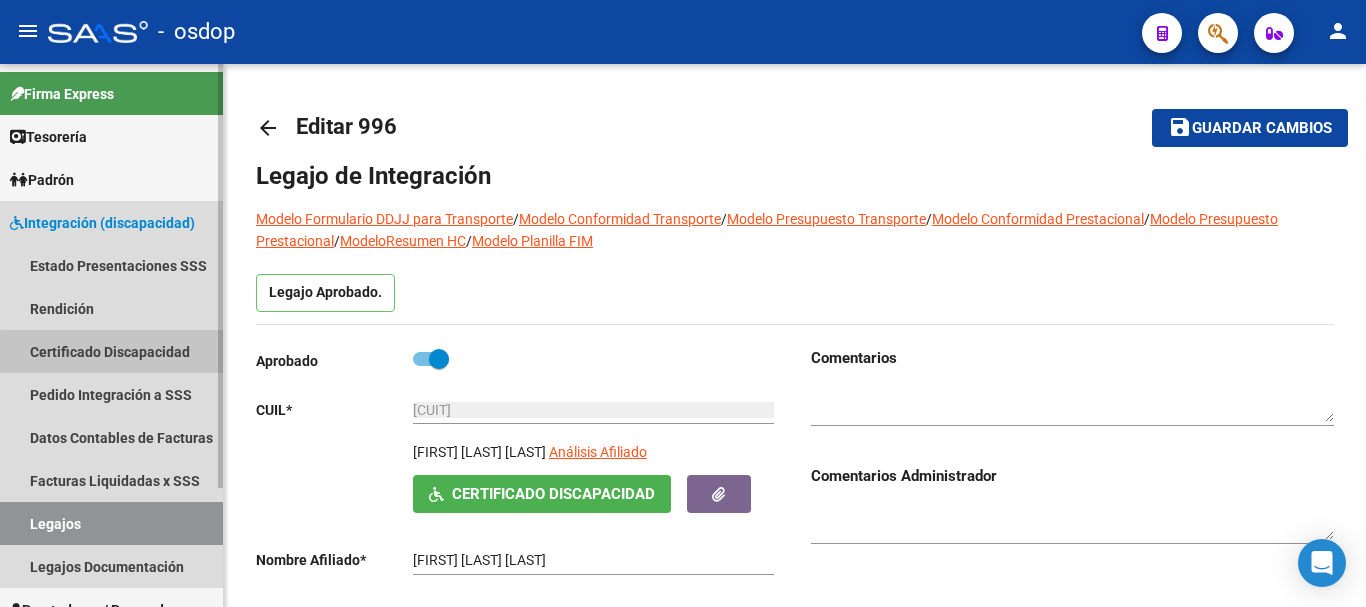click on "Certificado Discapacidad" at bounding box center (111, 351) 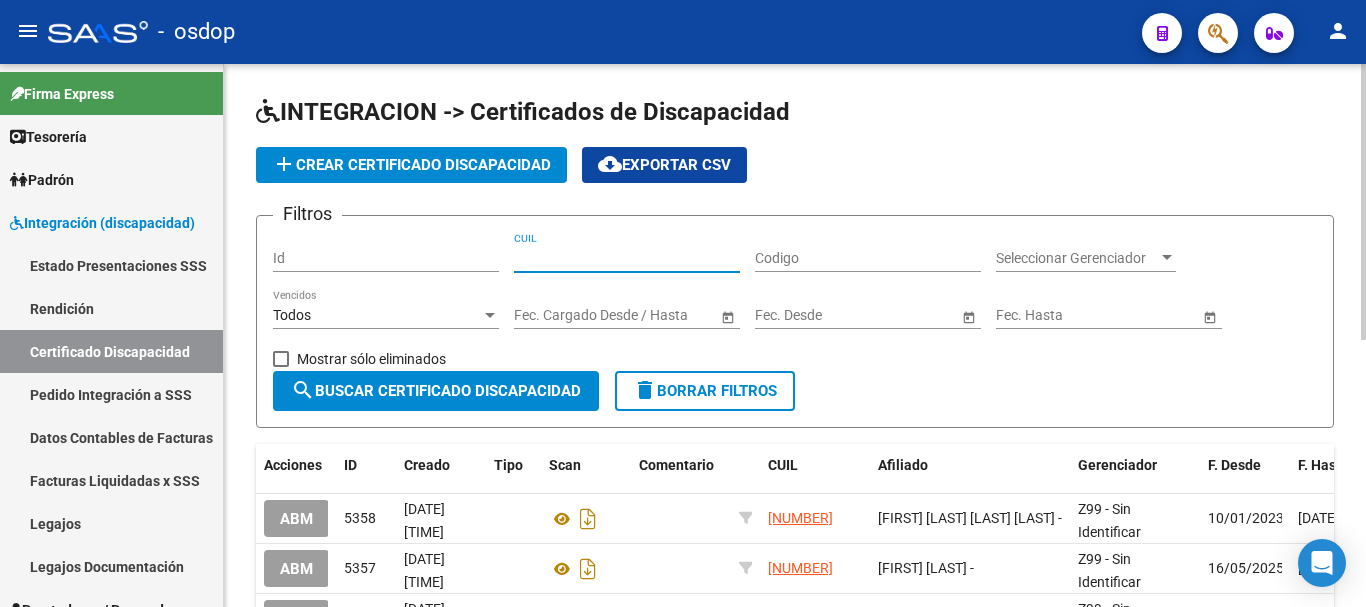 click on "CUIL" at bounding box center (627, 258) 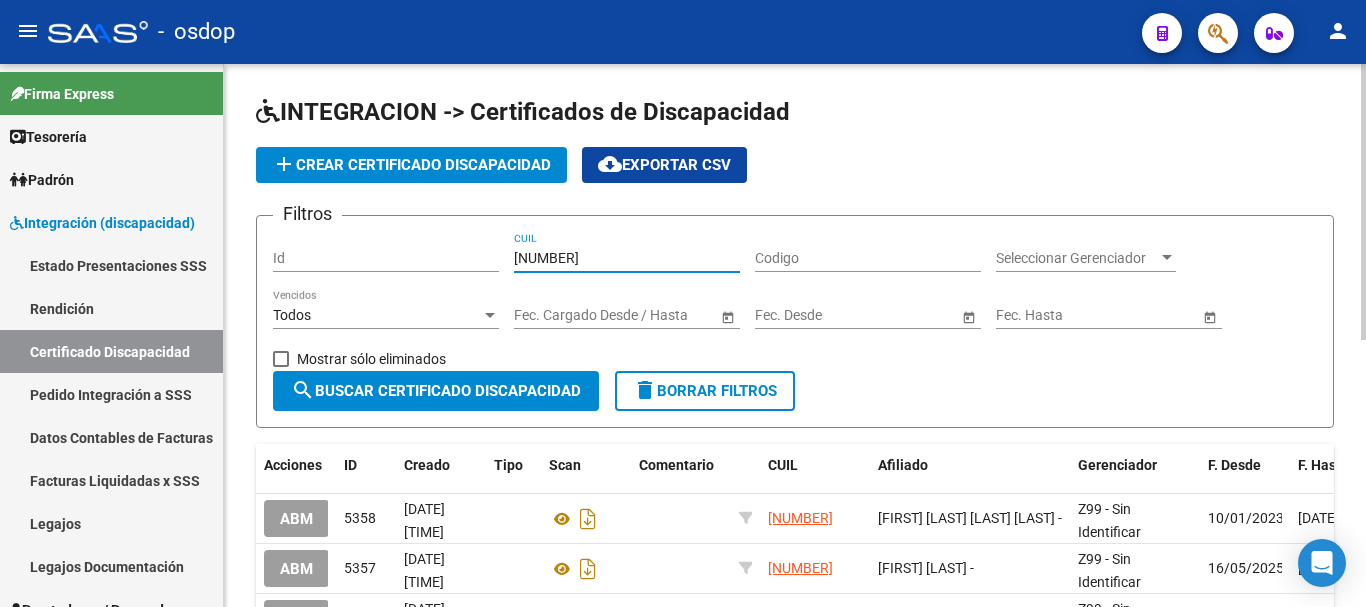 type on "23-57410526-9" 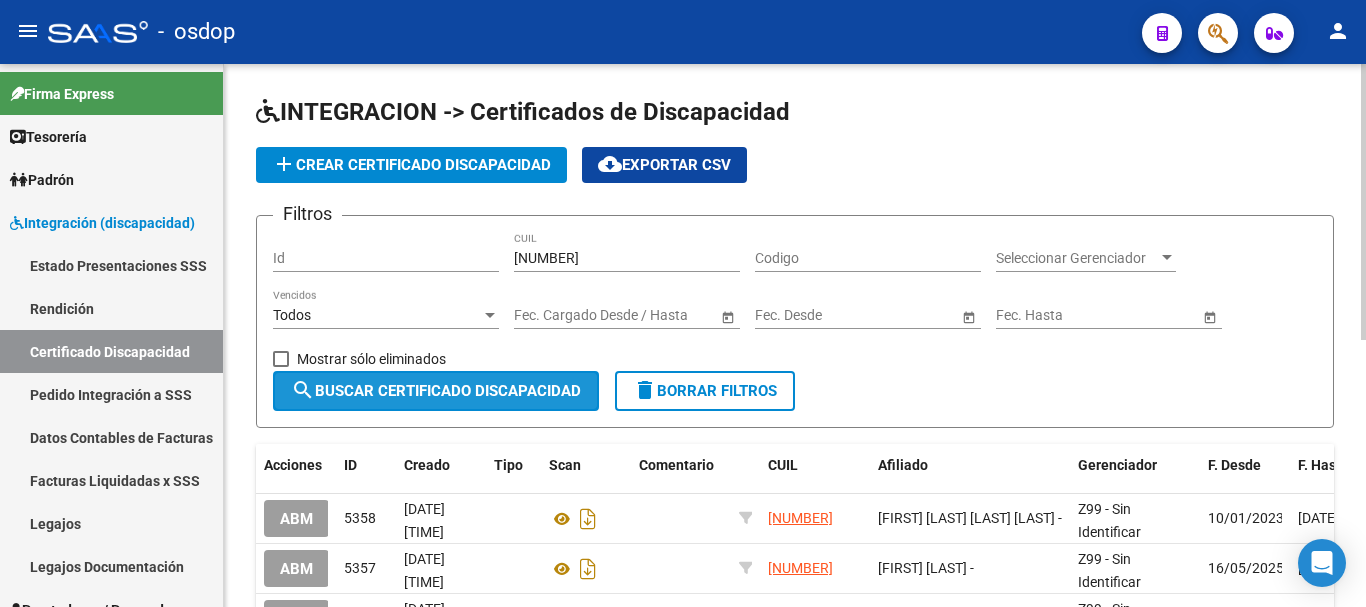 click on "search  Buscar Certificado Discapacidad" 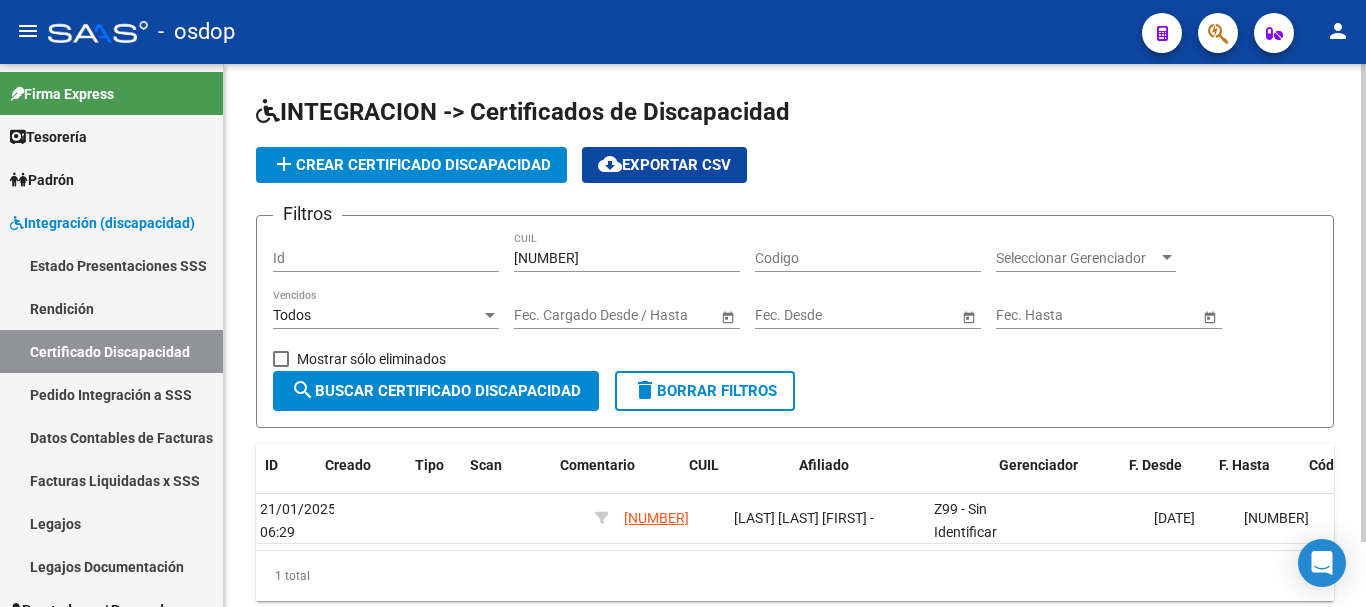 scroll, scrollTop: 0, scrollLeft: 0, axis: both 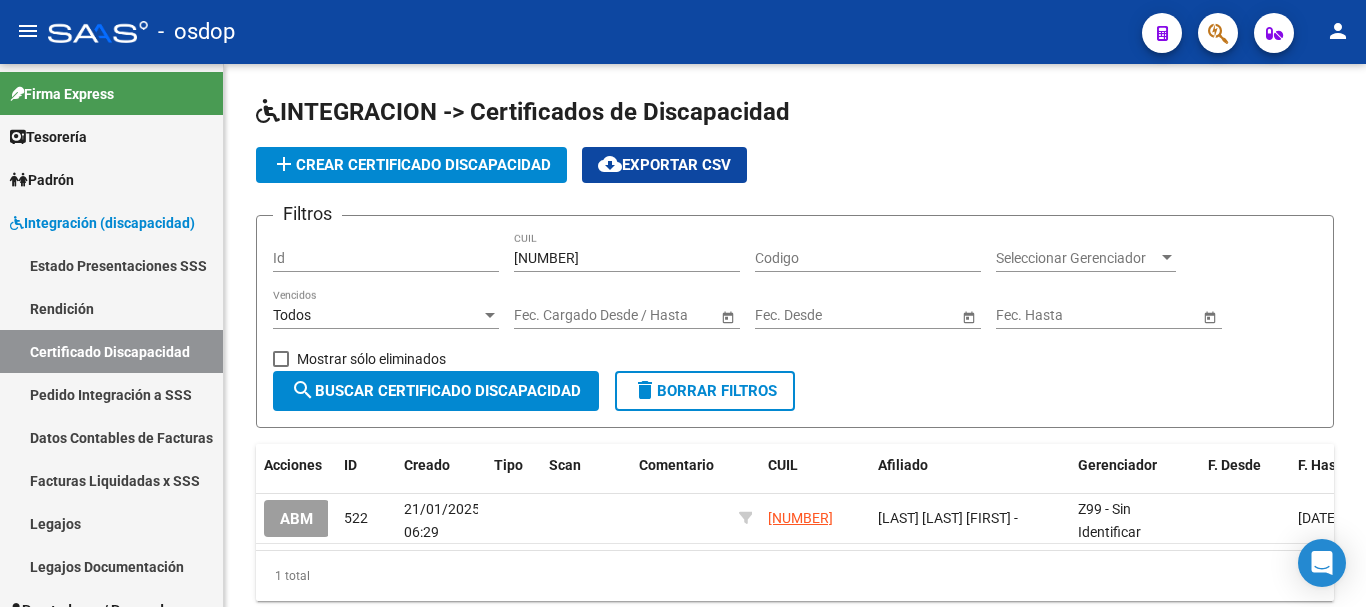 click on "ABM" 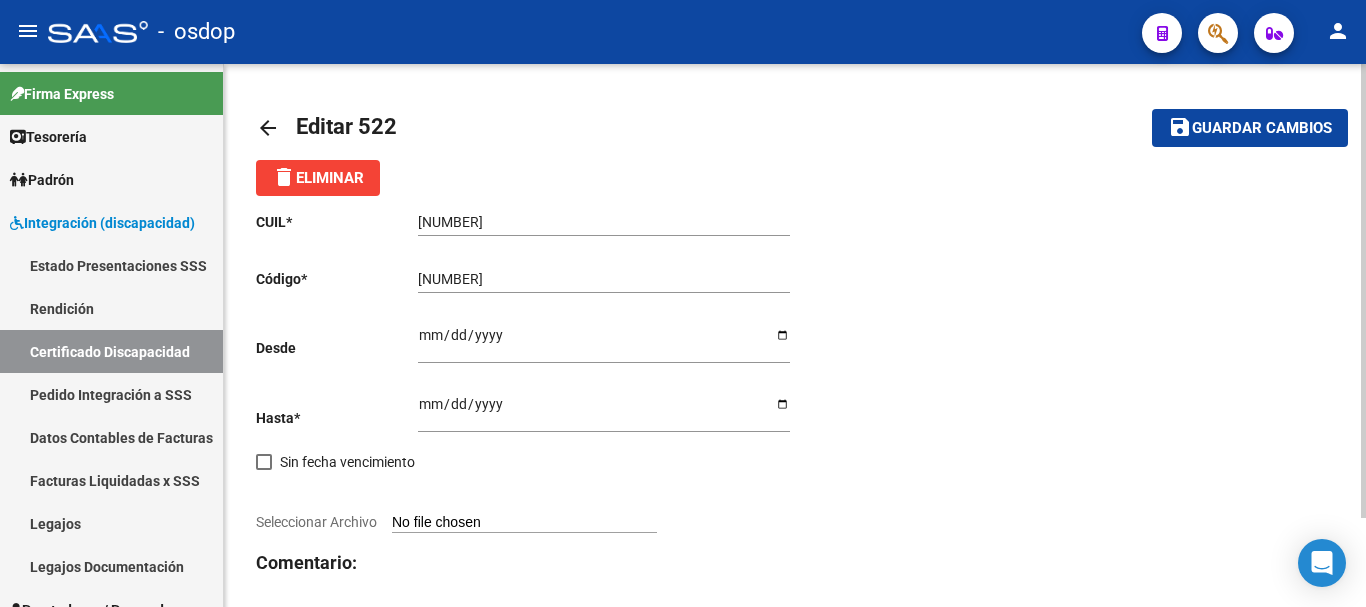 click on "Ingresar fec. Desde" at bounding box center [604, 342] 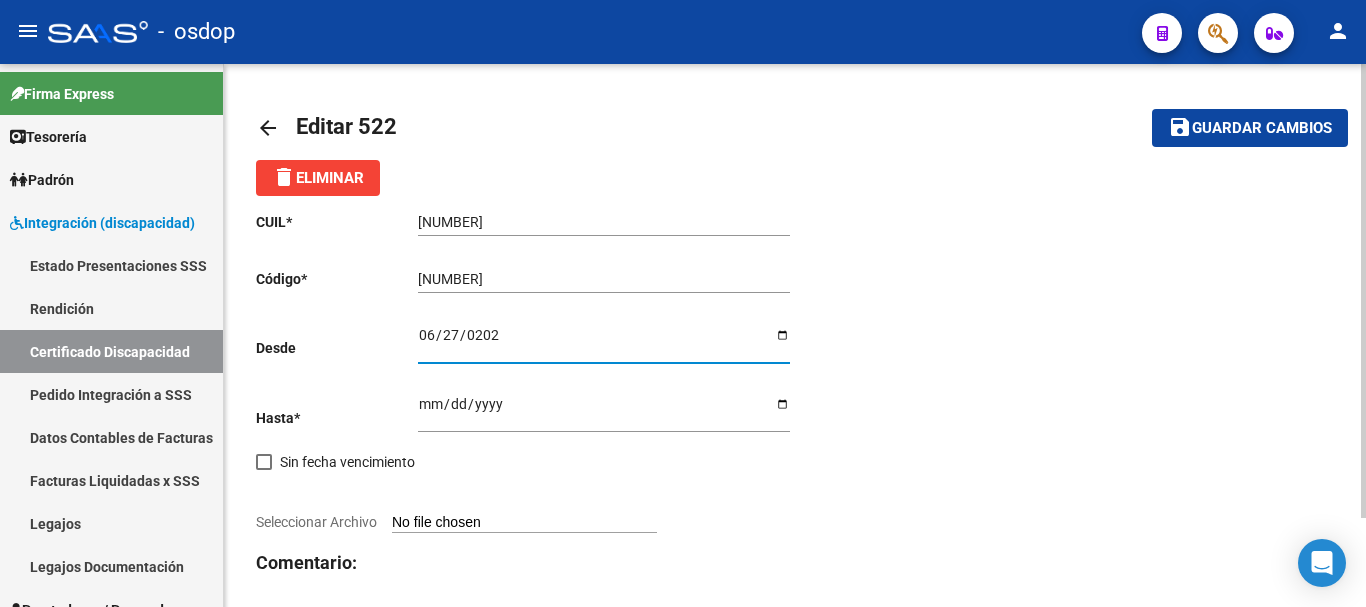 type on "2022-06-27" 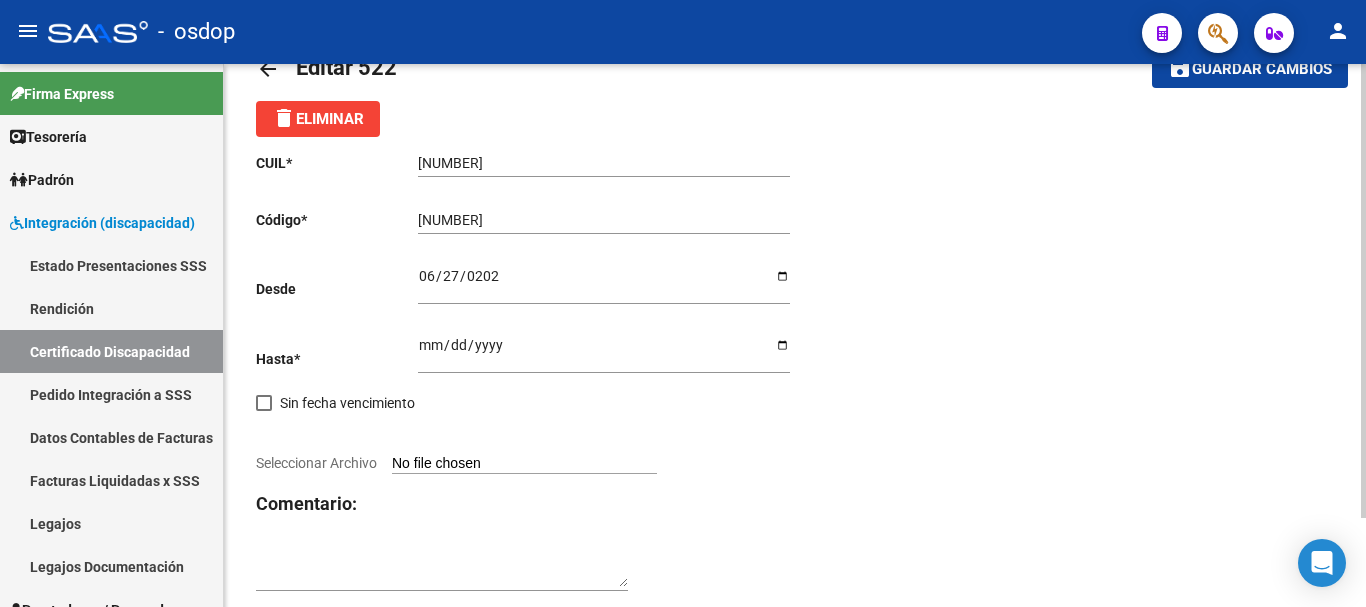 scroll, scrollTop: 107, scrollLeft: 0, axis: vertical 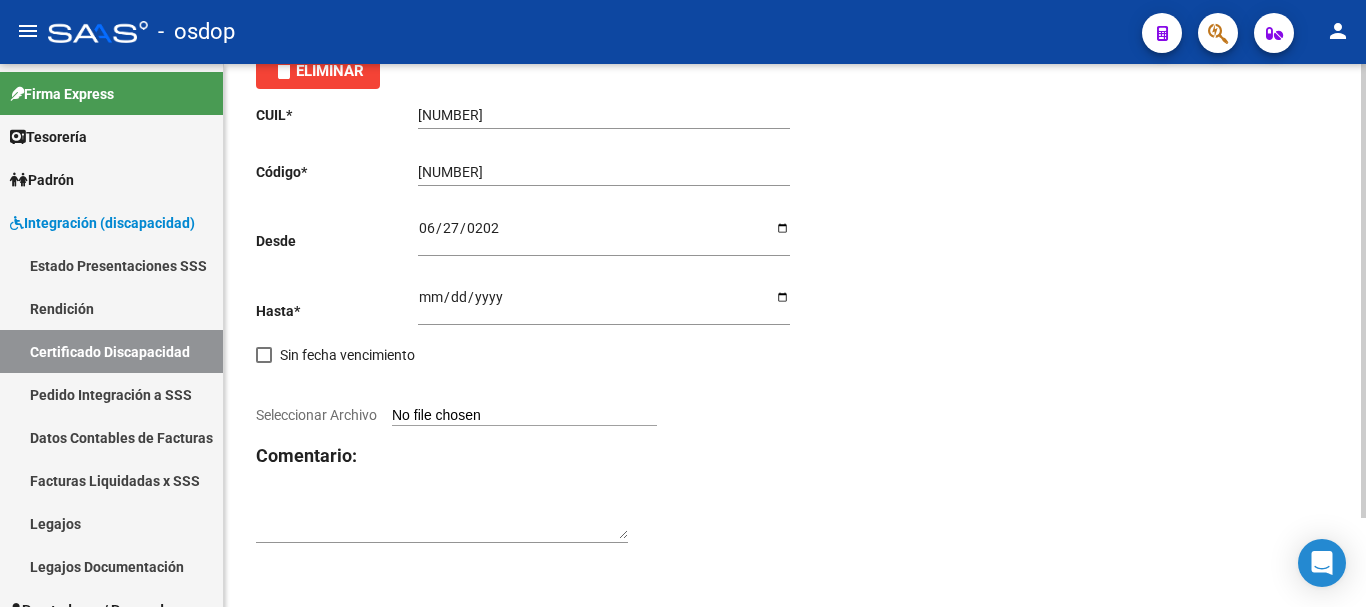 click on "Seleccionar Archivo" at bounding box center [524, 416] 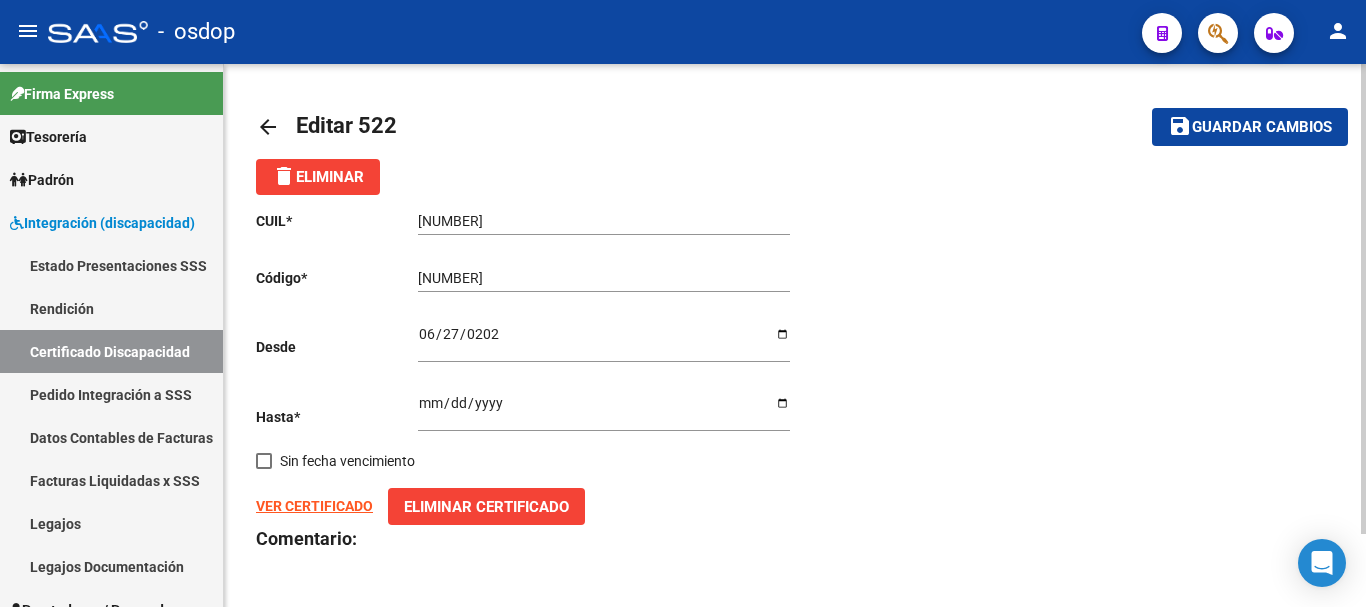 scroll, scrollTop: 0, scrollLeft: 0, axis: both 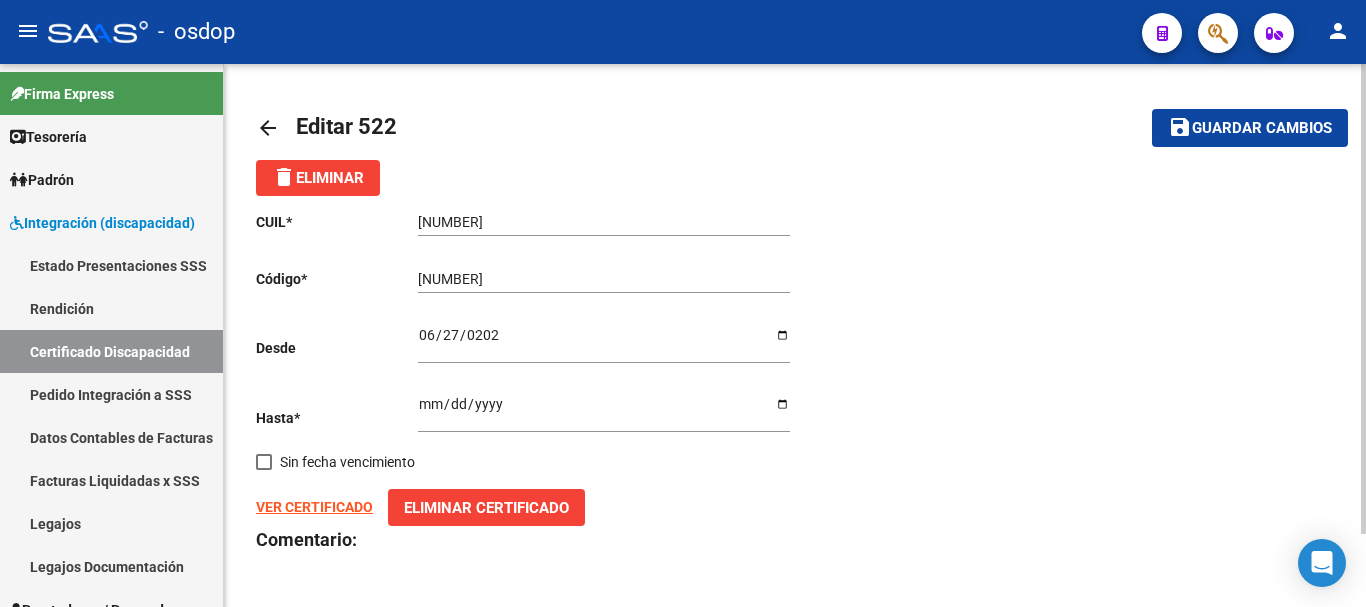 click on "Guardar cambios" 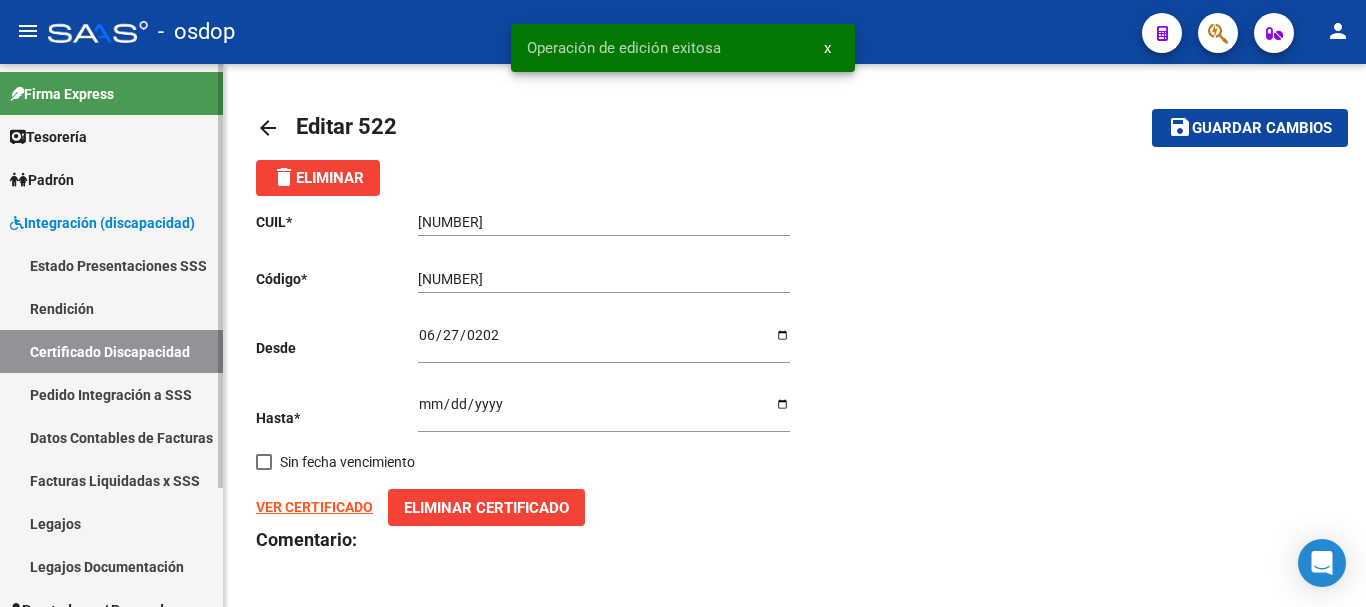 click on "Certificado Discapacidad" at bounding box center (111, 351) 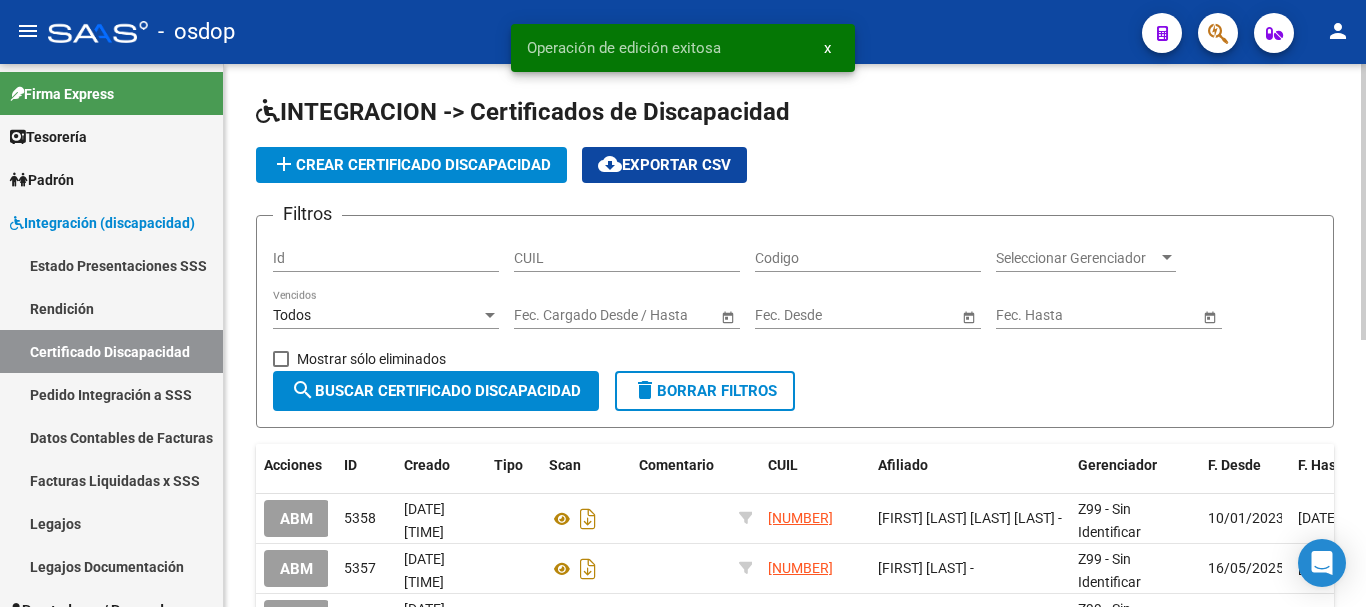 click on "CUIL" at bounding box center [627, 258] 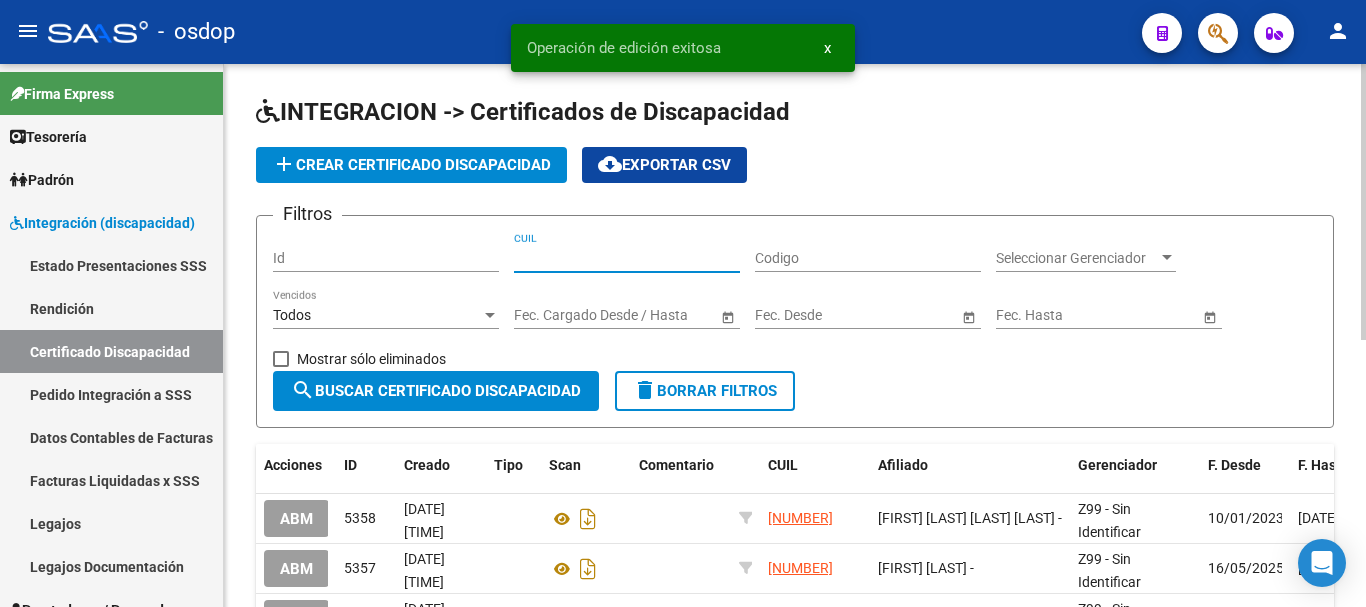 paste on "23-57410526-9" 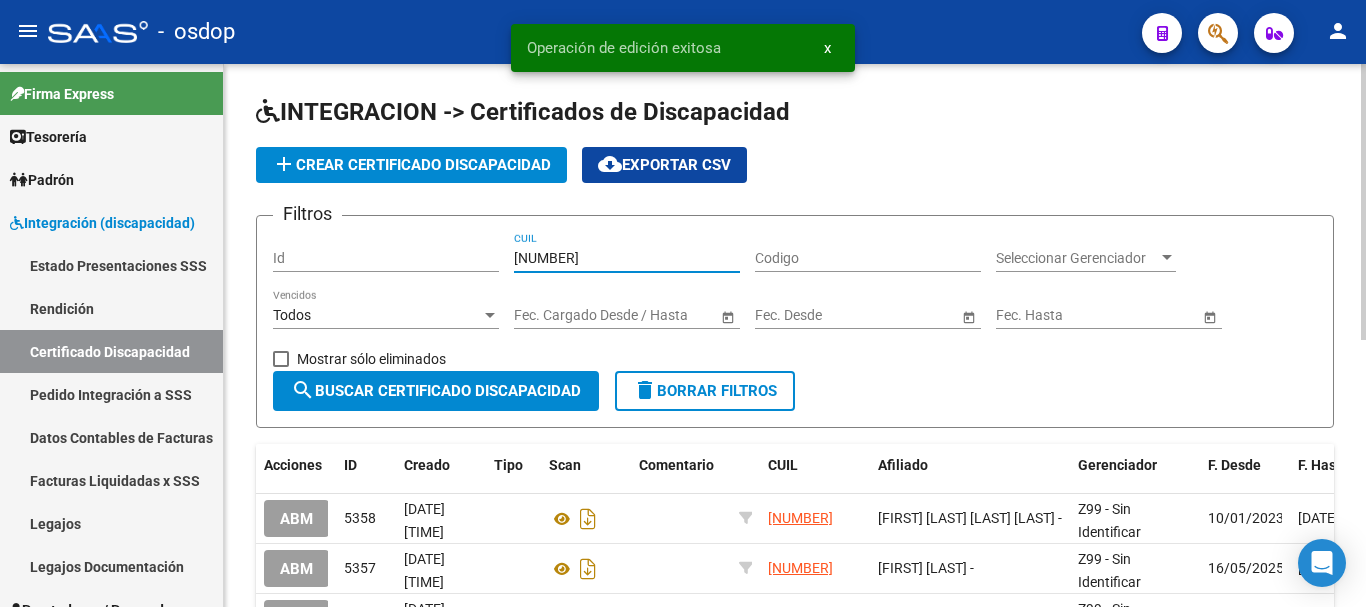 type on "23-57410526-9" 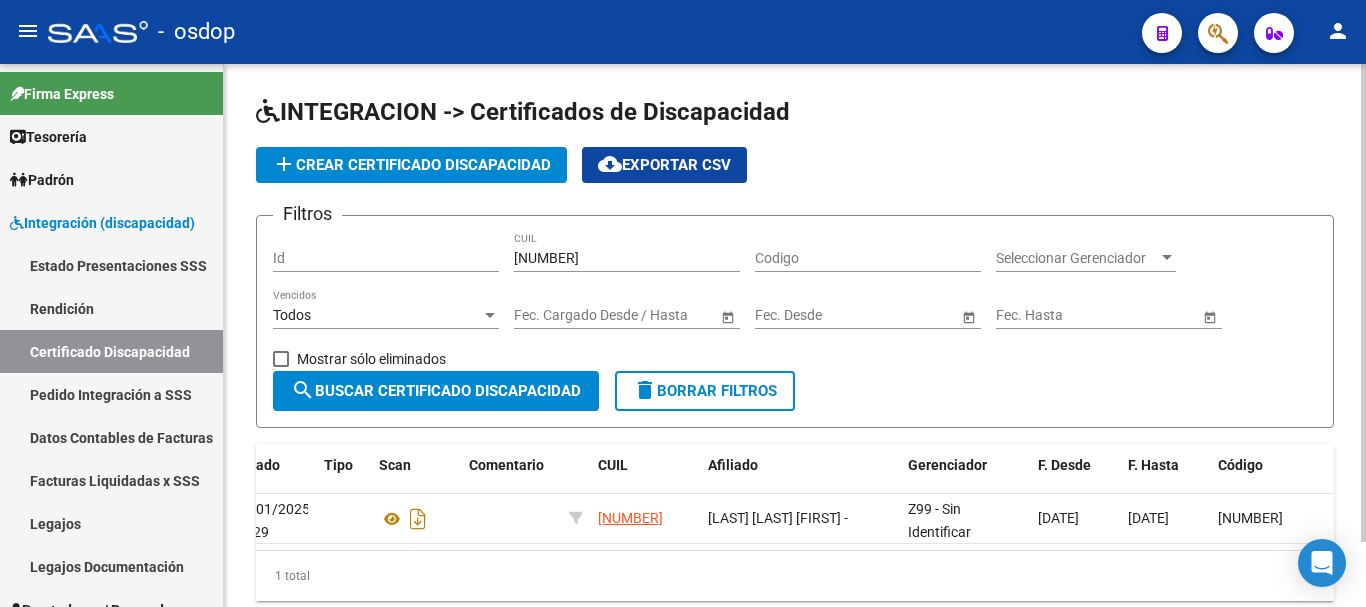 scroll, scrollTop: 0, scrollLeft: 0, axis: both 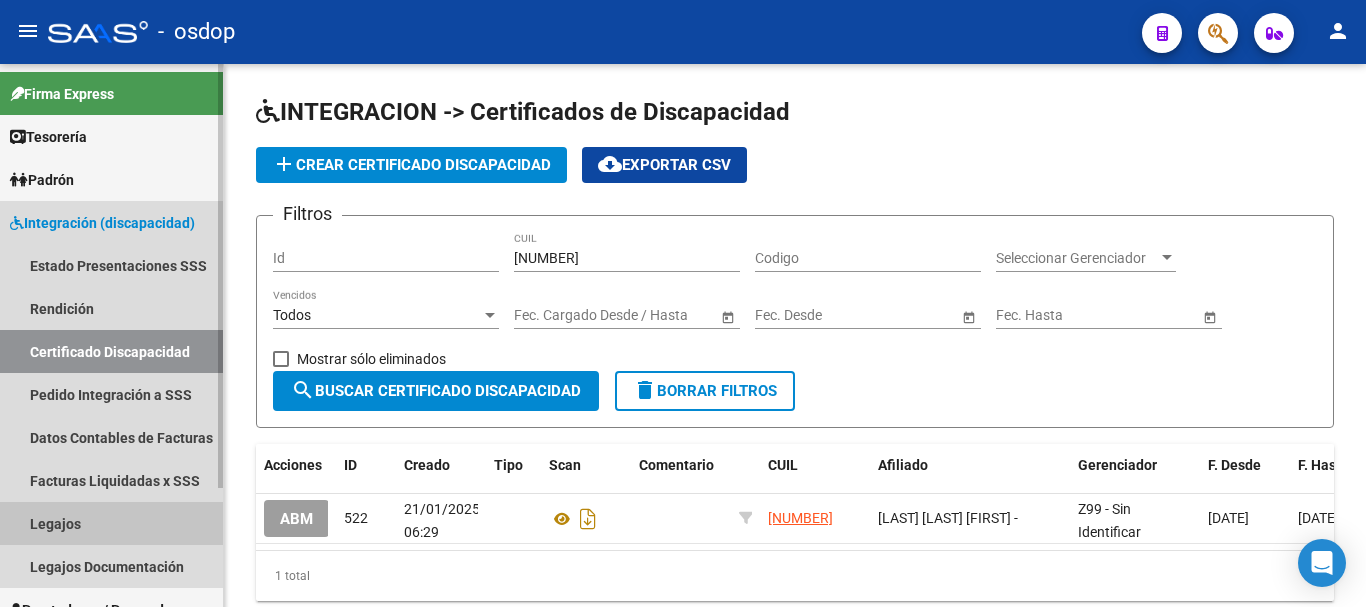 click on "Legajos" at bounding box center (111, 523) 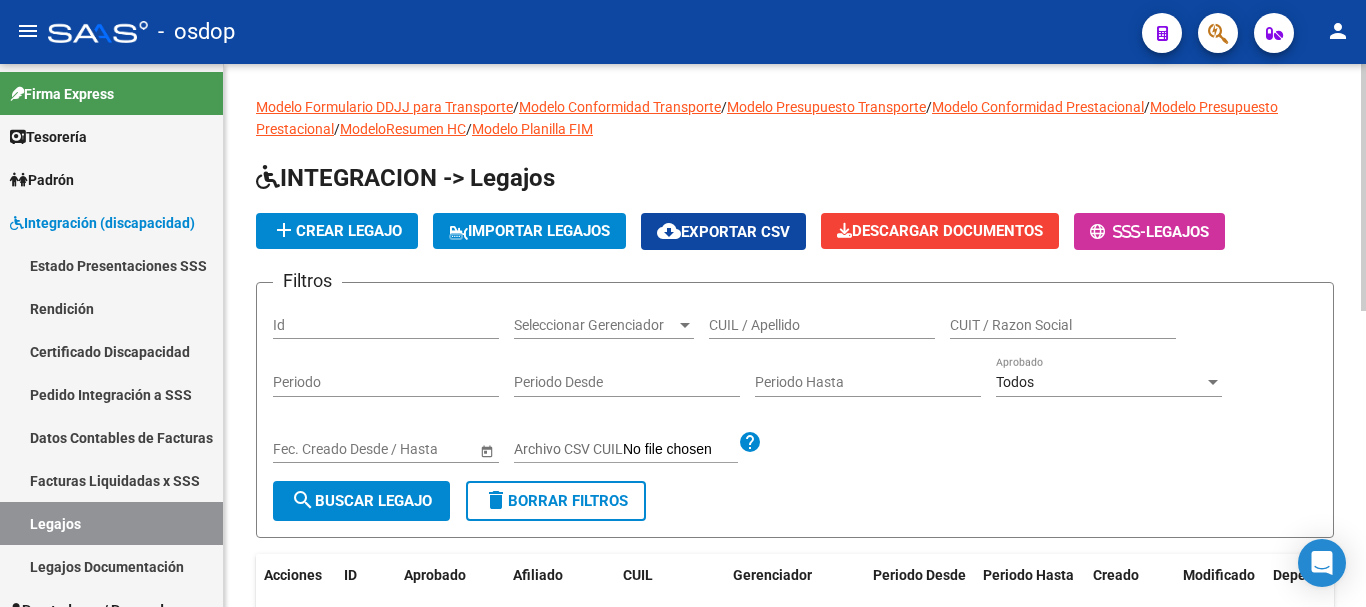 click on "CUIL / Apellido" at bounding box center (822, 325) 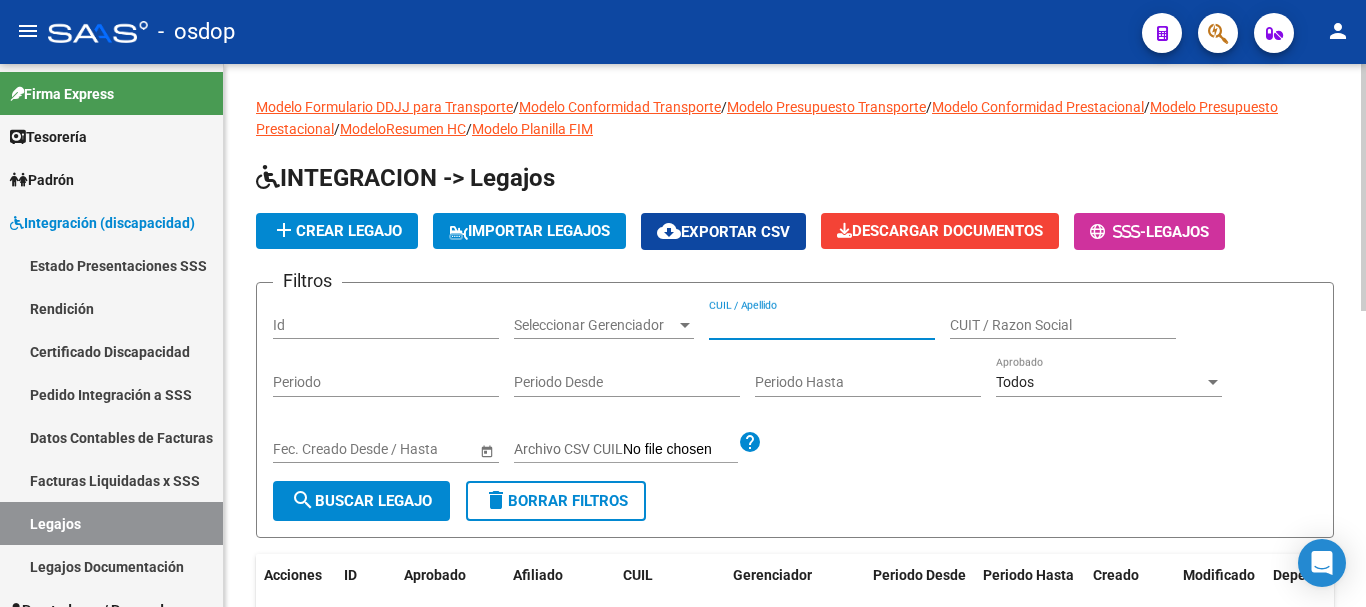 paste on "23574105269" 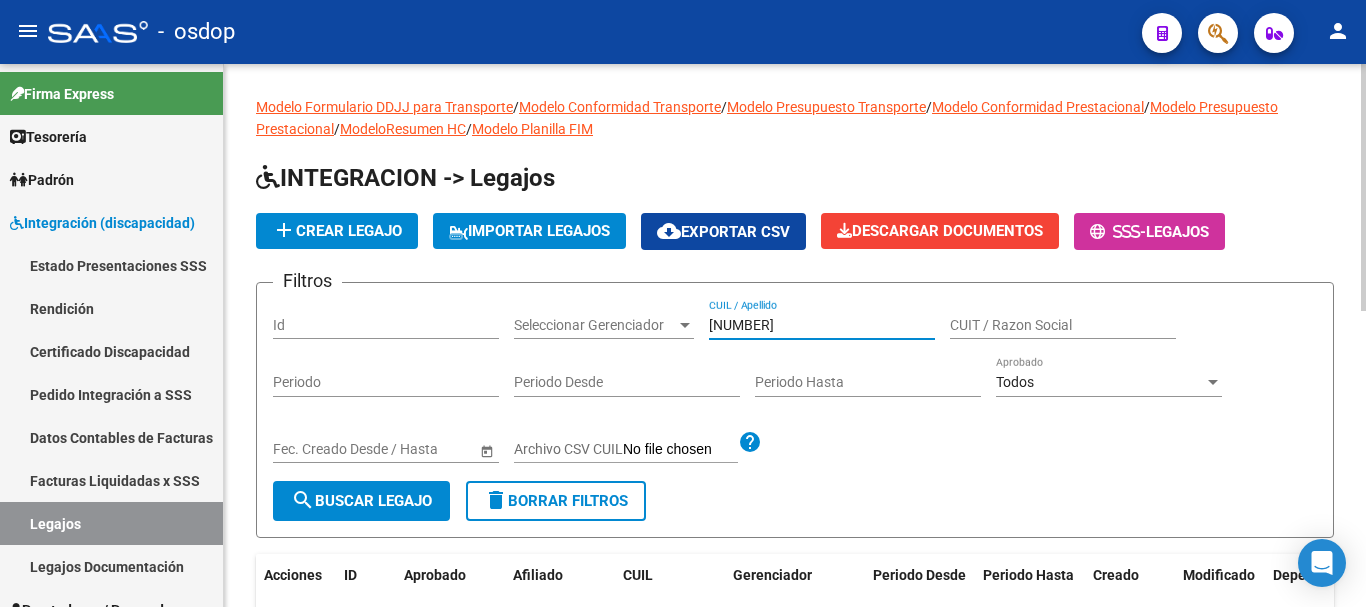 type on "23574105269" 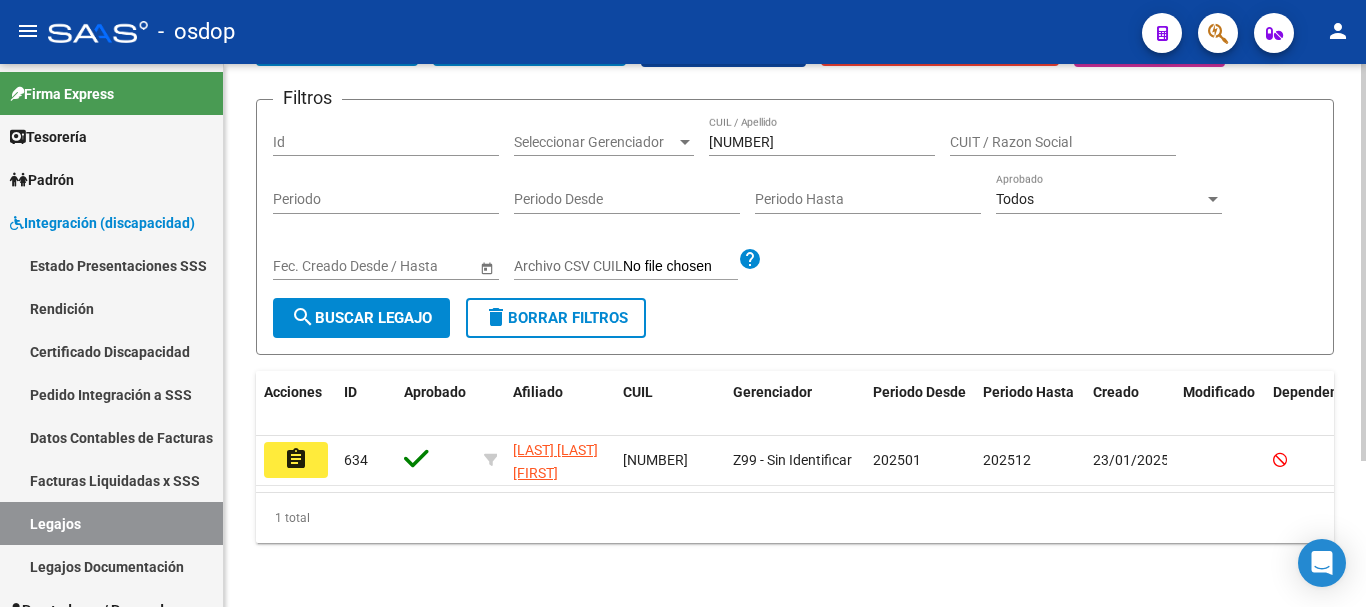 scroll, scrollTop: 200, scrollLeft: 0, axis: vertical 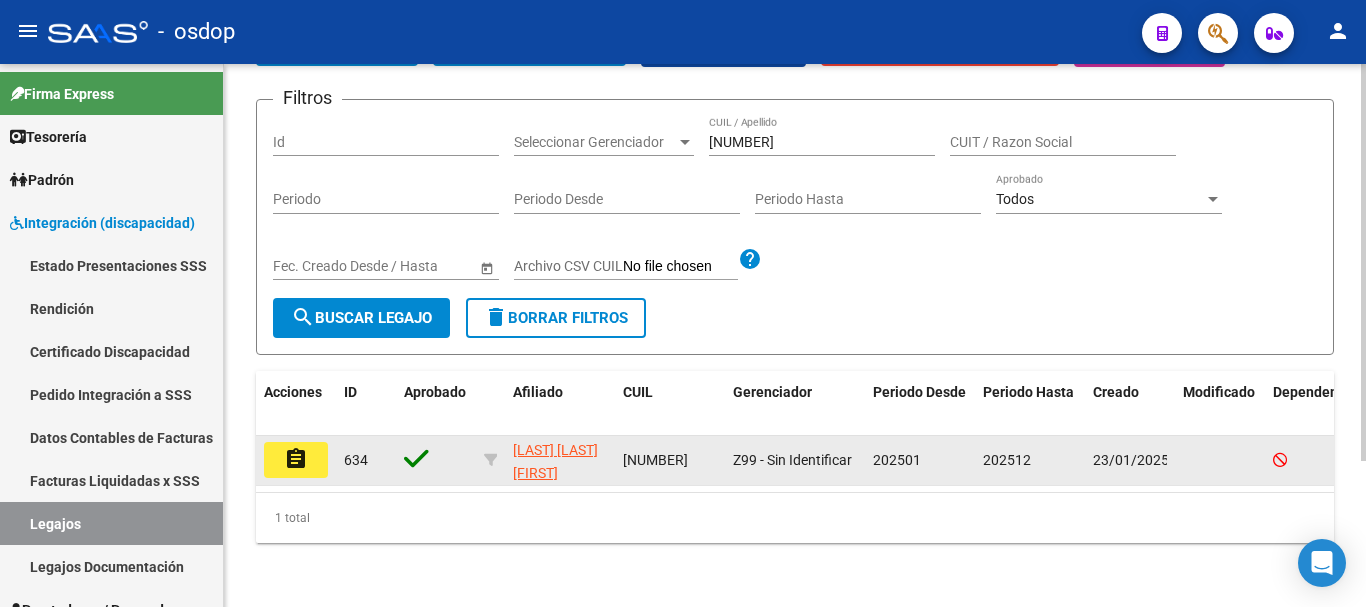 click on "assignment" 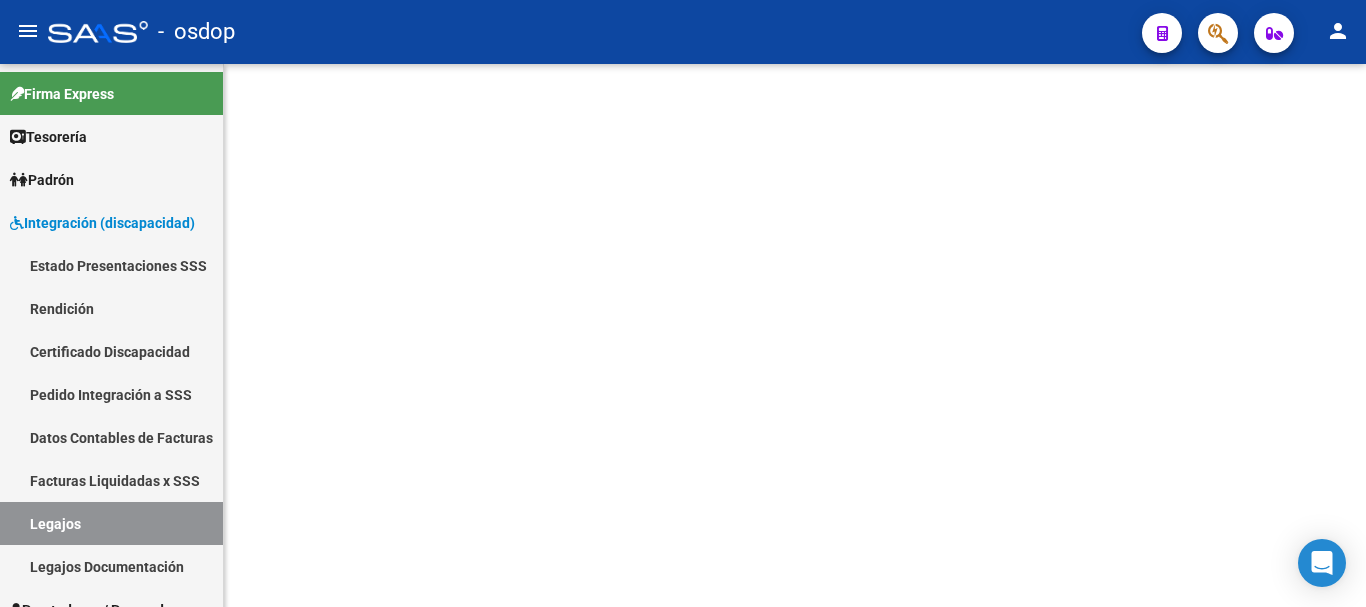scroll, scrollTop: 0, scrollLeft: 0, axis: both 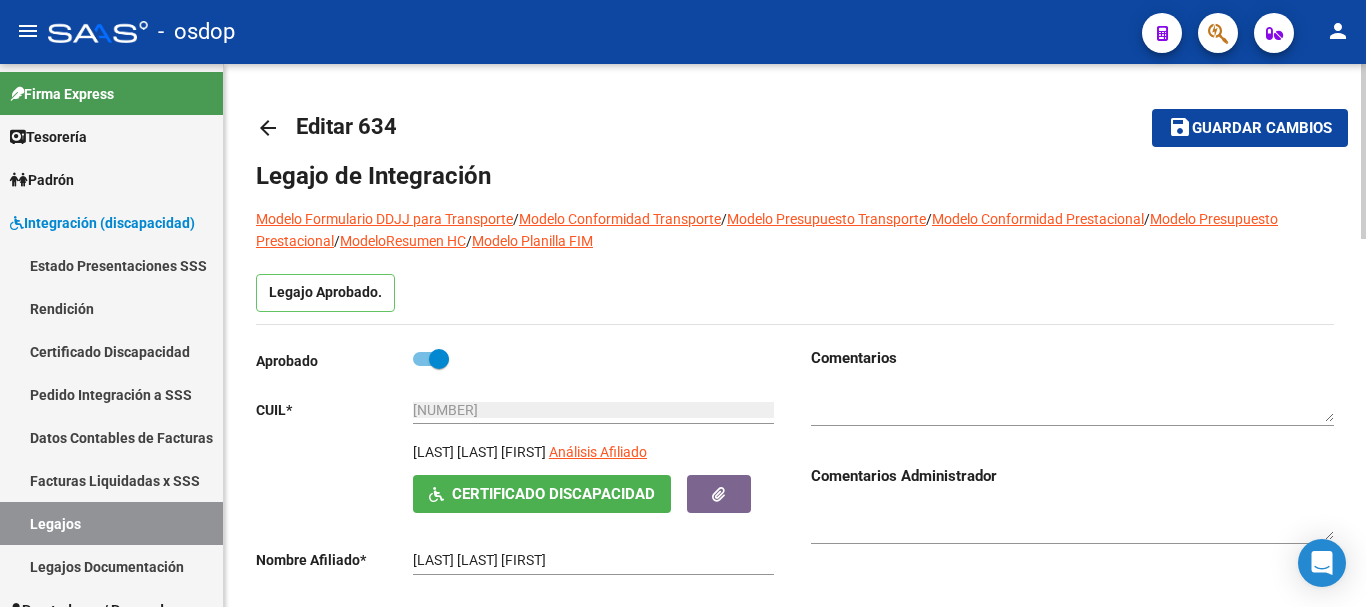 type on "VIDELA NICOLAS SEBASTIAN" 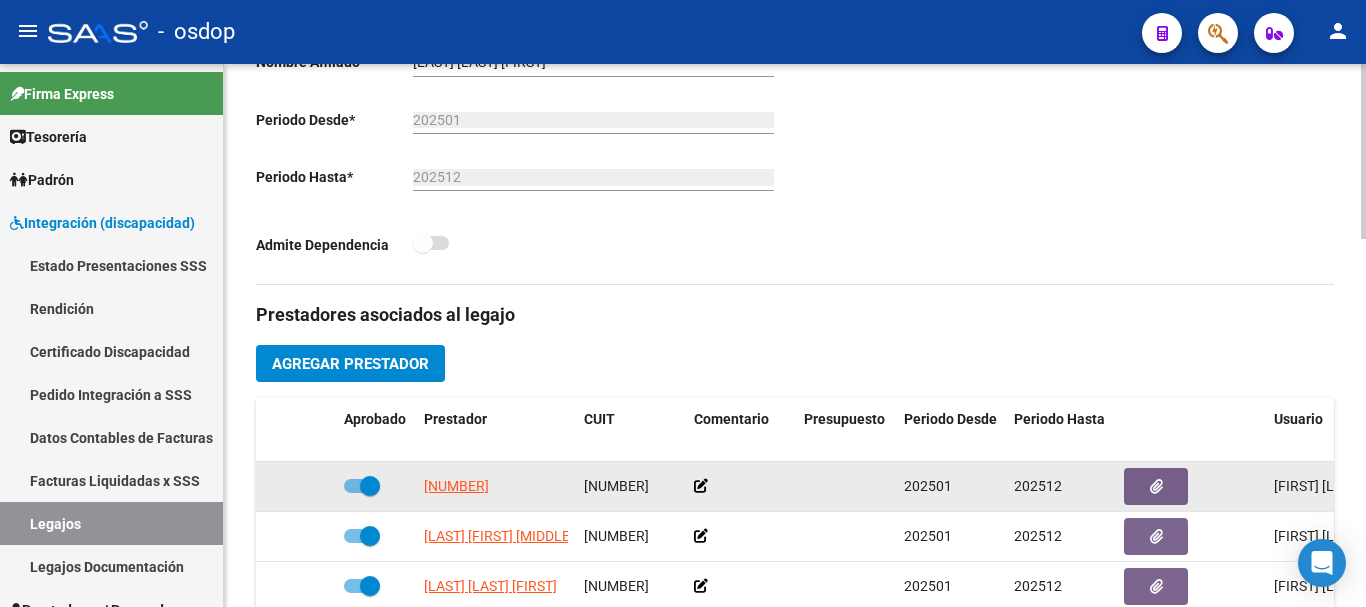 scroll, scrollTop: 500, scrollLeft: 0, axis: vertical 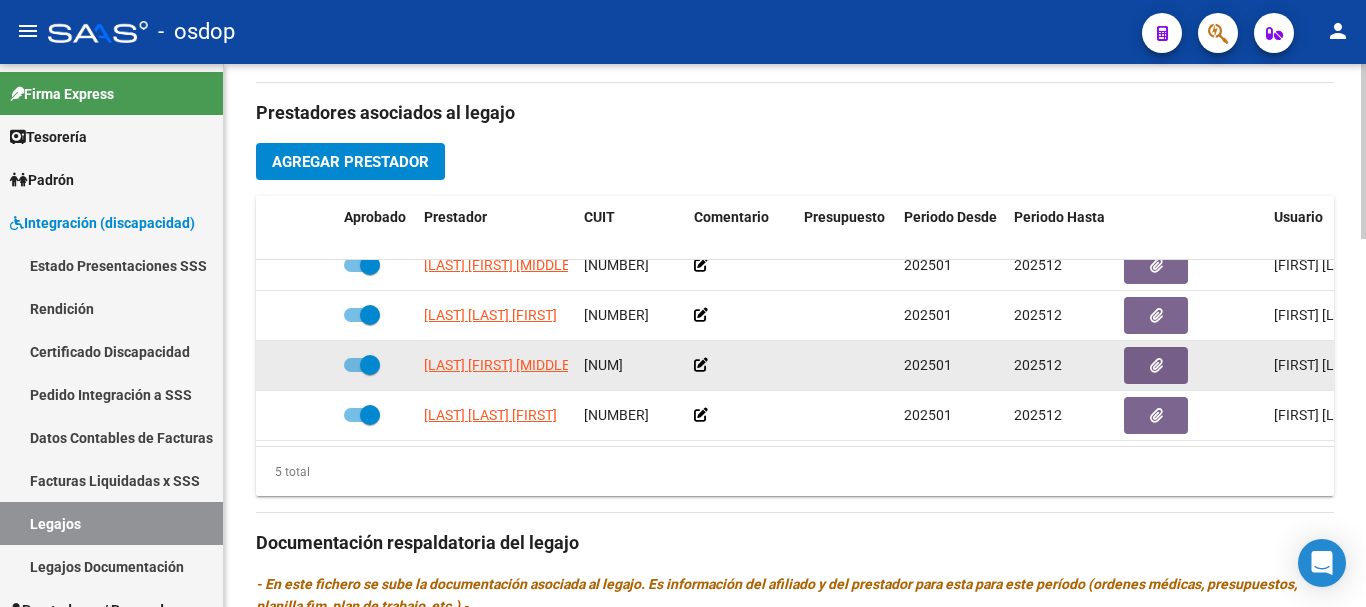 click at bounding box center (362, 365) 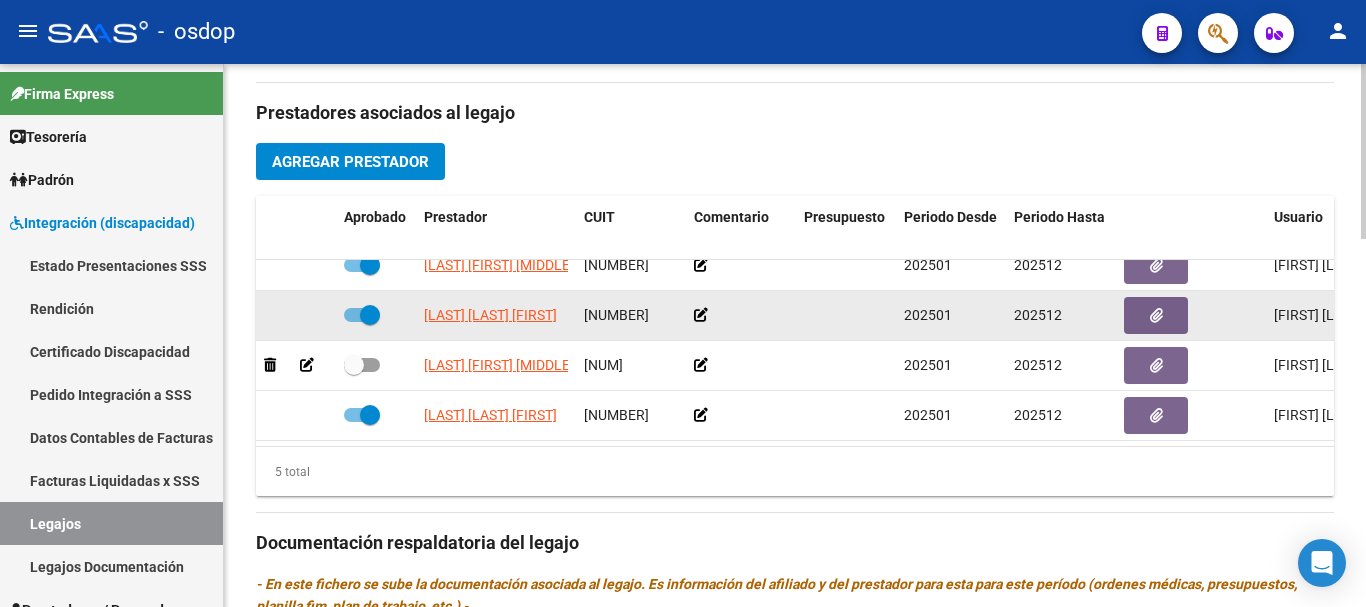 click at bounding box center (362, 315) 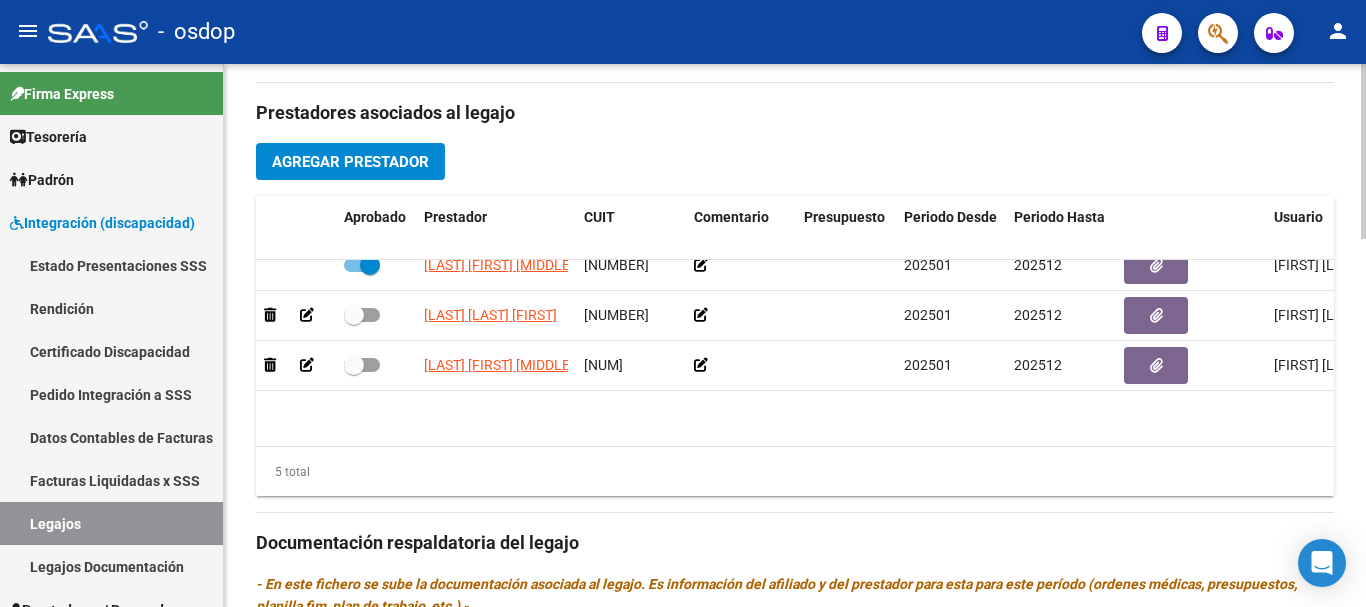 scroll, scrollTop: 0, scrollLeft: 0, axis: both 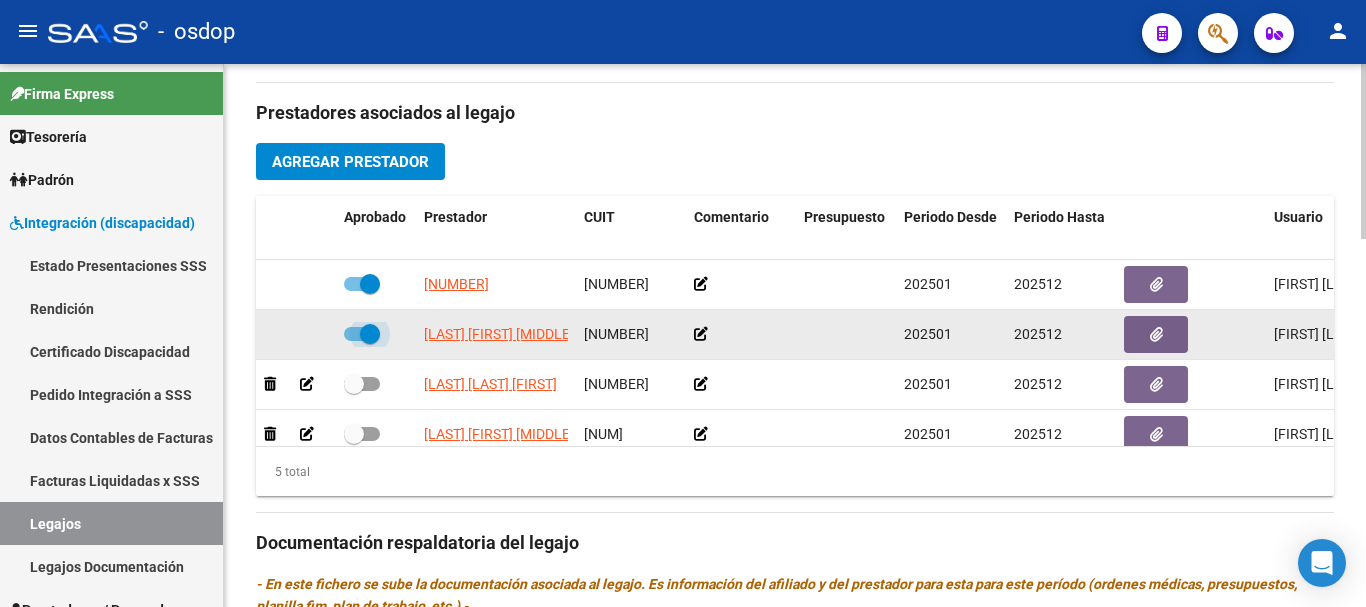 click at bounding box center (362, 334) 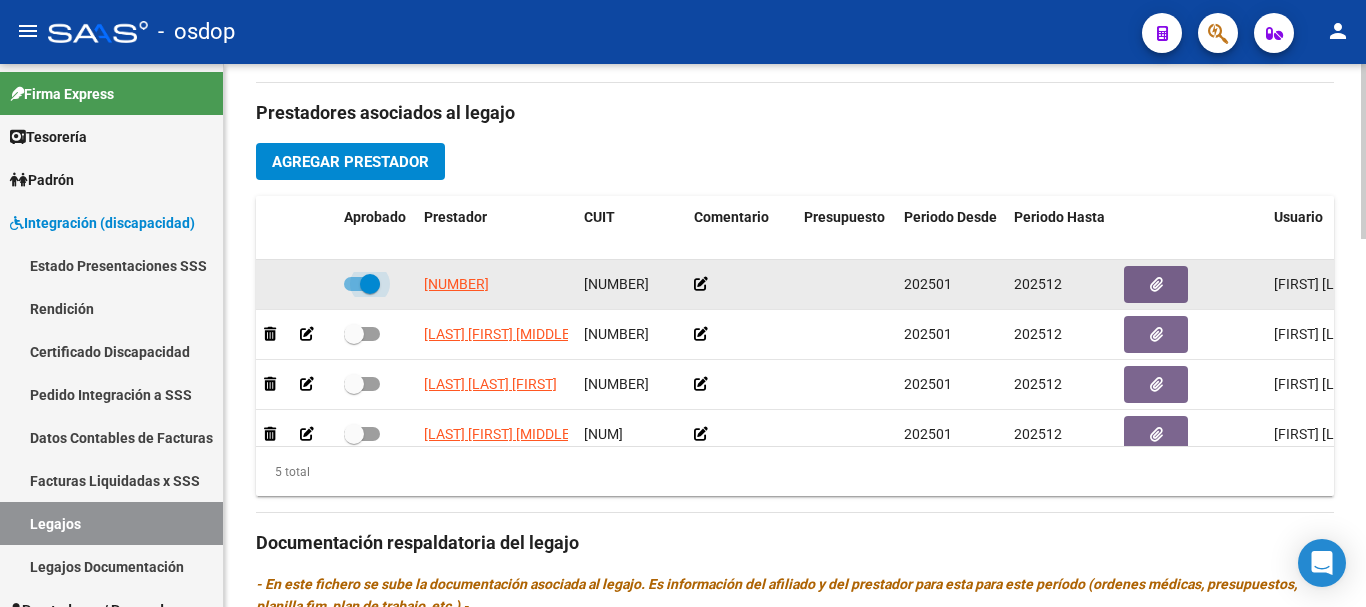 click at bounding box center [362, 284] 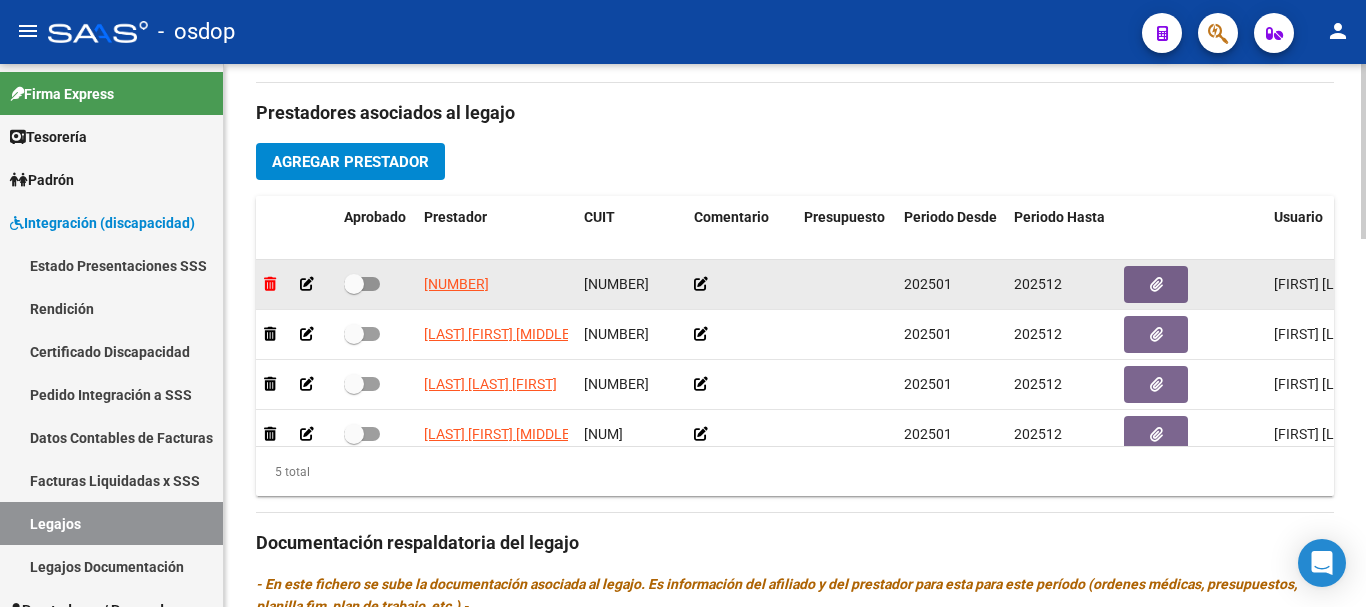 click 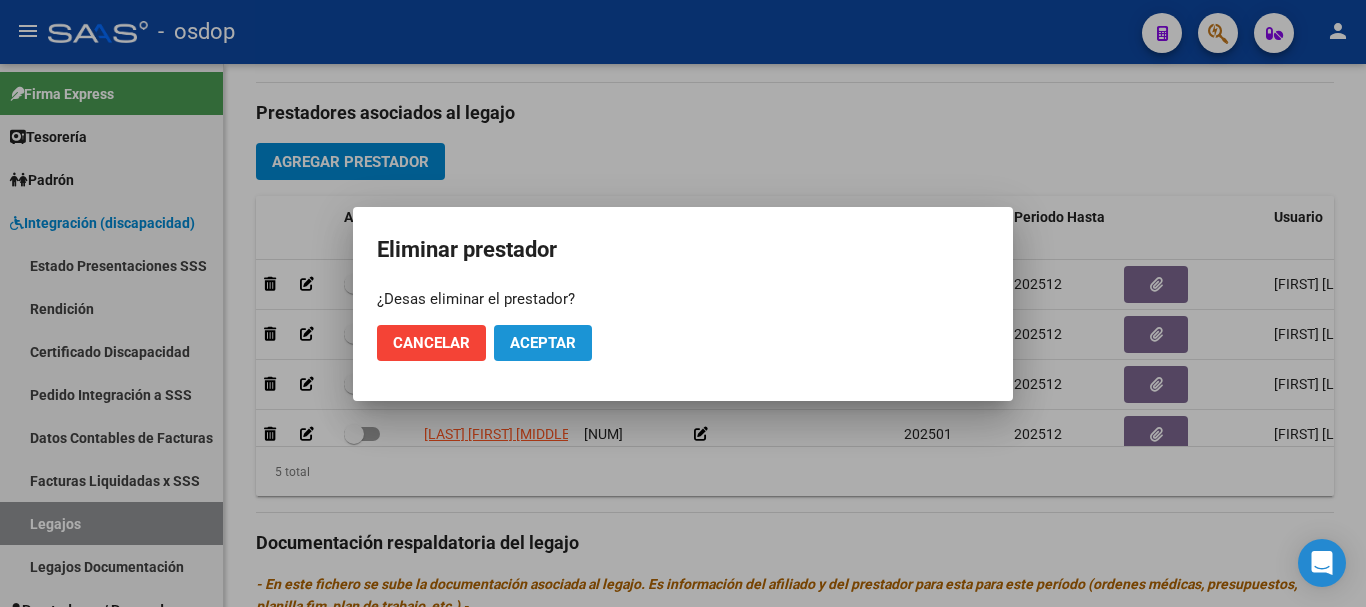 click on "Aceptar" 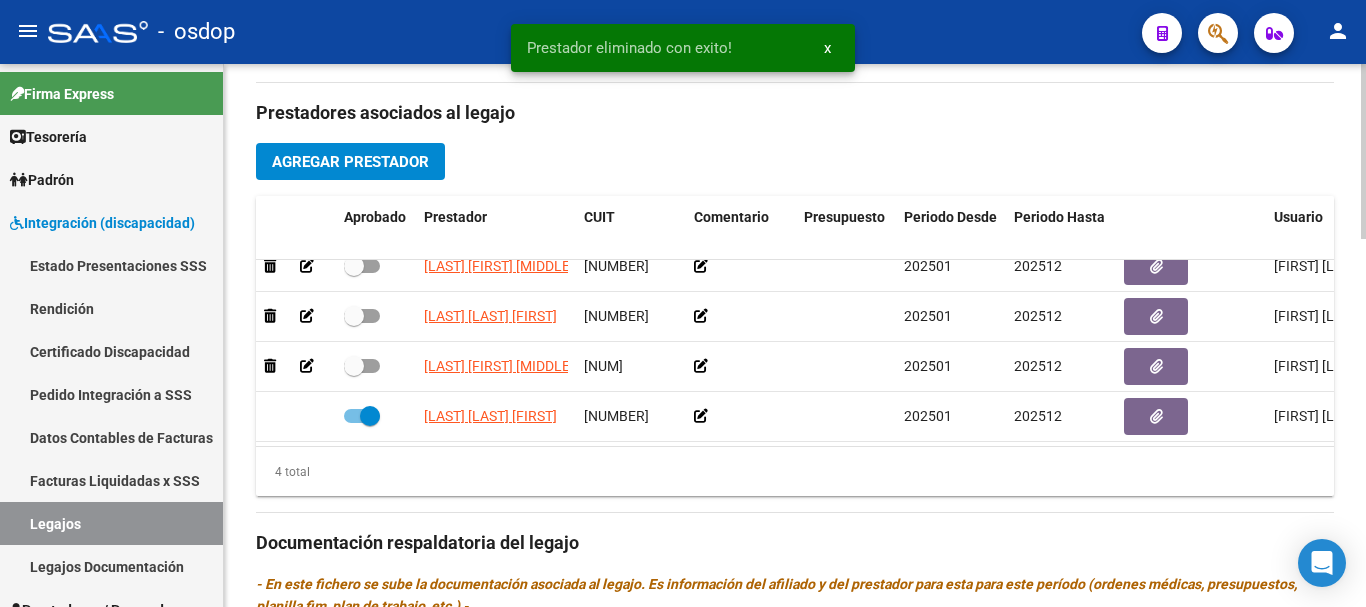 scroll, scrollTop: 36, scrollLeft: 0, axis: vertical 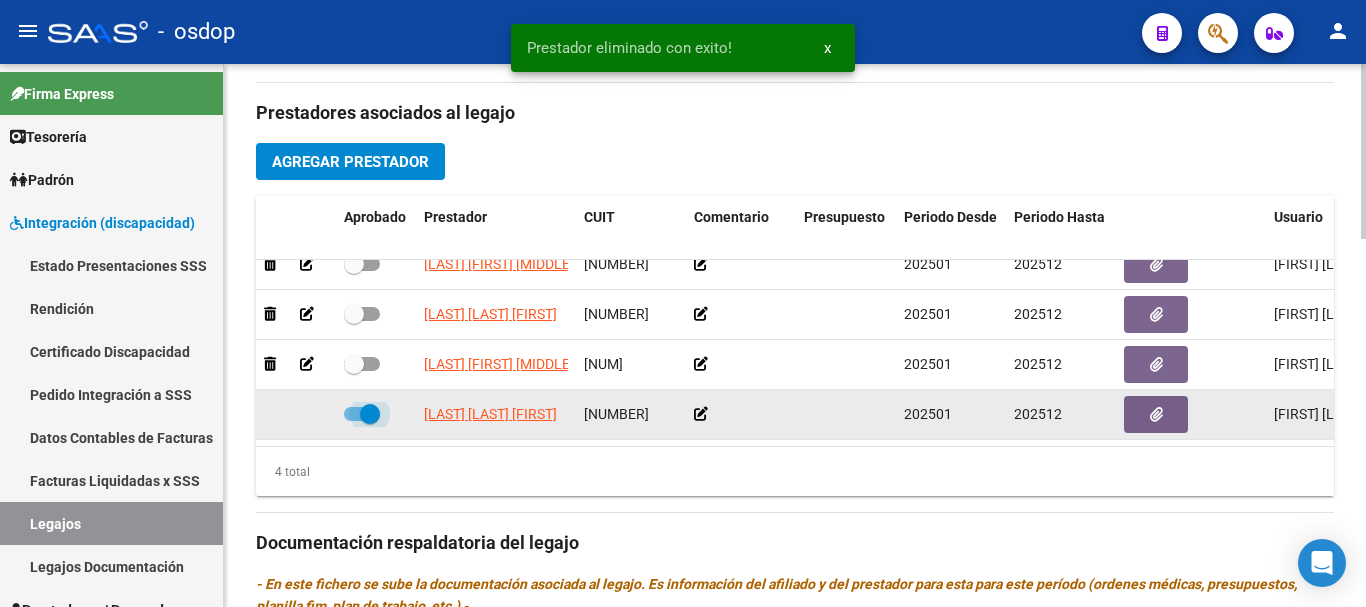 click at bounding box center (362, 414) 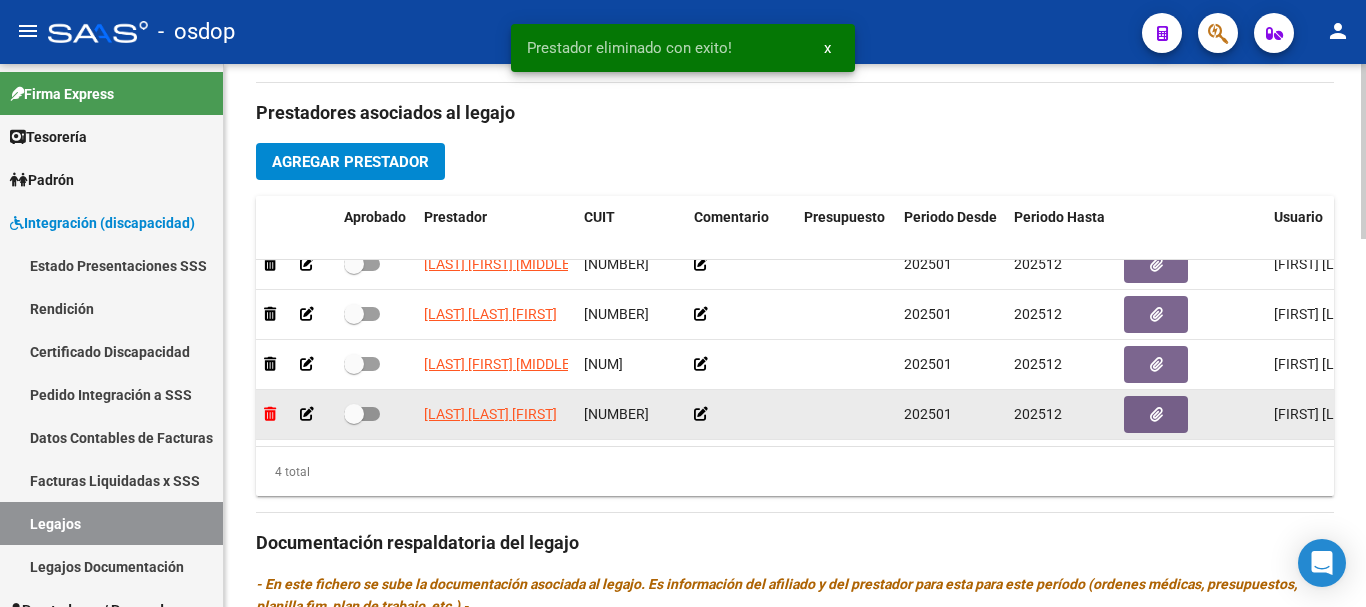 click 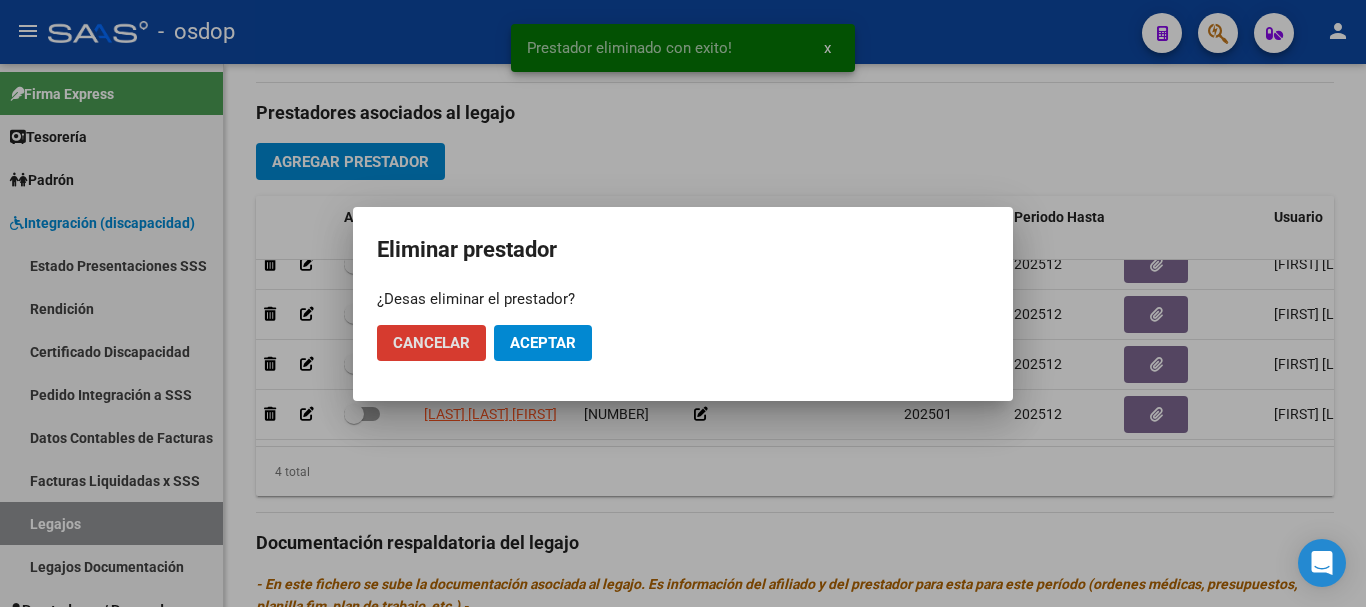 click on "Aceptar" 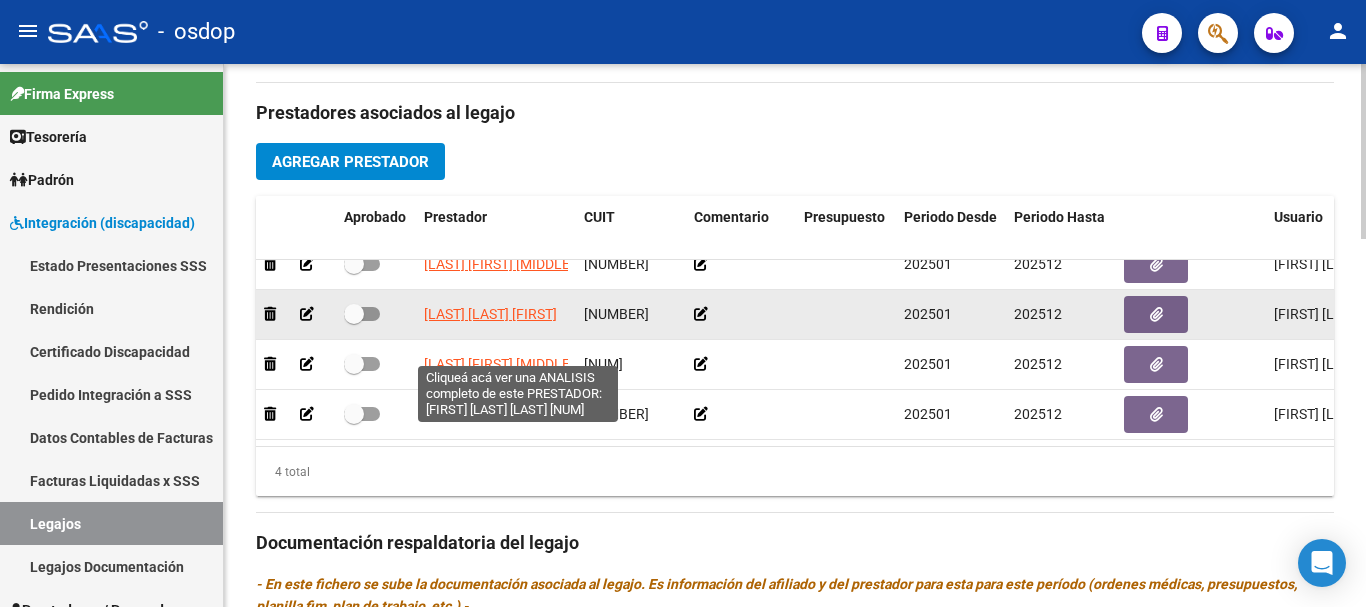 scroll, scrollTop: 0, scrollLeft: 0, axis: both 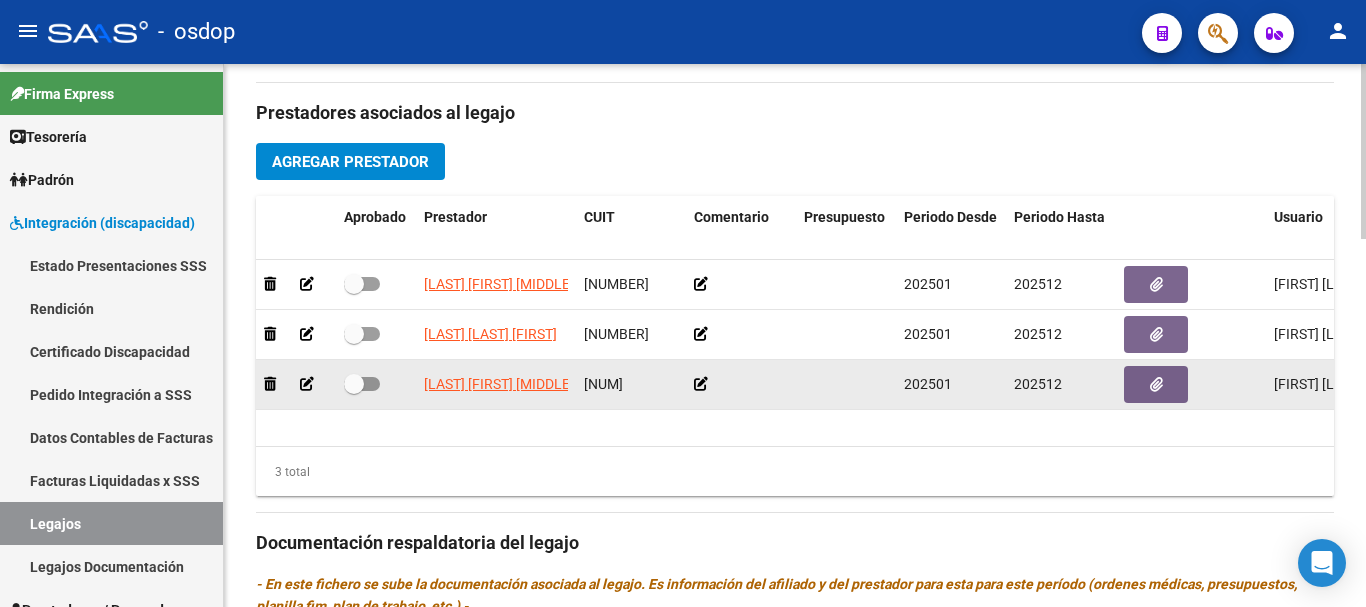 click 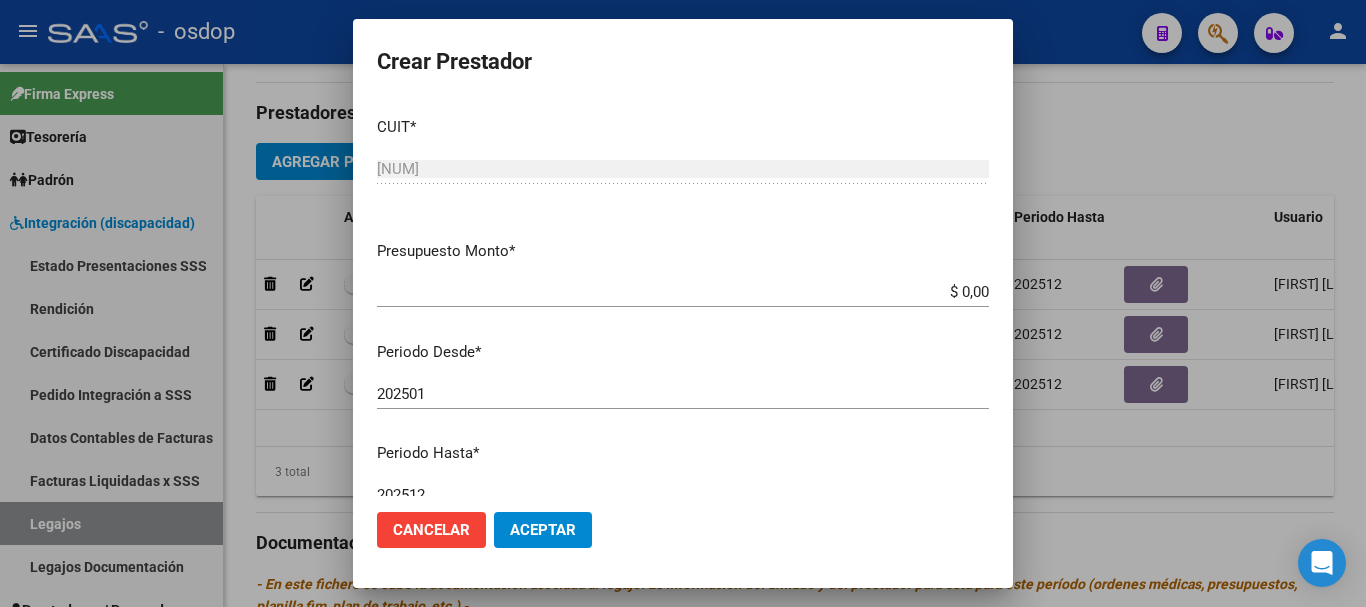 click on "$ 0,00" at bounding box center [683, 292] 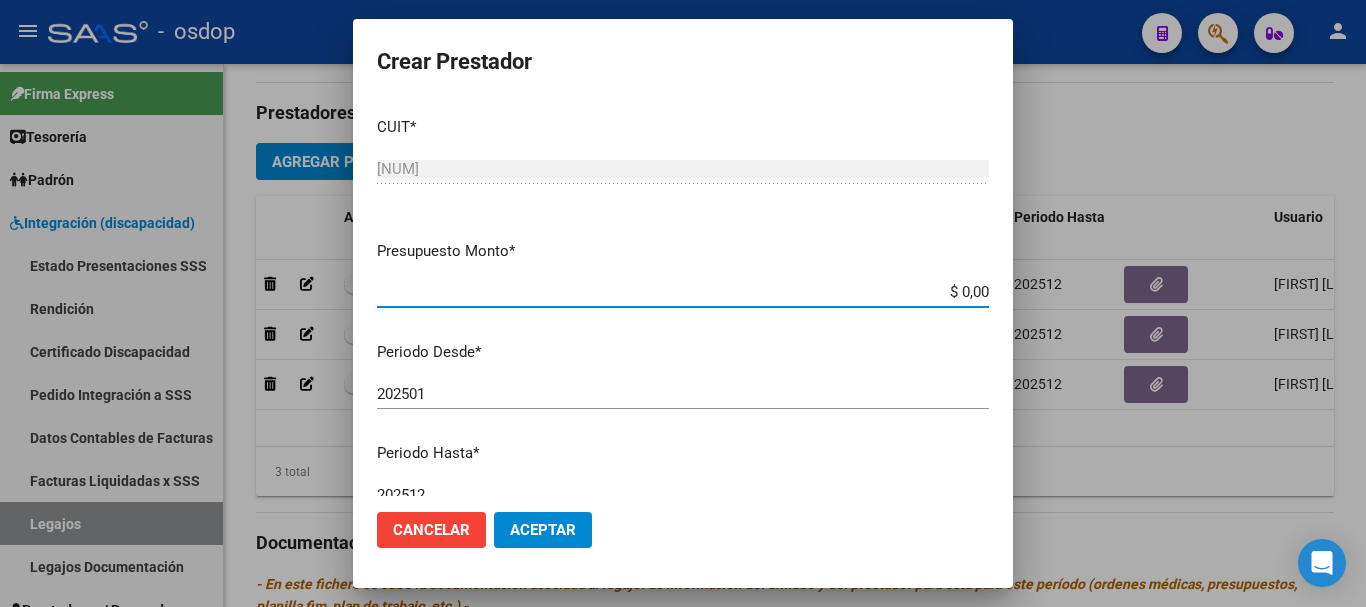 click on "$ 0,00" at bounding box center (683, 292) 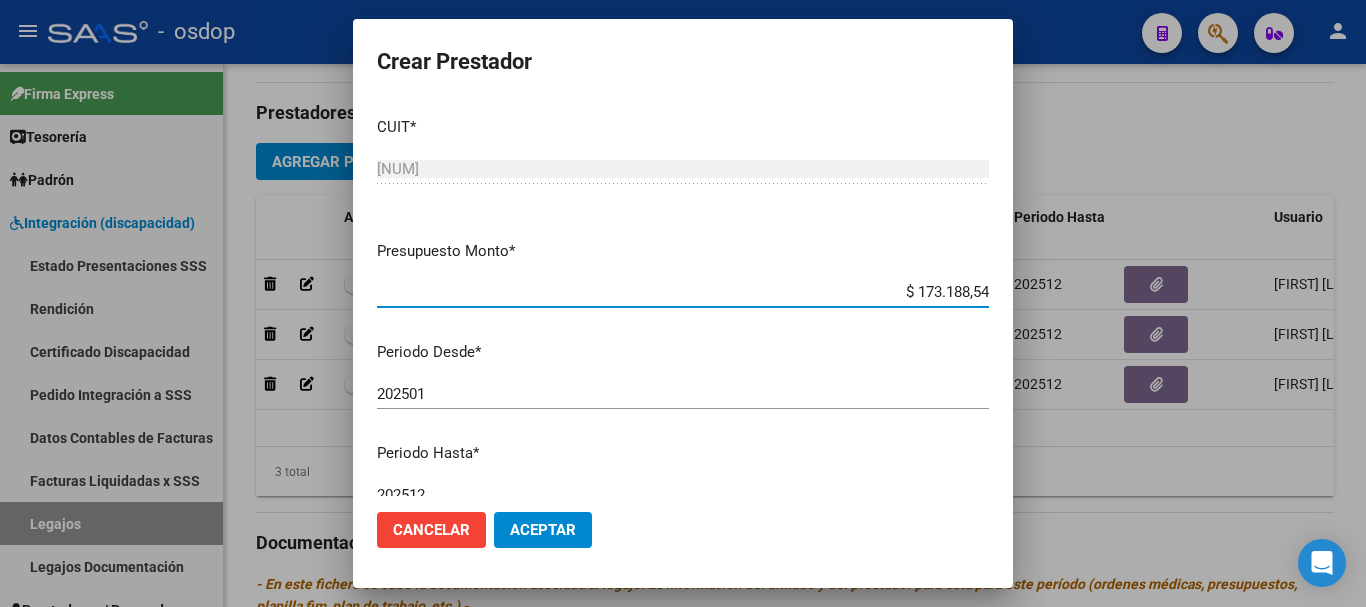 type on "$ 173.188,54" 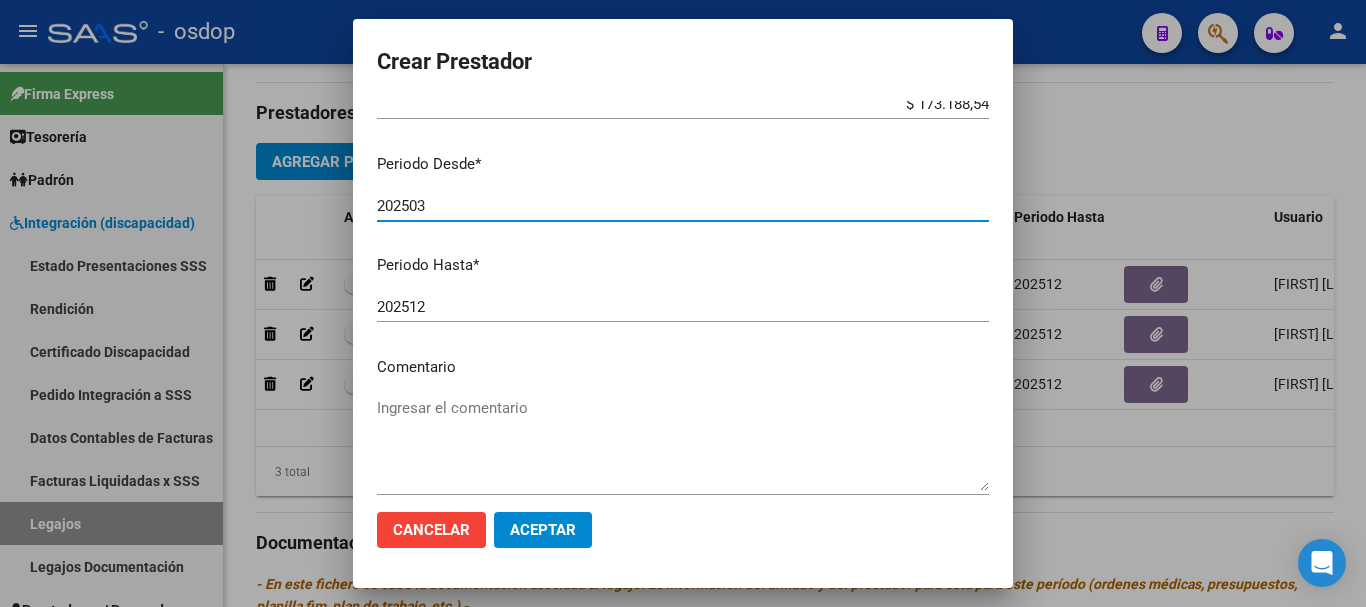 scroll, scrollTop: 200, scrollLeft: 0, axis: vertical 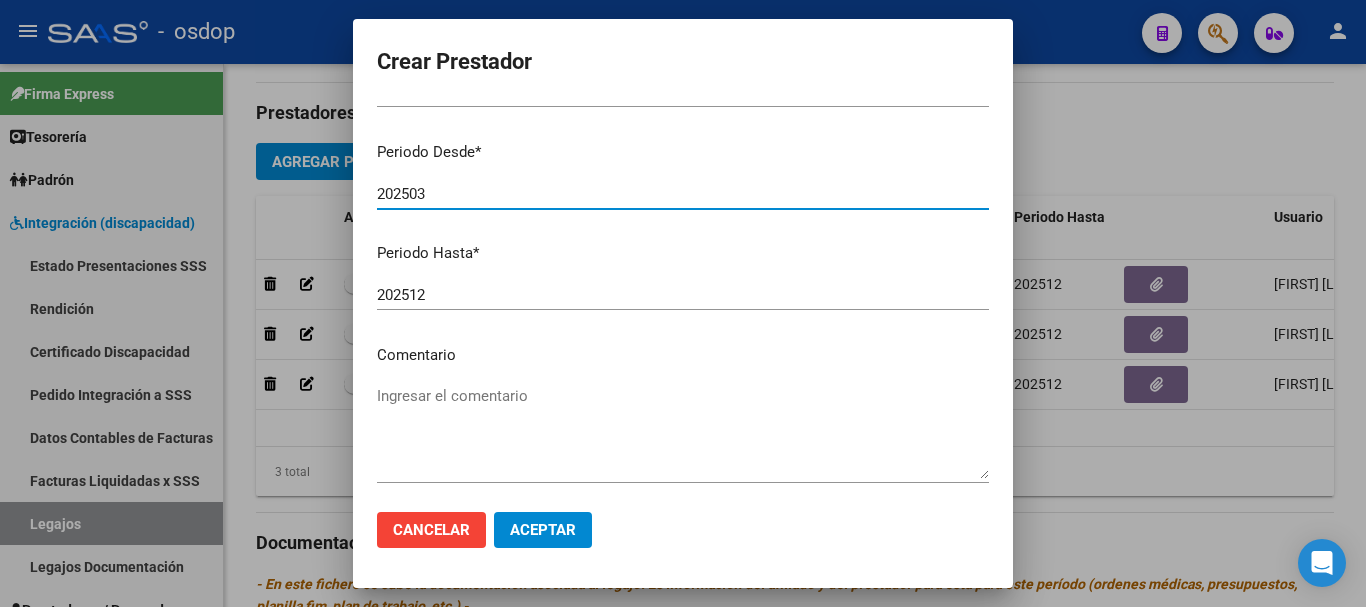 type on "202503" 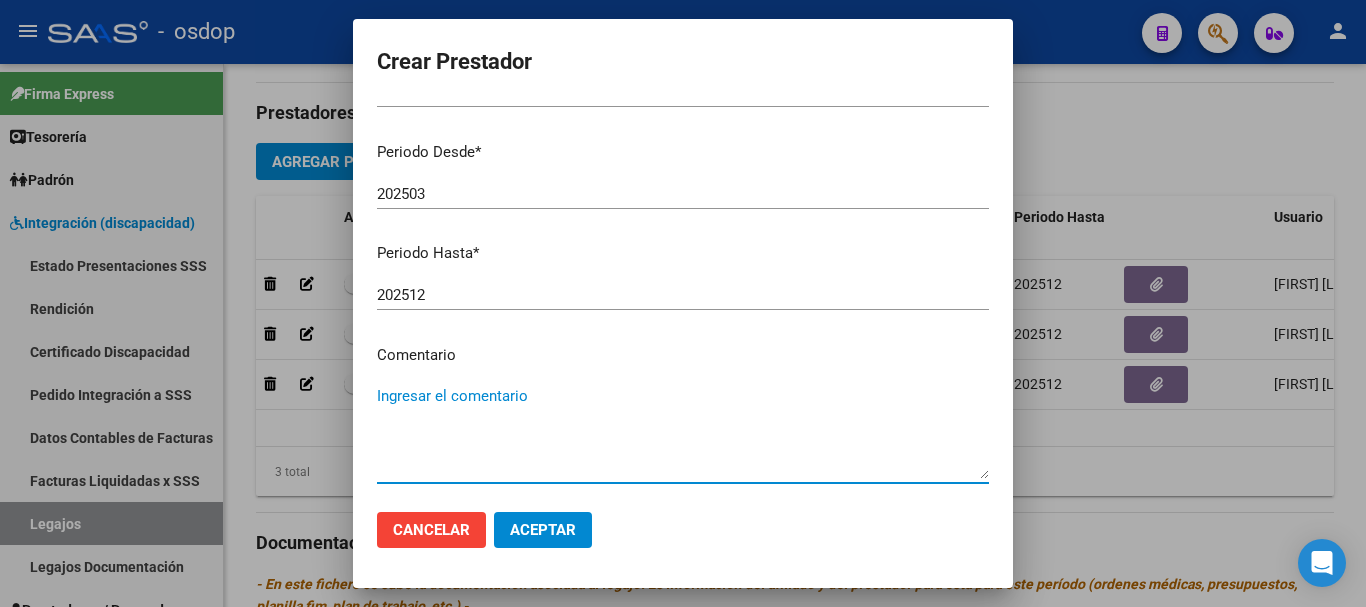 click on "Ingresar el comentario" at bounding box center [683, 432] 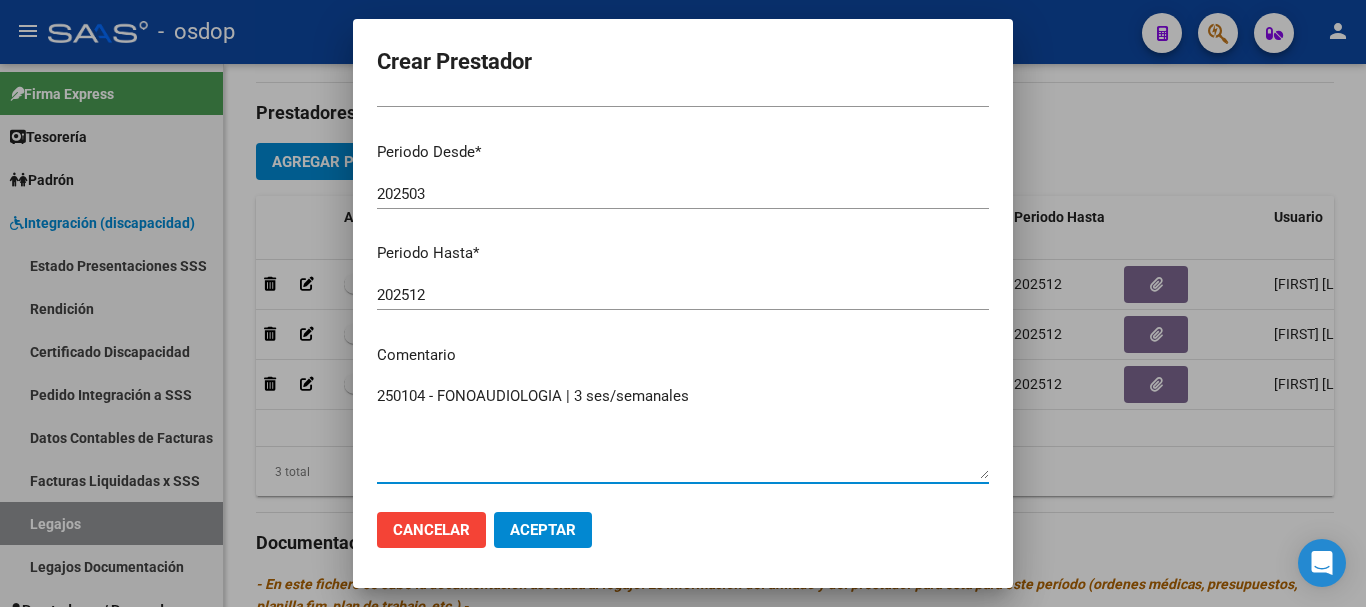 type on "250104 - FONOAUDIOLOGIA | 3 ses/semanales" 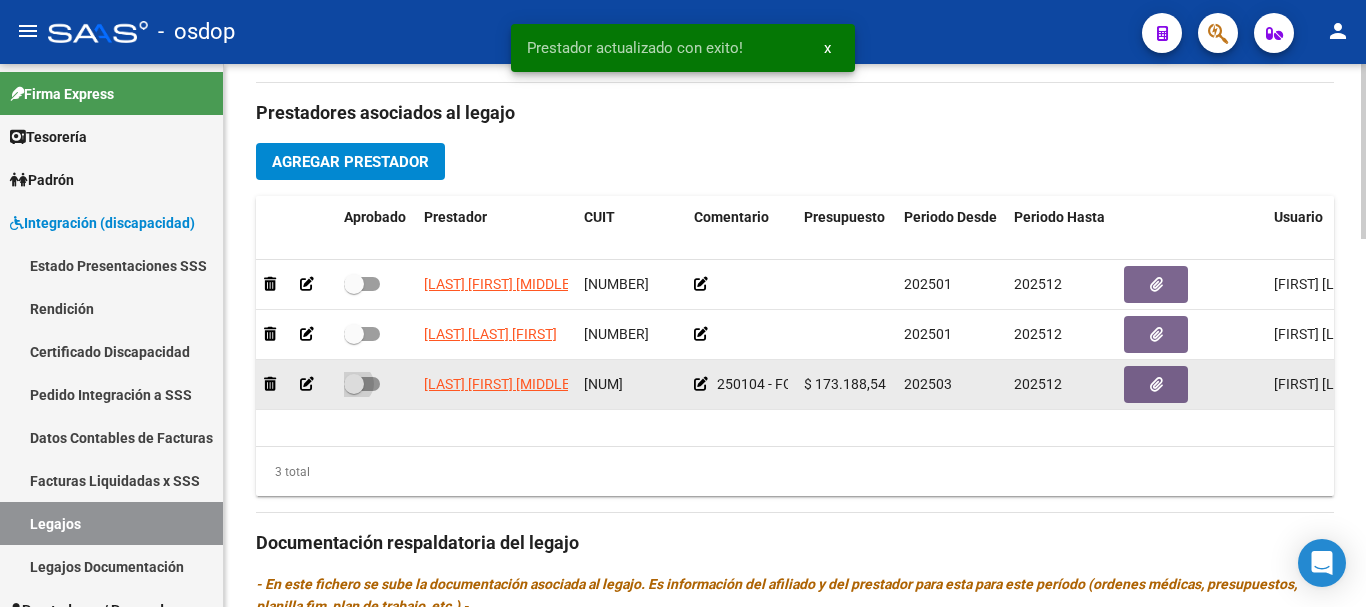click at bounding box center (362, 384) 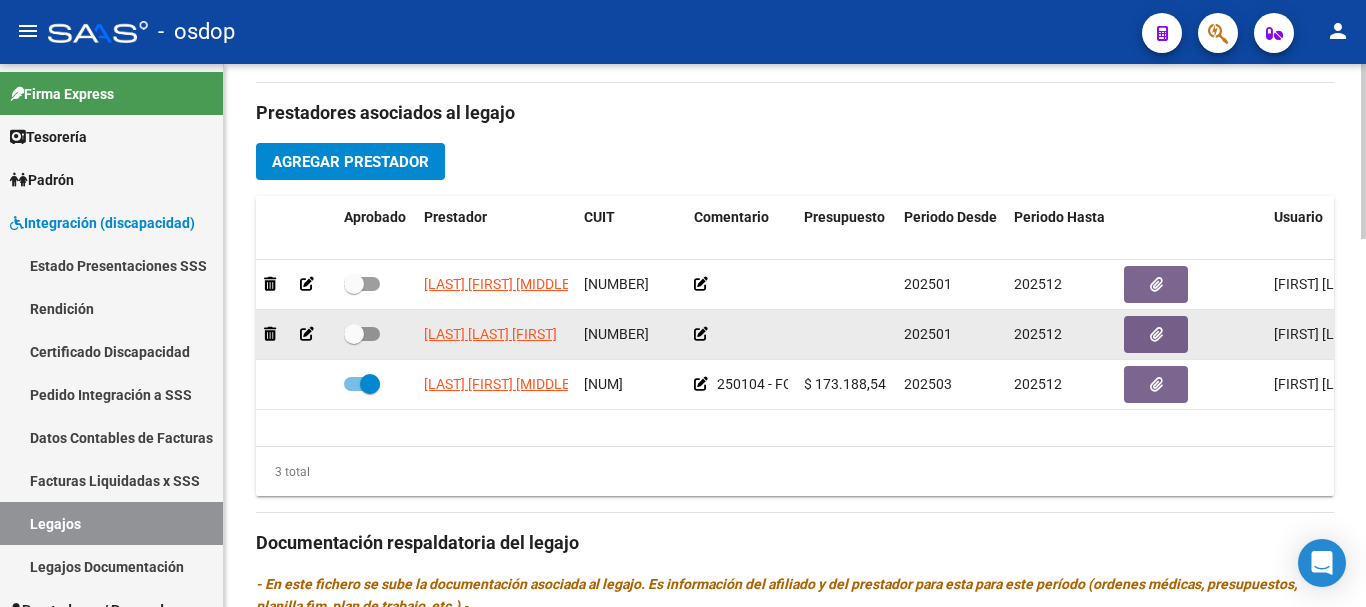 click 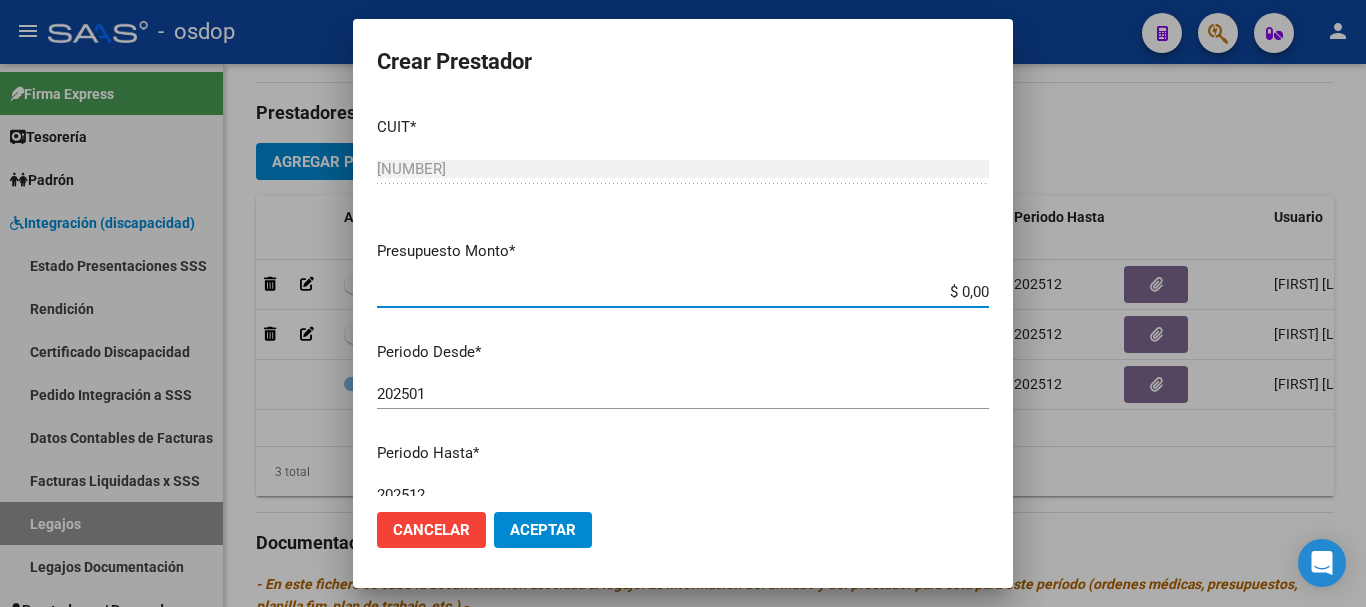 click on "$ 0,00" at bounding box center (683, 292) 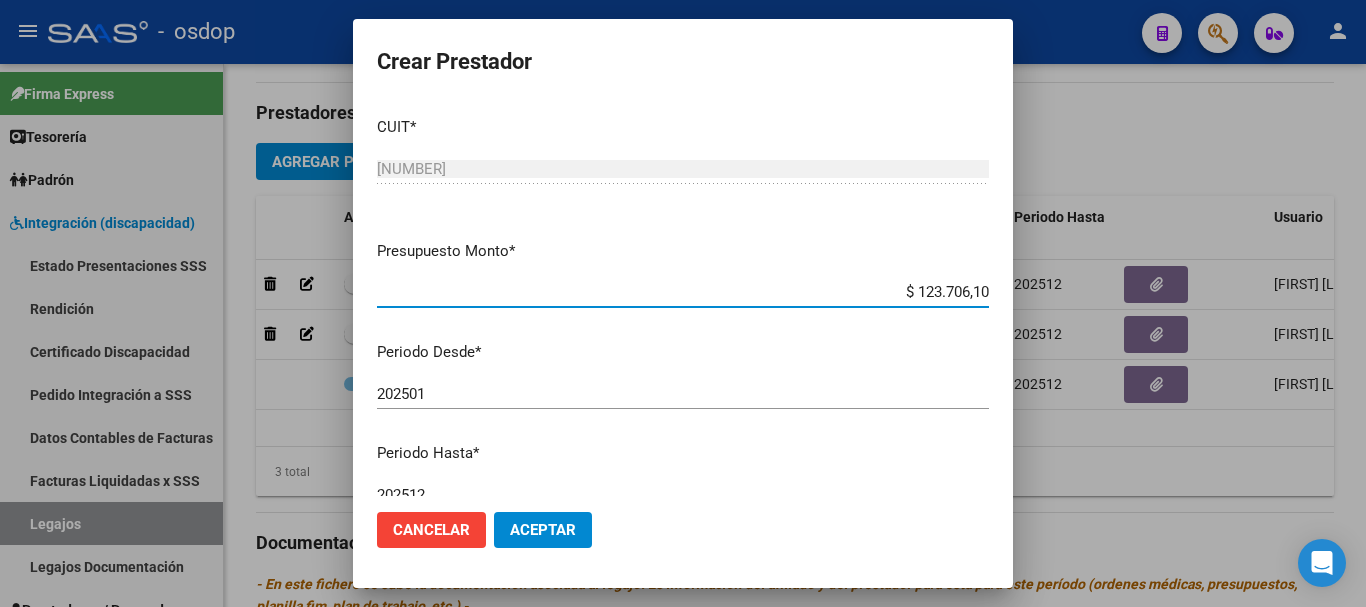 type on "$ 123.706,10" 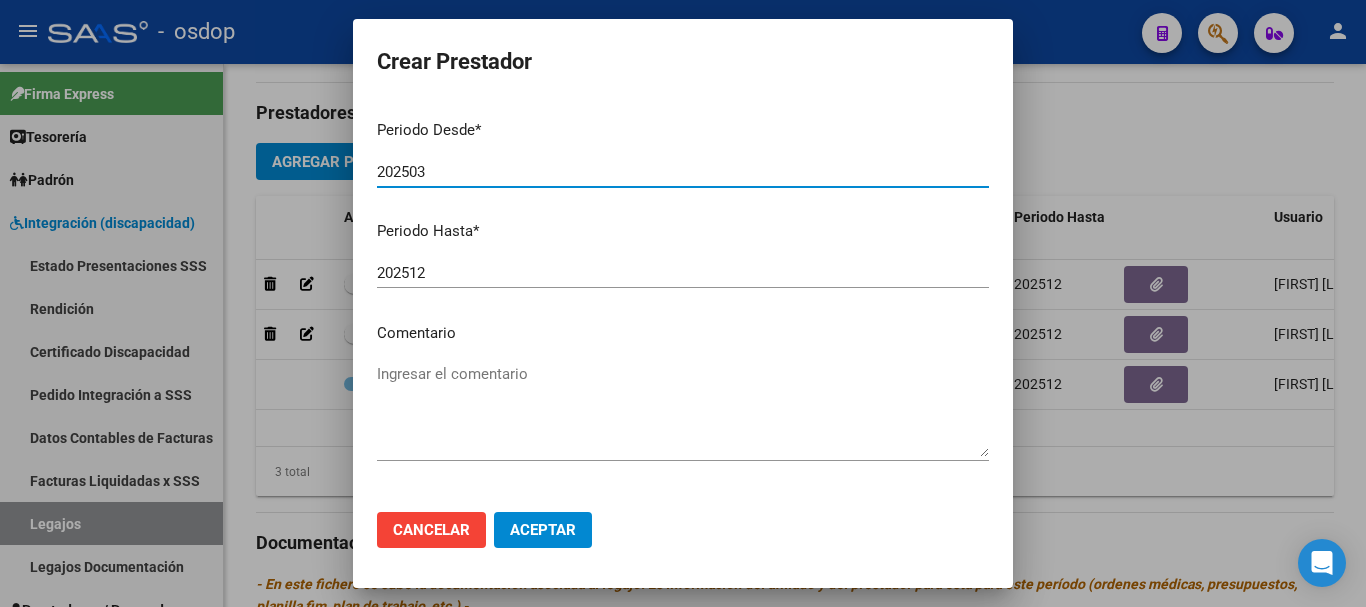 scroll, scrollTop: 290, scrollLeft: 0, axis: vertical 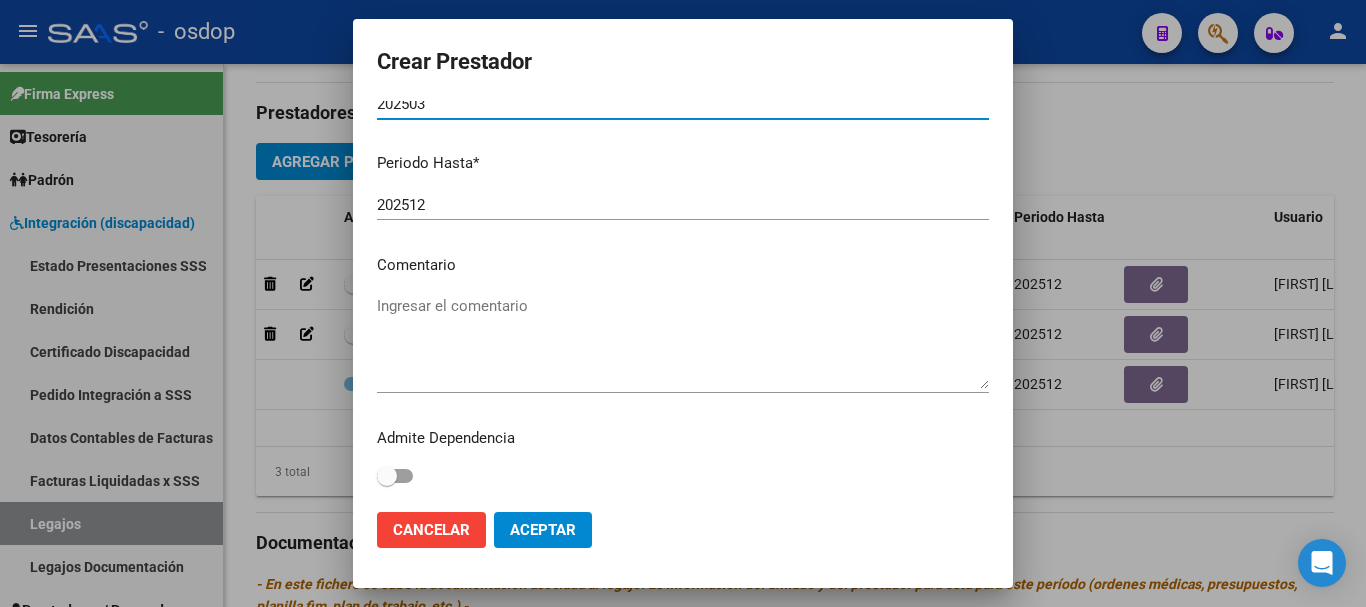 type on "202503" 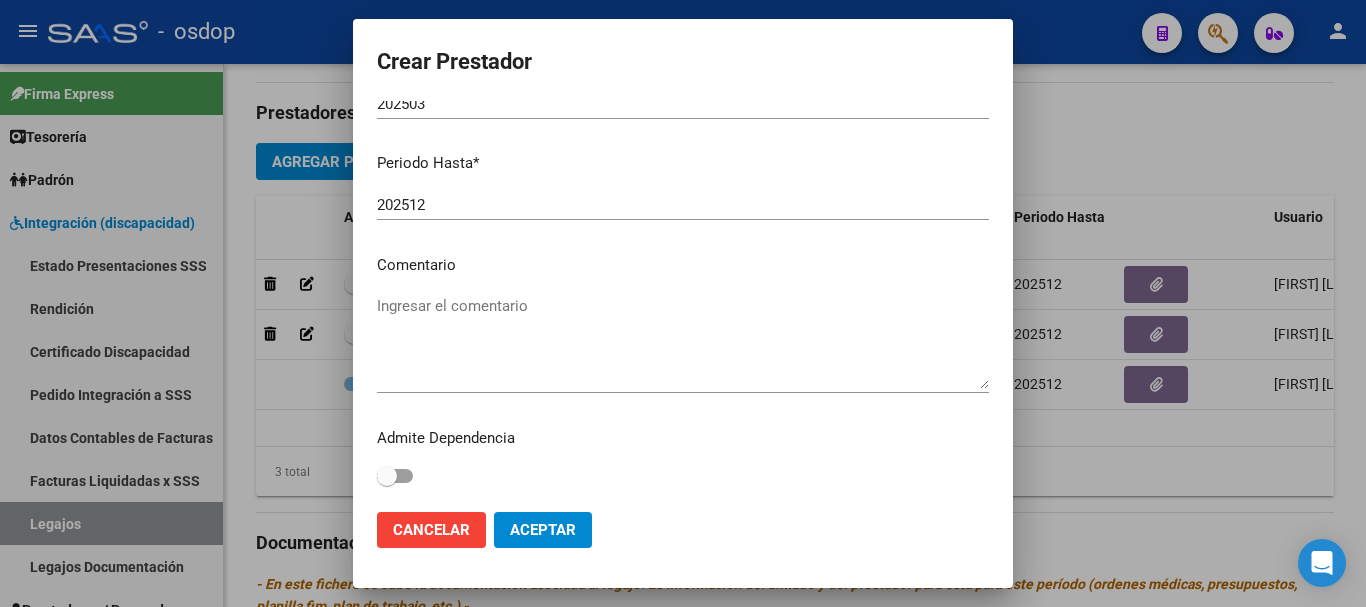 click on "Ingresar el comentario" at bounding box center (683, 342) 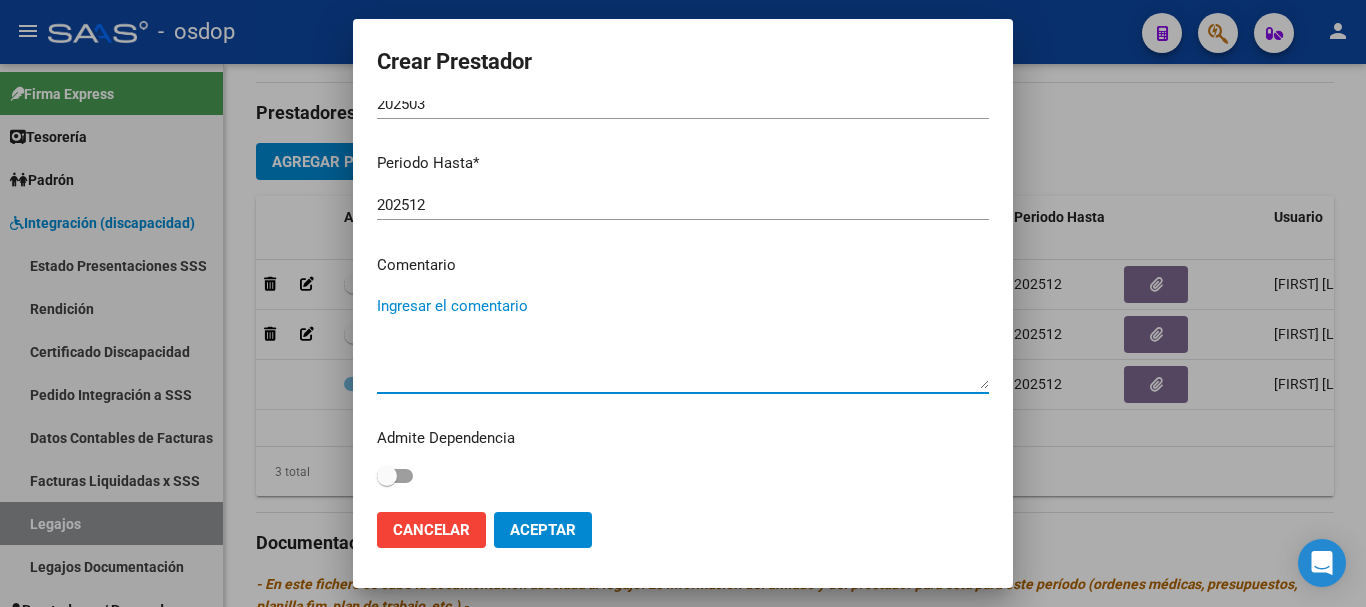 paste on "775008 - PSICOMOTRICIDAD" 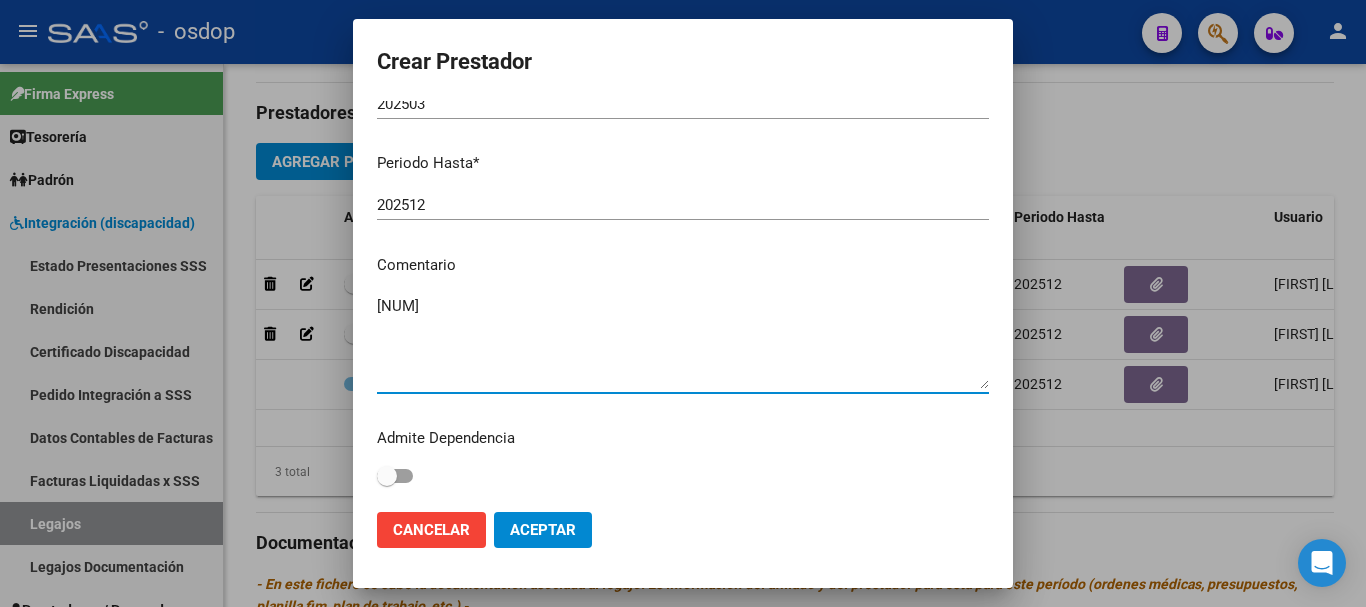 type on "[NUMBER] - PSICOMOTRICIDAD | 2 ses/semanales" 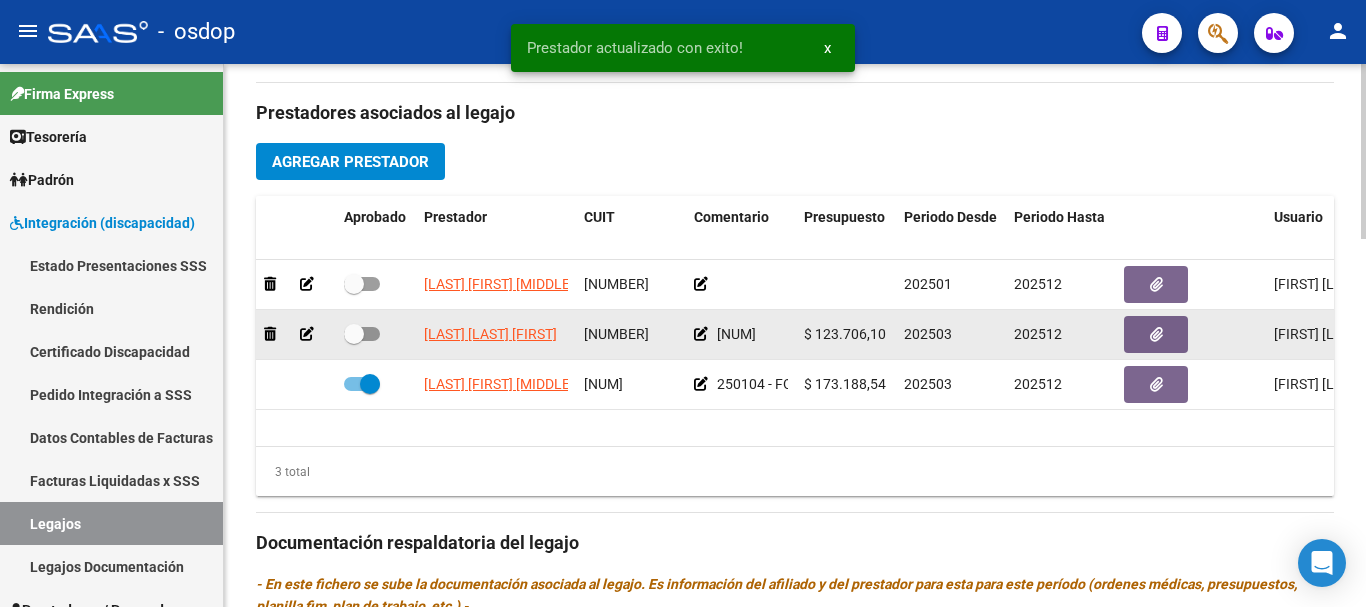 click at bounding box center [362, 334] 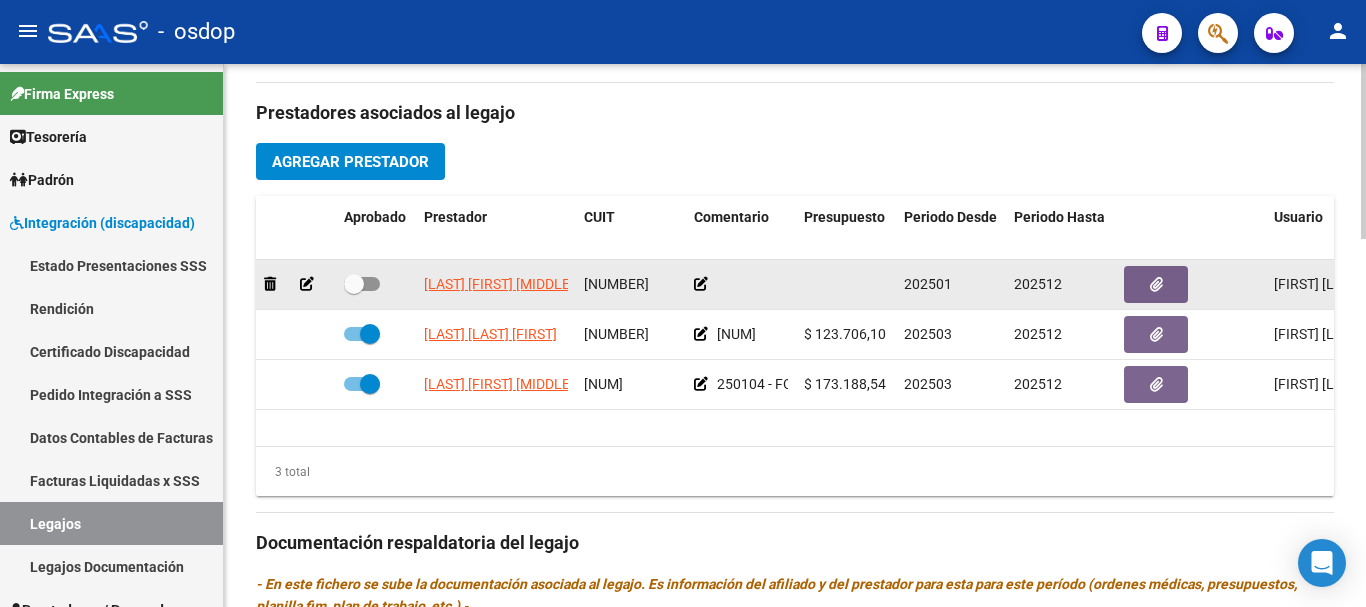 click 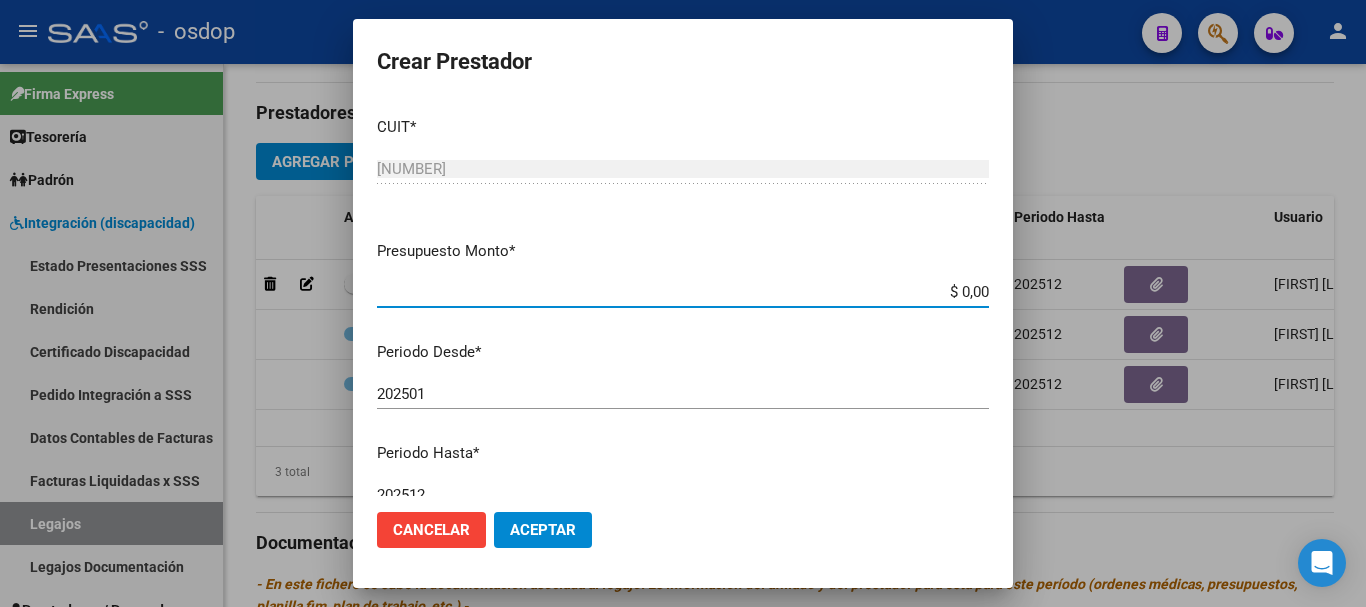 click on "$ 0,00" at bounding box center (683, 292) 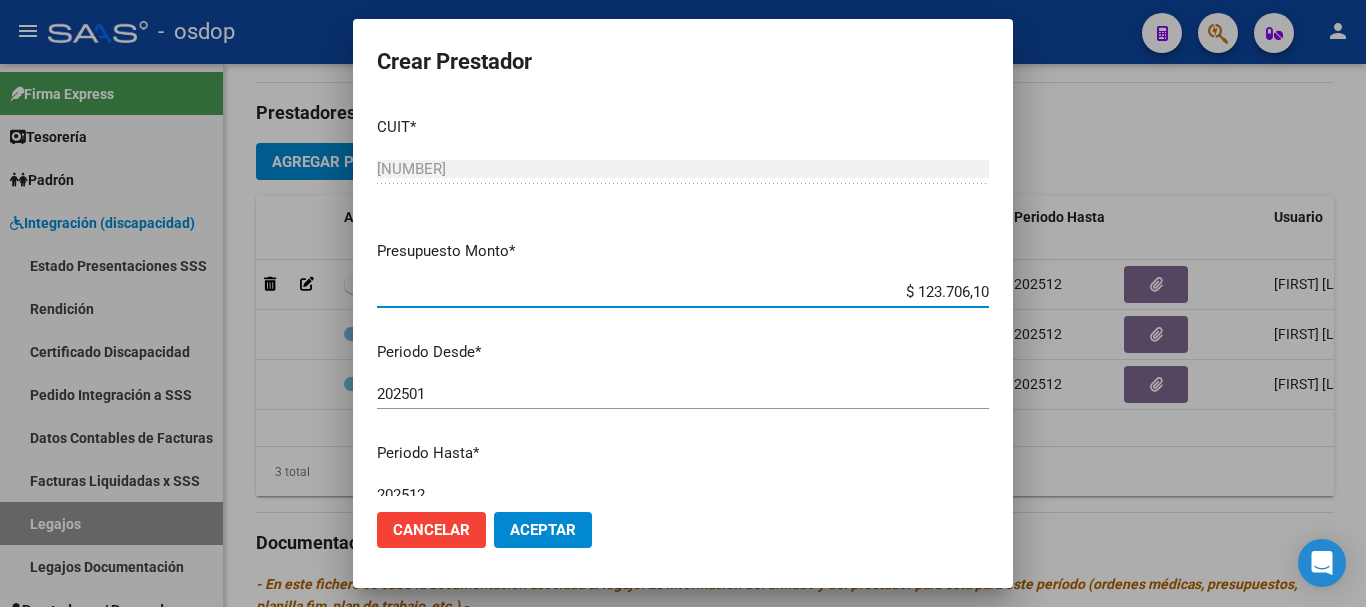 type on "$ 123.706,10" 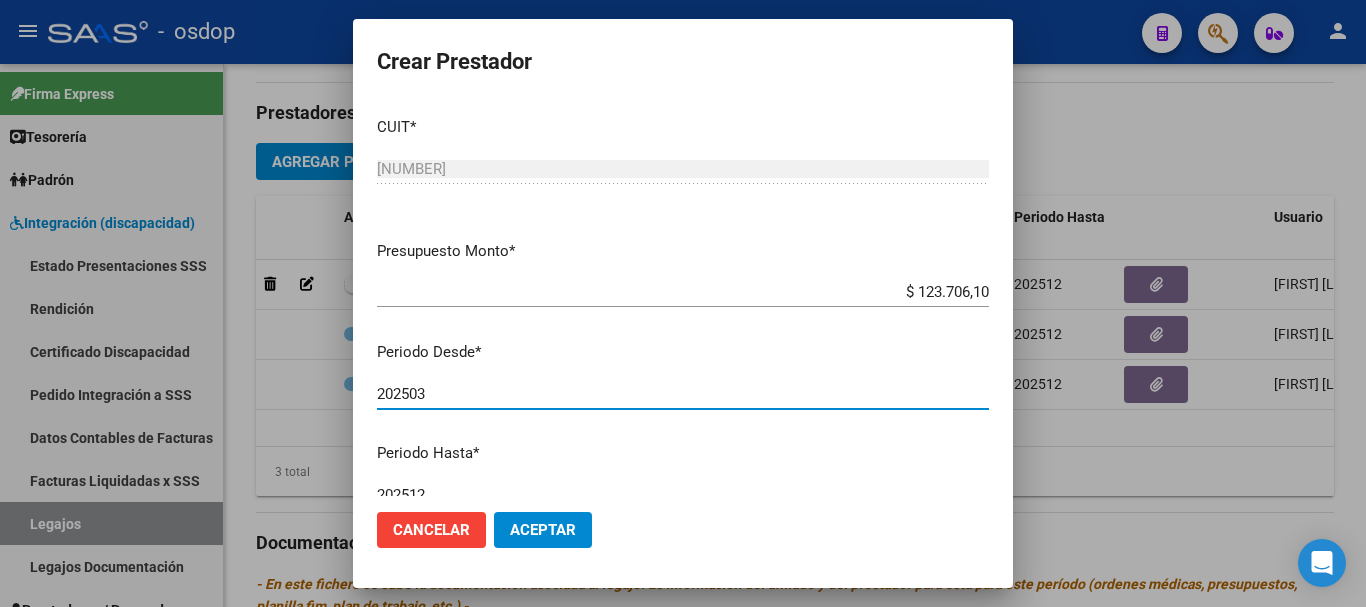type on "202503" 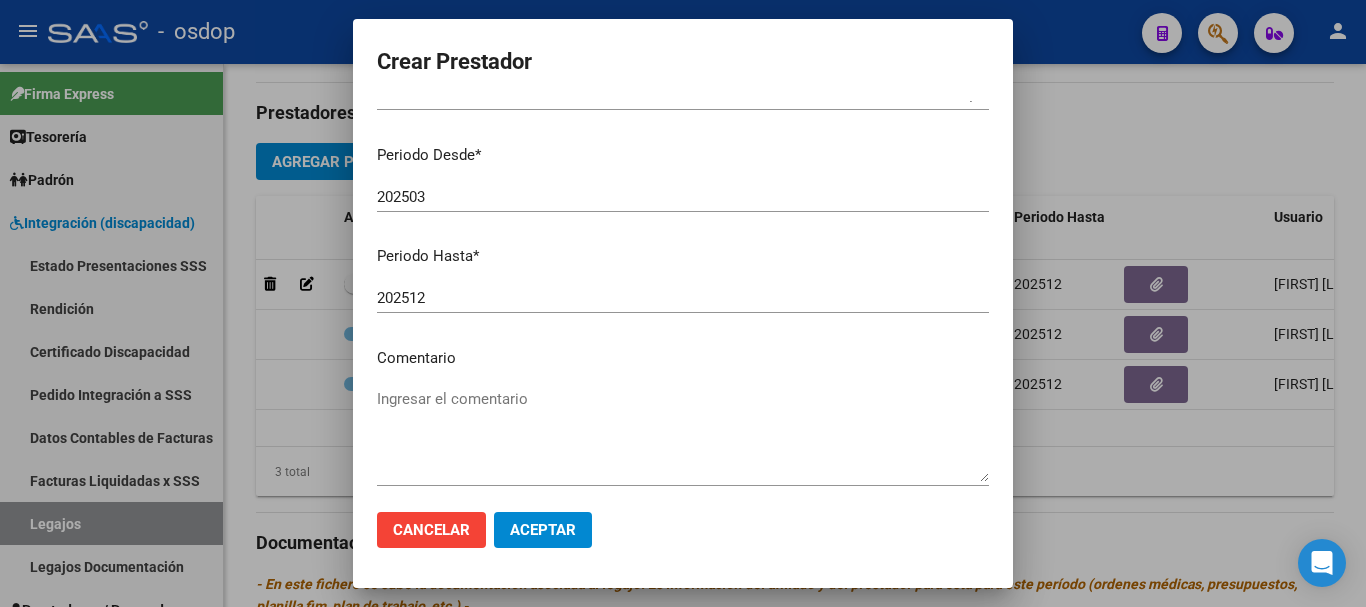 scroll, scrollTop: 200, scrollLeft: 0, axis: vertical 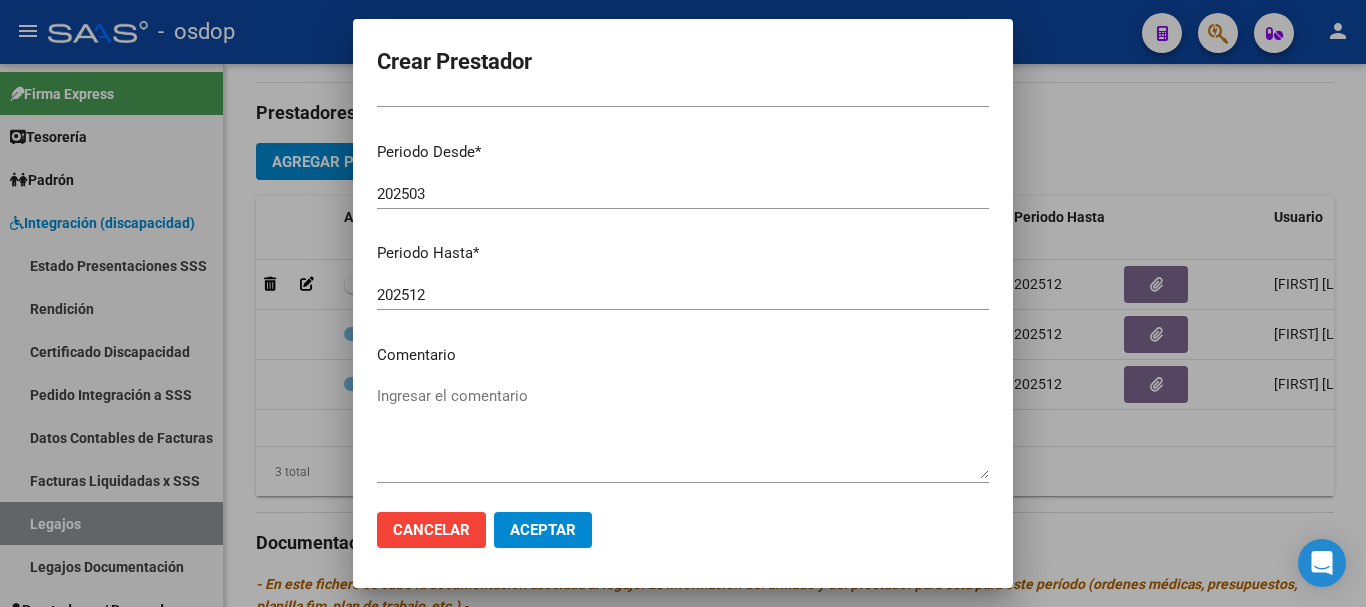 click on "Ingresar el comentario" at bounding box center (683, 432) 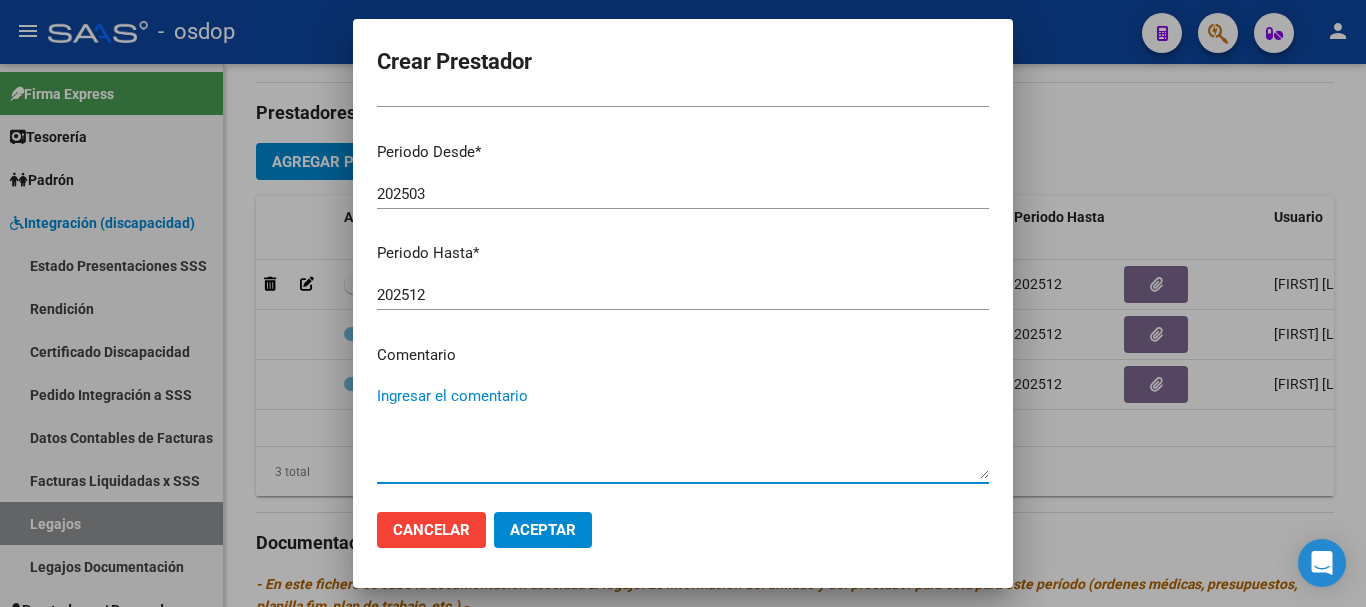paste on "330101 - PSICOTERAPIAS INDIVIDUALES NIÑOS O ADULTOS" 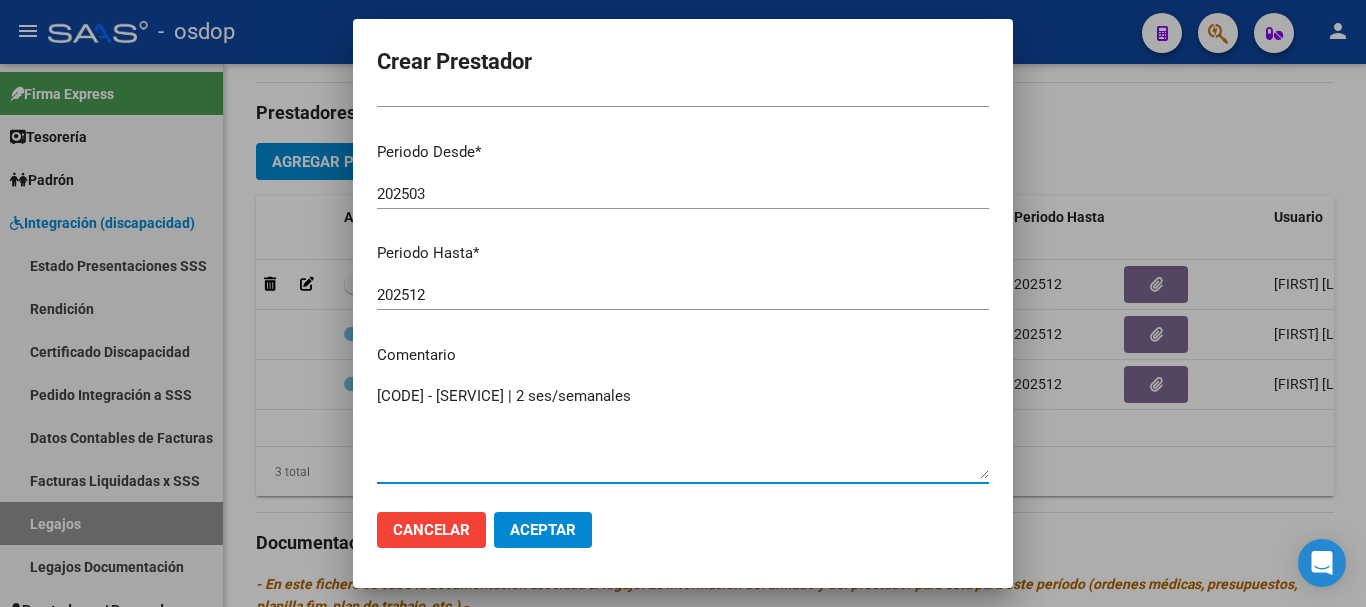 type on "[NUMBER] - PSICOTERAPIAS INDIVIDUALES NIÑOS O ADULTOS | [NUMBER] ses/semanales" 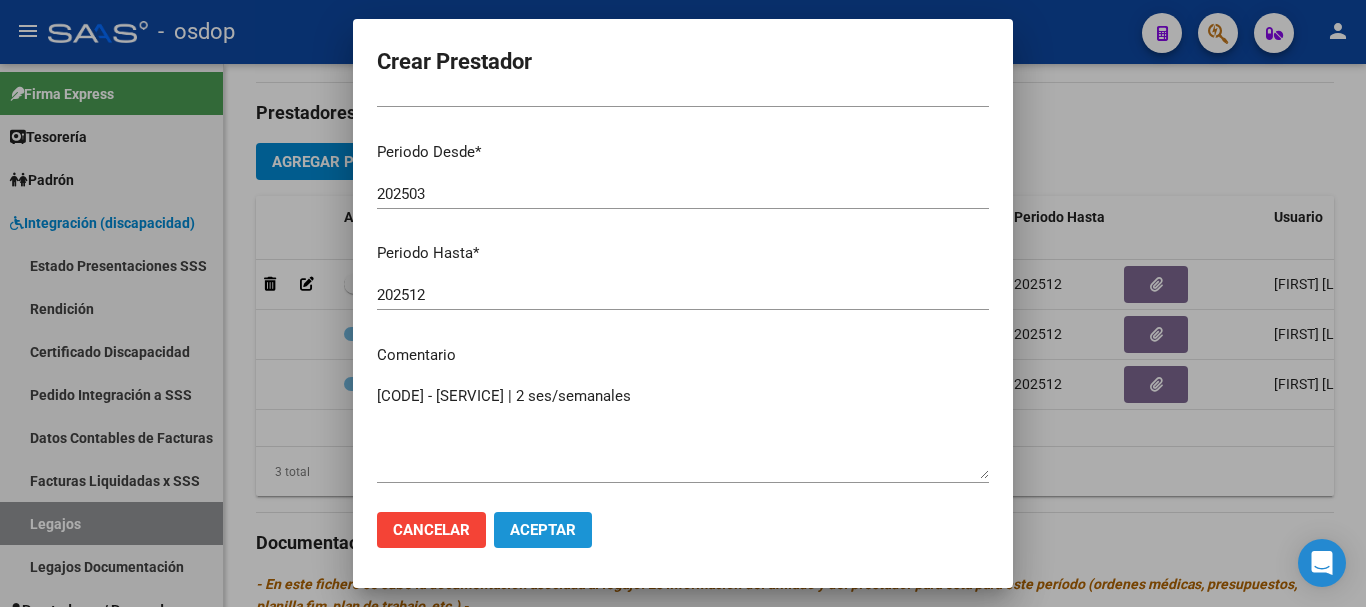 click on "Aceptar" 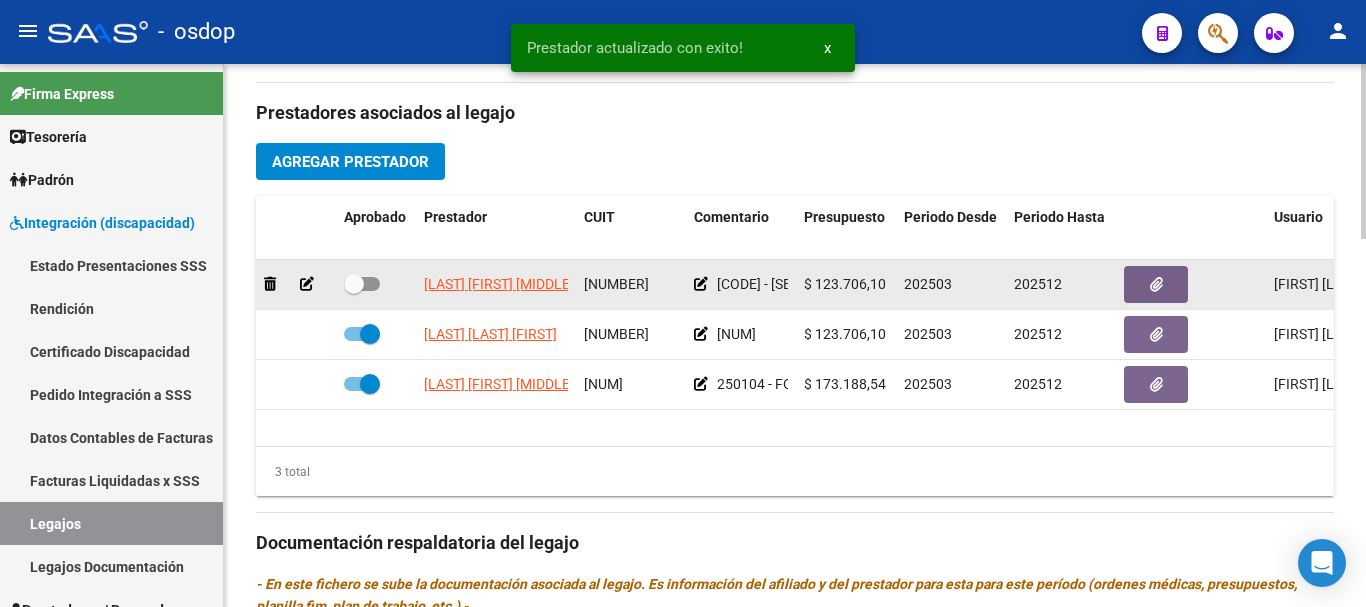 click at bounding box center (362, 284) 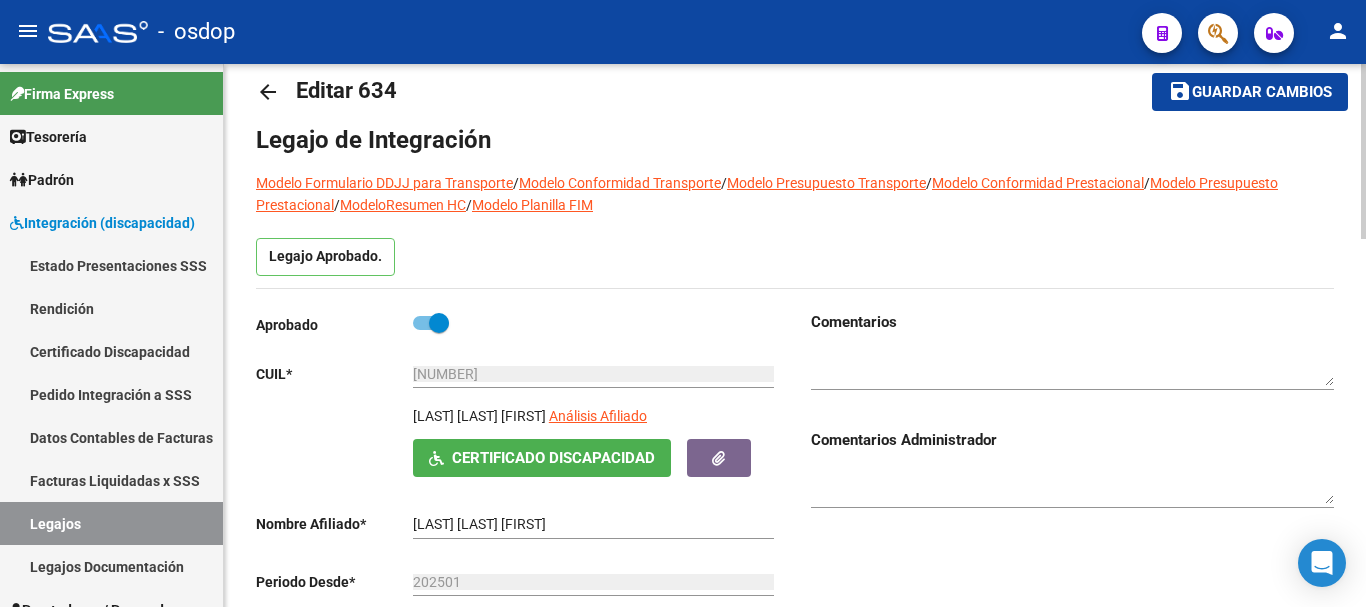 scroll, scrollTop: 0, scrollLeft: 0, axis: both 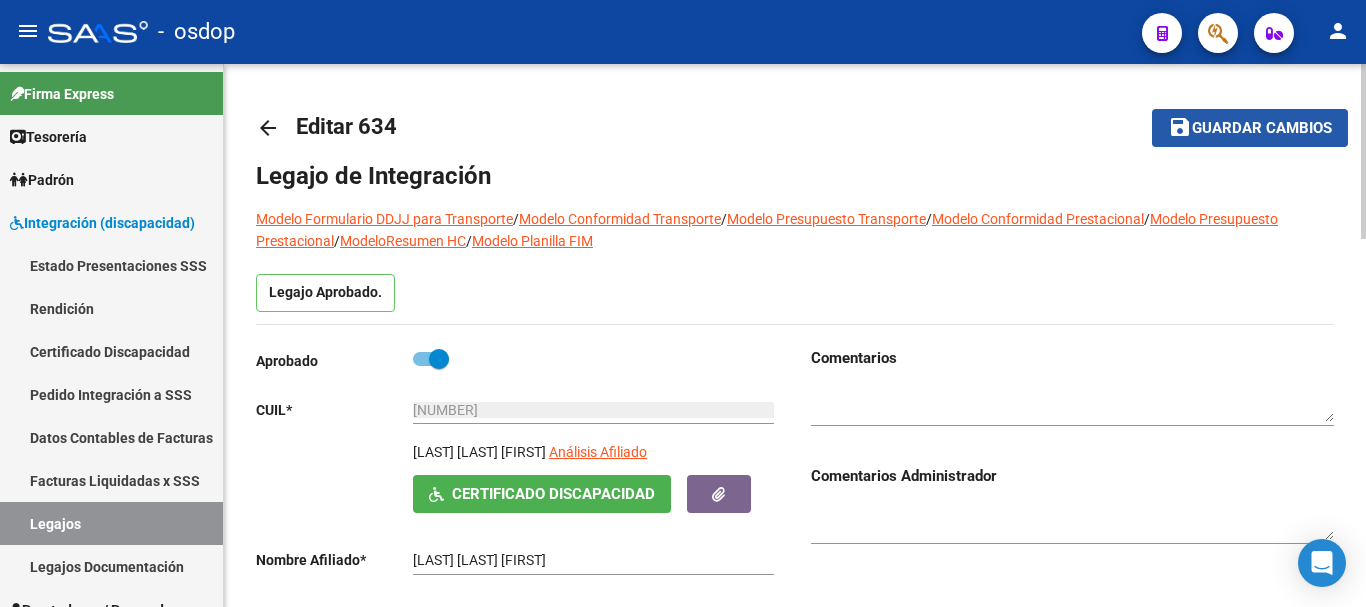 click on "save Guardar cambios" 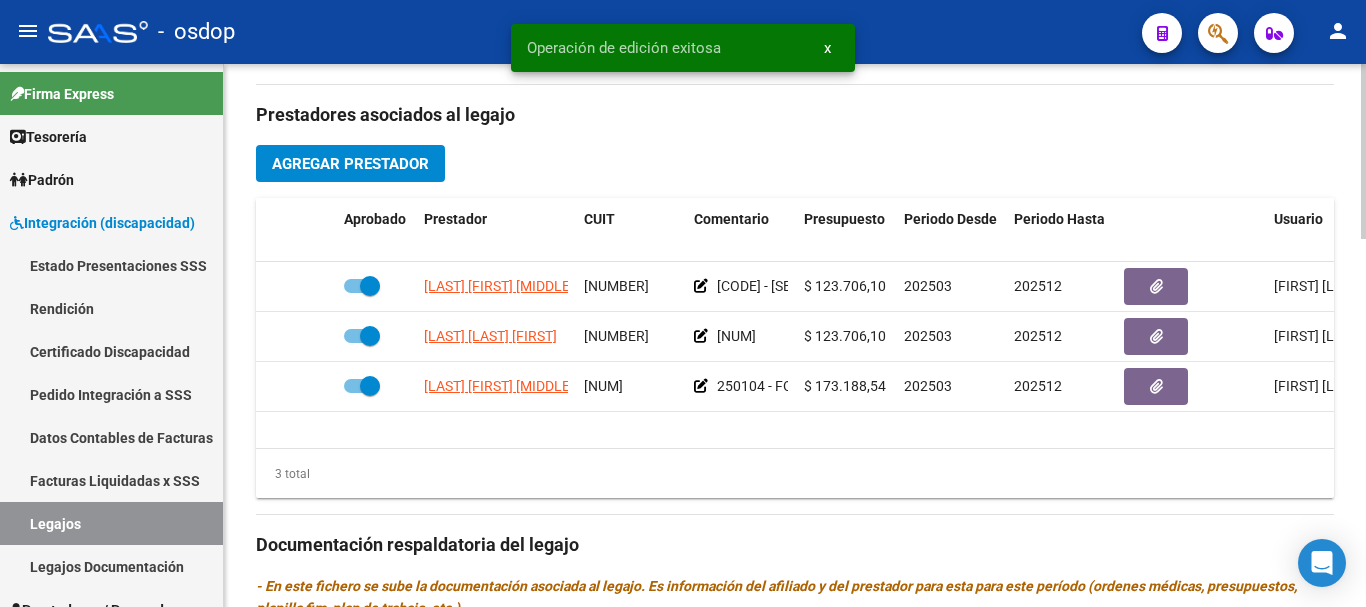 scroll, scrollTop: 700, scrollLeft: 0, axis: vertical 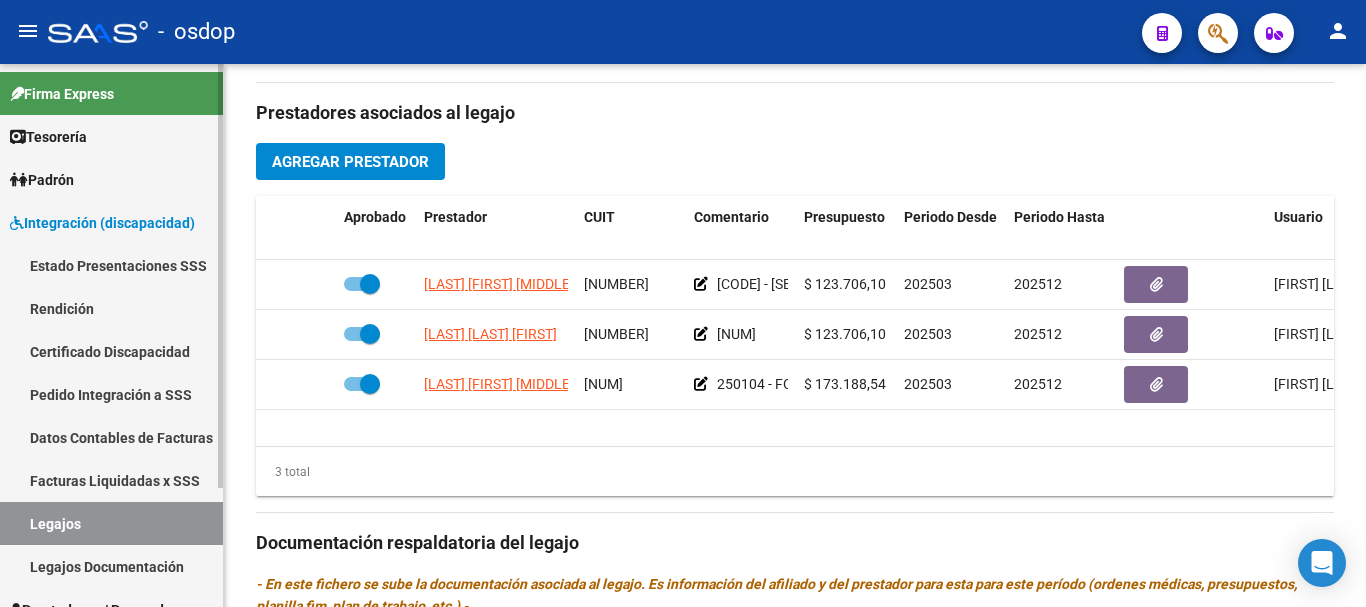 drag, startPoint x: 97, startPoint y: 348, endPoint x: 171, endPoint y: 342, distance: 74.24284 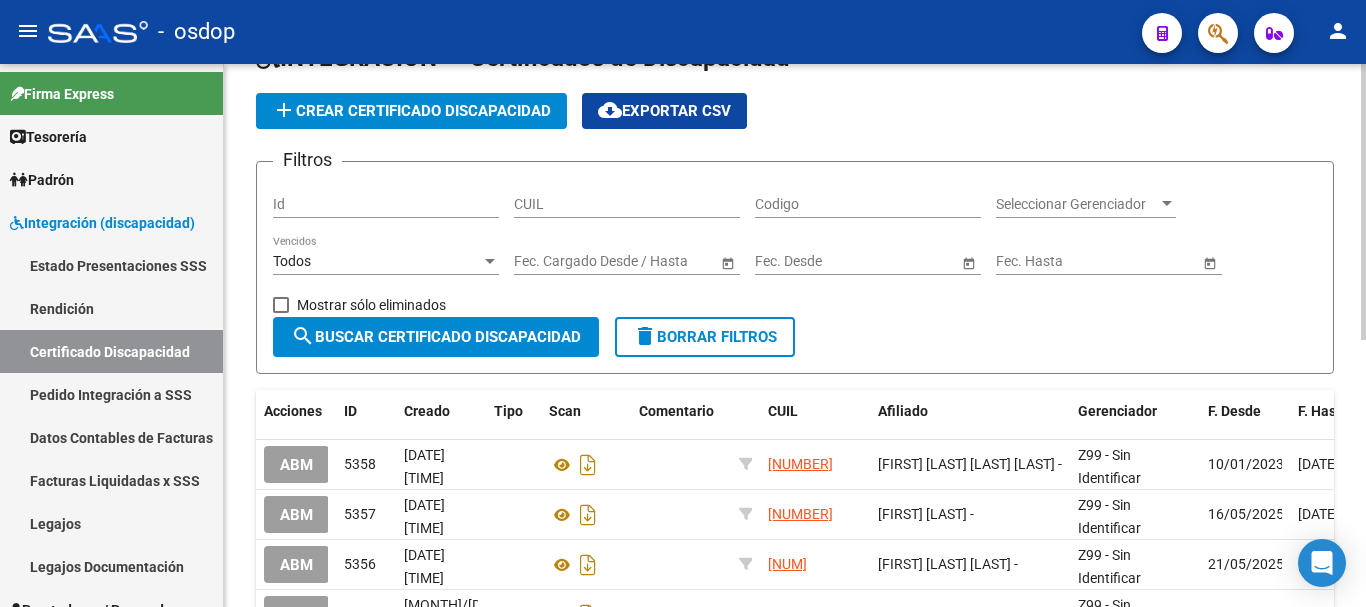 scroll, scrollTop: 0, scrollLeft: 0, axis: both 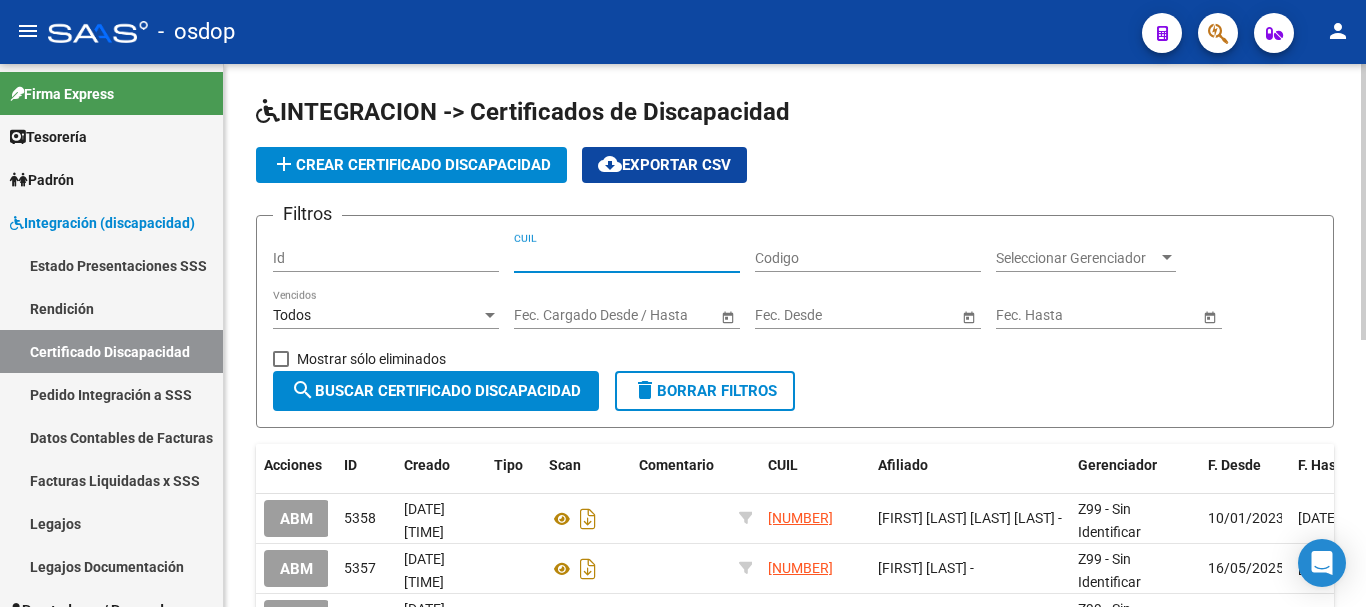 click on "CUIL" at bounding box center [627, 258] 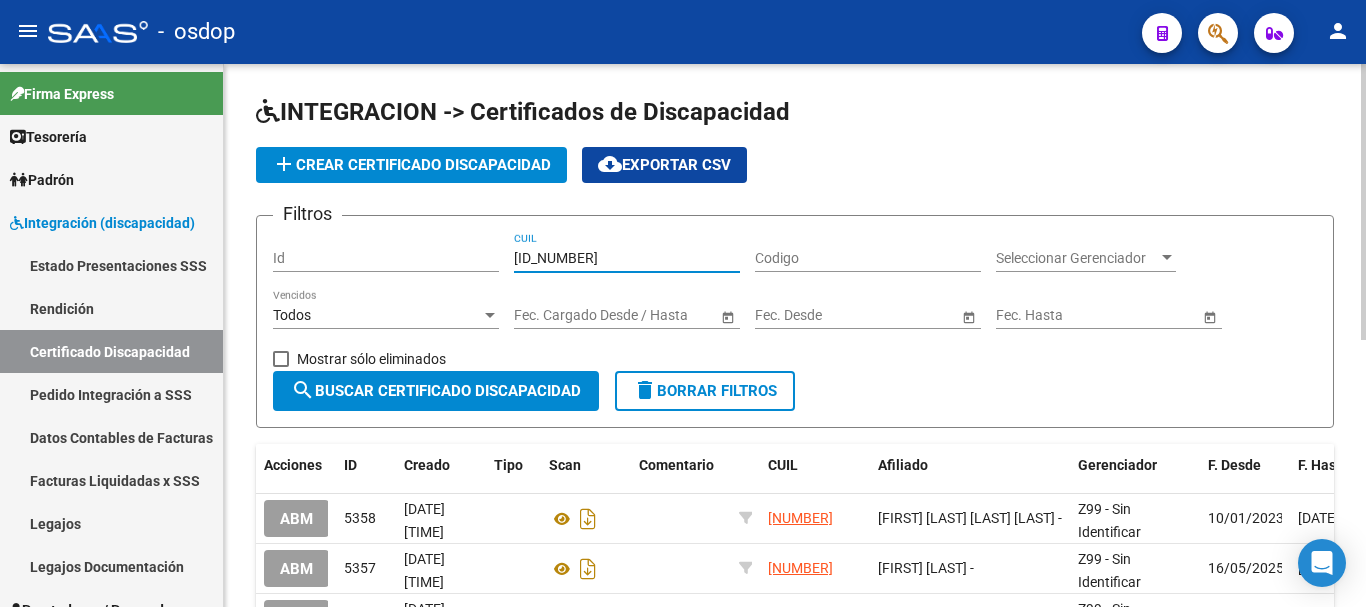 type on "20-59901227-4" 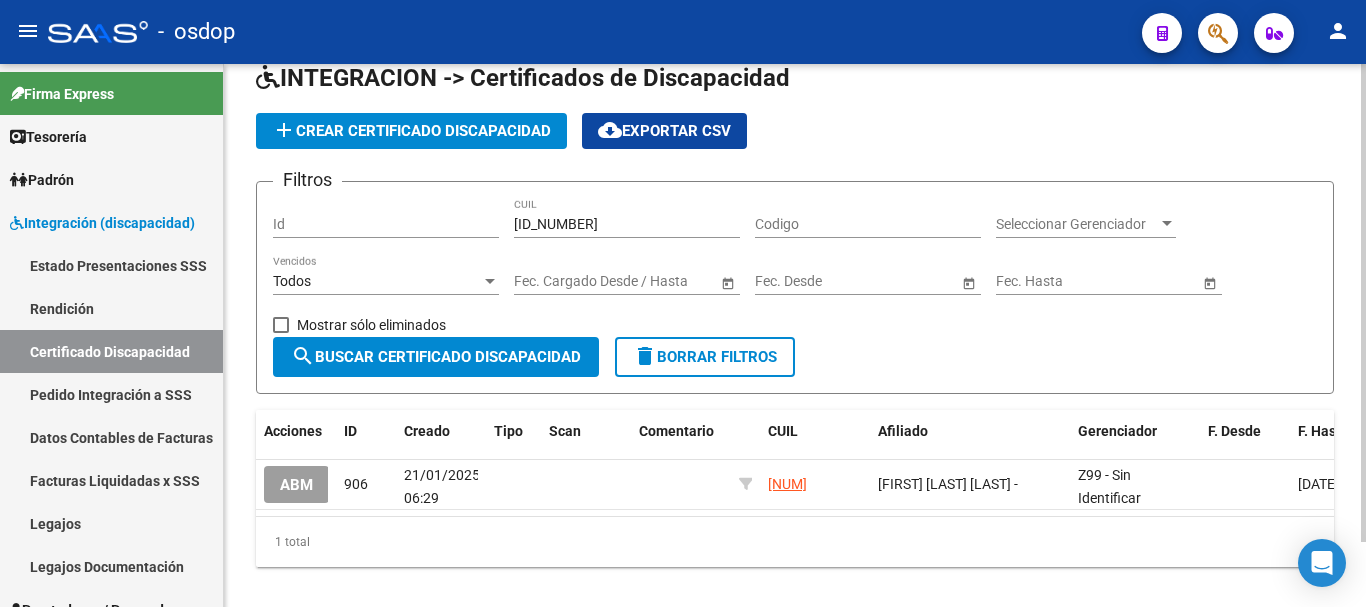 scroll, scrollTop: 74, scrollLeft: 0, axis: vertical 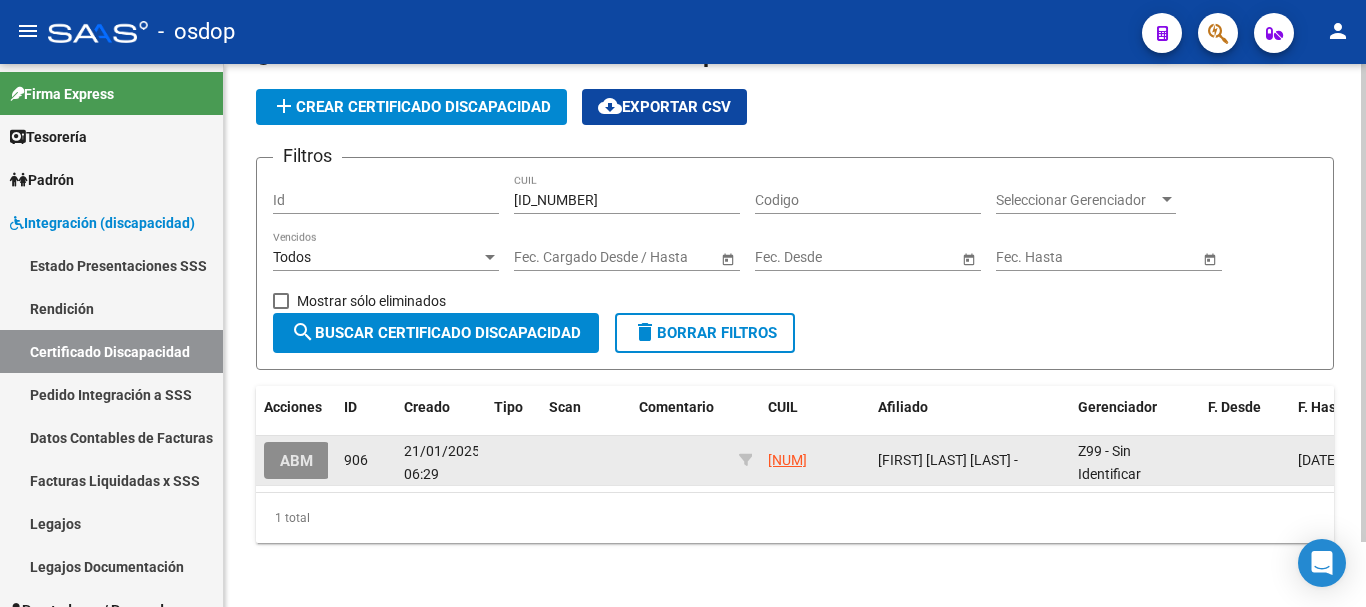 click on "ABM" 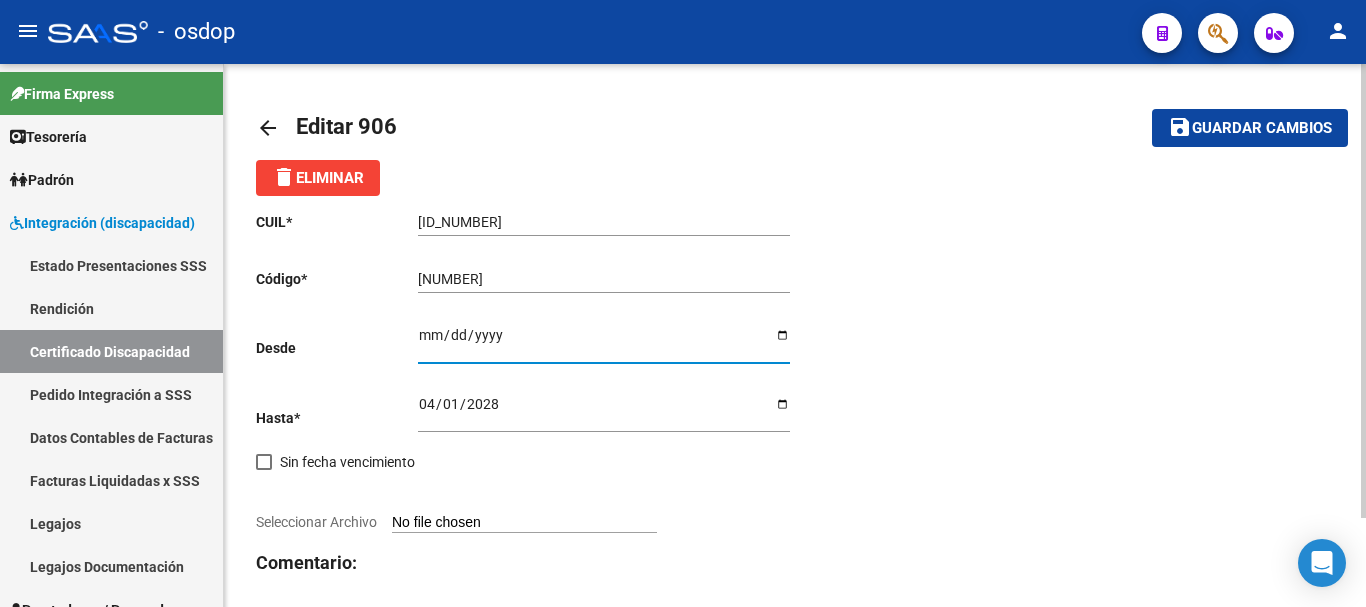 click on "Ingresar fec. Desde" at bounding box center (604, 342) 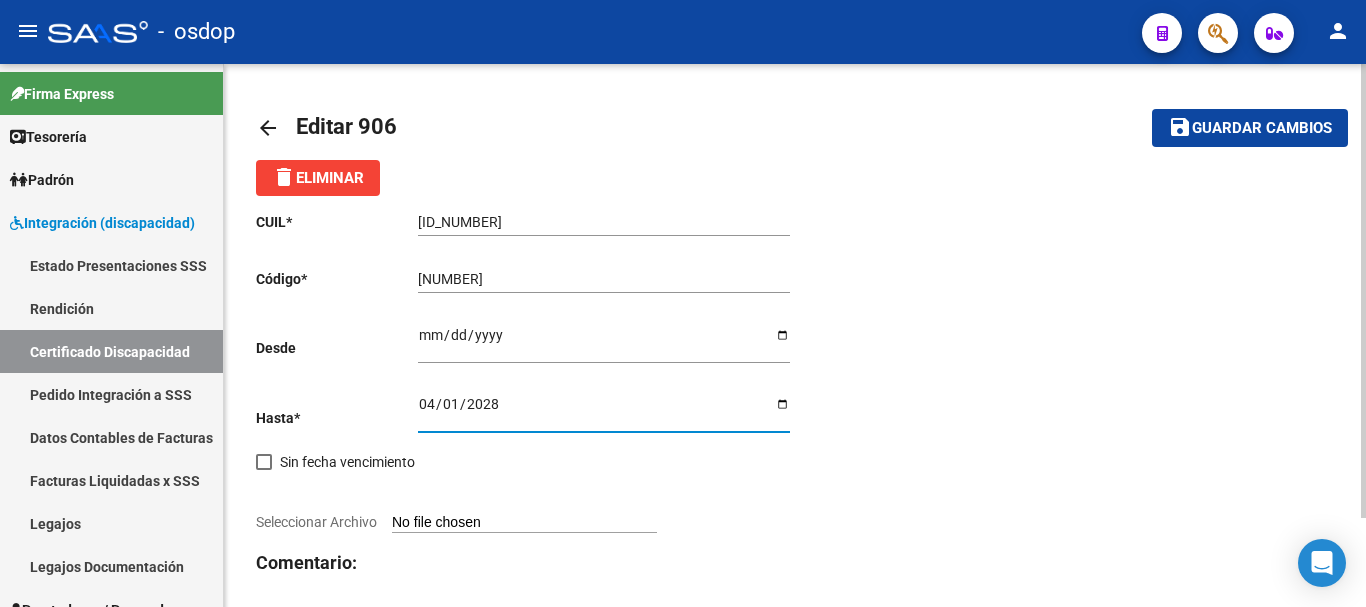 click on "2028-04-01" at bounding box center [604, 411] 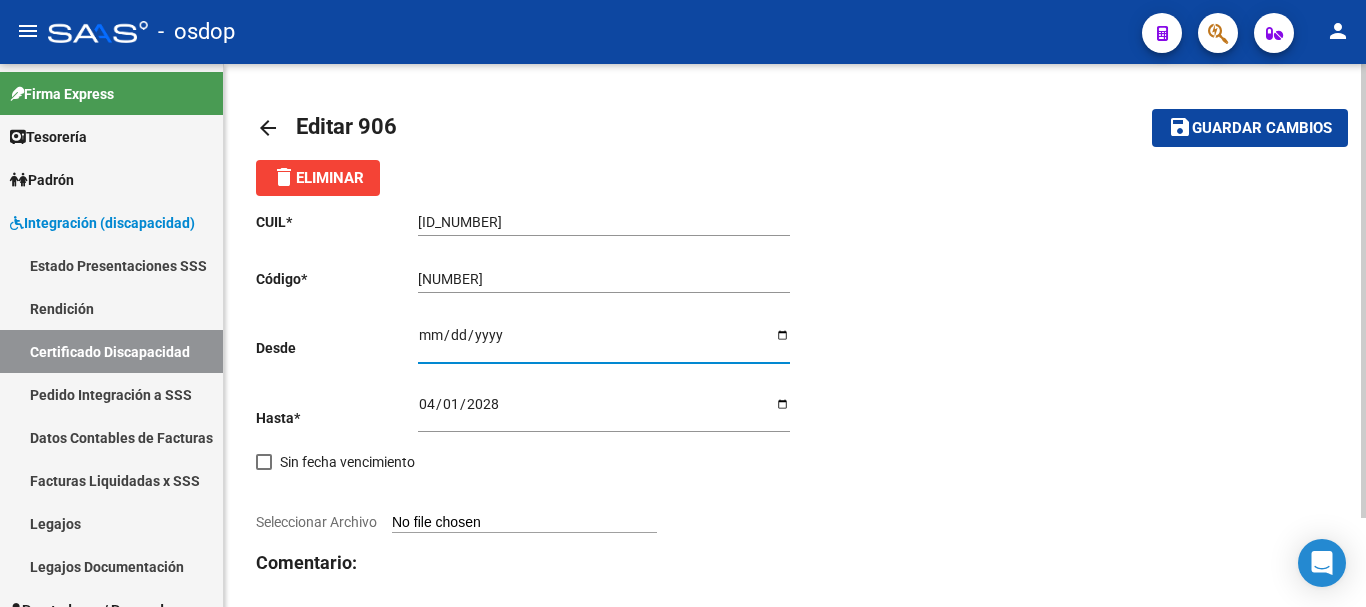 type on "2023-09-16" 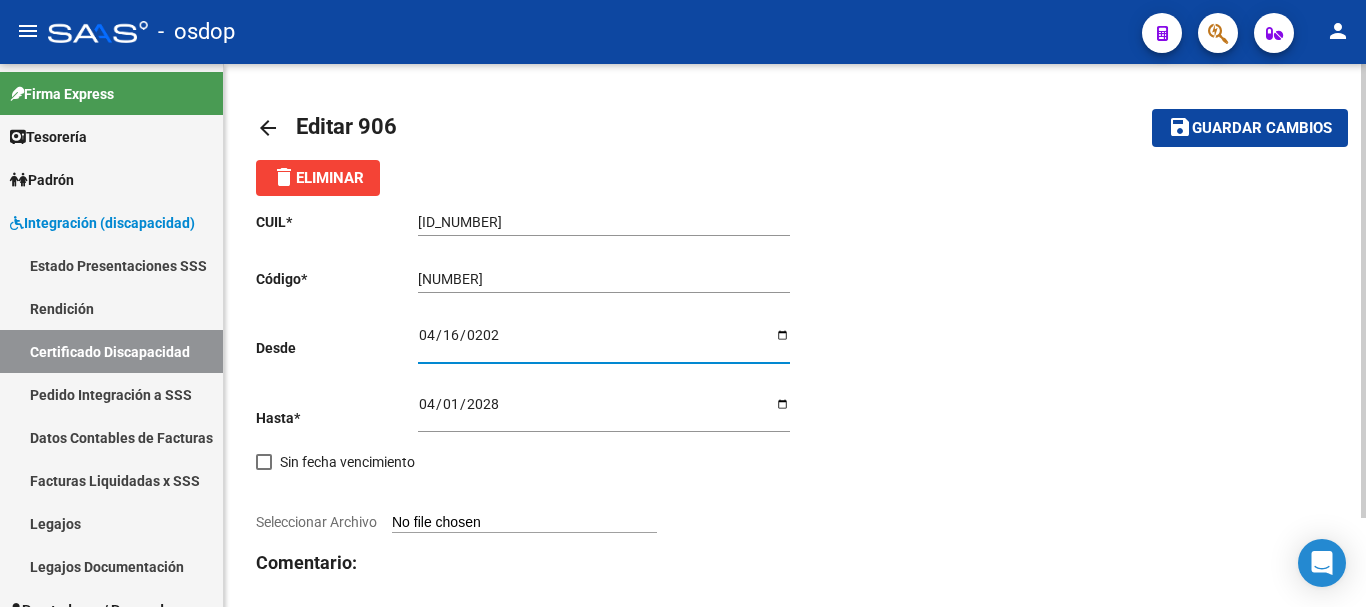 type on "2024-04-16" 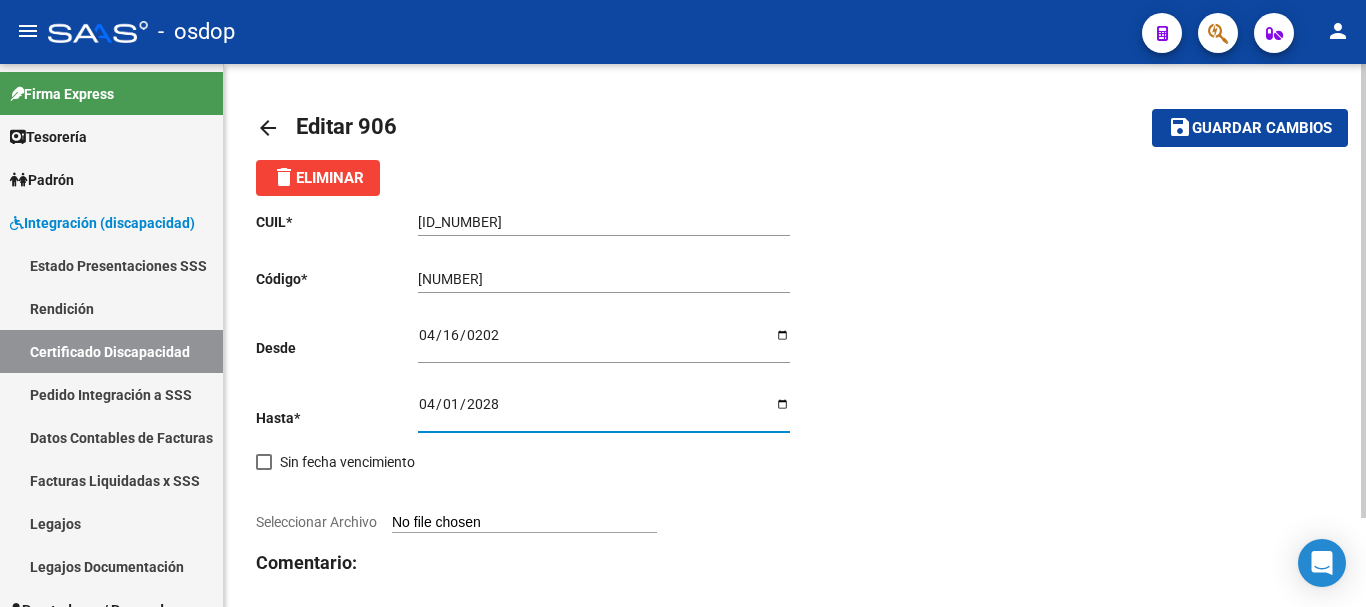type on "2028-04-16" 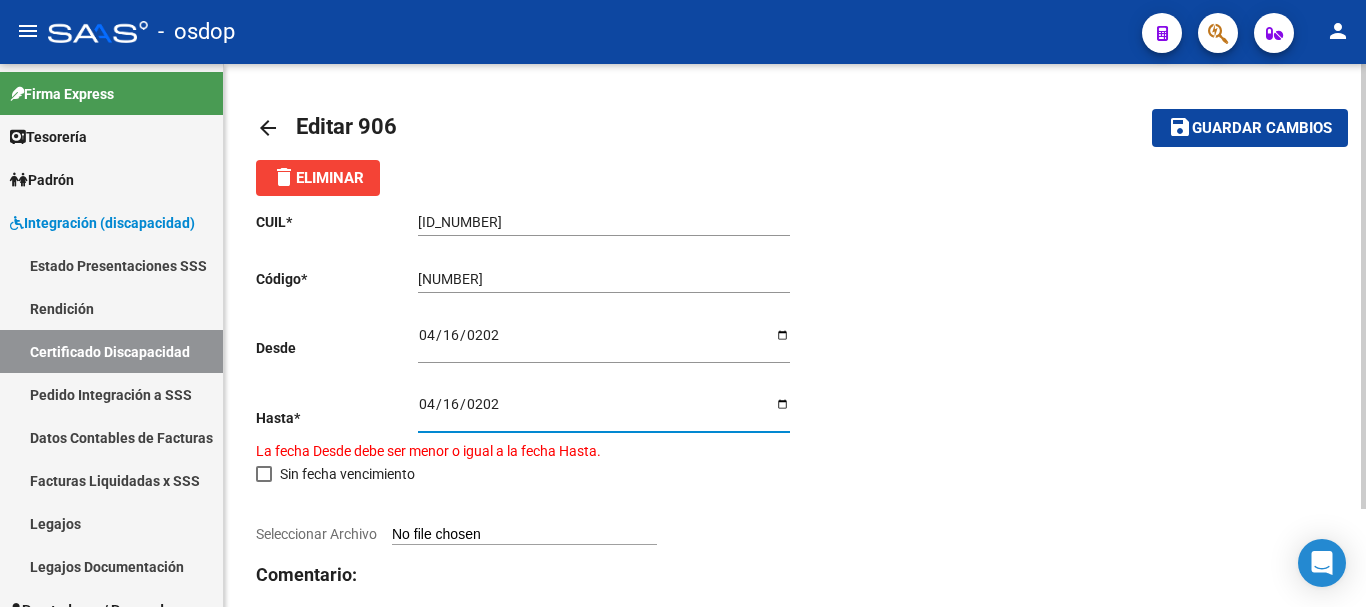 type on "2028-04-16" 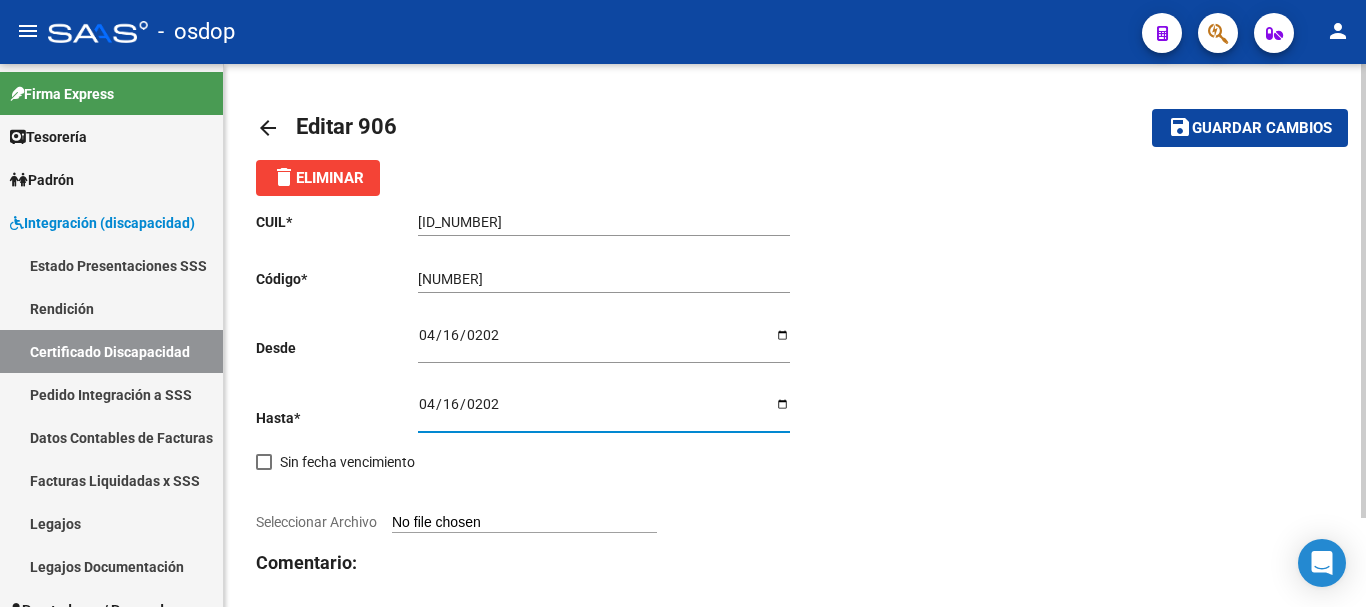 click on "Seleccionar Archivo" at bounding box center (524, 523) 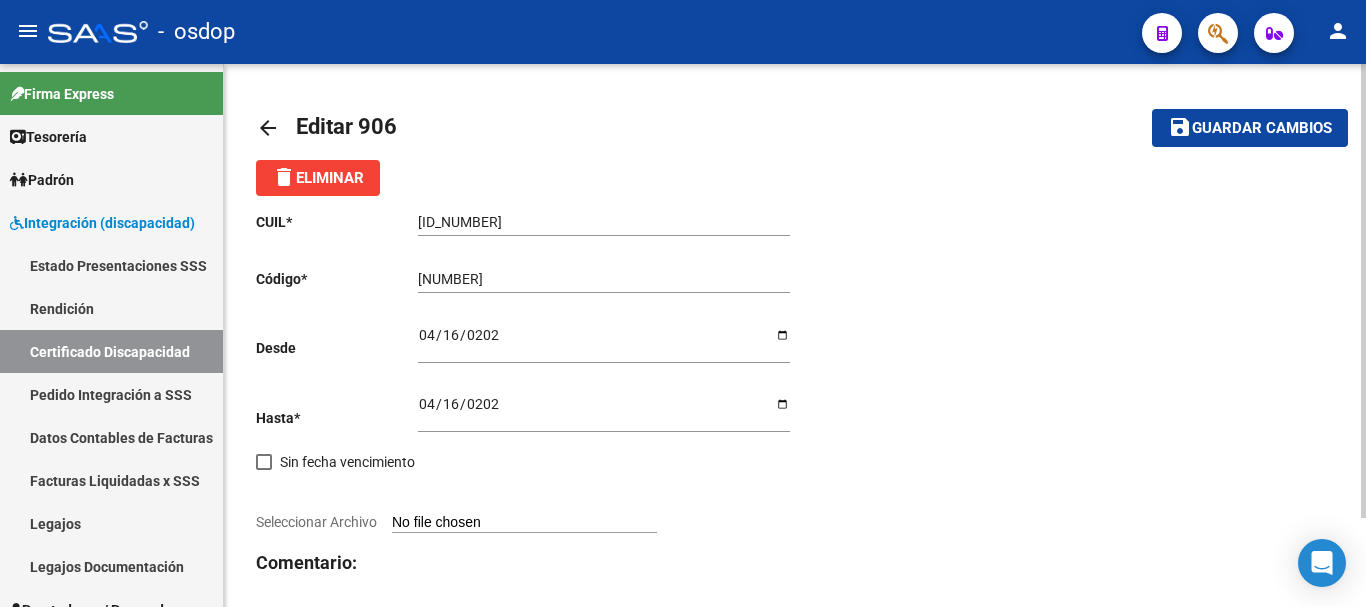 type on "C:\fakepath\20599012274.pdf" 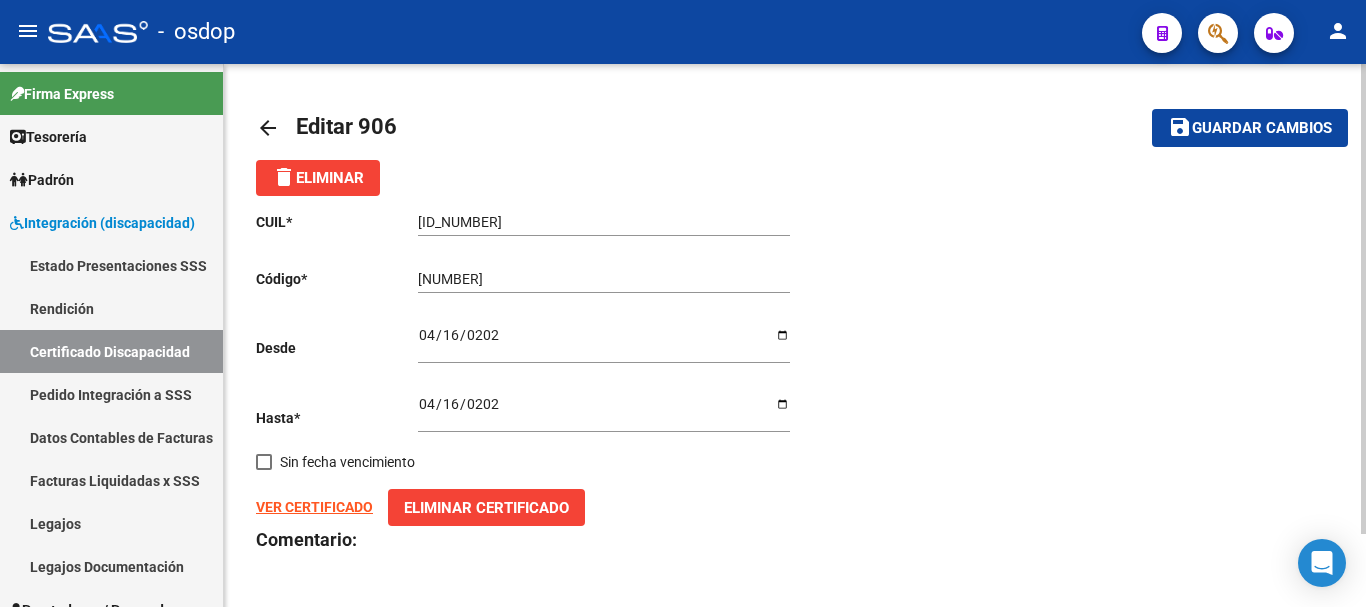 click on "Guardar cambios" 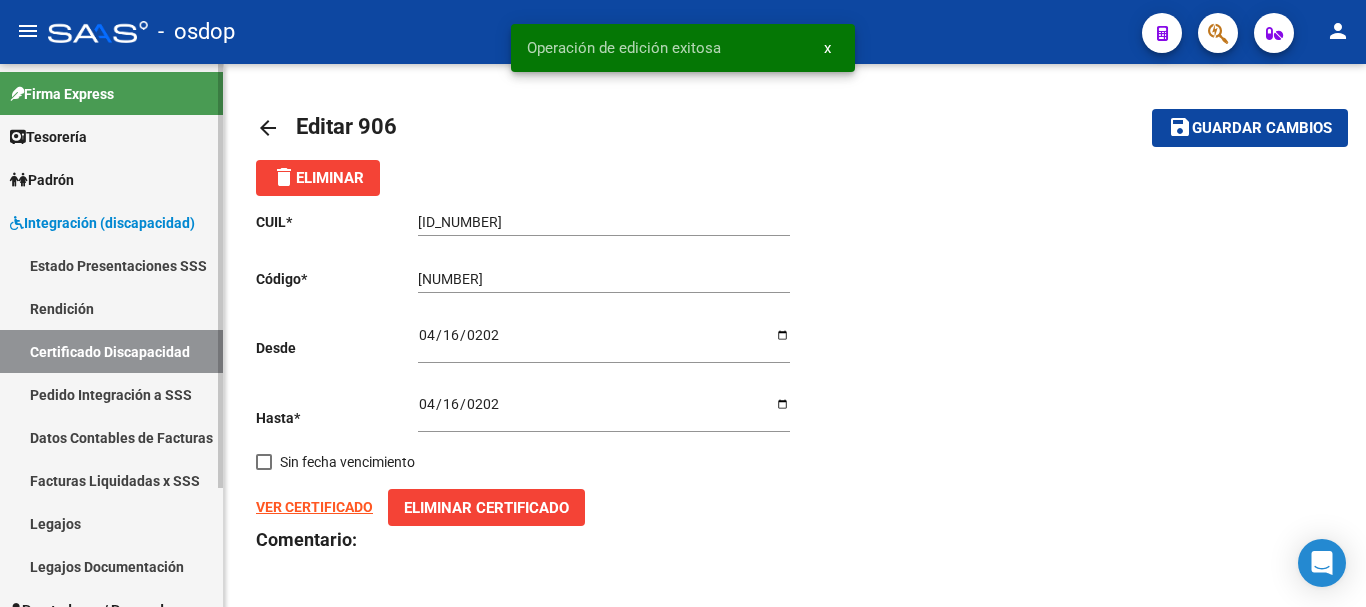 click on "Certificado Discapacidad" at bounding box center (111, 351) 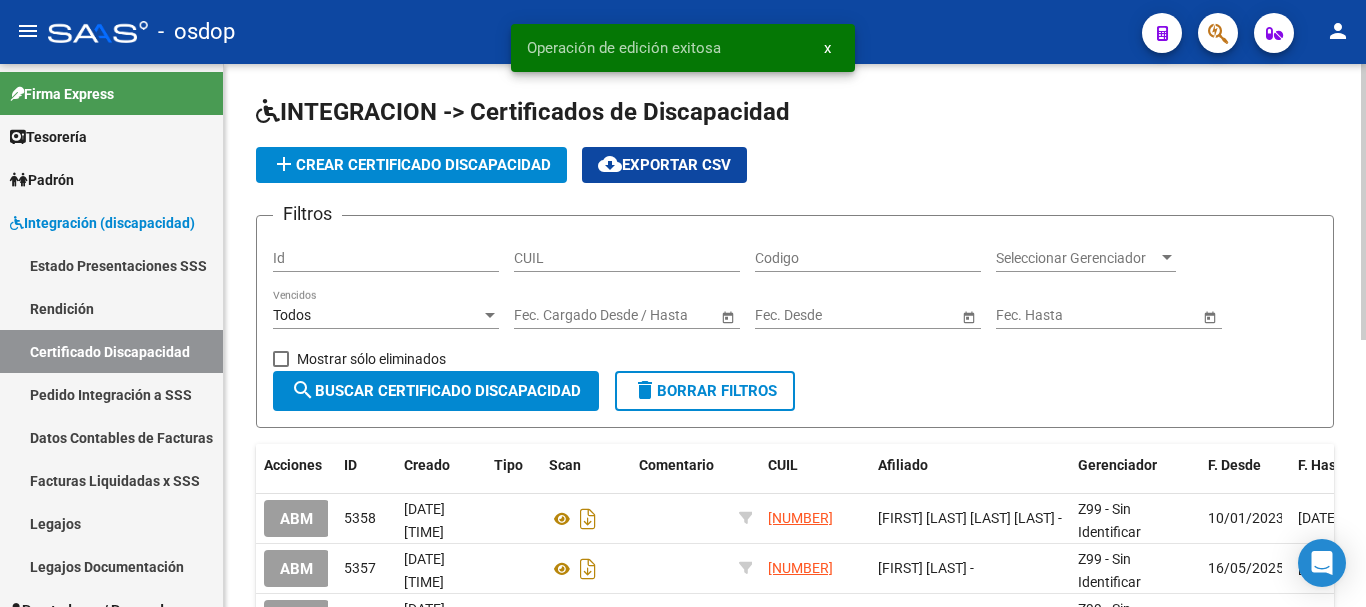 click on "CUIL" at bounding box center (627, 258) 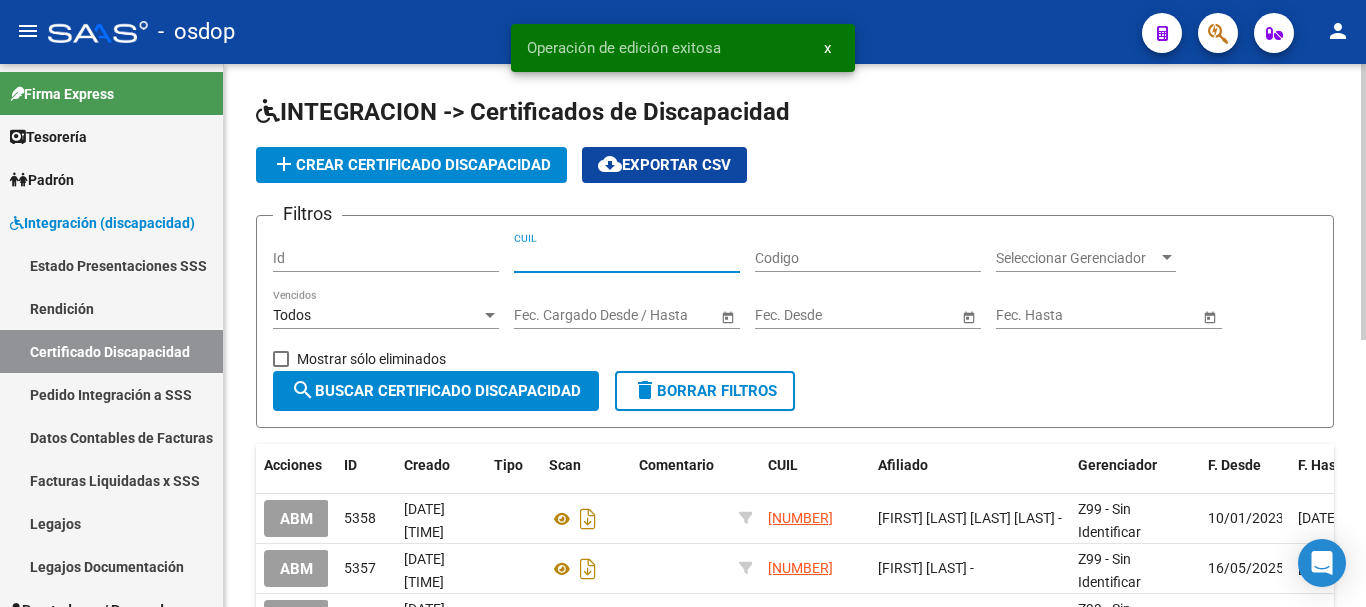 paste on "20-59901227-4" 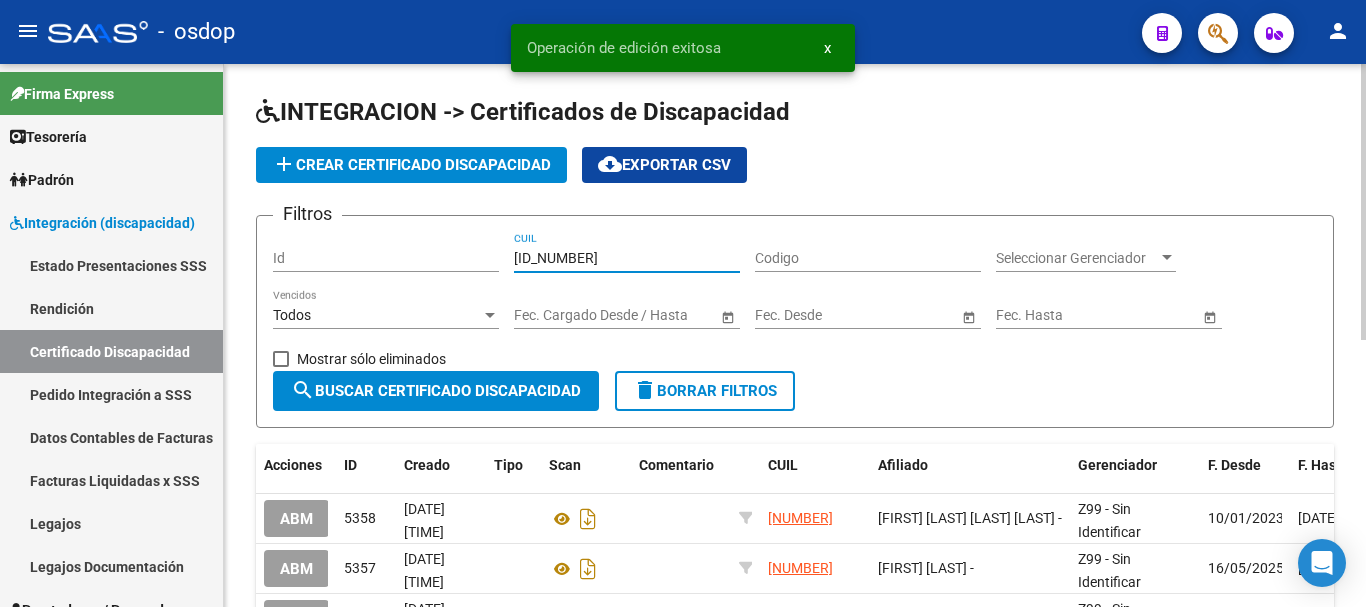 type on "20-59901227-4" 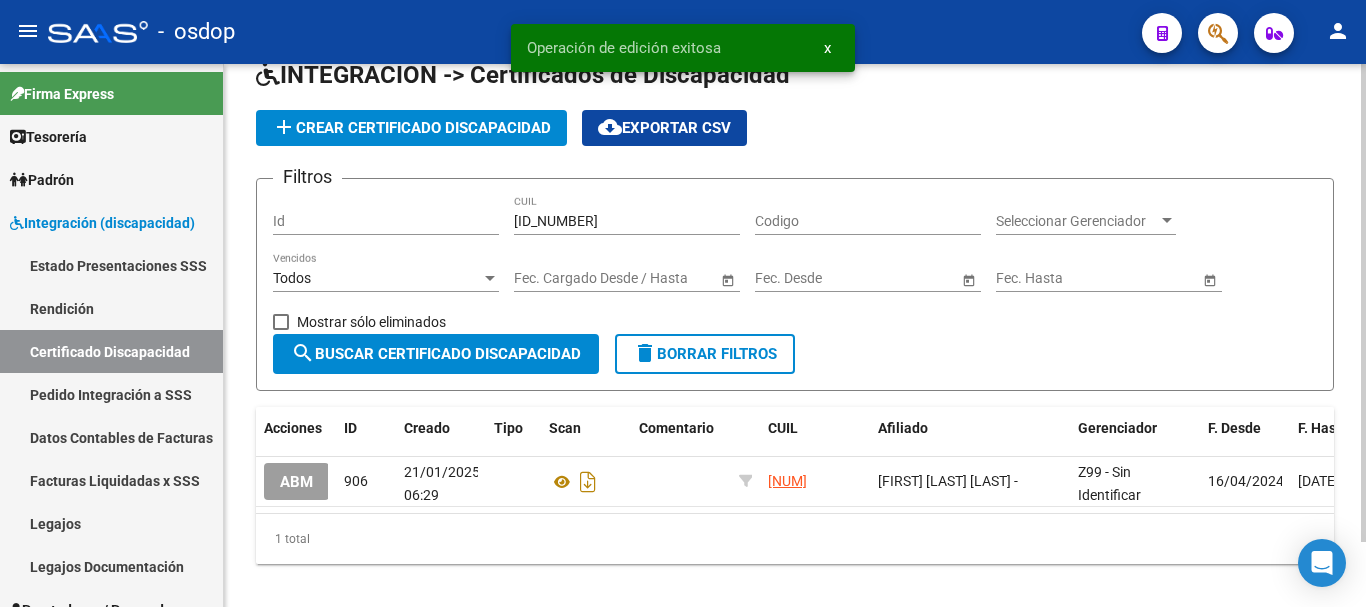 scroll, scrollTop: 74, scrollLeft: 0, axis: vertical 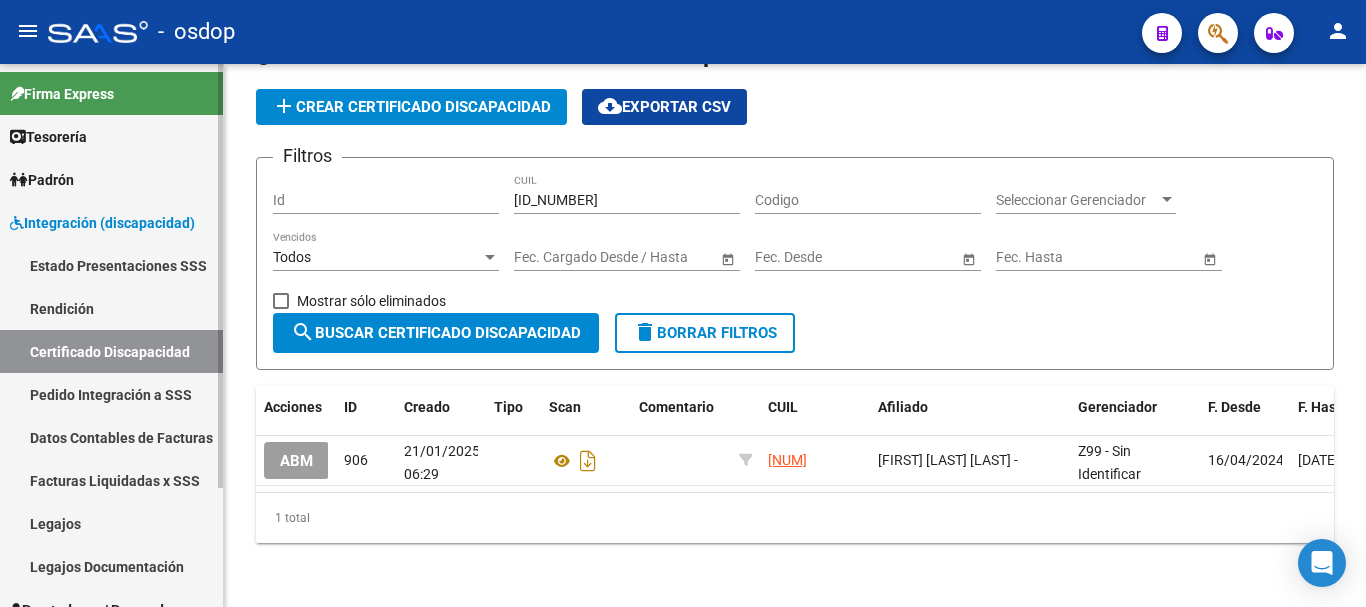 click on "Legajos" at bounding box center [111, 523] 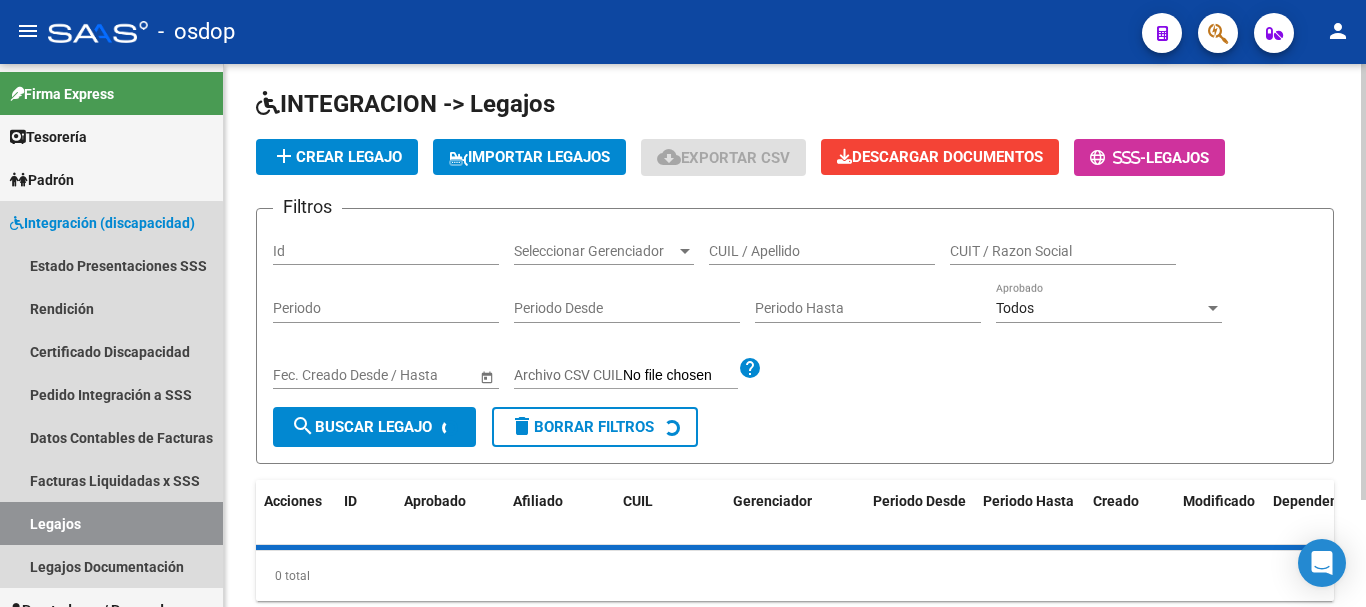 scroll, scrollTop: 0, scrollLeft: 0, axis: both 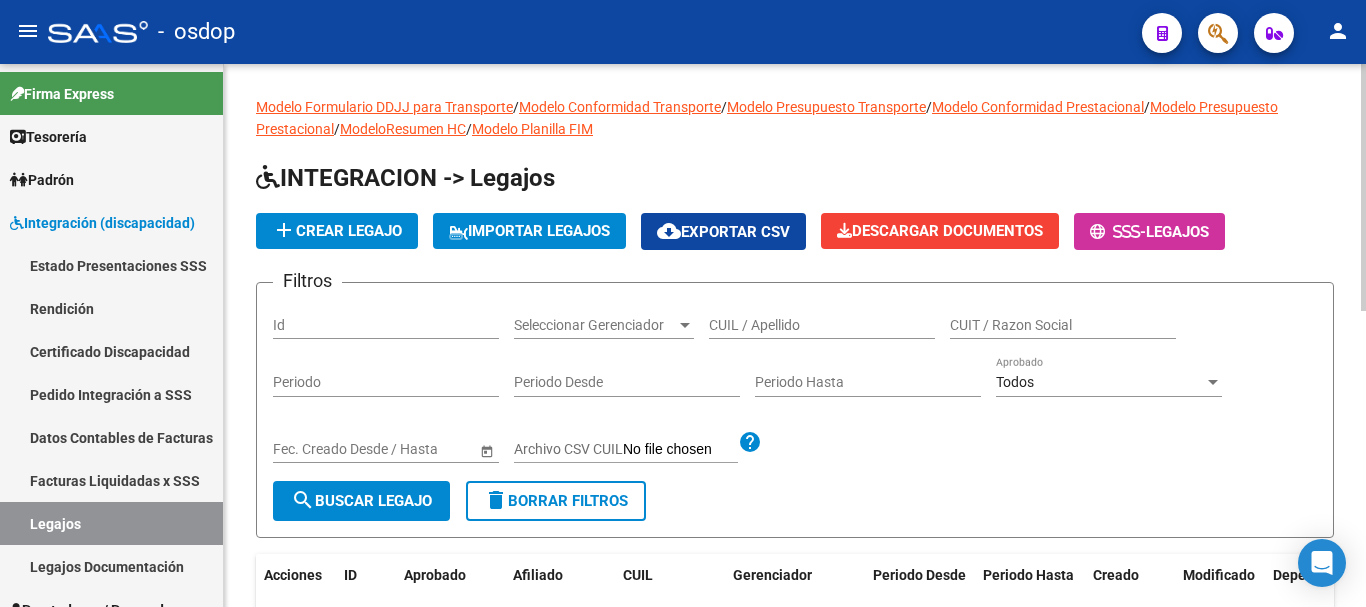 click on "CUIL / Apellido" at bounding box center (822, 325) 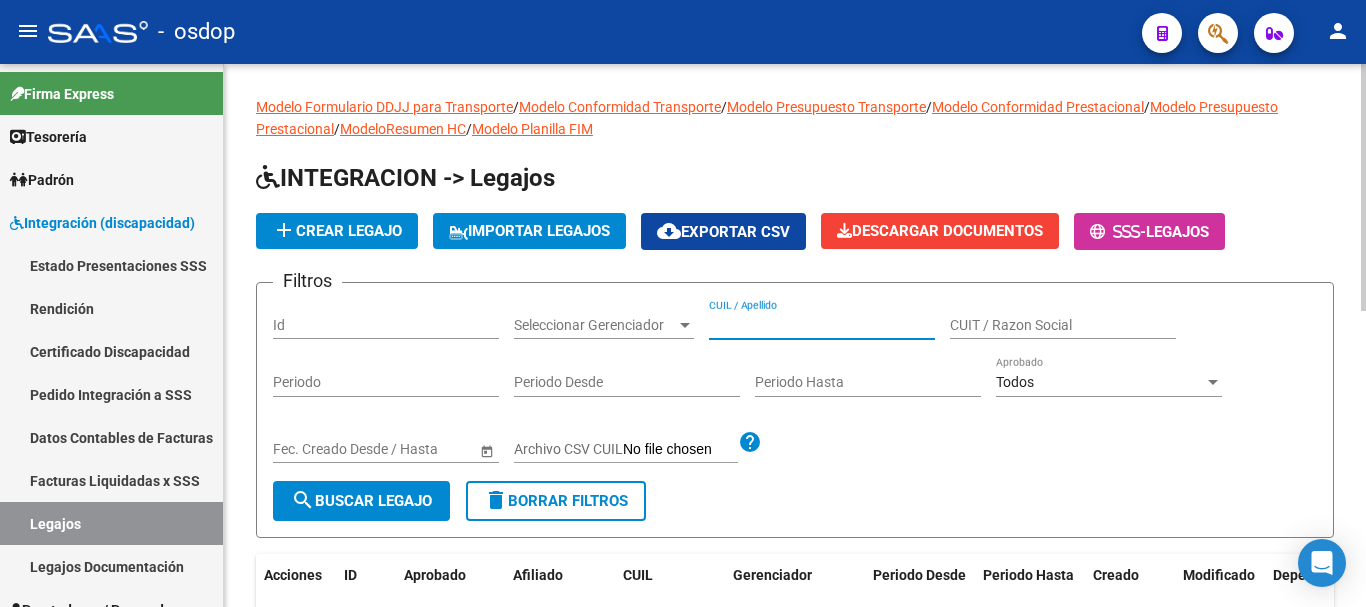 paste on "20599012274" 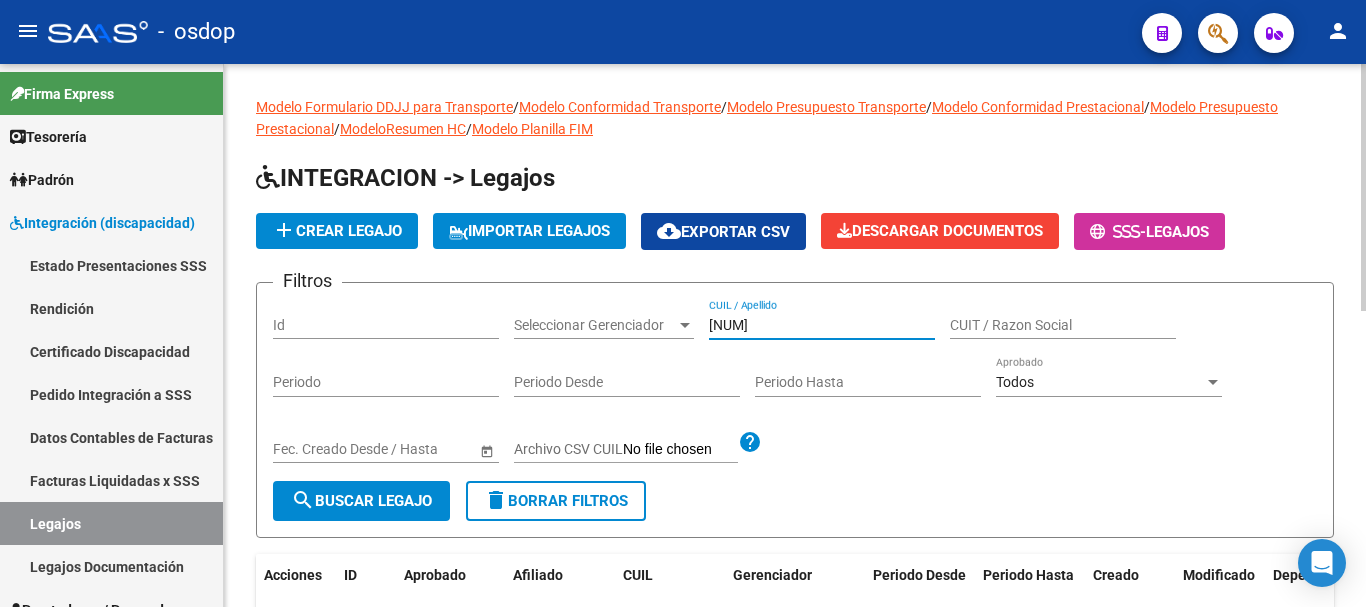type on "20599012274" 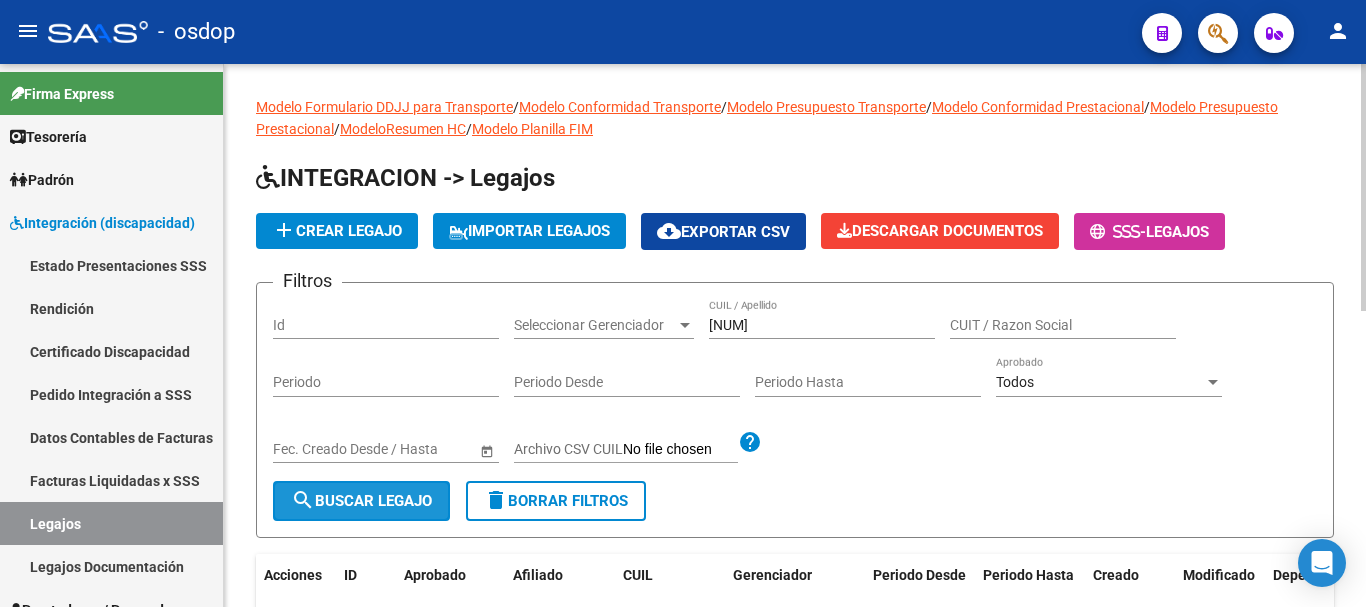 drag, startPoint x: 378, startPoint y: 503, endPoint x: 394, endPoint y: 497, distance: 17.088007 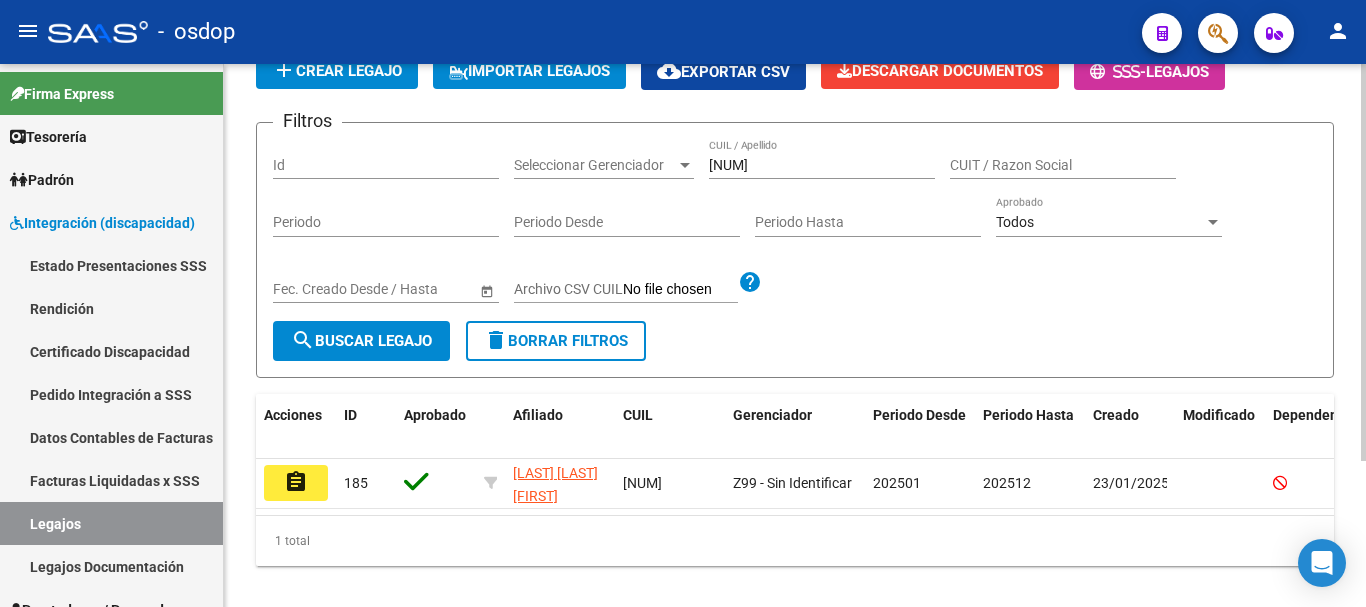 scroll, scrollTop: 200, scrollLeft: 0, axis: vertical 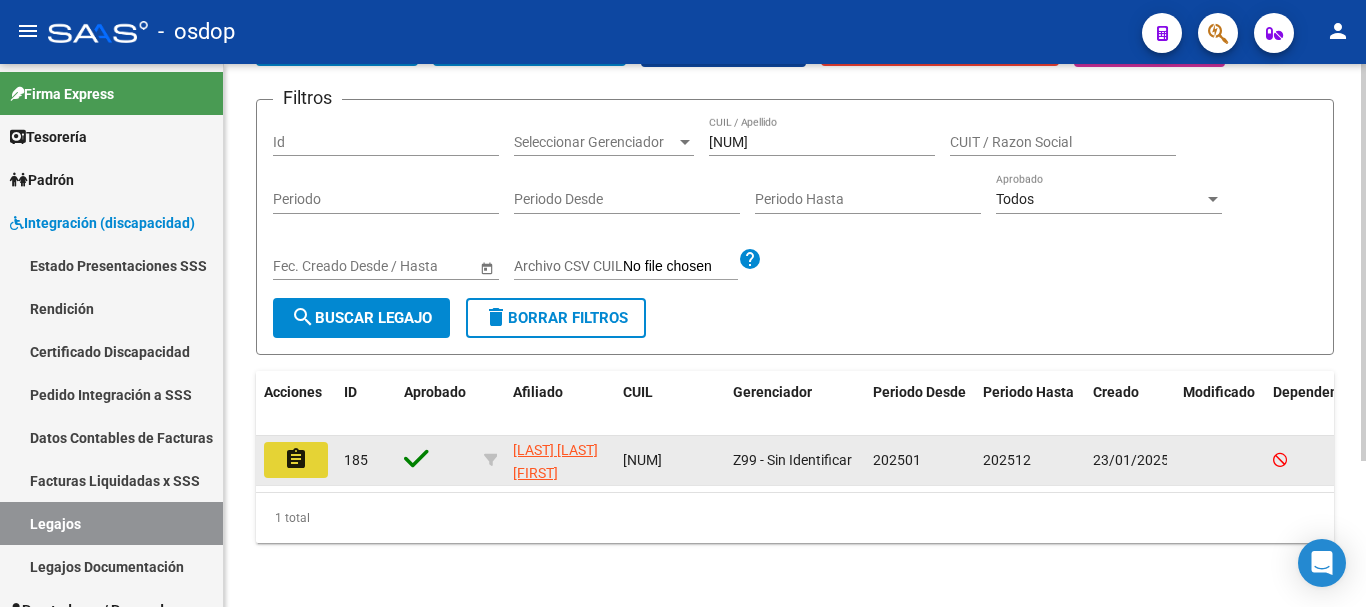 click on "assignment" 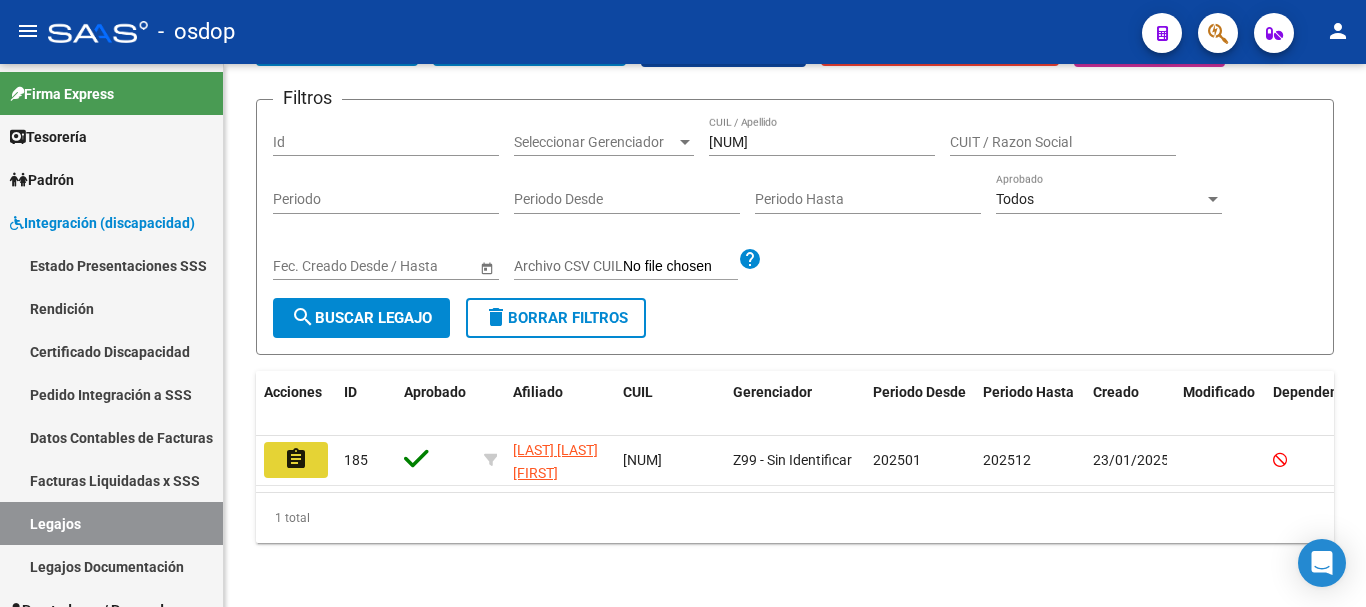 scroll, scrollTop: 0, scrollLeft: 0, axis: both 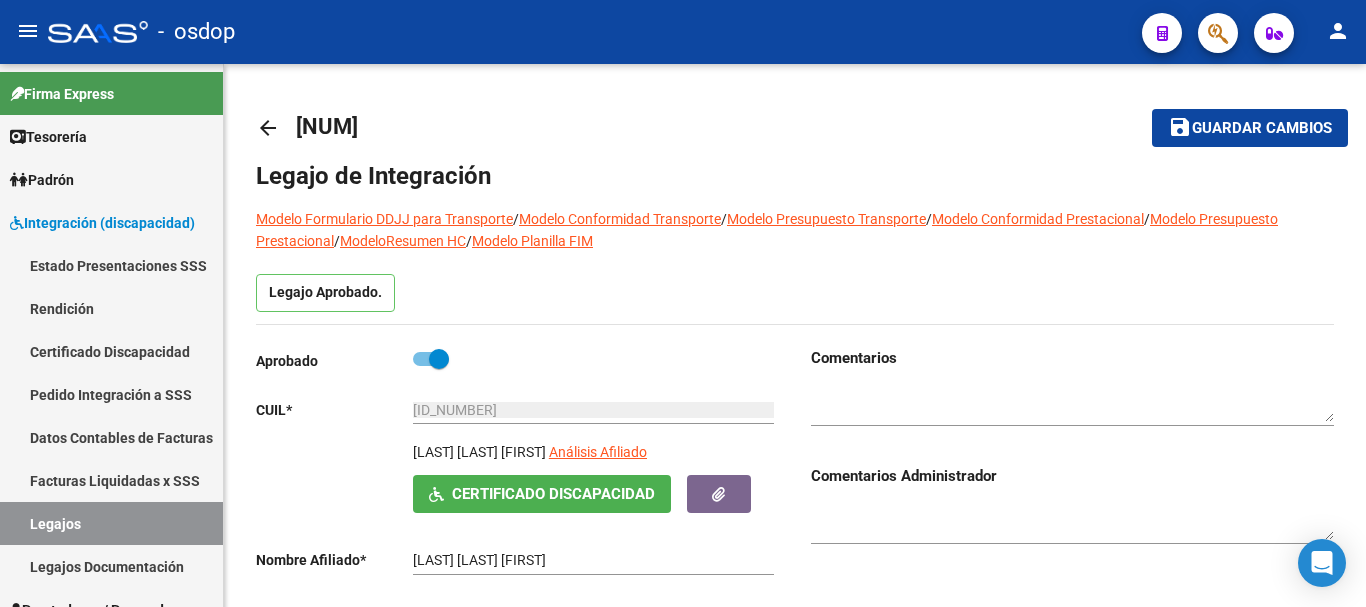 type on "VILLACE ANDRES JOSE" 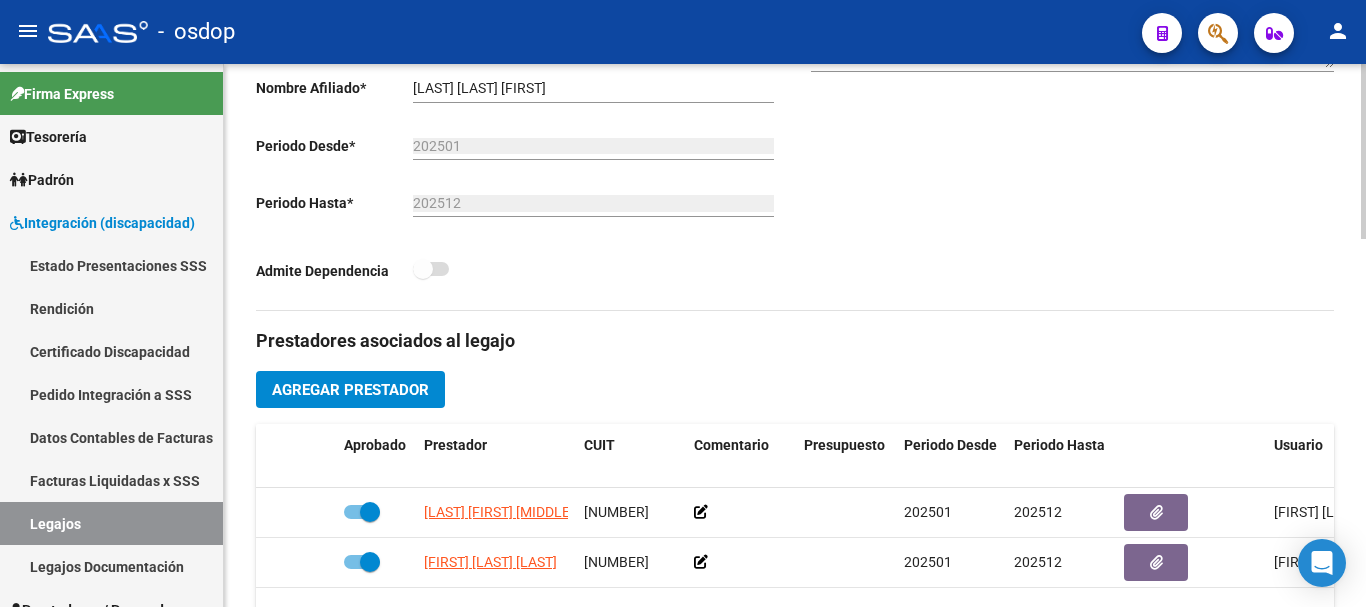 scroll, scrollTop: 500, scrollLeft: 0, axis: vertical 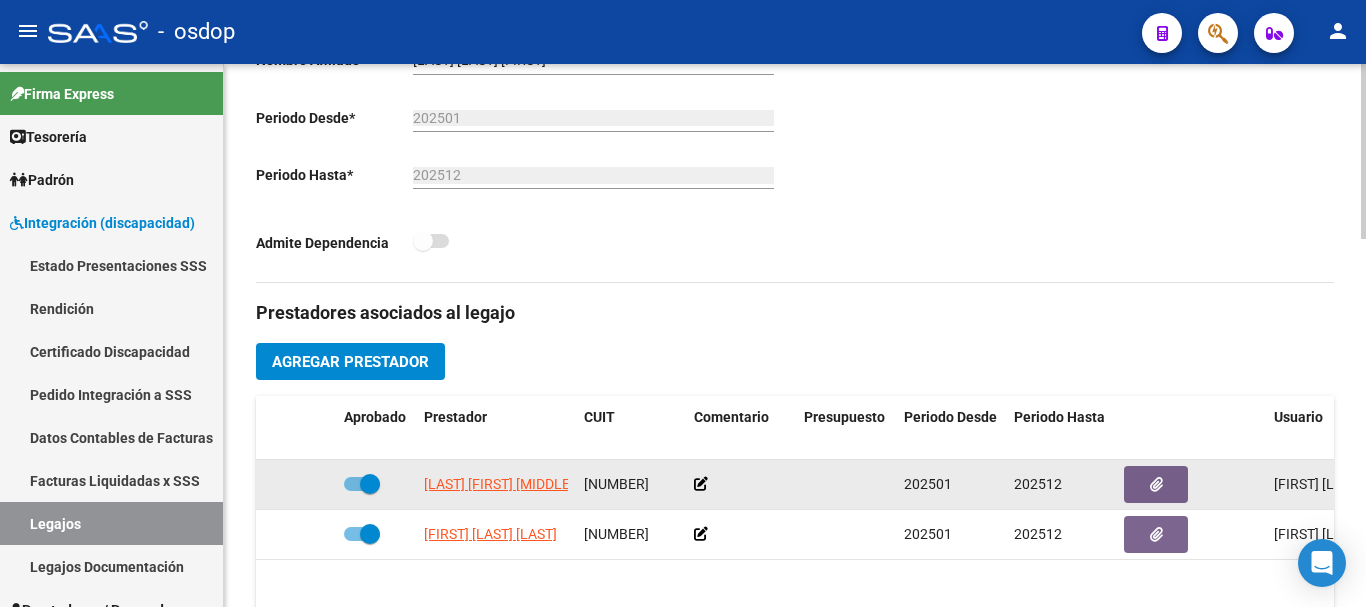 click at bounding box center [362, 484] 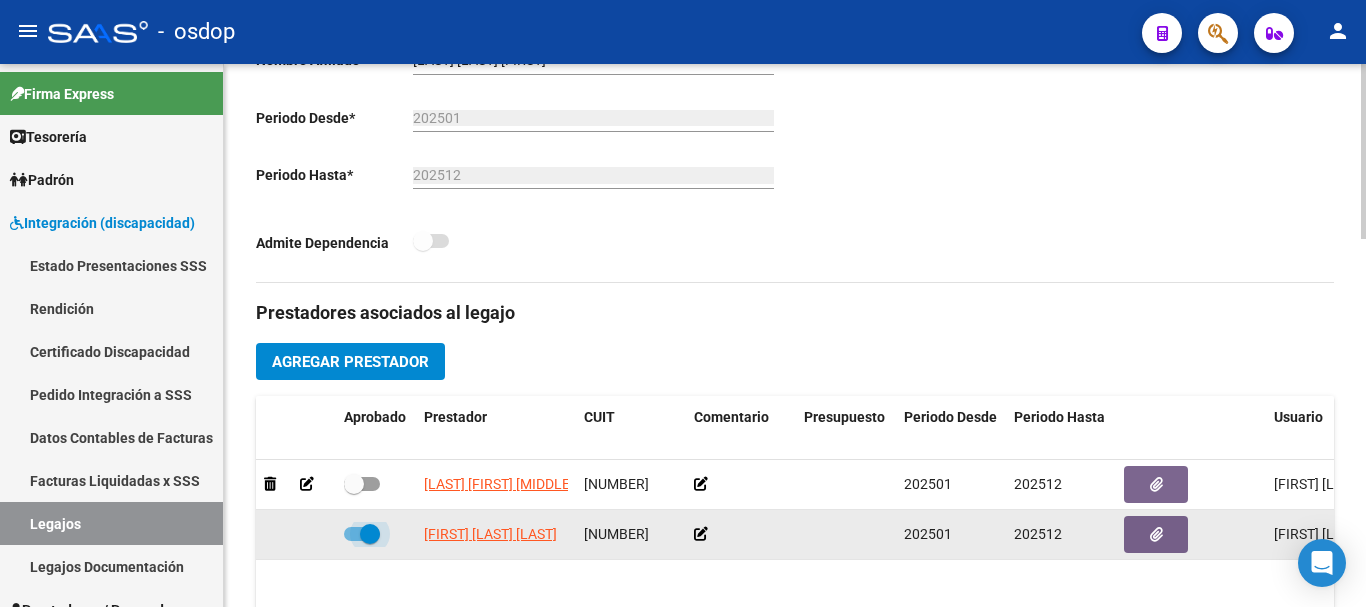 click at bounding box center (362, 534) 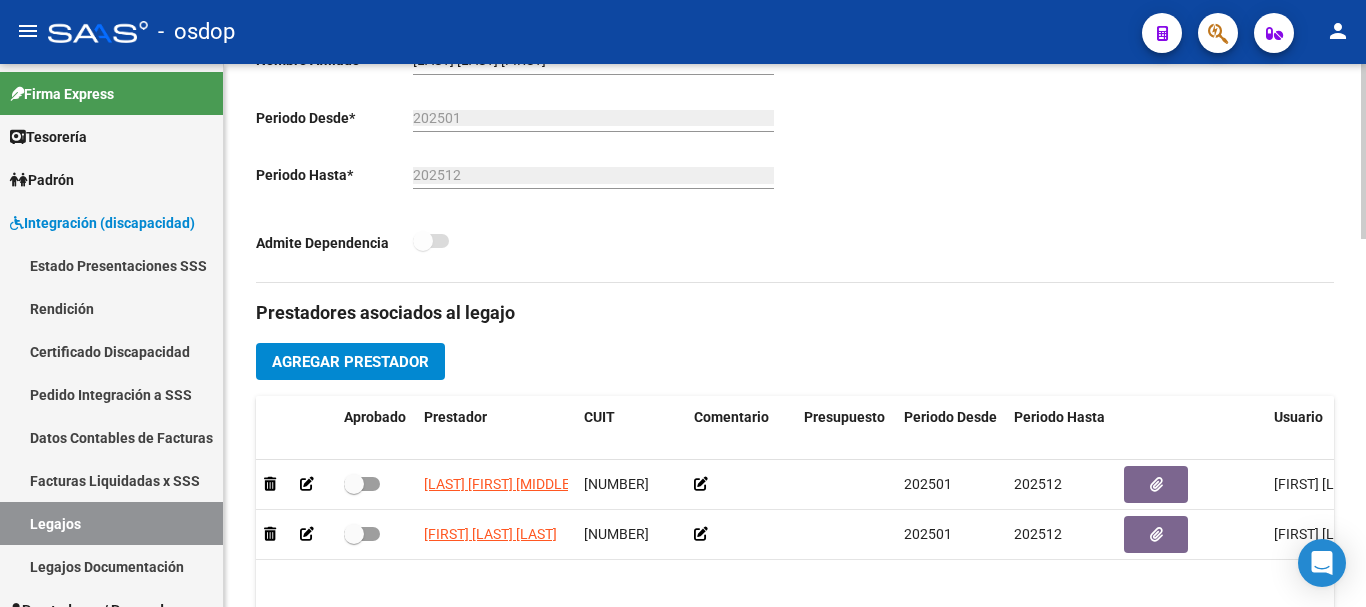 click on "Agregar Prestador" 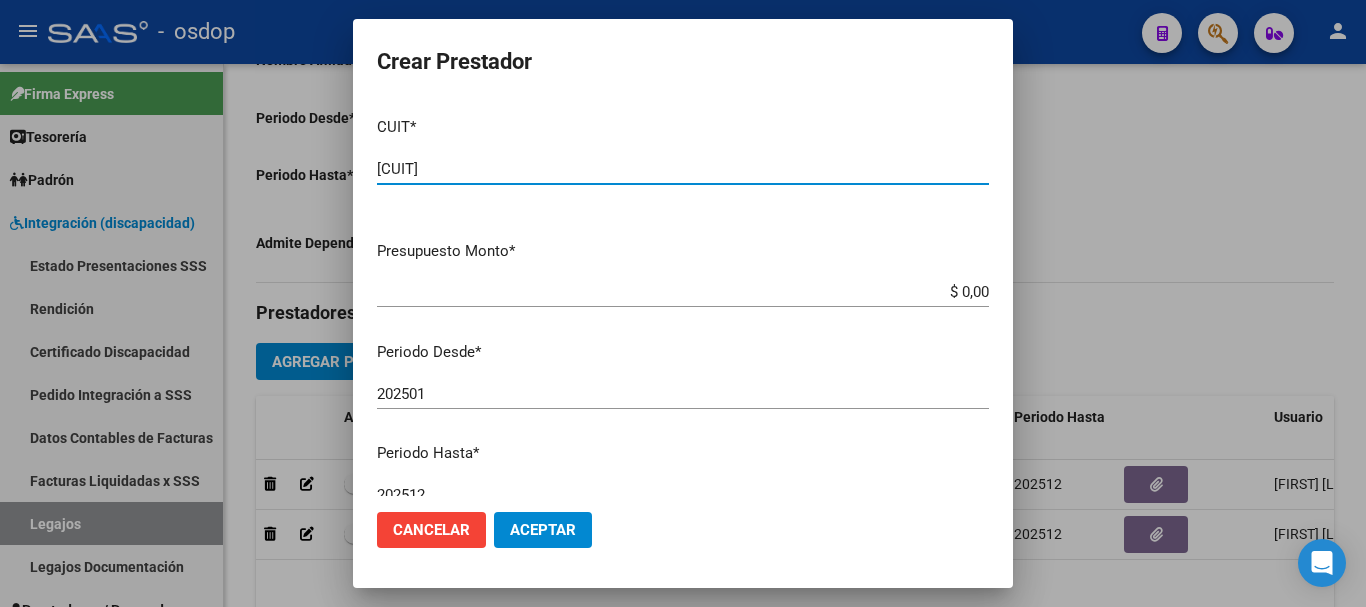 type on "27-32279893-3" 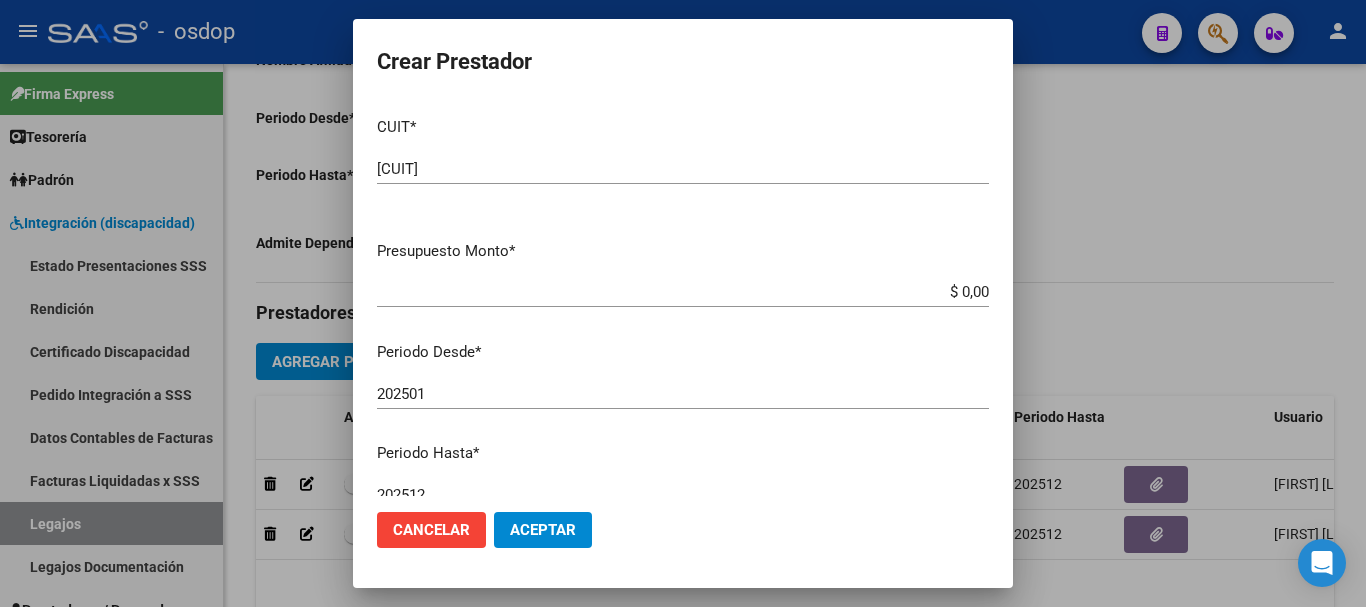 click on "$ 0,00" at bounding box center [683, 292] 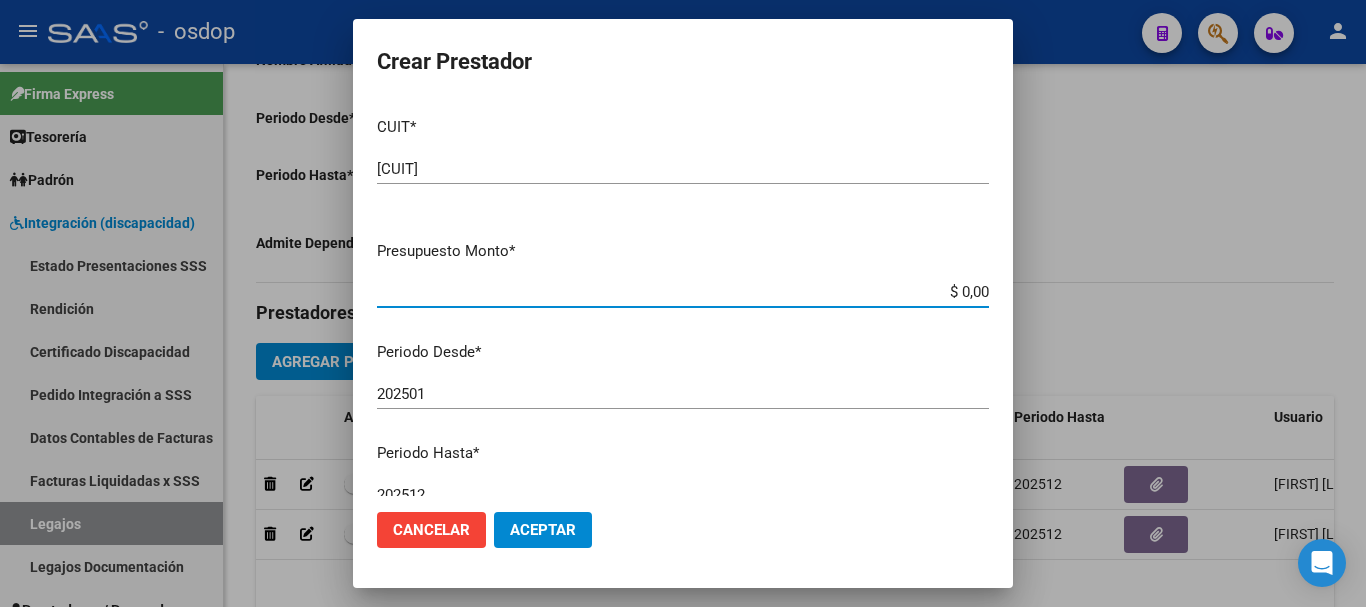 click on "$ 0,00" at bounding box center (683, 292) 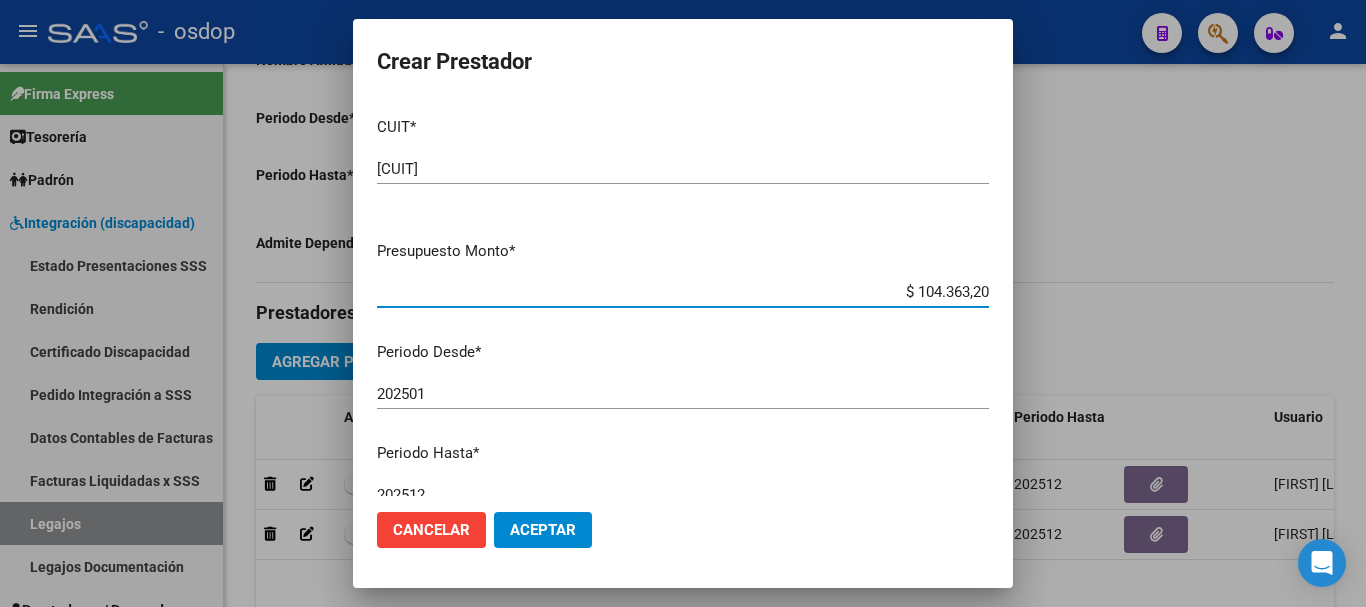 type on "$ 104.363,20" 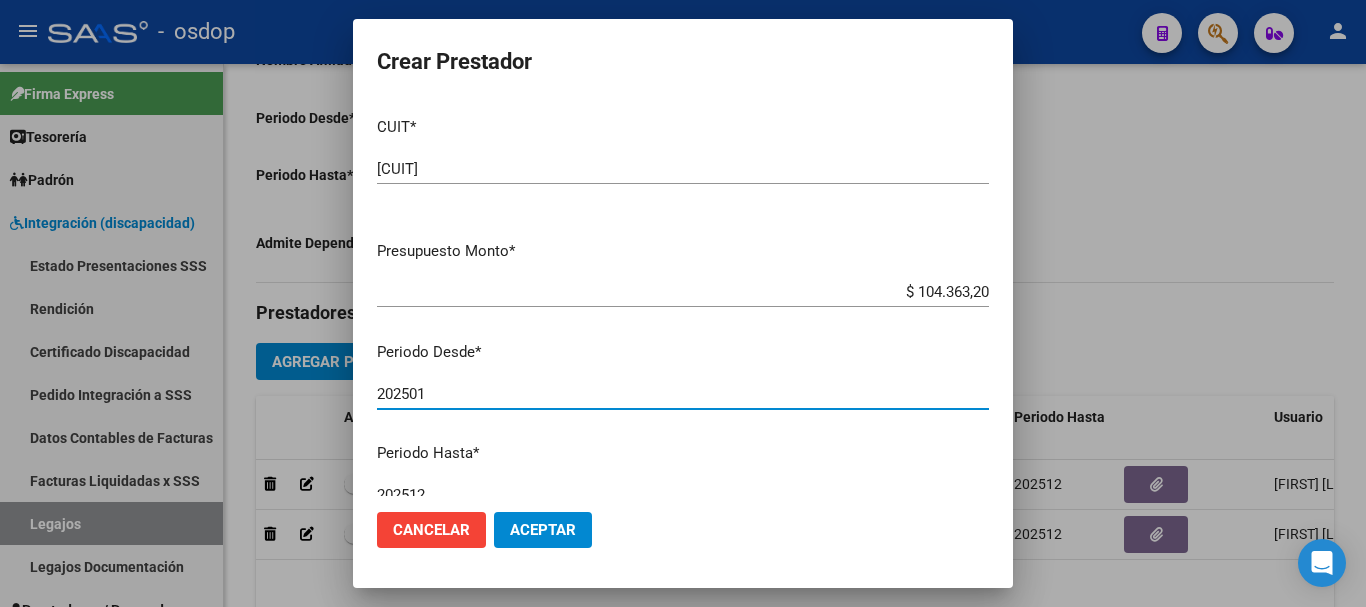 click on "202501" at bounding box center [683, 394] 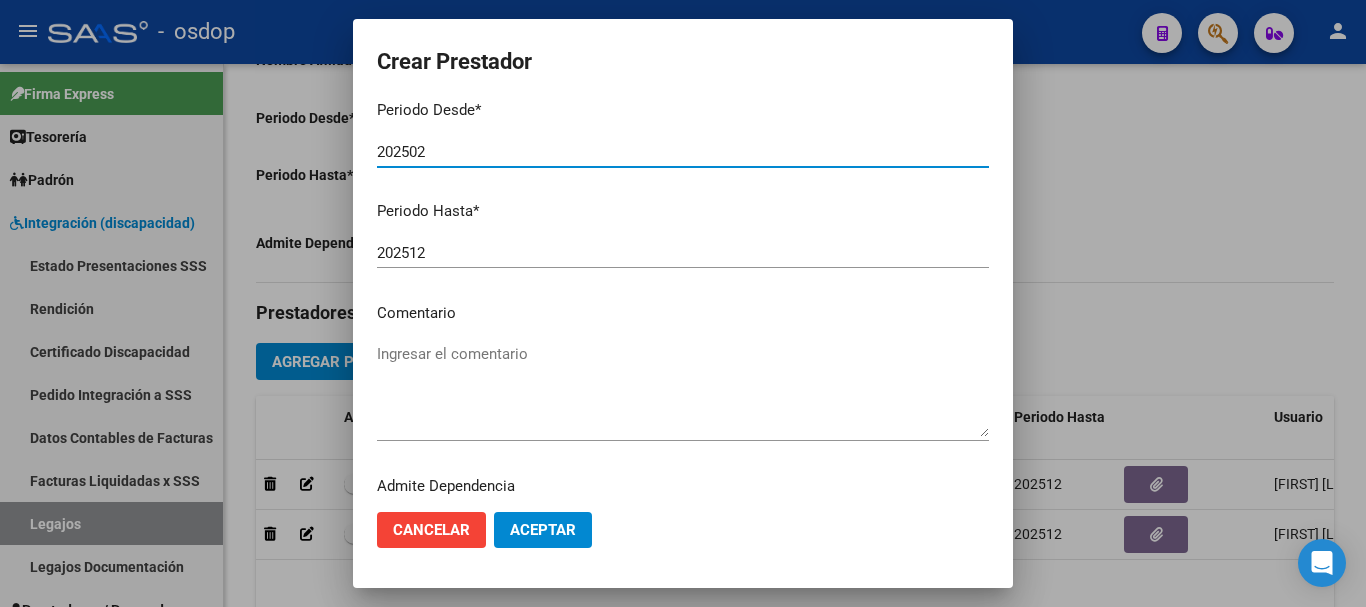 scroll, scrollTop: 290, scrollLeft: 0, axis: vertical 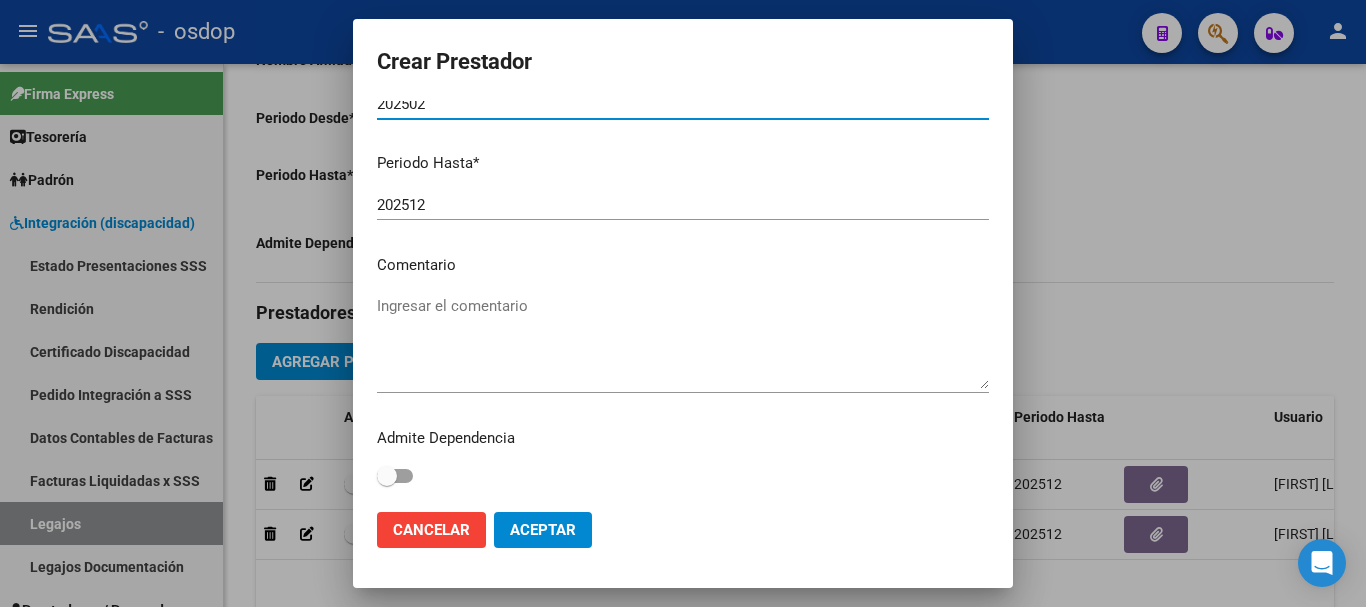 type on "202502" 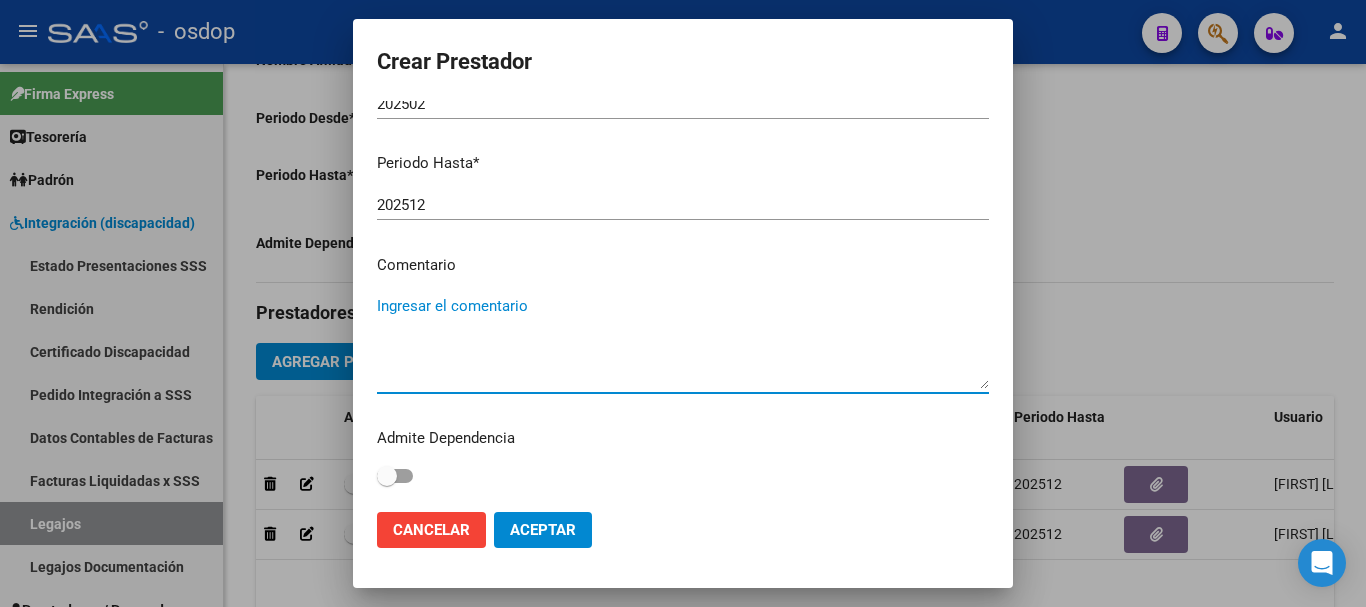 click on "Ingresar el comentario" at bounding box center [683, 342] 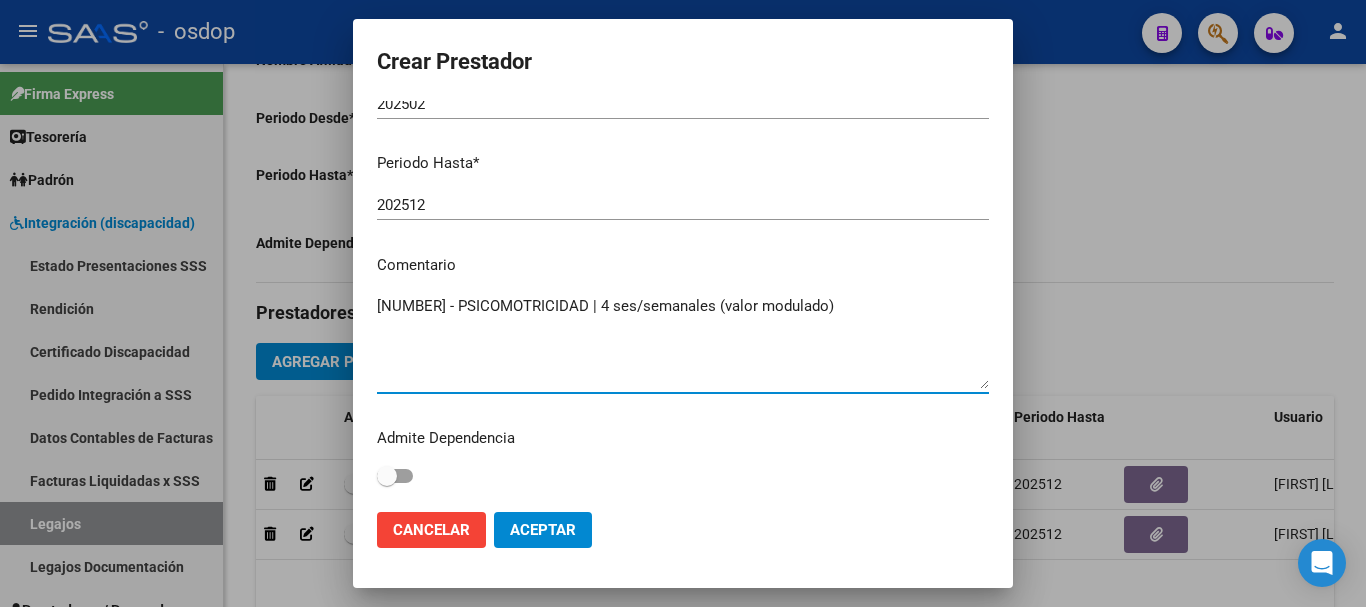 type on "775008 - PSICOMOTRICIDAD | 4 ses/semanales (valor modulado)" 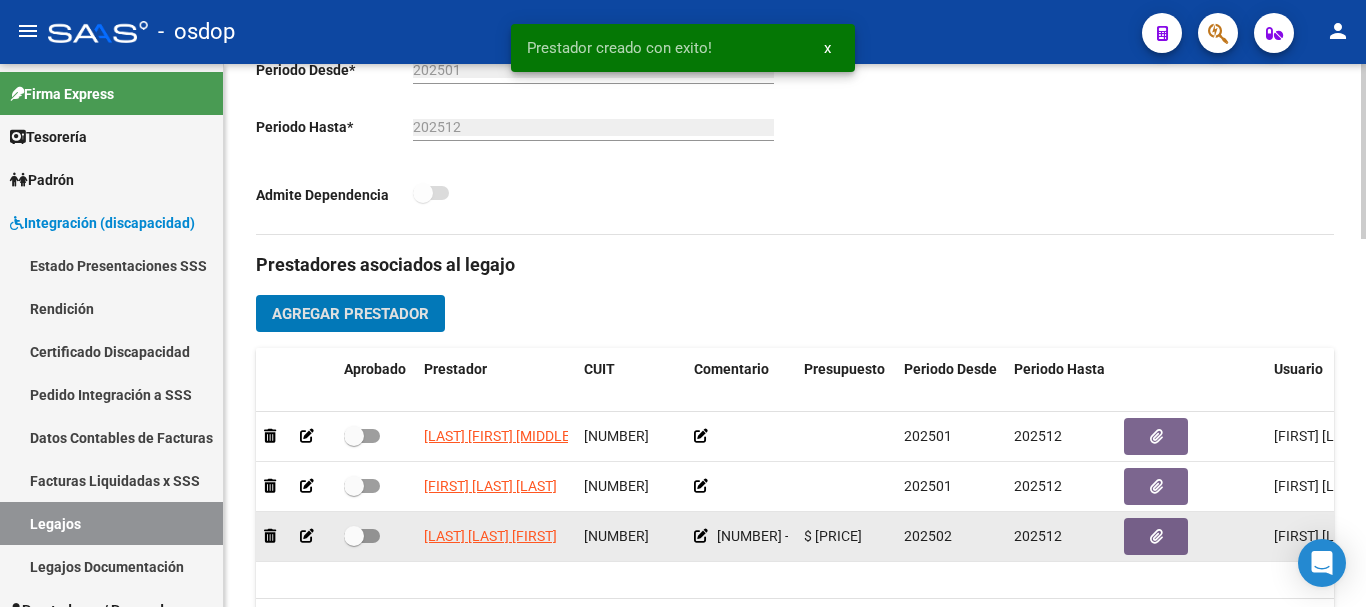 scroll, scrollTop: 600, scrollLeft: 0, axis: vertical 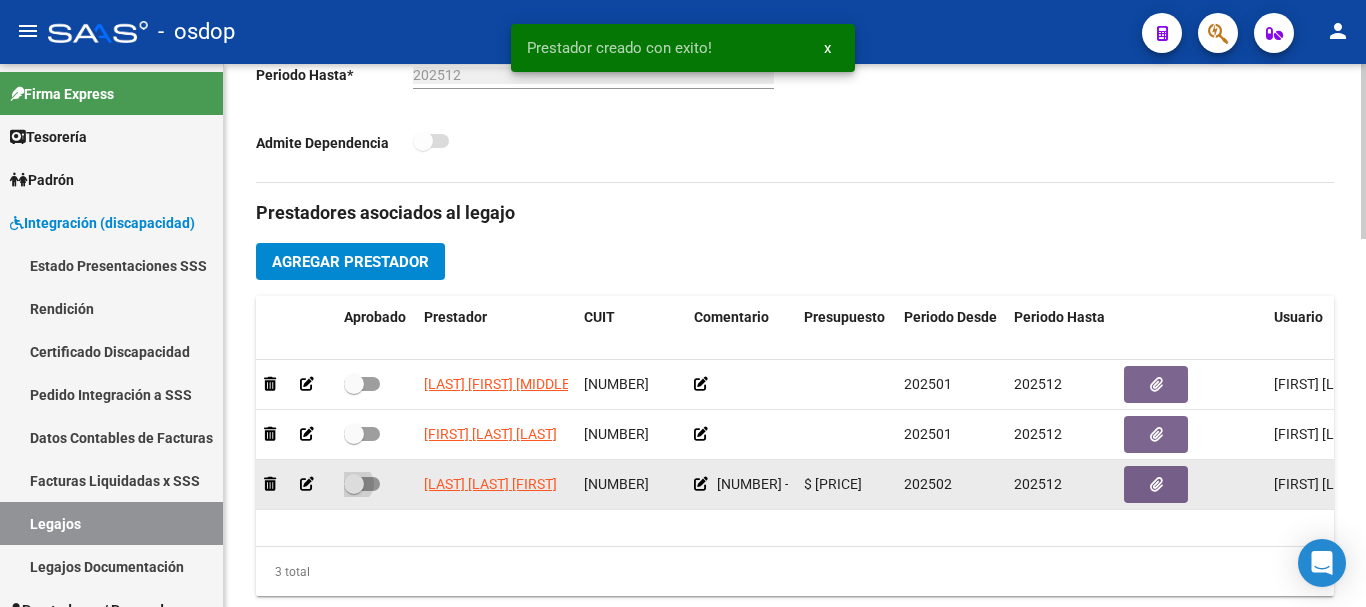 drag, startPoint x: 369, startPoint y: 483, endPoint x: 447, endPoint y: 477, distance: 78.23043 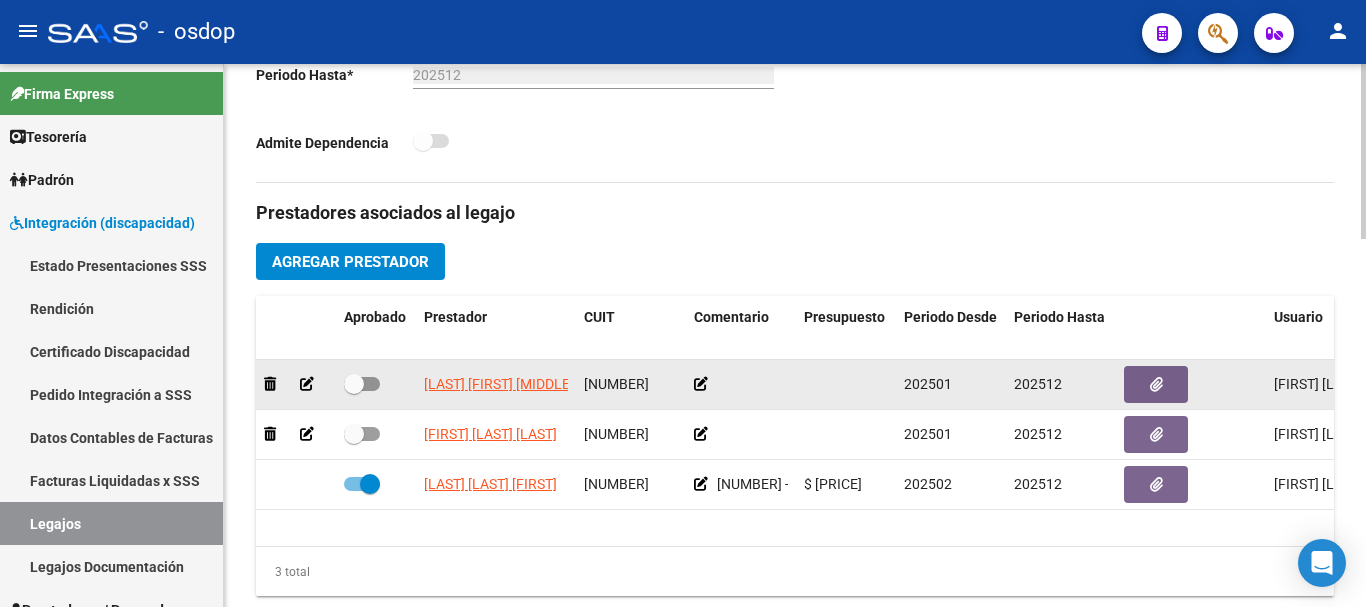 click 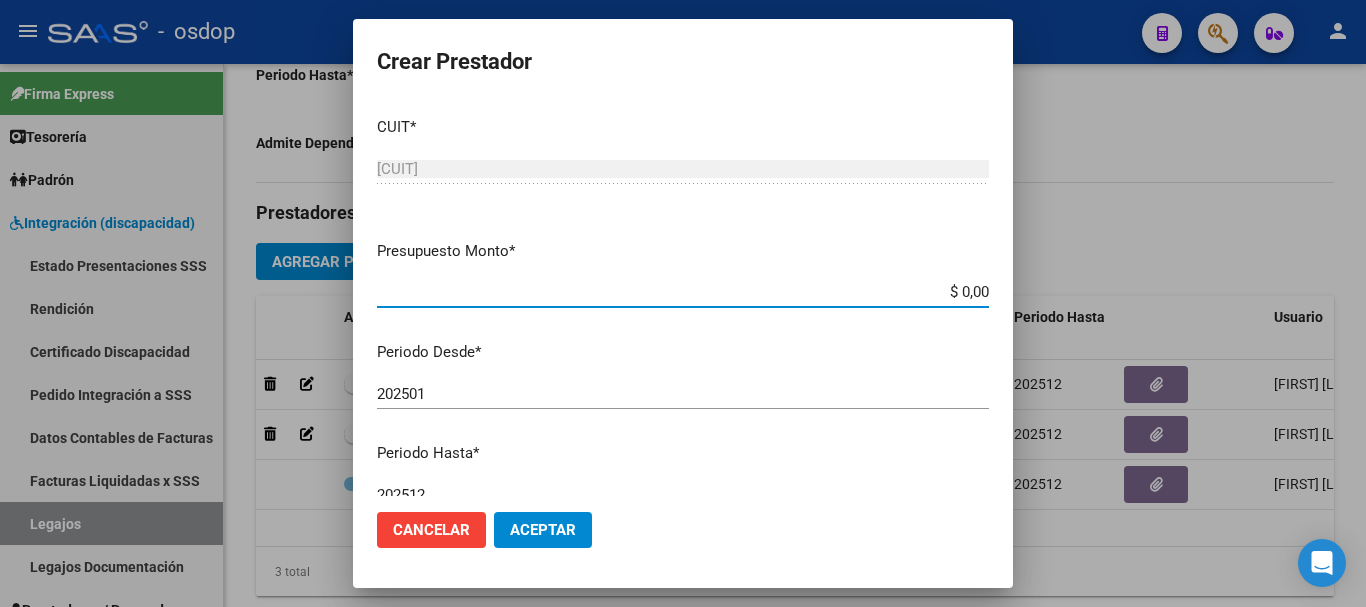 click on "$ 0,00" at bounding box center [683, 292] 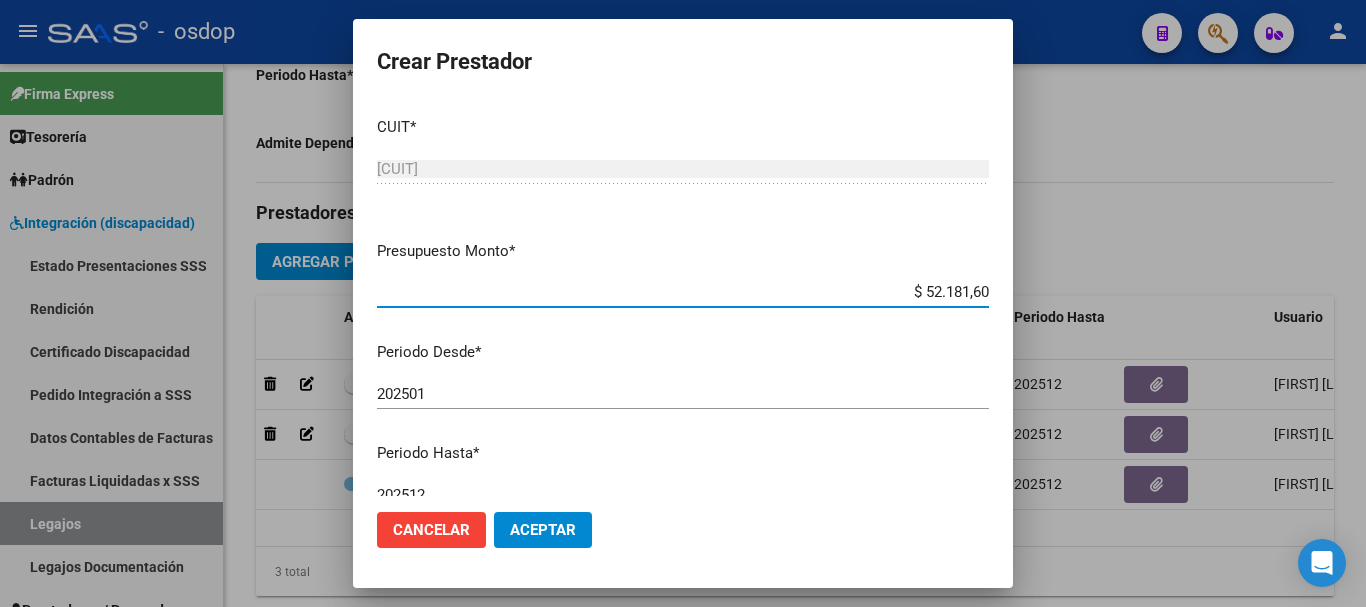type on "$ 52.181,60" 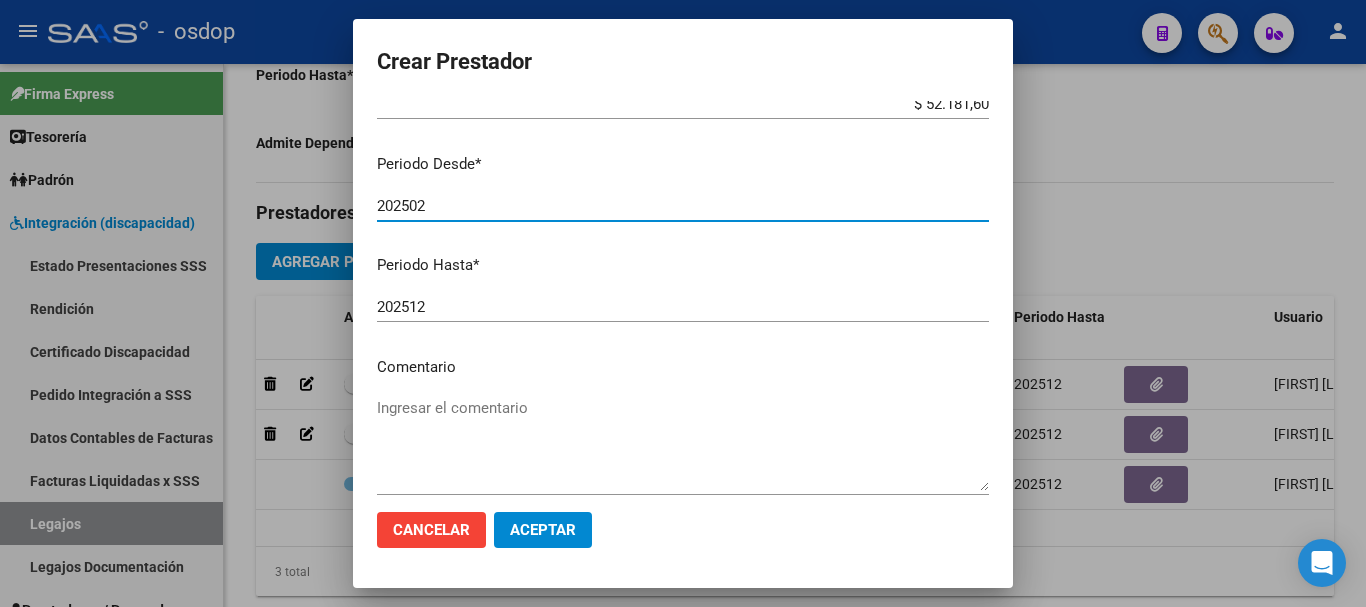 scroll, scrollTop: 200, scrollLeft: 0, axis: vertical 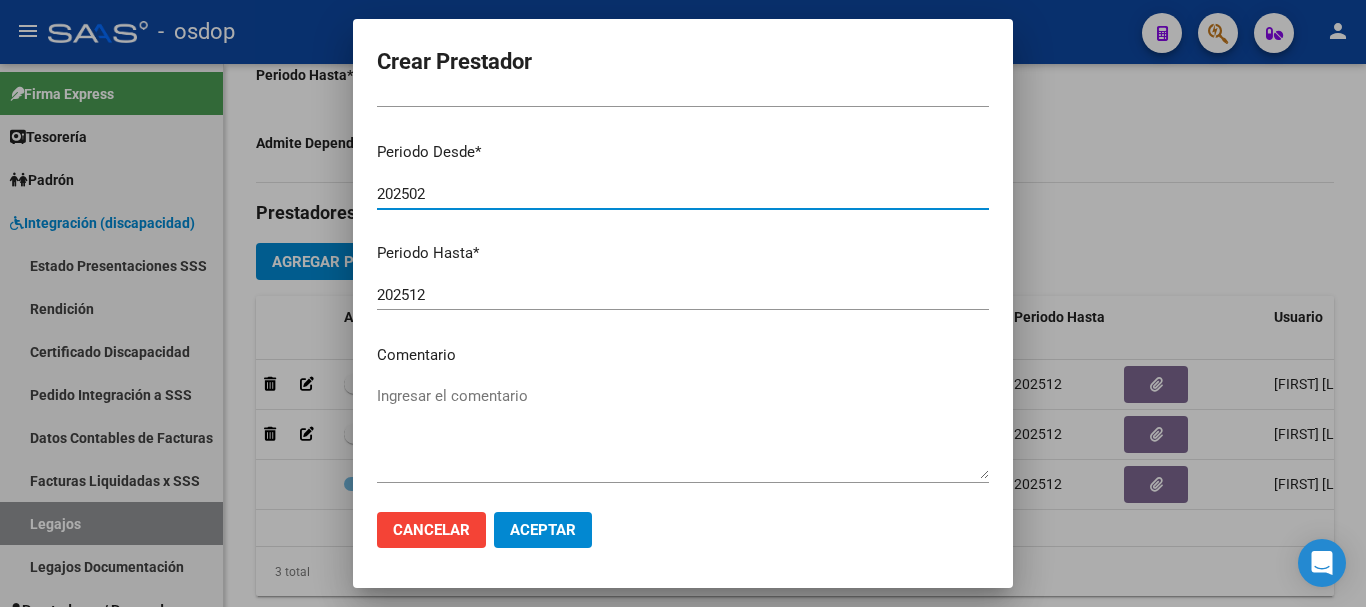 type on "202502" 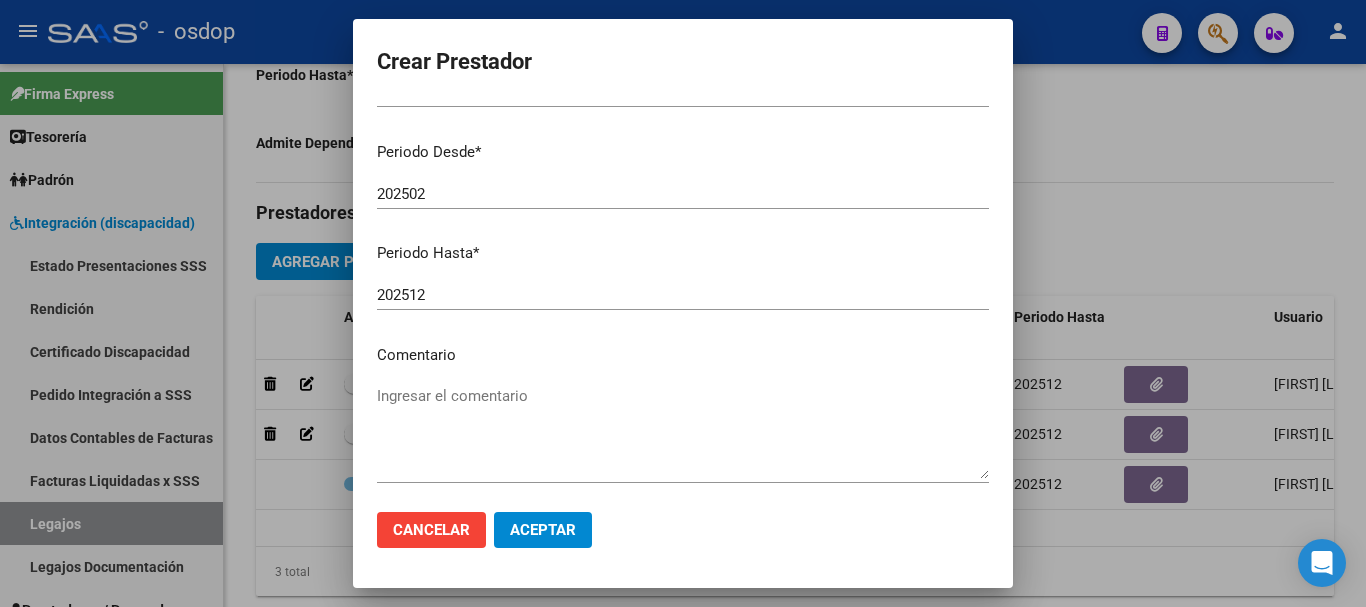 click on "Ingresar el comentario" at bounding box center [683, 432] 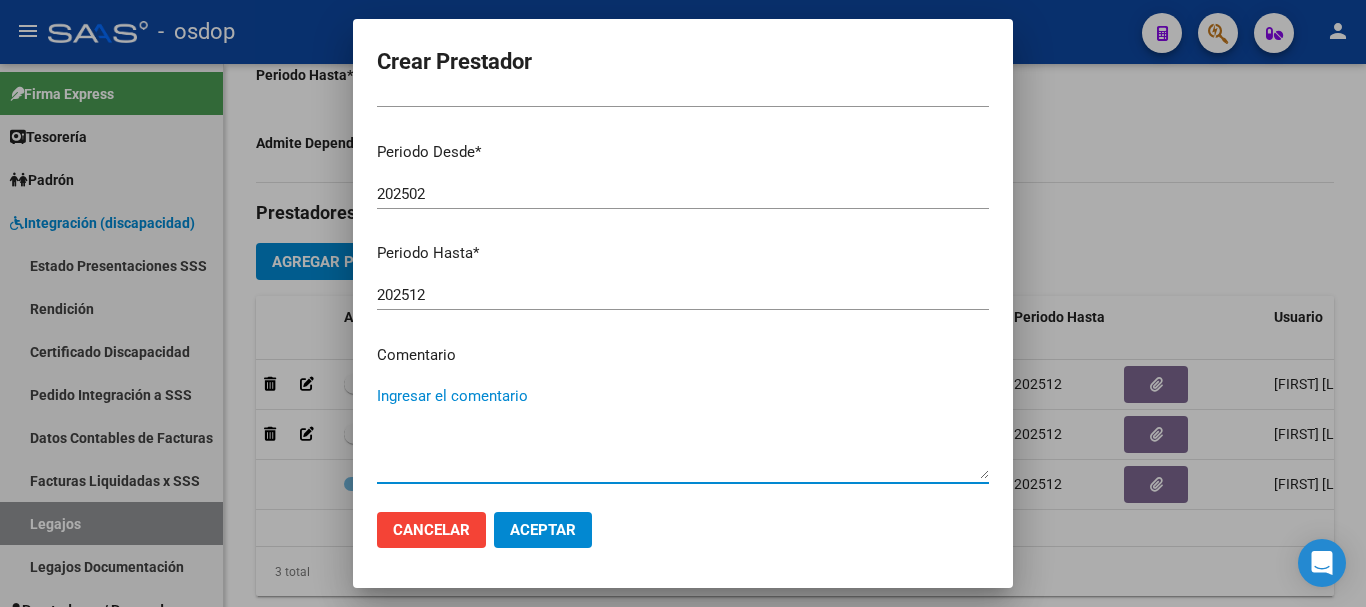 paste on "250104 - FONOAUDIOLOGIA" 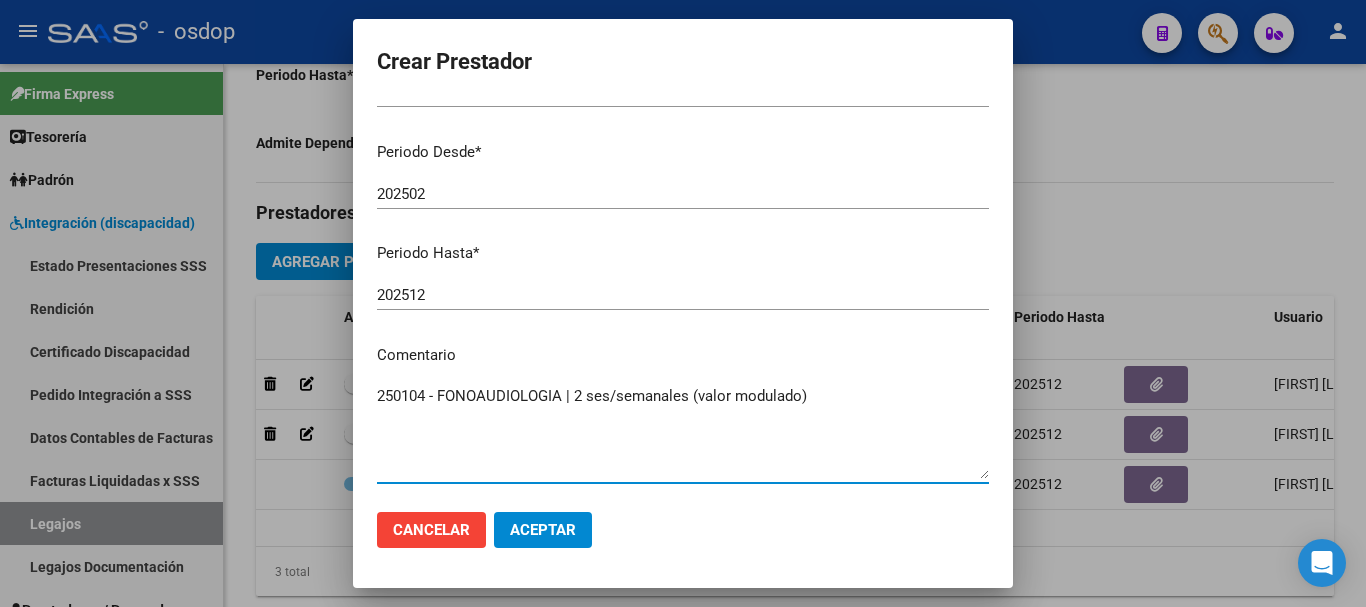 type on "250104 - FONOAUDIOLOGIA | 2 ses/semanales (valor modulado)" 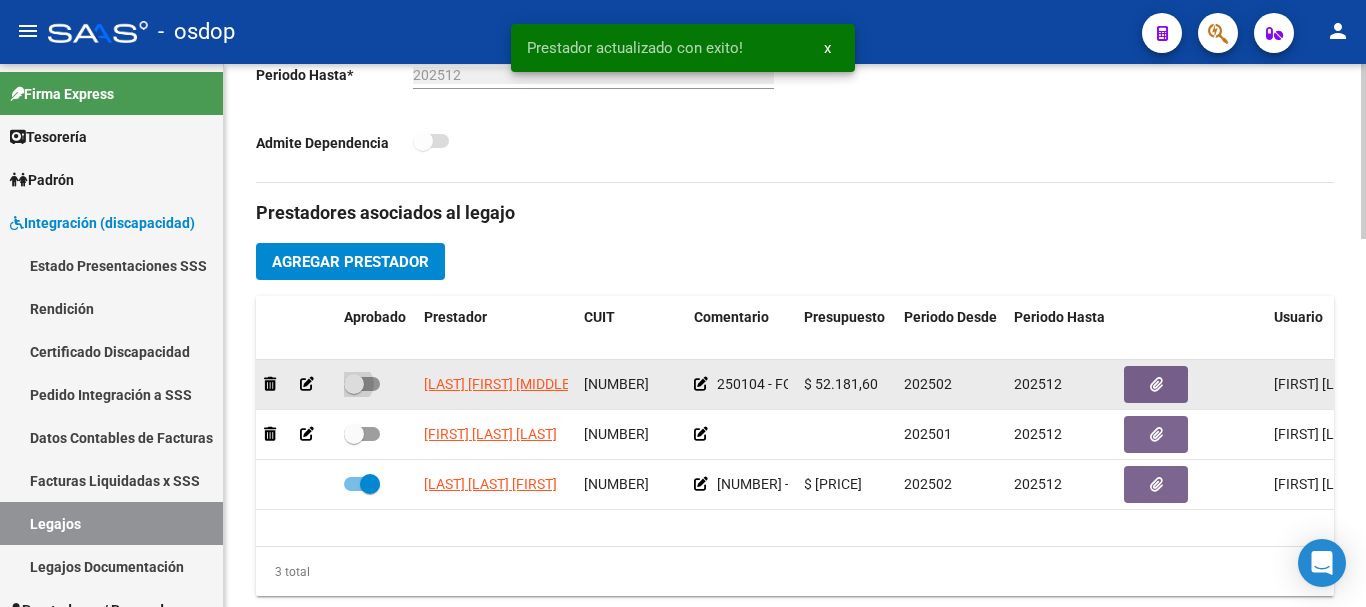click at bounding box center [362, 384] 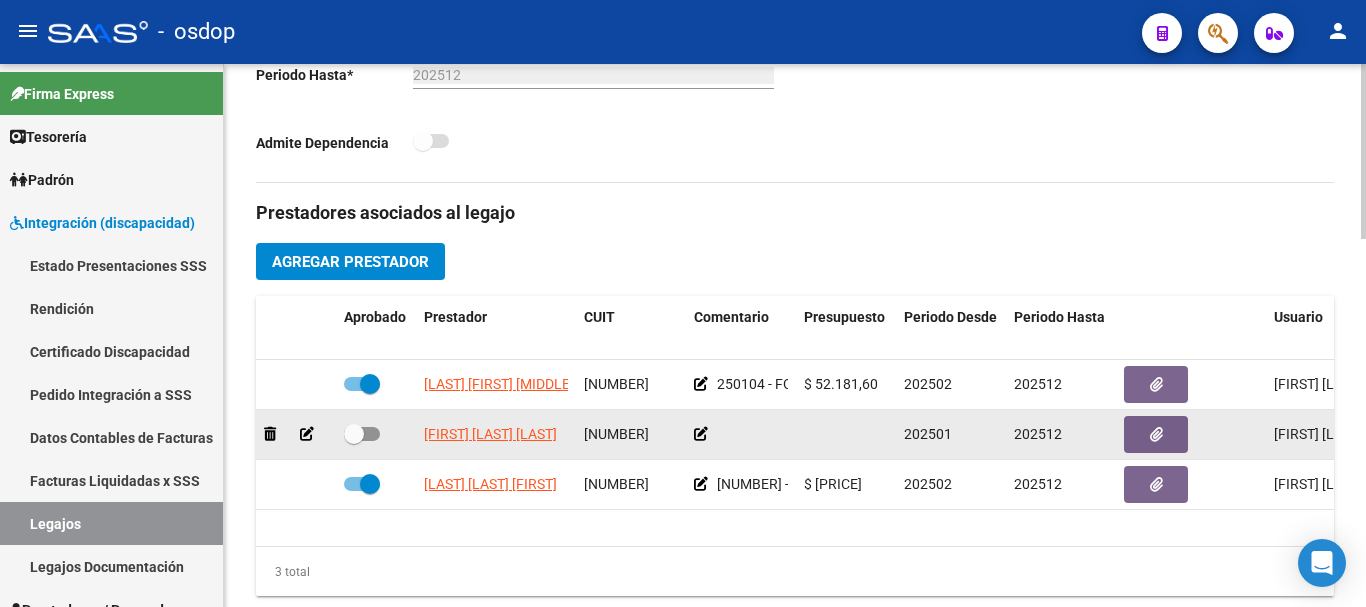 click 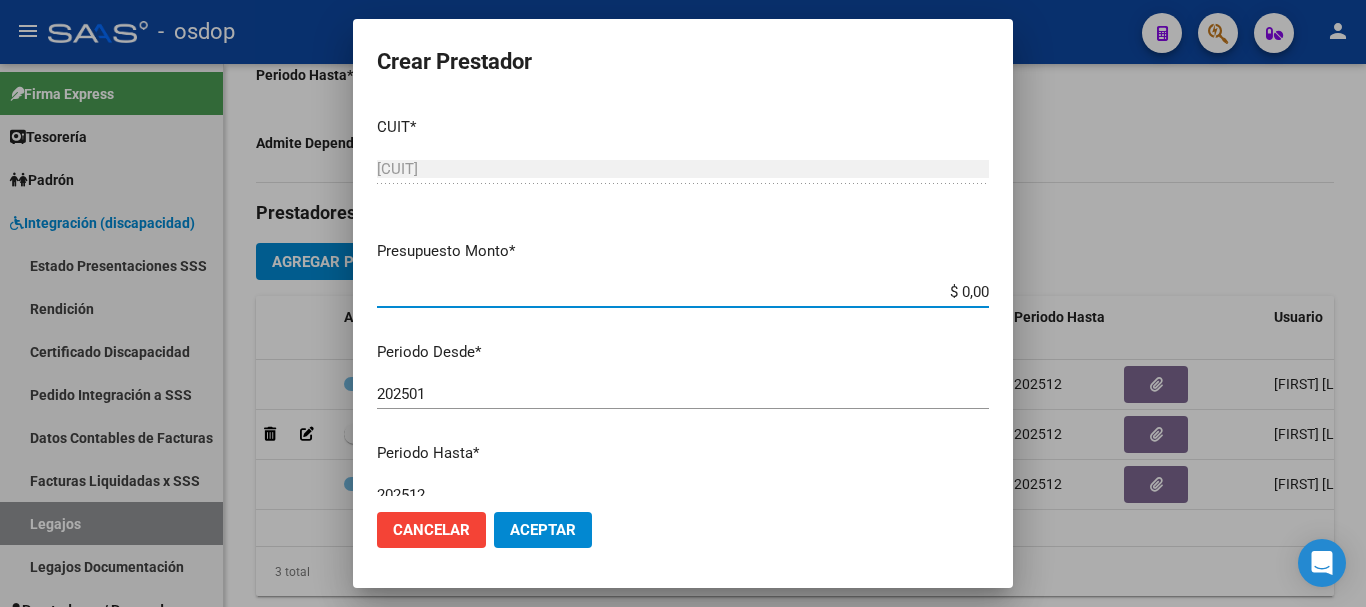 click on "$ 0,00" at bounding box center [683, 292] 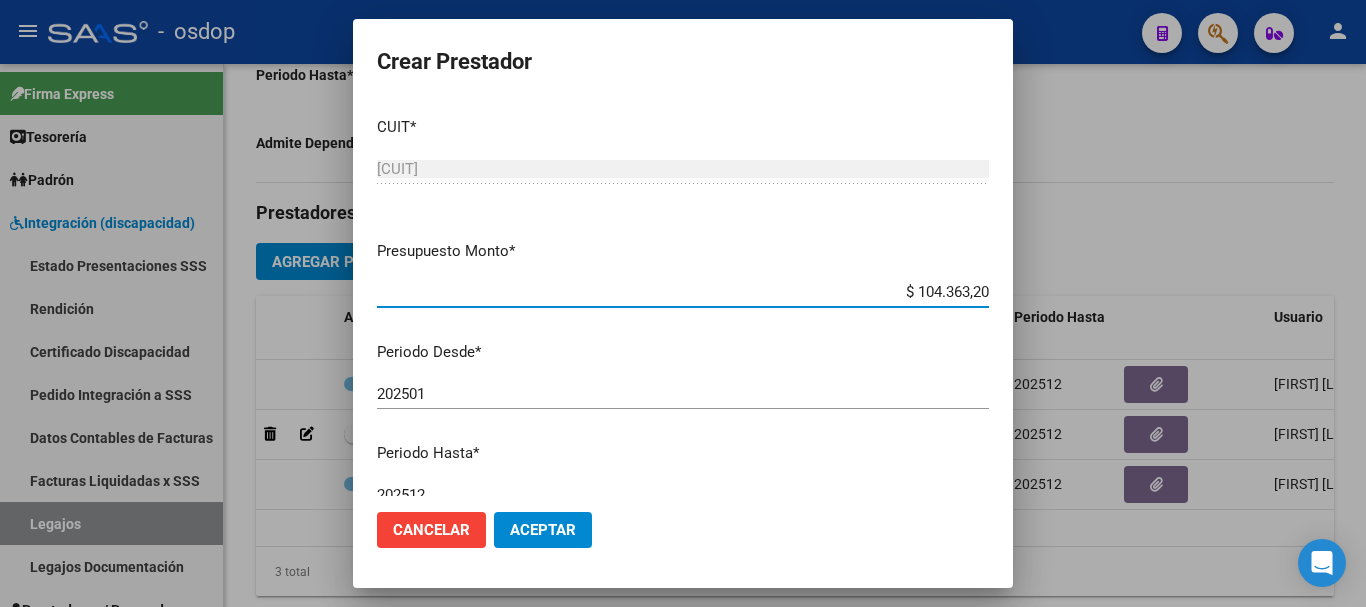 type on "$ 104.363,20" 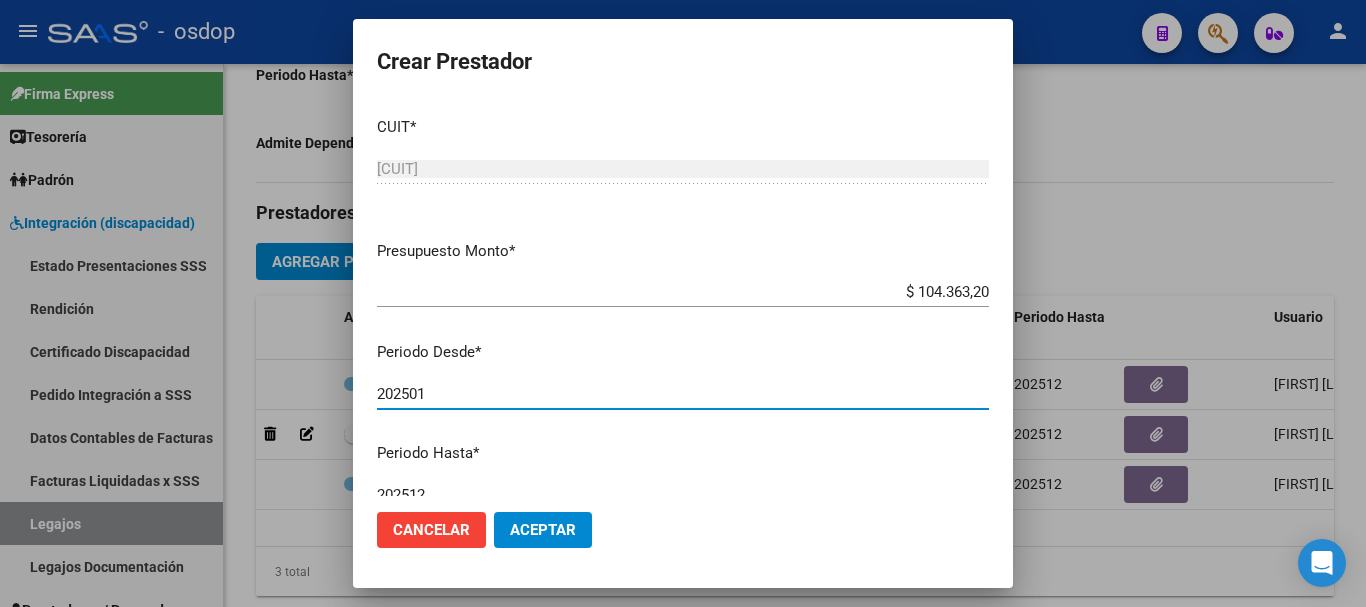 click on "202501" at bounding box center (683, 394) 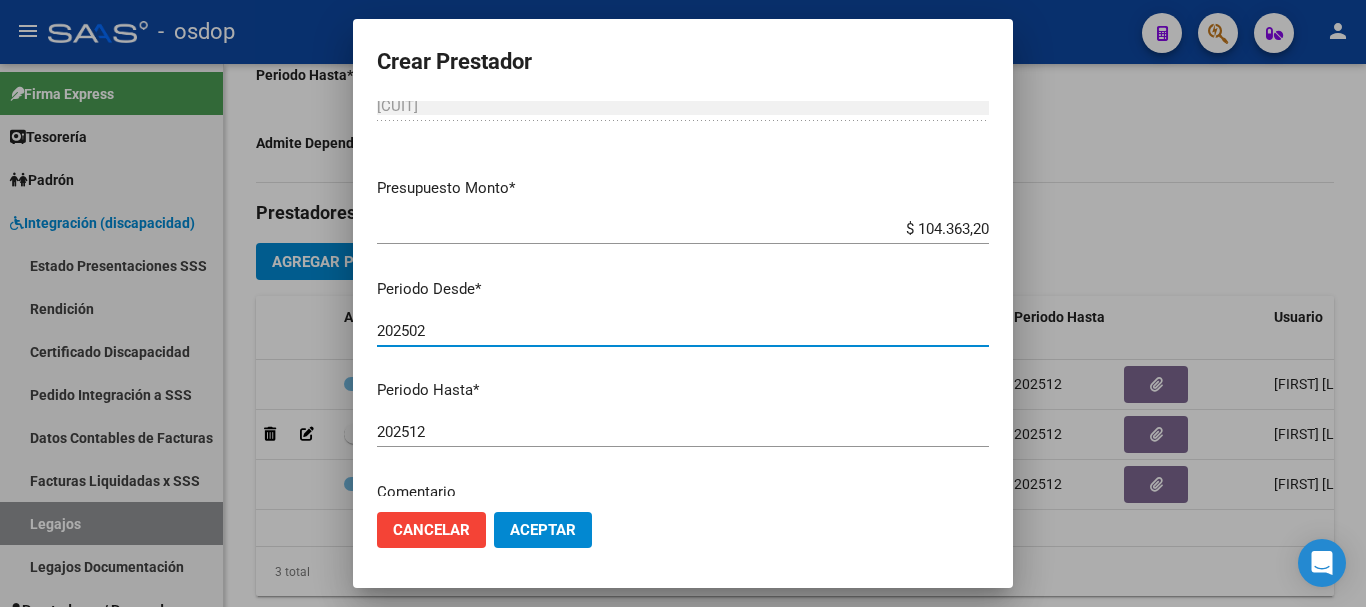 scroll, scrollTop: 200, scrollLeft: 0, axis: vertical 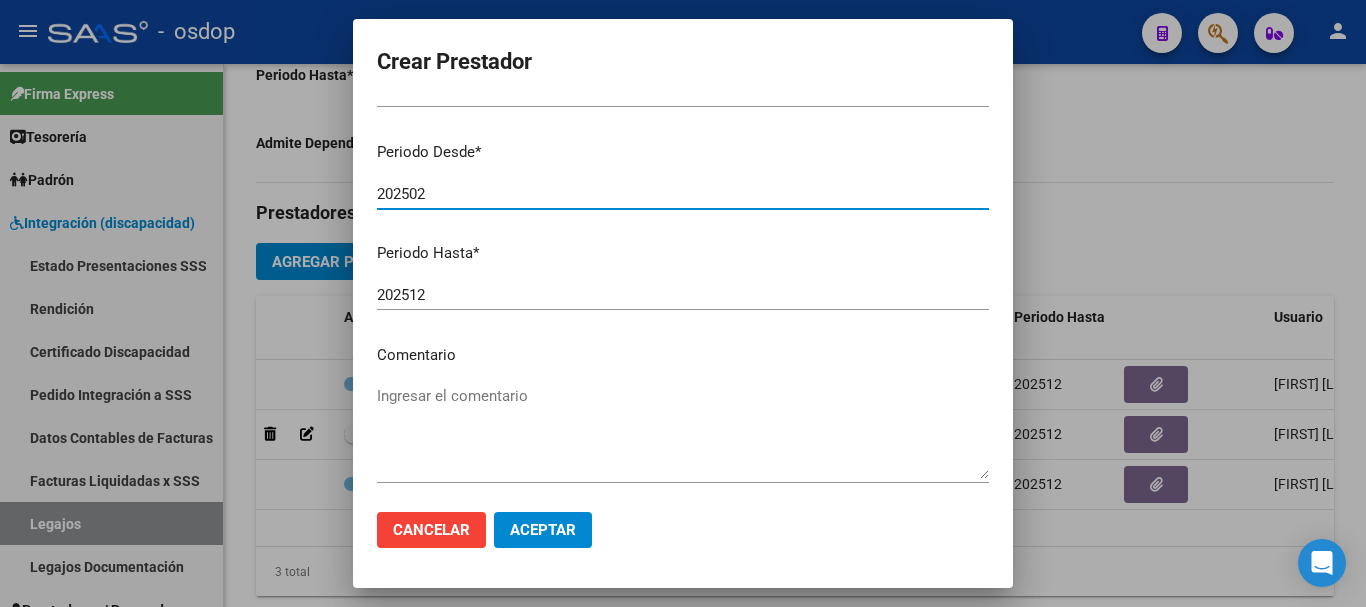 type on "202502" 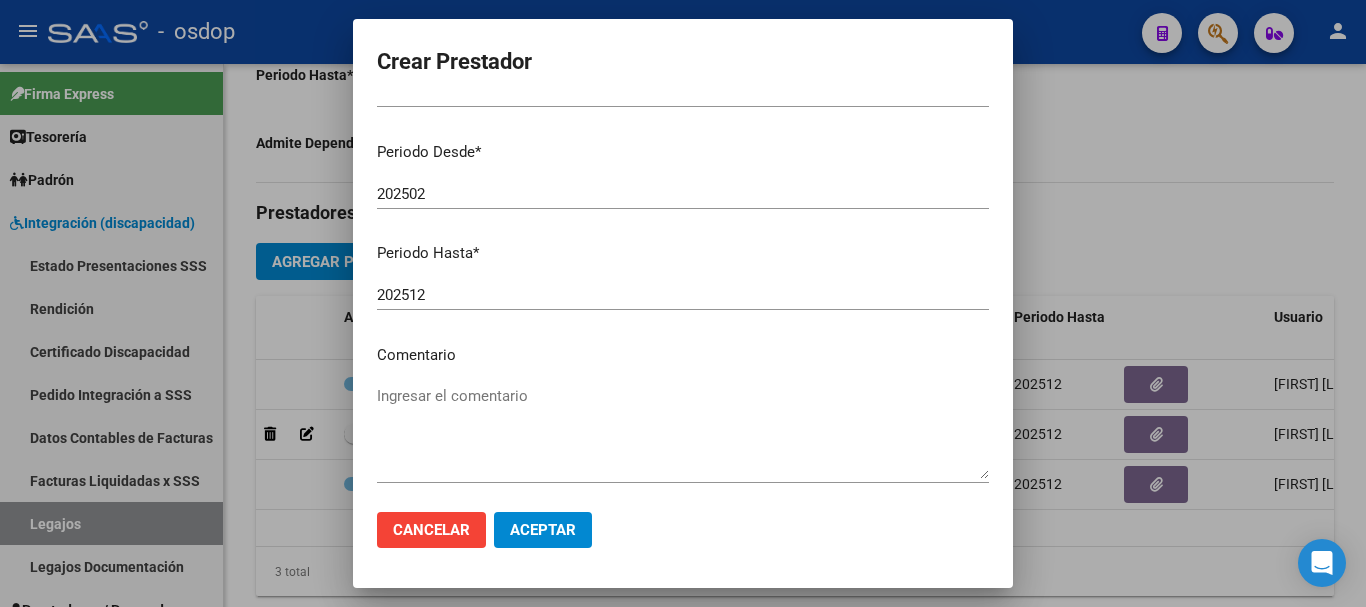 click on "Ingresar el comentario" at bounding box center [683, 432] 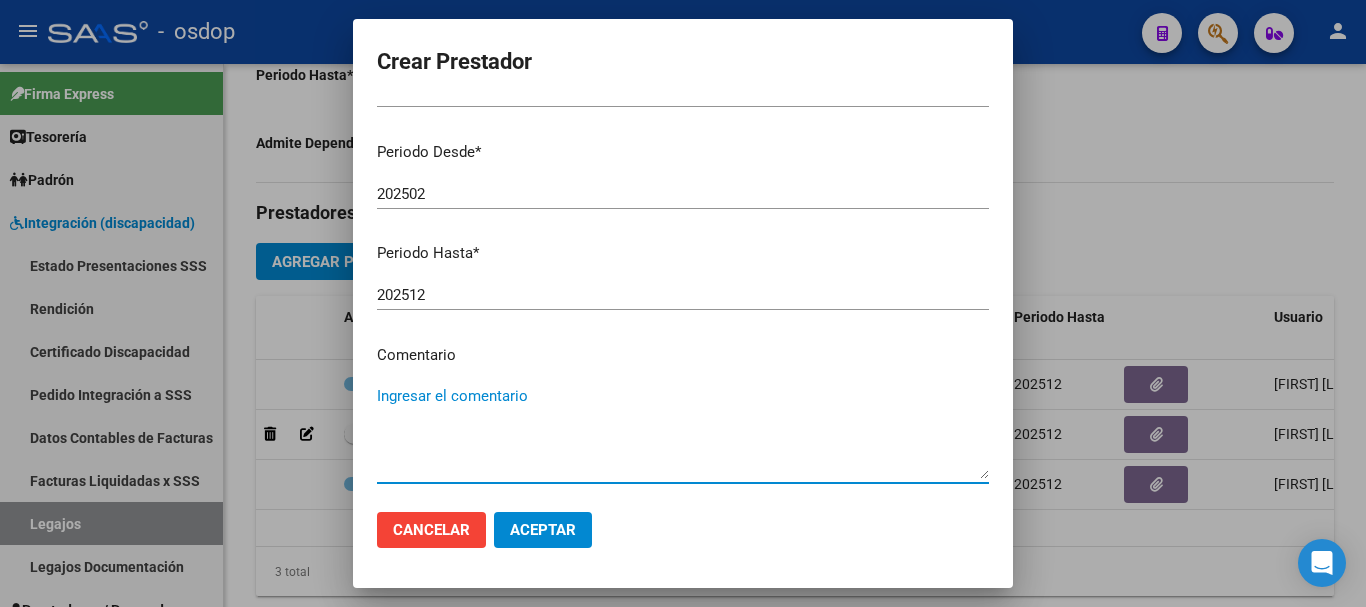 paste on "250102 - KINESIOTERAPIA" 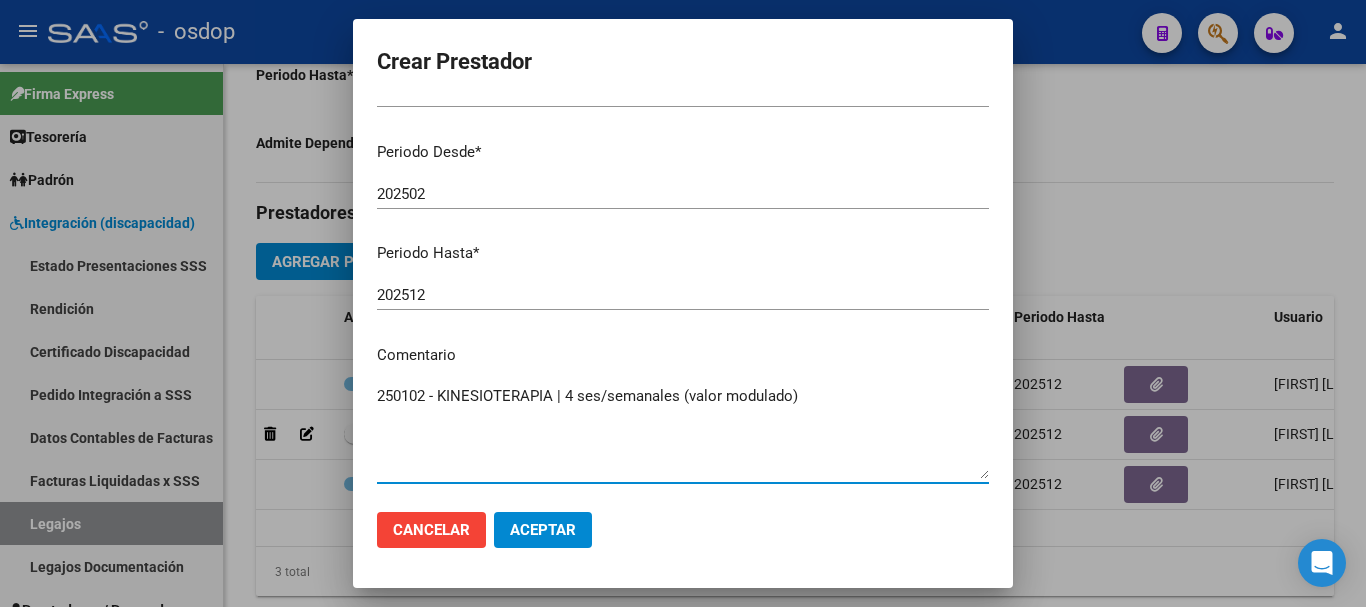 type on "250102 - KINESIOTERAPIA | 4 ses/semanales (valor modulado)" 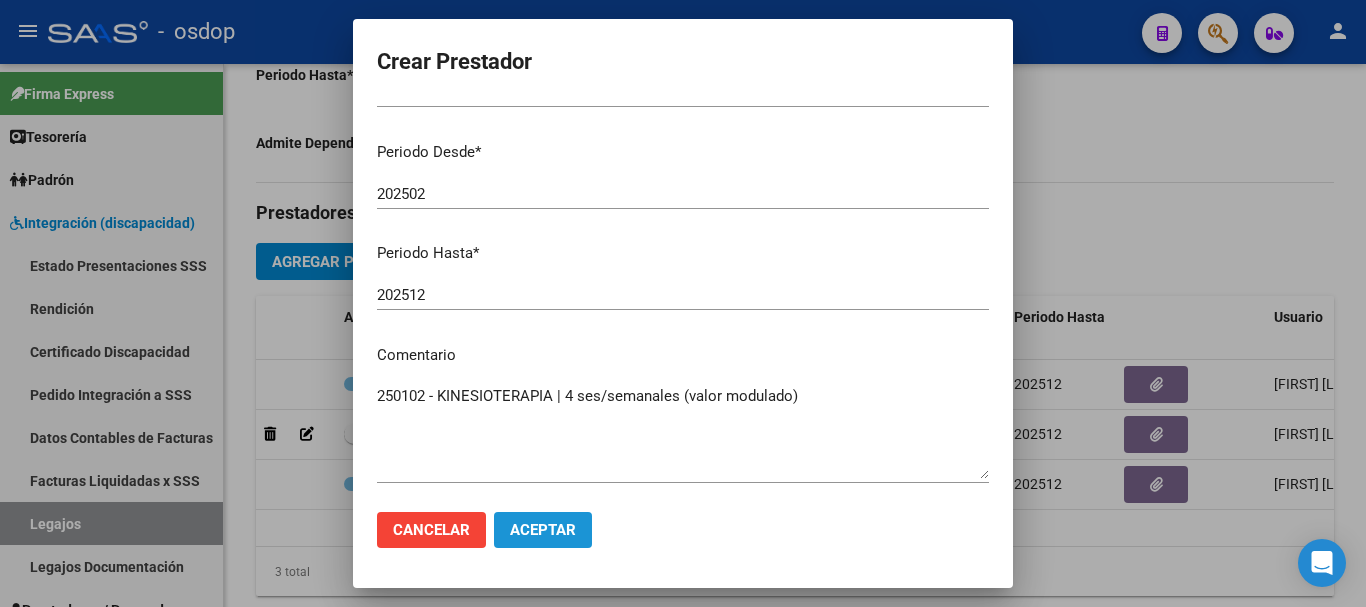 click on "Aceptar" 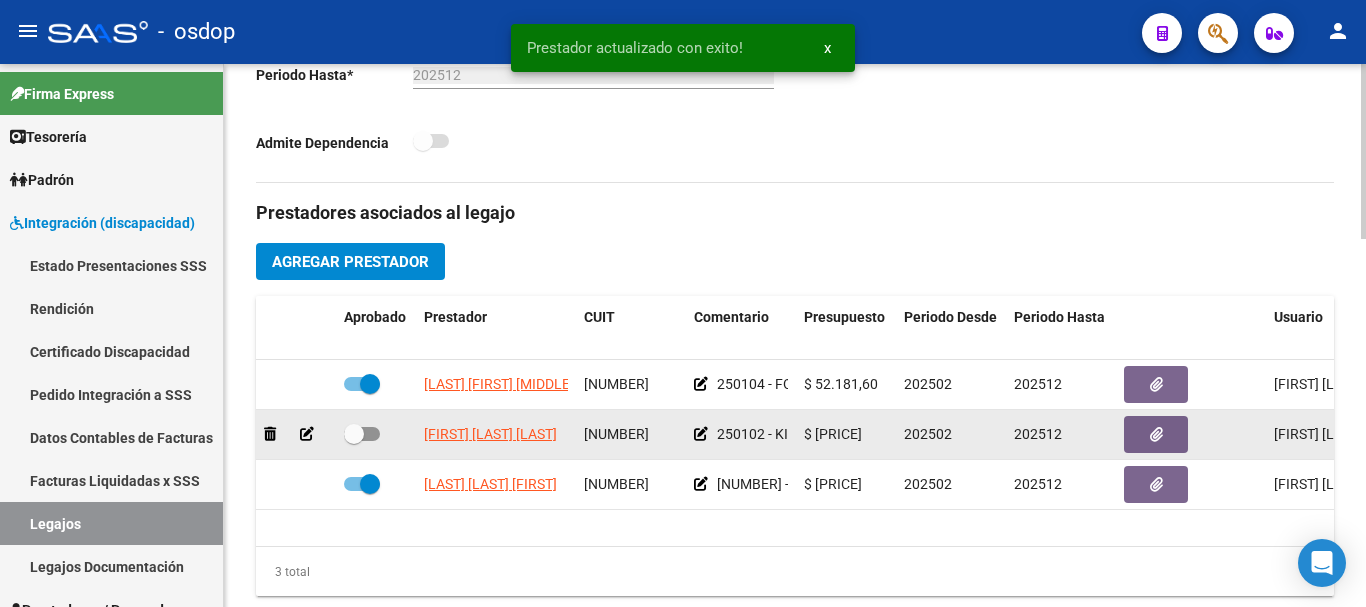 click at bounding box center [362, 434] 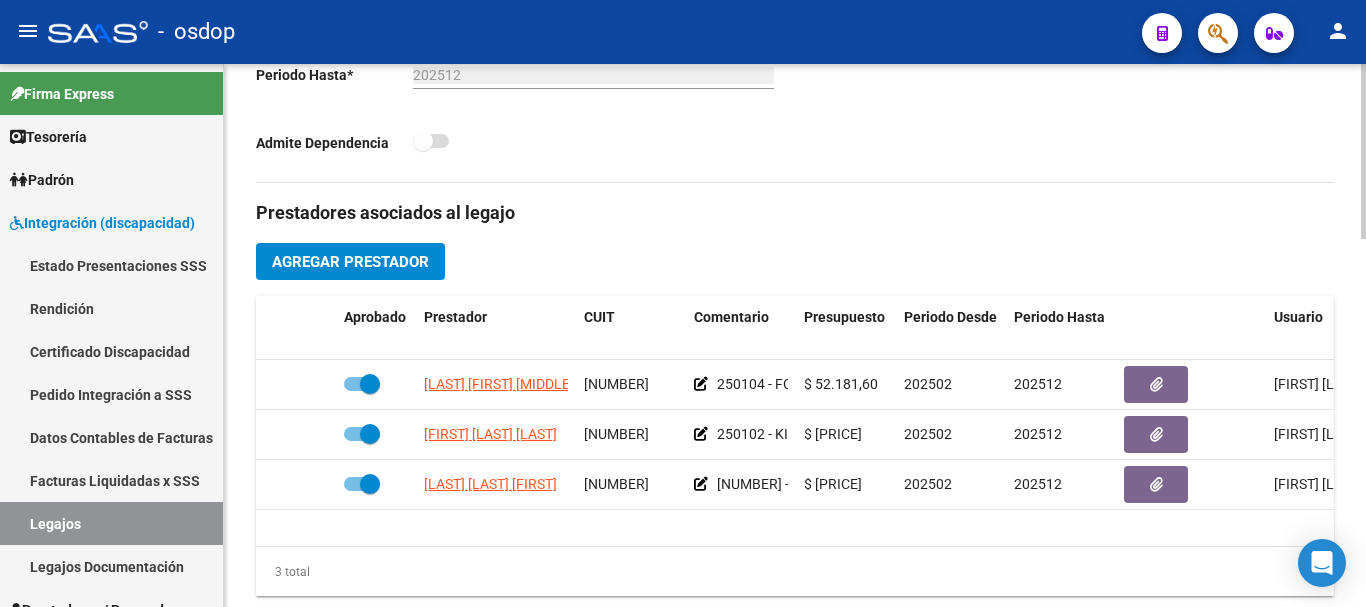 click on "Prestadores asociados al legajo Agregar Prestador Aprobado Prestador CUIT Comentario Presupuesto Periodo Desde Periodo Hasta Usuario Admite Dependencia   GUZMAN IRIS SOLEDAD 27253657451     250104 - FONOAUDIOLOGIA | 2 ses/semanales (valor modulado)  $ 52.181,60  202502 202512 Juan P   23/01/2025      ROMERO MARIA FERNANDA 27264963279     250102 - KINESIOTERAPIA | 4 ses/semanales (valor modulado)  $ 104.363,20  202502 202512 Juan P   23/01/2025      PINCIROLI LUCIA 27322798933     775008 - PSICOMOTRICIDAD | 4 ses/semanales (valor modulado)   $ 104.363,20  202502 202512 Helga Montenegro   04/08/2025    3 total Documentación respaldatoria del legajo - En este fichero se sube la documentación asociada al legajo. Es información del afiliado y del prestador para esta para este período (ordenes médicas, presupuestos, planilla fim, plan de trabajo, etc.) - Agregar Documentacion Aprobado Descripción Comentario Comentario Administrador Creado Acción No data to display 0 total" 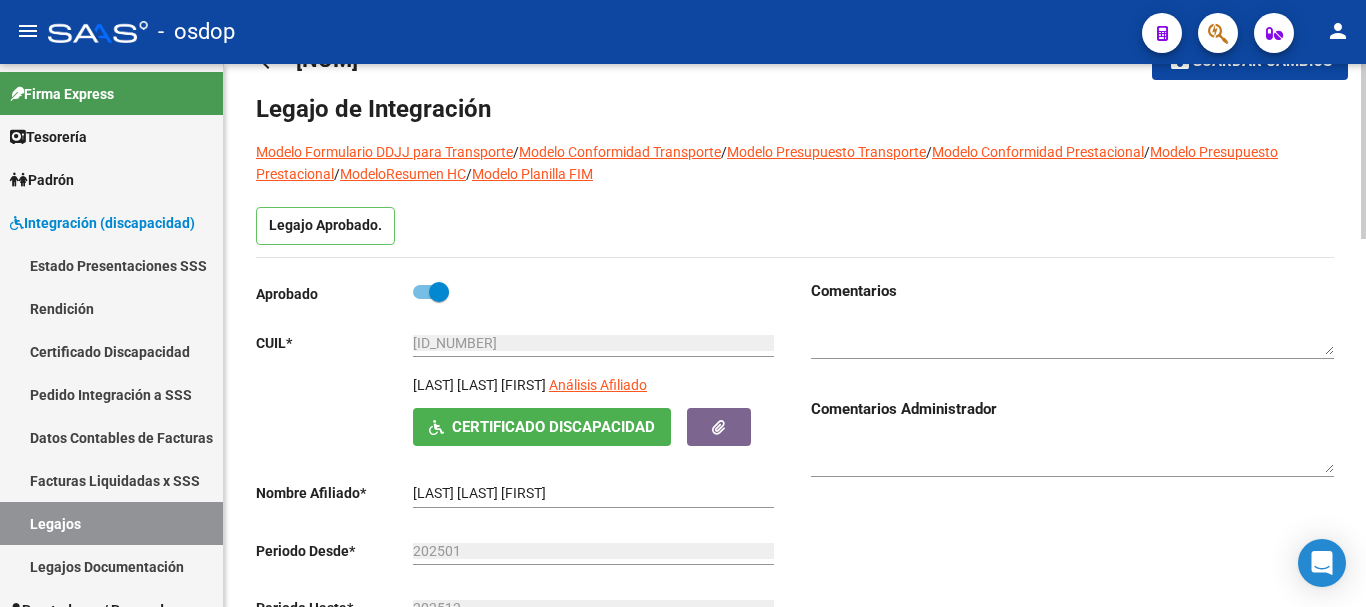 scroll, scrollTop: 0, scrollLeft: 0, axis: both 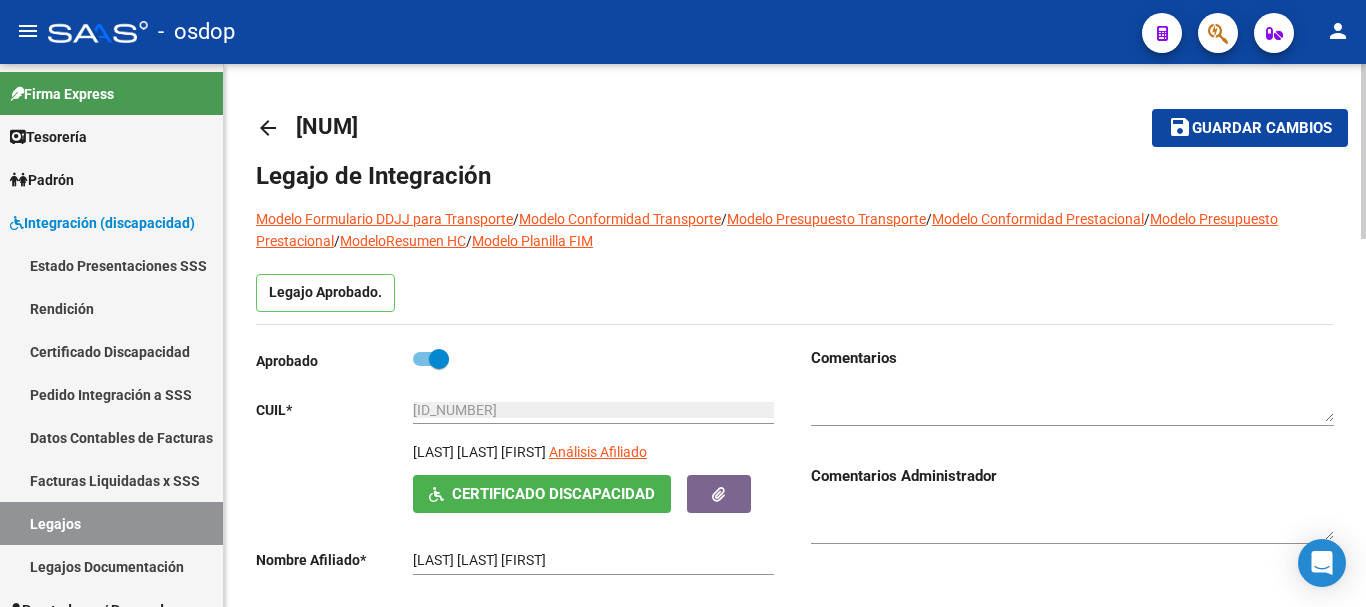 click on "Guardar cambios" 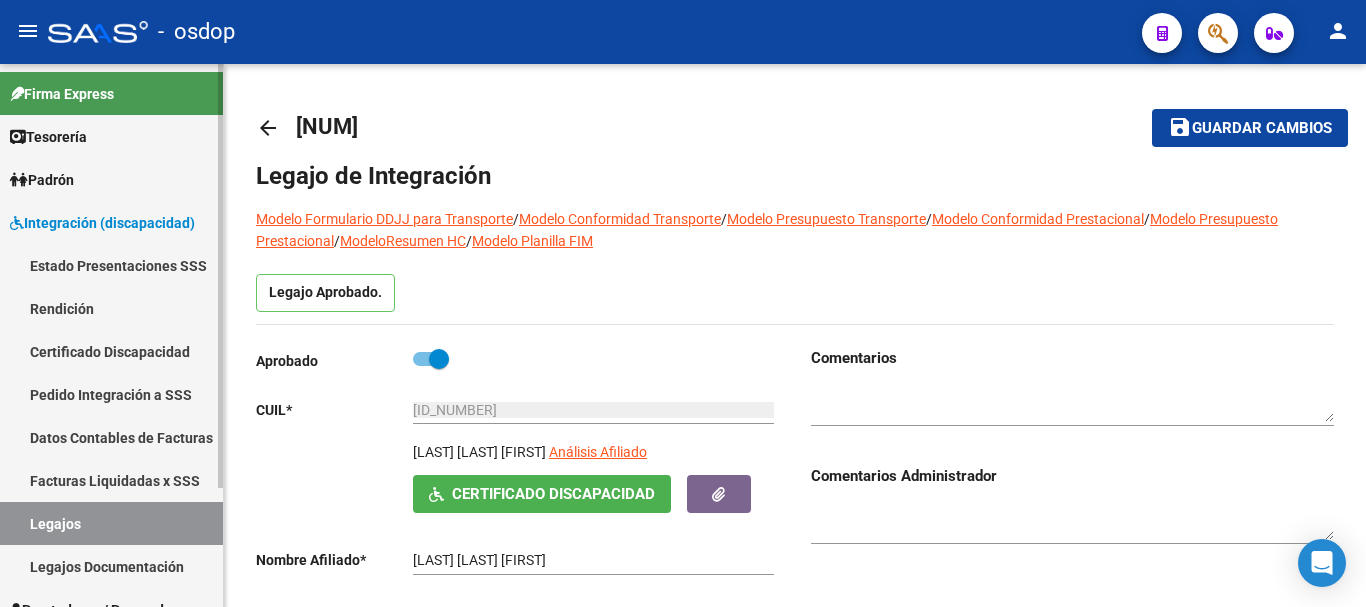 drag, startPoint x: 110, startPoint y: 351, endPoint x: 136, endPoint y: 351, distance: 26 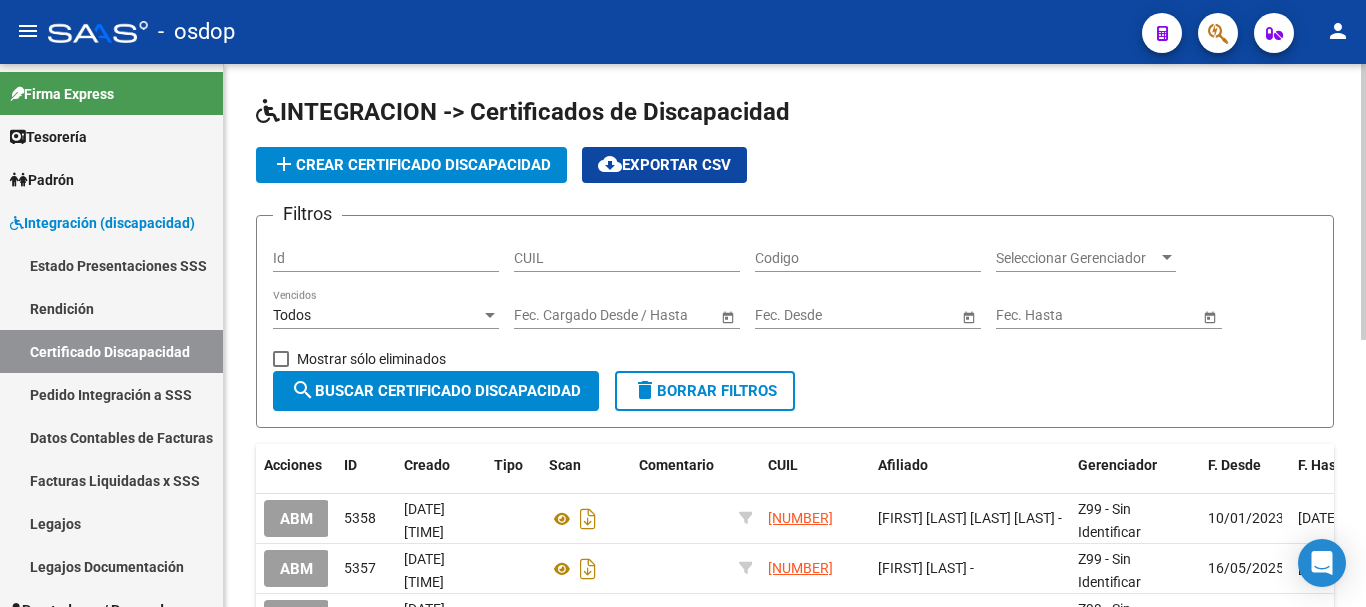 click on "CUIL" at bounding box center (627, 258) 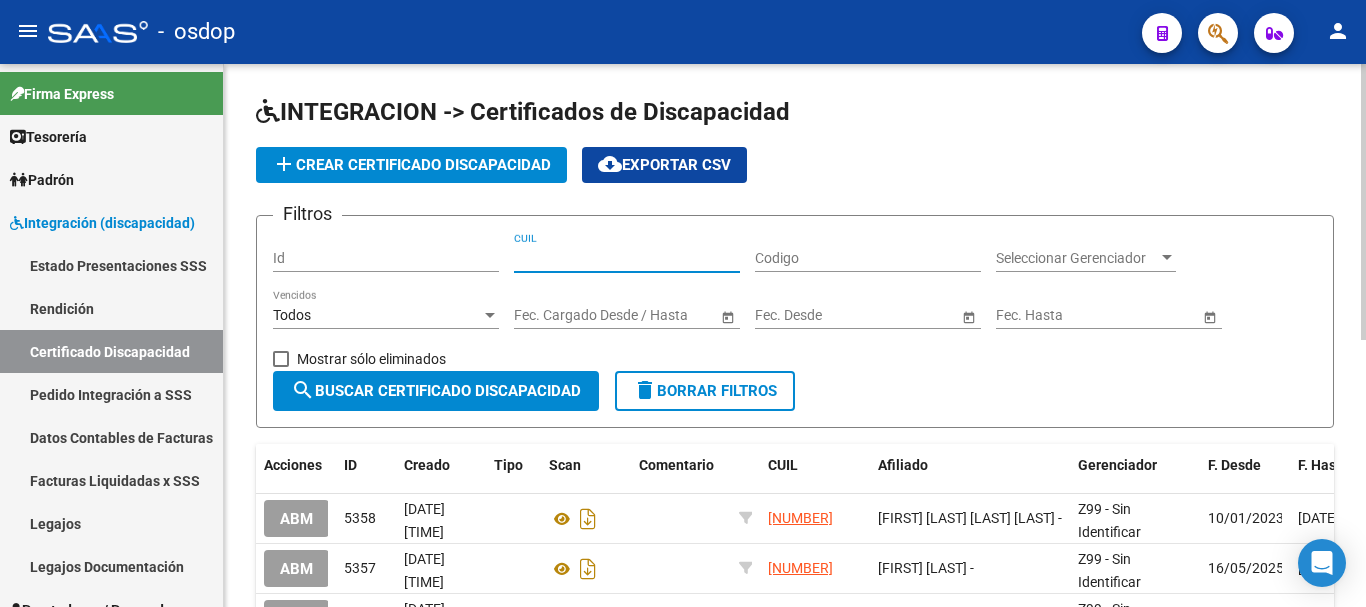 paste on "20-54442845-5" 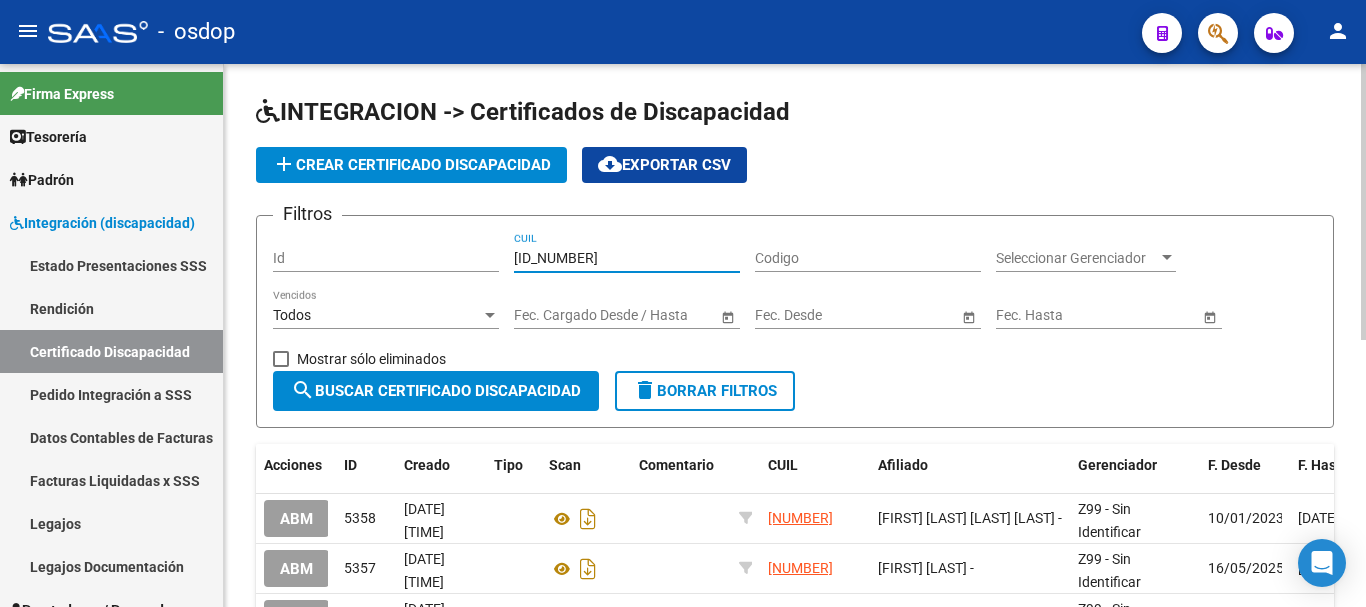 type on "20-54442845-5" 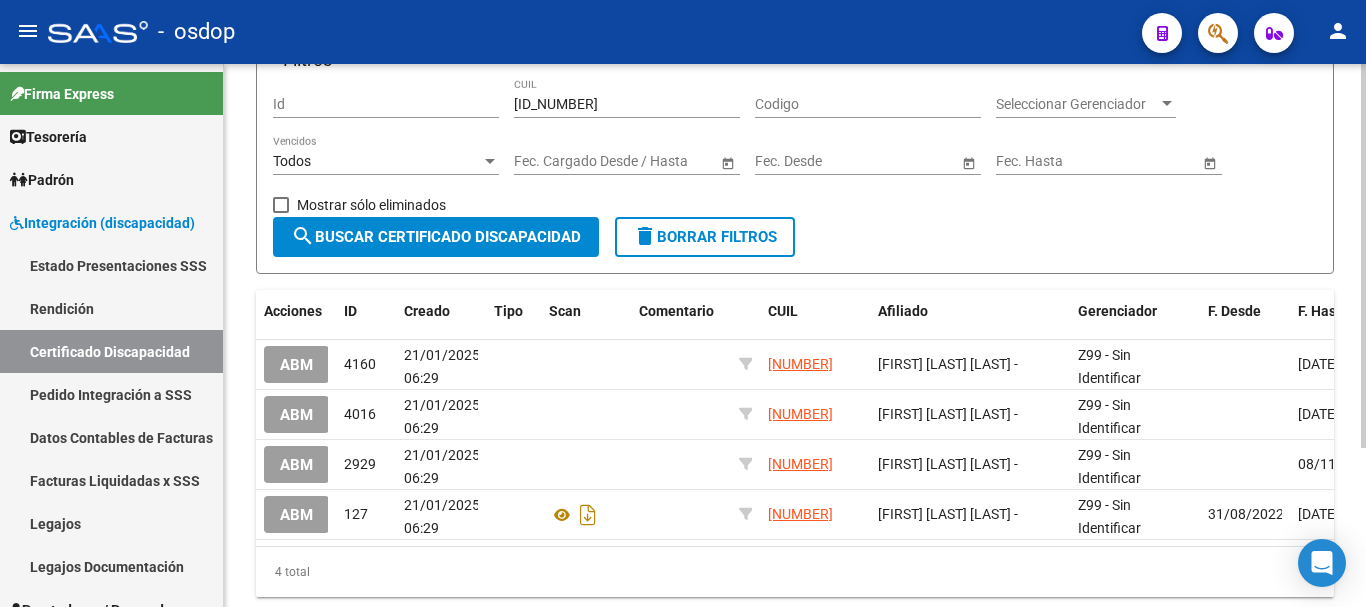 scroll, scrollTop: 200, scrollLeft: 0, axis: vertical 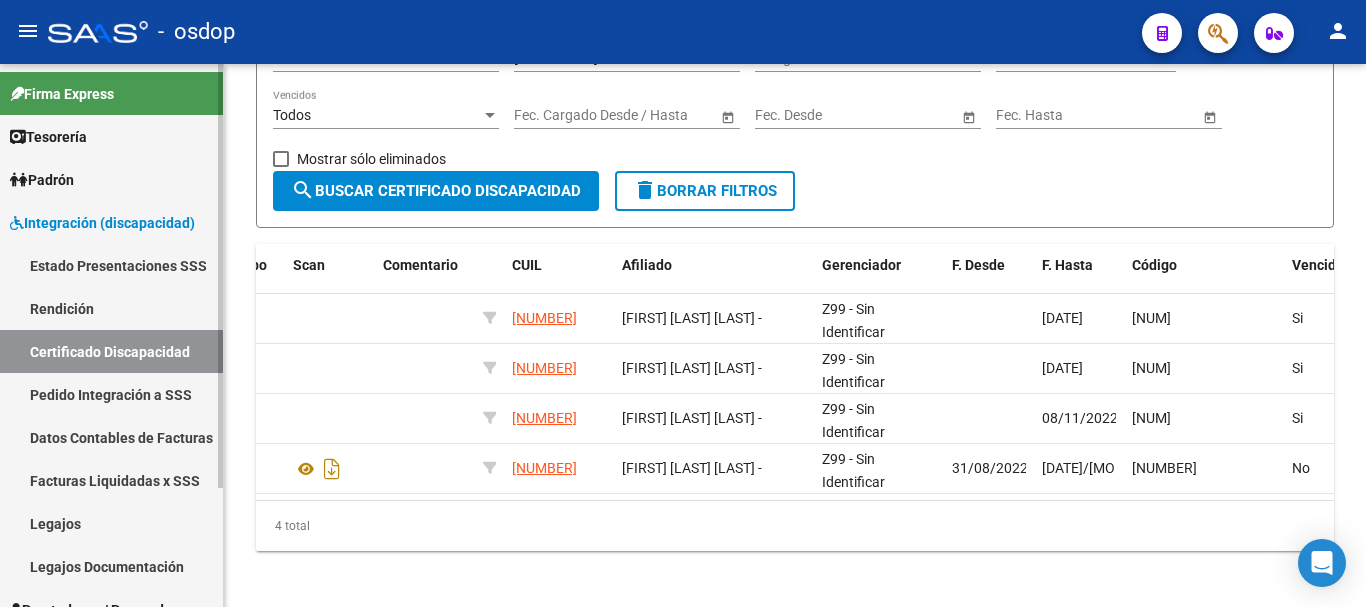 click on "Legajos" at bounding box center (111, 523) 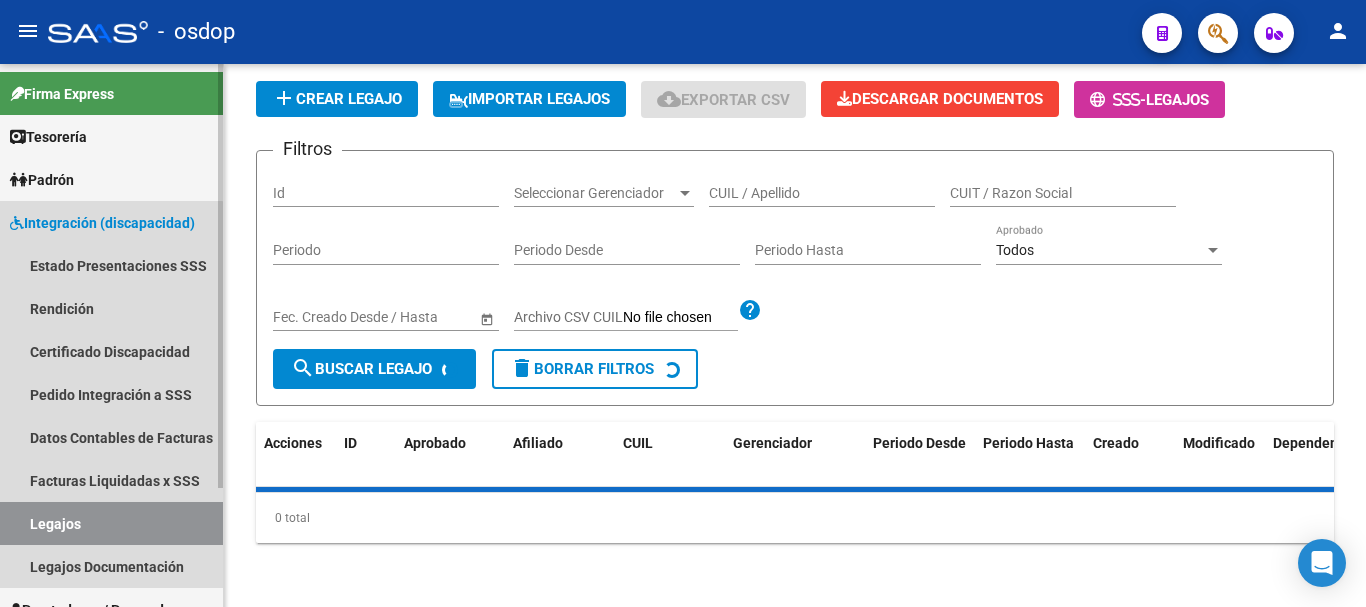 scroll, scrollTop: 0, scrollLeft: 0, axis: both 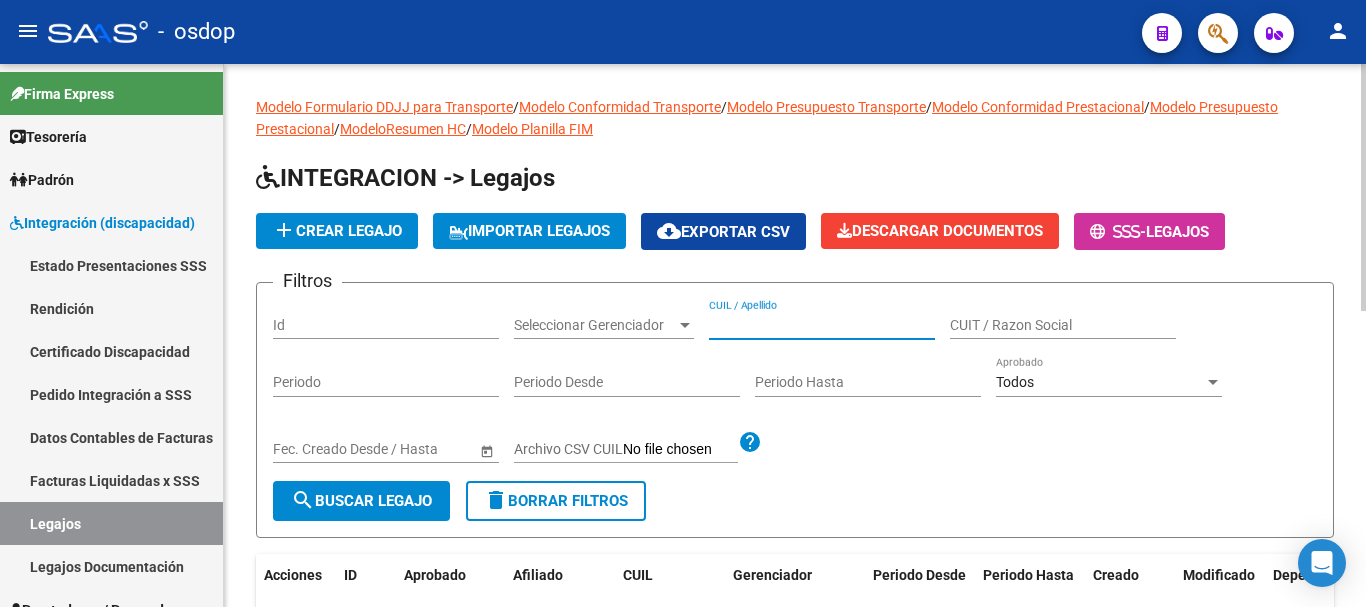 click on "CUIL / Apellido" at bounding box center (822, 325) 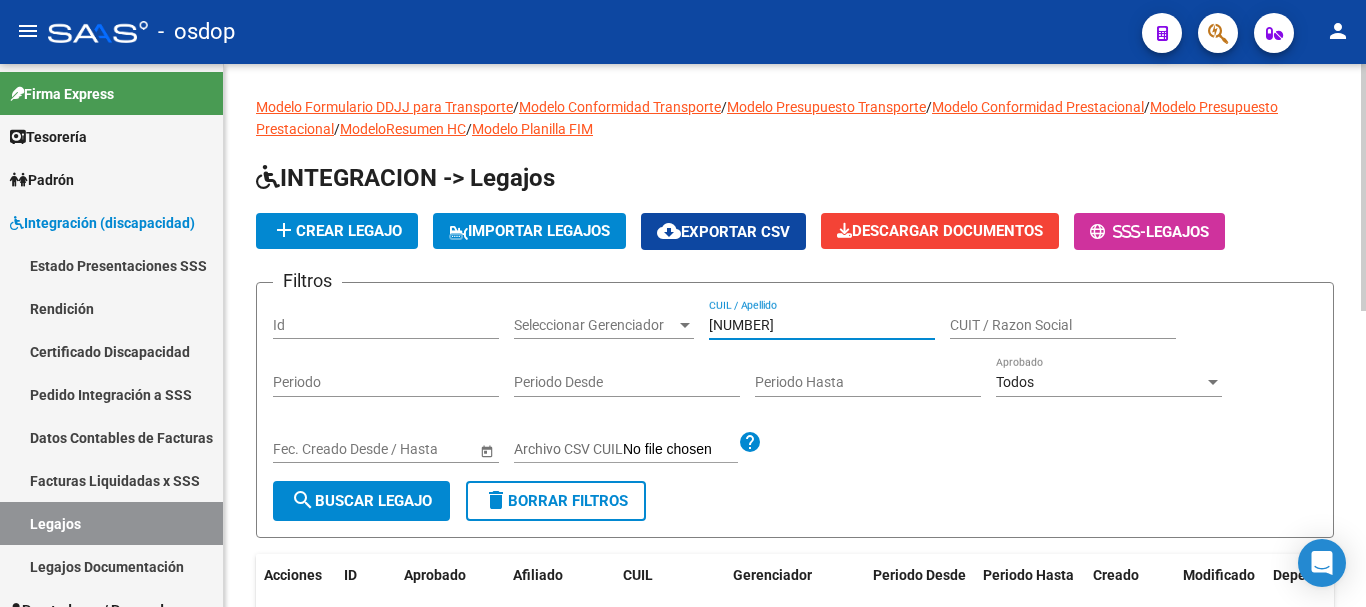 type on "20544428455" 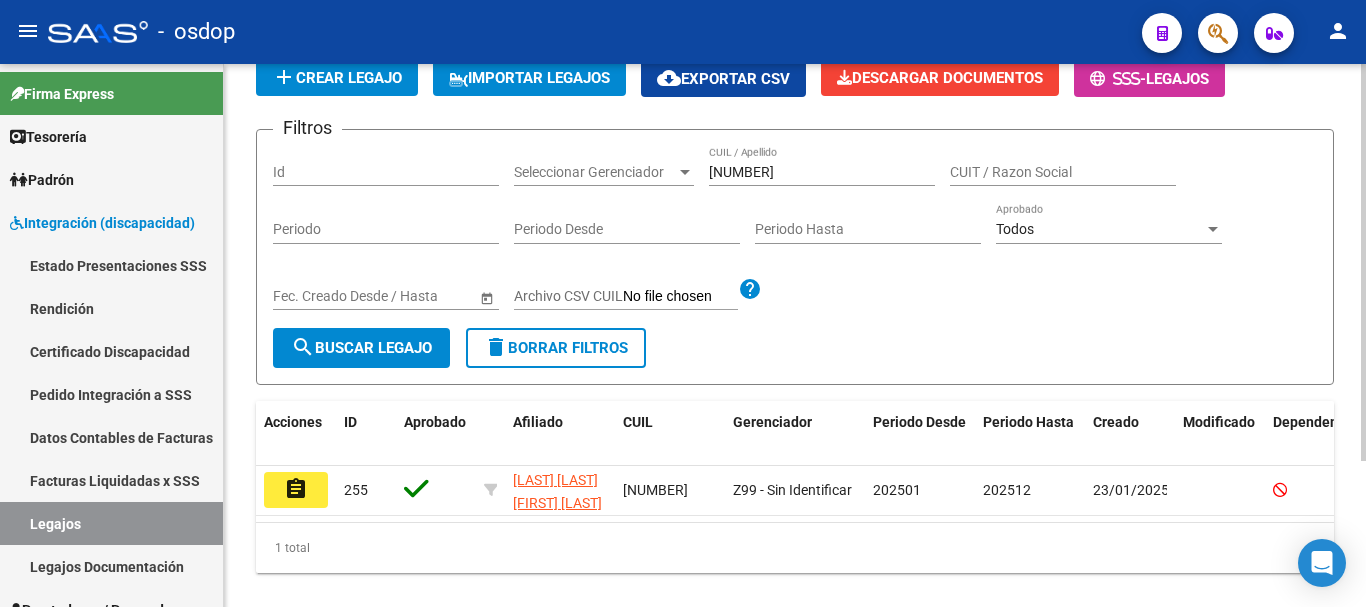 scroll, scrollTop: 200, scrollLeft: 0, axis: vertical 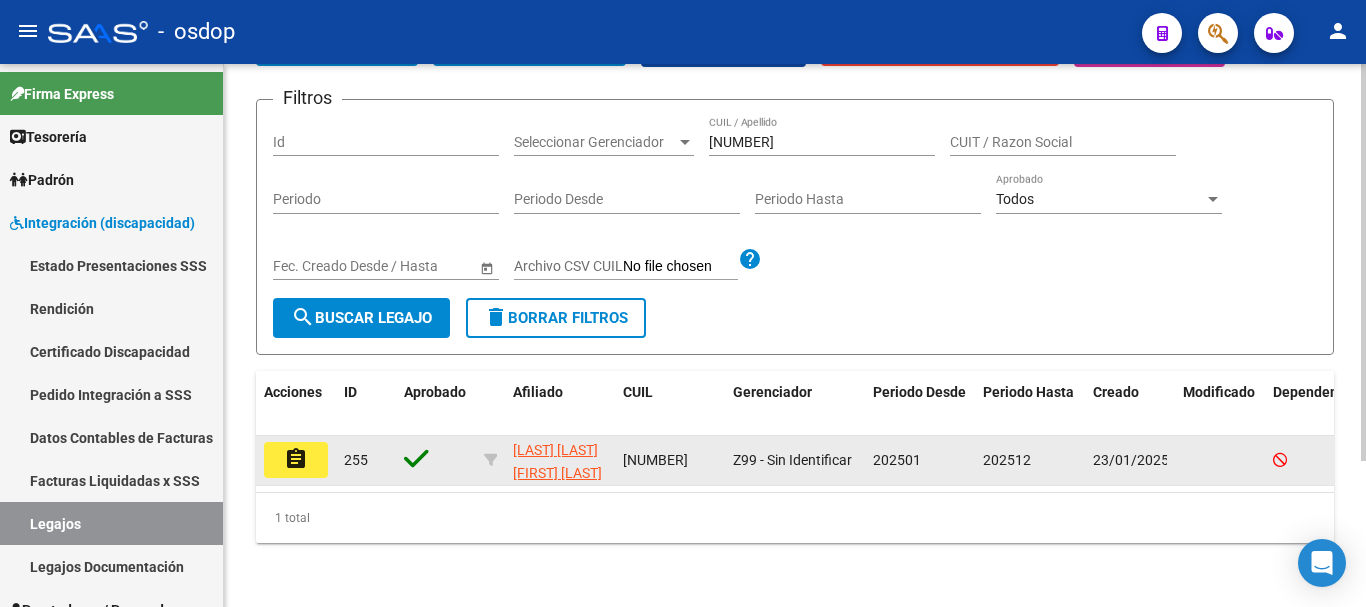 click on "assignment" 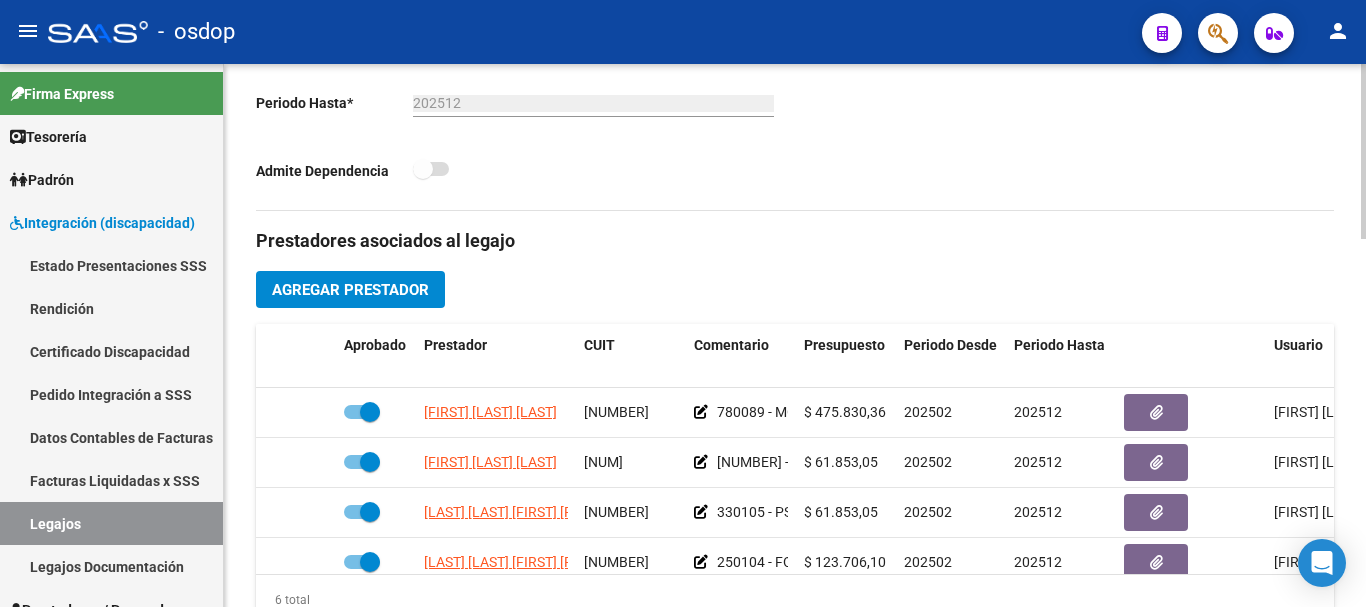 scroll, scrollTop: 600, scrollLeft: 0, axis: vertical 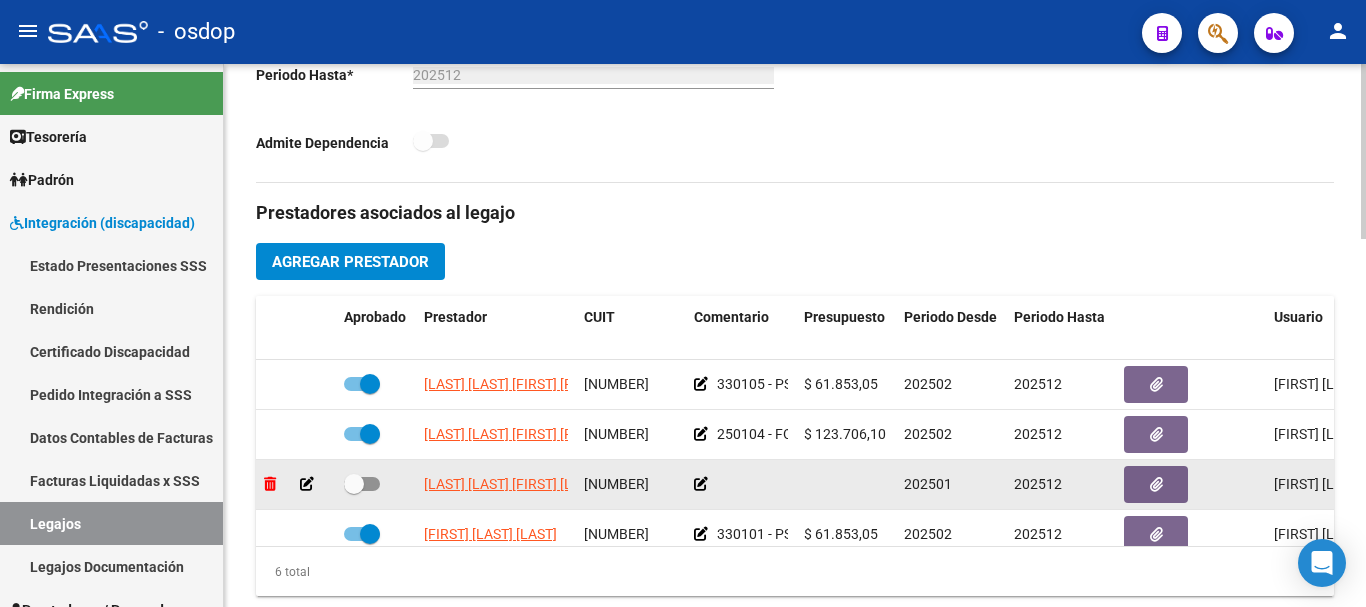 click 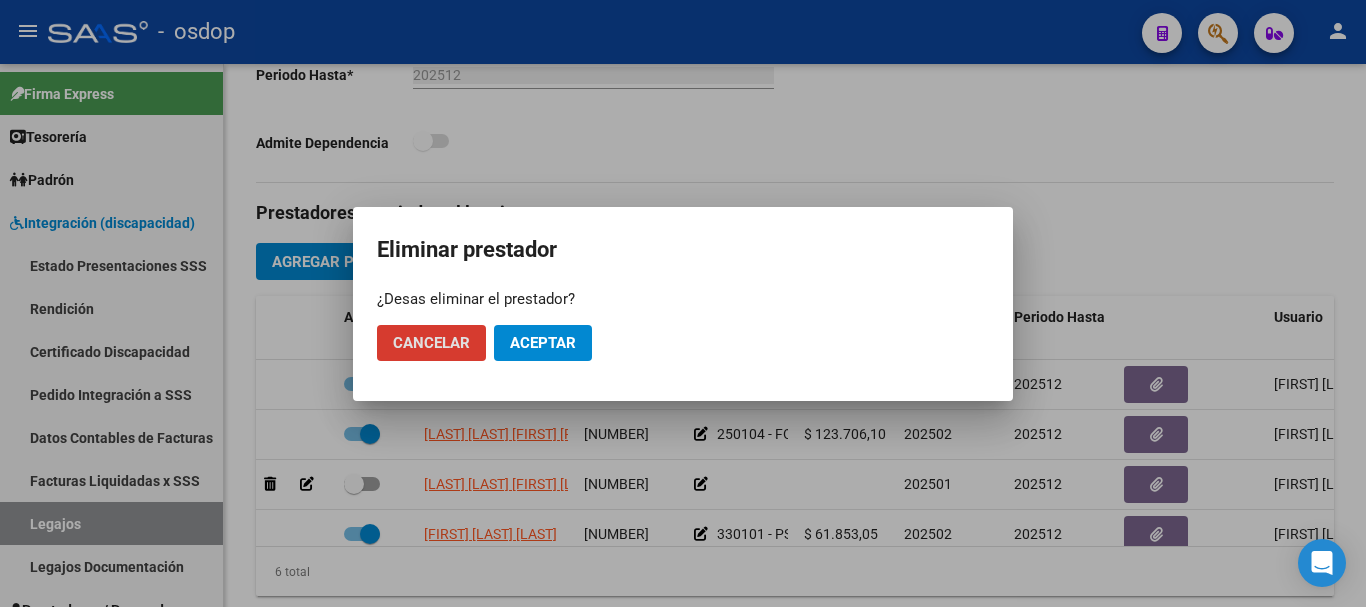 click on "Aceptar" 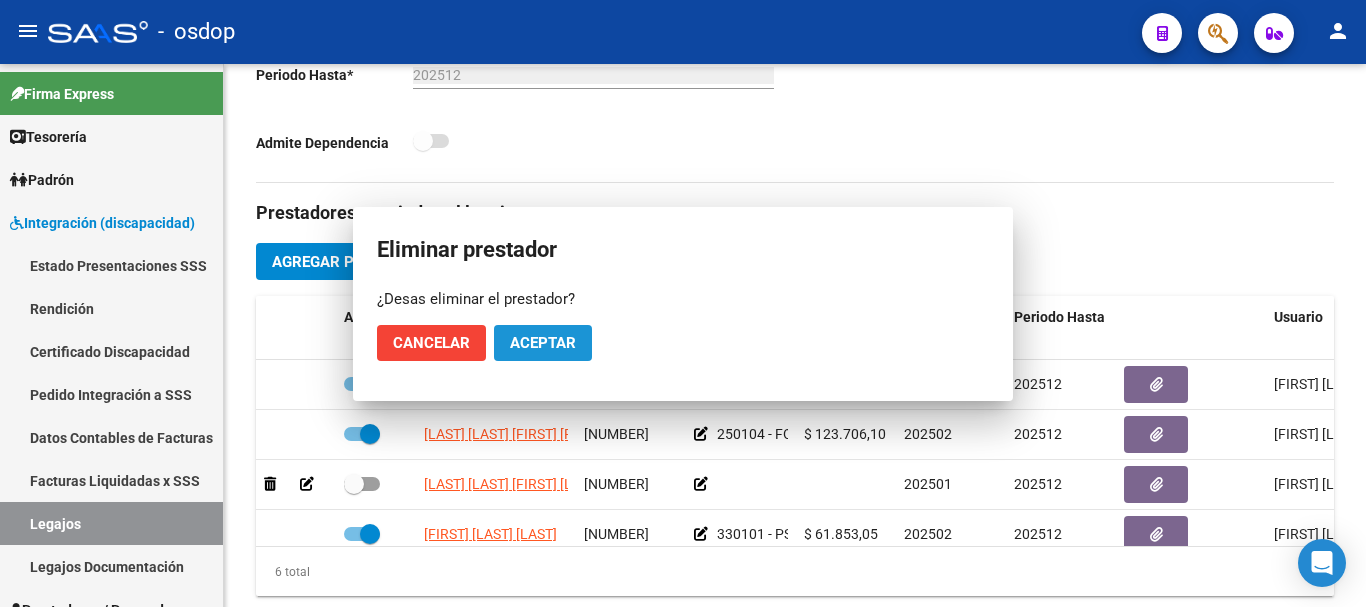checkbox on "true" 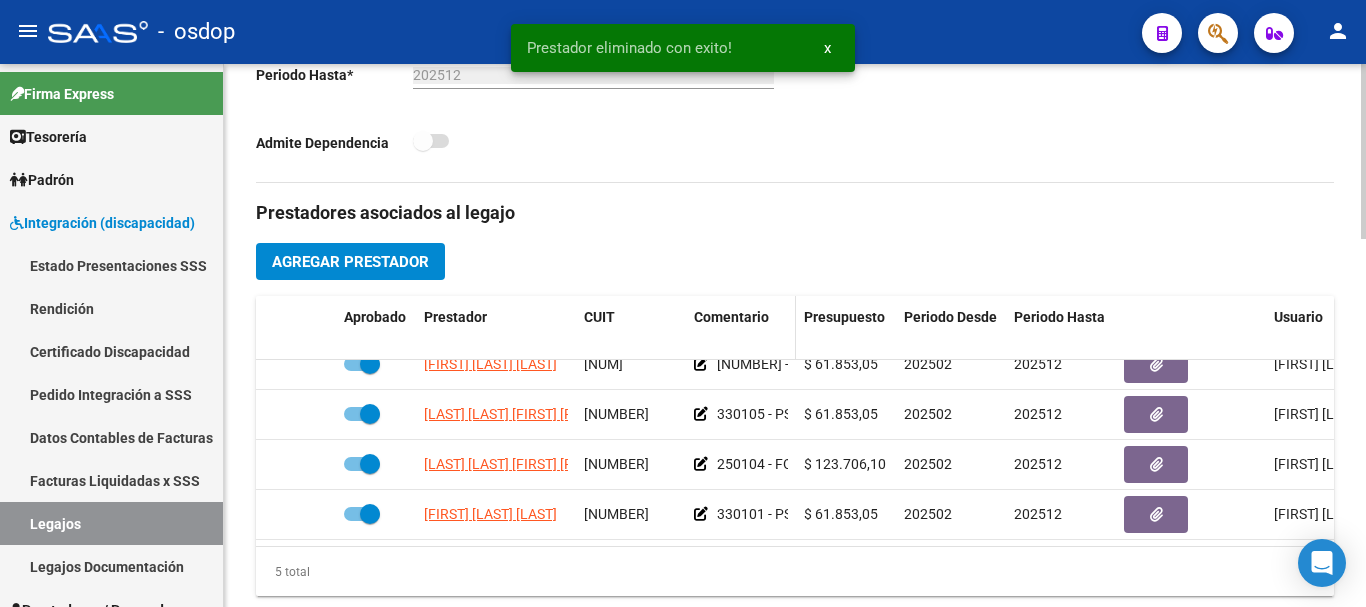 scroll, scrollTop: 86, scrollLeft: 0, axis: vertical 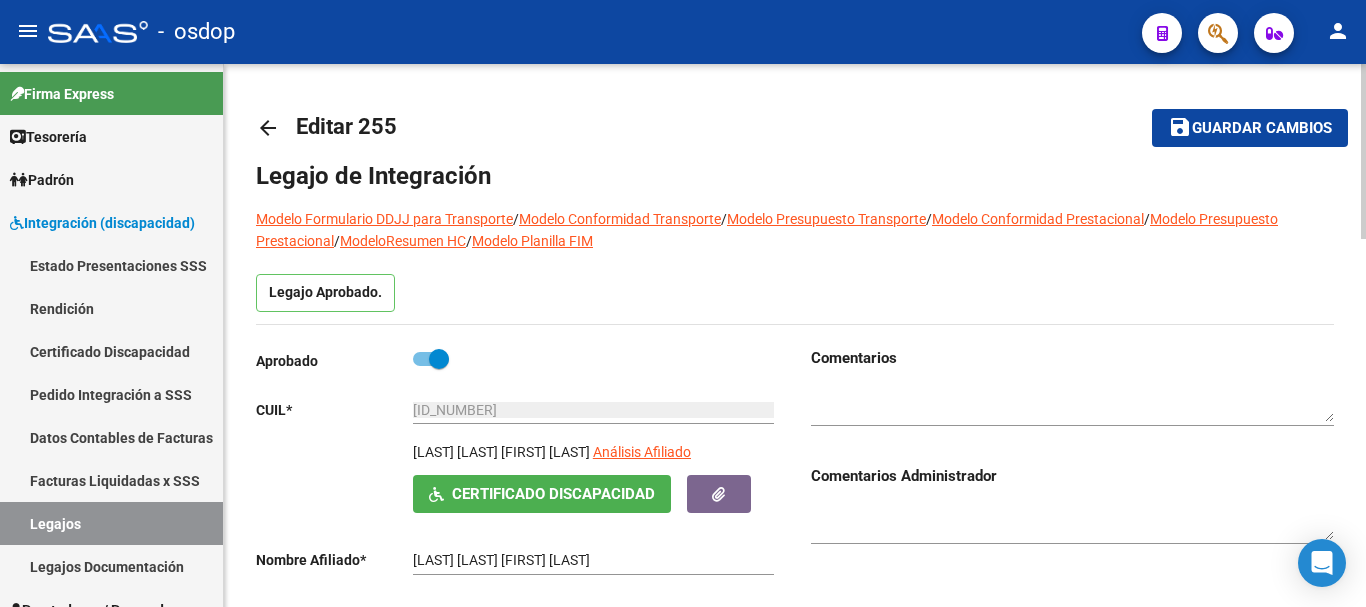 click on "save Guardar cambios" 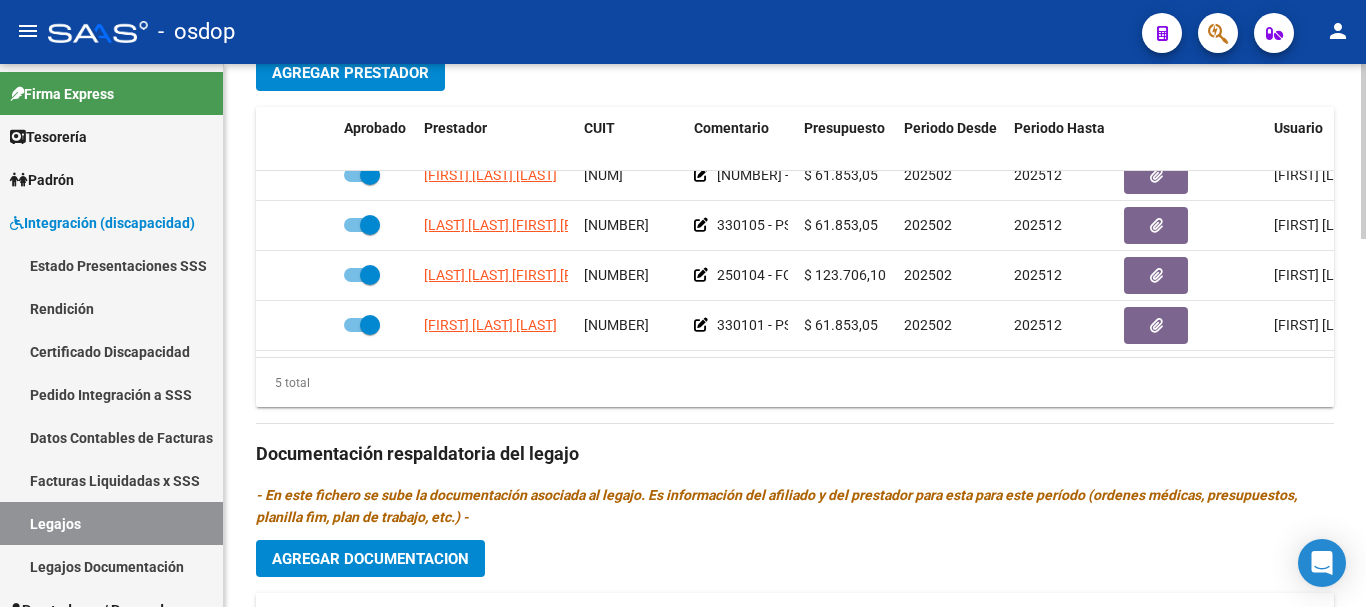 scroll, scrollTop: 800, scrollLeft: 0, axis: vertical 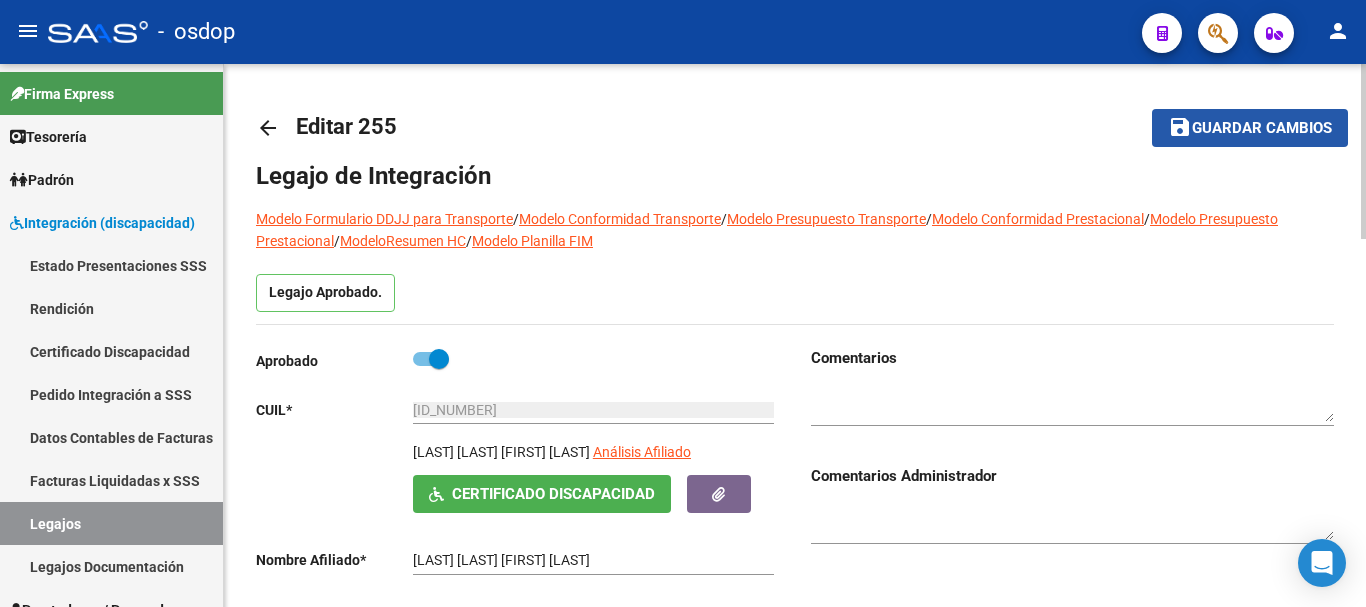click on "Guardar cambios" 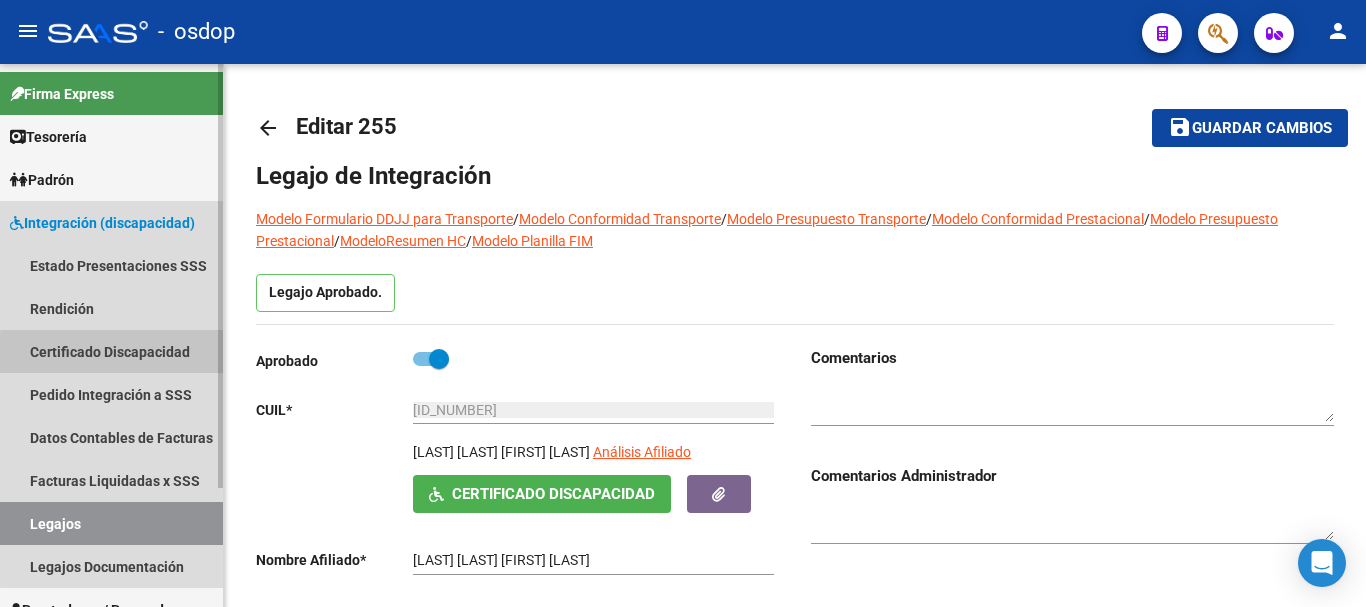 click on "Certificado Discapacidad" at bounding box center [111, 351] 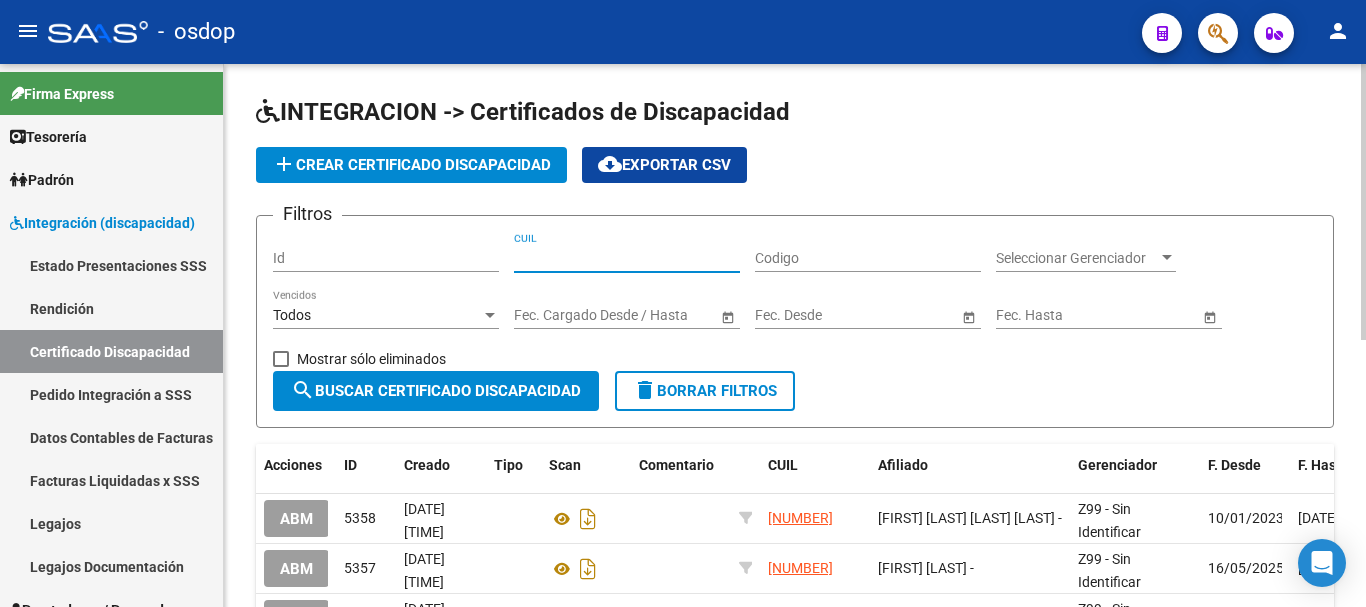 click on "CUIL" at bounding box center [627, 258] 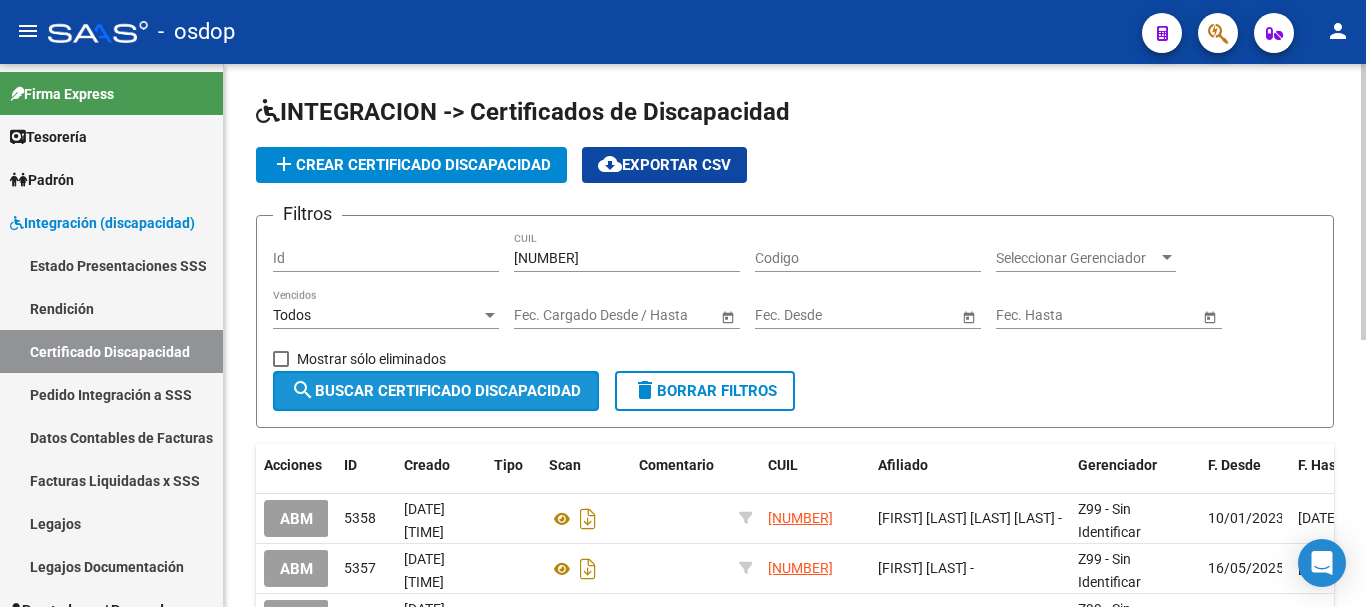 click on "search  Buscar Certificado Discapacidad" 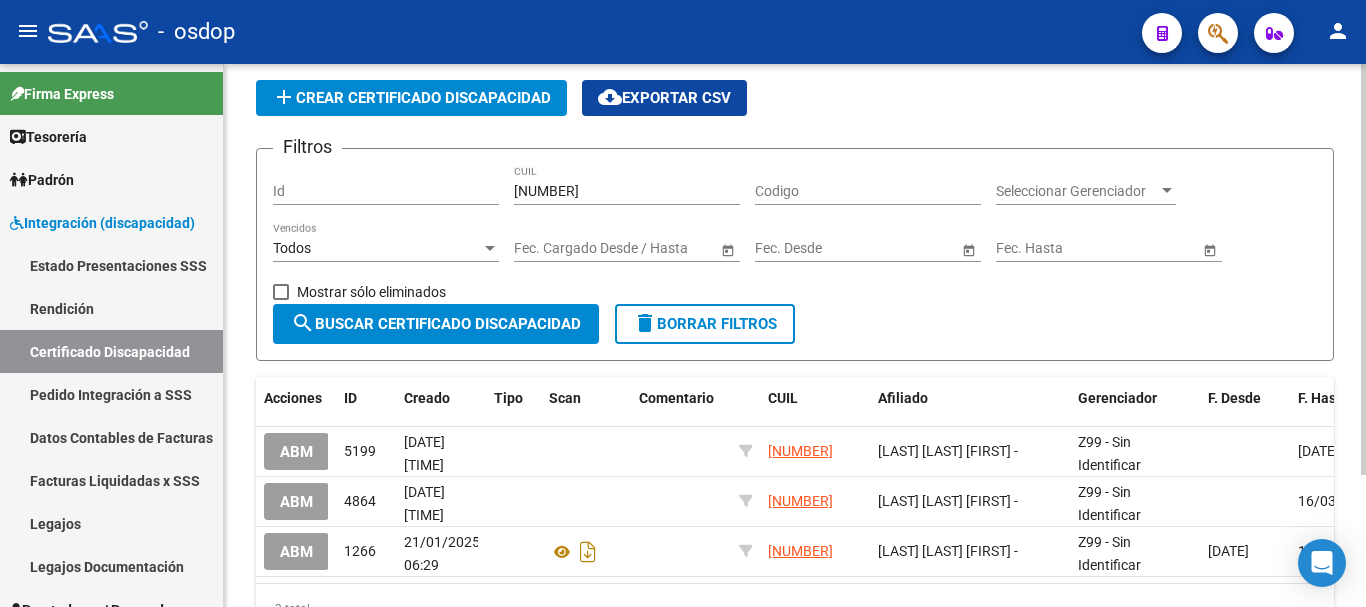 scroll, scrollTop: 174, scrollLeft: 0, axis: vertical 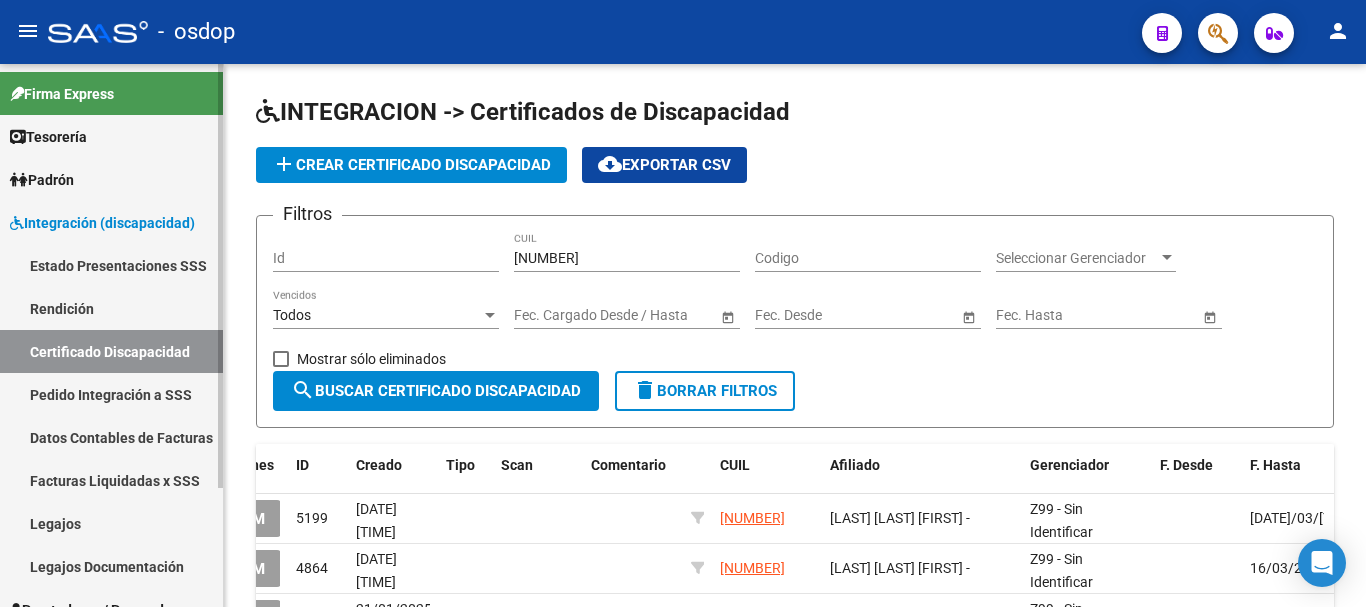 click on "Certificado Discapacidad" at bounding box center [111, 351] 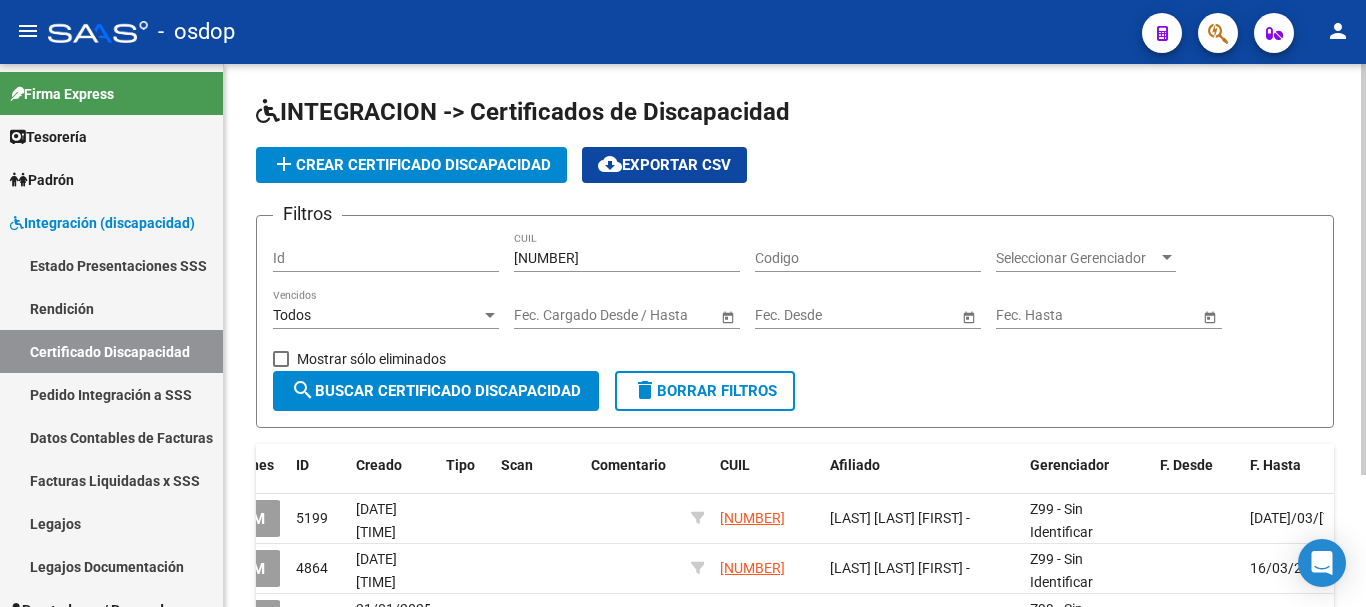 drag, startPoint x: 435, startPoint y: 398, endPoint x: 443, endPoint y: 390, distance: 11.313708 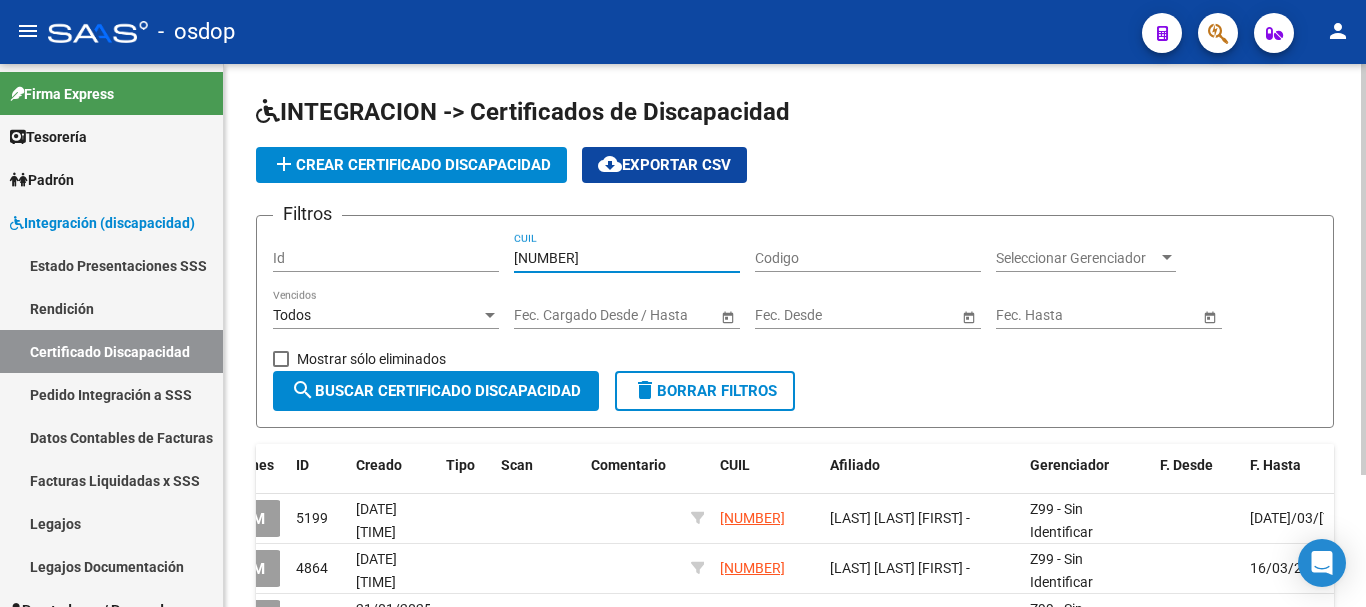drag, startPoint x: 642, startPoint y: 253, endPoint x: 299, endPoint y: 270, distance: 343.42102 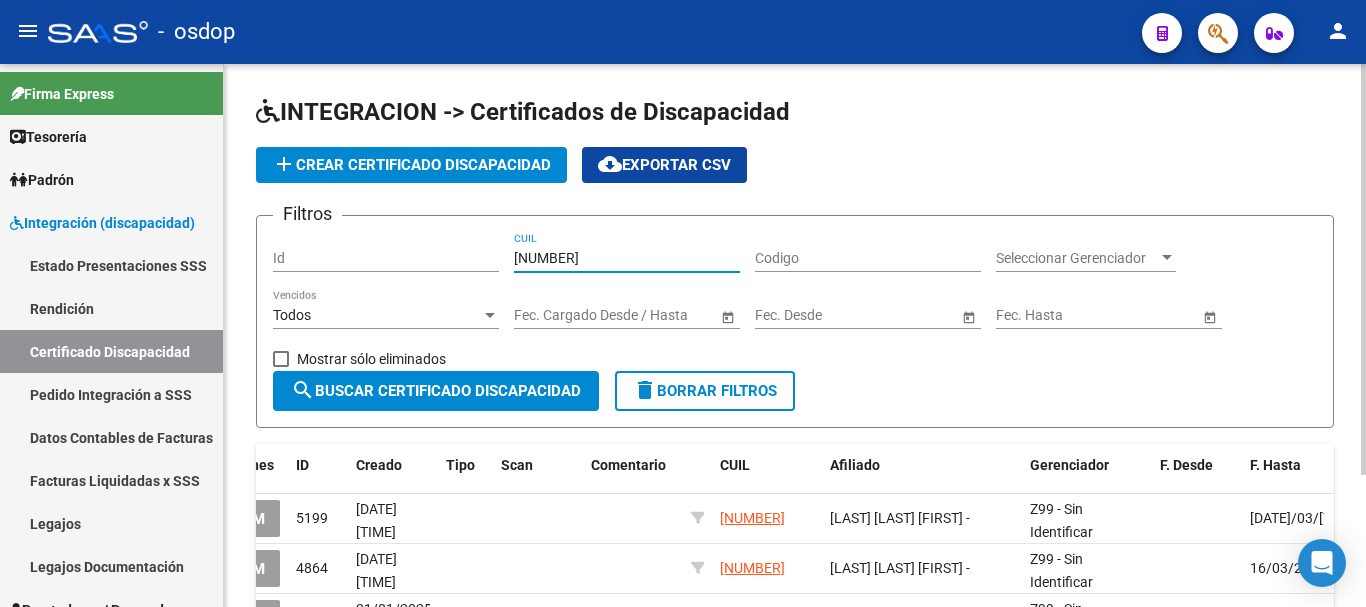 click on "Filtros Id 27-55790907-4 CUIL Codigo Seleccionar Gerenciador Seleccionar Gerenciador Todos Vencidos Start date – End date Fec. Cargado Desde / Hasta Start date – End date Fec. Desde Start date – End date Fec. Hasta   Mostrar sólo eliminados" 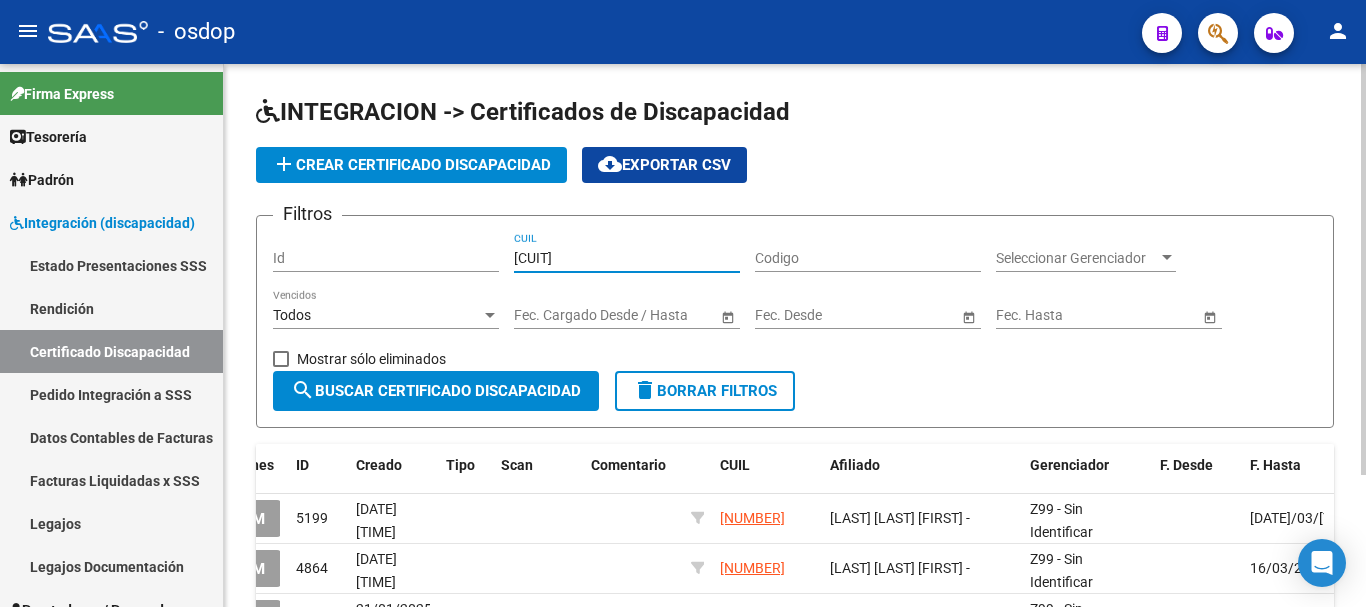 type on "20-16143881-3" 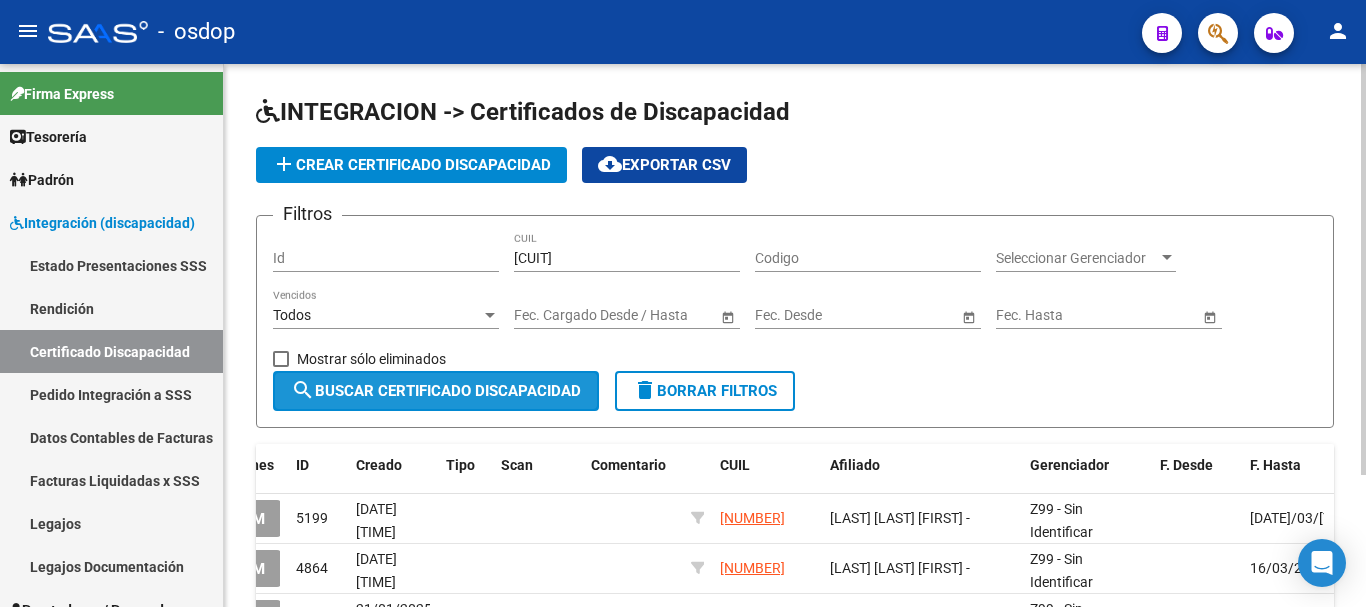 click on "search  Buscar Certificado Discapacidad" 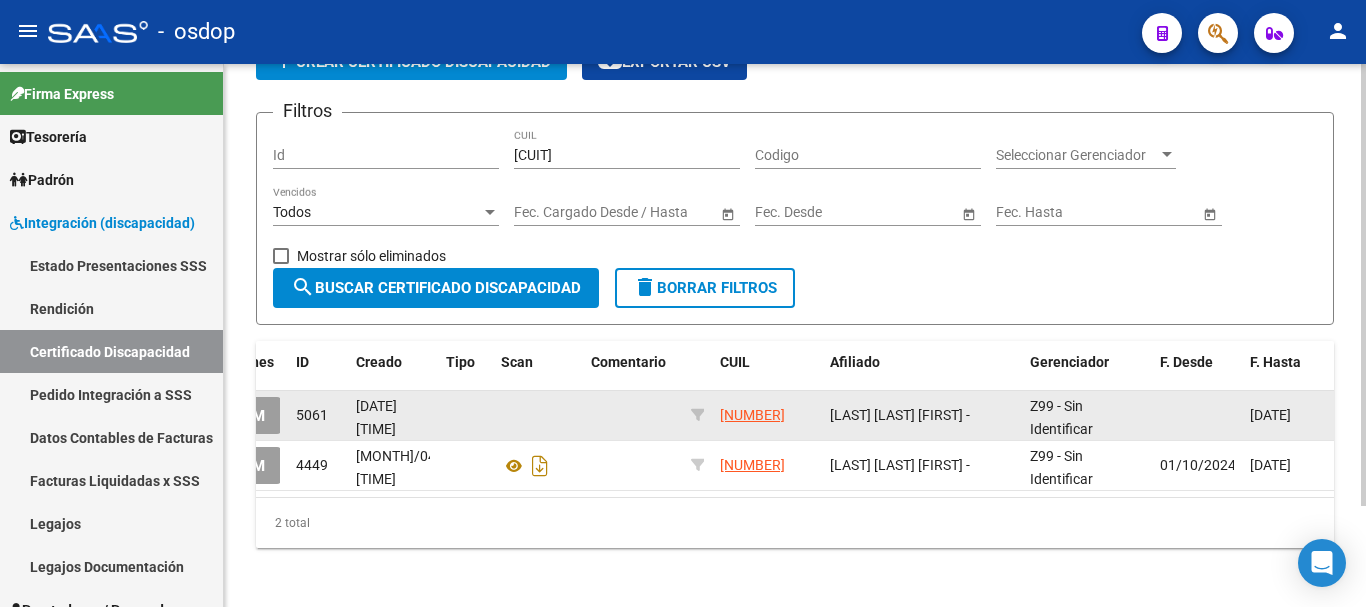 scroll, scrollTop: 124, scrollLeft: 0, axis: vertical 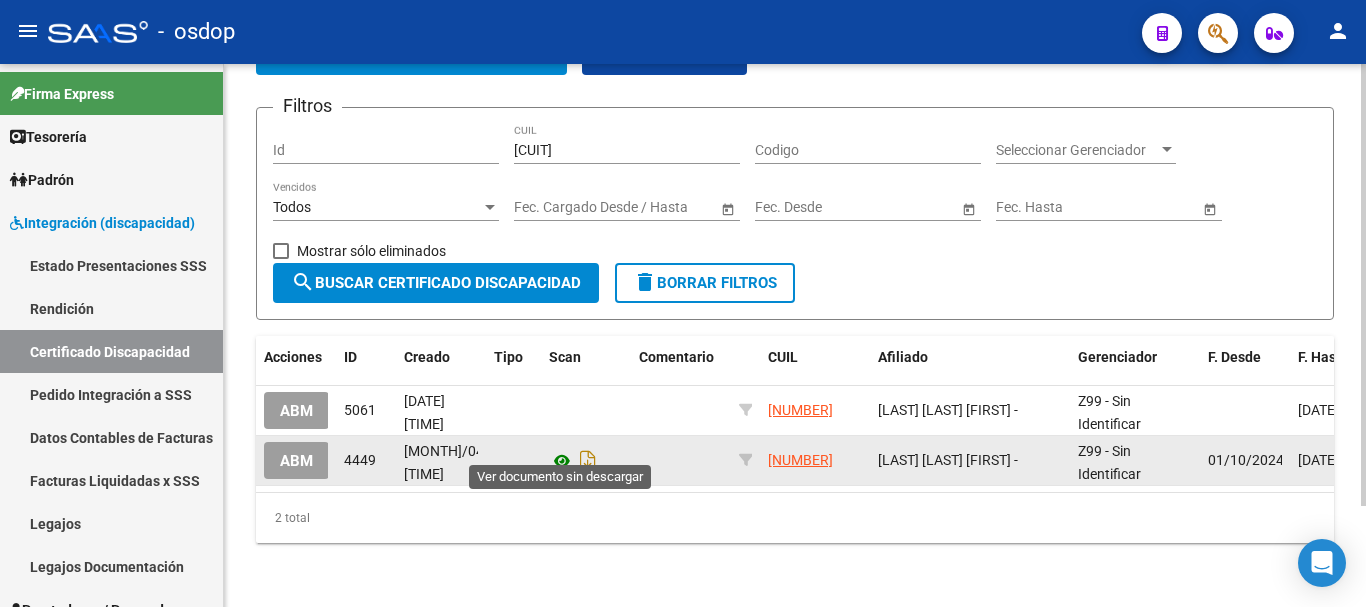 click 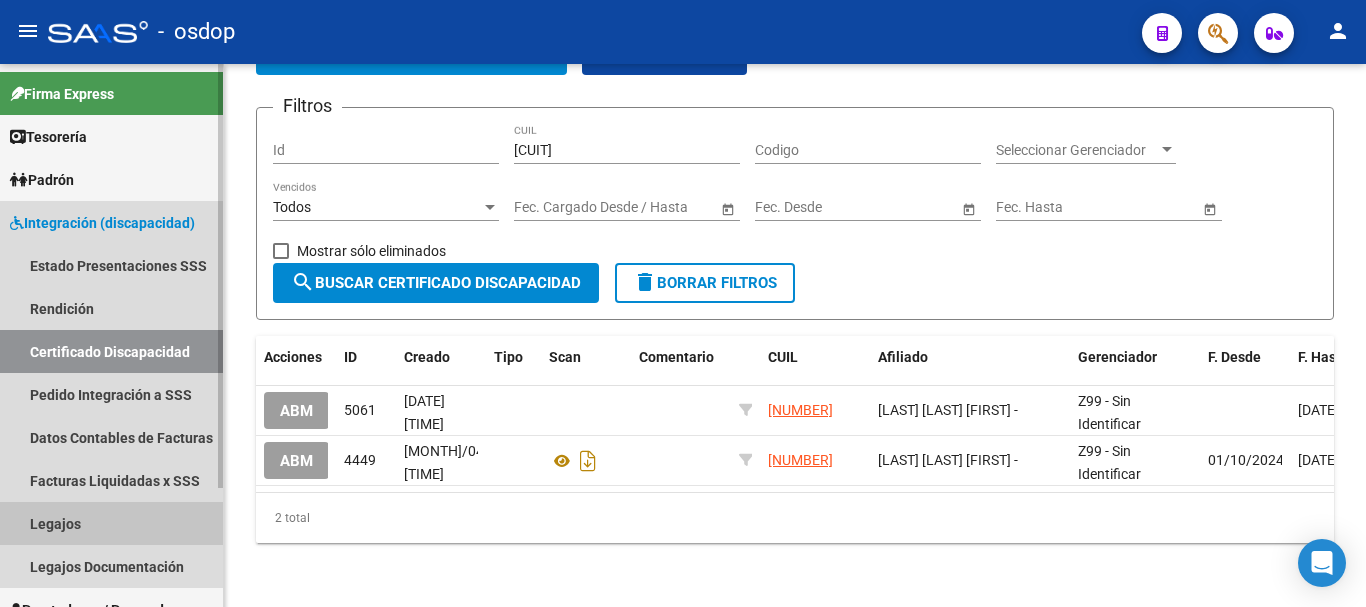 click on "Legajos" at bounding box center [111, 523] 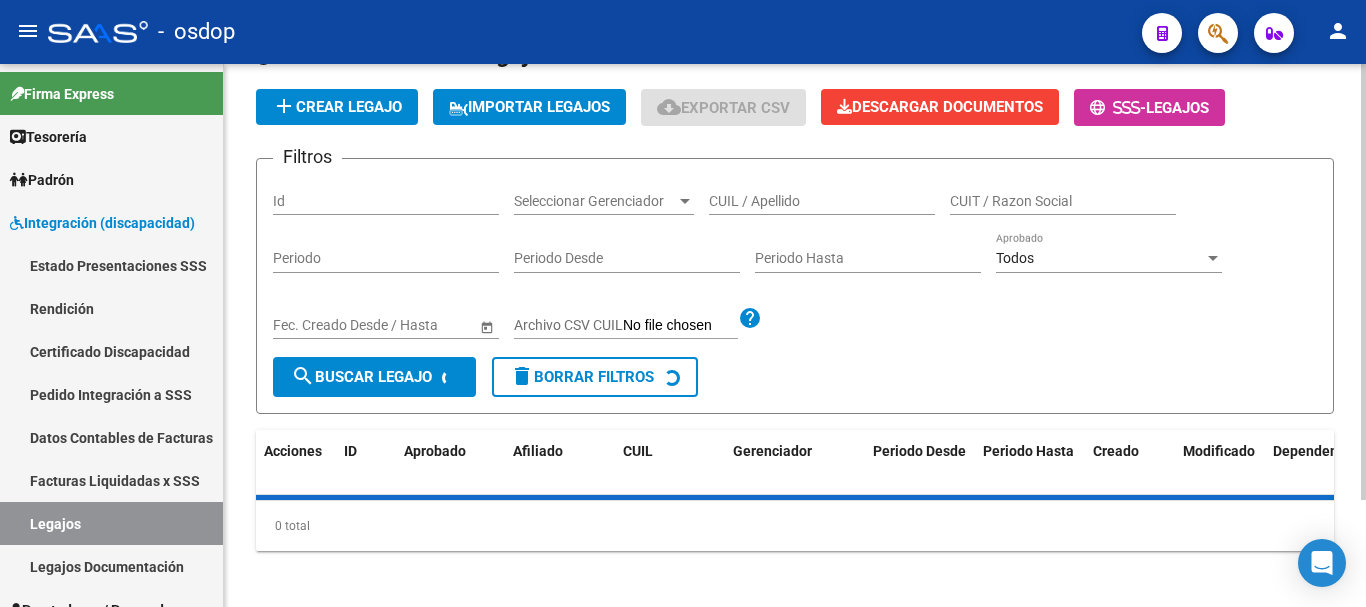 scroll, scrollTop: 0, scrollLeft: 0, axis: both 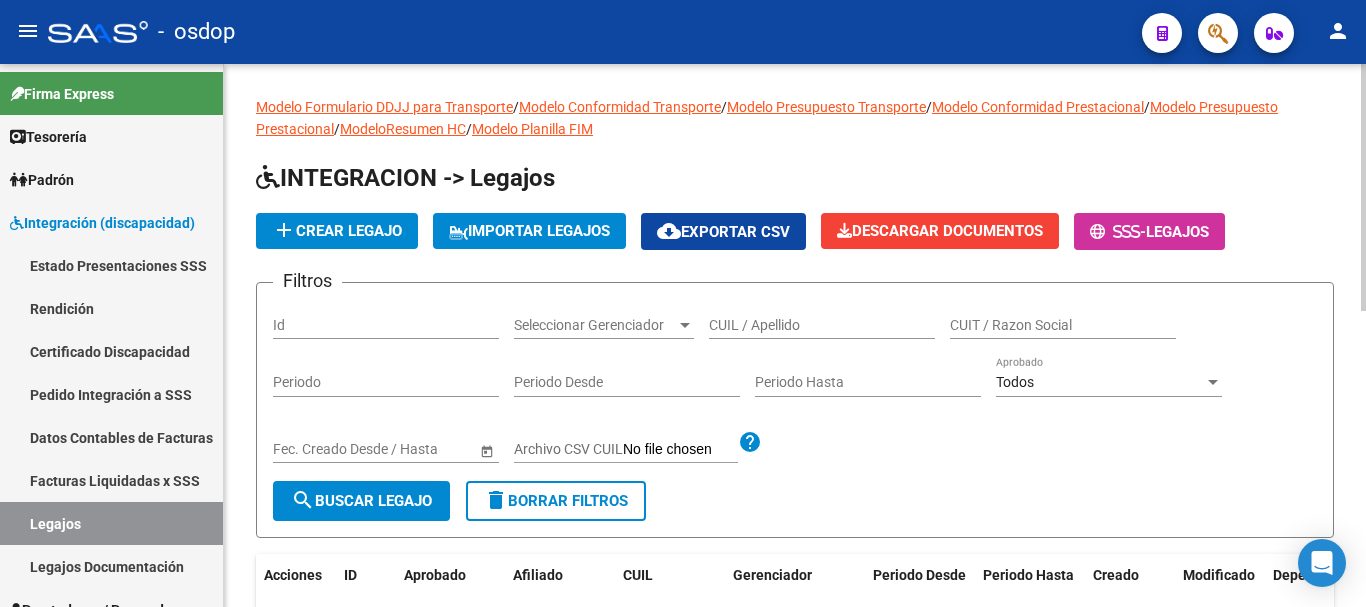 click on "CUIL / Apellido" at bounding box center [822, 325] 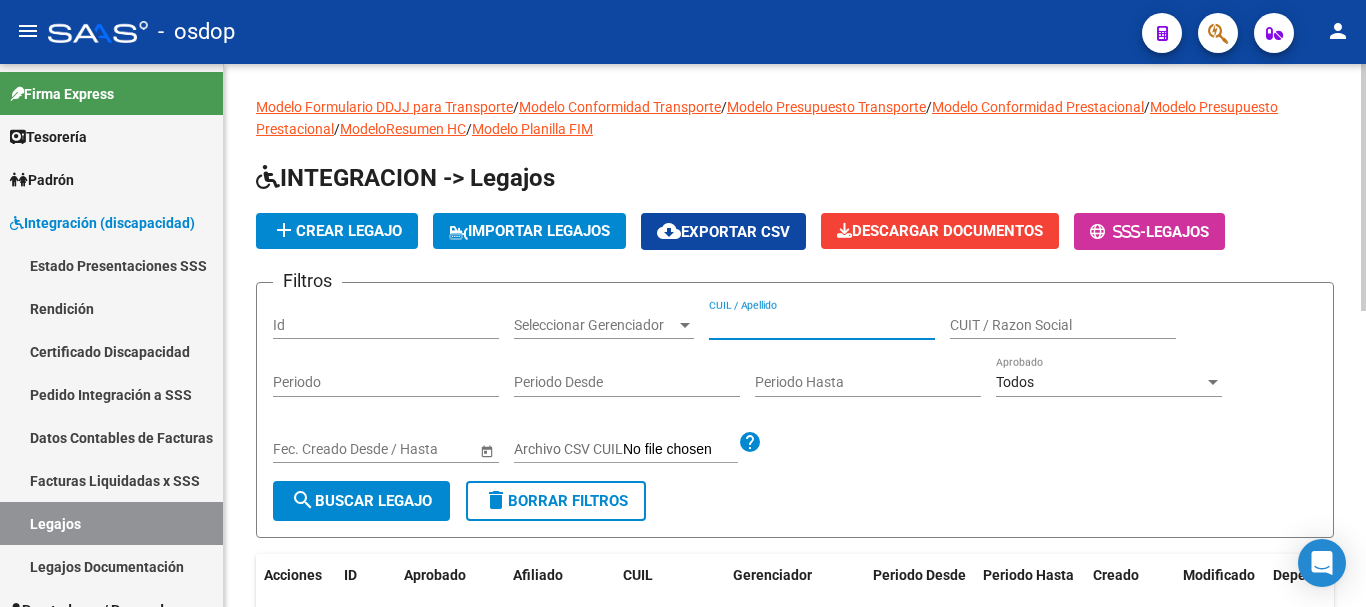 paste on "20161438813" 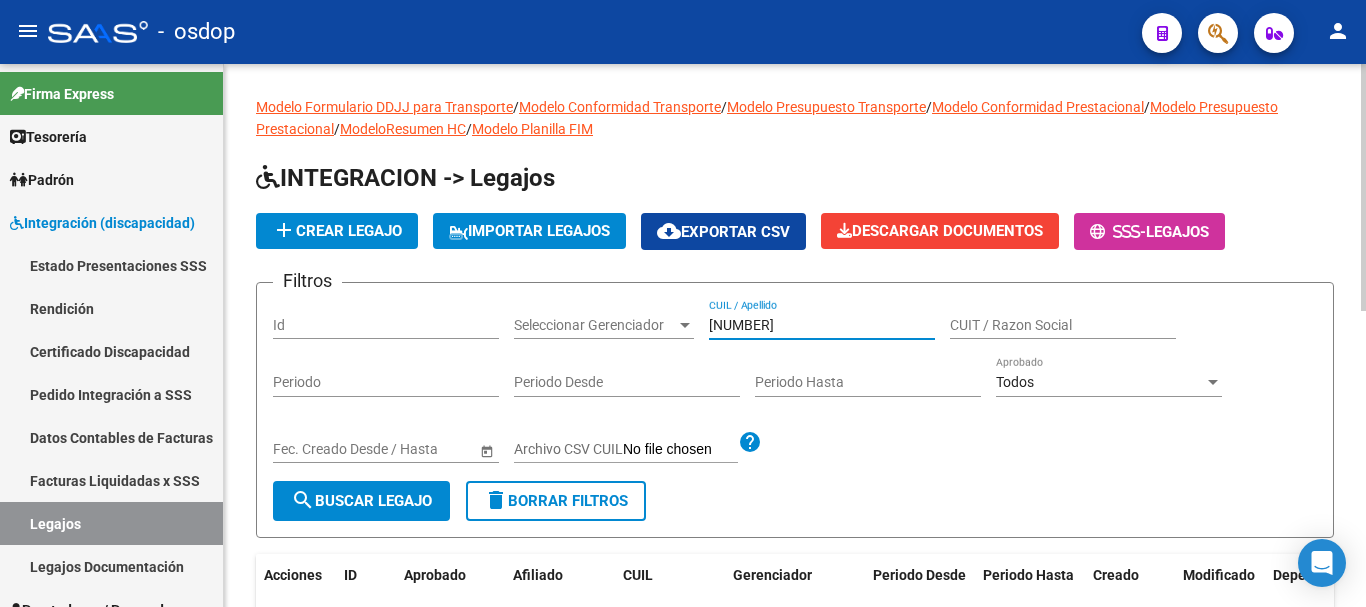 type on "20161438813" 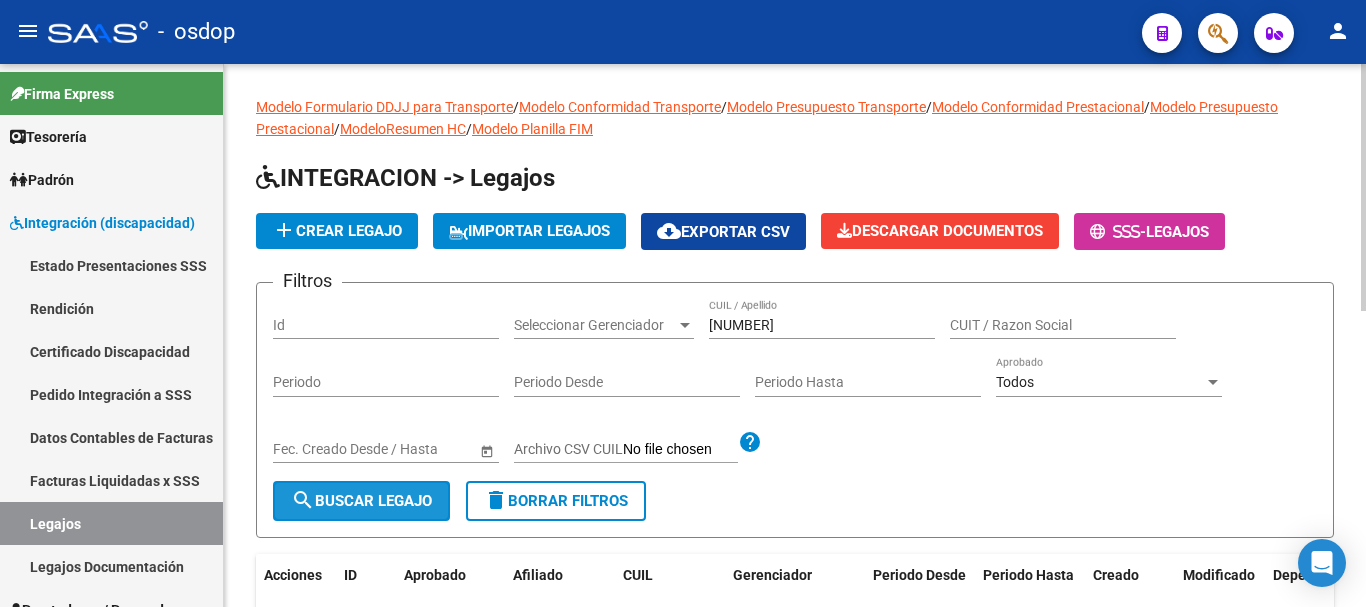 click on "search  Buscar Legajo" 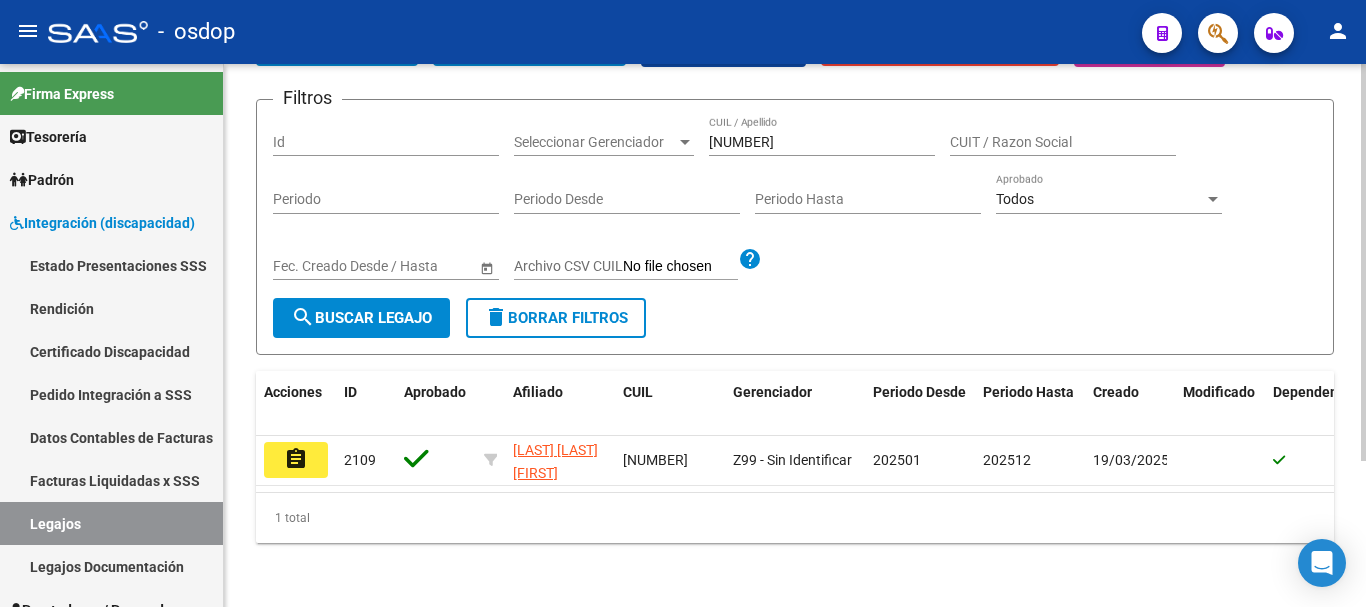 scroll, scrollTop: 200, scrollLeft: 0, axis: vertical 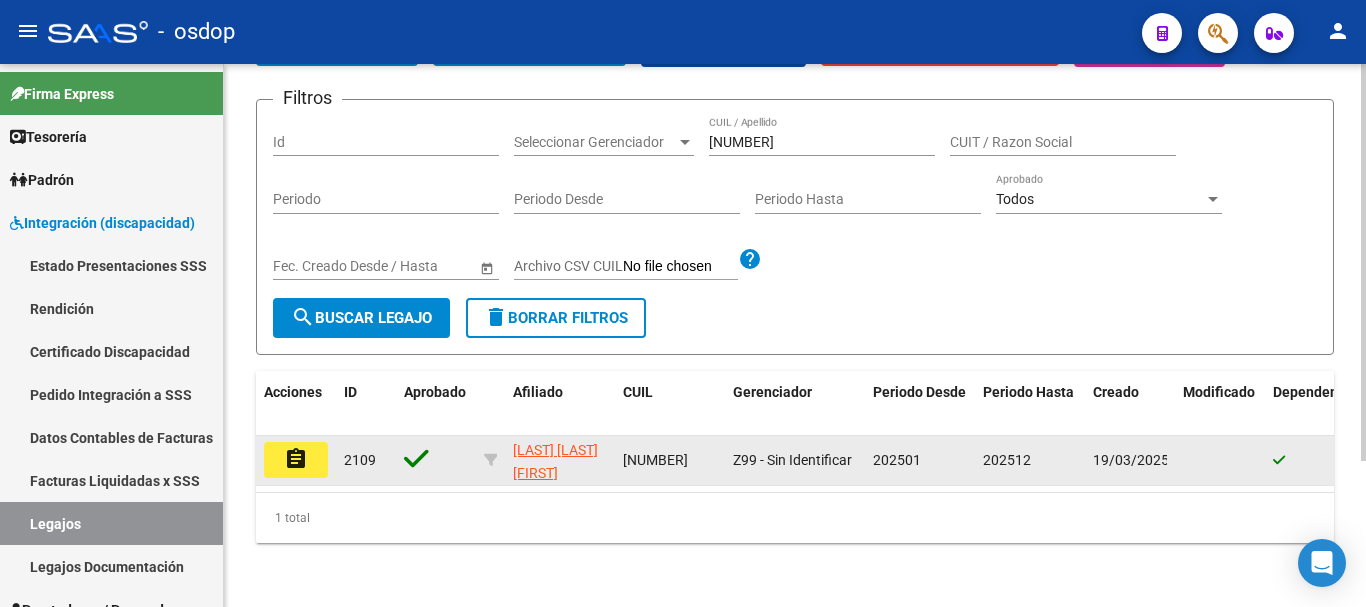 click on "assignment" 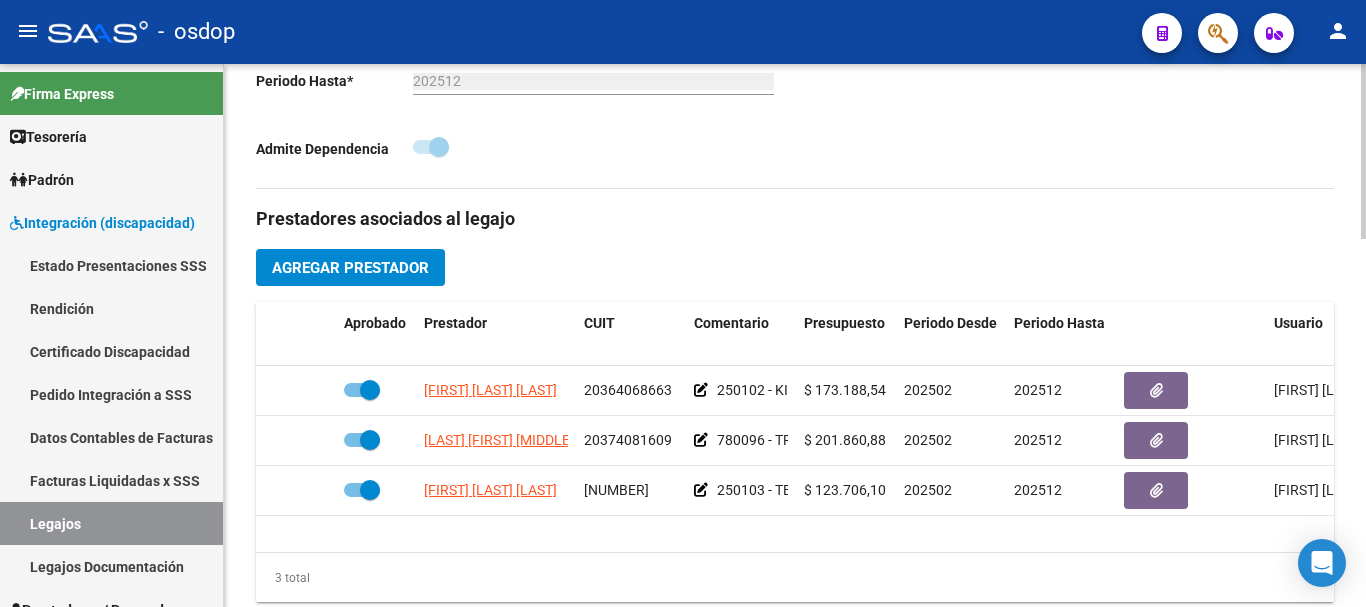 scroll, scrollTop: 600, scrollLeft: 0, axis: vertical 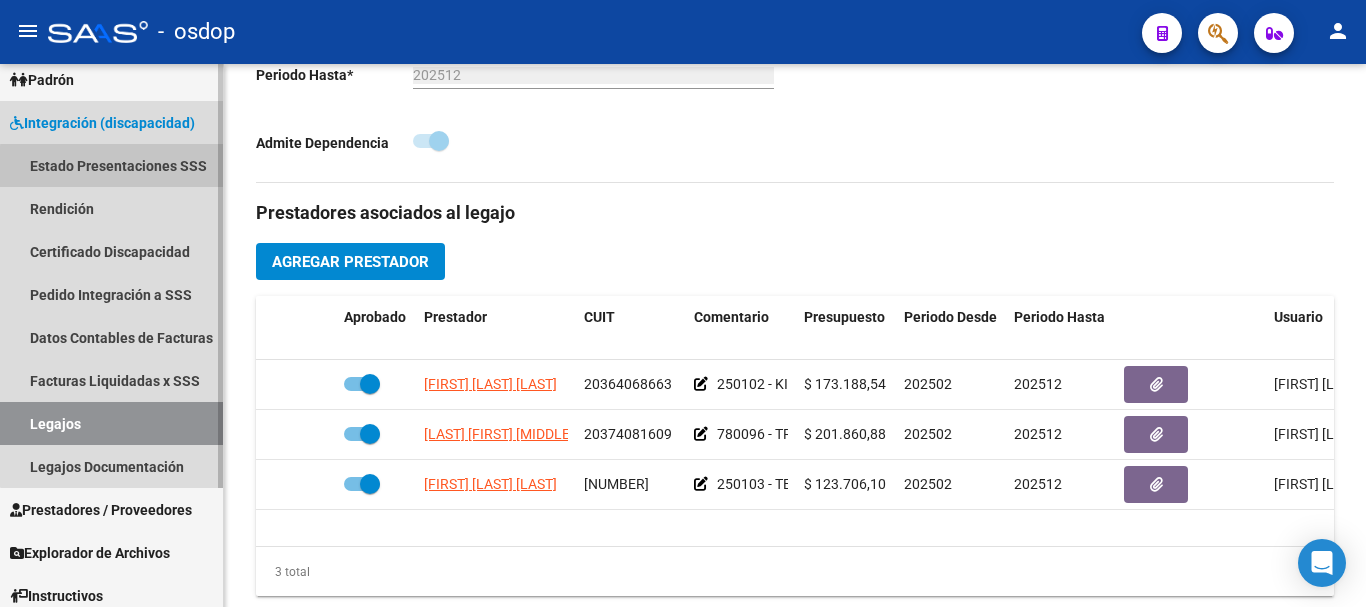 click on "Estado Presentaciones SSS" at bounding box center [111, 165] 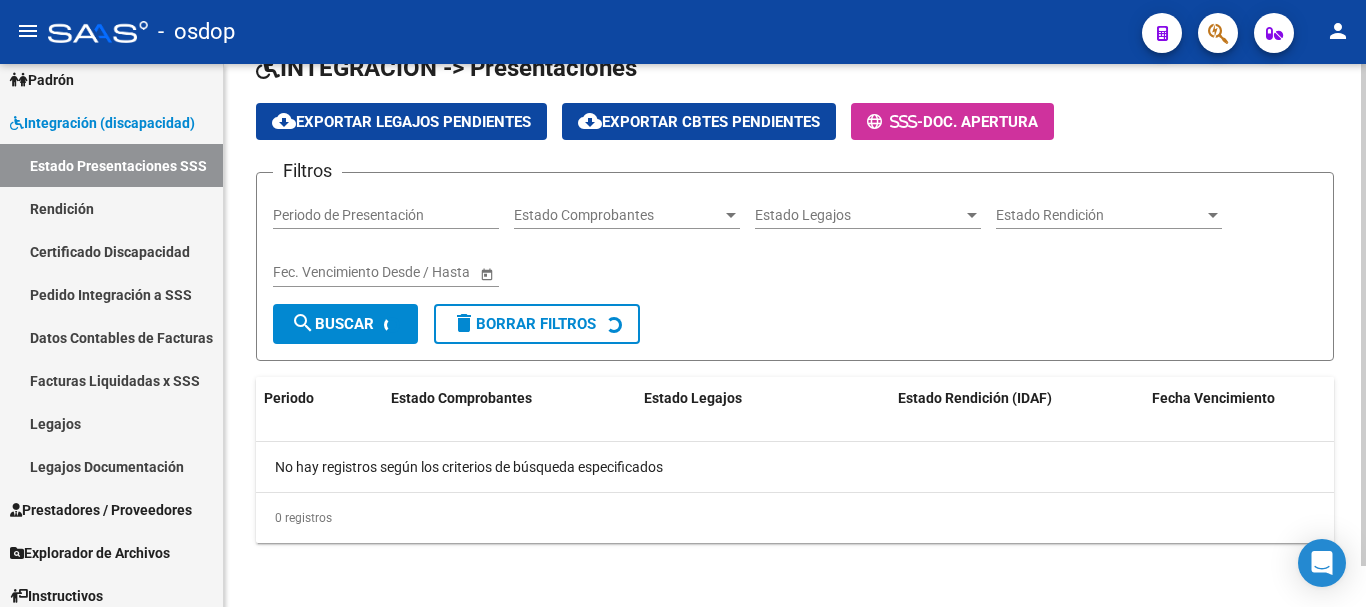 scroll, scrollTop: 319, scrollLeft: 0, axis: vertical 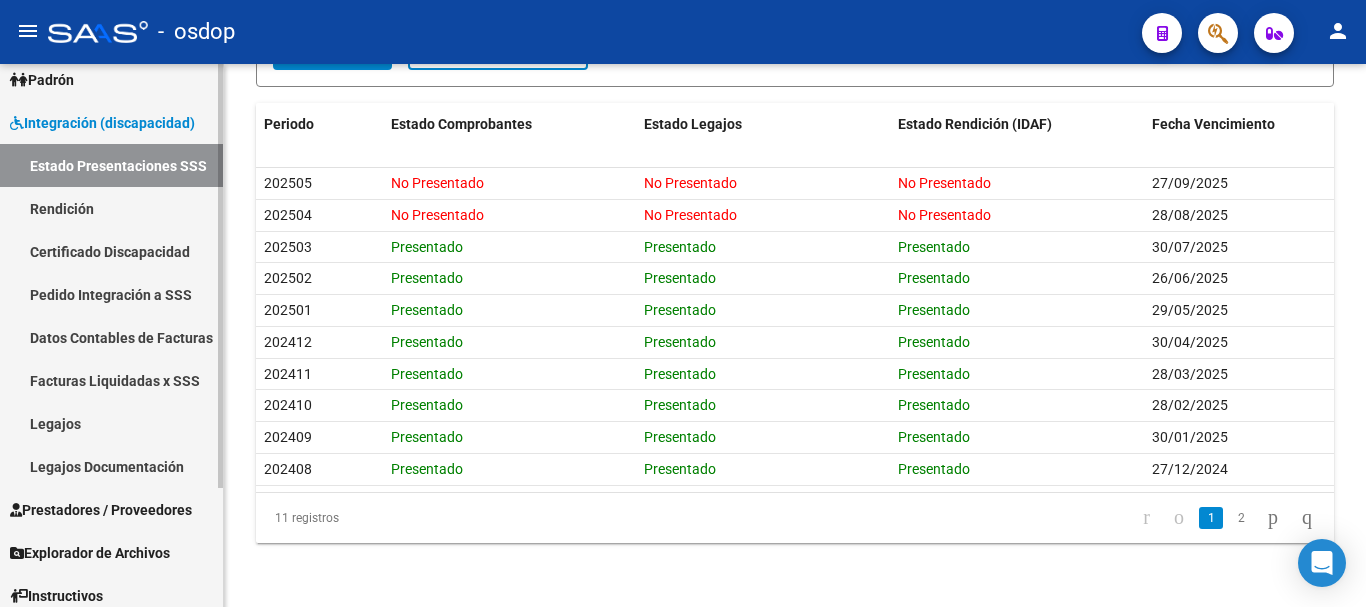 click on "Rendición" at bounding box center (111, 208) 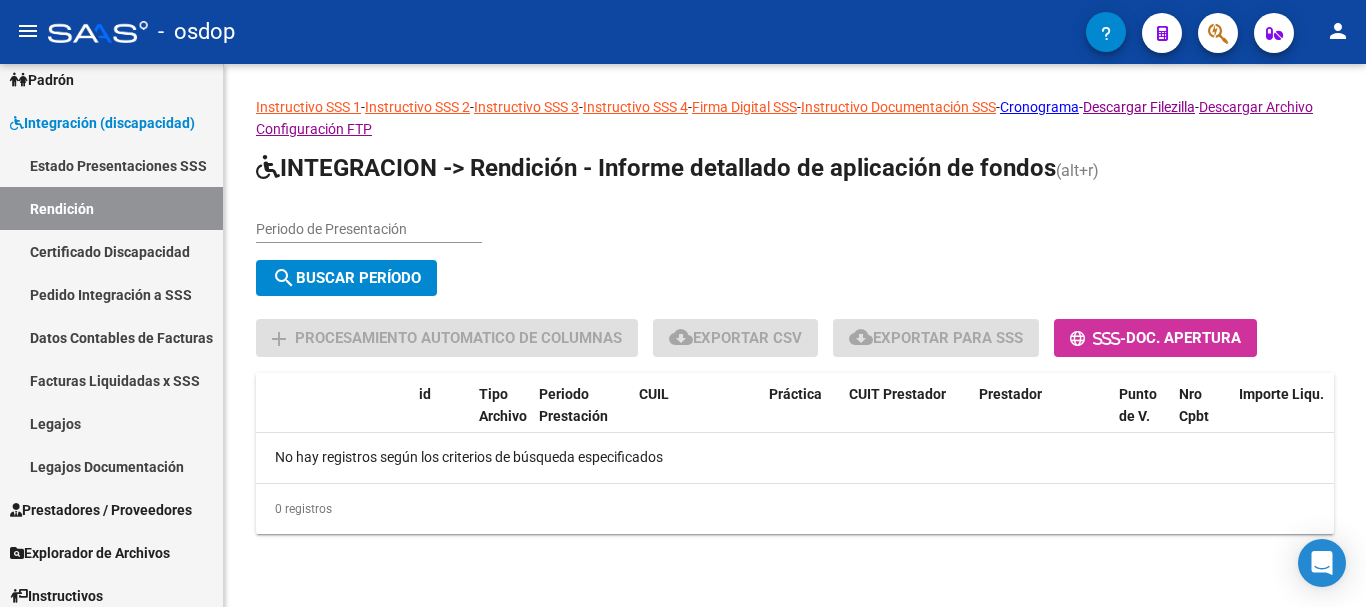 scroll, scrollTop: 0, scrollLeft: 0, axis: both 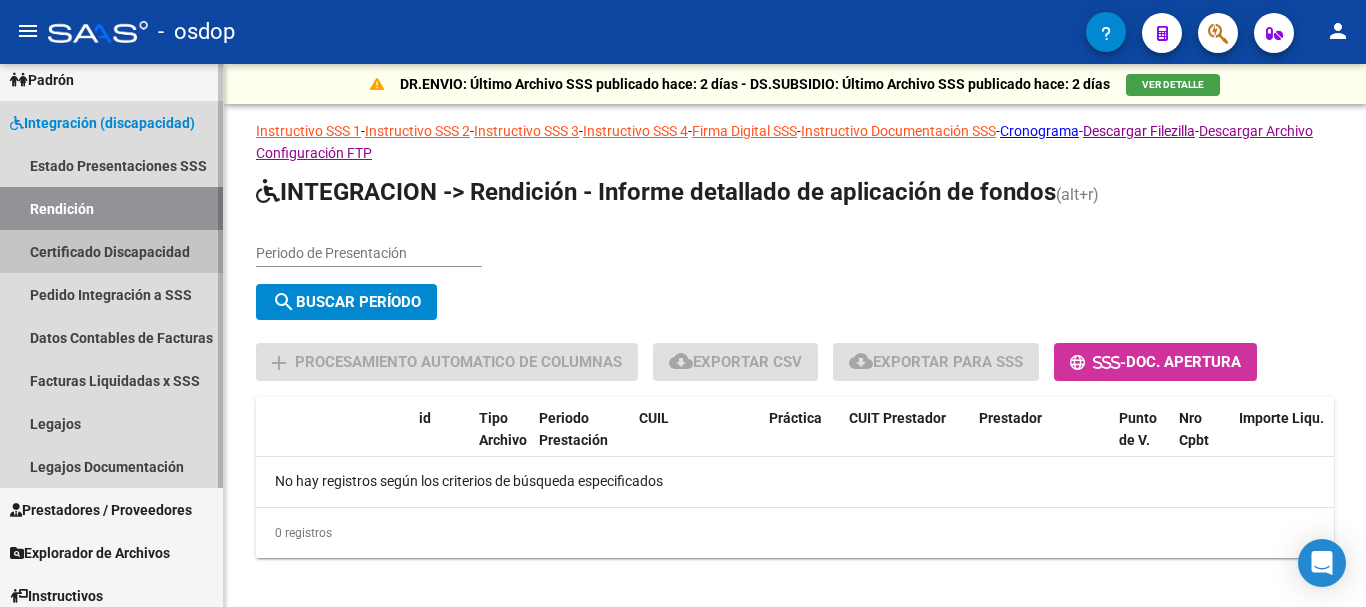 click on "Certificado Discapacidad" at bounding box center (111, 251) 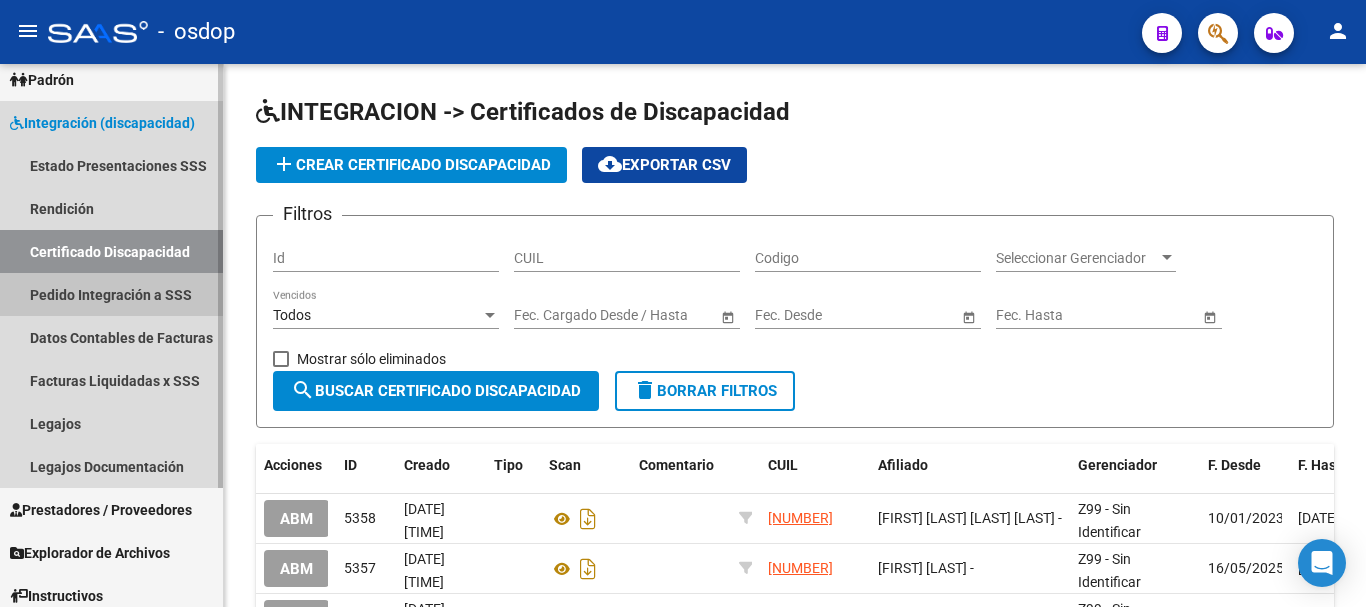 click on "Pedido Integración a SSS" at bounding box center [111, 294] 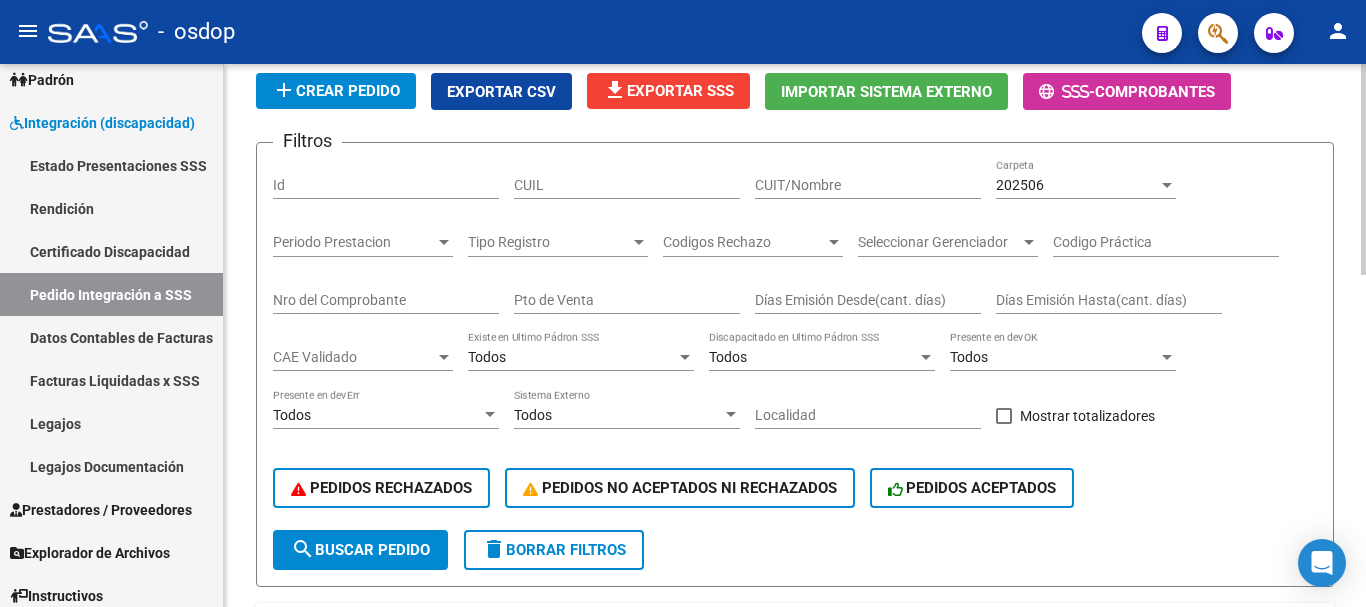scroll, scrollTop: 0, scrollLeft: 0, axis: both 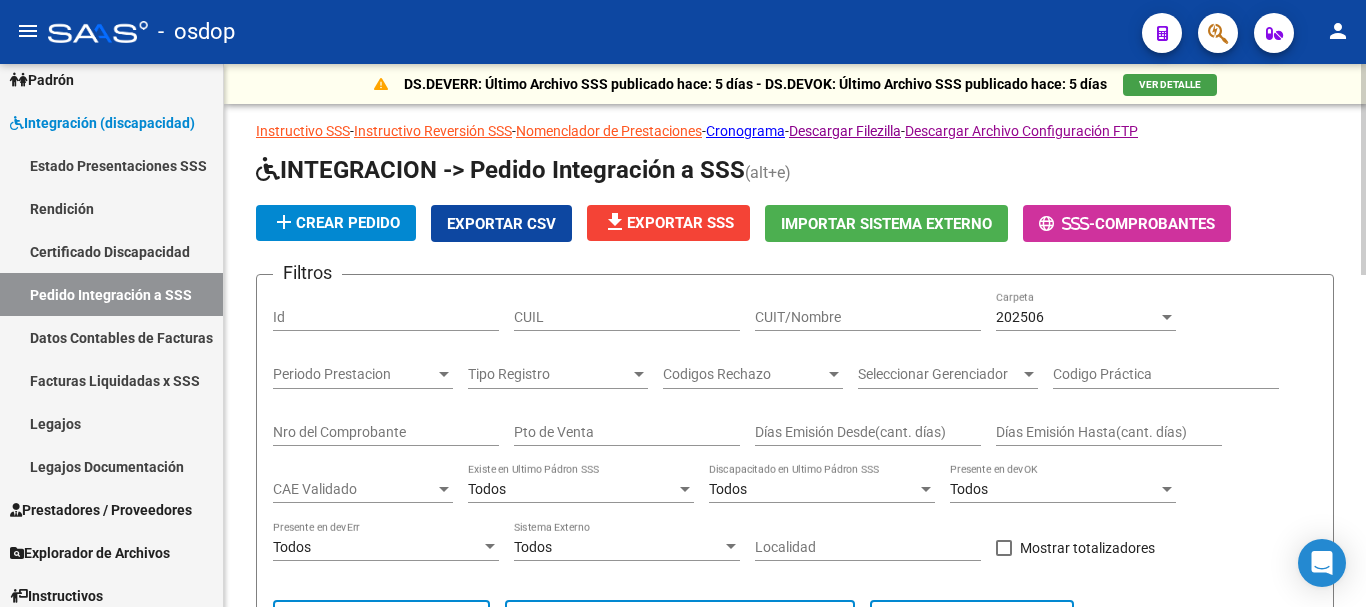 click on "CUIL" at bounding box center (627, 317) 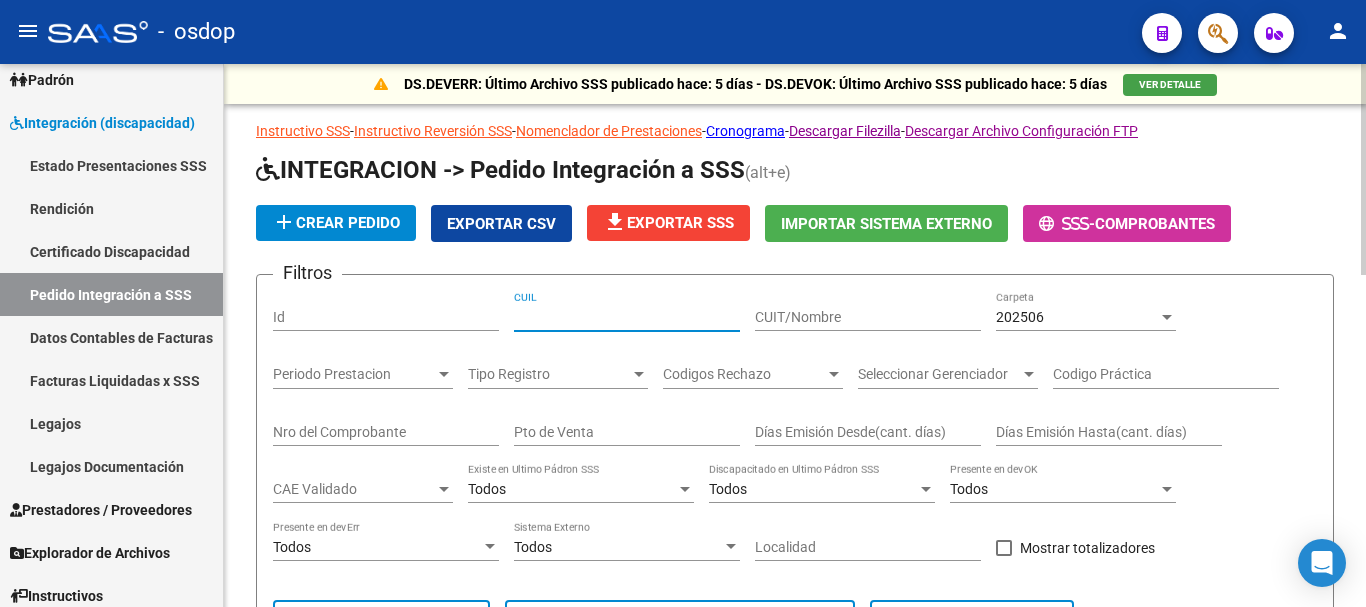paste on "20161438813" 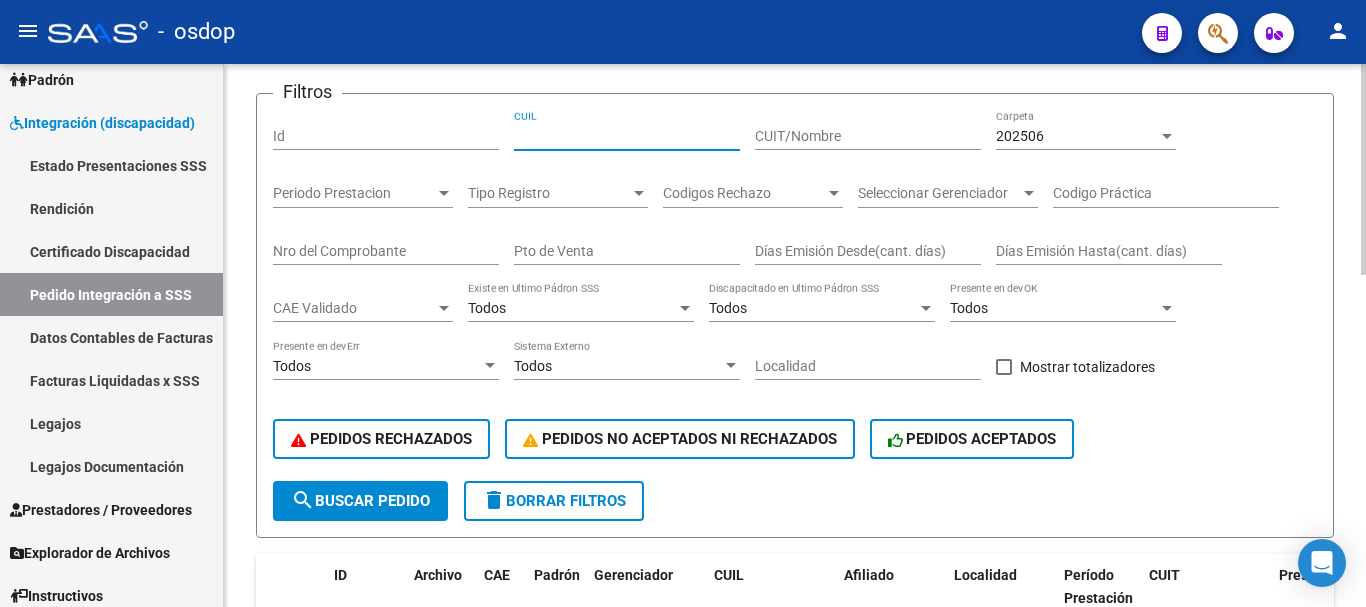 scroll, scrollTop: 200, scrollLeft: 0, axis: vertical 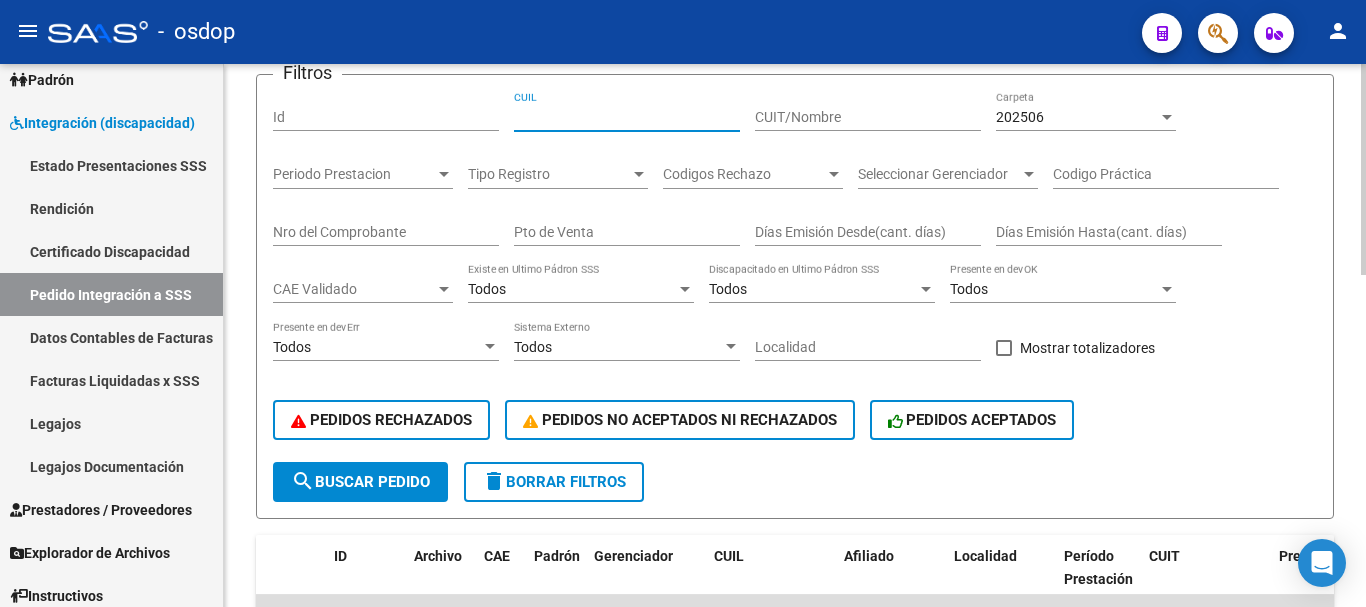 type on "20161438813" 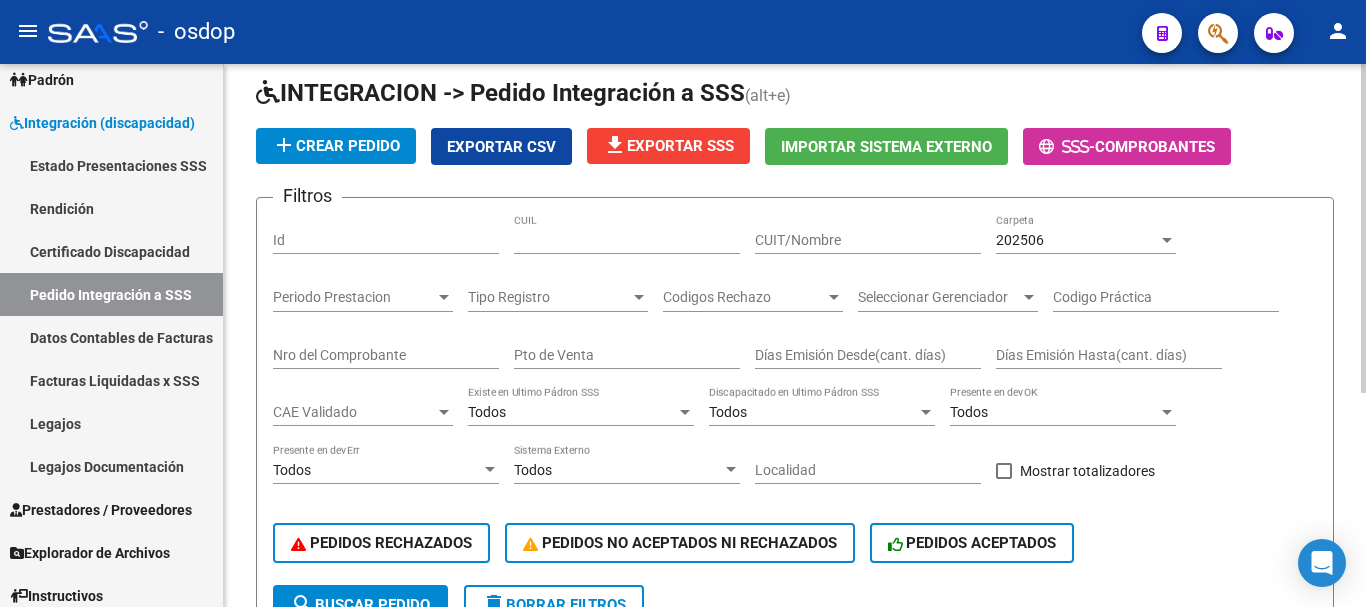 scroll, scrollTop: 152, scrollLeft: 0, axis: vertical 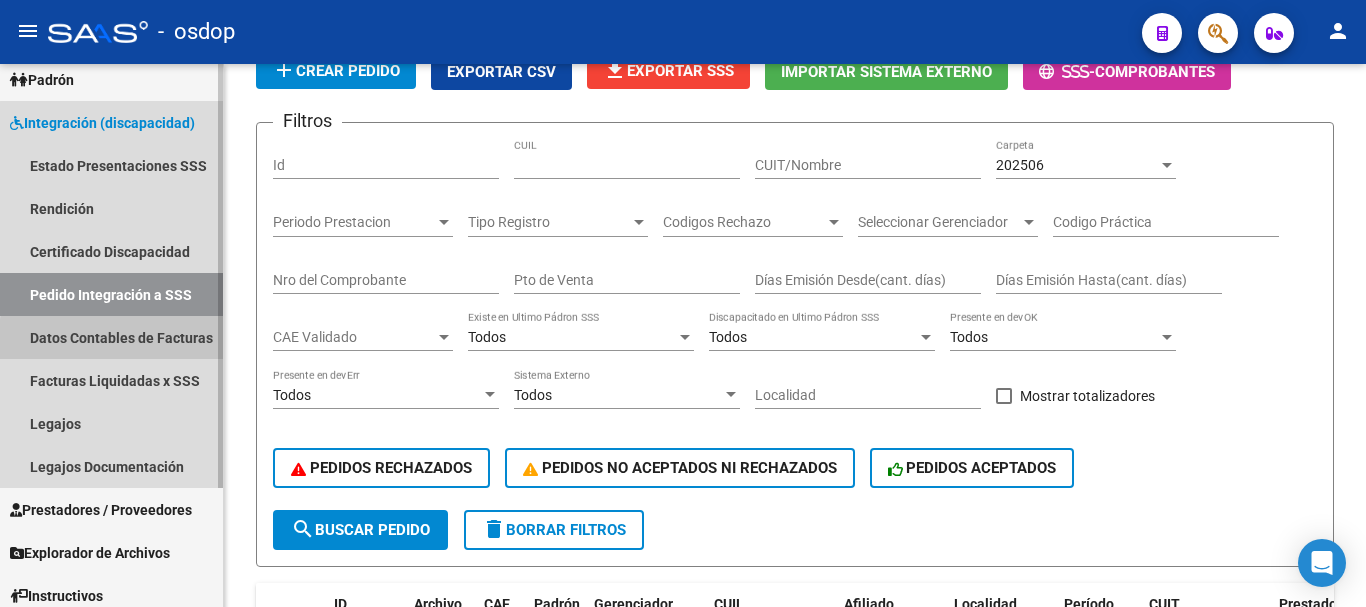 click on "Datos Contables de Facturas" at bounding box center [111, 337] 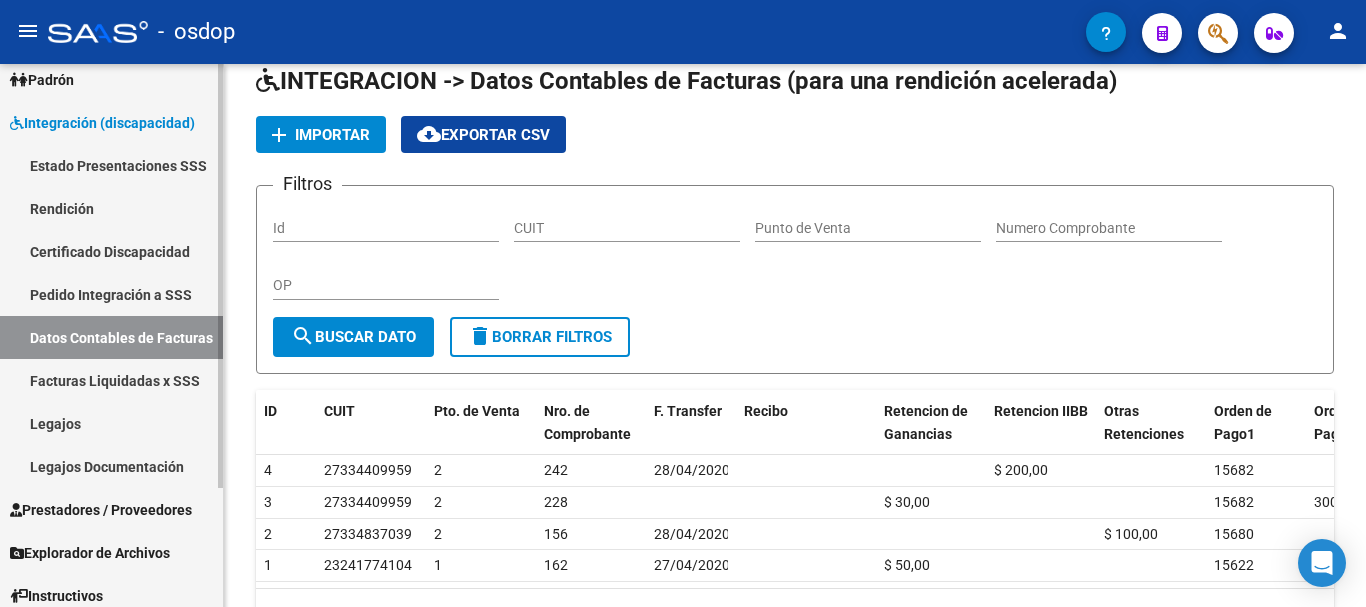 scroll, scrollTop: 100, scrollLeft: 0, axis: vertical 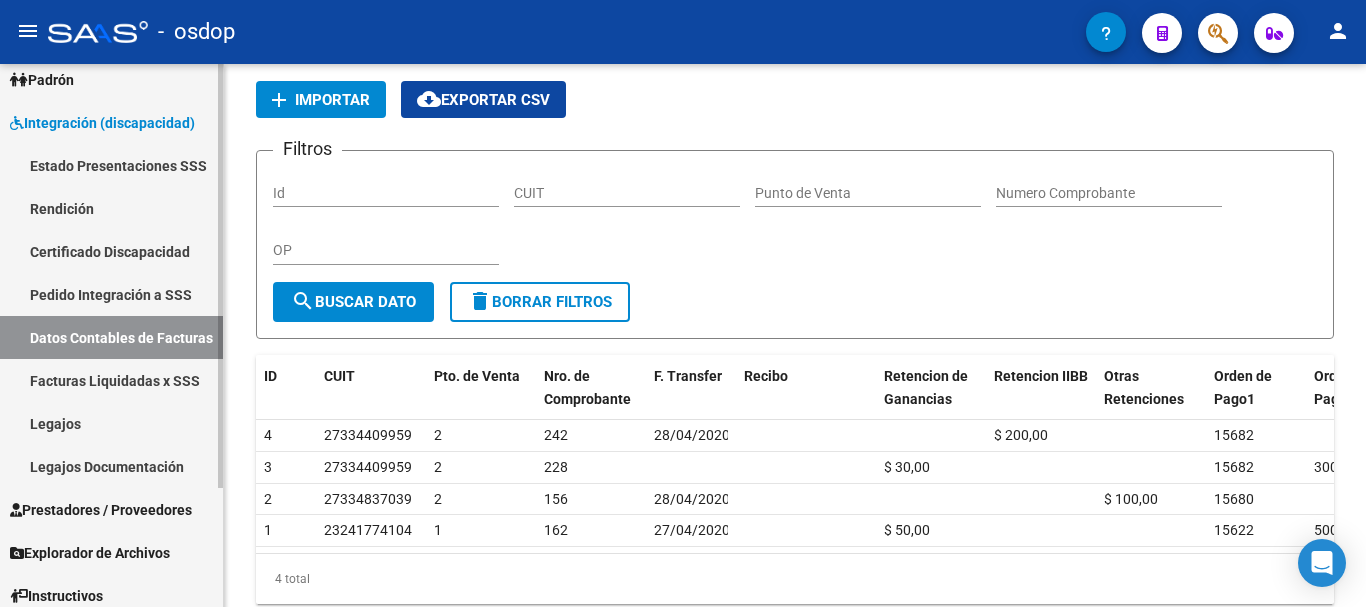 click on "Facturas Liquidadas x SSS" at bounding box center [111, 380] 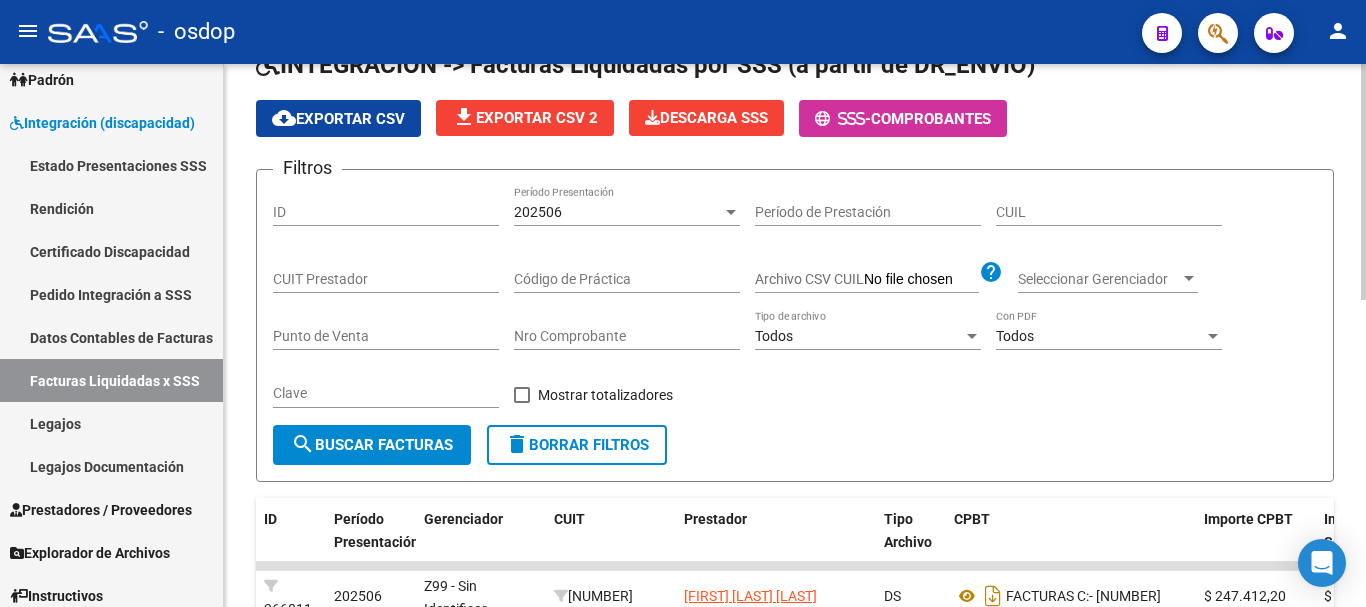 scroll, scrollTop: 100, scrollLeft: 0, axis: vertical 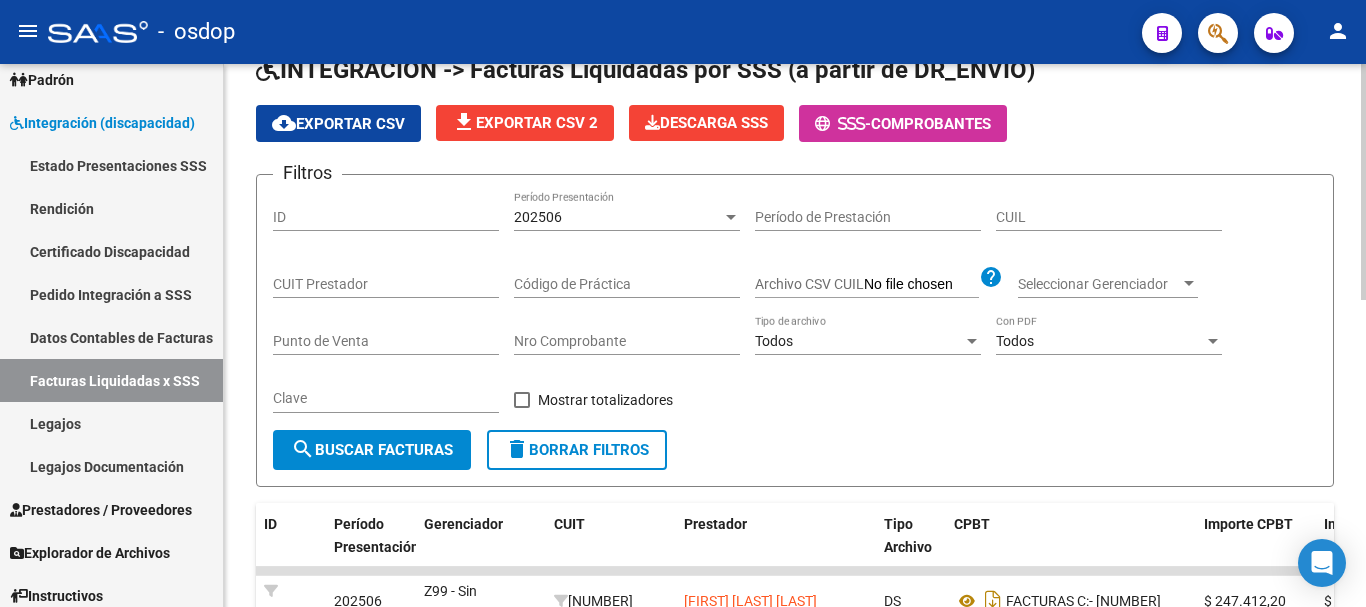 click on "CUIT Prestador" at bounding box center (386, 284) 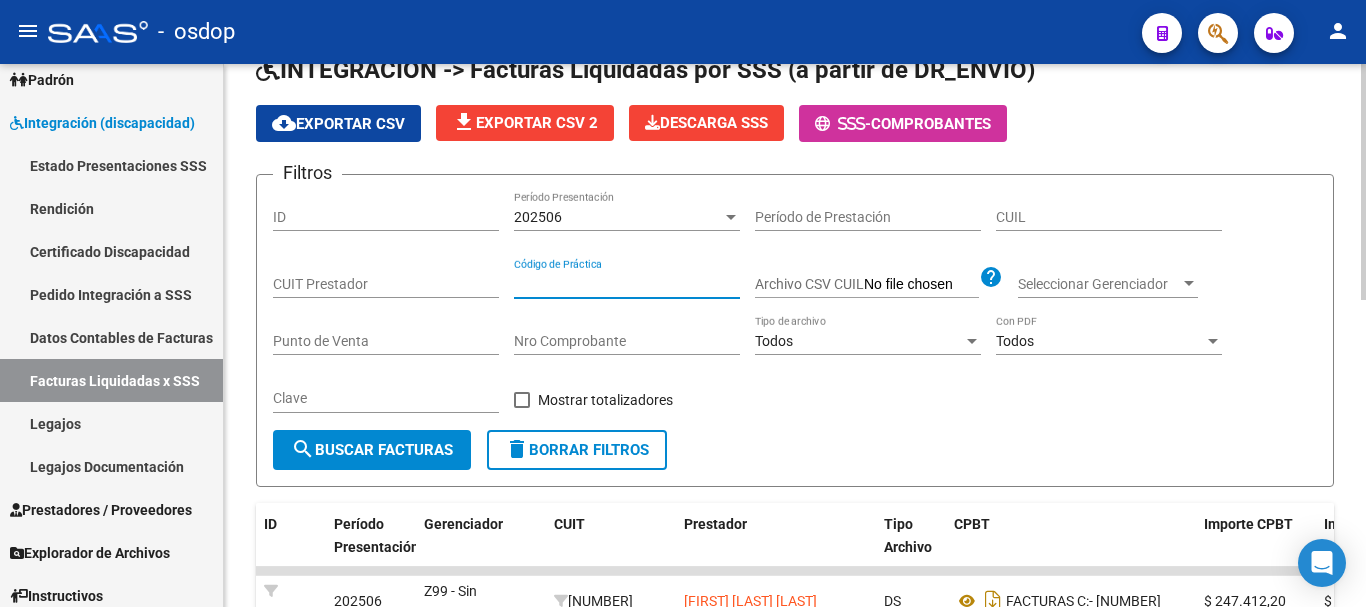 click on "Período de Prestación" at bounding box center [868, 217] 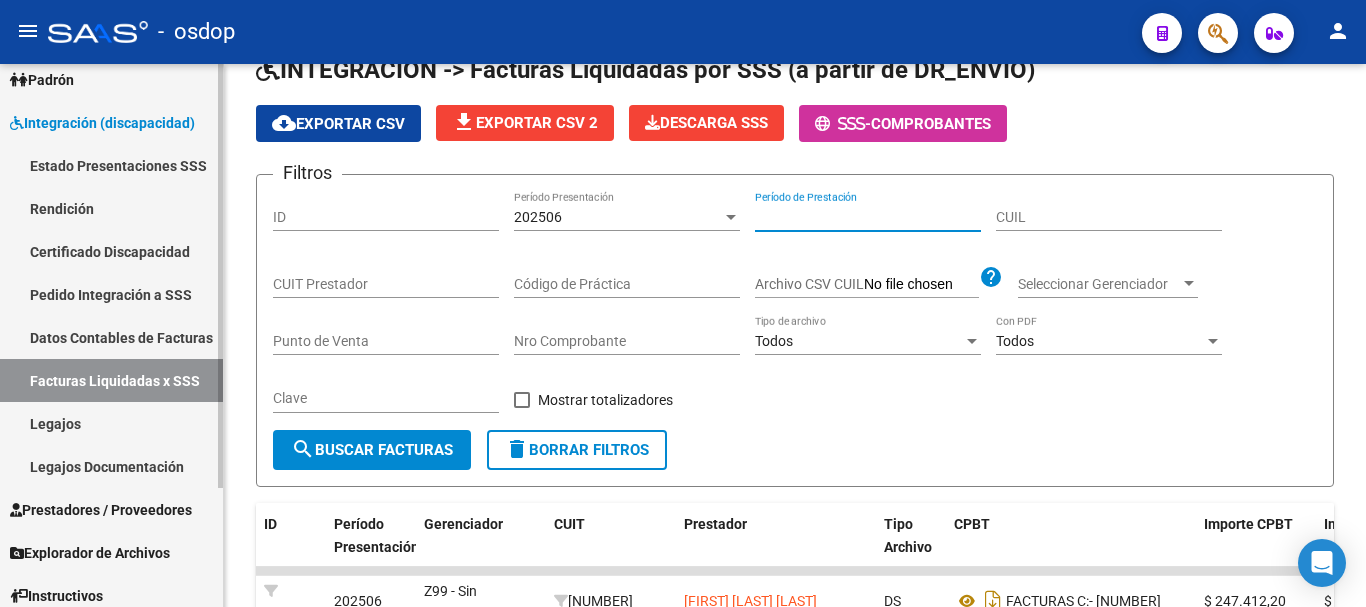 click on "Legajos" at bounding box center (111, 423) 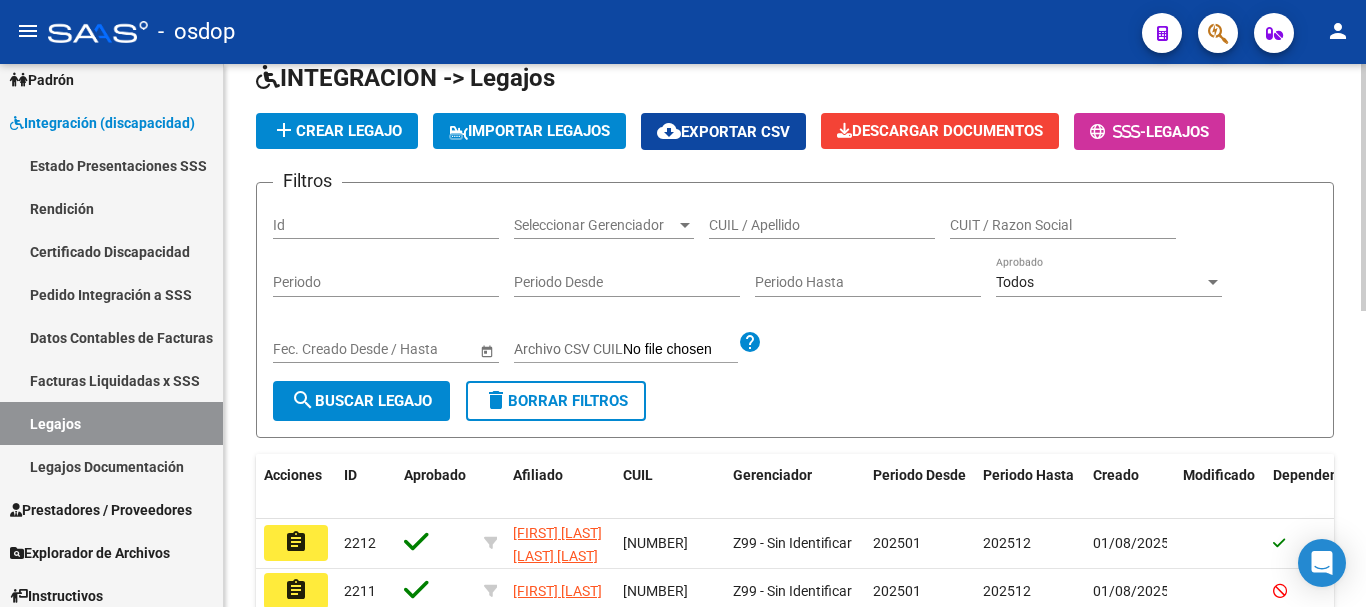 click on "CUIL / Apellido" at bounding box center (822, 225) 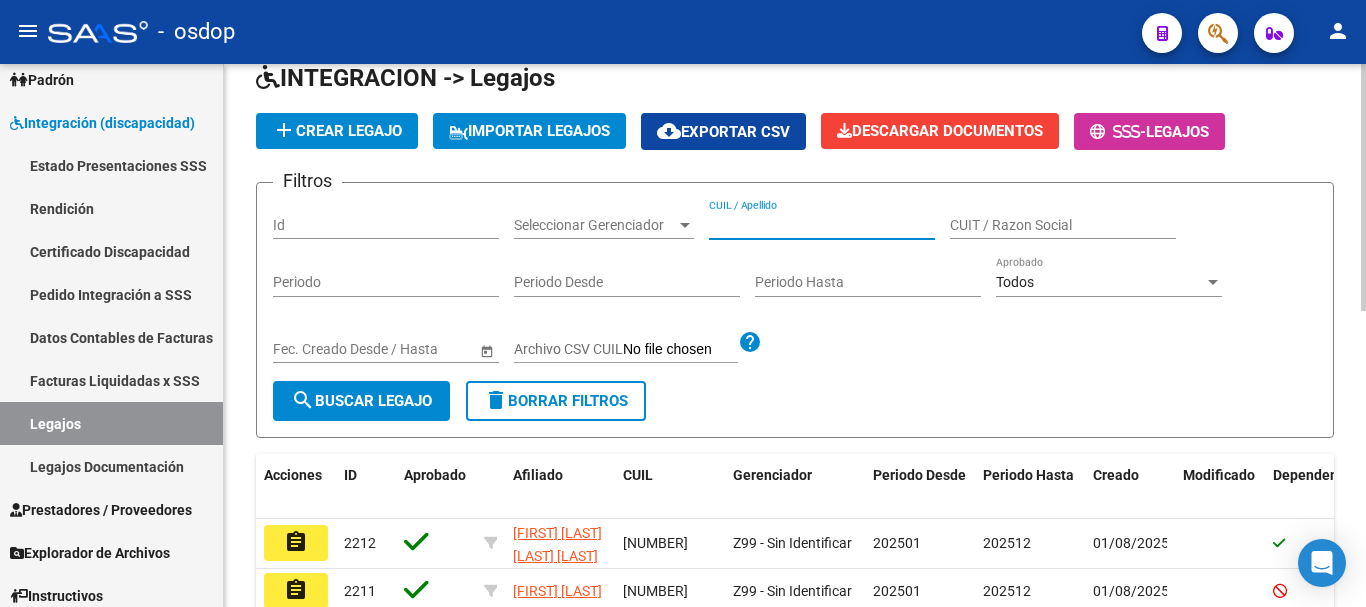 paste on "20161438813" 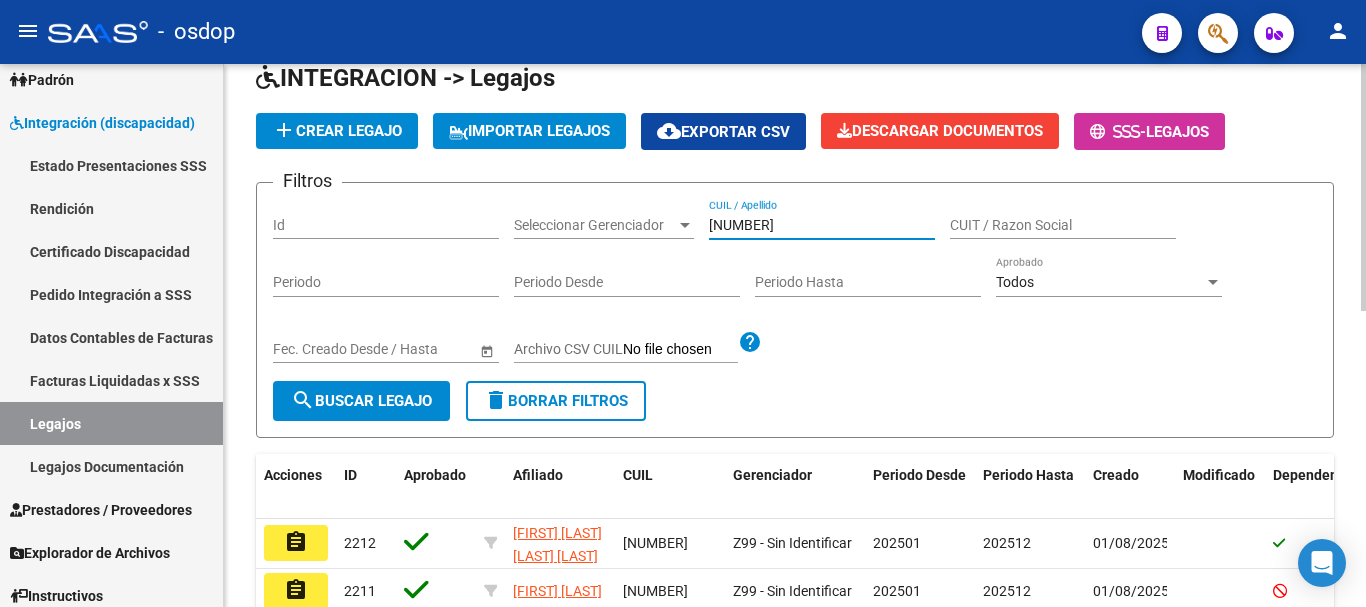 type on "20161438813" 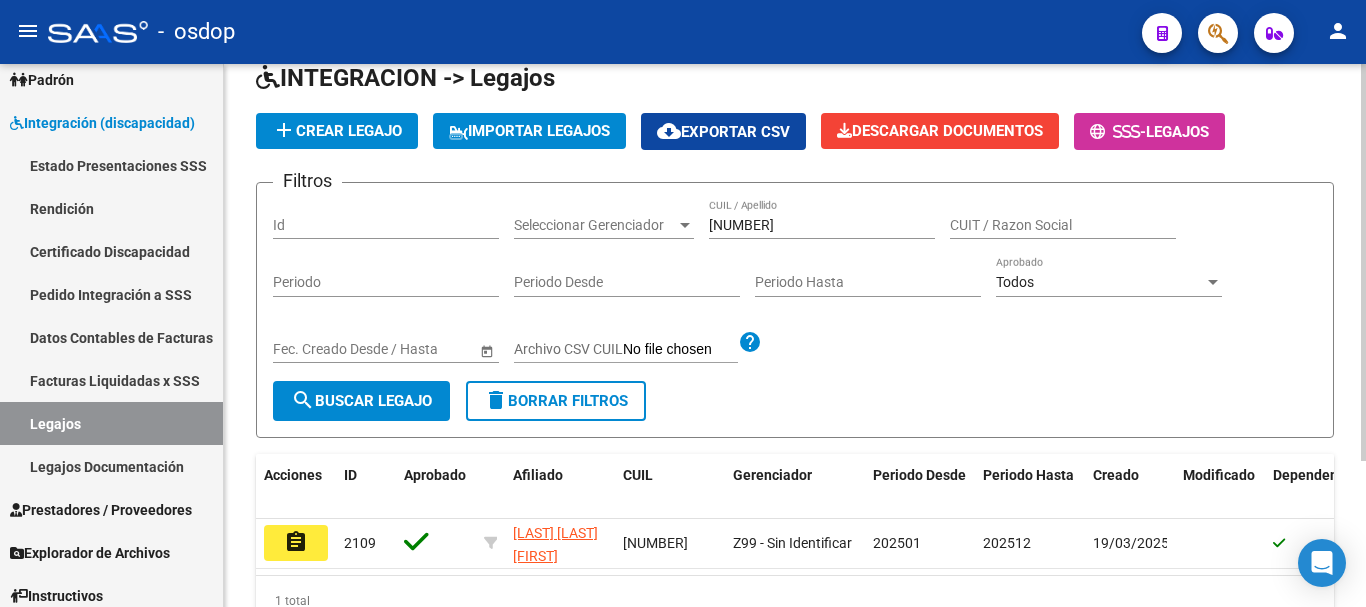 scroll, scrollTop: 200, scrollLeft: 0, axis: vertical 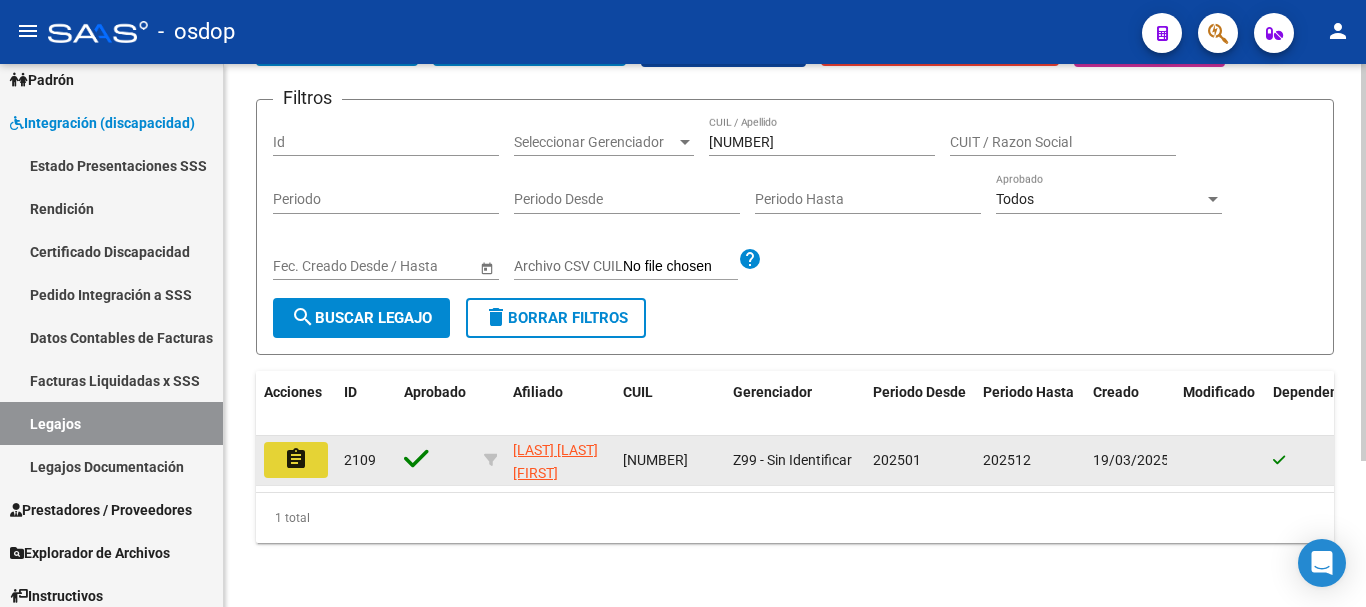 click on "assignment" 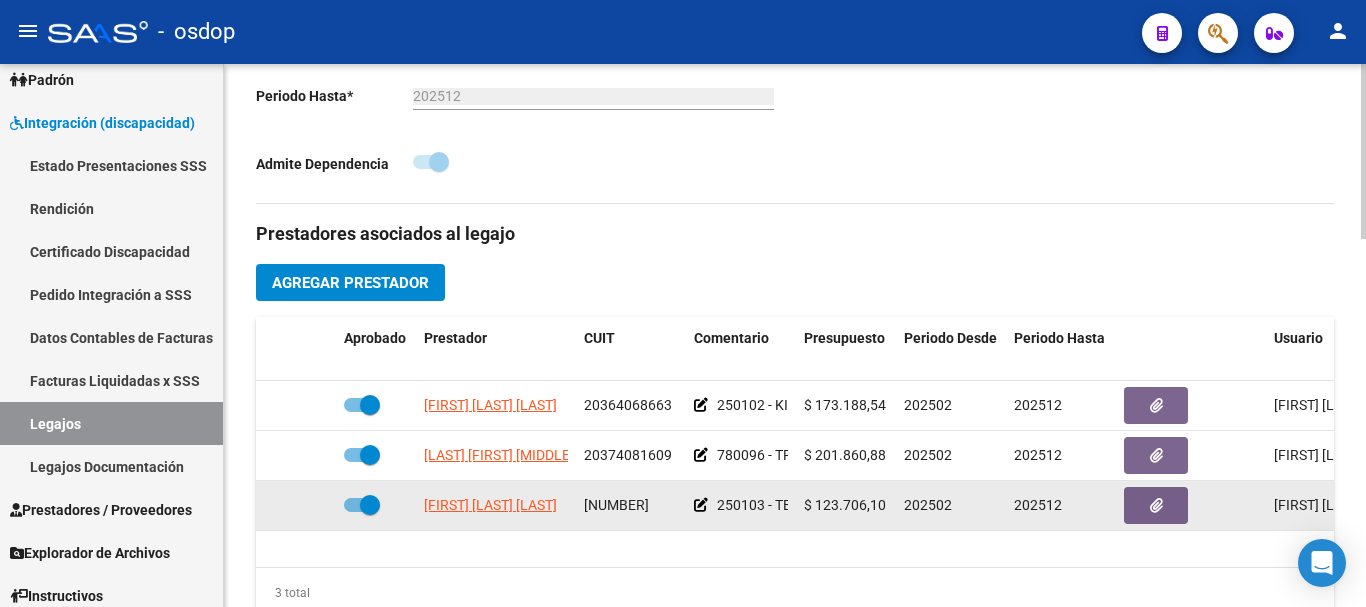 scroll, scrollTop: 700, scrollLeft: 0, axis: vertical 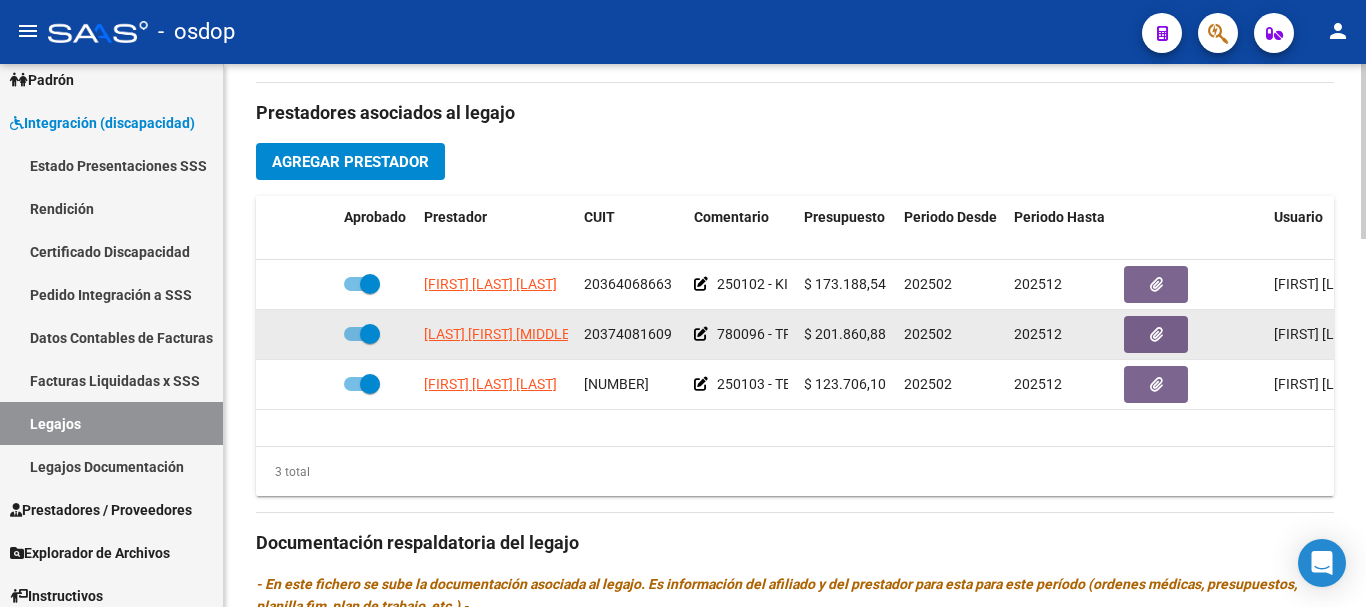 drag, startPoint x: 672, startPoint y: 337, endPoint x: 586, endPoint y: 333, distance: 86.09297 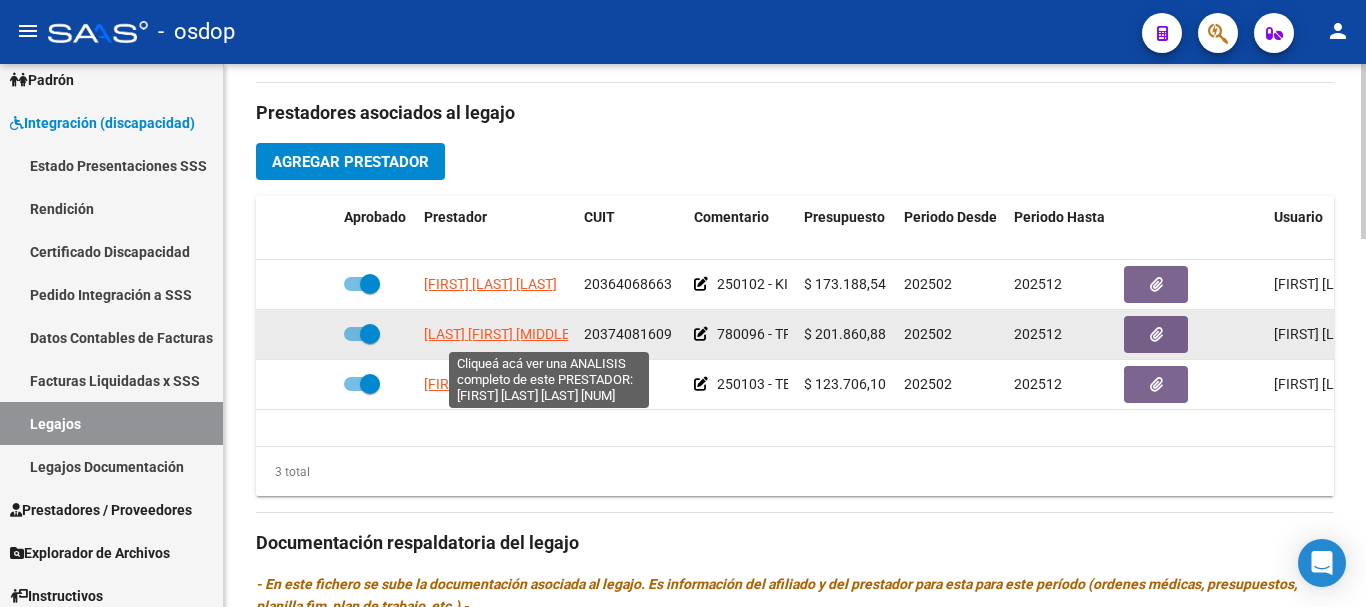 click on "[FIRST] [LAST] [LAST]" 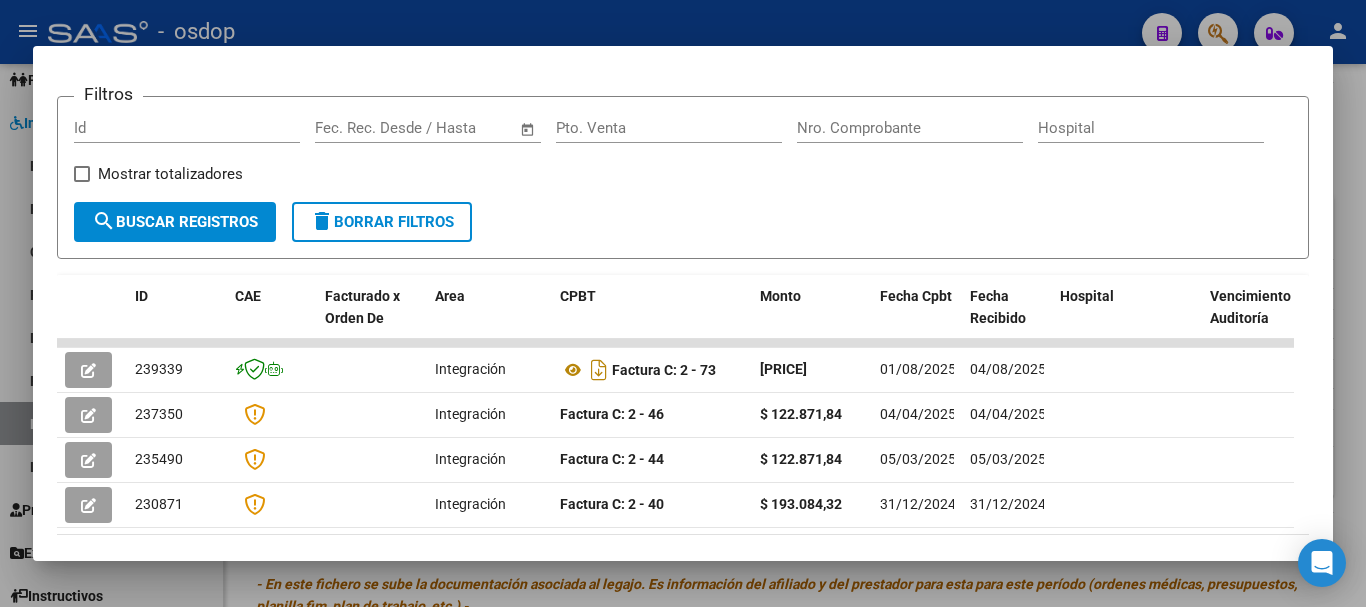 scroll, scrollTop: 275, scrollLeft: 0, axis: vertical 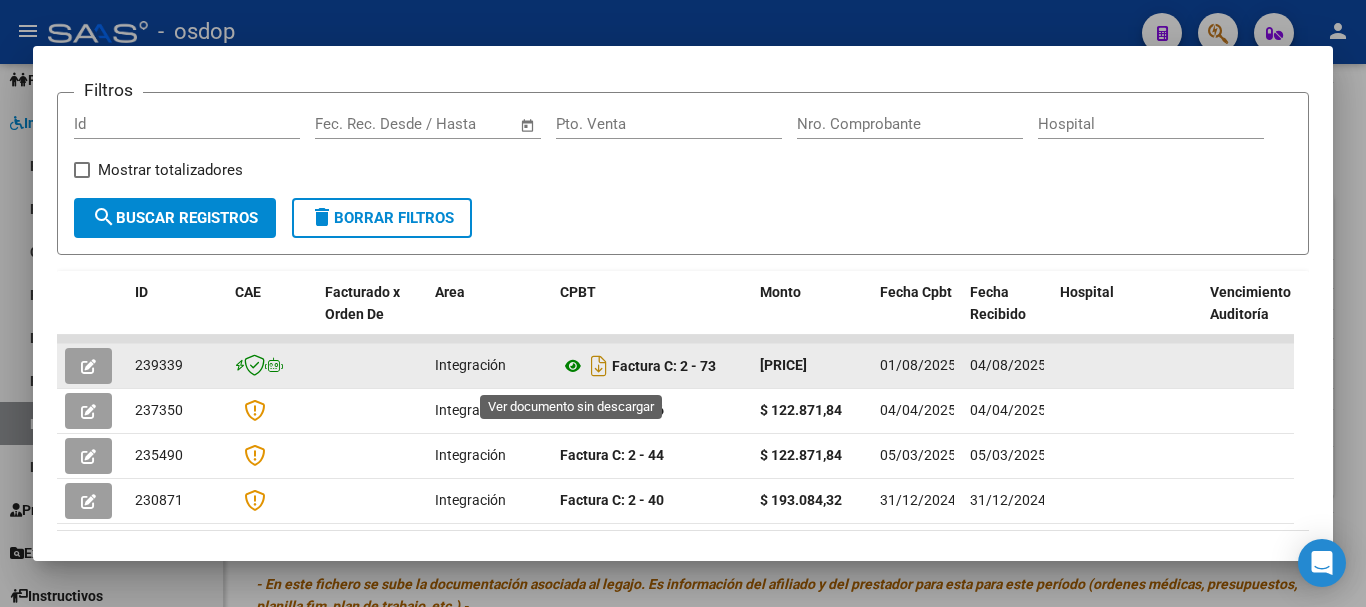 click 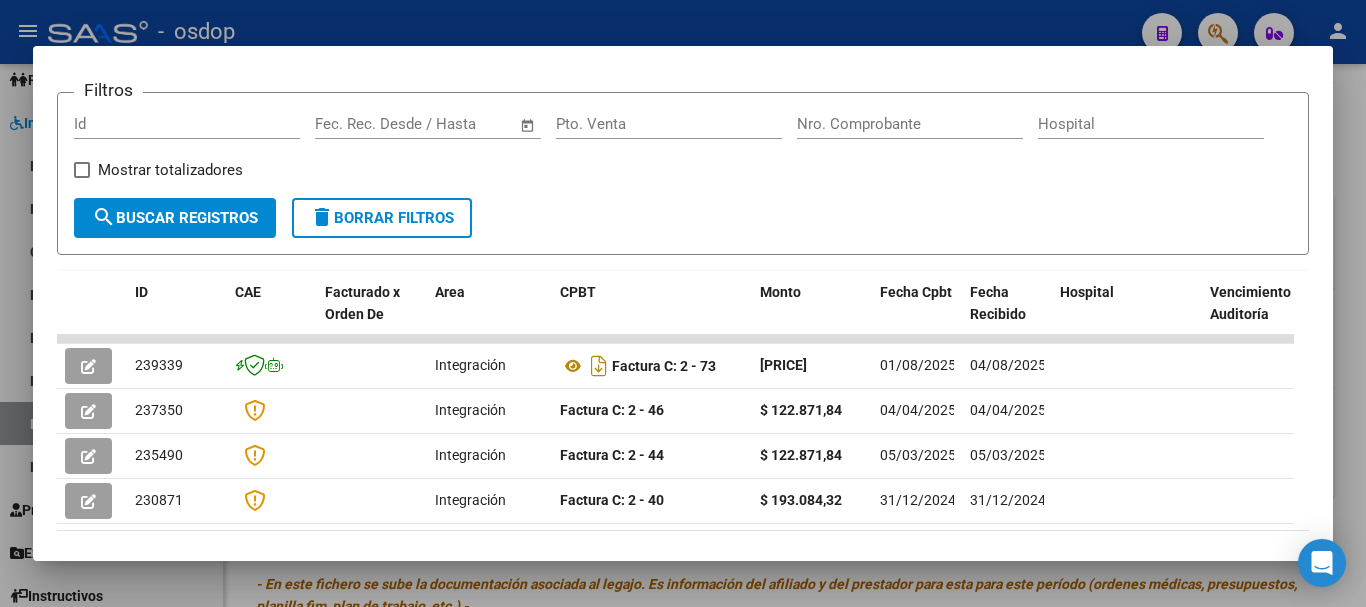 click at bounding box center [683, 303] 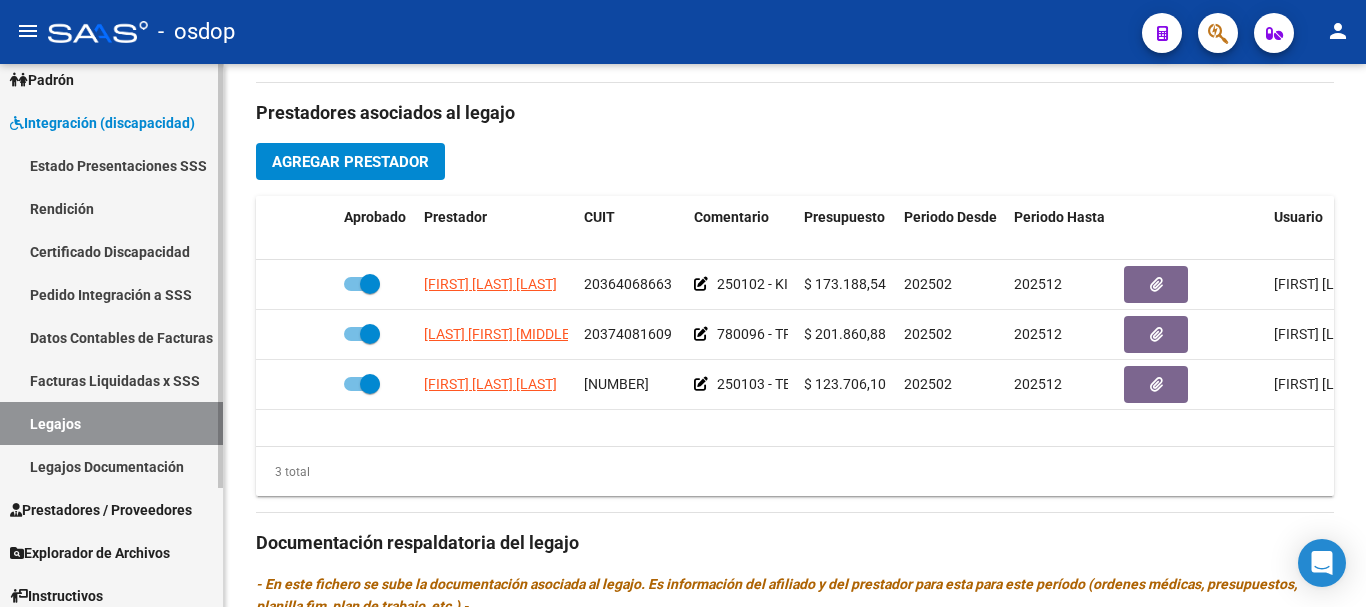 click on "Certificado Discapacidad" at bounding box center [111, 251] 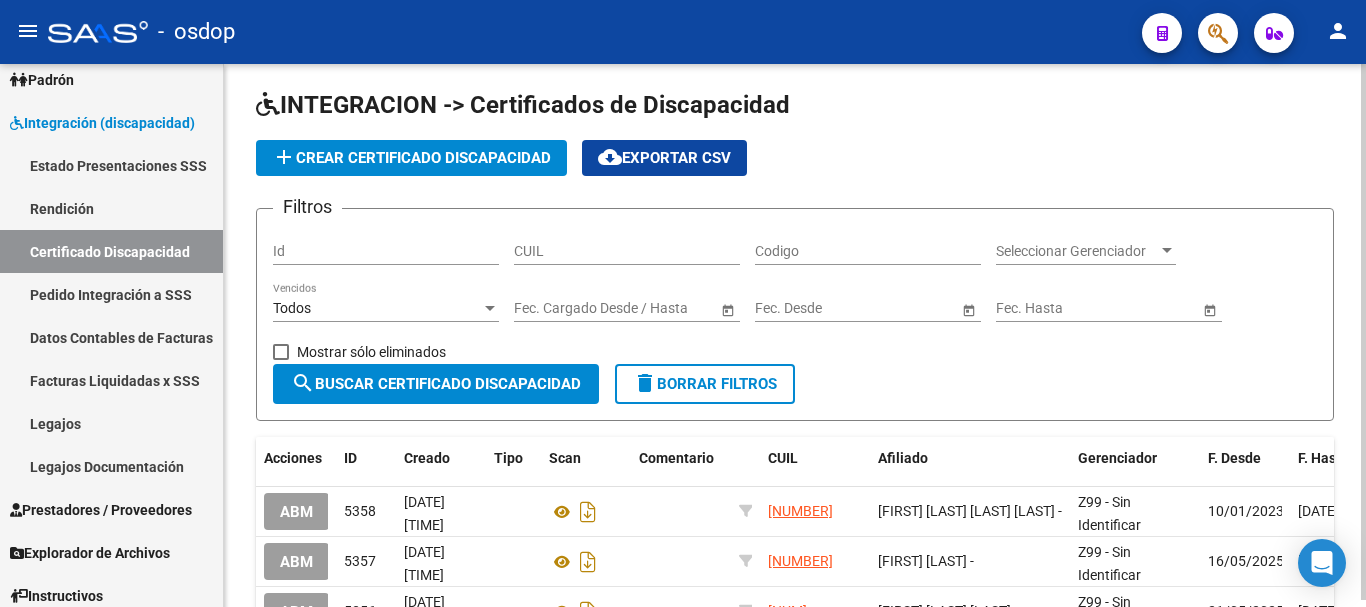 scroll, scrollTop: 524, scrollLeft: 0, axis: vertical 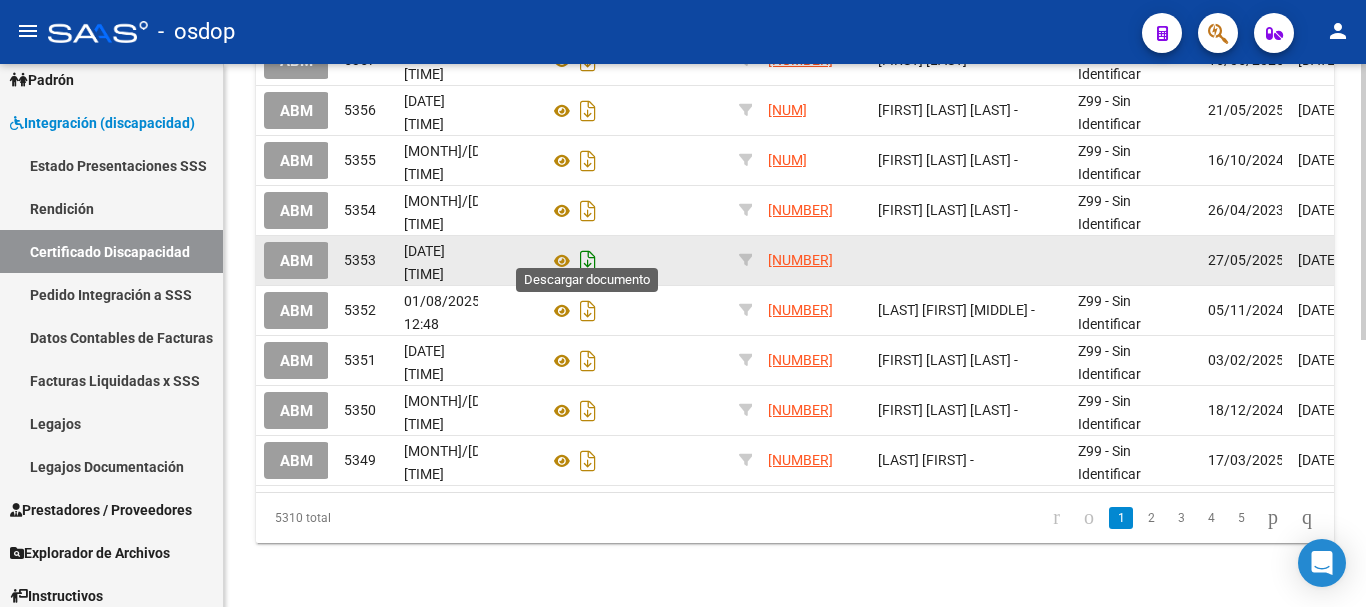 drag, startPoint x: 544, startPoint y: 247, endPoint x: 574, endPoint y: 247, distance: 30 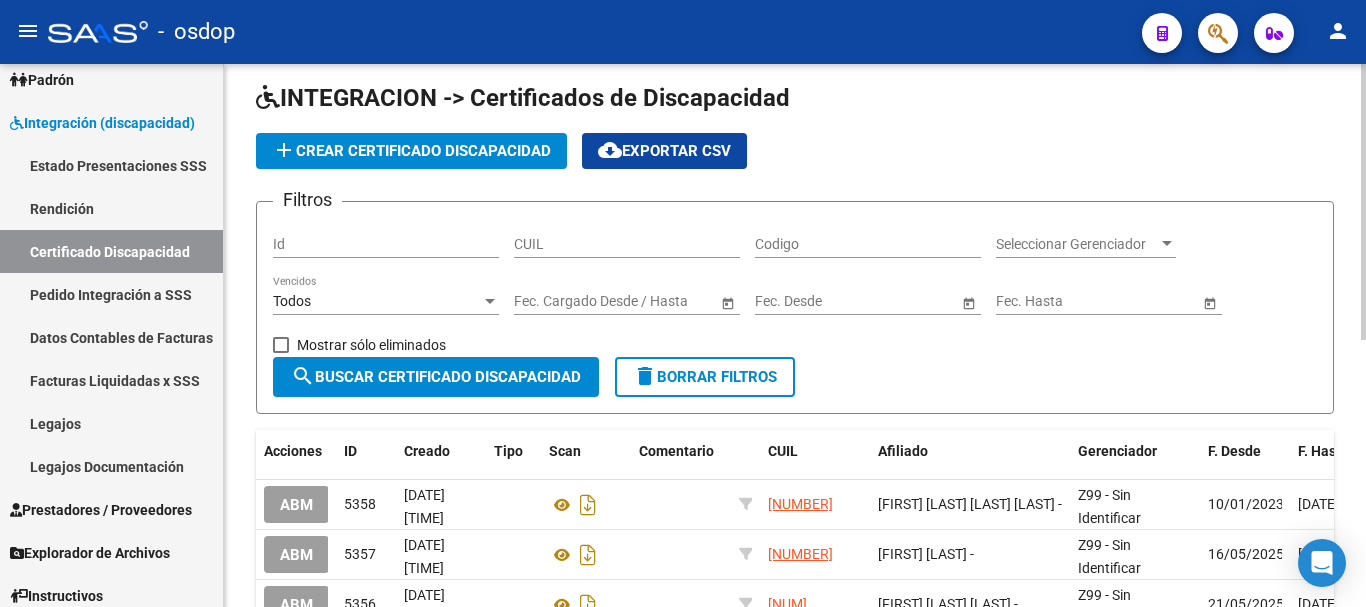 scroll, scrollTop: 0, scrollLeft: 0, axis: both 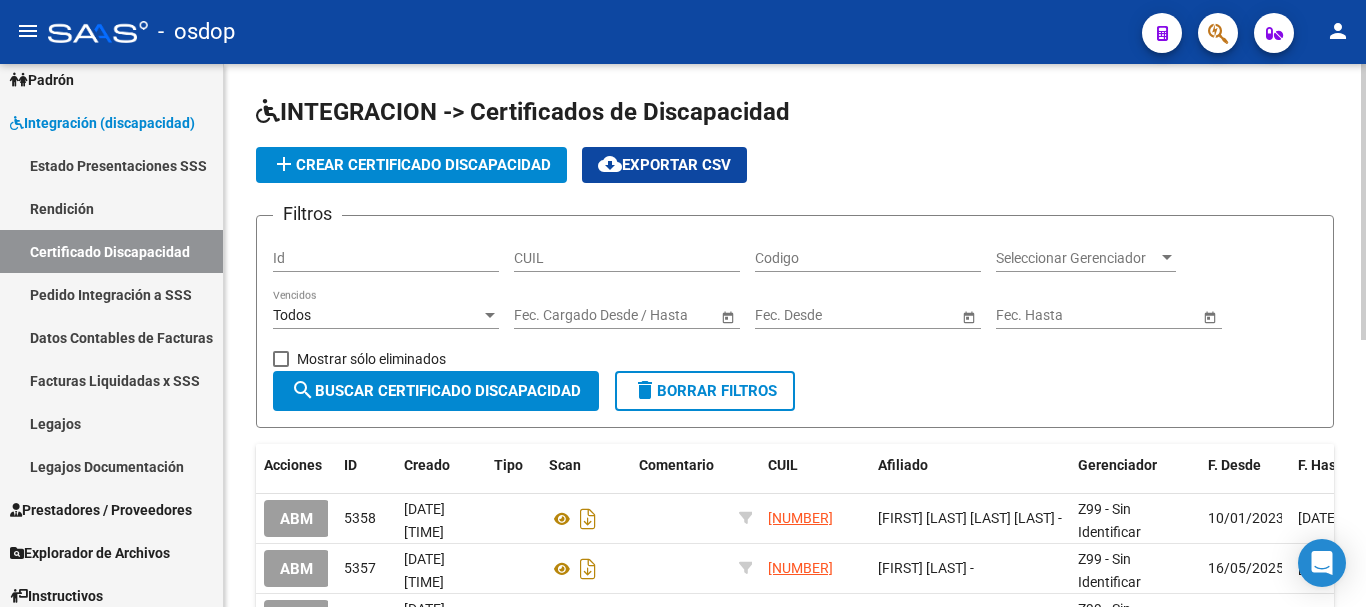 click on "CUIL" at bounding box center (627, 258) 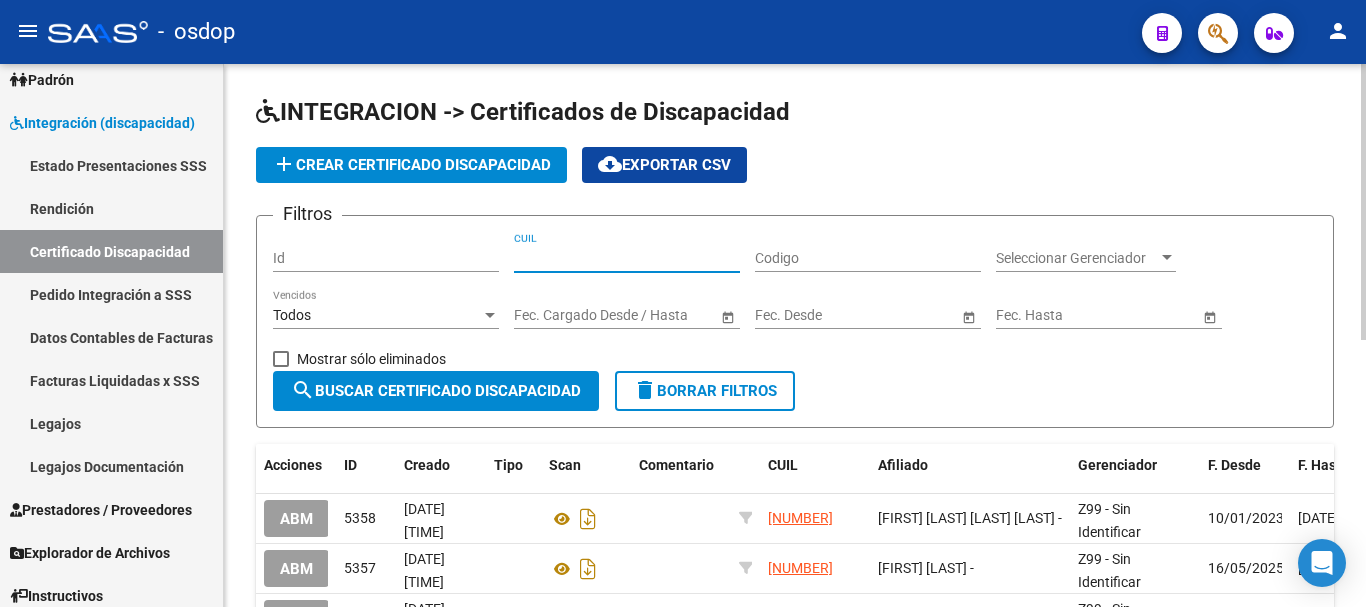 paste on "[CUIL]" 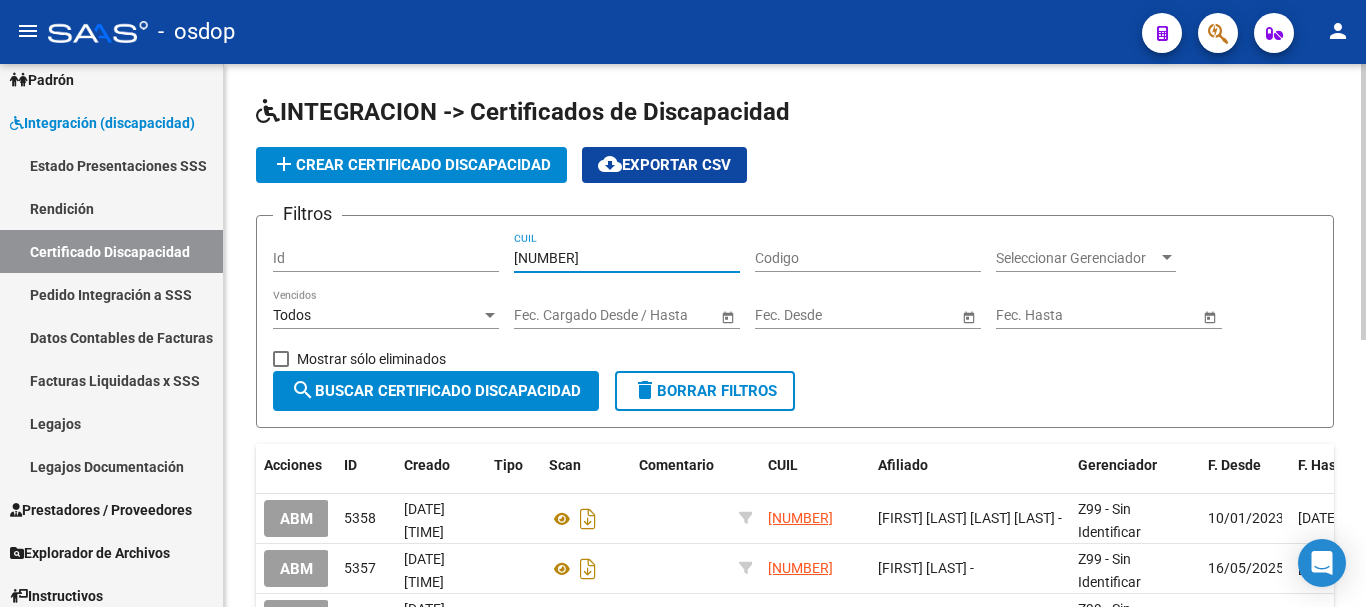 type on "[CUIL]" 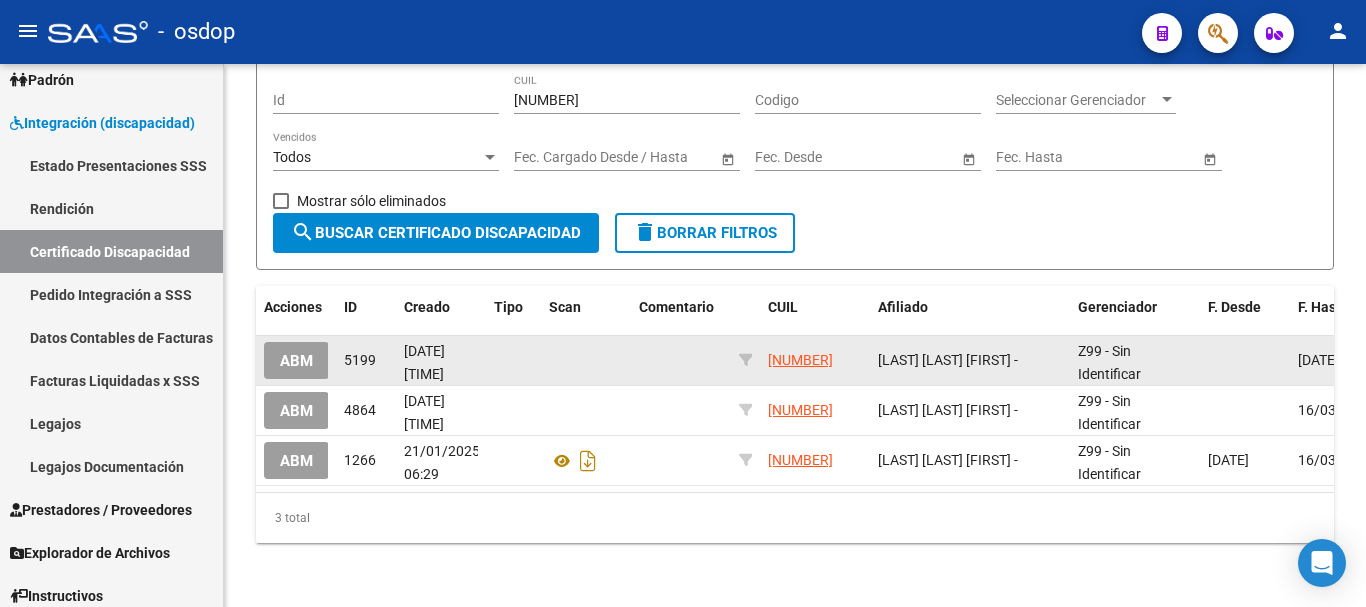 scroll, scrollTop: 174, scrollLeft: 0, axis: vertical 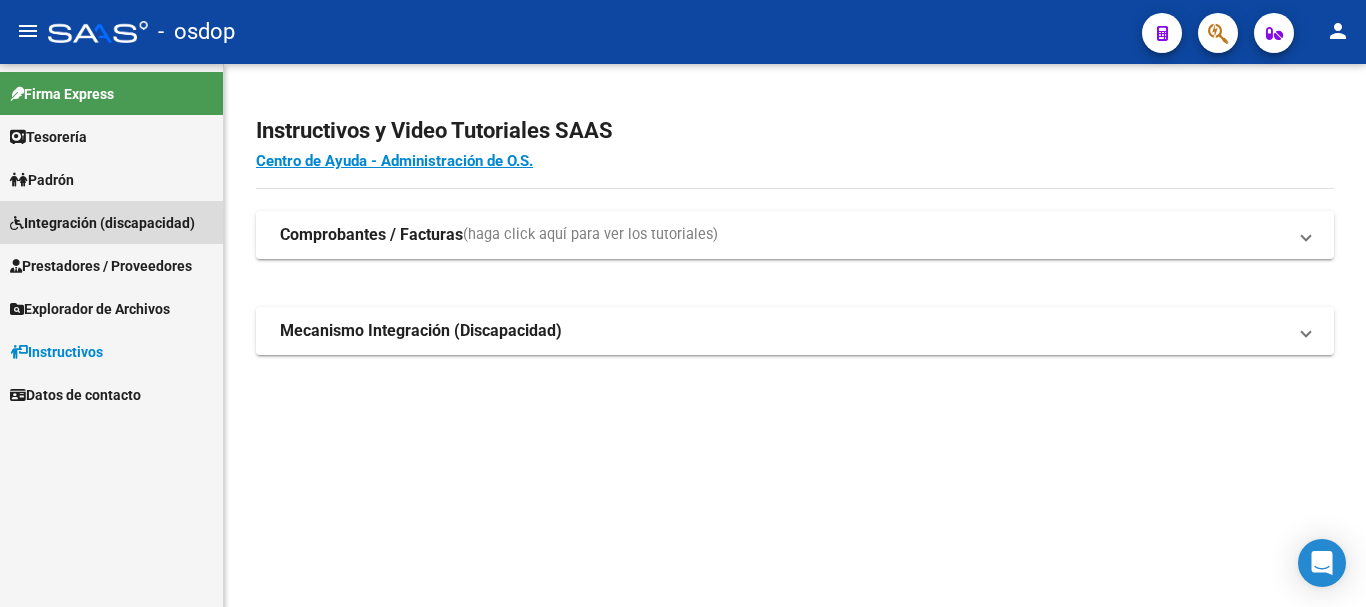 click on "Integración (discapacidad)" at bounding box center (102, 223) 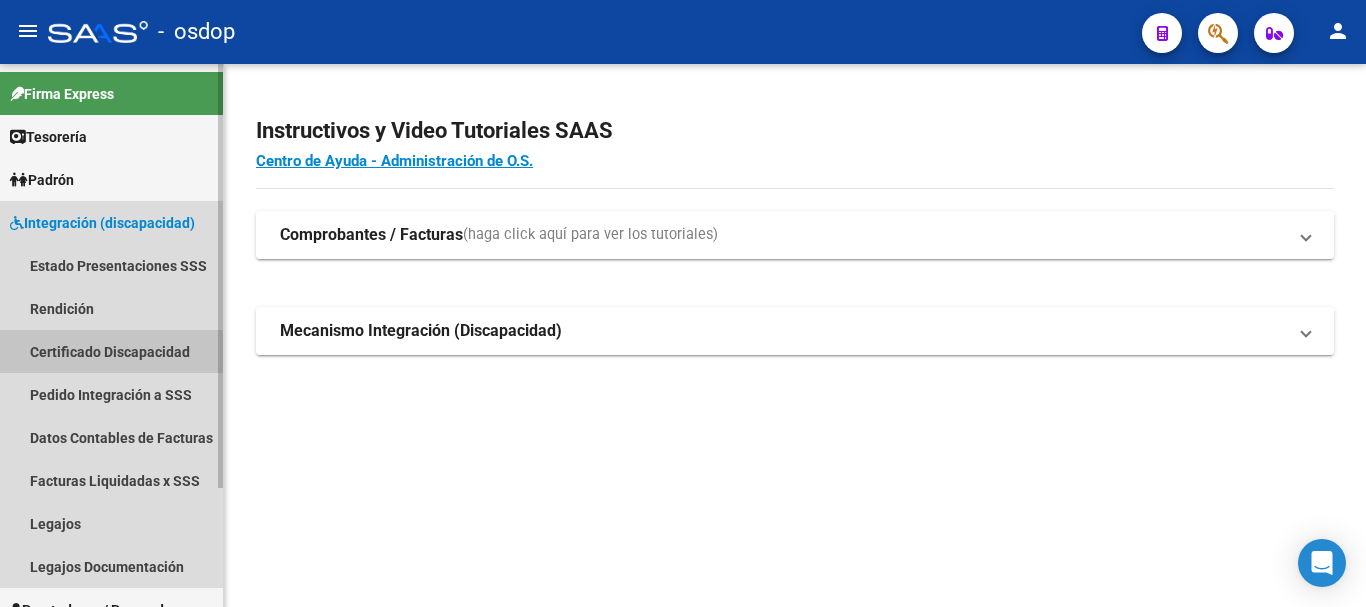 click on "Certificado Discapacidad" at bounding box center (111, 351) 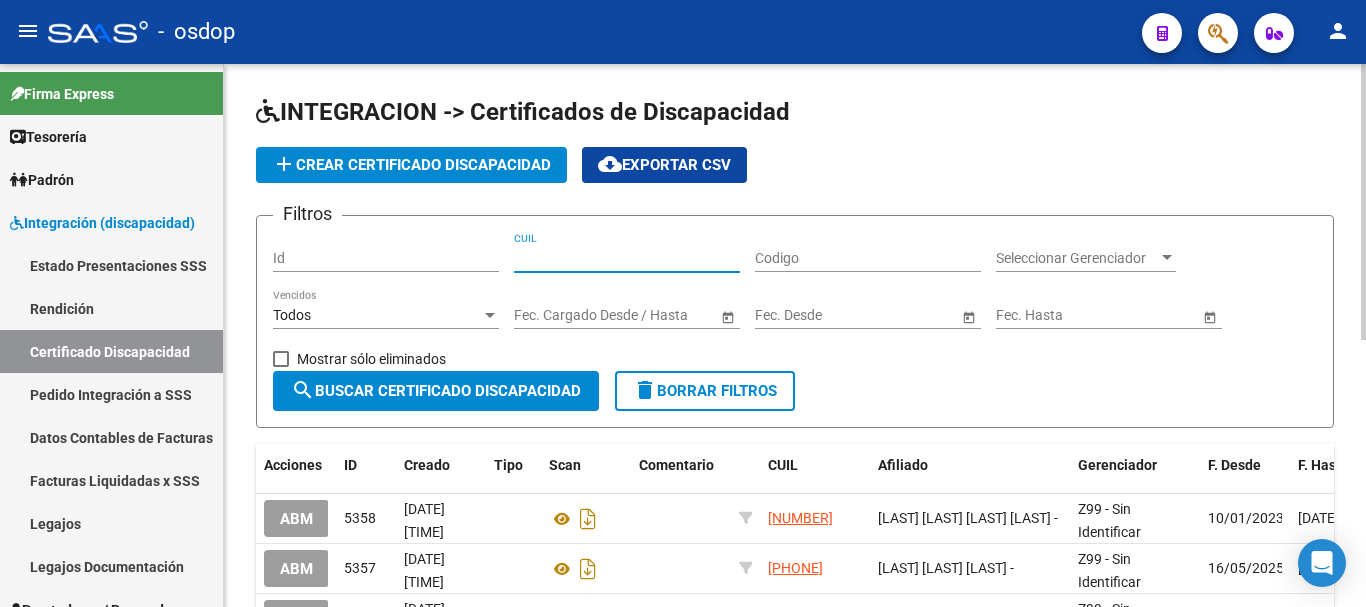 click on "CUIL" at bounding box center [627, 258] 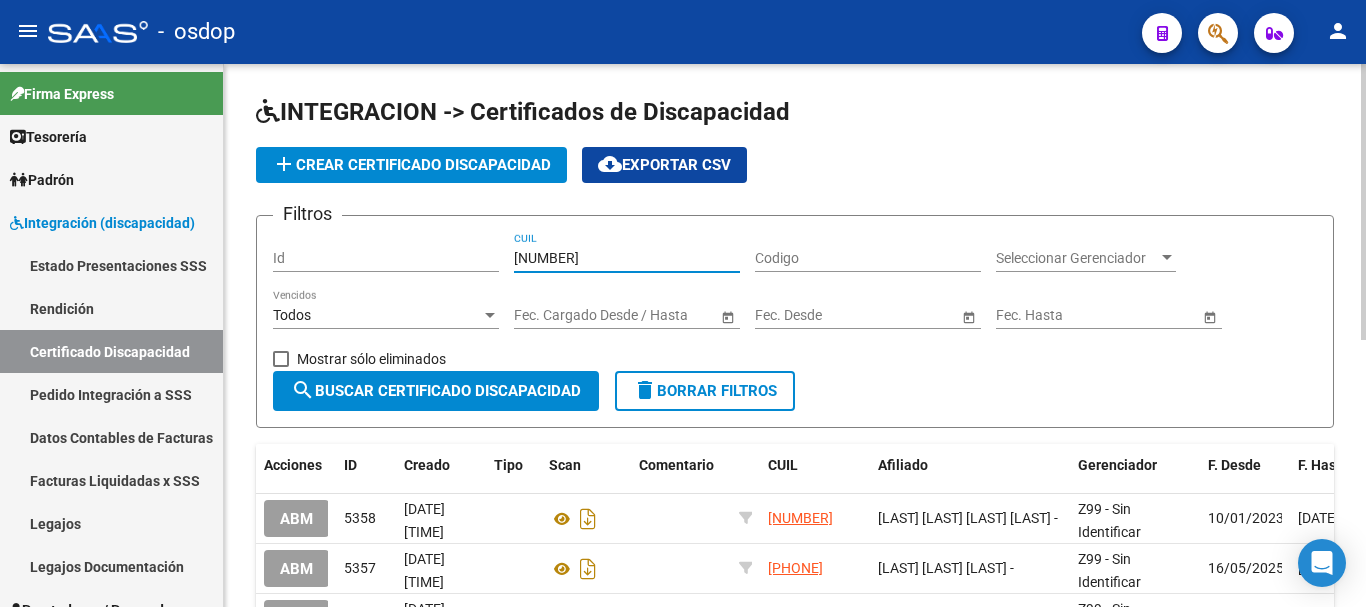 type on "24-34163478-0" 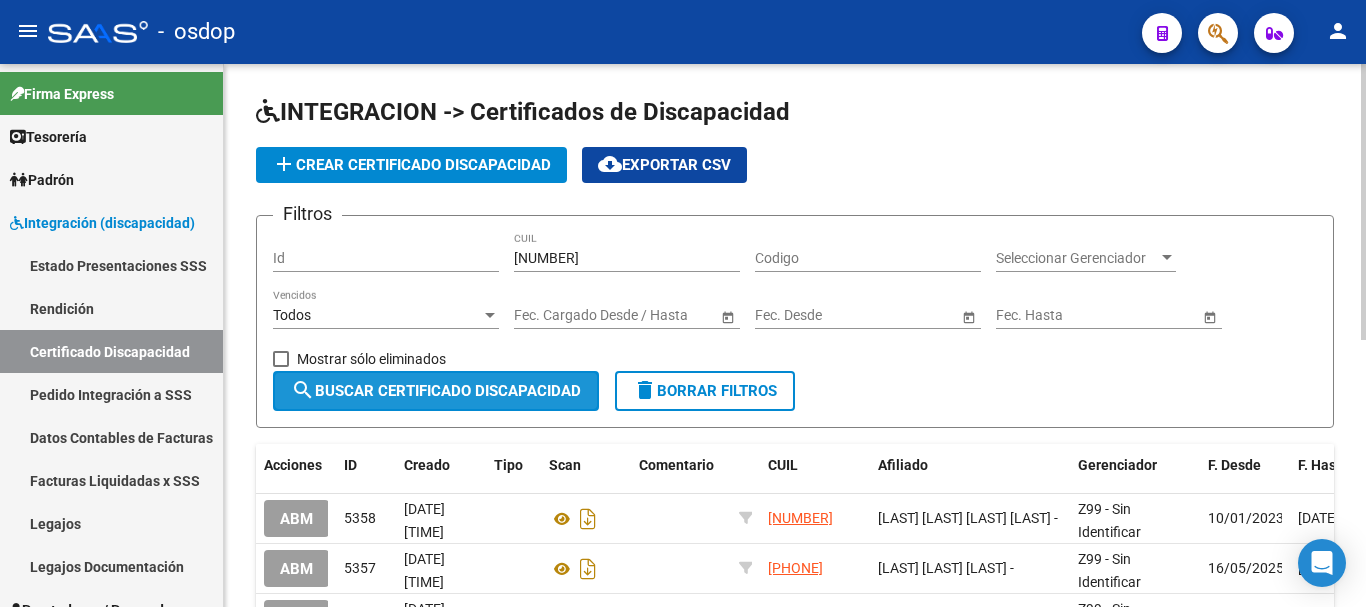 click on "search  Buscar Certificado Discapacidad" 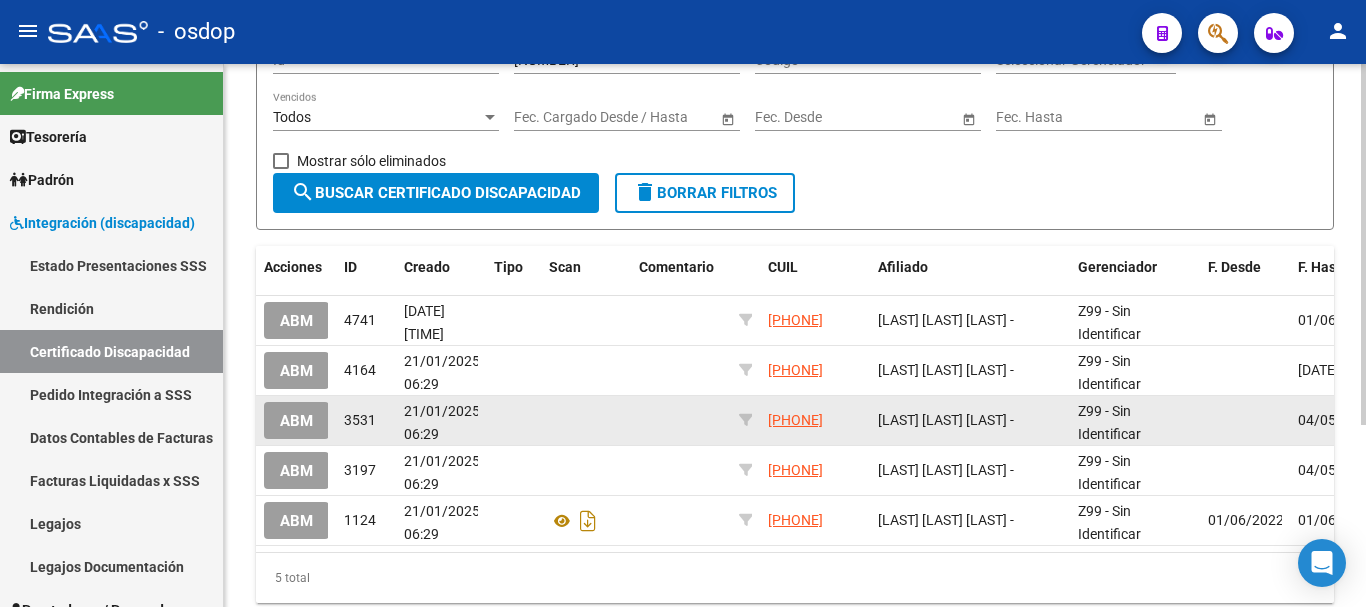 scroll, scrollTop: 200, scrollLeft: 0, axis: vertical 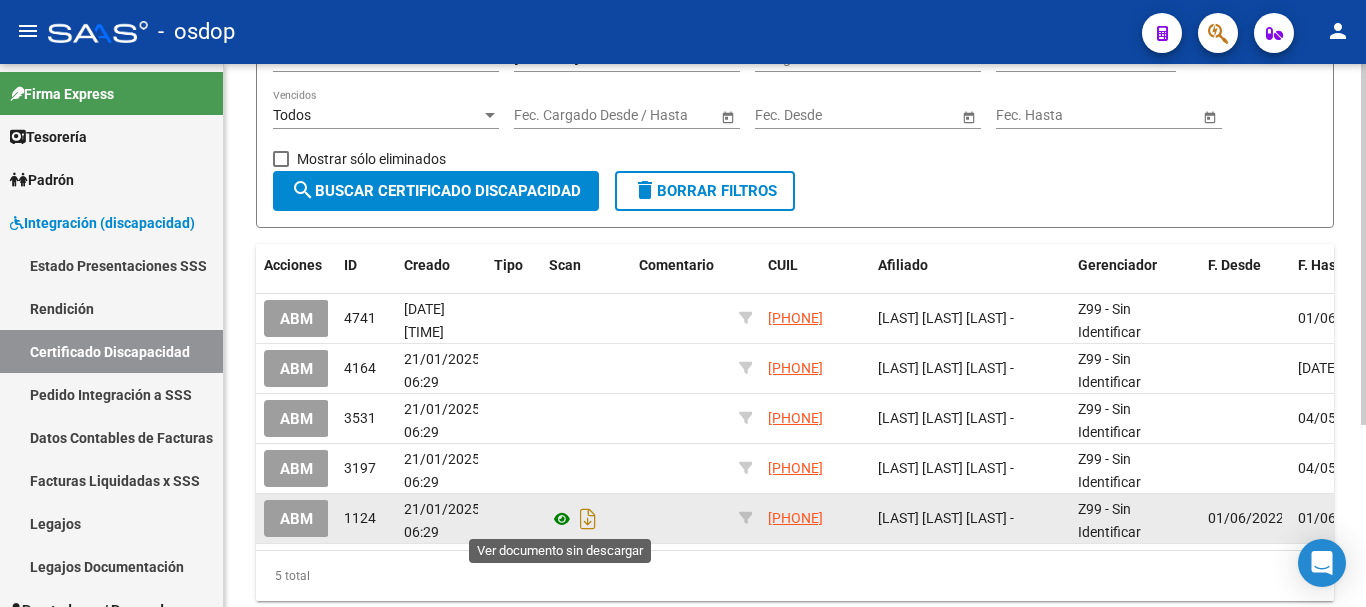 click 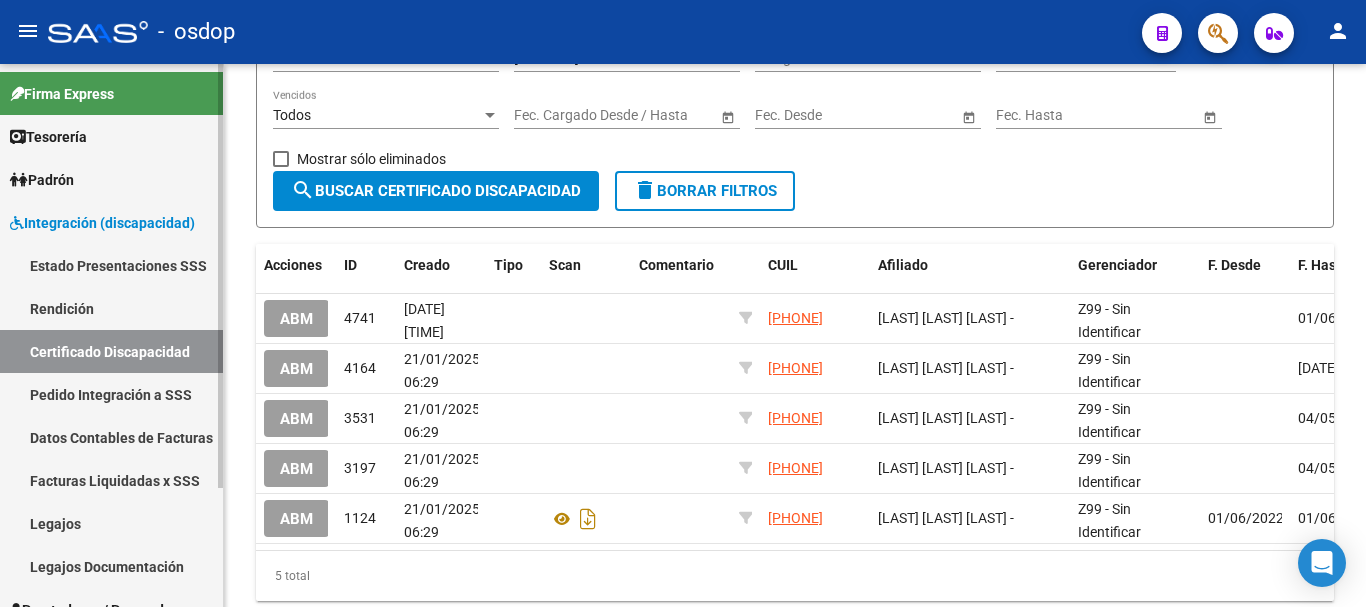 click on "Legajos" at bounding box center (111, 523) 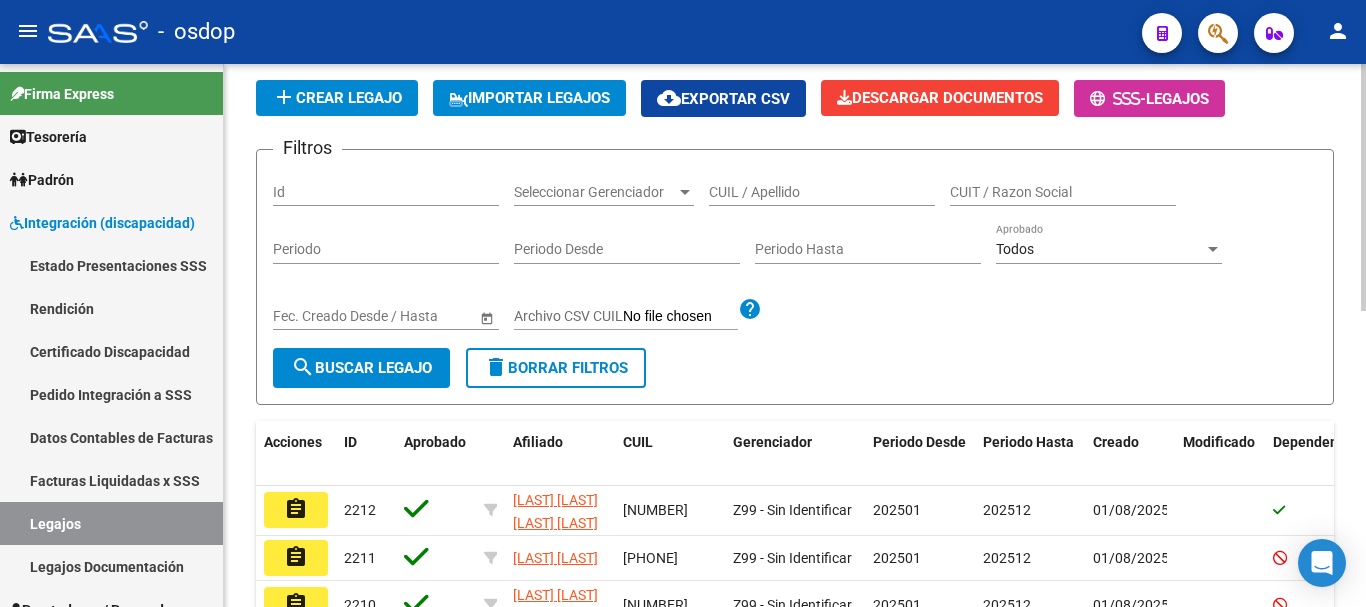 scroll, scrollTop: 200, scrollLeft: 0, axis: vertical 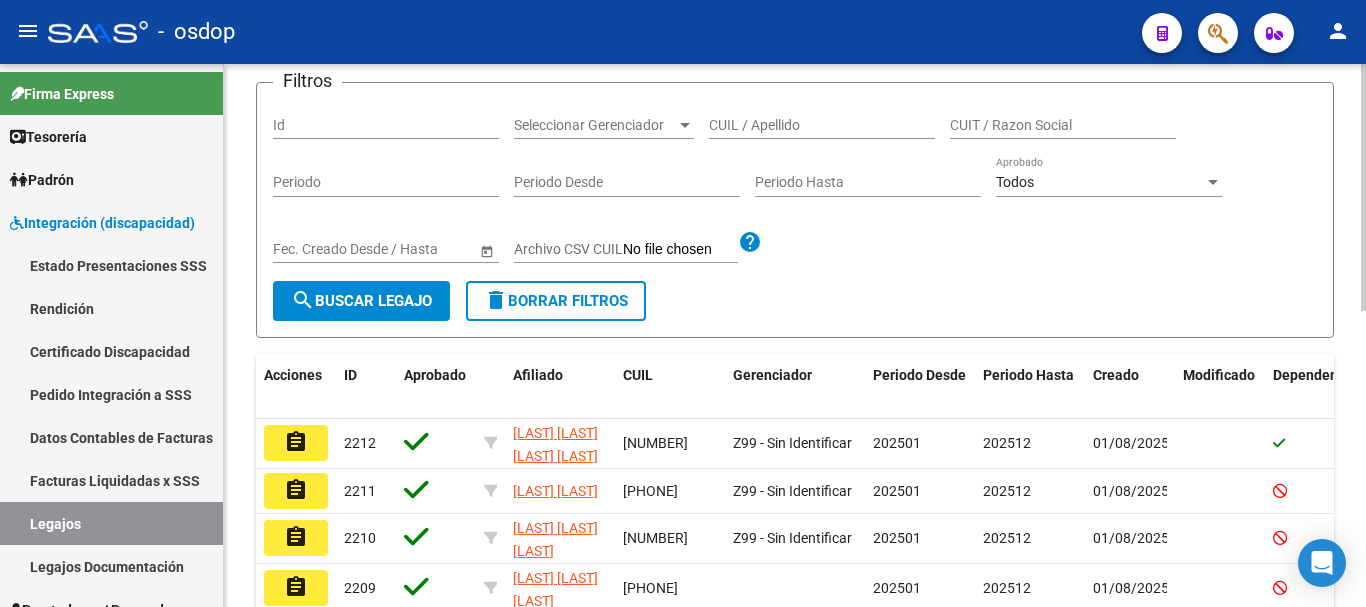 click on "CUIL / Apellido" at bounding box center [822, 125] 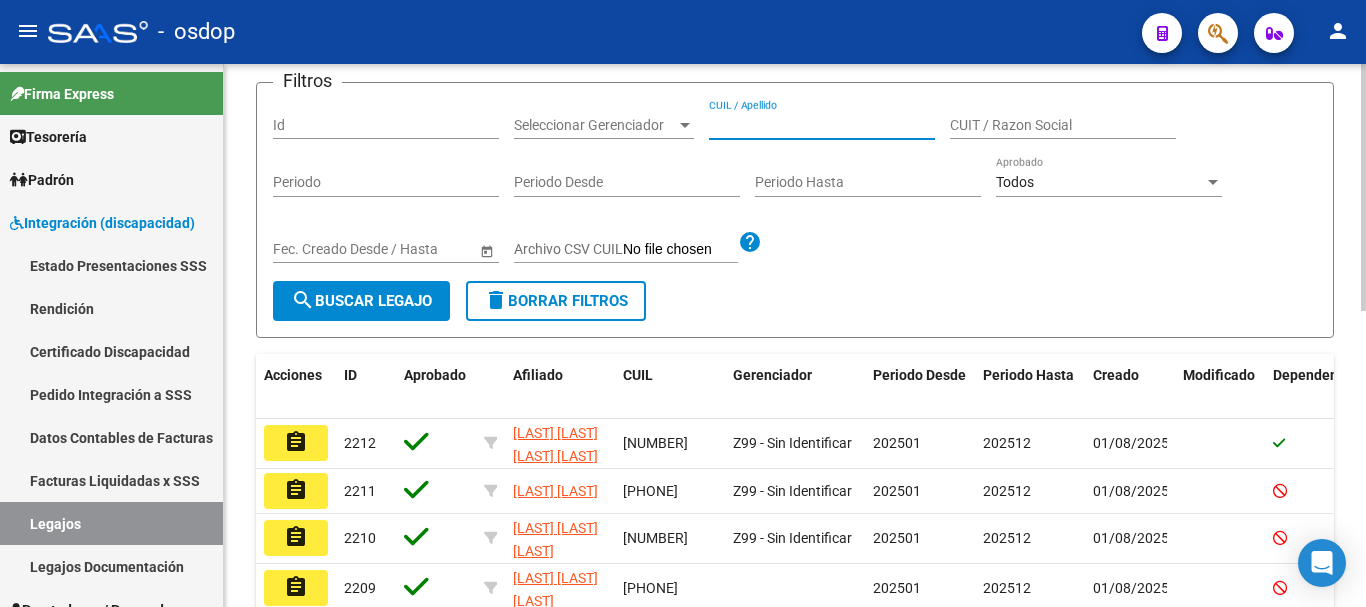 paste on "24341634780" 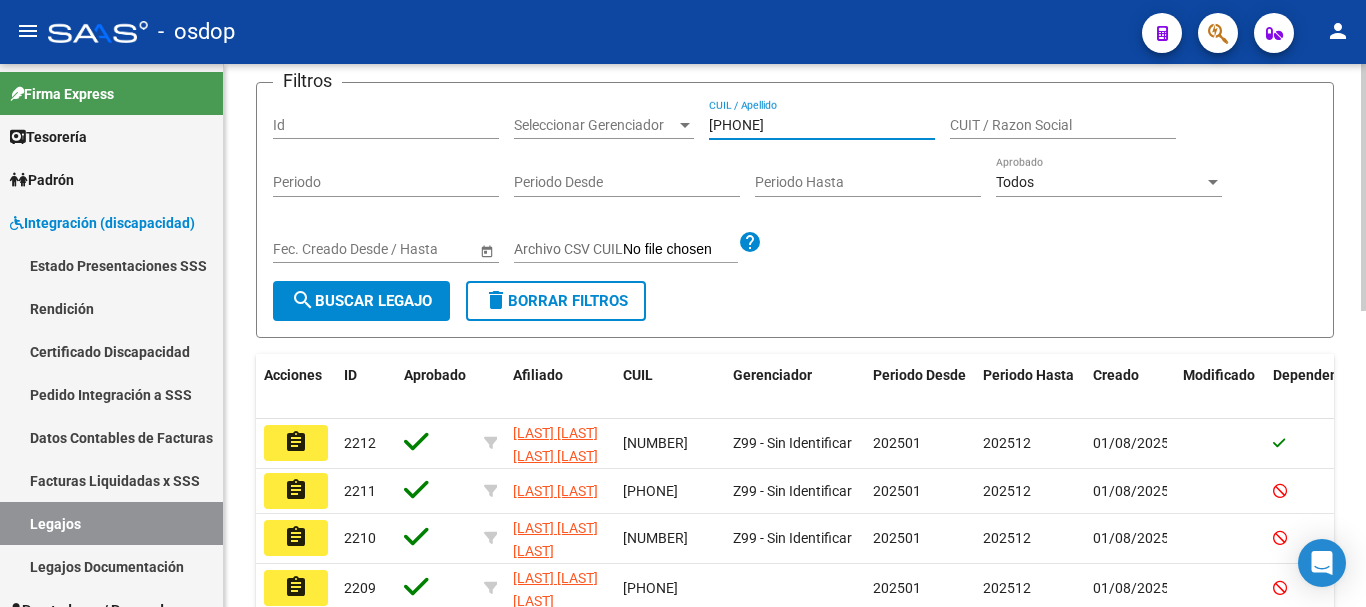 type on "24341634780" 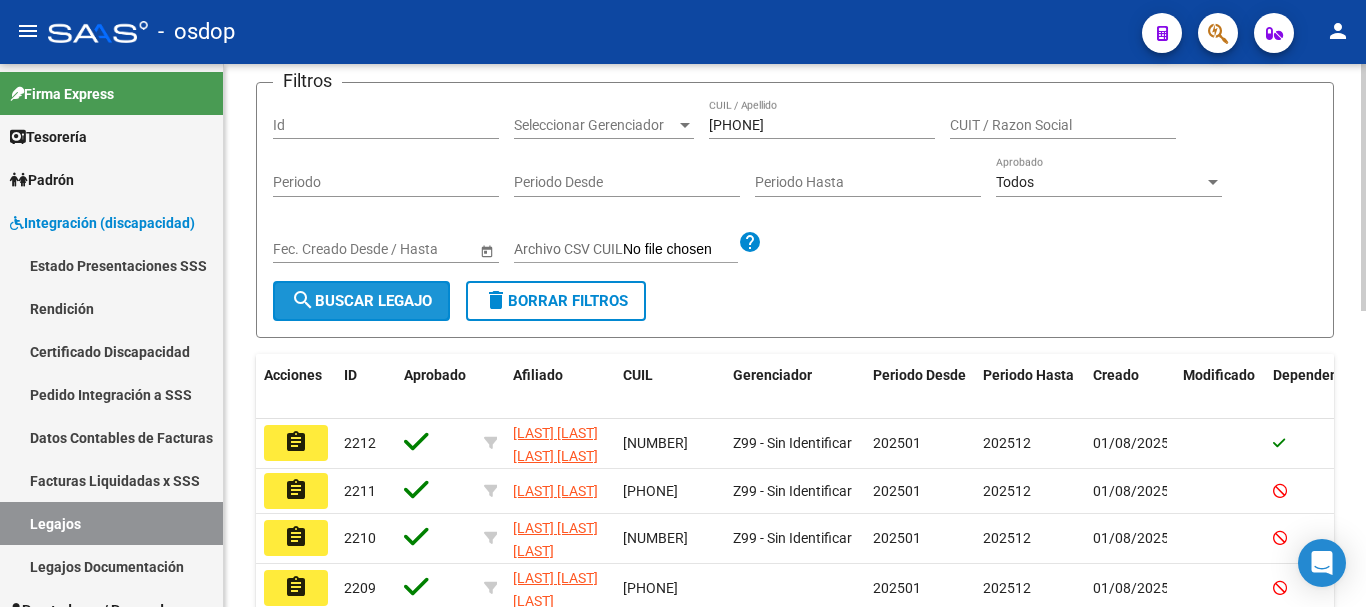 click on "search  Buscar Legajo" 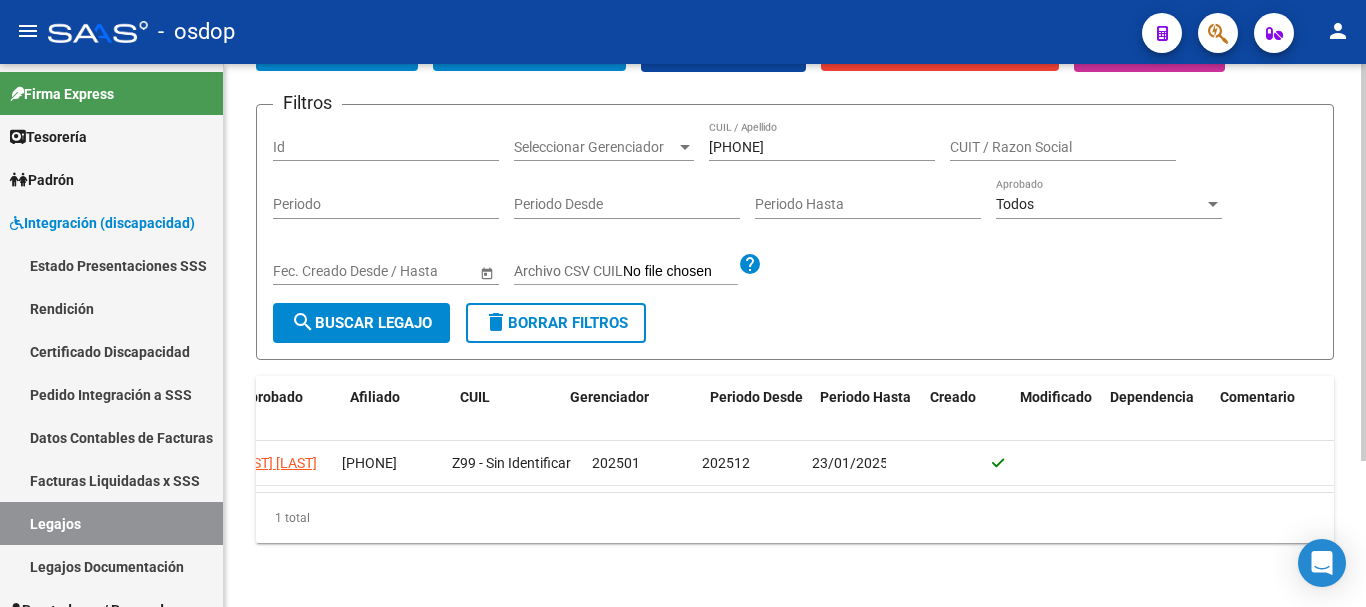 scroll, scrollTop: 0, scrollLeft: 0, axis: both 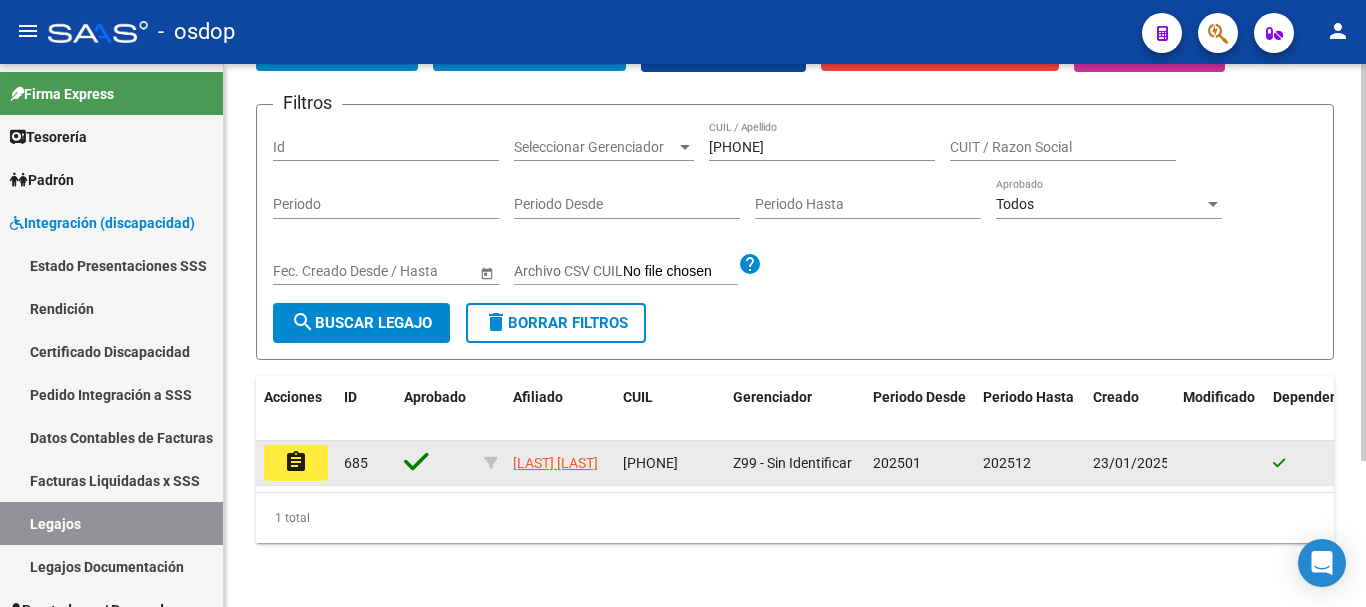 click on "assignment" 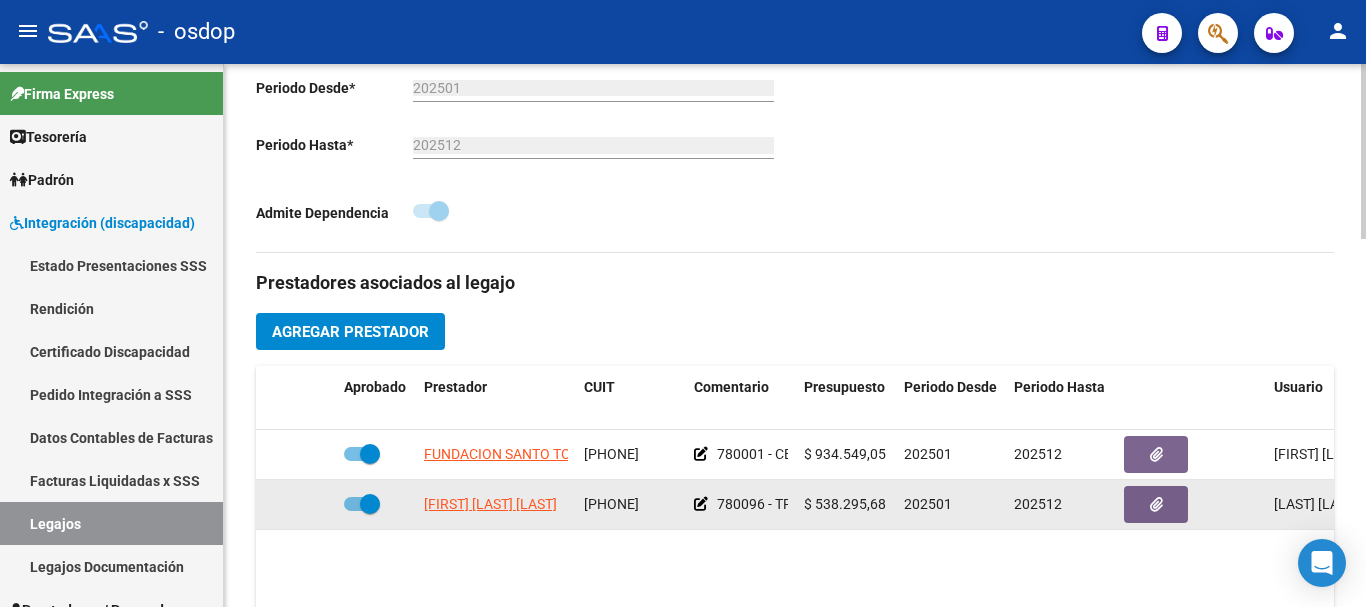 scroll, scrollTop: 600, scrollLeft: 0, axis: vertical 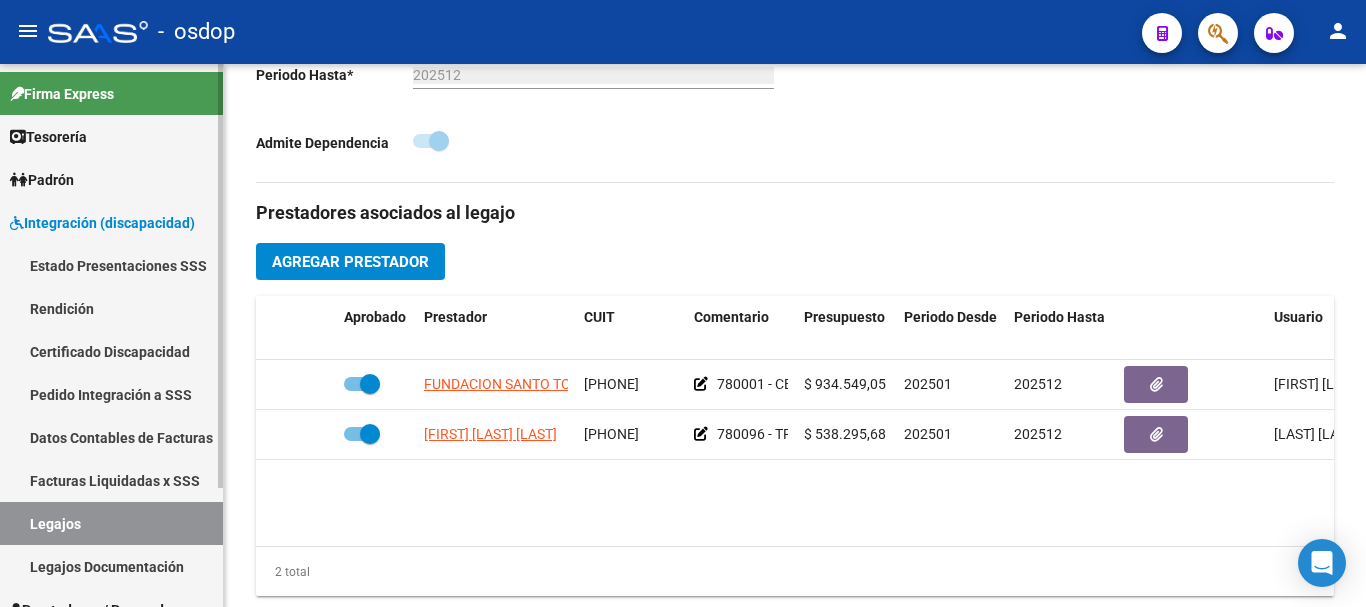 click on "Facturas Liquidadas x SSS" at bounding box center [111, 480] 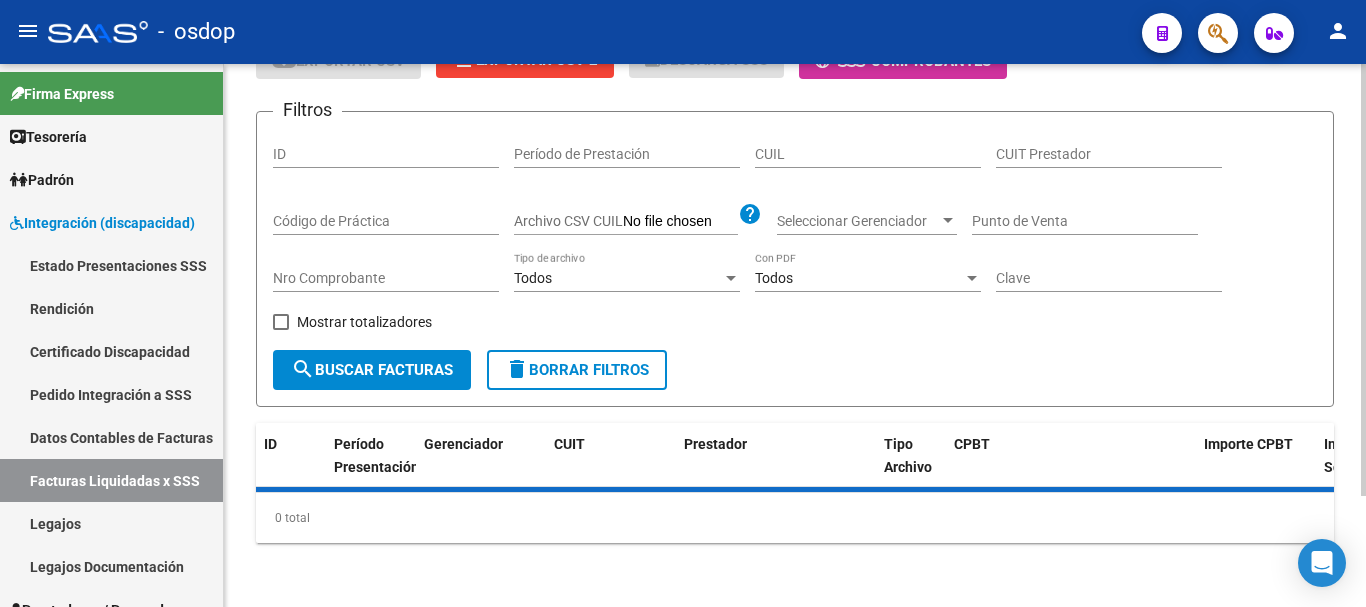 scroll, scrollTop: 163, scrollLeft: 0, axis: vertical 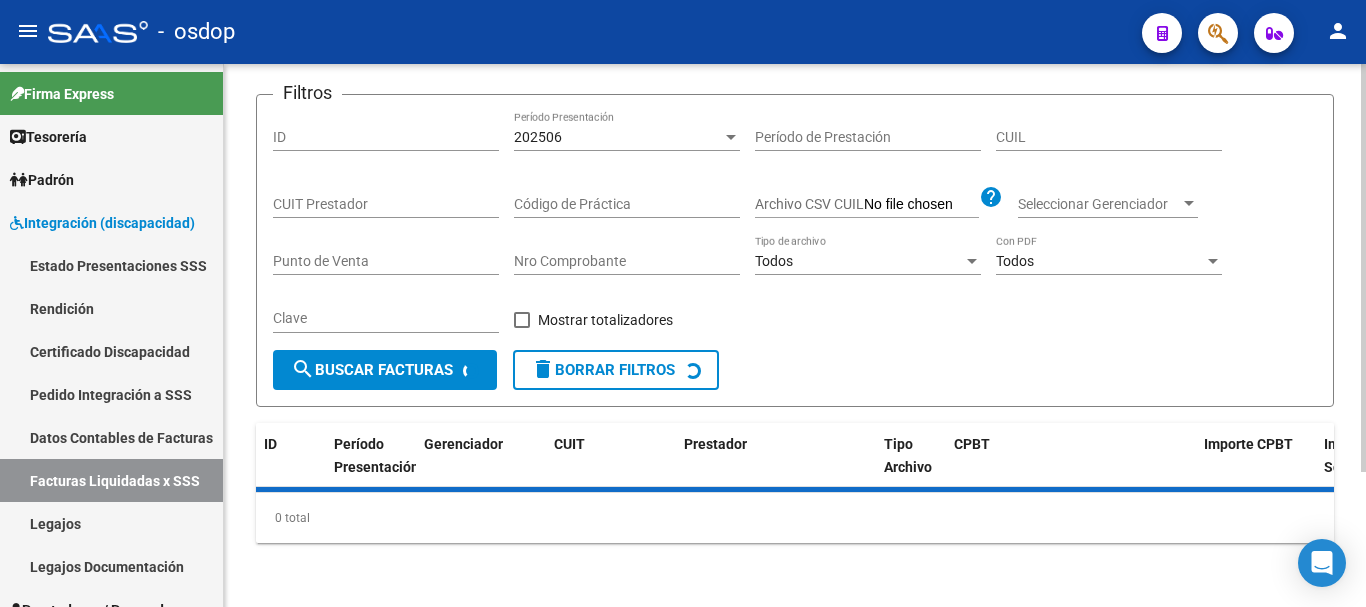 click on "Período de Prestación" 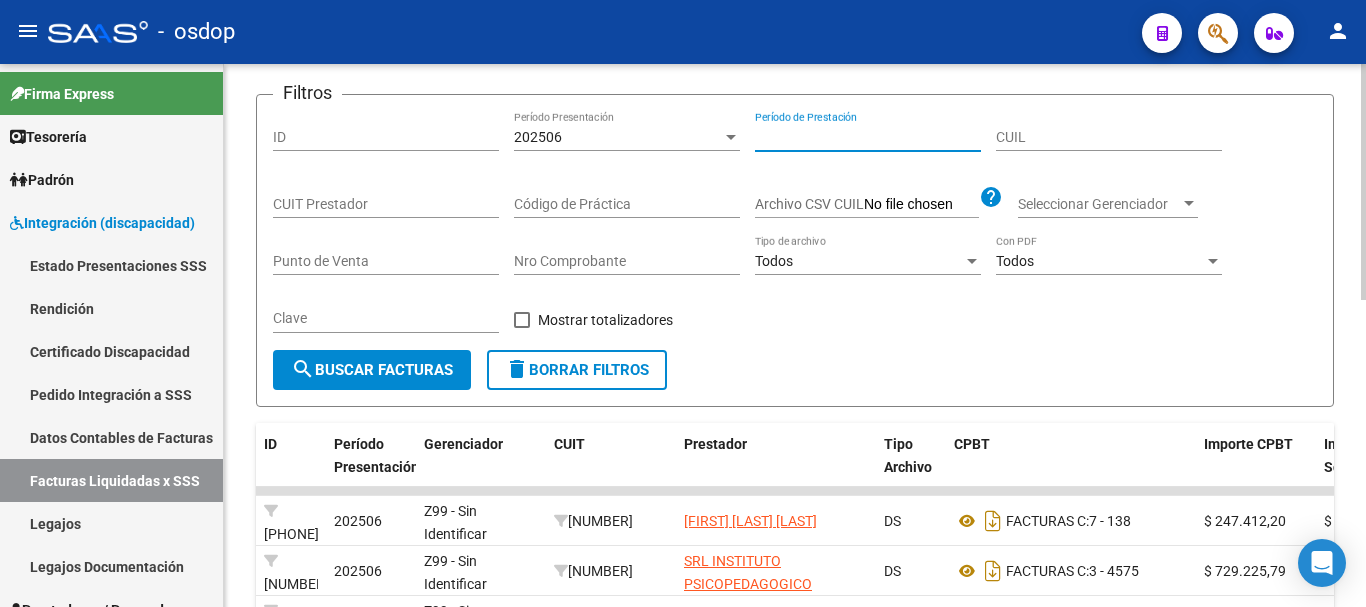 paste on "24341634780" 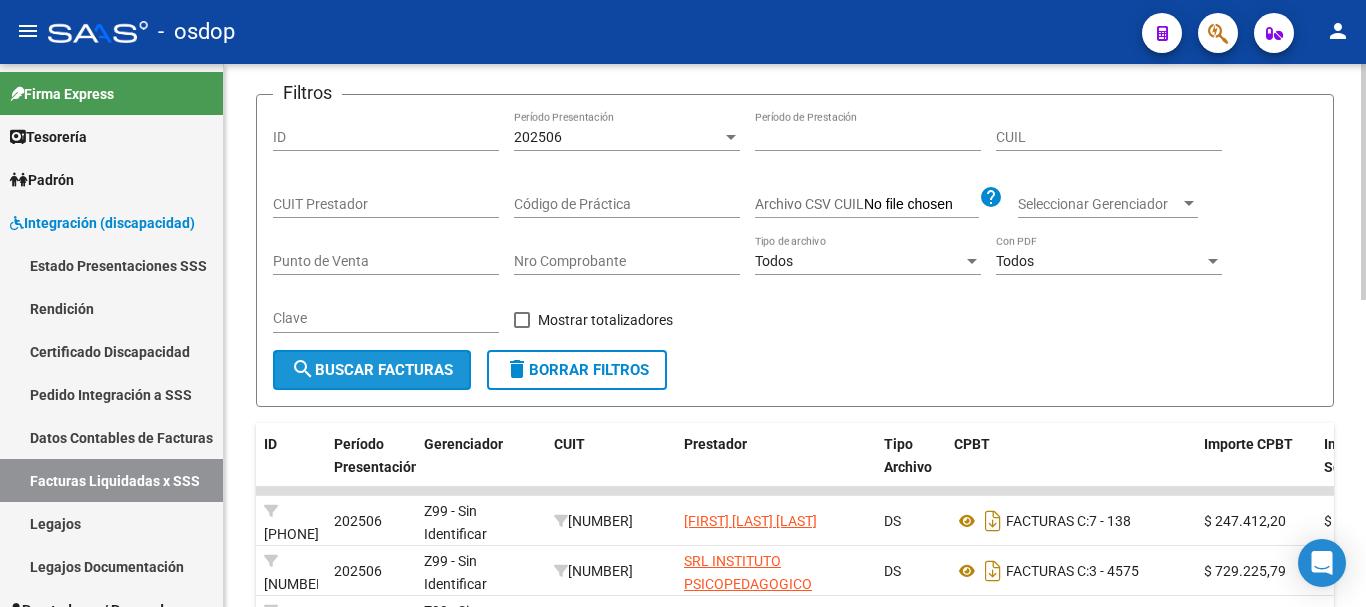 click on "search  Buscar Facturas" 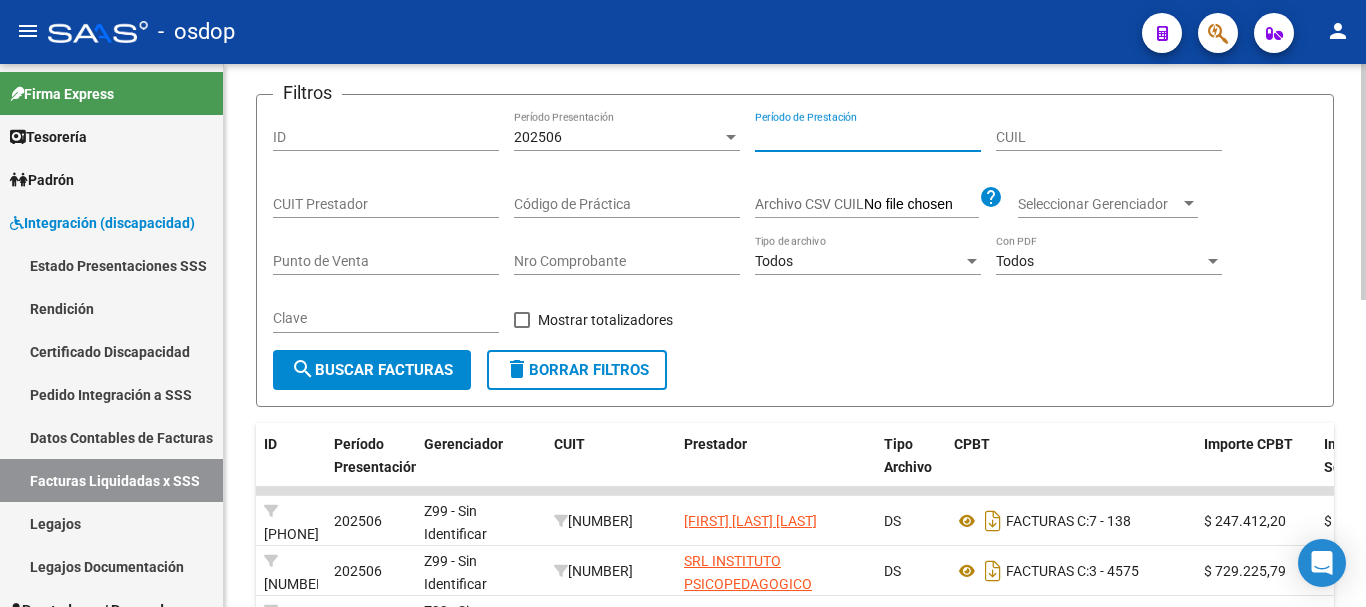 drag, startPoint x: 847, startPoint y: 132, endPoint x: 708, endPoint y: 132, distance: 139 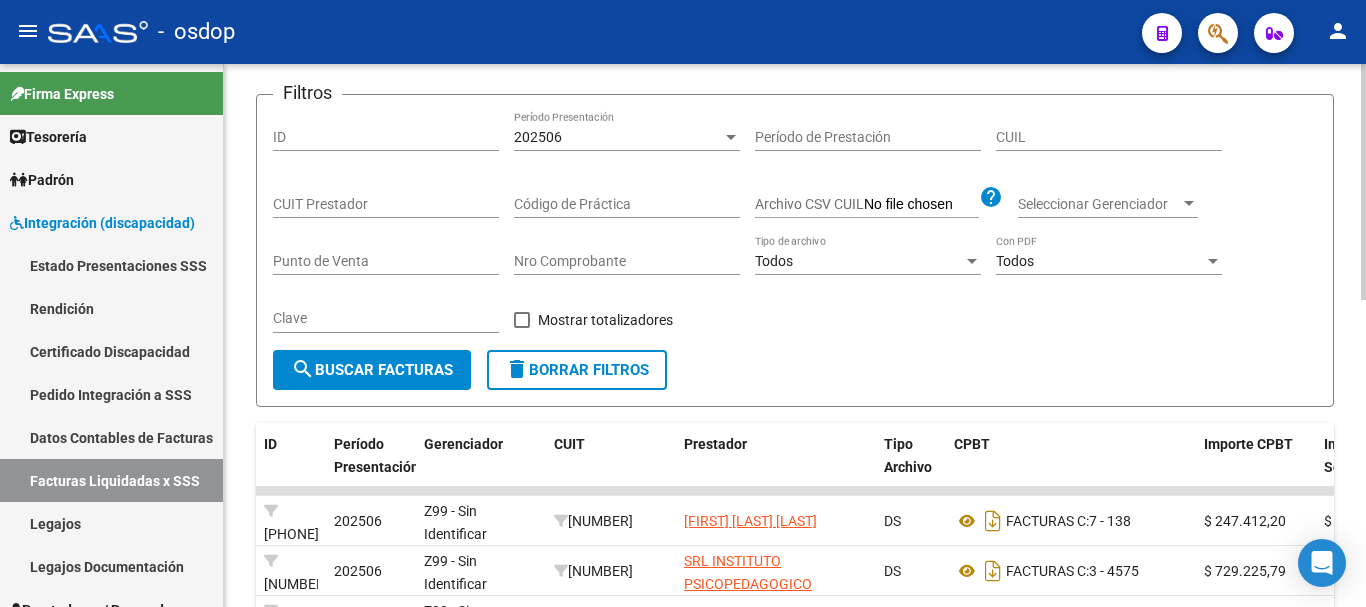click on "CUIL" 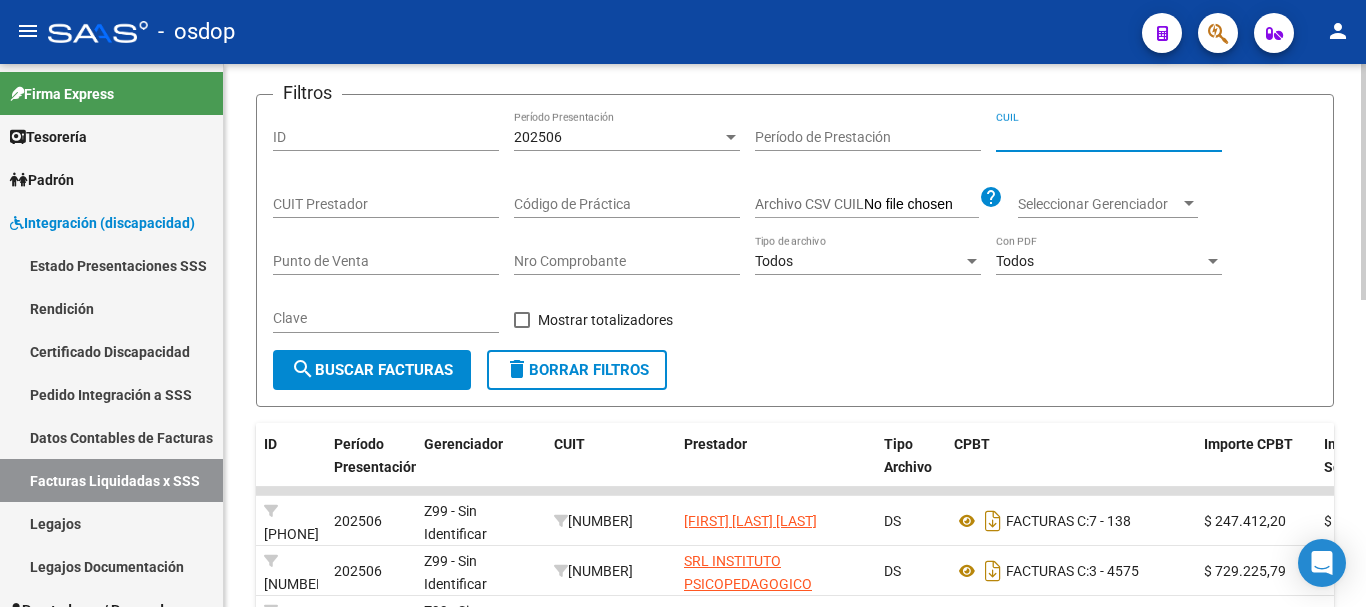paste on "24-34163478-0" 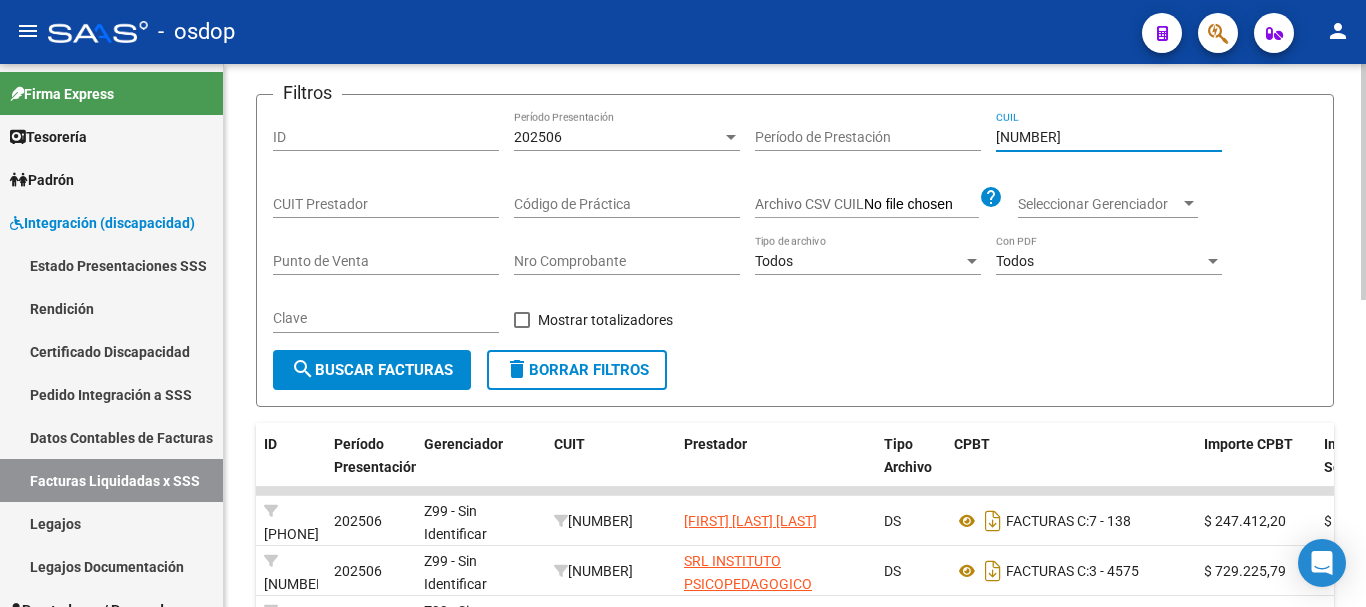 type on "24-34163478-0" 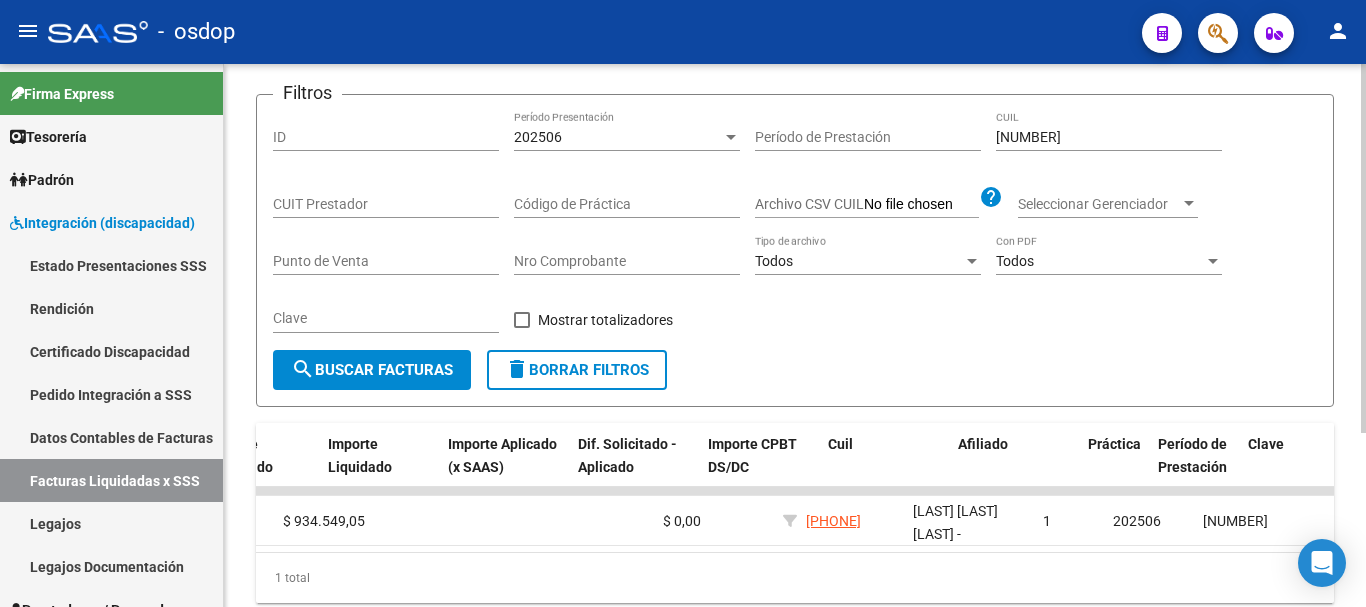 scroll, scrollTop: 0, scrollLeft: 1172, axis: horizontal 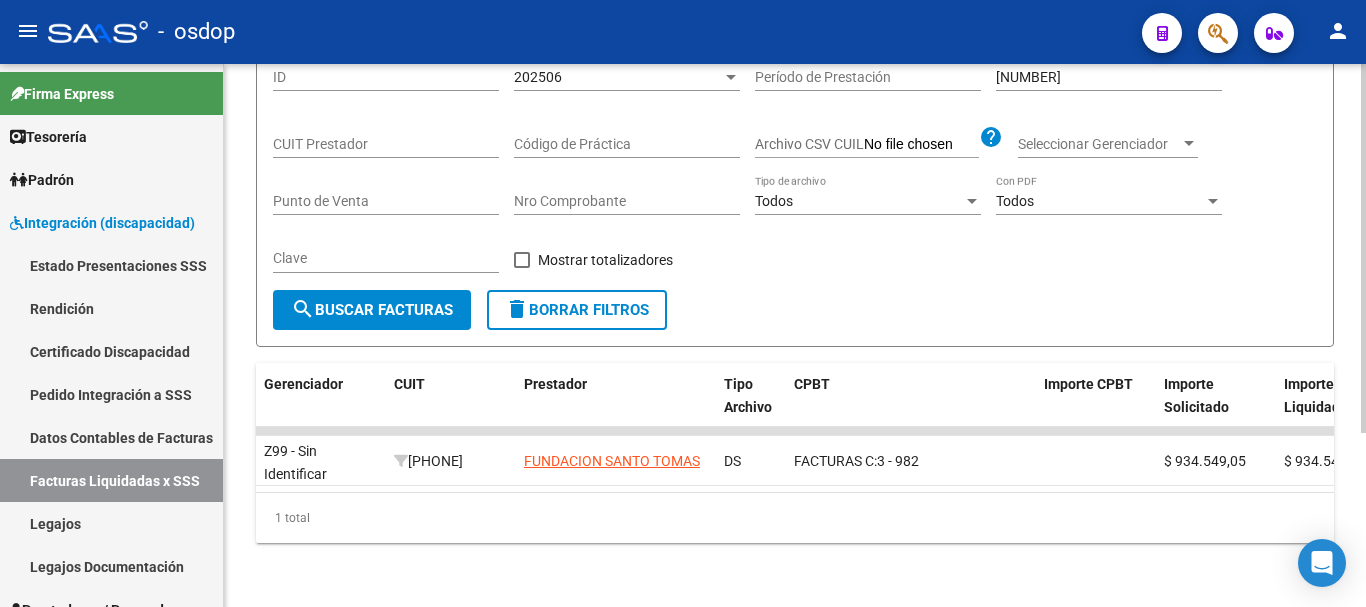 drag, startPoint x: 703, startPoint y: 492, endPoint x: 774, endPoint y: 499, distance: 71.34424 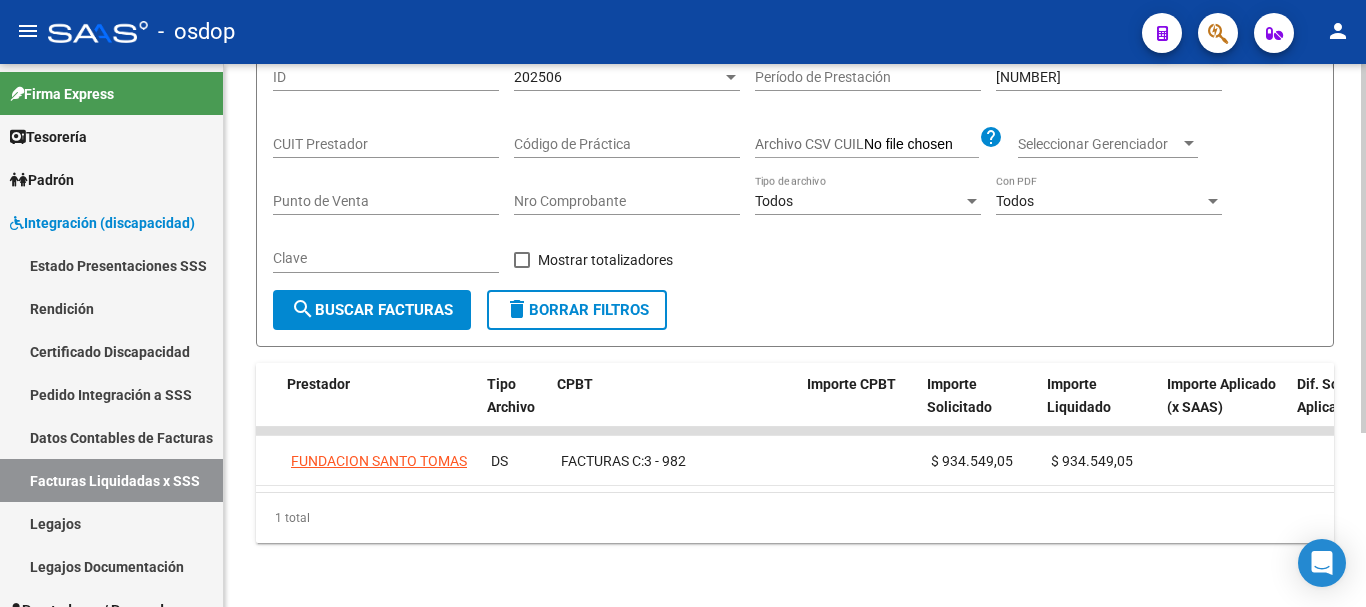 scroll, scrollTop: 0, scrollLeft: 397, axis: horizontal 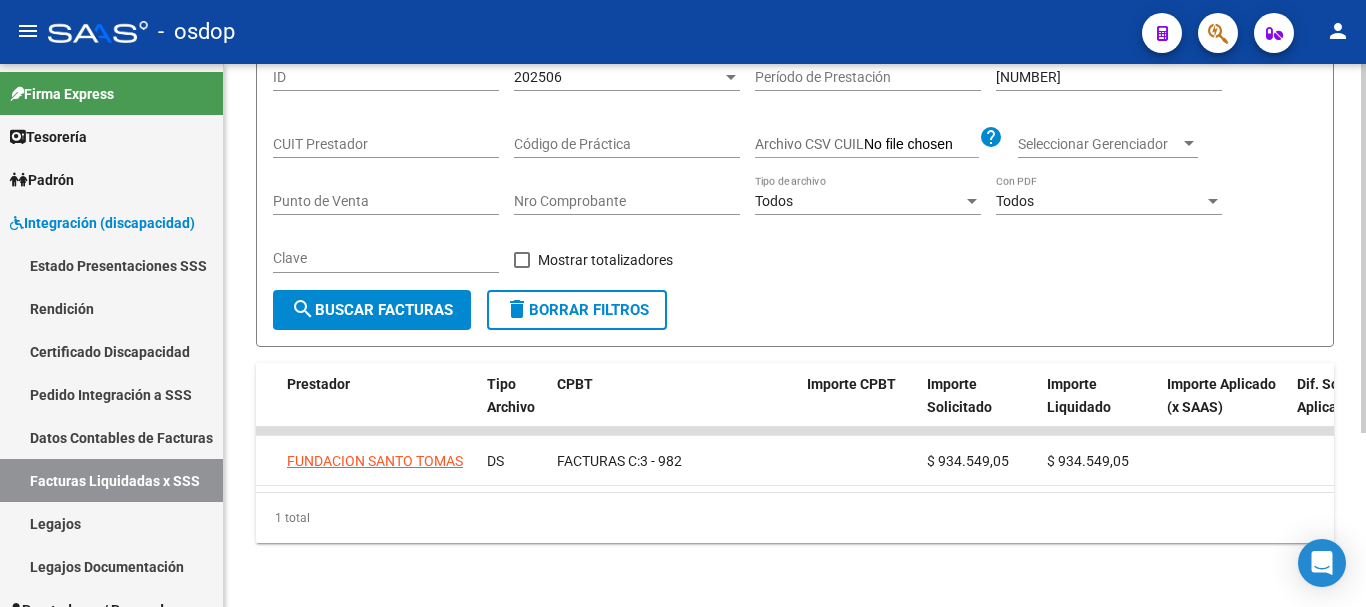 click on "1 total" 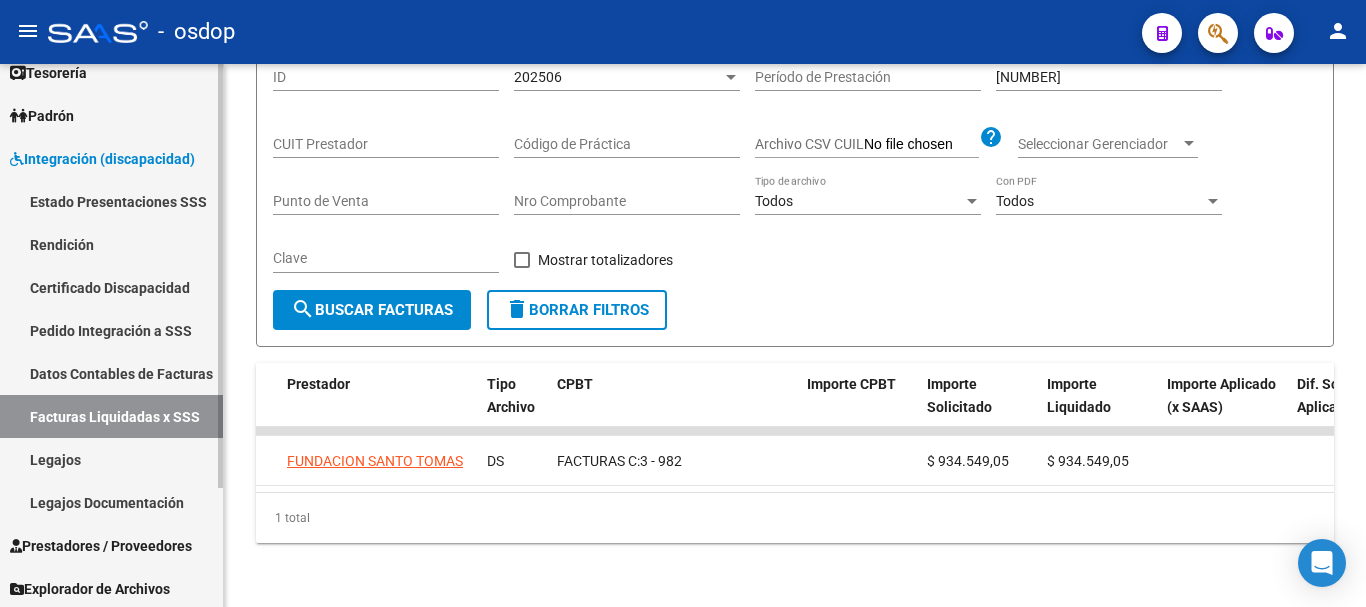 scroll, scrollTop: 100, scrollLeft: 0, axis: vertical 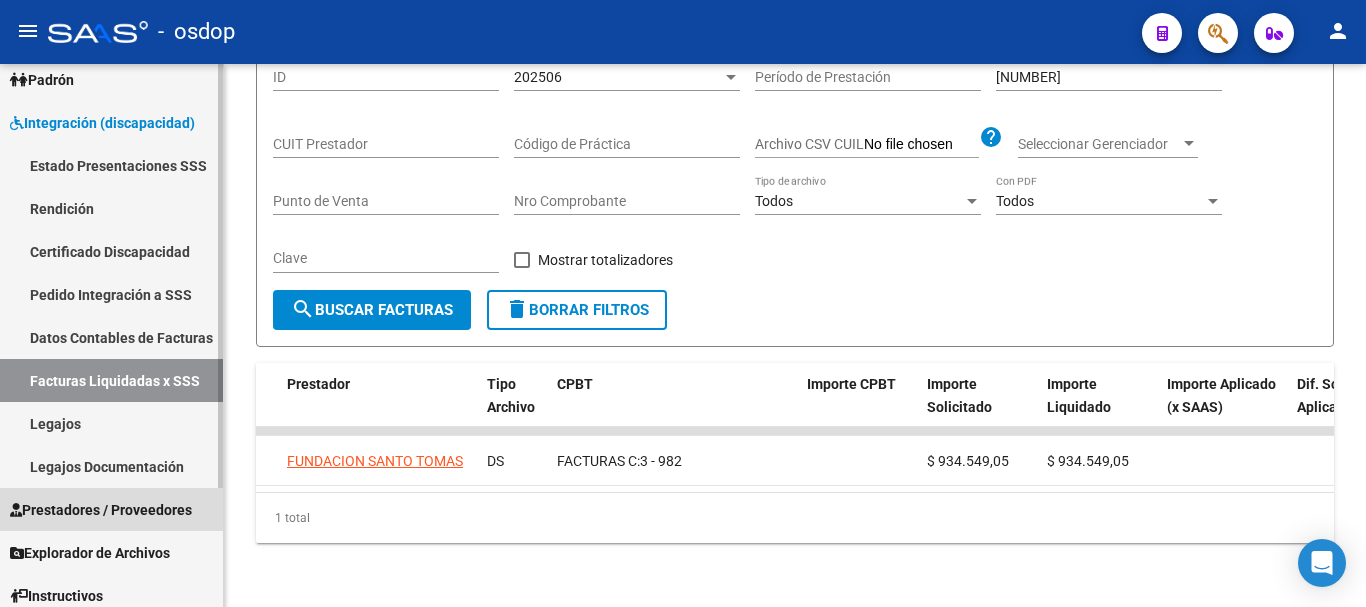 click on "Prestadores / Proveedores" at bounding box center [101, 510] 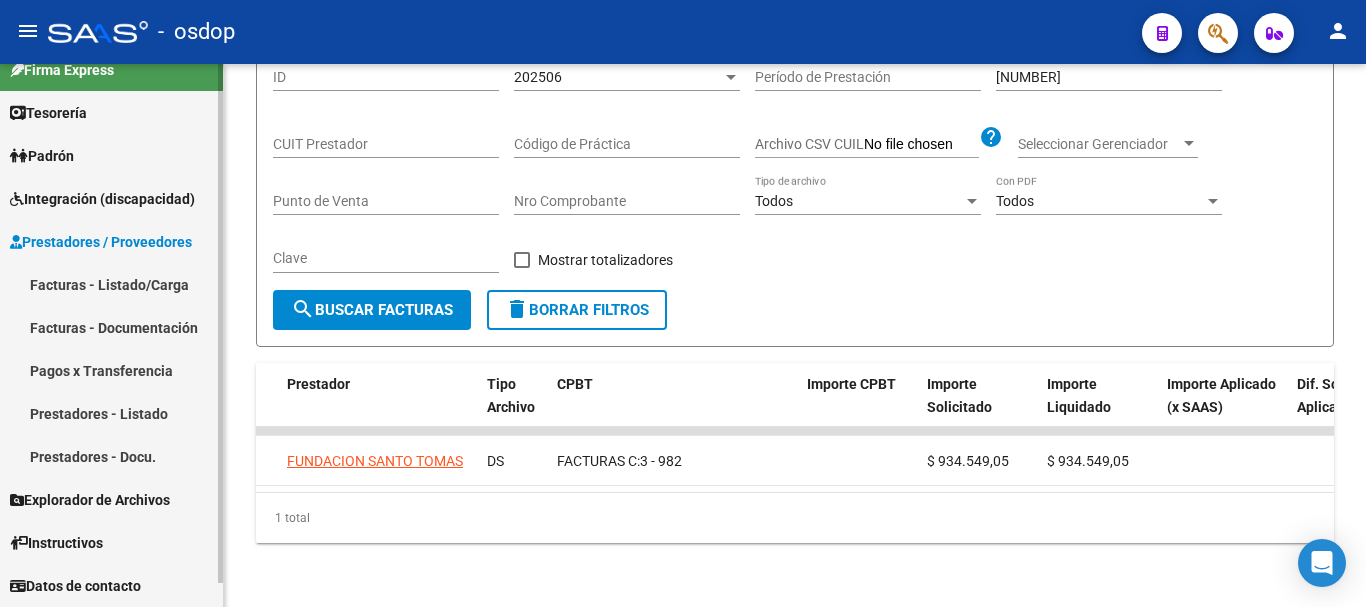 scroll, scrollTop: 24, scrollLeft: 0, axis: vertical 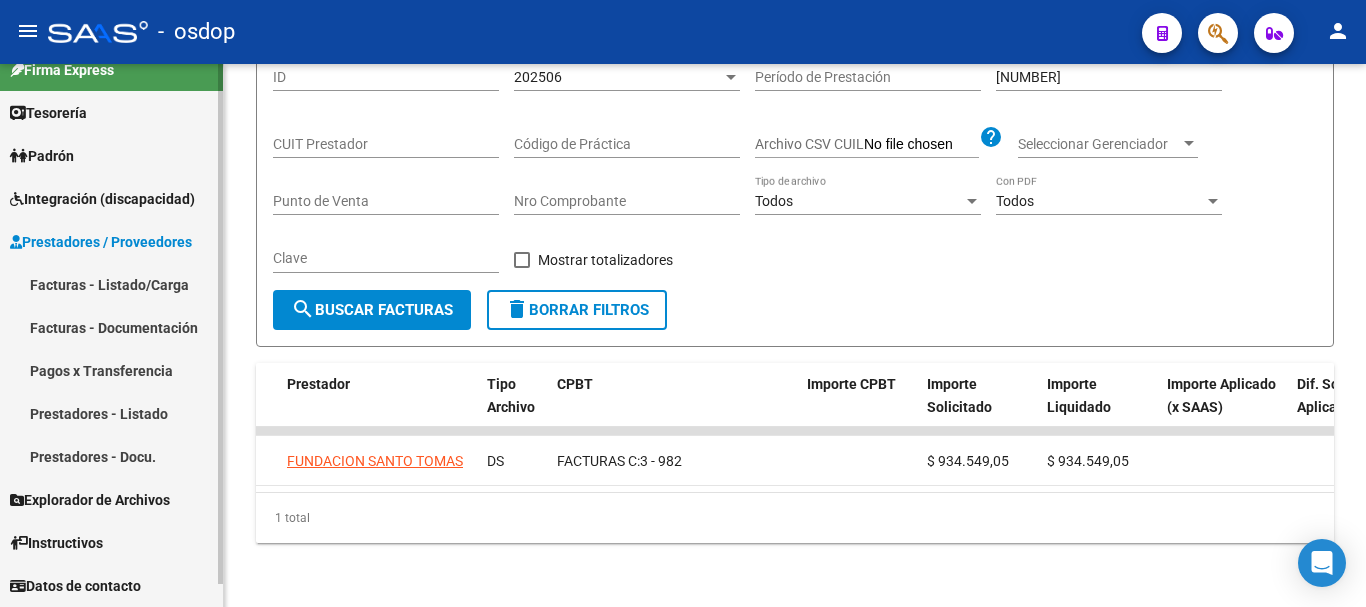 click on "Facturas - Listado/Carga" at bounding box center [111, 284] 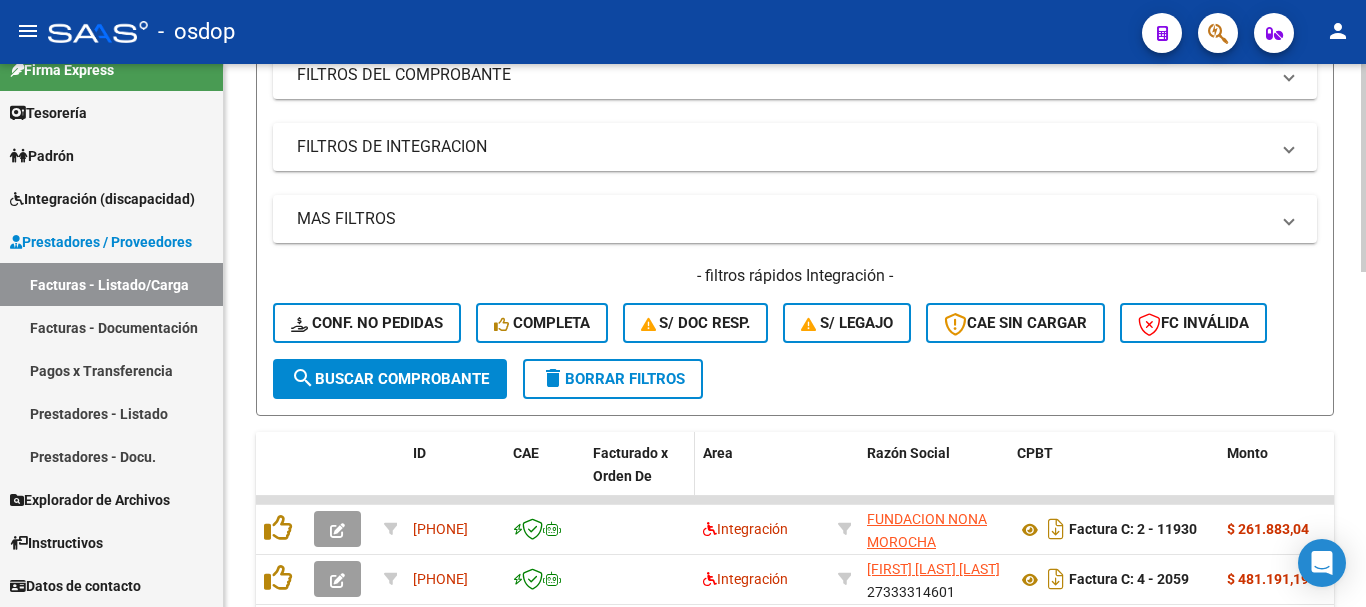 scroll, scrollTop: 377, scrollLeft: 0, axis: vertical 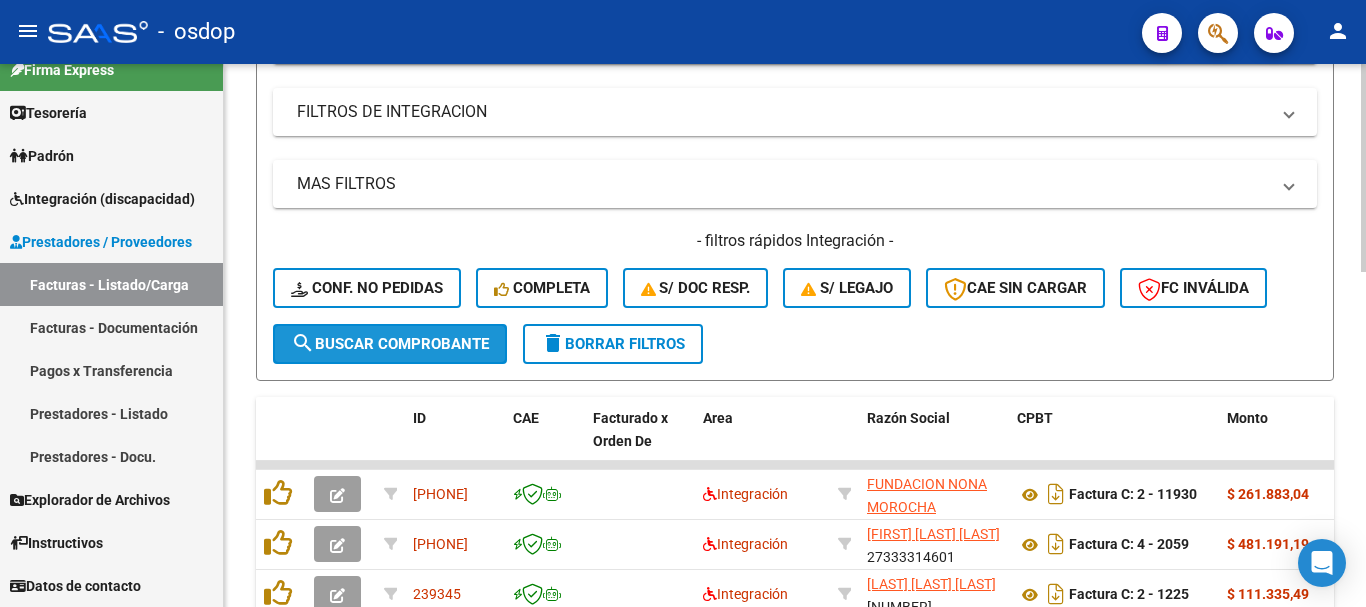 click on "search  Buscar Comprobante" 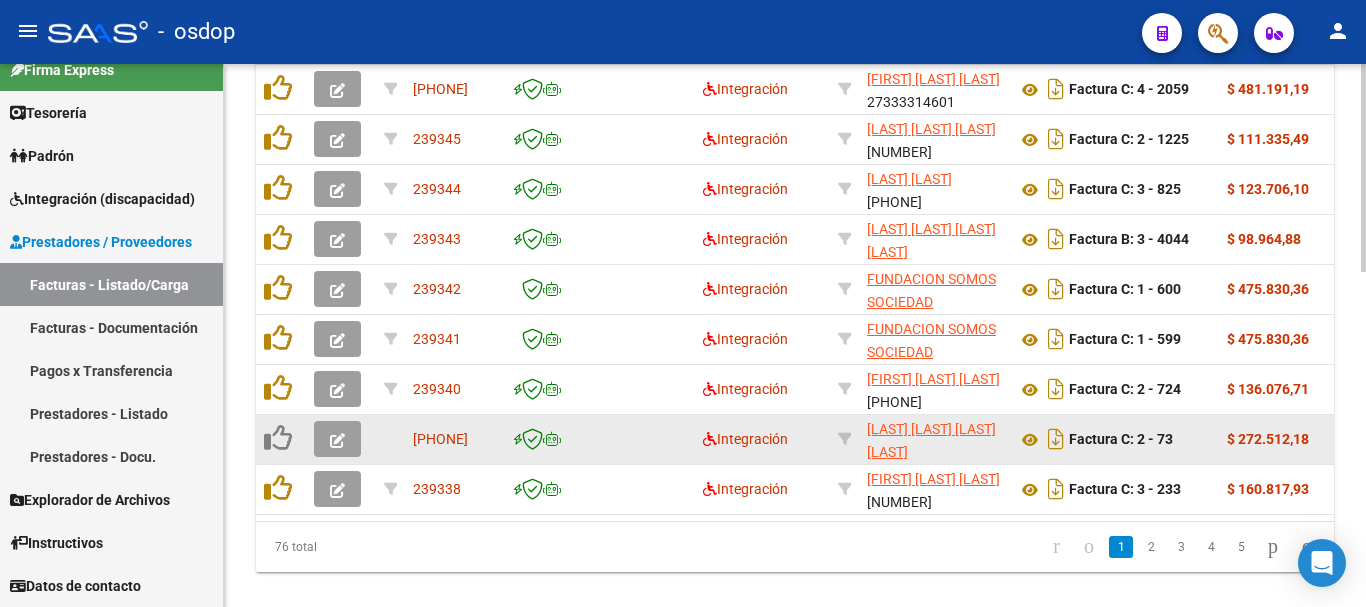 scroll, scrollTop: 877, scrollLeft: 0, axis: vertical 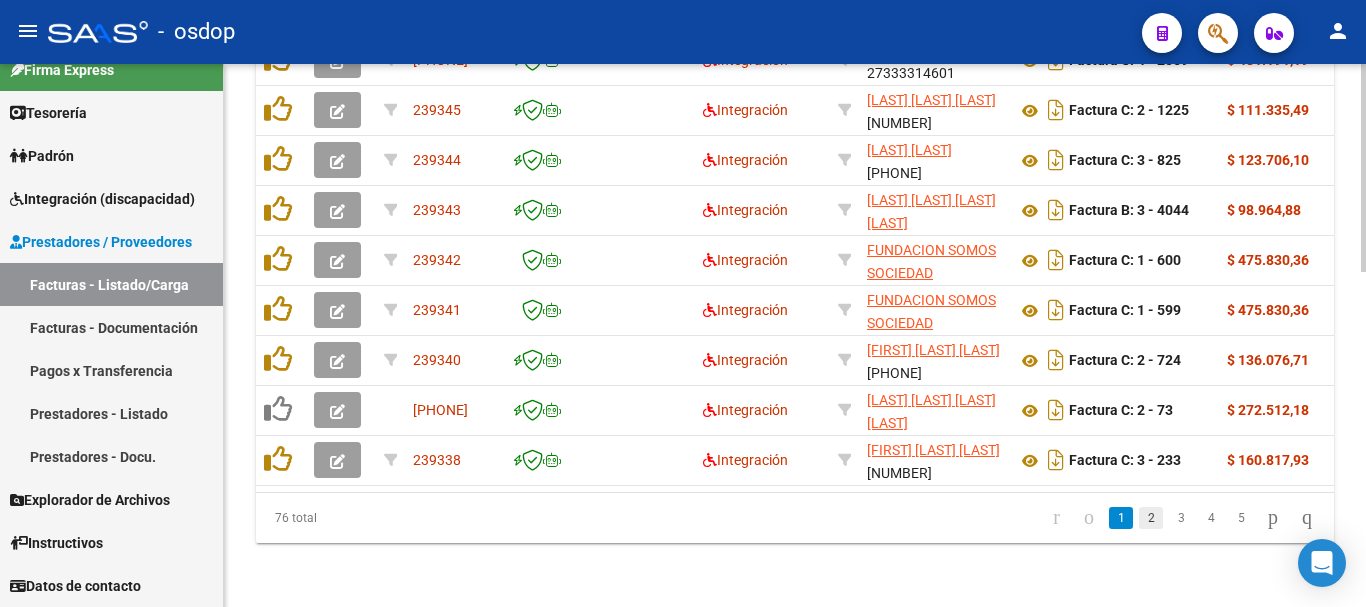 click on "2" 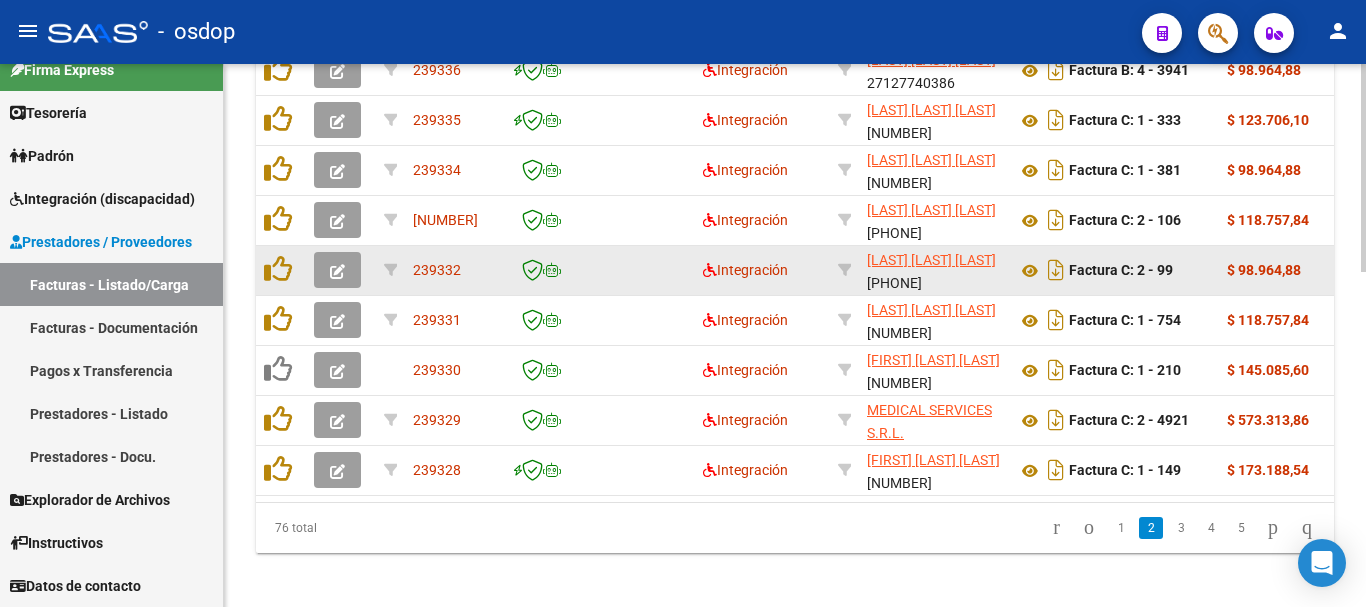 scroll, scrollTop: 877, scrollLeft: 0, axis: vertical 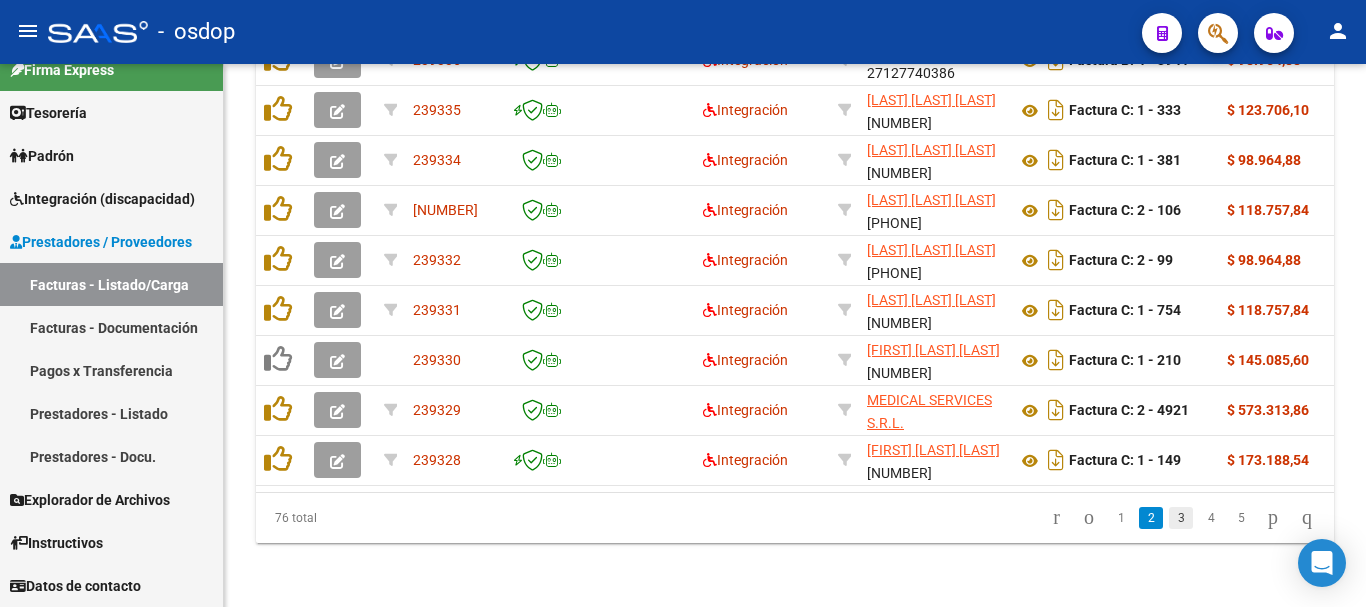 click on "3" 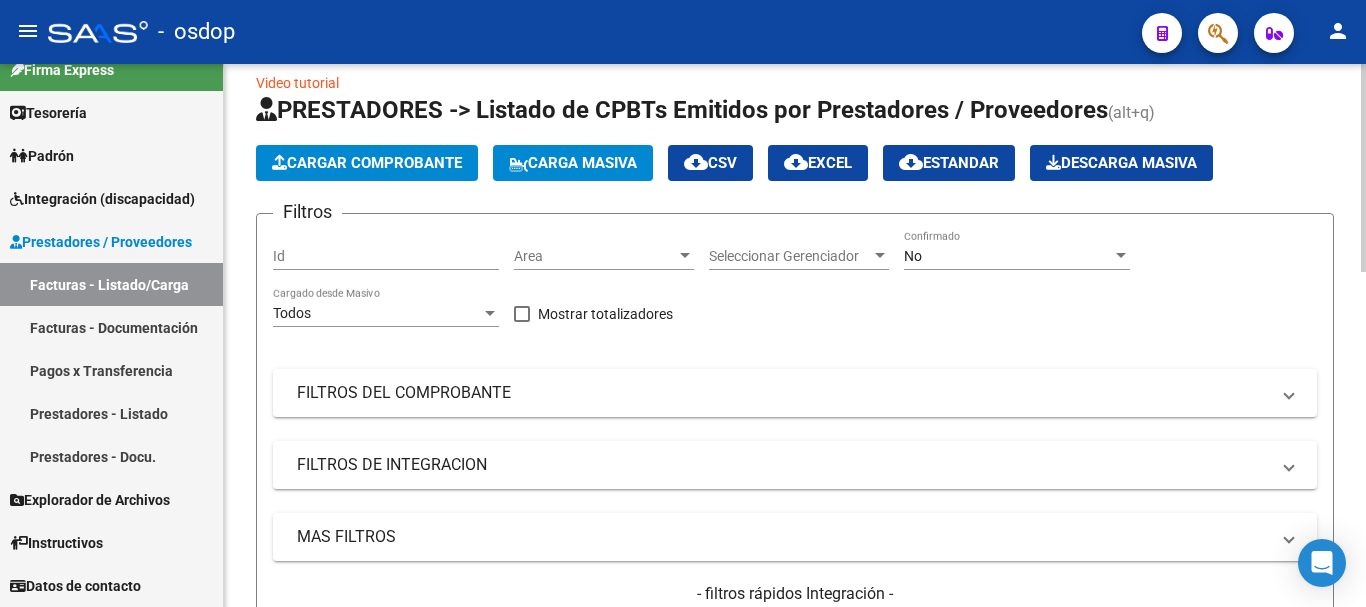 scroll, scrollTop: 0, scrollLeft: 0, axis: both 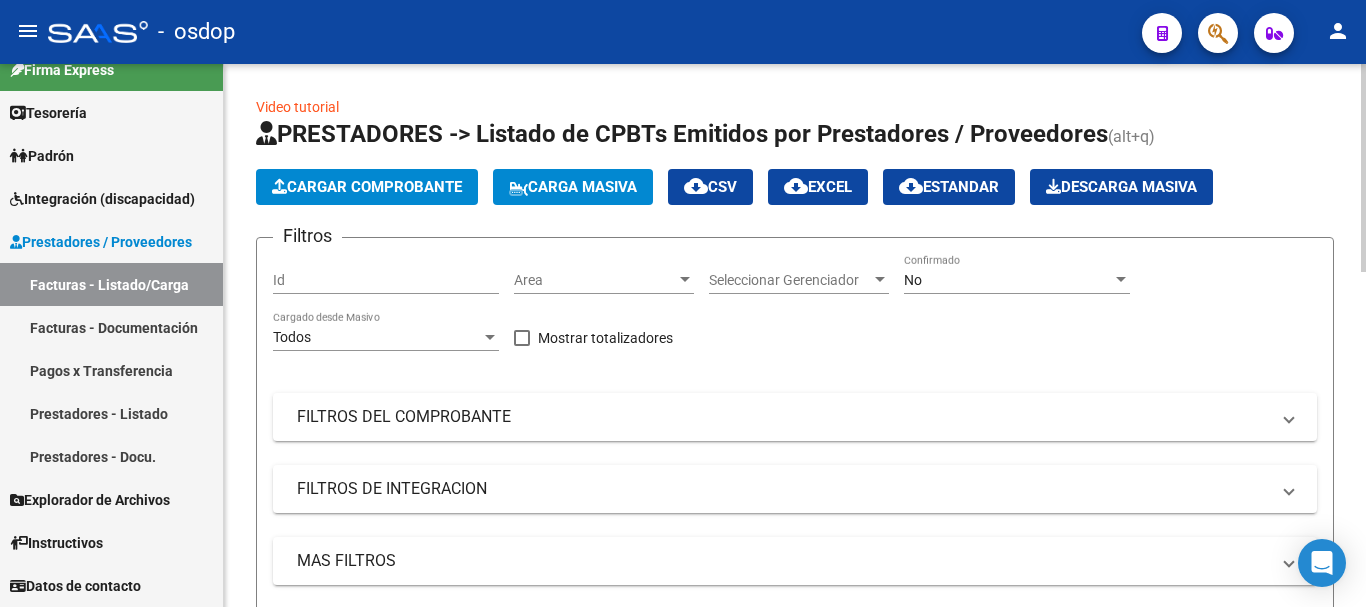click on "Todos" at bounding box center [377, 337] 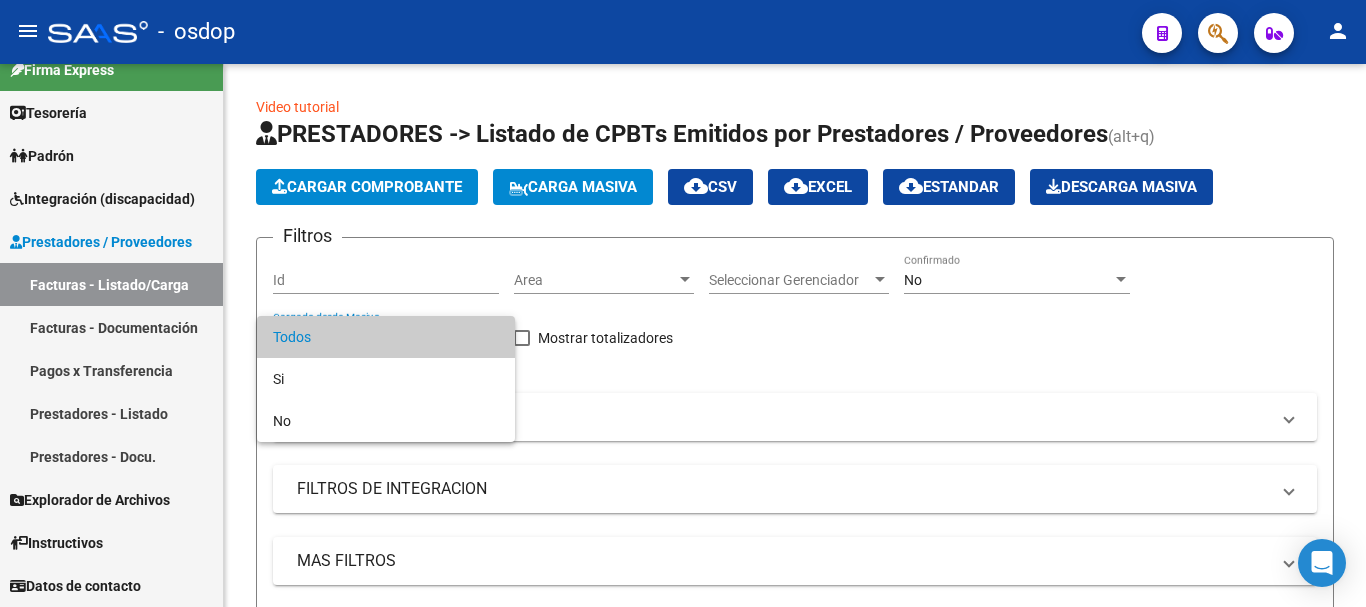 click at bounding box center [683, 303] 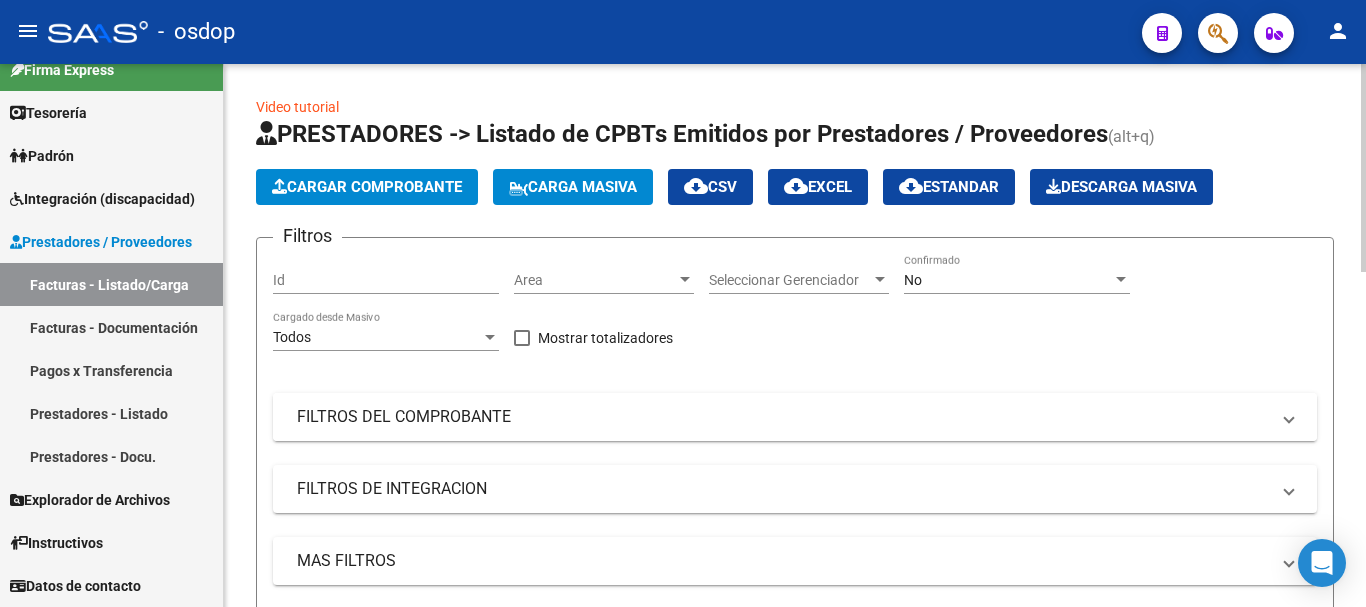 click on "FILTROS DEL COMPROBANTE" at bounding box center [783, 417] 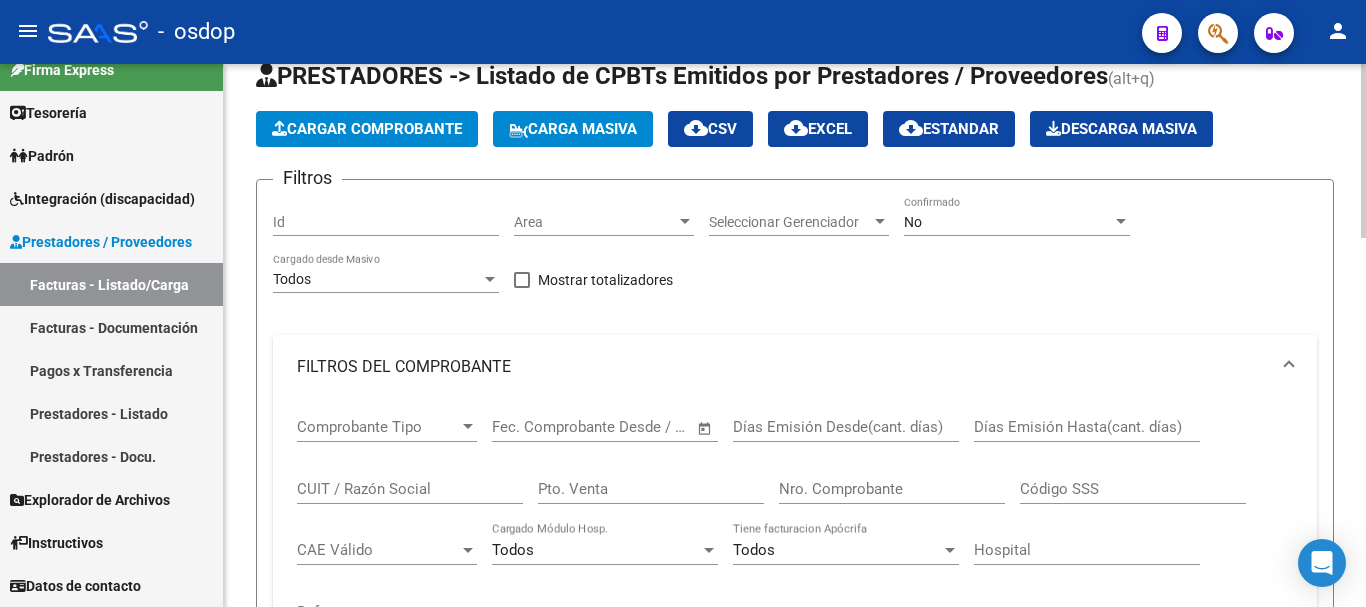 scroll, scrollTop: 200, scrollLeft: 0, axis: vertical 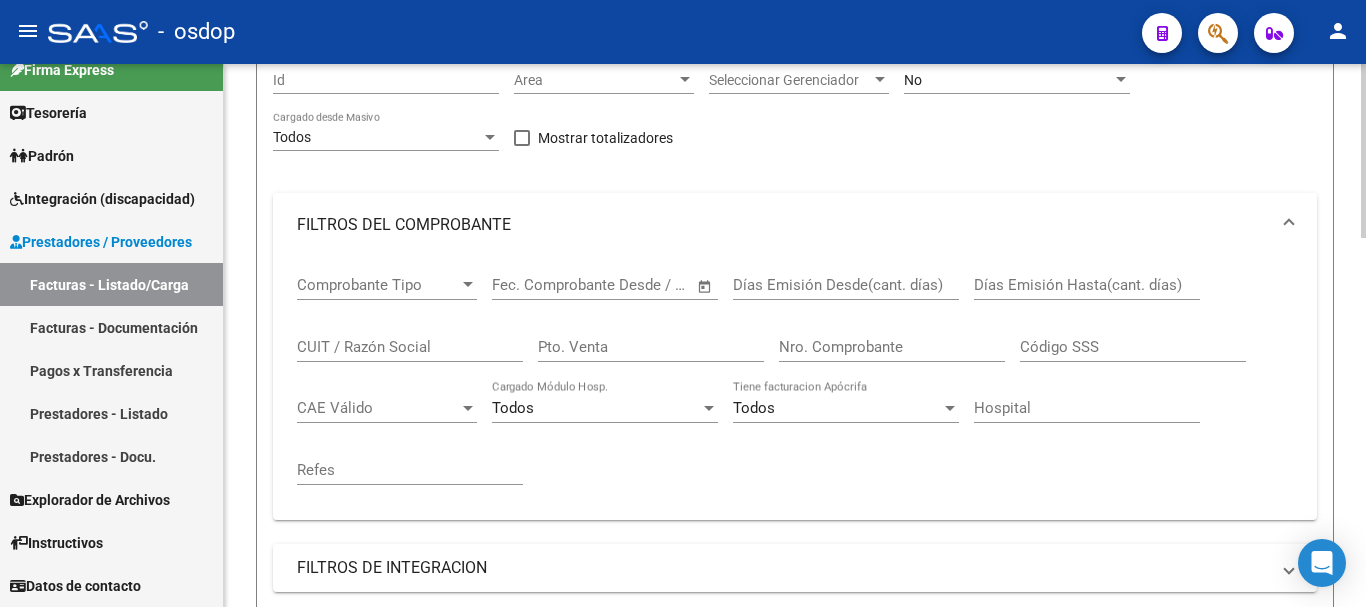 click at bounding box center (1289, 225) 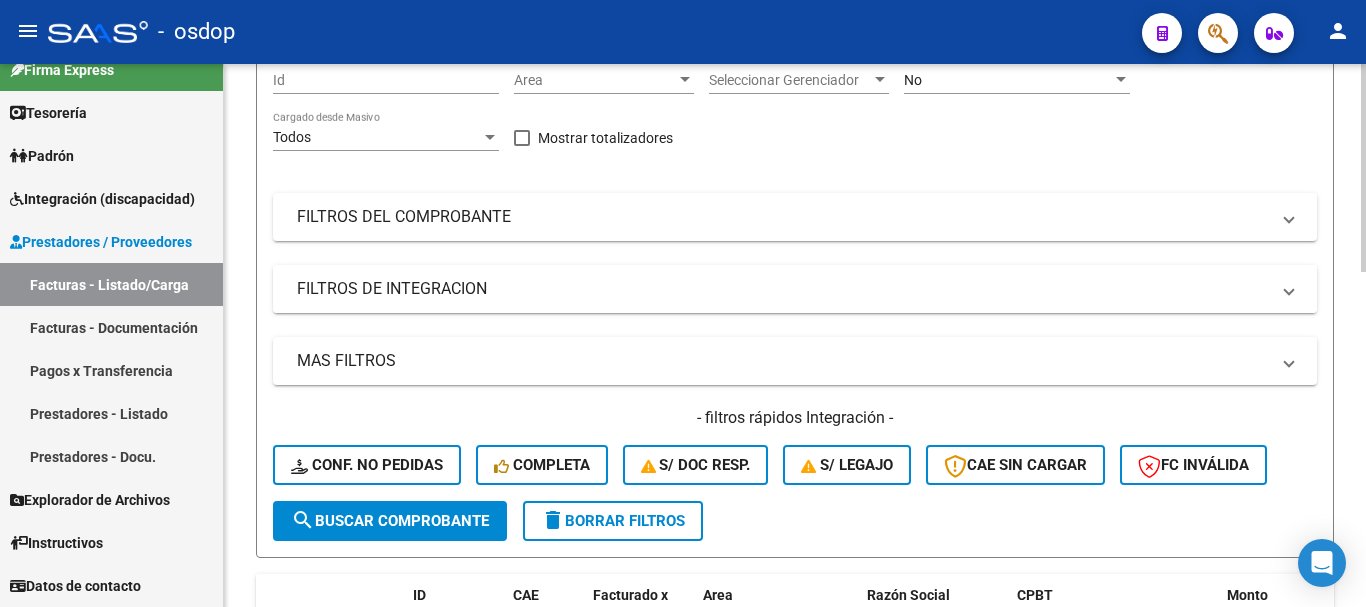 click at bounding box center [1289, 289] 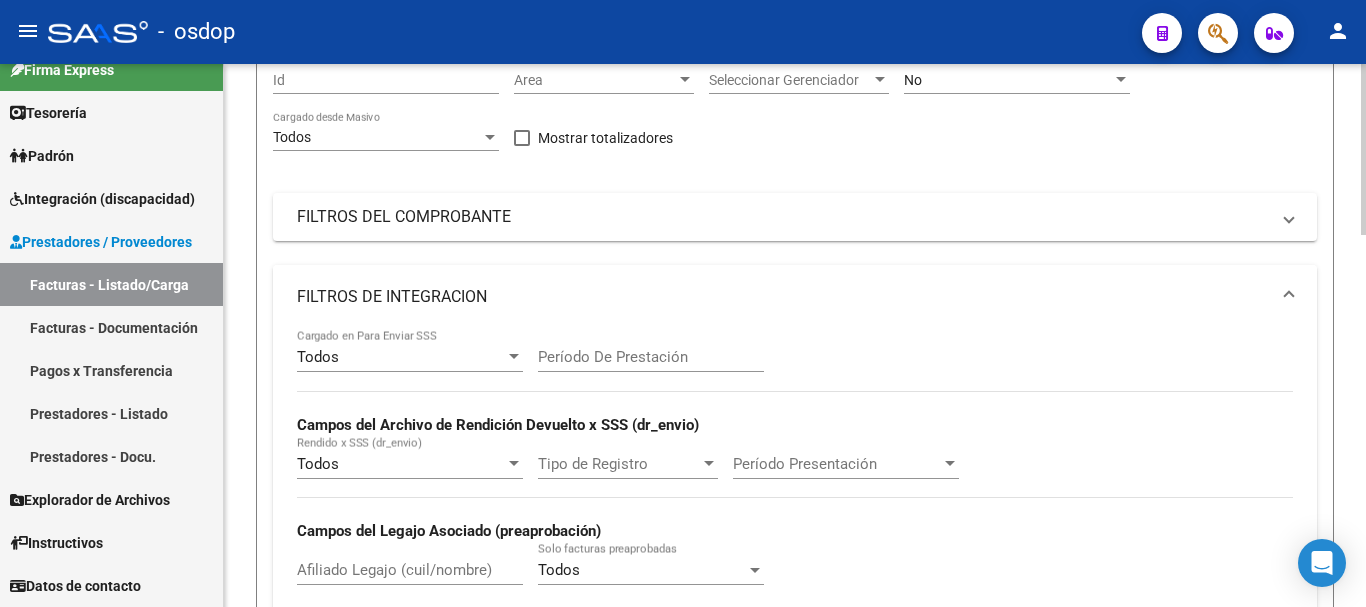 click at bounding box center [1289, 297] 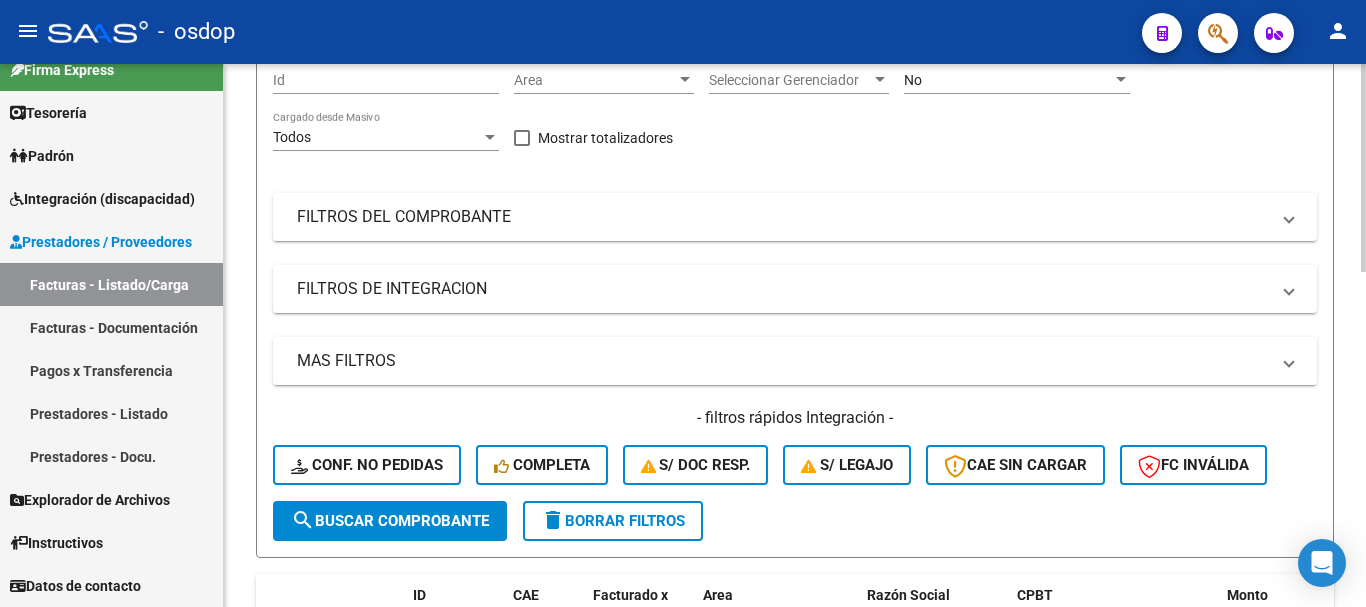 click at bounding box center (1289, 361) 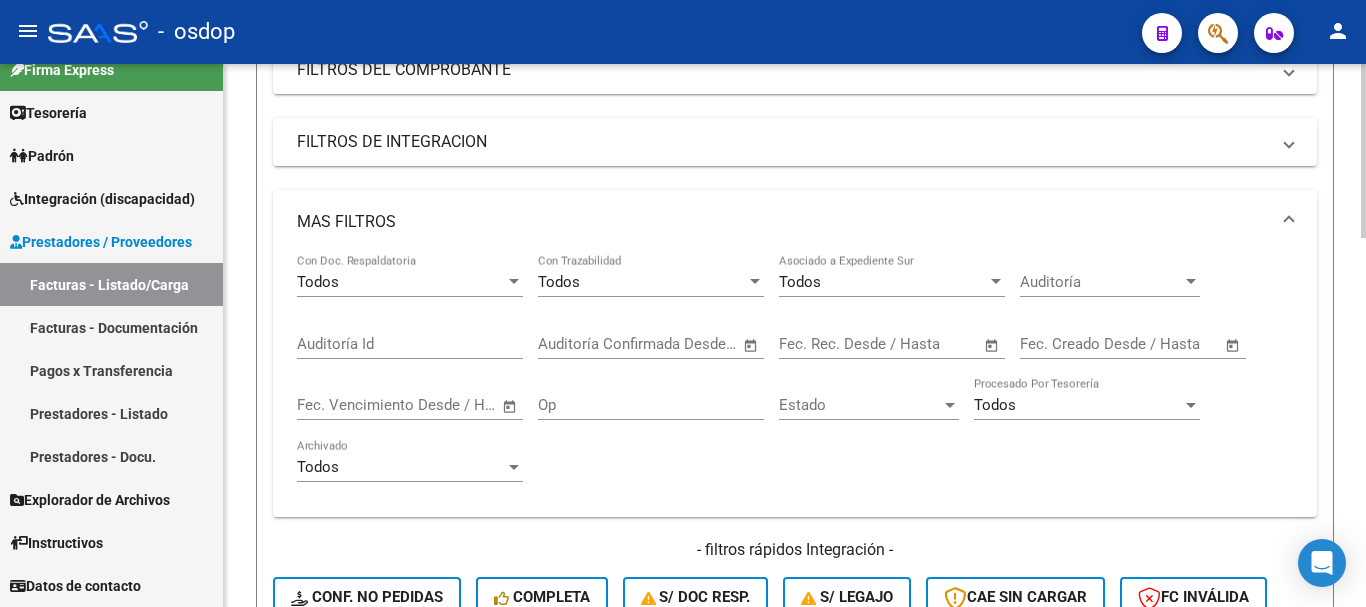 scroll, scrollTop: 300, scrollLeft: 0, axis: vertical 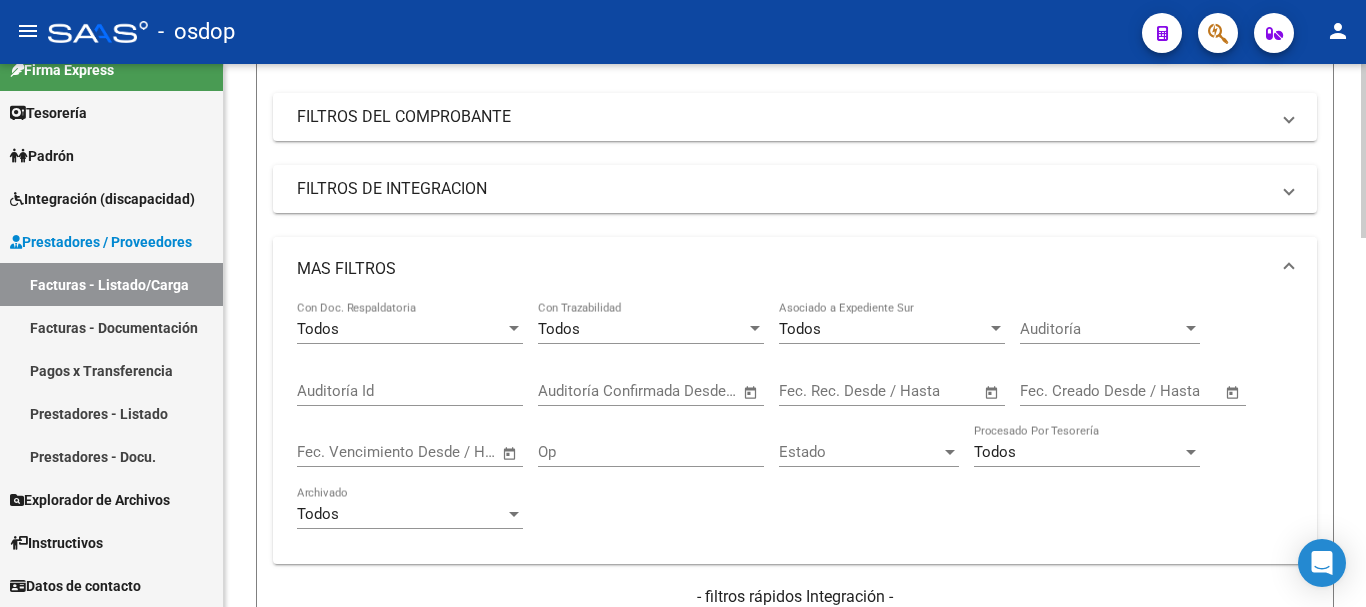 click at bounding box center (1289, 269) 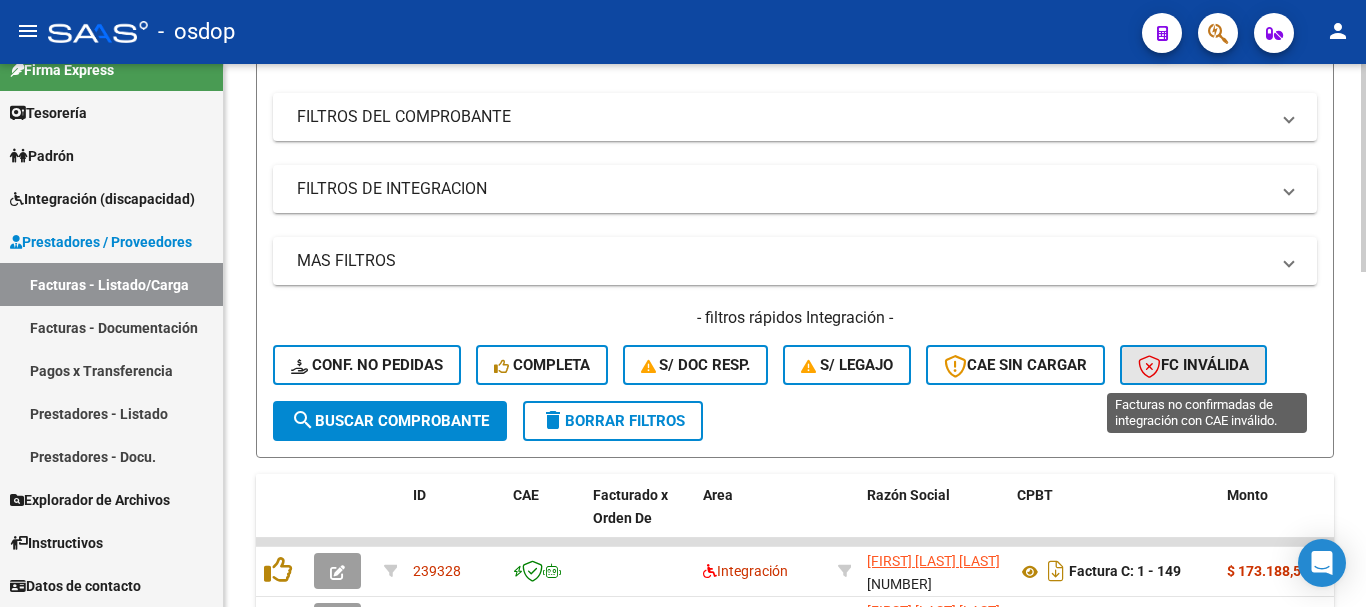 click on "FC Inválida" 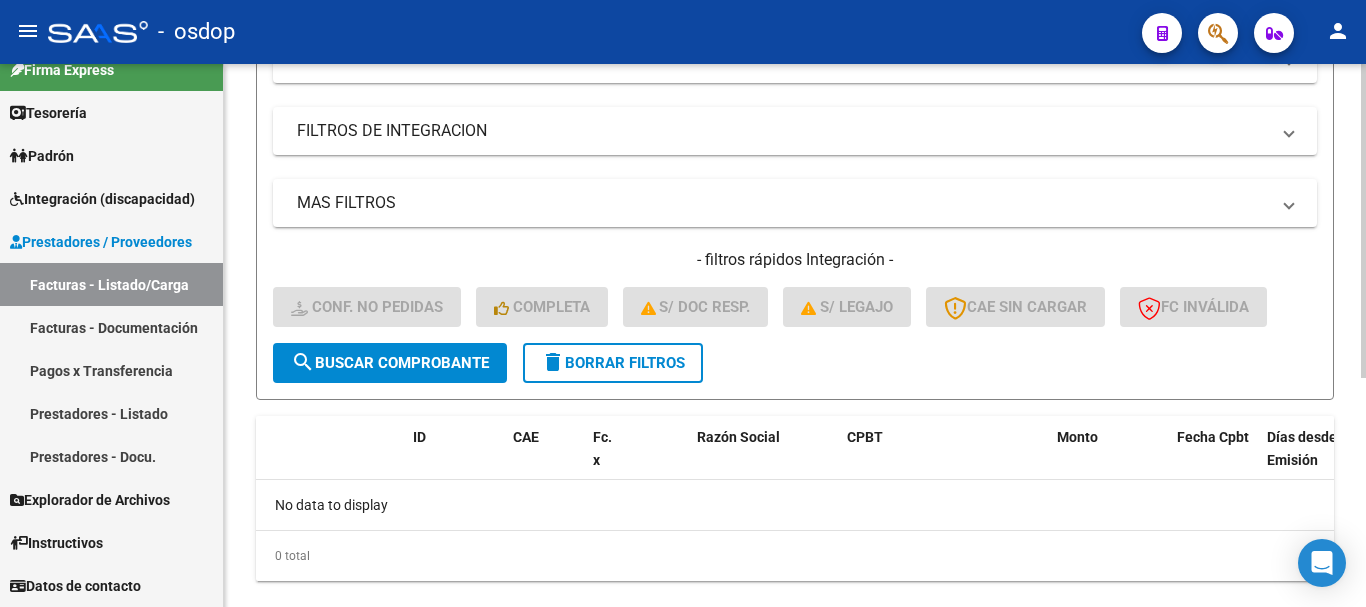 scroll, scrollTop: 396, scrollLeft: 0, axis: vertical 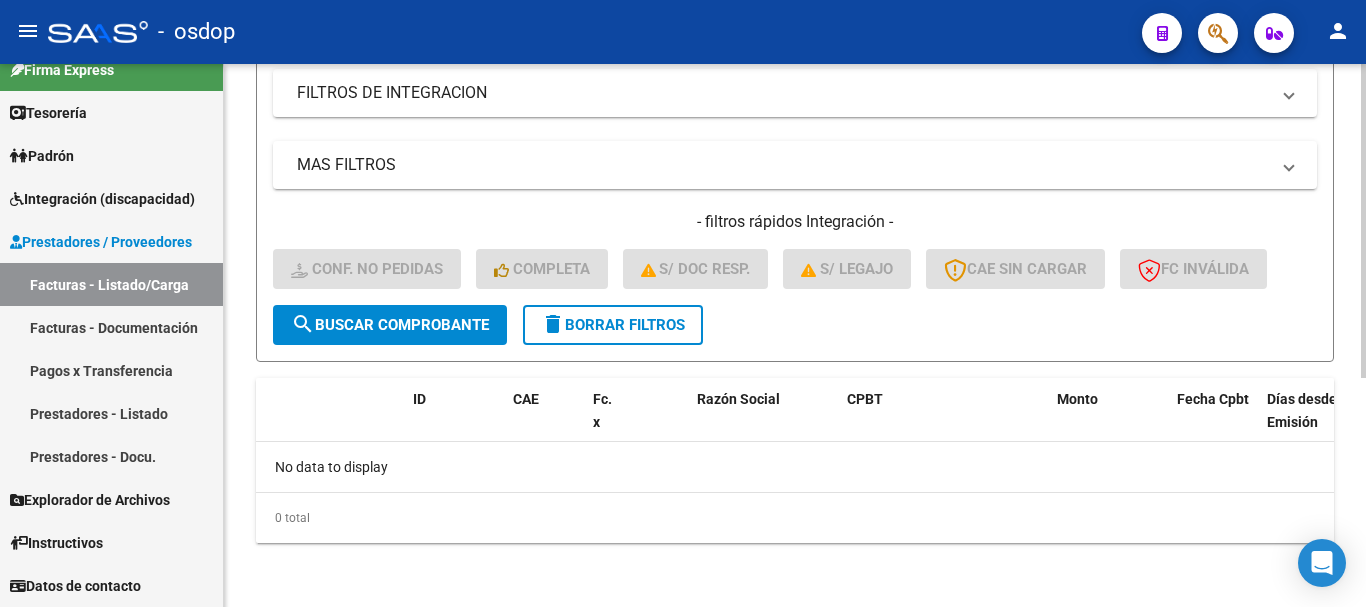 click on "delete  Borrar Filtros" 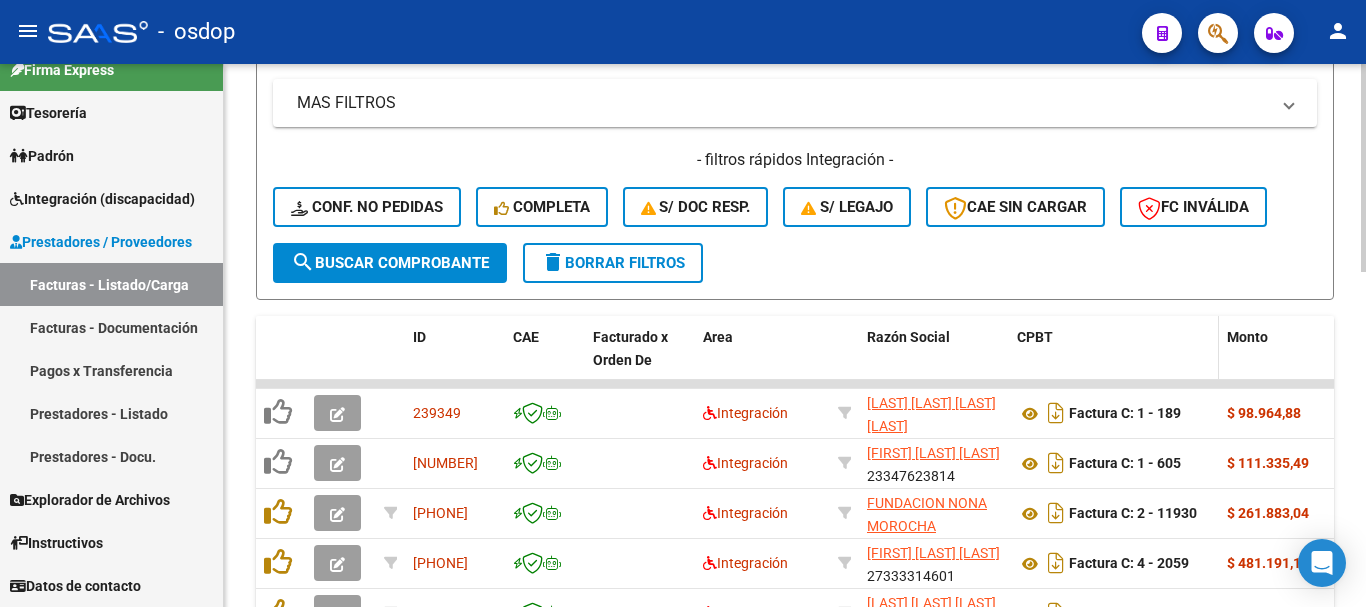 scroll, scrollTop: 596, scrollLeft: 0, axis: vertical 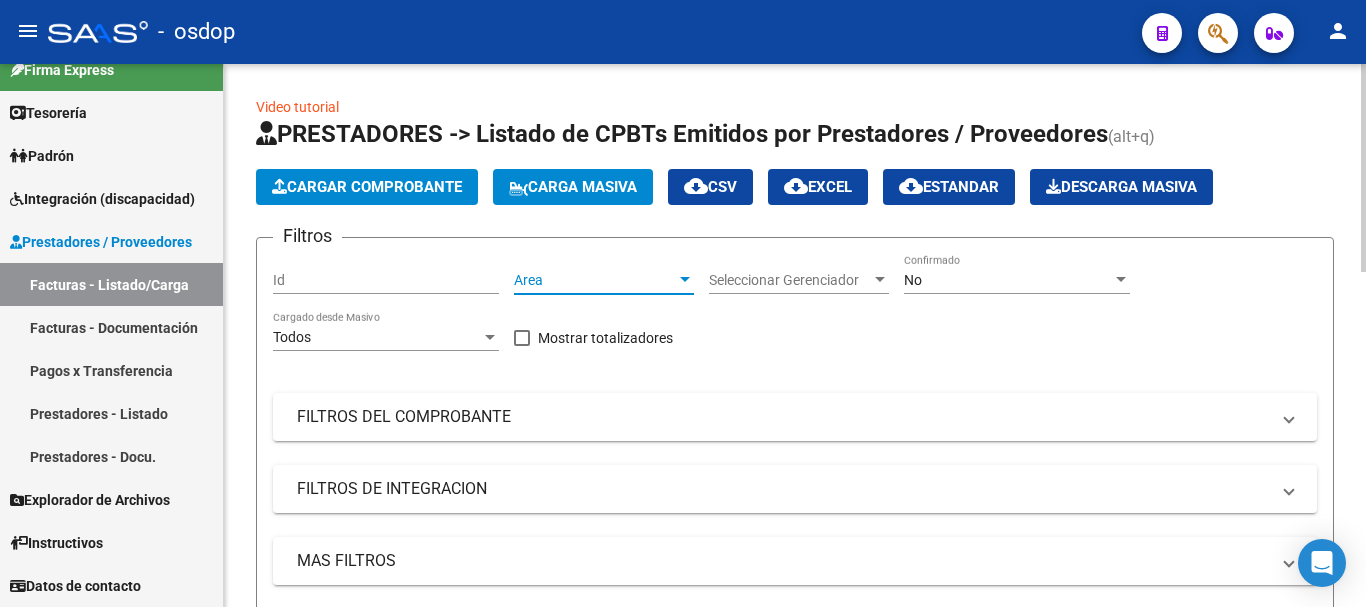 click on "Area" at bounding box center [595, 280] 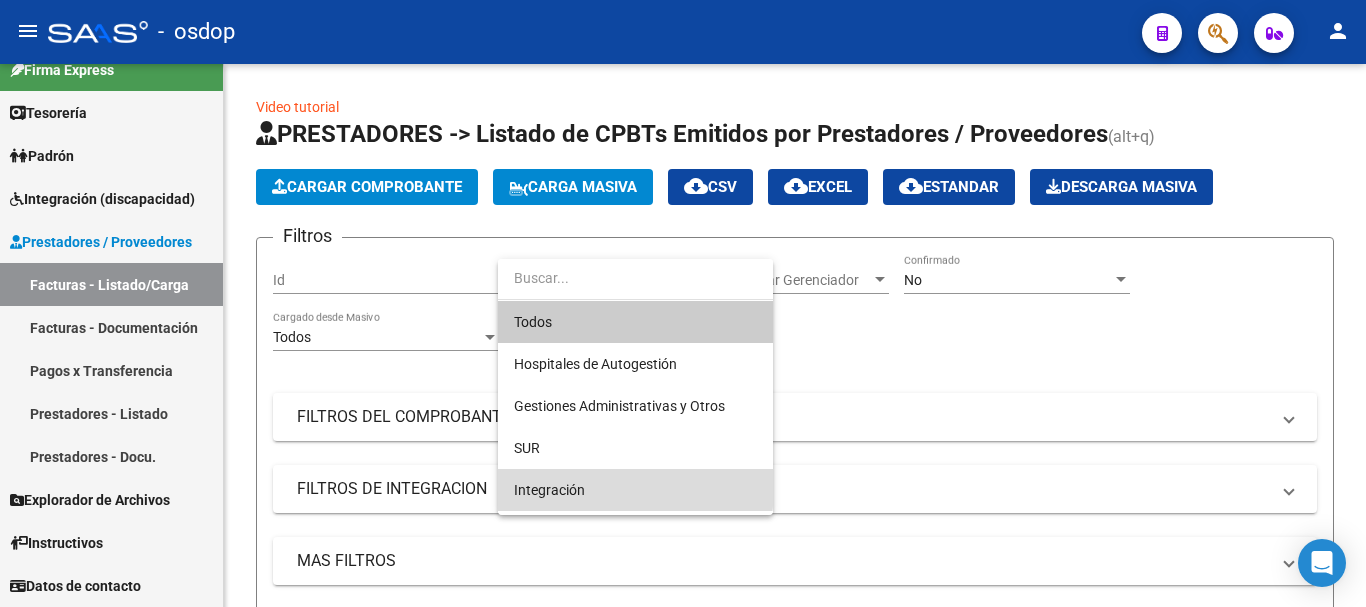 click on "Integración" at bounding box center (635, 490) 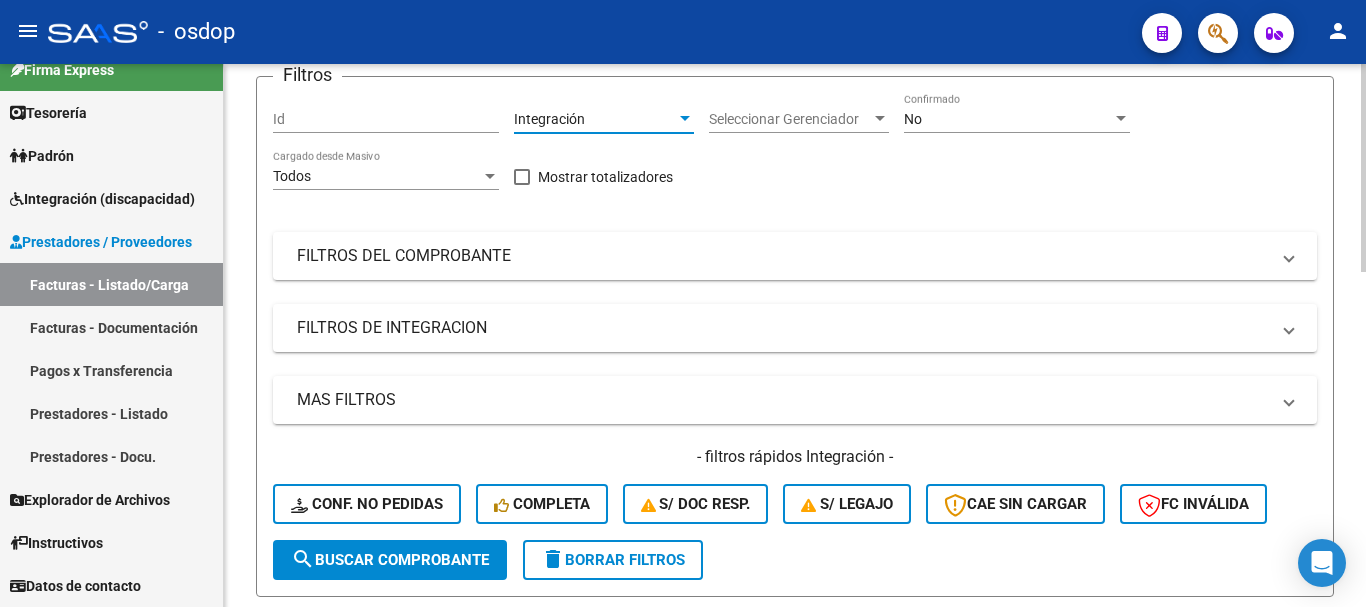 scroll, scrollTop: 200, scrollLeft: 0, axis: vertical 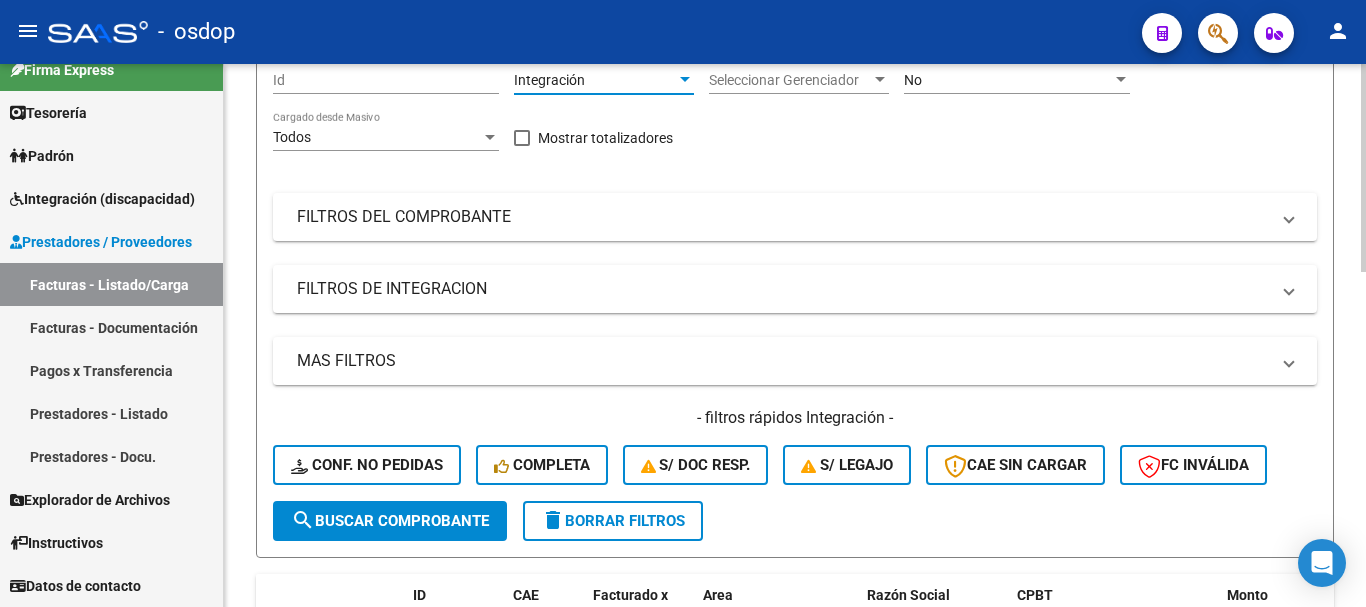 click on "Integración" at bounding box center [595, 80] 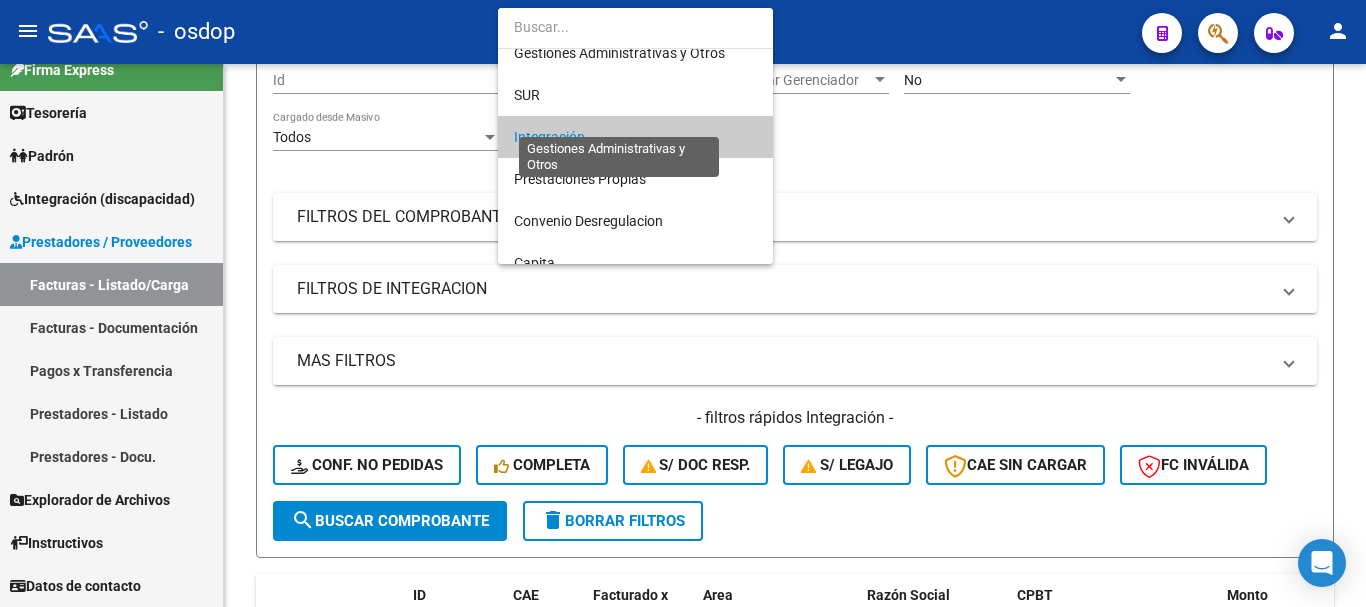 scroll, scrollTop: 0, scrollLeft: 0, axis: both 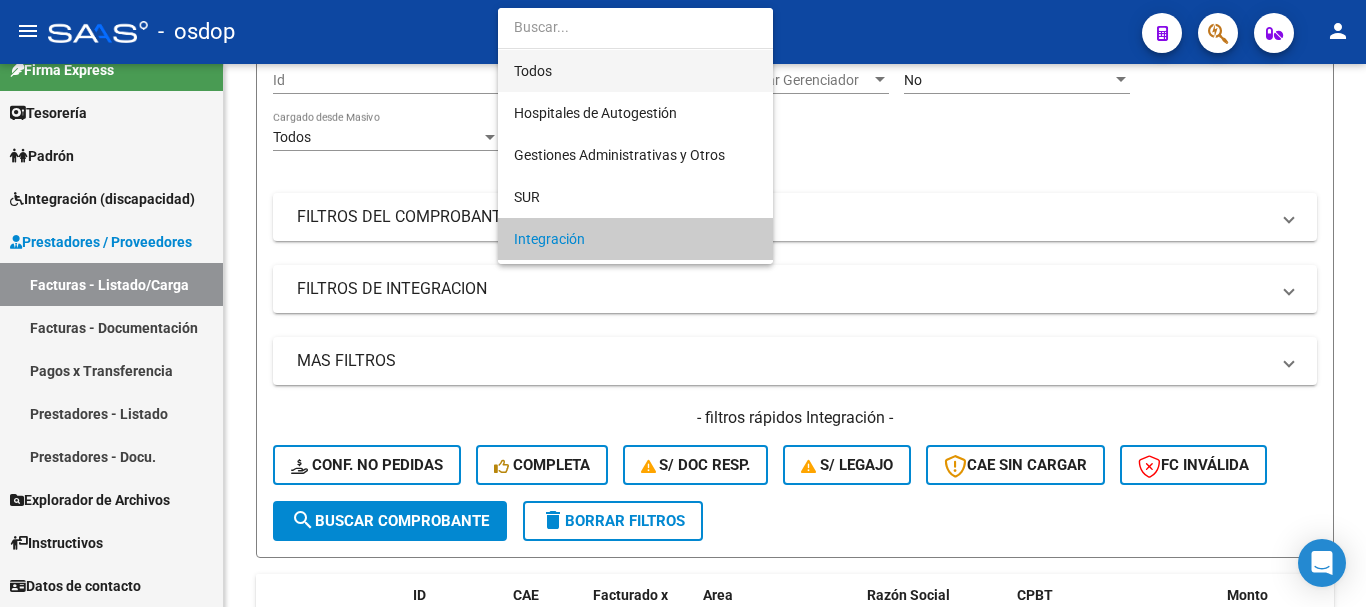 click on "Todos" at bounding box center [635, 71] 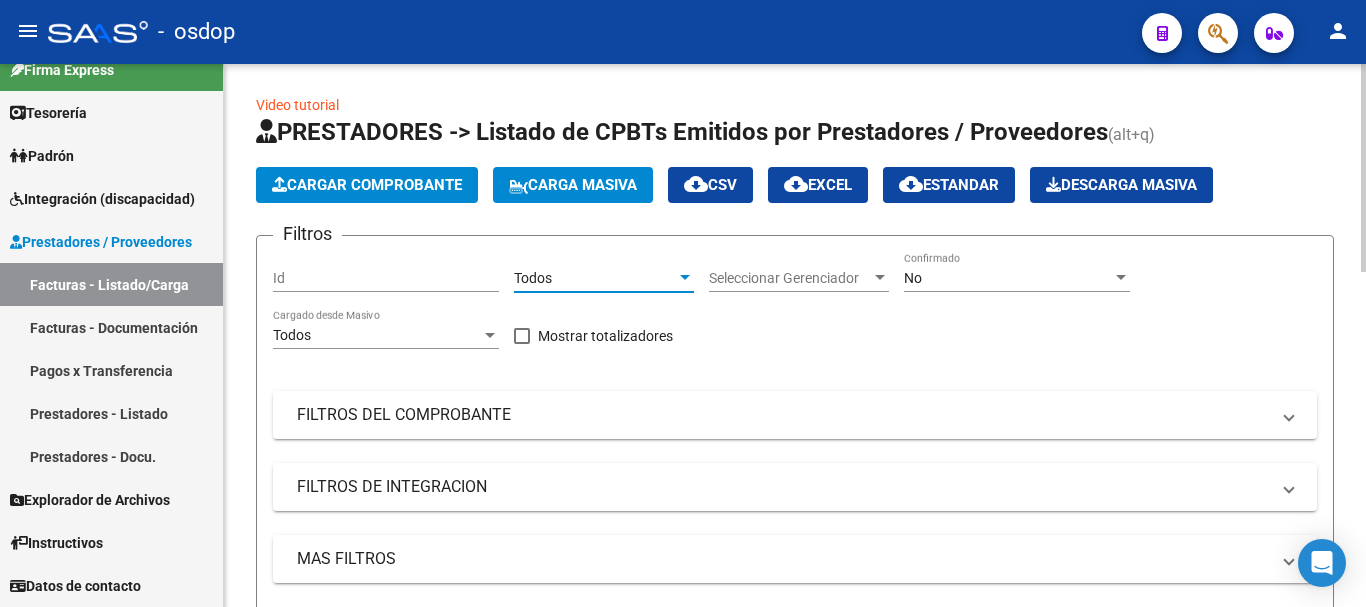 scroll, scrollTop: 0, scrollLeft: 0, axis: both 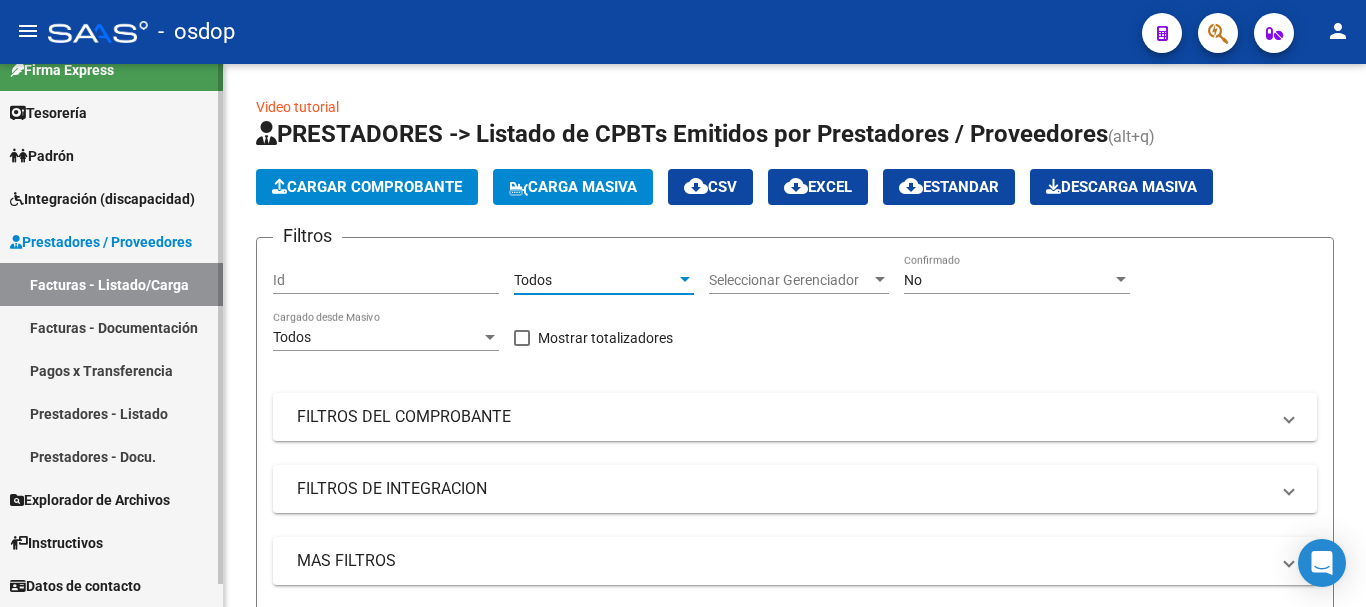 click on "Facturas - Listado/Carga" at bounding box center (111, 284) 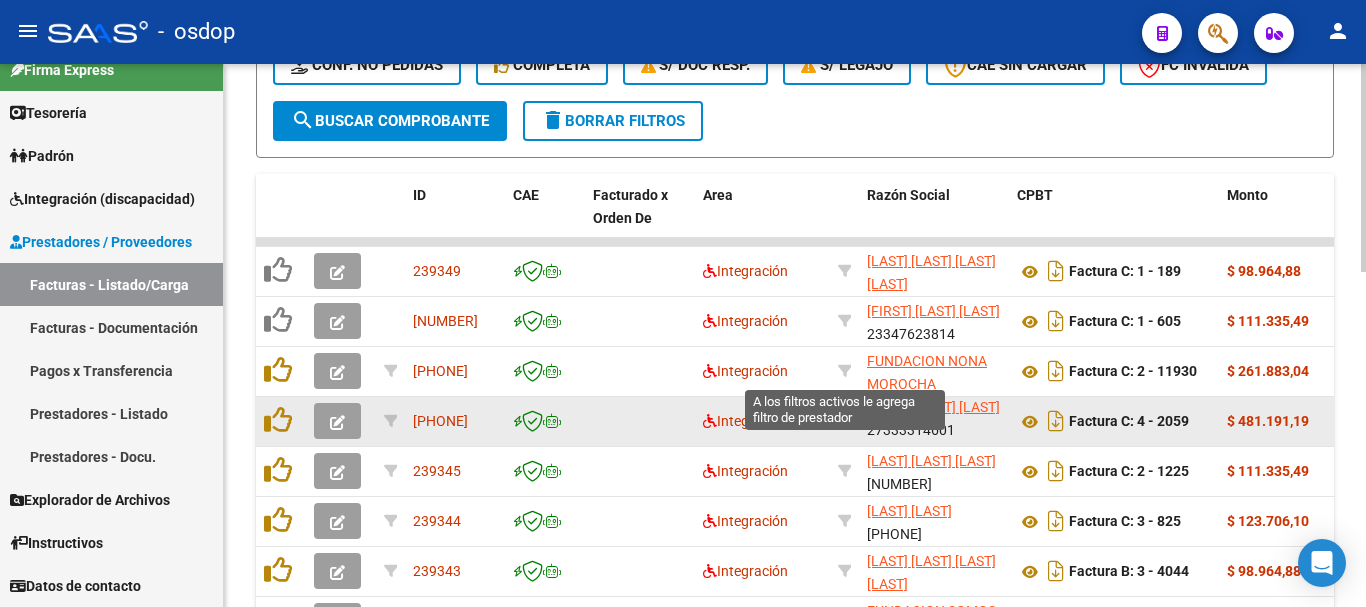 scroll, scrollTop: 700, scrollLeft: 0, axis: vertical 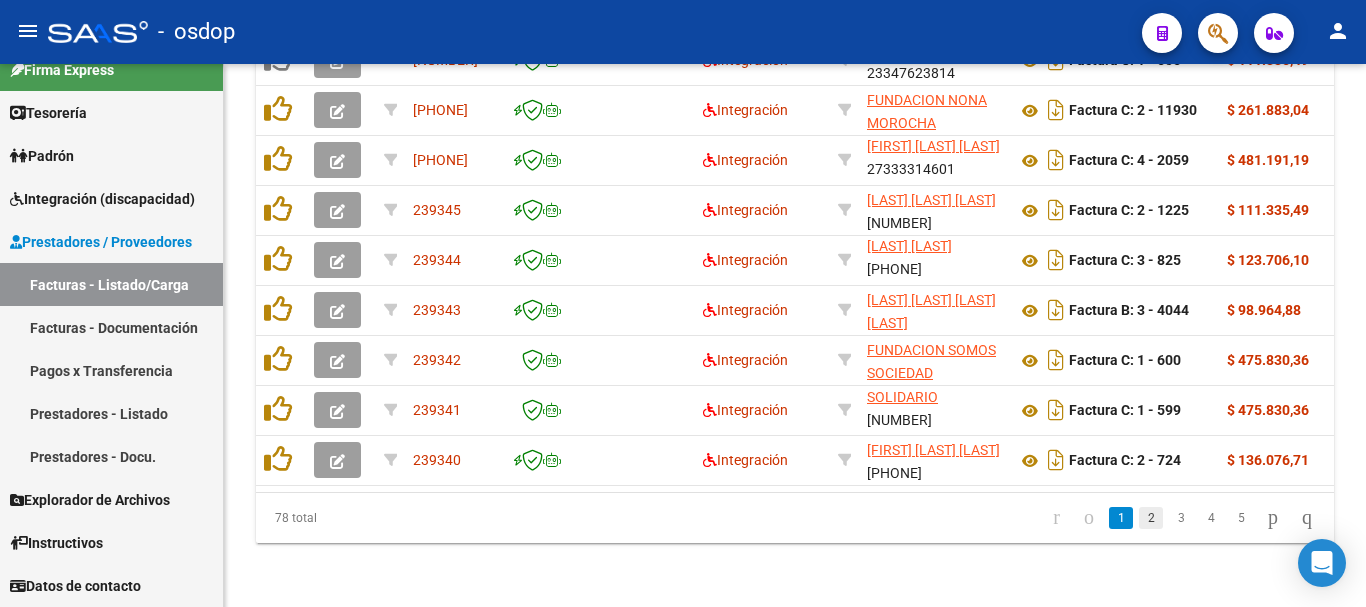 click on "2" 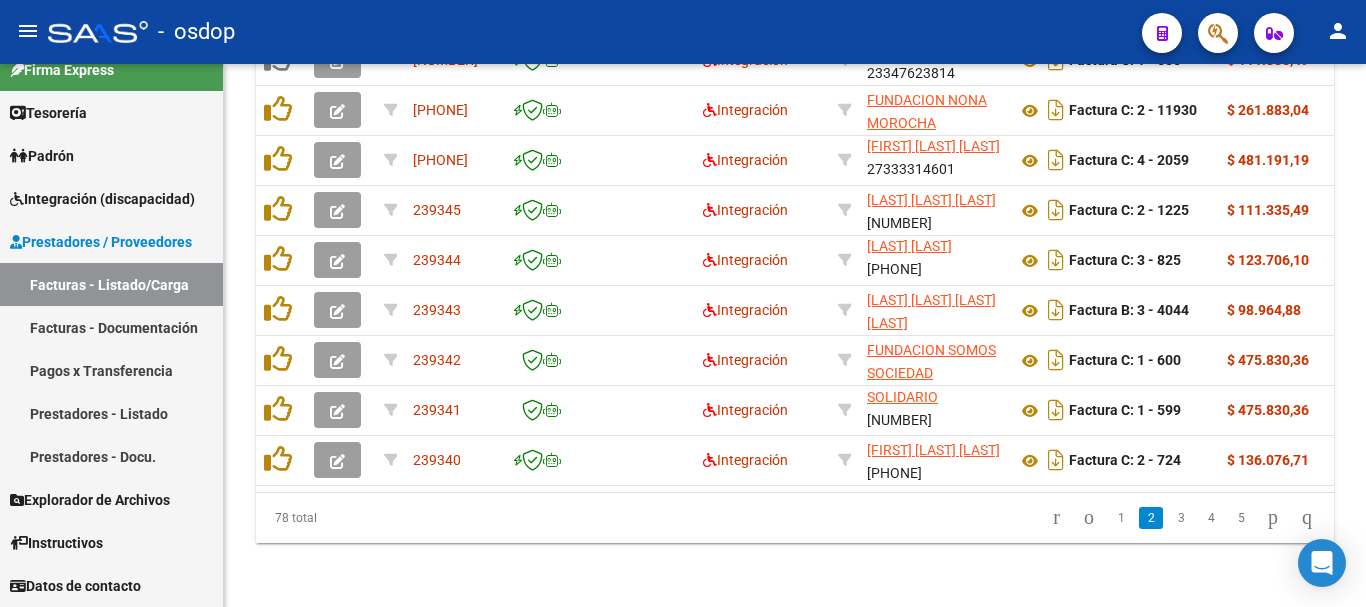 scroll, scrollTop: 882, scrollLeft: 0, axis: vertical 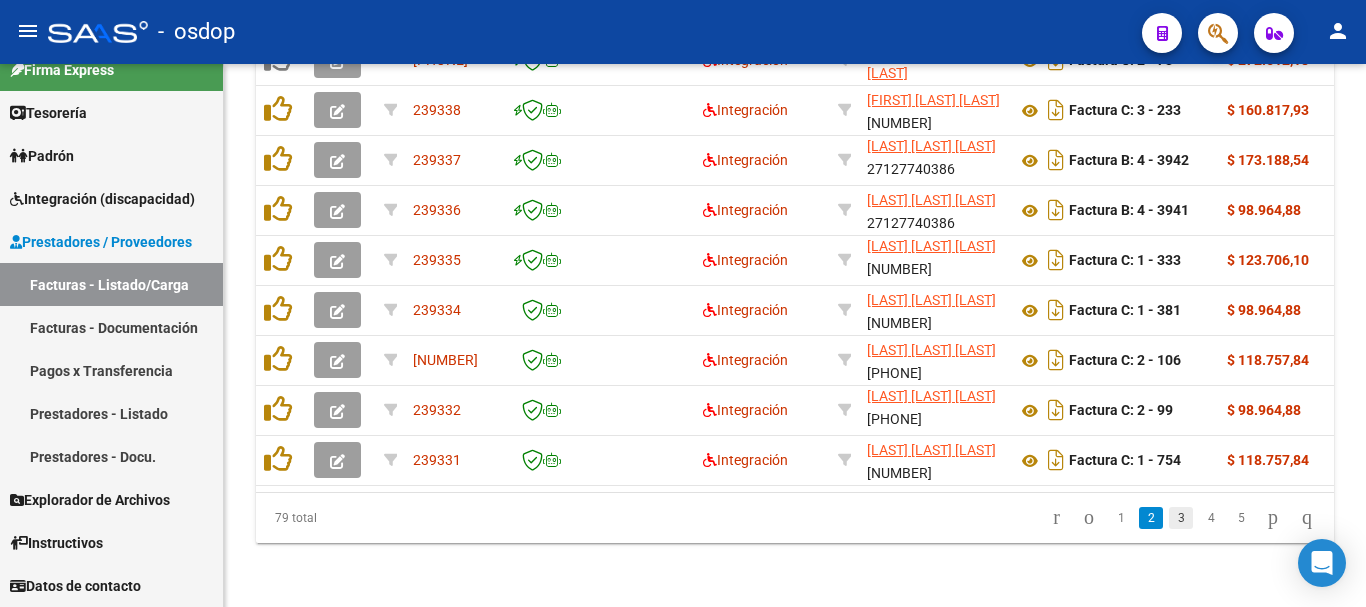 click on "3" 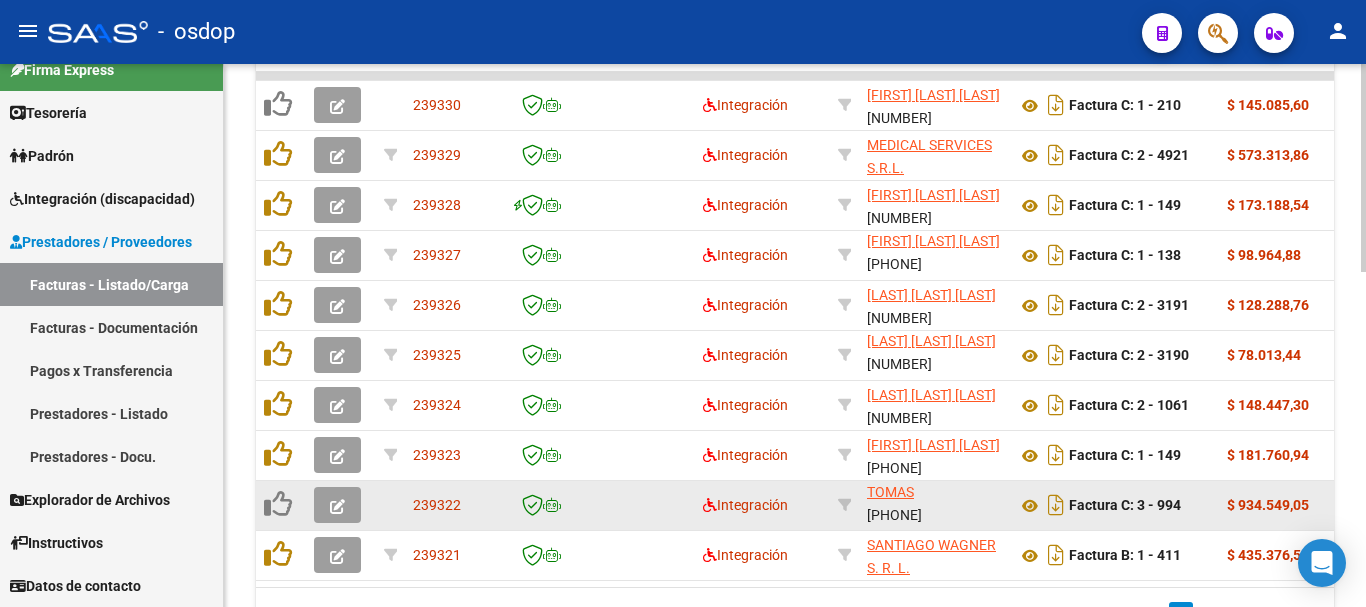 scroll, scrollTop: 777, scrollLeft: 0, axis: vertical 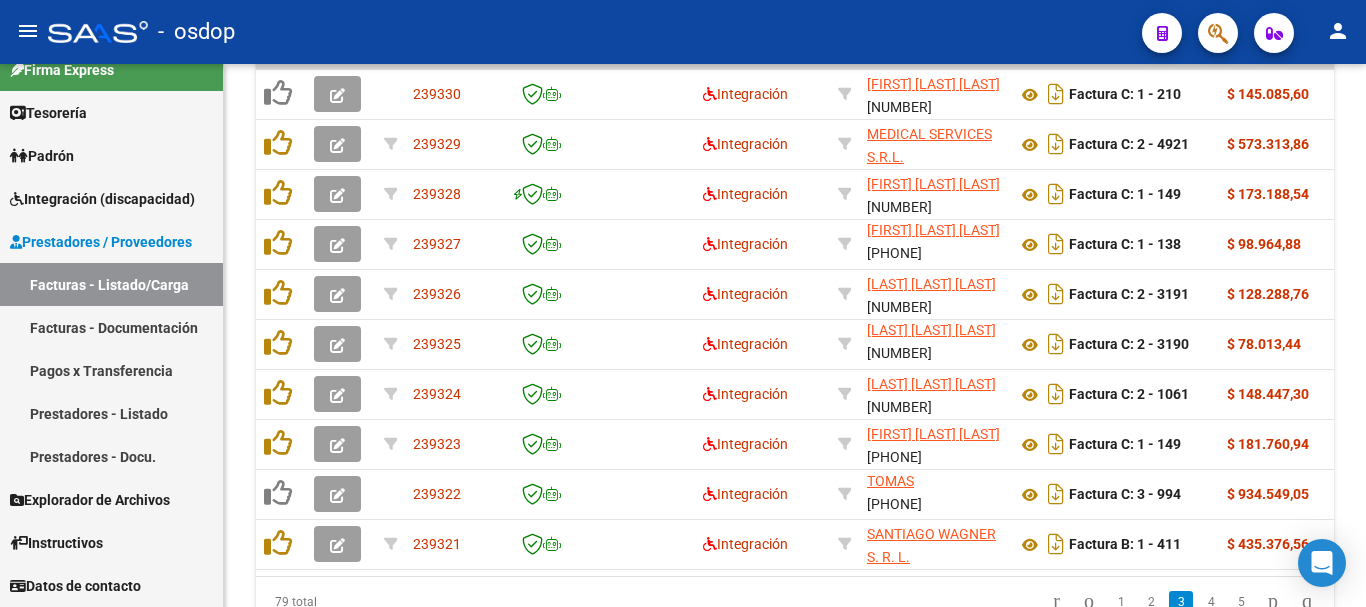 click on "79 total   1   2   3   4   5" 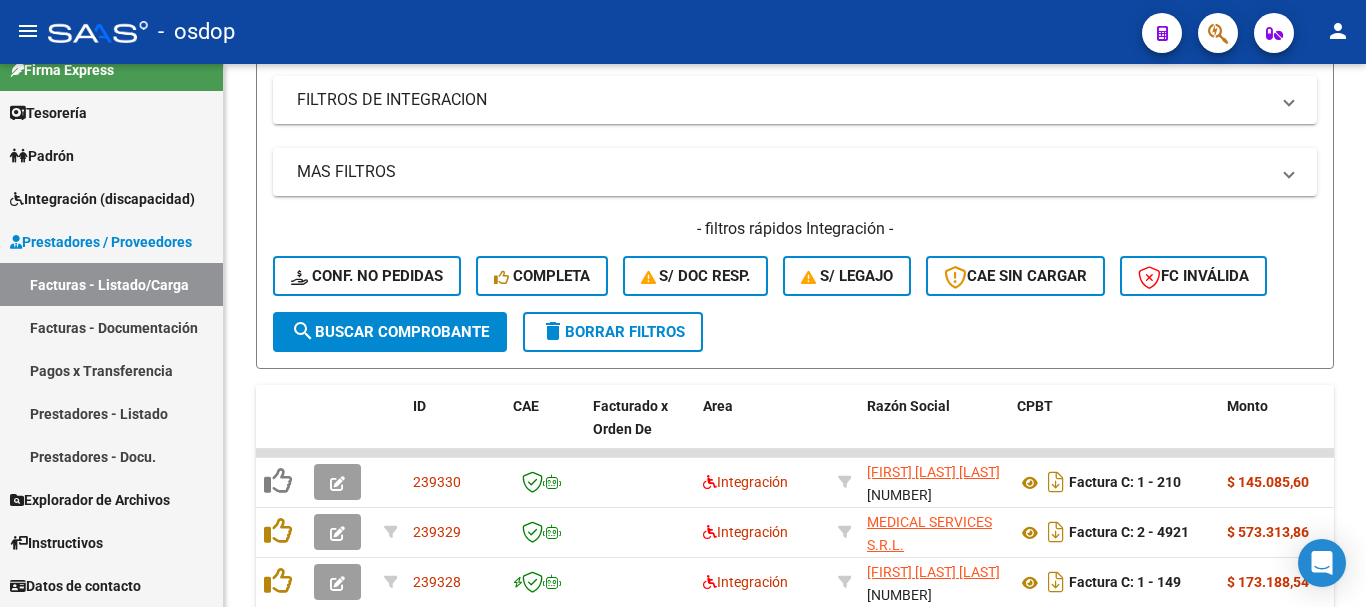 scroll, scrollTop: 377, scrollLeft: 0, axis: vertical 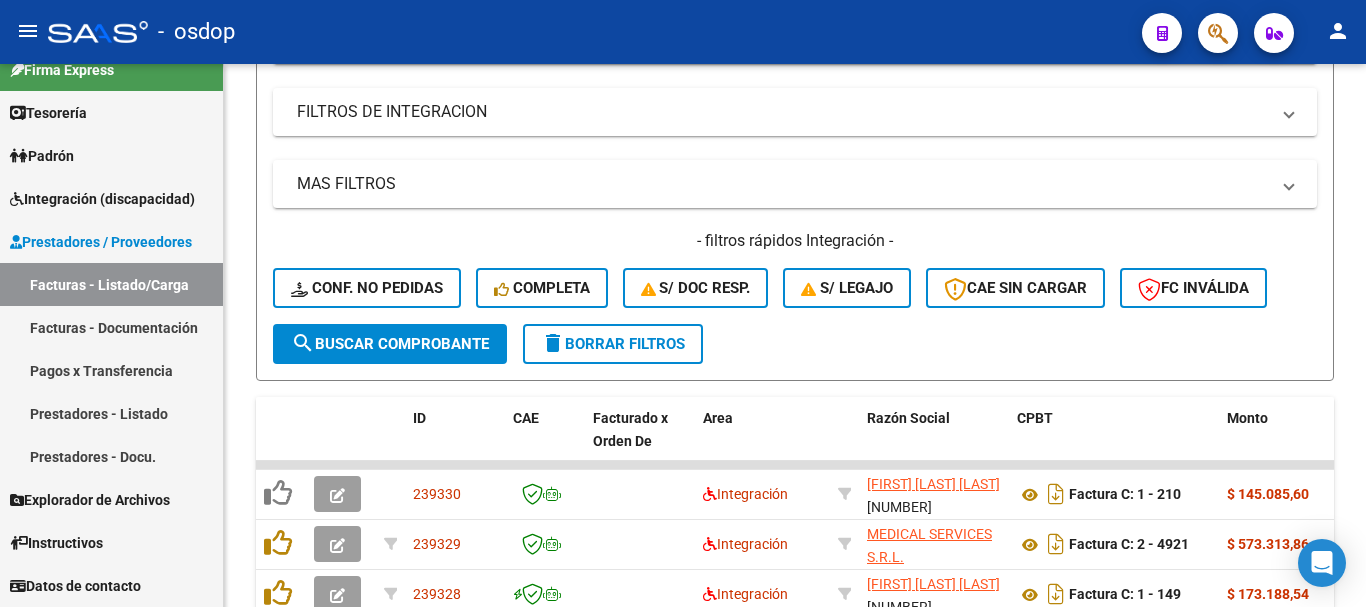 click on "search  Buscar Comprobante" 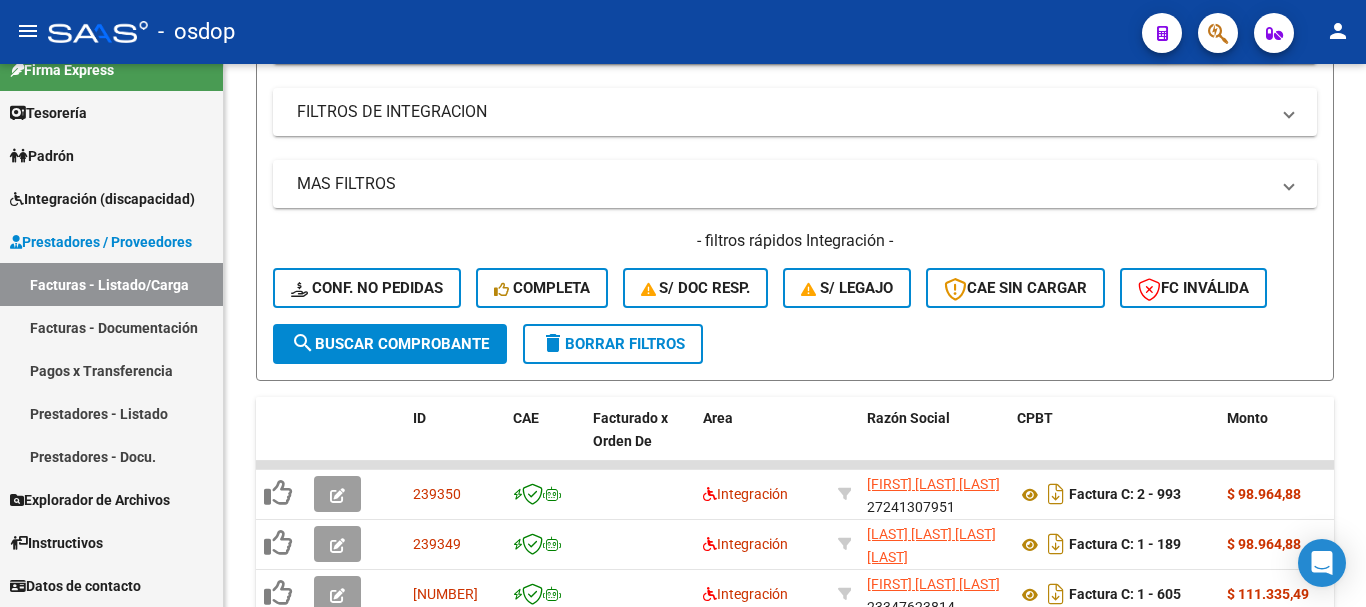scroll, scrollTop: 117, scrollLeft: 0, axis: vertical 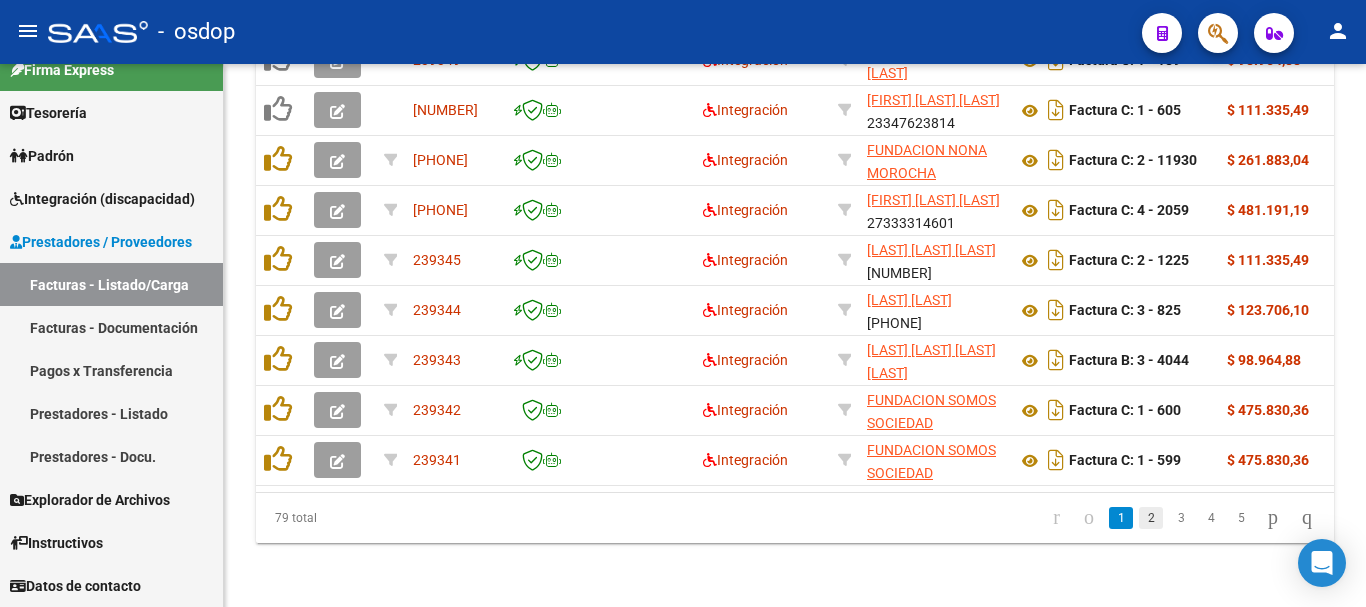 click on "2" 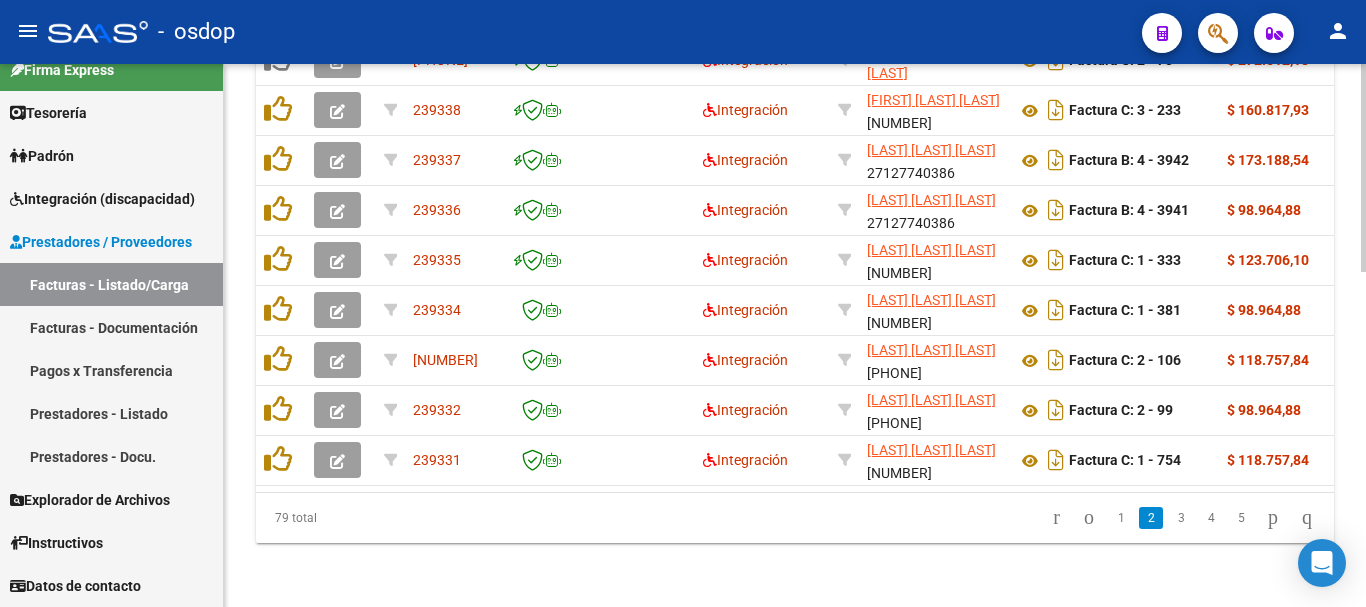 scroll, scrollTop: 877, scrollLeft: 0, axis: vertical 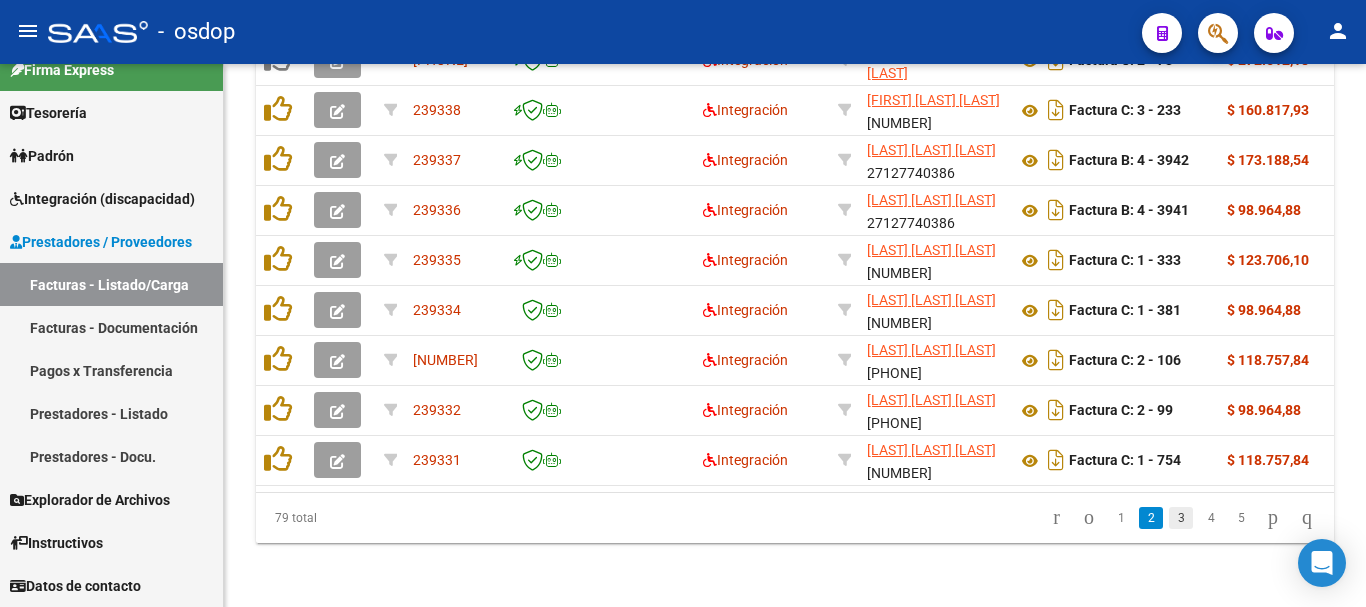 click on "3" 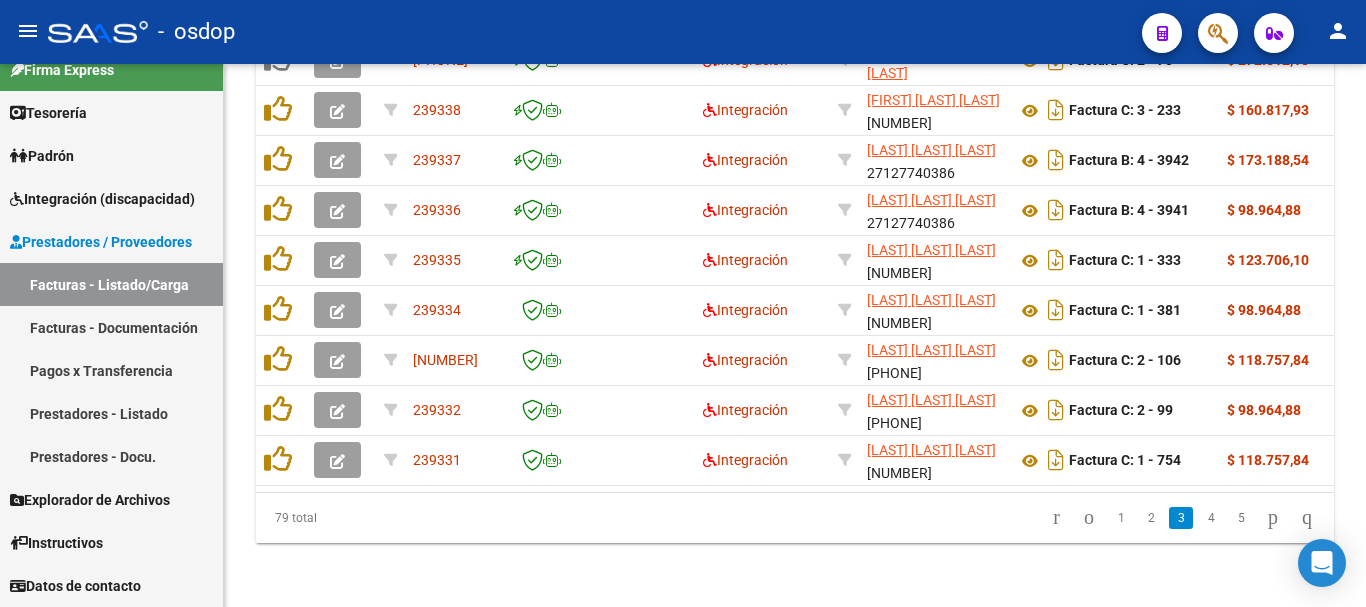 scroll, scrollTop: 877, scrollLeft: 0, axis: vertical 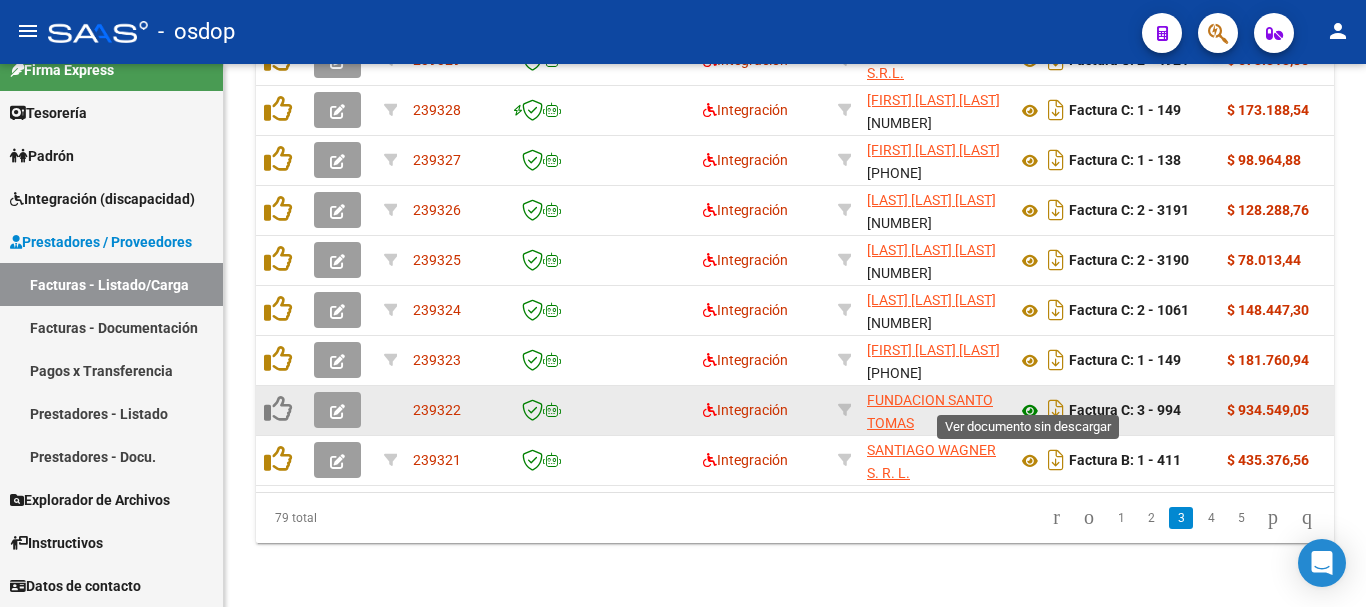 click 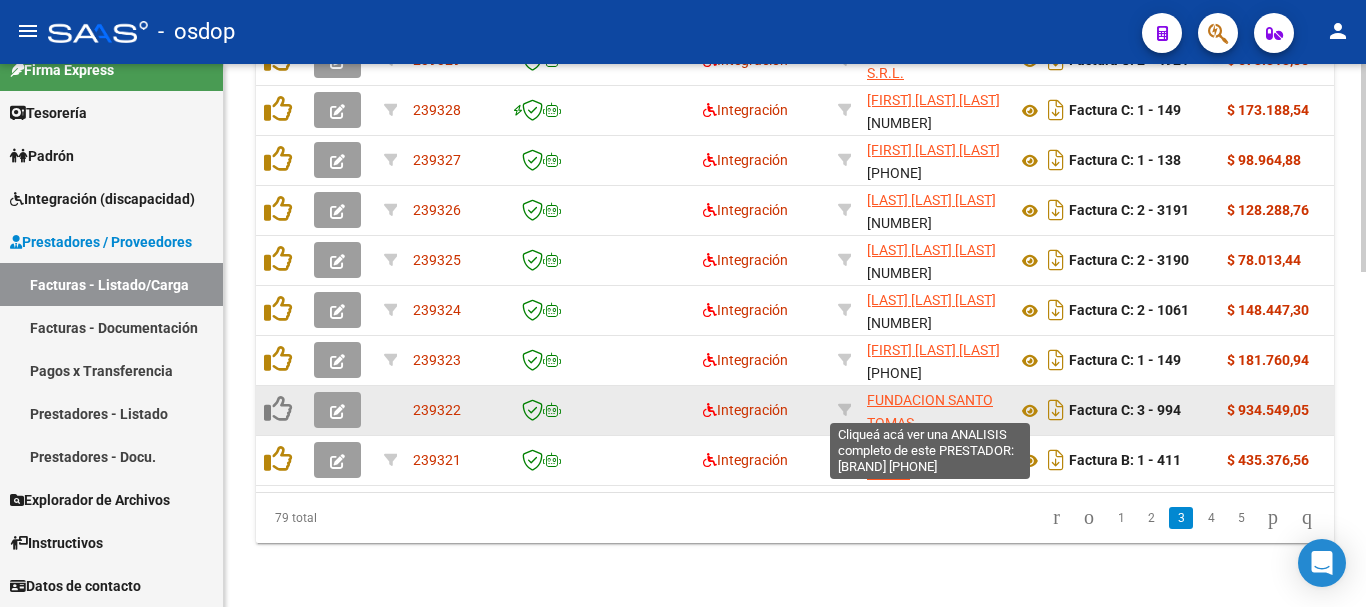 click on "FUNDACION SANTO TOMAS" 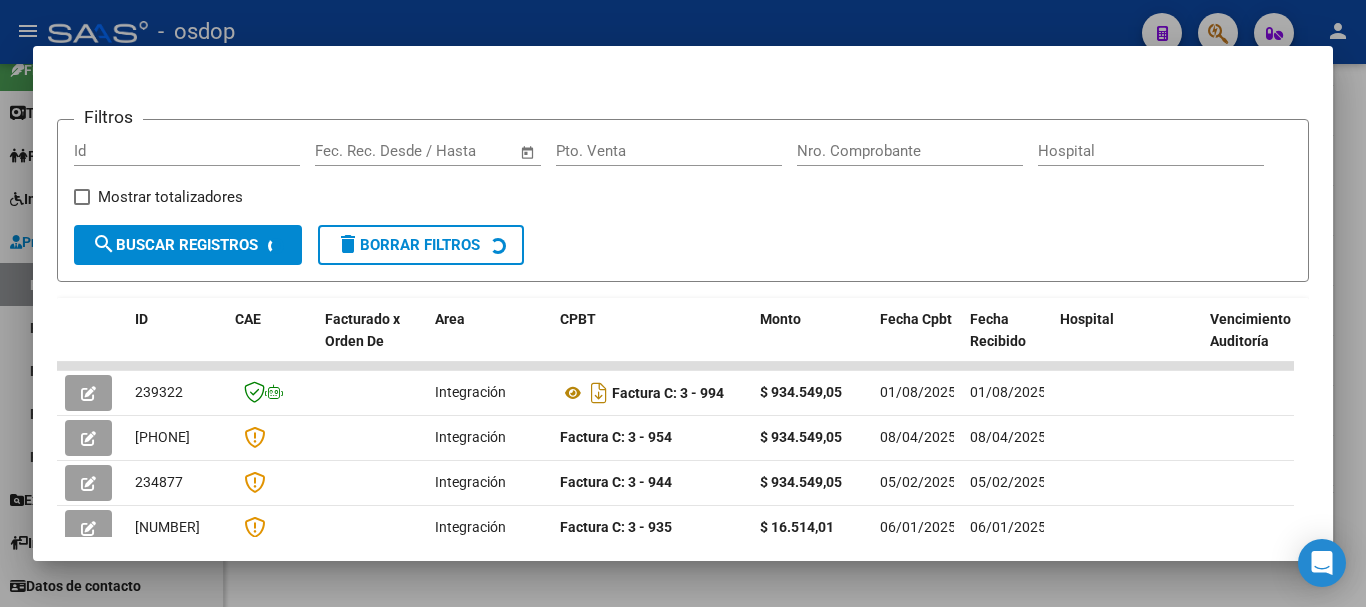 scroll, scrollTop: 275, scrollLeft: 0, axis: vertical 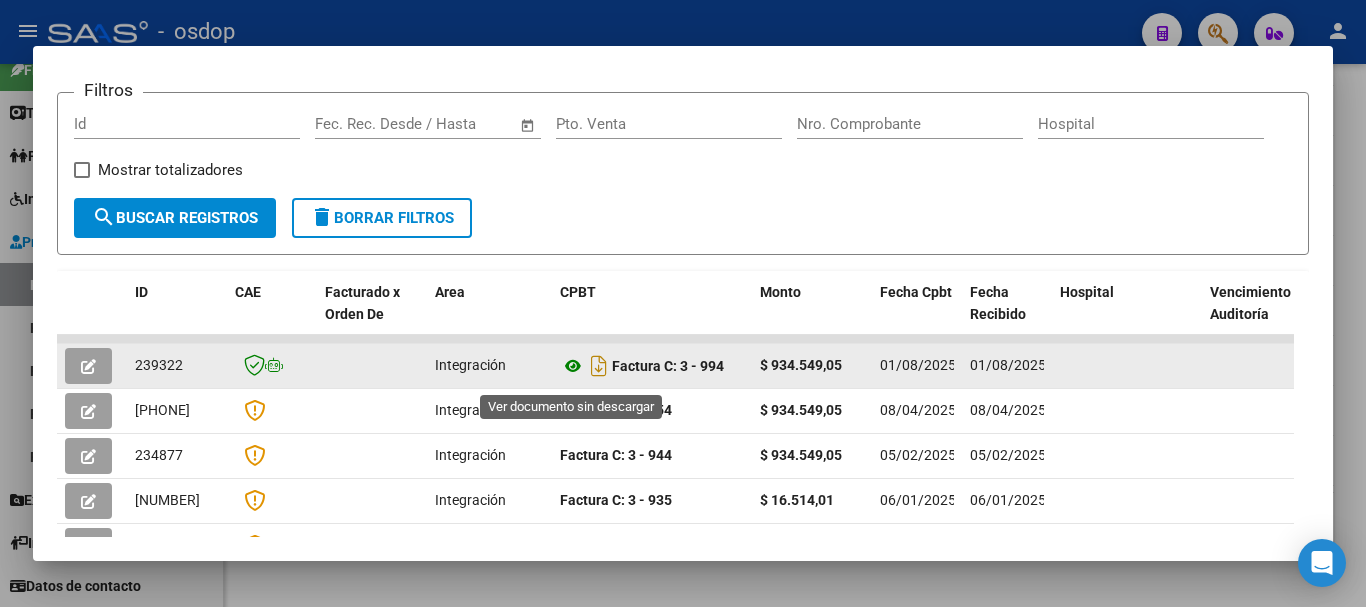 click 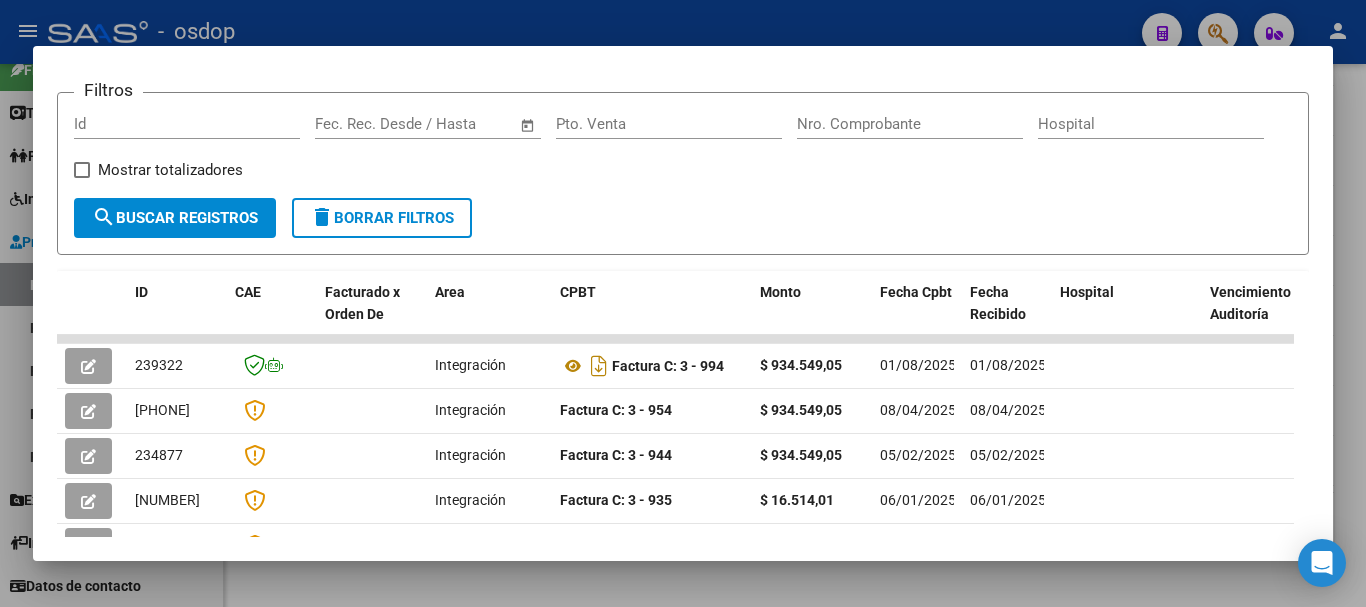 click at bounding box center [683, 303] 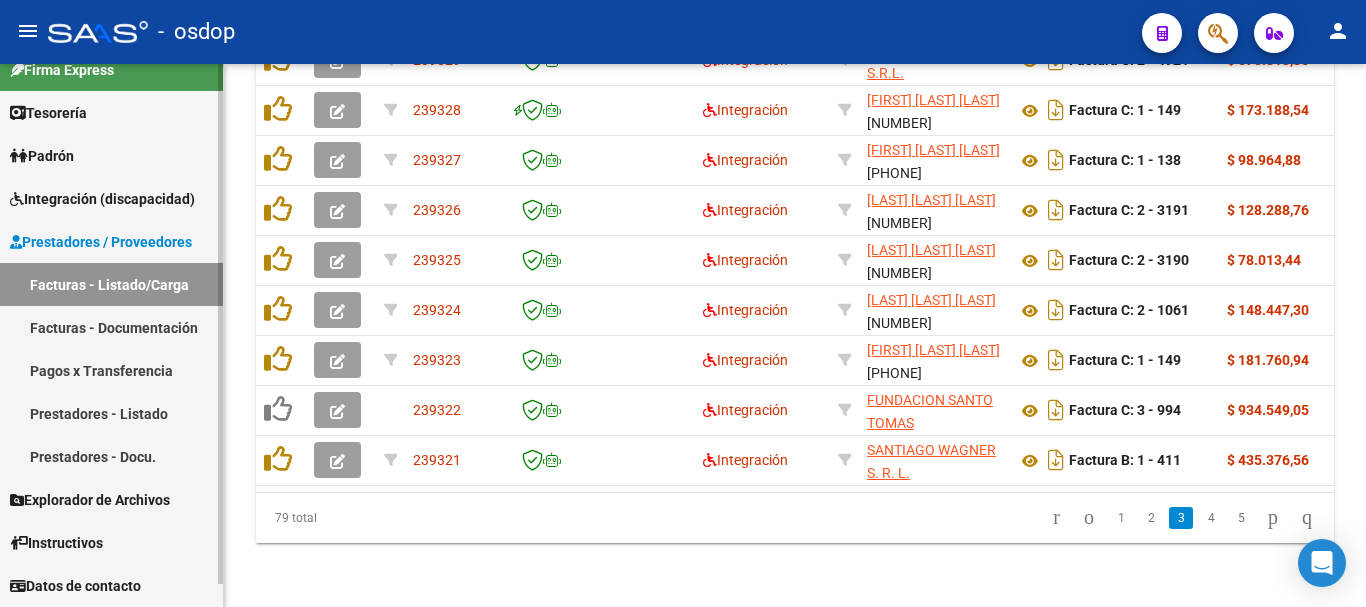 click on "Padrón" at bounding box center [42, 156] 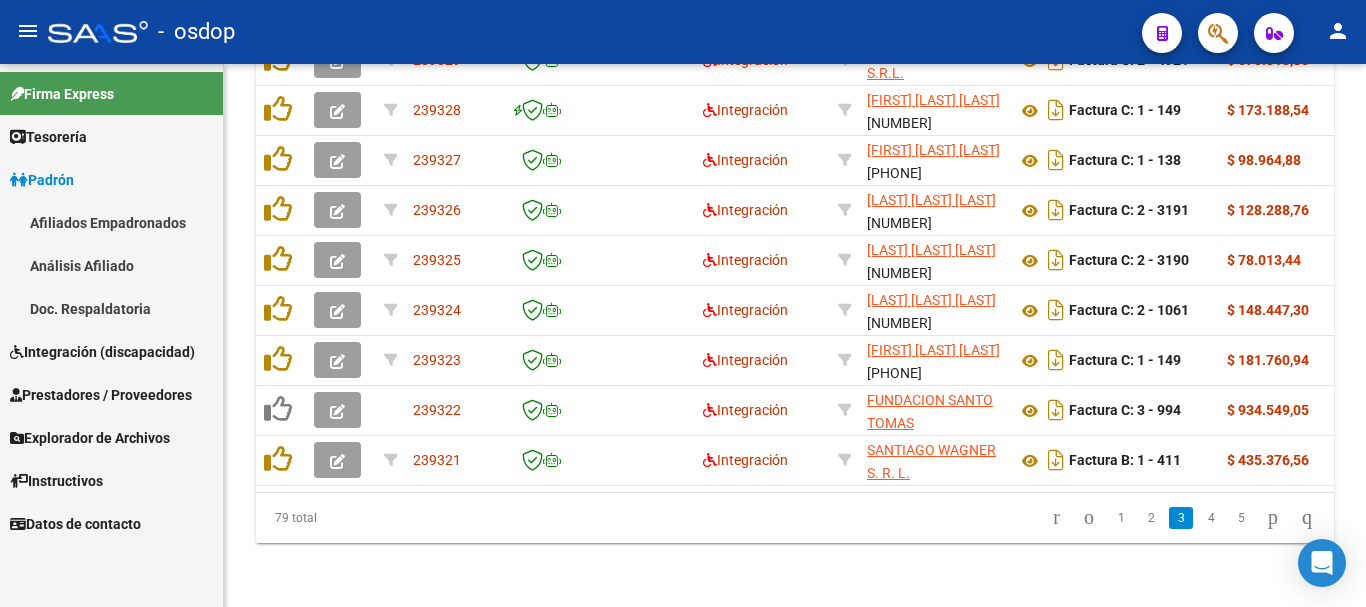 scroll, scrollTop: 0, scrollLeft: 0, axis: both 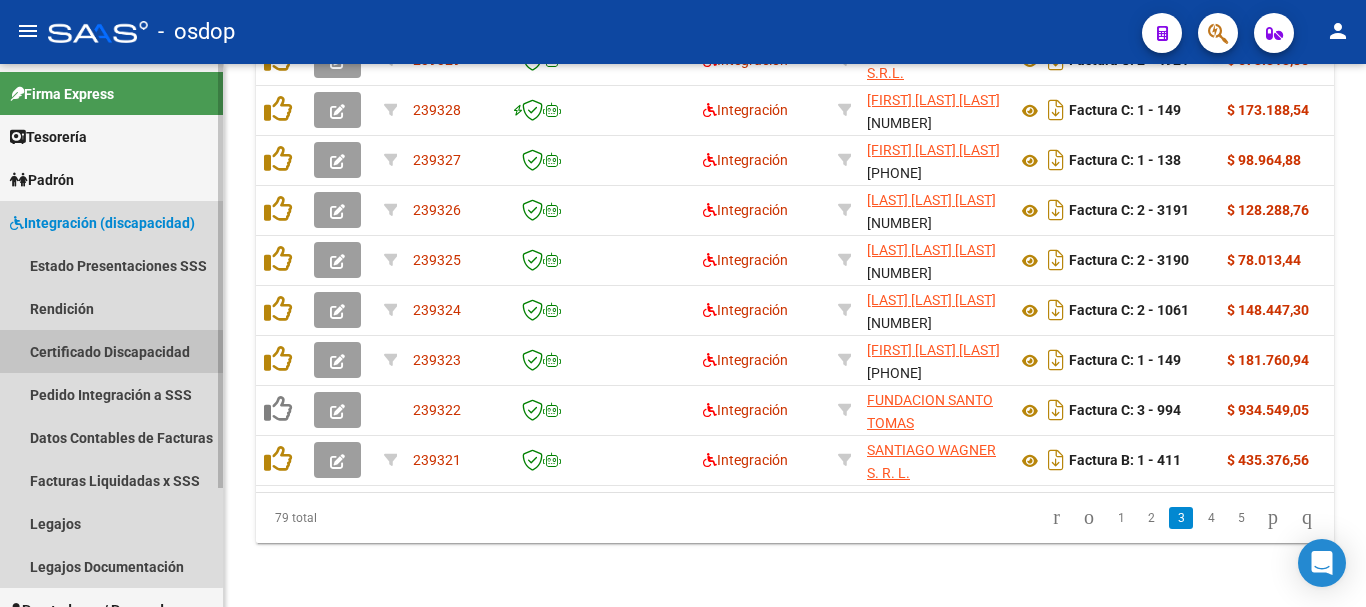 click on "Certificado Discapacidad" at bounding box center (111, 351) 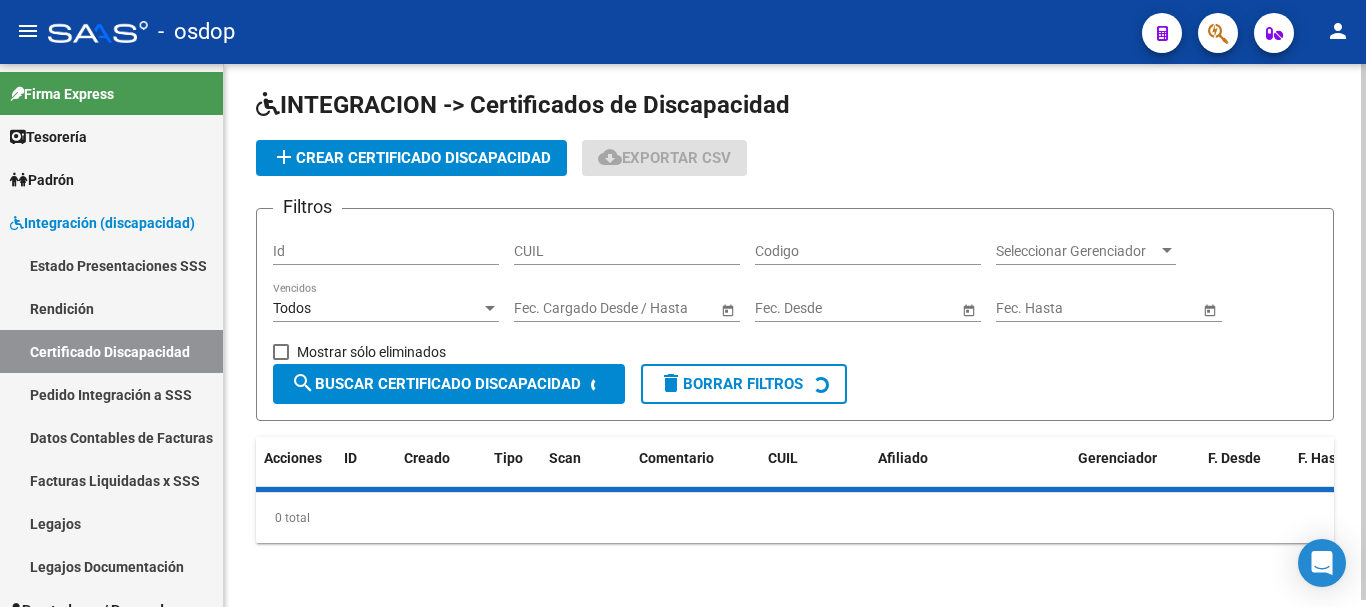 scroll, scrollTop: 0, scrollLeft: 0, axis: both 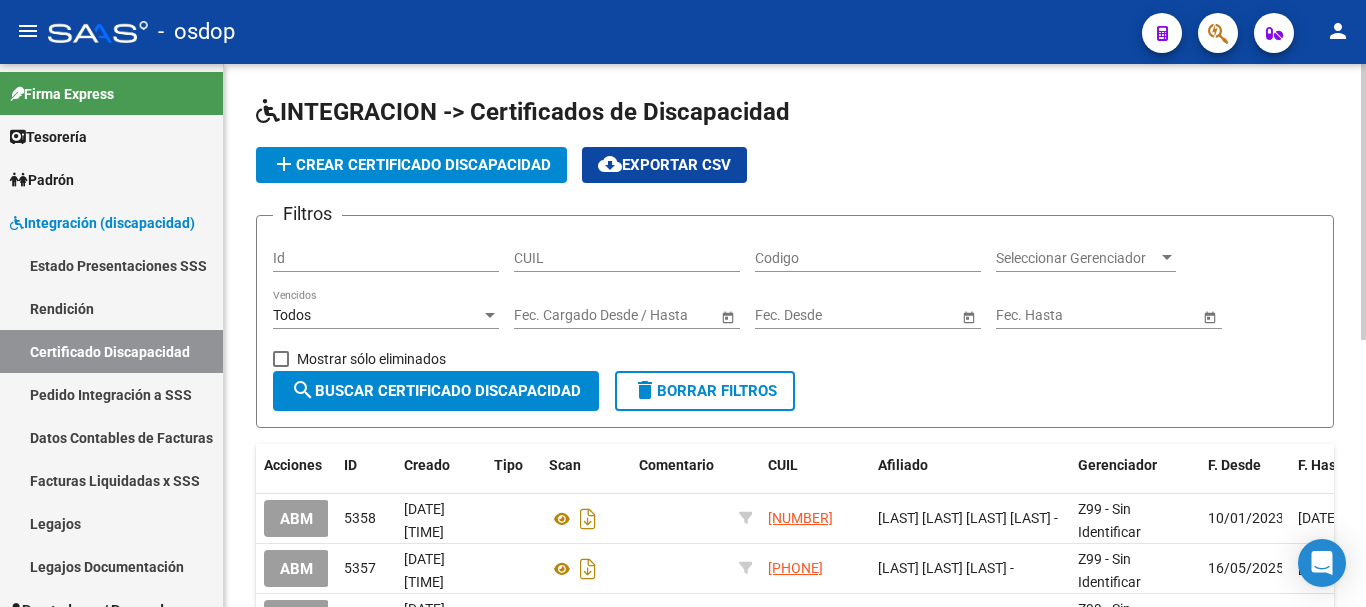 click on "CUIL" 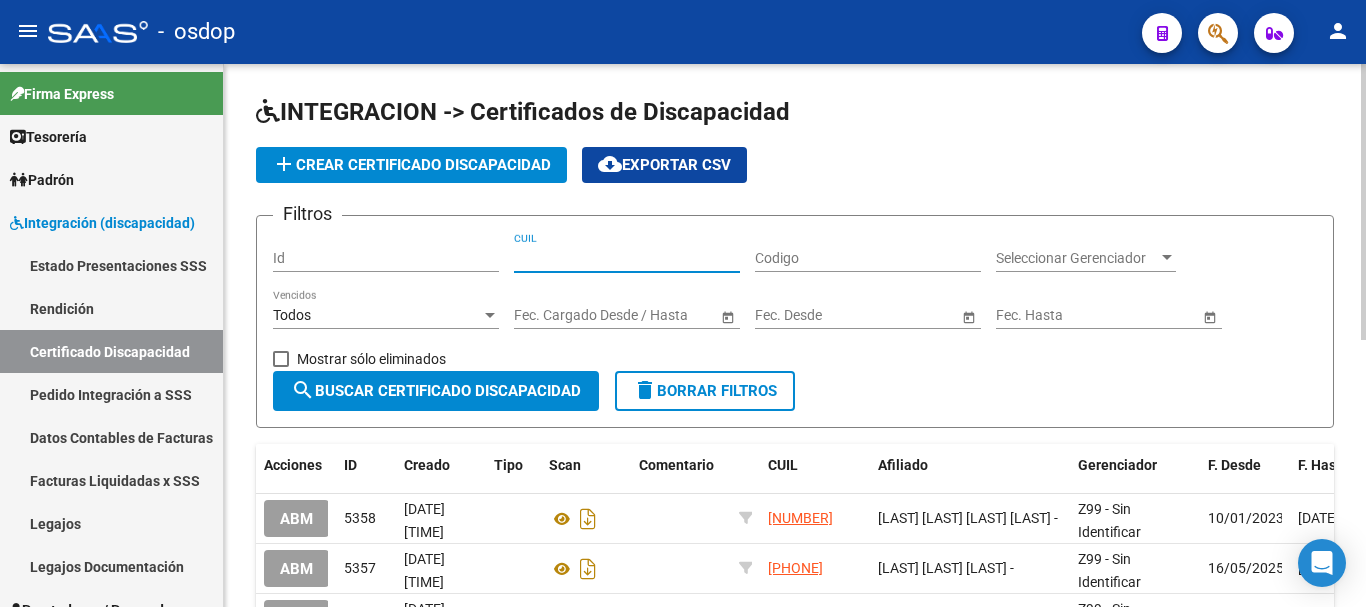 paste on "33-71076619-9" 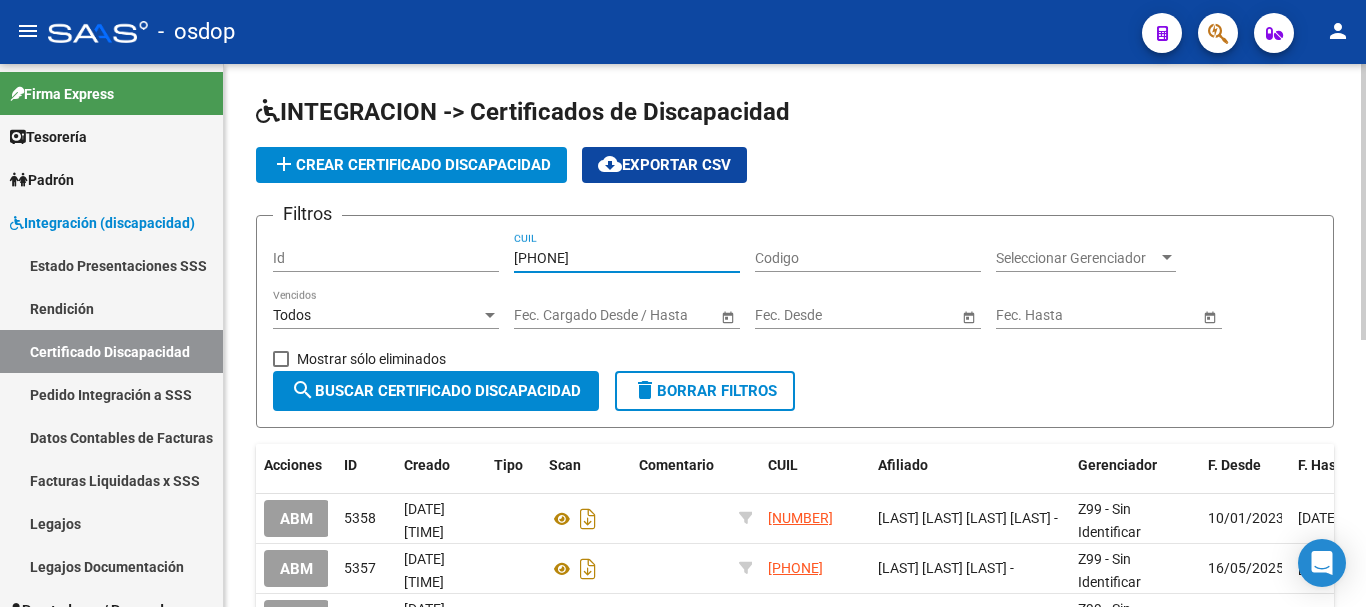 click on "search  Buscar Certificado Discapacidad" 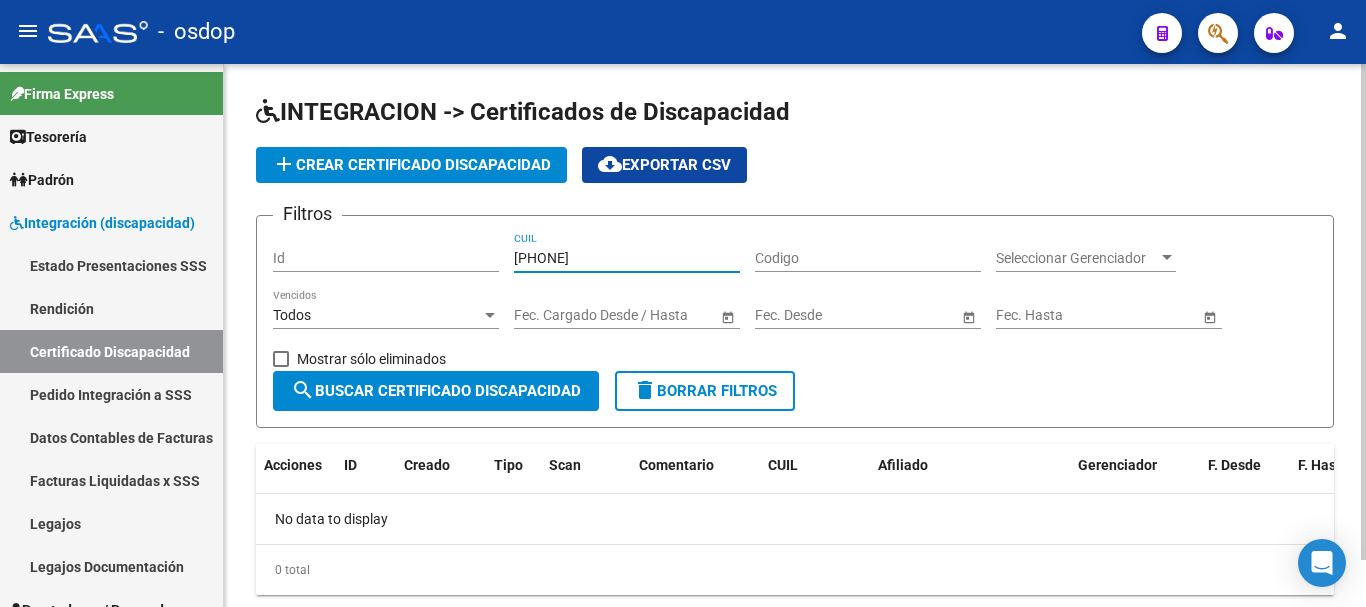 drag, startPoint x: 530, startPoint y: 258, endPoint x: 447, endPoint y: 261, distance: 83.0542 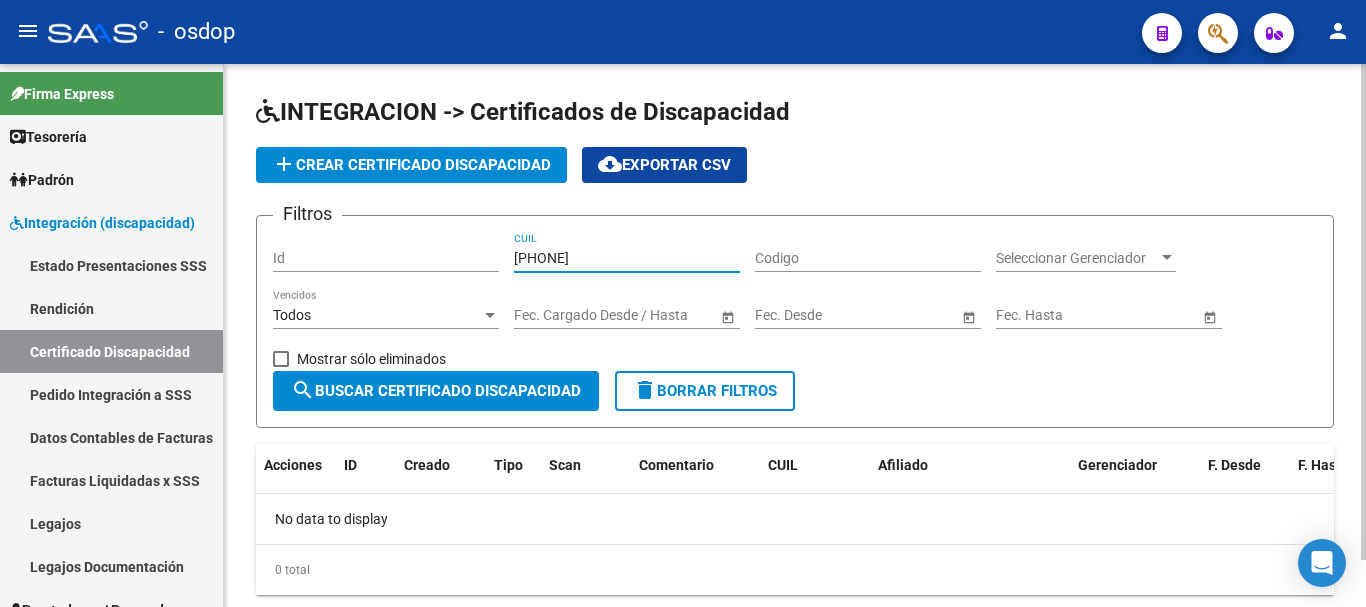 click on "Filtros Id 33-71076619-9 CUIL Codigo Seleccionar Gerenciador Seleccionar Gerenciador Todos Vencidos Start date – End date Fec. Cargado Desde / Hasta Start date – End date Fec. Desde Start date – End date Fec. Hasta   Mostrar sólo eliminados" 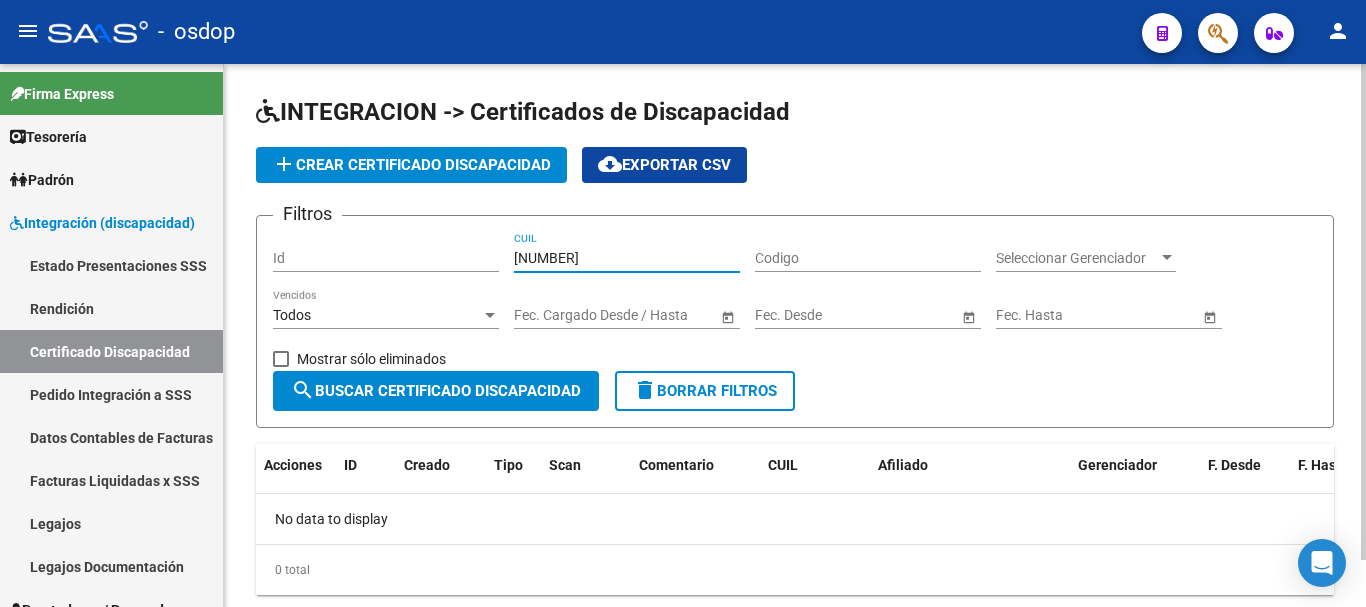 type on "24-34163478-0" 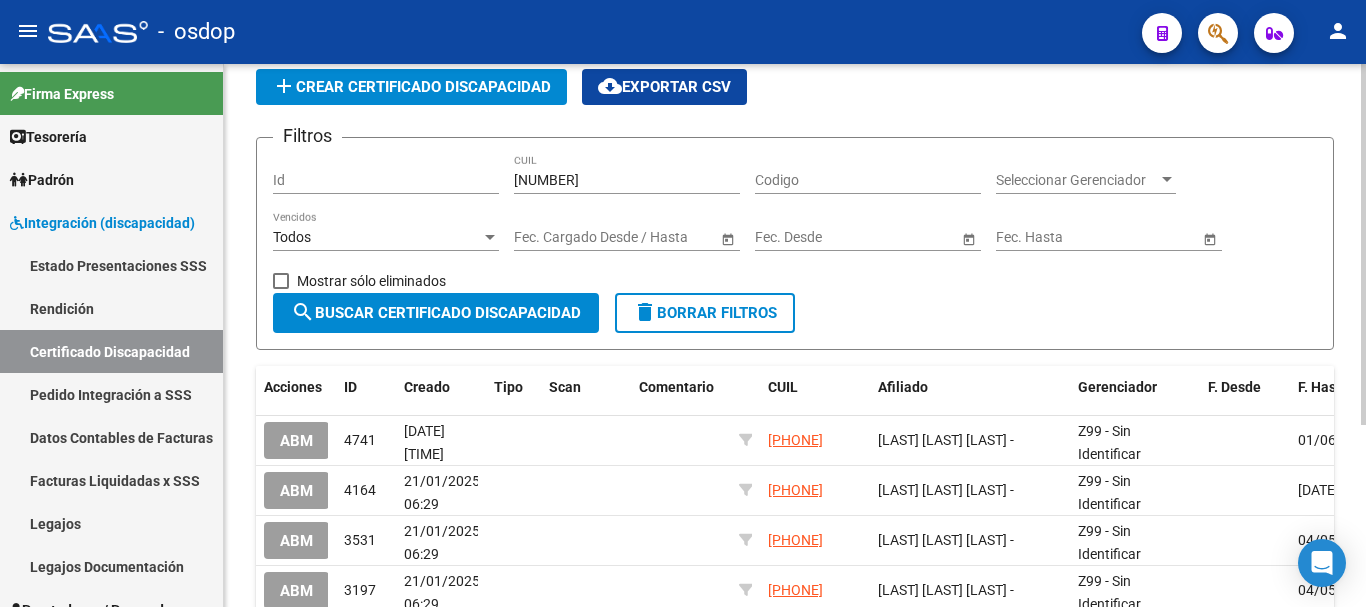 scroll, scrollTop: 200, scrollLeft: 0, axis: vertical 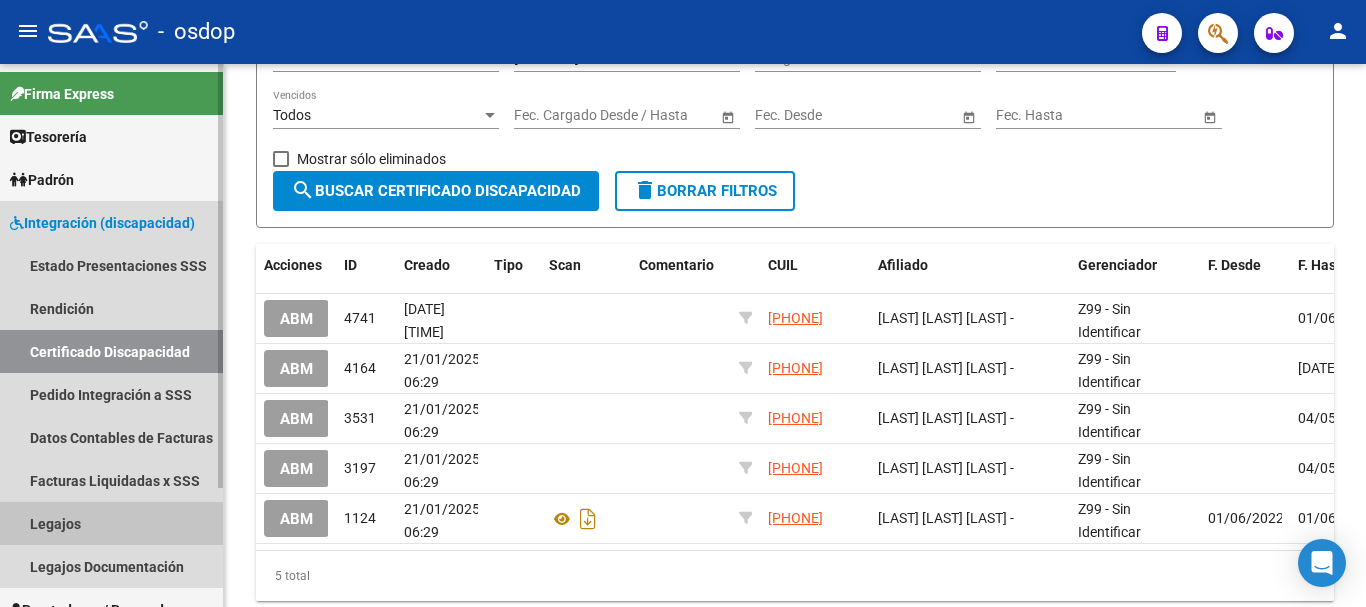 click on "Legajos" at bounding box center [111, 523] 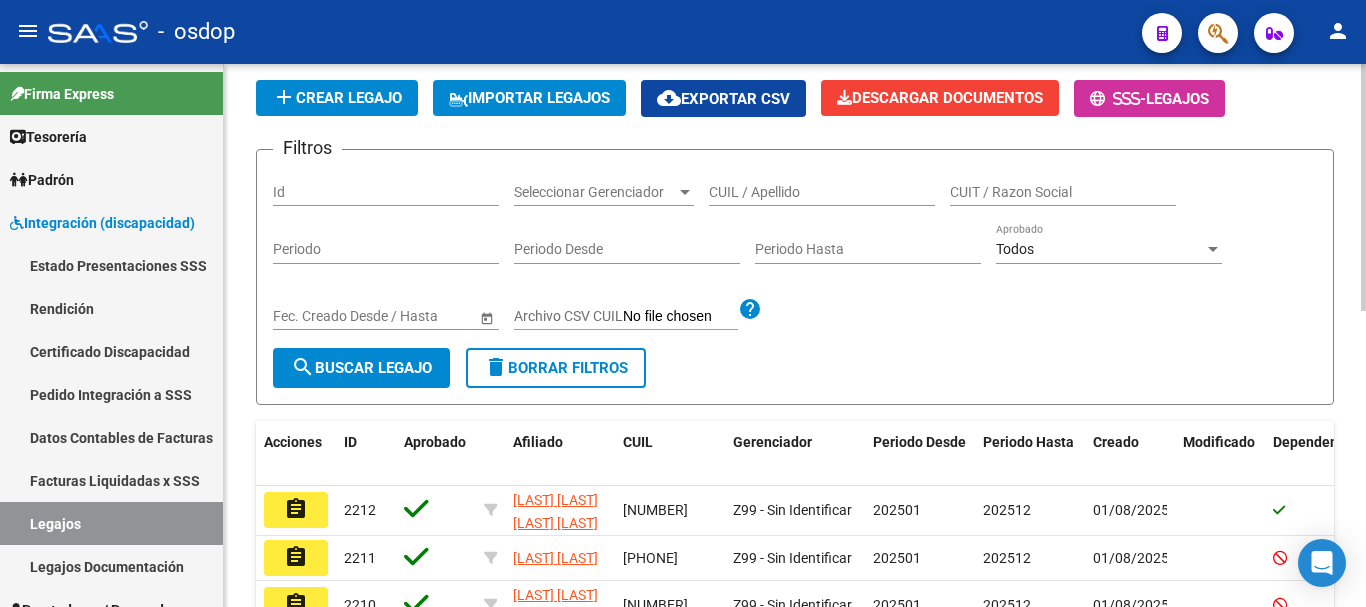 scroll, scrollTop: 200, scrollLeft: 0, axis: vertical 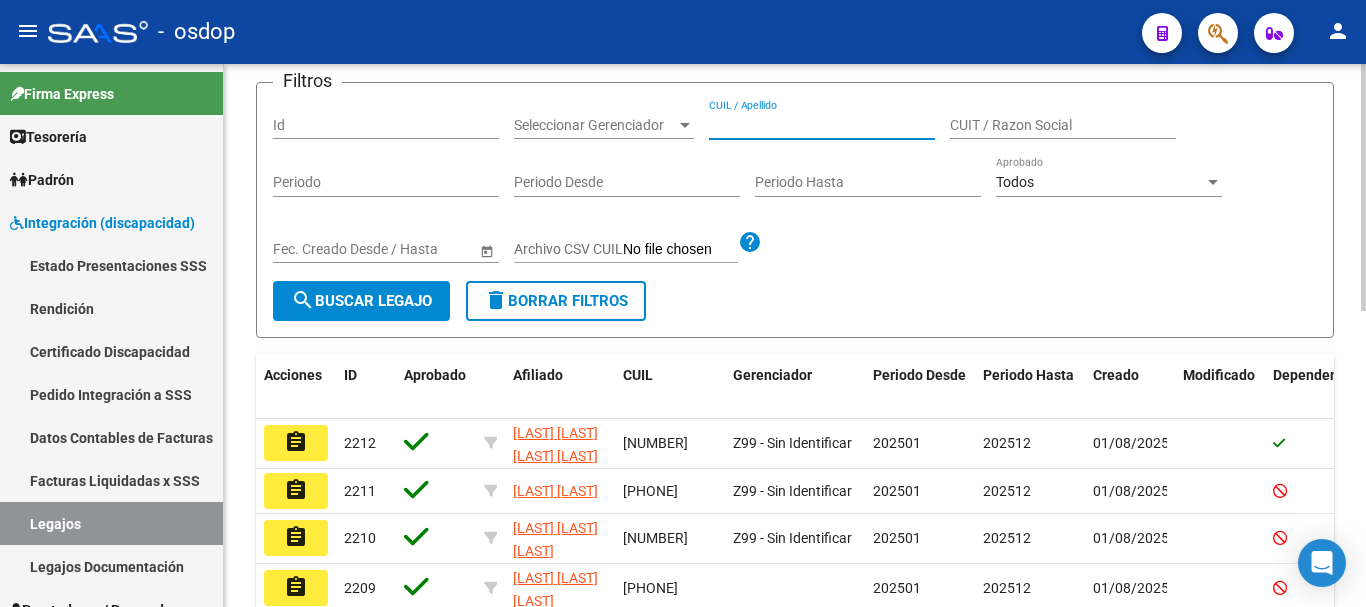 click on "CUIL / Apellido" at bounding box center (822, 125) 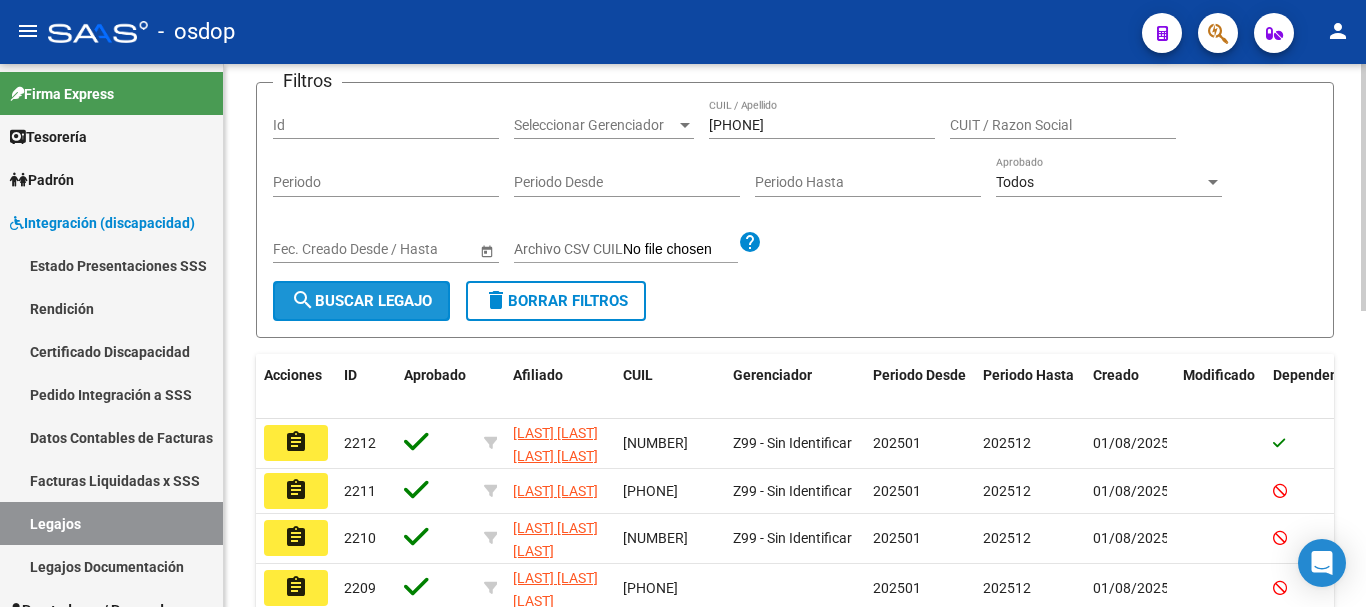 click on "search  Buscar Legajo" 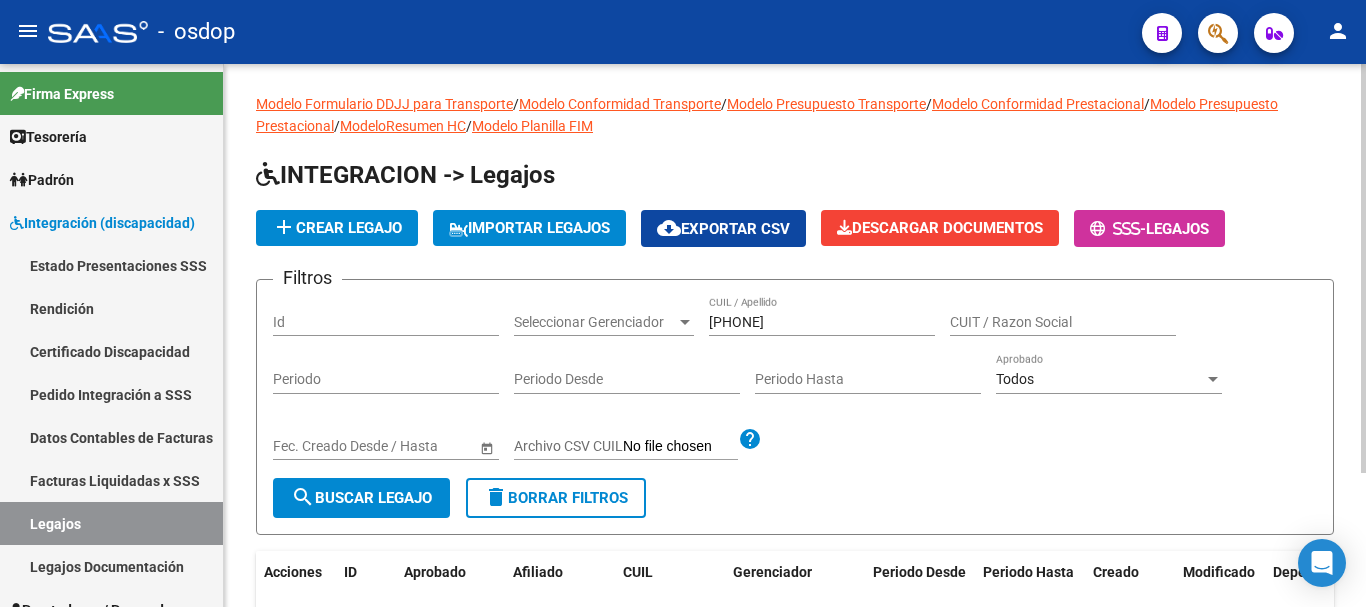 scroll, scrollTop: 0, scrollLeft: 0, axis: both 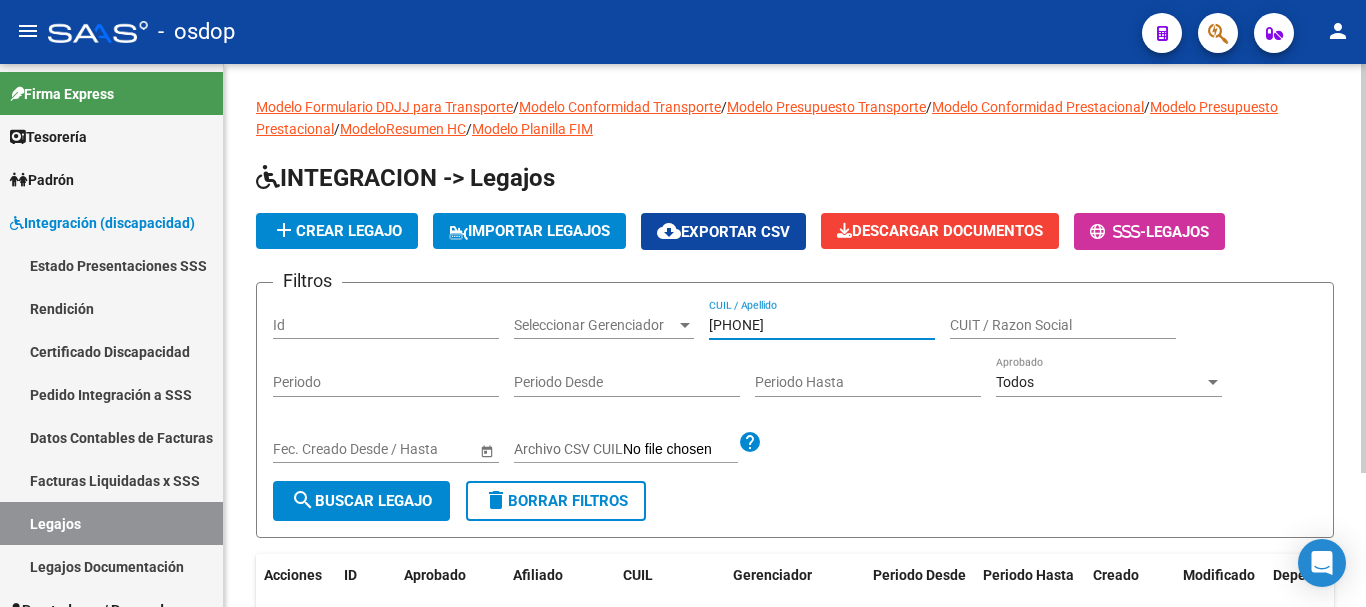 drag, startPoint x: 807, startPoint y: 326, endPoint x: 596, endPoint y: 326, distance: 211 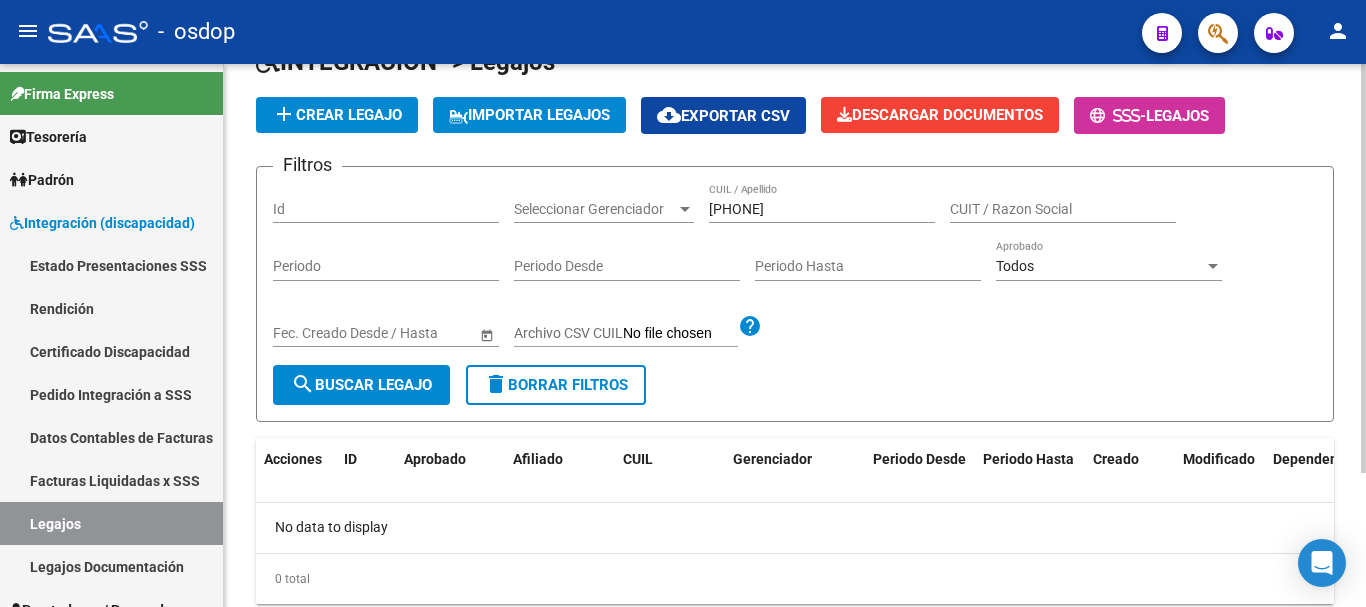 scroll, scrollTop: 0, scrollLeft: 0, axis: both 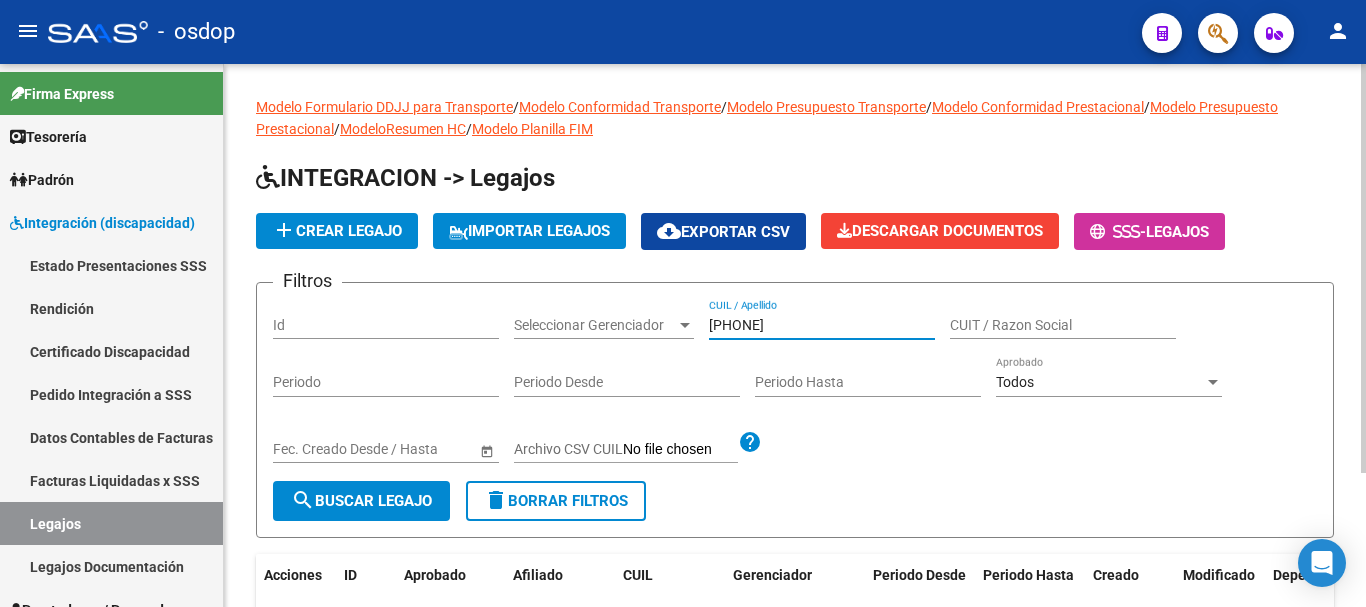 click on "24341634780" at bounding box center (822, 325) 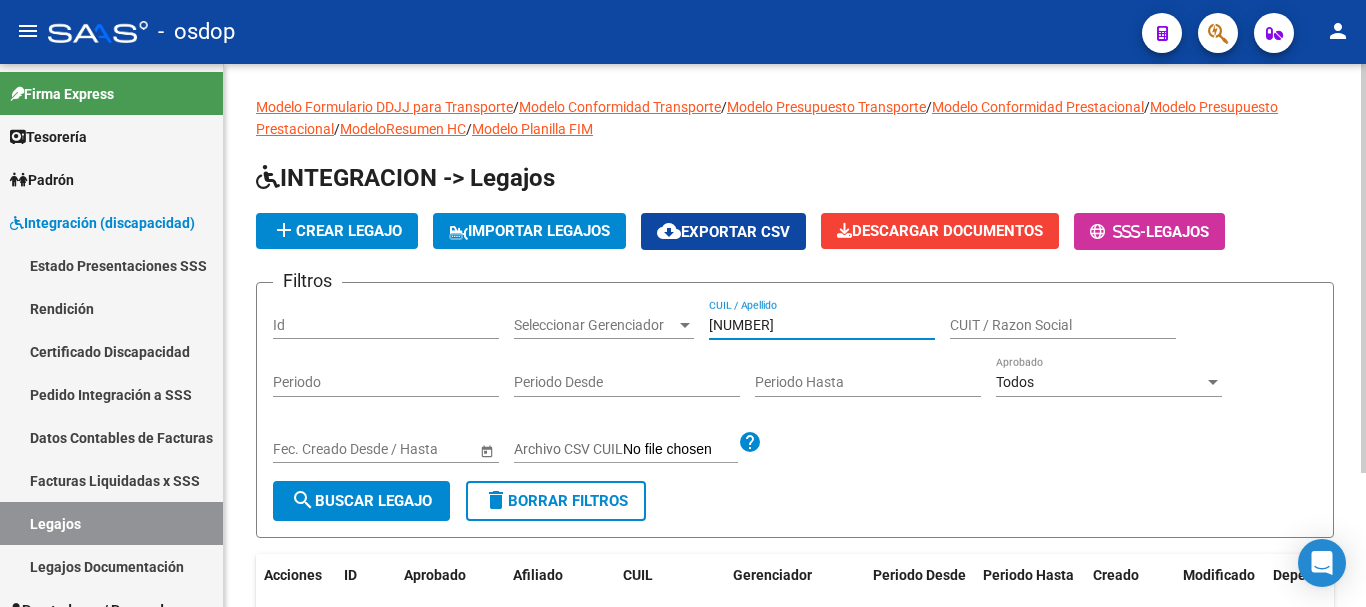 click on "24-341634780" at bounding box center (822, 325) 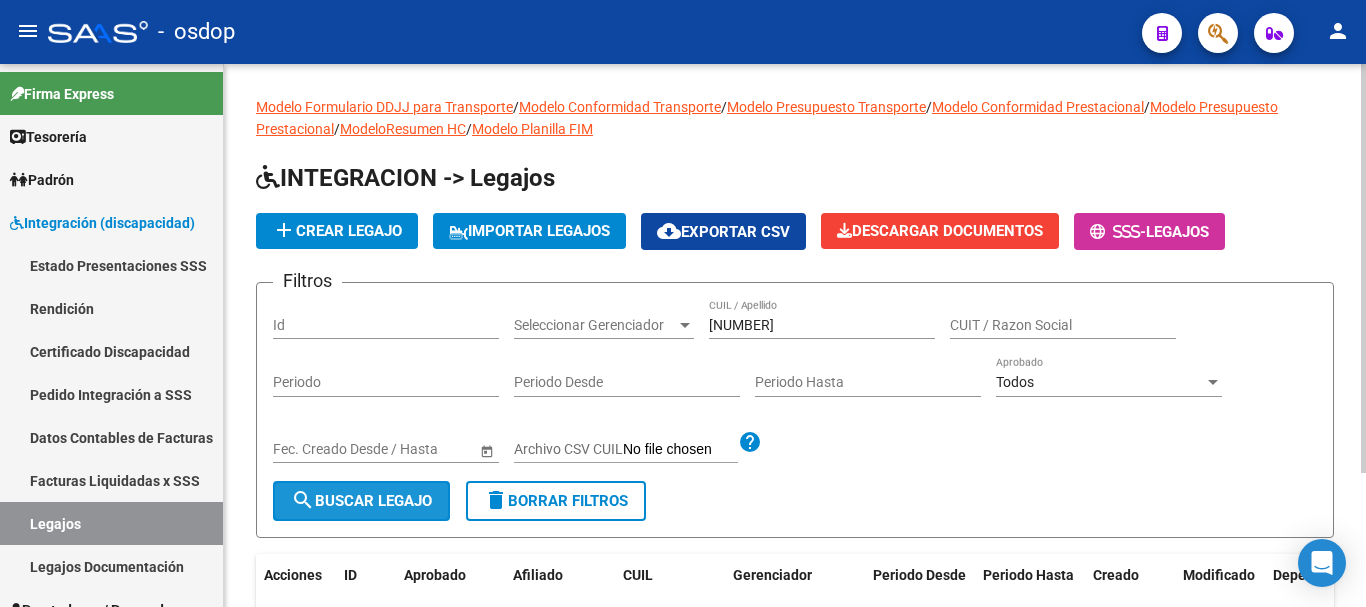 click on "search  Buscar Legajo" 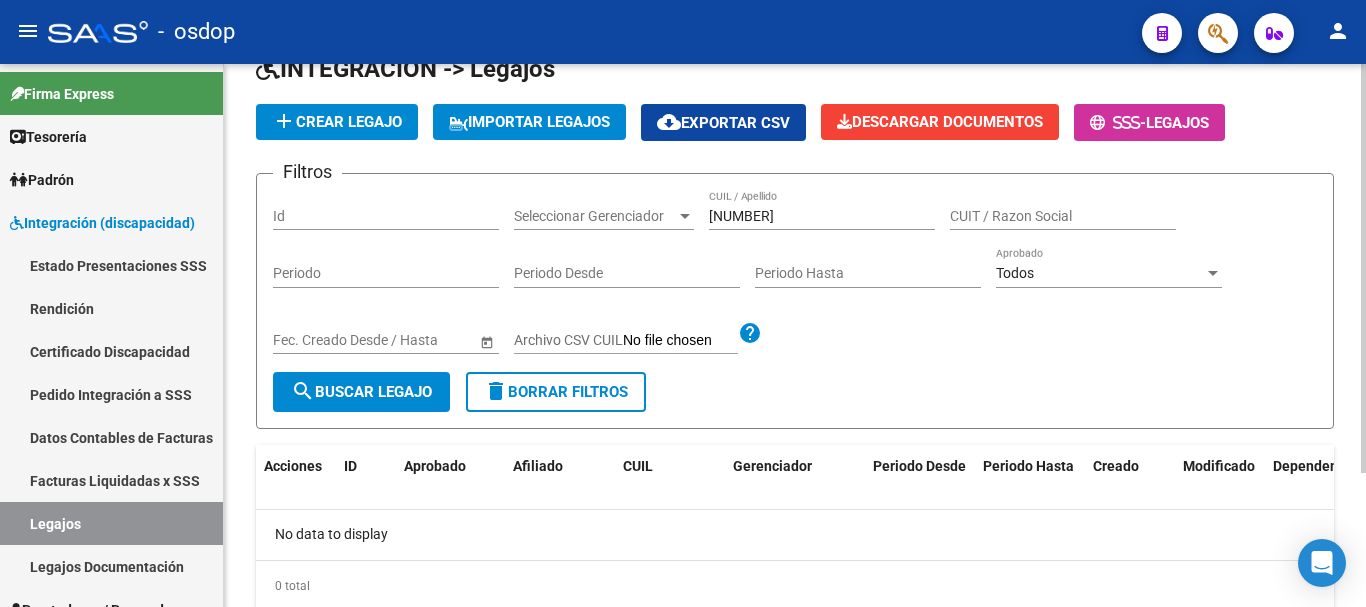 scroll, scrollTop: 0, scrollLeft: 0, axis: both 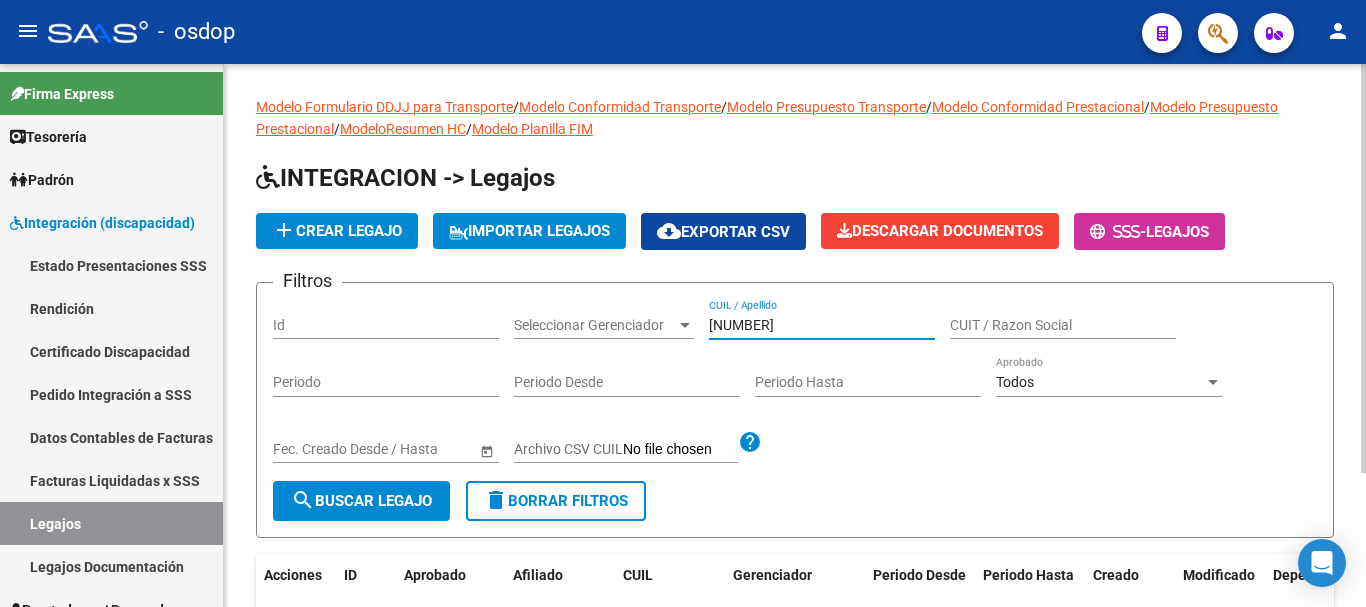 drag, startPoint x: 810, startPoint y: 323, endPoint x: 637, endPoint y: 323, distance: 173 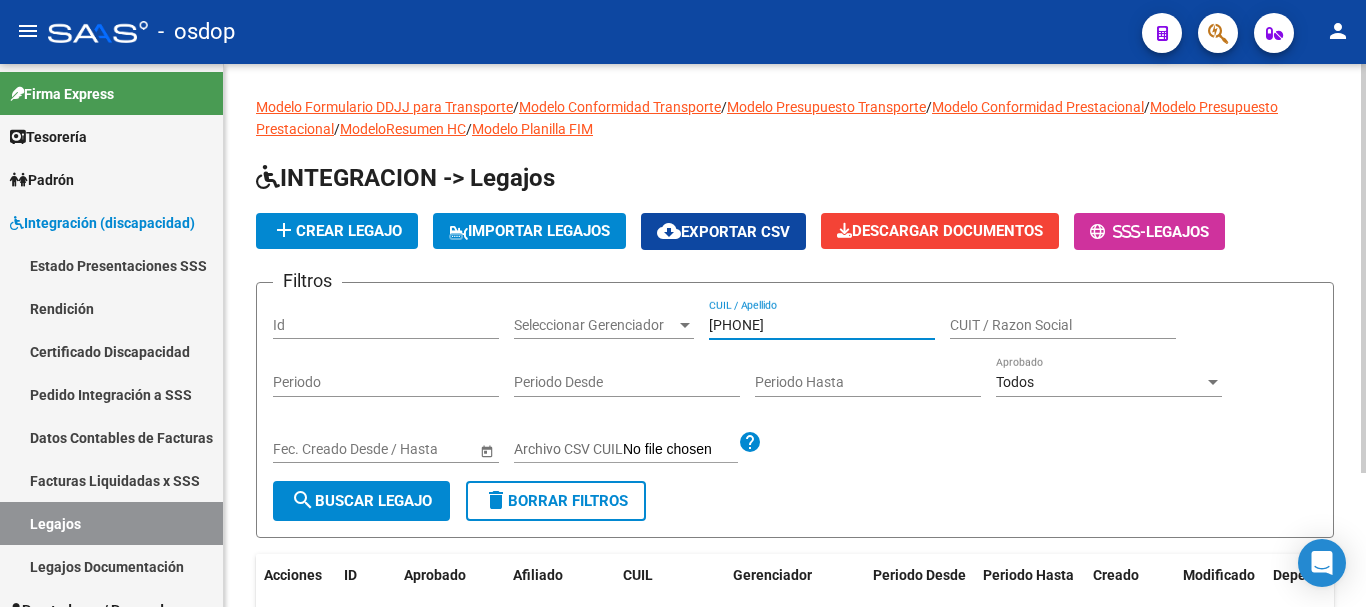 type on "24341634780" 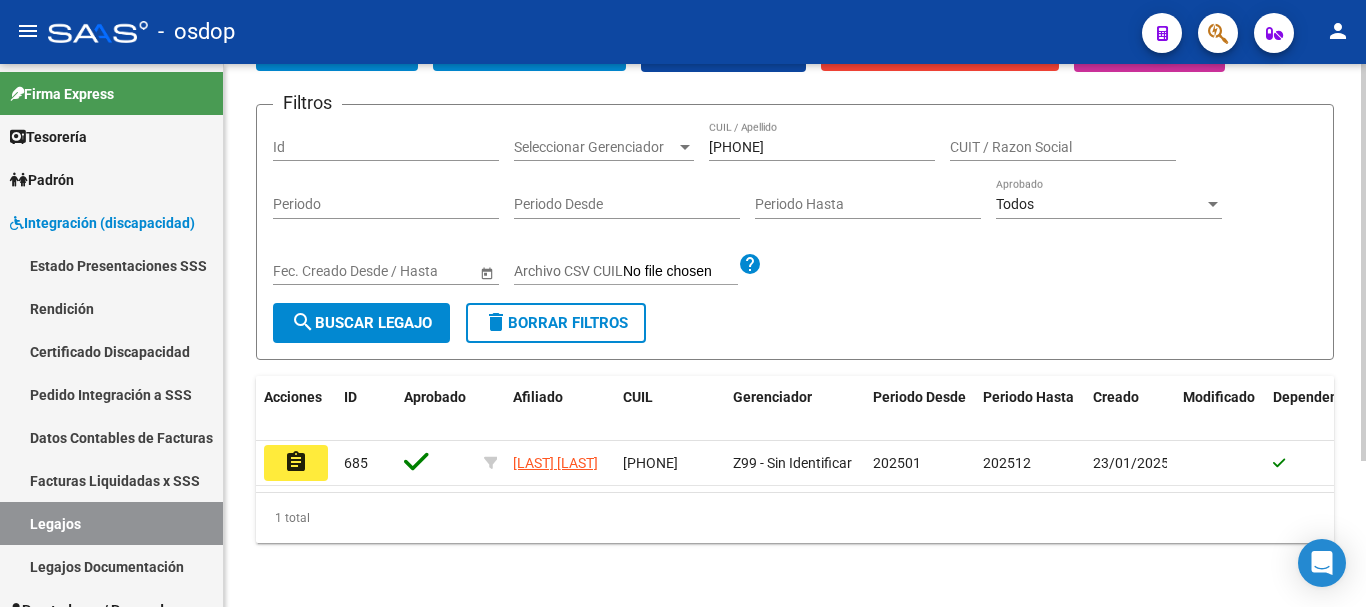 scroll, scrollTop: 200, scrollLeft: 0, axis: vertical 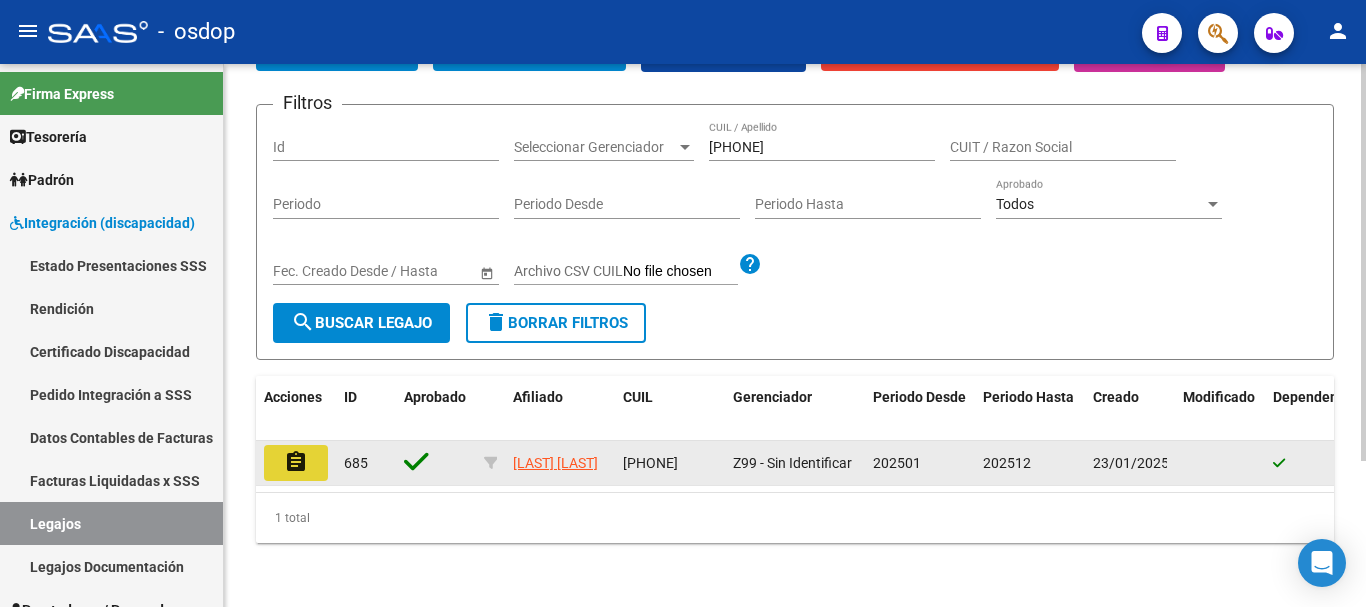 click on "assignment" 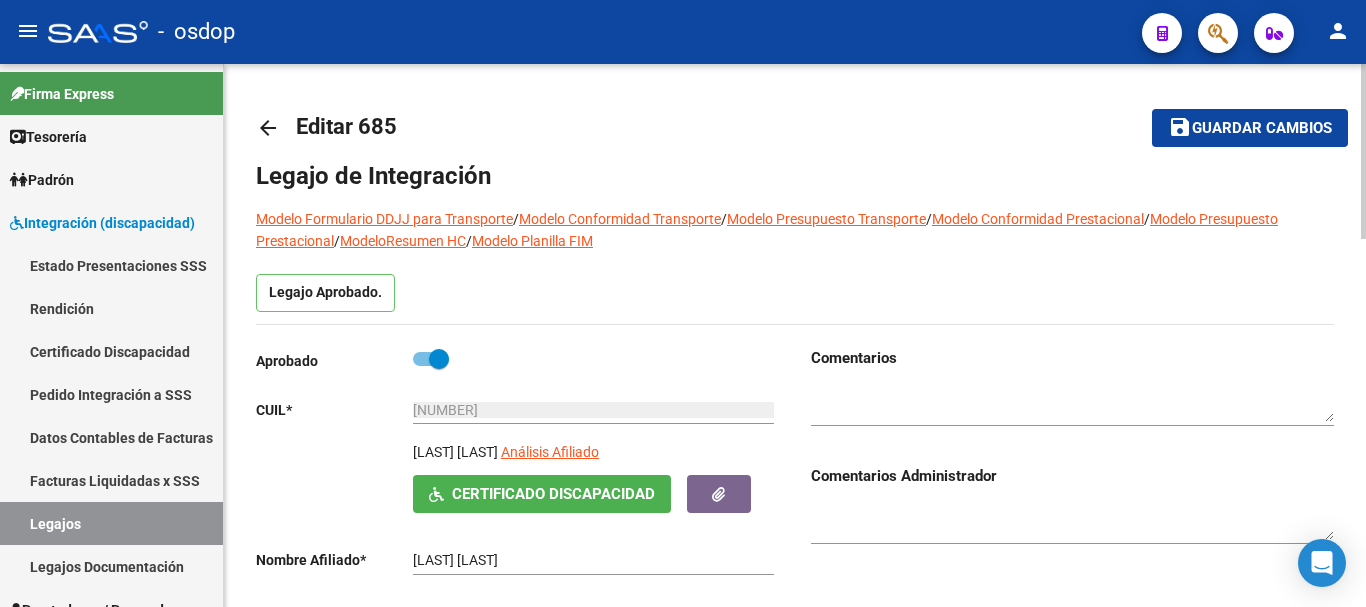 scroll, scrollTop: 100, scrollLeft: 0, axis: vertical 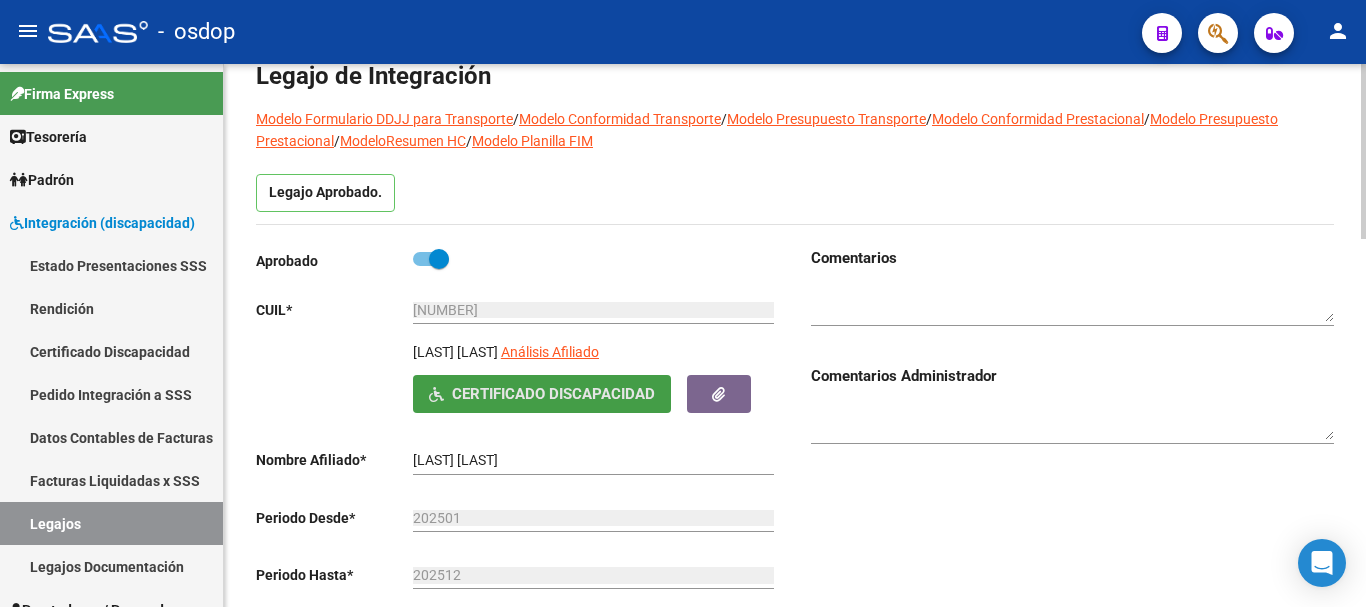 click on "Certificado Discapacidad" 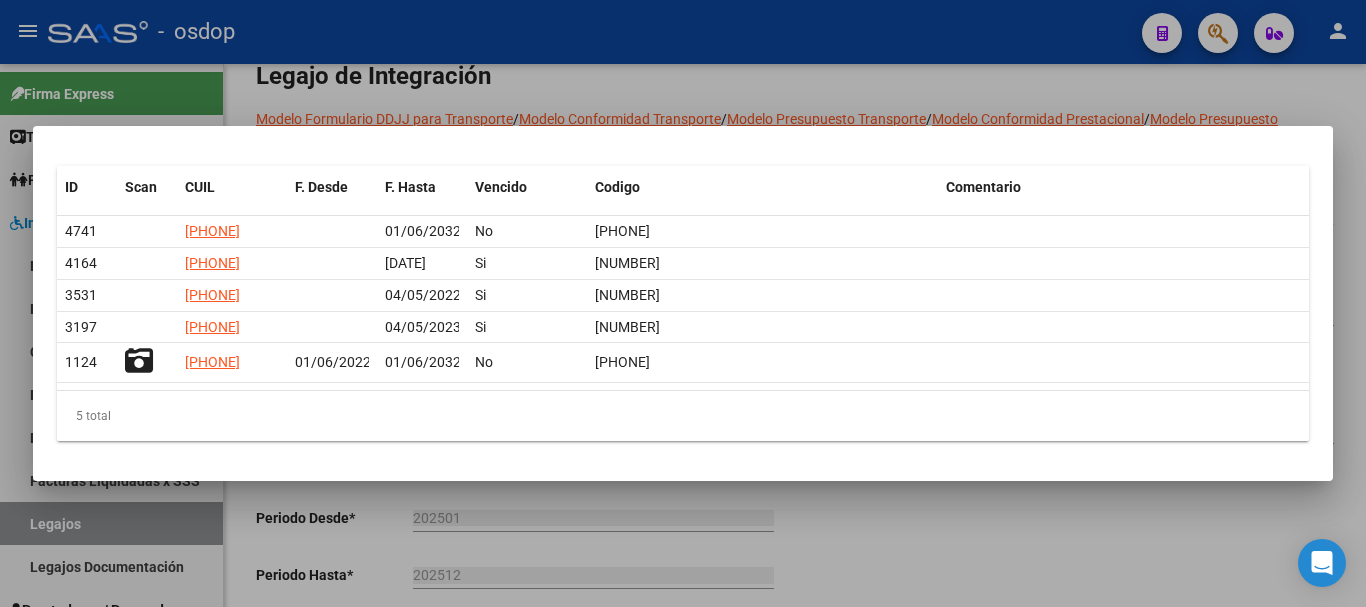 click at bounding box center [683, 303] 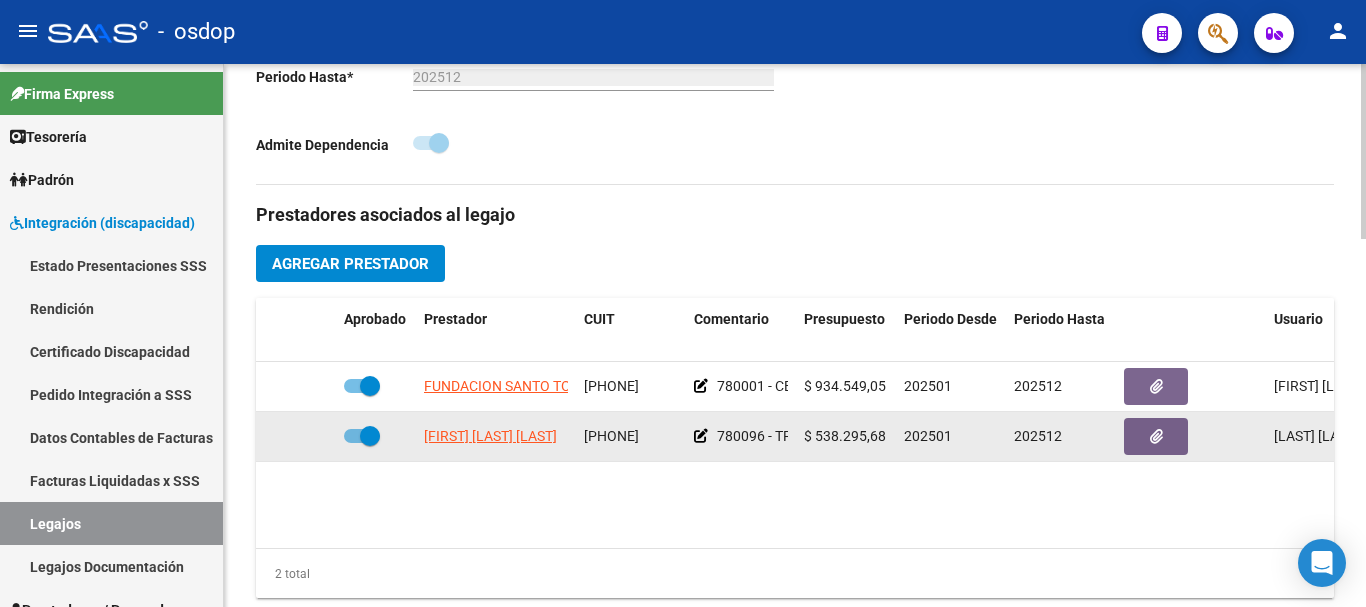 scroll, scrollTop: 600, scrollLeft: 0, axis: vertical 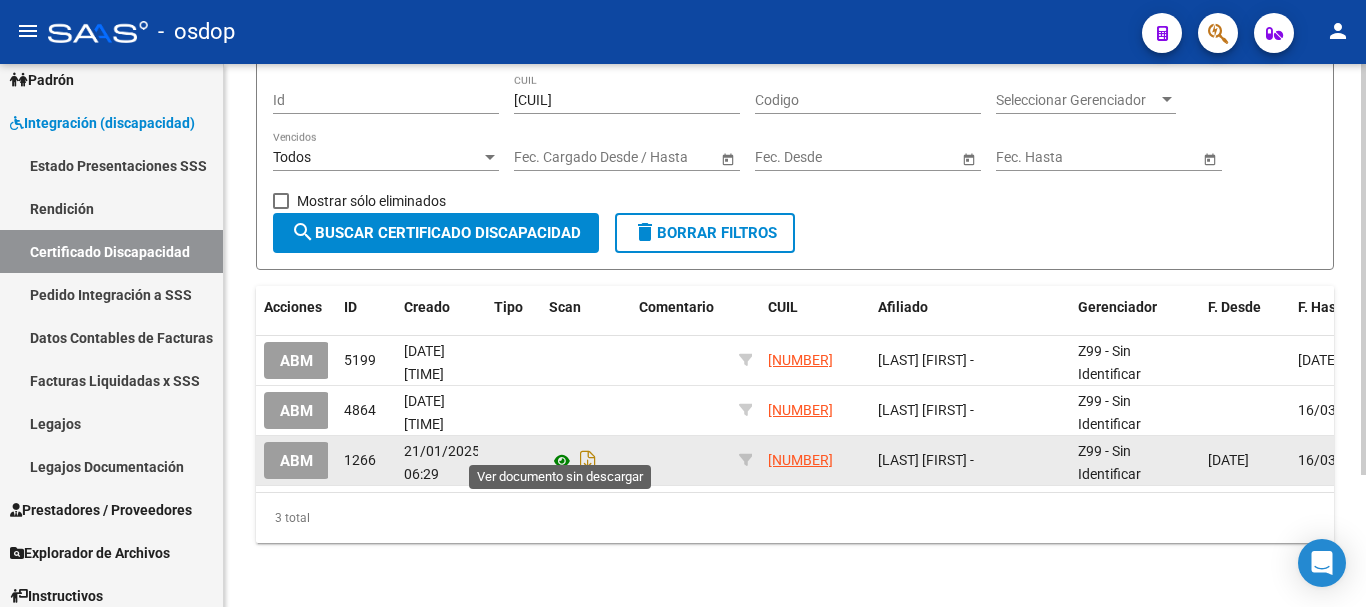click 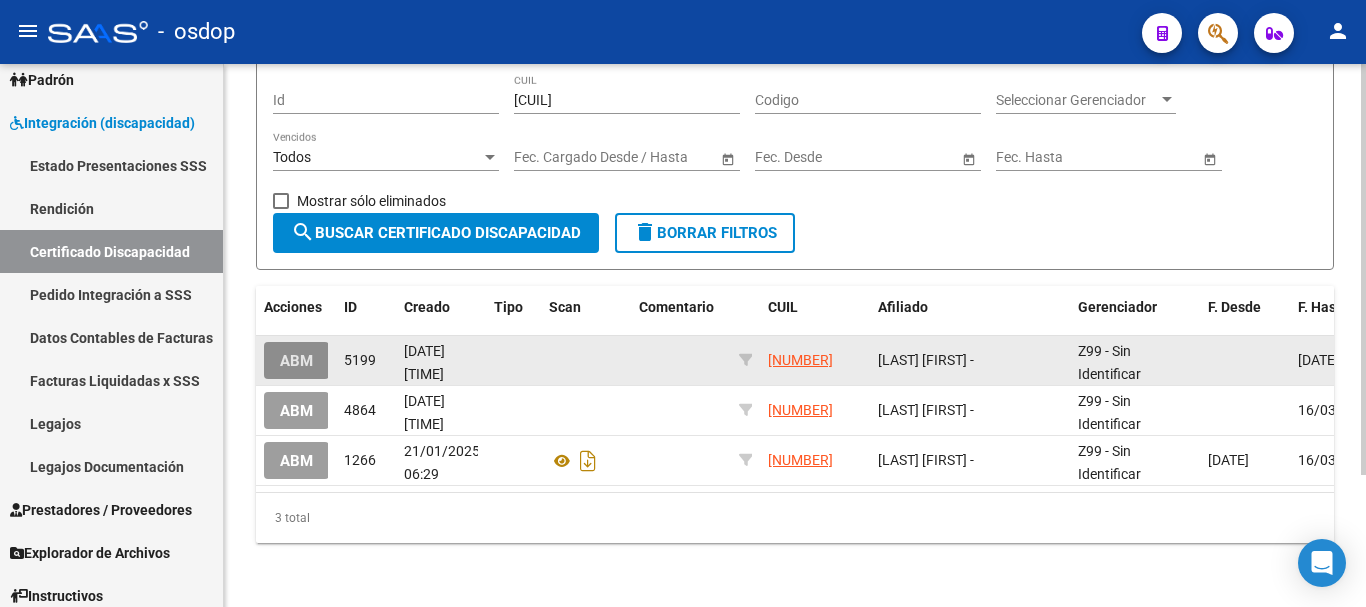click on "ABM" 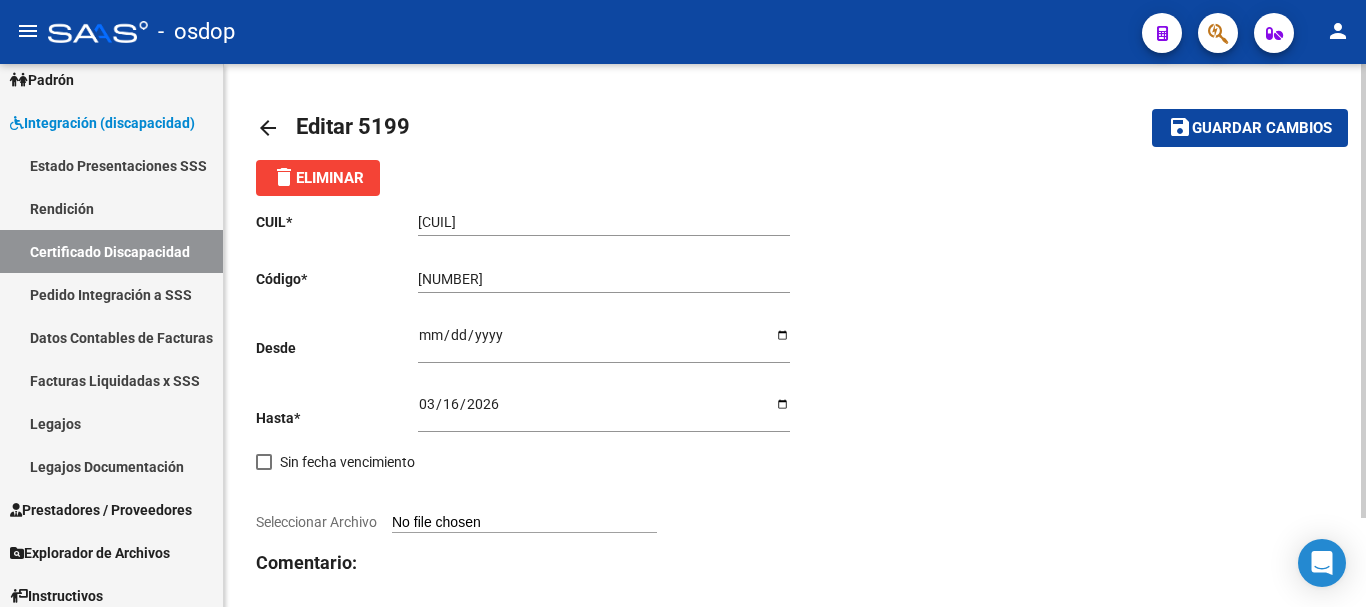 click on "delete  Eliminar" 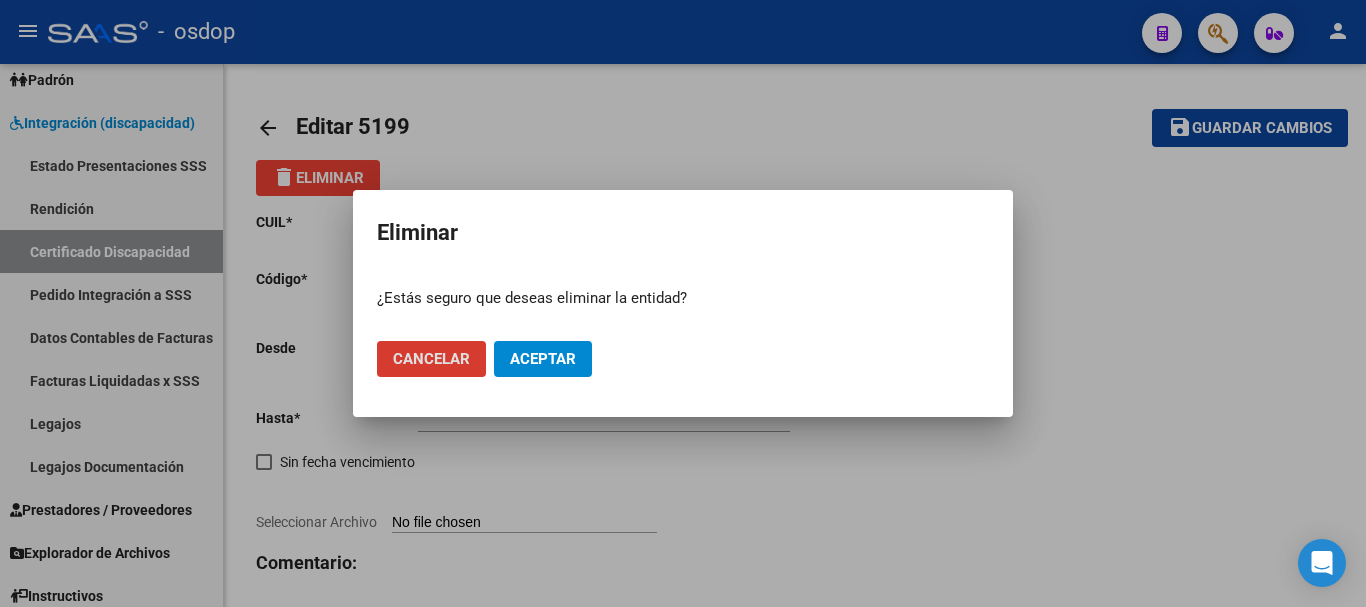 click on "Aceptar" 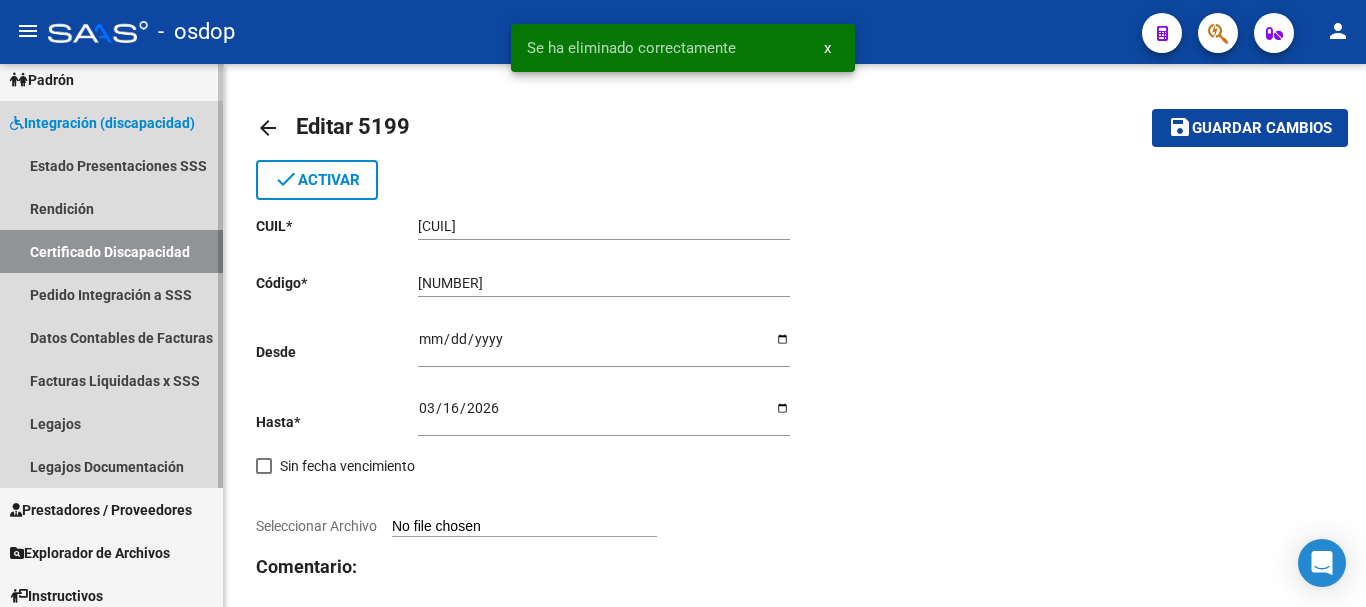 click on "Certificado Discapacidad" at bounding box center [111, 251] 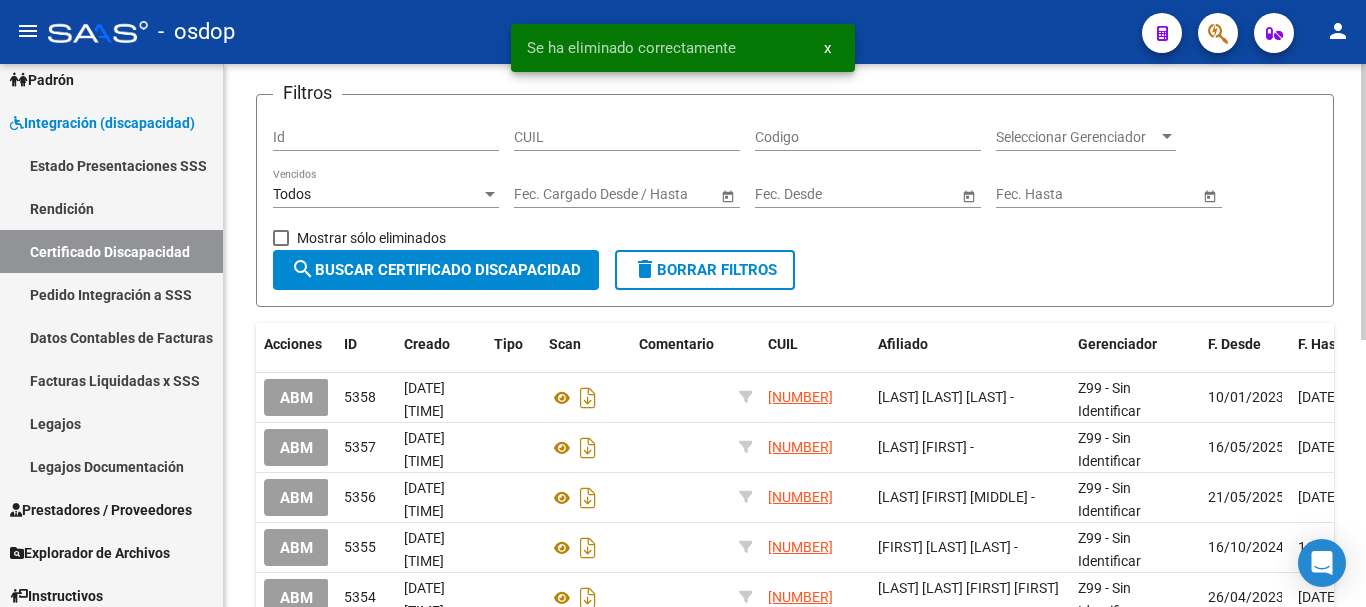scroll, scrollTop: 0, scrollLeft: 0, axis: both 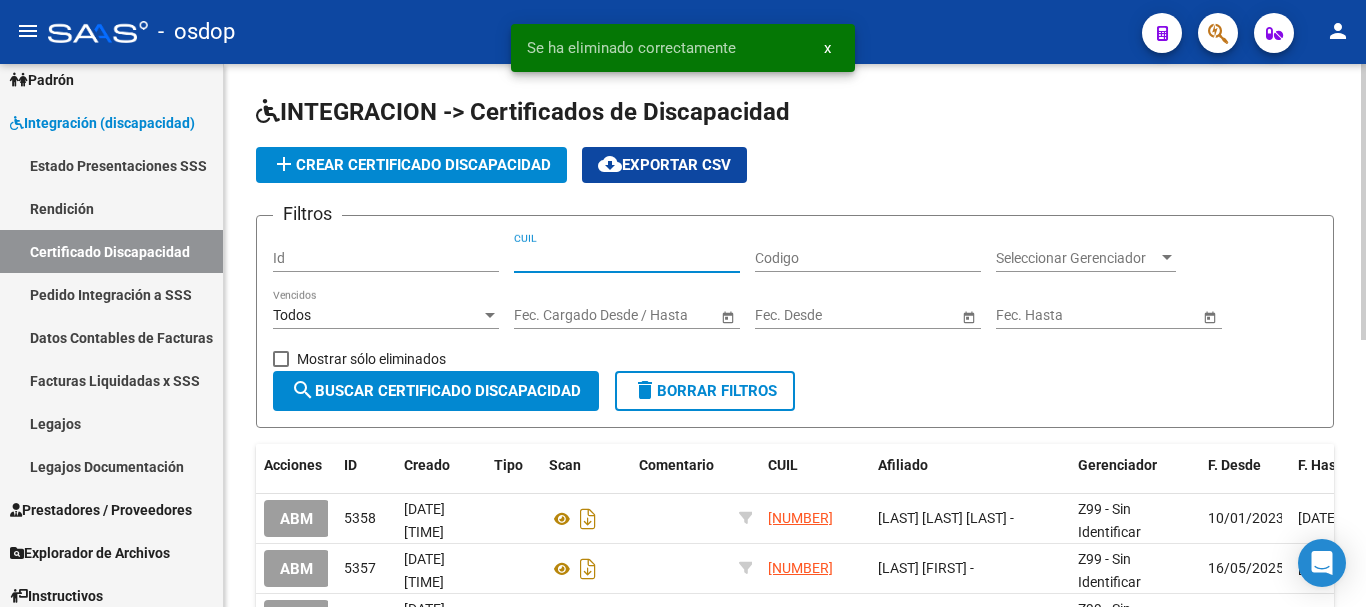 click on "CUIL" at bounding box center [627, 258] 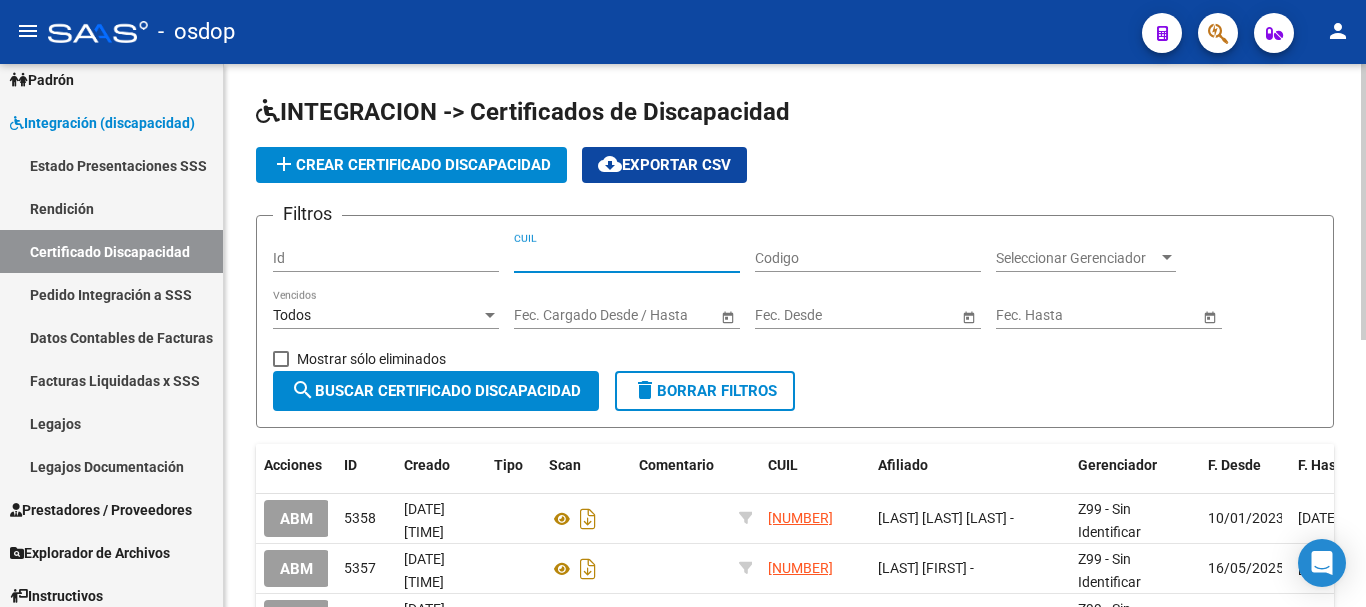 paste 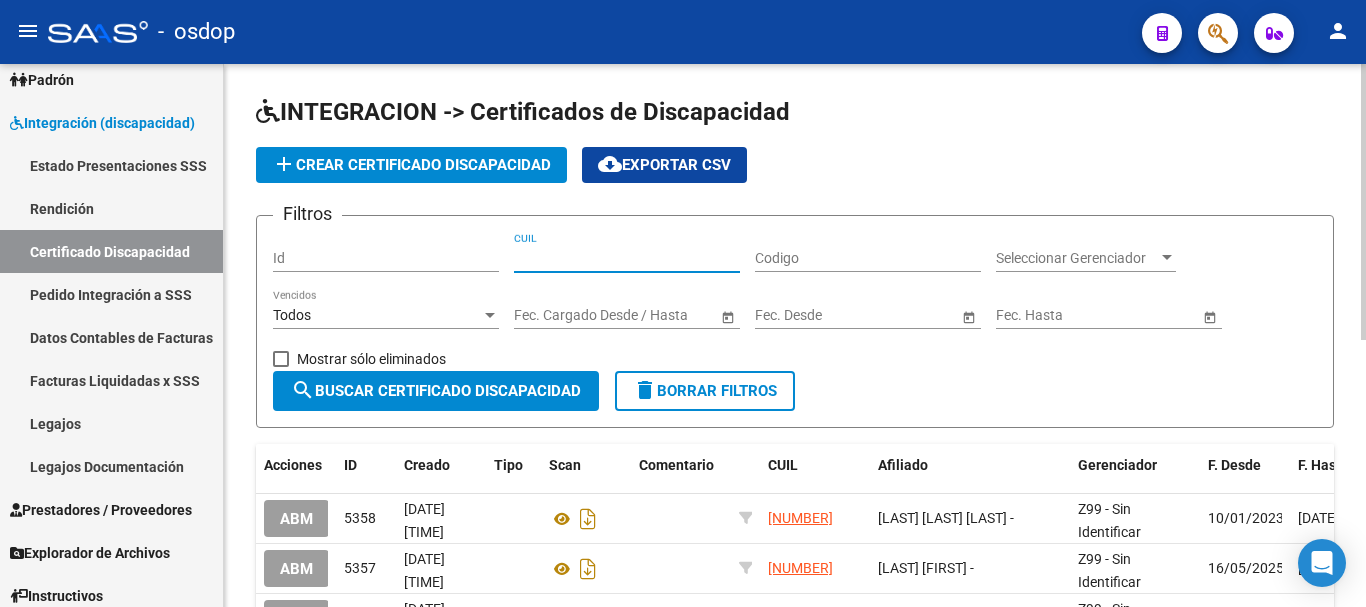 click on "CUIL" at bounding box center (627, 258) 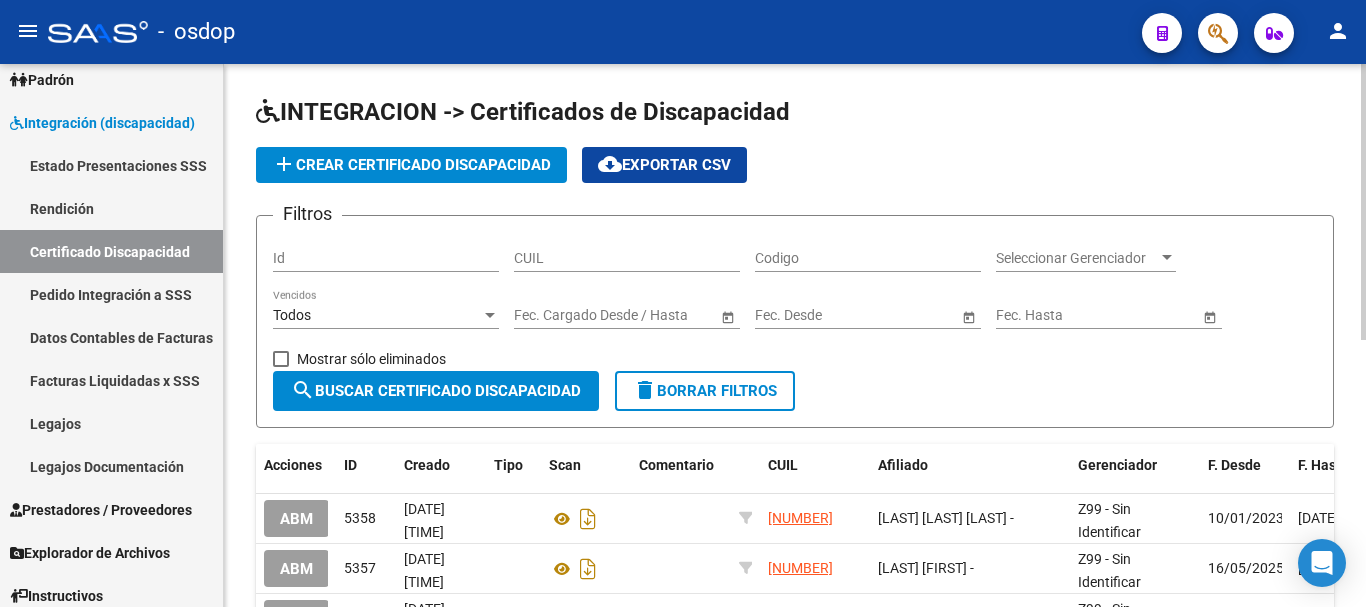 click on "CUIL" at bounding box center (627, 258) 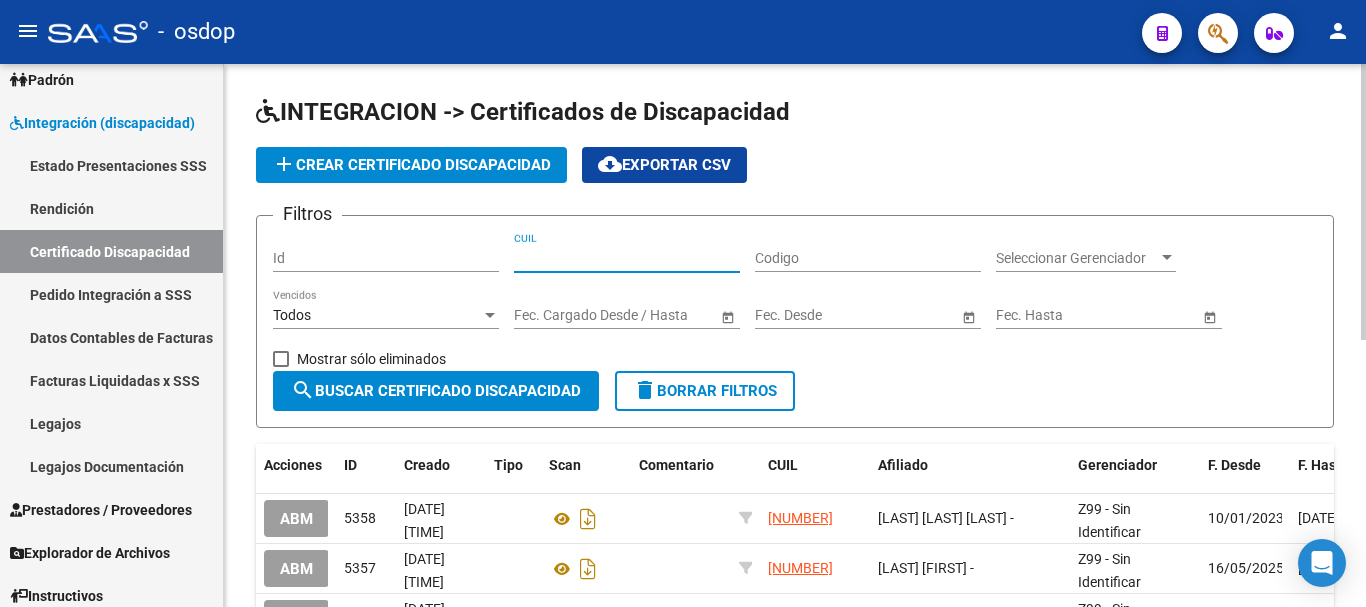 paste on "[CUIL]" 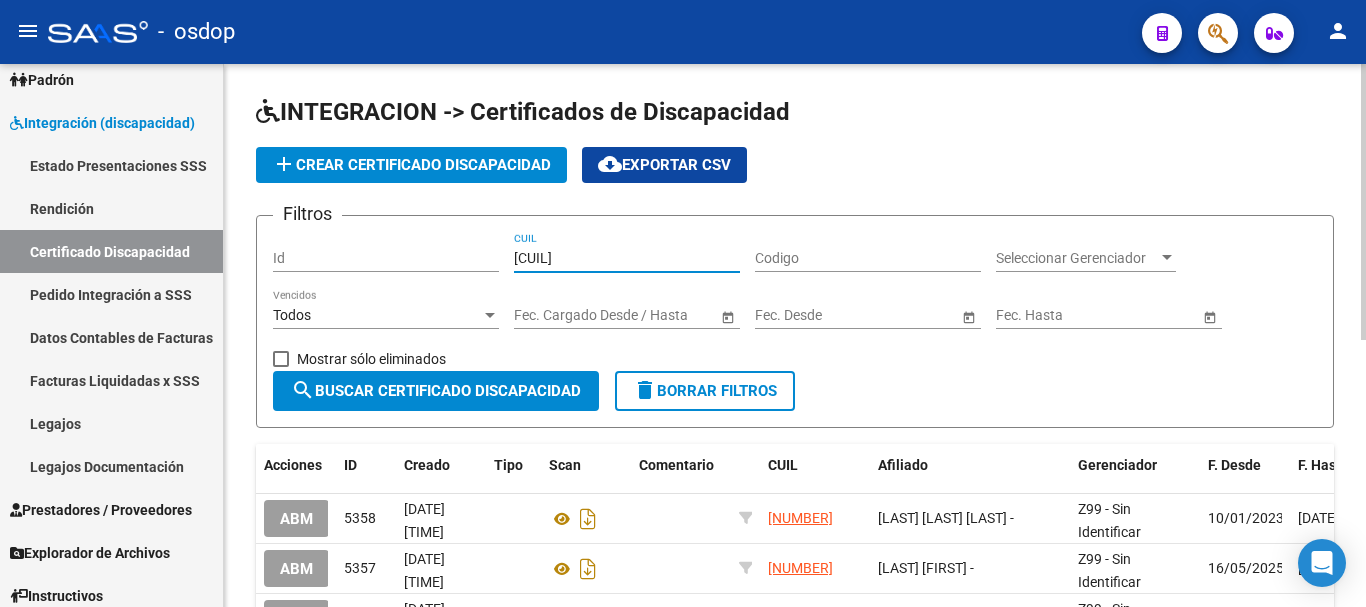 type on "[CUIL]" 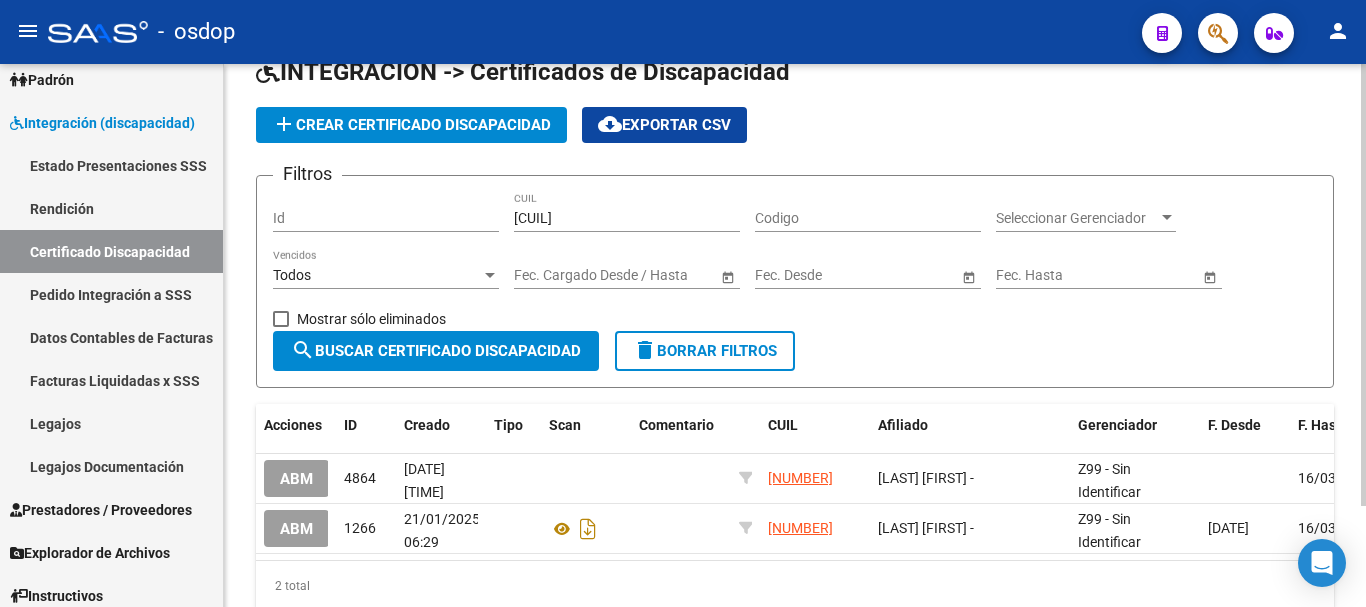 scroll, scrollTop: 124, scrollLeft: 0, axis: vertical 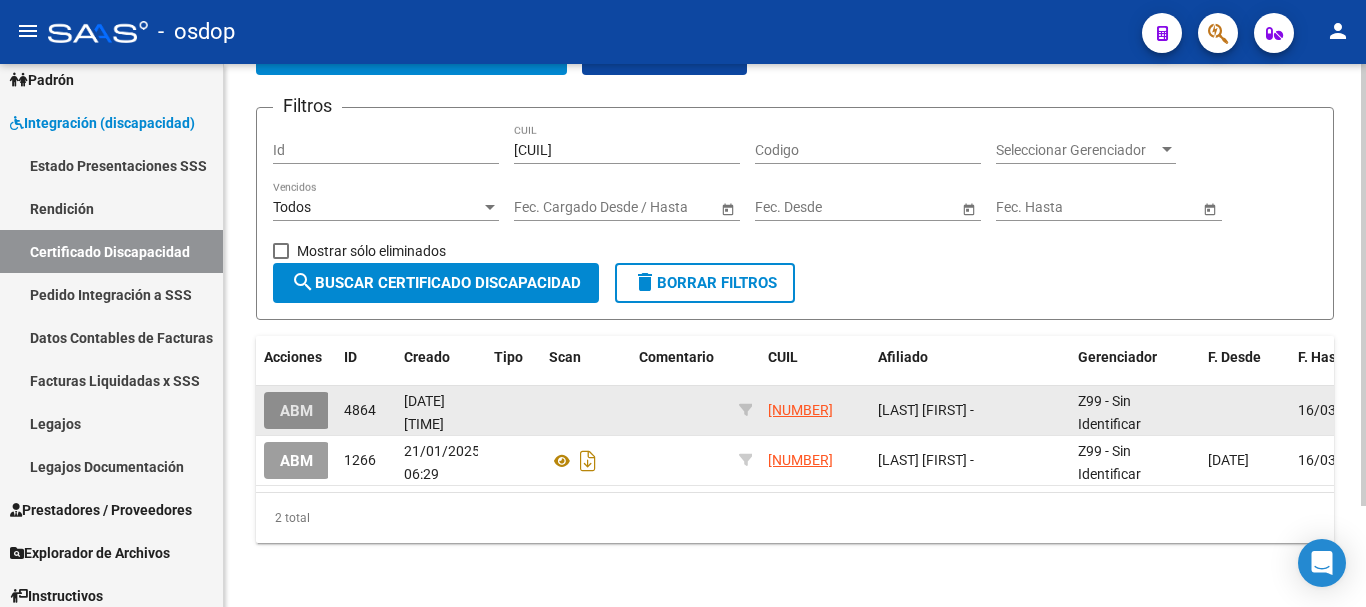 click on "ABM" 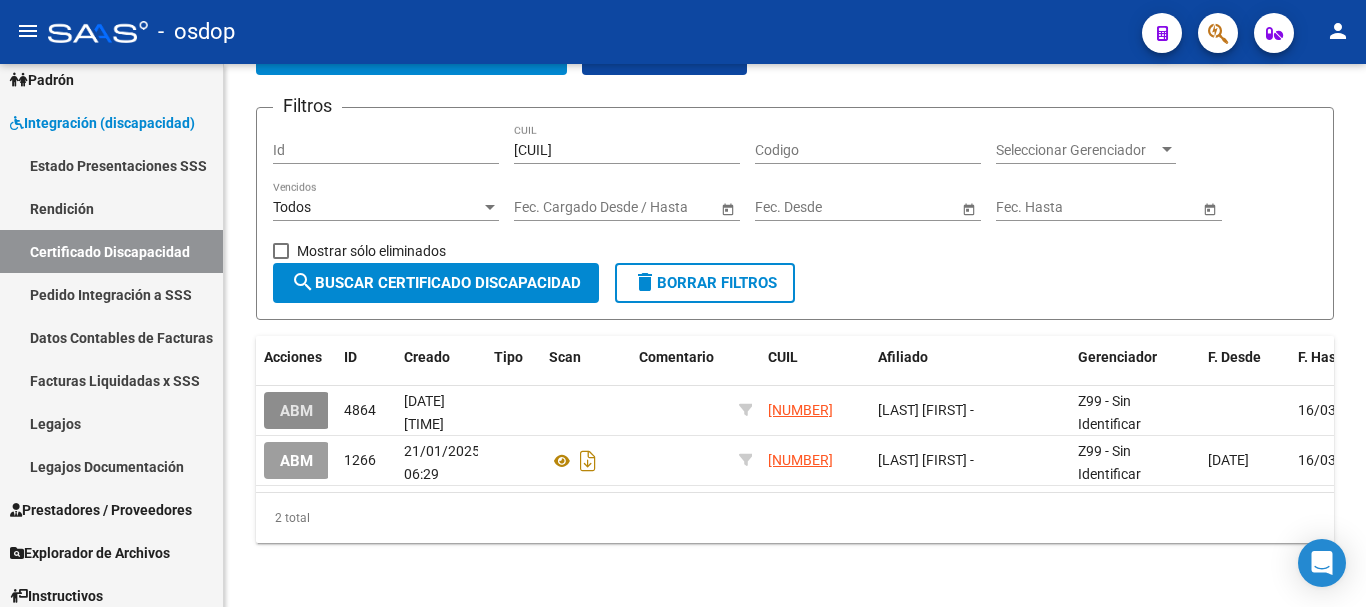 scroll, scrollTop: 0, scrollLeft: 0, axis: both 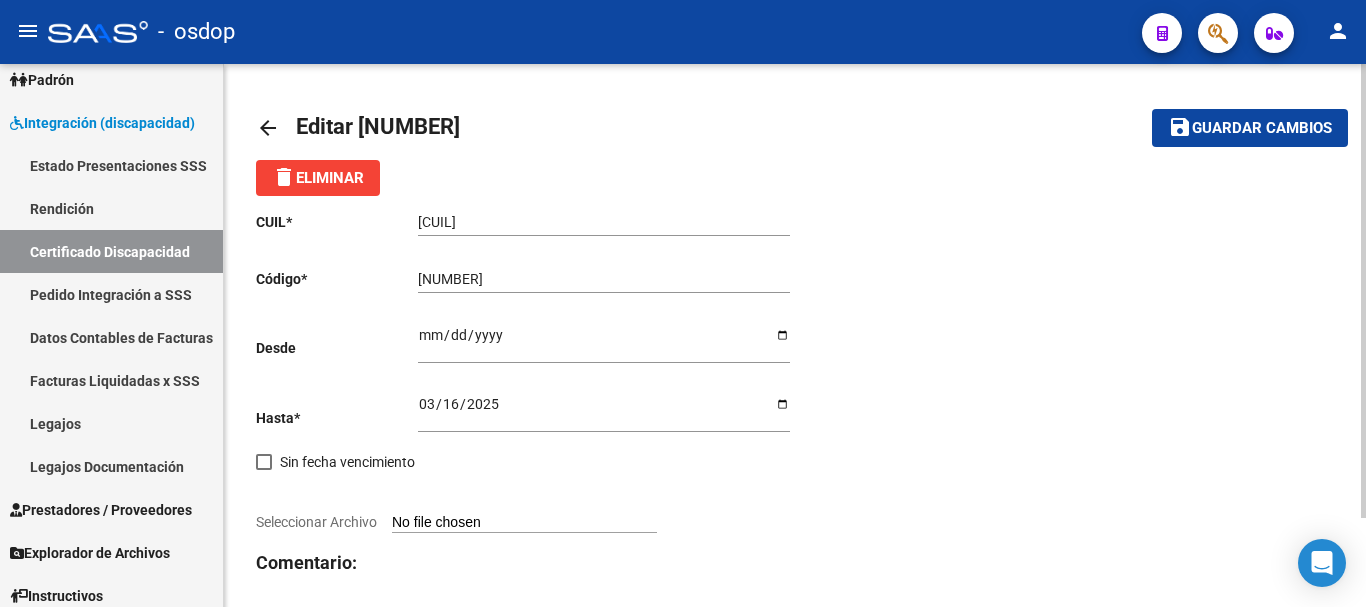 click on "delete  Eliminar" 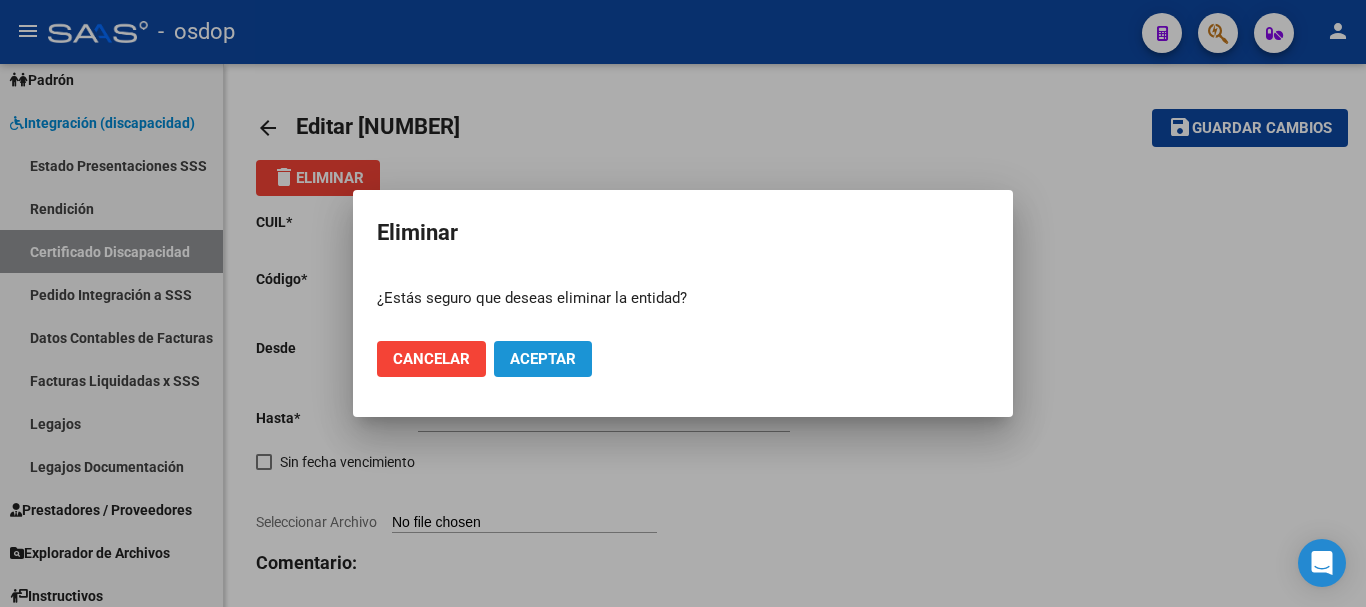 click on "Aceptar" 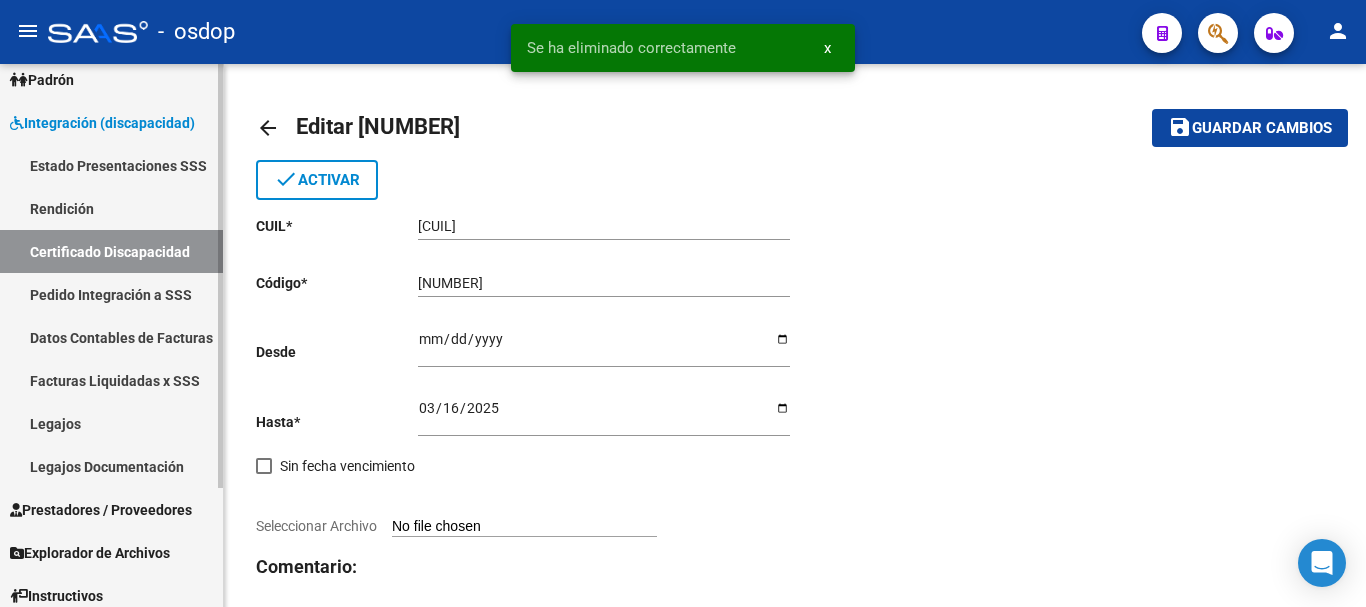 click on "Certificado Discapacidad" at bounding box center (111, 251) 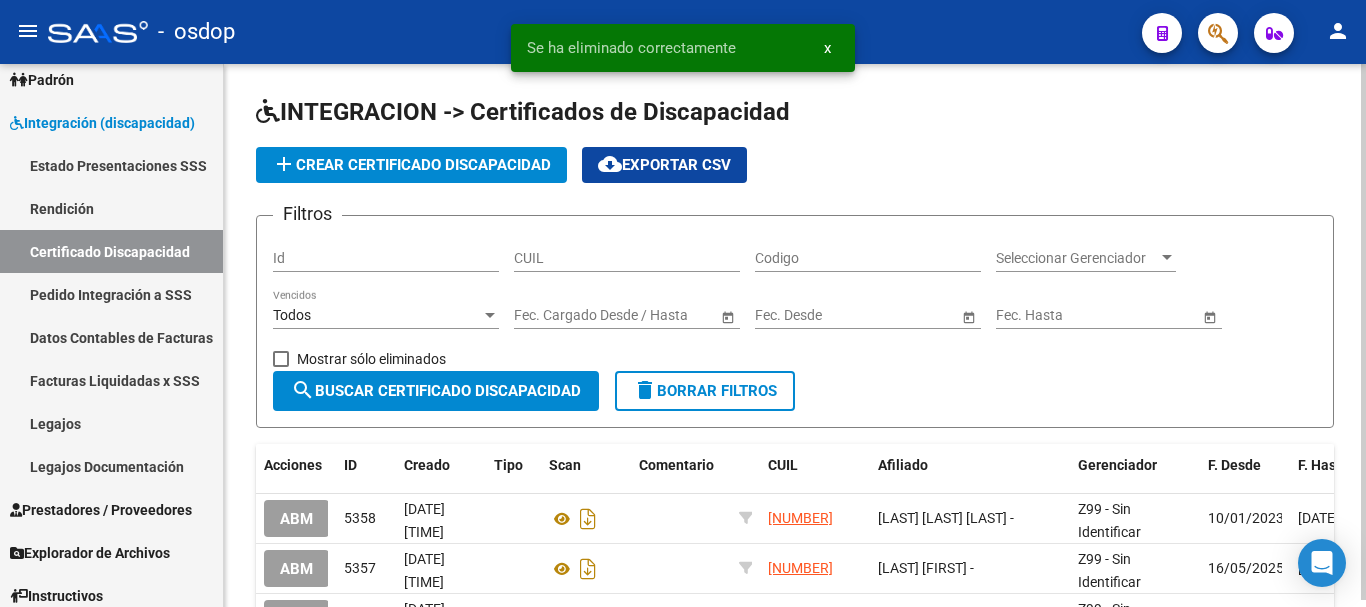 click on "CUIL" at bounding box center (627, 258) 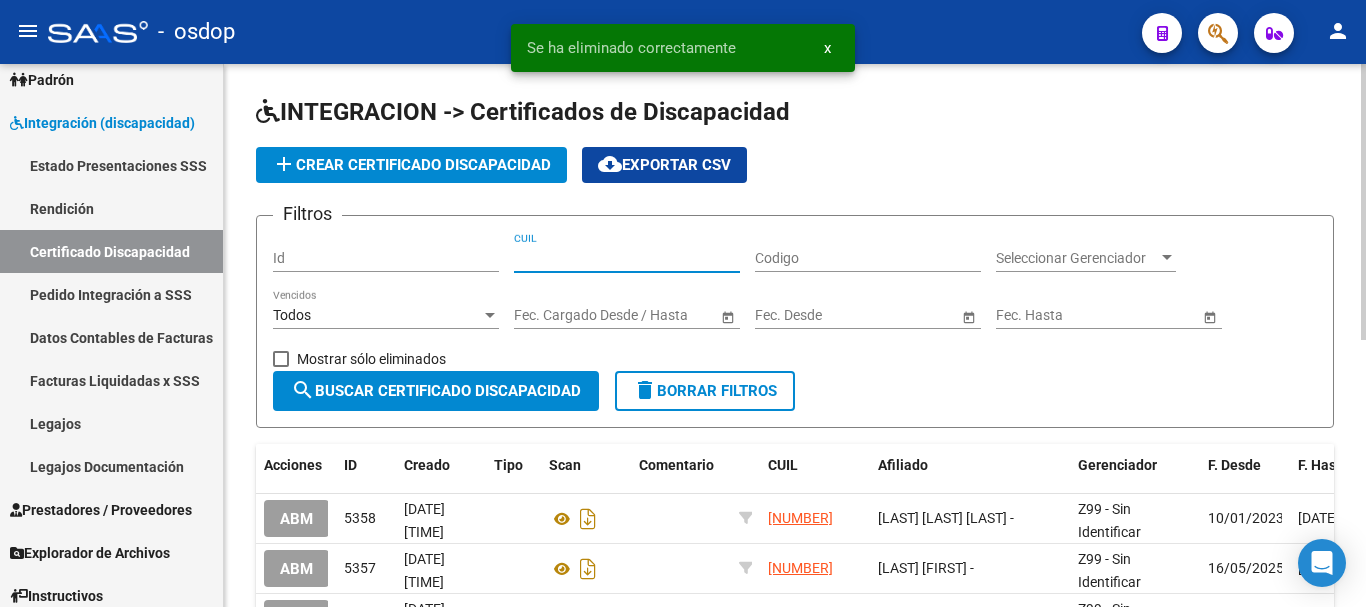 paste on "[CUIL]" 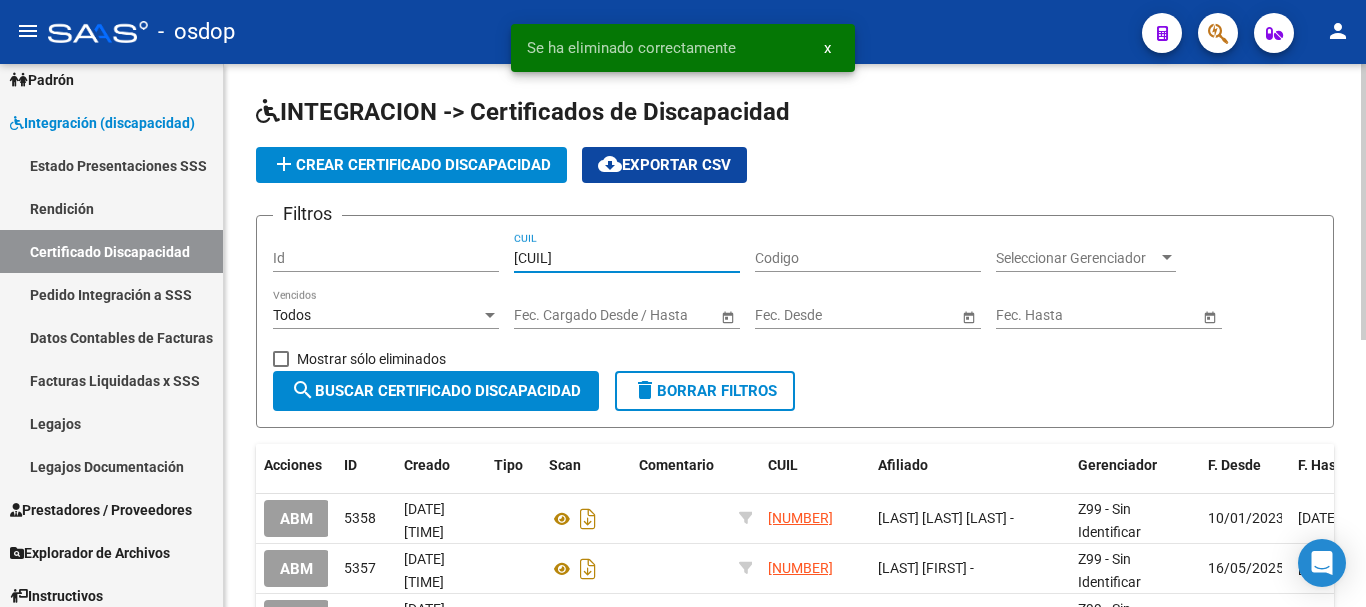 type on "[CUIL]" 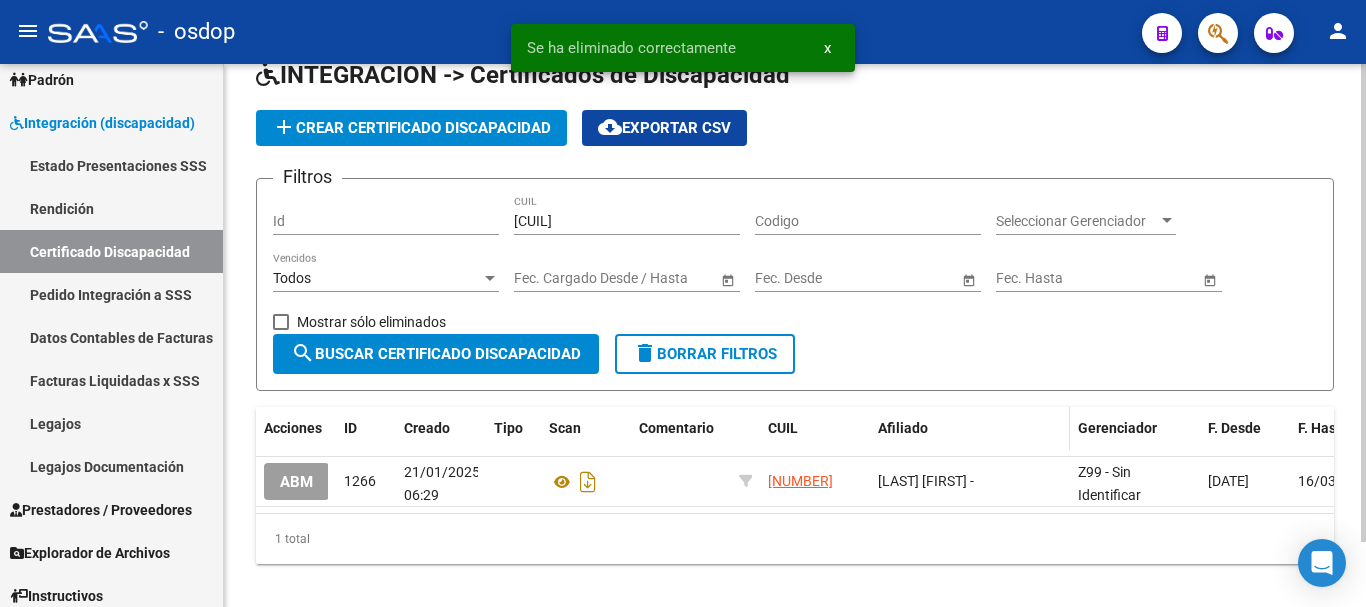 scroll, scrollTop: 74, scrollLeft: 0, axis: vertical 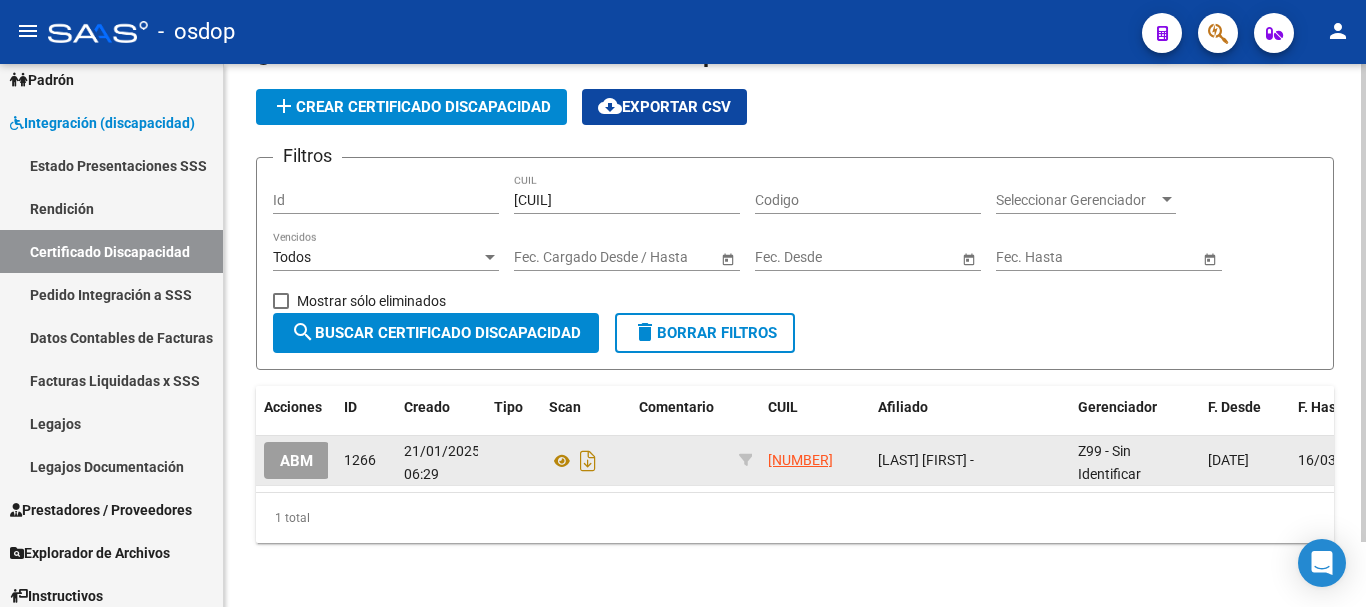 click on "ABM" 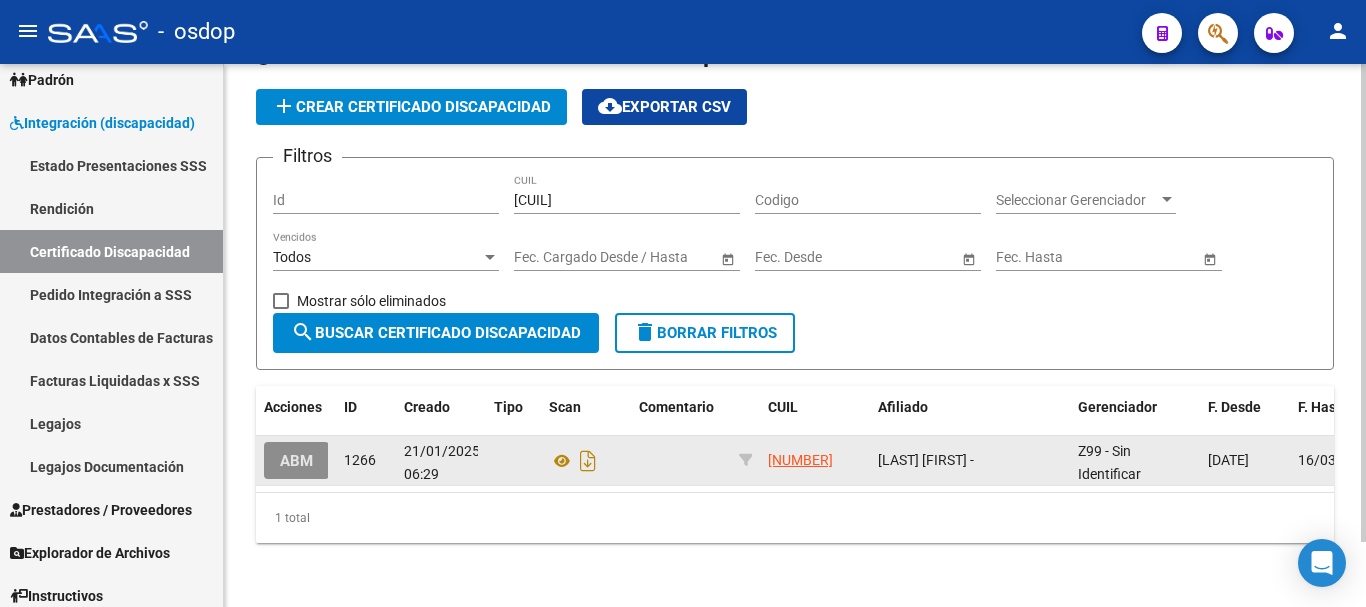 scroll, scrollTop: 0, scrollLeft: 0, axis: both 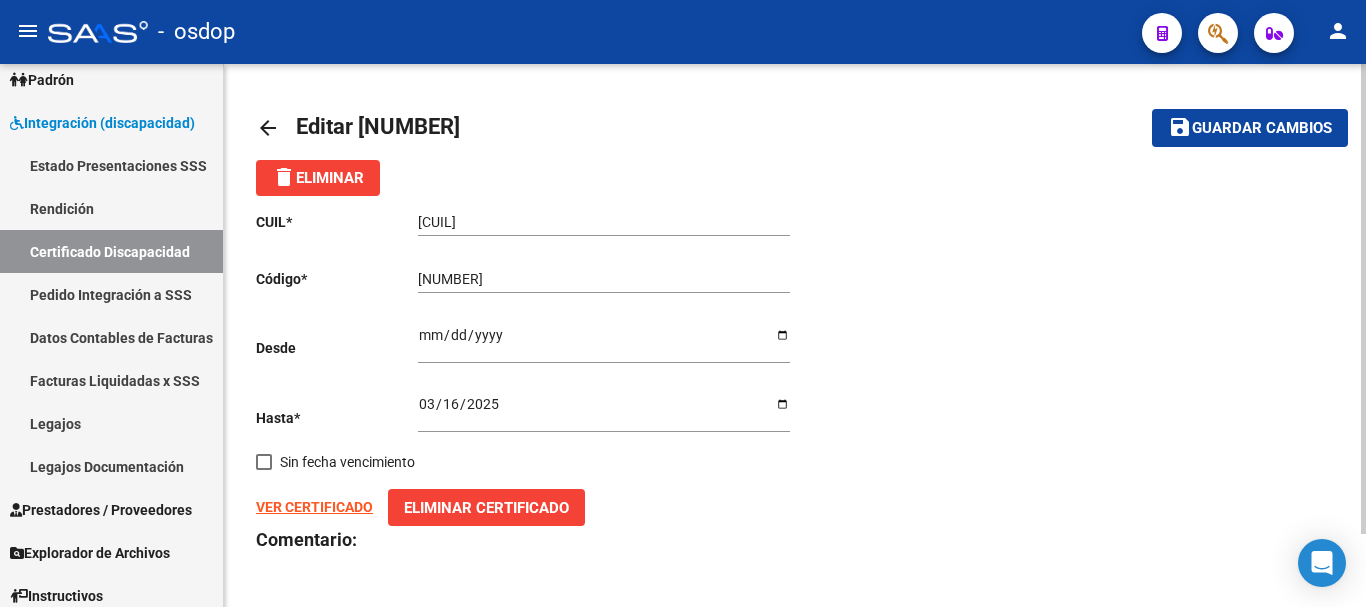 click on "2025-03-16" at bounding box center [604, 411] 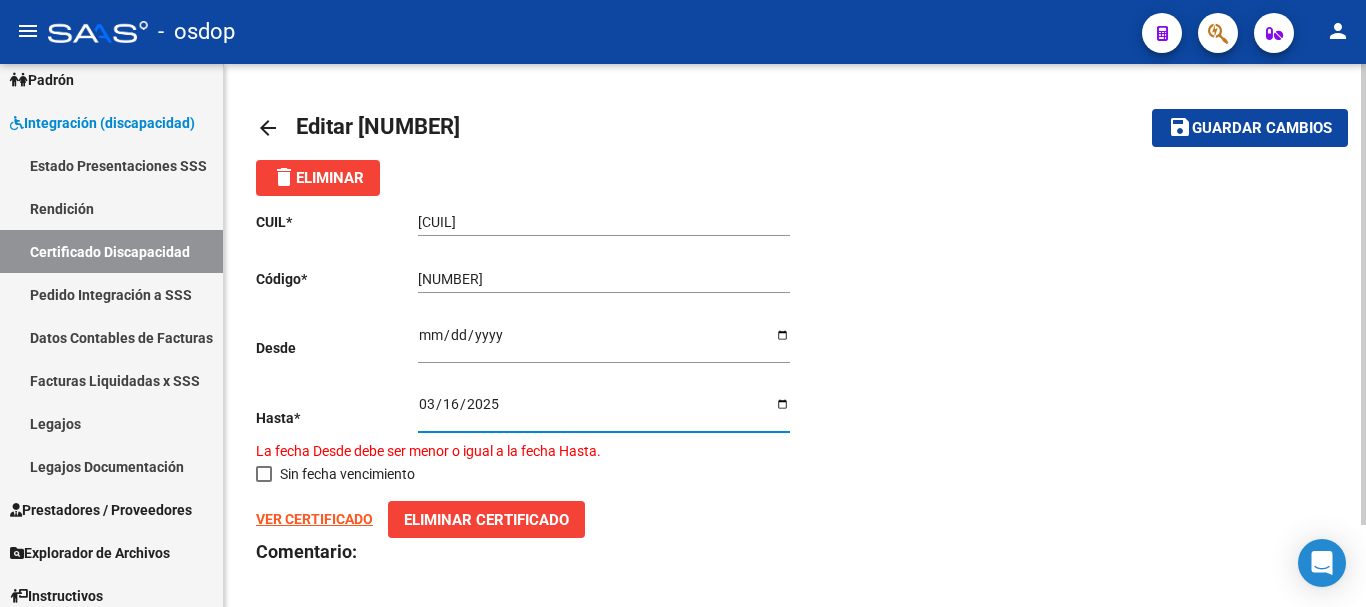 type on "[DATE]" 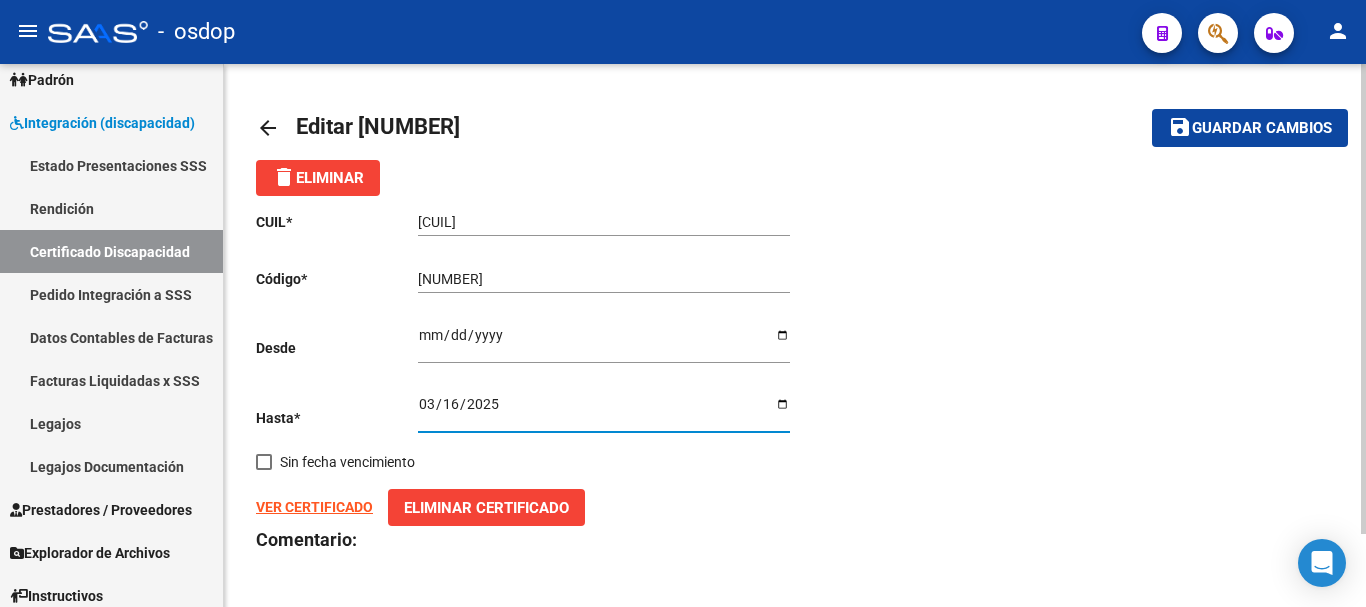 click on "Guardar cambios" 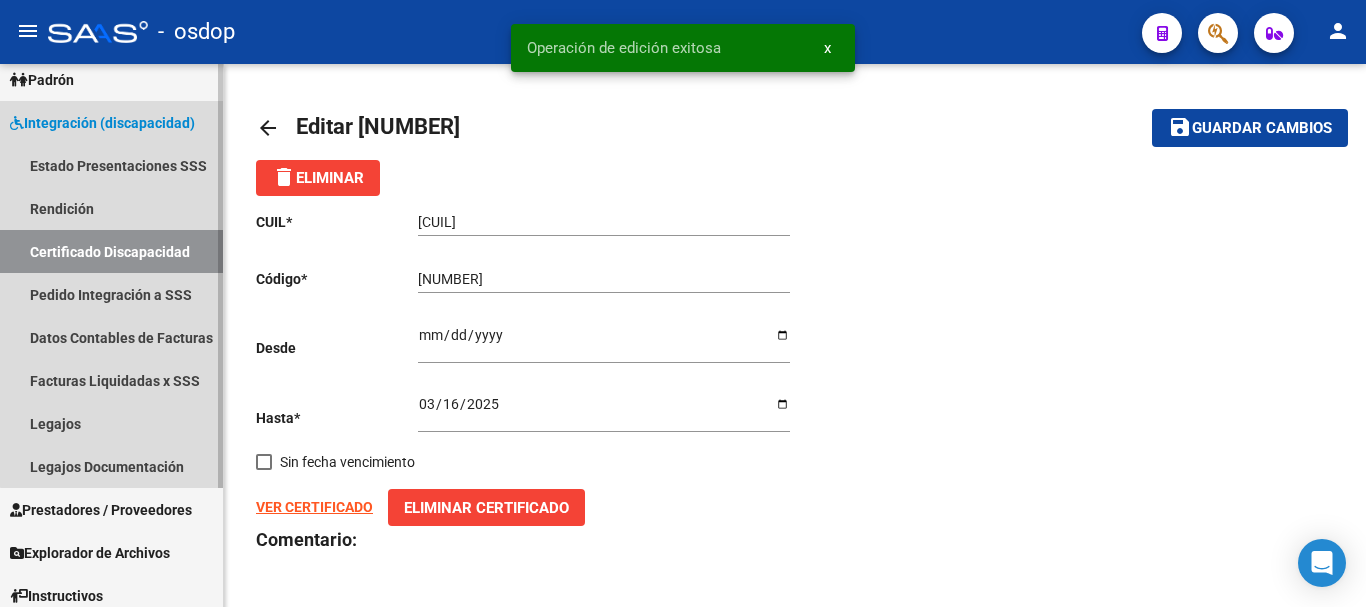 click on "Certificado Discapacidad" at bounding box center (111, 251) 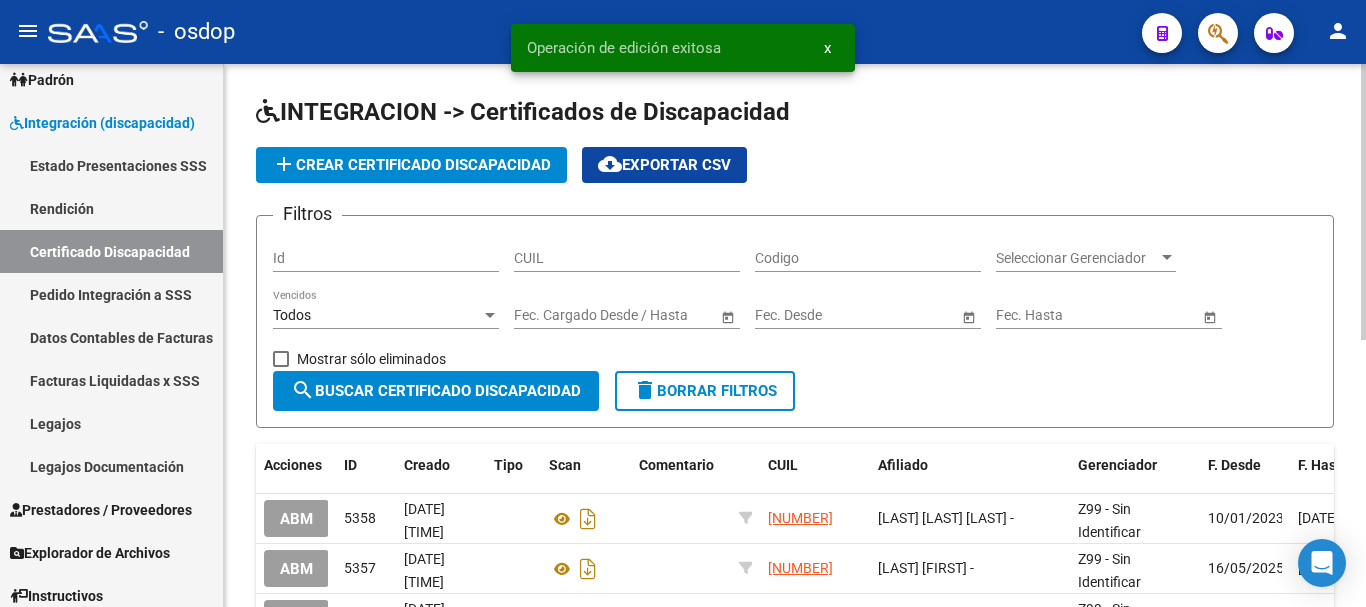 click on "CUIL" at bounding box center [627, 258] 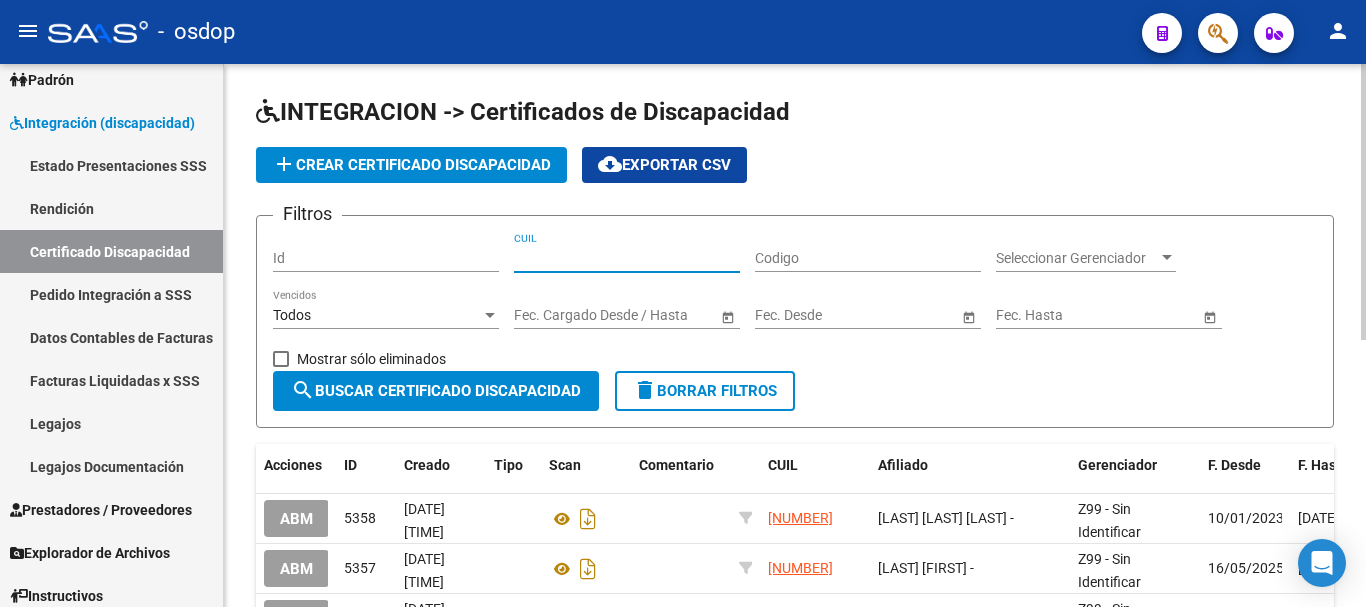 paste on "[CUIL]" 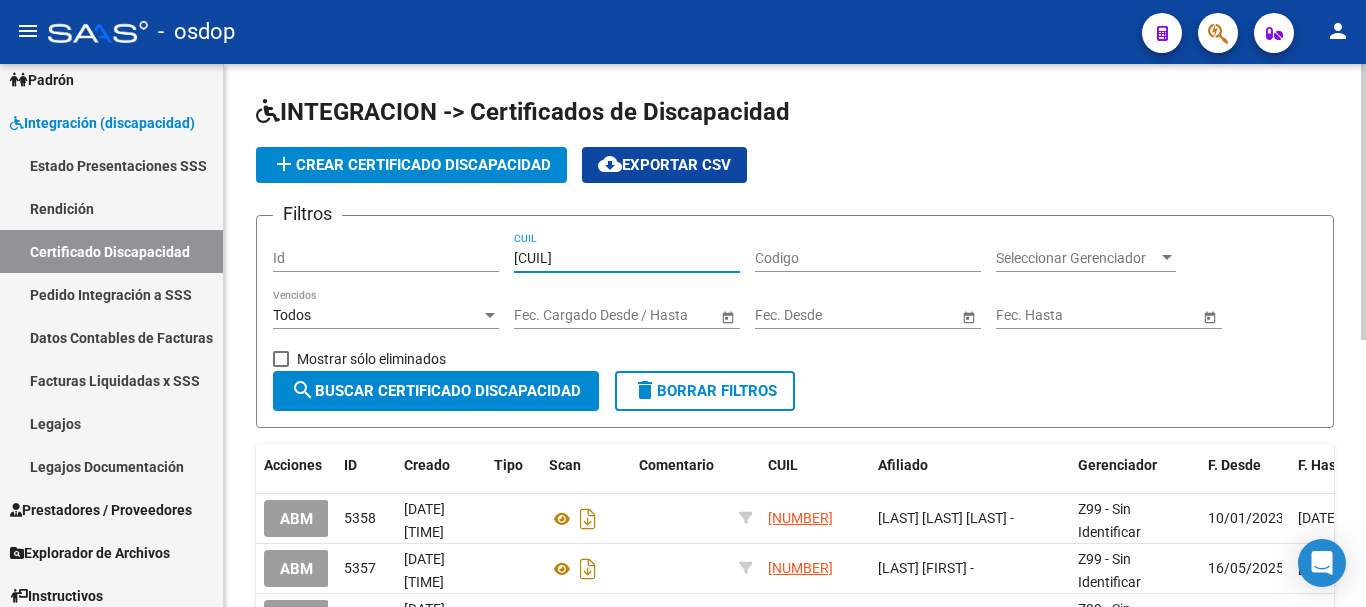 type on "[CUIL]" 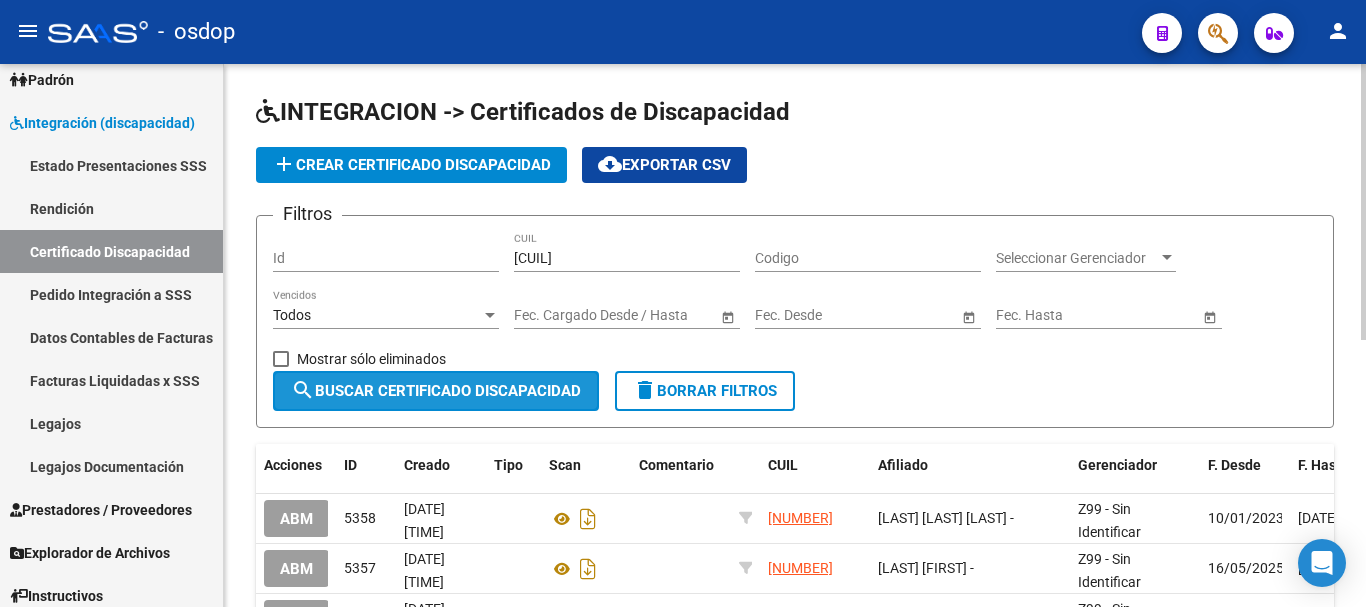 click on "search  Buscar Certificado Discapacidad" 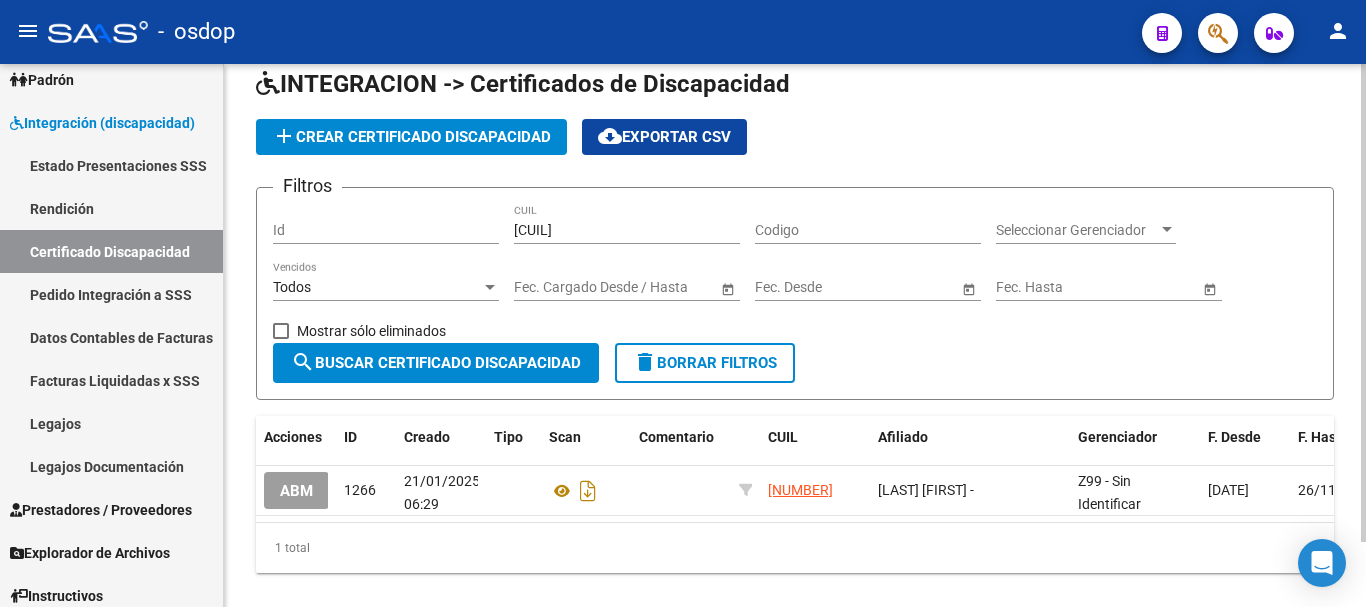 scroll, scrollTop: 0, scrollLeft: 0, axis: both 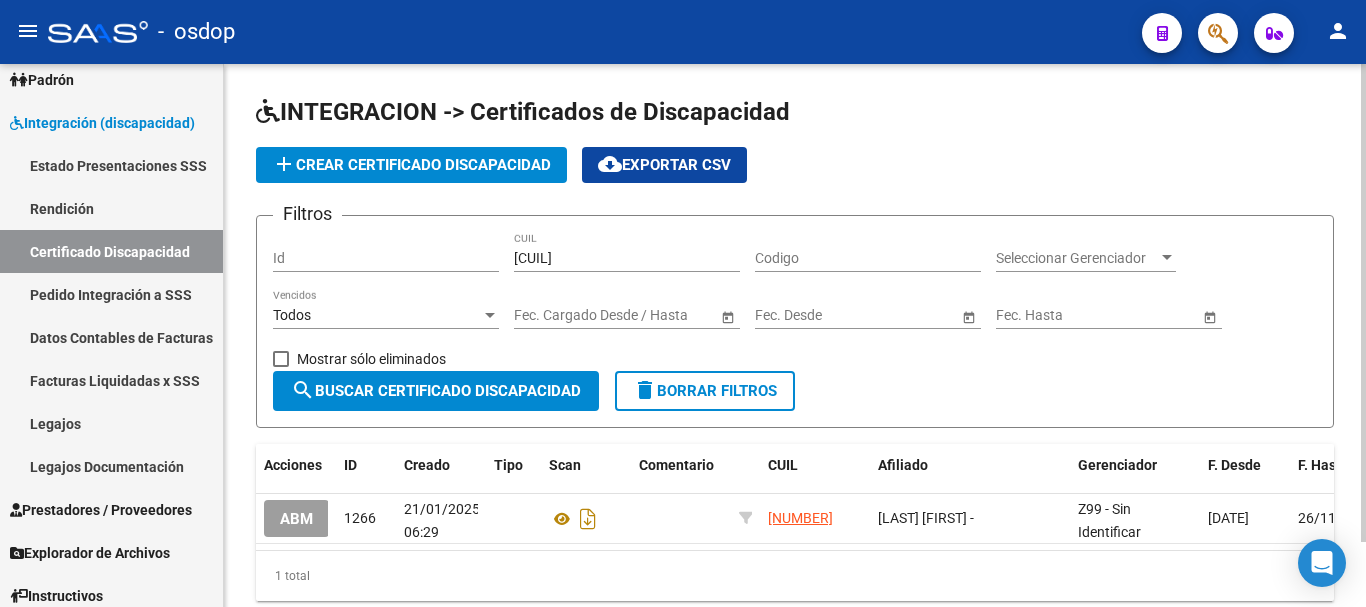 click on "add  Crear Certificado Discapacidad" 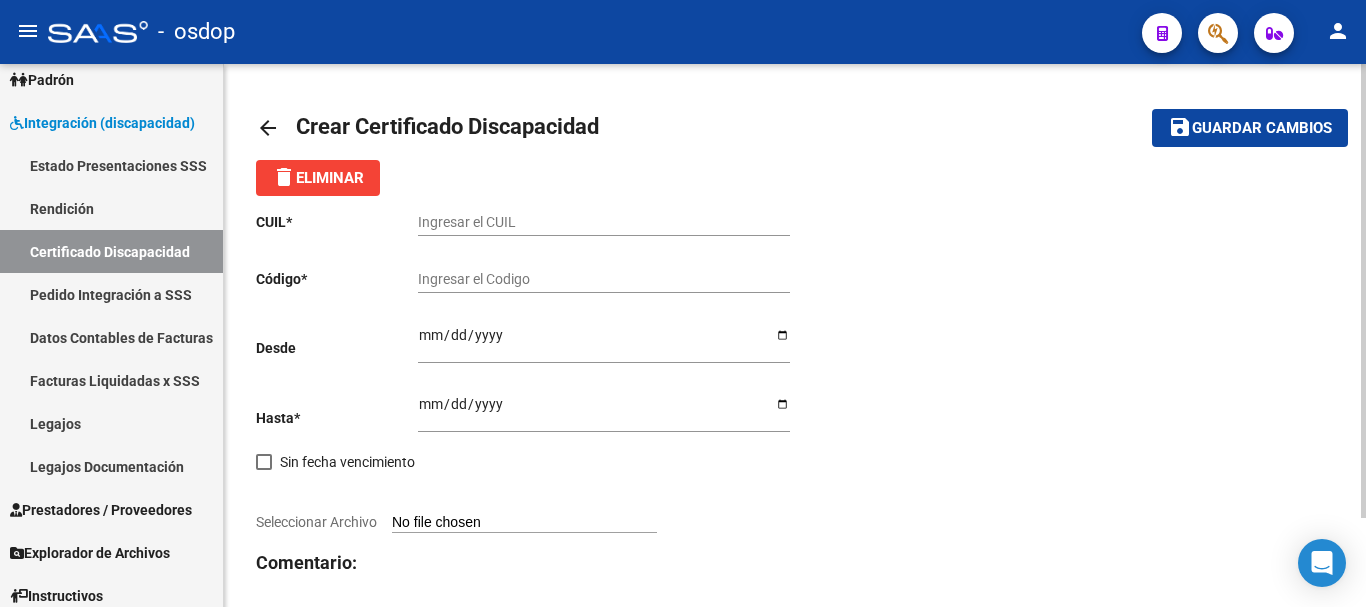 click on "Ingresar el CUIL" at bounding box center [604, 222] 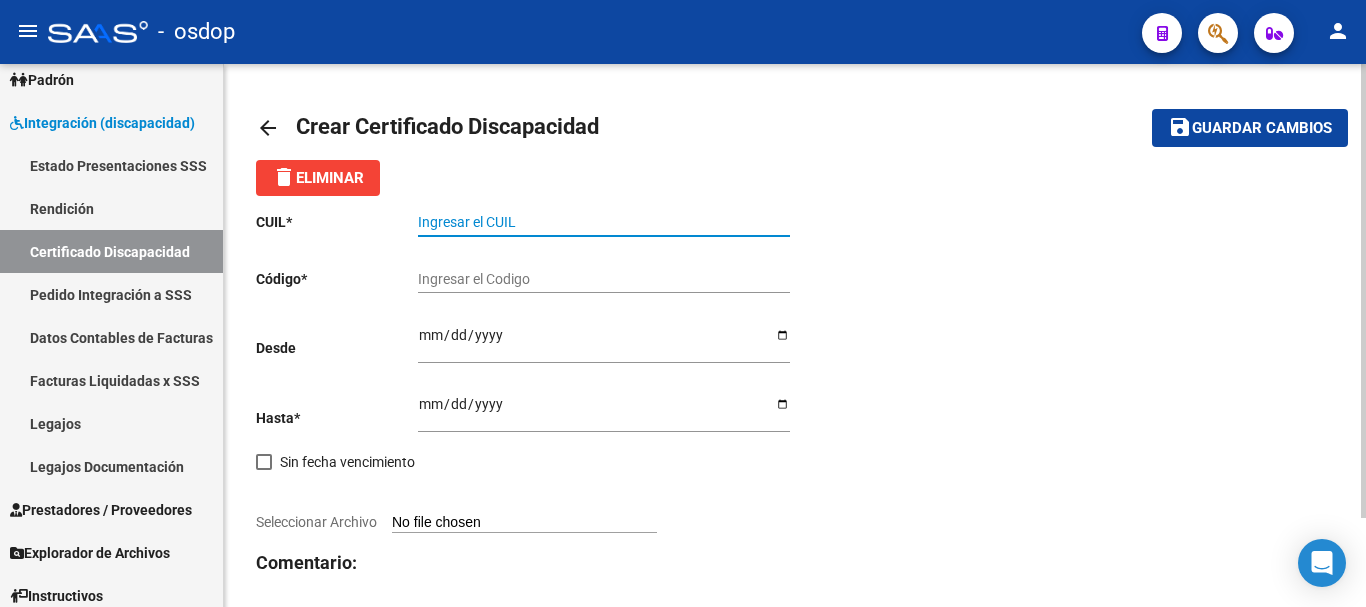 paste on "[CUIL]" 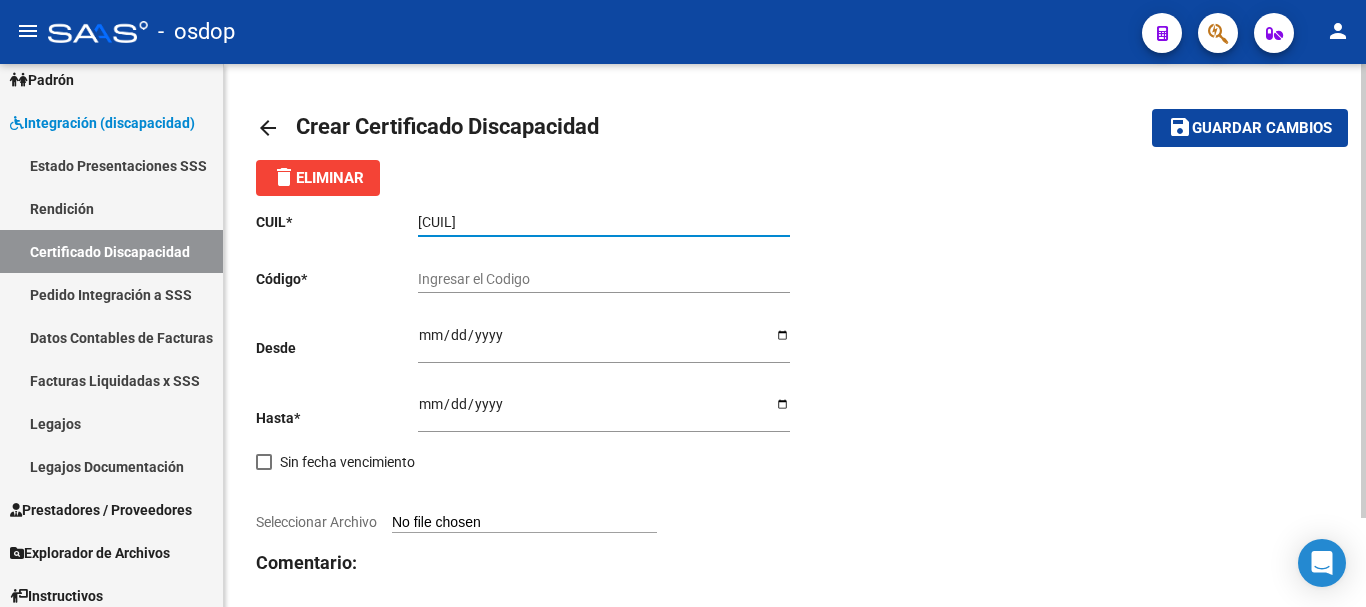 type on "[CUIL]" 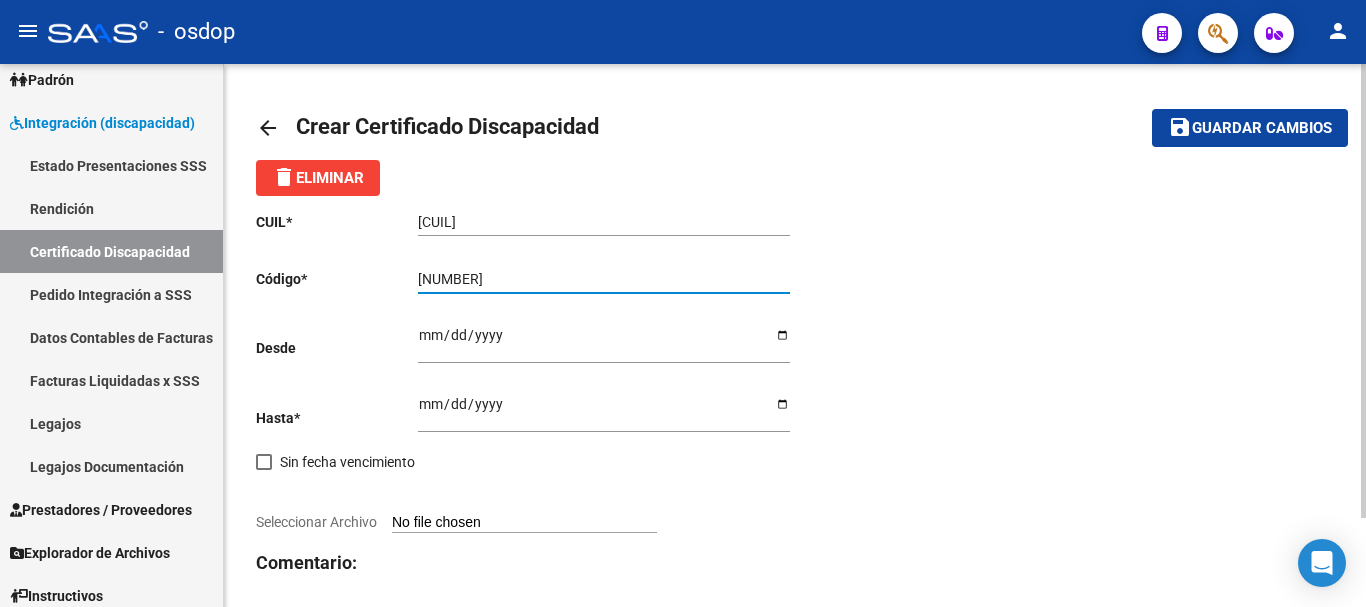 type on "[NUMBER]" 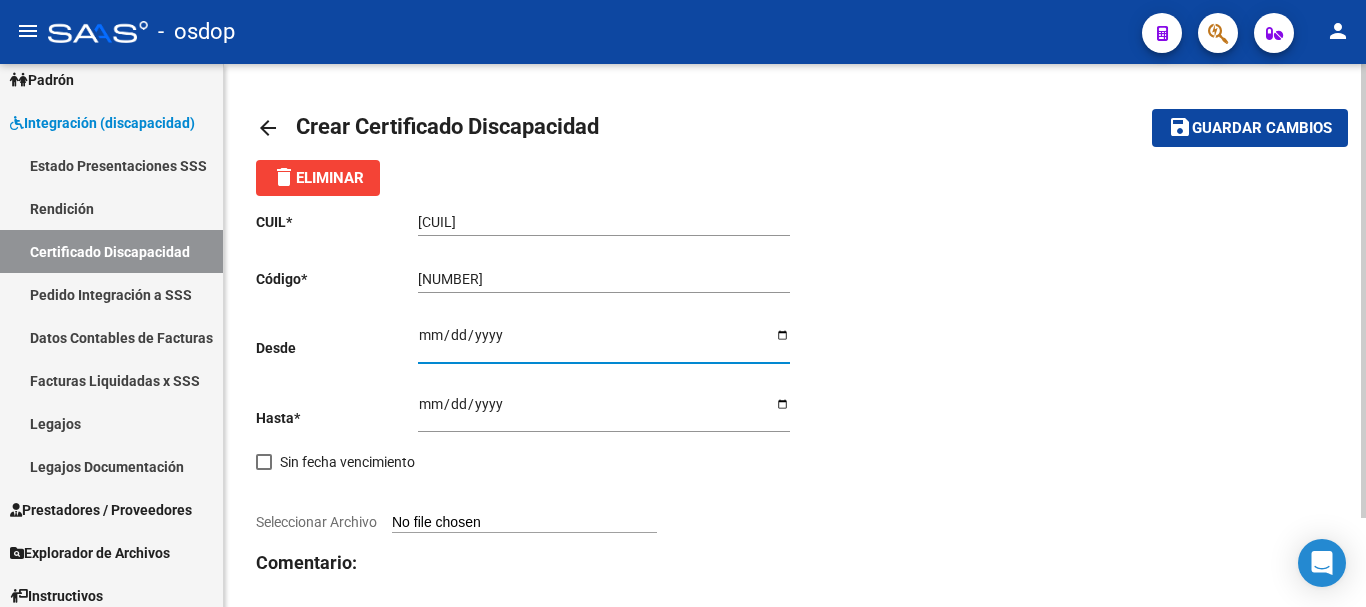 type on "[DATE]" 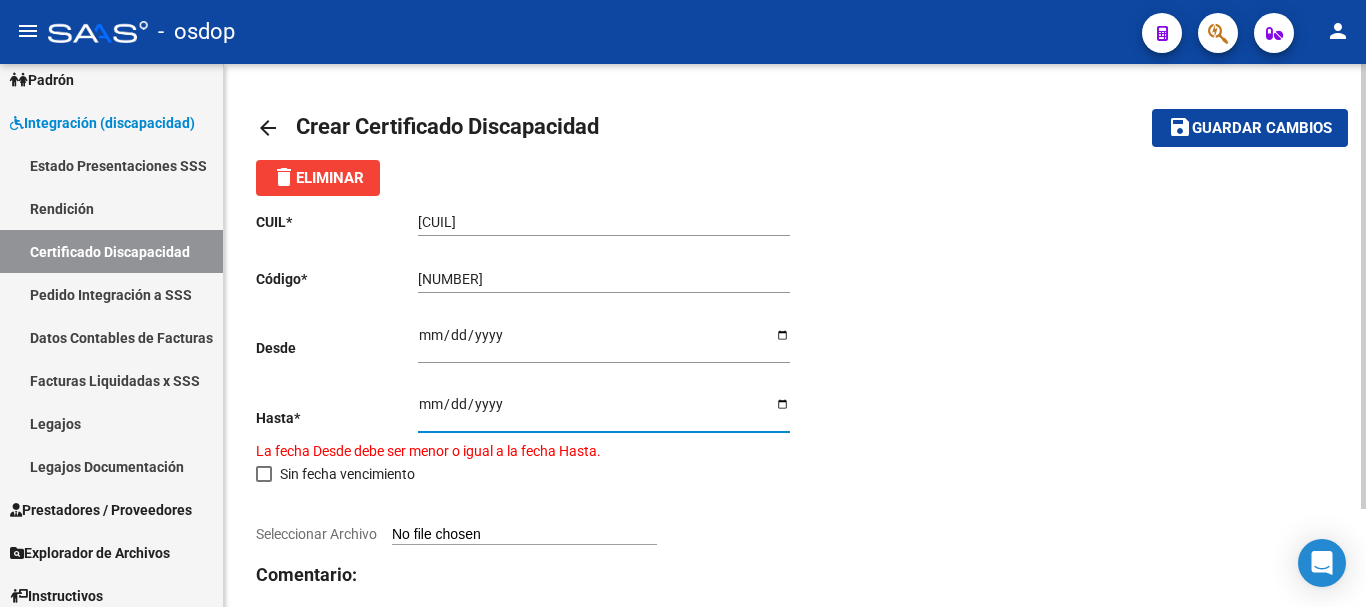 type on "[DATE]" 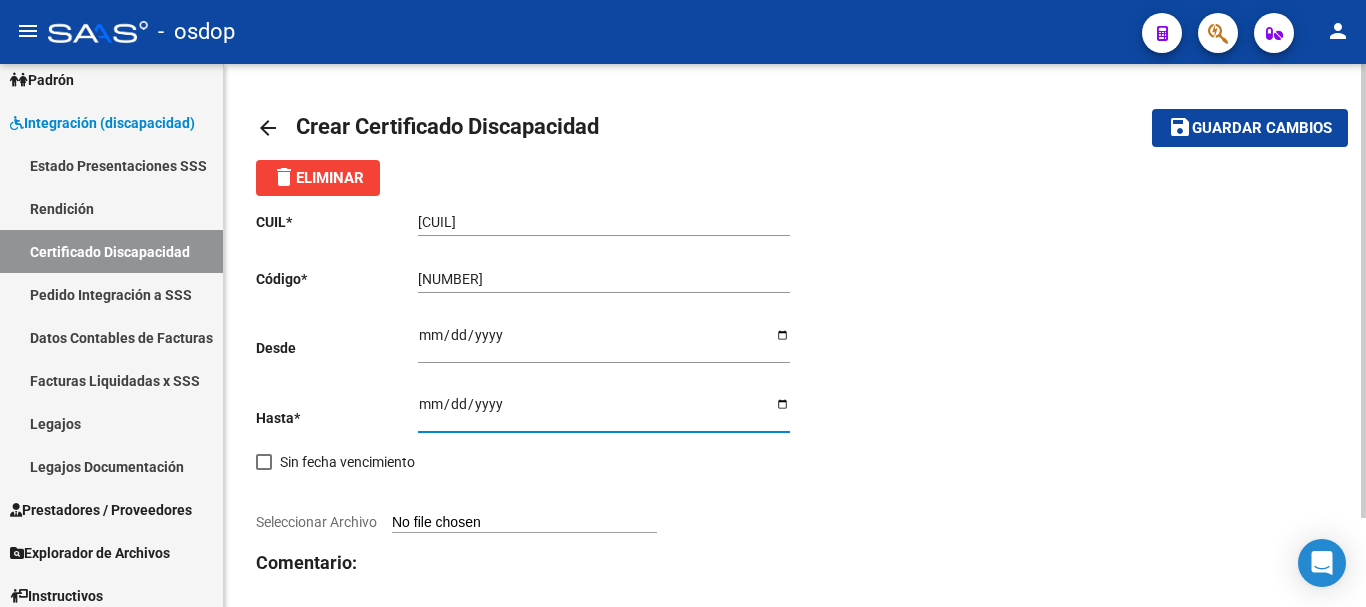 click on "Seleccionar Archivo" at bounding box center (524, 523) 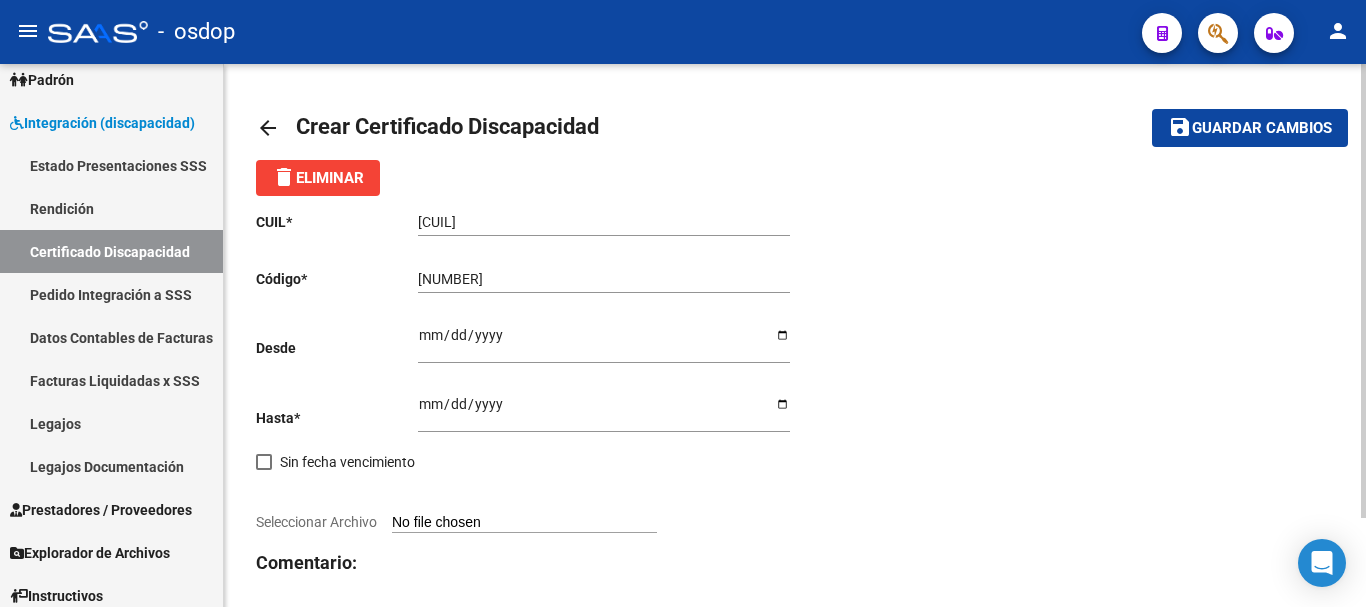 type on "C:\fakepath\[NUMBER]_1.pdf" 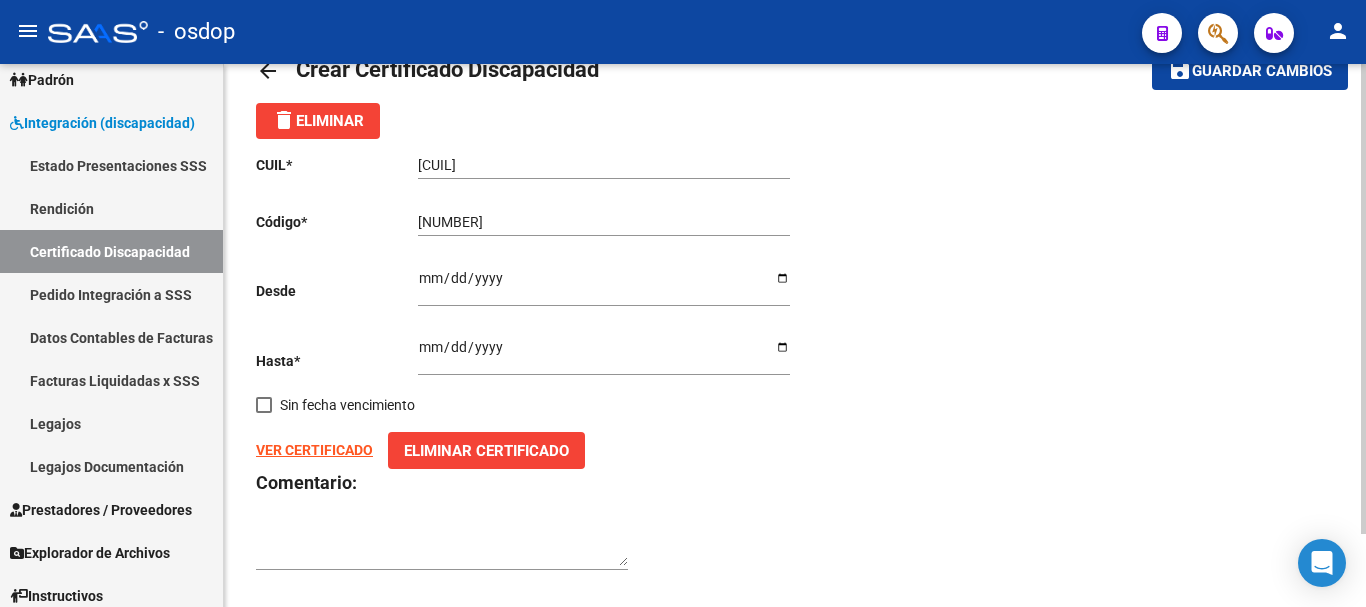scroll, scrollTop: 85, scrollLeft: 0, axis: vertical 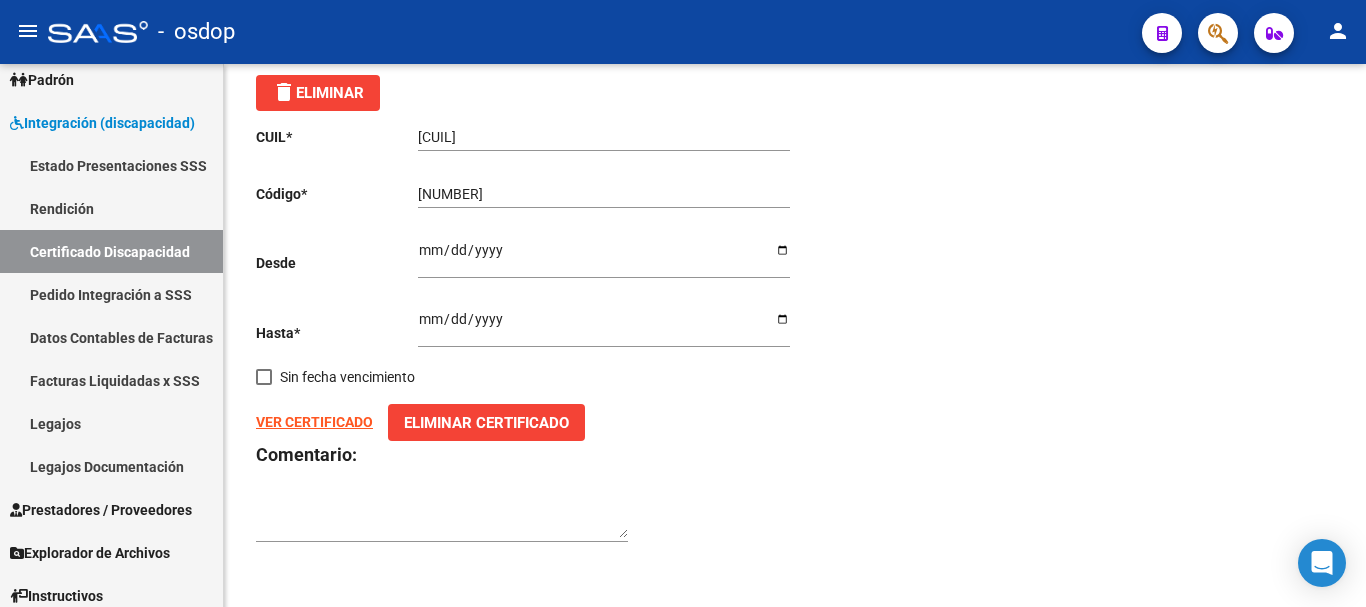 click on "VER CERTIFICADO" 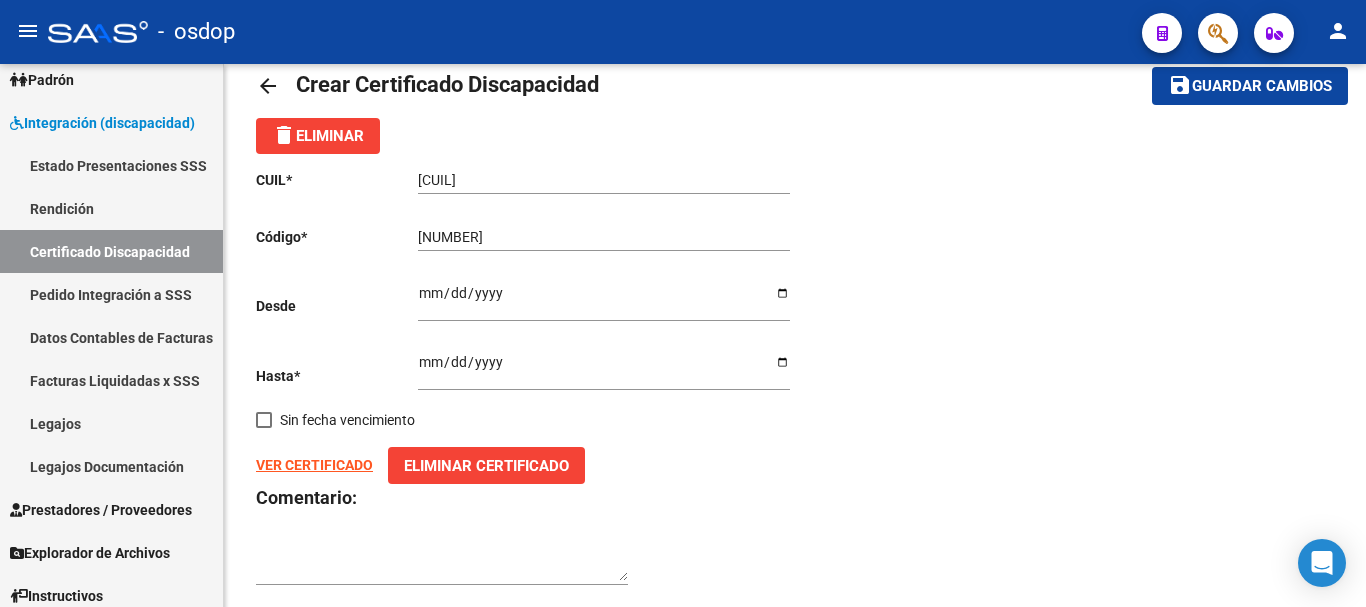 scroll, scrollTop: 0, scrollLeft: 0, axis: both 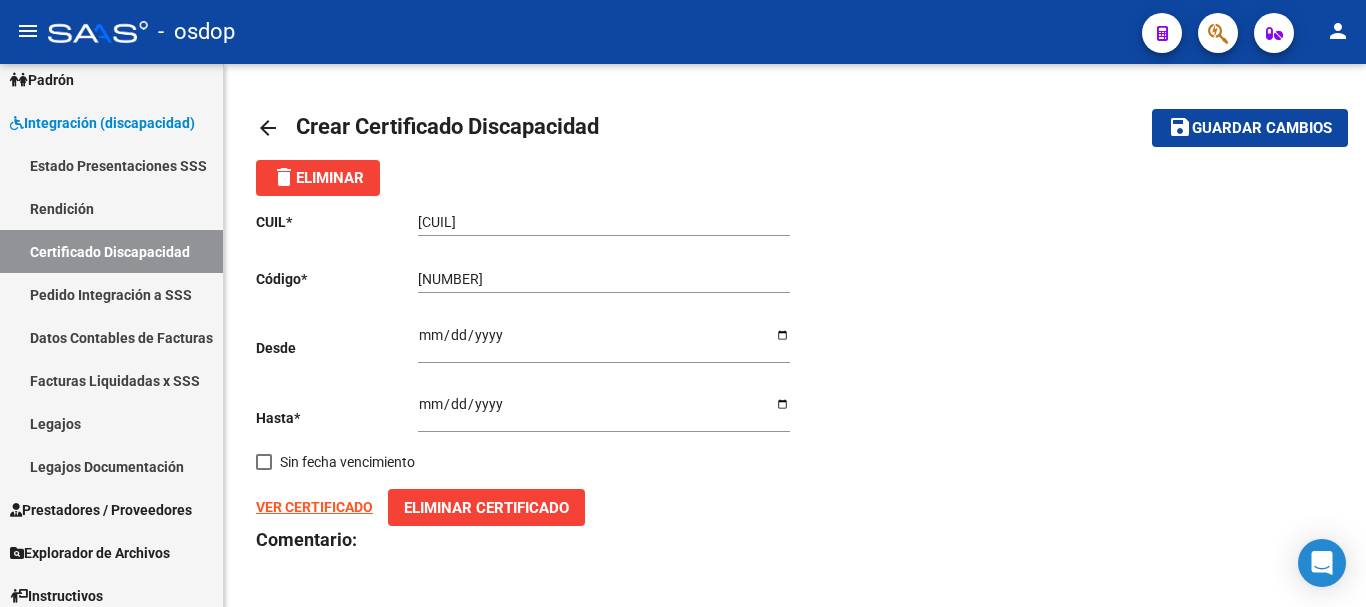 click on "Guardar cambios" 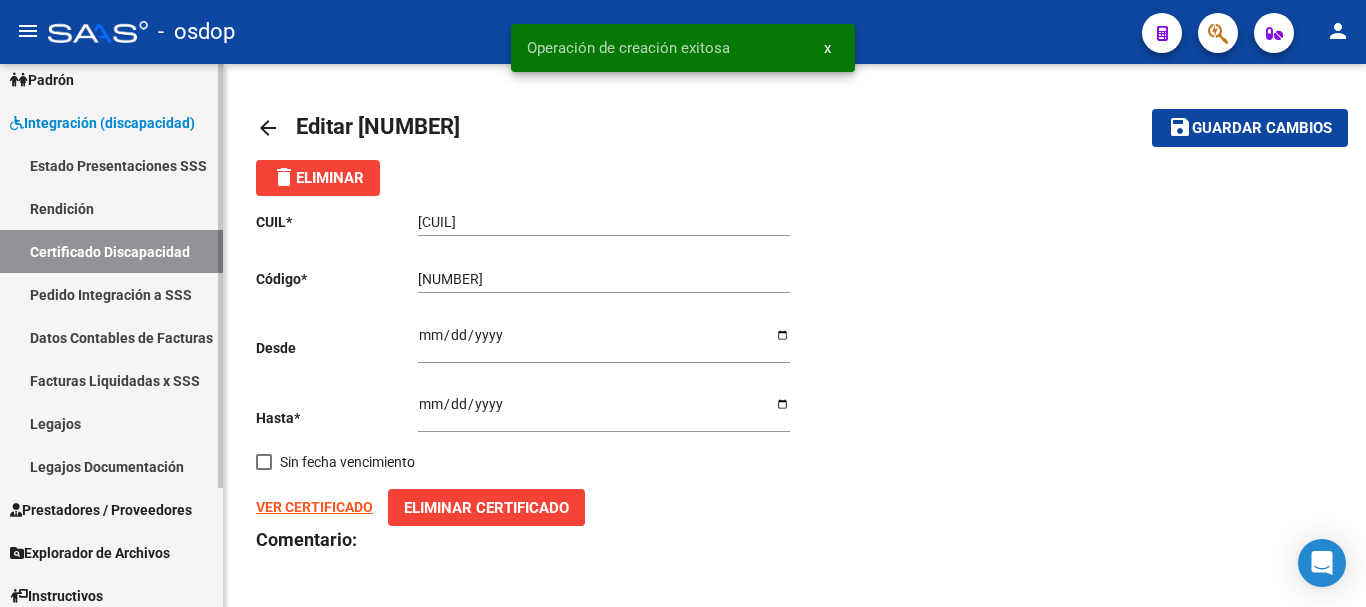 click on "Certificado Discapacidad" at bounding box center [111, 251] 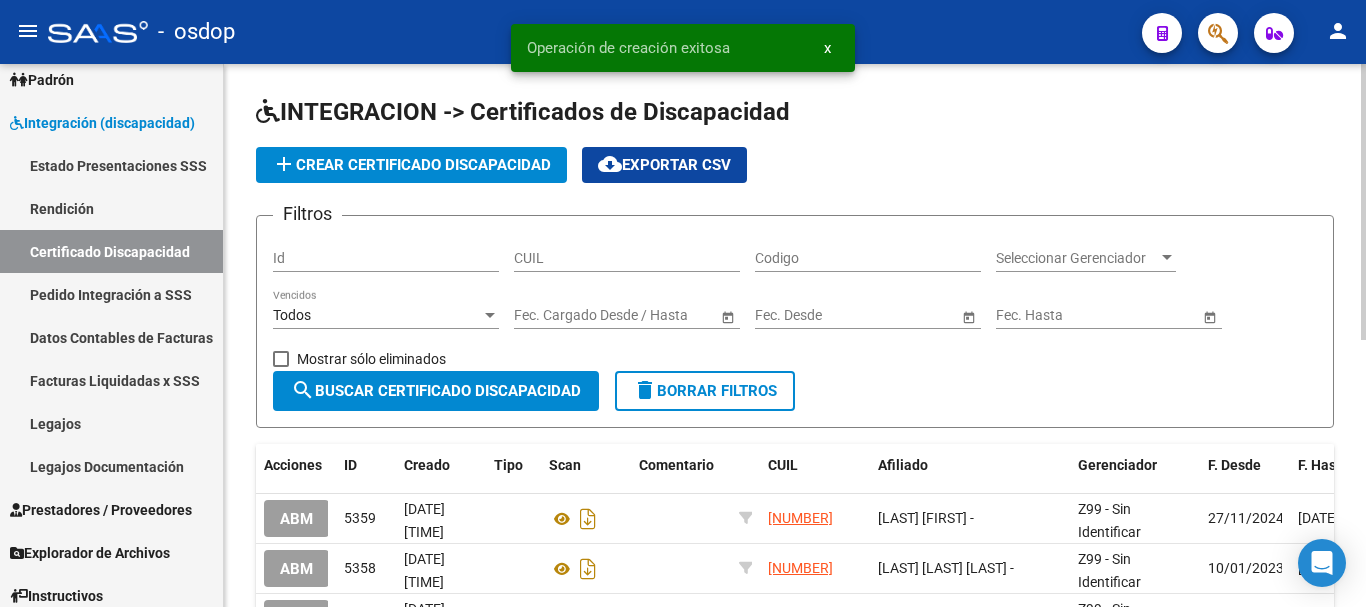 click on "CUIL" at bounding box center (627, 258) 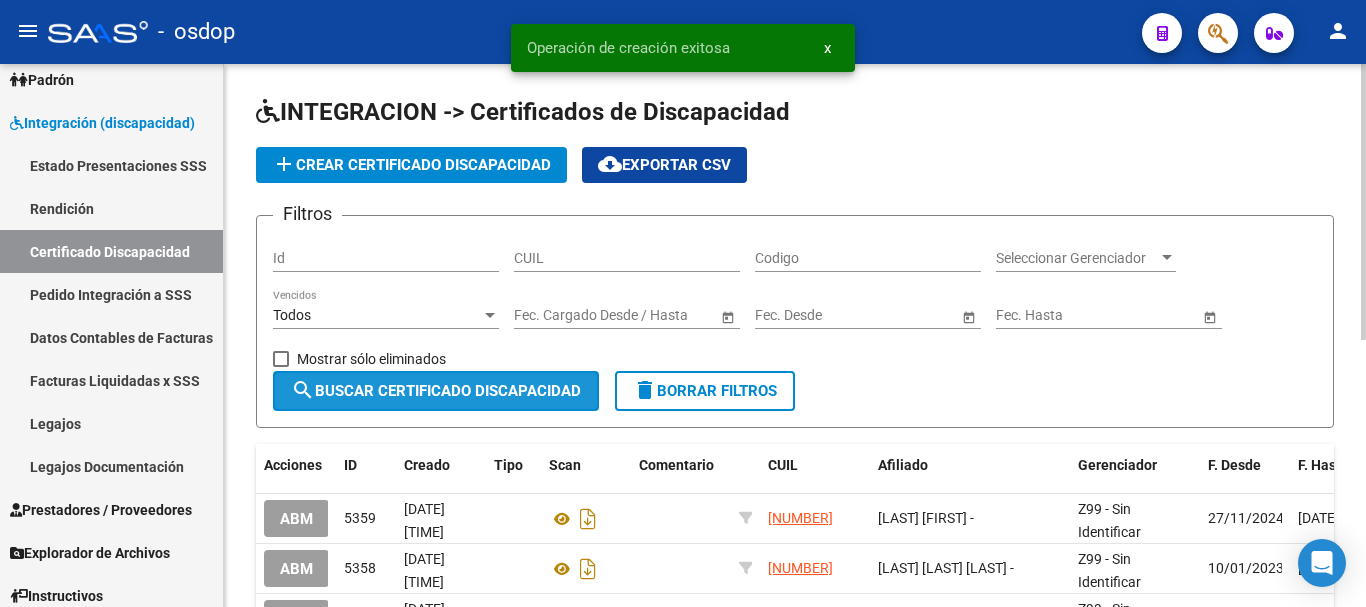 click on "search  Buscar Certificado Discapacidad" 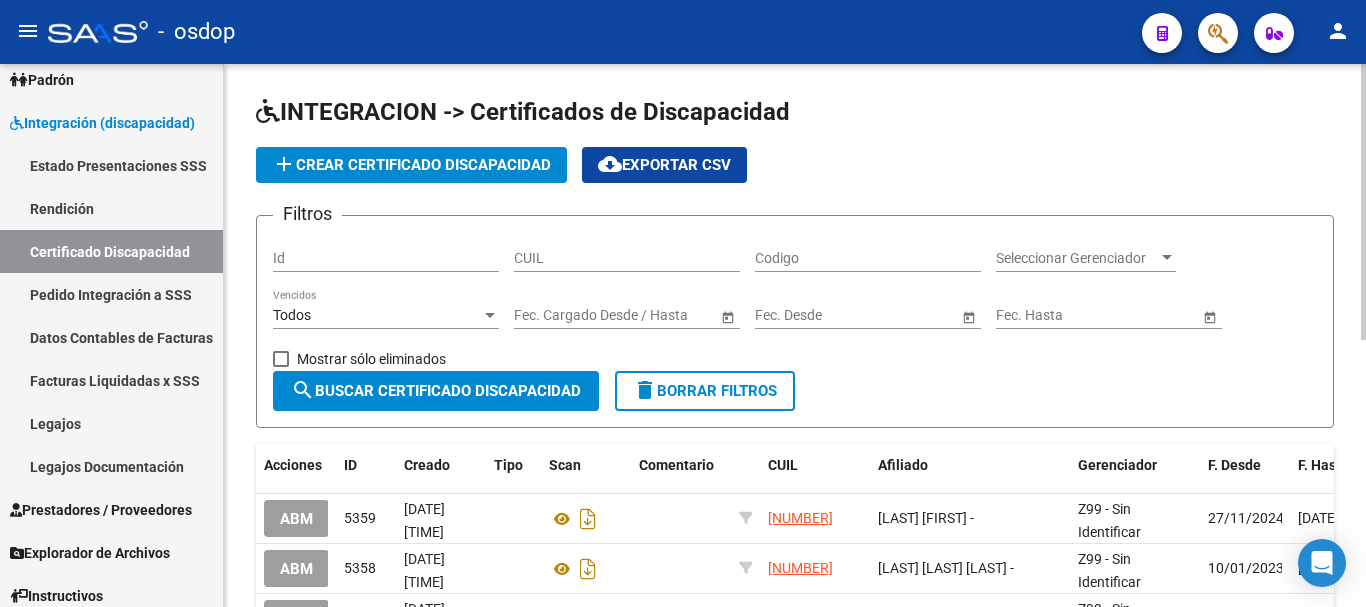 click on "CUIL" at bounding box center [627, 258] 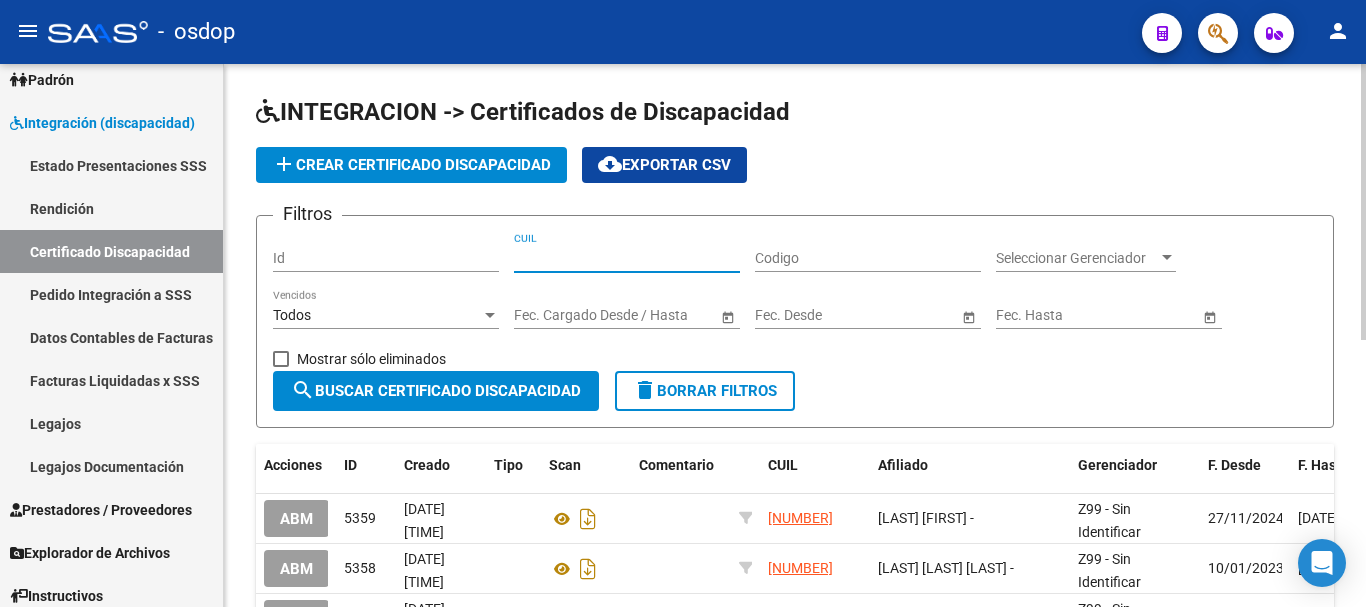 paste on "[CUIL]" 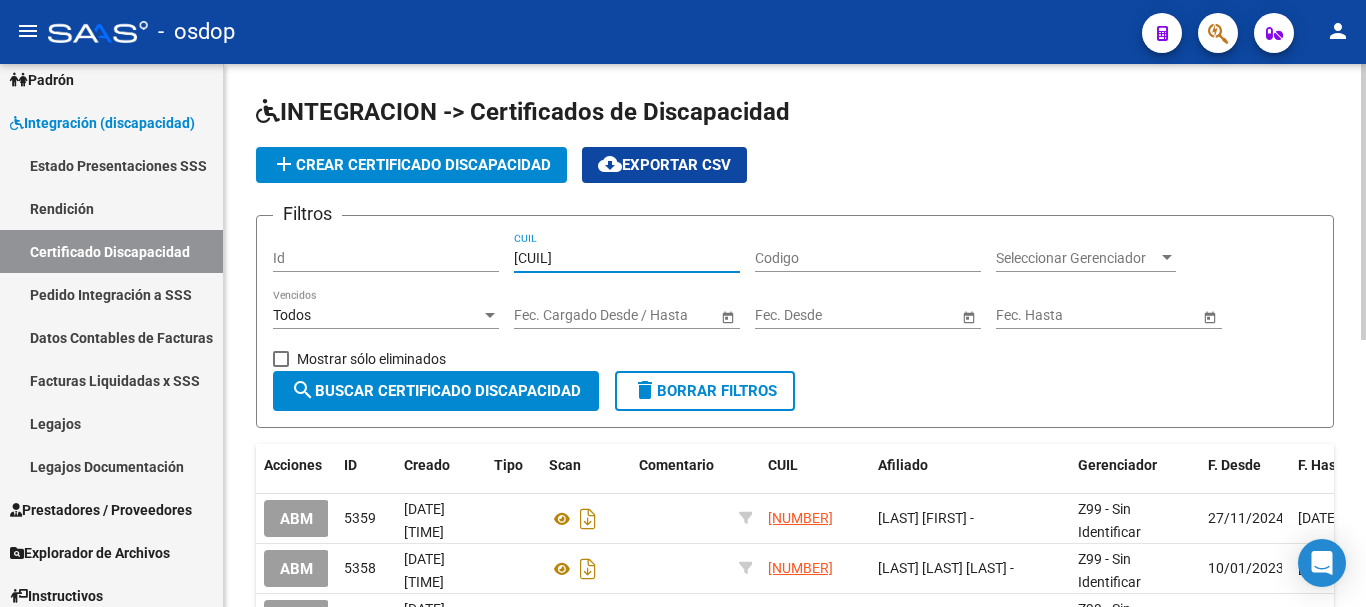 type on "[CUIL]" 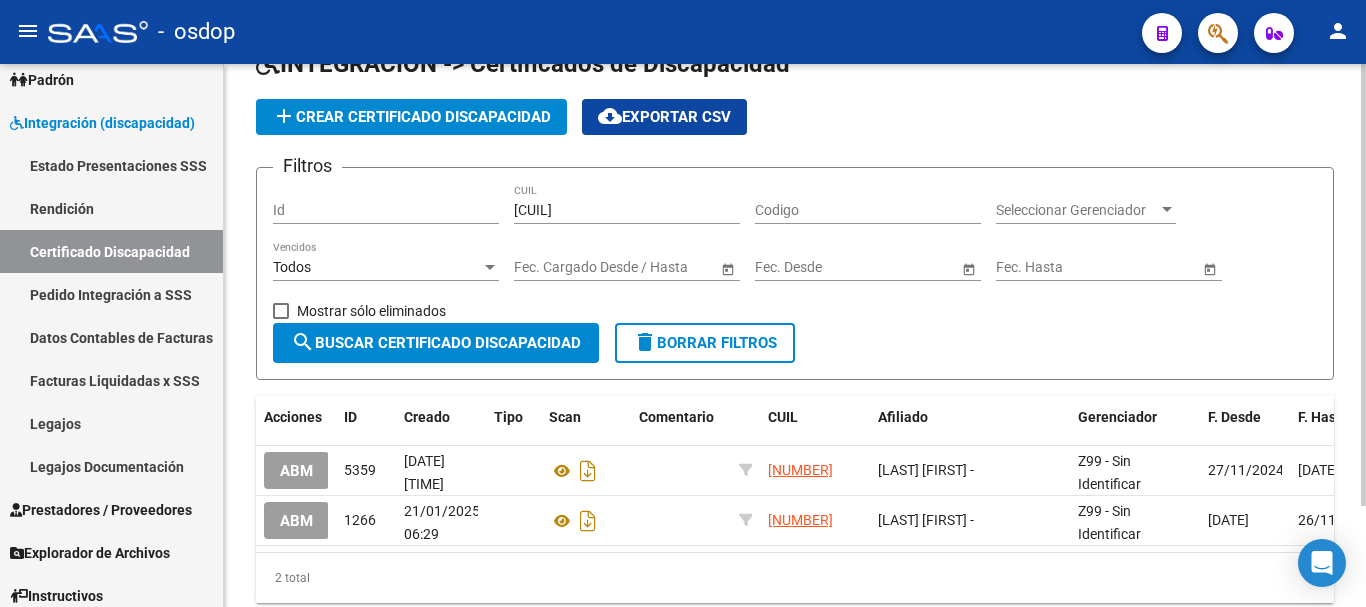 scroll, scrollTop: 124, scrollLeft: 0, axis: vertical 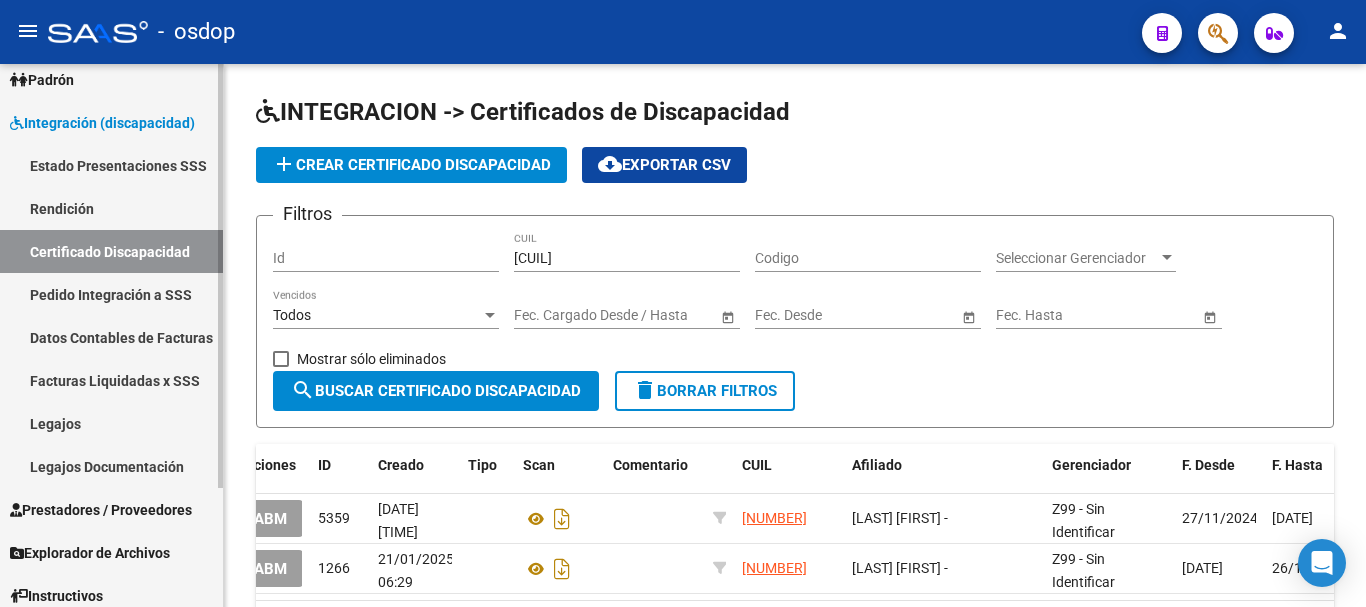 click on "Legajos Documentación" 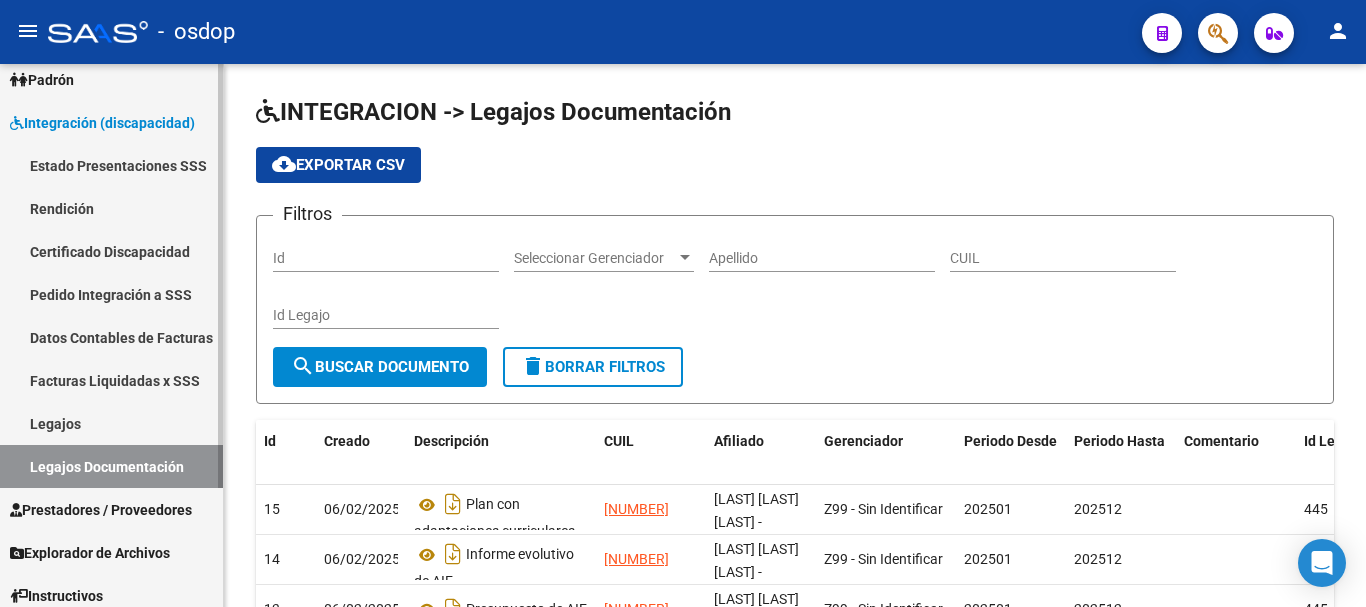 click on "Legajos" at bounding box center (111, 423) 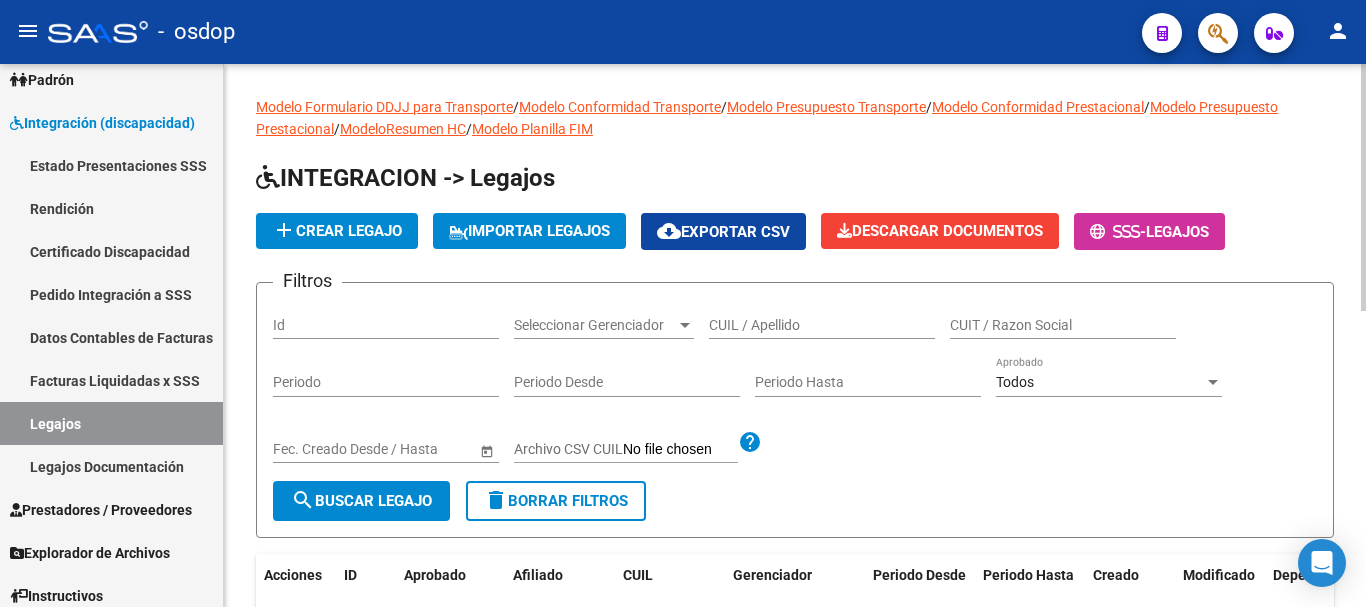 click on "CUIL / Apellido" at bounding box center [822, 325] 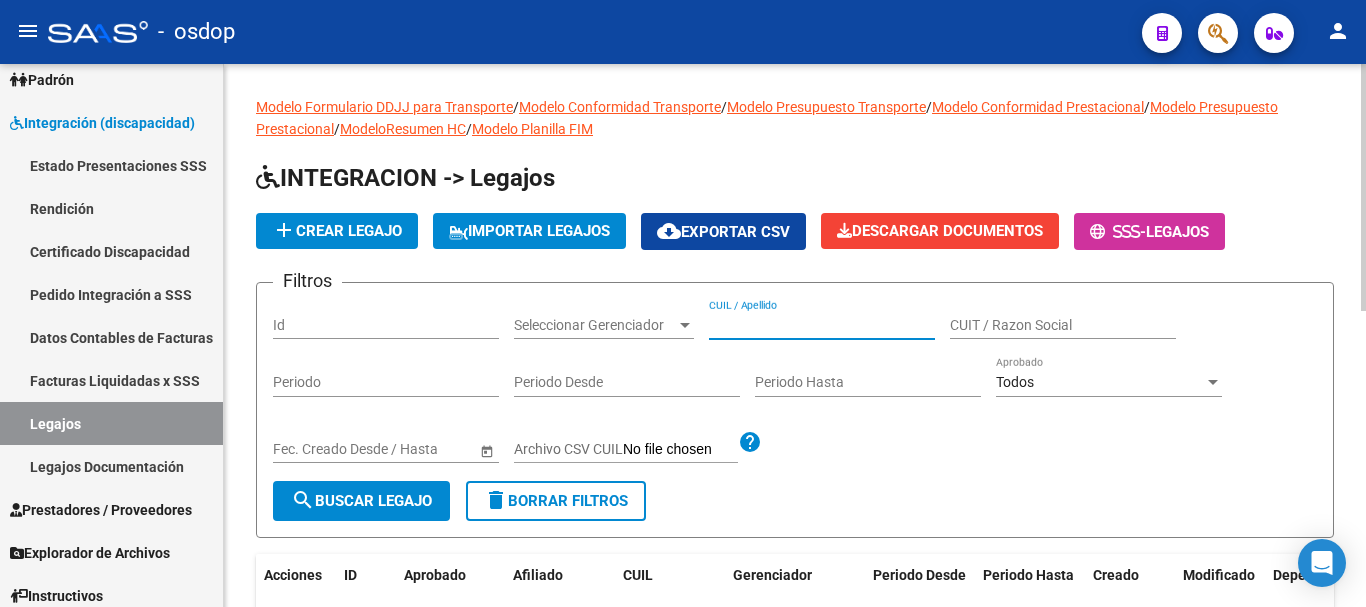paste on "[NUMBER]" 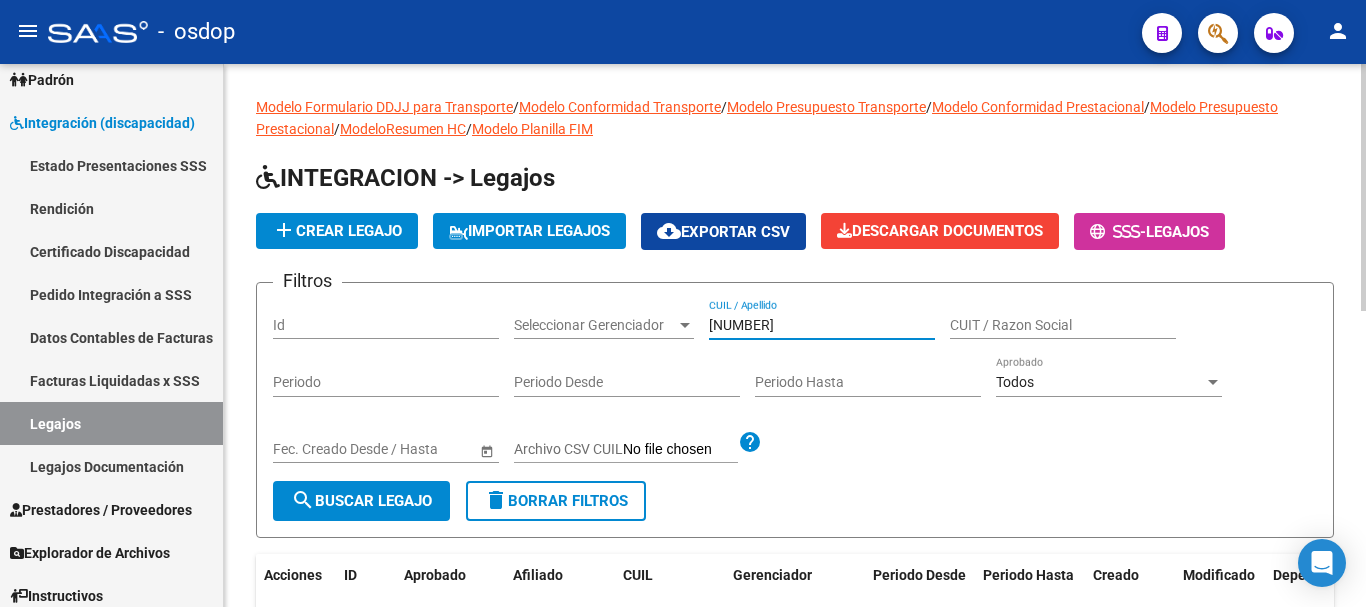 type on "[NUMBER]" 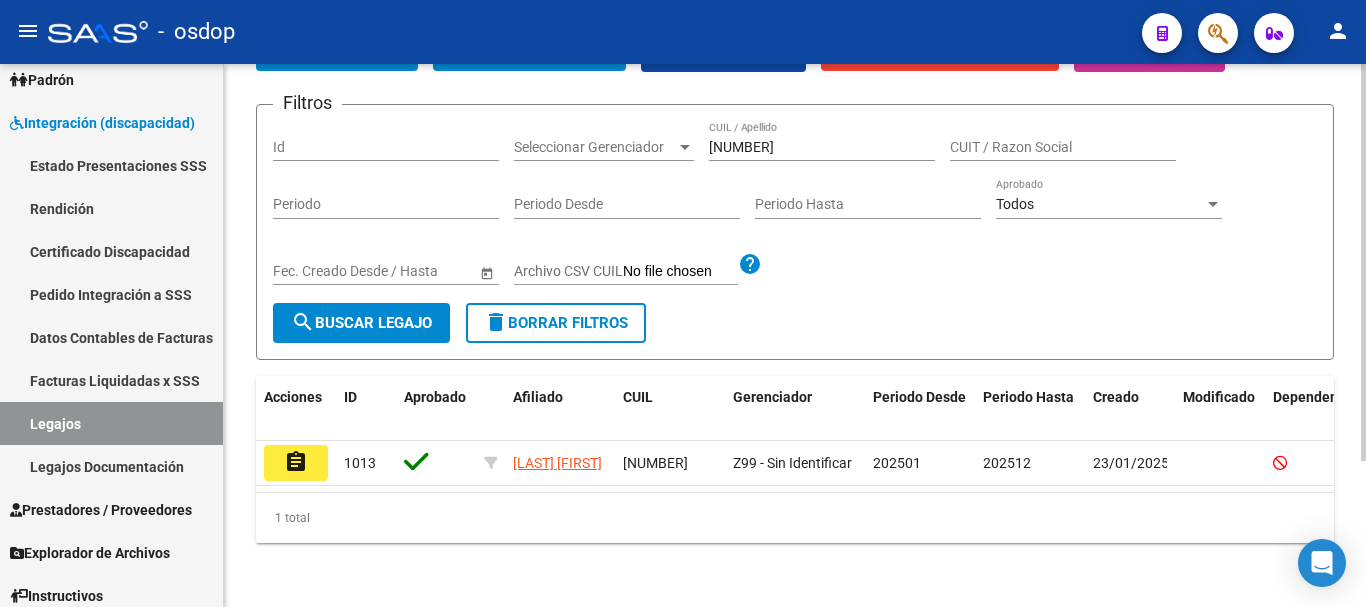 scroll, scrollTop: 200, scrollLeft: 0, axis: vertical 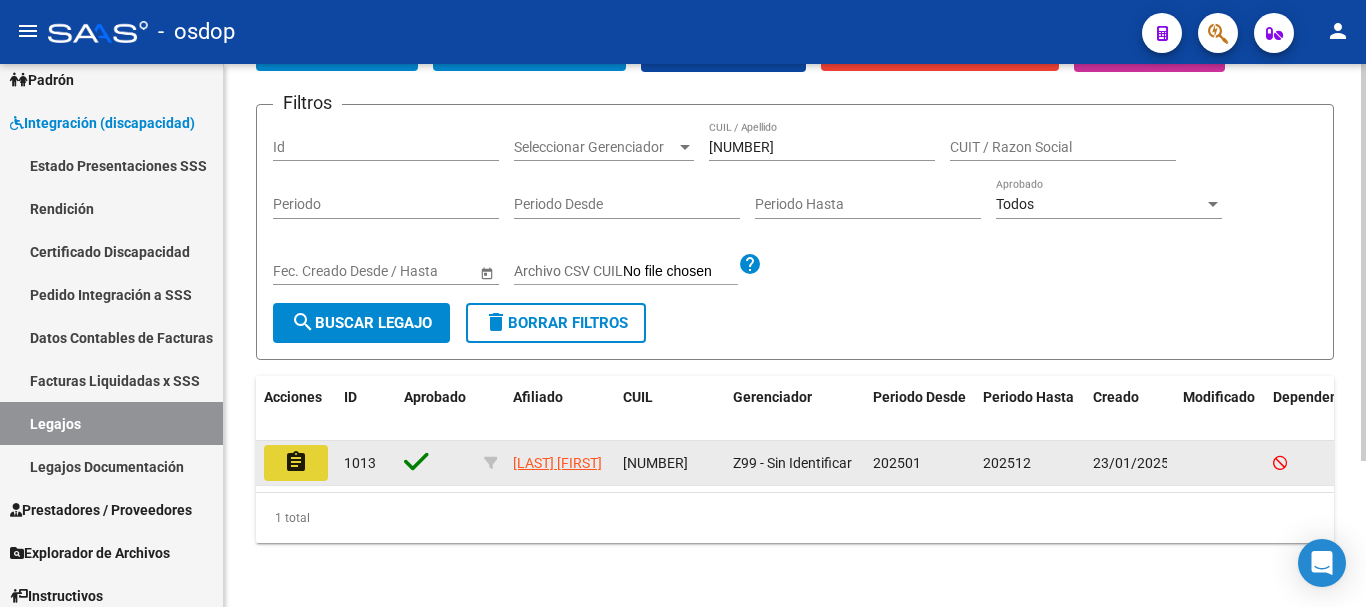 click on "assignment" 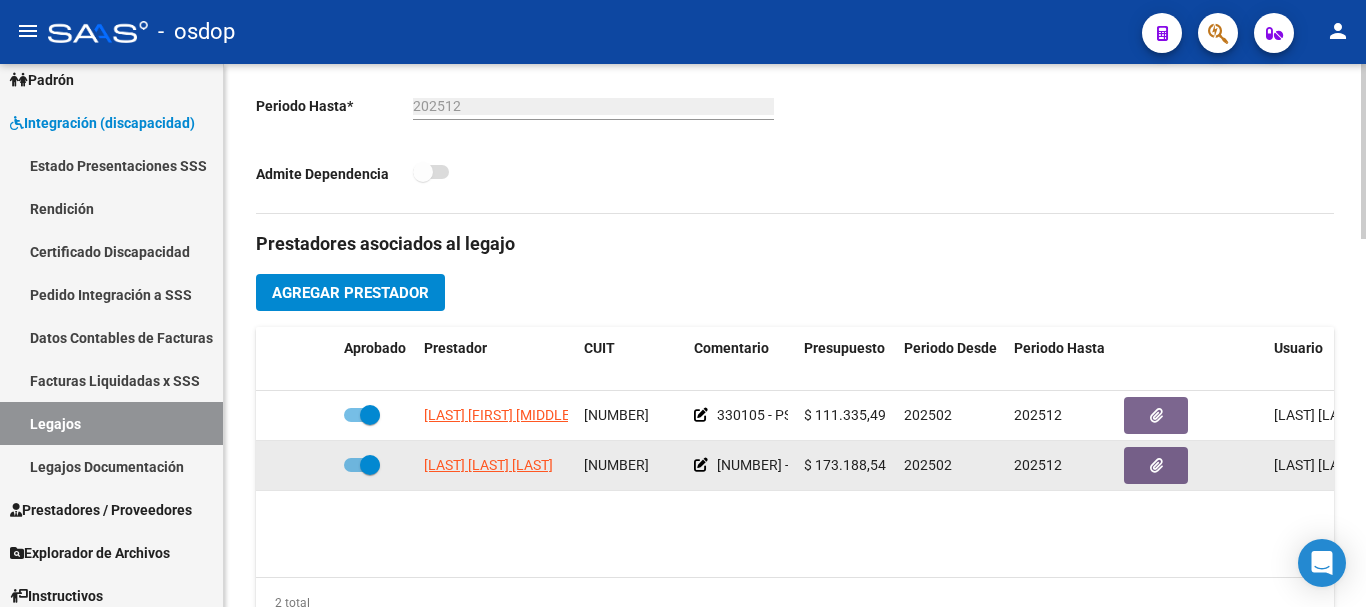 scroll, scrollTop: 600, scrollLeft: 0, axis: vertical 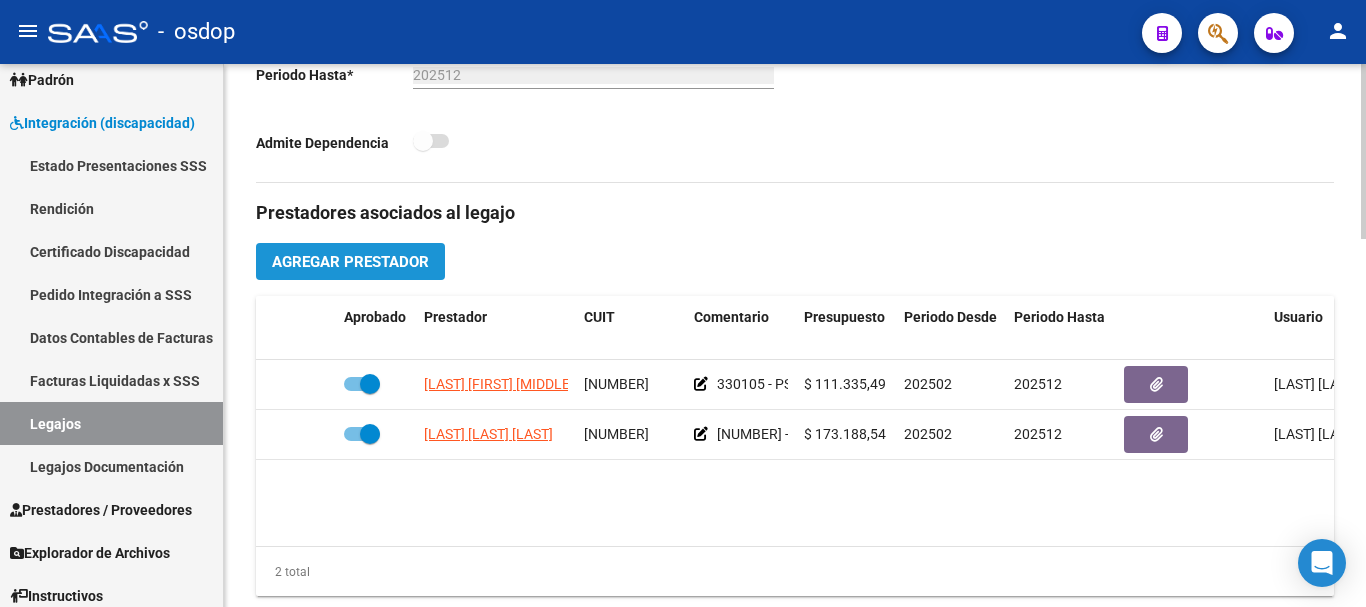 click on "Agregar Prestador" 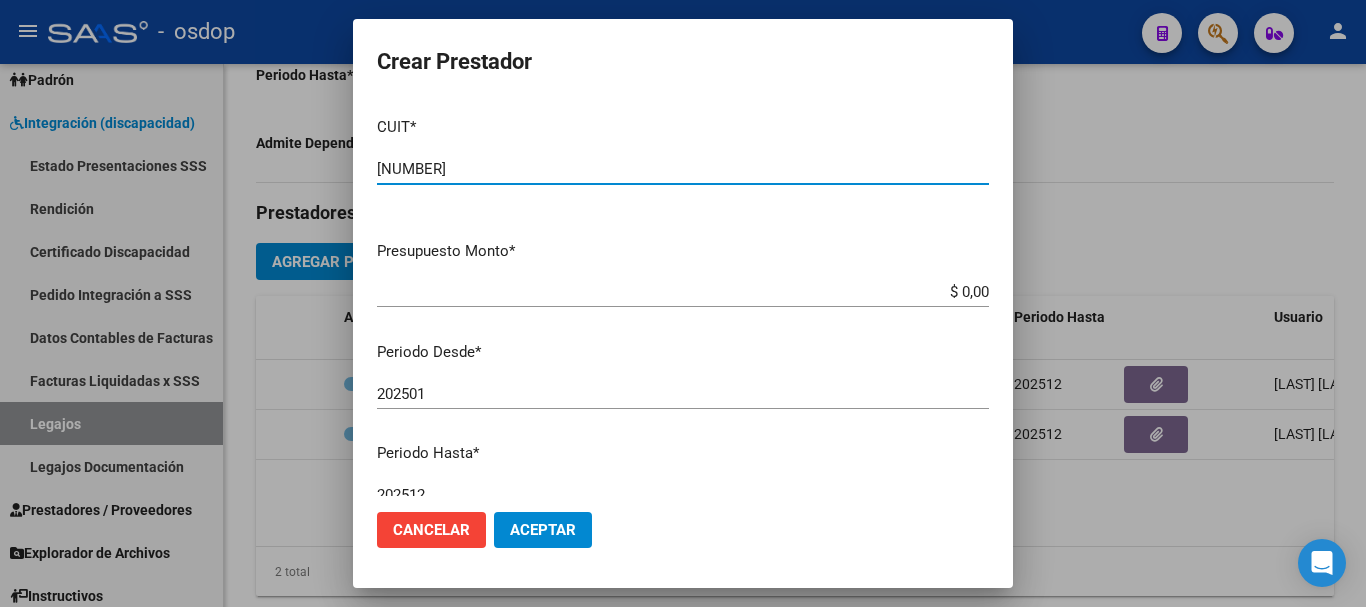 type on "[NUMBER]" 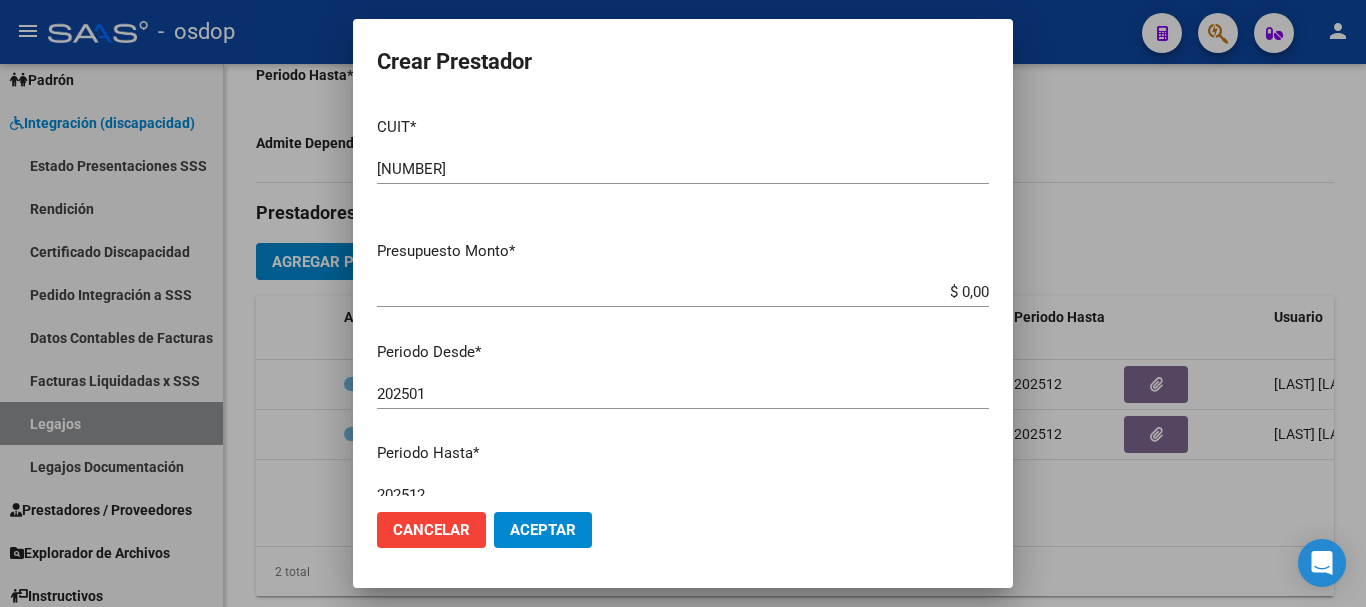 click on "202501" at bounding box center (683, 394) 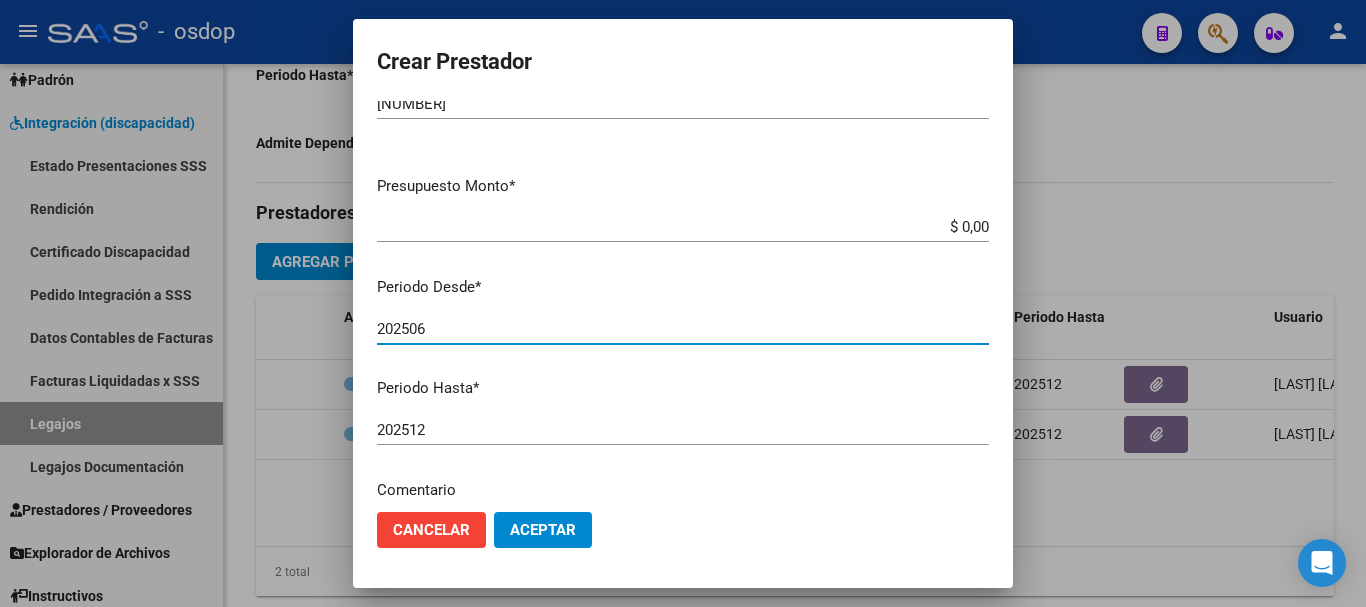 scroll, scrollTop: 0, scrollLeft: 0, axis: both 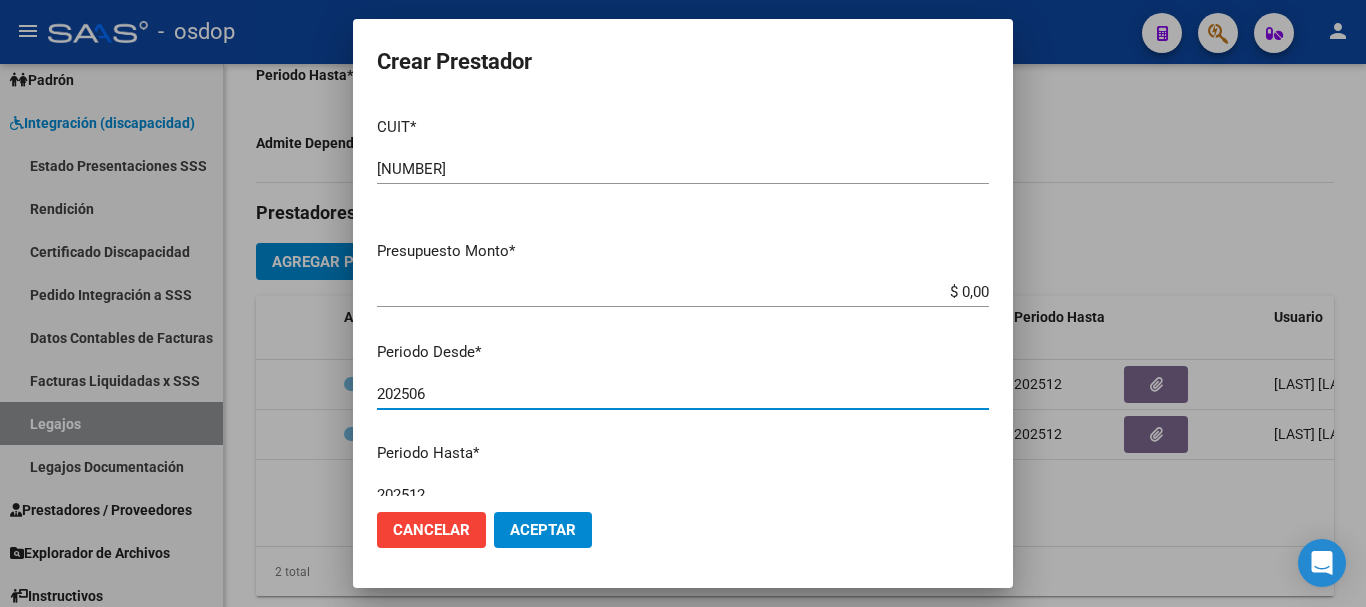 type on "202506" 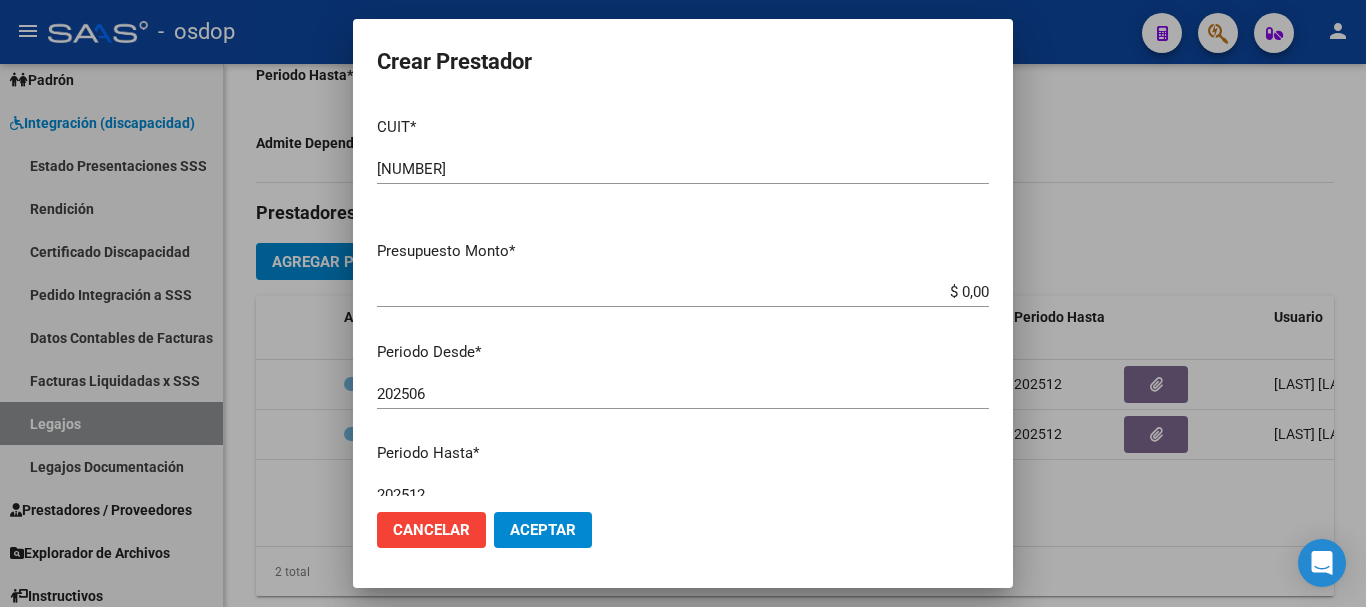 click on "$ 0,00" at bounding box center [683, 292] 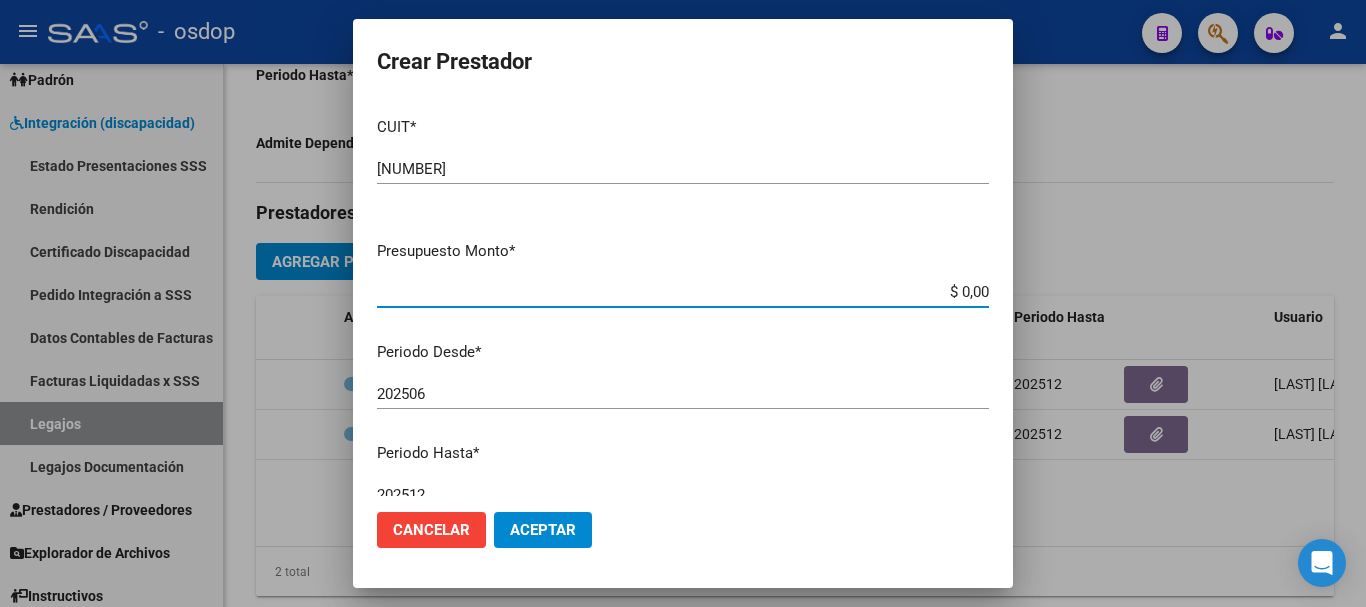 click on "$ 0,00" at bounding box center [683, 292] 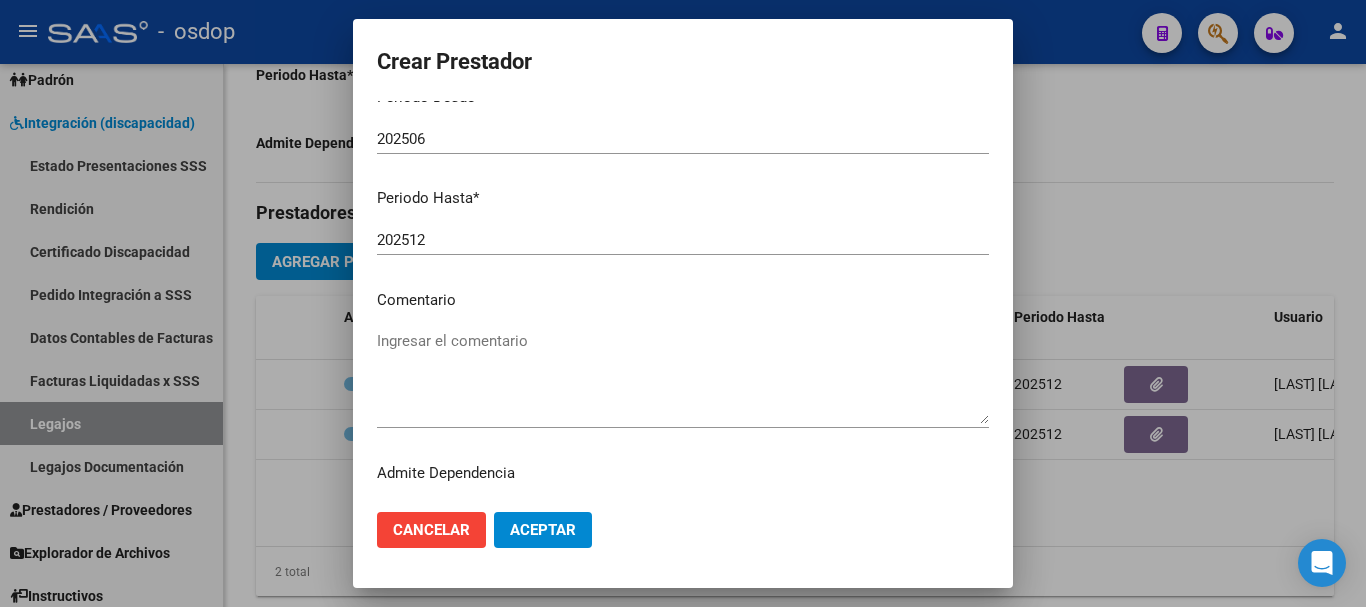 scroll, scrollTop: 290, scrollLeft: 0, axis: vertical 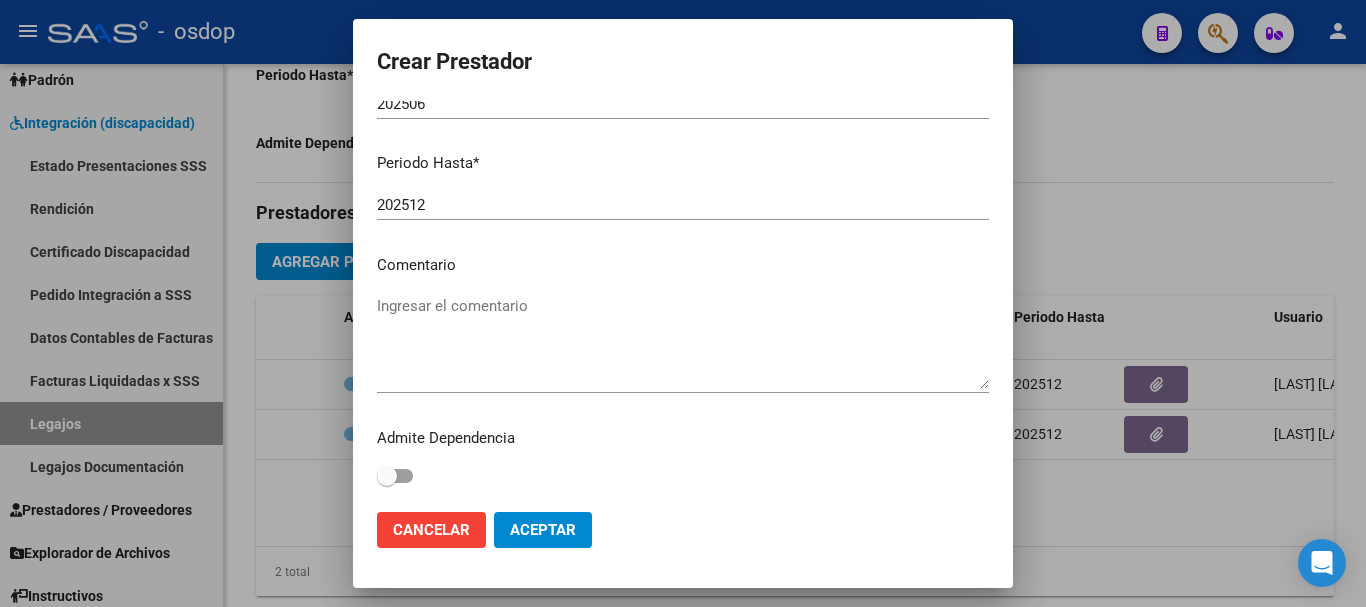 type on "$ 123.706,10" 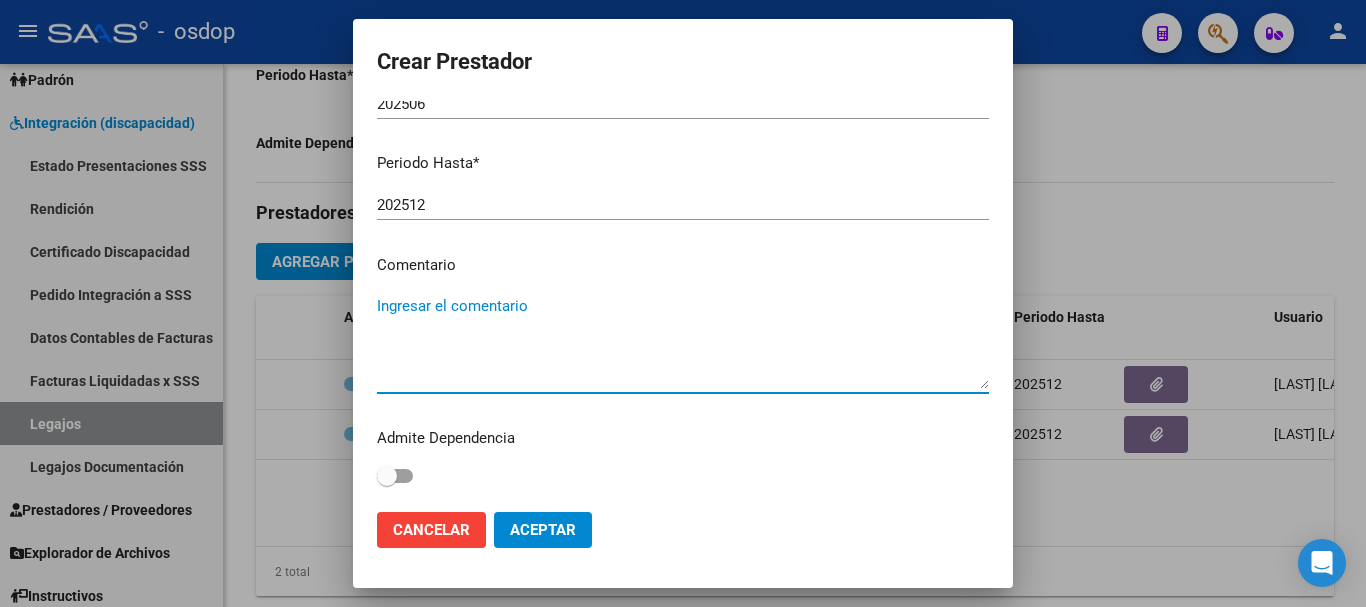 paste on "330101 - PSICOTERAPIAS INDIVIDUALES NIÑOS O ADULTOS" 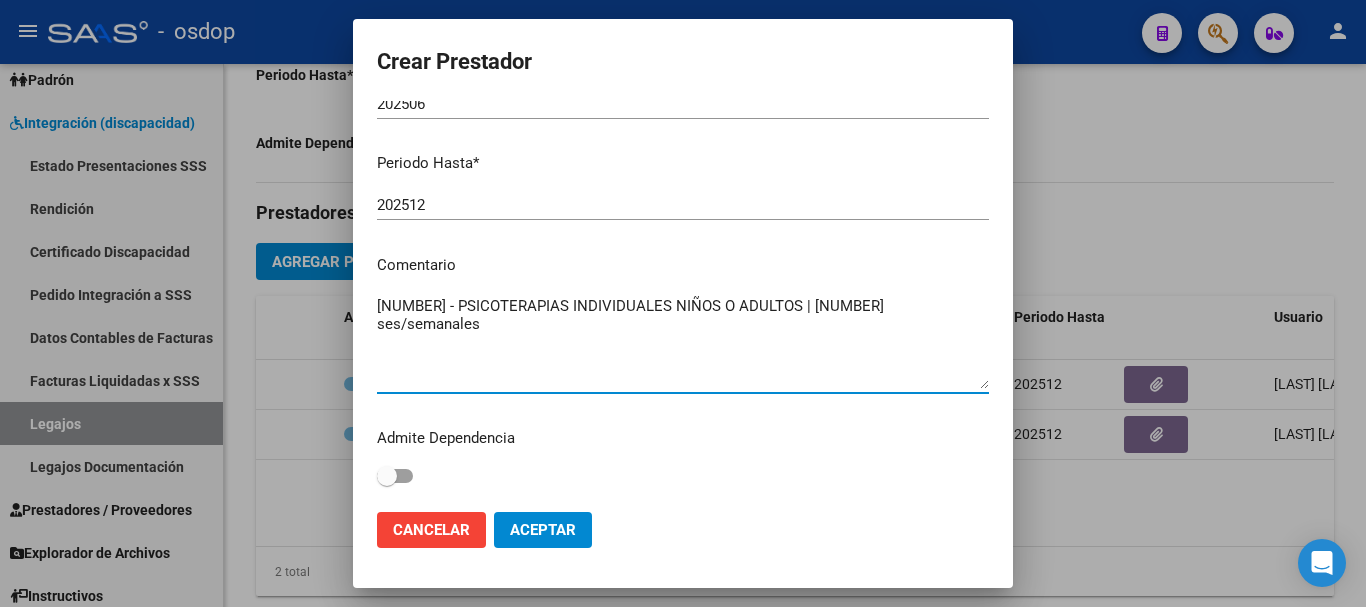 type on "[NUMBER] - PSICOTERAPIAS INDIVIDUALES NIÑOS O ADULTOS | [NUMBER] ses/semanales" 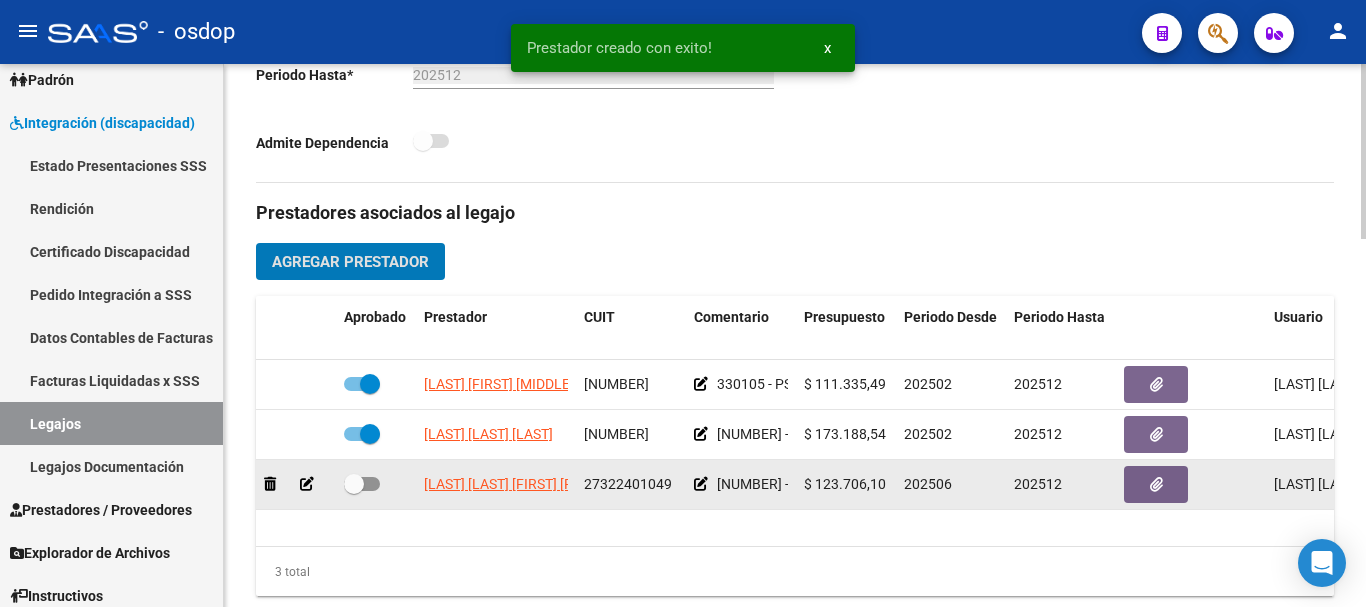 click at bounding box center (362, 484) 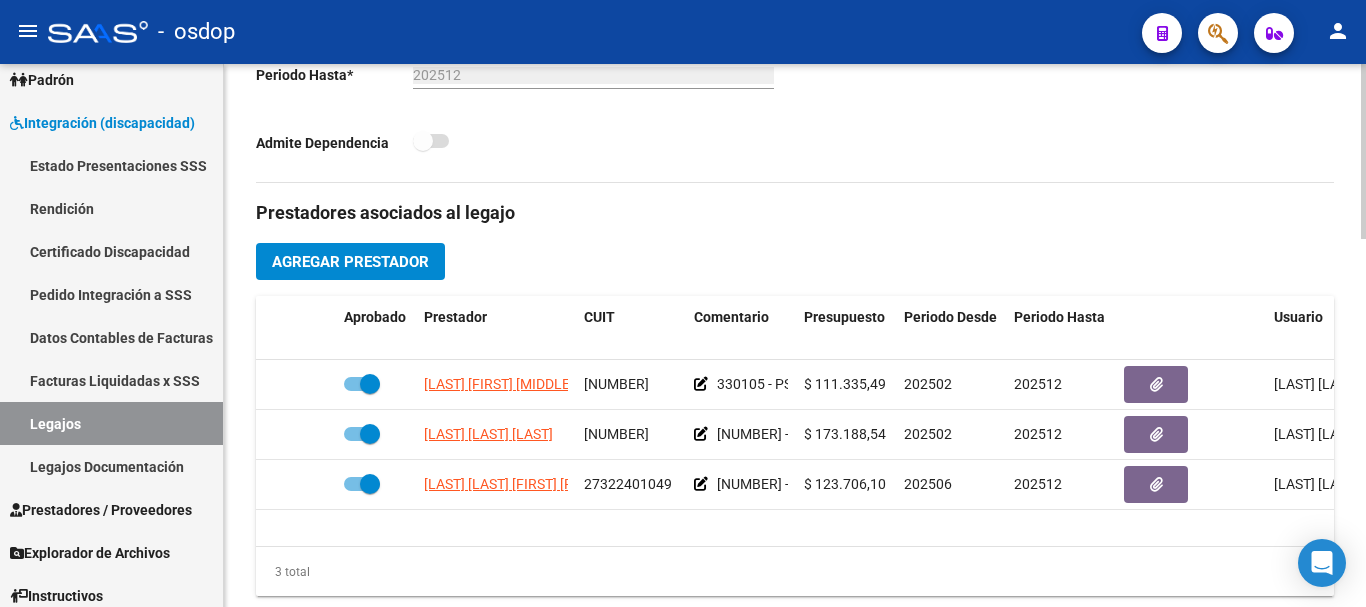 click on "Agregar Prestador" 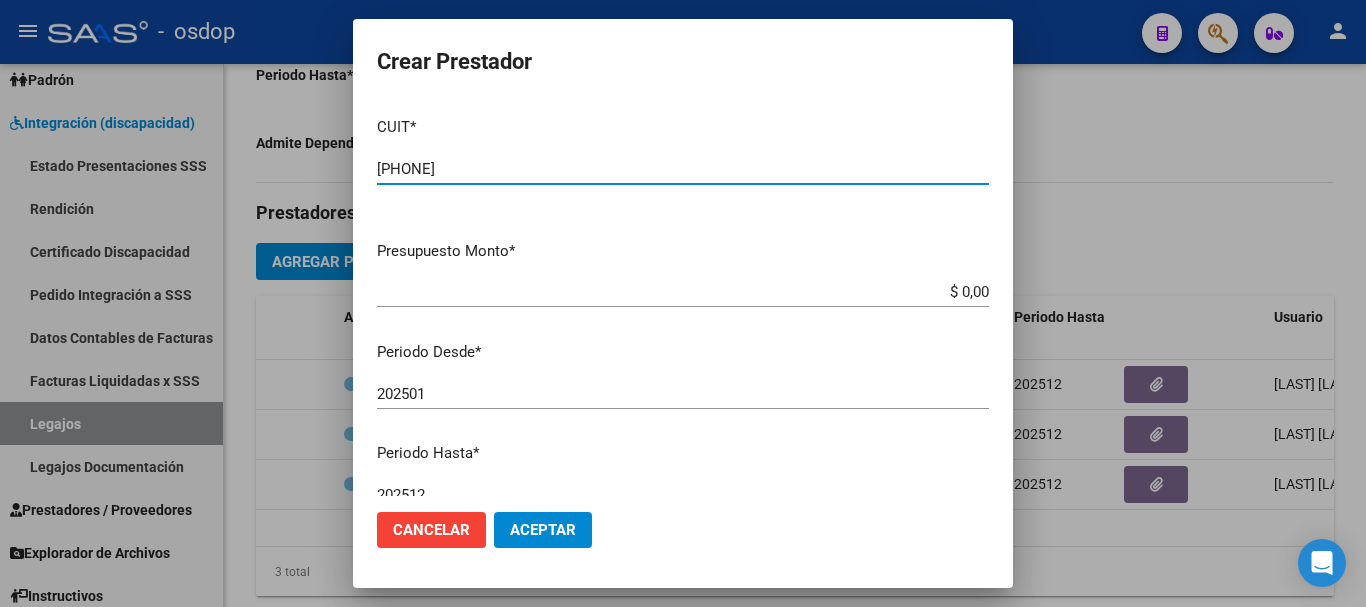 type on "[PHONE]" 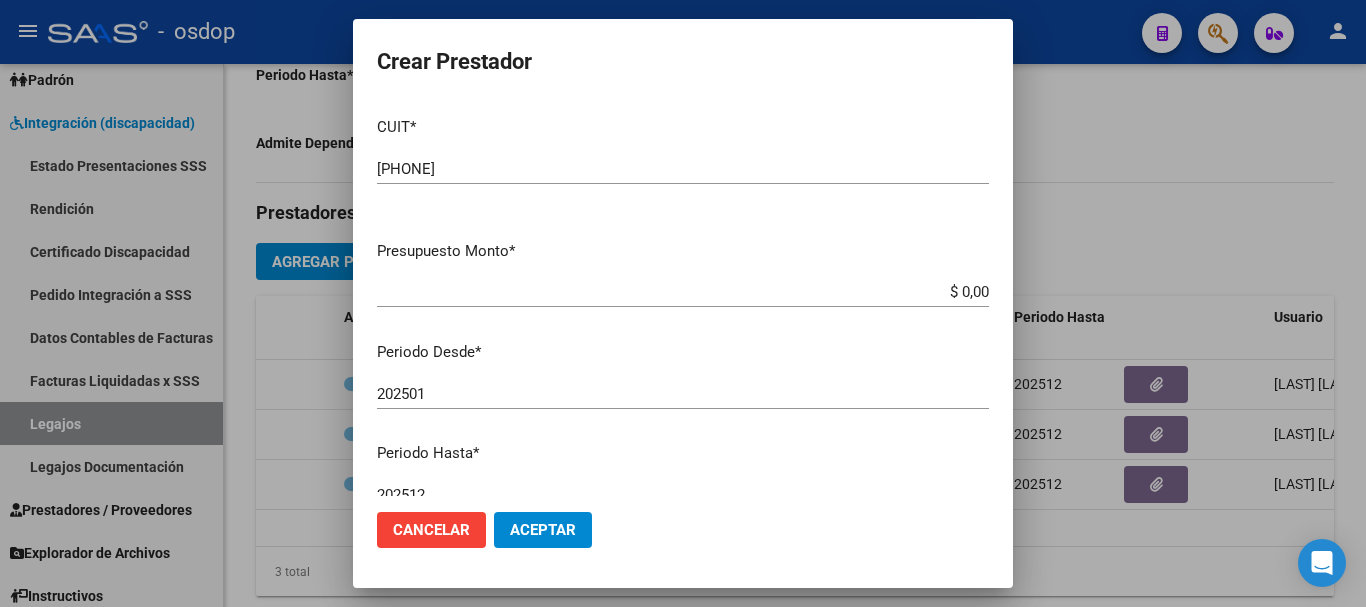 click on "$ 0,00" at bounding box center (683, 292) 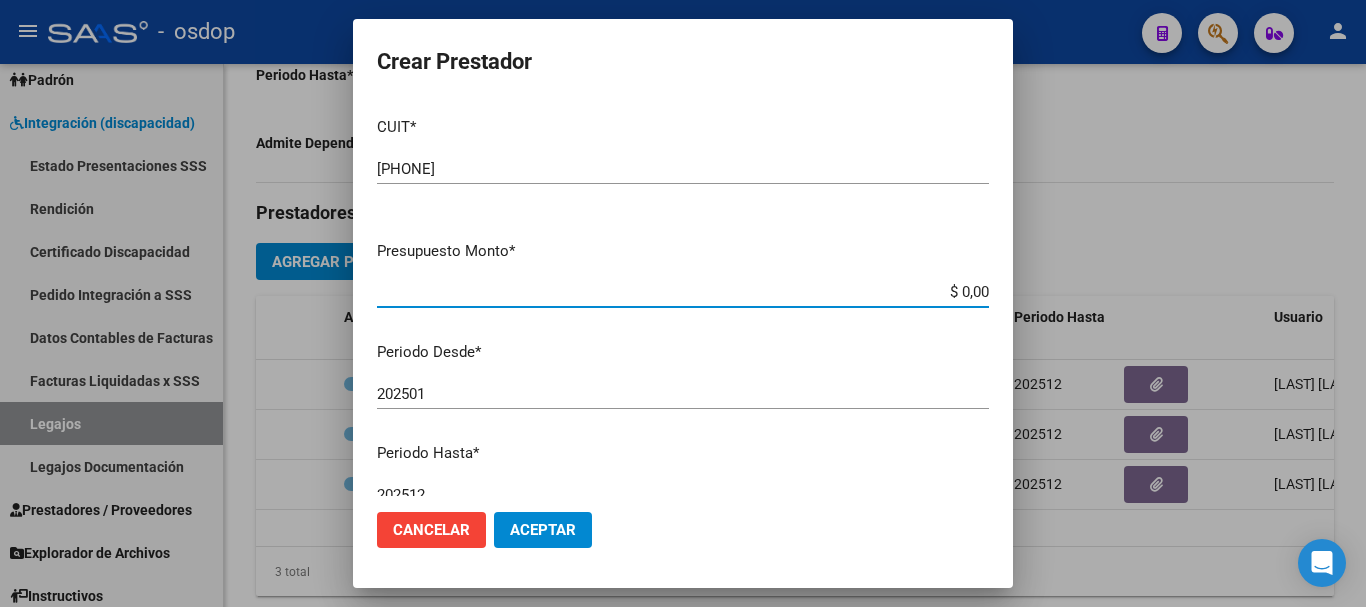 click on "$ 0,00" at bounding box center [683, 292] 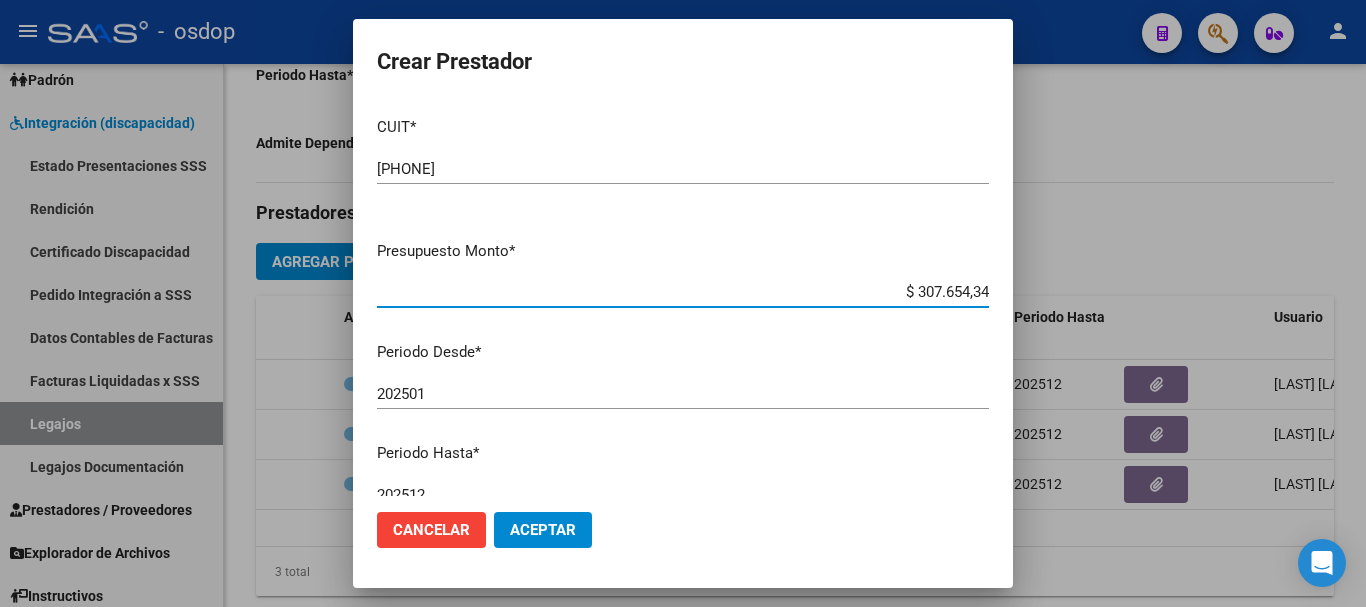 type on "$ 307.654,34" 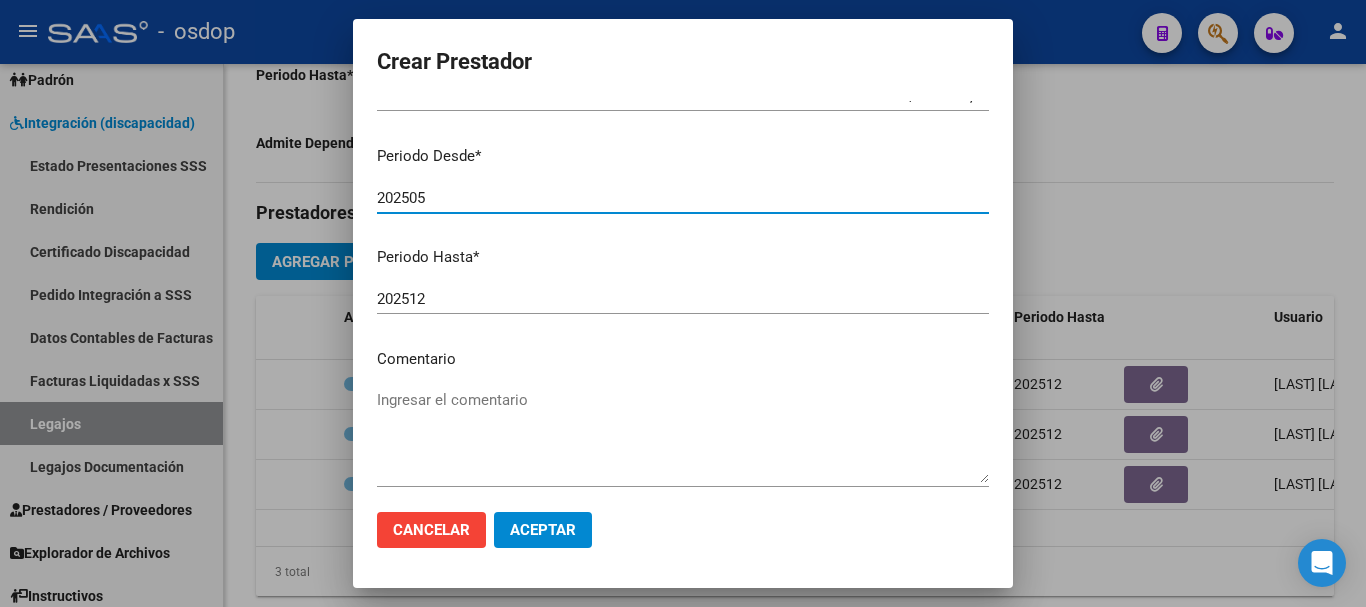 scroll, scrollTop: 200, scrollLeft: 0, axis: vertical 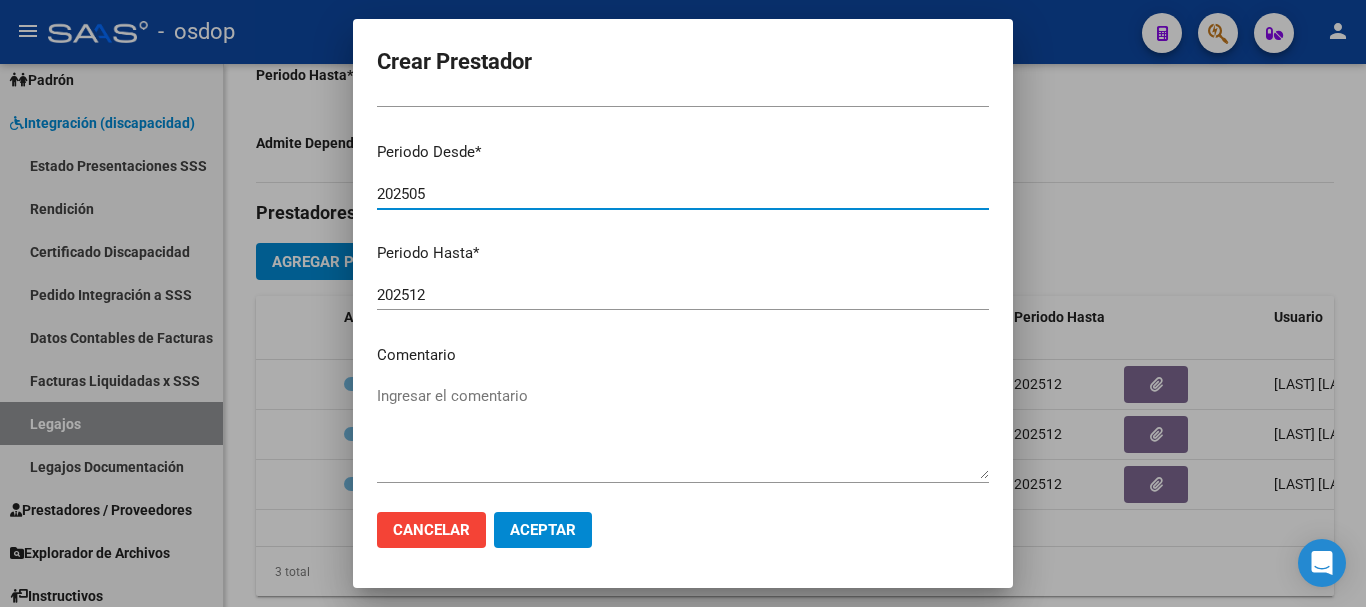 type on "202505" 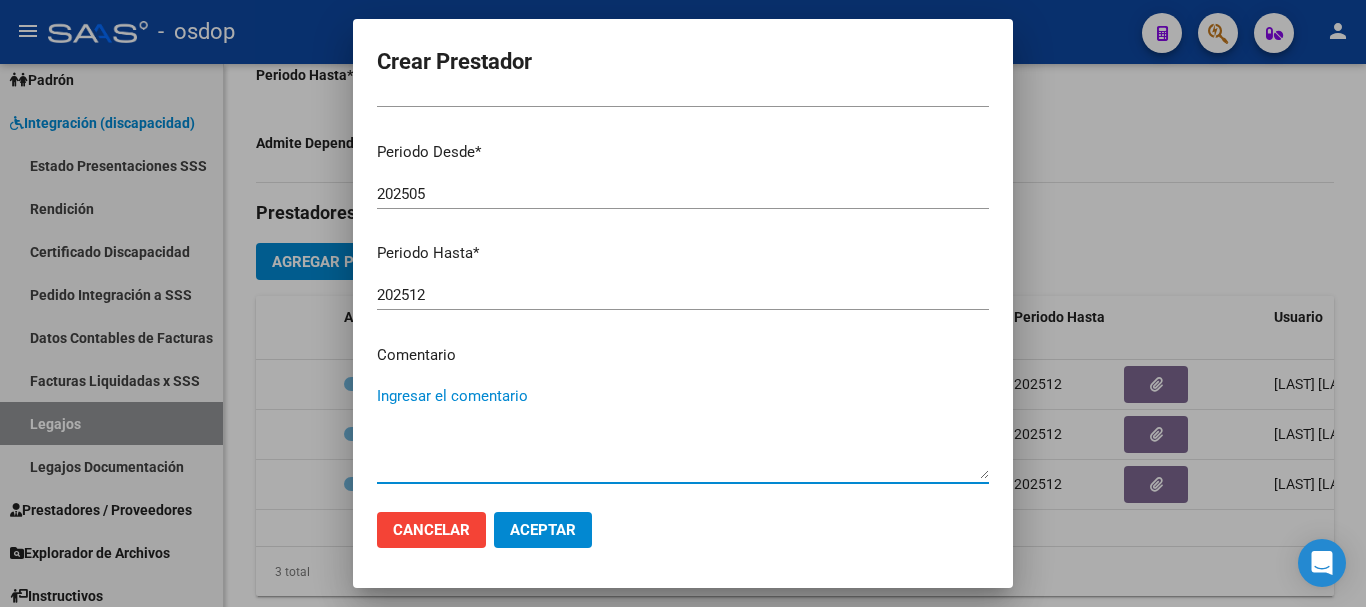 click on "Ingresar el comentario" at bounding box center [683, 432] 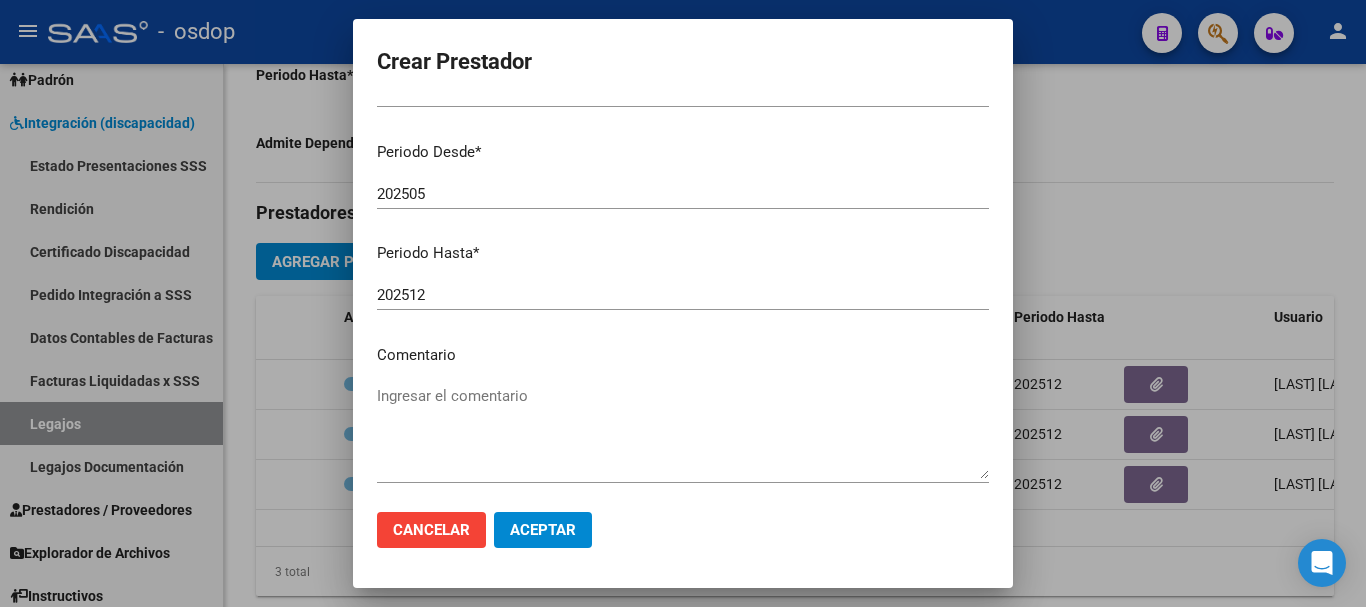 click on "Ingresar el comentario" at bounding box center (683, 432) 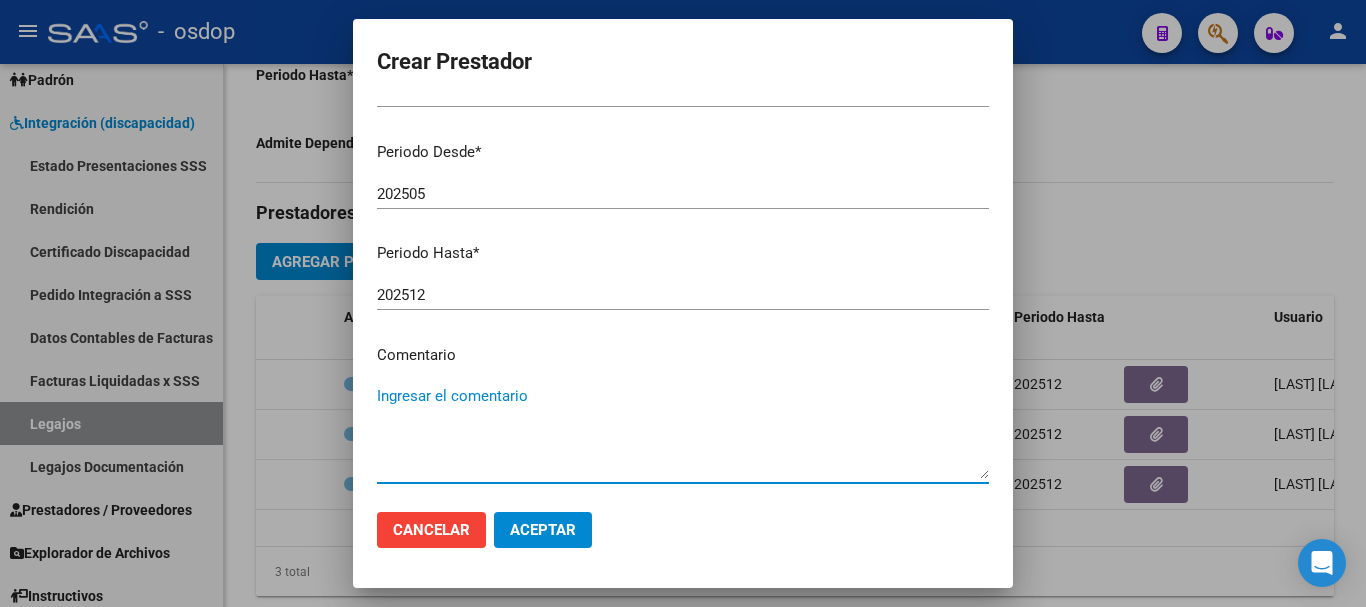 paste on "780087 - MÓDULO MAESTRO DE APOYO" 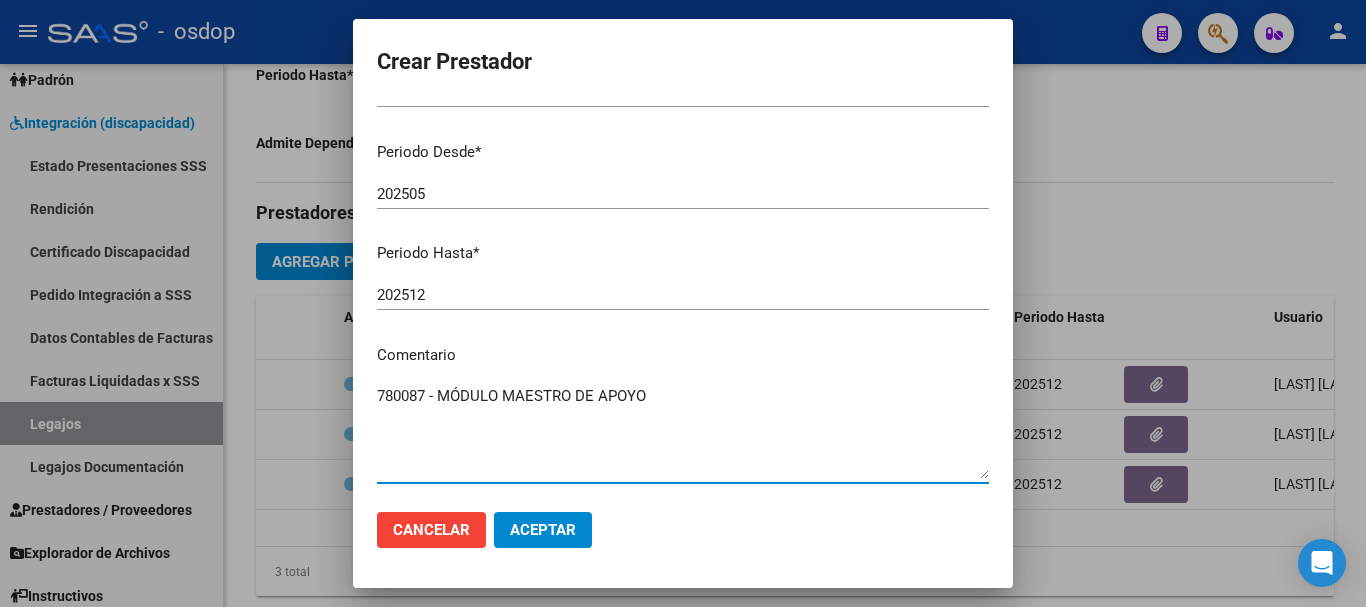 type on "780087 - MÓDULO MAESTRO DE APOYO" 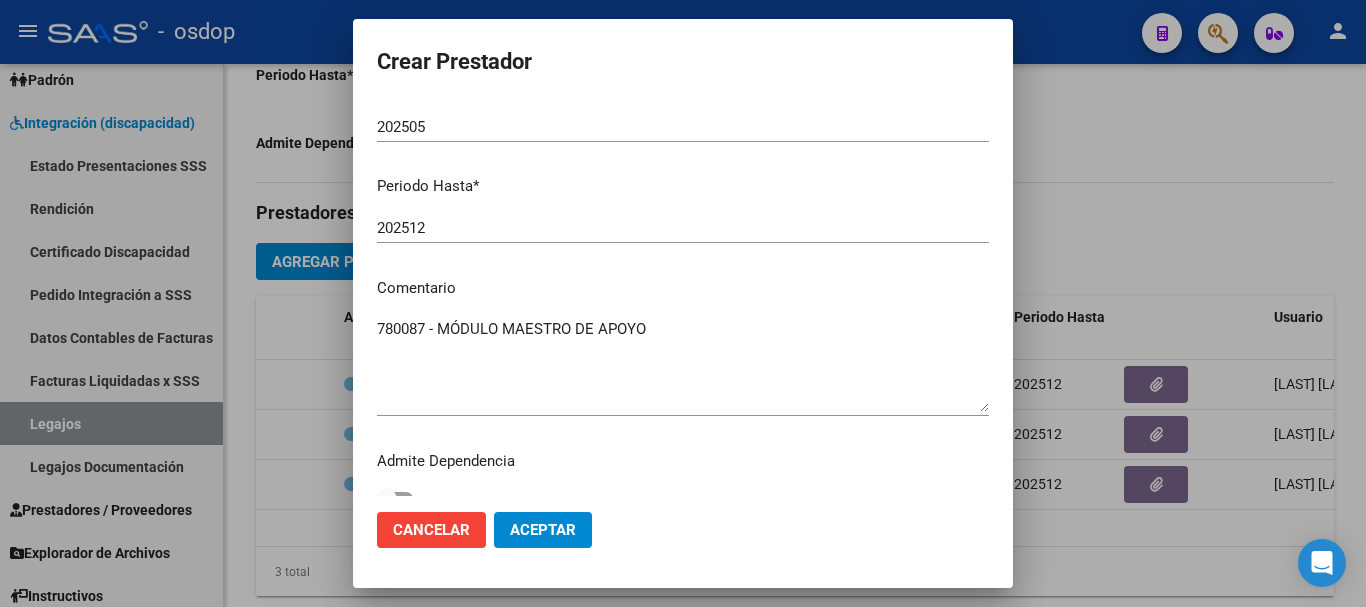 scroll, scrollTop: 290, scrollLeft: 0, axis: vertical 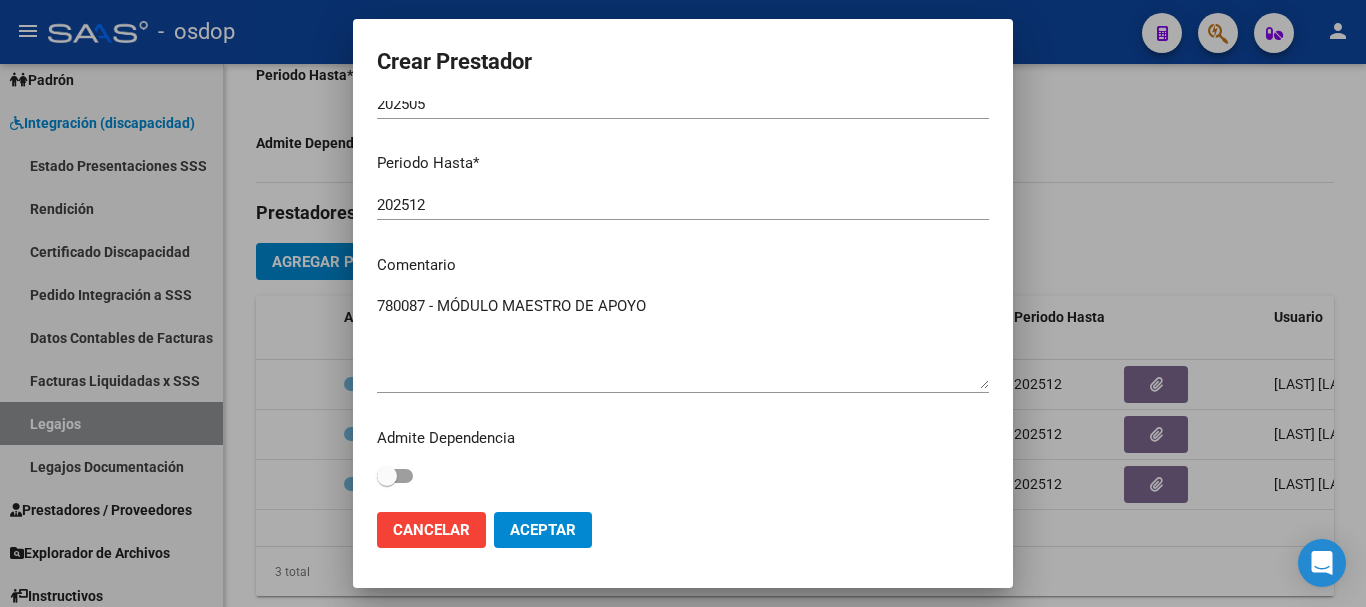 click on "Aceptar" 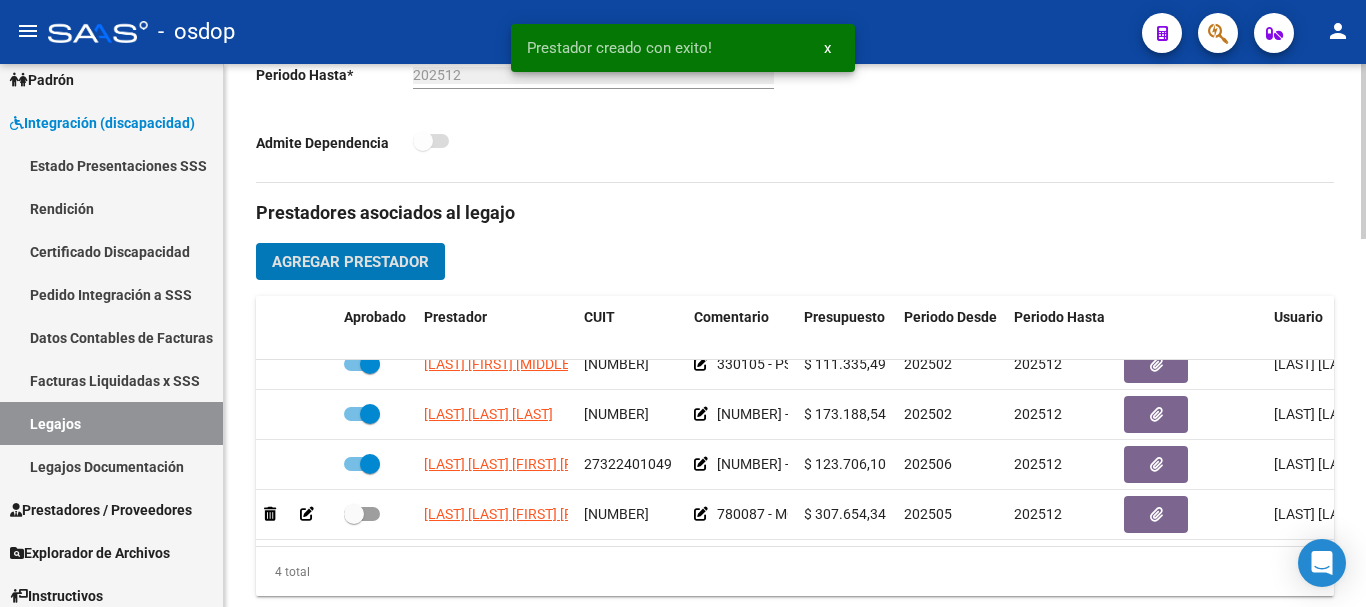 scroll, scrollTop: 36, scrollLeft: 0, axis: vertical 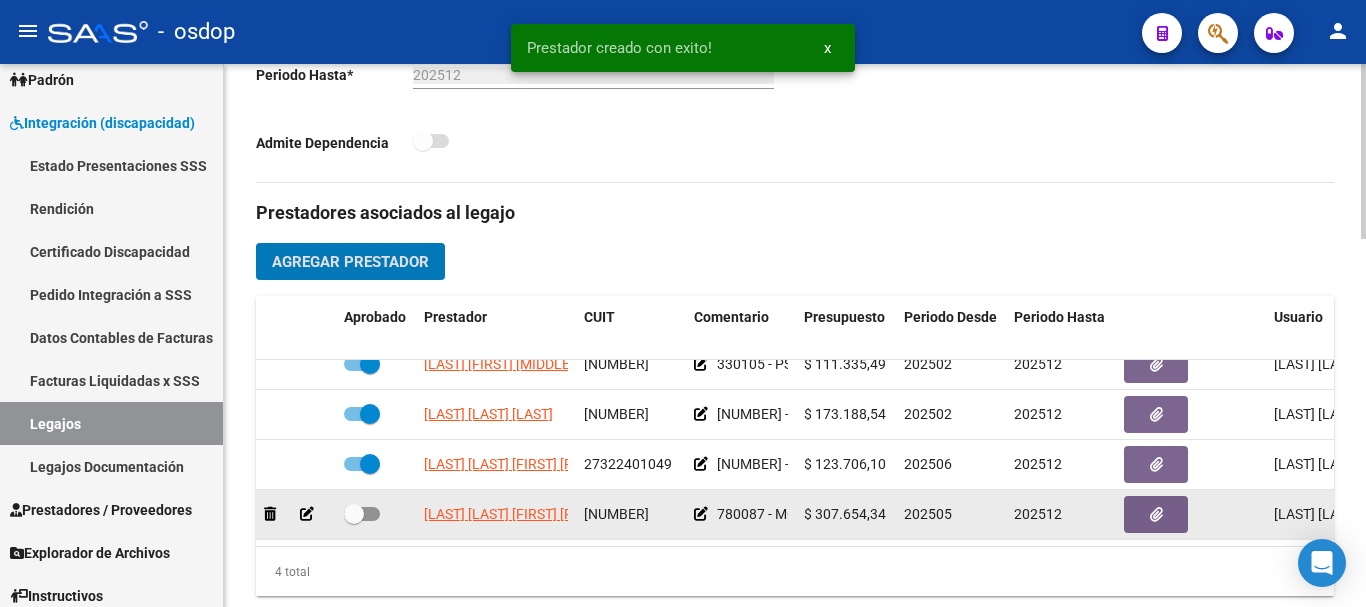 click at bounding box center [362, 514] 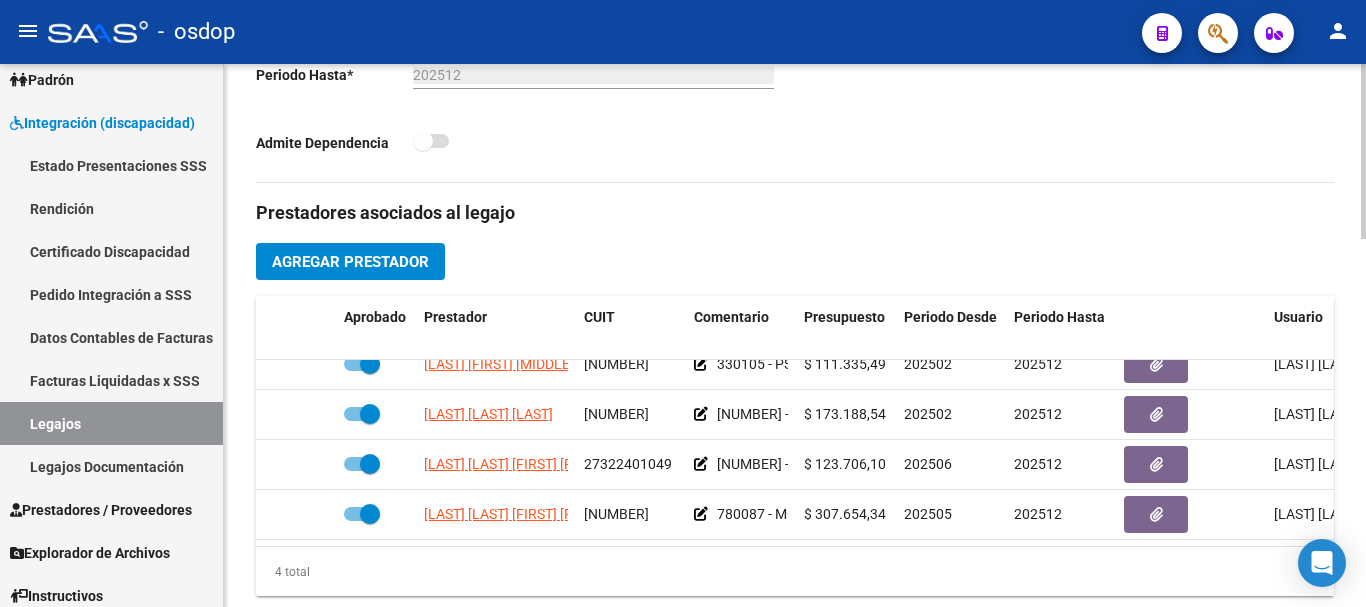 scroll, scrollTop: 36, scrollLeft: 0, axis: vertical 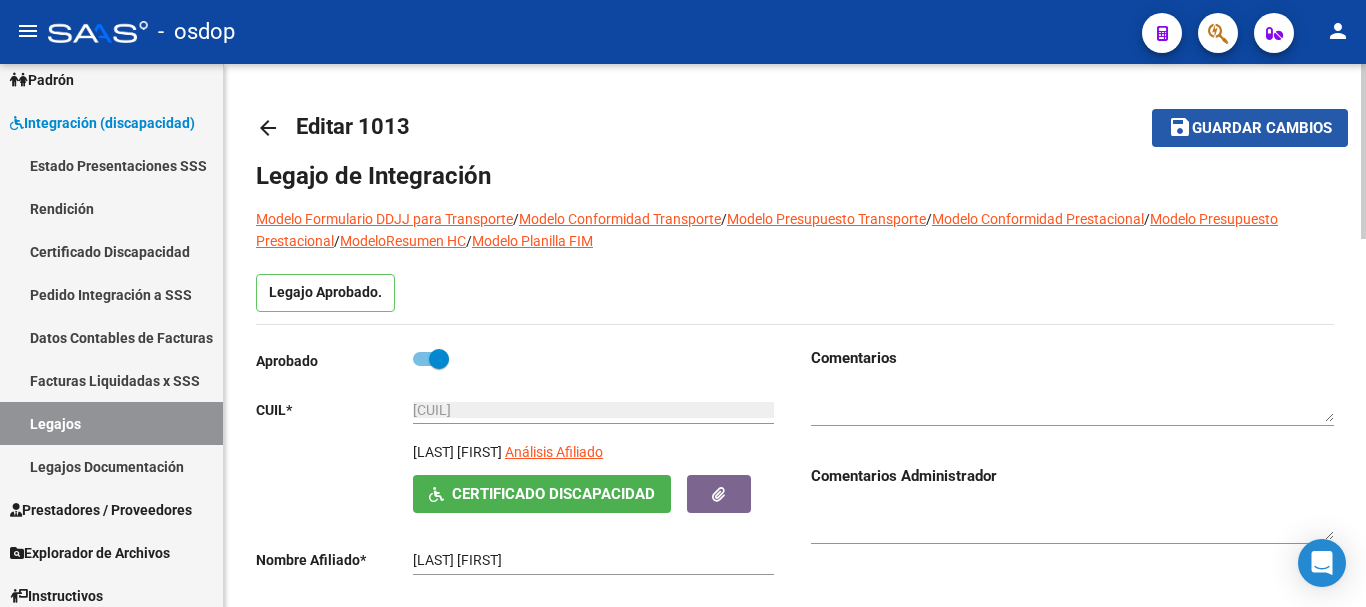 click on "Guardar cambios" 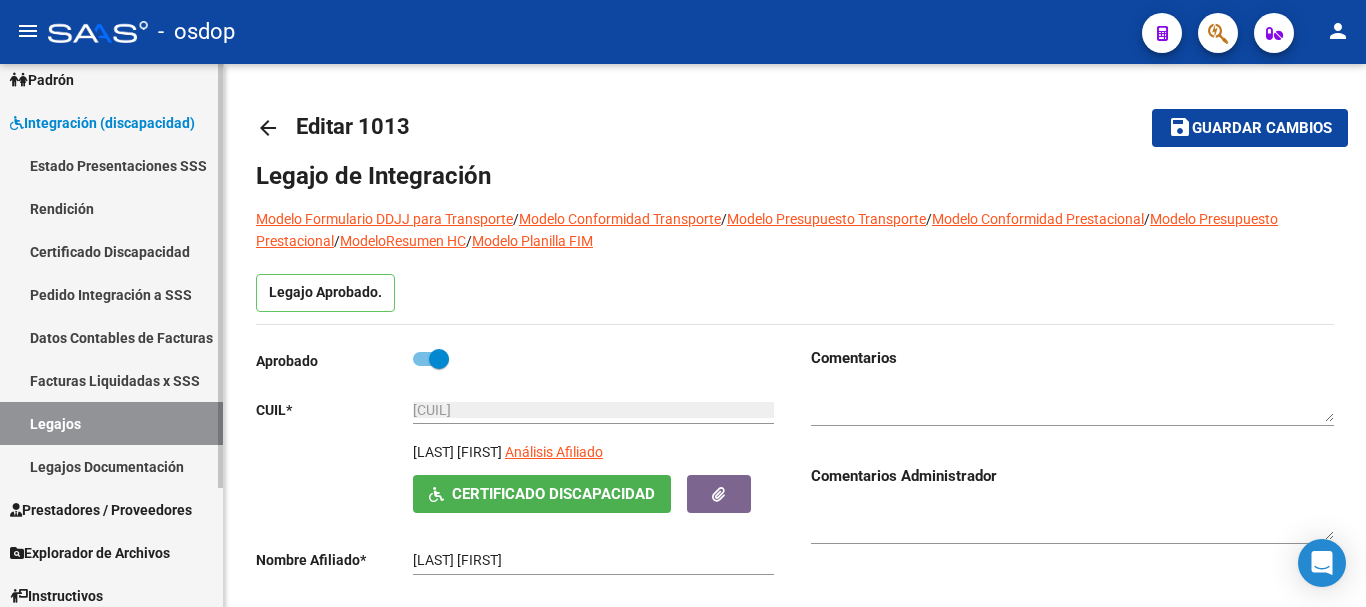 drag, startPoint x: 128, startPoint y: 252, endPoint x: 142, endPoint y: 252, distance: 14 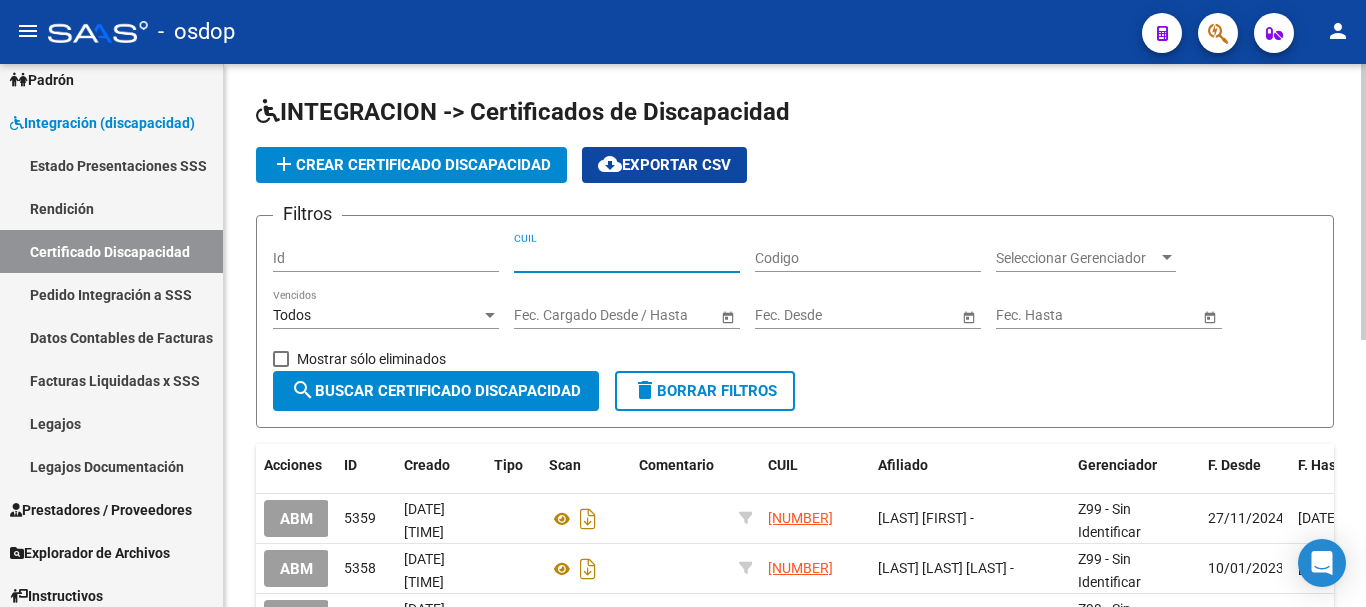click on "CUIL" at bounding box center [627, 258] 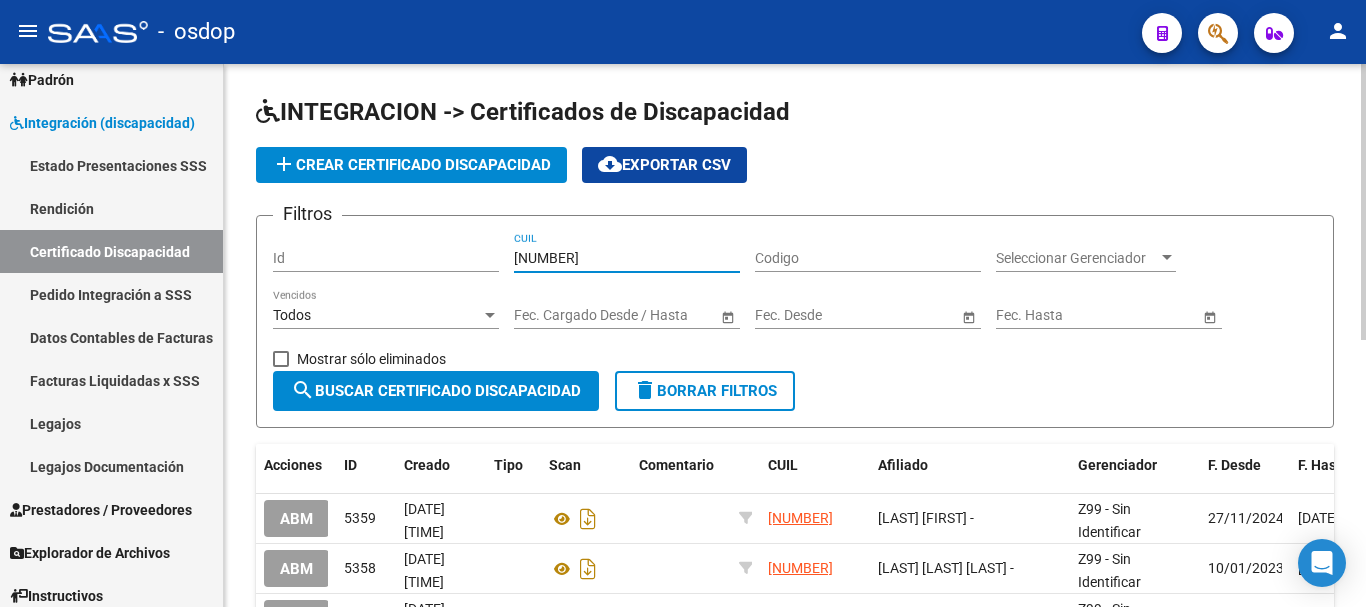 type on "[NUMBER]" 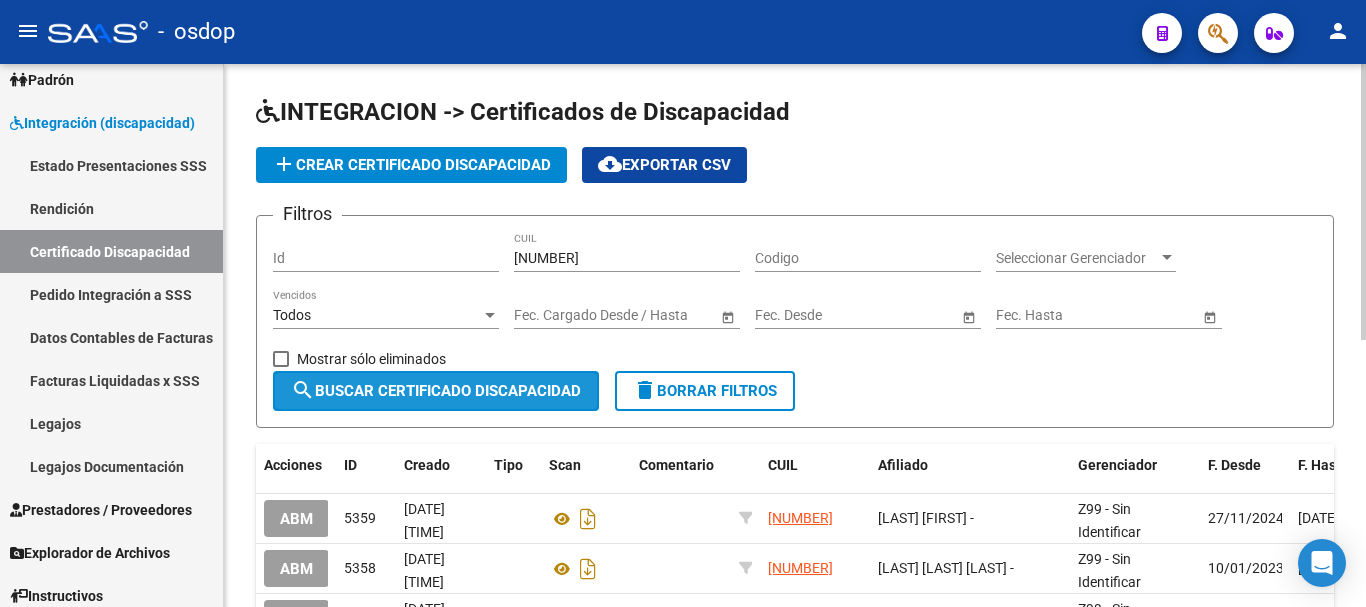 click on "search  Buscar Certificado Discapacidad" 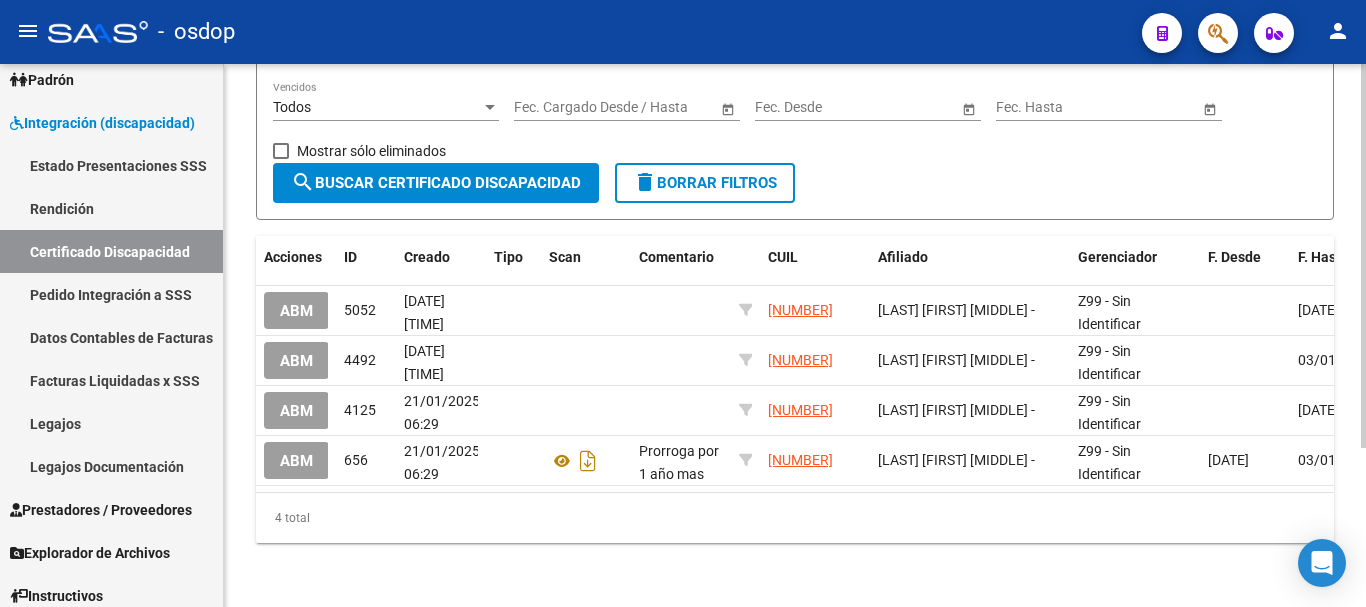 scroll, scrollTop: 224, scrollLeft: 0, axis: vertical 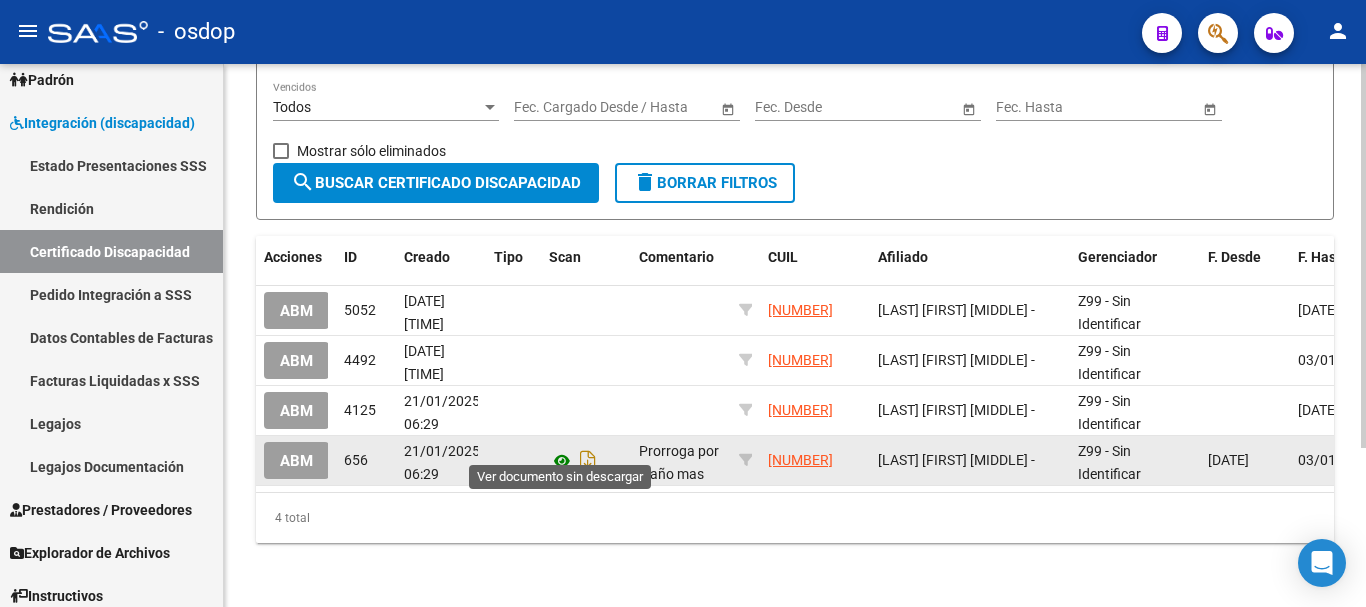 click 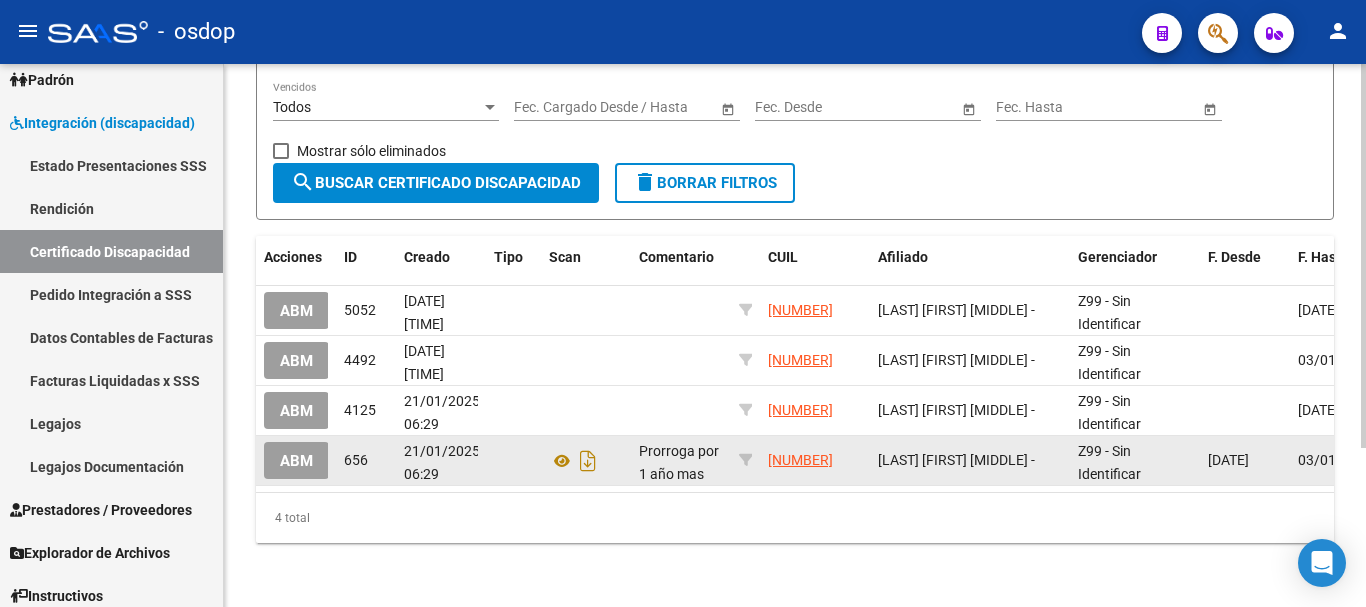 click on "ABM" 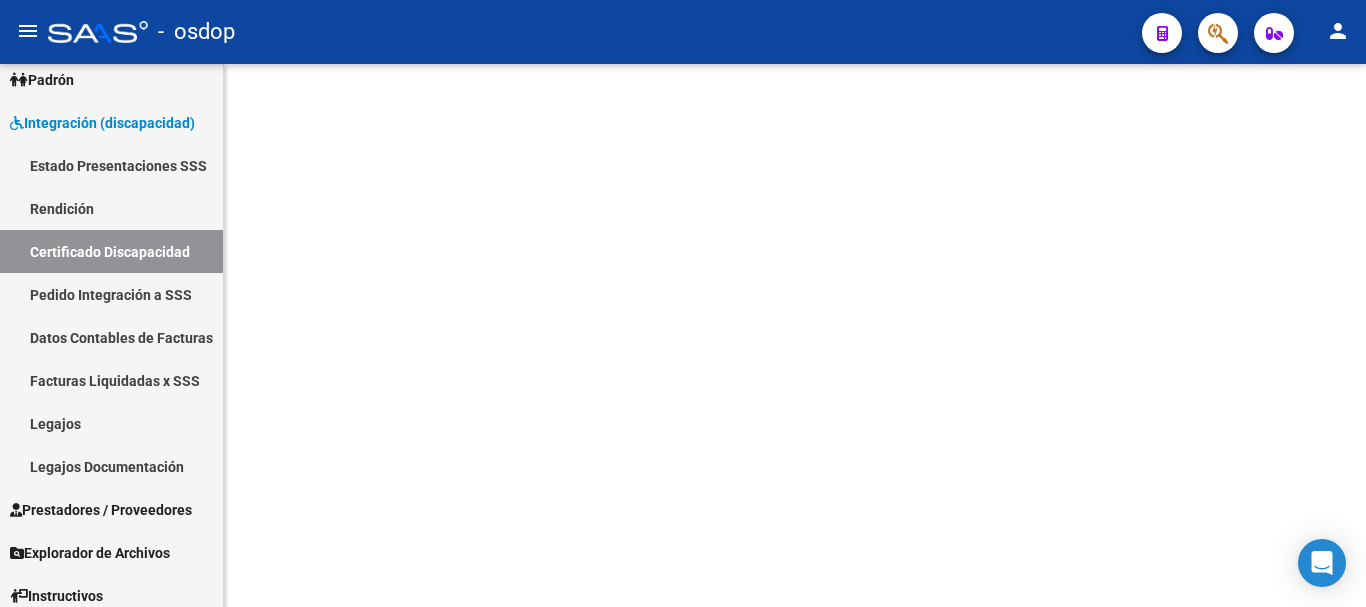 scroll, scrollTop: 0, scrollLeft: 0, axis: both 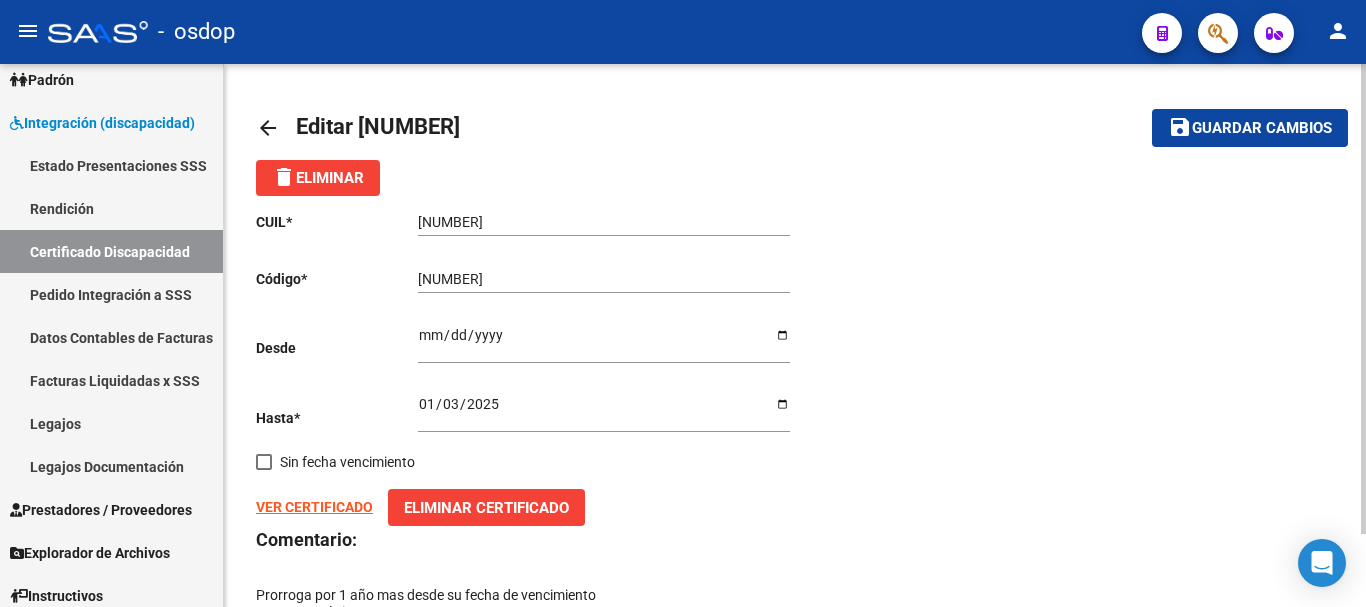 click on "2025-01-03" at bounding box center (604, 411) 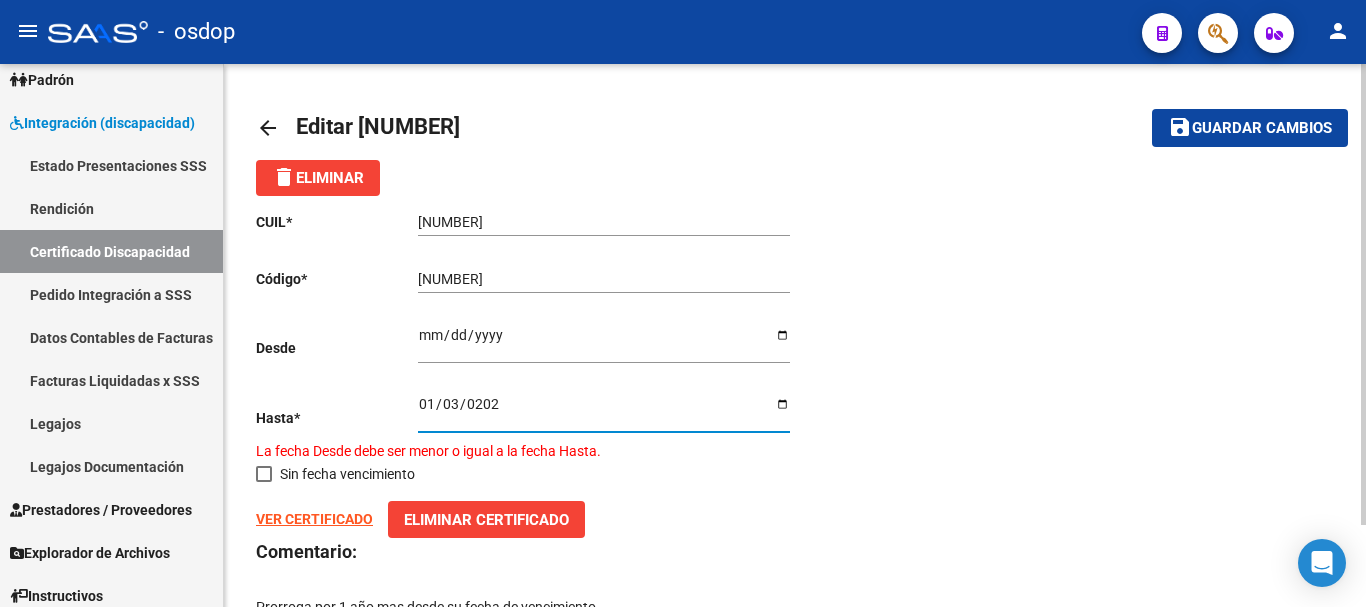 type on "2026-01-03" 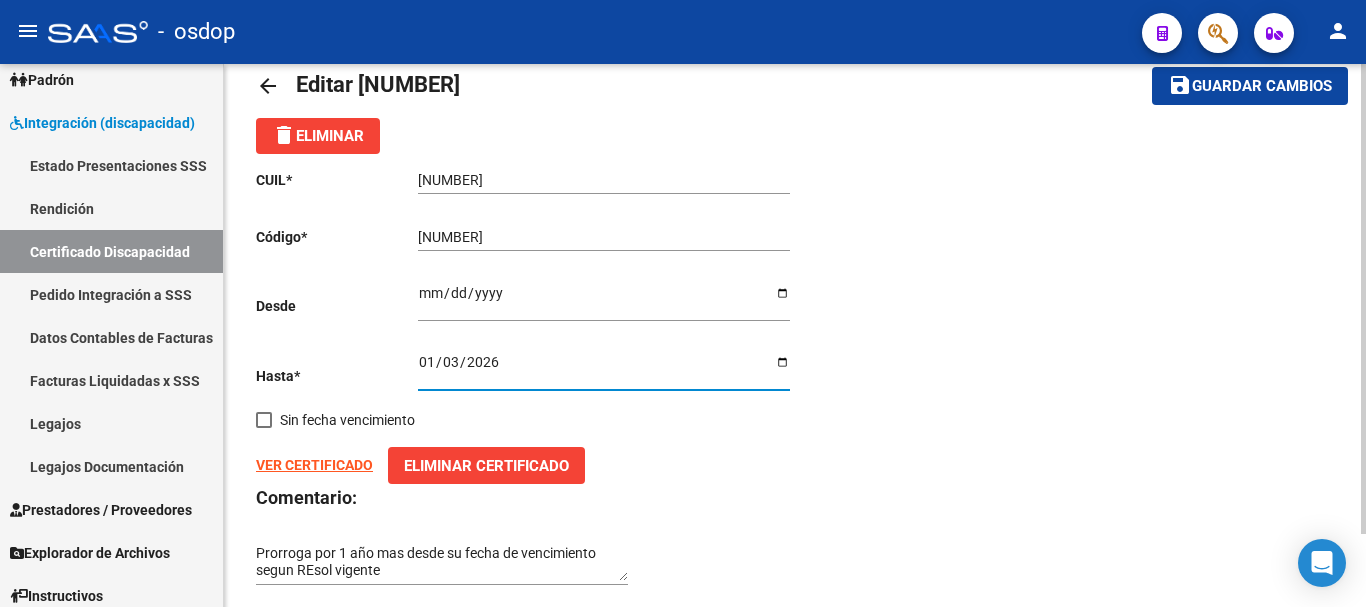 scroll, scrollTop: 85, scrollLeft: 0, axis: vertical 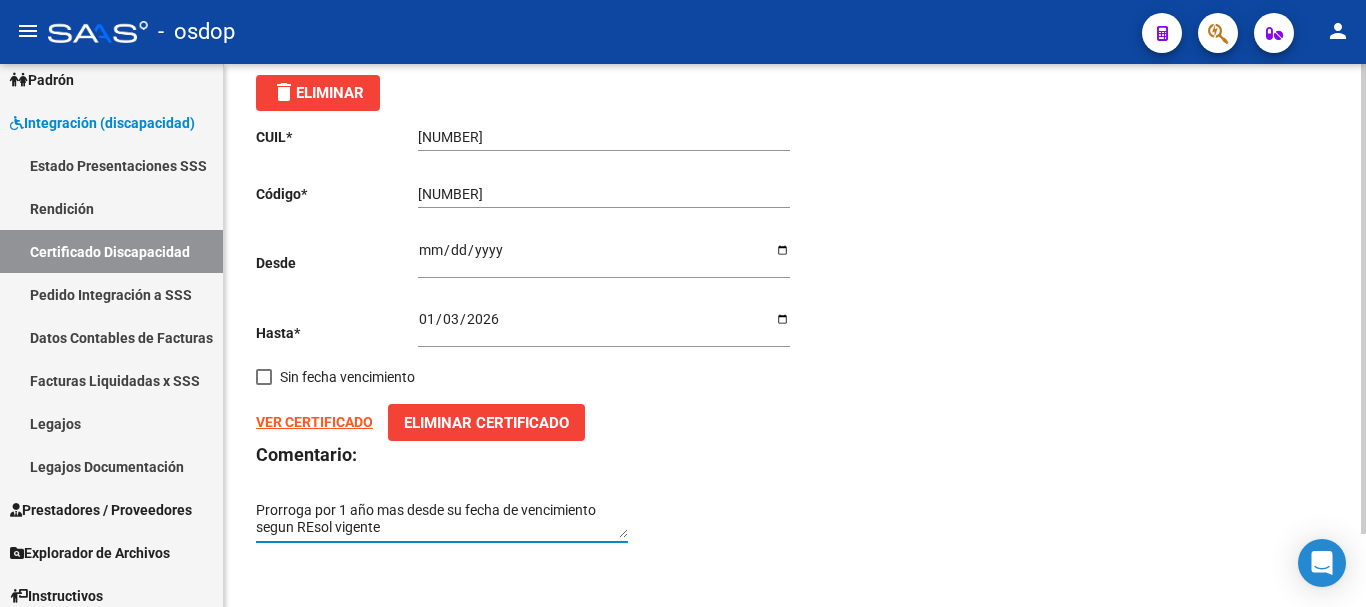drag, startPoint x: 482, startPoint y: 532, endPoint x: 229, endPoint y: 499, distance: 255.1431 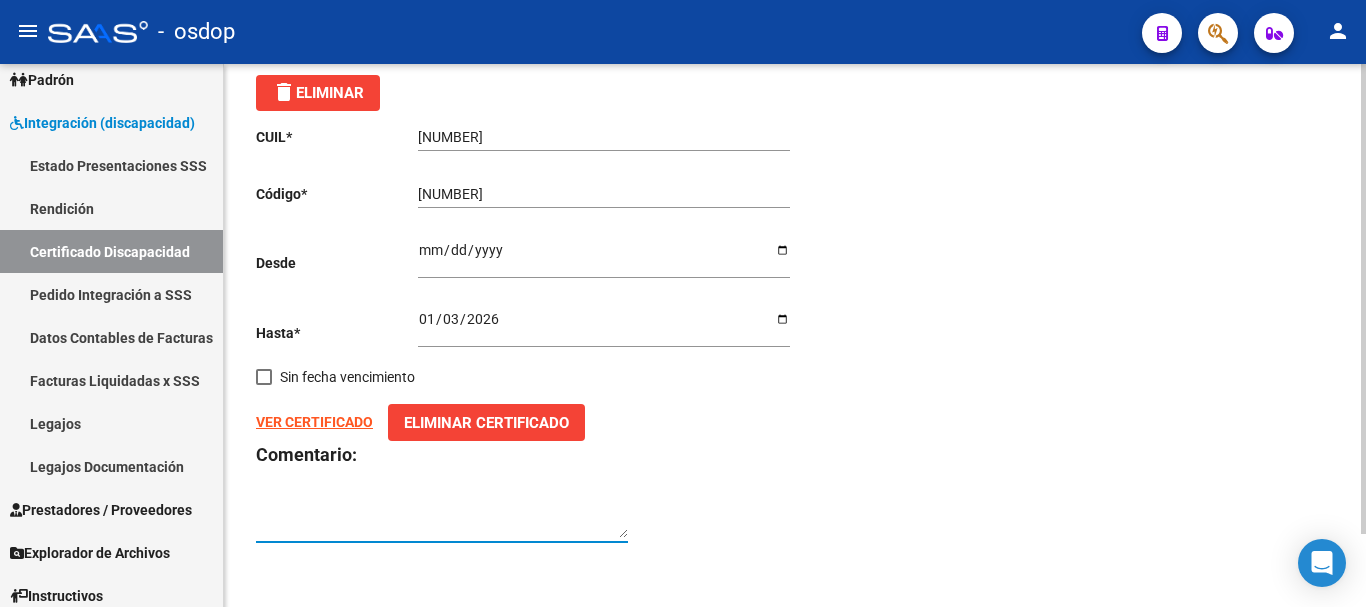 scroll, scrollTop: 0, scrollLeft: 0, axis: both 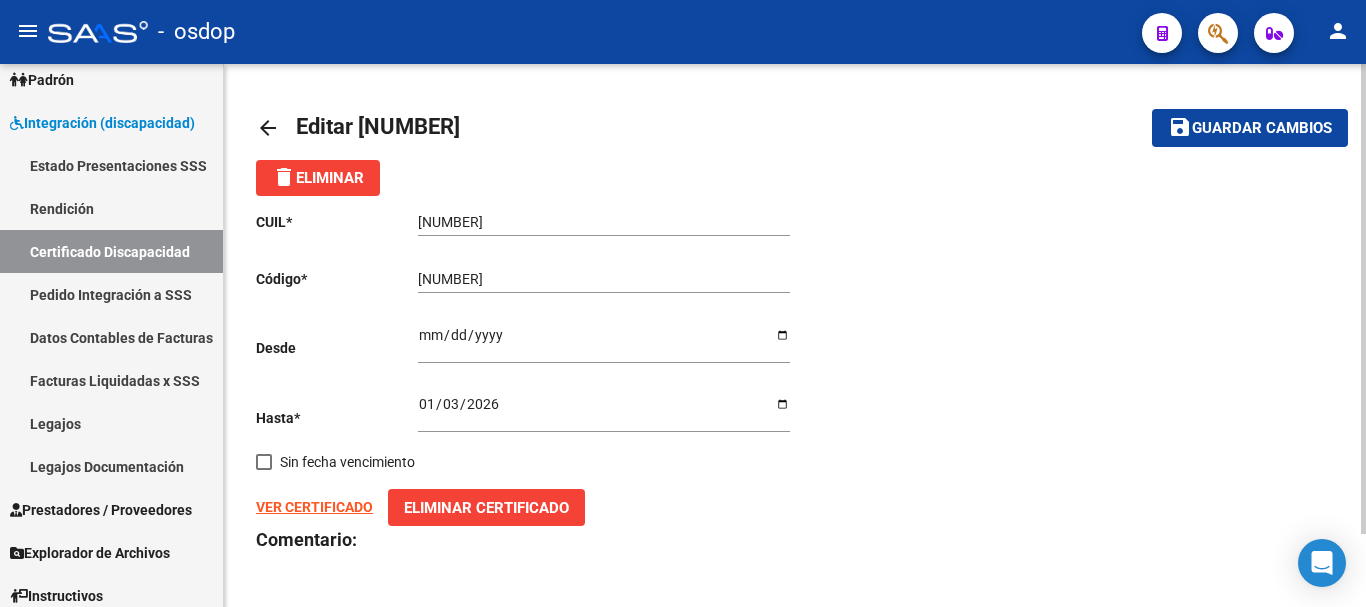 type 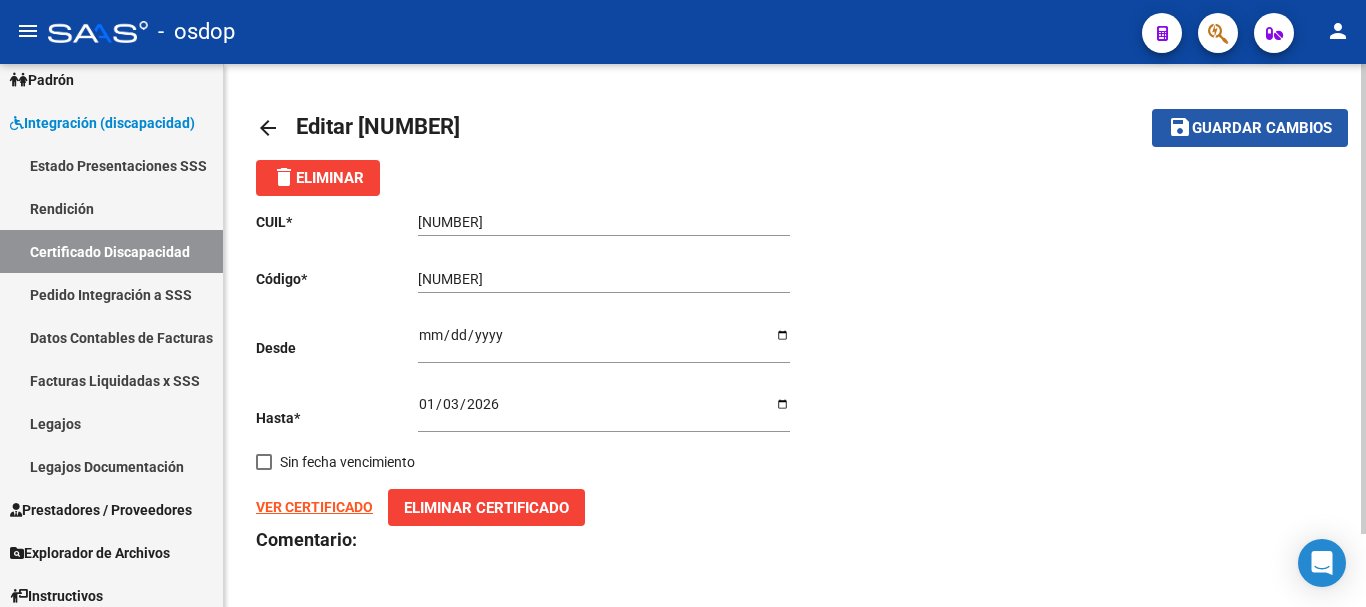 click on "Guardar cambios" 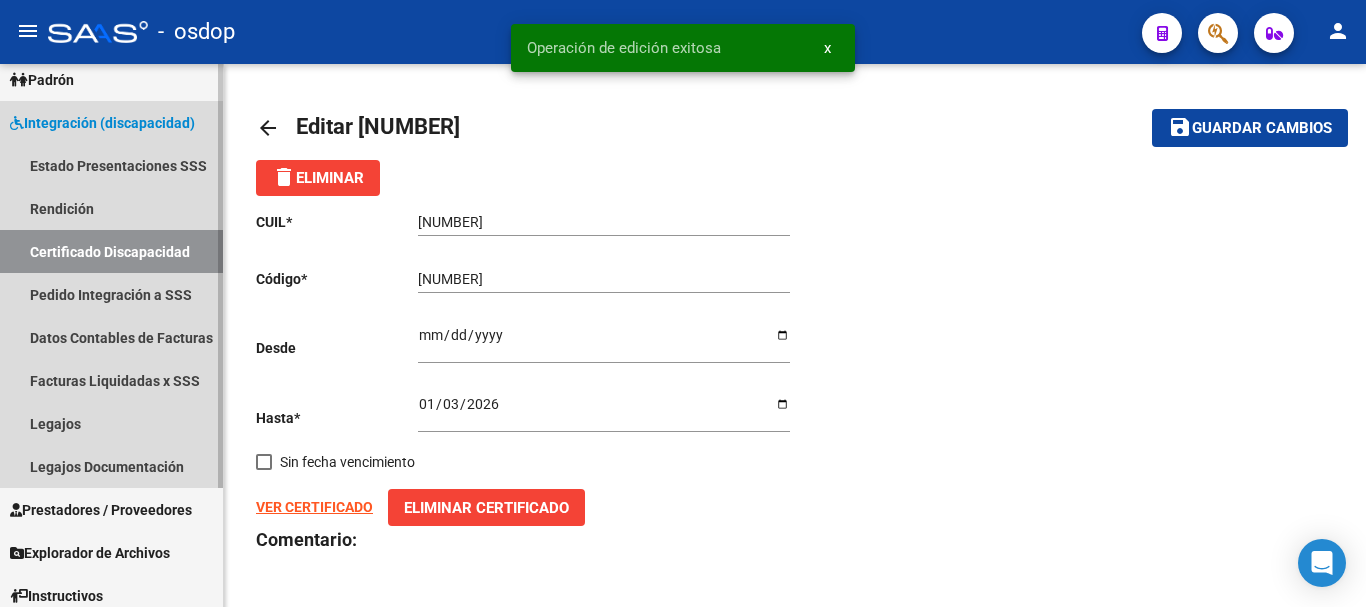 click on "Certificado Discapacidad" at bounding box center (111, 251) 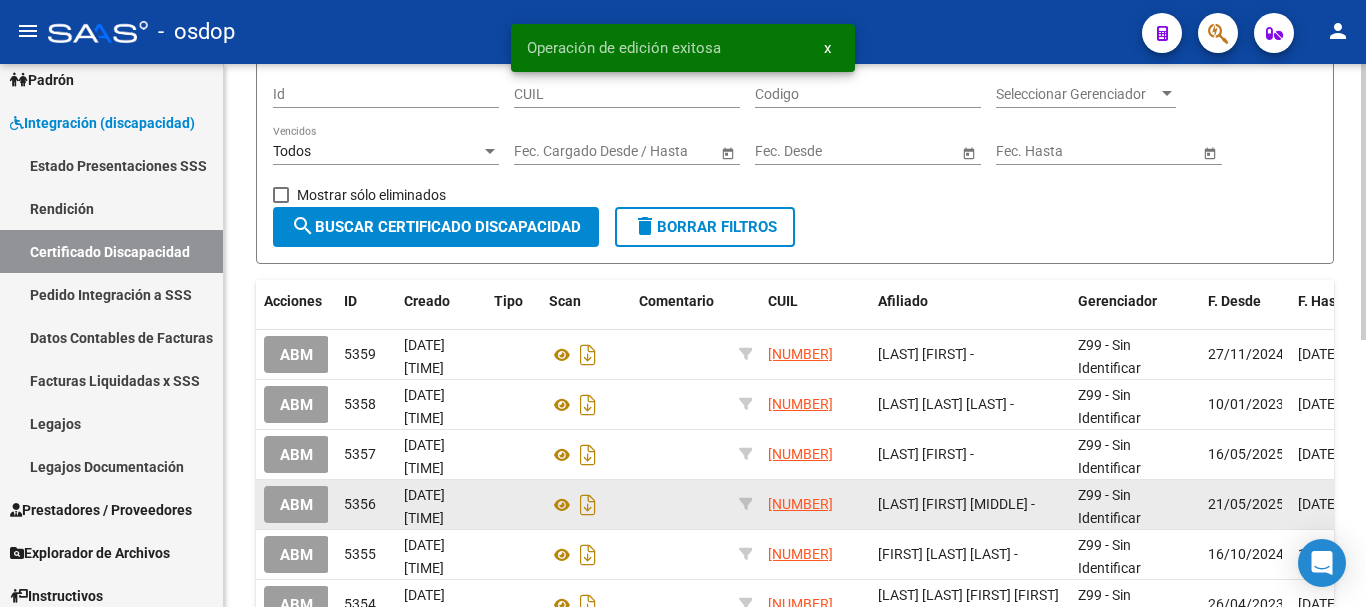 scroll, scrollTop: 300, scrollLeft: 0, axis: vertical 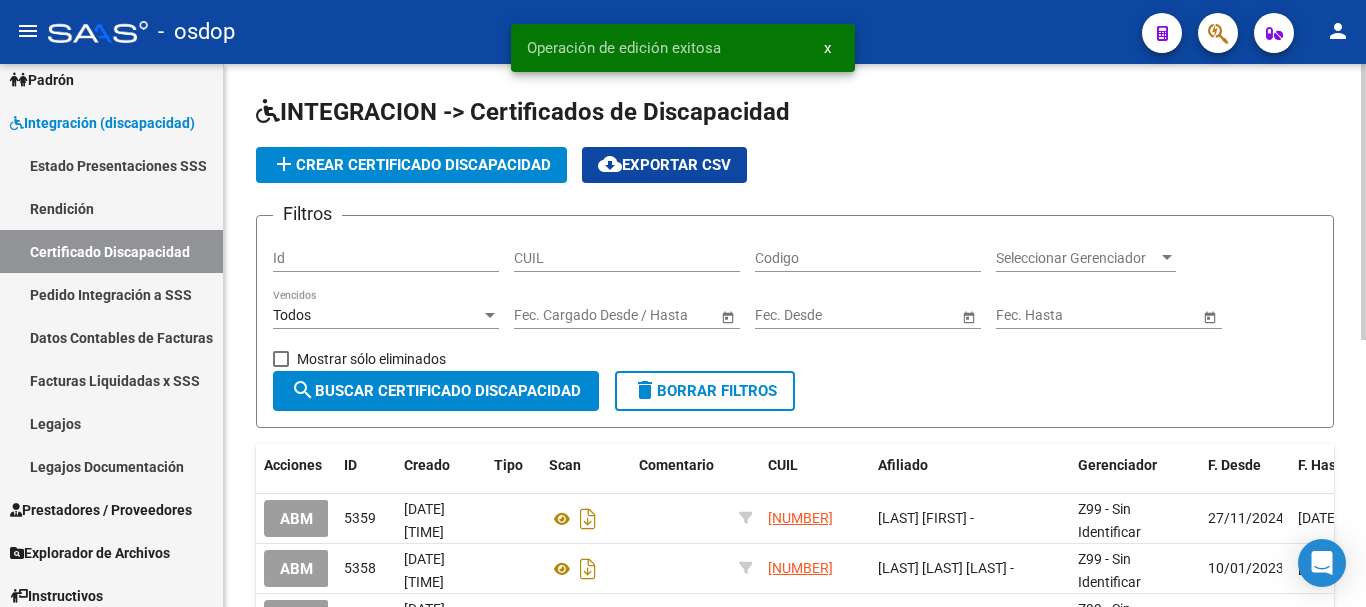 click on "CUIL" at bounding box center (627, 258) 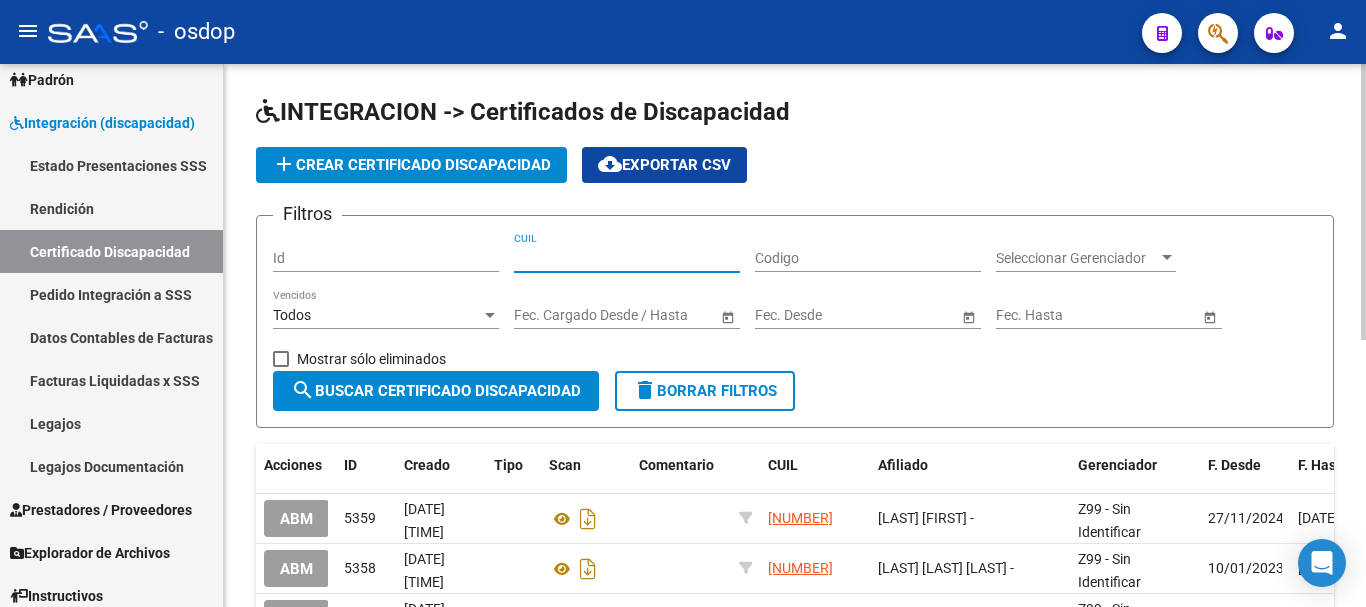 paste on "[NUMBER]" 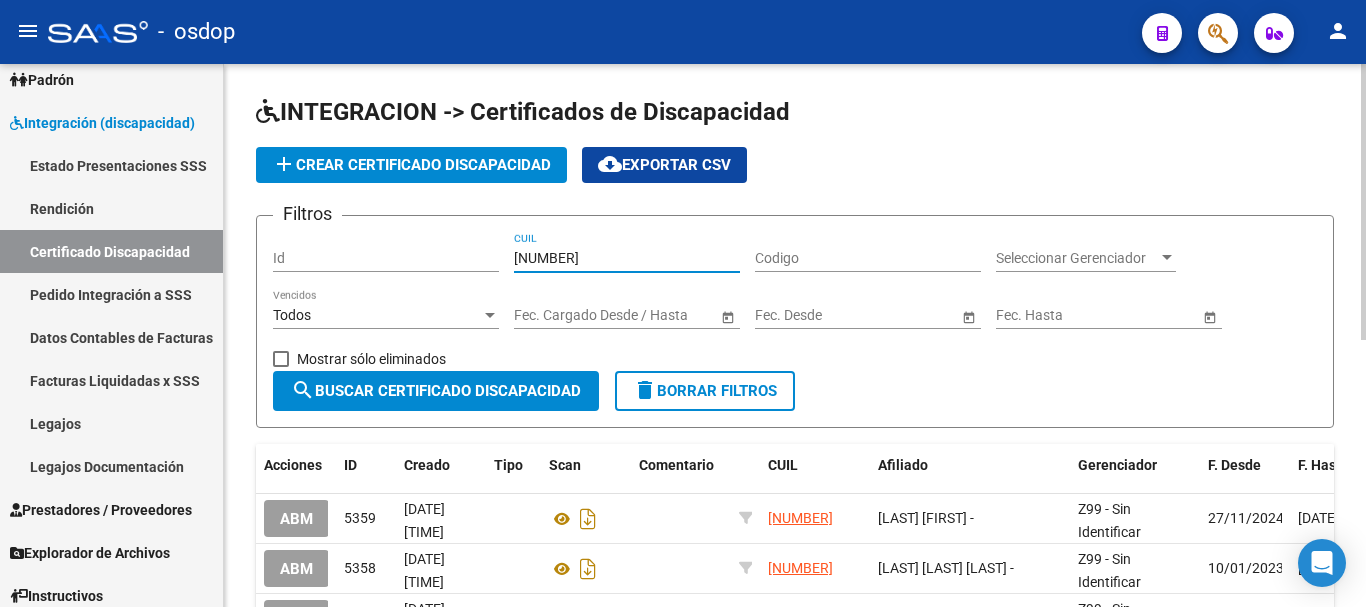type on "[NUMBER]" 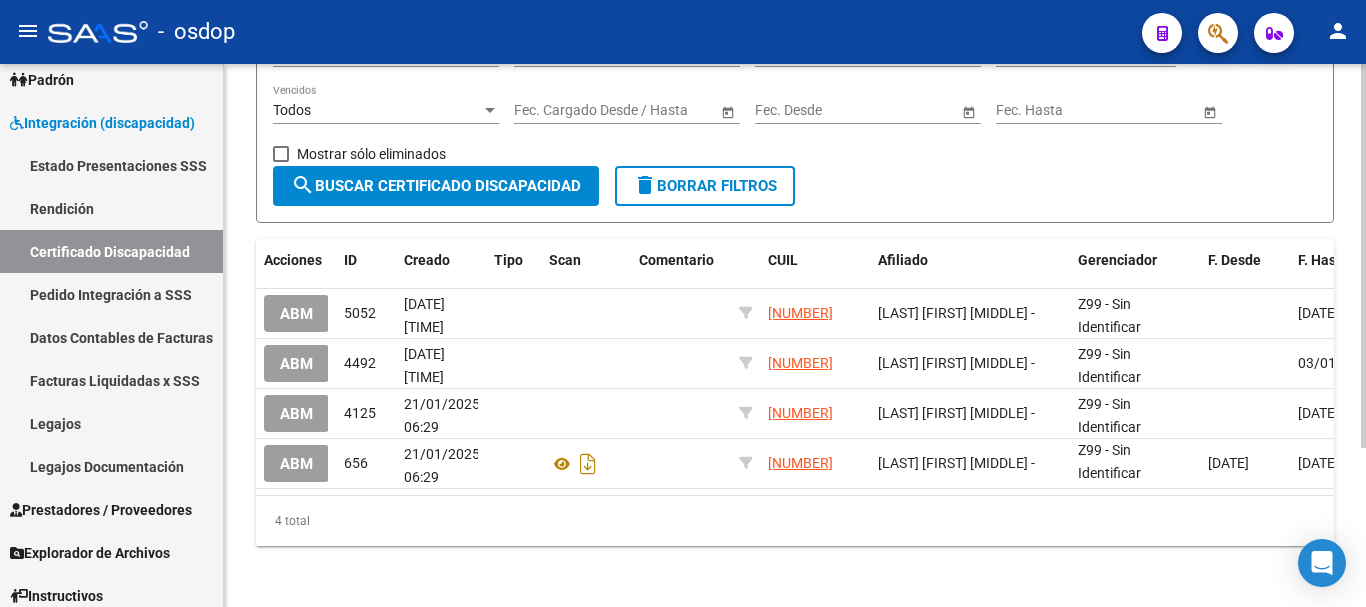 scroll, scrollTop: 224, scrollLeft: 0, axis: vertical 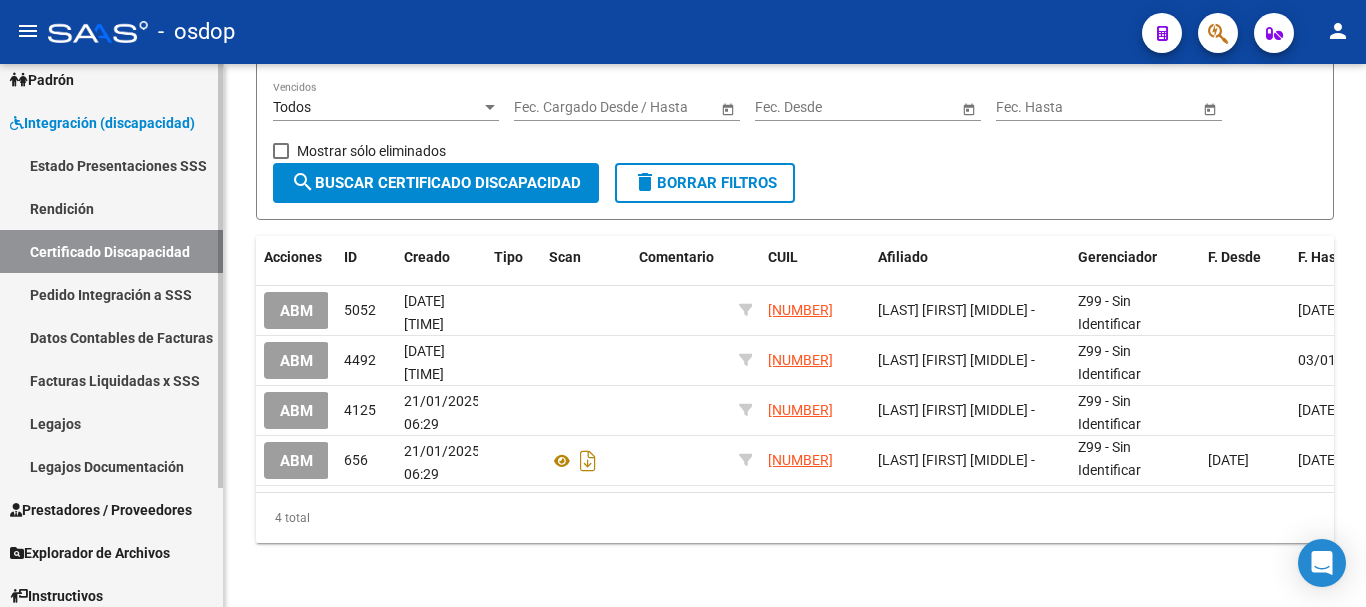 click on "Legajos" at bounding box center (111, 423) 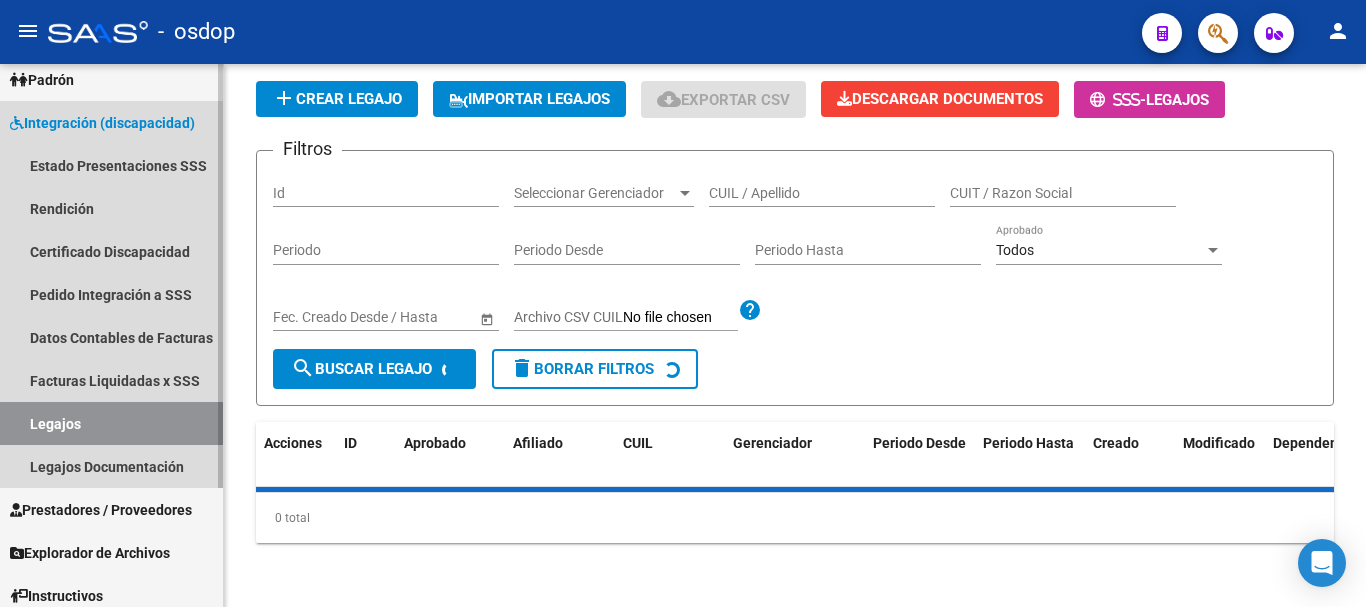 scroll, scrollTop: 0, scrollLeft: 0, axis: both 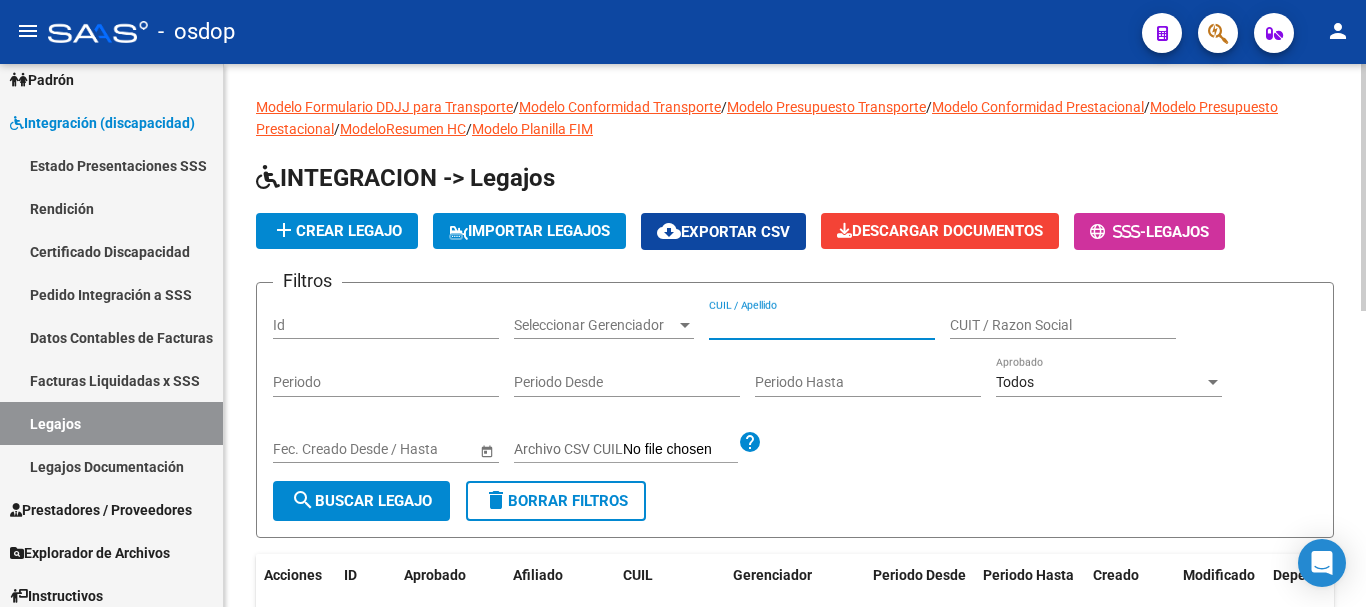 click on "CUIL / Apellido" at bounding box center [822, 325] 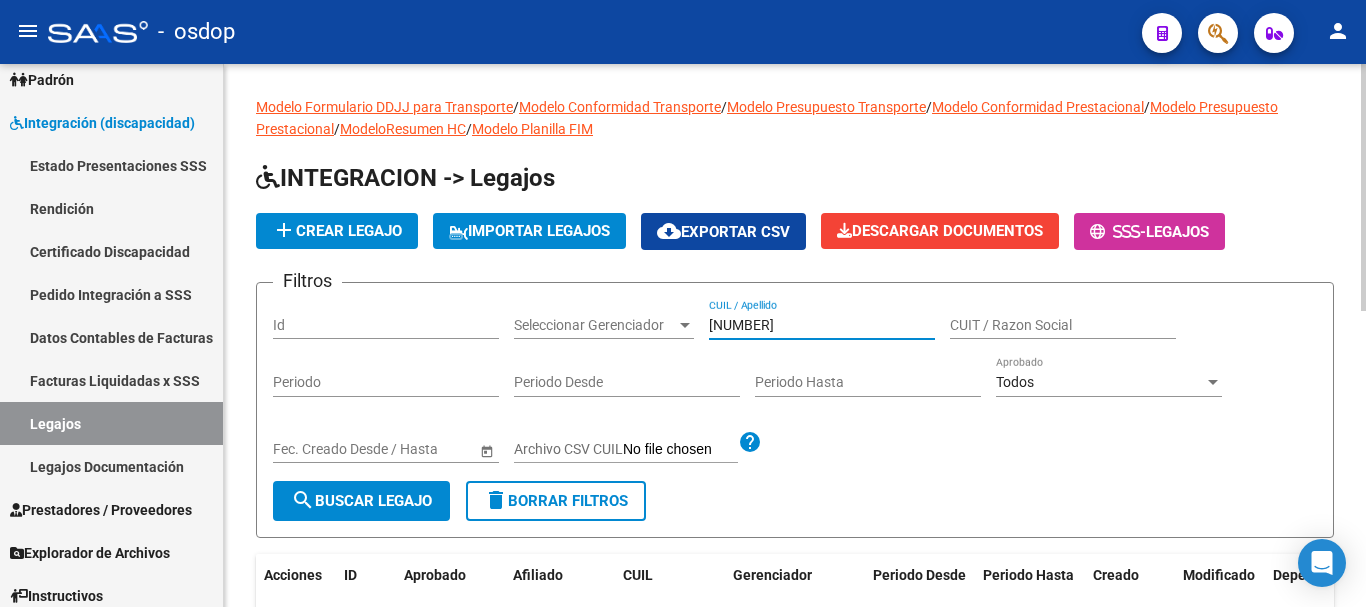 type on "[NUMBER]" 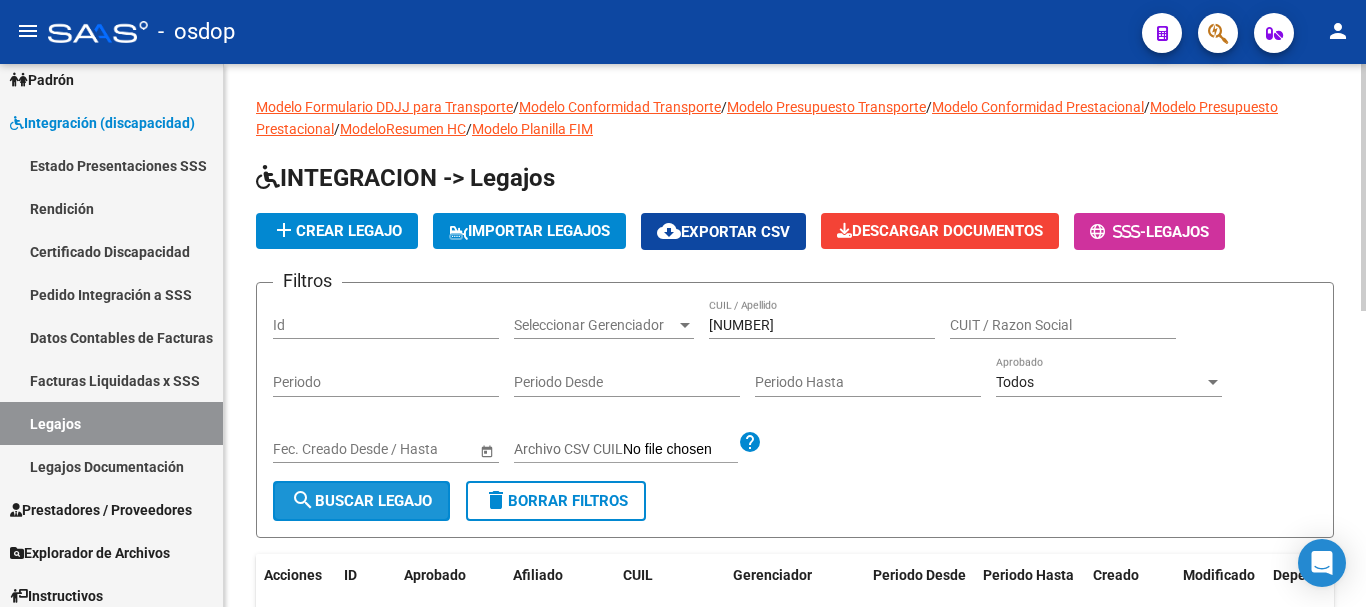 click on "search  Buscar Legajo" 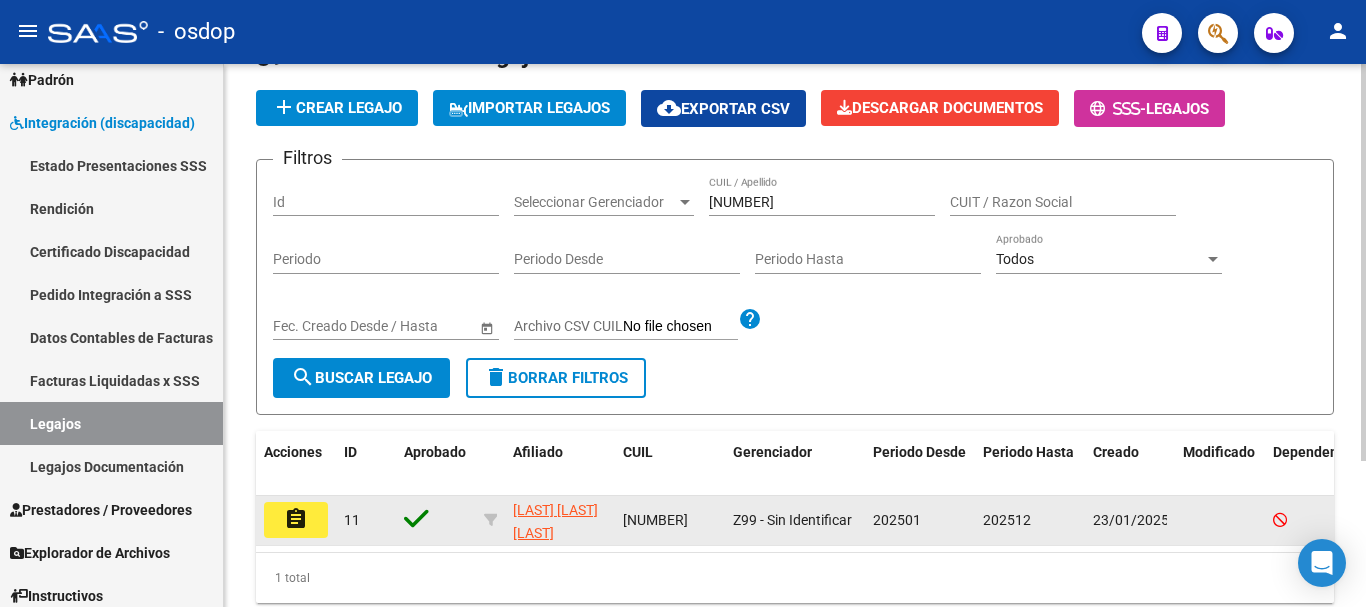 scroll, scrollTop: 200, scrollLeft: 0, axis: vertical 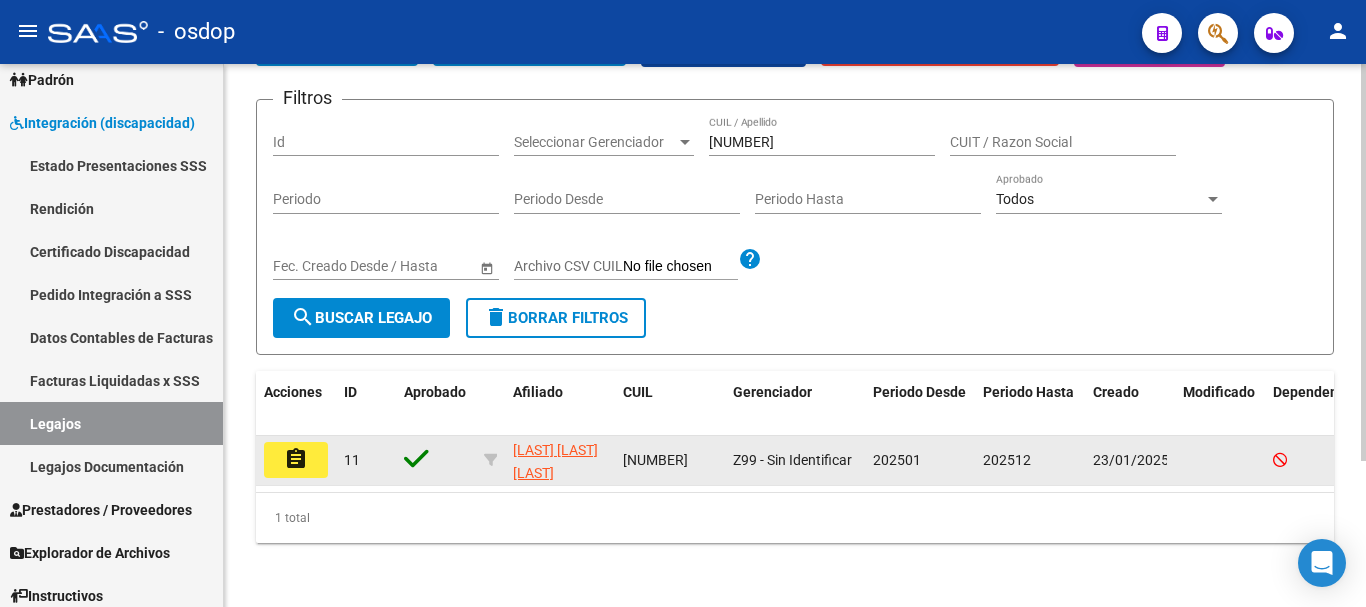 click on "assignment" 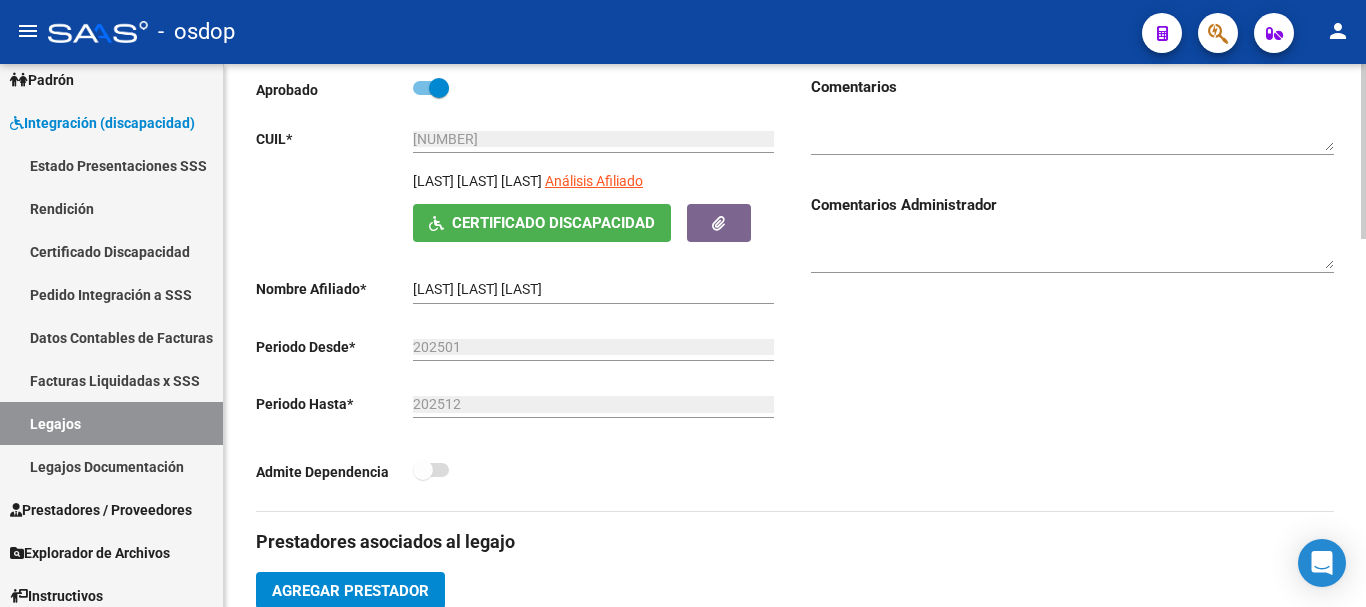 scroll, scrollTop: 500, scrollLeft: 0, axis: vertical 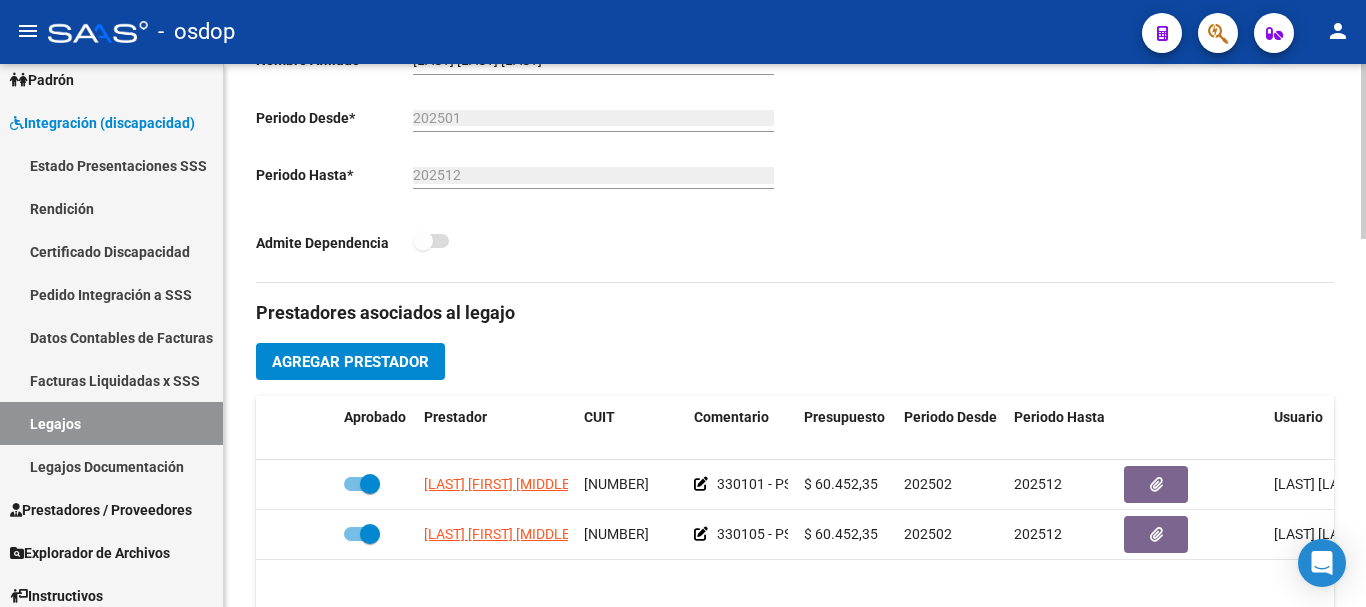 click on "Comentarios                                  Comentarios Administrador" 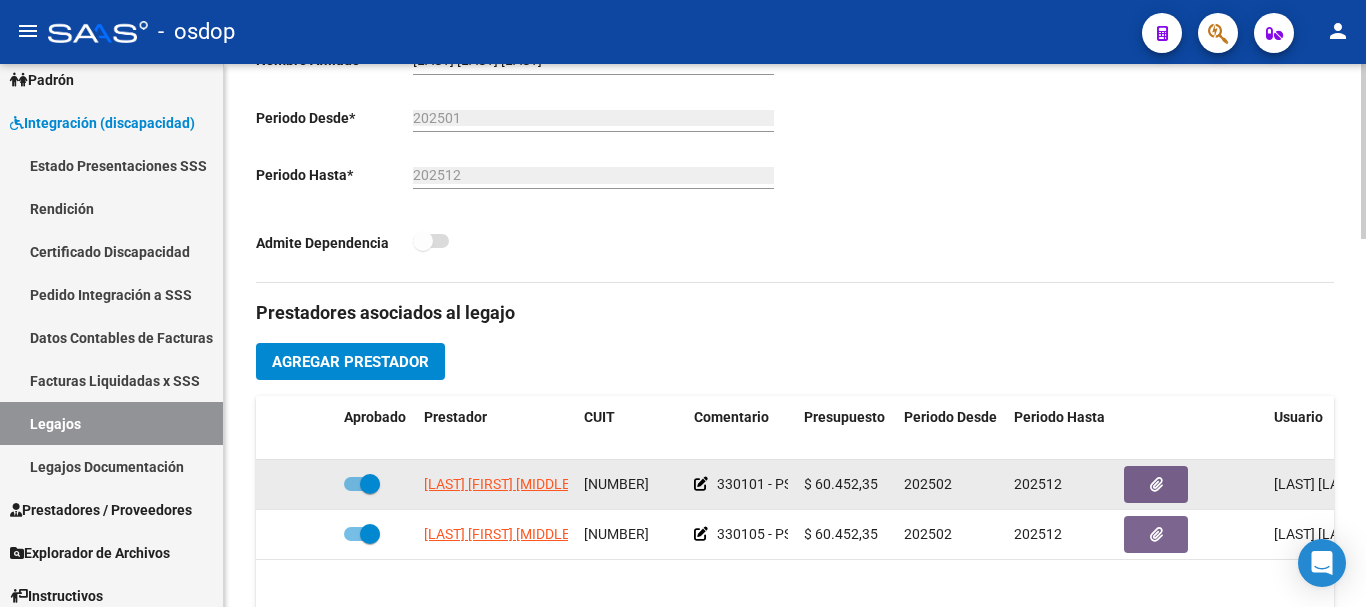 click at bounding box center [362, 484] 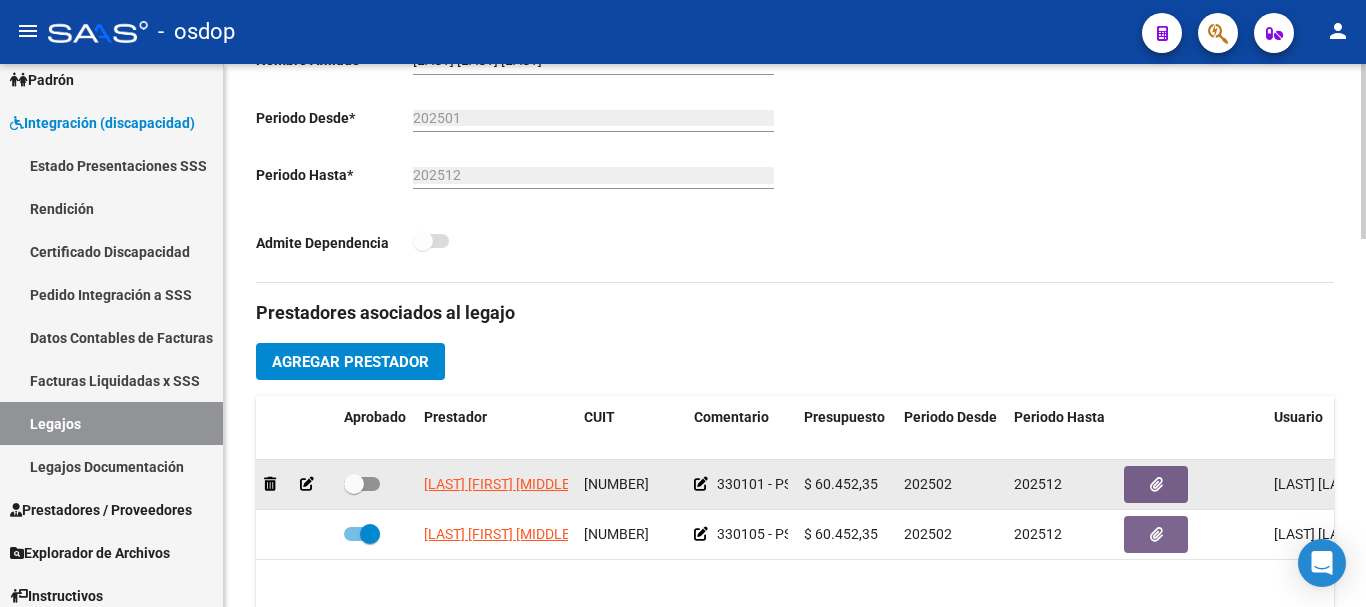 click 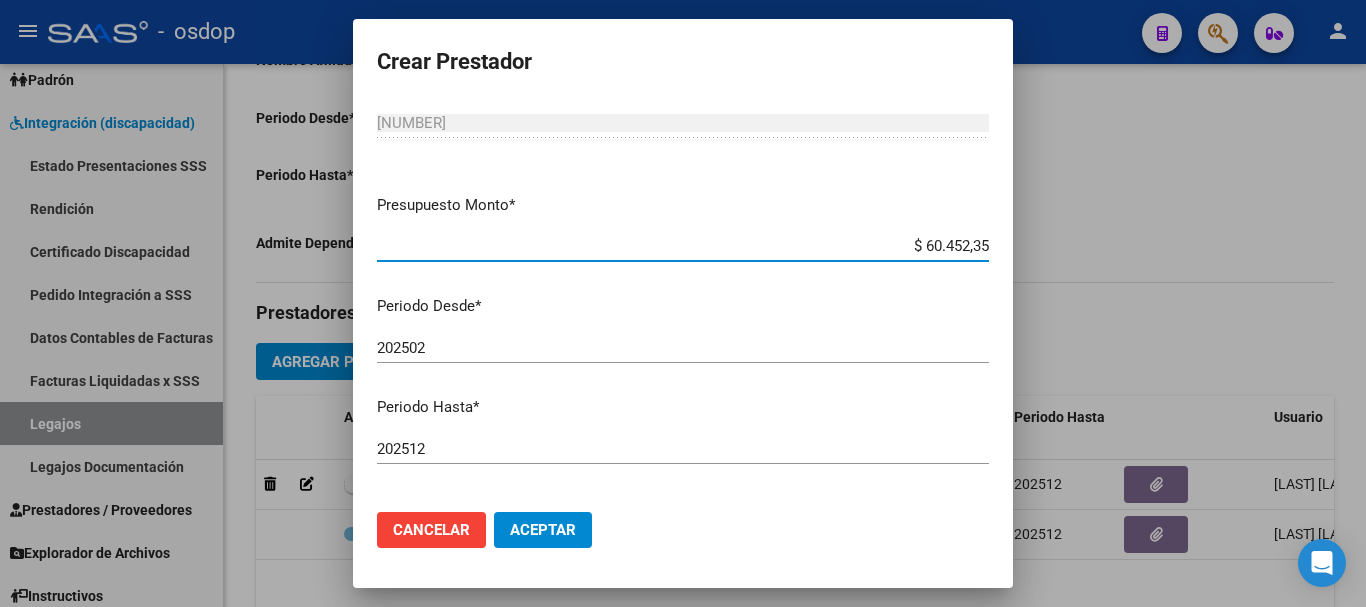 scroll, scrollTop: 100, scrollLeft: 0, axis: vertical 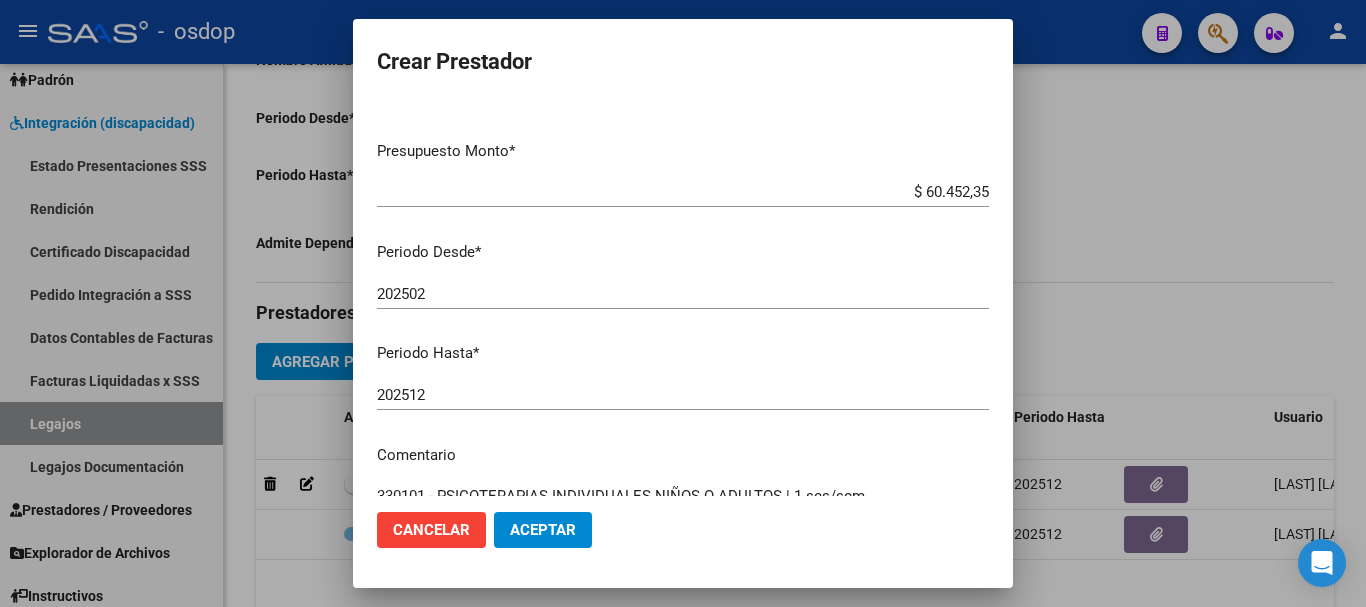 click on "$ 60.452,35" at bounding box center (683, 192) 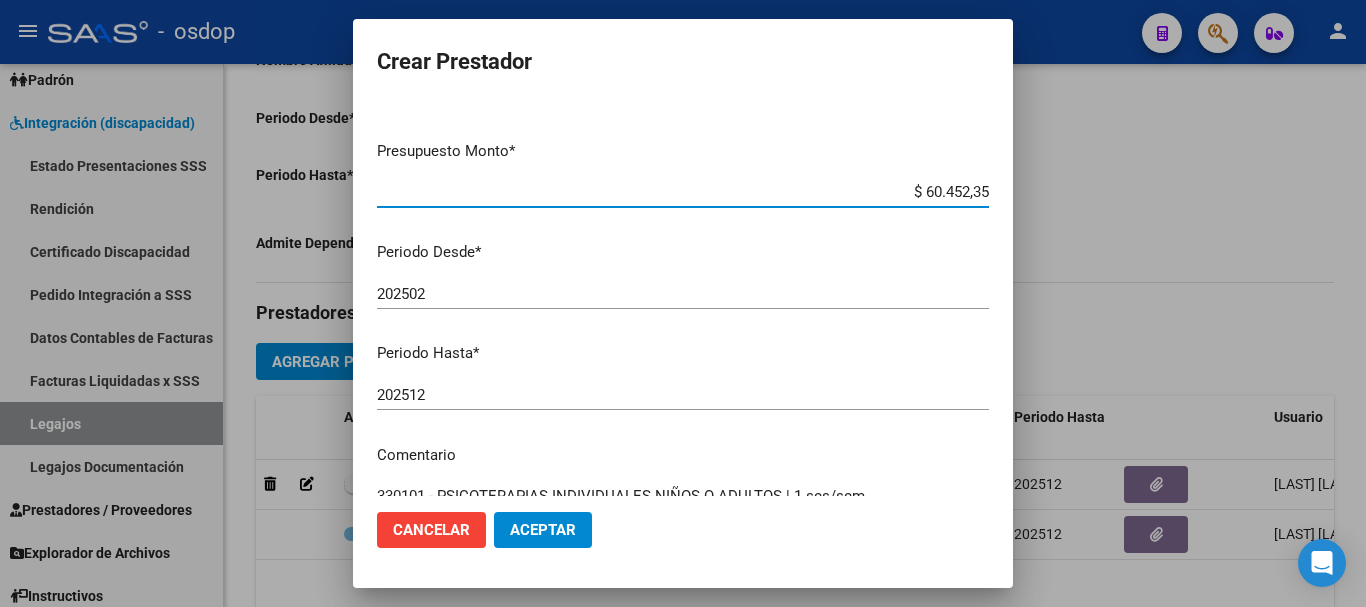 click on "$ 60.452,35" at bounding box center [683, 192] 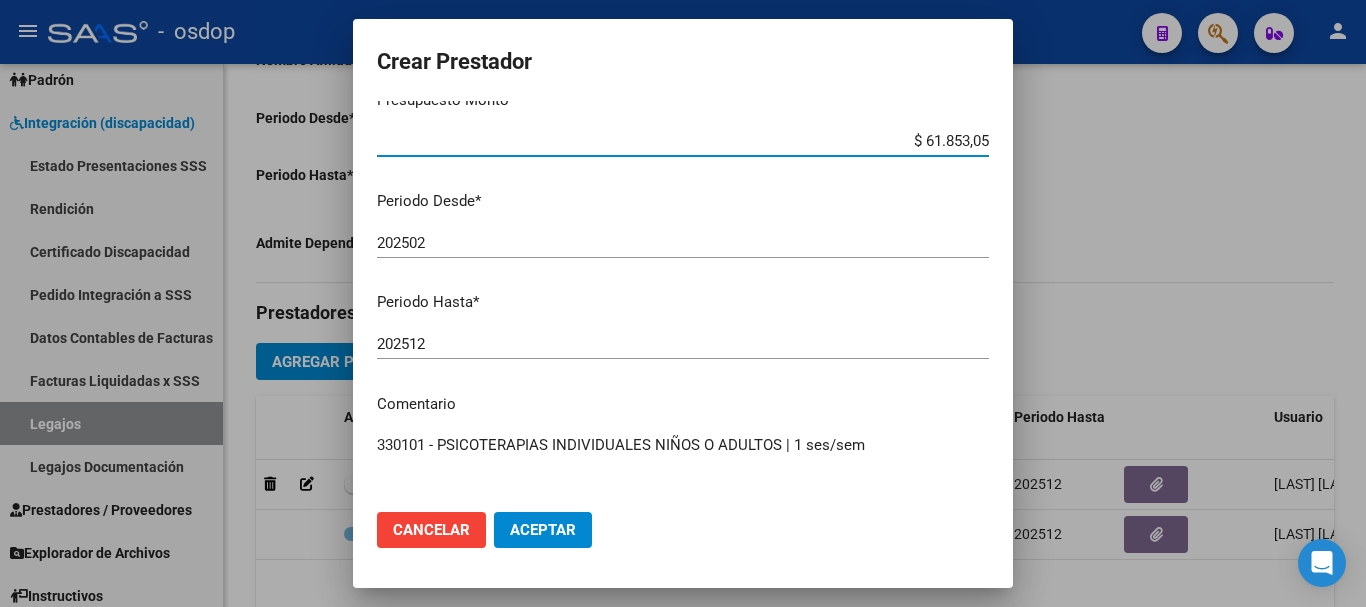 scroll, scrollTop: 200, scrollLeft: 0, axis: vertical 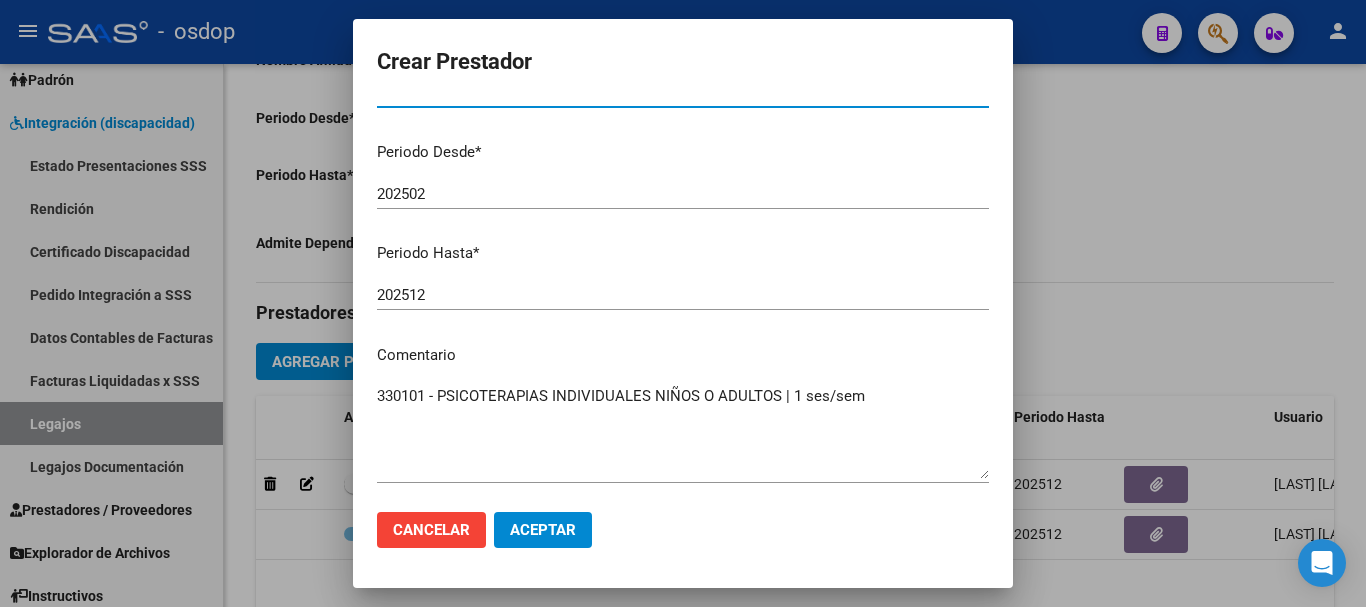 type on "$ 61.853,05" 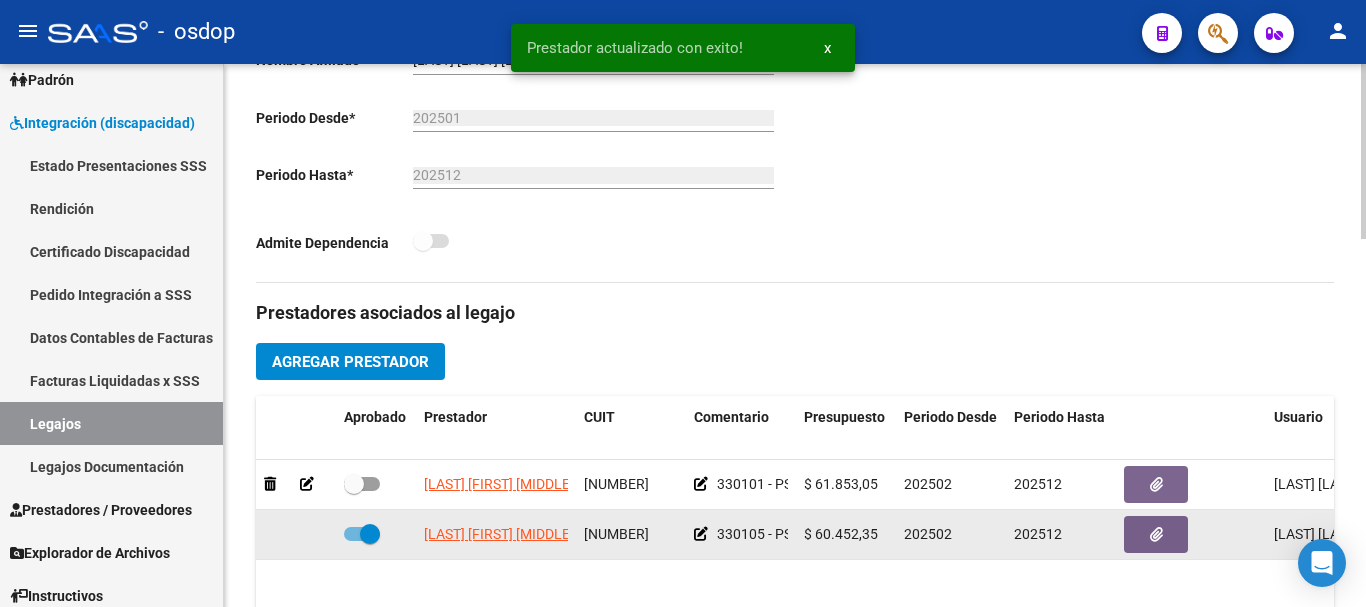 click at bounding box center [362, 534] 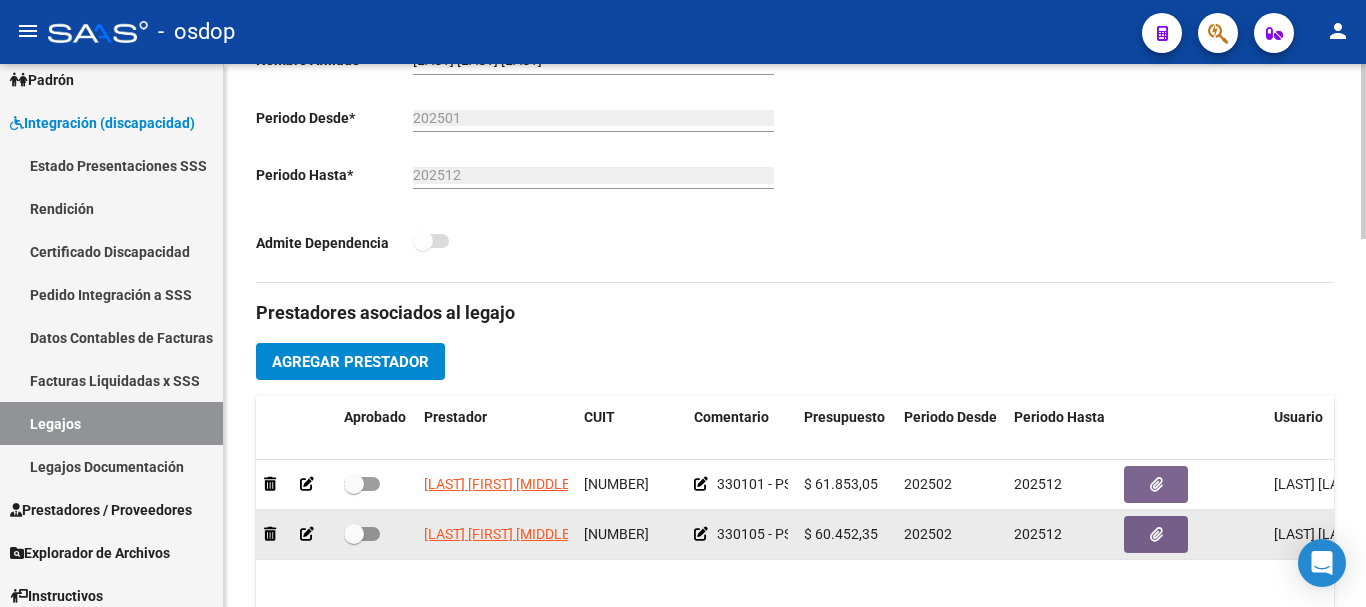click 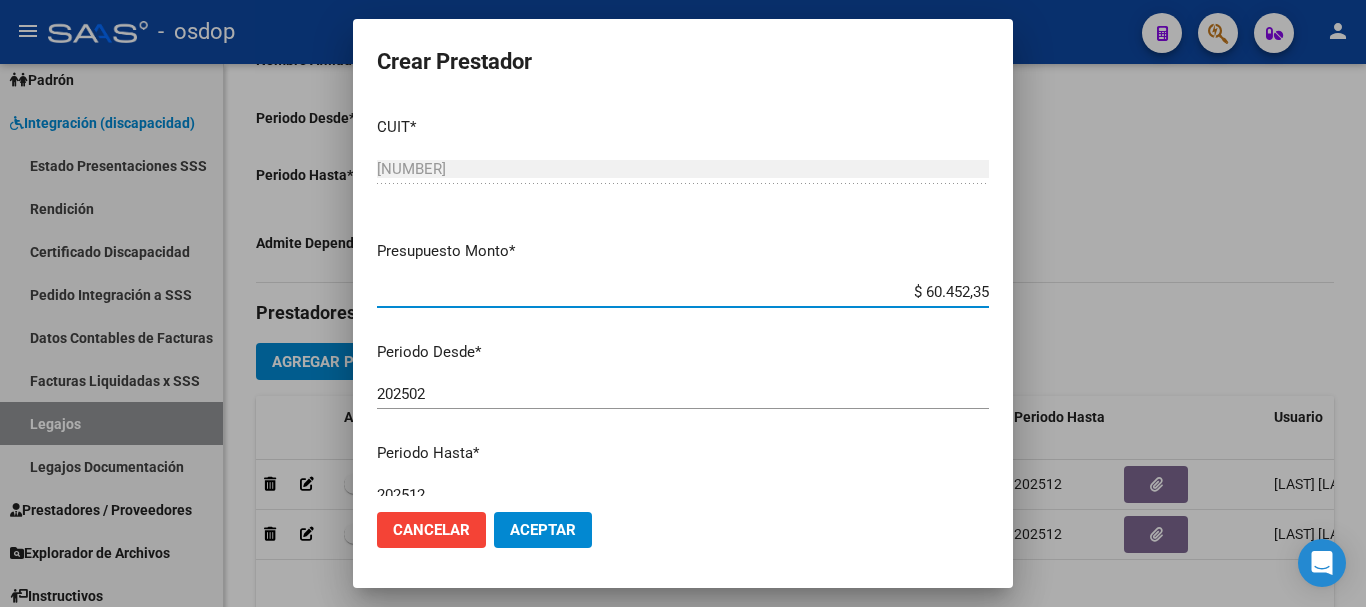 click on "$ 60.452,35" at bounding box center [683, 292] 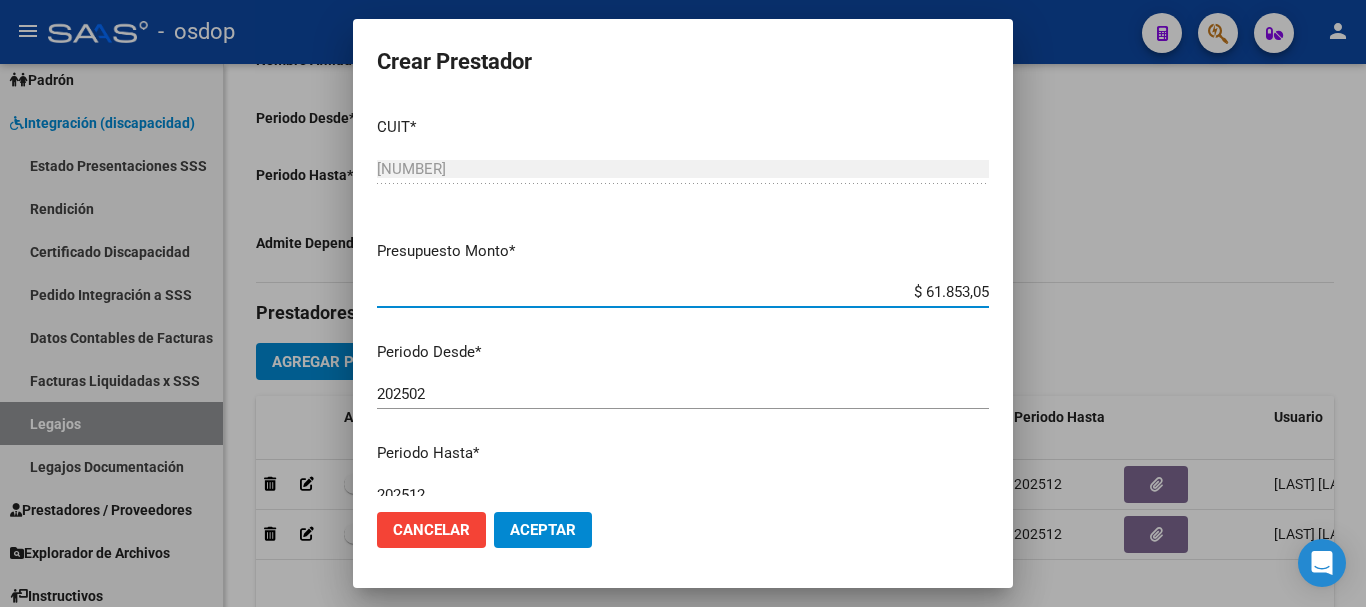 type on "$ 61.853,05" 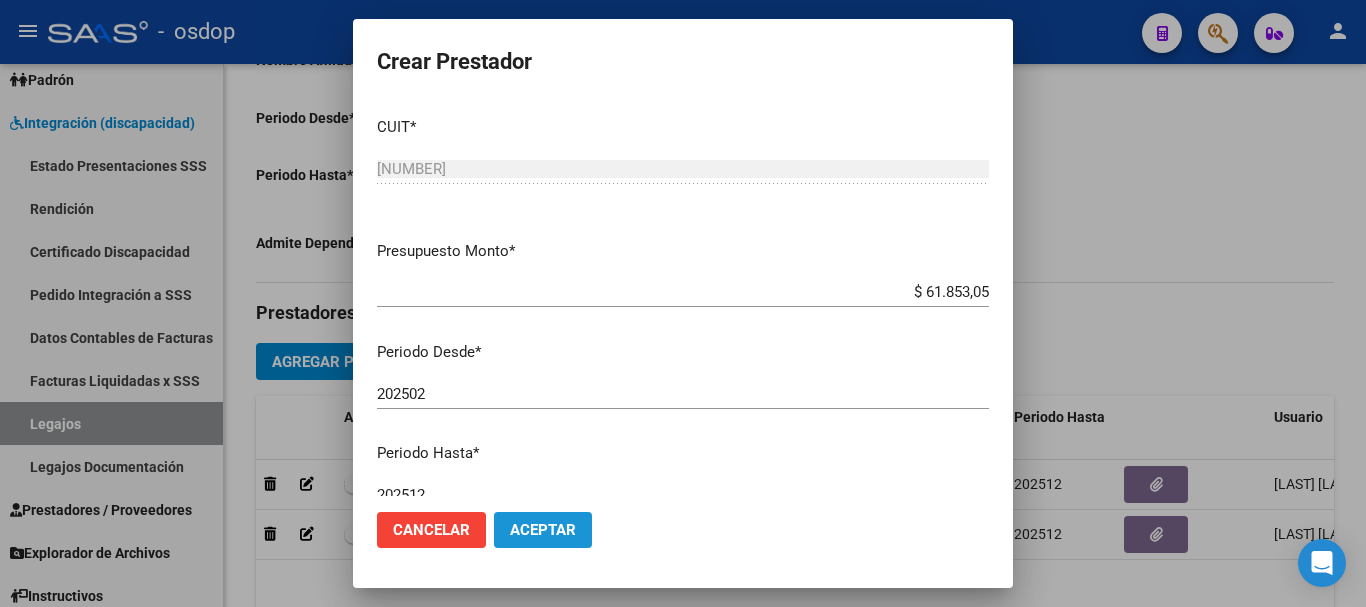 click on "Aceptar" 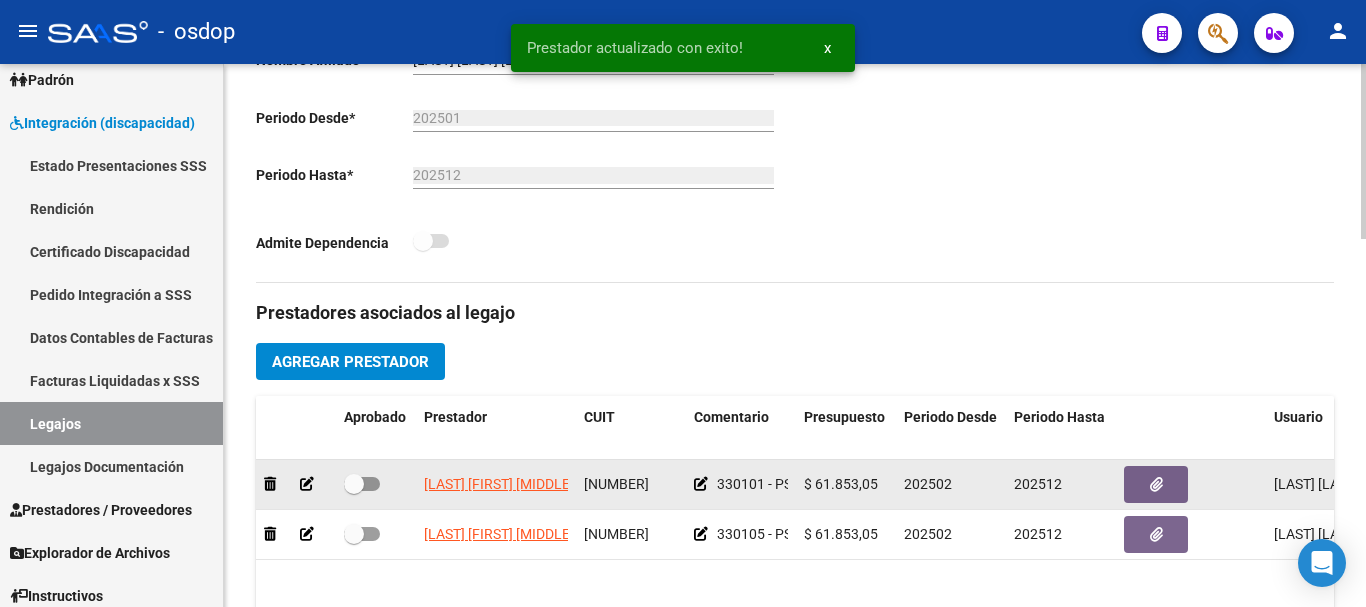 click at bounding box center [362, 484] 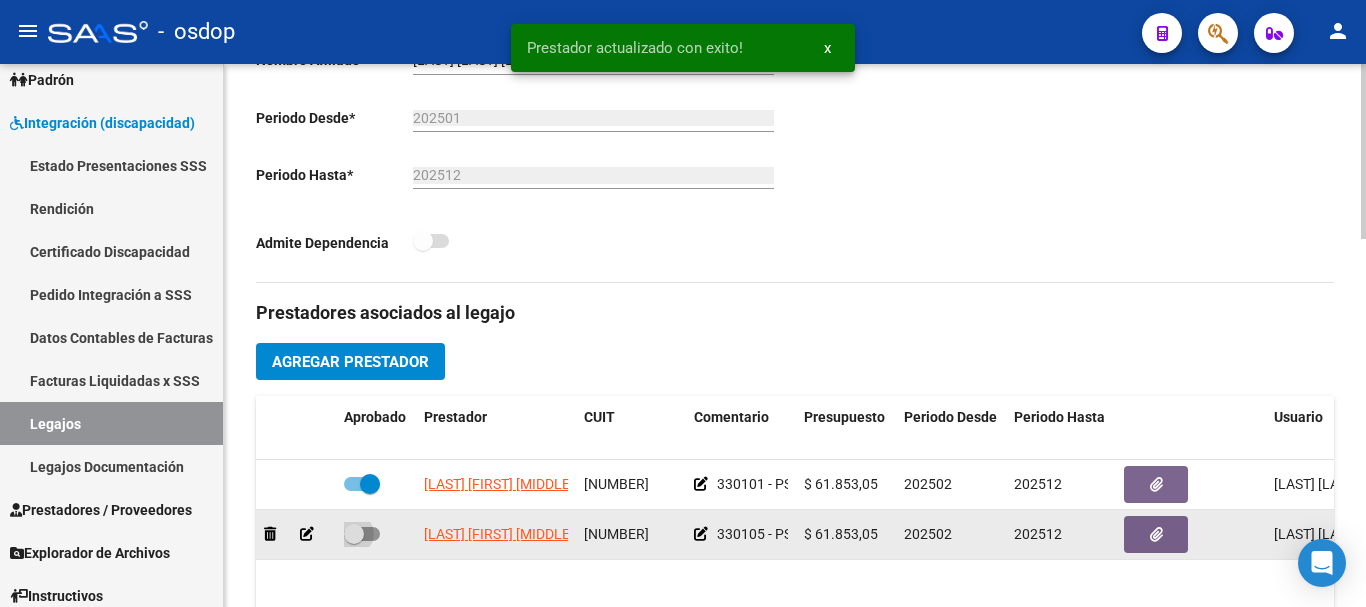 click at bounding box center [362, 534] 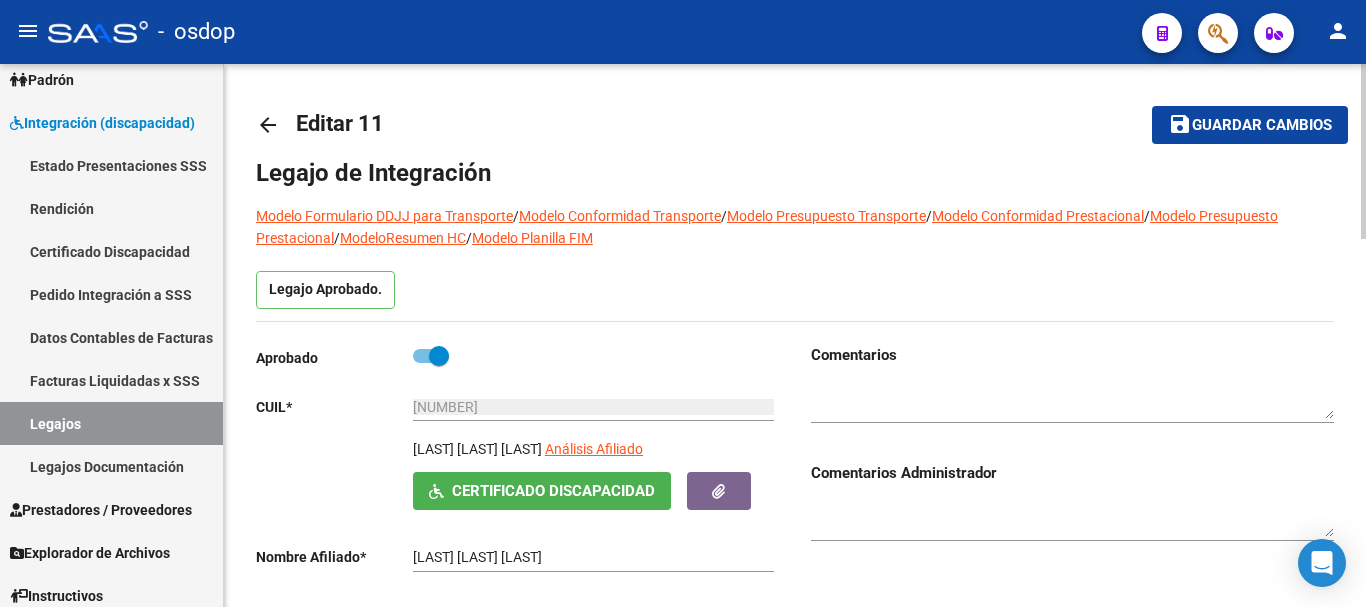 scroll, scrollTop: 0, scrollLeft: 0, axis: both 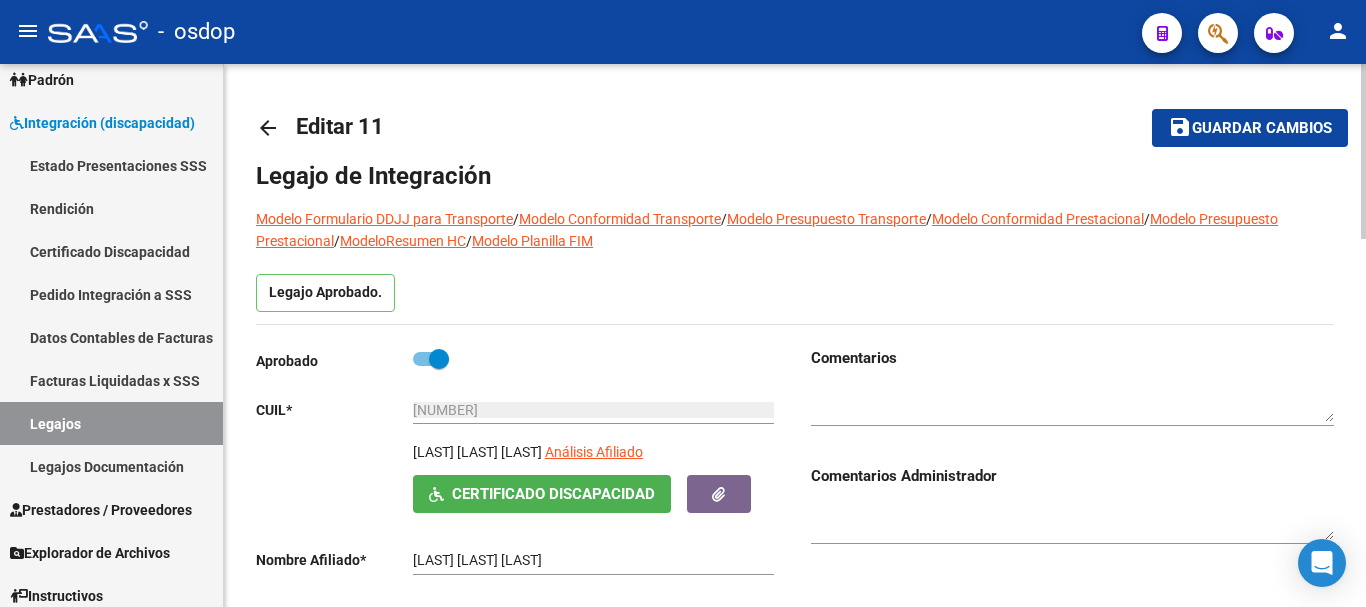 click on "Guardar cambios" 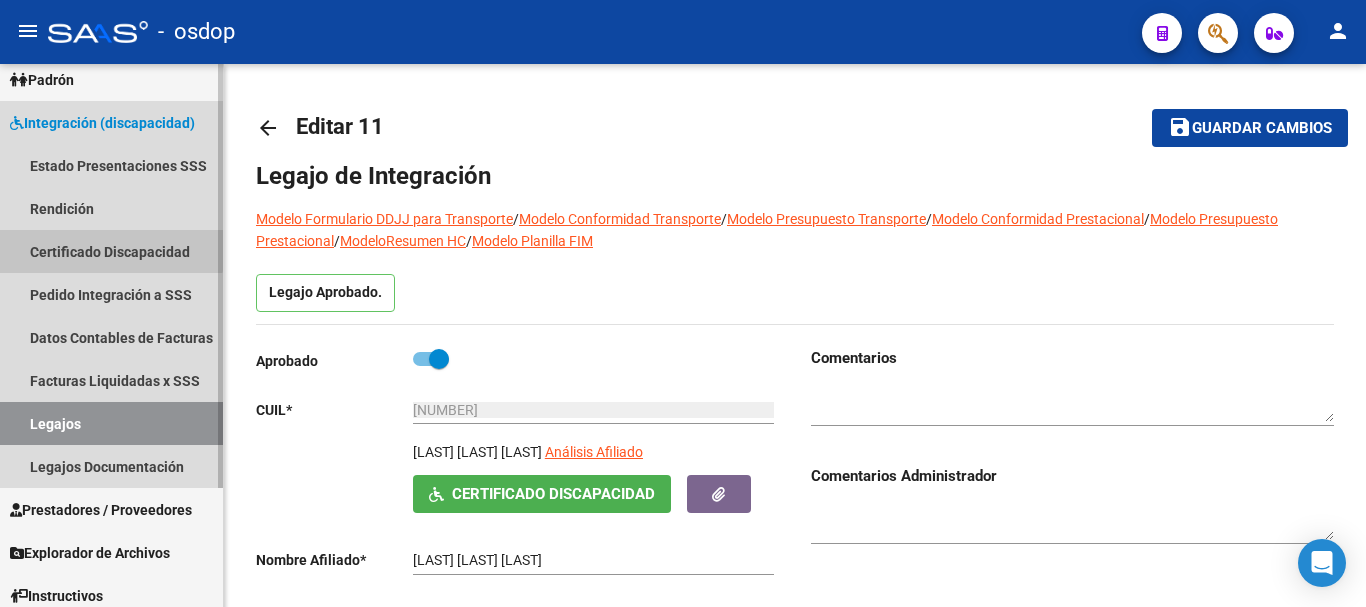 click on "Certificado Discapacidad" at bounding box center (111, 251) 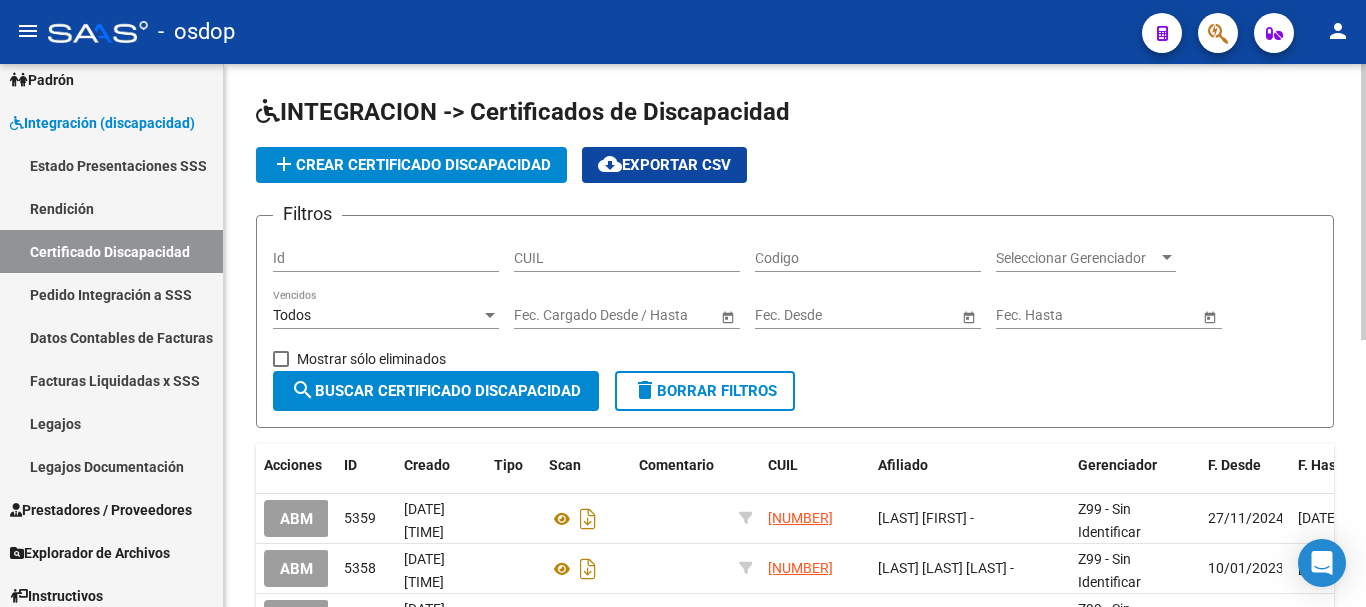 click on "CUIL" at bounding box center [627, 258] 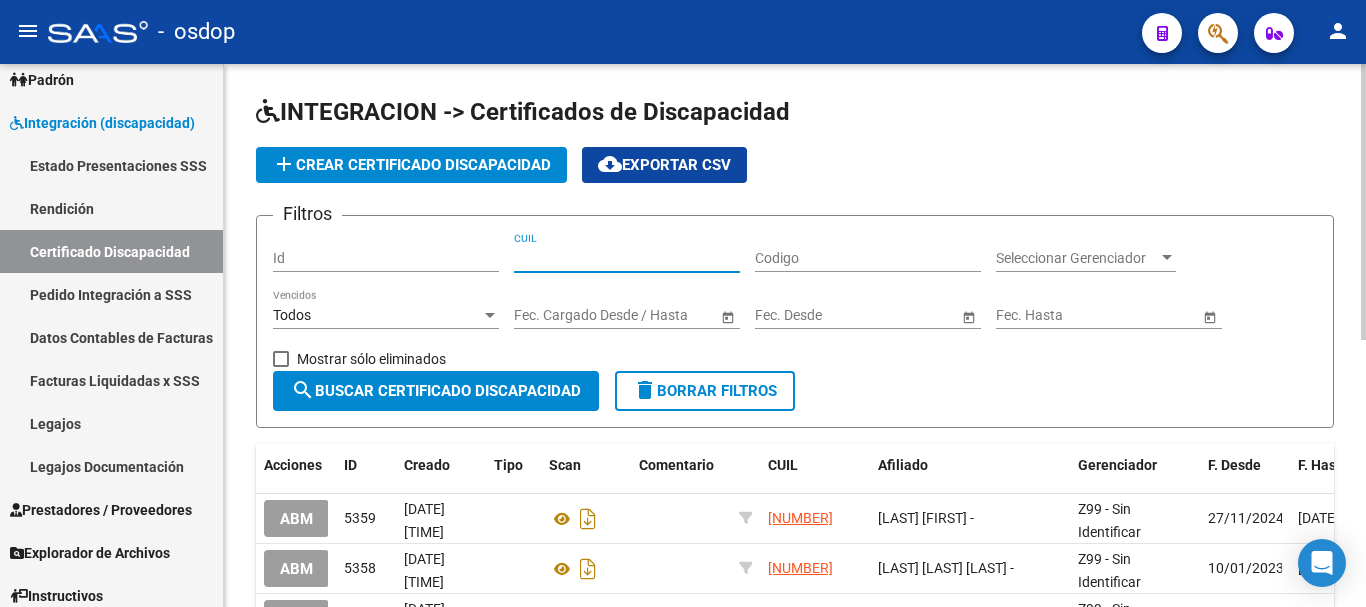 paste on "[NUMBER]" 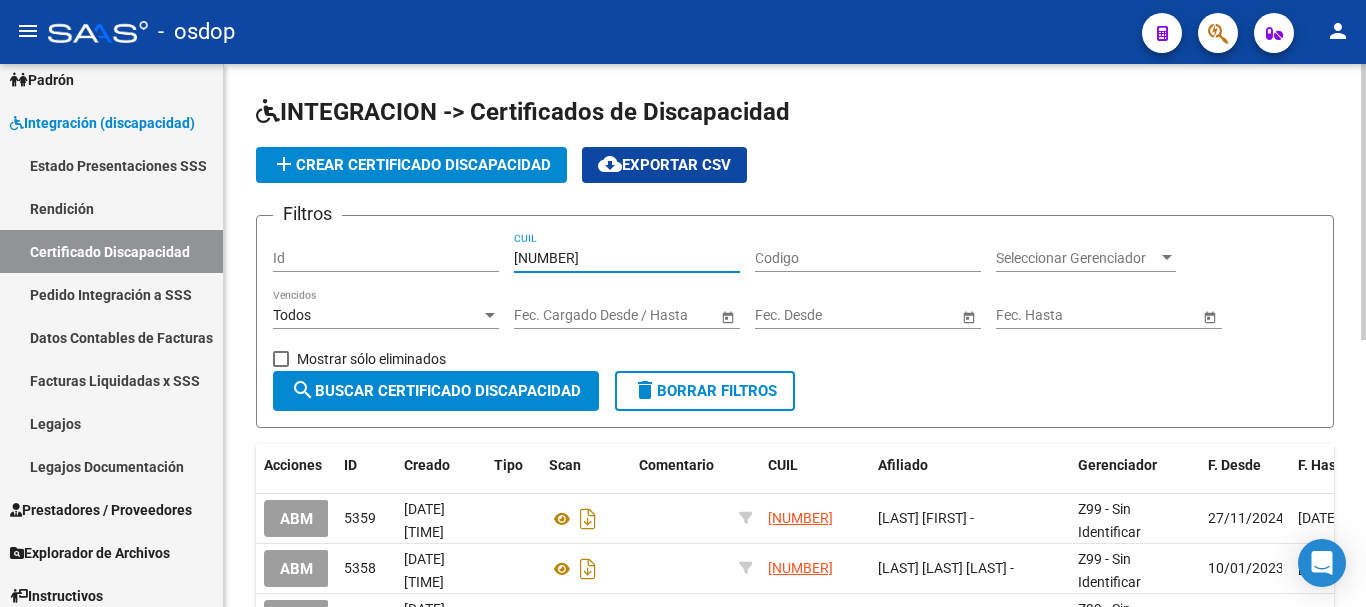 type on "[NUMBER]" 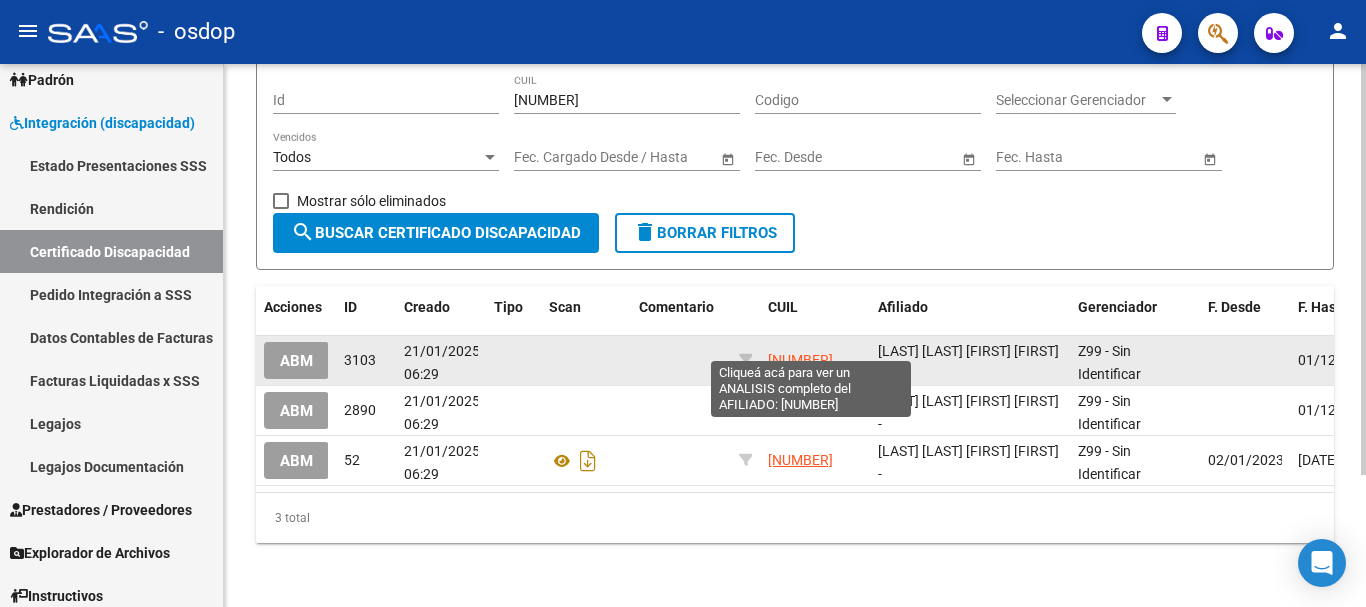 scroll, scrollTop: 174, scrollLeft: 0, axis: vertical 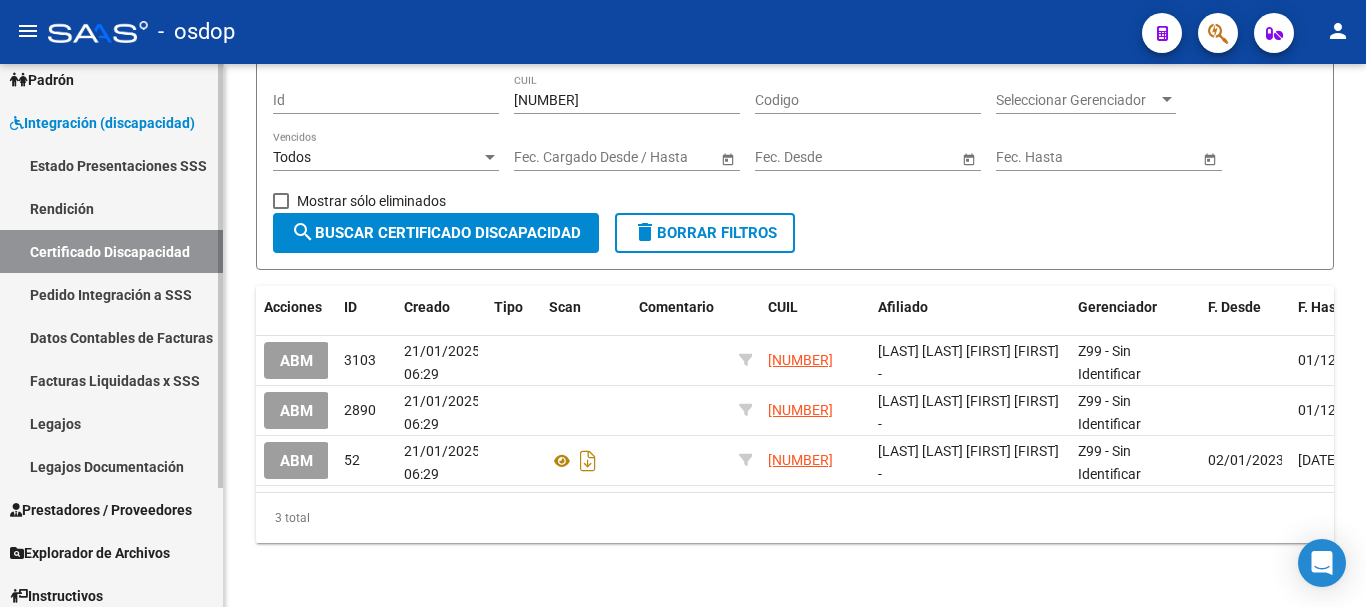 click on "Legajos" 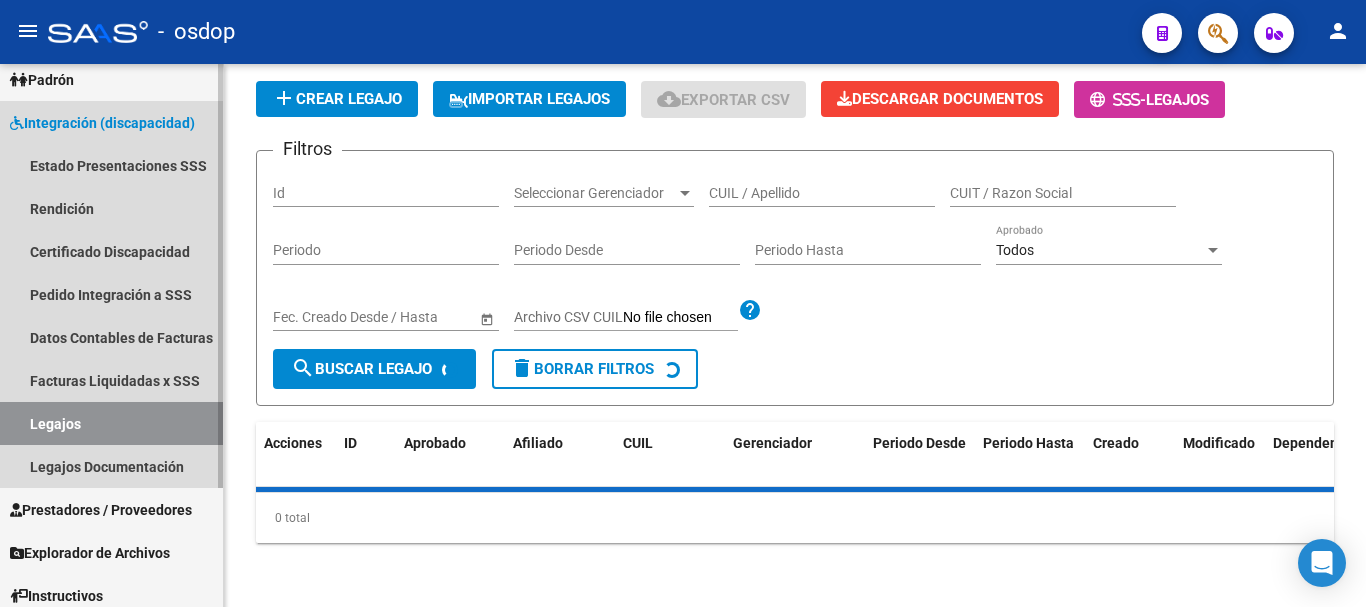 scroll, scrollTop: 0, scrollLeft: 0, axis: both 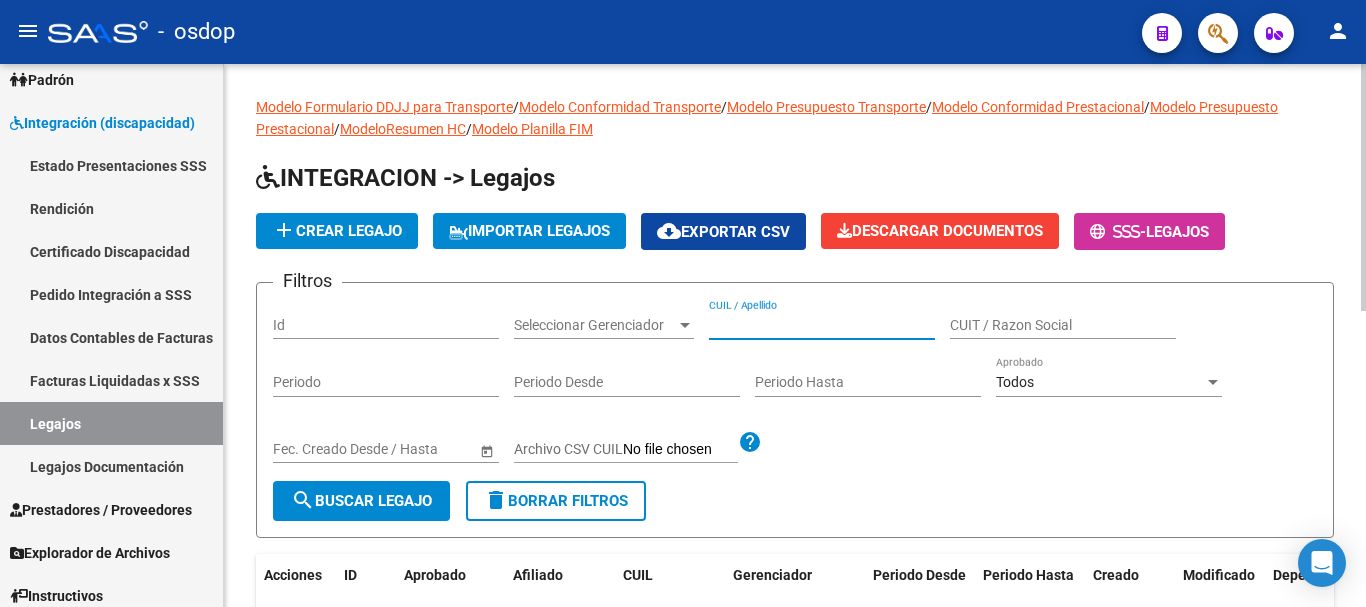 click on "CUIL / Apellido" at bounding box center [822, 325] 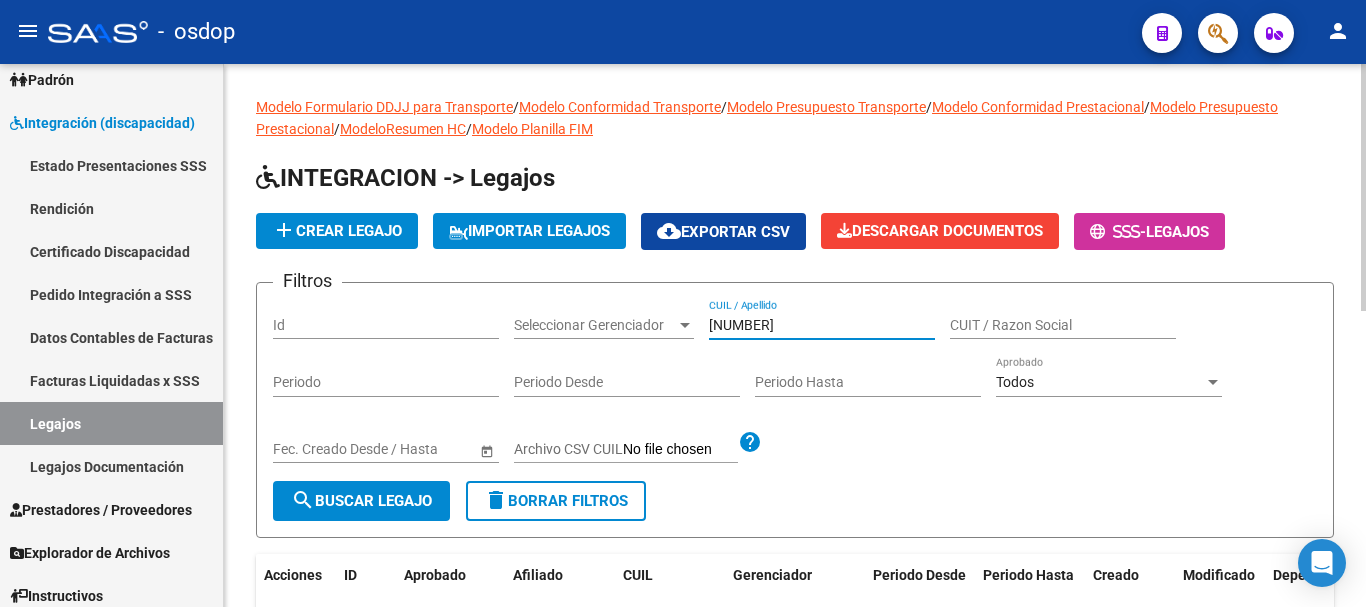 type on "[NUMBER]" 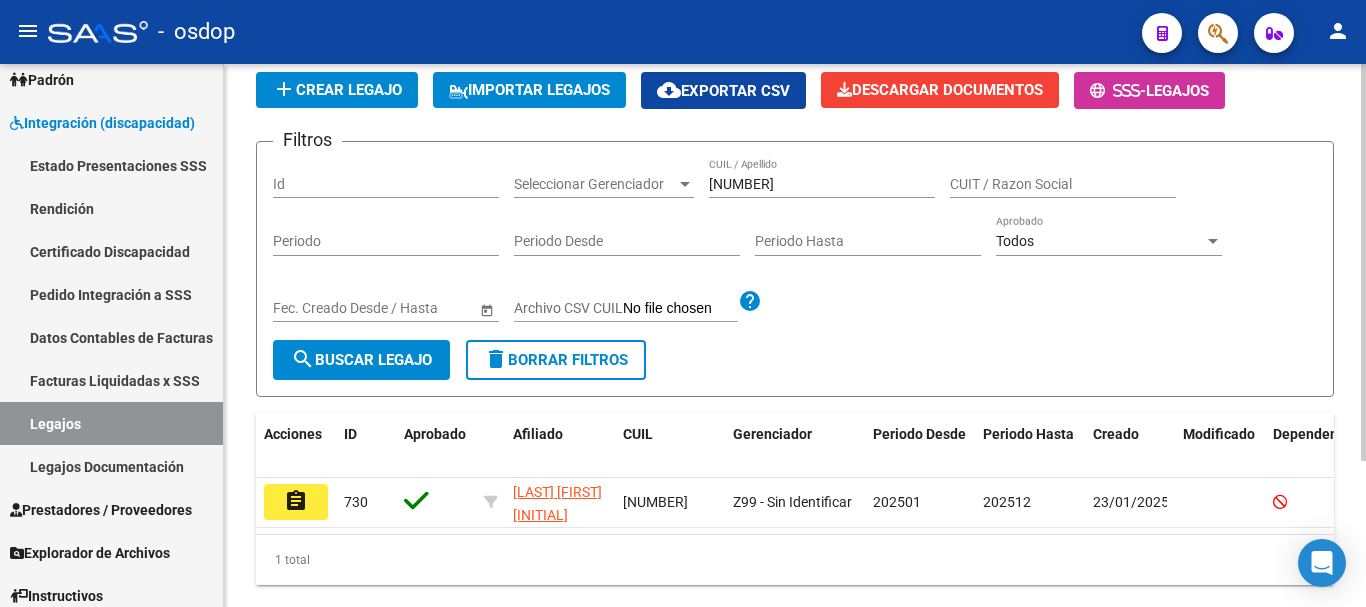 scroll, scrollTop: 200, scrollLeft: 0, axis: vertical 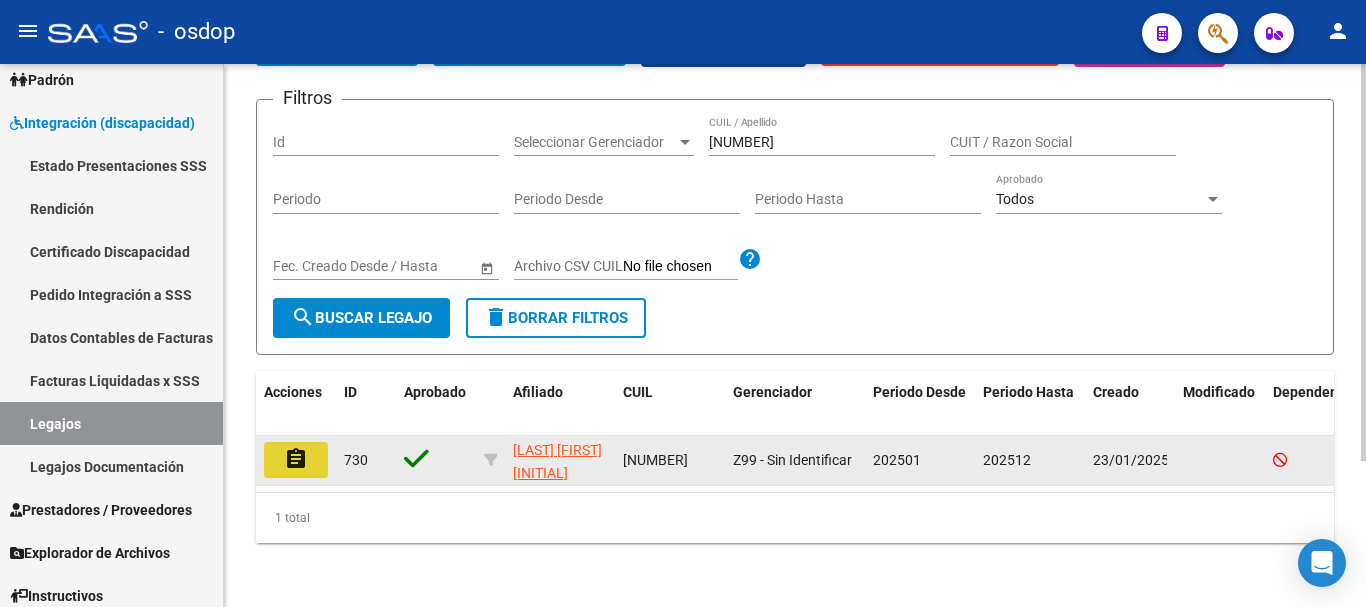 click on "assignment" 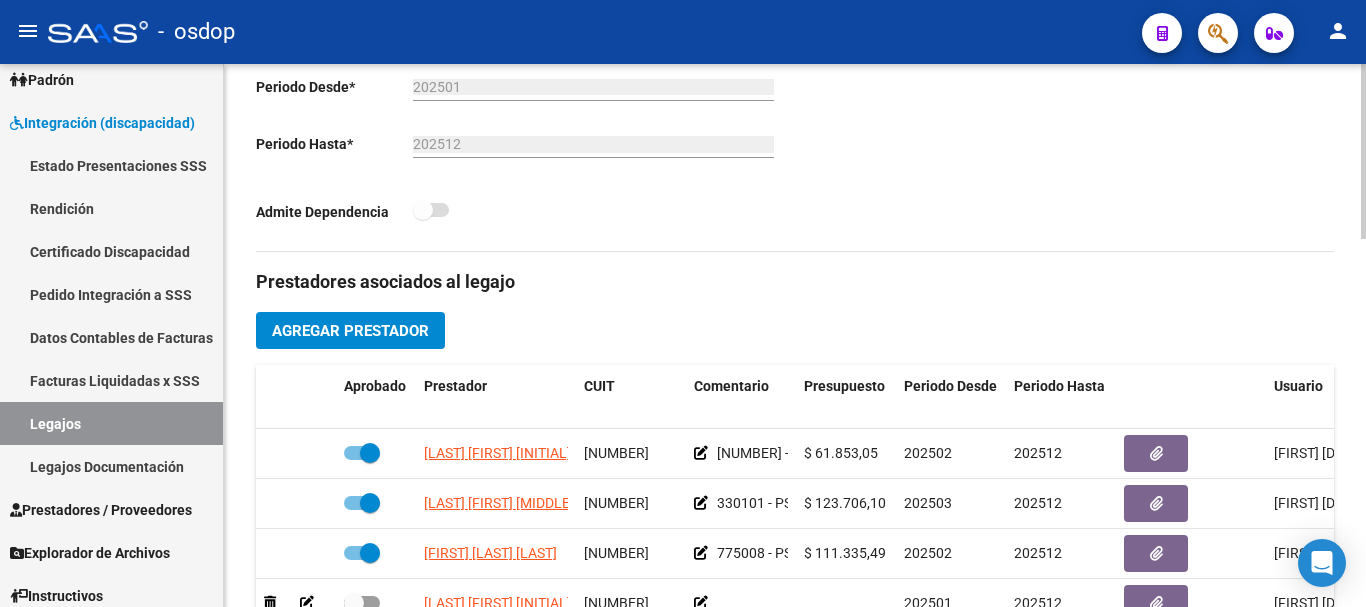 scroll, scrollTop: 600, scrollLeft: 0, axis: vertical 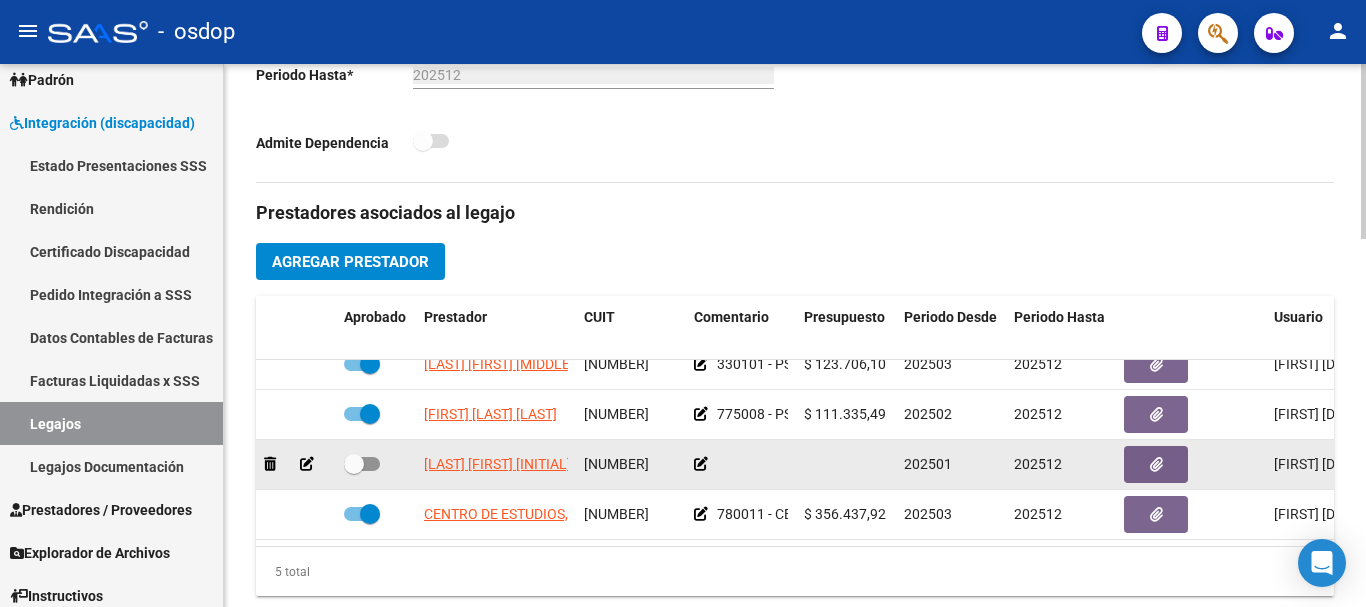 click 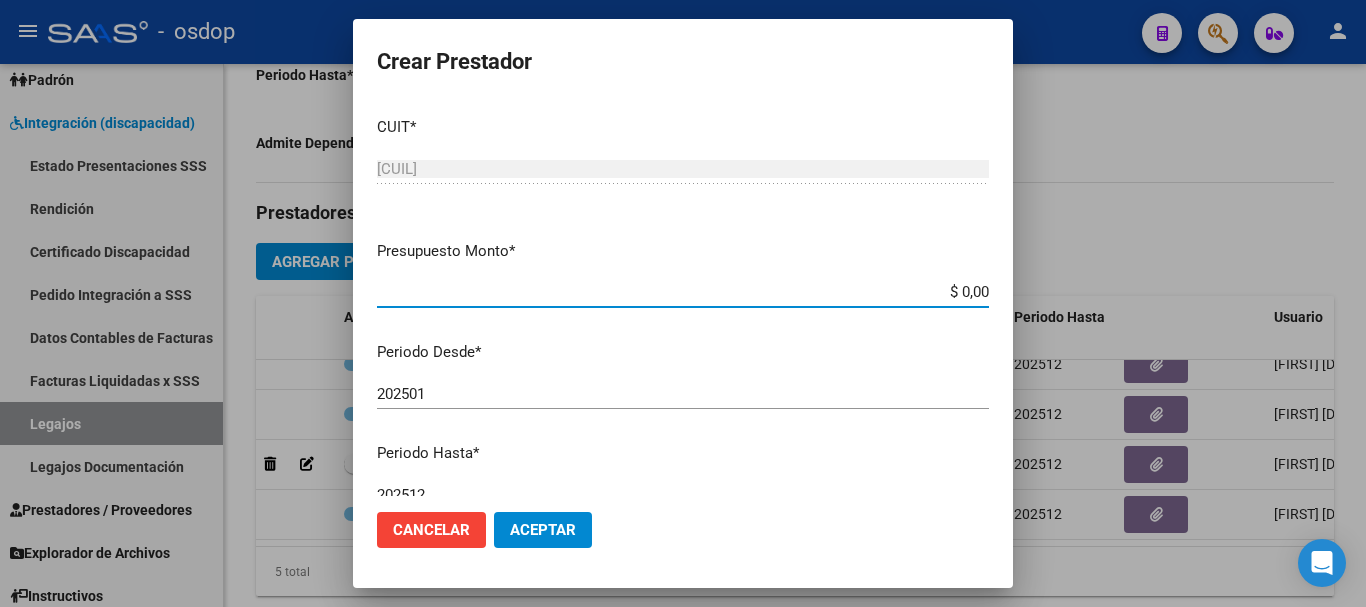 click on "$ 0,00" at bounding box center (683, 292) 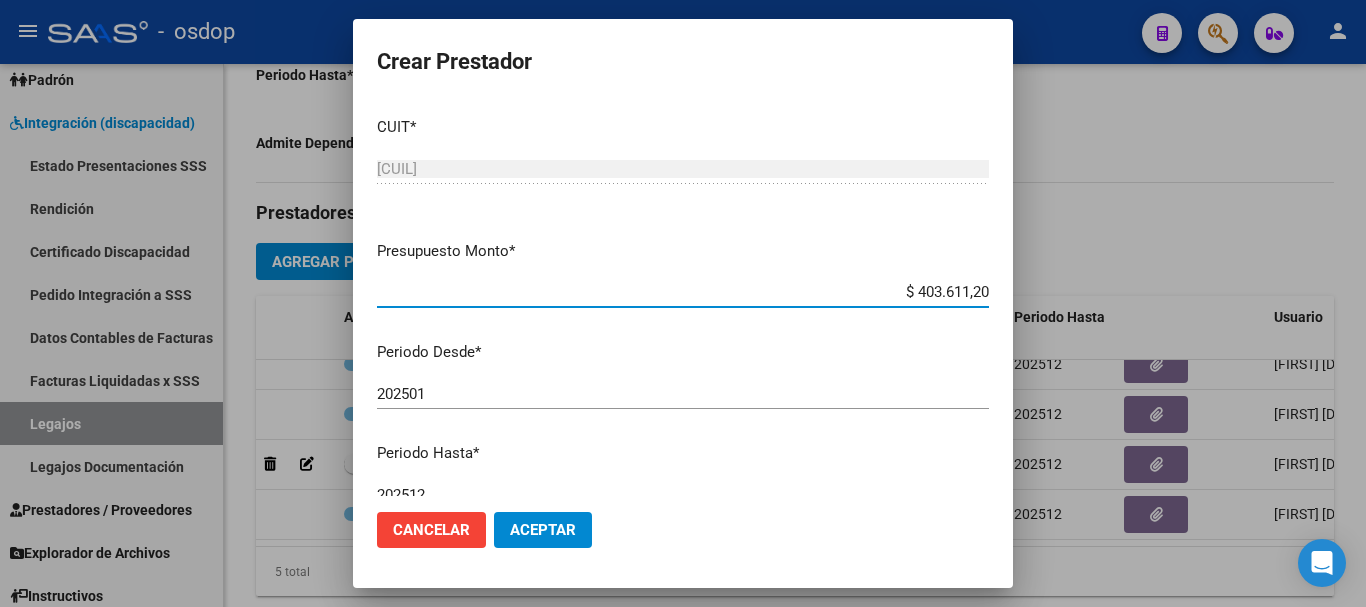 type on "$ 403.611,20" 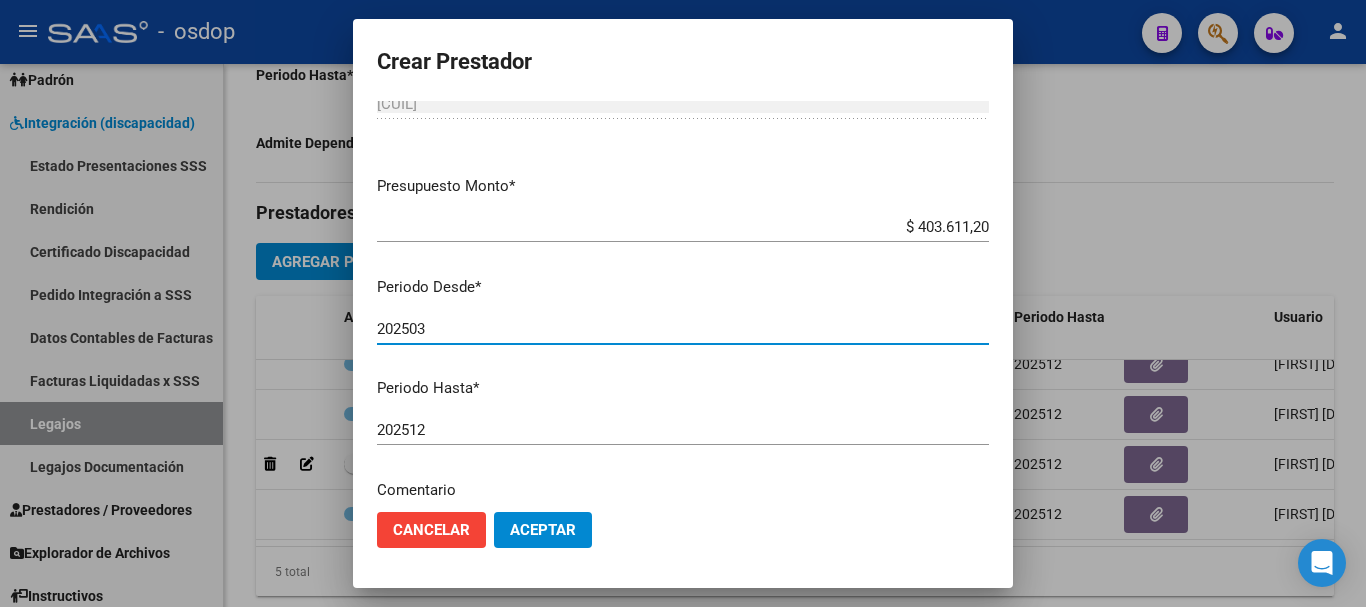 scroll, scrollTop: 200, scrollLeft: 0, axis: vertical 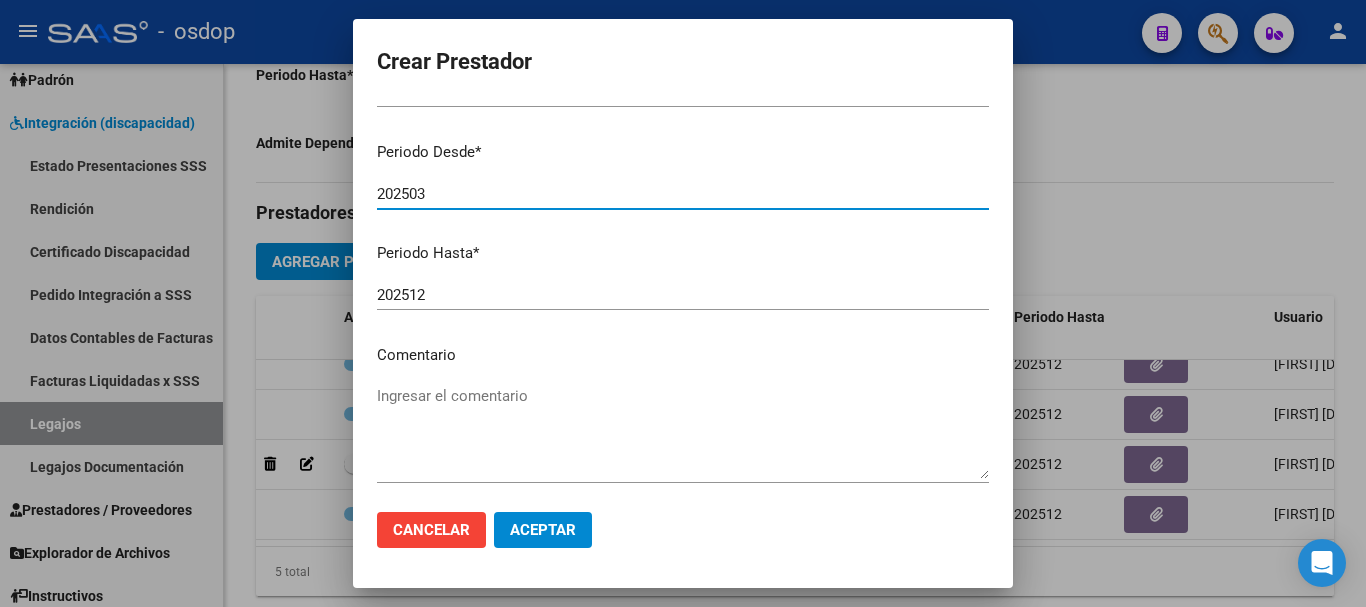 type on "202503" 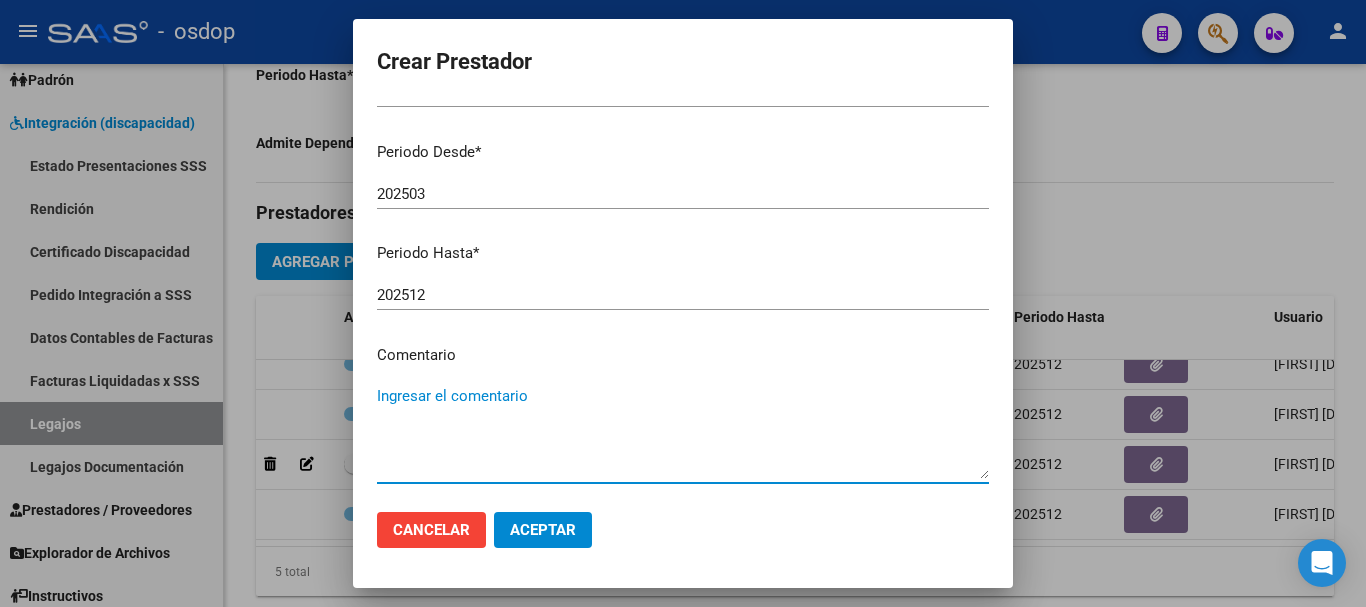 click on "Ingresar el comentario" at bounding box center (683, 432) 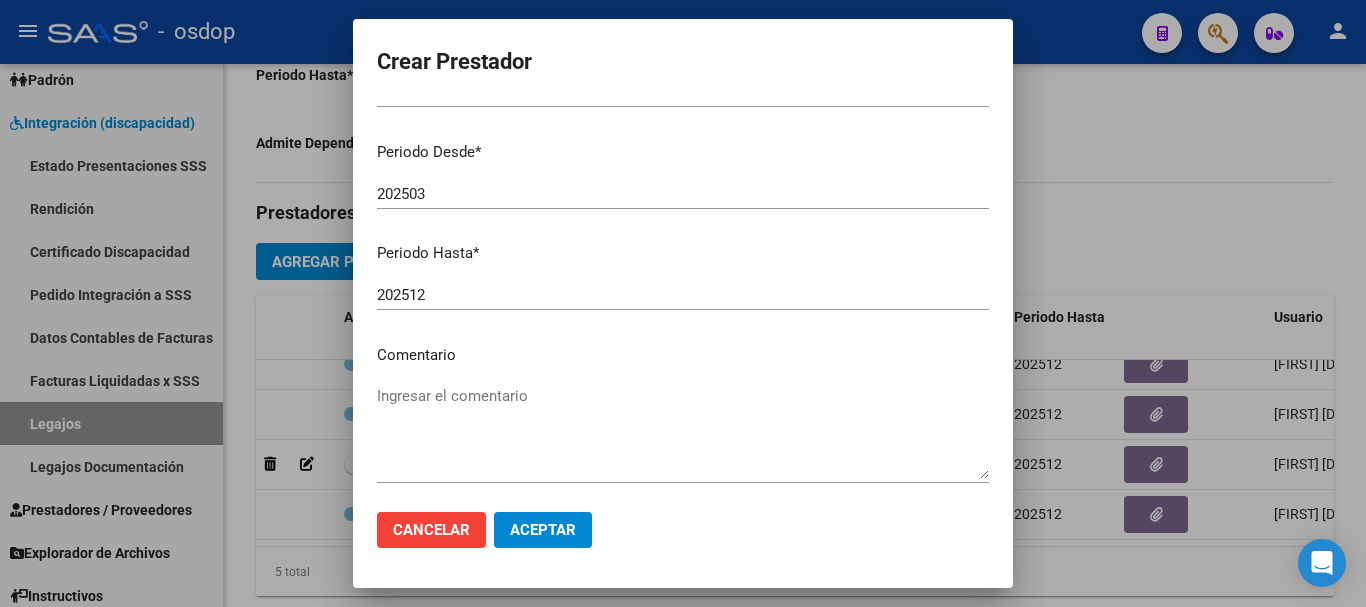 click on "Ingresar el comentario" at bounding box center [683, 432] 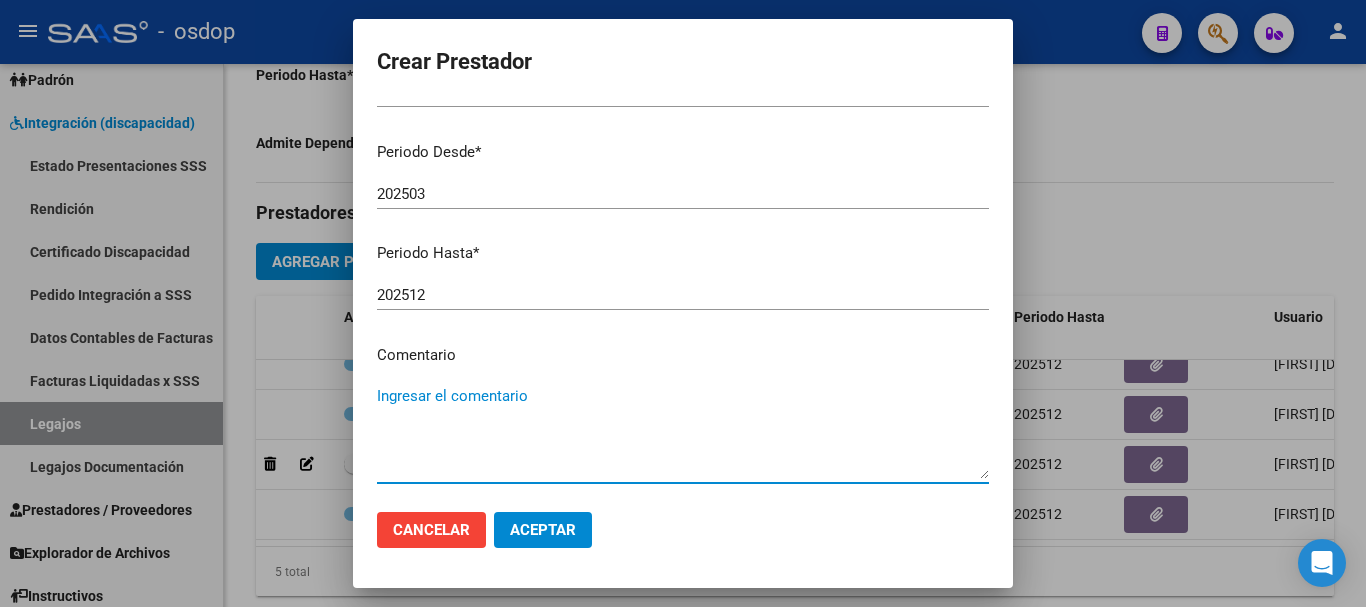 paste on "780096 - TRANSPORTE(KM)" 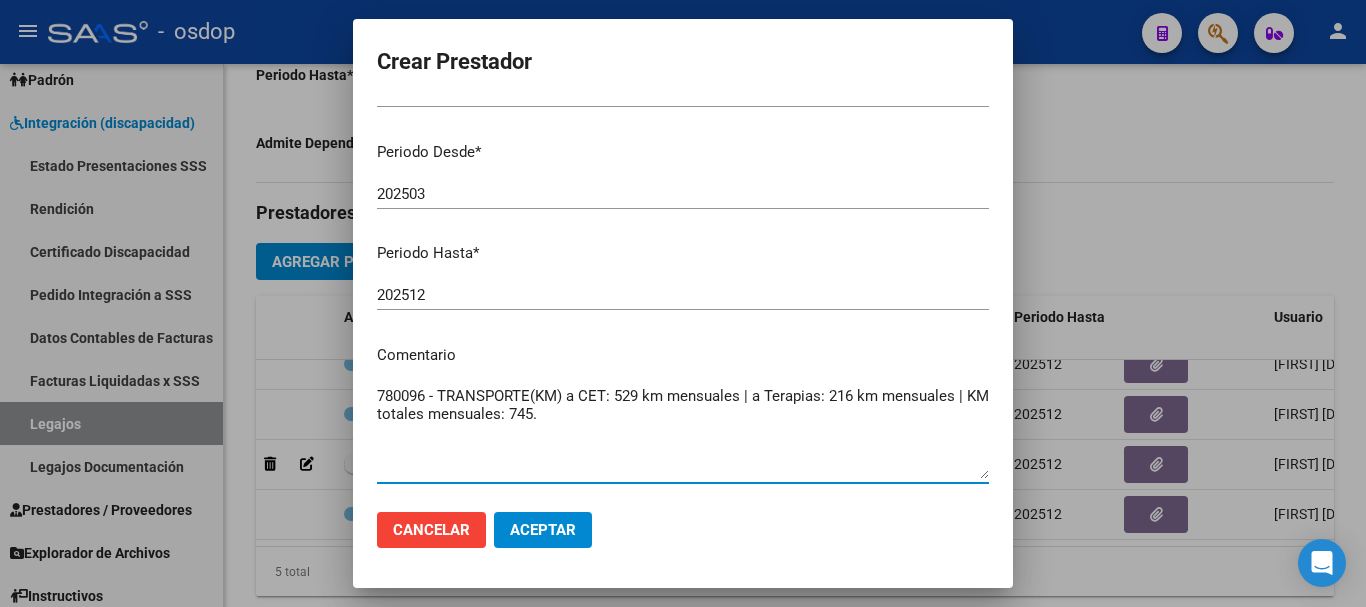 type on "780096 - TRANSPORTE(KM) a CET: 529 km mensuales | a Terapias: 216 km mensuales | KM totales mensuales: 745." 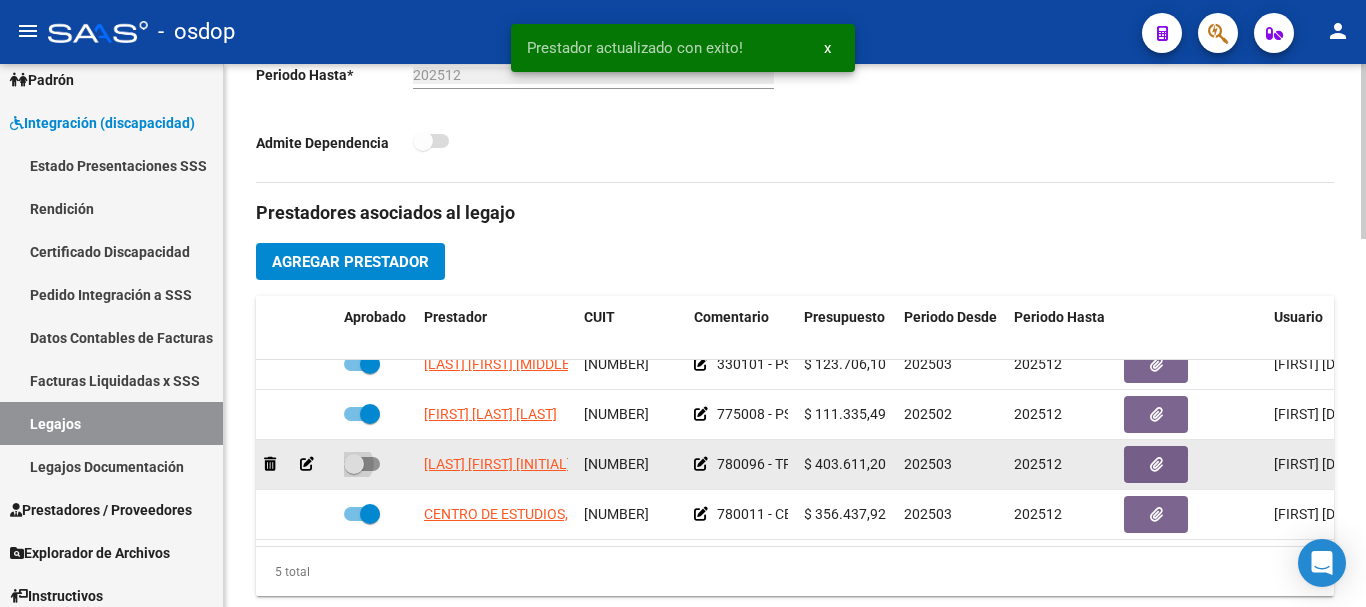 click at bounding box center [362, 464] 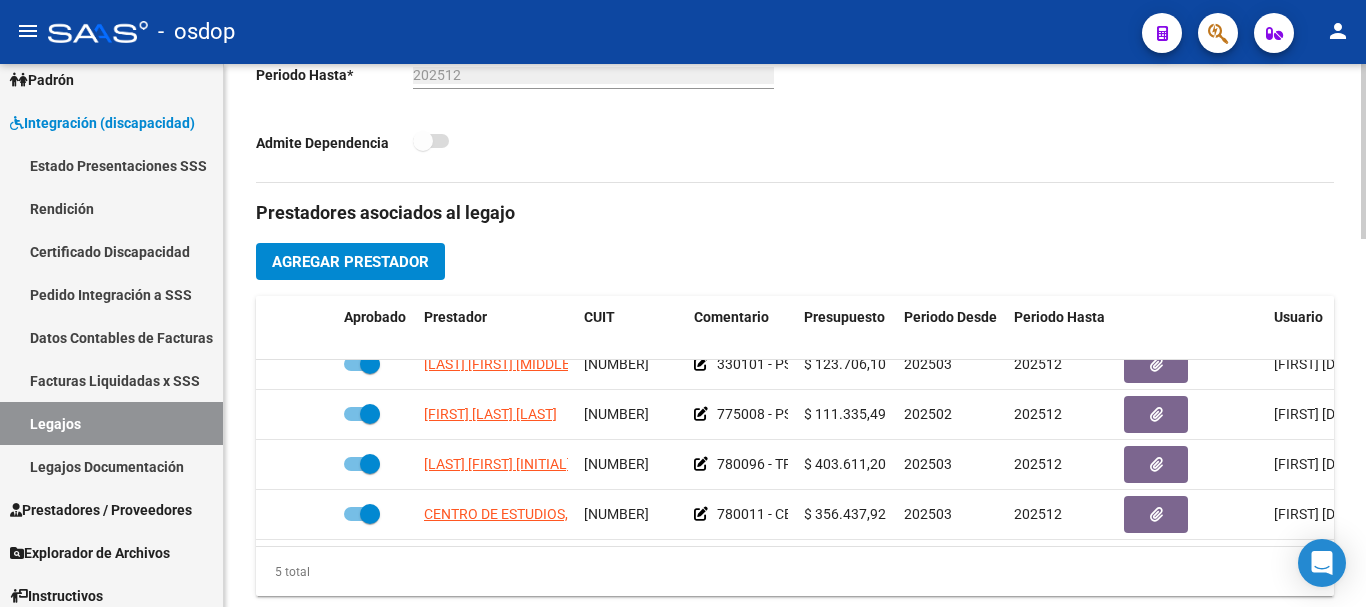 scroll, scrollTop: 86, scrollLeft: 0, axis: vertical 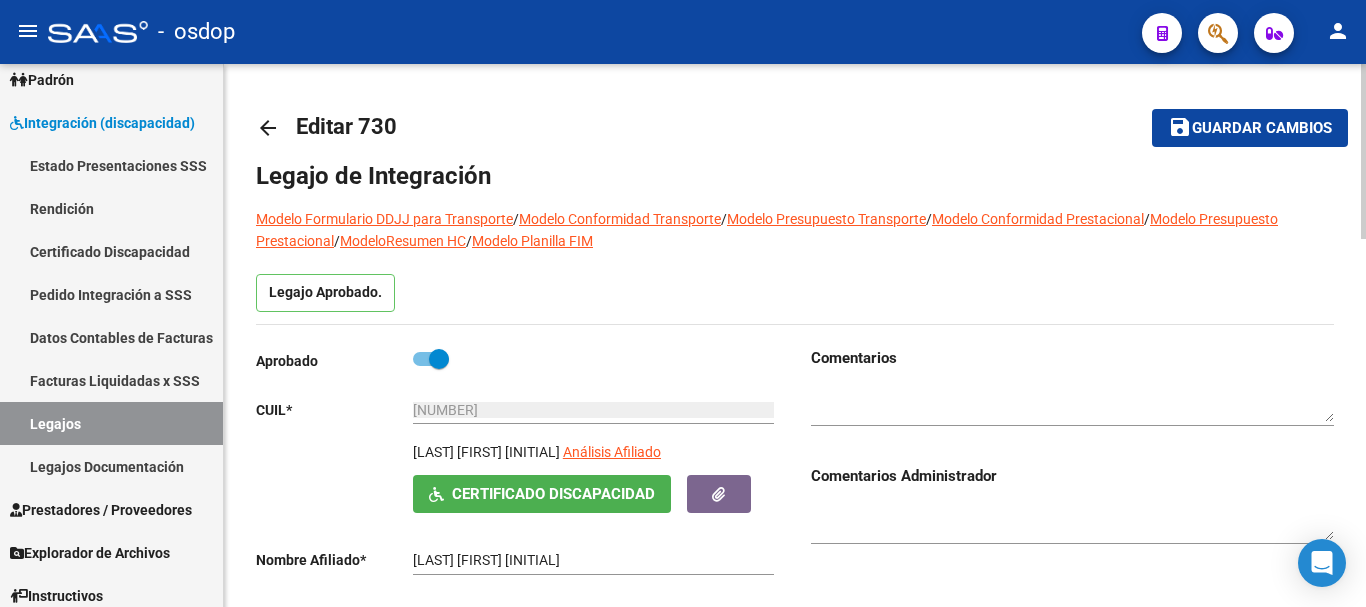 click on "Guardar cambios" 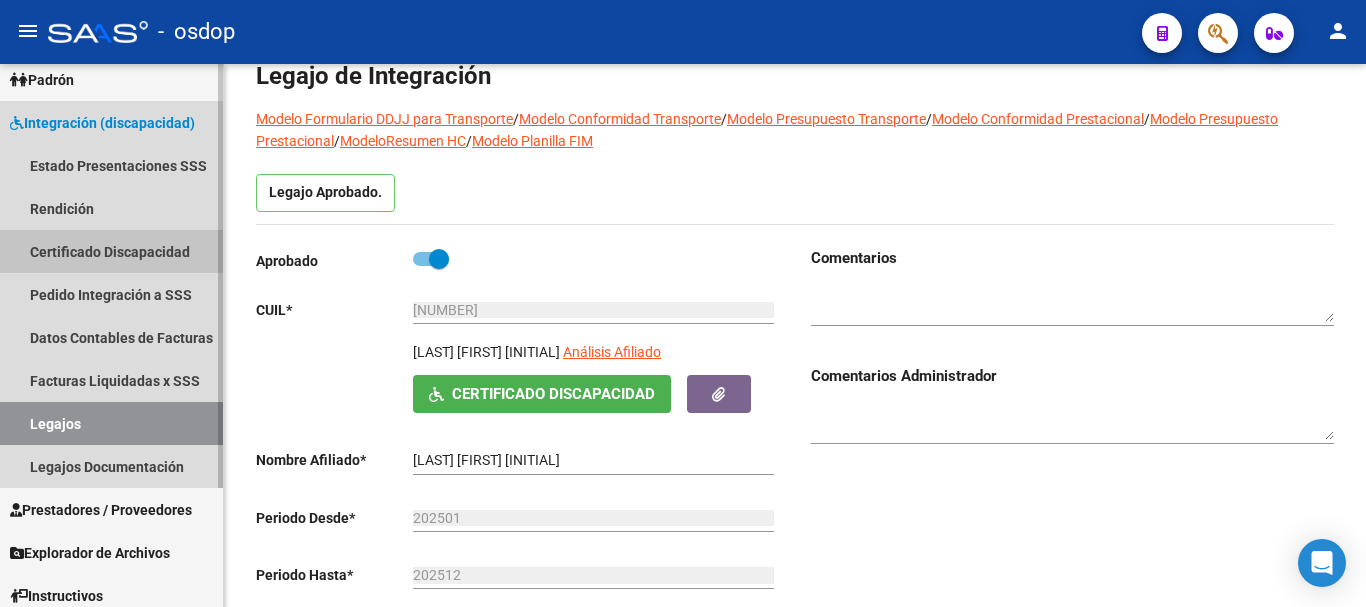 click on "Certificado Discapacidad" at bounding box center (111, 251) 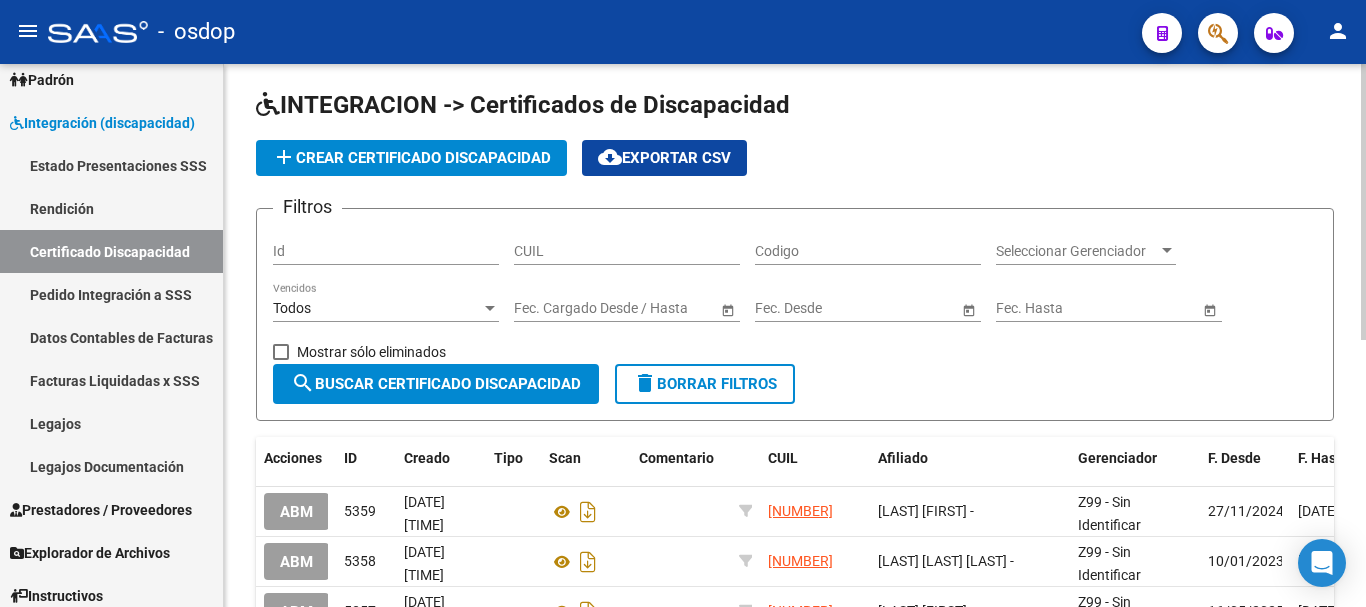 scroll, scrollTop: 100, scrollLeft: 0, axis: vertical 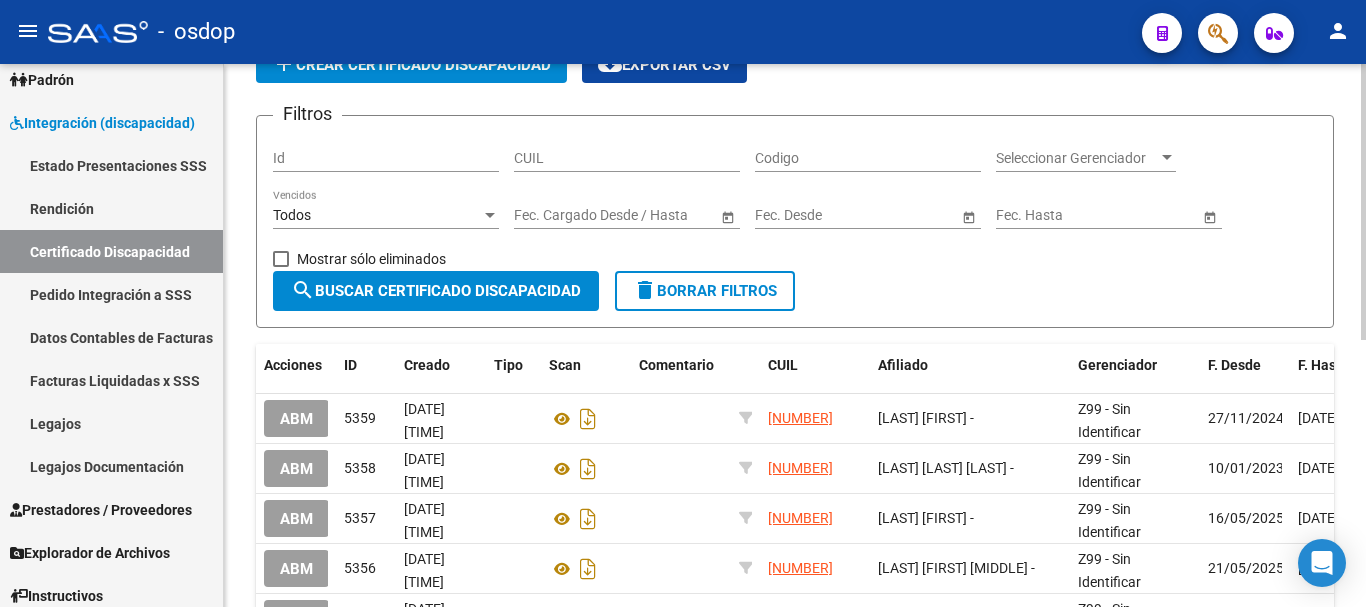 click on "Filtros Id CUIL Codigo Seleccionar Gerenciador Seleccionar Gerenciador Todos Vencidos Start date – End date Fec. Cargado Desde / Hasta Start date – End date Fec. Desde Start date – End date Fec. Hasta   Mostrar sólo eliminados" 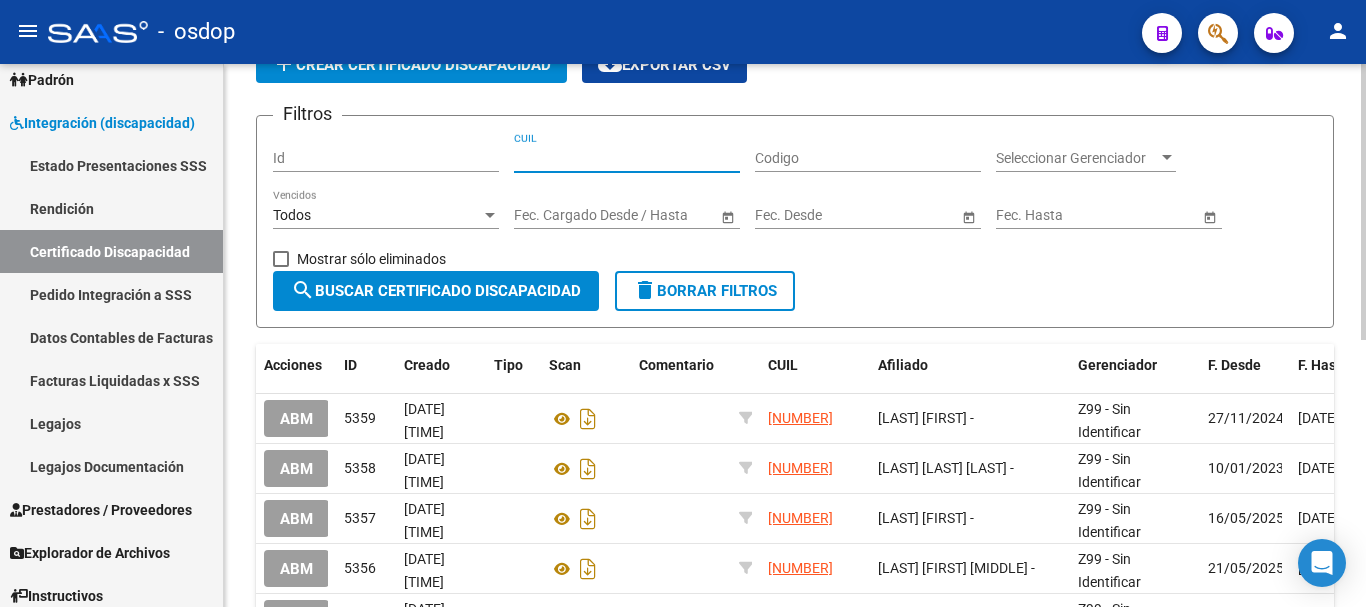 click on "CUIL" at bounding box center (627, 158) 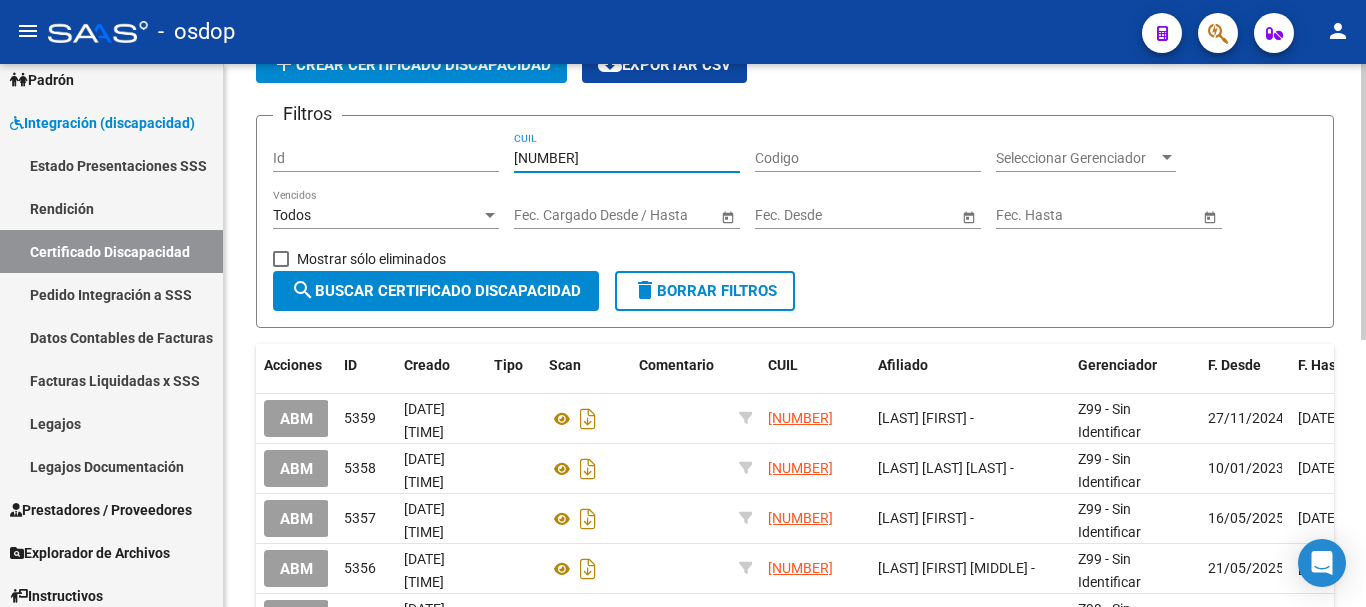 type on "[NUMBER]" 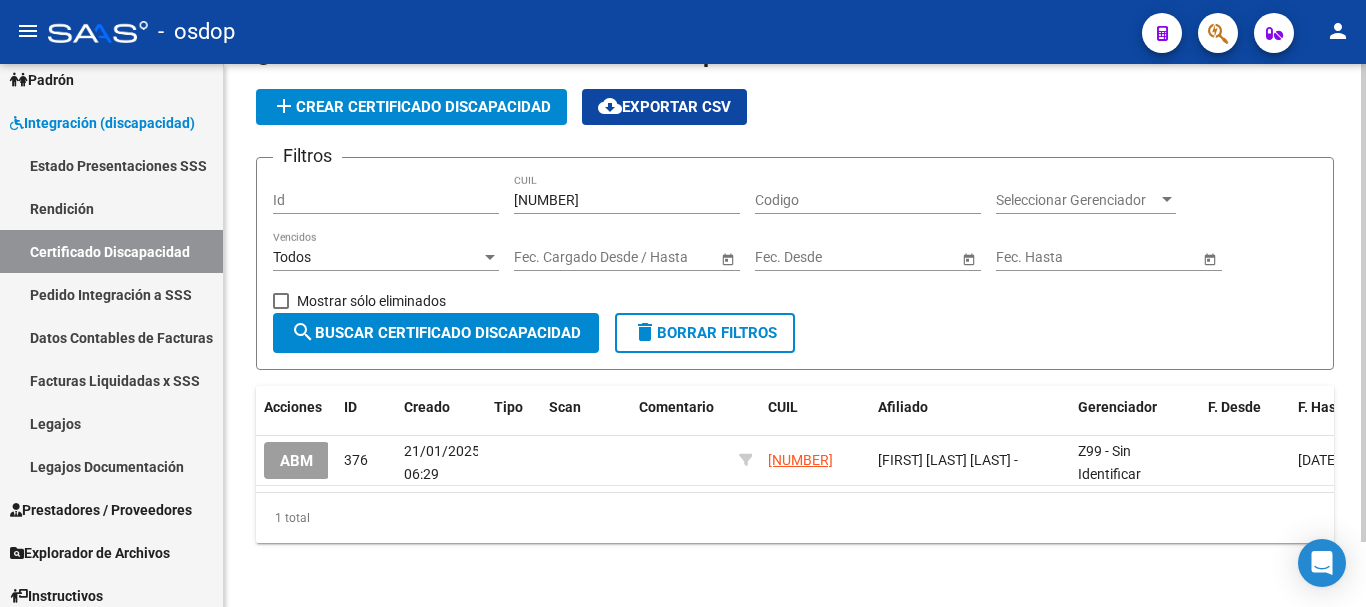 scroll, scrollTop: 74, scrollLeft: 0, axis: vertical 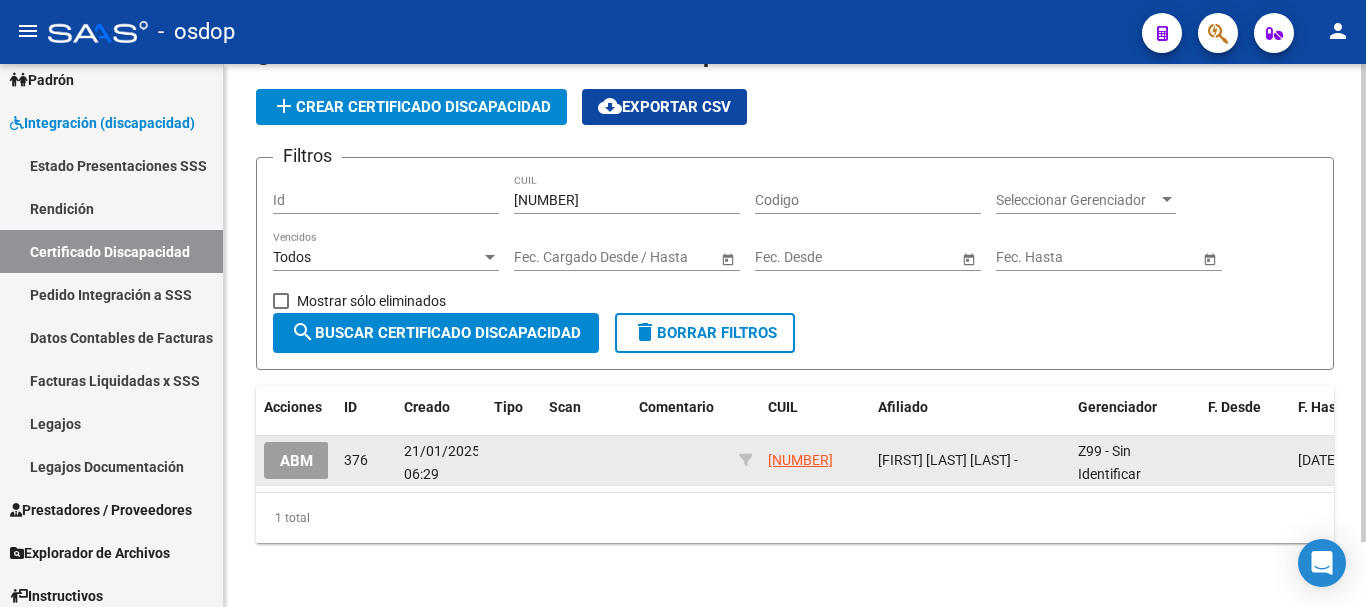 click on "ABM" 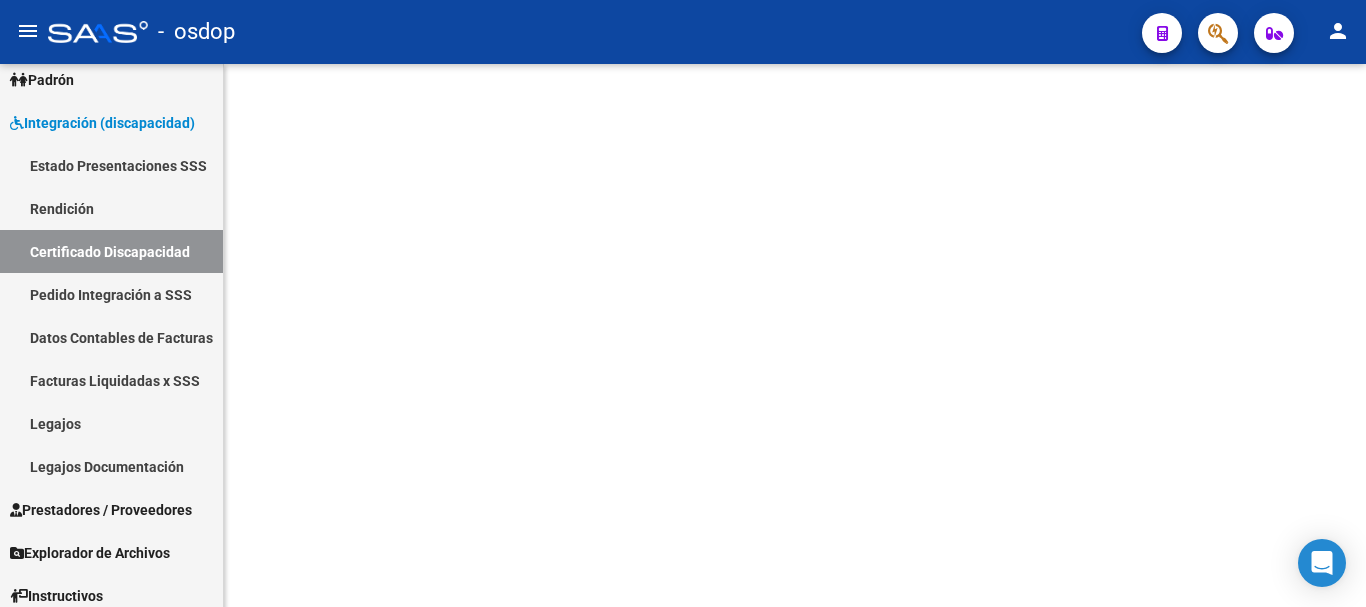 scroll, scrollTop: 0, scrollLeft: 0, axis: both 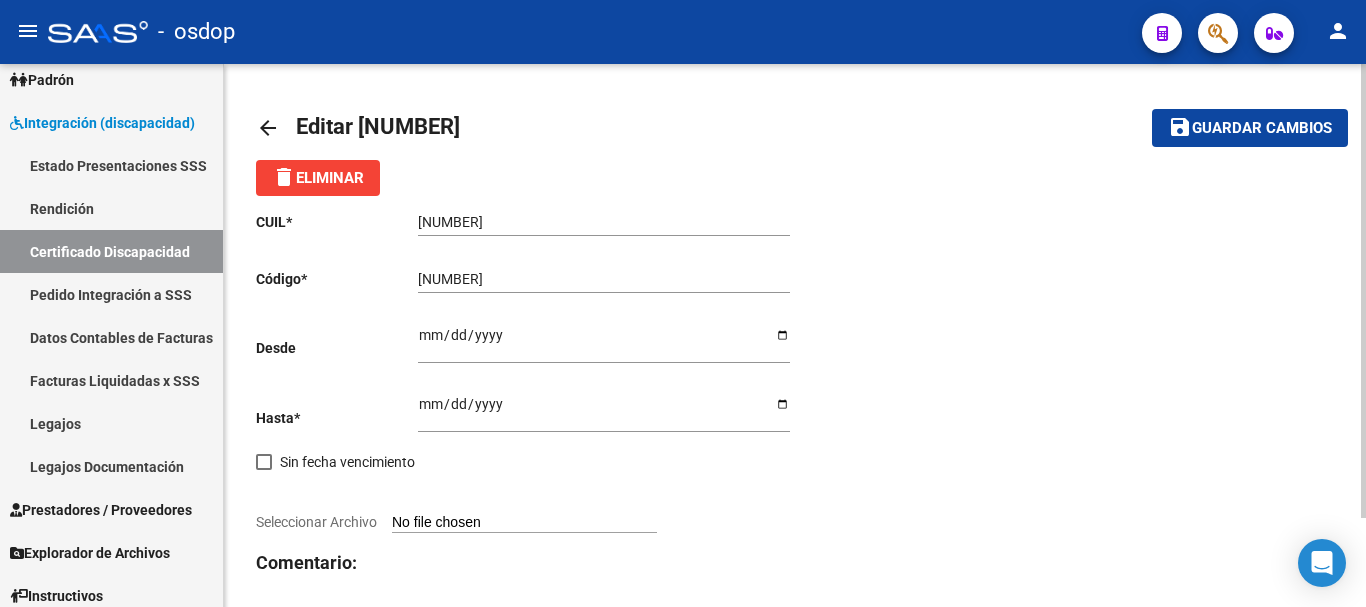 click on "Ingresar fec. Desde" at bounding box center [604, 342] 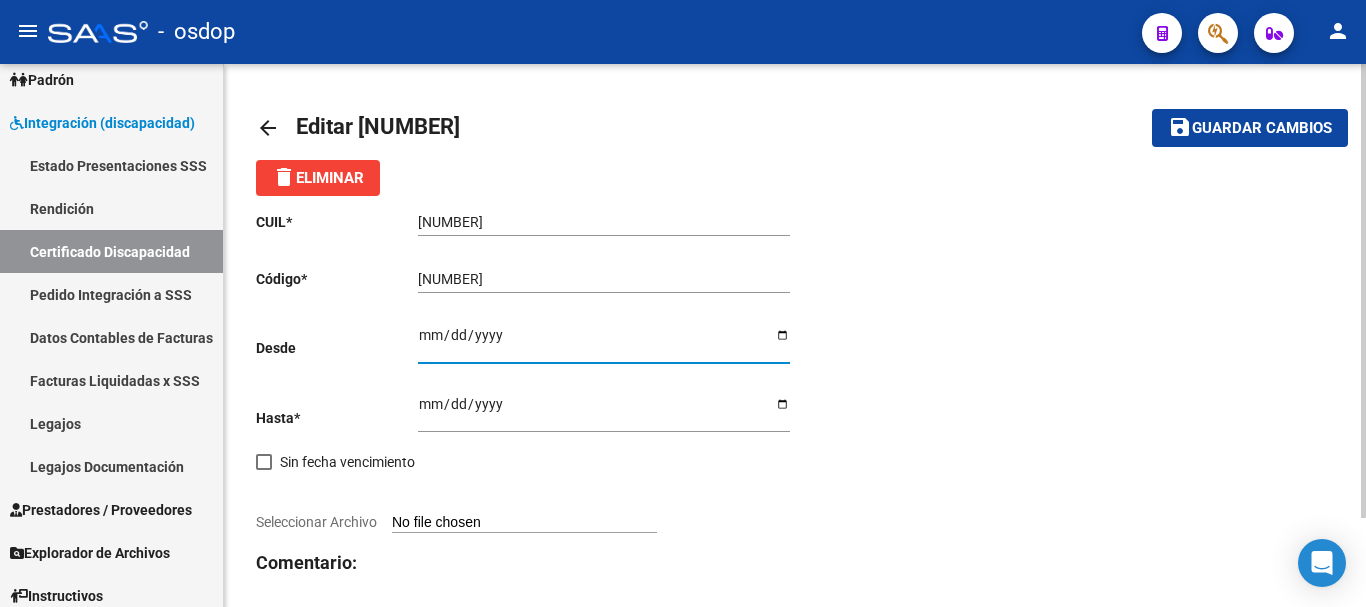 type on "[DATE]" 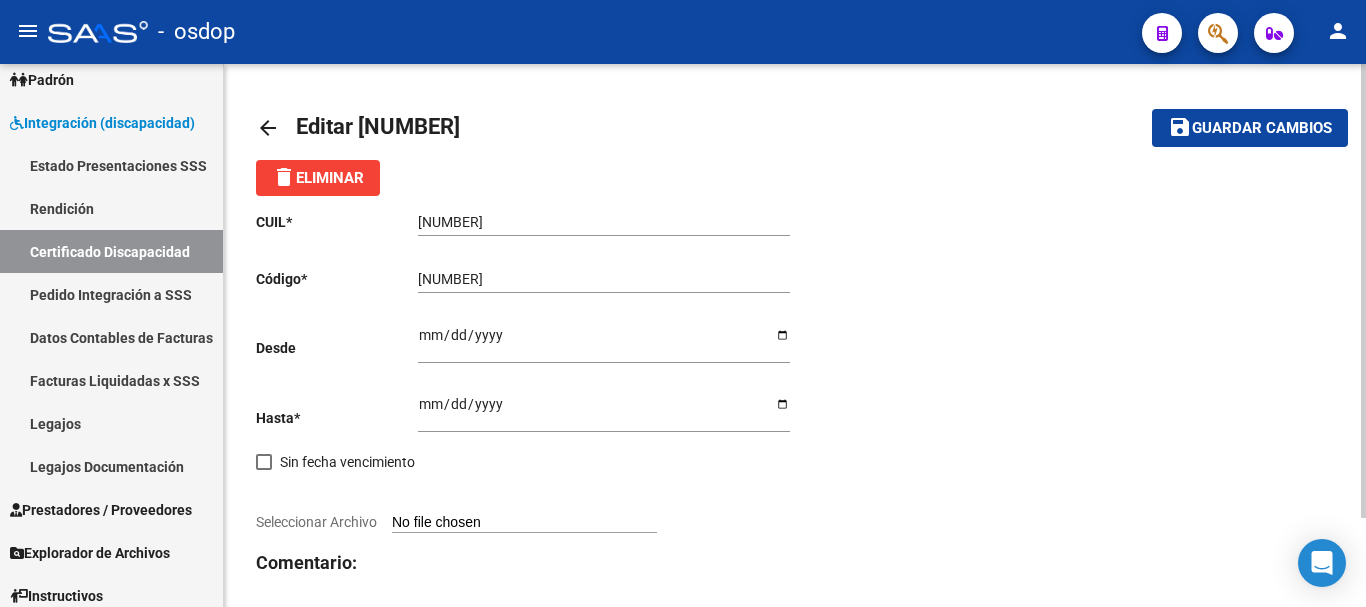 type on "C:\fakepath\[NUMBER].pdf" 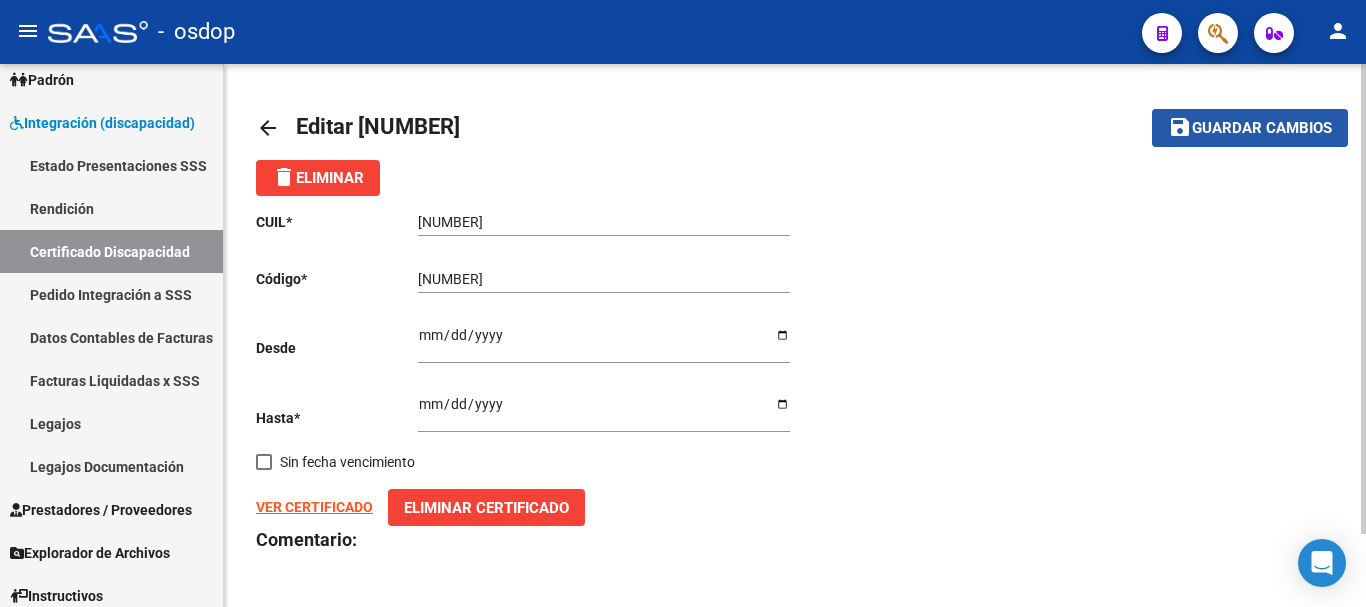 click on "Guardar cambios" 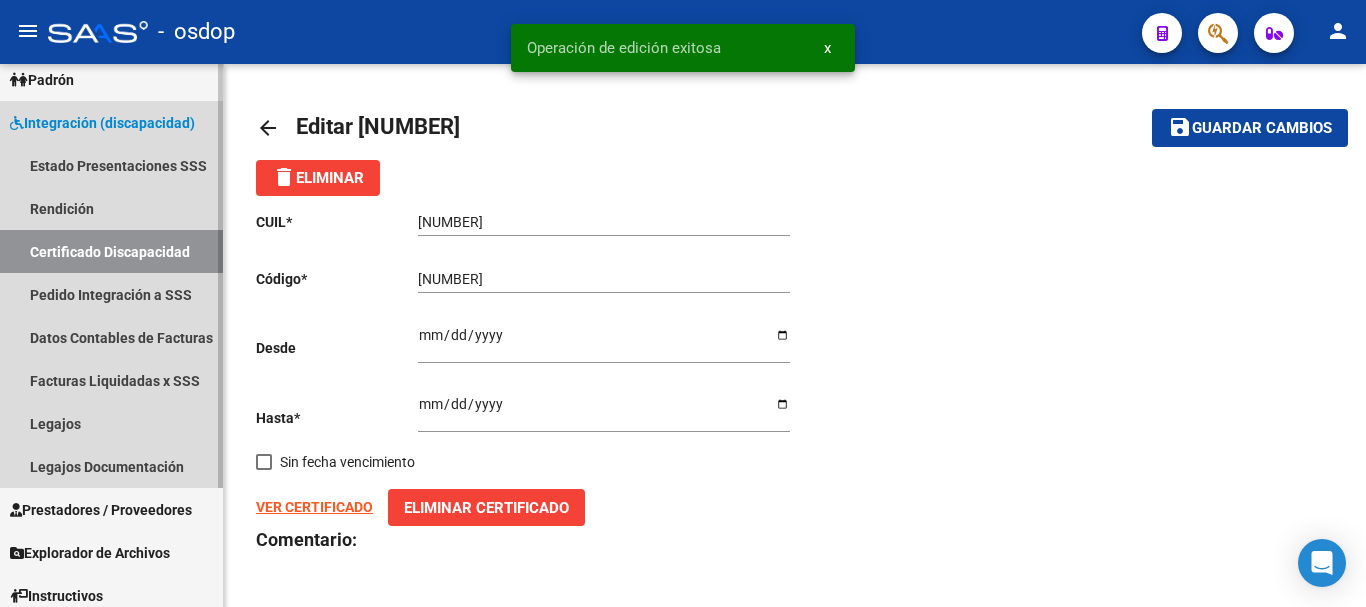 click on "Certificado Discapacidad" at bounding box center (111, 251) 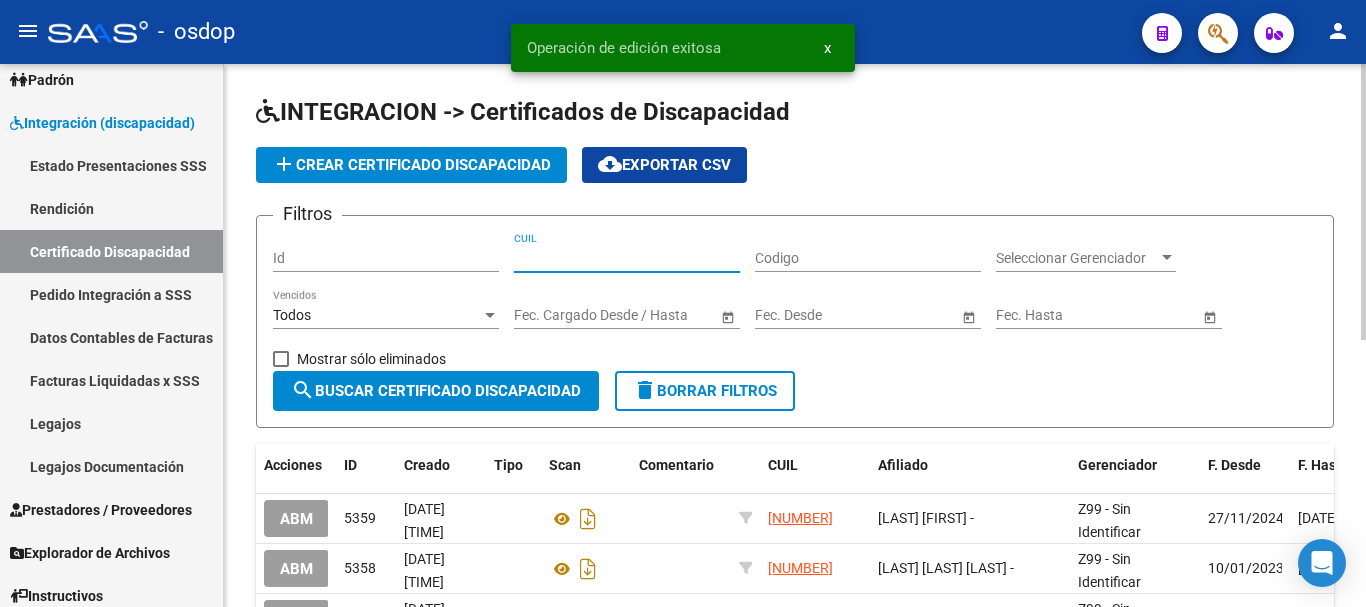 click on "CUIL" at bounding box center [627, 258] 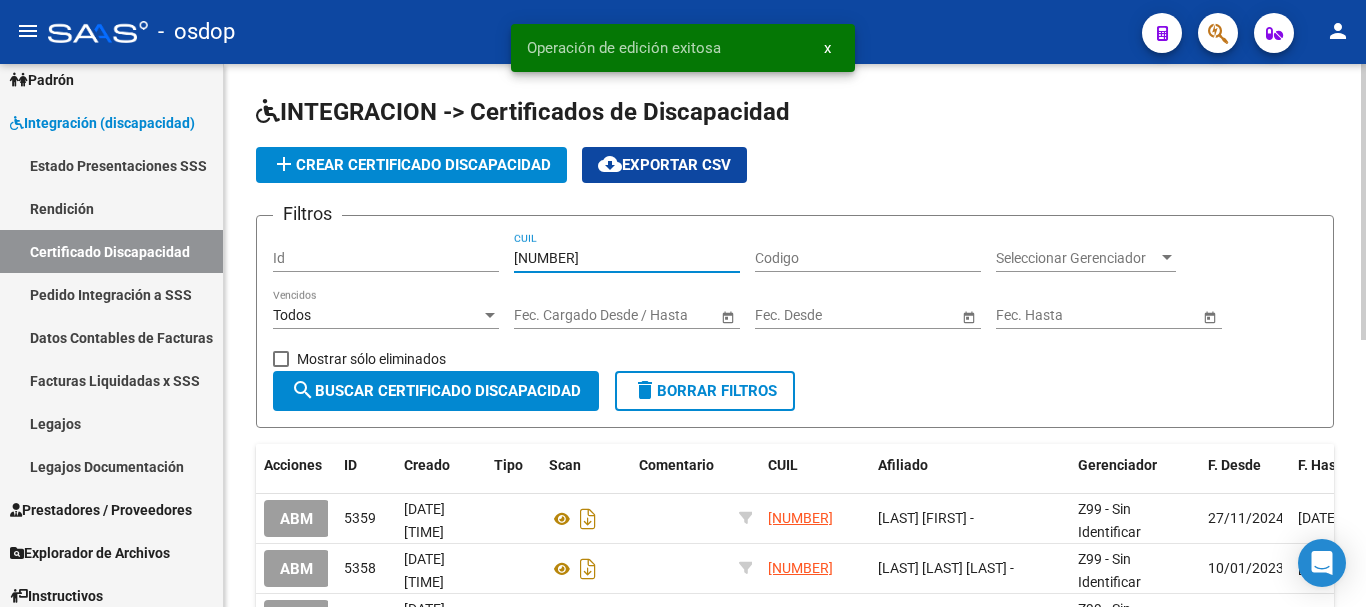 type on "[NUMBER]" 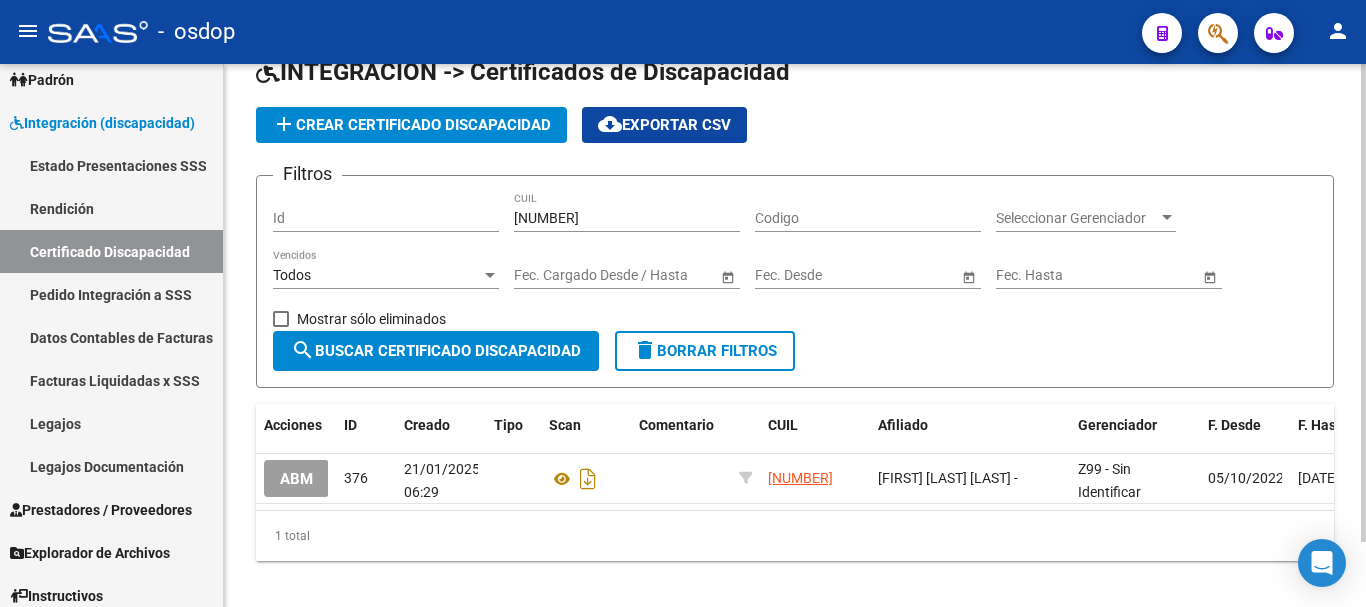 scroll, scrollTop: 74, scrollLeft: 0, axis: vertical 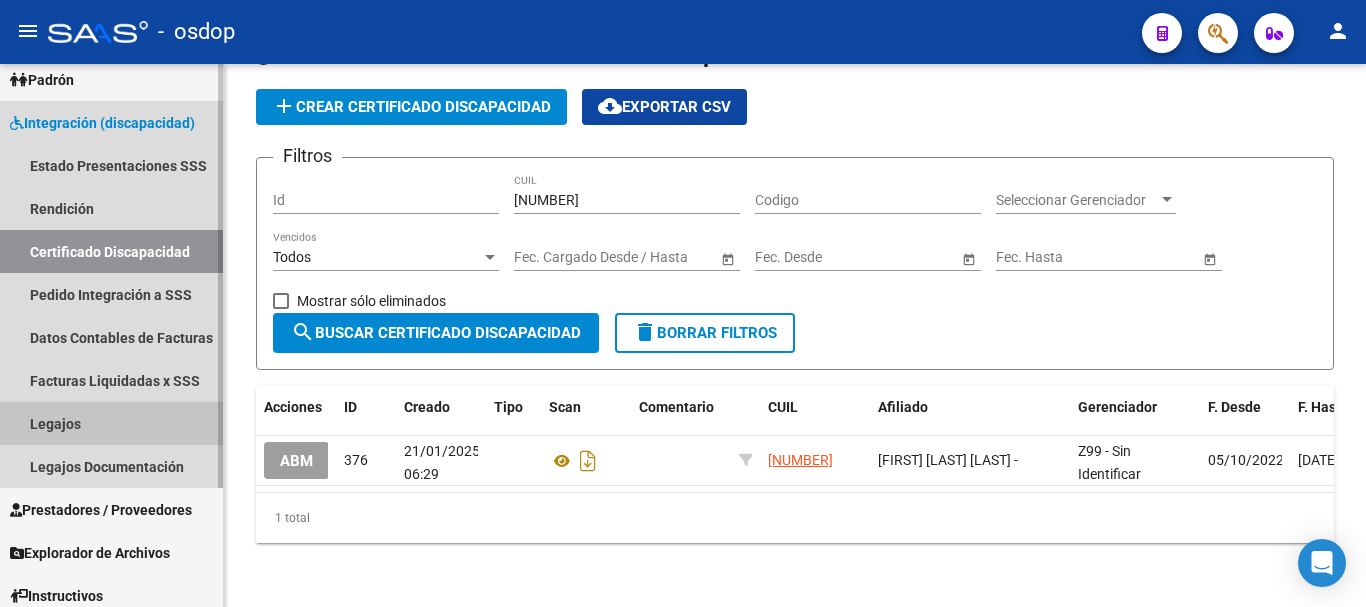 click on "Legajos" at bounding box center [111, 423] 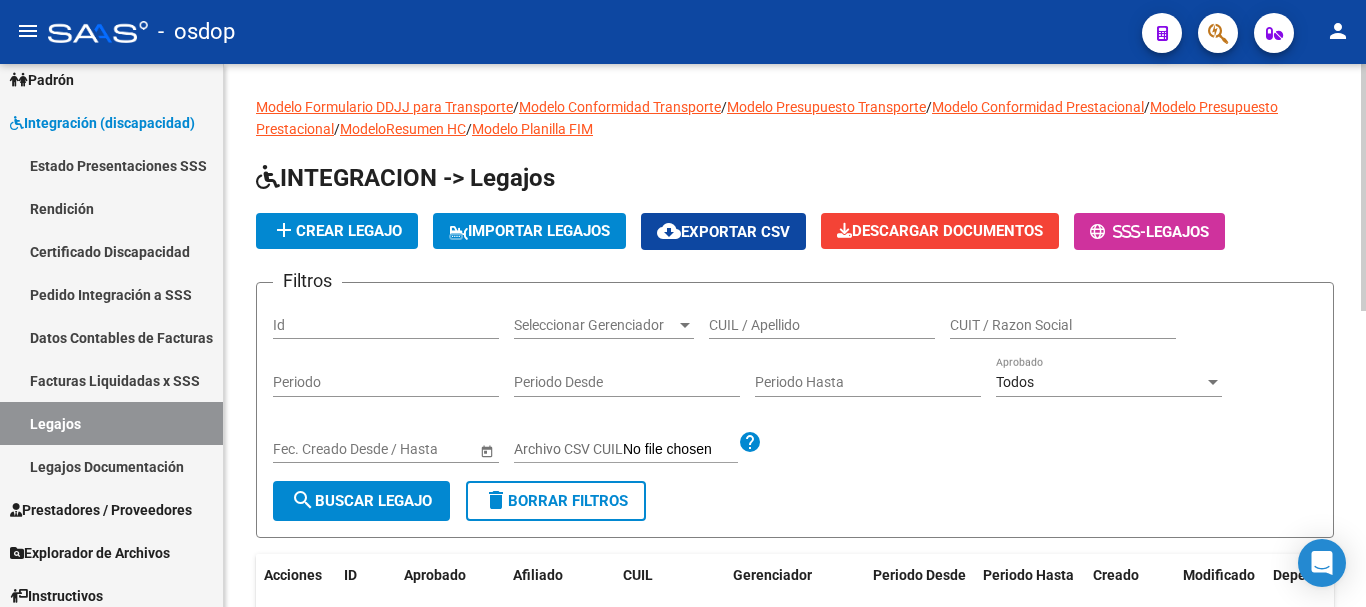 click on "CUIL / Apellido" at bounding box center (822, 325) 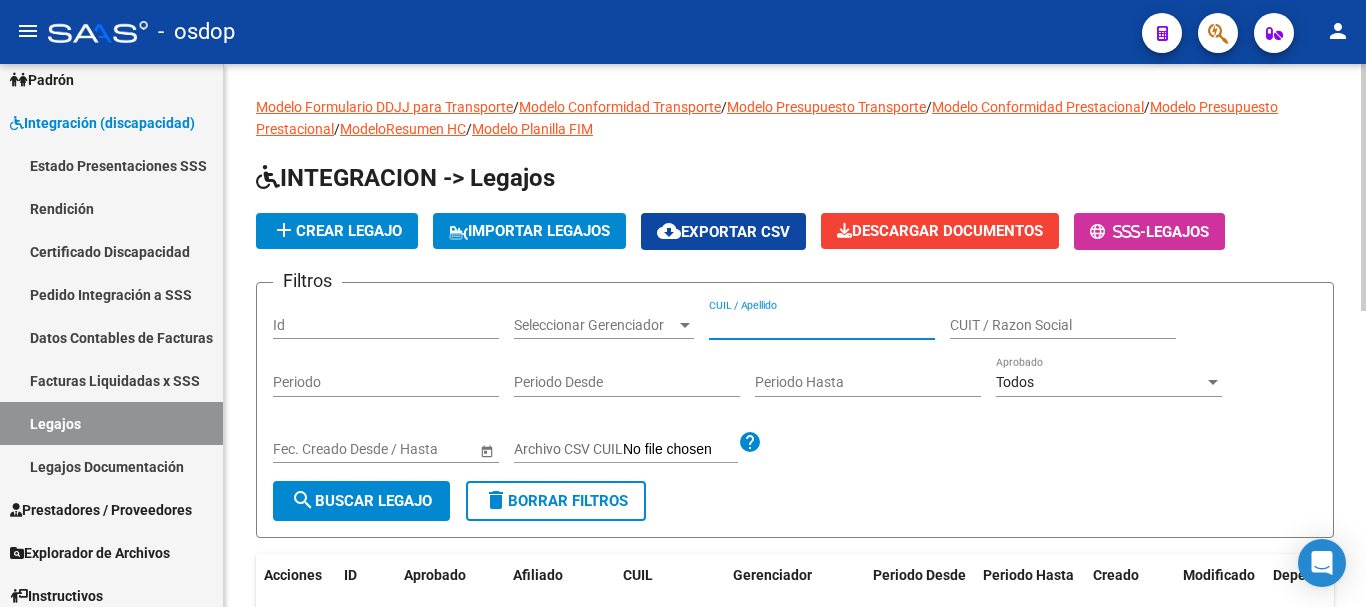 paste on "[NUMBER]" 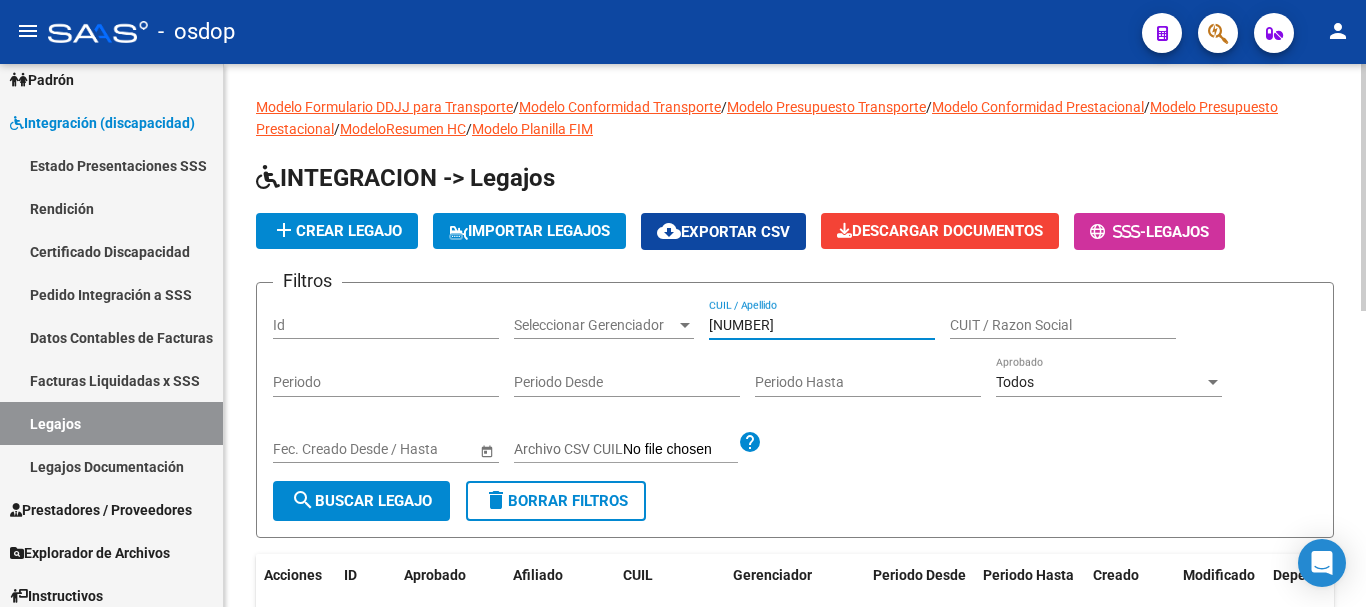 type on "[NUMBER]" 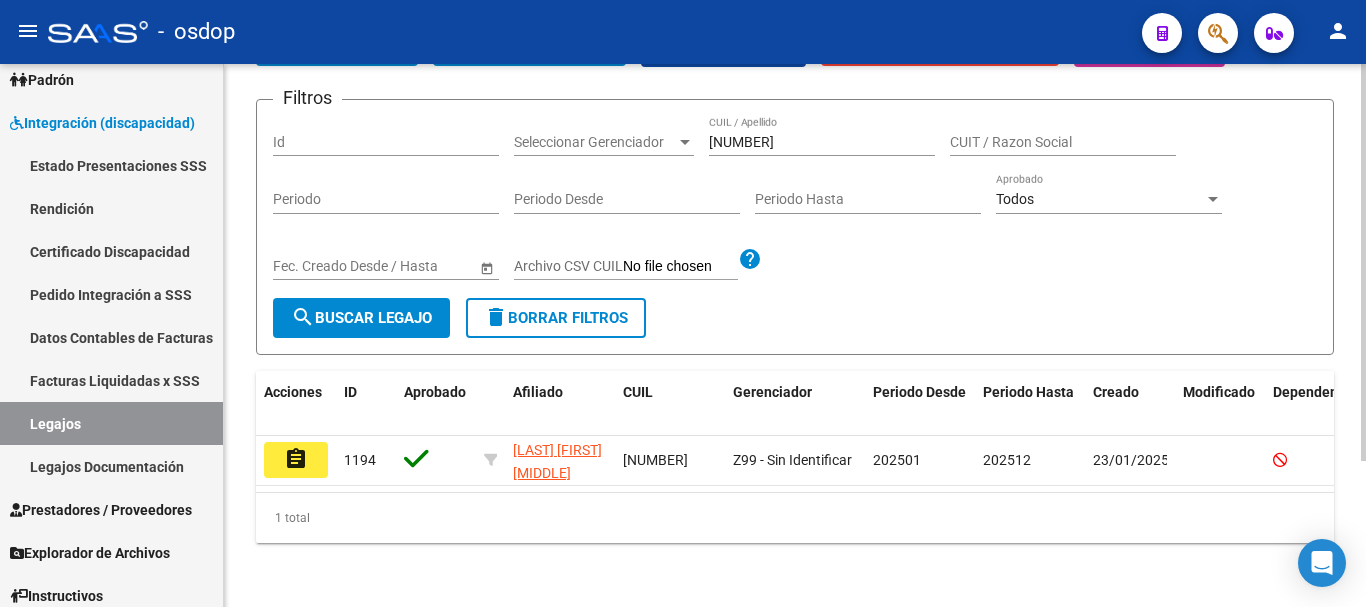 scroll, scrollTop: 200, scrollLeft: 0, axis: vertical 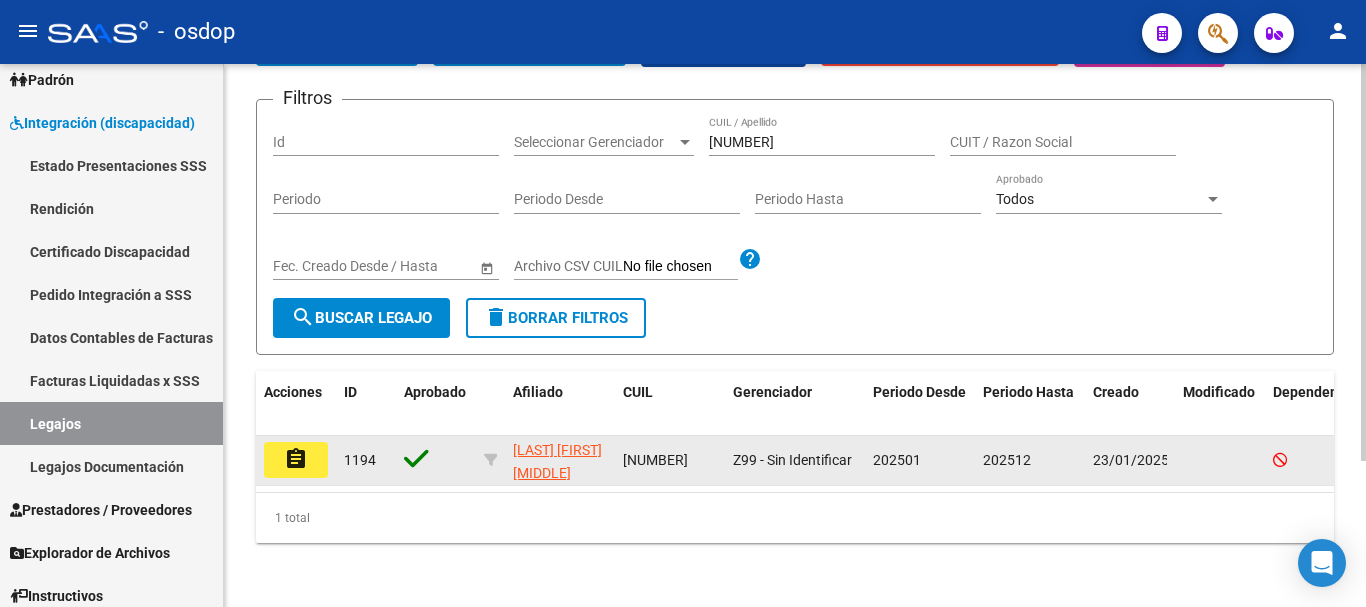 click on "assignment" 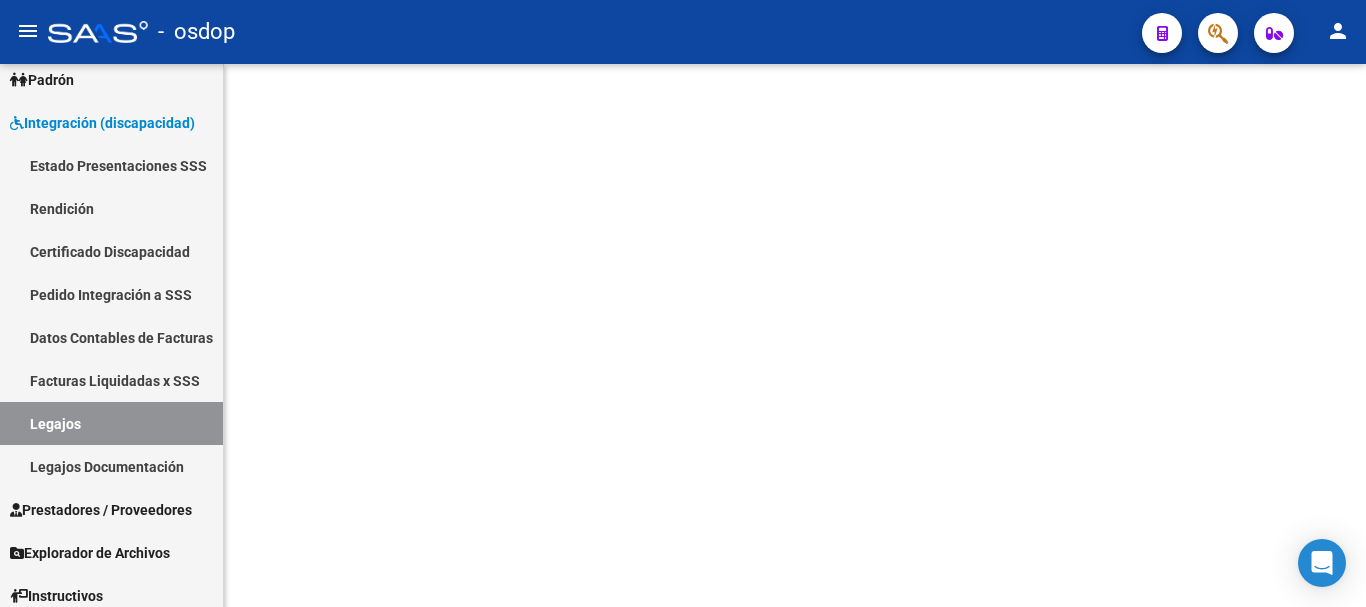 scroll, scrollTop: 0, scrollLeft: 0, axis: both 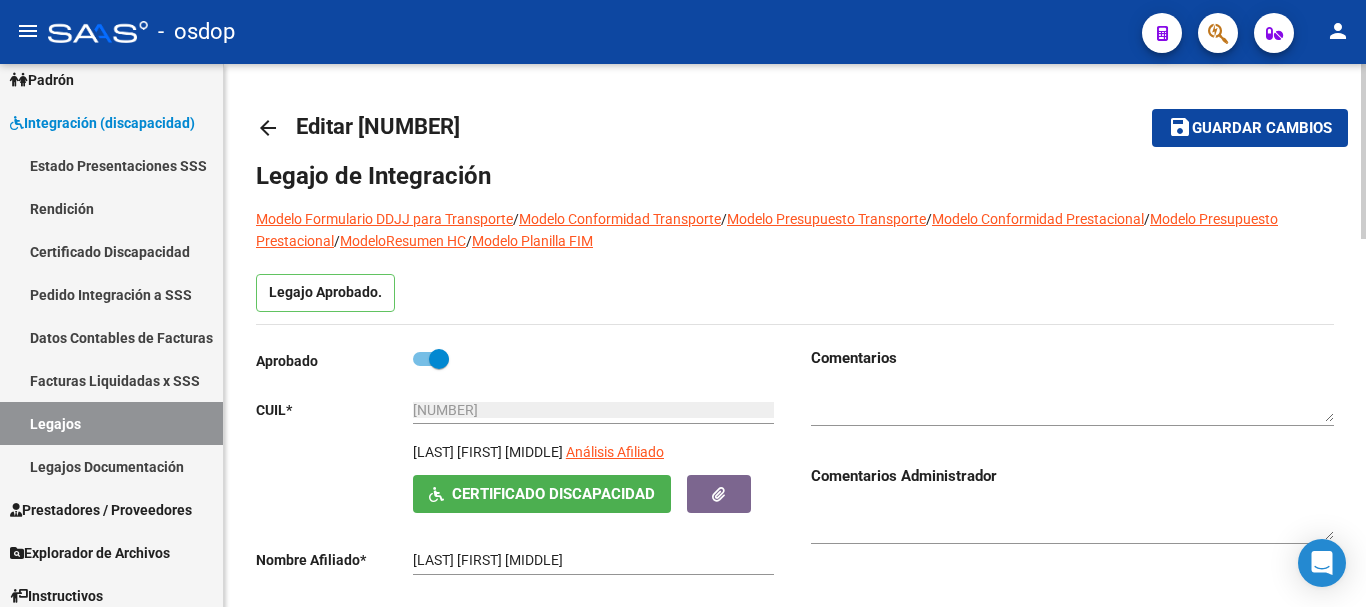 type on "[LAST] [FIRST] [INITIAL]" 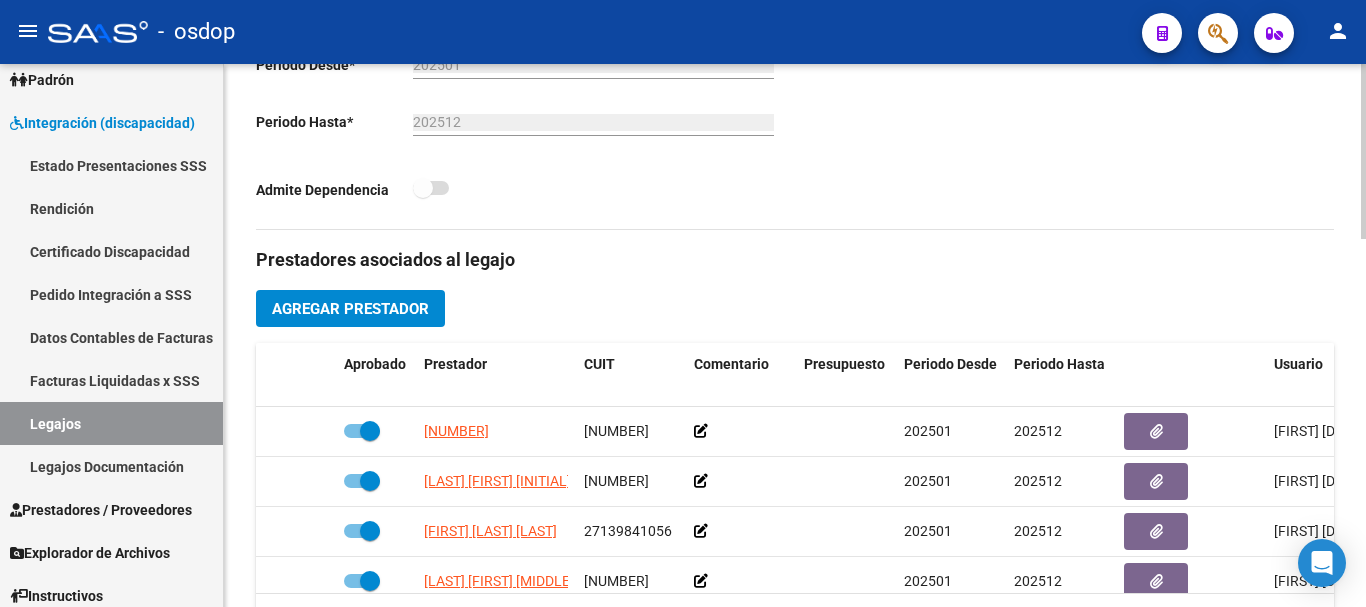 scroll, scrollTop: 600, scrollLeft: 0, axis: vertical 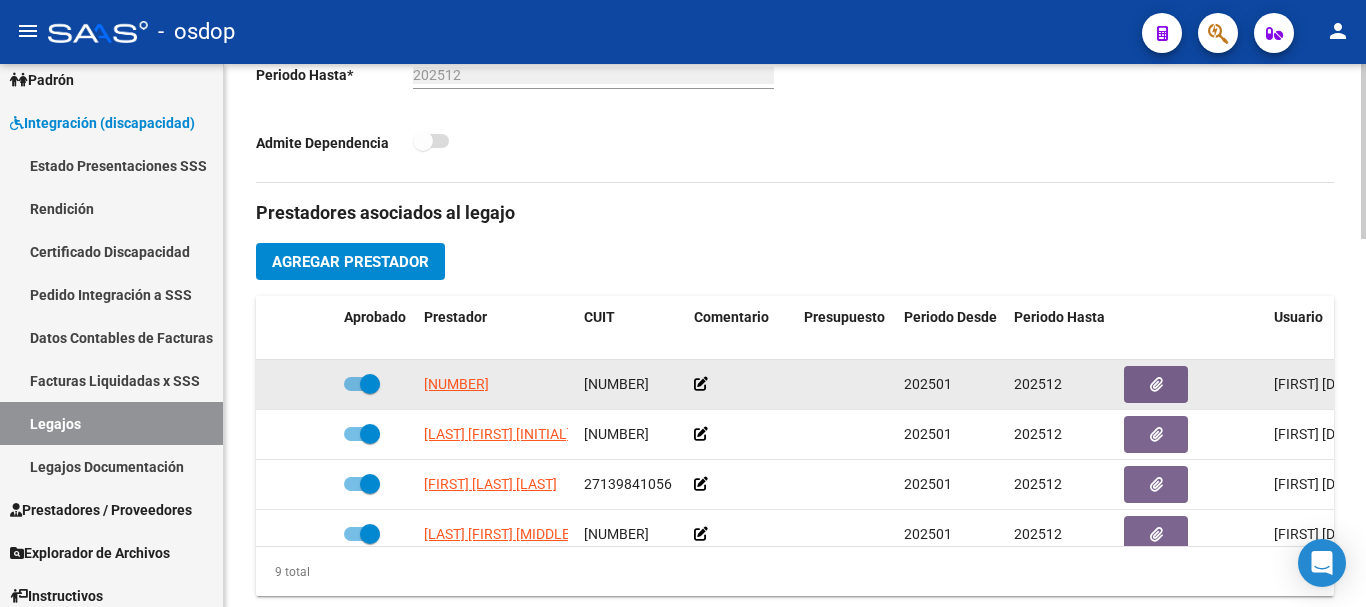 click at bounding box center (362, 384) 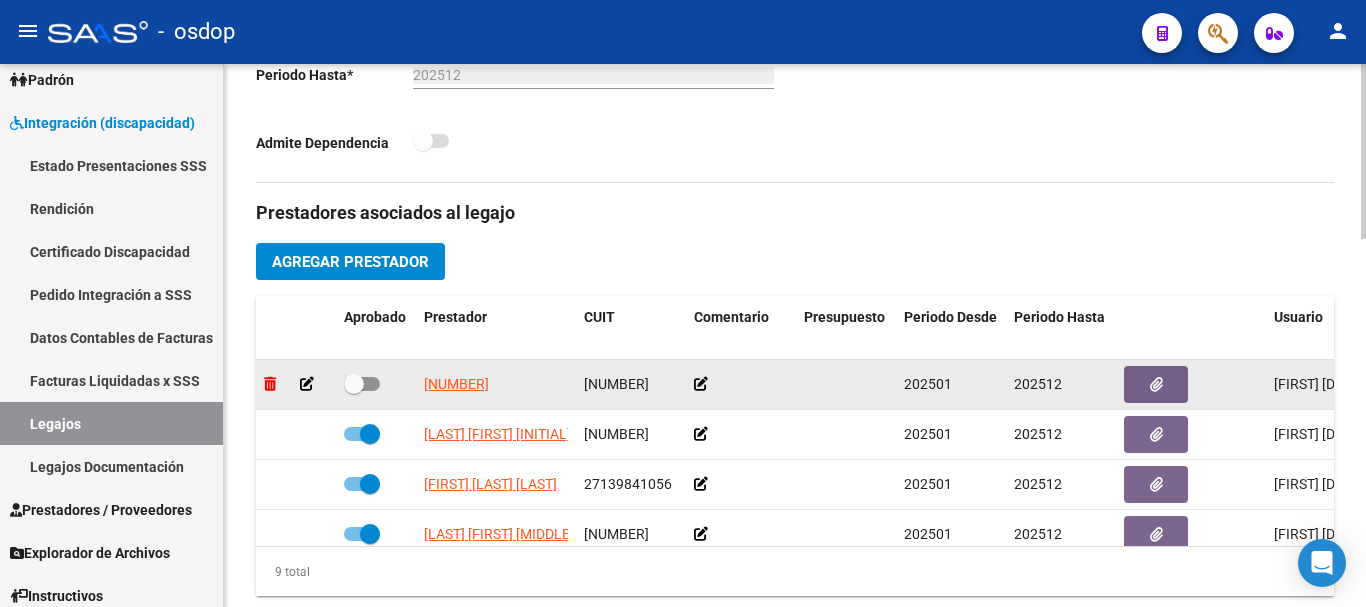 click 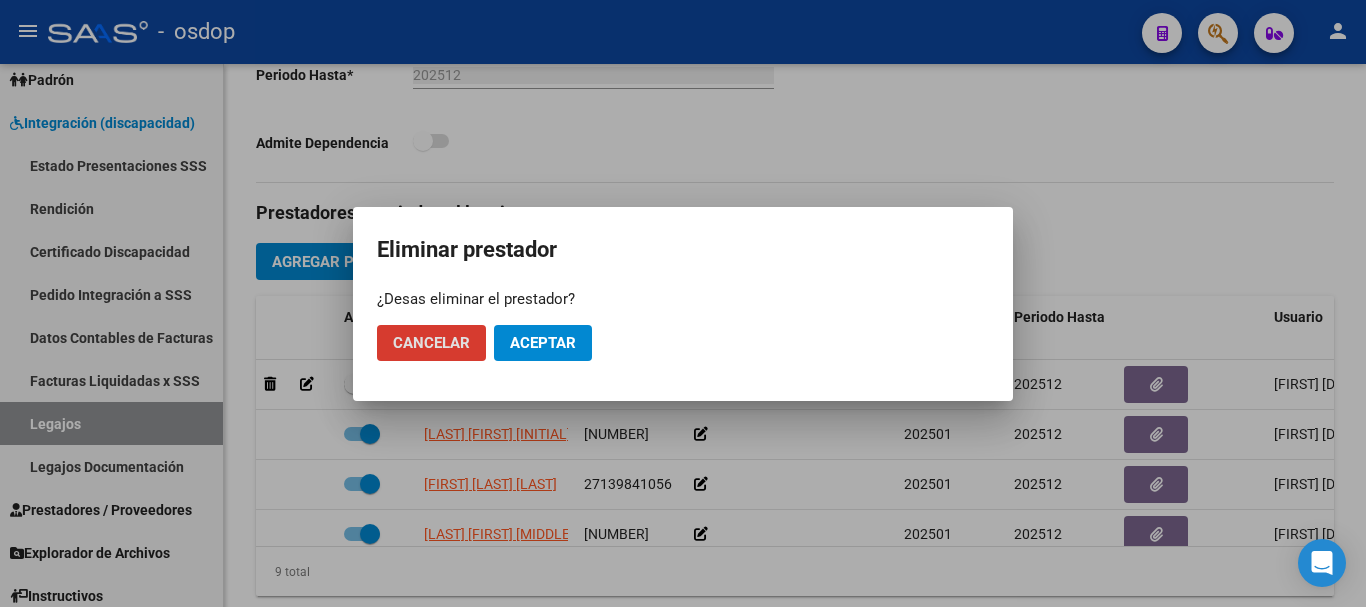 click on "Aceptar" 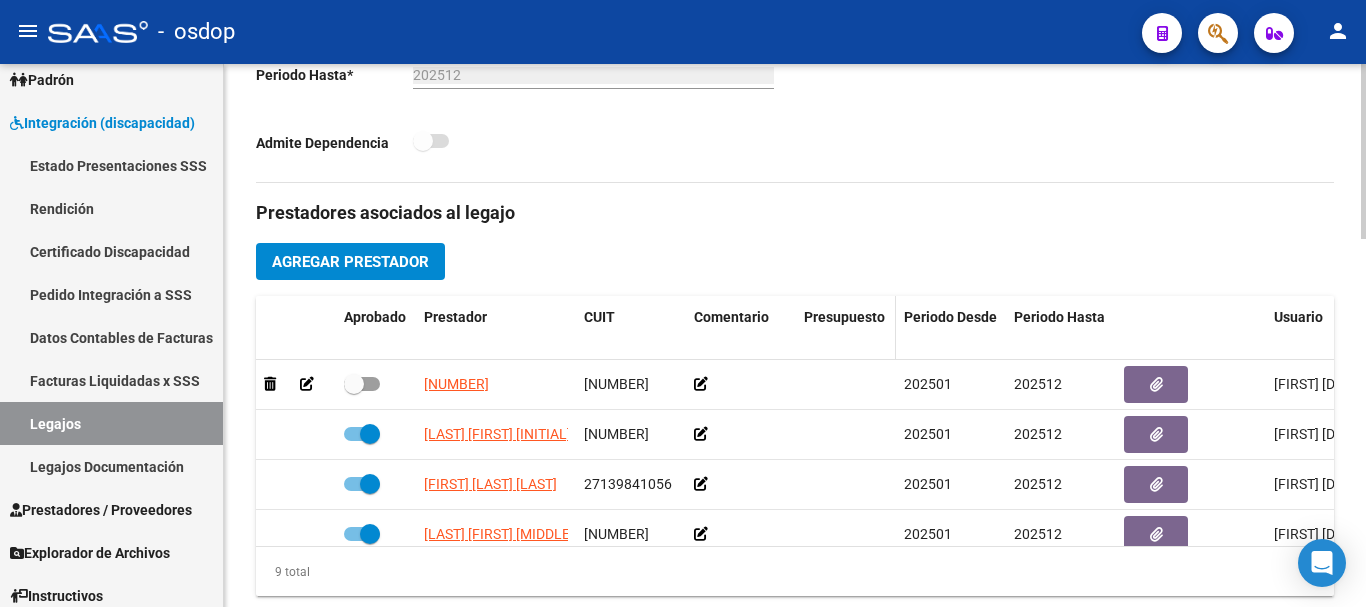 checkbox on "true" 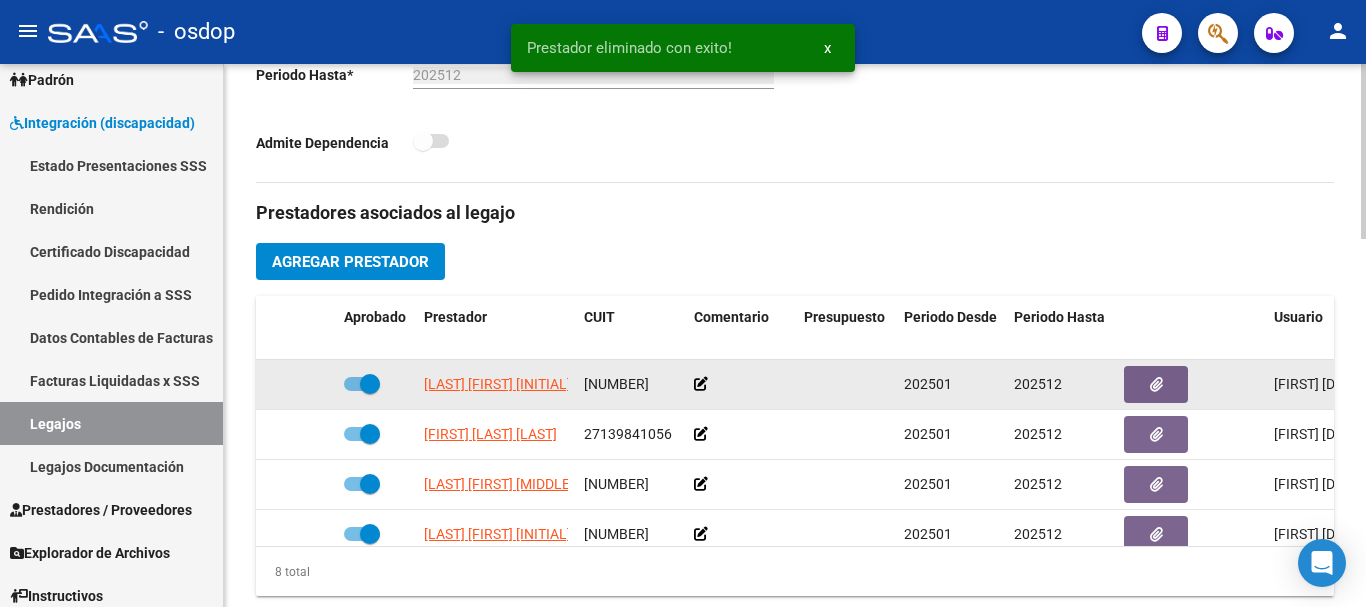 scroll, scrollTop: 700, scrollLeft: 0, axis: vertical 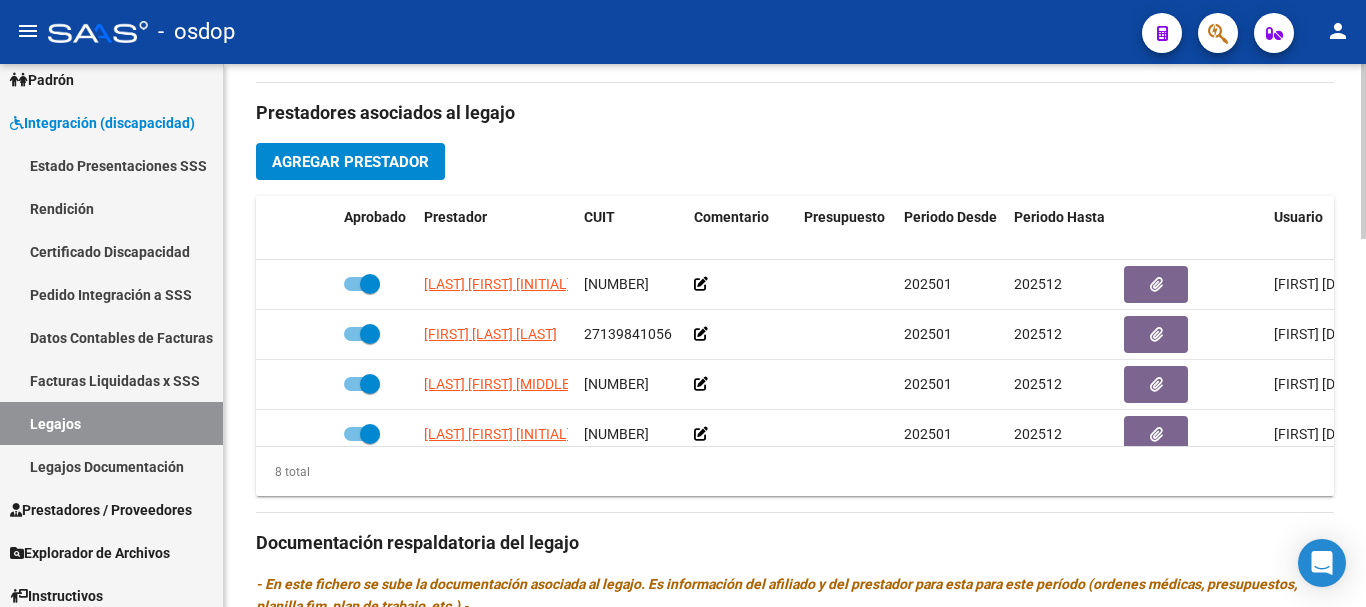 click on "Agregar Prestador" 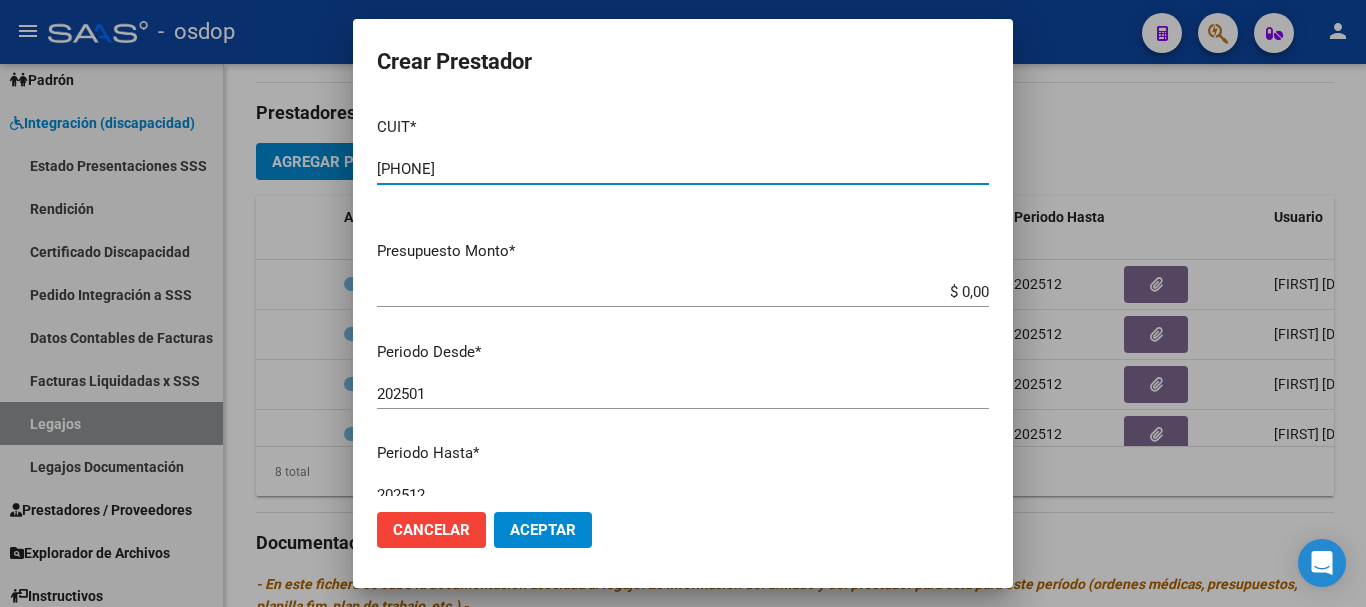type on "[PHONE]" 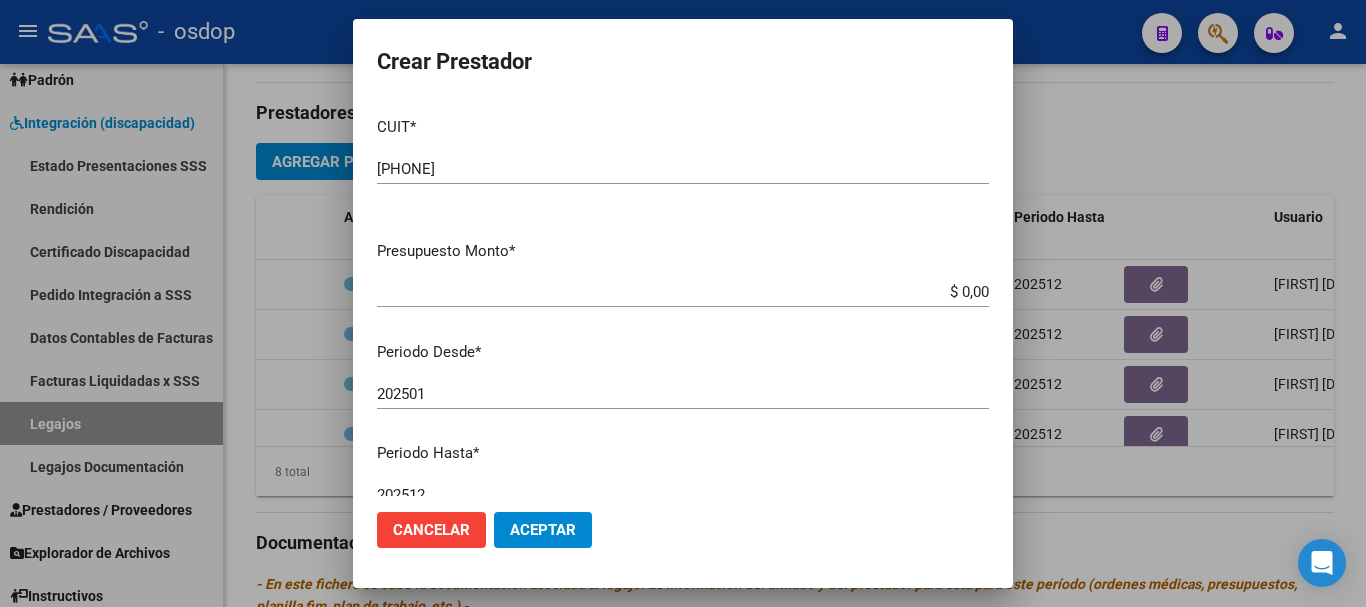 click on "$ 0,00" at bounding box center [683, 292] 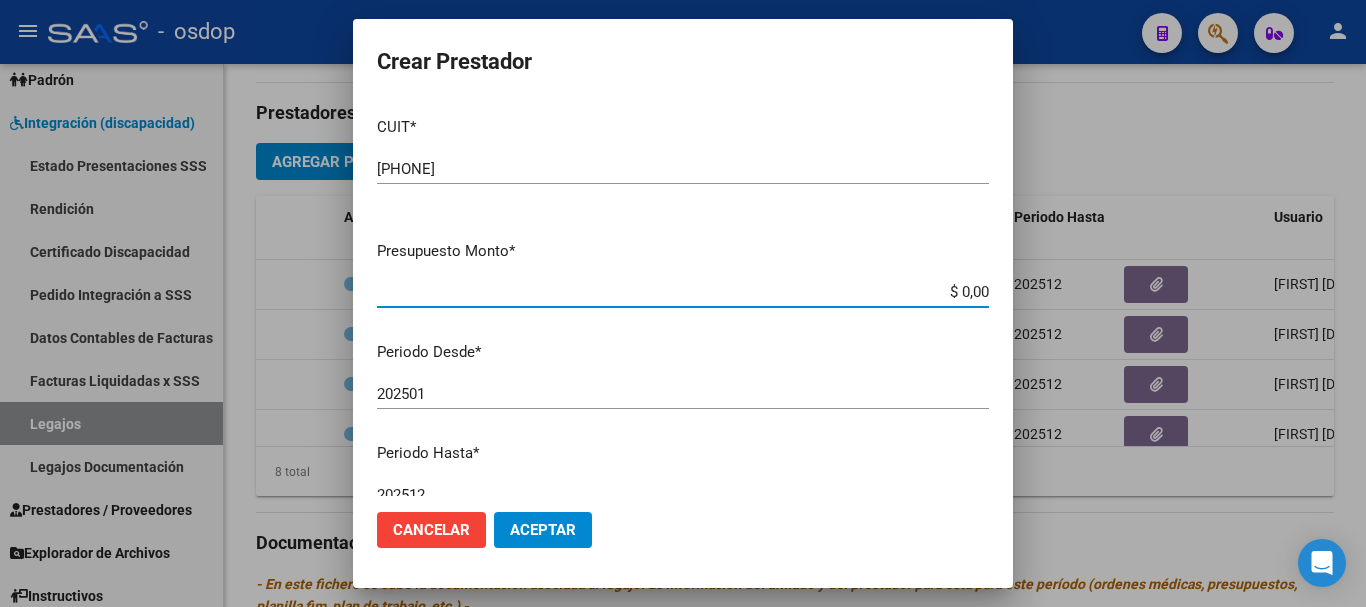 click on "$ 0,00" at bounding box center (683, 292) 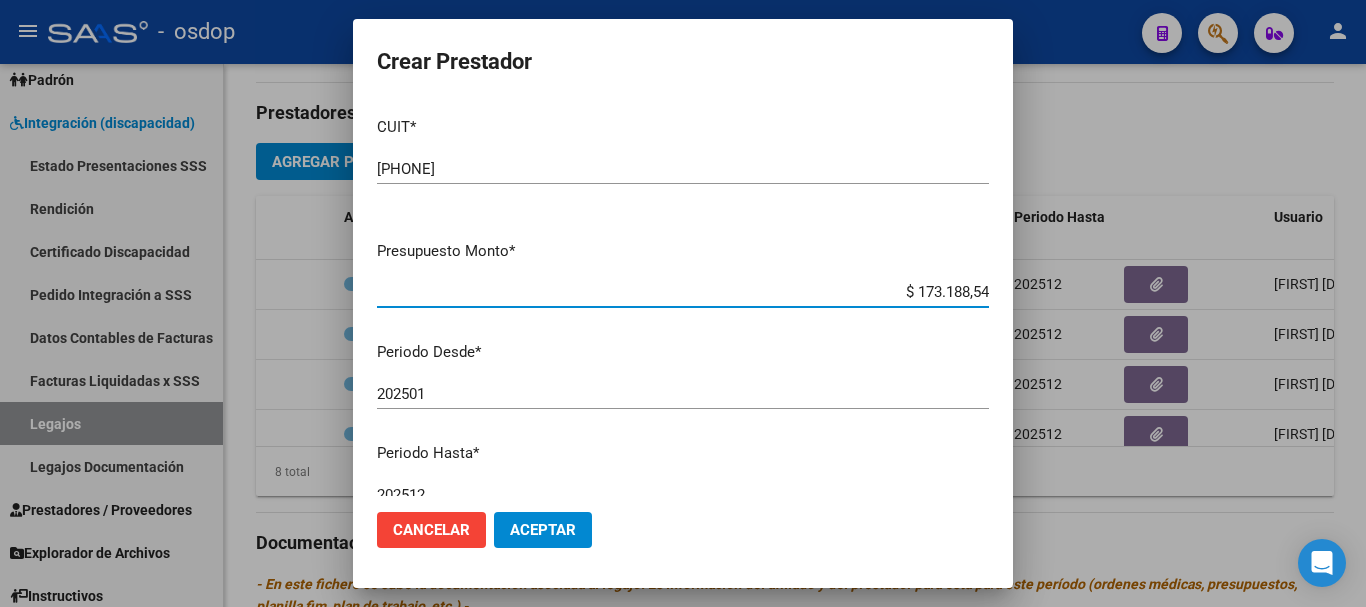 type on "$ 173.188,54" 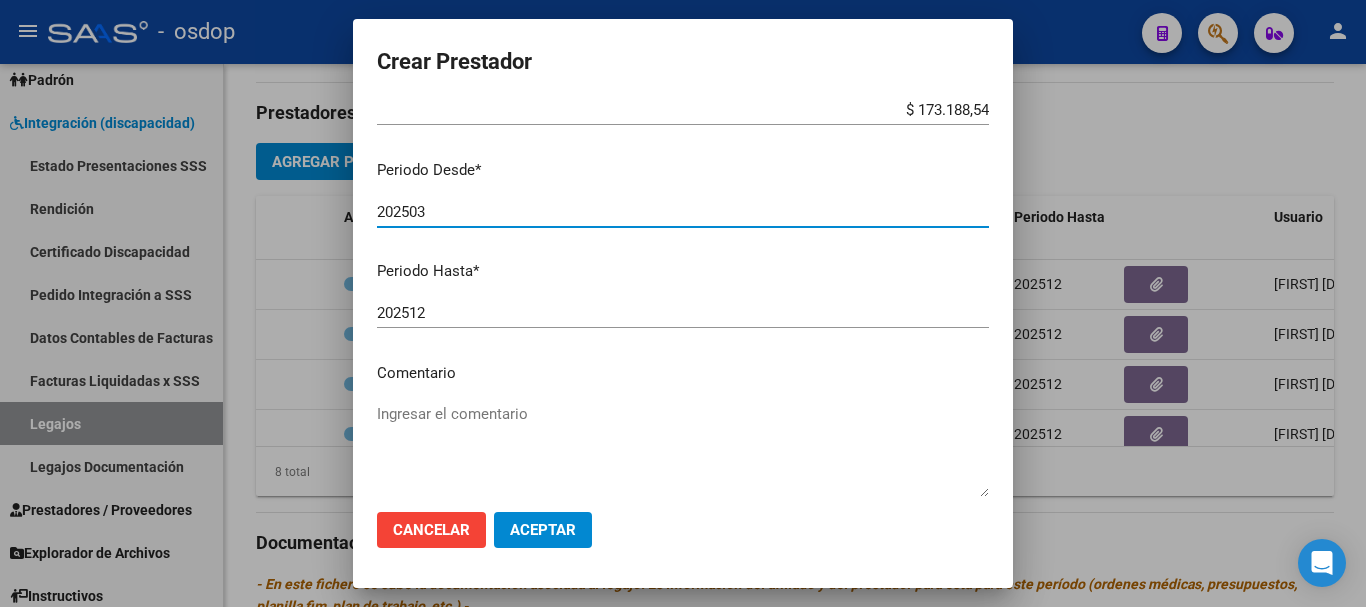 scroll, scrollTop: 200, scrollLeft: 0, axis: vertical 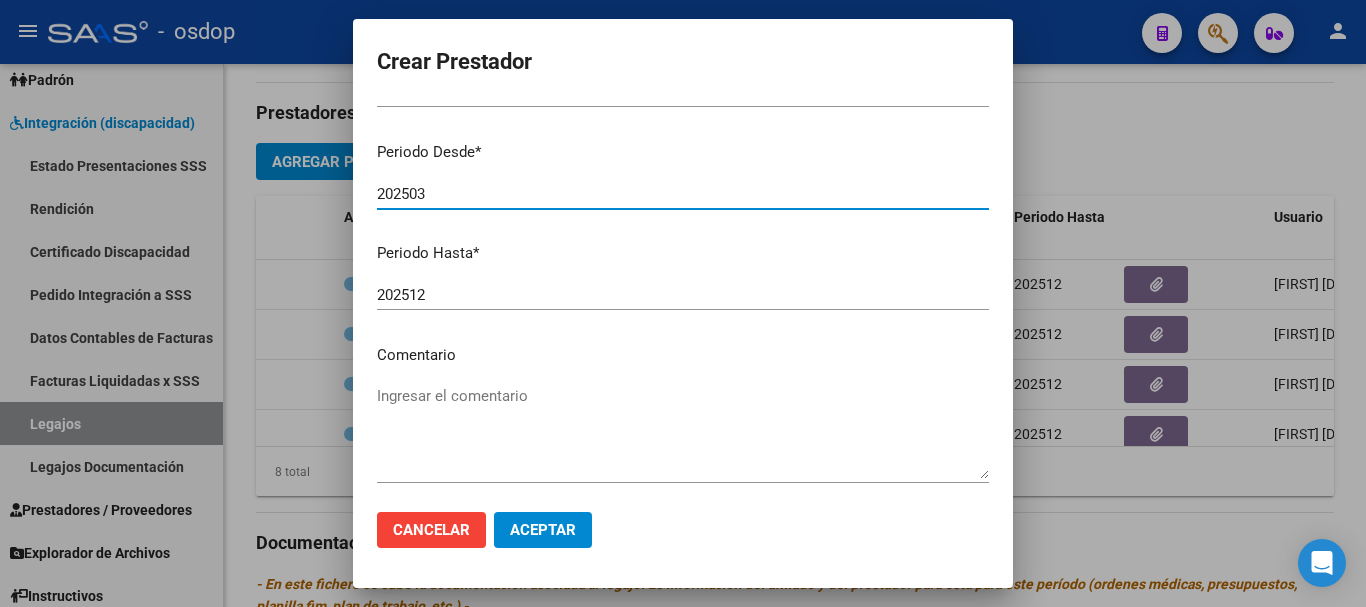 type on "202503" 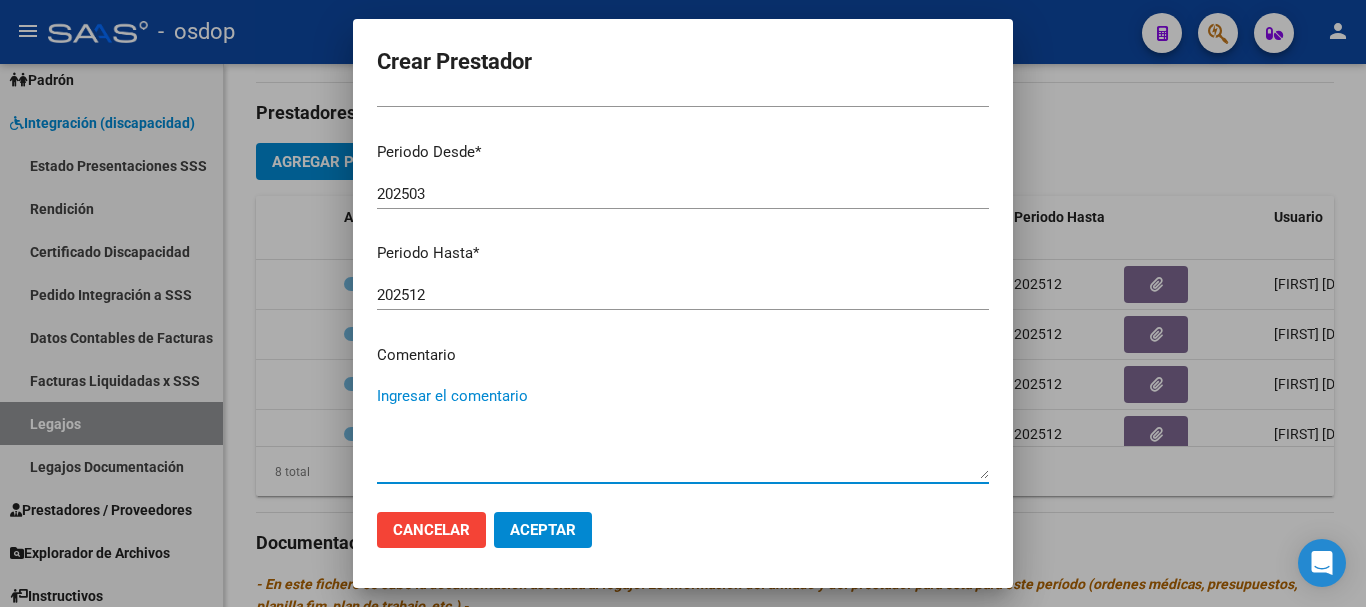 click on "Ingresar el comentario" at bounding box center [683, 432] 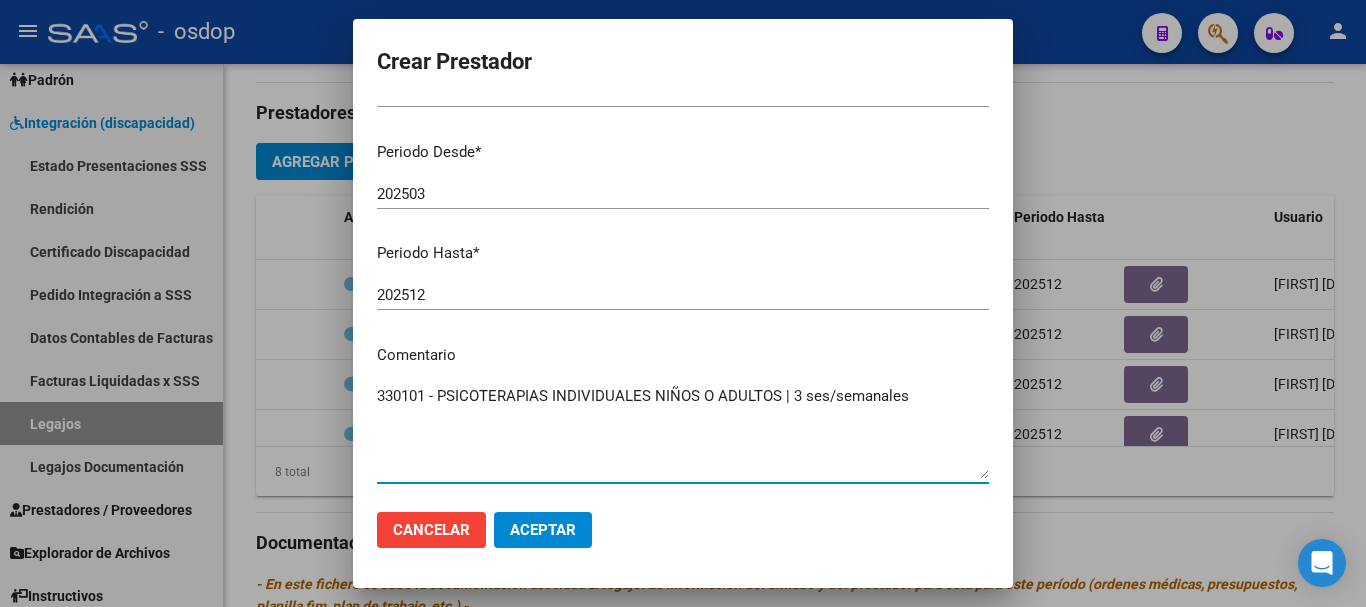 type on "330101 - PSICOTERAPIAS INDIVIDUALES NIÑOS O ADULTOS | 3 ses/semanales" 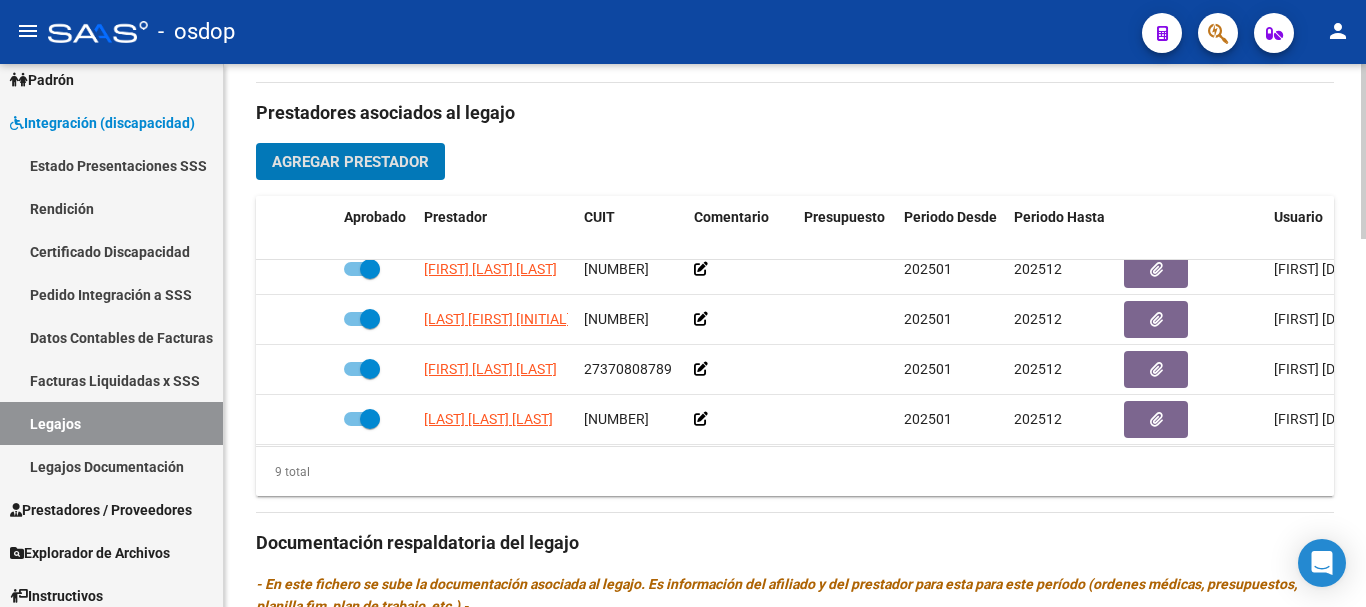 scroll, scrollTop: 286, scrollLeft: 0, axis: vertical 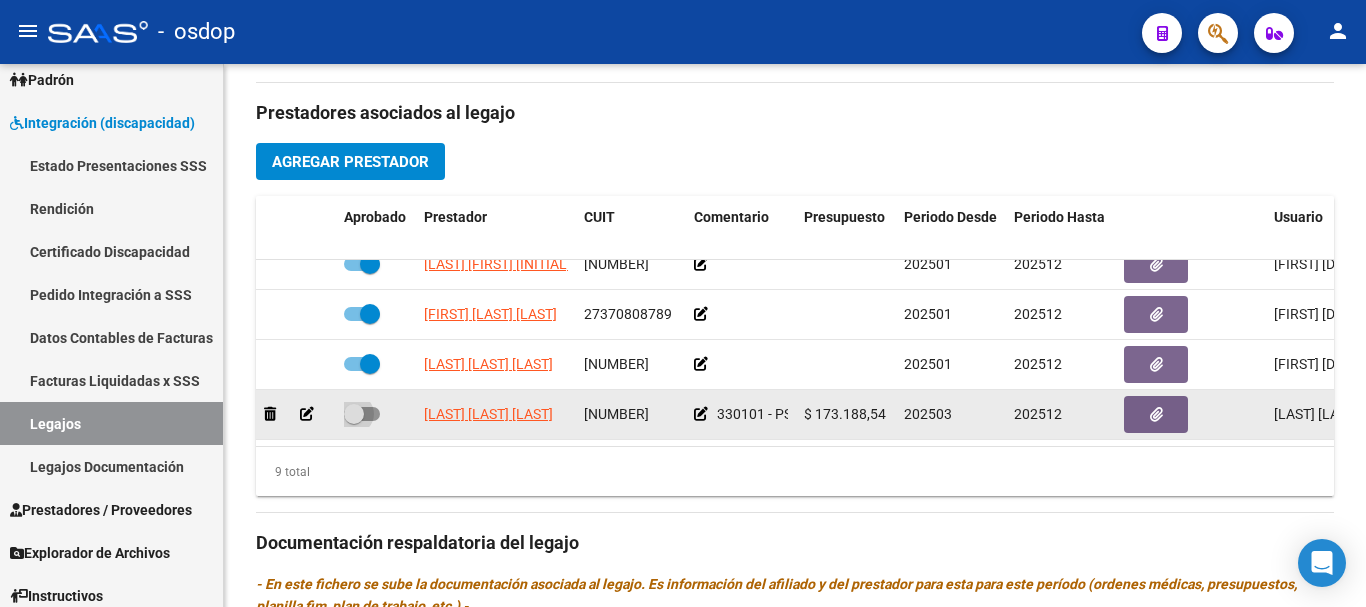 click at bounding box center (362, 414) 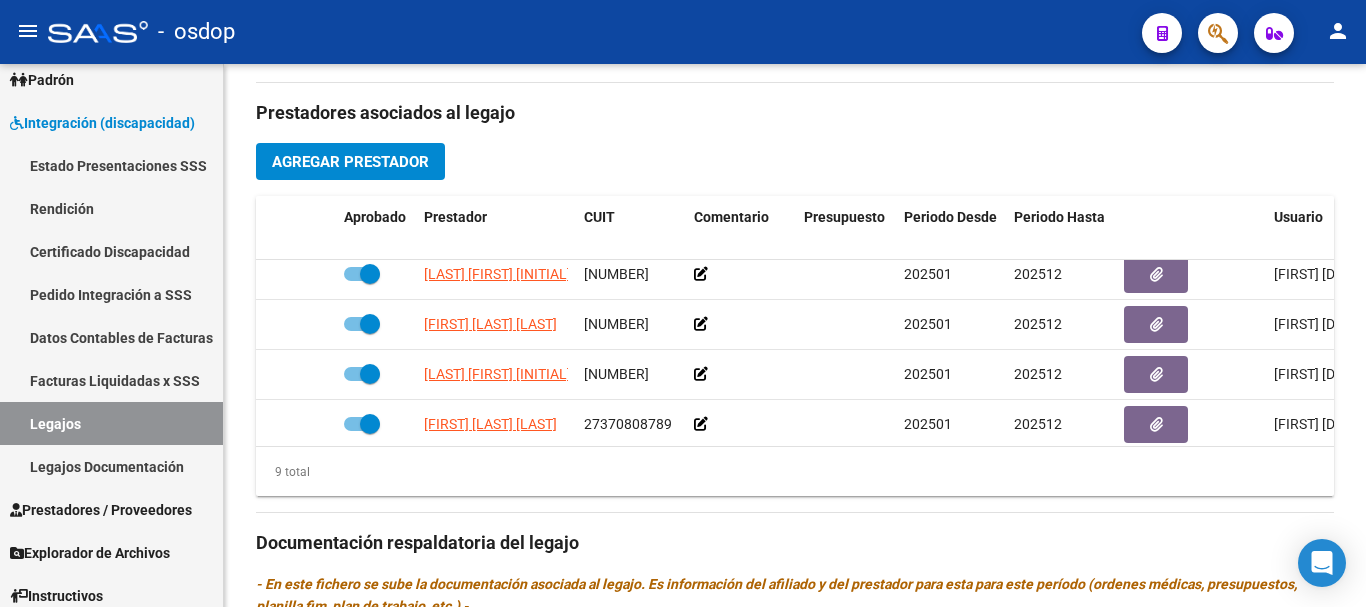 scroll, scrollTop: 167, scrollLeft: 0, axis: vertical 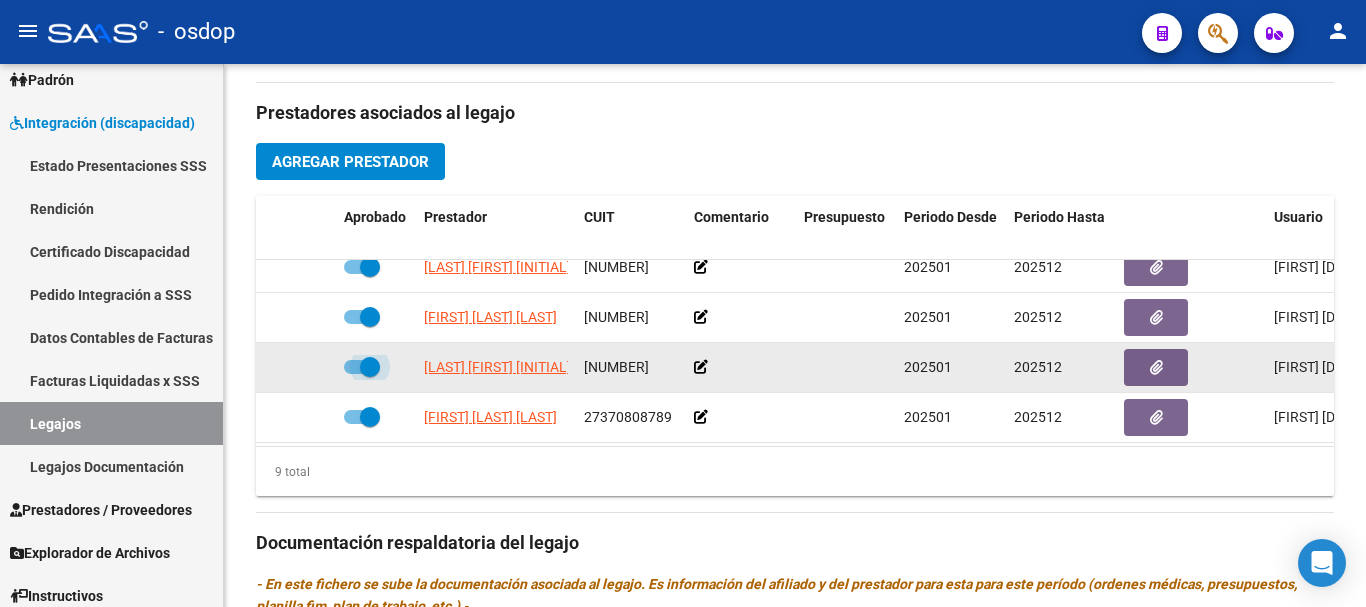 click at bounding box center [362, 367] 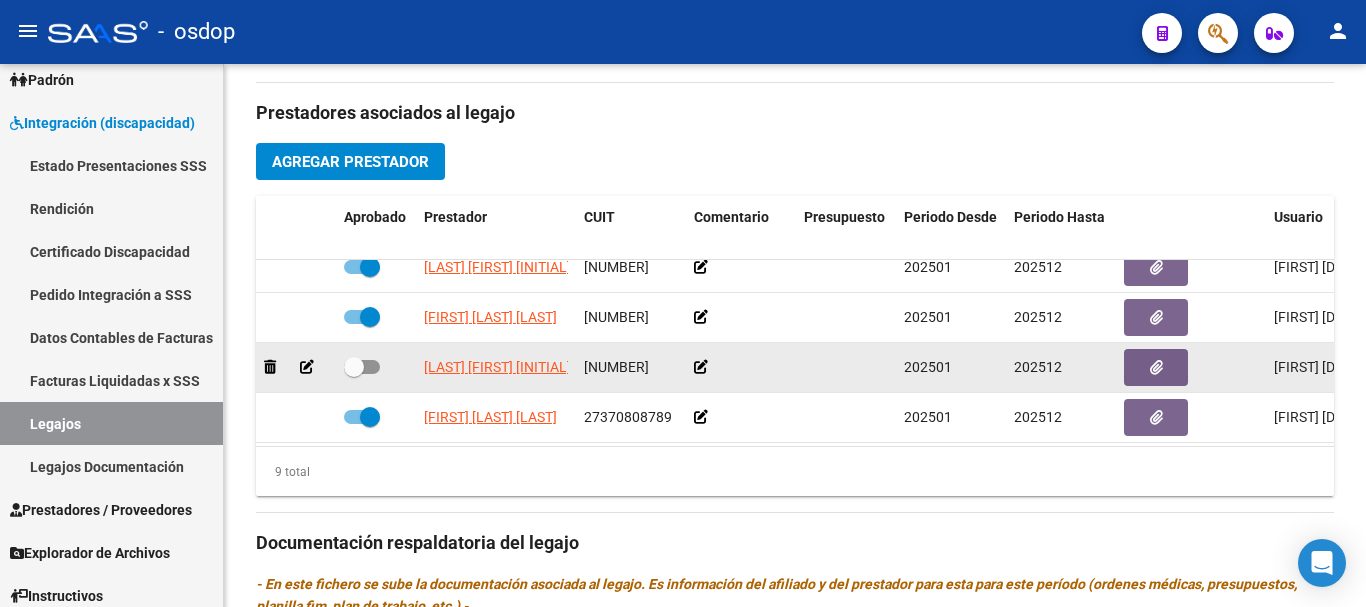 click 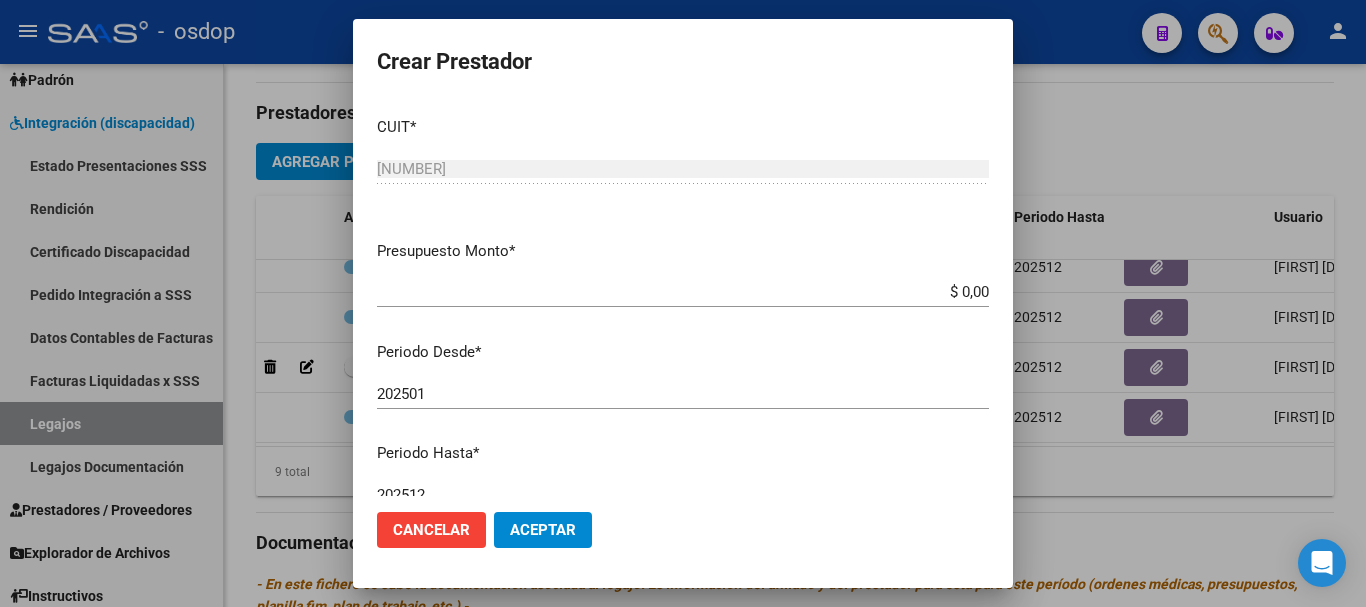 click on "$ 0,00" at bounding box center [683, 292] 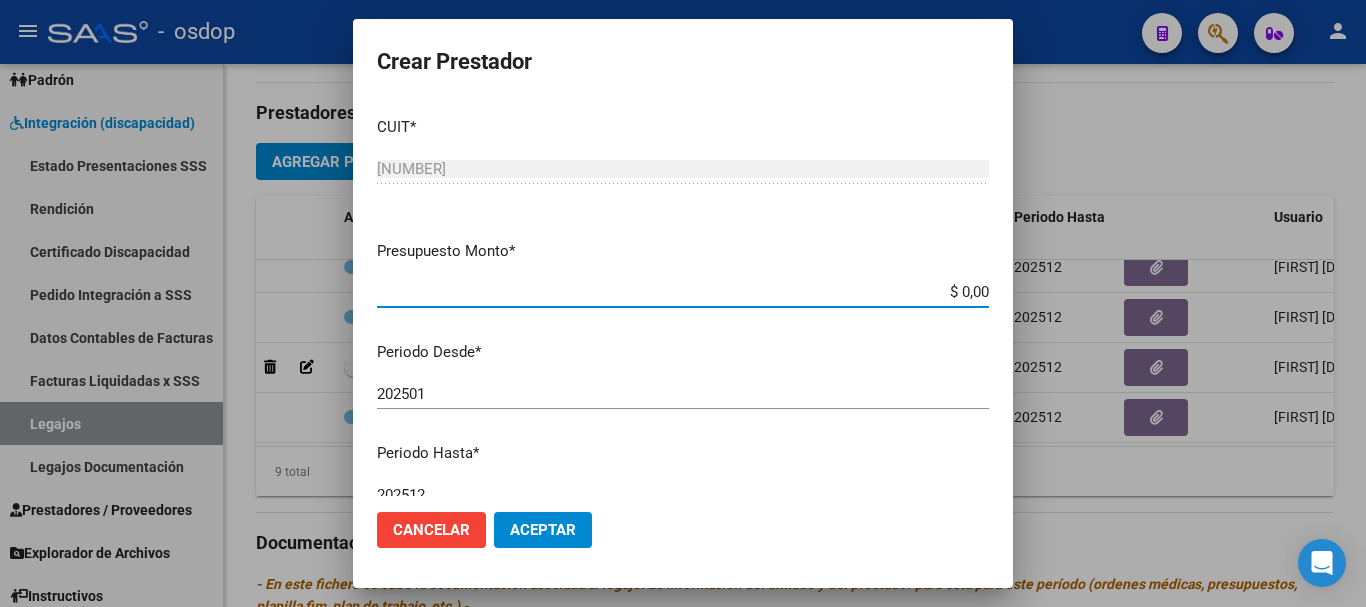 click on "$ 0,00" at bounding box center [683, 292] 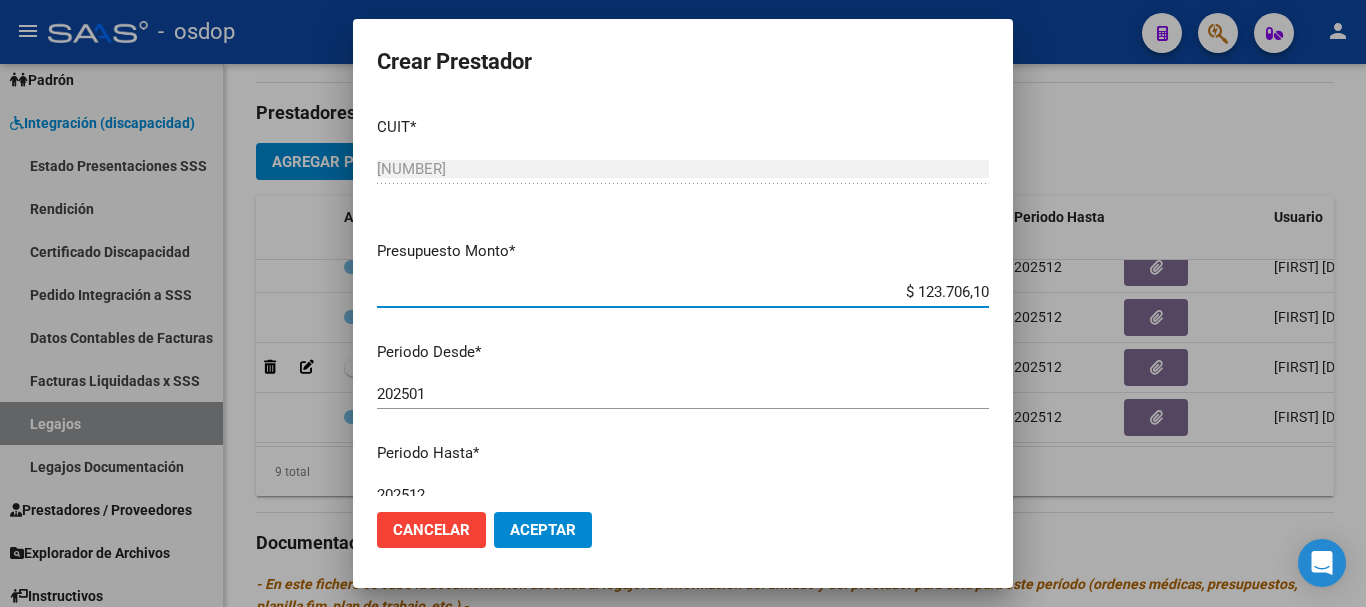 type on "$ 123.706,10" 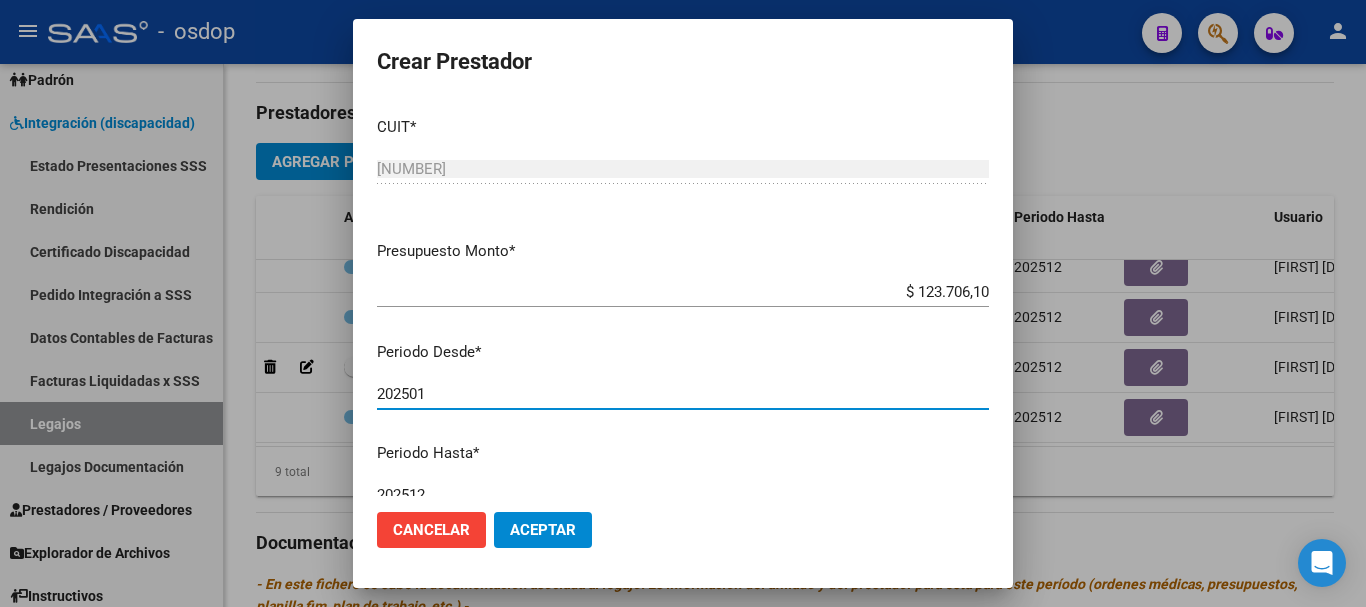 click on "202501" at bounding box center [683, 394] 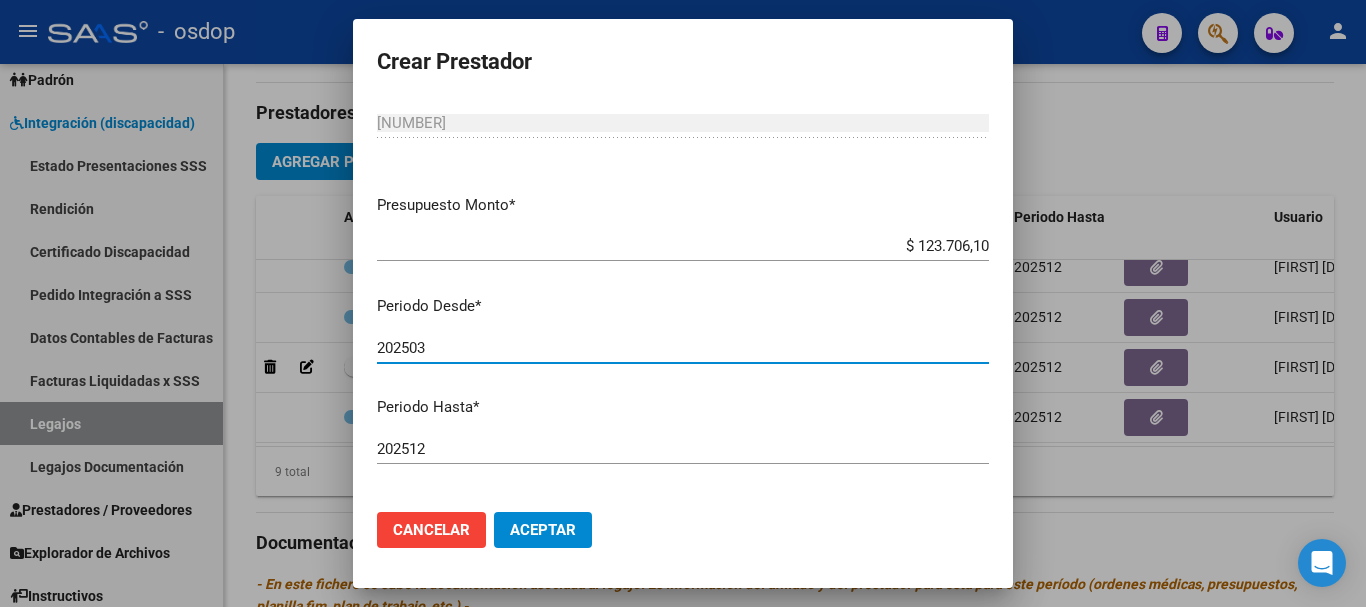 scroll, scrollTop: 200, scrollLeft: 0, axis: vertical 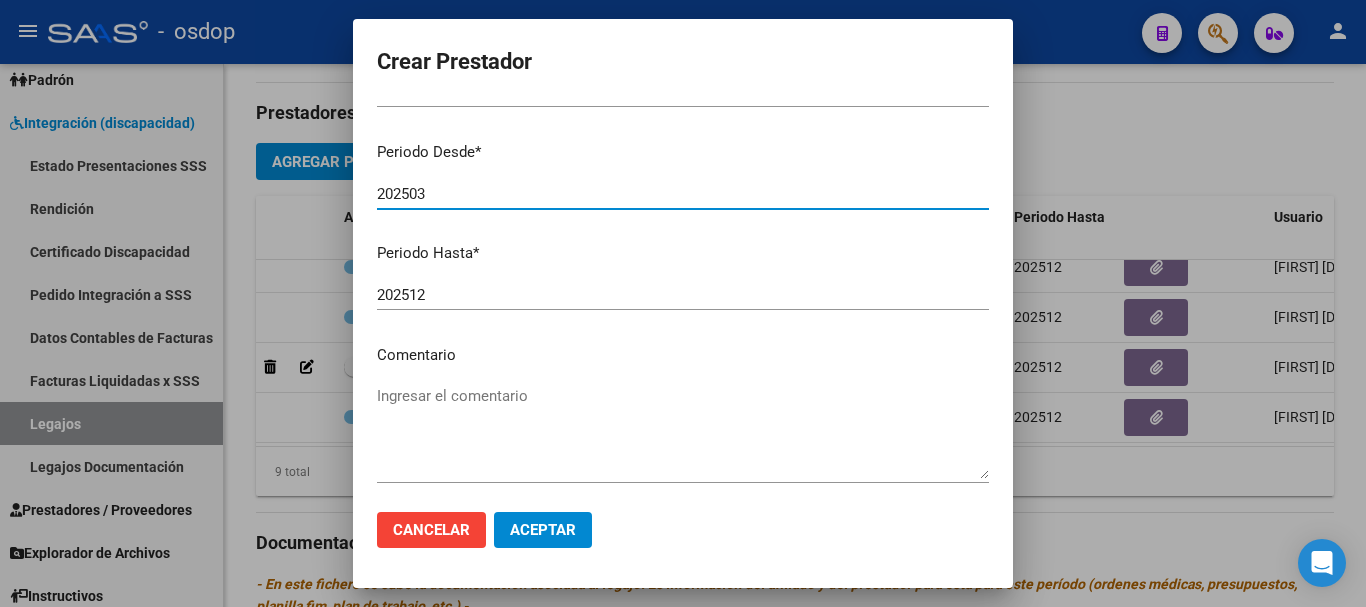 type on "202503" 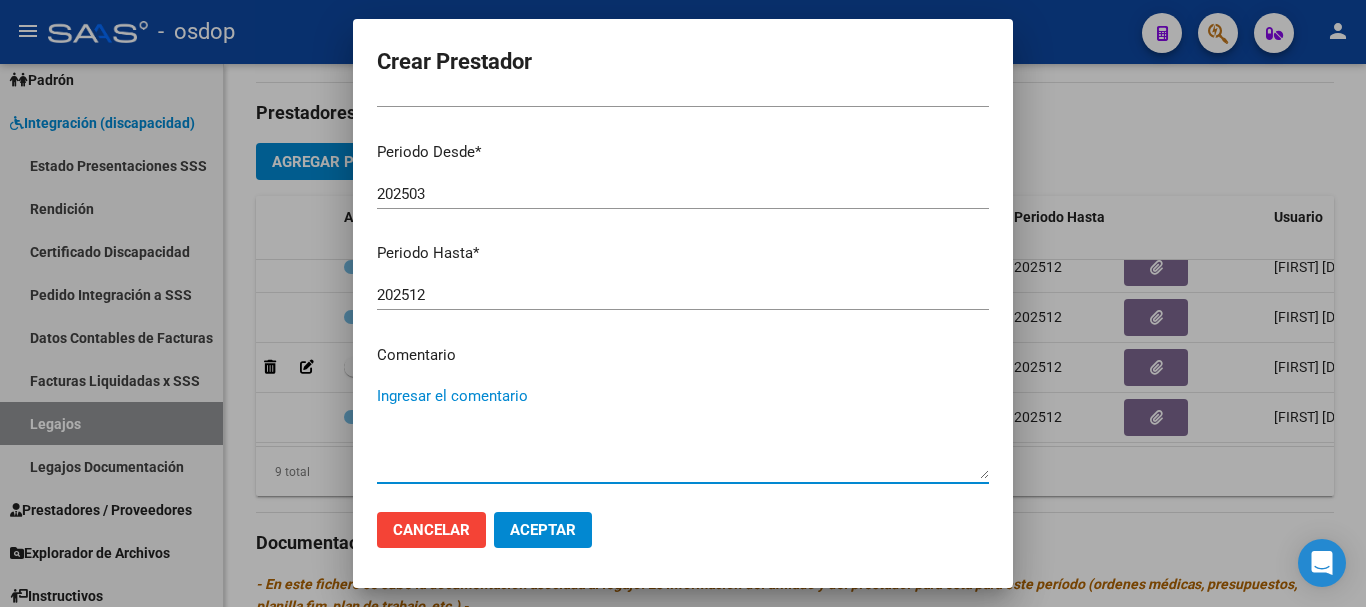 click on "Ingresar el comentario" at bounding box center (683, 432) 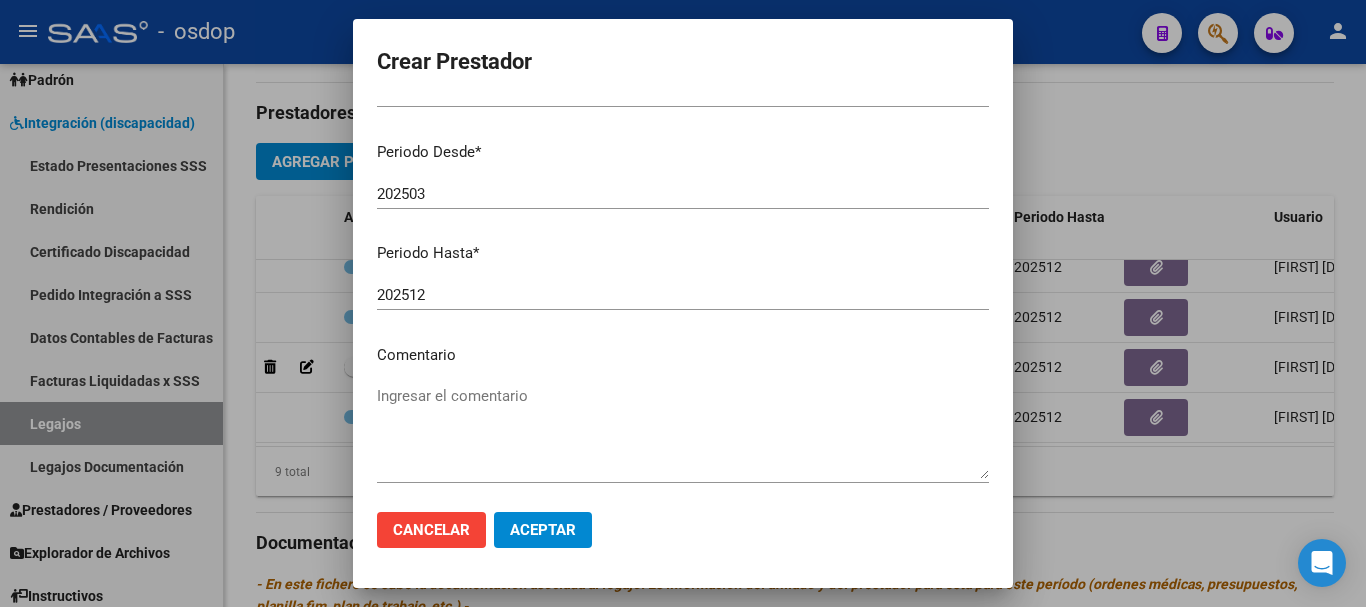 click on "Ingresar el comentario" at bounding box center (683, 432) 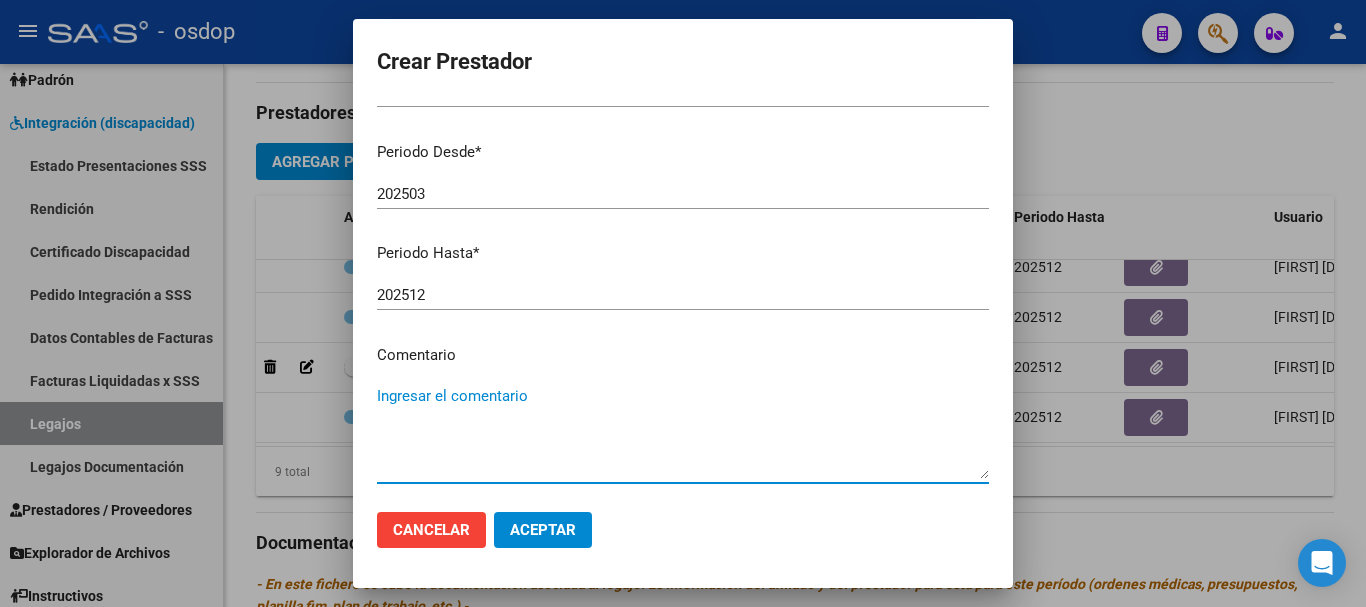 paste on "775008 - PSICOMOTRICIDAD" 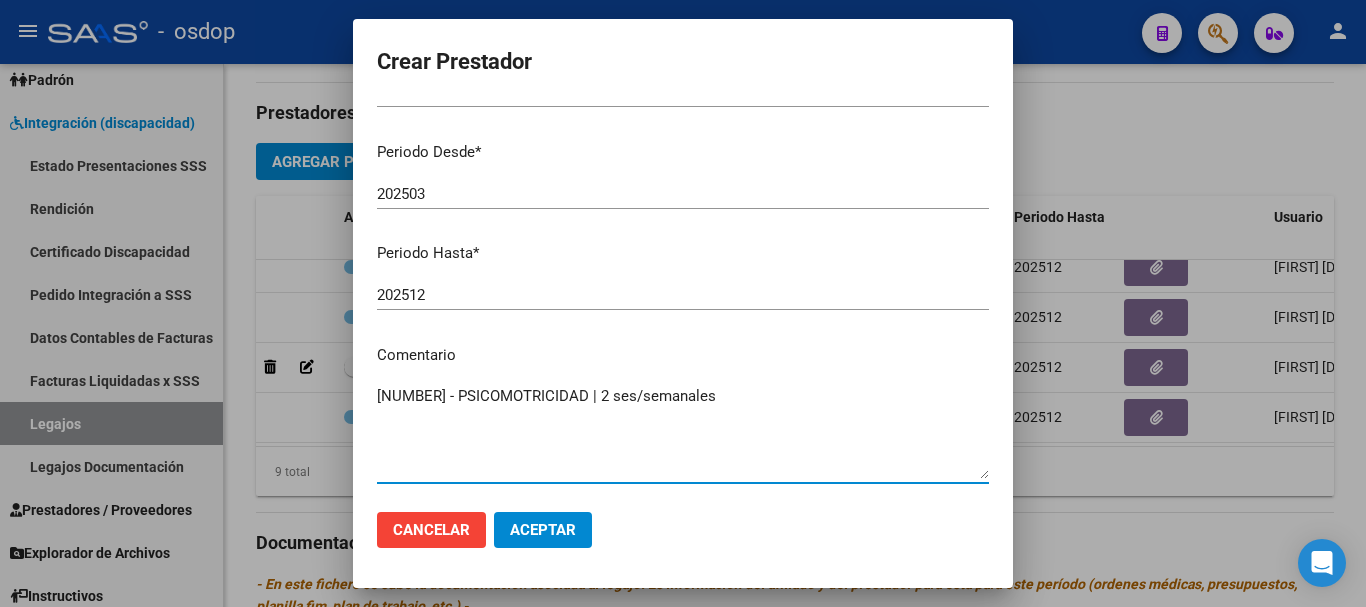 type on "[NUMBER] - PSICOMOTRICIDAD | 2 ses/semanales" 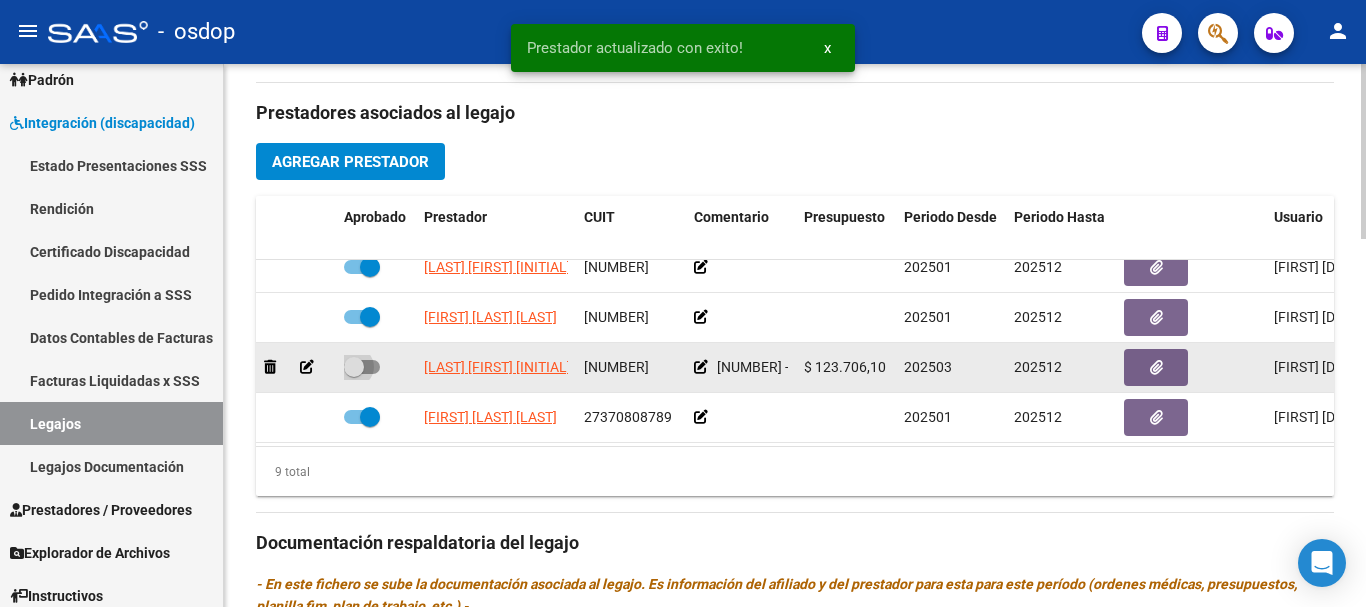 click at bounding box center (362, 367) 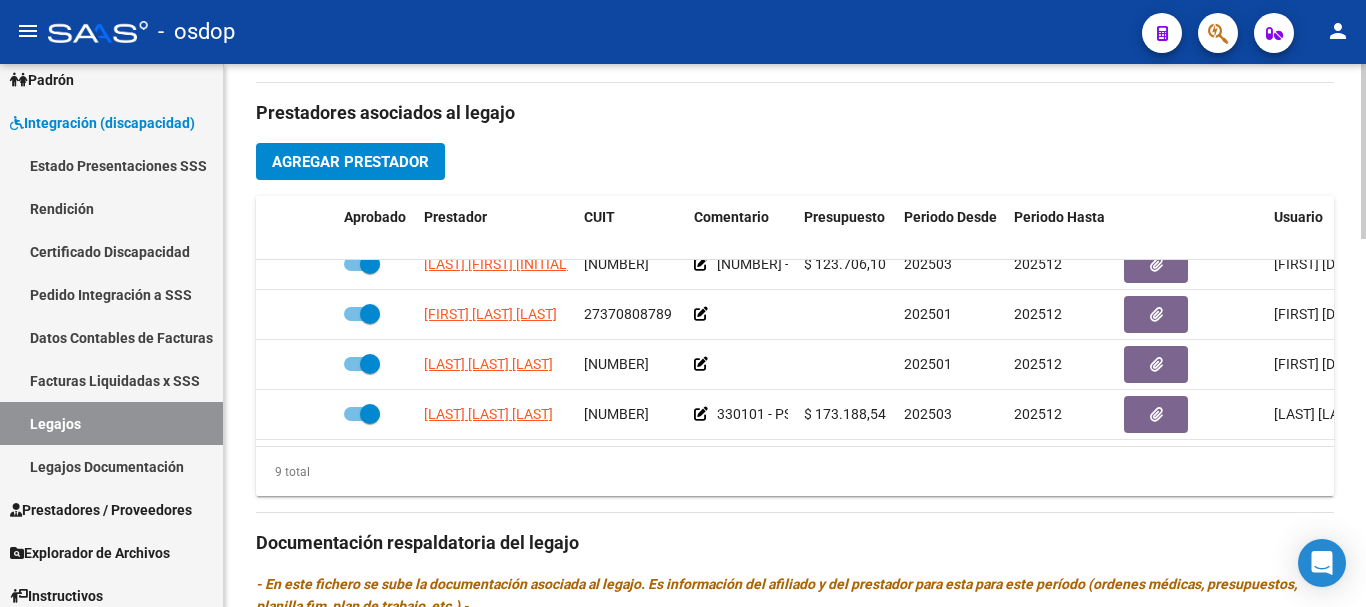 scroll, scrollTop: 286, scrollLeft: 0, axis: vertical 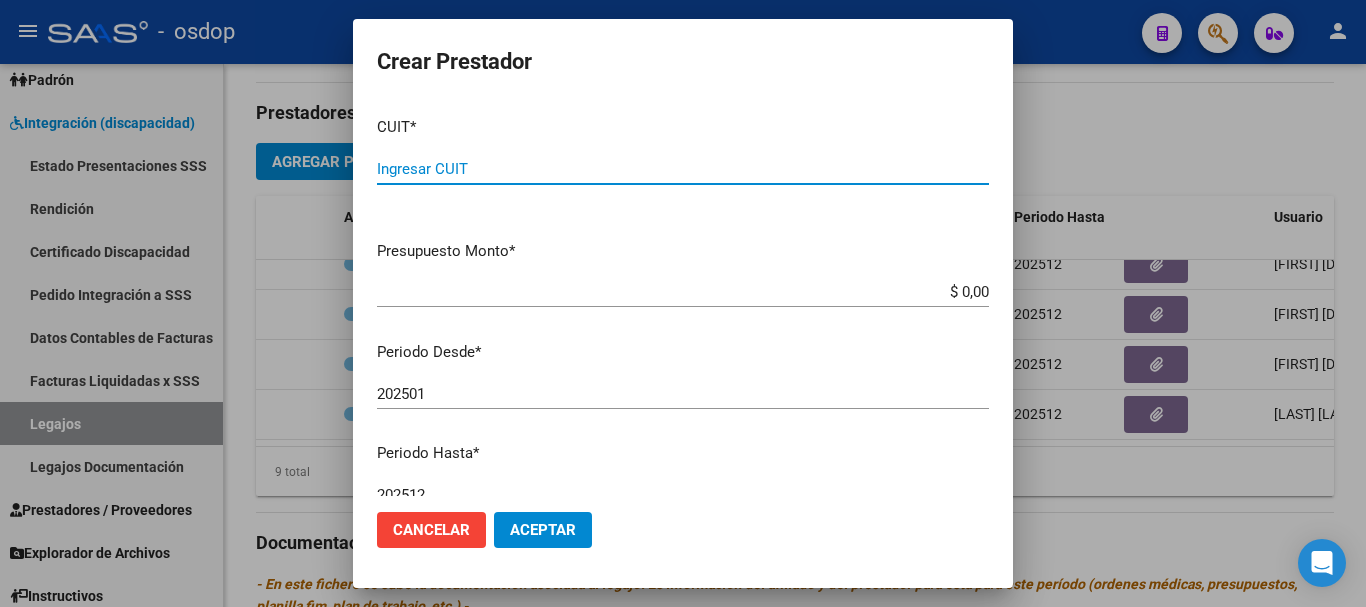 paste on "[NUMBER]" 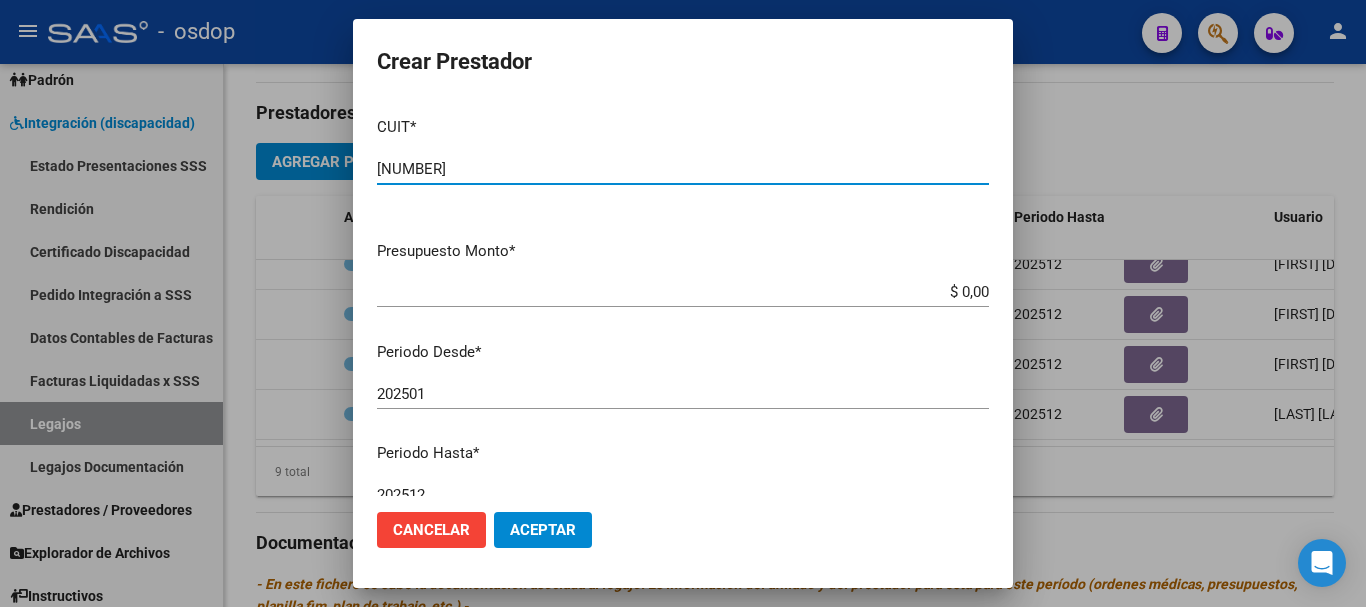 type on "[NUMBER]" 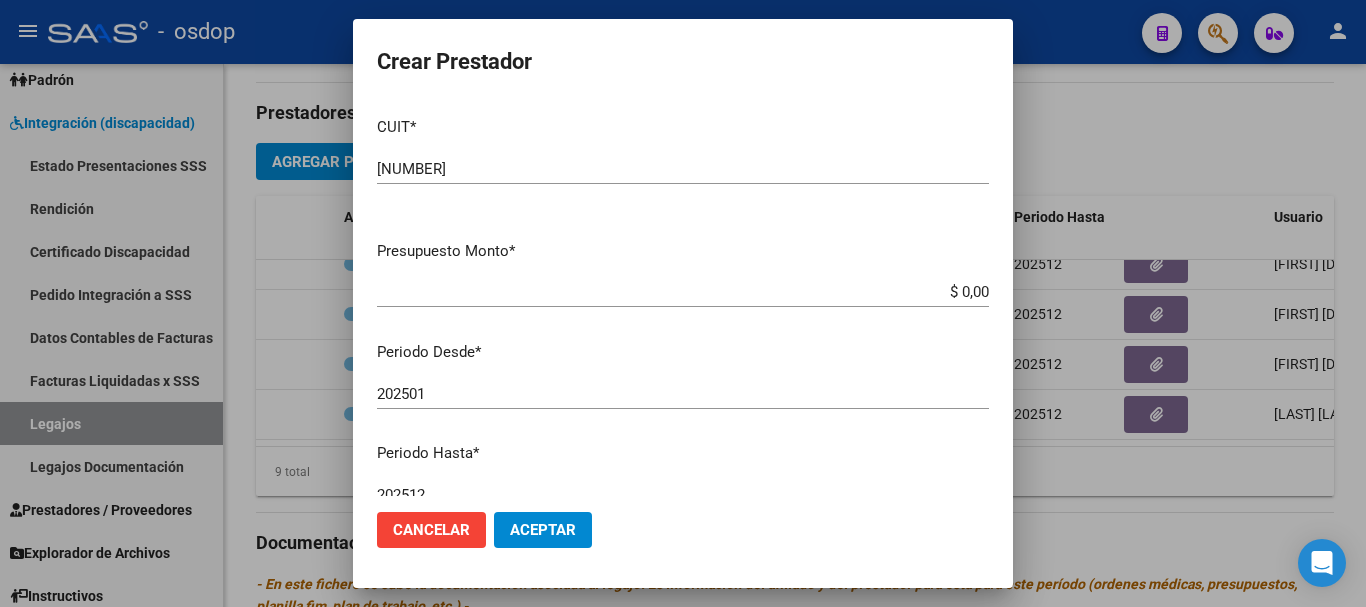 click on "$ 0,00" at bounding box center [683, 292] 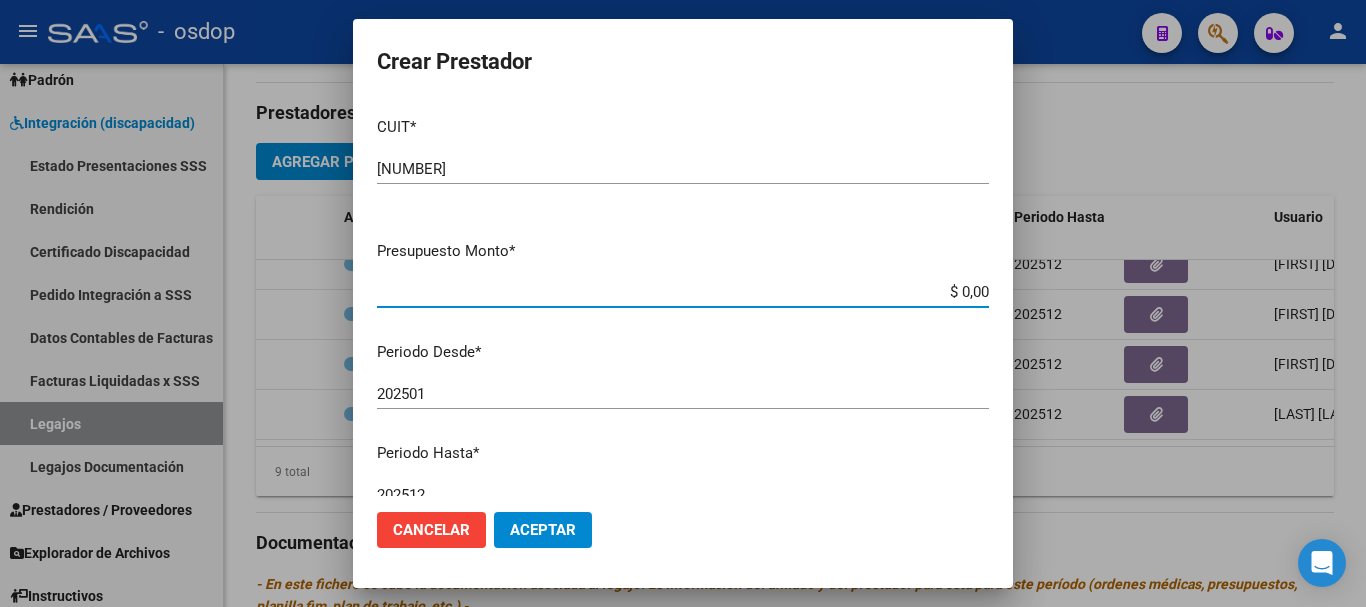 click on "$ 0,00" at bounding box center (683, 292) 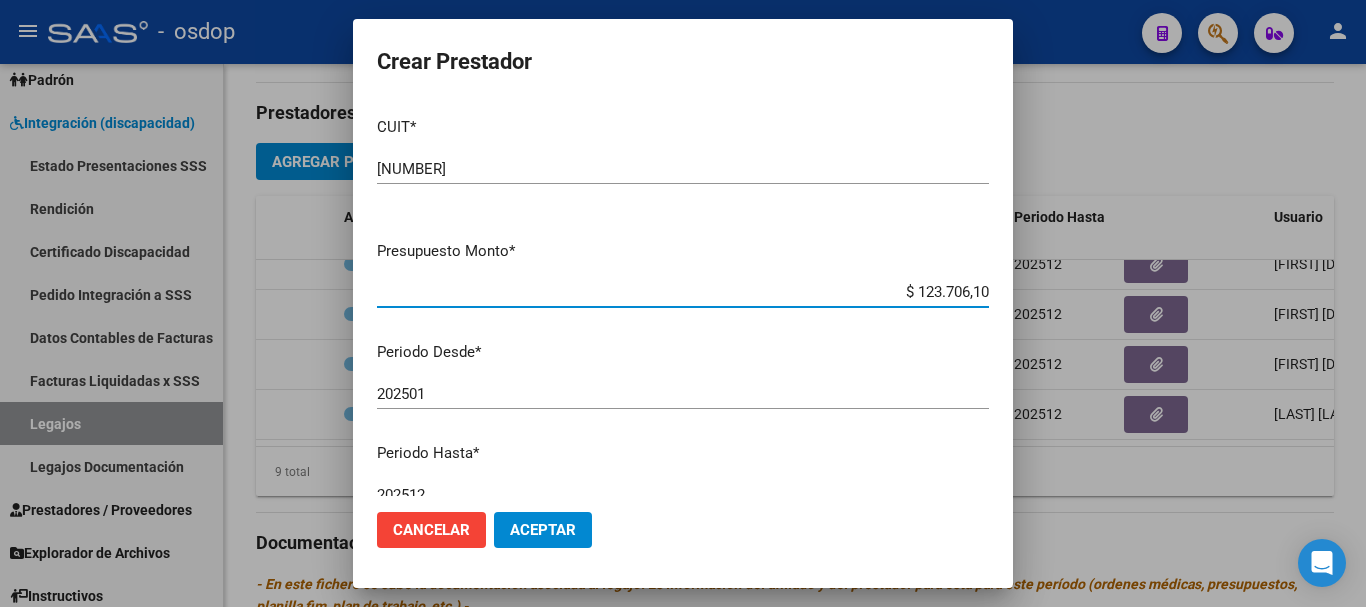 type on "$ 123.706,10" 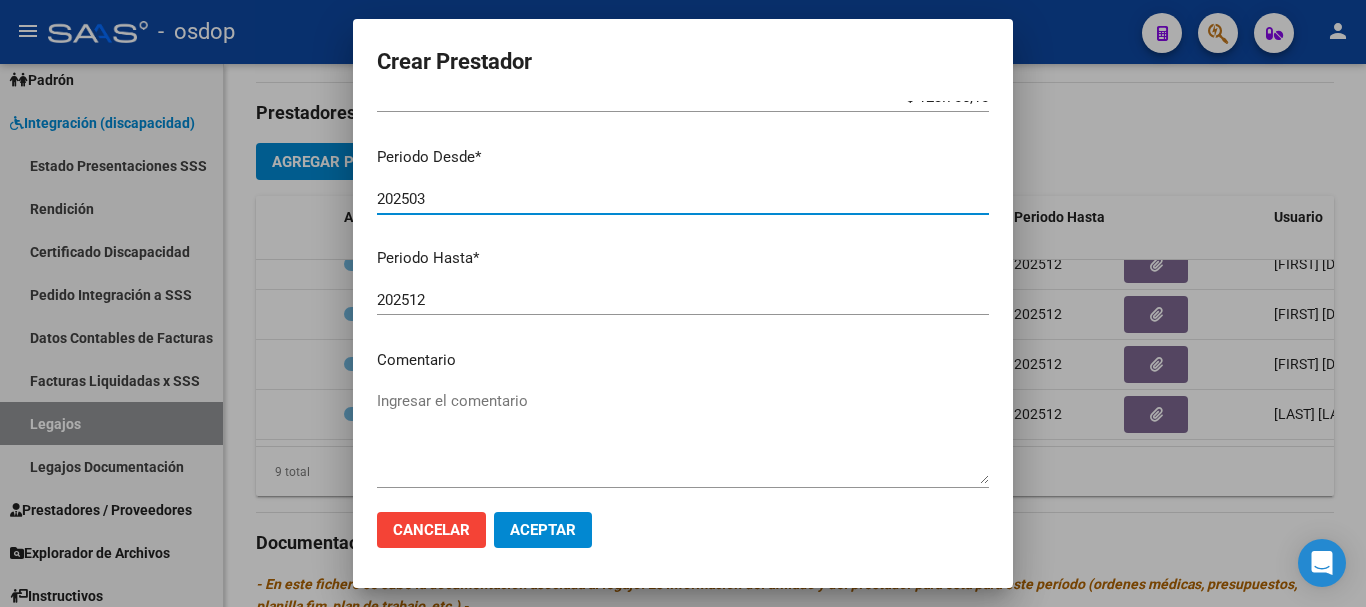 scroll, scrollTop: 200, scrollLeft: 0, axis: vertical 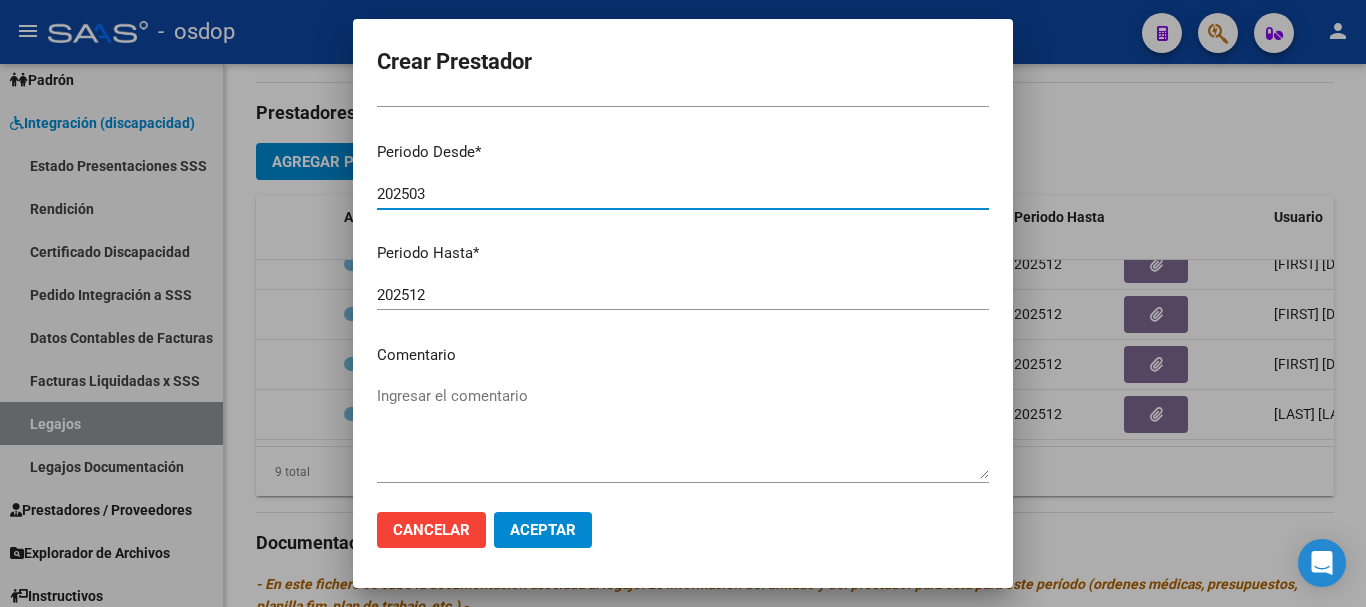 type on "202503" 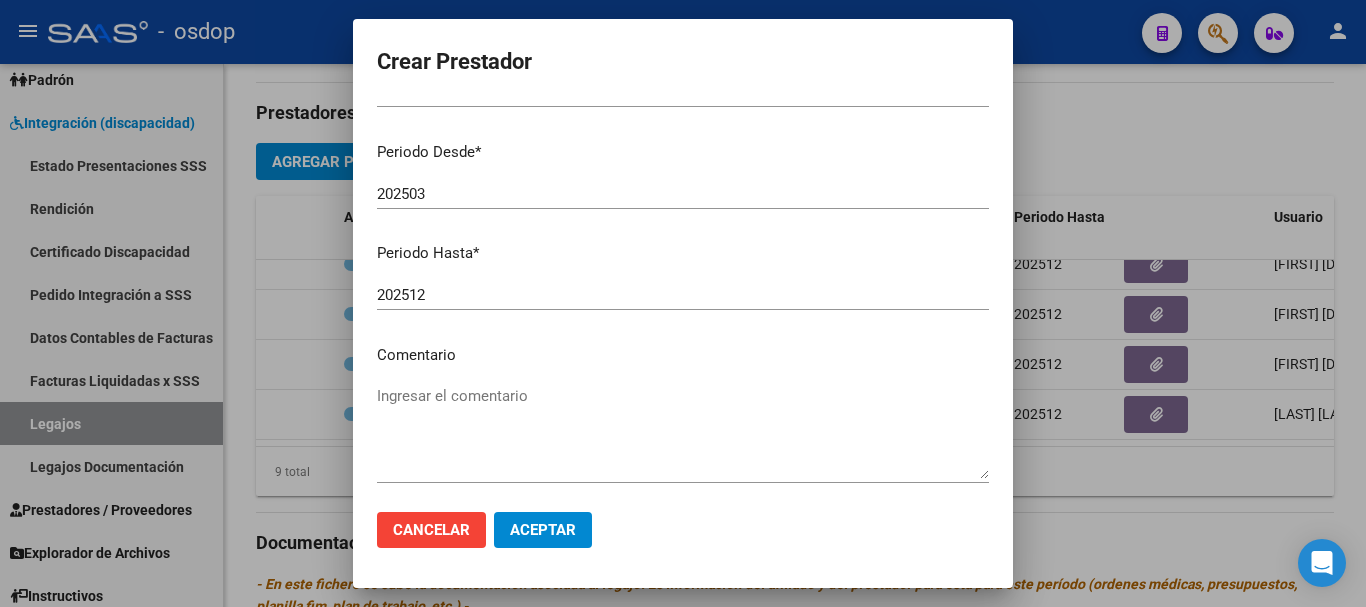 click on "Ingresar el comentario" at bounding box center (683, 432) 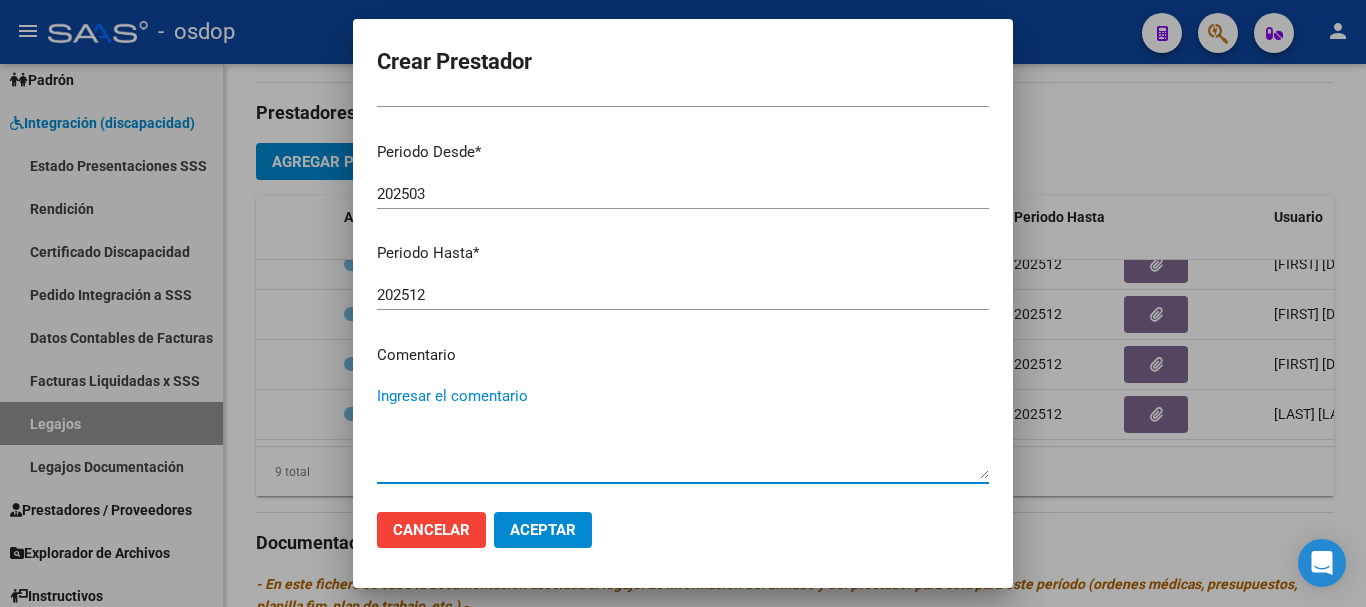 paste on "250104 - FONOAUDIOLOGIA" 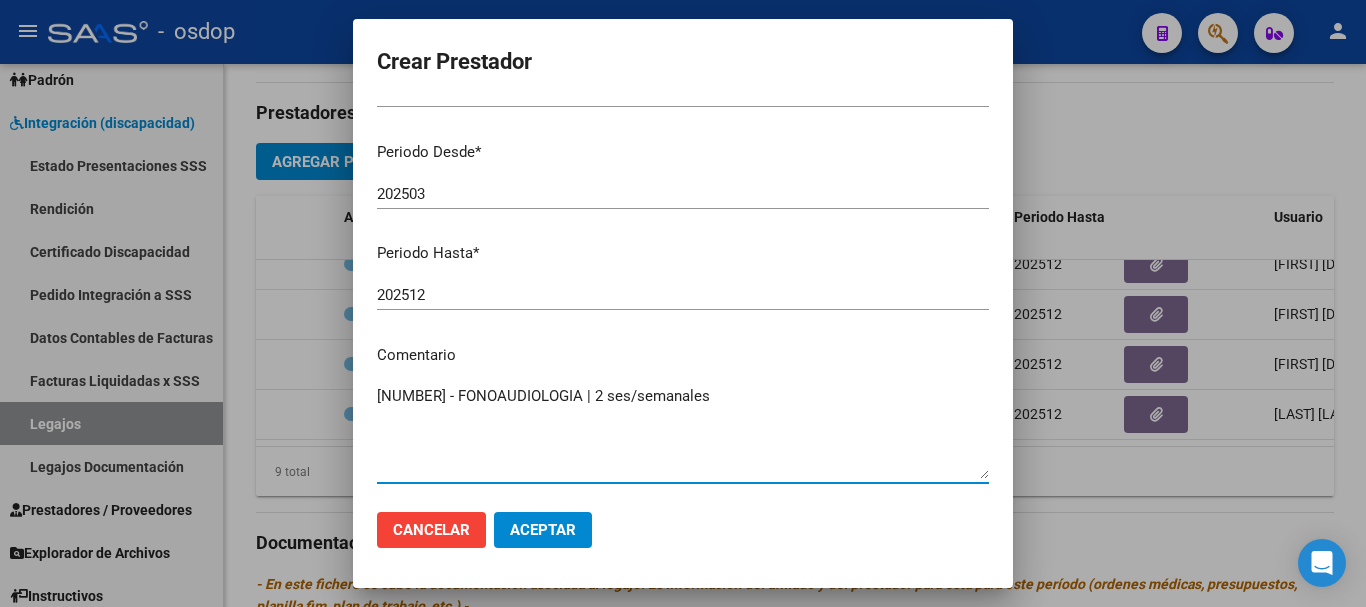 type on "[NUMBER] - FONOAUDIOLOGIA | 2 ses/semanales" 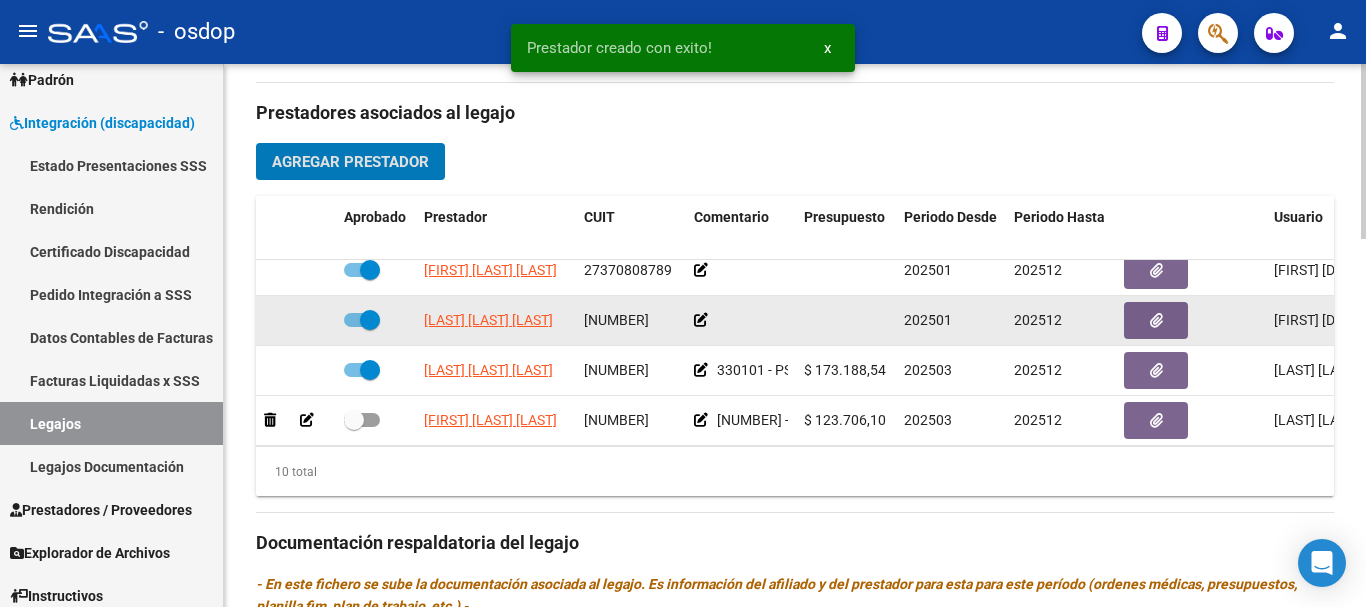 scroll, scrollTop: 336, scrollLeft: 0, axis: vertical 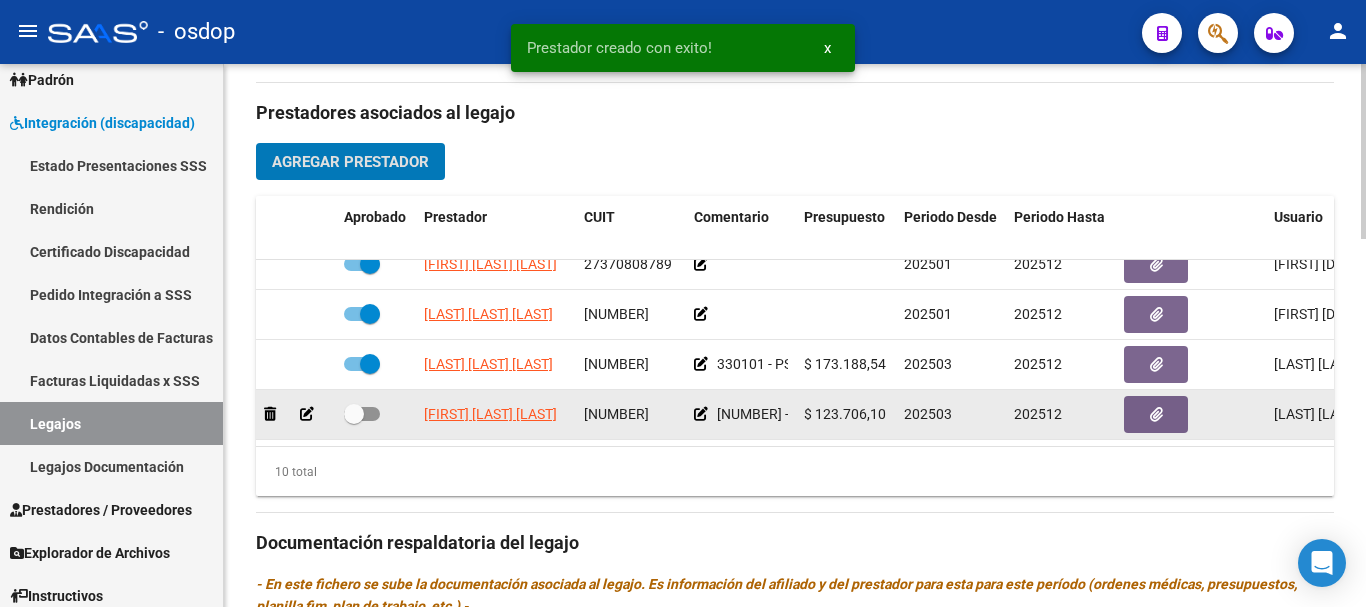 click at bounding box center (362, 414) 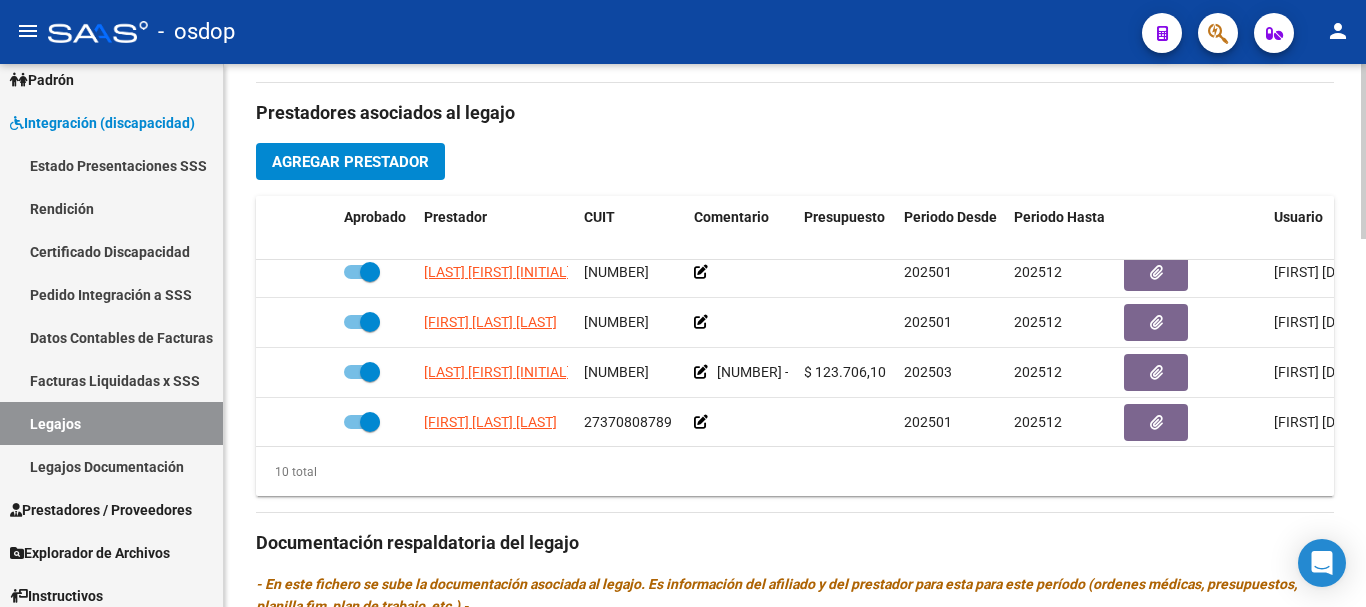 scroll, scrollTop: 167, scrollLeft: 0, axis: vertical 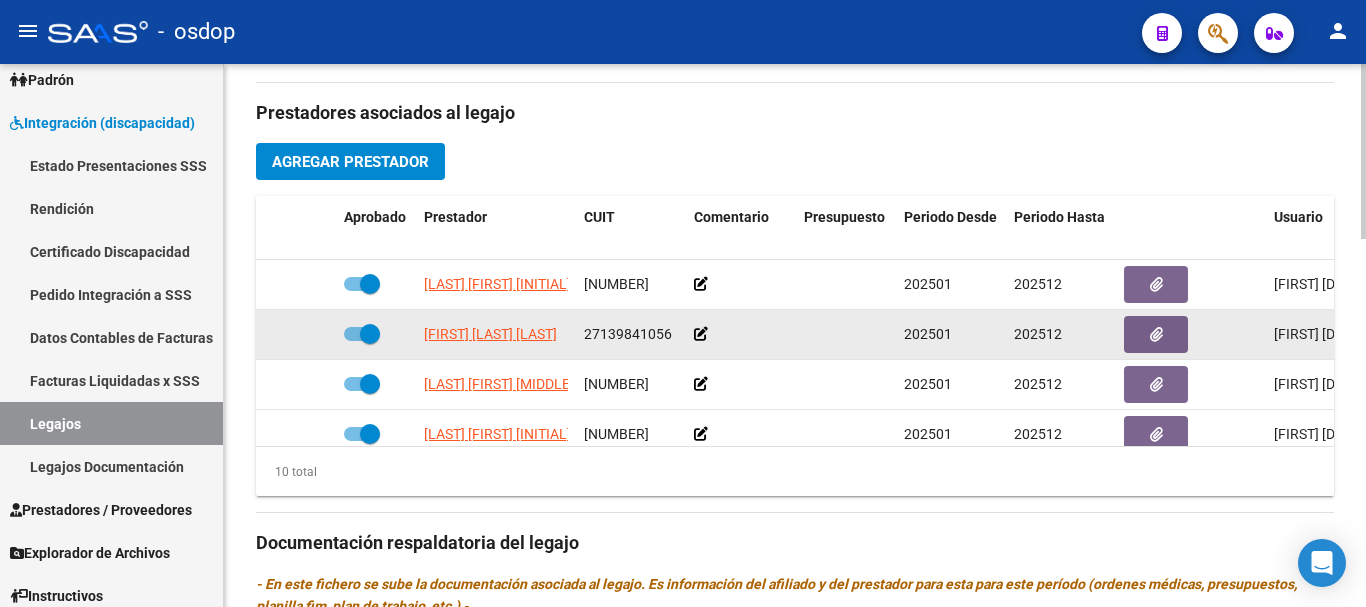 click 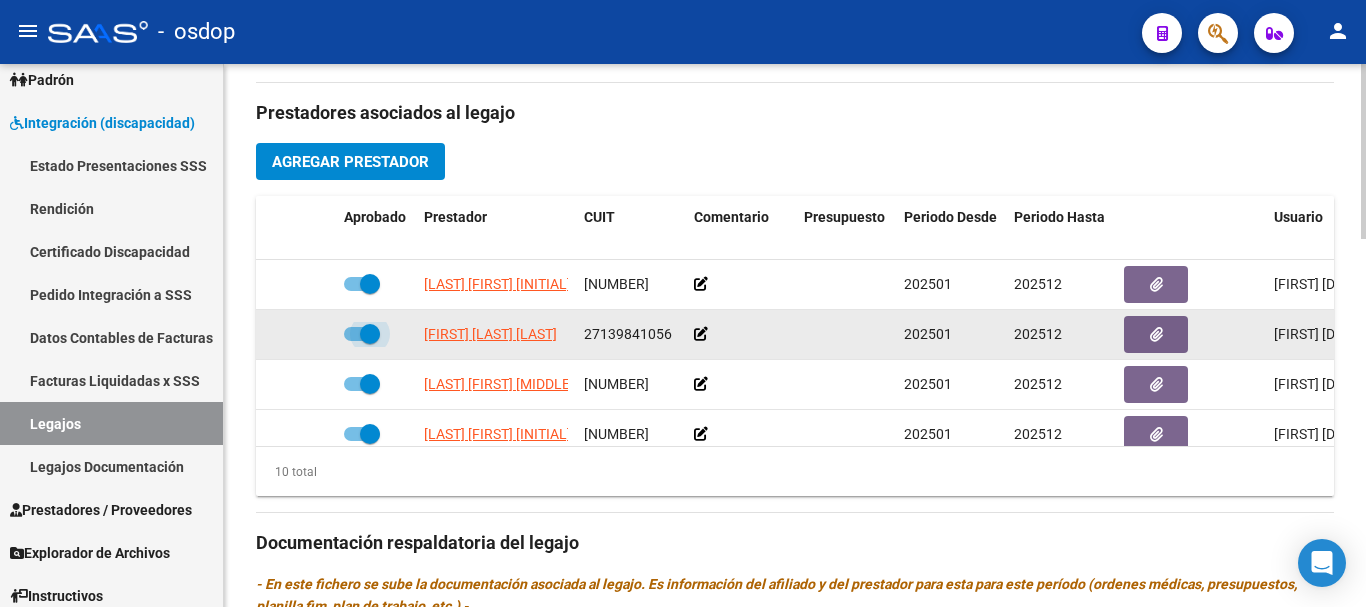 click at bounding box center (353, 341) 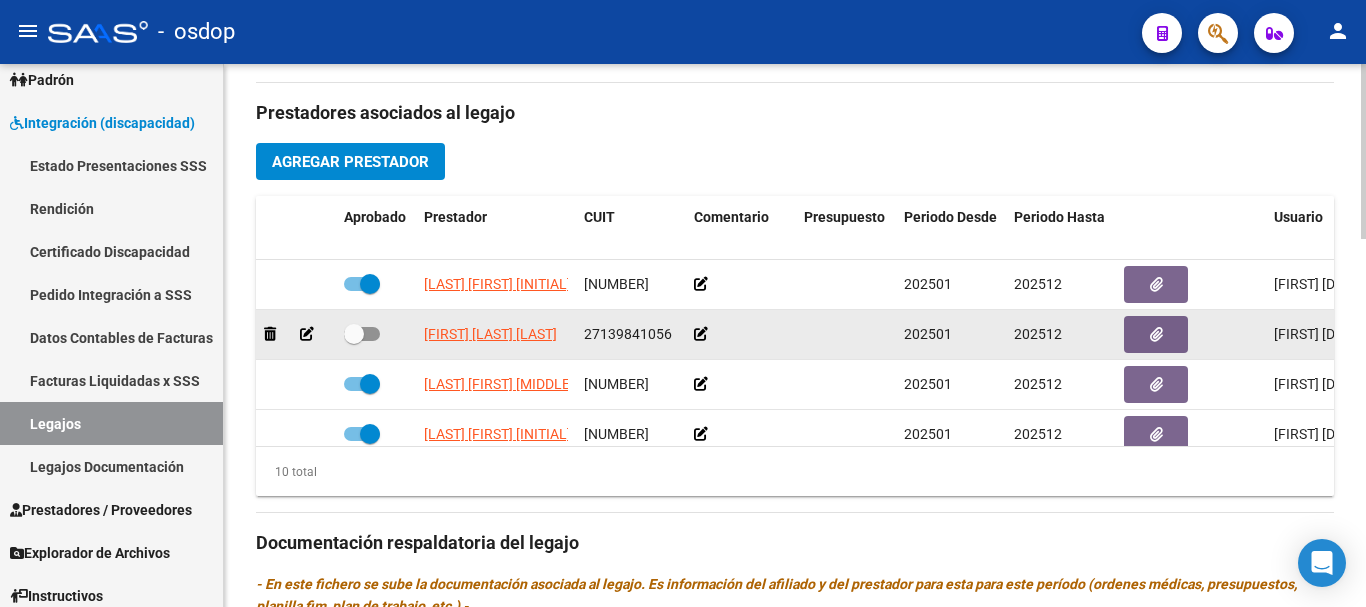 click 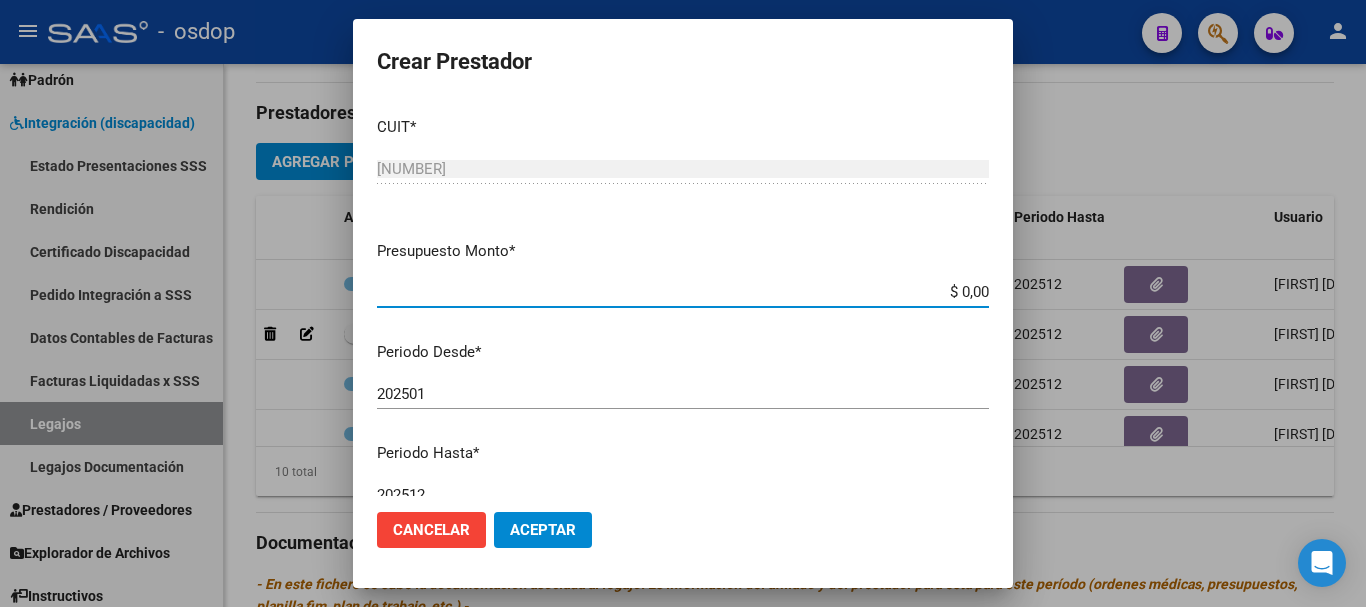click on "$ 0,00" at bounding box center [683, 292] 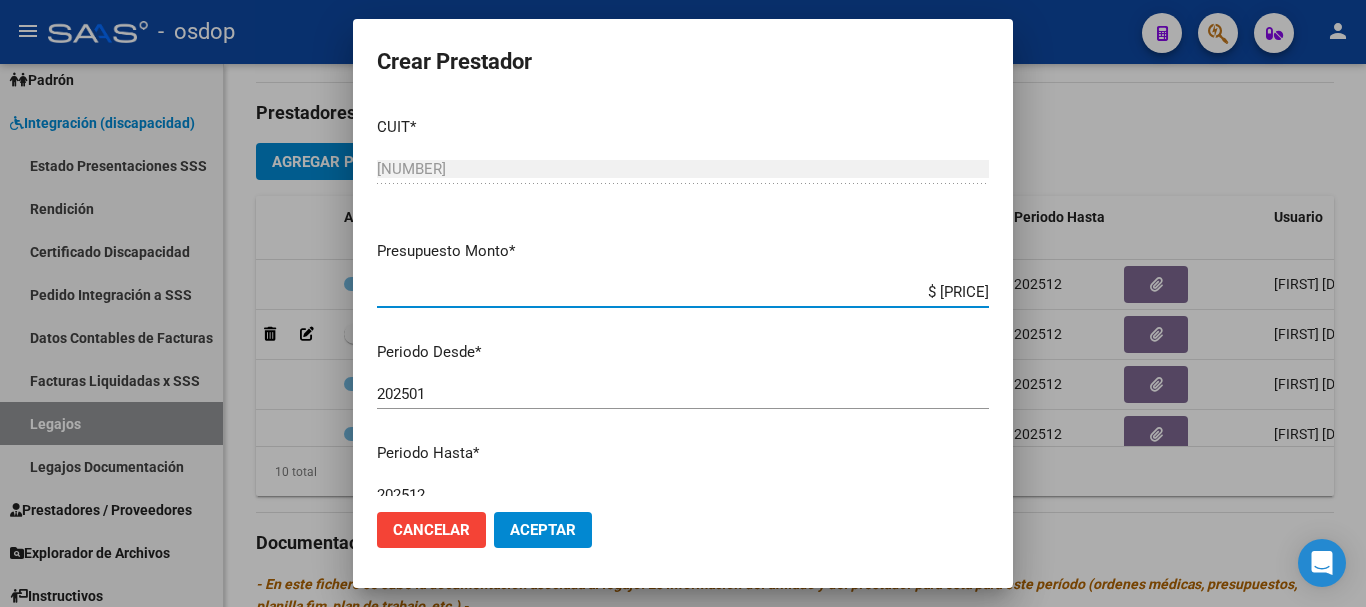 type on "$ [PRICE]" 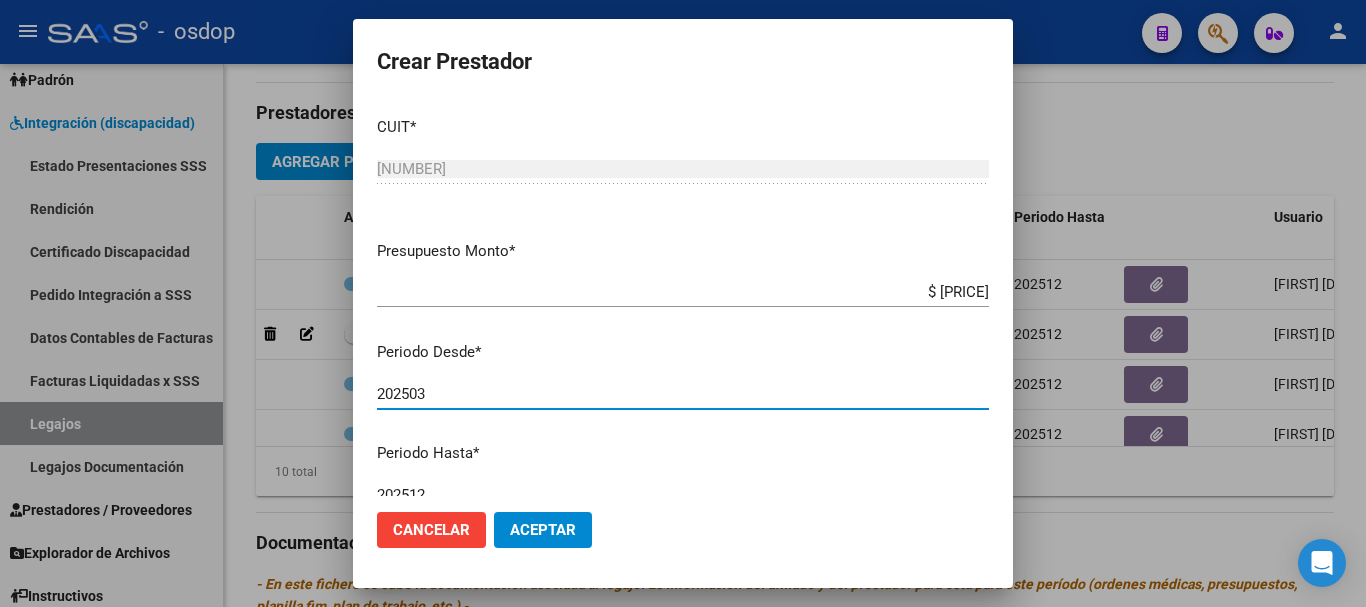 type on "202503" 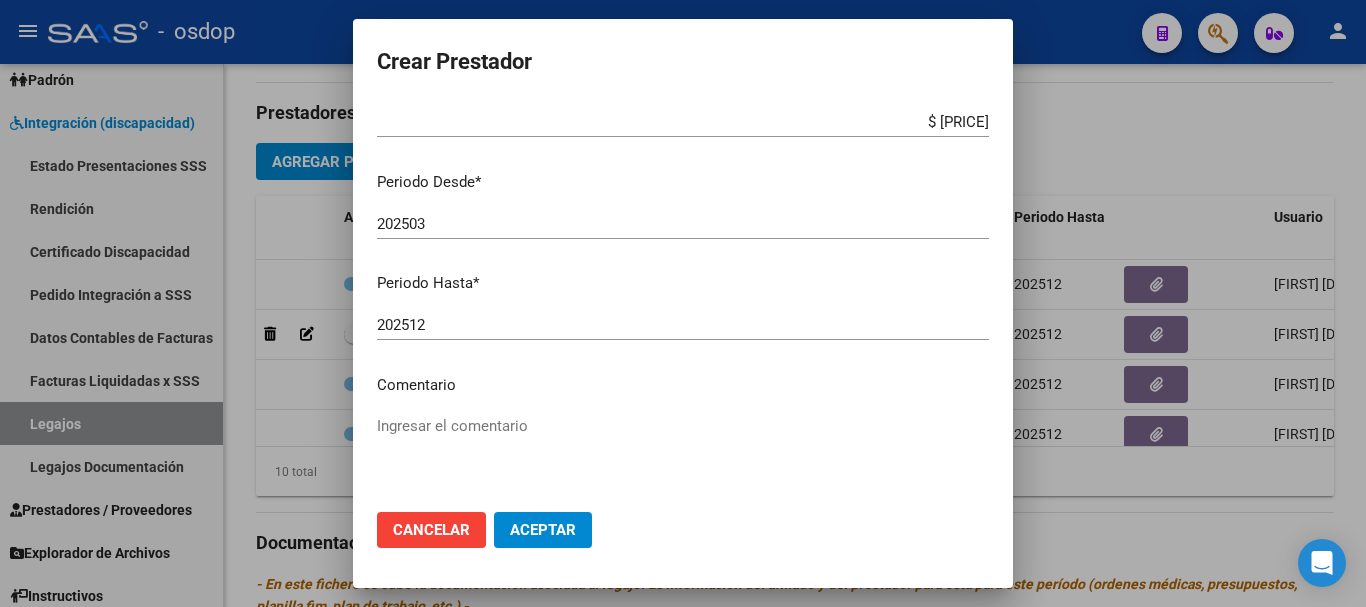 scroll, scrollTop: 200, scrollLeft: 0, axis: vertical 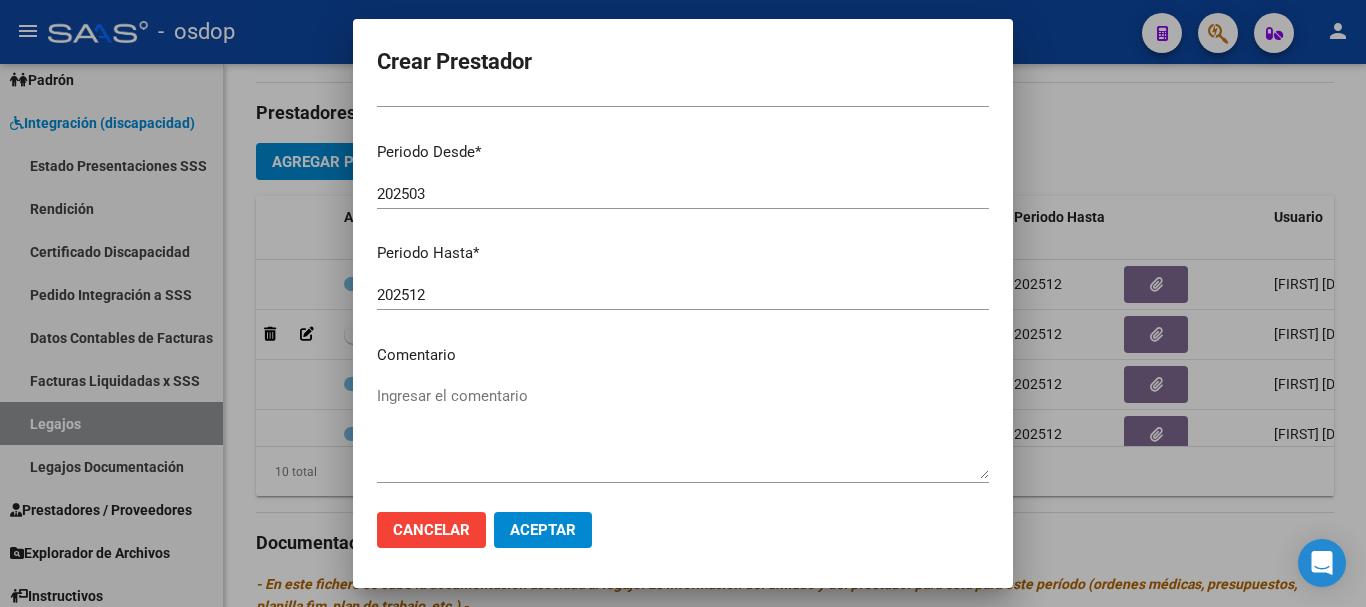 click on "Ingresar el comentario" 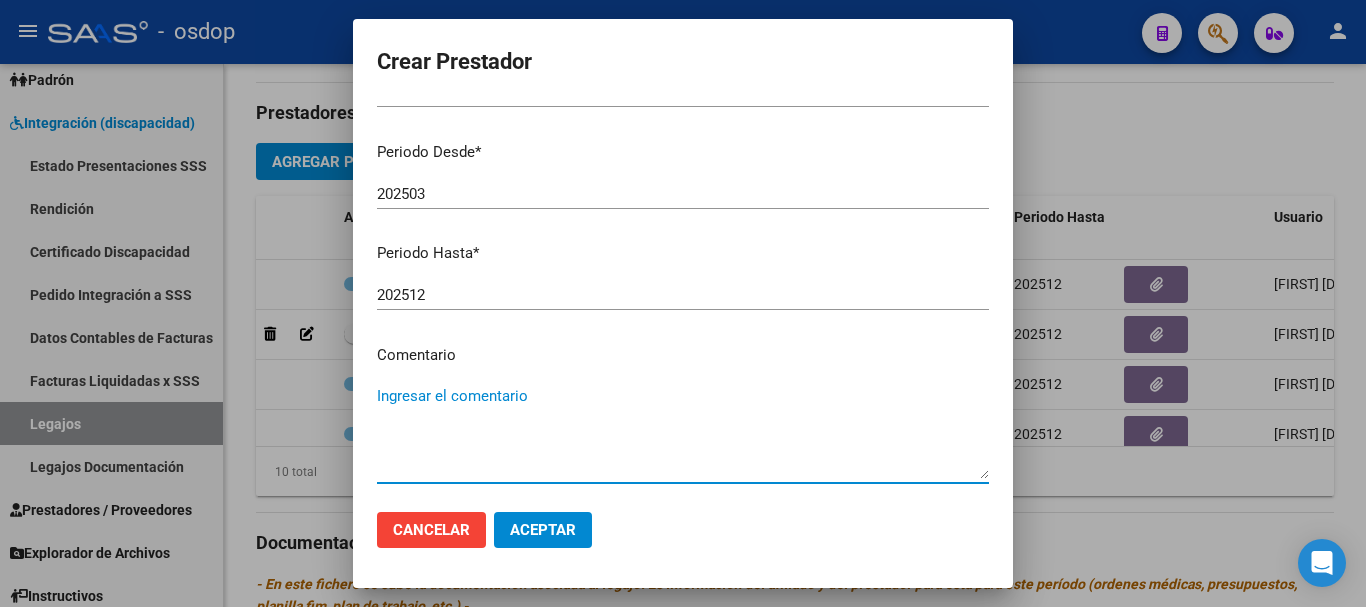 click on "Ingresar el comentario" at bounding box center (683, 432) 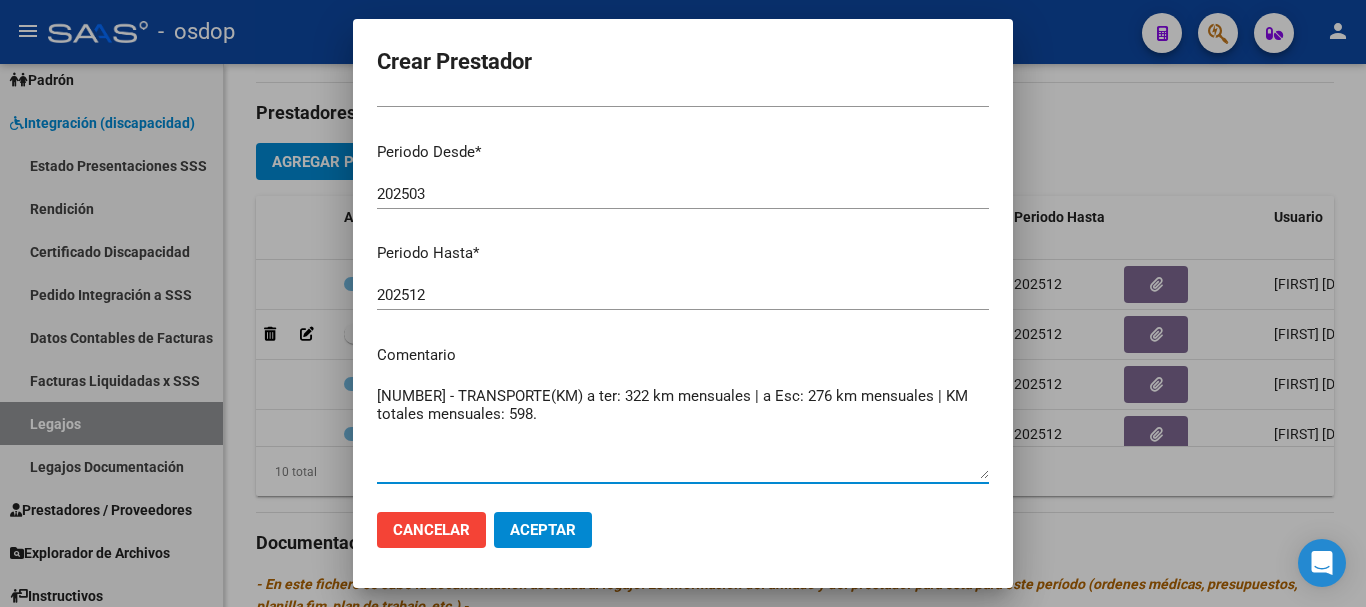 type on "[NUMBER] - TRANSPORTE(KM) a ter: 322 km mensuales | a Esc: 276 km mensuales | KM totales mensuales: 598." 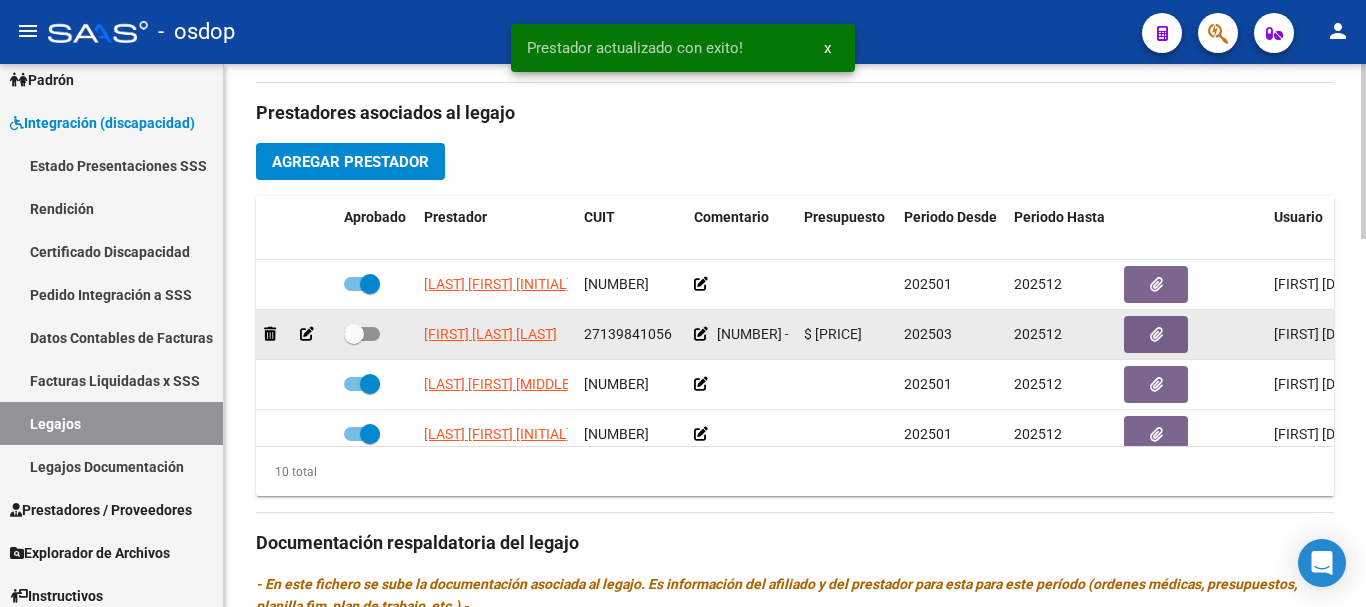 click at bounding box center [362, 334] 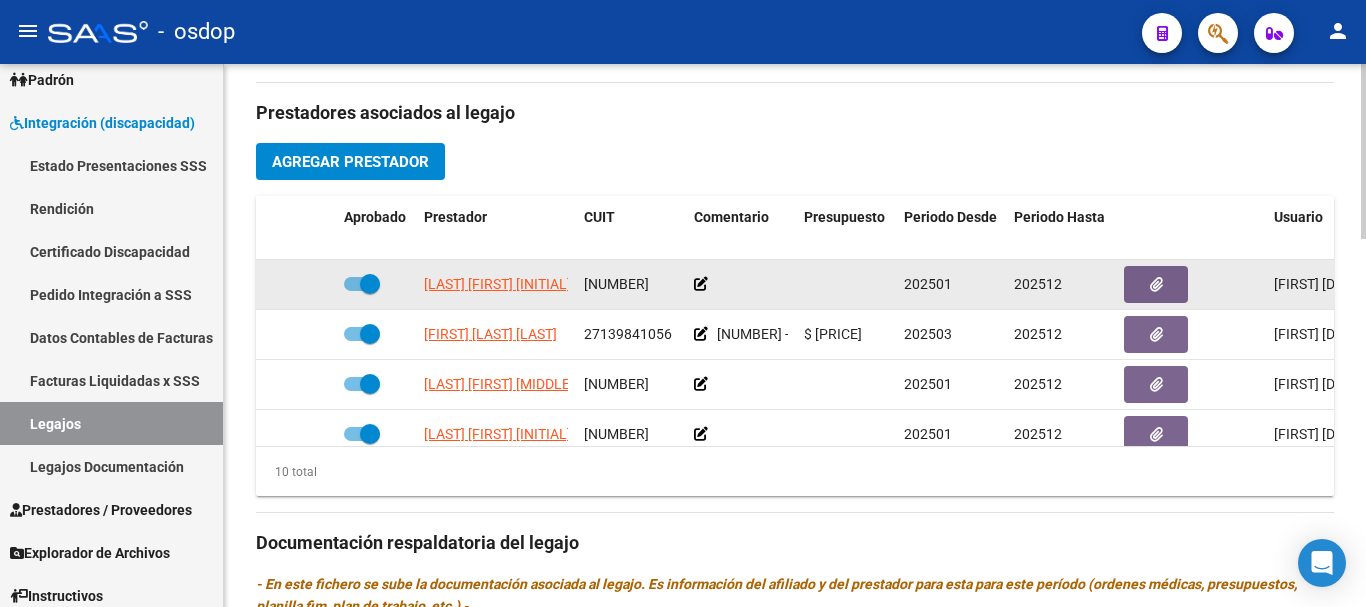 click at bounding box center [362, 284] 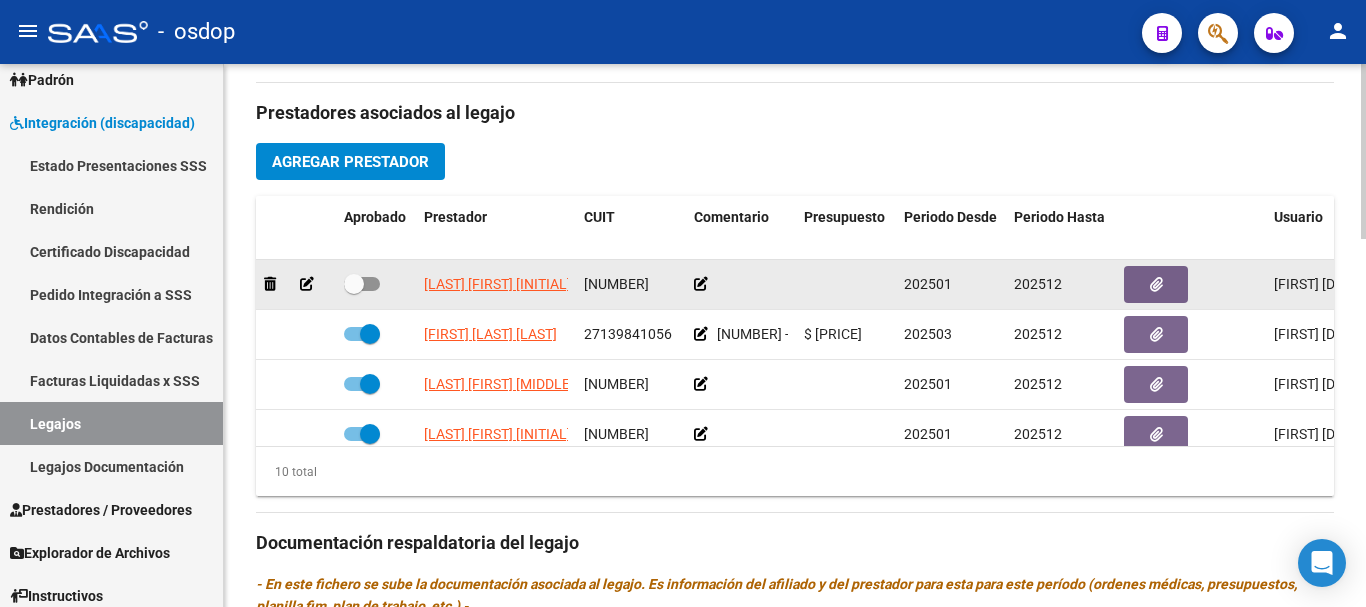 click 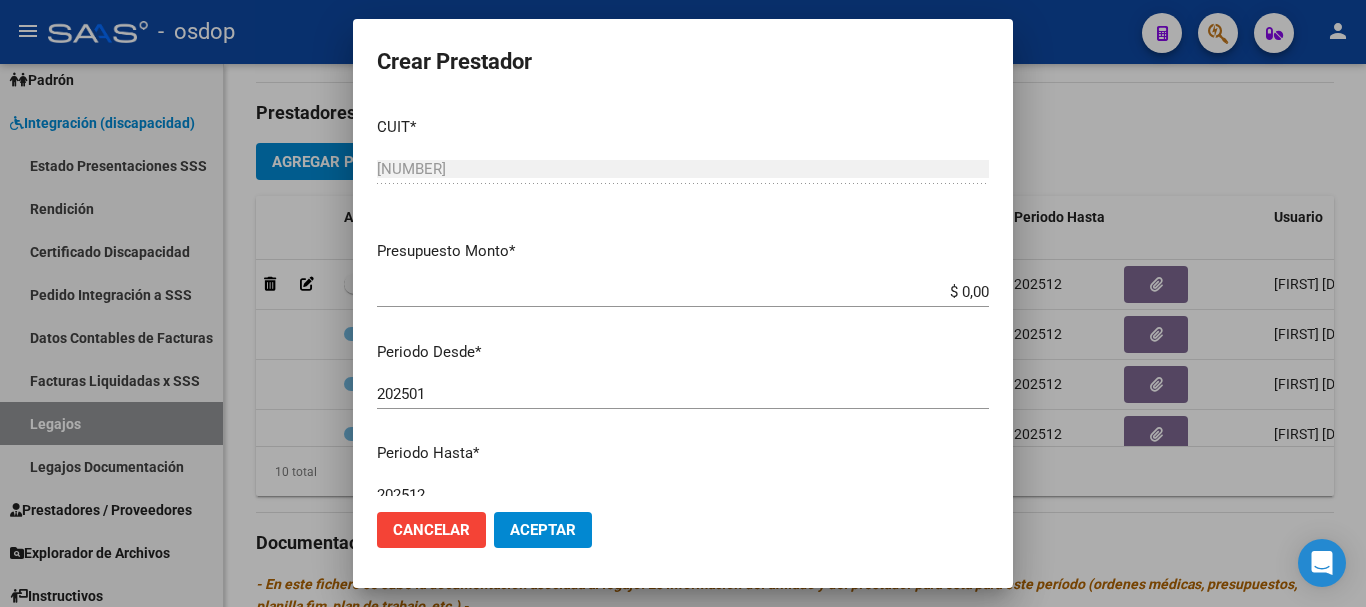 click on "$ 0,00" at bounding box center [683, 292] 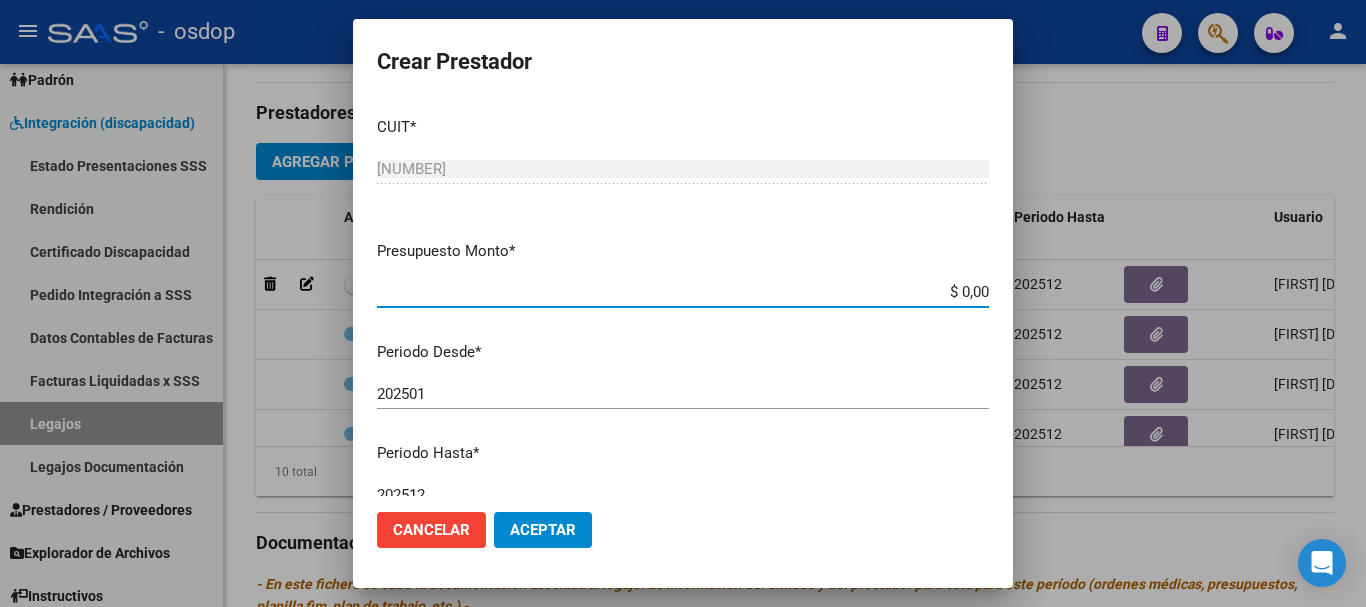 click on "$ 0,00" at bounding box center (683, 292) 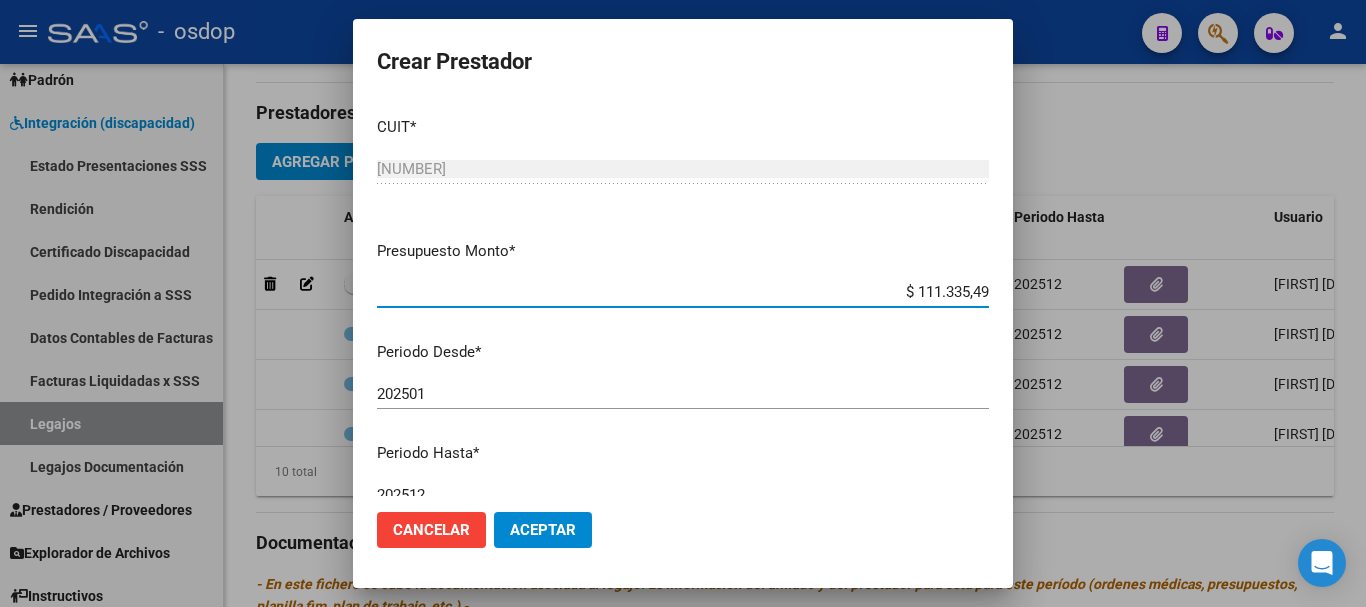 type on "$ 111.335,49" 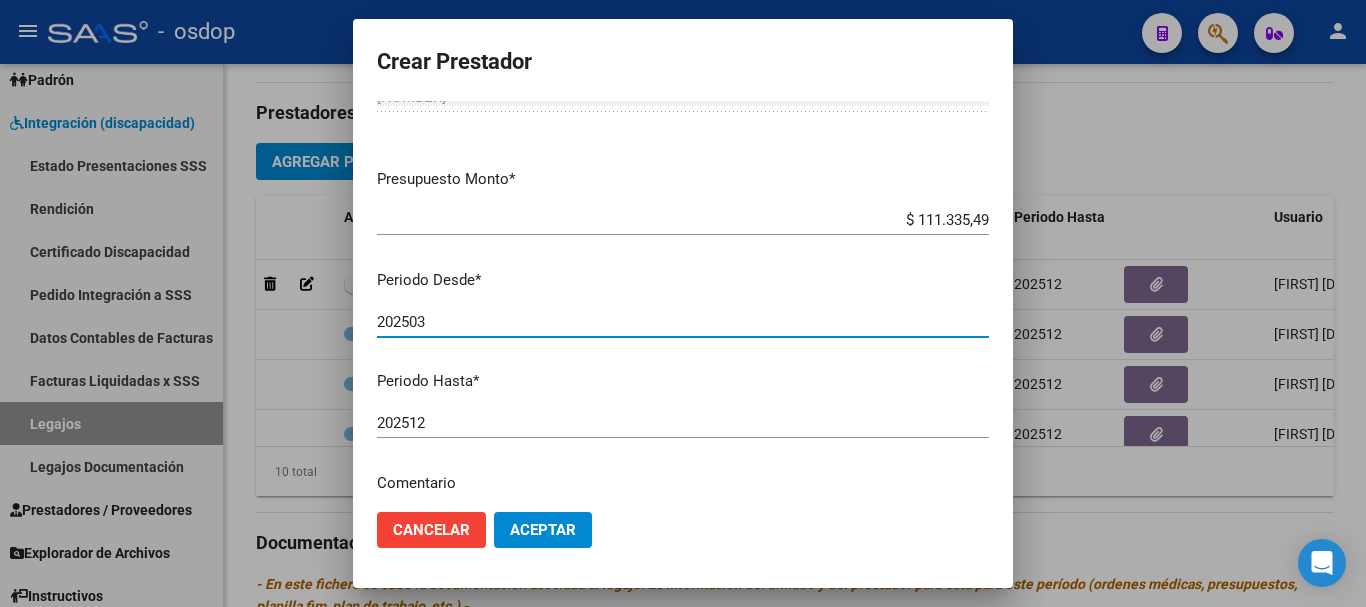 scroll, scrollTop: 200, scrollLeft: 0, axis: vertical 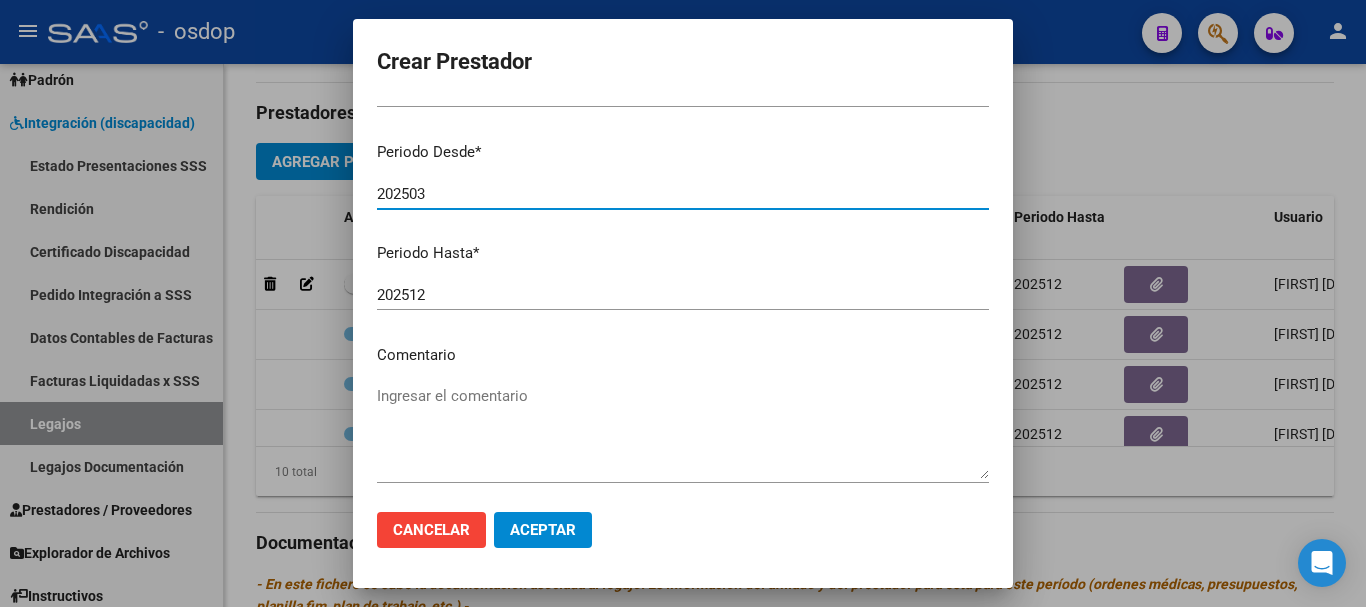 type on "202503" 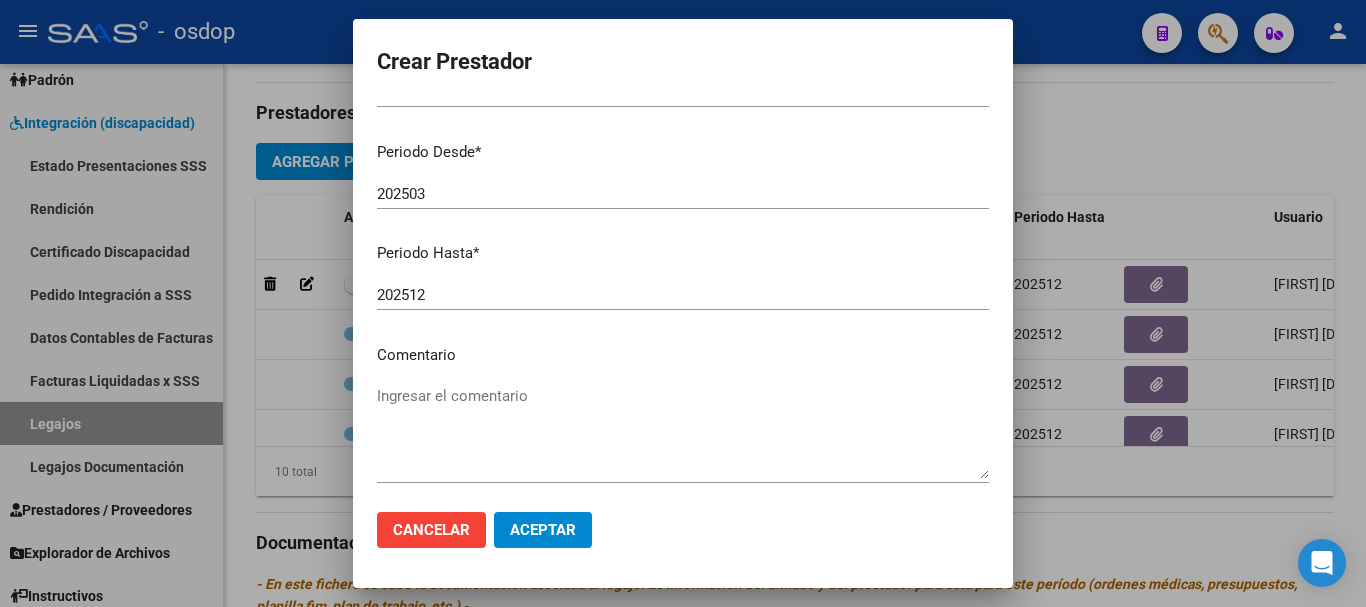 click on "Ingresar el comentario" at bounding box center [683, 432] 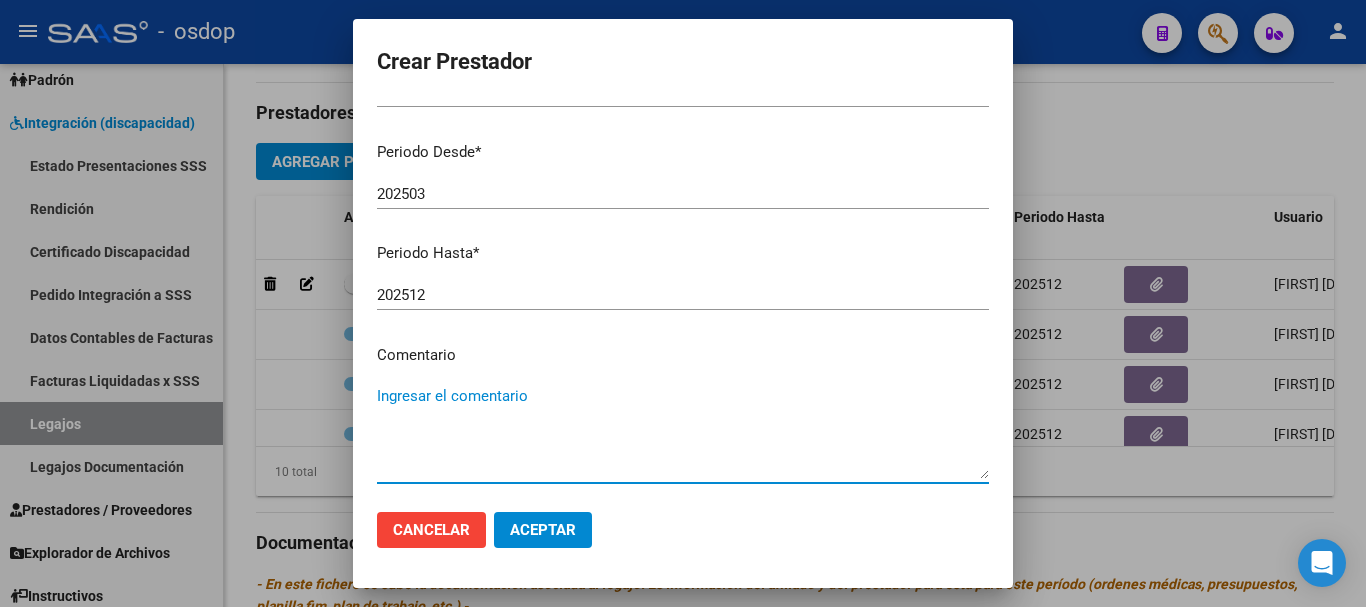 paste on "[NUMBER] - PSICOPEDAGOGIA" 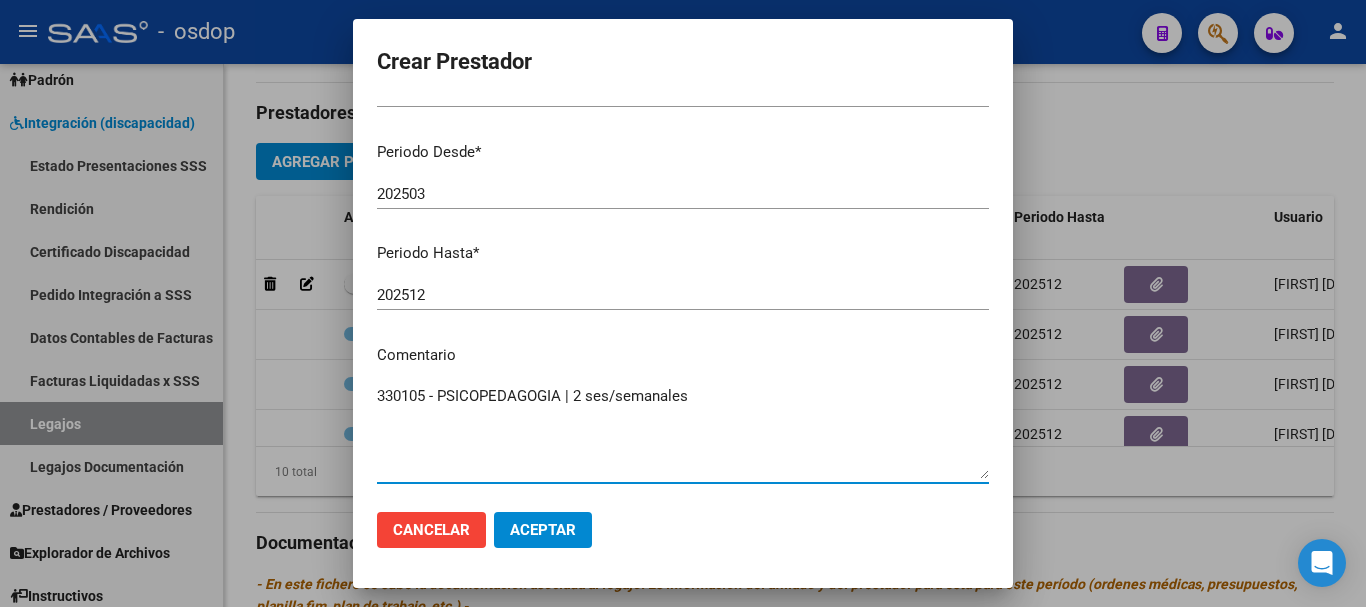 type on "330105 - PSICOPEDAGOGIA | 2 ses/semanales" 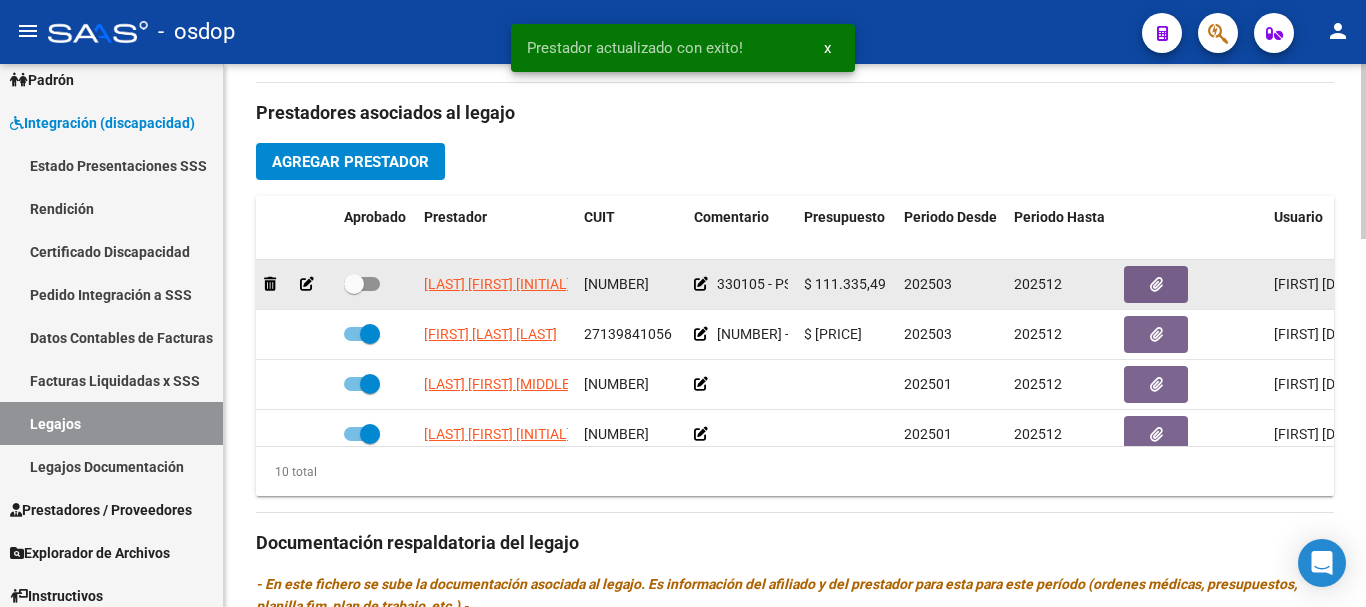 click at bounding box center (362, 284) 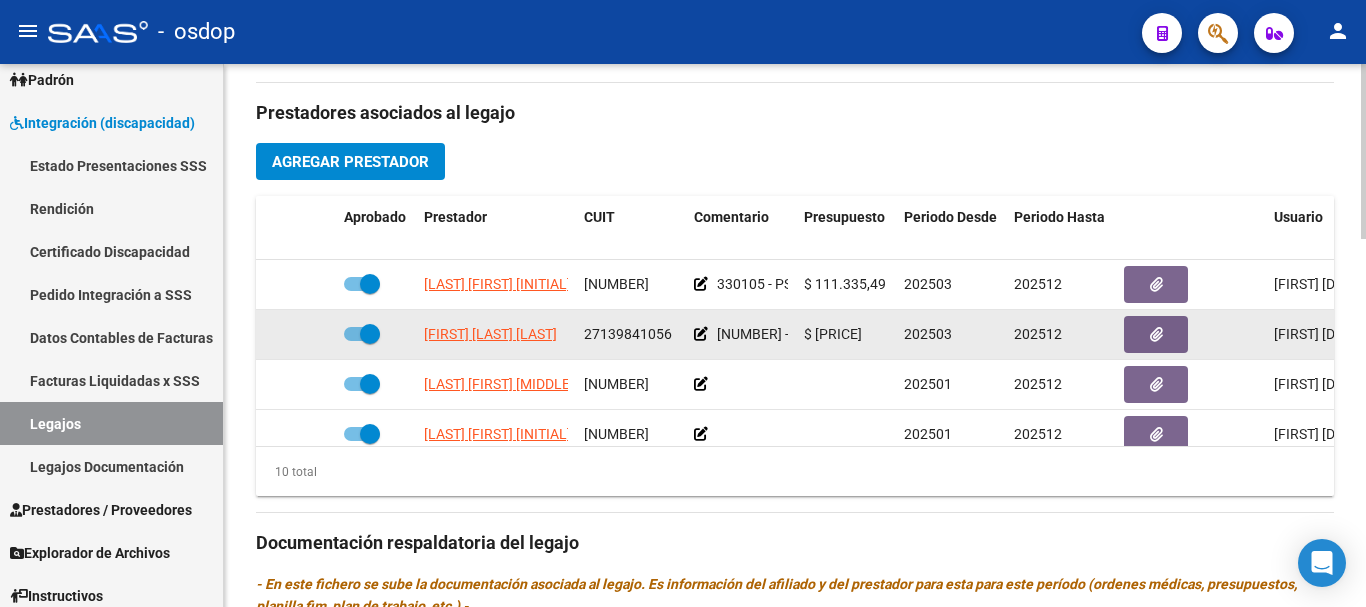 click at bounding box center (362, 334) 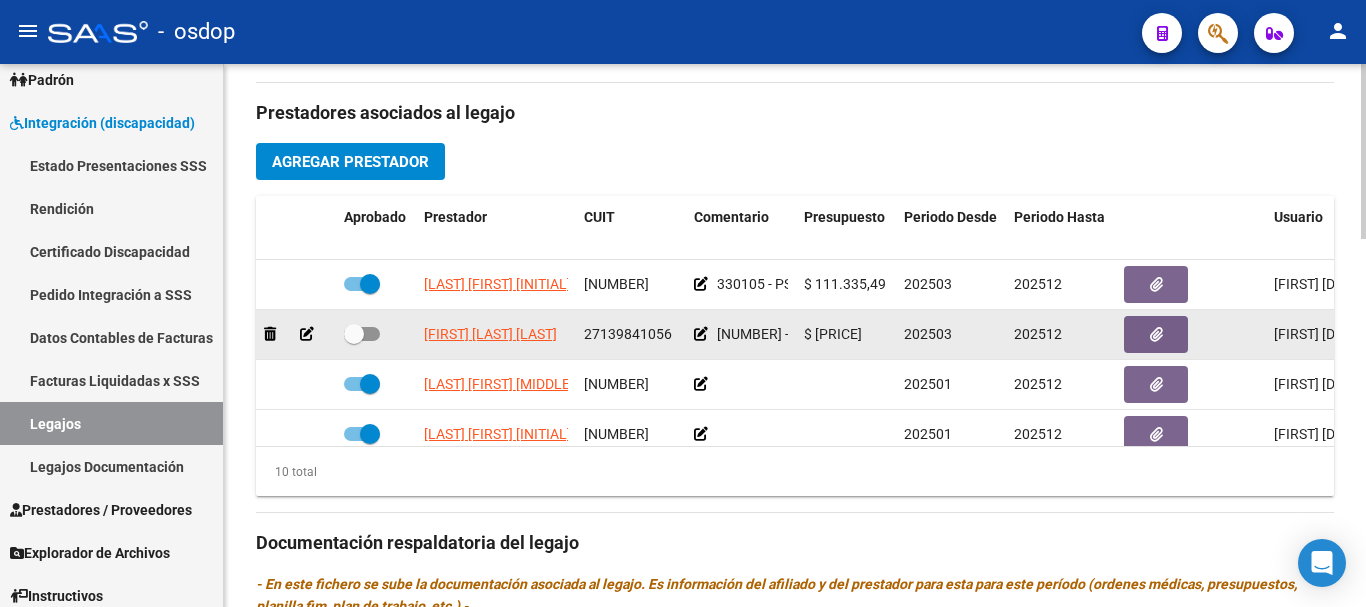 click 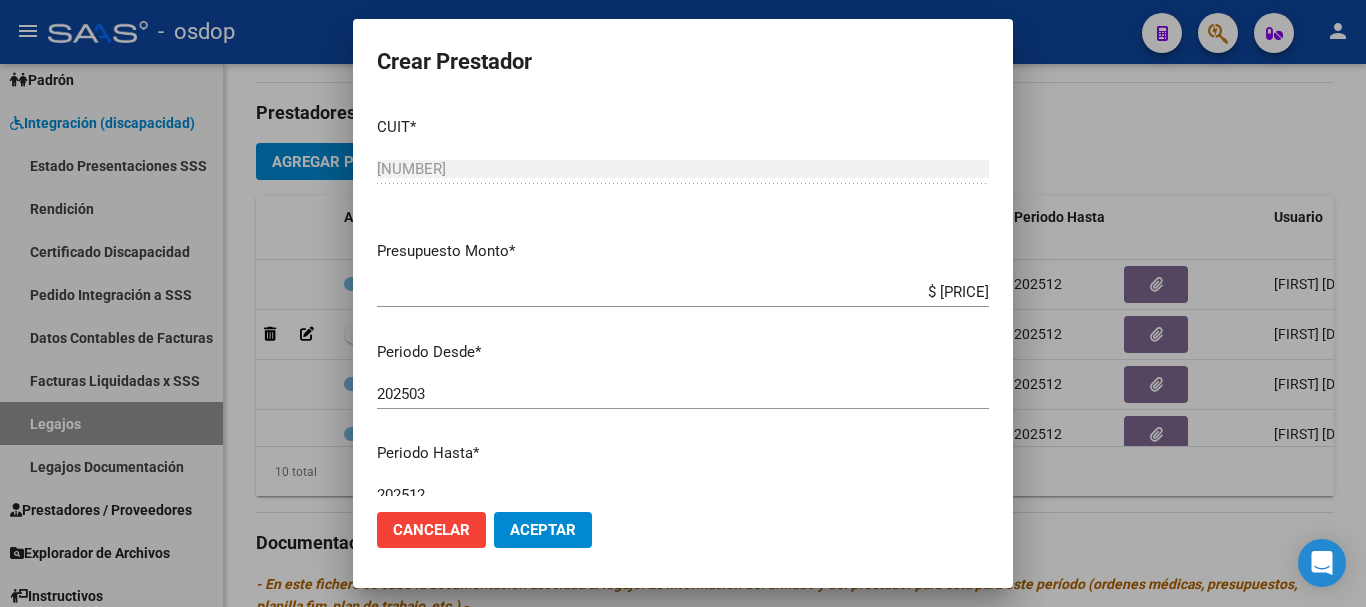 click on "$ [PRICE]" at bounding box center [683, 292] 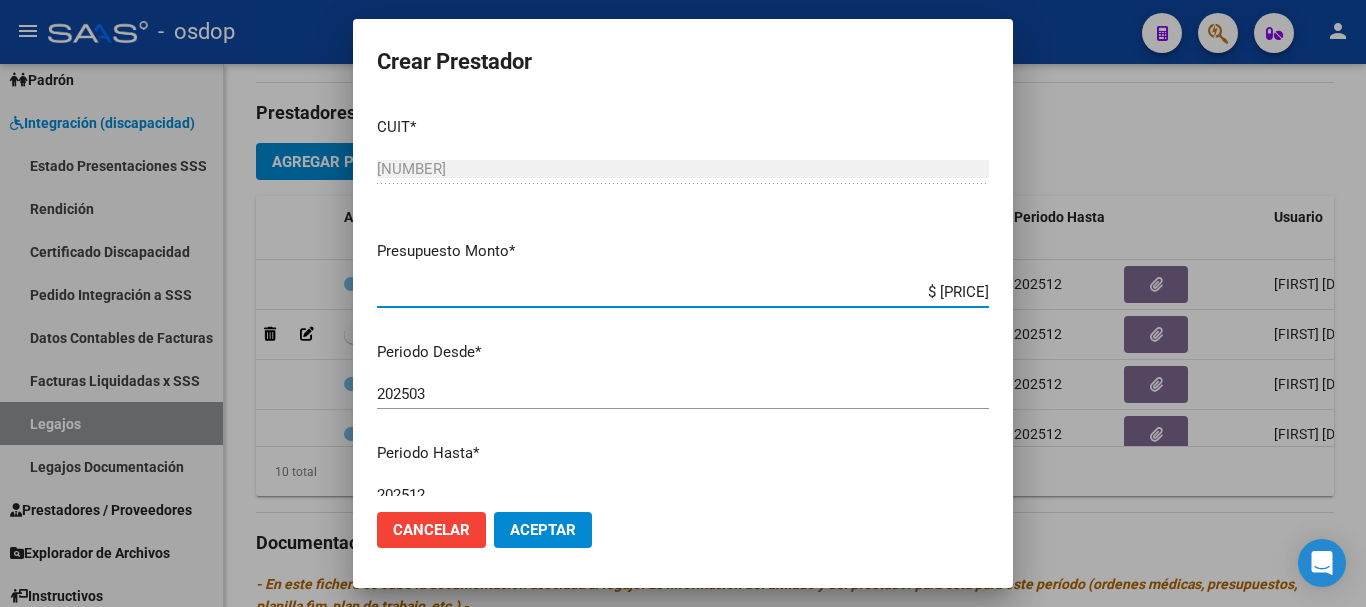 click on "$ [PRICE]" at bounding box center [683, 292] 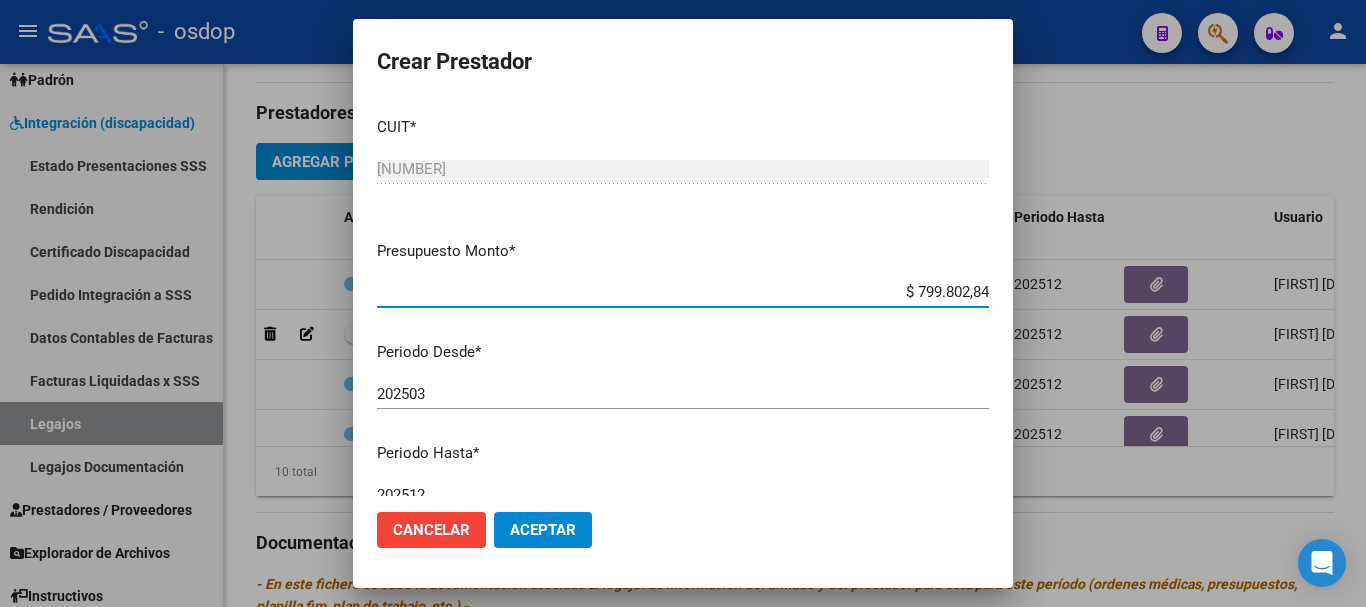 type on "$ 799.802,84" 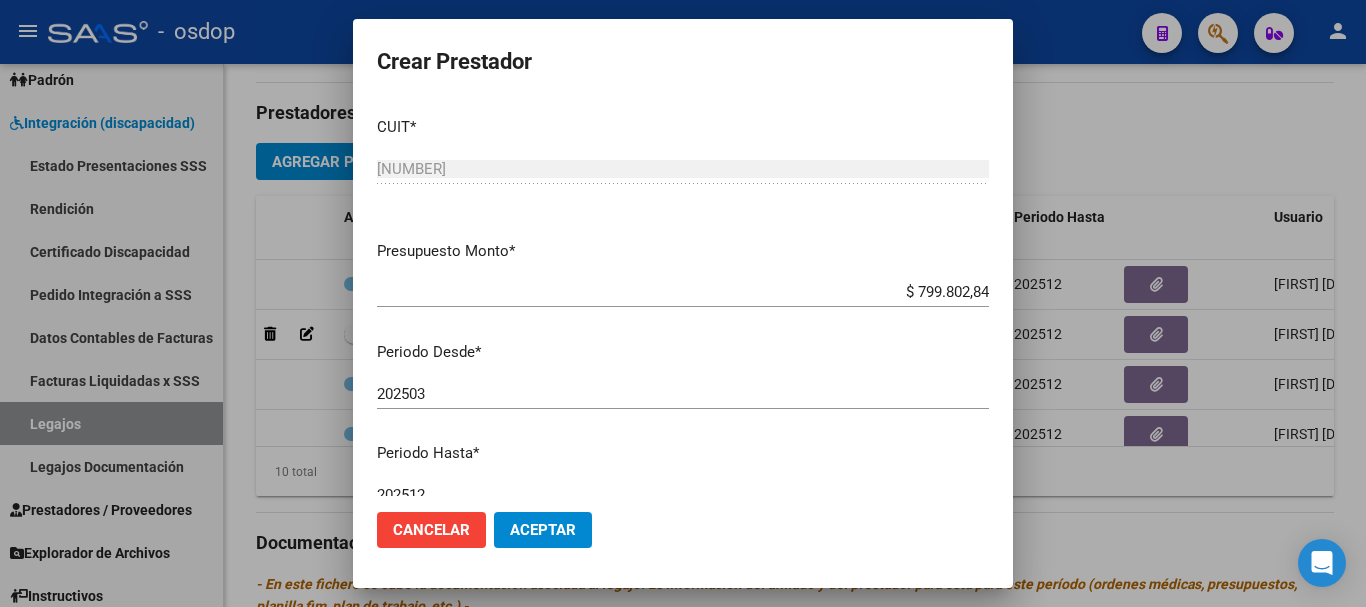 click on "CUIT  *   [NUMBER] Ingresar CUIT  ARCA Padrón    Presupuesto Monto  *   $ [PRICE] Ingresar el monto  Periodo Desde  *   [YEAR][MONTH] Ingresar el periodo  Periodo Hasta  *   [YEAR][MONTH] Ingresar el periodo  Comentario    [NUMBER] - TRANSPORTE(KM) a ter: [NUMBER] km mensuales | a Esc: [NUMBER] km mensuales | KM totales mensuales: [NUMBER]. Ingresar el comentario  Admite Dependencia" at bounding box center (683, 298) 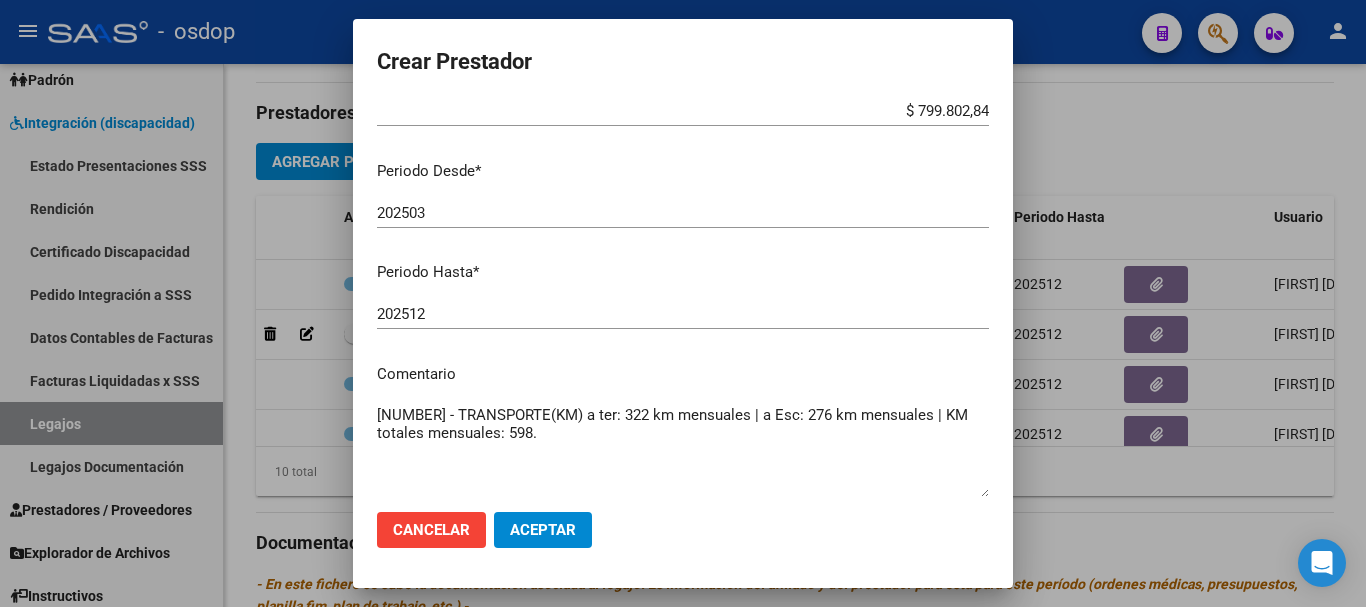 scroll, scrollTop: 200, scrollLeft: 0, axis: vertical 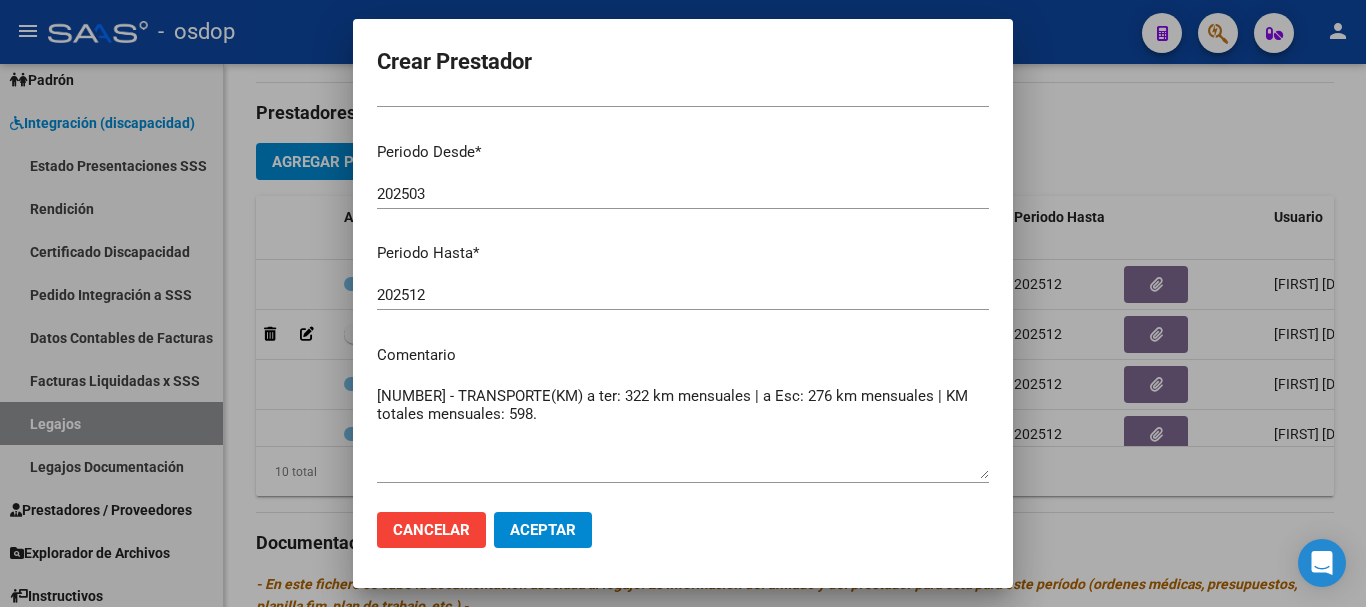 click on "[NUMBER] - TRANSPORTE(KM) a ter: 322 km mensuales | a Esc: 276 km mensuales | KM totales mensuales: 598." at bounding box center (683, 432) 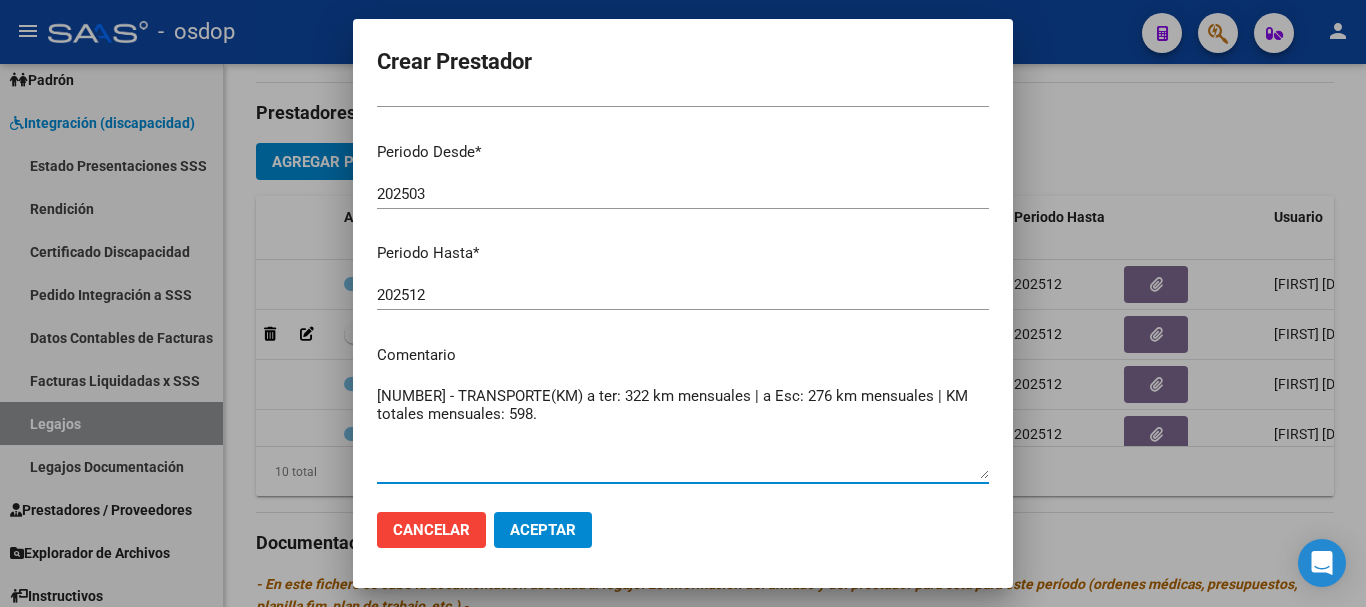 paste on "780089 - MÓDULO DE APOYO A LA INTEGRACIÓN ESCOLAR" 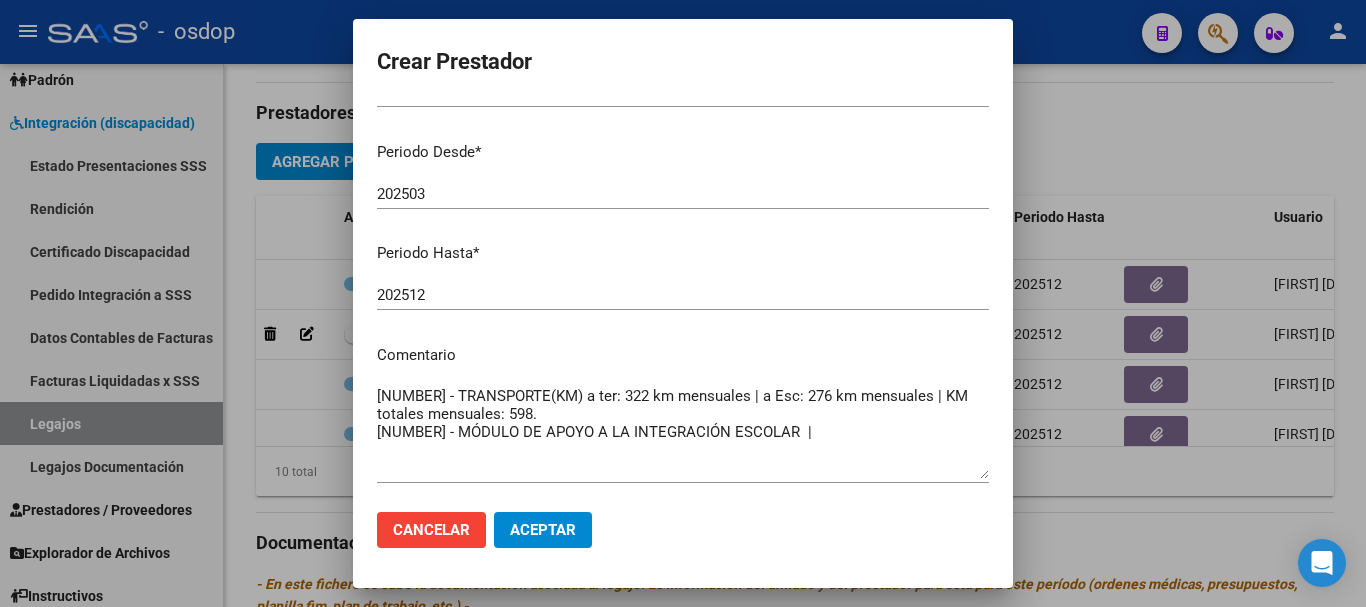 click on "[NUMBER] - TRANSPORTE(KM) a ter: 322 km mensuales | a Esc: 276 km mensuales | KM totales mensuales: 598.
[NUMBER] - MÓDULO DE APOYO A LA INTEGRACIÓN ESCOLAR  |" at bounding box center [683, 432] 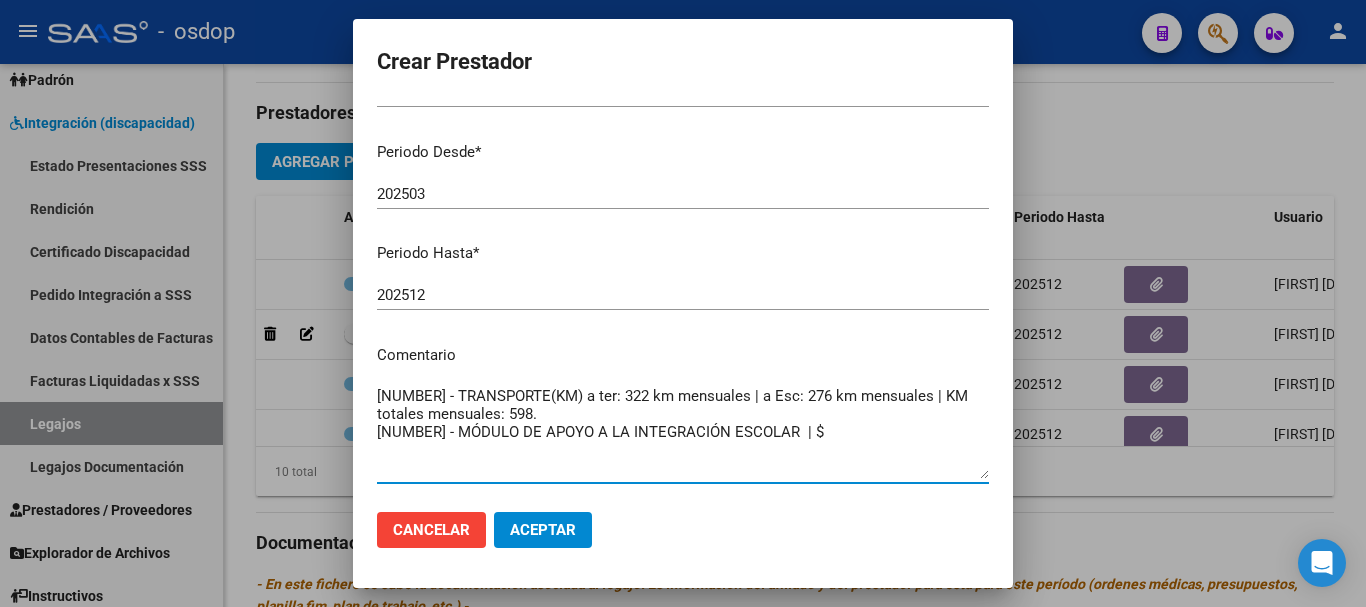 paste on "475.830,36" 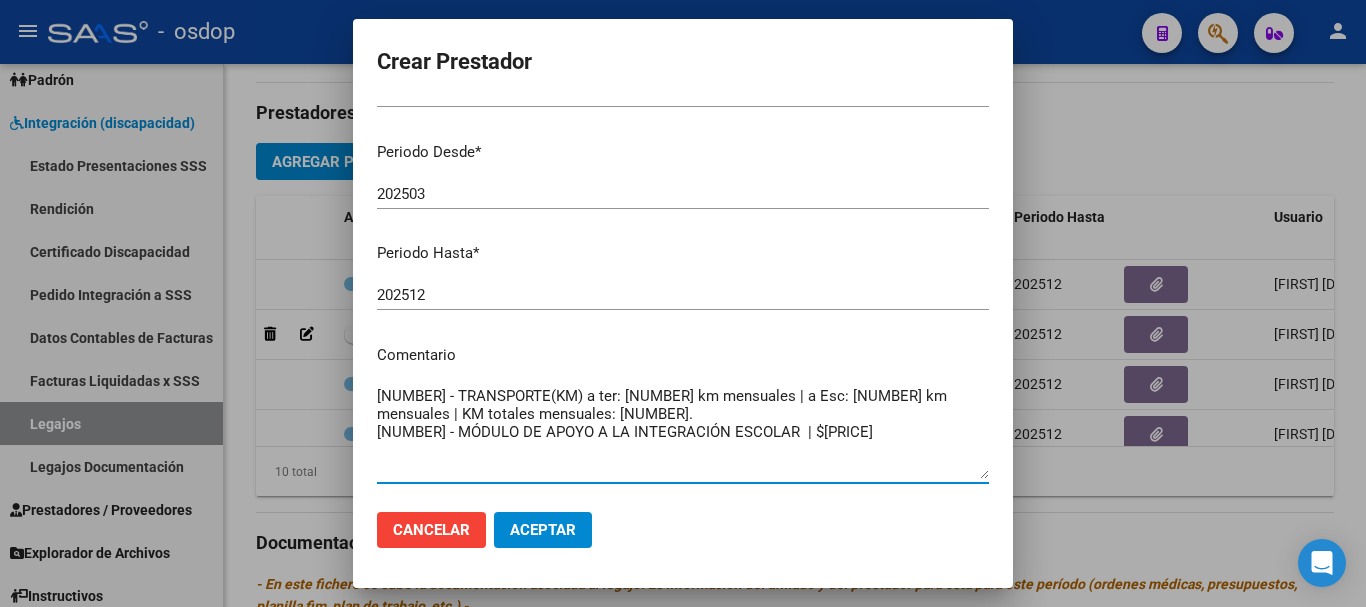 click on "[NUMBER] - TRANSPORTE(KM) a ter: [NUMBER] km mensuales | a Esc: [NUMBER] km mensuales | KM totales mensuales: [NUMBER].
[NUMBER] - MÓDULO DE APOYO A LA INTEGRACIÓN ESCOLAR  | $[PRICE]" at bounding box center (683, 432) 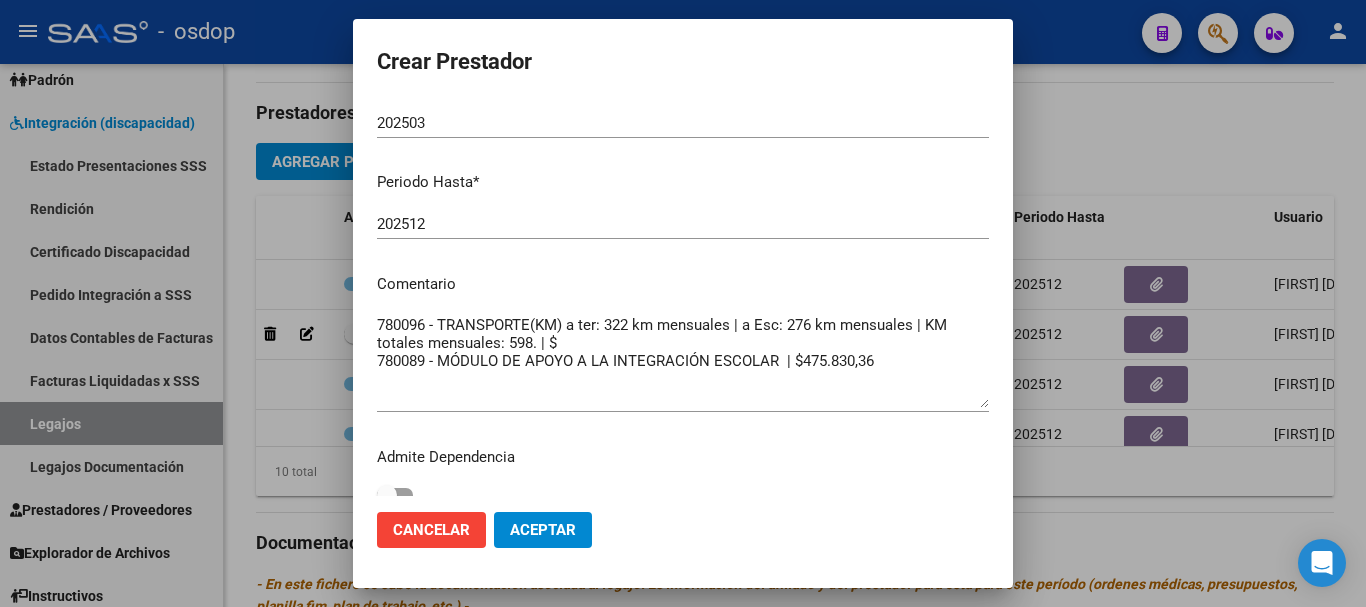 scroll, scrollTop: 290, scrollLeft: 0, axis: vertical 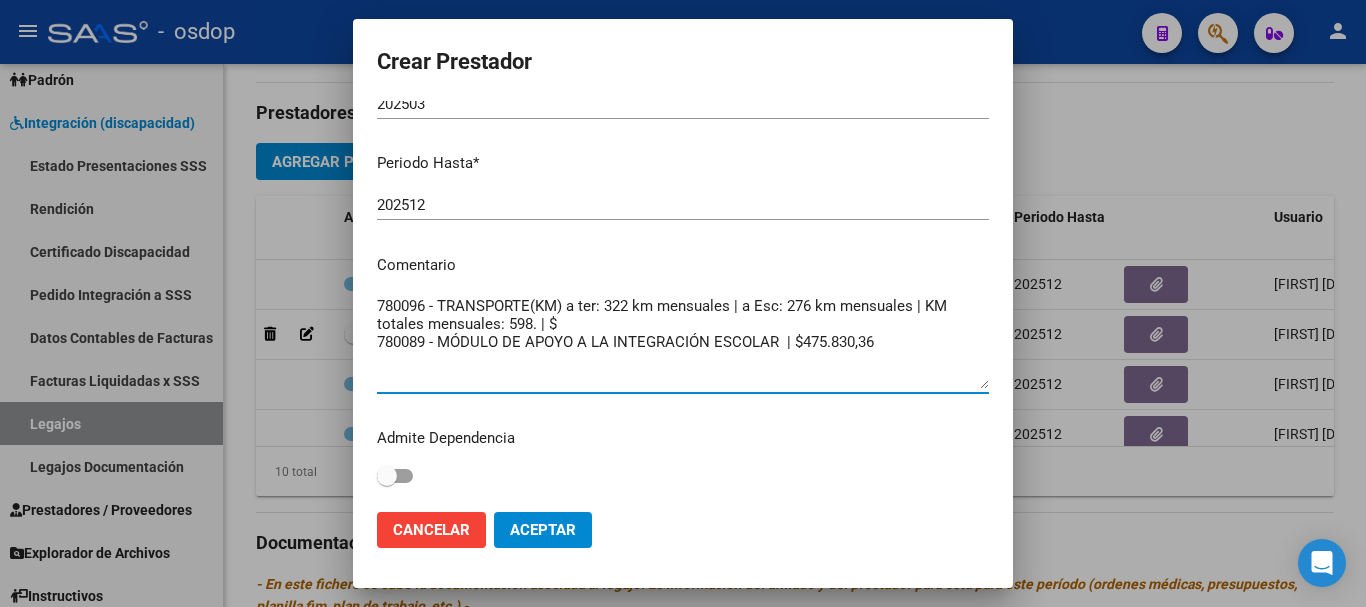 click on "780096 - TRANSPORTE(KM) a ter: 322 km mensuales | a Esc: 276 km mensuales | KM totales mensuales: 598. | $
780089 - MÓDULO DE APOYO A LA INTEGRACIÓN ESCOLAR  | $475.830,36" at bounding box center [683, 342] 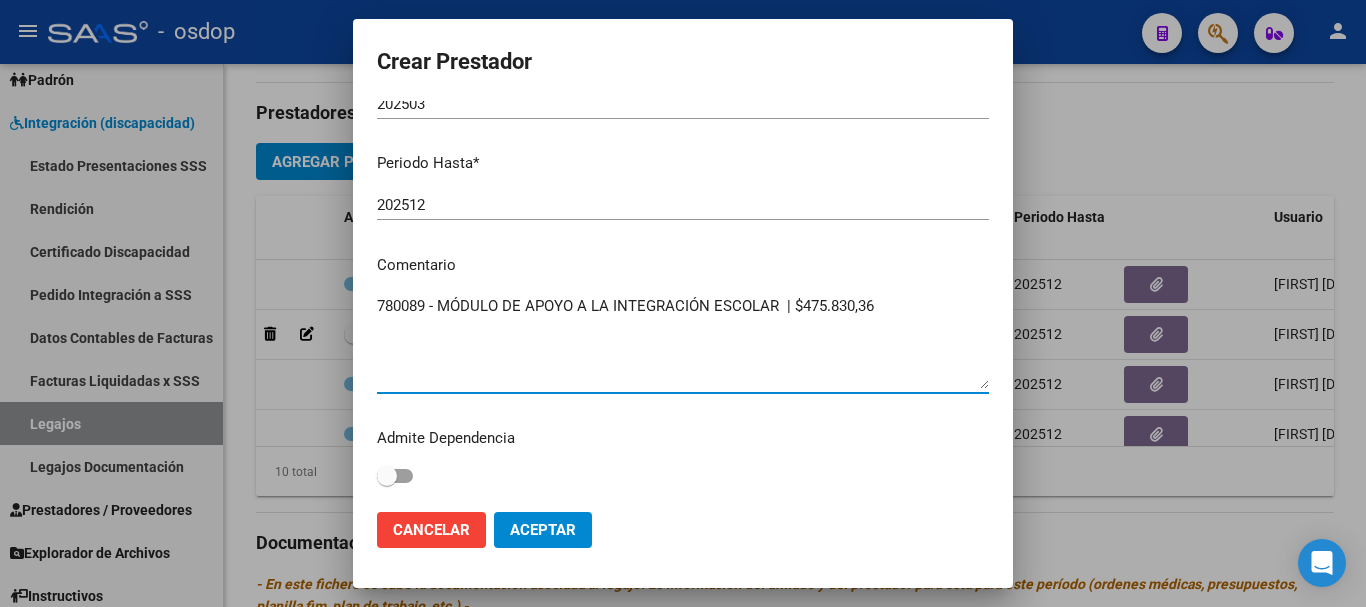 type on "780089 - MÓDULO DE APOYO A LA INTEGRACIÓN ESCOLAR  | $475.830,36" 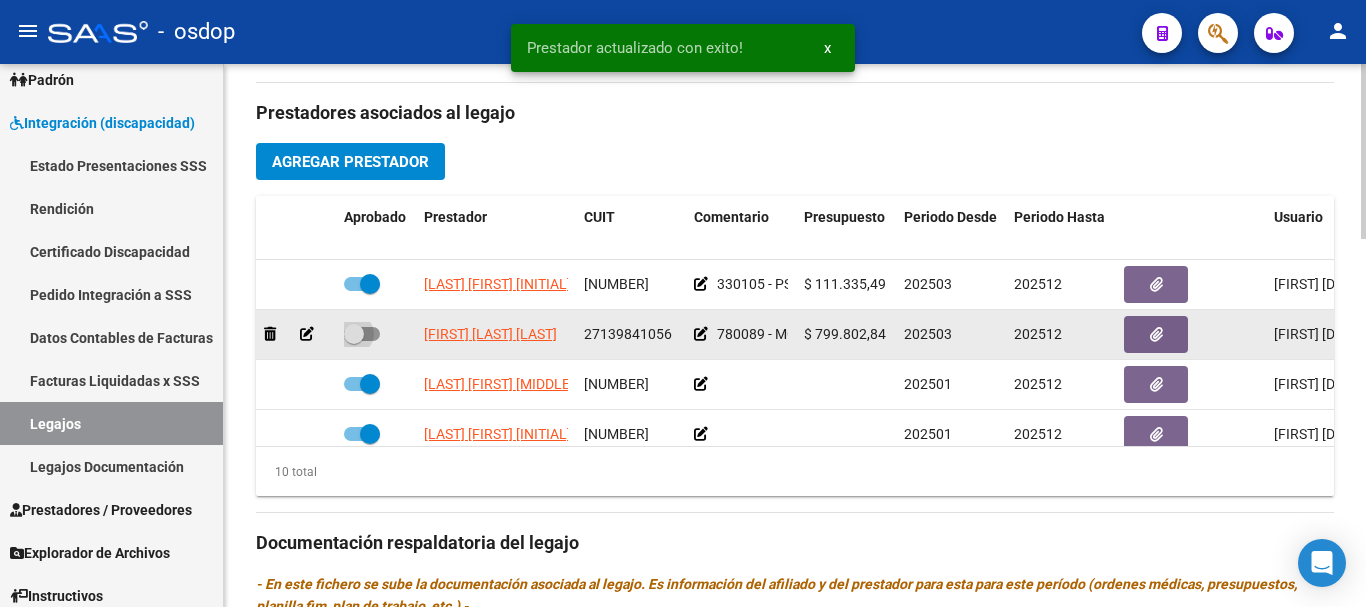 click at bounding box center [362, 334] 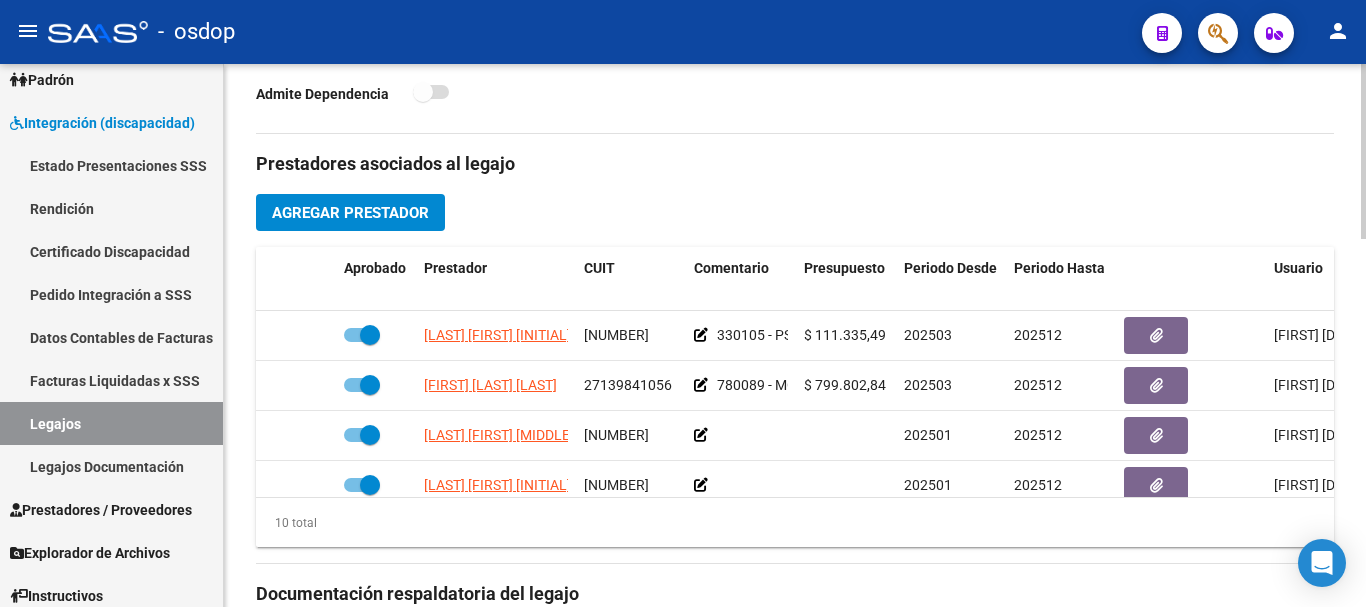 scroll, scrollTop: 700, scrollLeft: 0, axis: vertical 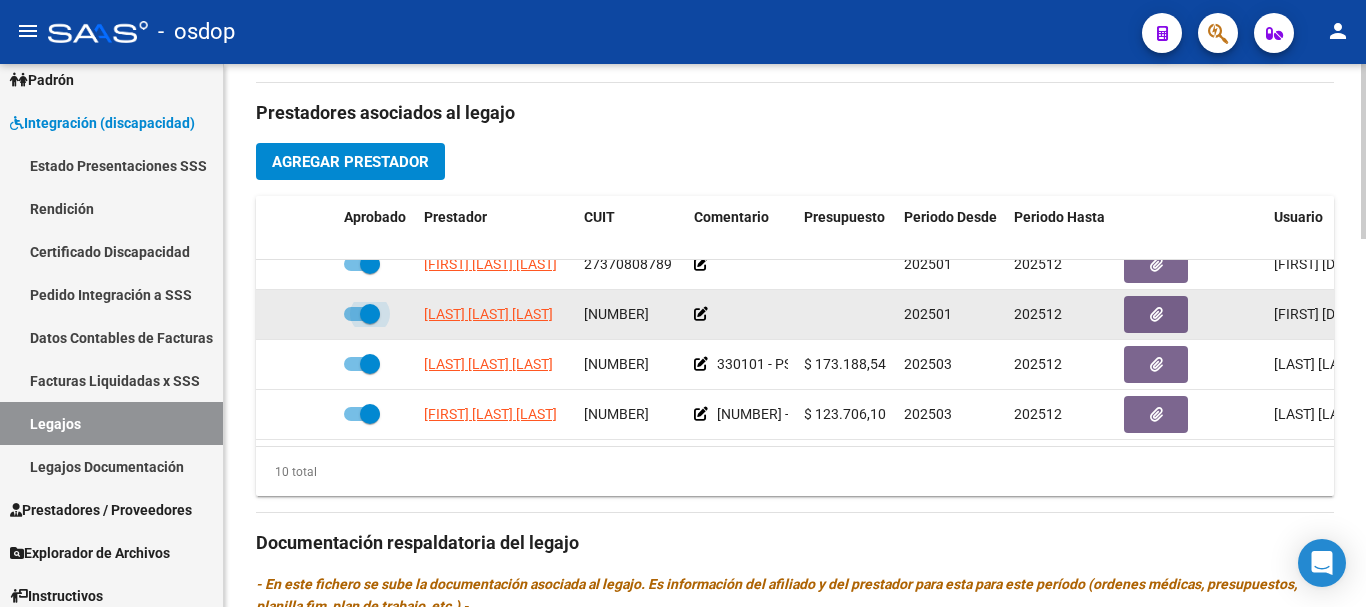 click at bounding box center [362, 314] 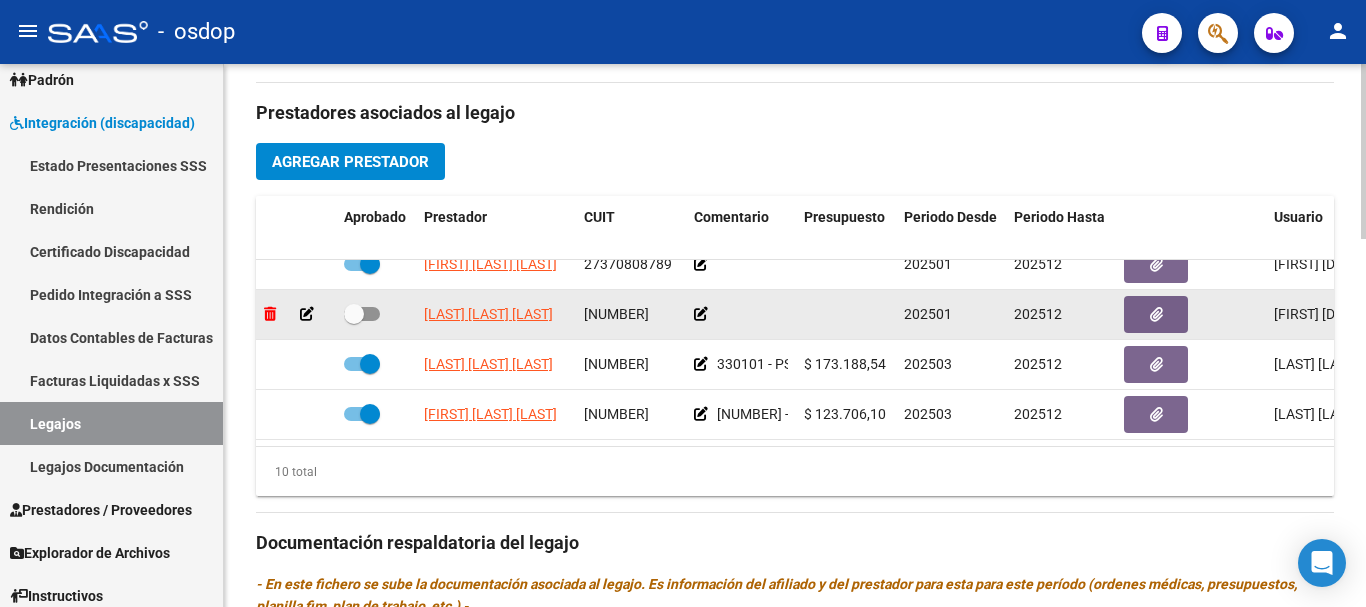 click 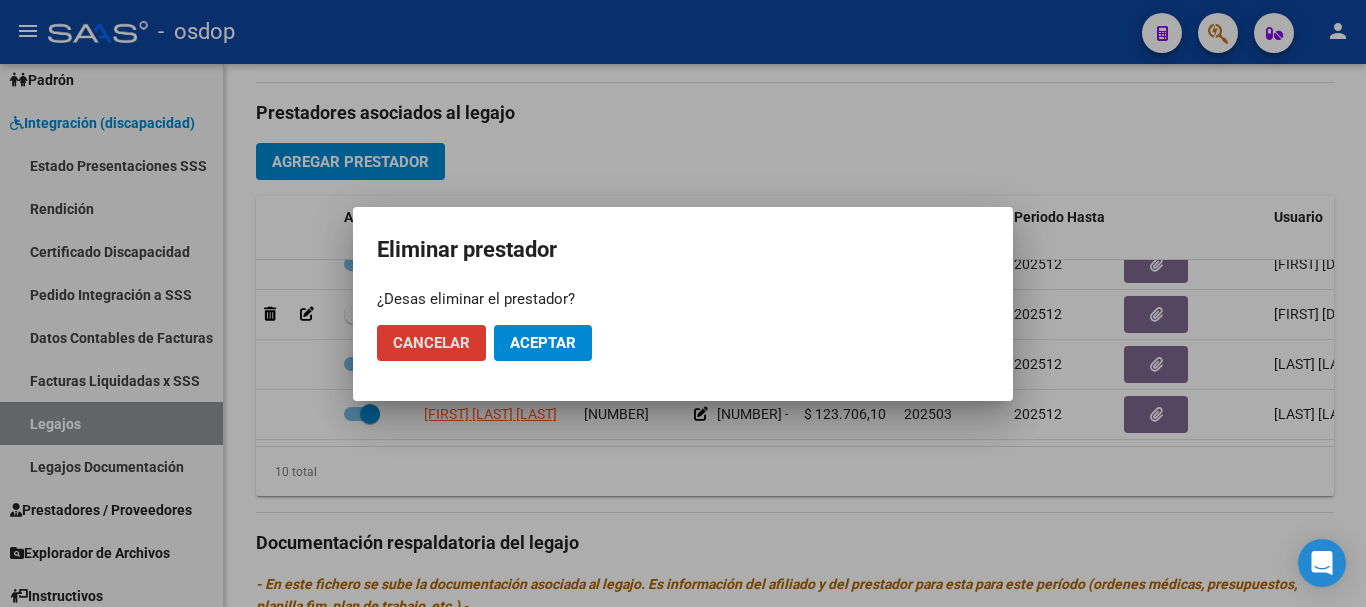 click on "Aceptar" 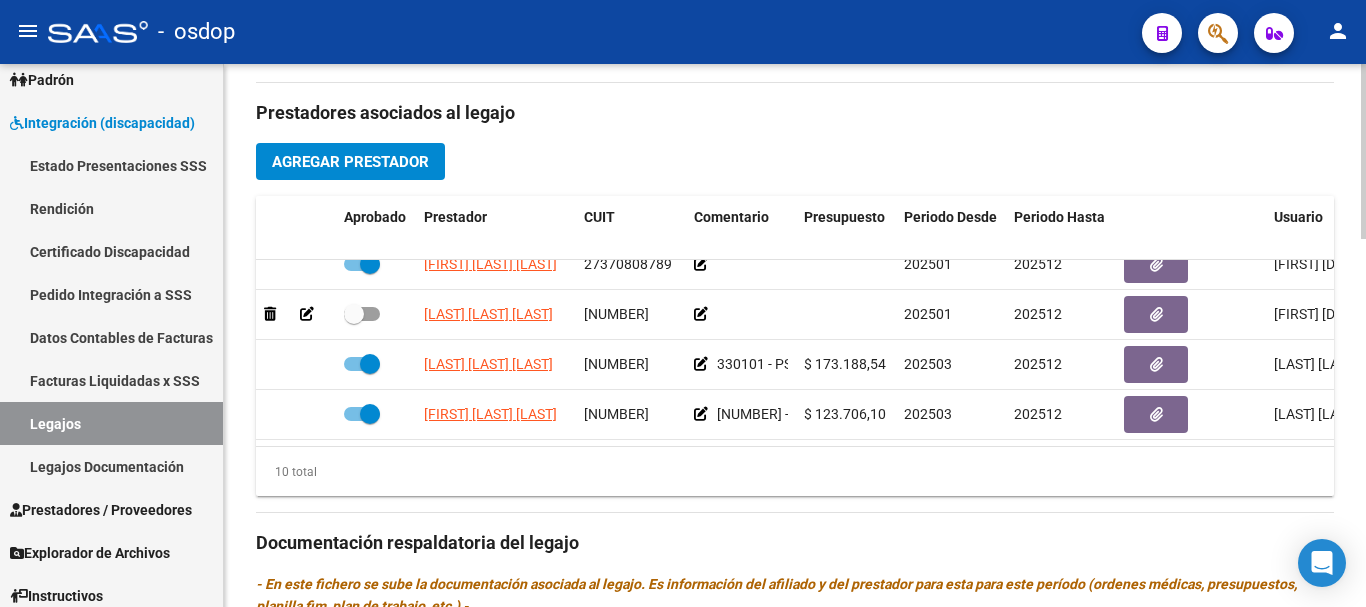 checkbox on "true" 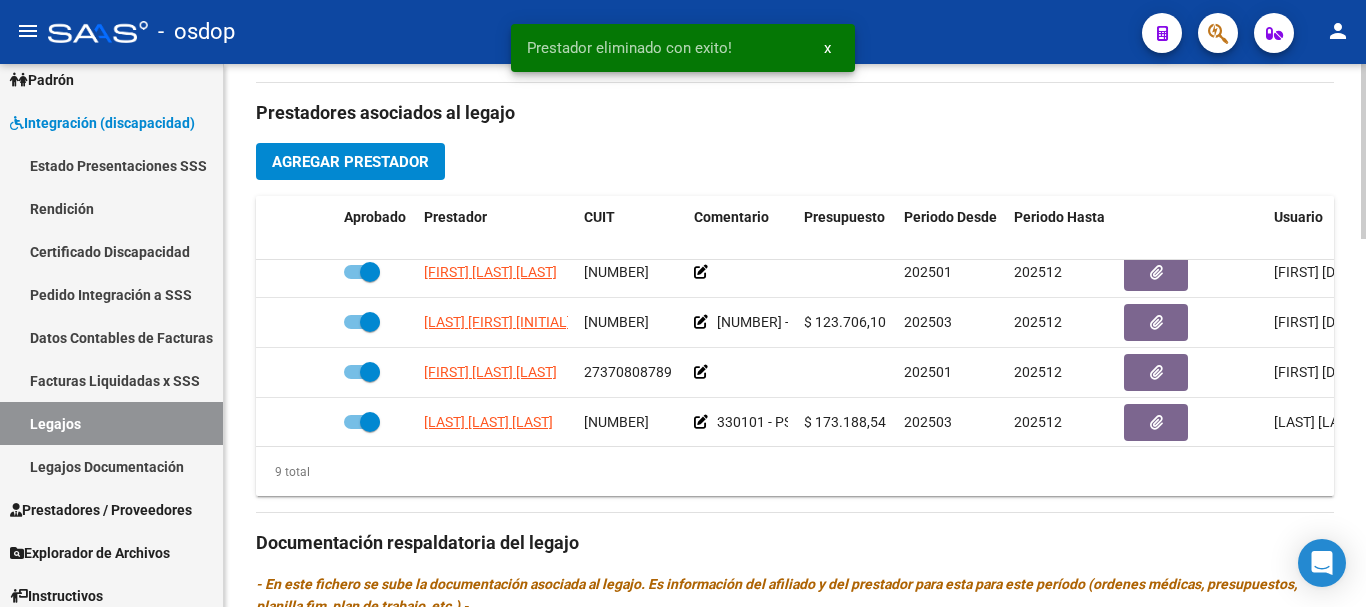 scroll, scrollTop: 206, scrollLeft: 0, axis: vertical 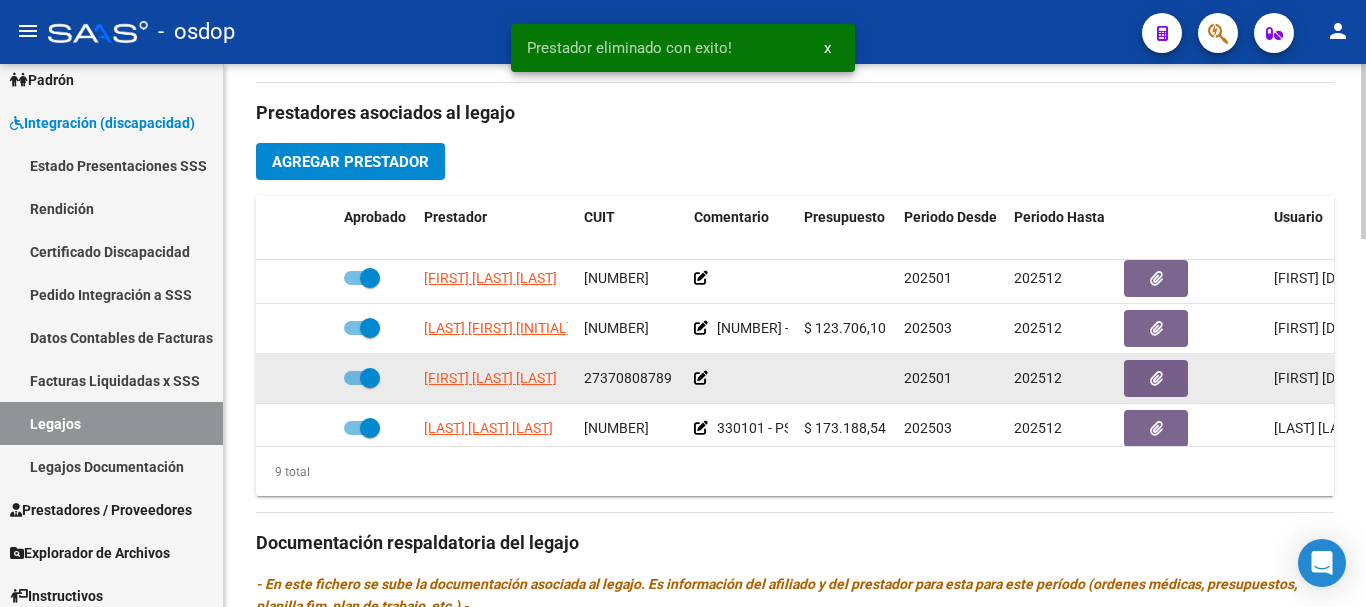 click at bounding box center (362, 378) 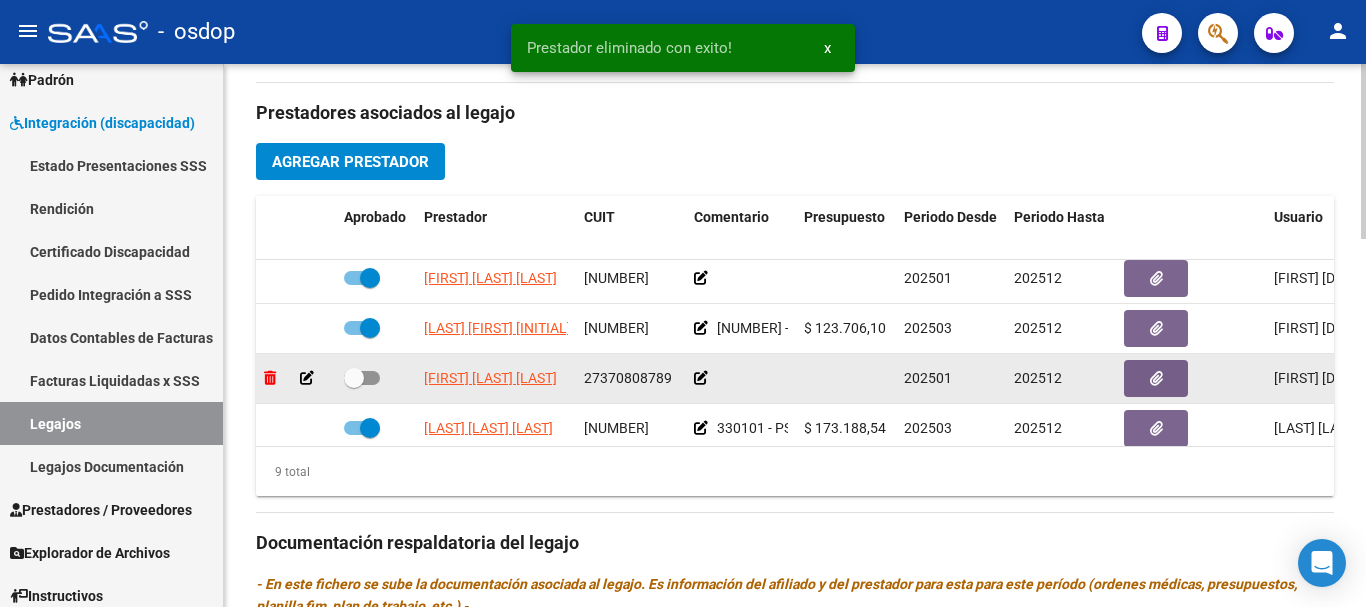 click 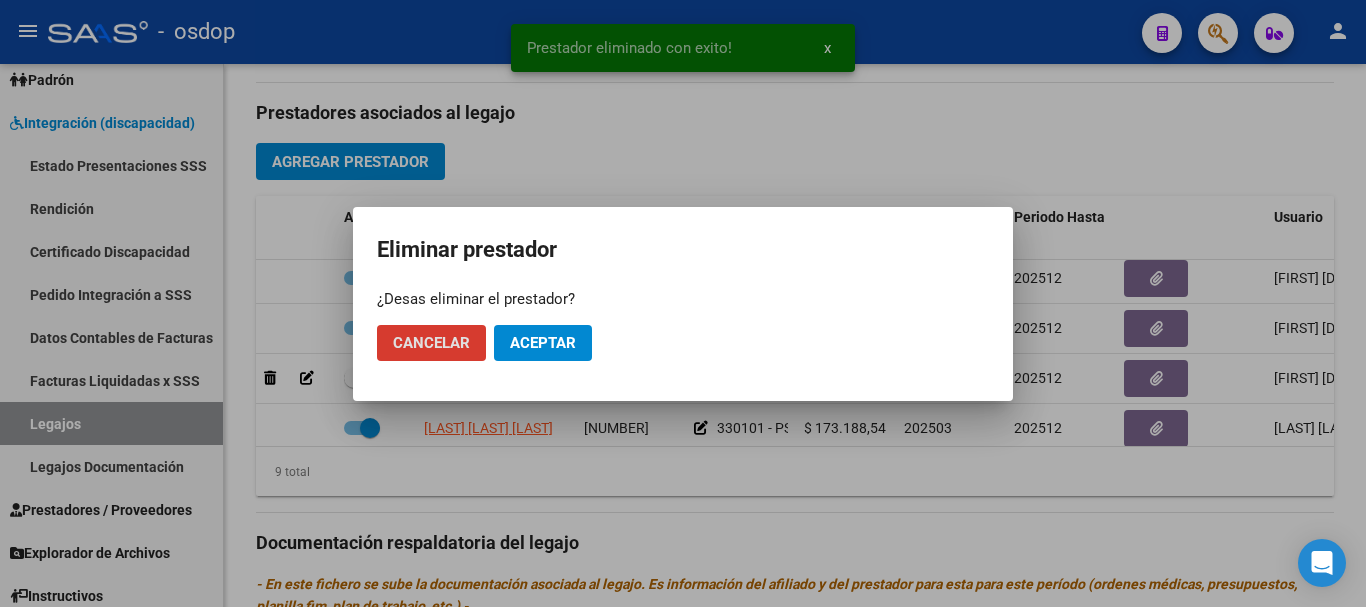 click on "Aceptar" 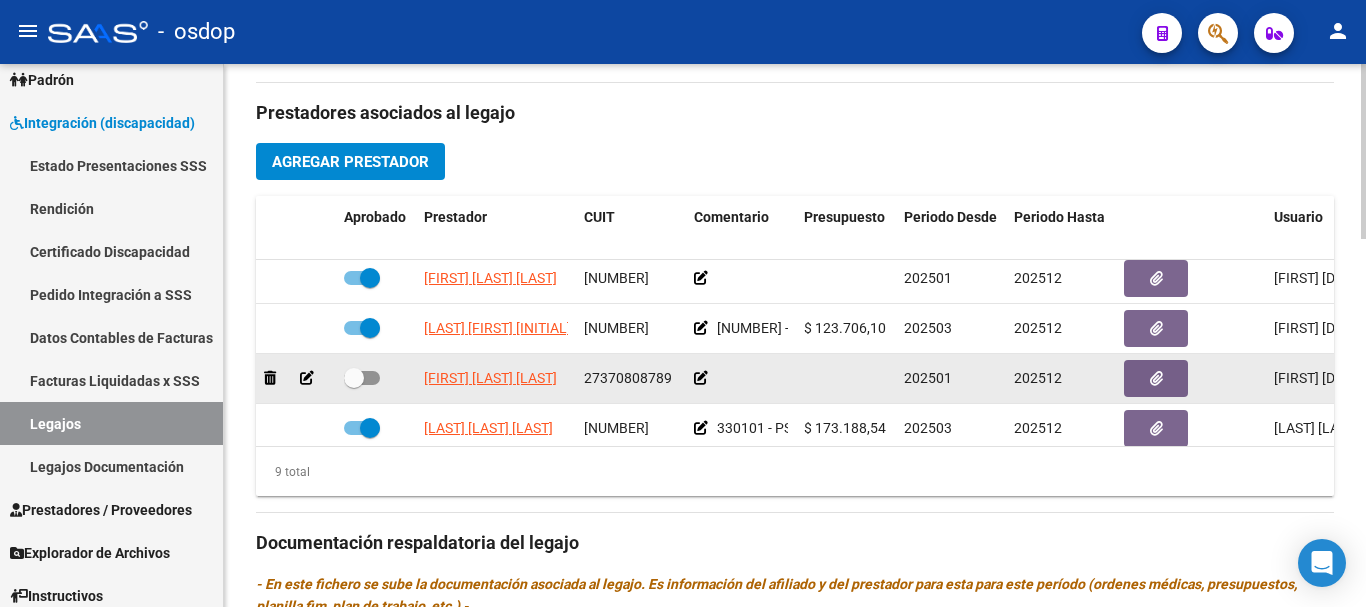 checkbox on "true" 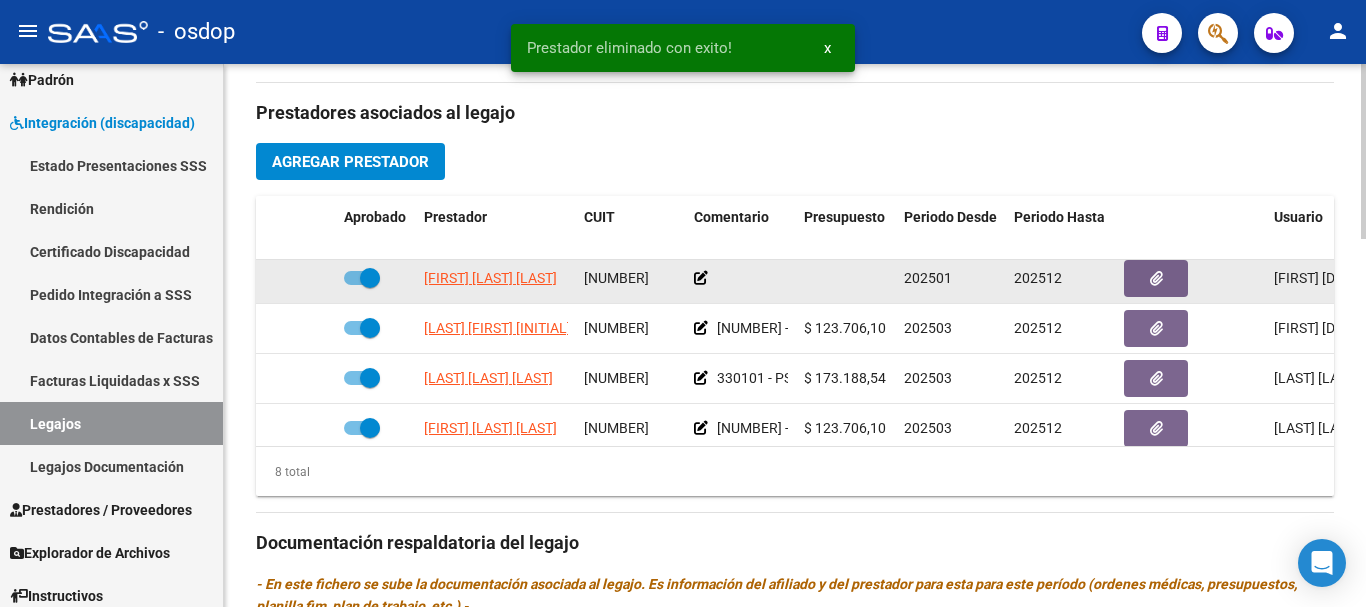 click at bounding box center [362, 278] 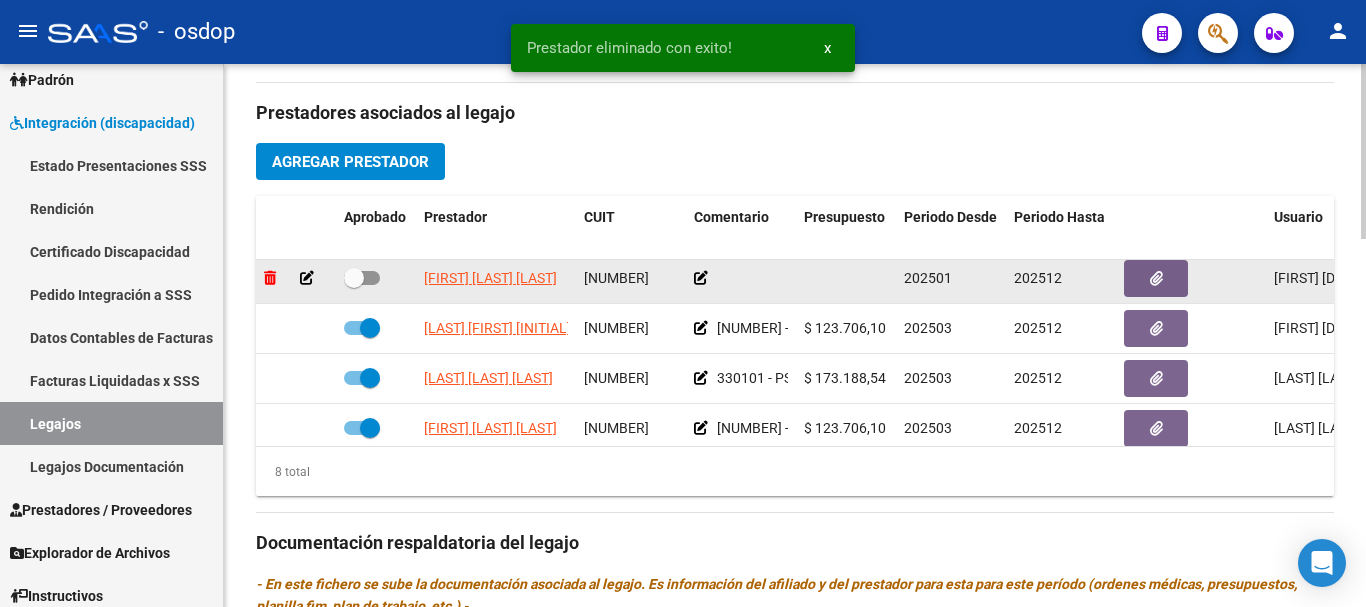click 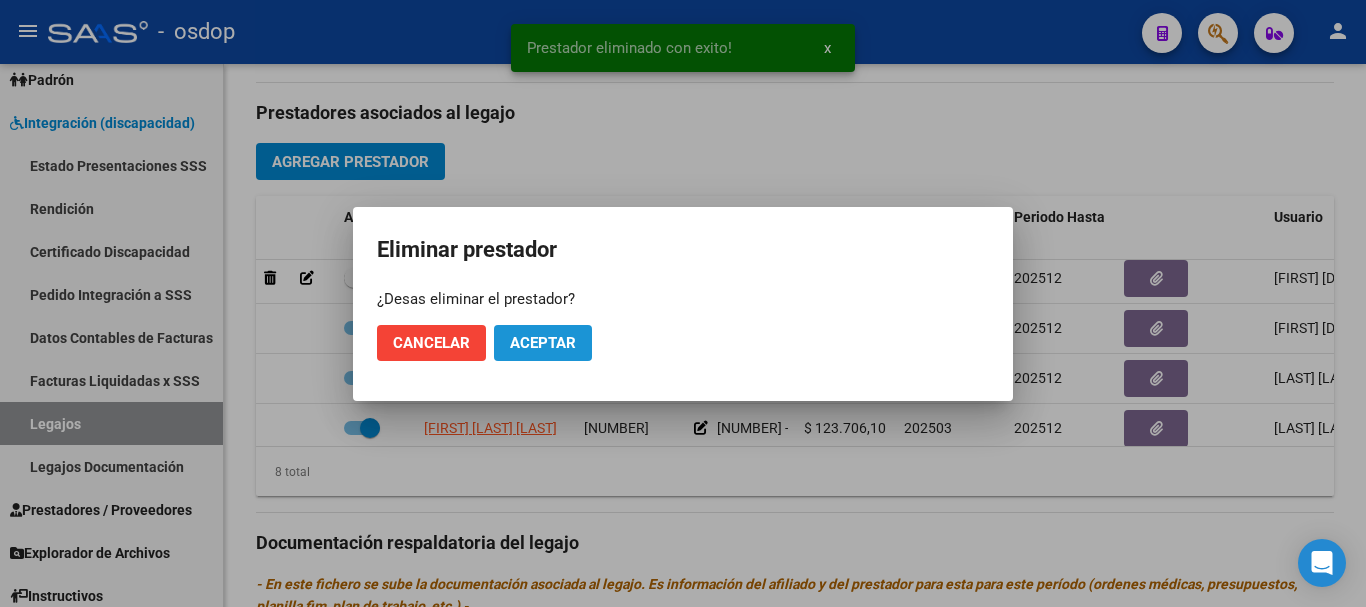 click on "Aceptar" 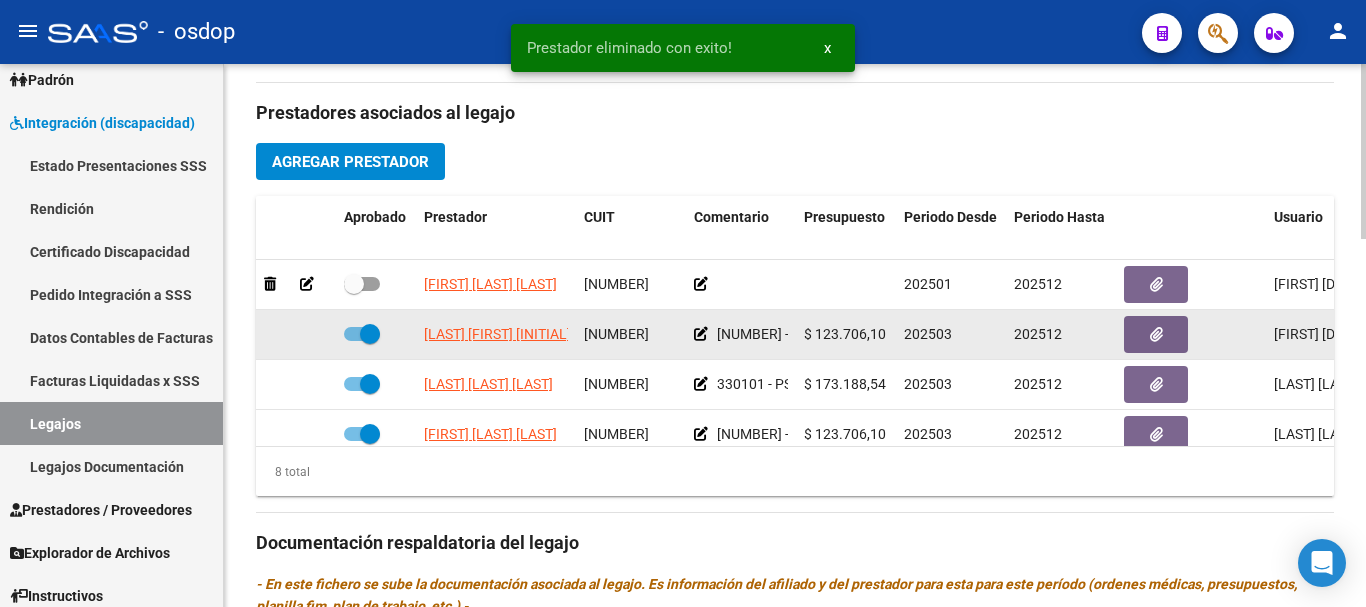checkbox on "true" 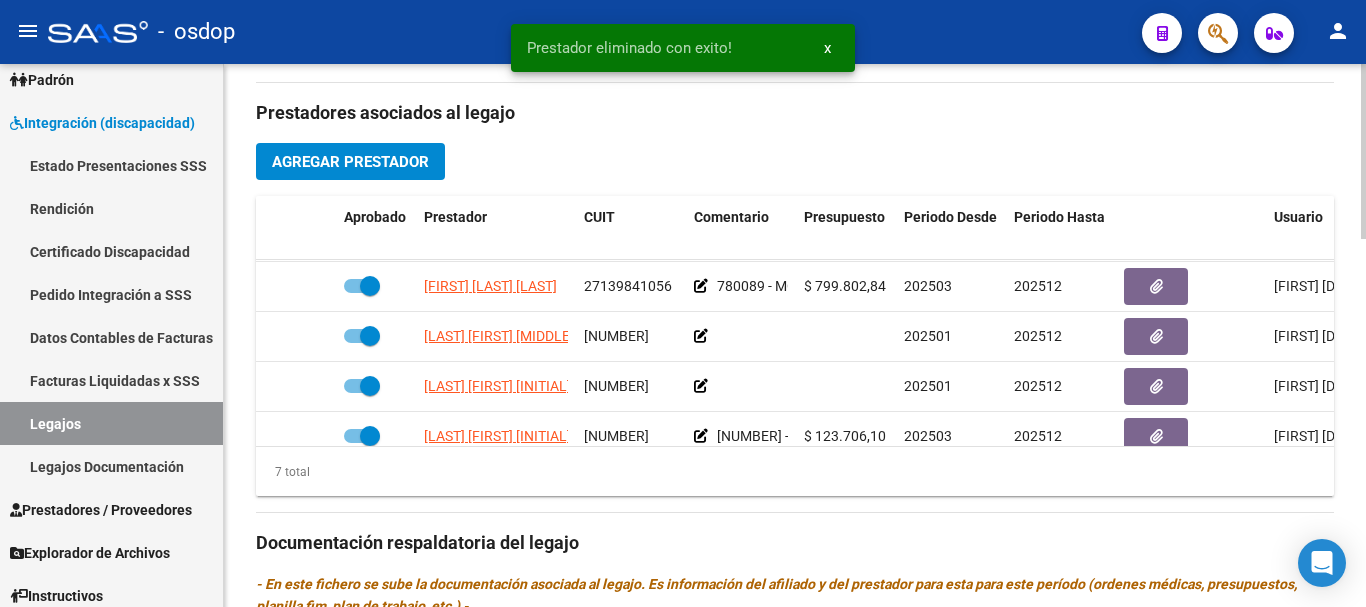 scroll, scrollTop: 45, scrollLeft: 0, axis: vertical 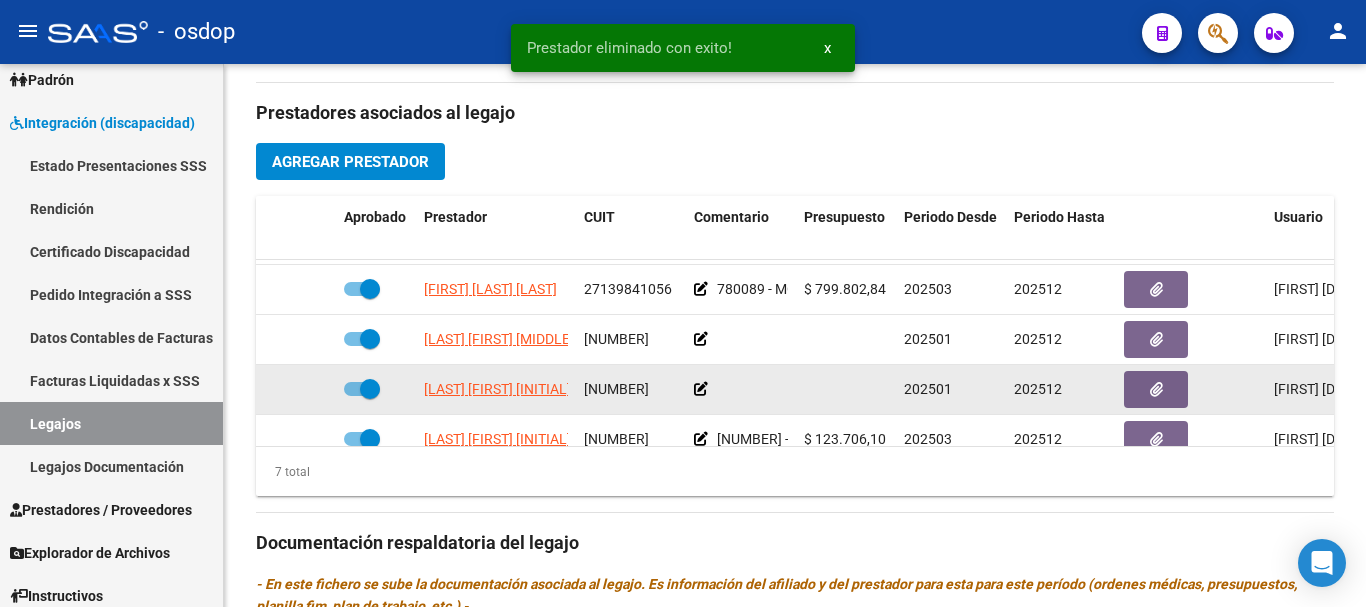 click at bounding box center [362, 389] 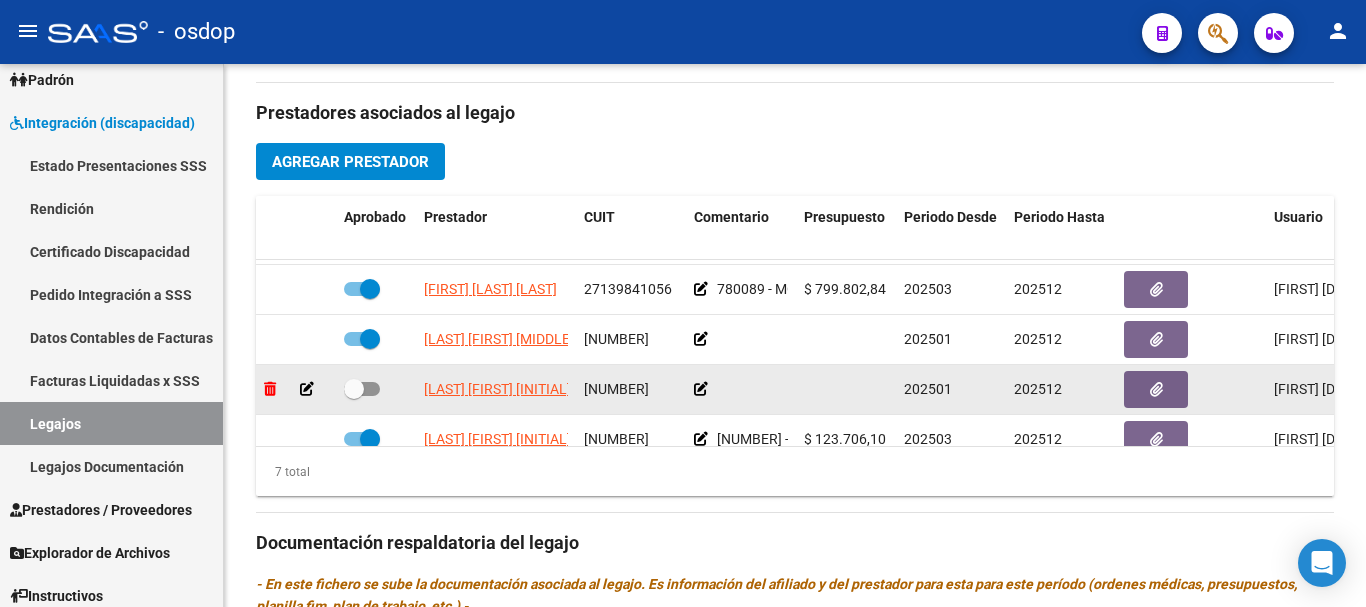 click 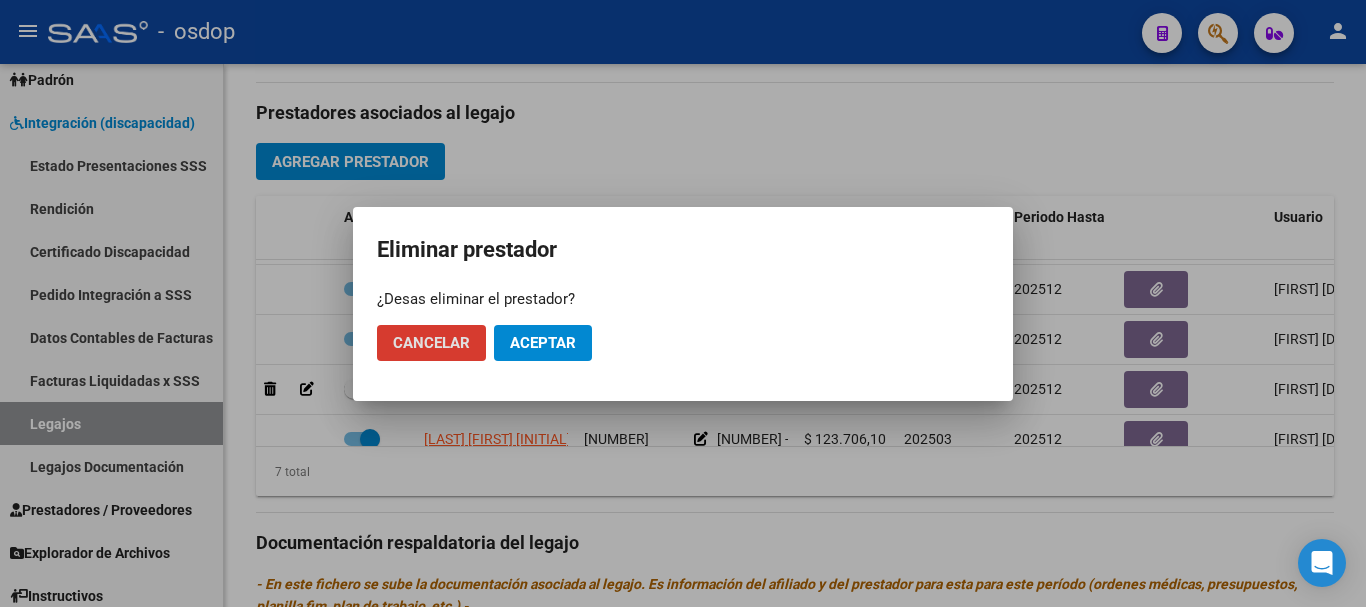 click on "Aceptar" 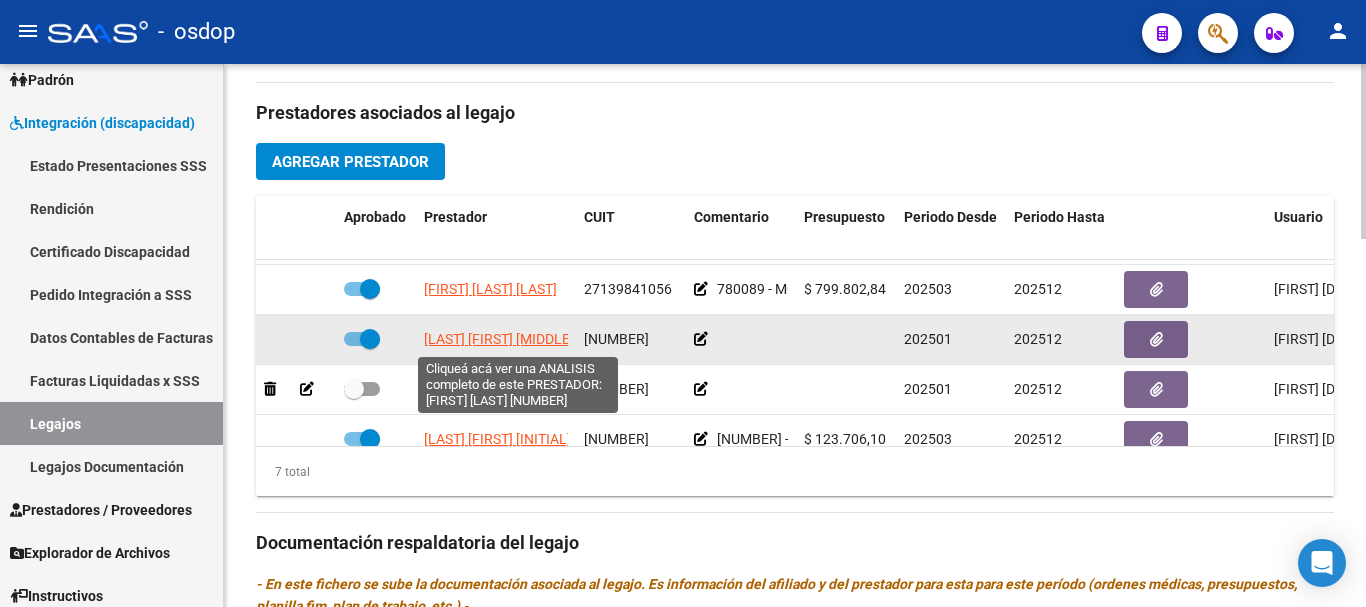 checkbox on "true" 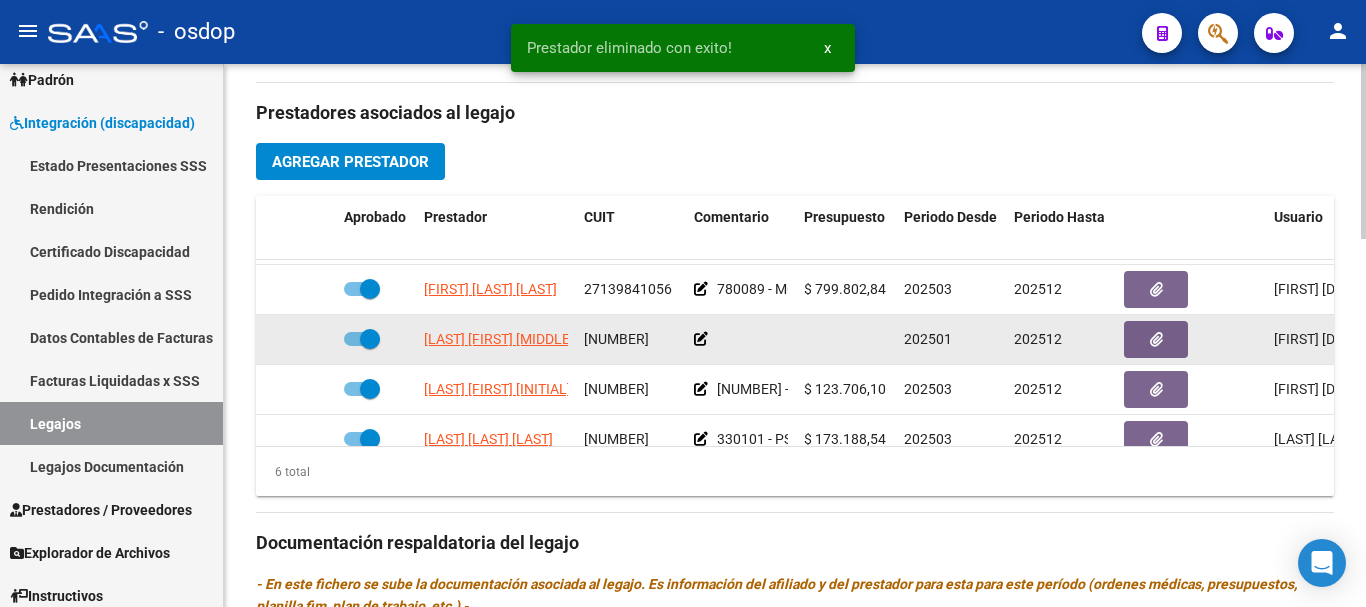 click at bounding box center (362, 339) 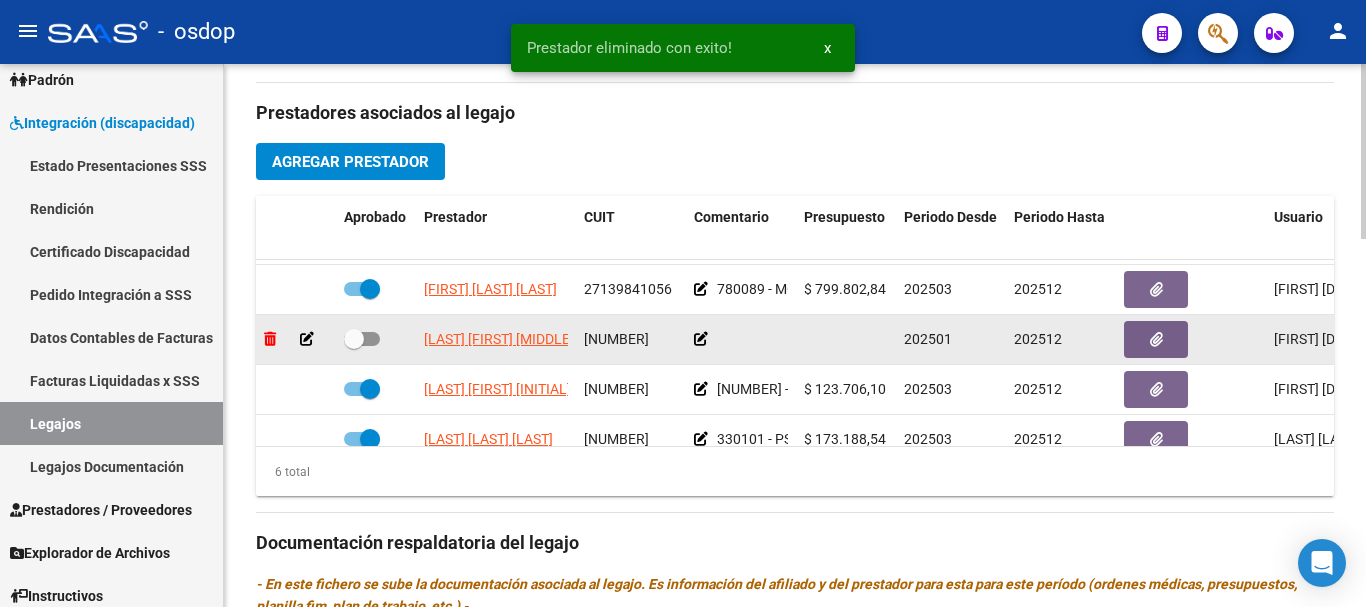 click 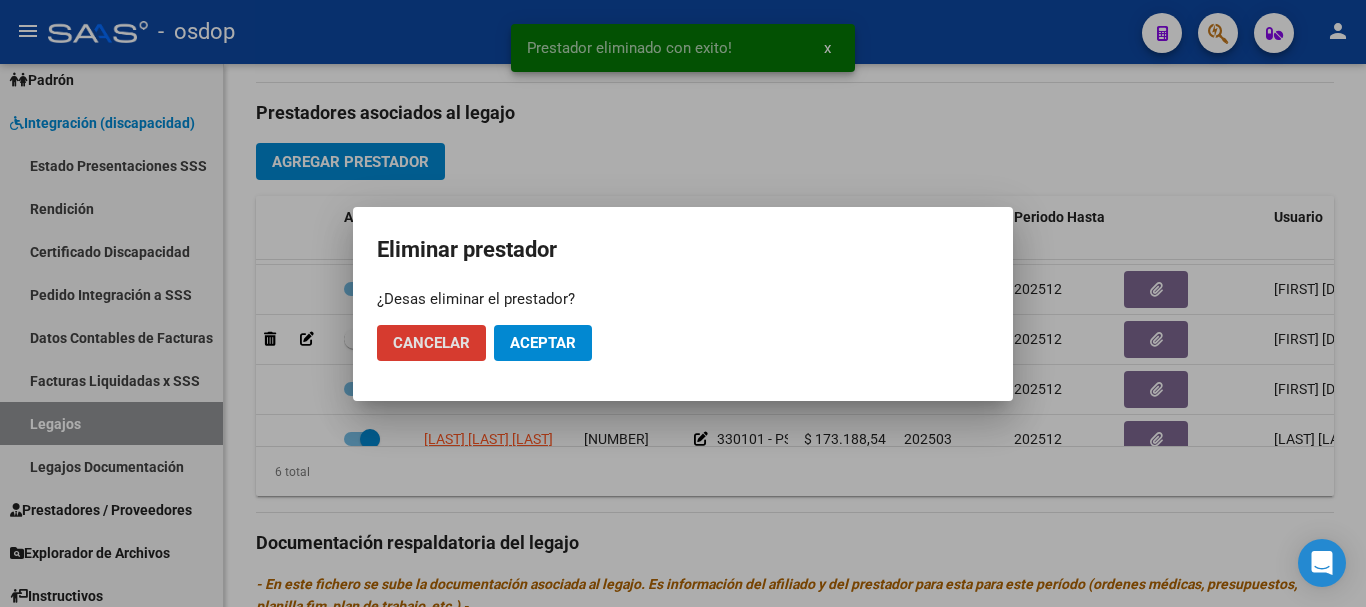 click on "Aceptar" 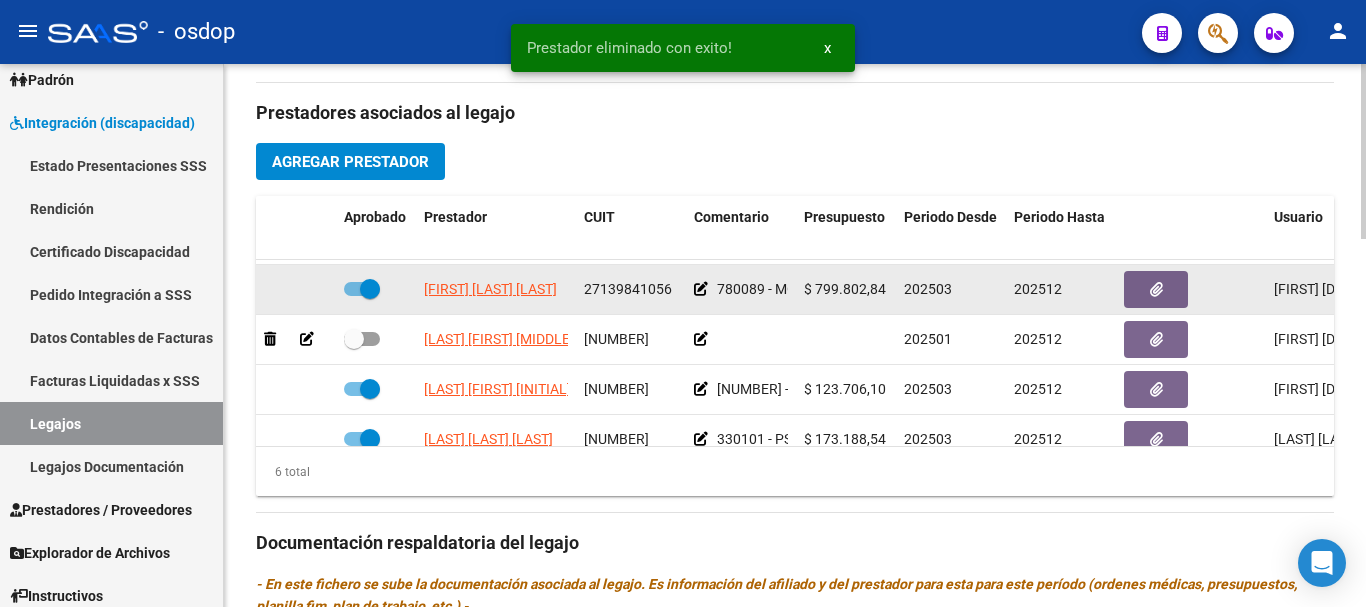 checkbox on "true" 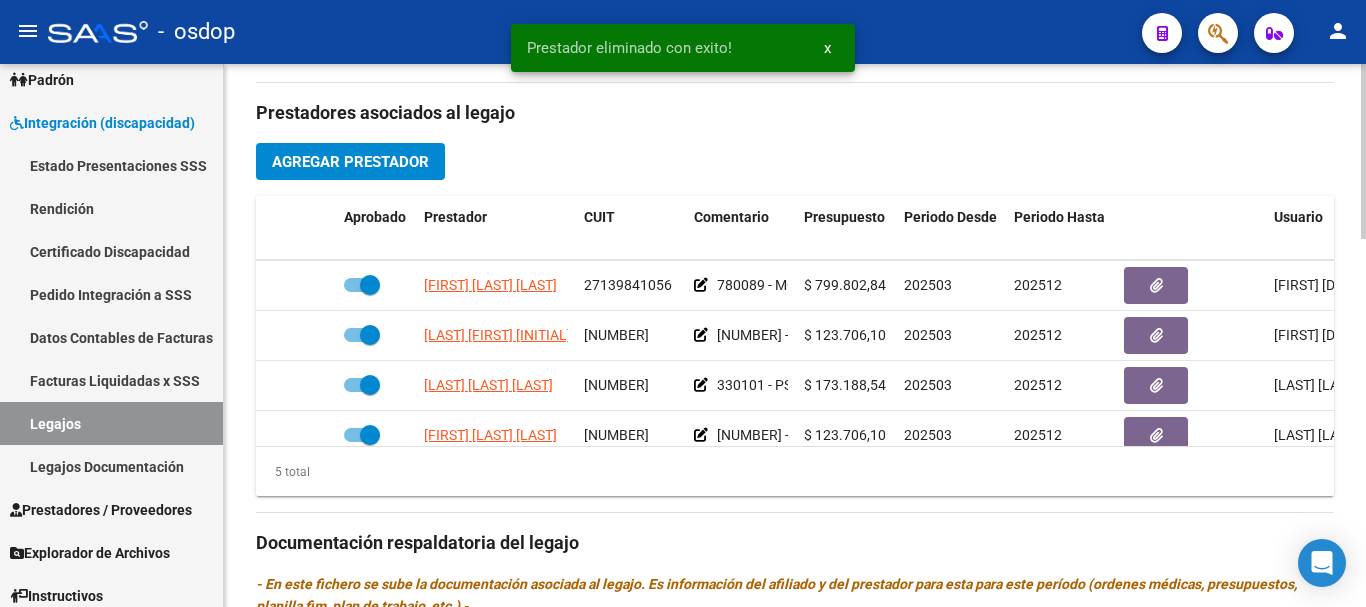 scroll, scrollTop: 86, scrollLeft: 0, axis: vertical 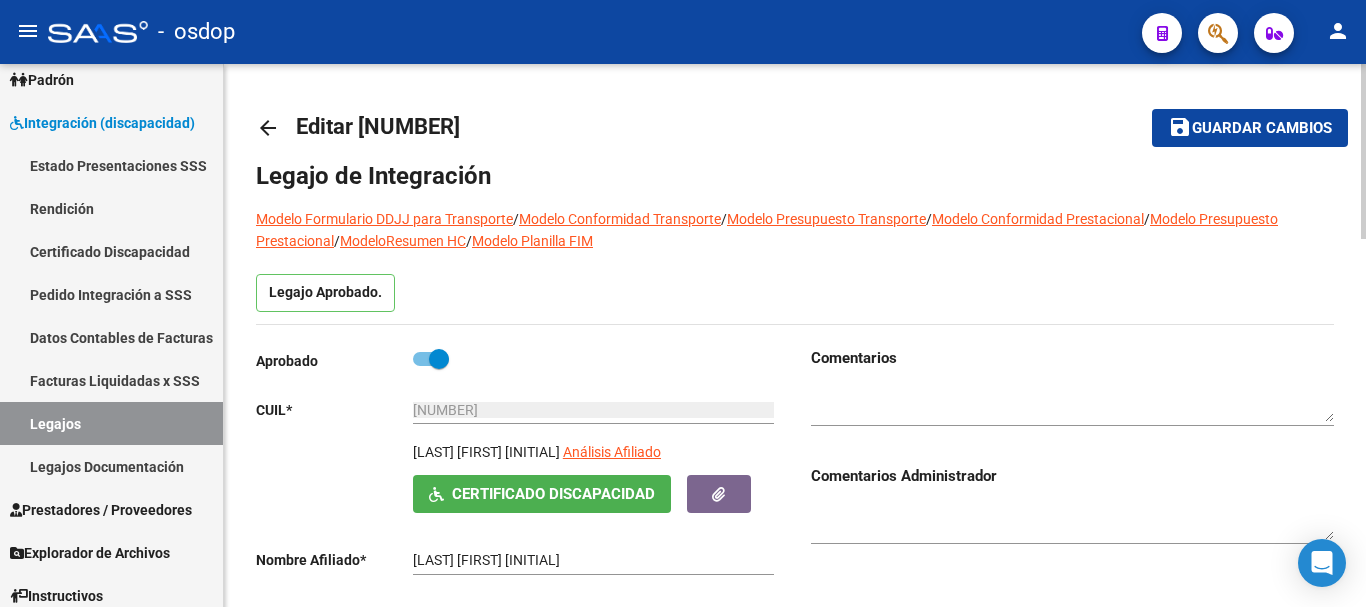 click on "Guardar cambios" 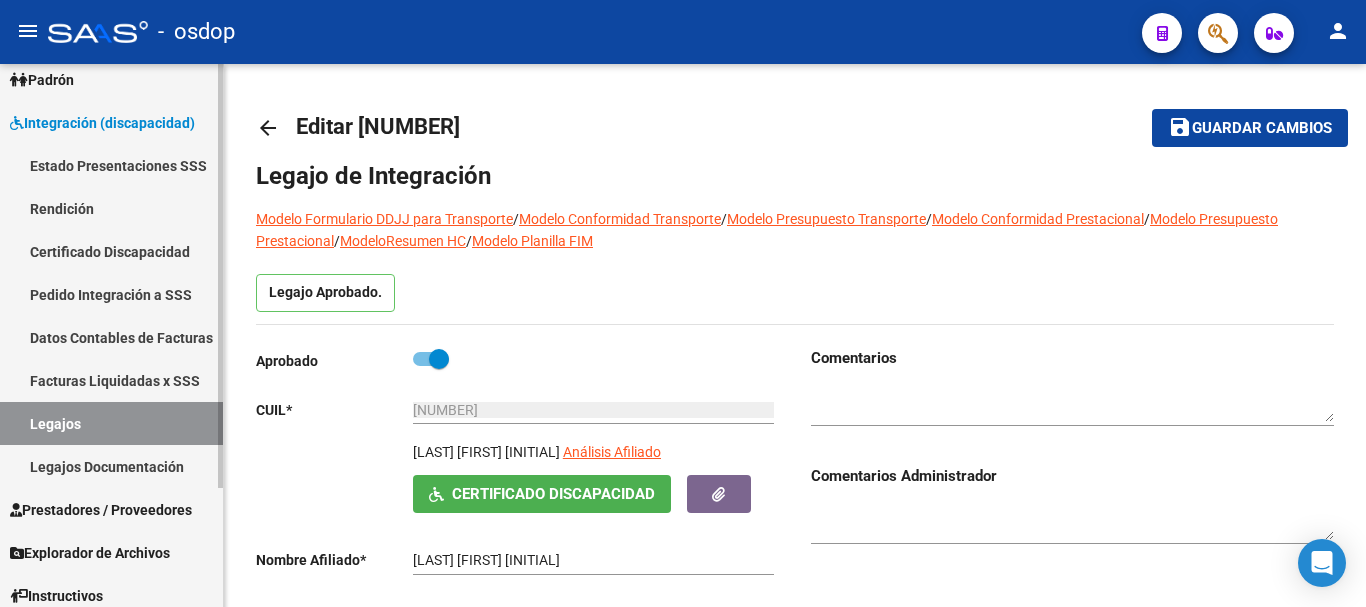 drag, startPoint x: 83, startPoint y: 256, endPoint x: 106, endPoint y: 259, distance: 23.194826 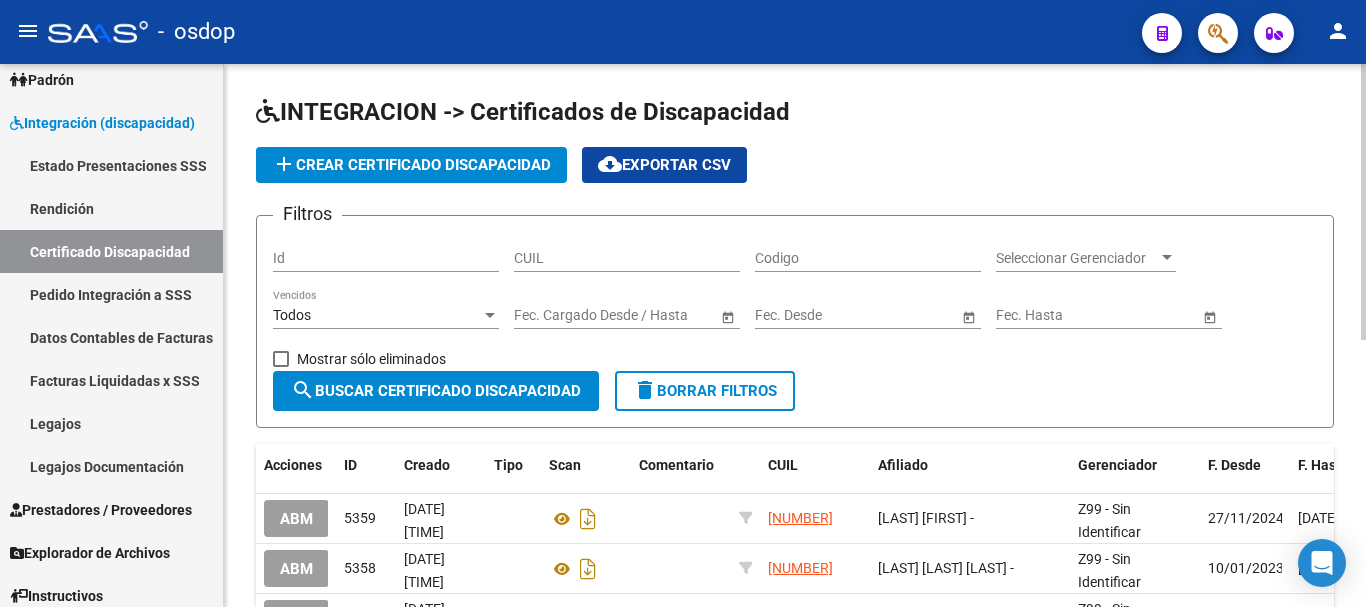 click on "CUIL" at bounding box center [627, 258] 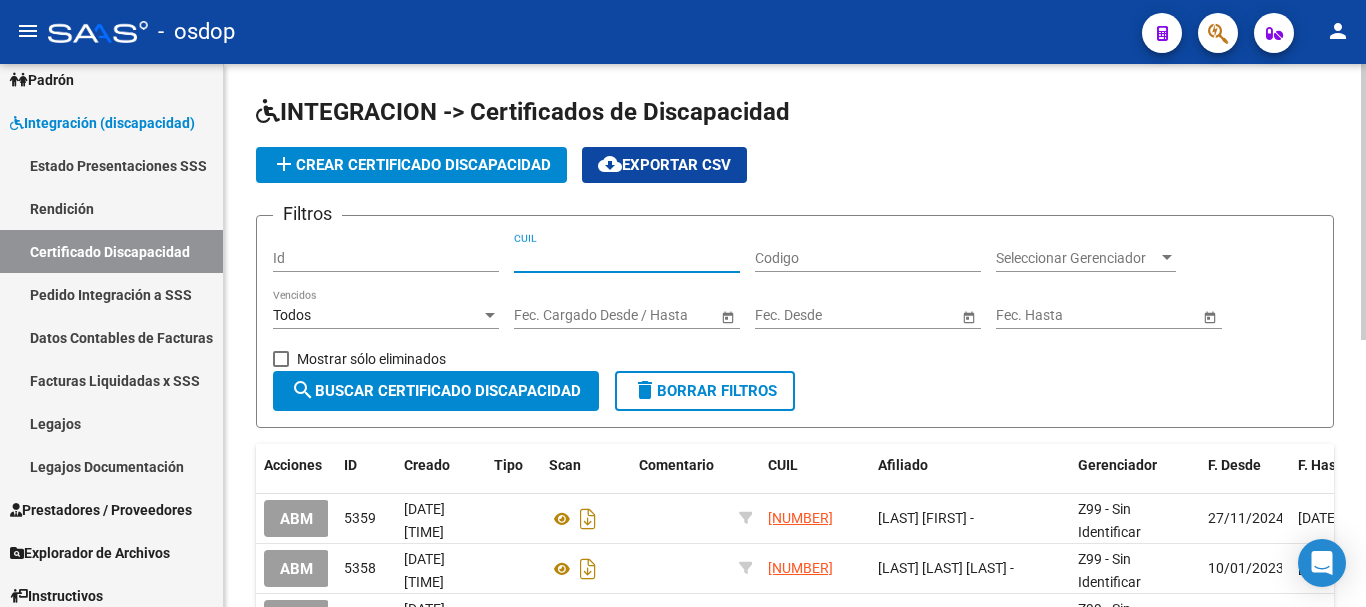 paste on "[NUMBER]" 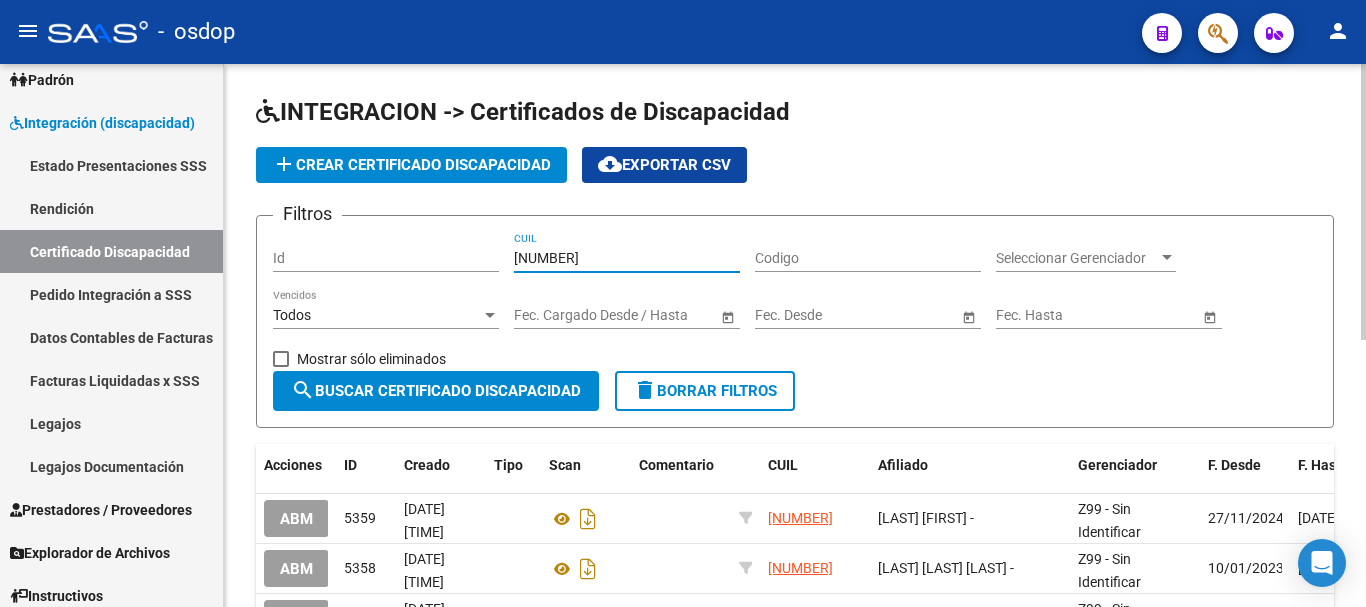 type on "[NUMBER]" 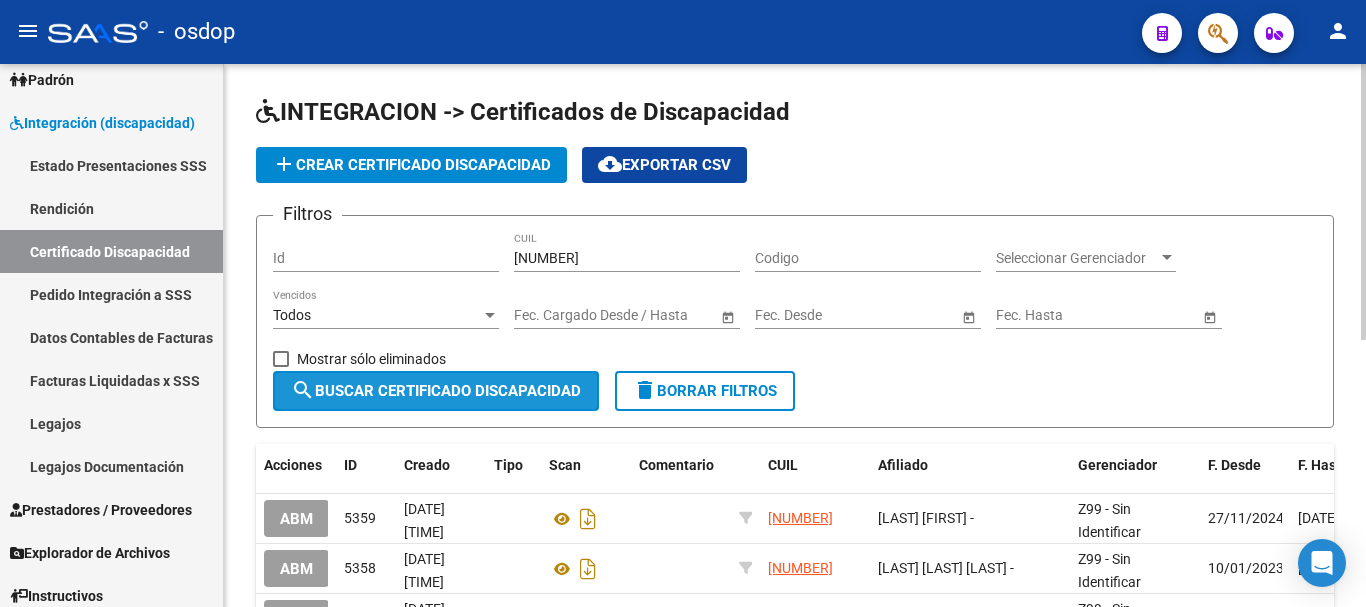 click on "search  Buscar Certificado Discapacidad" 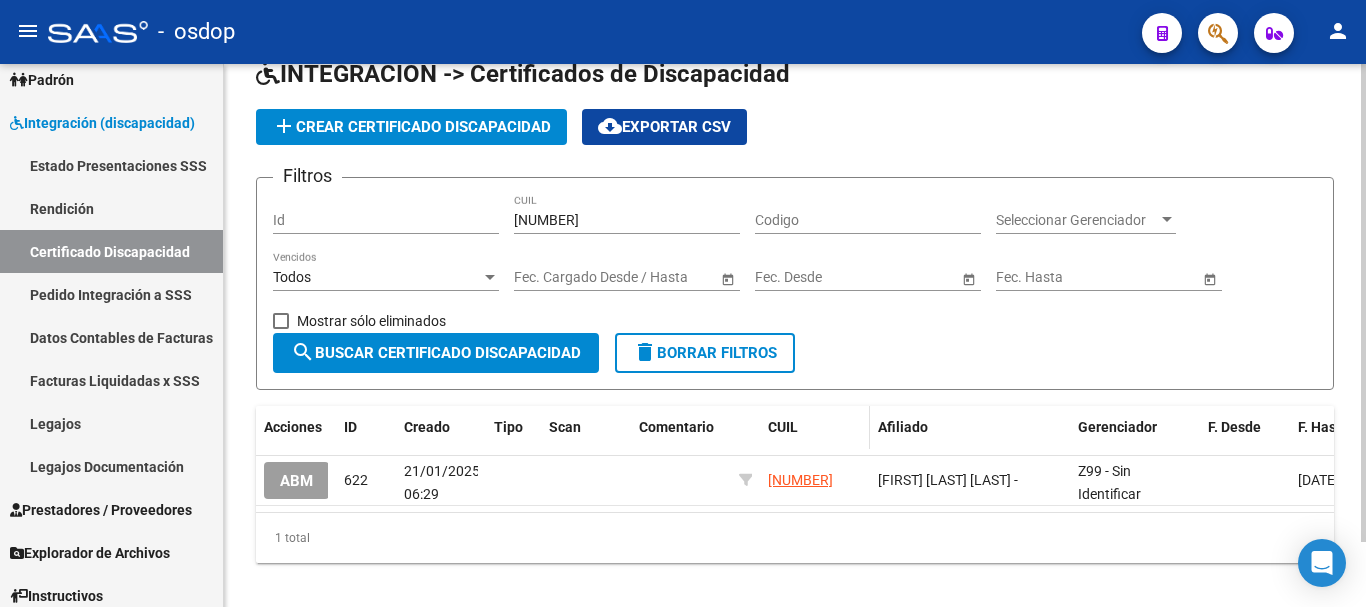 scroll, scrollTop: 74, scrollLeft: 0, axis: vertical 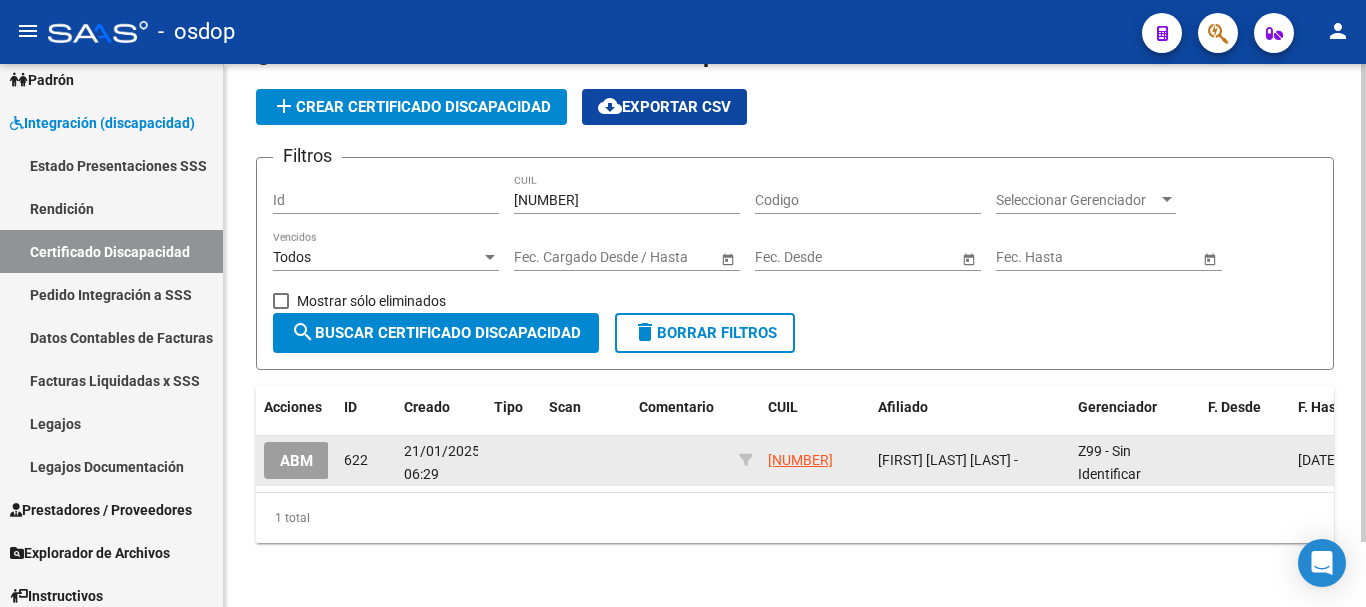 click on "ABM" 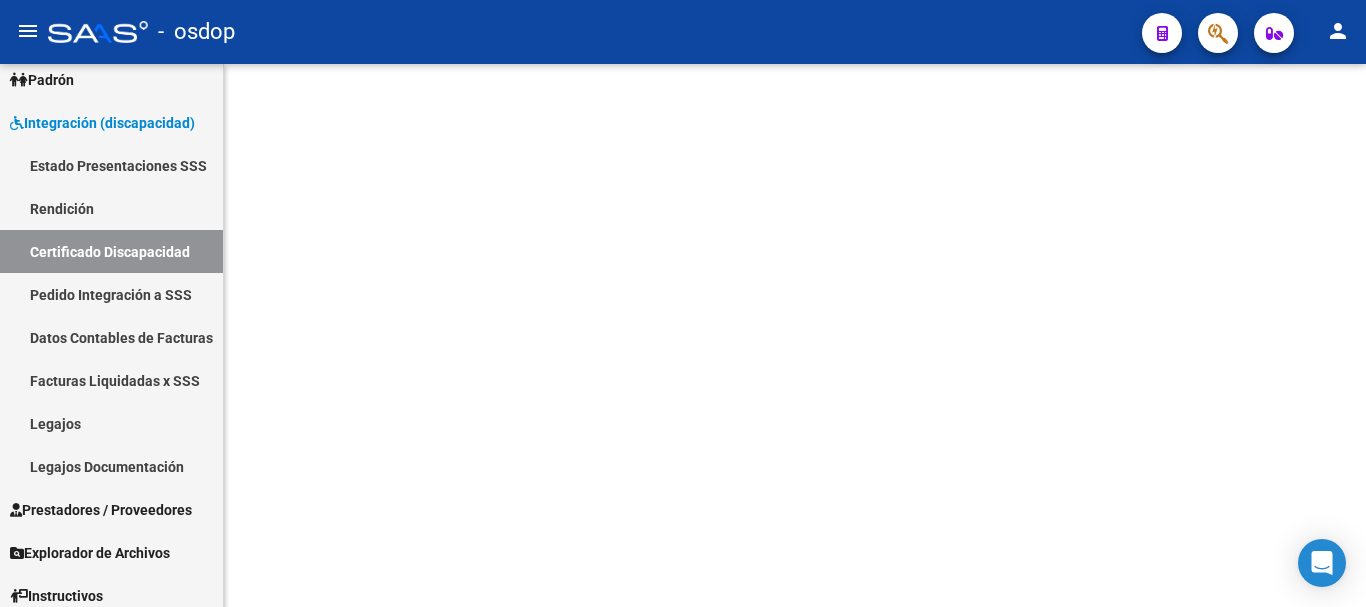 scroll, scrollTop: 0, scrollLeft: 0, axis: both 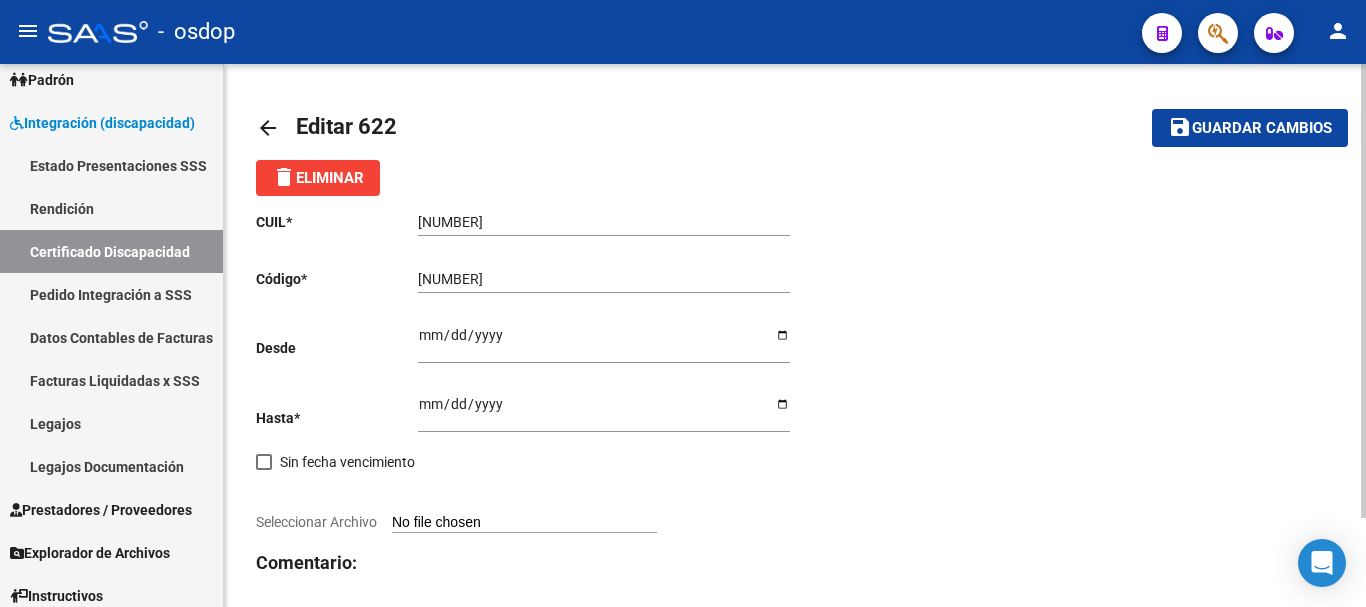 click on "Ingresar fec. Desde" at bounding box center (604, 342) 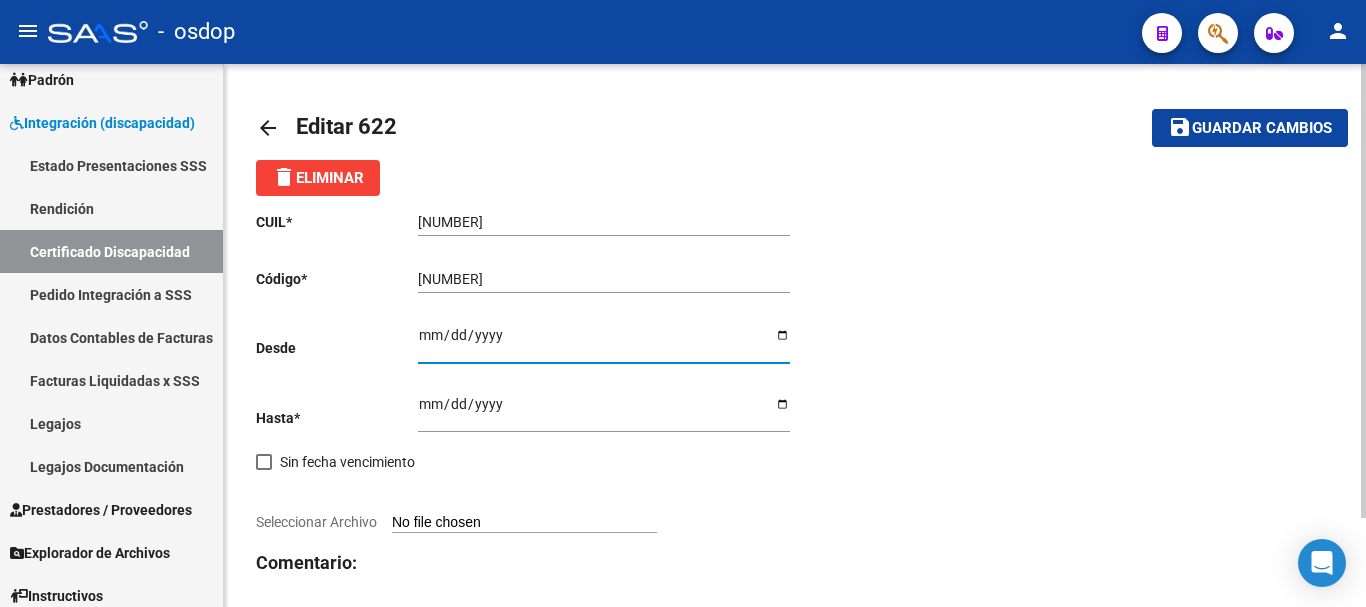 click on "Ingresar fec. Desde" at bounding box center (604, 342) 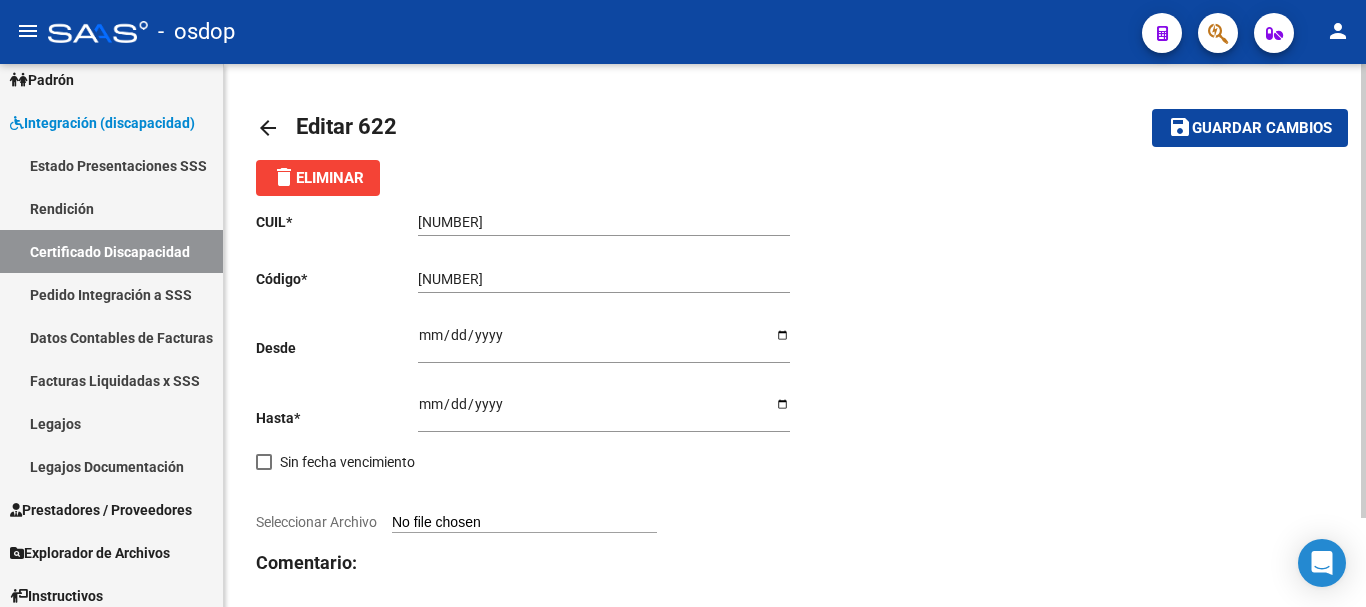 type on "C:\fakepath\[NUMBER].pdf" 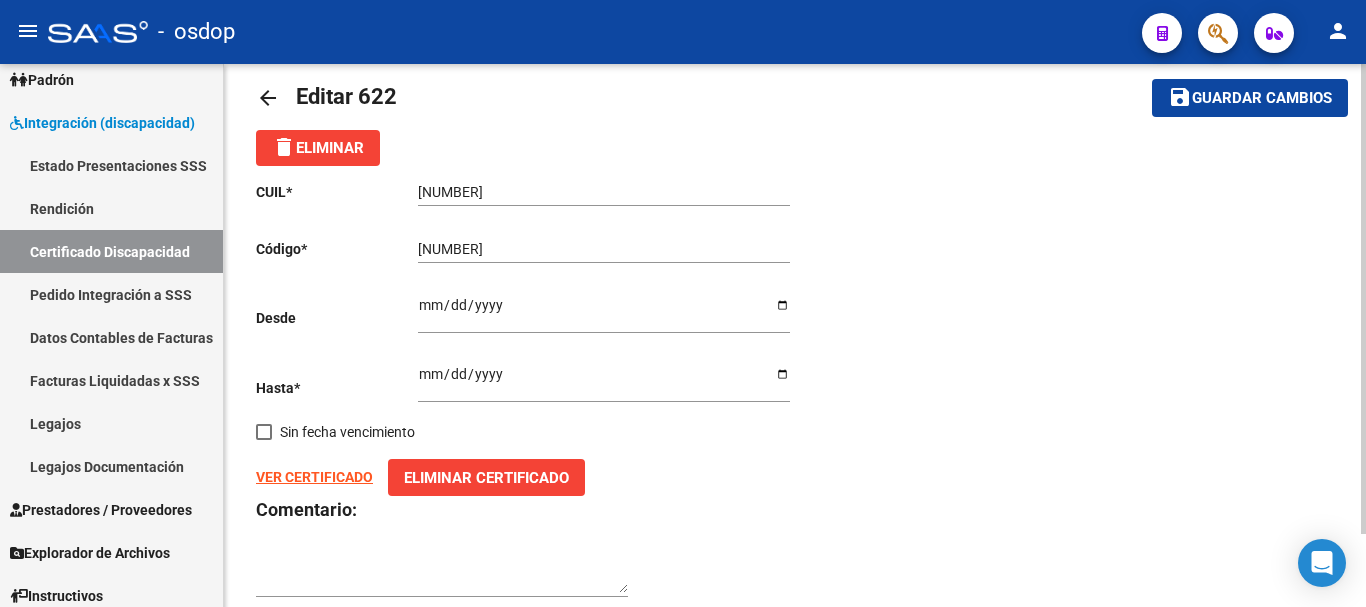 scroll, scrollTop: 0, scrollLeft: 0, axis: both 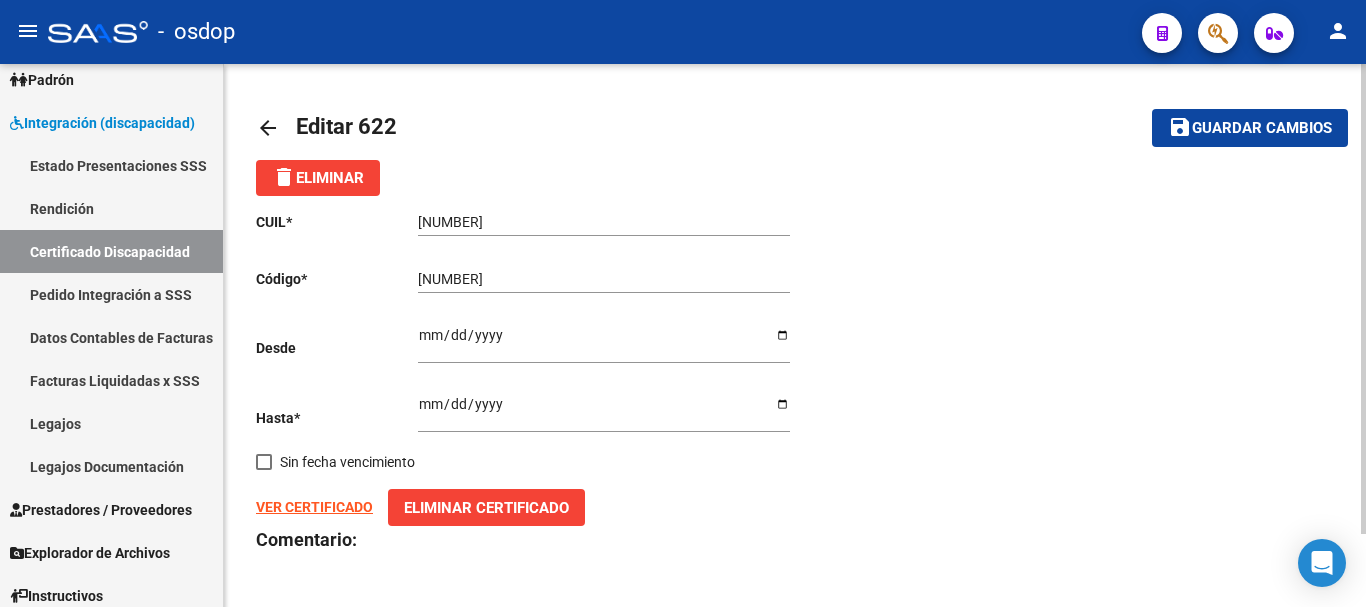 click on "Guardar cambios" 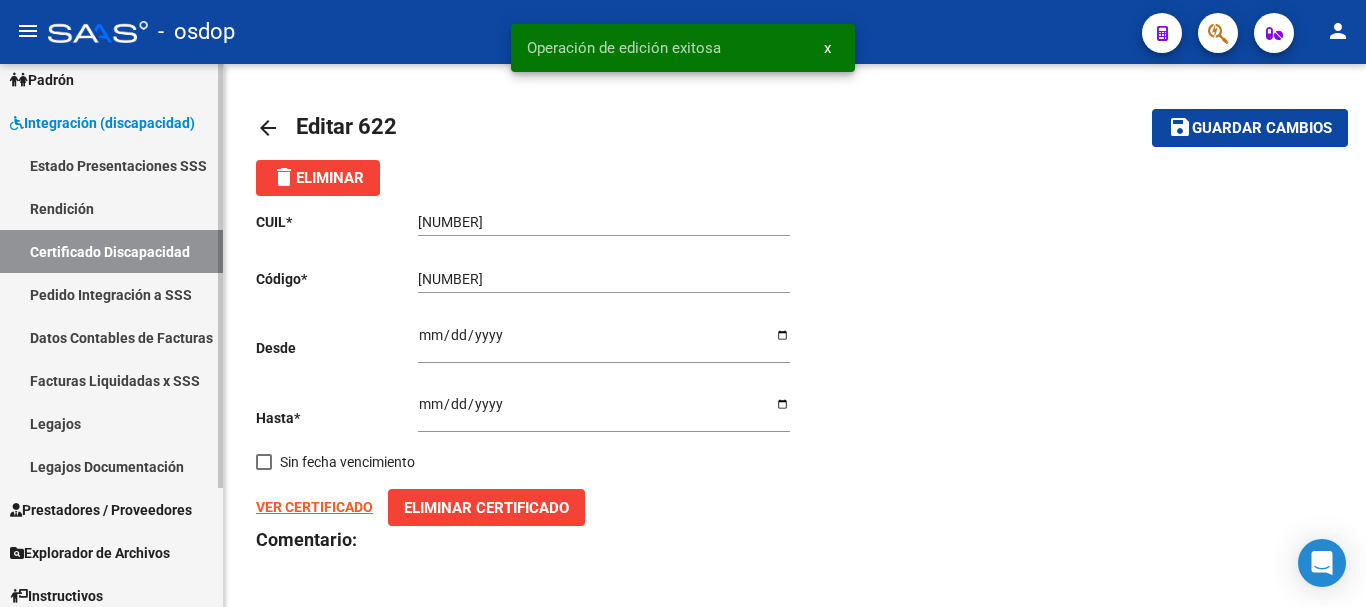 click on "Certificado Discapacidad" at bounding box center (111, 251) 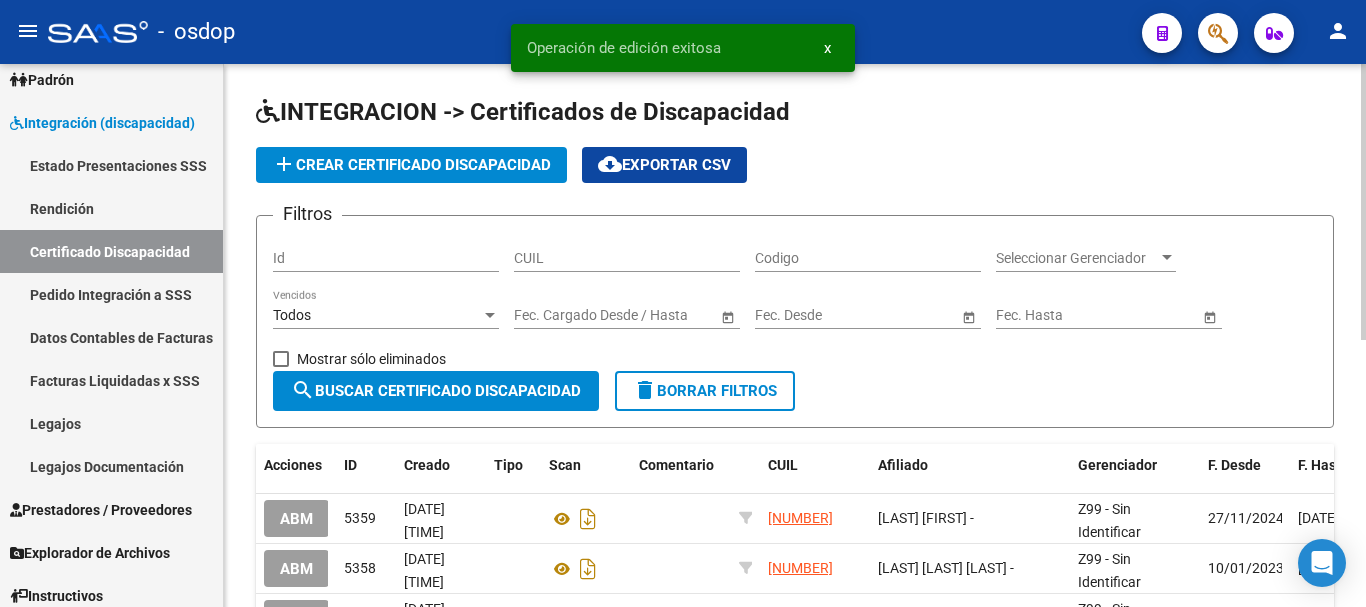 click on "CUIL" at bounding box center (627, 258) 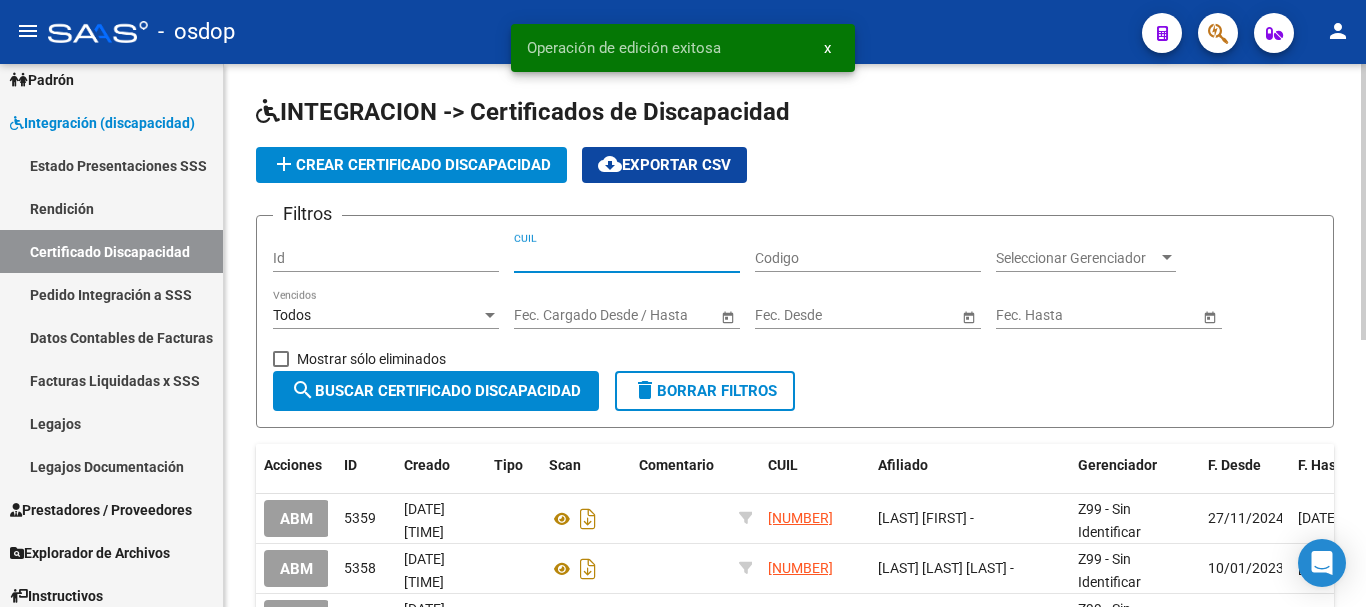 paste on "[NUMBER]" 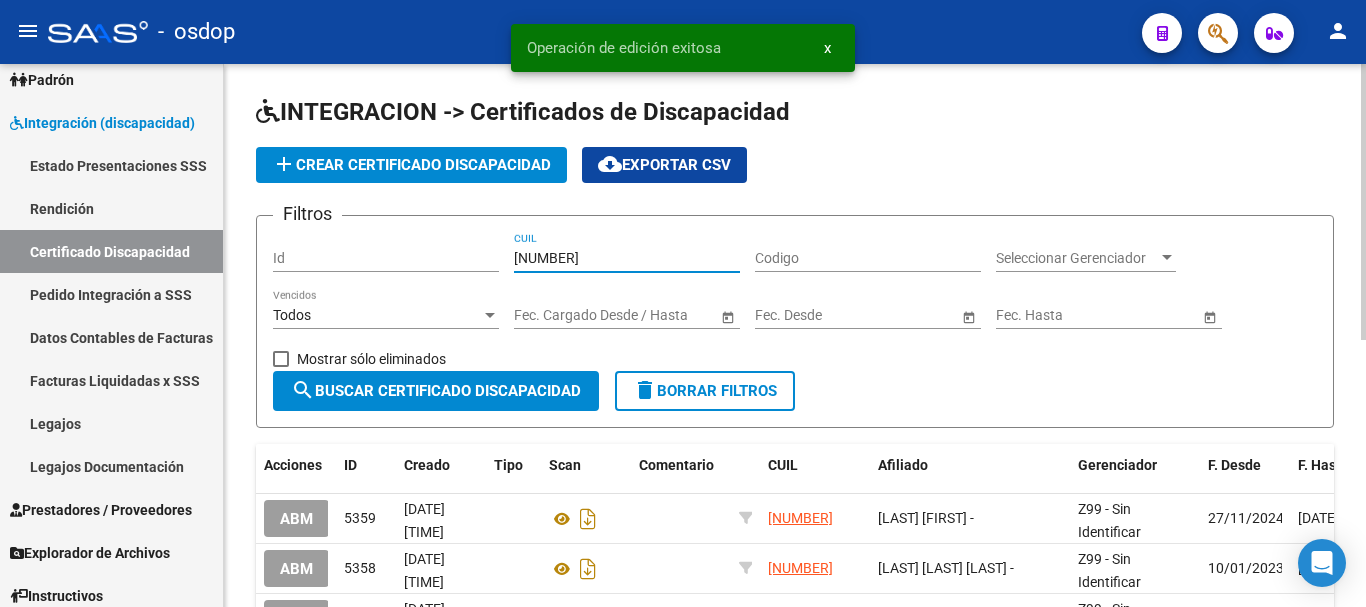 type on "[NUMBER]" 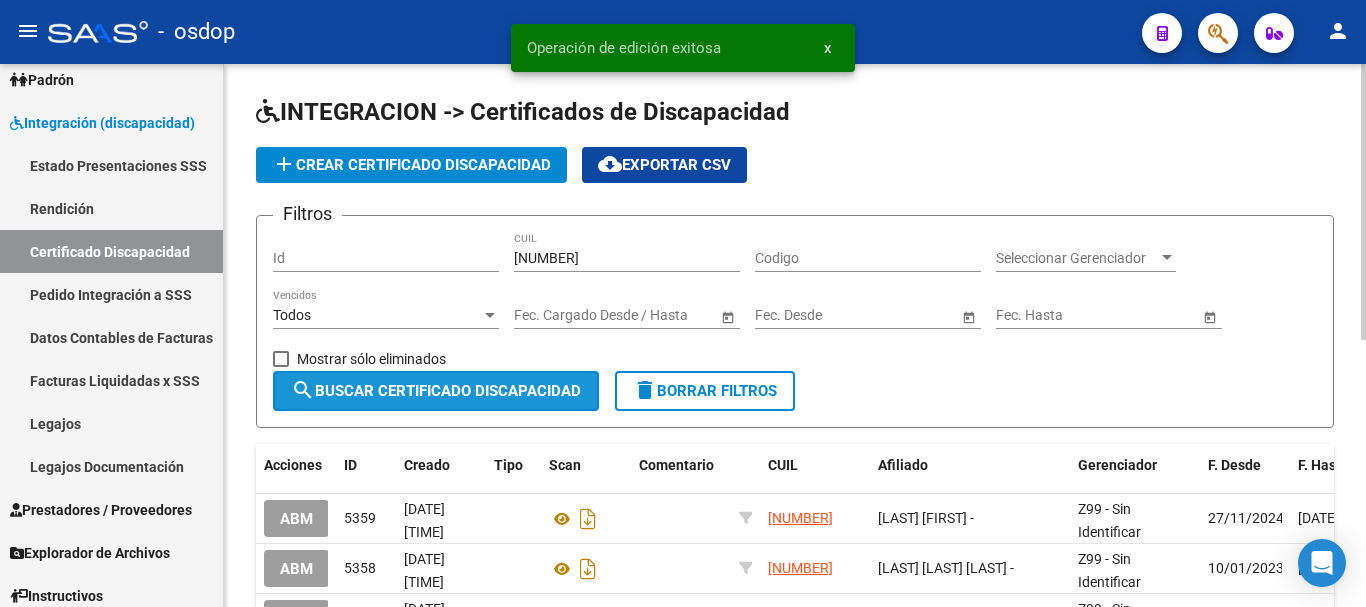 click on "search  Buscar Certificado Discapacidad" 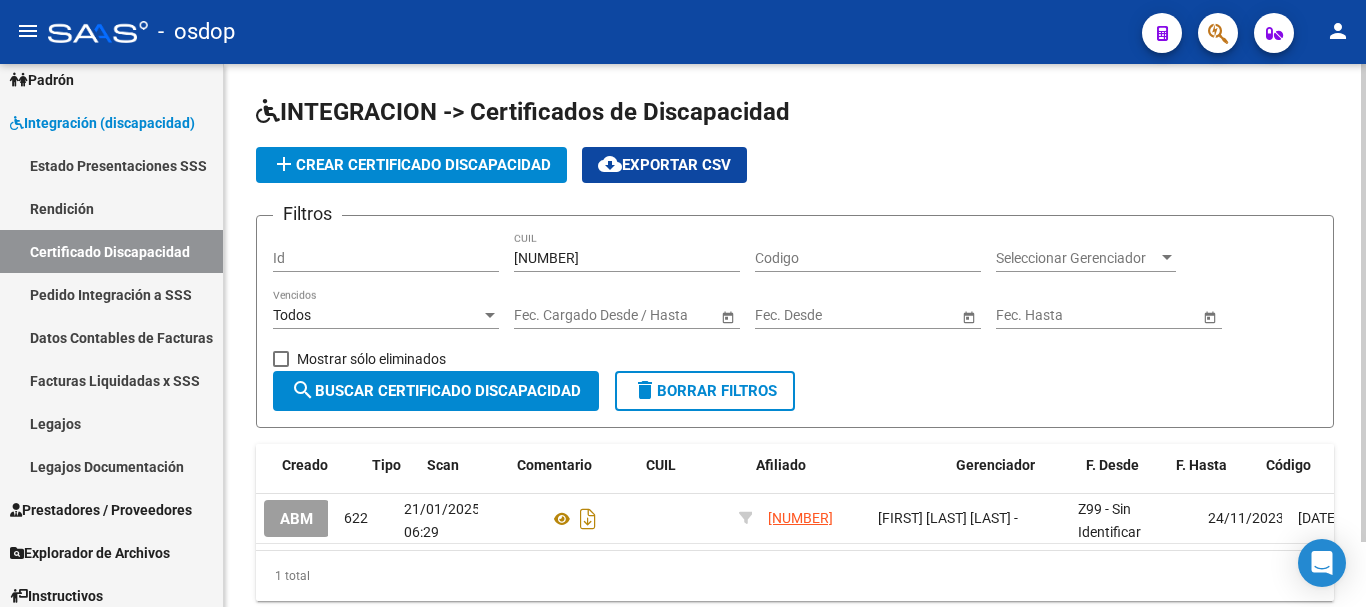 scroll, scrollTop: 0, scrollLeft: 284, axis: horizontal 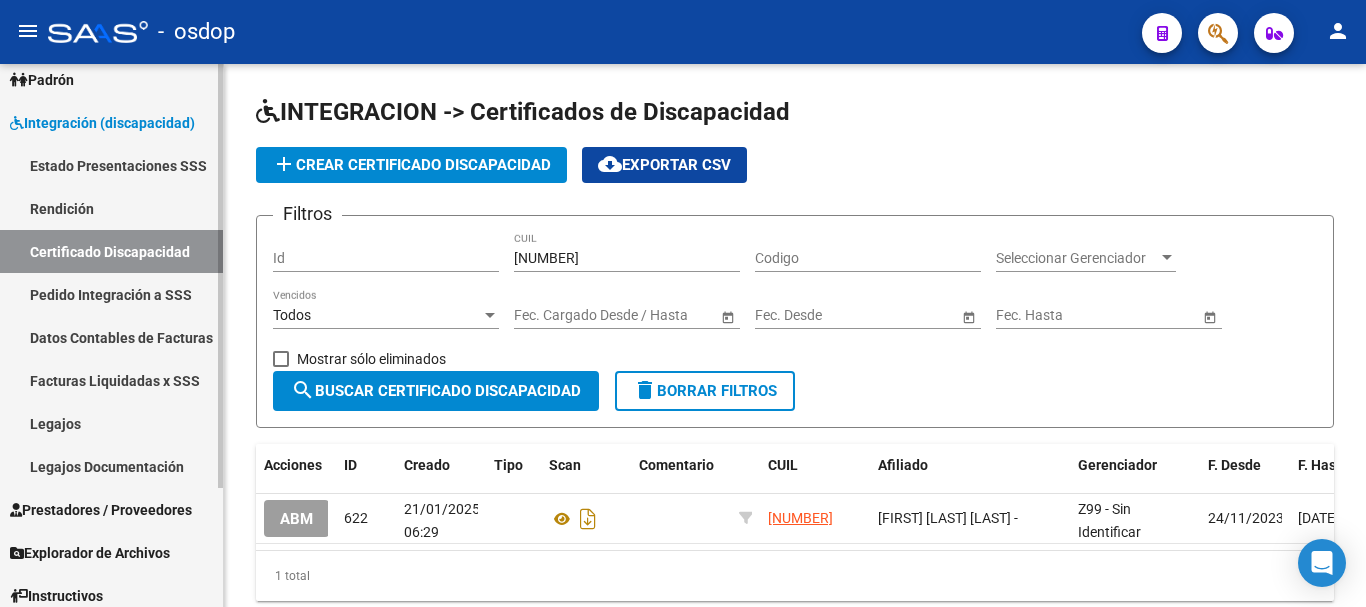 click on "Legajos" at bounding box center (111, 423) 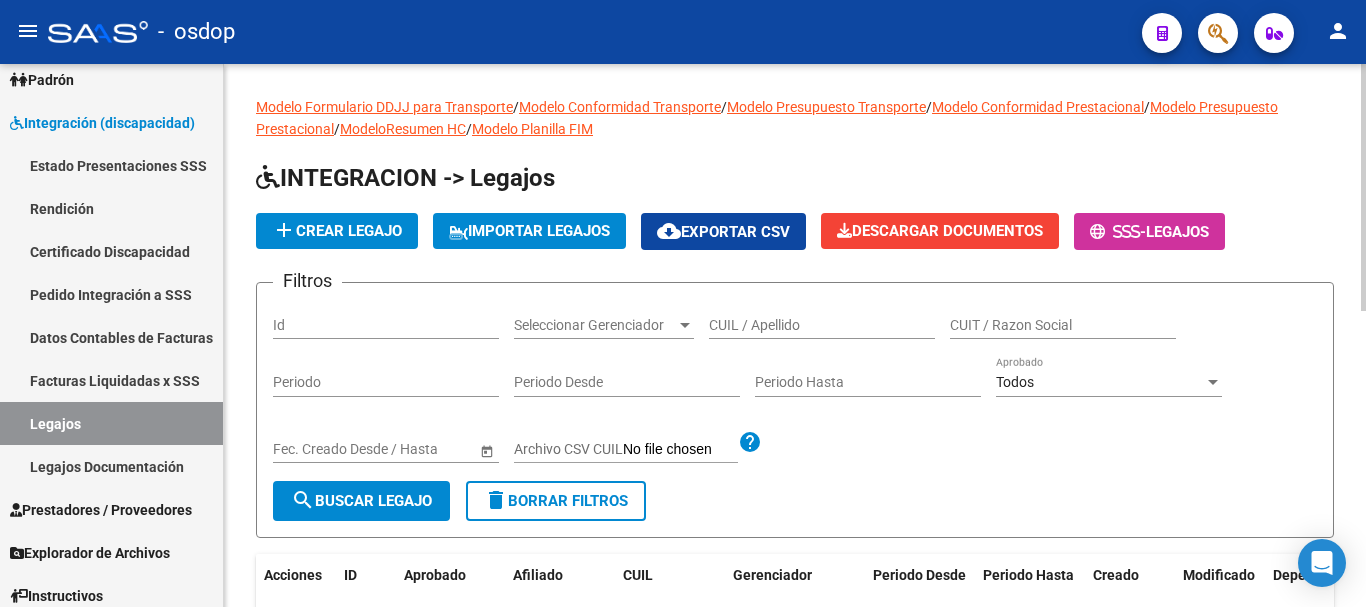 click on "CUIL / Apellido" at bounding box center (822, 325) 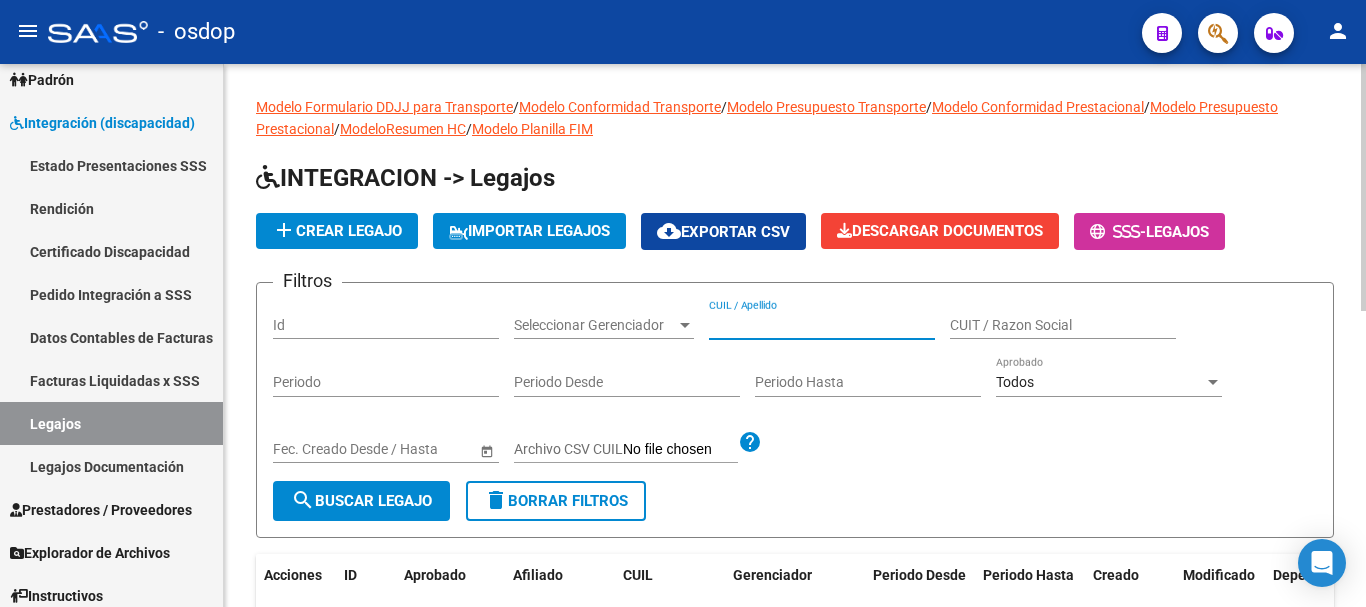 paste on "[NUMBER]" 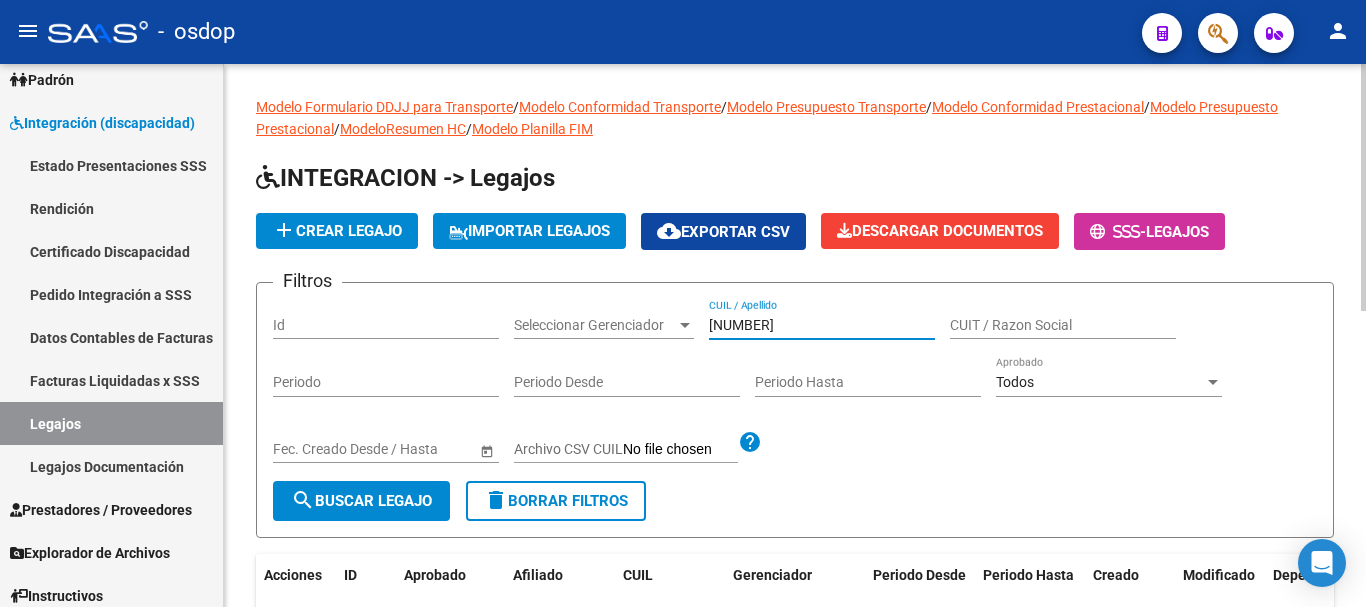 type on "[NUMBER]" 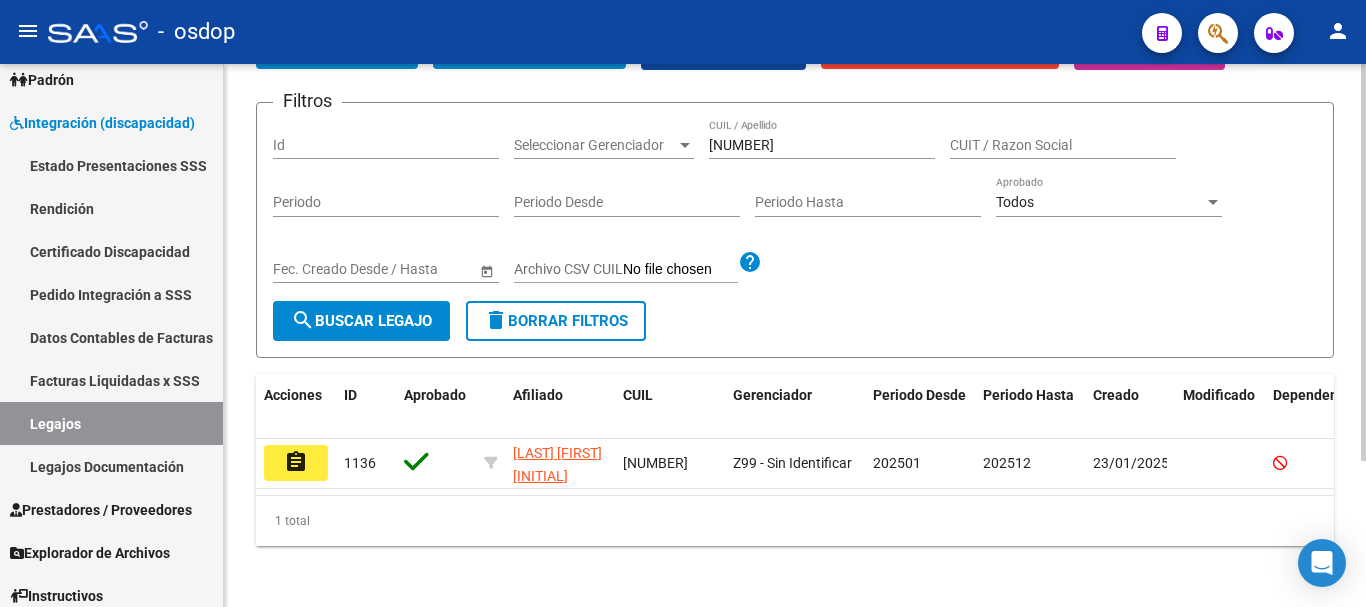 scroll, scrollTop: 200, scrollLeft: 0, axis: vertical 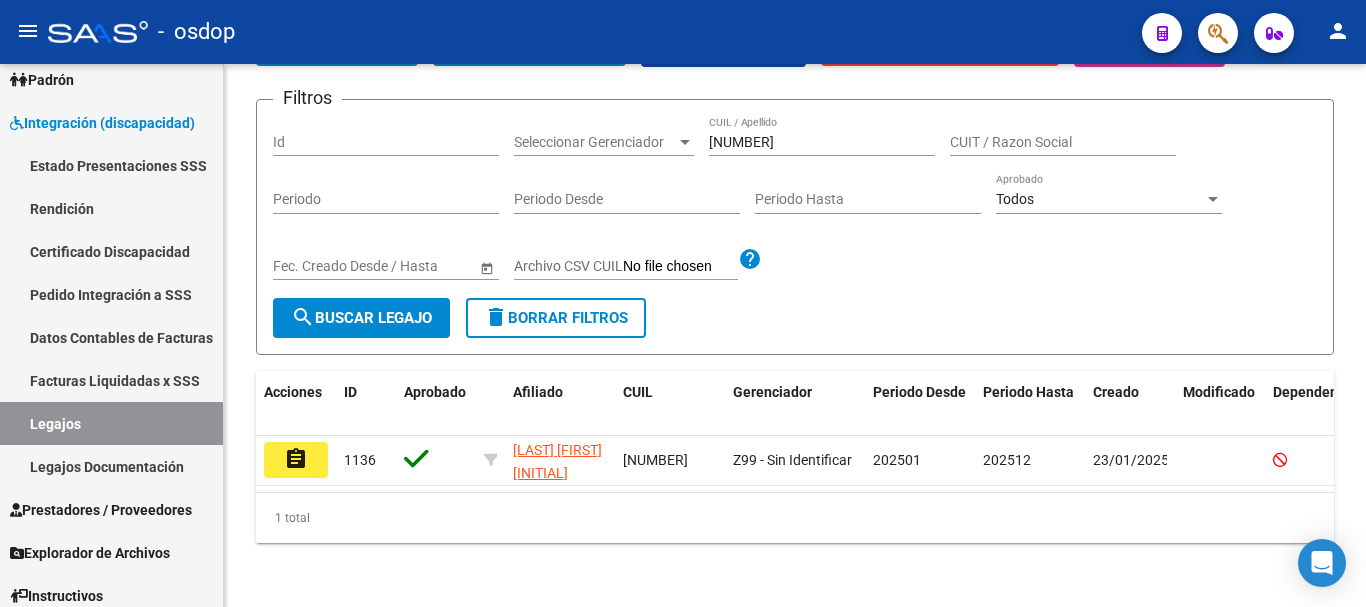 drag, startPoint x: 302, startPoint y: 447, endPoint x: 318, endPoint y: 445, distance: 16.124516 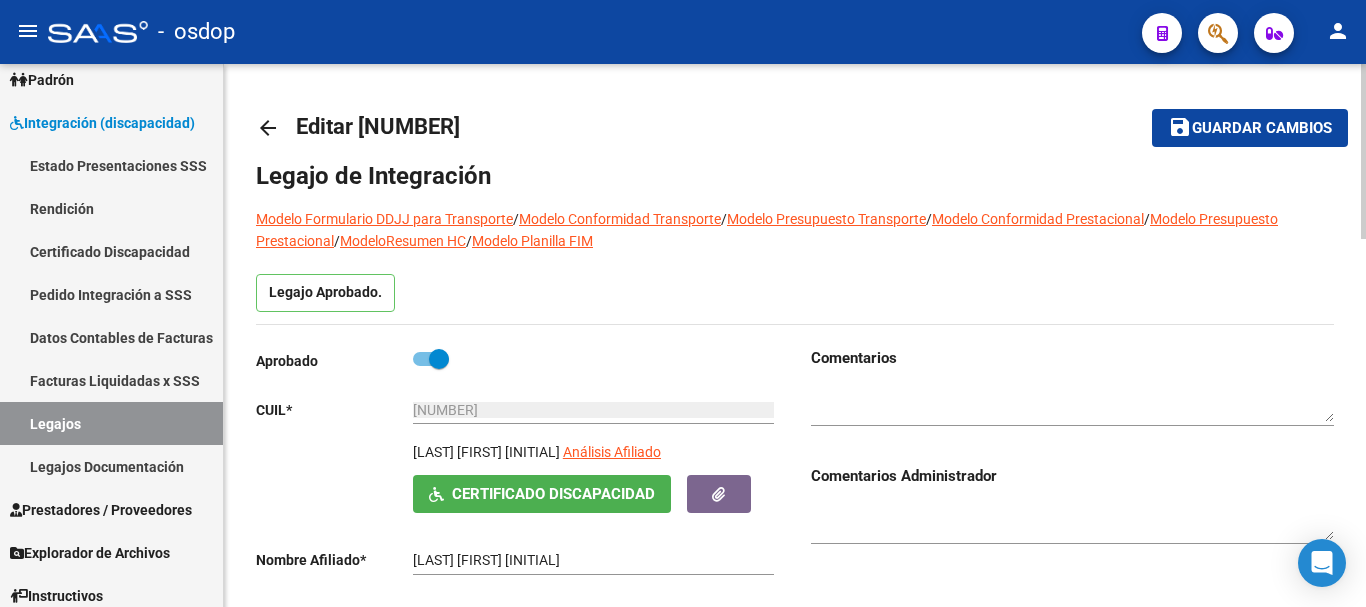 type on "[LAST] [FIRST] [INITIAL]" 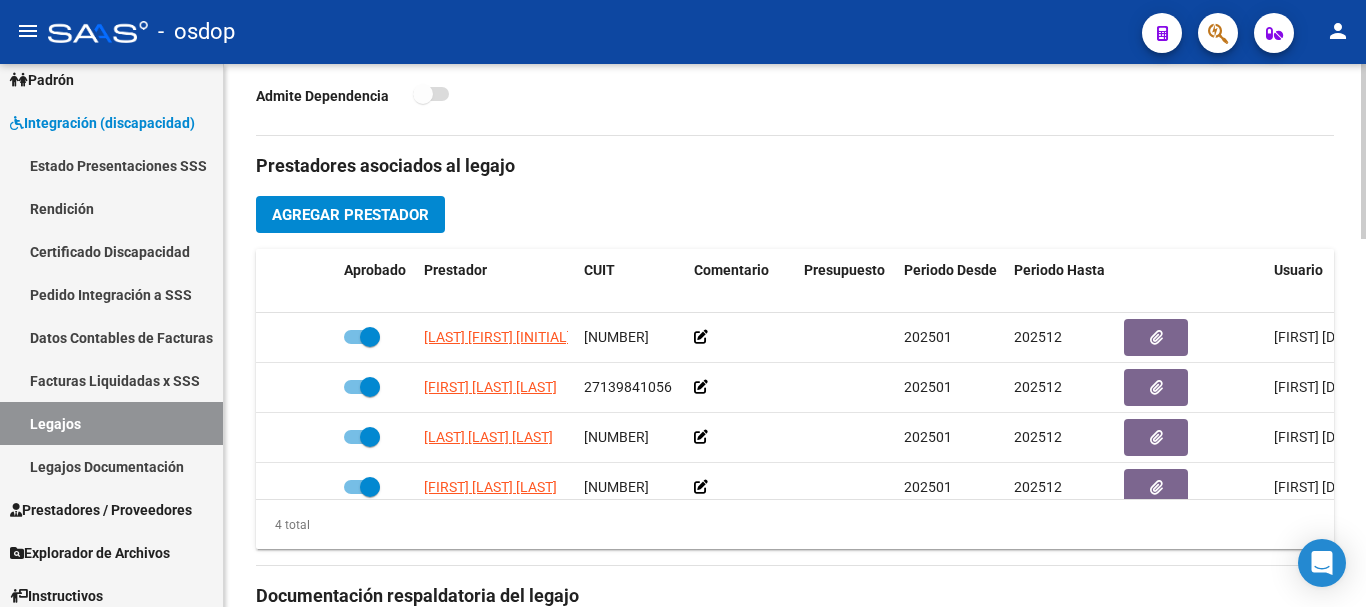 scroll, scrollTop: 700, scrollLeft: 0, axis: vertical 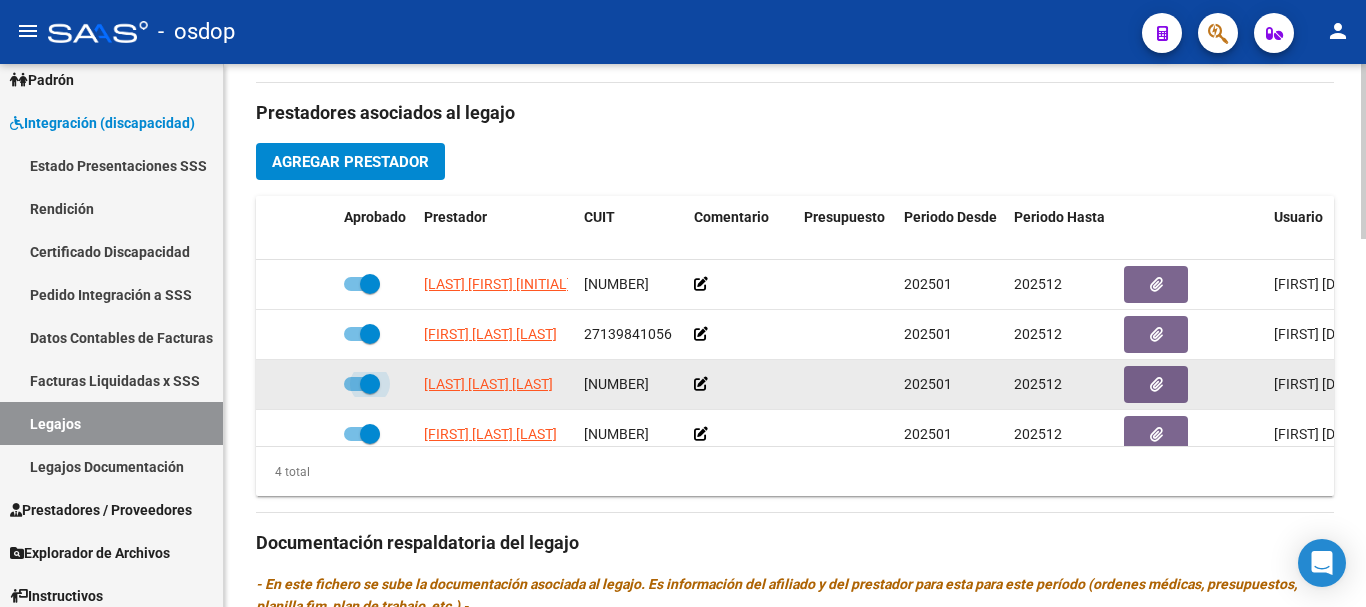 click at bounding box center [362, 384] 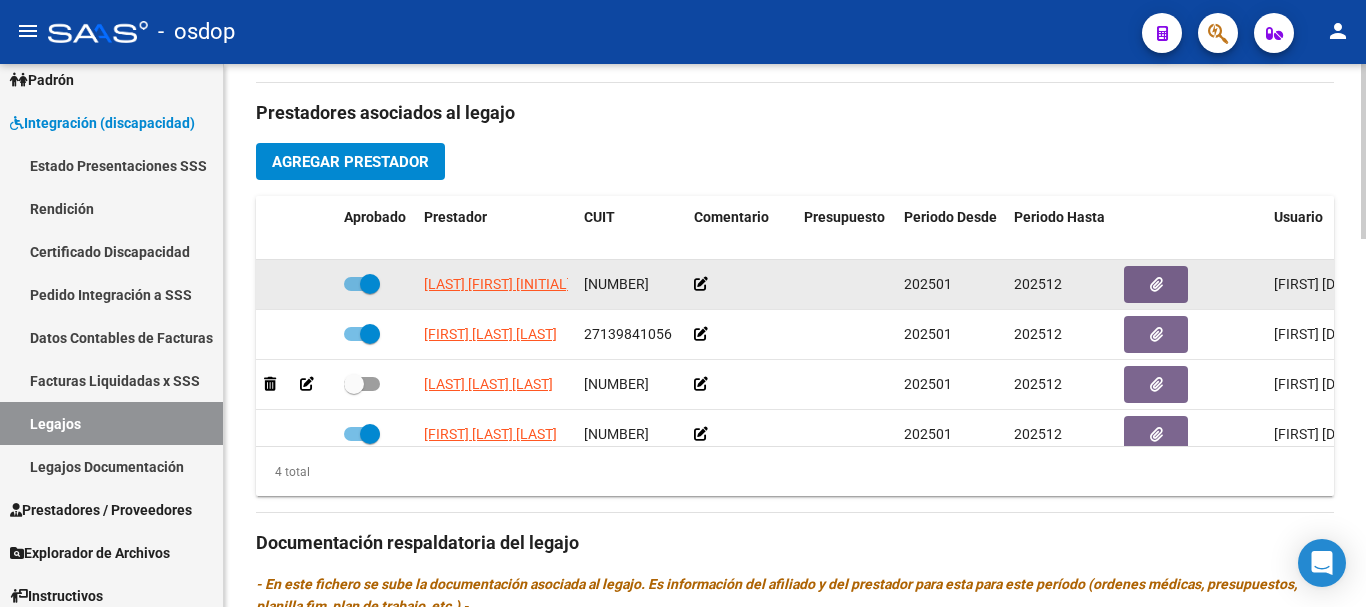 click 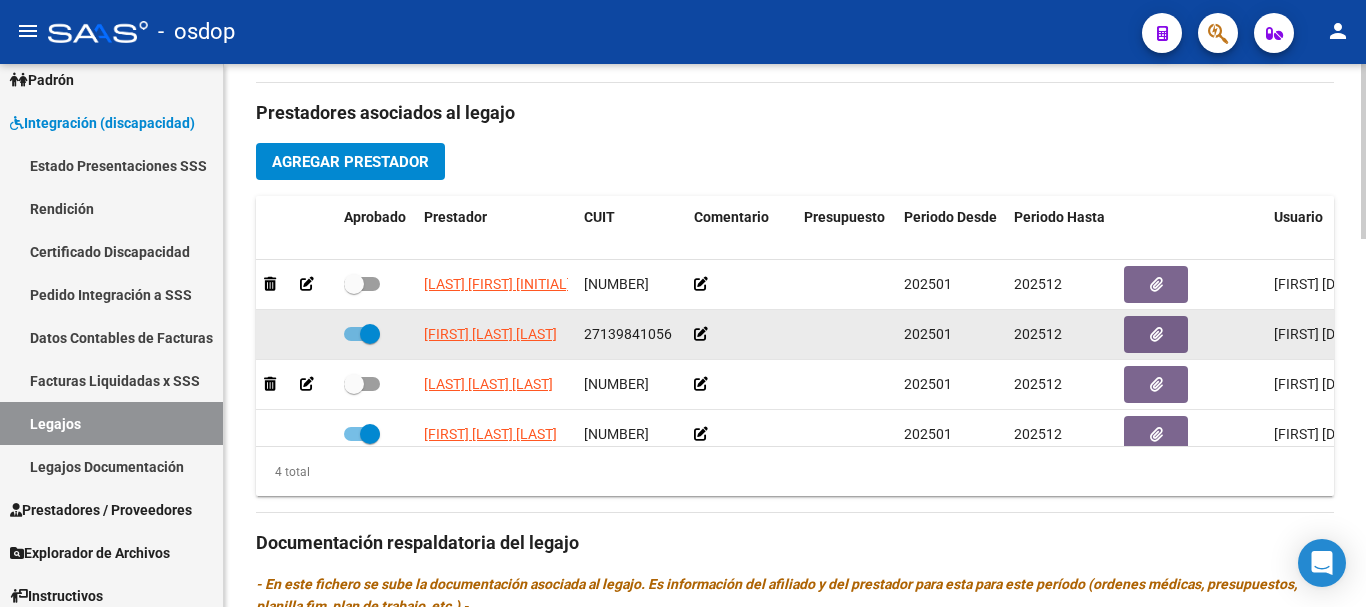 click at bounding box center (362, 334) 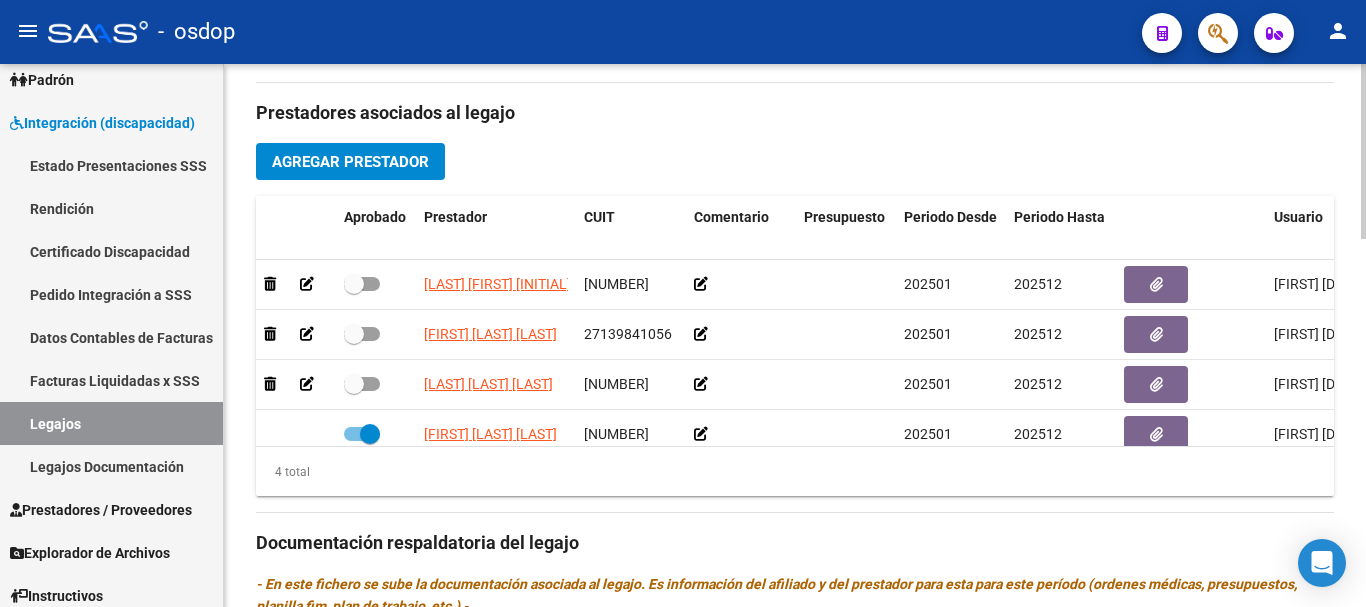 scroll, scrollTop: 36, scrollLeft: 0, axis: vertical 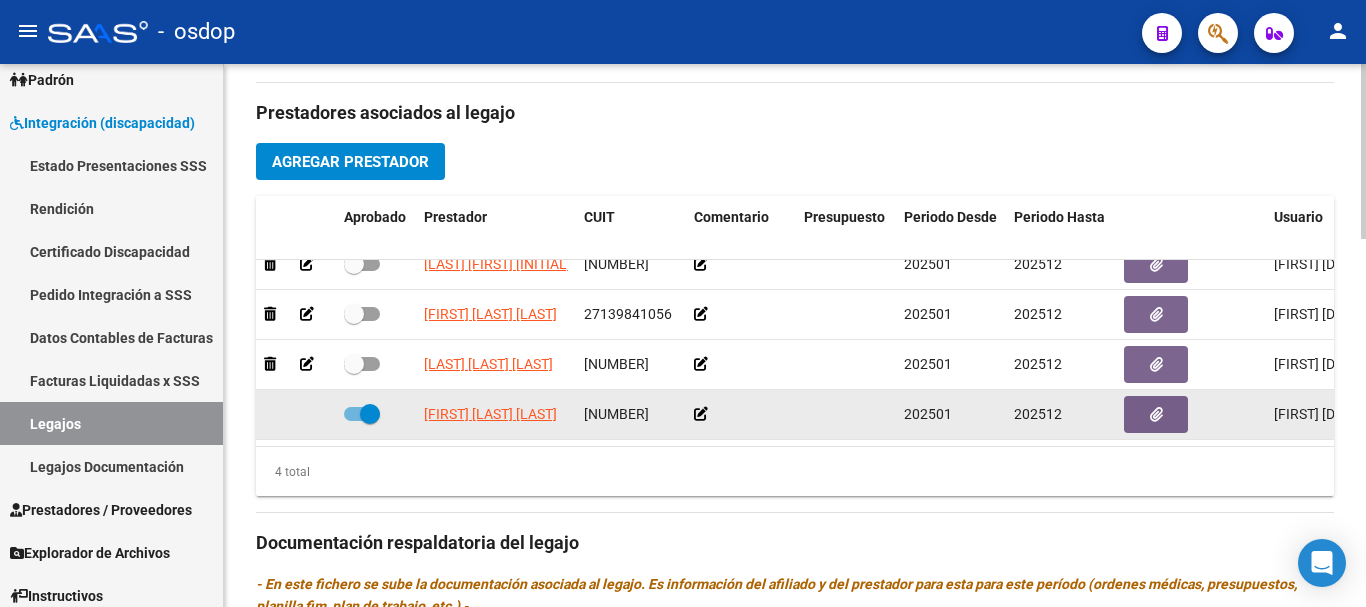 click at bounding box center [362, 414] 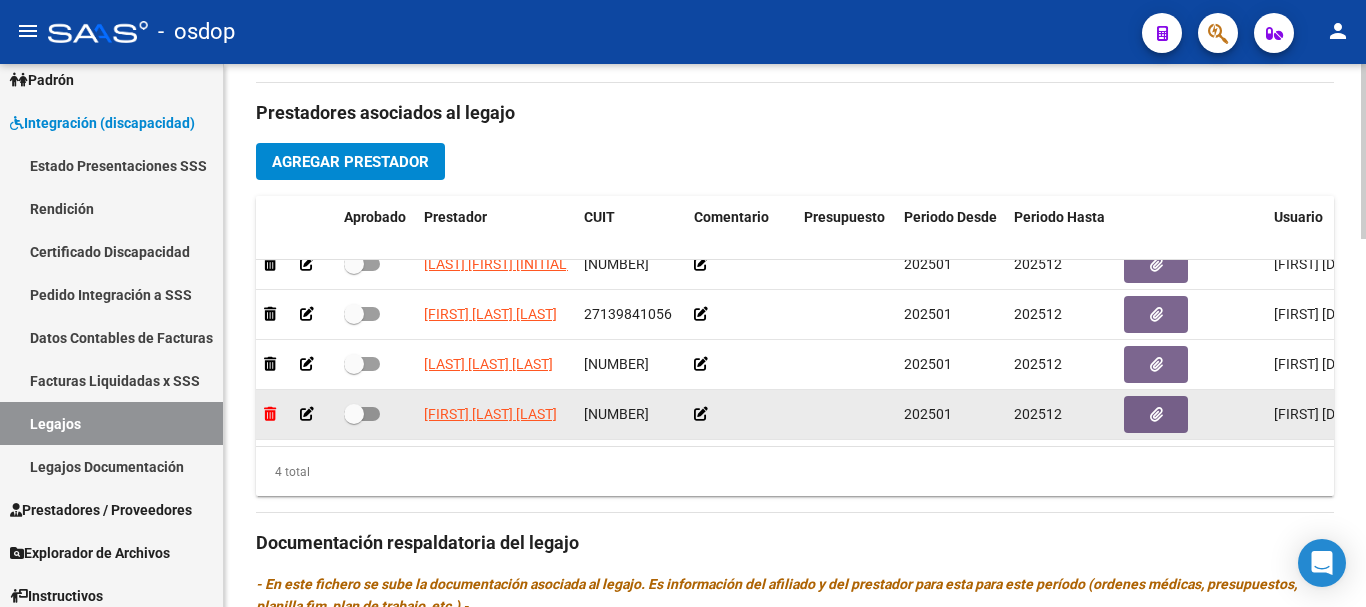click 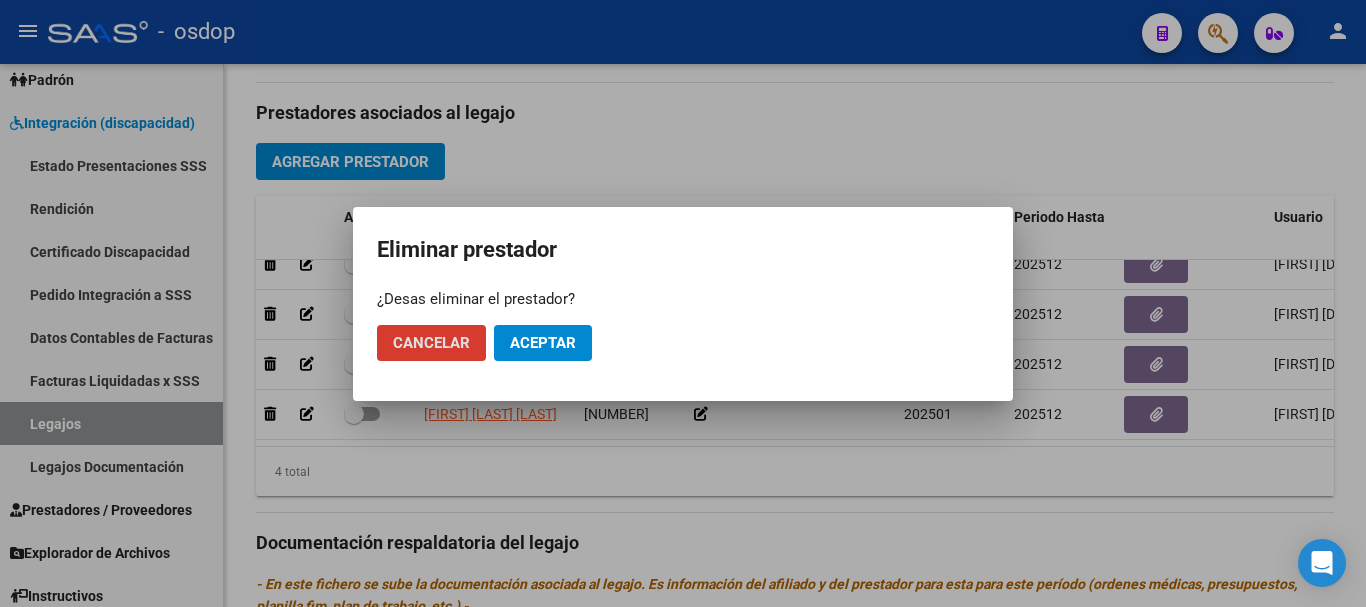 click on "Aceptar" 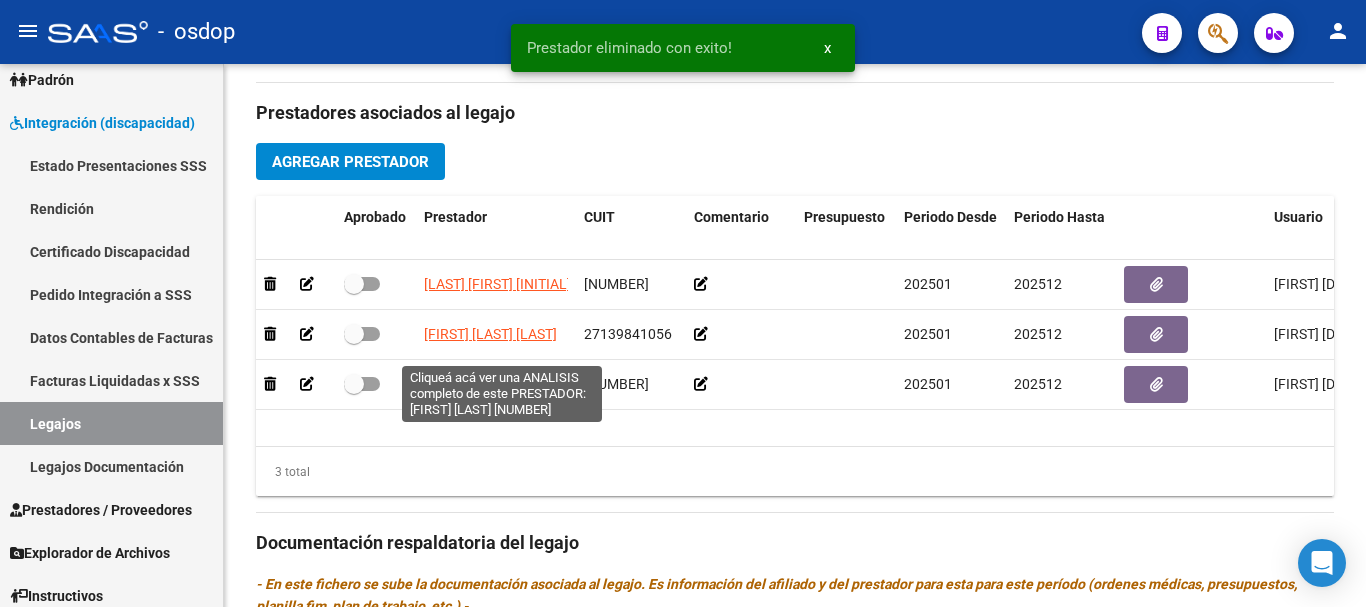 scroll, scrollTop: 0, scrollLeft: 0, axis: both 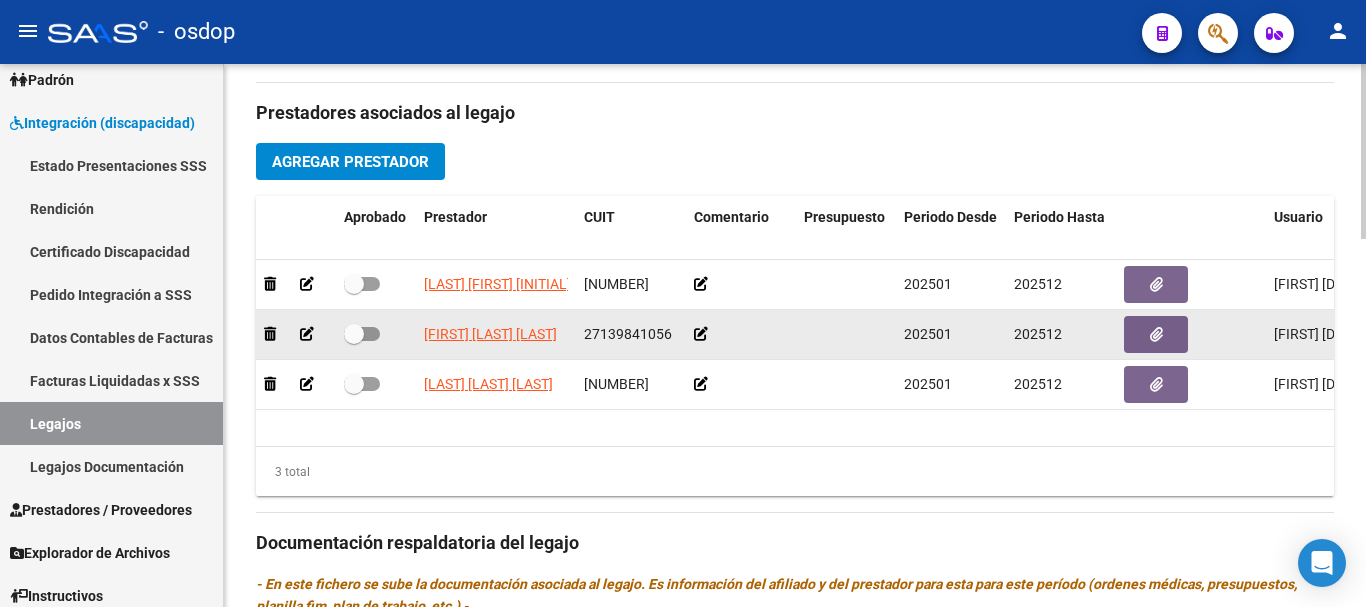 click 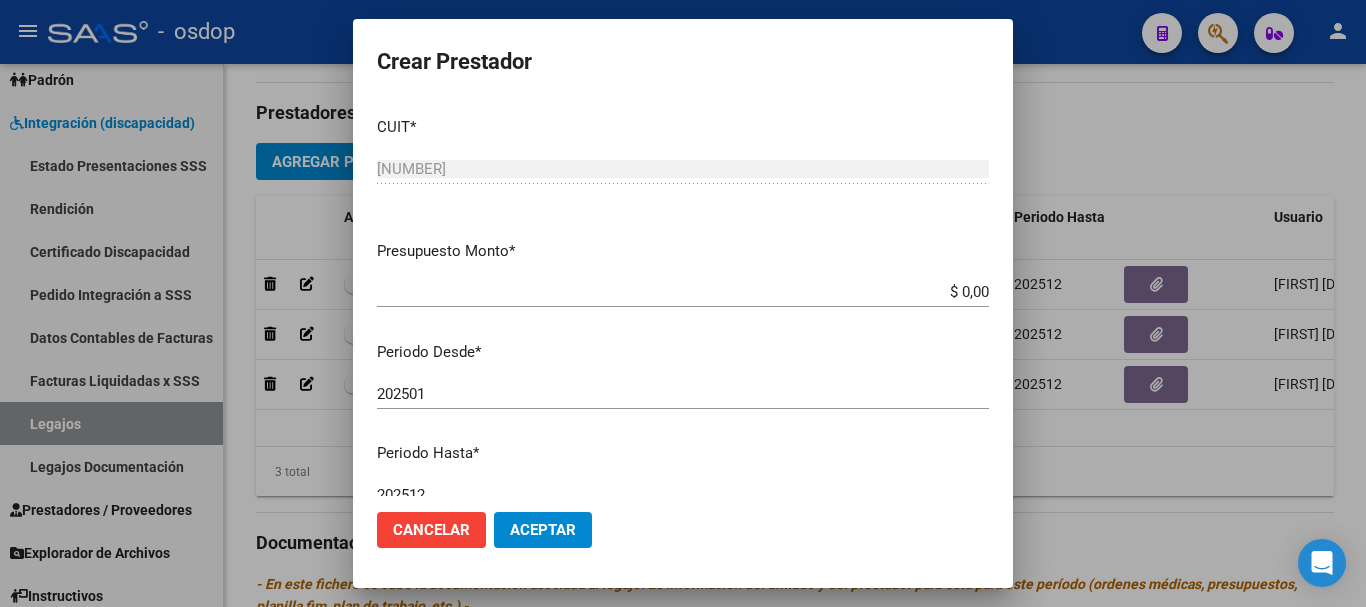 click on "$ 0,00" at bounding box center (683, 292) 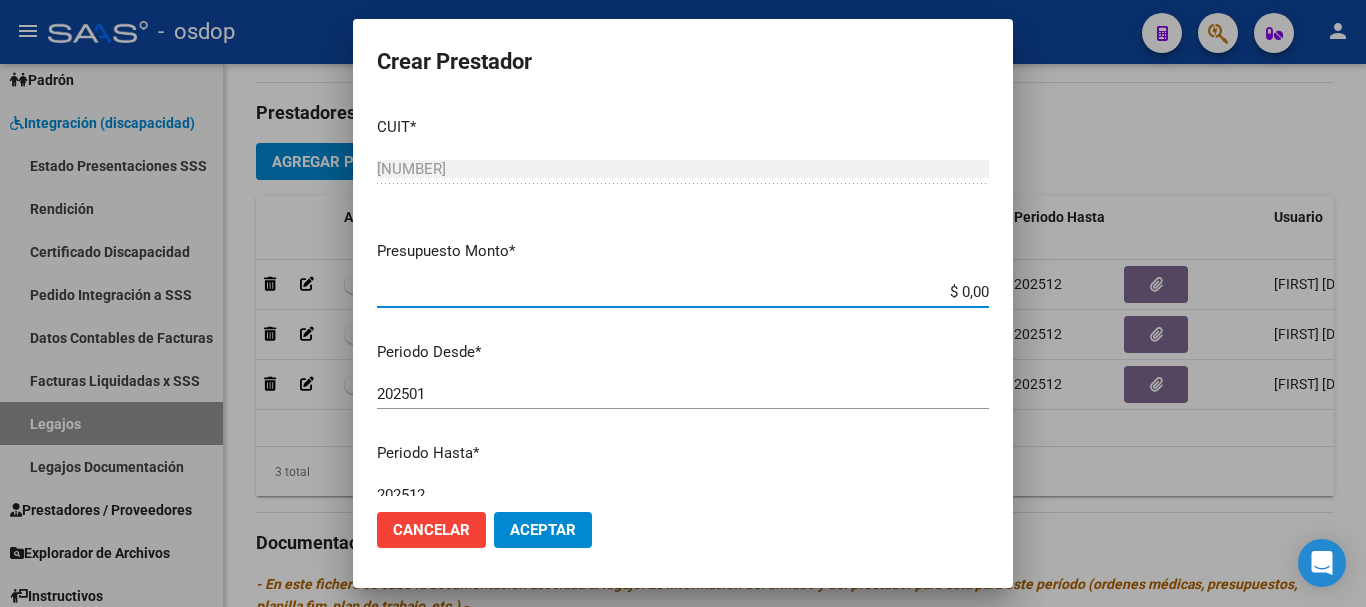 click on "$ 0,00" at bounding box center (683, 292) 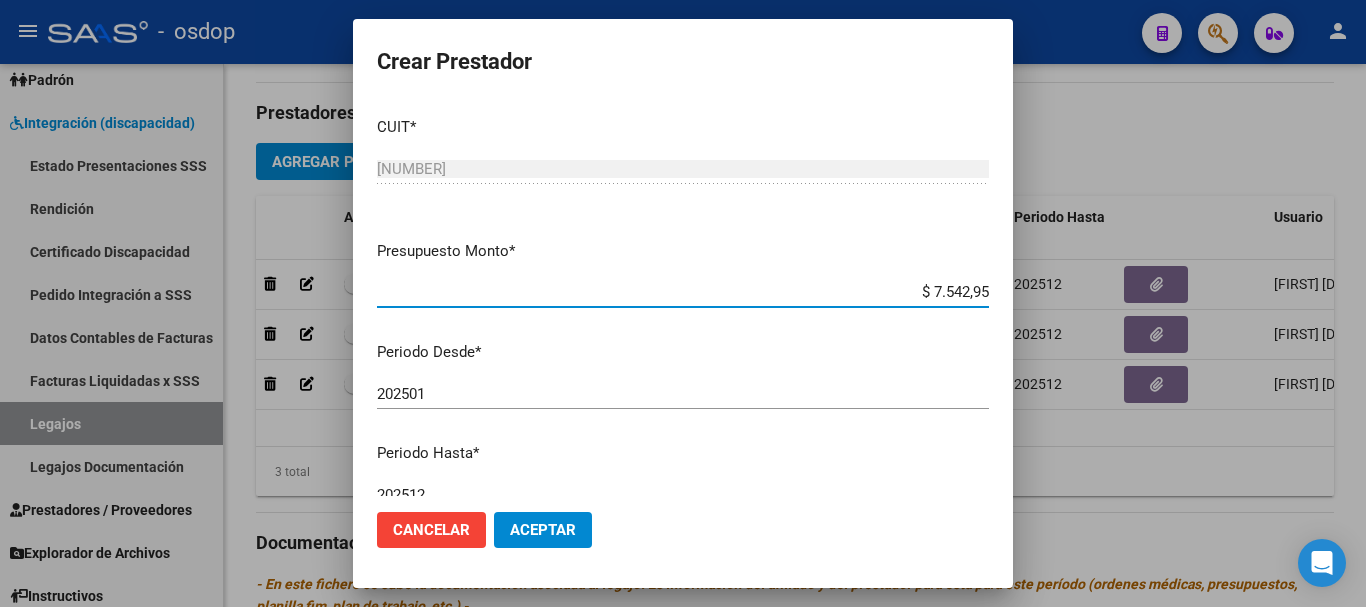 drag, startPoint x: 916, startPoint y: 293, endPoint x: 986, endPoint y: 293, distance: 70 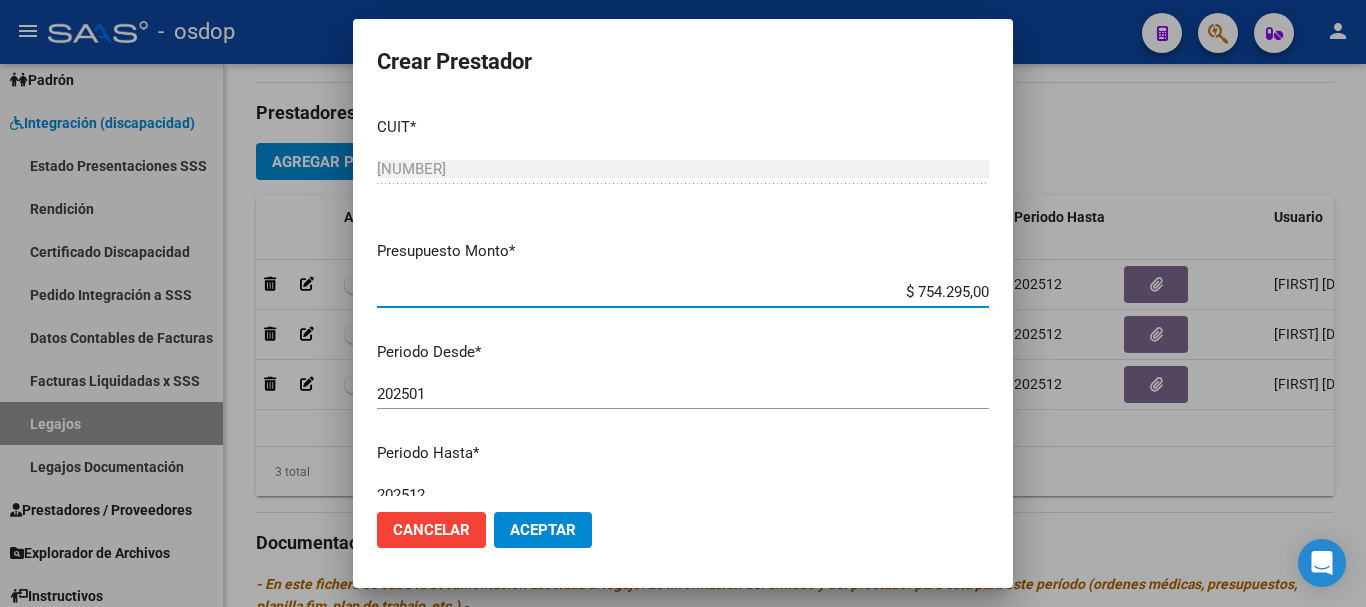 type on "$ 754.295,00" 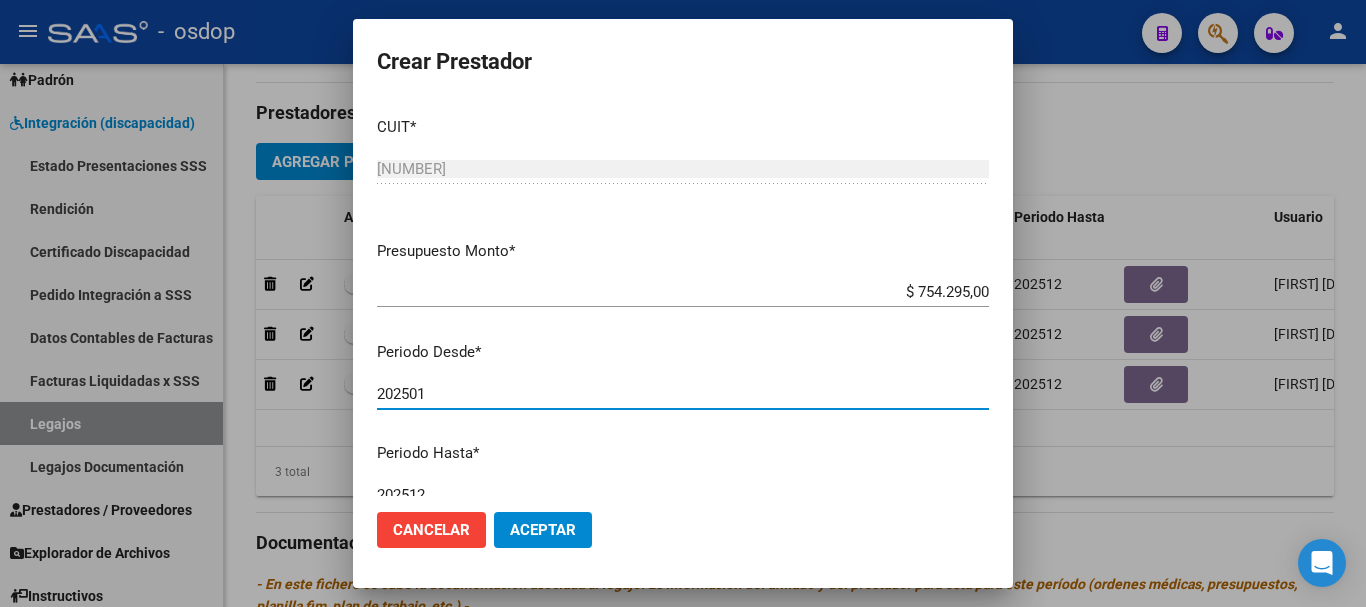 click on "202501" at bounding box center (683, 394) 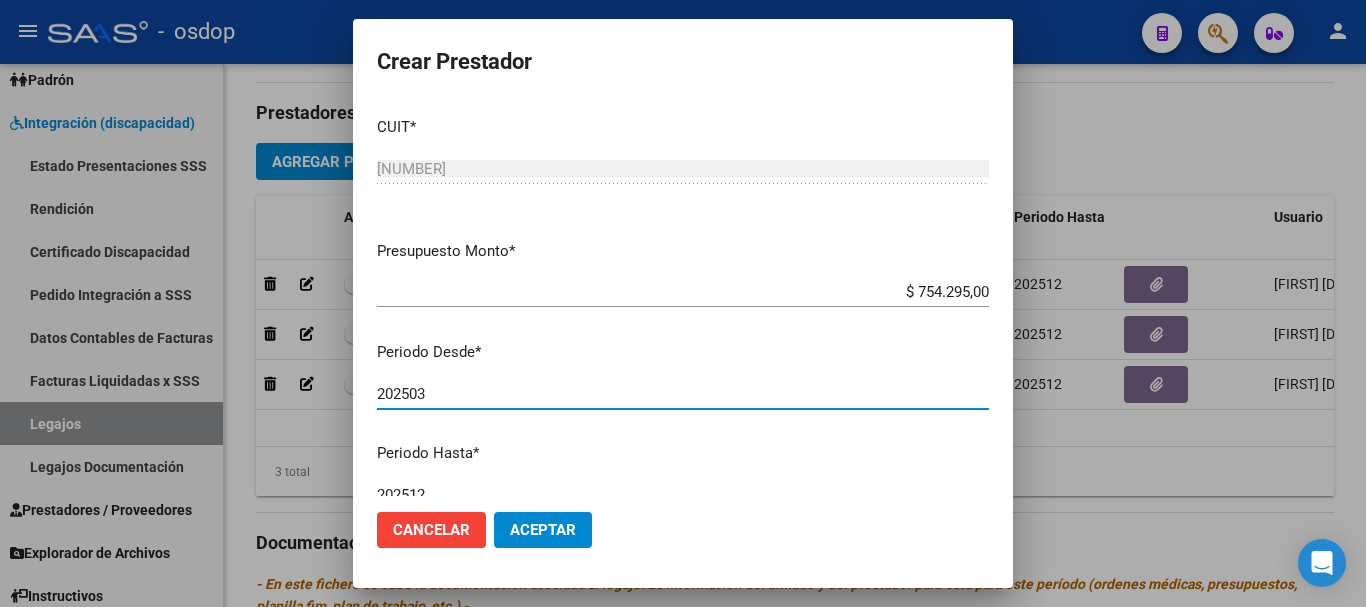 type on "202503" 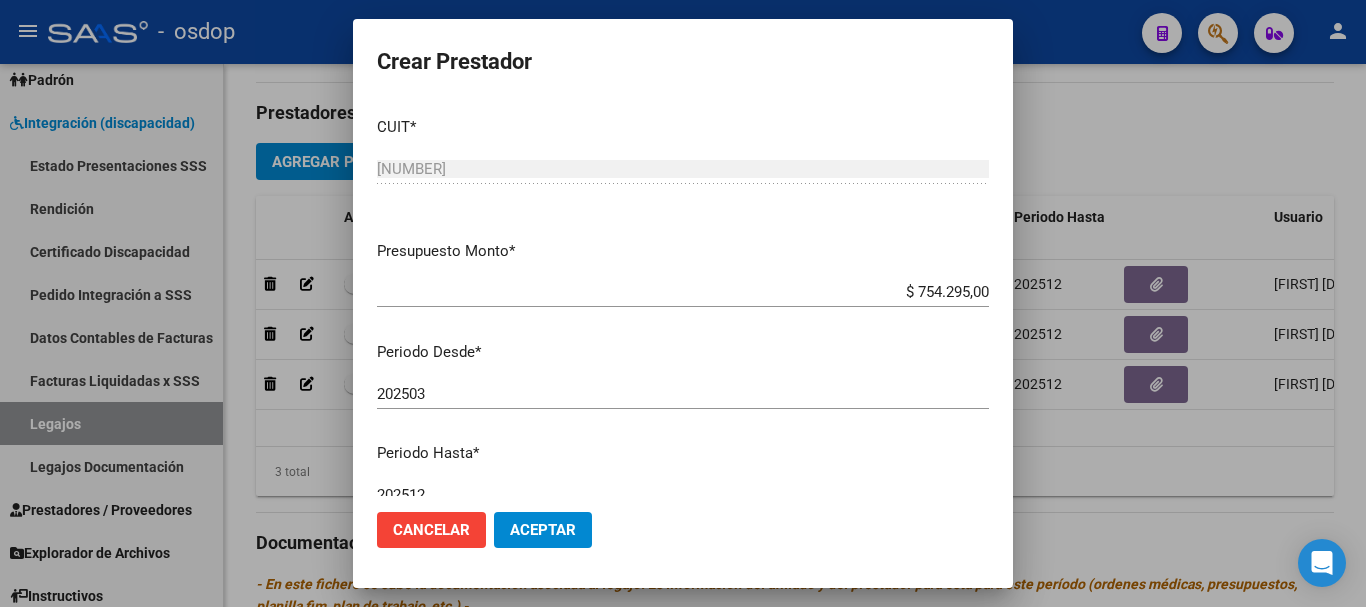 scroll, scrollTop: 200, scrollLeft: 0, axis: vertical 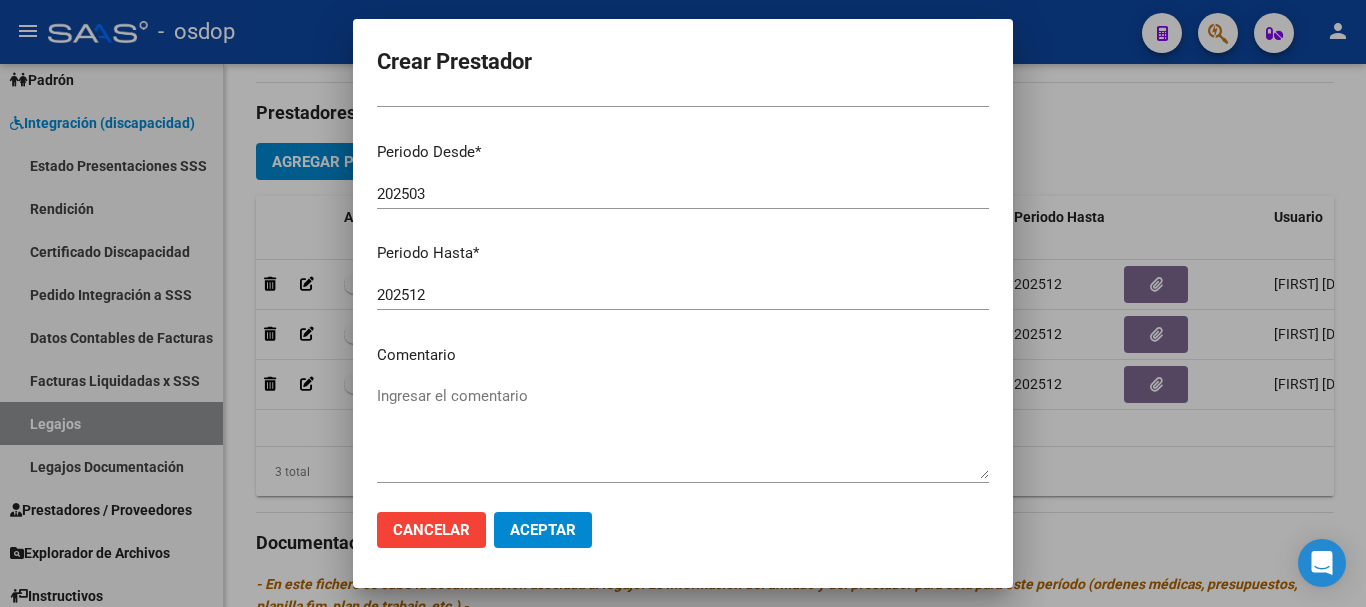 click on "Ingresar el comentario" at bounding box center [683, 432] 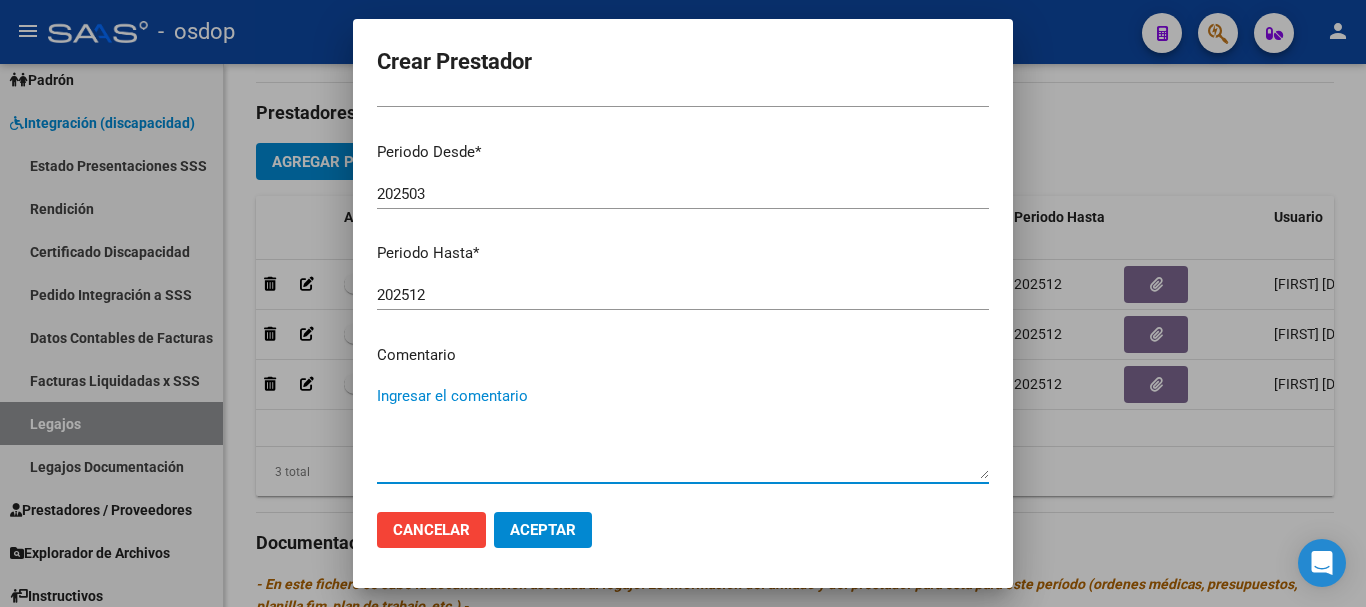 click on "Ingresar el comentario" at bounding box center [683, 432] 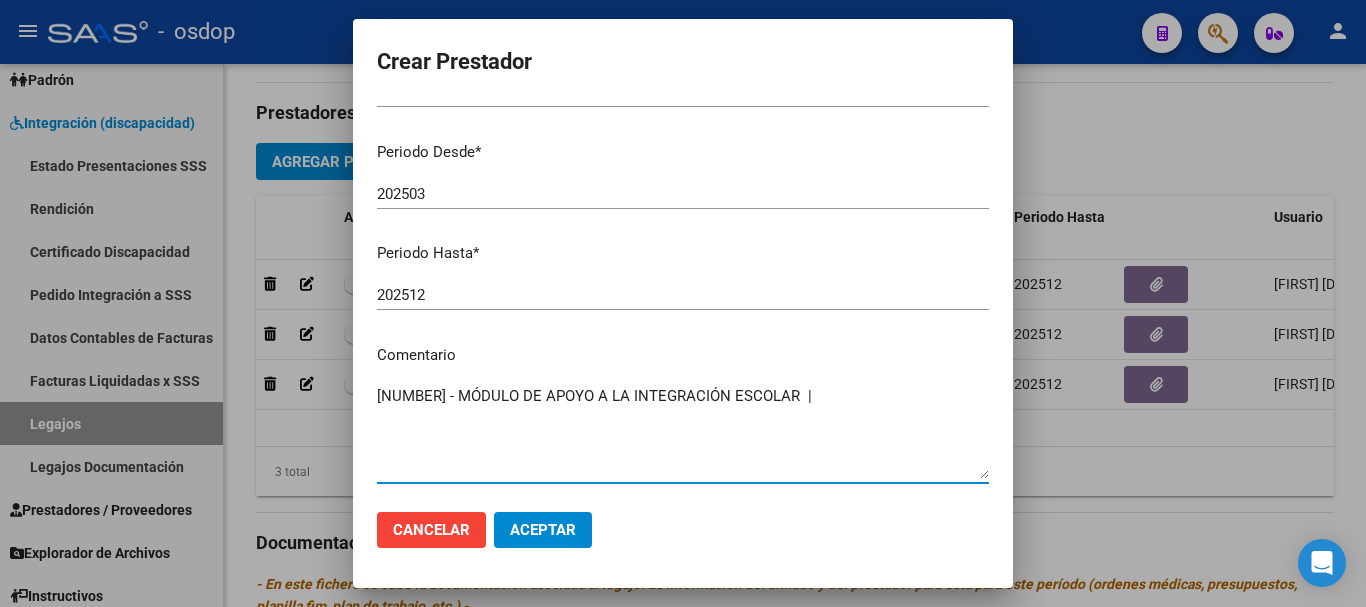 click on "[NUMBER] - MÓDULO DE APOYO A LA INTEGRACIÓN ESCOLAR  |" at bounding box center [683, 432] 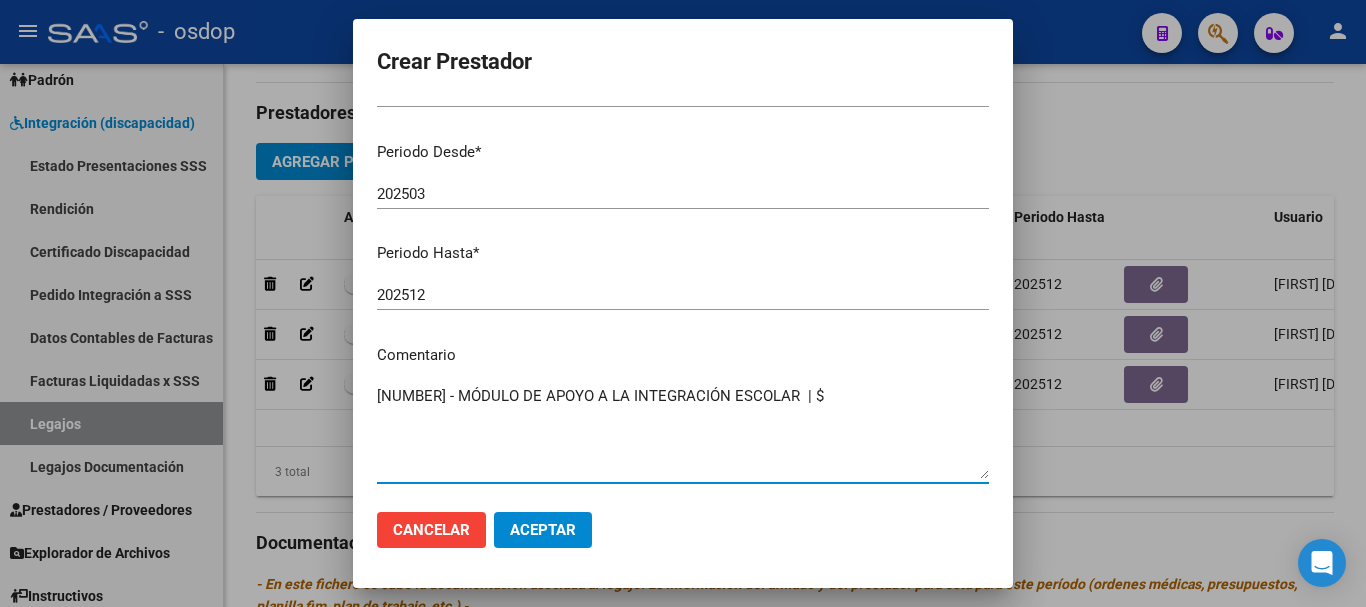 paste on "475.830,36" 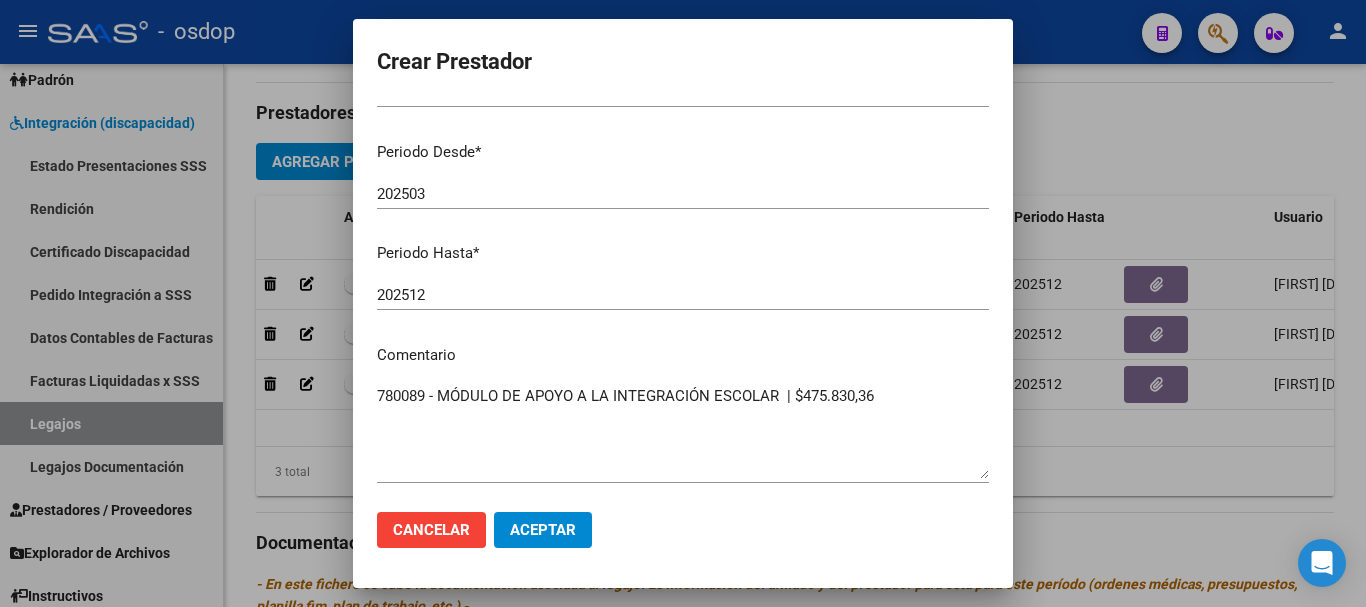 click on "780089 - MÓDULO DE APOYO A LA INTEGRACIÓN ESCOLAR  | $475.830,36" 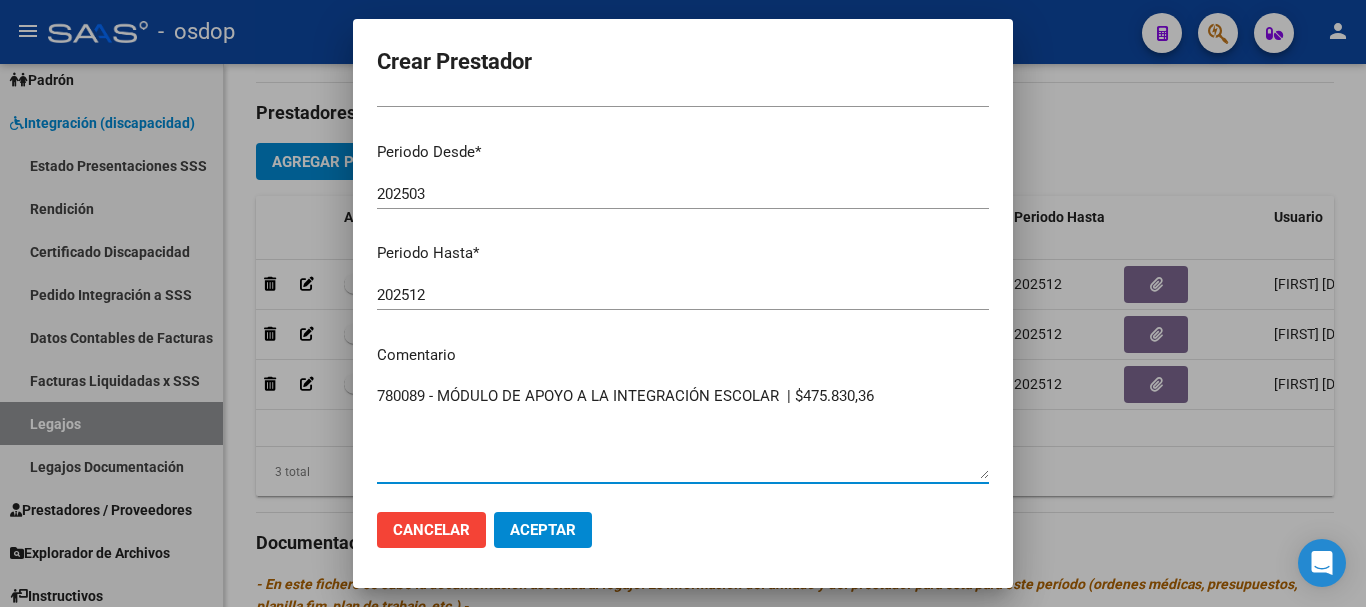 paste on "780096 - TRANSPORTE(KM)" 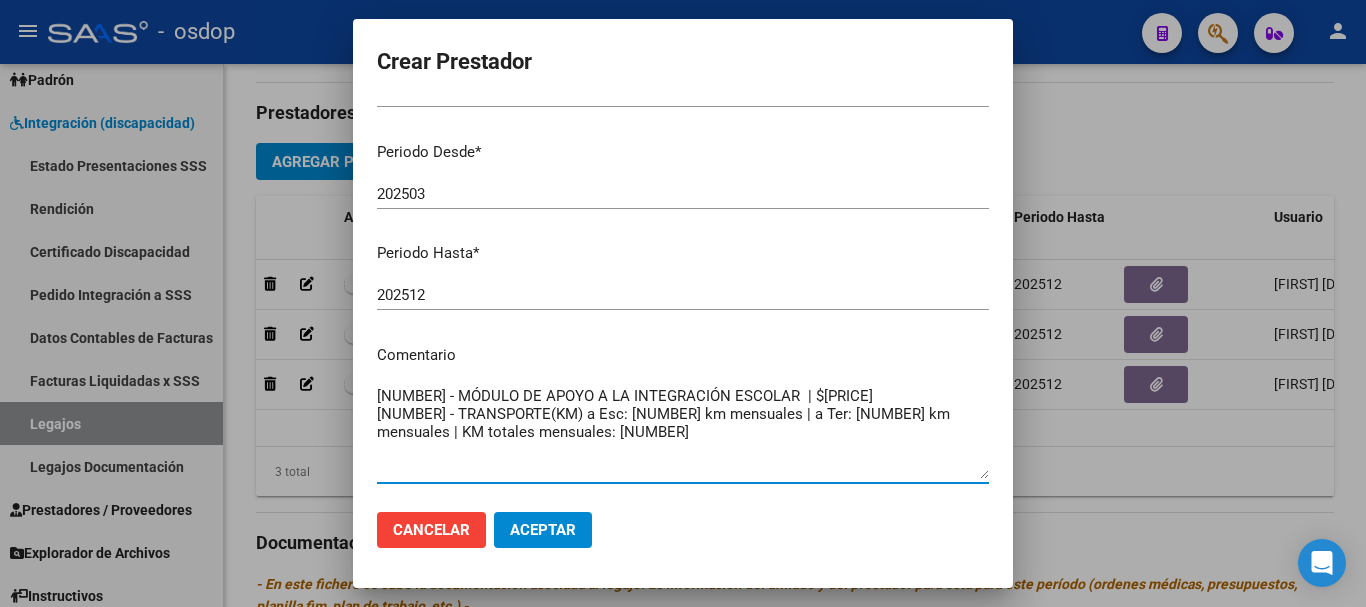 type on "[NUMBER] - MÓDULO DE APOYO A LA INTEGRACIÓN ESCOLAR  | $[PRICE]
[NUMBER] - TRANSPORTE(KM) a Esc: [NUMBER] km mensuales | a Ter: [NUMBER] km mensuales | KM totales mensuales: [NUMBER]" 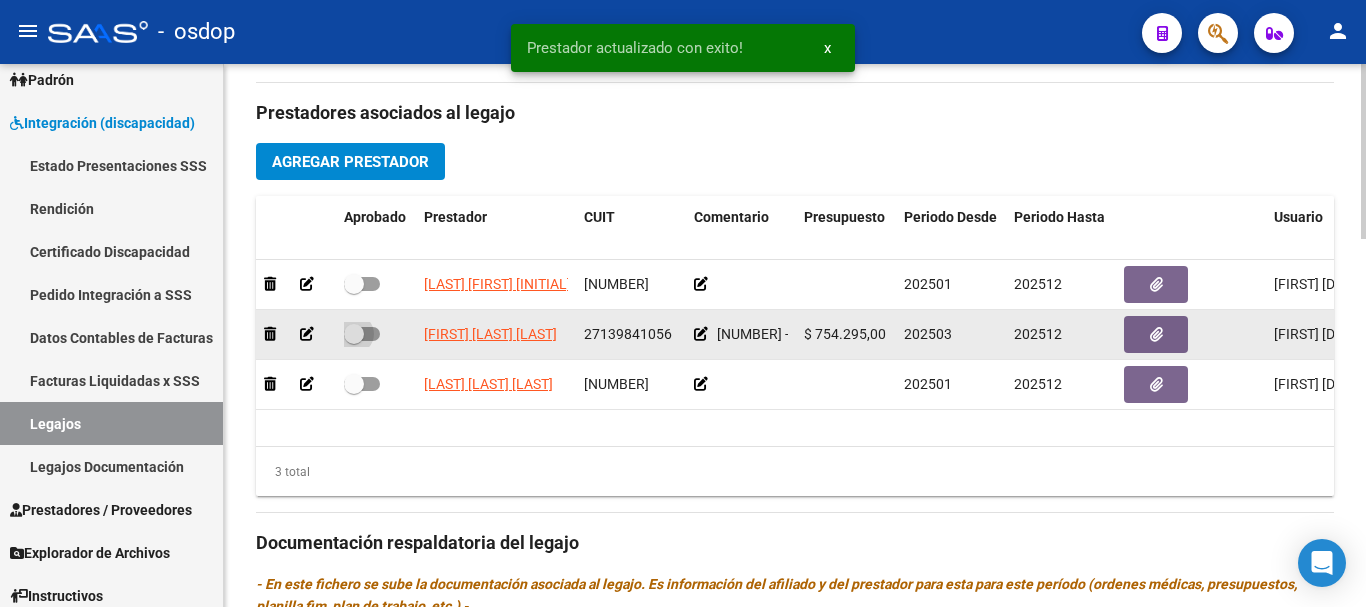 click at bounding box center (362, 334) 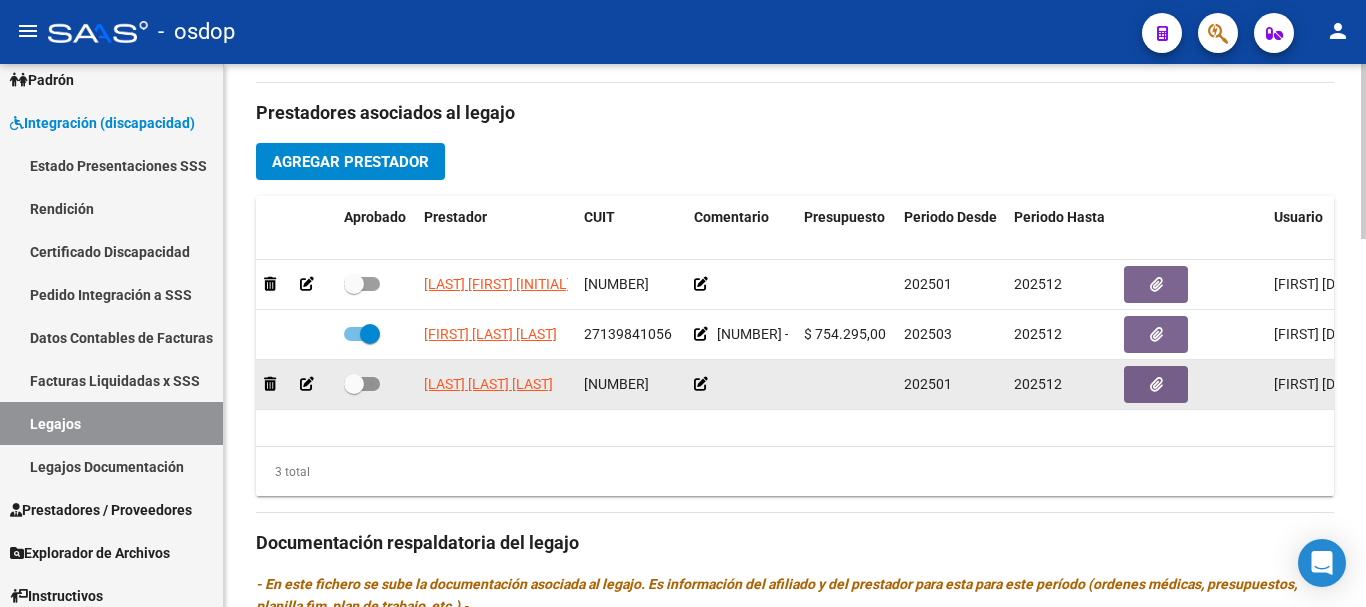 click 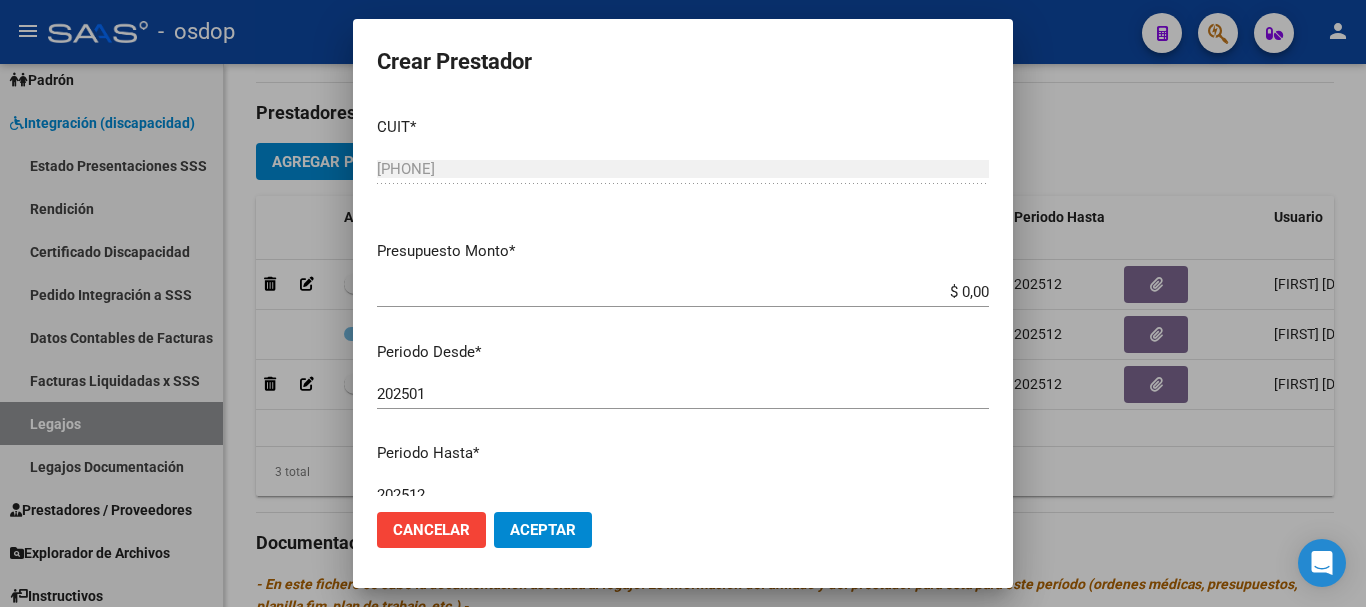 click on "$ 0,00" at bounding box center (683, 292) 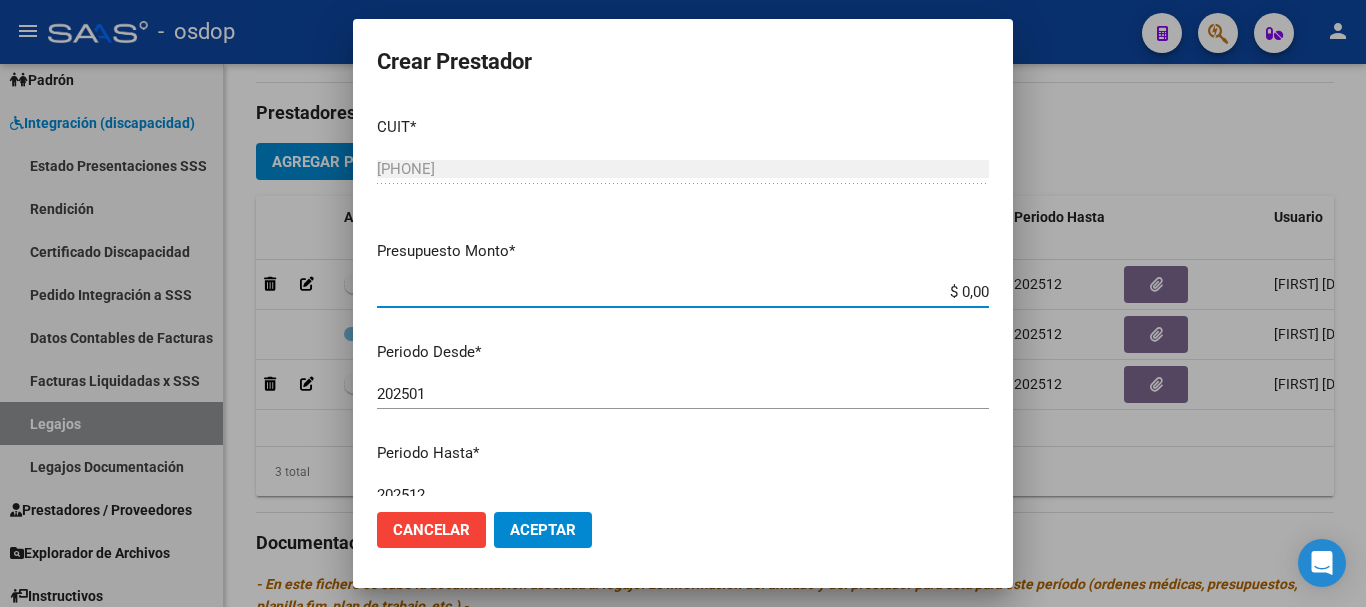 click on "$ 0,00" at bounding box center (683, 292) 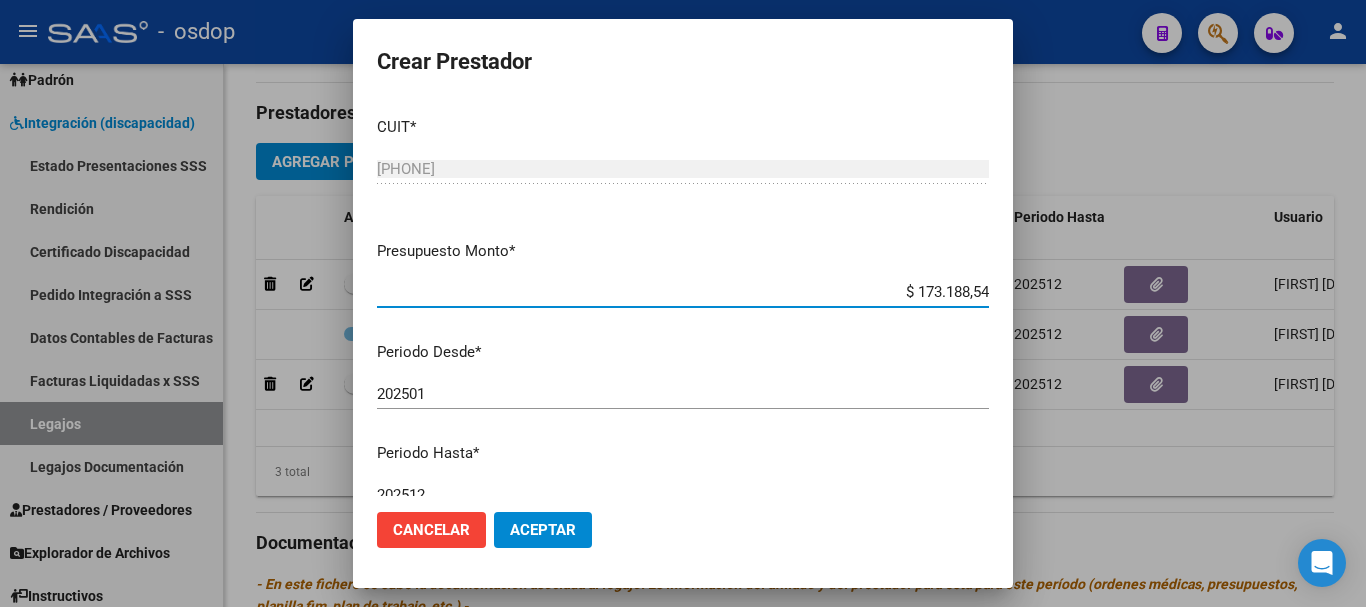 type on "$ 173.188,54" 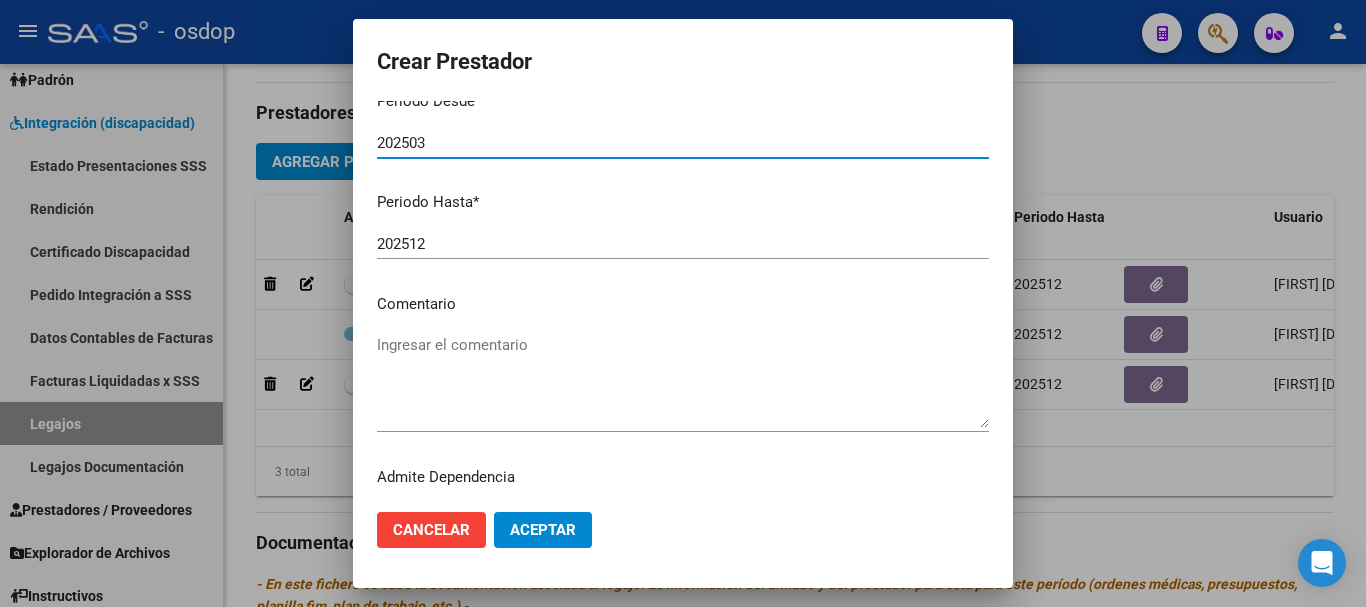 scroll, scrollTop: 290, scrollLeft: 0, axis: vertical 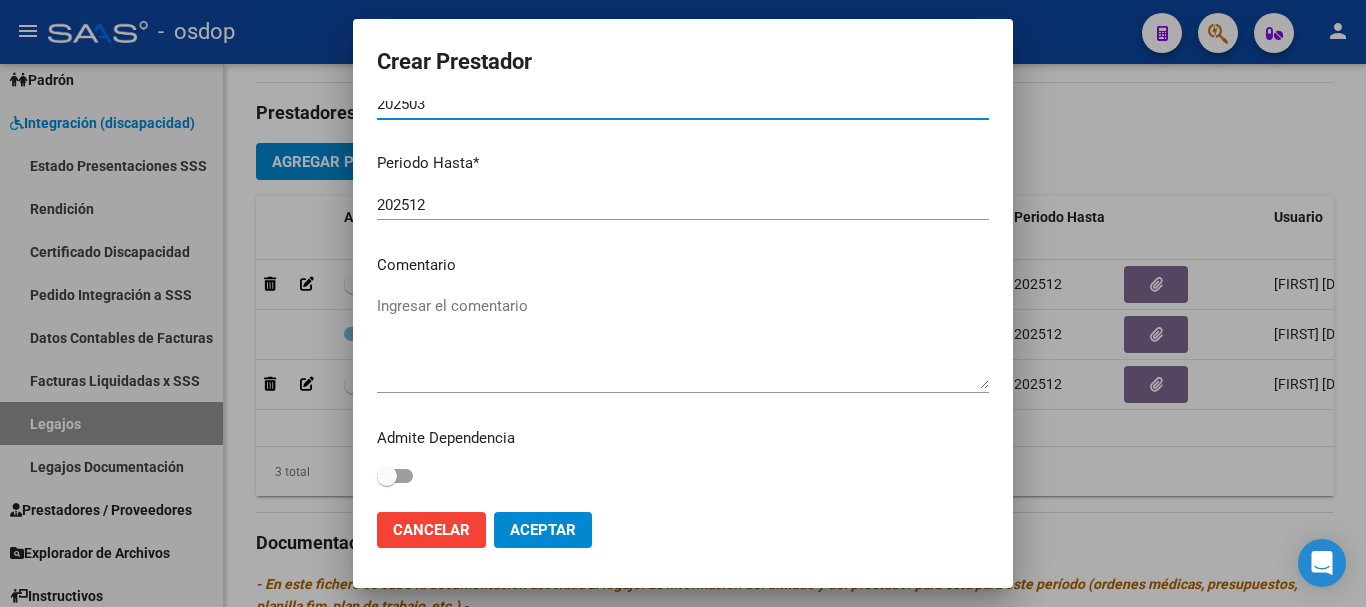 type on "202503" 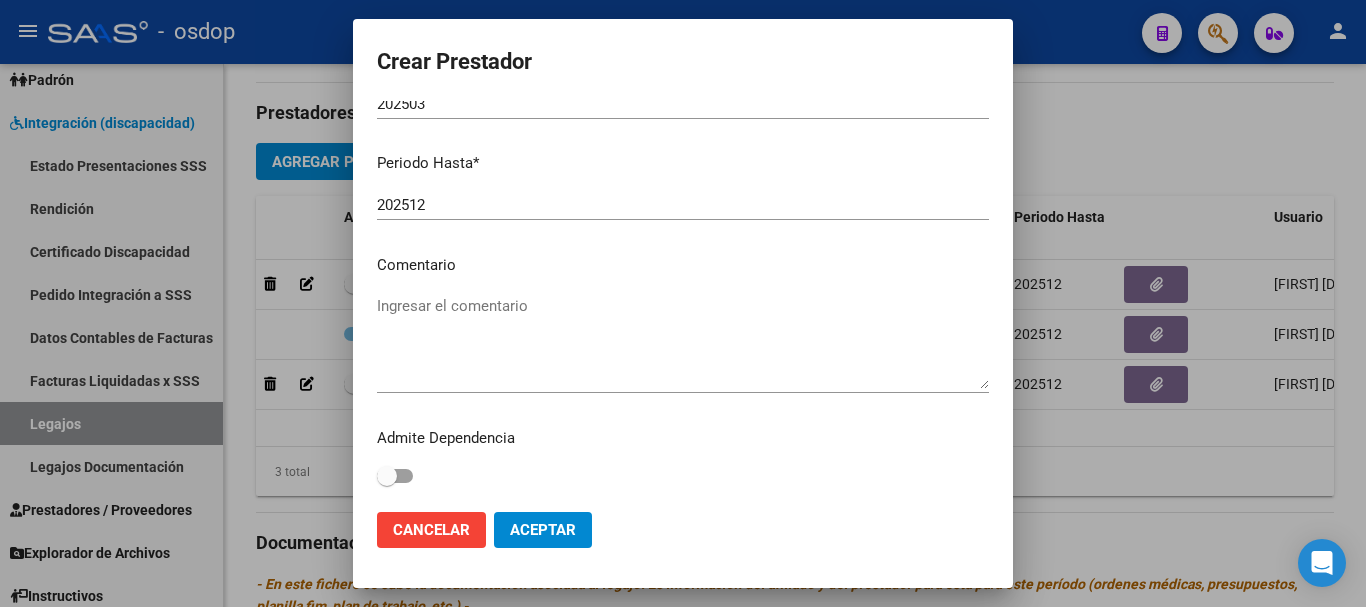click on "Ingresar el comentario" at bounding box center (683, 342) 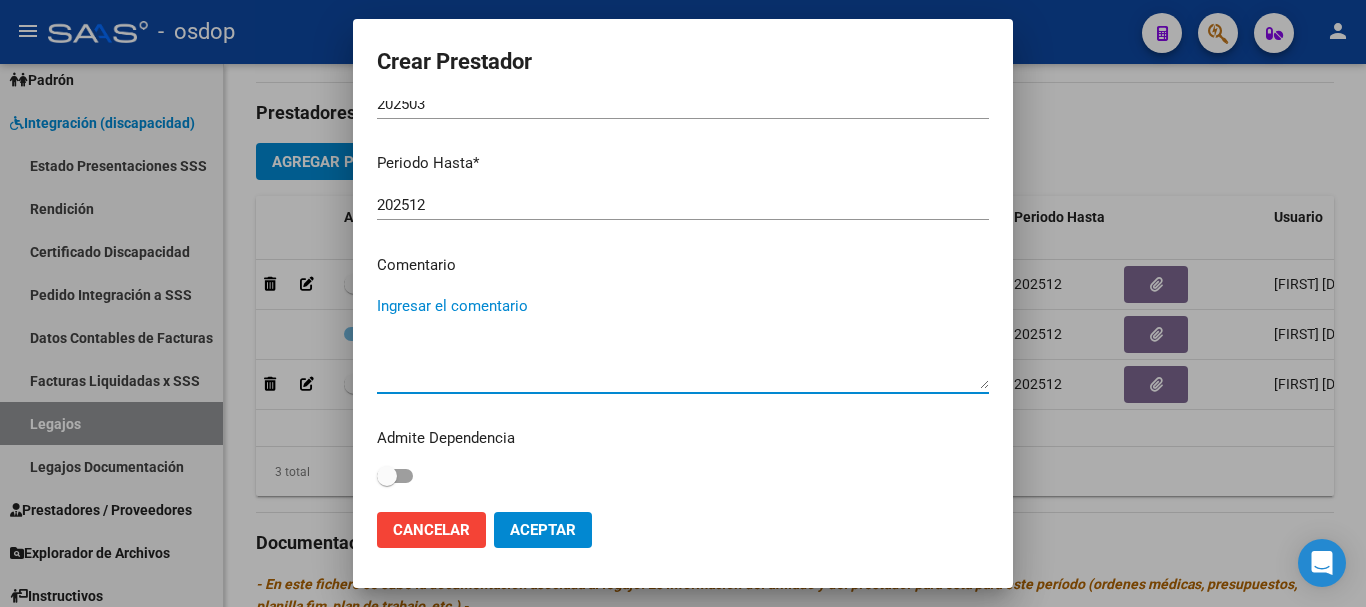 paste on "330101 - PSICOTERAPIAS INDIVIDUALES NIÑOS O ADULTOS" 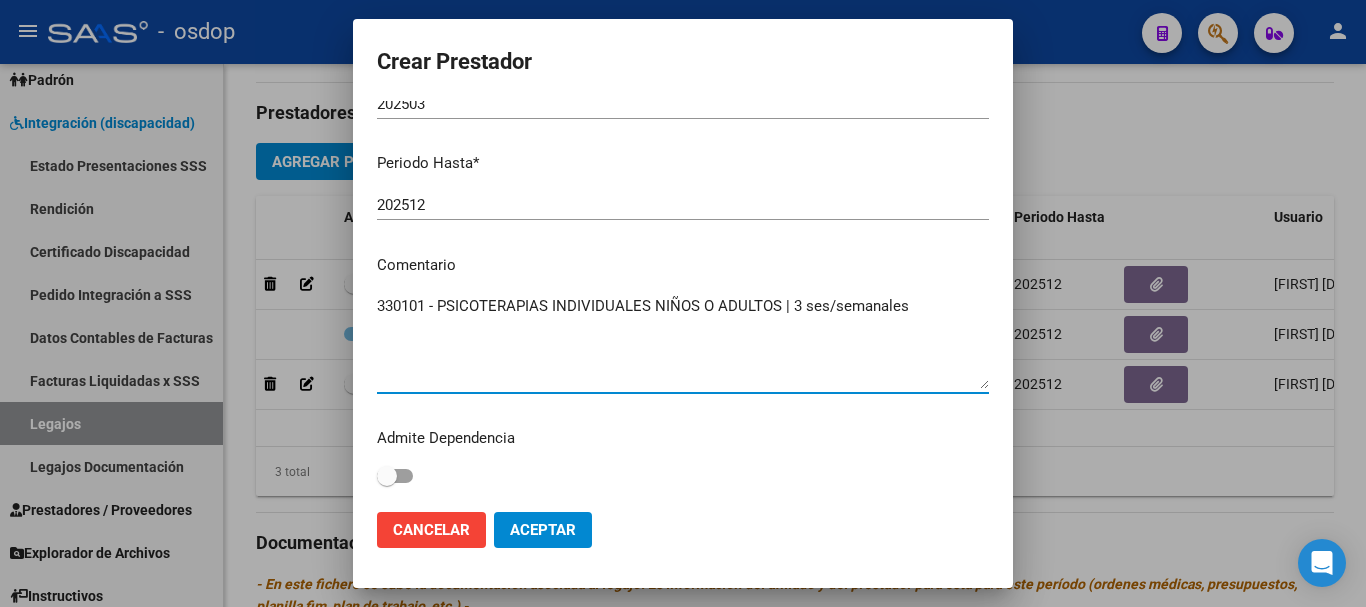 type on "330101 - PSICOTERAPIAS INDIVIDUALES NIÑOS O ADULTOS | 3 ses/semanales" 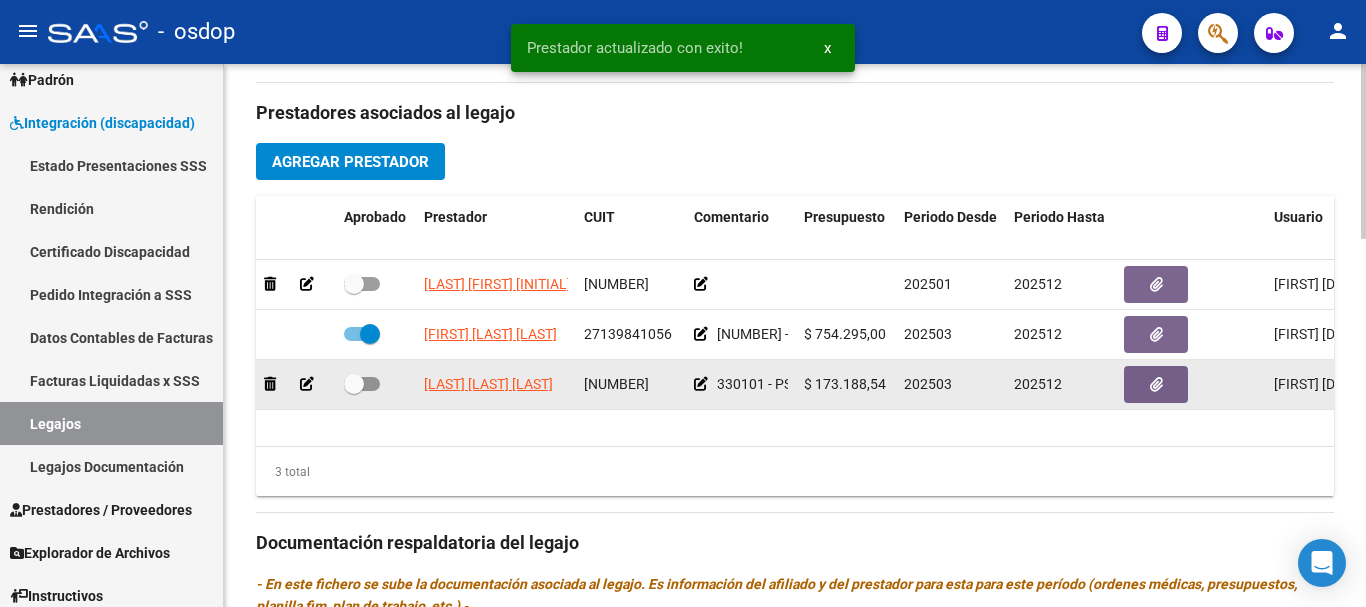 click at bounding box center (362, 384) 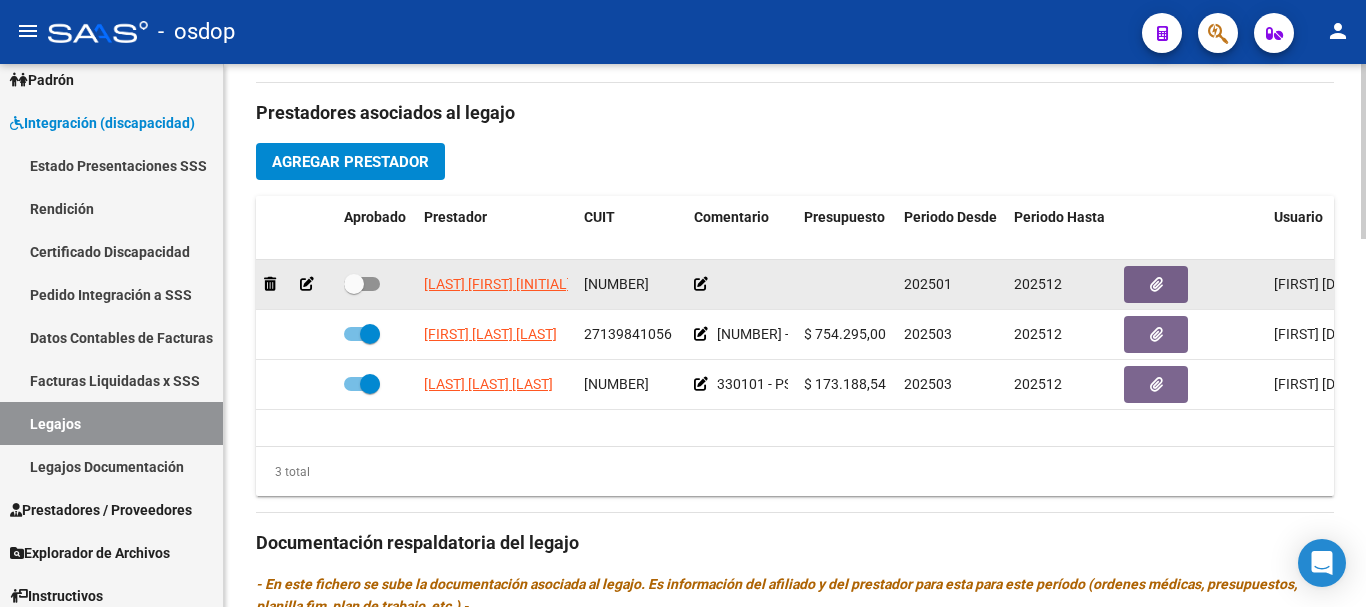 click 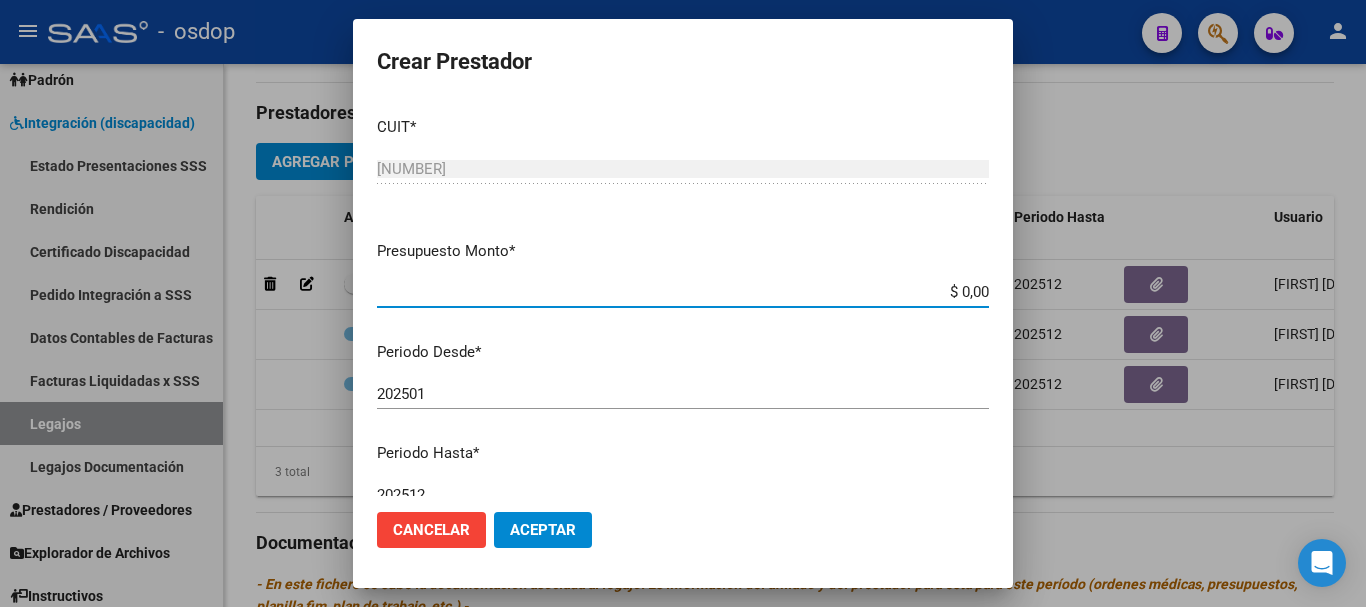 click on "$ 0,00" at bounding box center [683, 292] 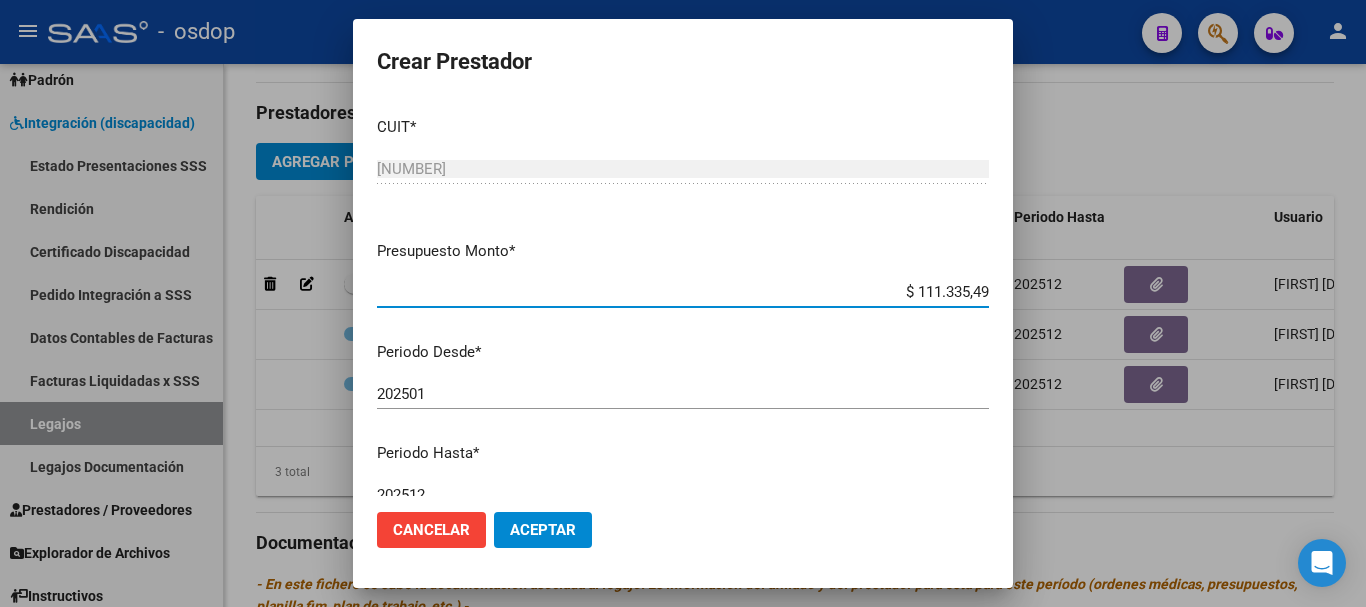 type on "$ 111.335,49" 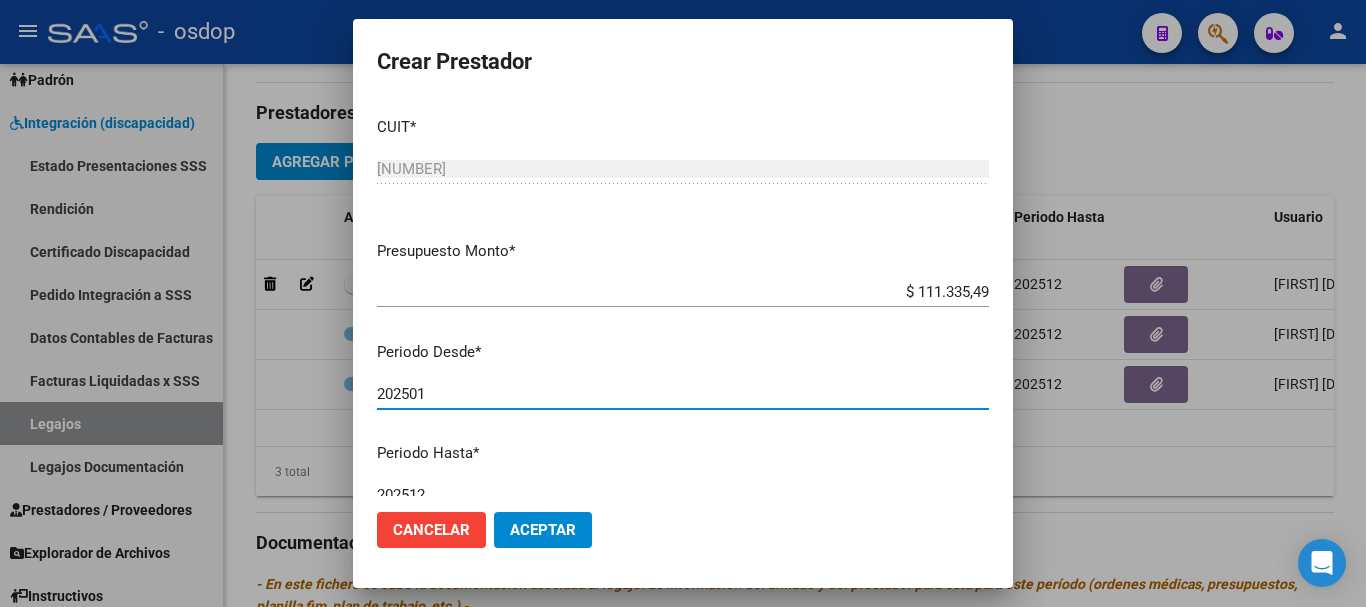 click on "202501" at bounding box center (683, 394) 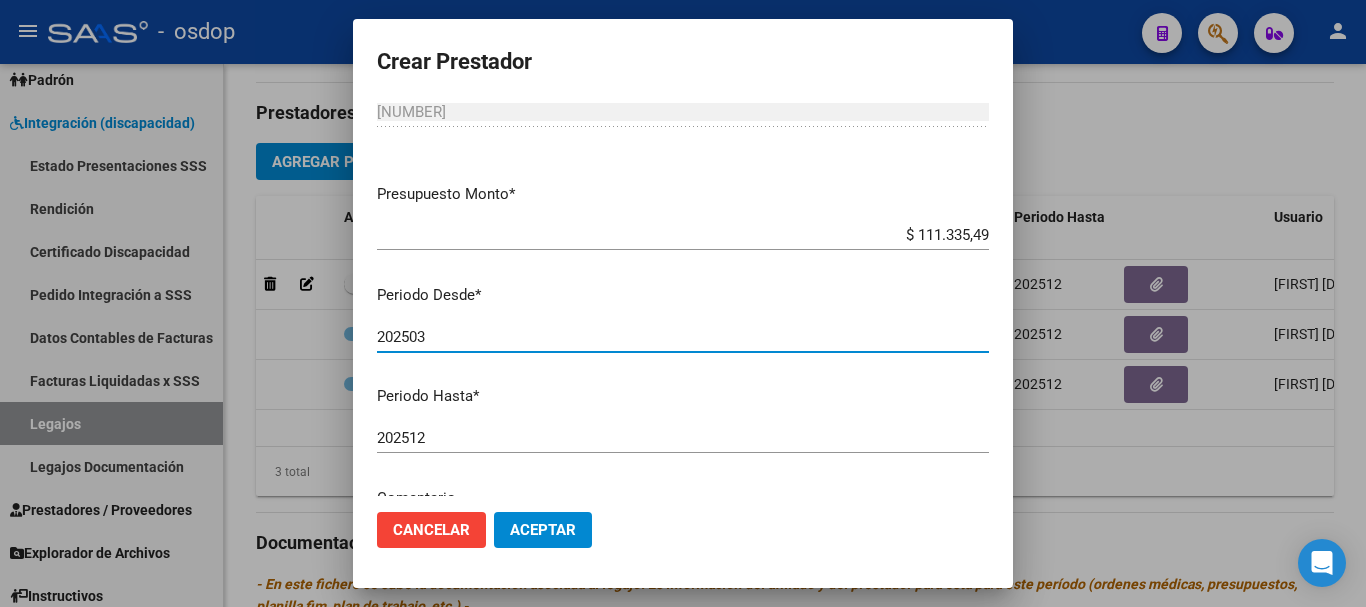 scroll, scrollTop: 200, scrollLeft: 0, axis: vertical 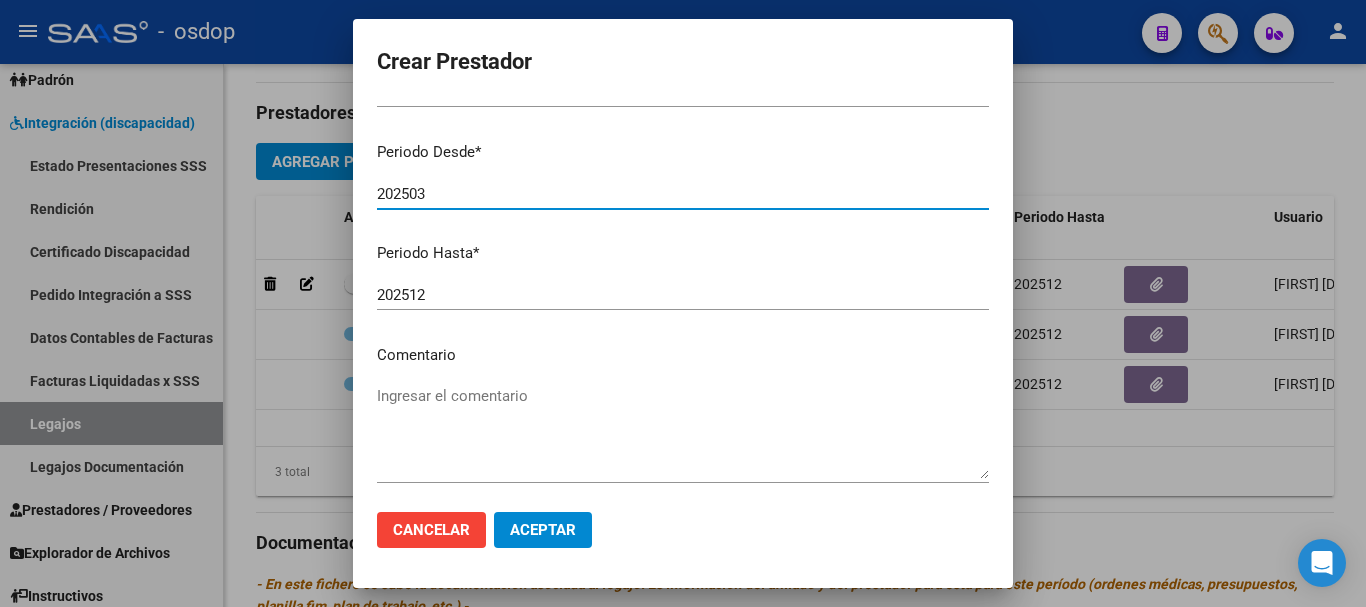 type on "202503" 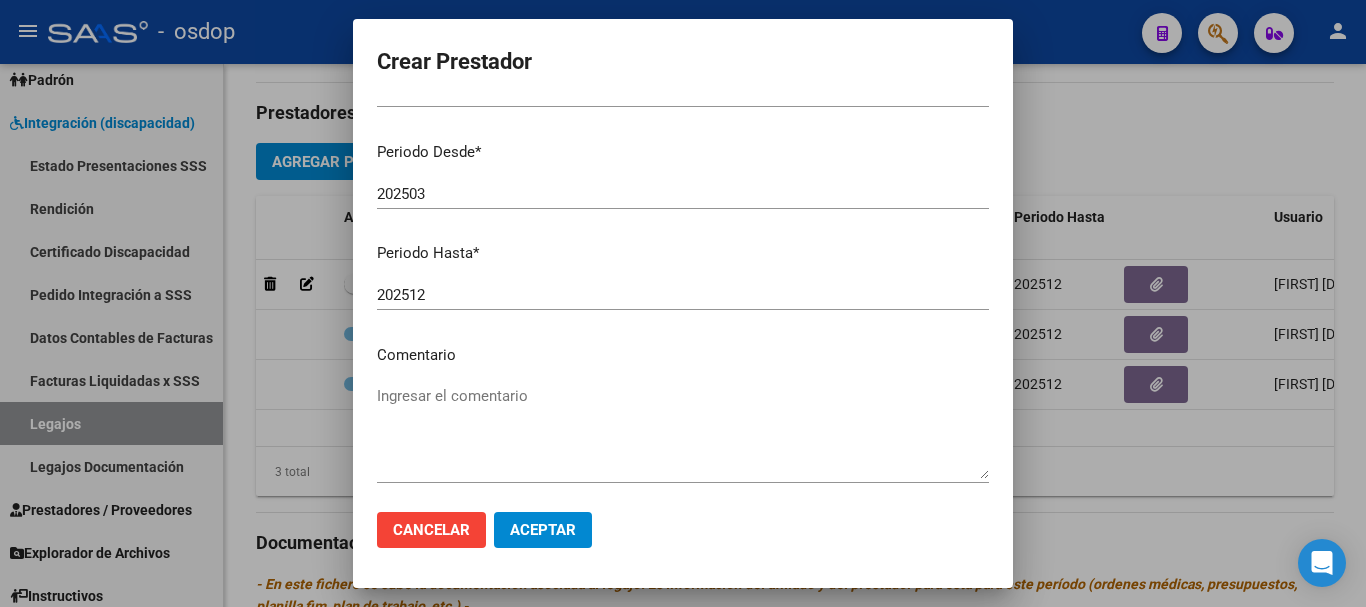 click on "Ingresar el comentario" at bounding box center (683, 432) 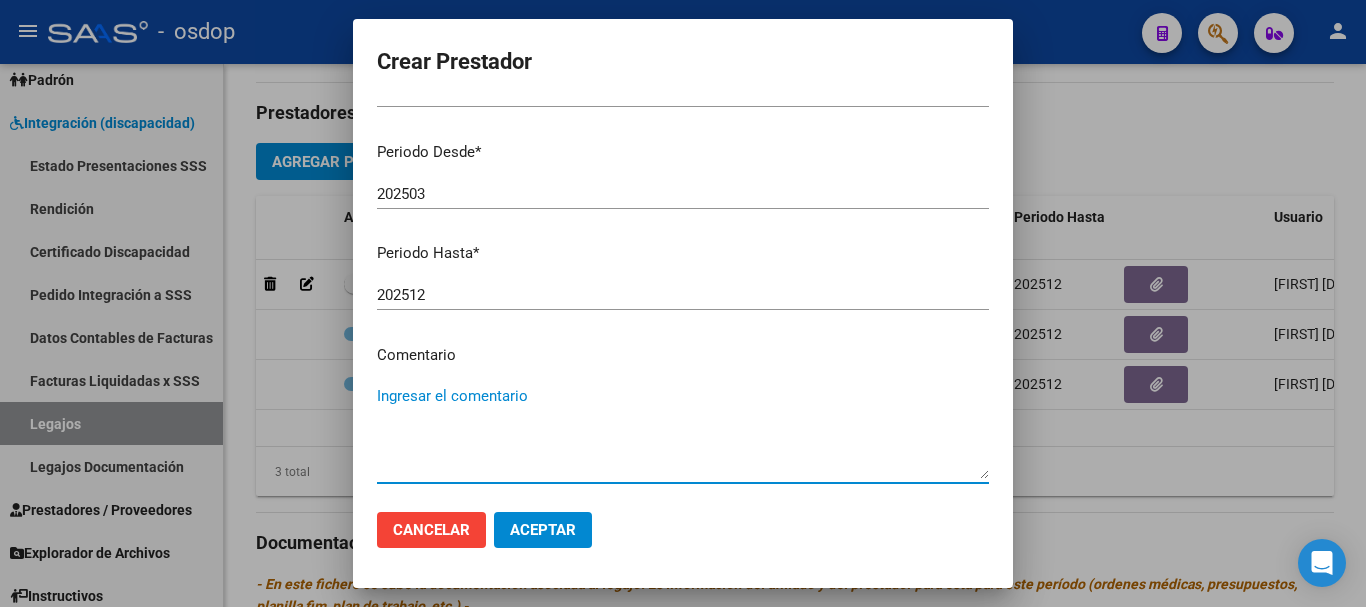 paste on "[NUMBER] - PSICOPEDAGOGIA" 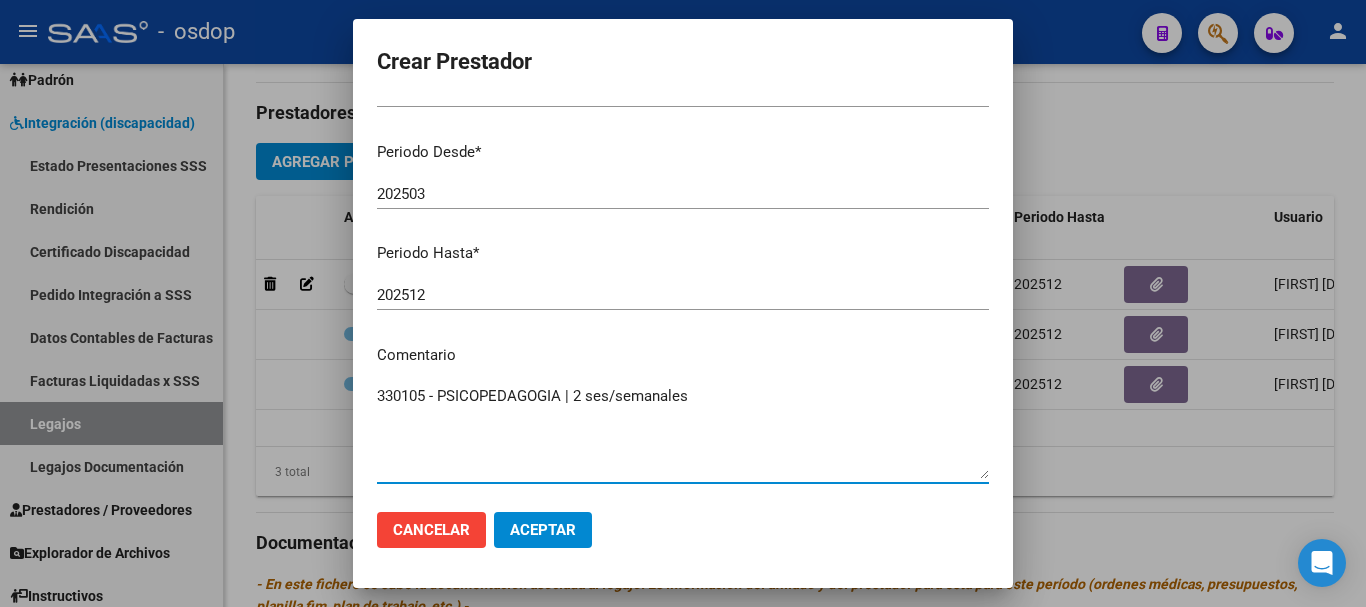 type on "330105 - PSICOPEDAGOGIA | 2 ses/semanales" 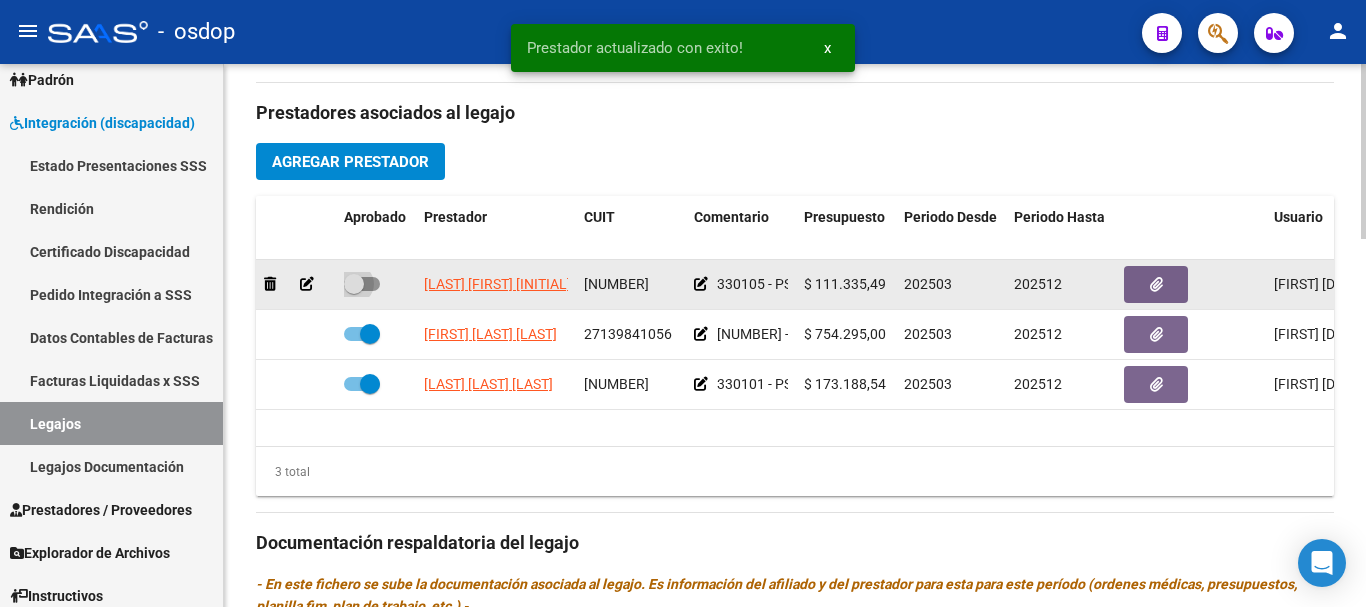 click at bounding box center (362, 284) 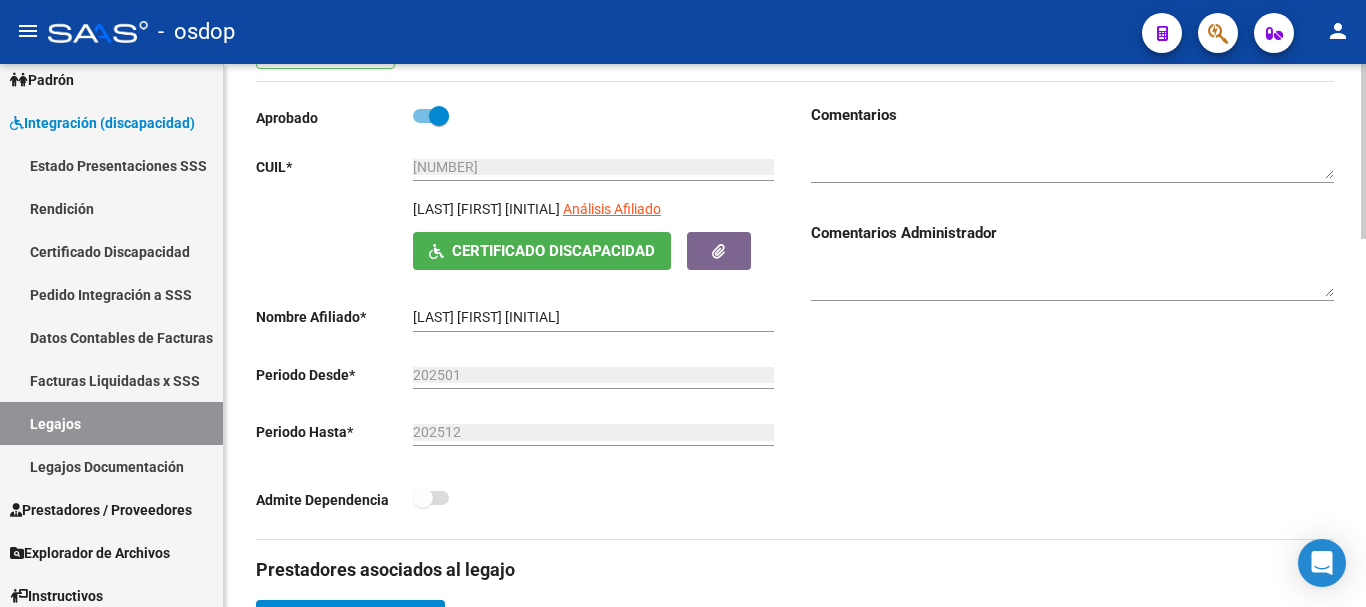 scroll, scrollTop: 0, scrollLeft: 0, axis: both 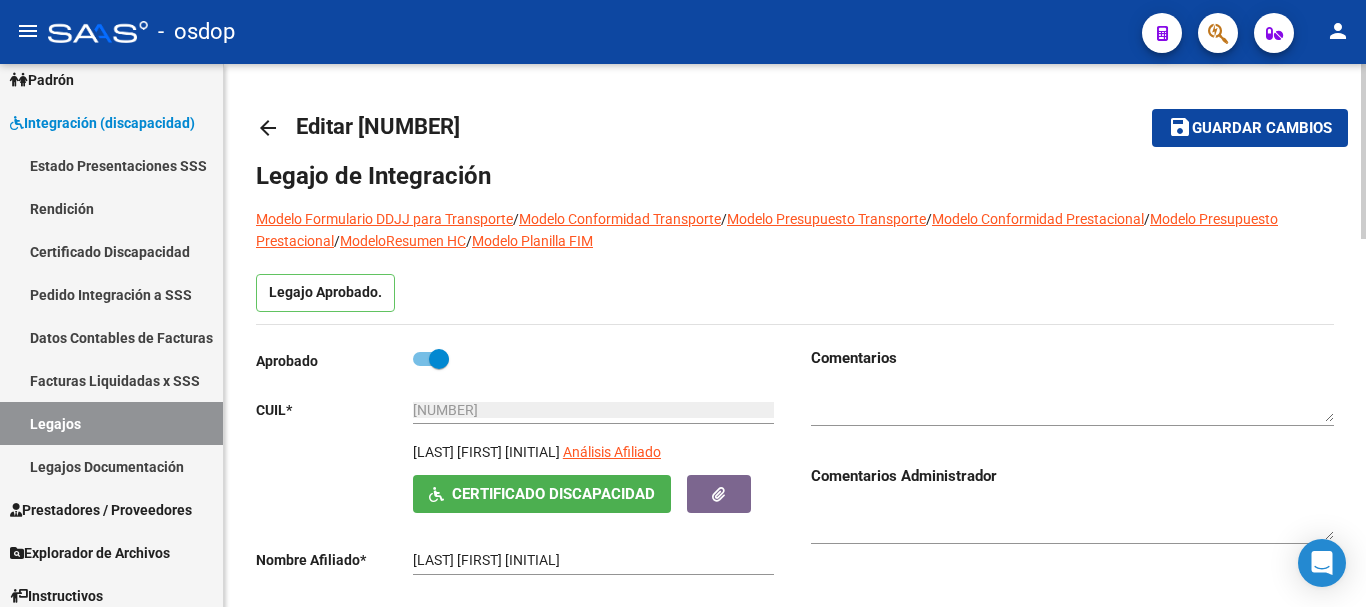 click on "Guardar cambios" 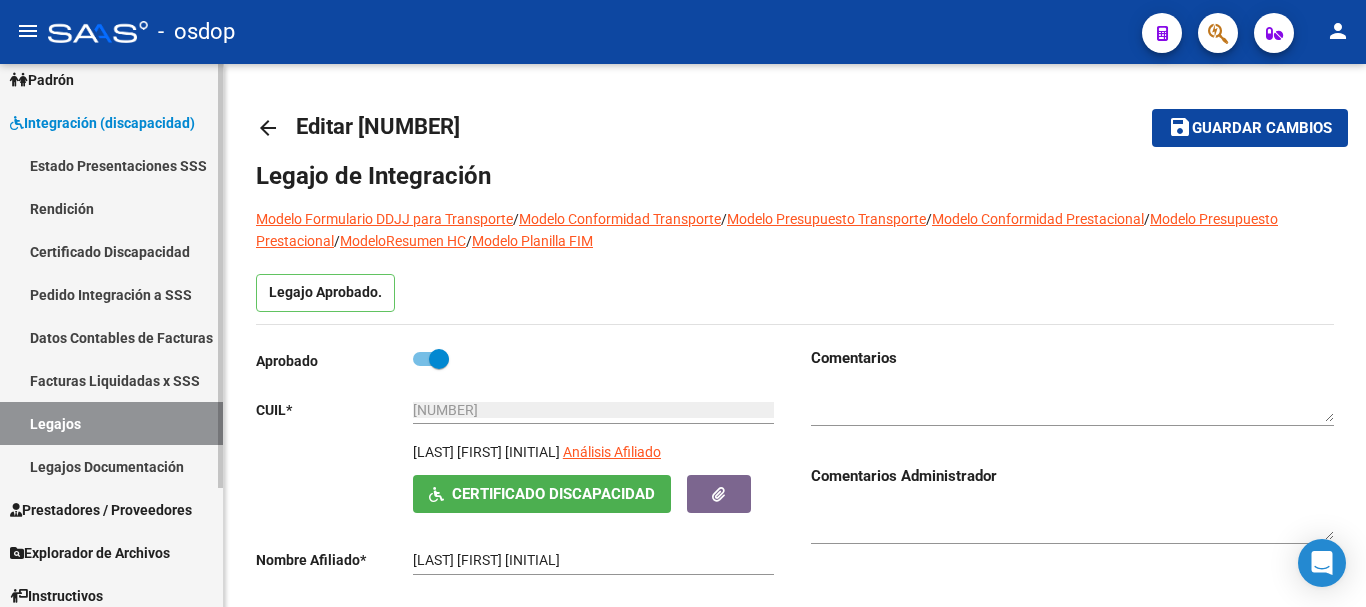 click on "Certificado Discapacidad" at bounding box center (111, 251) 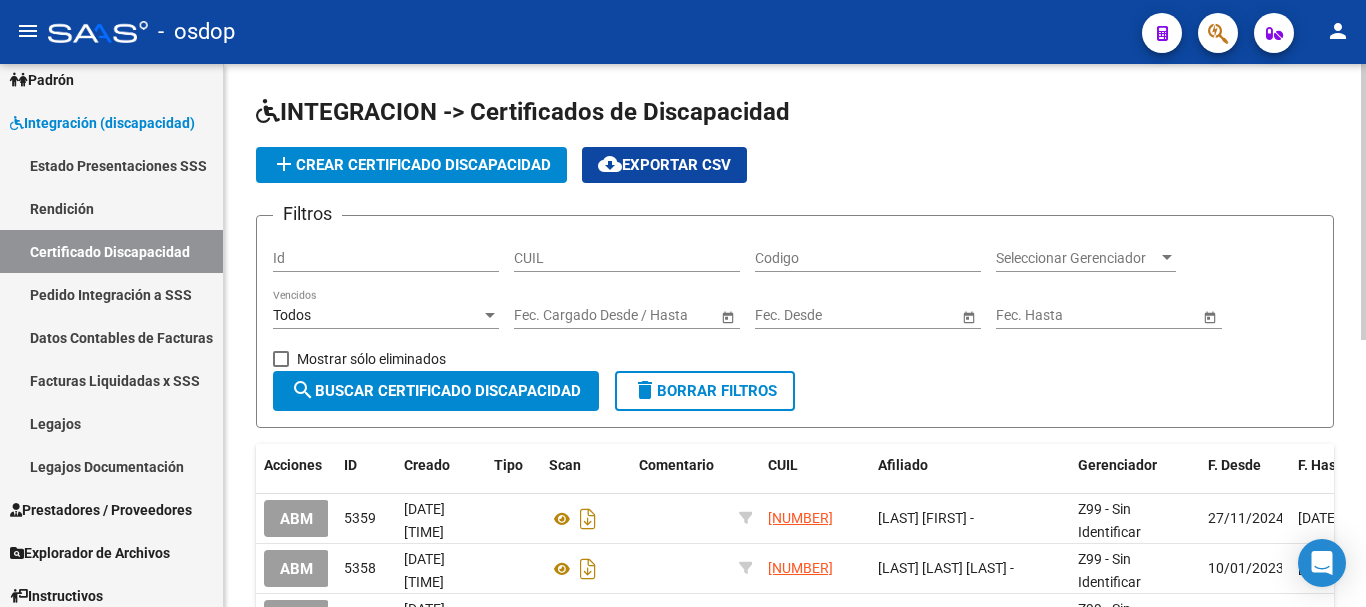 click on "CUIL" at bounding box center (627, 258) 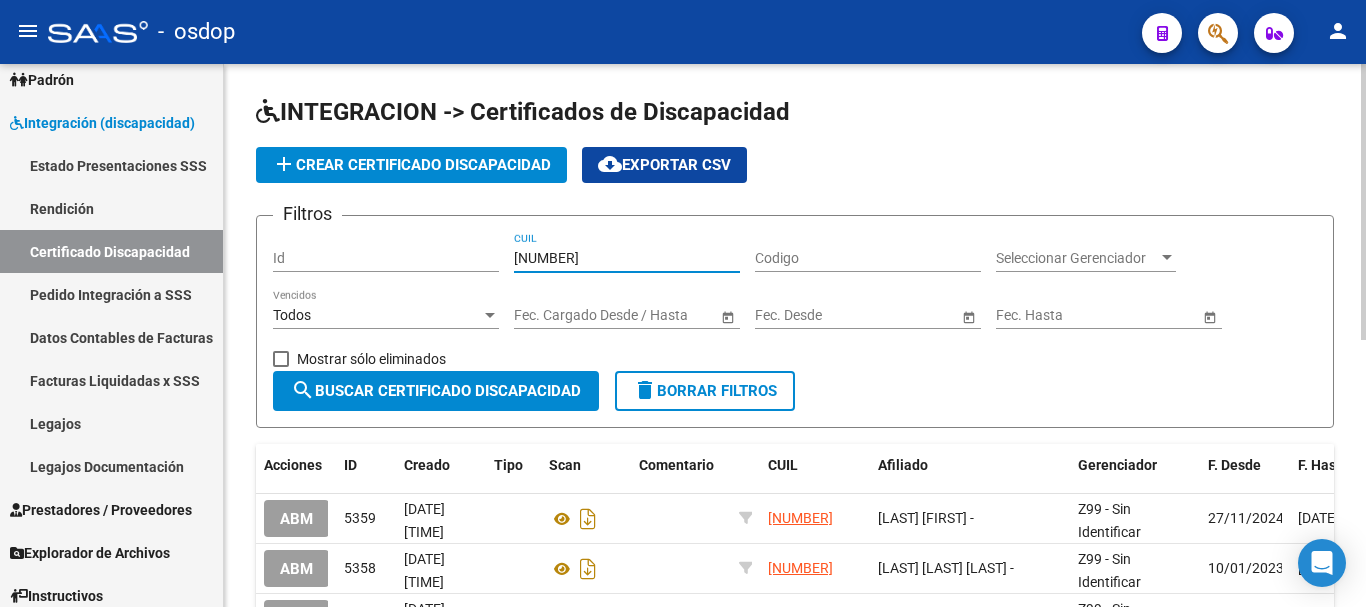 type on "[NUMBER]" 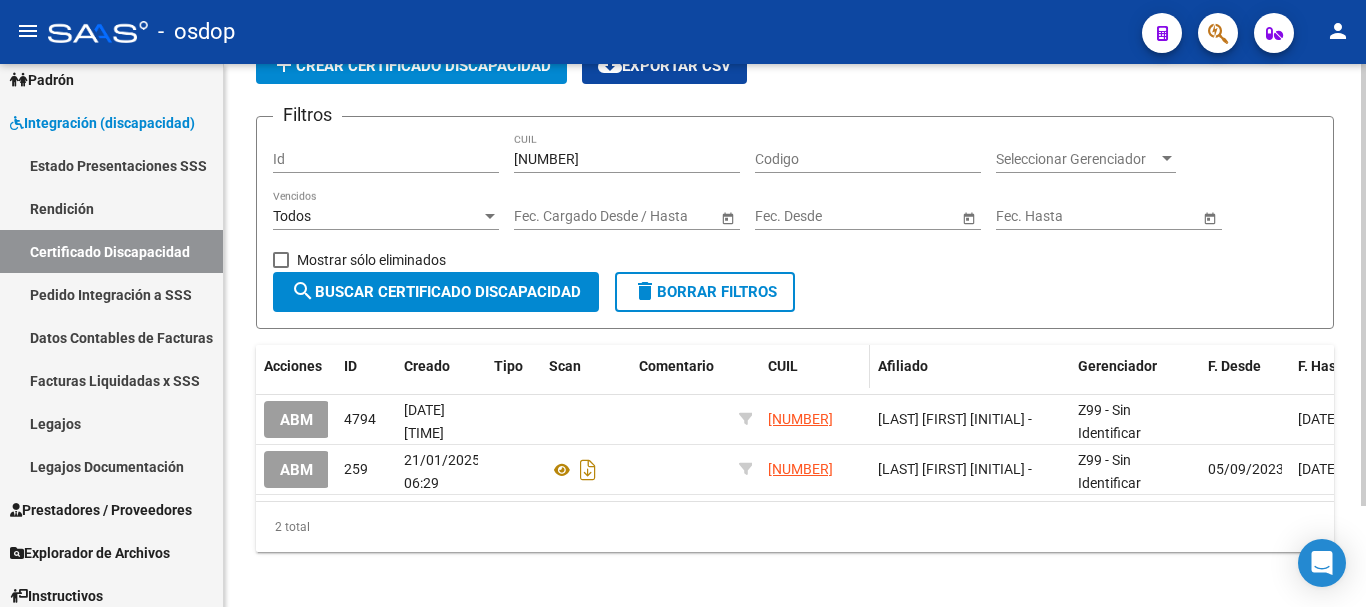 scroll, scrollTop: 124, scrollLeft: 0, axis: vertical 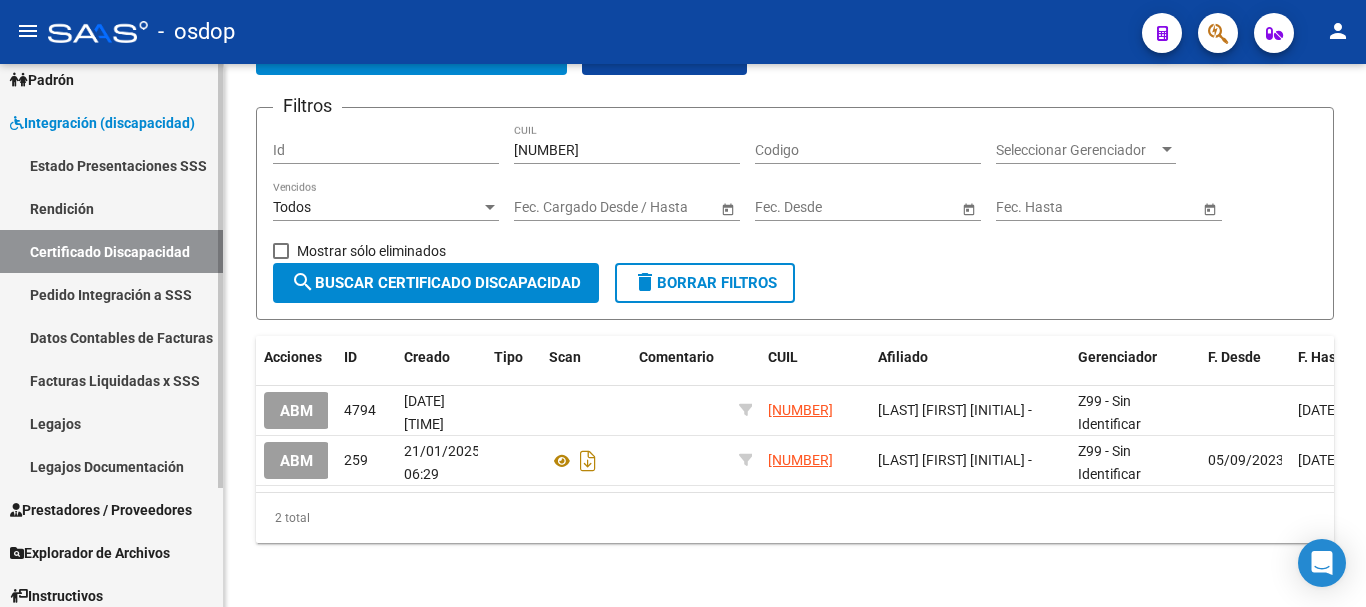 click on "Legajos" at bounding box center (111, 423) 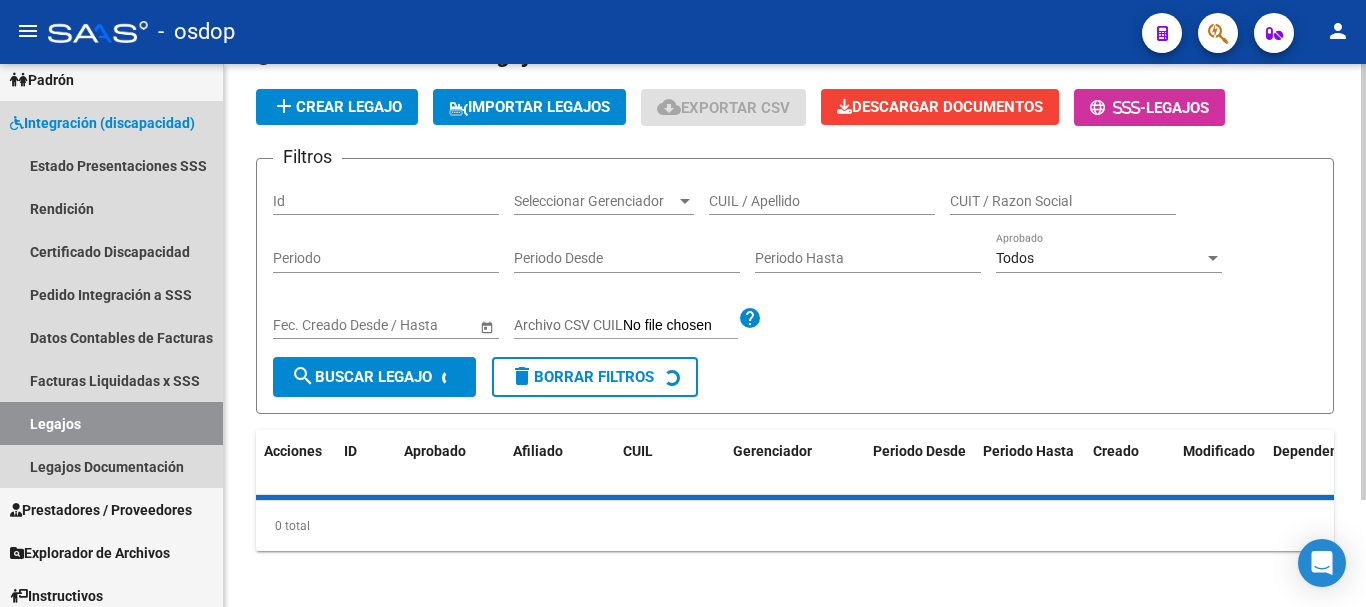 scroll, scrollTop: 0, scrollLeft: 0, axis: both 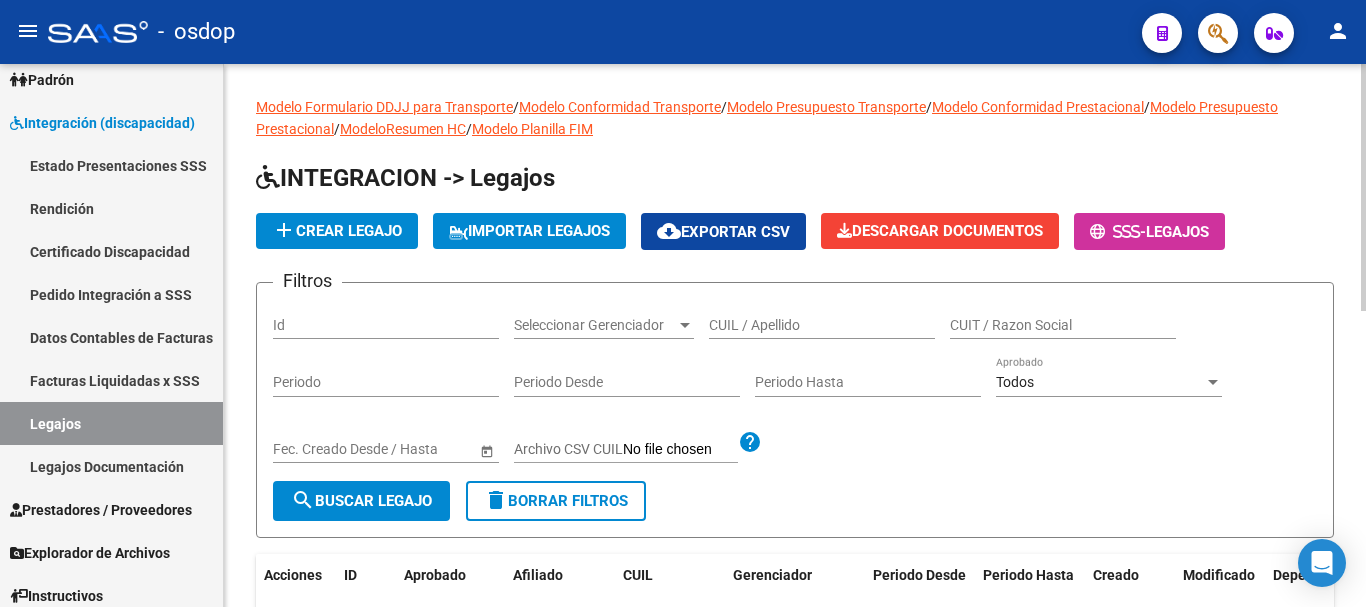 click on "CUIL / Apellido" at bounding box center [822, 325] 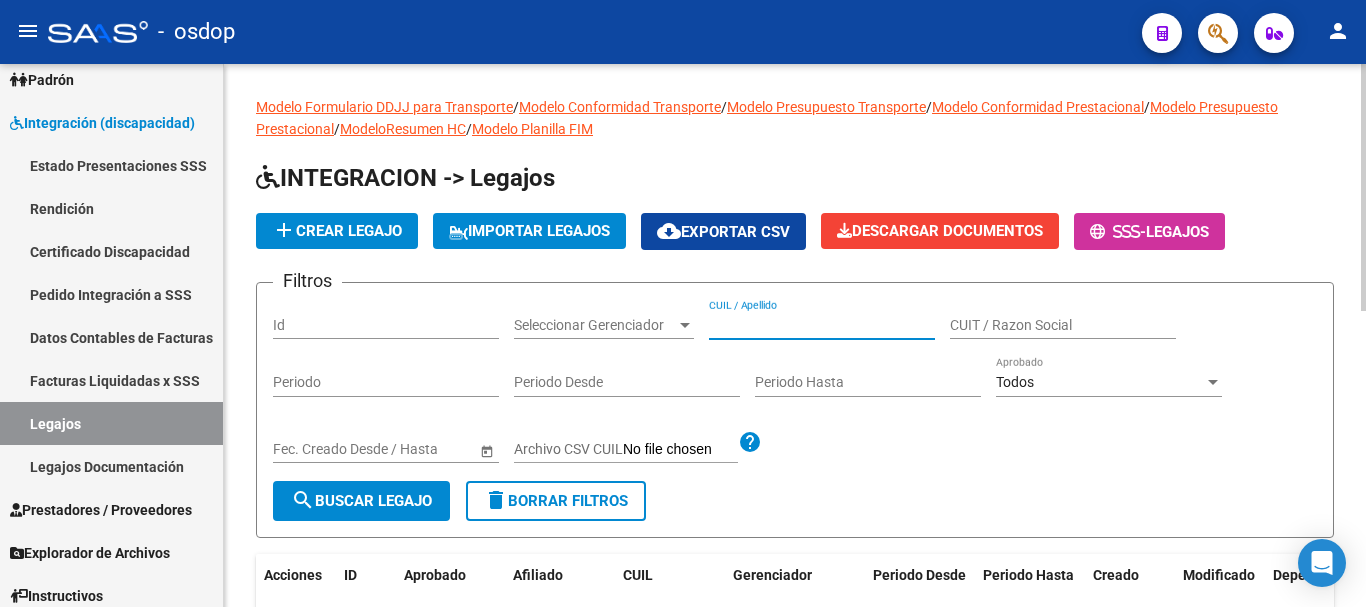 paste on "[NUMBER]" 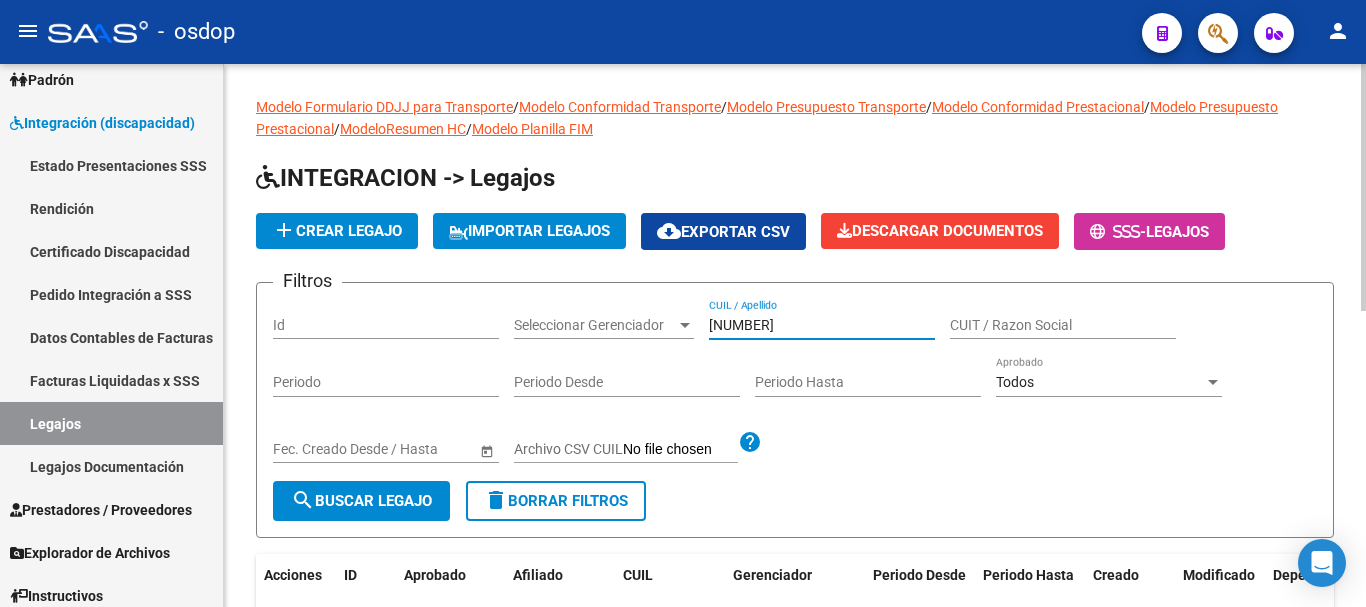 type on "[NUMBER]" 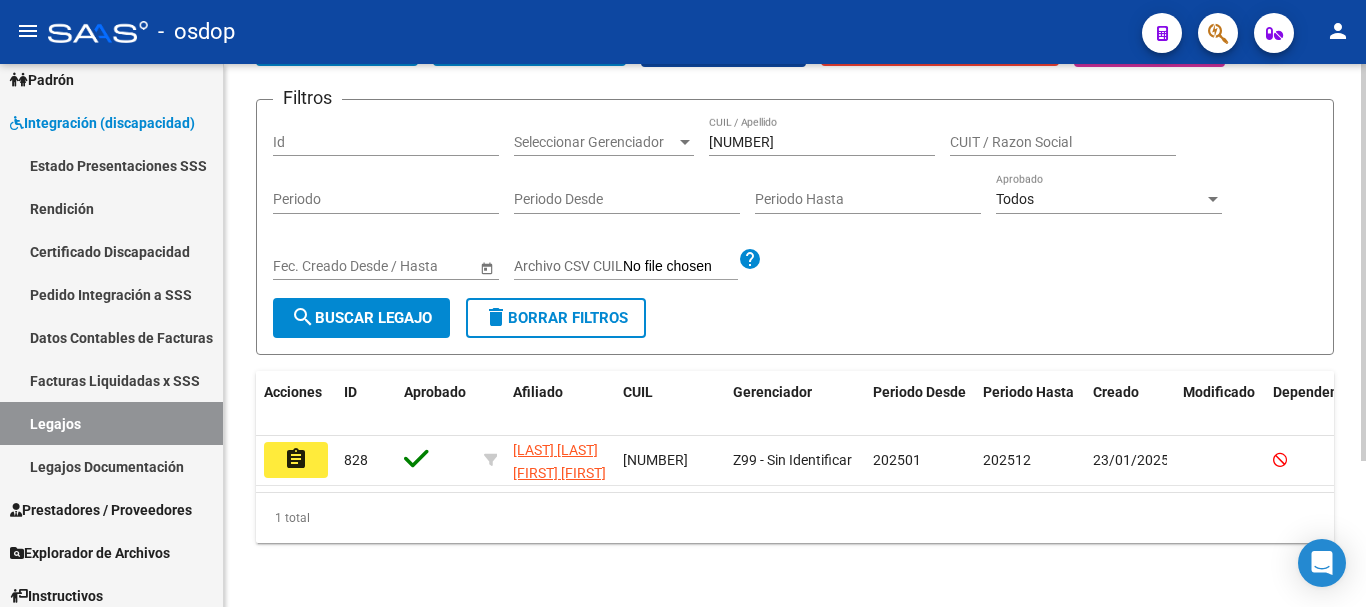 scroll, scrollTop: 200, scrollLeft: 0, axis: vertical 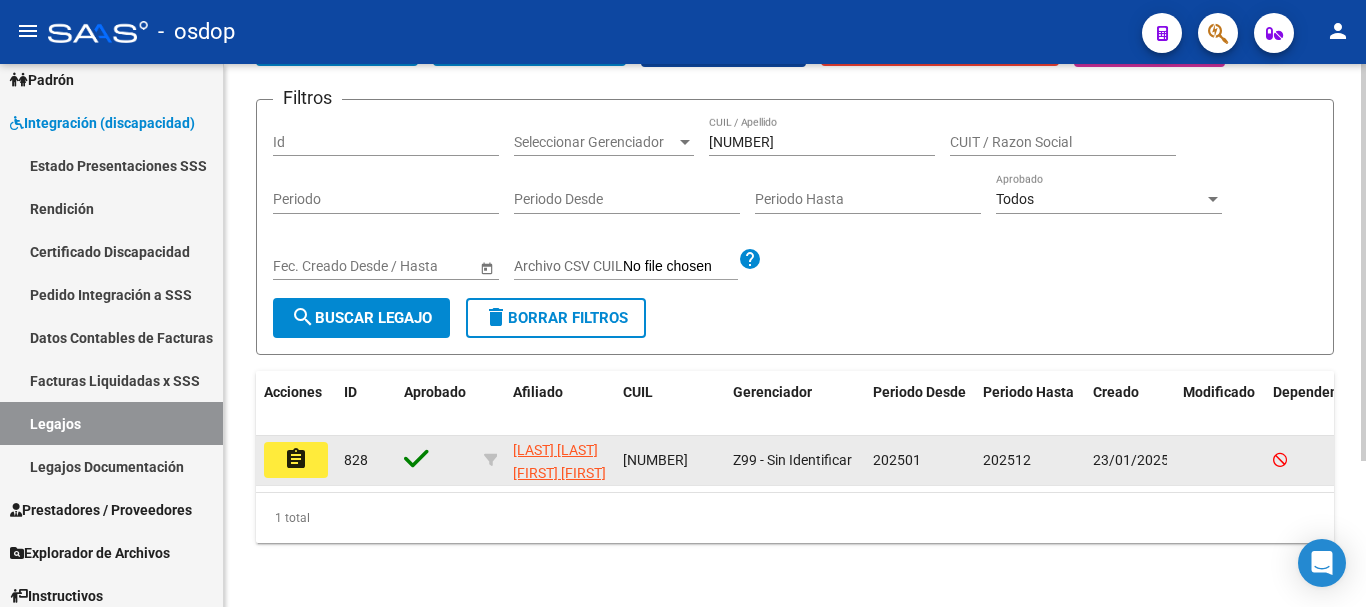 drag, startPoint x: 307, startPoint y: 443, endPoint x: 846, endPoint y: 332, distance: 550.3108 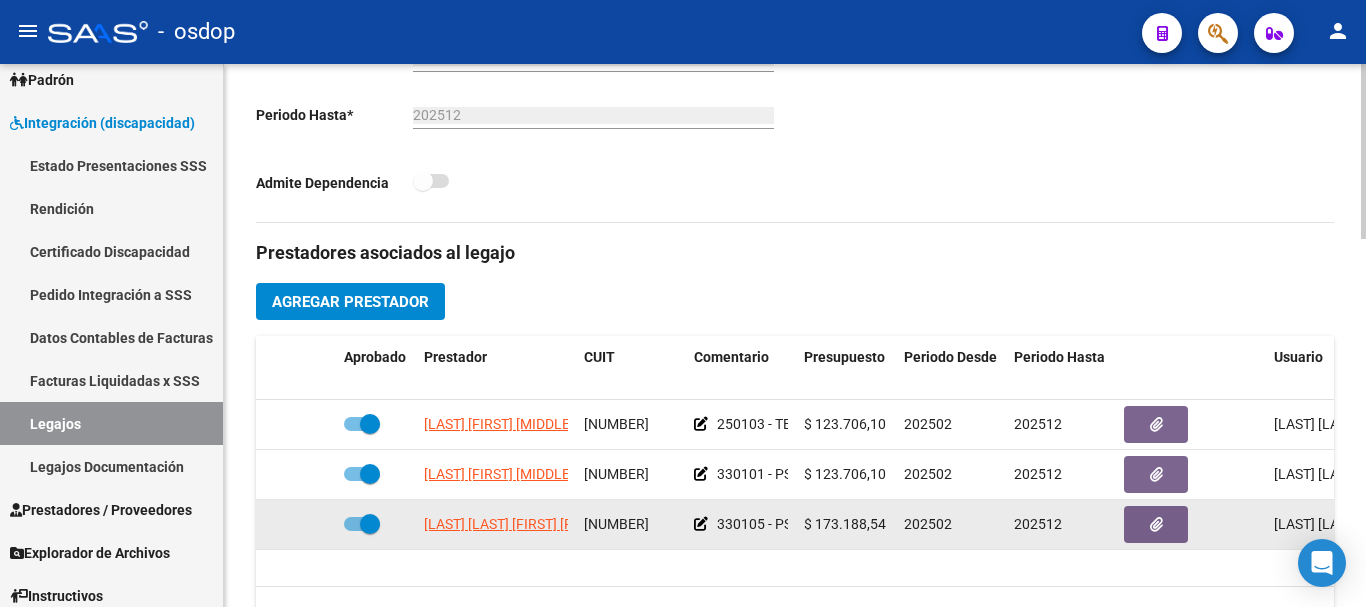 scroll, scrollTop: 600, scrollLeft: 0, axis: vertical 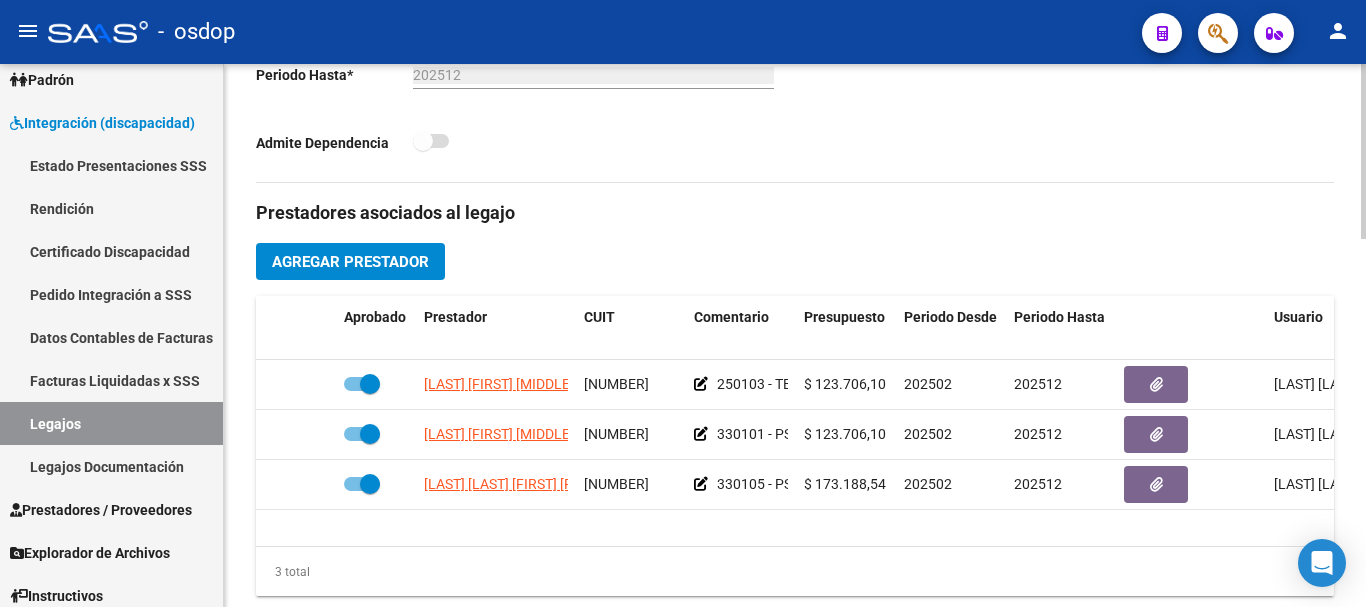 click on "Agregar Prestador" 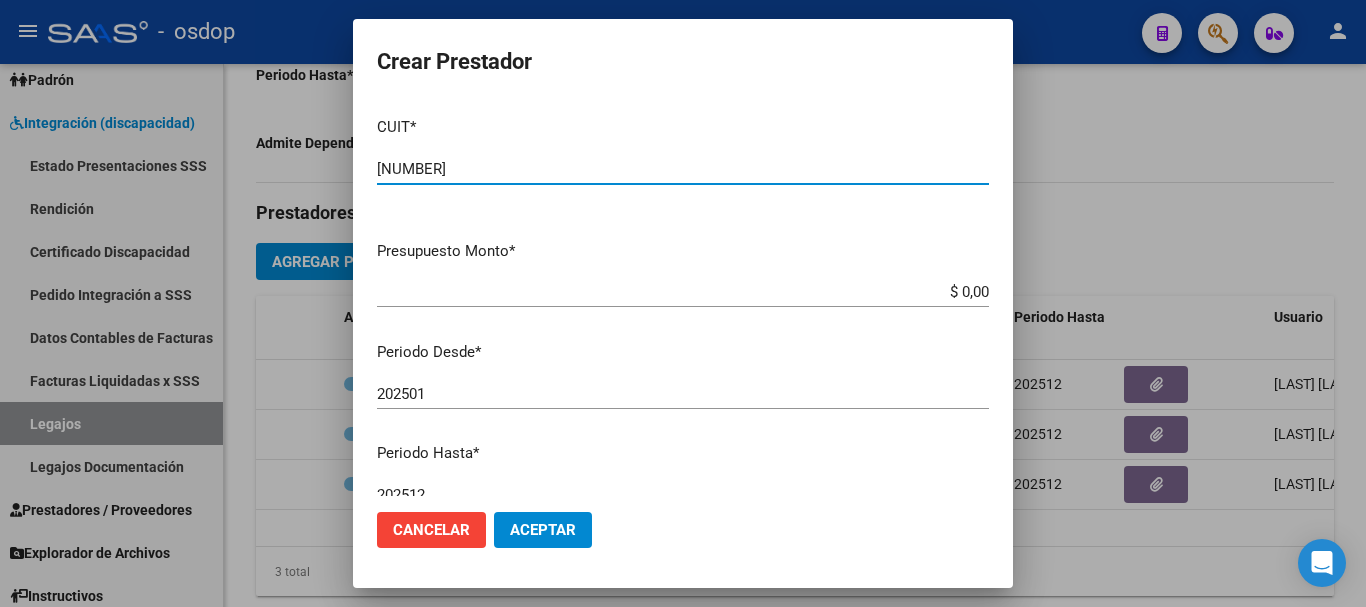 type on "[NUMBER]" 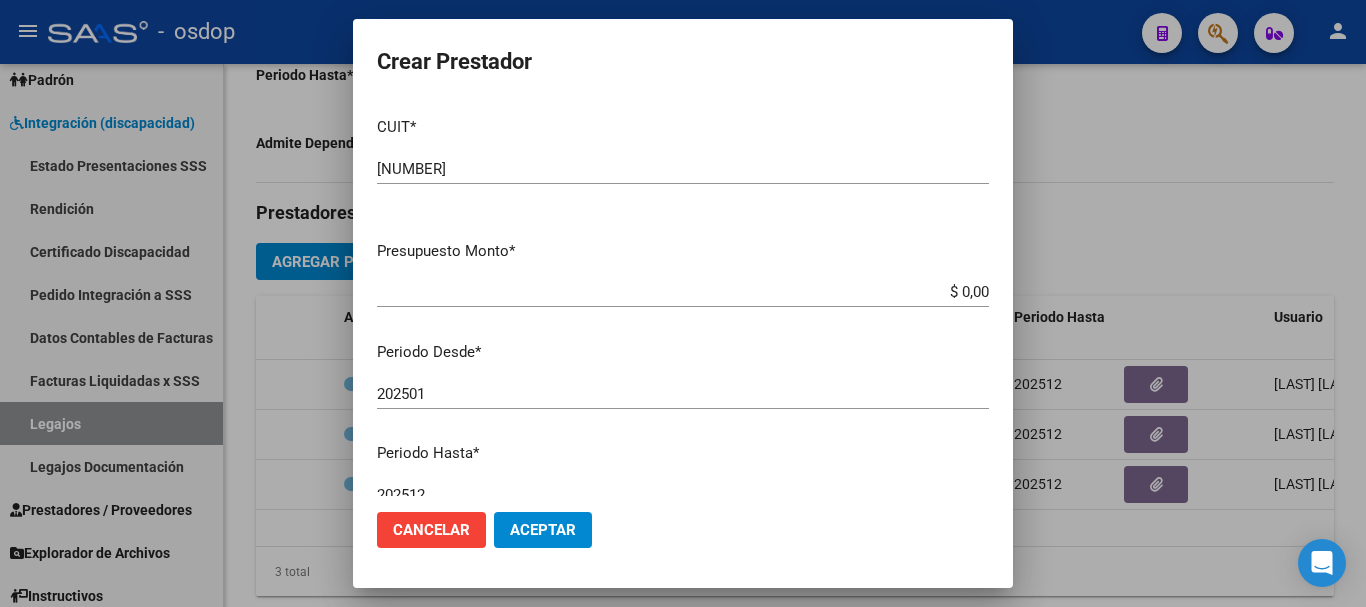 click on "$ 0,00" at bounding box center [683, 292] 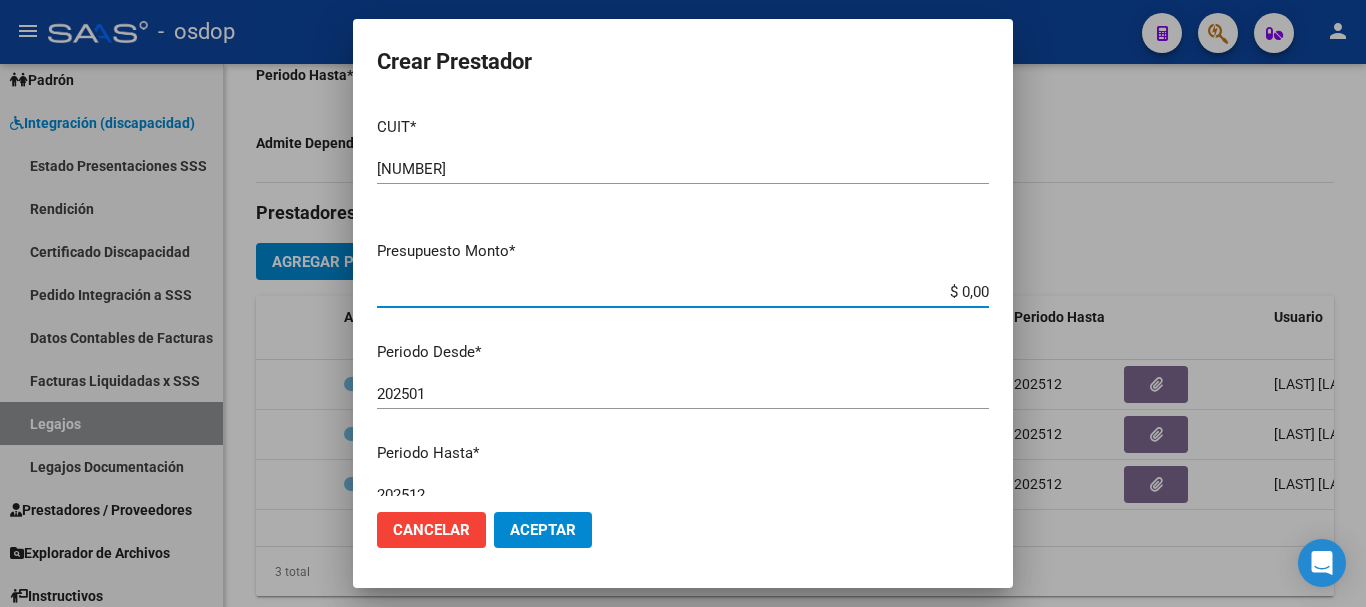 click on "$ 0,00" at bounding box center [683, 292] 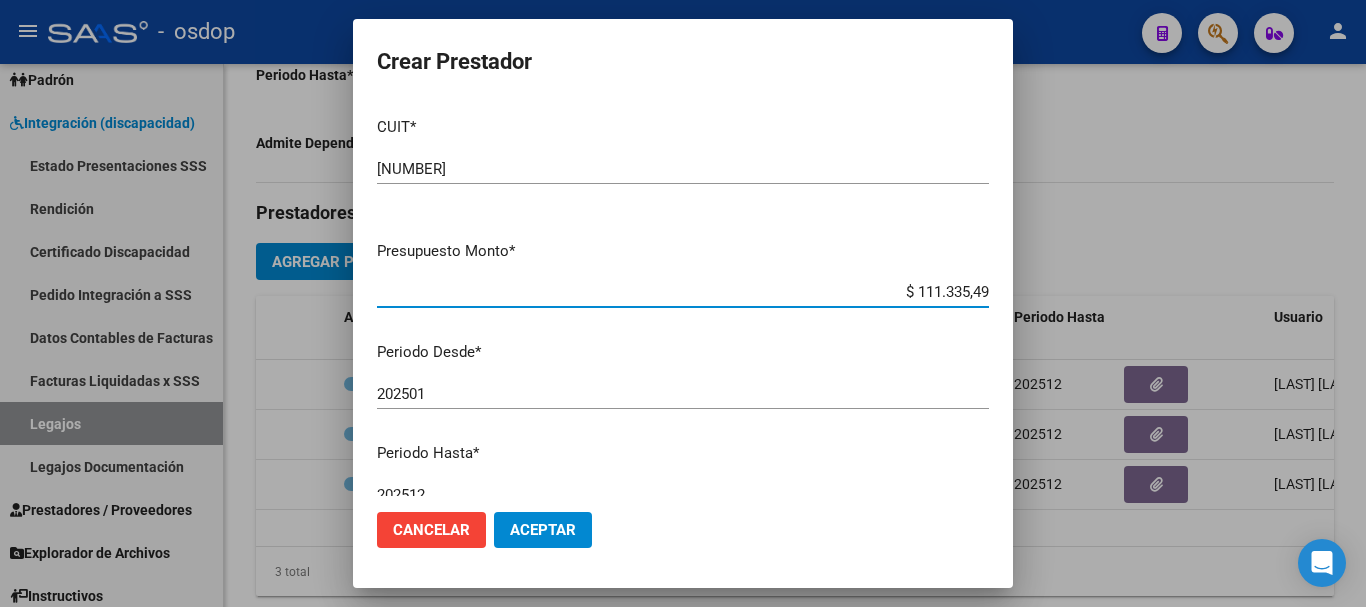 type on "$ 111.335,49" 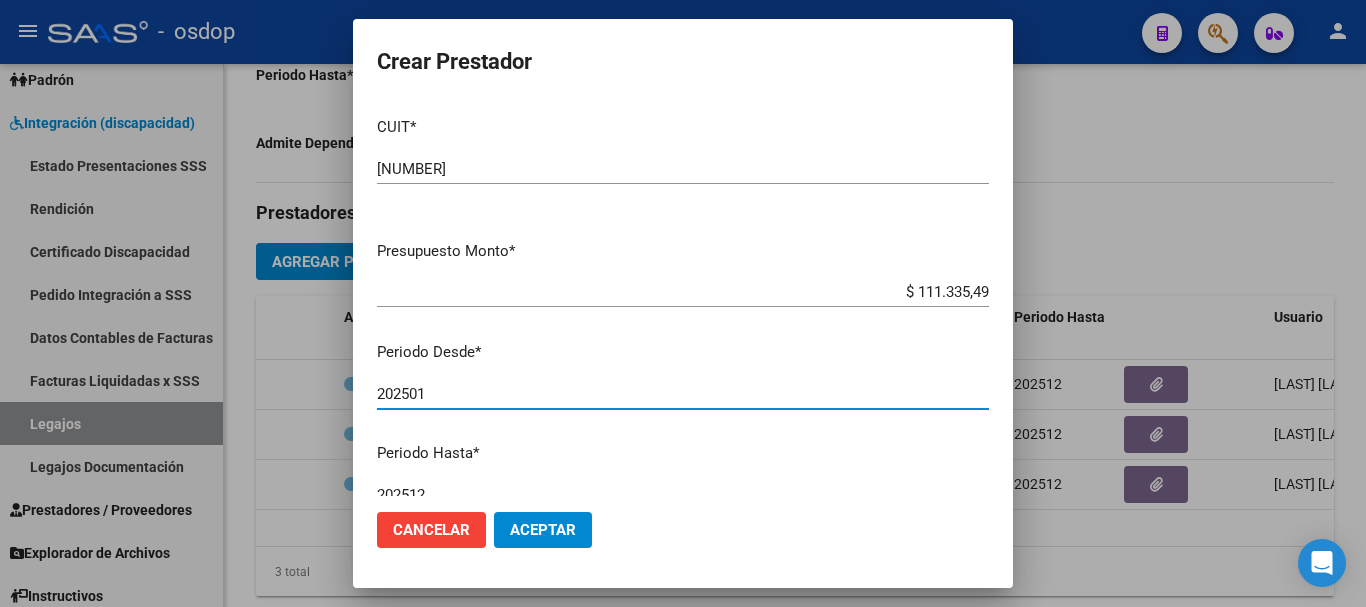click on "202501" at bounding box center (683, 394) 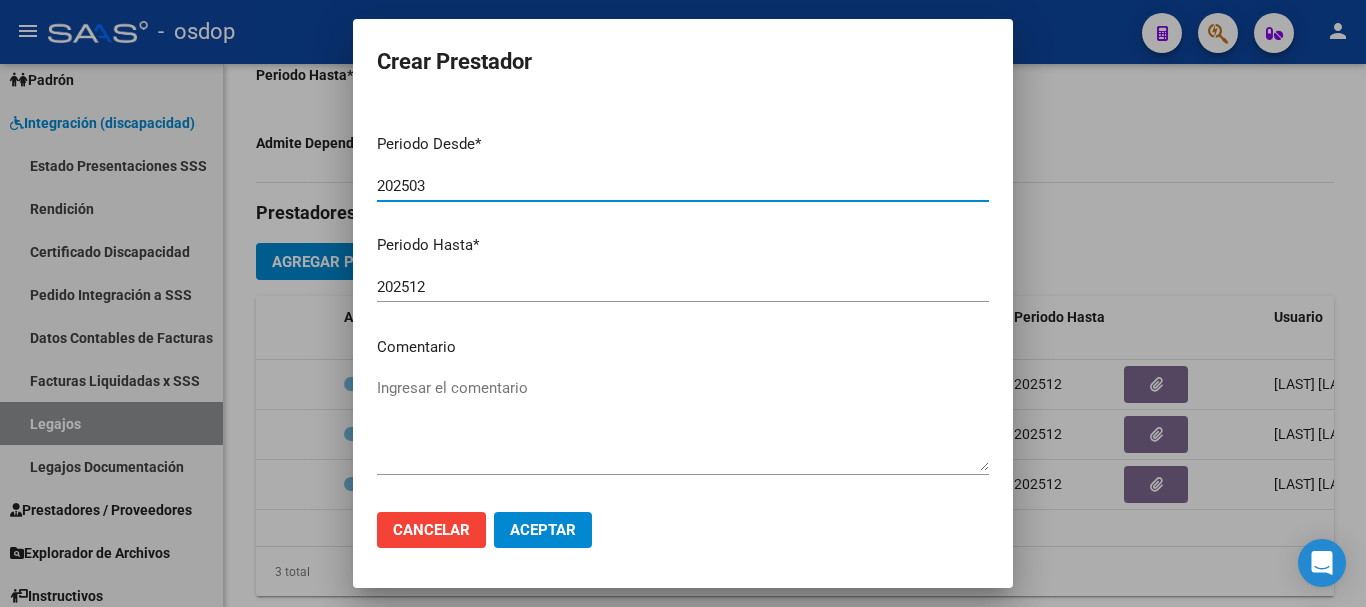 scroll, scrollTop: 290, scrollLeft: 0, axis: vertical 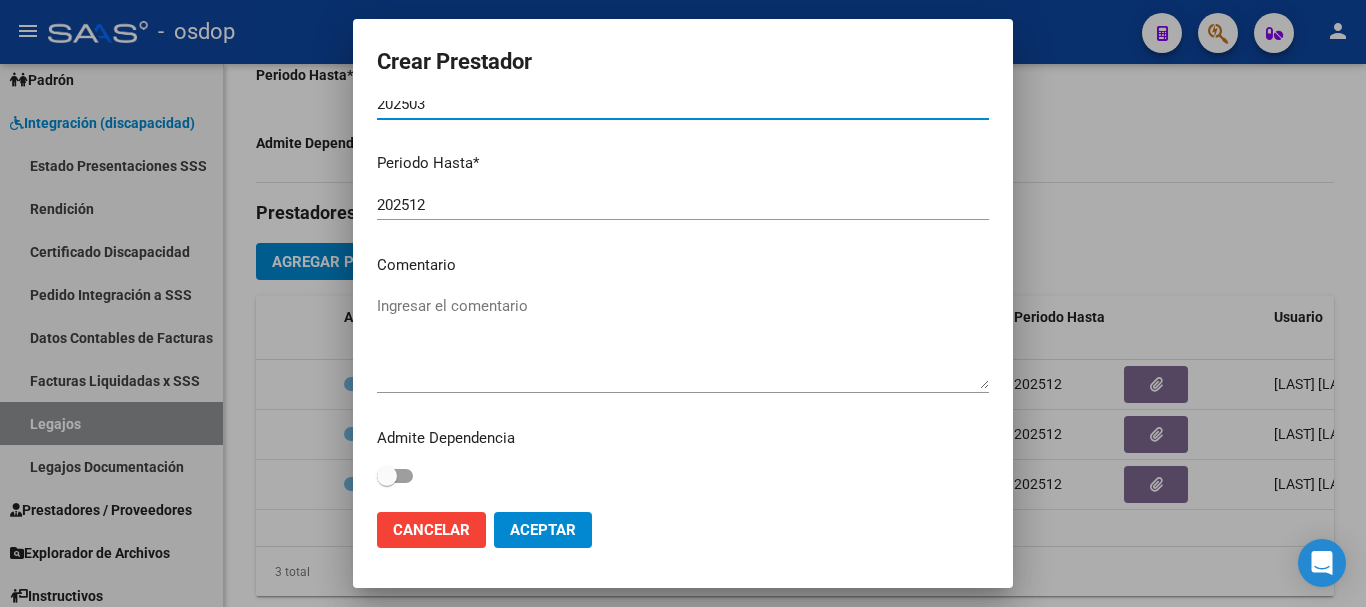 type on "202503" 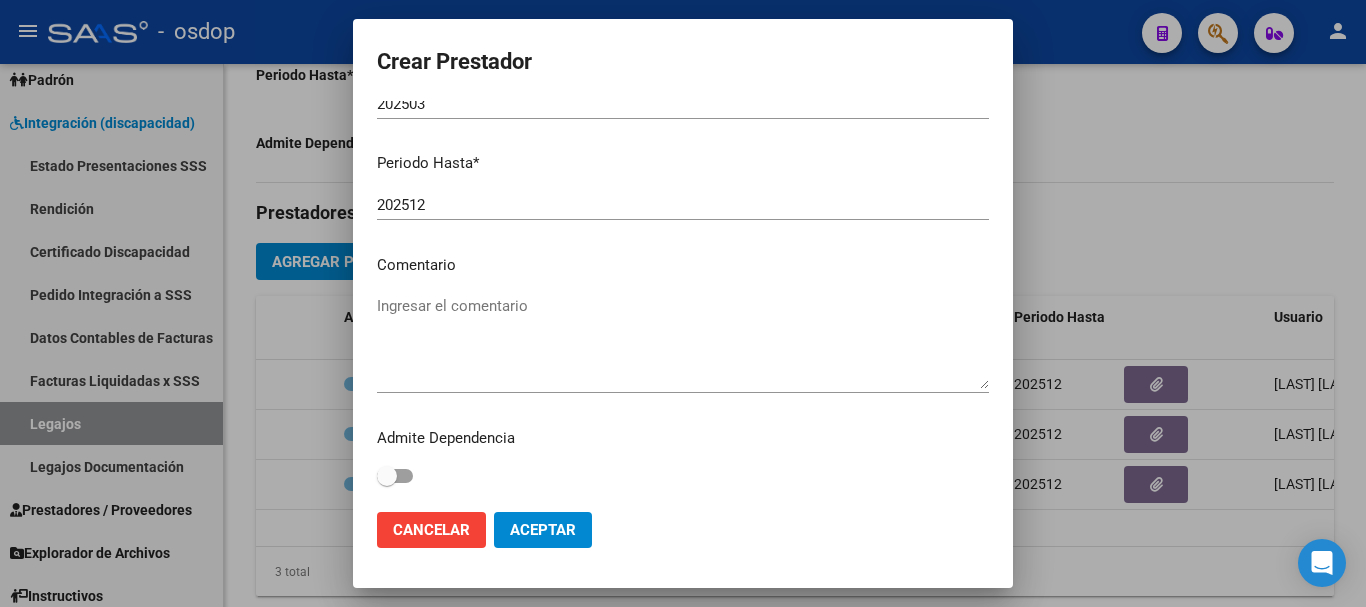 click on "Ingresar el comentario" at bounding box center [683, 342] 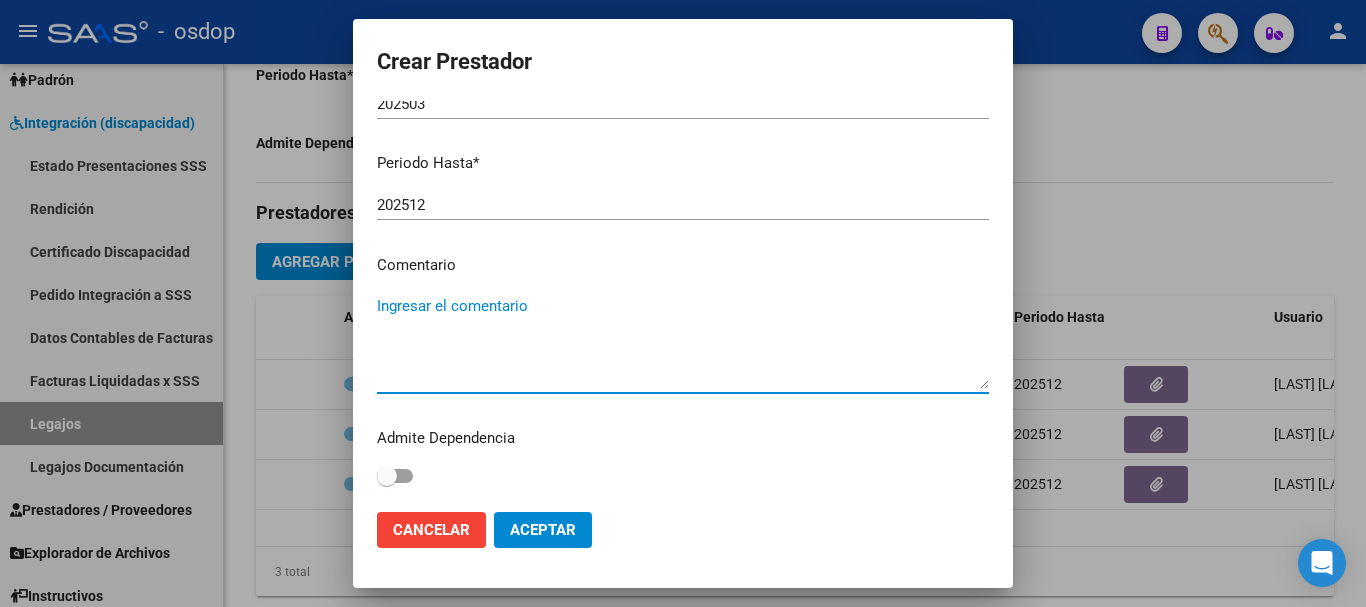 paste on "250102 - KINESIOTERAPIA" 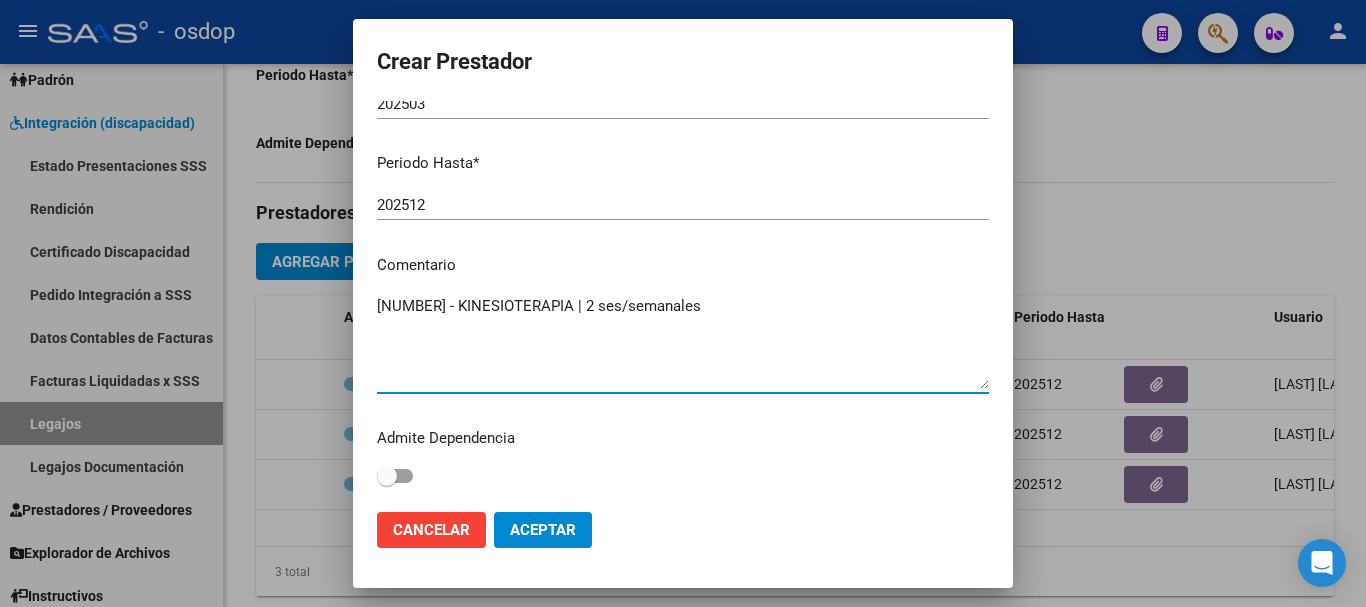 type on "[NUMBER] - KINESIOTERAPIA | 2 ses/semanales" 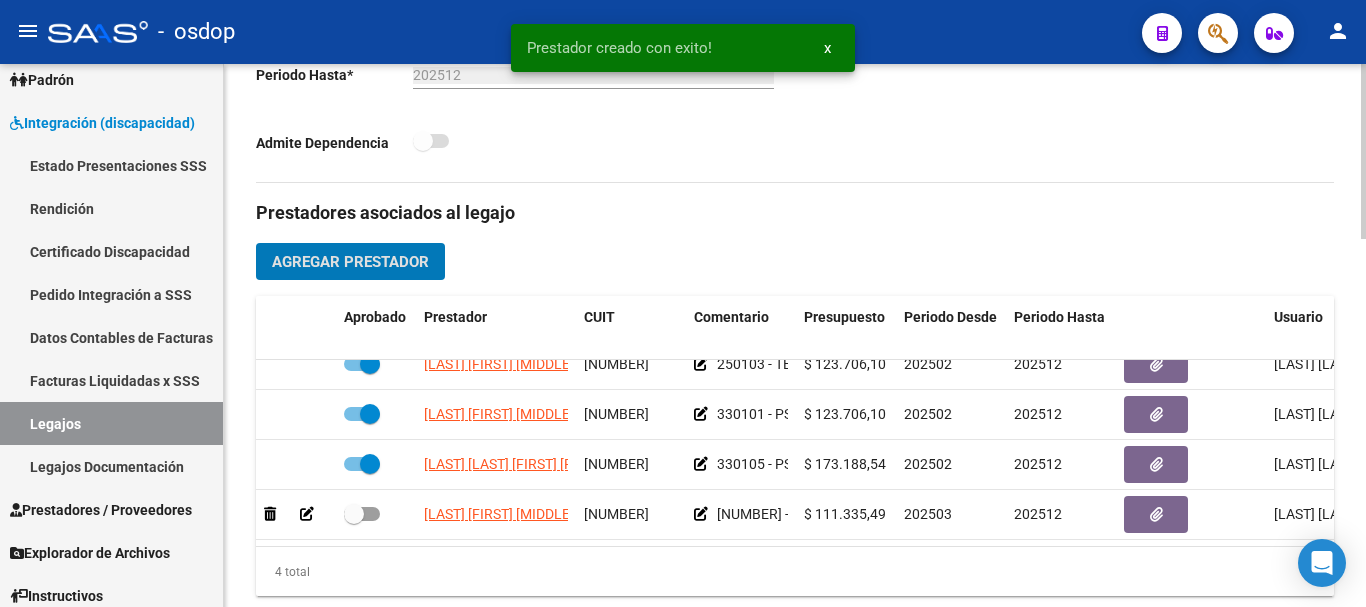 scroll, scrollTop: 36, scrollLeft: 0, axis: vertical 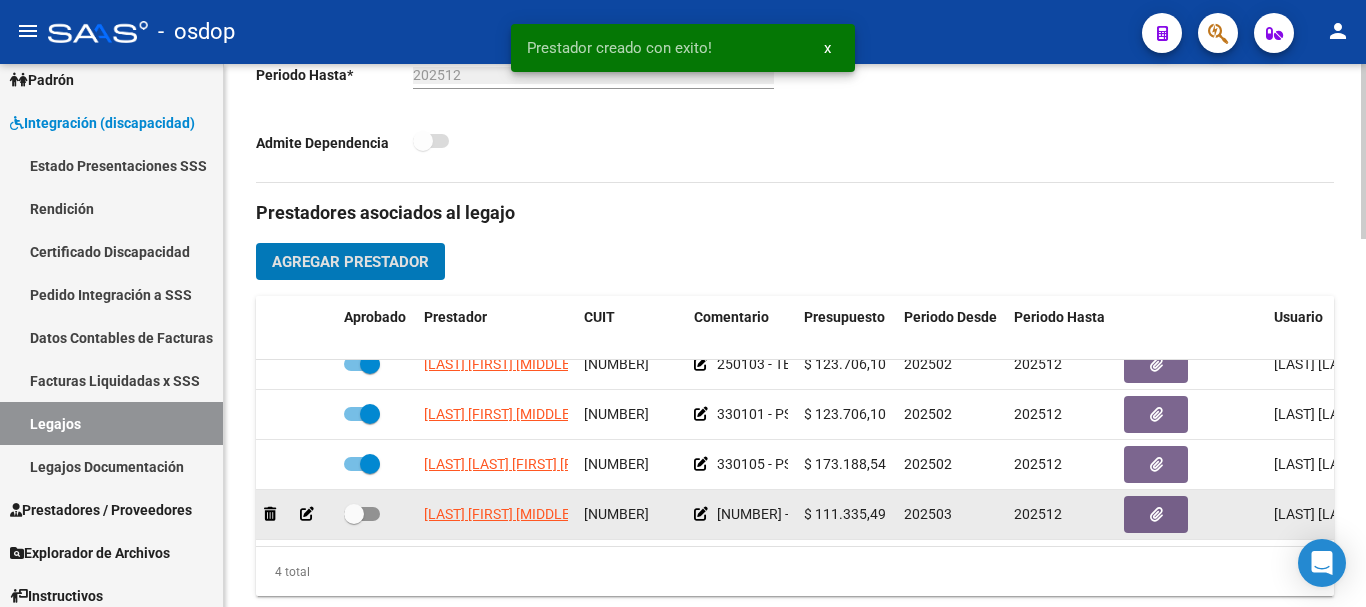 drag, startPoint x: 367, startPoint y: 497, endPoint x: 524, endPoint y: 496, distance: 157.00319 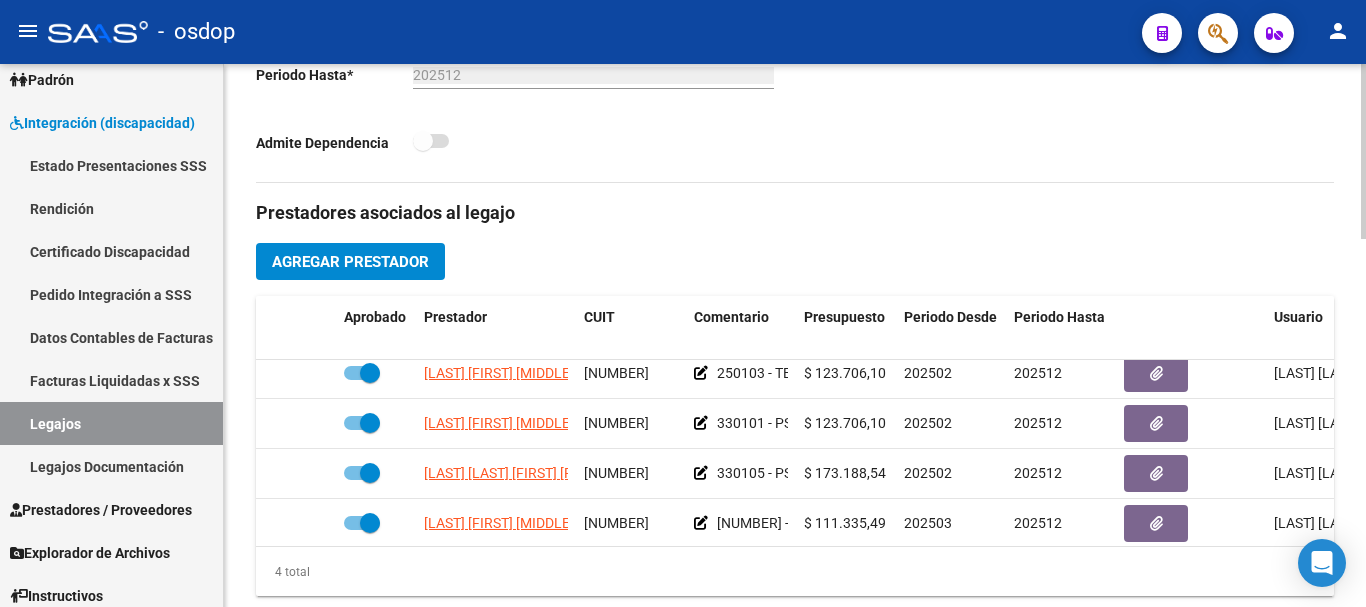 scroll, scrollTop: 0, scrollLeft: 0, axis: both 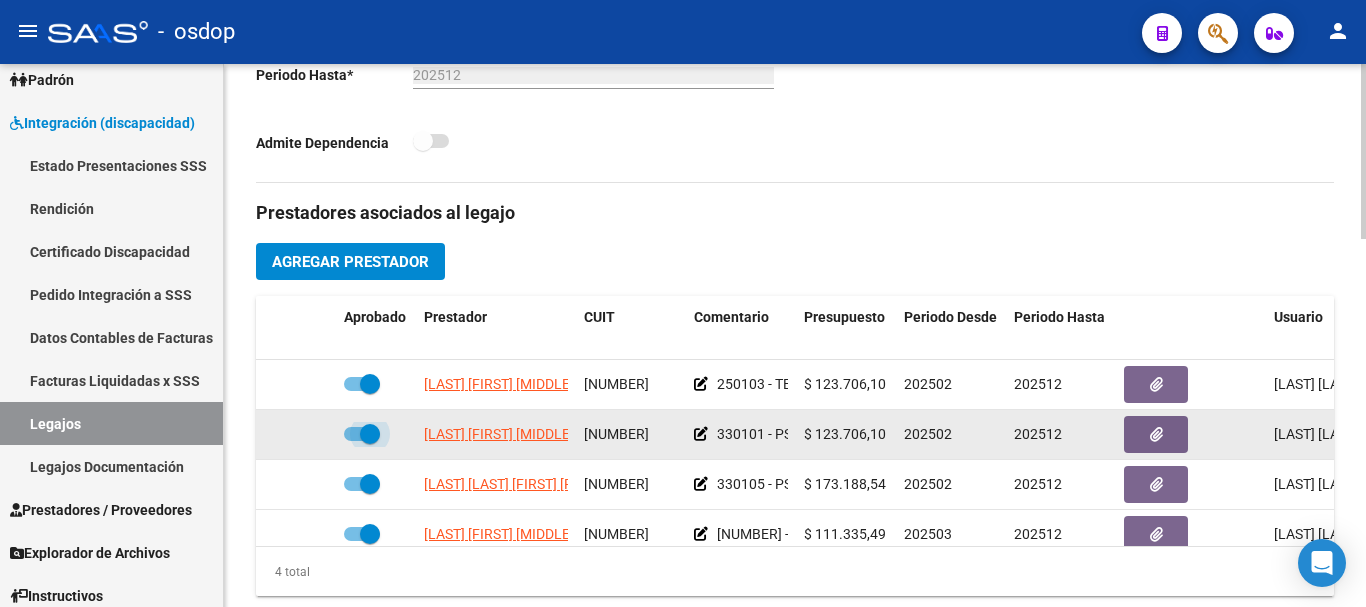 click at bounding box center [362, 434] 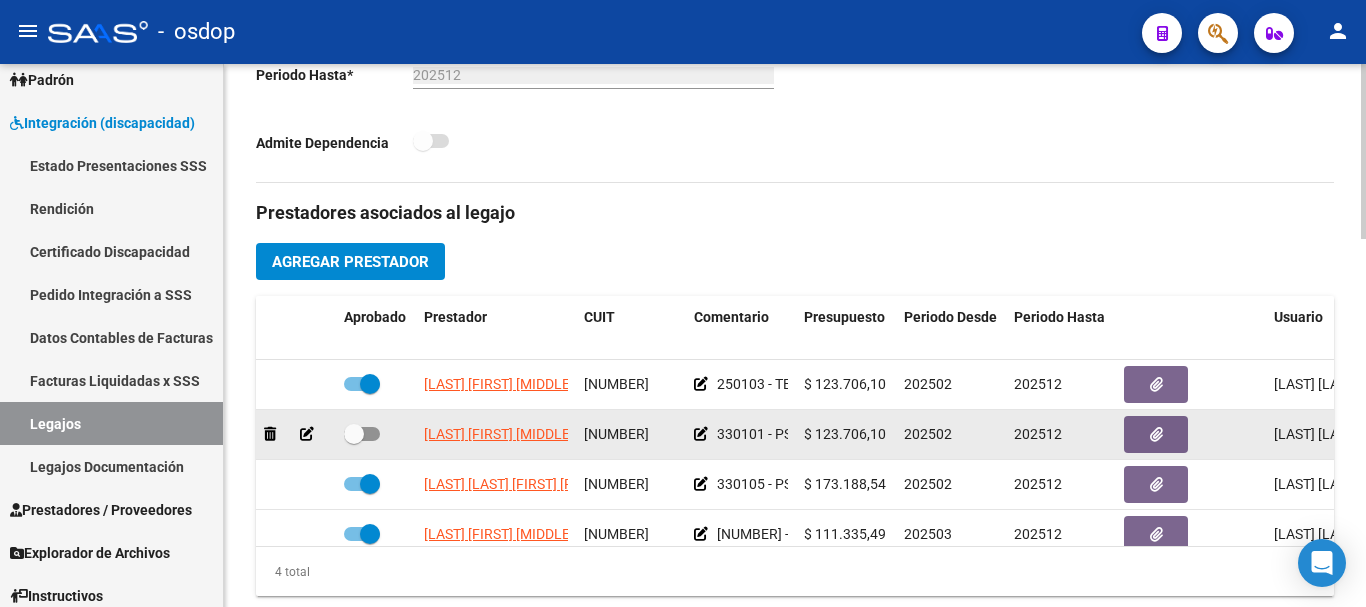 click 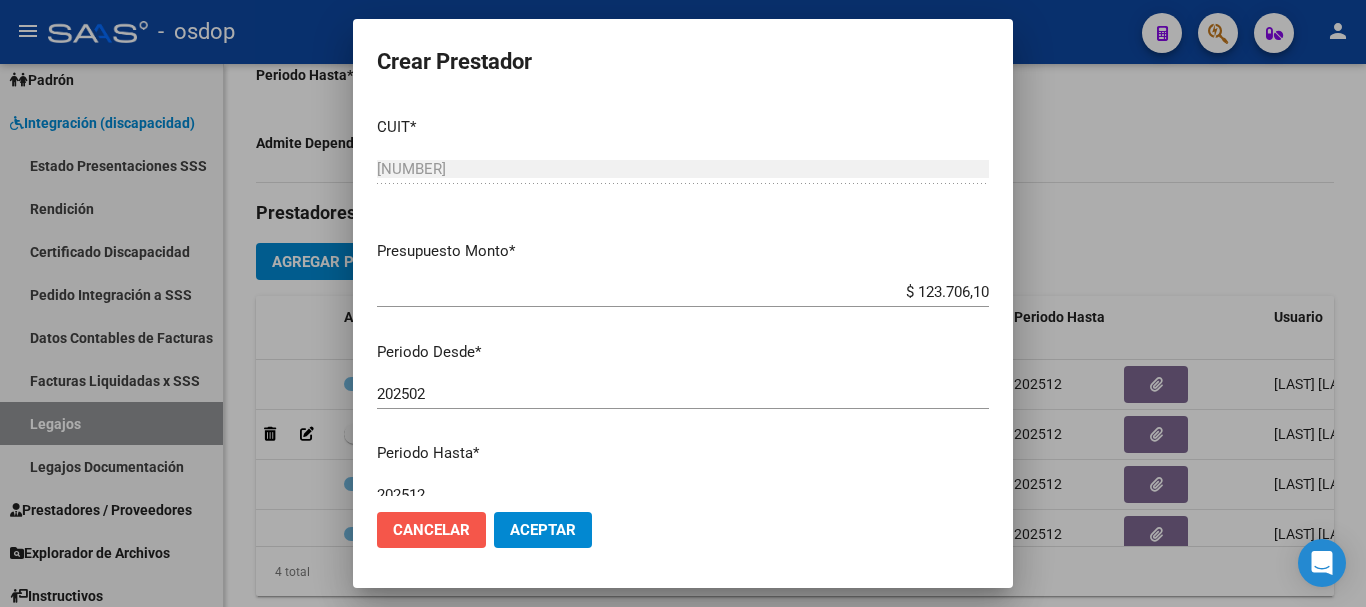 click on "Cancelar" 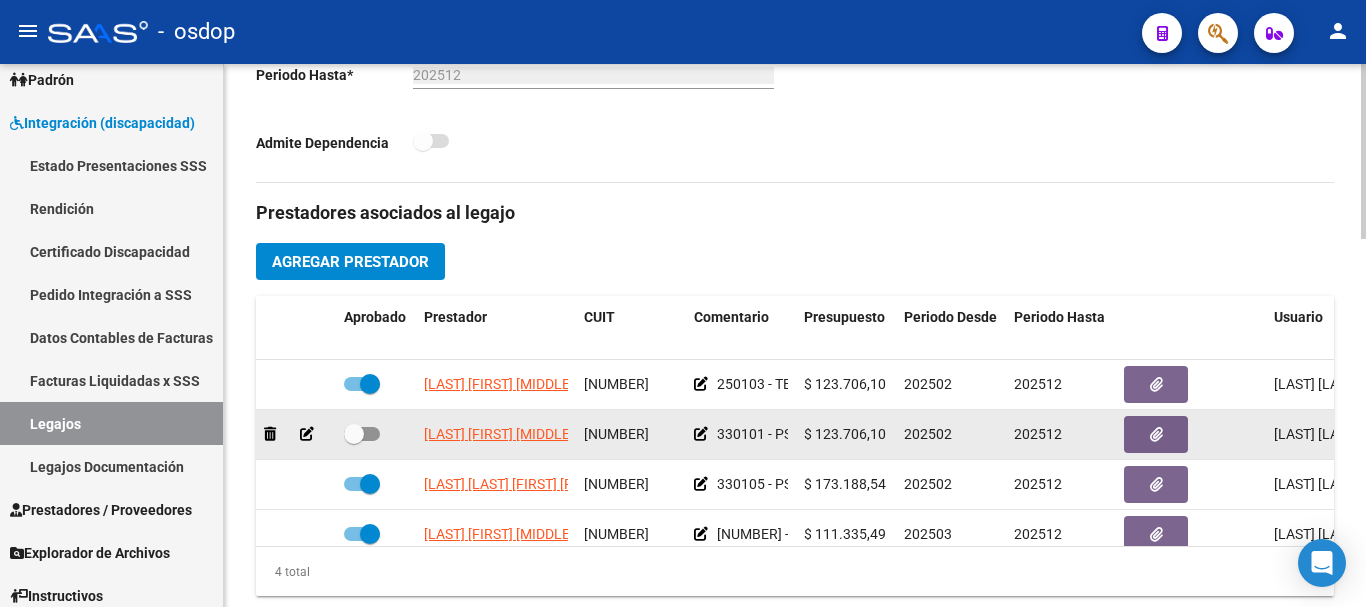 click at bounding box center [362, 434] 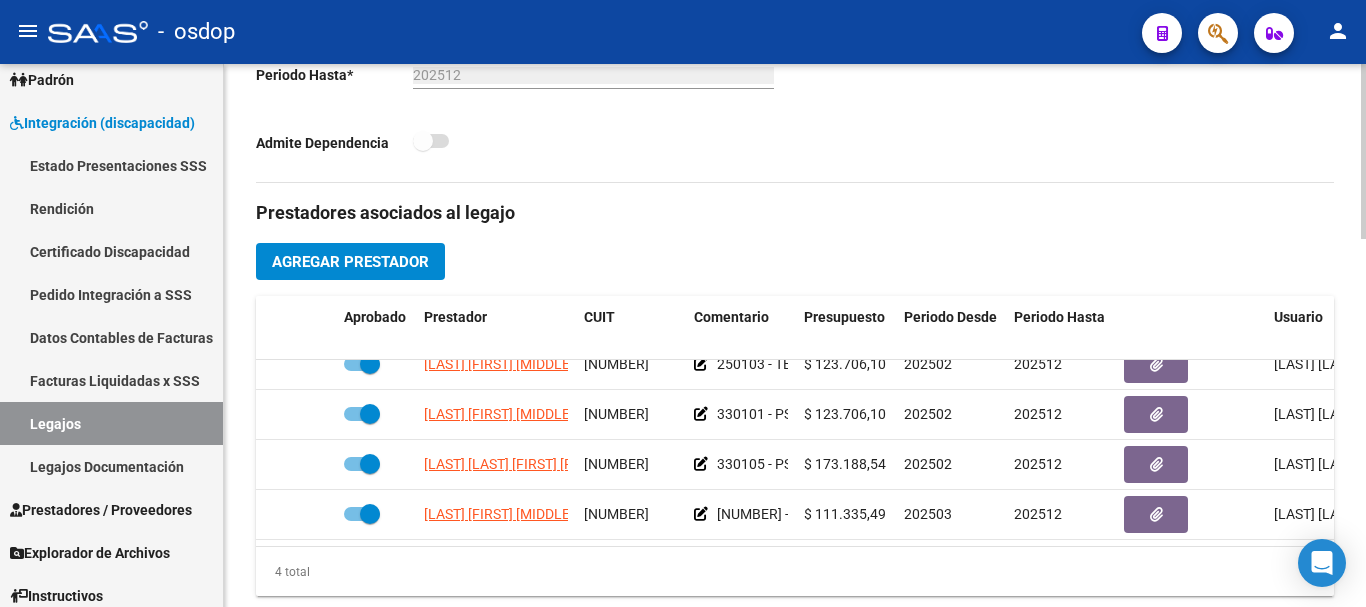 scroll, scrollTop: 36, scrollLeft: 0, axis: vertical 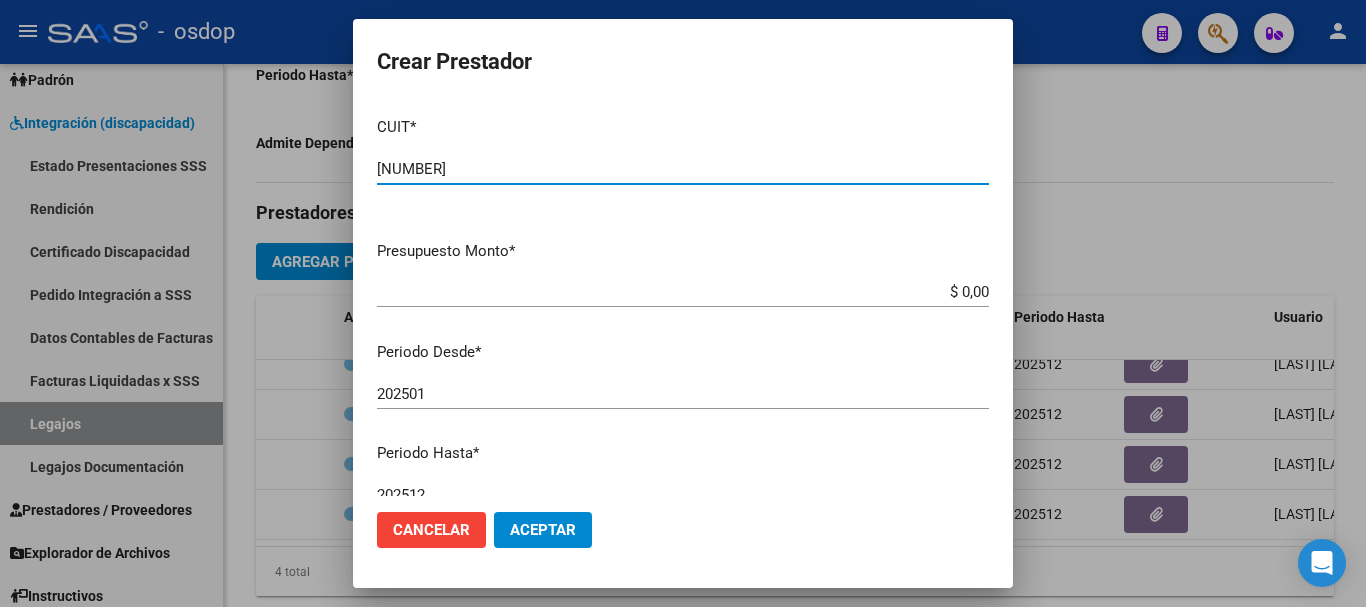 type on "[NUMBER]" 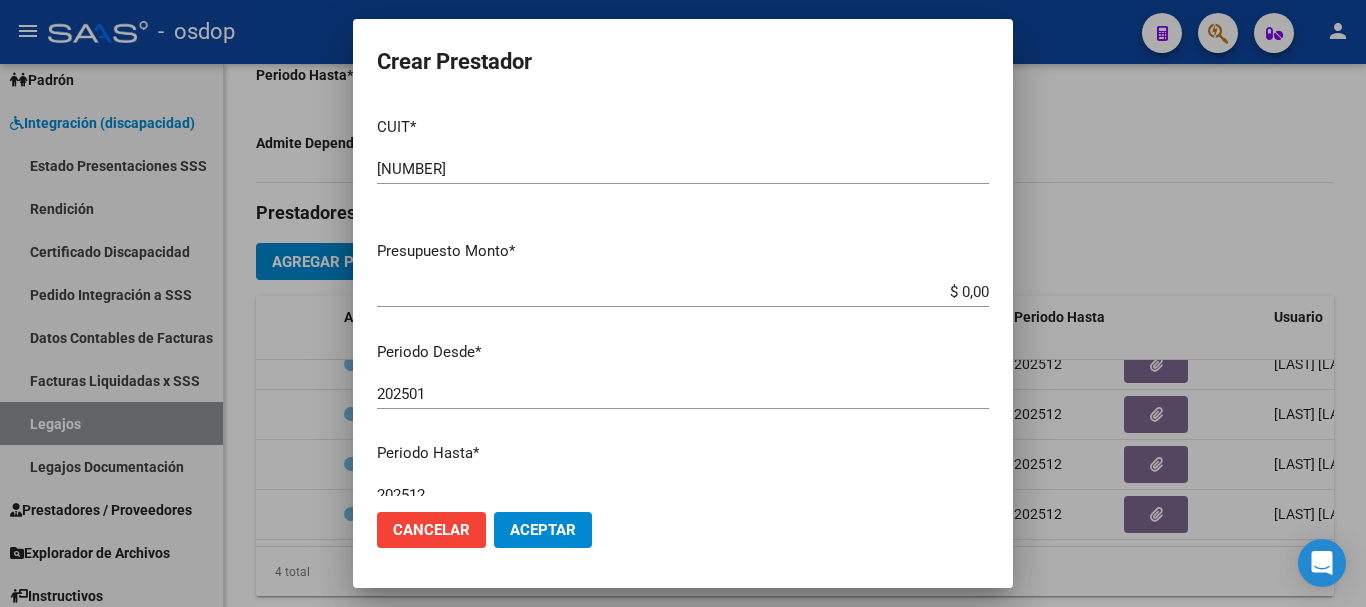 click on "$ 0,00" at bounding box center [683, 292] 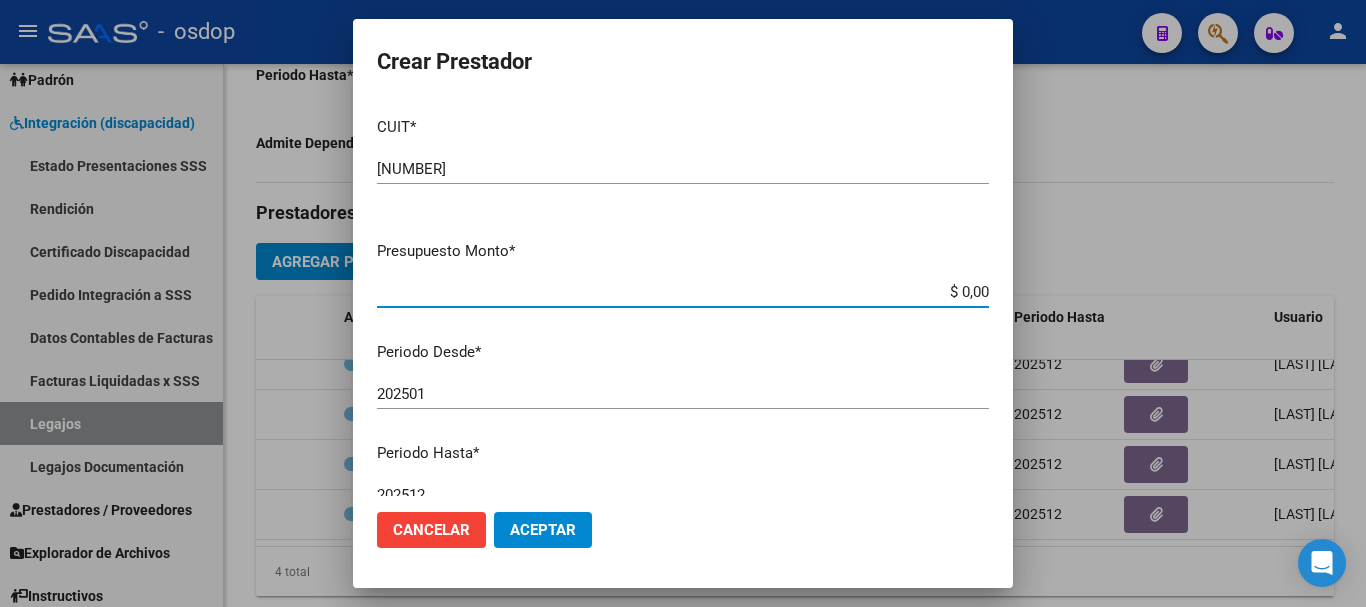 click on "$ 0,00" at bounding box center [683, 292] 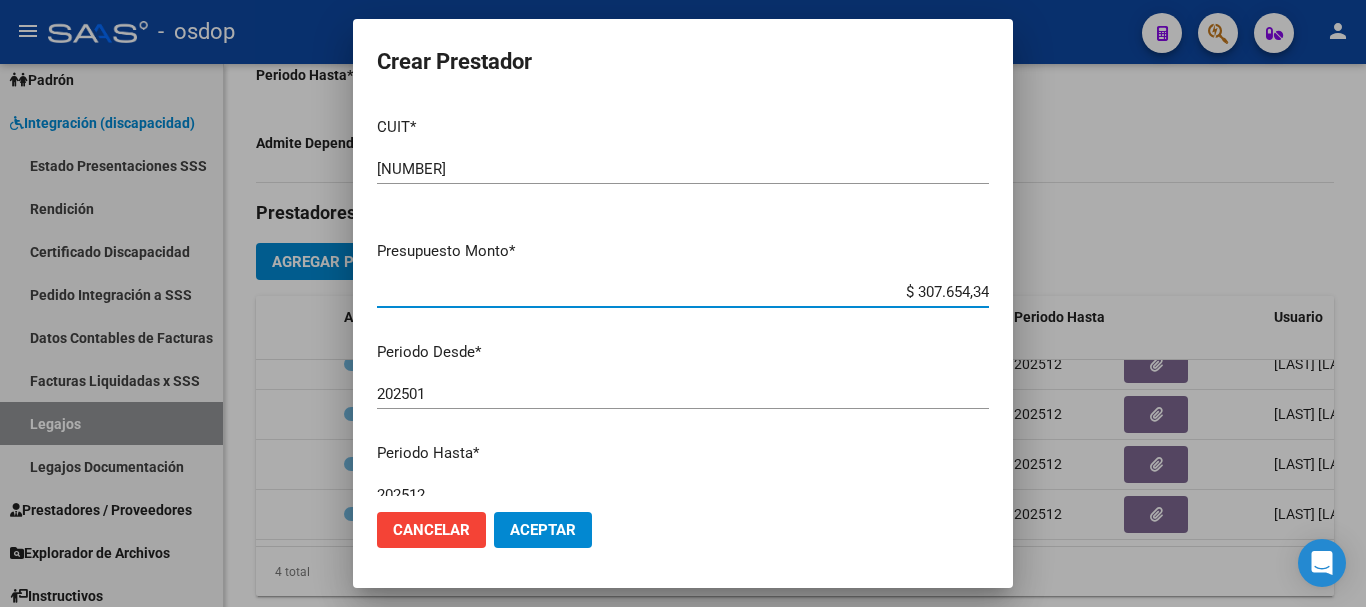 type on "$ 307.654,34" 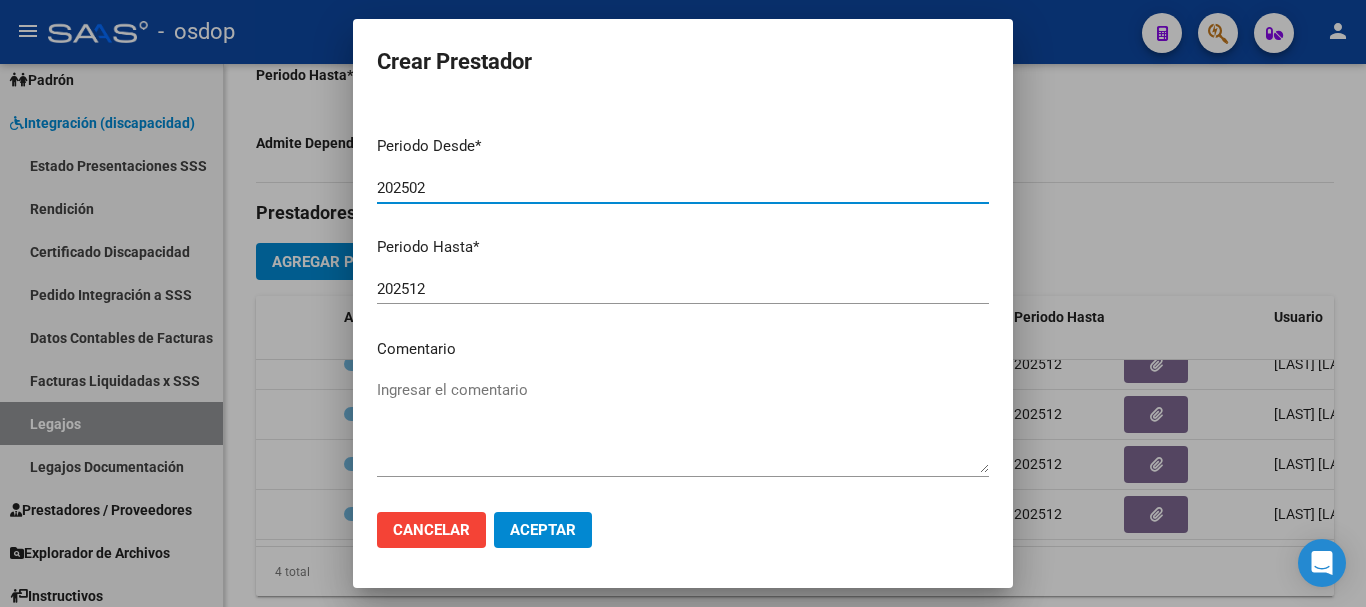scroll, scrollTop: 290, scrollLeft: 0, axis: vertical 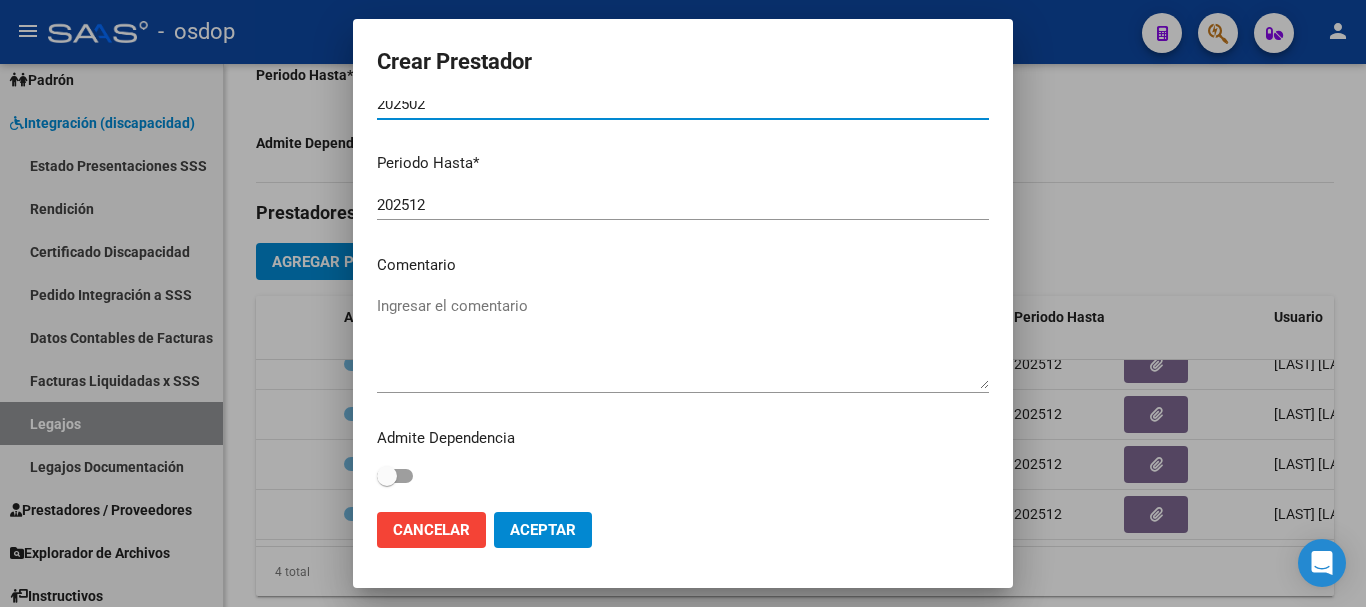 type on "202502" 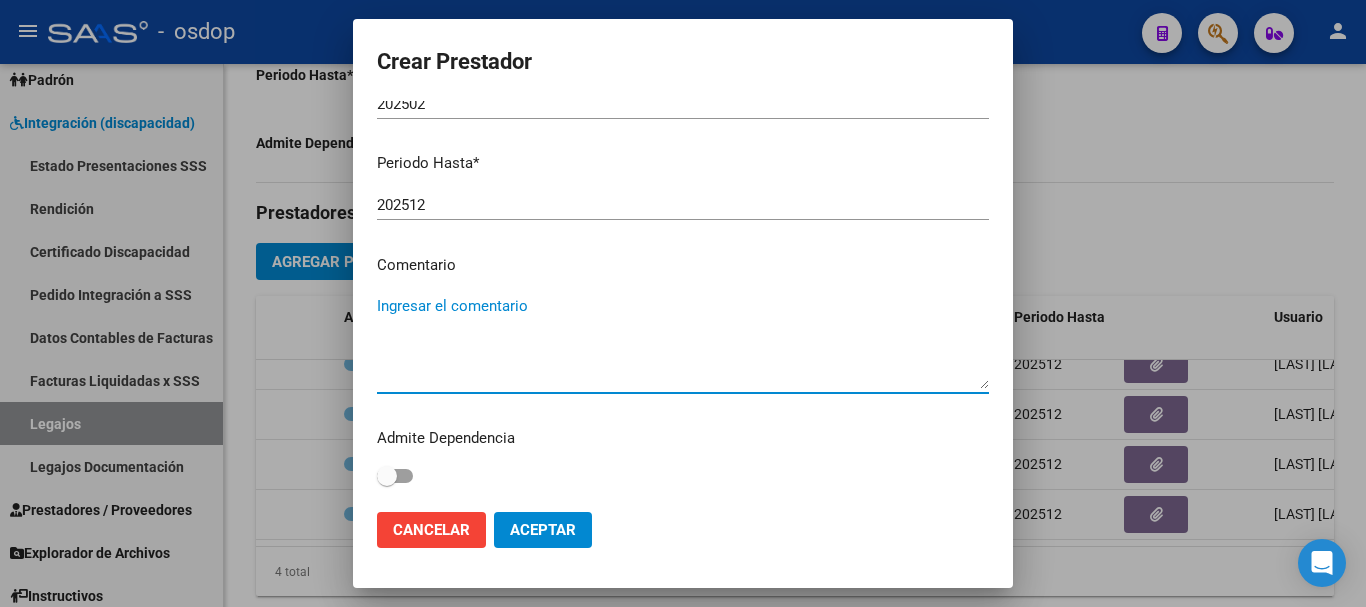 click on "Ingresar el comentario" at bounding box center [683, 342] 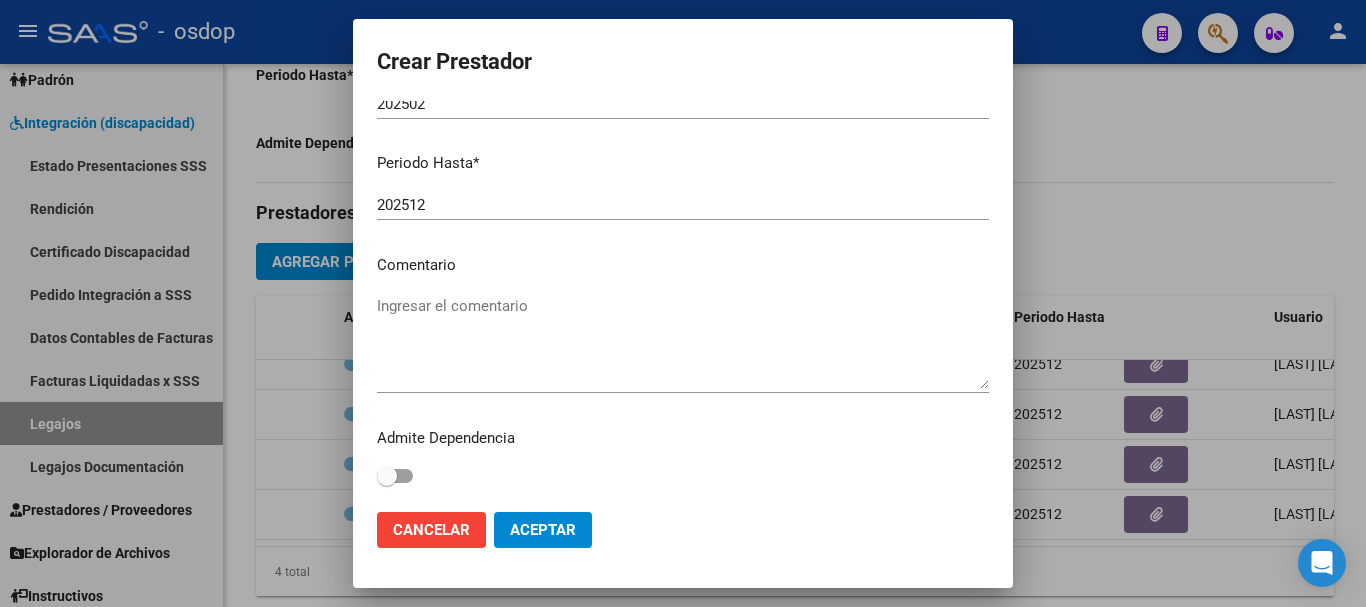 click on "Ingresar el comentario" at bounding box center (683, 342) 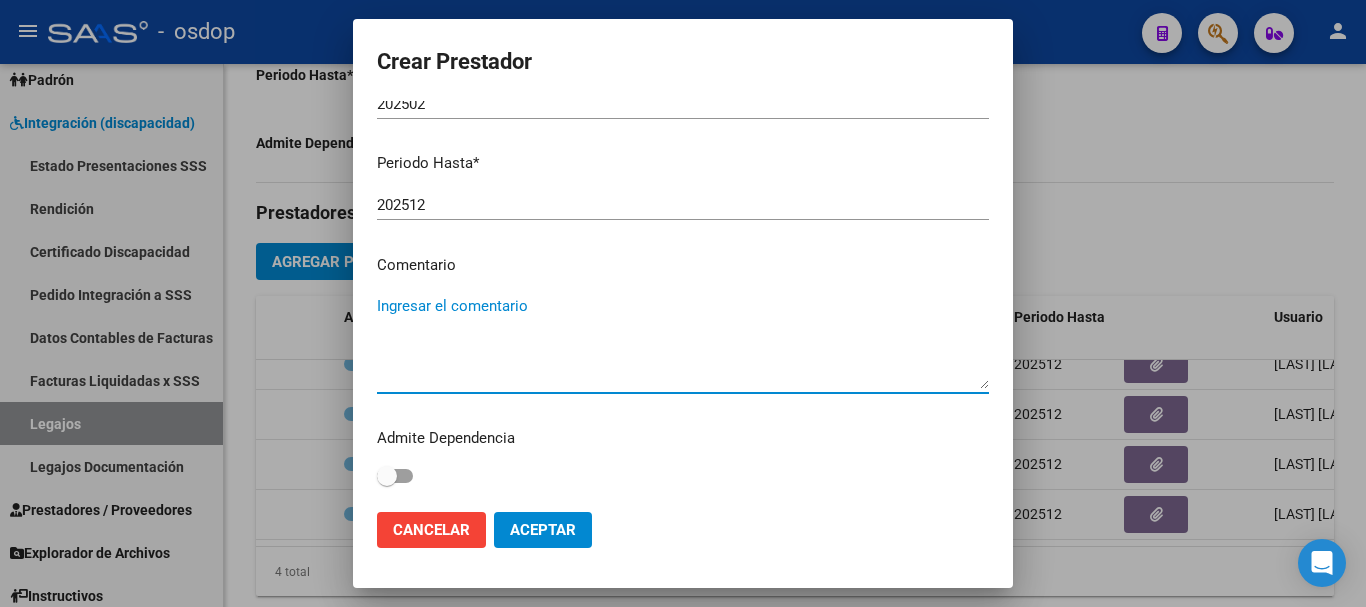 paste on "780087 - MÓDULO MAESTRO DE APOYO" 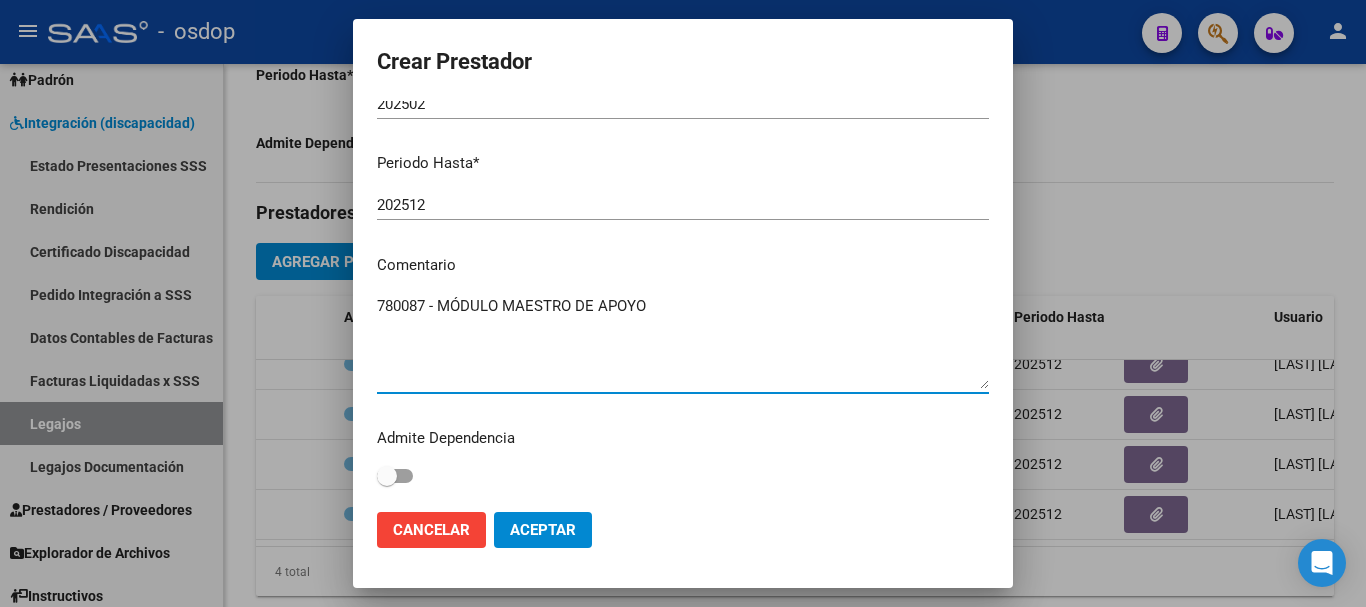 type on "780087 - MÓDULO MAESTRO DE APOYO" 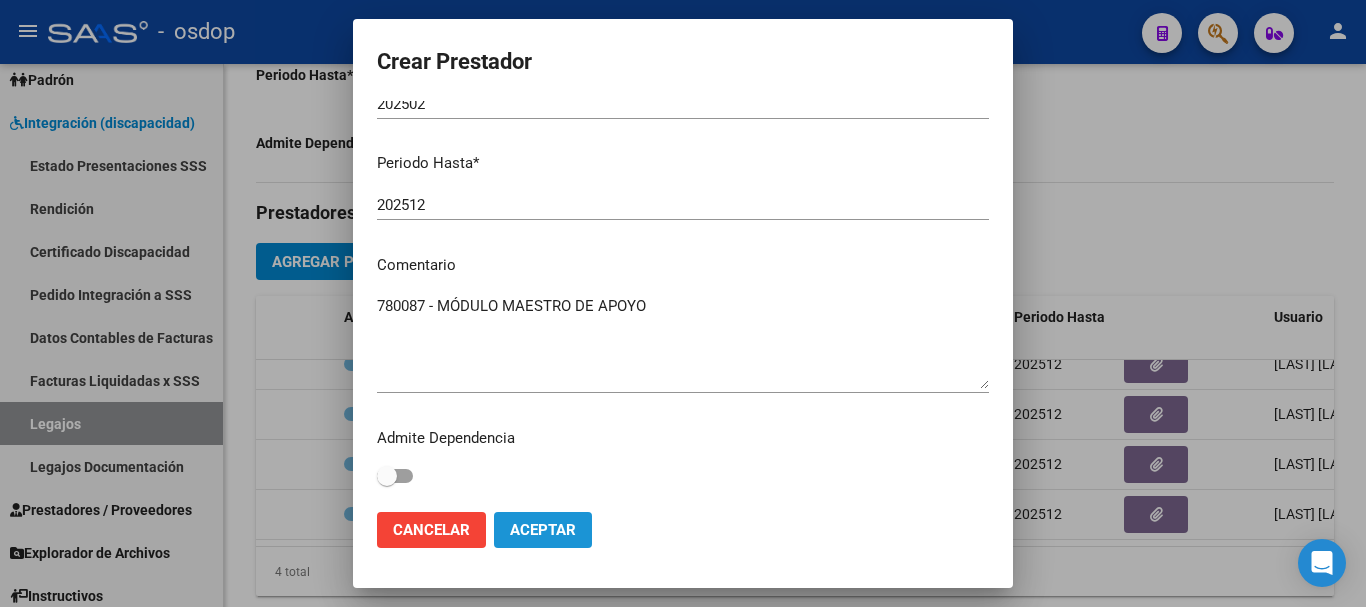 click on "Aceptar" 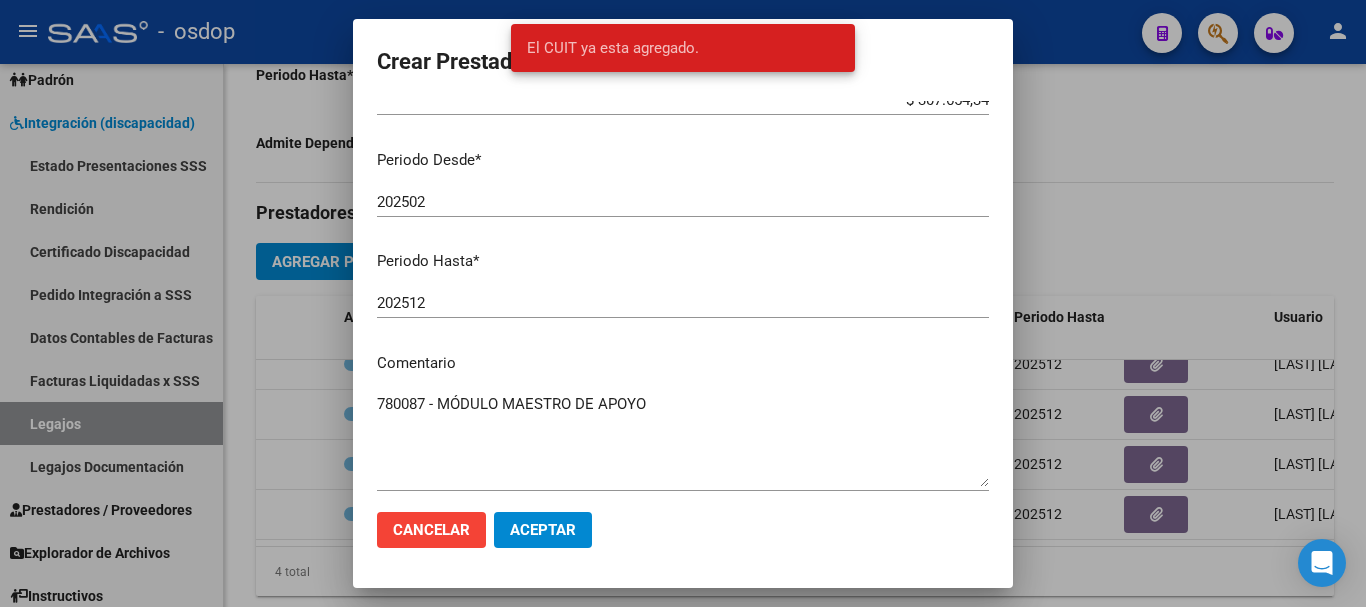 scroll, scrollTop: 190, scrollLeft: 0, axis: vertical 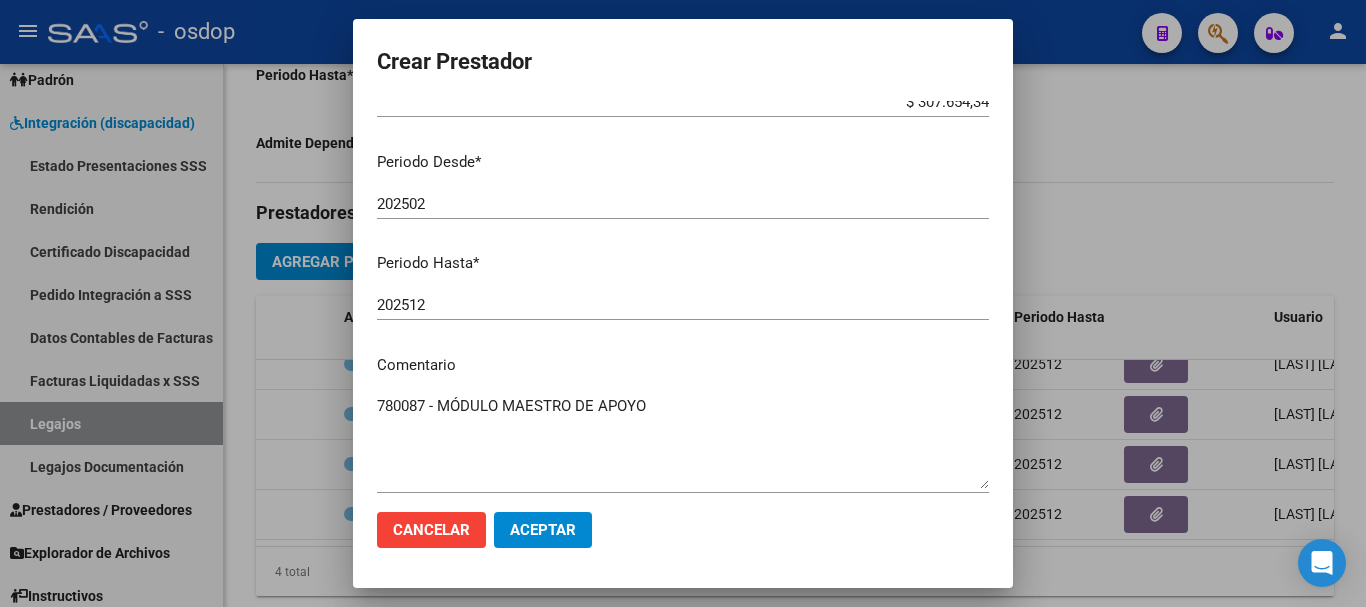 click on "Cancelar" 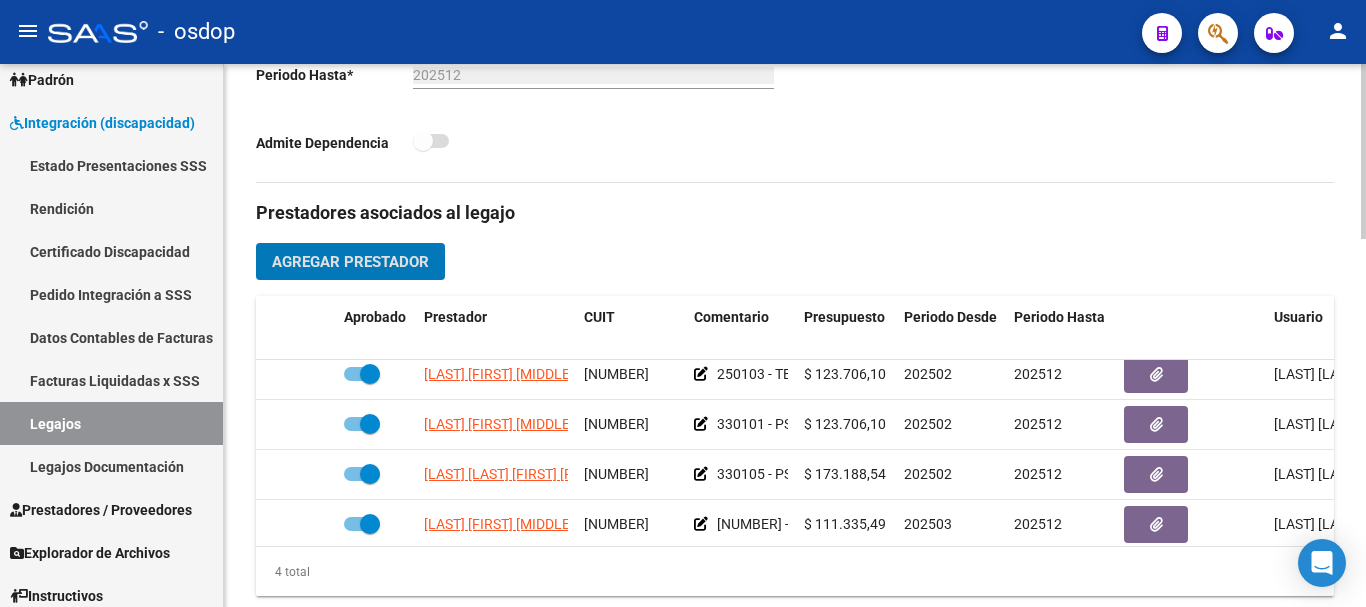 scroll, scrollTop: 0, scrollLeft: 0, axis: both 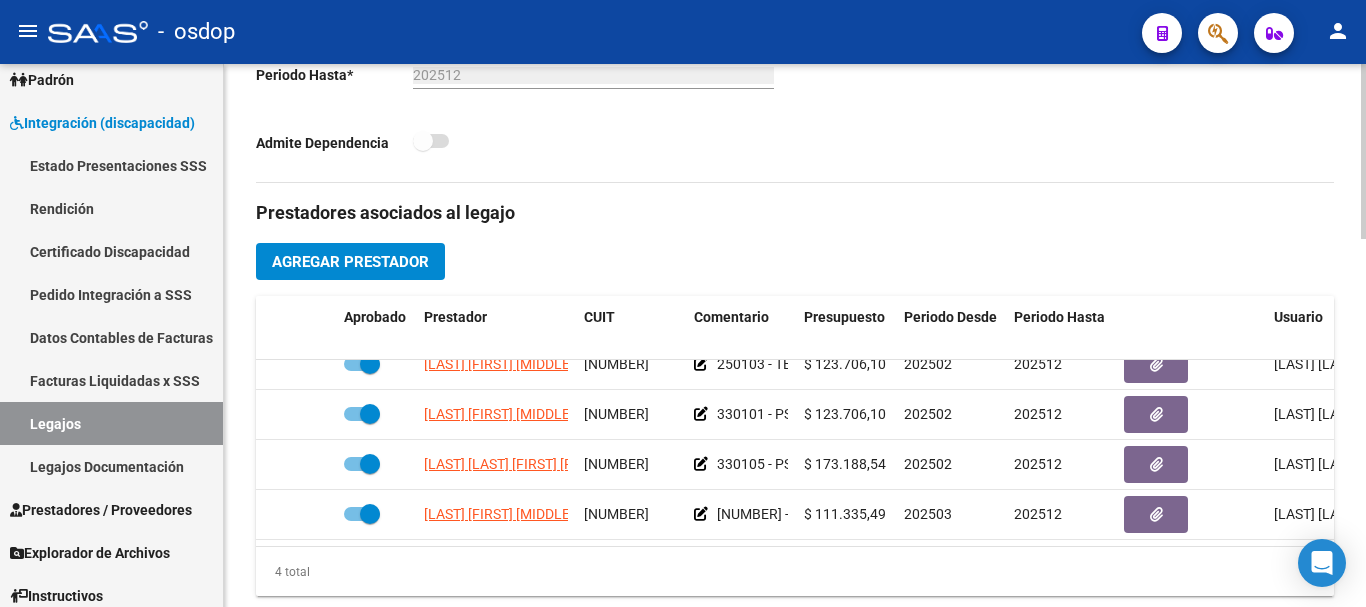 click on "Agregar Prestador" 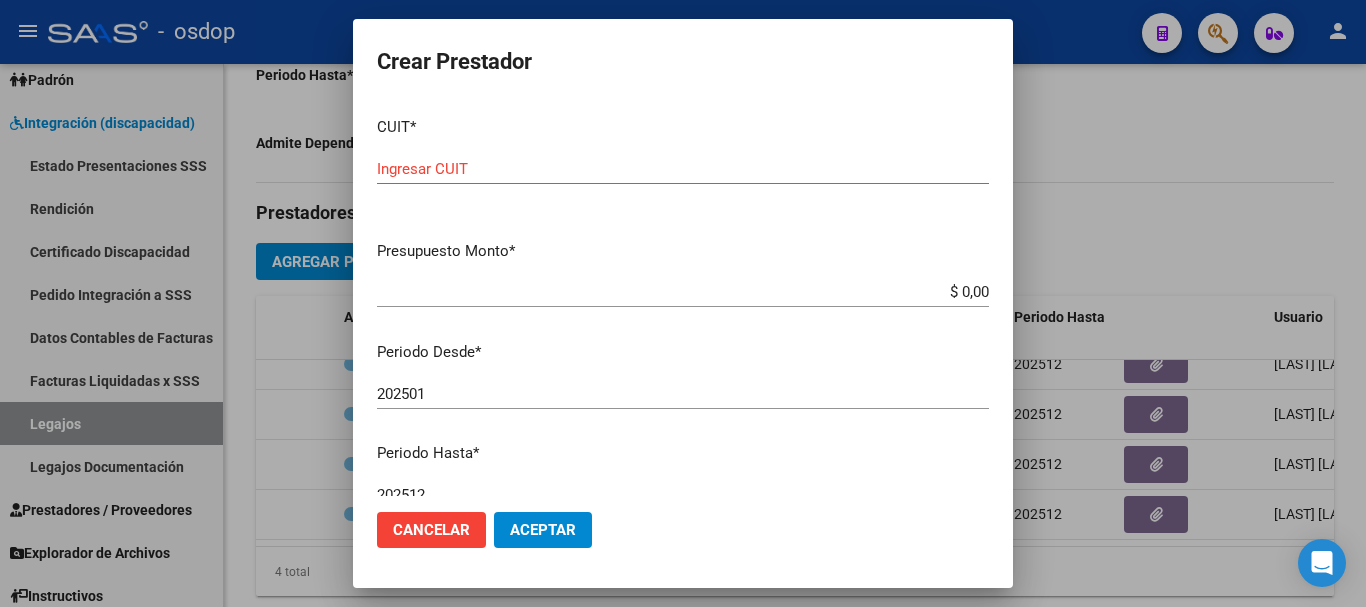 drag, startPoint x: 780, startPoint y: 32, endPoint x: 1163, endPoint y: 32, distance: 383 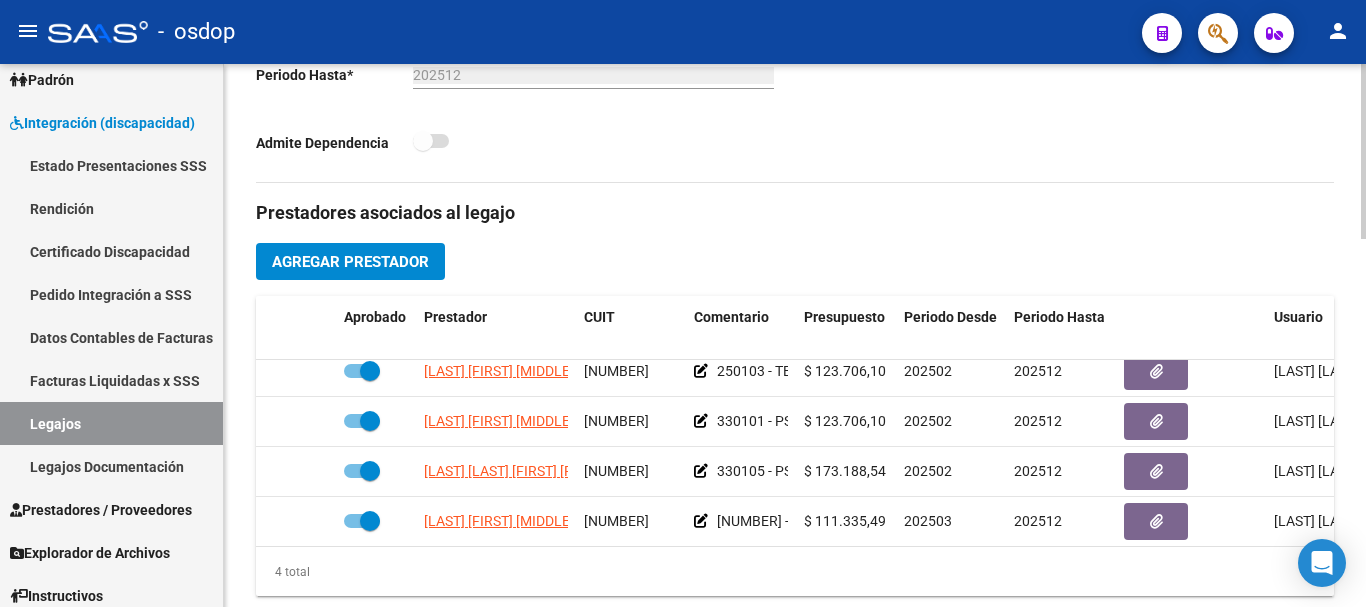 scroll, scrollTop: 0, scrollLeft: 0, axis: both 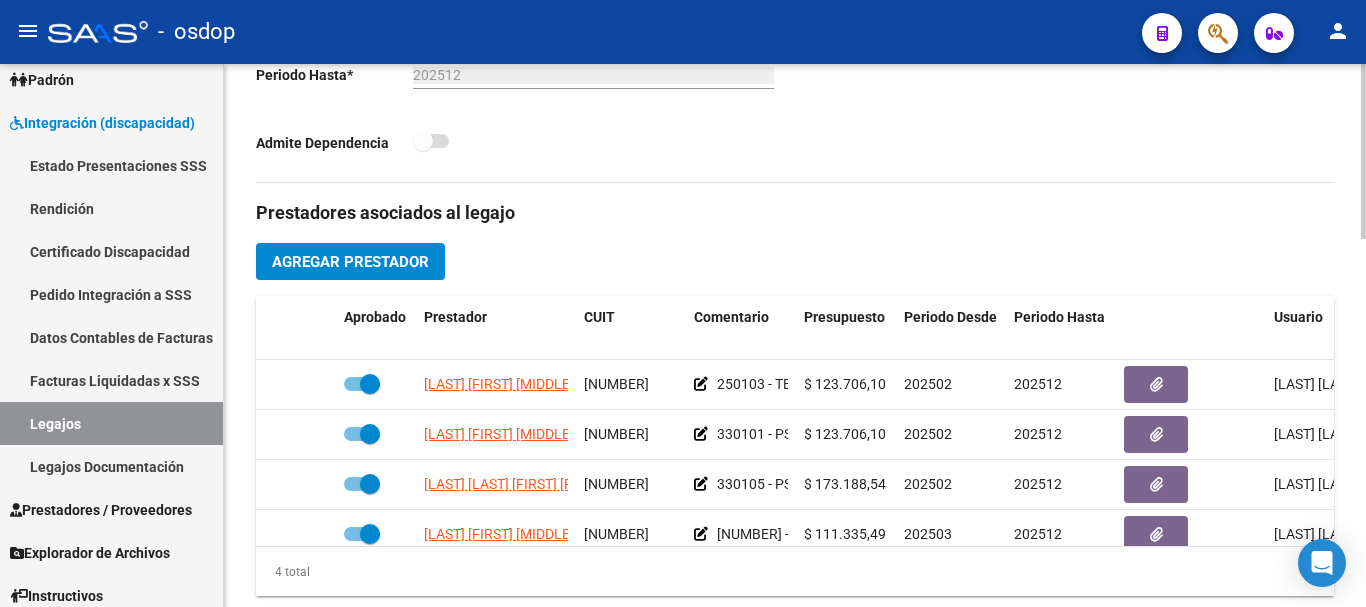 click on "Agregar Prestador" 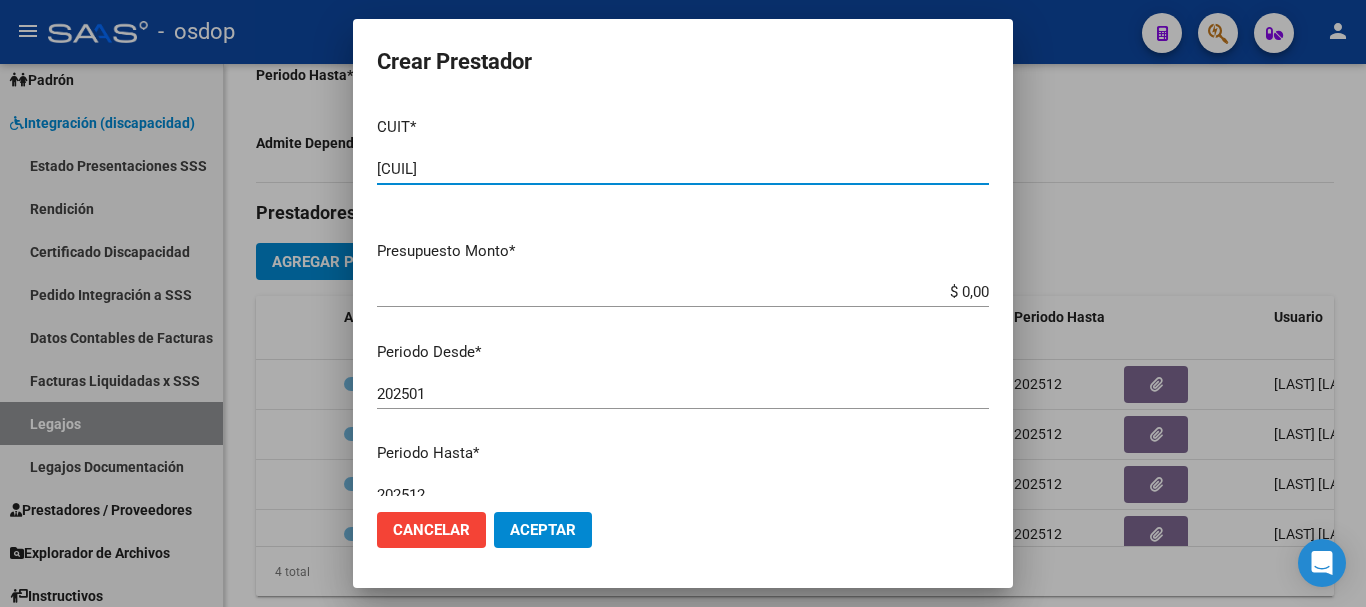 type on "[CUIL]" 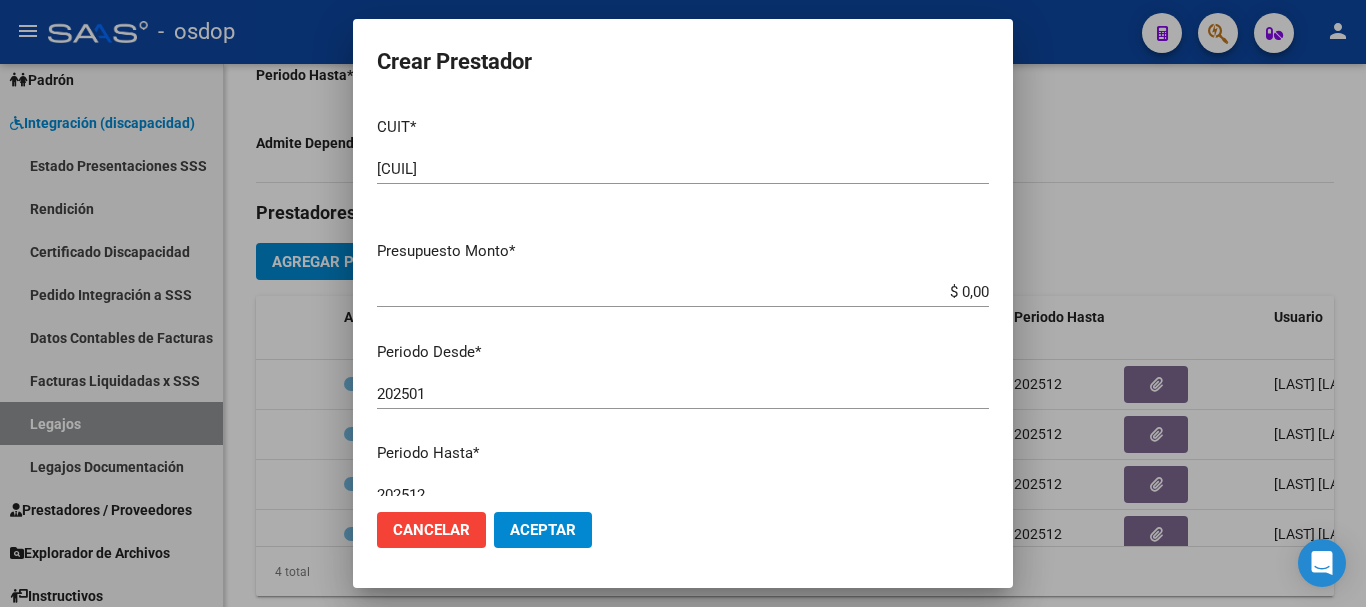 click on "$ 0,00" at bounding box center (683, 292) 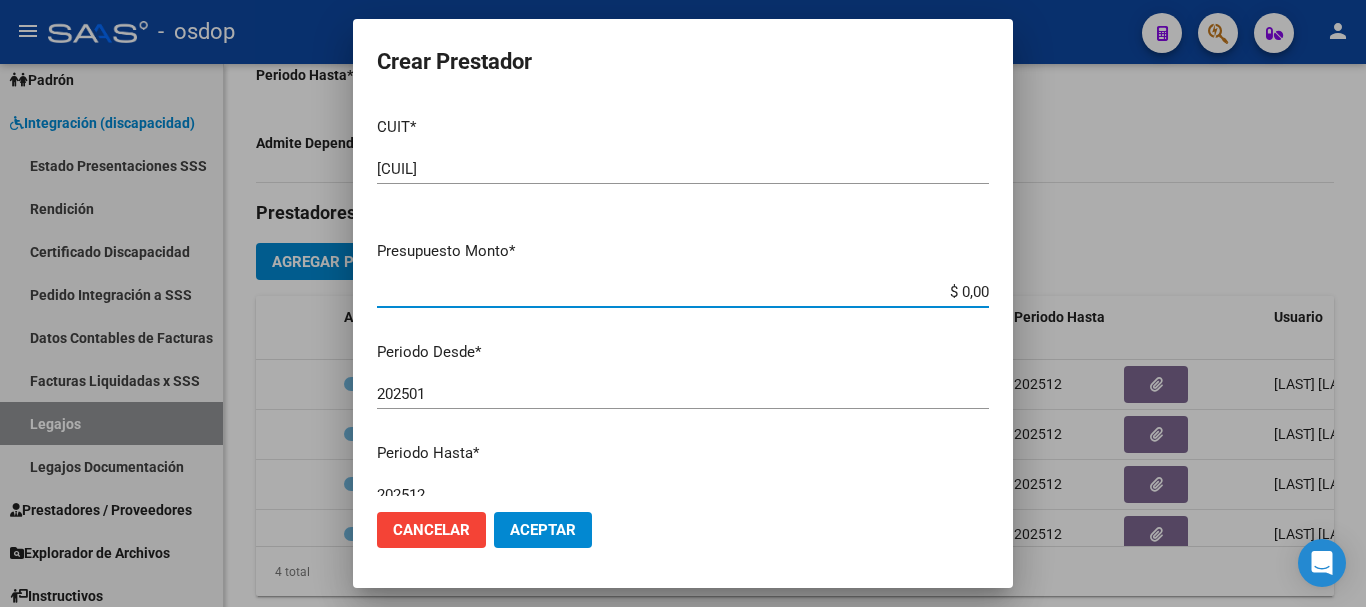 click on "$ 0,00" at bounding box center [683, 292] 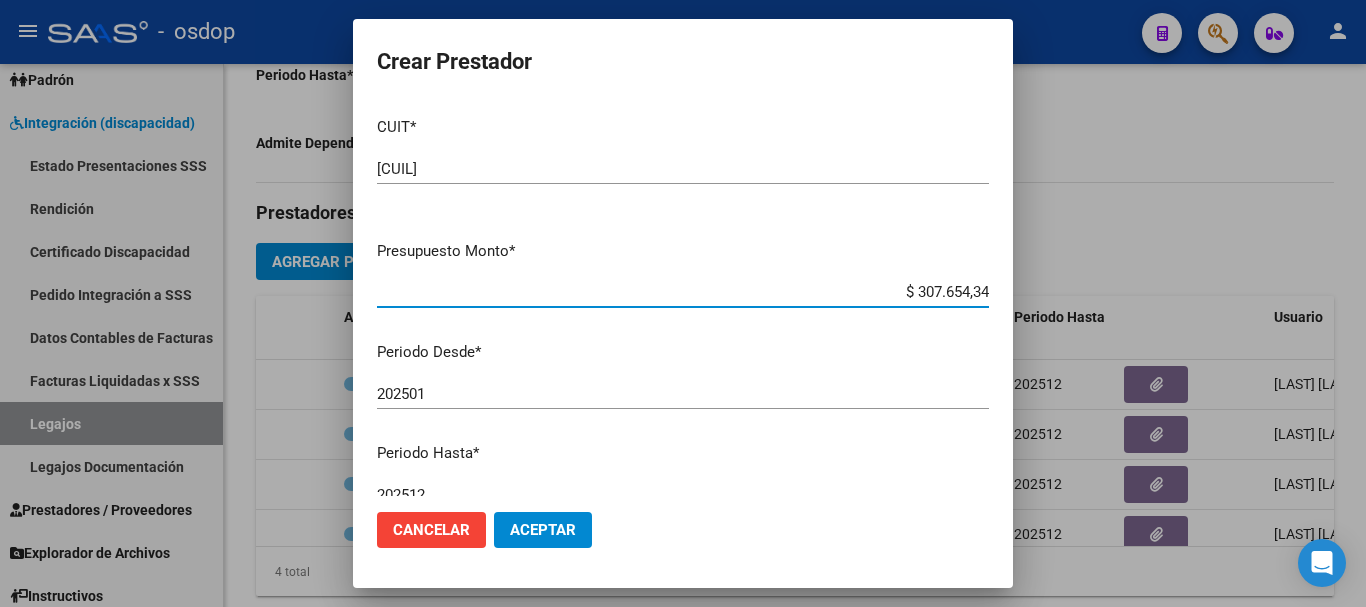 type on "$ 307.654,34" 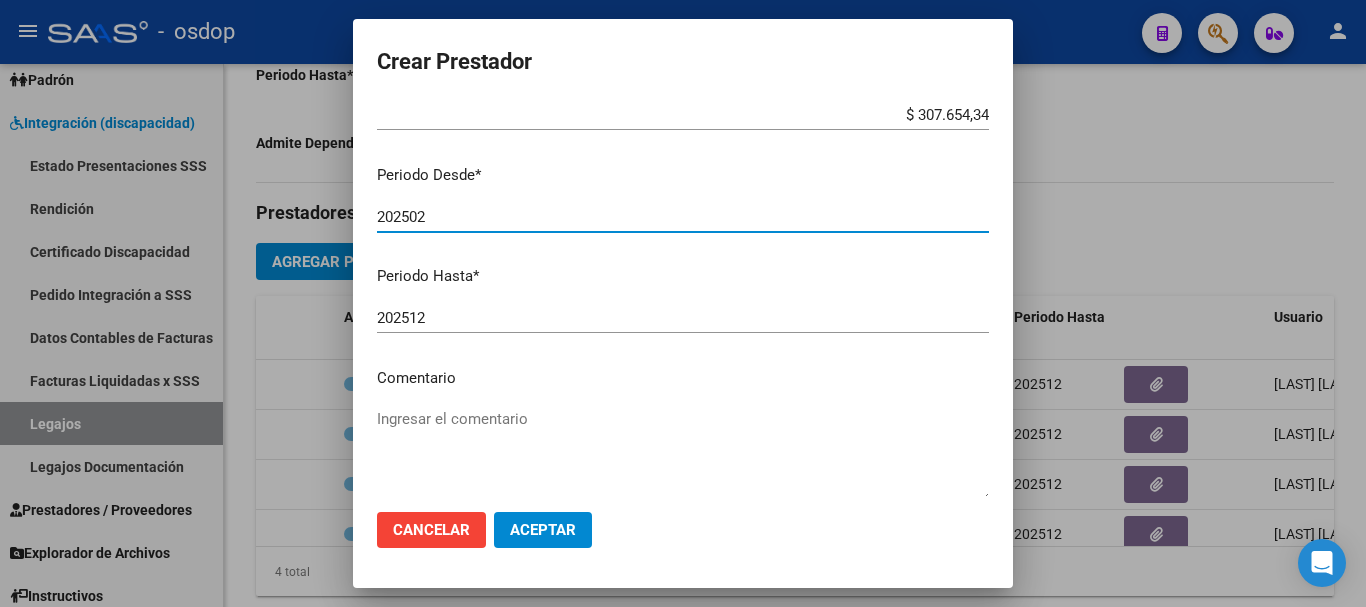 scroll, scrollTop: 200, scrollLeft: 0, axis: vertical 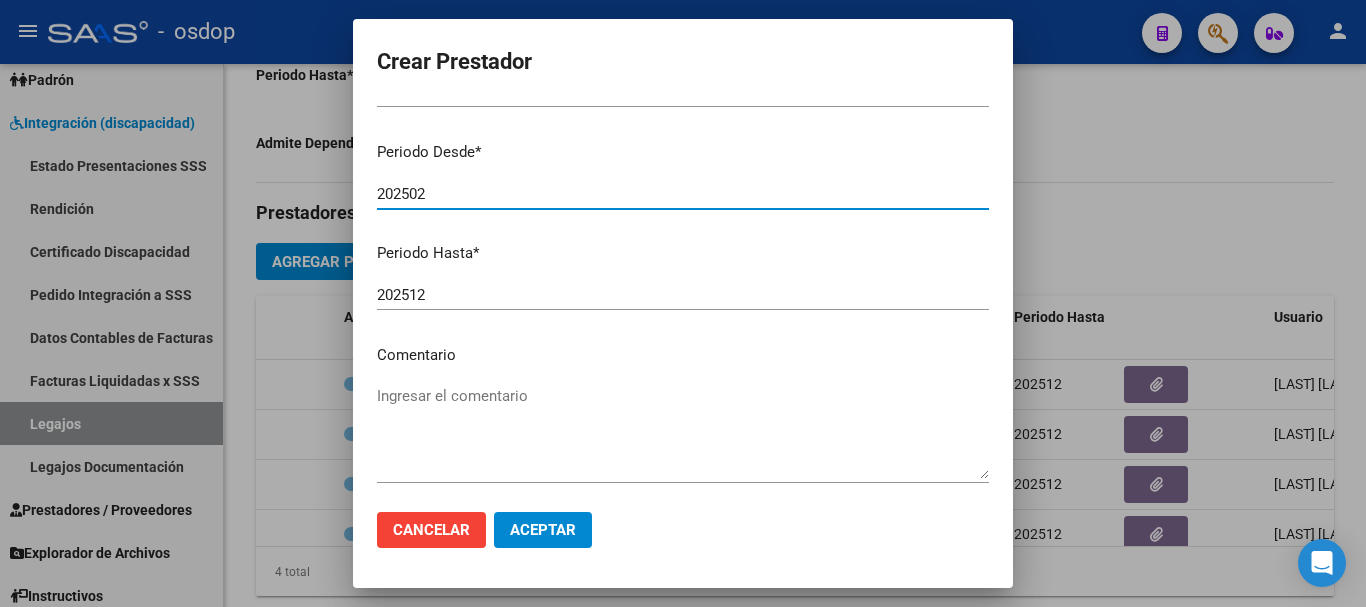type on "202502" 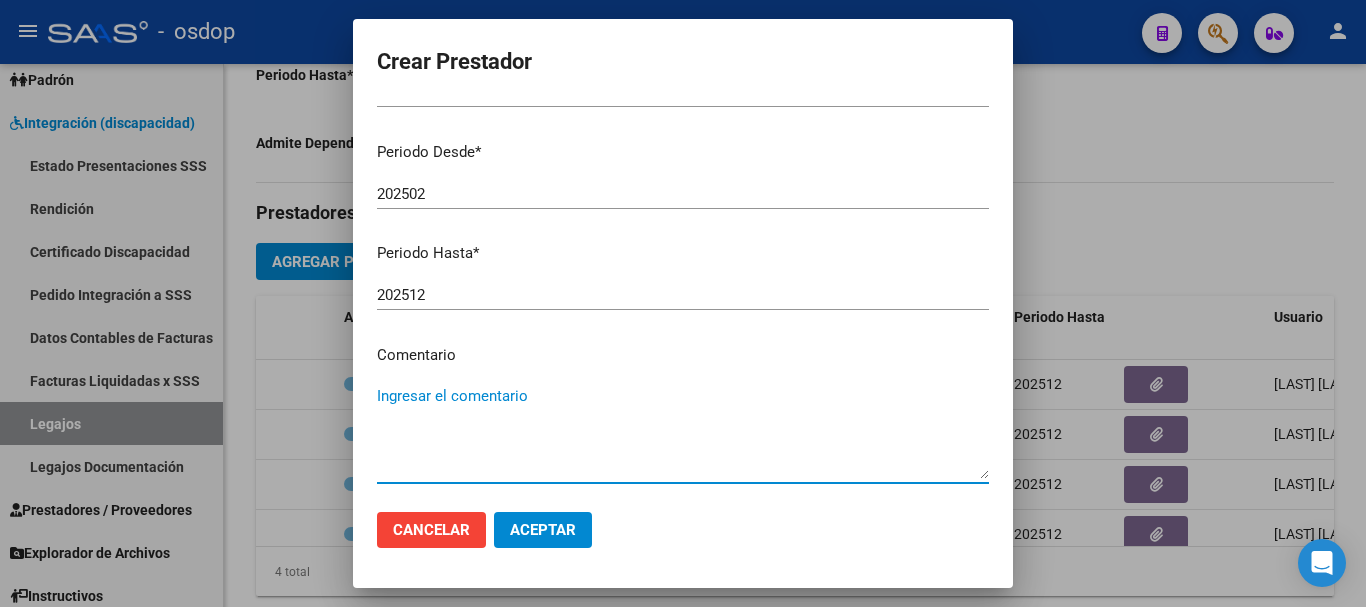 click on "Ingresar el comentario" at bounding box center (683, 432) 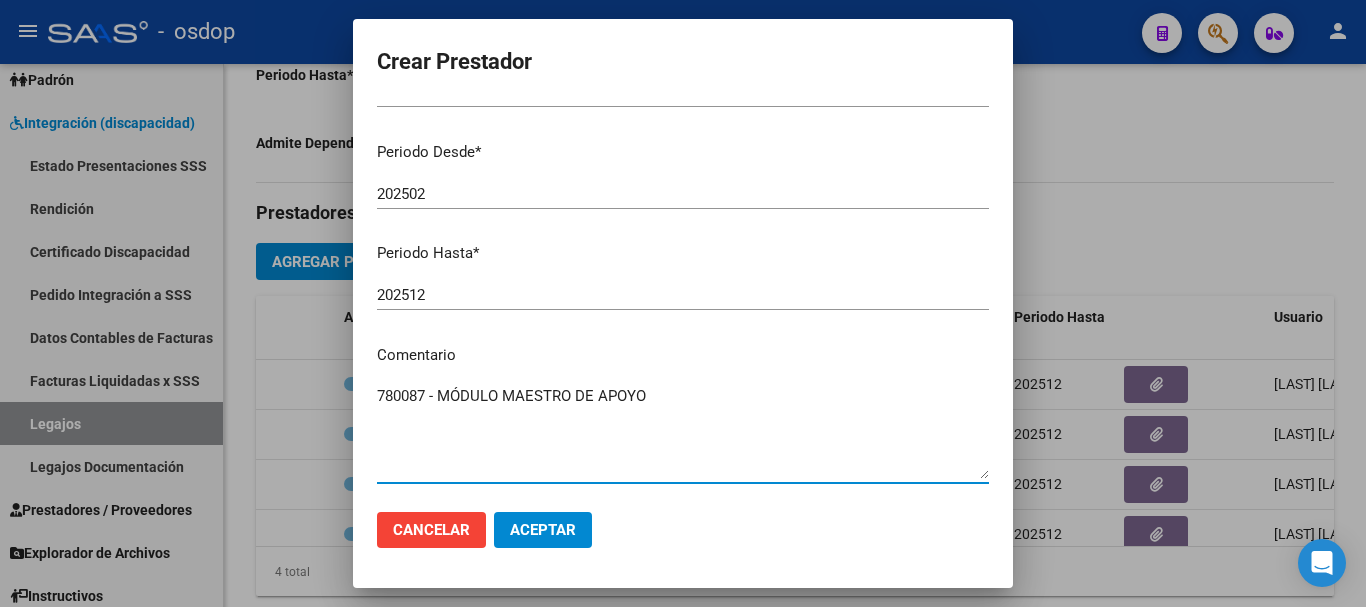 type on "780087 - MÓDULO MAESTRO DE APOYO" 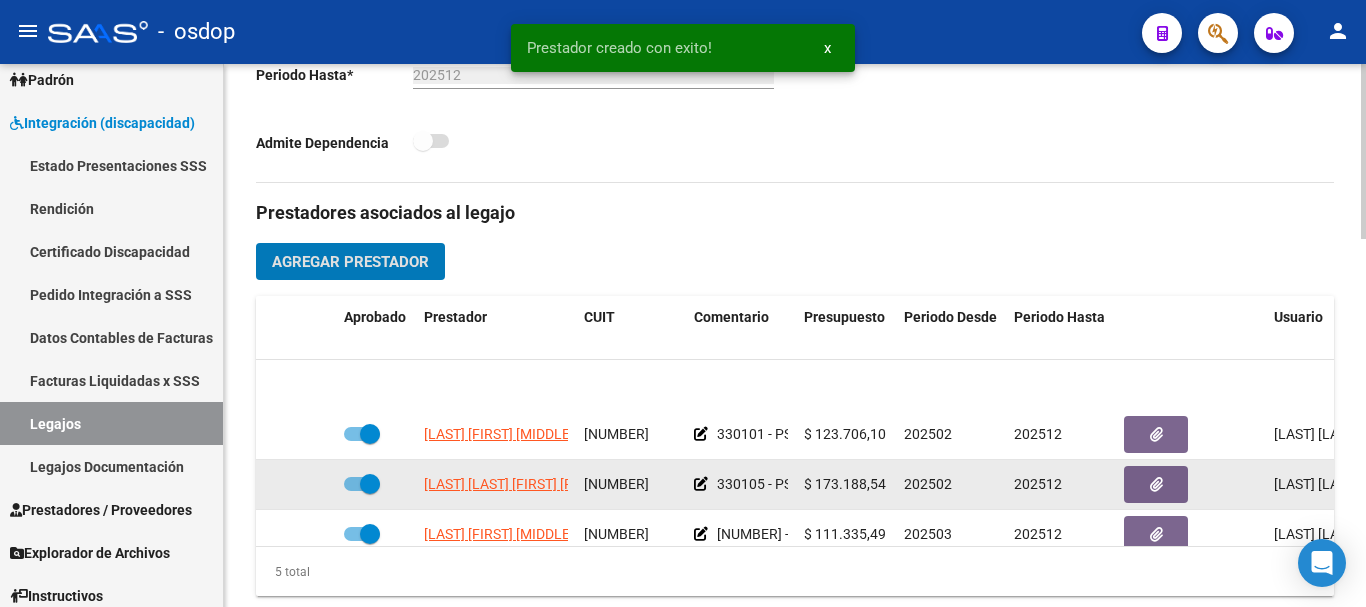 scroll, scrollTop: 86, scrollLeft: 0, axis: vertical 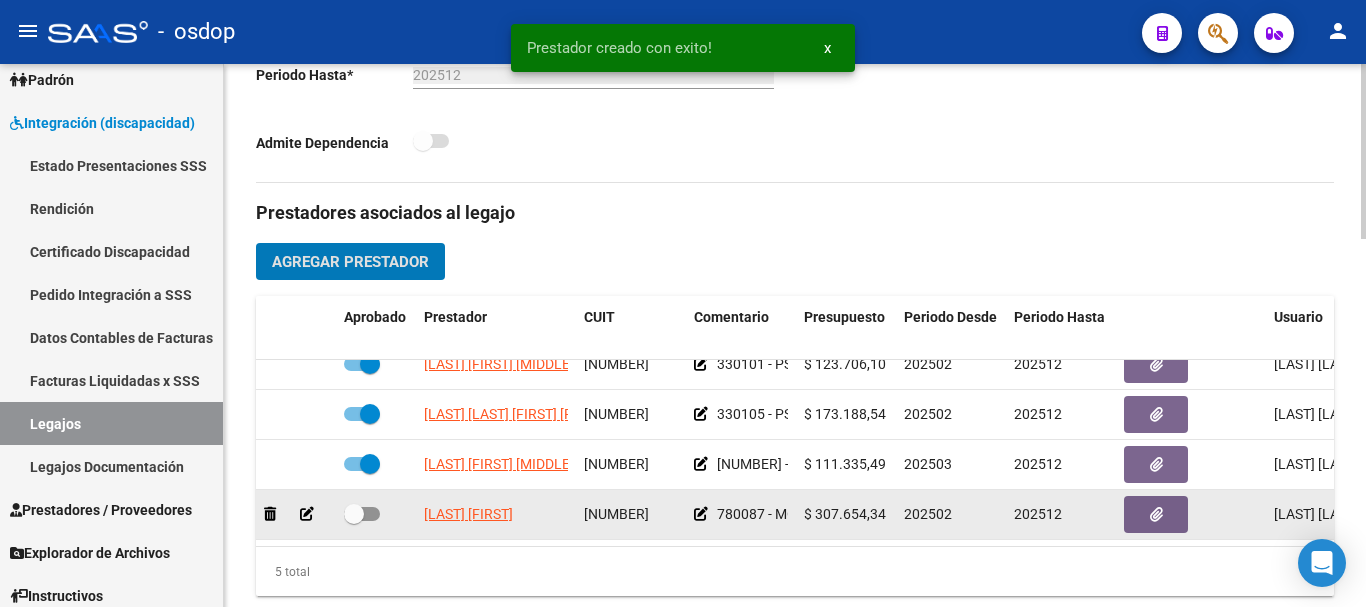 click at bounding box center (362, 514) 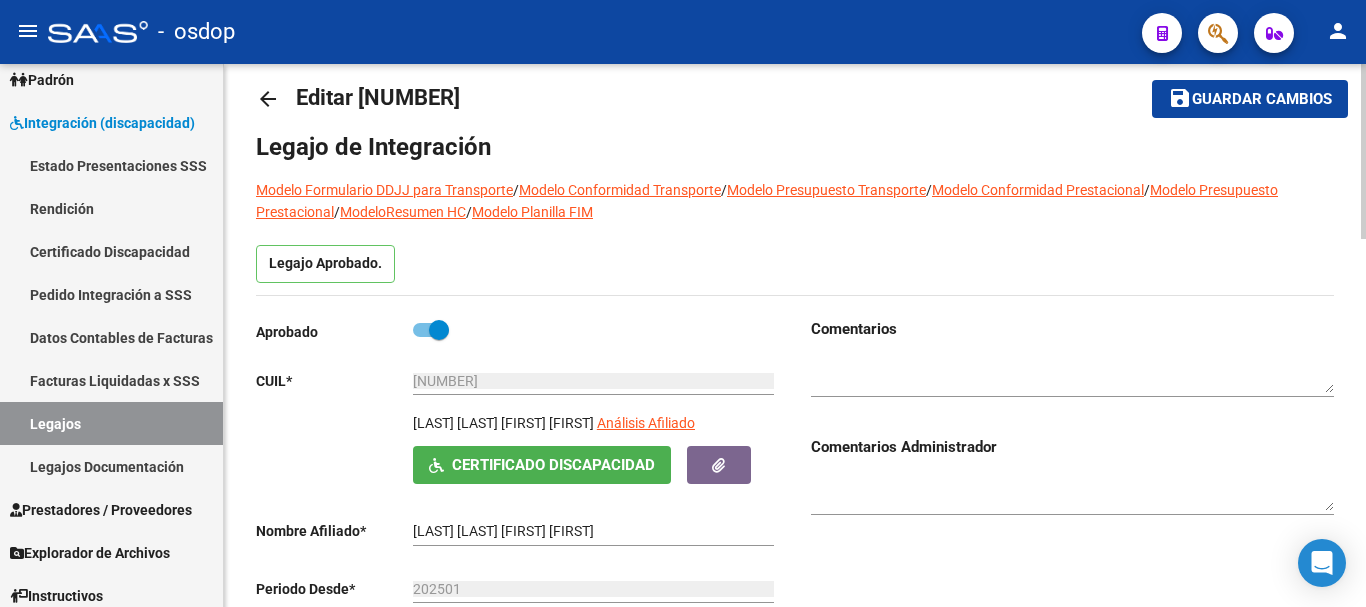 scroll, scrollTop: 0, scrollLeft: 0, axis: both 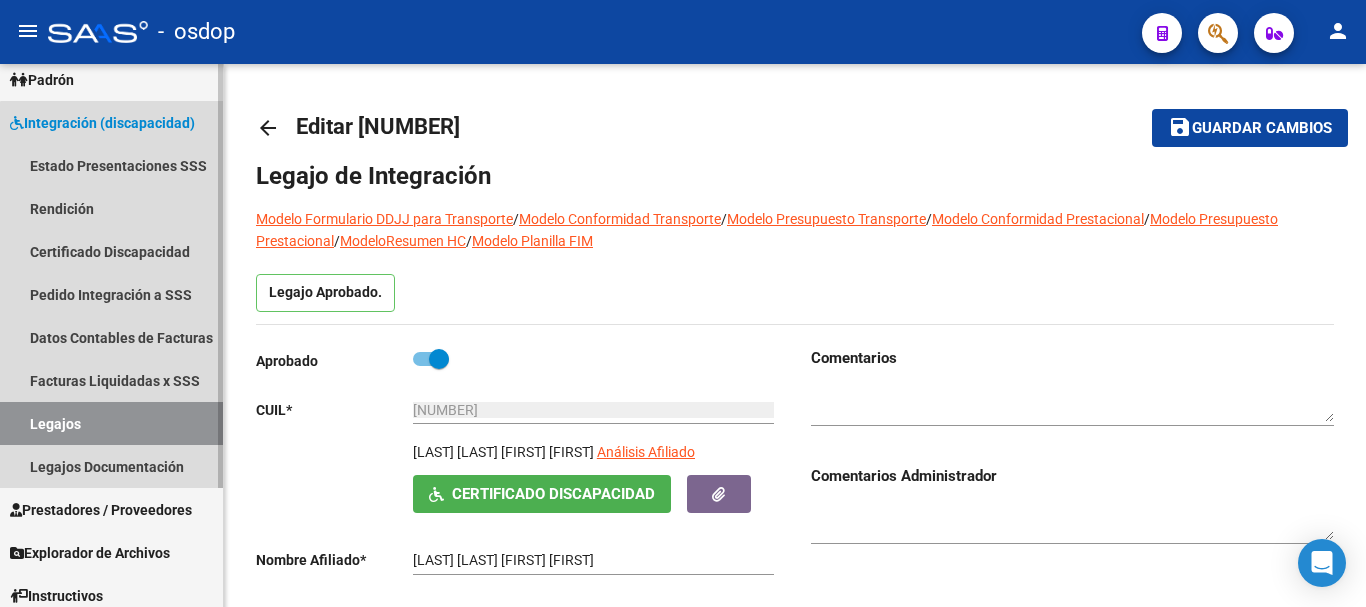 click on "Legajos" at bounding box center (111, 423) 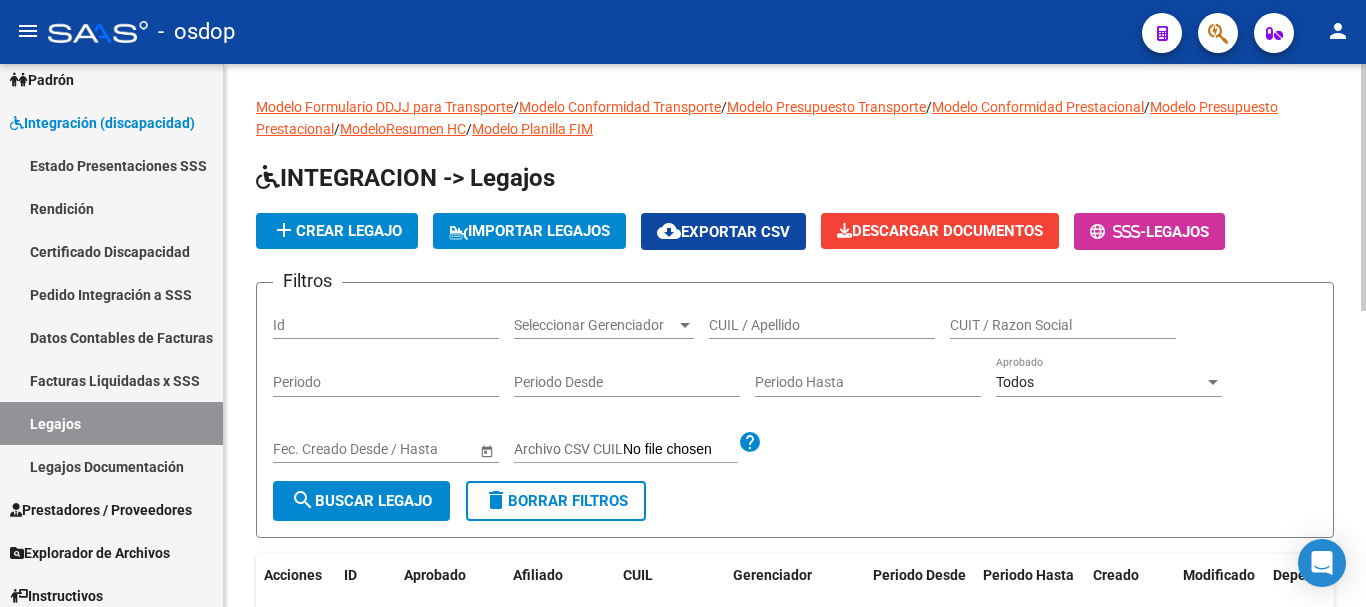 click on "CUIL / Apellido" at bounding box center [822, 325] 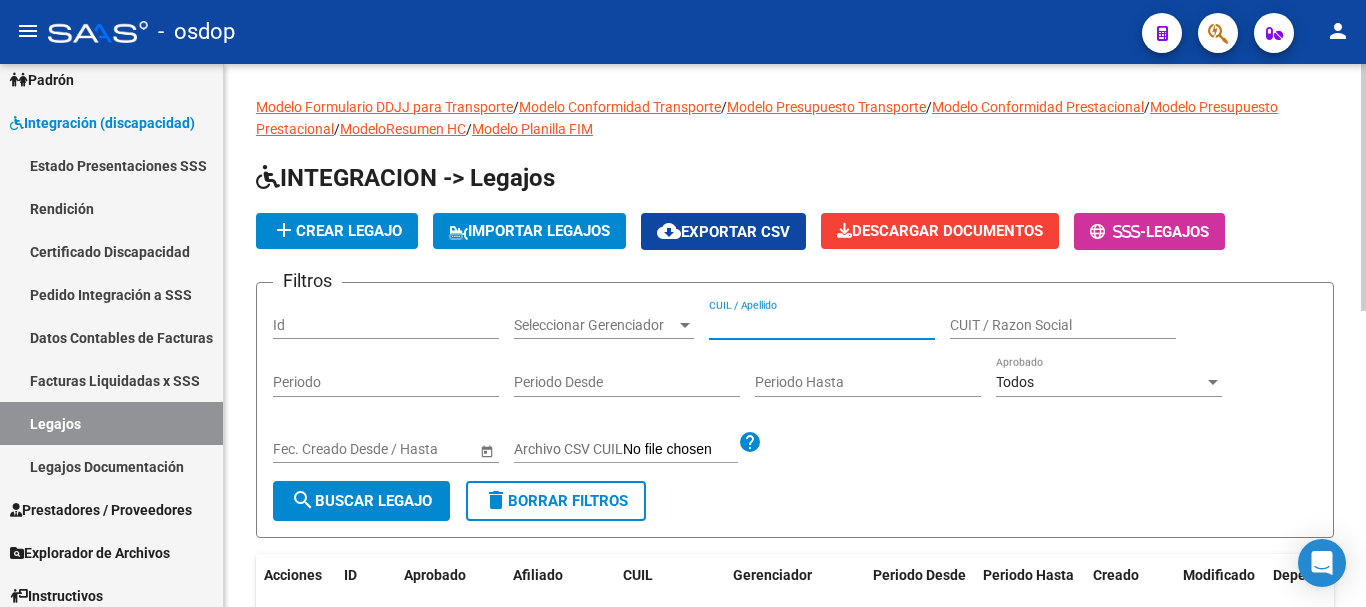 click on "Id" 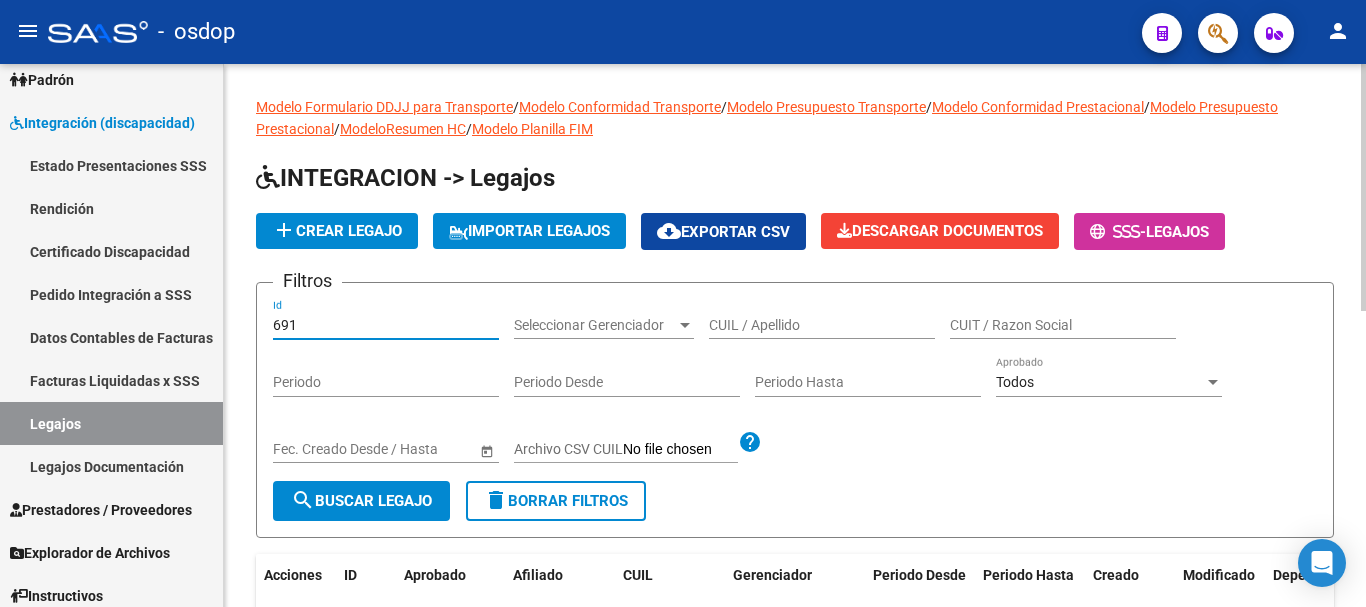 type on "691" 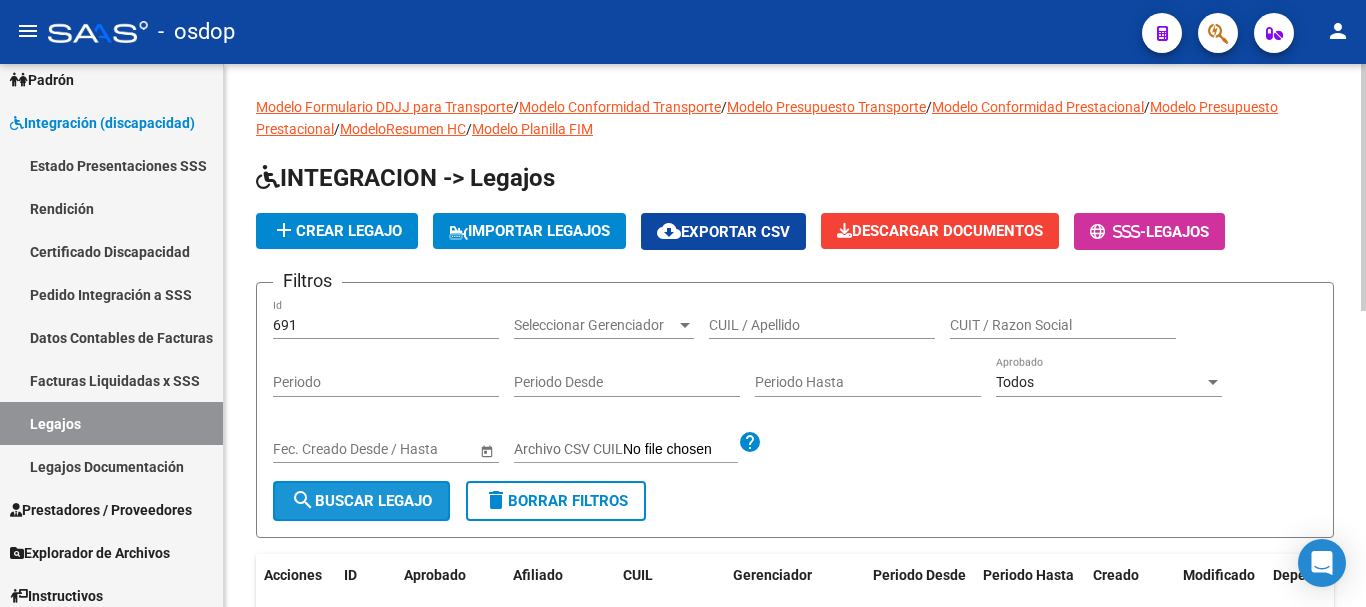 click on "search  Buscar Legajo" 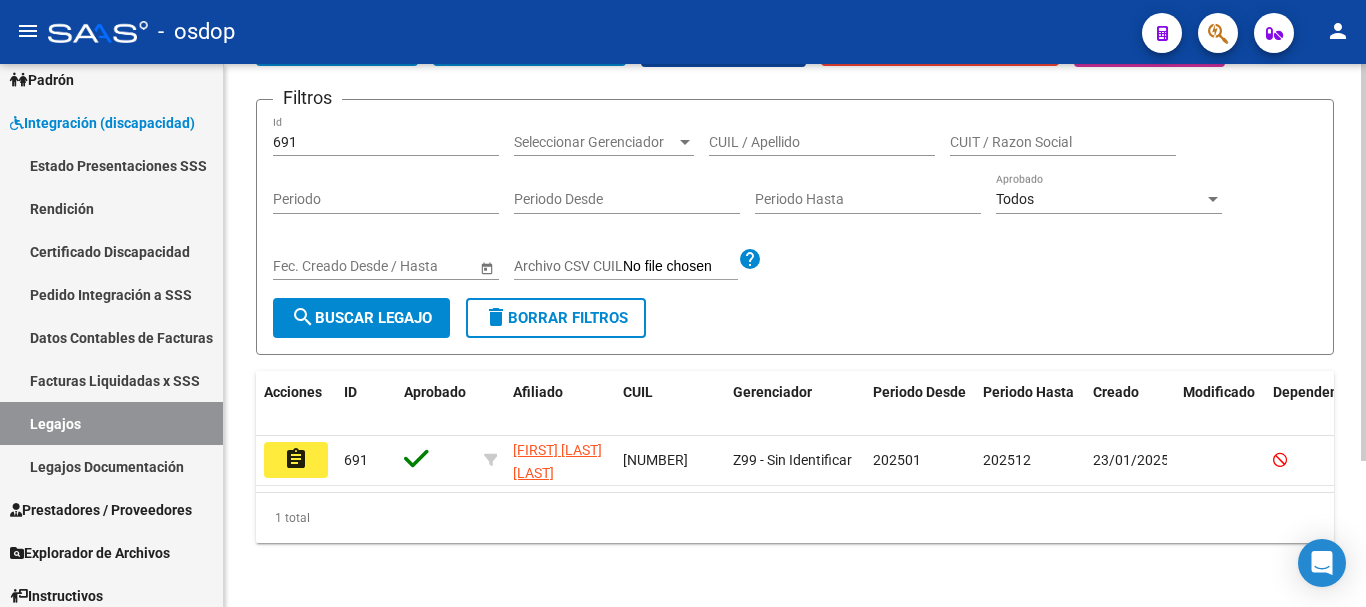 scroll, scrollTop: 200, scrollLeft: 0, axis: vertical 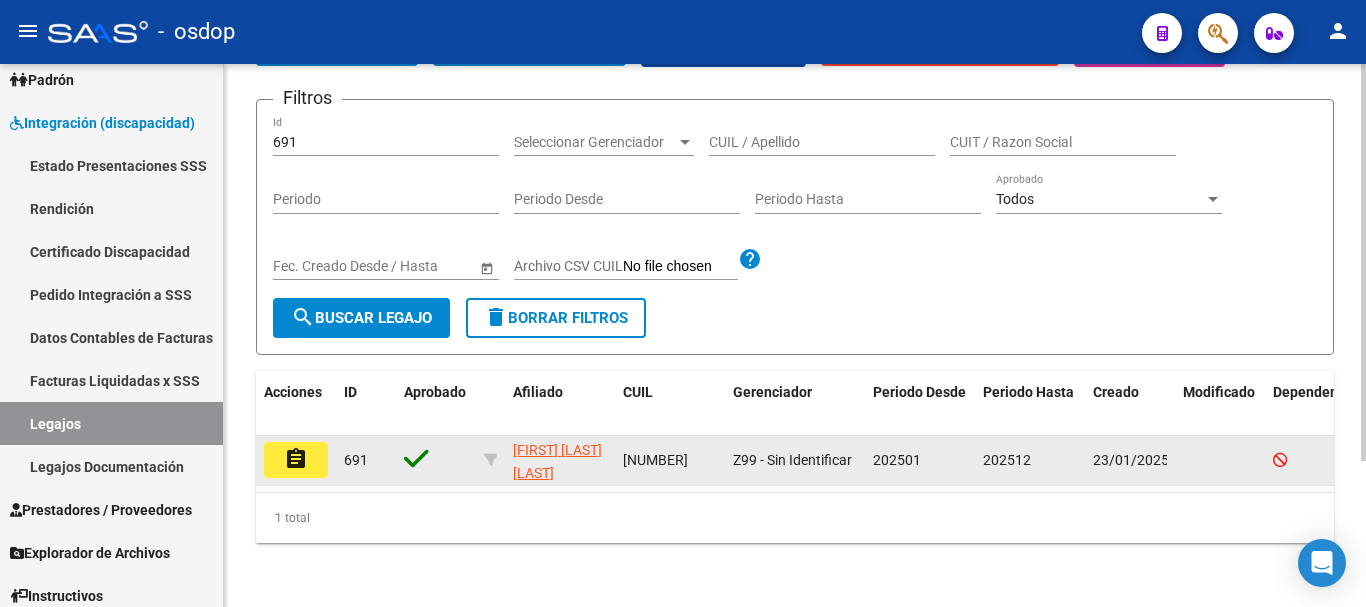 click on "assignment" 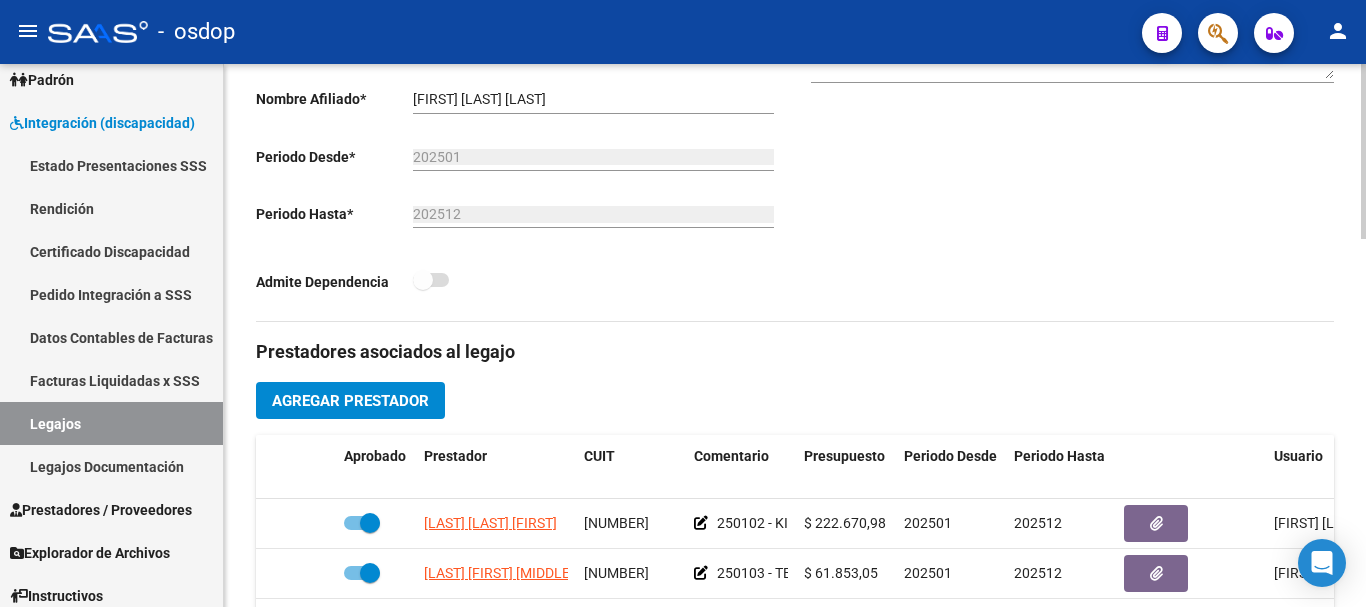 scroll, scrollTop: 500, scrollLeft: 0, axis: vertical 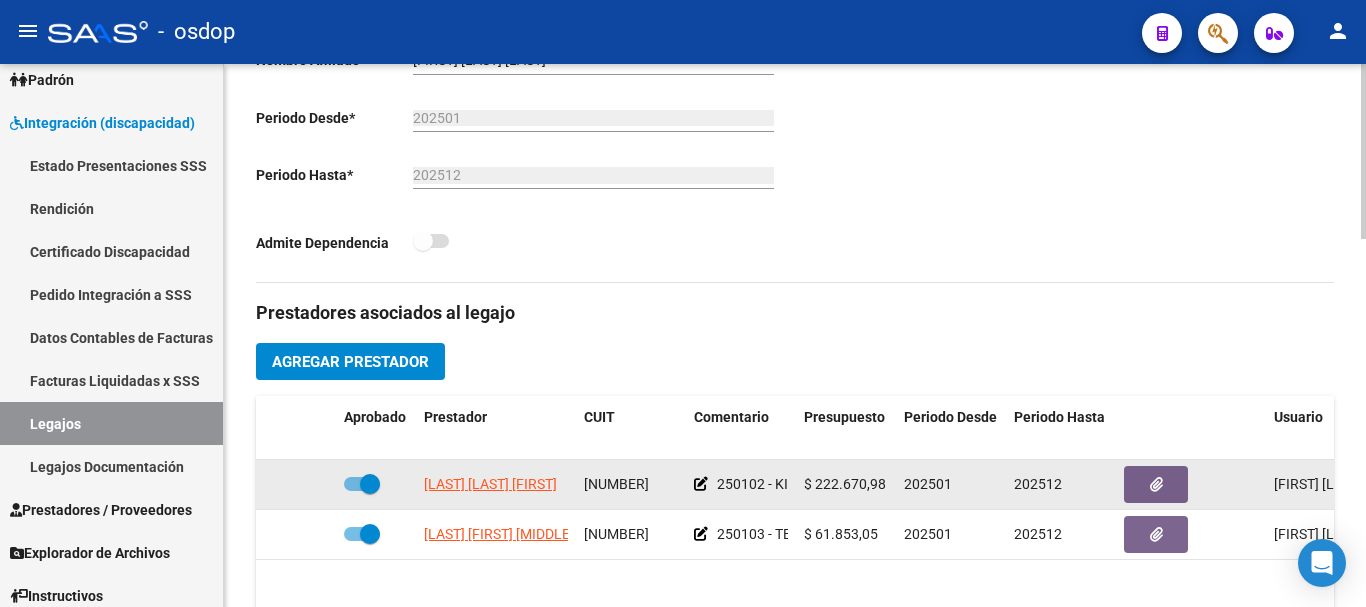 click at bounding box center (362, 484) 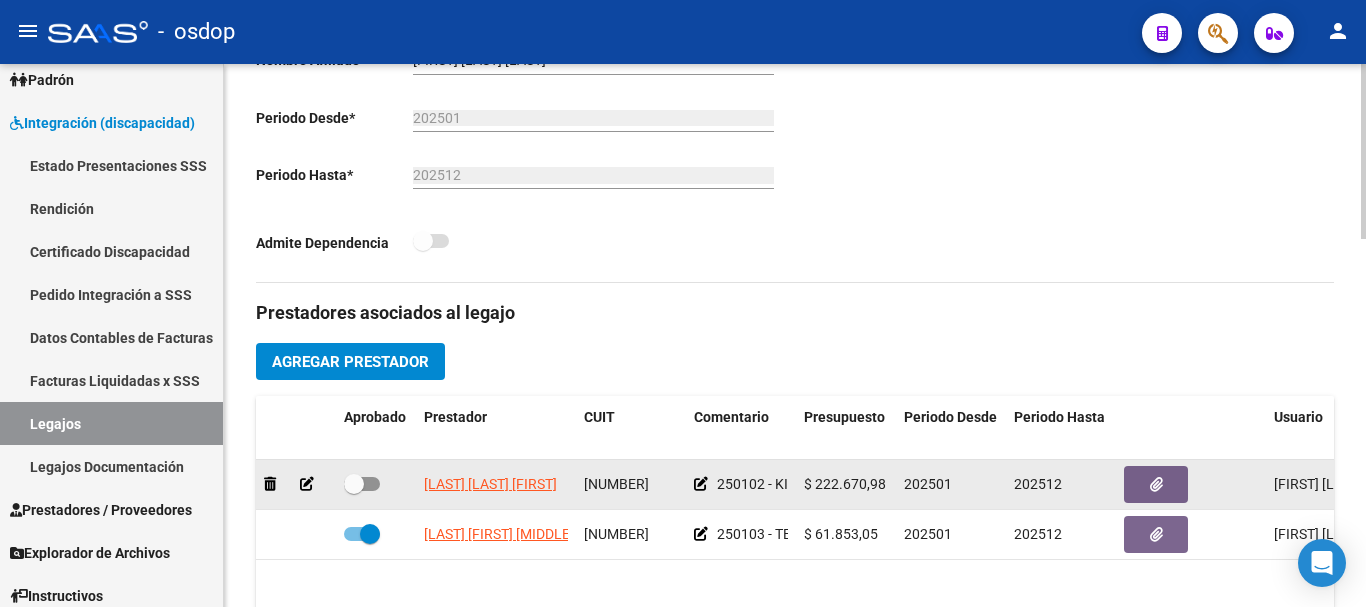 click 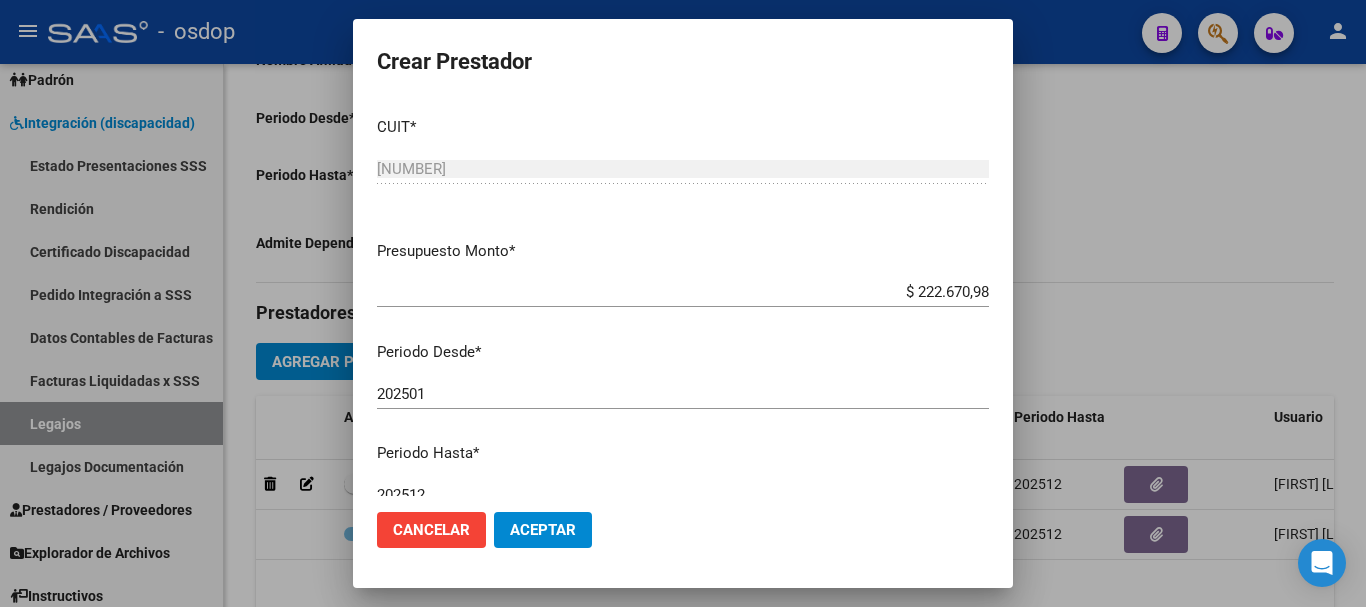 click at bounding box center [683, 303] 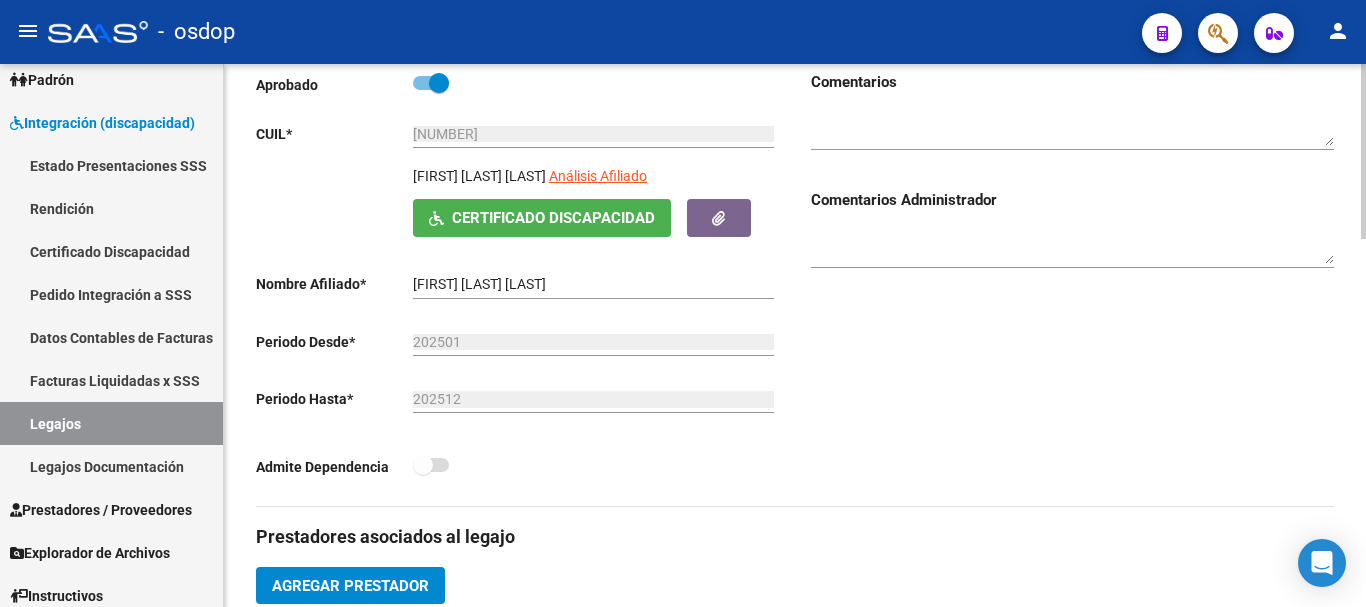 scroll, scrollTop: 200, scrollLeft: 0, axis: vertical 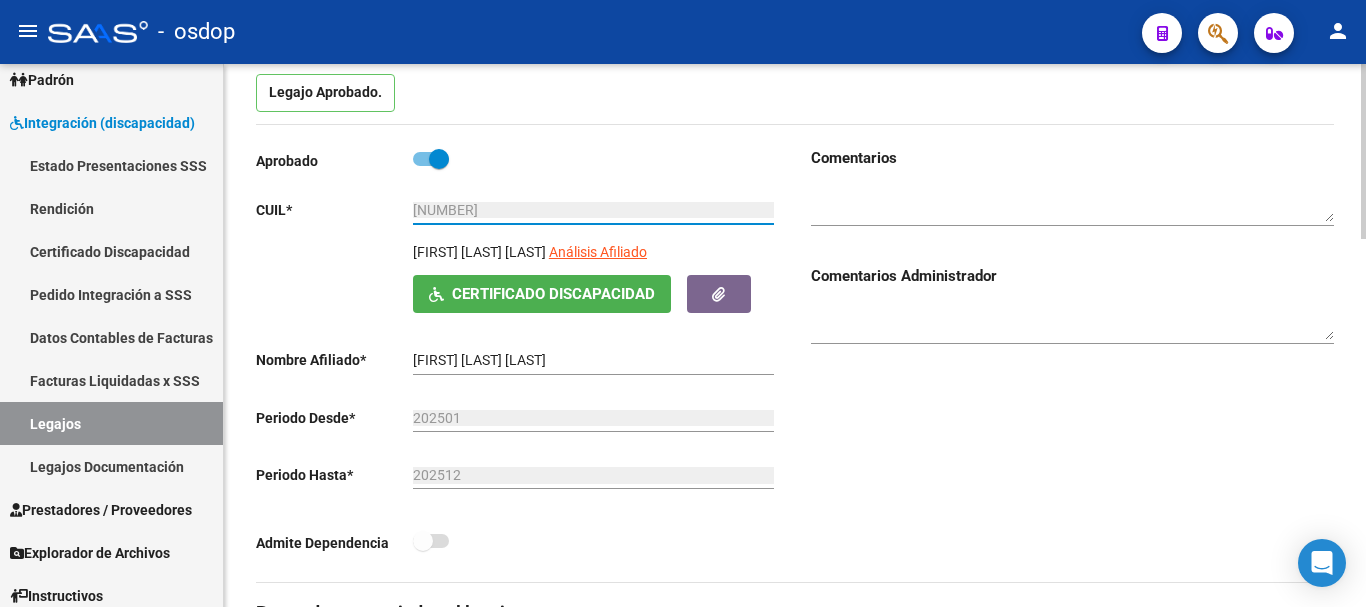 drag, startPoint x: 536, startPoint y: 213, endPoint x: 358, endPoint y: 221, distance: 178.17969 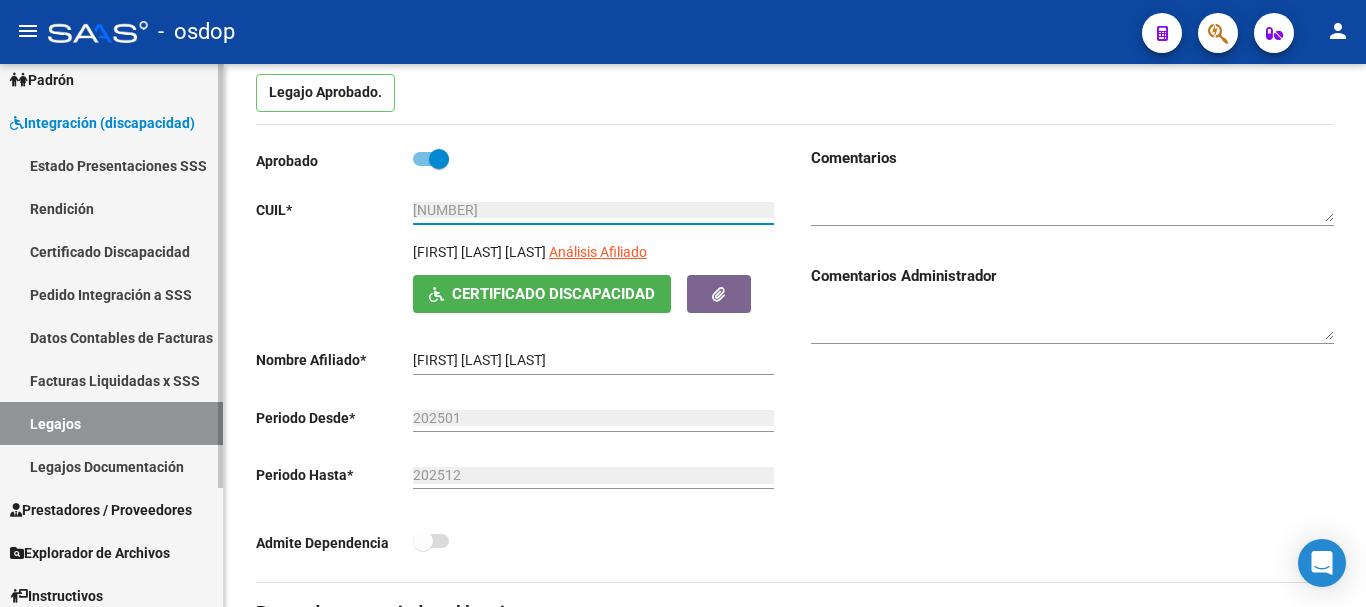 click on "Certificado Discapacidad" at bounding box center [111, 251] 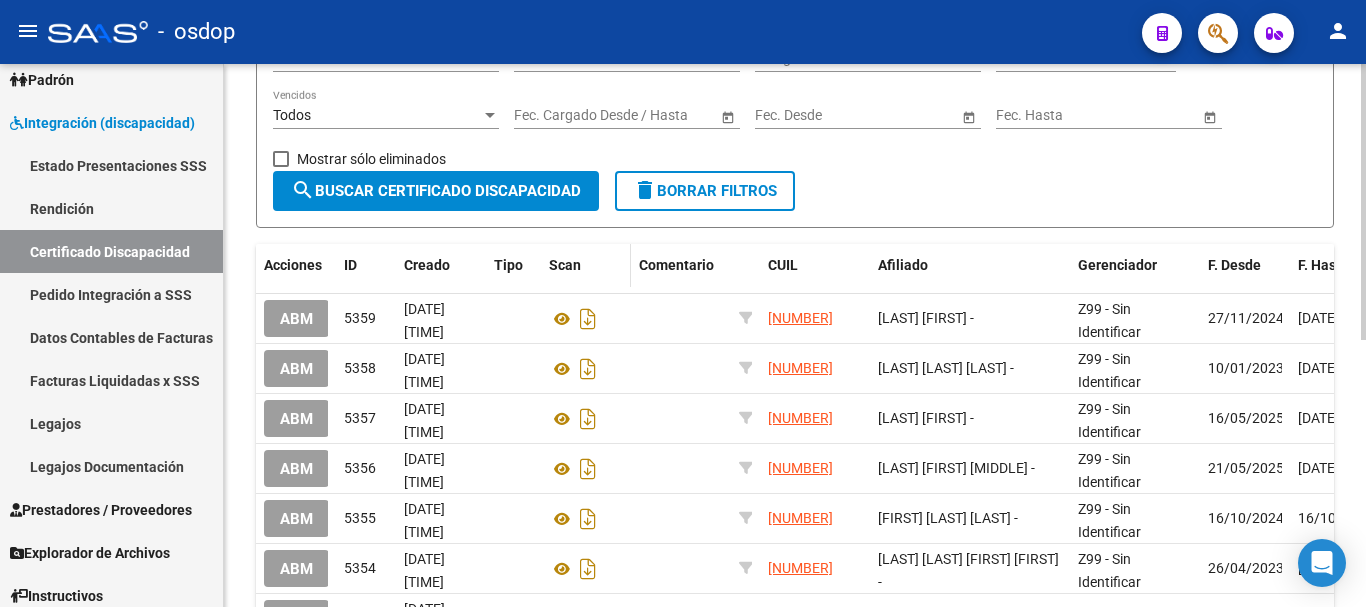 click on "Scan" 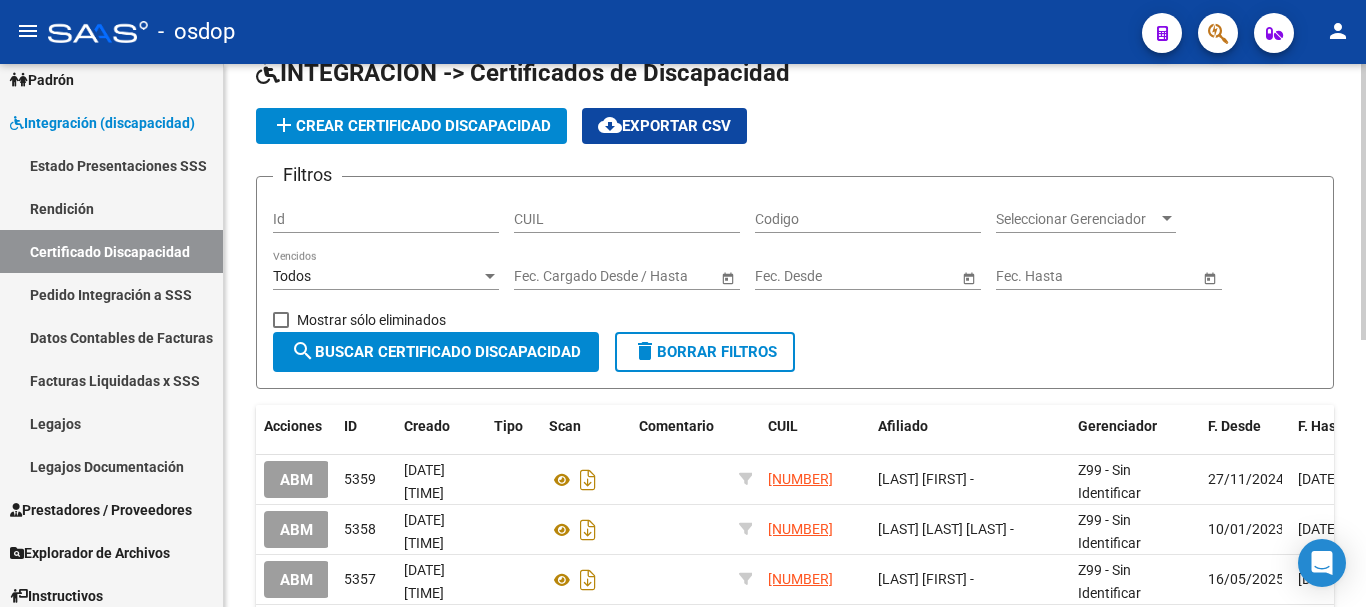 scroll, scrollTop: 0, scrollLeft: 0, axis: both 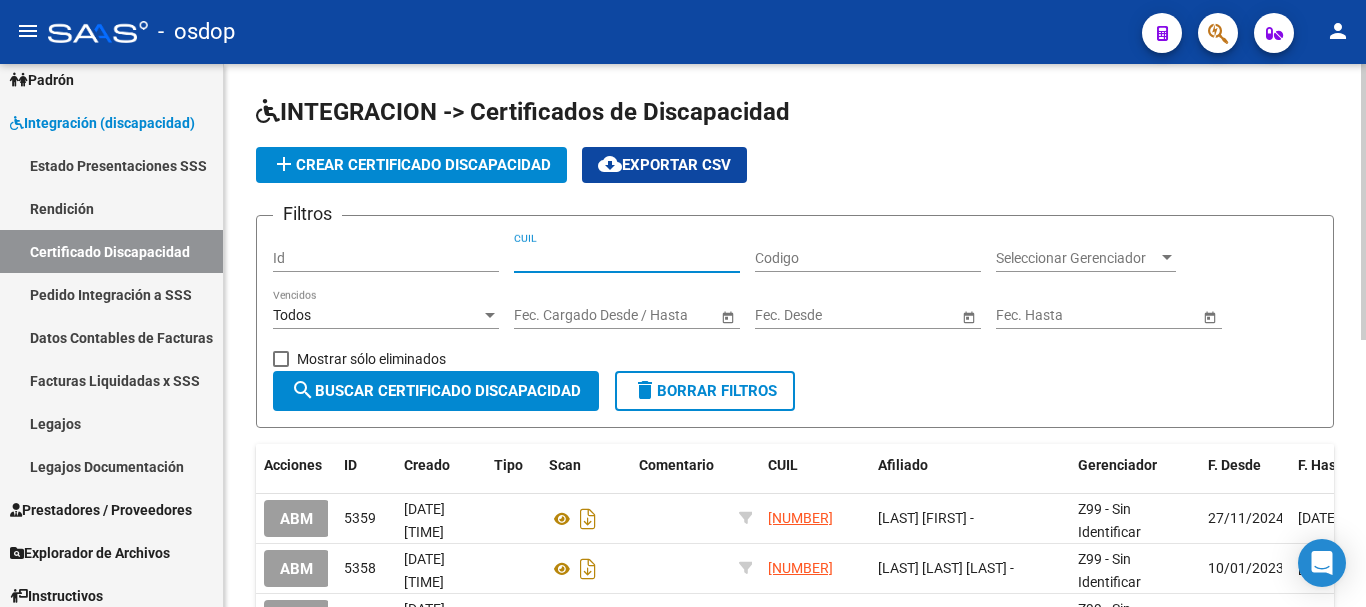 click on "CUIL" at bounding box center [627, 258] 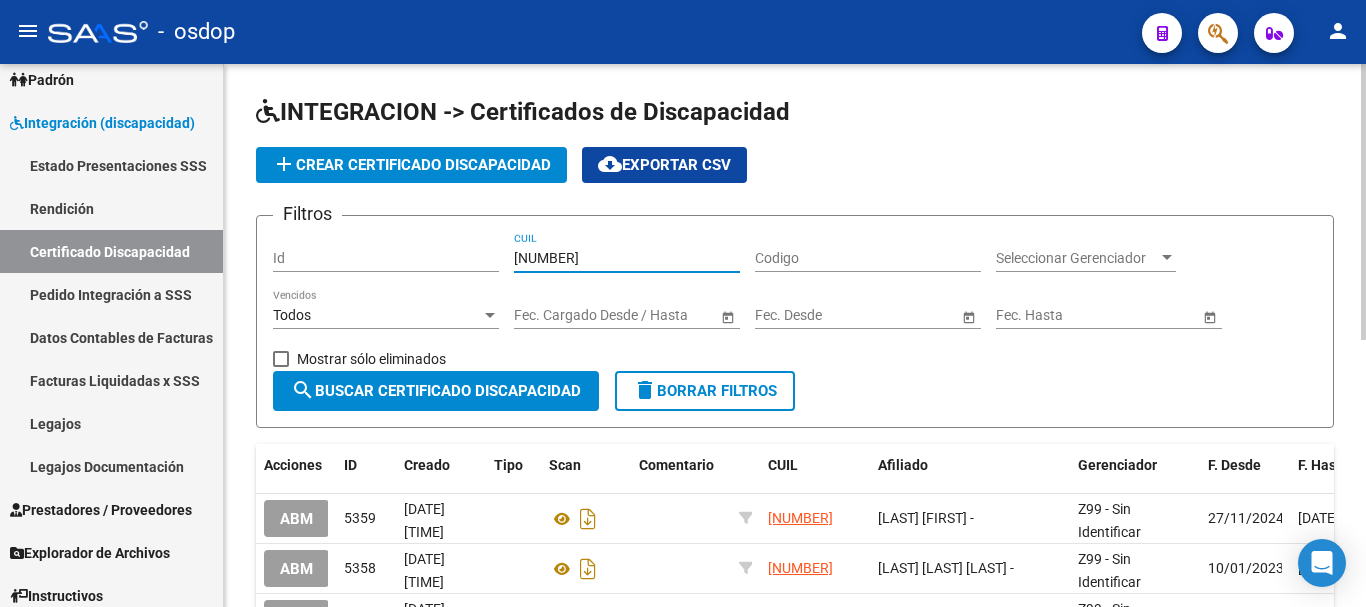 type on "[NUMBER]" 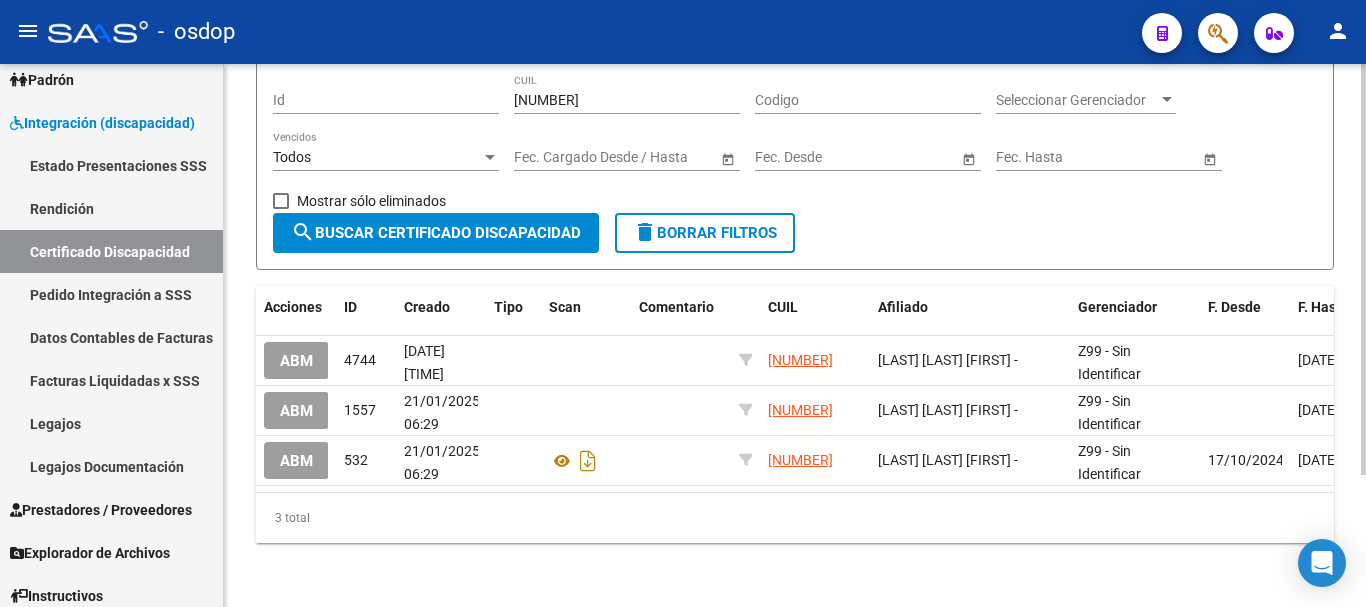 scroll, scrollTop: 174, scrollLeft: 0, axis: vertical 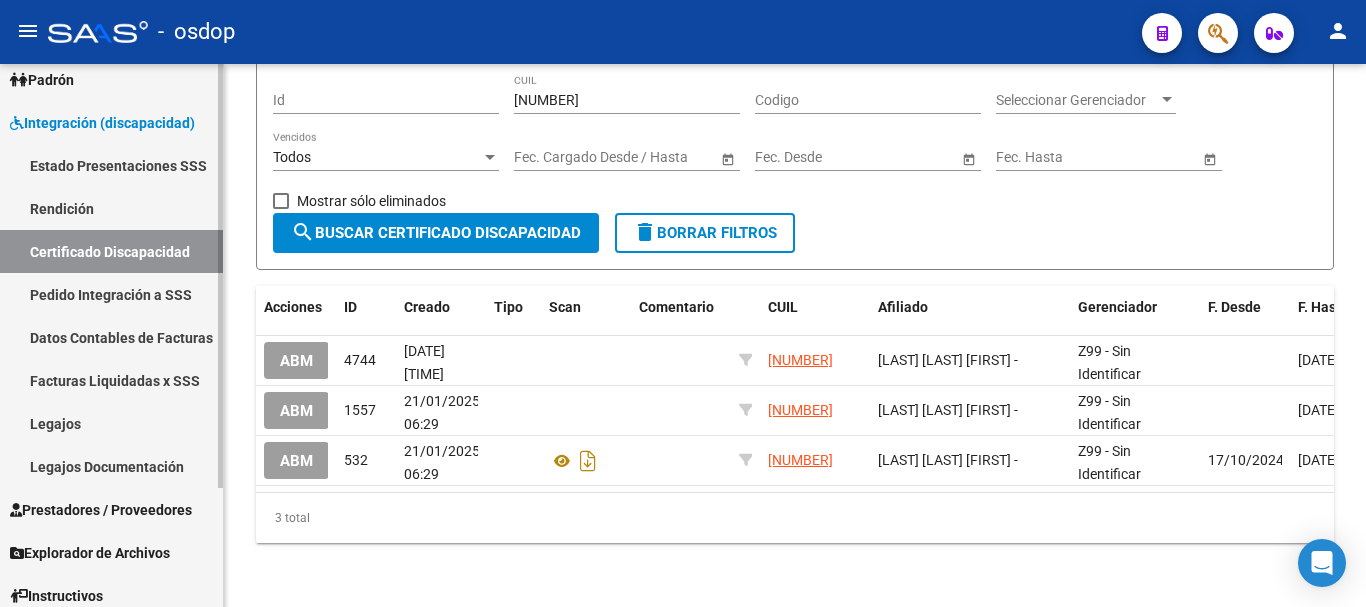 click on "Legajos" at bounding box center [111, 423] 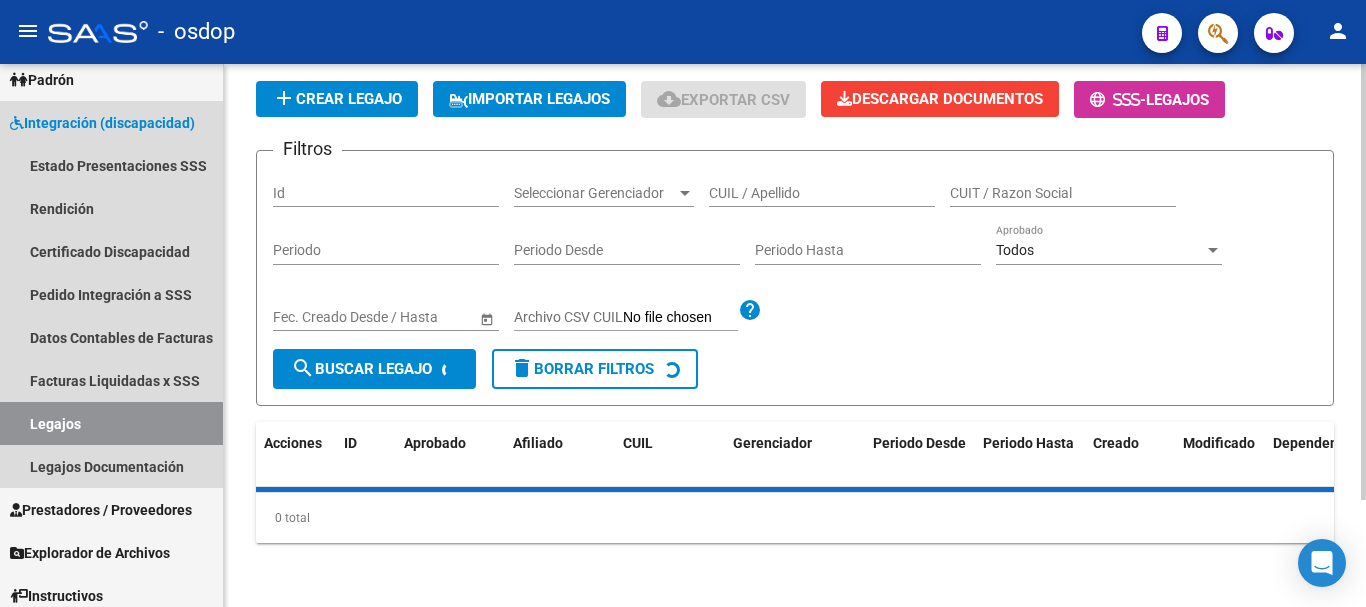 scroll, scrollTop: 0, scrollLeft: 0, axis: both 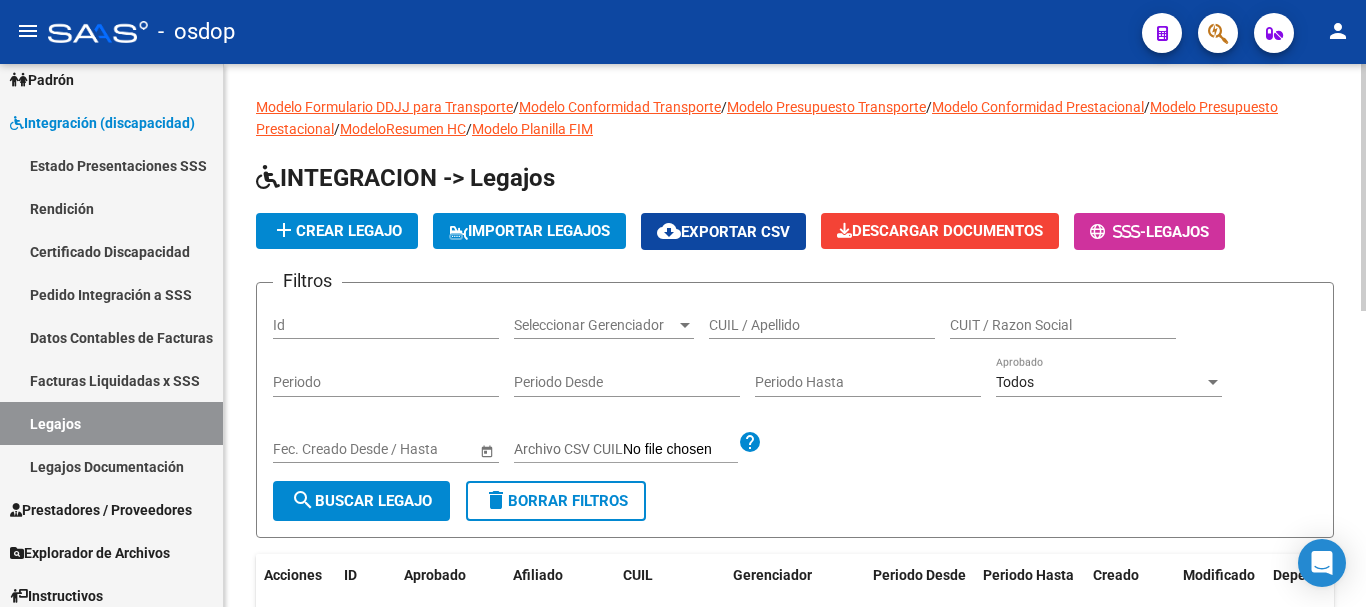 click on "CUIL / Apellido" at bounding box center [822, 325] 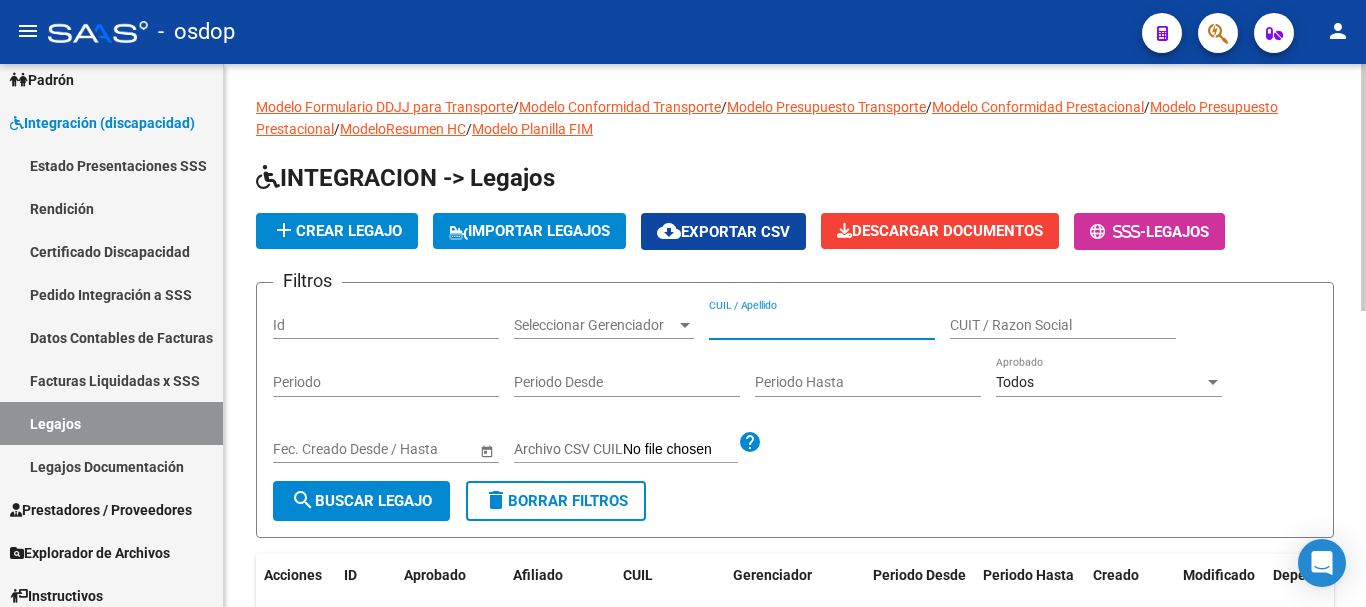 paste on "[NUMBER]" 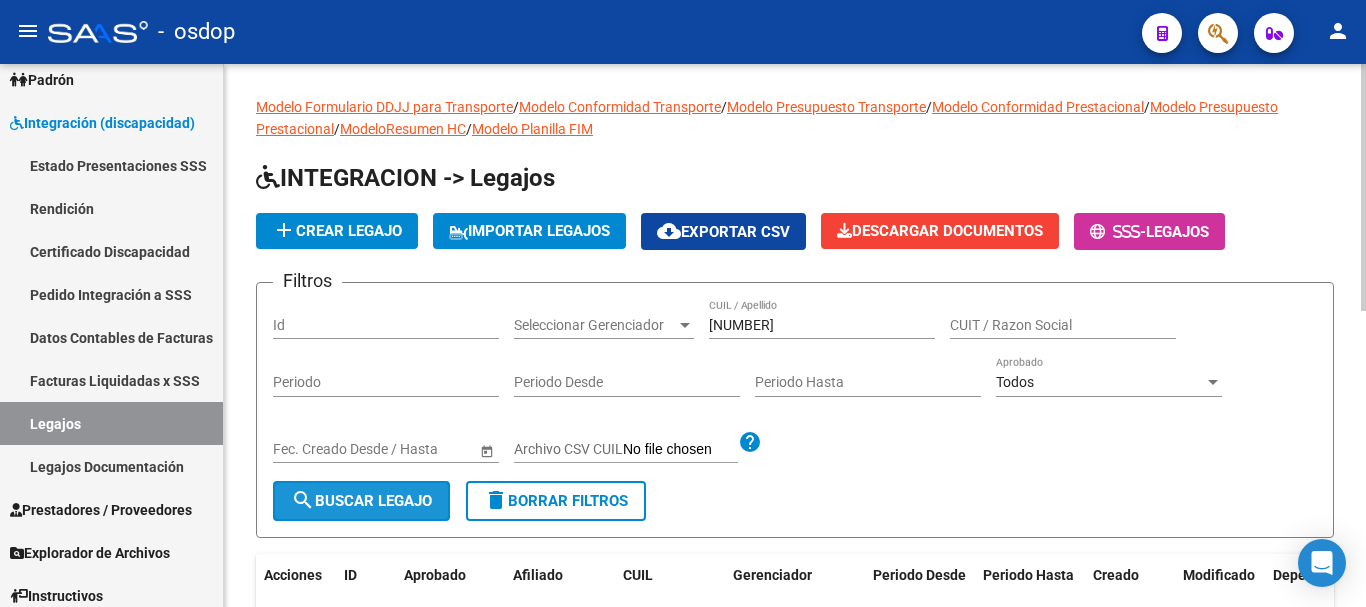 click on "search  Buscar Legajo" 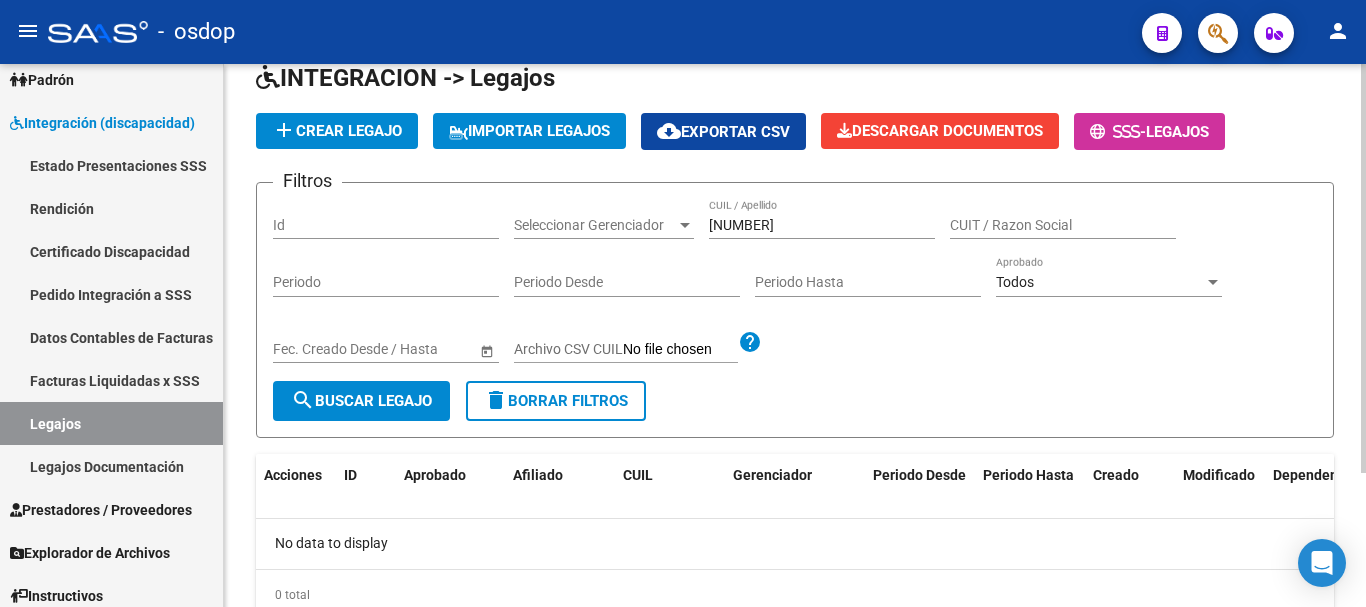 scroll, scrollTop: 178, scrollLeft: 0, axis: vertical 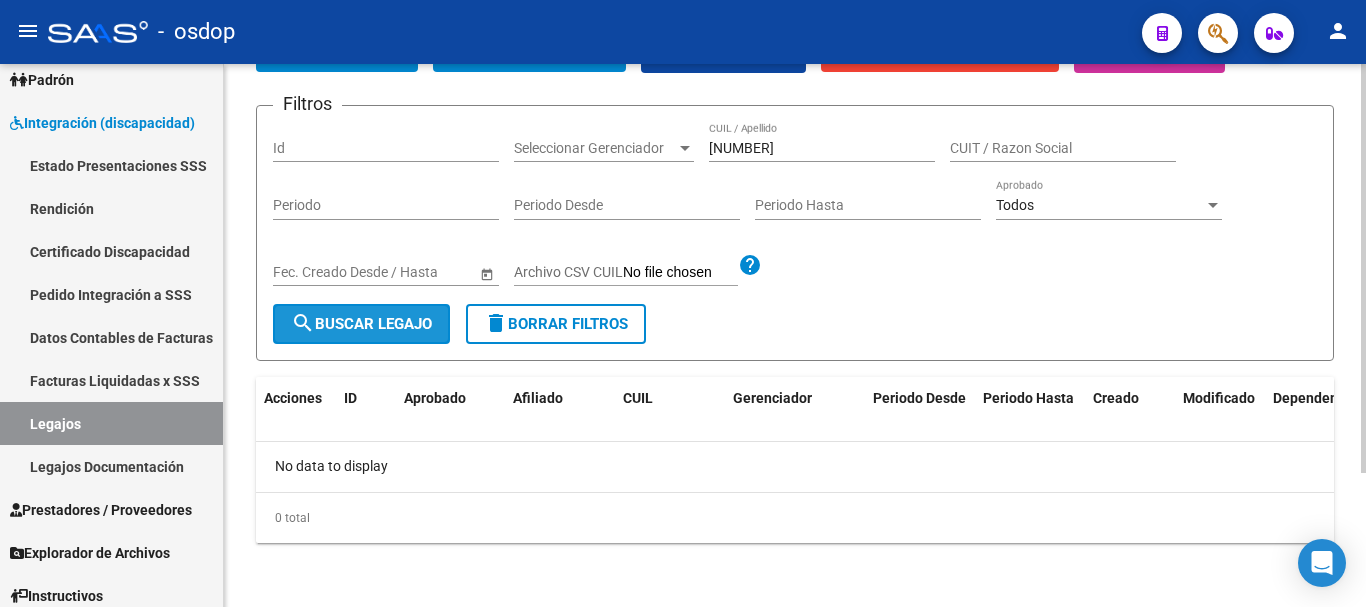 click on "search  Buscar Legajo" 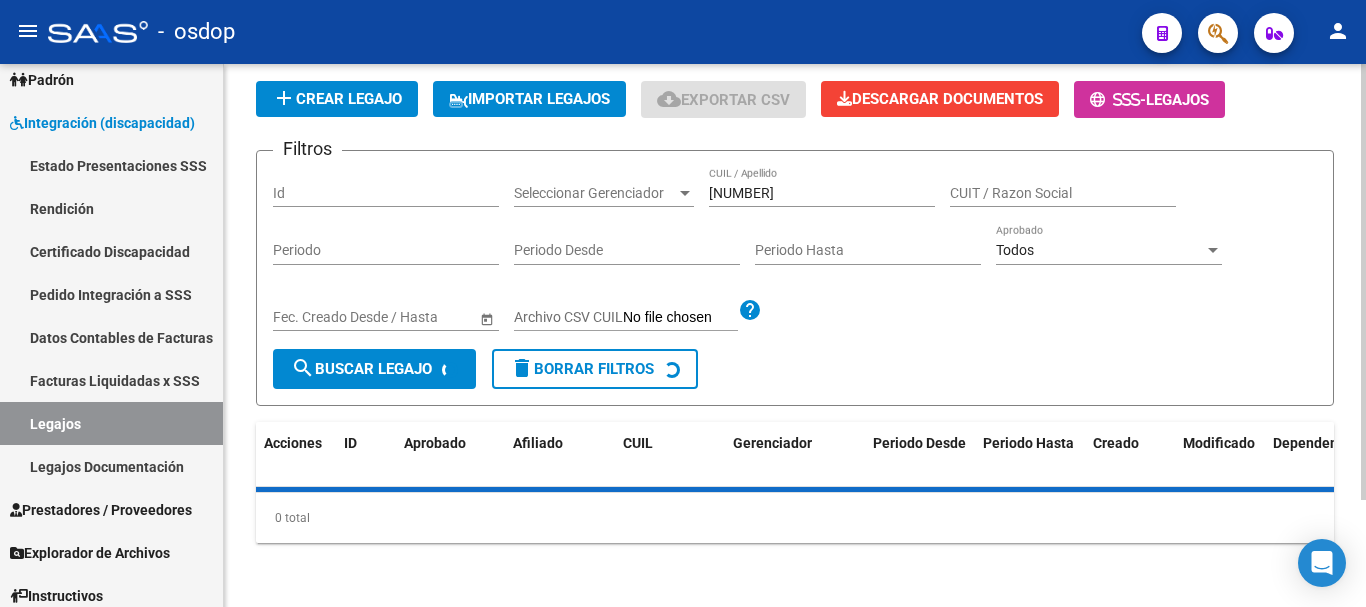 scroll, scrollTop: 178, scrollLeft: 0, axis: vertical 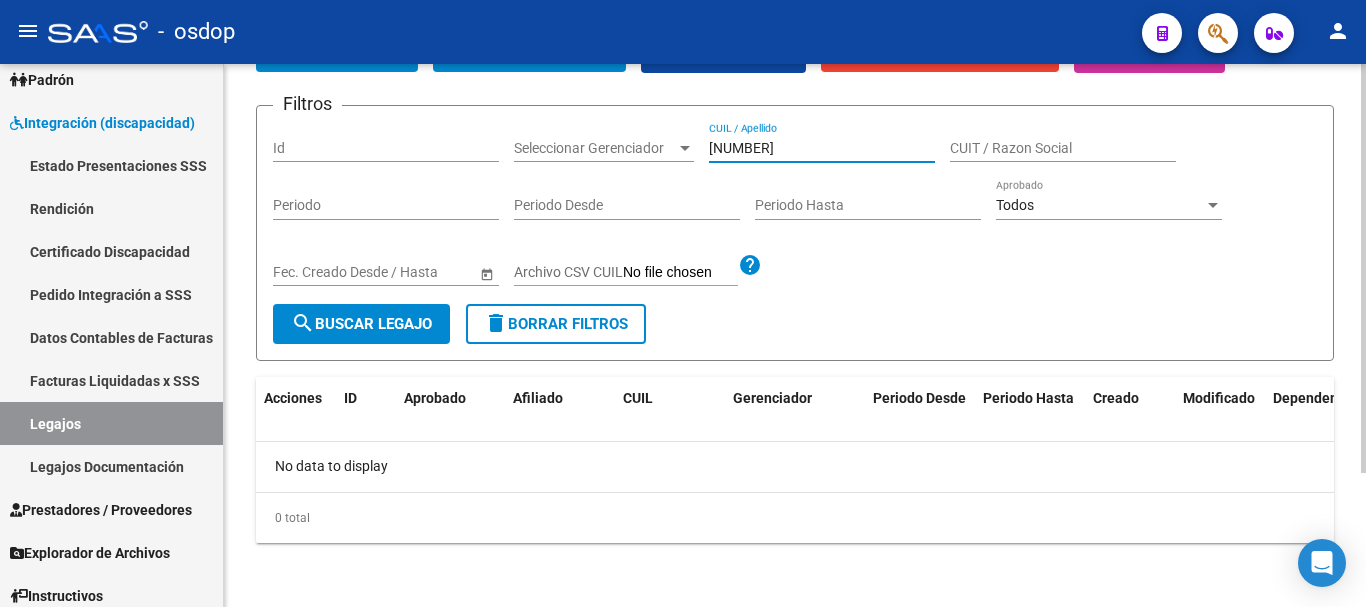 drag, startPoint x: 821, startPoint y: 145, endPoint x: 593, endPoint y: 186, distance: 231.65707 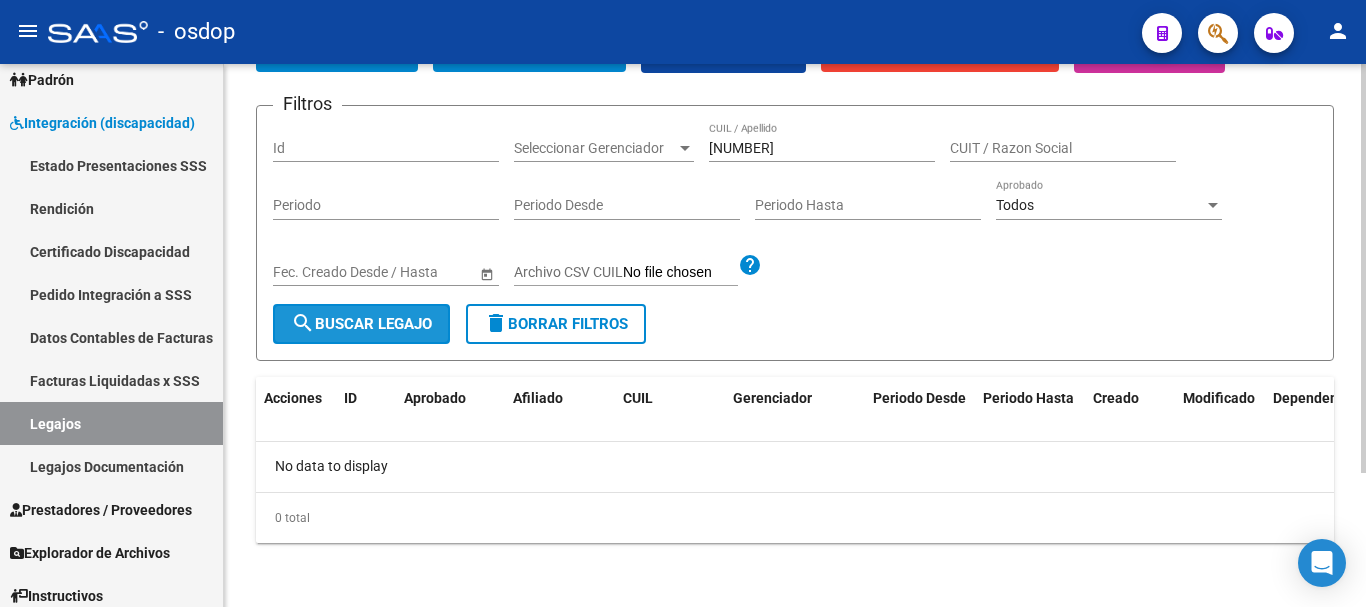 click on "search  Buscar Legajo" 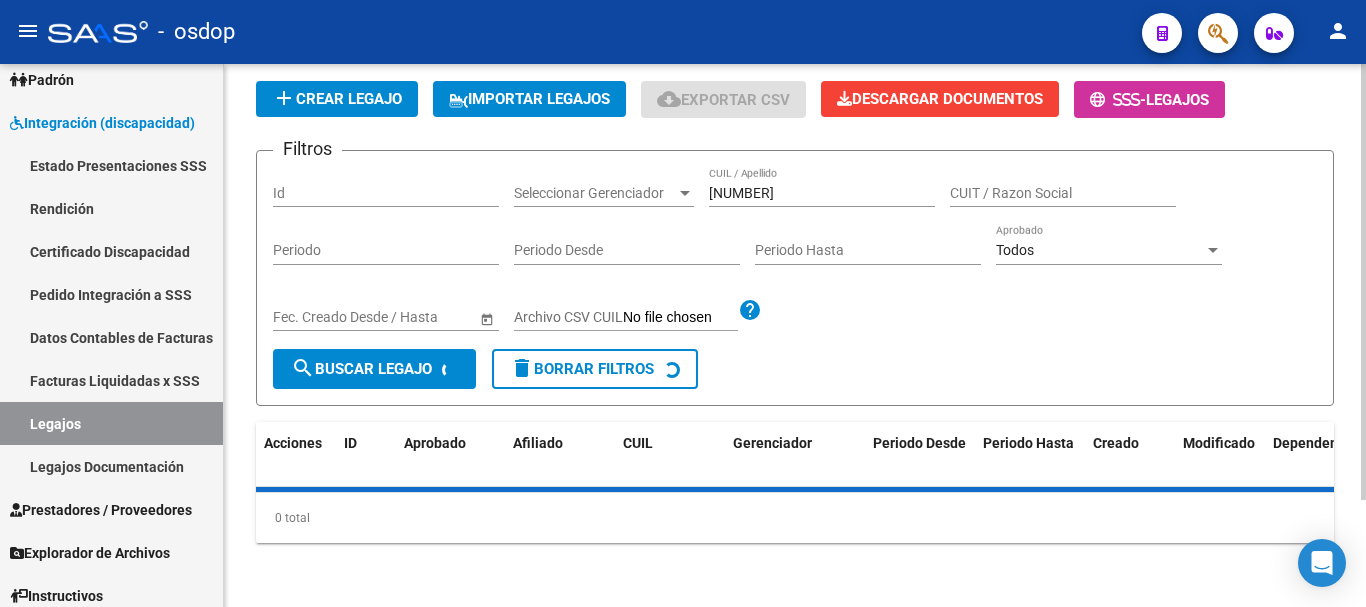 scroll, scrollTop: 178, scrollLeft: 0, axis: vertical 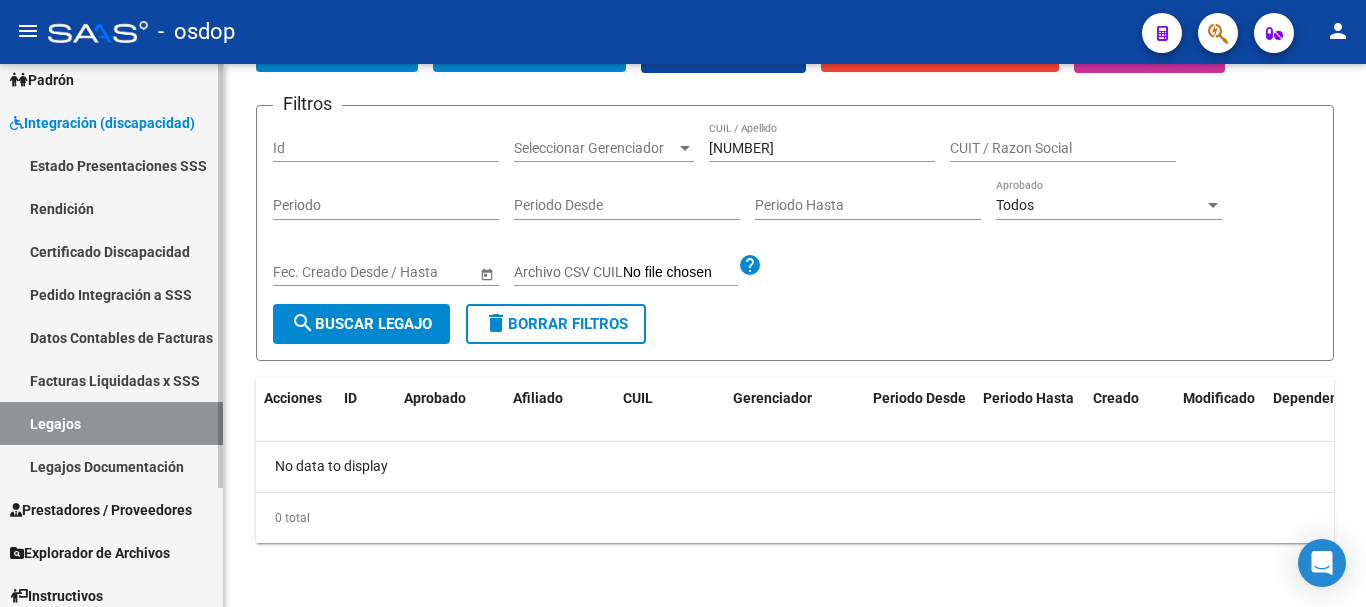 click on "Legajos" at bounding box center (111, 423) 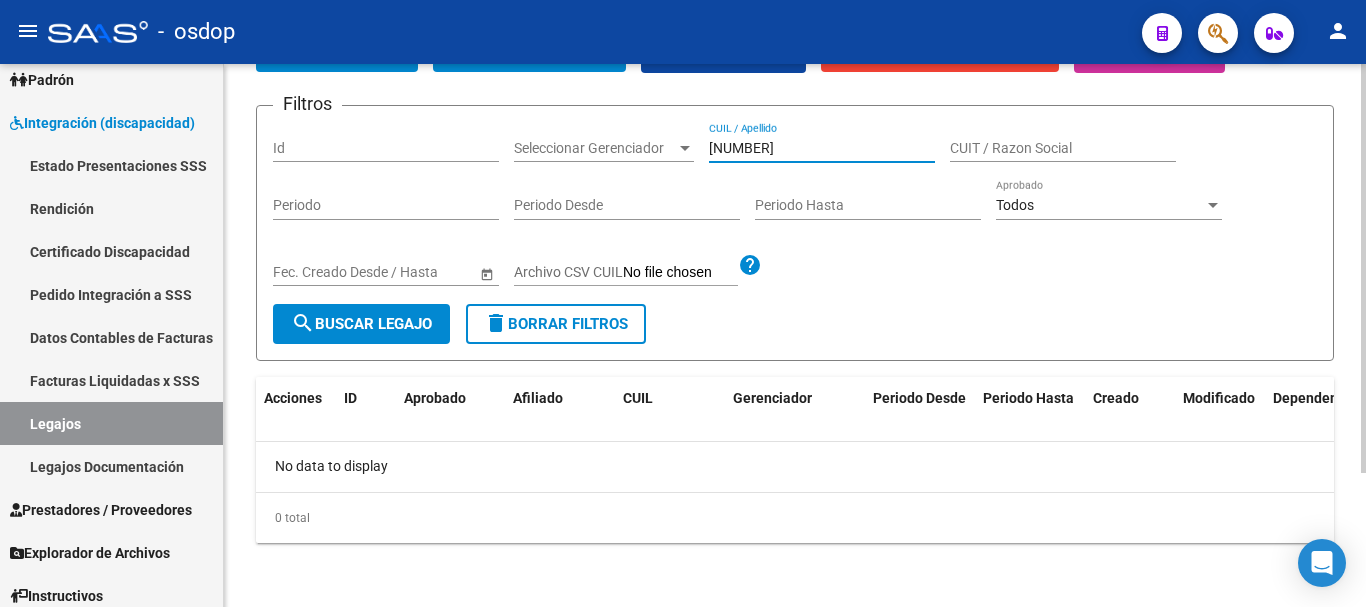 drag, startPoint x: 809, startPoint y: 151, endPoint x: 634, endPoint y: 151, distance: 175 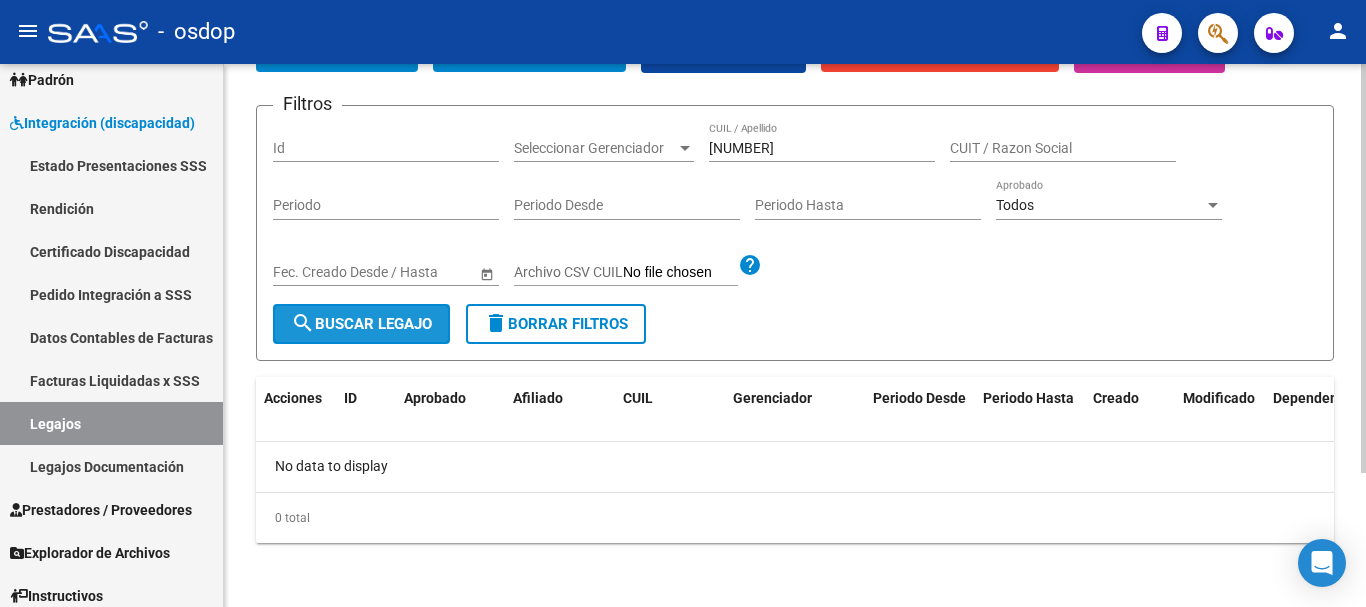 click on "search  Buscar Legajo" 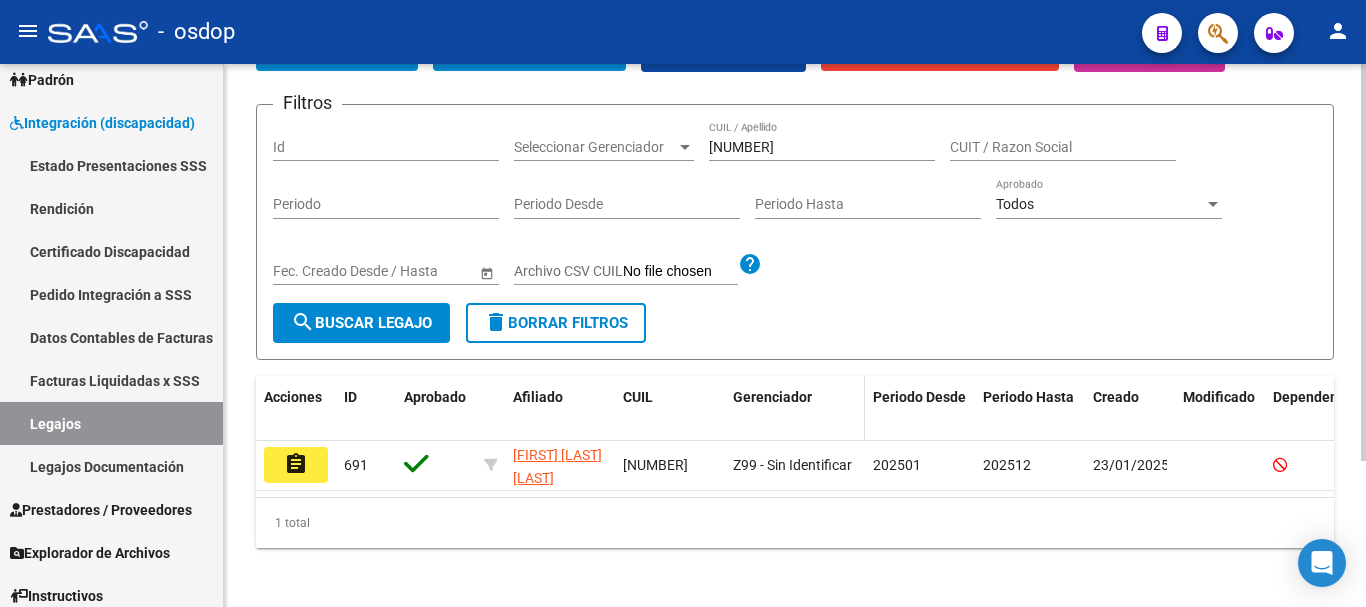 scroll, scrollTop: 200, scrollLeft: 0, axis: vertical 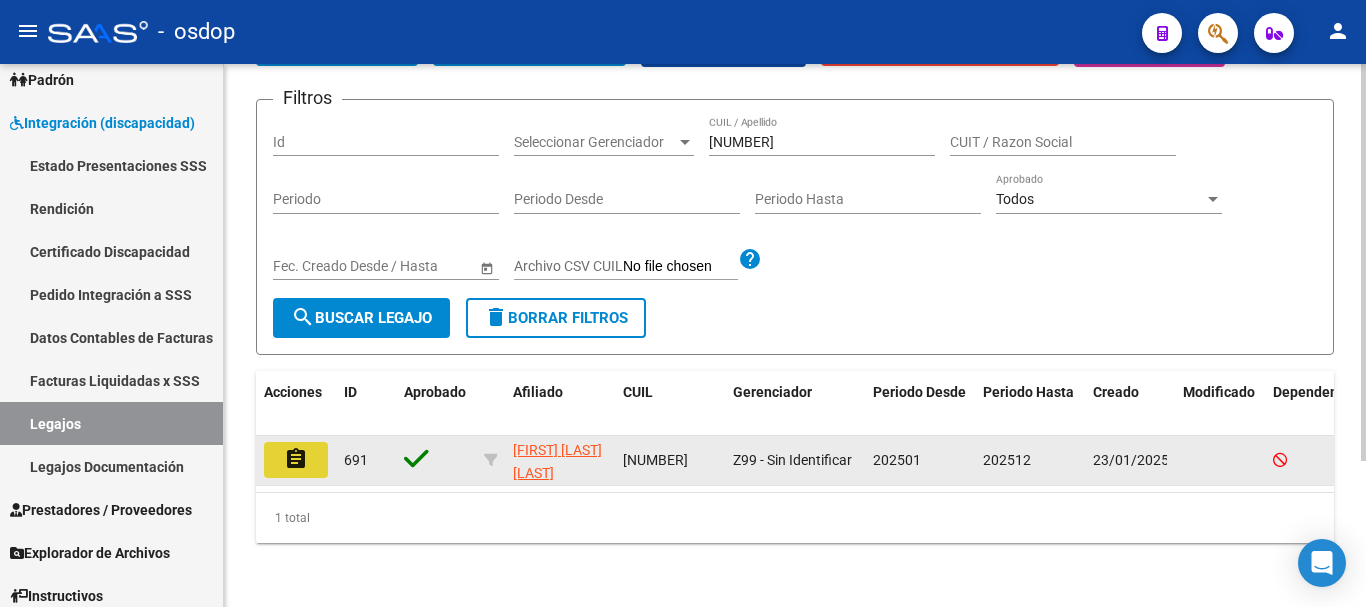 click on "assignment" 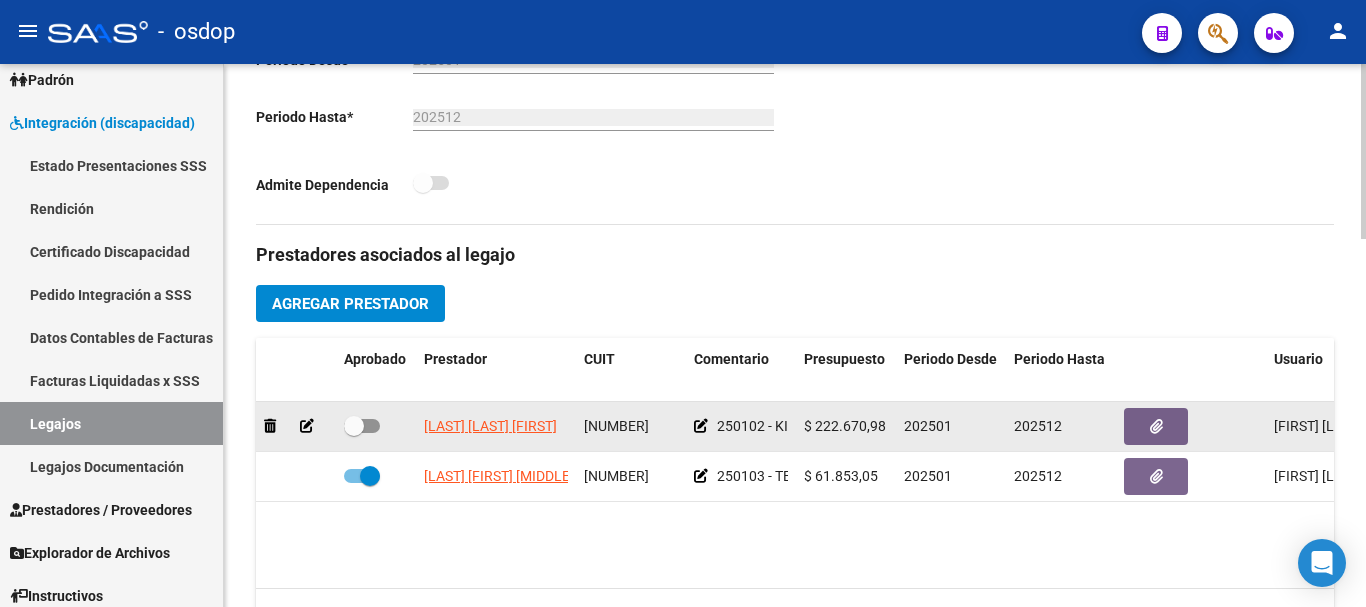 scroll, scrollTop: 600, scrollLeft: 0, axis: vertical 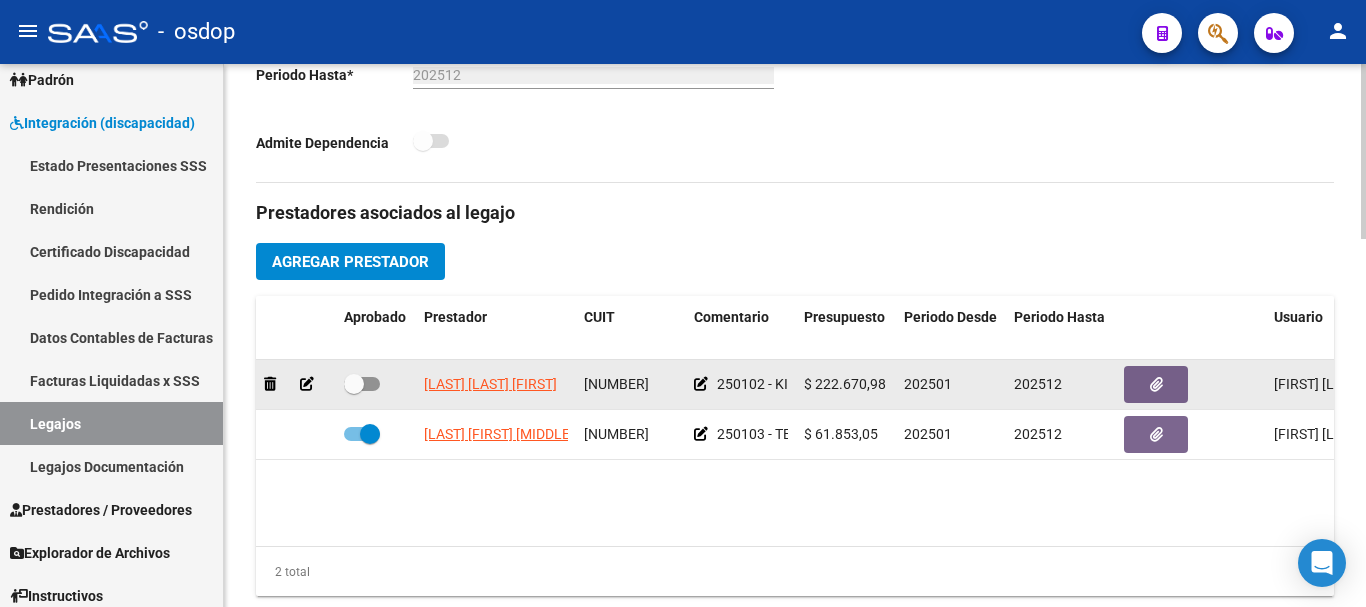 click at bounding box center (362, 384) 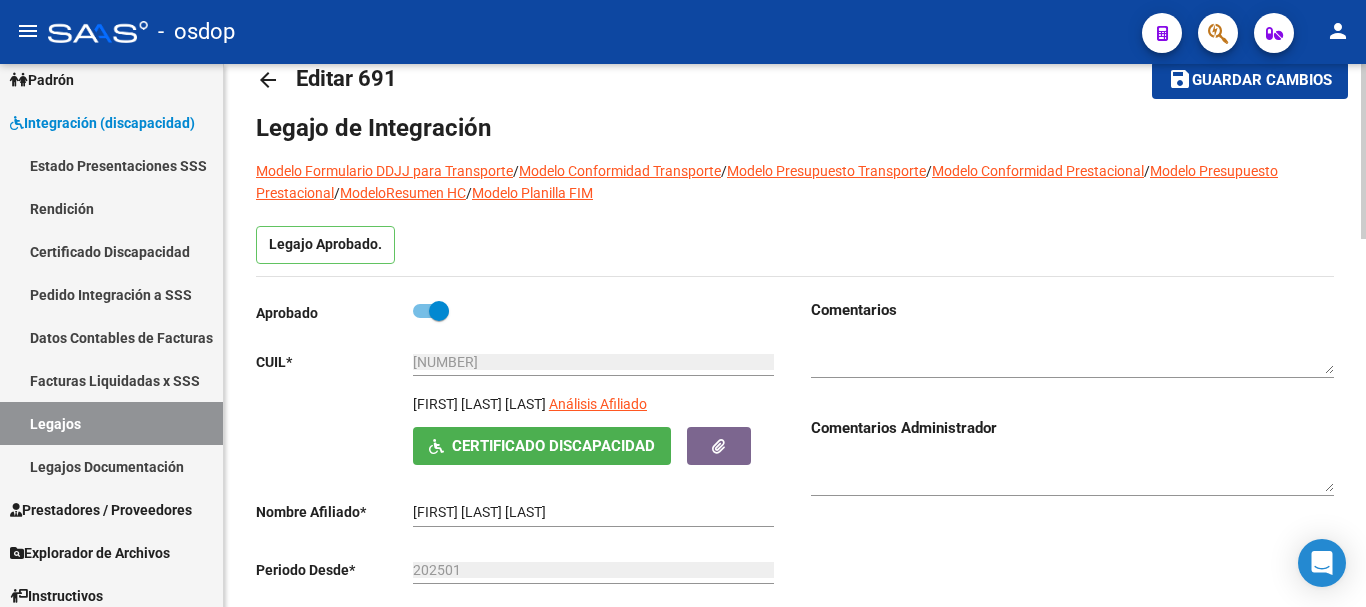 scroll, scrollTop: 0, scrollLeft: 0, axis: both 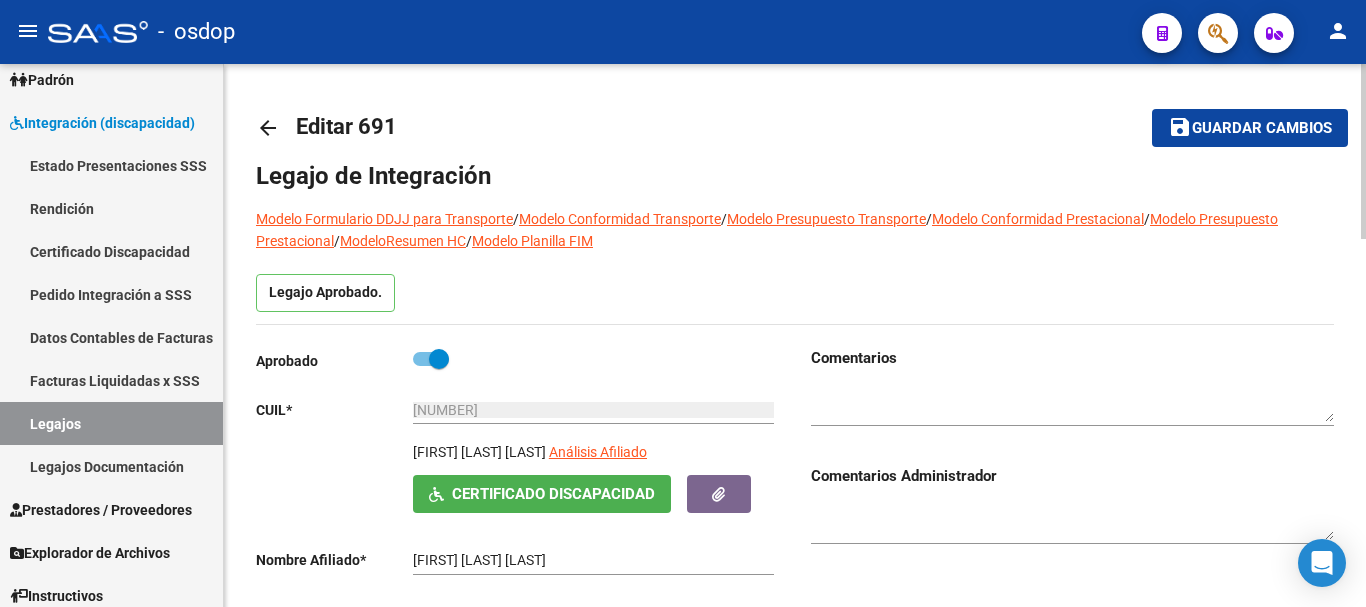 click on "save Guardar cambios" 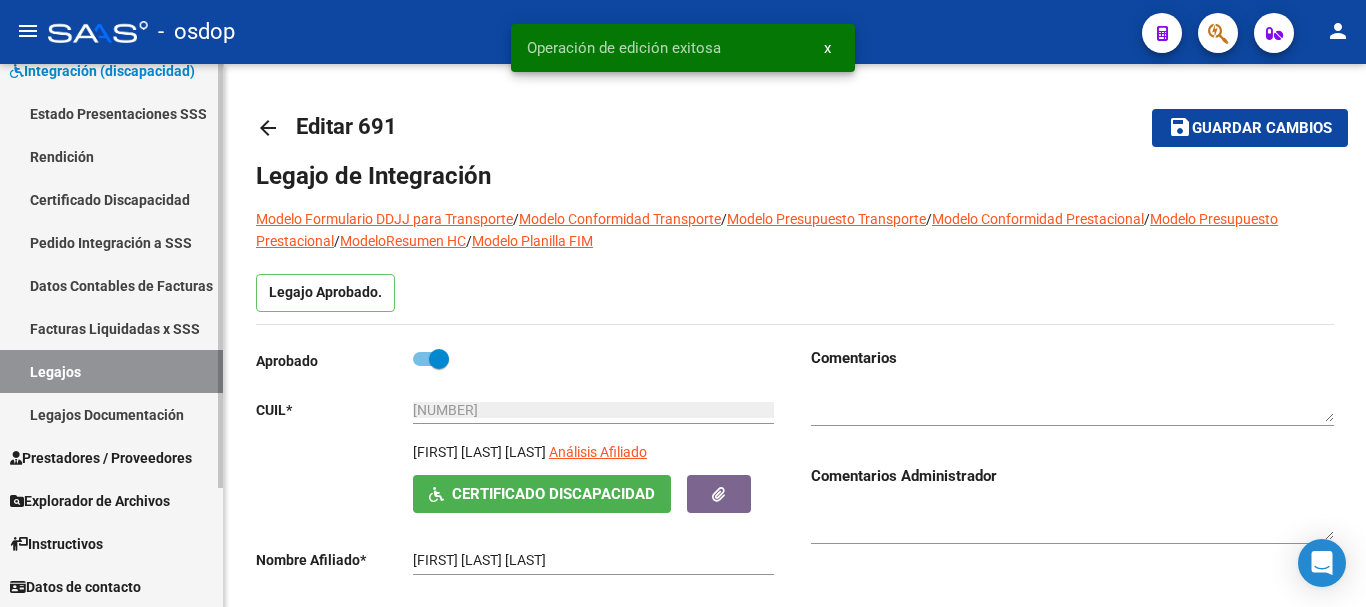 scroll, scrollTop: 153, scrollLeft: 0, axis: vertical 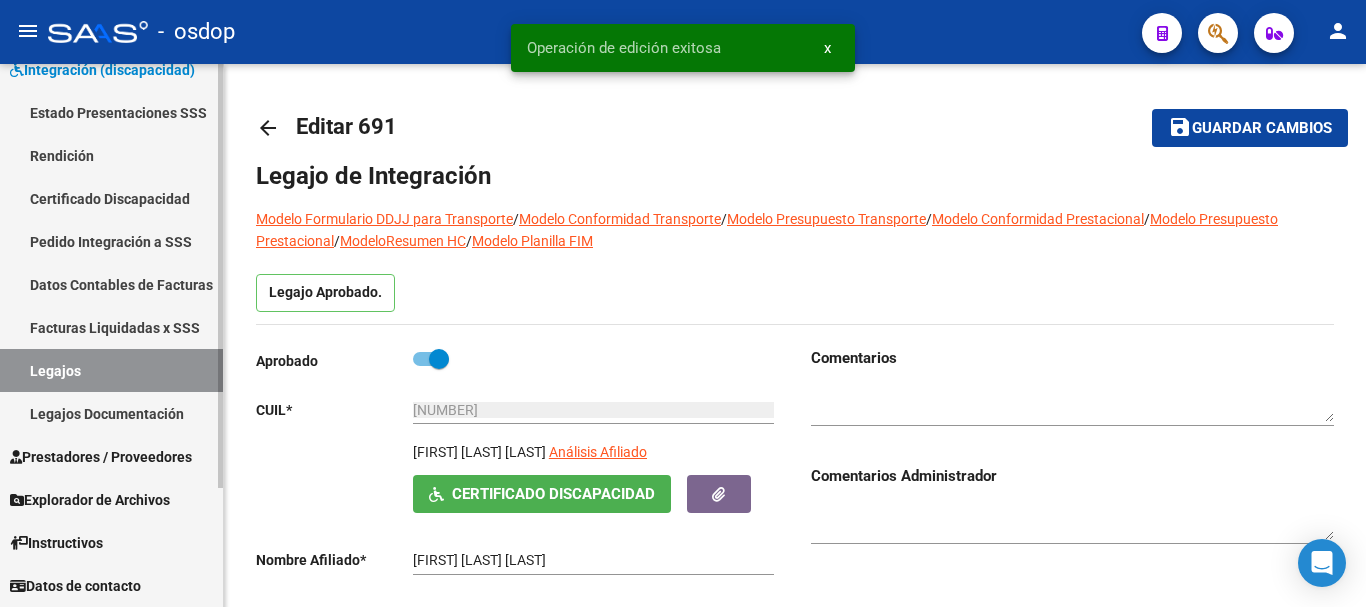 click on "Prestadores / Proveedores" at bounding box center (101, 457) 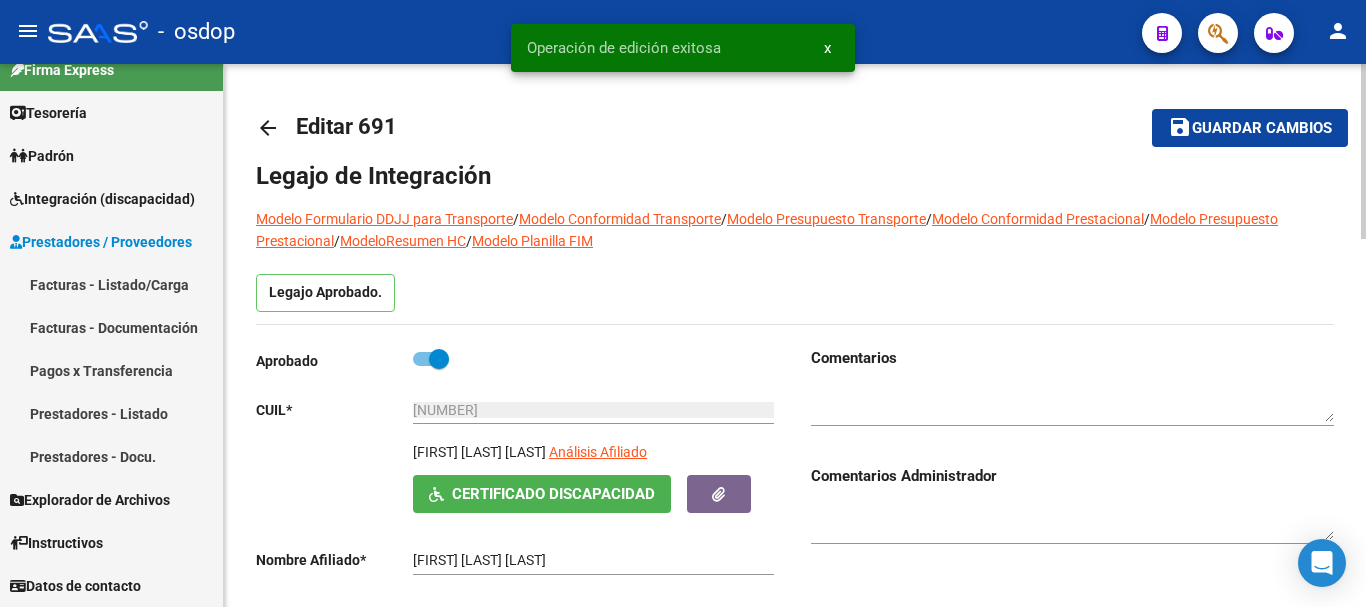 scroll, scrollTop: 24, scrollLeft: 0, axis: vertical 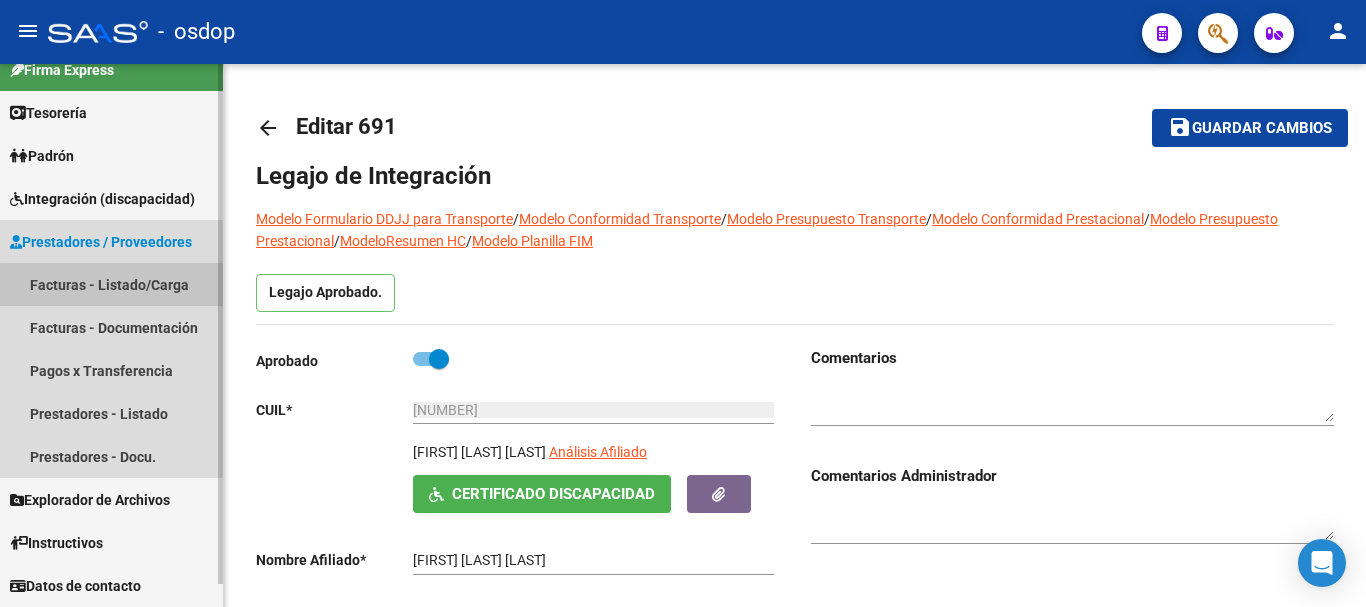 click on "Facturas - Listado/Carga" at bounding box center (111, 284) 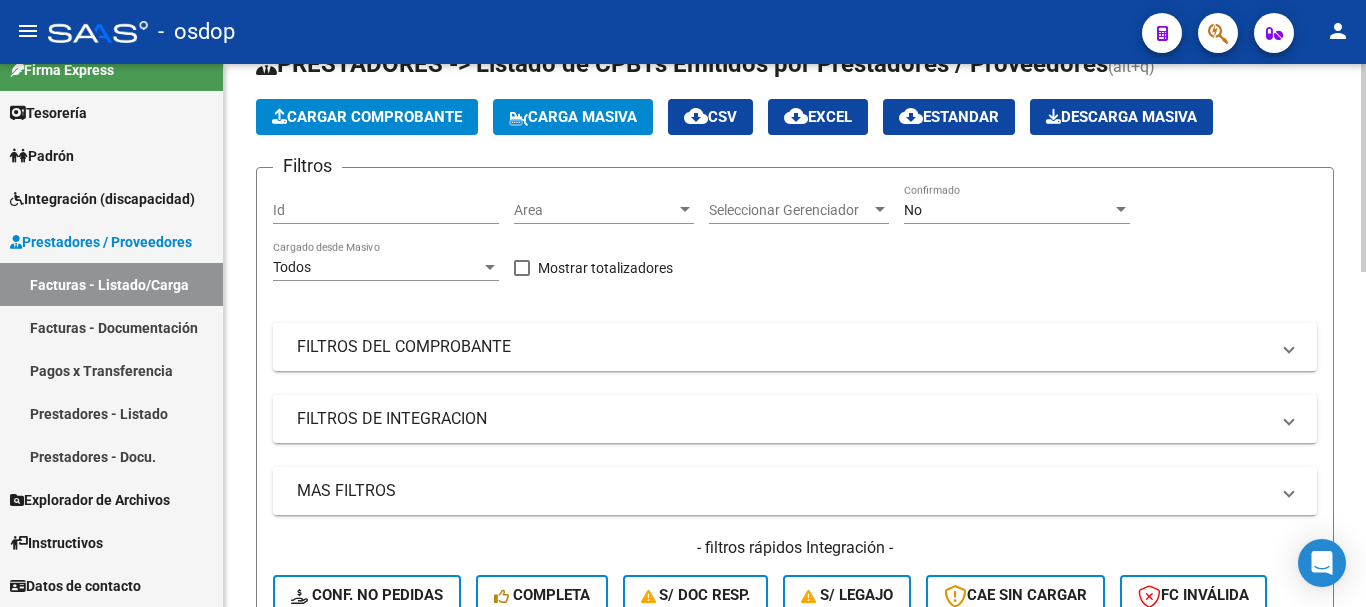 scroll, scrollTop: 200, scrollLeft: 0, axis: vertical 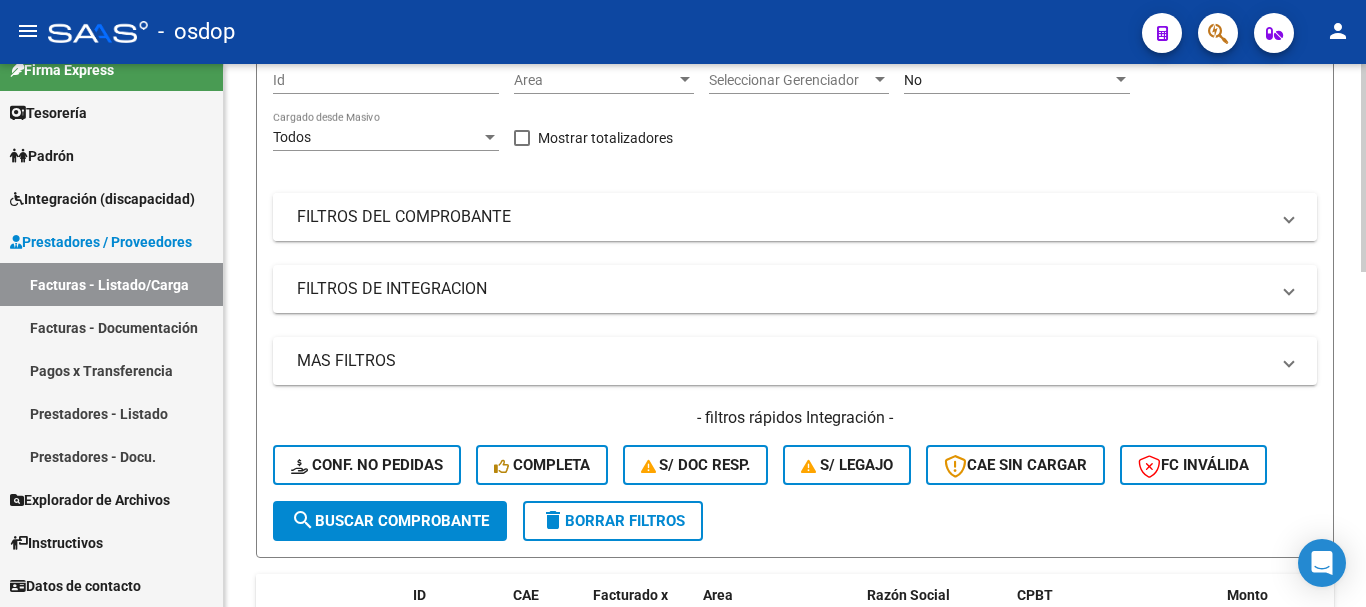 click on "FILTROS DEL COMPROBANTE" at bounding box center (783, 217) 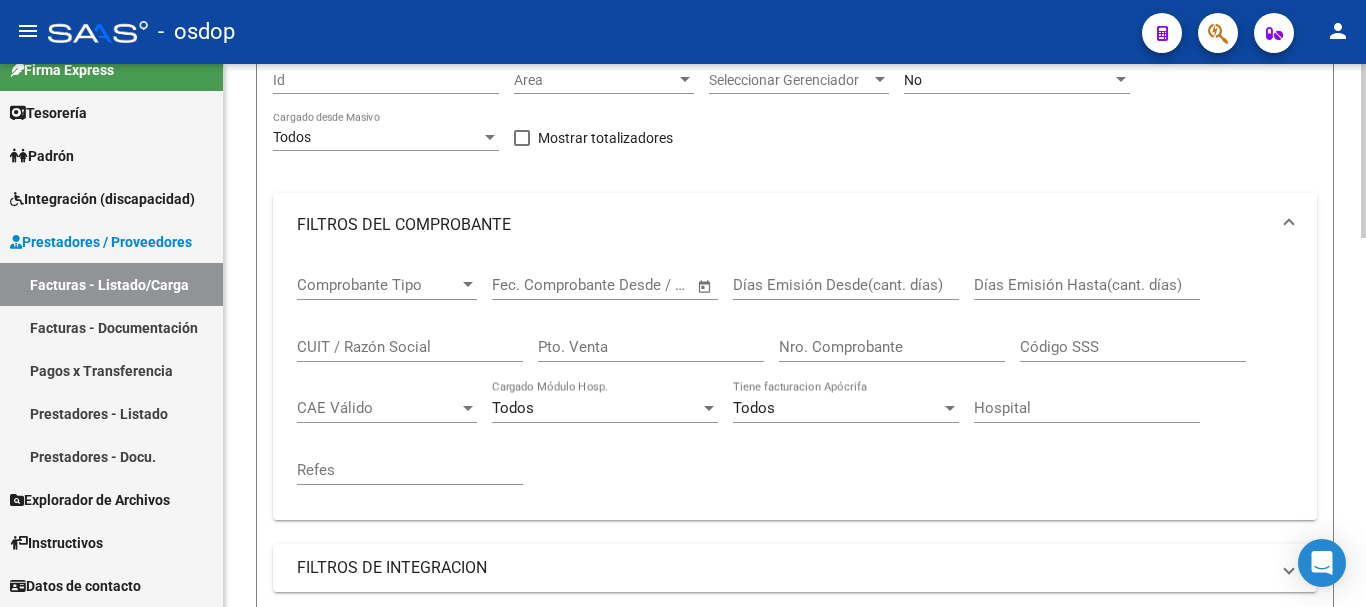 click on "CUIT / Razón Social" at bounding box center (410, 347) 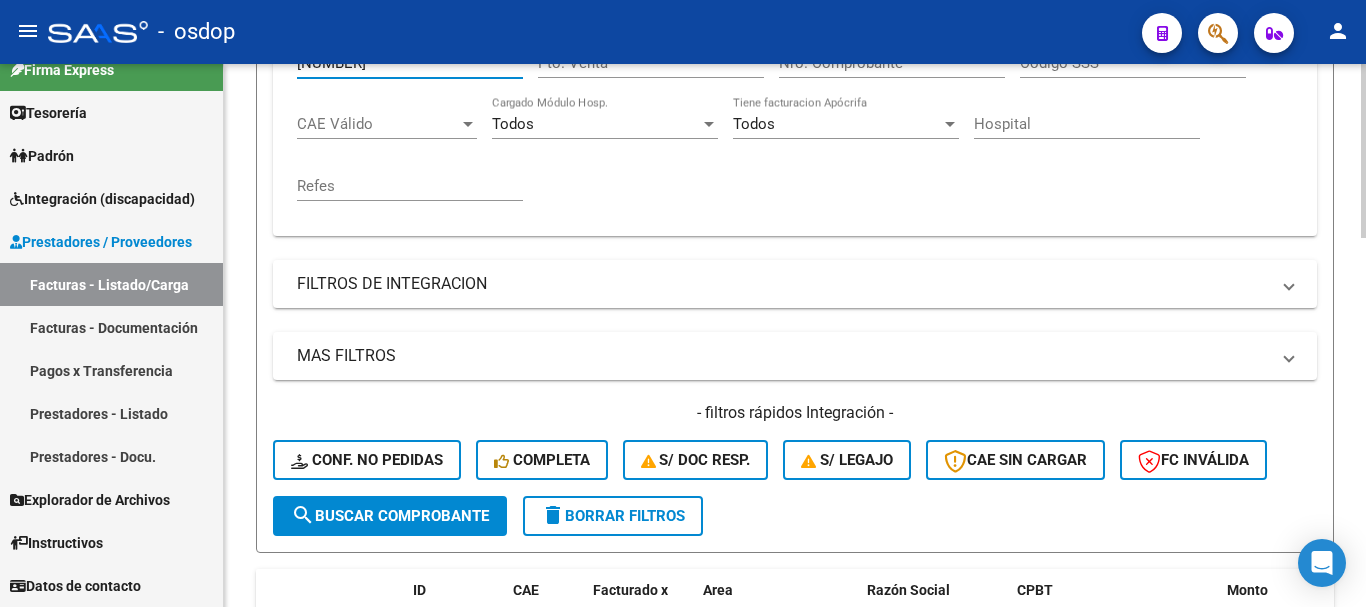 scroll, scrollTop: 500, scrollLeft: 0, axis: vertical 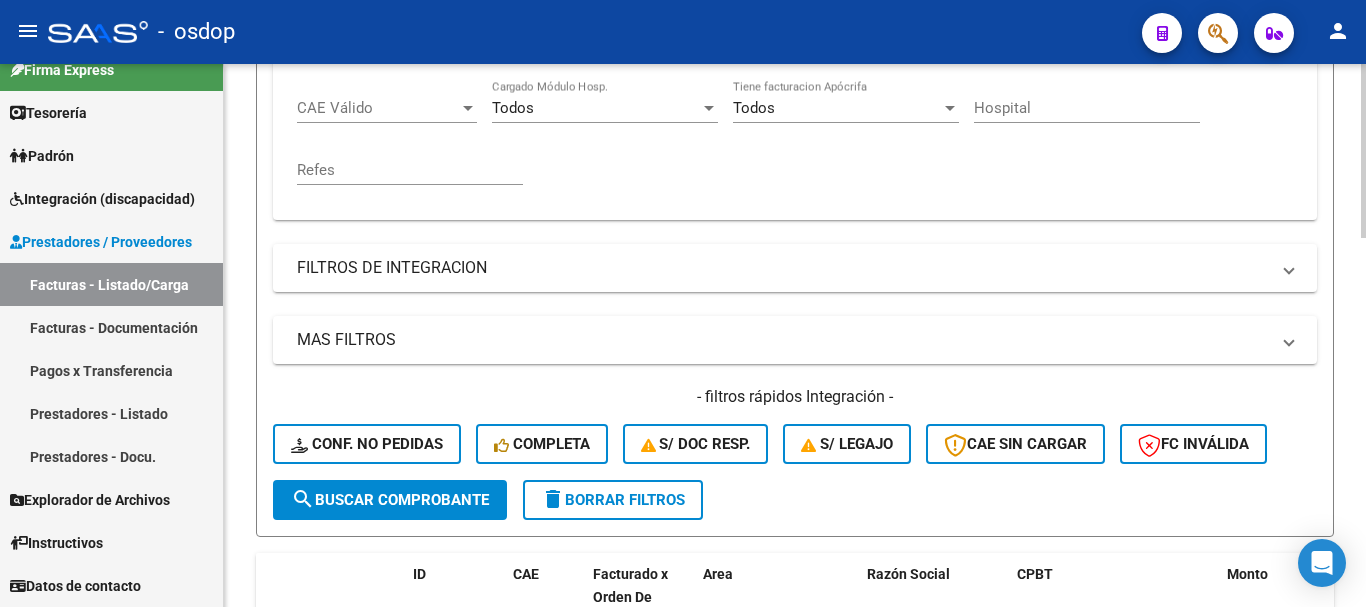 type on "[NUMBER]" 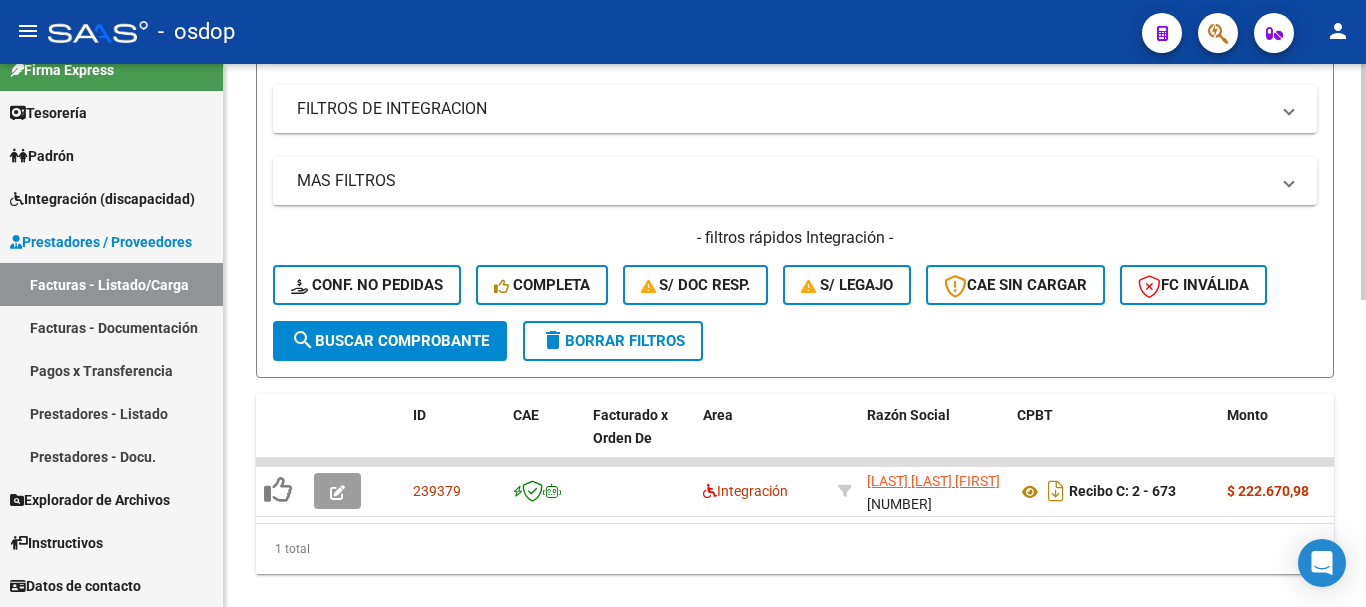scroll, scrollTop: 706, scrollLeft: 0, axis: vertical 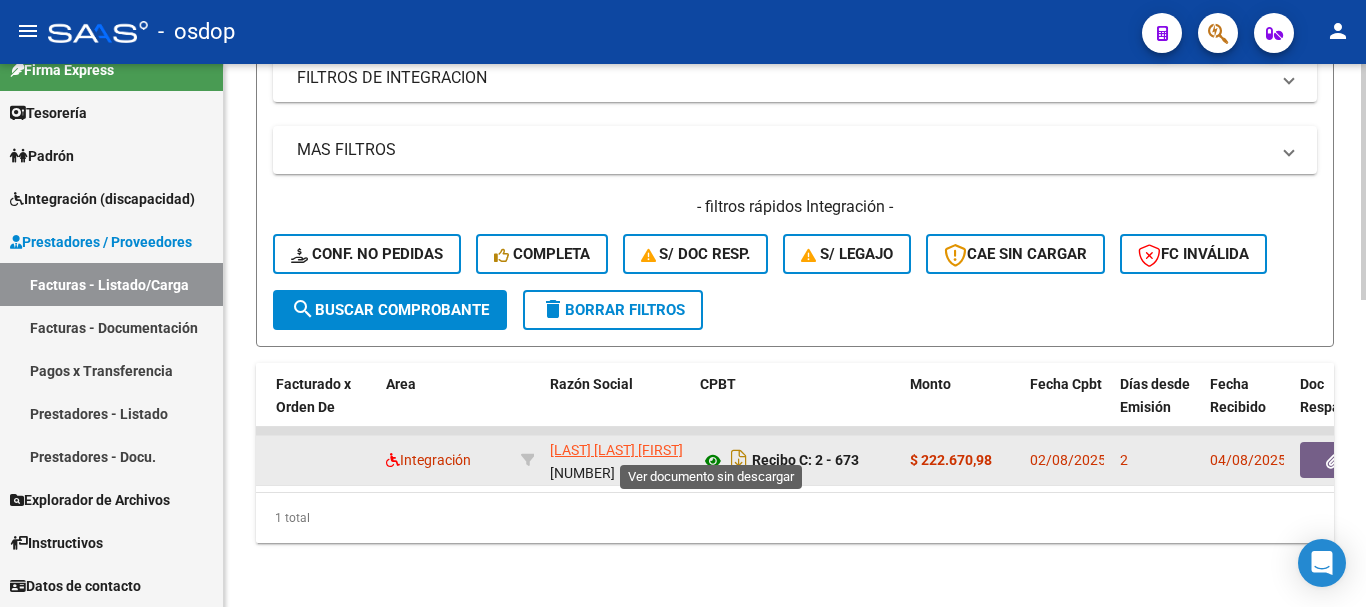click 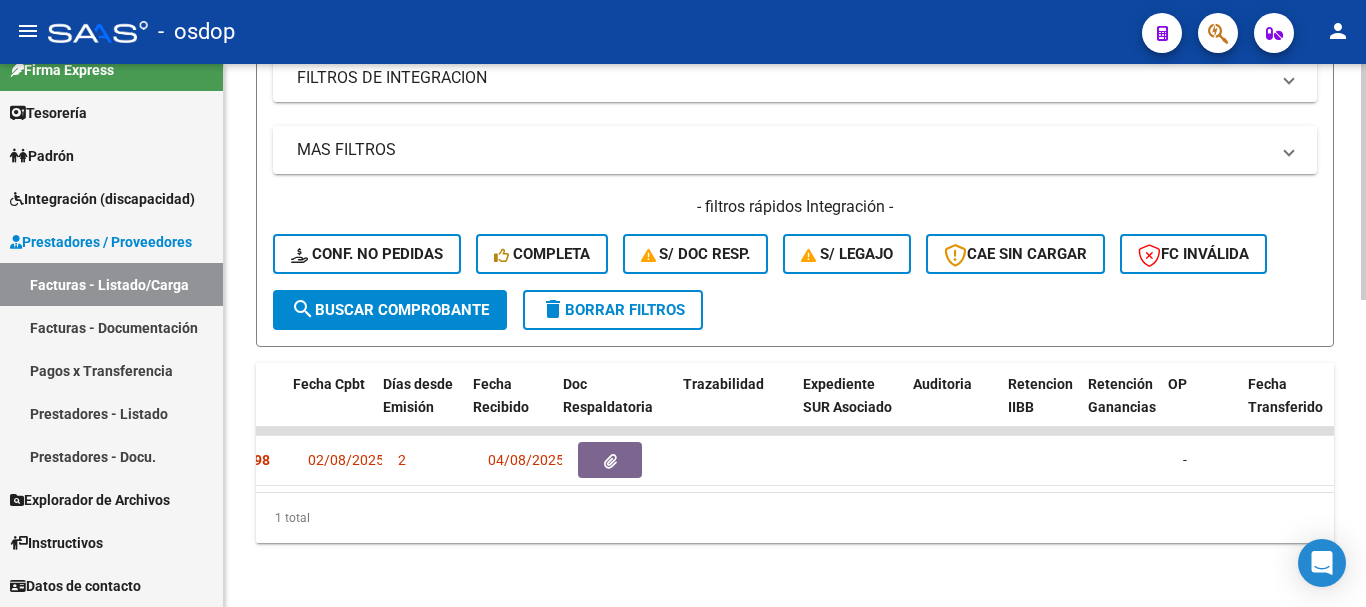 scroll, scrollTop: 0, scrollLeft: 1054, axis: horizontal 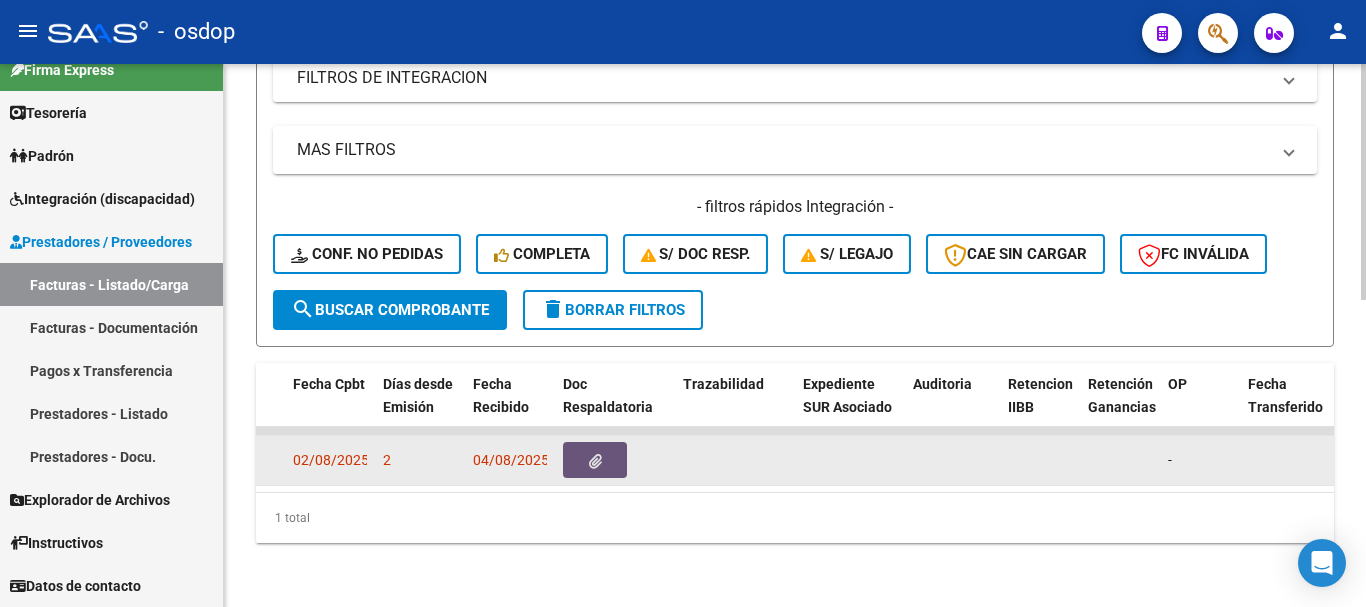 click 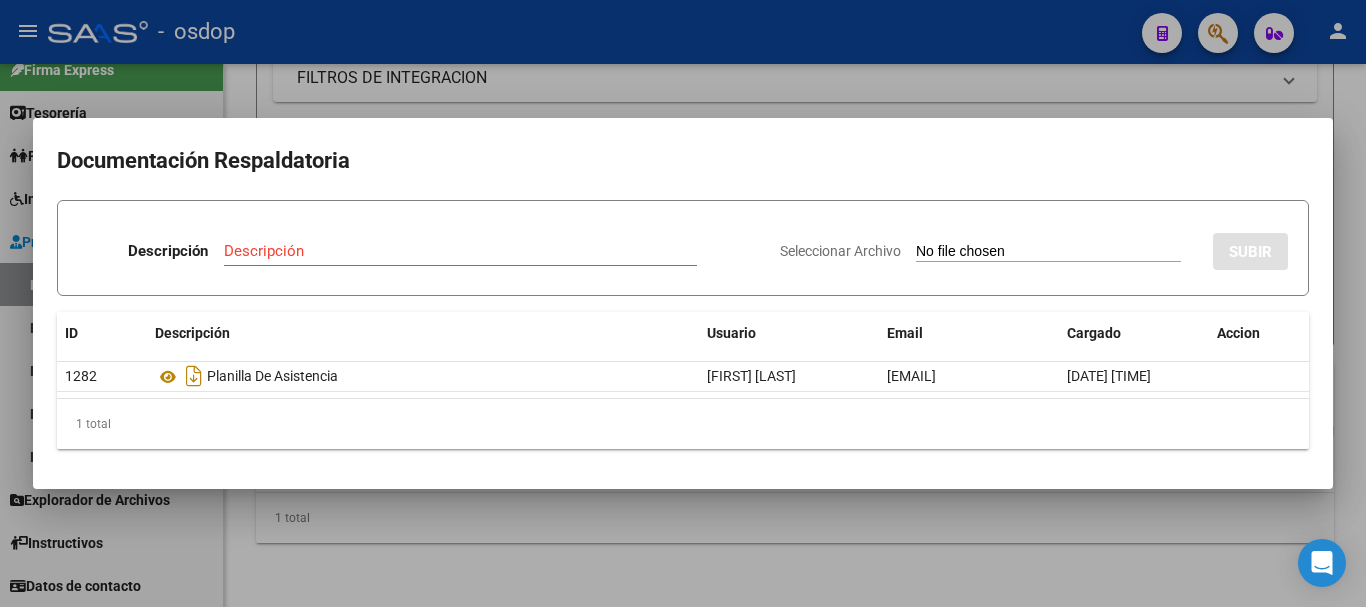 click at bounding box center [683, 303] 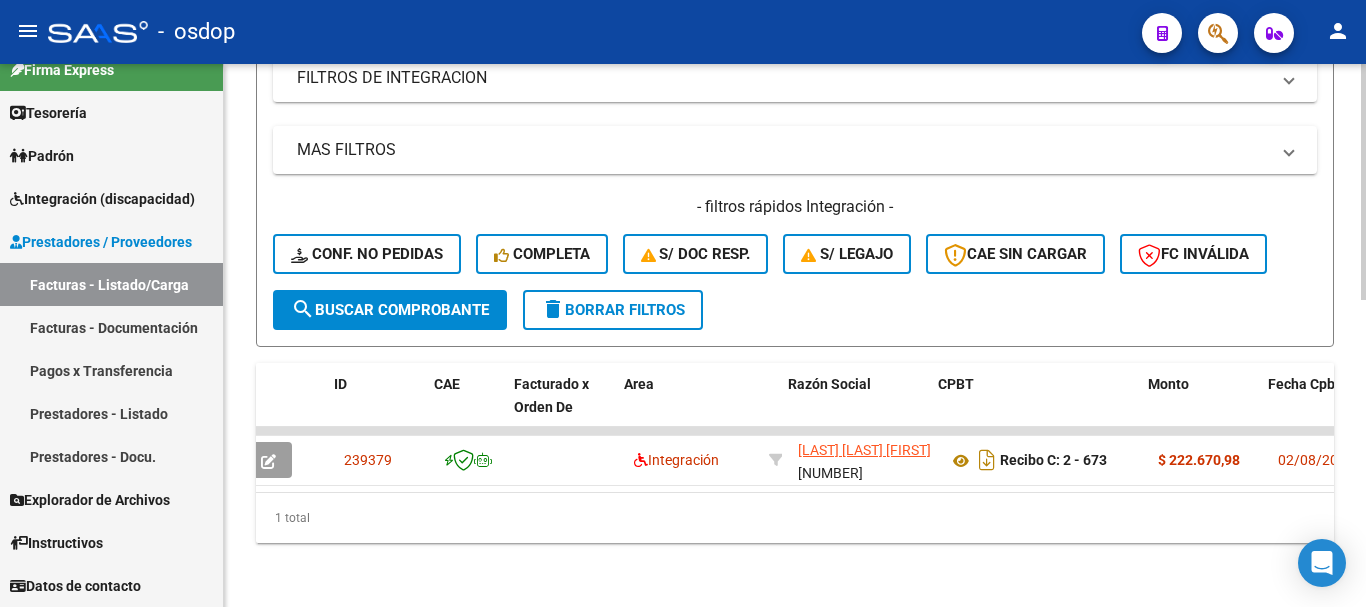 scroll, scrollTop: 0, scrollLeft: 0, axis: both 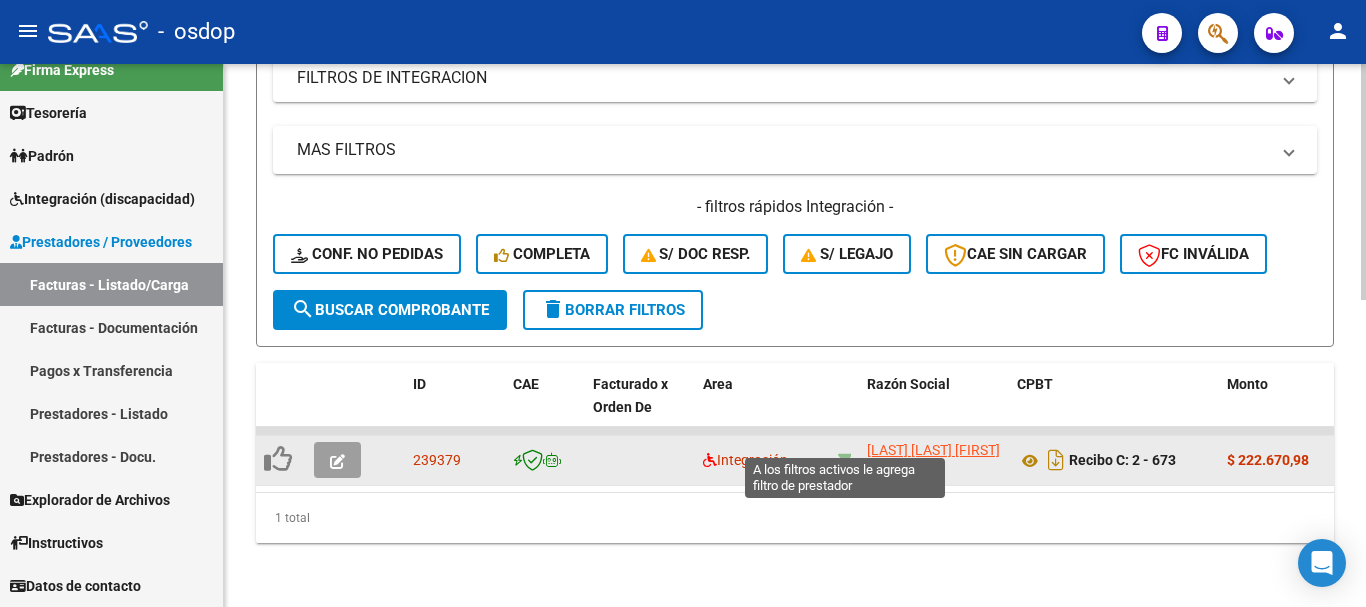 click 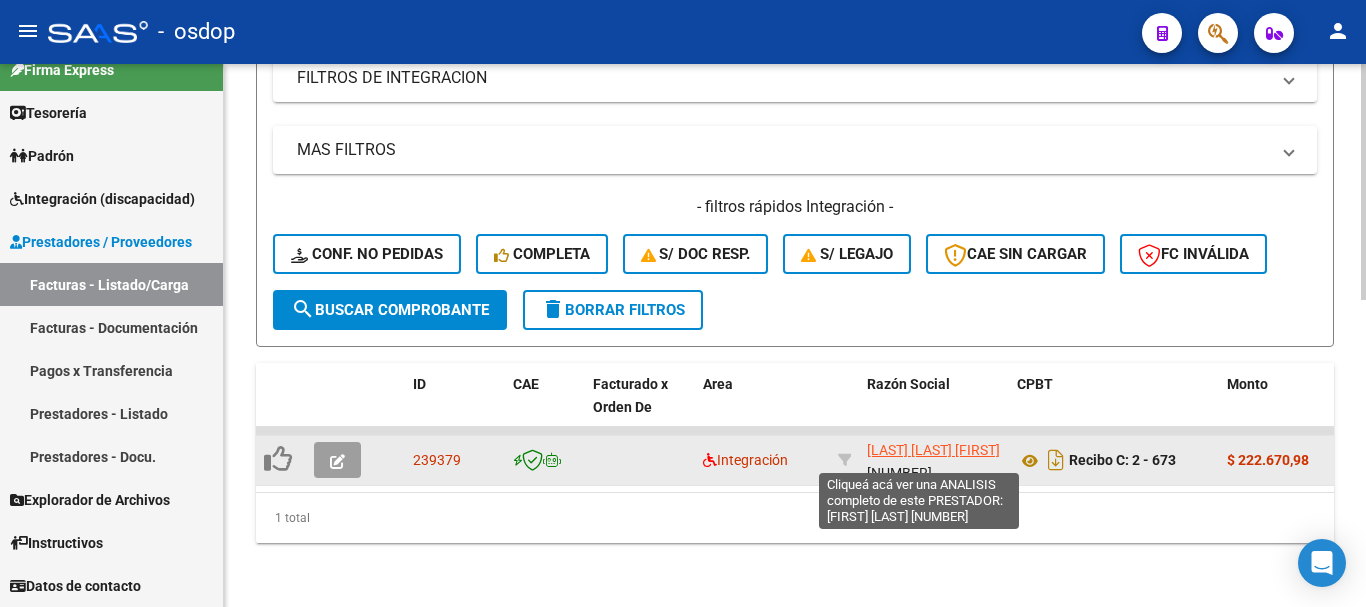 click on "[LAST] [LAST] [FIRST]" 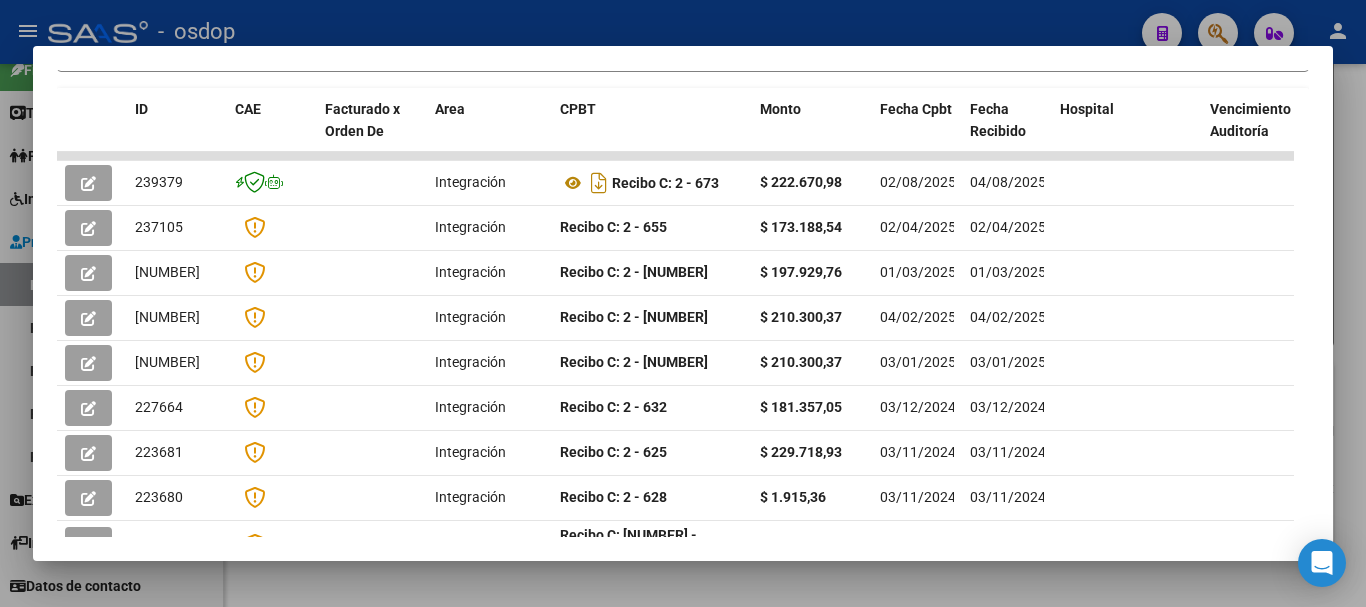 scroll, scrollTop: 651, scrollLeft: 0, axis: vertical 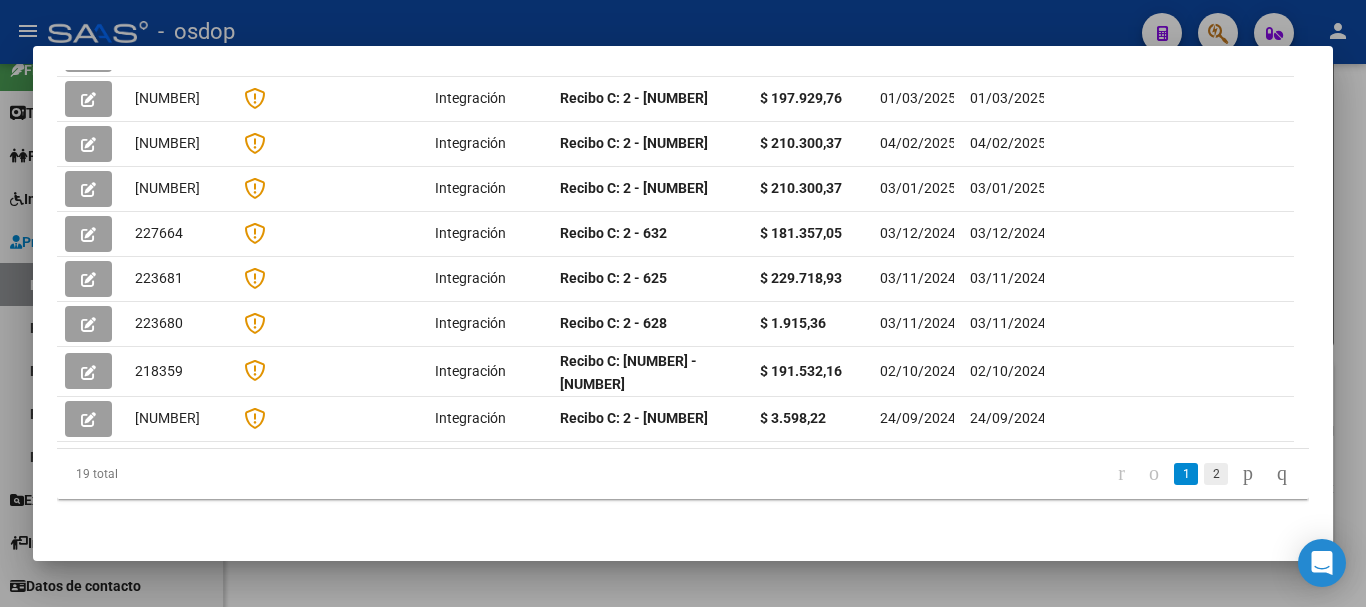 click on "2" 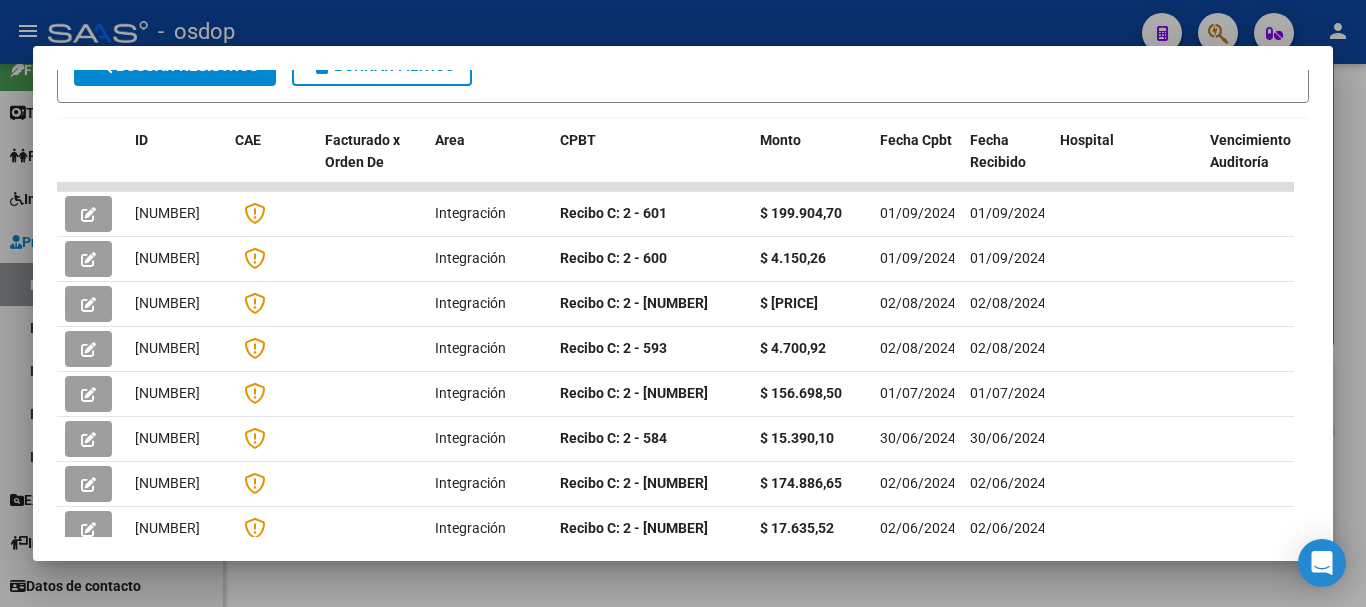 scroll, scrollTop: 406, scrollLeft: 0, axis: vertical 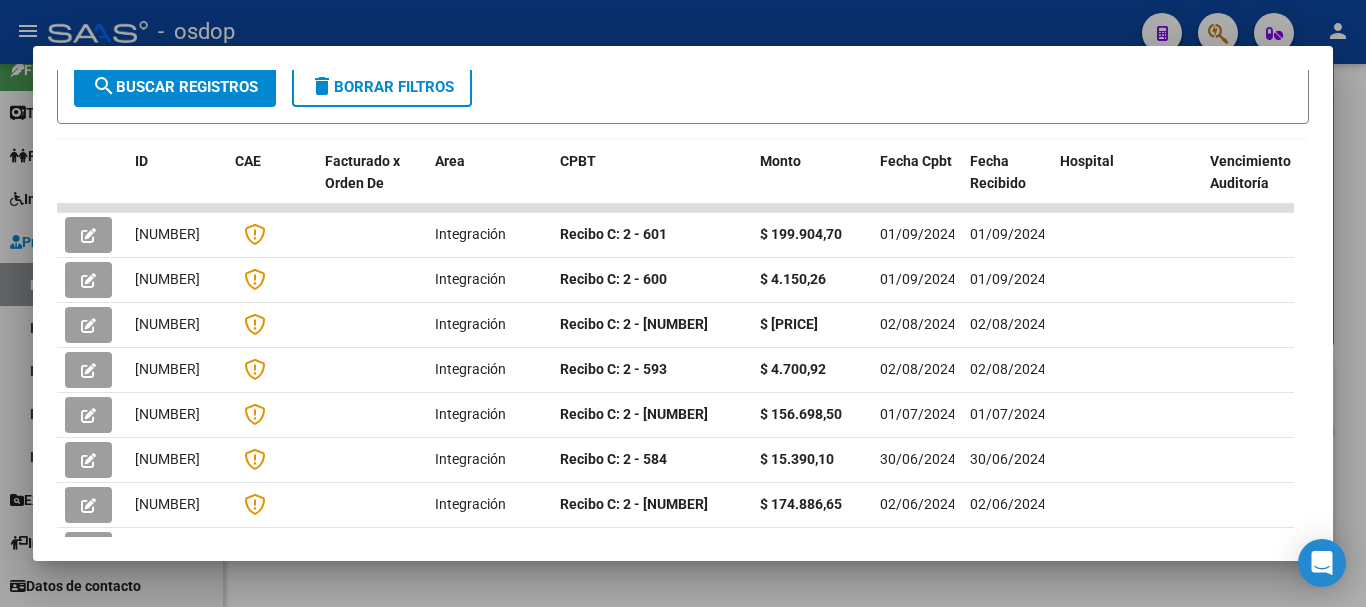 click at bounding box center (683, 303) 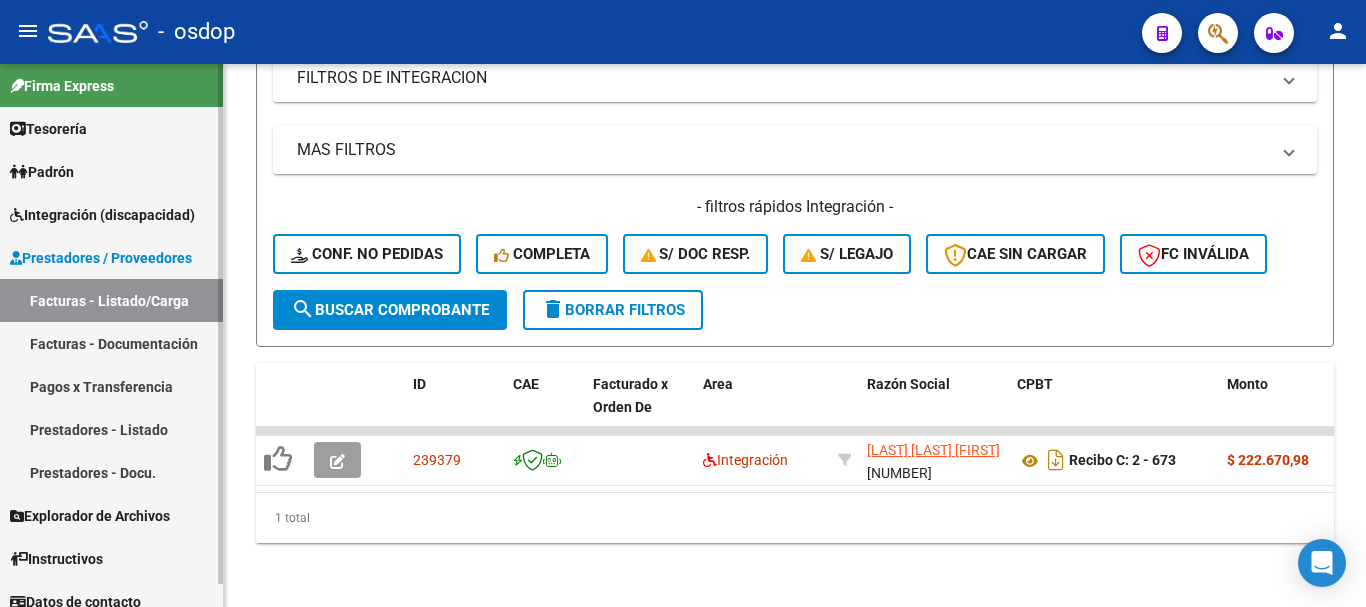 scroll, scrollTop: 0, scrollLeft: 0, axis: both 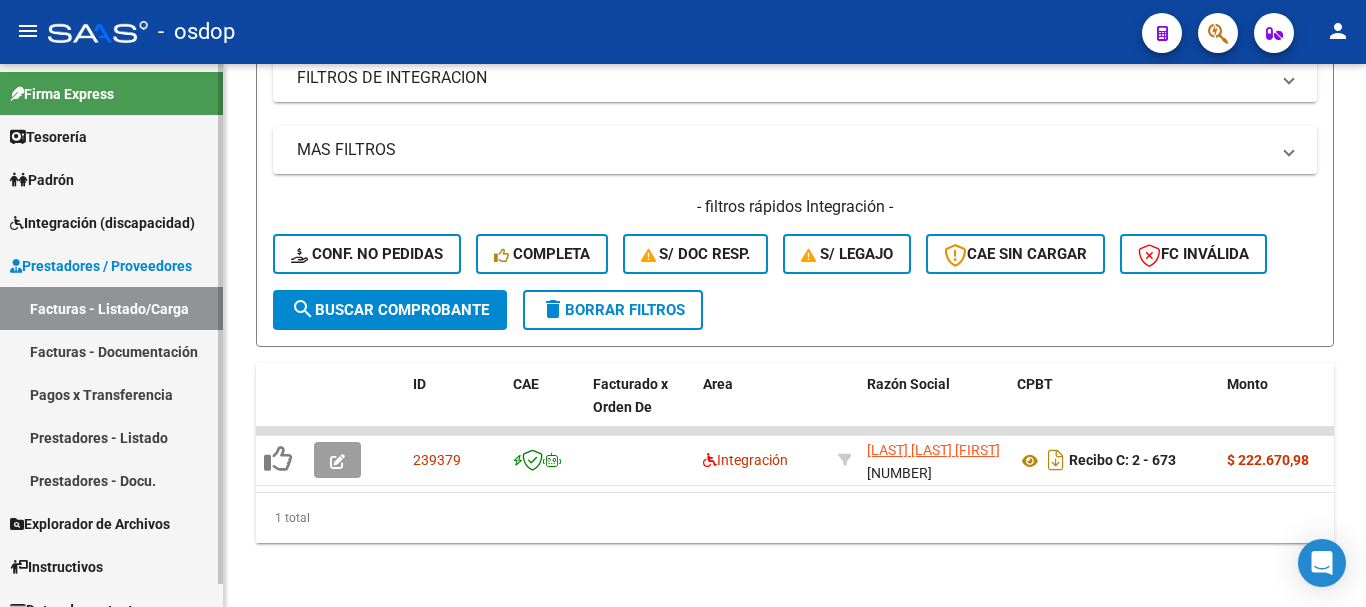 click on "Integración (discapacidad)" at bounding box center [102, 223] 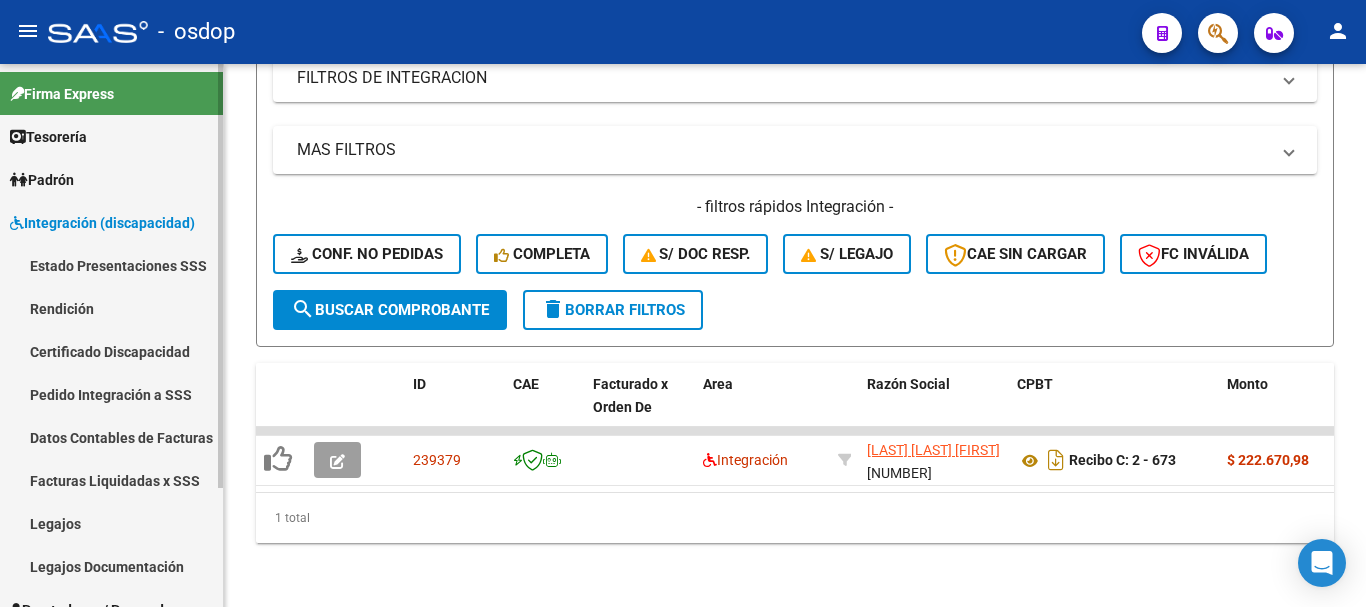 click on "Certificado Discapacidad" at bounding box center (111, 351) 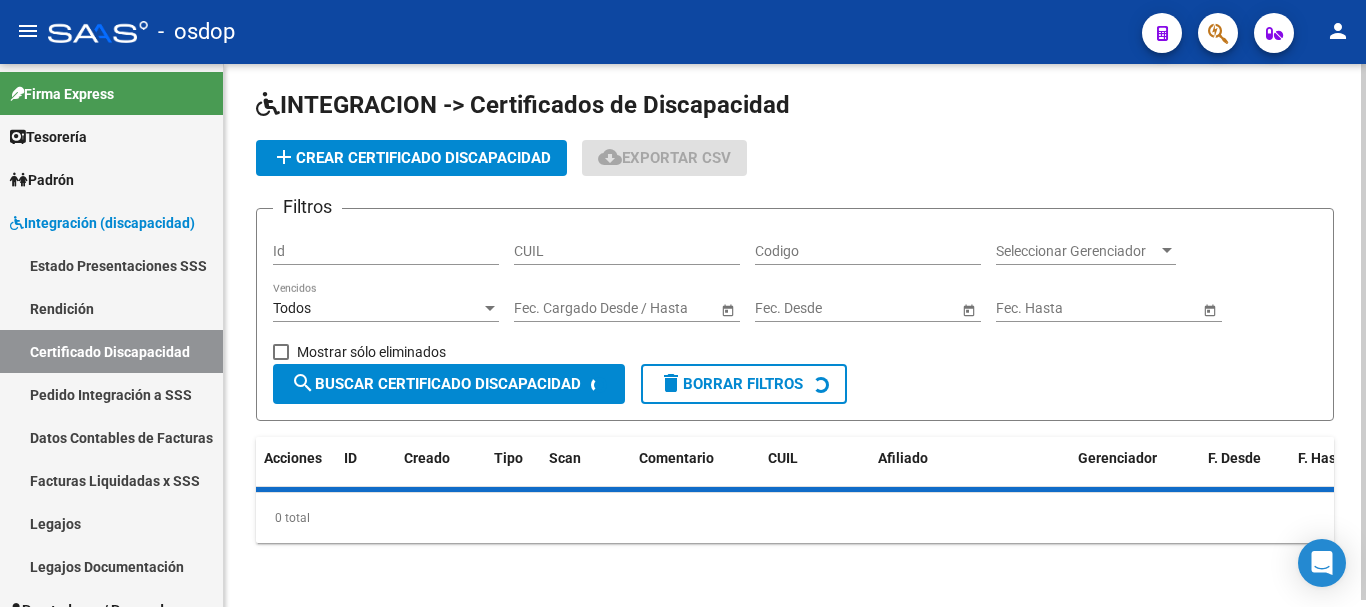 scroll, scrollTop: 0, scrollLeft: 0, axis: both 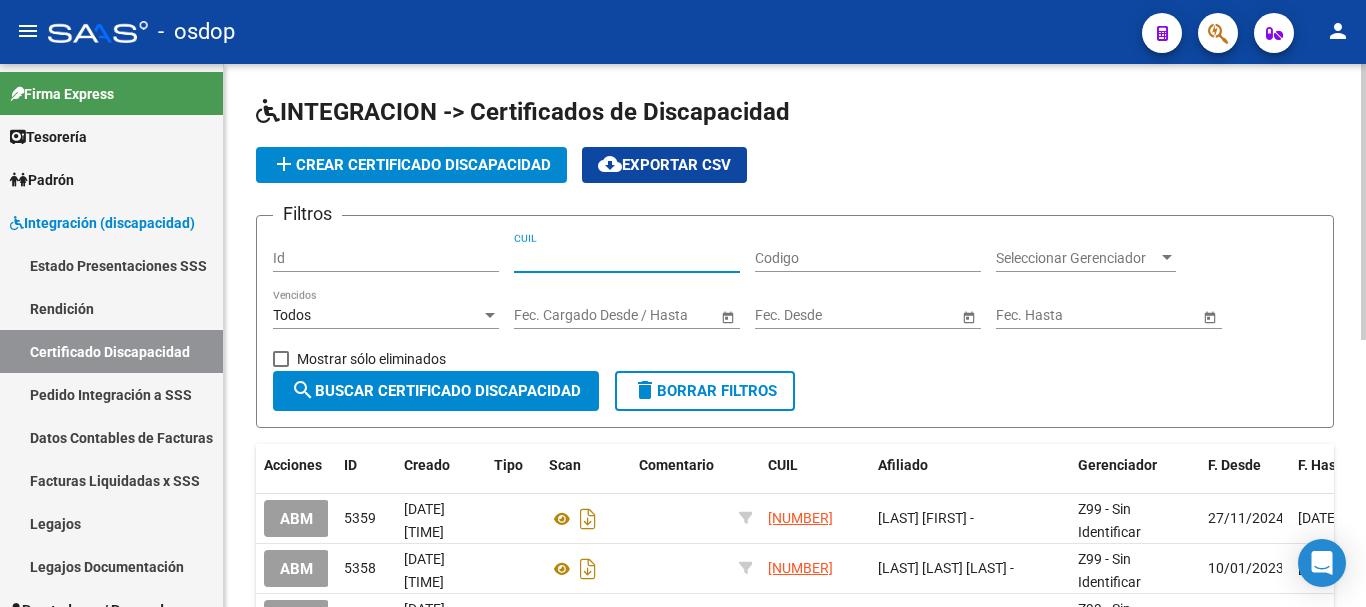 click on "CUIL" at bounding box center (627, 258) 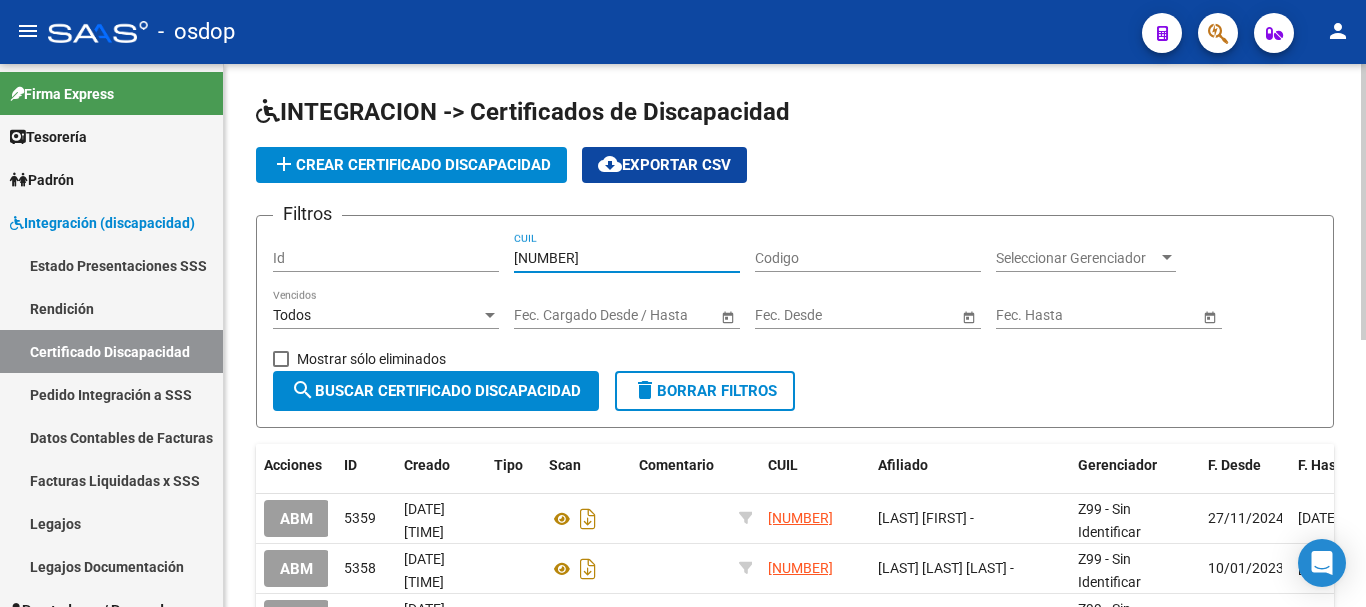 type on "[NUMBER]" 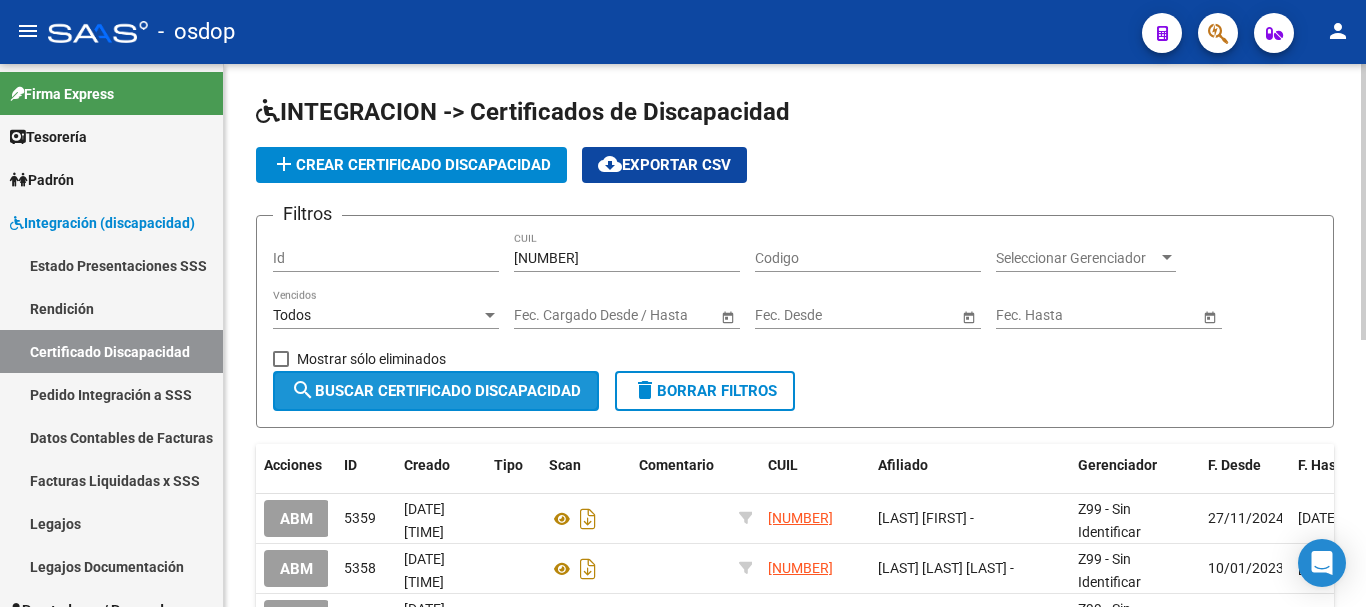 click on "search  Buscar Certificado Discapacidad" 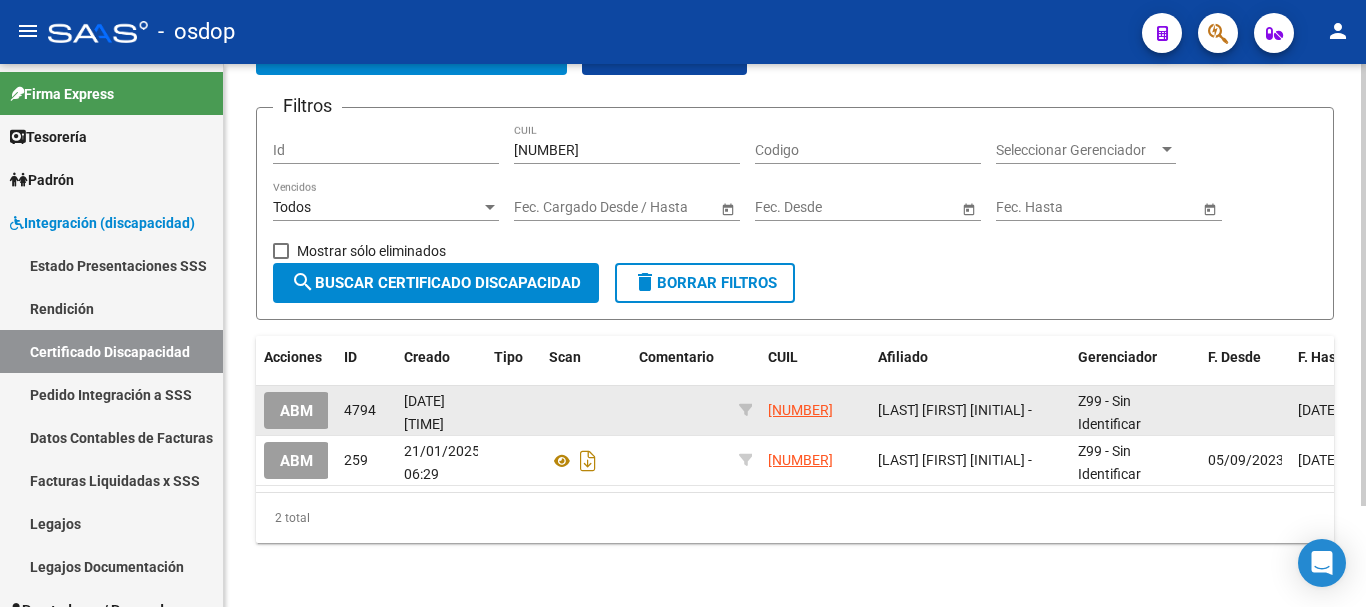 scroll, scrollTop: 124, scrollLeft: 0, axis: vertical 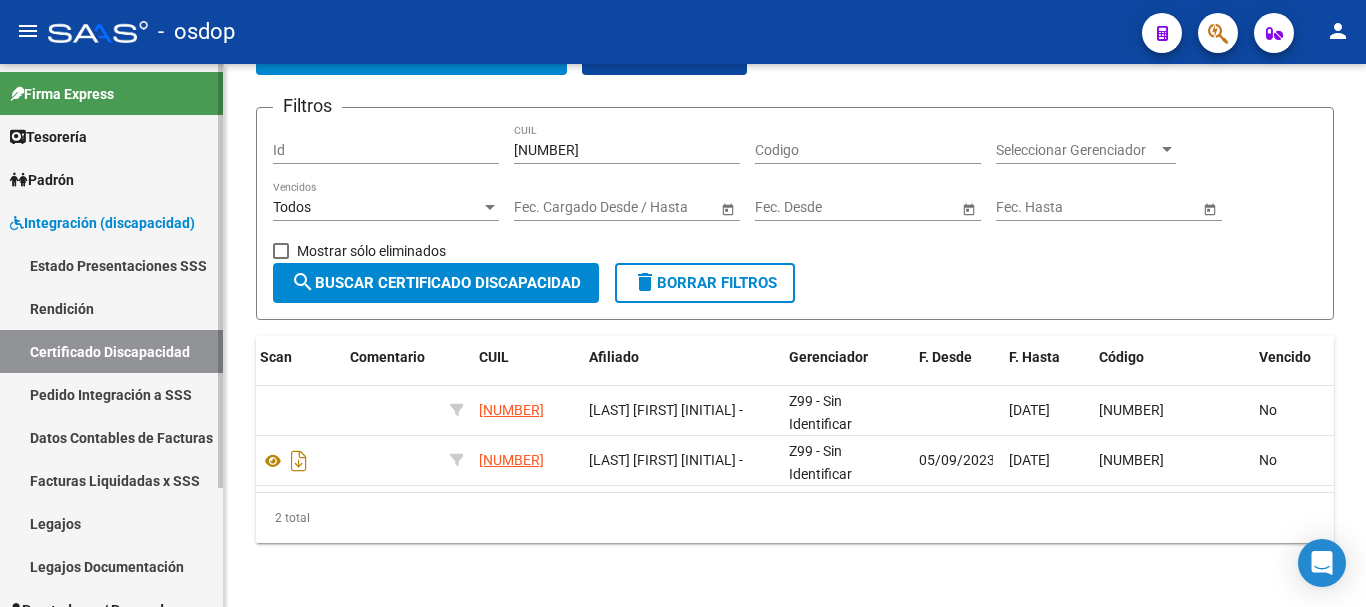 click on "Legajos" at bounding box center [111, 523] 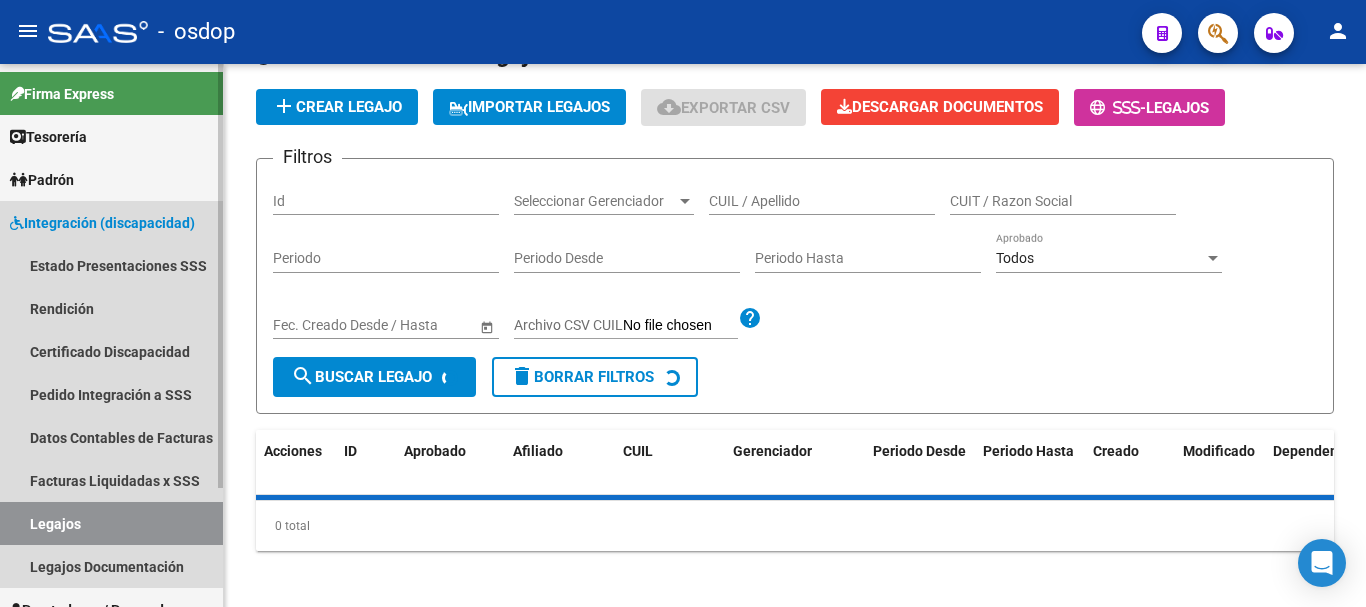scroll, scrollTop: 0, scrollLeft: 0, axis: both 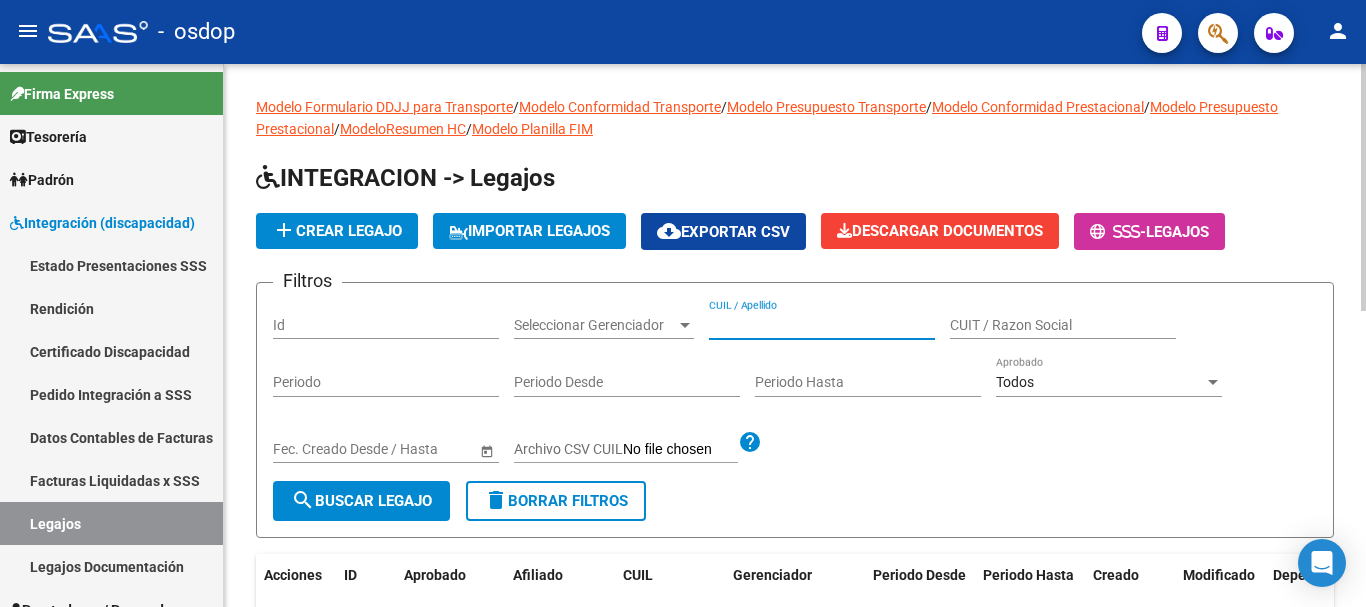 click on "CUIL / Apellido" at bounding box center [822, 325] 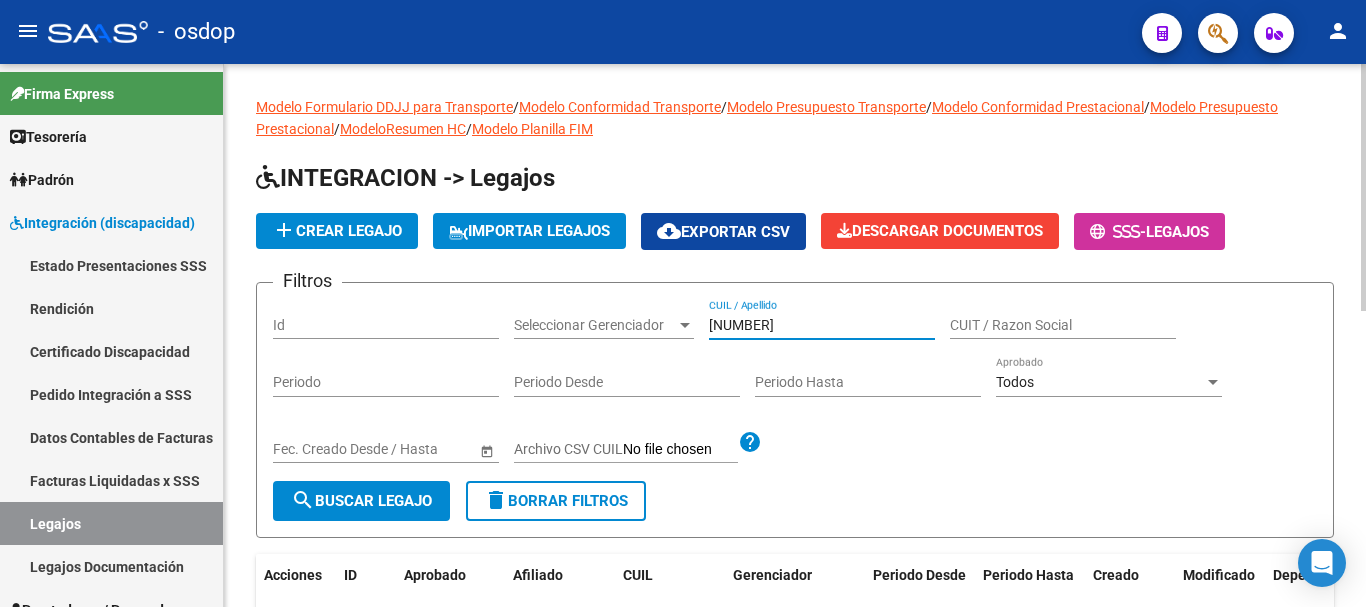 type on "[NUMBER]" 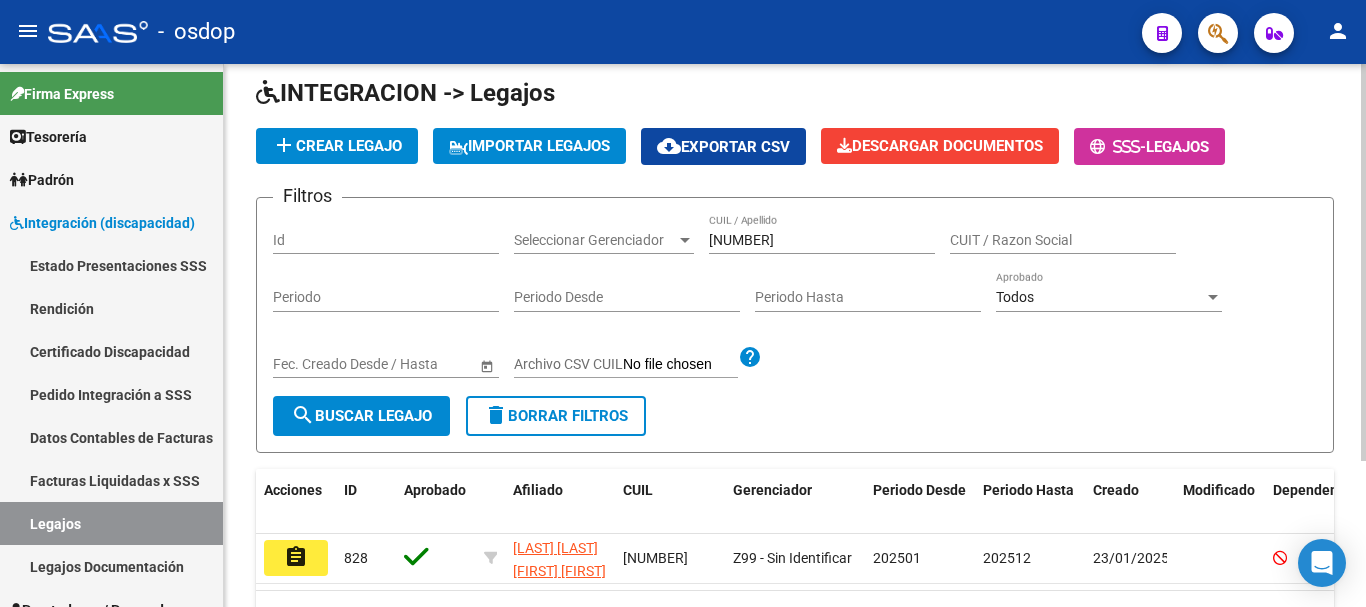 scroll, scrollTop: 200, scrollLeft: 0, axis: vertical 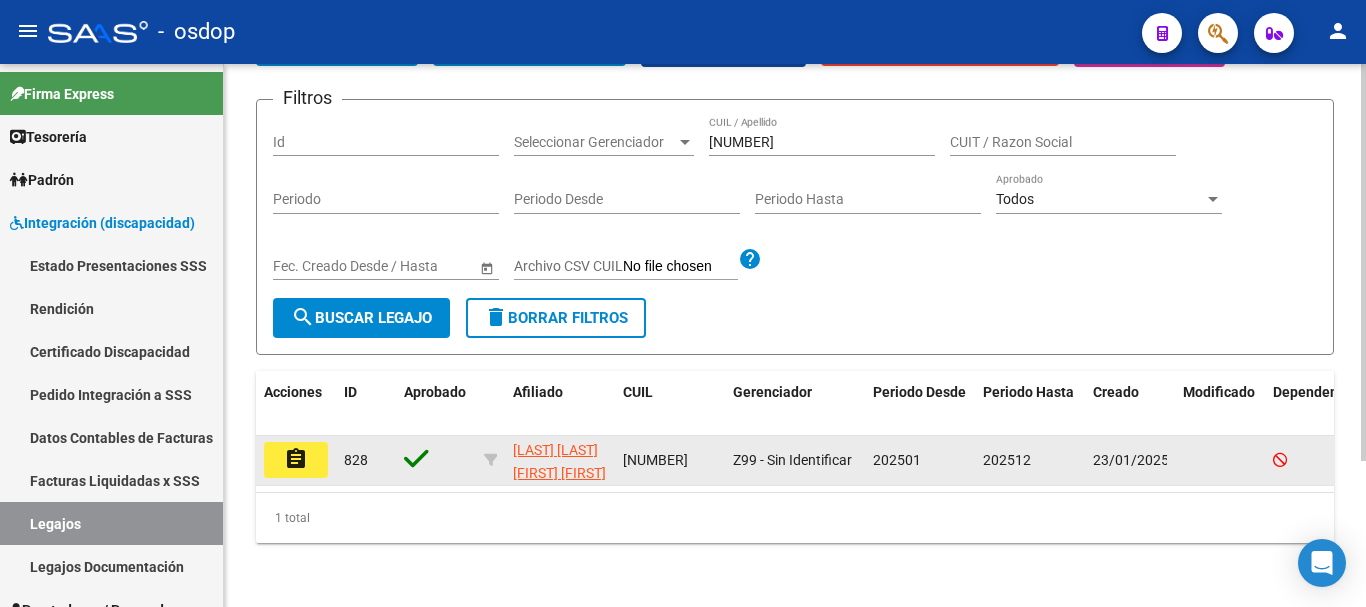 click on "assignment" 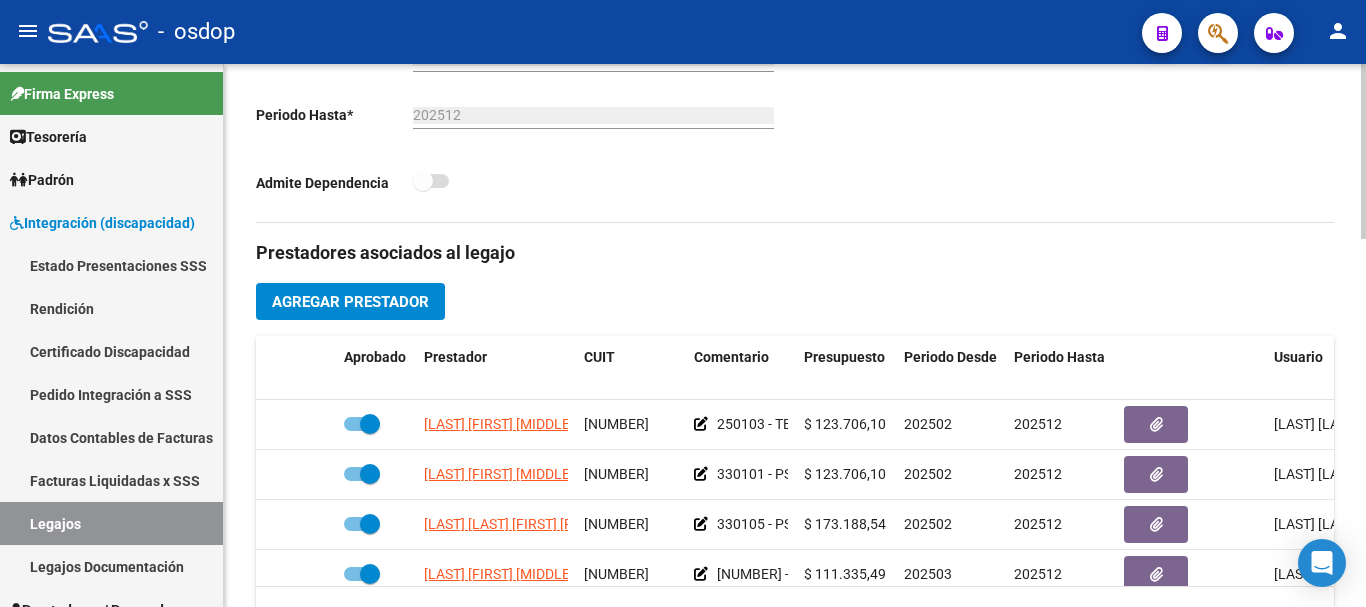 scroll, scrollTop: 600, scrollLeft: 0, axis: vertical 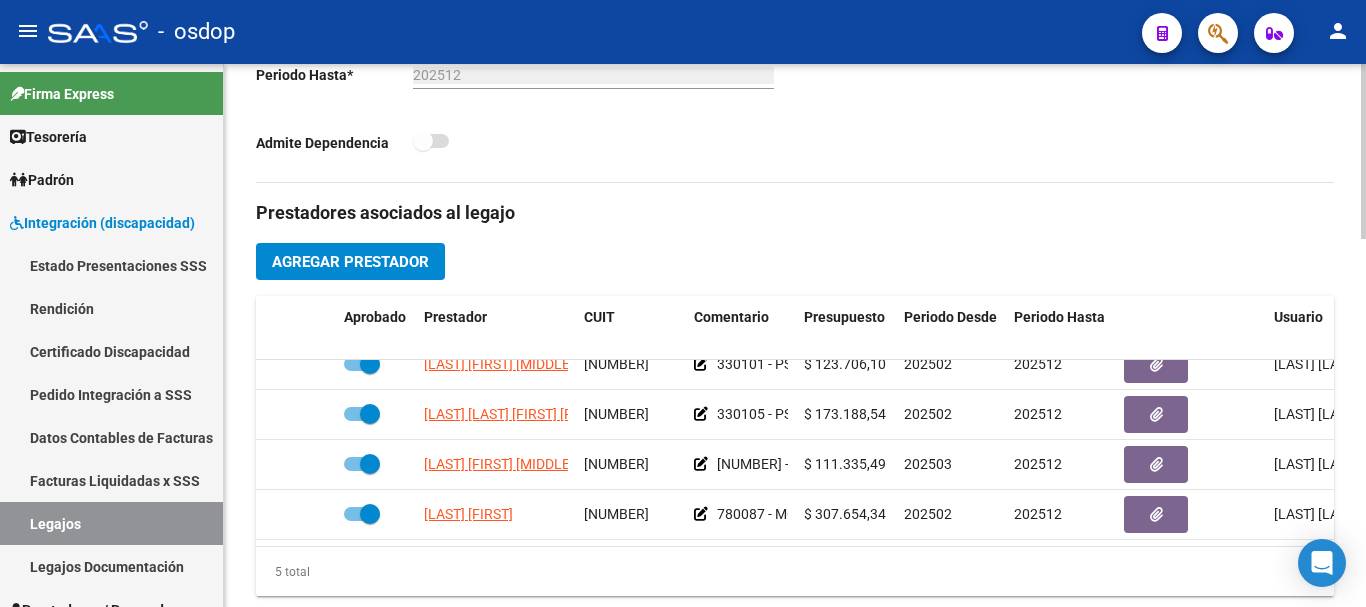 click on "Agregar Prestador" 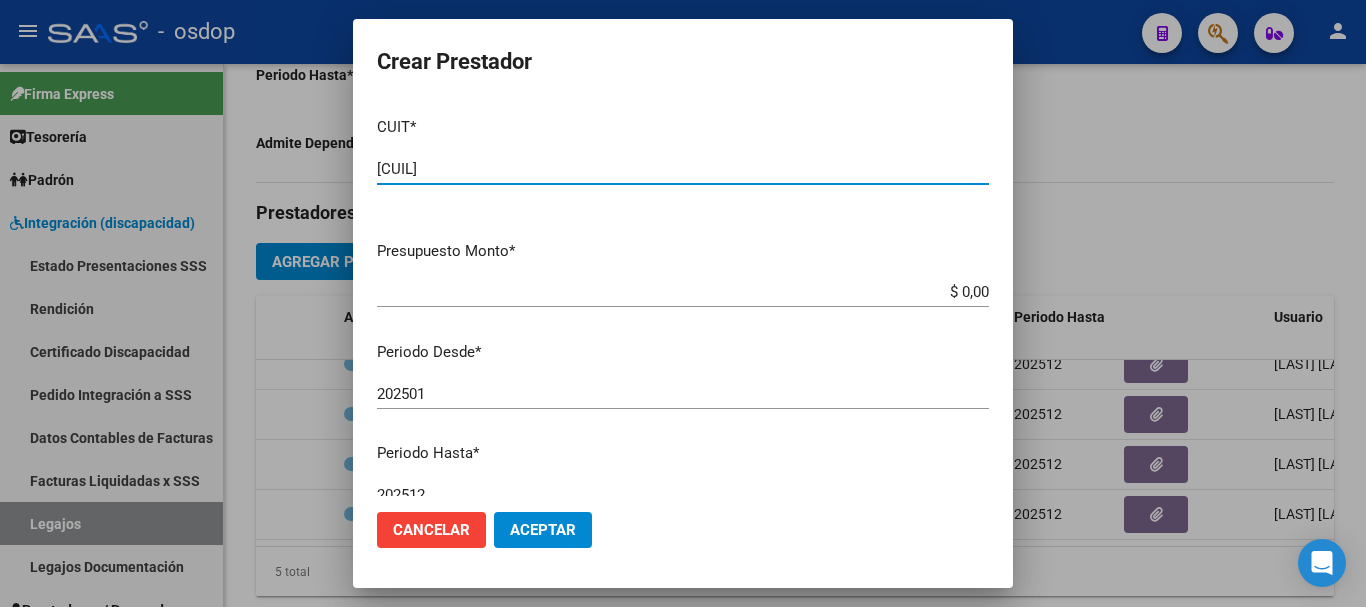 type on "[CUIL]" 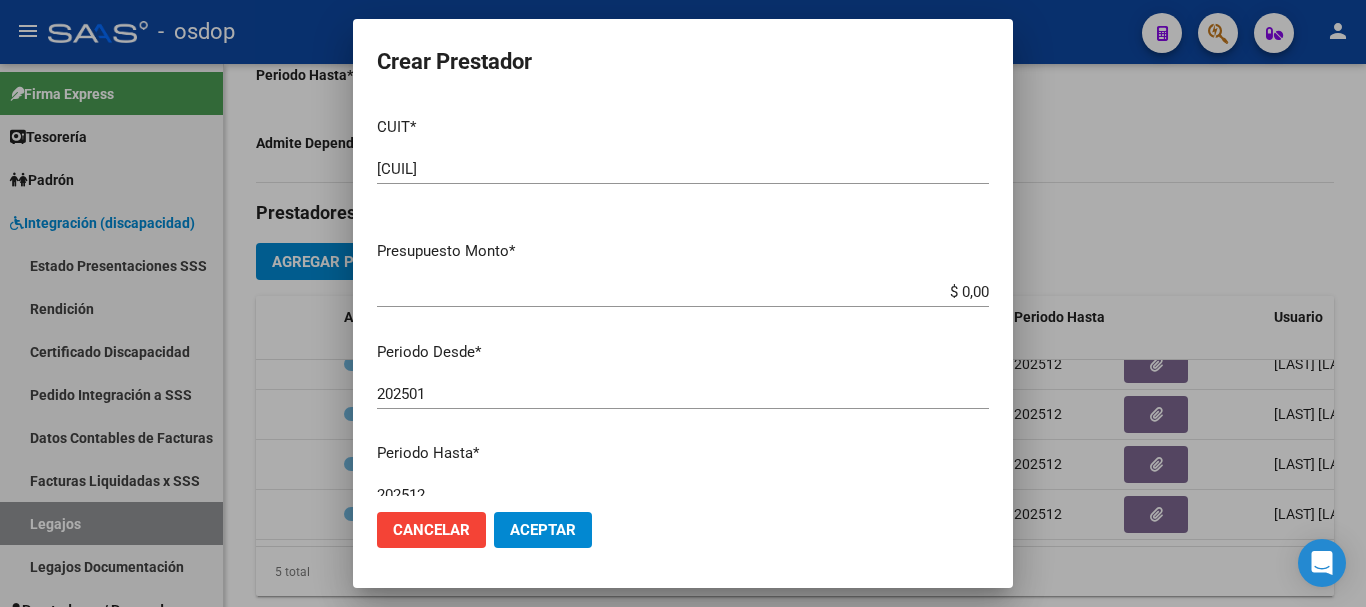click on "$ 0,00" at bounding box center [683, 292] 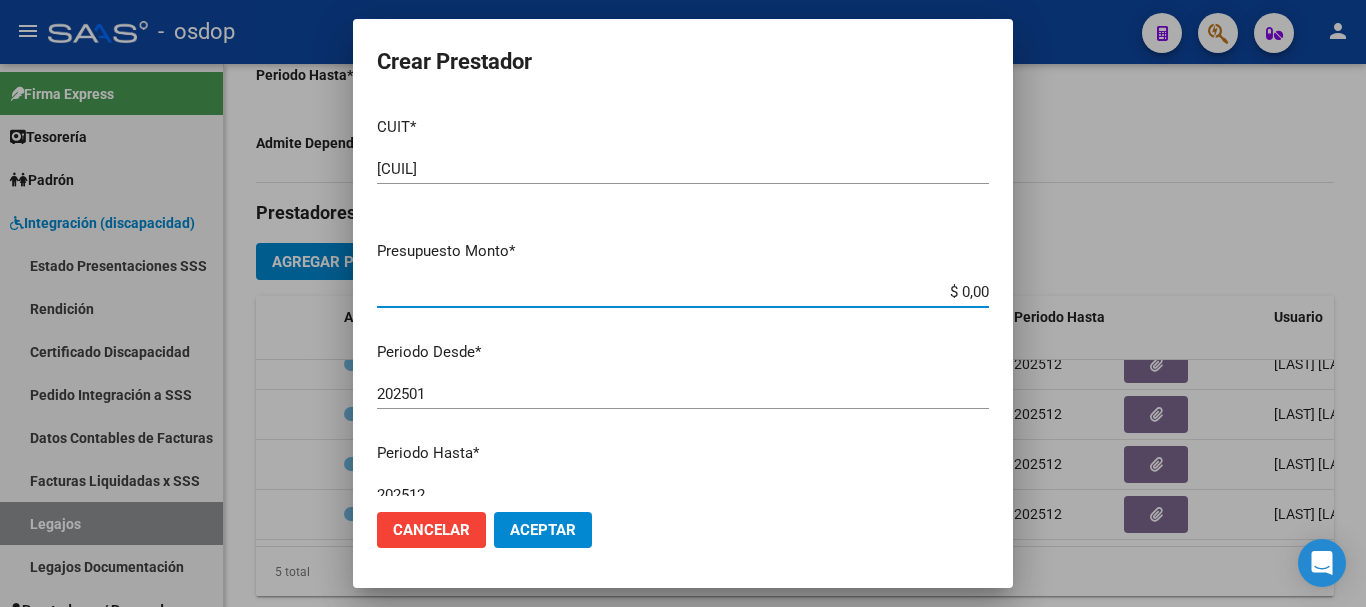 click on "$ 0,00" at bounding box center (683, 292) 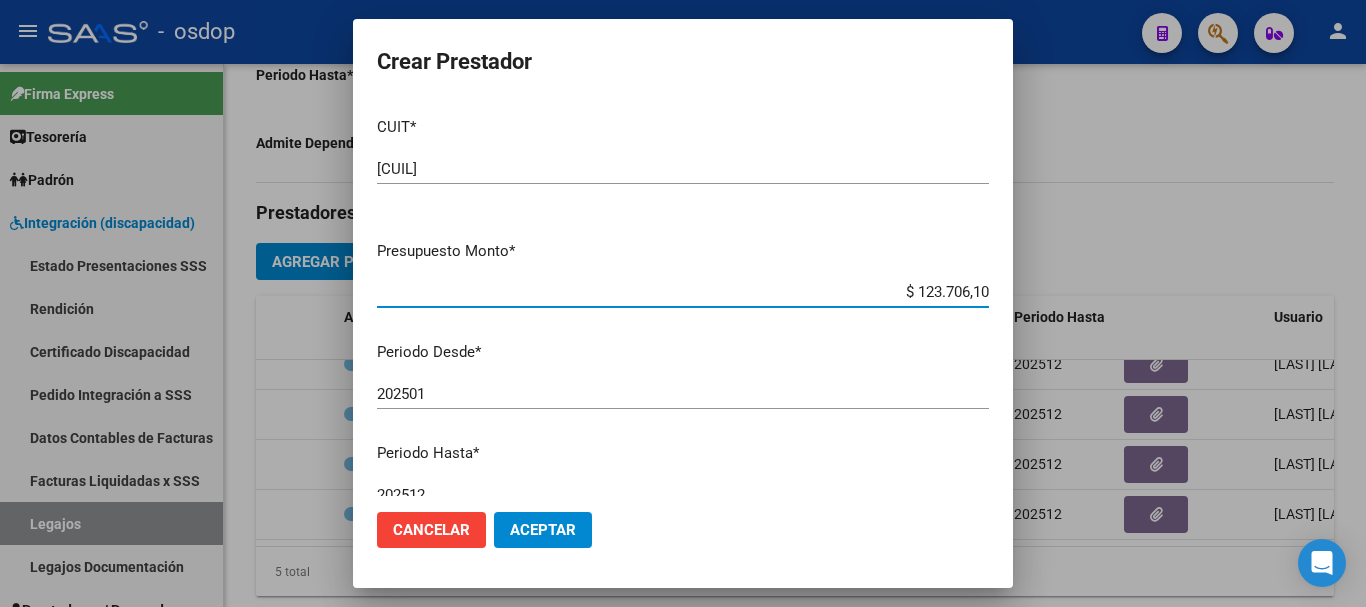 type on "$ 123.706,10" 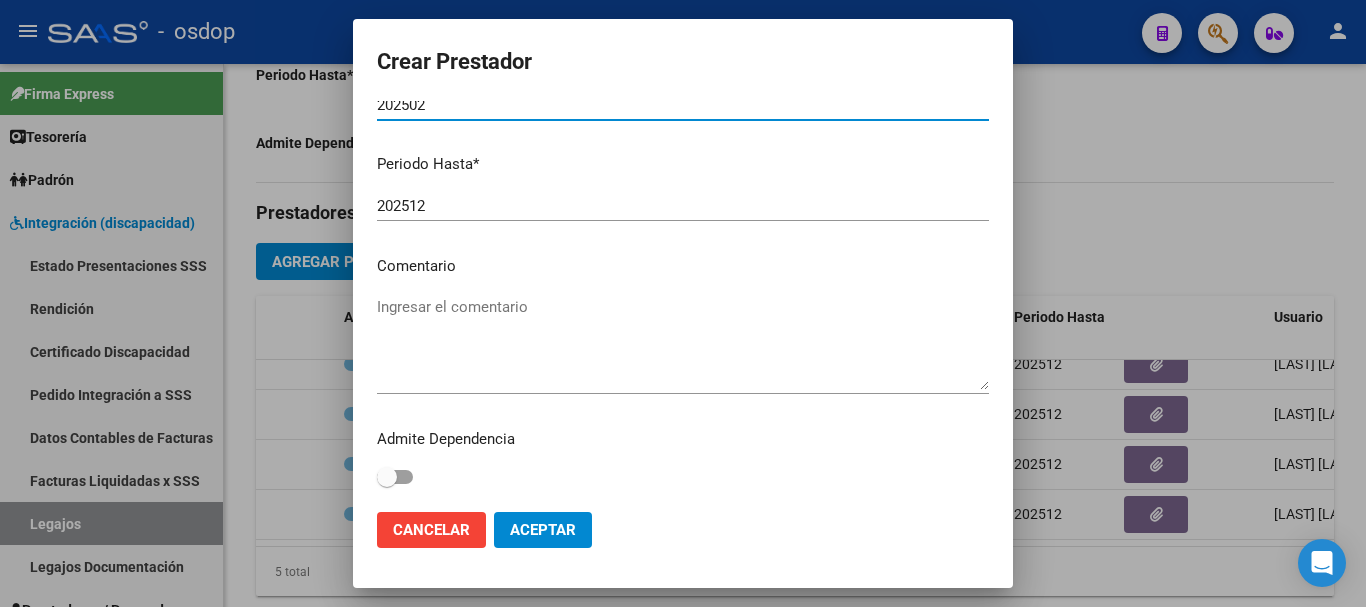 scroll, scrollTop: 290, scrollLeft: 0, axis: vertical 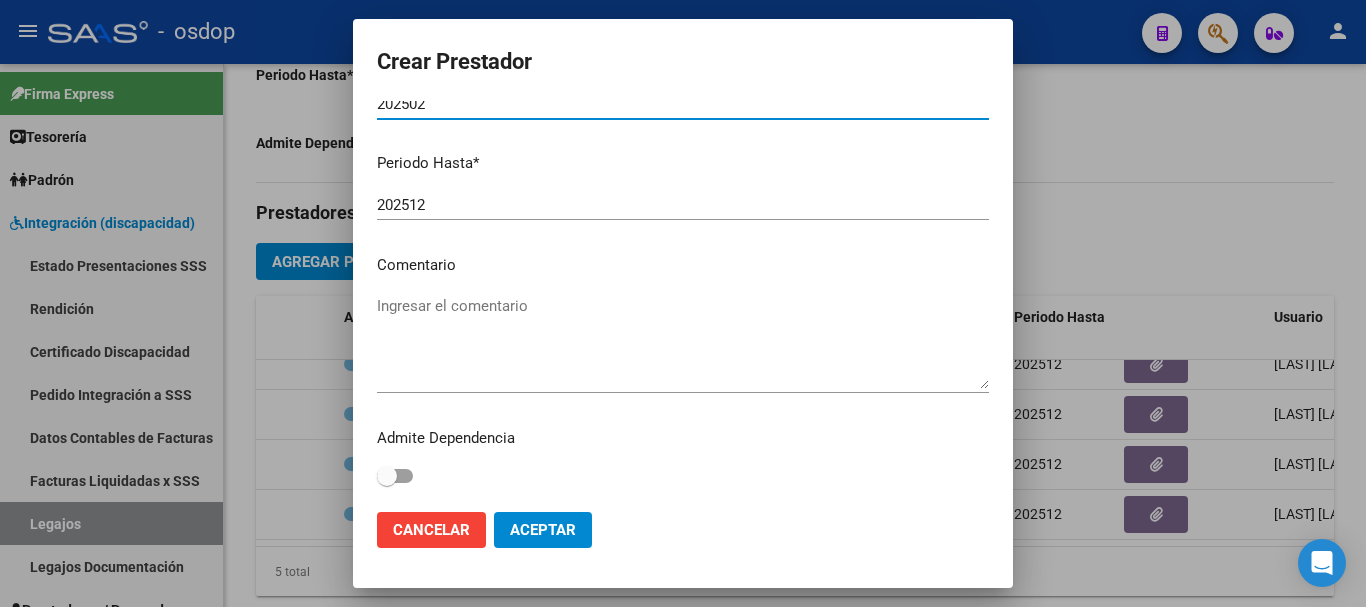 type on "202502" 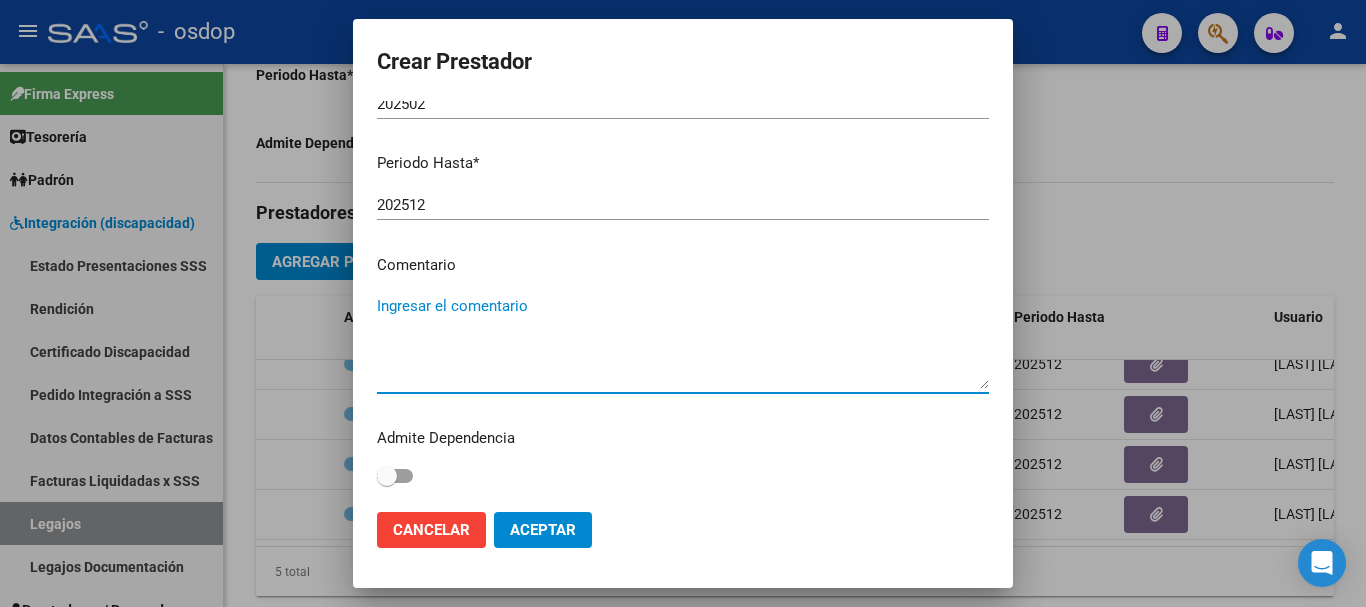 click on "Ingresar el comentario" at bounding box center [683, 342] 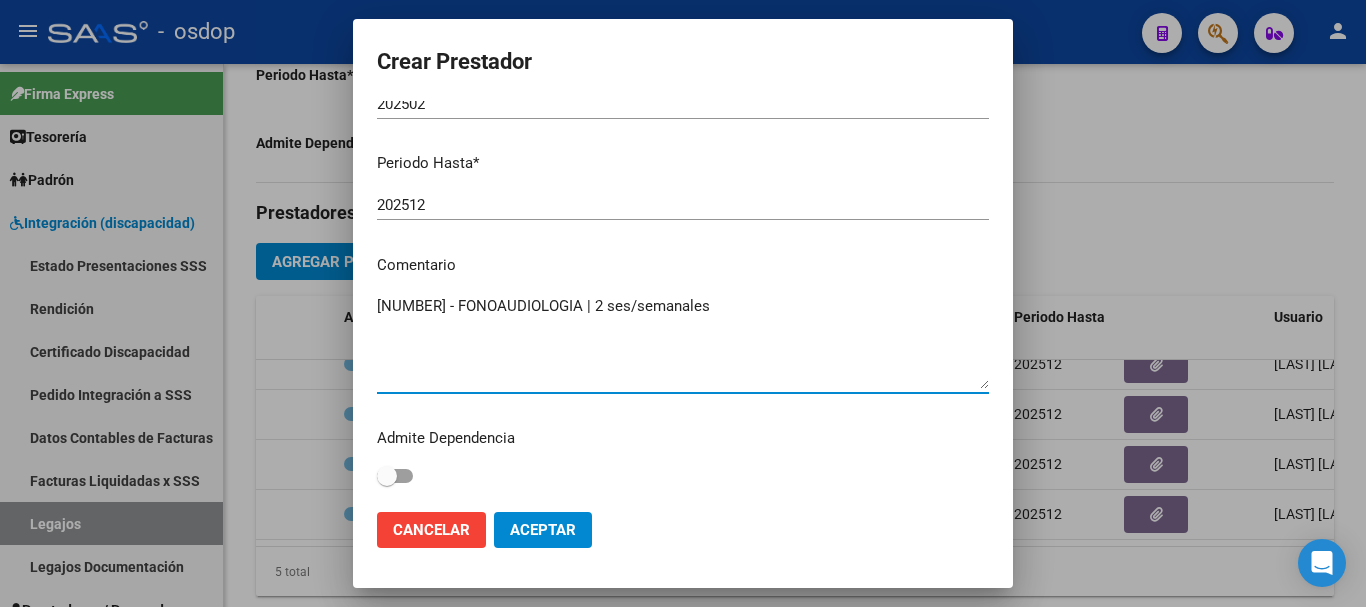 type on "[NUMBER] - FONOAUDIOLOGIA | 2 ses/semanales" 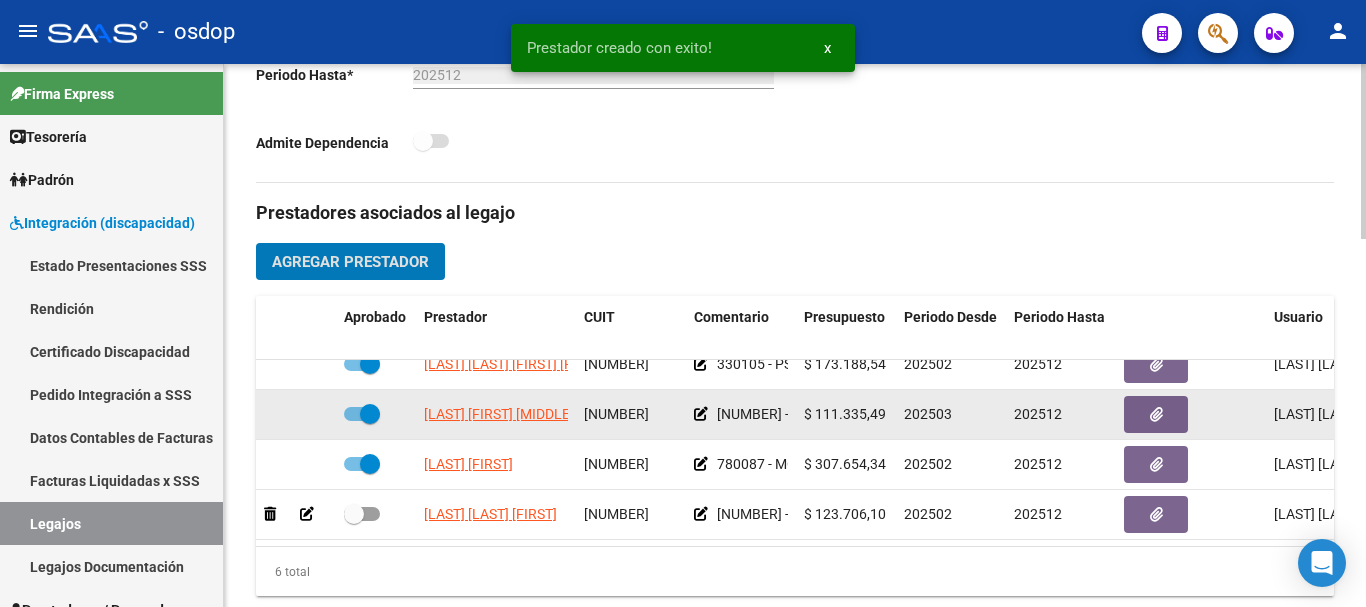 scroll, scrollTop: 136, scrollLeft: 0, axis: vertical 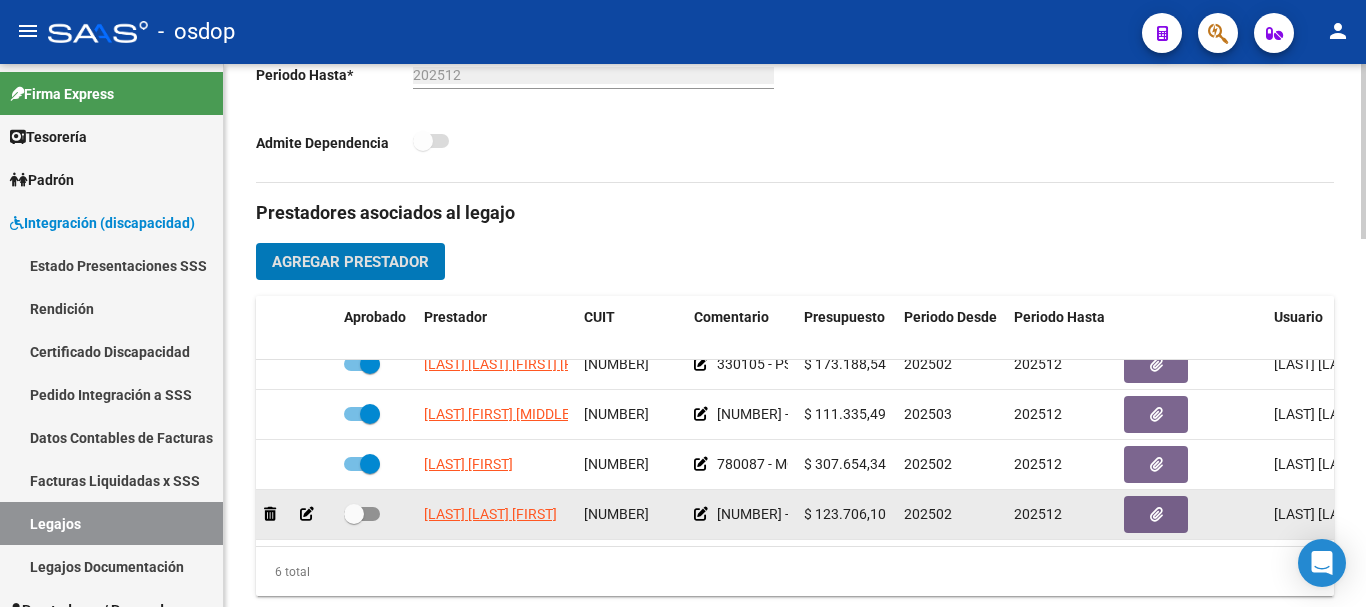 click at bounding box center [362, 514] 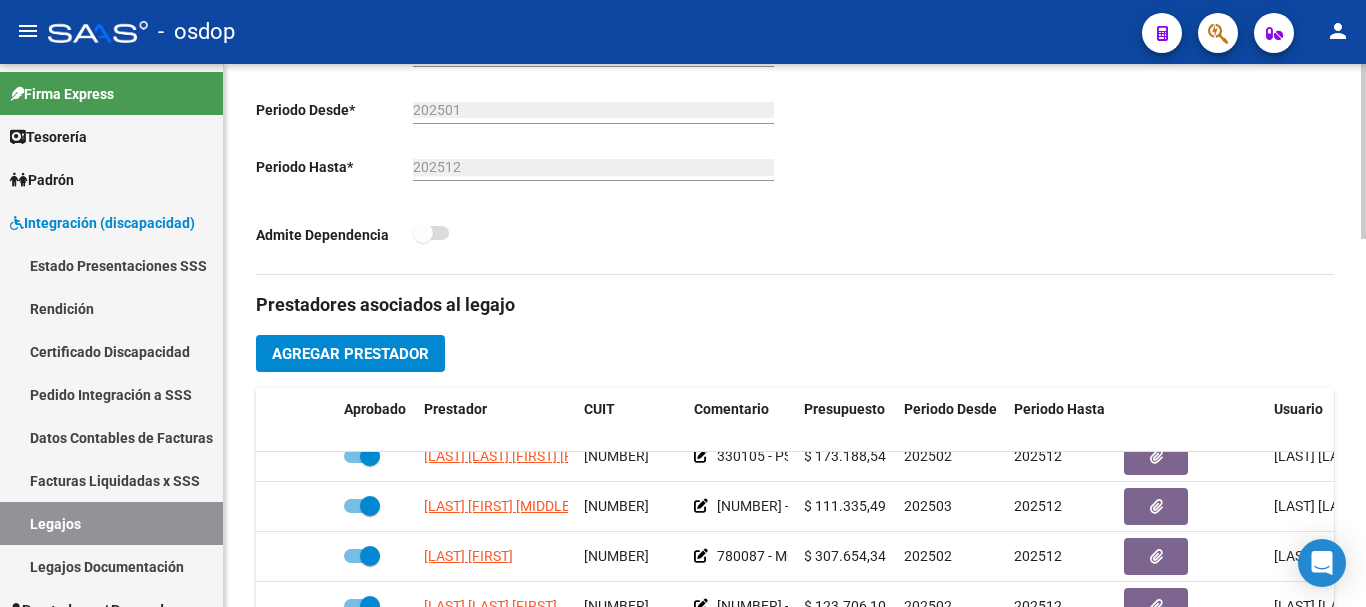 scroll, scrollTop: 500, scrollLeft: 0, axis: vertical 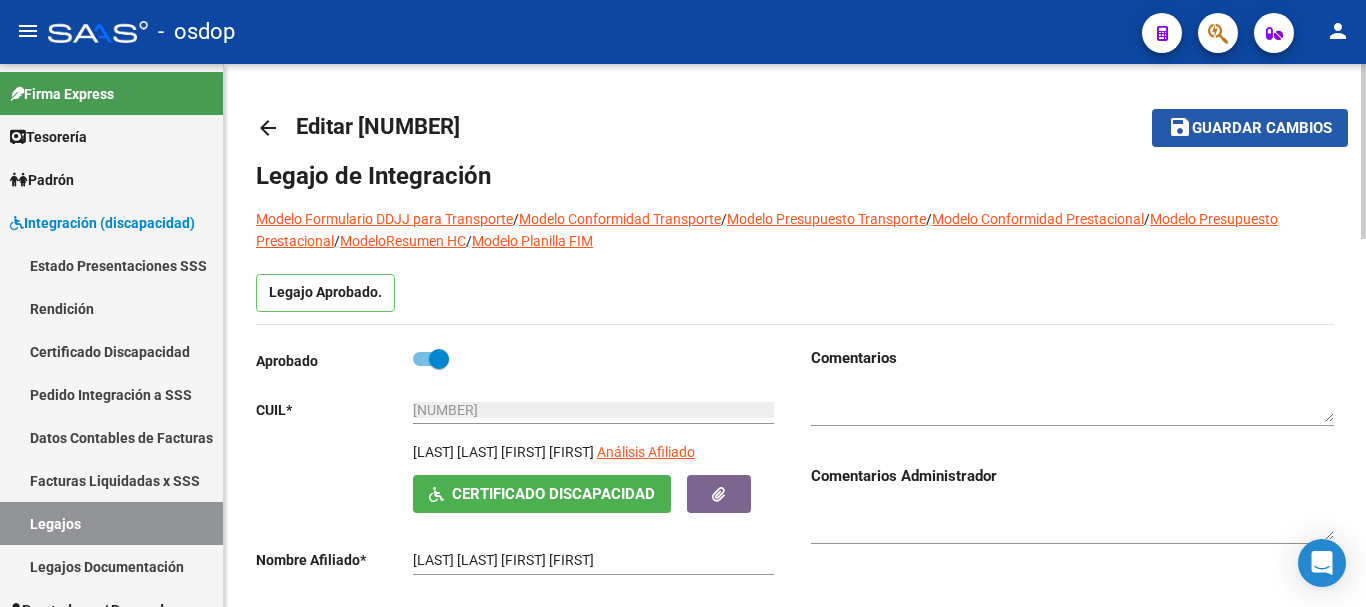 click on "Guardar cambios" 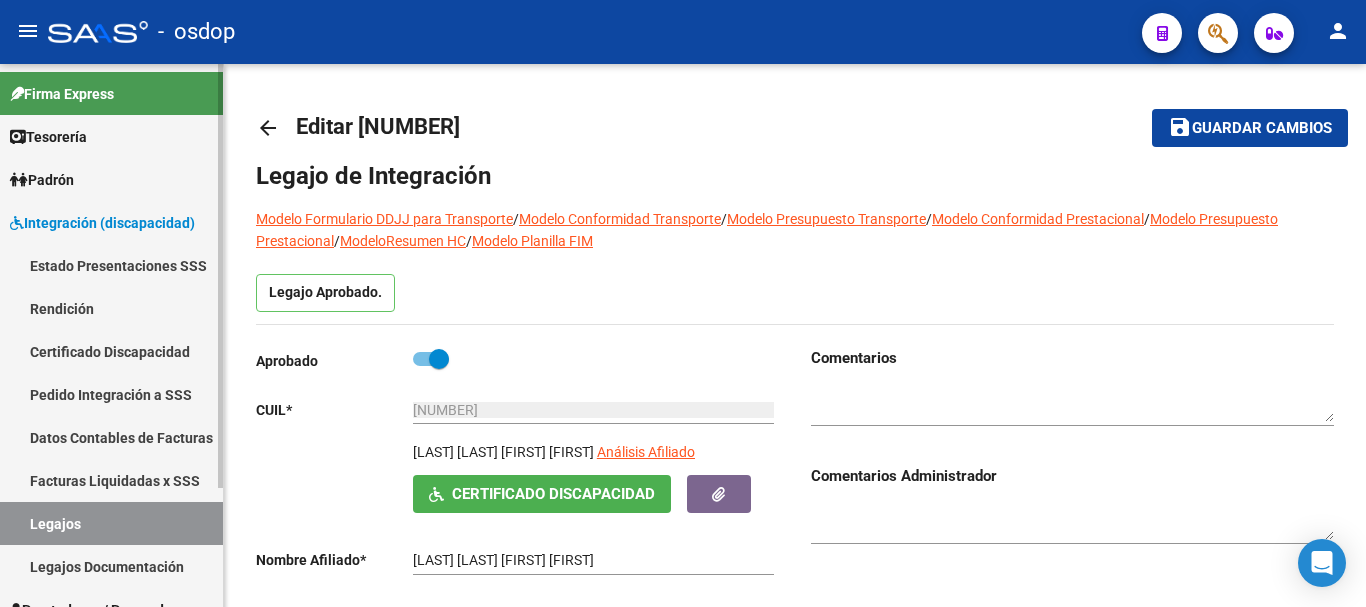 click on "Certificado Discapacidad" at bounding box center [111, 351] 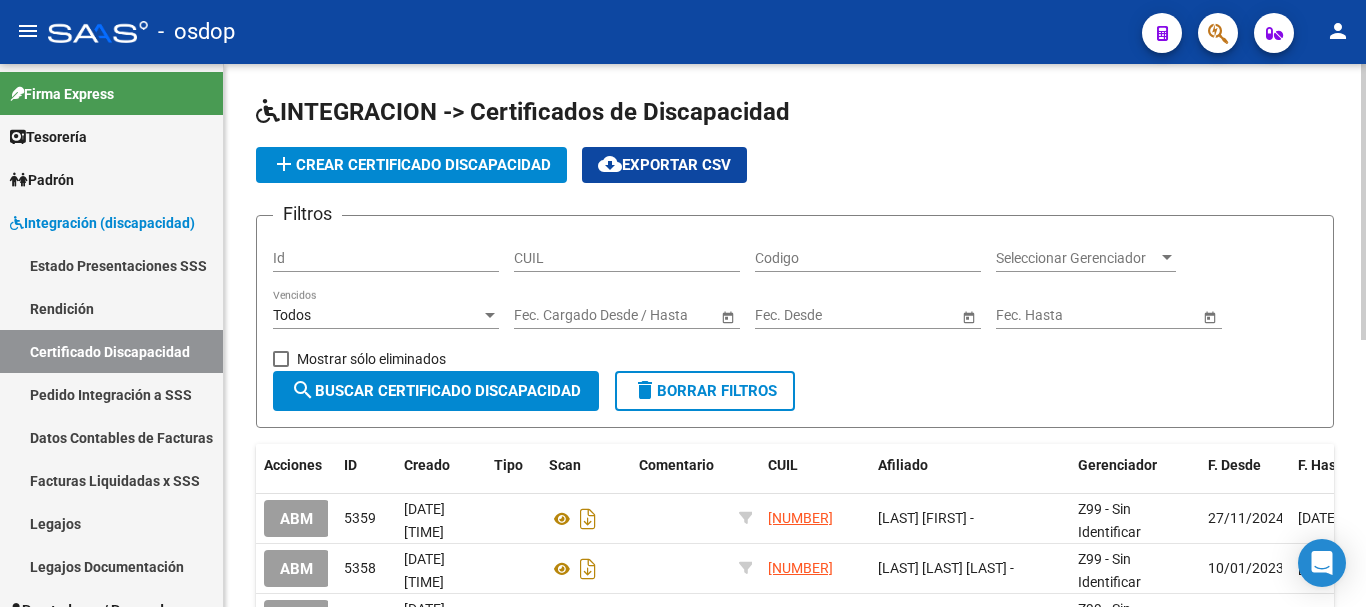 click on "CUIL" at bounding box center [627, 258] 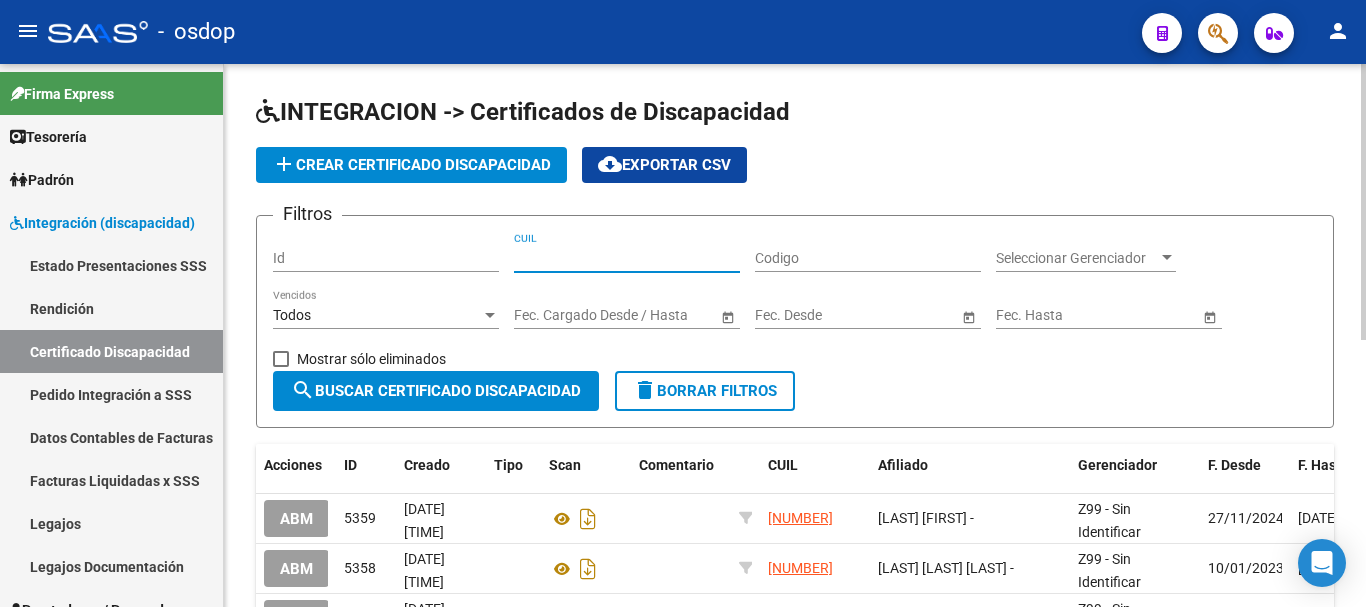 paste on "[NUMBER]" 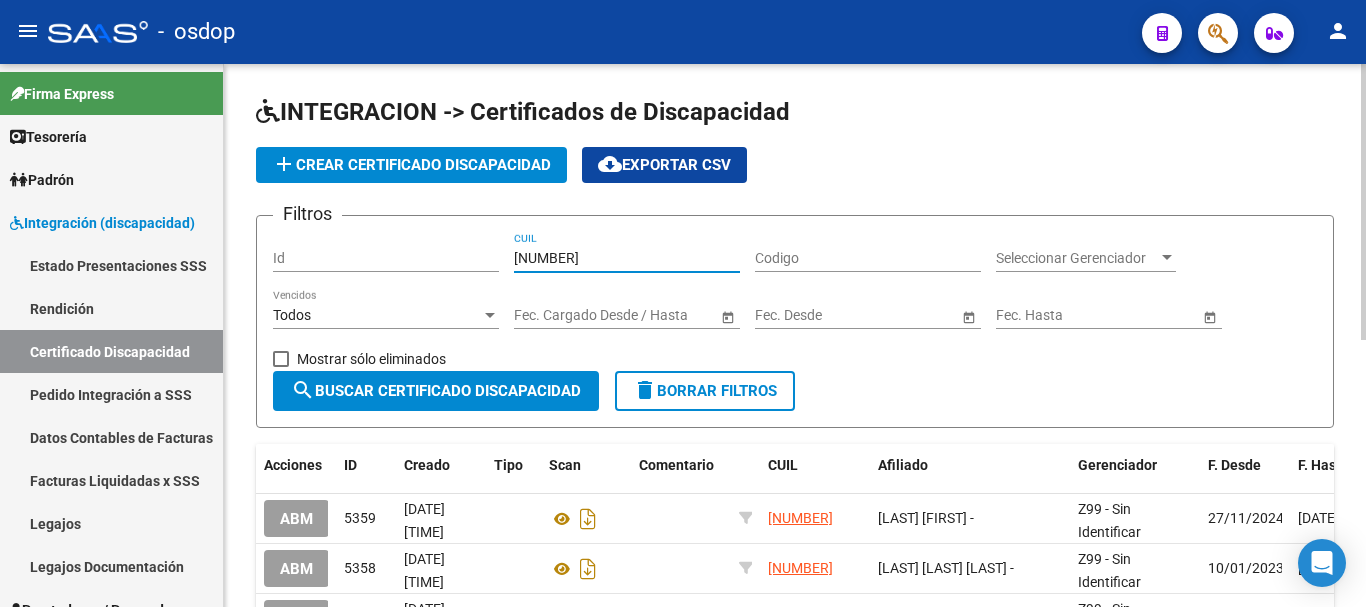 type on "[NUMBER]" 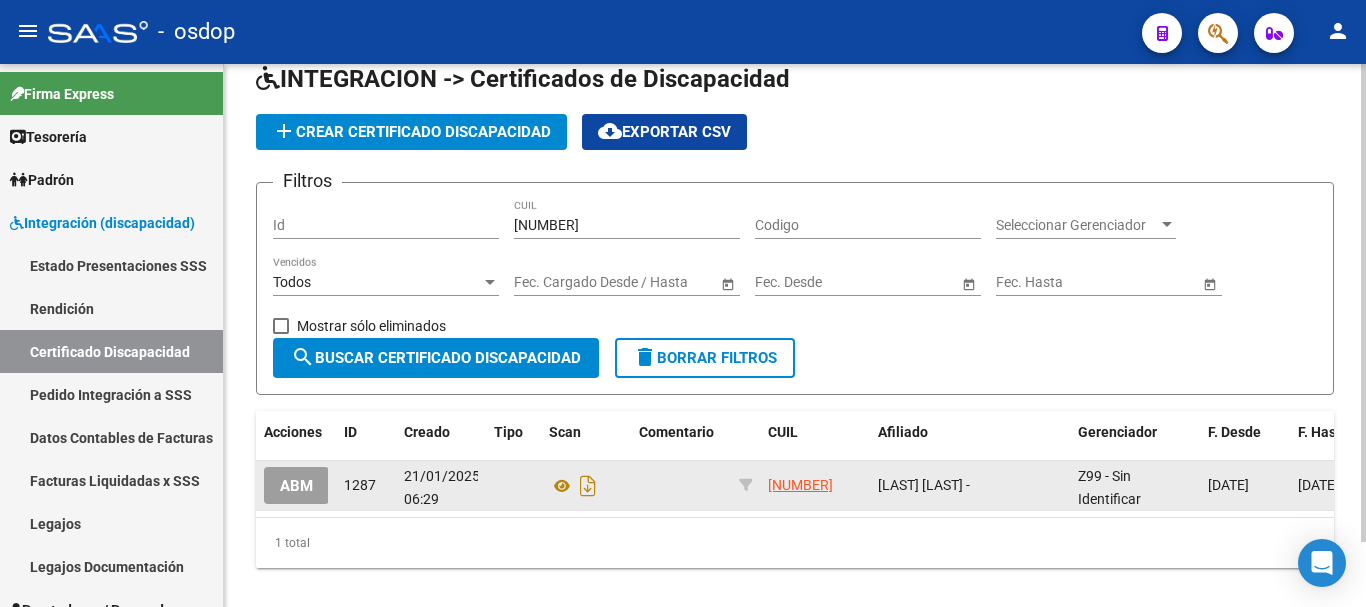 scroll, scrollTop: 74, scrollLeft: 0, axis: vertical 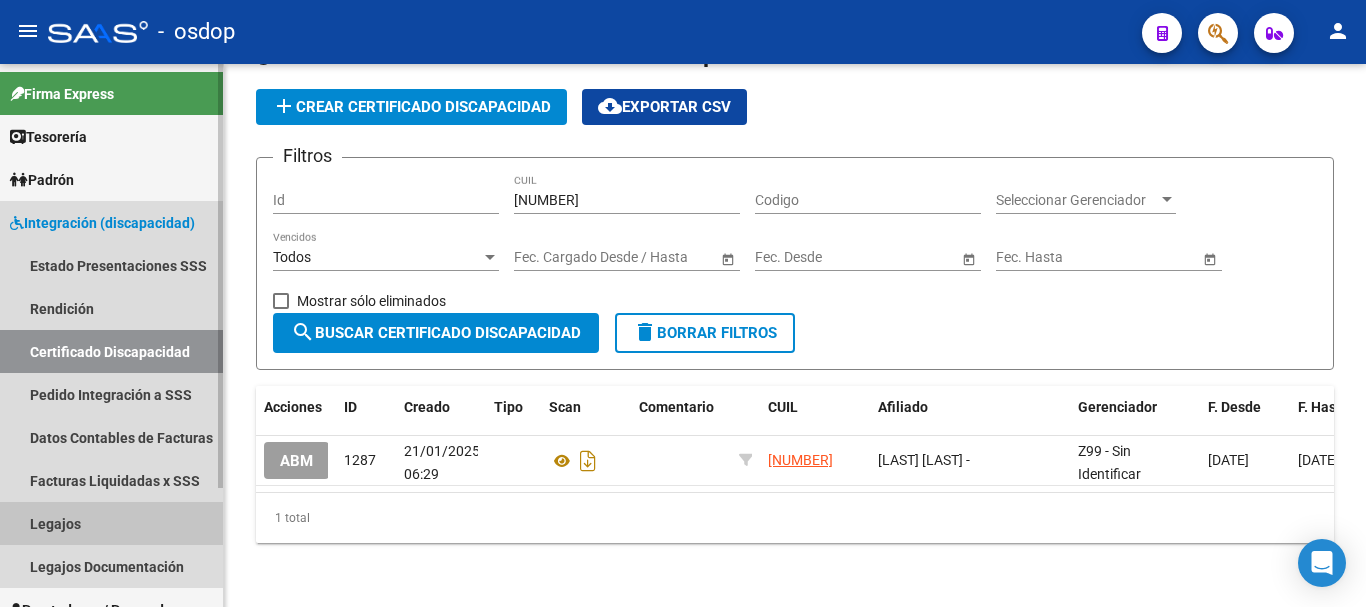 click on "Legajos" at bounding box center [111, 523] 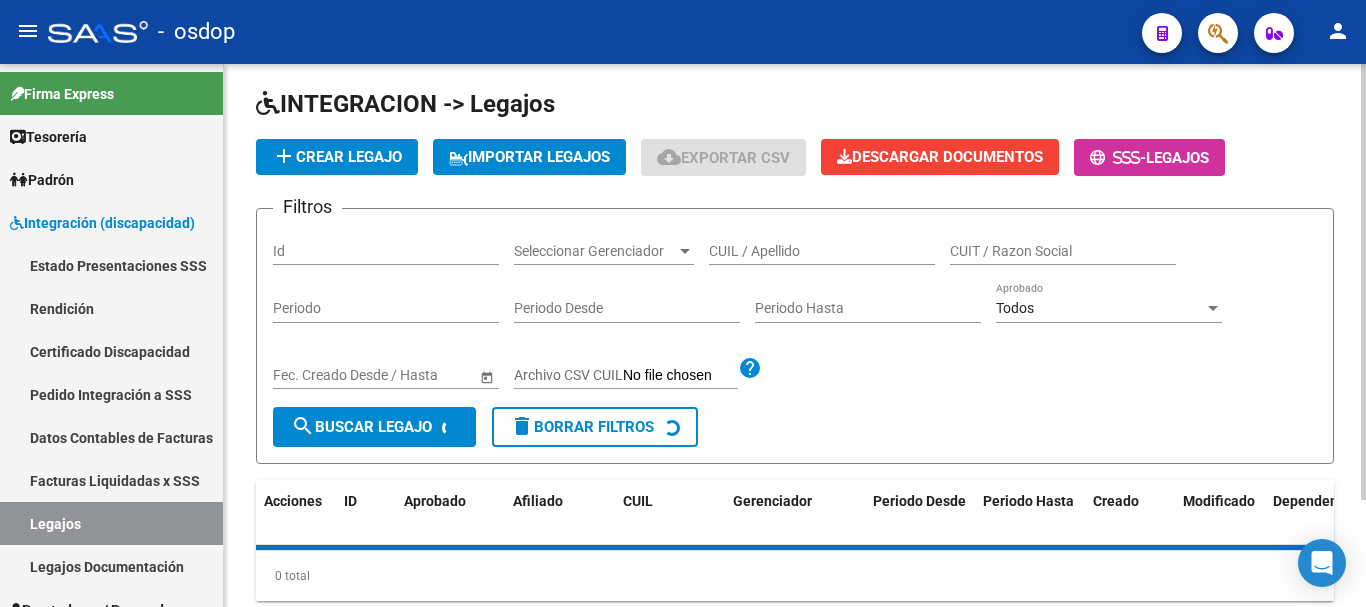 scroll, scrollTop: 0, scrollLeft: 0, axis: both 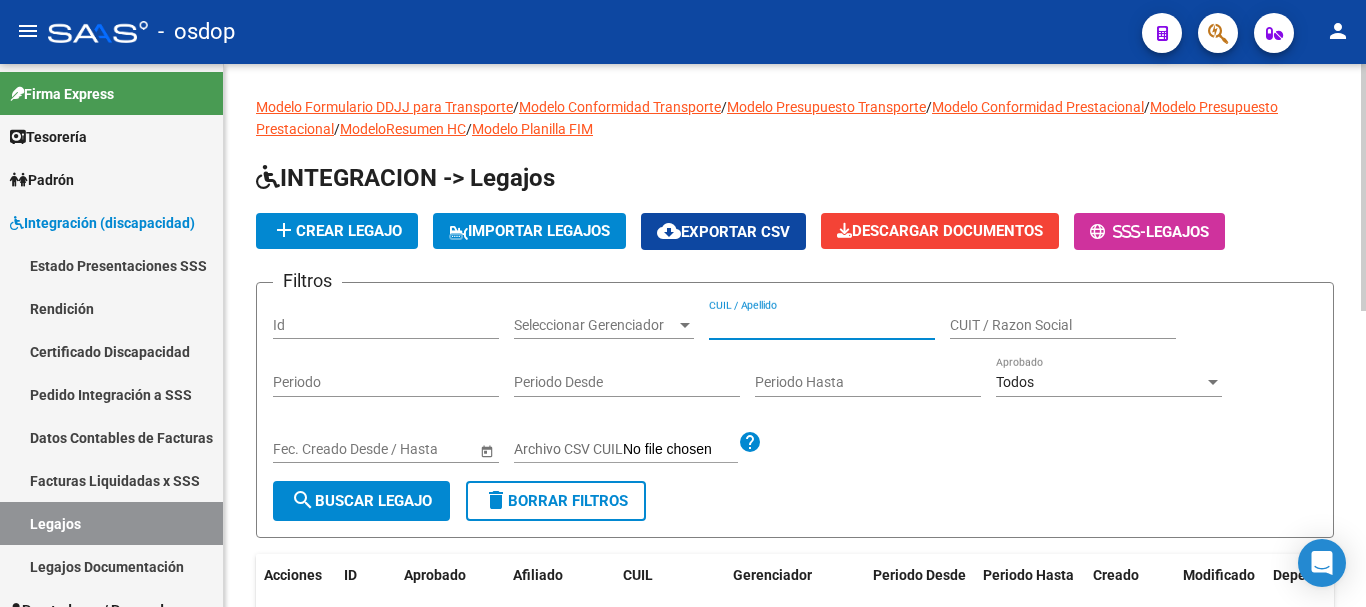 click on "CUIL / Apellido" at bounding box center [822, 325] 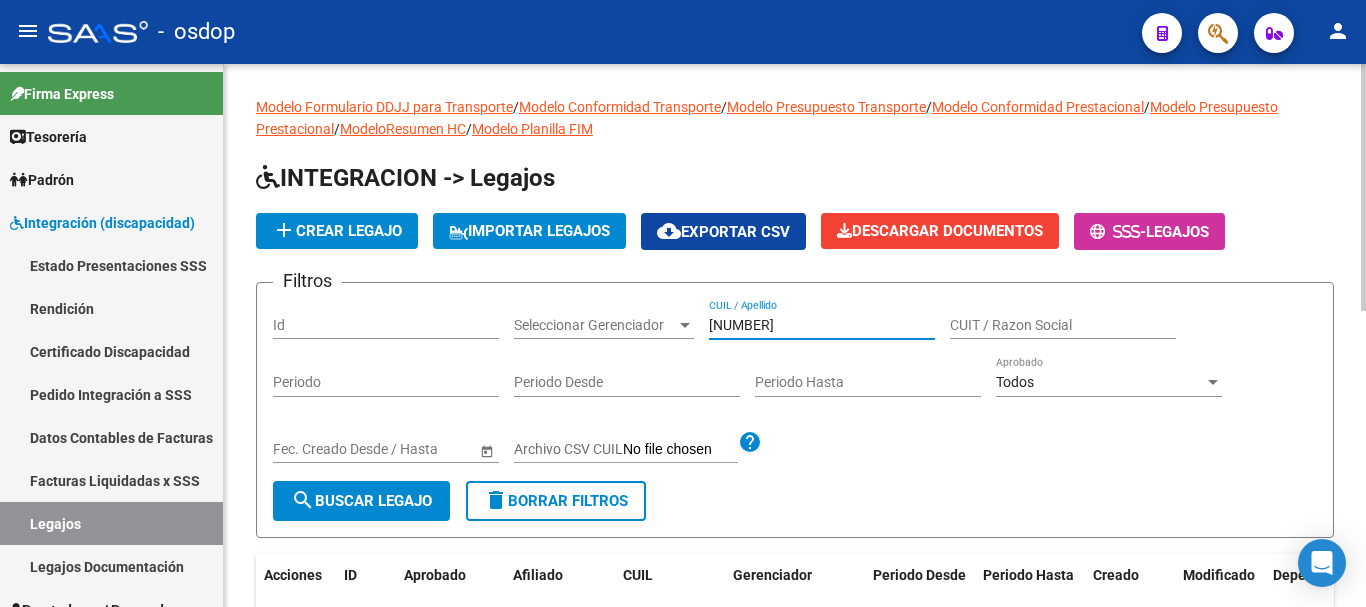 type on "[NUMBER]" 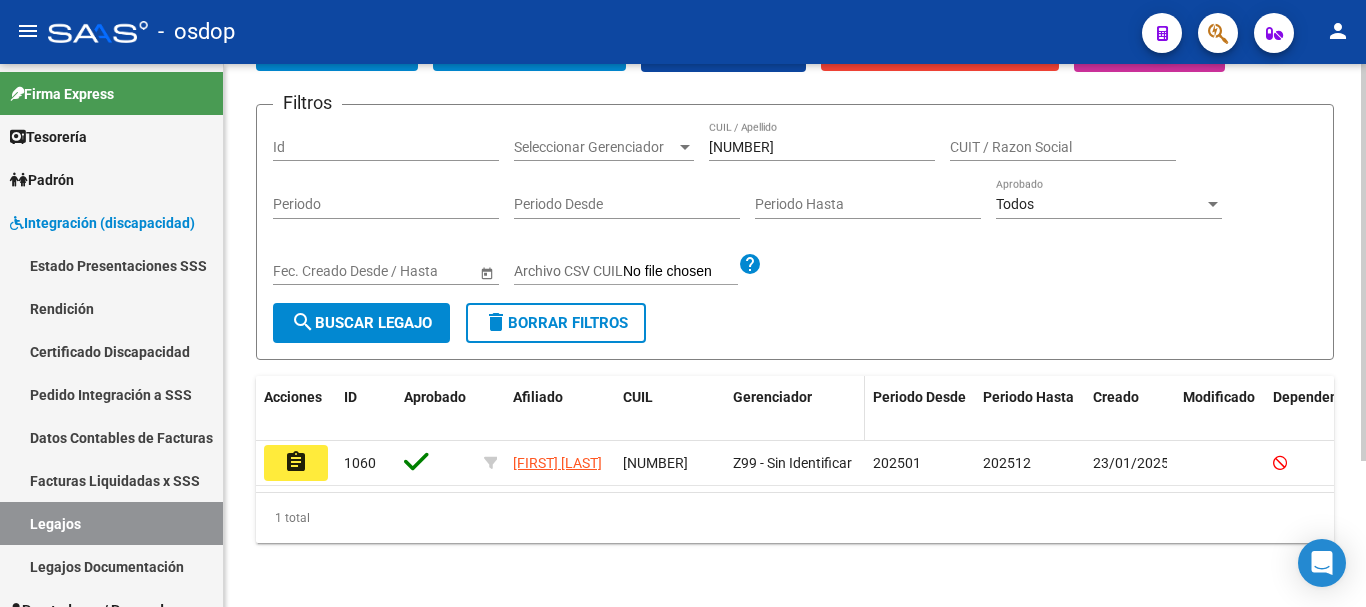 scroll, scrollTop: 200, scrollLeft: 0, axis: vertical 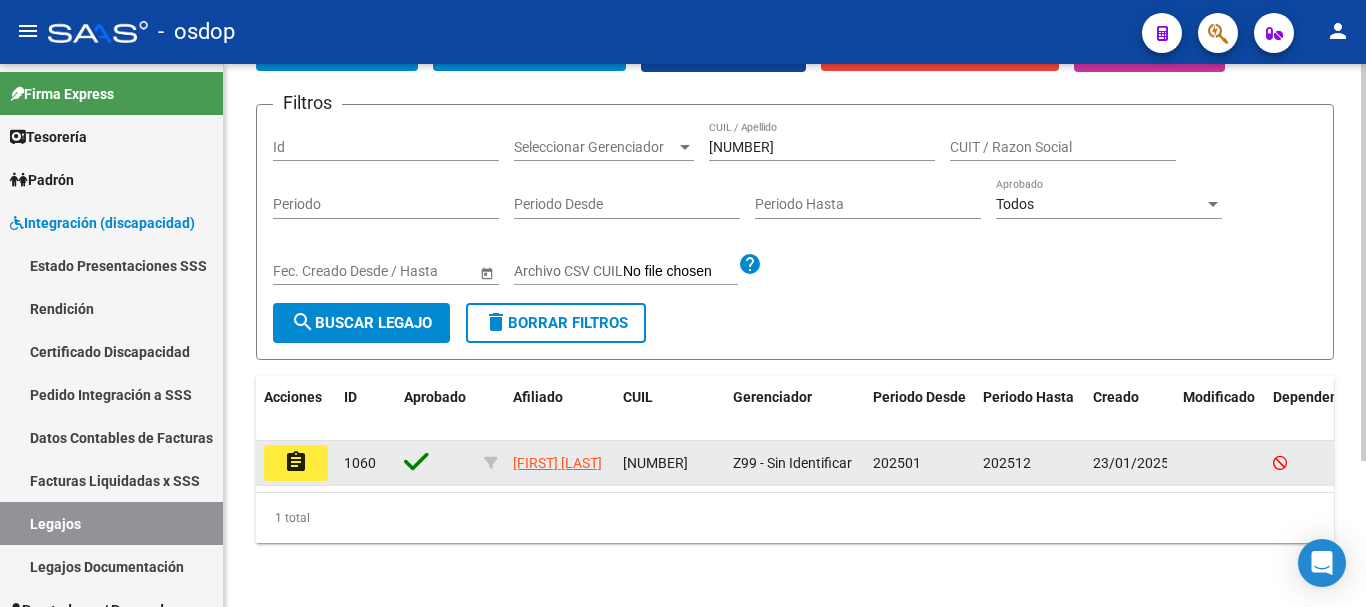 click on "assignment" 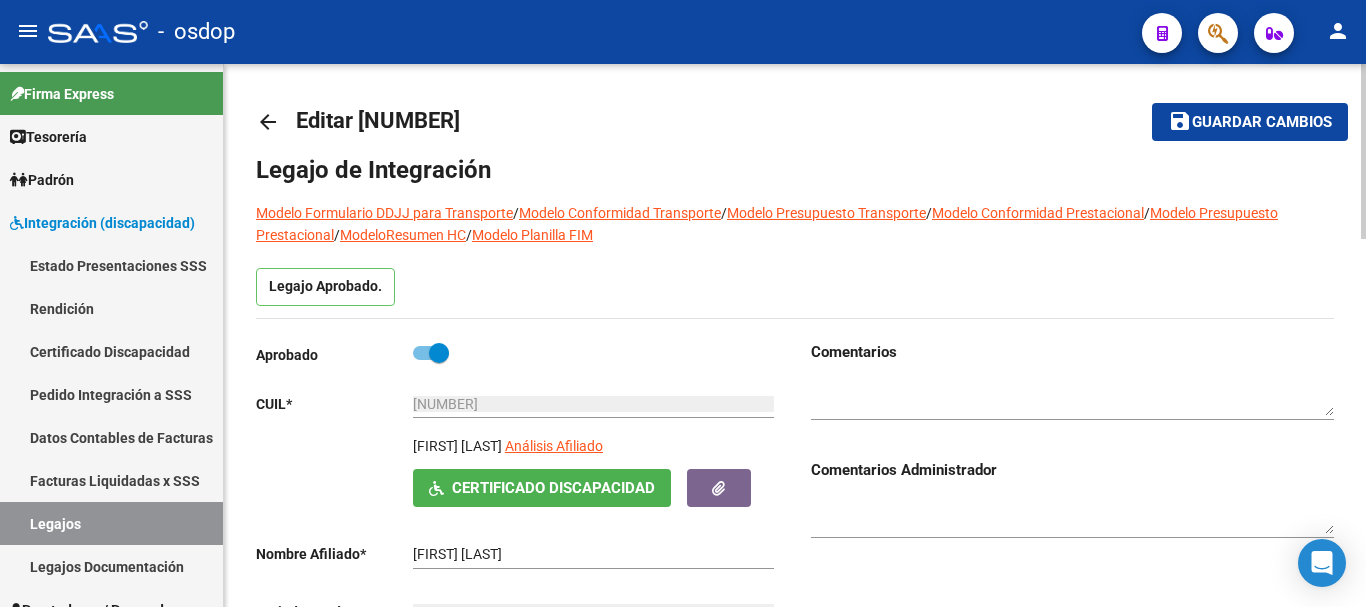 scroll, scrollTop: 0, scrollLeft: 0, axis: both 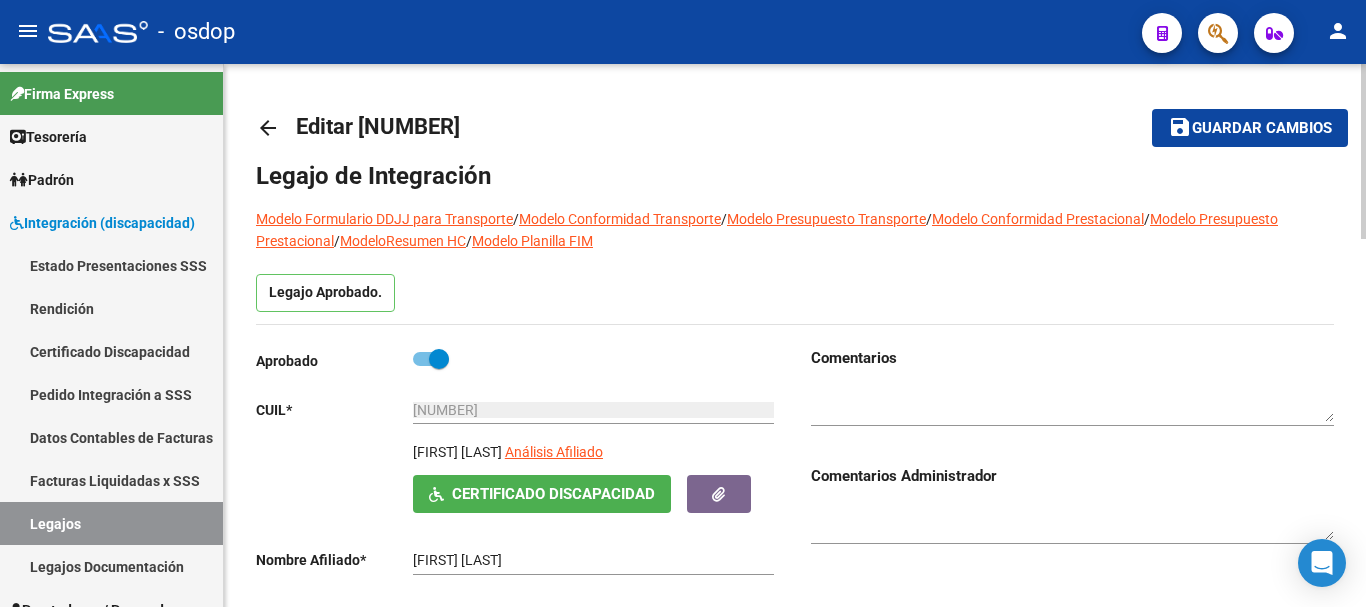 click on "Guardar cambios" 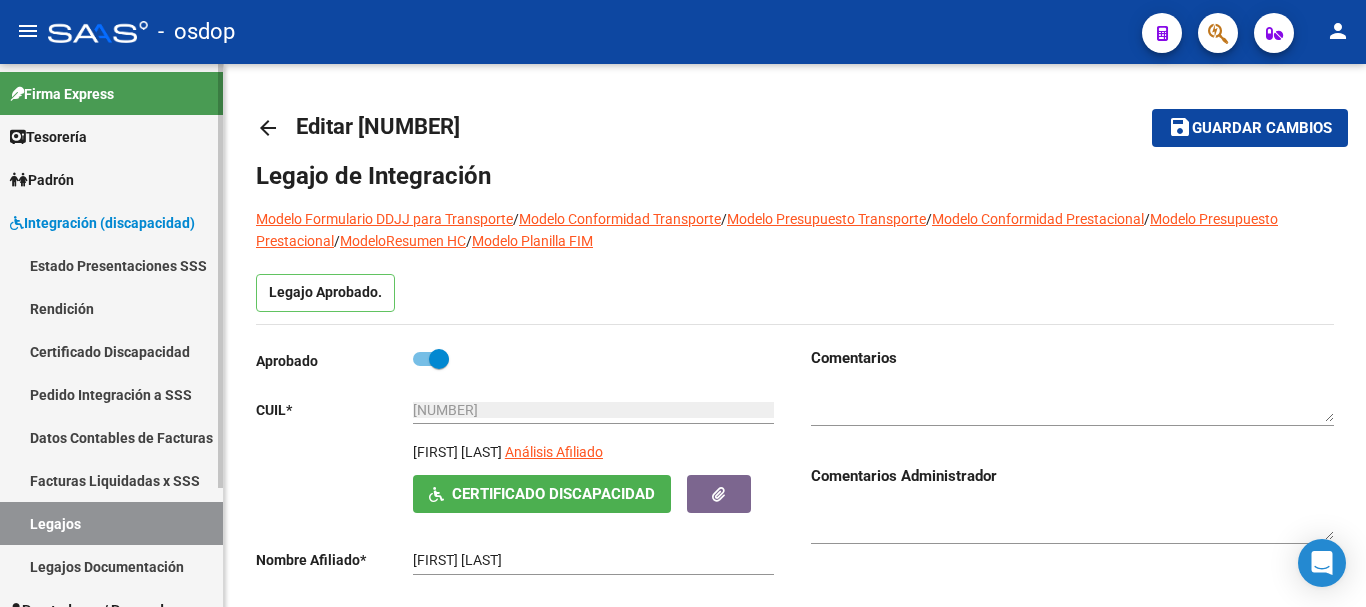 click on "Certificado Discapacidad" at bounding box center (111, 351) 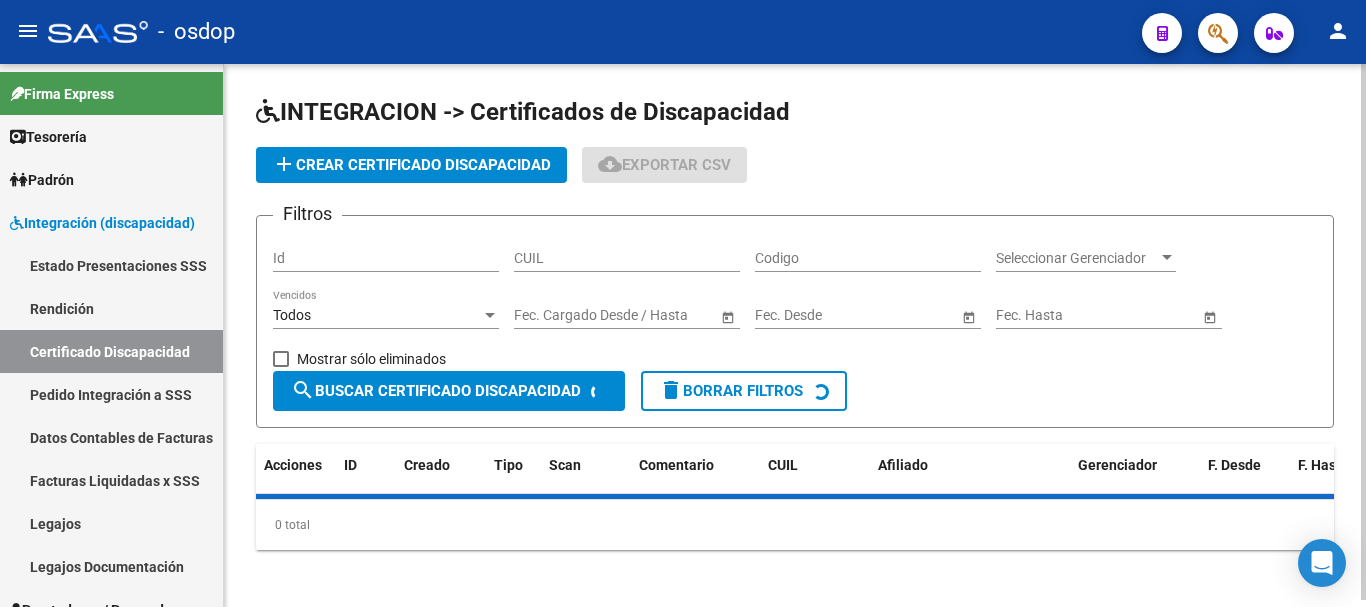 click on "CUIL" at bounding box center [627, 258] 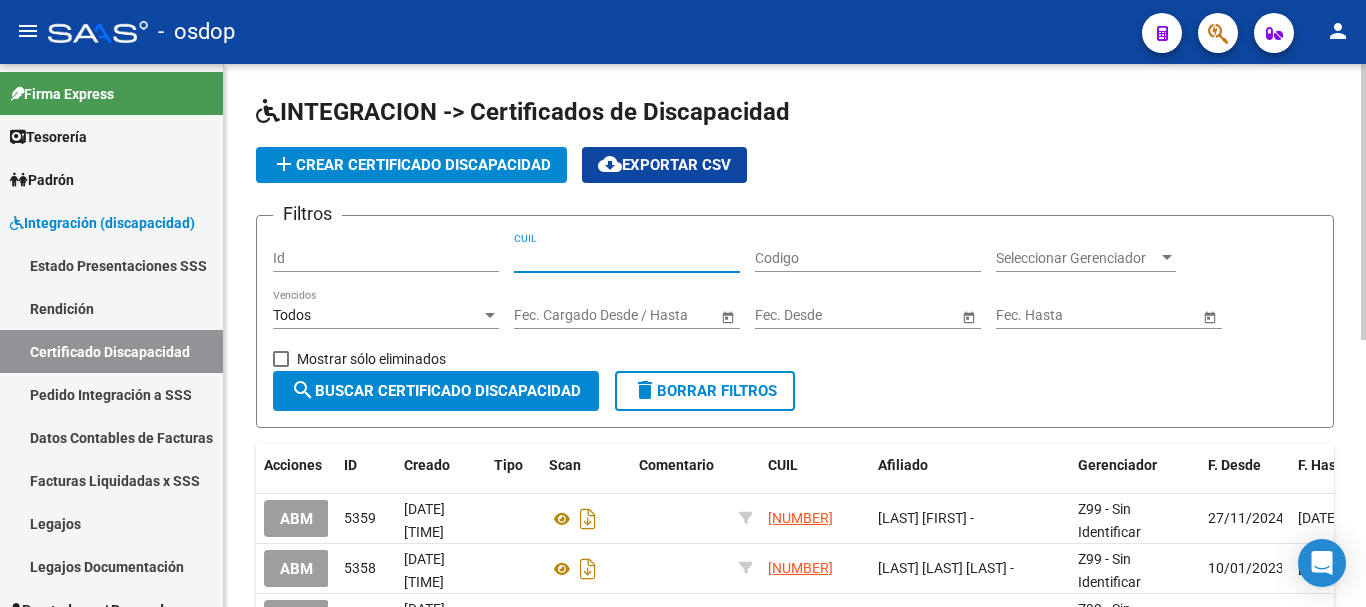 paste on "[CUIL]" 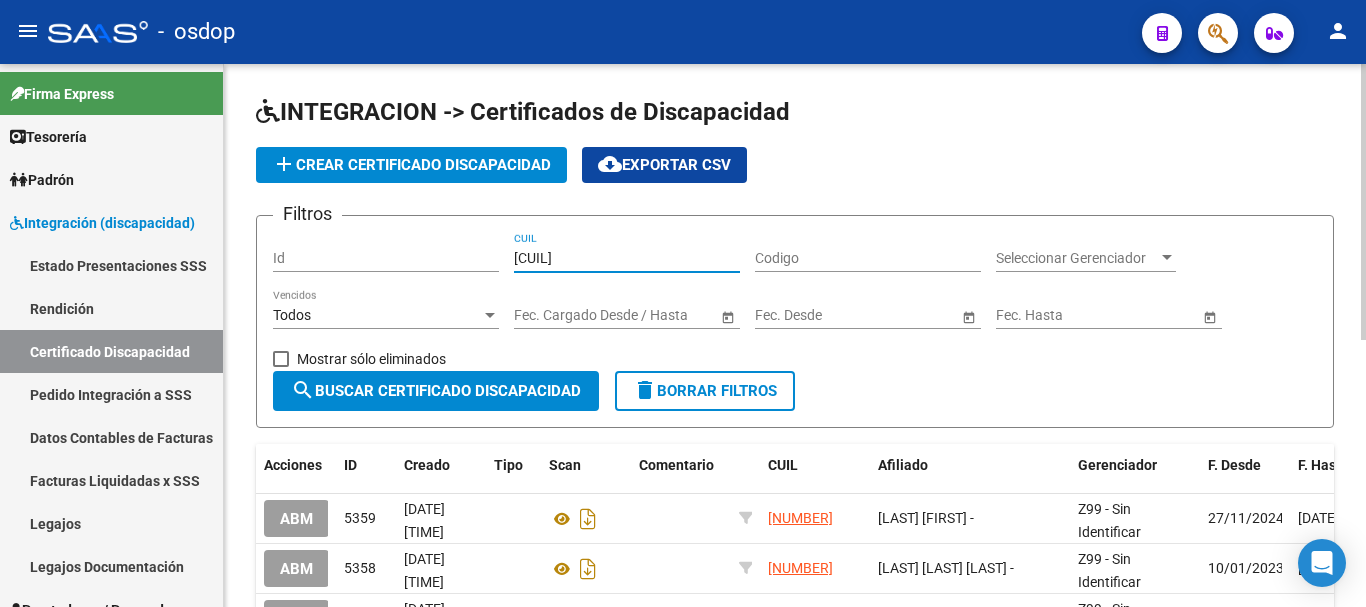 type on "[CUIL]" 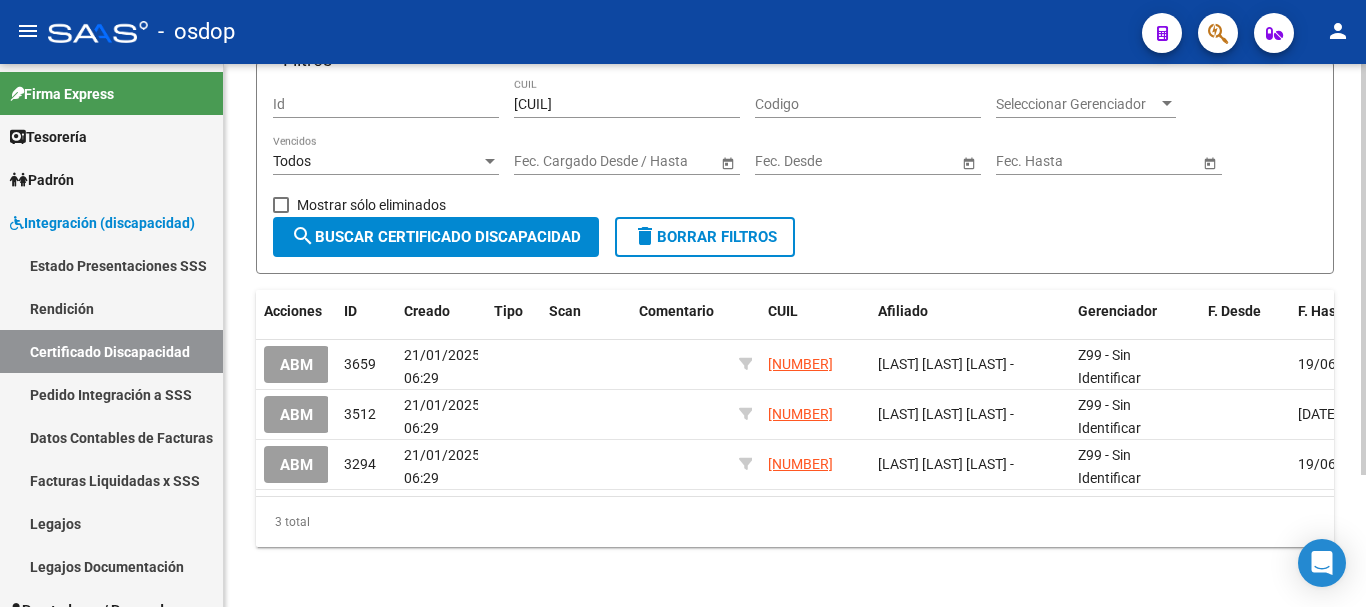 scroll, scrollTop: 174, scrollLeft: 0, axis: vertical 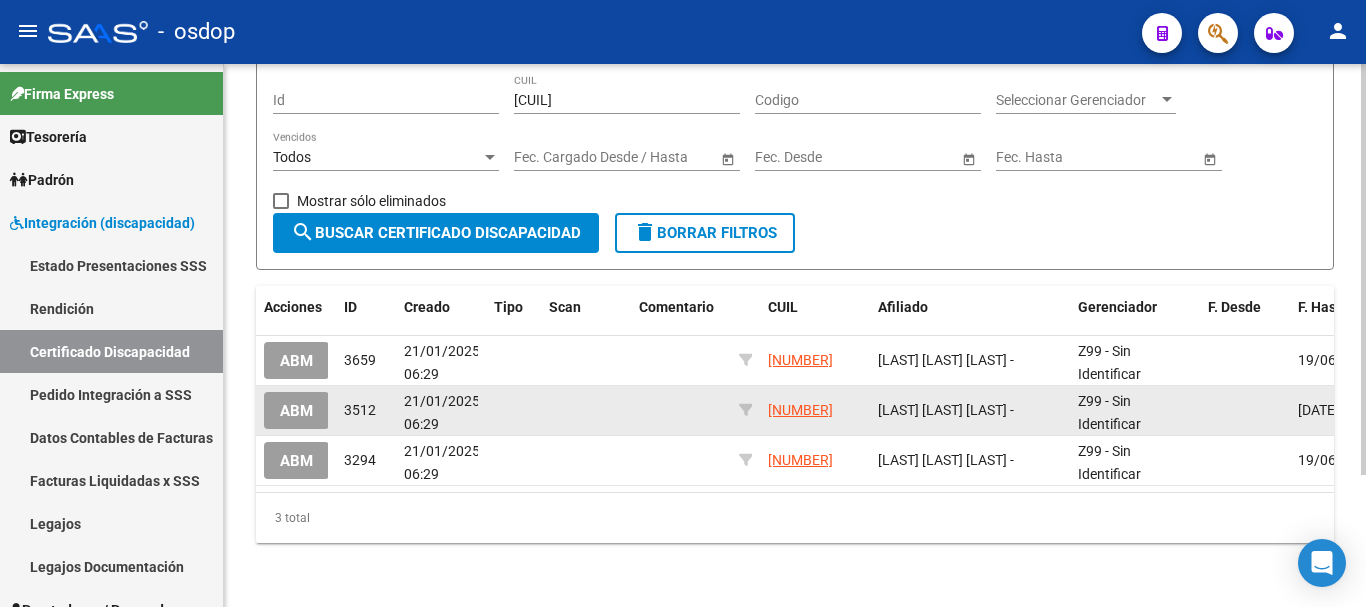 click on "ABM" 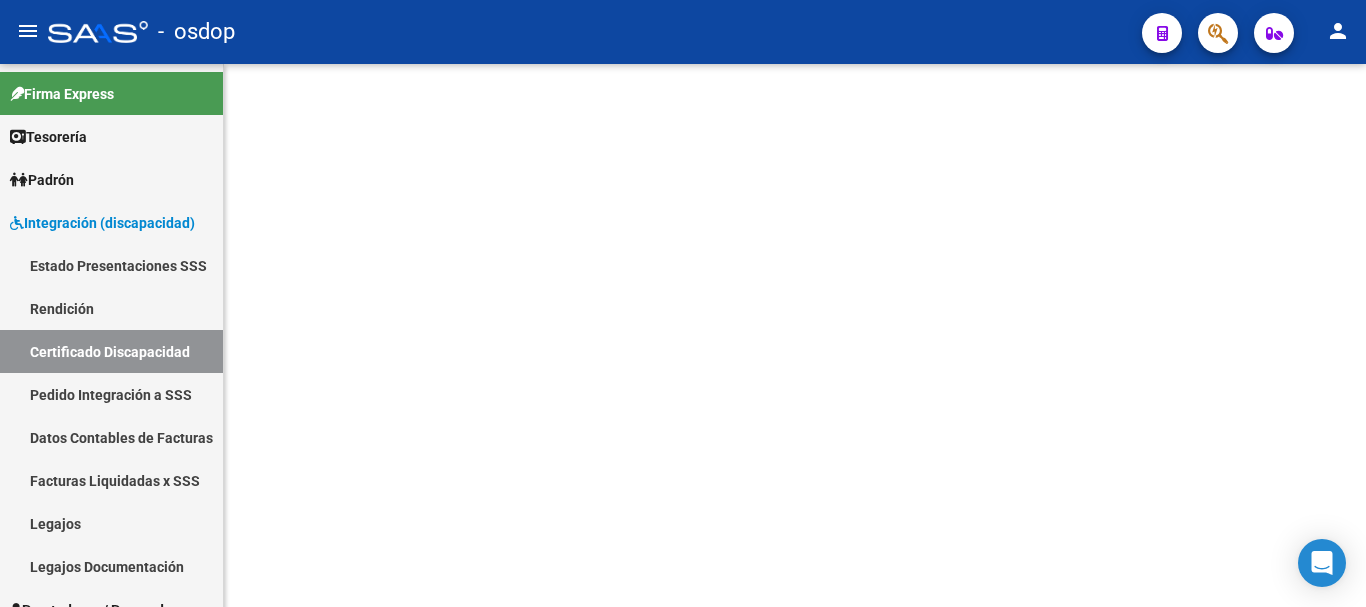 scroll, scrollTop: 0, scrollLeft: 0, axis: both 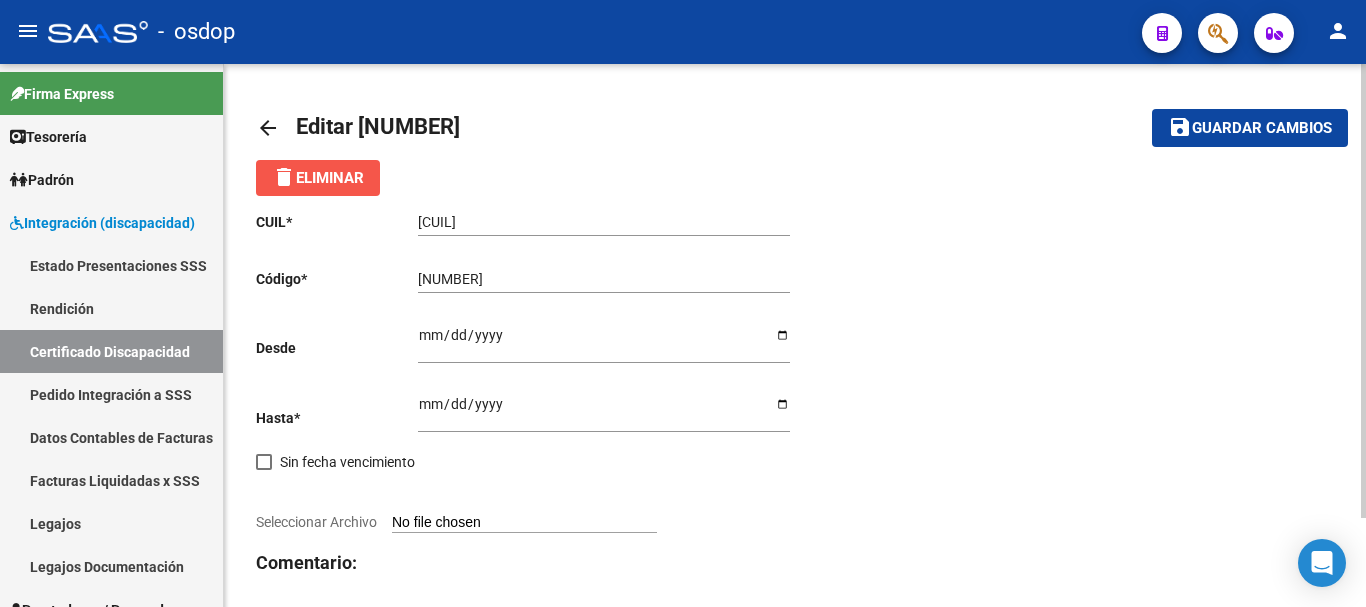 click on "delete  Eliminar" 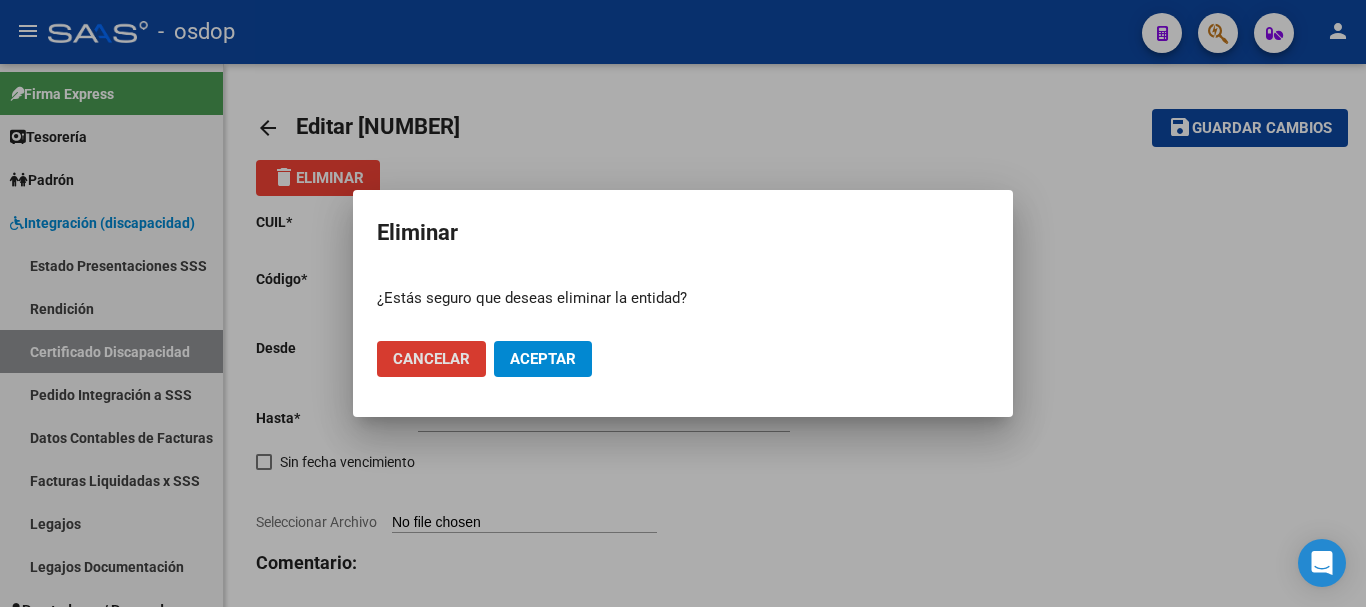 click on "Aceptar" 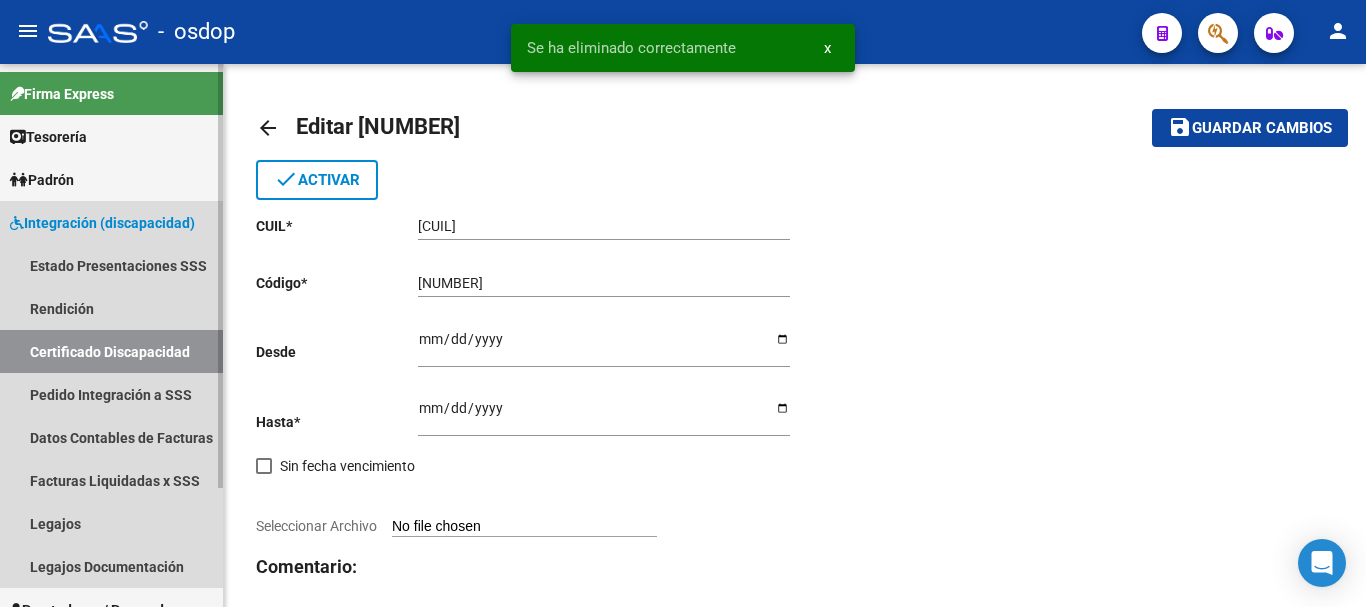drag, startPoint x: 156, startPoint y: 348, endPoint x: 174, endPoint y: 348, distance: 18 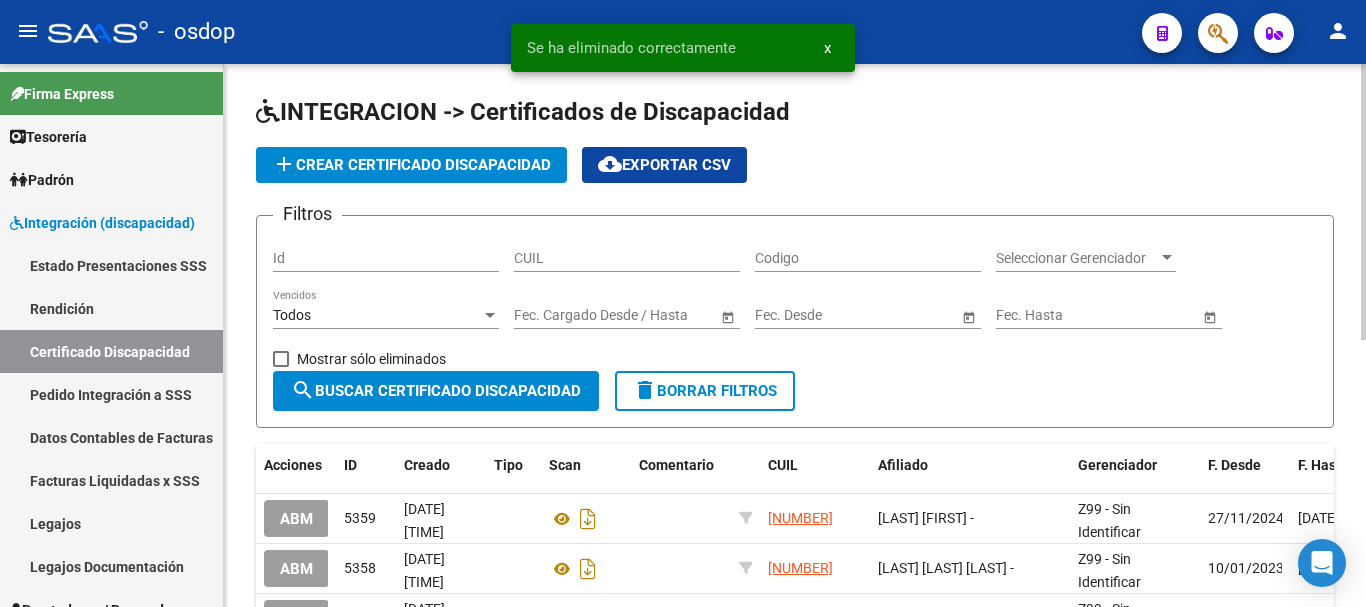 click on "CUIL" at bounding box center (627, 258) 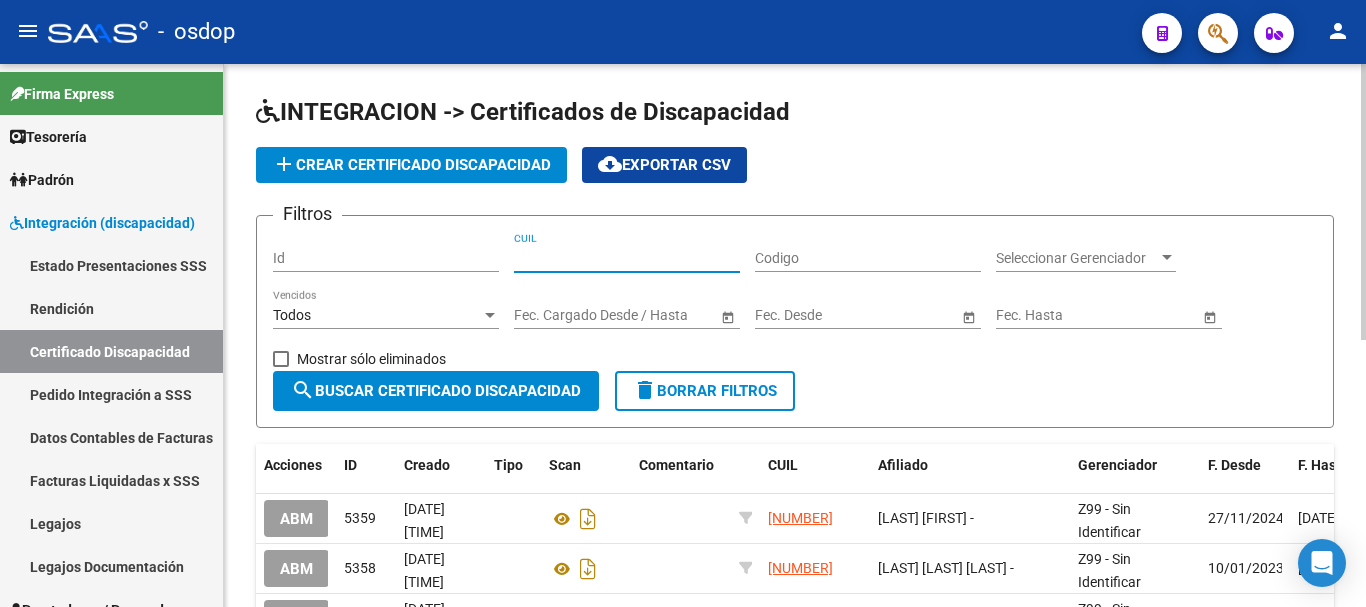 click on "CUIL" at bounding box center (627, 258) 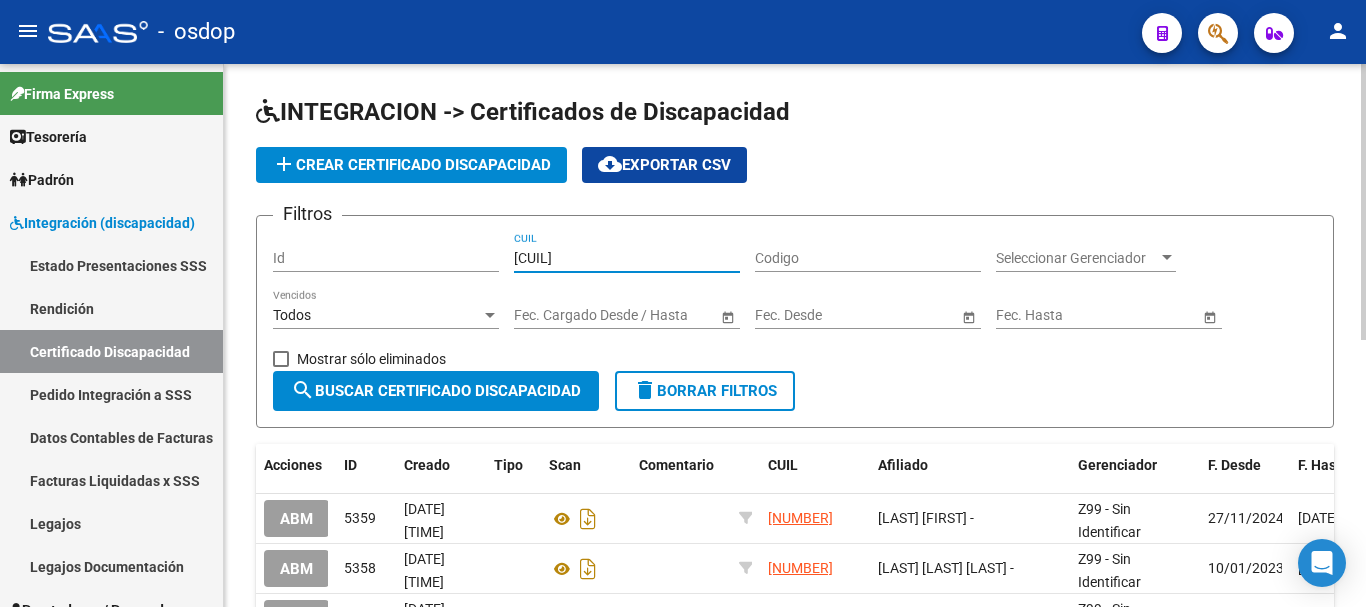 drag, startPoint x: 609, startPoint y: 251, endPoint x: 458, endPoint y: 270, distance: 152.19067 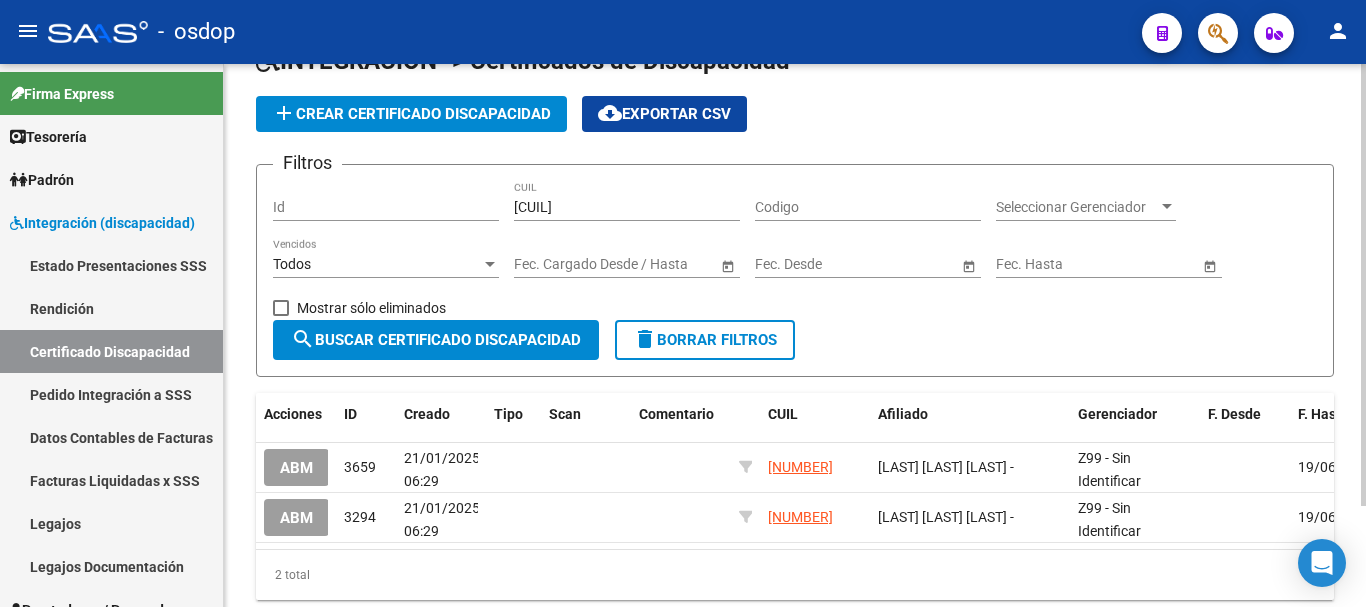 scroll, scrollTop: 100, scrollLeft: 0, axis: vertical 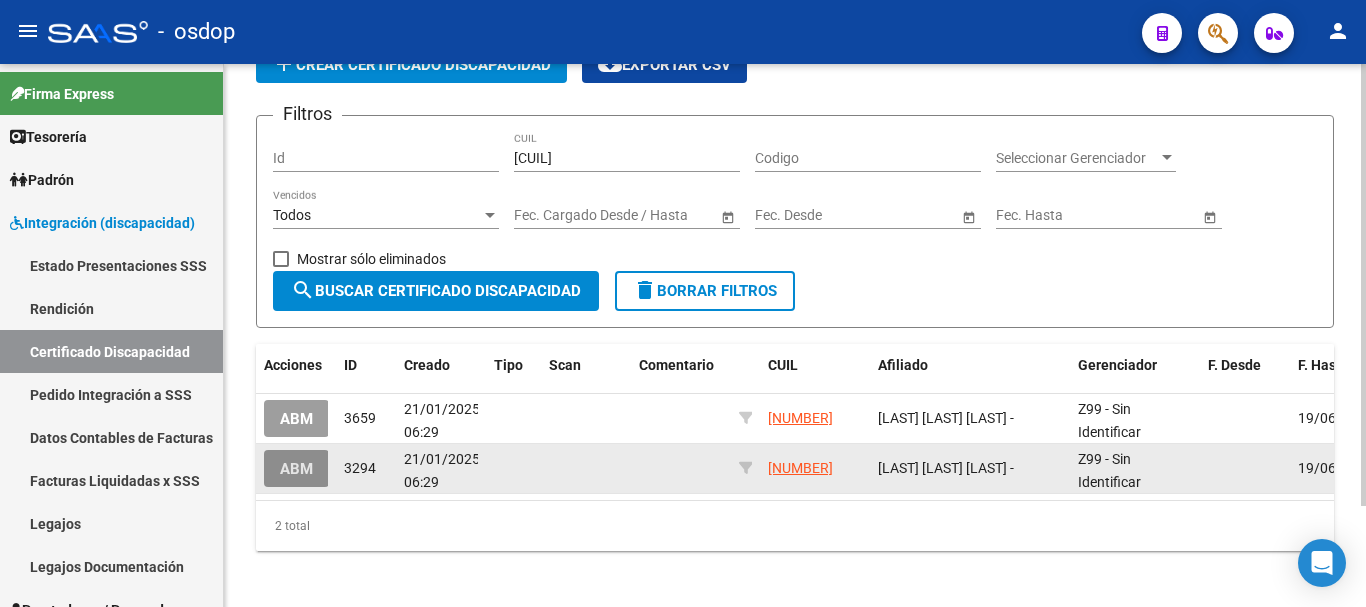 click on "ABM" 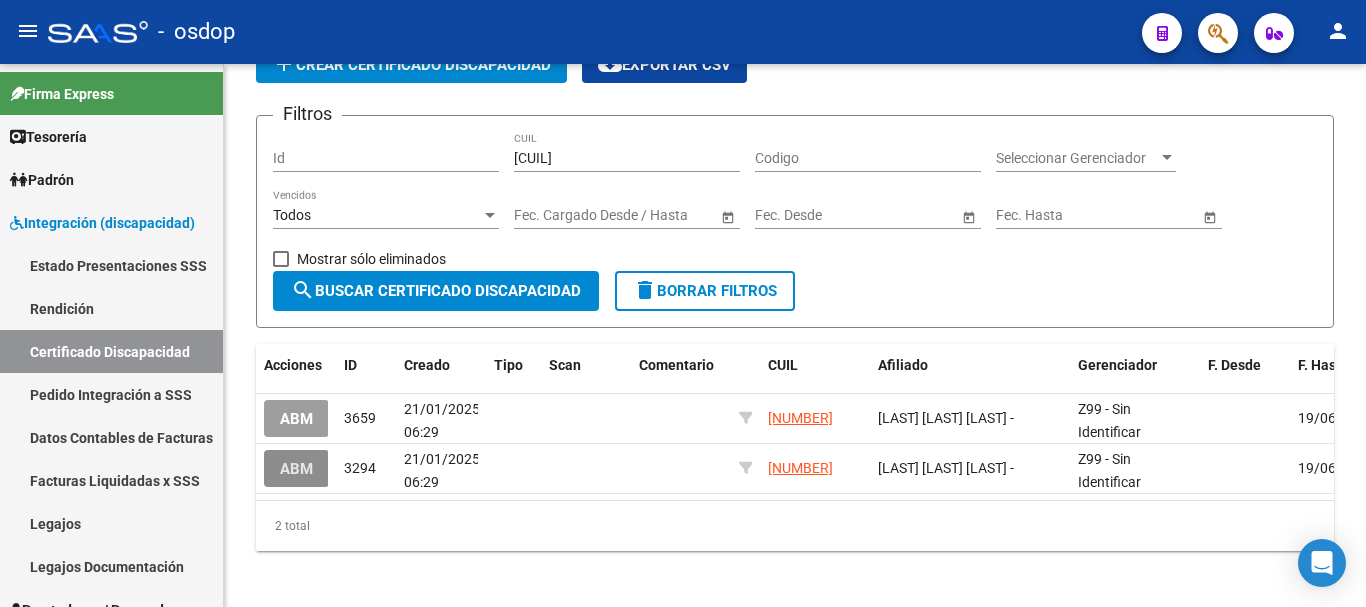 scroll, scrollTop: 0, scrollLeft: 0, axis: both 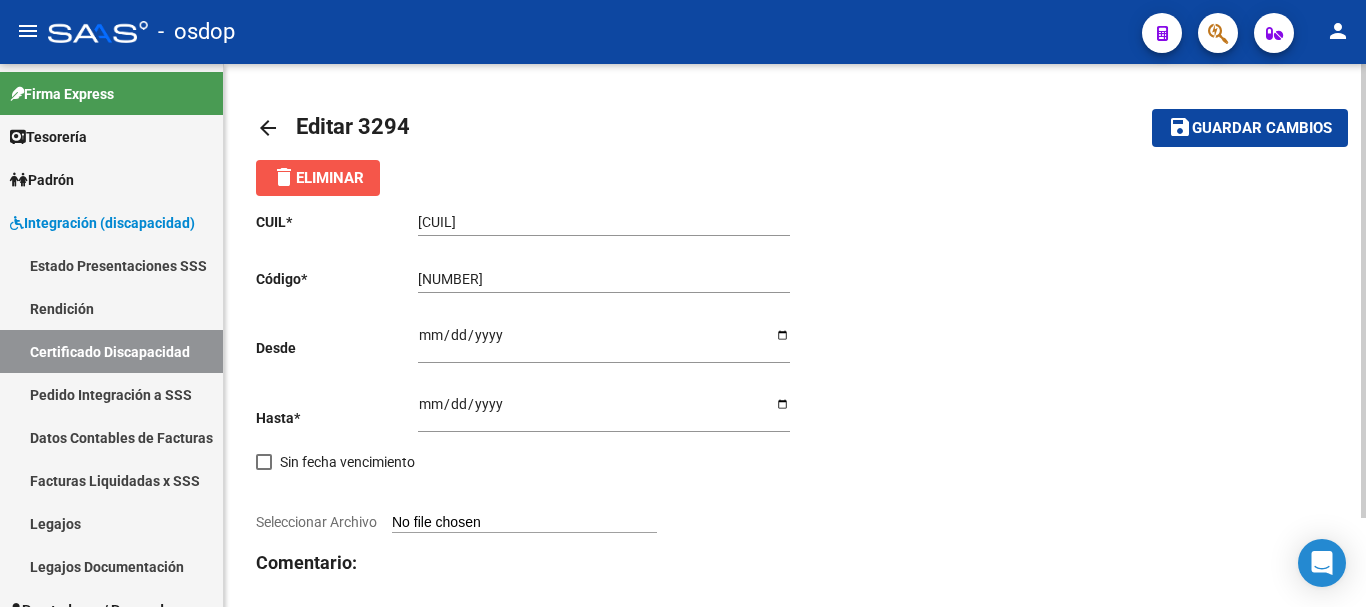 click on "delete  Eliminar" 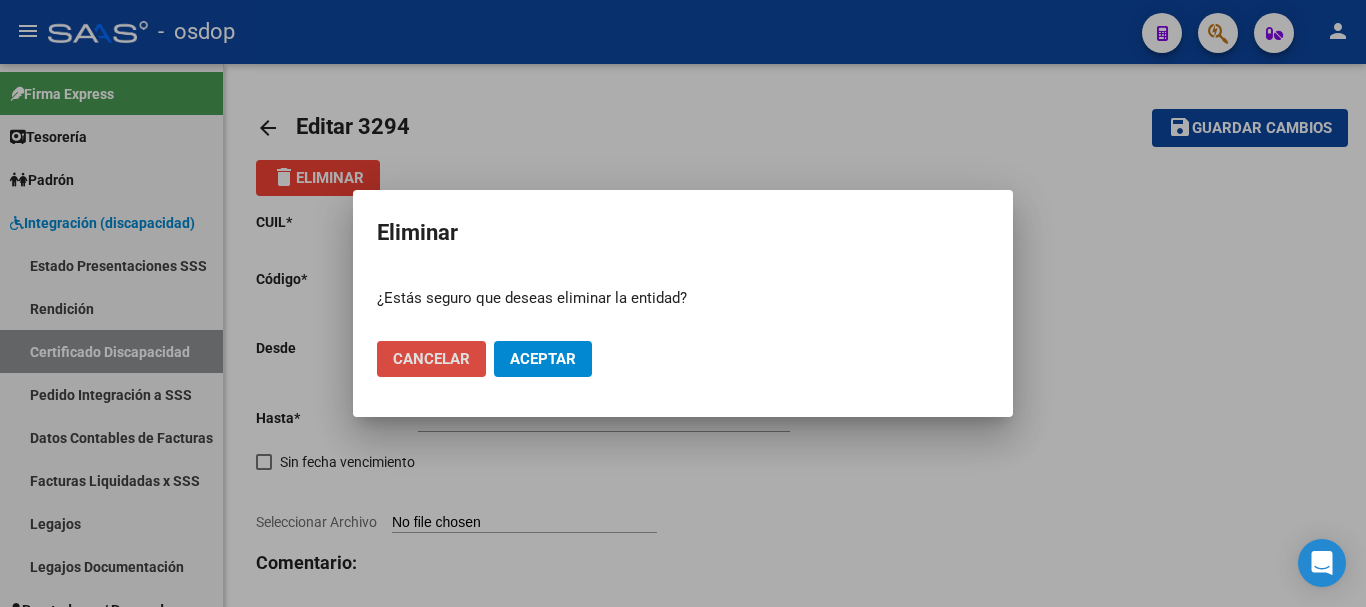 click on "Cancelar" 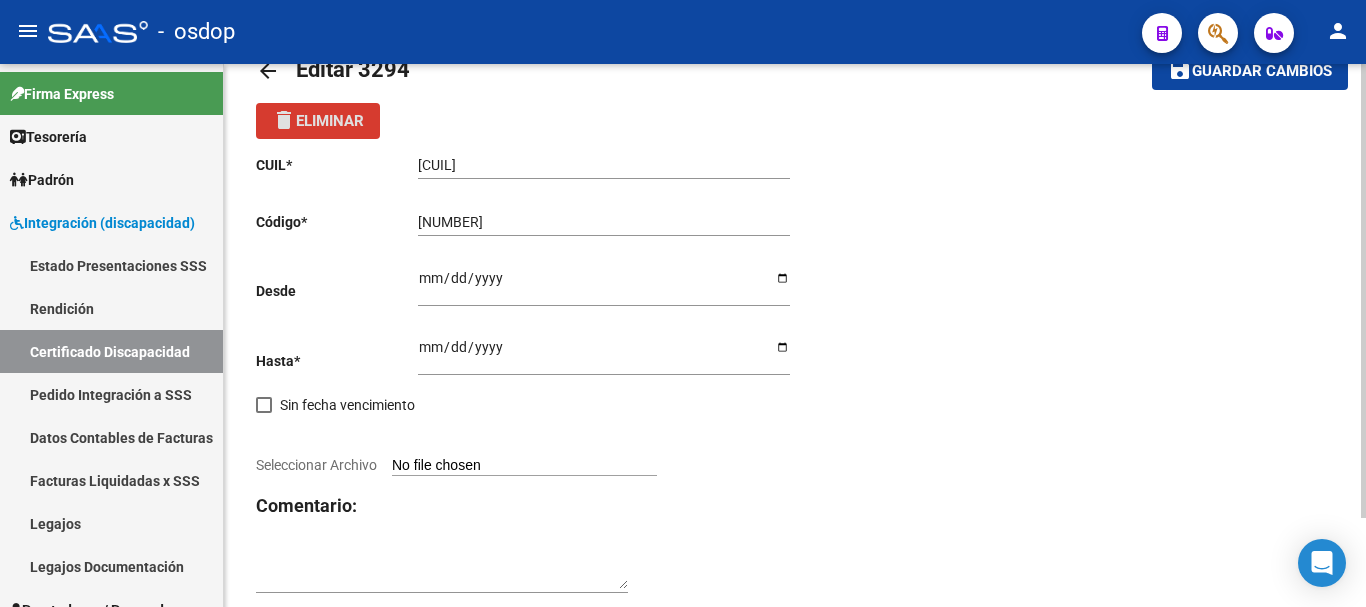 scroll, scrollTop: 107, scrollLeft: 0, axis: vertical 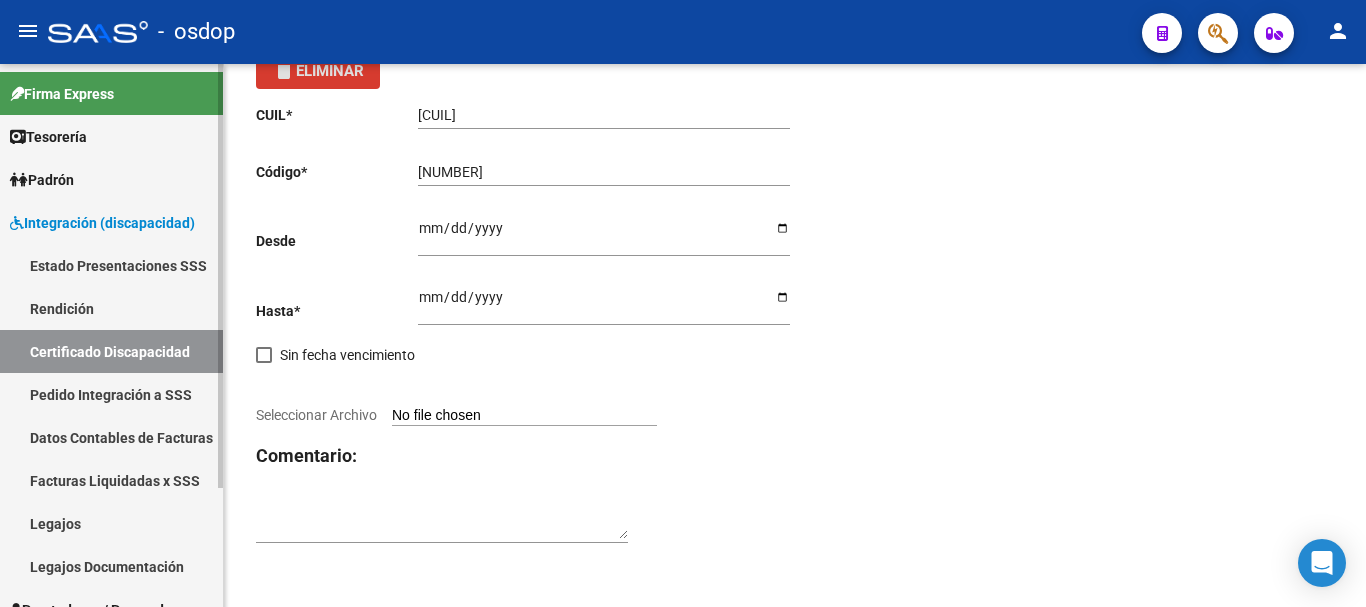 click on "Certificado Discapacidad" at bounding box center (111, 351) 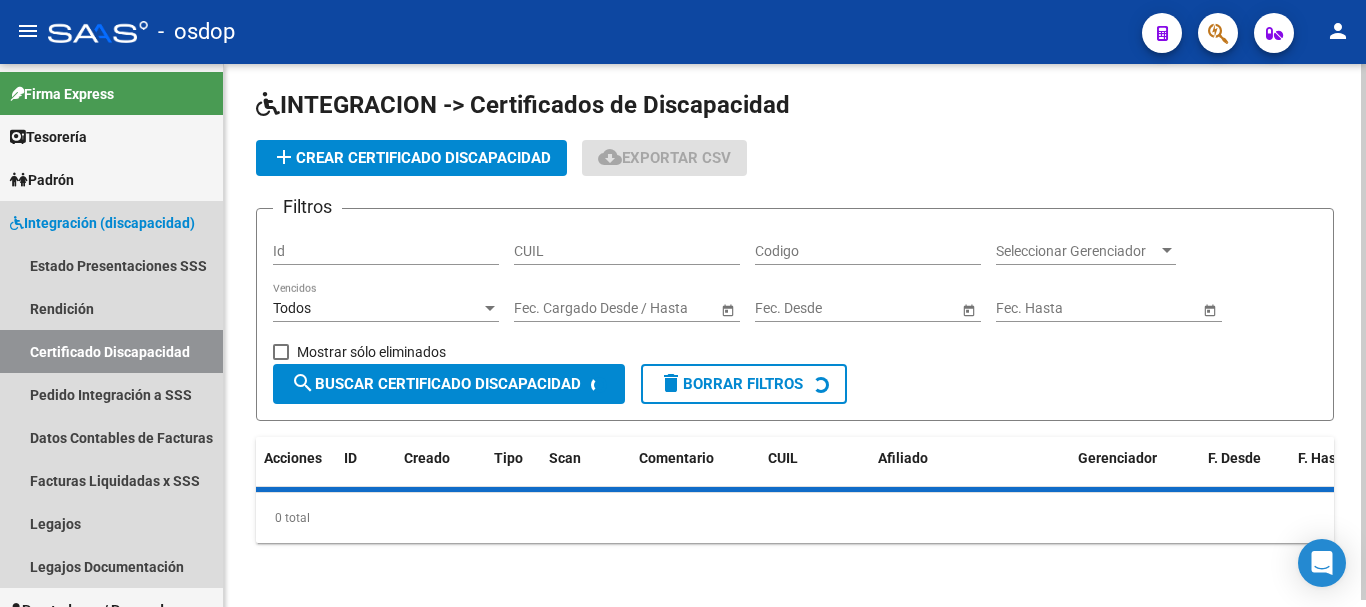 scroll, scrollTop: 0, scrollLeft: 0, axis: both 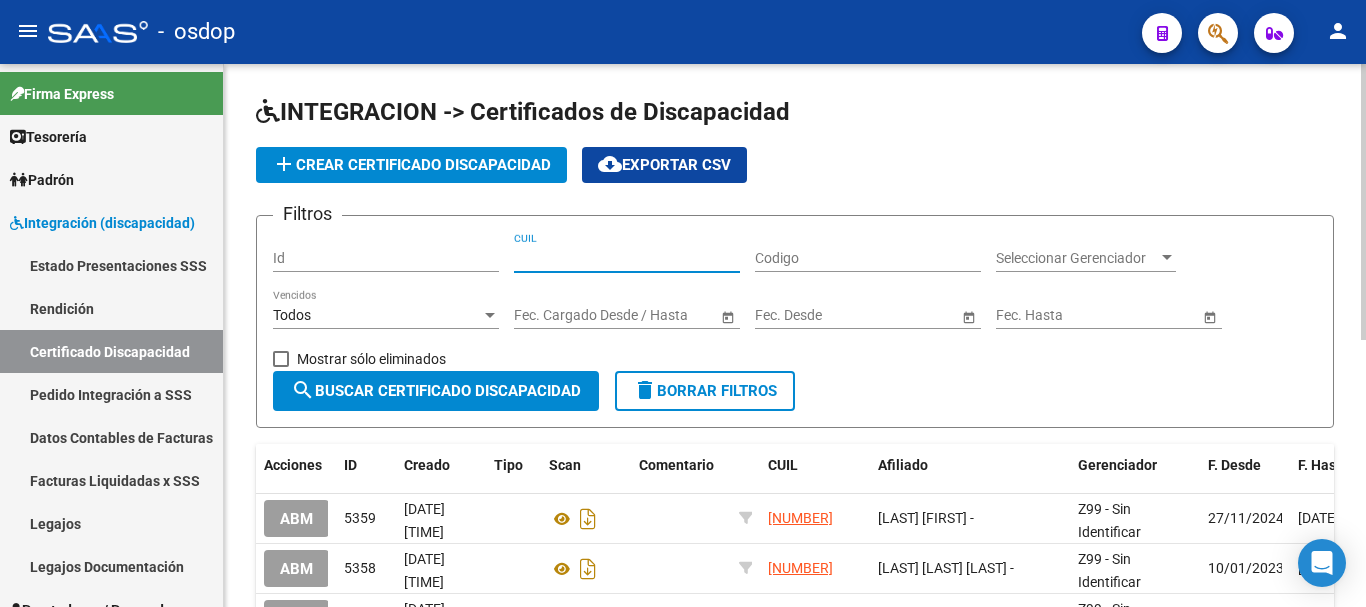 click on "CUIL" at bounding box center [627, 258] 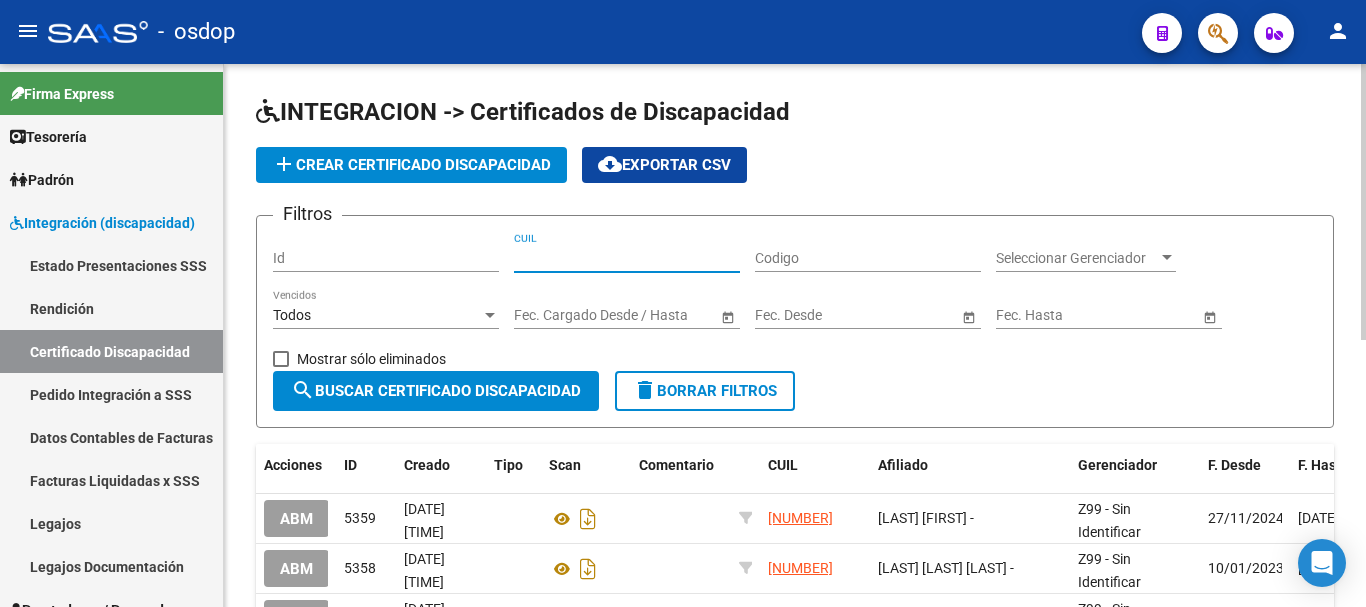 paste on "[CUIL]" 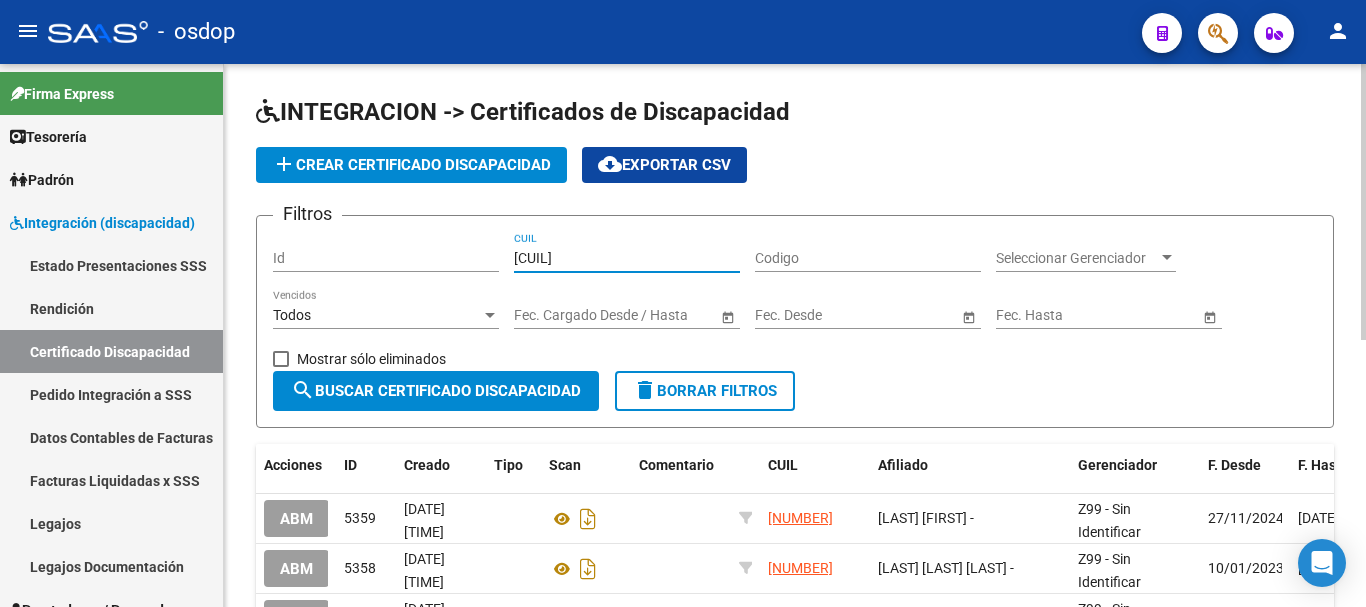 type on "[CUIL]" 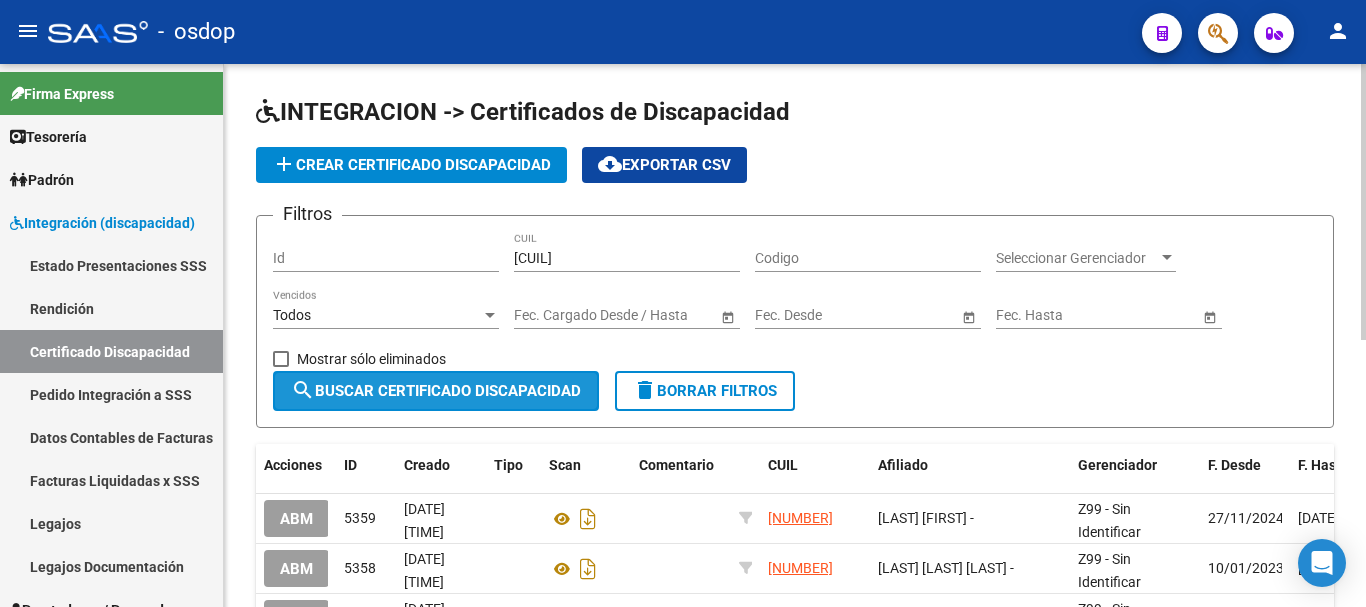click on "search  Buscar Certificado Discapacidad" 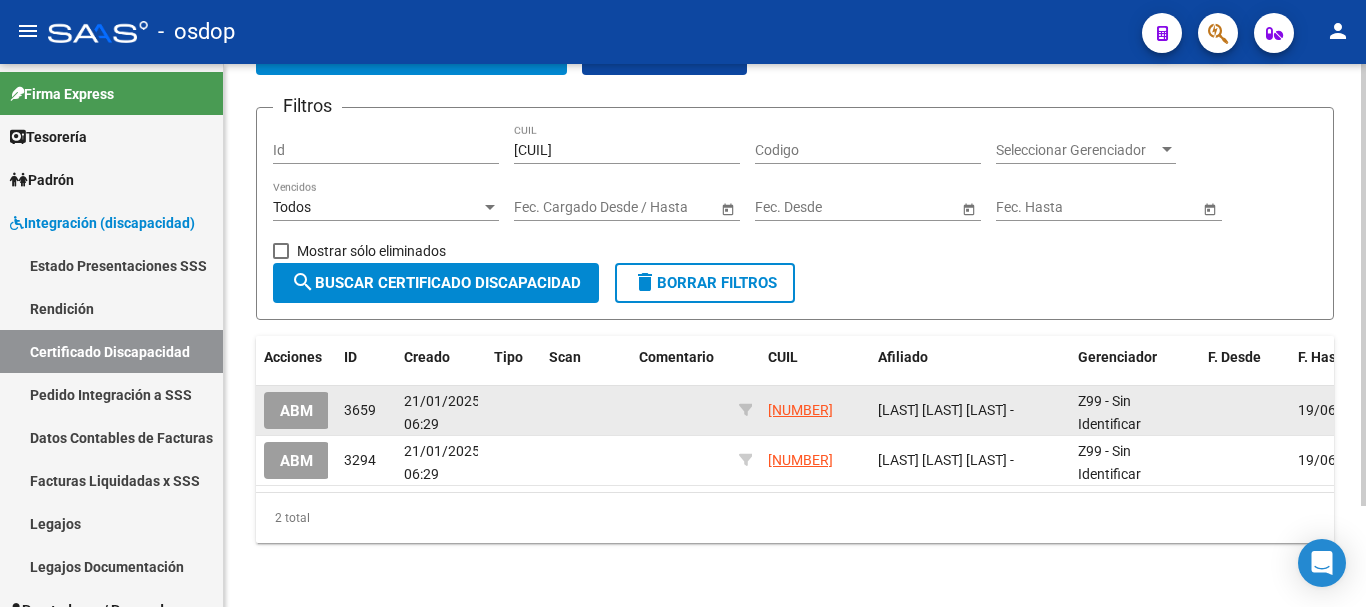 scroll, scrollTop: 124, scrollLeft: 0, axis: vertical 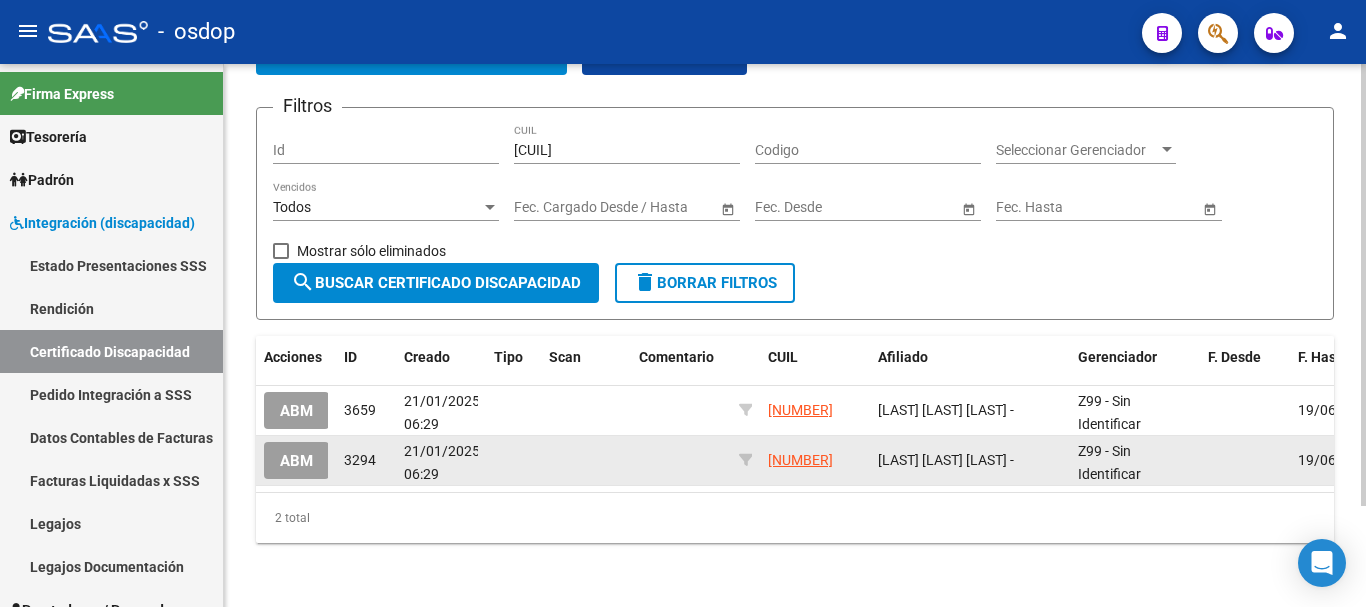 click on "ABM" 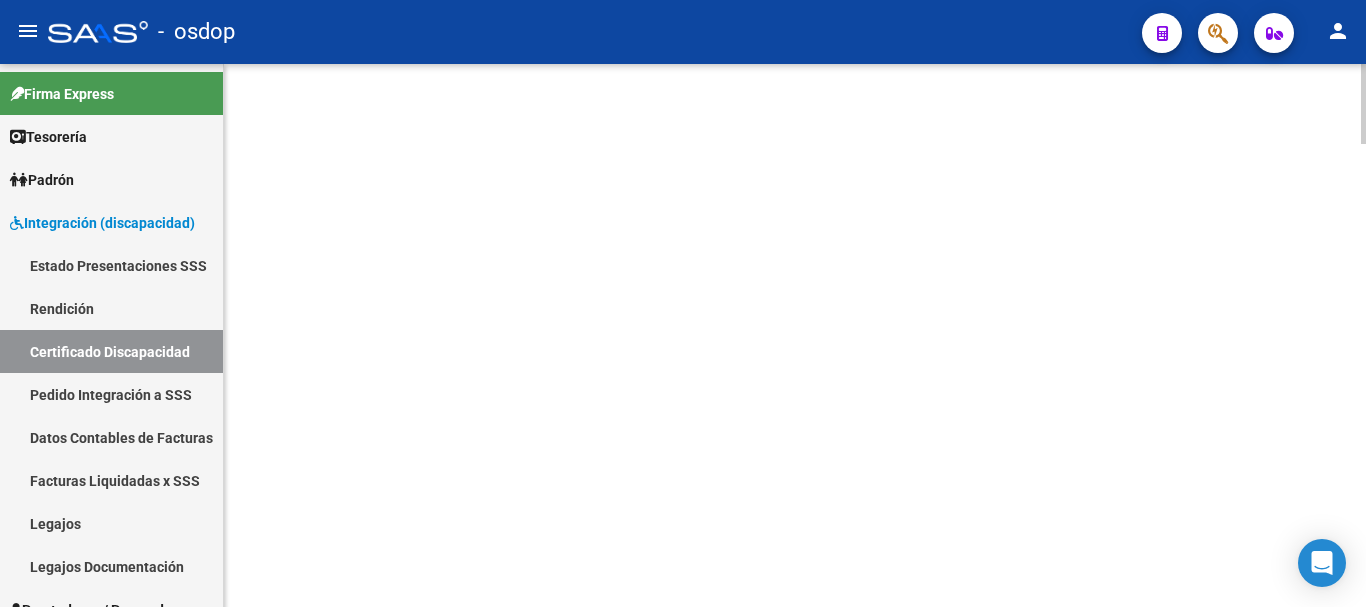 scroll, scrollTop: 0, scrollLeft: 0, axis: both 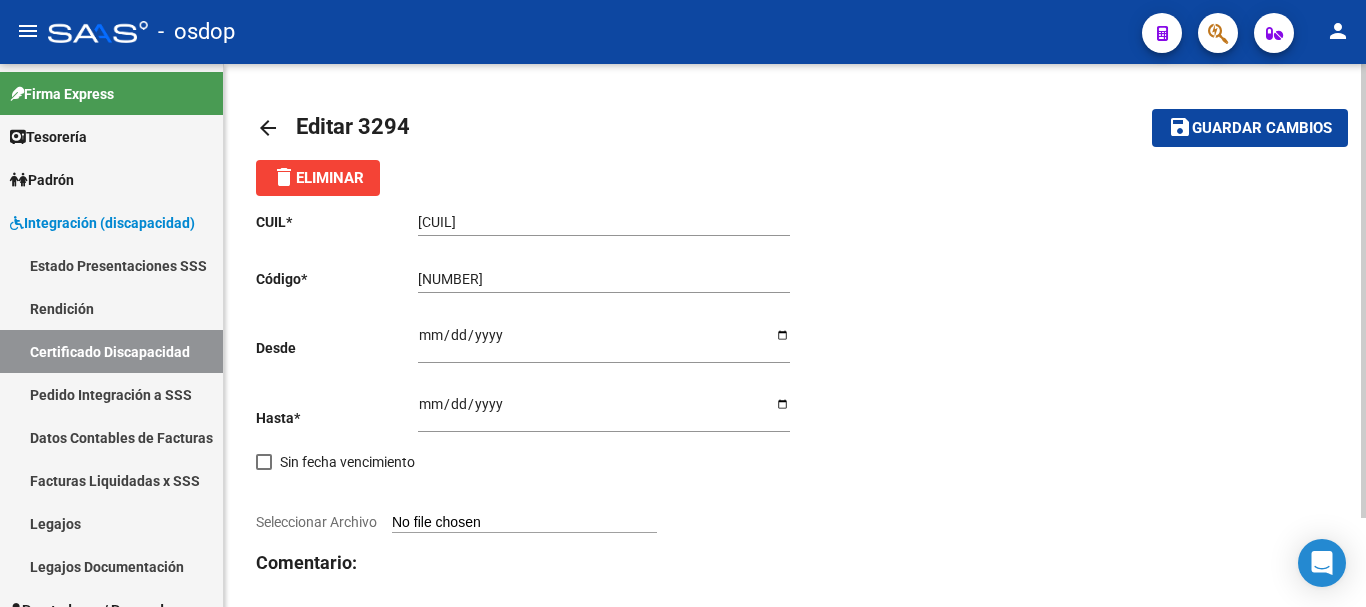 click on "delete  Eliminar" 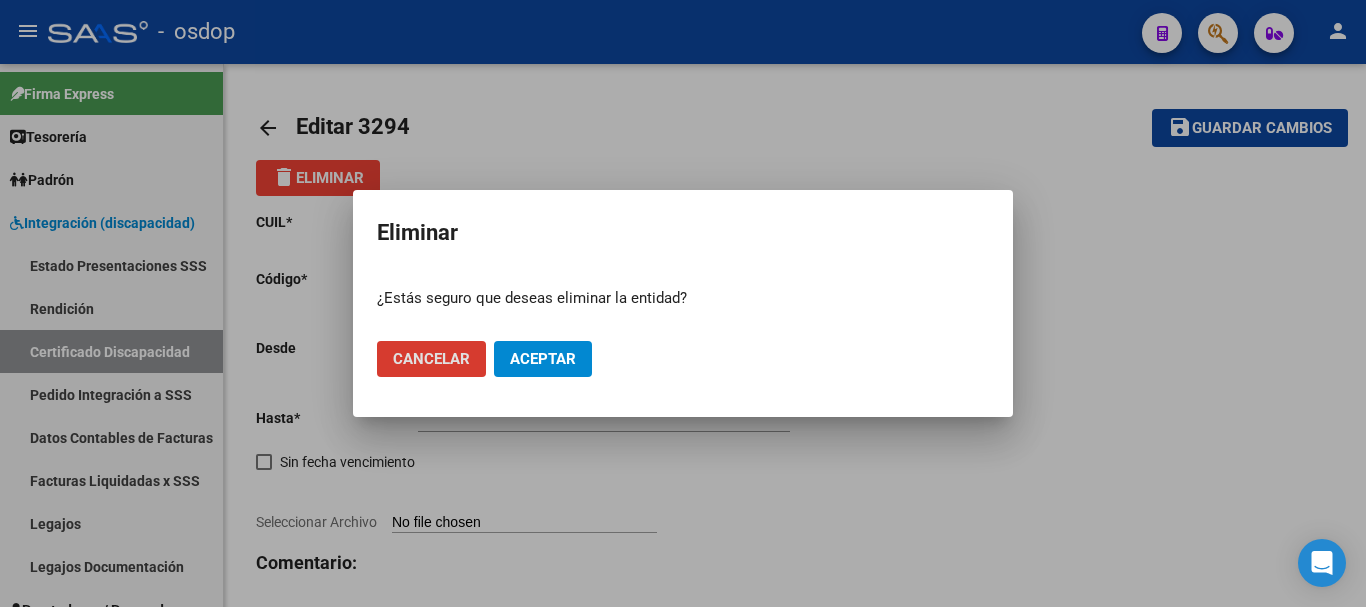 click on "Aceptar" 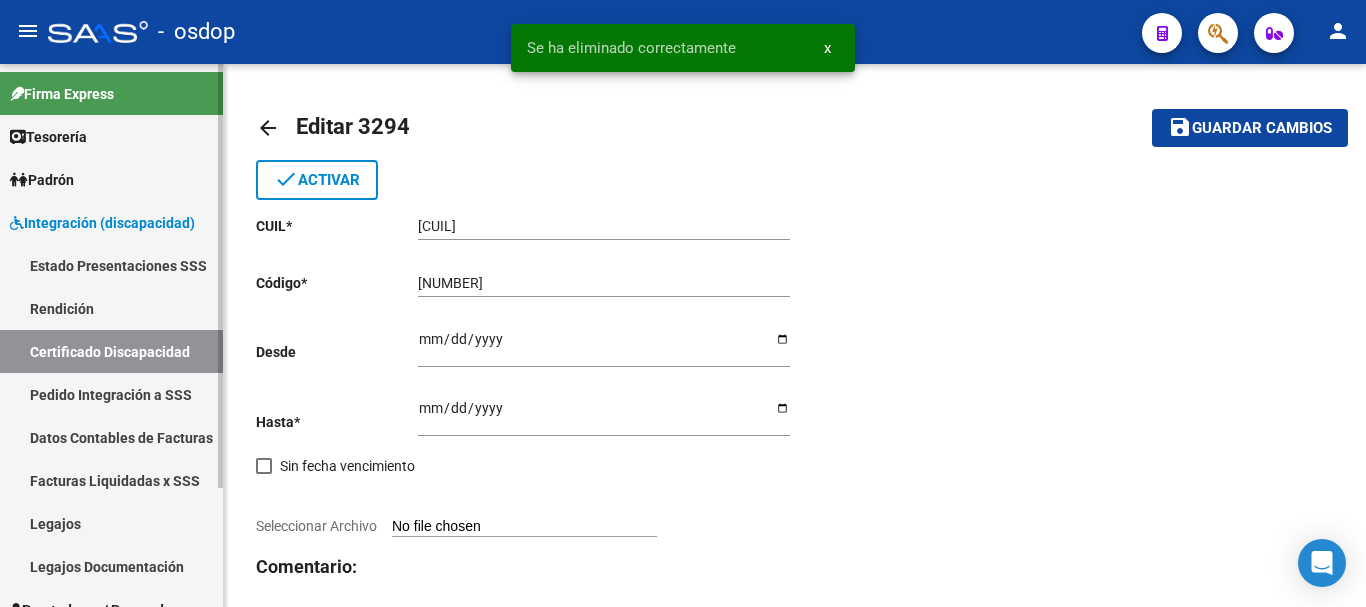 click on "Certificado Discapacidad" at bounding box center [111, 351] 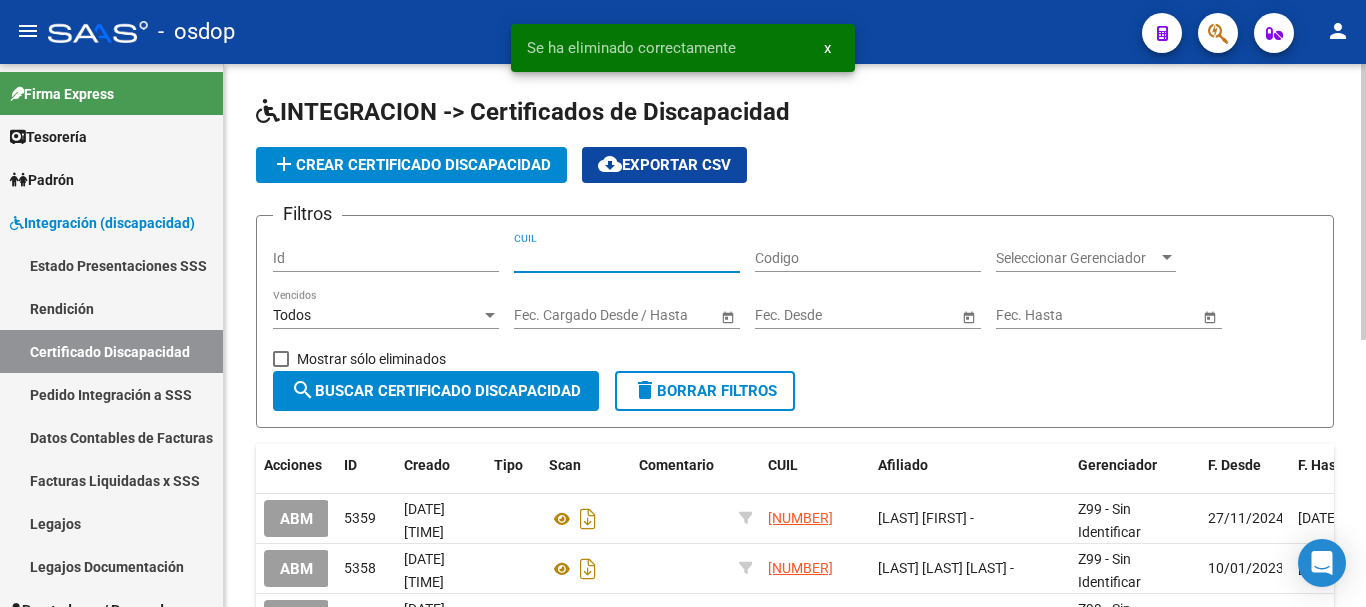 click on "CUIL" at bounding box center (627, 258) 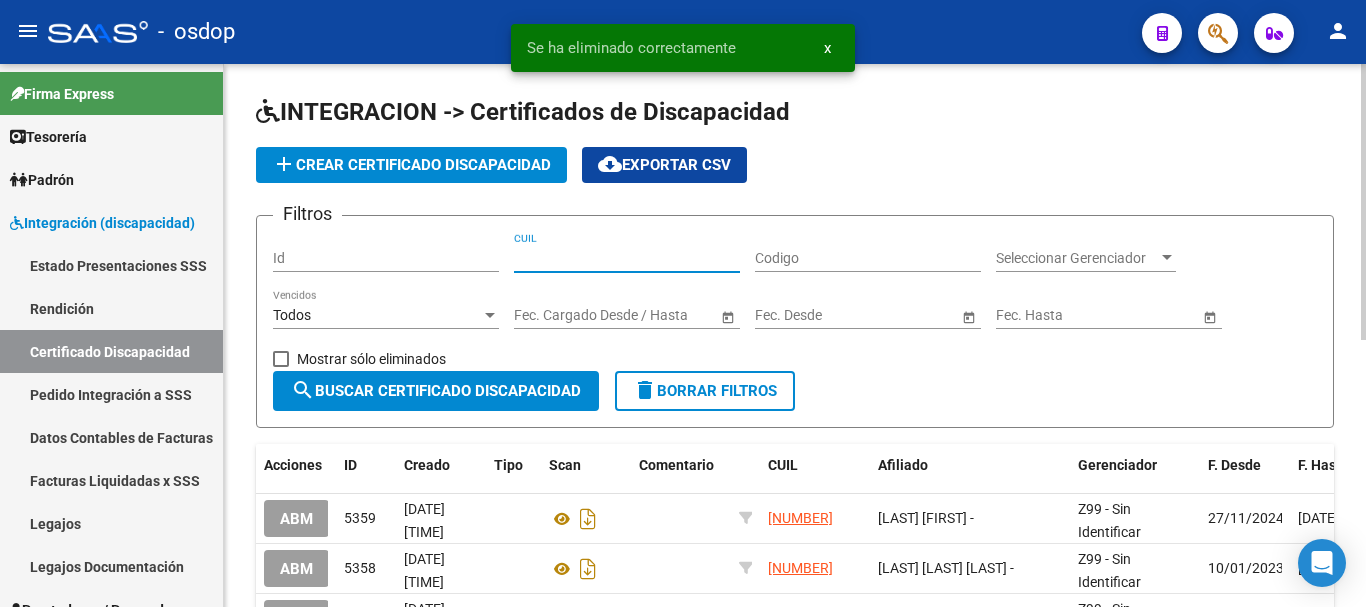 paste on "[CUIL]" 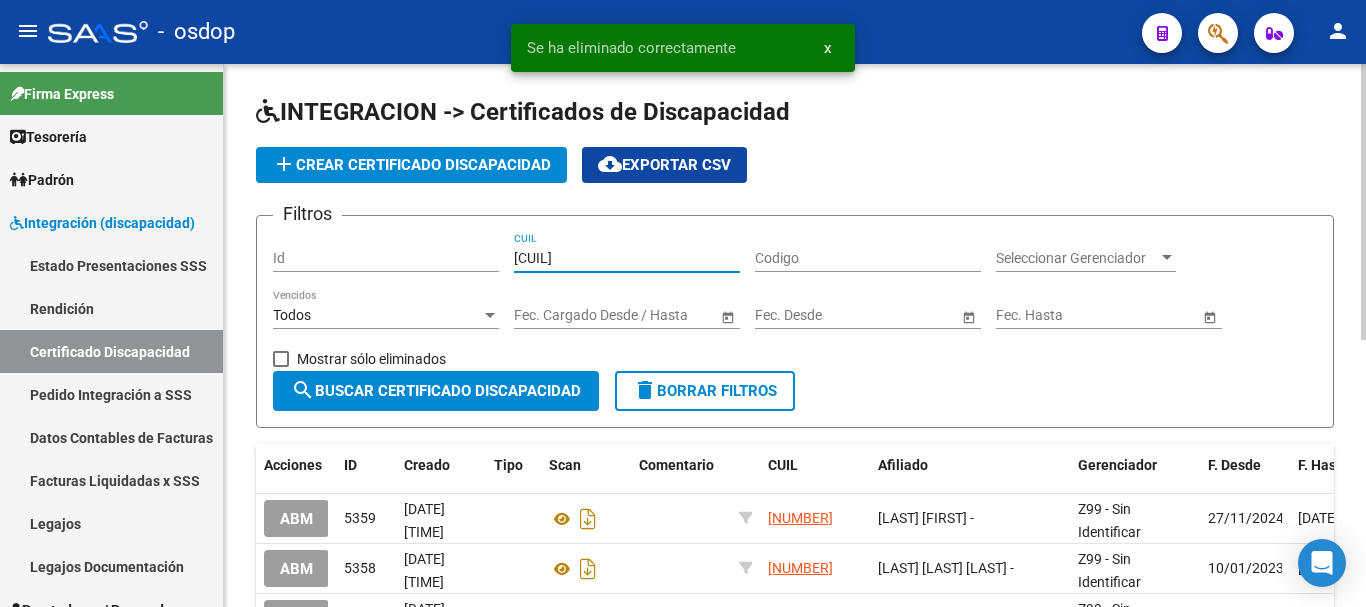 type on "[CUIL]" 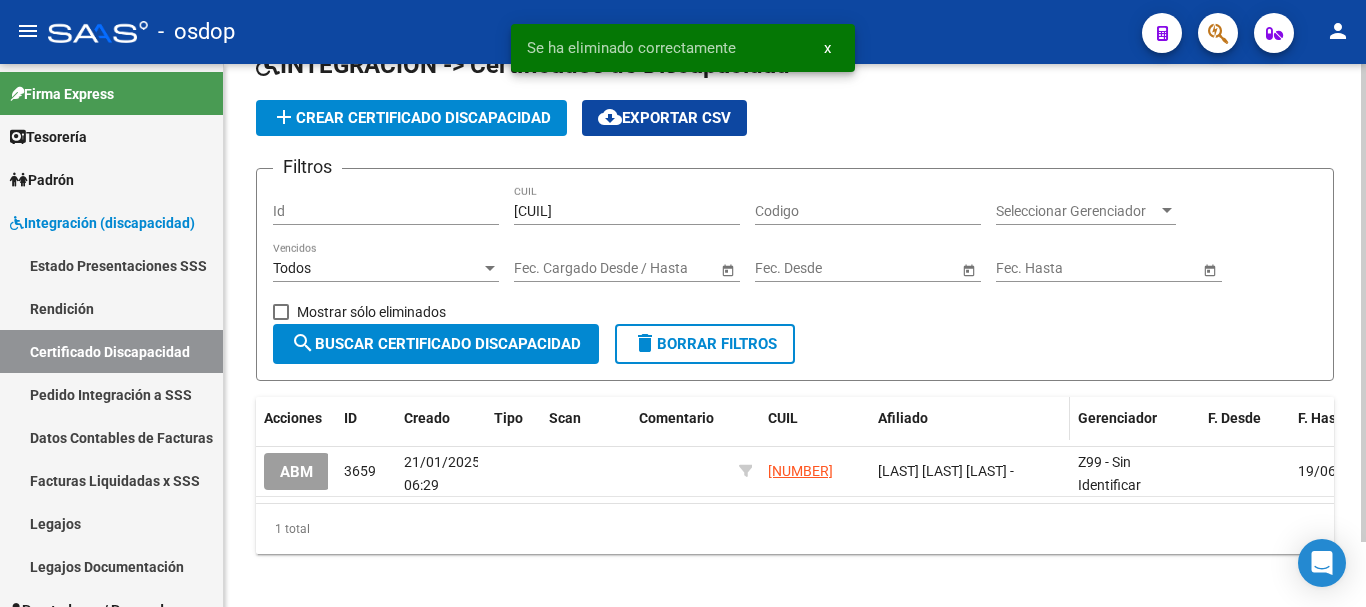 scroll, scrollTop: 74, scrollLeft: 0, axis: vertical 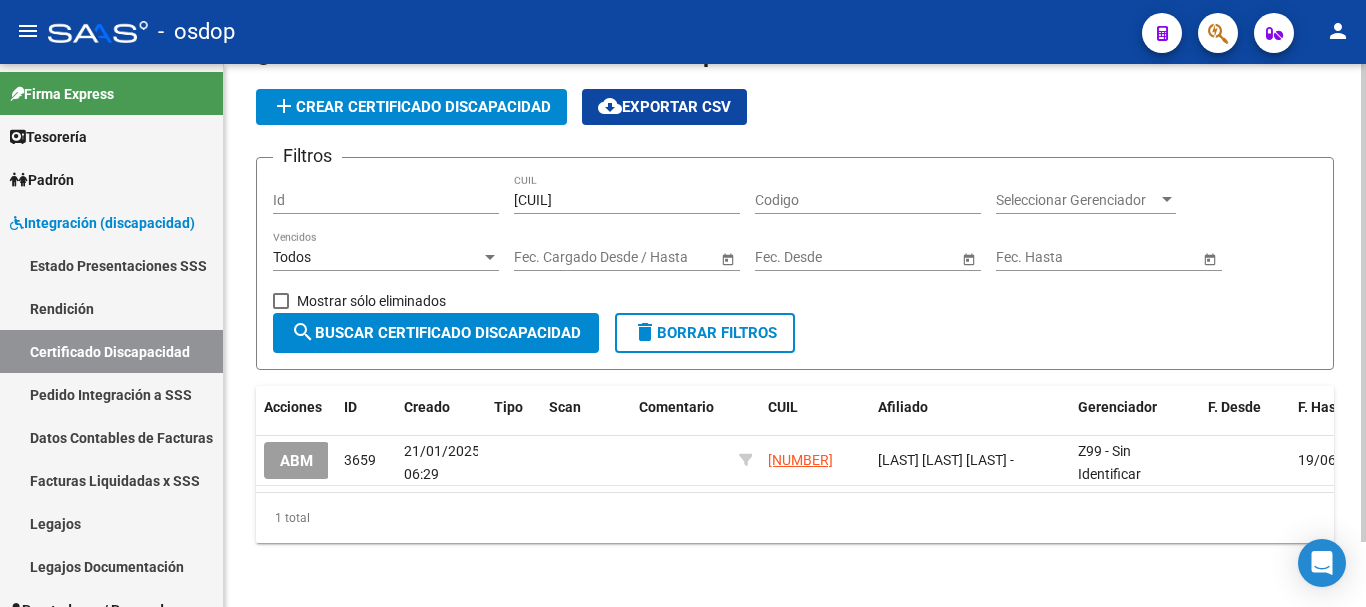 click on "add  Crear Certificado Discapacidad" 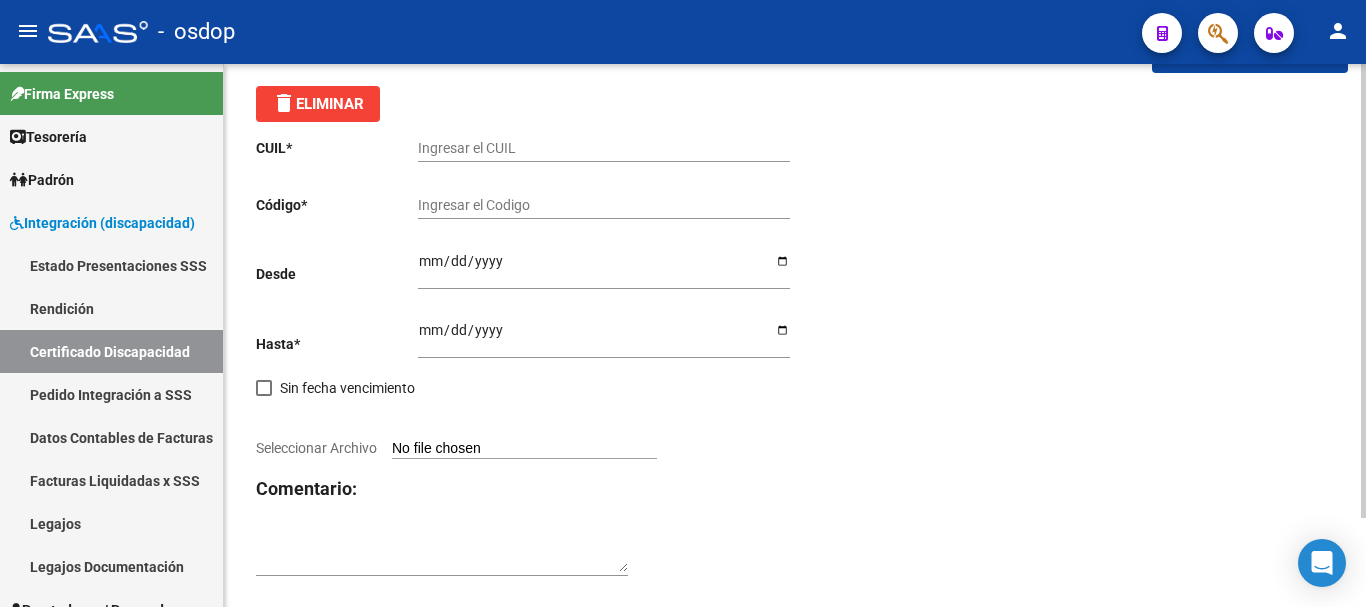 click on "Ingresar el CUIL" at bounding box center [604, 148] 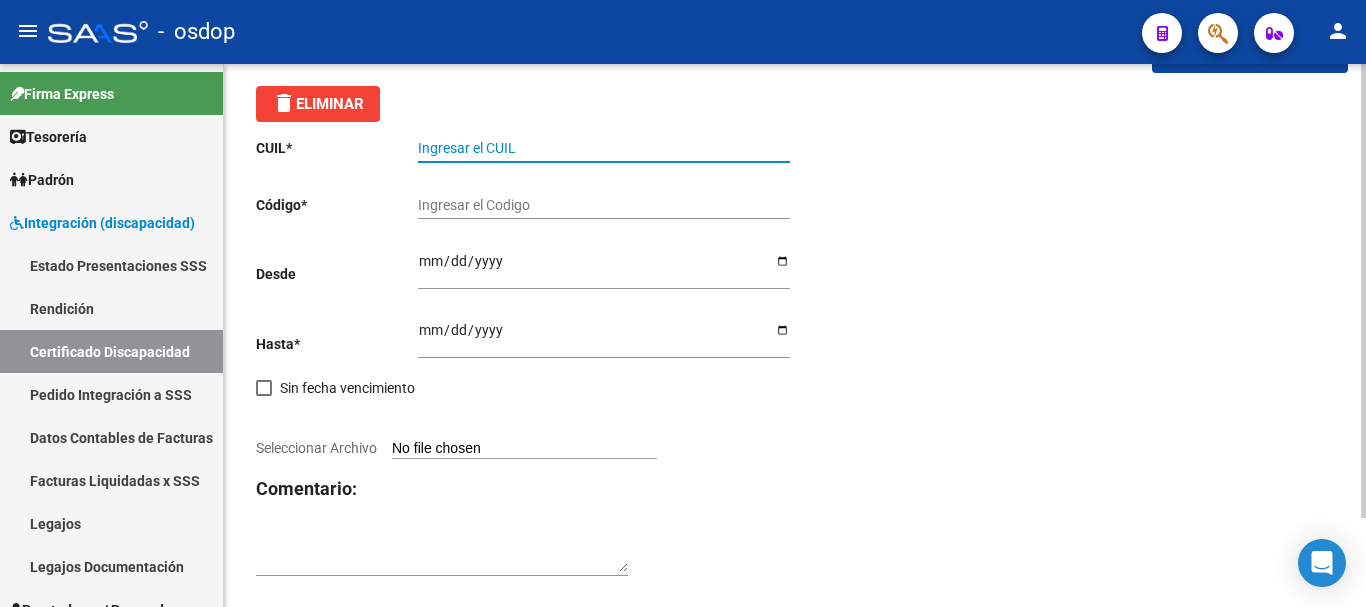 paste on "[CUIL]" 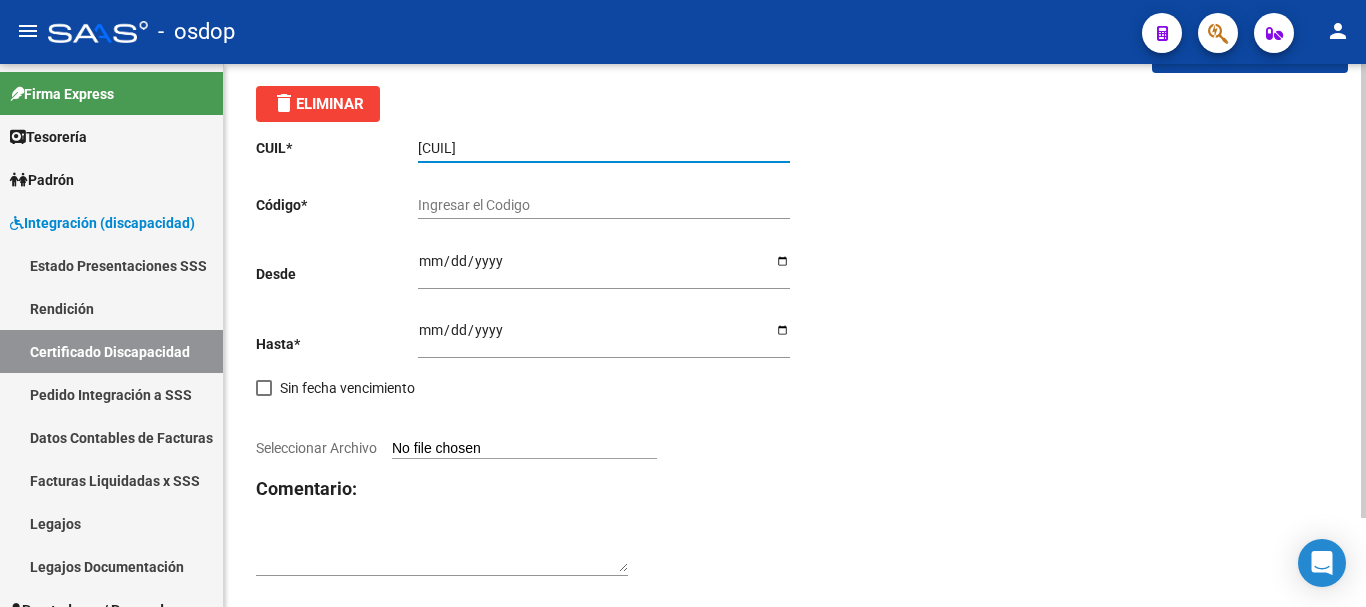 type on "[CUIL]" 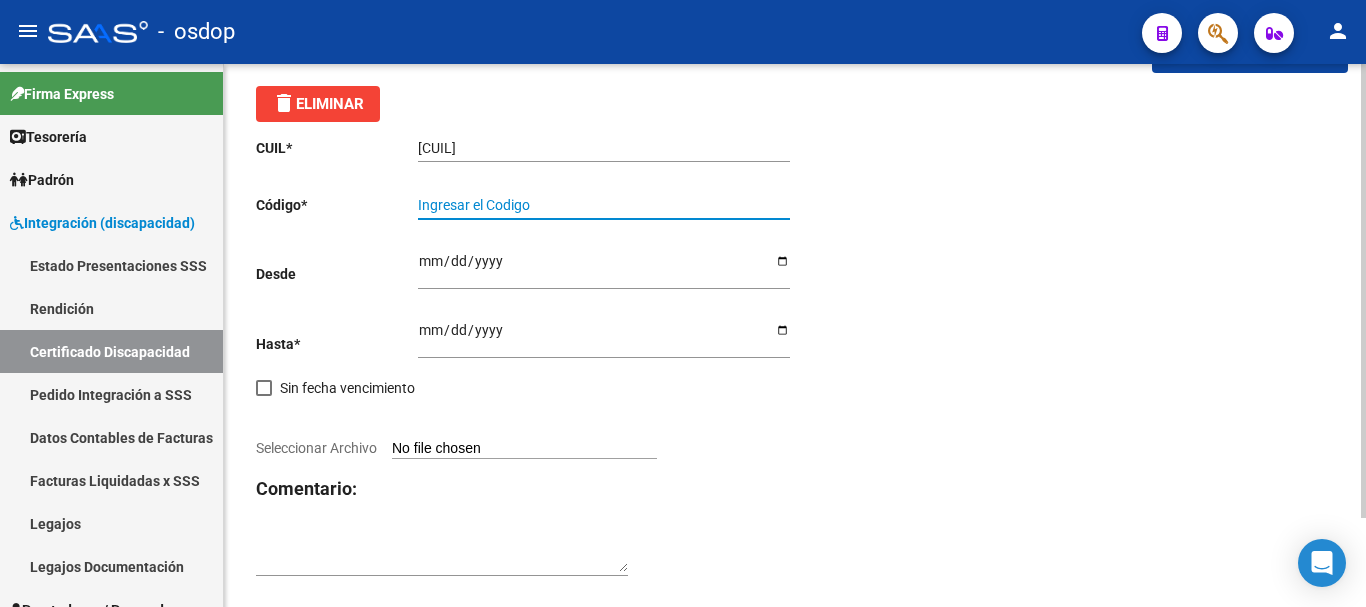 click on "Ingresar el Codigo" at bounding box center (604, 205) 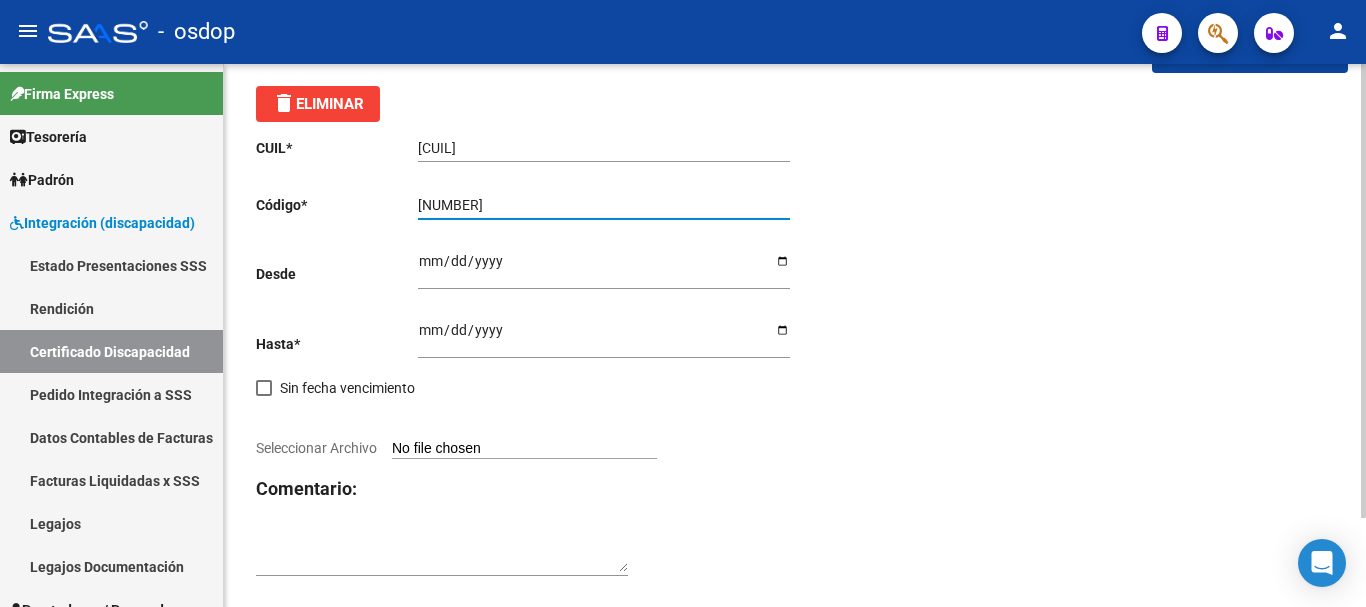 type on "[NUMBER]" 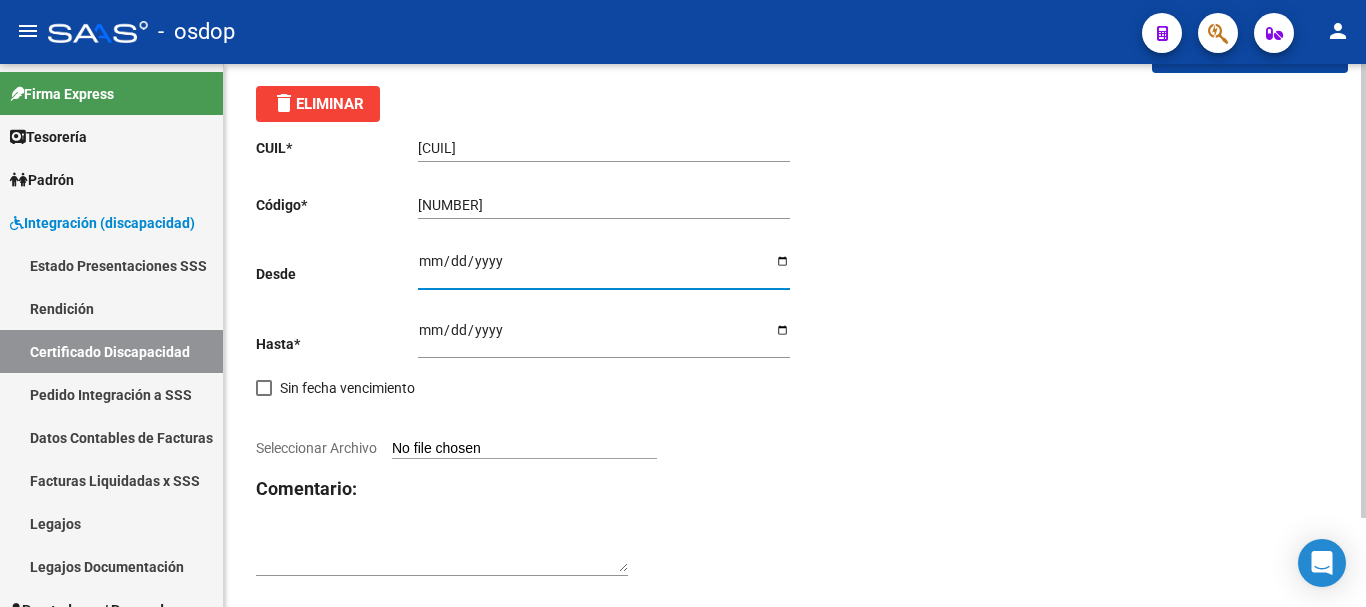 click on "Ingresar fec. Desde" at bounding box center (604, 268) 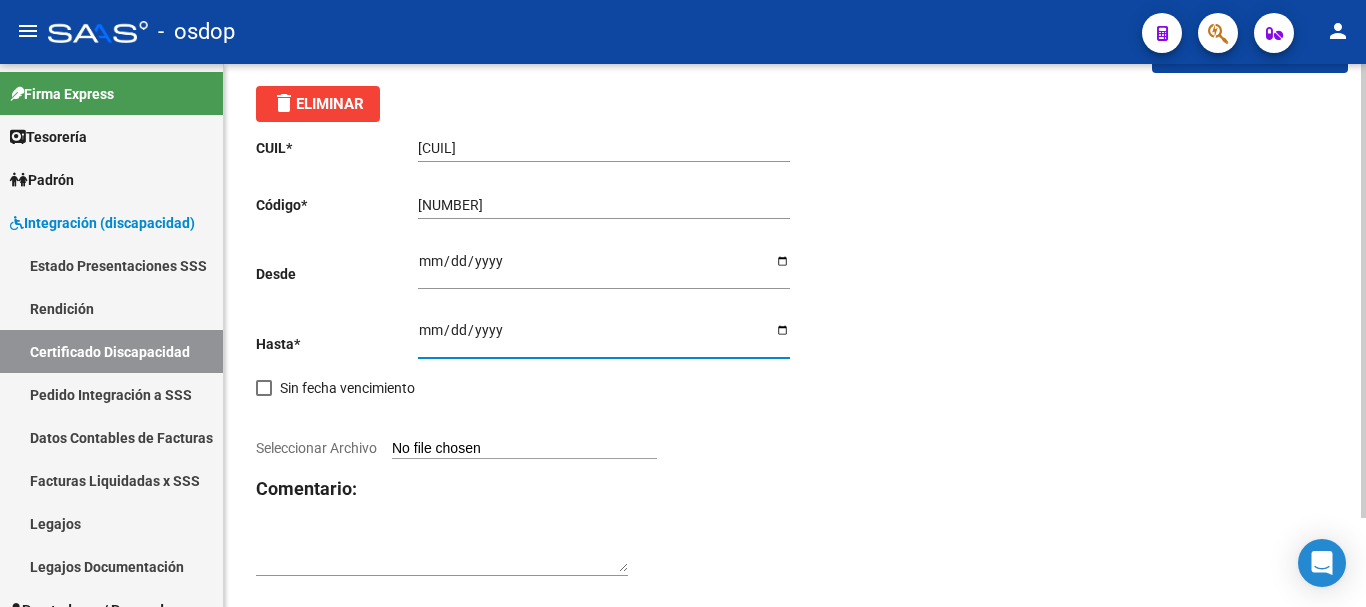 click on "CUIL  *   [NUMBER] Ingresar el CUIL  Código  *   [NUMBER] Ingresar el Codigo  Desde    [DATE] Ingresar fec. Desde  Hasta  *   [DATE] Ingresar fec. Hasta     Sin fecha vencimiento        Seleccionar Archivo Comentario:" 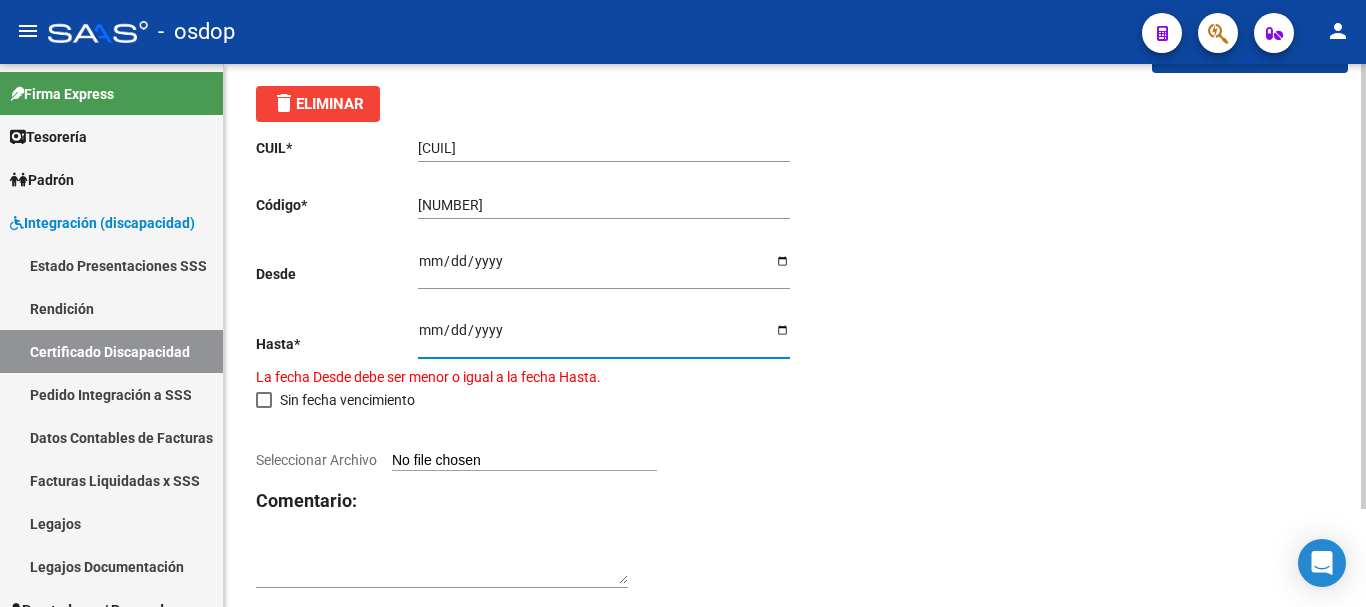 type on "[DATE]" 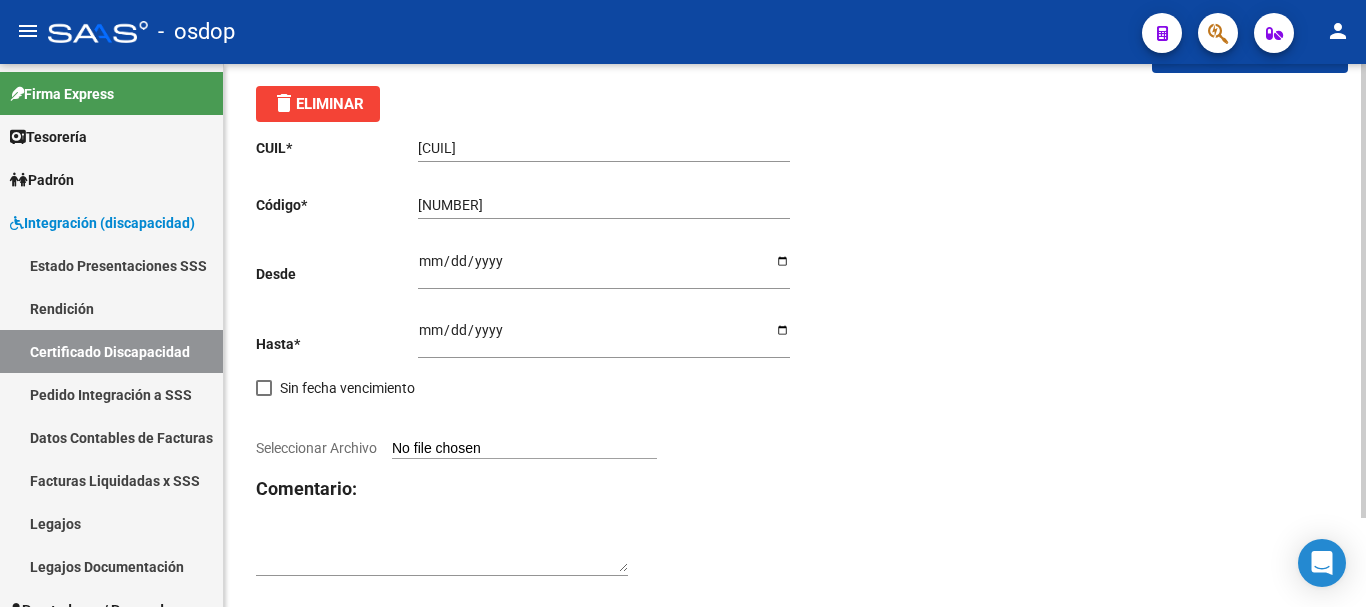 click on "Seleccionar Archivo" at bounding box center (524, 449) 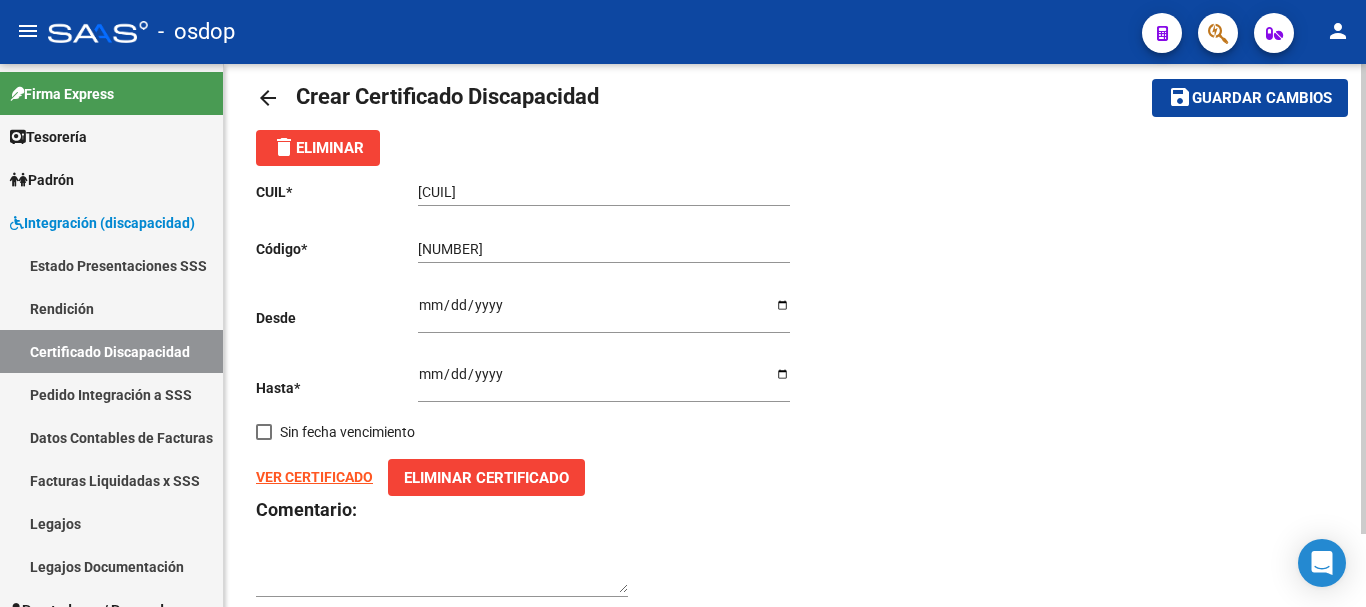 scroll, scrollTop: 0, scrollLeft: 0, axis: both 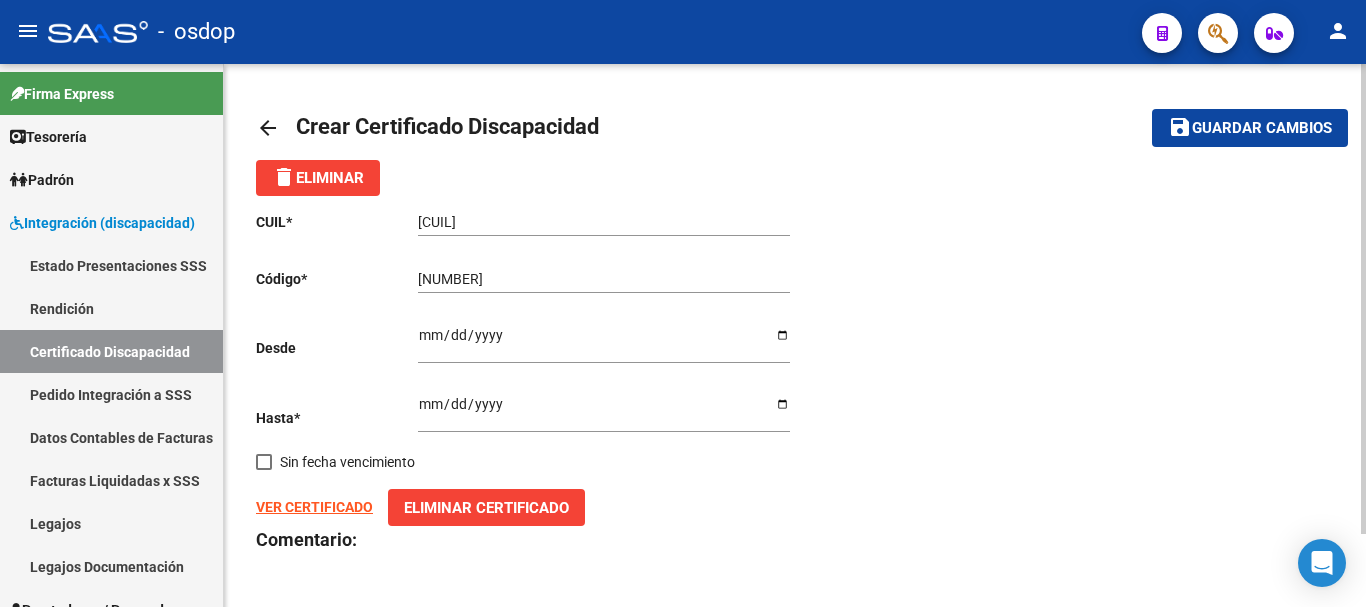 click on "Guardar cambios" 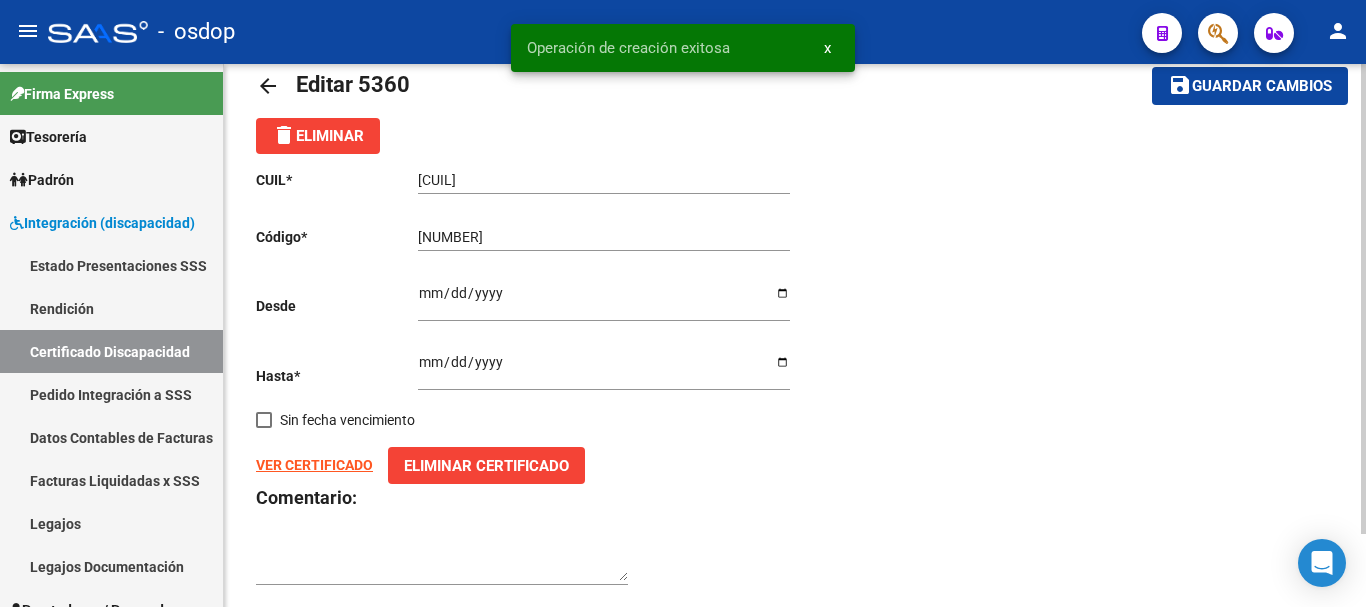 scroll, scrollTop: 85, scrollLeft: 0, axis: vertical 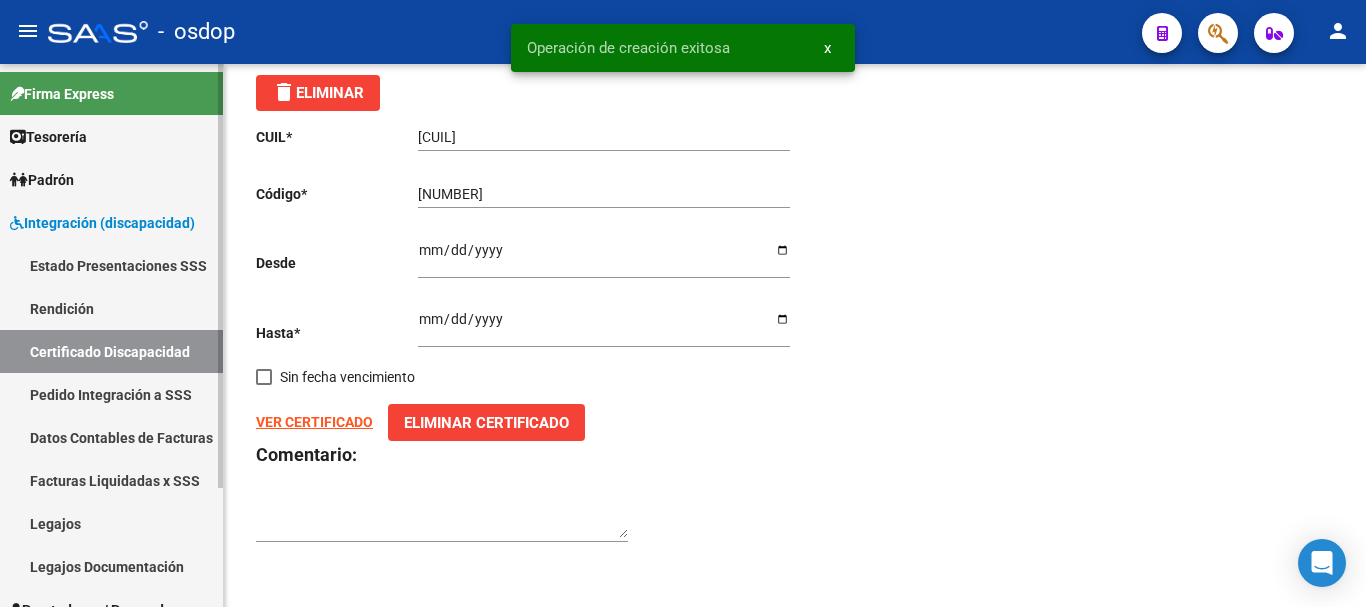 click on "Certificado Discapacidad" at bounding box center (111, 351) 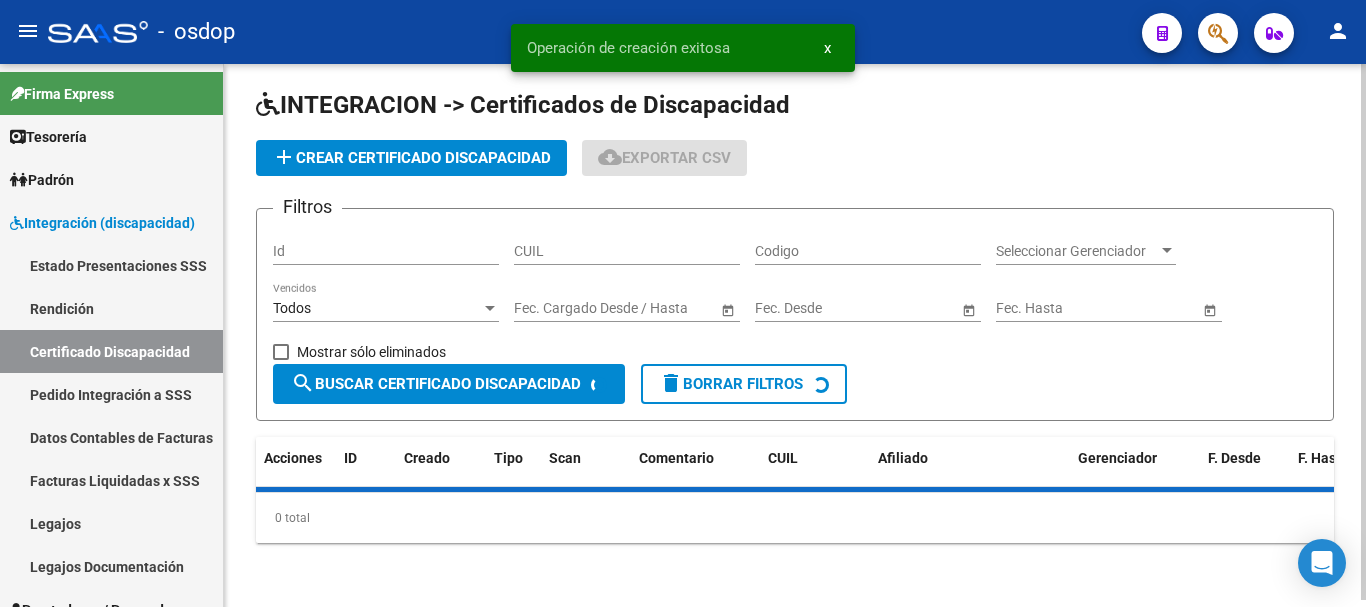 scroll, scrollTop: 0, scrollLeft: 0, axis: both 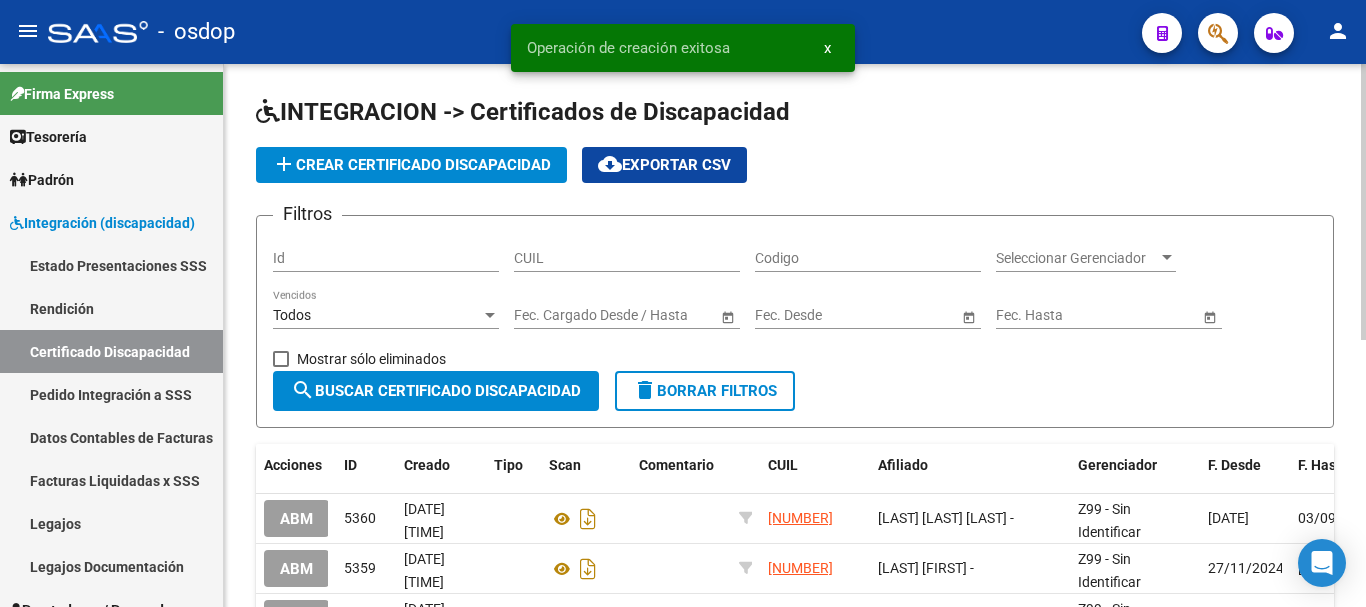 click on "CUIL" 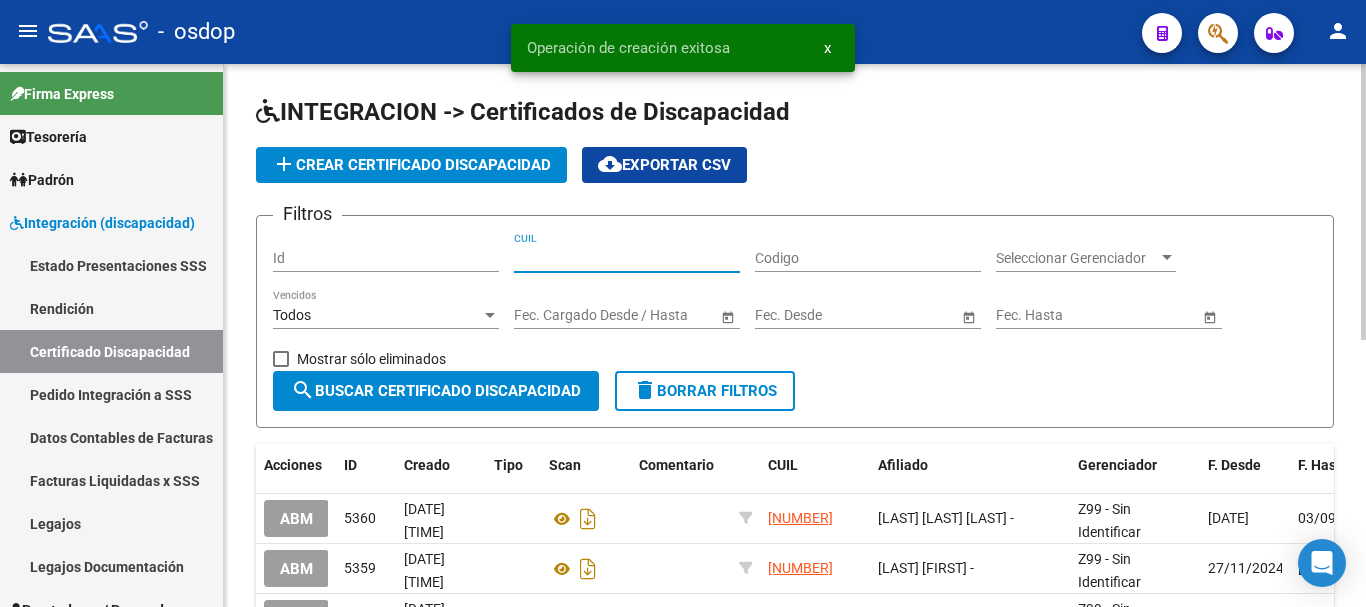 paste on "[CUIL]" 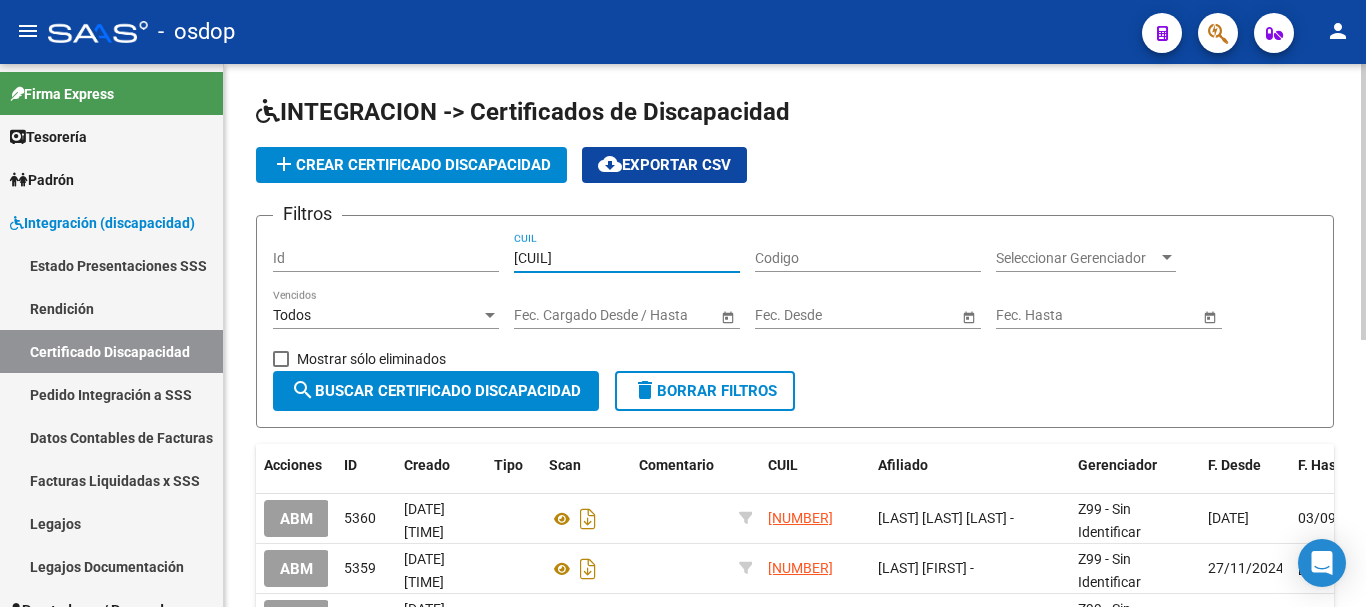 type on "[CUIL]" 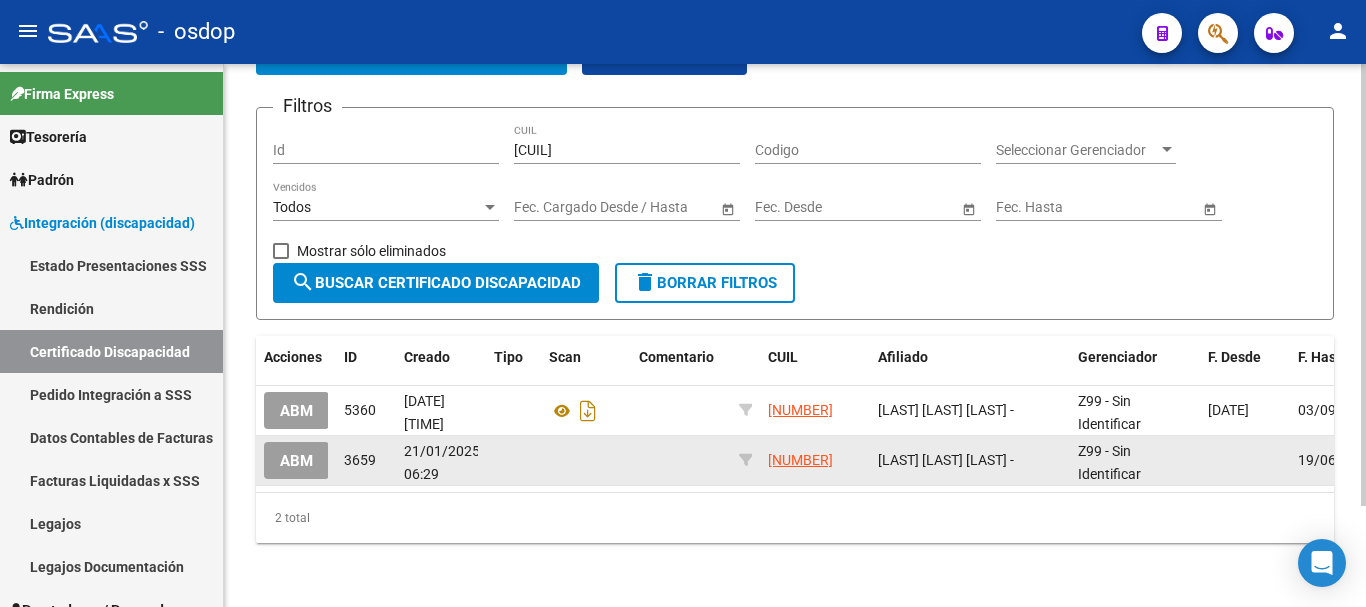 scroll, scrollTop: 124, scrollLeft: 0, axis: vertical 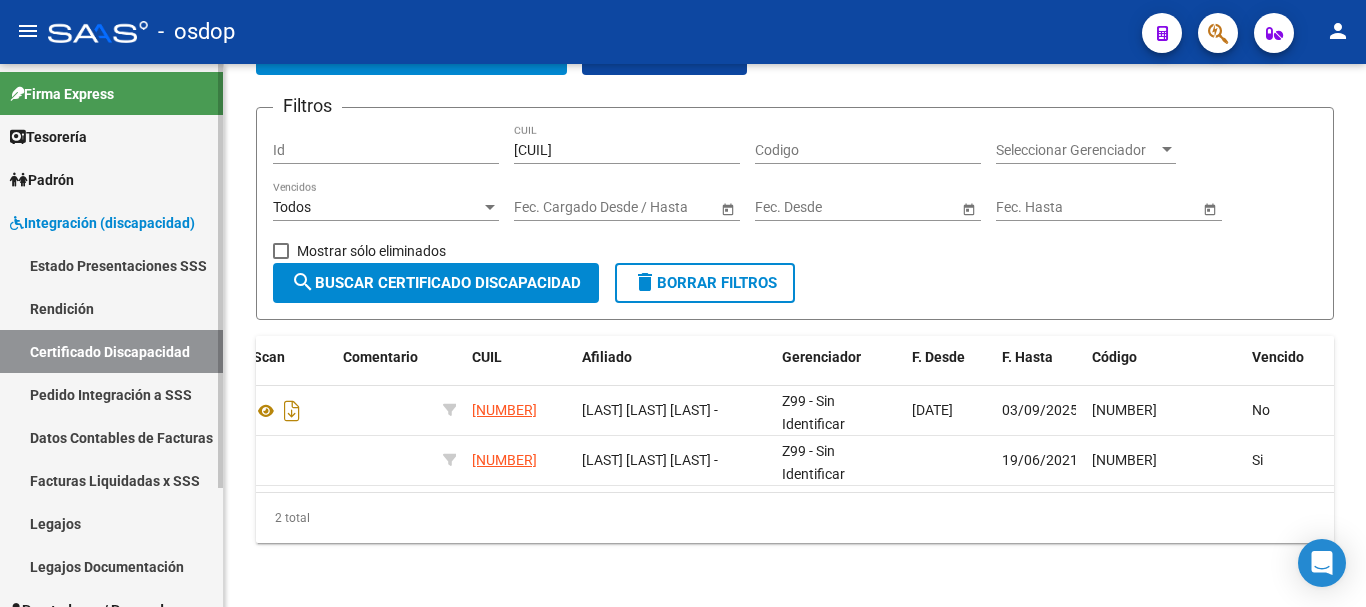 drag, startPoint x: 79, startPoint y: 532, endPoint x: 121, endPoint y: 522, distance: 43.174065 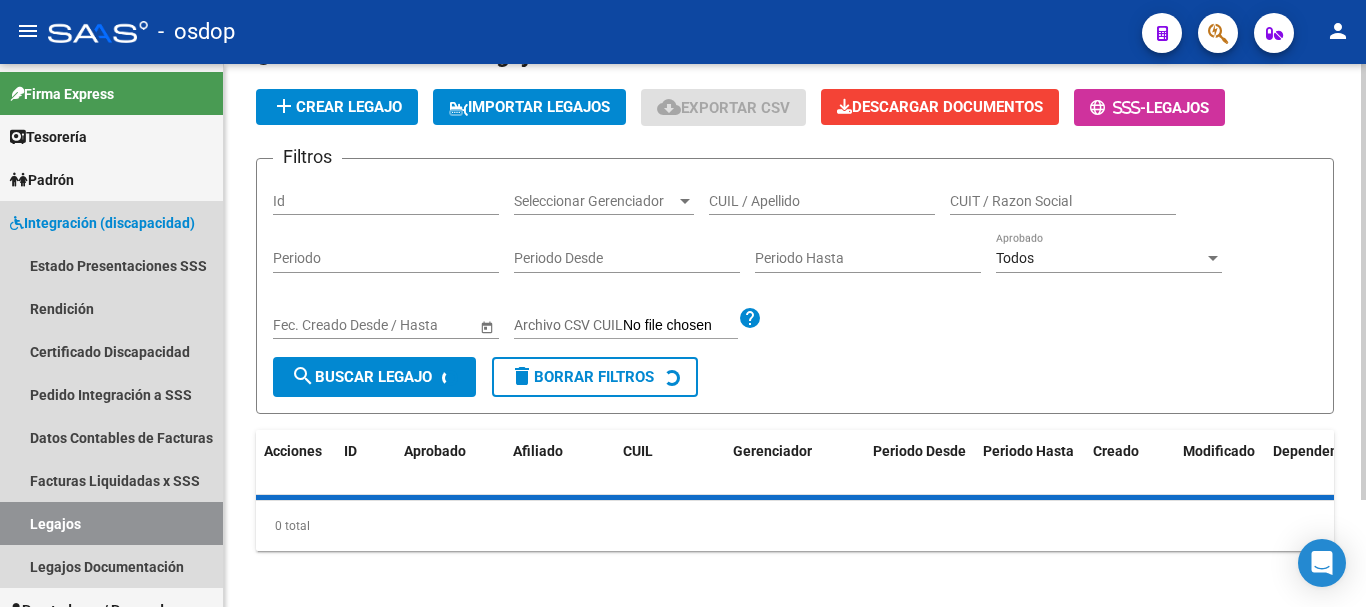 scroll, scrollTop: 0, scrollLeft: 0, axis: both 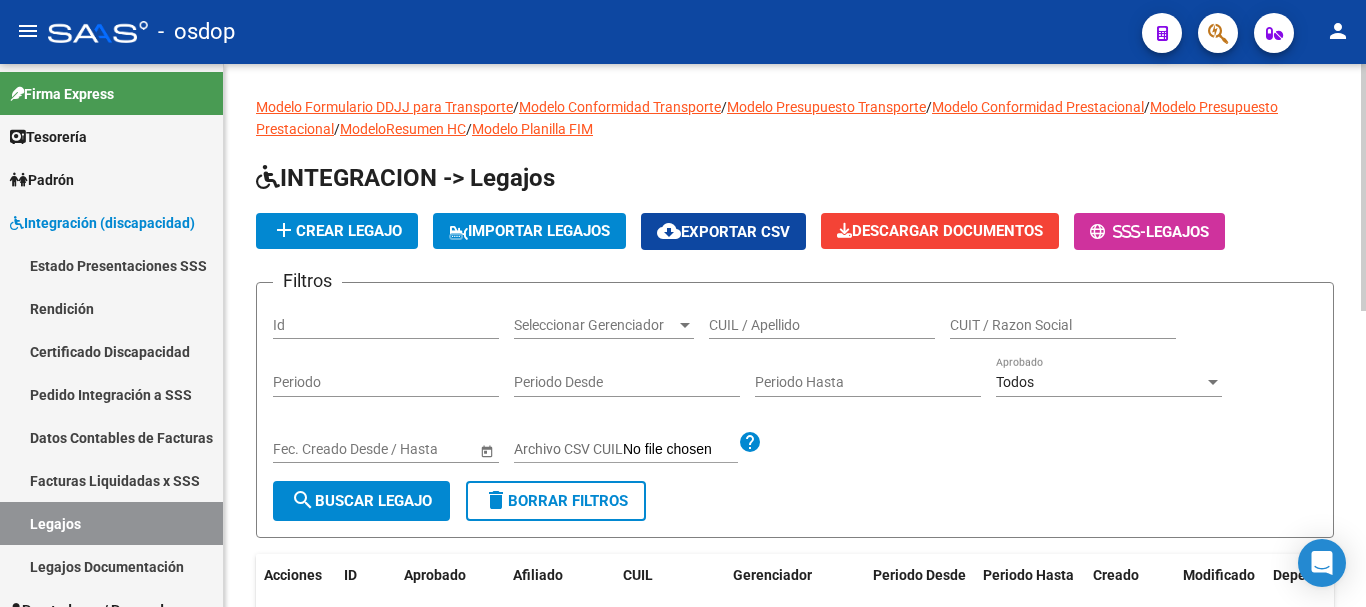 click on "CUIL / Apellido" at bounding box center (822, 325) 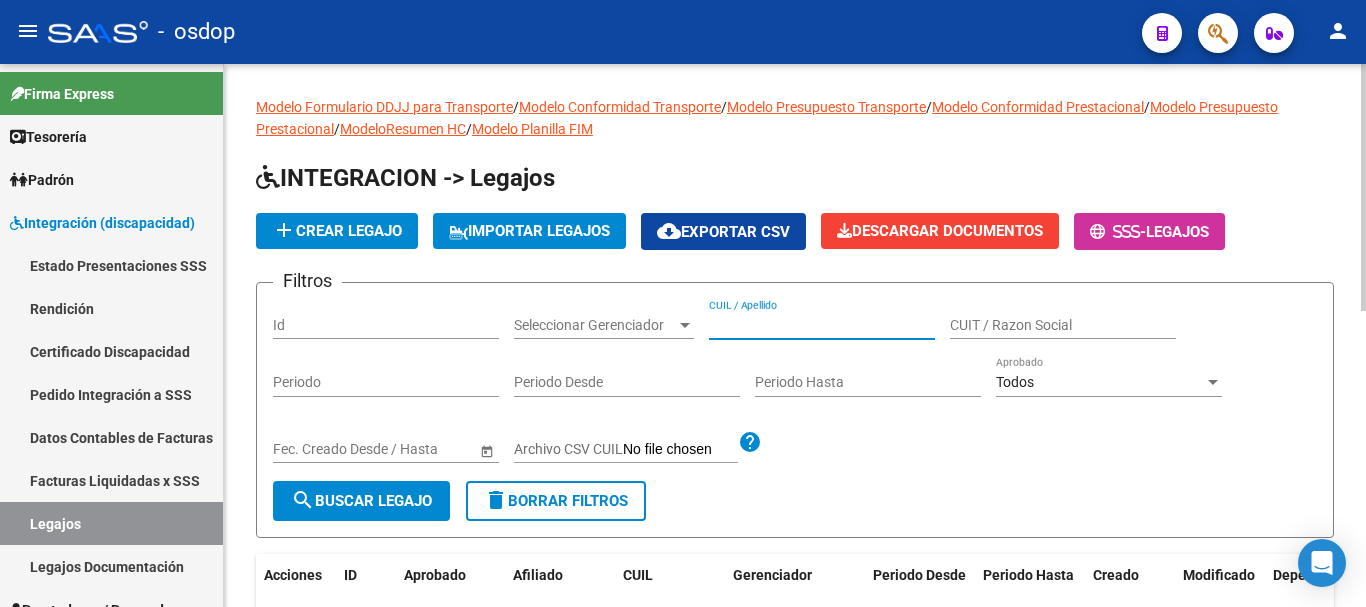 paste on "[CUIL]" 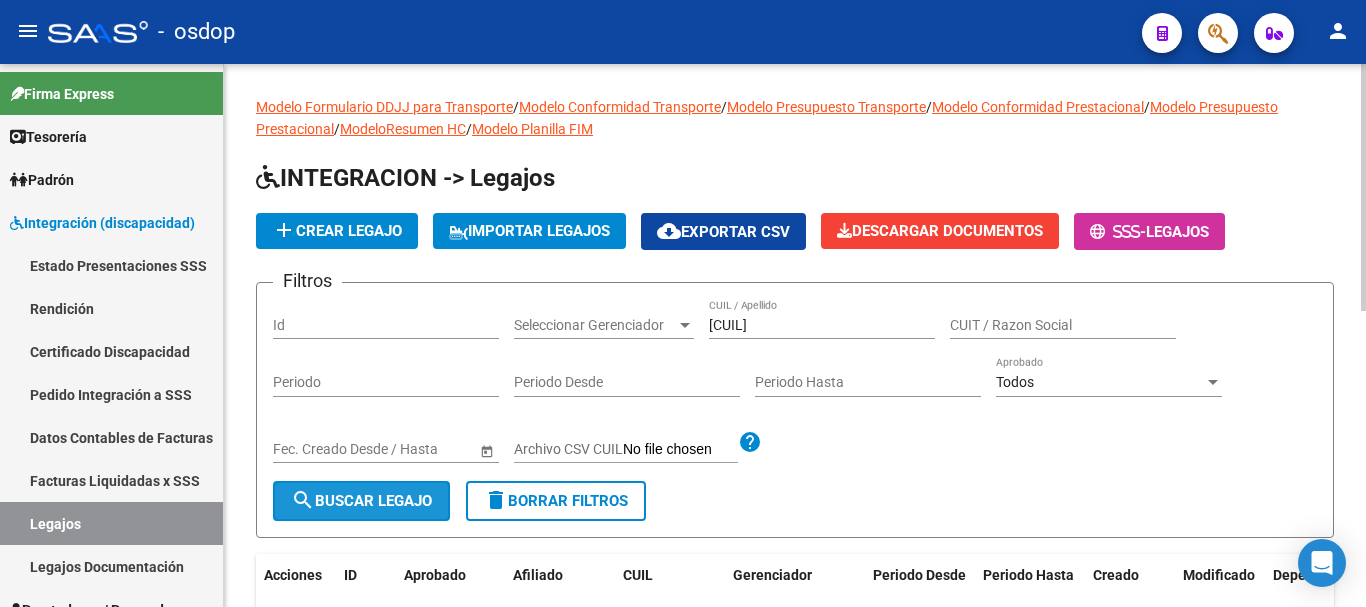 click on "search  Buscar Legajo" 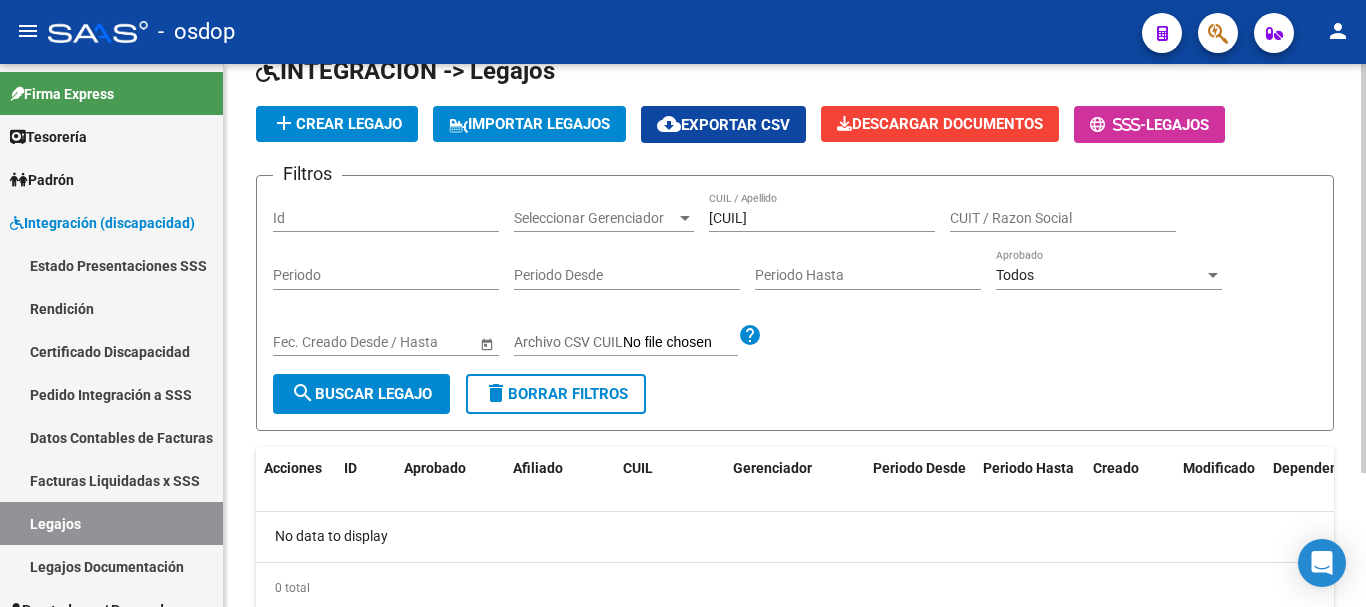 scroll, scrollTop: 0, scrollLeft: 0, axis: both 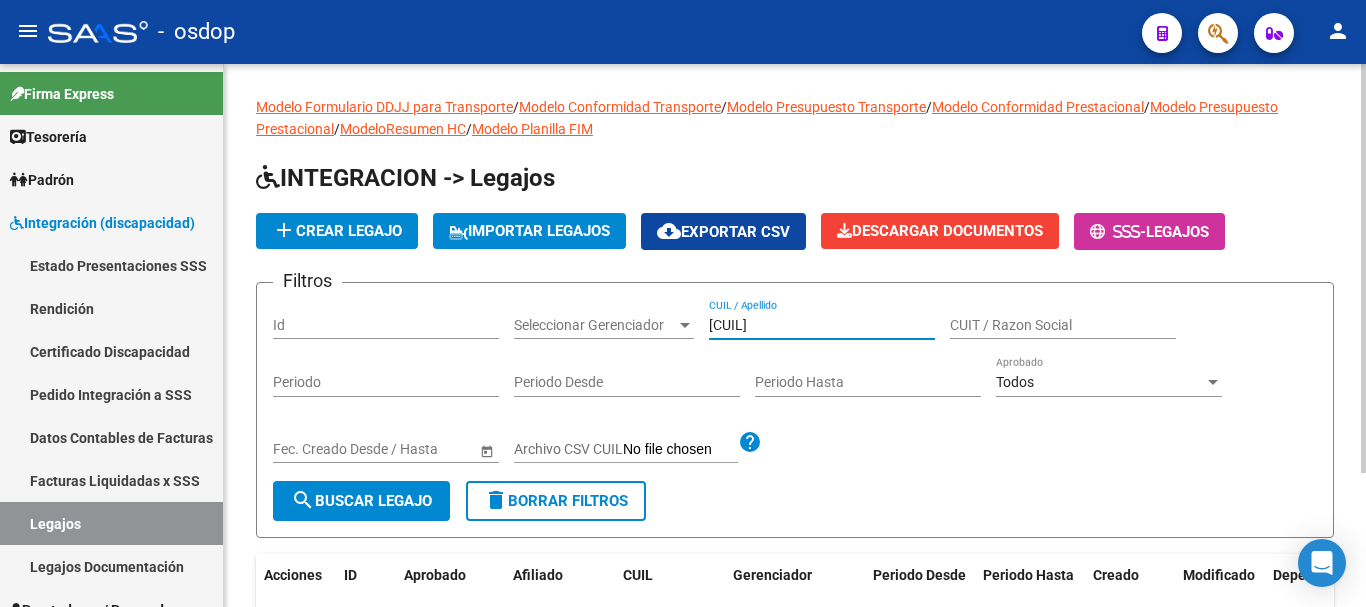 drag, startPoint x: 752, startPoint y: 336, endPoint x: 642, endPoint y: 354, distance: 111.463 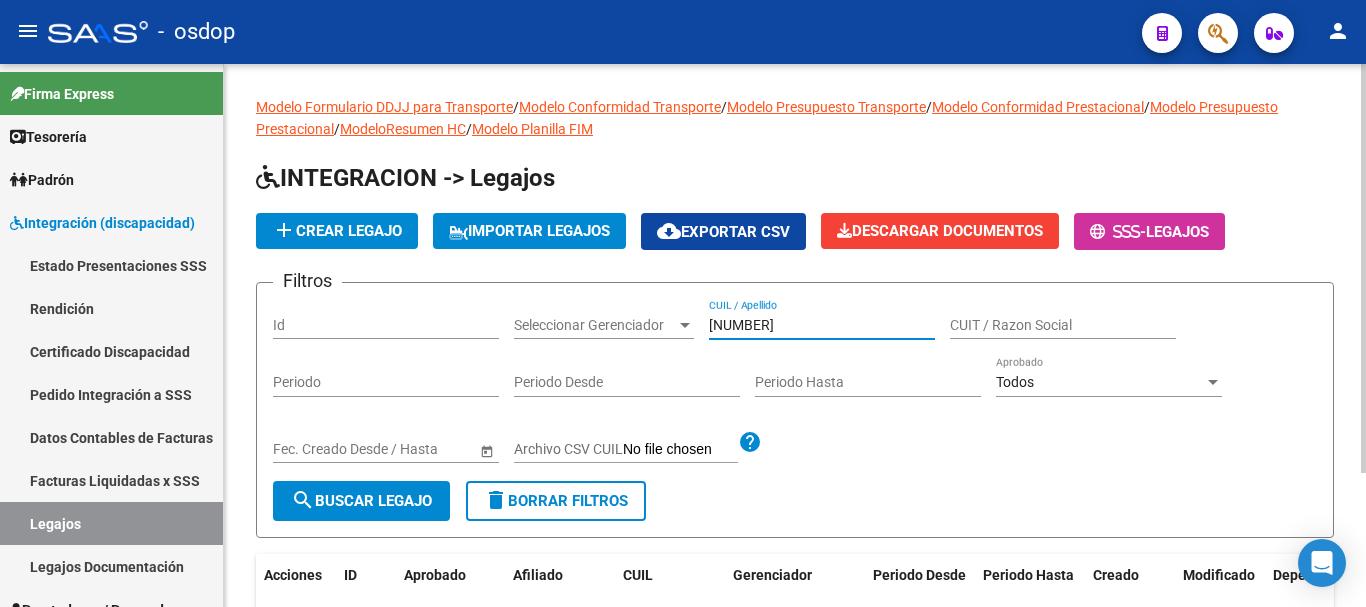 type on "[NUMBER]" 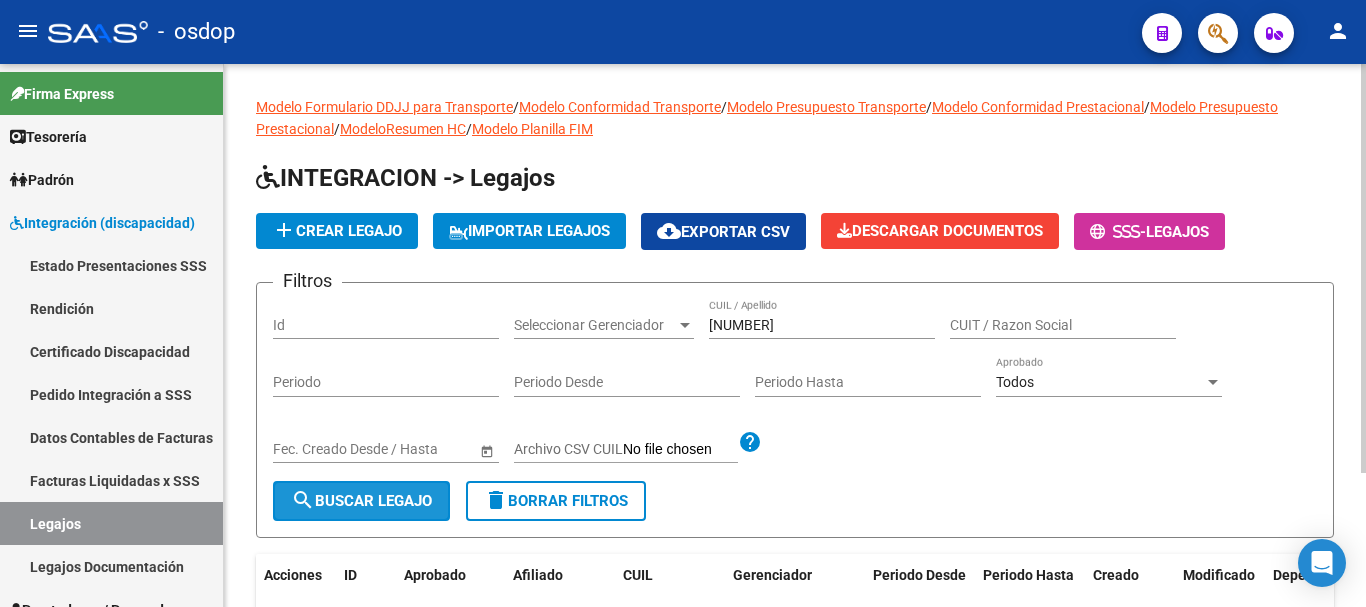 click on "search  Buscar Legajo" 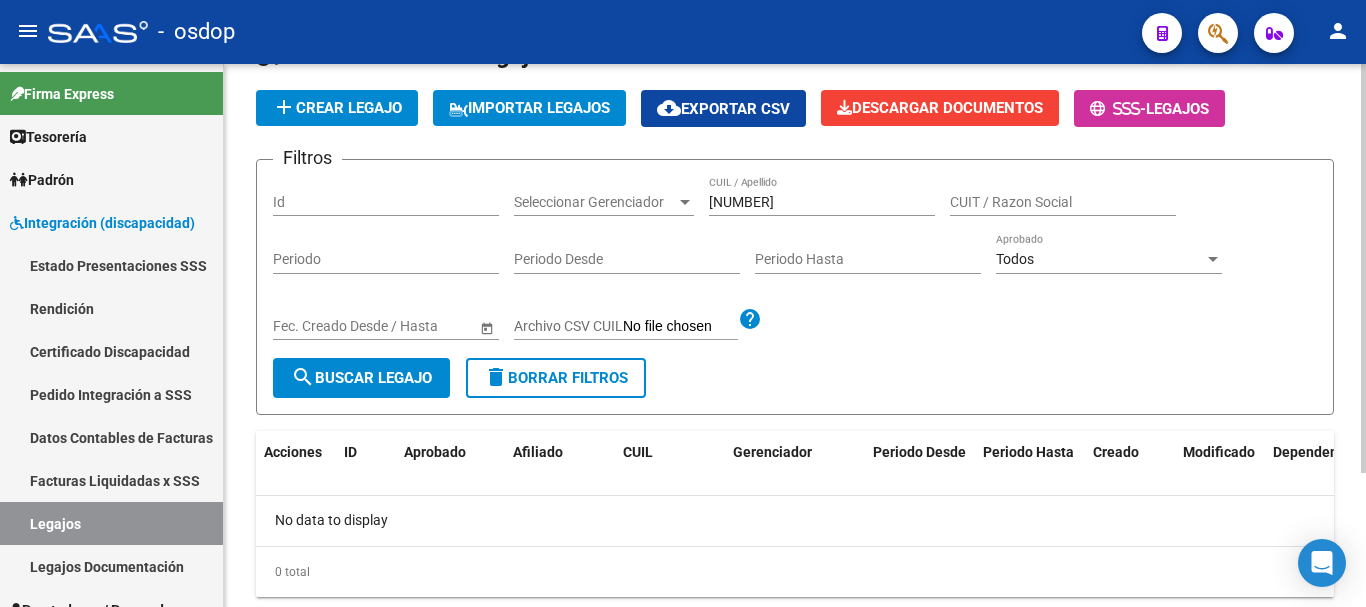 scroll, scrollTop: 0, scrollLeft: 0, axis: both 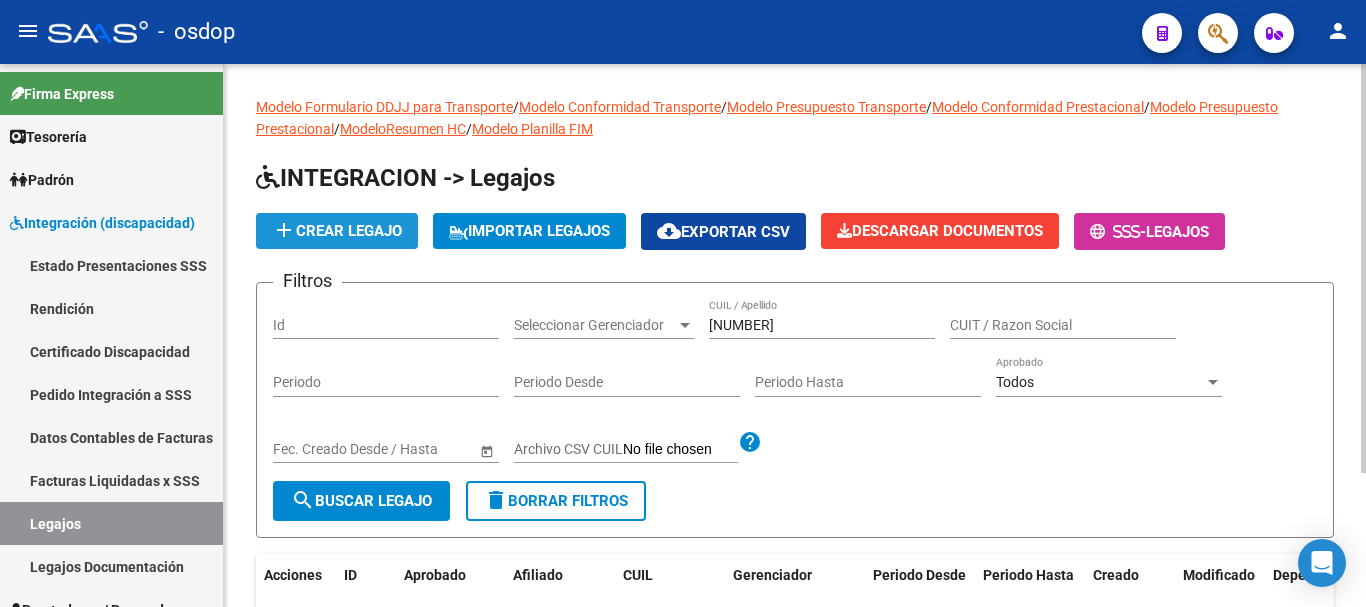 click on "add  Crear Legajo" 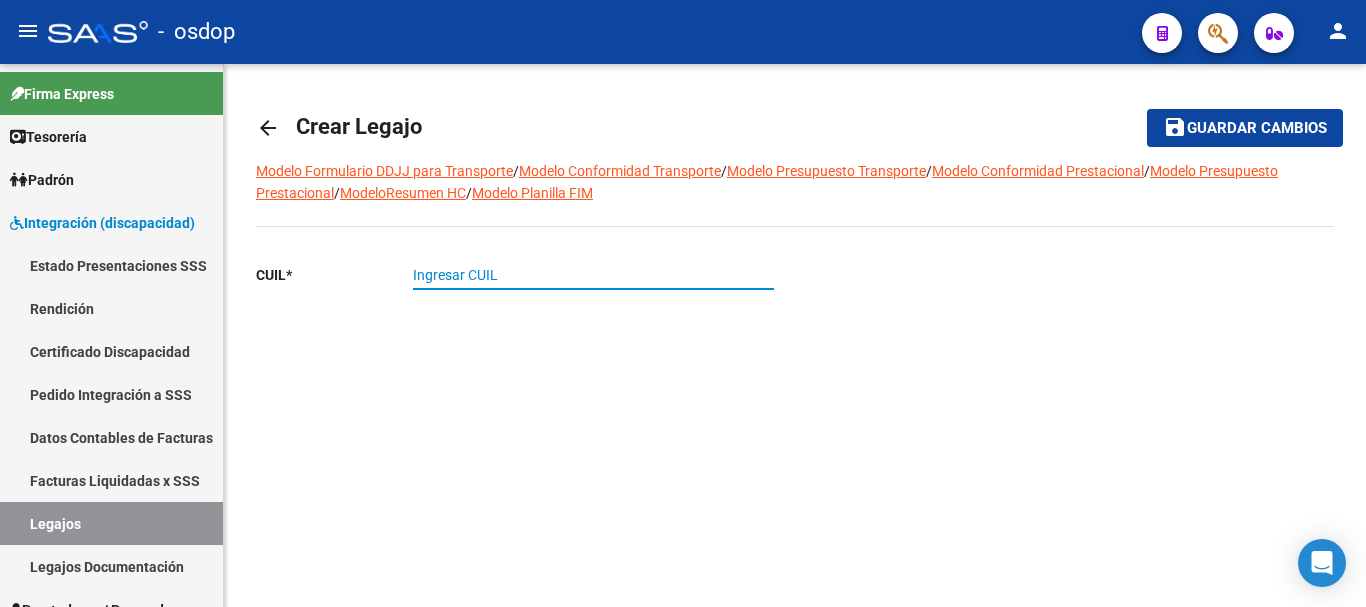 click on "Ingresar CUIL" at bounding box center (593, 275) 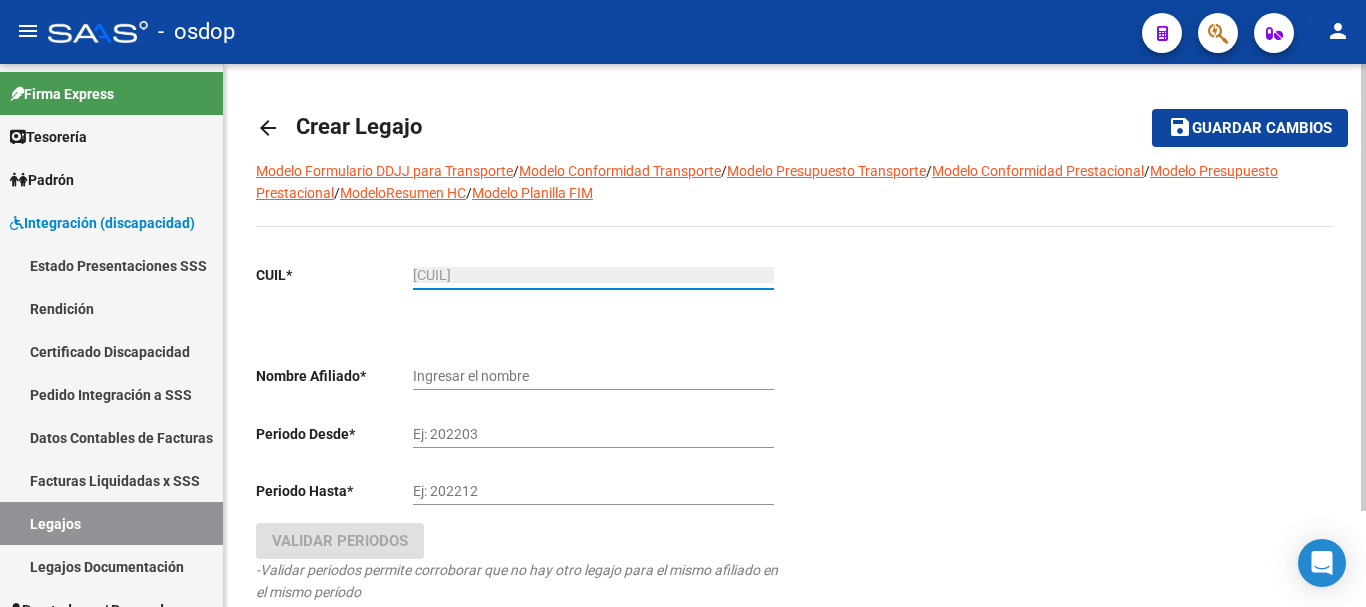 type on "[LAST] [FIRST] [MIDDLE] [MIDDLE]" 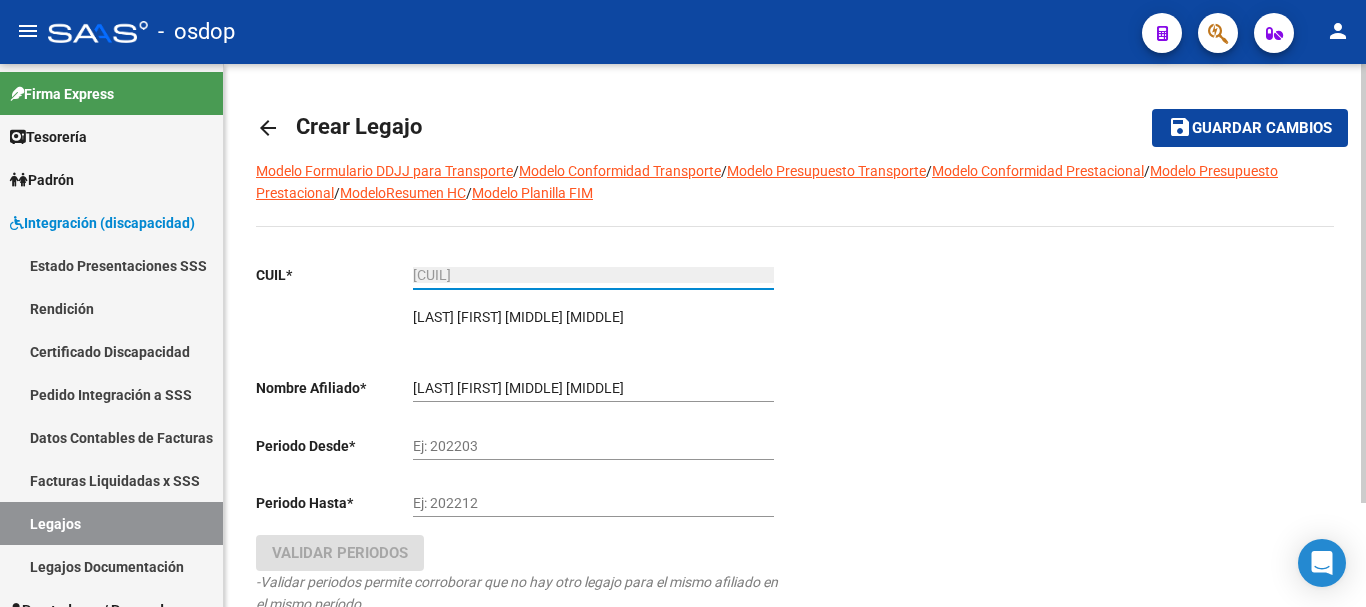 type on "[CUIL]" 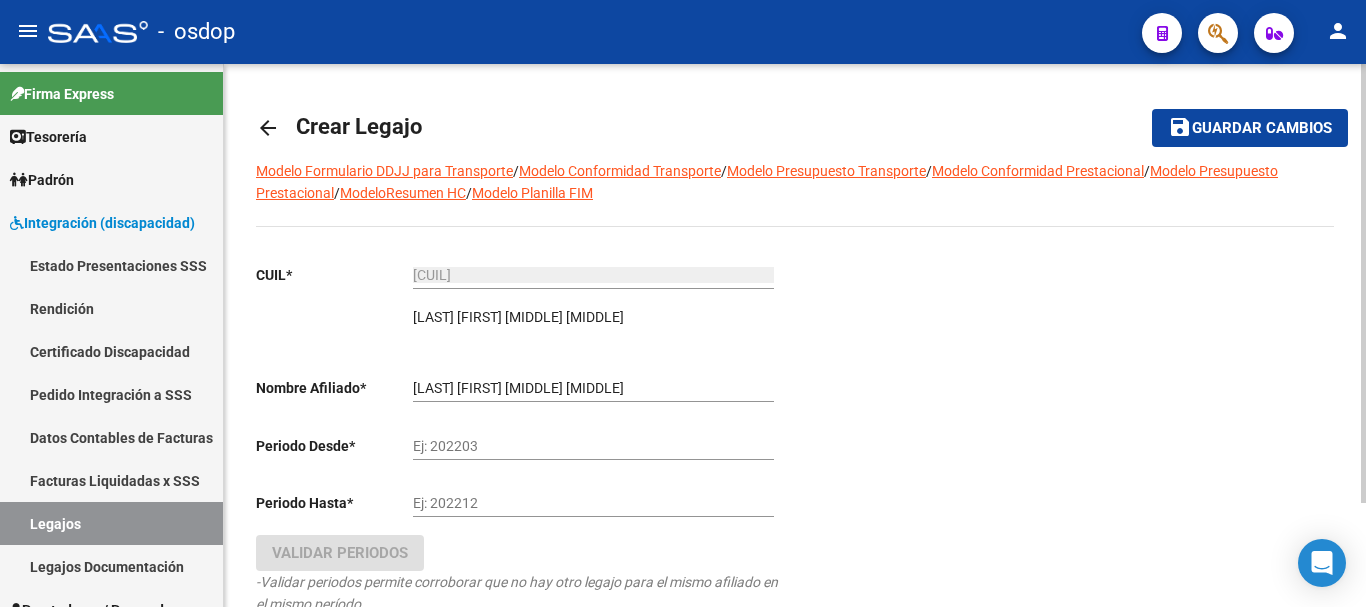 click on "Ej: 202203" 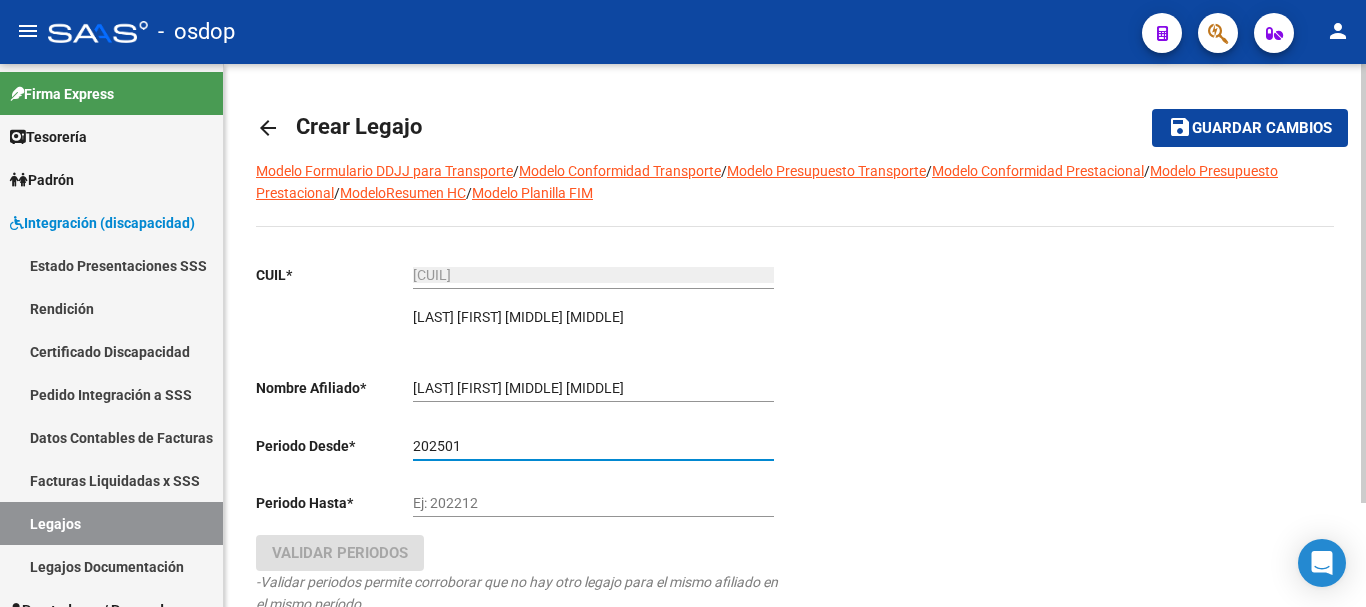 type on "202501" 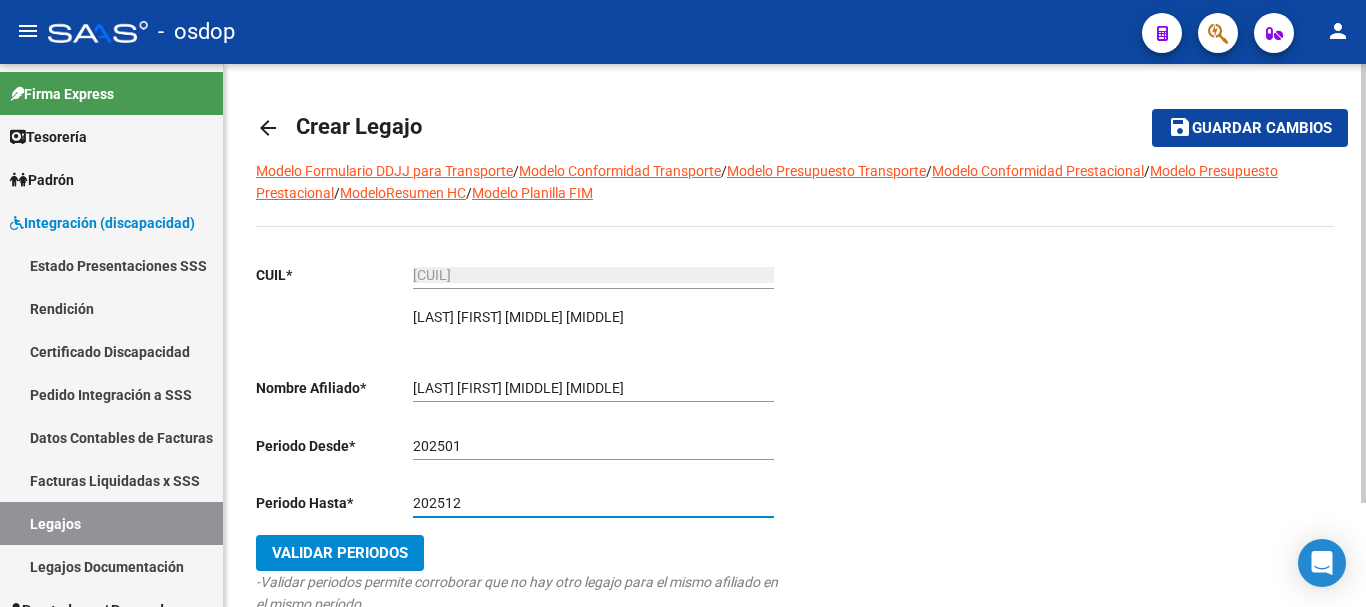 type on "202512" 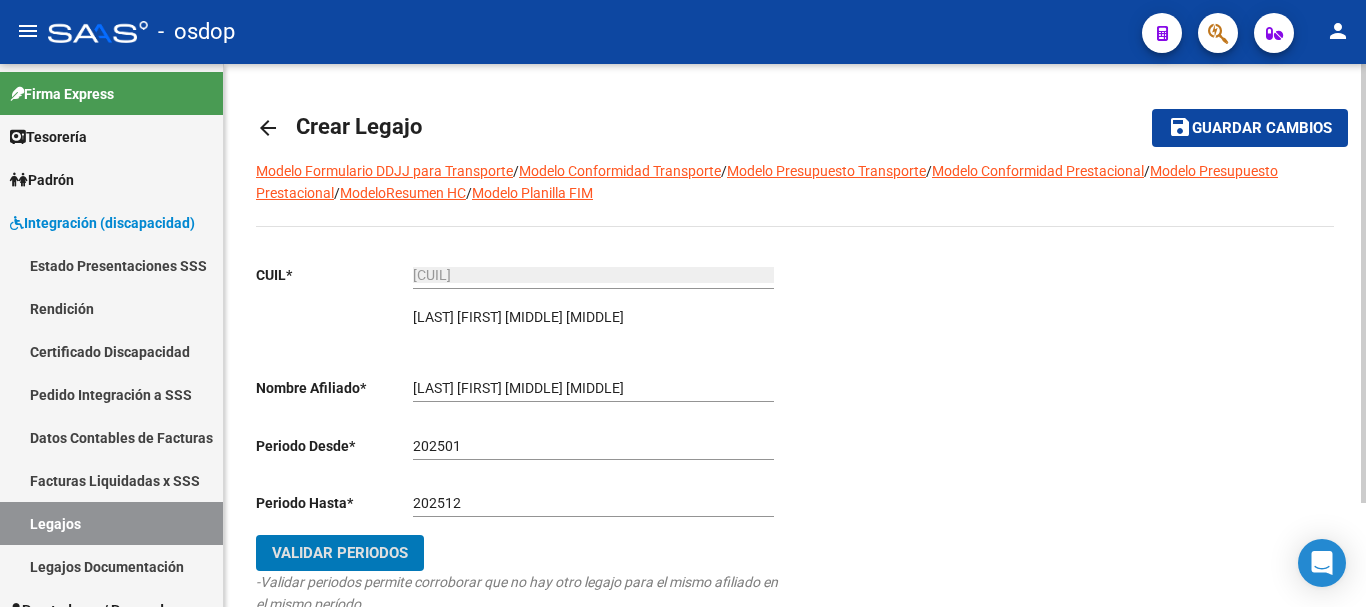 type 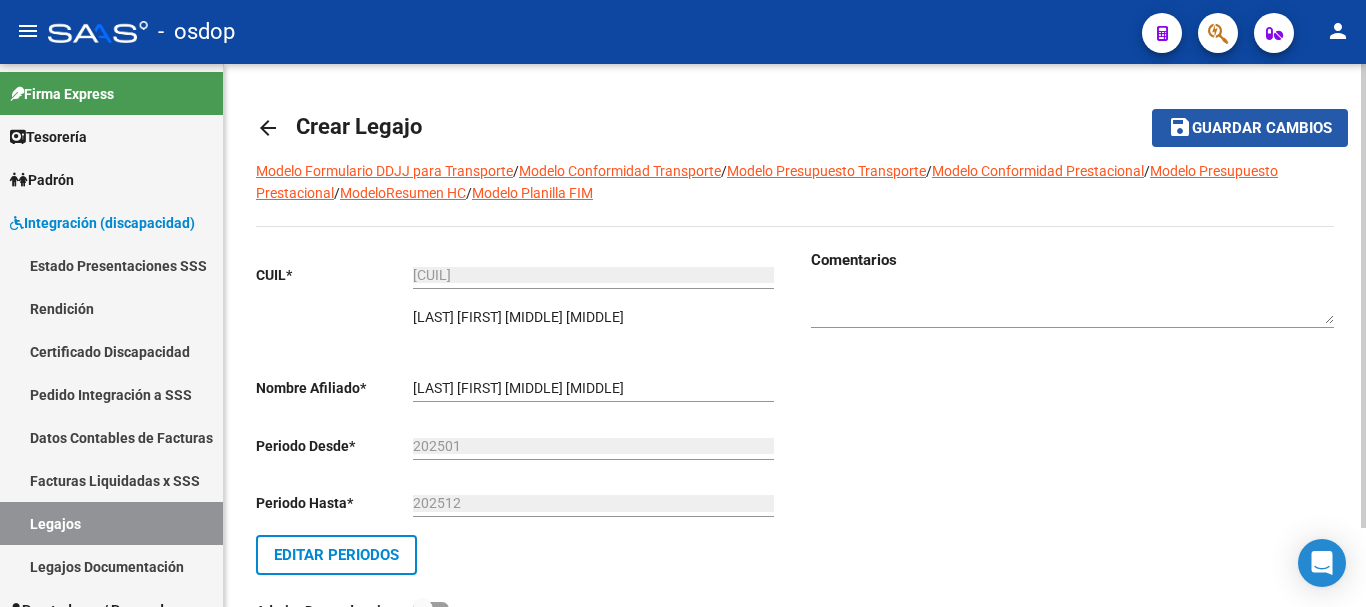 click on "Guardar cambios" 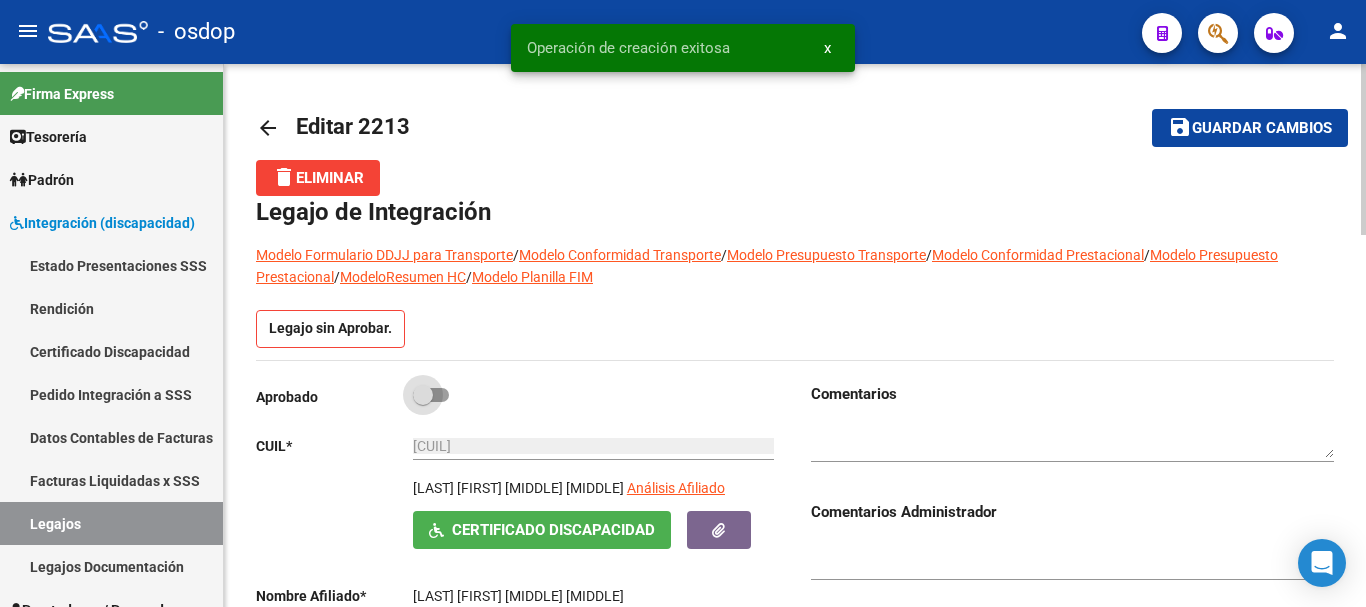 click at bounding box center [431, 395] 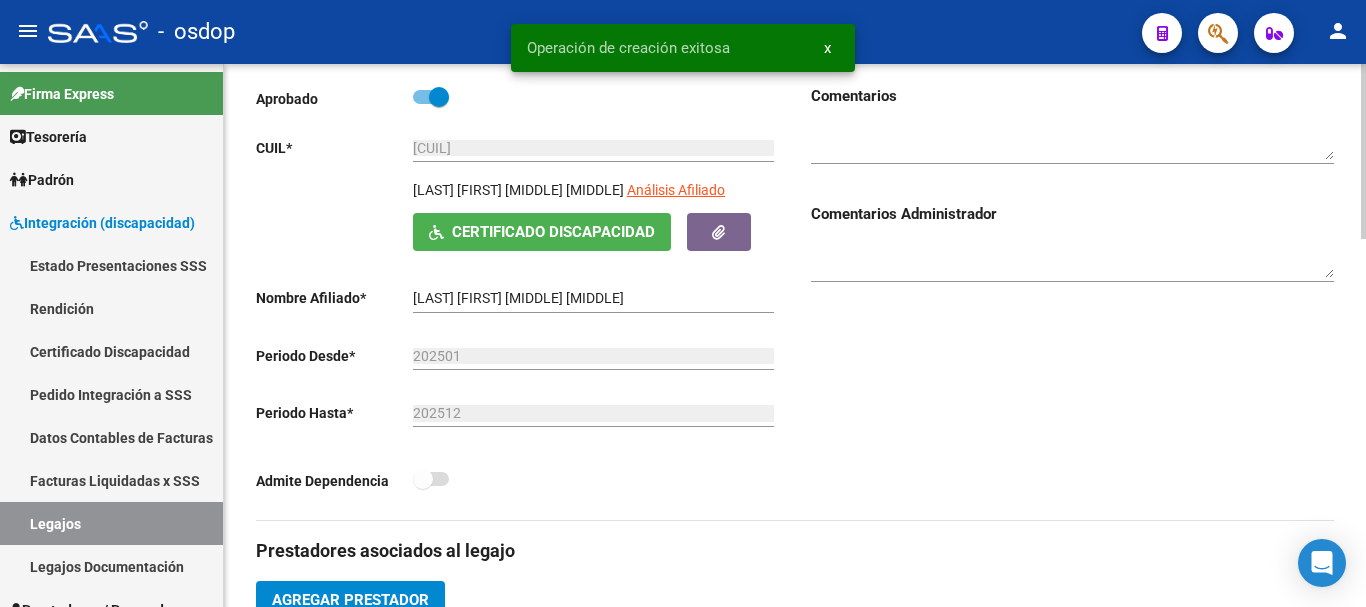 scroll, scrollTop: 500, scrollLeft: 0, axis: vertical 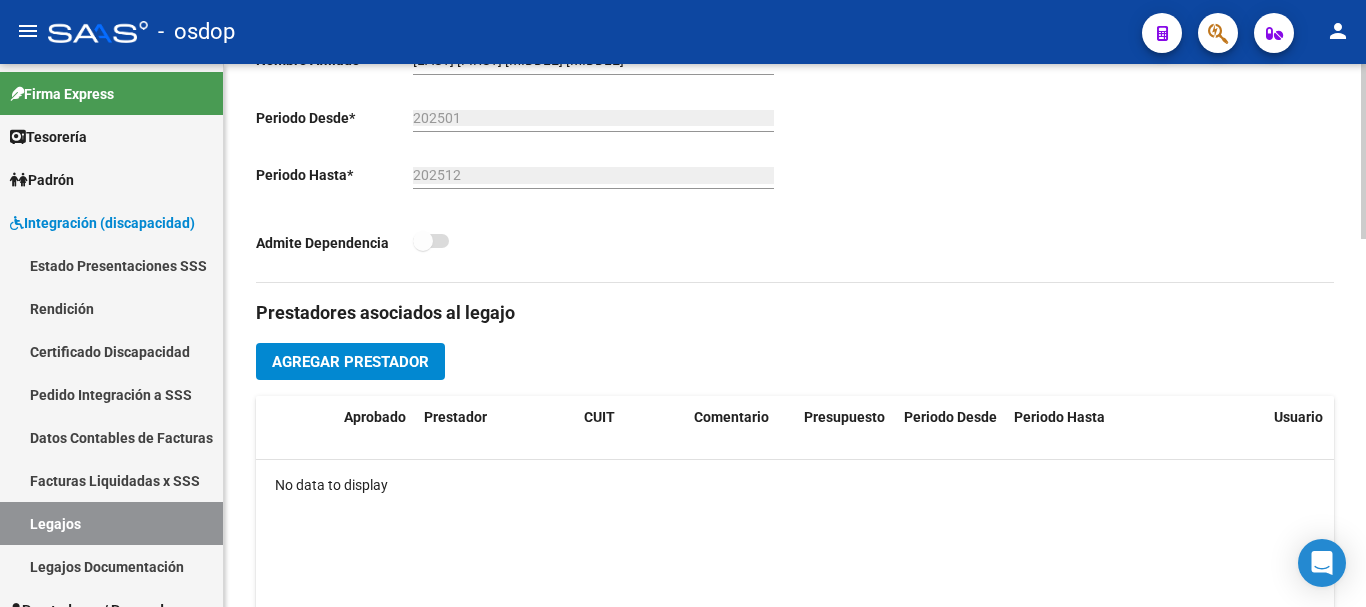 click on "Agregar Prestador" 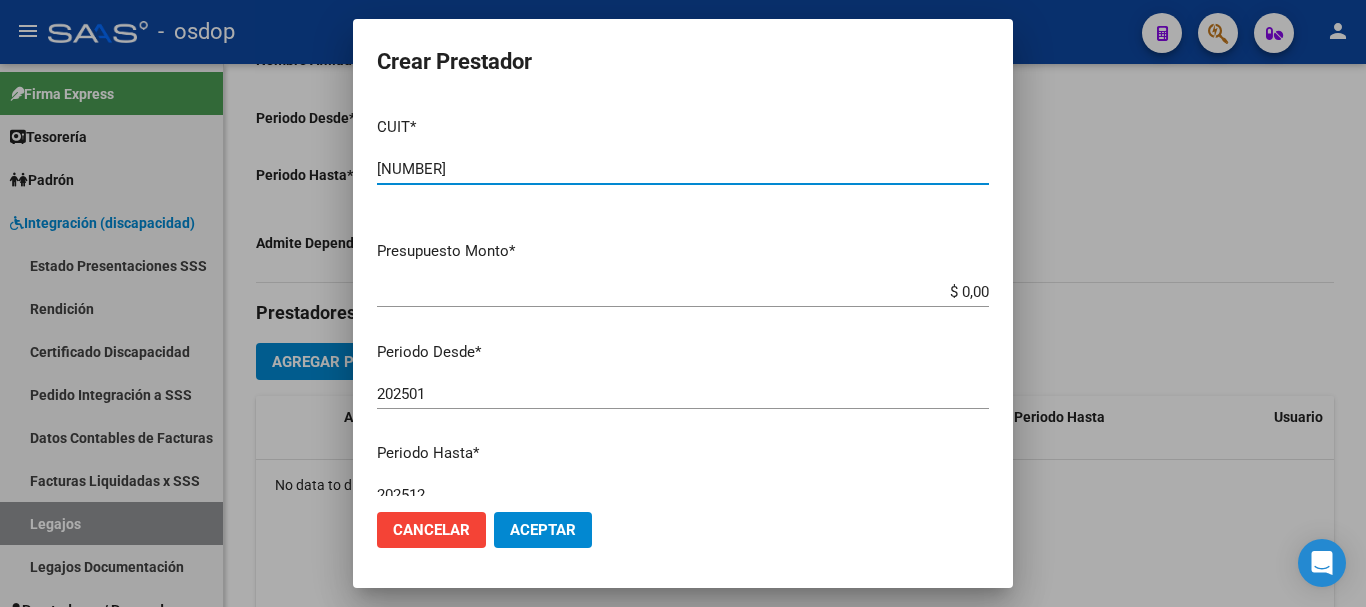 type on "[NUMBER]" 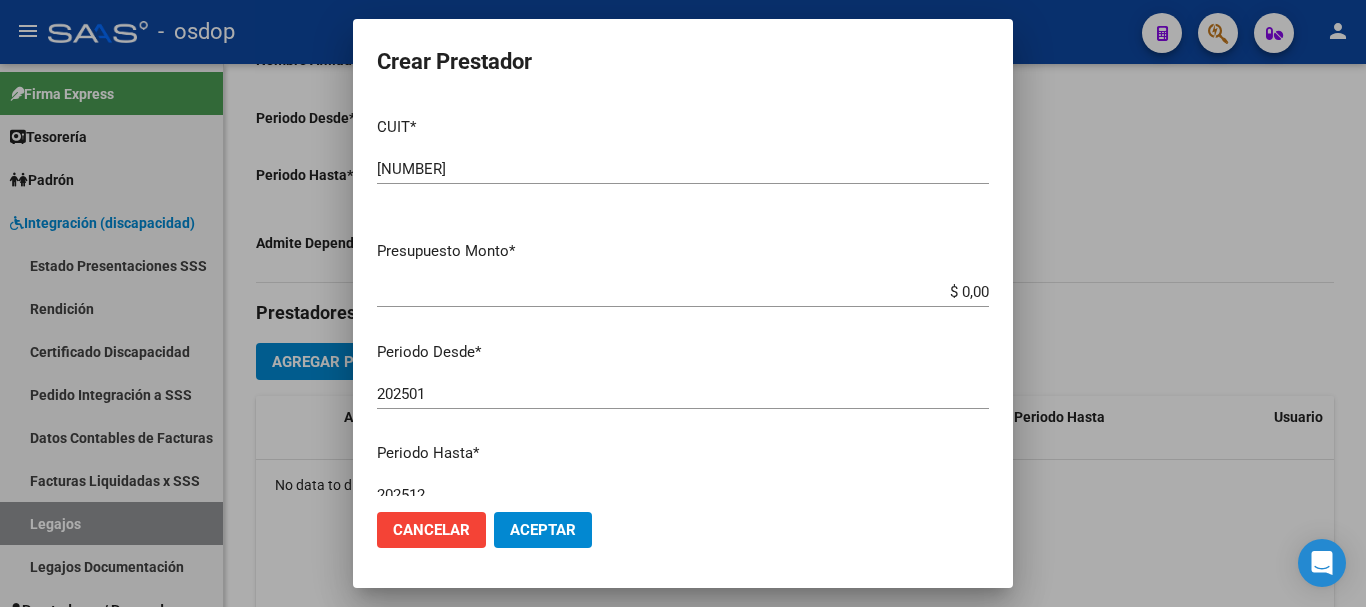 click on "$ 0,00" at bounding box center [683, 292] 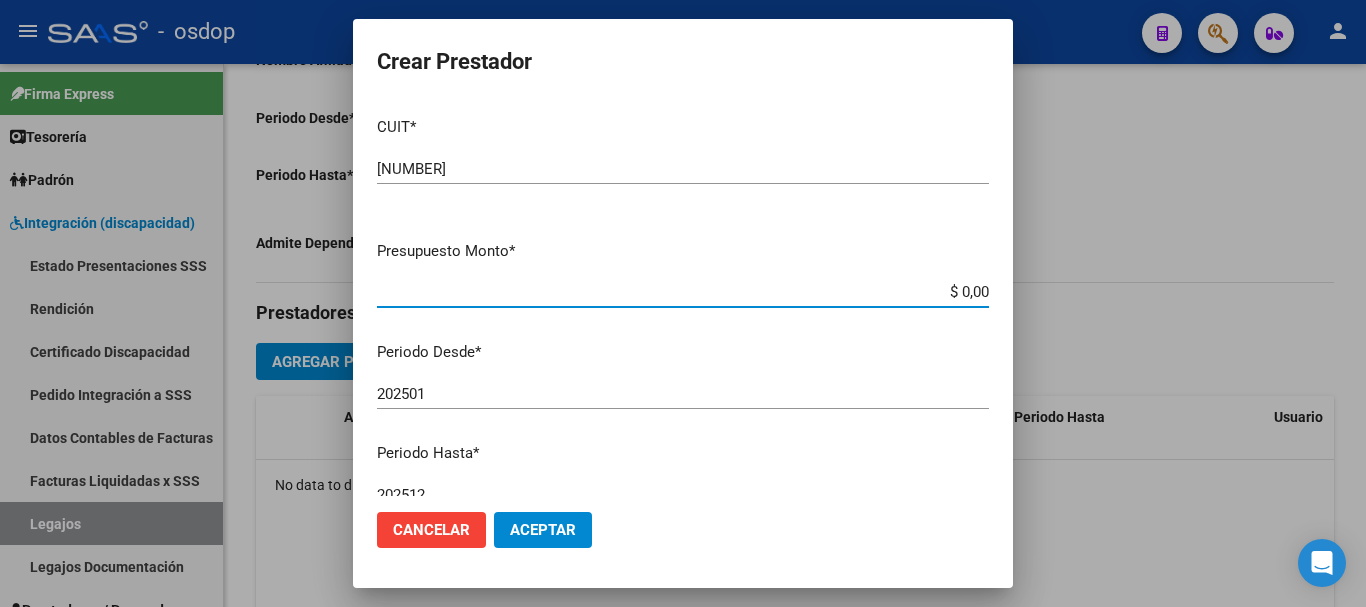 click on "$ 0,00" at bounding box center (683, 292) 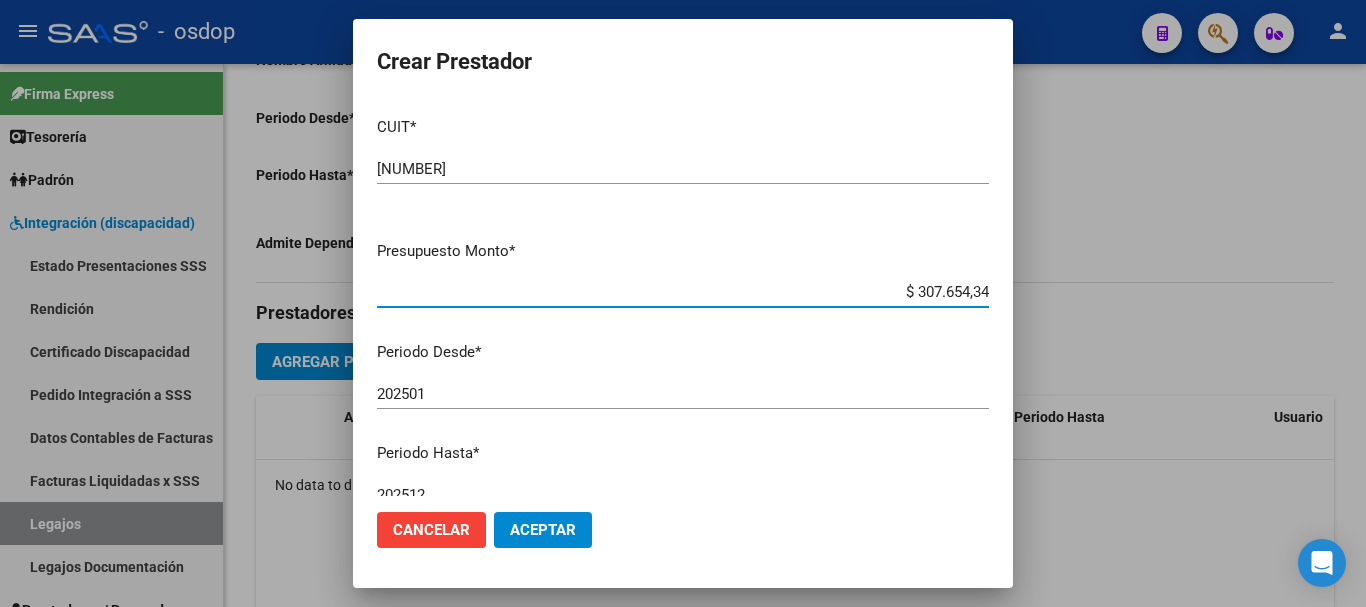 type on "$ 307.654,34" 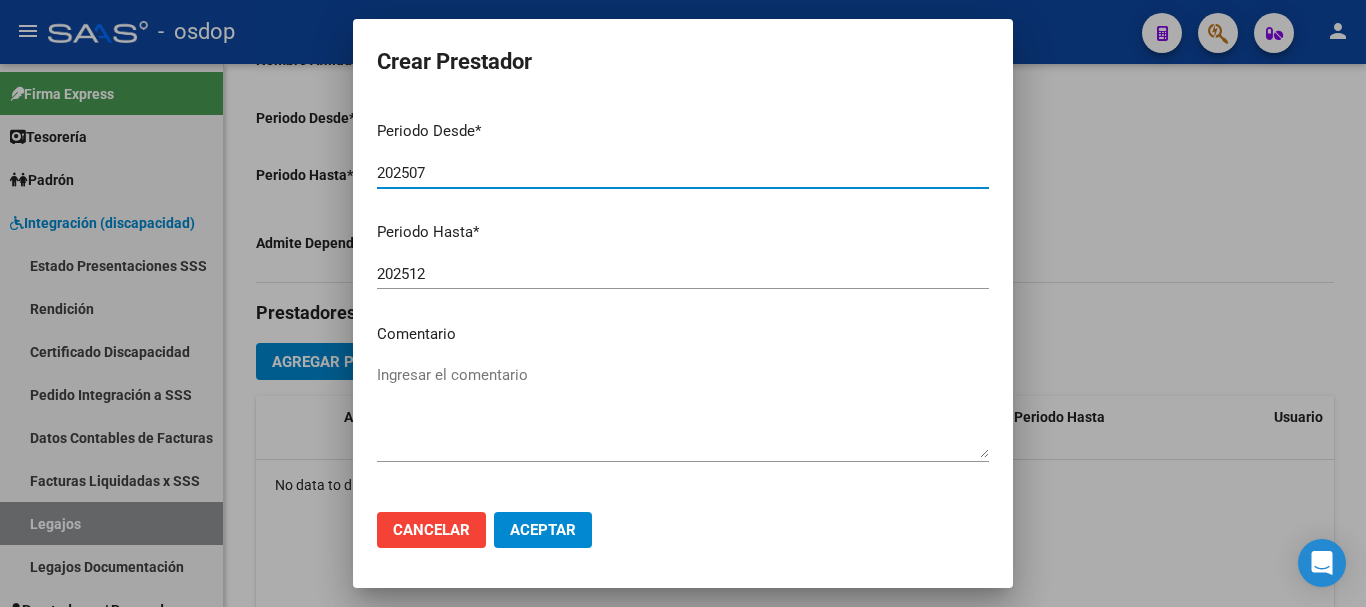 scroll, scrollTop: 290, scrollLeft: 0, axis: vertical 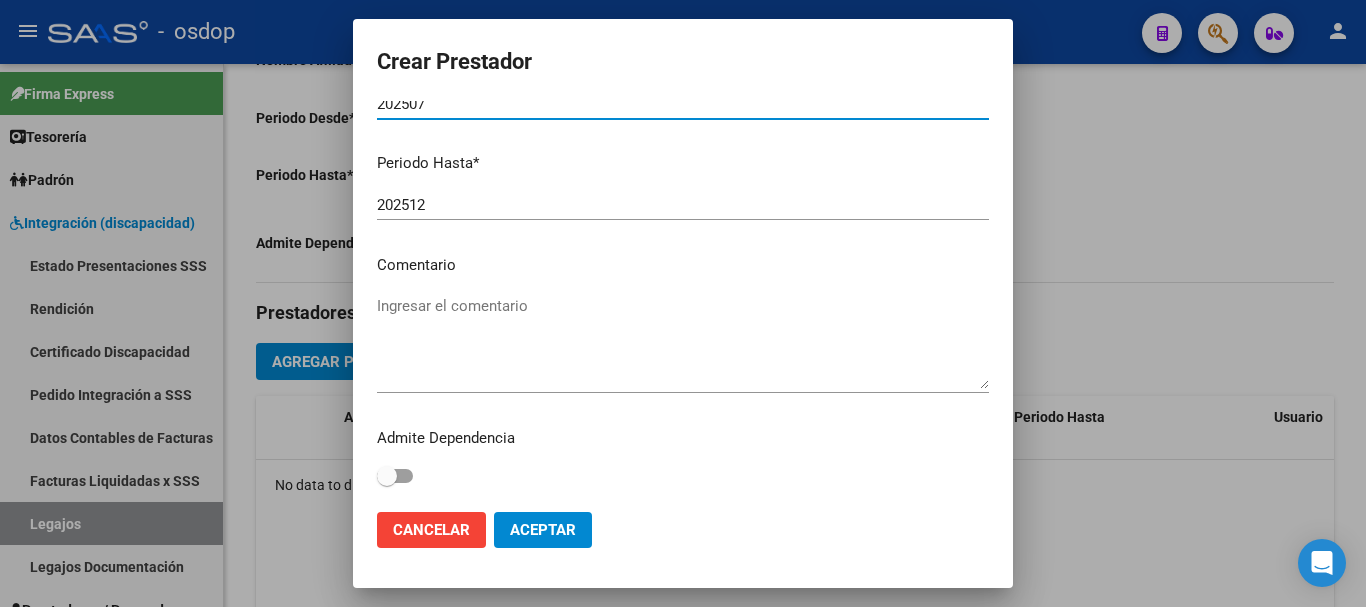 type on "202507" 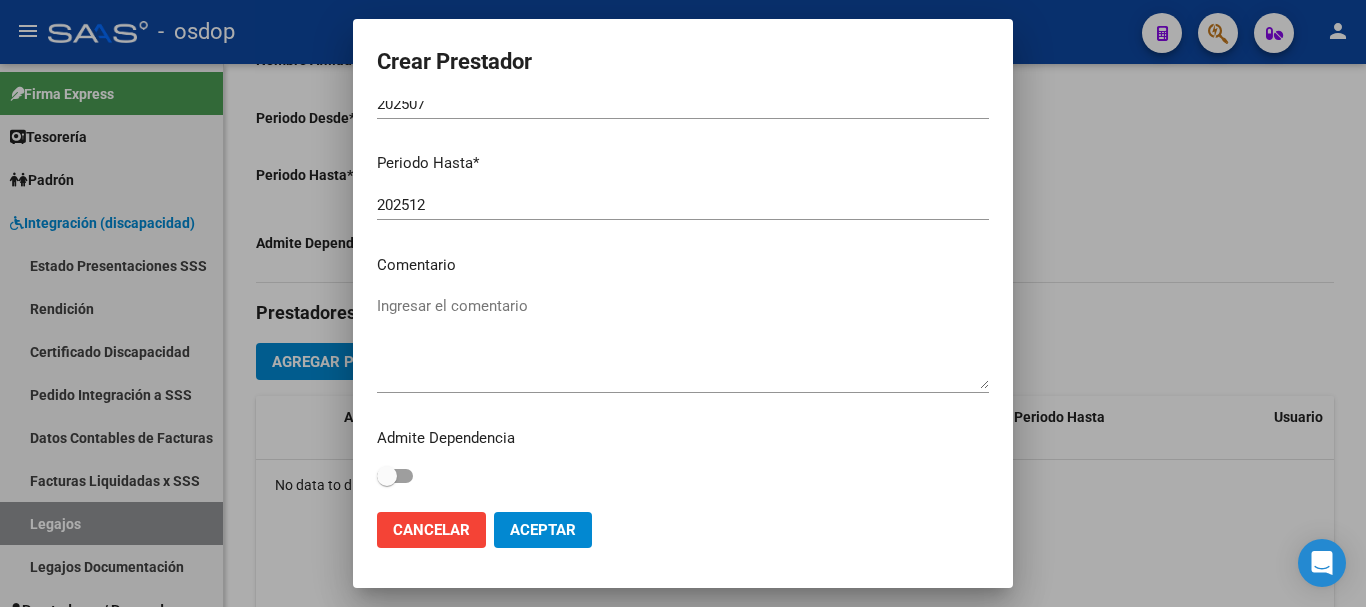 click on "Ingresar el comentario" at bounding box center (683, 342) 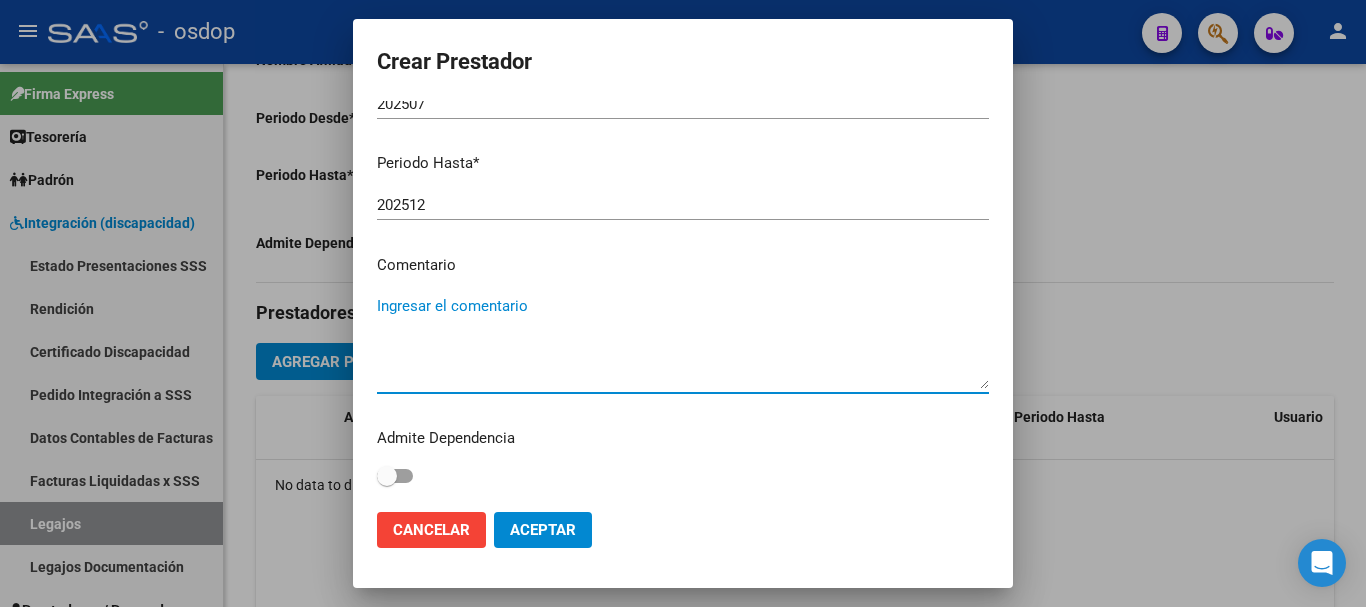 paste on "780087 - MÓDULO MAESTRO DE APOYO" 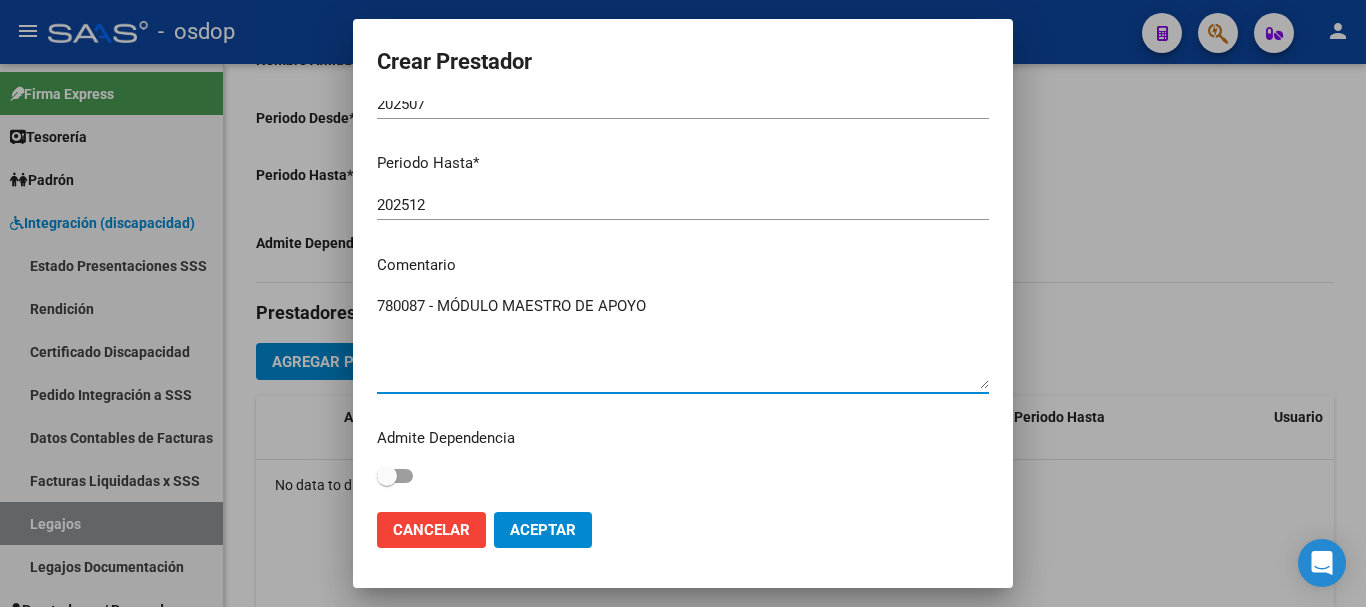 type on "780087 - MÓDULO MAESTRO DE APOYO" 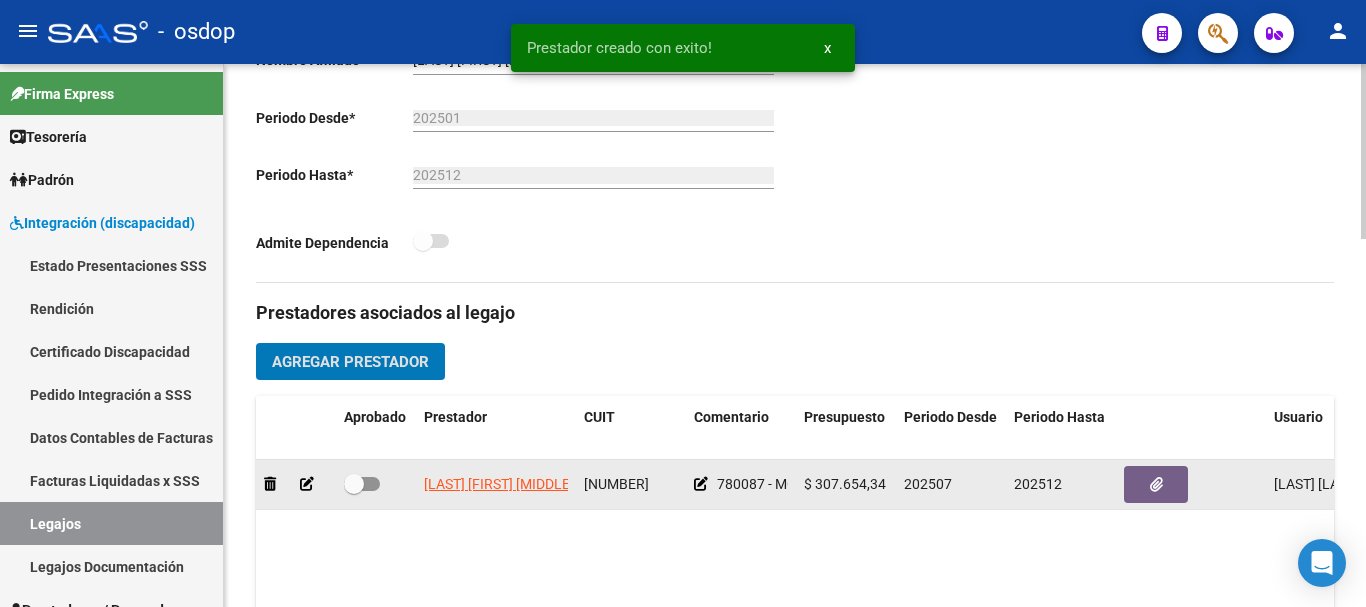 click at bounding box center (362, 484) 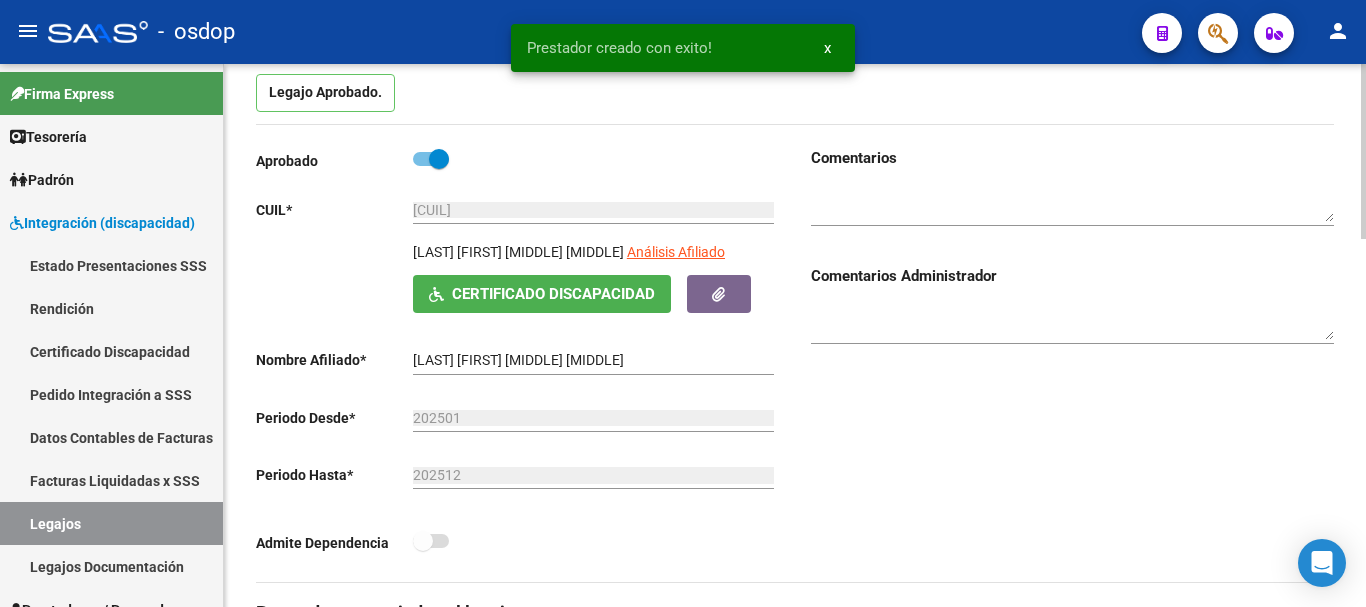 scroll, scrollTop: 0, scrollLeft: 0, axis: both 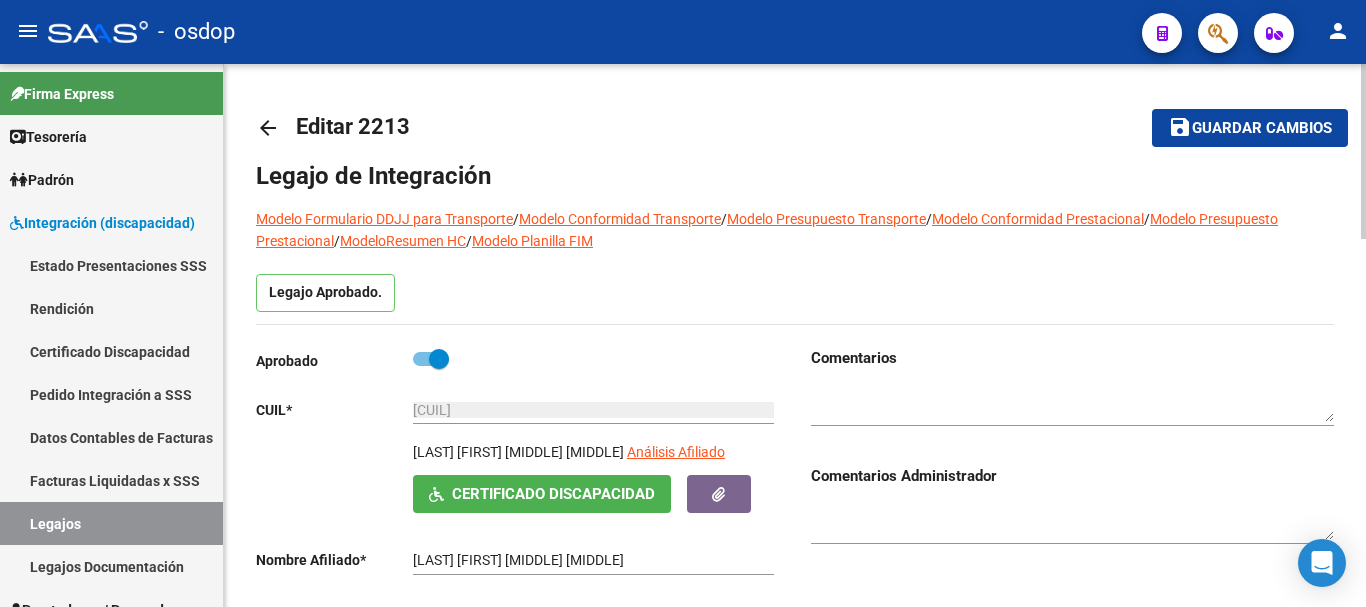 click on "Guardar cambios" 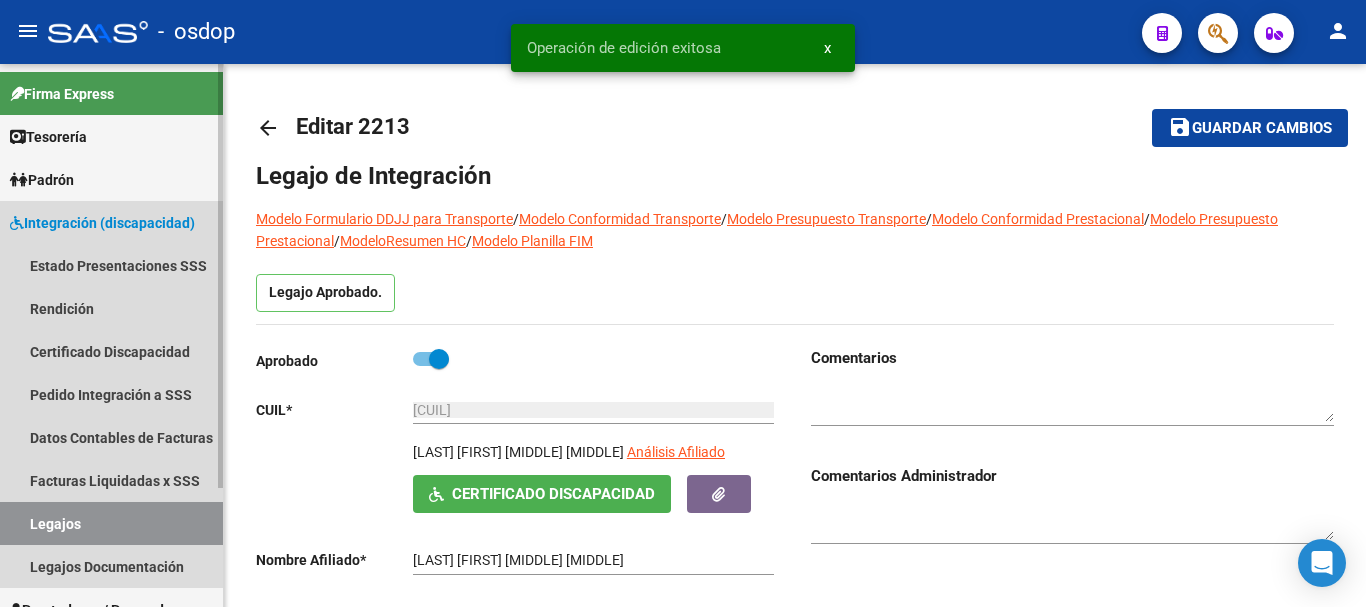 click on "Legajos" at bounding box center (111, 523) 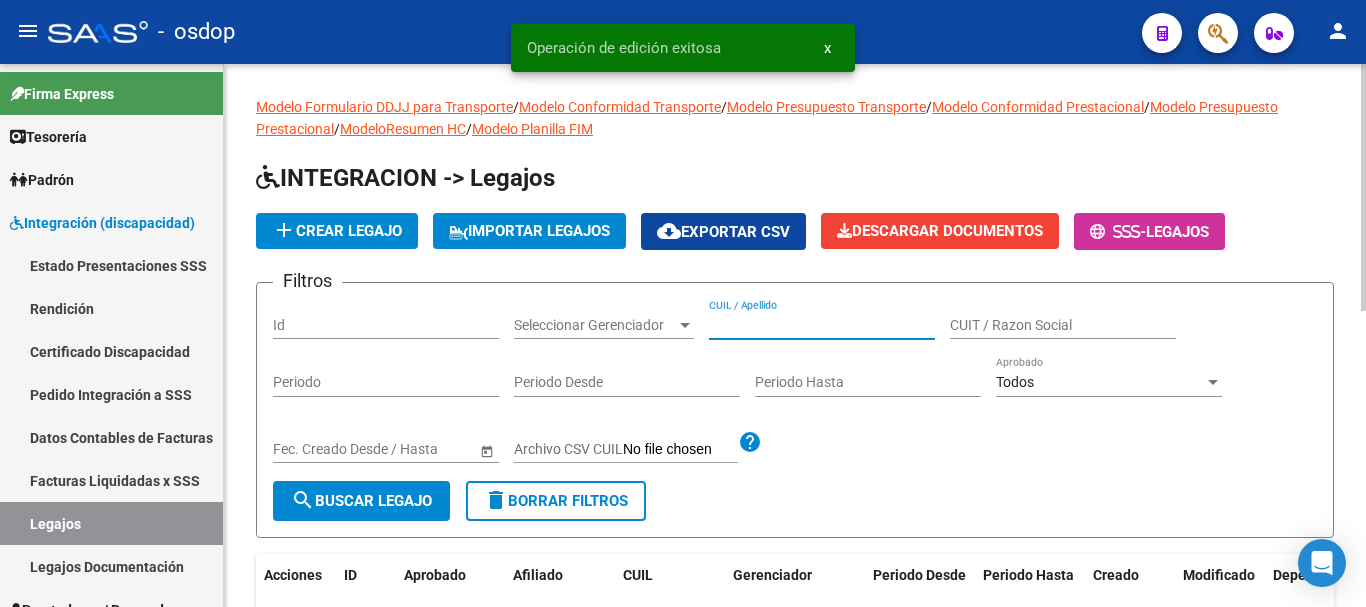 click on "CUIL / Apellido" at bounding box center (822, 325) 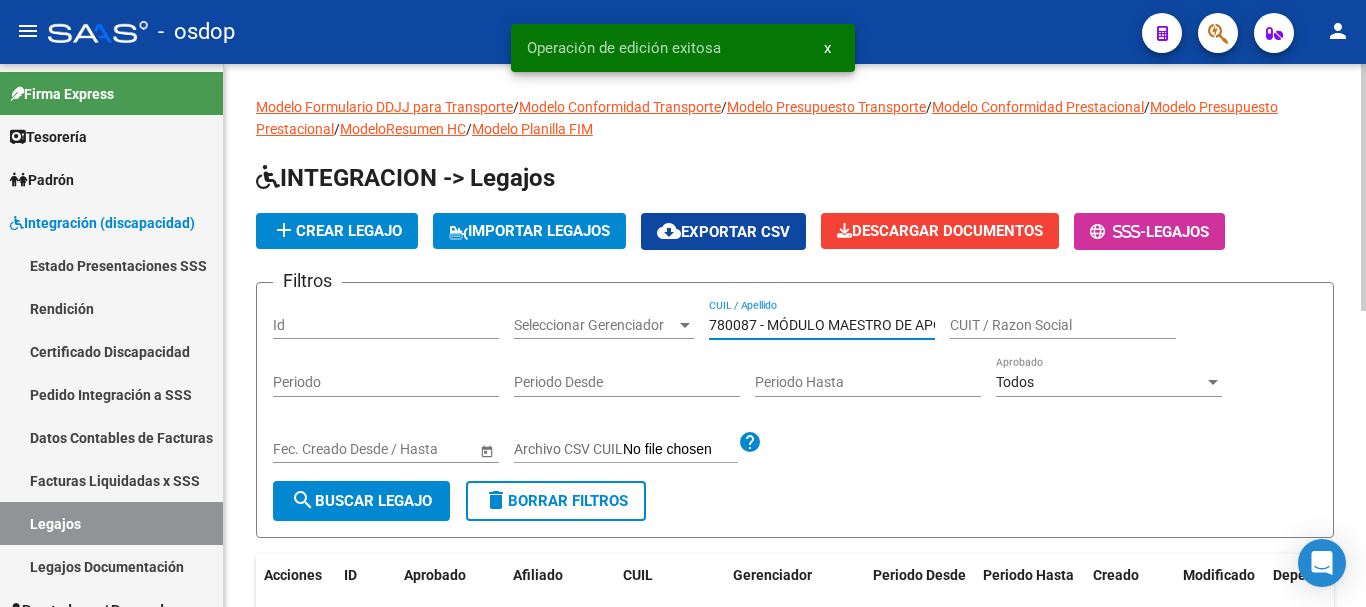 scroll, scrollTop: 0, scrollLeft: 25, axis: horizontal 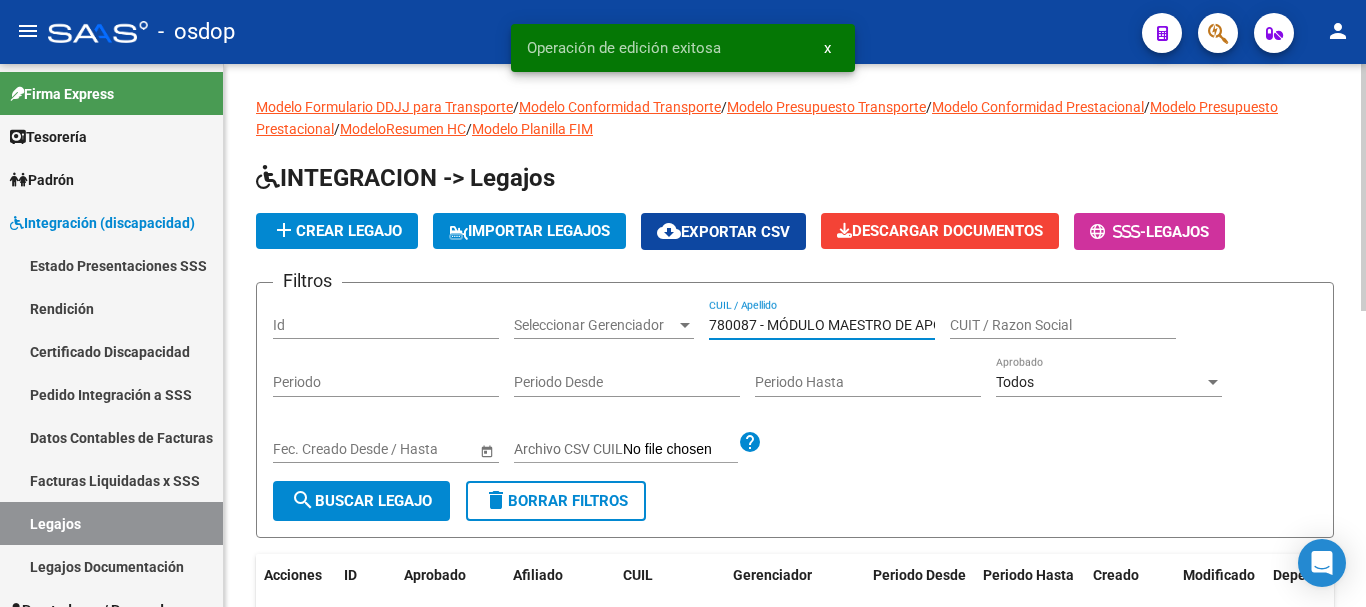 click on "Filtros Id Seleccionar Gerenciador Seleccionar Gerenciador 780087 - MÓDULO MAESTRO DE APOYO CUIL / Apellido CUIT / Razon Social Periodo Periodo Desde Periodo Hasta Todos Aprobado Start date – End date Fec. Creado Desde / Hasta Archivo CSV CUIL help" 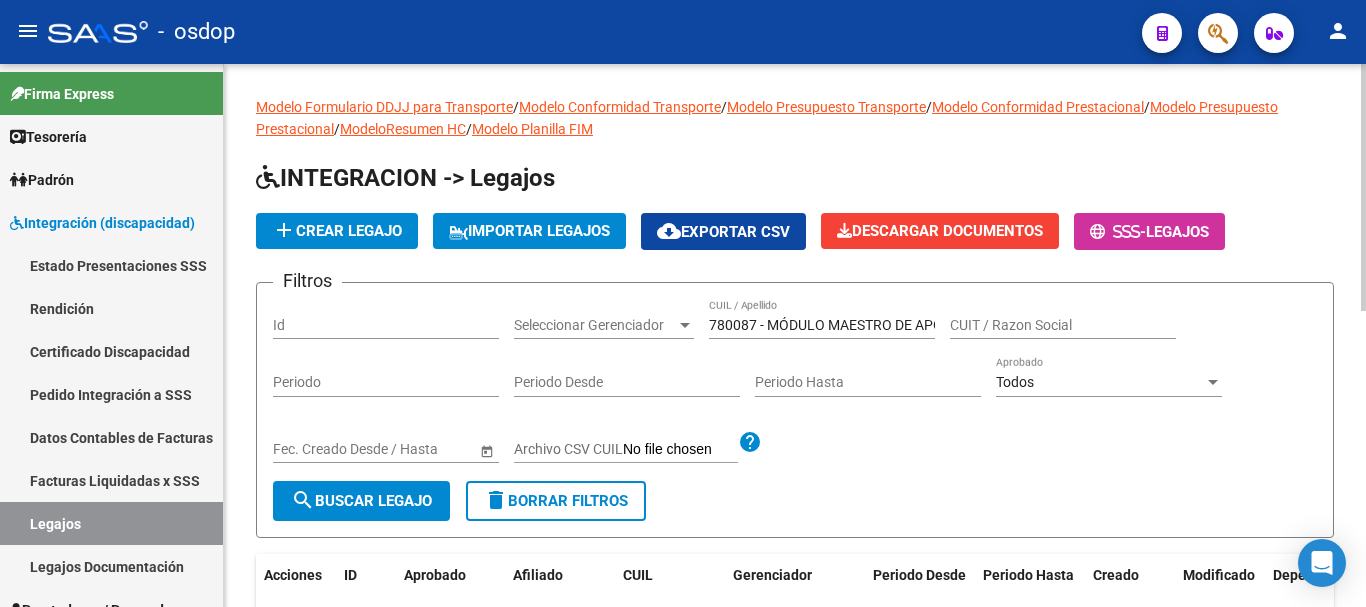 click on "780087 - MÓDULO MAESTRO DE APOYO" at bounding box center (822, 325) 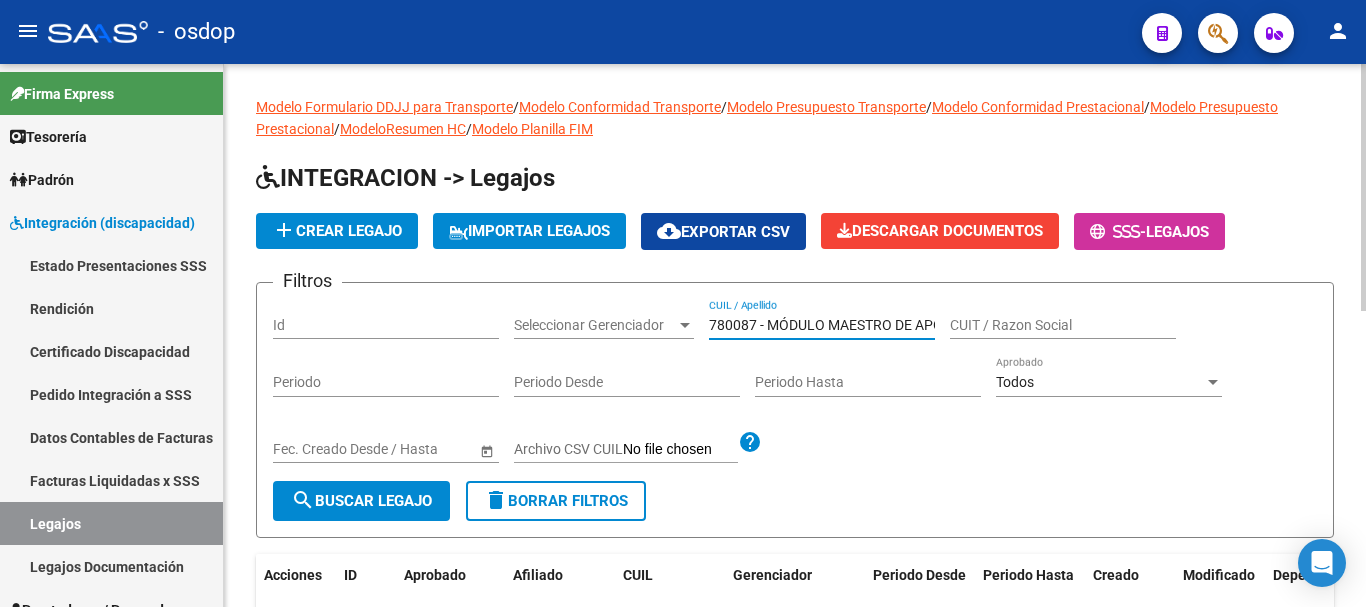 click on "780087 - MÓDULO MAESTRO DE APOYO" at bounding box center [822, 325] 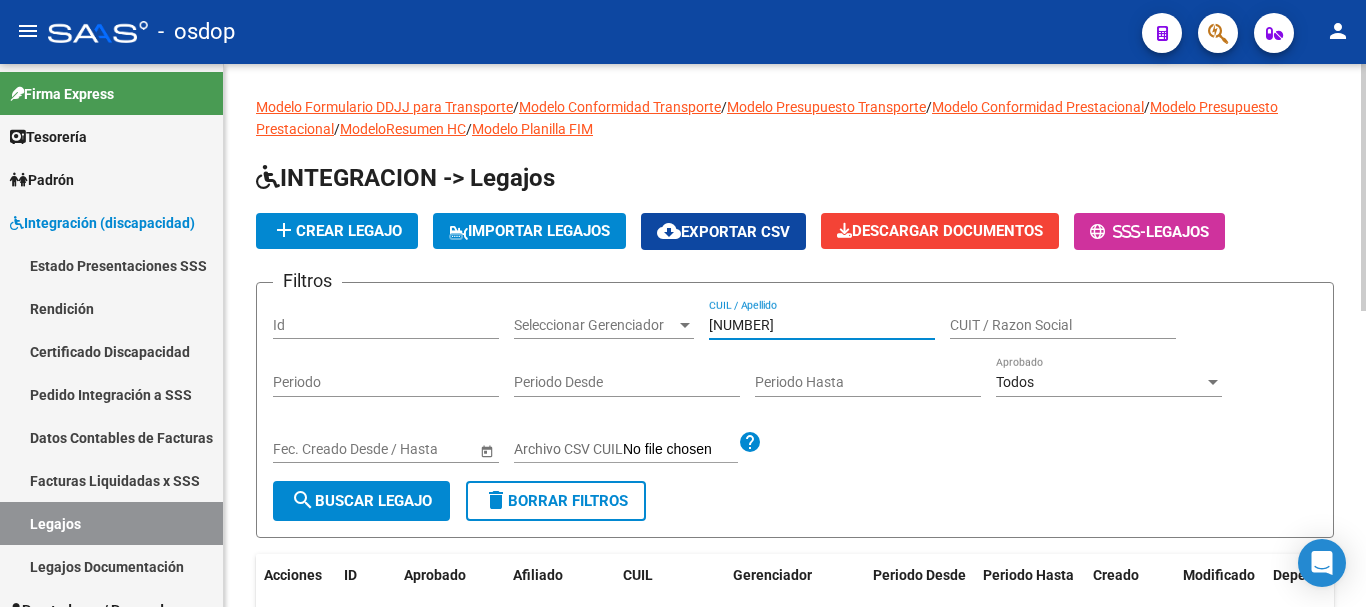 type on "[NUMBER]" 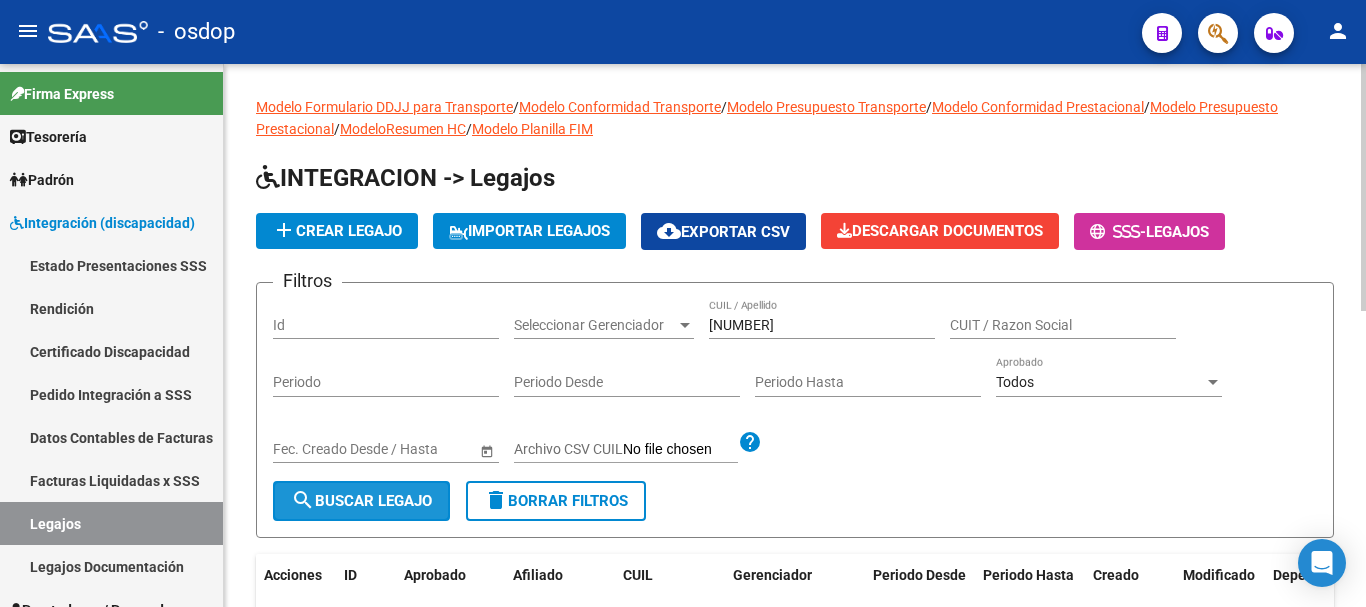 click on "search  Buscar Legajo" 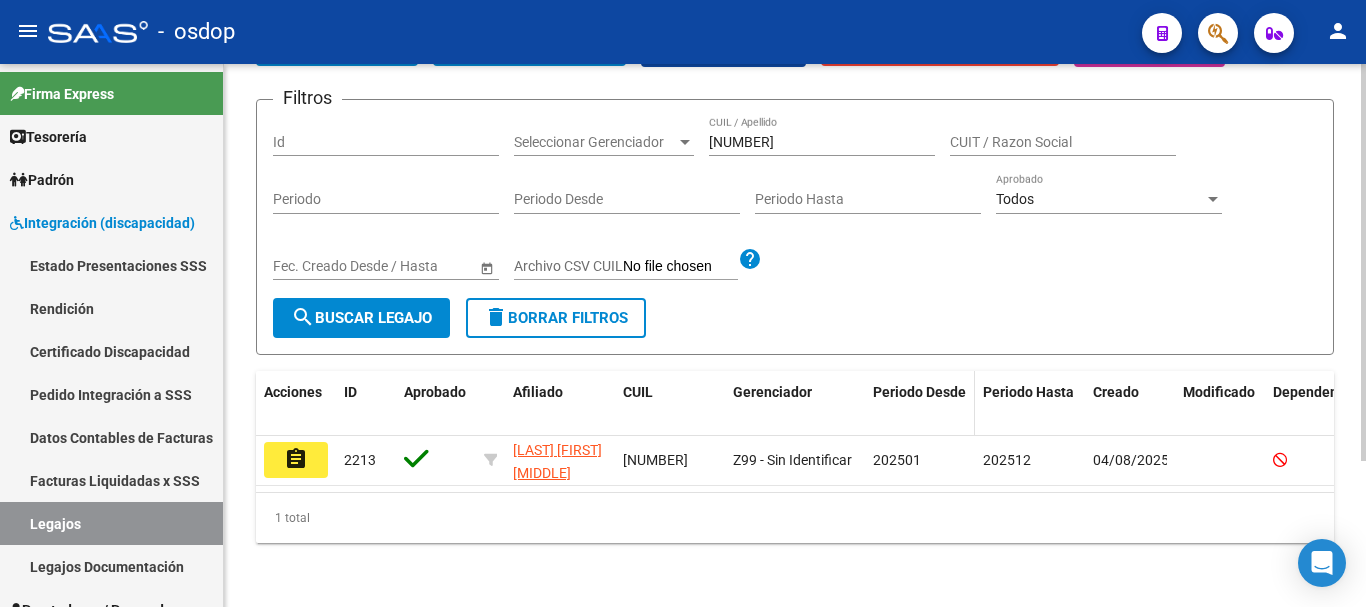 scroll, scrollTop: 200, scrollLeft: 0, axis: vertical 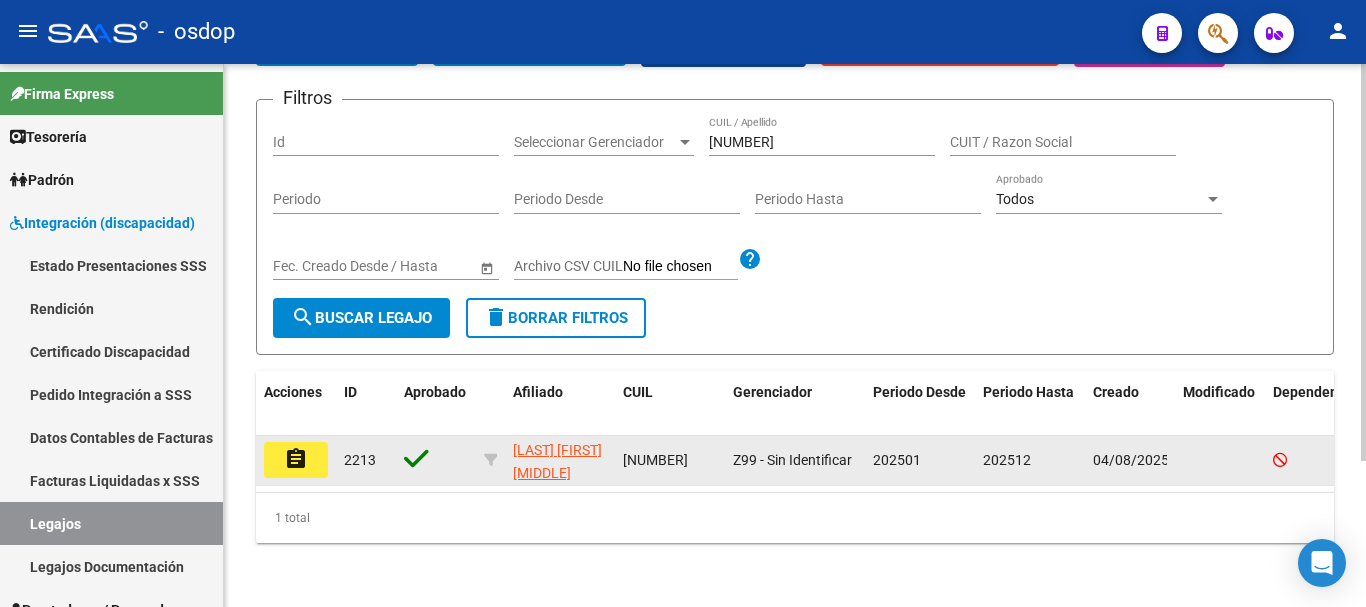 click on "assignment" 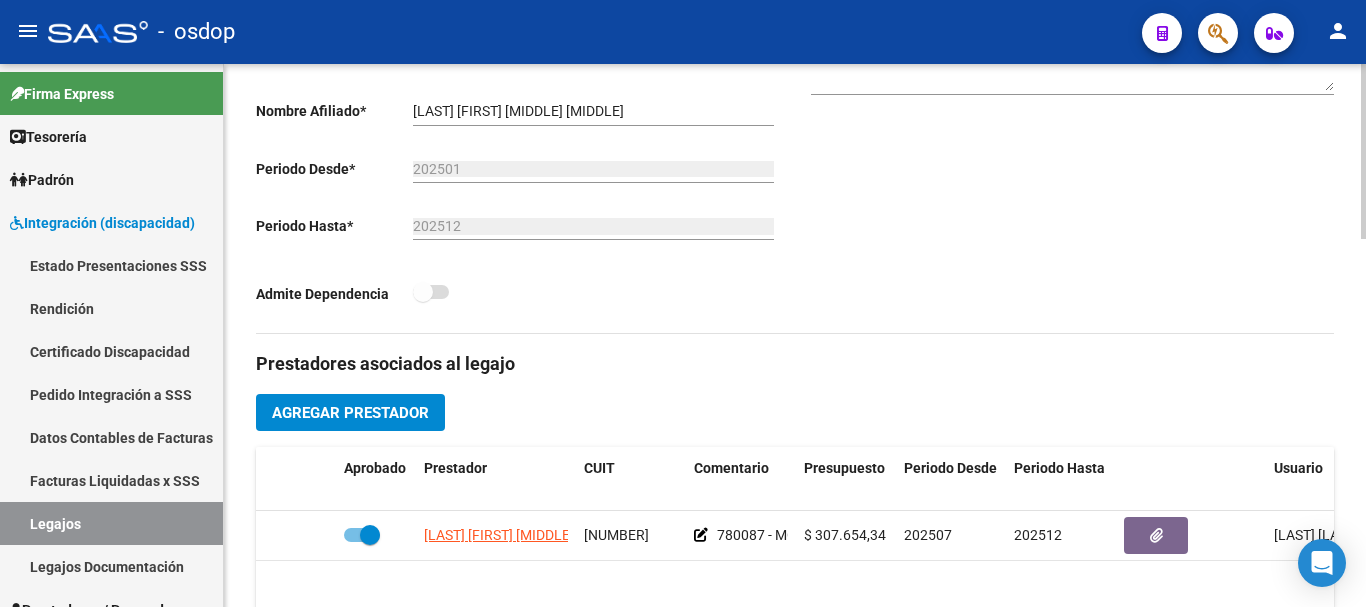 scroll, scrollTop: 500, scrollLeft: 0, axis: vertical 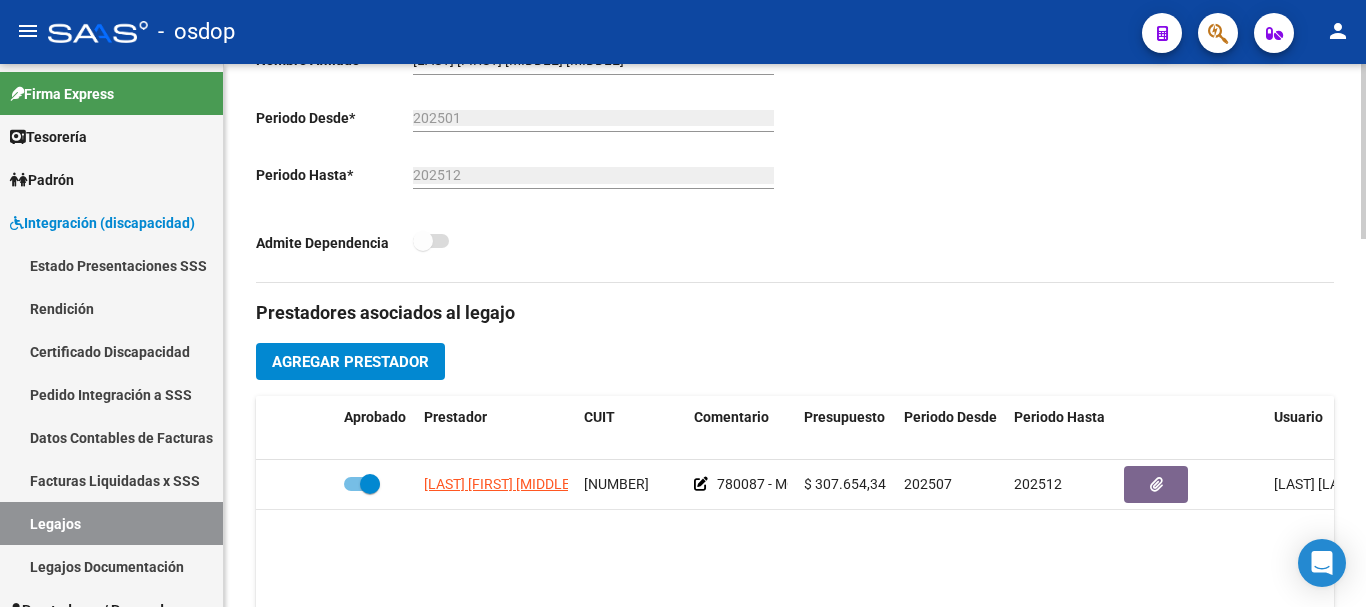 click on "Prestadores asociados al legajo" 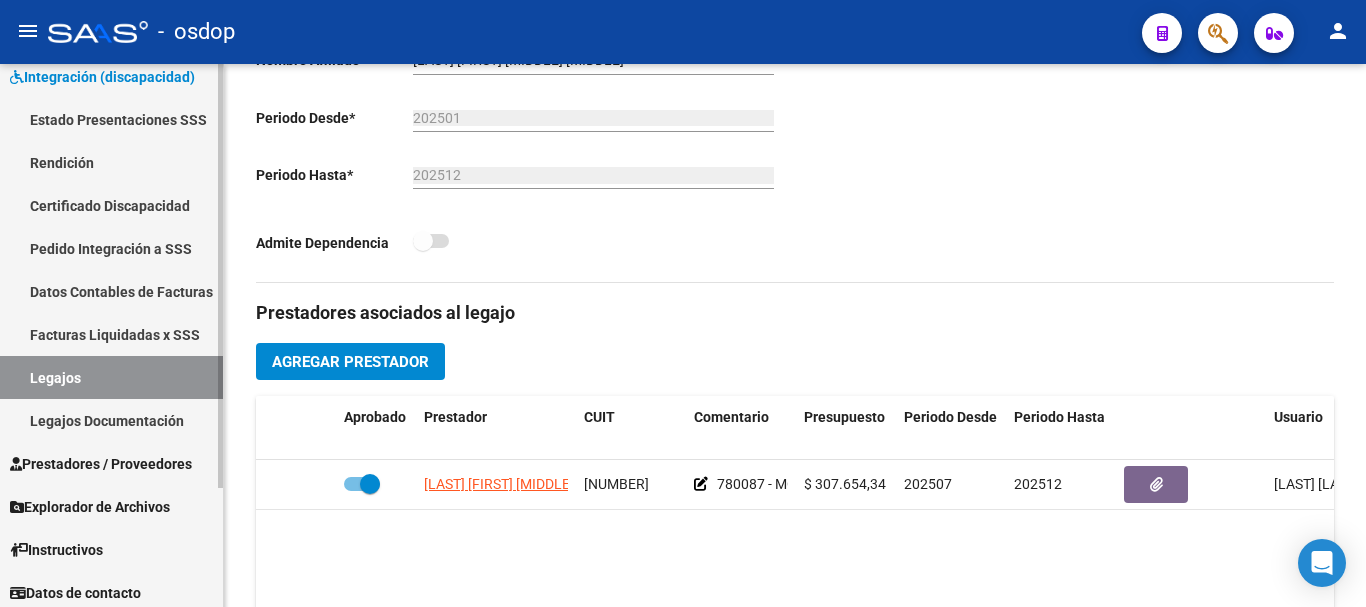 scroll, scrollTop: 153, scrollLeft: 0, axis: vertical 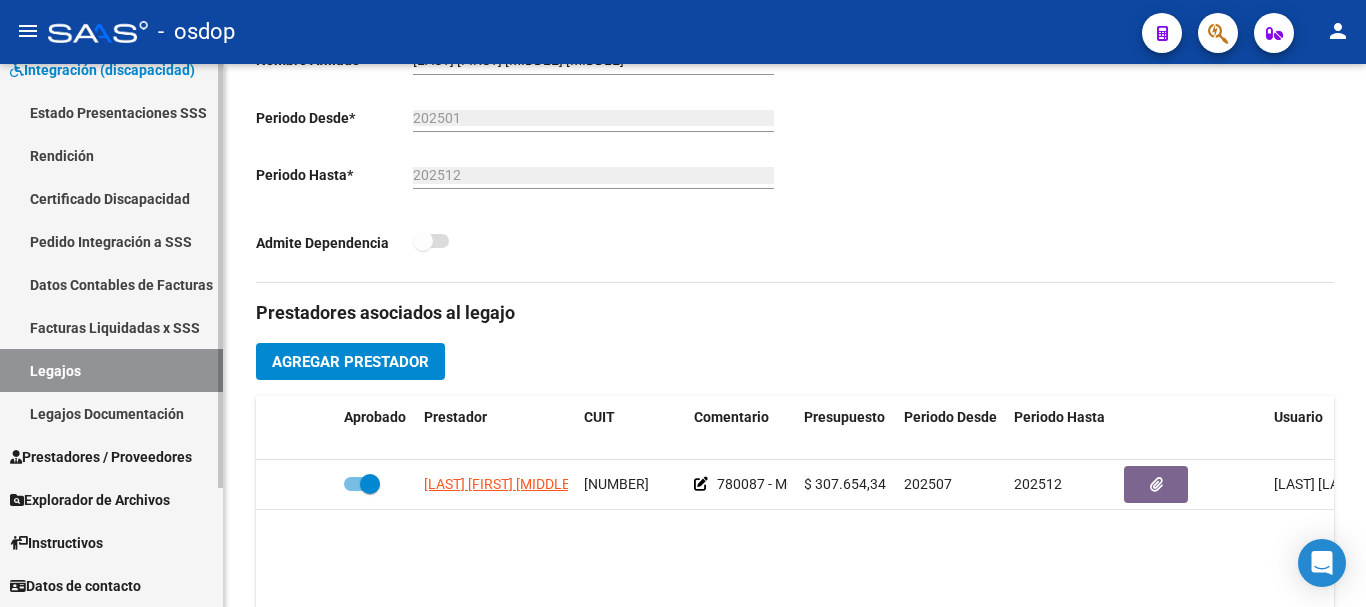 click on "Prestadores / Proveedores" at bounding box center [101, 457] 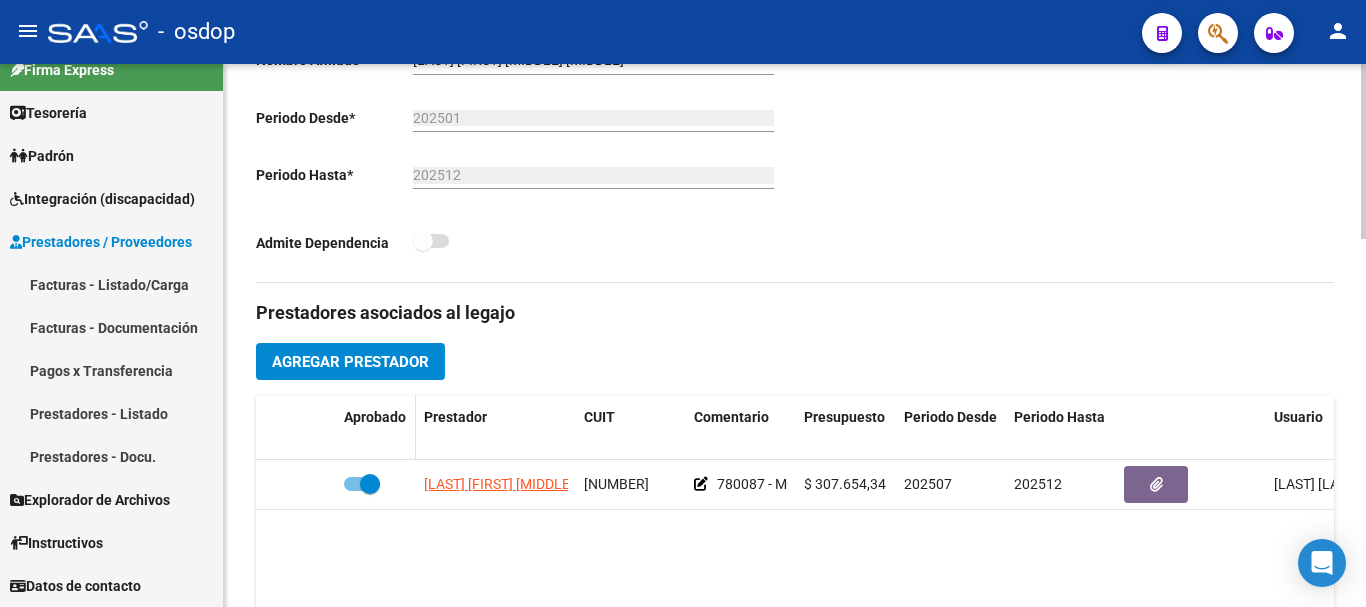 scroll, scrollTop: 24, scrollLeft: 0, axis: vertical 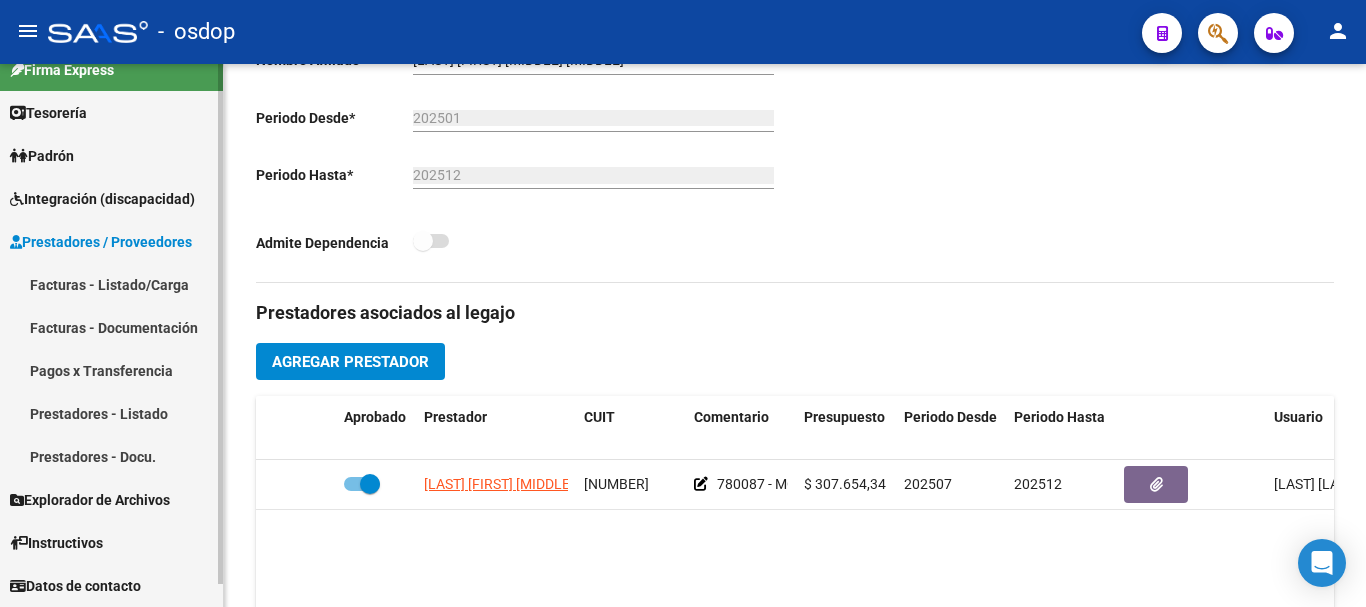 click on "Facturas - Listado/Carga" at bounding box center [111, 284] 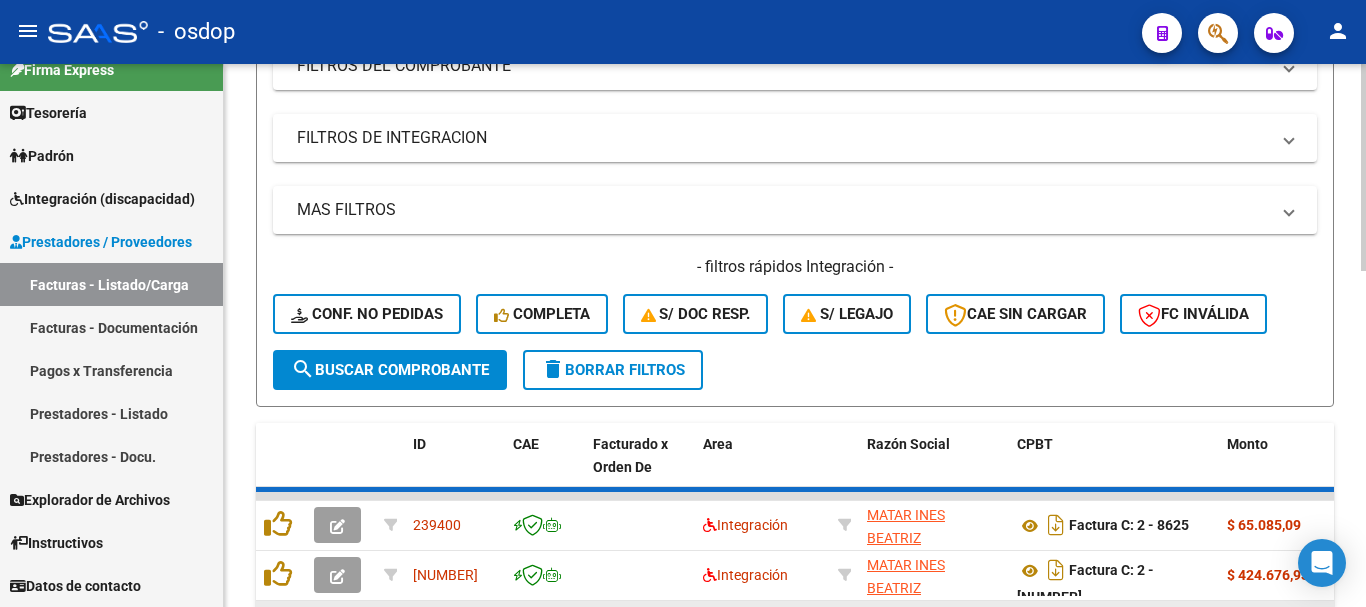 scroll, scrollTop: 500, scrollLeft: 0, axis: vertical 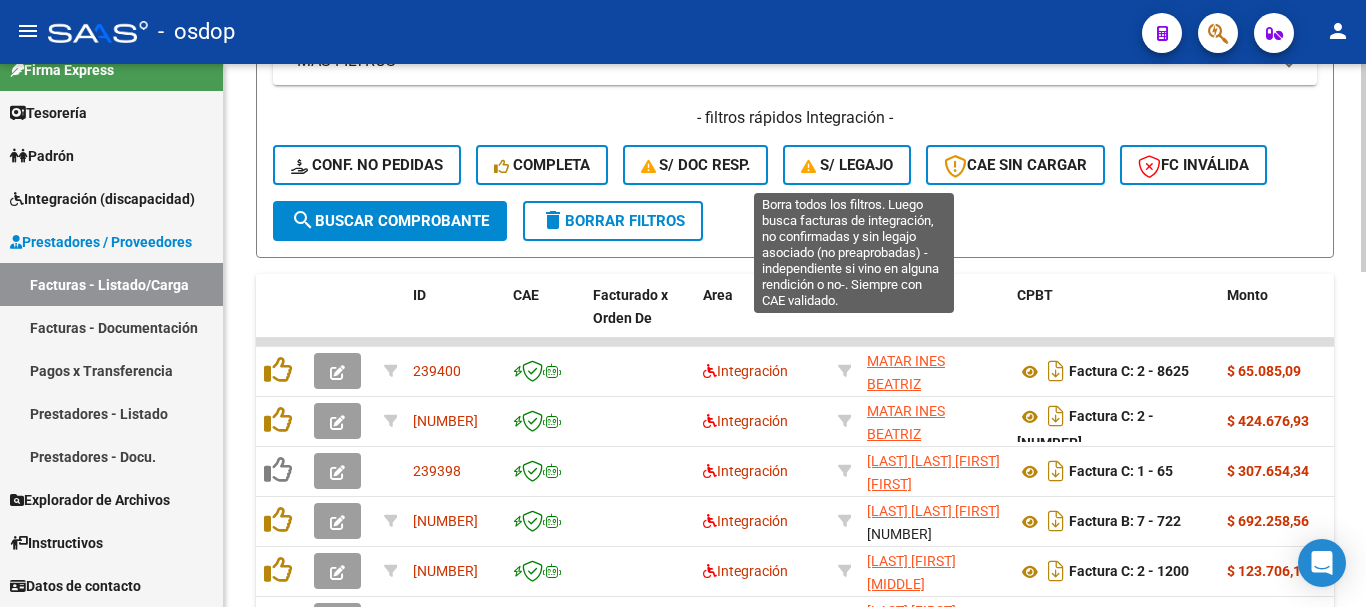 click on "S/ legajo" 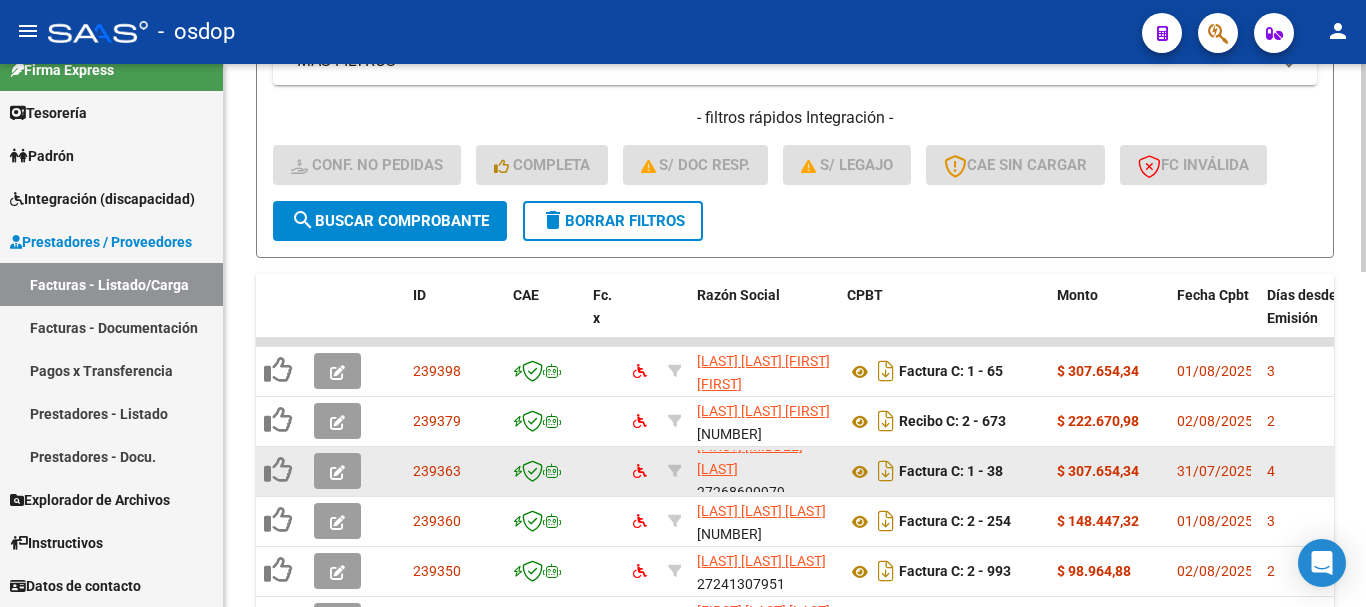 scroll, scrollTop: 26, scrollLeft: 0, axis: vertical 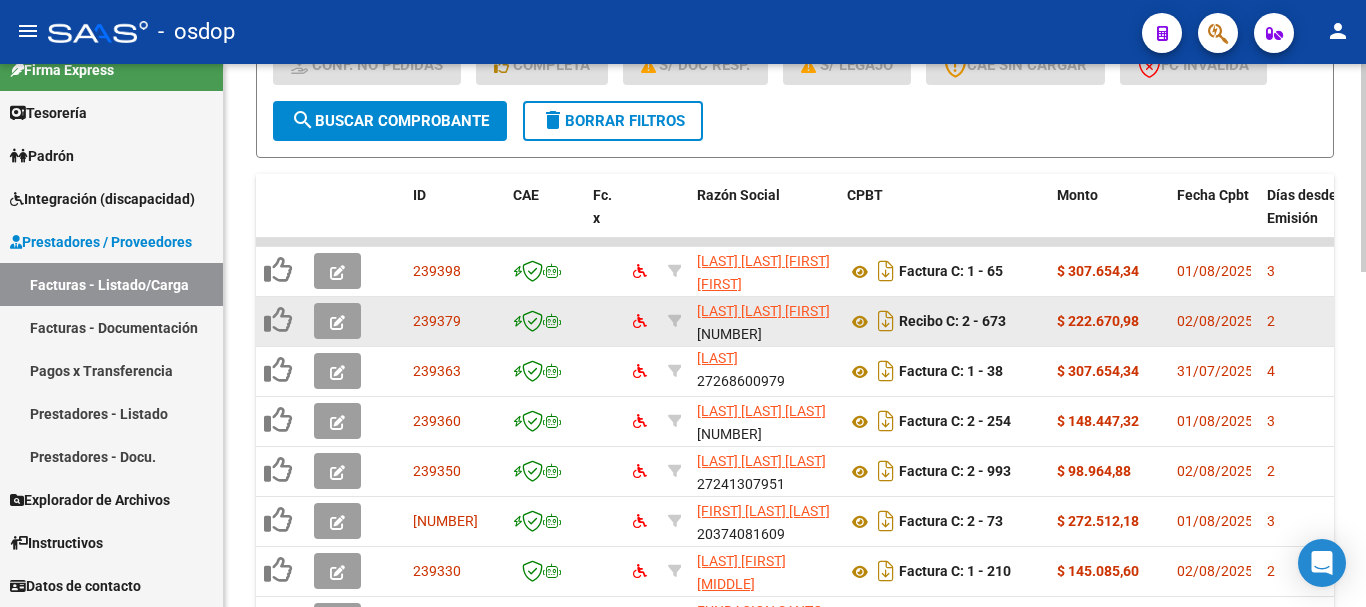 click 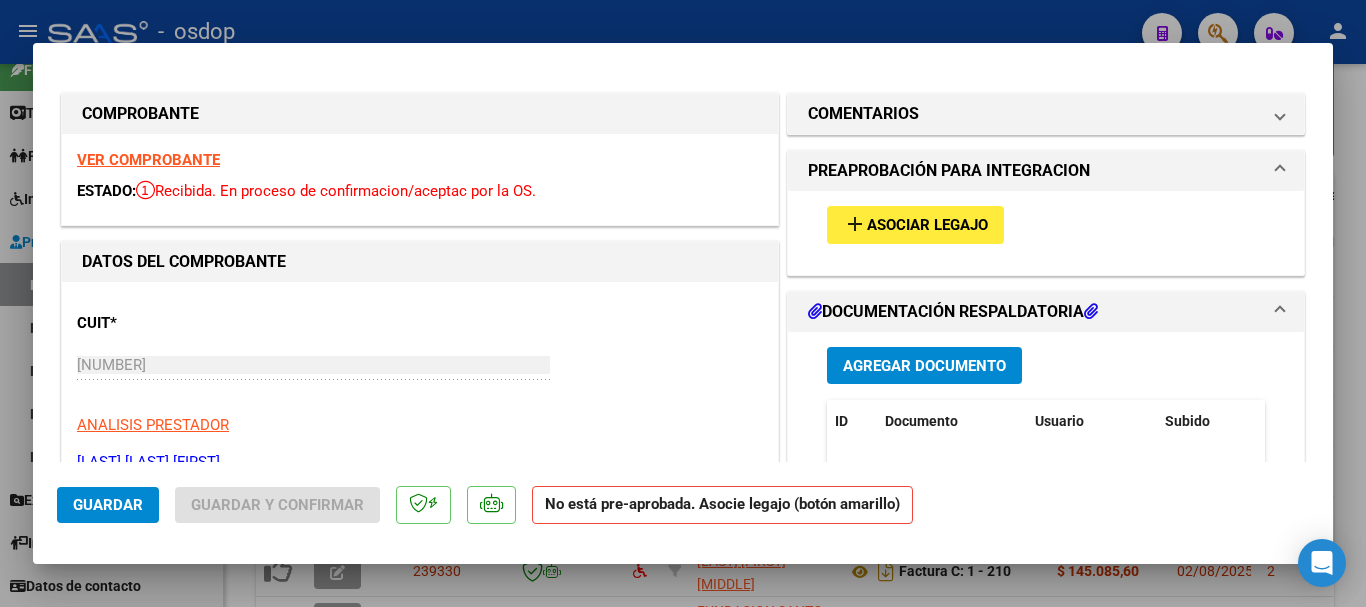 click on "Asociar Legajo" at bounding box center (927, 226) 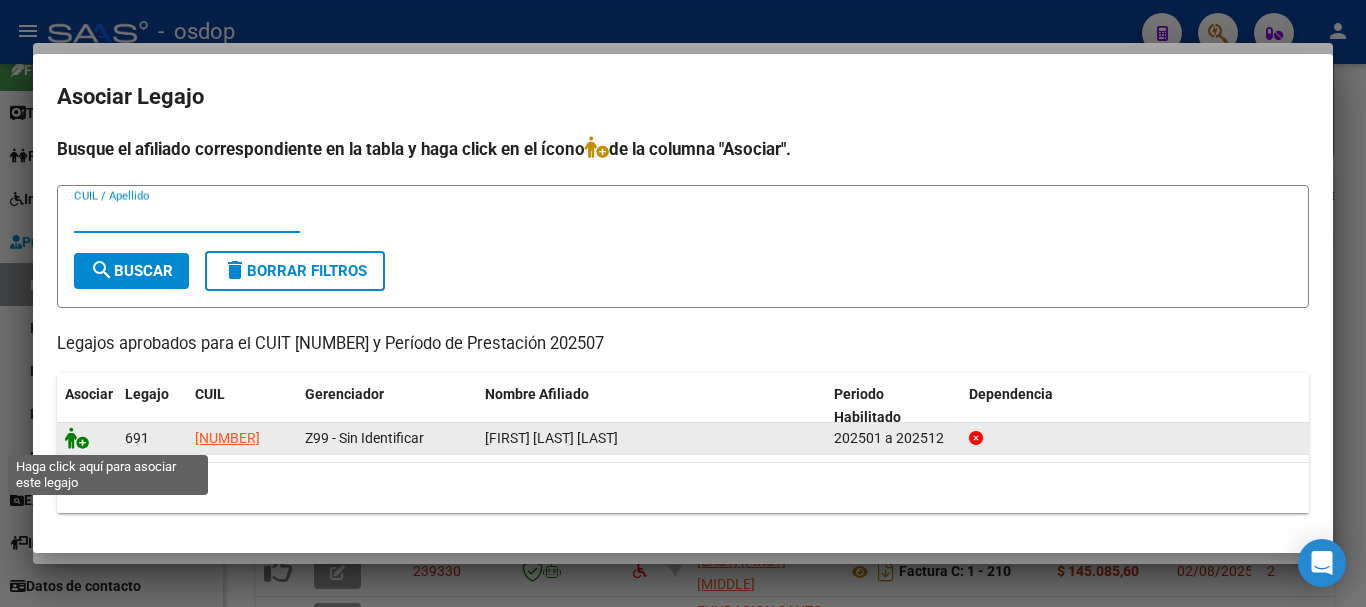 click 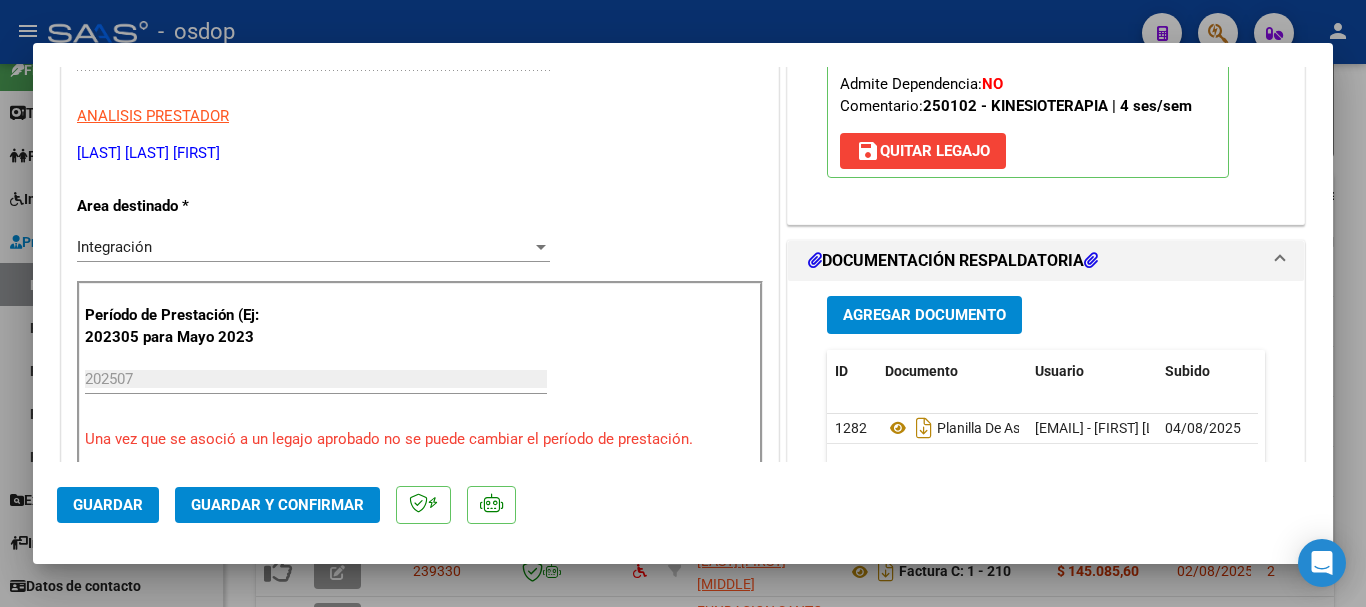 scroll, scrollTop: 400, scrollLeft: 0, axis: vertical 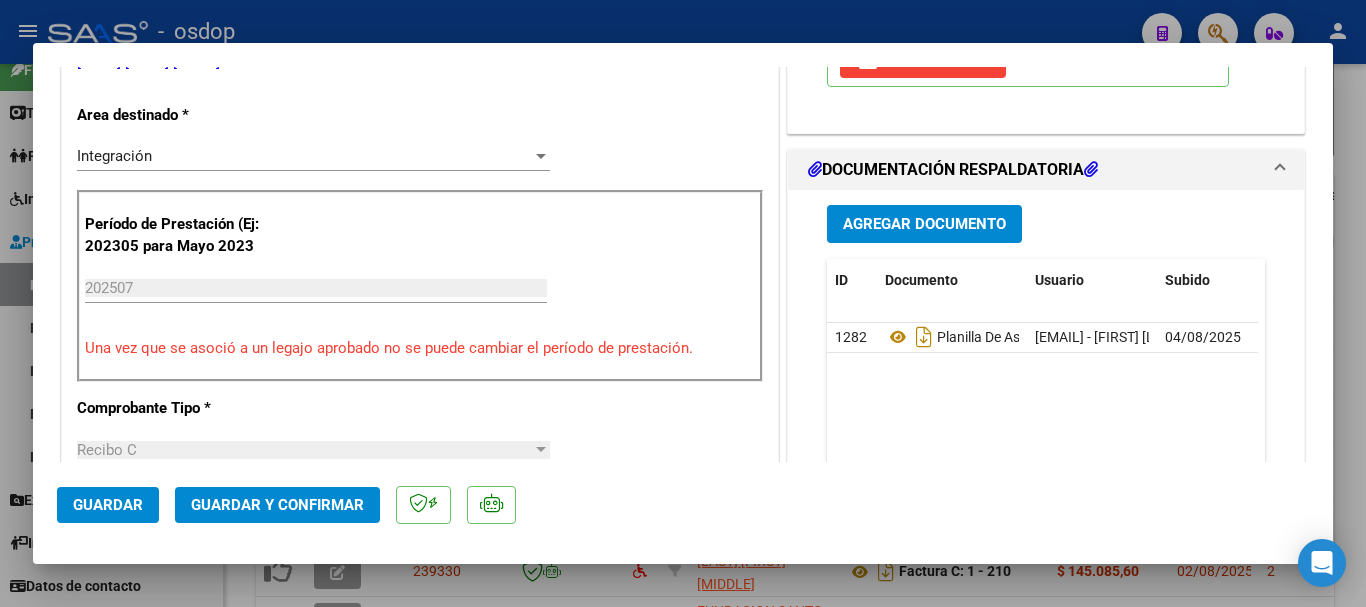 click on "Guardar" 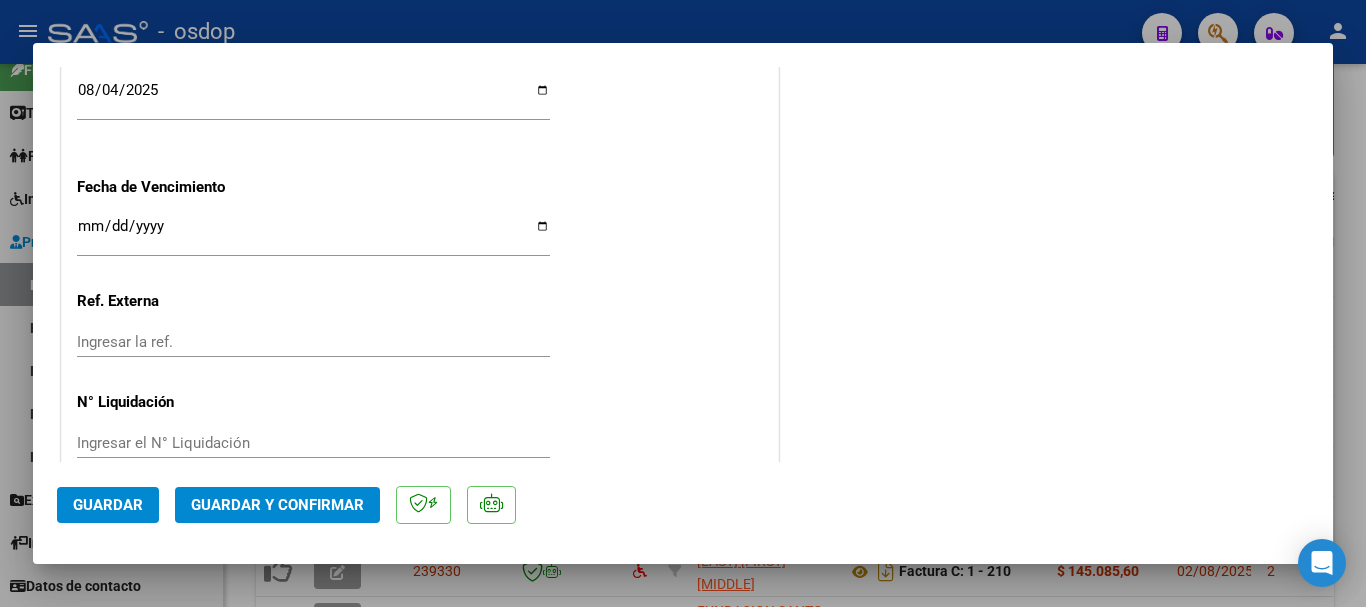 scroll, scrollTop: 1435, scrollLeft: 0, axis: vertical 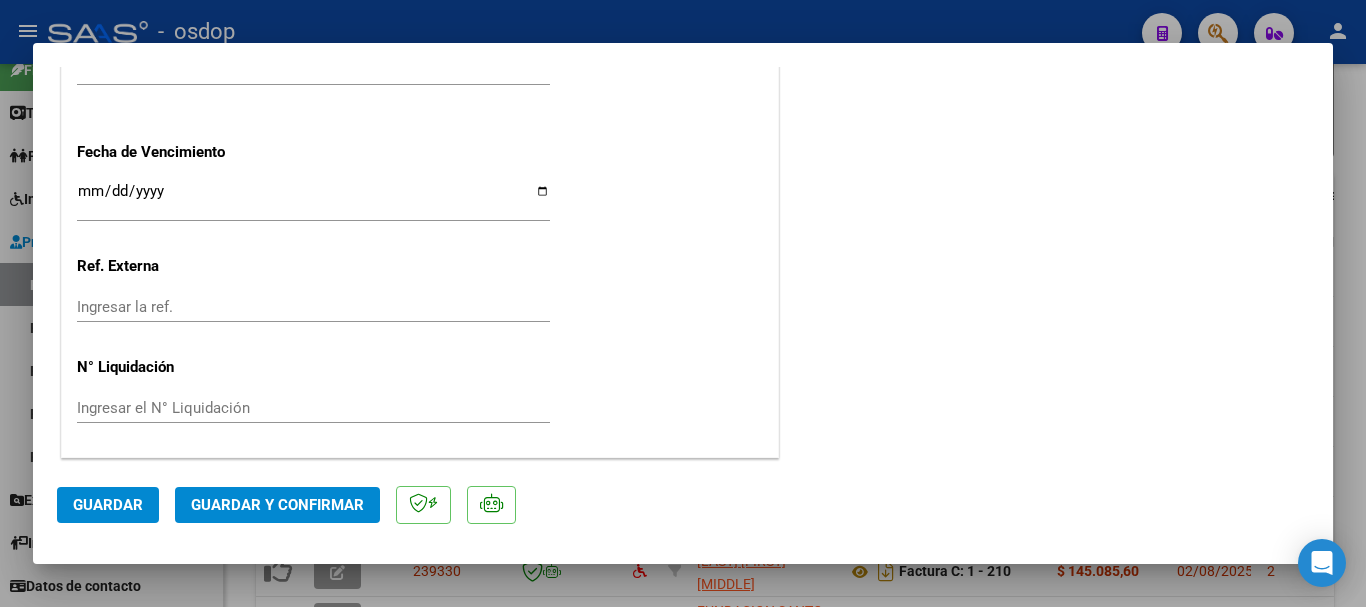 click at bounding box center [683, 303] 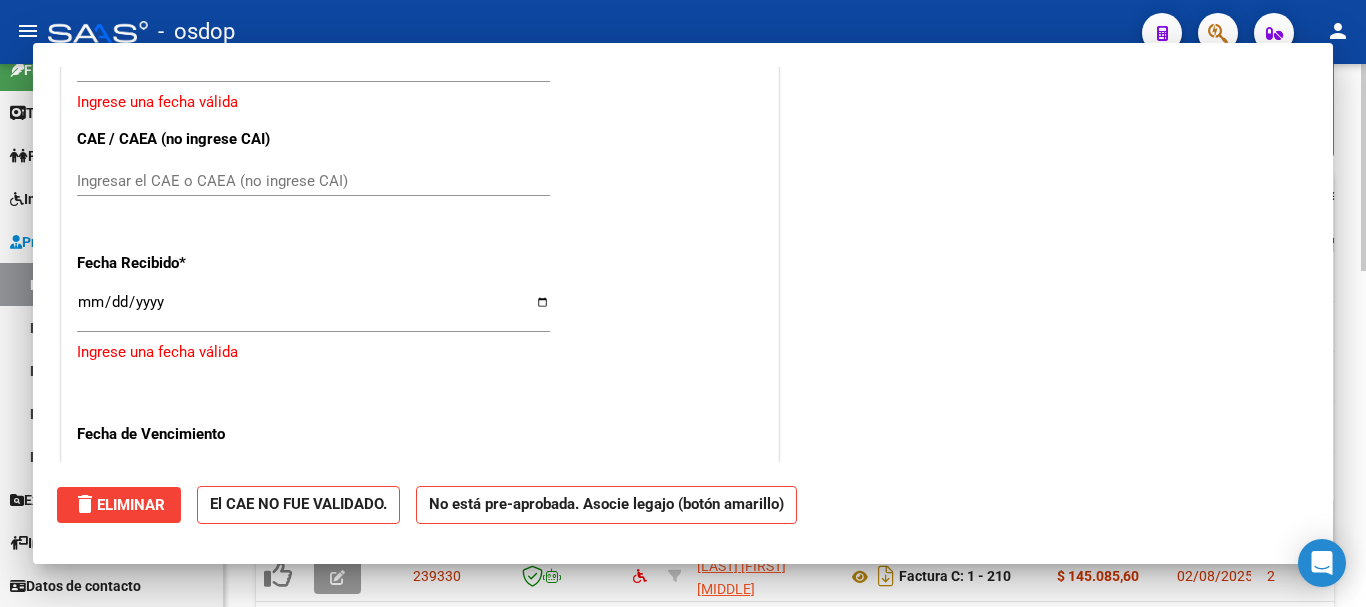 scroll, scrollTop: 0, scrollLeft: 0, axis: both 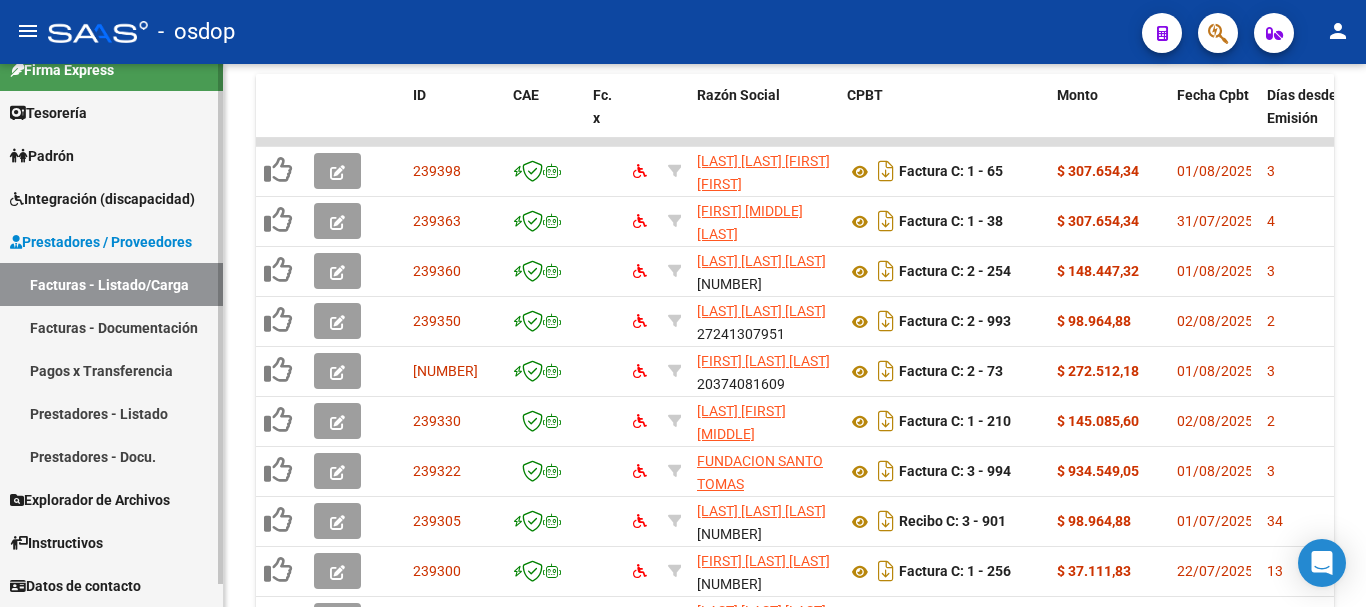 click on "Integración (discapacidad)" at bounding box center (102, 199) 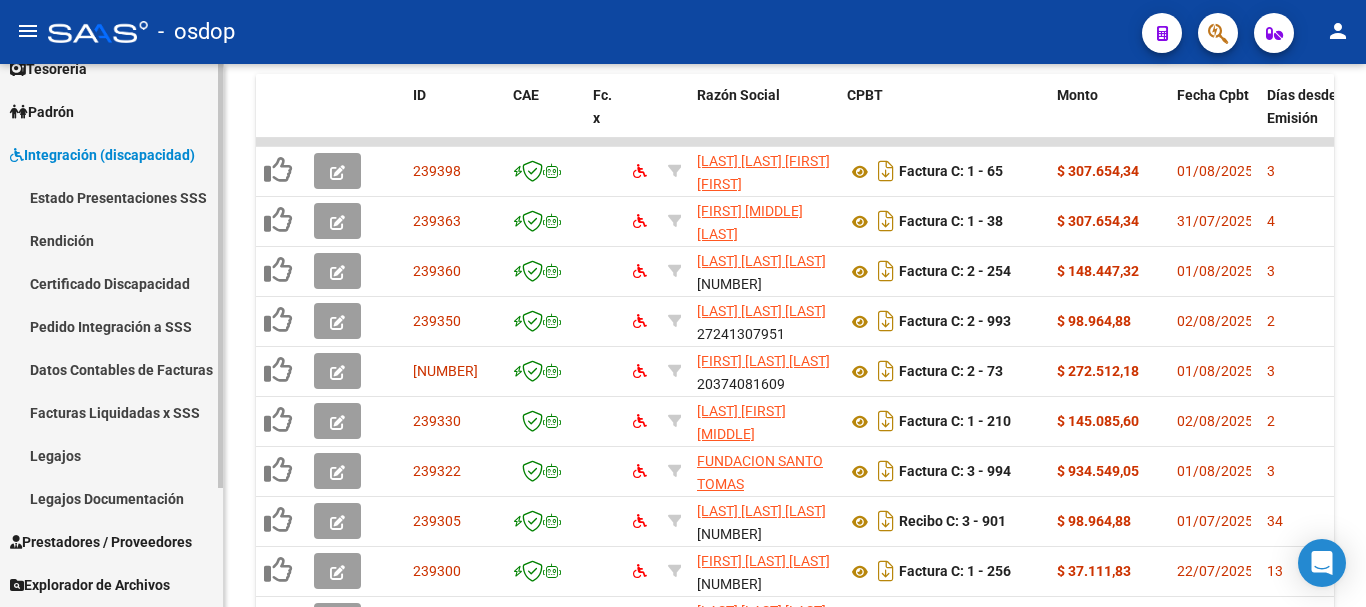 scroll, scrollTop: 153, scrollLeft: 0, axis: vertical 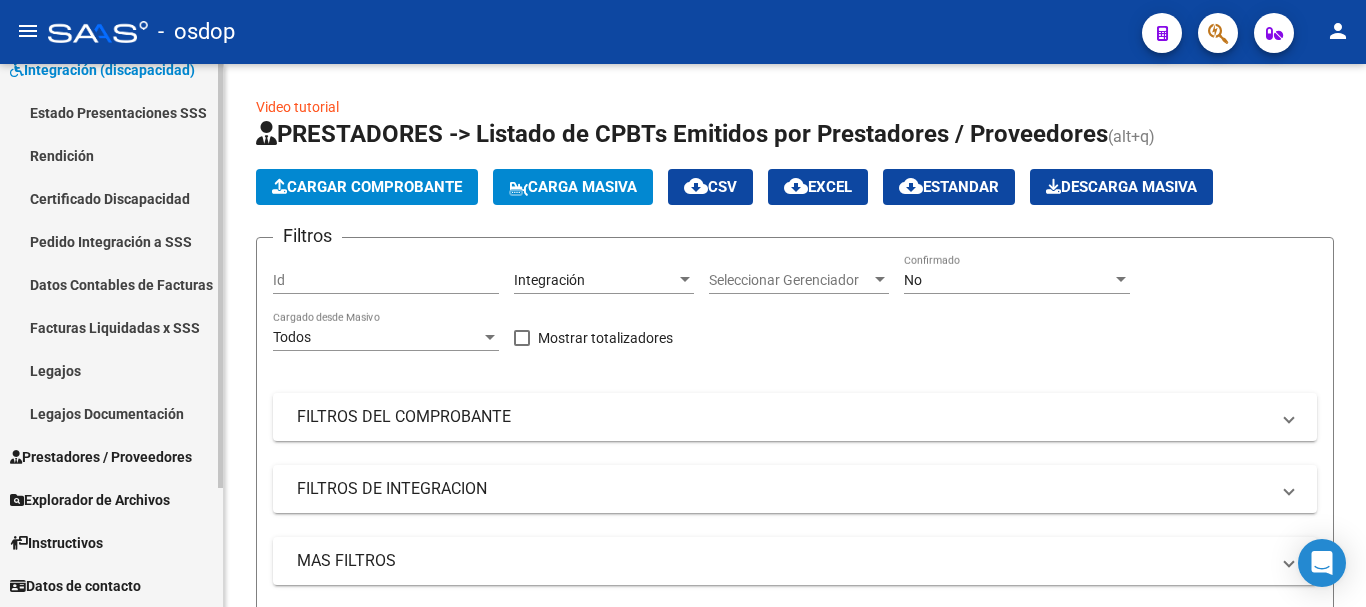 click on "Certificado Discapacidad" 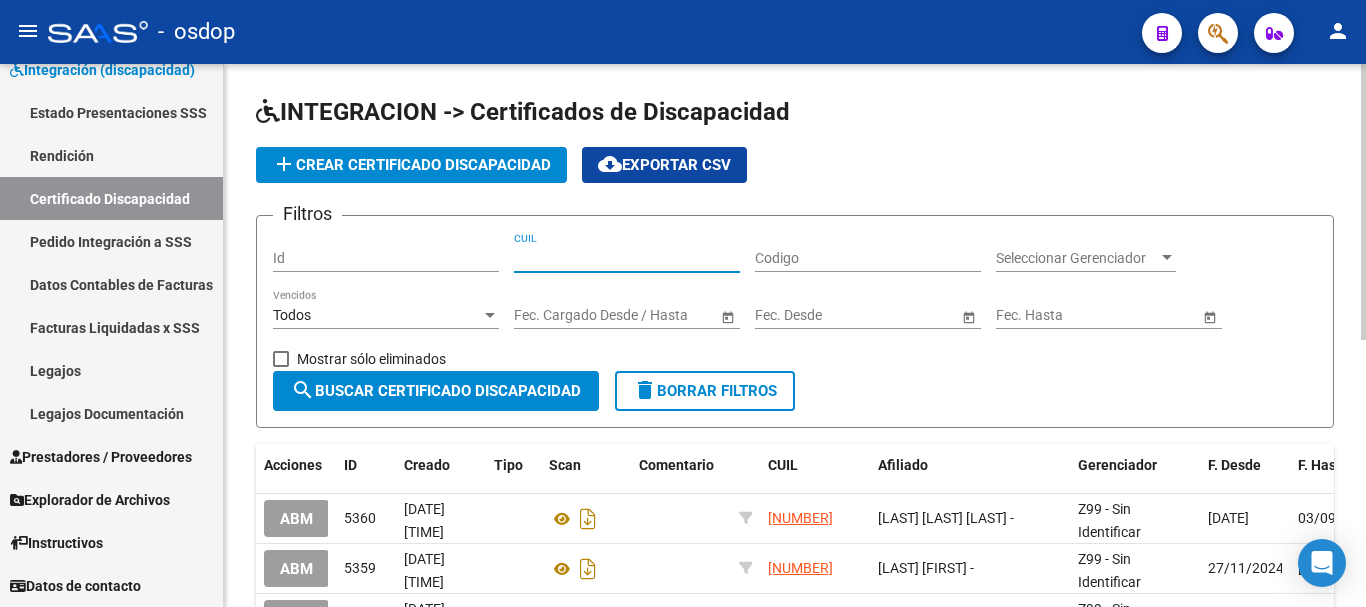 click on "CUIL" at bounding box center (627, 258) 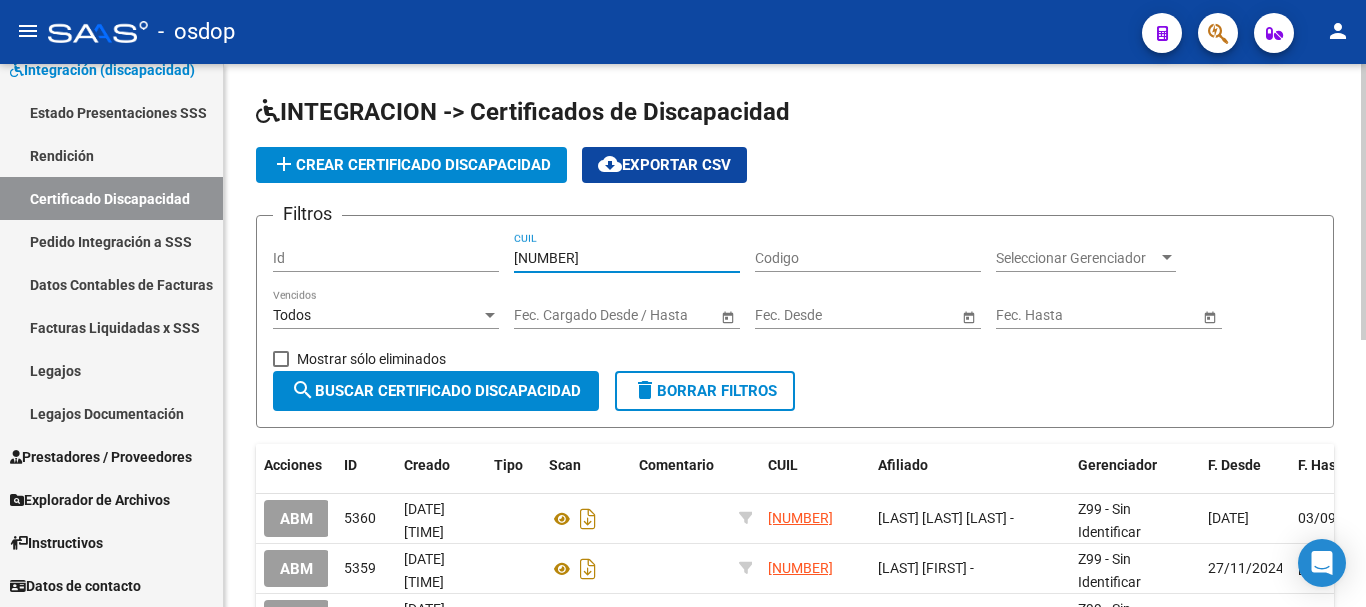 type on "[NUMBER]" 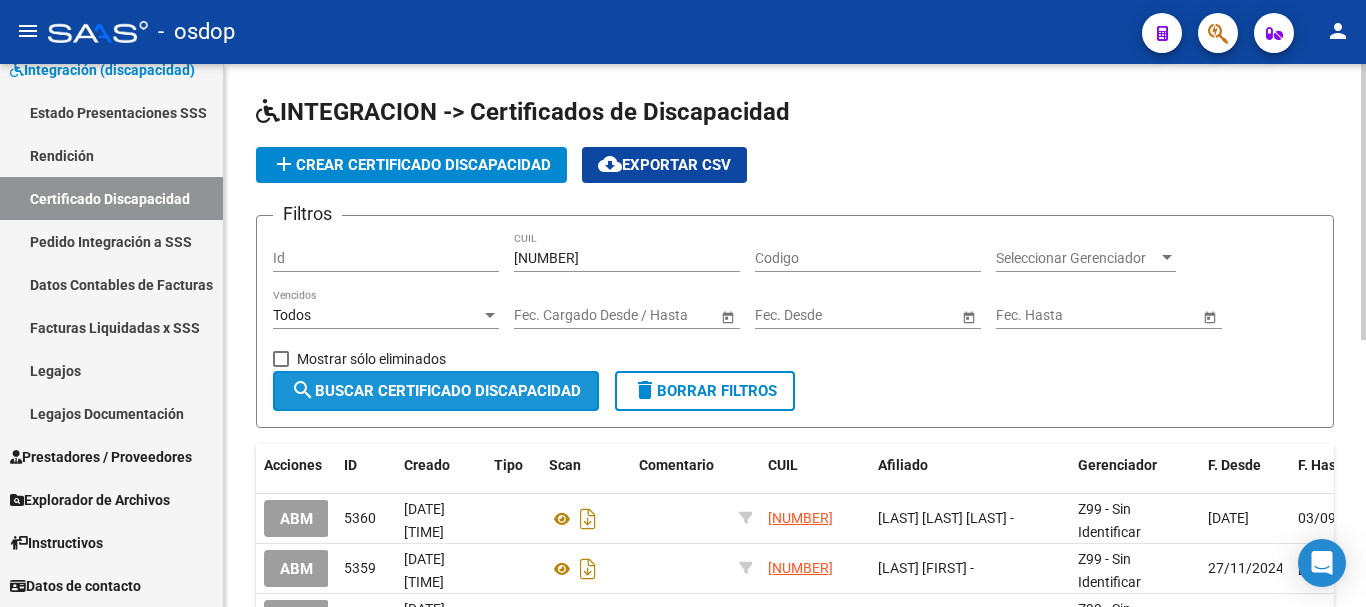 click on "search  Buscar Certificado Discapacidad" 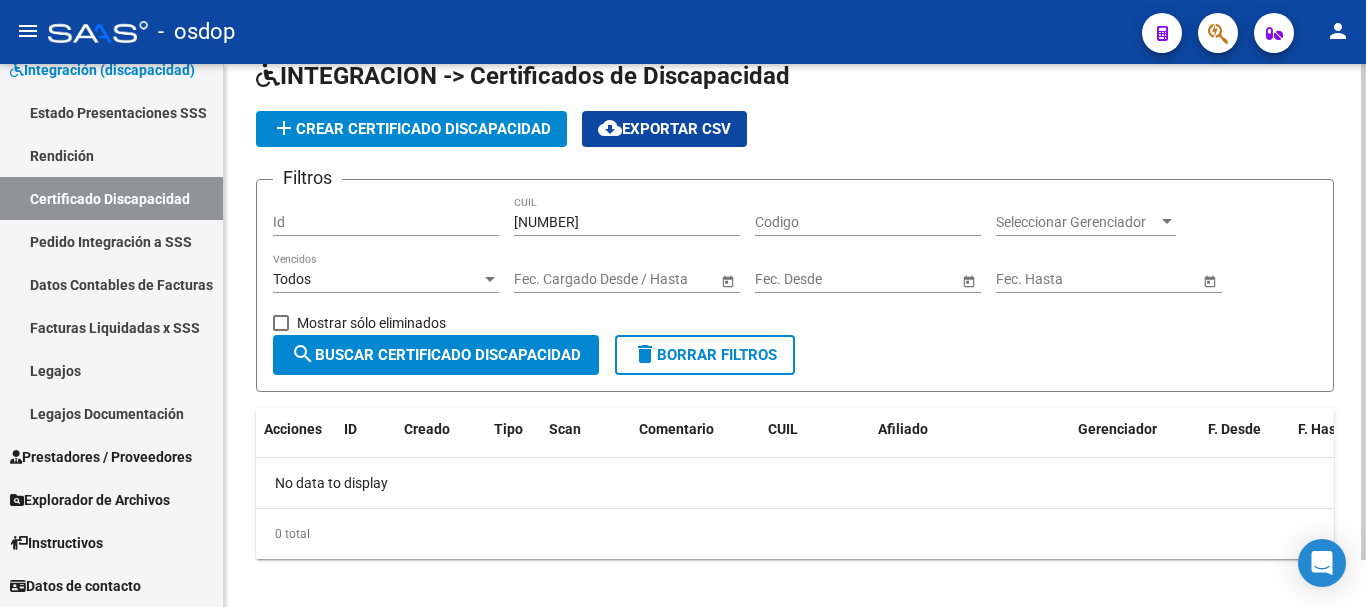 scroll, scrollTop: 52, scrollLeft: 0, axis: vertical 